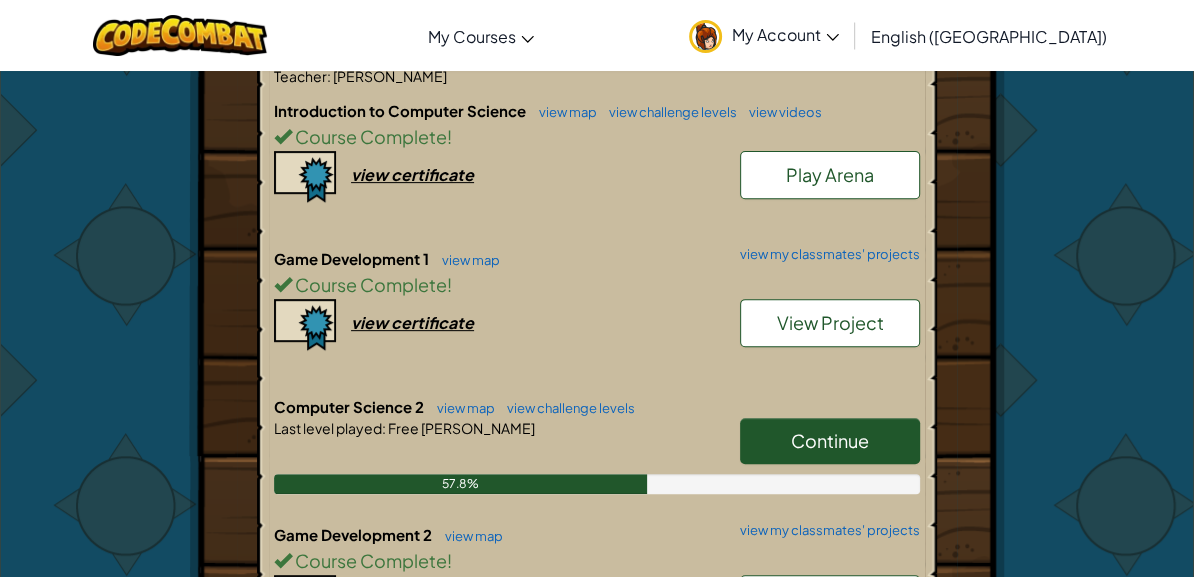 scroll, scrollTop: 439, scrollLeft: 0, axis: vertical 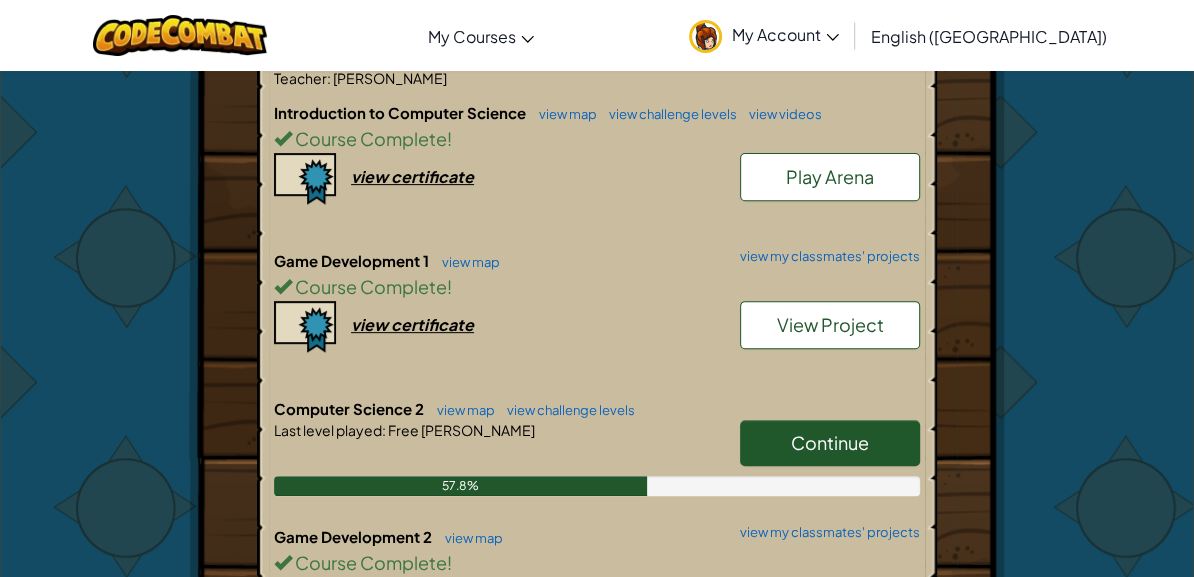 click on "Play Arena" at bounding box center (830, 177) 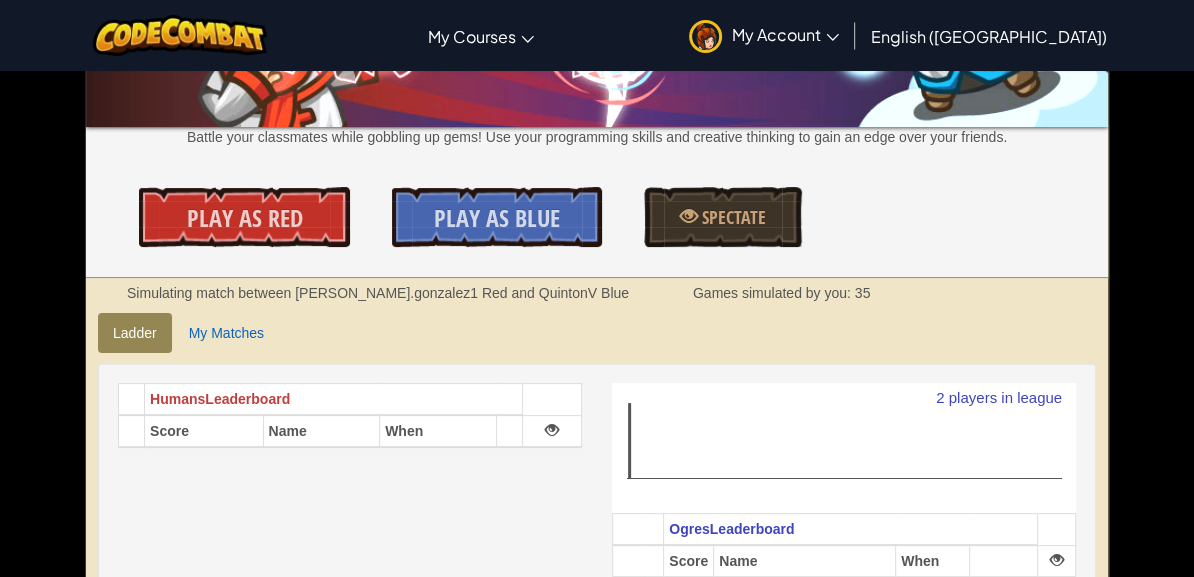 scroll, scrollTop: 439, scrollLeft: 0, axis: vertical 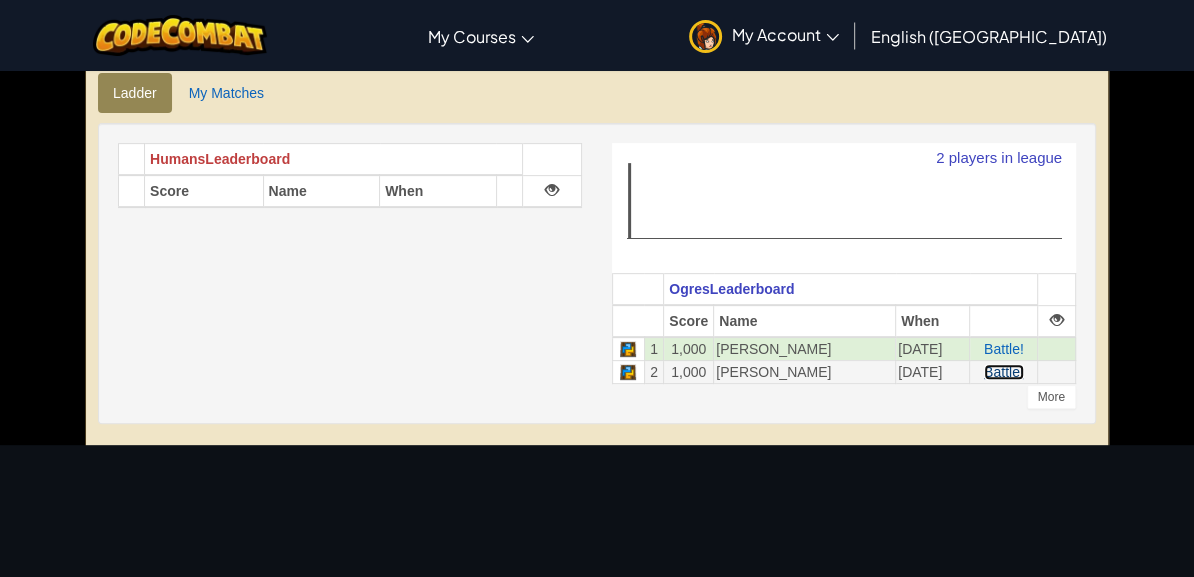 click on "Battle!" at bounding box center (1004, 372) 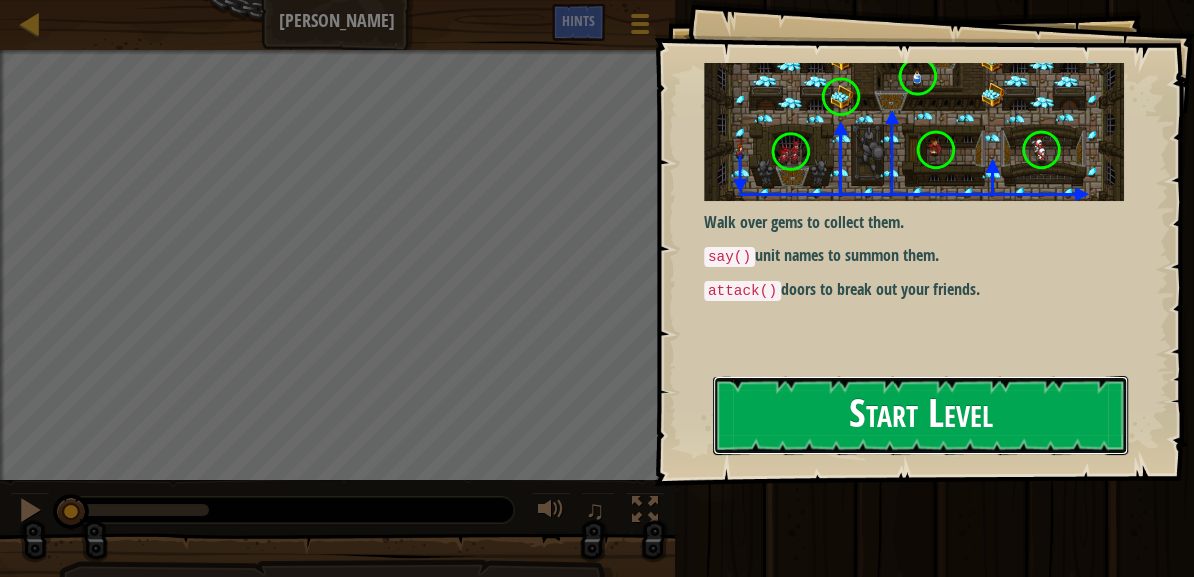 click on "Start Level" at bounding box center (920, 415) 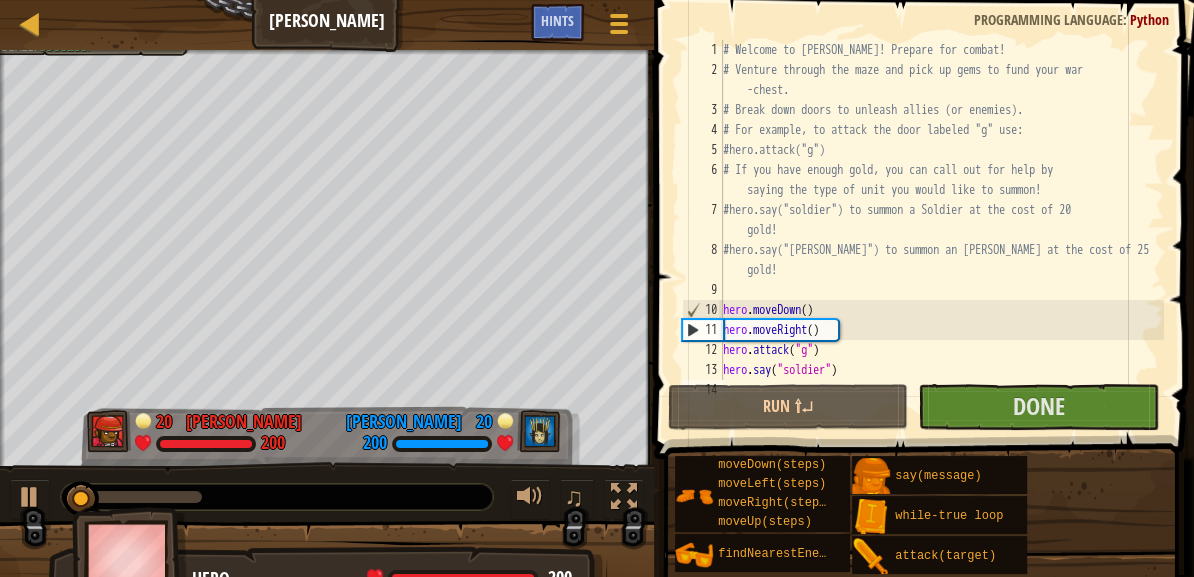click on "# Welcome to Wakka Maul! Prepare for combat! # Venture through the maze and pick up gems to fund your war      -chest. # Break down doors to unleash allies (or enemies). # For example, to attack the door labeled "g" use: #hero.attack("g") # If you have enough gold, you can call out for help by       saying the type of unit you would like to summon! #hero.say("soldier") to summon a Soldier at the cost of 20       gold! #hero.say("archer") to summon an Archer at the cost of 25       gold! hero . moveDown ( ) hero . moveRight ( ) hero . attack ( "g" ) hero . say ( "soldier" )" at bounding box center (941, 230) 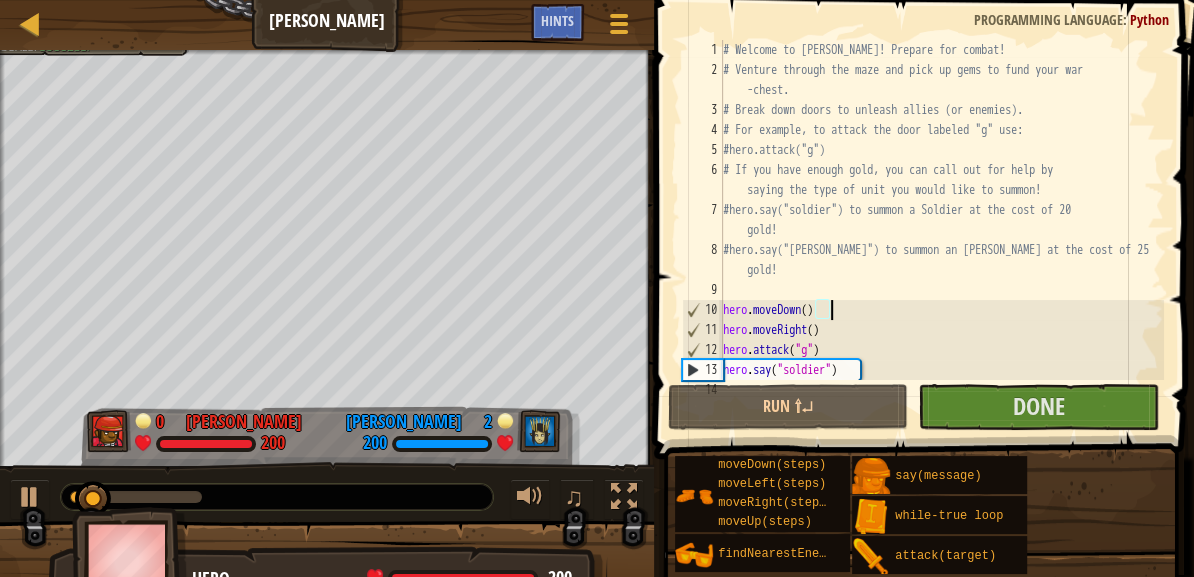 click on "# Welcome to Wakka Maul! Prepare for combat! # Venture through the maze and pick up gems to fund your war      -chest. # Break down doors to unleash allies (or enemies). # For example, to attack the door labeled "g" use: #hero.attack("g") # If you have enough gold, you can call out for help by       saying the type of unit you would like to summon! #hero.say("soldier") to summon a Soldier at the cost of 20       gold! #hero.say("archer") to summon an Archer at the cost of 25       gold! hero . moveDown ( ) hero . moveRight ( ) hero . attack ( "g" ) hero . say ( "soldier" )" at bounding box center [941, 230] 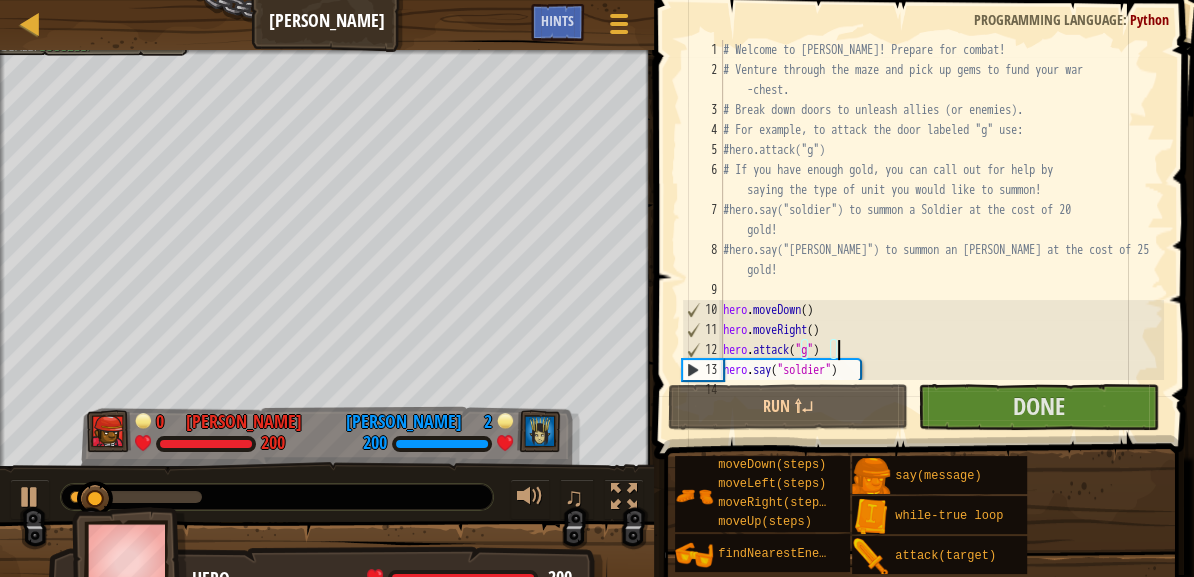 type on "hero.say("soldier")" 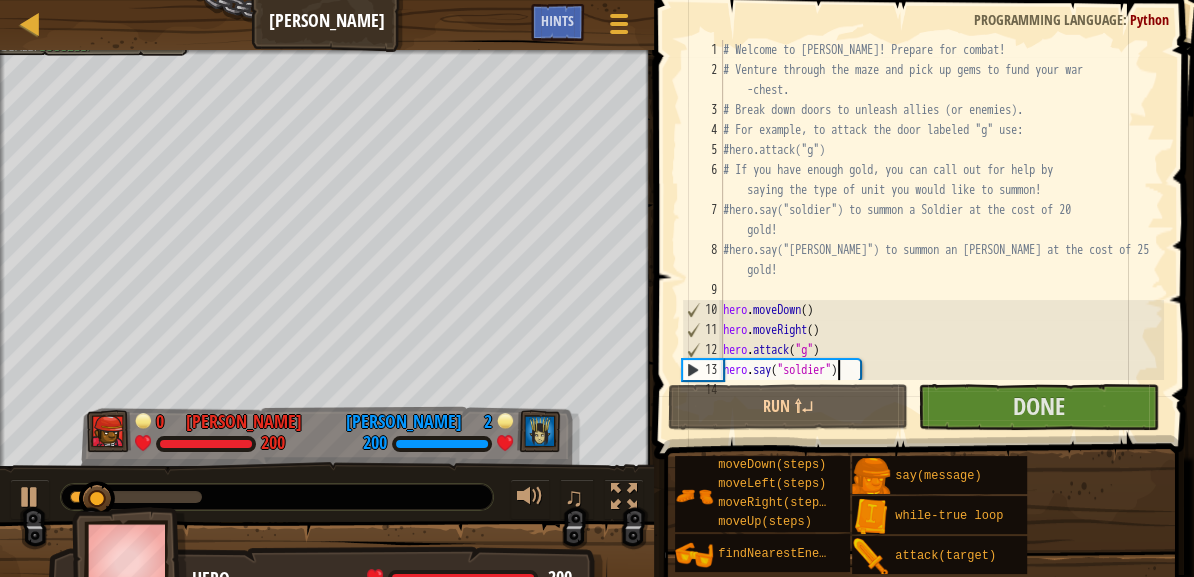 scroll, scrollTop: 19, scrollLeft: 0, axis: vertical 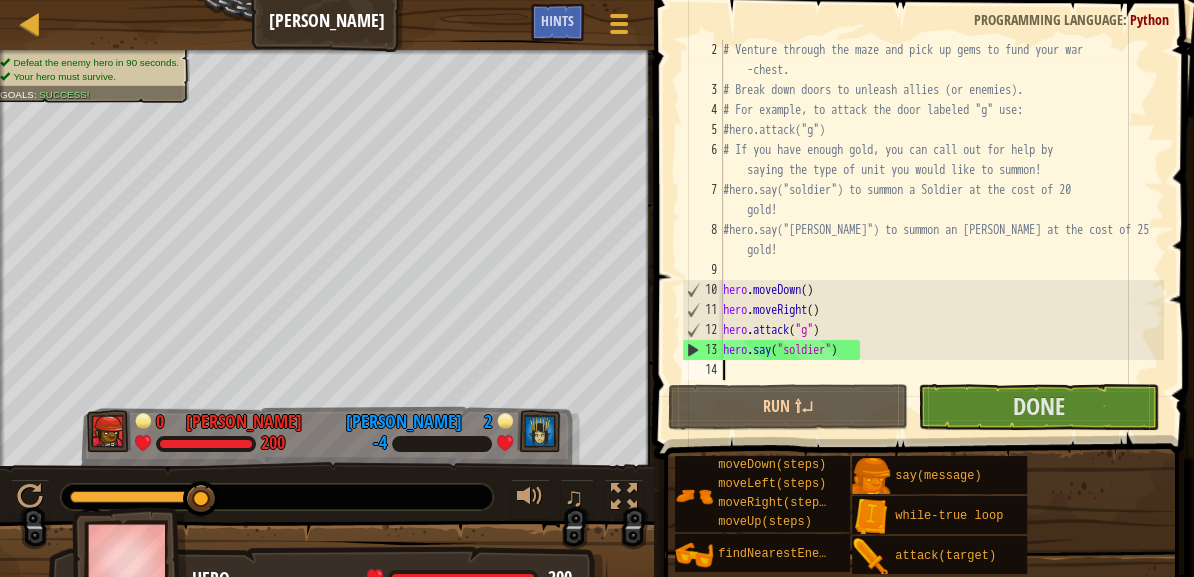 click on "# Venture through the maze and pick up gems to fund your war      -chest. # Break down doors to unleash allies (or enemies). # For example, to attack the door labeled "g" use: #hero.attack("g") # If you have enough gold, you can call out for help by       saying the type of unit you would like to summon! #hero.say("soldier") to summon a Soldier at the cost of 20       gold! #hero.say("archer") to summon an Archer at the cost of 25       gold! hero . moveDown ( ) hero . moveRight ( ) hero . attack ( "g" ) hero . say ( "soldier" )" at bounding box center (941, 240) 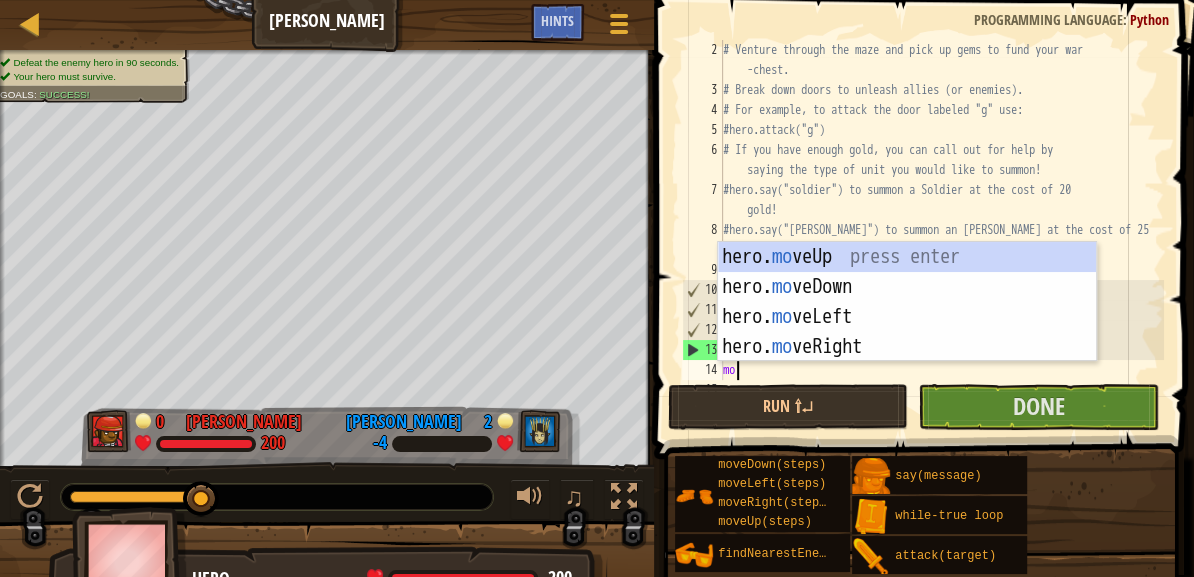 scroll, scrollTop: 9, scrollLeft: 0, axis: vertical 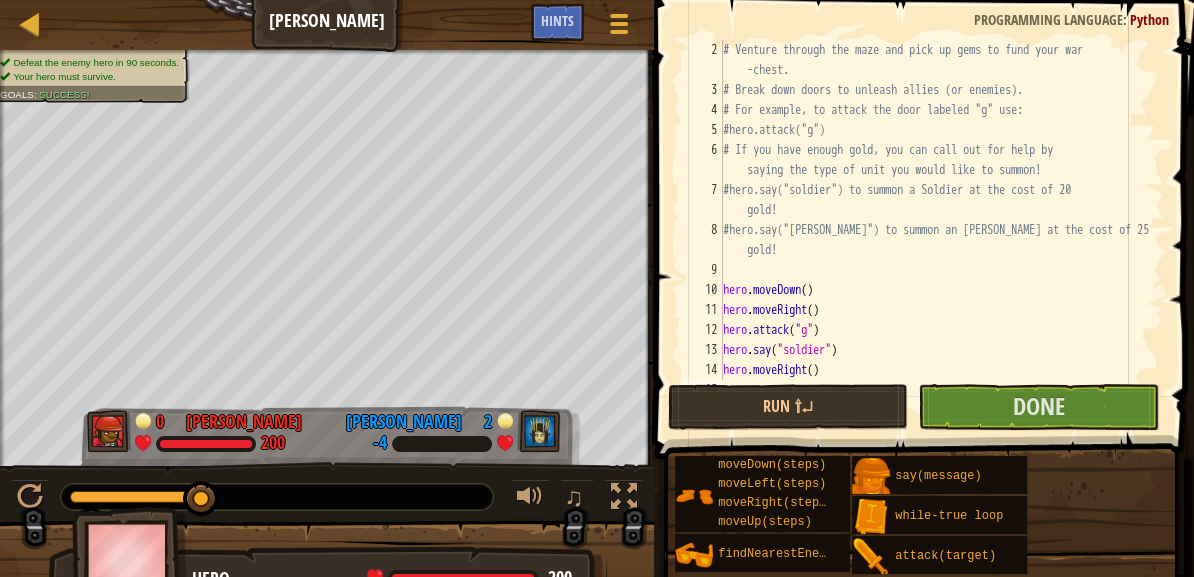 type on "mo" 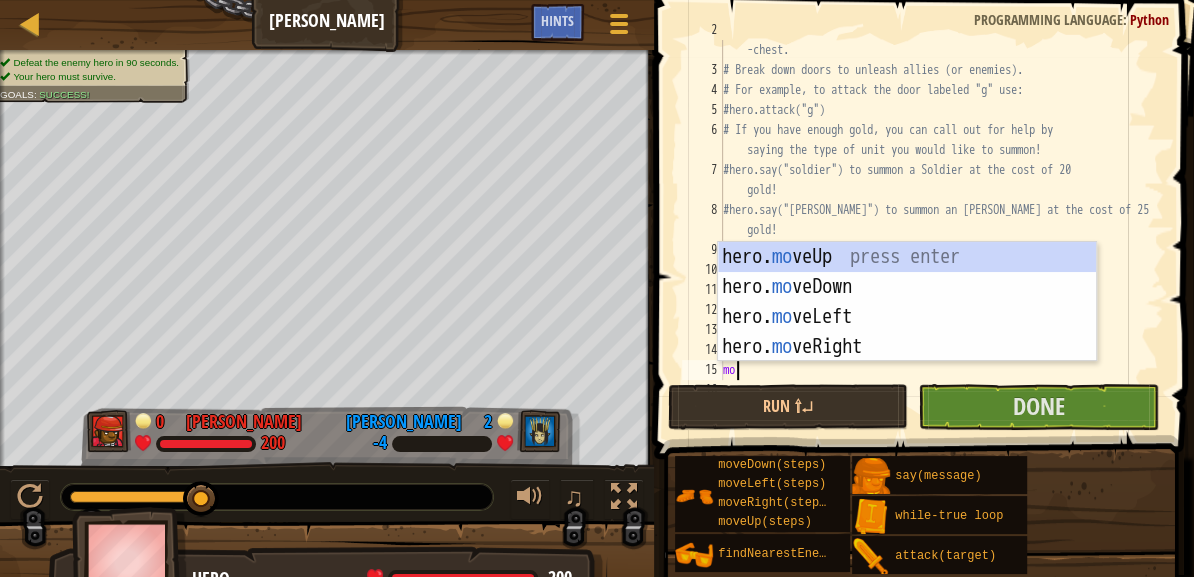 scroll, scrollTop: 39, scrollLeft: 0, axis: vertical 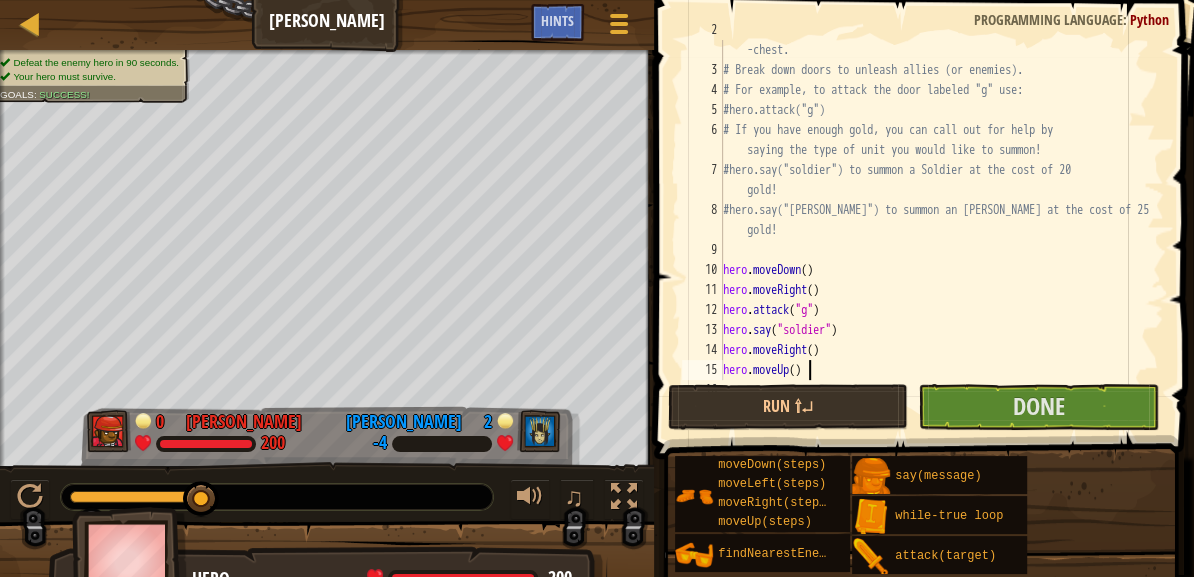 click on "# Venture through the maze and pick up gems to fund your war      -chest. # Break down doors to unleash allies (or enemies). # For example, to attack the door labeled "g" use: #hero.attack("g") # If you have enough gold, you can call out for help by       saying the type of unit you would like to summon! #hero.say("soldier") to summon a Soldier at the cost of 20       gold! #hero.say("archer") to summon an Archer at the cost of 25       gold! hero . moveDown ( ) hero . moveRight ( ) hero . attack ( "g" ) hero . say ( "soldier" ) hero . moveRight ( ) hero . moveUp ( )" at bounding box center [941, 220] 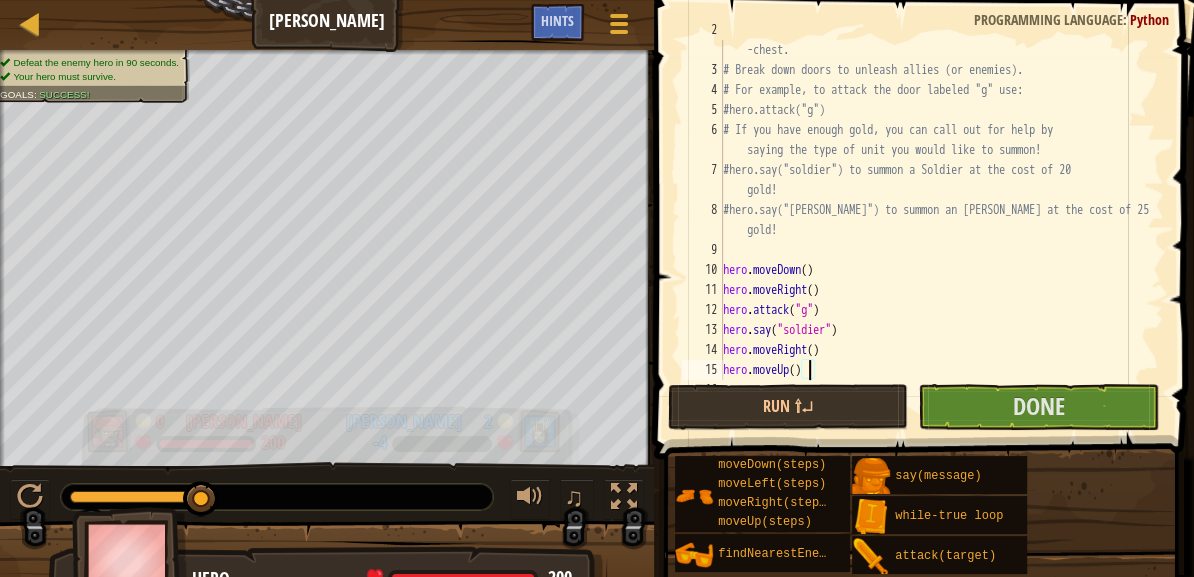 type on "hero.moveUp(4)" 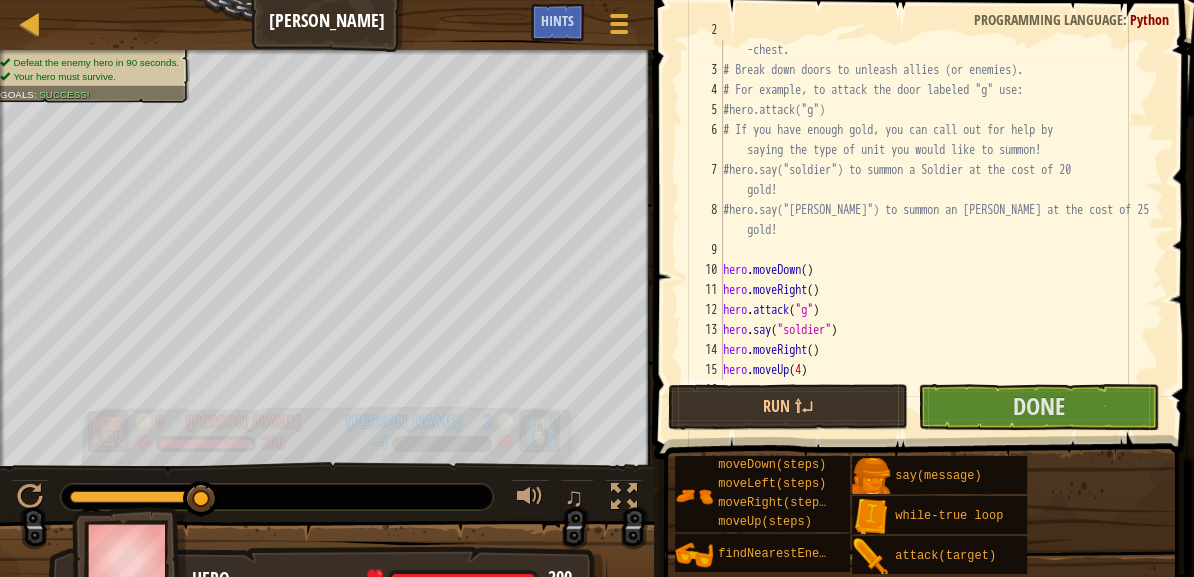 scroll, scrollTop: 9, scrollLeft: 0, axis: vertical 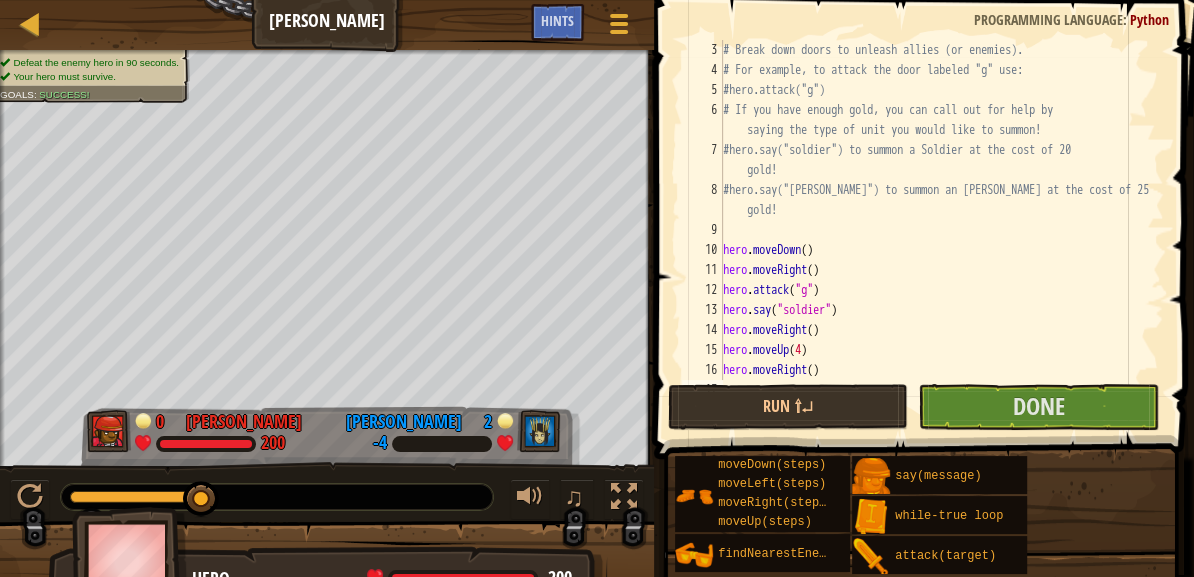 click on "# Break down doors to unleash allies (or enemies). # For example, to attack the door labeled "g" use: #hero.attack("g") # If you have enough gold, you can call out for help by       saying the type of unit you would like to summon! #hero.say("soldier") to summon a Soldier at the cost of 20       gold! #hero.say("archer") to summon an Archer at the cost of 25       gold! hero . moveDown ( ) hero . moveRight ( ) hero . attack ( "g" ) hero . say ( "soldier" ) hero . moveRight ( ) hero . moveUp ( 4 ) hero . moveRight ( )" at bounding box center [941, 230] 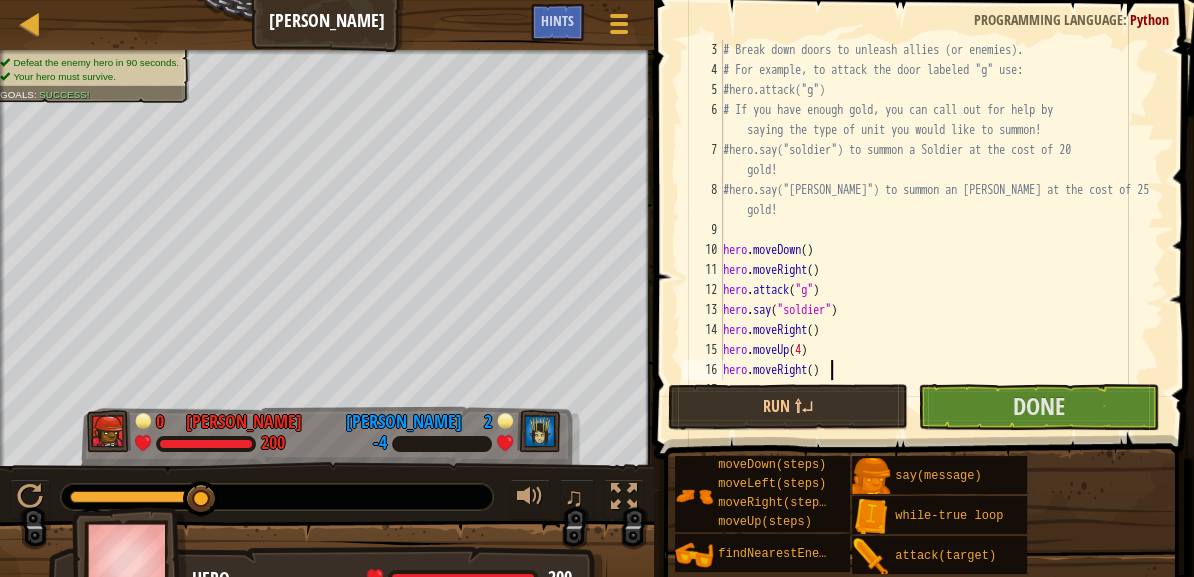 type on "hero.moveRight(3)" 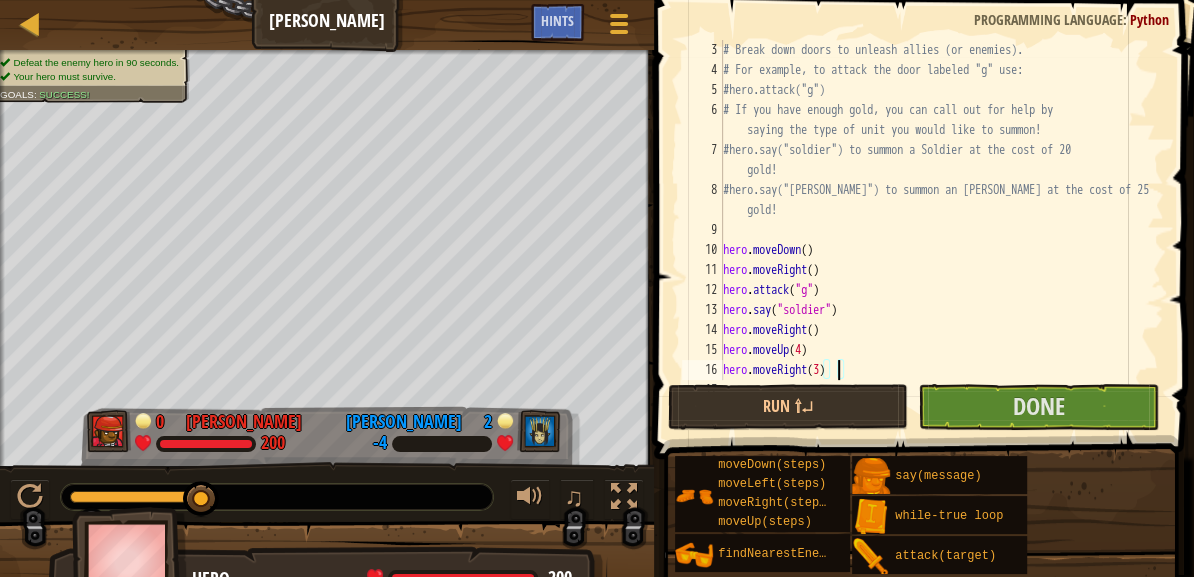 click on "# Break down doors to unleash allies (or enemies). # For example, to attack the door labeled "g" use: #hero.attack("g") # If you have enough gold, you can call out for help by       saying the type of unit you would like to summon! #hero.say("soldier") to summon a Soldier at the cost of 20       gold! #hero.say("archer") to summon an Archer at the cost of 25       gold! hero . moveDown ( ) hero . moveRight ( ) hero . attack ( "g" ) hero . say ( "soldier" ) hero . moveRight ( ) hero . moveUp ( 4 ) hero . moveRight ( 3 )" at bounding box center (941, 230) 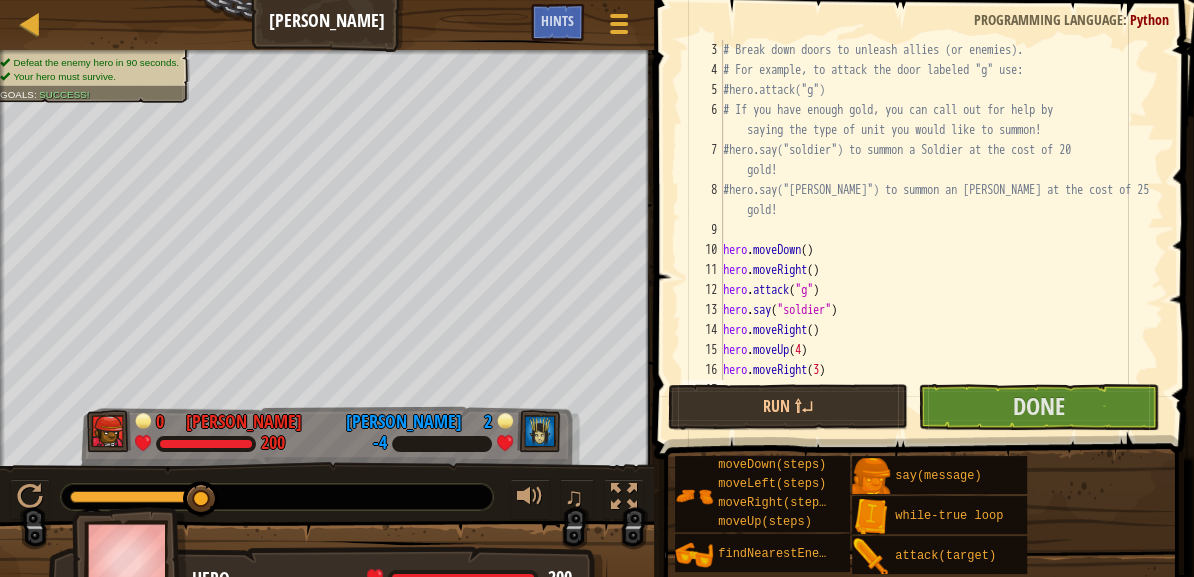 scroll, scrollTop: 9, scrollLeft: 0, axis: vertical 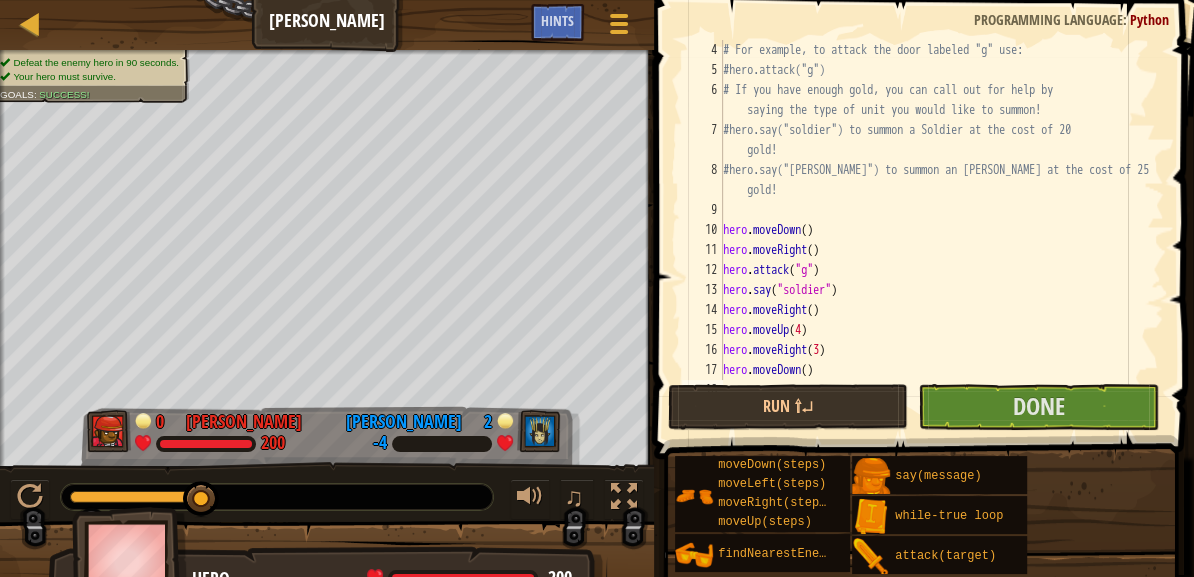 click on "# For example, to attack the door labeled "g" use: #hero.attack("g") # If you have enough gold, you can call out for help by       saying the type of unit you would like to summon! #hero.say("soldier") to summon a Soldier at the cost of 20       gold! #hero.say("archer") to summon an Archer at the cost of 25       gold! hero . moveDown ( ) hero . moveRight ( ) hero . attack ( "g" ) hero . say ( "soldier" ) hero . moveRight ( ) hero . moveUp ( 4 ) hero . moveRight ( 3 ) hero . moveDown ( )" at bounding box center [941, 230] 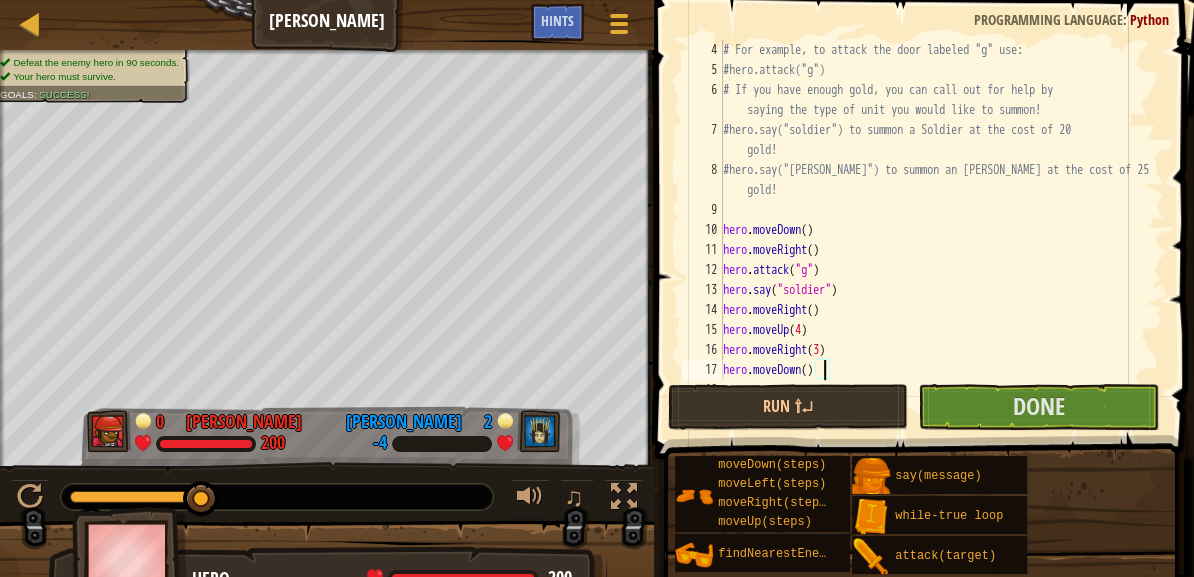 type on "hero.moveDown(3)" 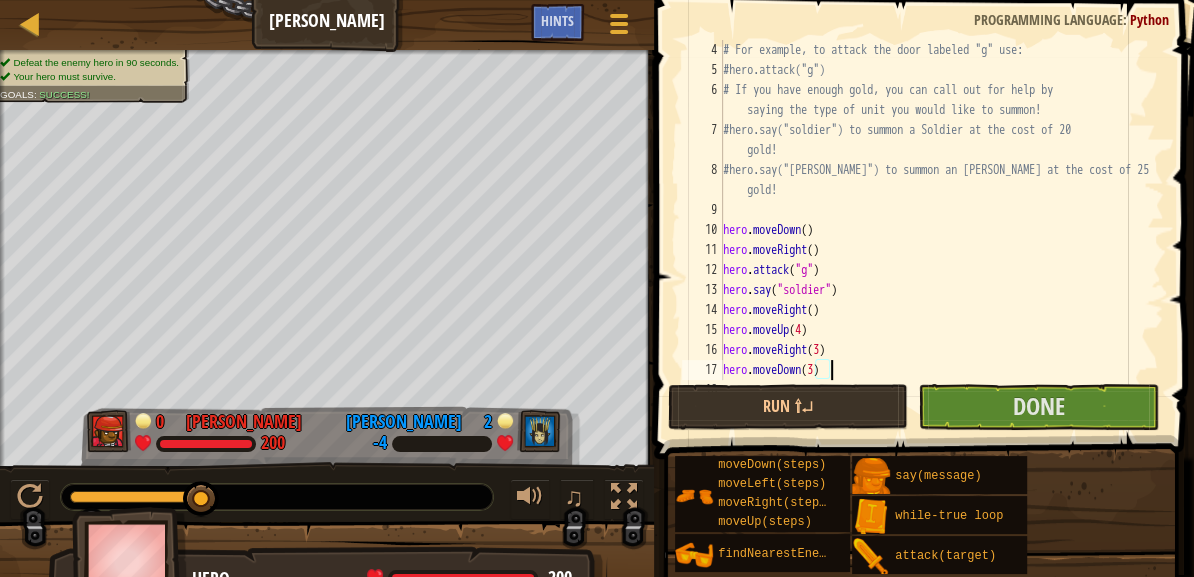 scroll, scrollTop: 9, scrollLeft: 8, axis: both 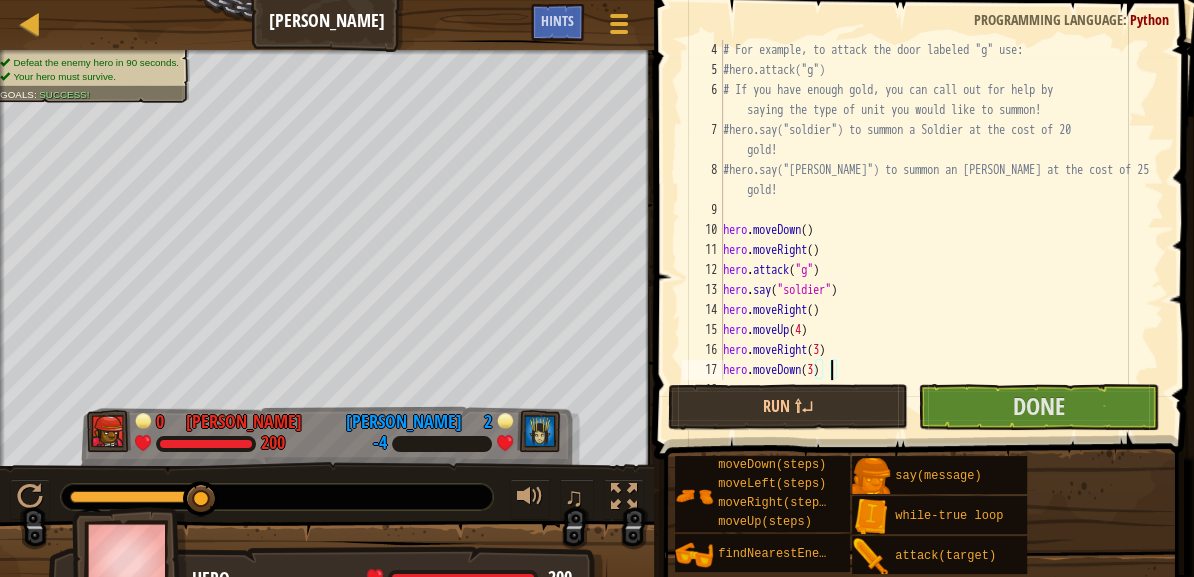 click on "# For example, to attack the door labeled "g" use: #hero.attack("g") # If you have enough gold, you can call out for help by       saying the type of unit you would like to summon! #hero.say("soldier") to summon a Soldier at the cost of 20       gold! #hero.say("archer") to summon an Archer at the cost of 25       gold! hero . moveDown ( ) hero . moveRight ( ) hero . attack ( "g" ) hero . say ( "soldier" ) hero . moveRight ( ) hero . moveUp ( 4 ) hero . moveRight ( 3 ) hero . moveDown ( 3 )" at bounding box center (941, 230) 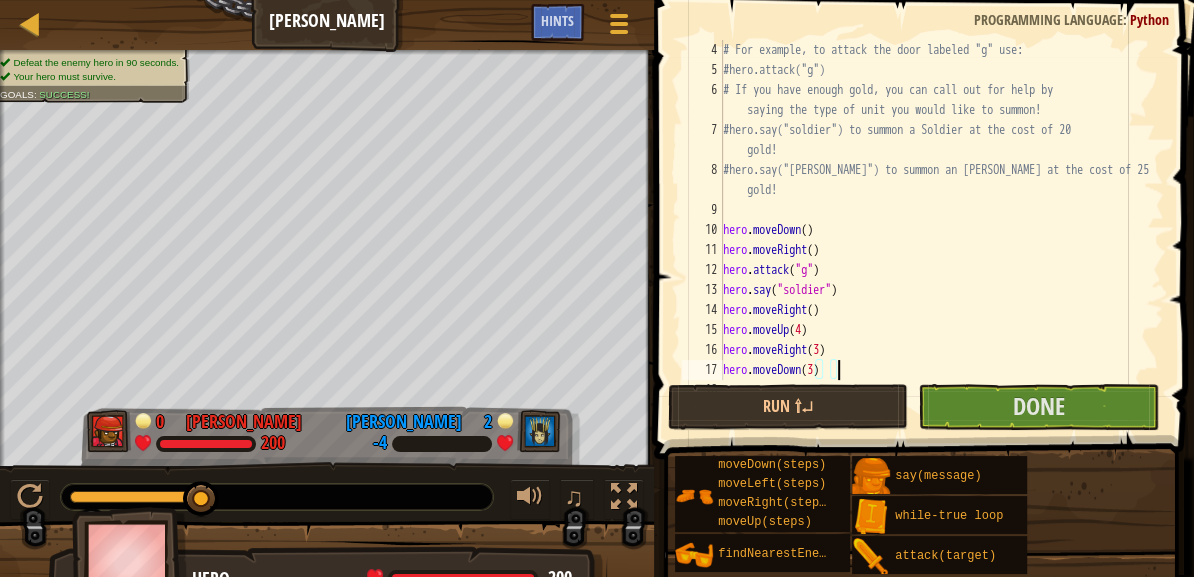scroll, scrollTop: 9, scrollLeft: 0, axis: vertical 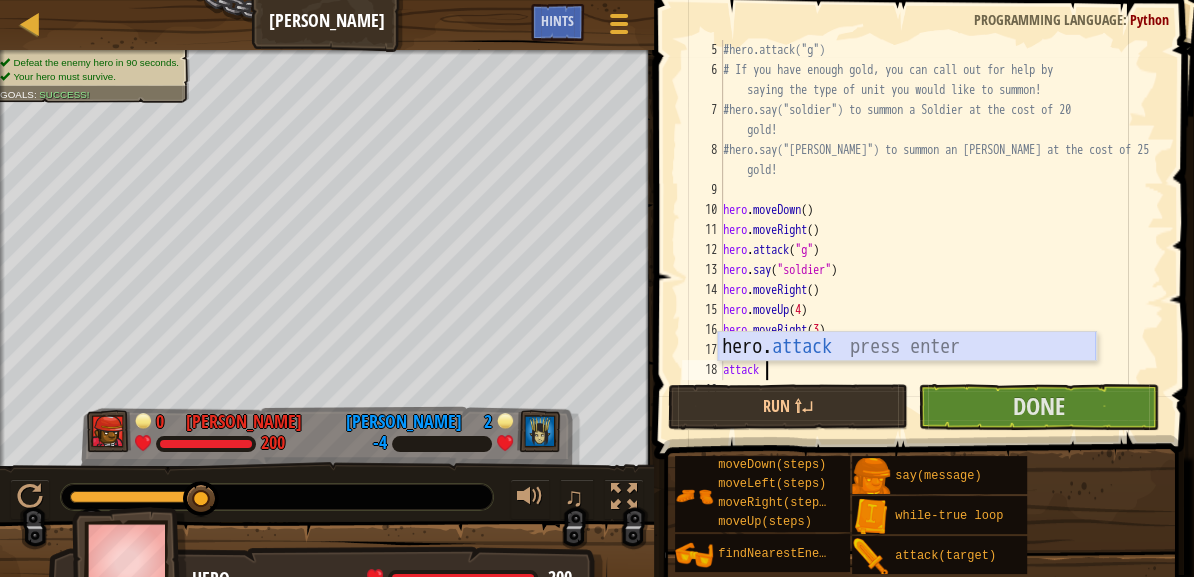 click on "hero. attack press enter" at bounding box center [907, 377] 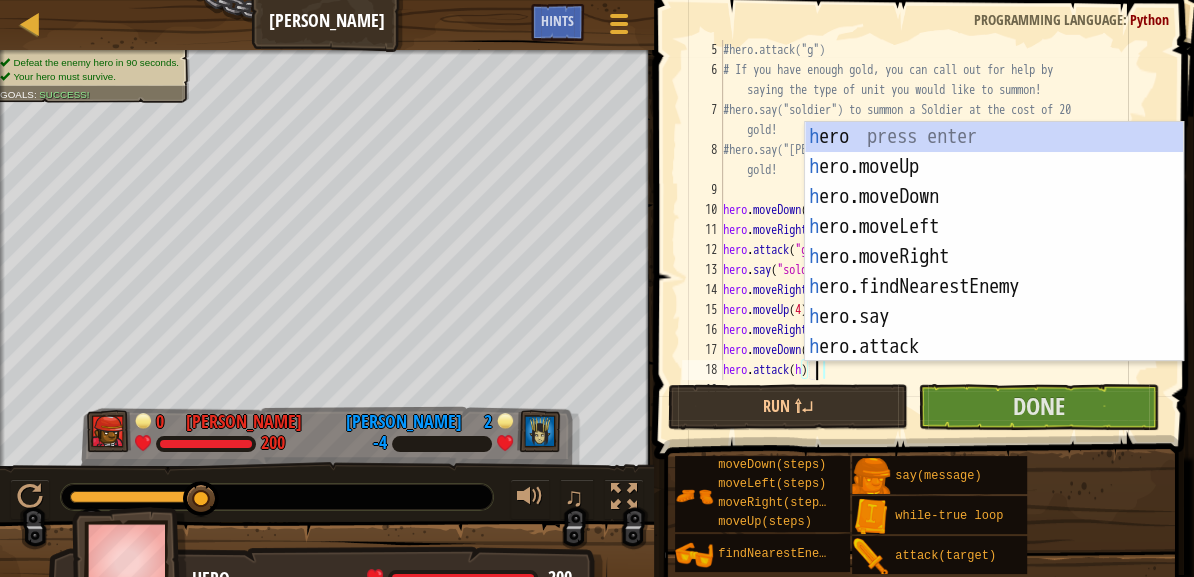 type on "hero.attack(h)" 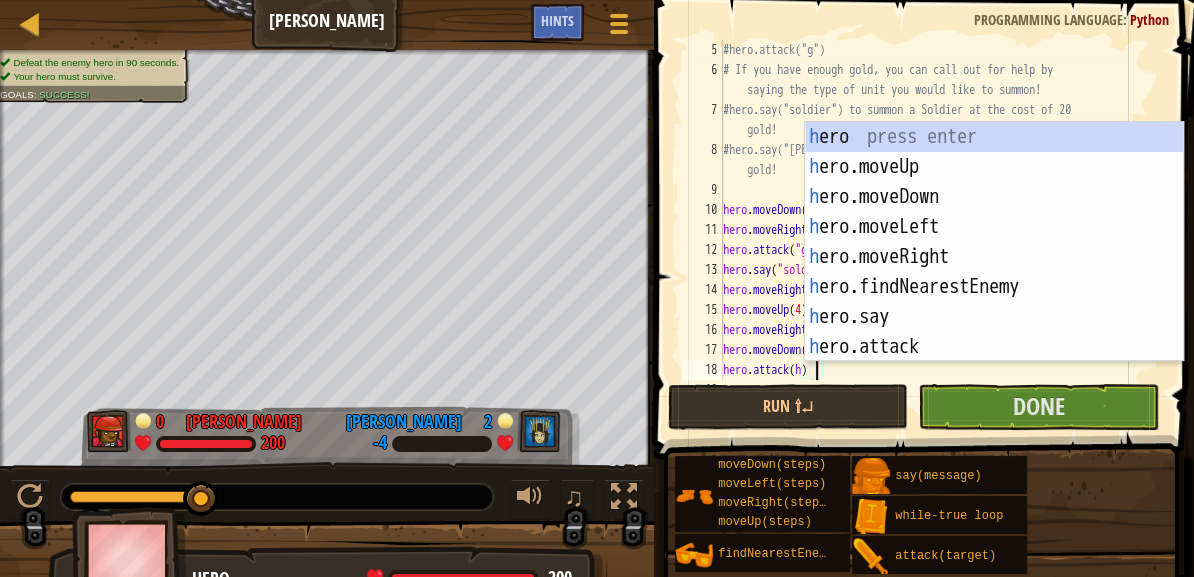click on "#hero.attack("g") # If you have enough gold, you can call out for help by       saying the type of unit you would like to summon! #hero.say("soldier") to summon a Soldier at the cost of 20       gold! #hero.say("archer") to summon an Archer at the cost of 25       gold! hero . moveDown ( ) hero . moveRight ( ) hero . attack ( "g" ) hero . say ( "soldier" ) hero . moveRight ( ) hero . moveUp ( 4 ) hero . moveRight ( 3 ) hero . moveDown ( 3 ) hero . attack ( h )" at bounding box center (941, 230) 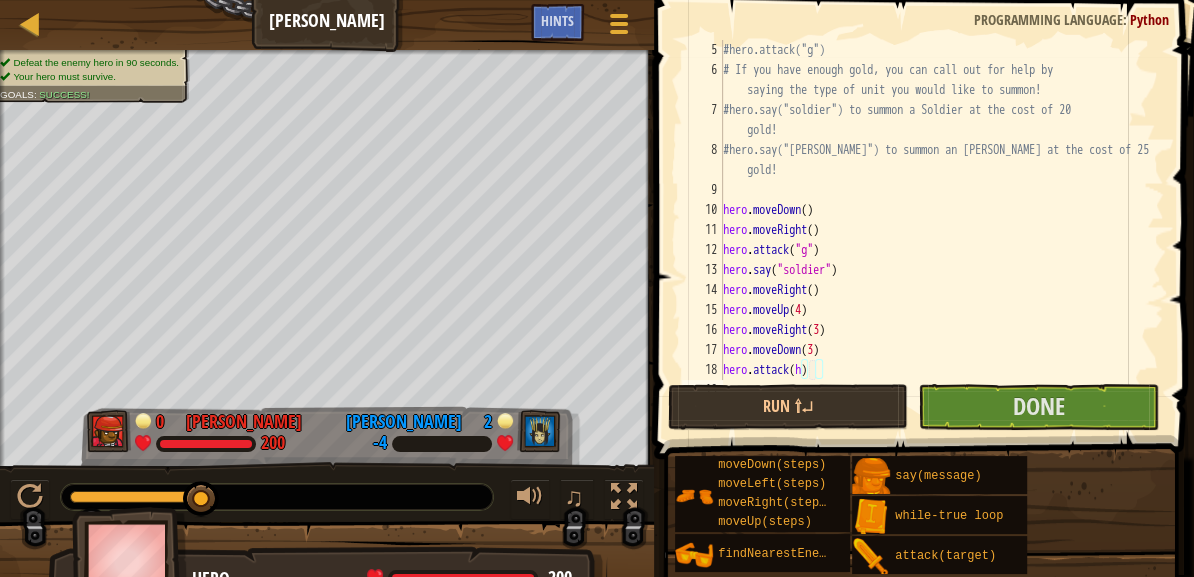 scroll, scrollTop: 9, scrollLeft: 0, axis: vertical 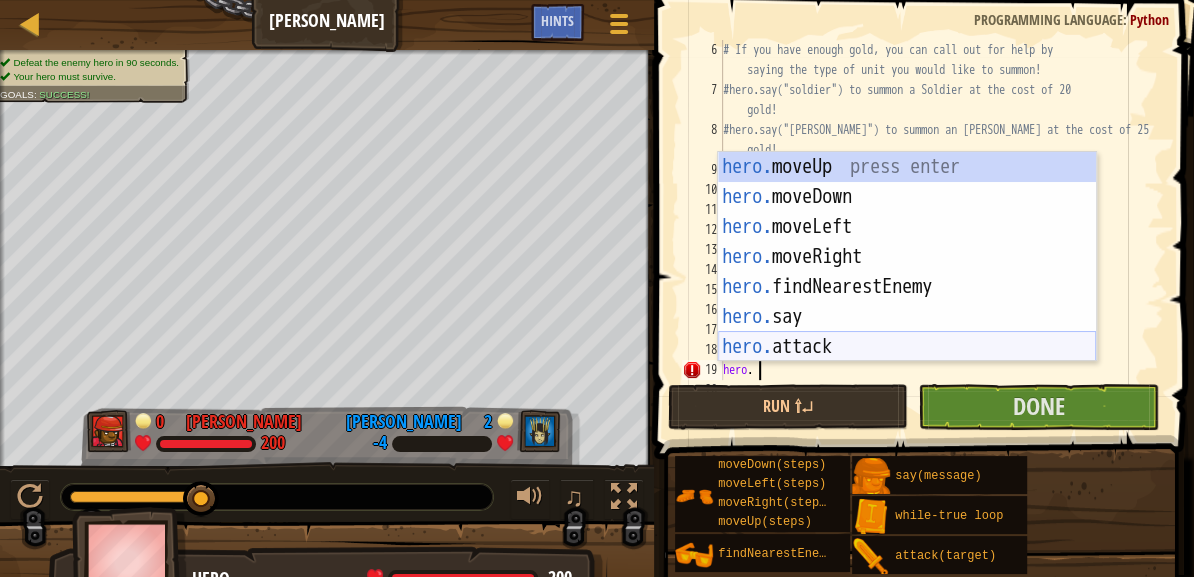click on "hero. moveUp press enter hero. moveDown press enter hero. moveLeft press enter hero. moveRight press enter hero. findNearestEnemy press enter hero. say press enter hero. attack press enter" at bounding box center (907, 287) 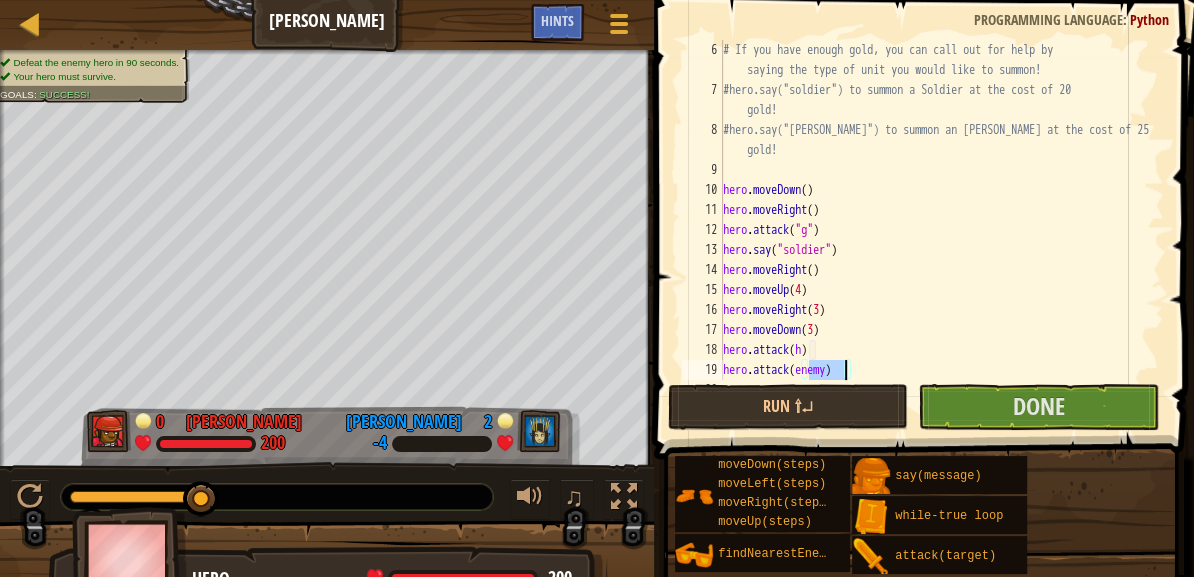 type on "hero.attack(i)" 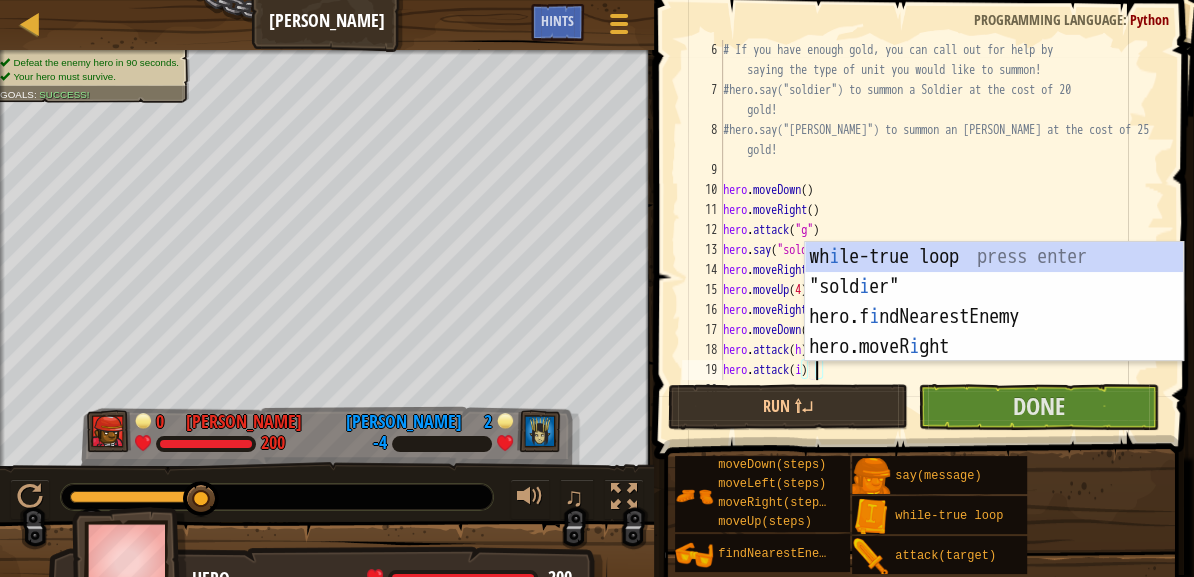 click on "# If you have enough gold, you can call out for help by       saying the type of unit you would like to summon! #hero.say("soldier") to summon a Soldier at the cost of 20       gold! #hero.say("archer") to summon an Archer at the cost of 25       gold! hero . moveDown ( ) hero . moveRight ( ) hero . attack ( "g" ) hero . say ( "soldier" ) hero . moveRight ( ) hero . moveUp ( 4 ) hero . moveRight ( 3 ) hero . moveDown ( 3 ) hero . attack ( h ) hero . attack ( i )" at bounding box center [941, 240] 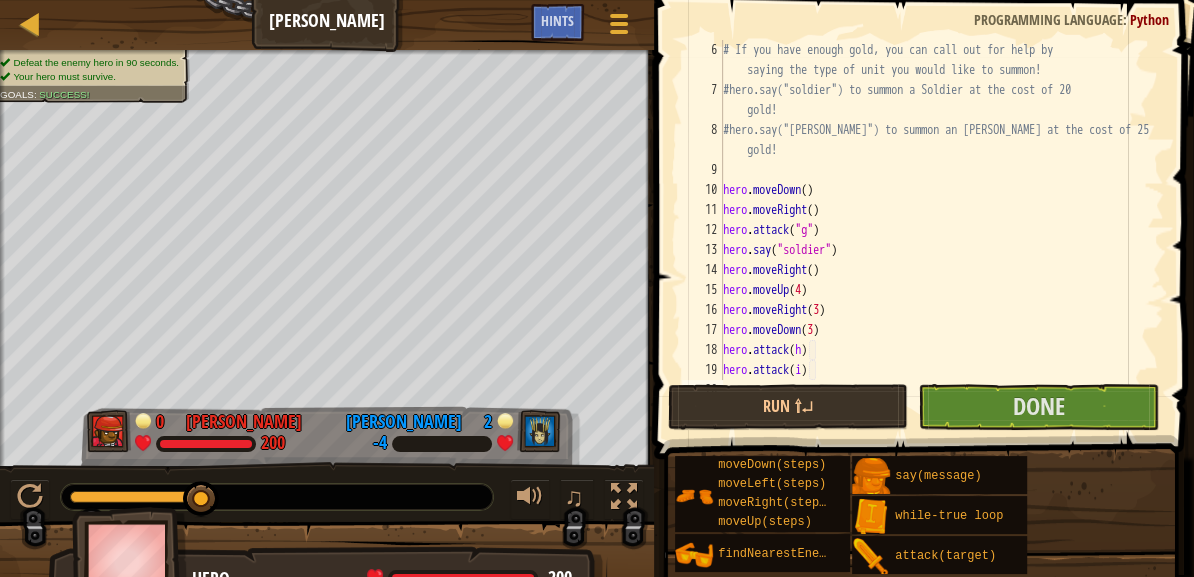 scroll, scrollTop: 9, scrollLeft: 0, axis: vertical 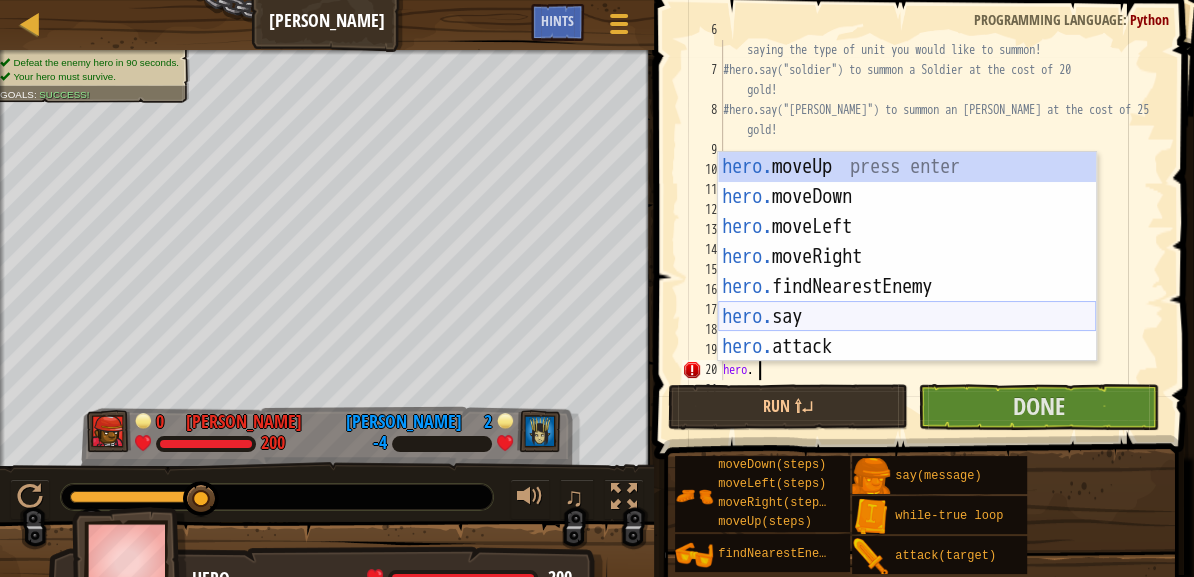 click on "hero. moveUp press enter hero. moveDown press enter hero. moveLeft press enter hero. moveRight press enter hero. findNearestEnemy press enter hero. say press enter hero. attack press enter" at bounding box center (907, 287) 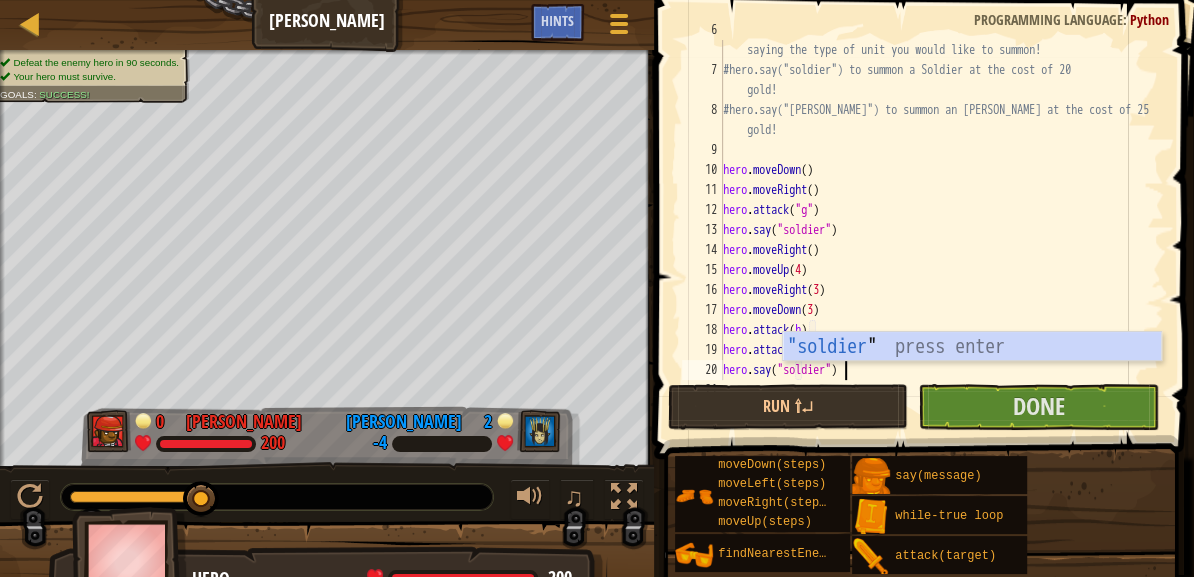click on "# If you have enough gold, you can call out for help by       saying the type of unit you would like to summon! #hero.say("soldier") to summon a Soldier at the cost of 20       gold! #hero.say("archer") to summon an Archer at the cost of 25       gold! hero . moveDown ( ) hero . moveRight ( ) hero . attack ( "g" ) hero . say ( "soldier" ) hero . moveRight ( ) hero . moveUp ( 4 ) hero . moveRight ( 3 ) hero . moveDown ( 3 ) hero . attack ( h ) hero . attack ( i ) hero . say ( "soldier" )" at bounding box center [941, 220] 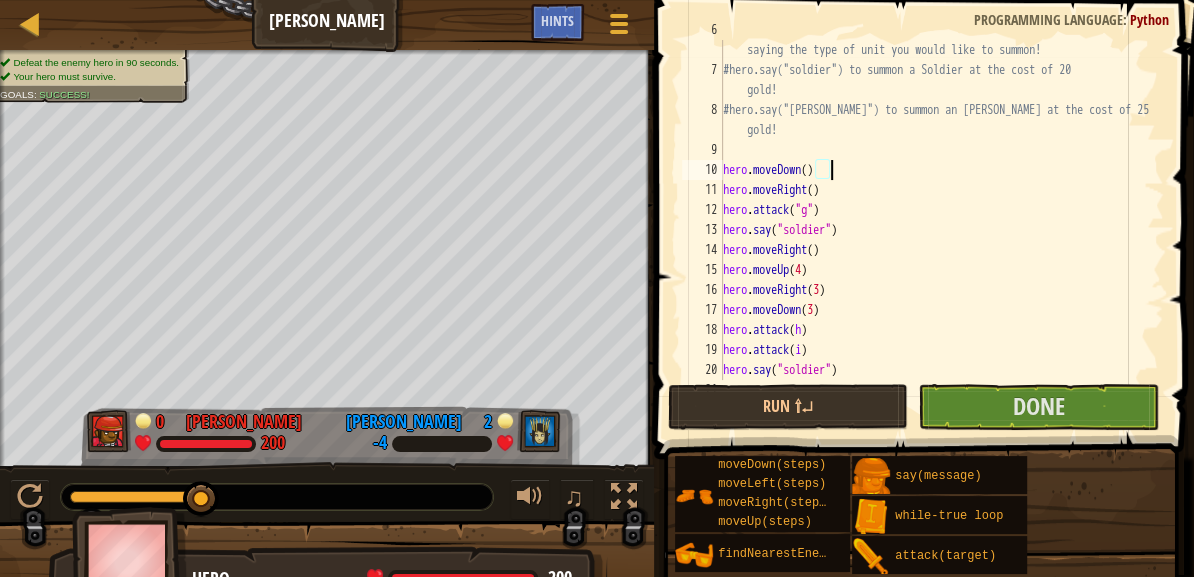 click on "# If you have enough gold, you can call out for help by       saying the type of unit you would like to summon! #hero.say("soldier") to summon a Soldier at the cost of 20       gold! #hero.say("archer") to summon an Archer at the cost of 25       gold! hero . moveDown ( ) hero . moveRight ( ) hero . attack ( "g" ) hero . say ( "soldier" ) hero . moveRight ( ) hero . moveUp ( 4 ) hero . moveRight ( 3 ) hero . moveDown ( 3 ) hero . attack ( h ) hero . attack ( i ) hero . say ( "soldier" )" at bounding box center [941, 220] 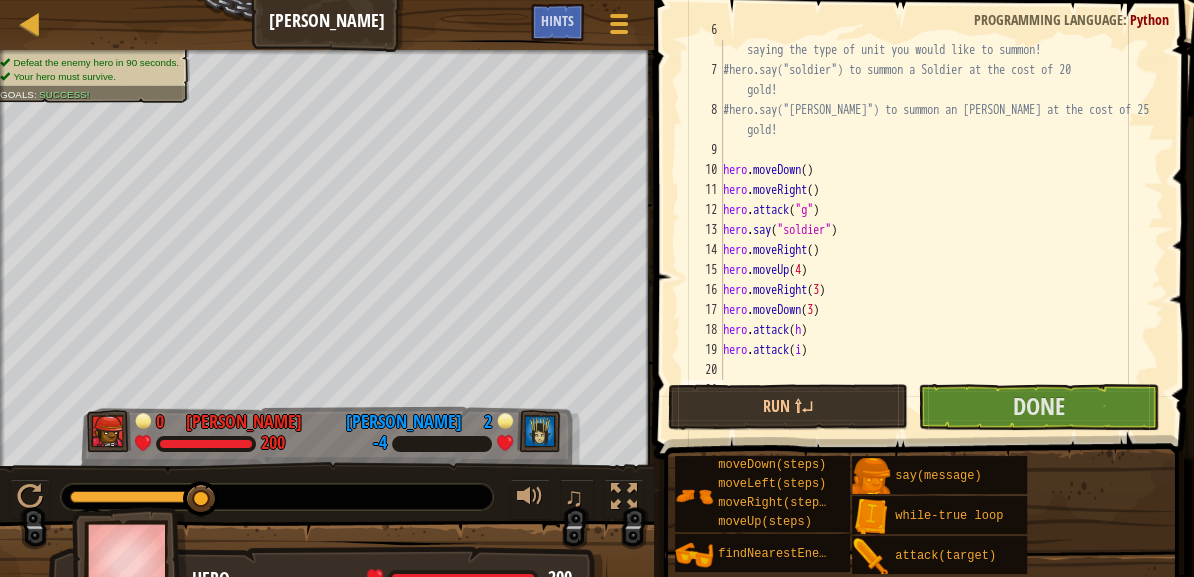 scroll, scrollTop: 9, scrollLeft: 0, axis: vertical 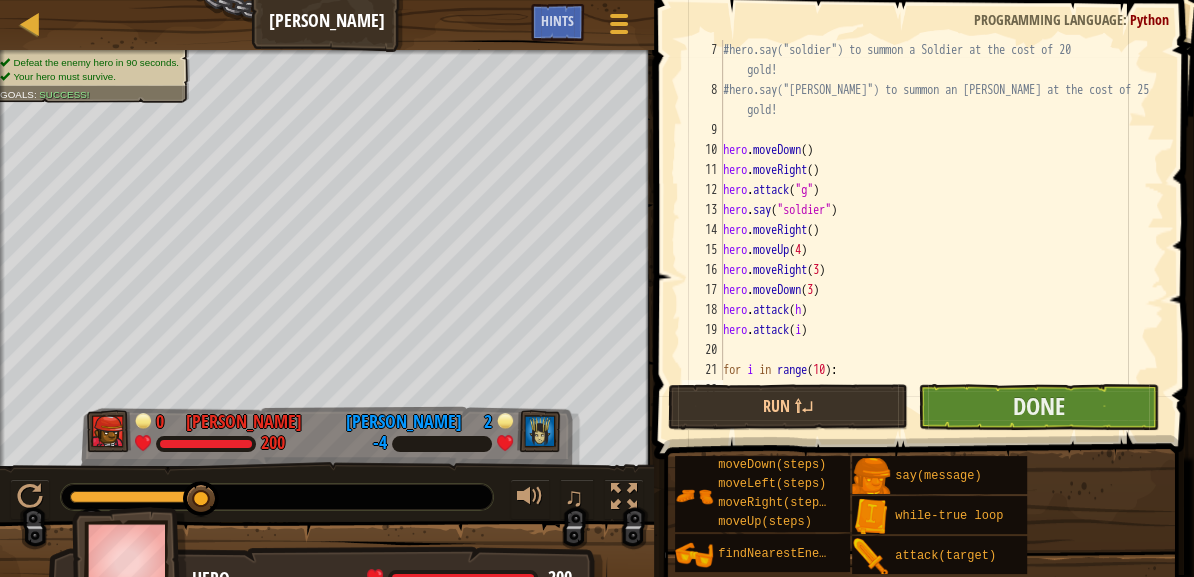type on "hero.say("soldier")" 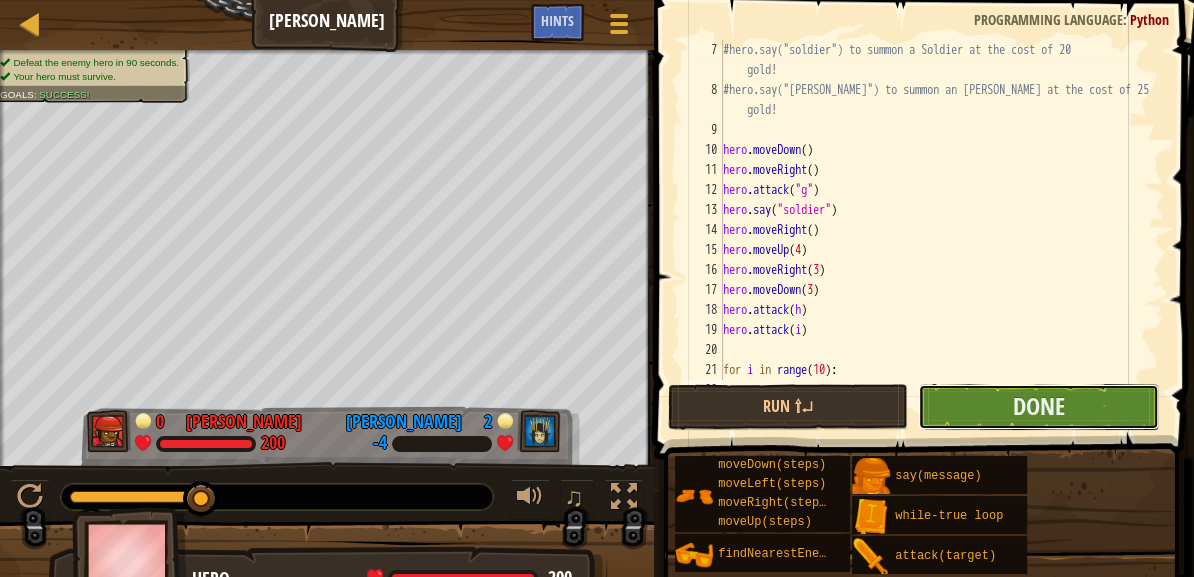 click on "Done" at bounding box center (1038, 407) 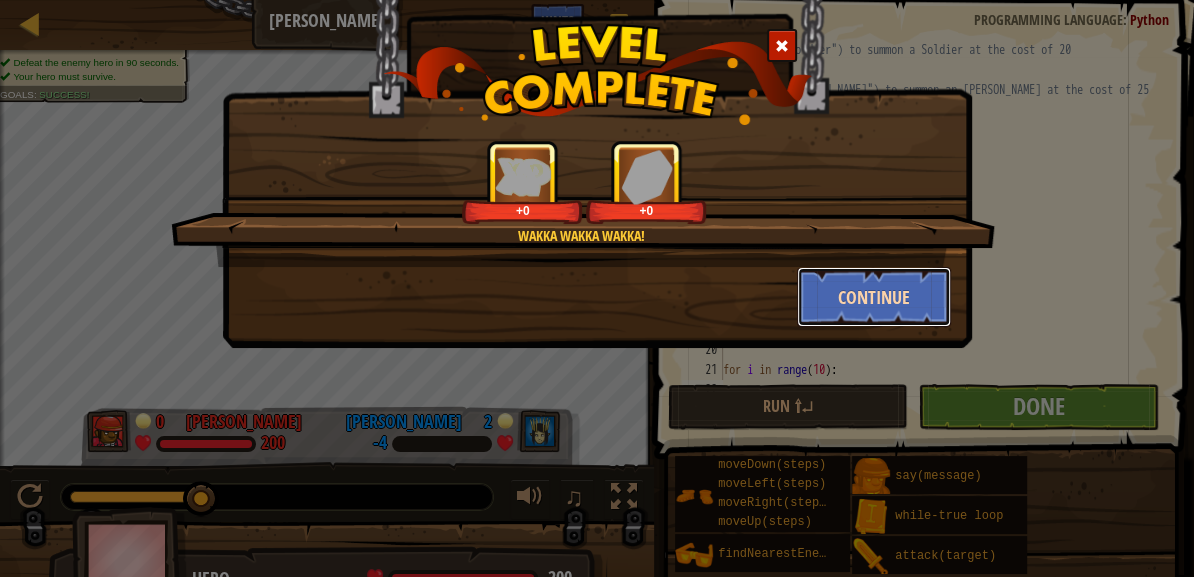 click on "Continue" at bounding box center [874, 297] 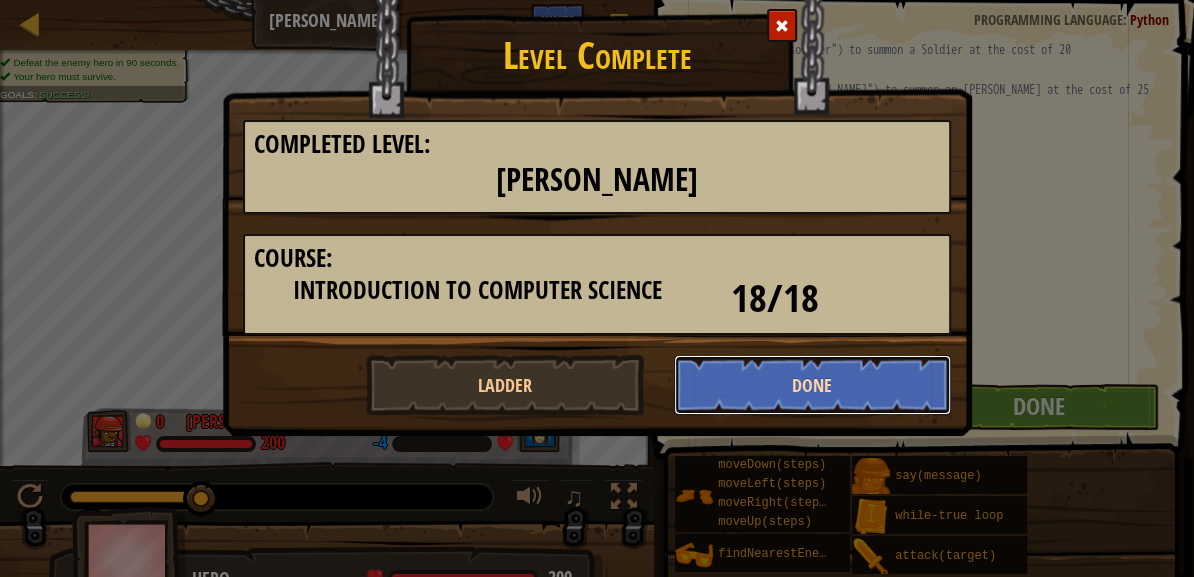 click on "Done" at bounding box center (813, 385) 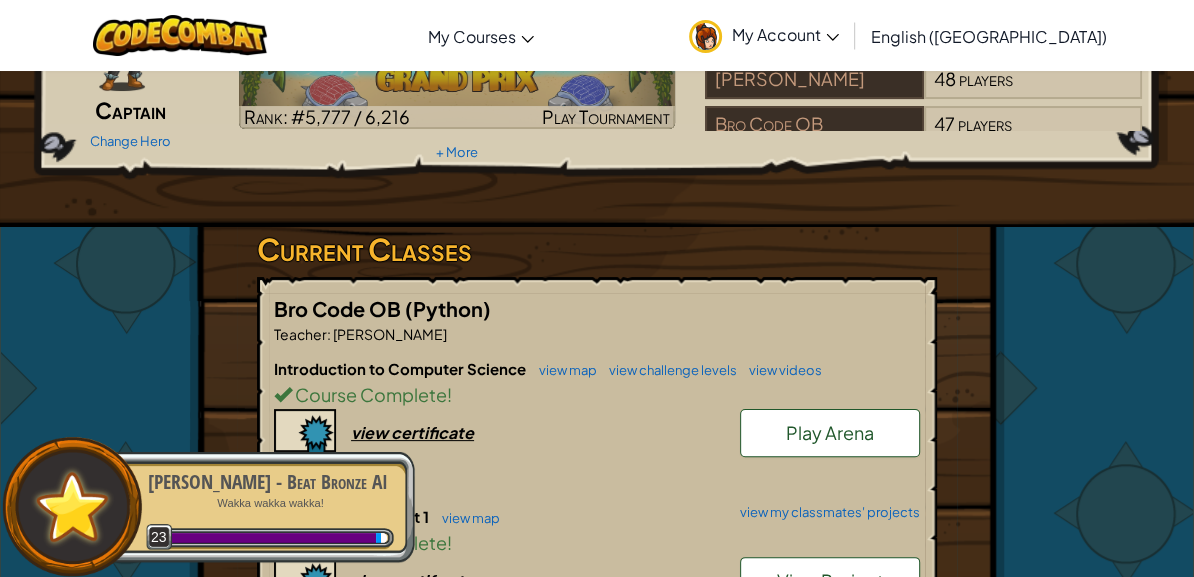 scroll, scrollTop: 239, scrollLeft: 0, axis: vertical 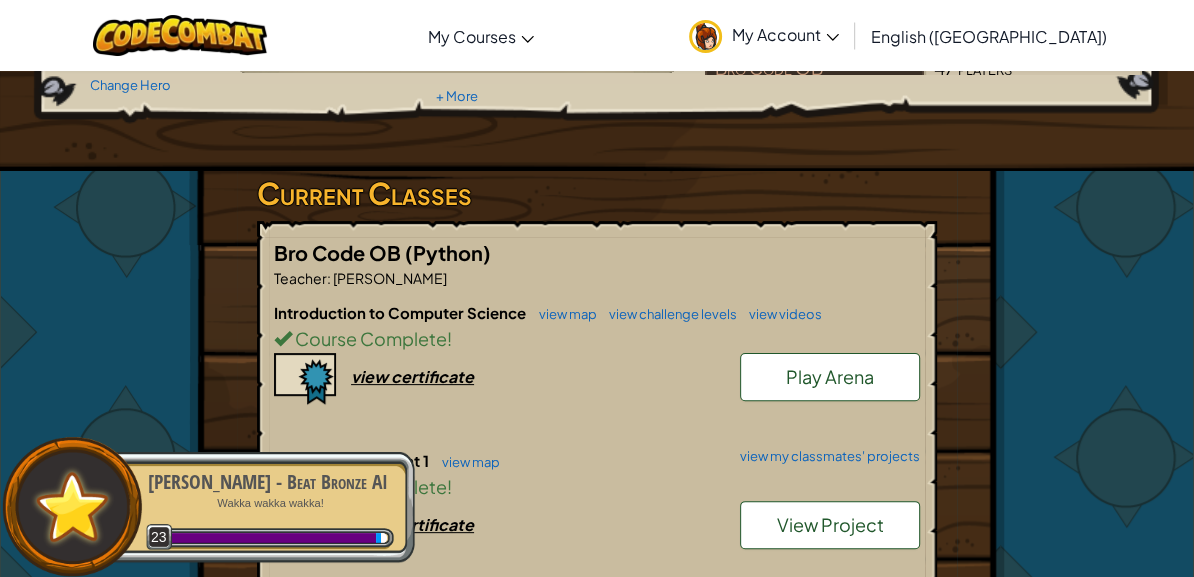 click on "Play Arena" at bounding box center [830, 376] 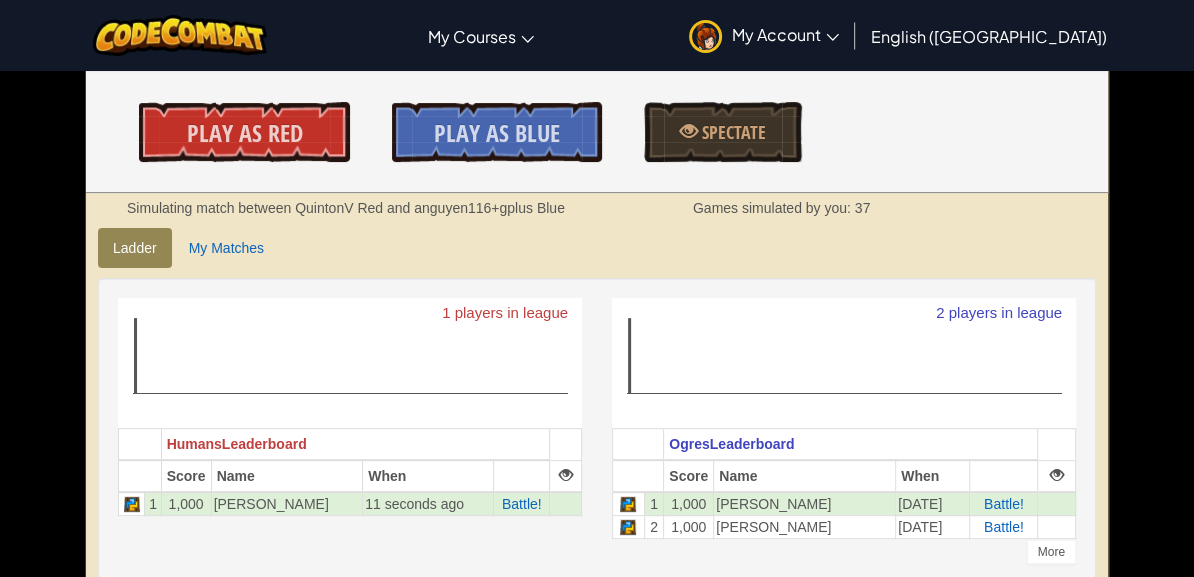 scroll, scrollTop: 279, scrollLeft: 0, axis: vertical 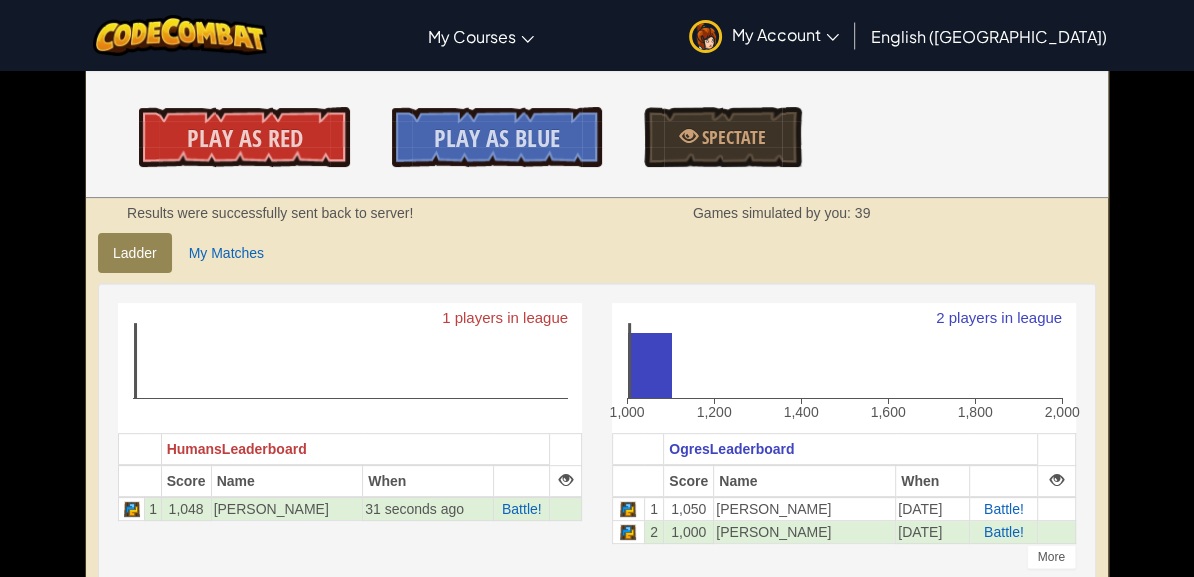 click 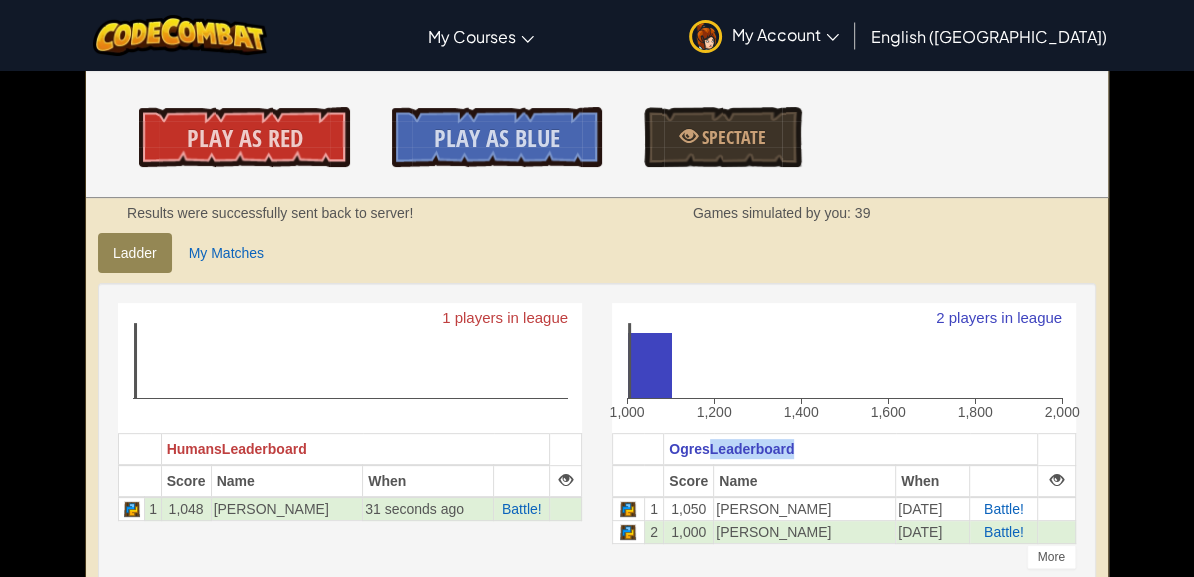 click on "Leaderboard" at bounding box center (752, 449) 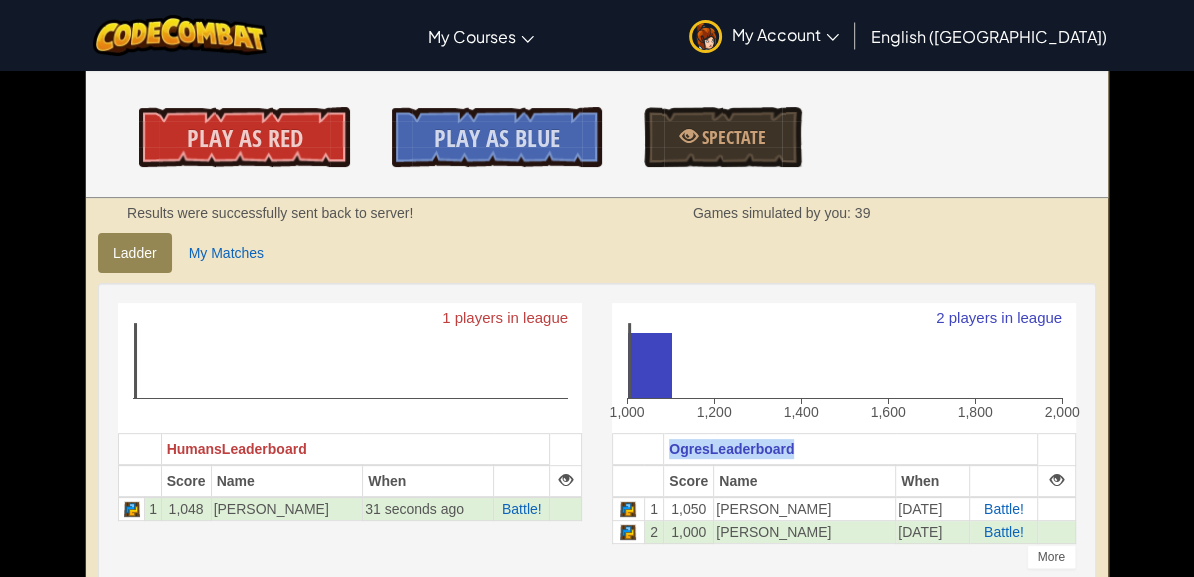 click on "Leaderboard" at bounding box center [752, 449] 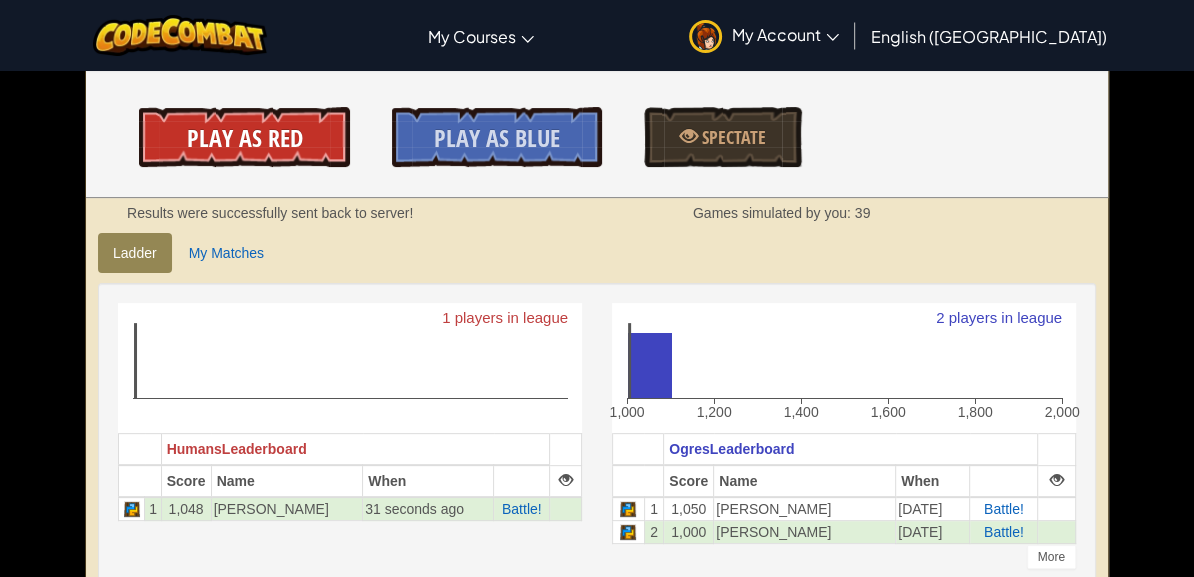 click on "Play As Red" at bounding box center [244, 137] 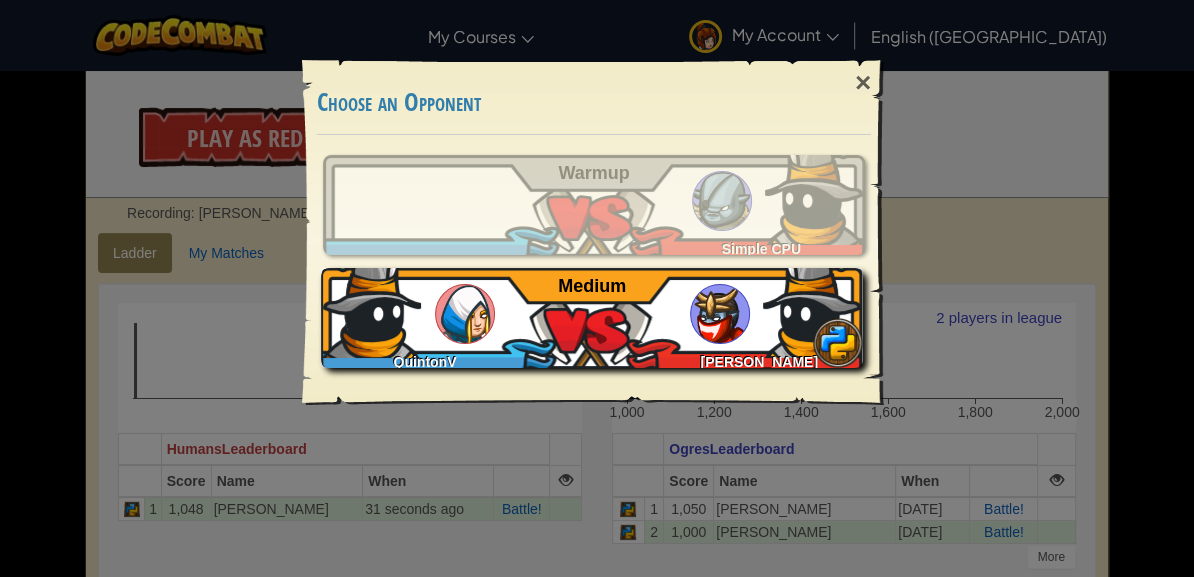click at bounding box center [720, 314] 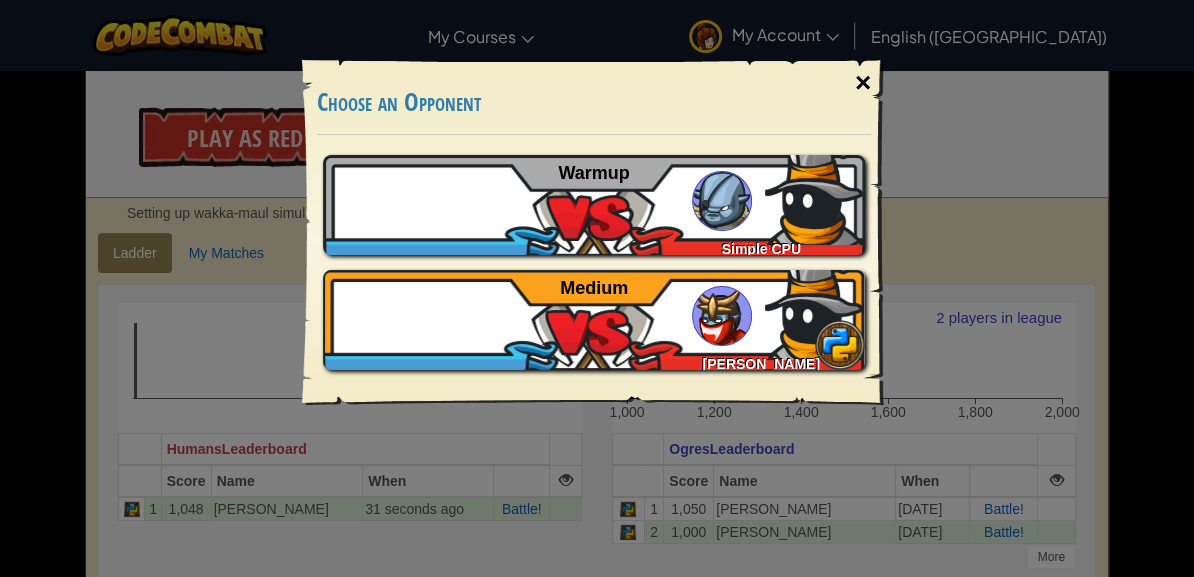 click on "×" at bounding box center [863, 83] 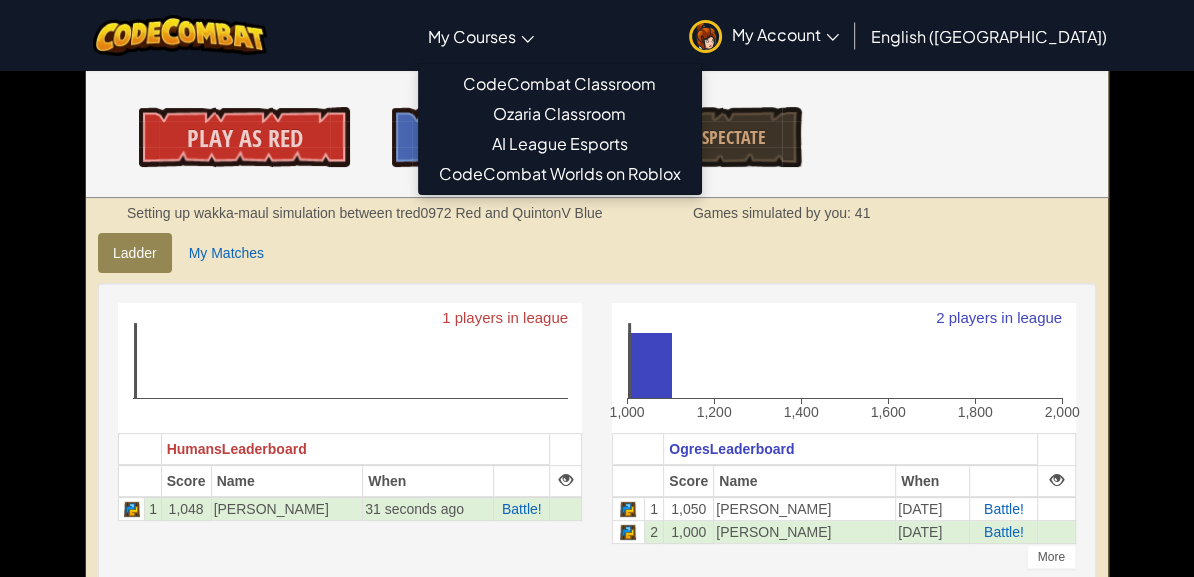 click on "My Courses" at bounding box center (472, 36) 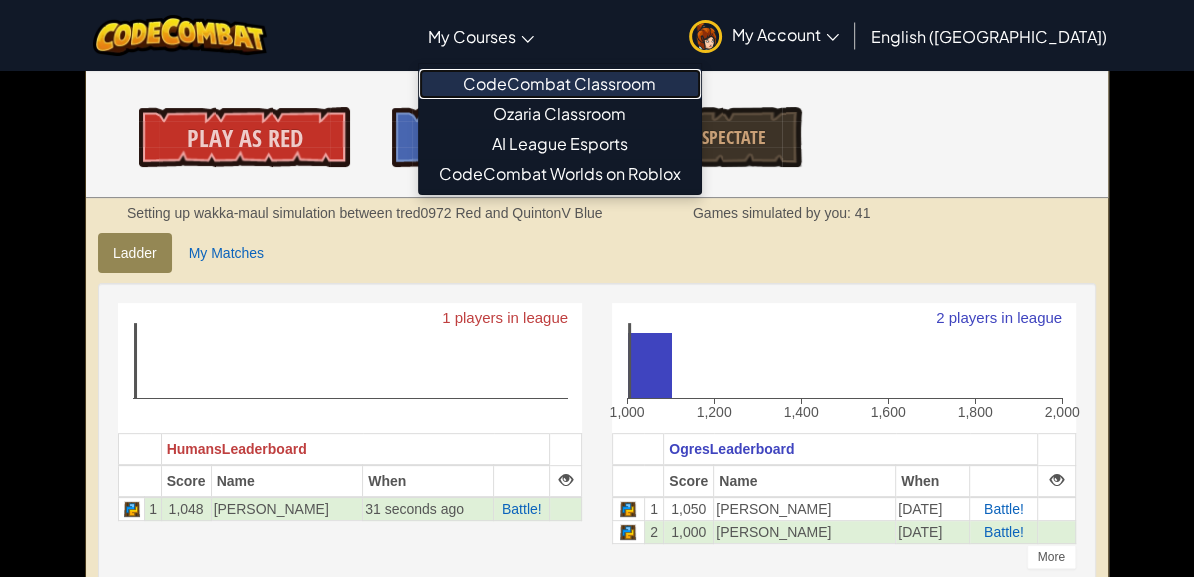 click on "CodeCombat Classroom" at bounding box center [560, 84] 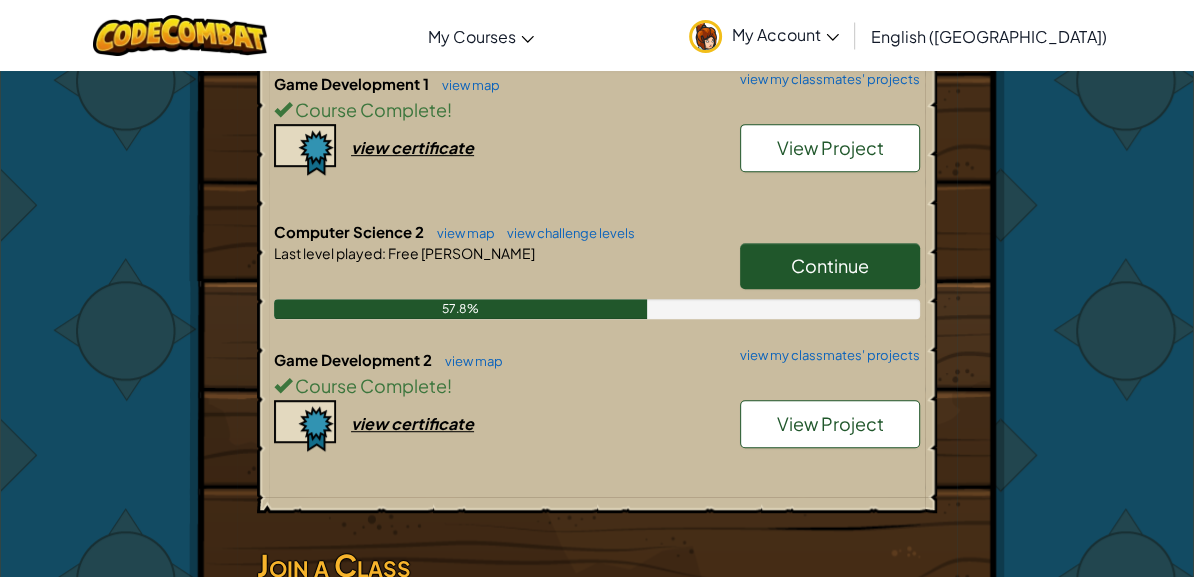 scroll, scrollTop: 479, scrollLeft: 0, axis: vertical 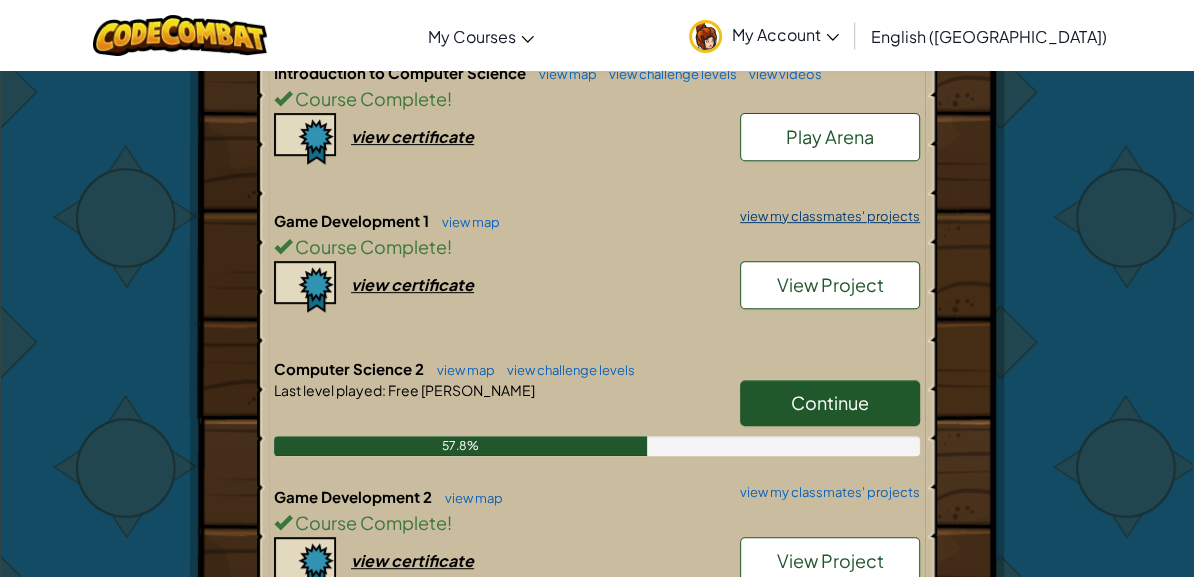 click on "view my classmates' projects" at bounding box center [825, 216] 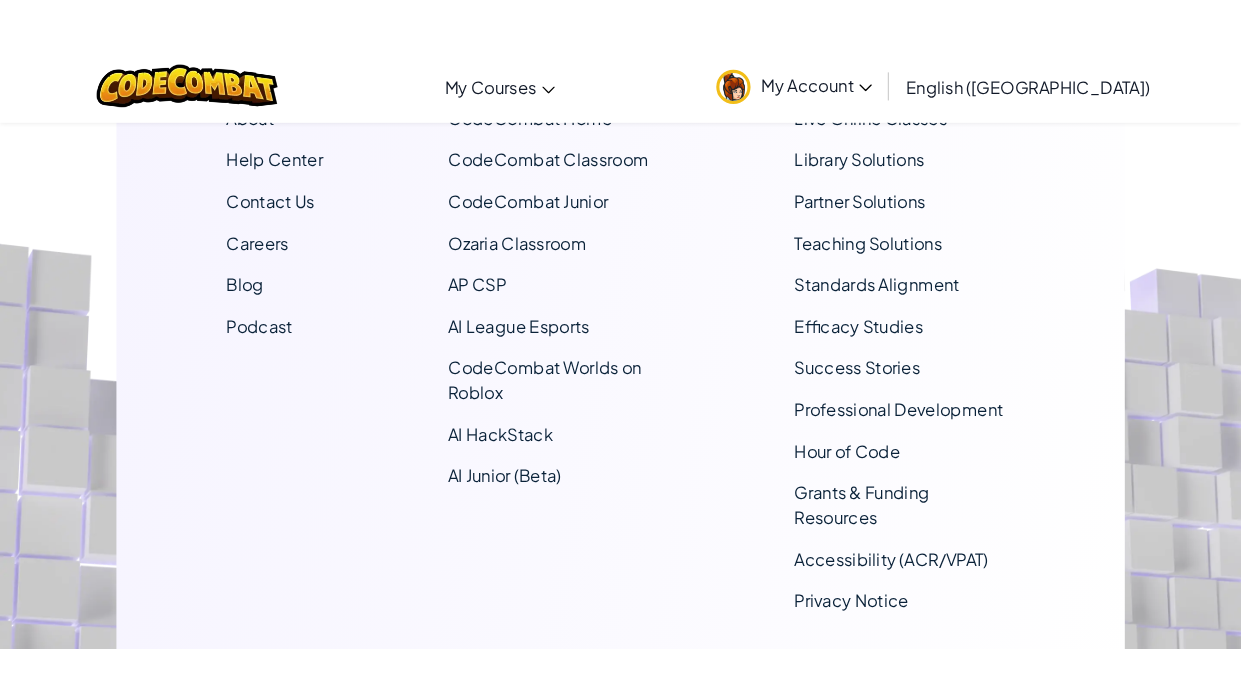 scroll, scrollTop: 0, scrollLeft: 0, axis: both 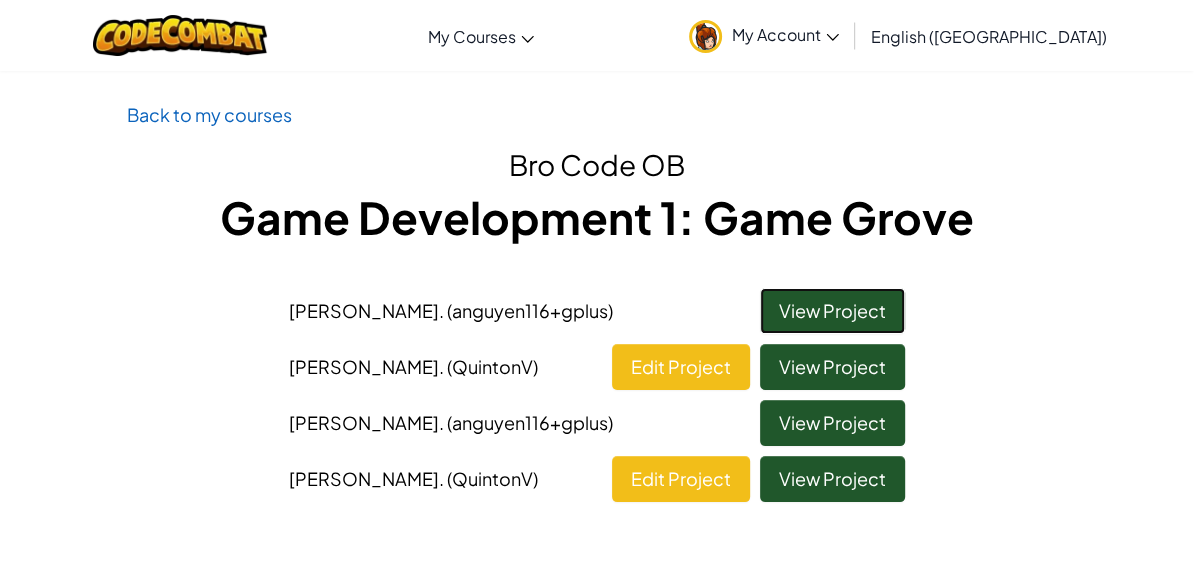 click on "View Project" at bounding box center (832, 311) 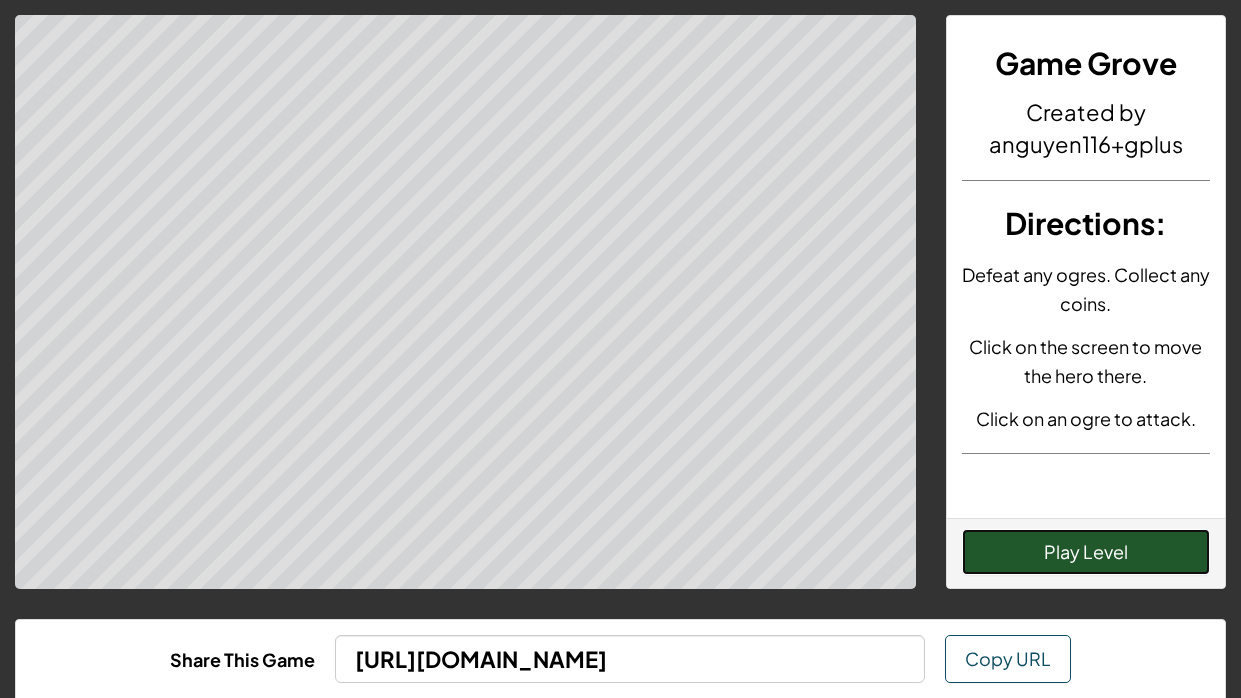 click on "Play Level" at bounding box center (1086, 552) 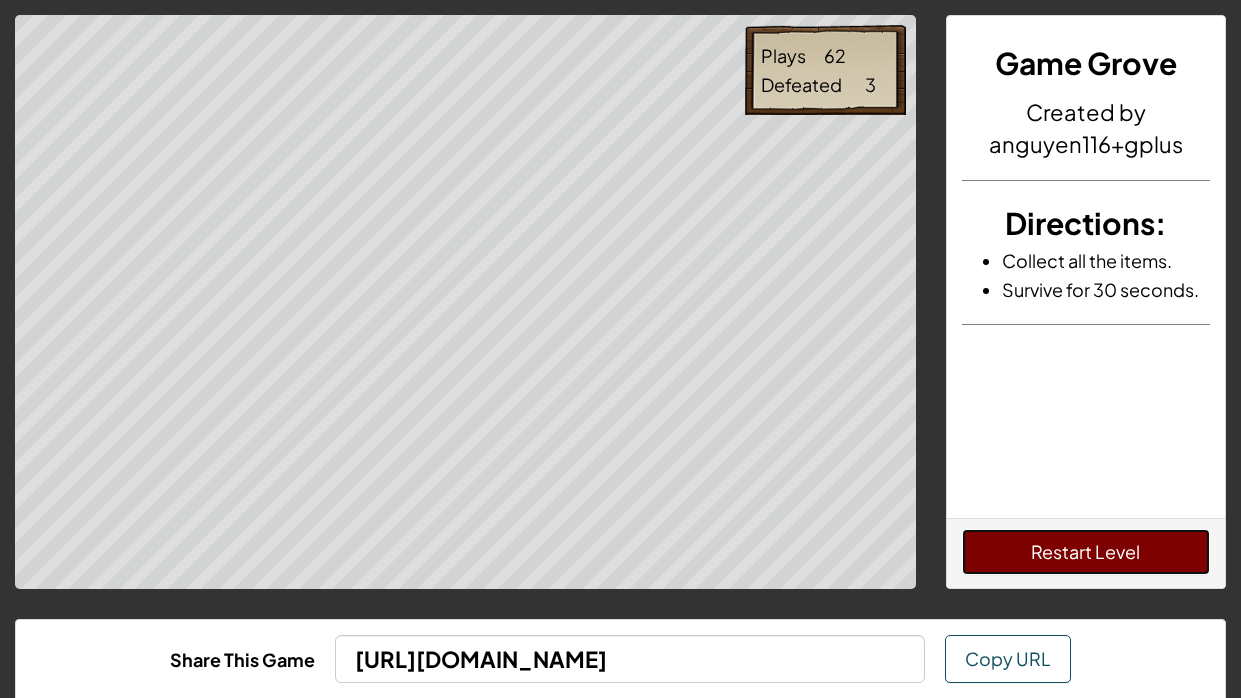 click on "Restart Level" at bounding box center (1086, 552) 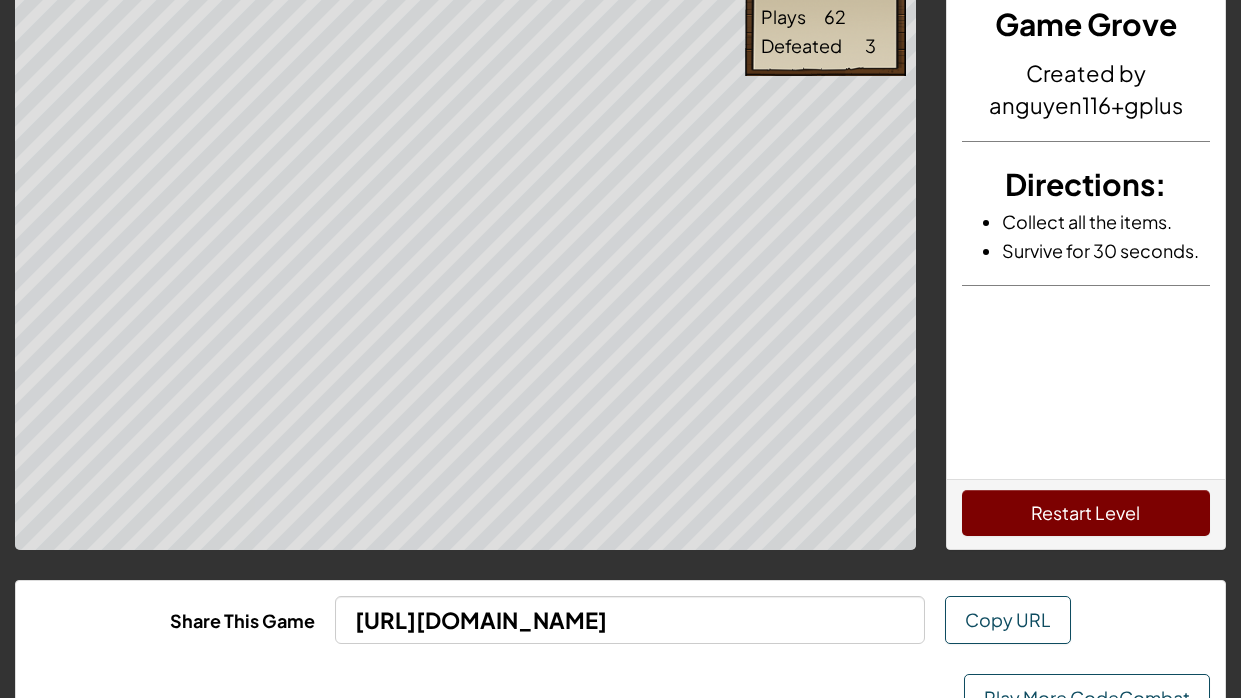 scroll, scrollTop: 0, scrollLeft: 0, axis: both 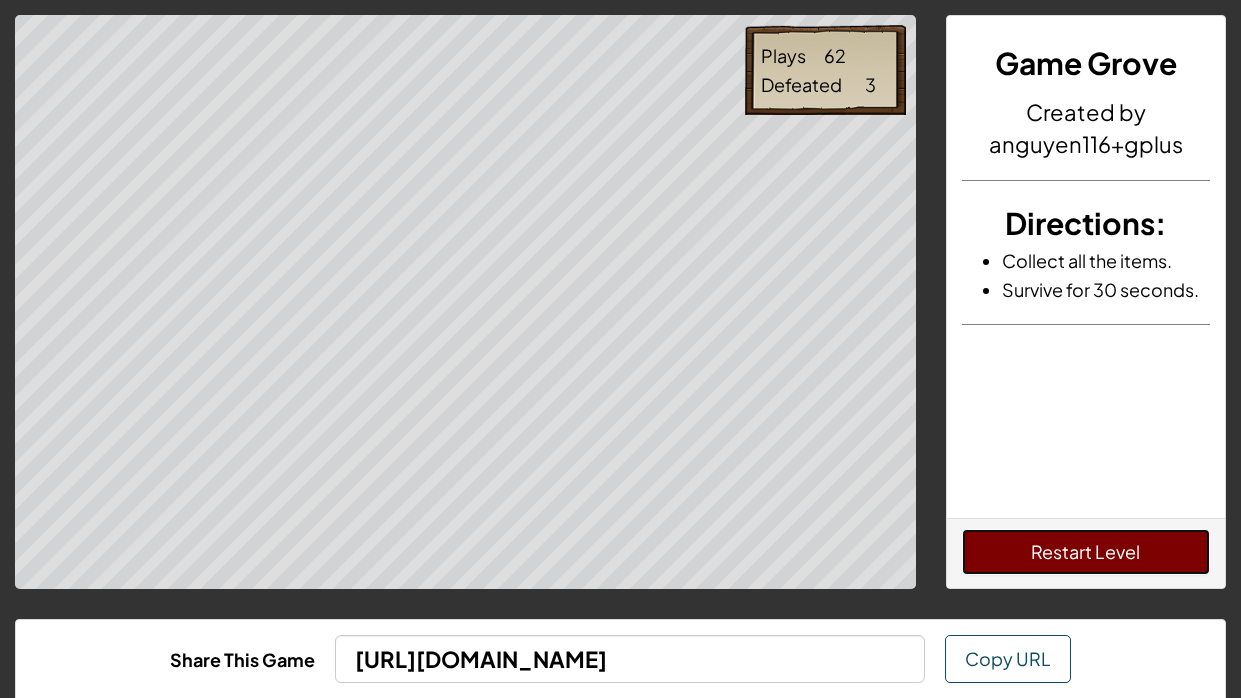 click on "Restart Level" at bounding box center (1086, 552) 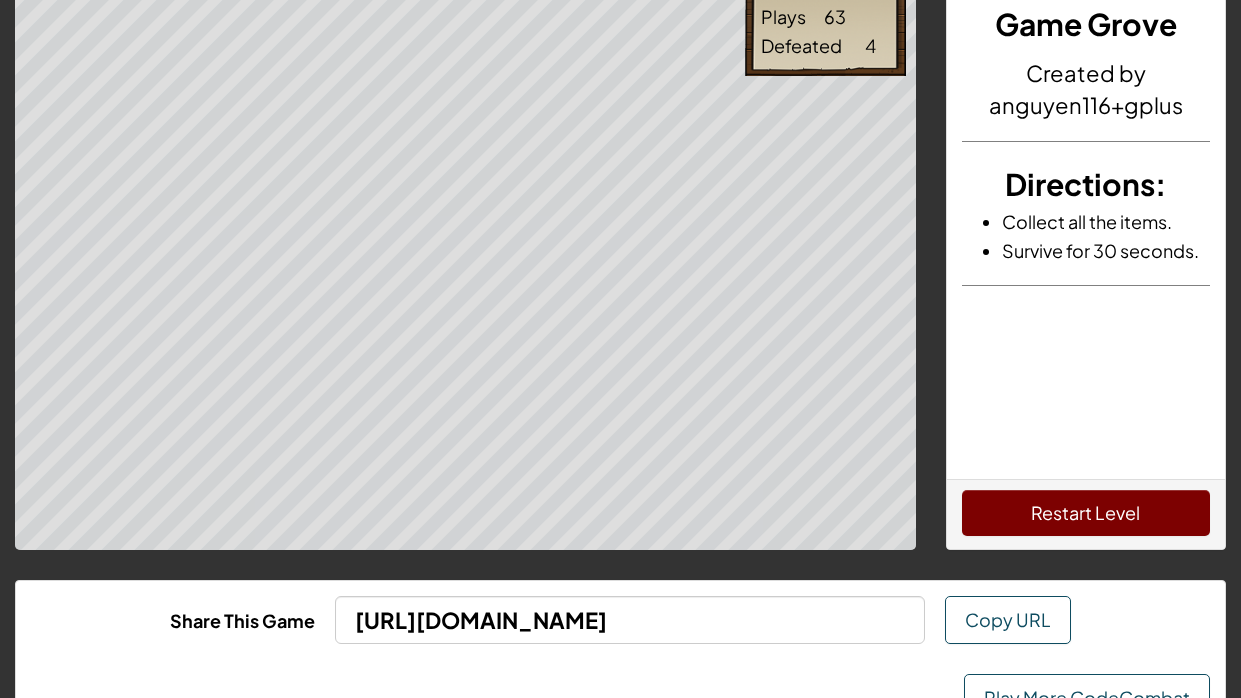 scroll, scrollTop: 114, scrollLeft: 0, axis: vertical 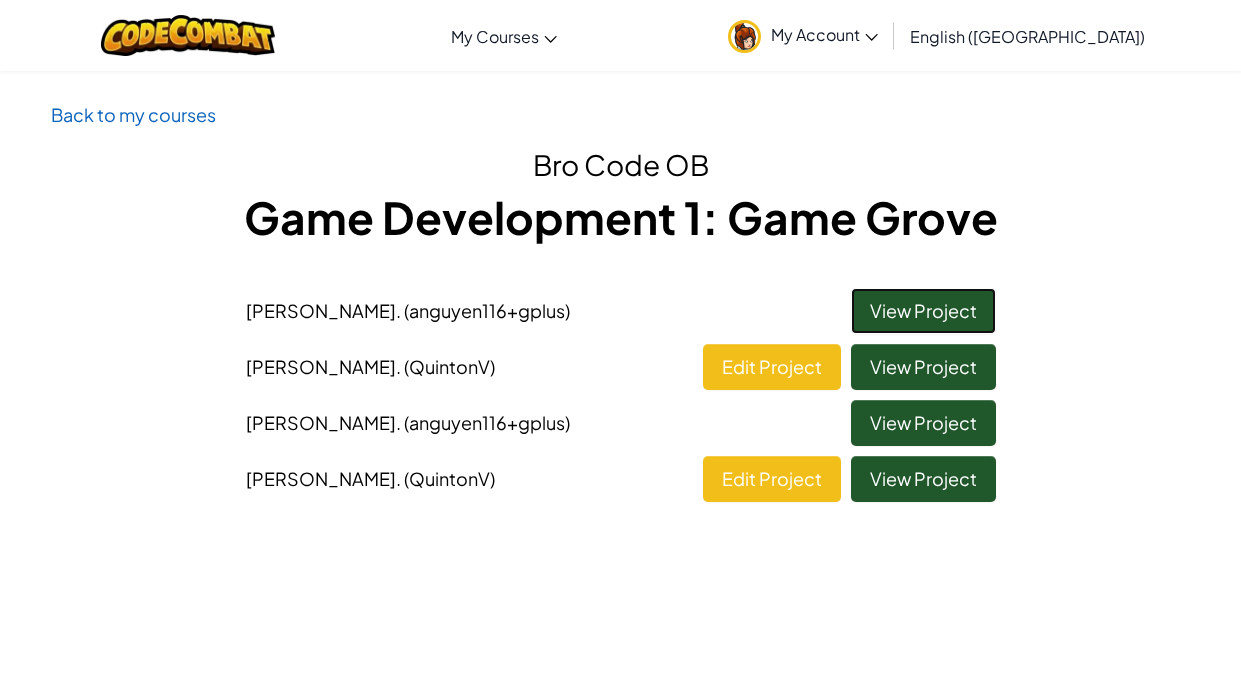 click on "View Project" at bounding box center [923, 311] 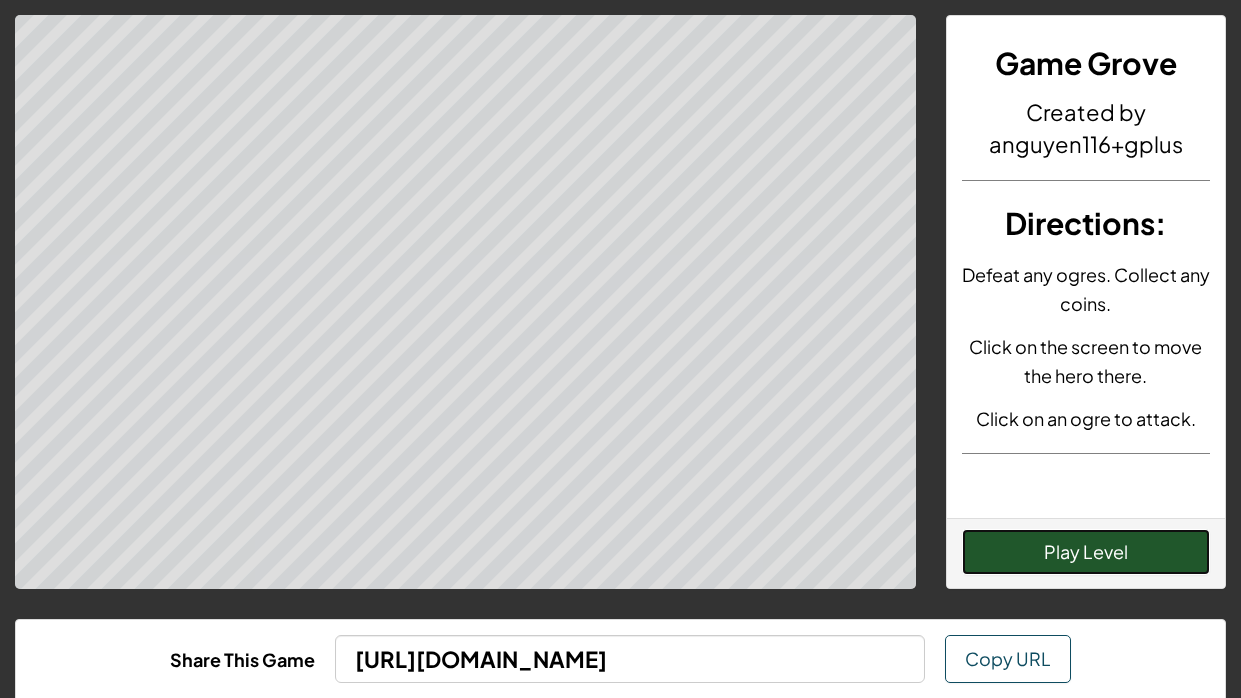 click on "Play Level" at bounding box center [1086, 552] 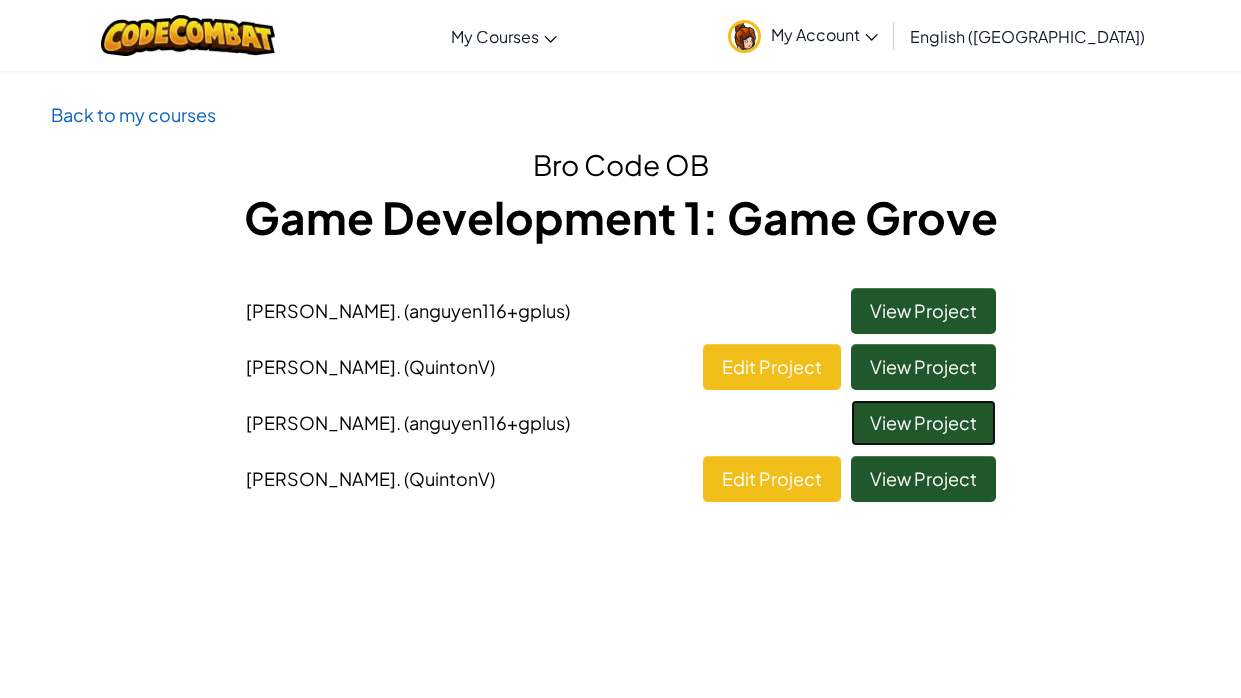 click on "View Project" at bounding box center (923, 423) 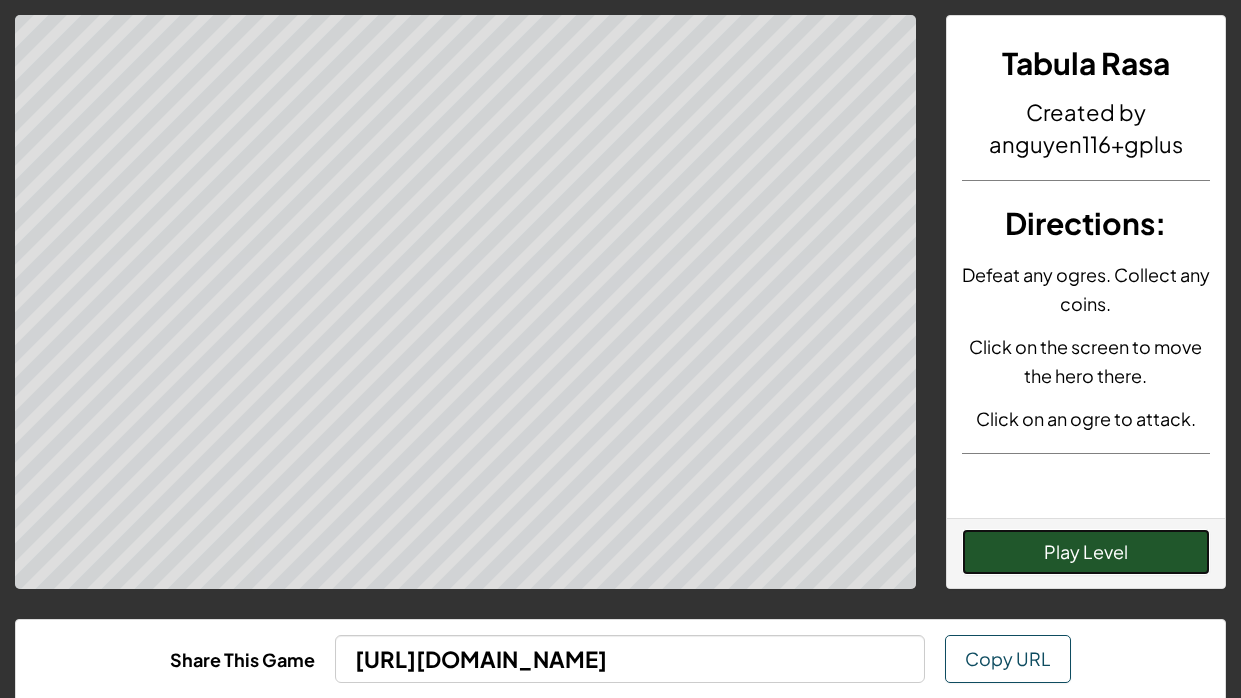 click on "Play Level" at bounding box center [1086, 552] 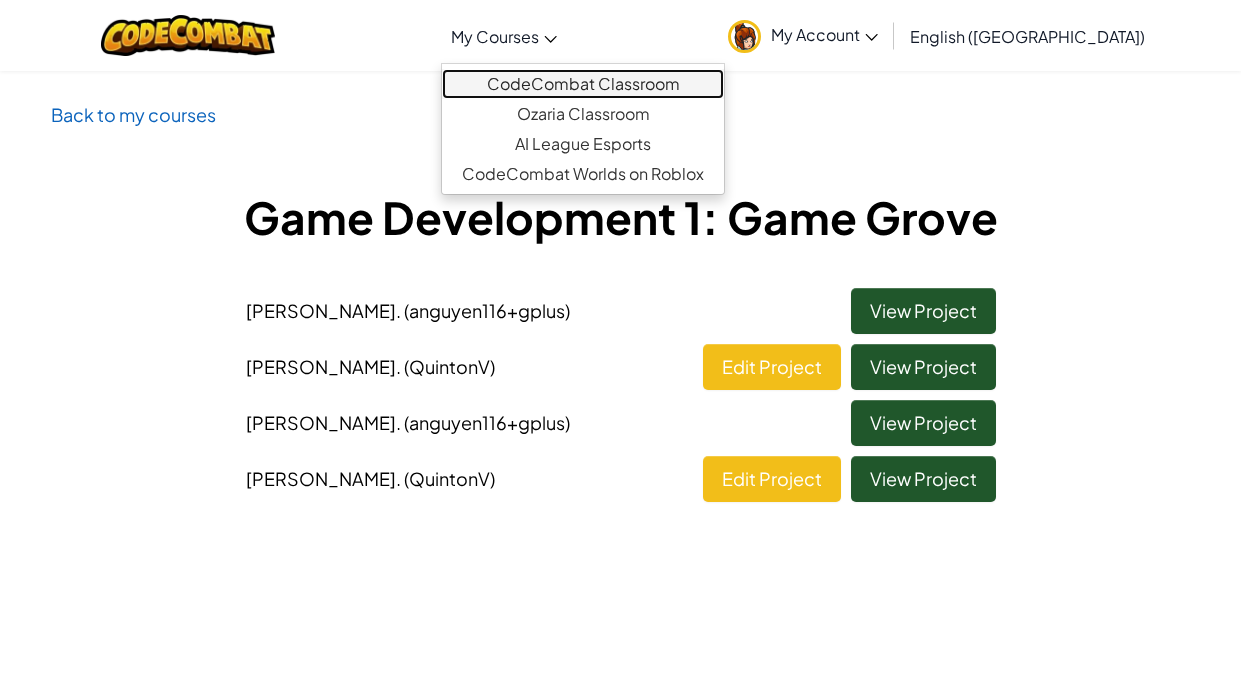 click on "CodeCombat Classroom" at bounding box center [583, 84] 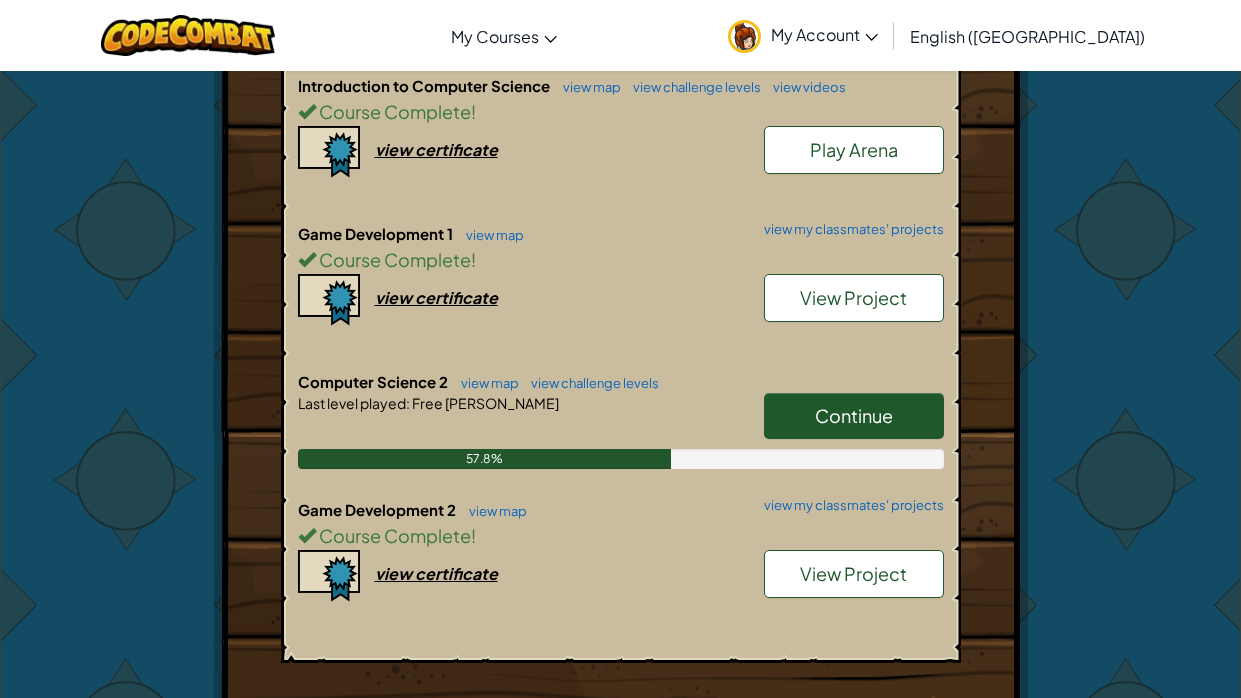 scroll, scrollTop: 479, scrollLeft: 0, axis: vertical 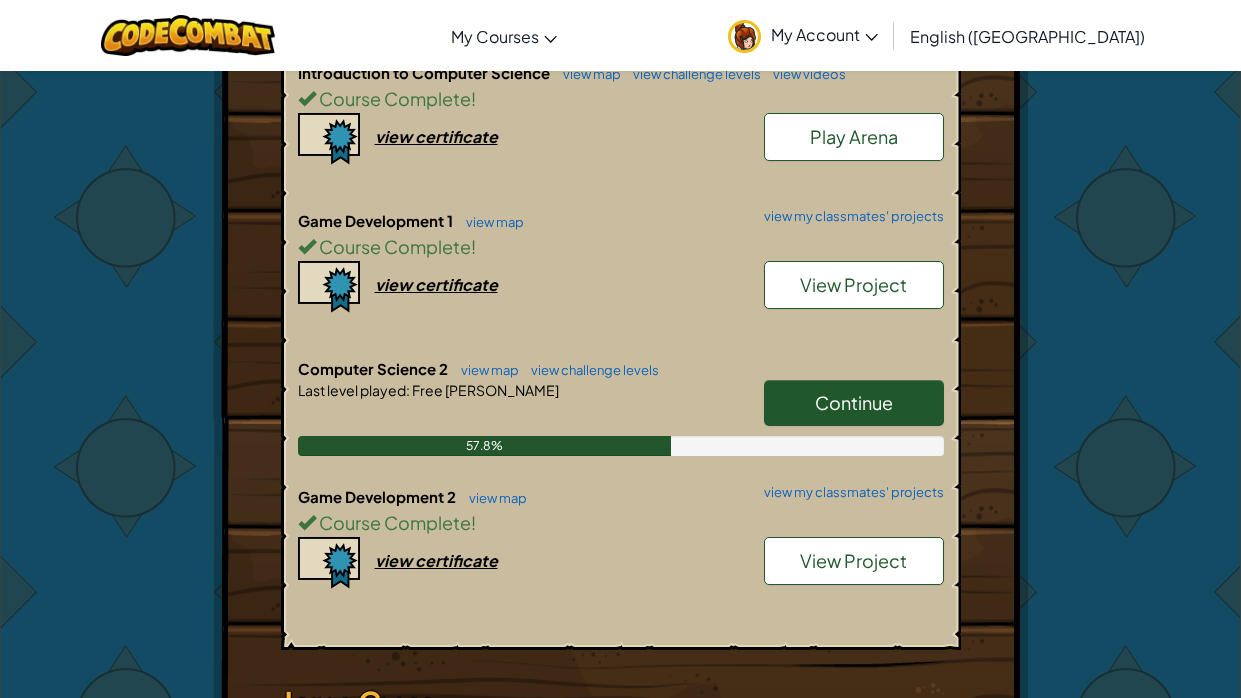 click on "View Project" at bounding box center [854, 561] 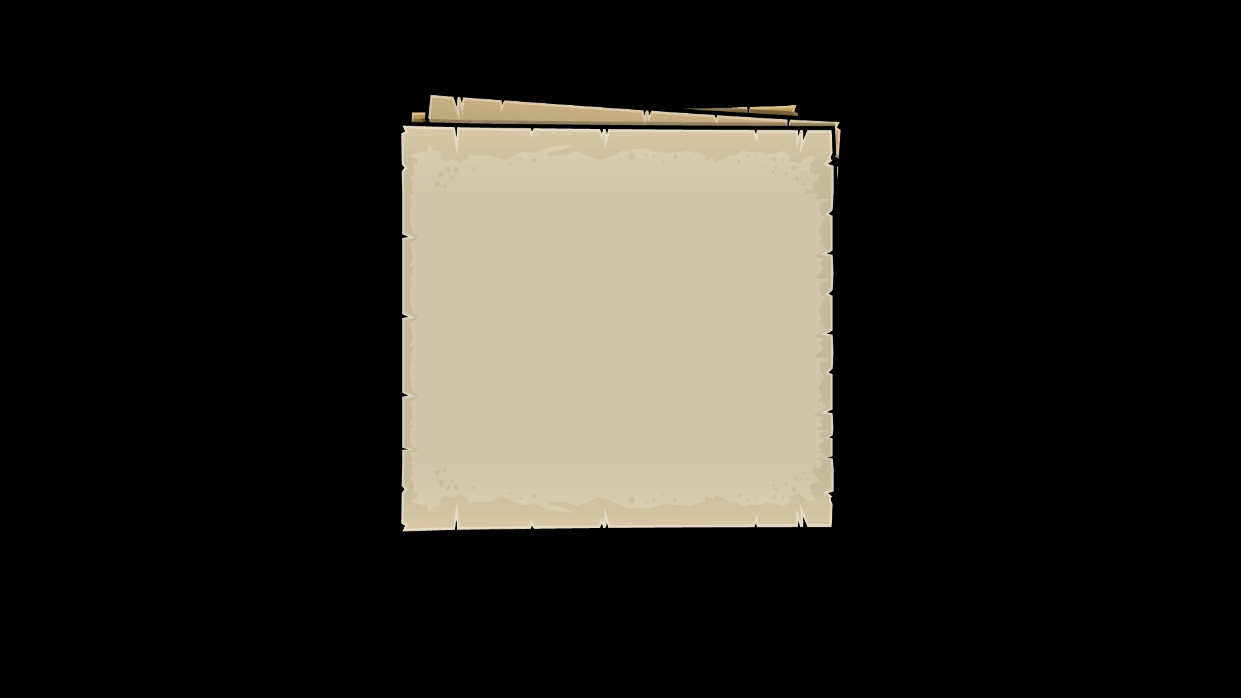 scroll, scrollTop: 0, scrollLeft: 0, axis: both 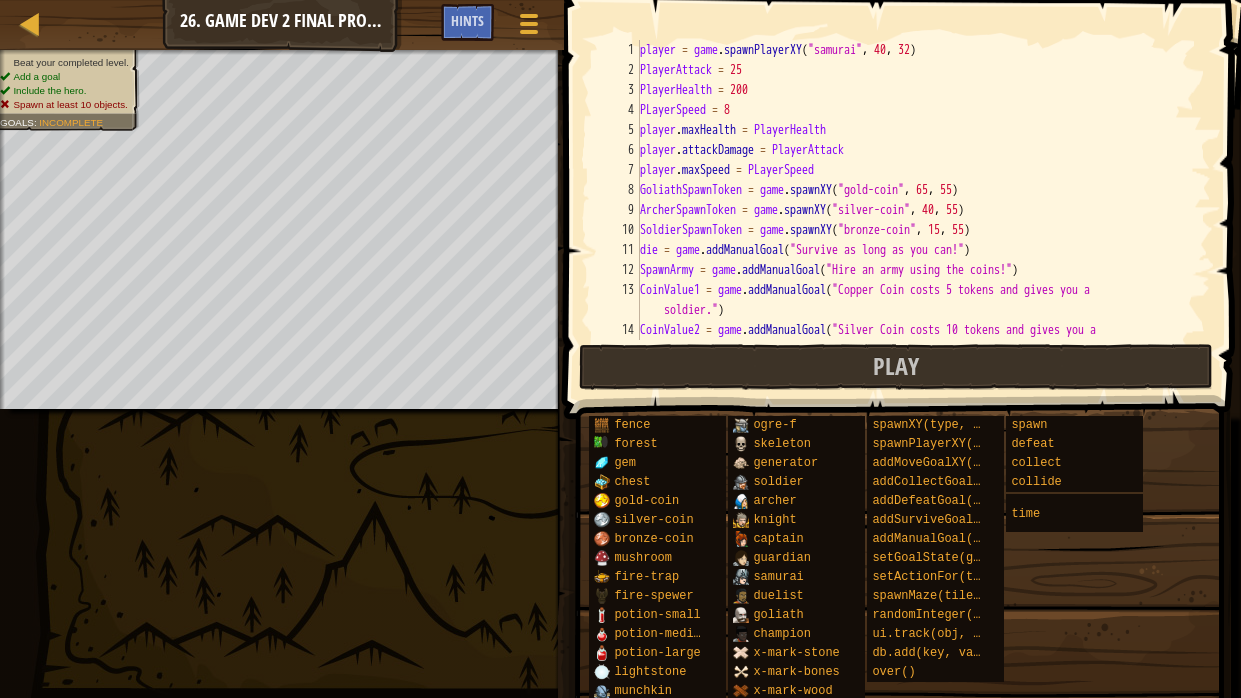 click on "player   =   game . spawnPlayerXY ( "samurai" ,   40 ,   32 ) PlayerAttack   =   25 PlayerHealth   =   200 PLayerSpeed   =   8 player . maxHealth   =   PlayerHealth player . attackDamage   =   PlayerAttack player . maxSpeed   =   PLayerSpeed GoliathSpawnToken   =   game . spawnXY ( "gold-coin" ,   65 ,   55 ) ArcherSpawnToken   =   game . spawnXY ( "silver-coin" ,   40 ,   55 ) SoldierSpawnToken   =   game . spawnXY ( "bronze-coin" ,   15 ,   55 ) die   =   game . addManualGoal ( "Survive as long as you can!" ) SpawnArmy   =   game . addManualGoal ( "Hire an army using the coins!" ) CoinValue1   =   game . addManualGoal ( "Copper Coin costs 5 tokens and gives you a       soldier." ) CoinValue2   =   game . addManualGoal ( "Silver Coin costs 10 tokens and gives you a       archer" )" at bounding box center (923, 220) 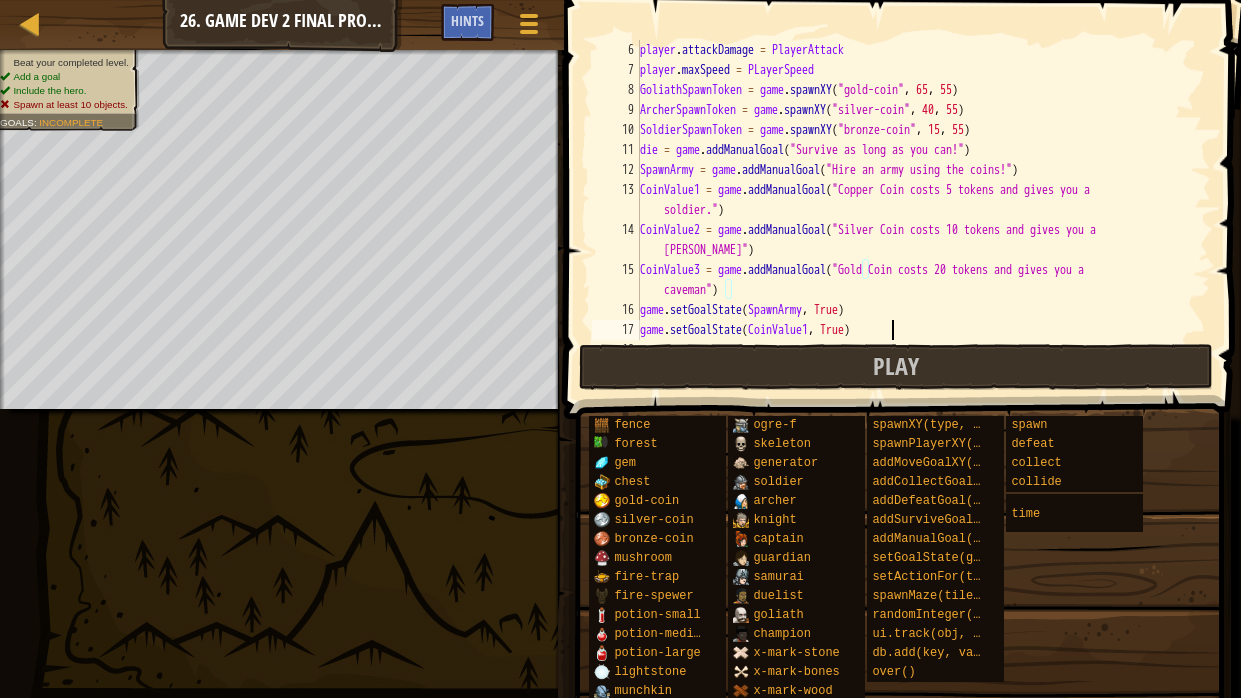 type on "Money = 0" 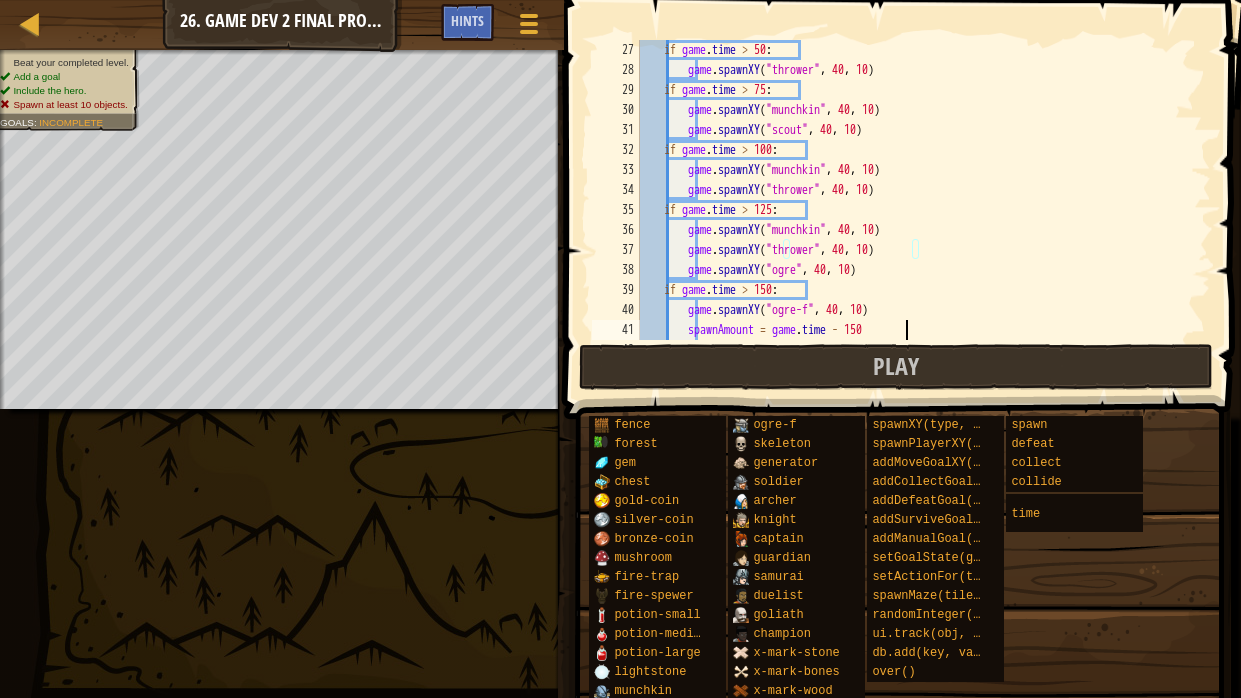type on "game.spawnXY("munchkin", 40, 10)" 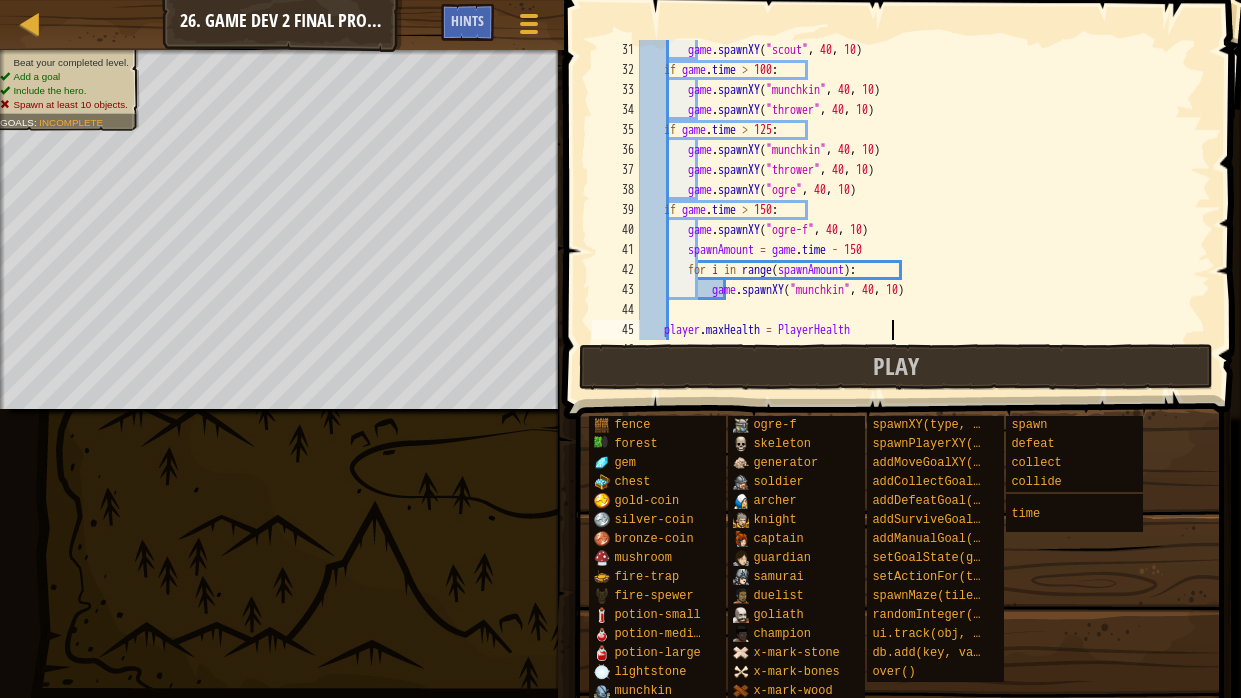 type on "player.maxSpeed = PLayerSpeed" 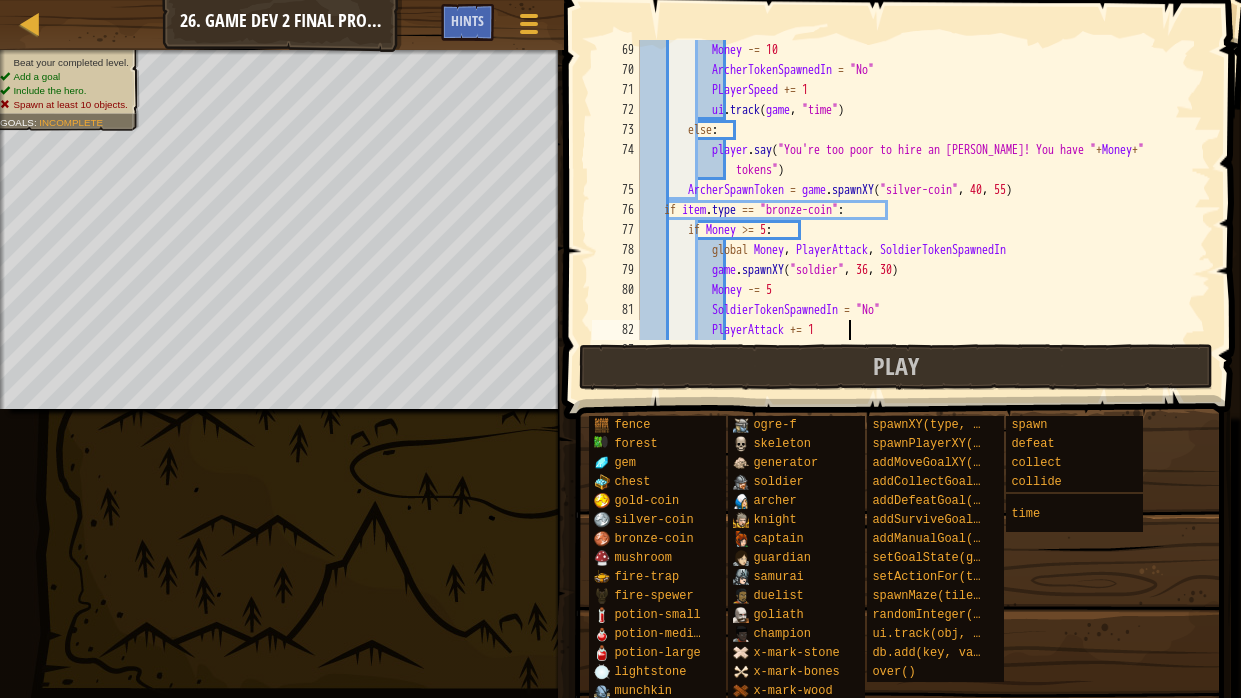 type on "SoldierSpawnToken = game.spawnXY("bronze-coin", 15, 55)" 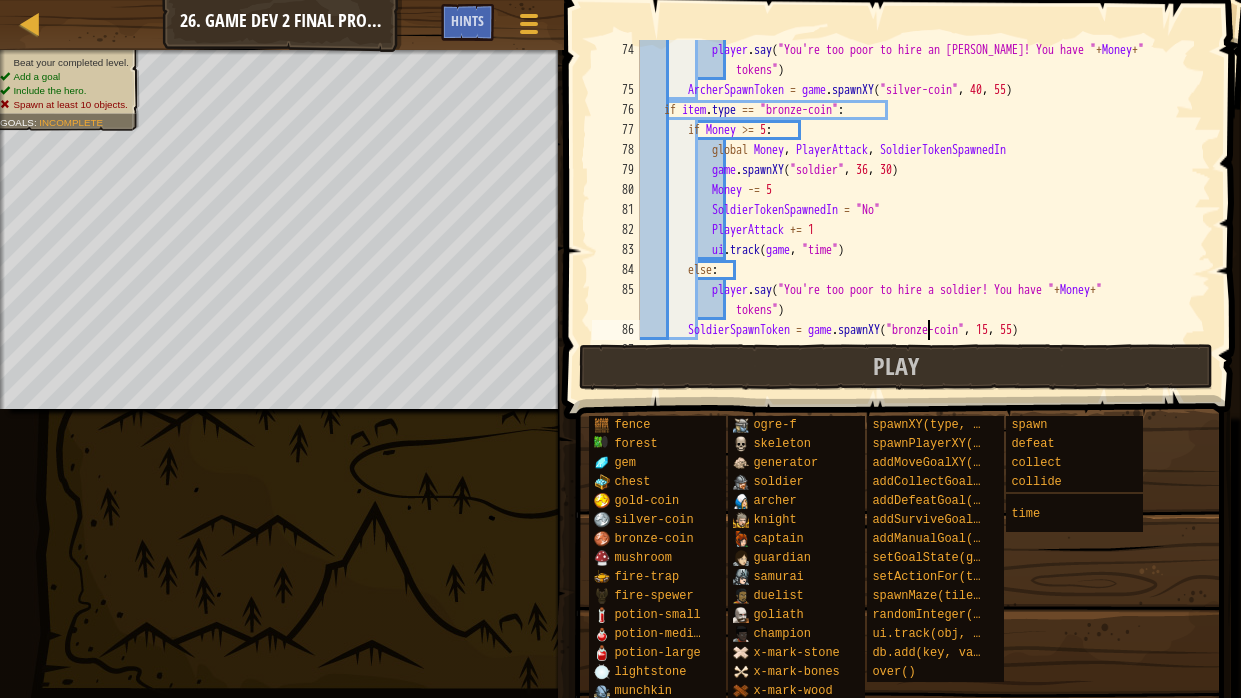 type on "target.destroy()" 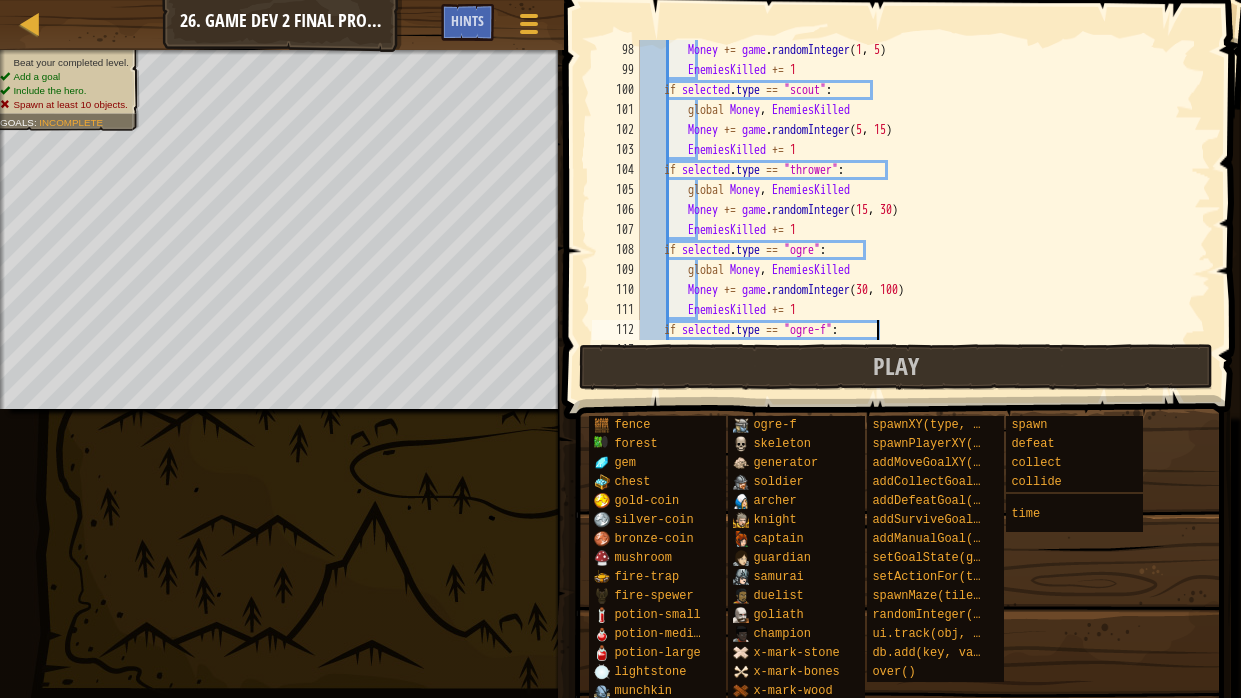 type on "EnemiesKilled += 1" 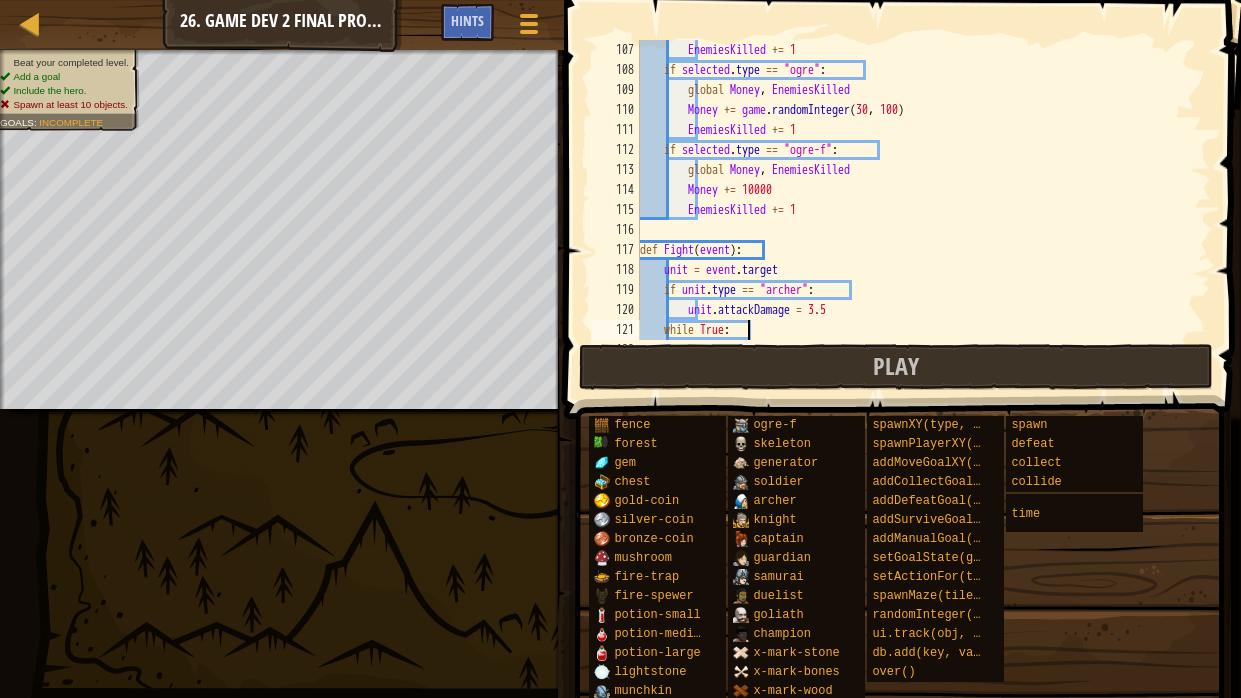 type on "unit.attack(enemy)" 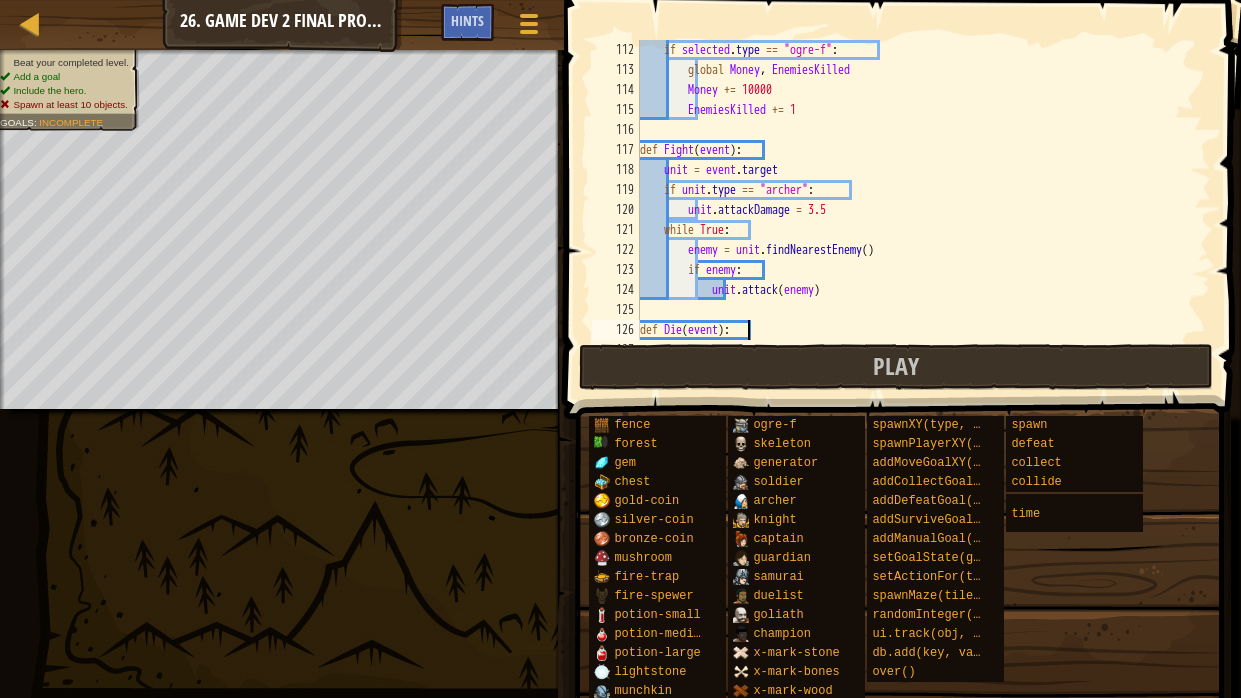 type on "game.setGoalState(die, True)" 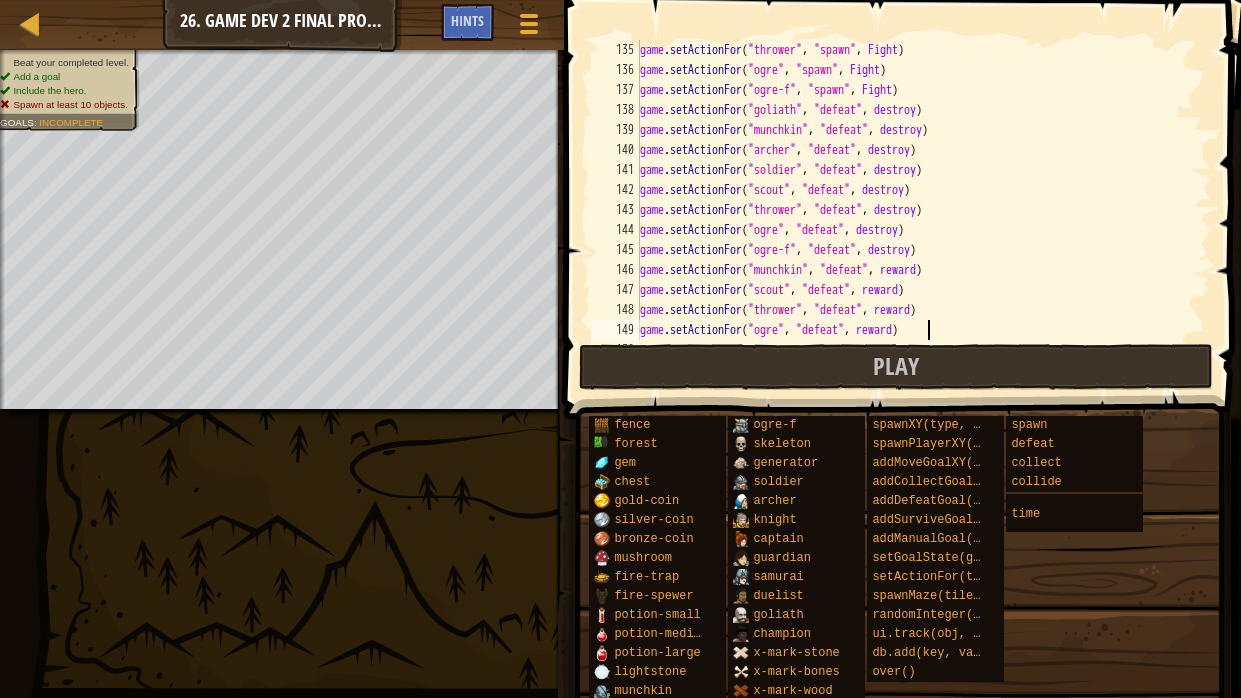 type on "game.setActionFor("samurai", "defeat", Die)" 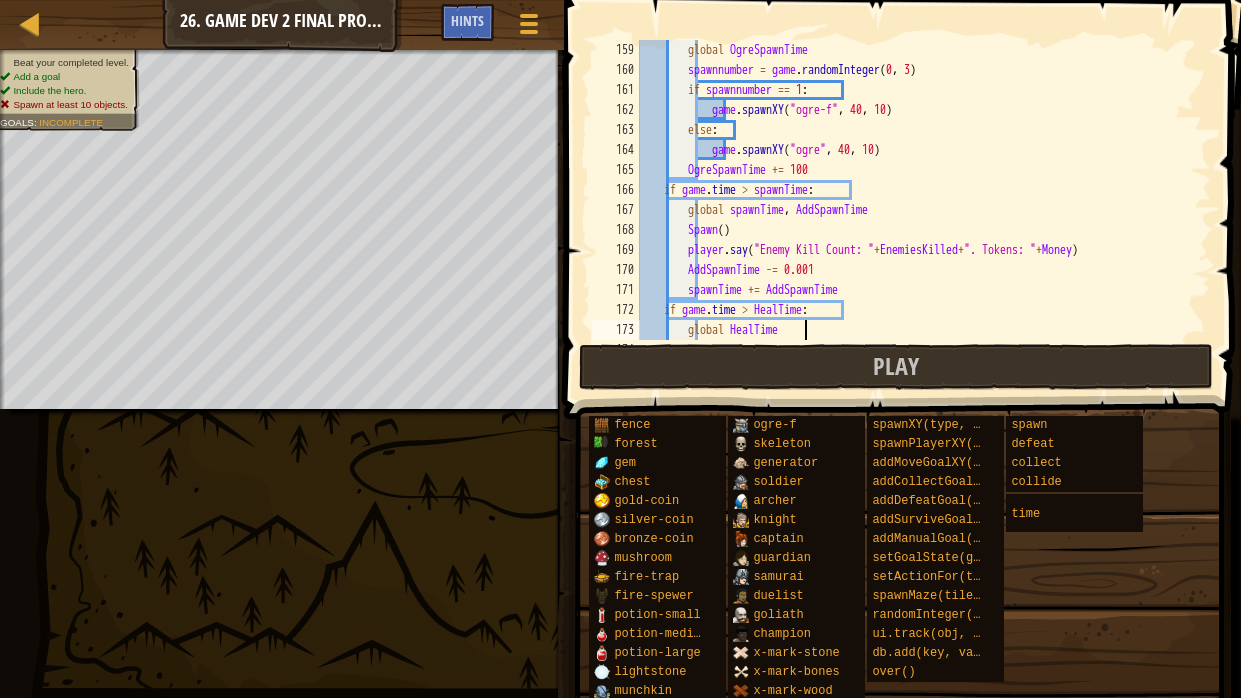 type on "HealTime += 25" 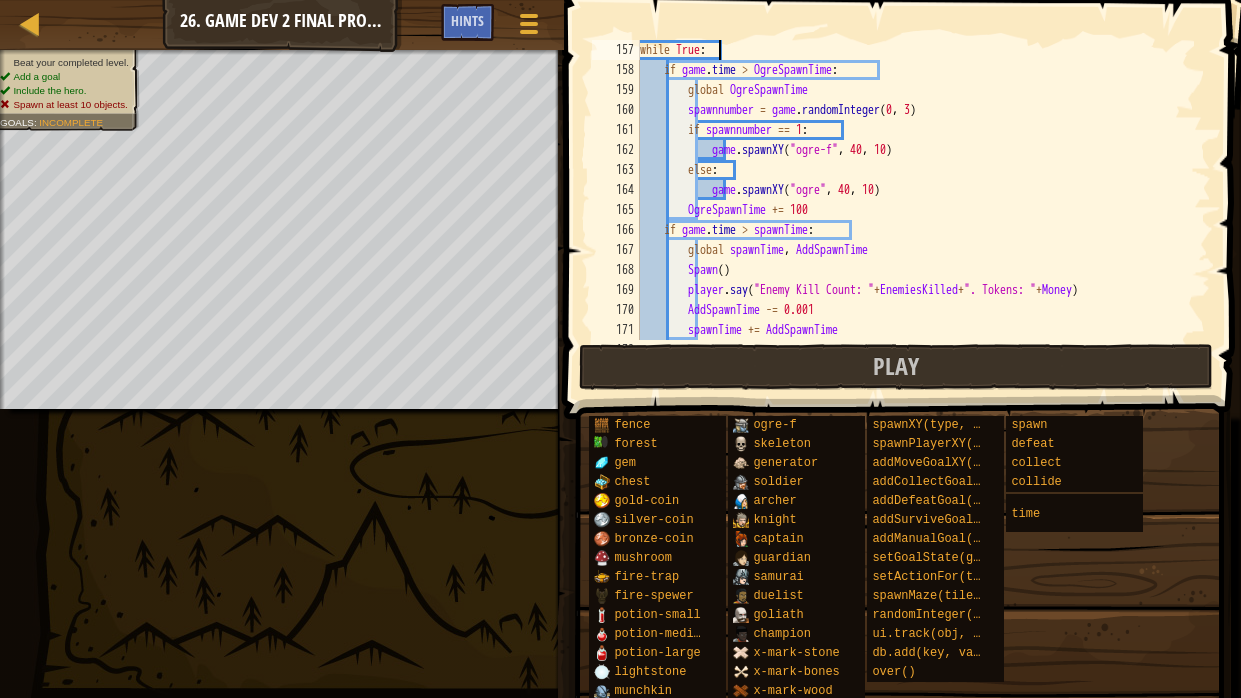 type on "spawnTime = 5" 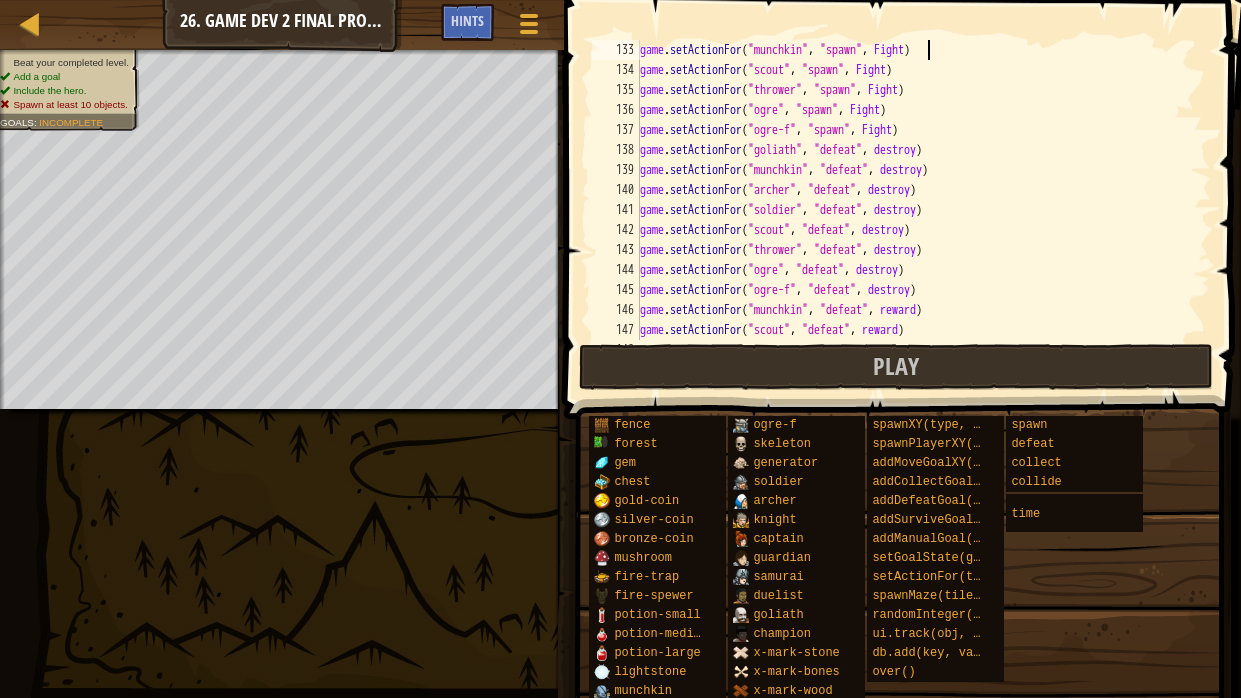 type on "game.setActionFor("samurai", "collect", onCollect)" 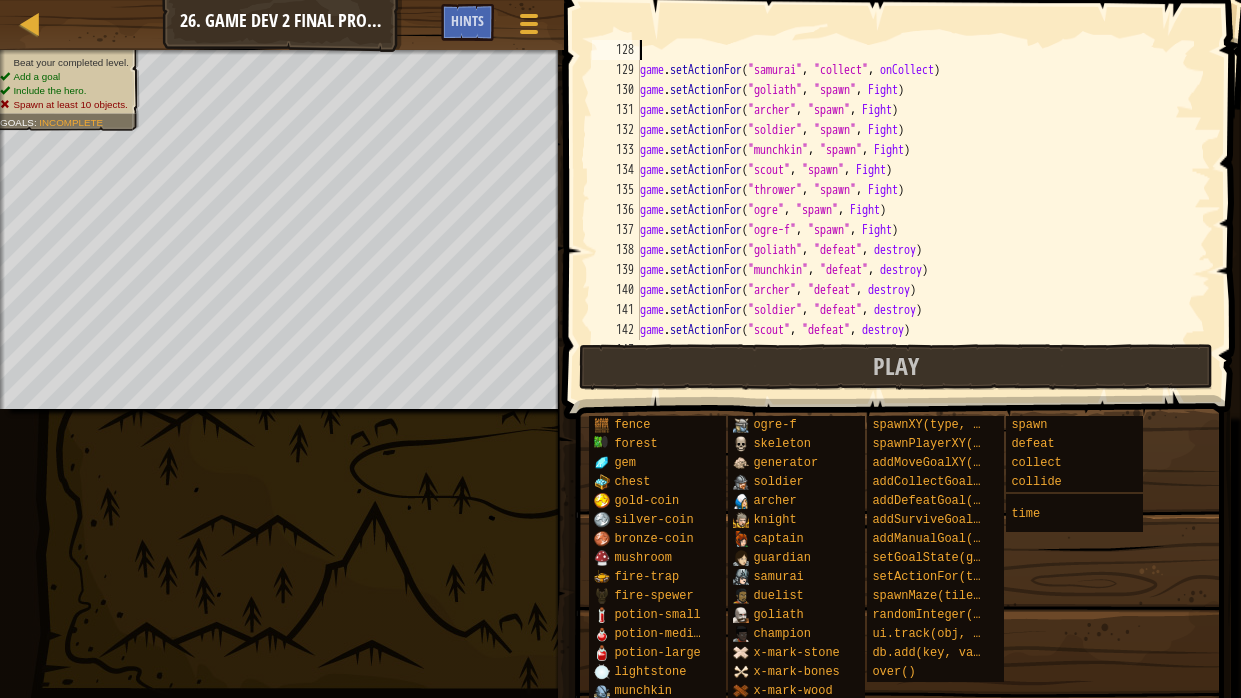 type on "def Die(event):" 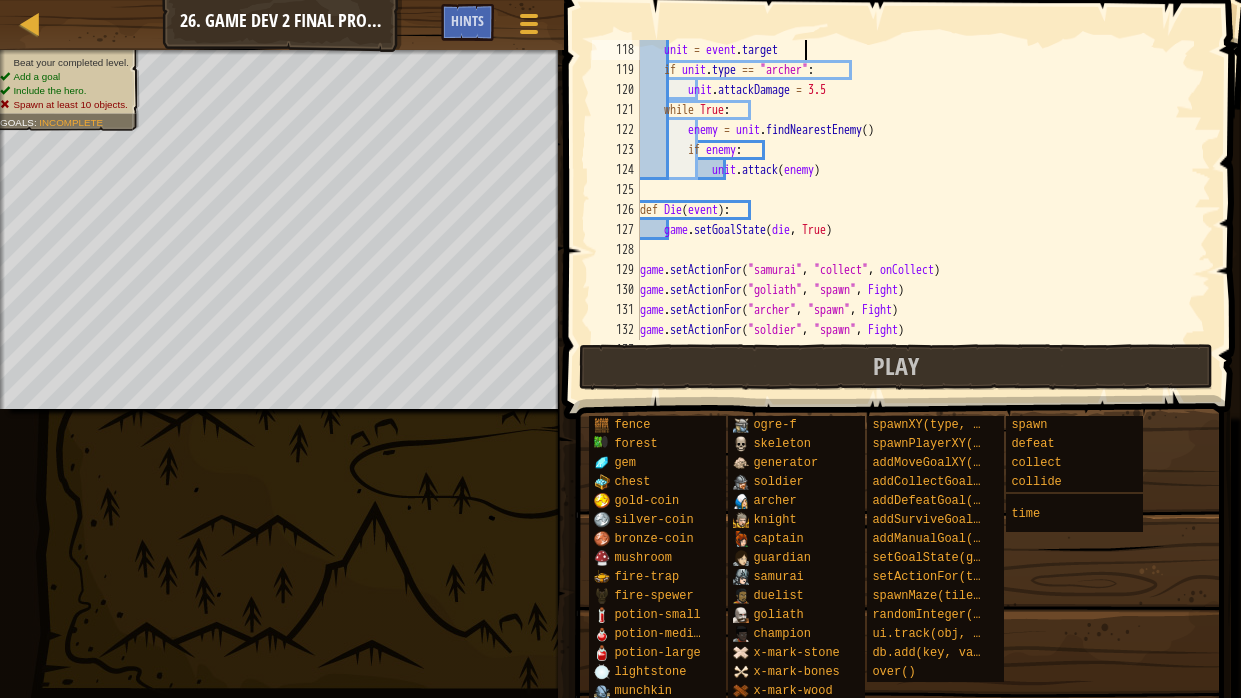 type on "def Fight(event):" 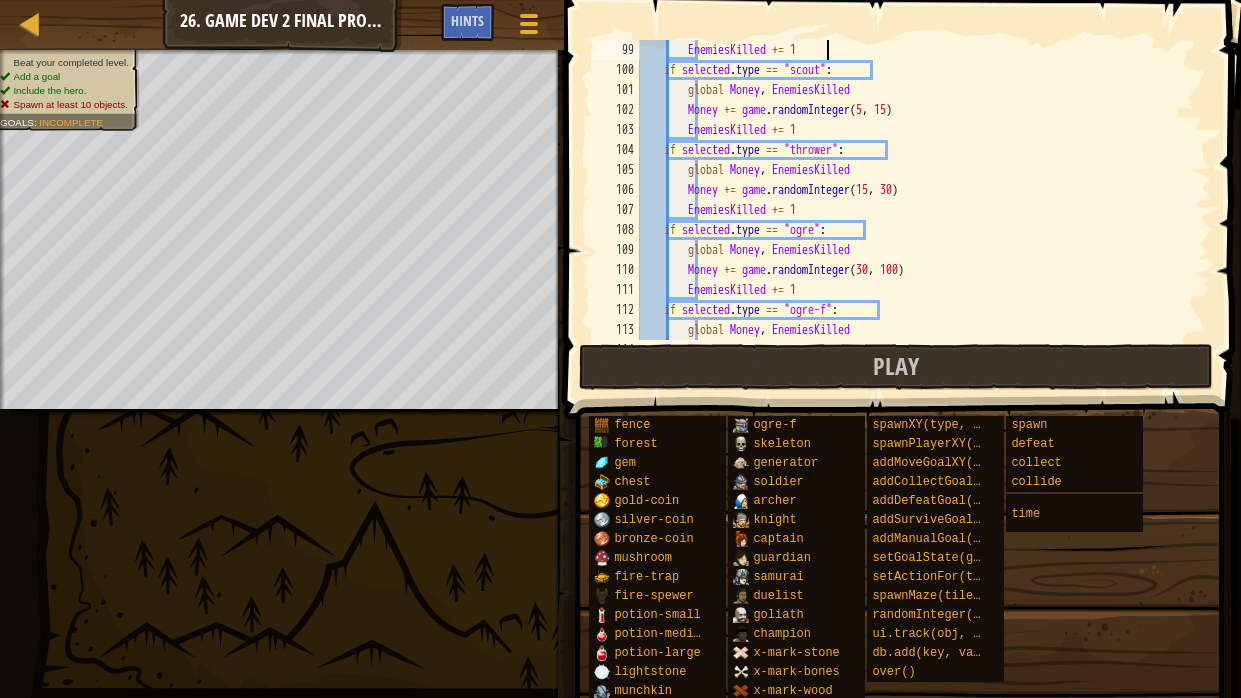 type on "def reward(event):" 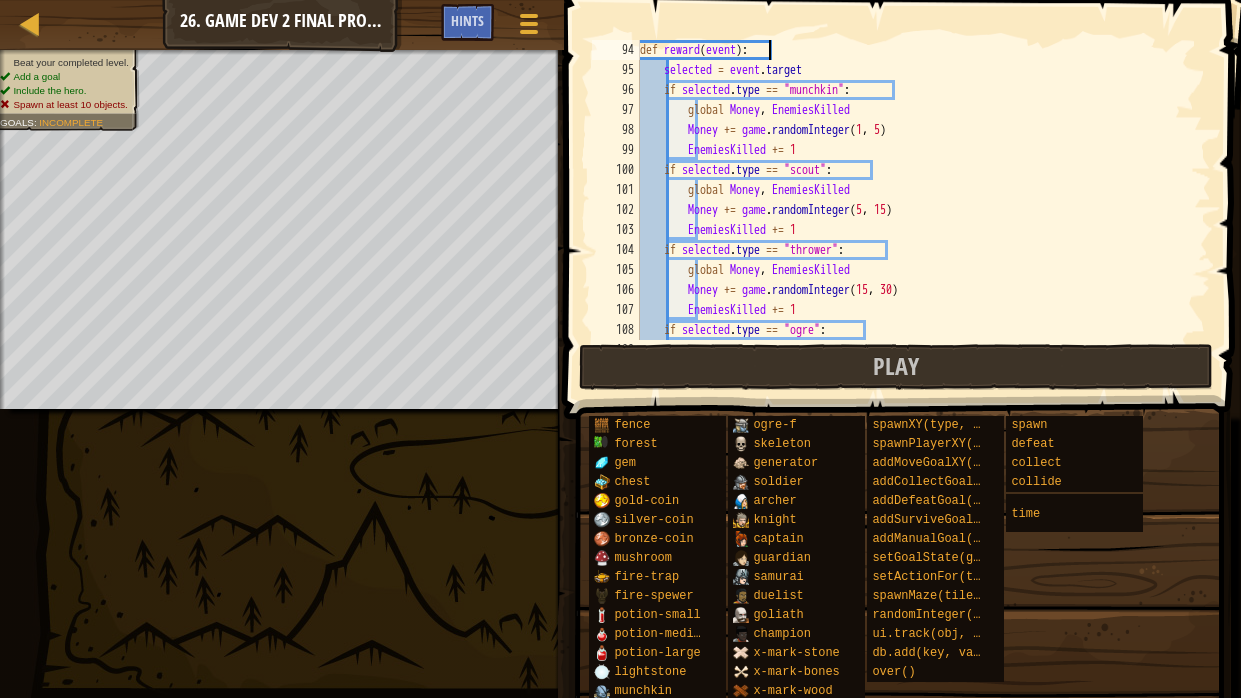type on "EnemiesKilled = 0" 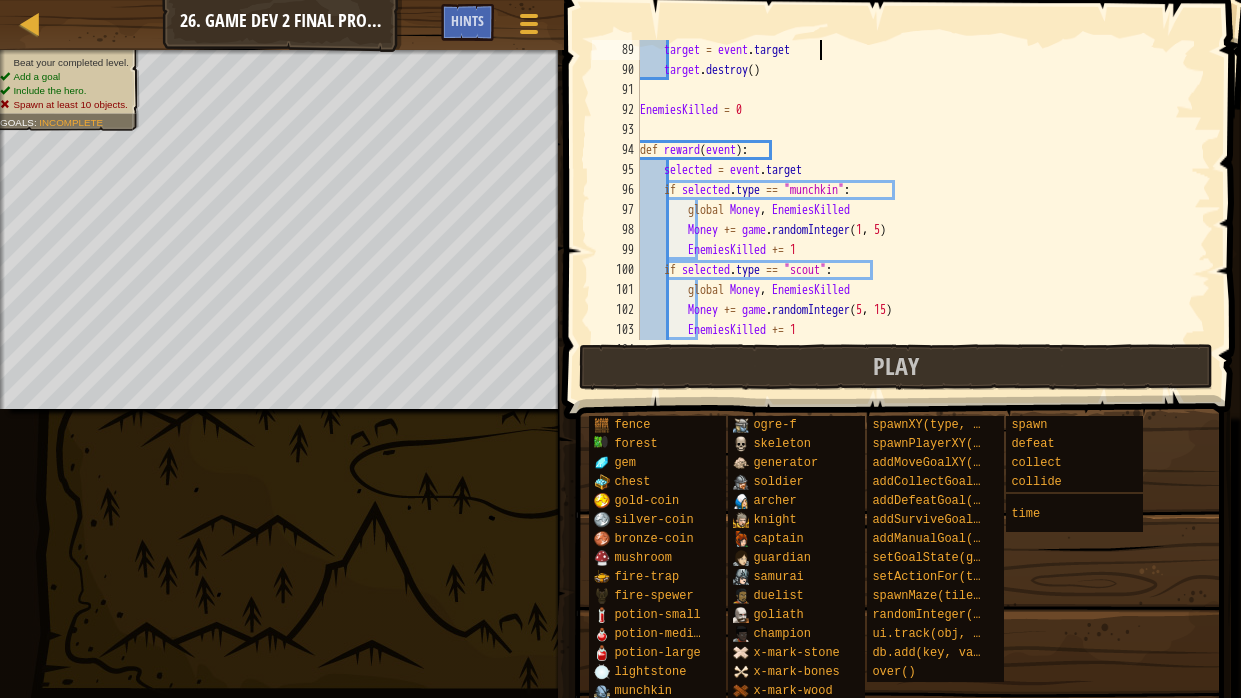type on "def destroy(event):" 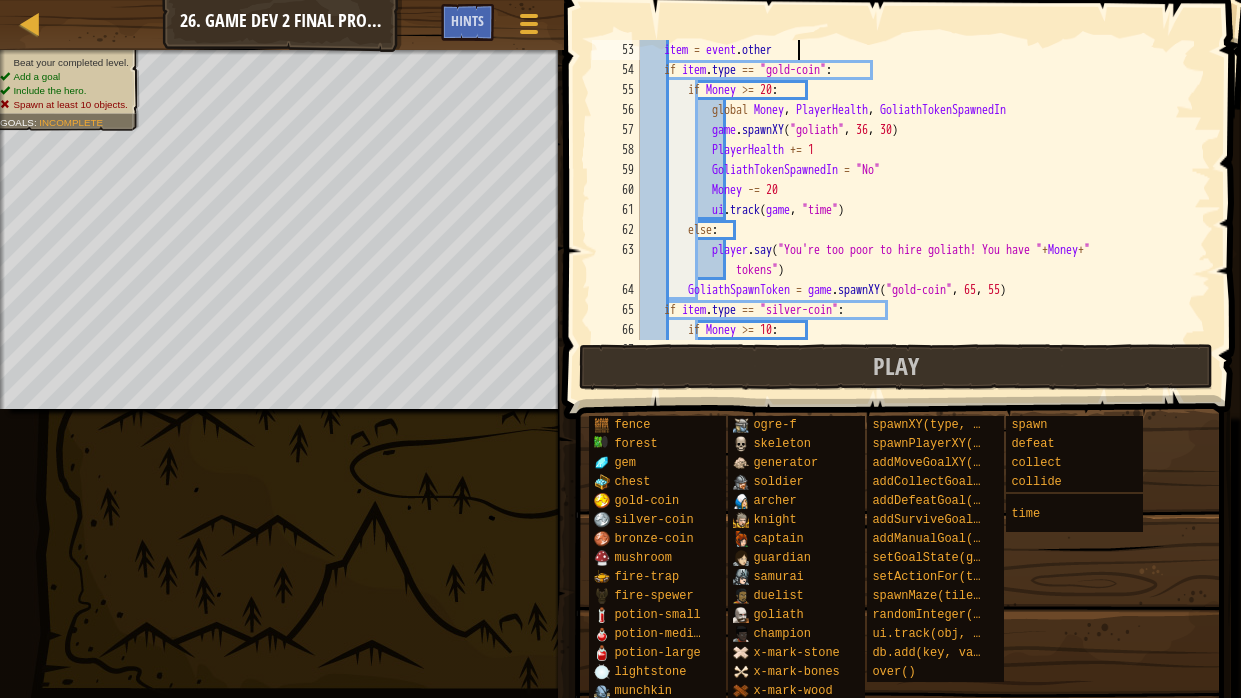 type on "def onCollect(event):" 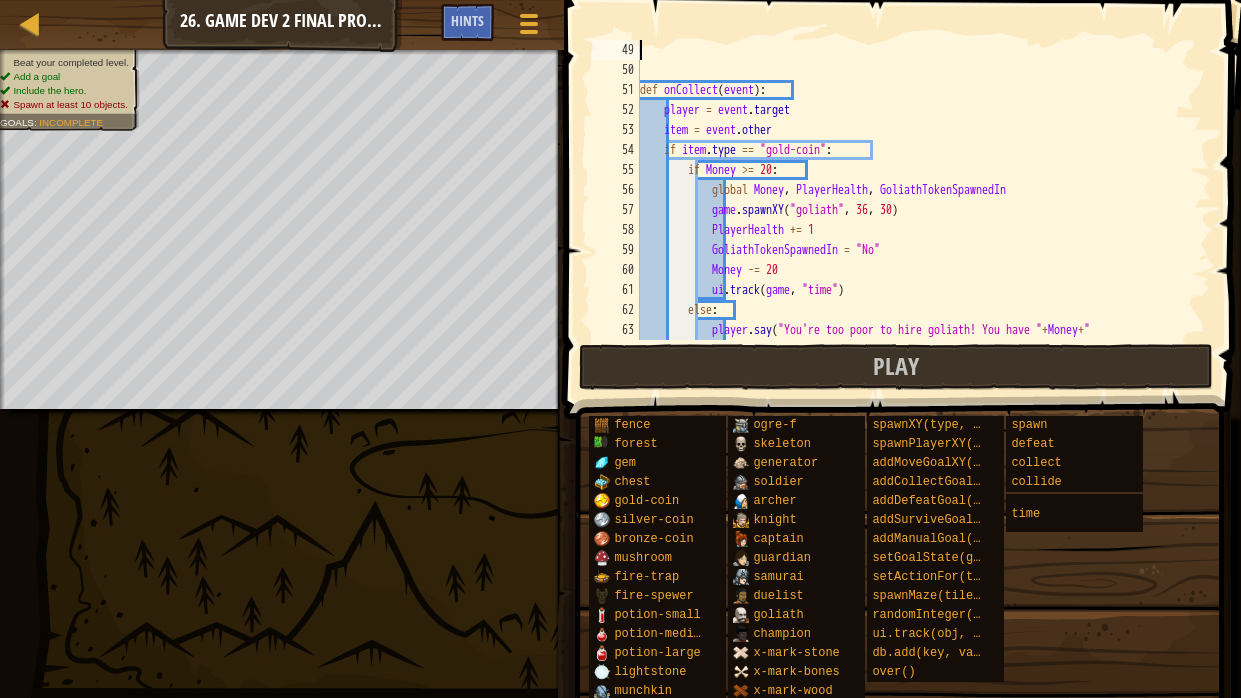 type on "player.maxHealth = PlayerHealth" 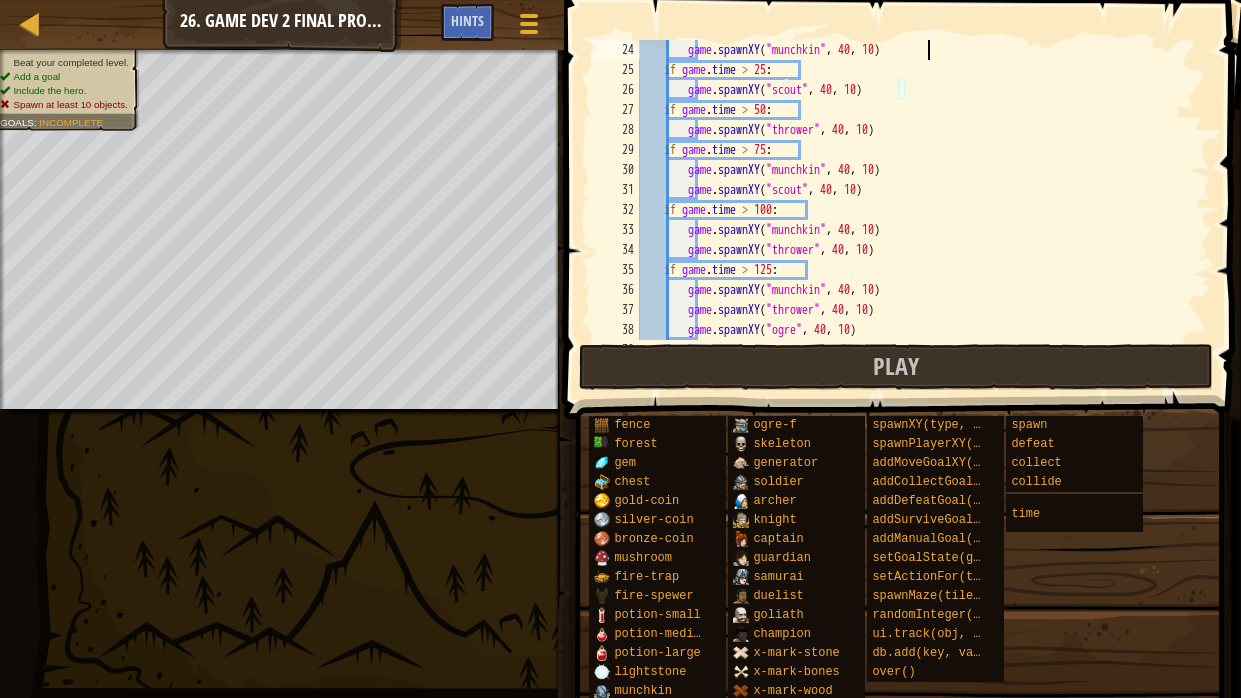 type on "def Spawn():" 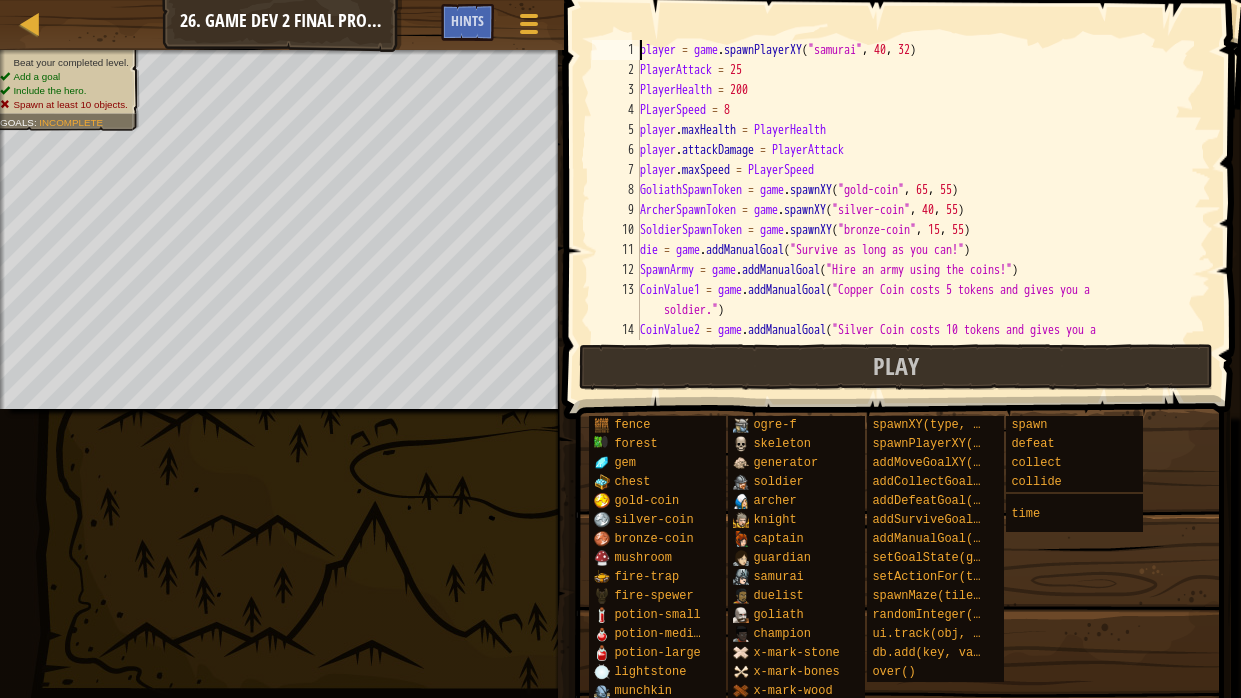 scroll, scrollTop: 0, scrollLeft: 0, axis: both 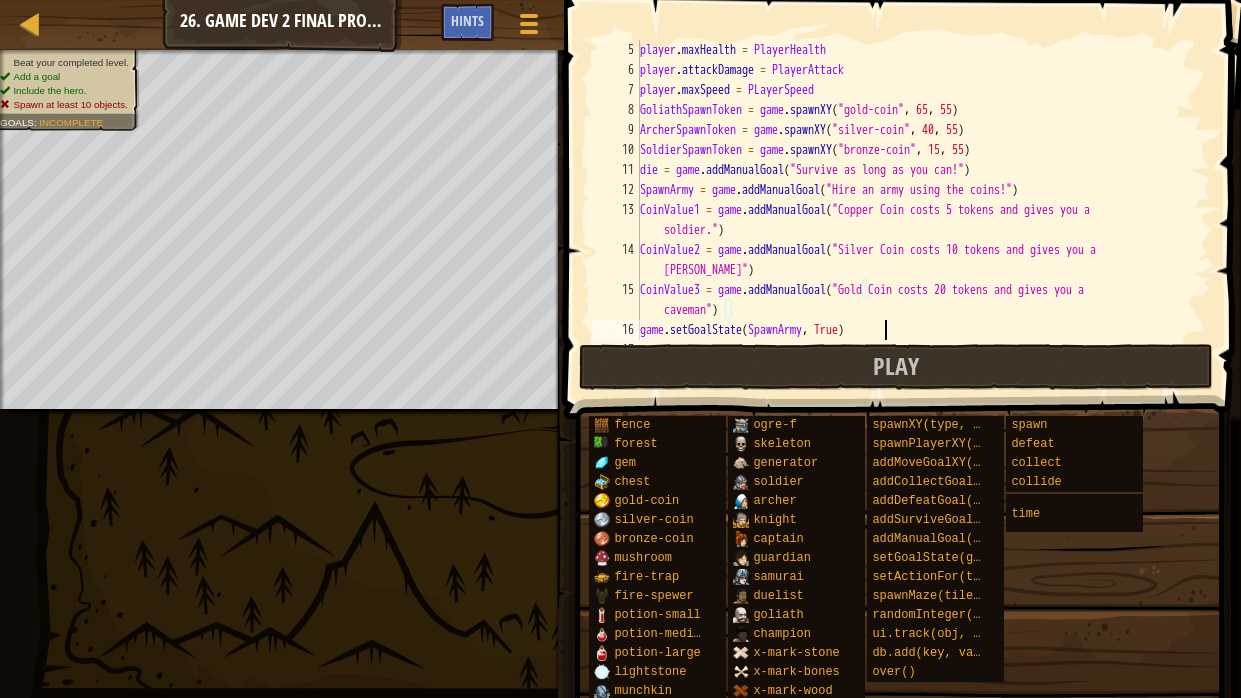 type on "Money = 0" 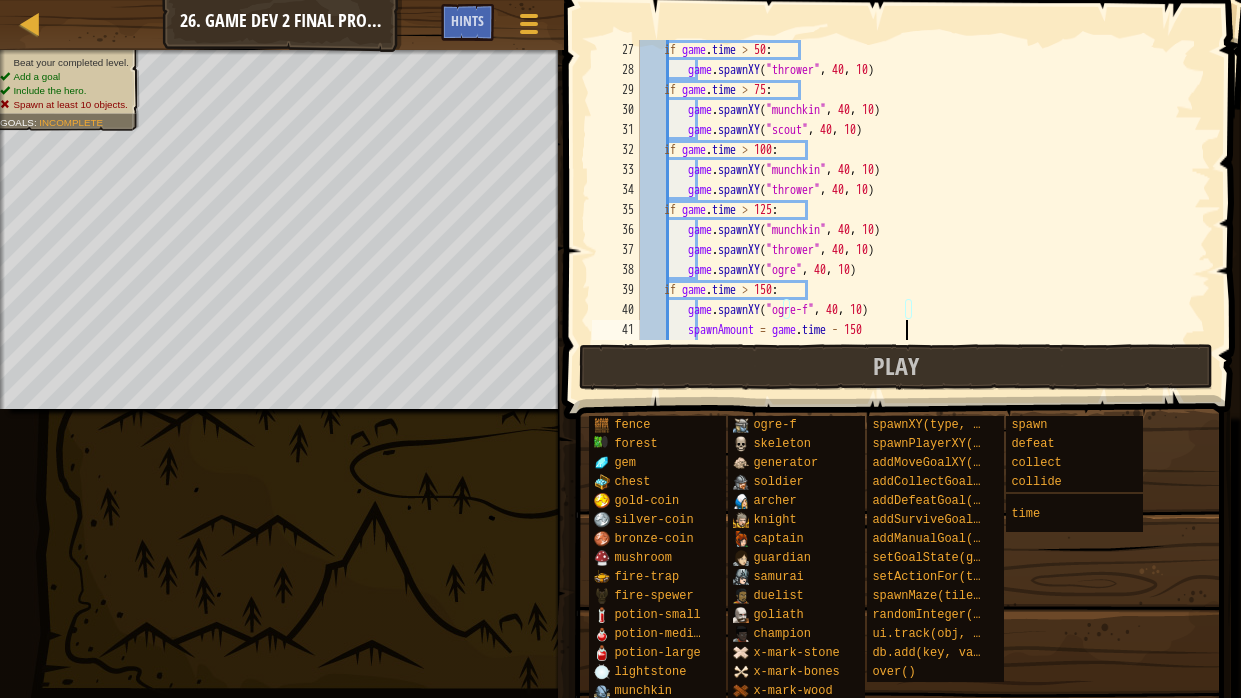 type on "game.spawnXY("munchkin", 40, 10)" 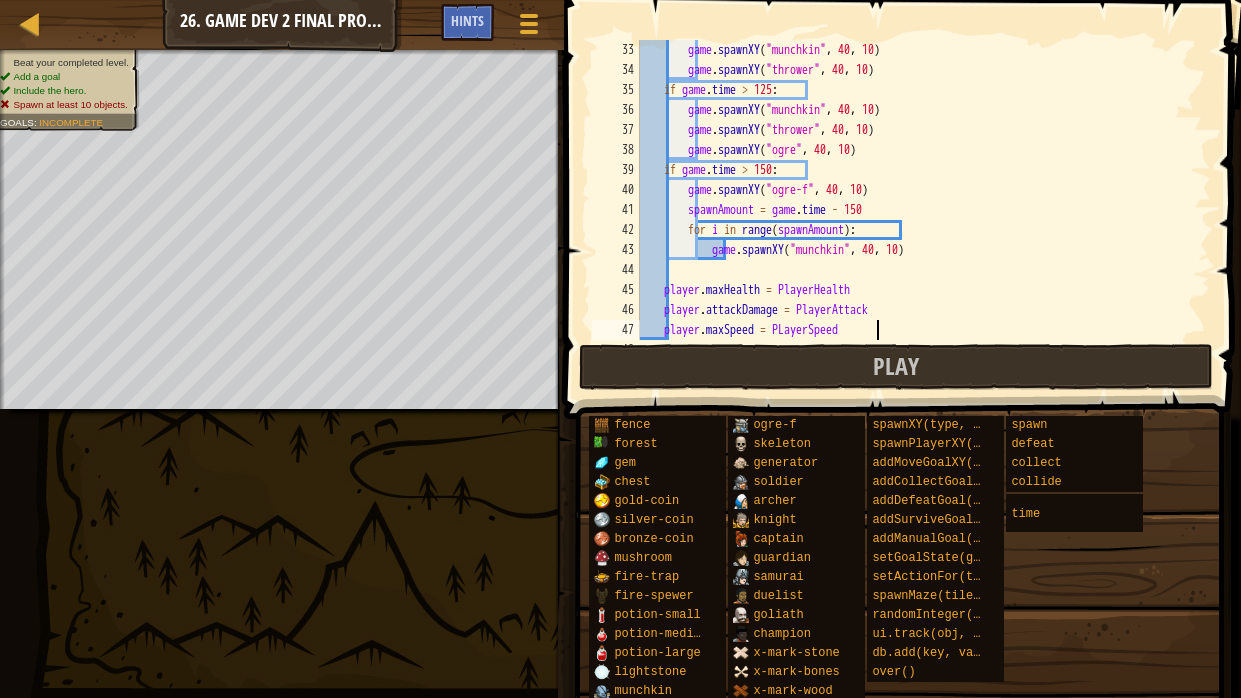 type on "player.maxSpeed = PLayerSpeed" 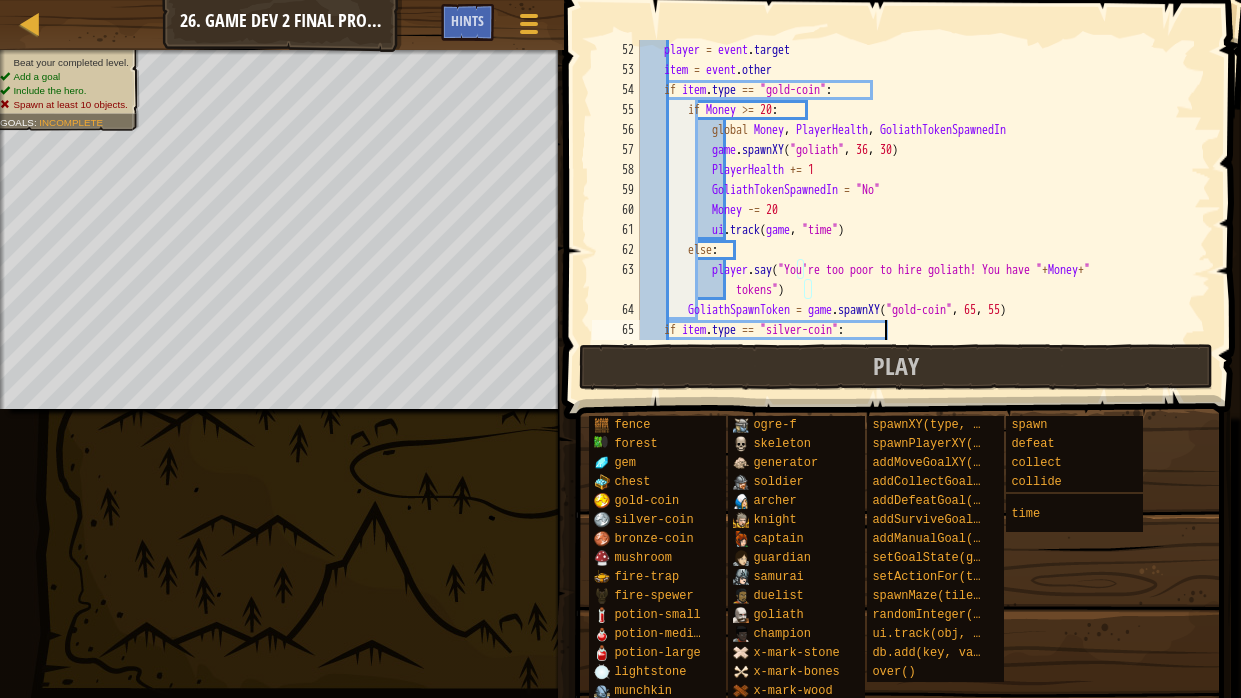 scroll, scrollTop: 1079, scrollLeft: 0, axis: vertical 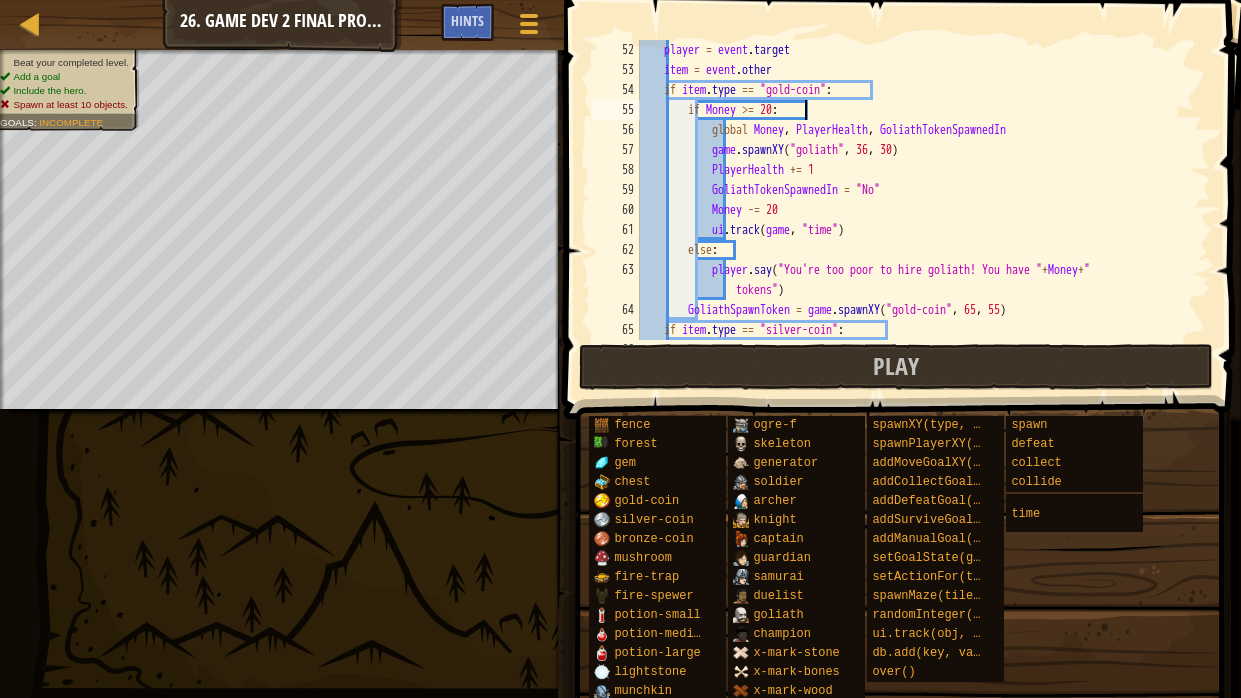 type on "def onCollect(event):" 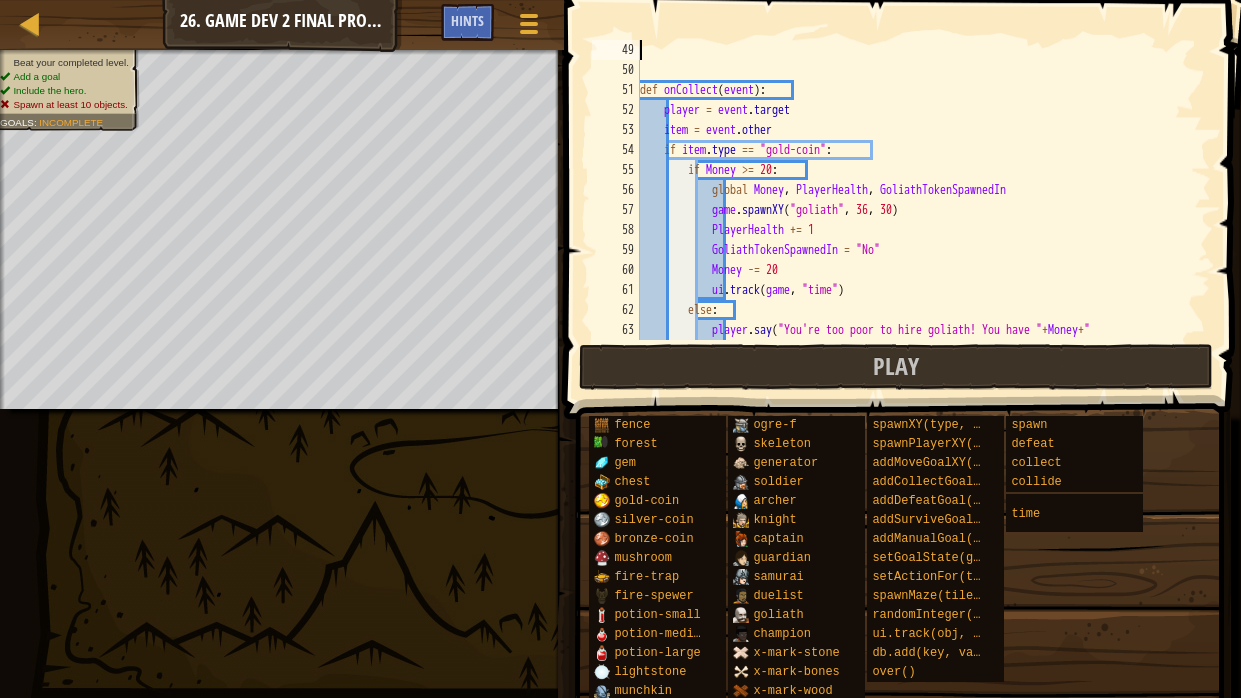 scroll, scrollTop: 979, scrollLeft: 0, axis: vertical 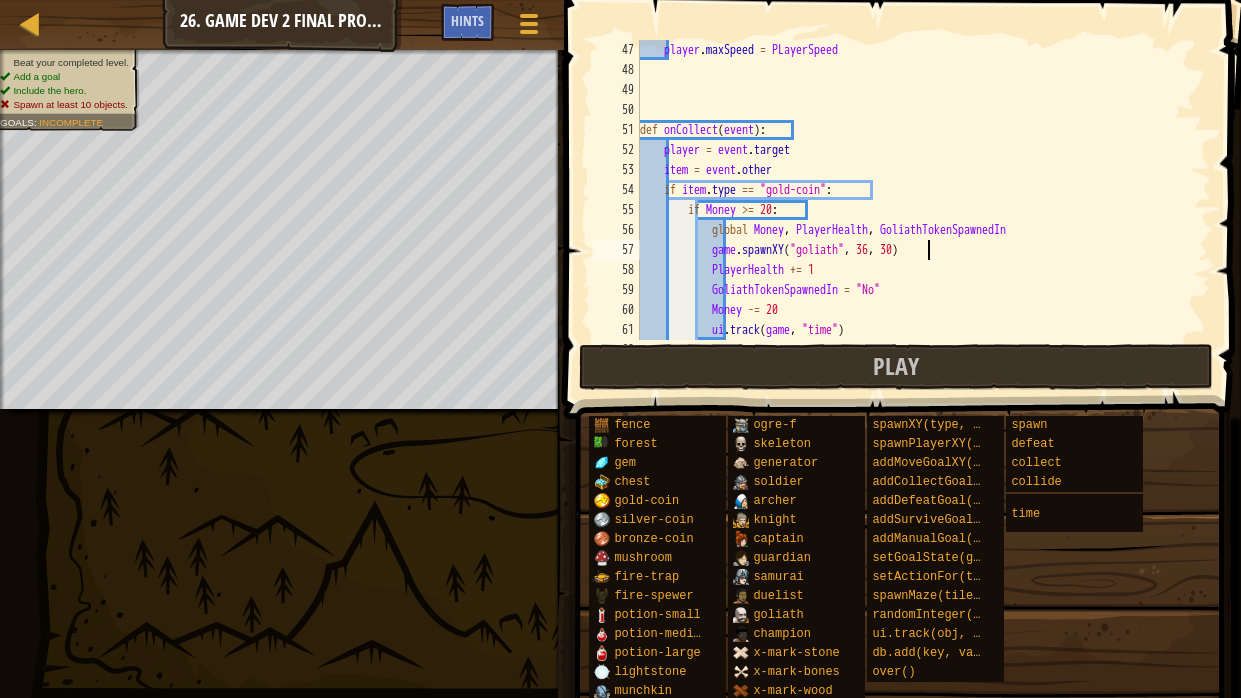 click on "player . maxSpeed   =   PLayerSpeed def   onCollect ( event ) :      player   =   event . target      item   =   event . other      if   item . type   ==   "gold-coin" :          if   Money   >=   20 :              global   Money ,   PlayerHealth ,   GoliathTokenSpawnedIn              game . spawnXY ( "goliath" ,   36 ,   30 )              PlayerHealth   +=   1              GoliathTokenSpawnedIn   =   "No"              Money   -=   20              ui . track ( game ,   "time" )          else :" at bounding box center (923, 210) 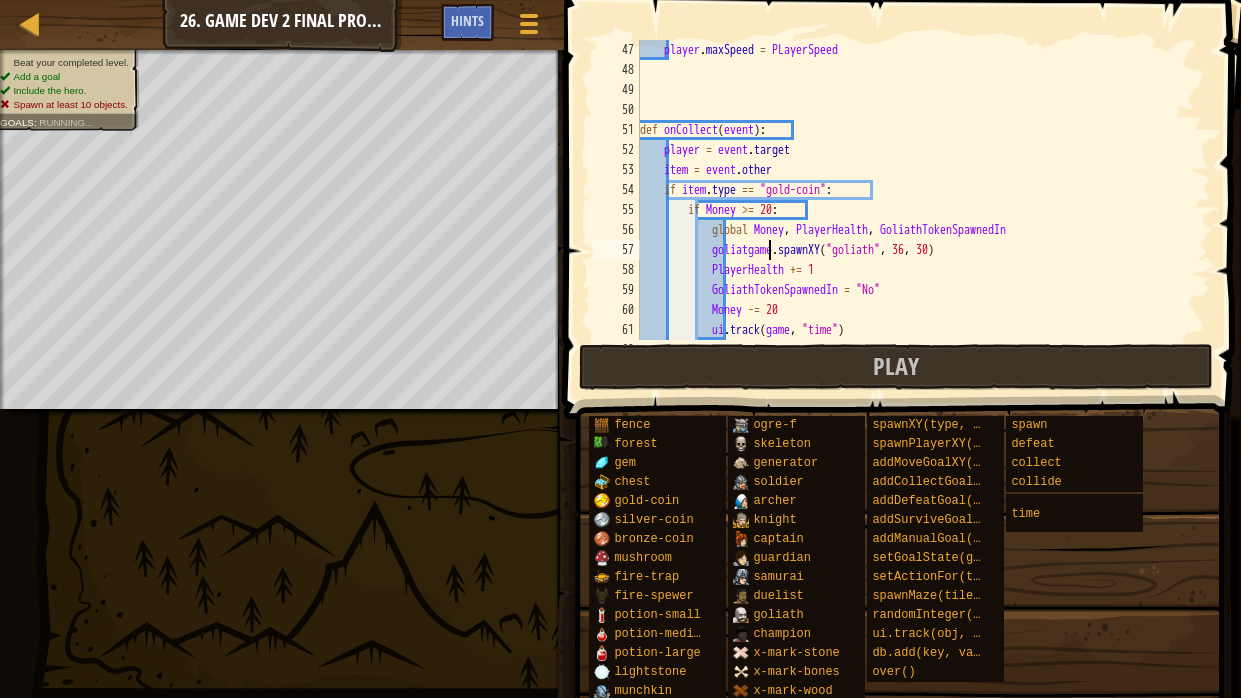 scroll, scrollTop: 9, scrollLeft: 11, axis: both 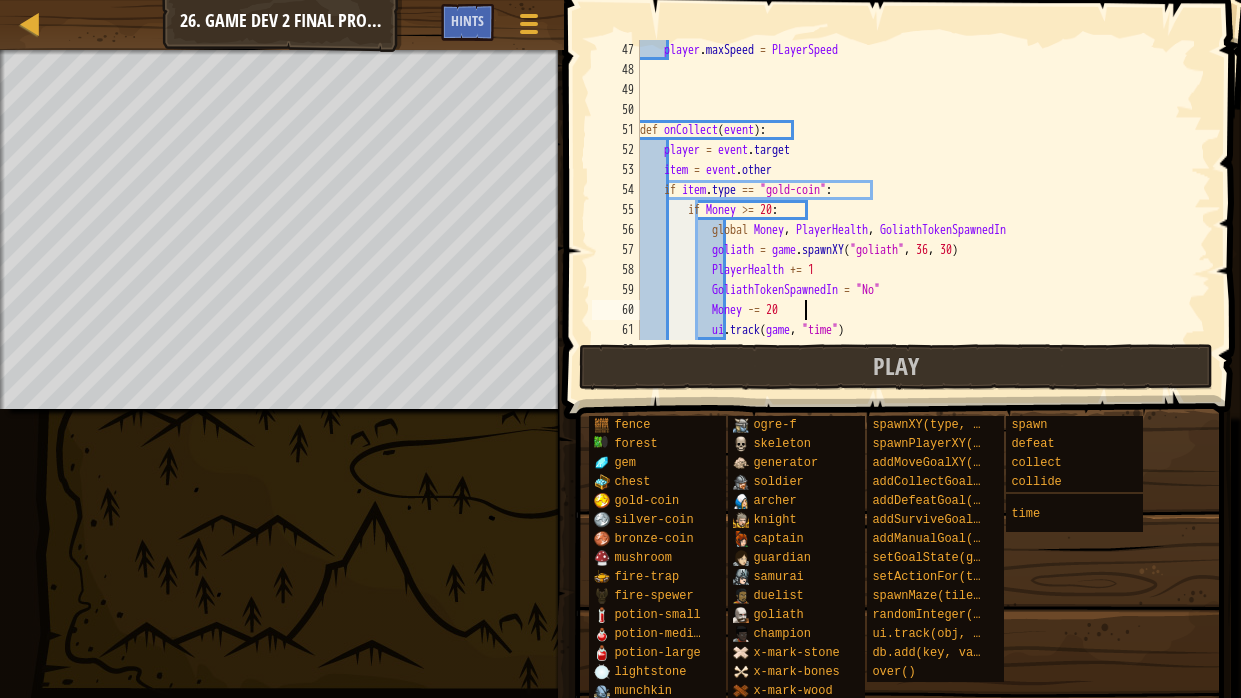 click on "player . maxSpeed   =   PLayerSpeed def   onCollect ( event ) :      player   =   event . target      item   =   event . other      if   item . type   ==   "gold-coin" :          if   Money   >=   20 :              global   Money ,   PlayerHealth ,   GoliathTokenSpawnedIn              goliath   =   game . spawnXY ( "goliath" ,   36 ,   30 )              PlayerHealth   +=   1              GoliathTokenSpawnedIn   =   "No"              Money   -=   20              ui . track ( game ,   "time" )          else :" at bounding box center [923, 210] 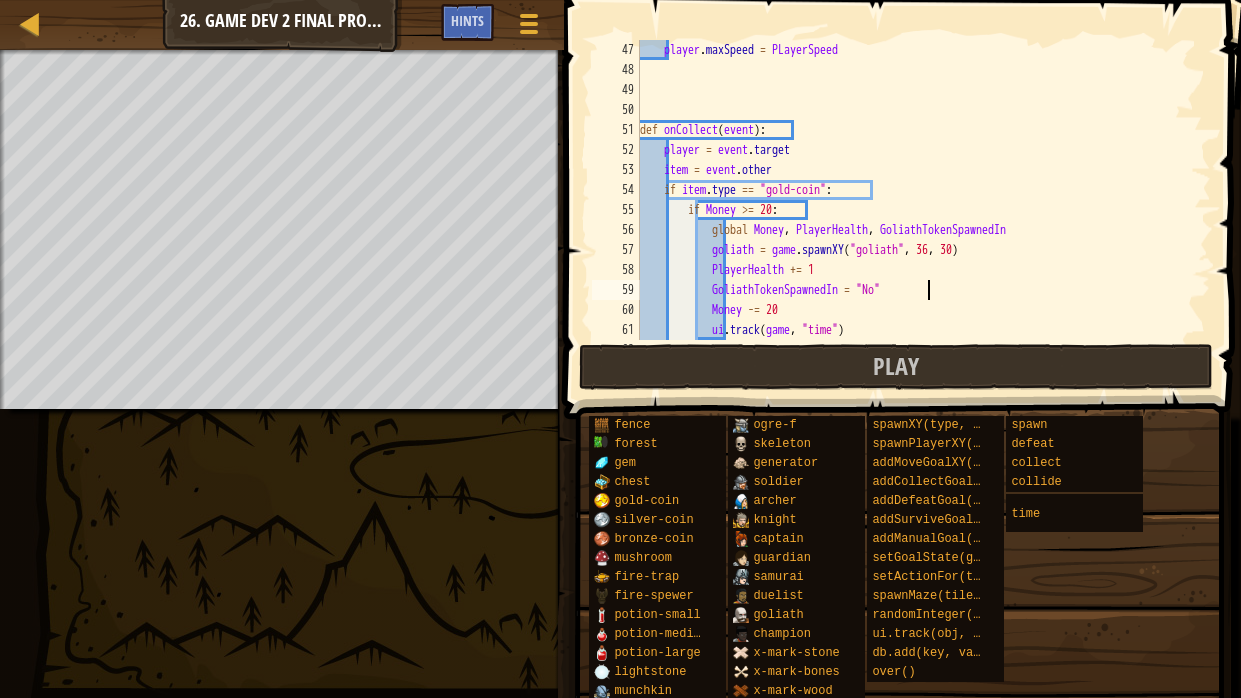 click on "player . maxSpeed   =   PLayerSpeed def   onCollect ( event ) :      player   =   event . target      item   =   event . other      if   item . type   ==   "gold-coin" :          if   Money   >=   20 :              global   Money ,   PlayerHealth ,   GoliathTokenSpawnedIn              goliath   =   game . spawnXY ( "goliath" ,   36 ,   30 )              PlayerHealth   +=   1              GoliathTokenSpawnedIn   =   "No"              Money   -=   20              ui . track ( game ,   "time" )          else :" at bounding box center [923, 210] 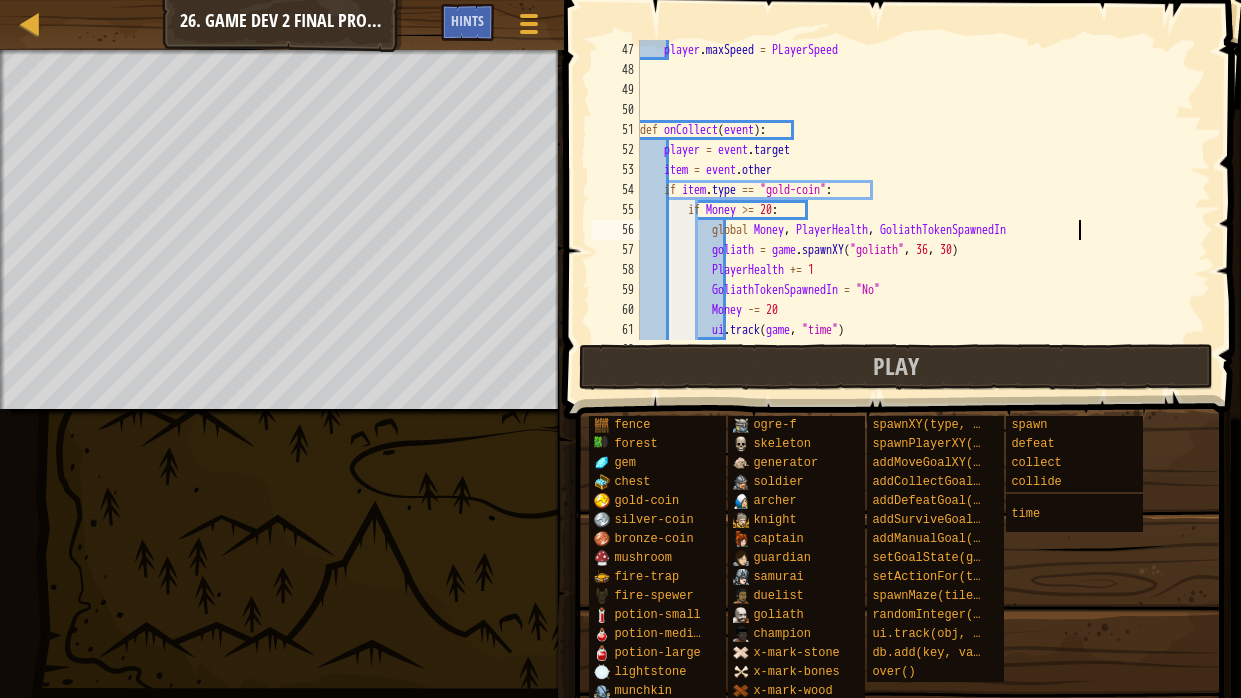 click on "player . maxSpeed   =   PLayerSpeed def   onCollect ( event ) :      player   =   event . target      item   =   event . other      if   item . type   ==   "gold-coin" :          if   Money   >=   20 :              global   Money ,   PlayerHealth ,   GoliathTokenSpawnedIn              goliath   =   game . spawnXY ( "goliath" ,   36 ,   30 )              PlayerHealth   +=   1              GoliathTokenSpawnedIn   =   "No"              Money   -=   20              ui . track ( game ,   "time" )          else :" at bounding box center [923, 210] 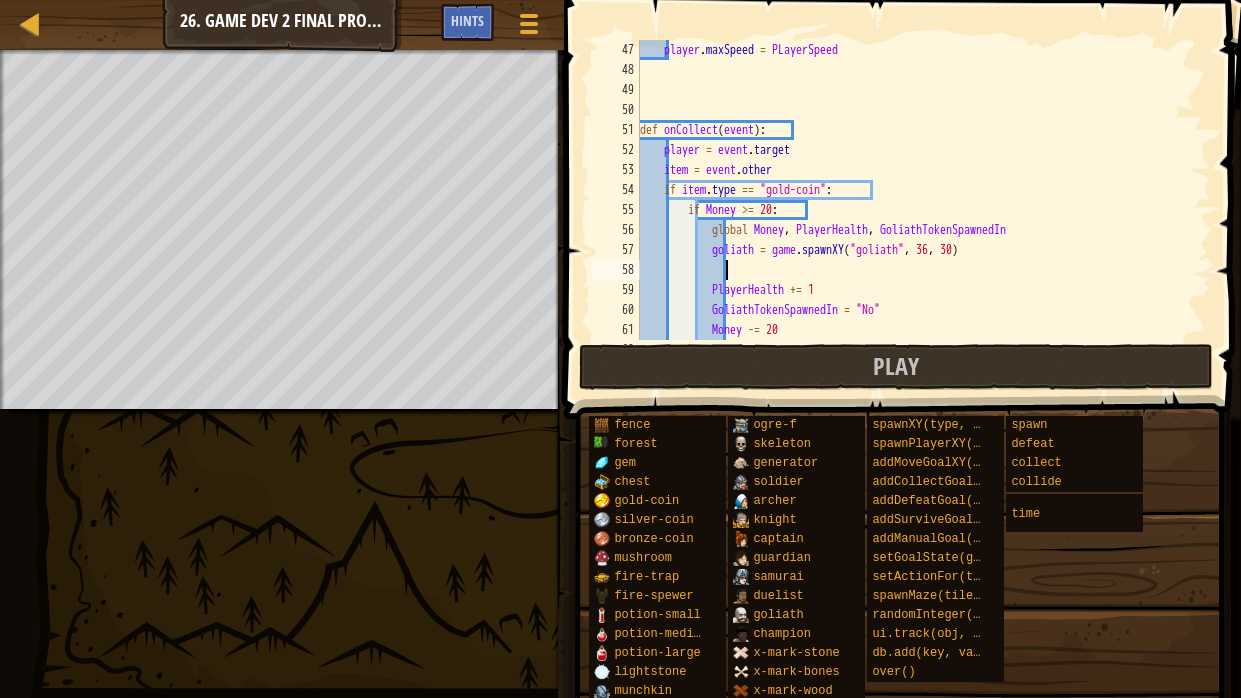type on "o" 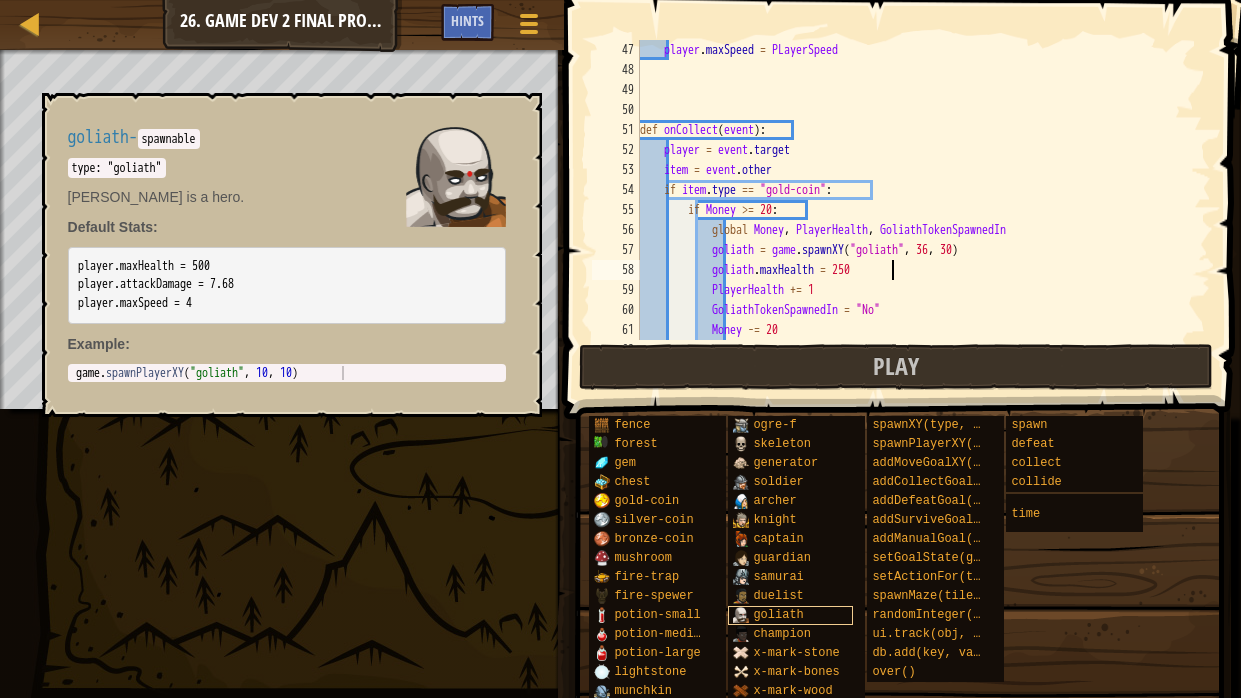 scroll, scrollTop: 9, scrollLeft: 19, axis: both 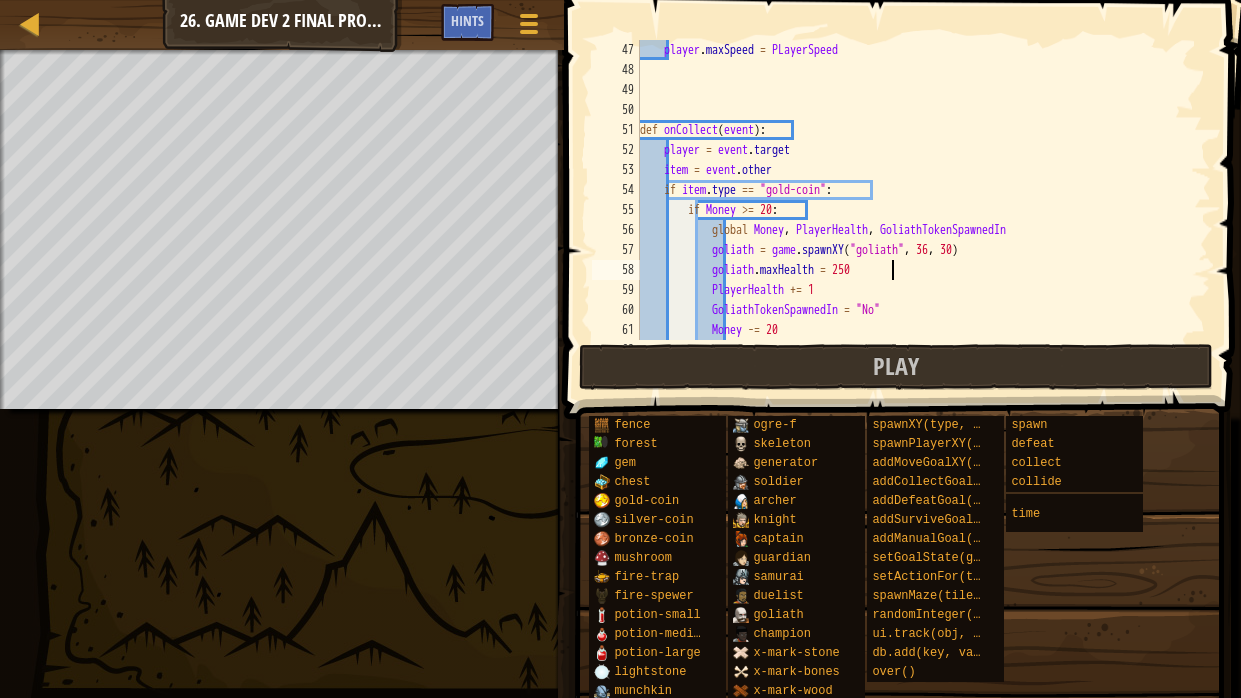 click on "player . maxSpeed   =   PLayerSpeed def   onCollect ( event ) :      player   =   event . target      item   =   event . other      if   item . type   ==   "gold-coin" :          if   Money   >=   20 :              global   Money ,   PlayerHealth ,   GoliathTokenSpawnedIn              goliath   =   game . spawnXY ( "goliath" ,   36 ,   30 )              goliath . maxHealth   =   250              PlayerHealth   +=   1              GoliathTokenSpawnedIn   =   "No"              Money   -=   20              ui . track ( game ,   "time" )" at bounding box center (923, 210) 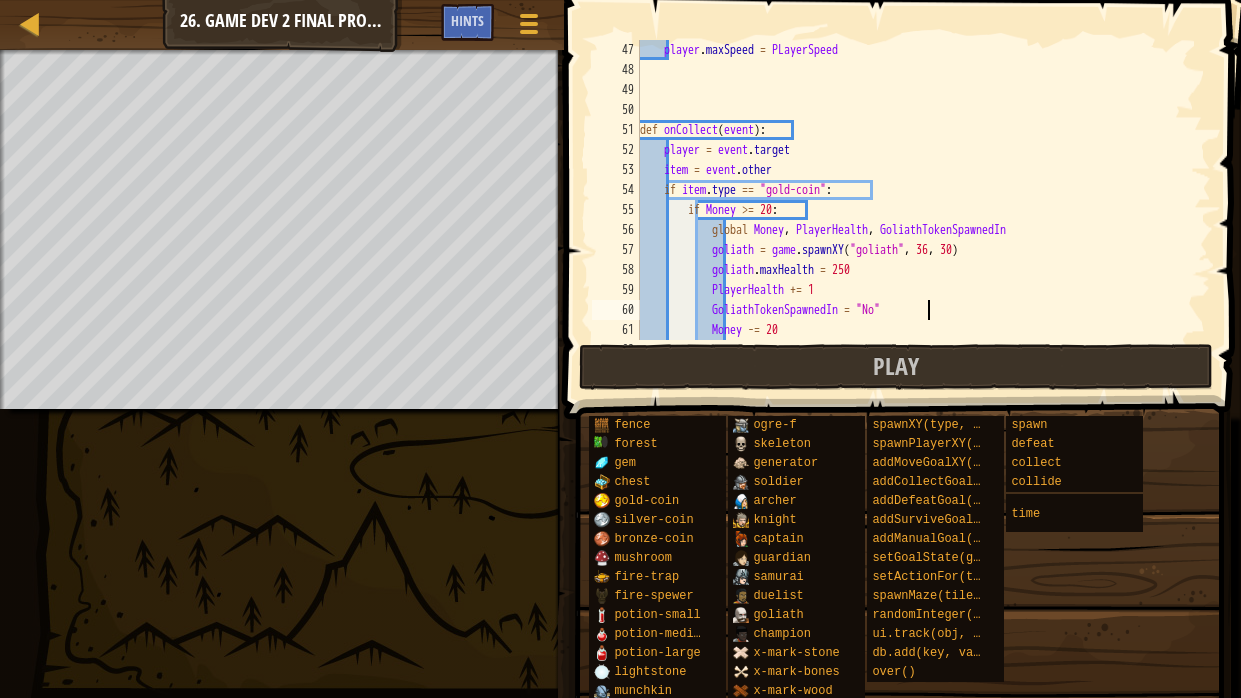 scroll, scrollTop: 9, scrollLeft: 7, axis: both 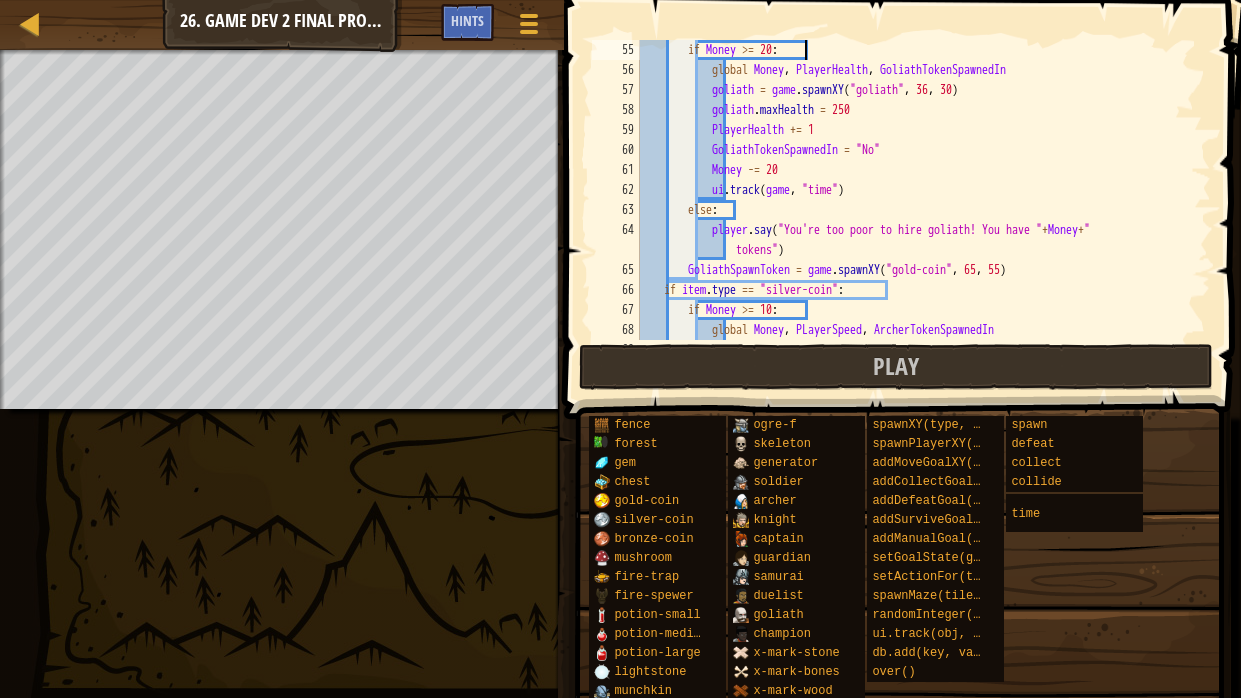 type on "def onCollect(event):" 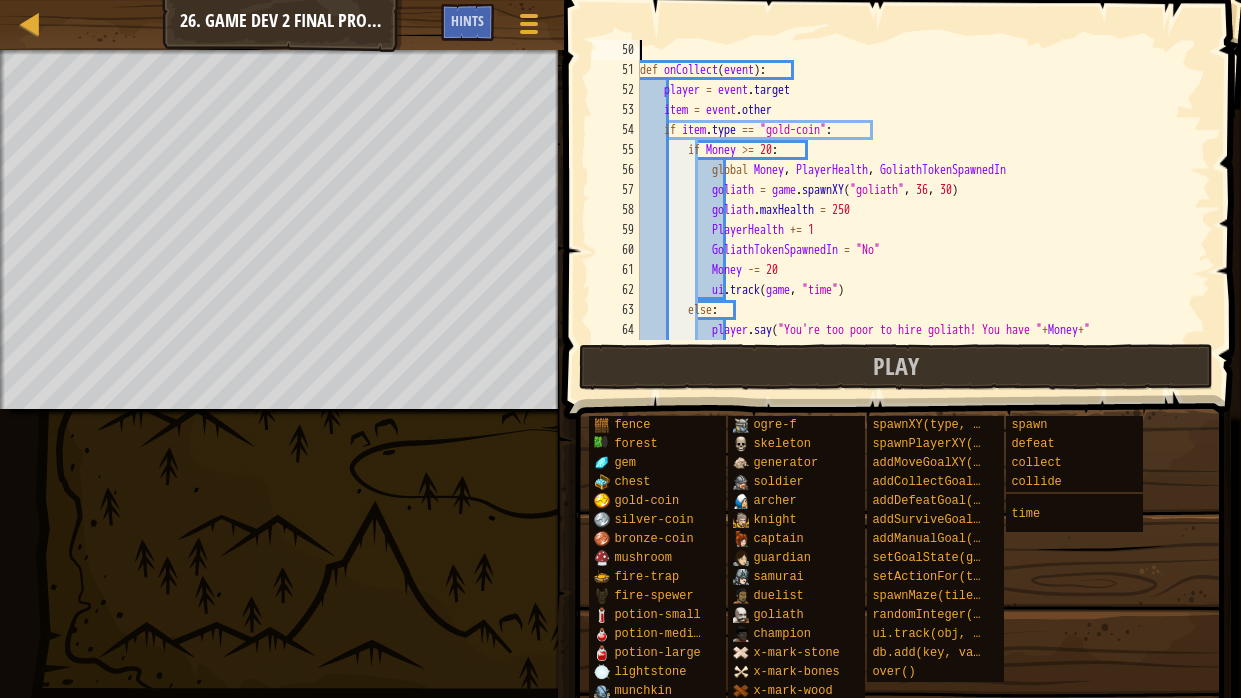 scroll, scrollTop: 999, scrollLeft: 0, axis: vertical 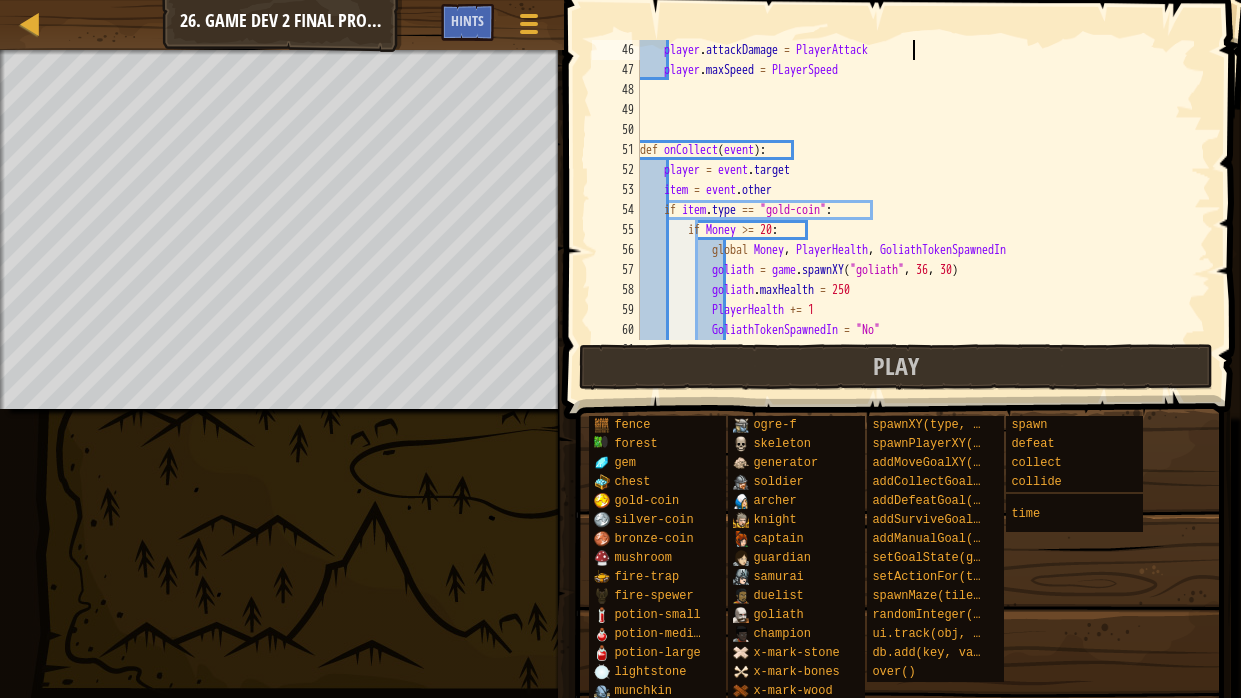 type on "player.maxSpeed = PLayerSpeed" 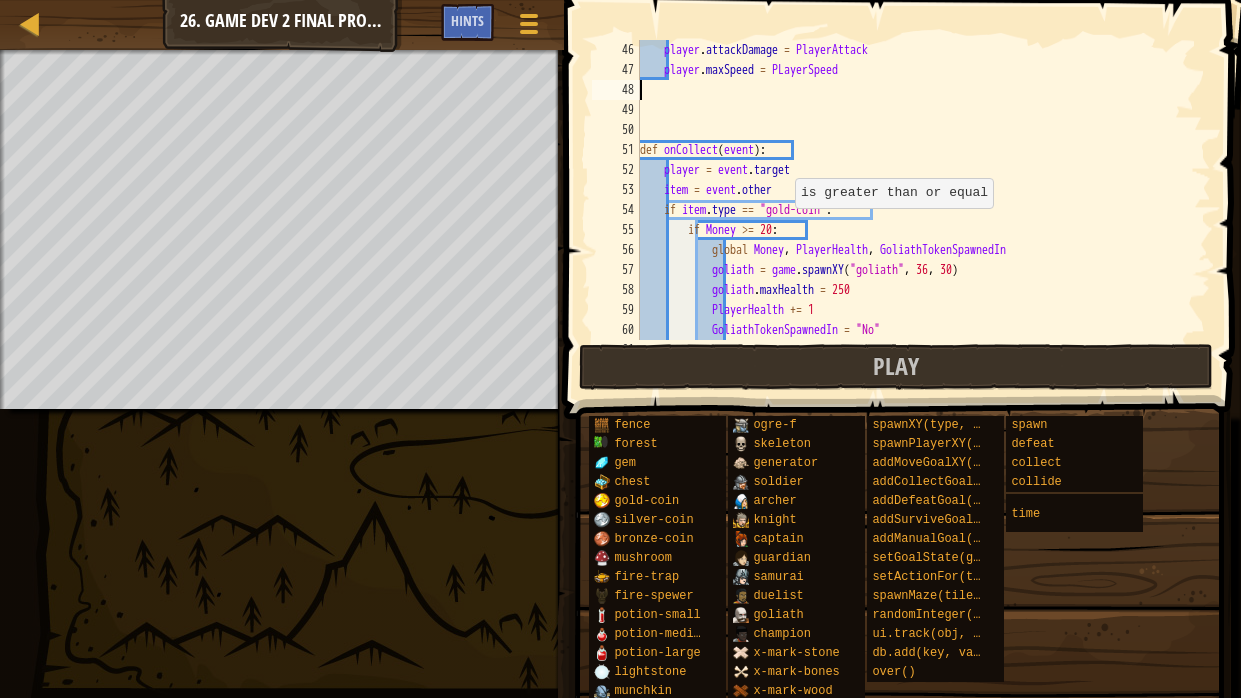 click on "player . attackDamage   =   PlayerAttack      player . maxSpeed   =   PLayerSpeed def   onCollect ( event ) :      player   =   event . target      item   =   event . other      if   item . type   ==   "gold-coin" :          if   Money   >=   20 :              global   Money ,   PlayerHealth ,   GoliathTokenSpawnedIn              goliath   =   game . spawnXY ( "goliath" ,   36 ,   30 )              goliath . maxHealth   =   250              PlayerHealth   +=   1              GoliathTokenSpawnedIn   =   "No"              Money   -=   20" at bounding box center (923, 210) 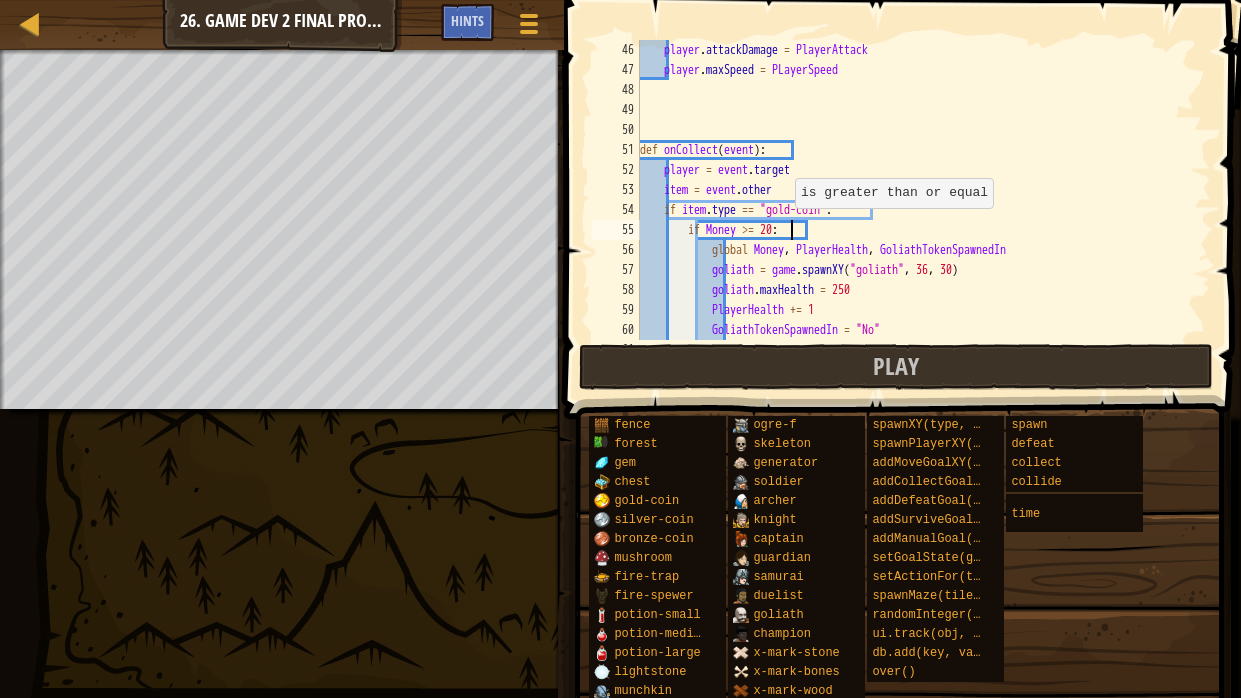 click on "player . attackDamage   =   PlayerAttack      player . maxSpeed   =   PLayerSpeed def   onCollect ( event ) :      player   =   event . target      item   =   event . other      if   item . type   ==   "gold-coin" :          if   Money   >=   20 :              global   Money ,   PlayerHealth ,   GoliathTokenSpawnedIn              goliath   =   game . spawnXY ( "goliath" ,   36 ,   30 )              goliath . maxHealth   =   250              PlayerHealth   +=   1              GoliathTokenSpawnedIn   =   "No"              Money   -=   20" at bounding box center [923, 210] 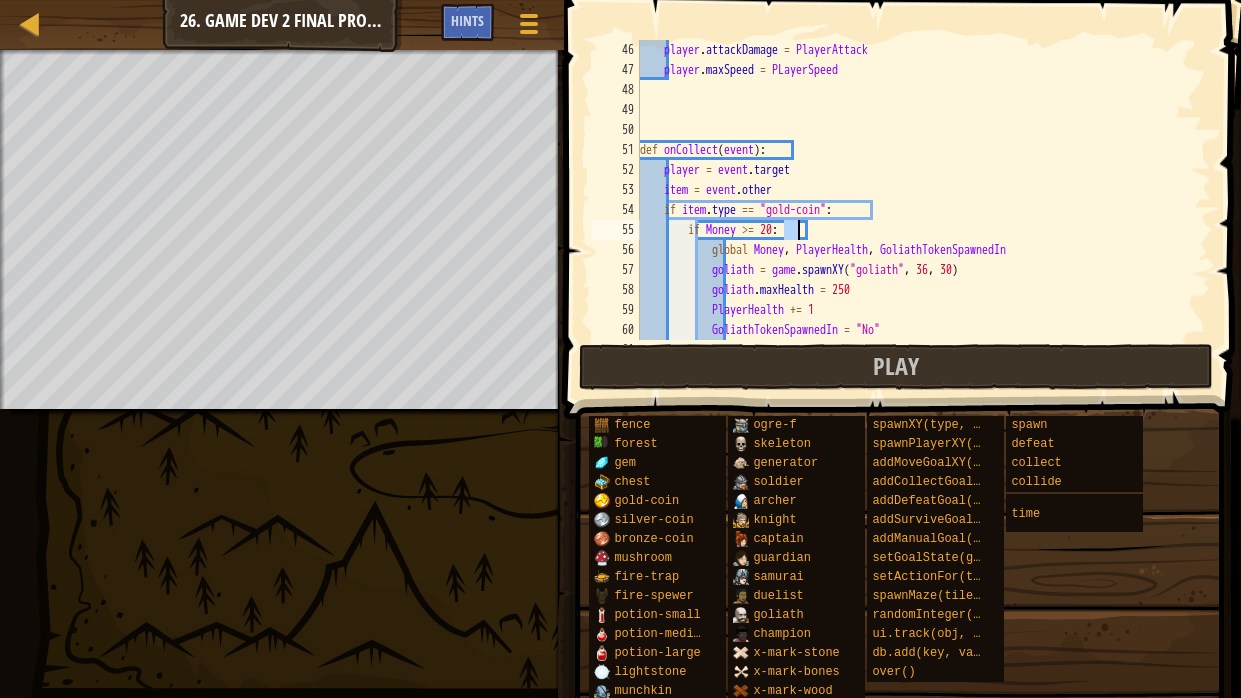scroll, scrollTop: 9, scrollLeft: 12, axis: both 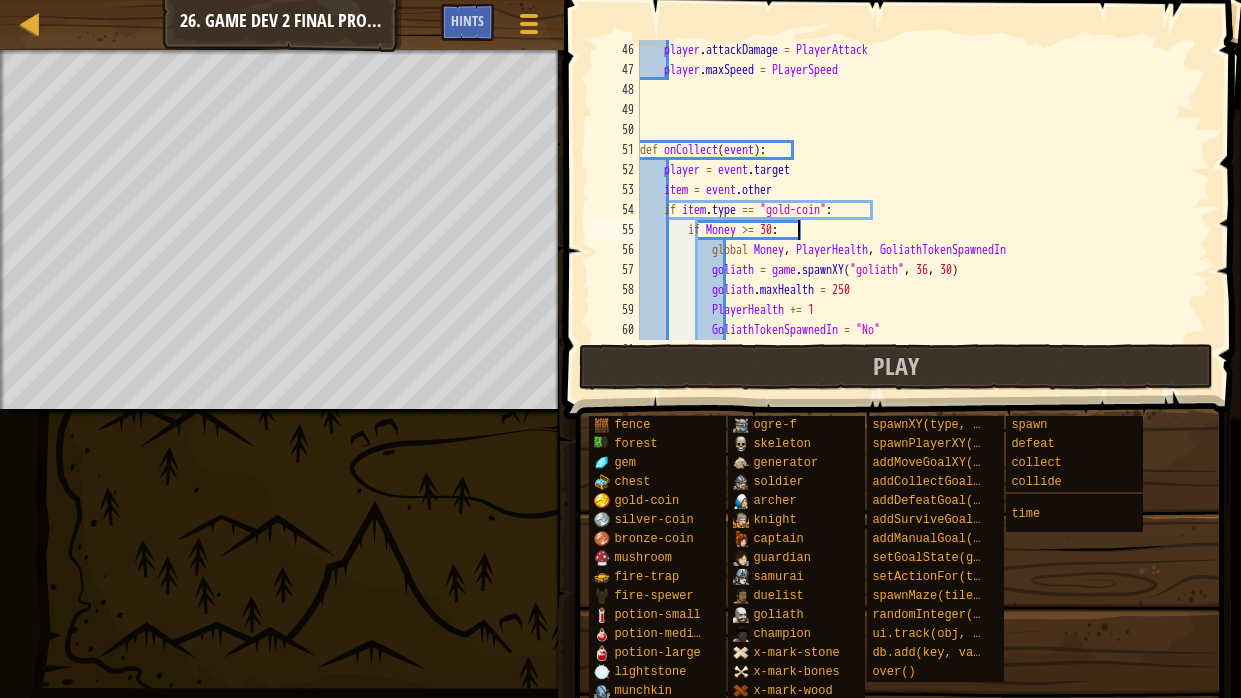 click on "player . attackDamage   =   PlayerAttack      player . maxSpeed   =   PLayerSpeed def   onCollect ( event ) :      player   =   event . target      item   =   event . other      if   item . type   ==   "gold-coin" :          if   Money   >=   30 :              global   Money ,   PlayerHealth ,   GoliathTokenSpawnedIn              goliath   =   game . spawnXY ( "goliath" ,   36 ,   30 )              goliath . maxHealth   =   250              PlayerHealth   +=   1              GoliathTokenSpawnedIn   =   "No"              Money   -=   20" at bounding box center (923, 210) 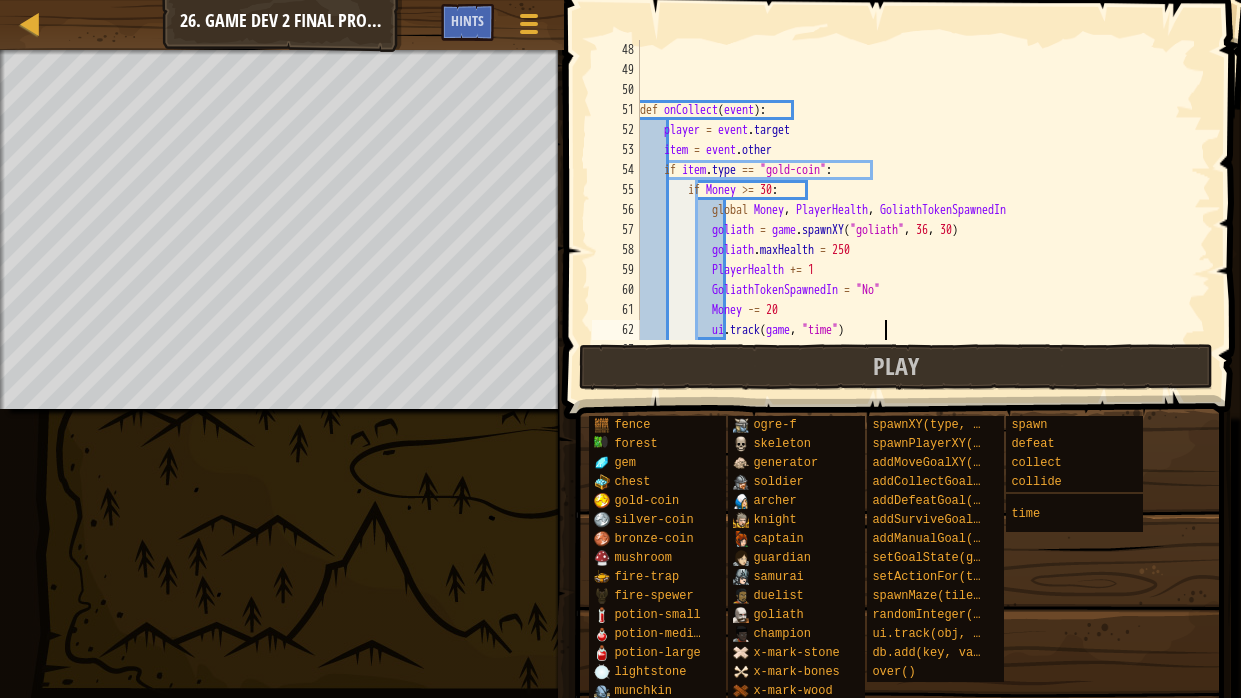 scroll, scrollTop: 1059, scrollLeft: 0, axis: vertical 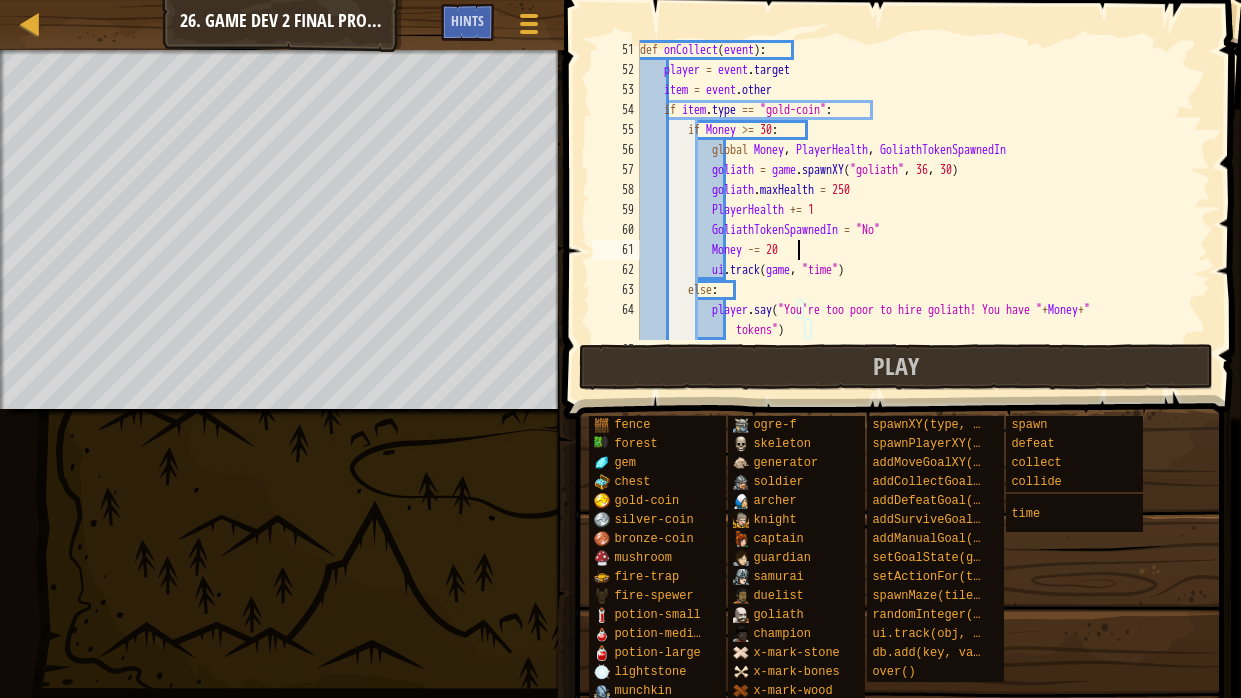 click on "def   onCollect ( event ) :      player   =   event . target      item   =   event . other      if   item . type   ==   "gold-coin" :          if   Money   >=   30 :              global   Money ,   PlayerHealth ,   GoliathTokenSpawnedIn              goliath   =   game . spawnXY ( "goliath" ,   36 ,   30 )              goliath . maxHealth   =   250              PlayerHealth   +=   1              GoliathTokenSpawnedIn   =   "No"              Money   -=   20              ui . track ( game ,   "time" )          else :              player . say ( "You're too poor to hire goliath! You have " + Money + "                   tokens" )          GoliathSpawnToken   =   game . spawnXY ( "gold-coin" ,   65 ,   55 )" at bounding box center [923, 210] 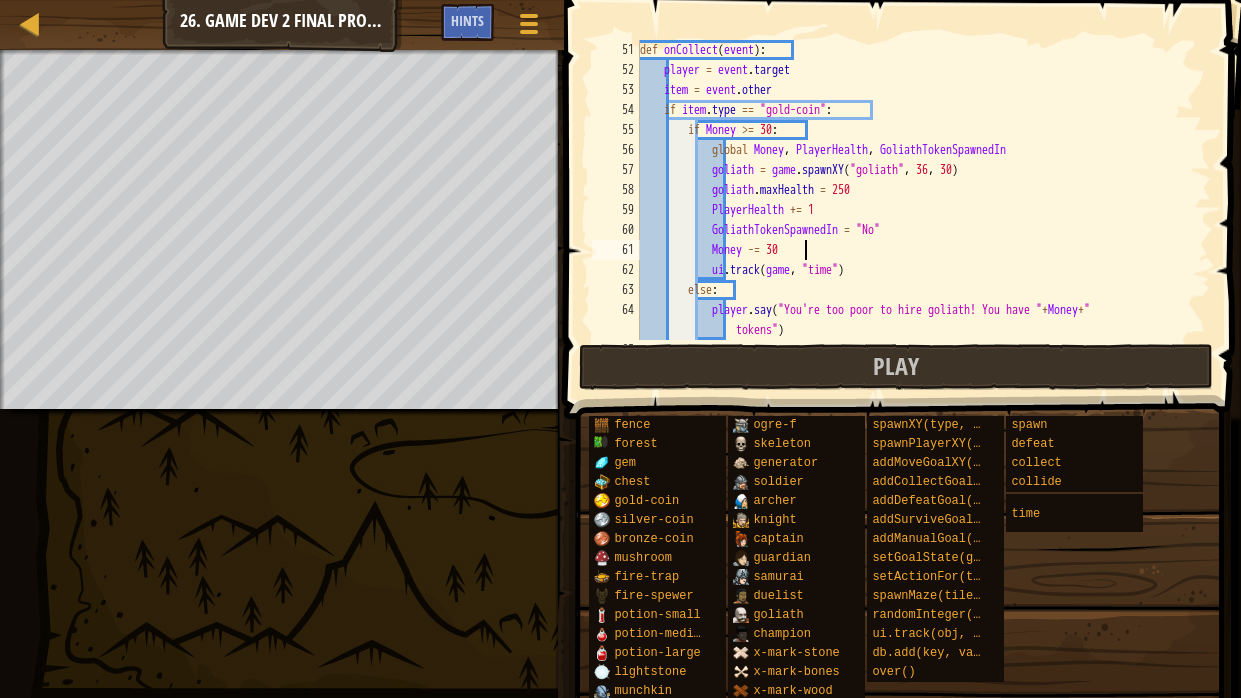 click on "def   onCollect ( event ) :      player   =   event . target      item   =   event . other      if   item . type   ==   "gold-coin" :          if   Money   >=   30 :              global   Money ,   PlayerHealth ,   GoliathTokenSpawnedIn              goliath   =   game . spawnXY ( "goliath" ,   36 ,   30 )              goliath . maxHealth   =   250              PlayerHealth   +=   1              GoliathTokenSpawnedIn   =   "No"              Money   -=   30              ui . track ( game ,   "time" )          else :              player . say ( "You're too poor to hire goliath! You have " + Money + "                   tokens" )          GoliathSpawnToken   =   game . spawnXY ( "gold-coin" ,   65 ,   55 )" at bounding box center (923, 210) 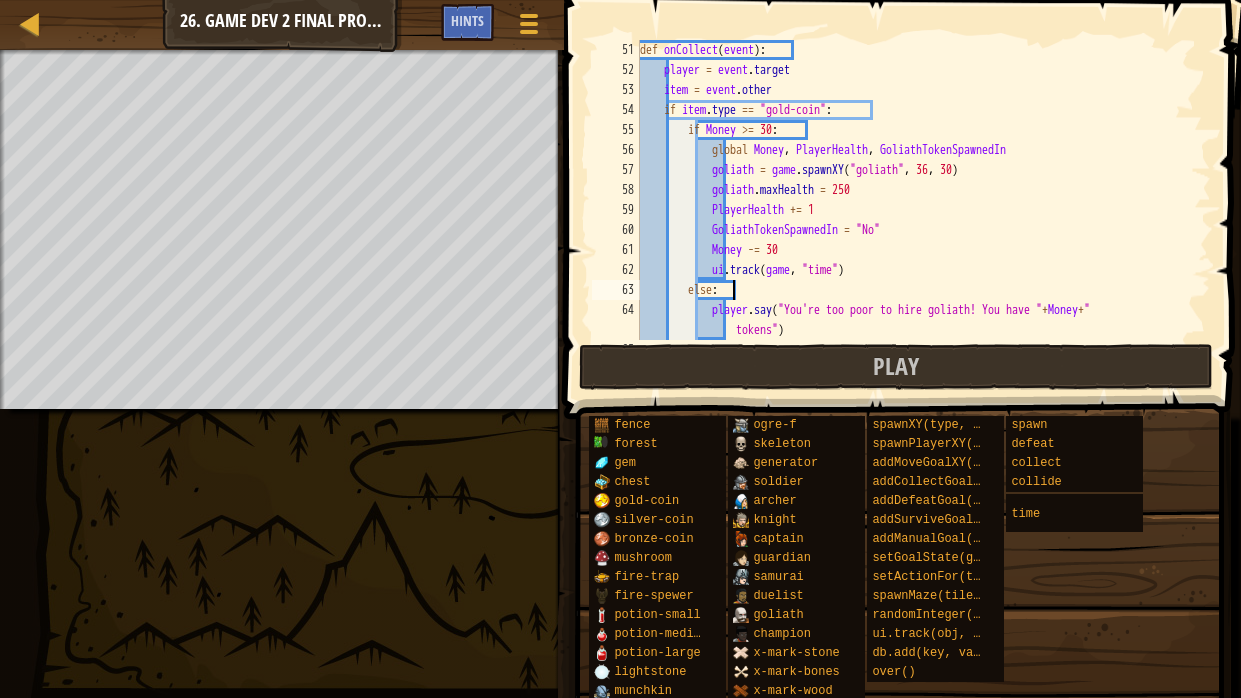 scroll, scrollTop: 9, scrollLeft: 7, axis: both 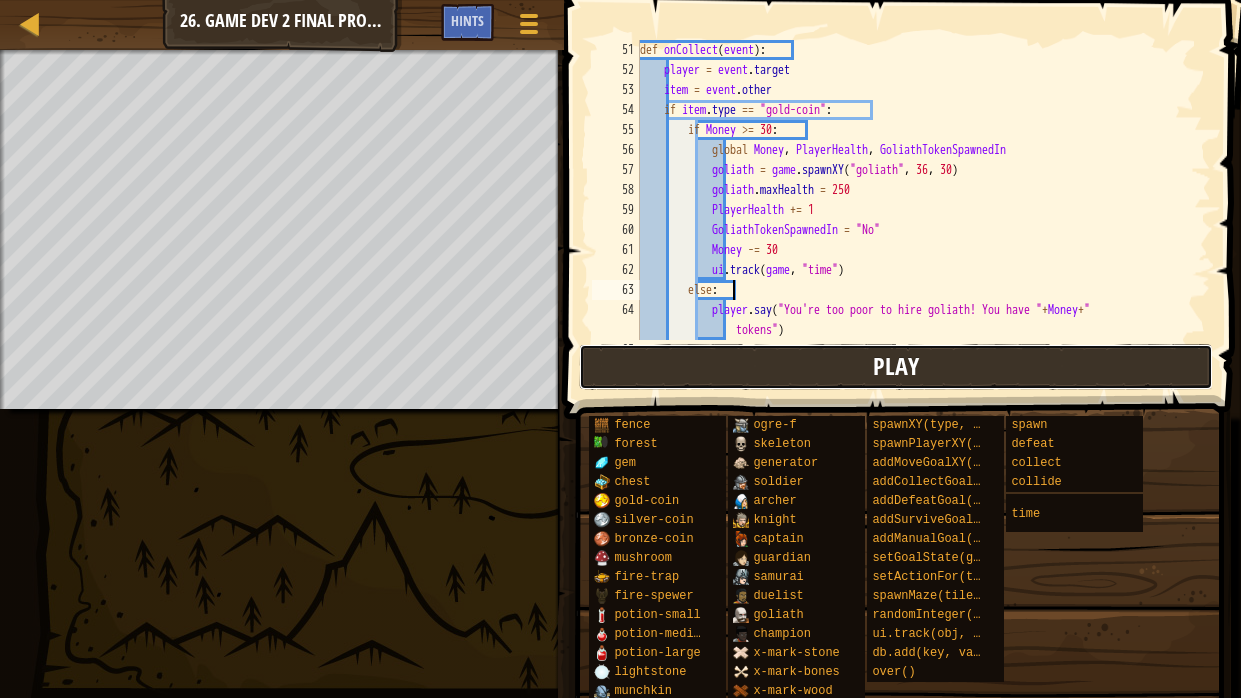 click on "Play" at bounding box center (896, 366) 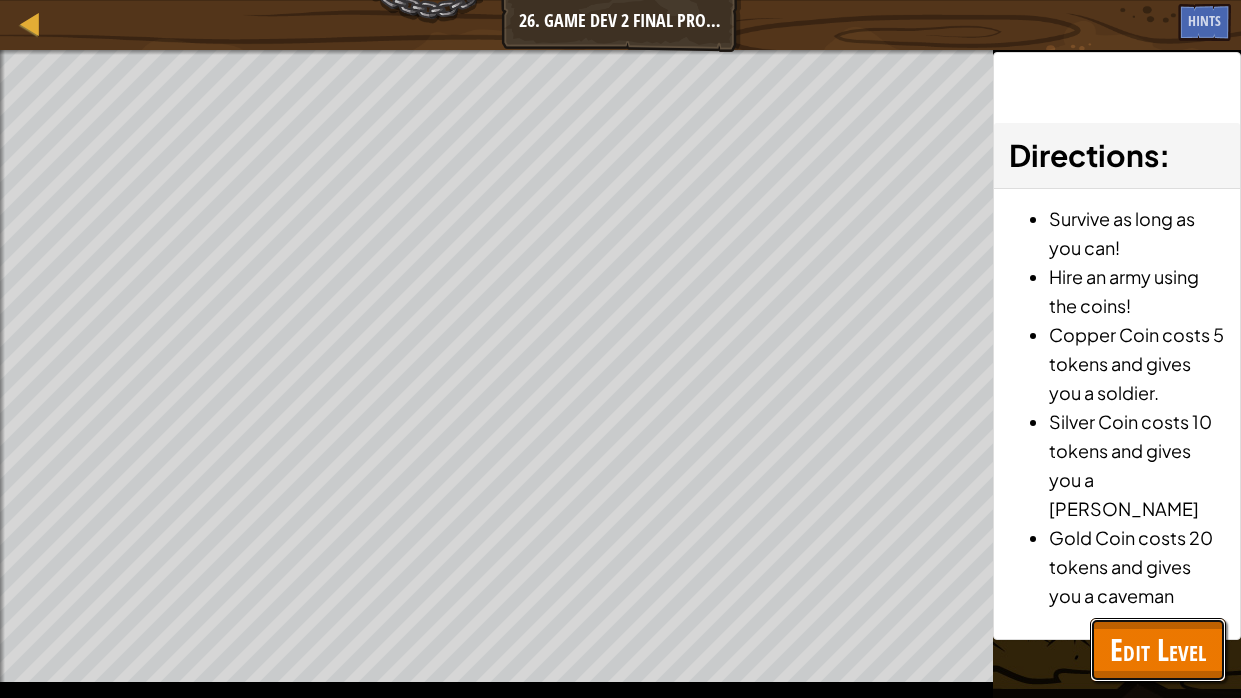click on "Edit Level" at bounding box center [1158, 649] 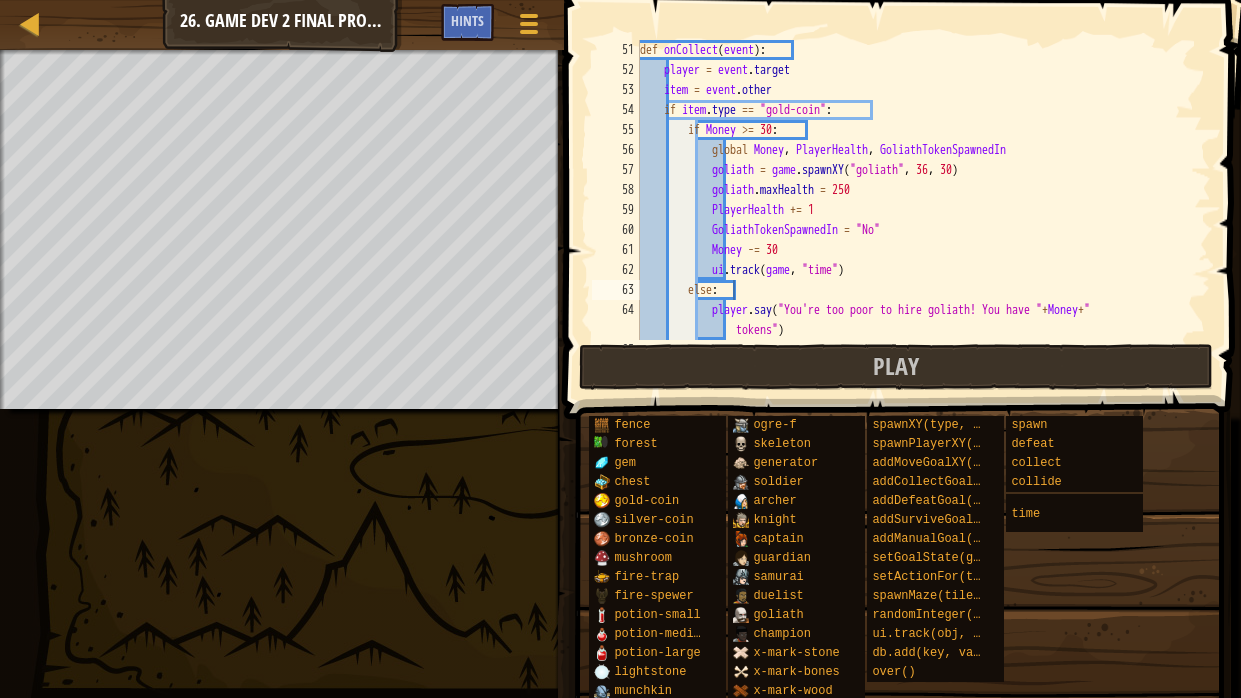 click on "def   onCollect ( event ) :      player   =   event . target      item   =   event . other      if   item . type   ==   "gold-coin" :          if   Money   >=   30 :              global   Money ,   PlayerHealth ,   GoliathTokenSpawnedIn              goliath   =   game . spawnXY ( "goliath" ,   36 ,   30 )              goliath . maxHealth   =   250              PlayerHealth   +=   1              GoliathTokenSpawnedIn   =   "No"              Money   -=   30              ui . track ( game ,   "time" )          else :              player . say ( "You're too poor to hire goliath! You have " + Money + "                   tokens" )          GoliathSpawnToken   =   game . spawnXY ( "gold-coin" ,   65 ,   55 )" at bounding box center [923, 210] 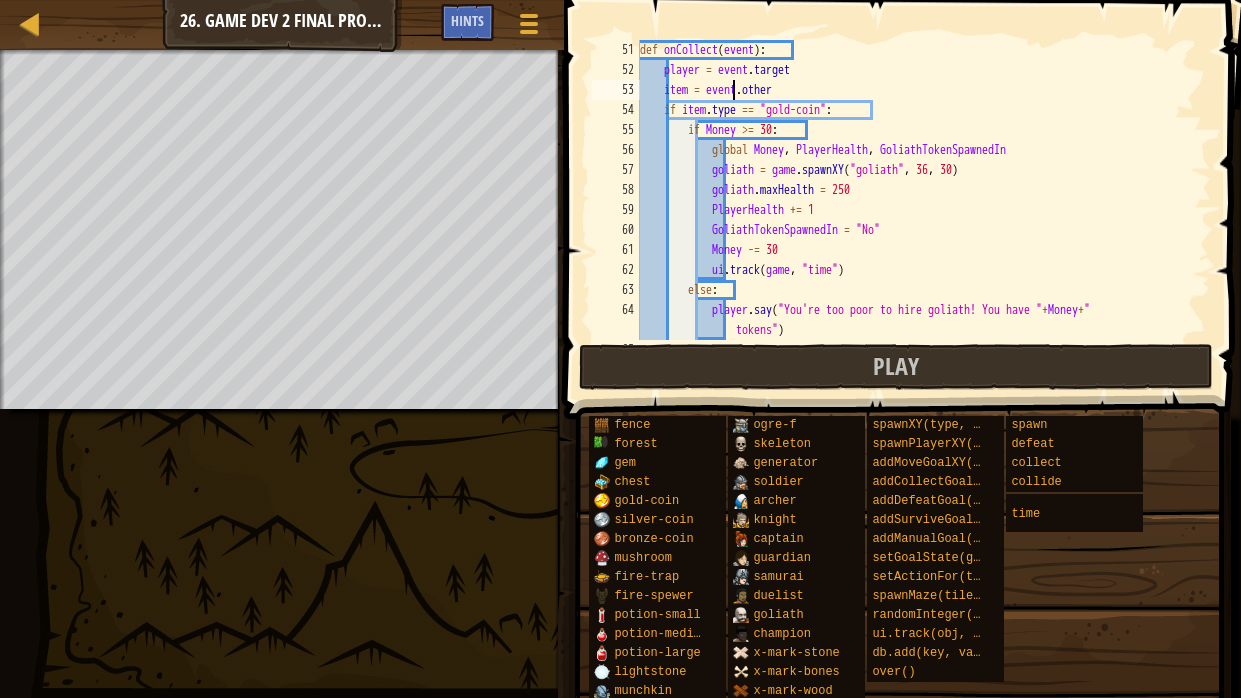 type on "def onCollect(event):" 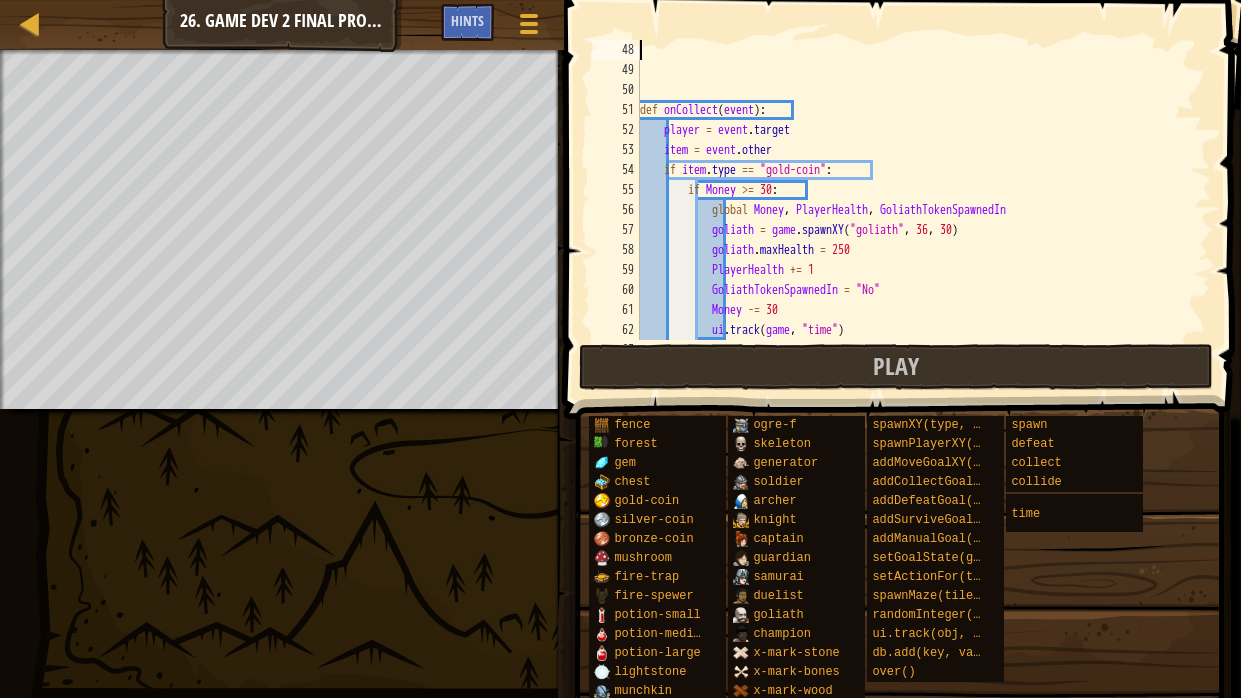 type on "player.maxHealth = PlayerHealth" 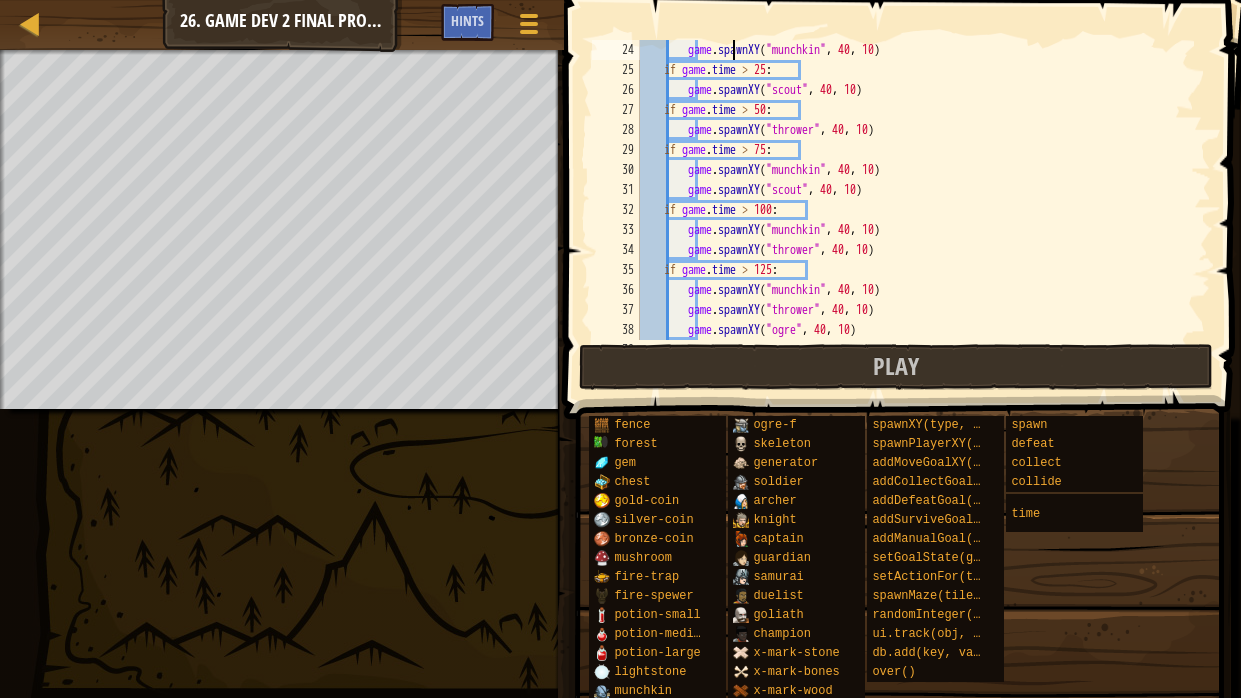 type on "def Spawn():" 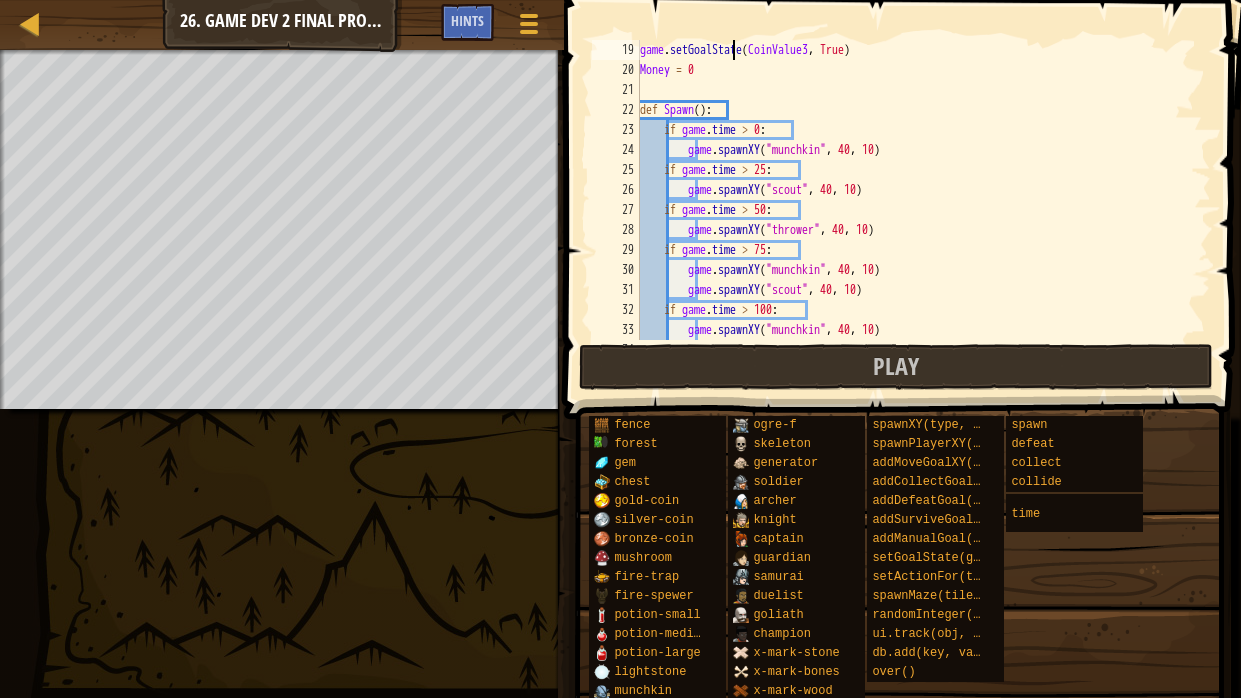 scroll, scrollTop: 379, scrollLeft: 0, axis: vertical 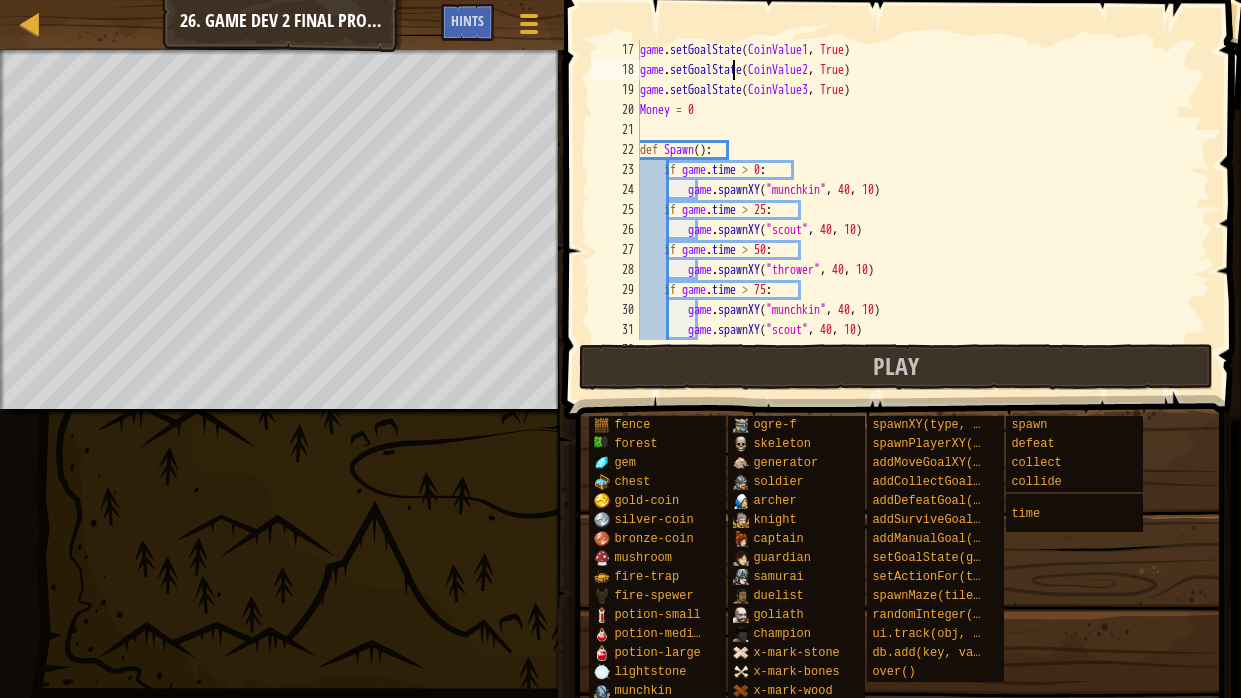 type on "Money = 0" 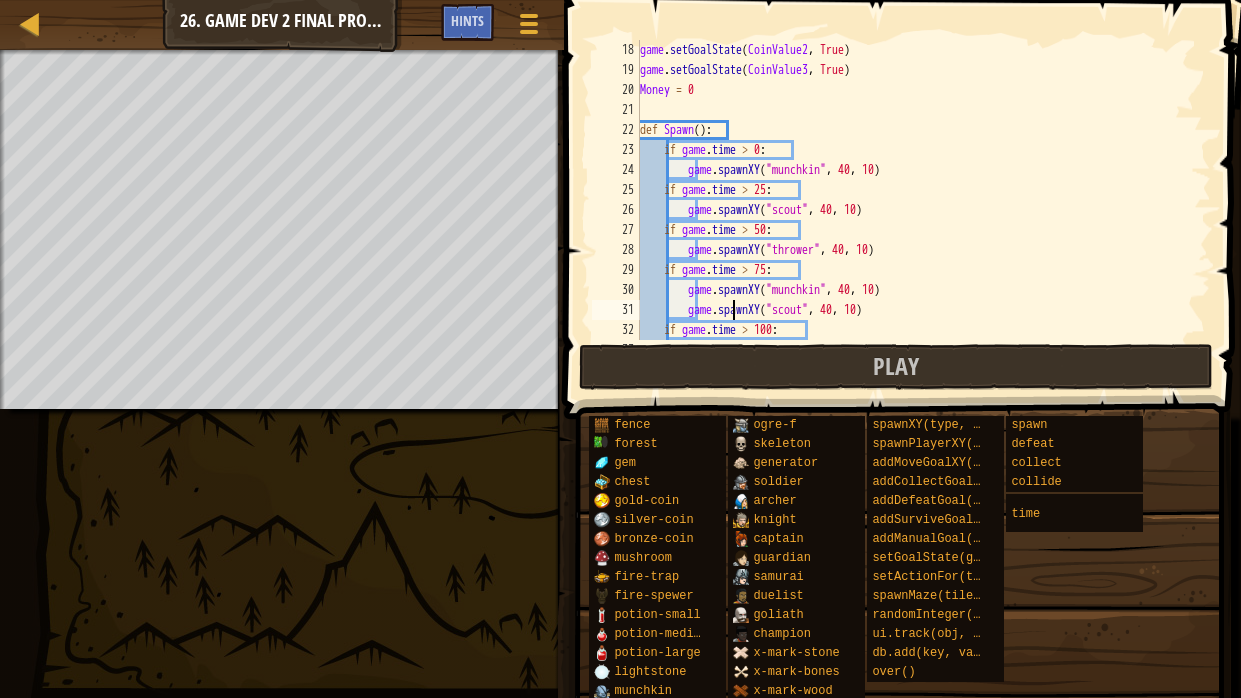 scroll, scrollTop: 399, scrollLeft: 0, axis: vertical 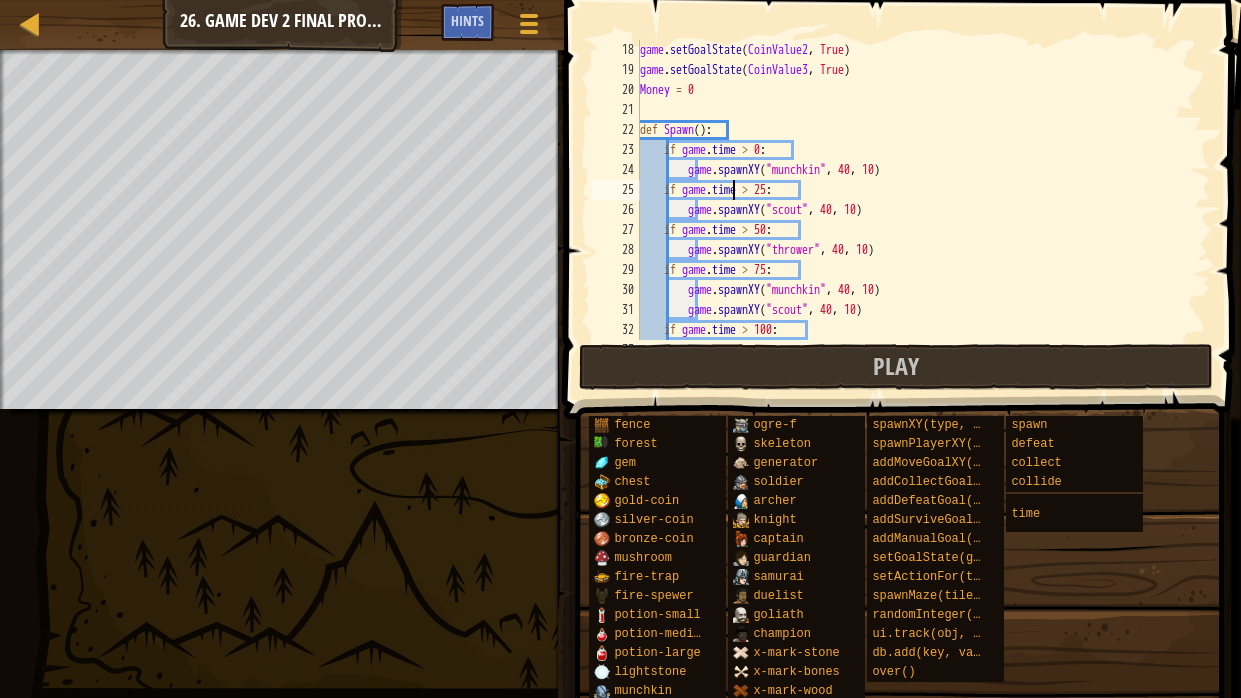 type on "def Spawn():" 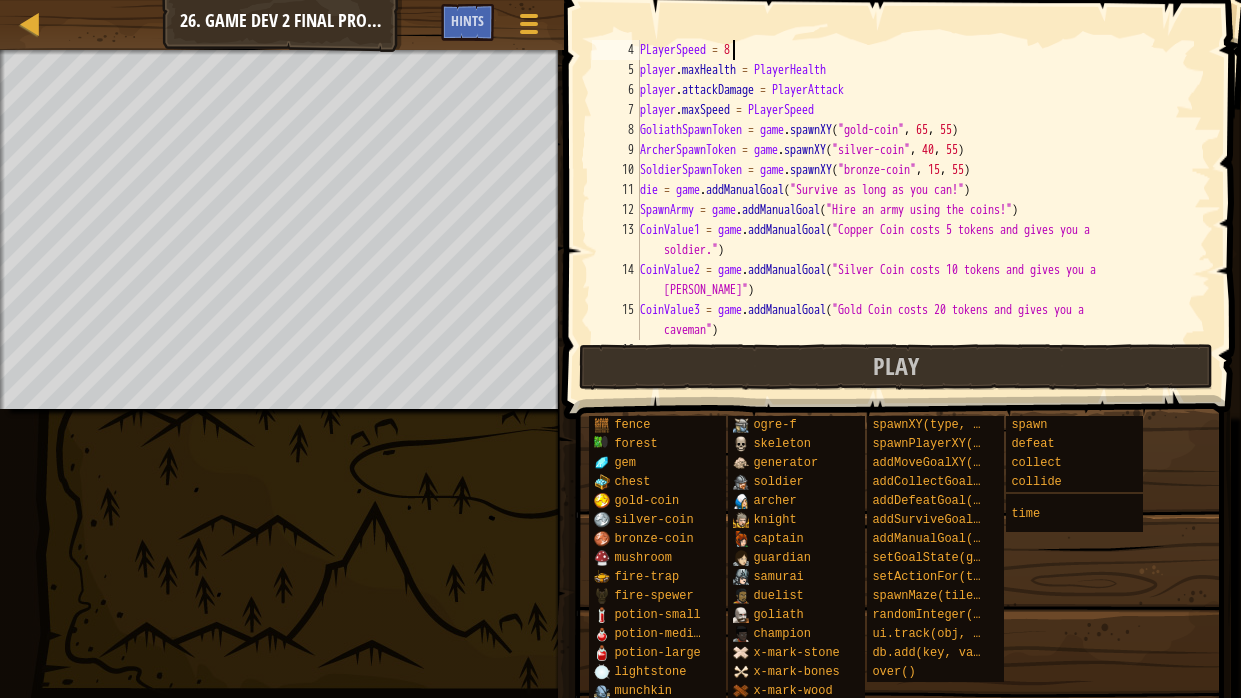 scroll, scrollTop: 0, scrollLeft: 0, axis: both 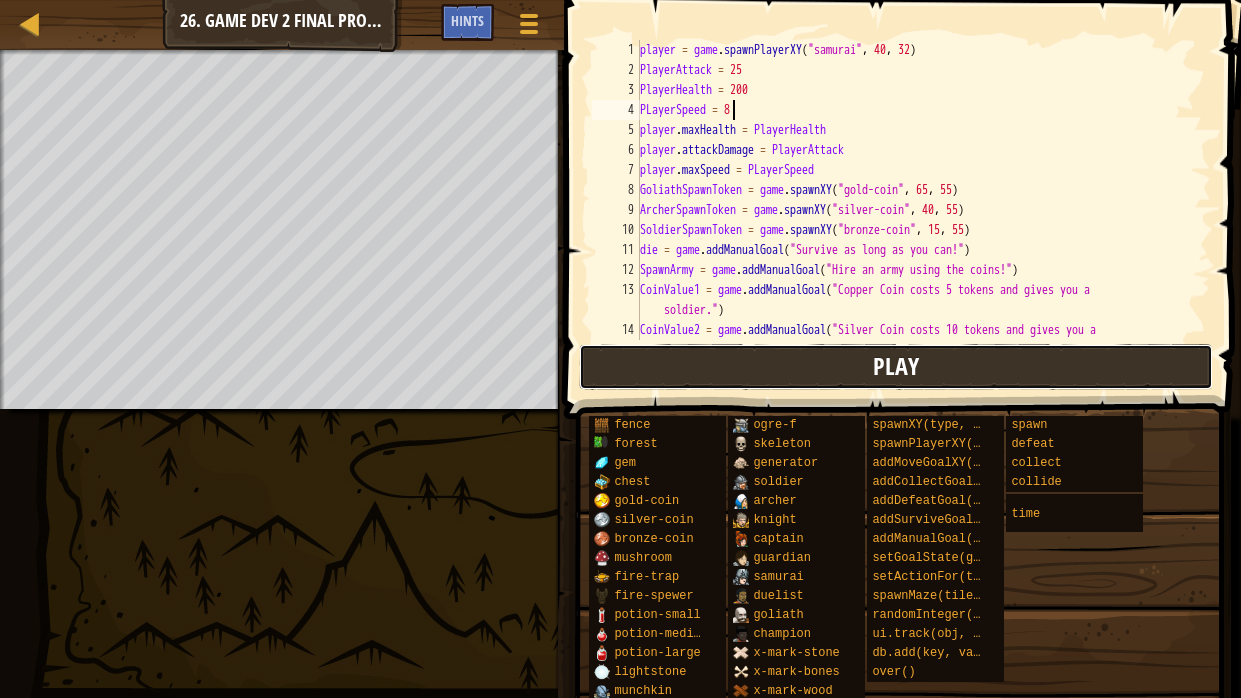 click on "Play" at bounding box center (896, 367) 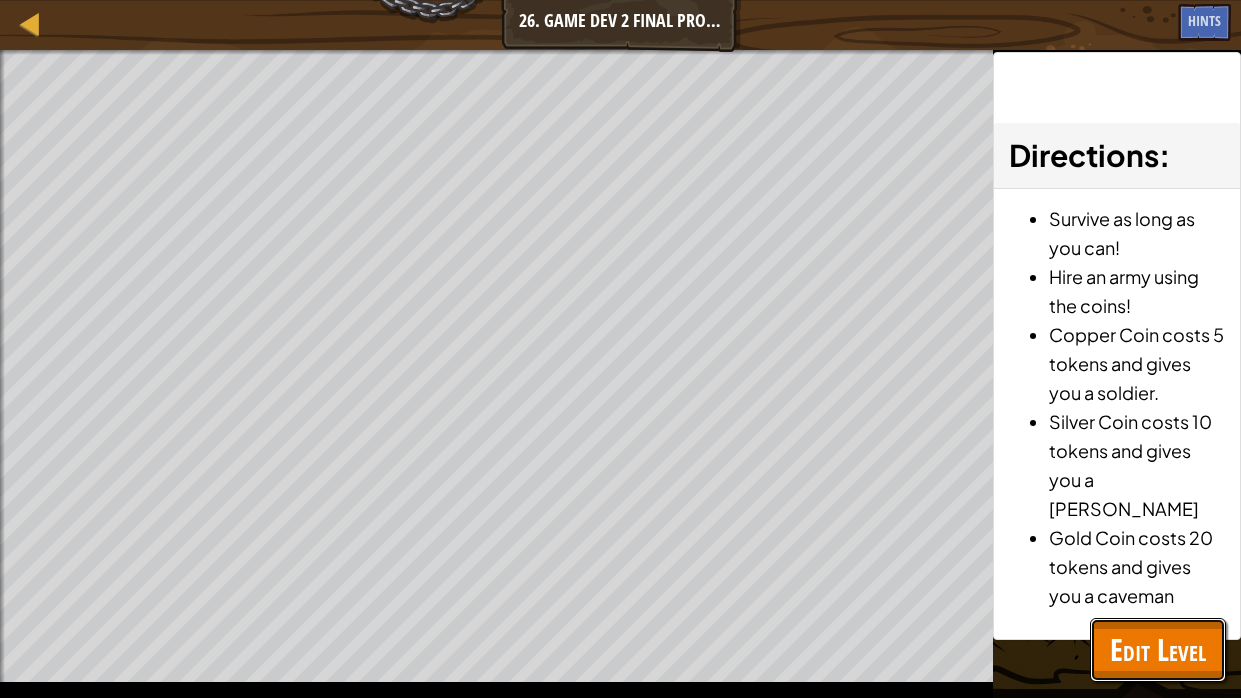 click on "Edit Level" at bounding box center (1158, 649) 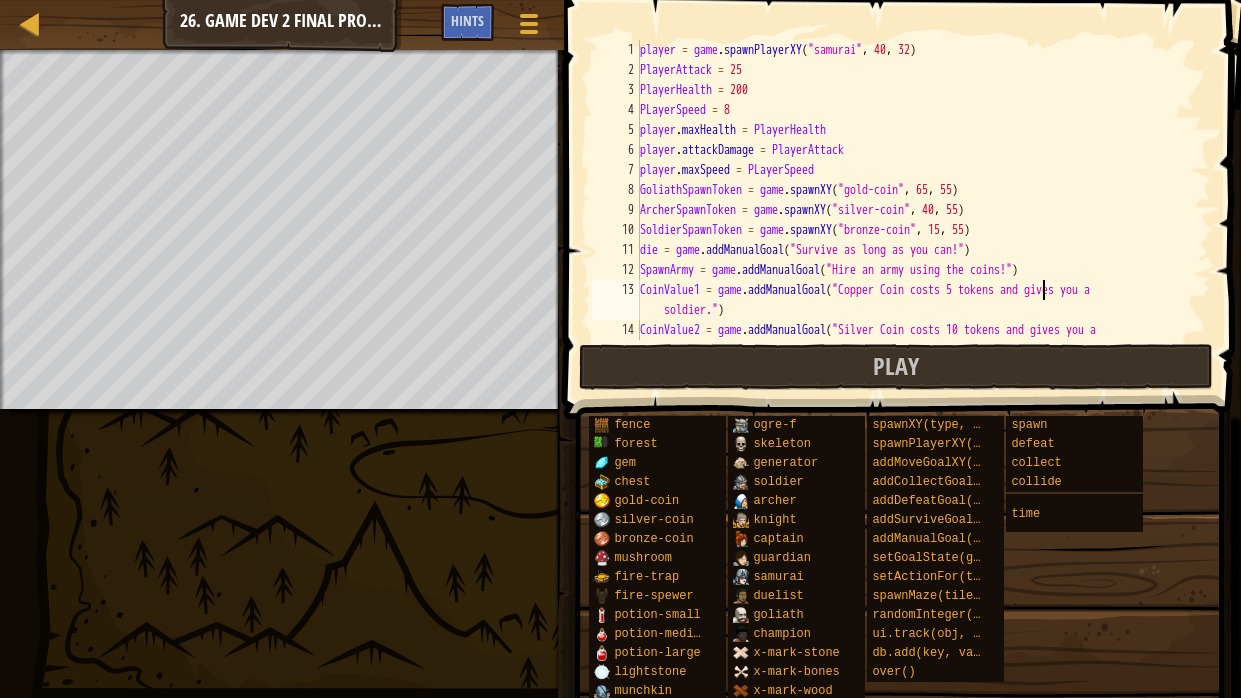 click on "player   =   game . spawnPlayerXY ( "samurai" ,   40 ,   32 ) PlayerAttack   =   25 PlayerHealth   =   200 PLayerSpeed   =   8 player . maxHealth   =   PlayerHealth player . attackDamage   =   PlayerAttack player . maxSpeed   =   PLayerSpeed GoliathSpawnToken   =   game . spawnXY ( "gold-coin" ,   65 ,   55 ) ArcherSpawnToken   =   game . spawnXY ( "silver-coin" ,   40 ,   55 ) SoldierSpawnToken   =   game . spawnXY ( "bronze-coin" ,   15 ,   55 ) die   =   game . addManualGoal ( "Survive as long as you can!" ) SpawnArmy   =   game . addManualGoal ( "Hire an army using the coins!" ) CoinValue1   =   game . addManualGoal ( "Copper Coin costs 5 tokens and gives you a       soldier." ) CoinValue2   =   game . addManualGoal ( "Silver Coin costs 10 tokens and gives you a       archer" )" at bounding box center [923, 220] 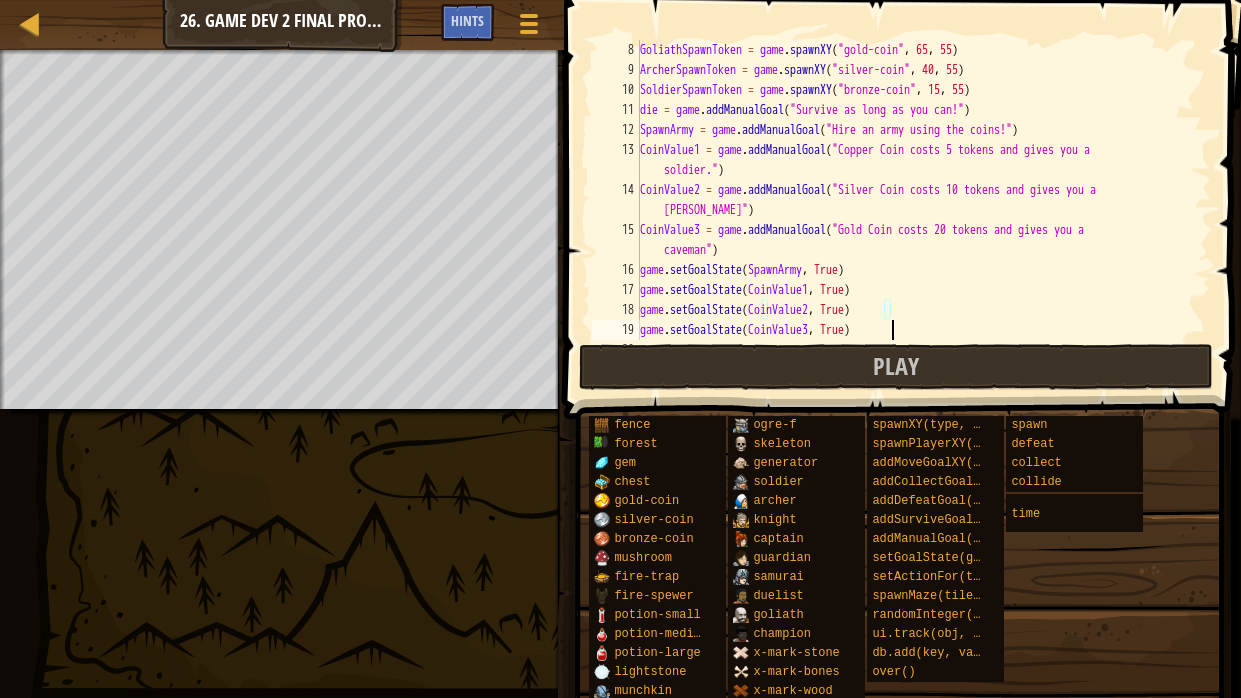 type on "Money = 0" 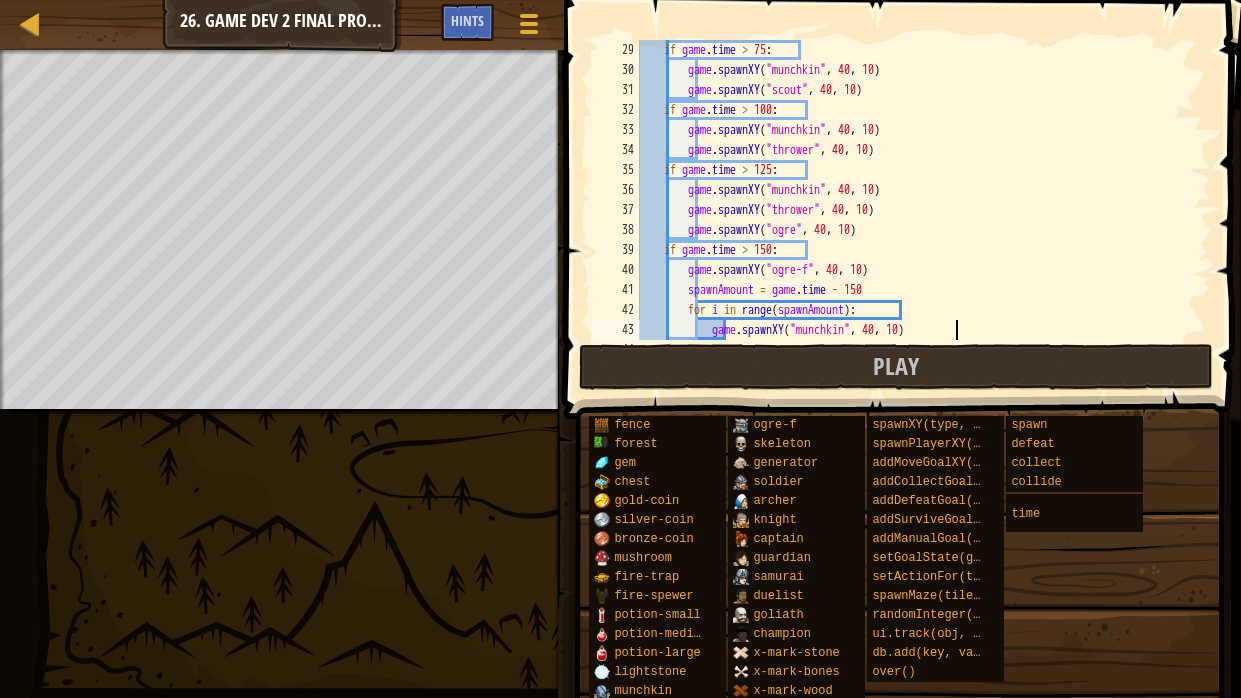type on "game.spawnXY("munchkin", 40, 10)" 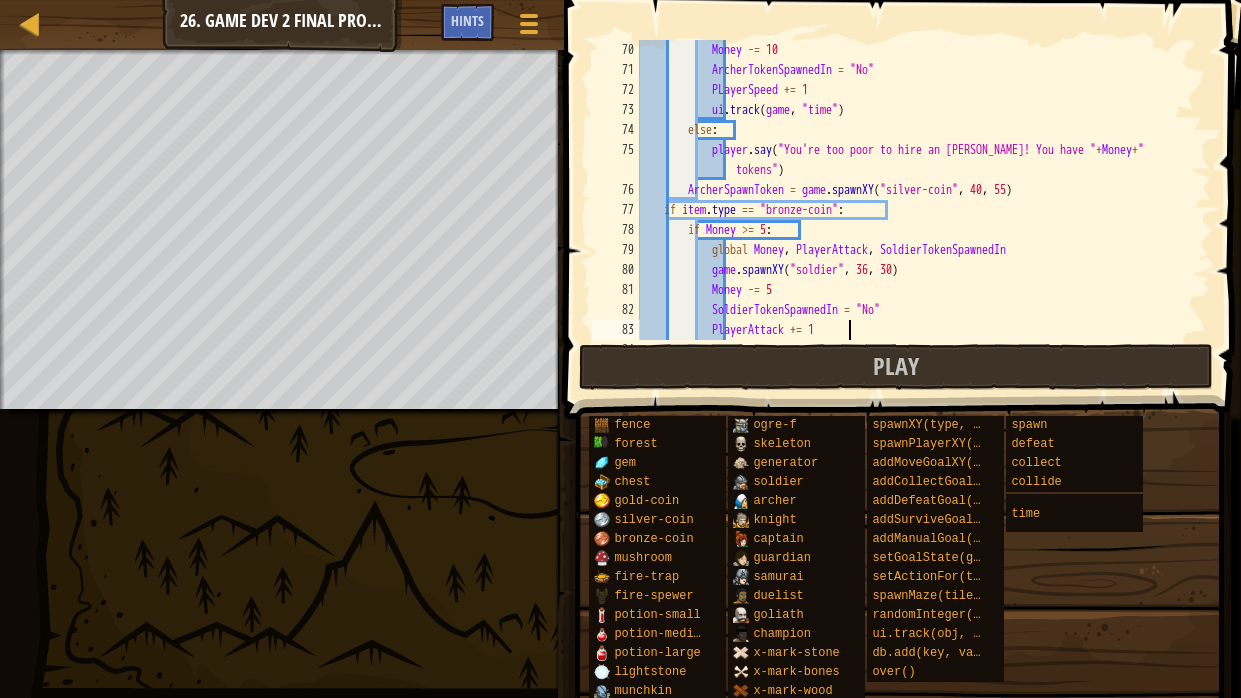 type on "SoldierSpawnToken = game.spawnXY("bronze-coin", 15, 55)" 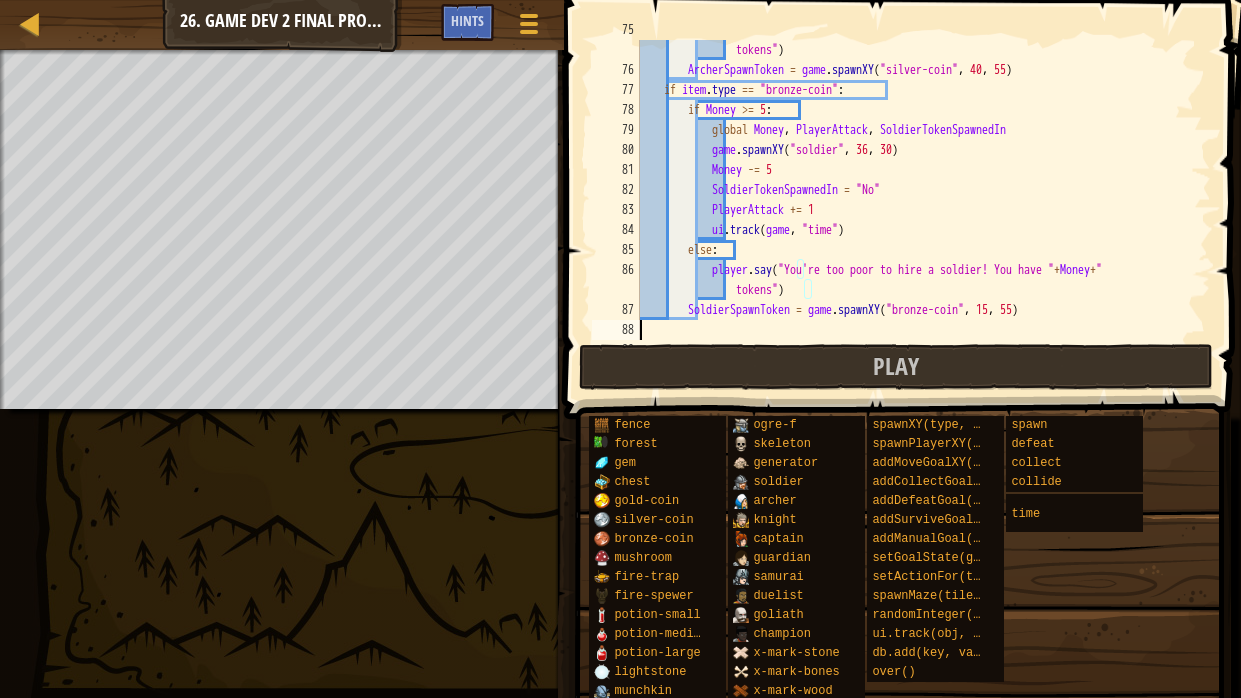 type on "target.destroy()" 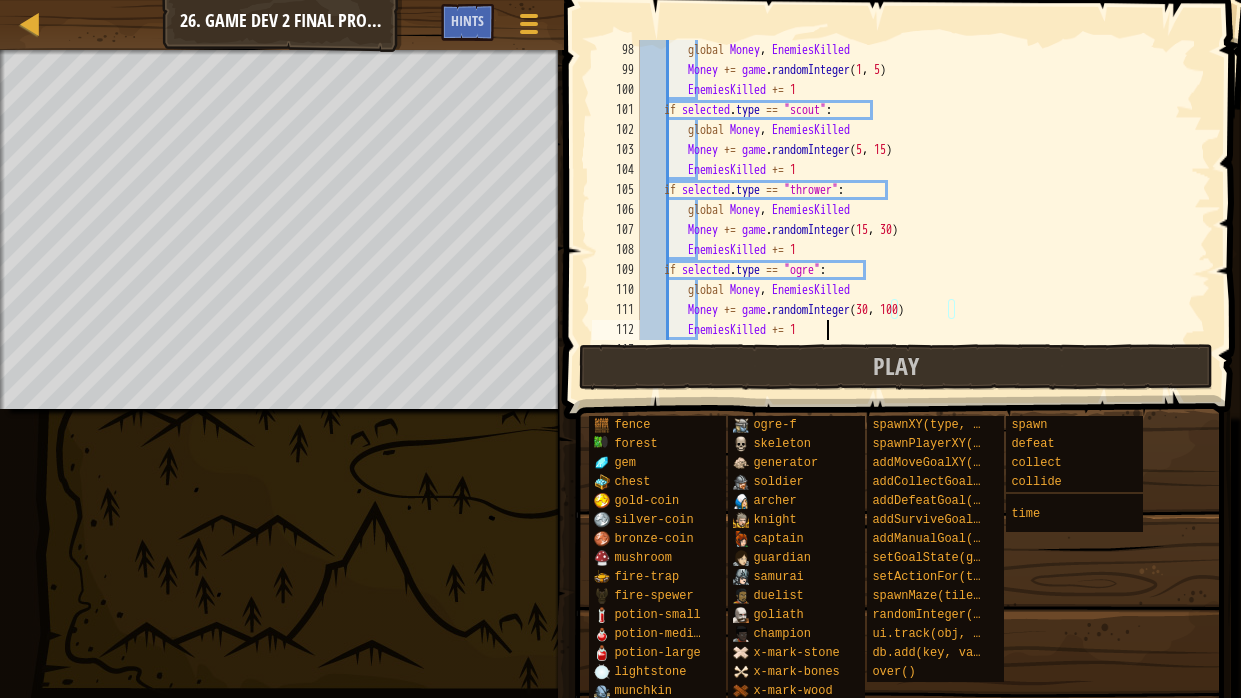 type on "EnemiesKilled += 1" 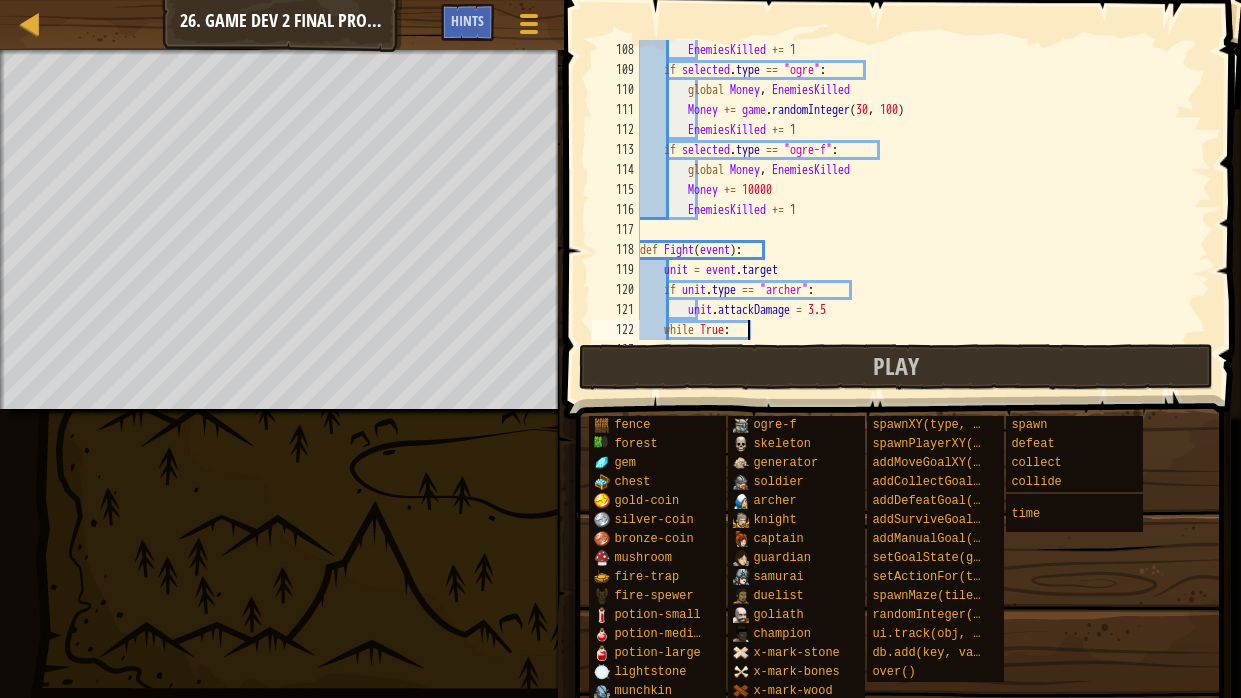 type on "unit.attack(enemy)" 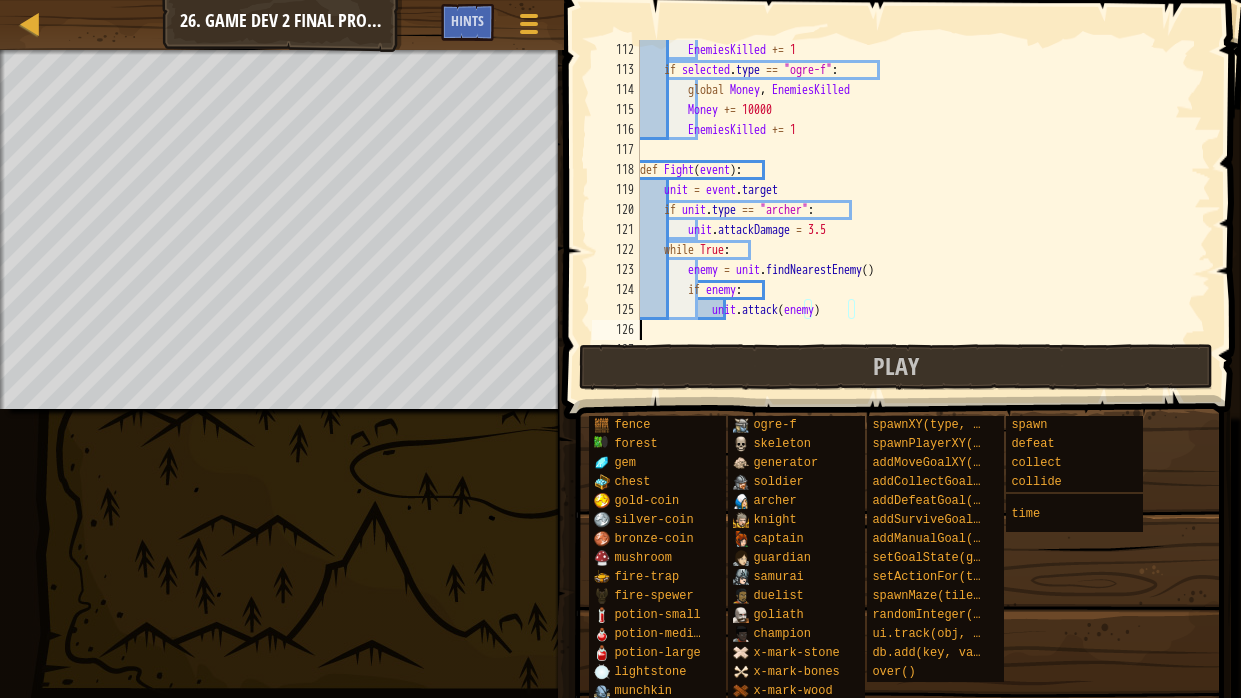 type on "game.setGoalState(die, True)" 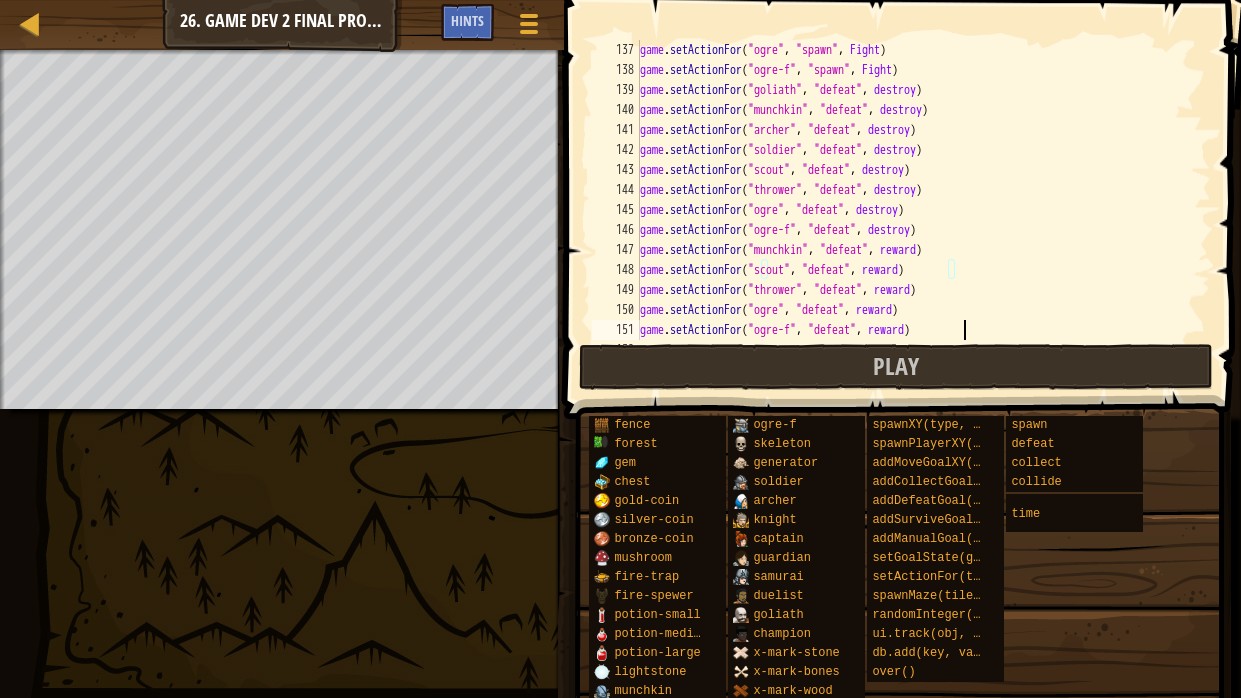 type on "game.setActionFor("samurai", "defeat", Die)" 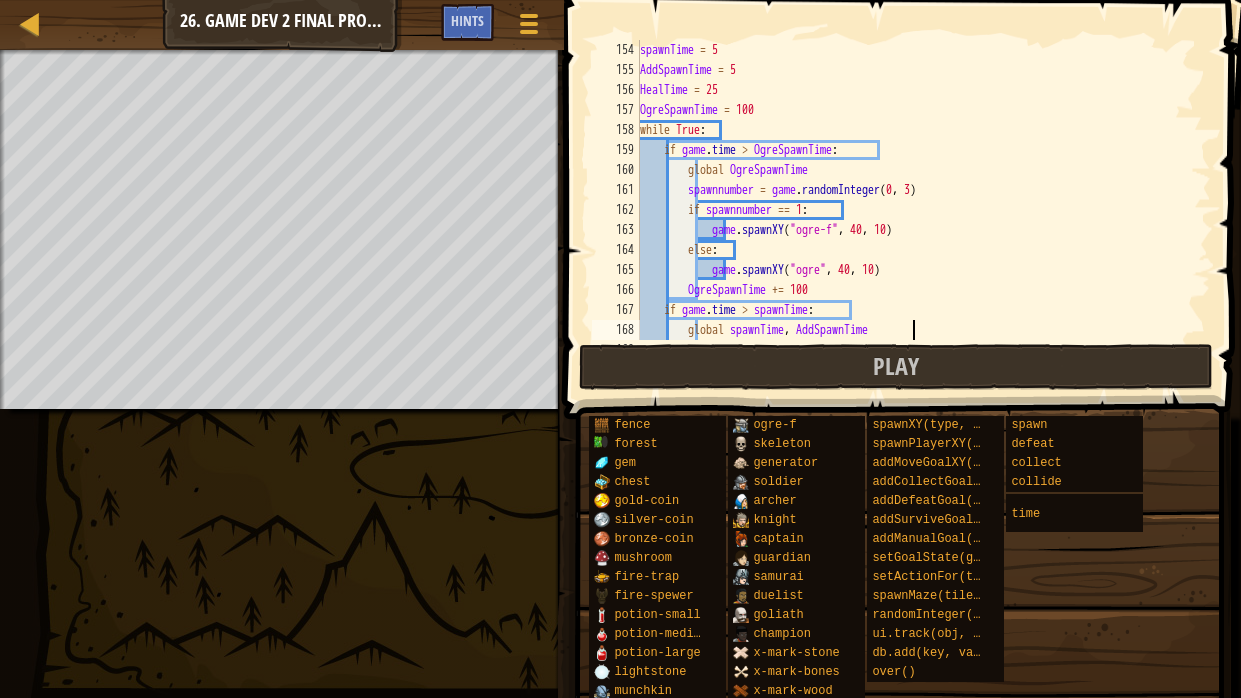 scroll, scrollTop: 3179, scrollLeft: 0, axis: vertical 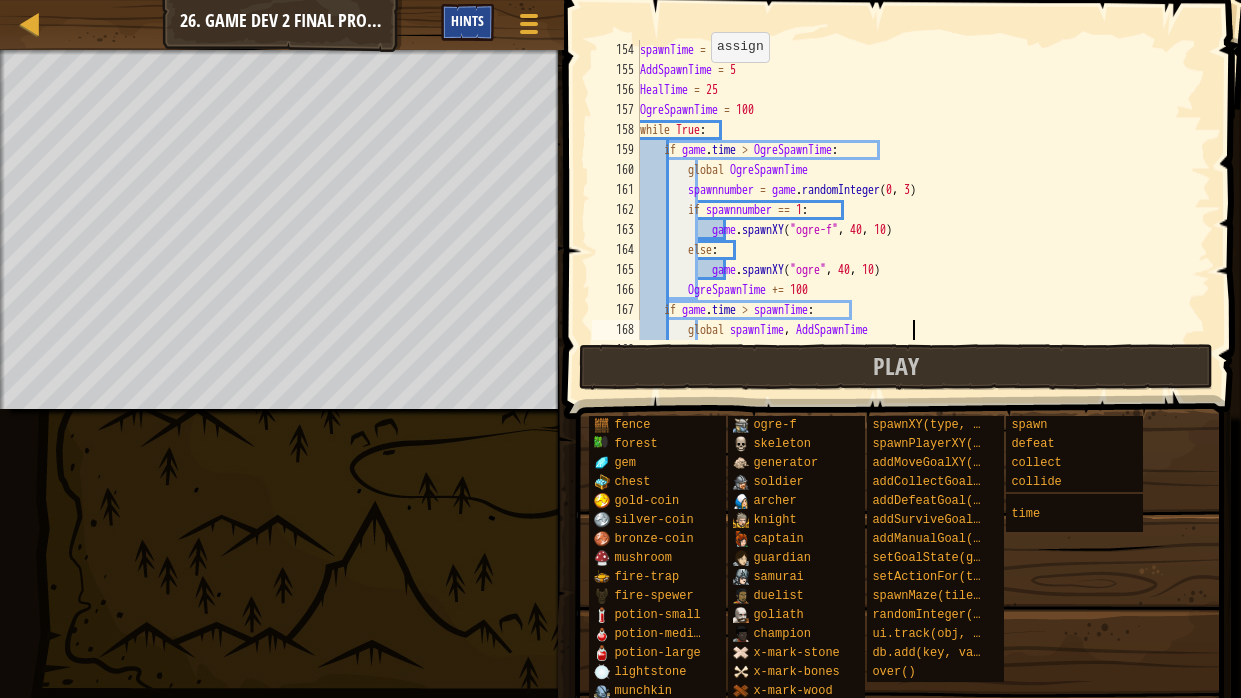 click on "Hints" at bounding box center [467, 22] 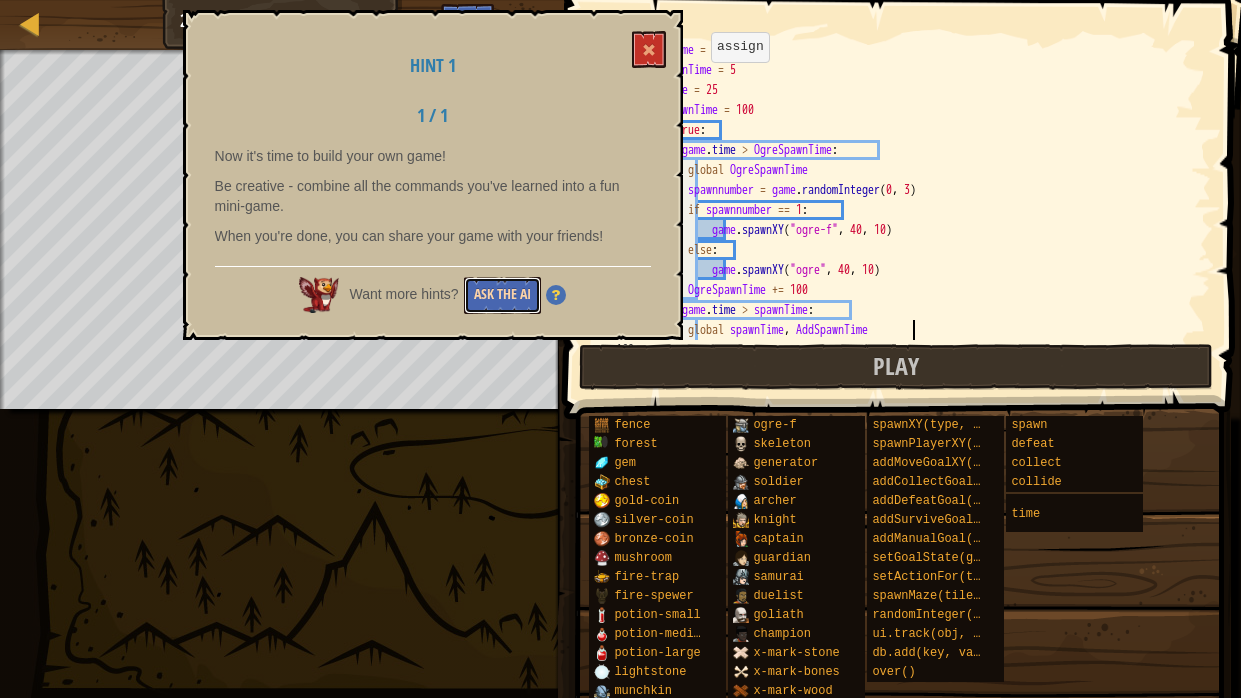 click on "Ask the AI" at bounding box center (502, 295) 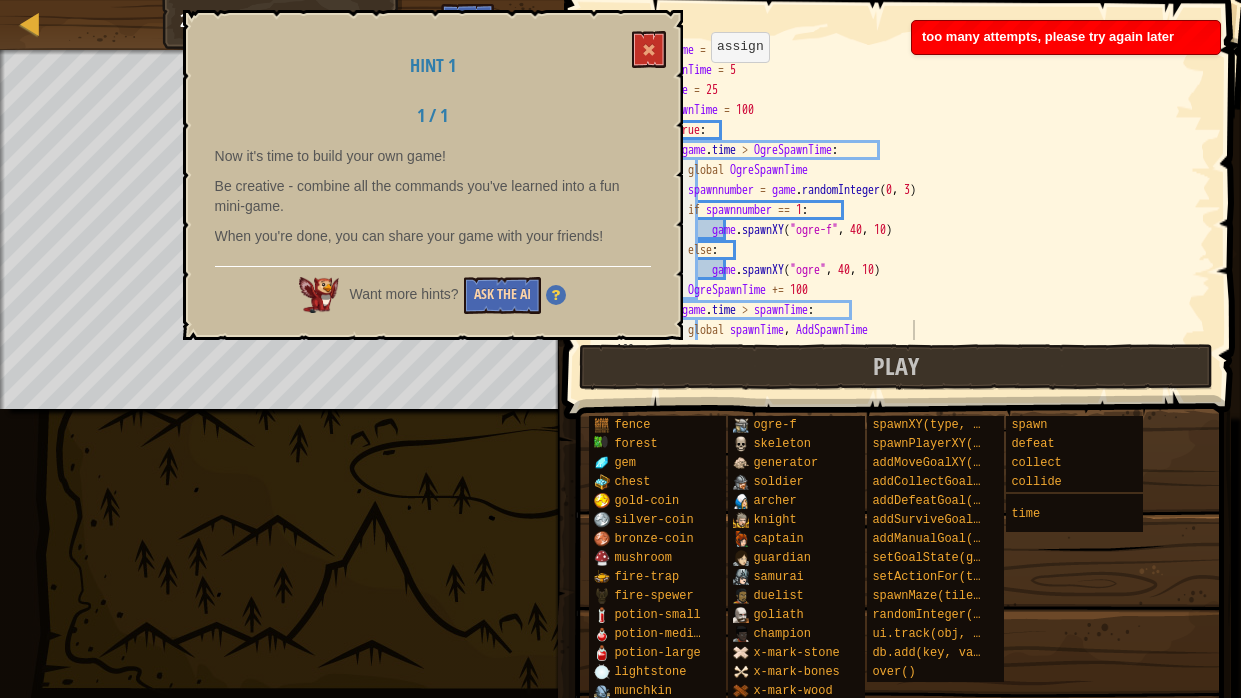 click on "Ask the AI" at bounding box center (502, 295) 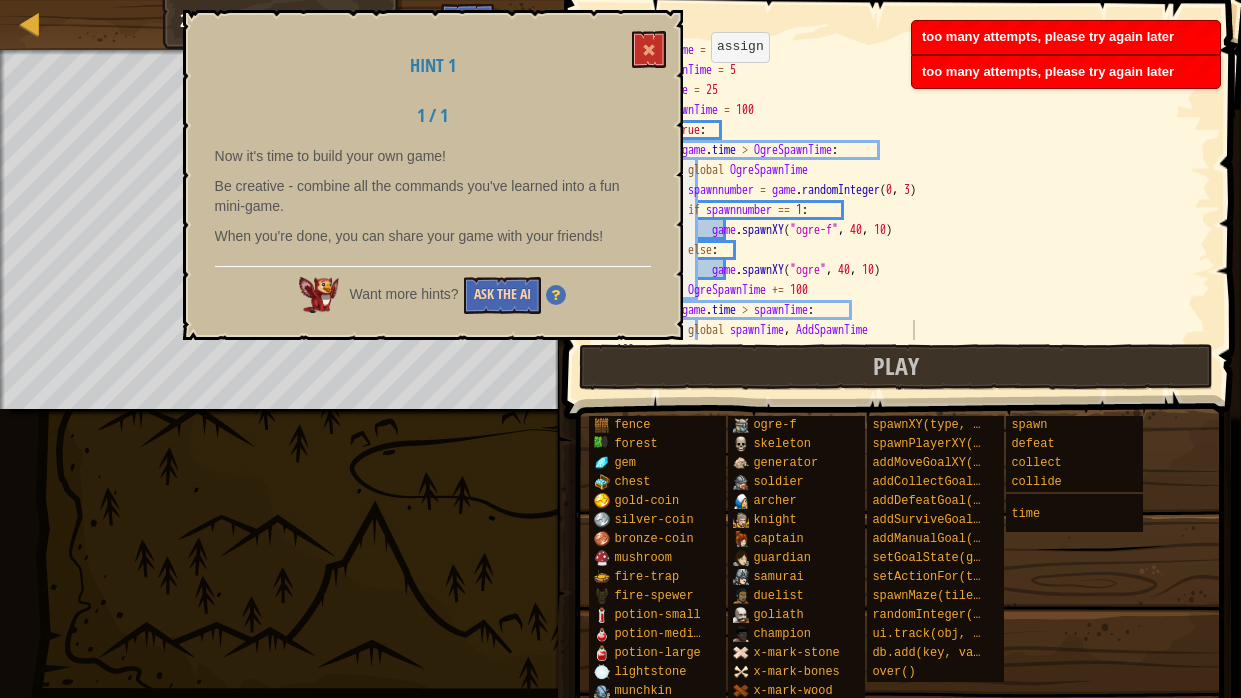 click on "Ask the AI" at bounding box center [502, 295] 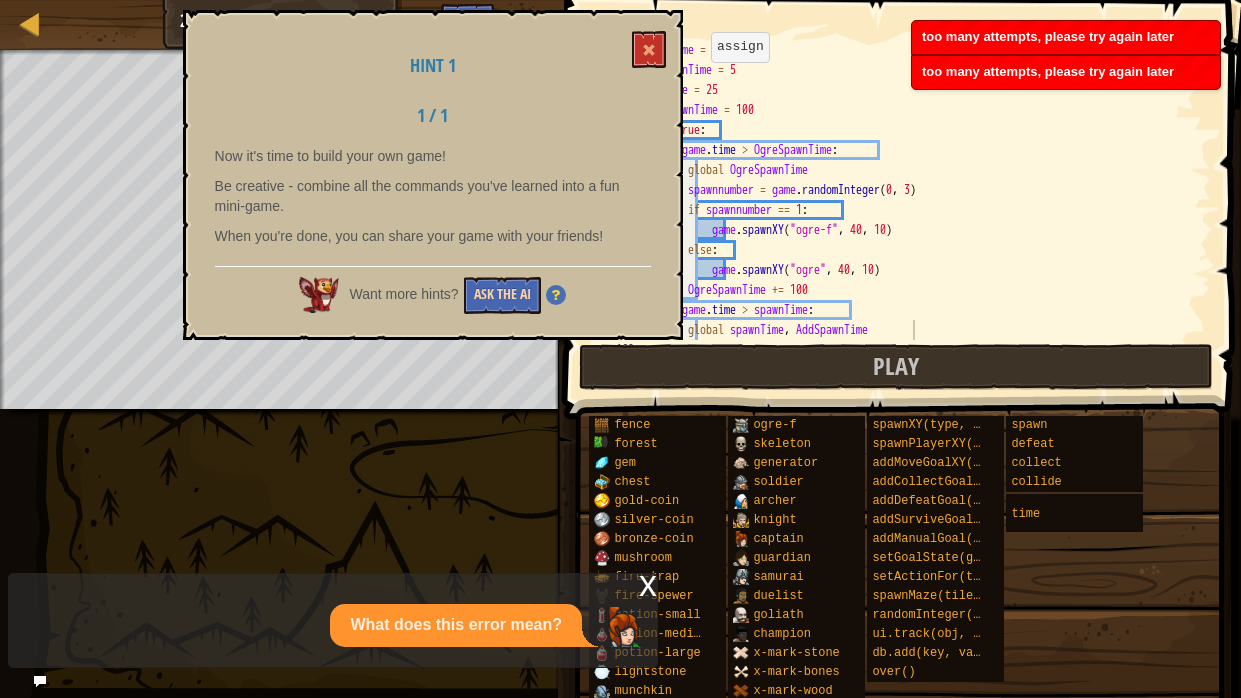 click on "Ask the AI" at bounding box center [502, 295] 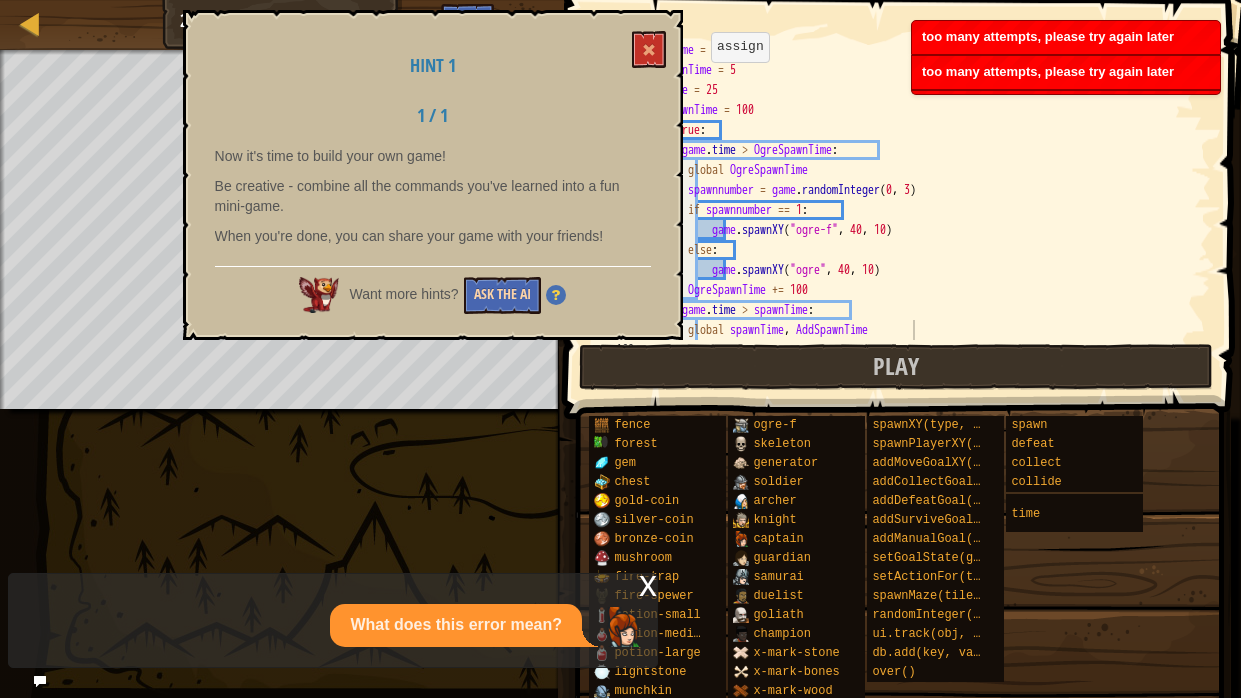 click on "Ask the AI" at bounding box center (502, 295) 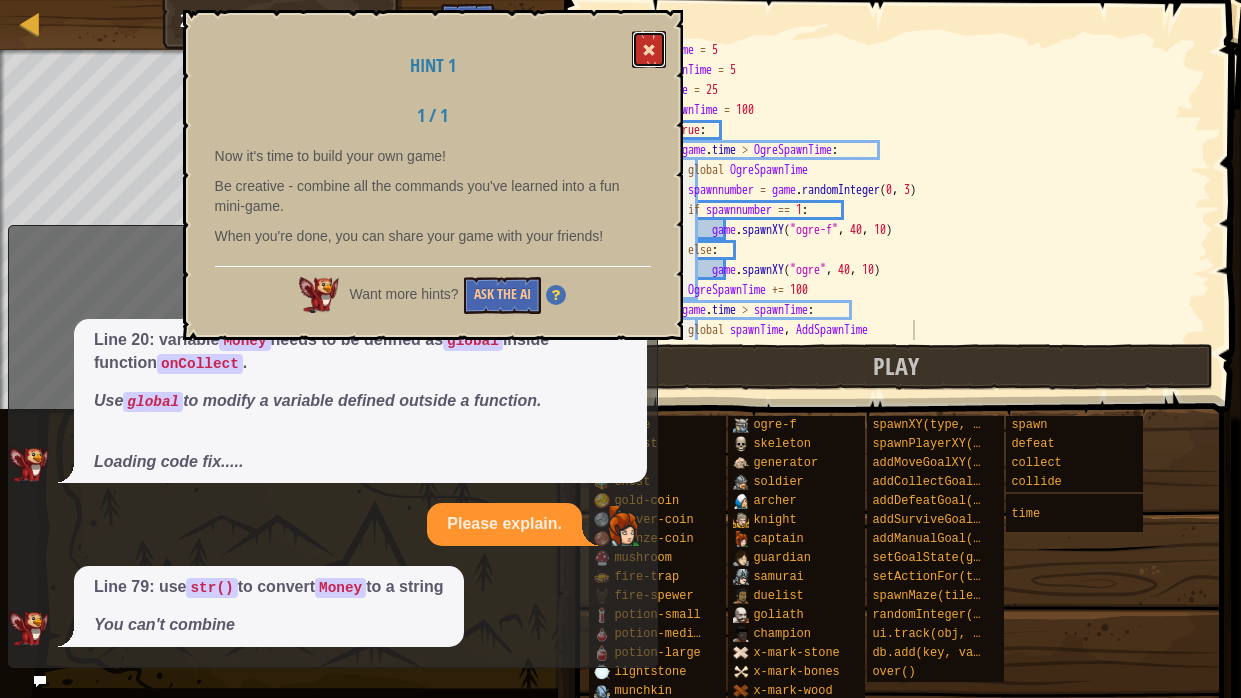 click at bounding box center (649, 50) 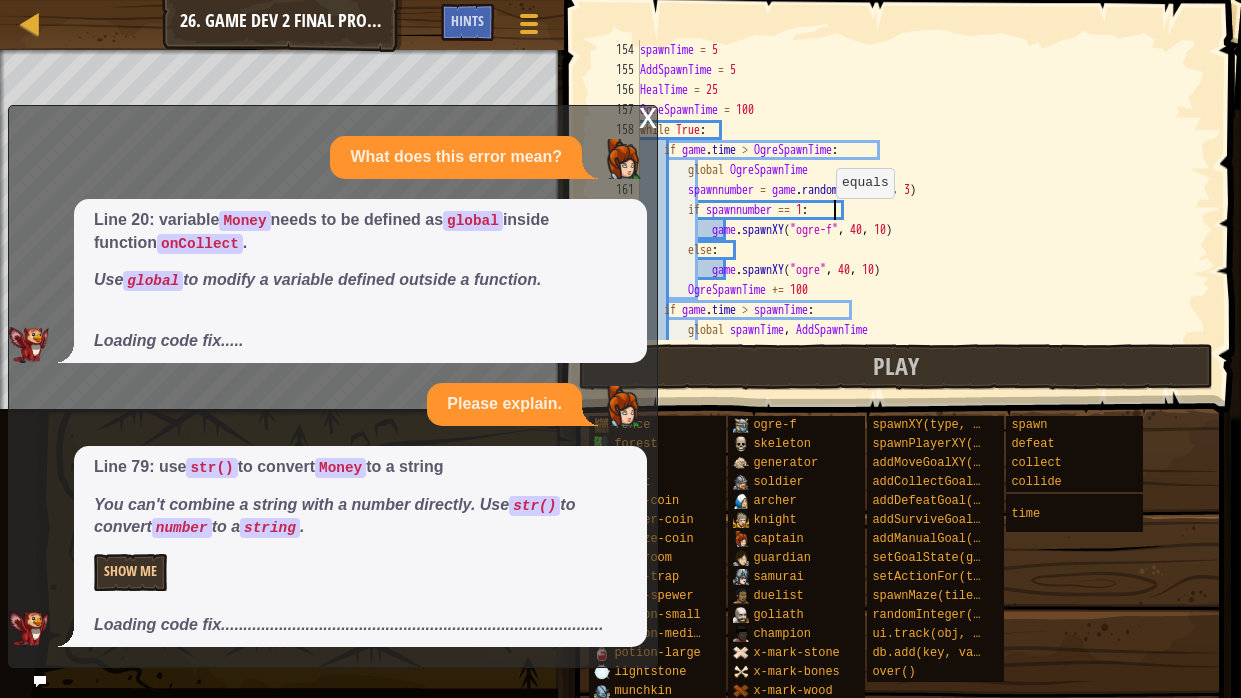 click on "spawnTime   =   5 AddSpawnTime   =   5 HealTime   =   25 OgreSpawnTime   =   100 while   True :      if   game . time   >   OgreSpawnTime :          global   OgreSpawnTime          spawnnumber   =   game . randomInteger ( 0 ,   3 )          if   spawnnumber   ==   1 :              game . spawnXY ( "ogre-f" ,   40 ,   10 )          else :              game . spawnXY ( "ogre" ,   40 ,   10 )          OgreSpawnTime   +=   100      if   game . time   >   spawnTime :          global   spawnTime ,   AddSpawnTime          Spawn ( )" at bounding box center (923, 210) 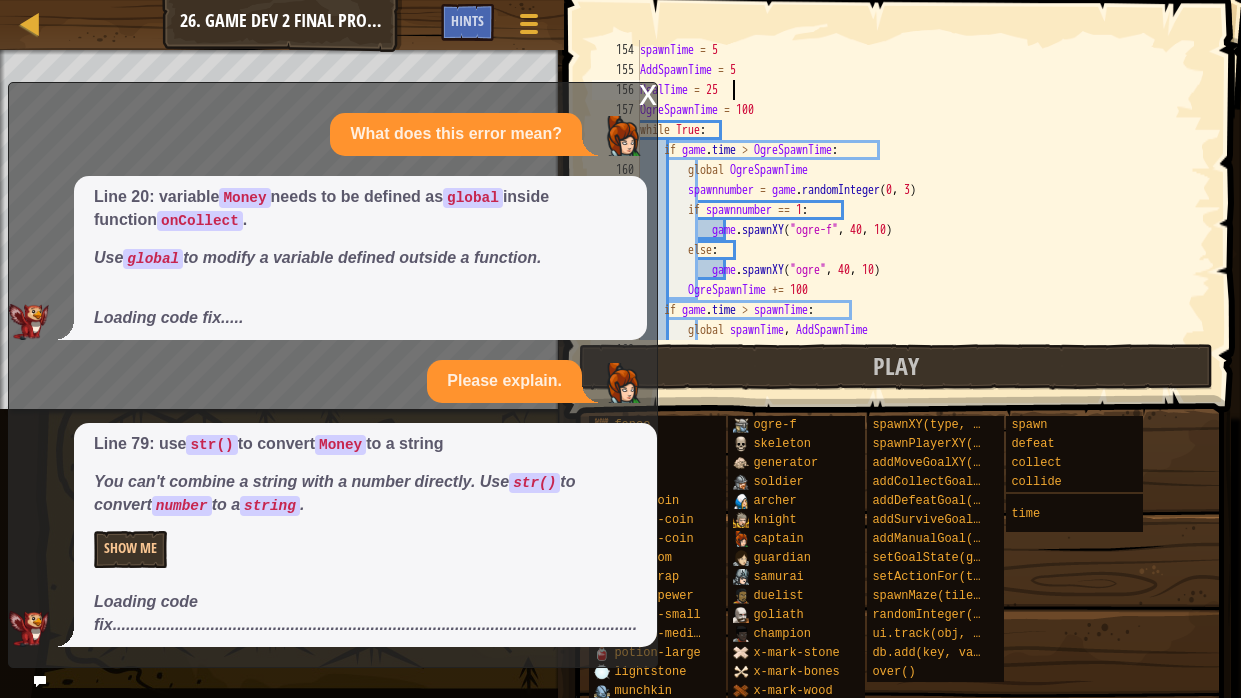 type on "spawnTime = 5" 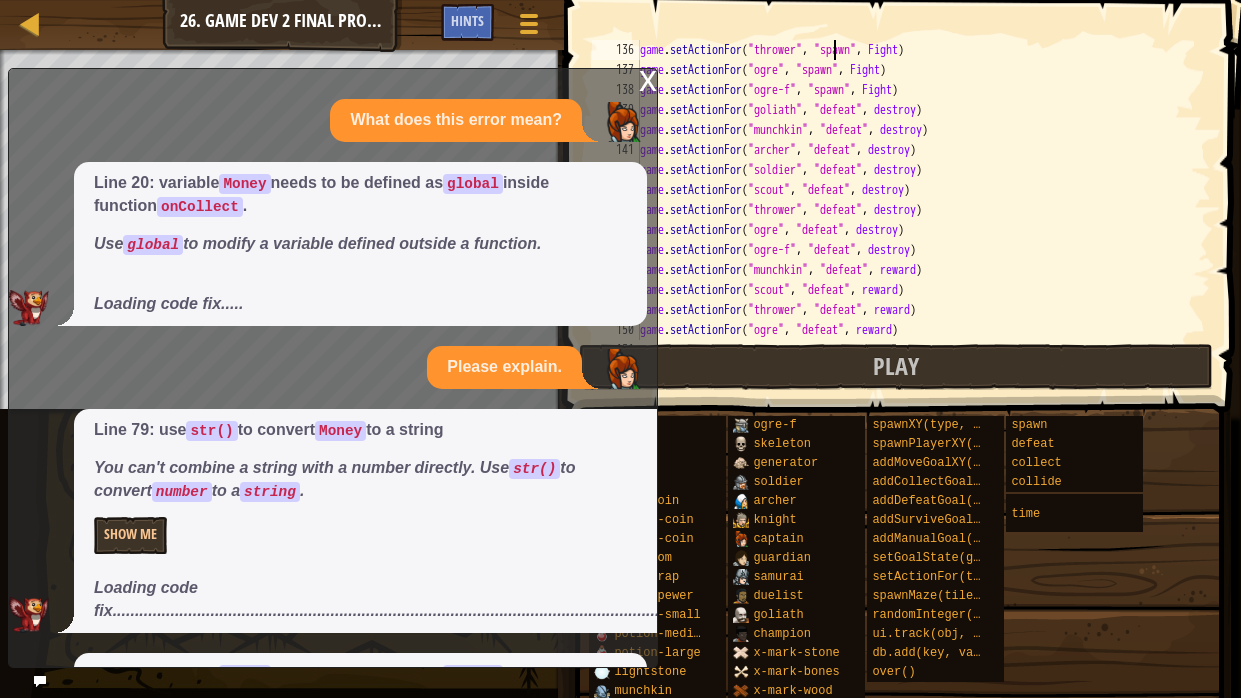 scroll, scrollTop: 2739, scrollLeft: 0, axis: vertical 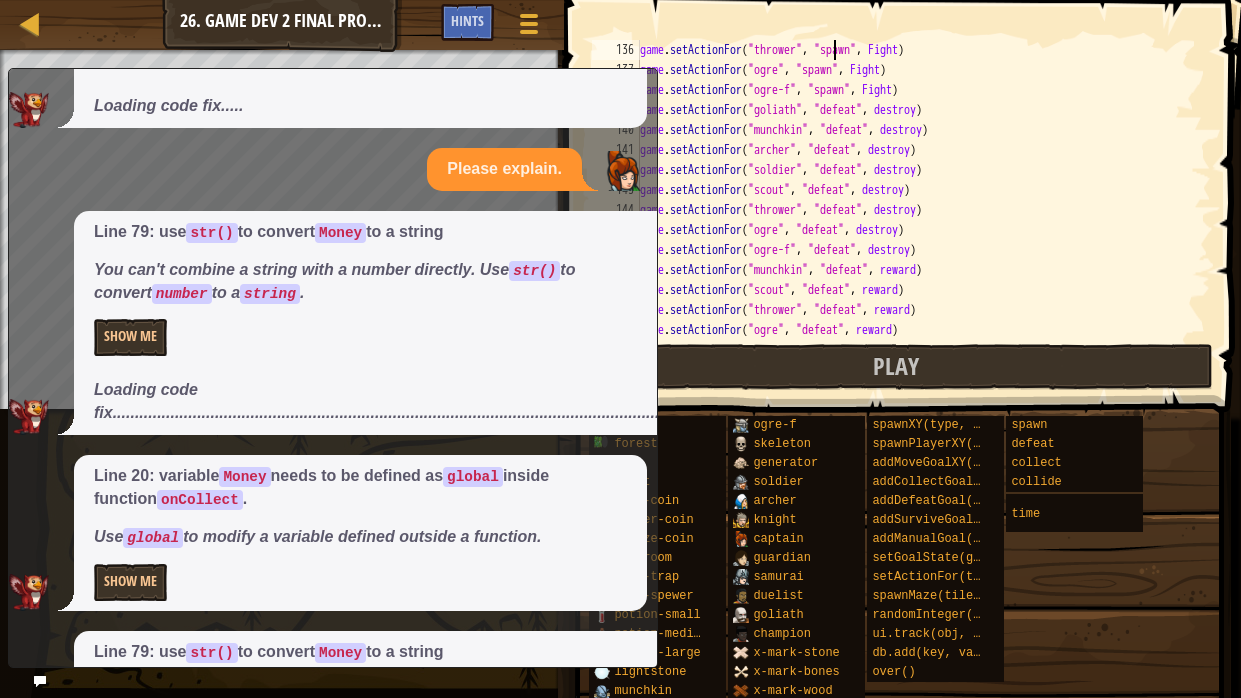 type on "game.setActionFor("samurai", "collect", onCollect)" 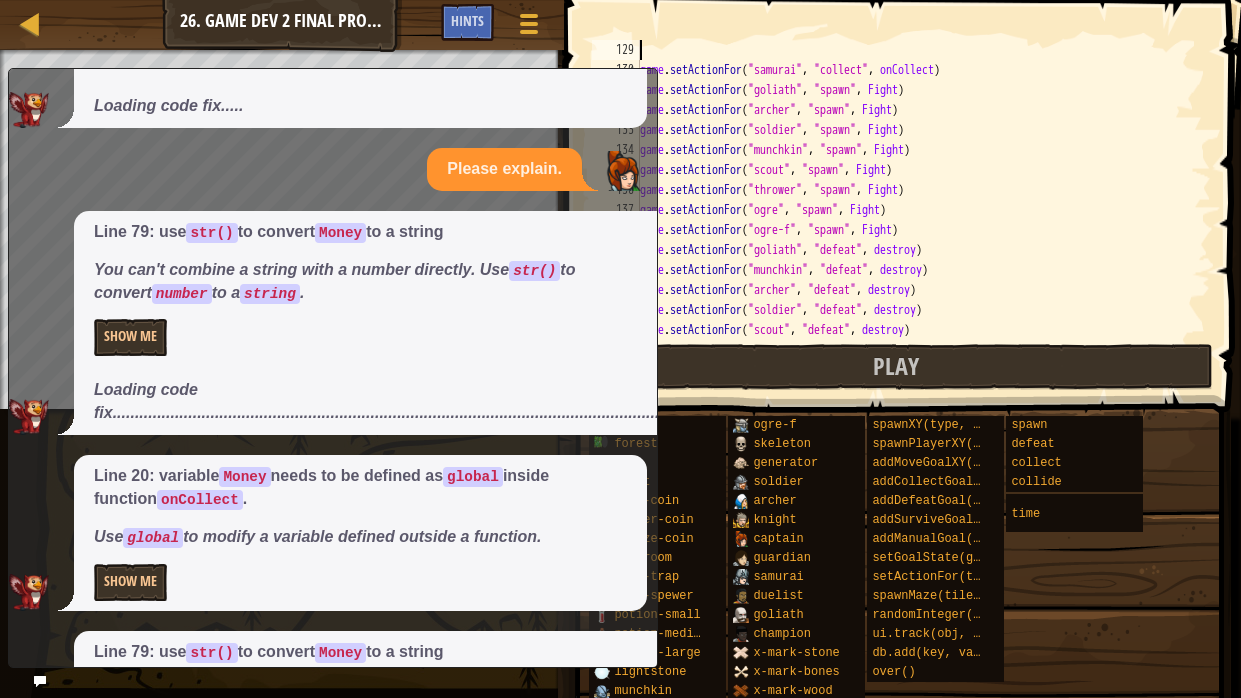 type on "def Die(event):" 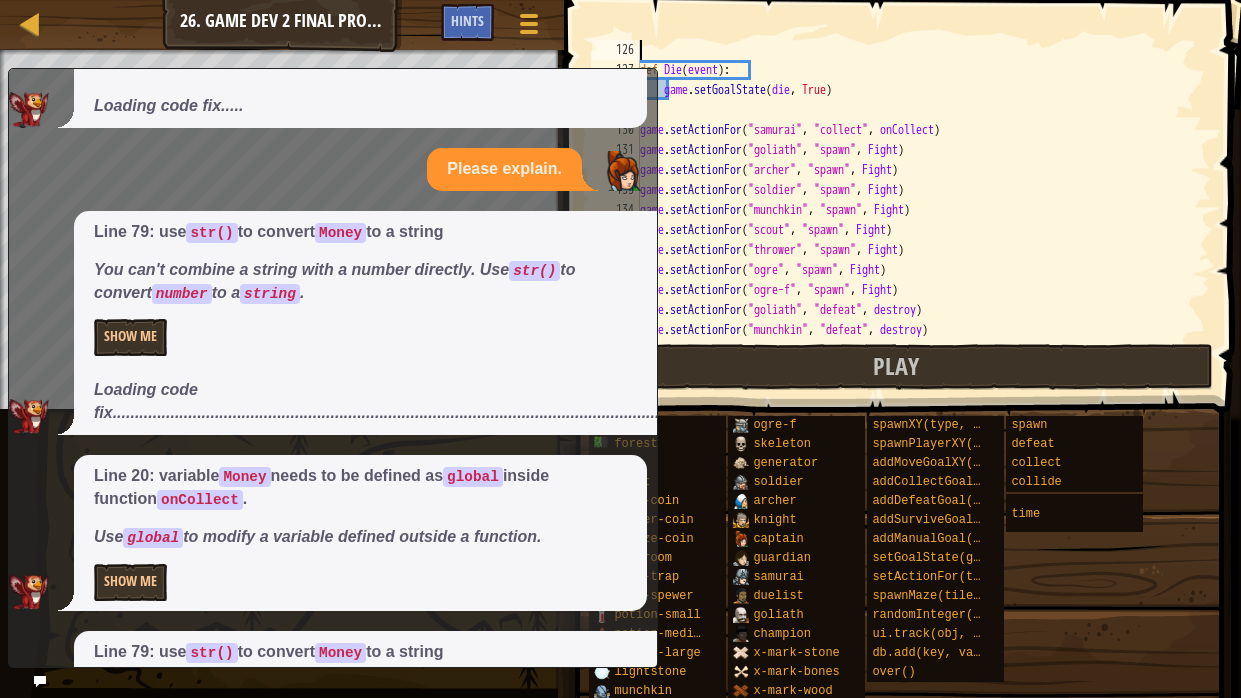 scroll, scrollTop: 2599, scrollLeft: 0, axis: vertical 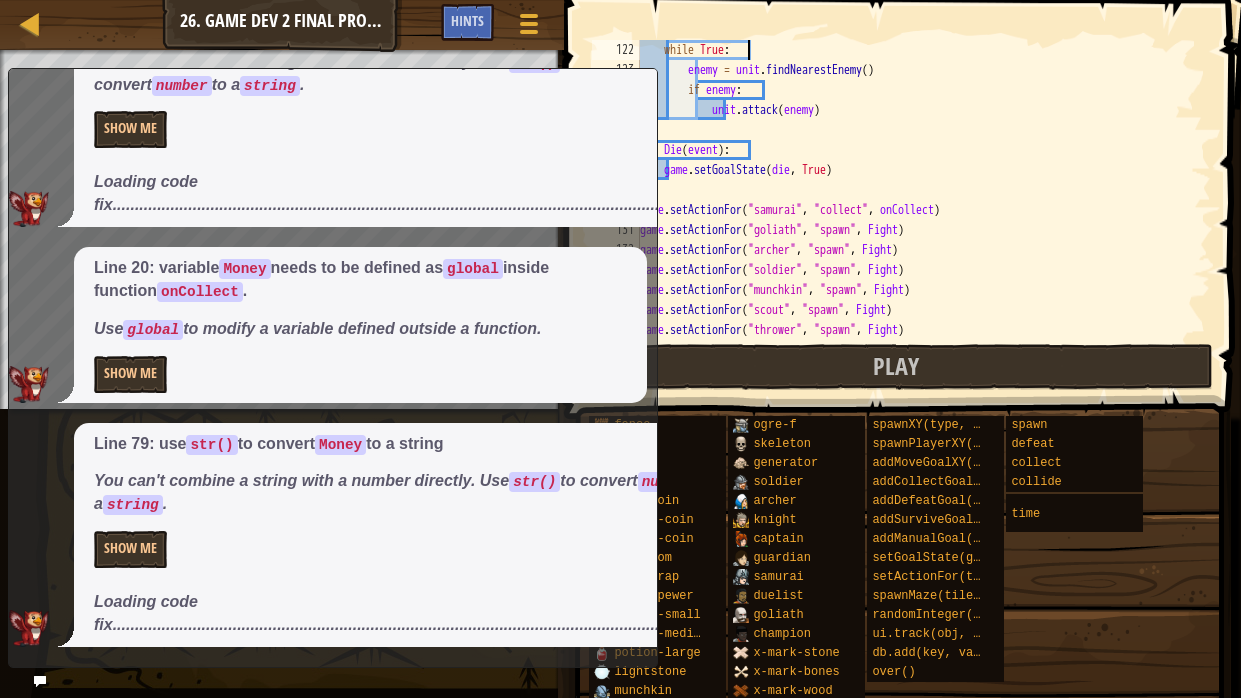 type on "def Fight(event):" 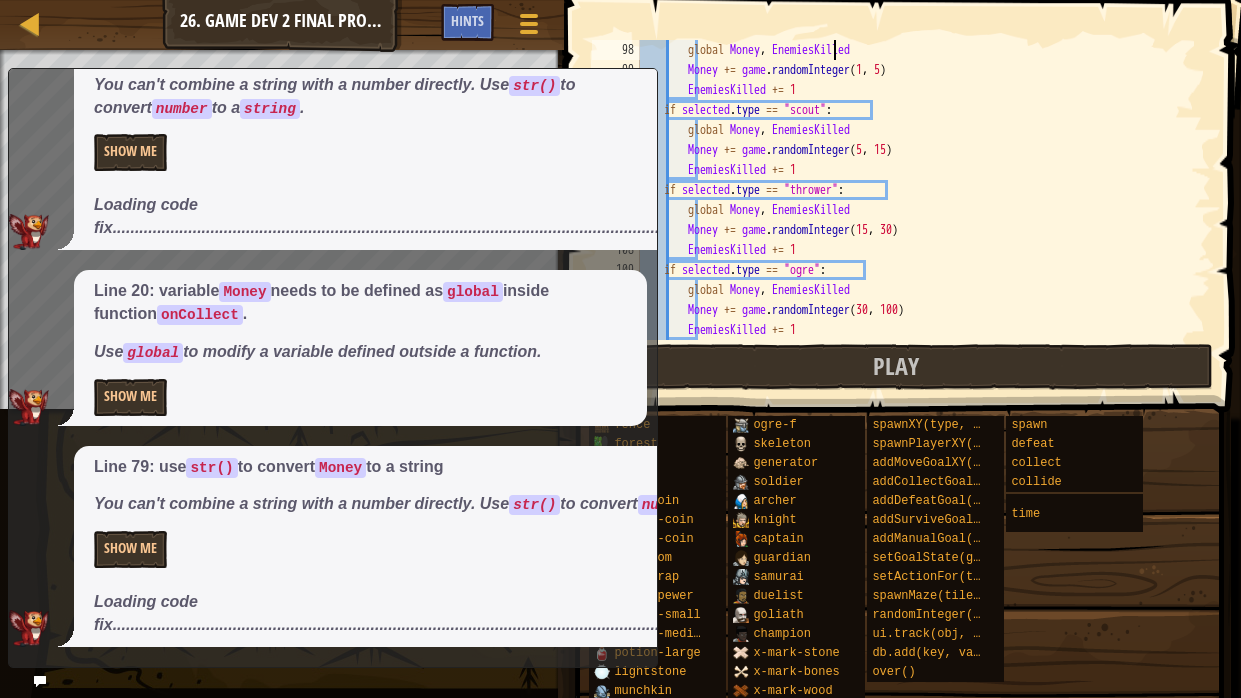 type on "def reward(event):" 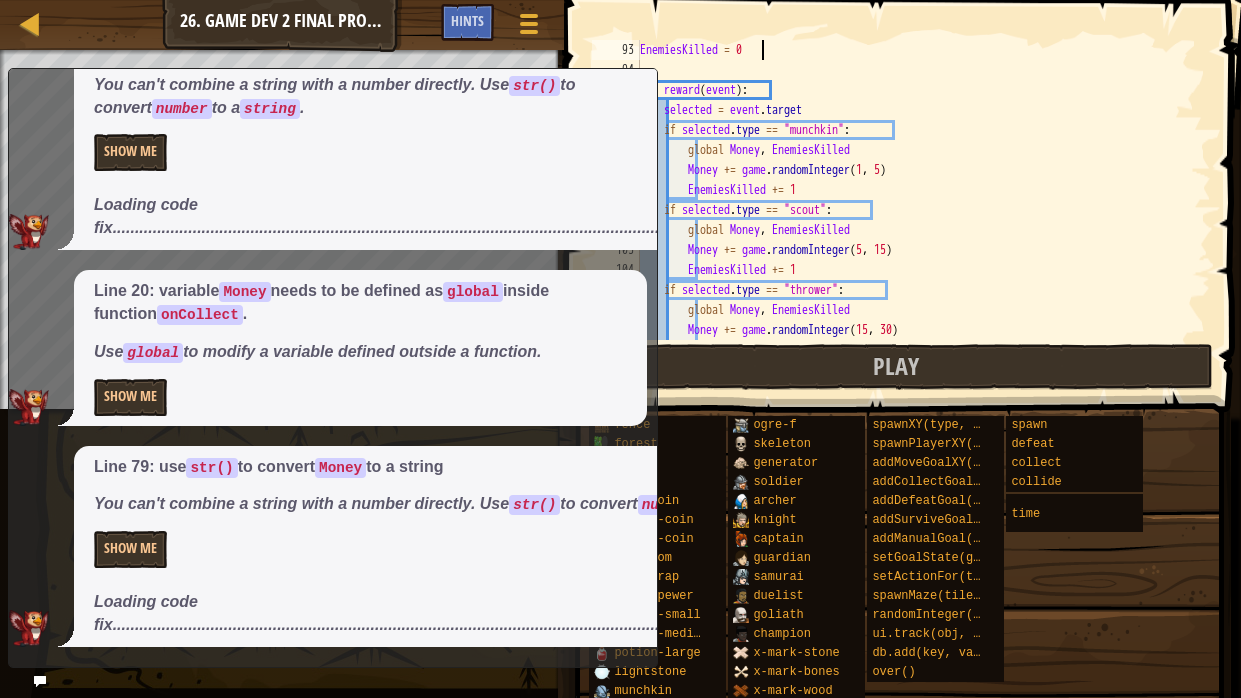 type on "EnemiesKilled = 0" 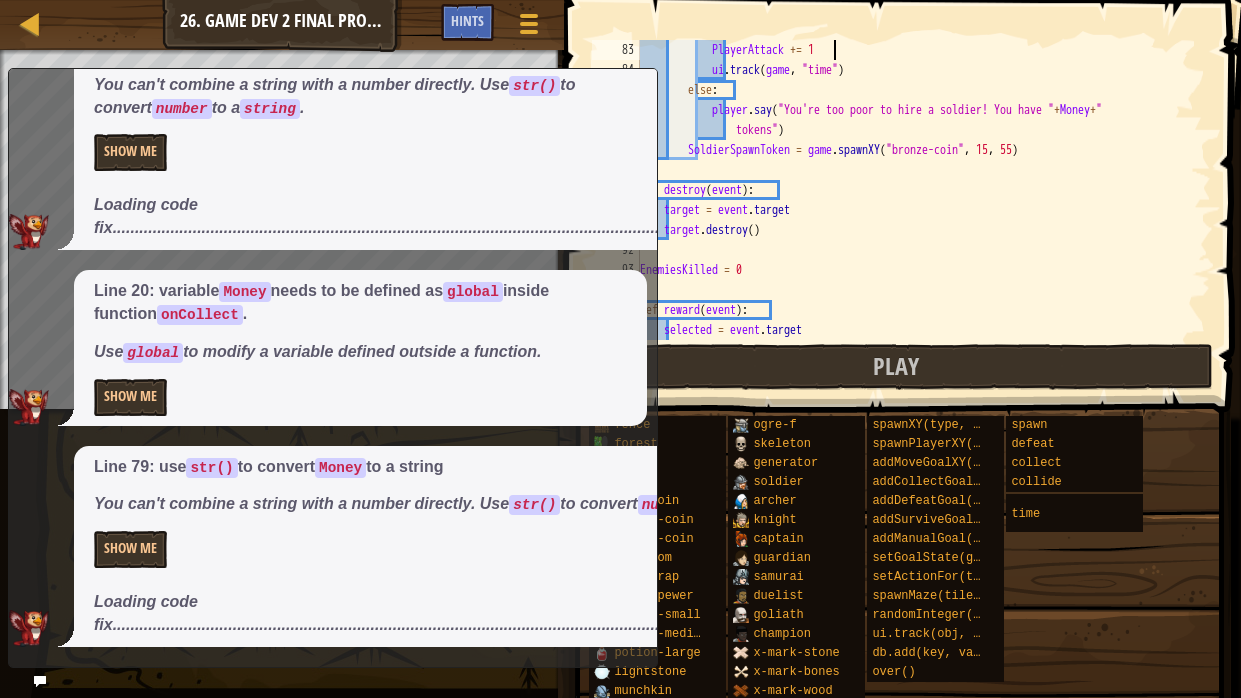scroll, scrollTop: 1699, scrollLeft: 0, axis: vertical 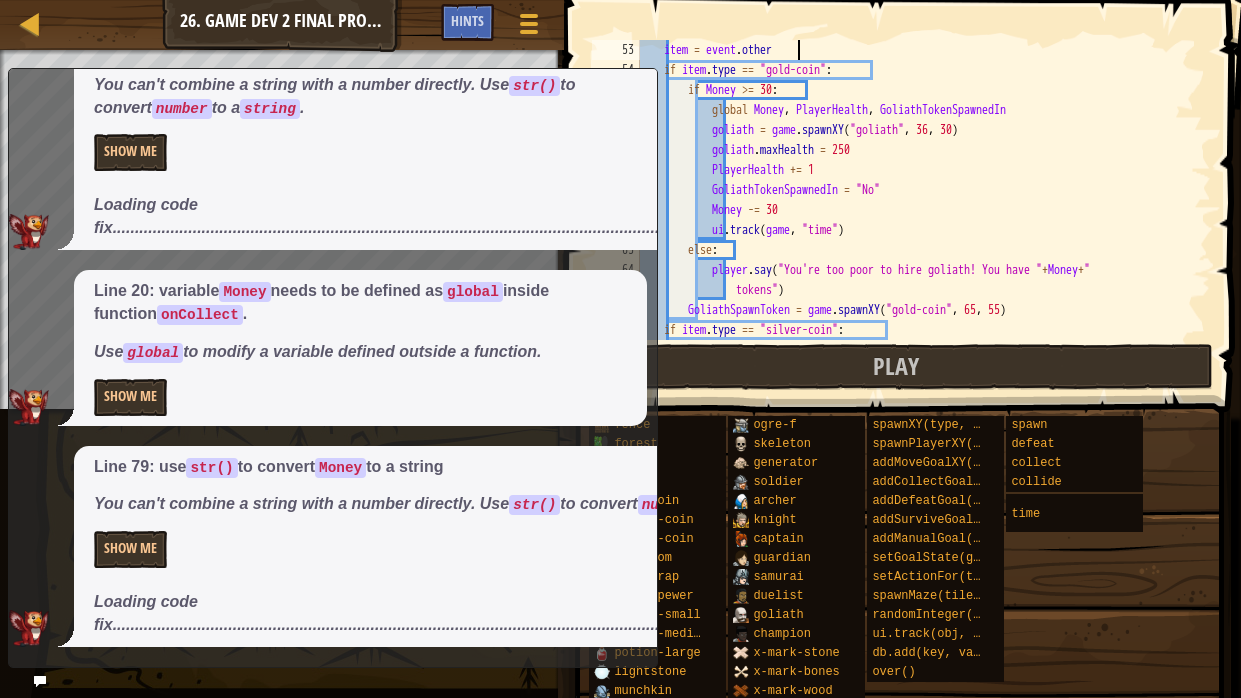 type on "def onCollect(event):" 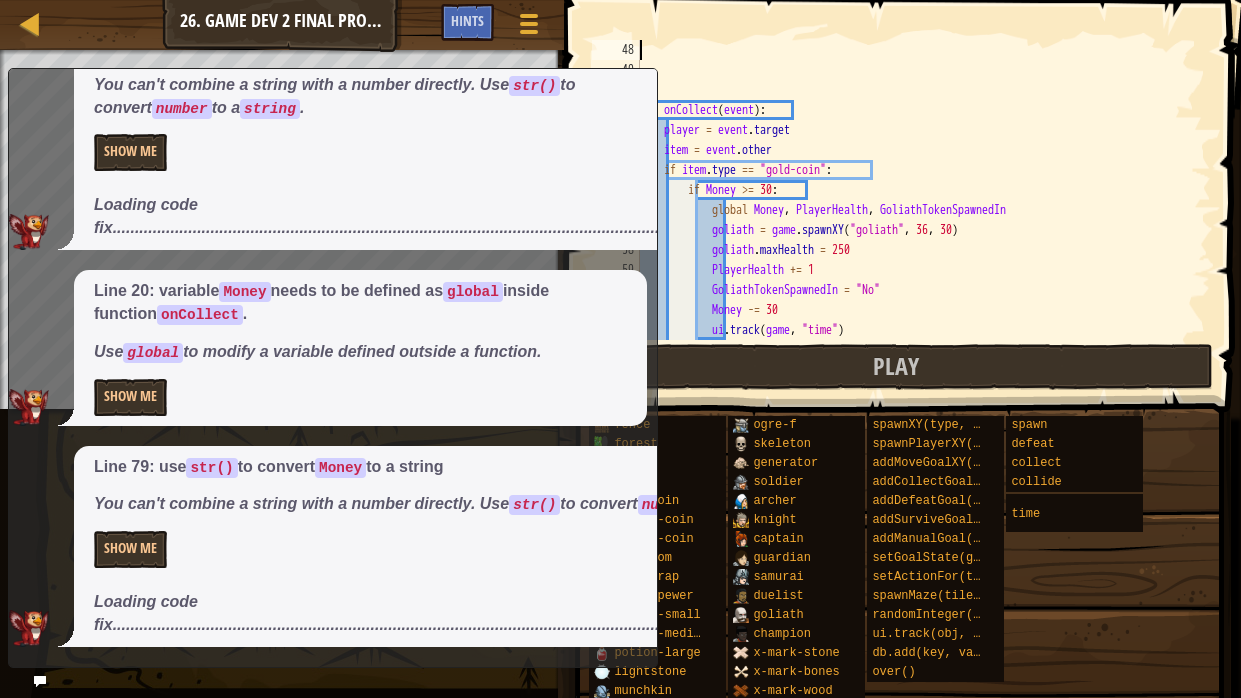 type on "player.maxHealth = PlayerHealth" 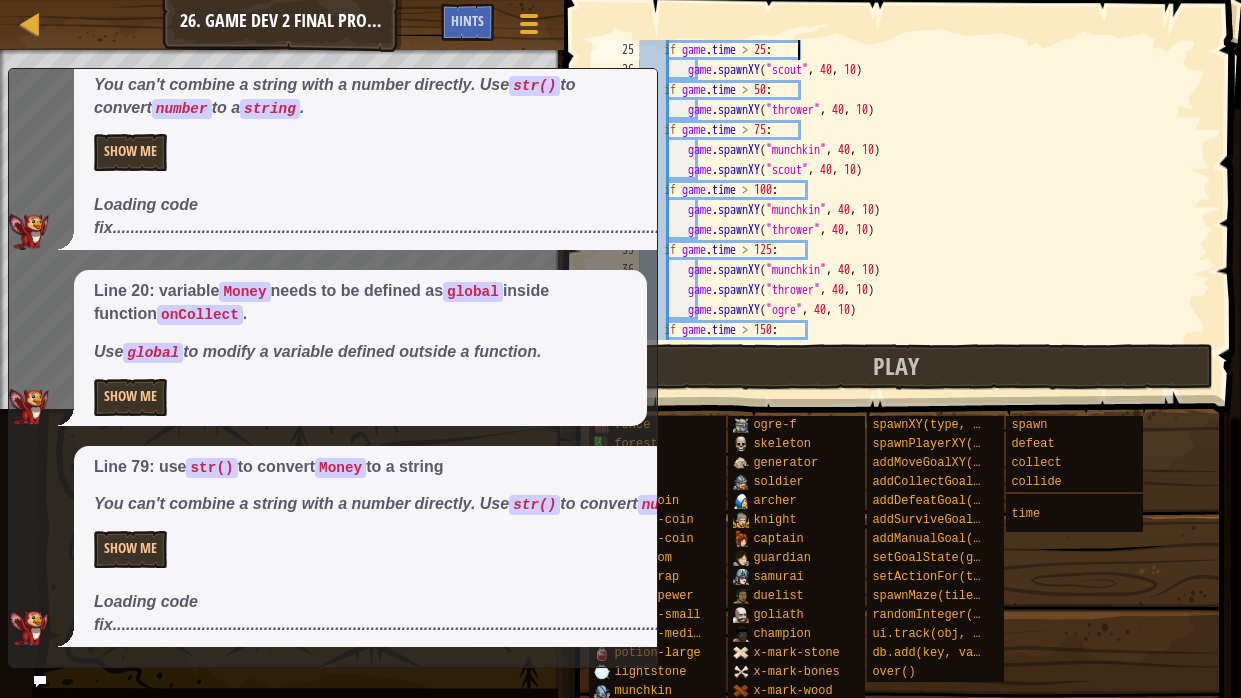 type on "def Spawn():" 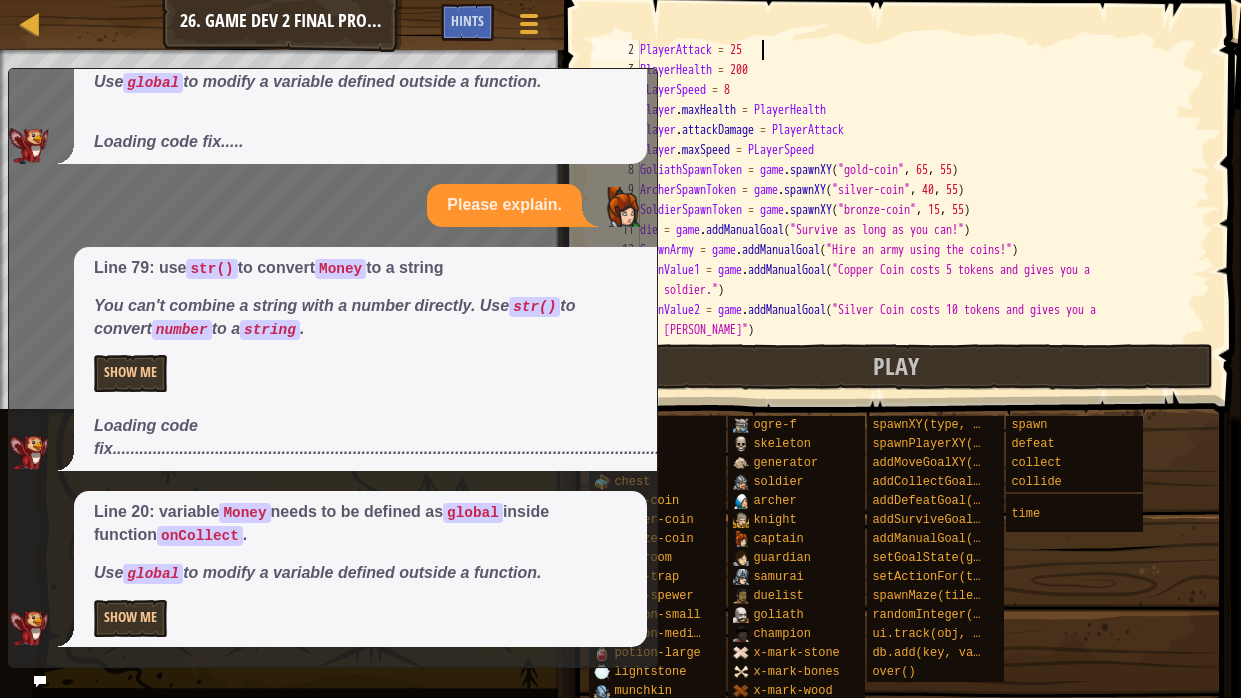 scroll, scrollTop: 19, scrollLeft: 0, axis: vertical 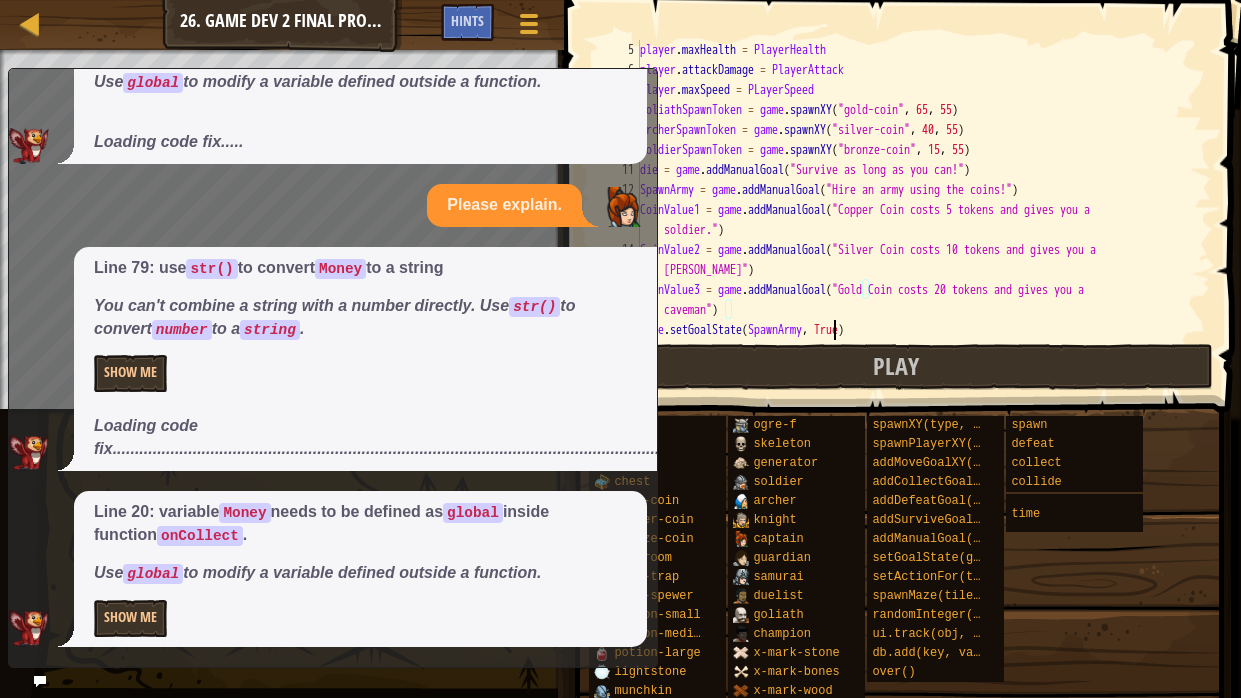 type on "Money = 0" 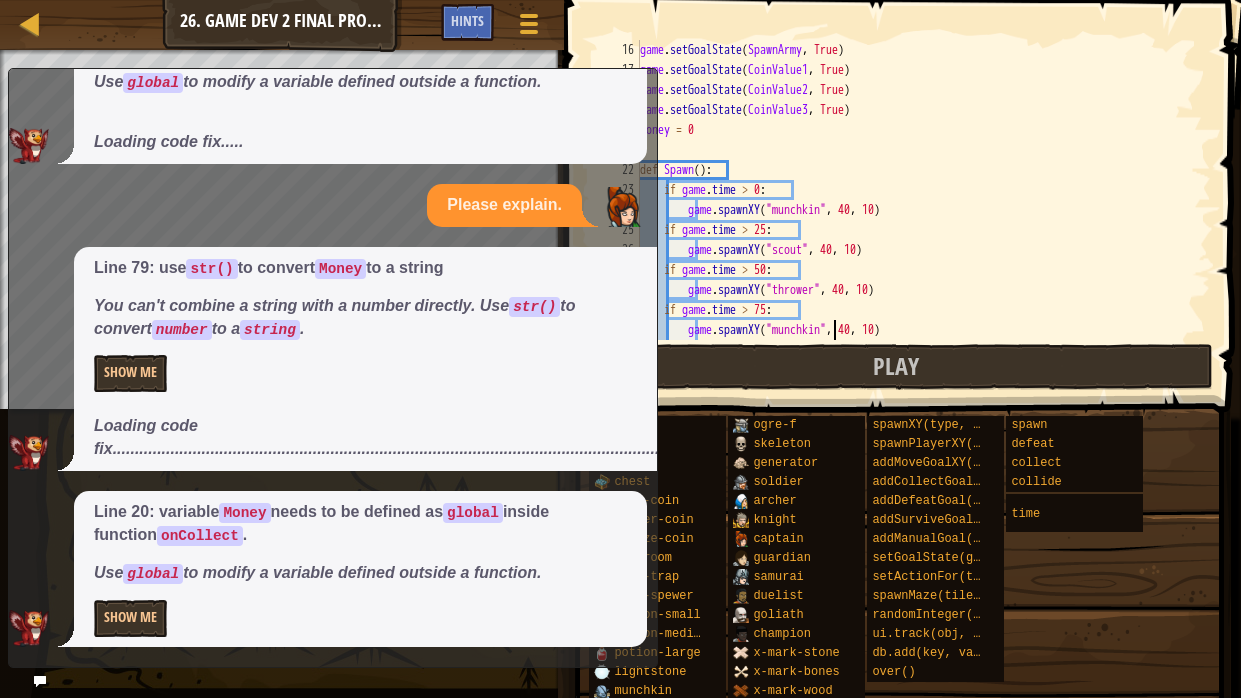 scroll, scrollTop: 439, scrollLeft: 0, axis: vertical 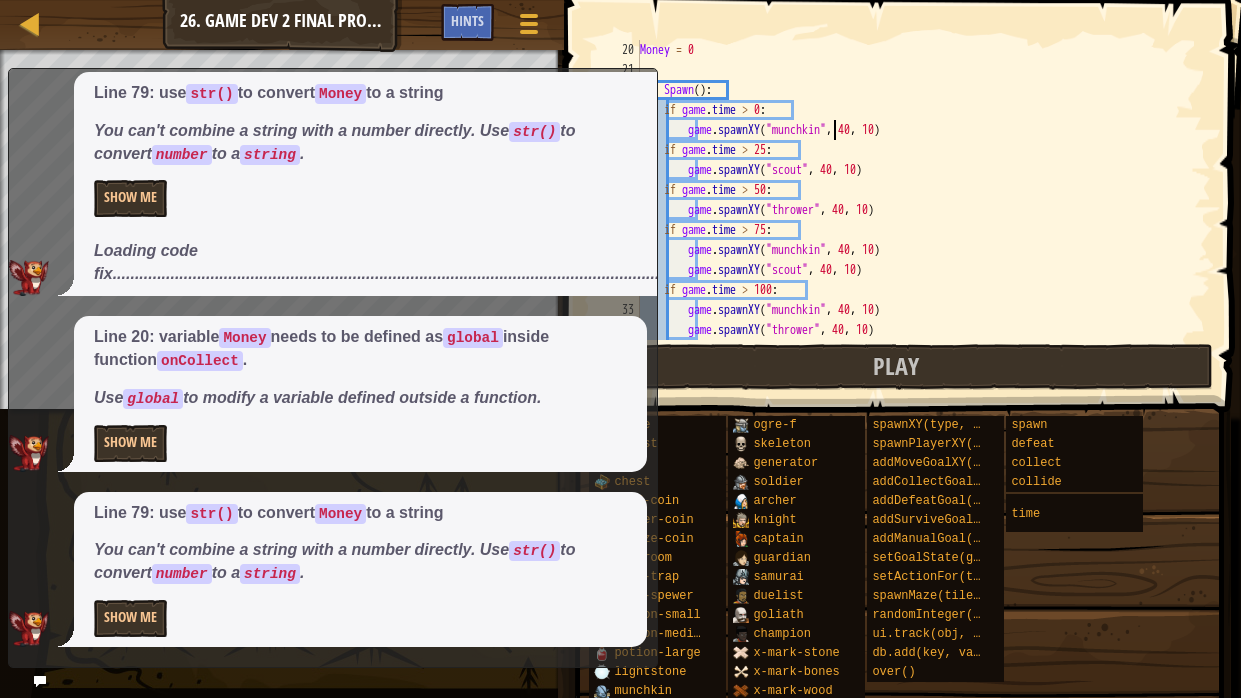 type on "def Spawn():" 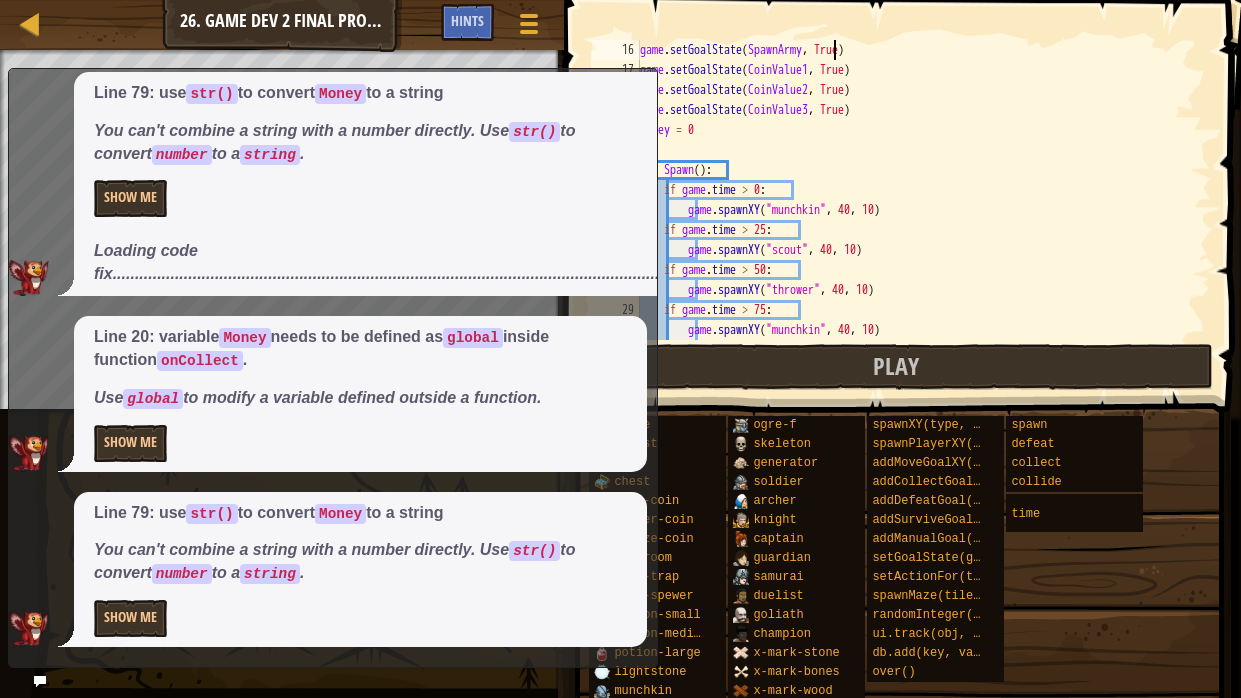 scroll, scrollTop: 339, scrollLeft: 0, axis: vertical 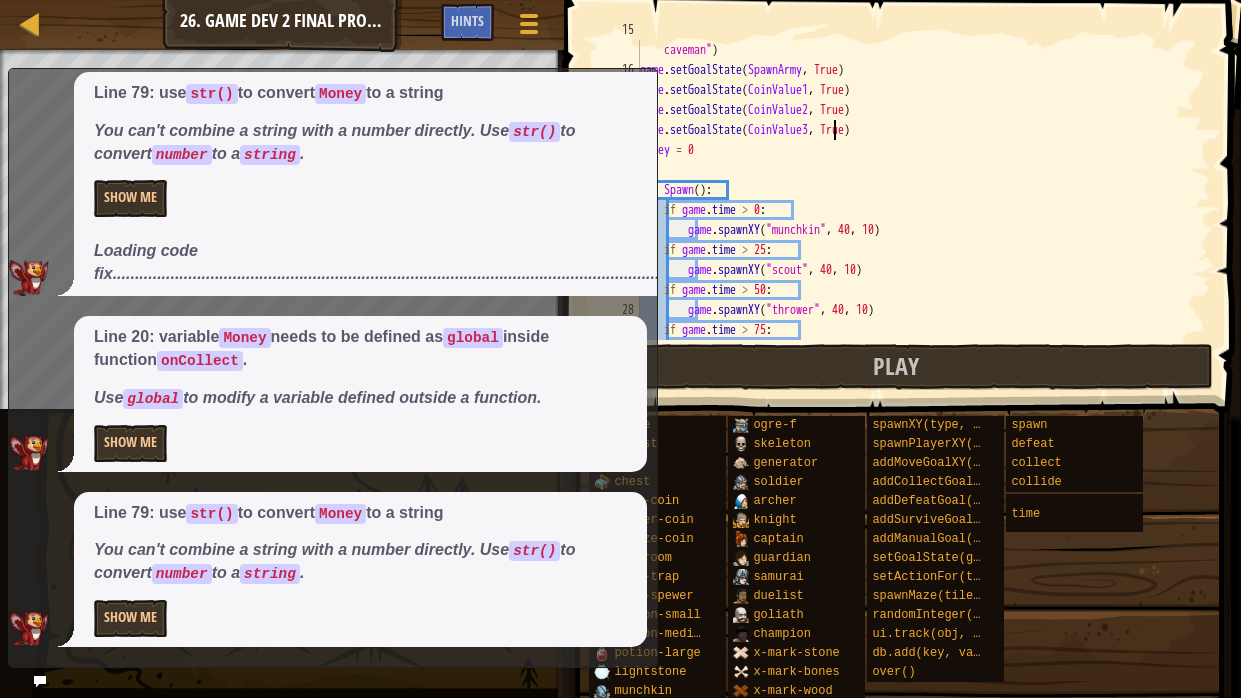 type on "Money = 0" 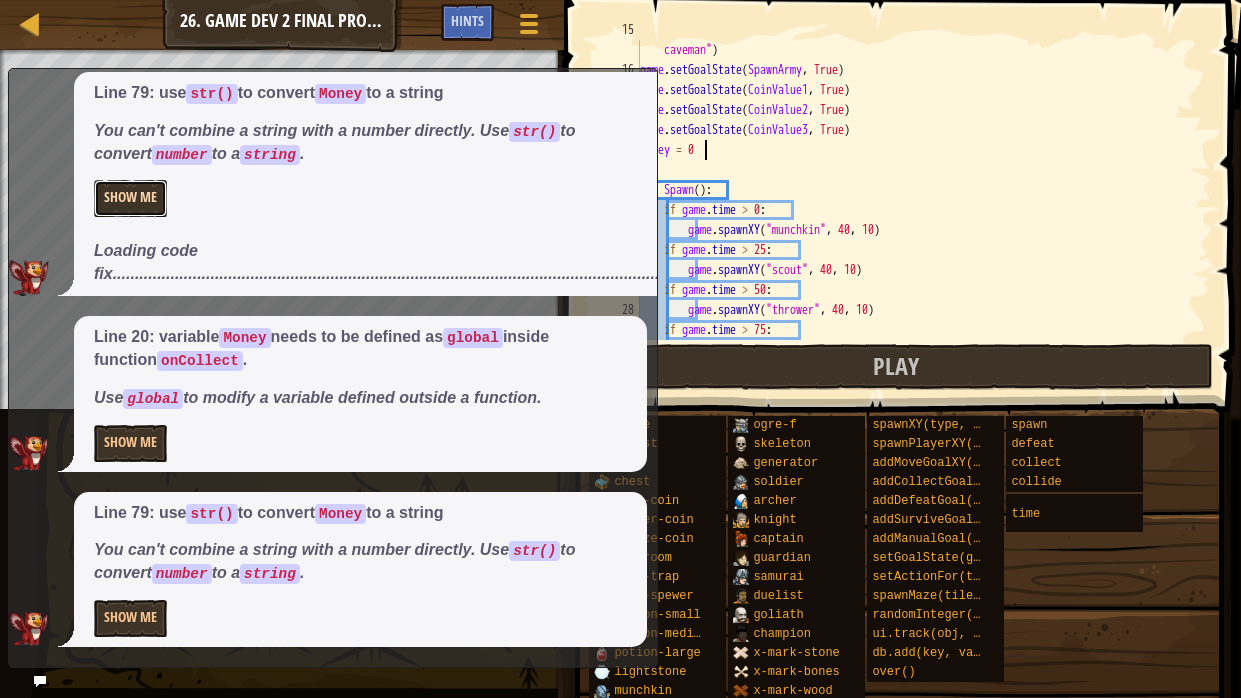 click on "Show Me" at bounding box center [130, 198] 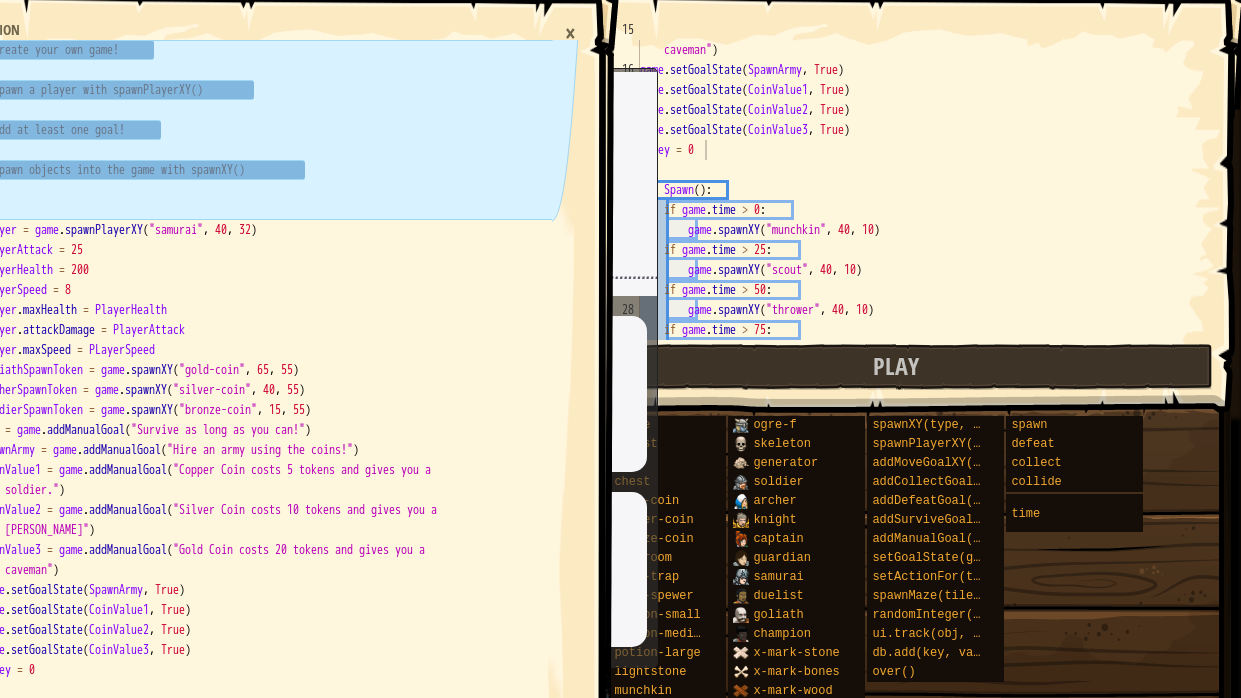 scroll, scrollTop: 339, scrollLeft: 0, axis: vertical 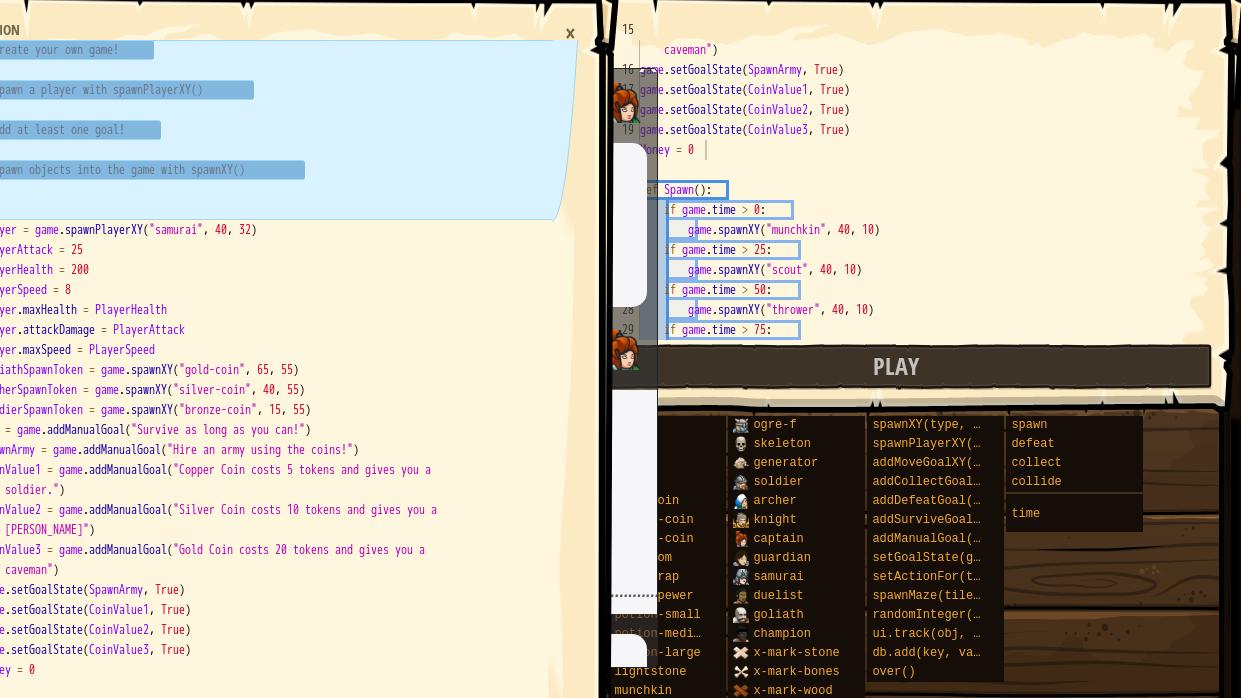 click on "CoinValue3   =   game . addManualGoal ( "Gold Coin costs 20 tokens and gives you a       caveman" ) game . setGoalState ( SpawnArmy ,   True ) game . setGoalState ( CoinValue1 ,   True ) game . setGoalState ( CoinValue2 ,   True ) game . setGoalState ( CoinValue3 ,   True ) Money   =   0 def   Spawn ( ) :      if   game . time   >   0 :          game . spawnXY ( "munchkin" ,   40 ,   10 )      if   game . time   >   25 :          game . spawnXY ( "scout" ,   40 ,   10 )      if   game . time   >   50 :          game . spawnXY ( "thrower" ,   40 ,   10 )      if   game . time   >   75 :          game . spawnXY ( "munchkin" ,   40 ,   10 )" at bounding box center [923, 200] 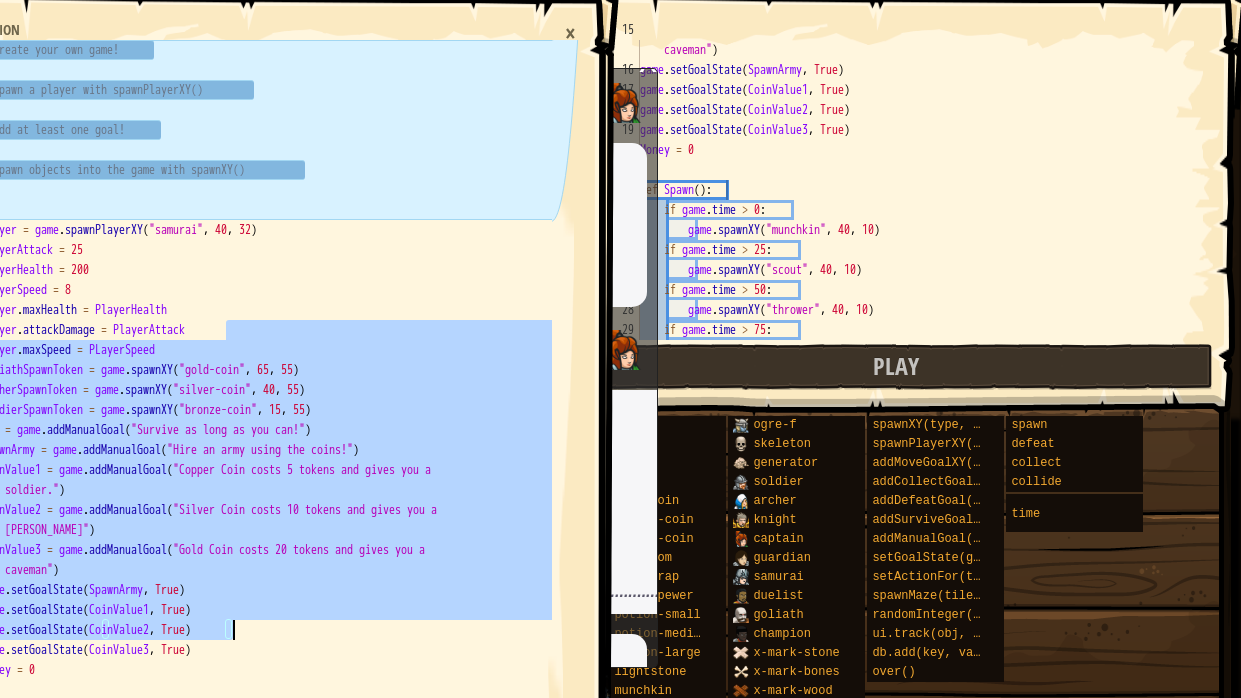 drag, startPoint x: 480, startPoint y: 329, endPoint x: 448, endPoint y: 622, distance: 294.74225 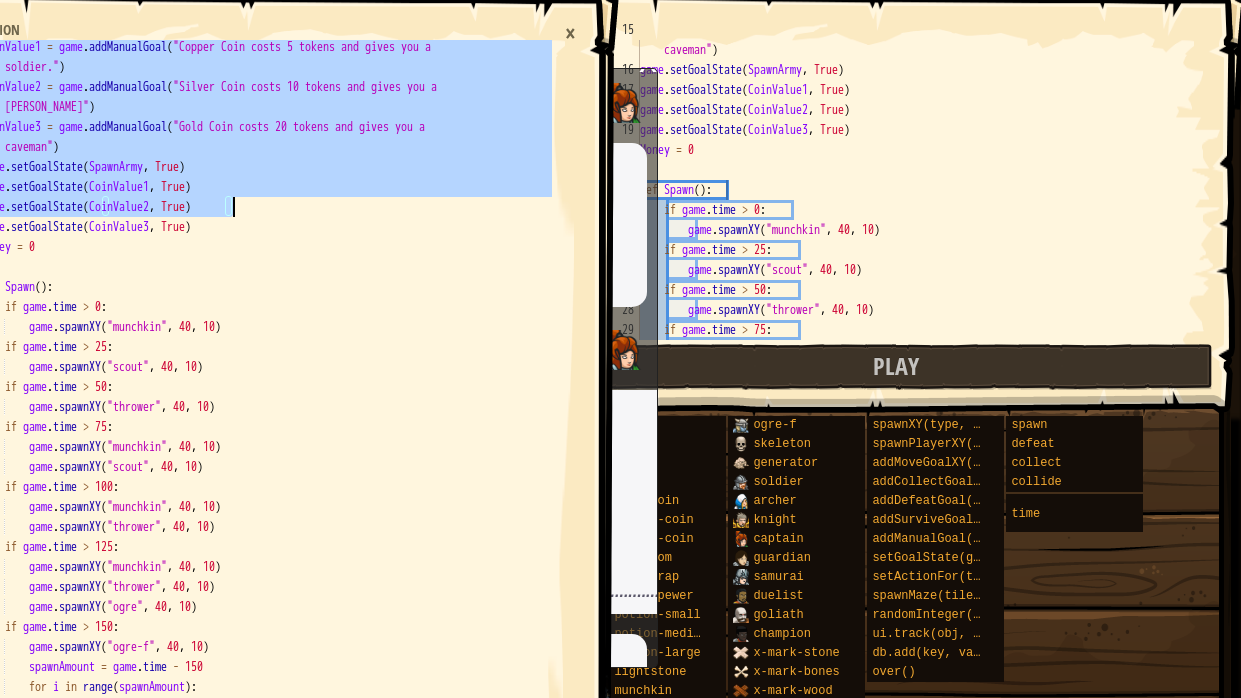 scroll, scrollTop: 436, scrollLeft: 0, axis: vertical 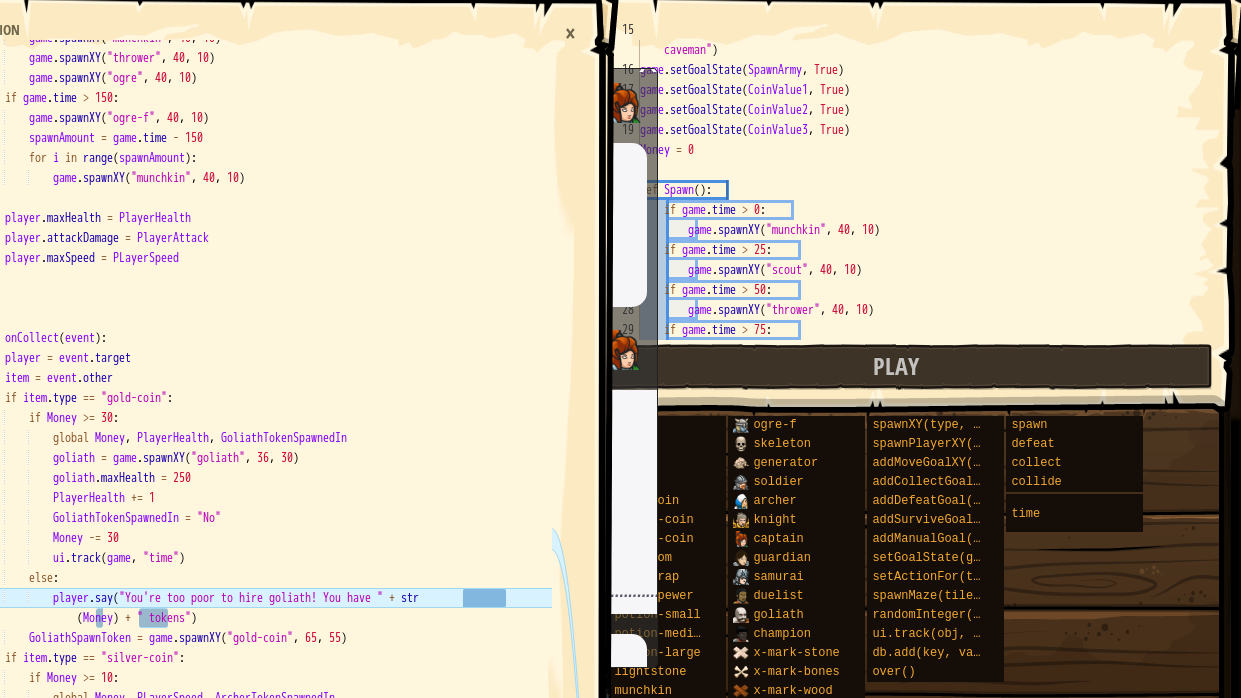 click on "CoinValue3   =   game . addManualGoal ( "Gold Coin costs 20 tokens and gives you a       caveman" ) game . setGoalState ( SpawnArmy ,   True ) game . setGoalState ( CoinValue1 ,   True ) game . setGoalState ( CoinValue2 ,   True ) game . setGoalState ( CoinValue3 ,   True ) Money   =   0 def   Spawn ( ) :      if   game . time   >   0 :          game . spawnXY ( "munchkin" ,   40 ,   10 )      if   game . time   >   25 :          game . spawnXY ( "scout" ,   40 ,   10 )      if   game . time   >   50 :          game . spawnXY ( "thrower" ,   40 ,   10 )      if   game . time   >   75 :          game . spawnXY ( "munchkin" ,   40 ,   10 )" at bounding box center [923, 200] 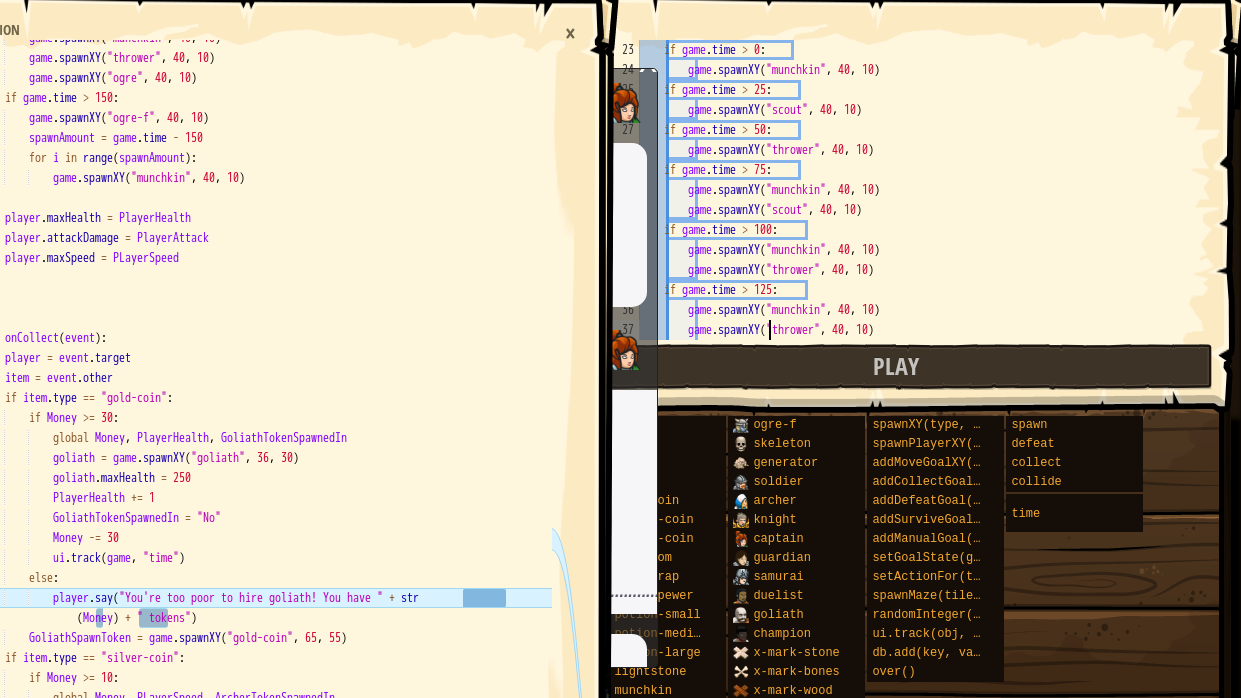 type on "game.spawnXY("munchkin", 40, 10)" 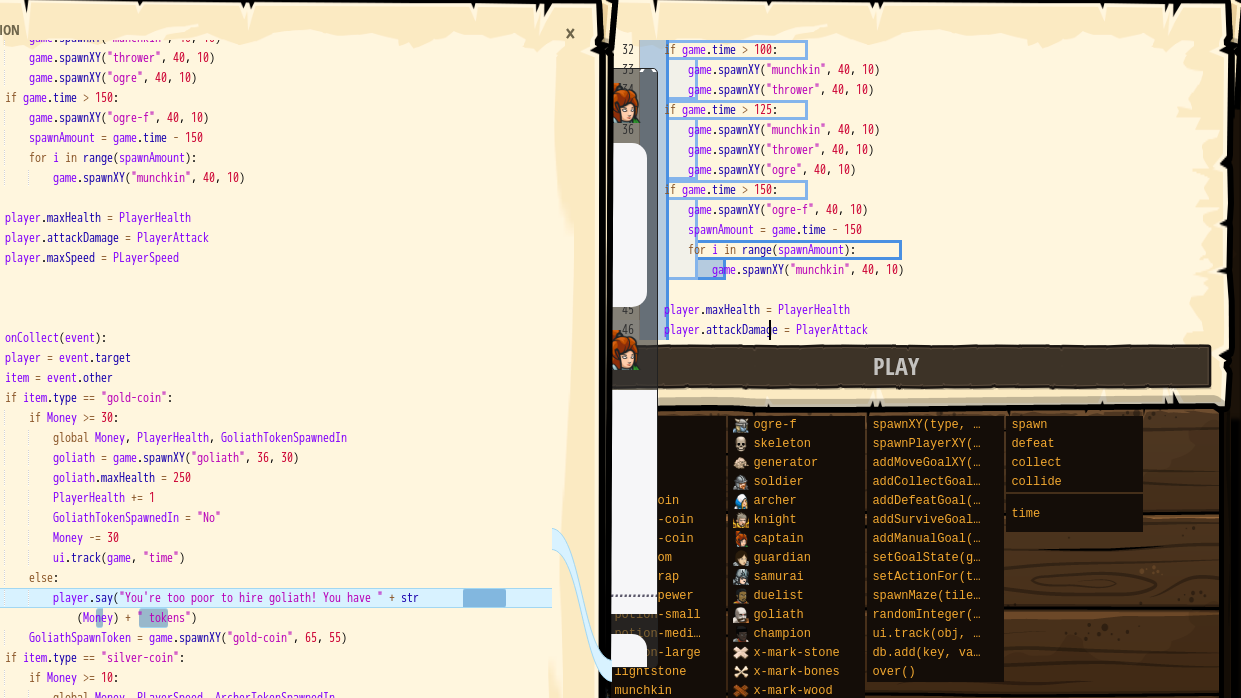 type on "player.maxSpeed = PLayerSpeed" 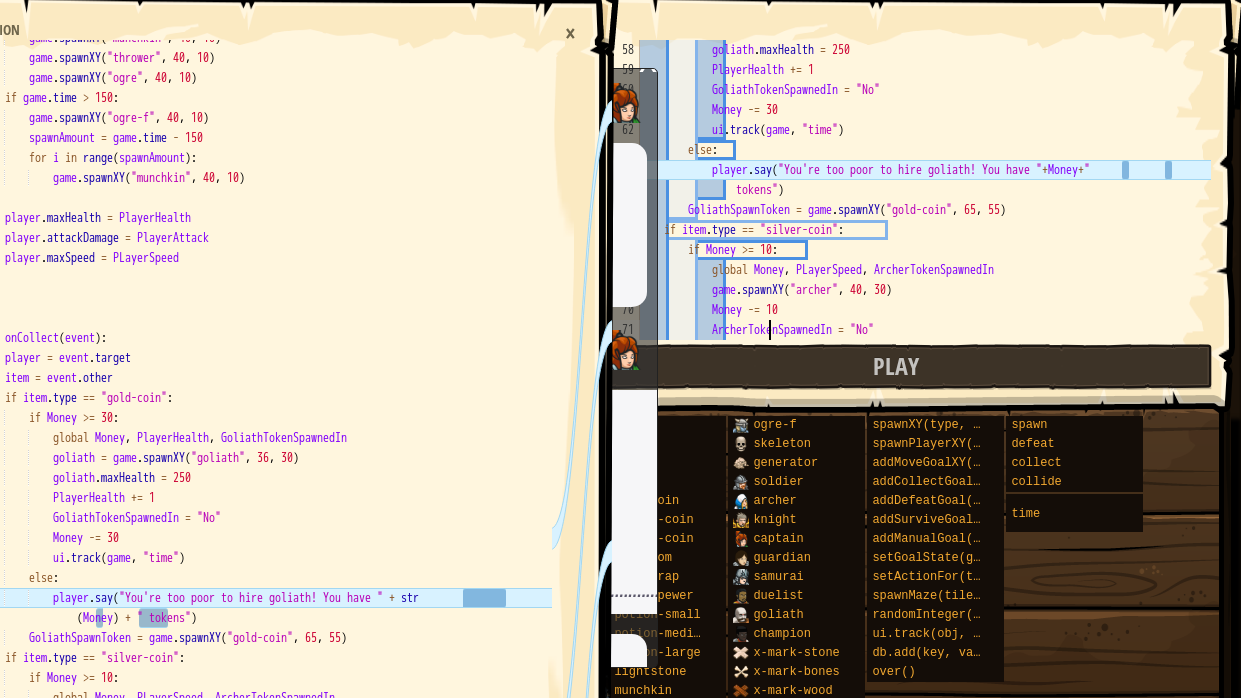 scroll, scrollTop: 1199, scrollLeft: 0, axis: vertical 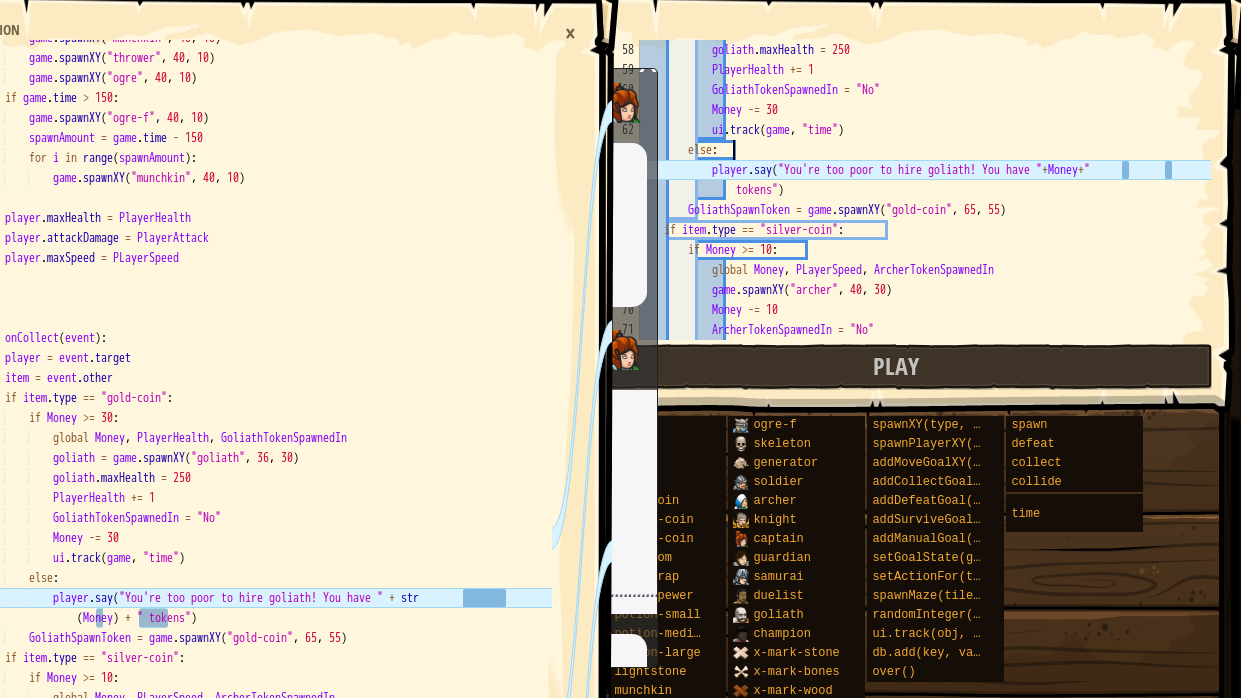type on "player.say("You're too poor to hire goliath! You have "+Money+" tokens")" 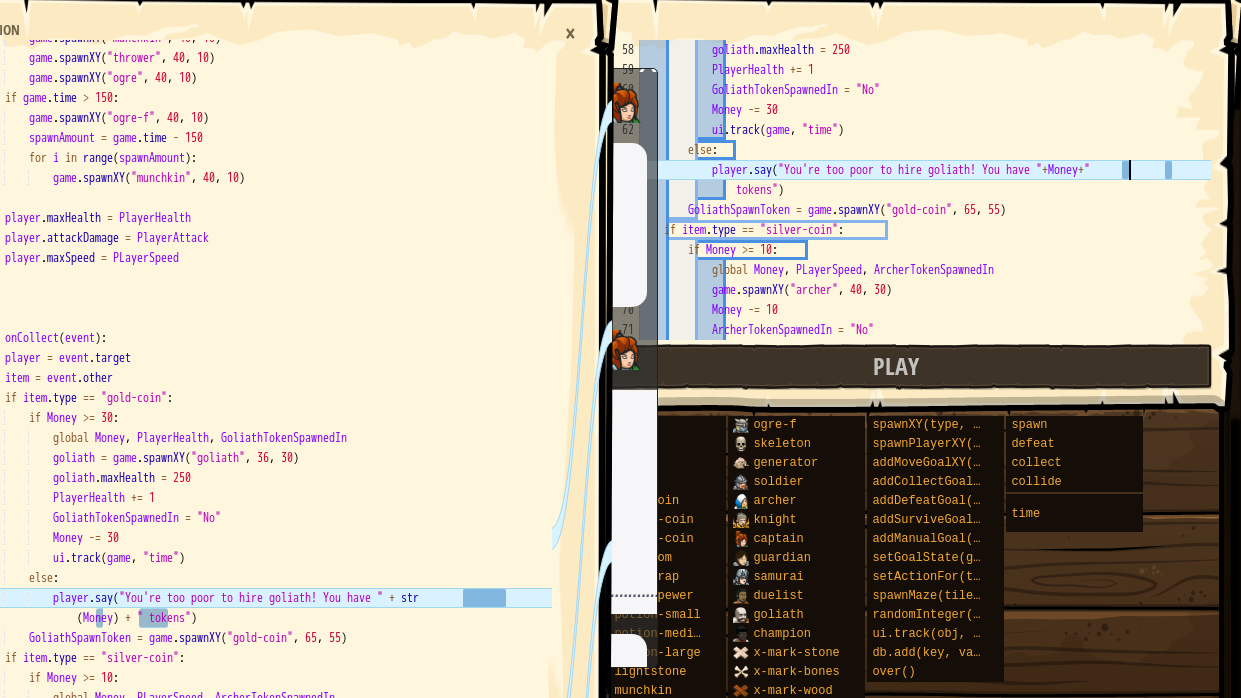 click on "×" at bounding box center (570, 33) 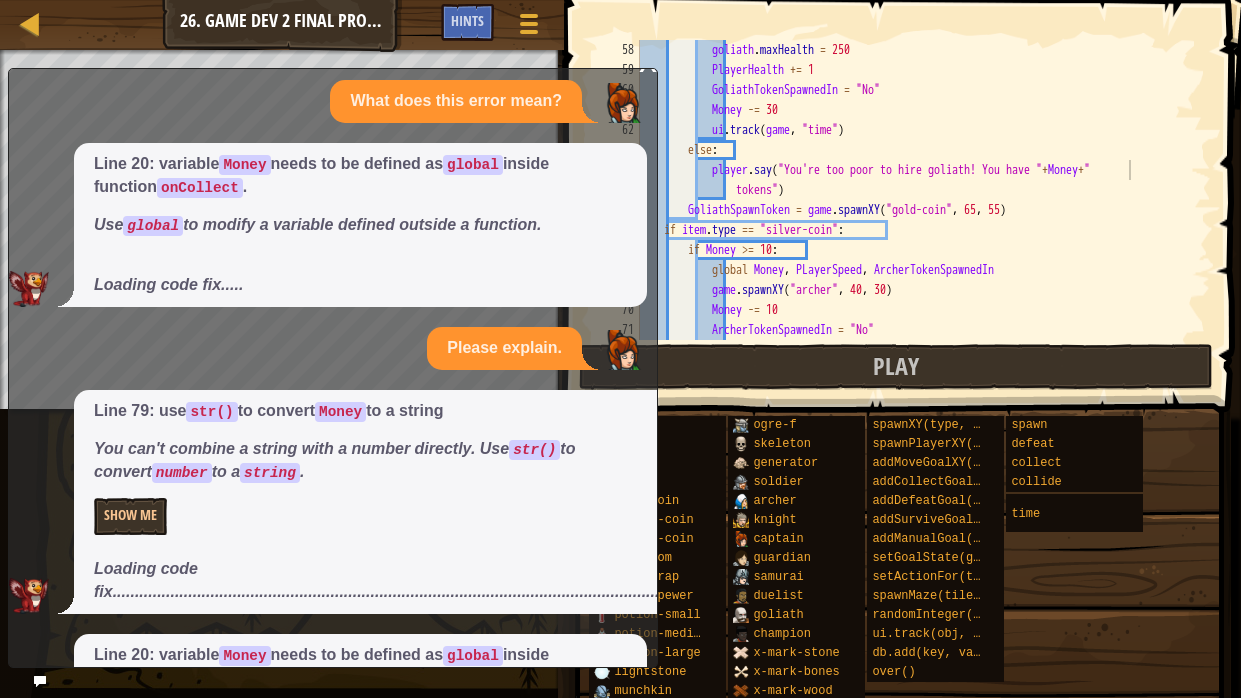 click at bounding box center [40, 681] 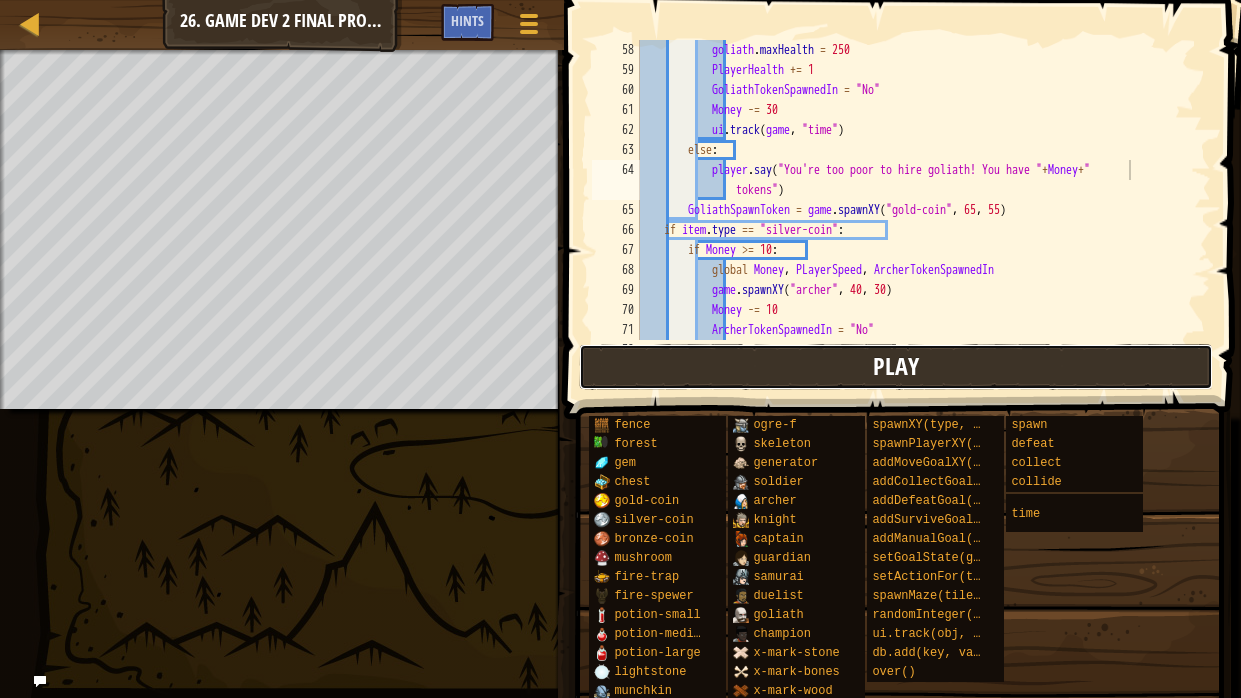 click on "Play" at bounding box center (896, 367) 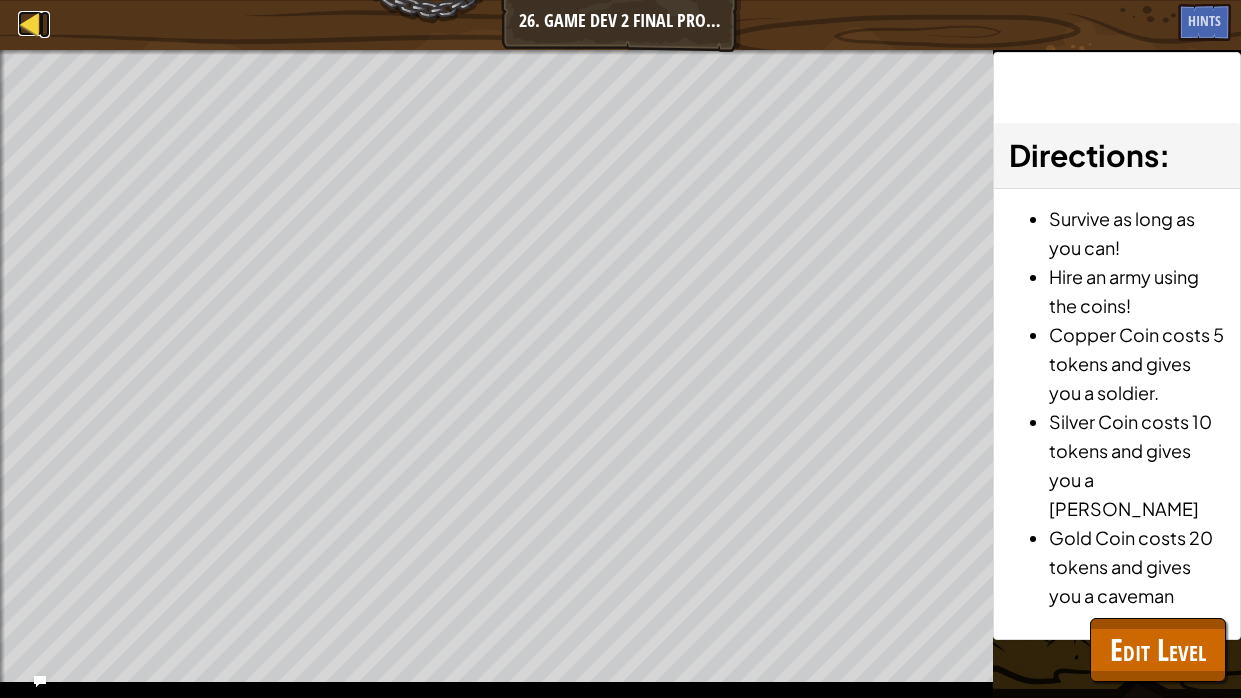 click at bounding box center (30, 23) 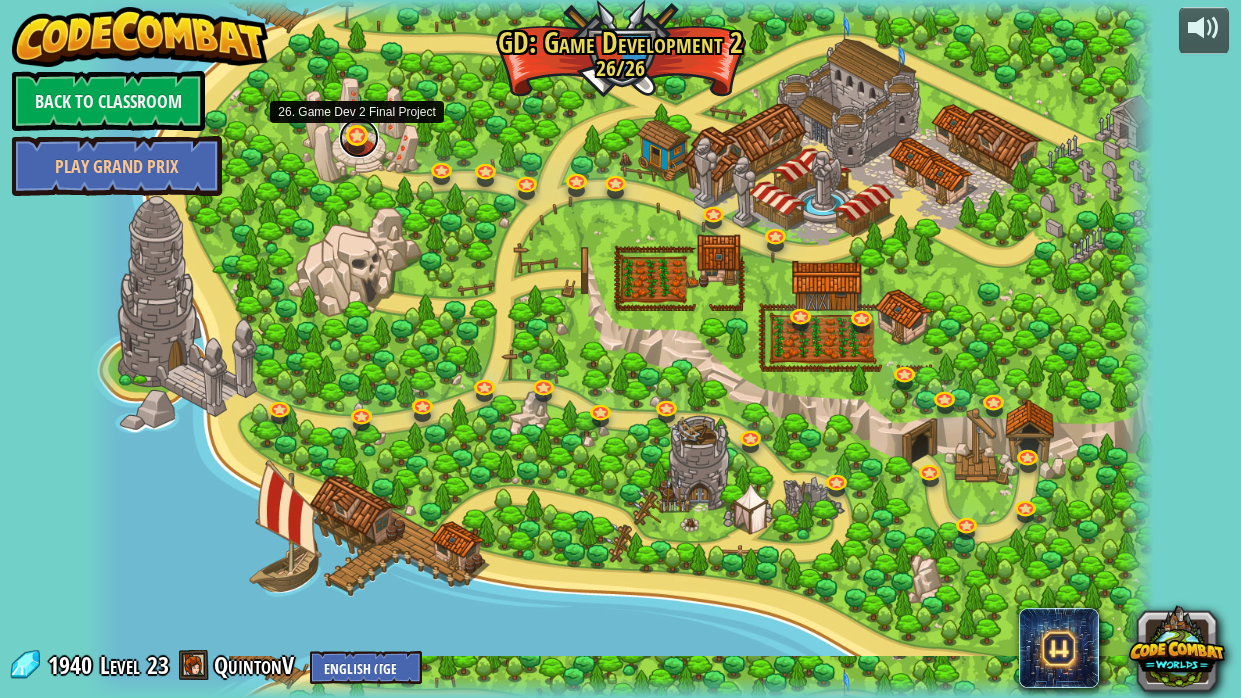 click at bounding box center [359, 138] 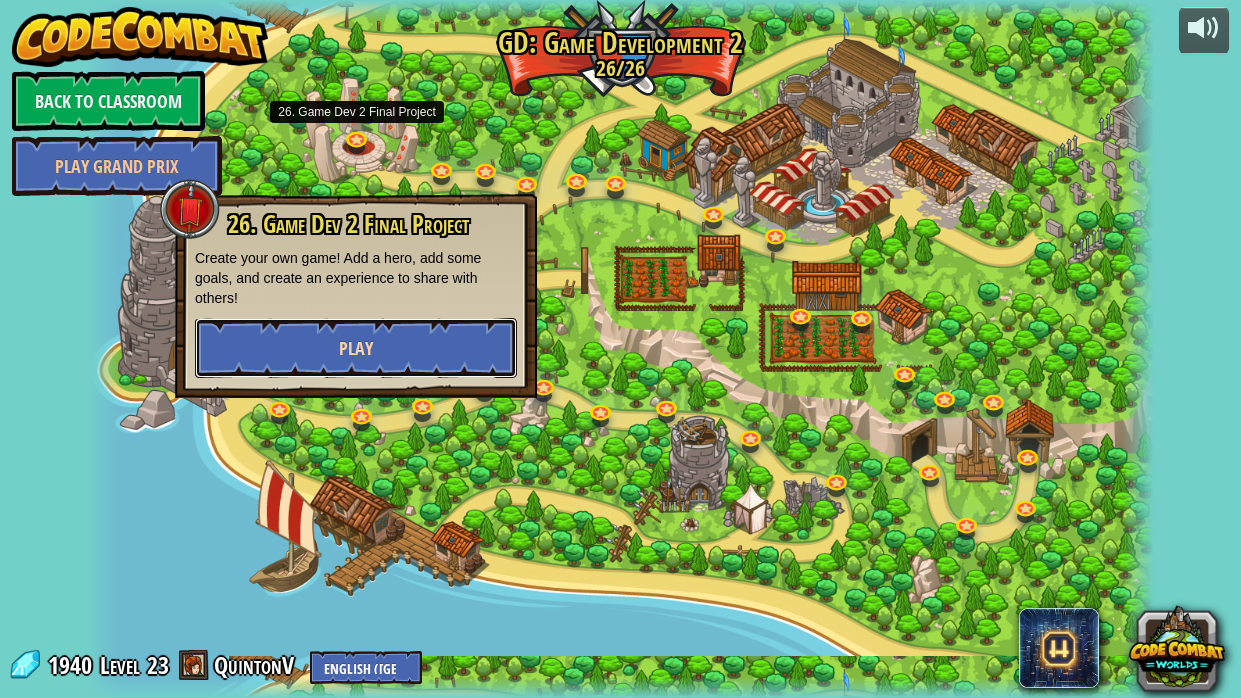 click on "Play" at bounding box center [356, 348] 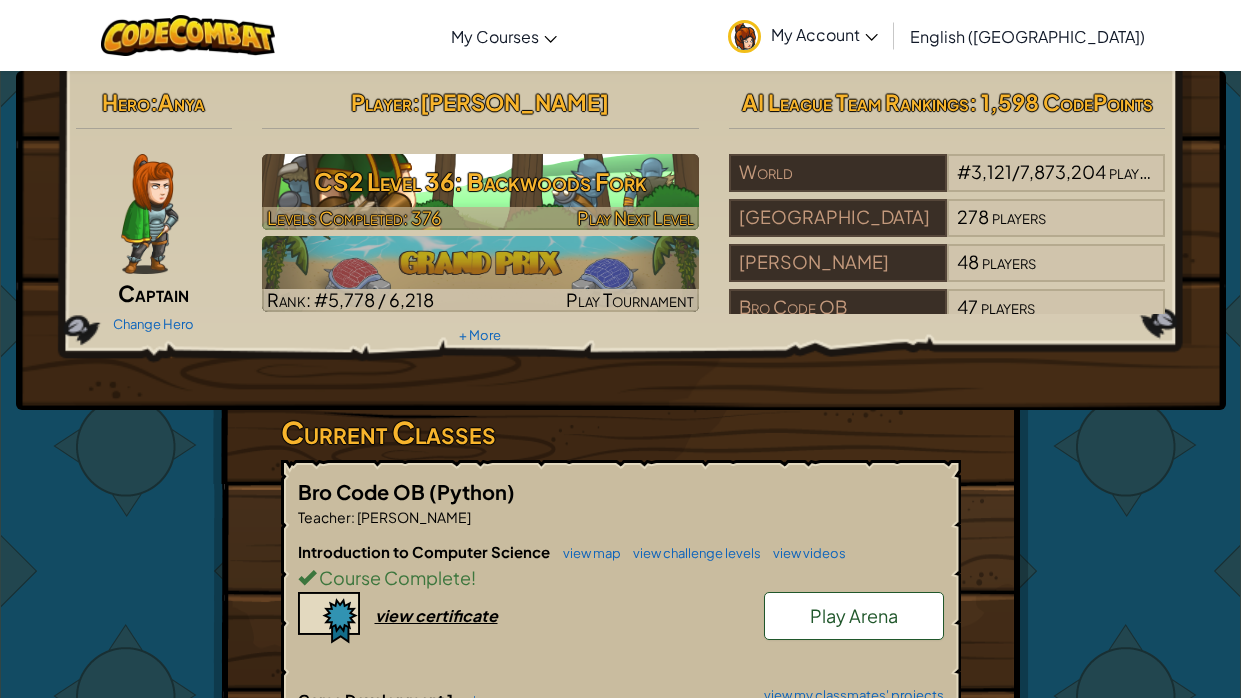 click on "CS2 Level 36: Backwoods Fork" at bounding box center [480, 181] 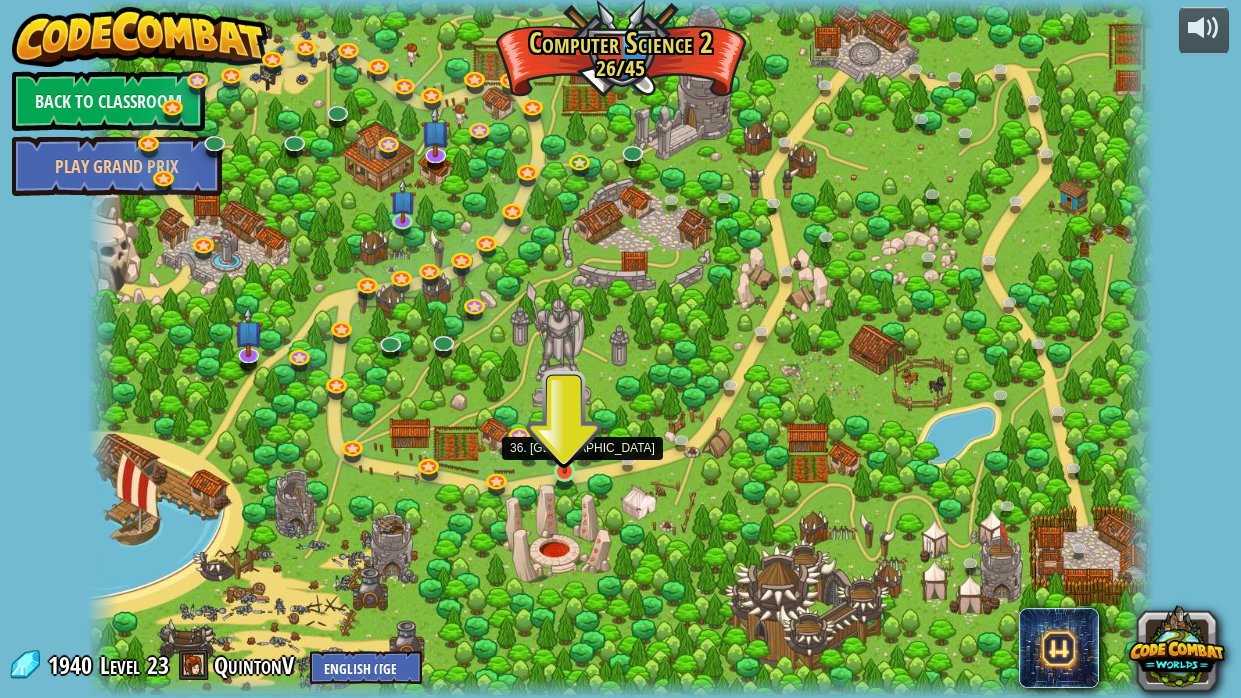 click at bounding box center [565, 444] 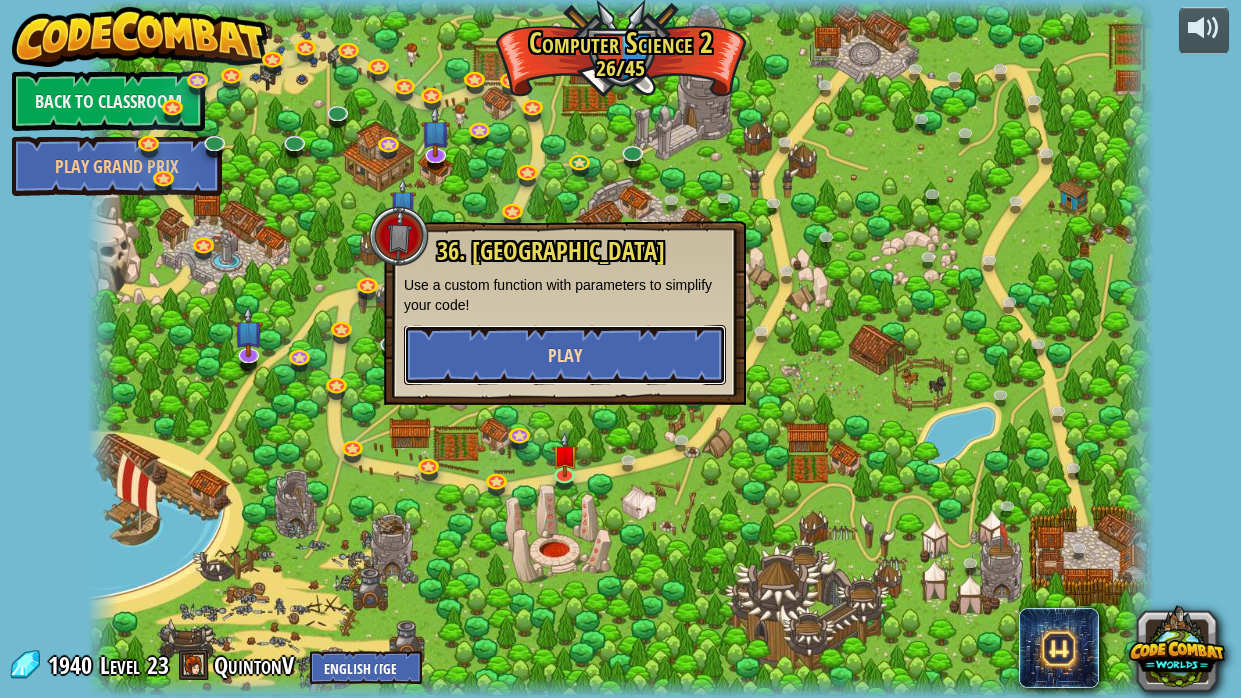 click on "Play" at bounding box center (565, 355) 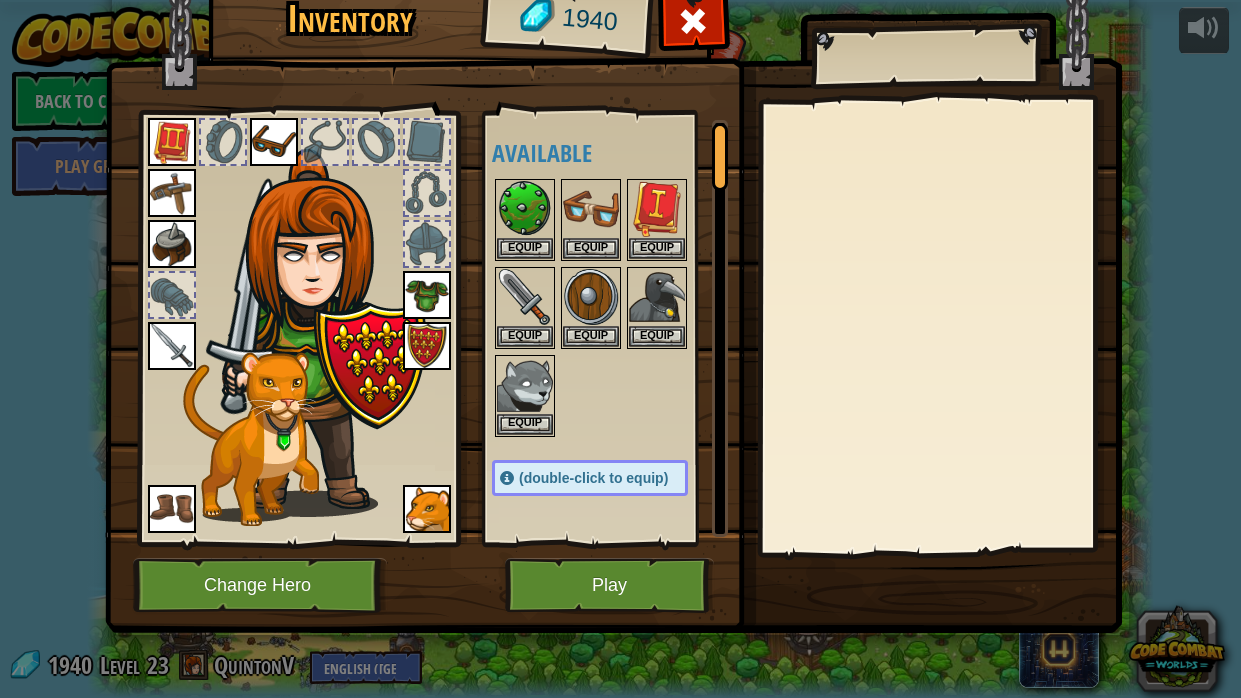 click at bounding box center (720, 157) 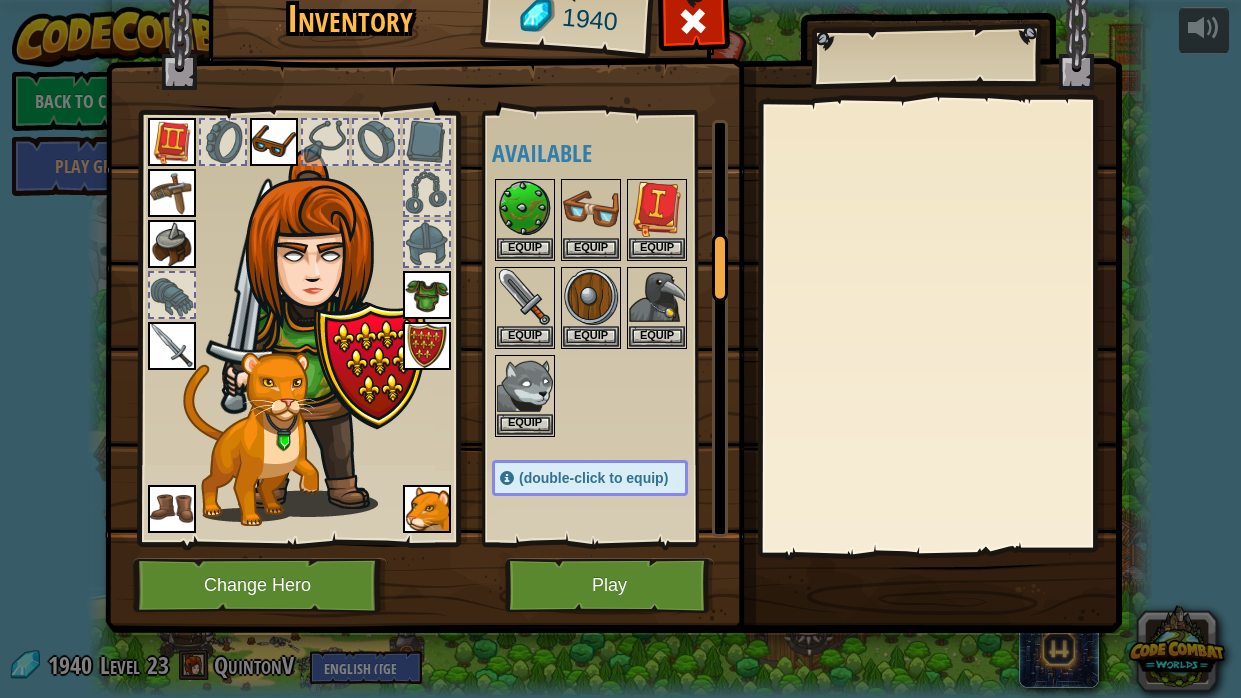 scroll, scrollTop: 733, scrollLeft: 0, axis: vertical 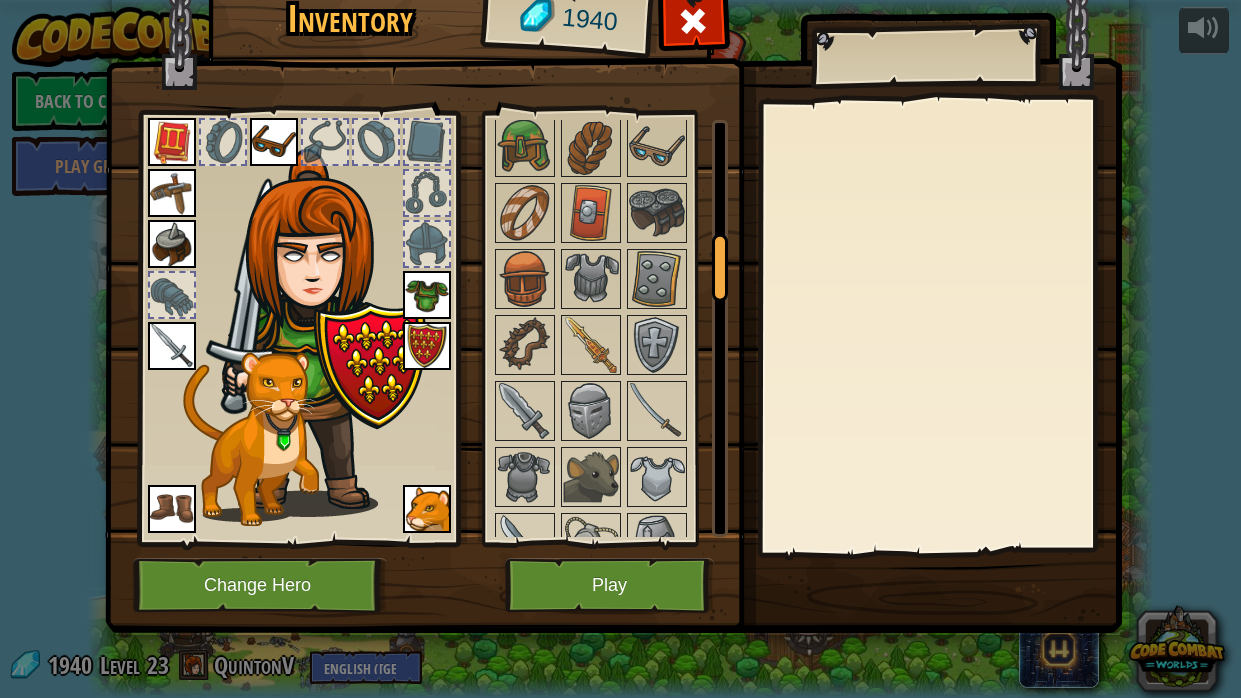 drag, startPoint x: 719, startPoint y: 174, endPoint x: 694, endPoint y: 282, distance: 110.85576 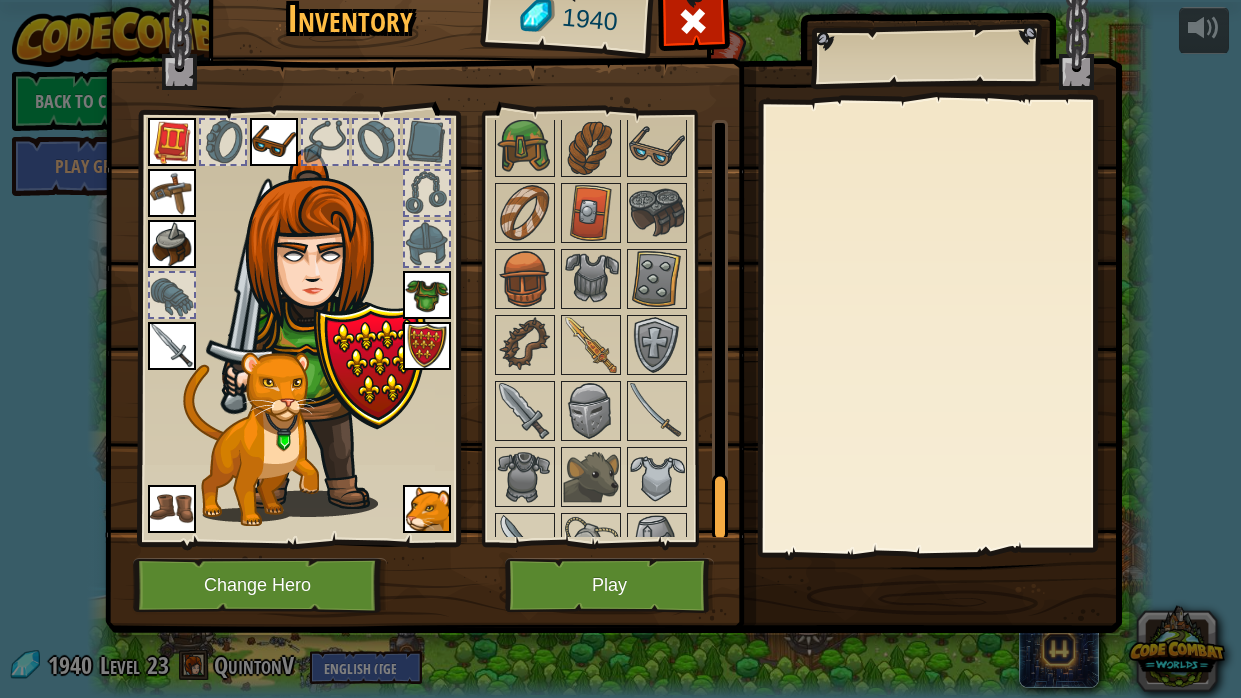 scroll, scrollTop: 2343, scrollLeft: 0, axis: vertical 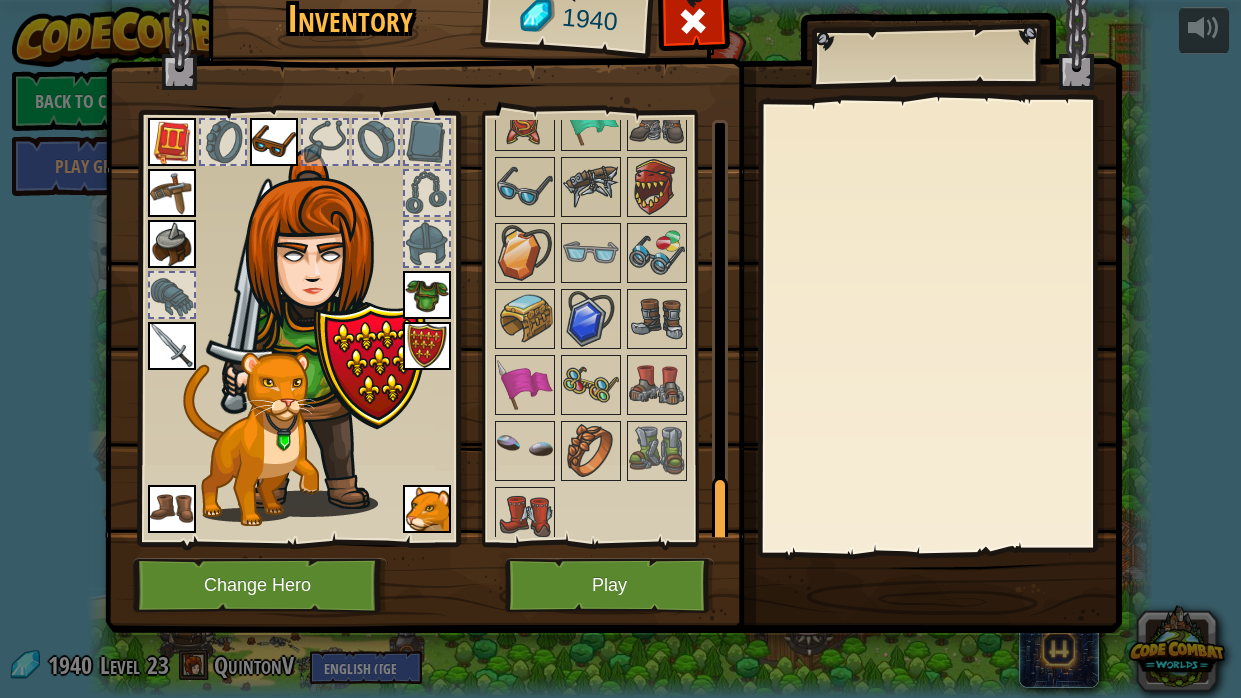 drag, startPoint x: 721, startPoint y: 289, endPoint x: 630, endPoint y: 576, distance: 301.0814 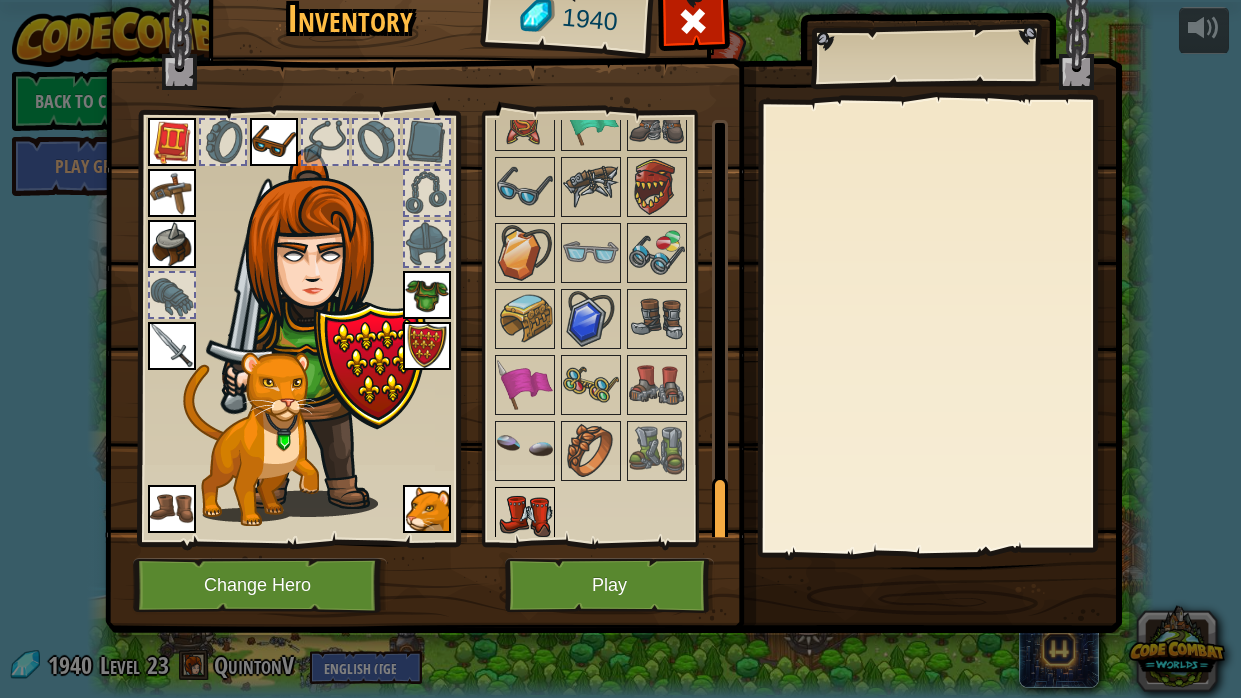 click at bounding box center [525, 517] 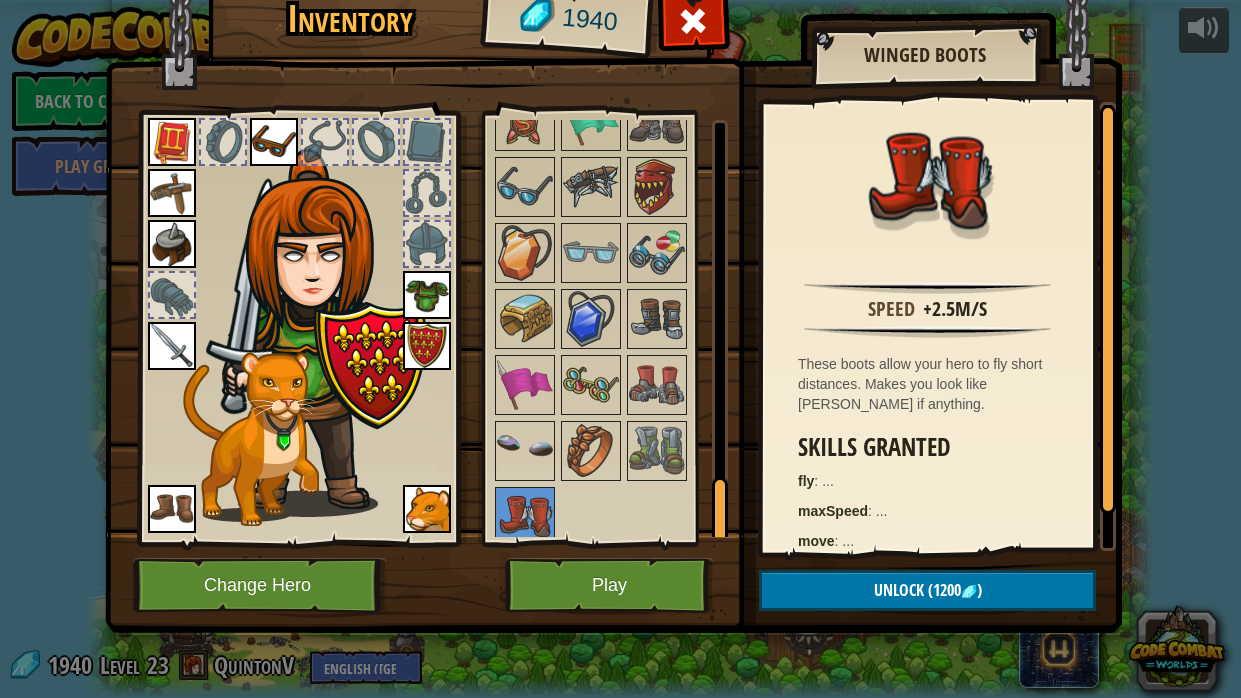 scroll, scrollTop: 49, scrollLeft: 0, axis: vertical 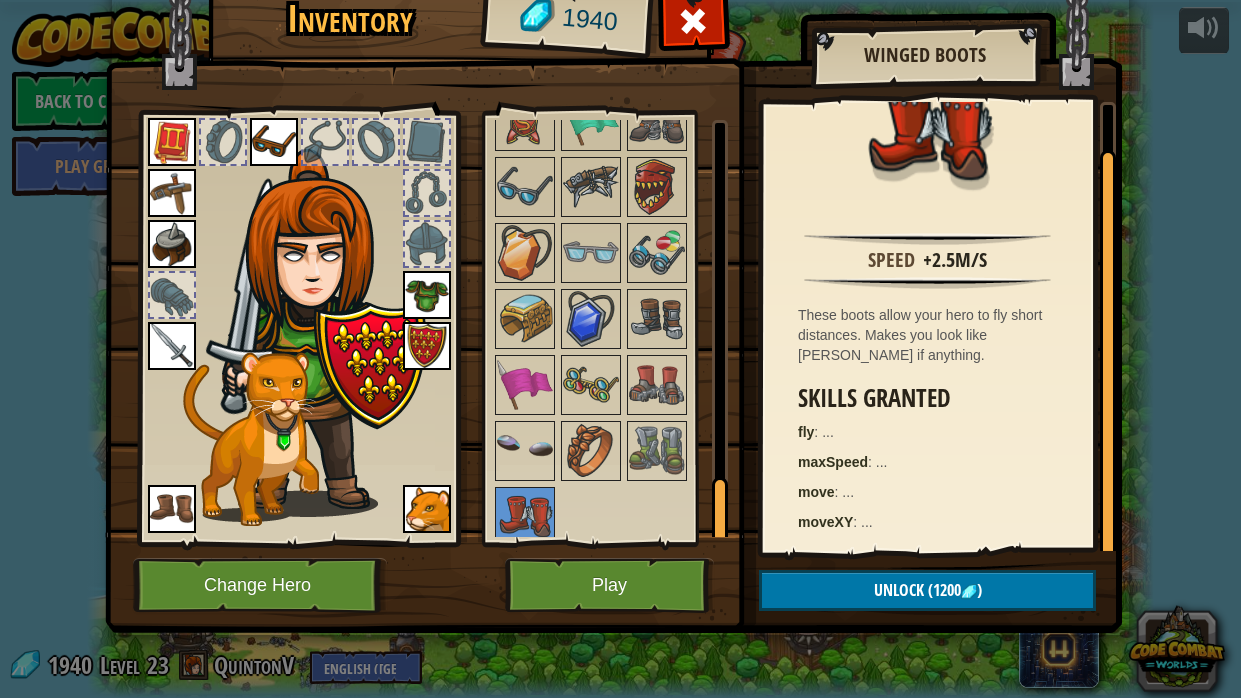 drag, startPoint x: 1105, startPoint y: 369, endPoint x: 1112, endPoint y: 457, distance: 88.27797 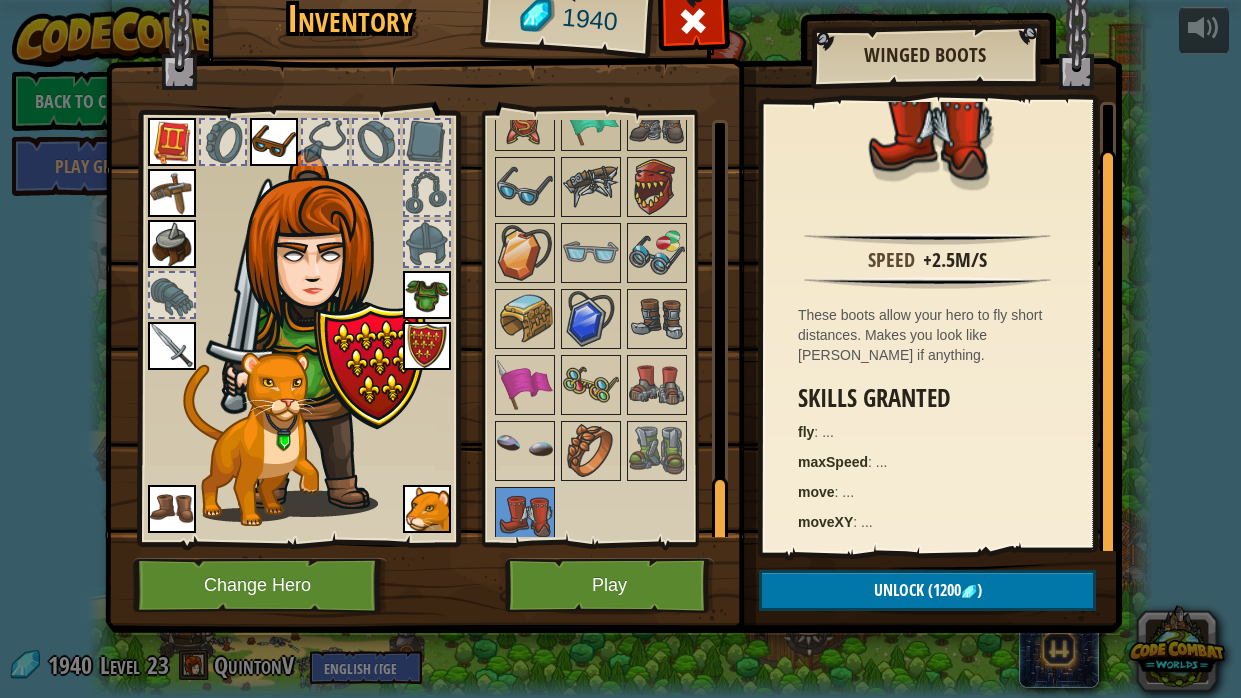 click on "maxSpeed" at bounding box center [833, 462] 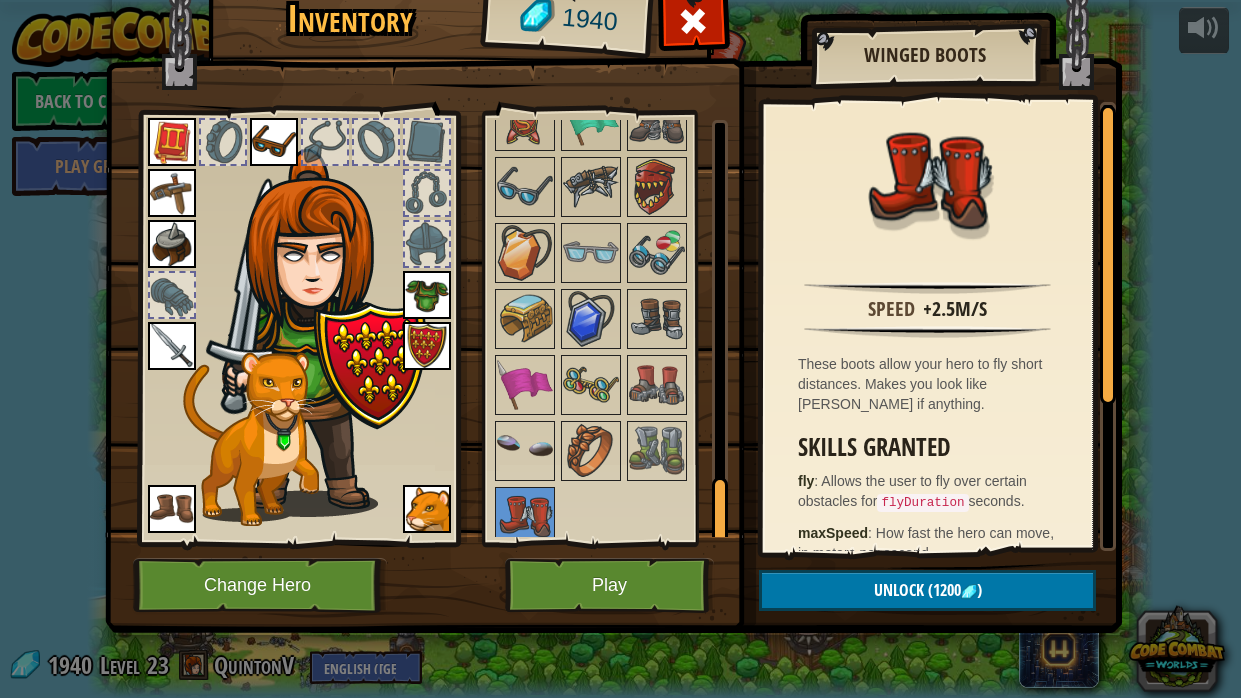 click on "Skills Granted" at bounding box center (932, 447) 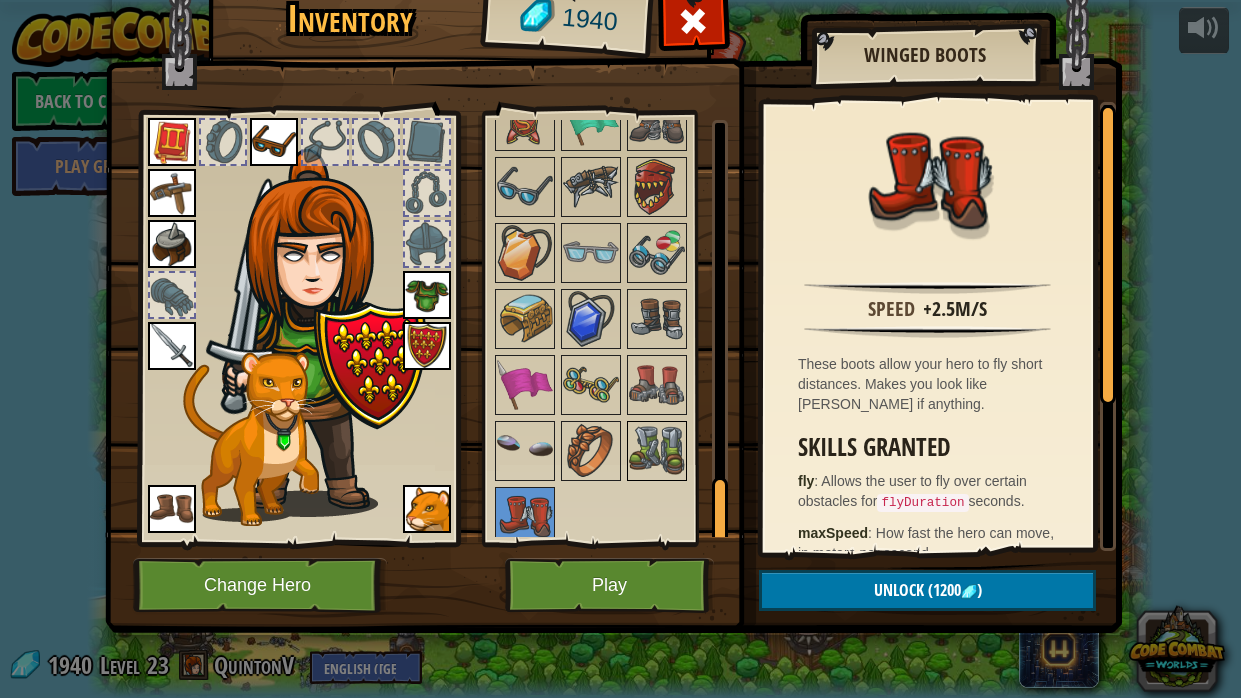 click at bounding box center [657, 451] 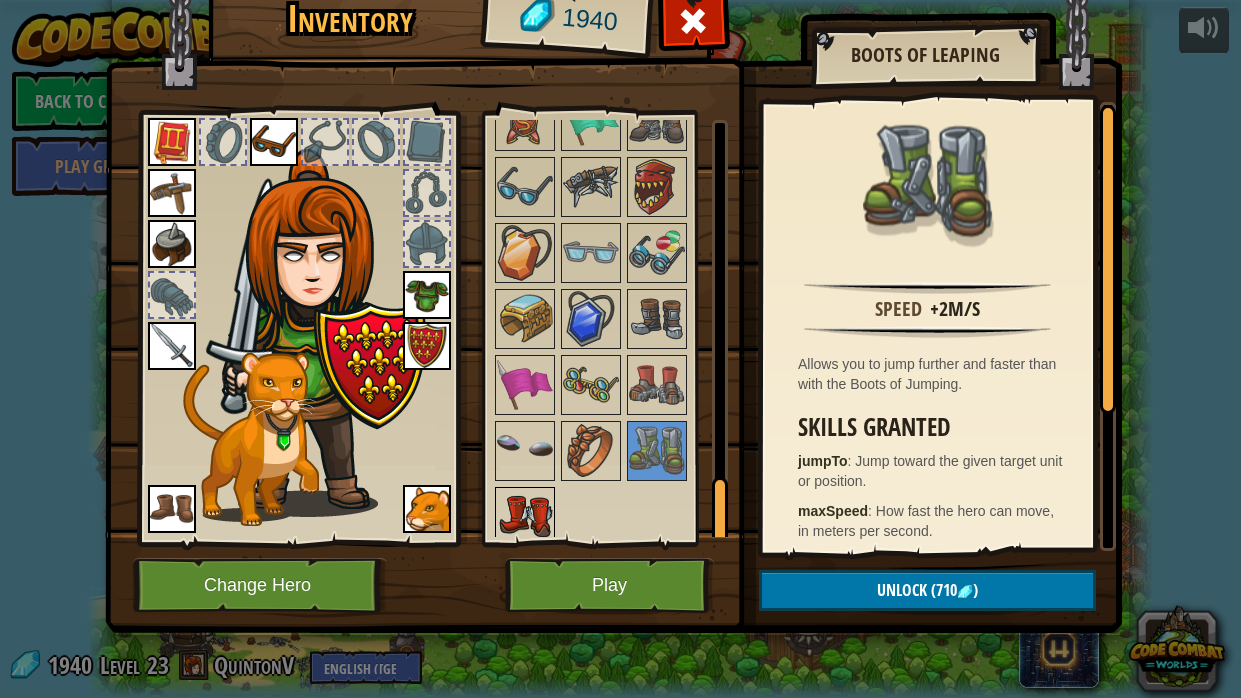 click at bounding box center [525, 517] 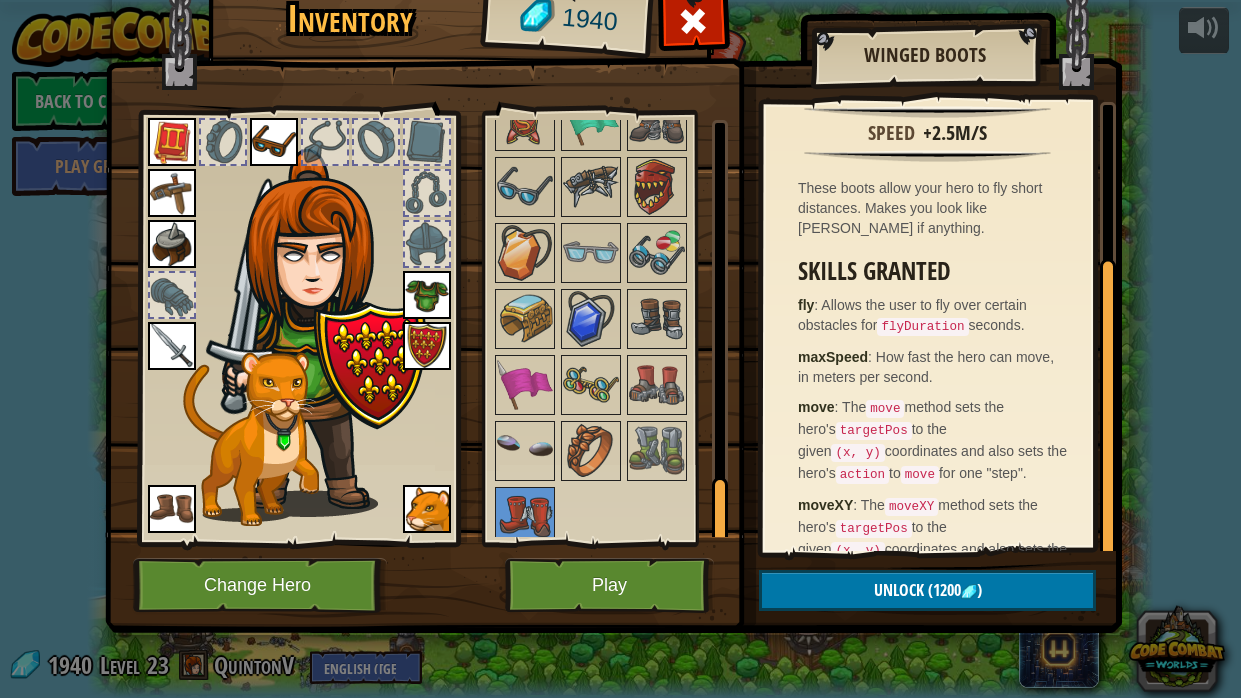 scroll, scrollTop: 234, scrollLeft: 0, axis: vertical 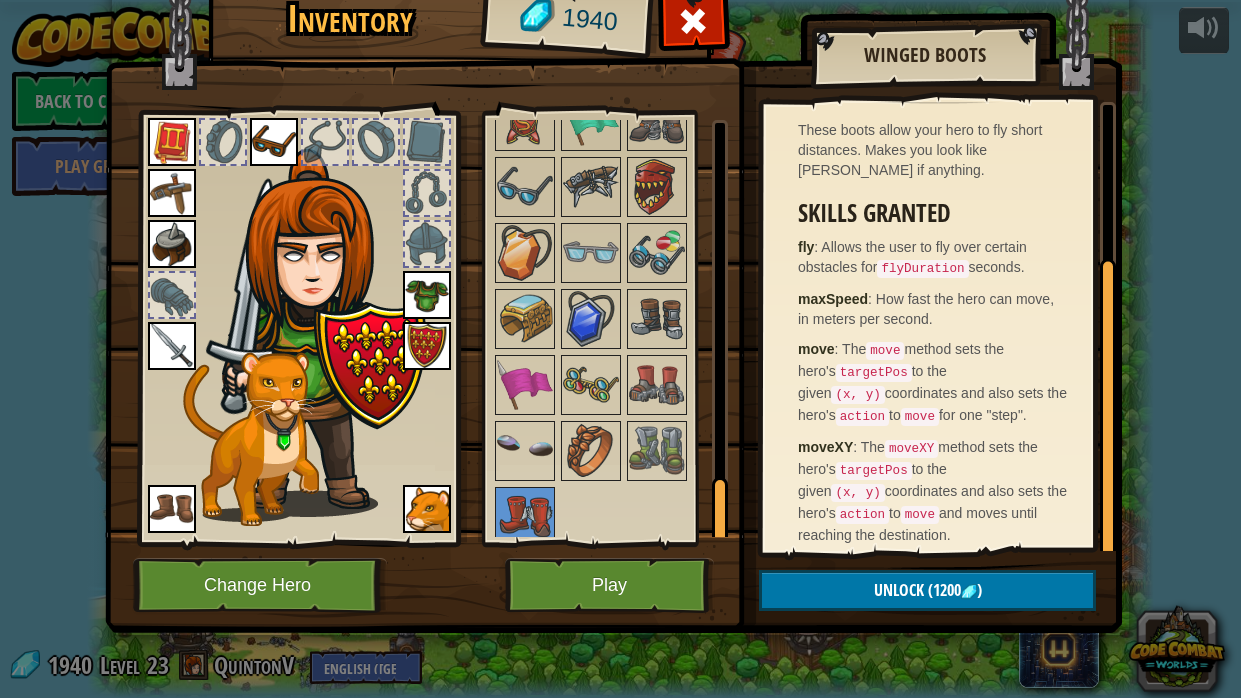 drag, startPoint x: 1114, startPoint y: 320, endPoint x: 1051, endPoint y: 482, distance: 173.81888 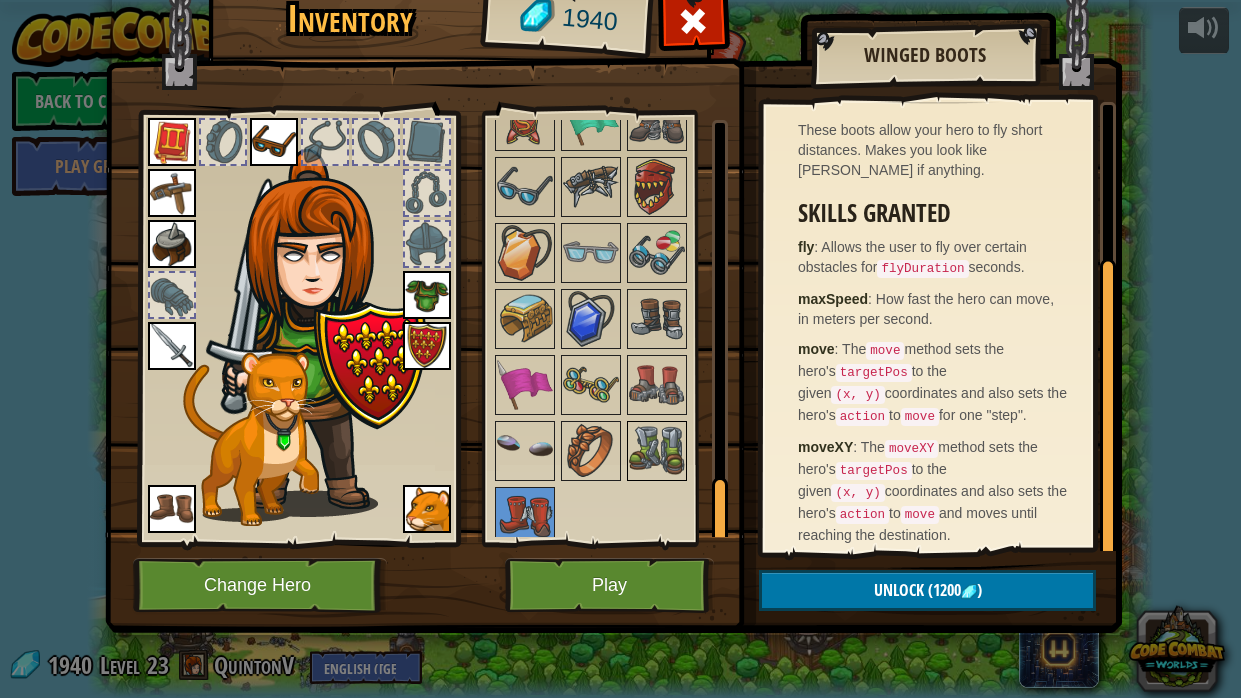 click at bounding box center [657, 451] 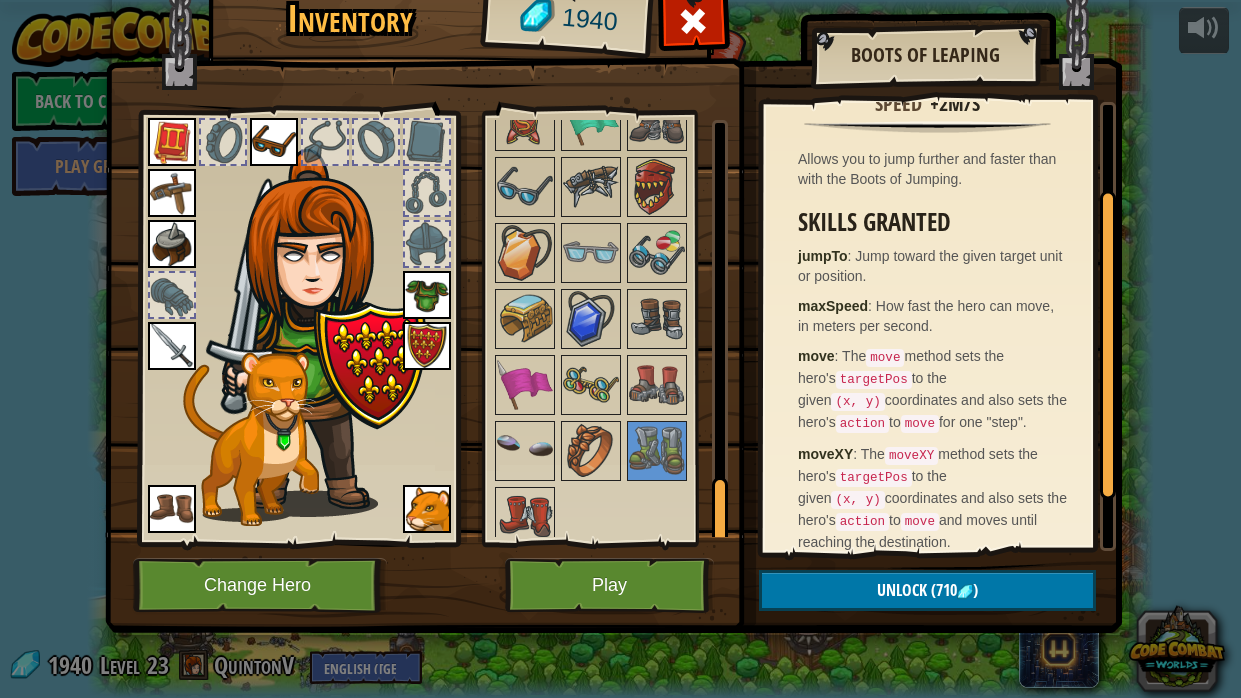 scroll, scrollTop: 213, scrollLeft: 0, axis: vertical 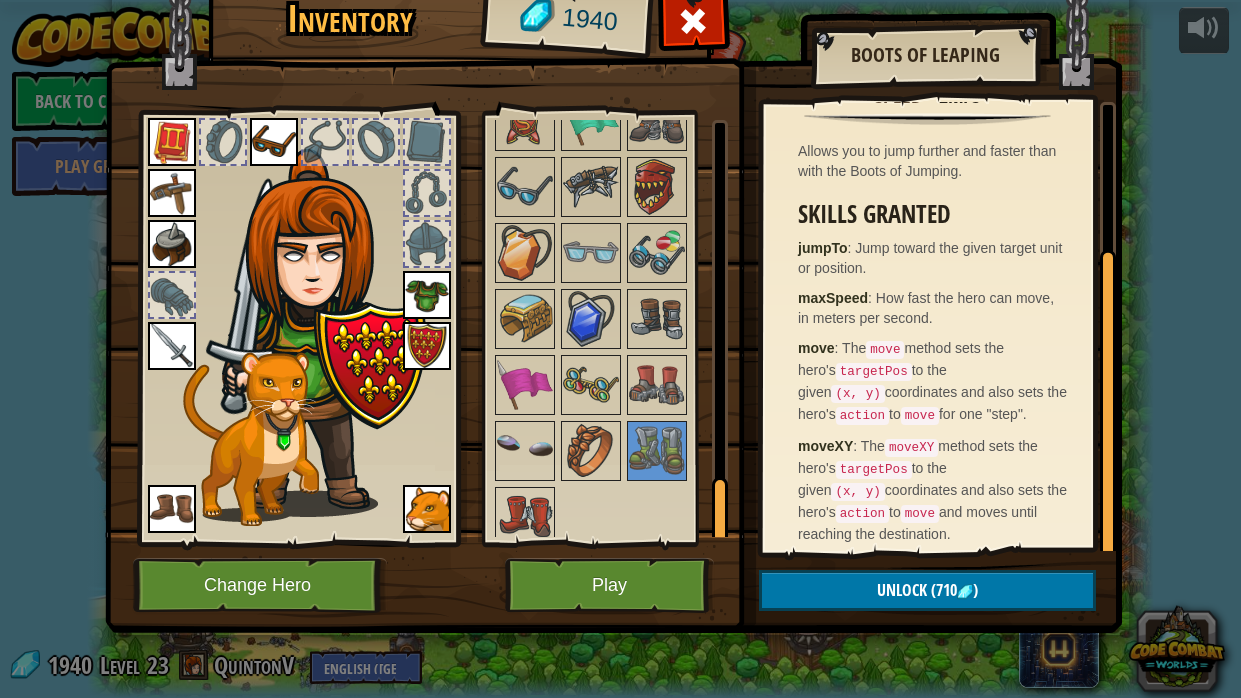 drag, startPoint x: 1108, startPoint y: 329, endPoint x: 1061, endPoint y: 483, distance: 161.01242 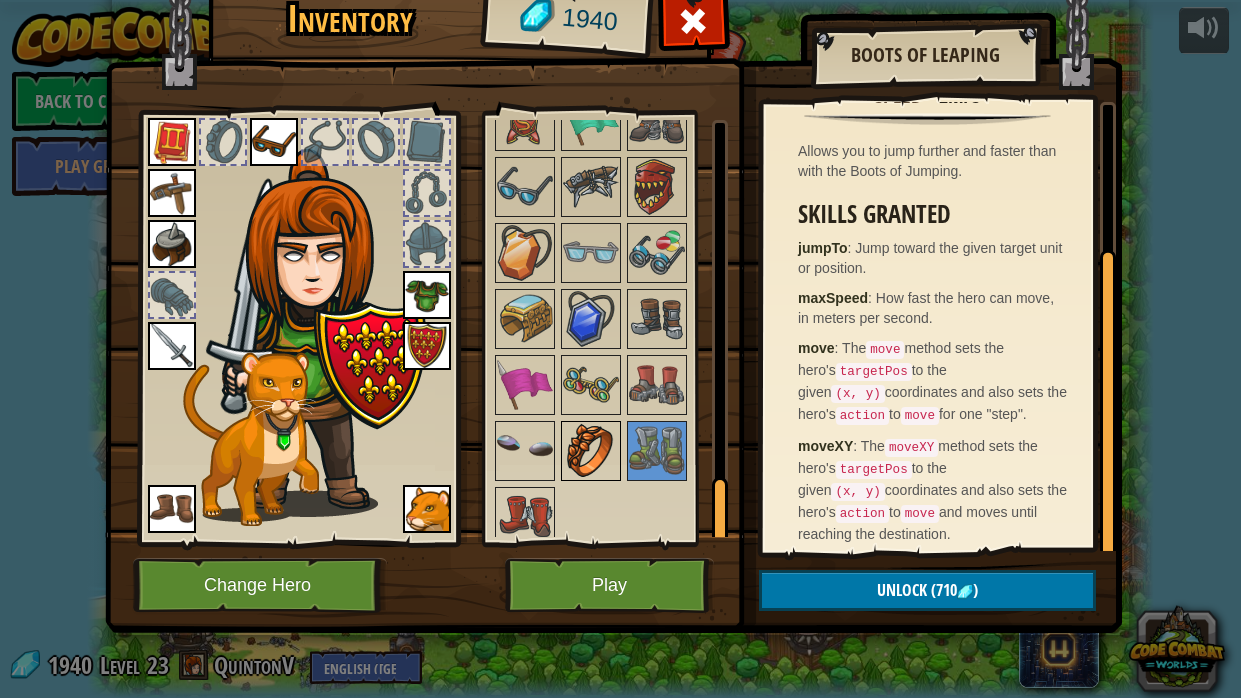 click at bounding box center [591, 451] 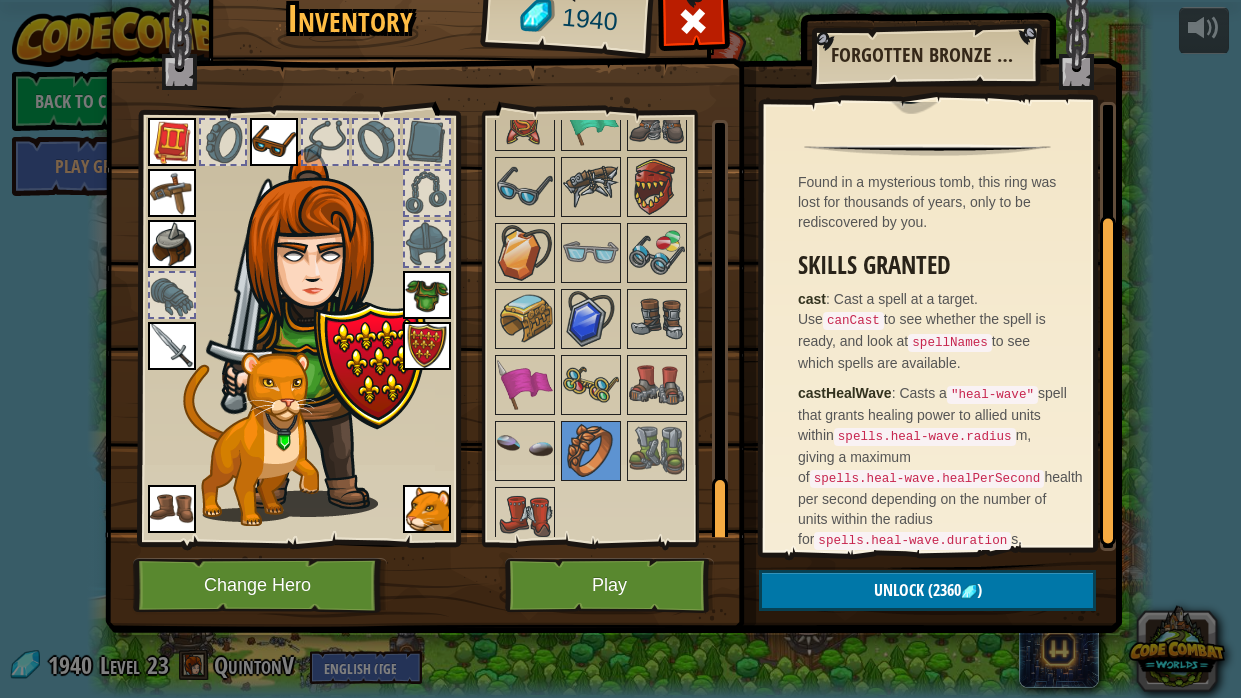 scroll, scrollTop: 169, scrollLeft: 0, axis: vertical 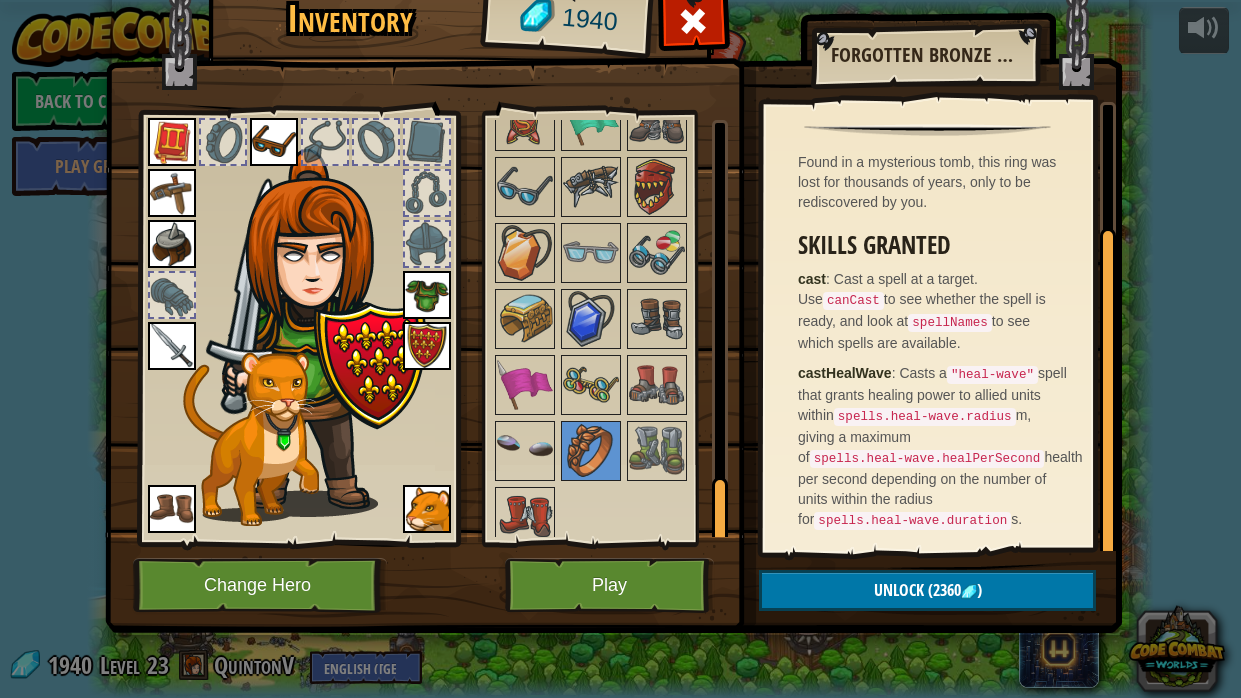 drag, startPoint x: 1111, startPoint y: 304, endPoint x: 1070, endPoint y: 452, distance: 153.57408 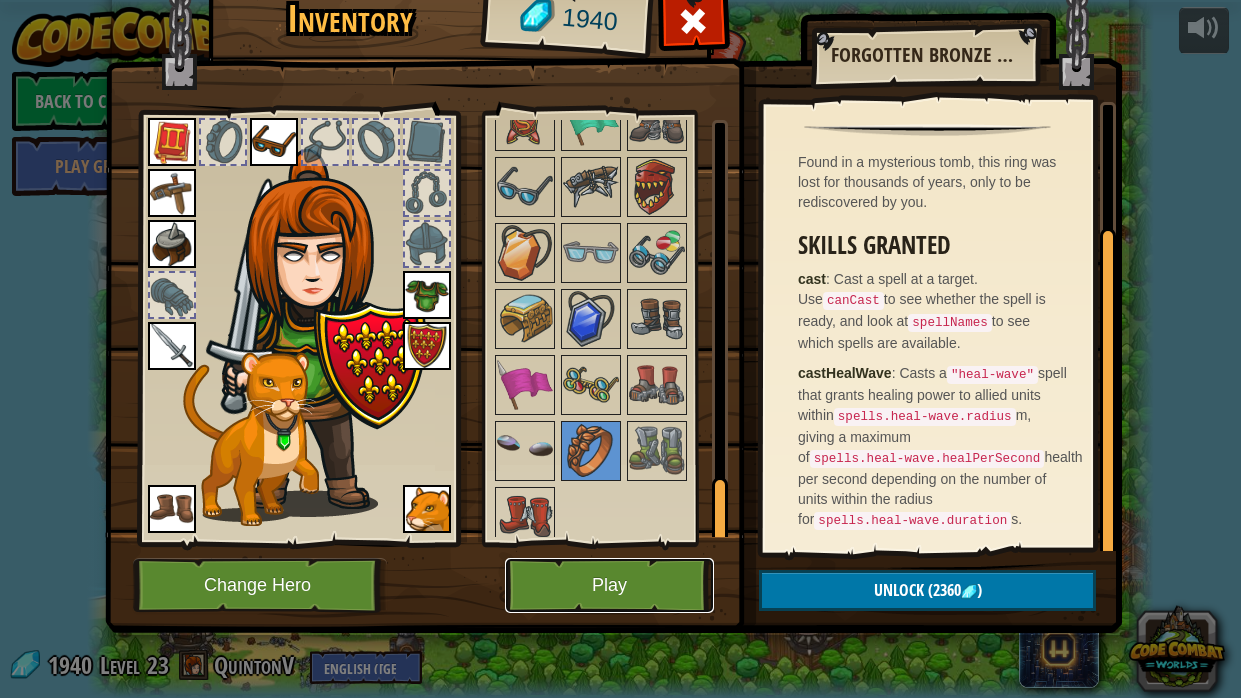 click on "Play" at bounding box center (609, 585) 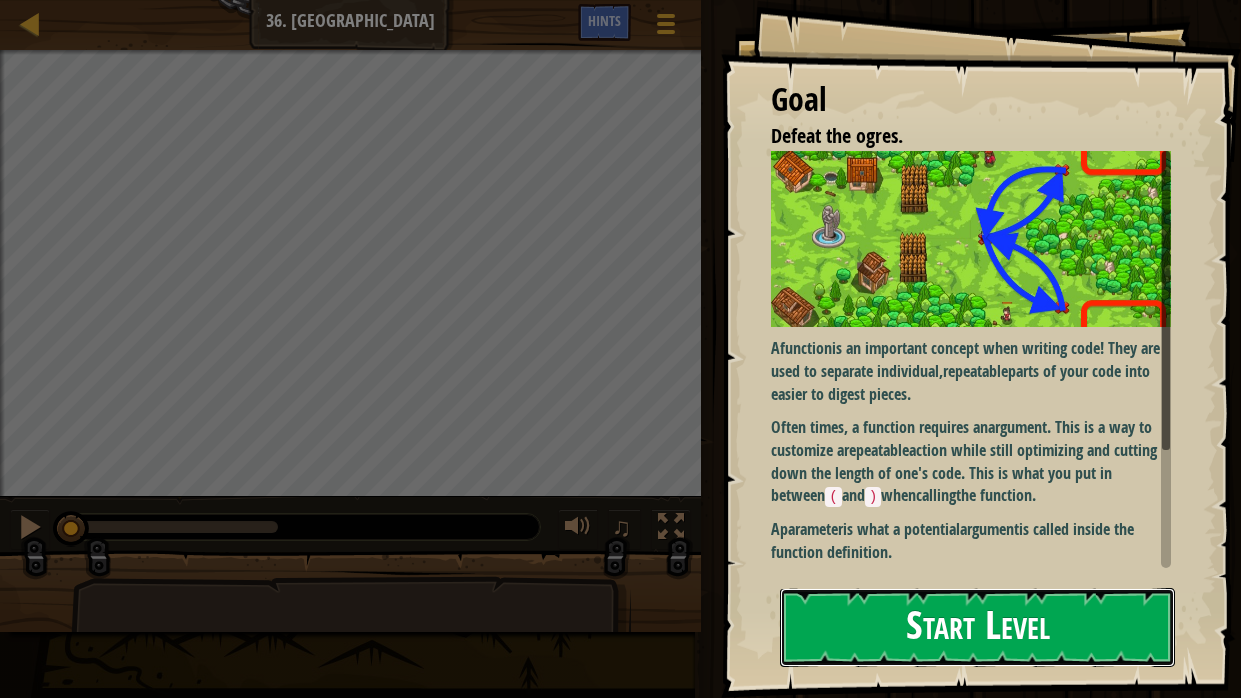 click on "Start Level" at bounding box center (977, 627) 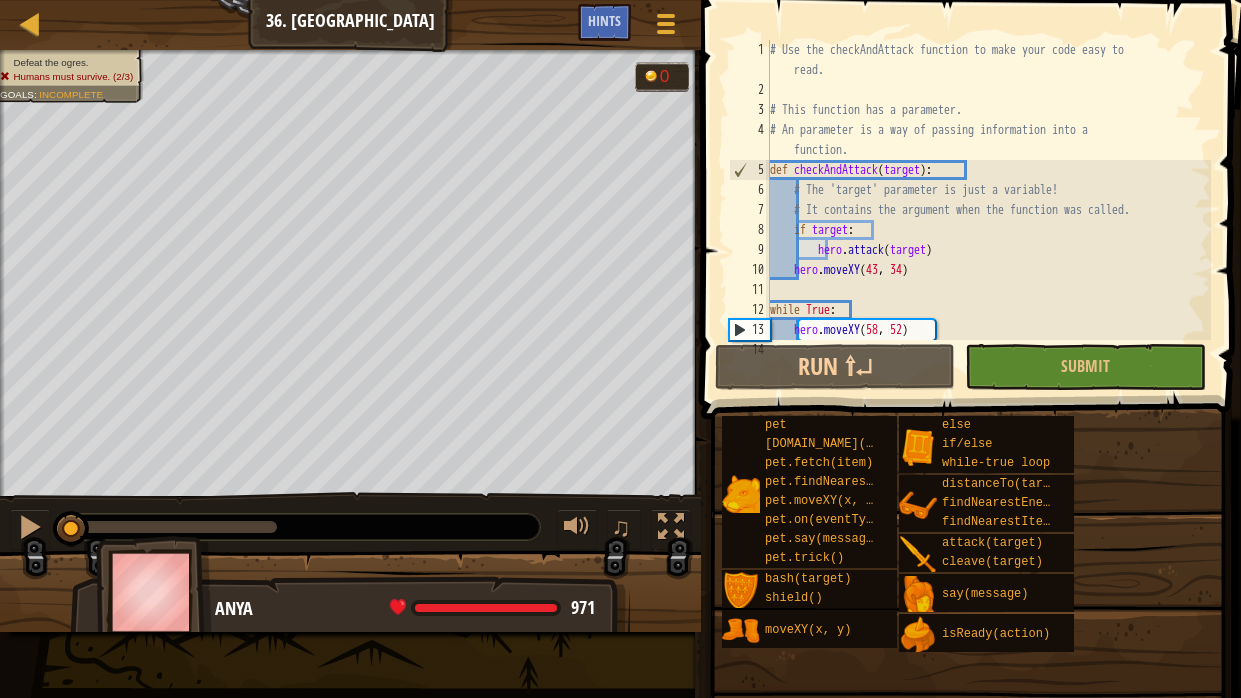 click on "# Use the checkAndAttack function to make your code easy to       read. # This function has a parameter. # An parameter is a way of passing information into a       function. def   checkAndAttack ( target ) :      # The 'target' parameter is just a variable!      # It contains the argument when the function was called.      if   target :          hero . attack ( target )      hero . moveXY ( 43 ,   34 ) while   True :      hero . moveXY ( 58 ,   52 )      topEnemy   =   hero . findNearestEnemy ( )" at bounding box center [988, 220] 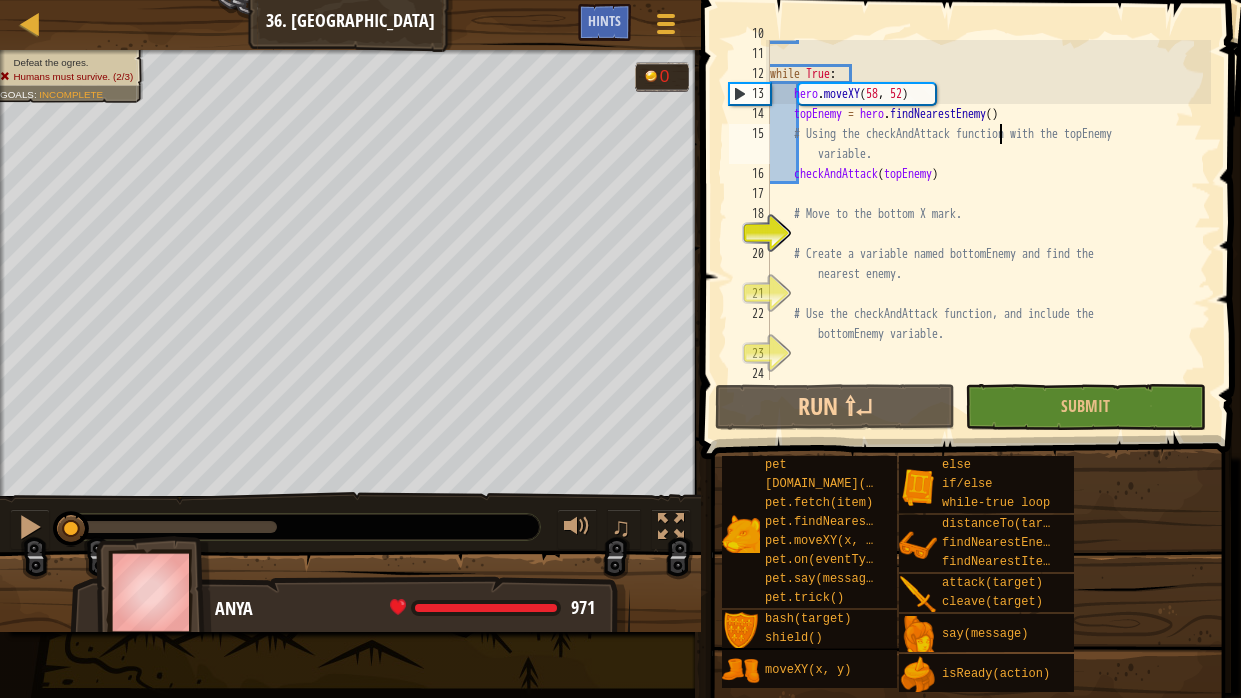 scroll, scrollTop: 239, scrollLeft: 0, axis: vertical 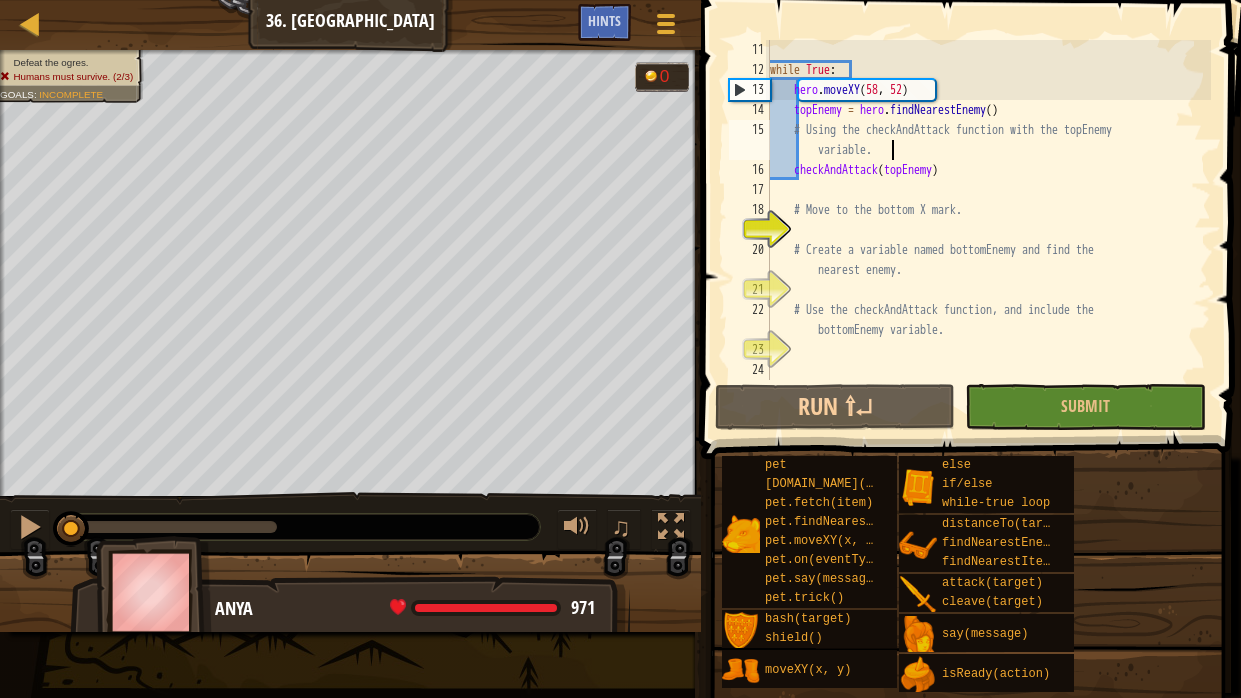 type on "checkAndAttack(topEnemy)" 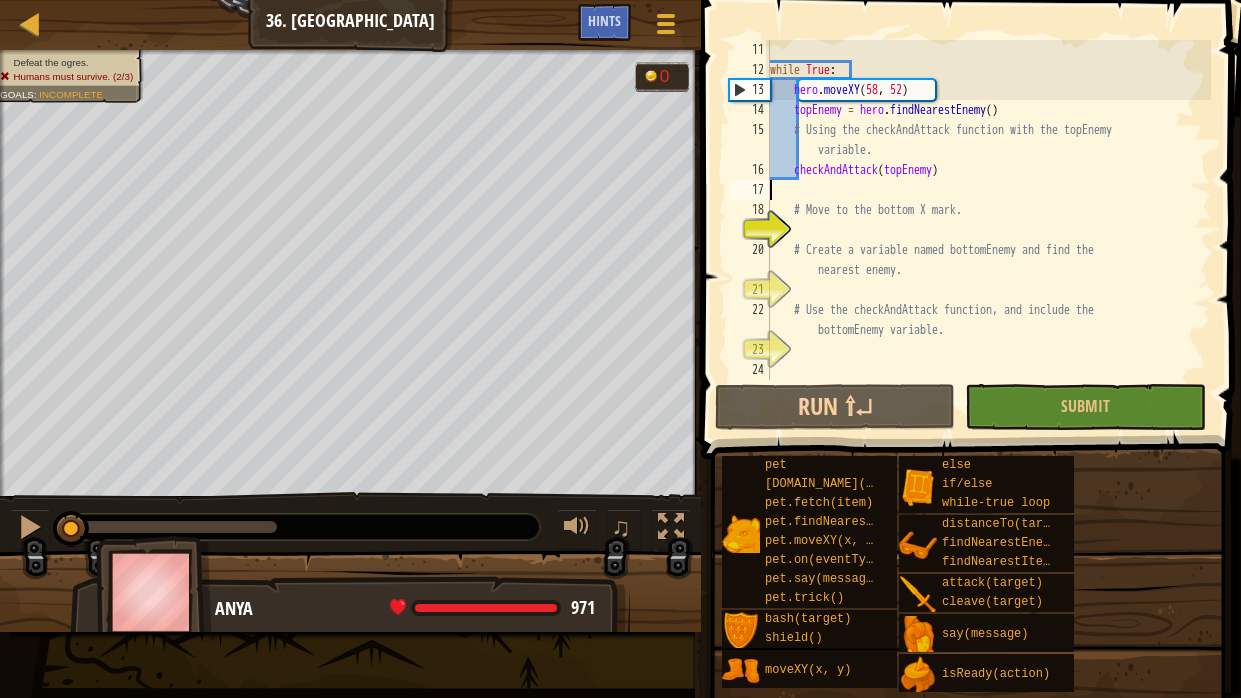 type on "# Move to the bottom X mark." 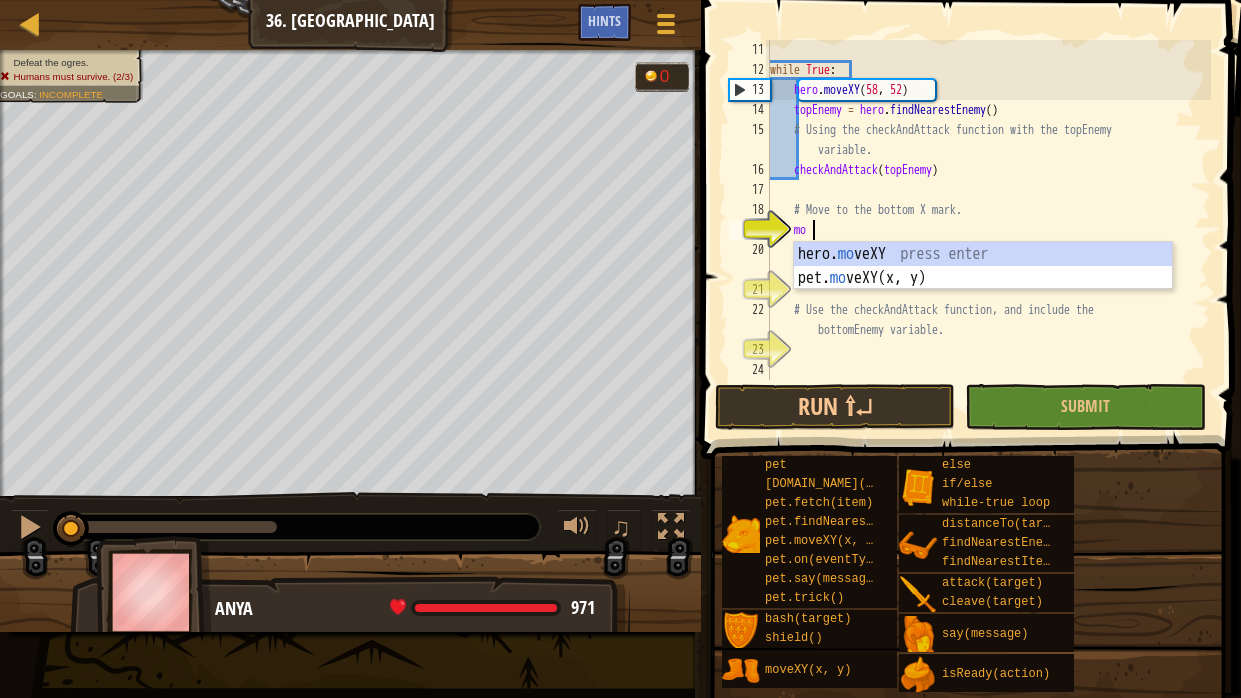 scroll, scrollTop: 9, scrollLeft: 1, axis: both 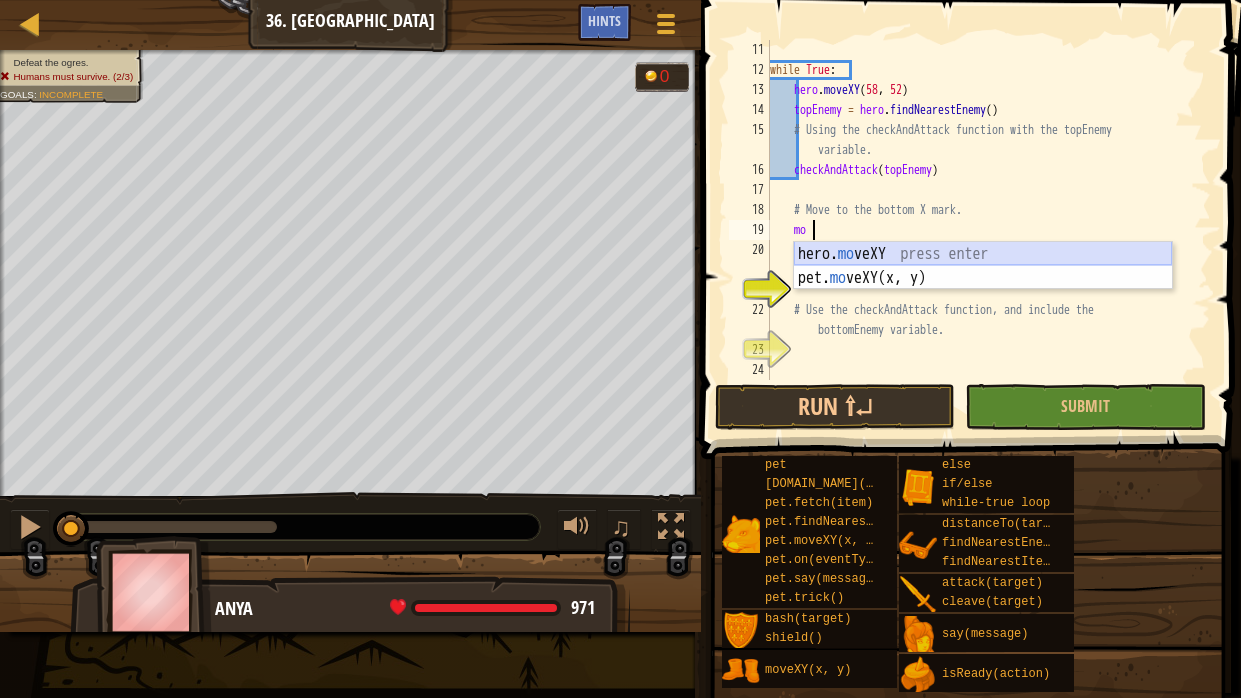 click on "hero. mo veXY press enter pet. mo veXY(x, y) press enter" at bounding box center [983, 290] 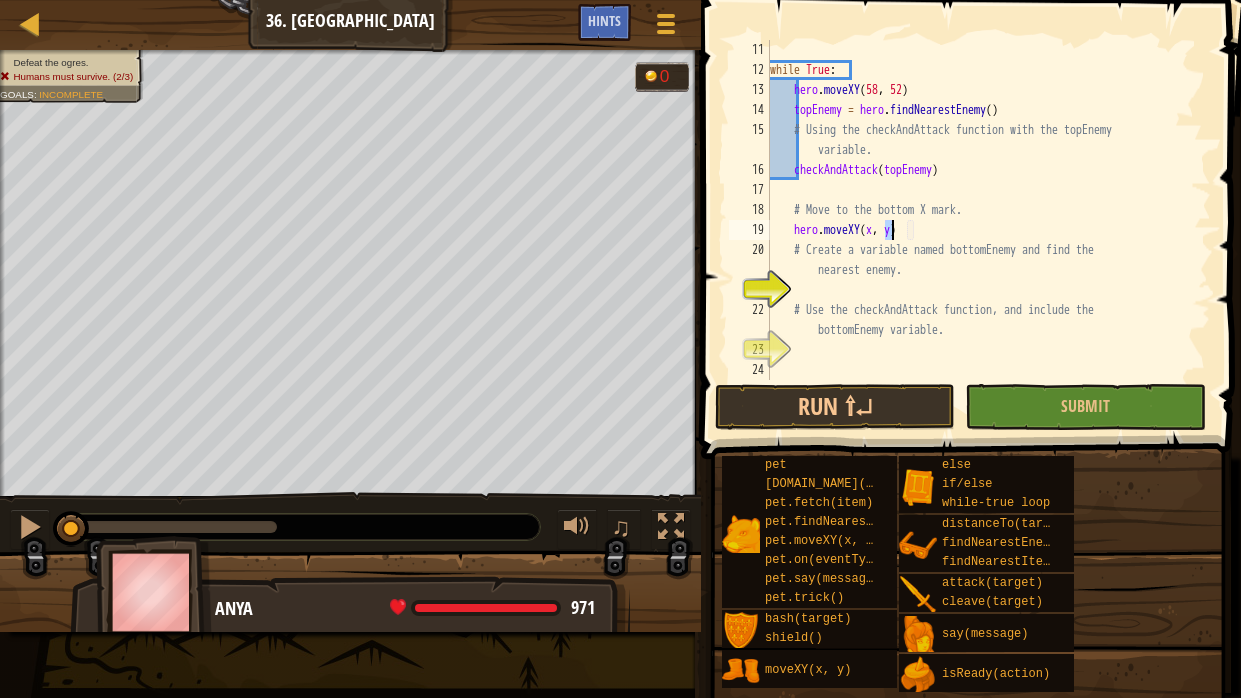 scroll, scrollTop: 9, scrollLeft: 9, axis: both 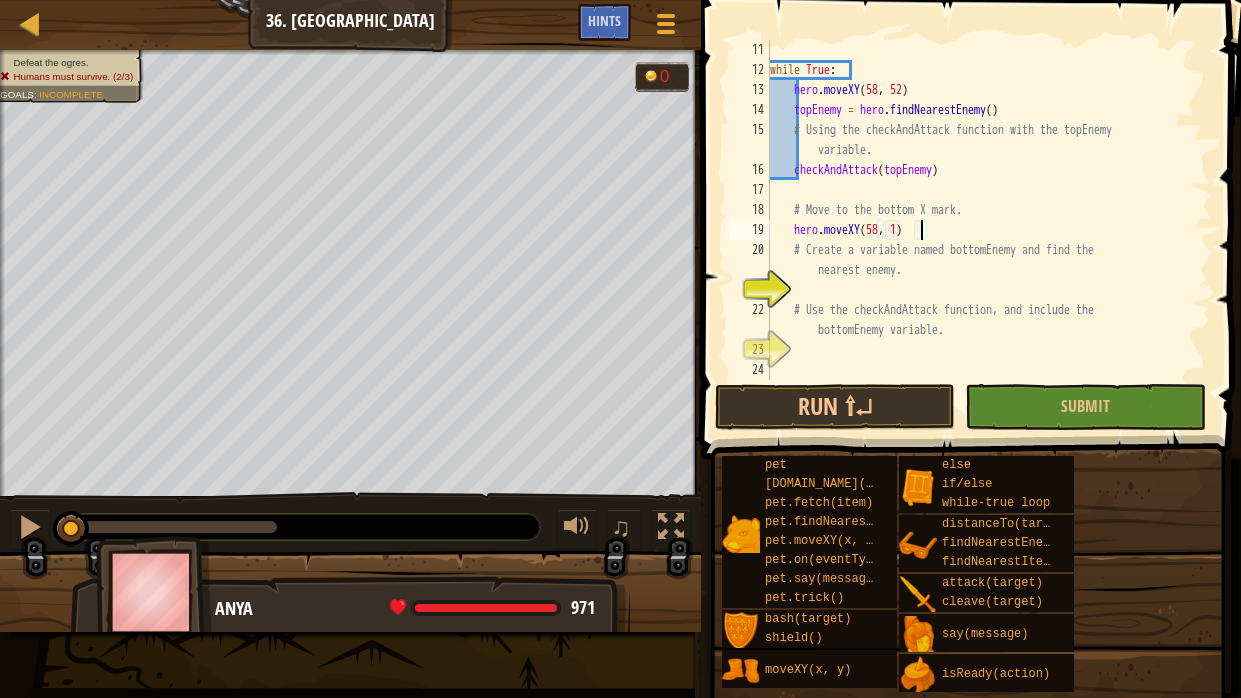 type on "hero.moveXY(58, 16)" 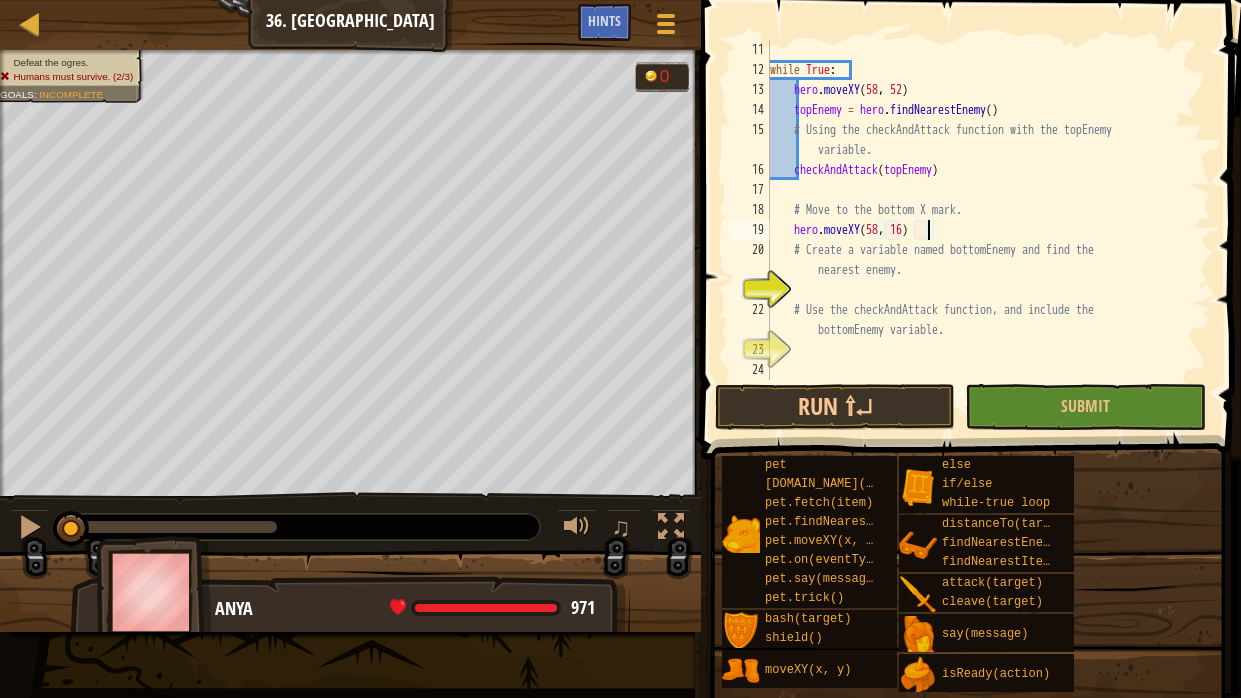 click on "while   True :      hero . moveXY ( 58 ,   52 )      topEnemy   =   hero . findNearestEnemy ( )      # Using the checkAndAttack function with the topEnemy           variable.      checkAndAttack ( topEnemy )      # Move to the bottom X mark.      hero . moveXY ( 58 ,   16 )      # Create a variable named bottomEnemy and find the           nearest enemy.           # Use the checkAndAttack function, and include the           bottomEnemy variable." at bounding box center (988, 230) 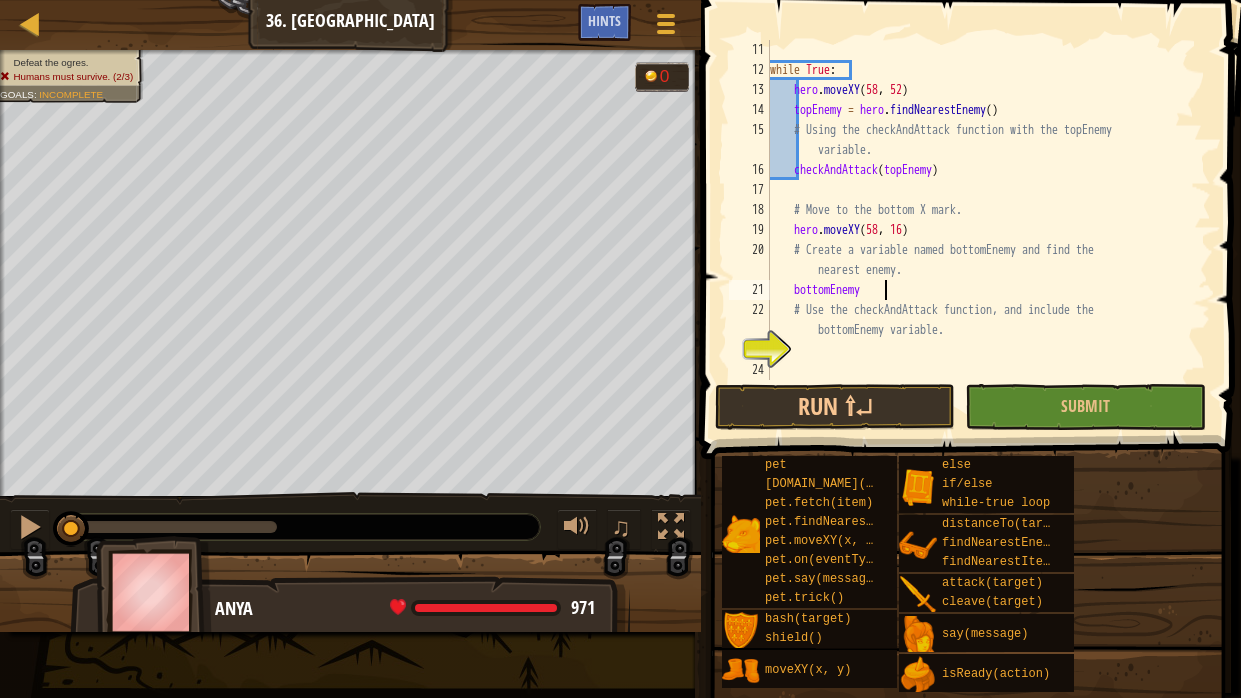 scroll, scrollTop: 9, scrollLeft: 9, axis: both 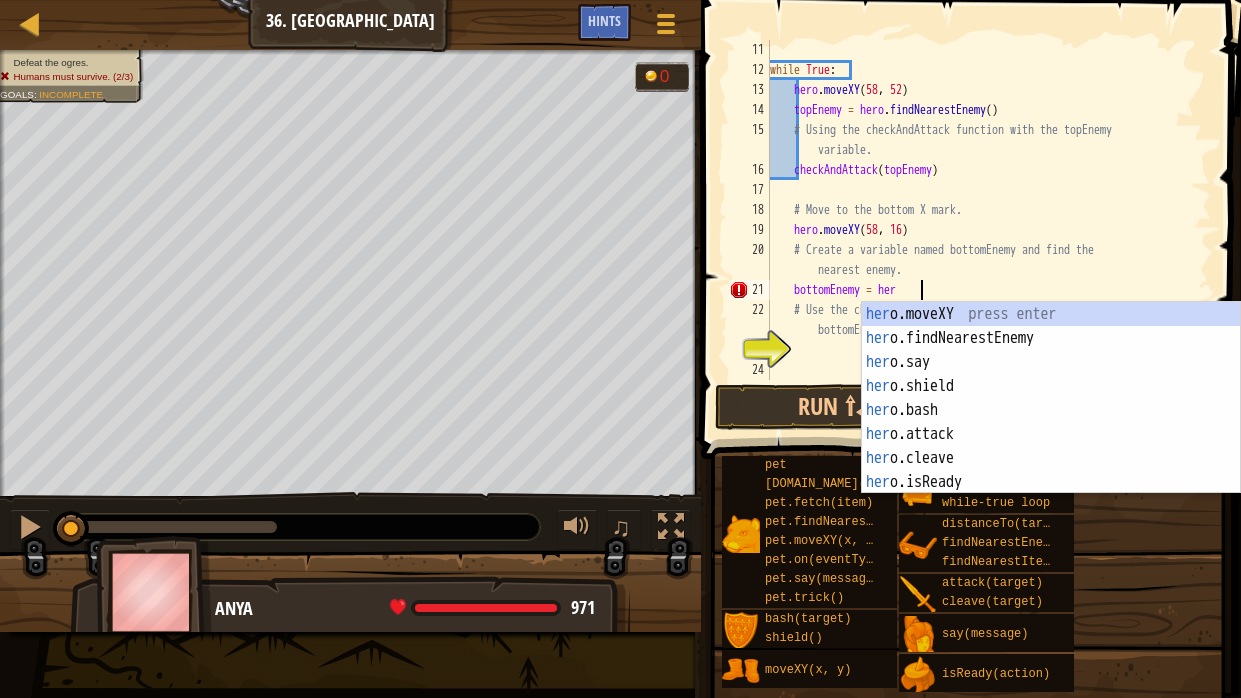 type on "bottomEnemy = hero" 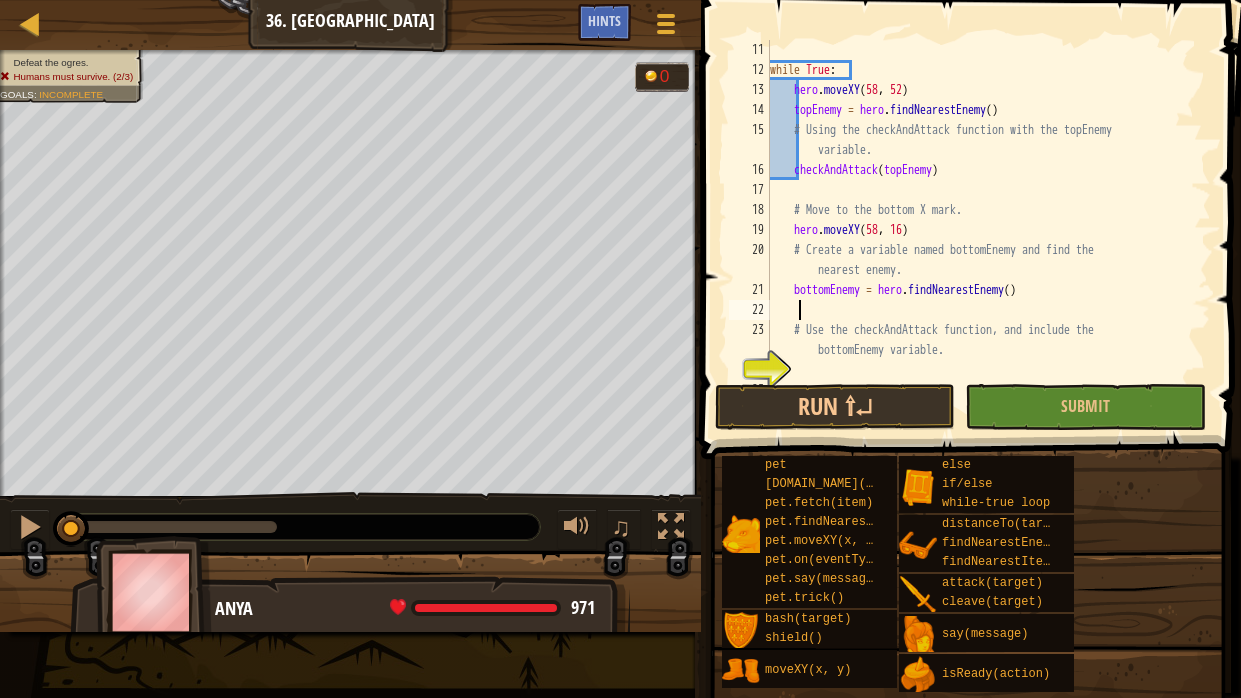 scroll, scrollTop: 9, scrollLeft: 0, axis: vertical 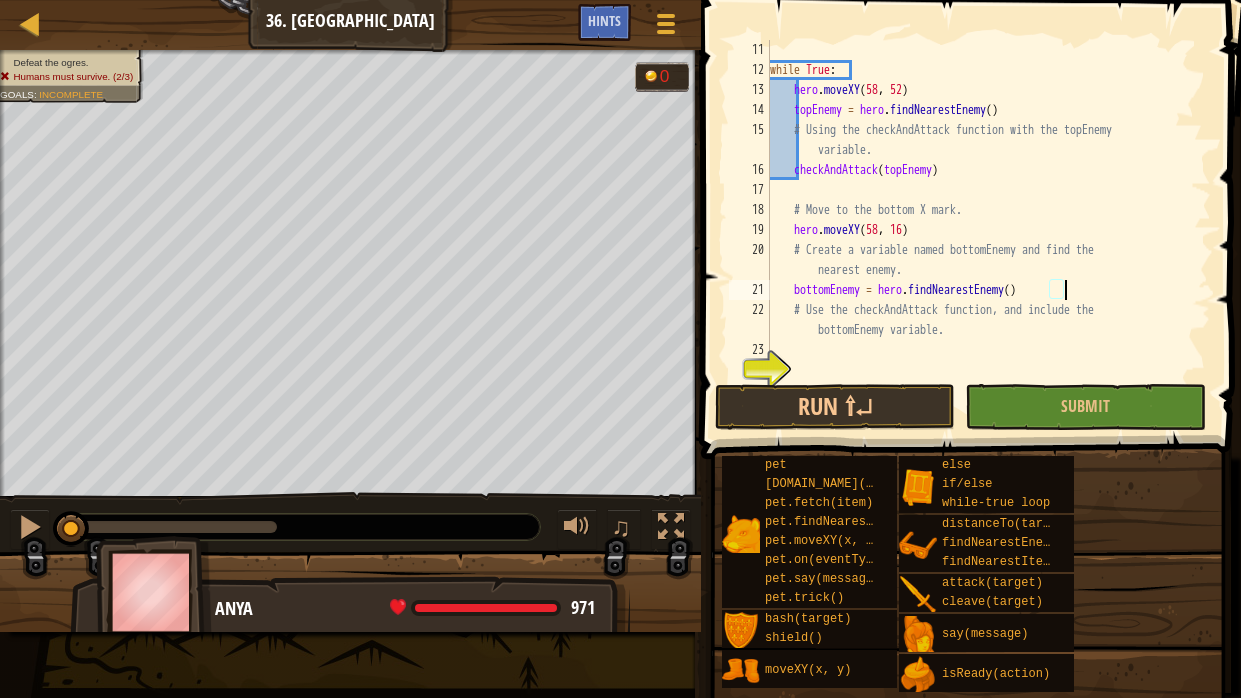 type on "# Use the checkAndAttack function, and include the bottomEnemy variable." 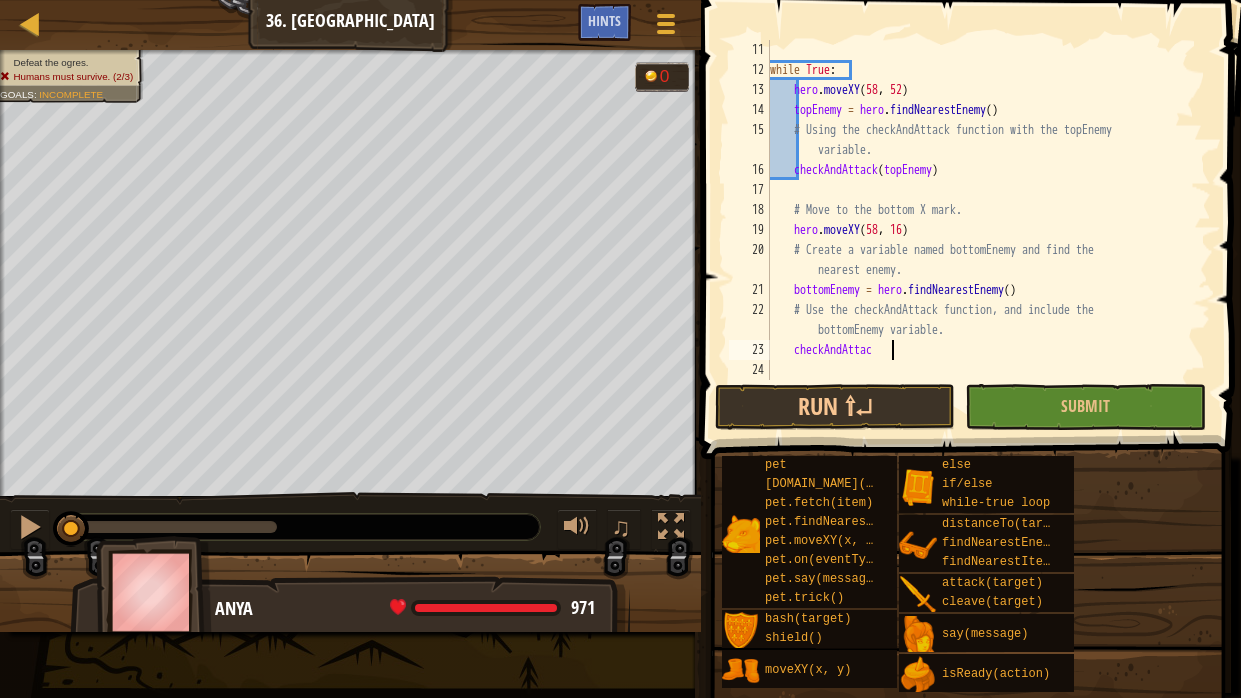 scroll, scrollTop: 9, scrollLeft: 9, axis: both 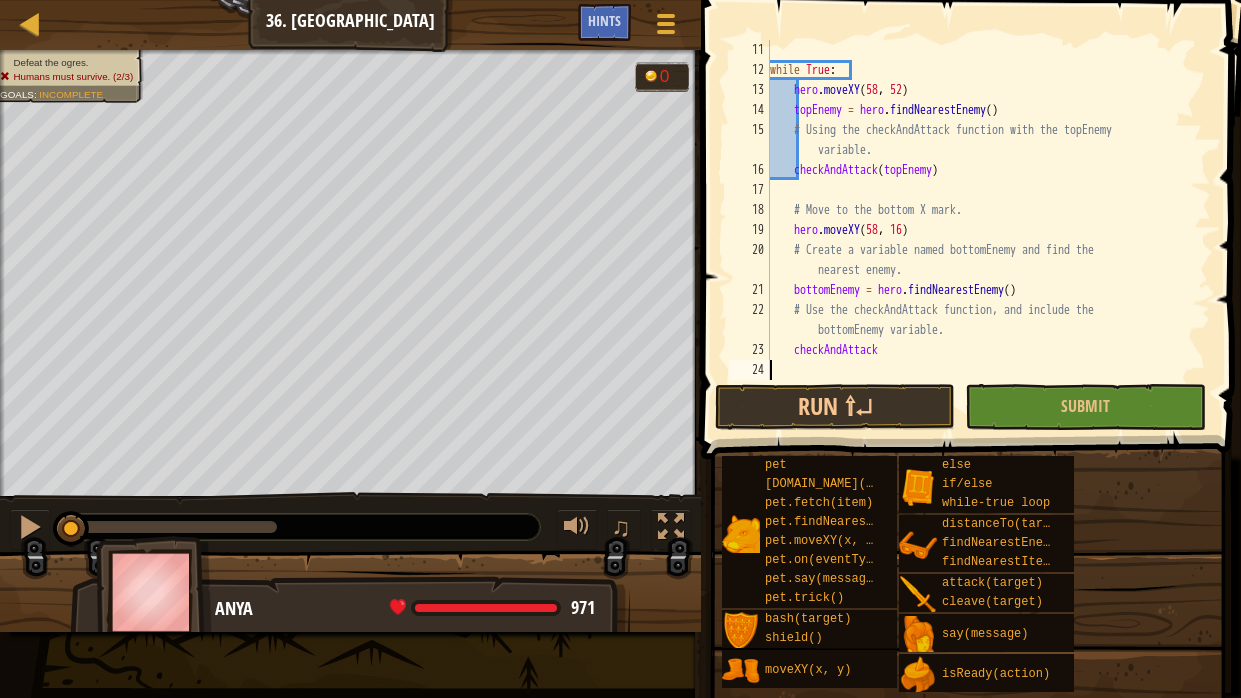 click on "while   True :      hero . moveXY ( 58 ,   52 )      topEnemy   =   hero . findNearestEnemy ( )      # Using the checkAndAttack function with the topEnemy           variable.      checkAndAttack ( topEnemy )      # Move to the bottom X mark.      hero . moveXY ( 58 ,   16 )      # Create a variable named bottomEnemy and find the           nearest enemy.      bottomEnemy   =   hero . findNearestEnemy ( )      # Use the checkAndAttack function, and include the           bottomEnemy variable.      checkAndAttack" at bounding box center [988, 230] 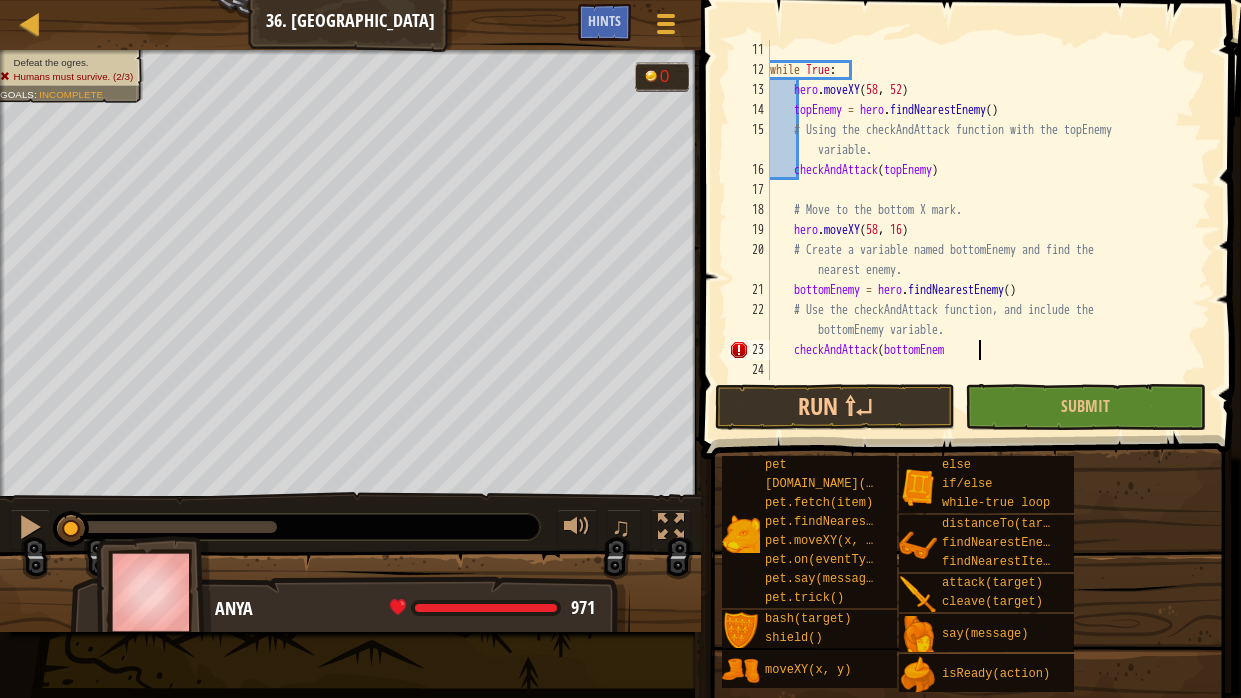 scroll, scrollTop: 9, scrollLeft: 17, axis: both 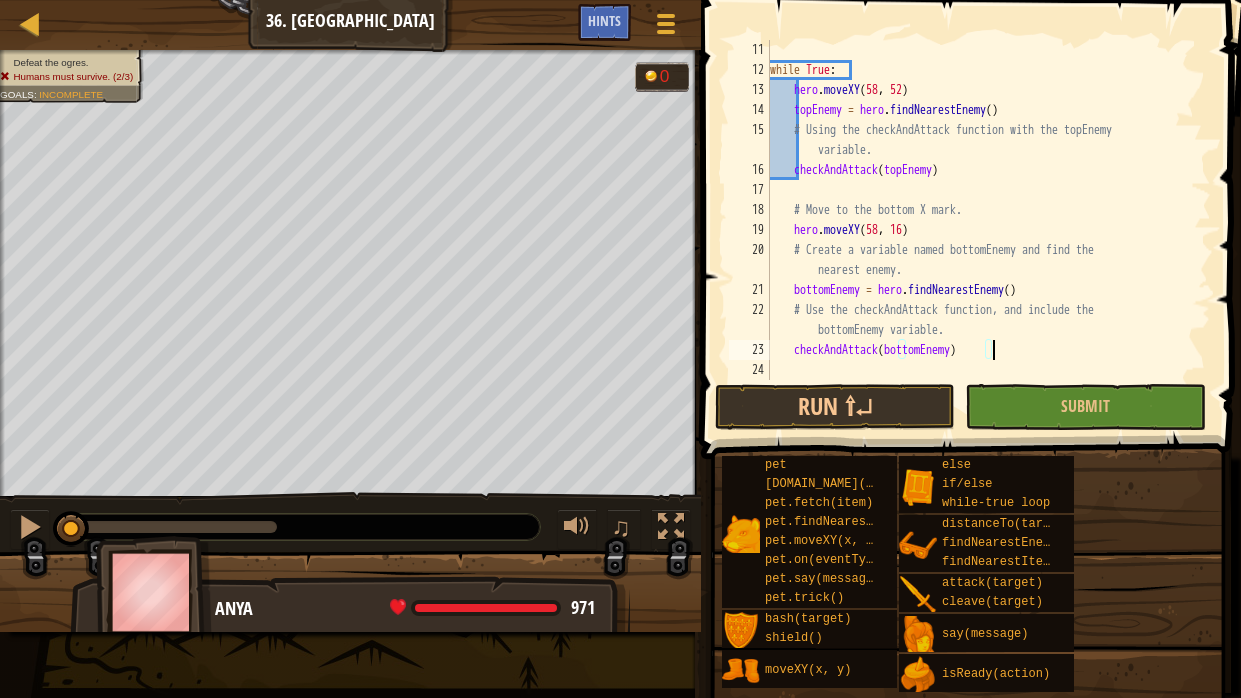 click on "while   True :      hero . moveXY ( 58 ,   52 )      topEnemy   =   hero . findNearestEnemy ( )      # Using the checkAndAttack function with the topEnemy           variable.      checkAndAttack ( topEnemy )      # Move to the bottom X mark.      hero . moveXY ( 58 ,   16 )      # Create a variable named bottomEnemy and find the           nearest enemy.      bottomEnemy   =   hero . findNearestEnemy ( )      # Use the checkAndAttack function, and include the           bottomEnemy variable.      checkAndAttack ( bottomEnemy )" at bounding box center (988, 230) 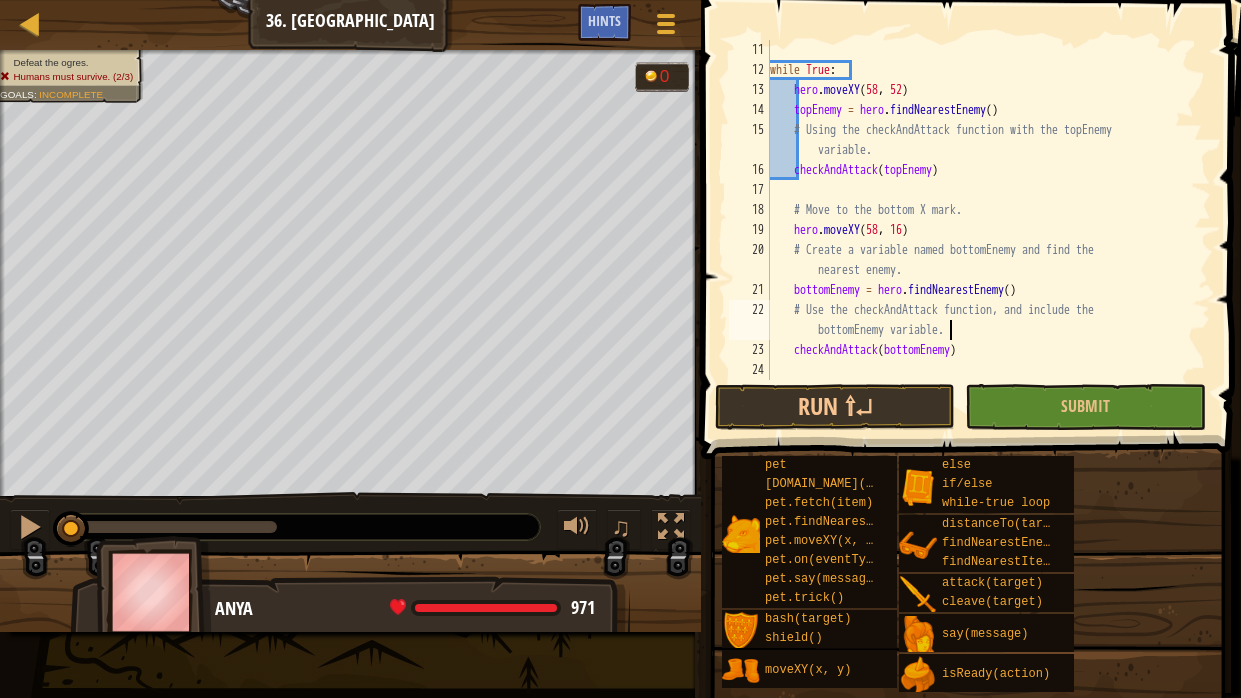 type on "checkAndAttack(bottomEnemy)" 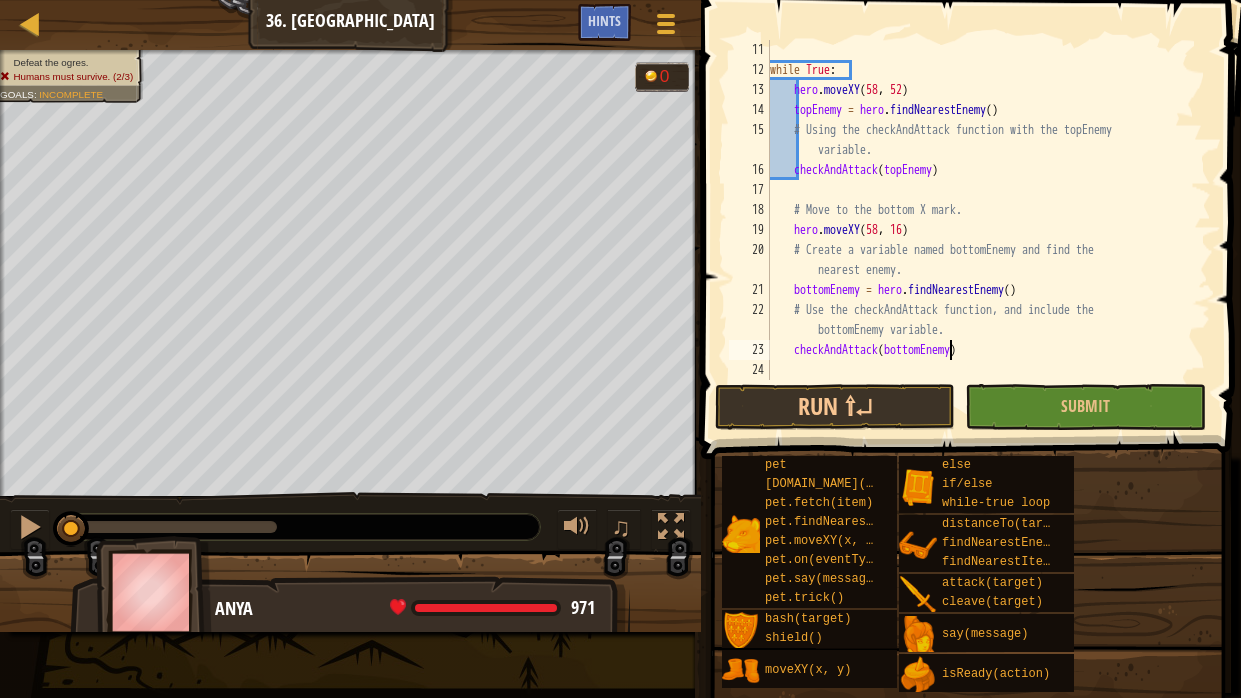 scroll, scrollTop: 9, scrollLeft: 0, axis: vertical 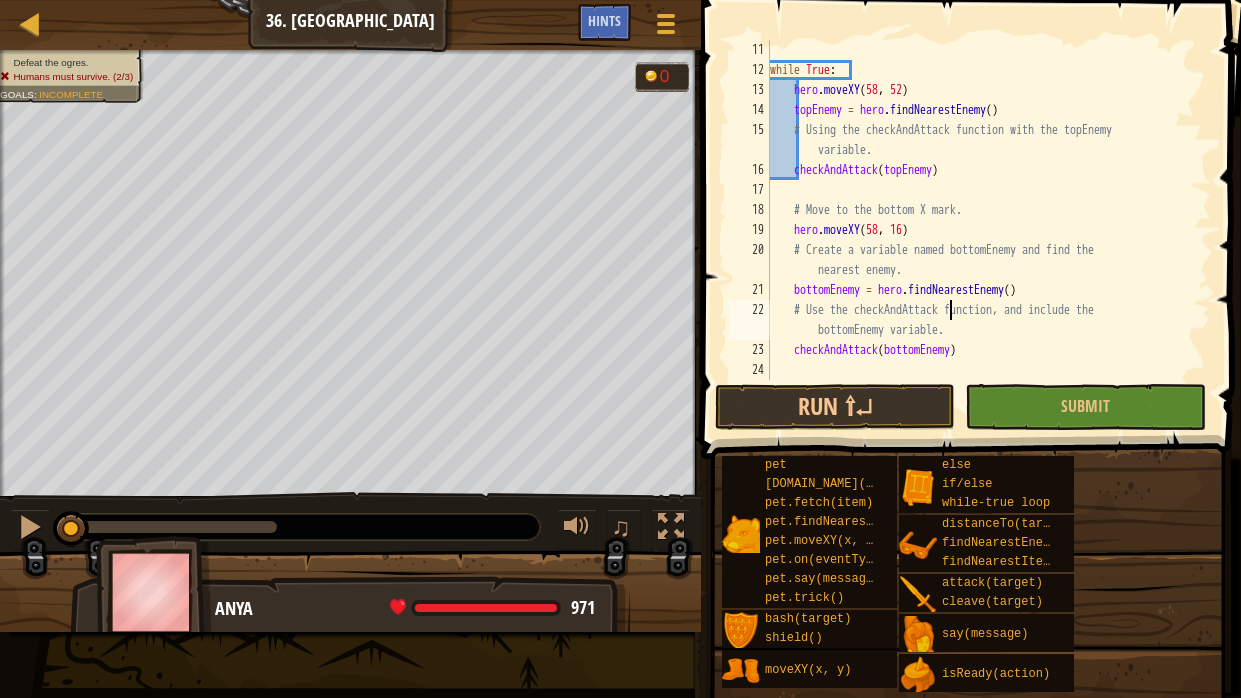 type on "# Move to the bottom X mark." 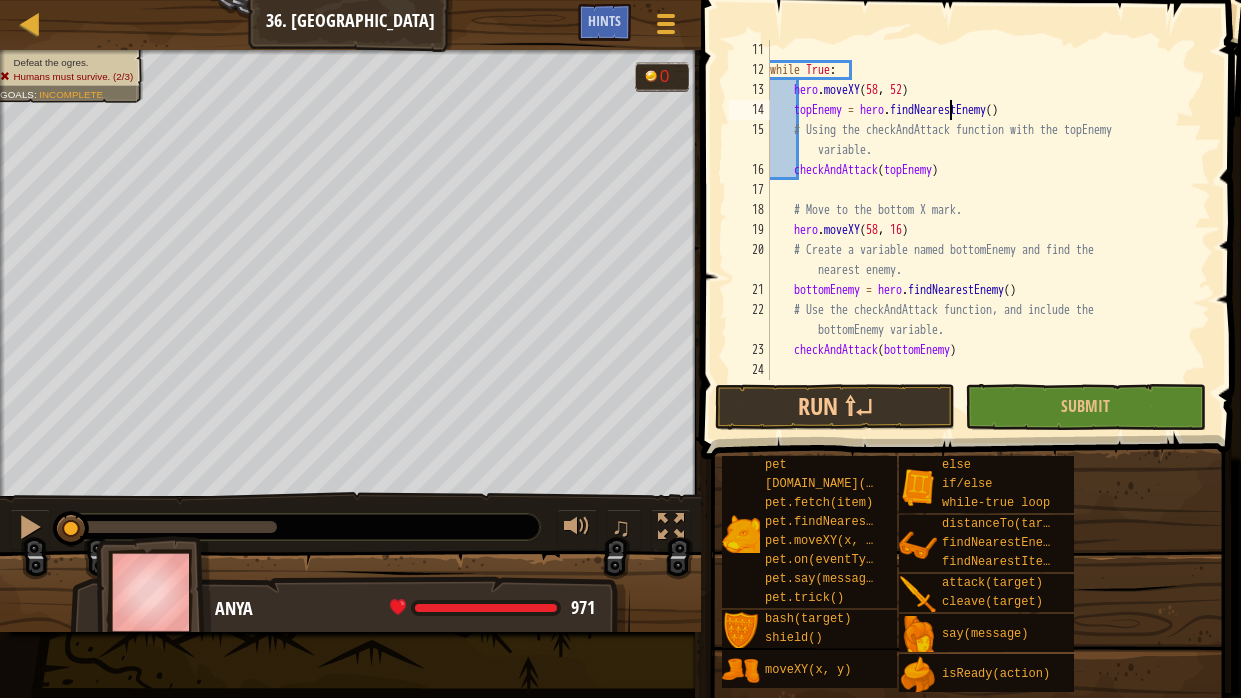 type on "while True:" 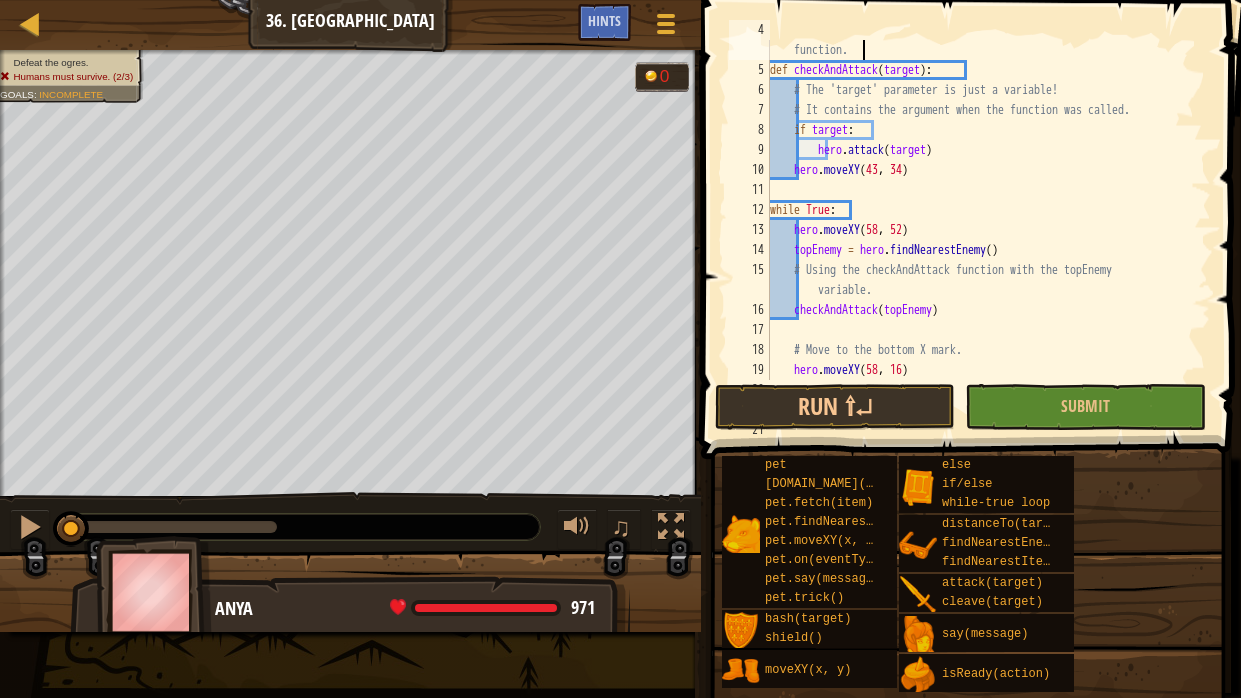scroll, scrollTop: 59, scrollLeft: 0, axis: vertical 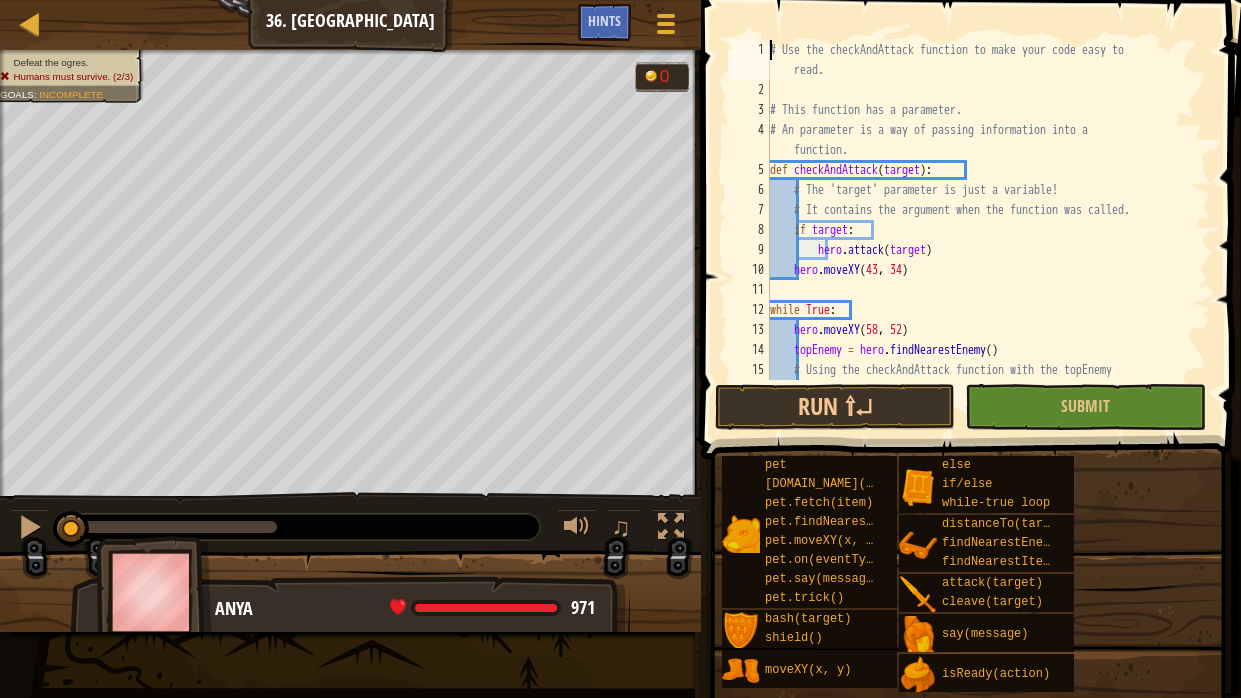 click on "# Use the checkAndAttack function to make your code easy to       read. # This function has a parameter. # An parameter is a way of passing information into a       function. def   checkAndAttack ( target ) :      # The 'target' parameter is just a variable!      # It contains the argument when the function was called.      if   target :          hero . attack ( target )      hero . moveXY ( 43 ,   34 ) while   True :      hero . moveXY ( 58 ,   52 )      topEnemy   =   hero . findNearestEnemy ( )      # Using the checkAndAttack function with the topEnemy           variable." at bounding box center (988, 250) 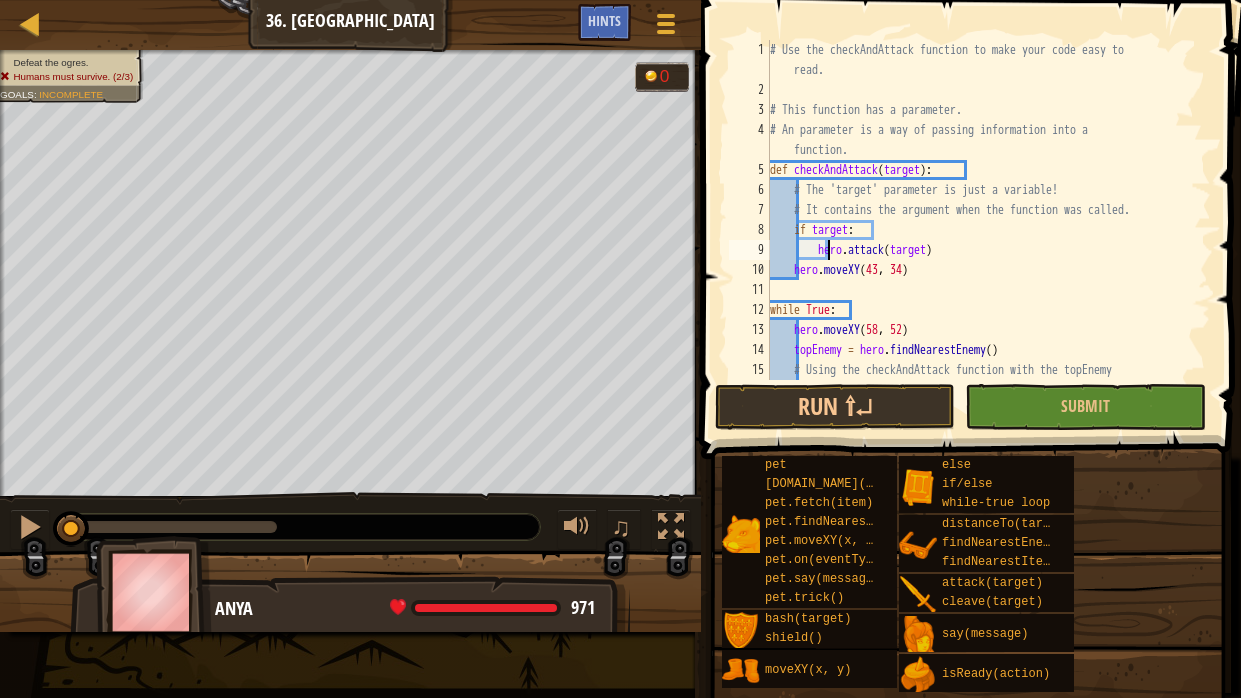 click on "# Use the checkAndAttack function to make your code easy to       read. # This function has a parameter. # An parameter is a way of passing information into a       function. def   checkAndAttack ( target ) :      # The 'target' parameter is just a variable!      # It contains the argument when the function was called.      if   target :          hero . attack ( target )      hero . moveXY ( 43 ,   34 ) while   True :      hero . moveXY ( 58 ,   52 )      topEnemy   =   hero . findNearestEnemy ( )      # Using the checkAndAttack function with the topEnemy           variable." at bounding box center [988, 250] 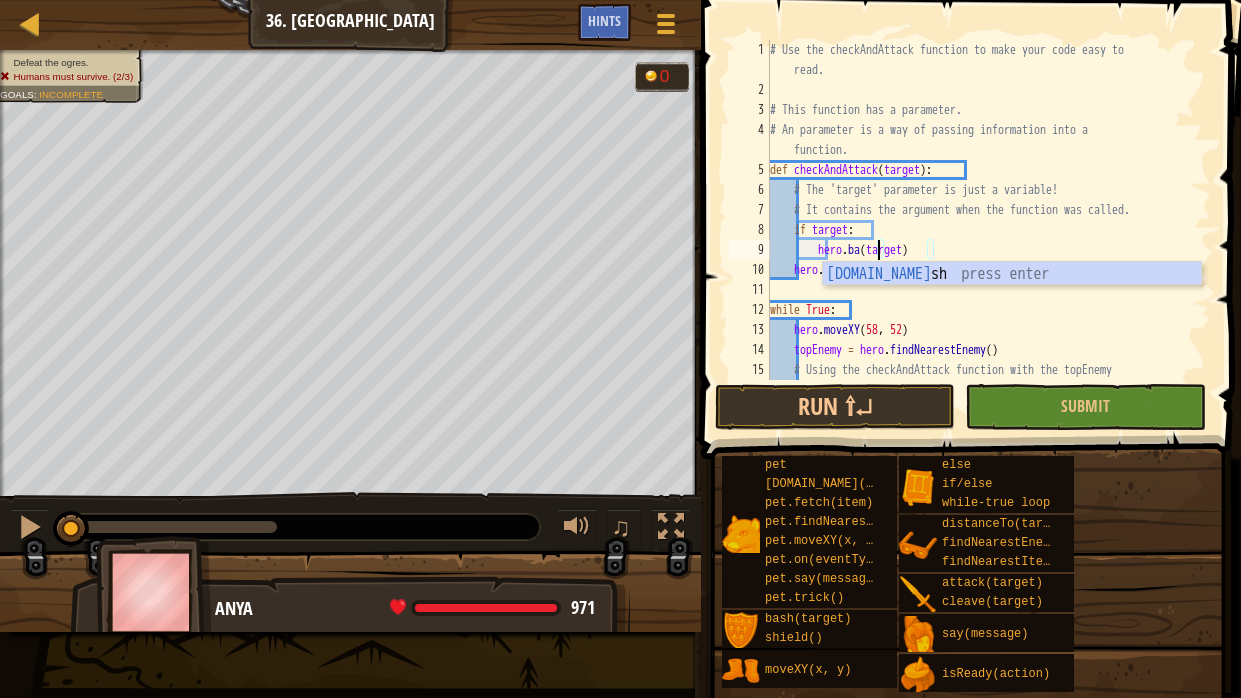 scroll, scrollTop: 9, scrollLeft: 9, axis: both 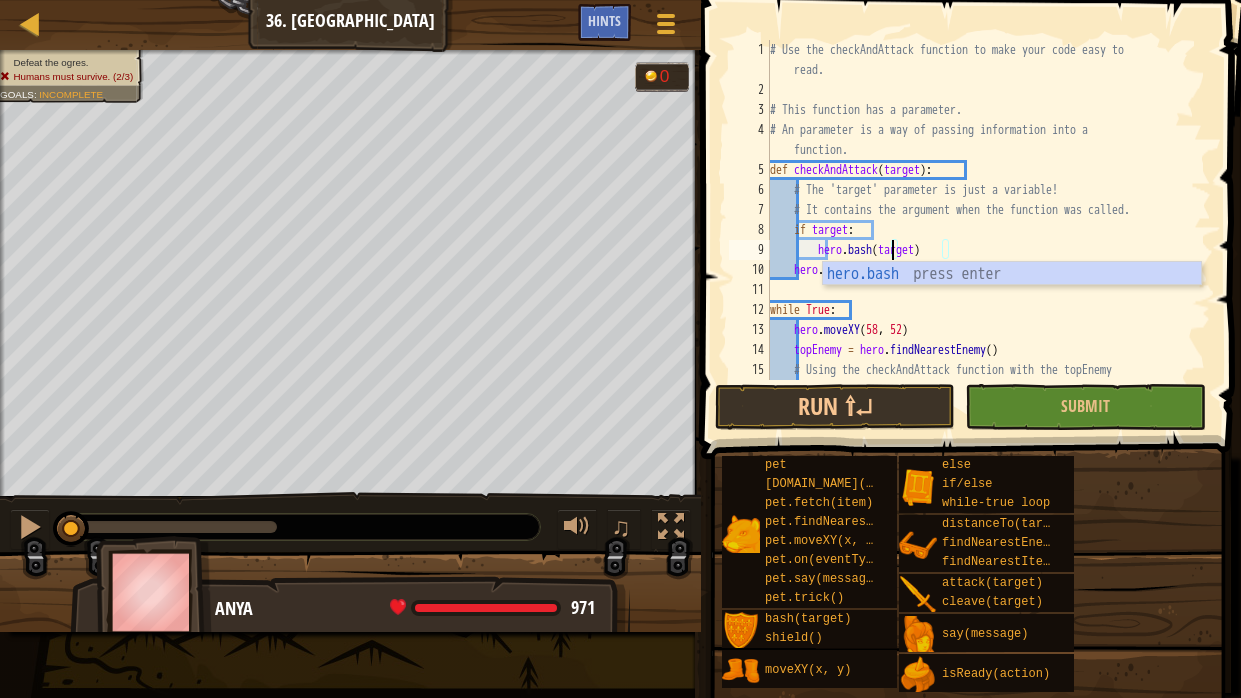 click on "# Use the checkAndAttack function to make your code easy to       read. # This function has a parameter. # An parameter is a way of passing information into a       function. def   checkAndAttack ( target ) :      # The 'target' parameter is just a variable!      # It contains the argument when the function was called.      if   target :          hero . bash ( target )      hero . moveXY ( 43 ,   34 ) while   True :      hero . moveXY ( 58 ,   52 )      topEnemy   =   hero . findNearestEnemy ( )      # Using the checkAndAttack function with the topEnemy           variable." at bounding box center (988, 250) 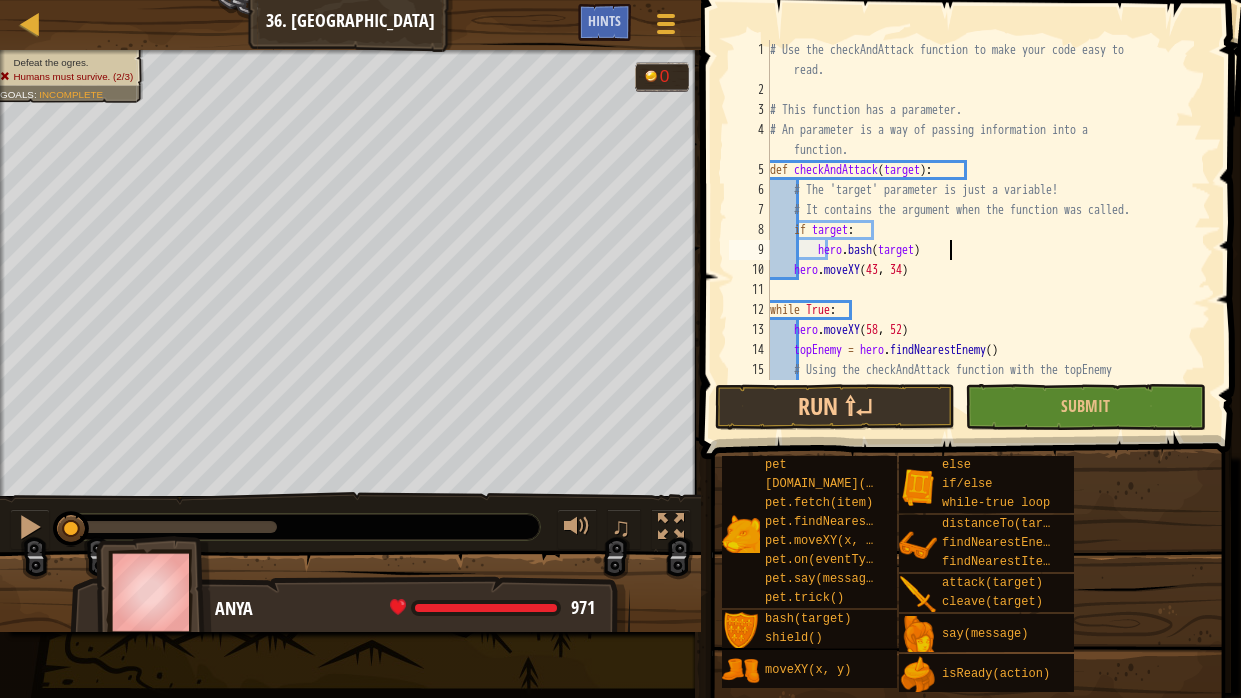 click on "# Use the checkAndAttack function to make your code easy to       read. # This function has a parameter. # An parameter is a way of passing information into a       function. def   checkAndAttack ( target ) :      # The 'target' parameter is just a variable!      # It contains the argument when the function was called.      if   target :          hero . bash ( target )      hero . moveXY ( 43 ,   34 ) while   True :      hero . moveXY ( 58 ,   52 )      topEnemy   =   hero . findNearestEnemy ( )      # Using the checkAndAttack function with the topEnemy           variable." at bounding box center (988, 250) 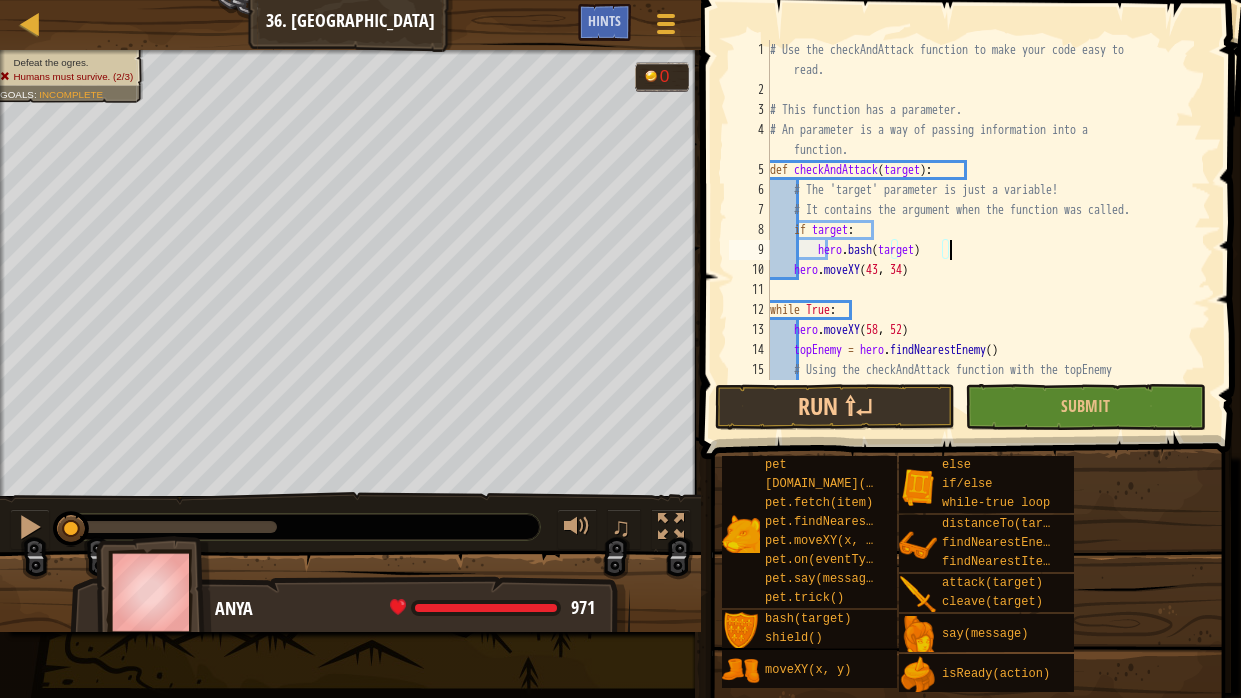 click on "# Use the checkAndAttack function to make your code easy to       read. # This function has a parameter. # An parameter is a way of passing information into a       function. def   checkAndAttack ( target ) :      # The 'target' parameter is just a variable!      # It contains the argument when the function was called.      if   target :          hero . bash ( target )      hero . moveXY ( 43 ,   34 ) while   True :      hero . moveXY ( 58 ,   52 )      topEnemy   =   hero . findNearestEnemy ( )      # Using the checkAndAttack function with the topEnemy           variable." at bounding box center [988, 250] 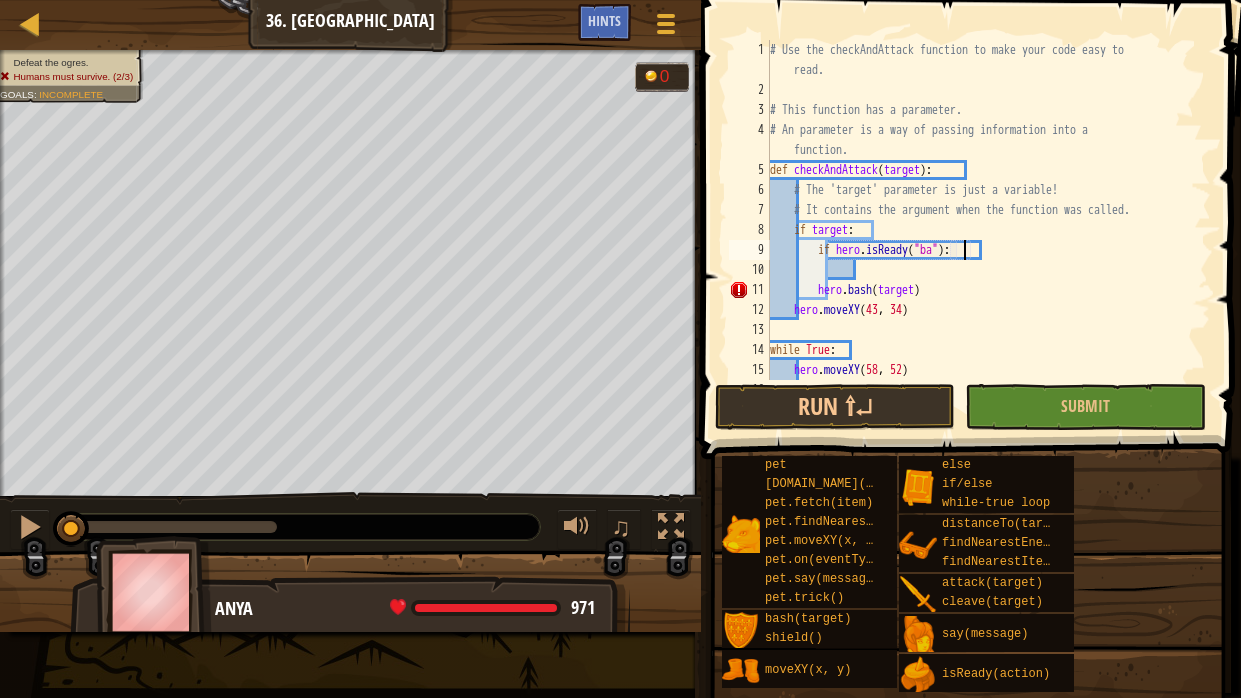 scroll, scrollTop: 9, scrollLeft: 16, axis: both 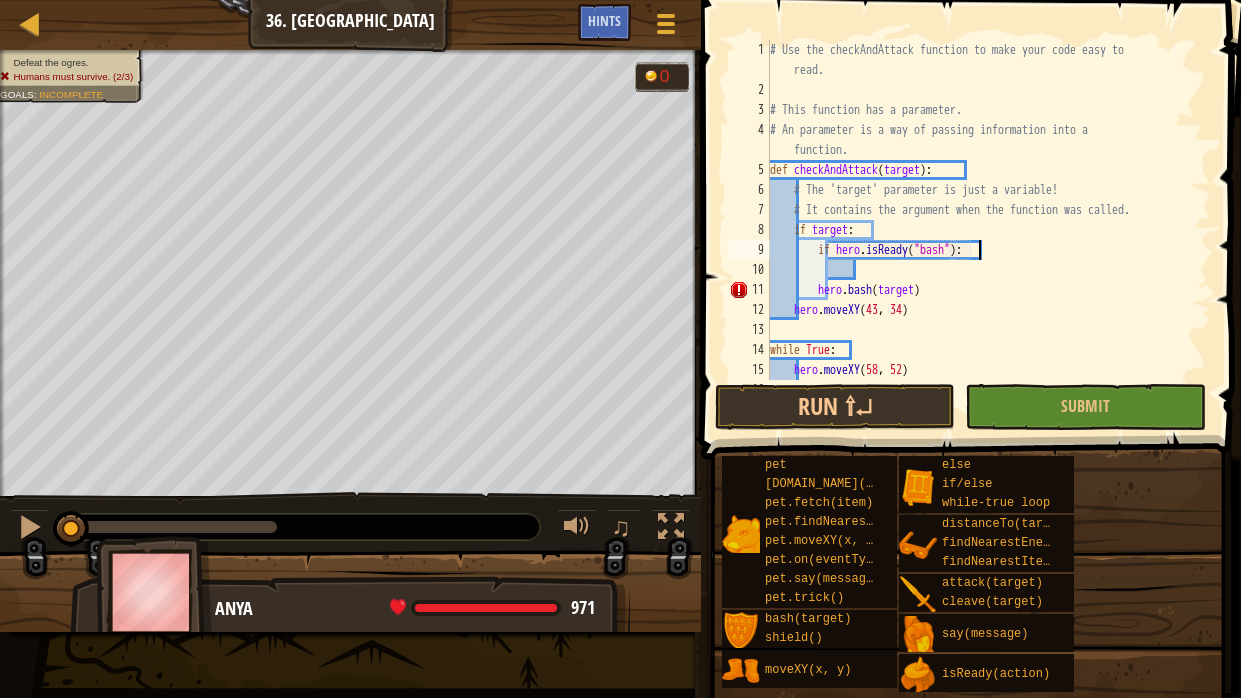 click on "# Use the checkAndAttack function to make your code easy to       read. # This function has a parameter. # An parameter is a way of passing information into a       function. def   checkAndAttack ( target ) :      # The 'target' parameter is just a variable!      # It contains the argument when the function was called.      if   target :          if   hero . isReady ( "bash" ) :                       hero . bash ( target )      hero . moveXY ( 43 ,   34 ) while   True :      hero . moveXY ( 58 ,   52 )      topEnemy   =   hero . findNearestEnemy ( )" at bounding box center [988, 240] 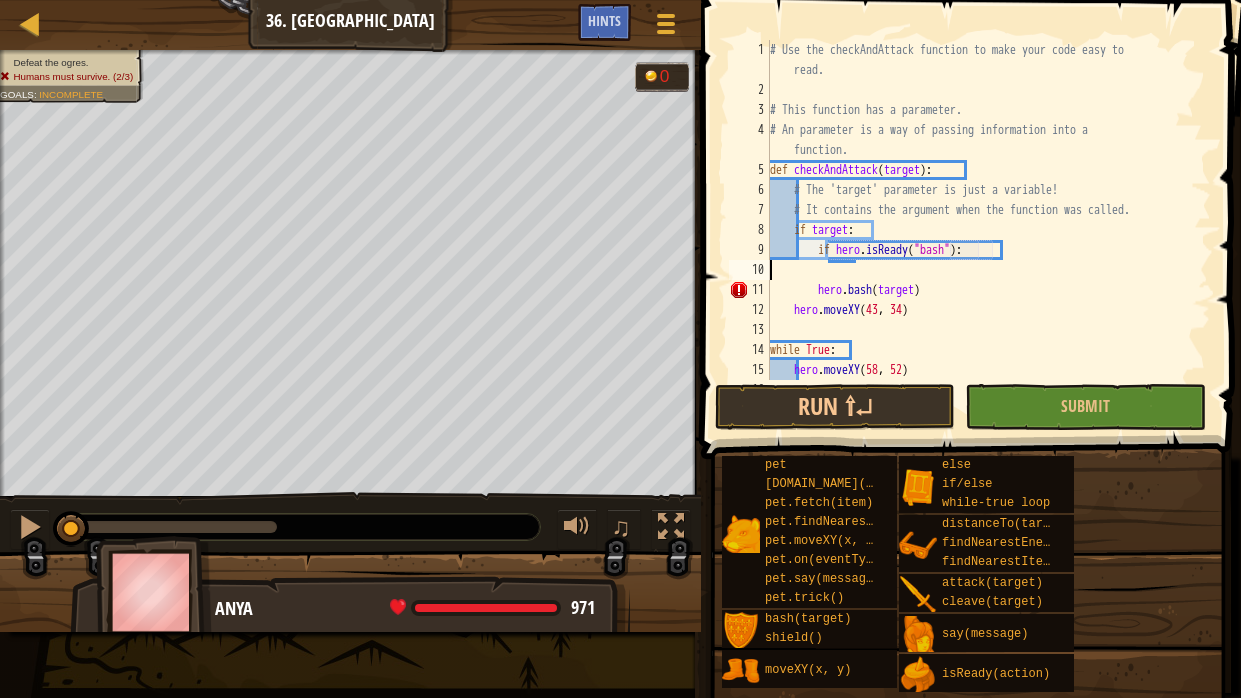 scroll, scrollTop: 9, scrollLeft: 0, axis: vertical 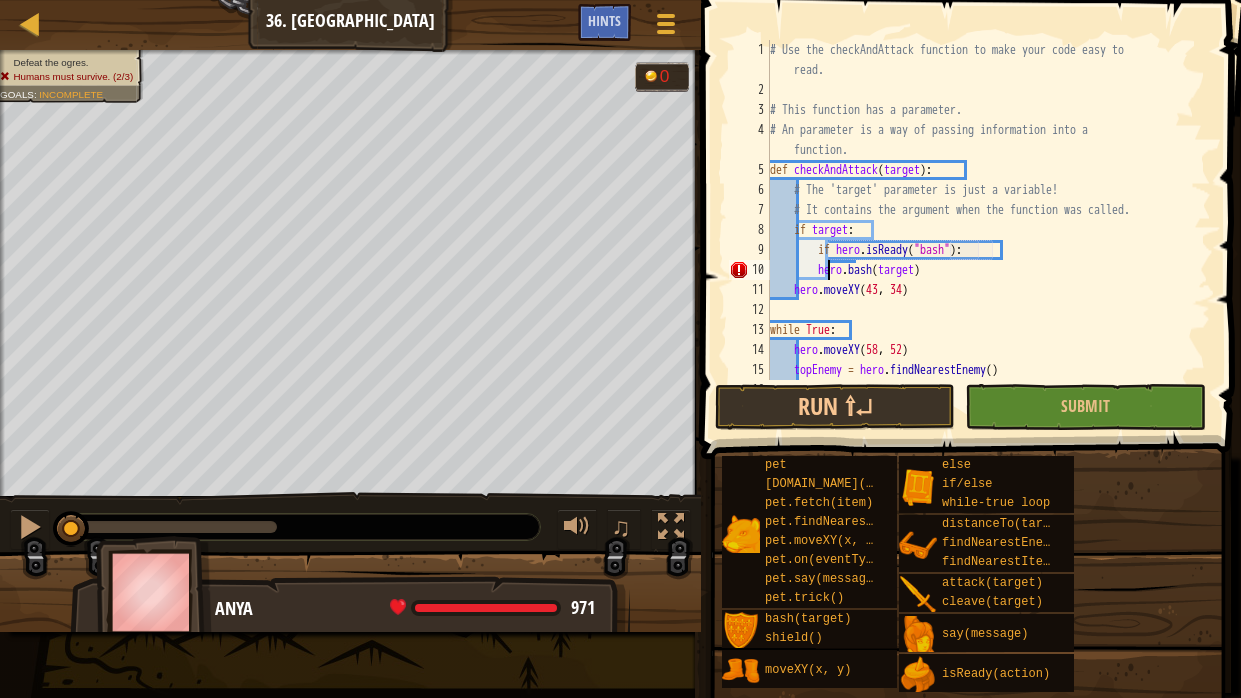 click on "# Use the checkAndAttack function to make your code easy to       read. # This function has a parameter. # An parameter is a way of passing information into a       function. def   checkAndAttack ( target ) :      # The 'target' parameter is just a variable!      # It contains the argument when the function was called.      if   target :          if   hero . isReady ( "bash" ) :          hero . bash ( target )      hero . moveXY ( 43 ,   34 ) while   True :      hero . moveXY ( 58 ,   52 )      topEnemy   =   hero . findNearestEnemy ( )      # Using the checkAndAttack function with the topEnemy           variable." at bounding box center [988, 250] 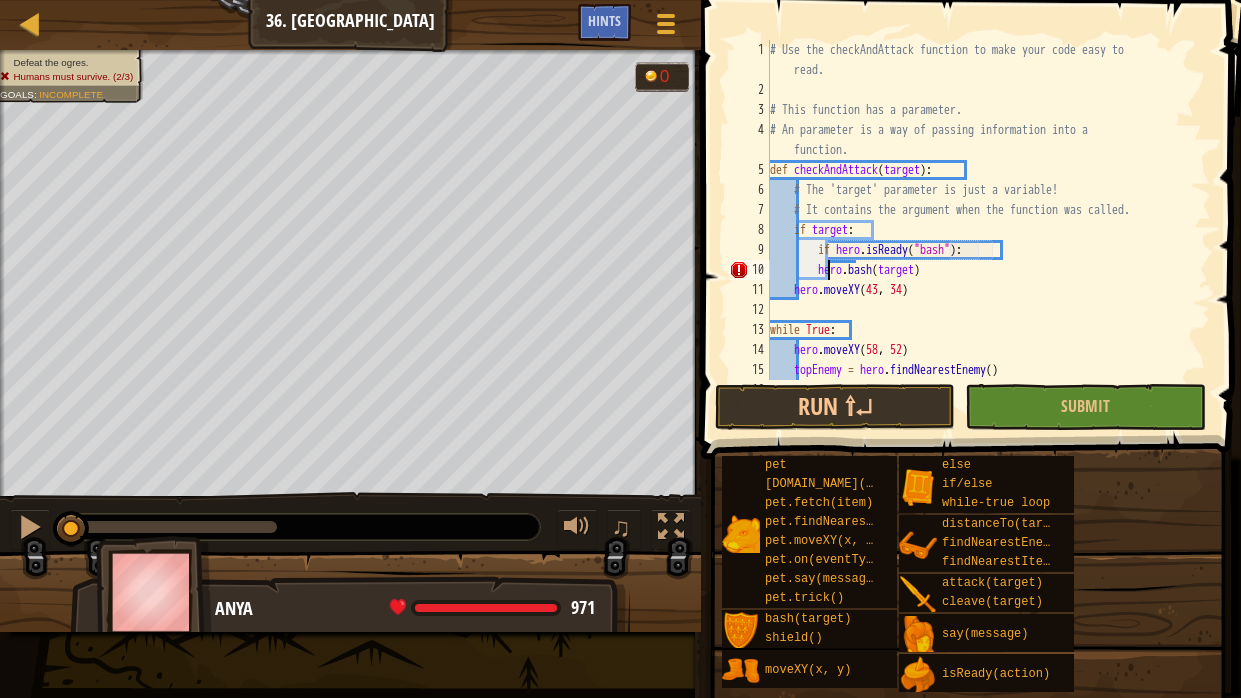 type on "hero.bash(target)" 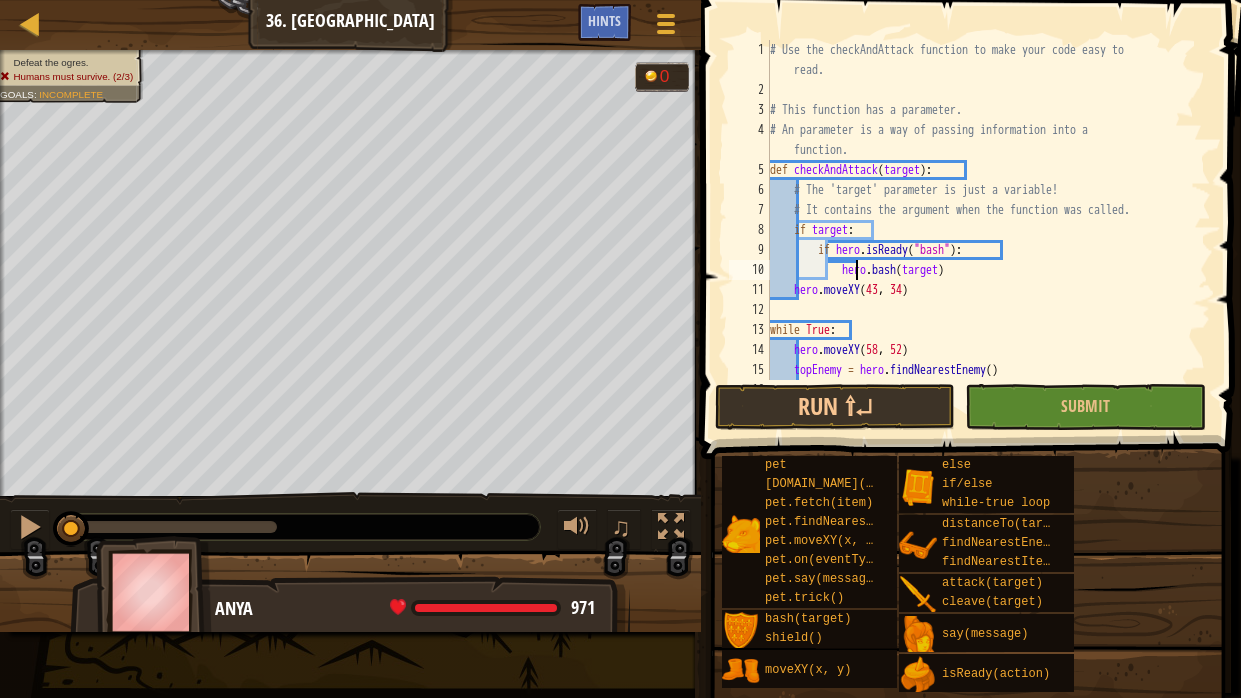 click on "# Use the checkAndAttack function to make your code easy to       read. # This function has a parameter. # An parameter is a way of passing information into a       function. def   checkAndAttack ( target ) :      # The 'target' parameter is just a variable!      # It contains the argument when the function was called.      if   target :          if   hero . isReady ( "bash" ) :              hero . bash ( target )      hero . moveXY ( 43 ,   34 ) while   True :      hero . moveXY ( 58 ,   52 )      topEnemy   =   hero . findNearestEnemy ( )      # Using the checkAndAttack function with the topEnemy           variable." at bounding box center (988, 250) 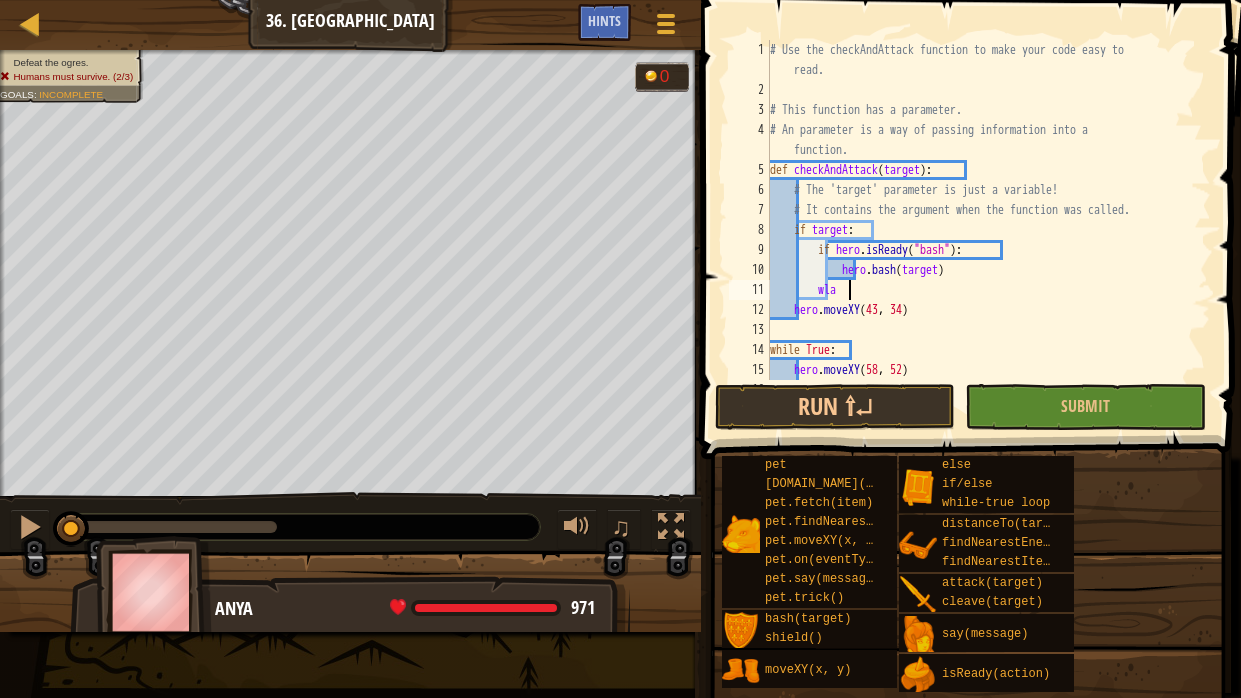 scroll, scrollTop: 9, scrollLeft: 5, axis: both 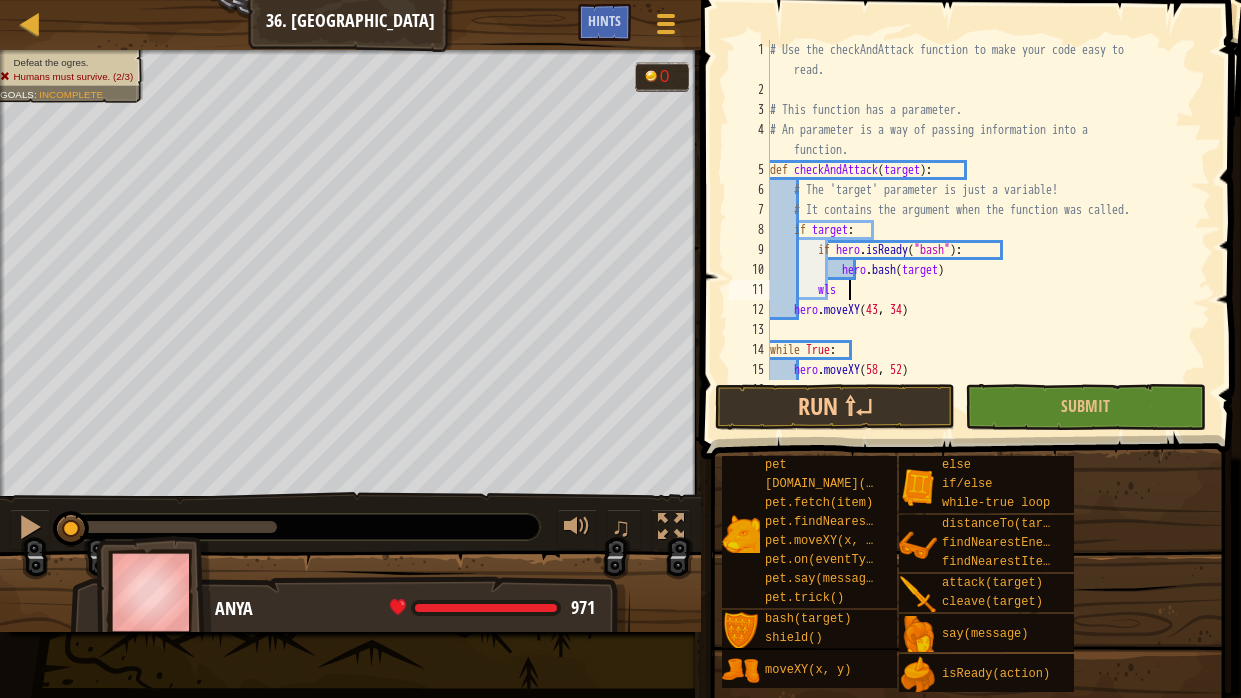 type on "w" 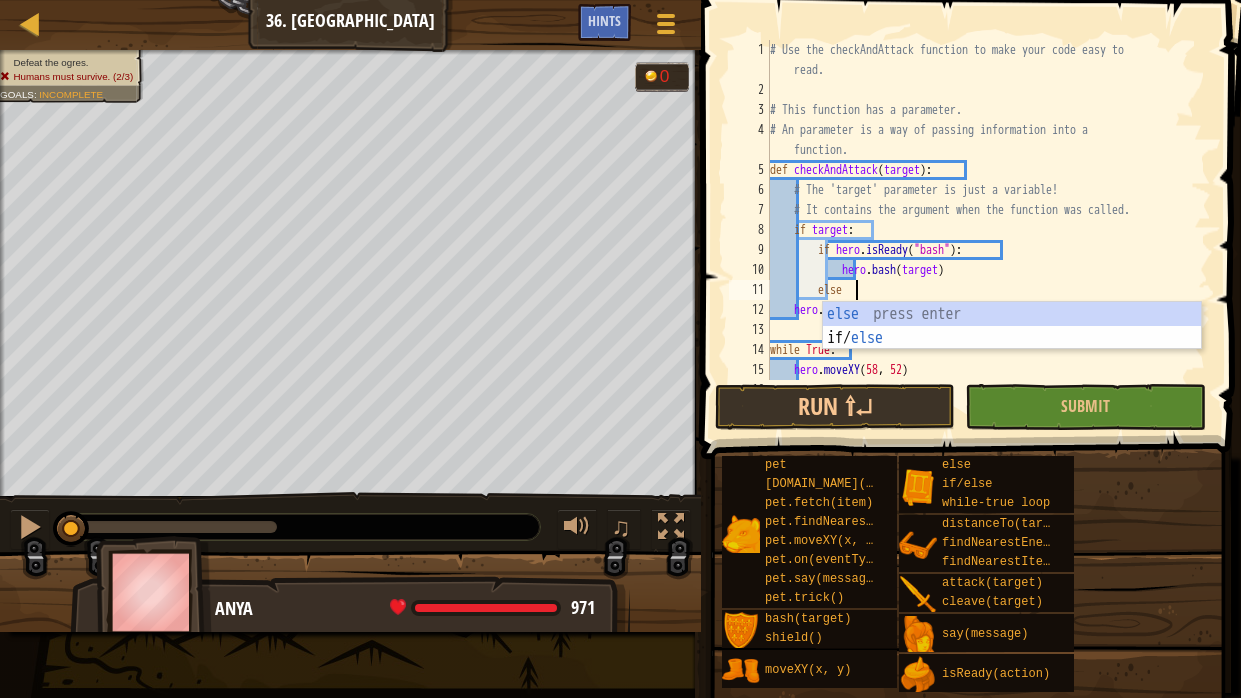 scroll, scrollTop: 9, scrollLeft: 6, axis: both 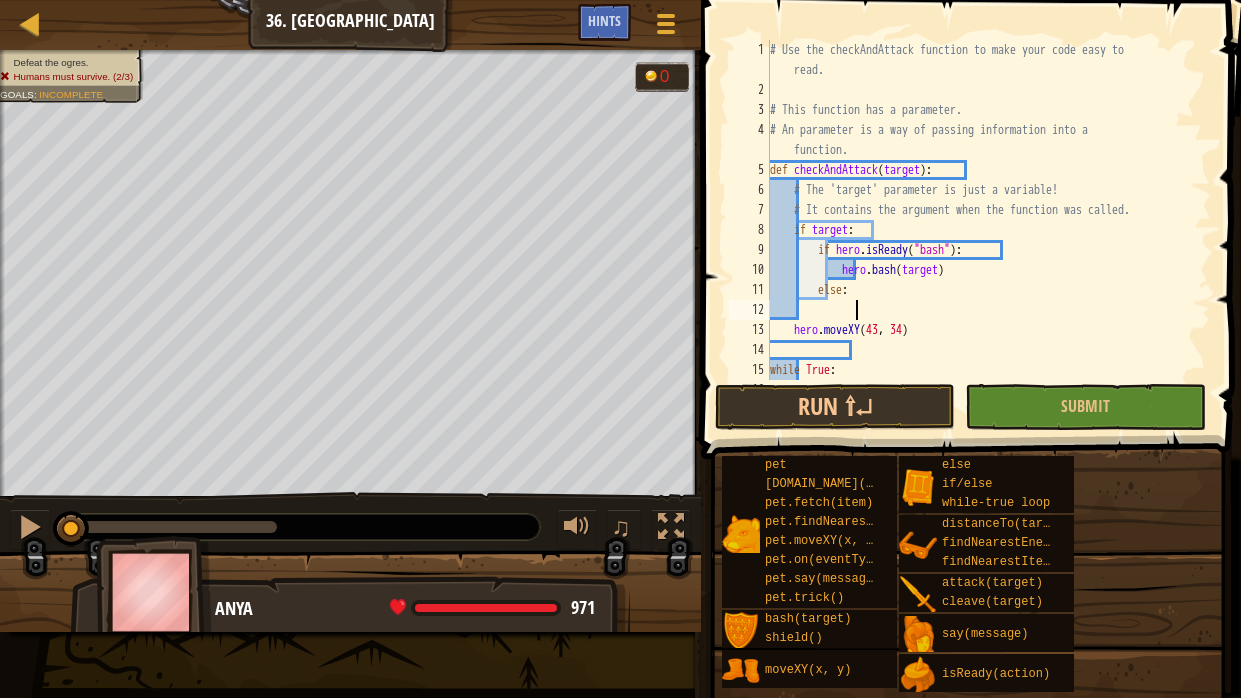type on "e" 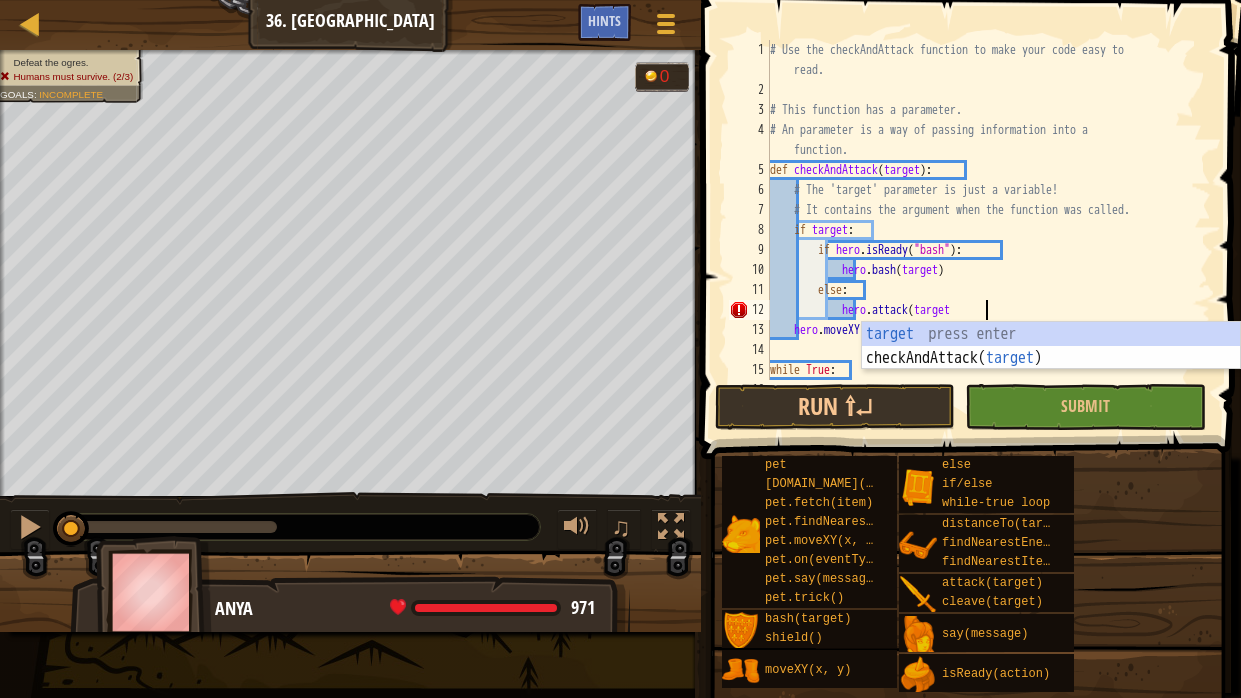 scroll, scrollTop: 9, scrollLeft: 17, axis: both 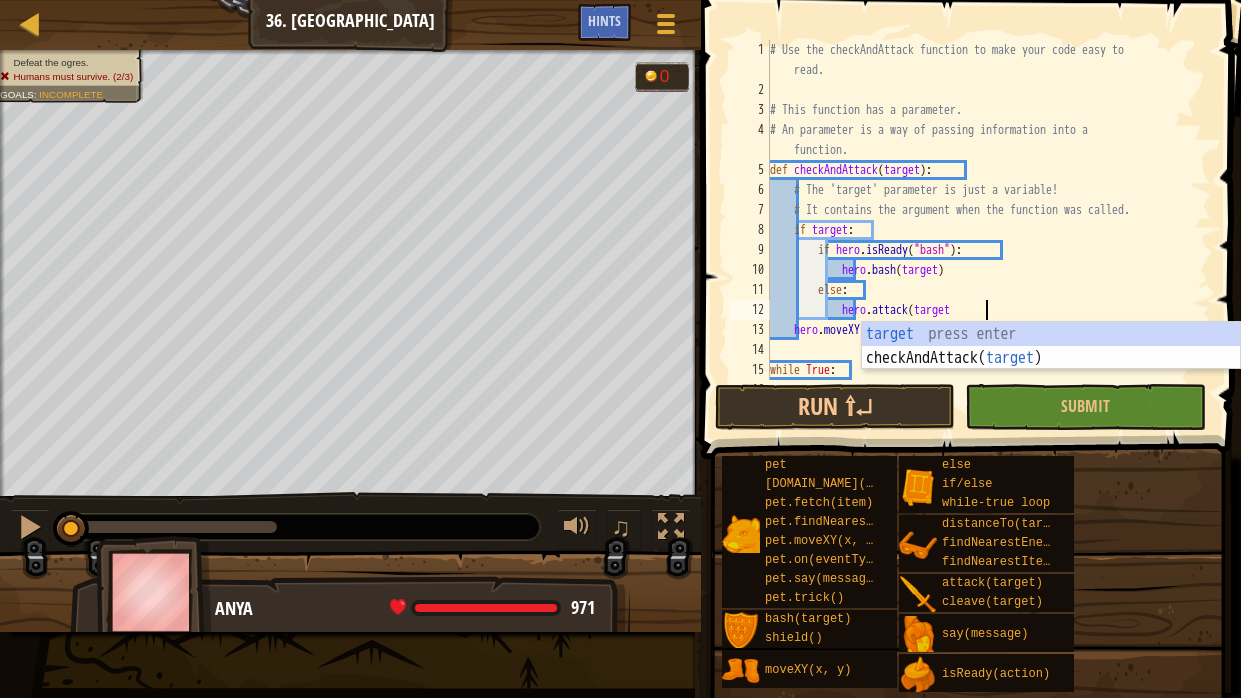 type on "hero.attack(target)" 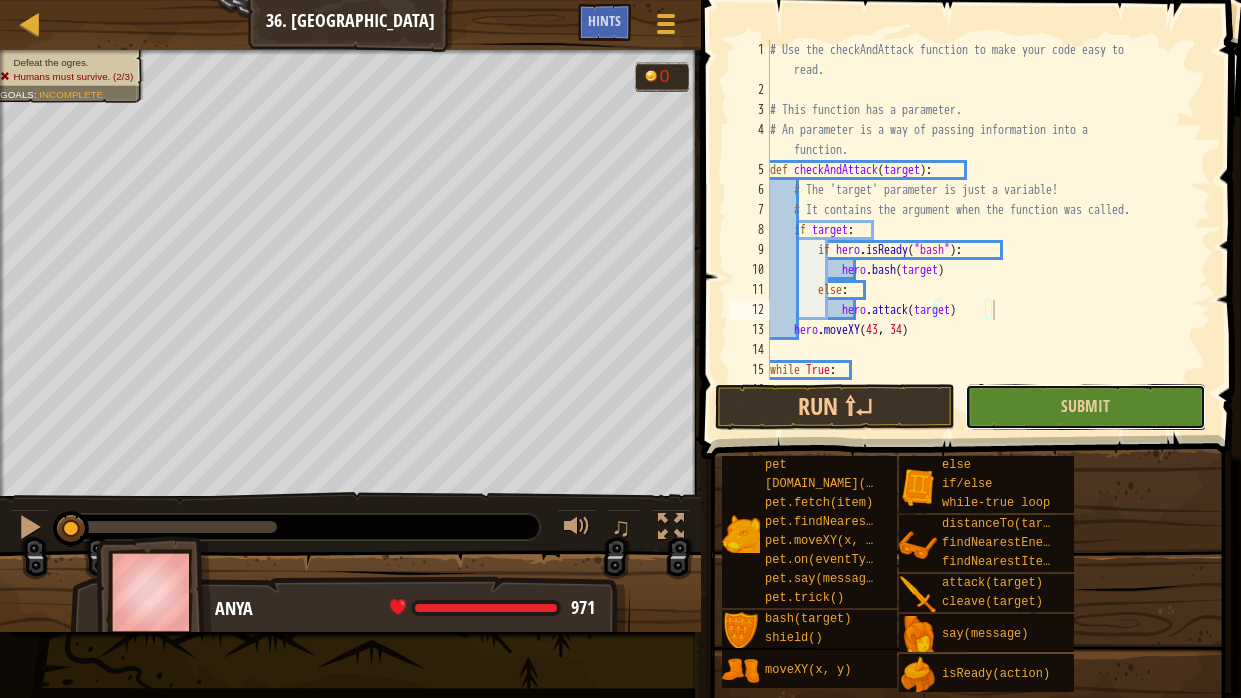 click on "Submit" at bounding box center (1085, 407) 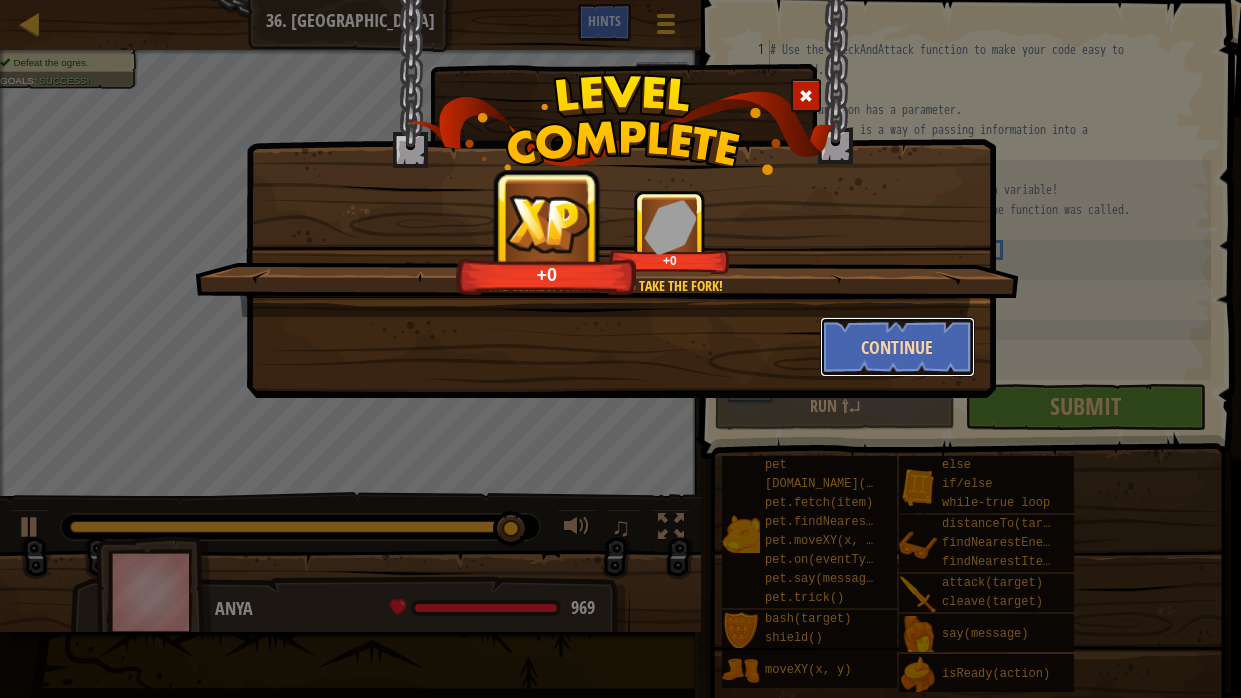 click on "Continue" at bounding box center (897, 347) 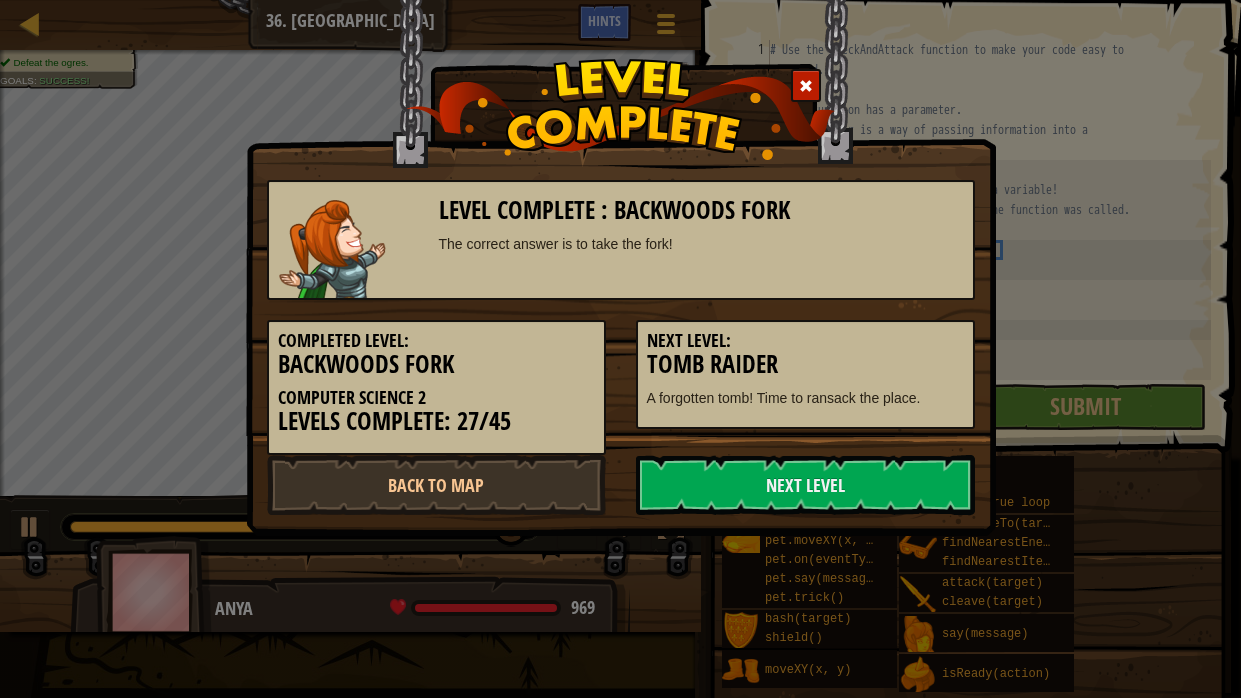 click on "Next Level:" at bounding box center (805, 341) 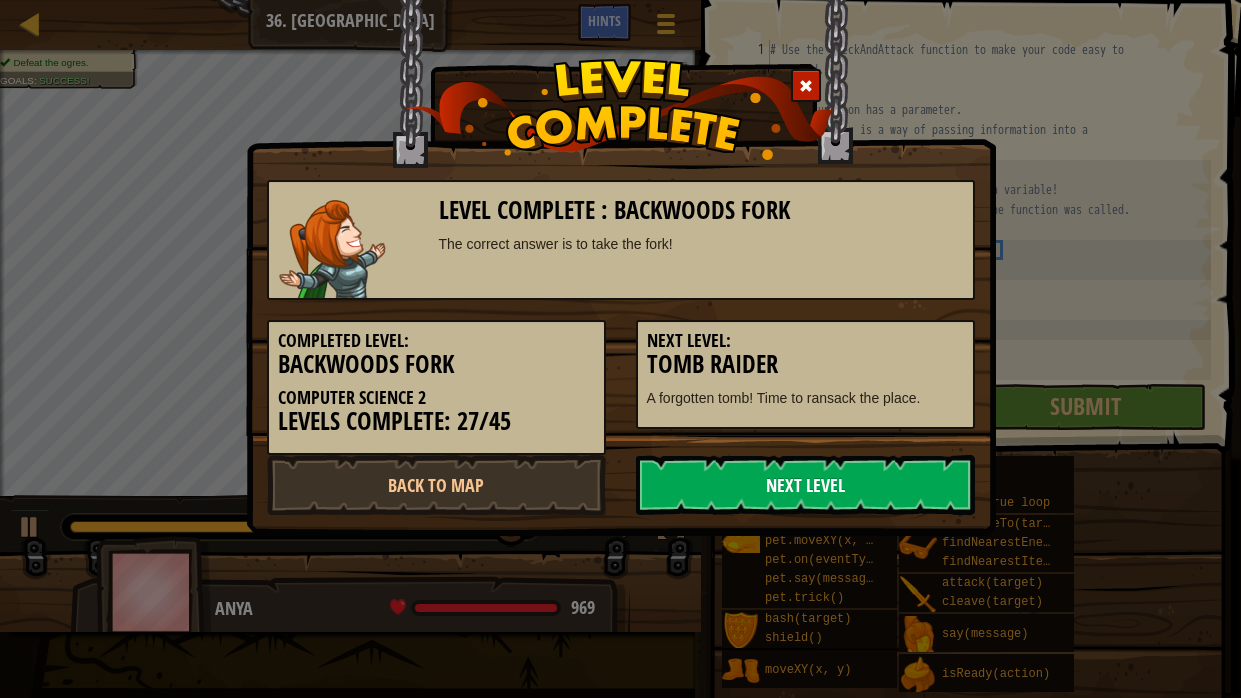 click on "Next Level" at bounding box center (805, 485) 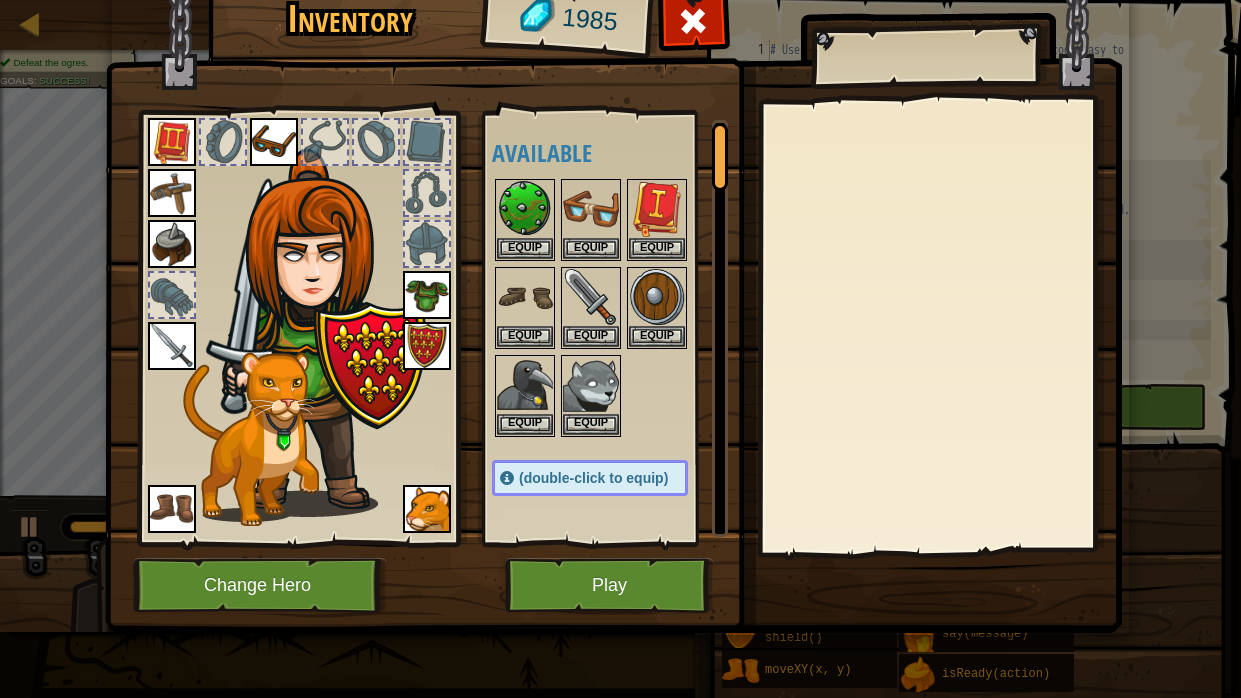 drag, startPoint x: 720, startPoint y: 135, endPoint x: 667, endPoint y: 372, distance: 242.85387 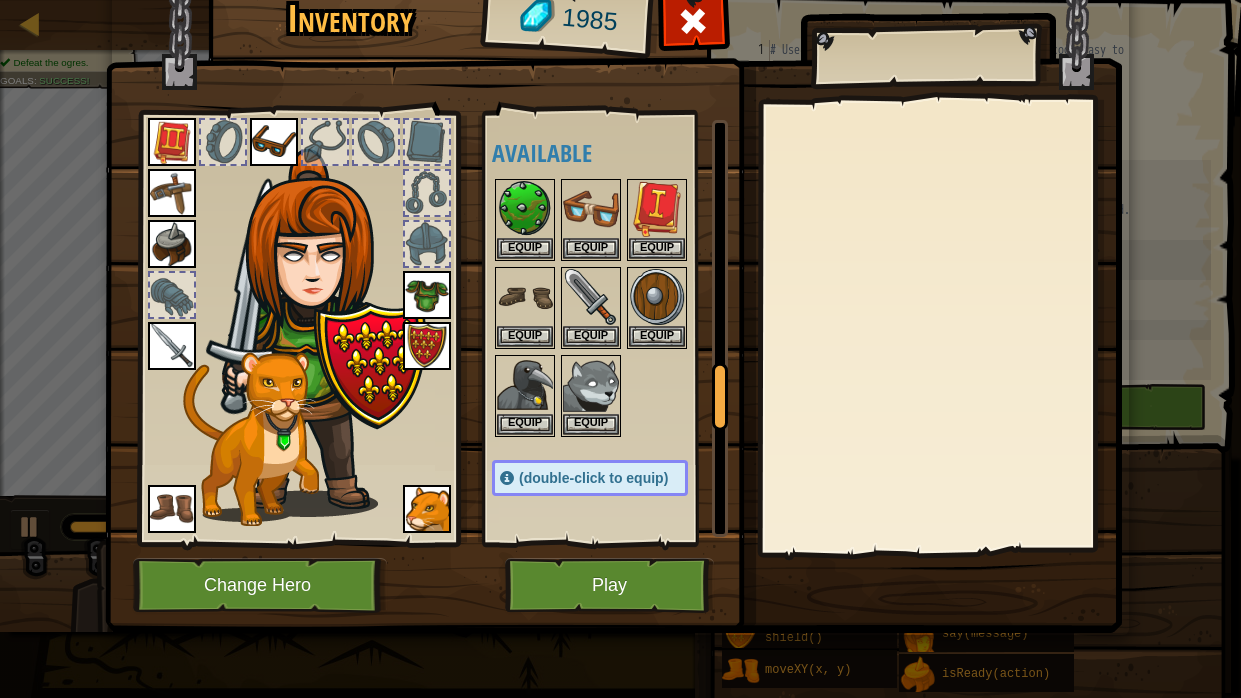scroll, scrollTop: 1587, scrollLeft: 0, axis: vertical 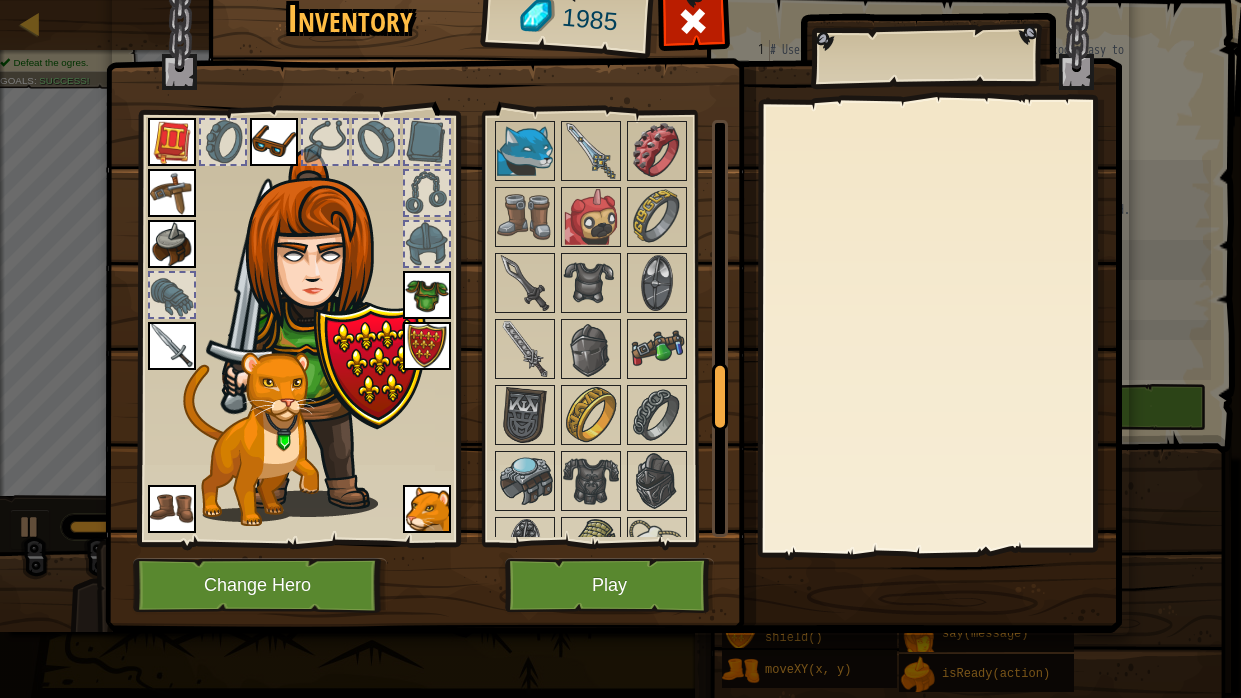 drag, startPoint x: 730, startPoint y: 397, endPoint x: 677, endPoint y: 684, distance: 291.8527 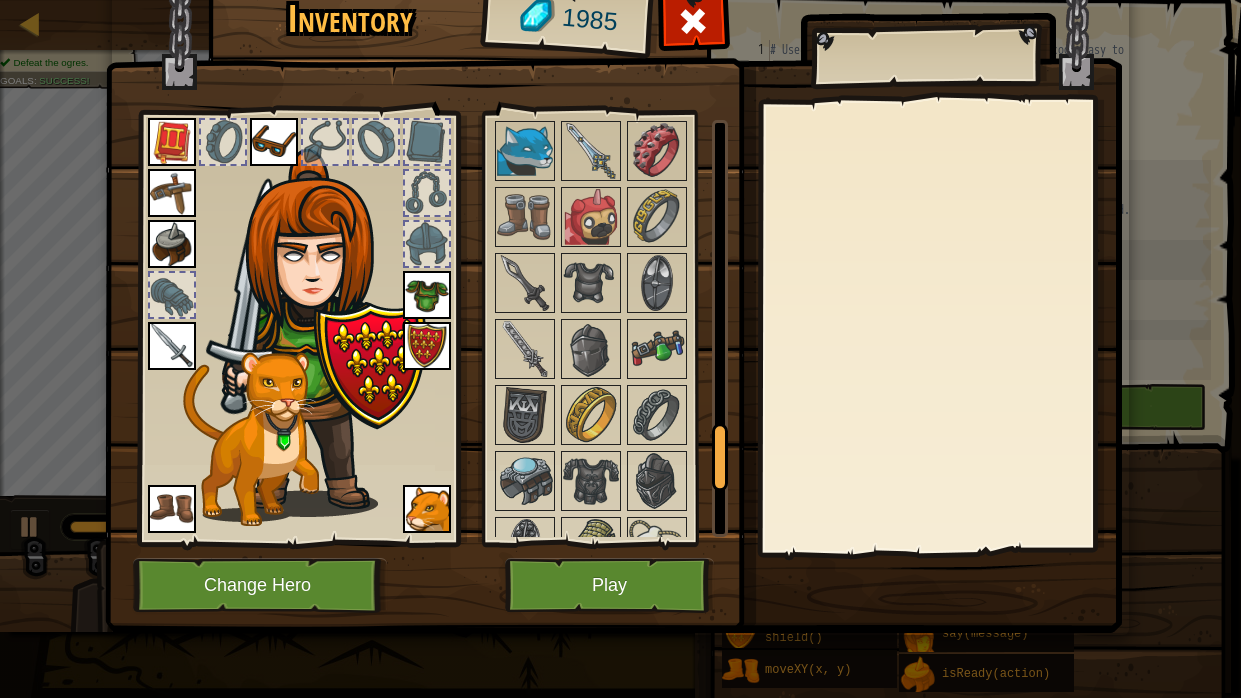 scroll, scrollTop: 2343, scrollLeft: 0, axis: vertical 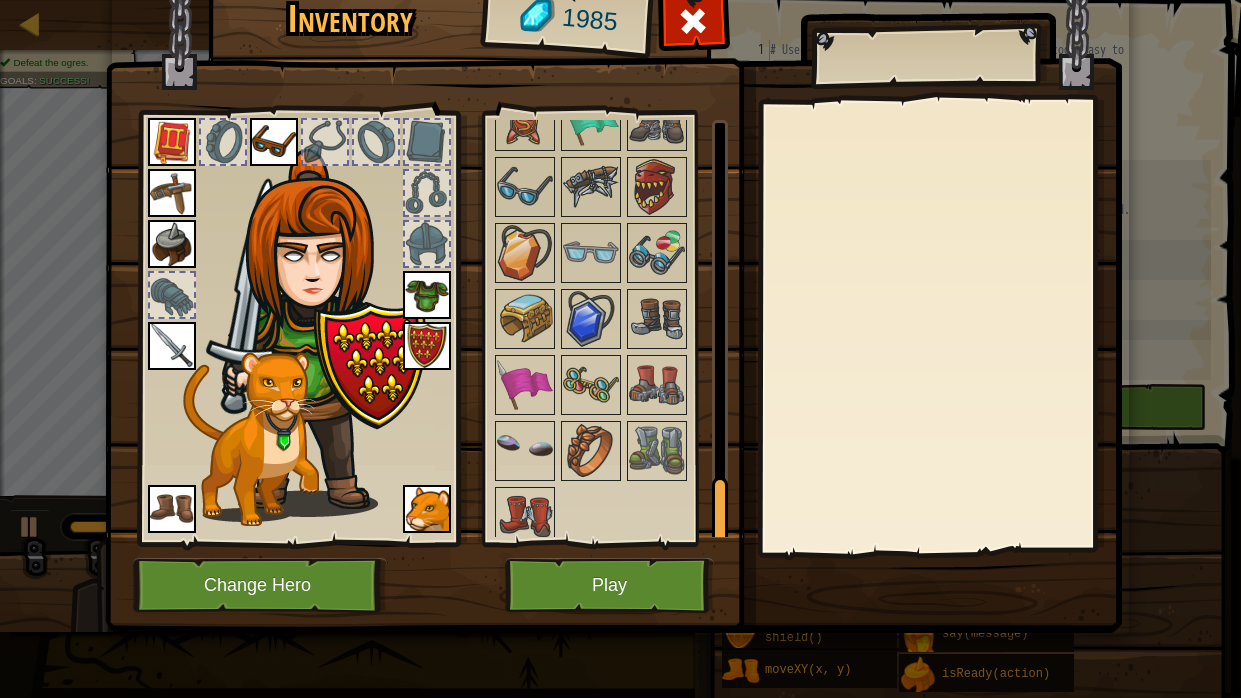drag, startPoint x: 716, startPoint y: 407, endPoint x: 670, endPoint y: 579, distance: 178.04494 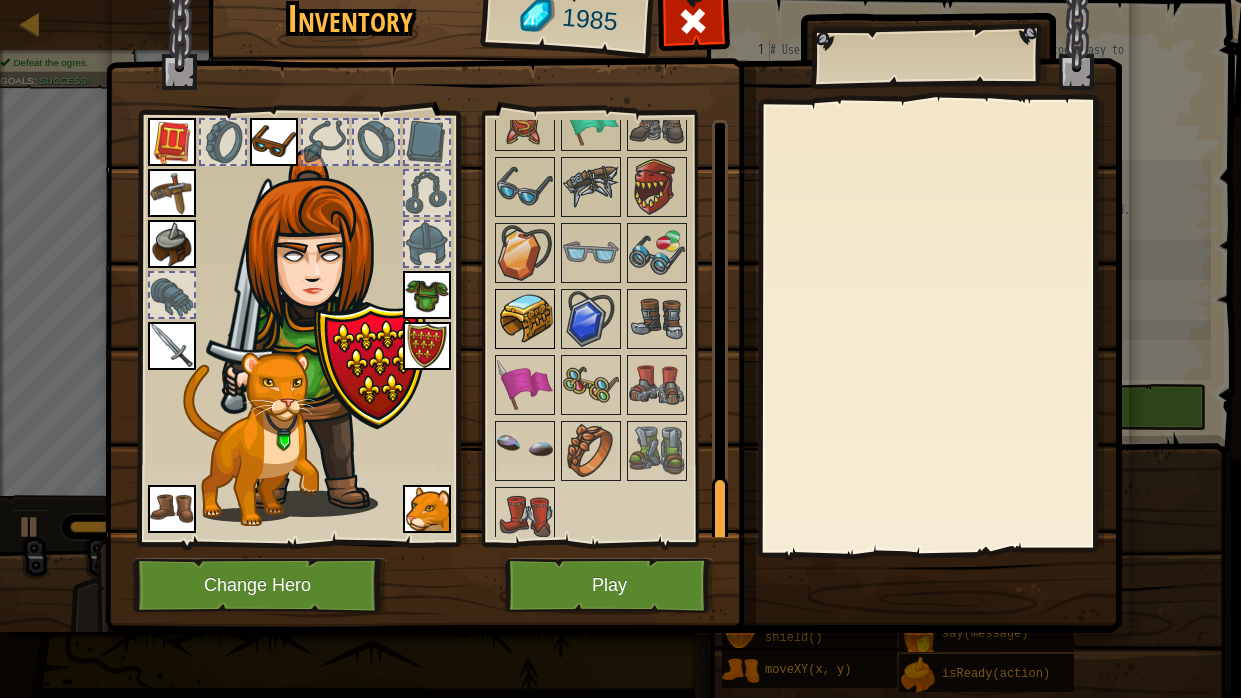 click at bounding box center (525, 319) 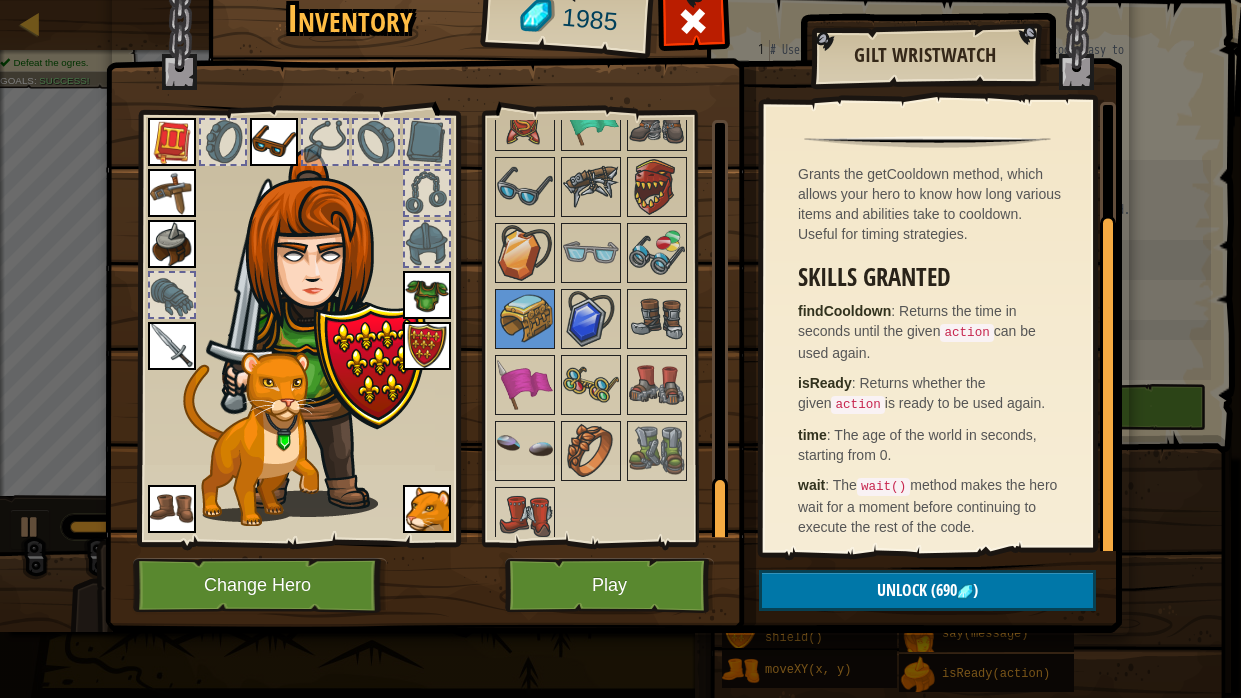 scroll, scrollTop: 147, scrollLeft: 0, axis: vertical 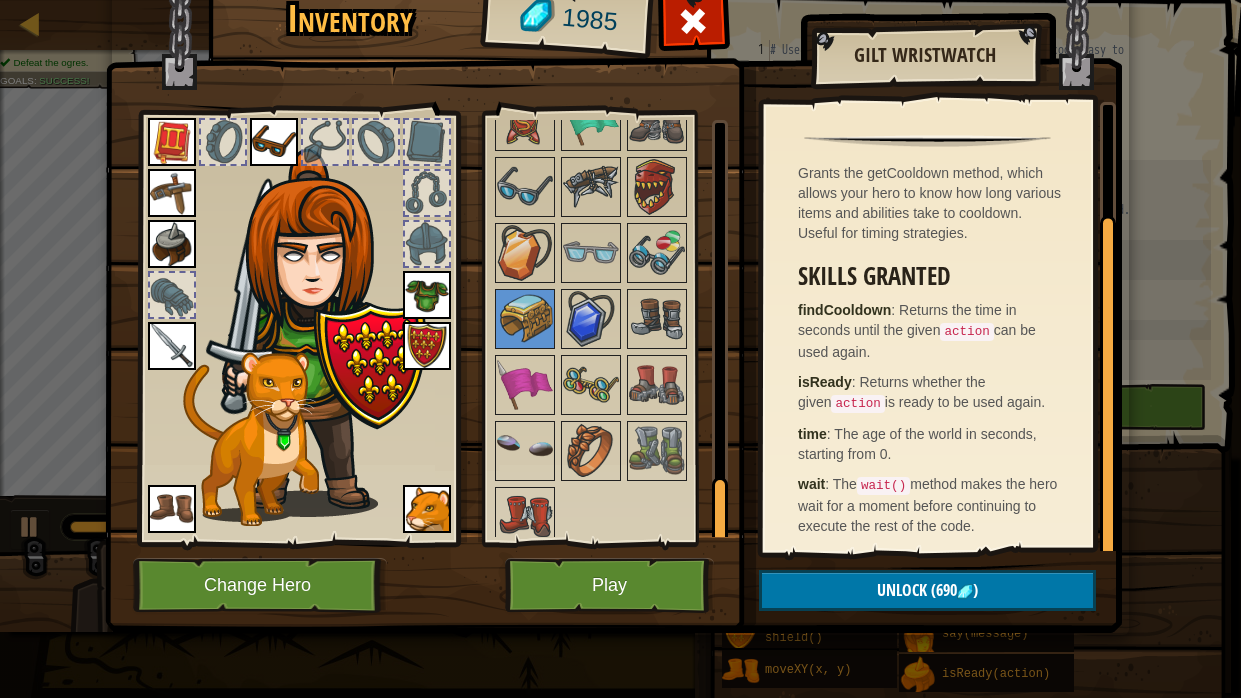 drag, startPoint x: 1109, startPoint y: 338, endPoint x: 1090, endPoint y: 517, distance: 180.00555 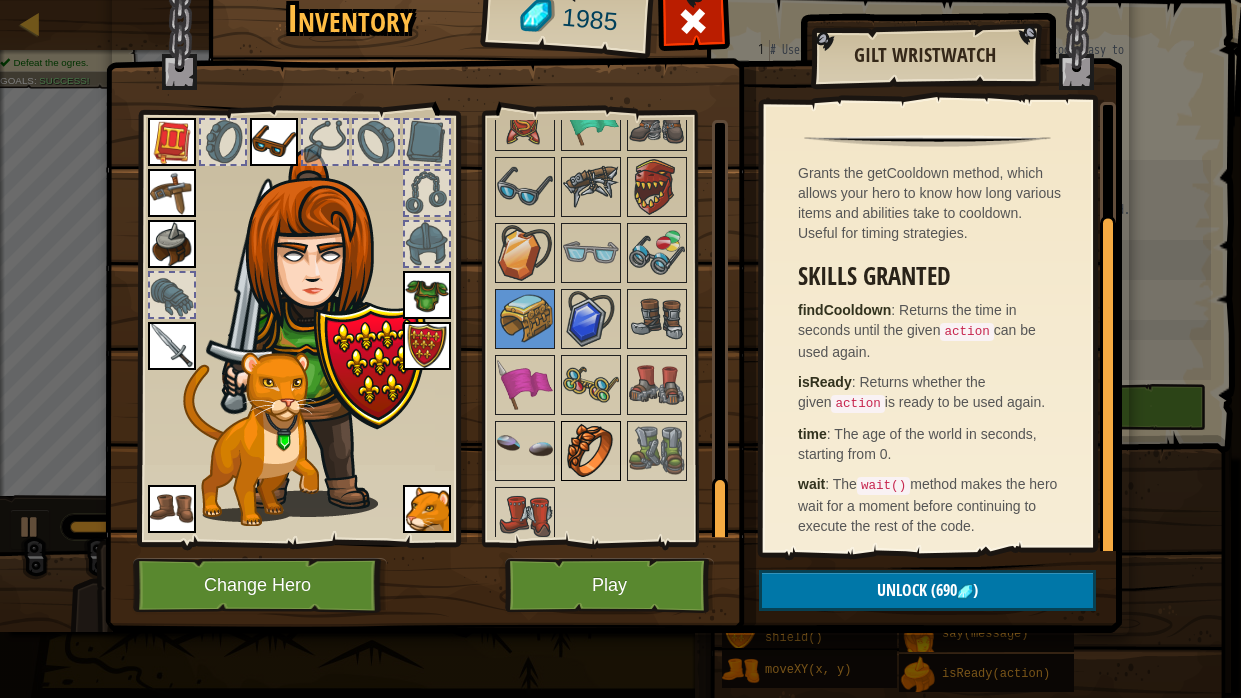 click at bounding box center (591, 451) 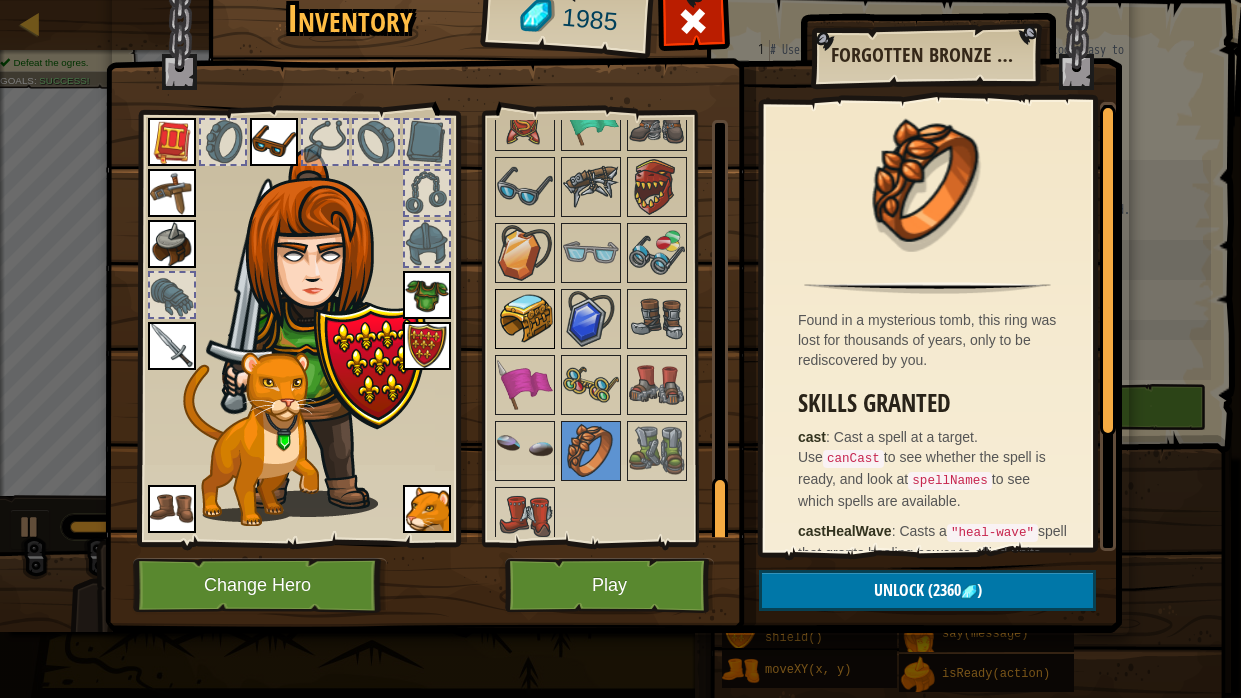 click at bounding box center (525, 319) 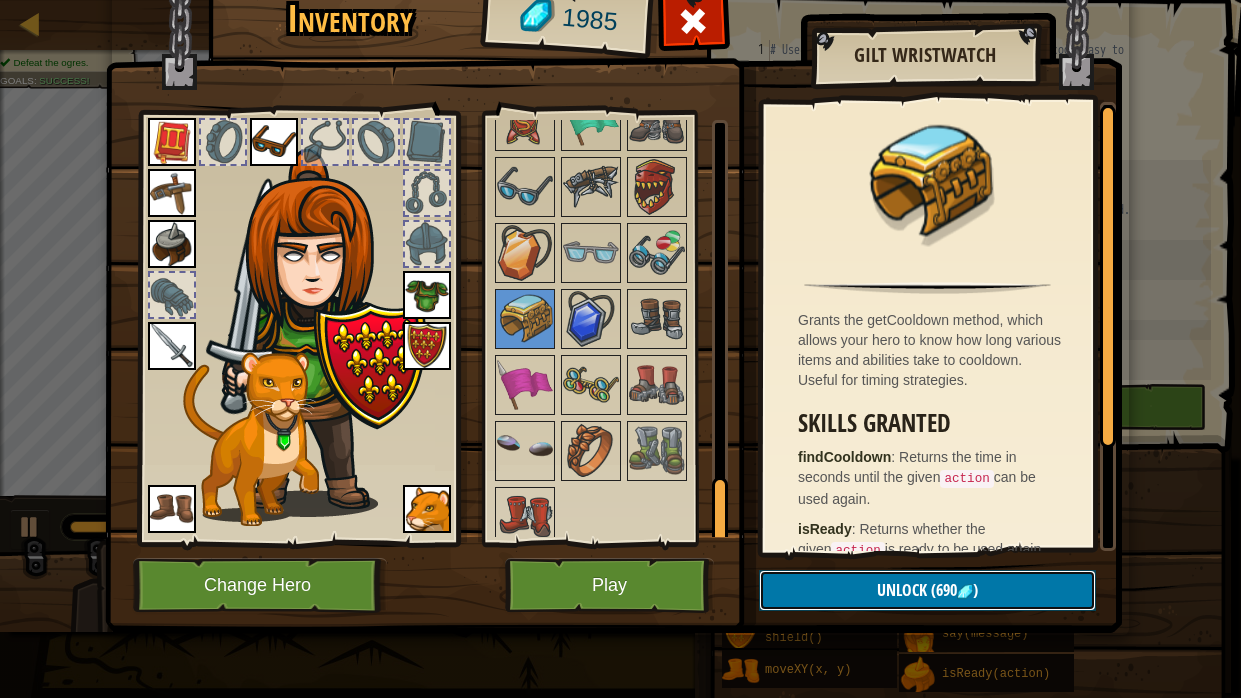 click on "Unlock (690 )" at bounding box center [927, 590] 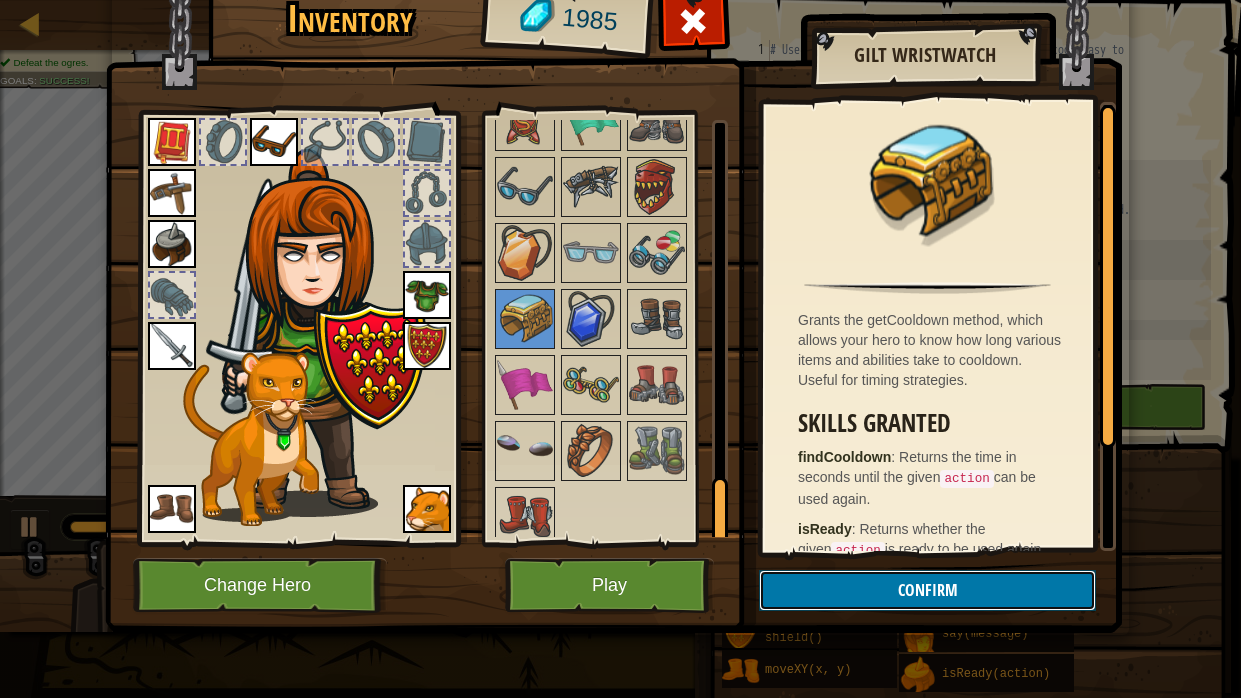click on "Confirm" at bounding box center [927, 590] 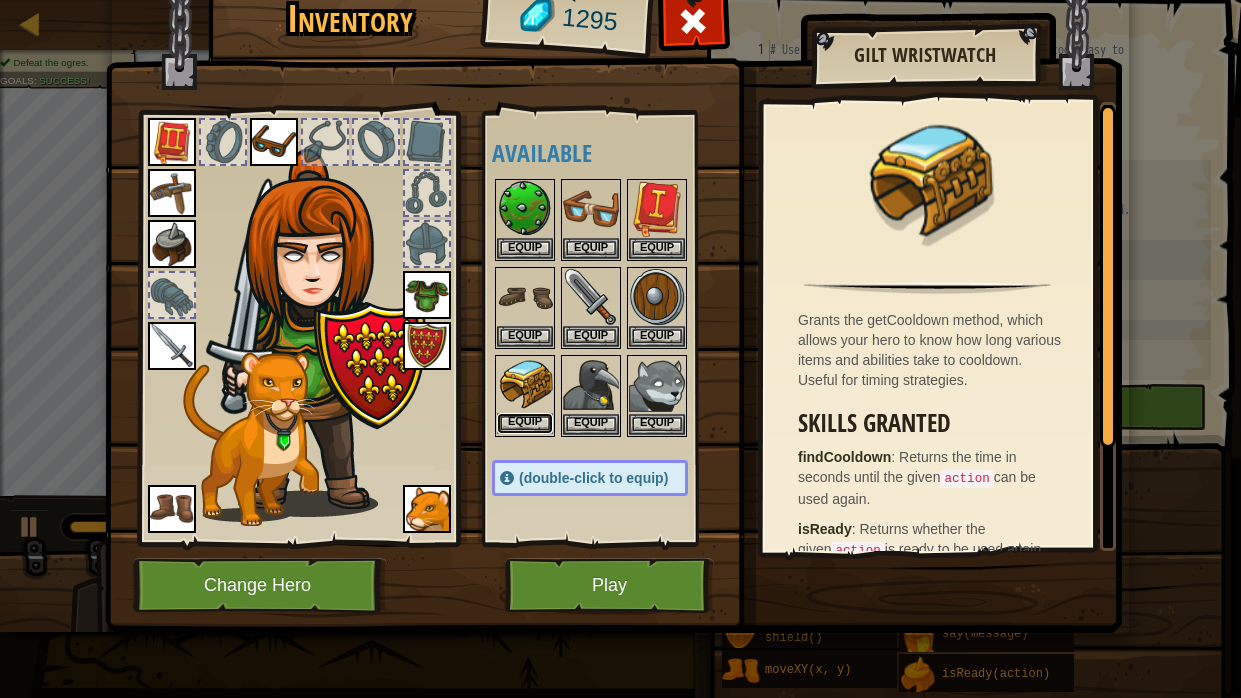 click on "Equip" at bounding box center (525, 423) 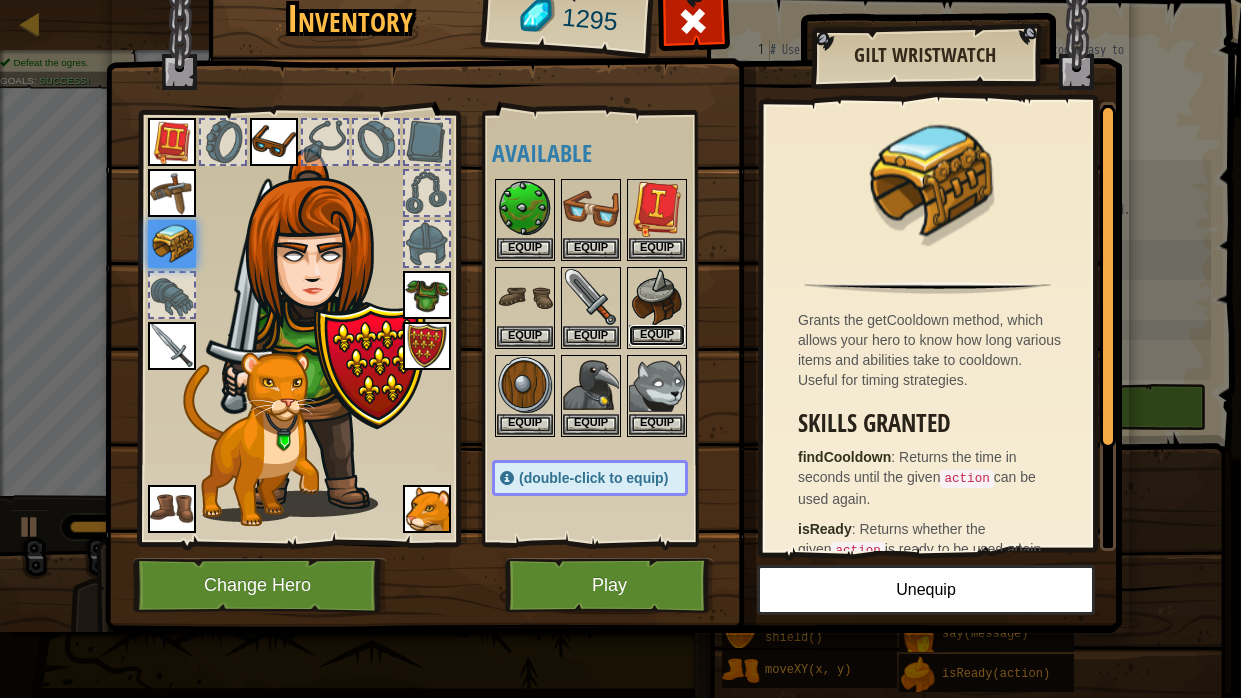 click on "Equip" at bounding box center [657, 335] 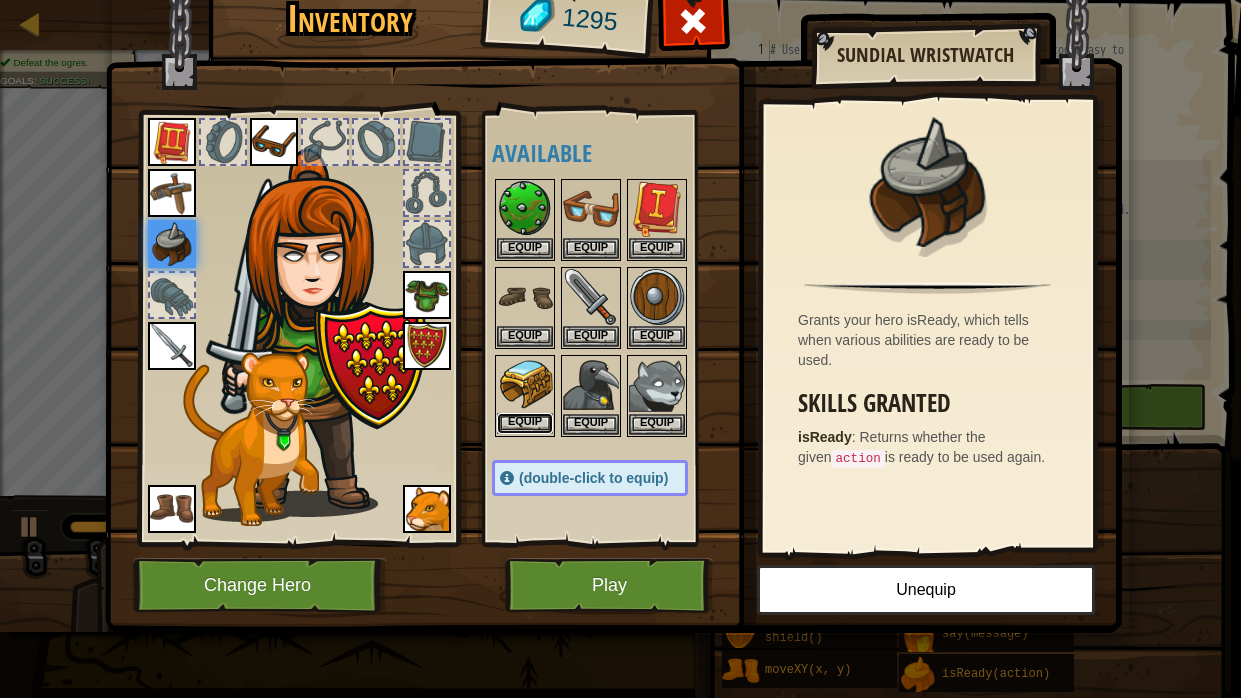 click on "Equip" at bounding box center [525, 423] 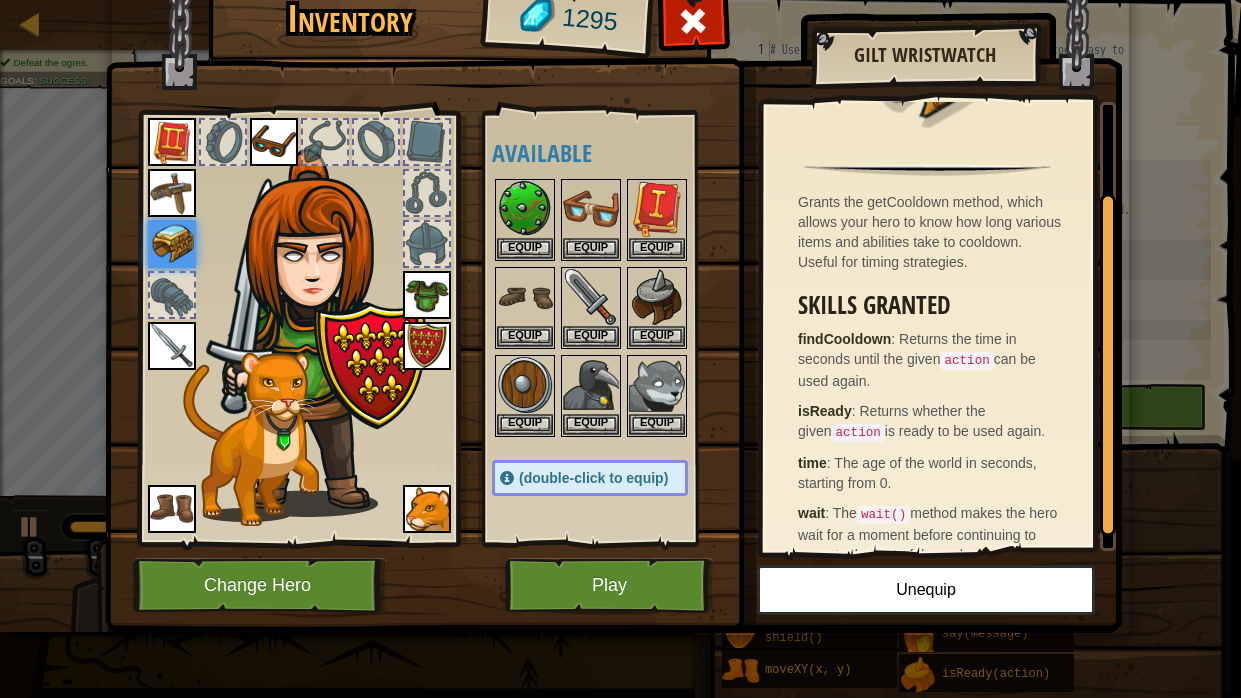 scroll, scrollTop: 147, scrollLeft: 0, axis: vertical 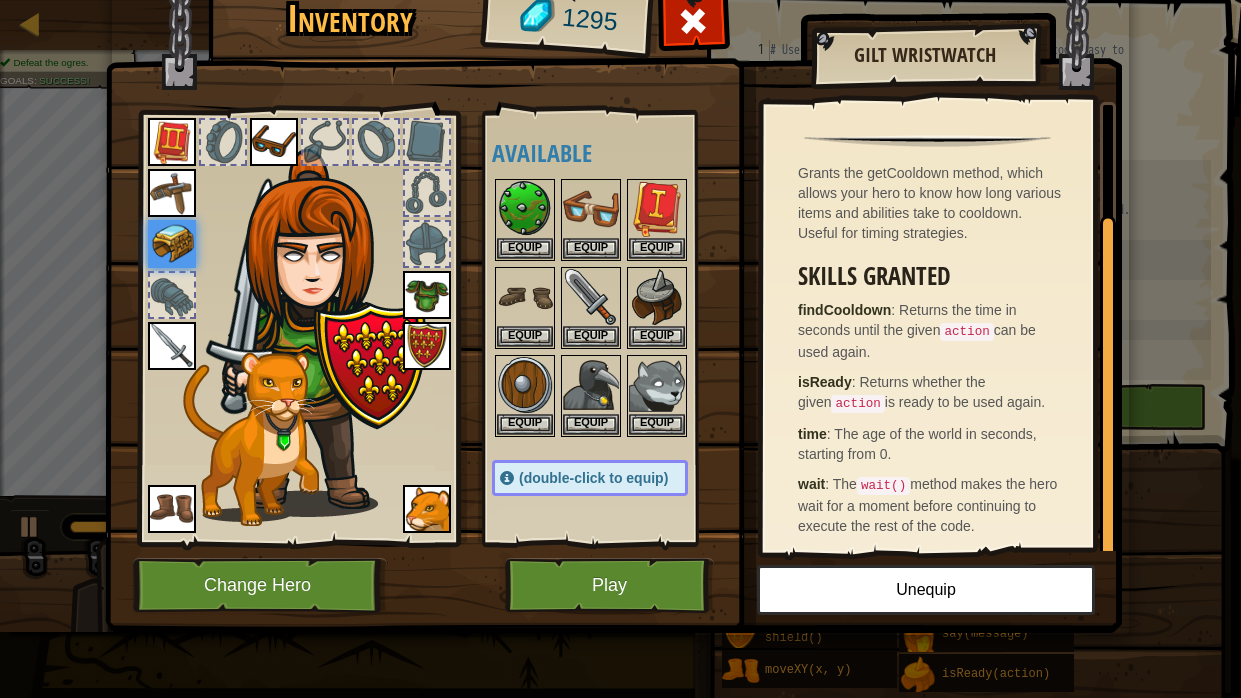 drag, startPoint x: 1112, startPoint y: 355, endPoint x: 1075, endPoint y: 486, distance: 136.12494 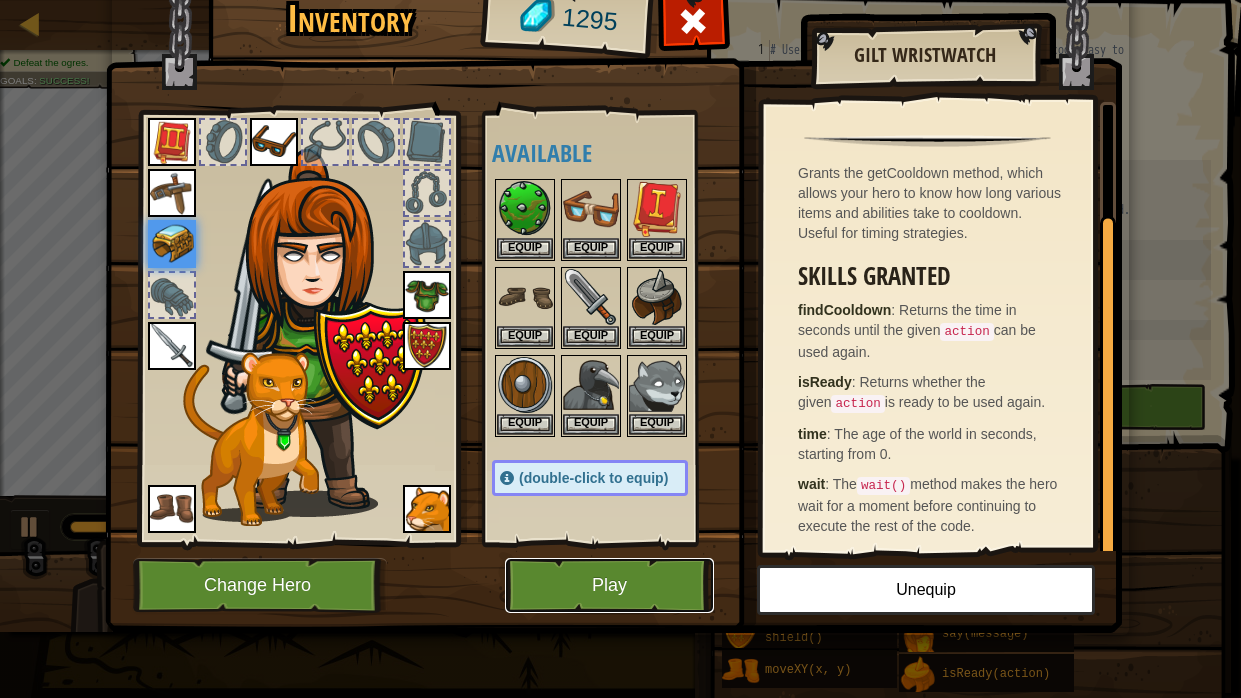 click on "Play" at bounding box center [609, 585] 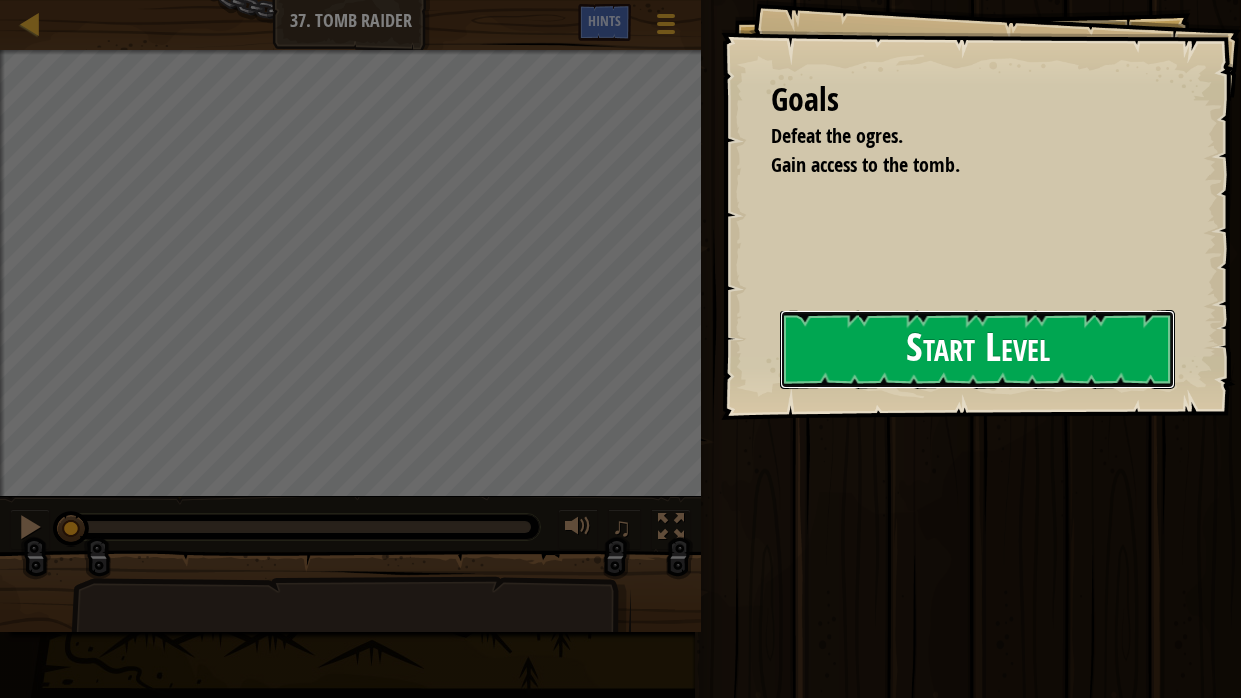 click on "Start Level" at bounding box center [977, 349] 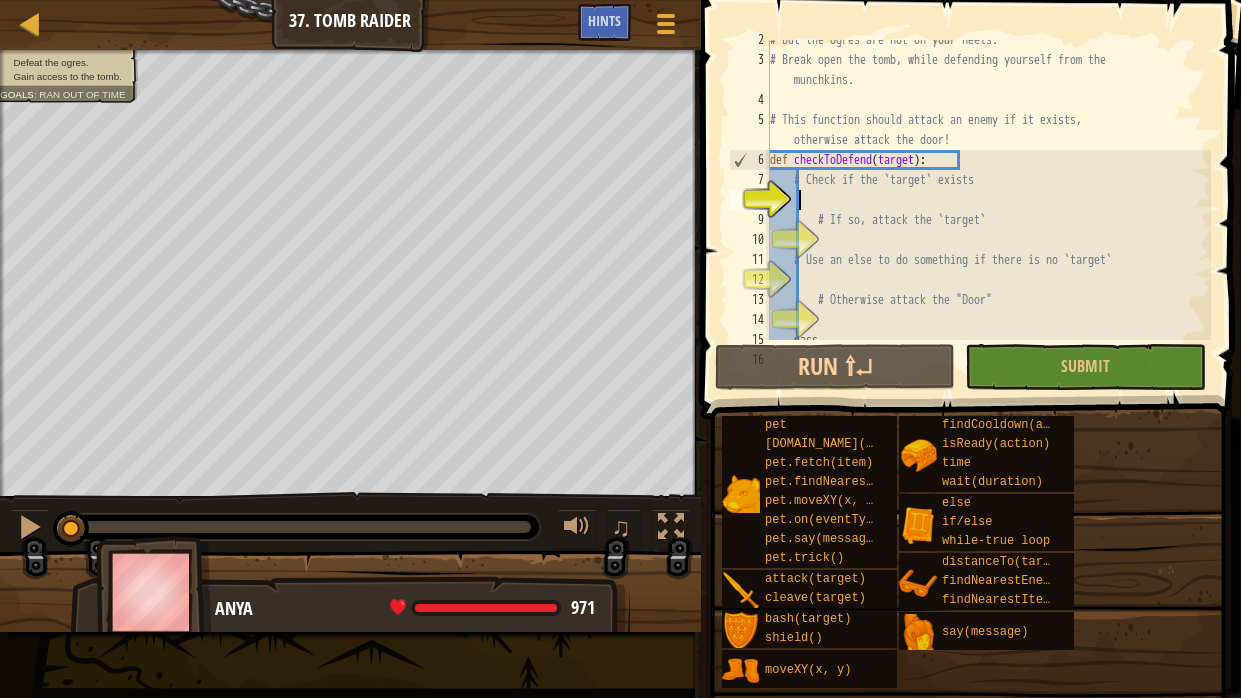 scroll, scrollTop: 29, scrollLeft: 0, axis: vertical 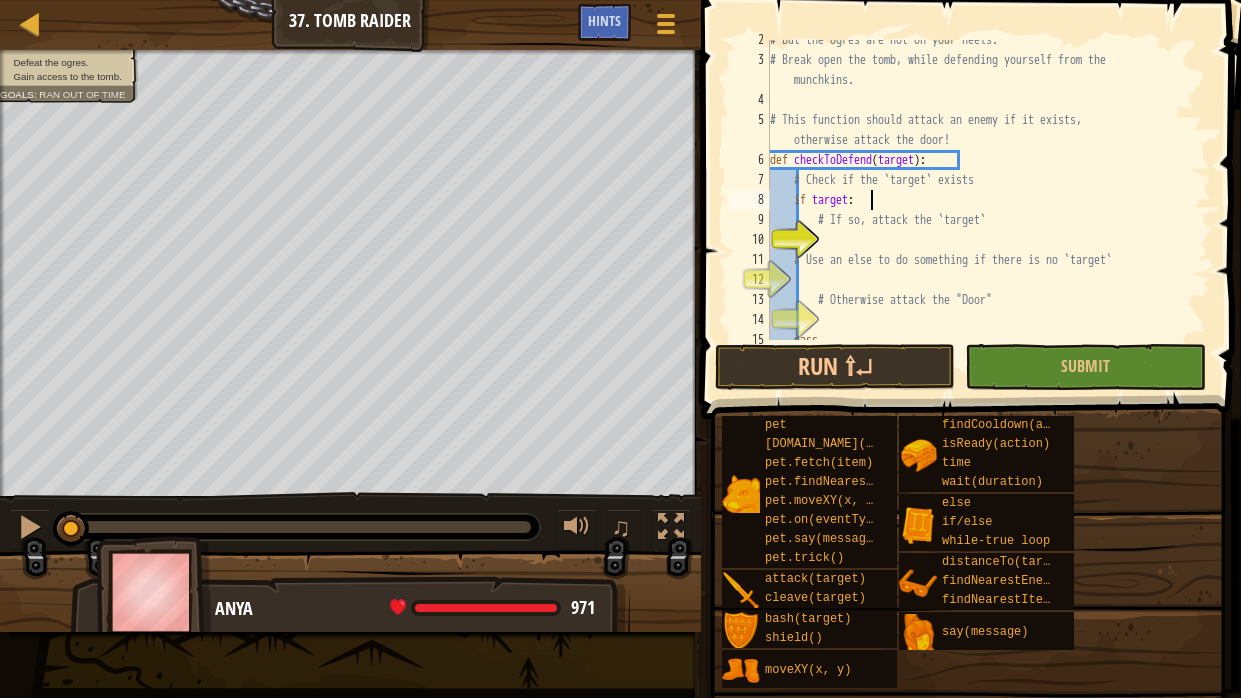 type on "# If so, attack the `target`" 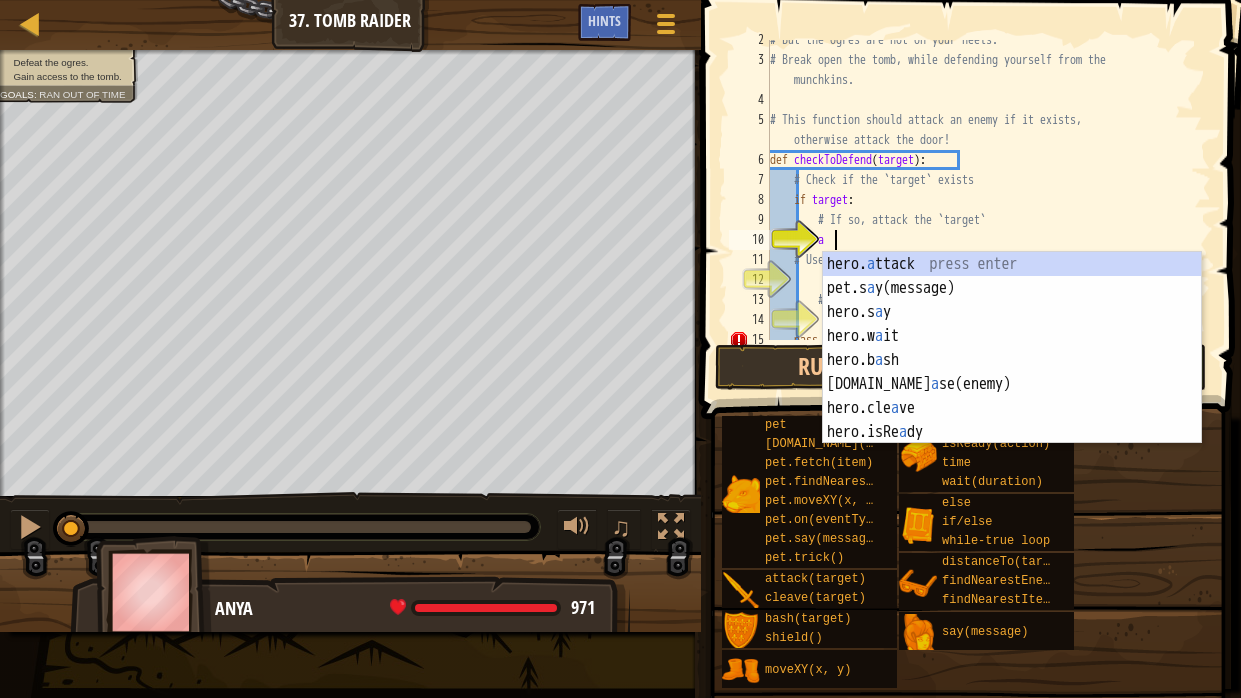scroll, scrollTop: 9, scrollLeft: 4, axis: both 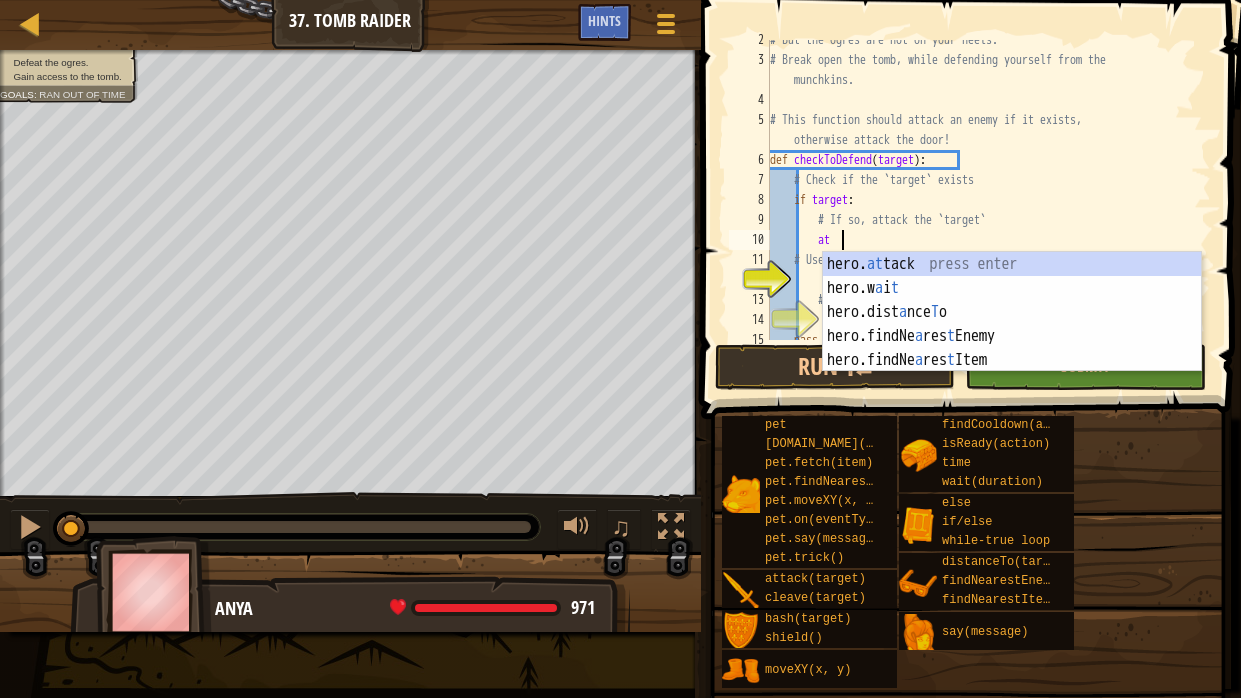 type on "a" 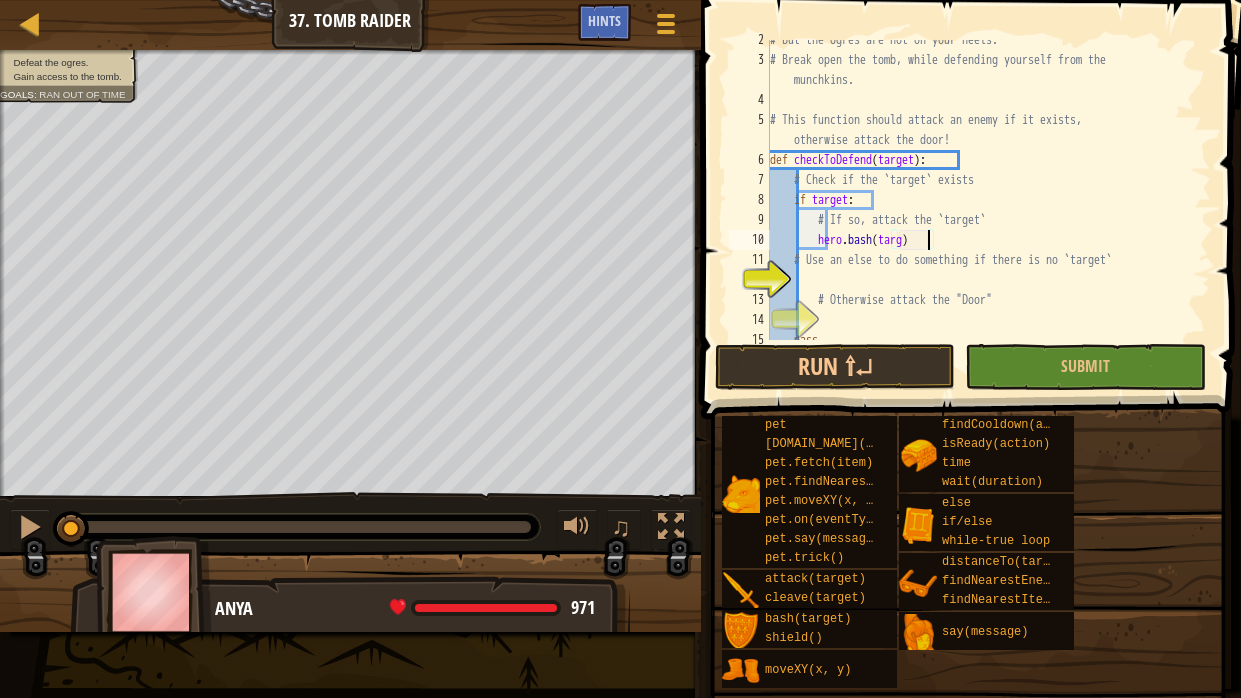 scroll, scrollTop: 9, scrollLeft: 13, axis: both 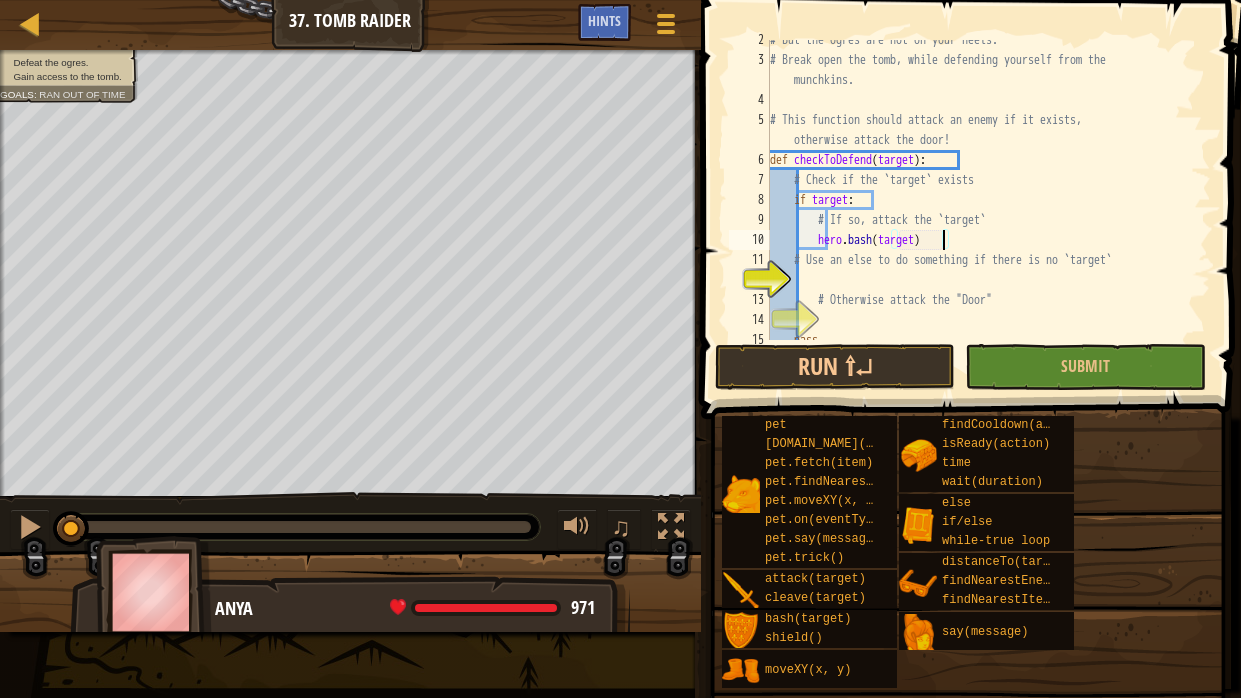 type on "# Use an else to do something if there is no `target`" 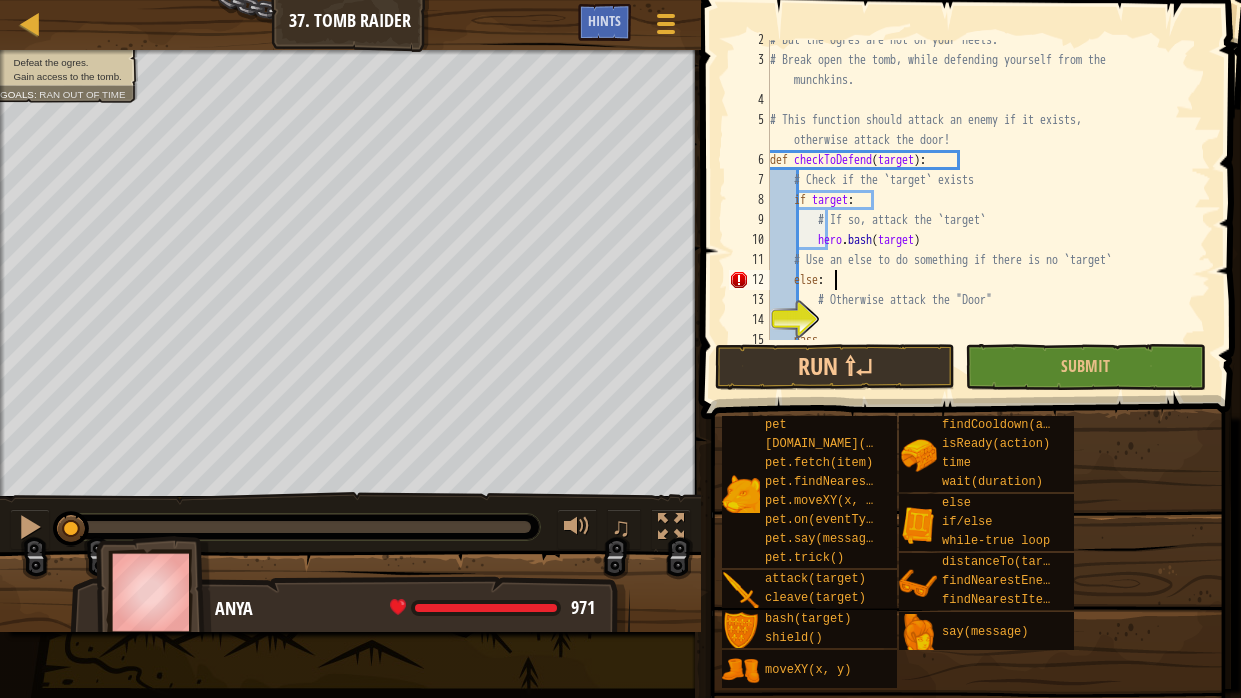 scroll, scrollTop: 9, scrollLeft: 4, axis: both 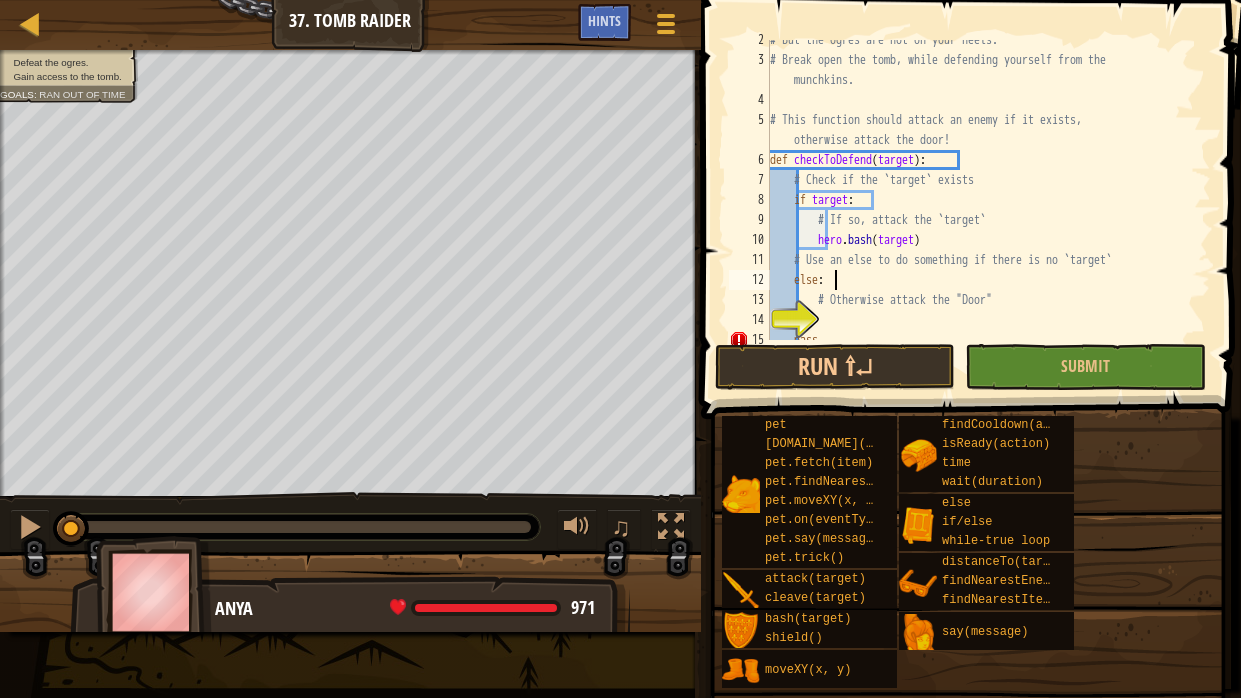 type on "# Otherwise attack the "Door"" 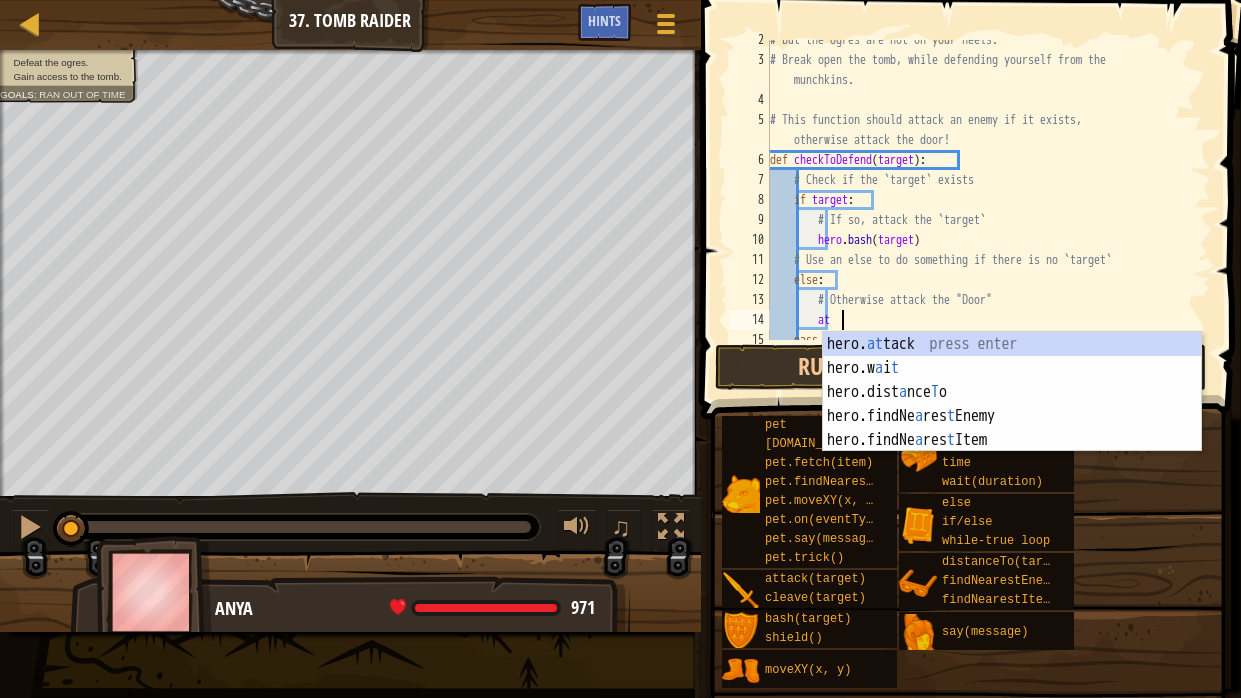type on "a" 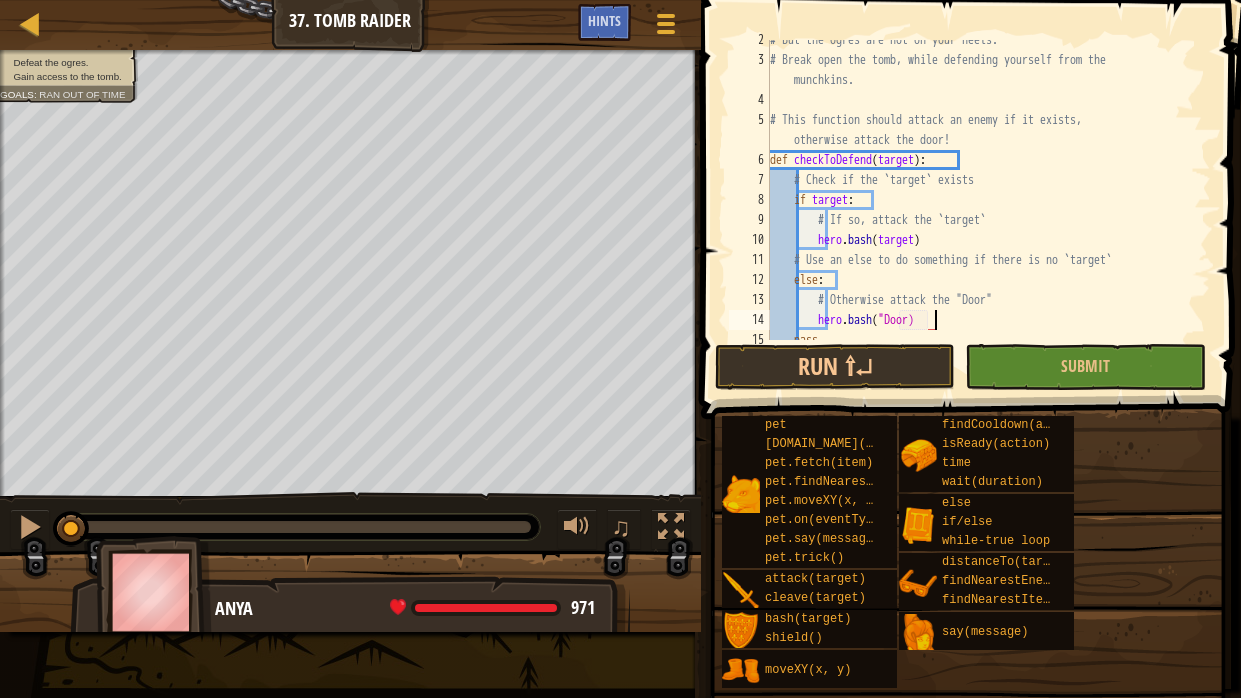 scroll, scrollTop: 9, scrollLeft: 13, axis: both 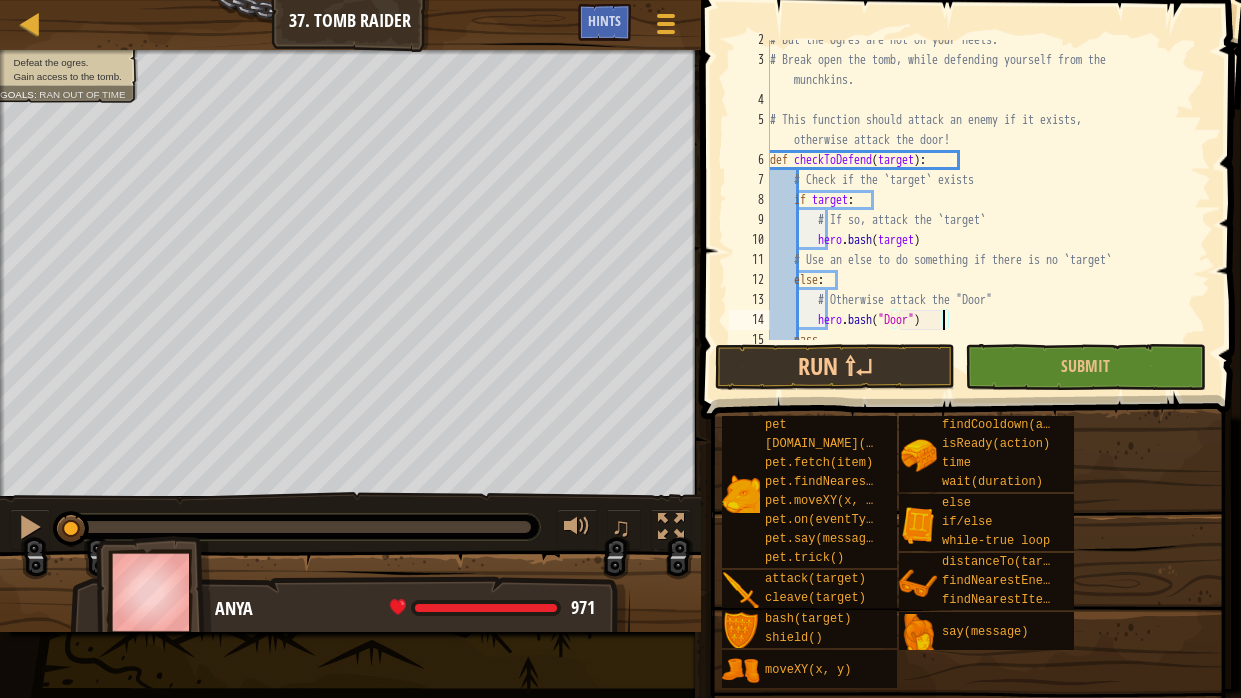 type on "pass" 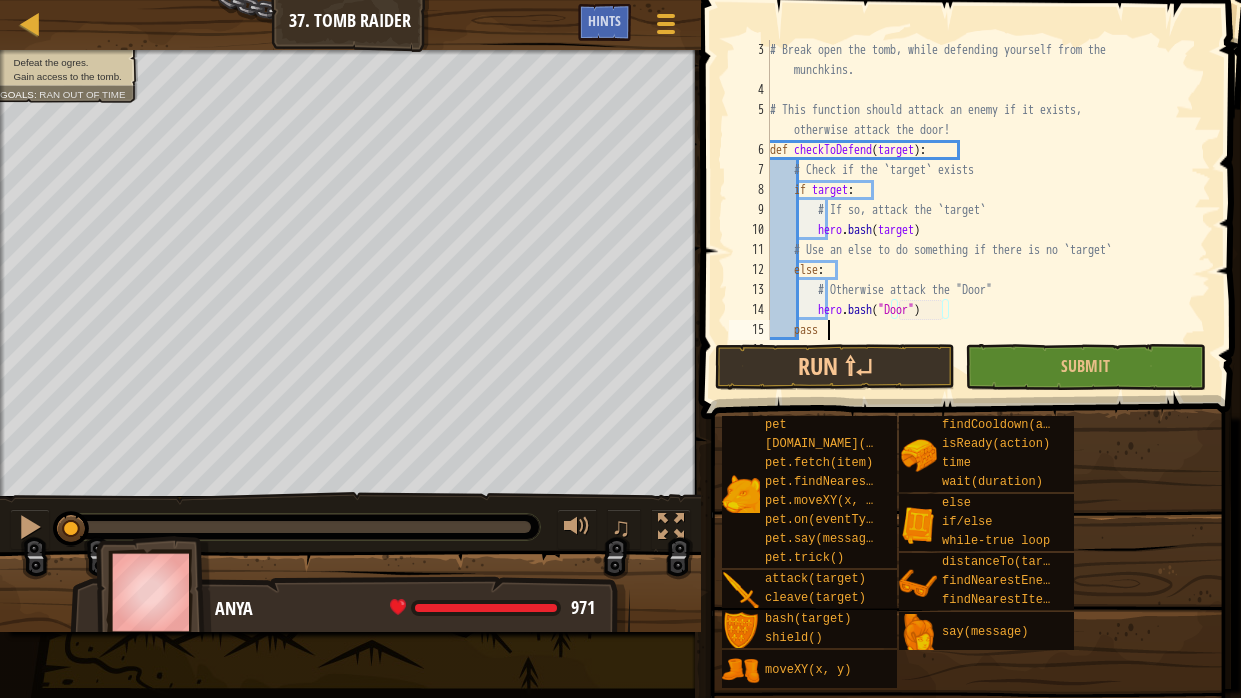 scroll, scrollTop: 39, scrollLeft: 0, axis: vertical 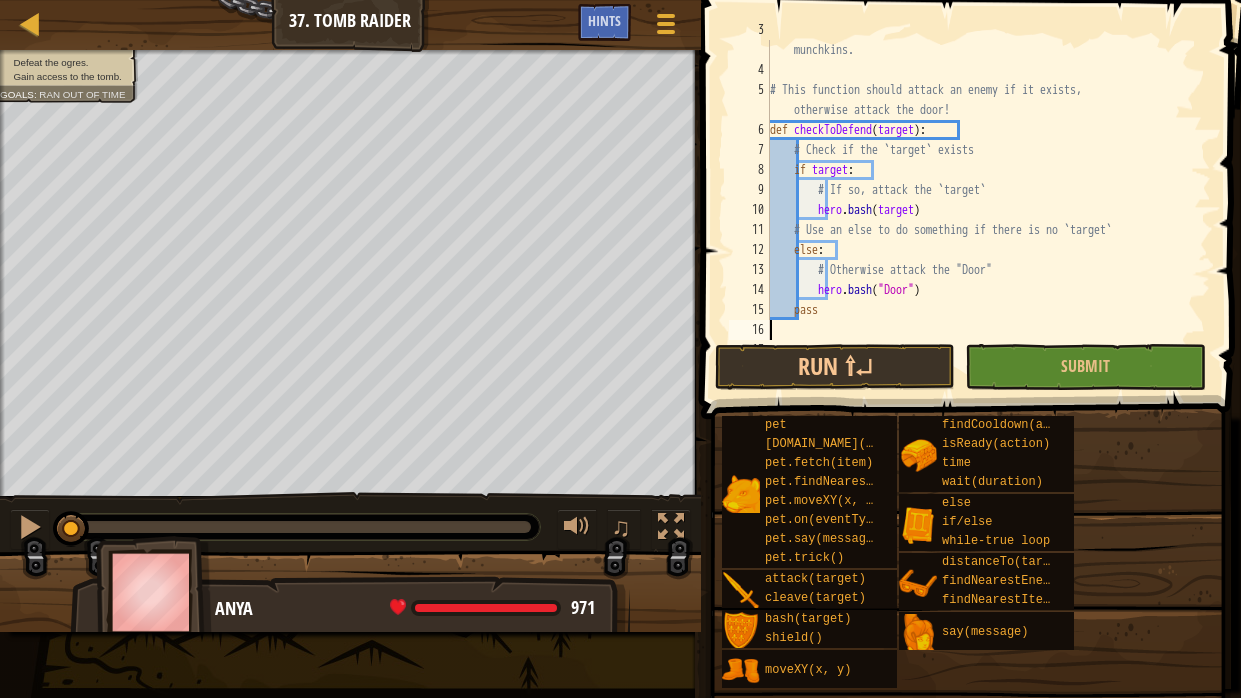 type on "checkToDefend(enemy)" 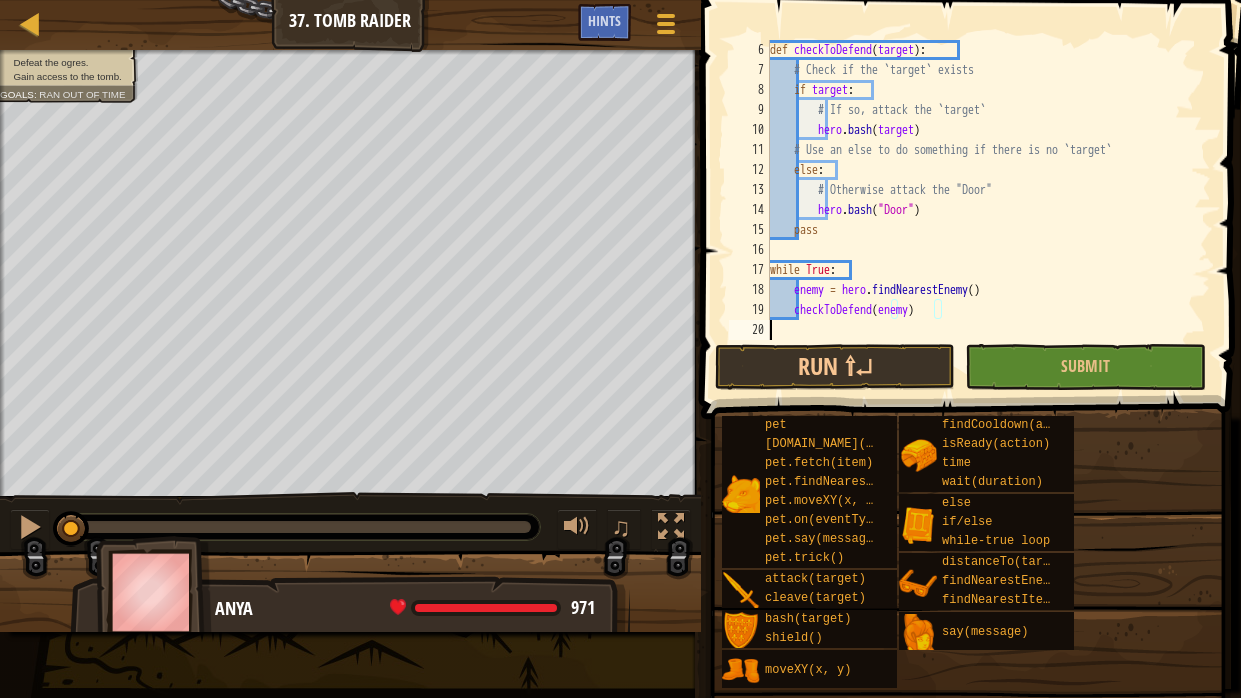 scroll, scrollTop: 139, scrollLeft: 0, axis: vertical 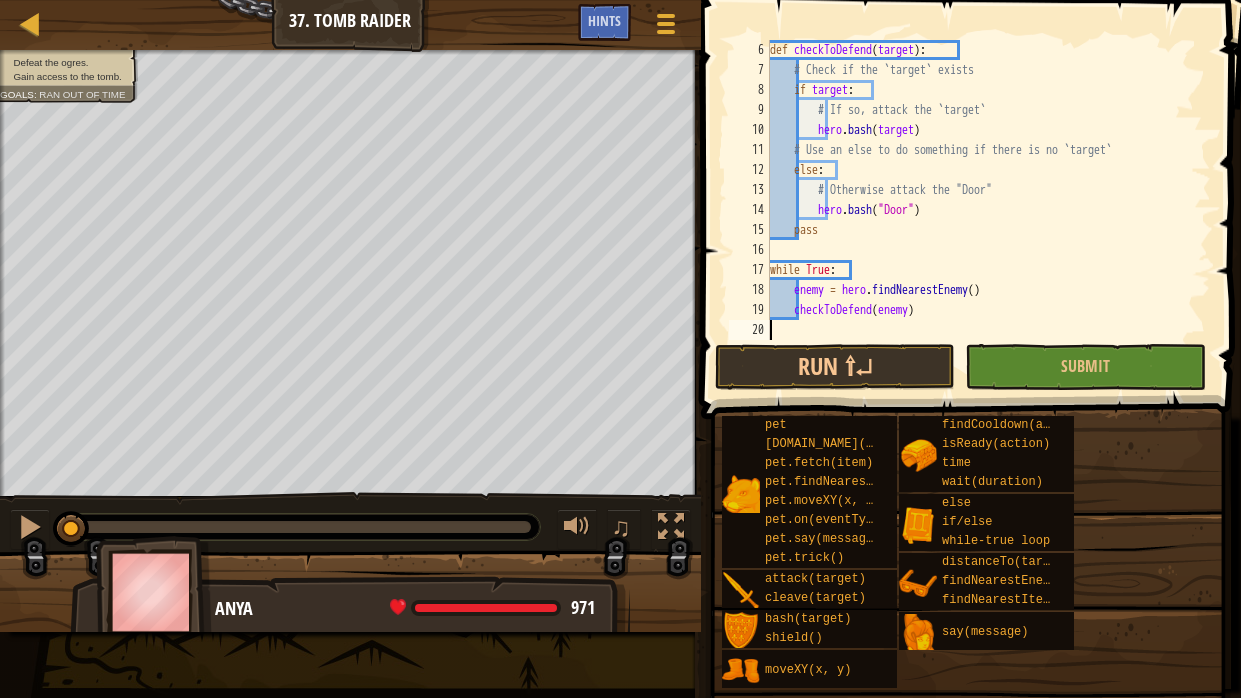 type on "checkToDefend(enemy)" 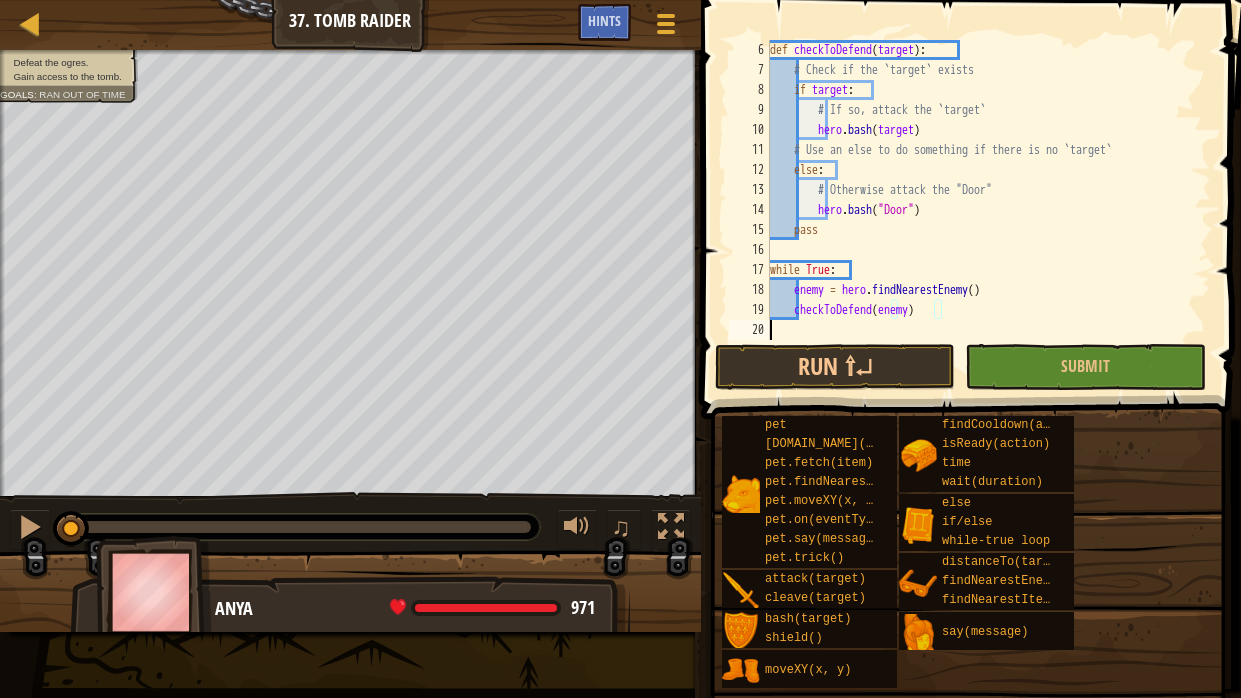 type on "checkToDefend(enemy)" 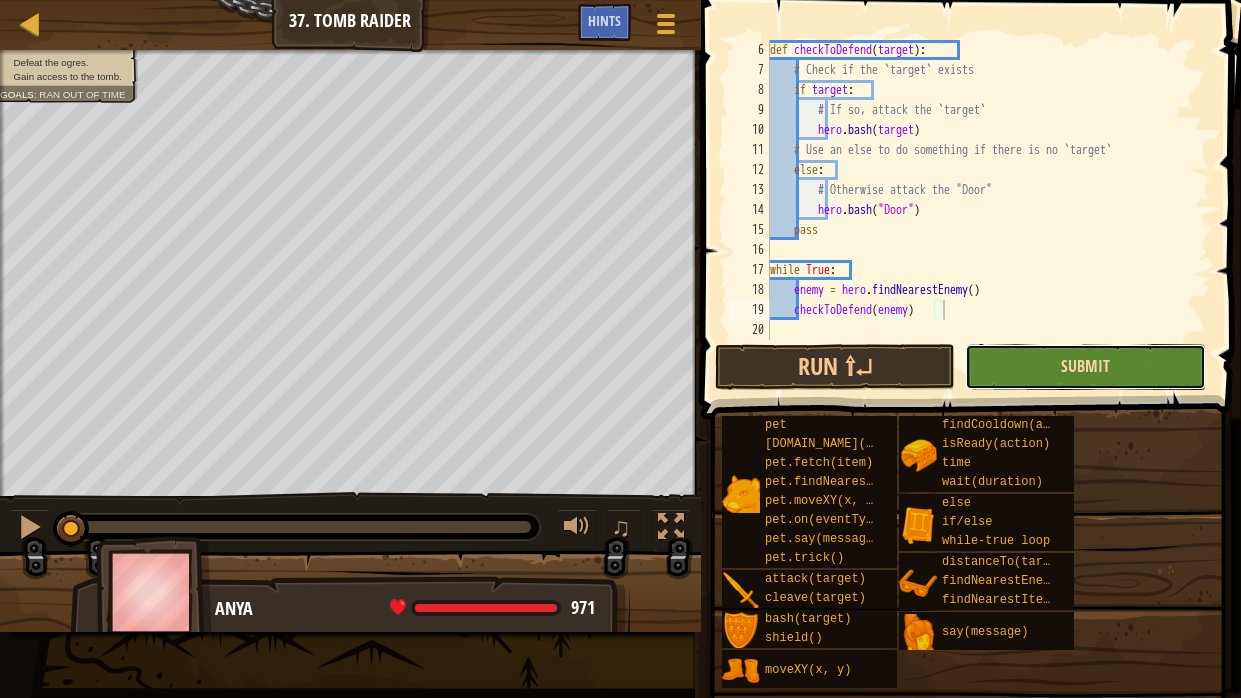 click on "Submit" at bounding box center (1085, 366) 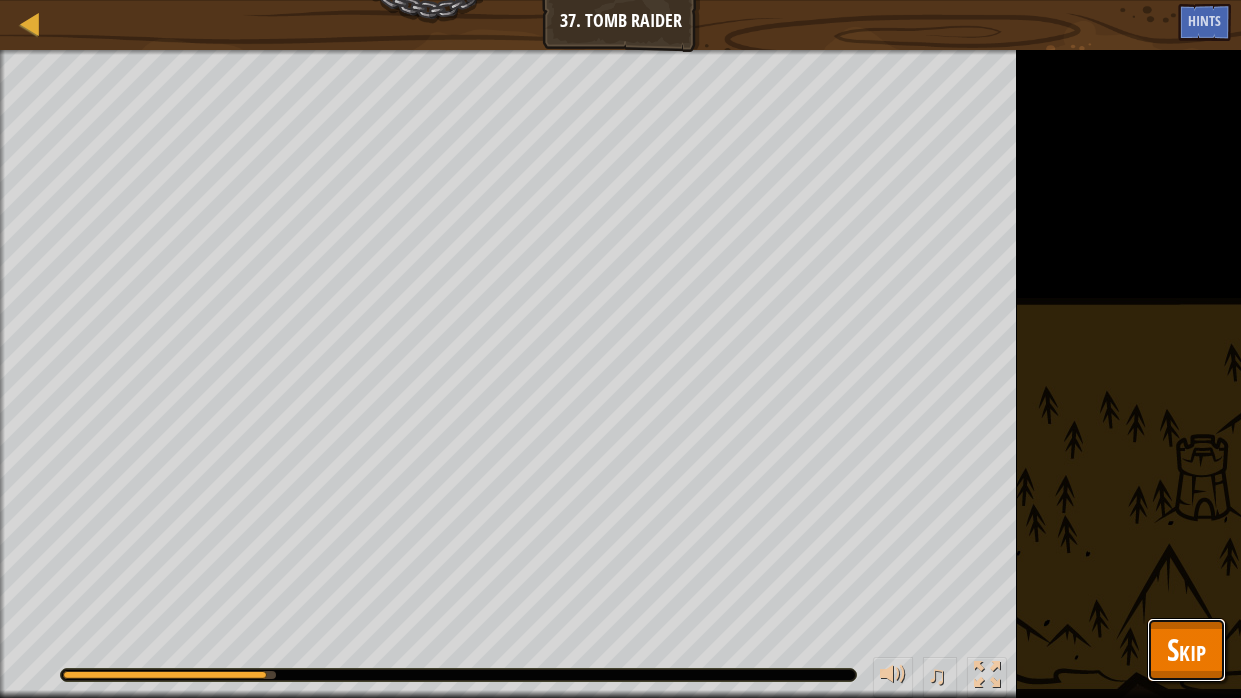 click on "Skip" at bounding box center [1186, 650] 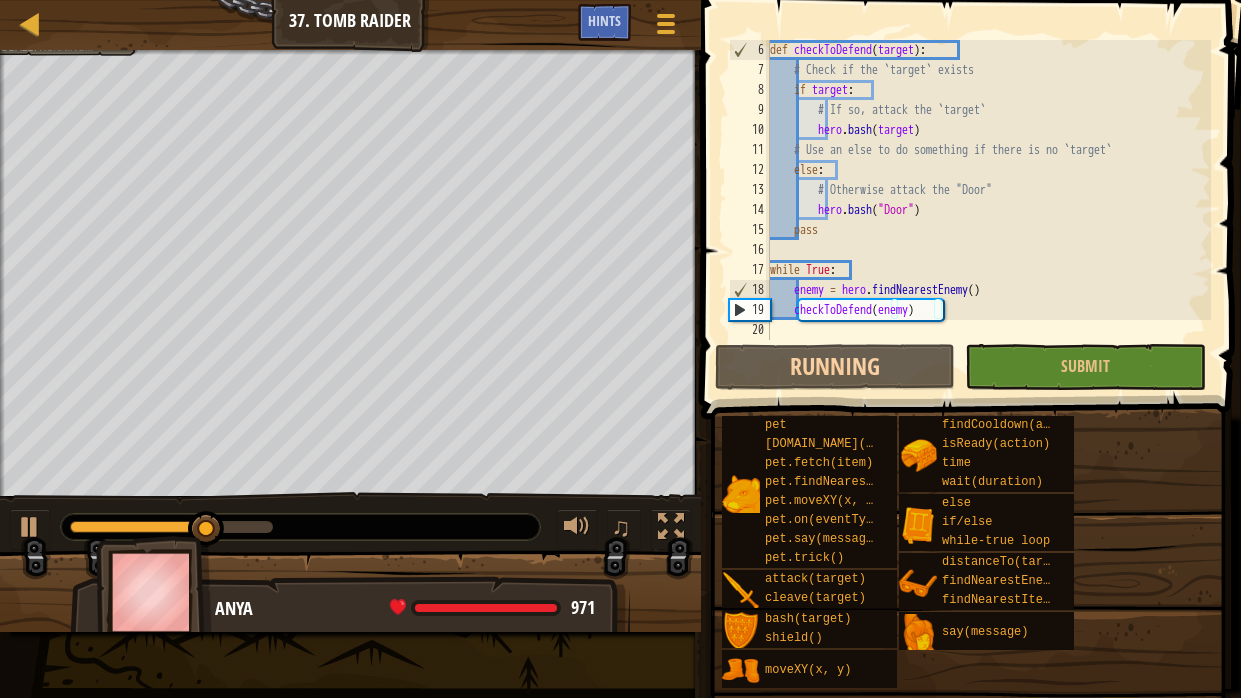click on "def   checkToDefend ( target ) :      # Check if the `target` exists      if   target :          # If so, attack the `target`          hero . bash ( target )      # Use an else to do something if there is no `target`      else :          # Otherwise attack the "Door"          hero . bash ( "Door" )      pass while   True :      enemy   =   hero . findNearestEnemy ( )      checkToDefend ( enemy )" at bounding box center [988, 210] 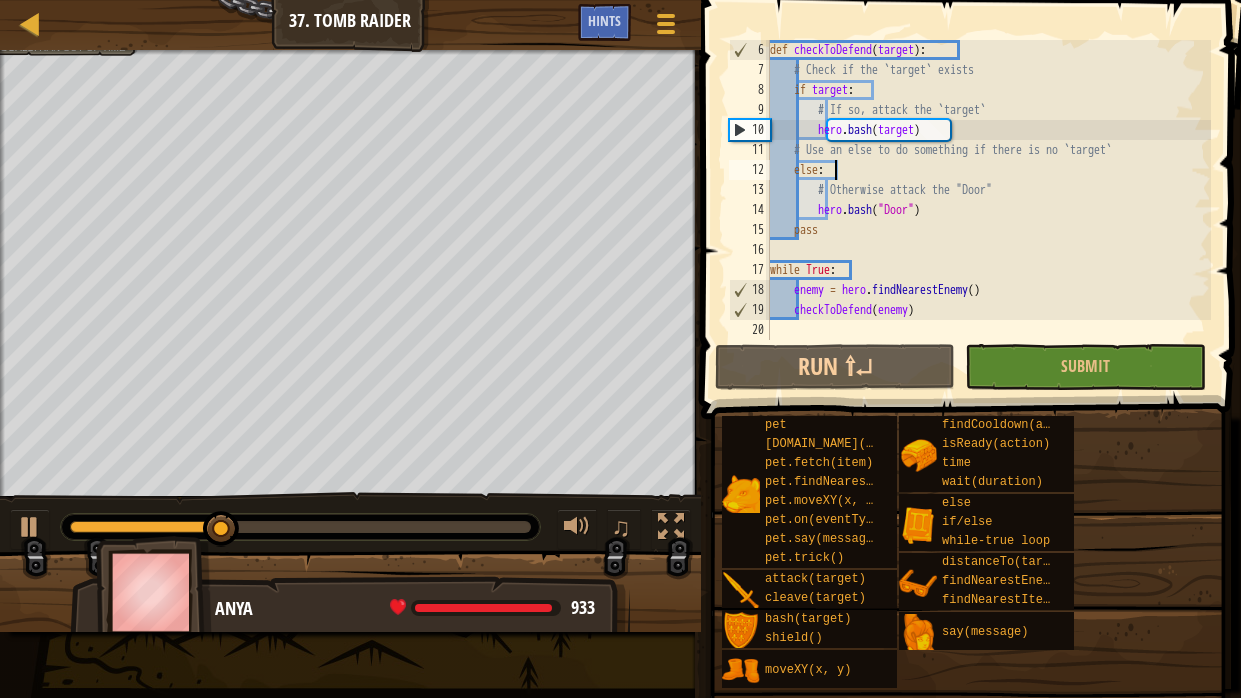 type on "# This function should attack an enemy if it exists, otherwise attack the door!" 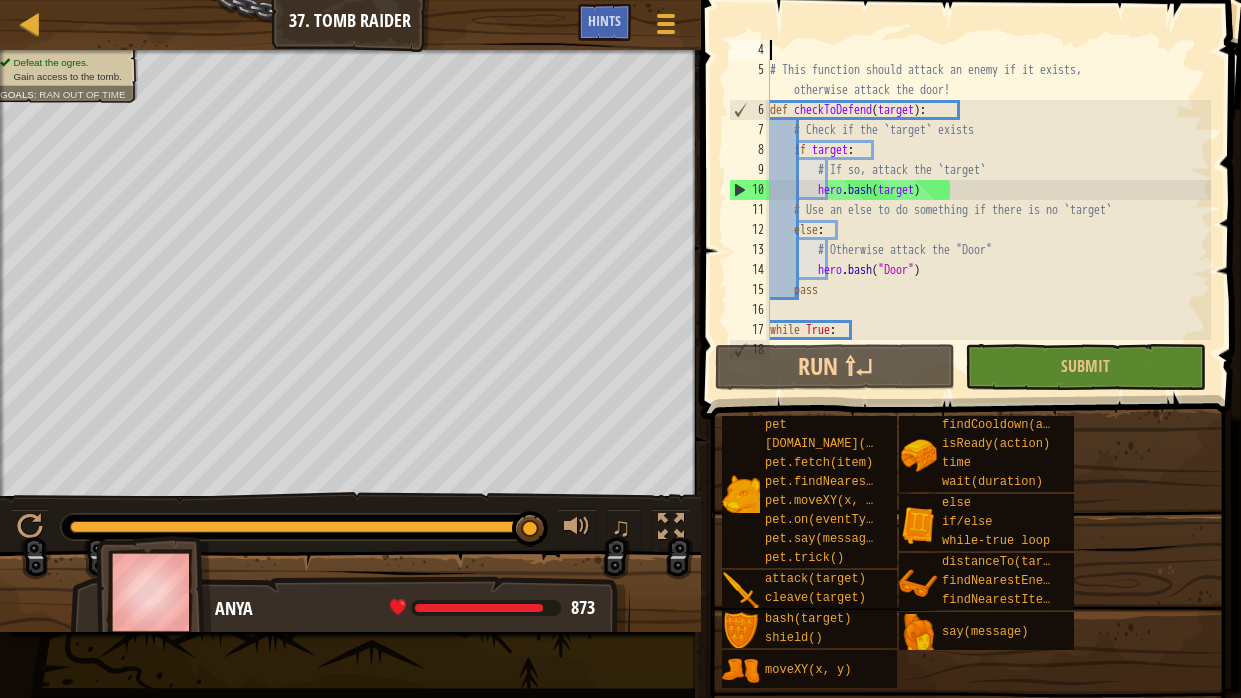 scroll, scrollTop: 79, scrollLeft: 0, axis: vertical 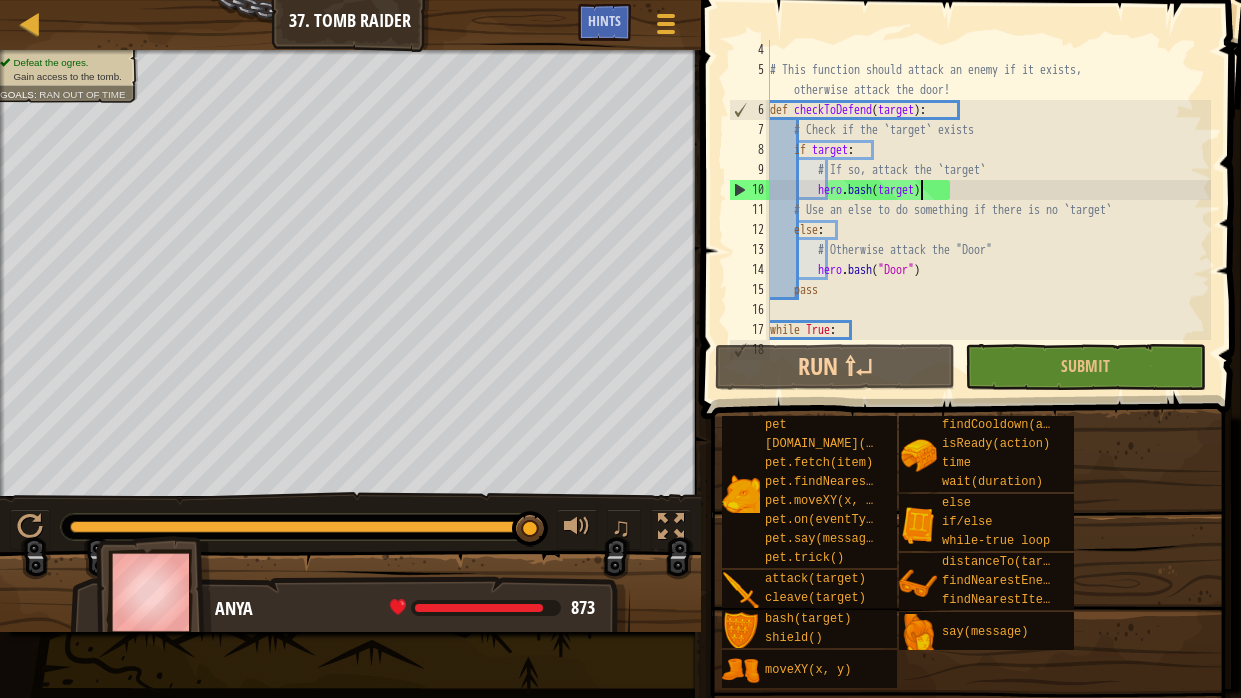 click on "# This function should attack an enemy if it exists,       otherwise attack the door! def   checkToDefend ( target ) :      # Check if the `target` exists      if   target :          # If so, attack the `target`          hero . bash ( target )      # Use an else to do something if there is no `target`      else :          # Otherwise attack the "Door"          hero . bash ( "Door" )      pass while   True :      enemy   =   hero . findNearestEnemy ( )" at bounding box center (988, 210) 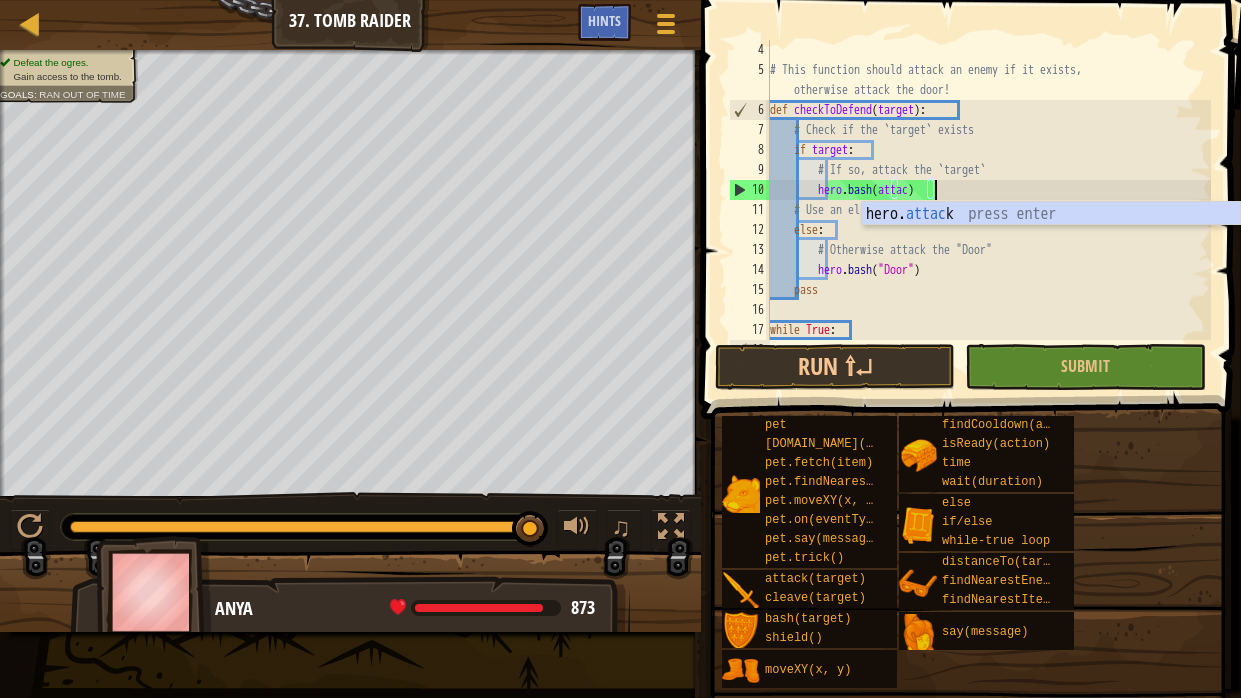 scroll, scrollTop: 9, scrollLeft: 13, axis: both 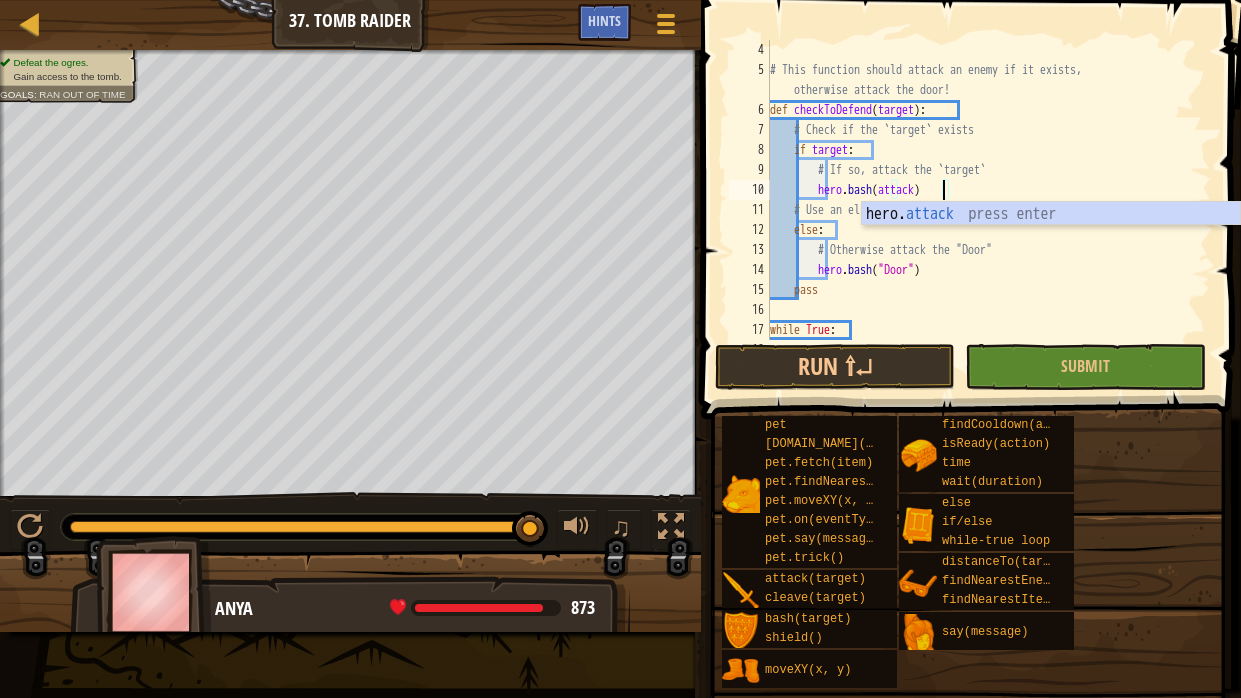 click on "# This function should attack an enemy if it exists,       otherwise attack the door! def   checkToDefend ( target ) :      # Check if the `target` exists      if   target :          # If so, attack the `target`          hero . bash ( attack )      # Use an else to do something if there is no `target`      else :          # Otherwise attack the "Door"          hero . bash ( "Door" )      pass while   True :      enemy   =   hero . findNearestEnemy ( )" at bounding box center (988, 210) 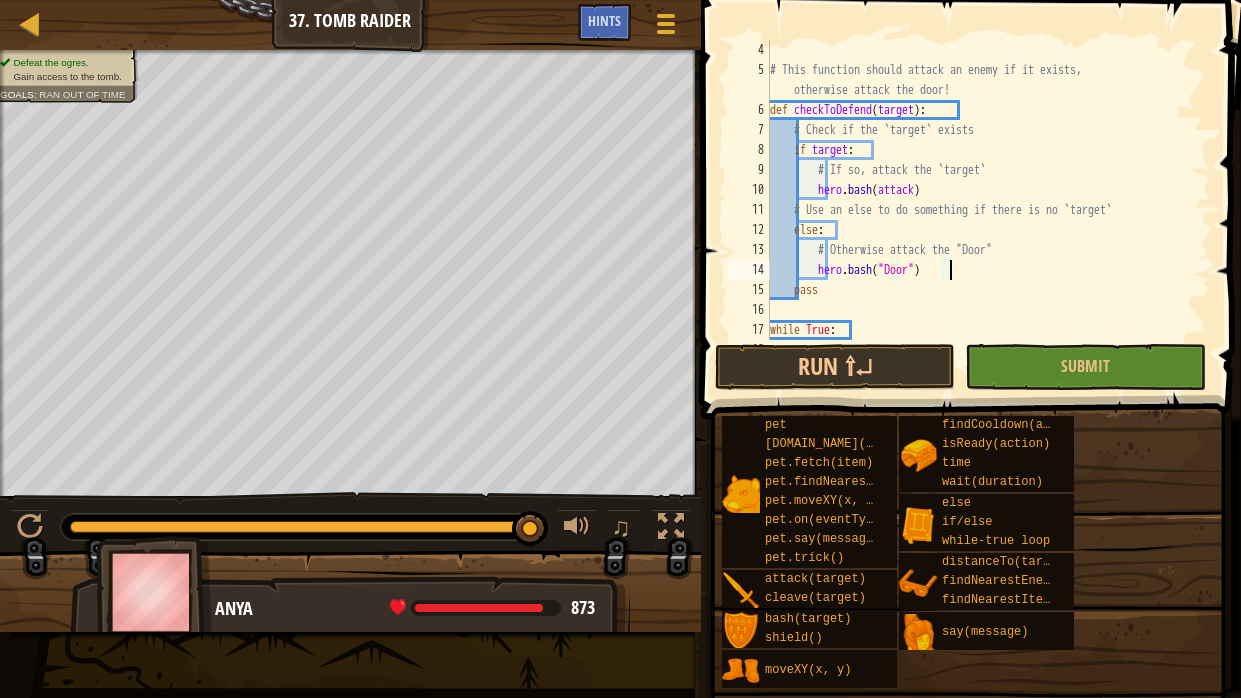 click on "# This function should attack an enemy if it exists,       otherwise attack the door! def   checkToDefend ( target ) :      # Check if the `target` exists      if   target :          # If so, attack the `target`          hero . bash ( attack )      # Use an else to do something if there is no `target`      else :          # Otherwise attack the "Door"          hero . bash ( "Door" )      pass while   True :      enemy   =   hero . findNearestEnemy ( )" at bounding box center (988, 210) 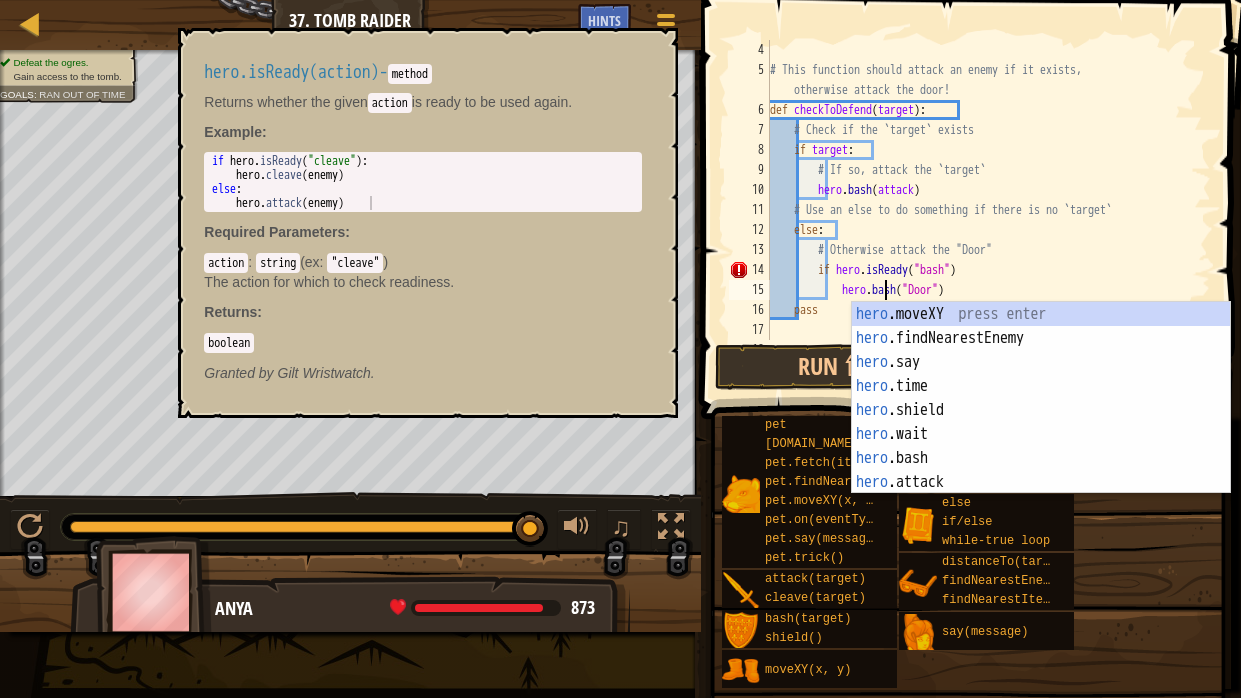 scroll, scrollTop: 9, scrollLeft: 9, axis: both 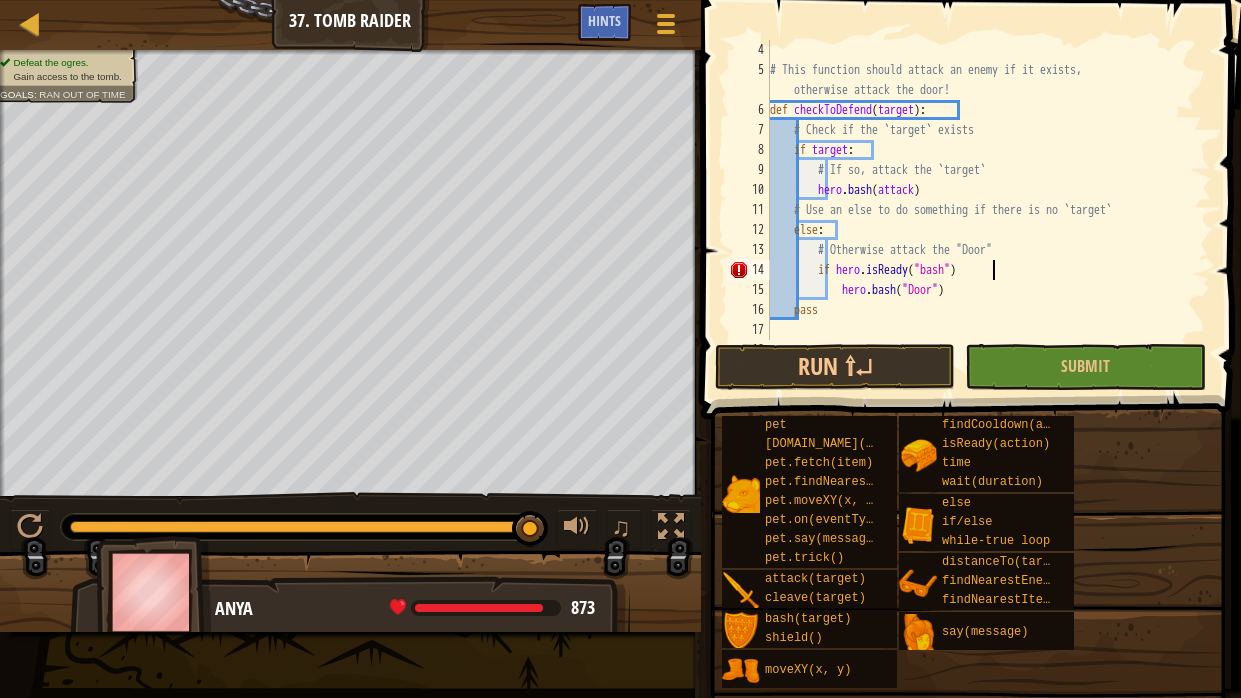 click on "# This function should attack an enemy if it exists,       otherwise attack the door! def   checkToDefend ( target ) :      # Check if the `target` exists      if   target :          # If so, attack the `target`          hero . bash ( attack )      # Use an else to do something if there is no `target`      else :          # Otherwise attack the "Door"          if   hero . isReady ( "bash" )              hero . bash ( "Door" )      pass while   True :" at bounding box center [988, 210] 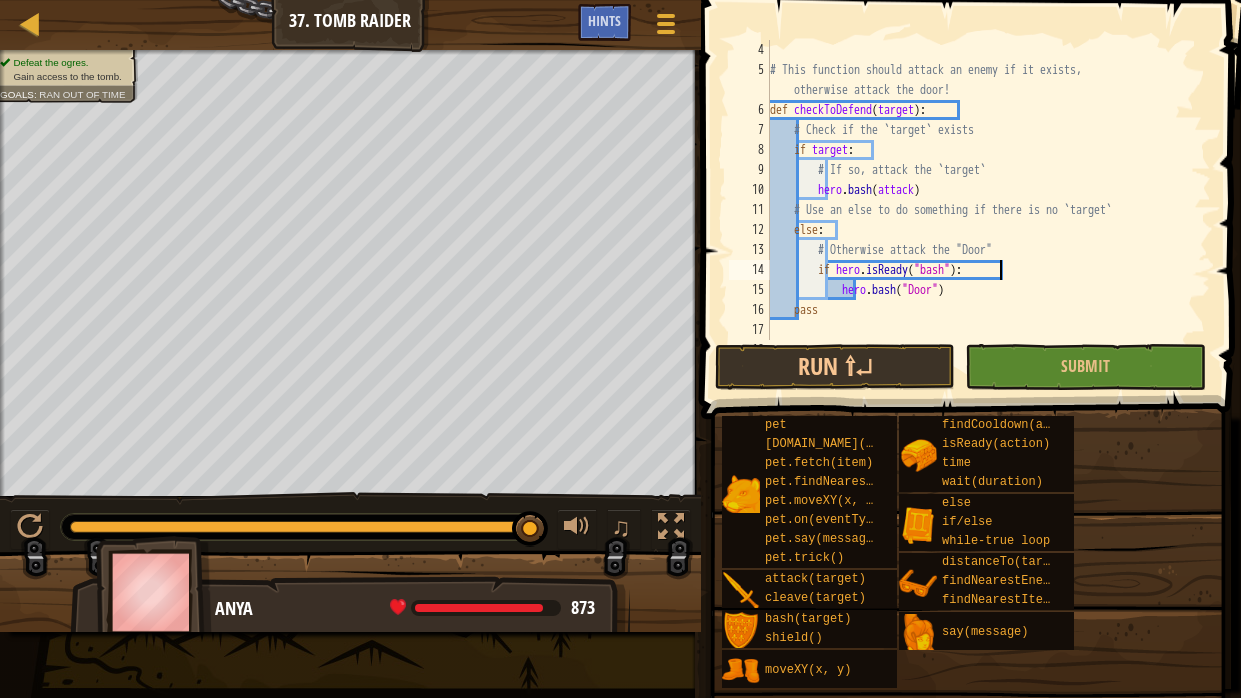 click on "# This function should attack an enemy if it exists,       otherwise attack the door! def   checkToDefend ( target ) :      # Check if the `target` exists      if   target :          # If so, attack the `target`          hero . bash ( attack )      # Use an else to do something if there is no `target`      else :          # Otherwise attack the "Door"          if   hero . isReady ( "bash" ) :              hero . bash ( "Door" )      pass while   True :" at bounding box center (988, 210) 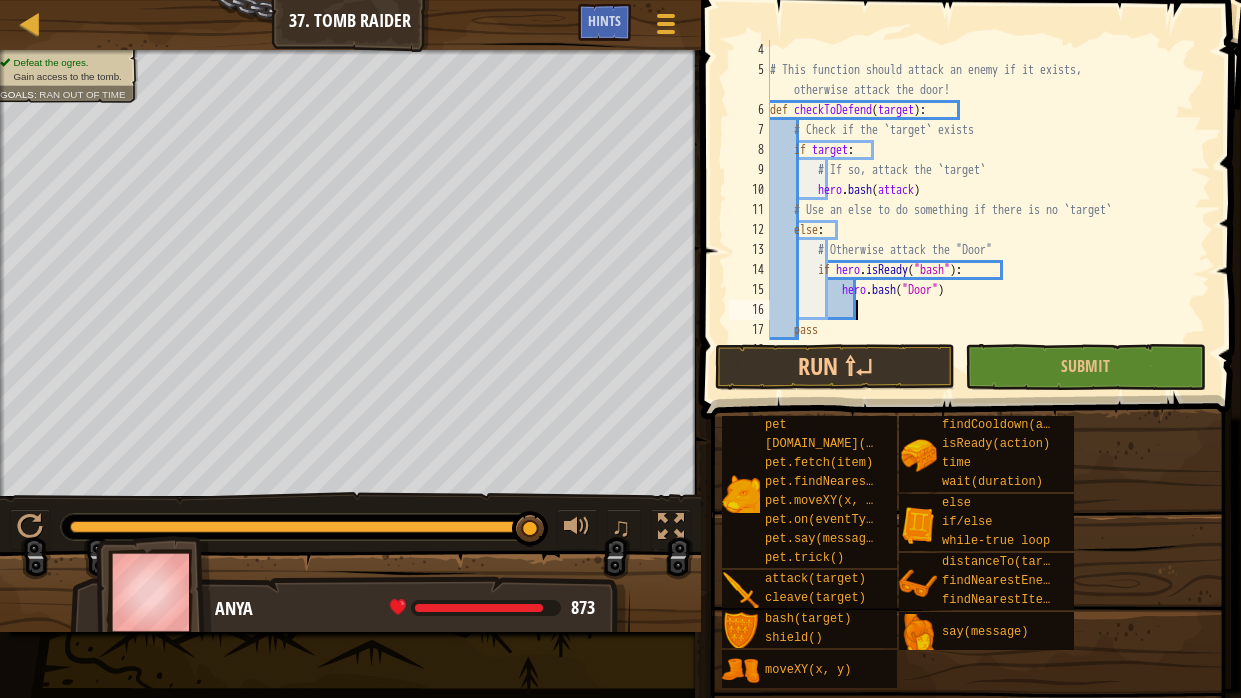 type on "e" 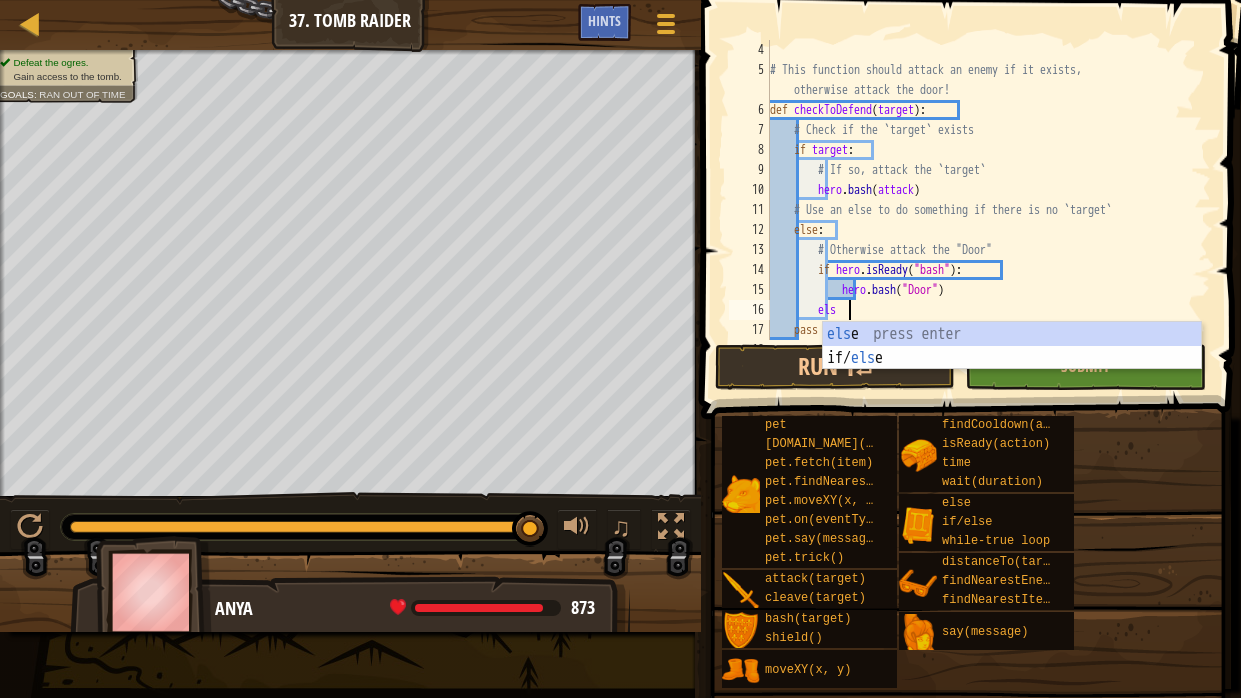 scroll, scrollTop: 9, scrollLeft: 6, axis: both 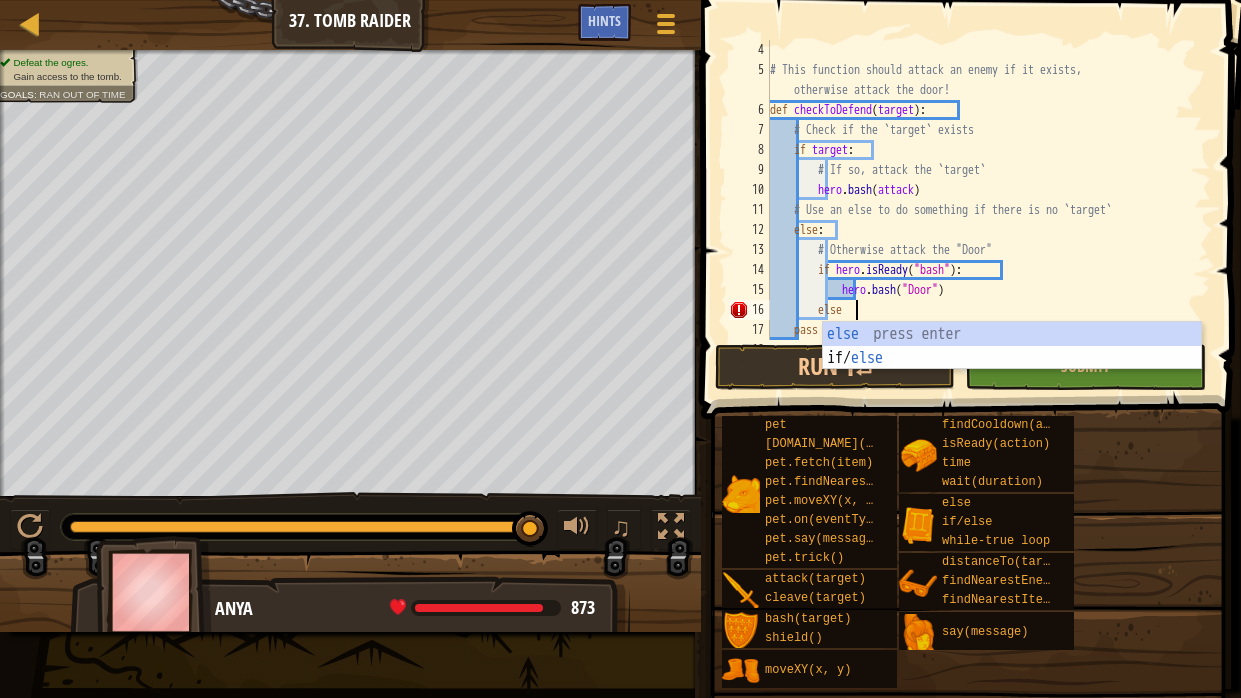 type on "else:" 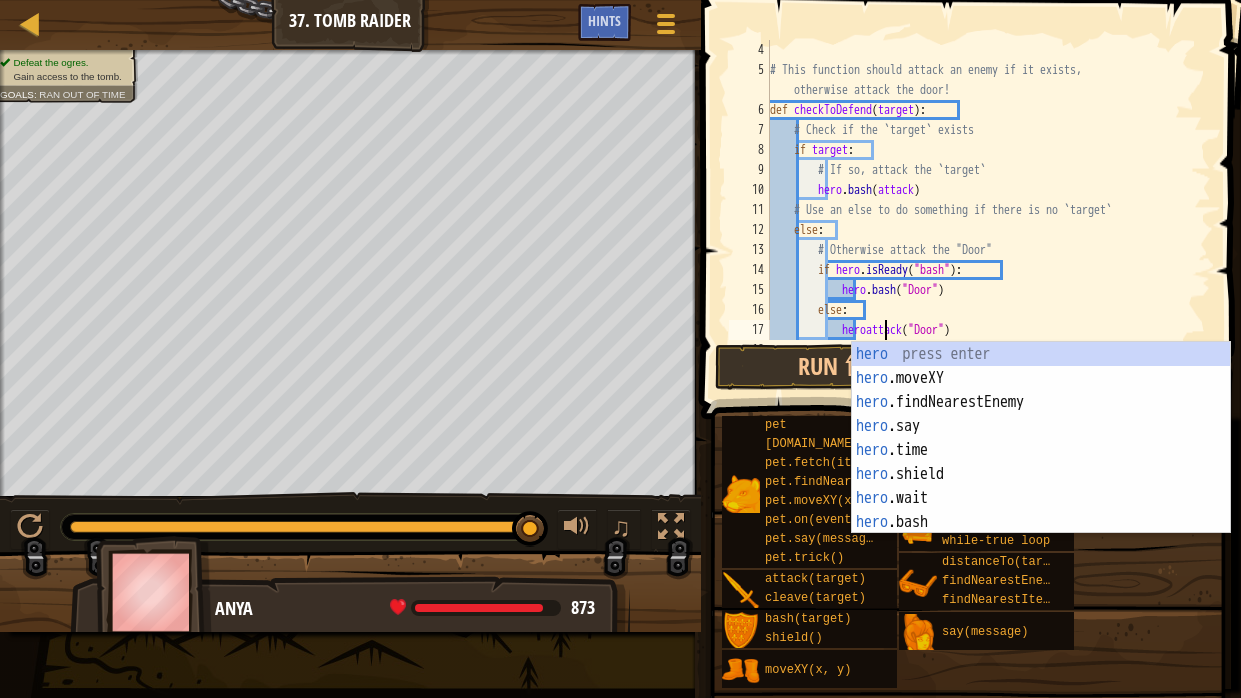 scroll, scrollTop: 9, scrollLeft: 9, axis: both 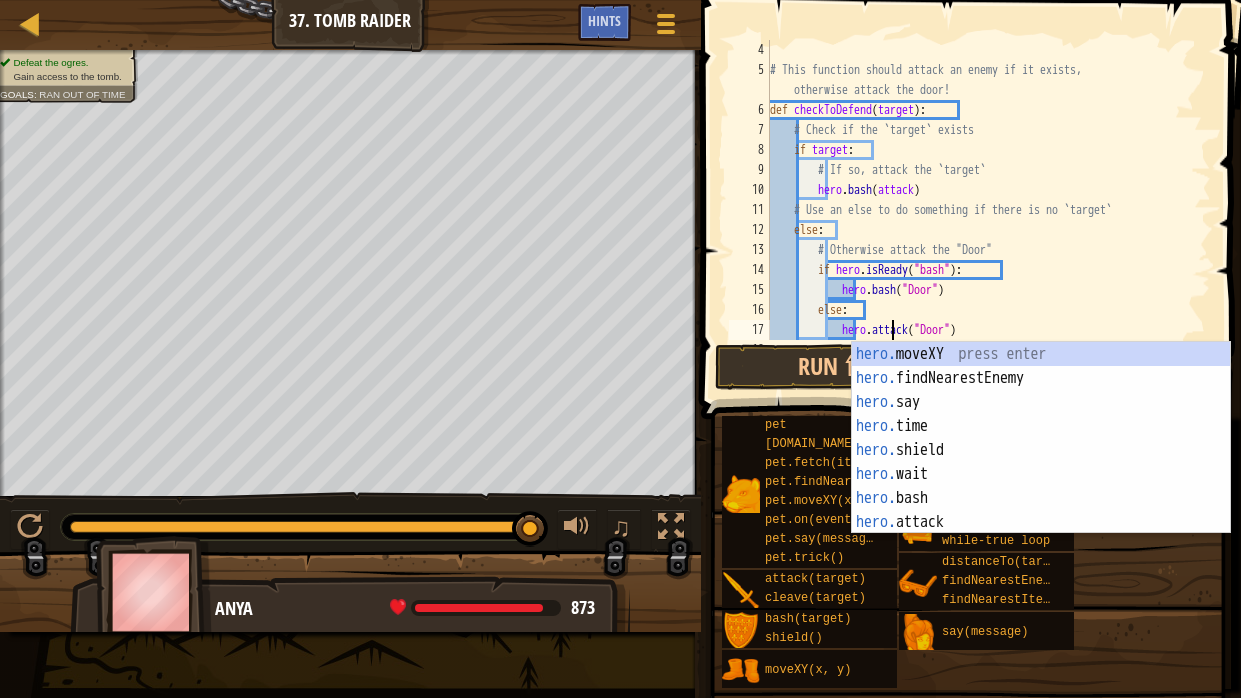 click on "# This function should attack an enemy if it exists,       otherwise attack the door! def   checkToDefend ( target ) :      # Check if the `target` exists      if   target :          # If so, attack the `target`          hero . bash ( attack )      # Use an else to do something if there is no `target`      else :          # Otherwise attack the "Door"          if   hero . isReady ( "bash" ) :              hero . bash ( "Door" )          else :              hero . attack ( "Door" )      pass" at bounding box center (988, 210) 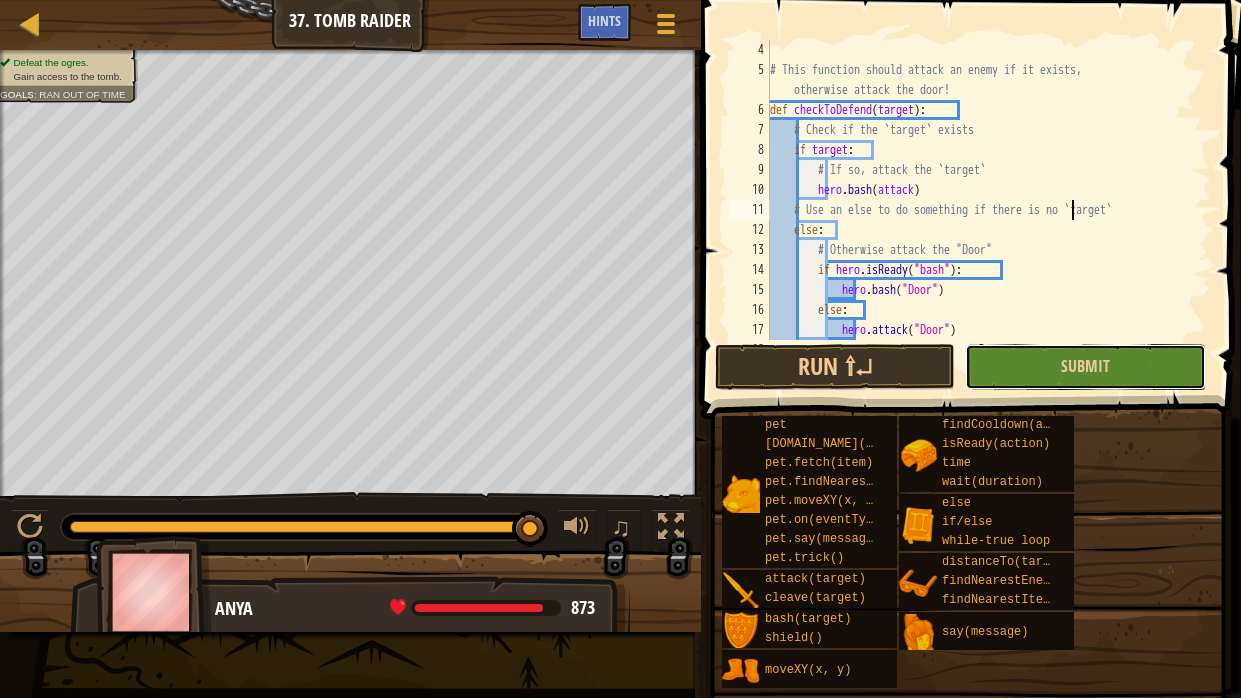 click on "Submit" at bounding box center [1085, 367] 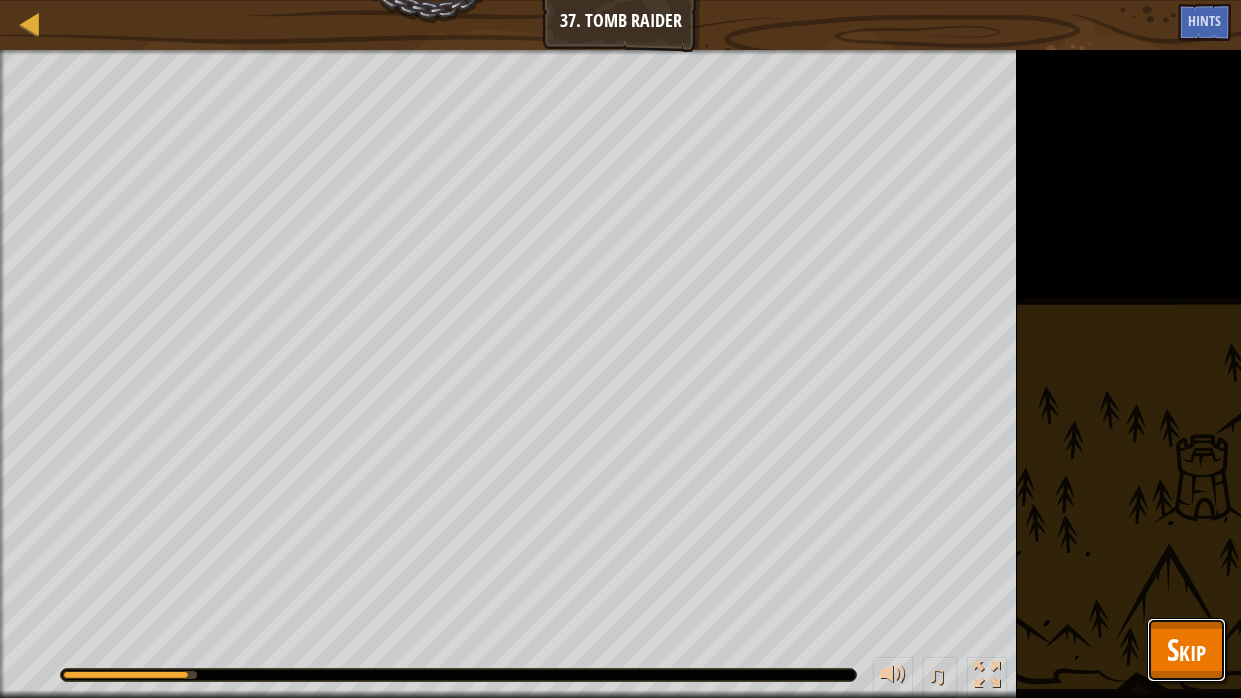 click on "Skip" at bounding box center (1186, 649) 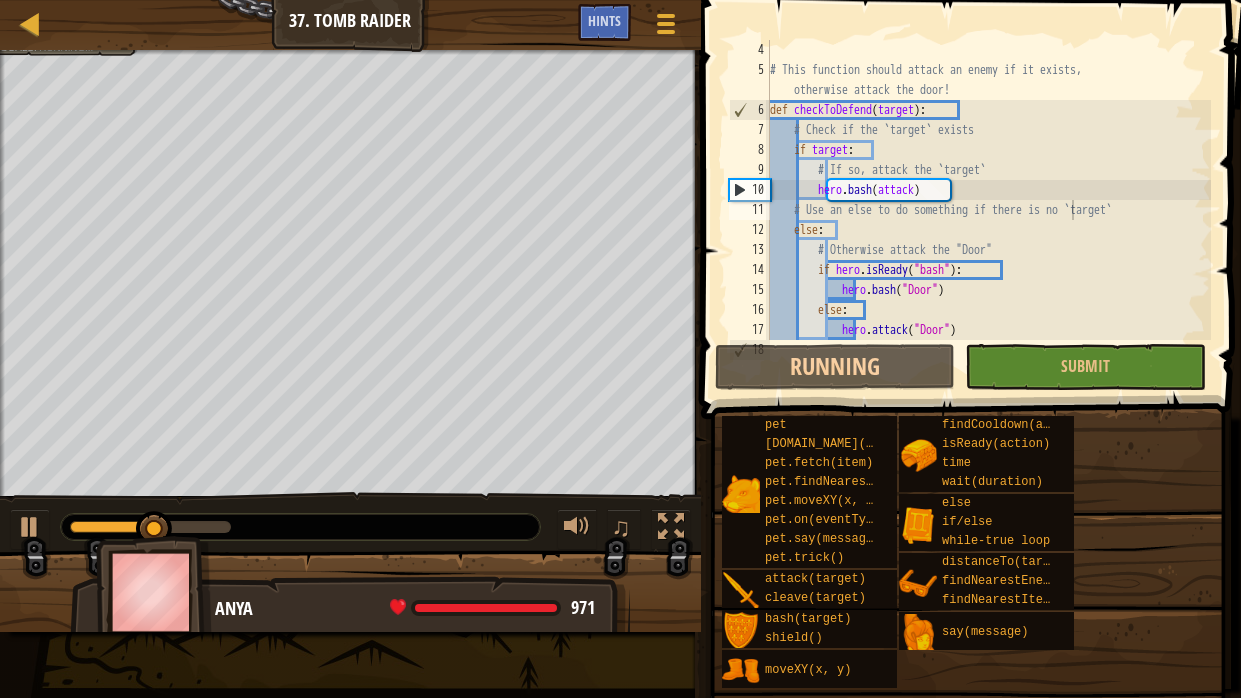 click on "# This function should attack an enemy if it exists,       otherwise attack the door! def   checkToDefend ( target ) :      # Check if the `target` exists      if   target :          # If so, attack the `target`          hero . bash ( attack )      # Use an else to do something if there is no `target`      else :          # Otherwise attack the "Door"          if   hero . isReady ( "bash" ) :              hero . bash ( "Door" )          else :              hero . attack ( "Door" )      pass" at bounding box center [988, 210] 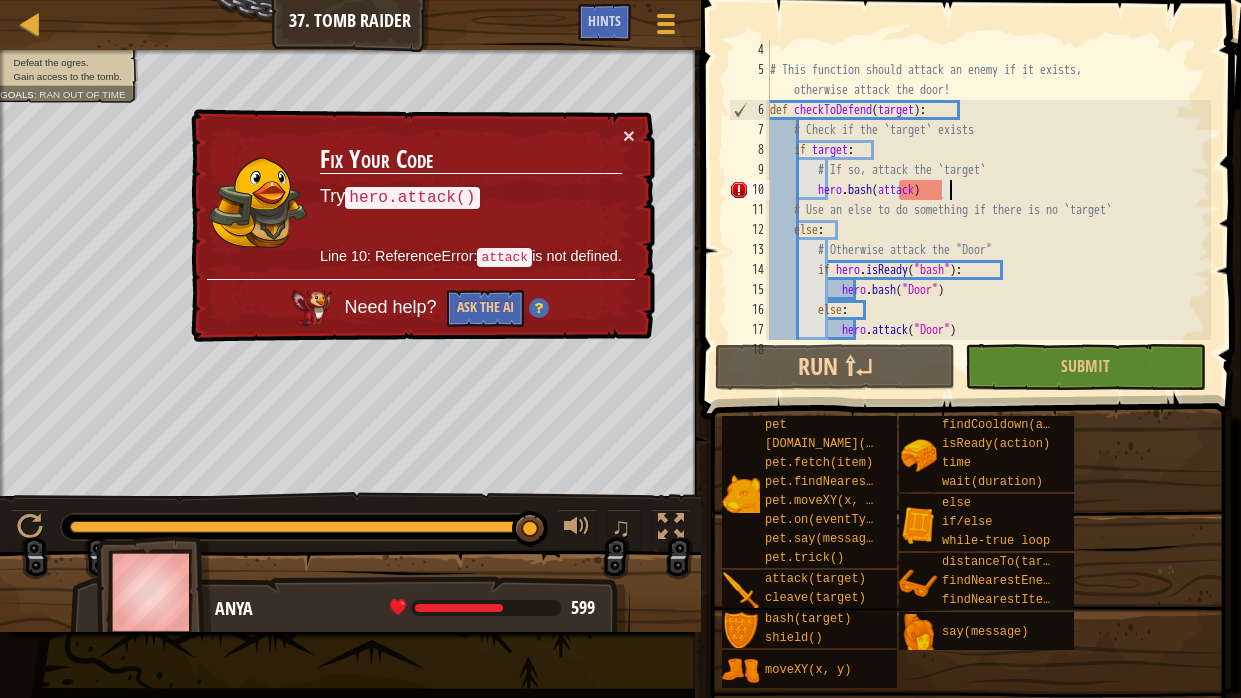 click on "# This function should attack an enemy if it exists,       otherwise attack the door! def   checkToDefend ( target ) :      # Check if the `target` exists      if   target :          # If so, attack the `target`          hero . bash ( attack )      # Use an else to do something if there is no `target`      else :          # Otherwise attack the "Door"          if   hero . isReady ( "bash" ) :              hero . bash ( "Door" )          else :              hero . attack ( "Door" )      pass" at bounding box center (988, 210) 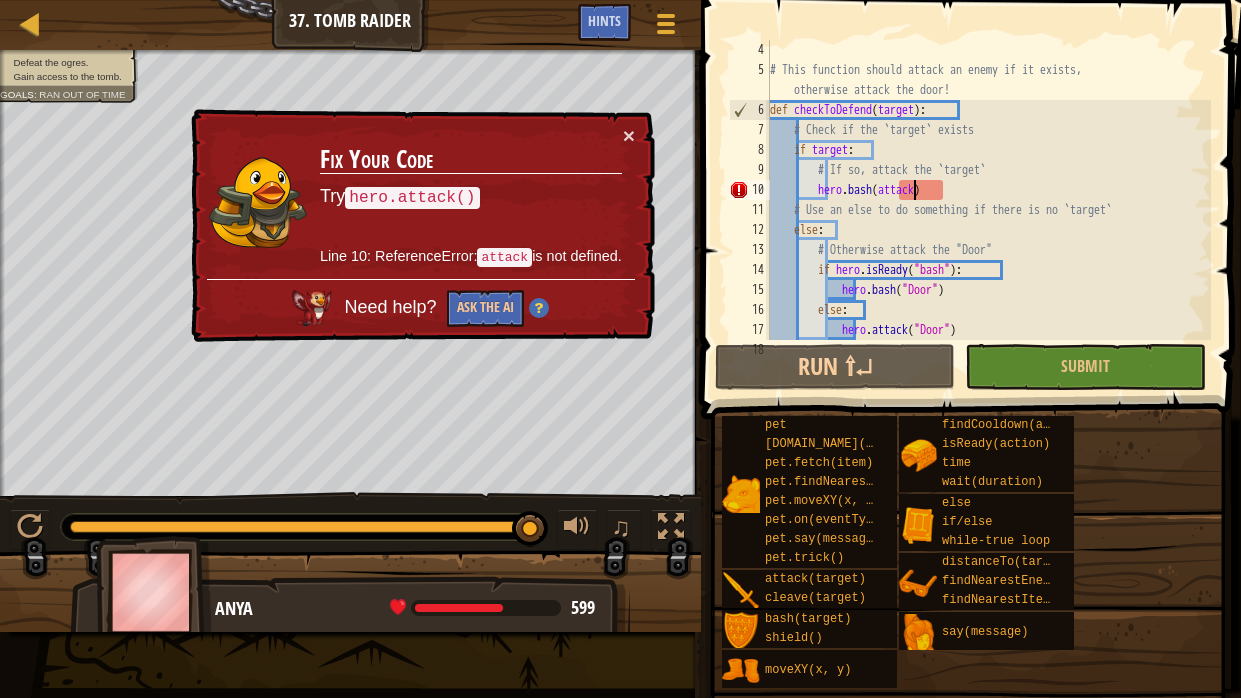 click on "# This function should attack an enemy if it exists,       otherwise attack the door! def   checkToDefend ( target ) :      # Check if the `target` exists      if   target :          # If so, attack the `target`          hero . bash ( attack )      # Use an else to do something if there is no `target`      else :          # Otherwise attack the "Door"          if   hero . isReady ( "bash" ) :              hero . bash ( "Door" )          else :              hero . attack ( "Door" )      pass" at bounding box center [988, 210] 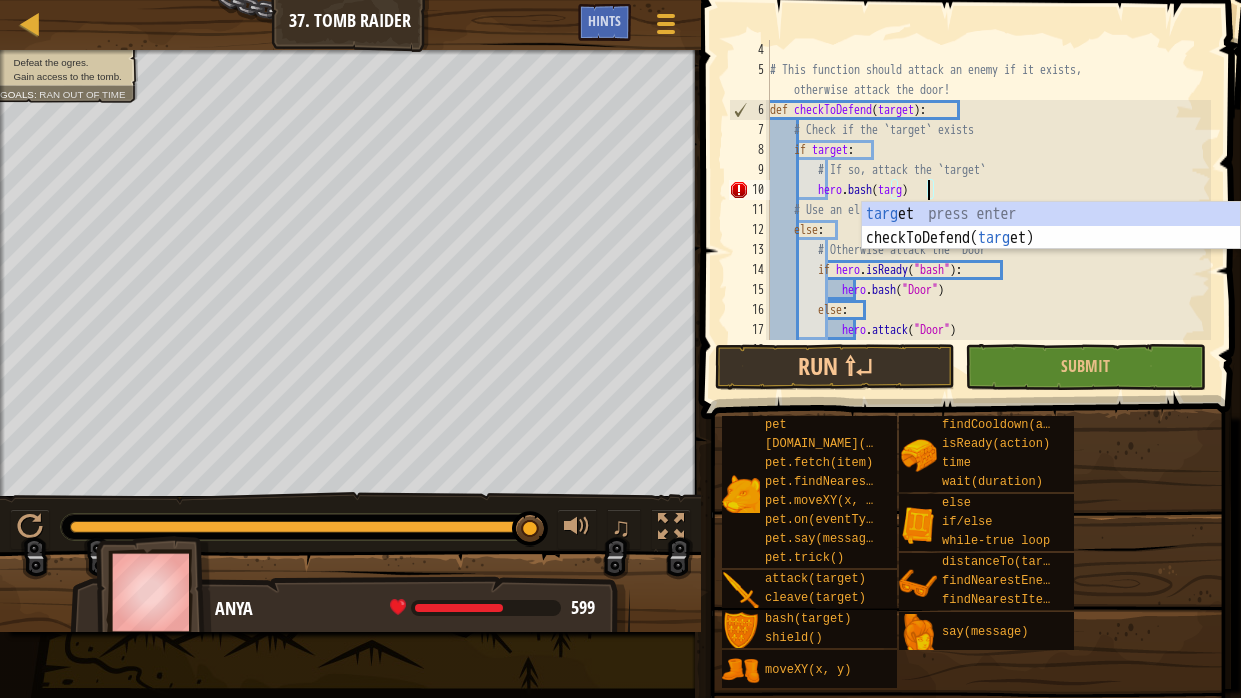 scroll, scrollTop: 9, scrollLeft: 13, axis: both 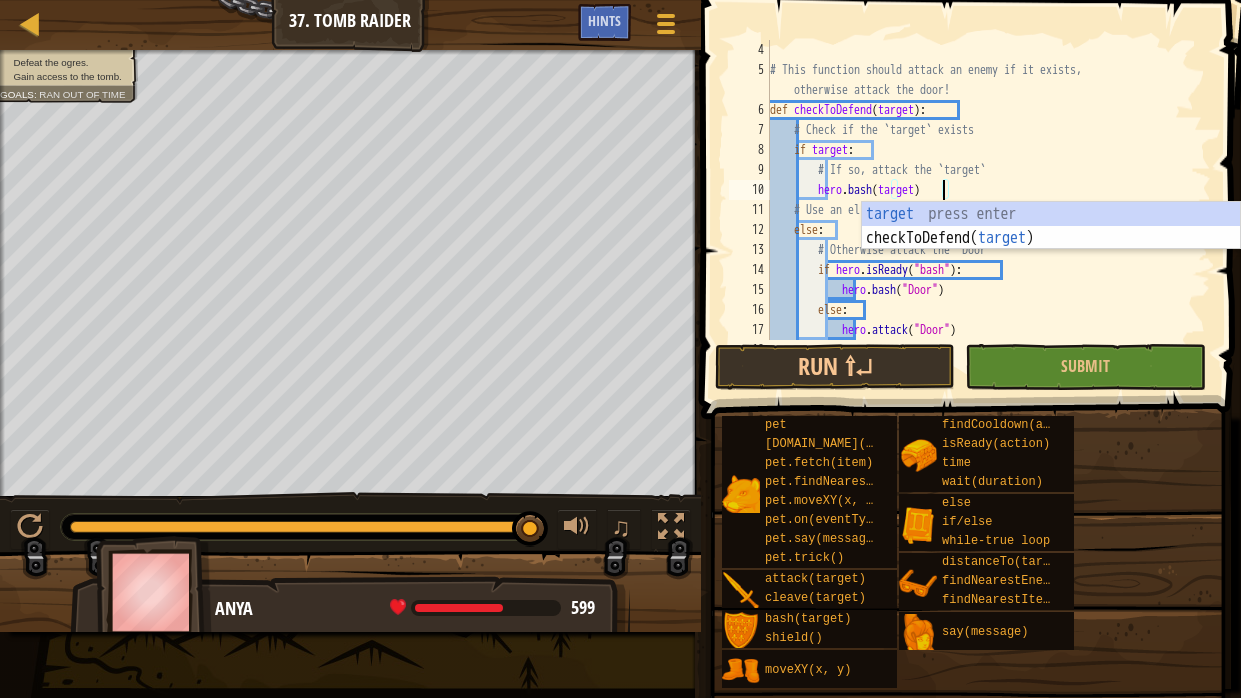 click on "# This function should attack an enemy if it exists,       otherwise attack the door! def   checkToDefend ( target ) :      # Check if the `target` exists      if   target :          # If so, attack the `target`          hero . bash ( target )      # Use an else to do something if there is no `target`      else :          # Otherwise attack the "Door"          if   hero . isReady ( "bash" ) :              hero . bash ( "Door" )          else :              hero . attack ( "Door" )      pass" at bounding box center [988, 210] 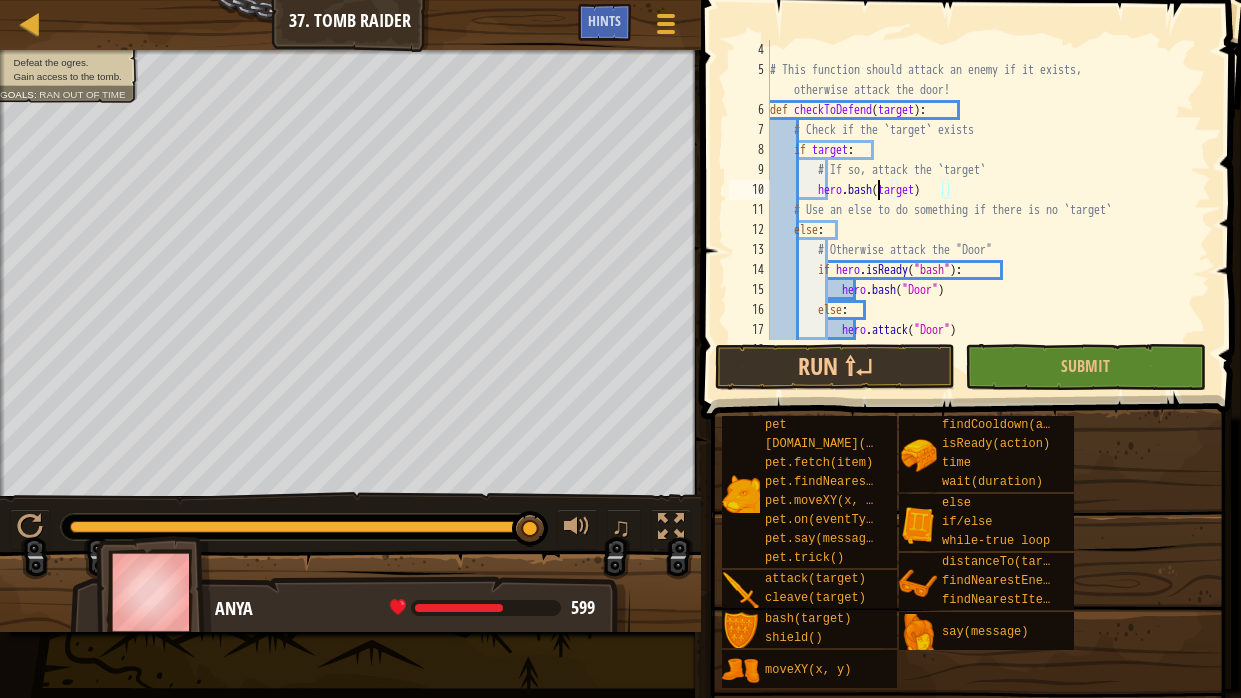click on "# This function should attack an enemy if it exists,       otherwise attack the door! def   checkToDefend ( target ) :      # Check if the `target` exists      if   target :          # If so, attack the `target`          hero . bash ( target )      # Use an else to do something if there is no `target`      else :          # Otherwise attack the "Door"          if   hero . isReady ( "bash" ) :              hero . bash ( "Door" )          else :              hero . attack ( "Door" )      pass" at bounding box center [988, 210] 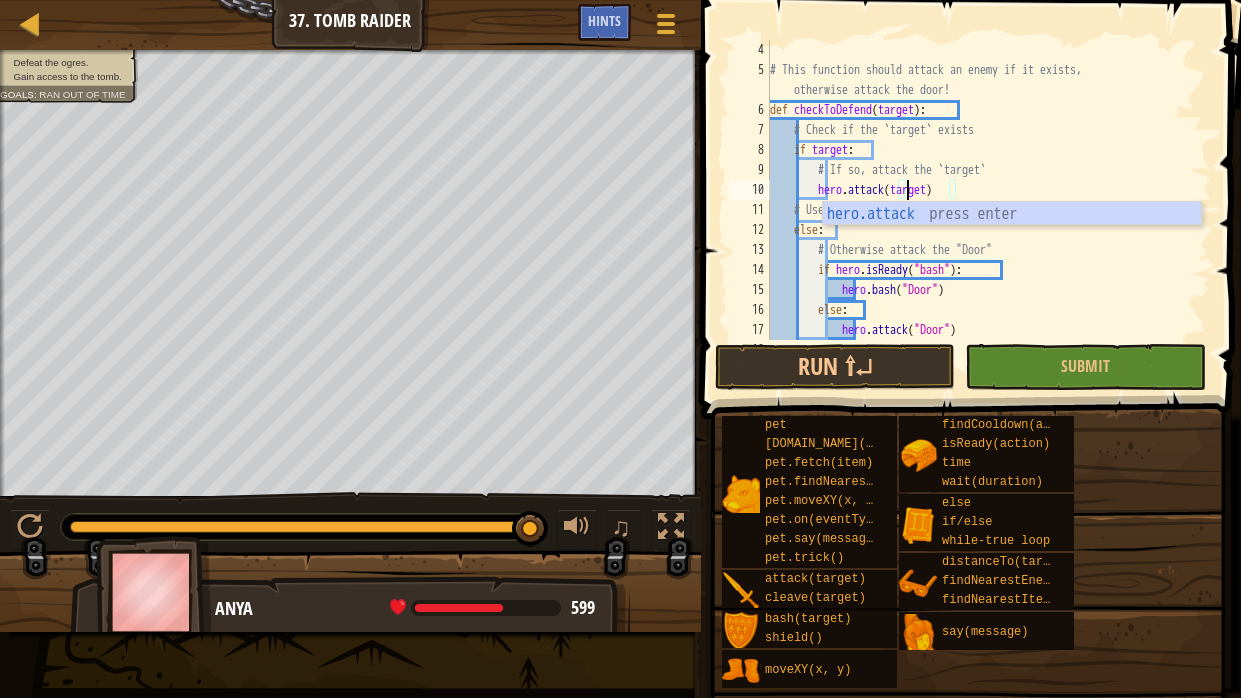 scroll, scrollTop: 9, scrollLeft: 11, axis: both 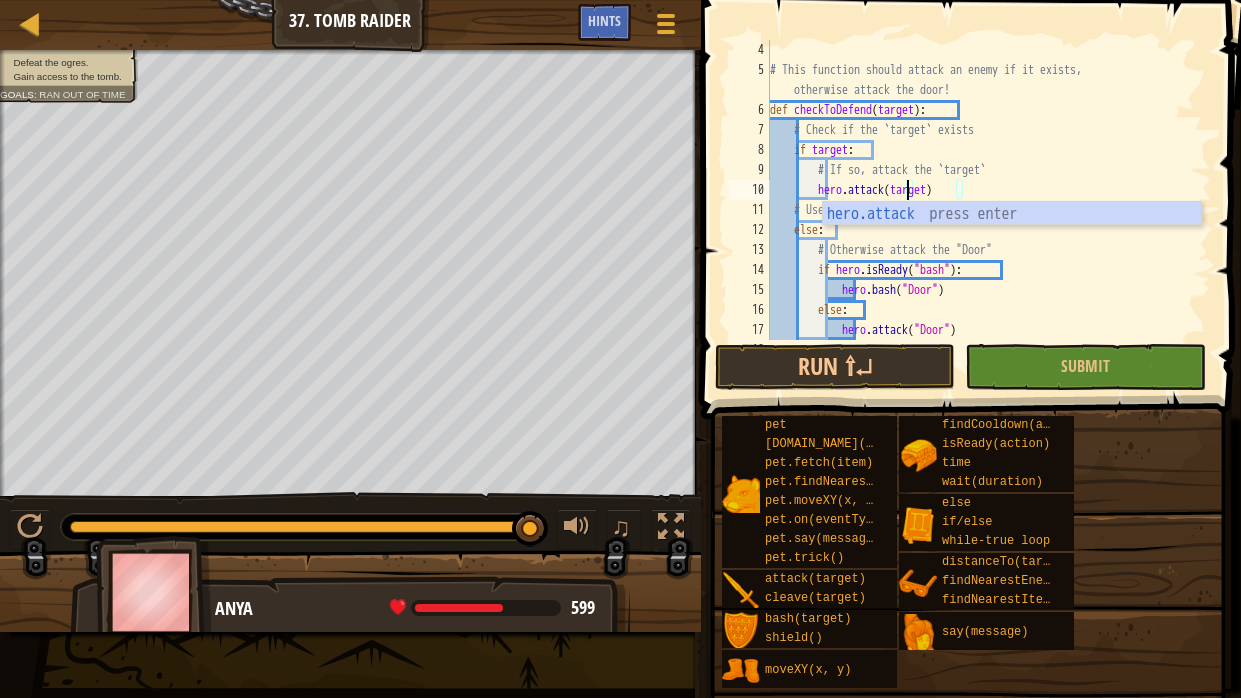 click on "# This function should attack an enemy if it exists,       otherwise attack the door! def   checkToDefend ( target ) :      # Check if the `target` exists      if   target :          # If so, attack the `target`          hero . attack ( target )      # Use an else to do something if there is no `target`      else :          # Otherwise attack the "Door"          if   hero . isReady ( "bash" ) :              hero . bash ( "Door" )          else :              hero . attack ( "Door" )      pass" at bounding box center [988, 210] 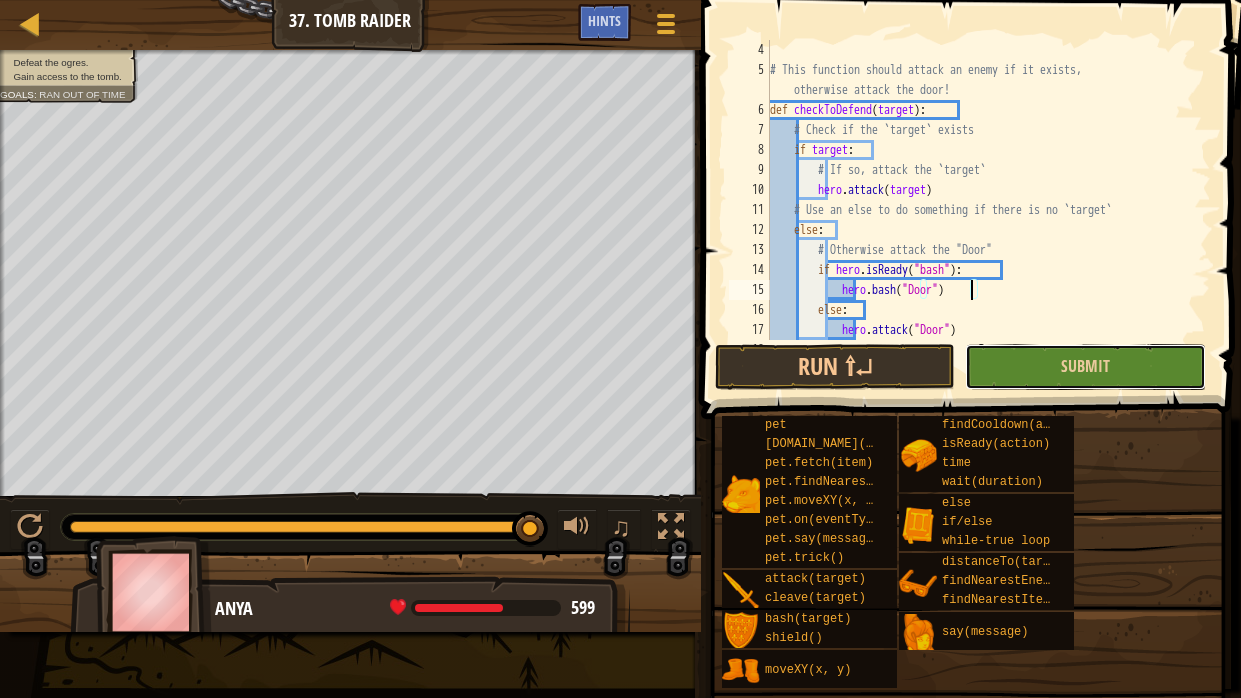 click on "Submit" at bounding box center (1085, 367) 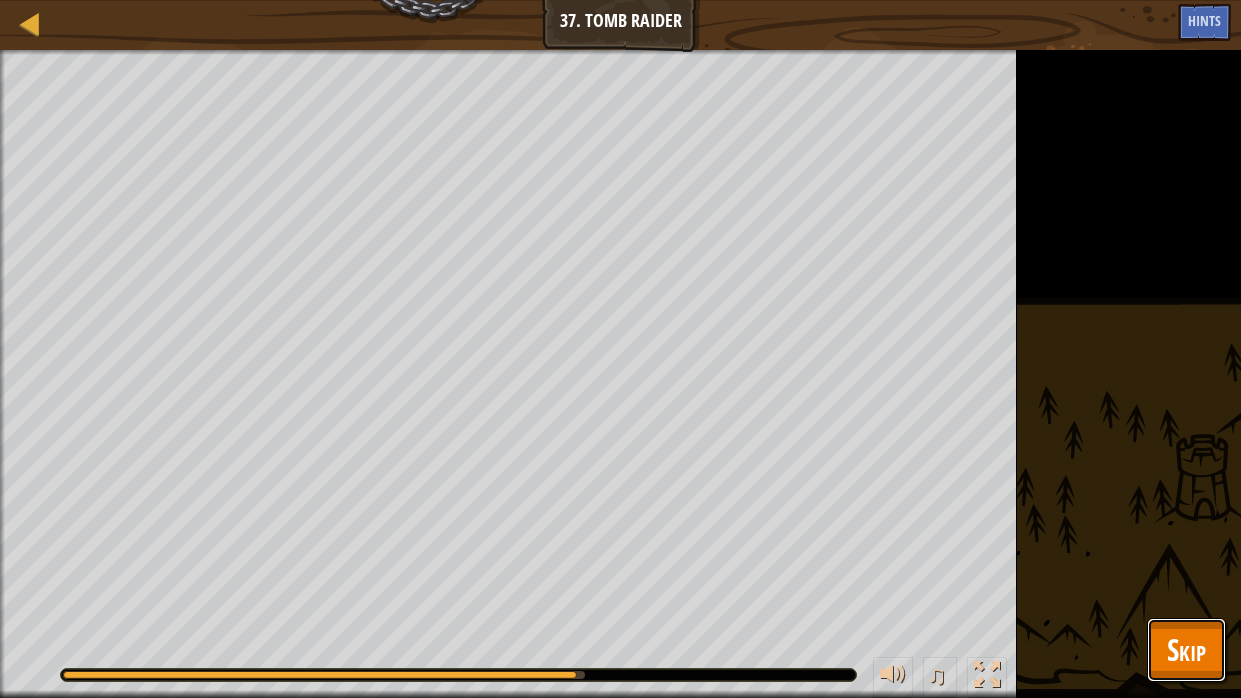 click on "Skip" at bounding box center (1186, 649) 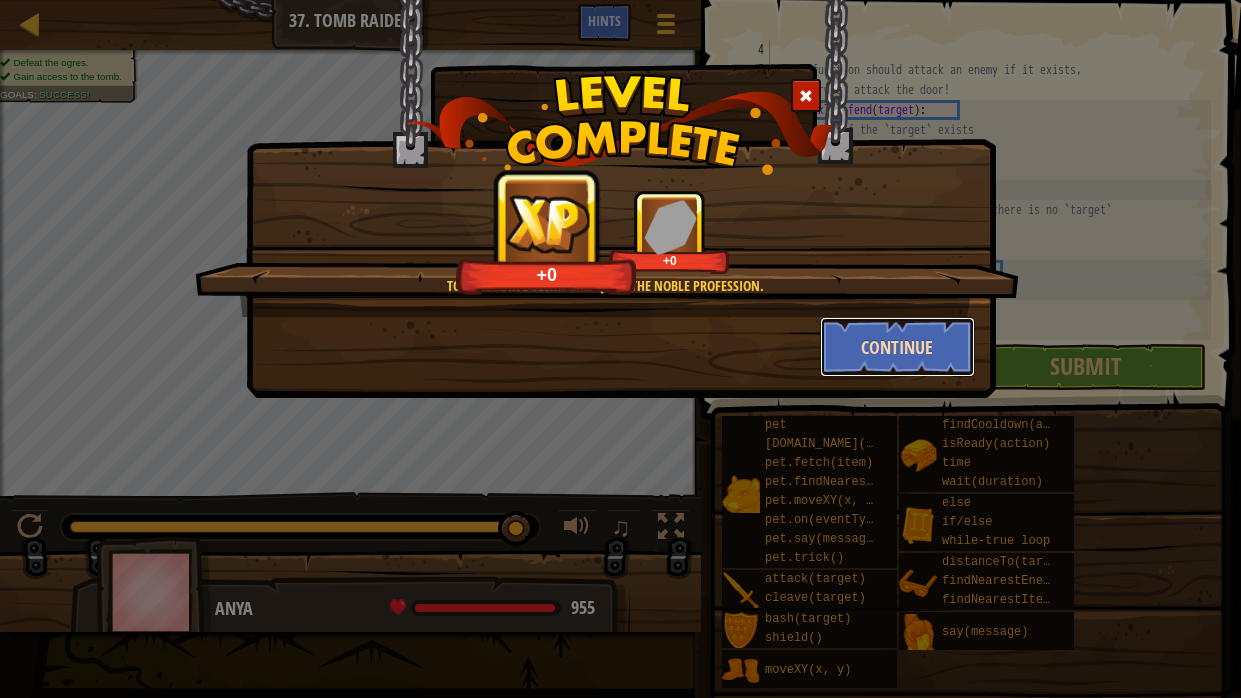 click on "Continue" at bounding box center (897, 347) 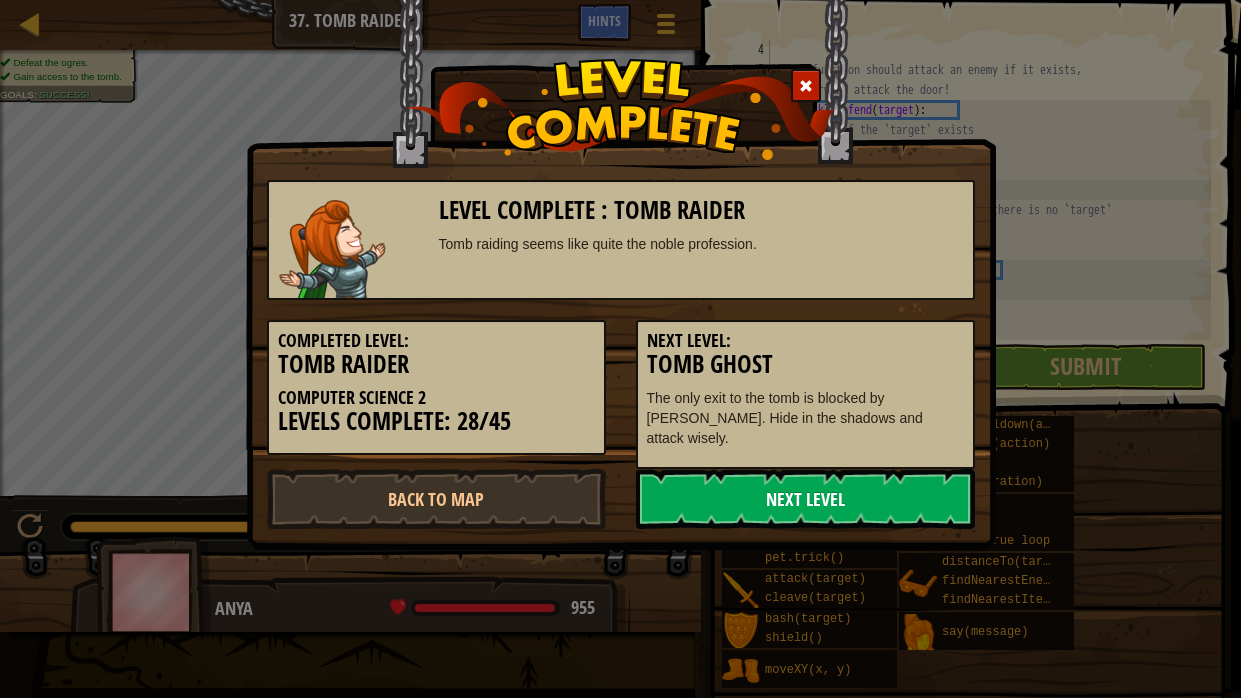 click on "Next Level" at bounding box center [805, 499] 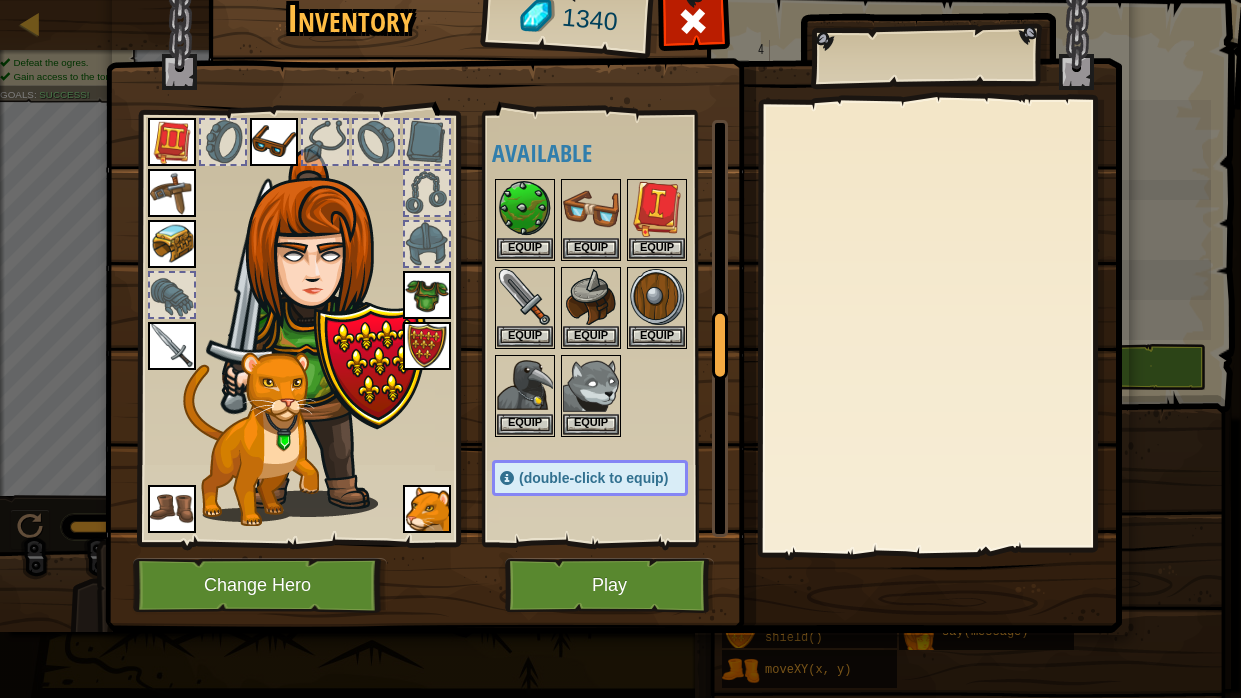 drag, startPoint x: 721, startPoint y: 158, endPoint x: 696, endPoint y: 343, distance: 186.68155 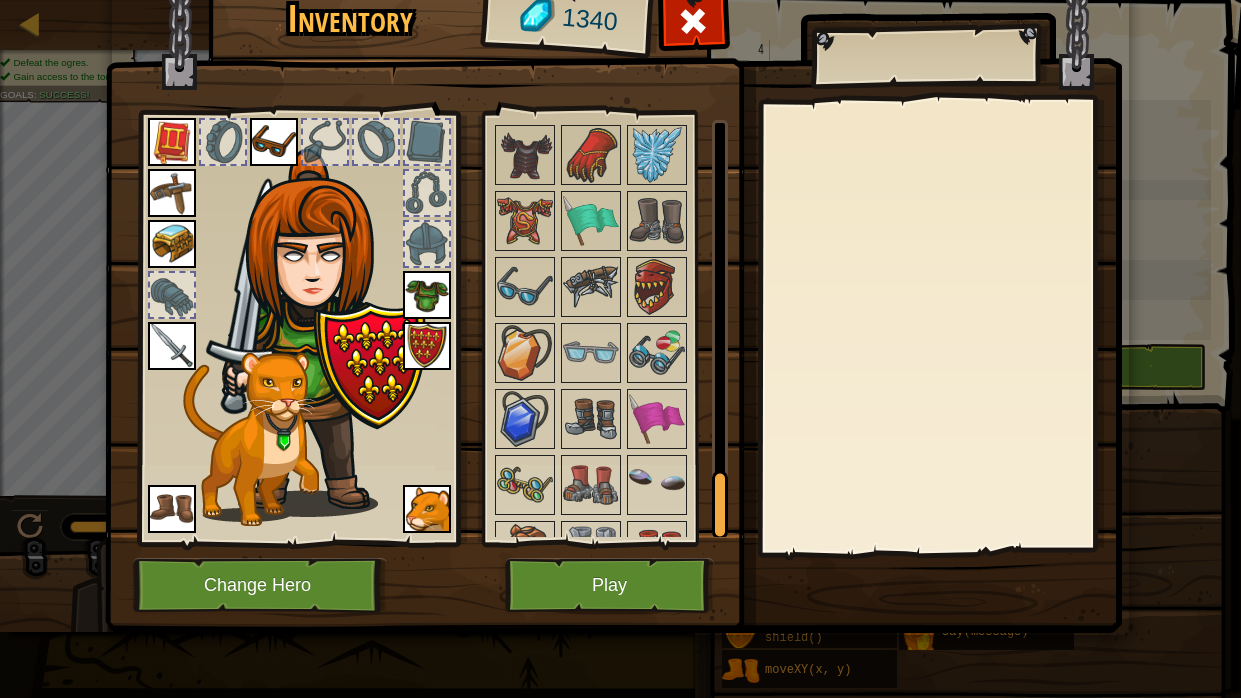 scroll, scrollTop: 2278, scrollLeft: 0, axis: vertical 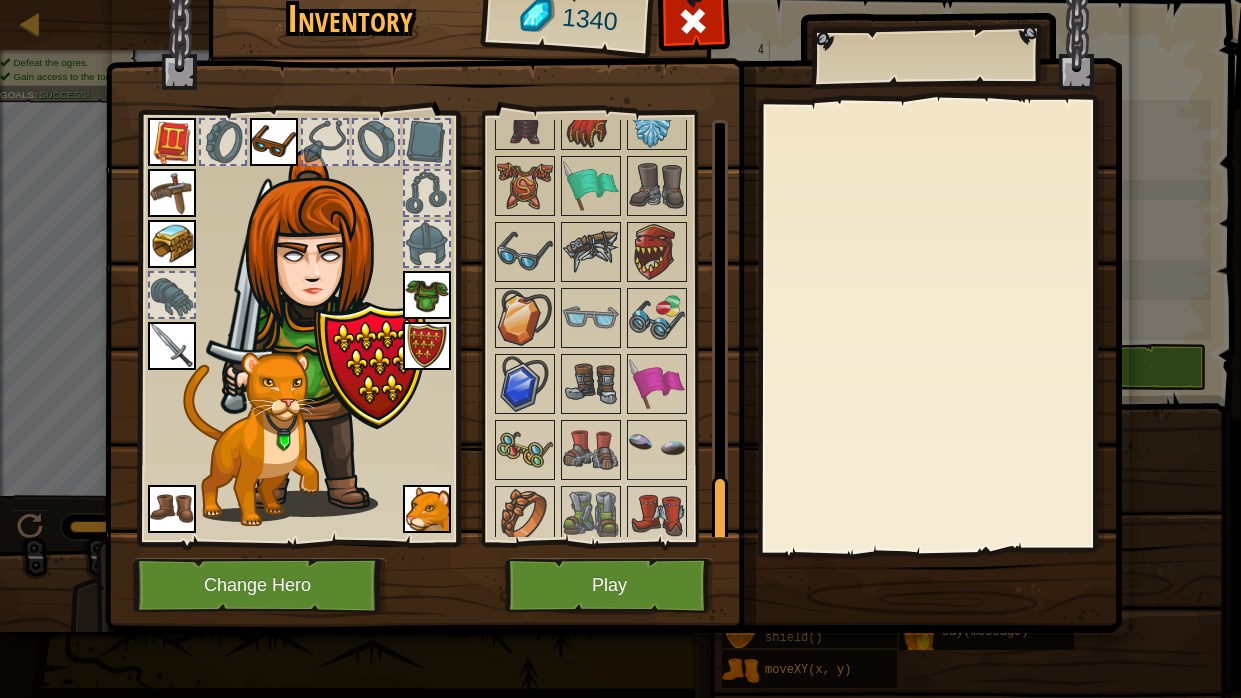 drag, startPoint x: 723, startPoint y: 346, endPoint x: 705, endPoint y: 540, distance: 194.83327 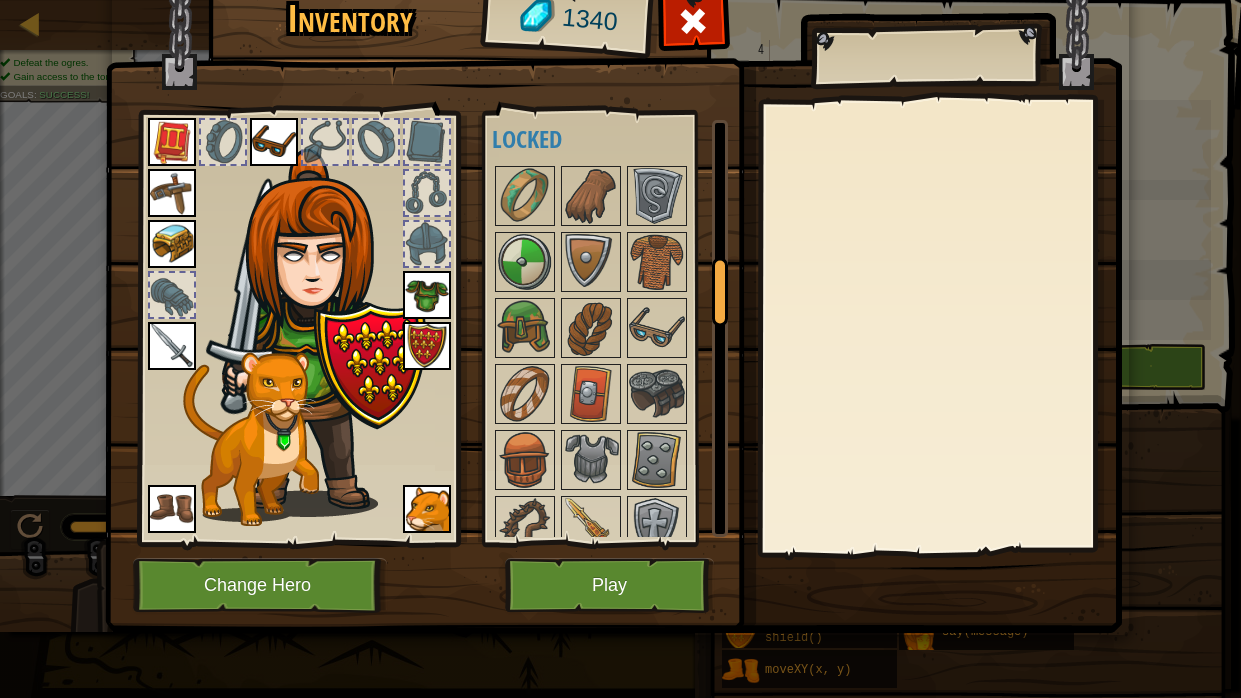 scroll, scrollTop: 248, scrollLeft: 0, axis: vertical 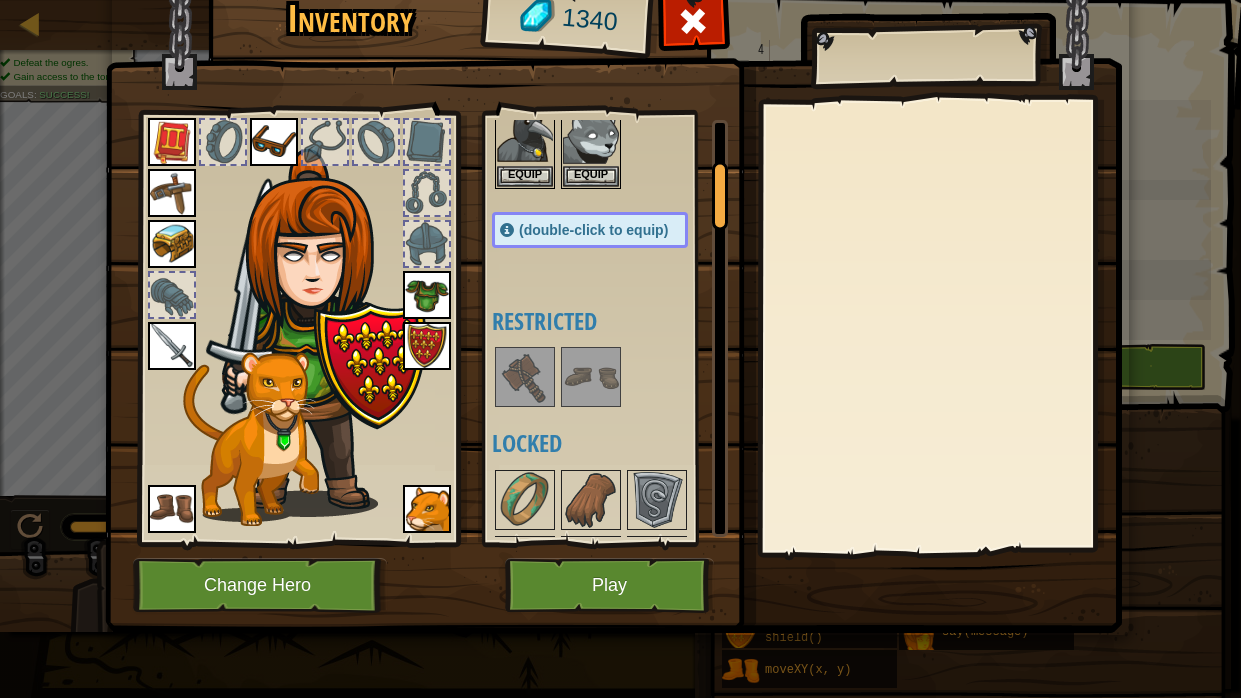 drag, startPoint x: 720, startPoint y: 490, endPoint x: 724, endPoint y: 173, distance: 317.02524 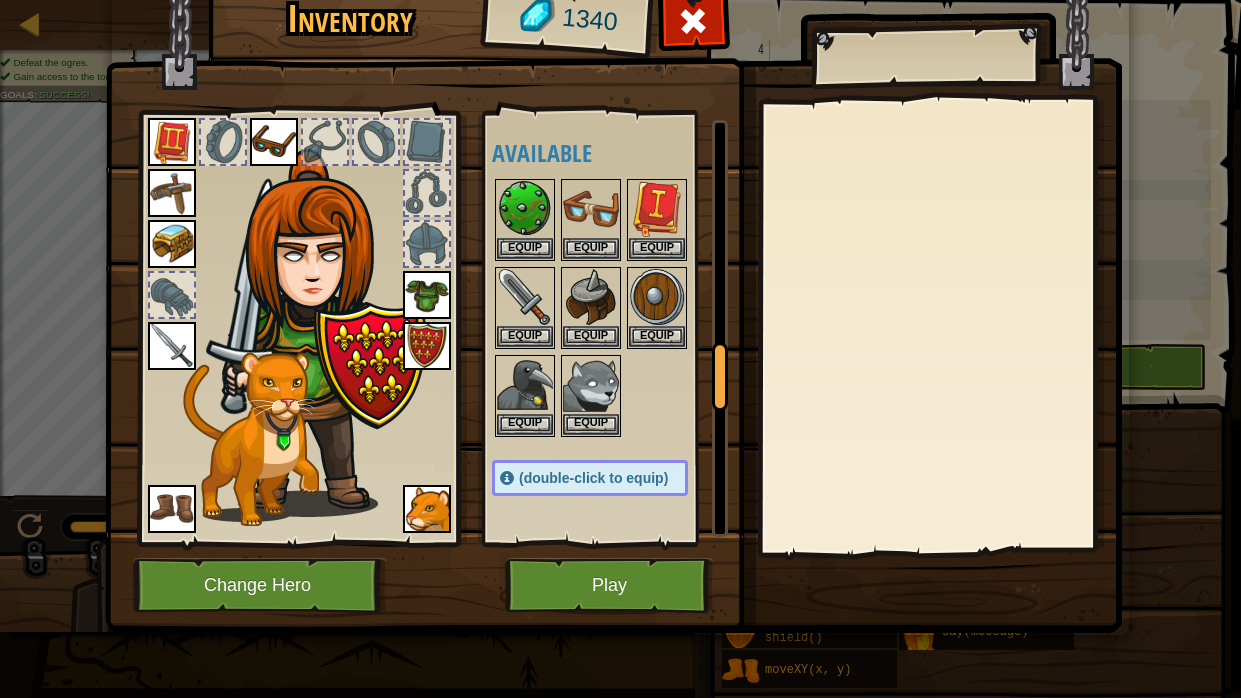 scroll, scrollTop: 1421, scrollLeft: 0, axis: vertical 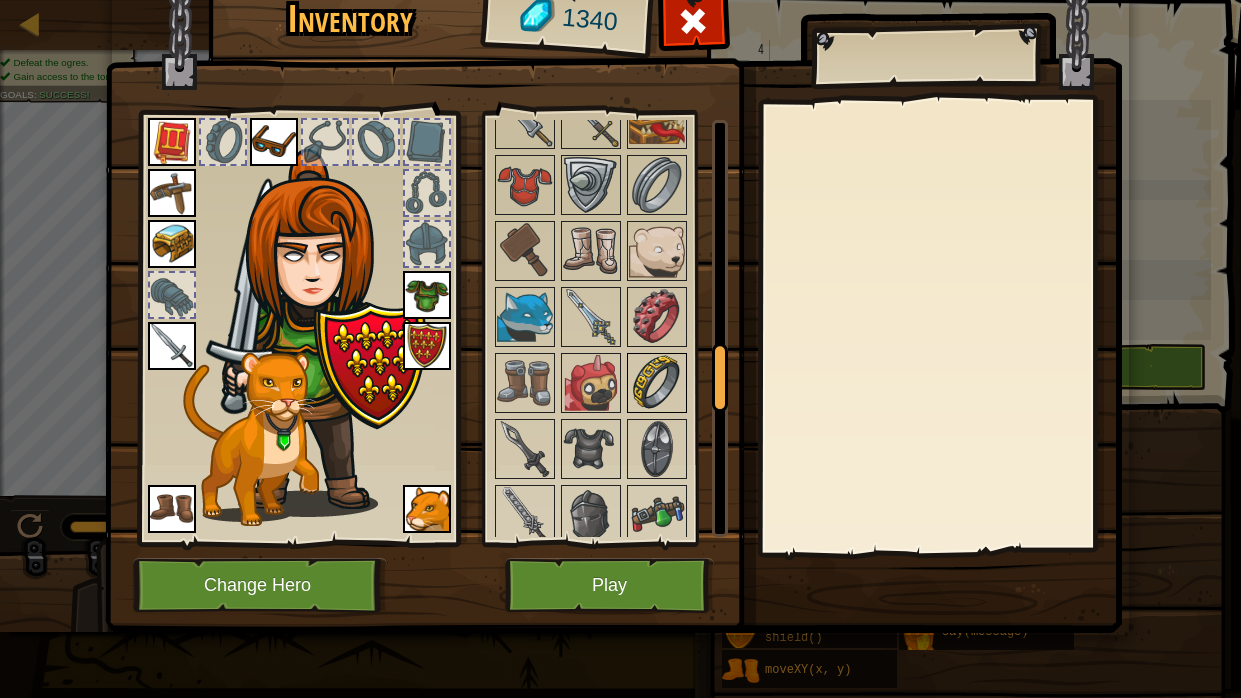 drag, startPoint x: 724, startPoint y: 173, endPoint x: 675, endPoint y: 352, distance: 185.58556 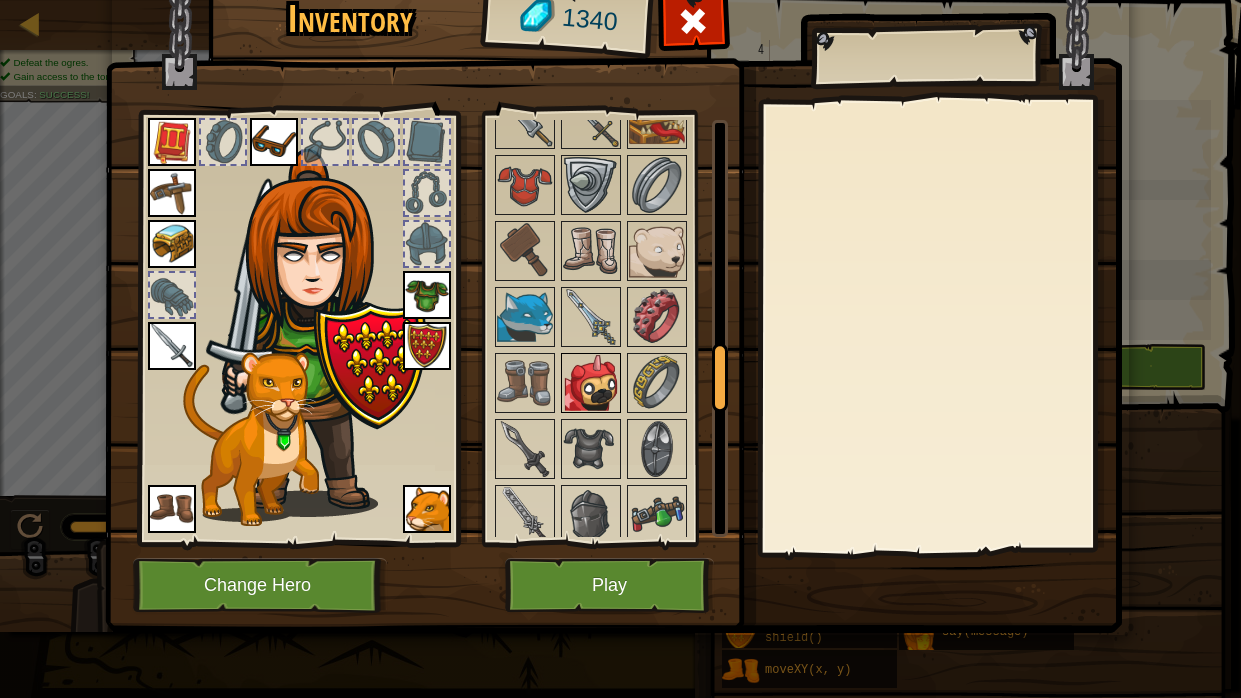 click at bounding box center [591, 383] 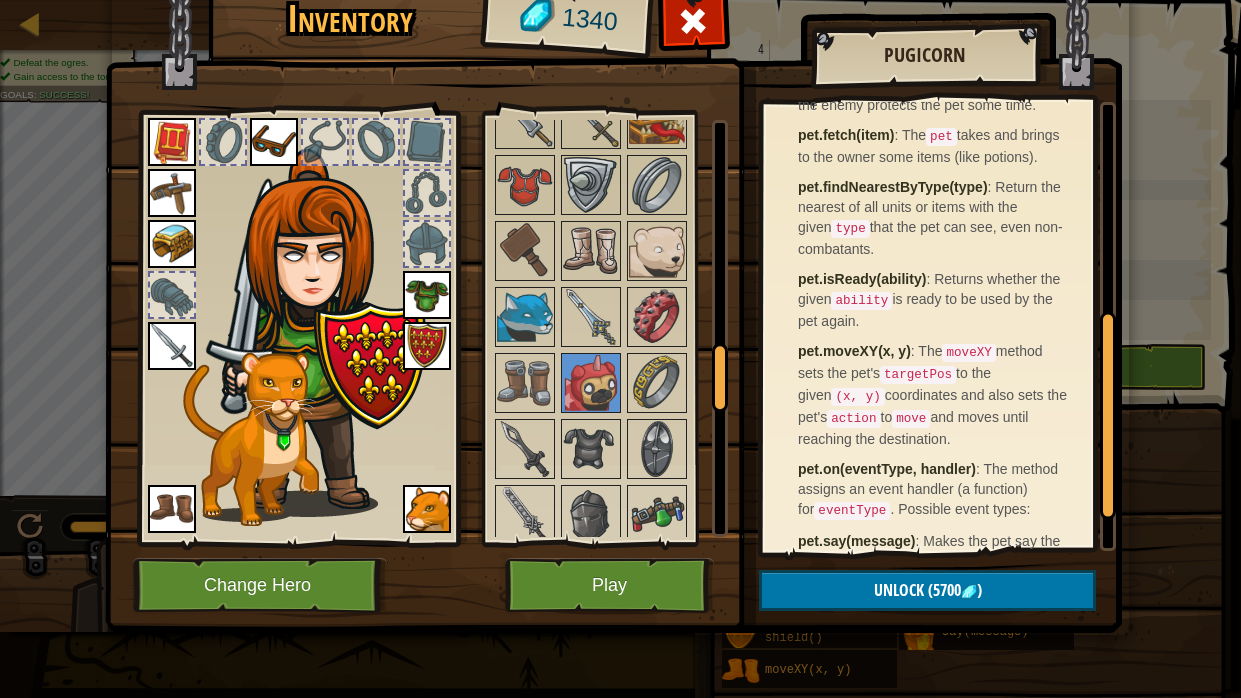 drag, startPoint x: 1104, startPoint y: 264, endPoint x: 1088, endPoint y: 476, distance: 212.60292 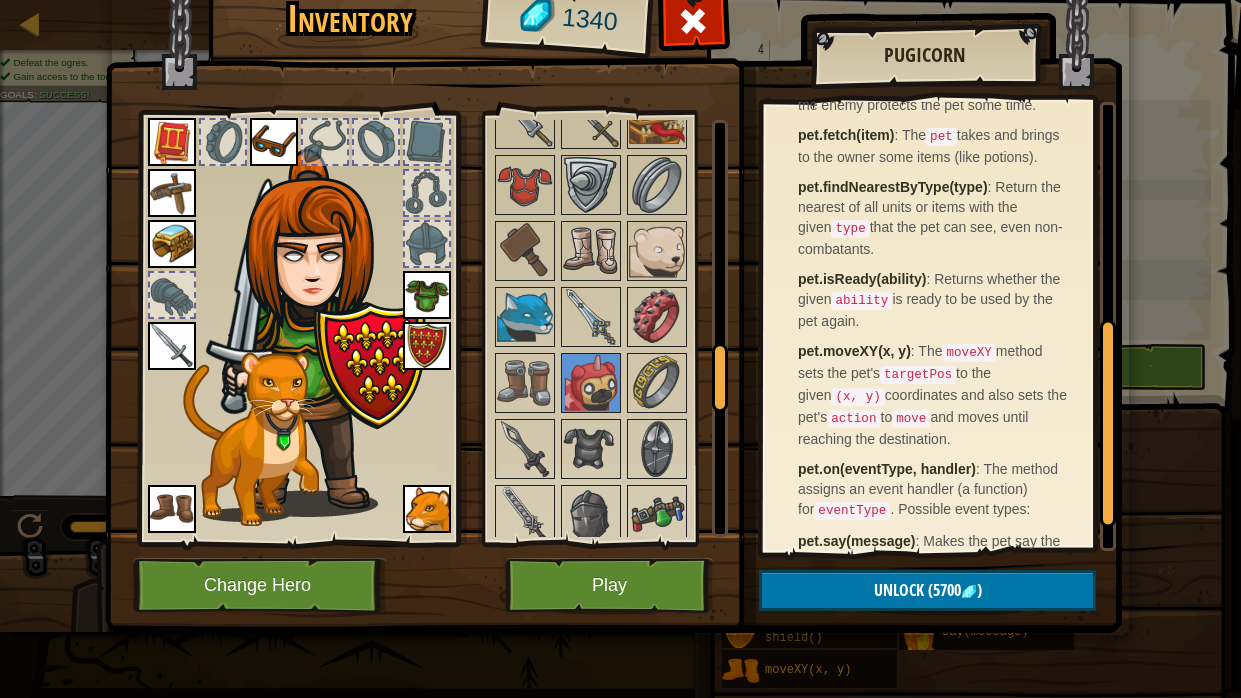 scroll, scrollTop: 473, scrollLeft: 0, axis: vertical 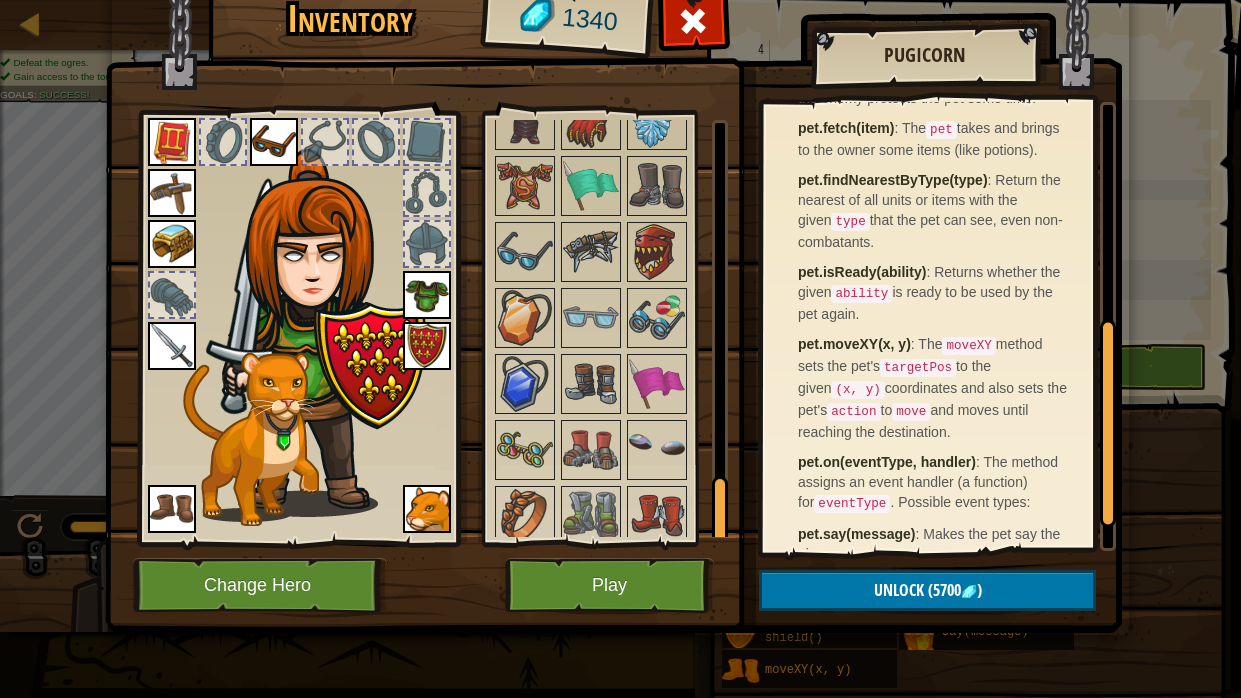 drag, startPoint x: 720, startPoint y: 387, endPoint x: 664, endPoint y: 648, distance: 266.94006 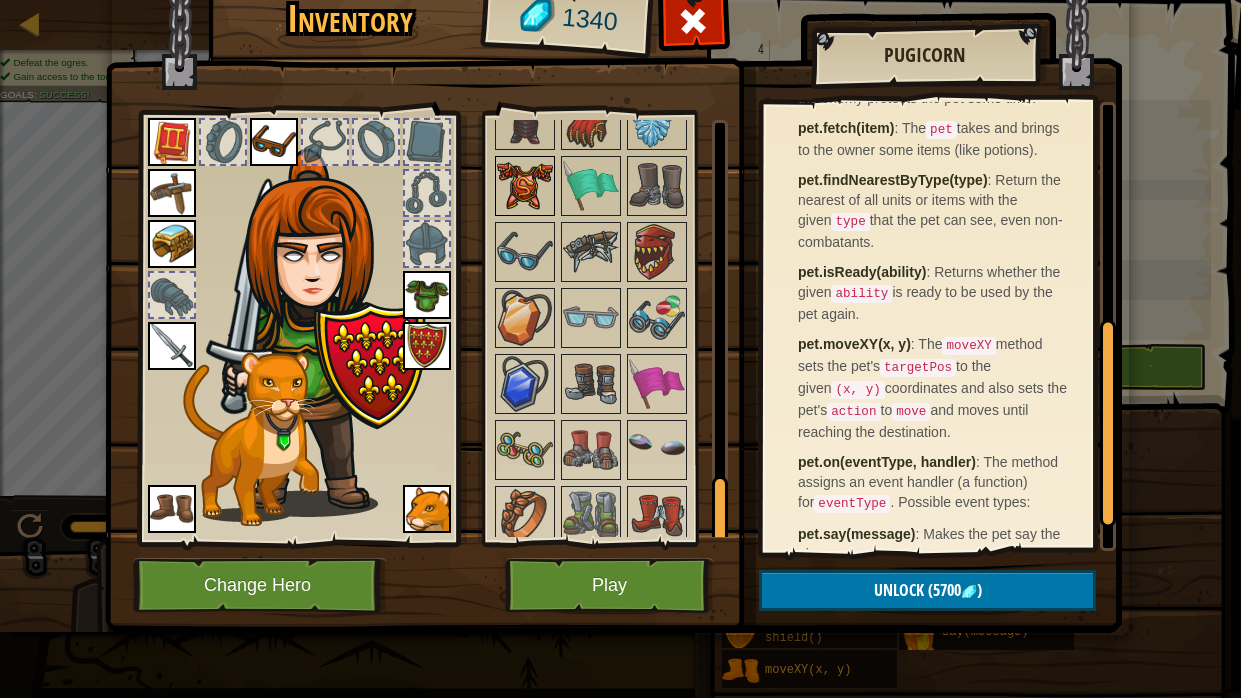 click at bounding box center (525, 186) 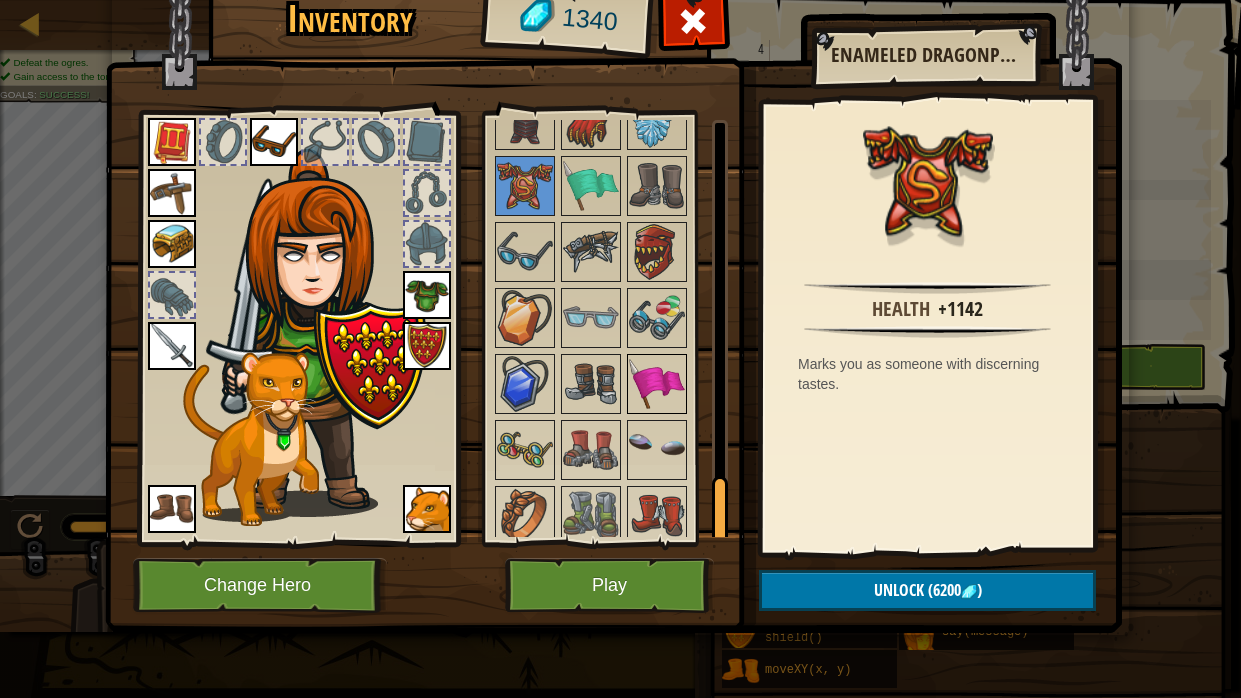 click at bounding box center (657, 384) 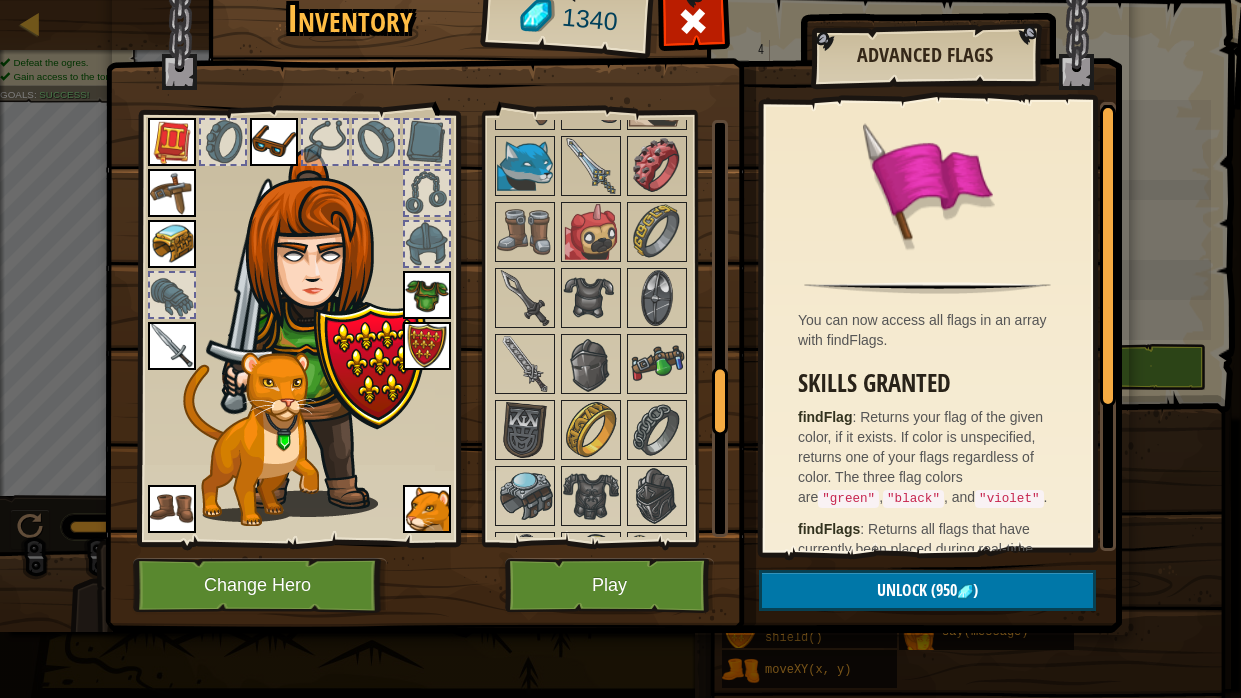 drag, startPoint x: 721, startPoint y: 513, endPoint x: 721, endPoint y: 399, distance: 114 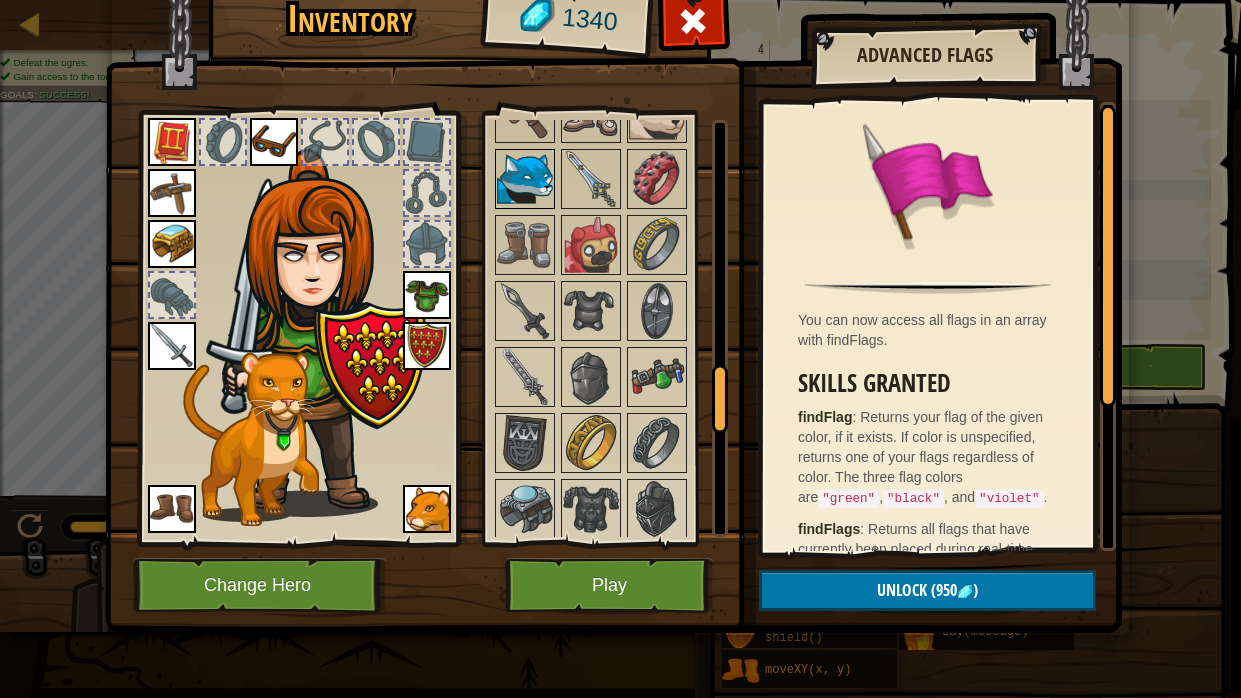 click at bounding box center (525, 179) 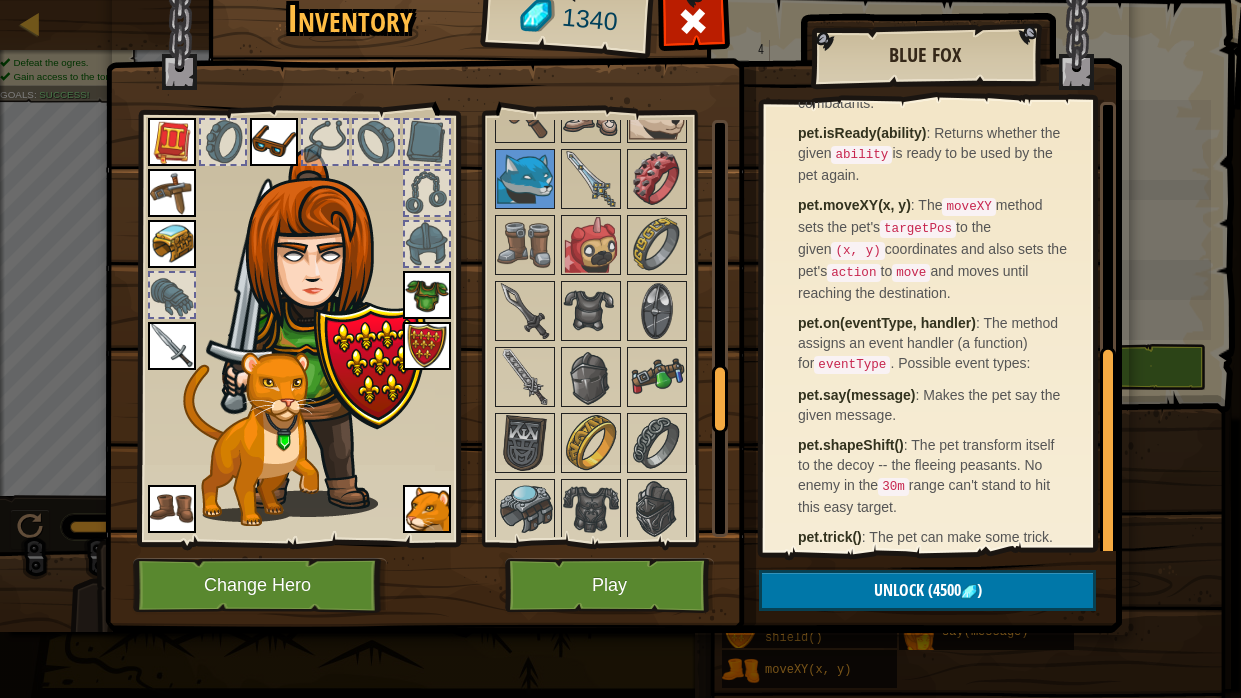 scroll, scrollTop: 522, scrollLeft: 0, axis: vertical 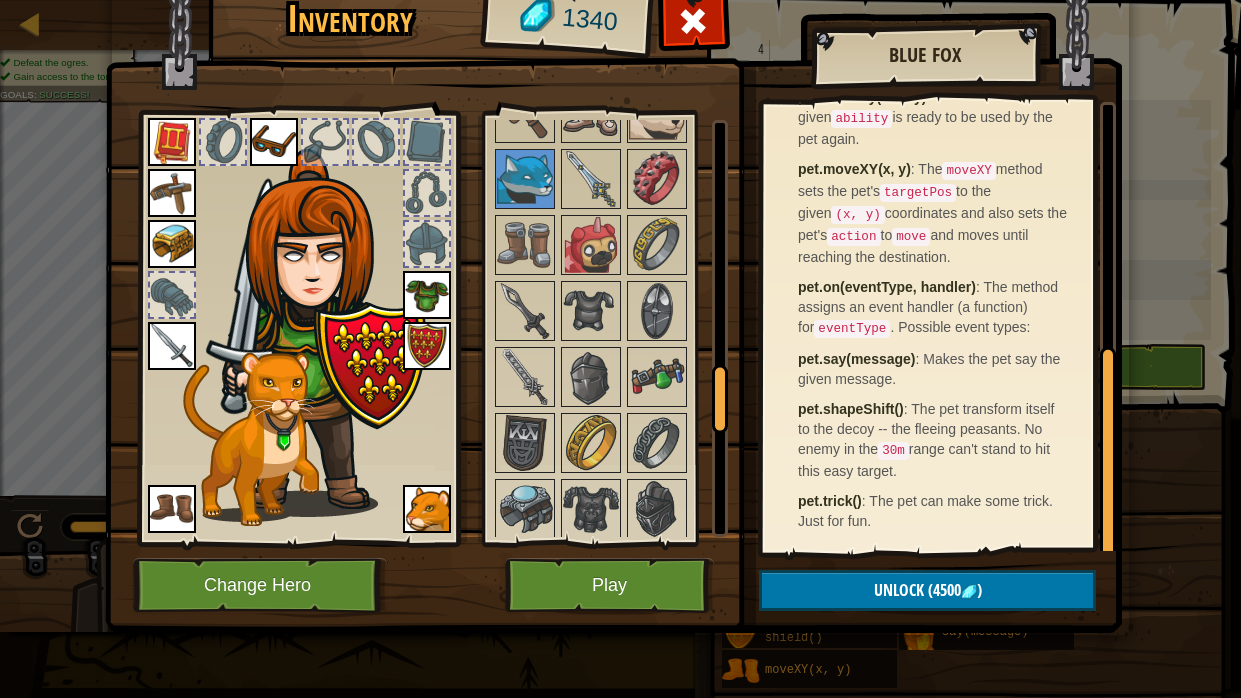 drag, startPoint x: 1111, startPoint y: 247, endPoint x: 1111, endPoint y: 528, distance: 281 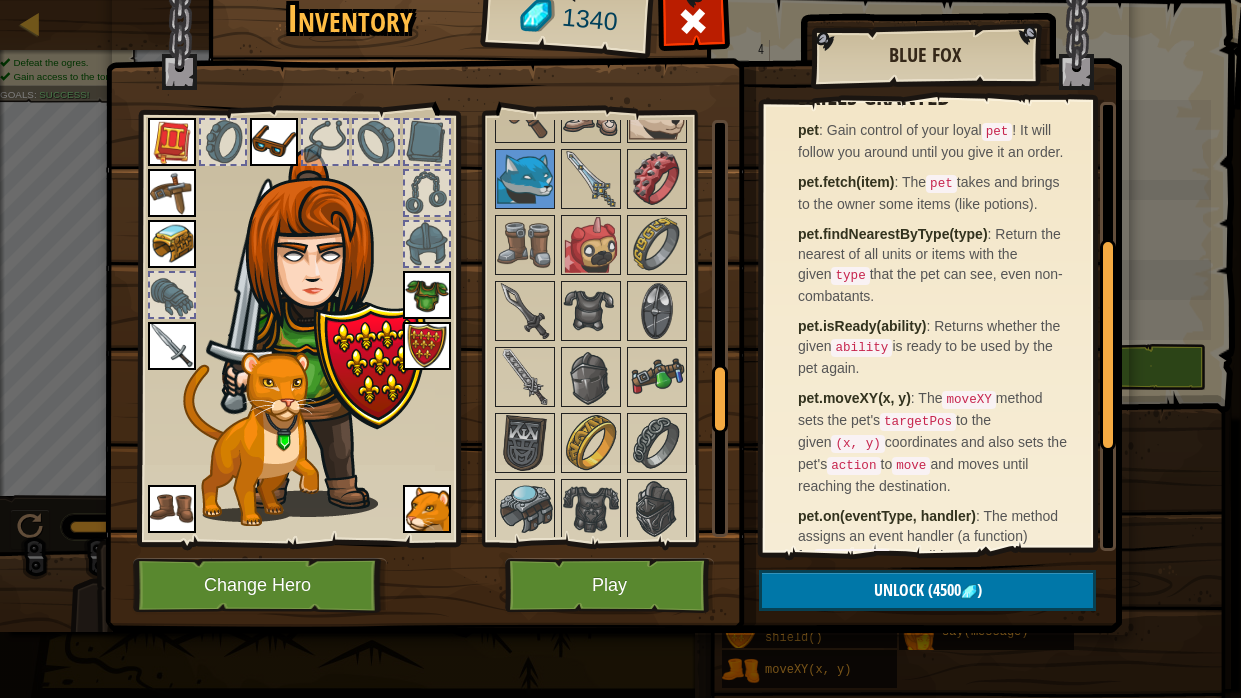 scroll, scrollTop: 289, scrollLeft: 0, axis: vertical 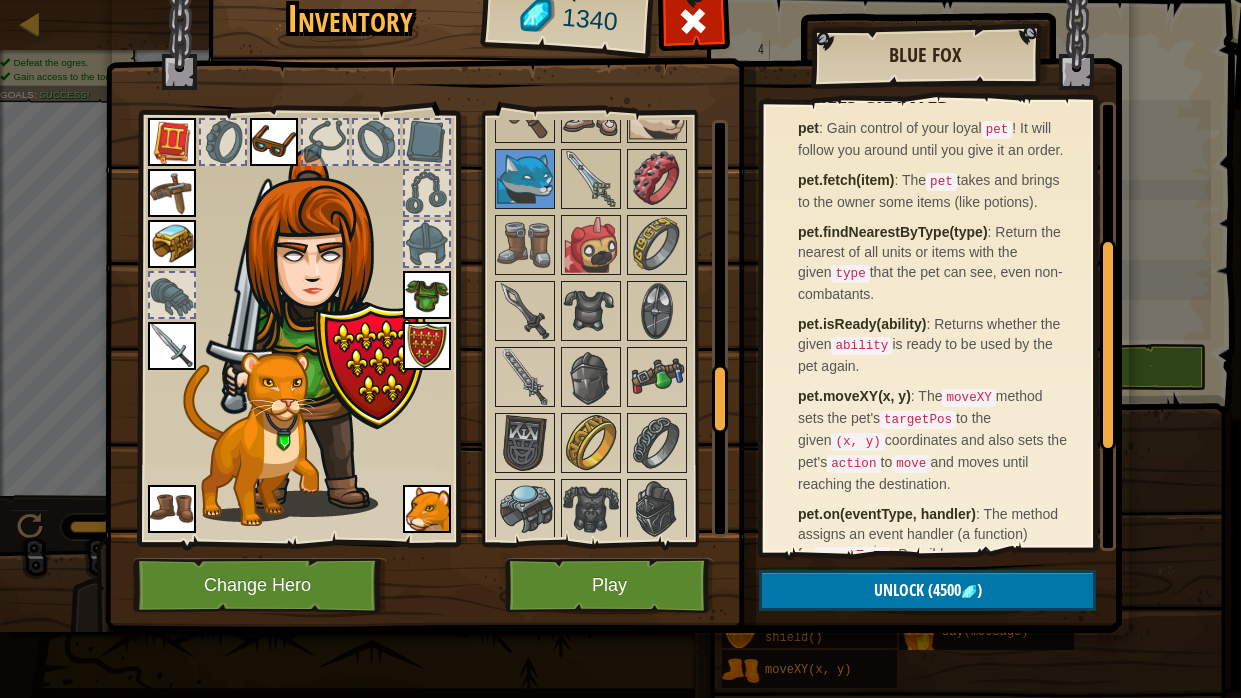 drag, startPoint x: 1111, startPoint y: 528, endPoint x: 1108, endPoint y: 418, distance: 110.0409 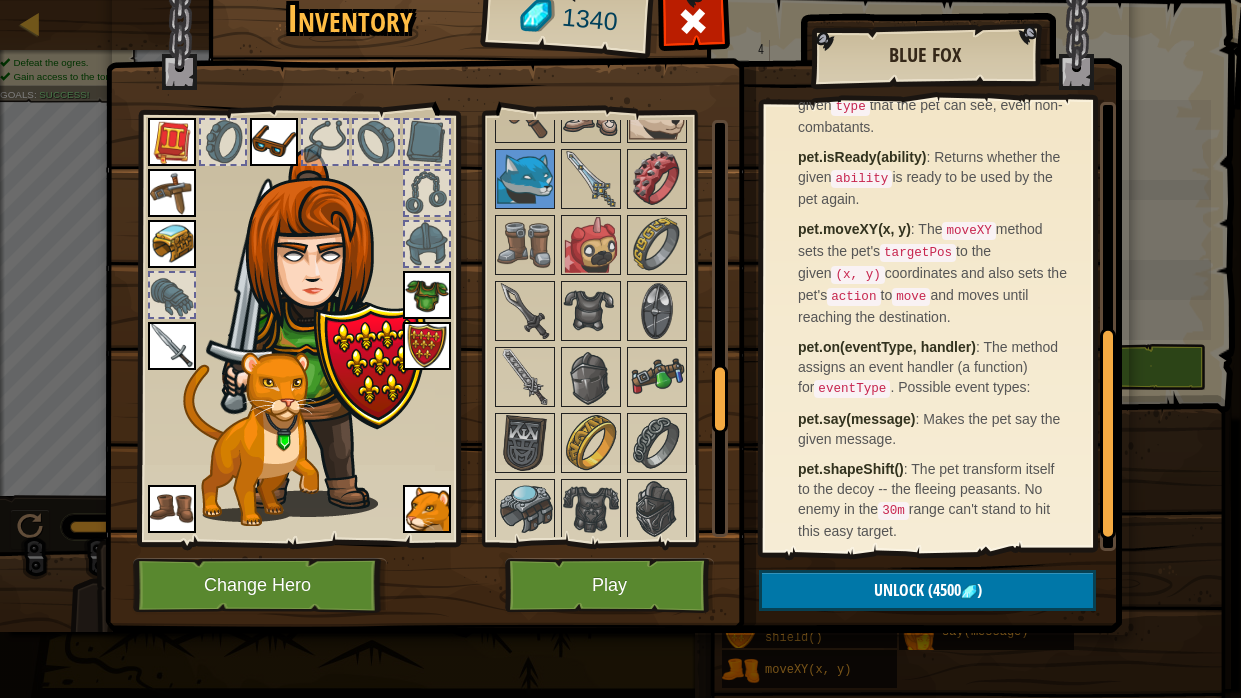 scroll, scrollTop: 491, scrollLeft: 0, axis: vertical 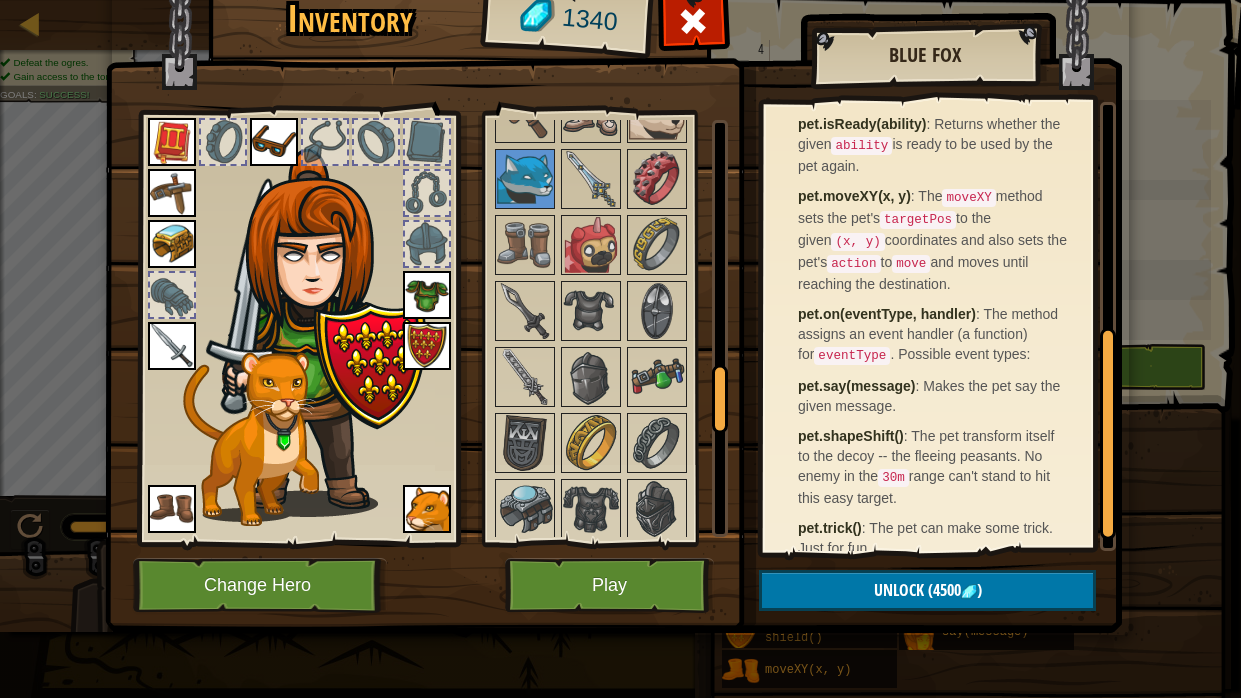 drag, startPoint x: 1111, startPoint y: 396, endPoint x: 1098, endPoint y: 487, distance: 91.92388 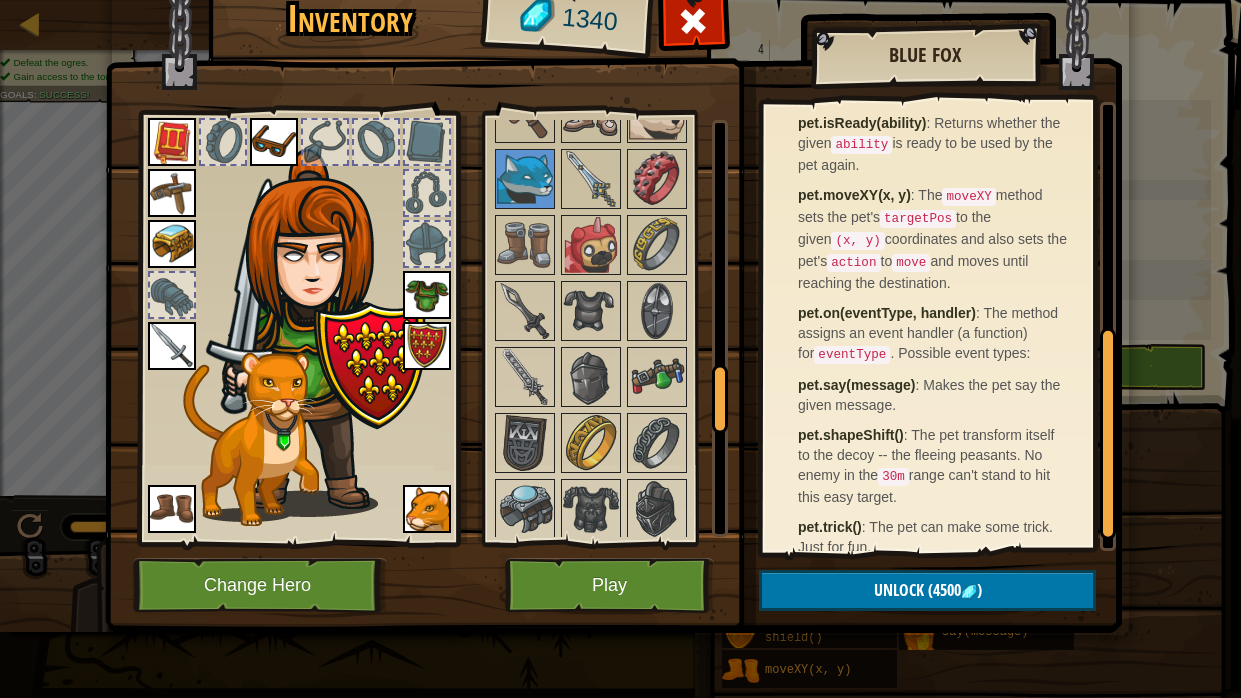 click on "The quick, blue fox jumps over the buried treasure. Skills Granted pet : Gain control of your loyal  pet ! It will follow you around until you give it an order. pet.fetch(item) : The  pet  takes and brings to the owner some items (like potions). pet.findNearestByType(type) : Return the nearest of all units or items with the given  type  that the pet can see, even non-combatants. pet.isReady(ability) : Returns whether the given  ability  is ready to be used by the pet again. pet.moveXY(x, y) : The  moveXY  method sets the pet's  targetPos  to the given  (x, y)  coordinates and also sets the pet's  action  to  move and moves until reaching the destination. pet.on(eventType, handler) : The method assigns an event handler (a function) for  eventType . Possible event types: pet.say(message) : Makes the pet say the given message. pet.shapeShift() : The pet transform itself to the decoy -- the fleeing peasants.
No enemy in the  30m  range can't stand to hit this easy target. pet.trick() :" at bounding box center [939, 326] 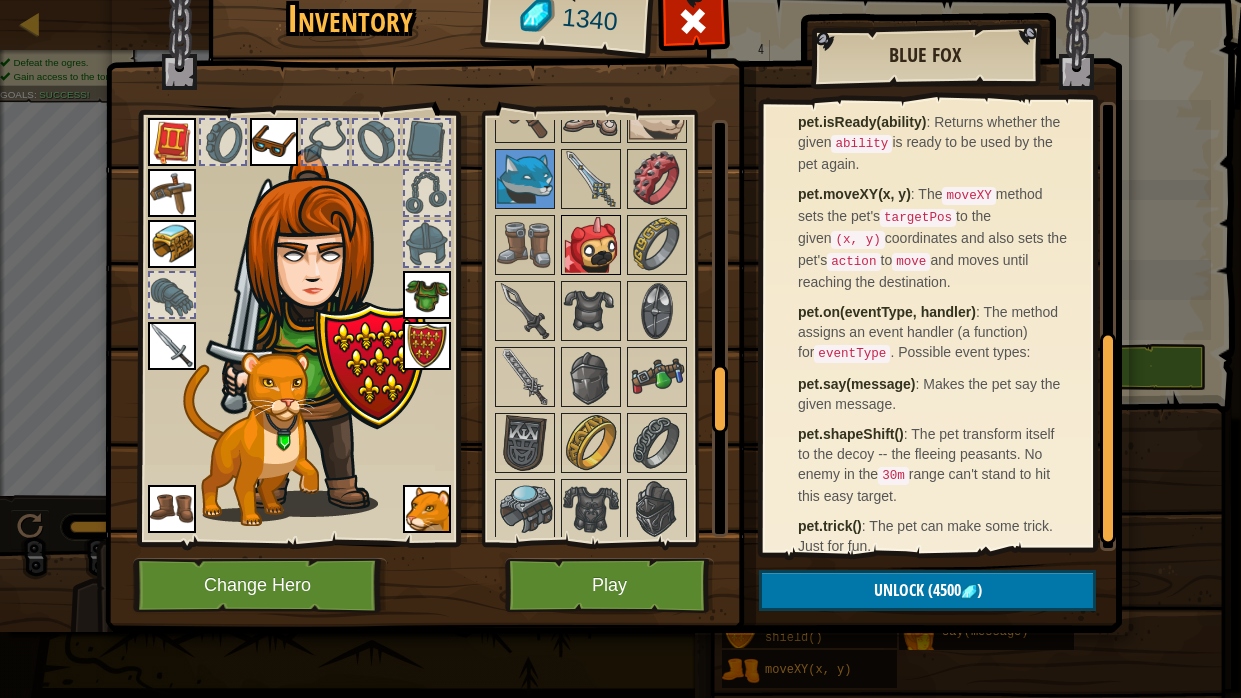 click at bounding box center [591, 245] 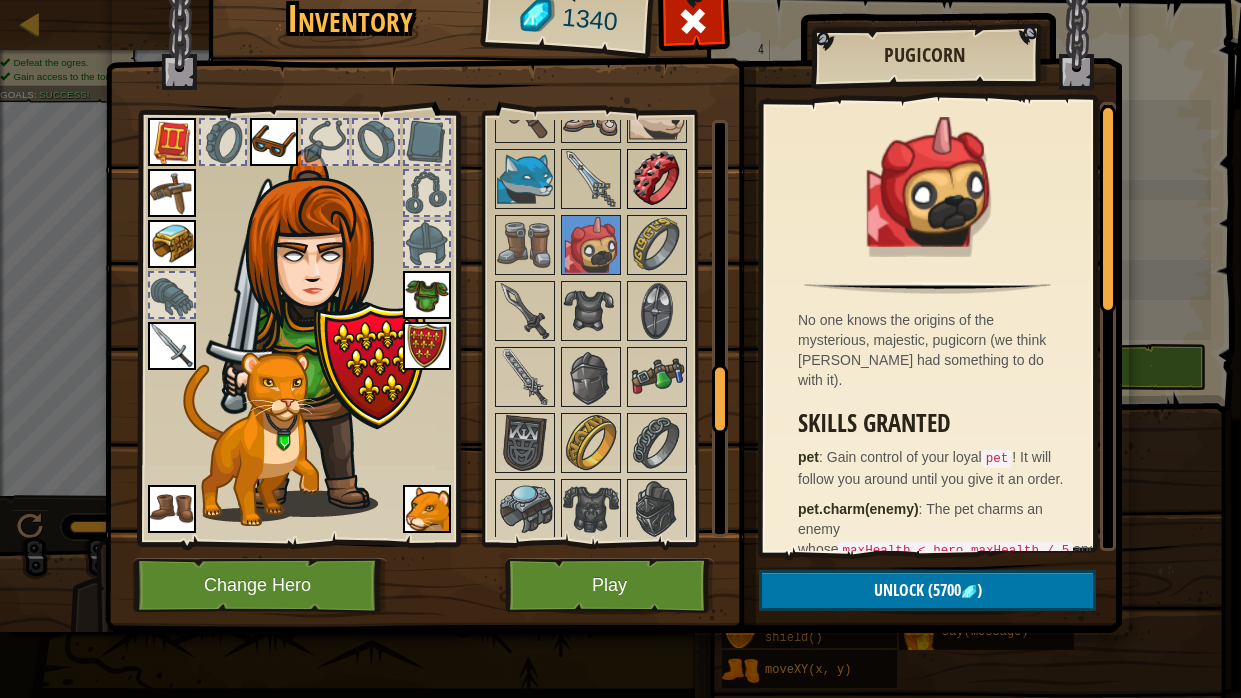 click at bounding box center [657, 179] 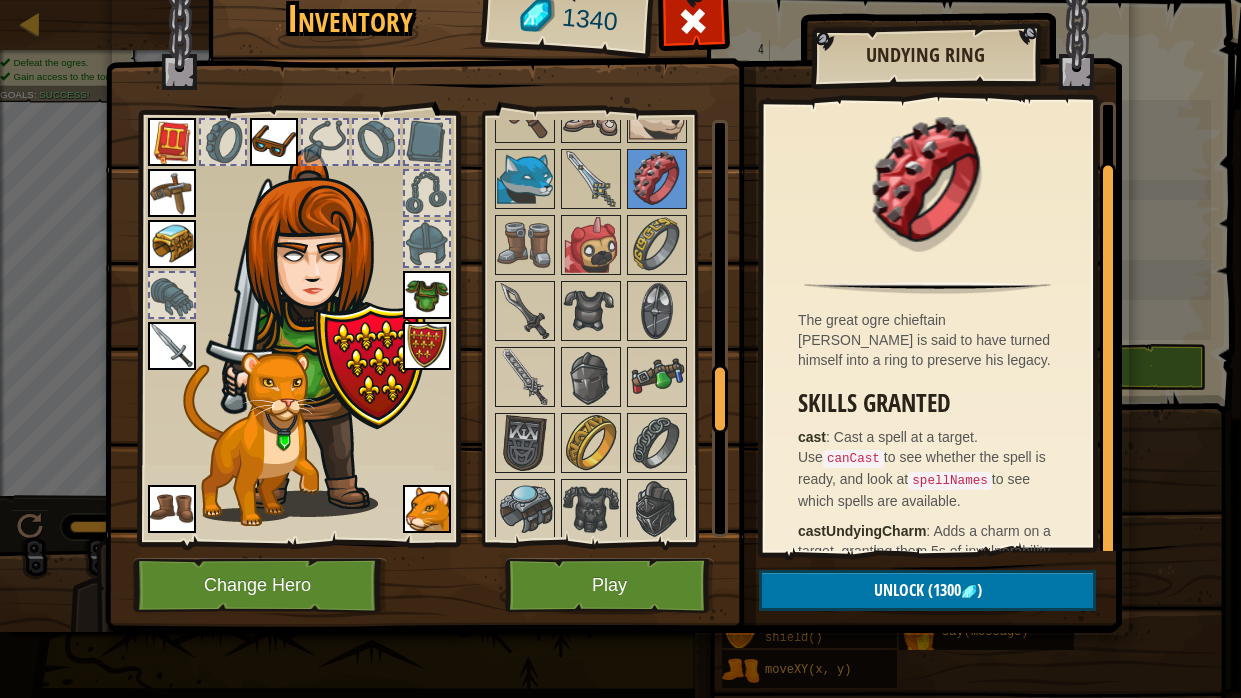 scroll, scrollTop: 66, scrollLeft: 0, axis: vertical 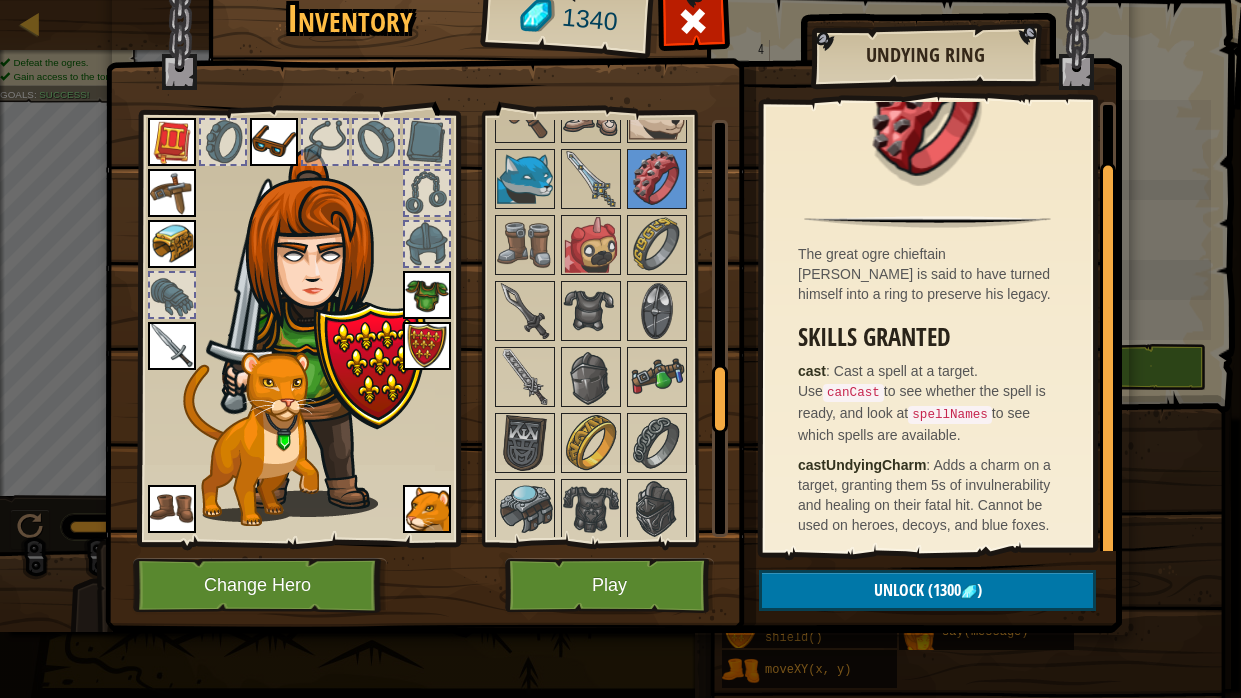 drag, startPoint x: 1109, startPoint y: 259, endPoint x: 1125, endPoint y: 389, distance: 130.98091 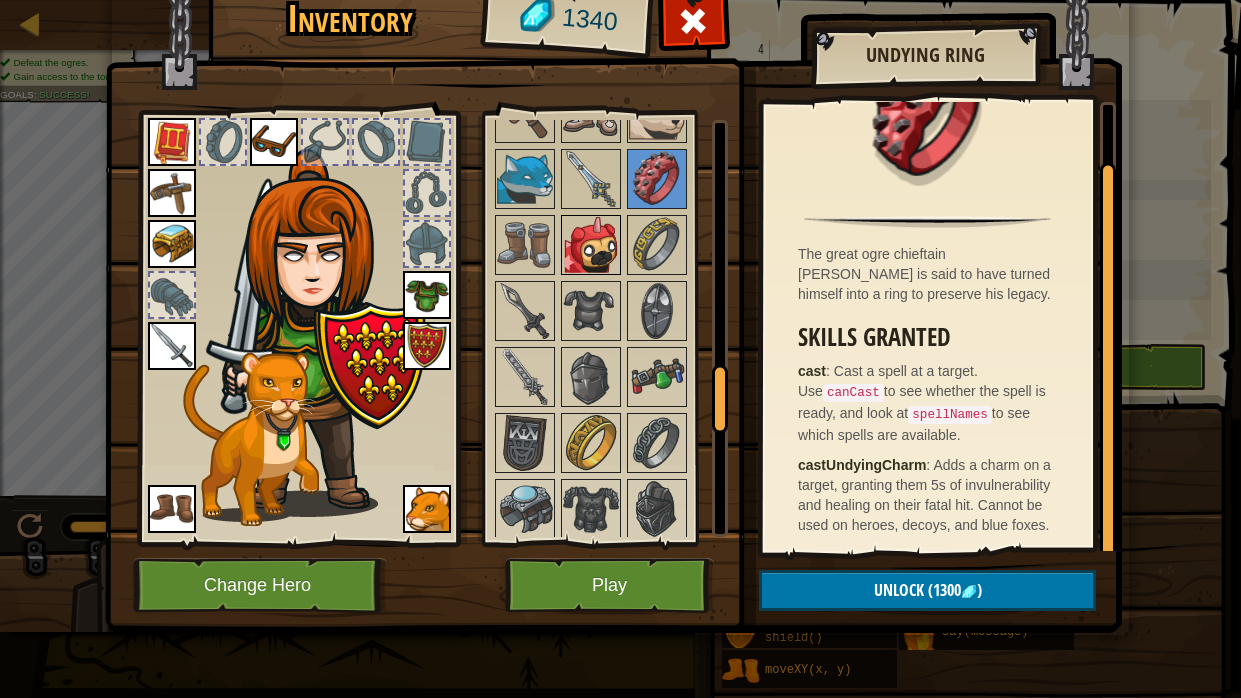 click at bounding box center (591, 245) 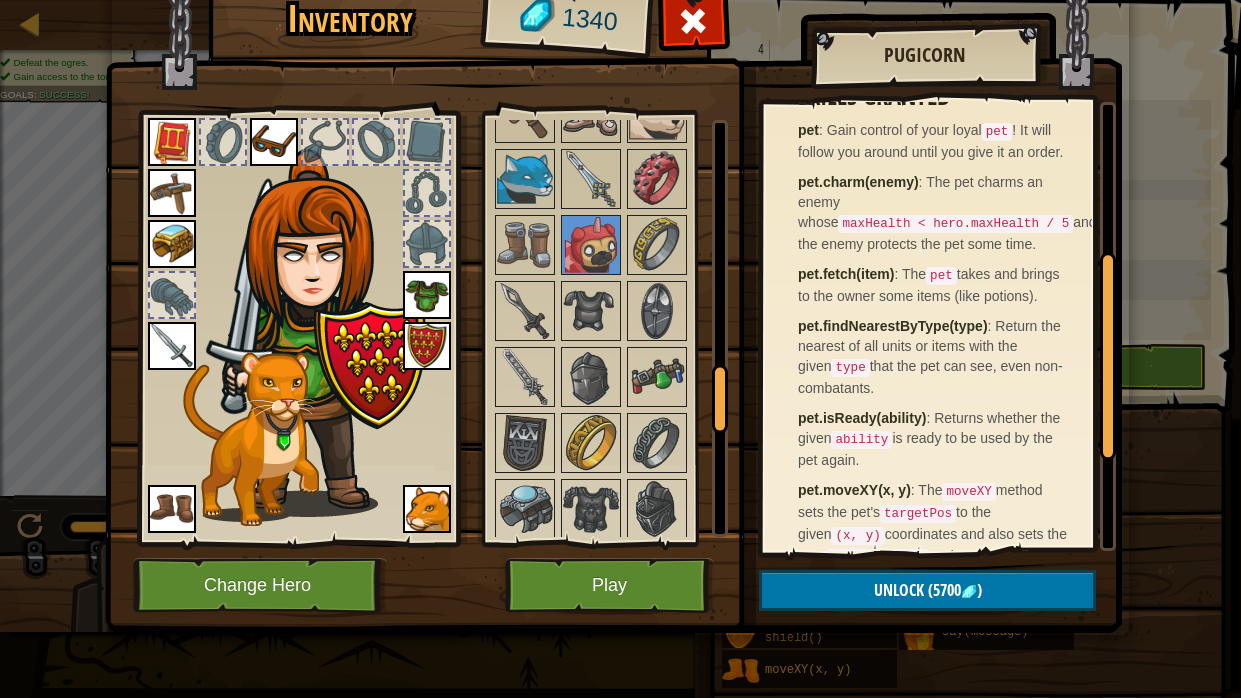 scroll, scrollTop: 323, scrollLeft: 0, axis: vertical 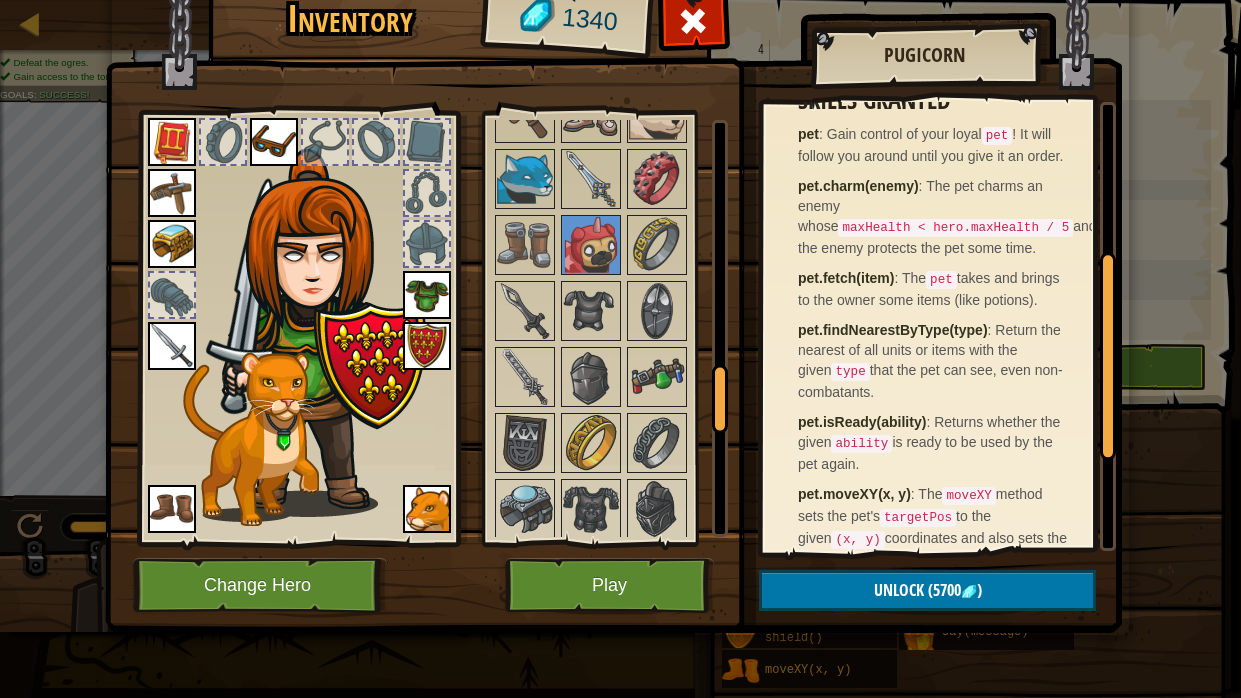 drag, startPoint x: 1114, startPoint y: 236, endPoint x: 1098, endPoint y: 380, distance: 144.88617 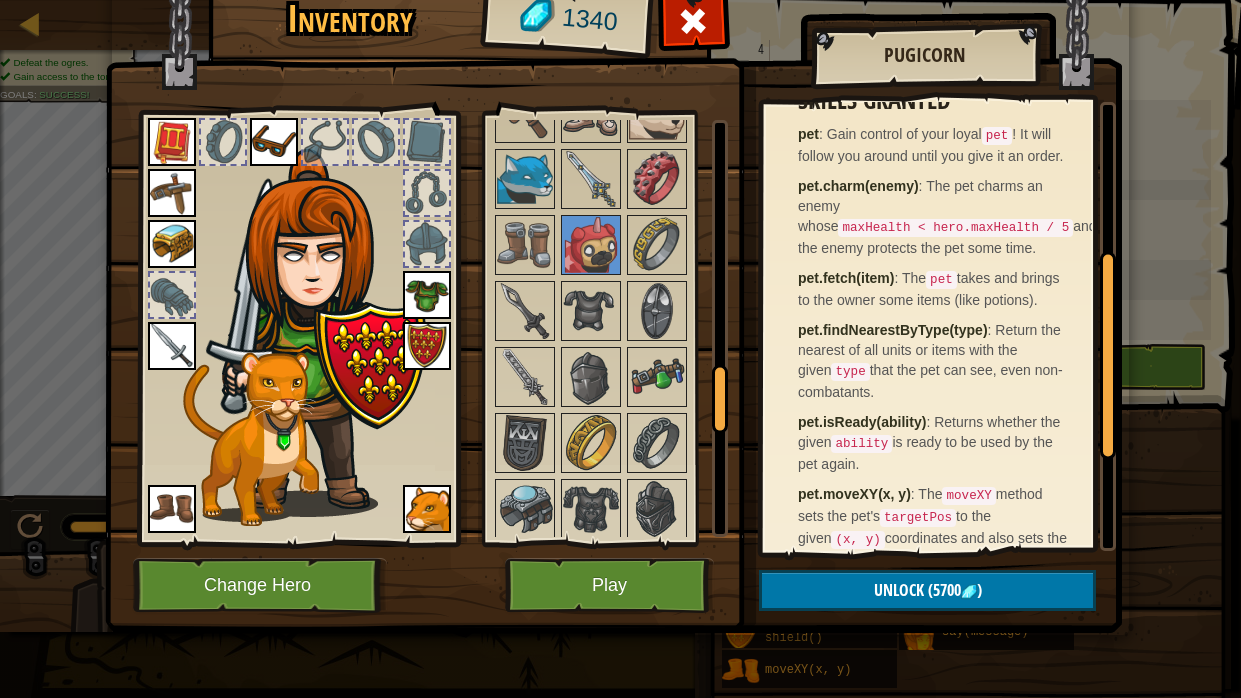 click at bounding box center [1108, 356] 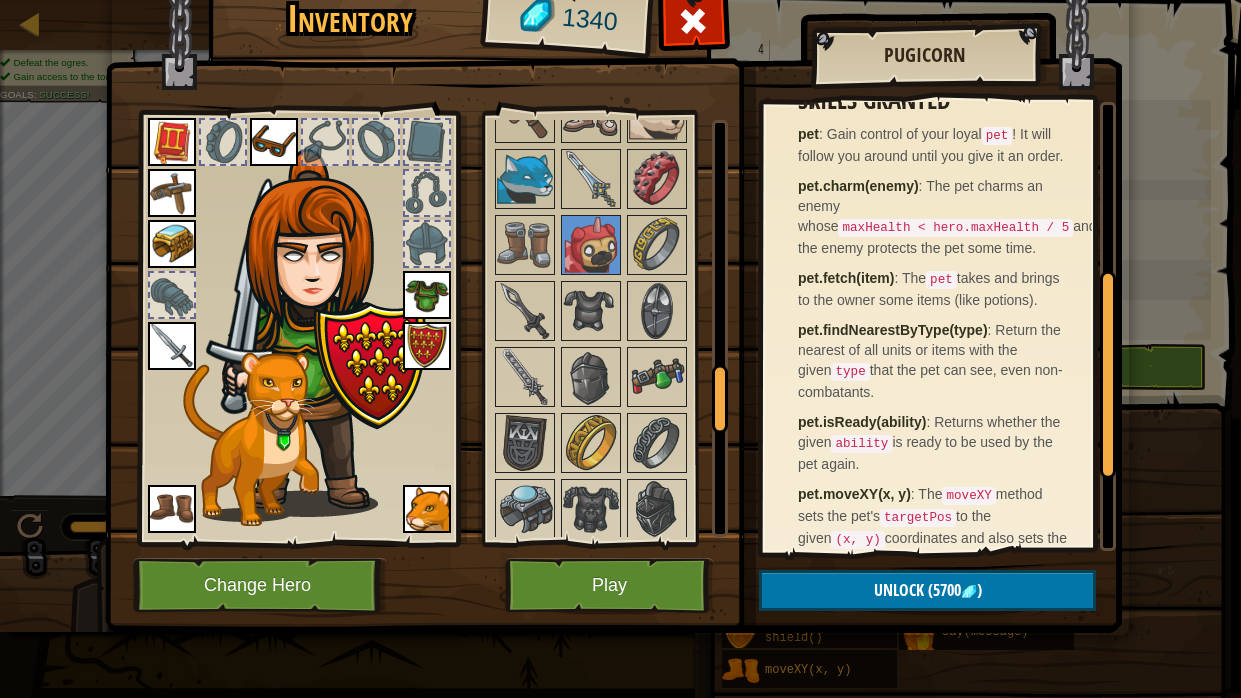 drag, startPoint x: 1105, startPoint y: 373, endPoint x: 1095, endPoint y: 405, distance: 33.526108 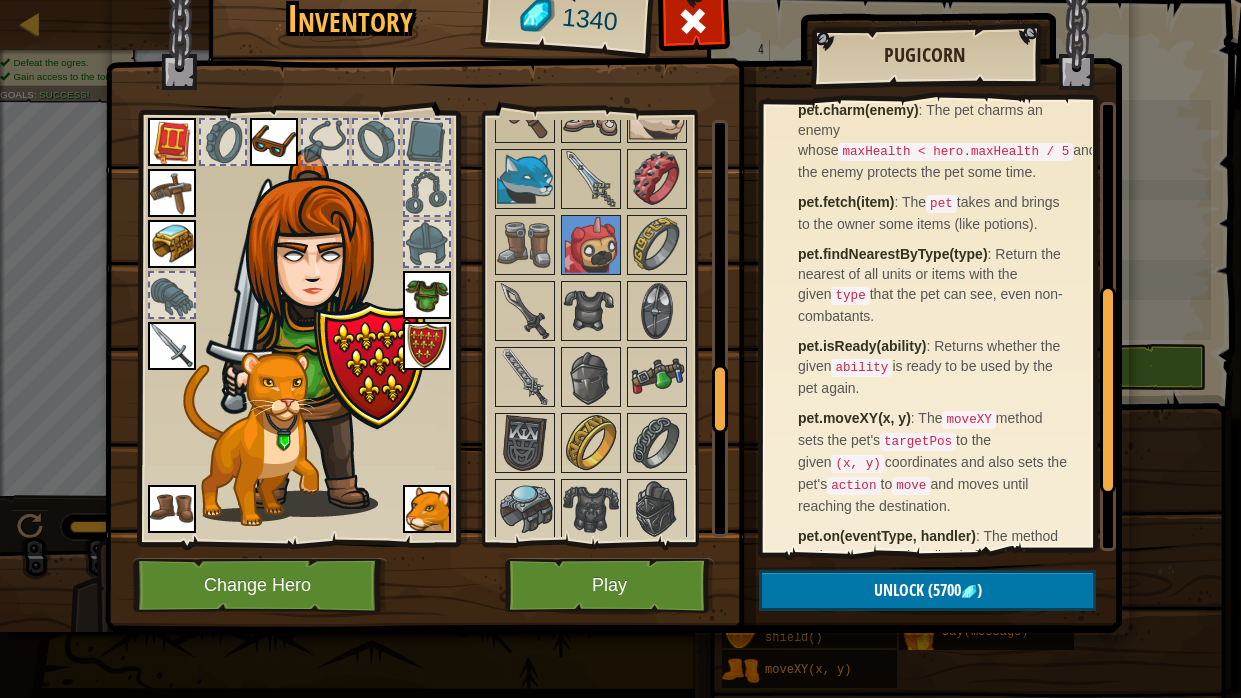 drag, startPoint x: 1095, startPoint y: 405, endPoint x: 1096, endPoint y: 417, distance: 12.0415945 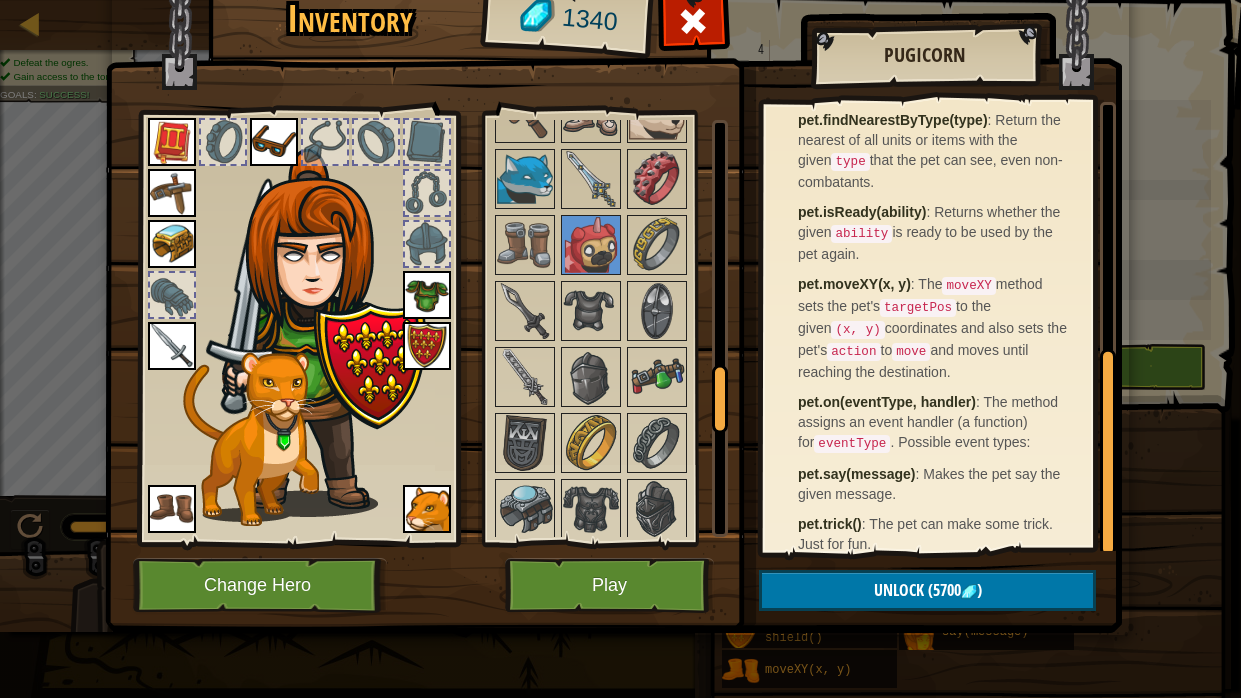 scroll, scrollTop: 542, scrollLeft: 0, axis: vertical 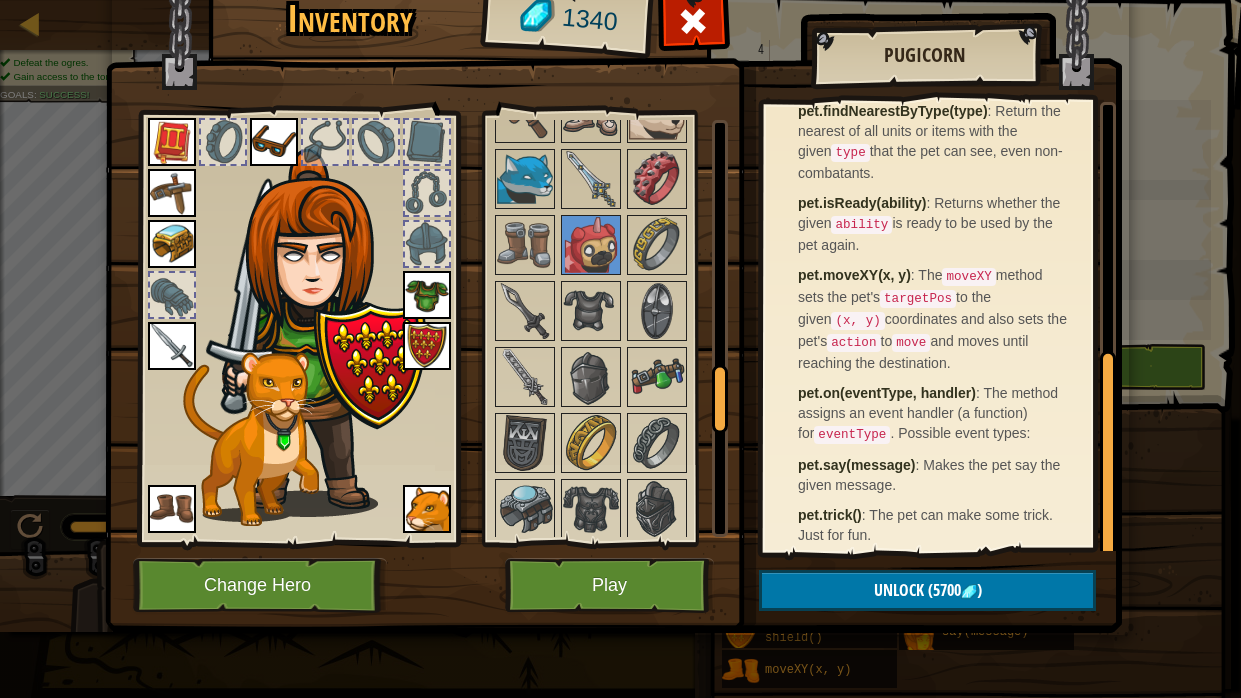 drag, startPoint x: 1108, startPoint y: 423, endPoint x: 1097, endPoint y: 491, distance: 68.88396 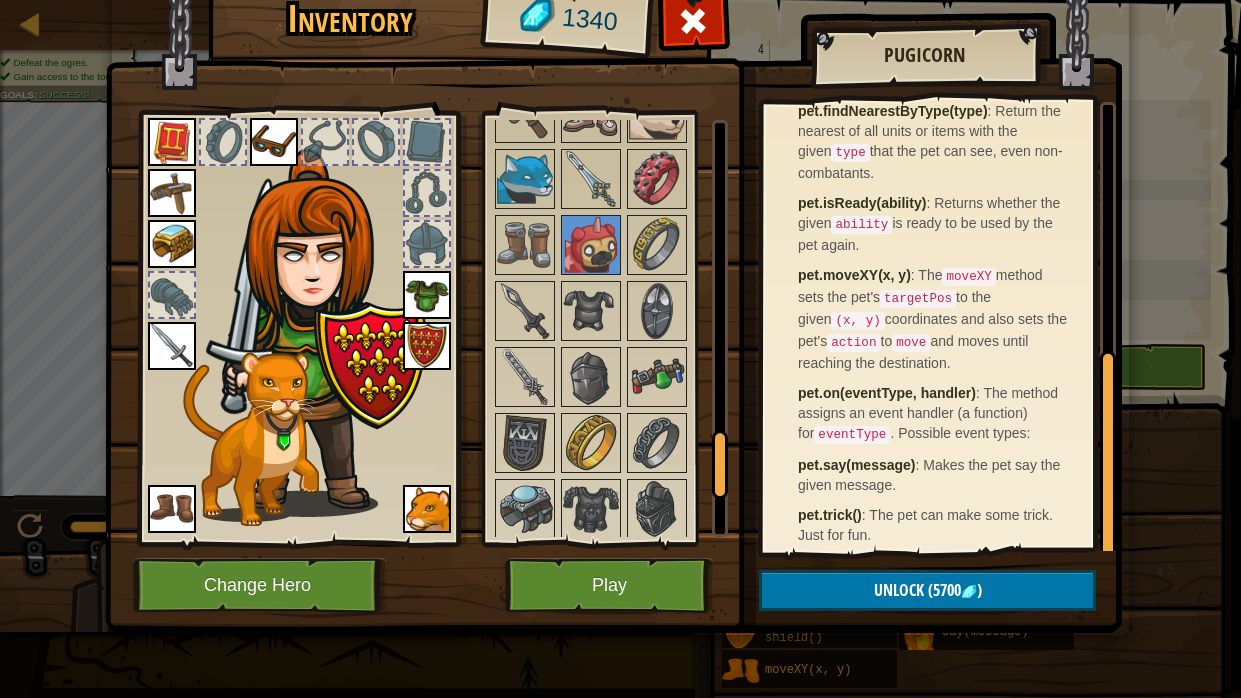 scroll, scrollTop: 2278, scrollLeft: 0, axis: vertical 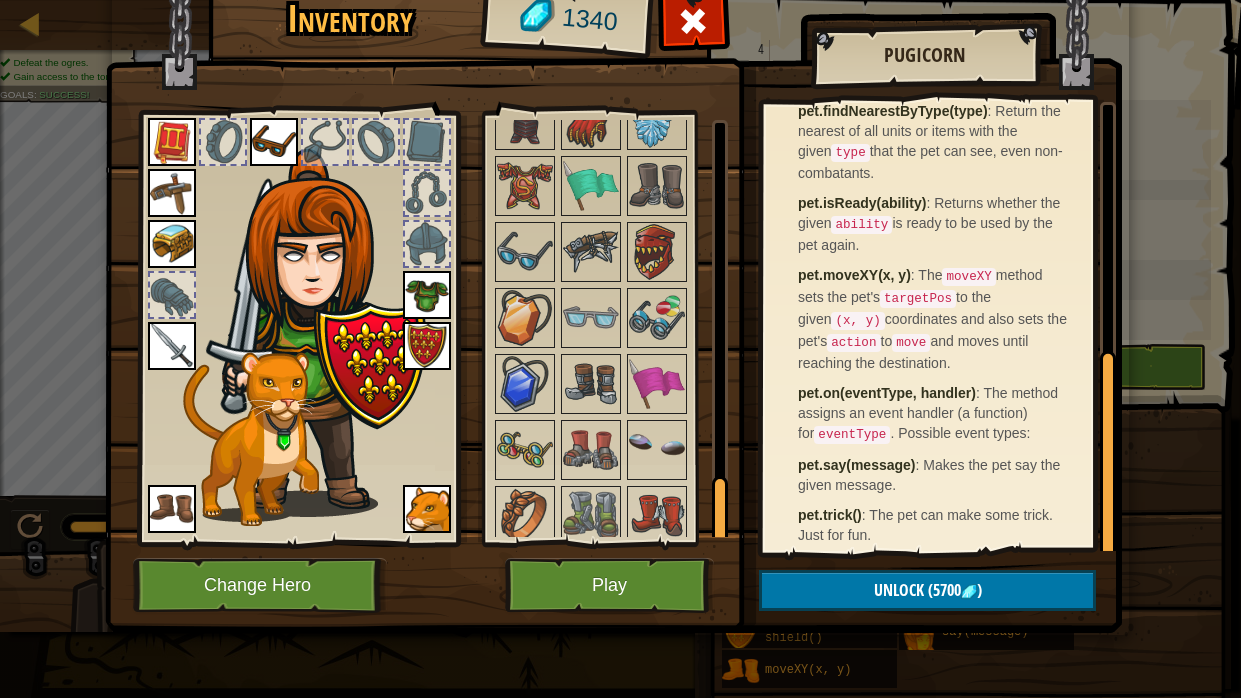 drag, startPoint x: 711, startPoint y: 378, endPoint x: 682, endPoint y: 568, distance: 192.20041 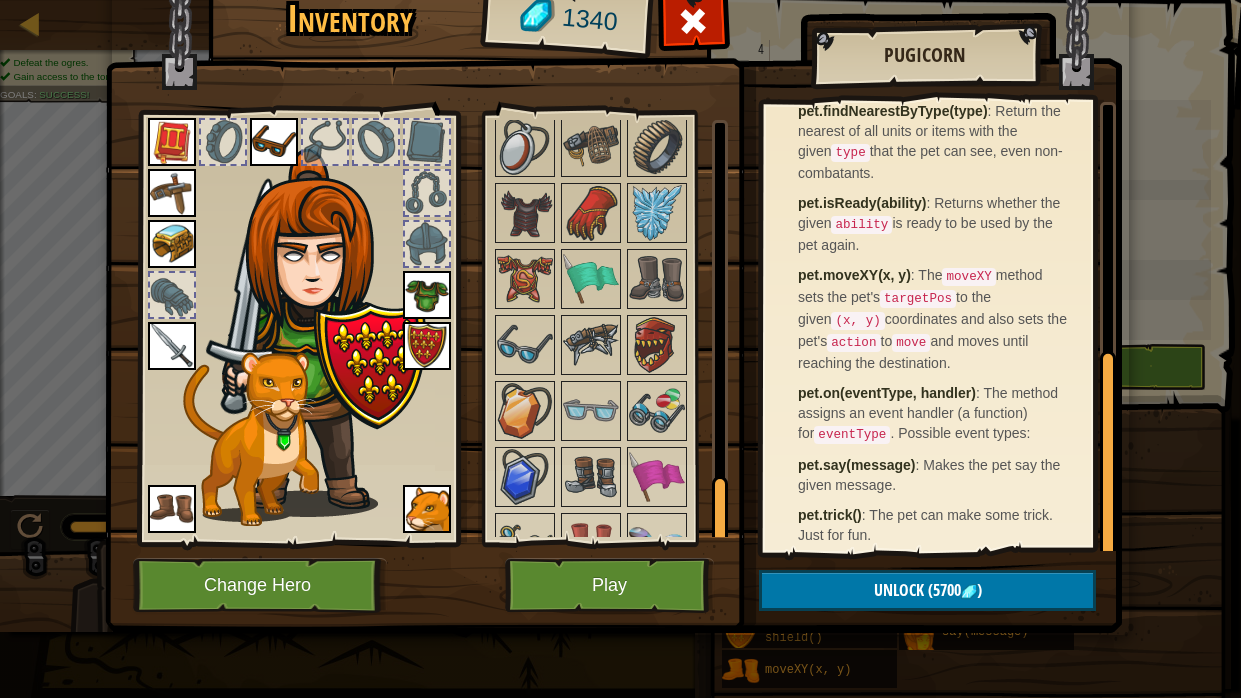 scroll, scrollTop: 2278, scrollLeft: 0, axis: vertical 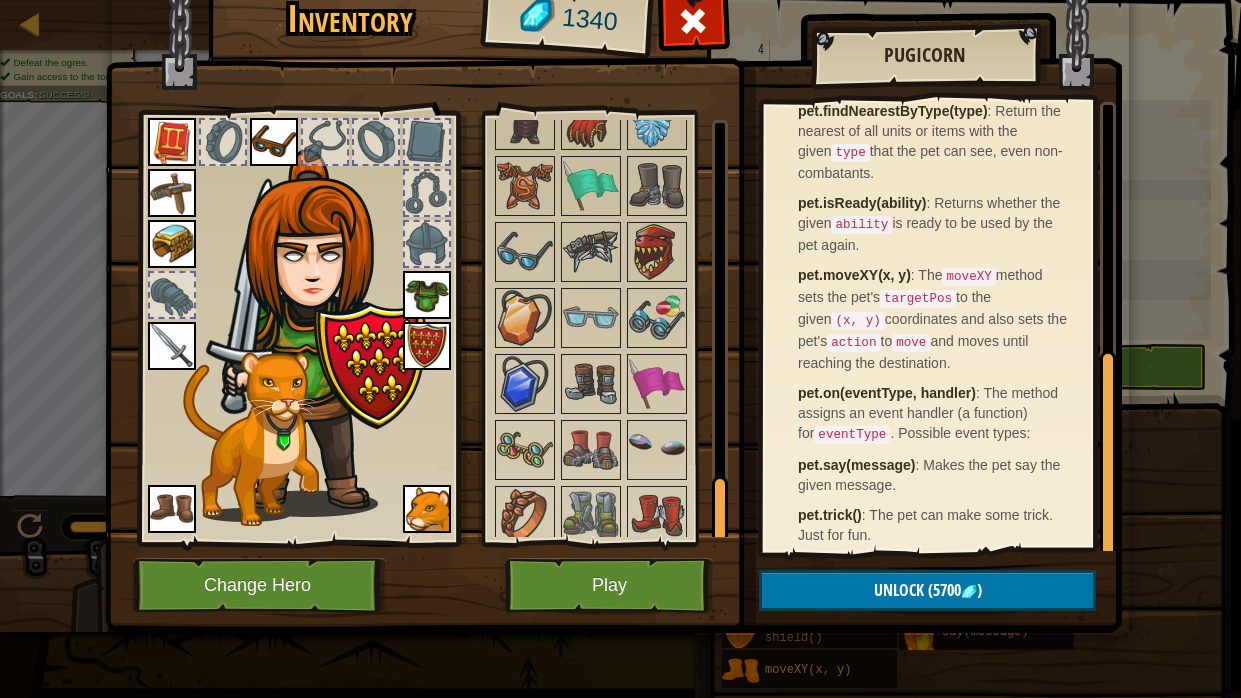 drag, startPoint x: 718, startPoint y: 516, endPoint x: 729, endPoint y: 536, distance: 22.825424 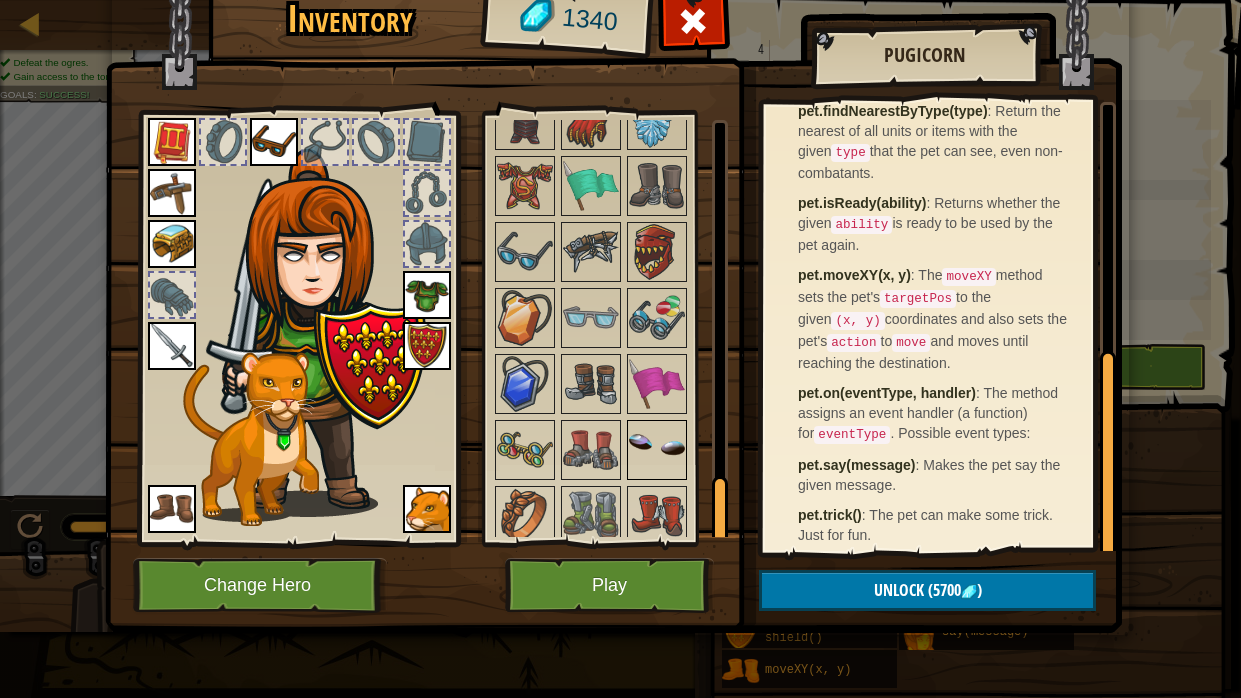 click at bounding box center [657, 450] 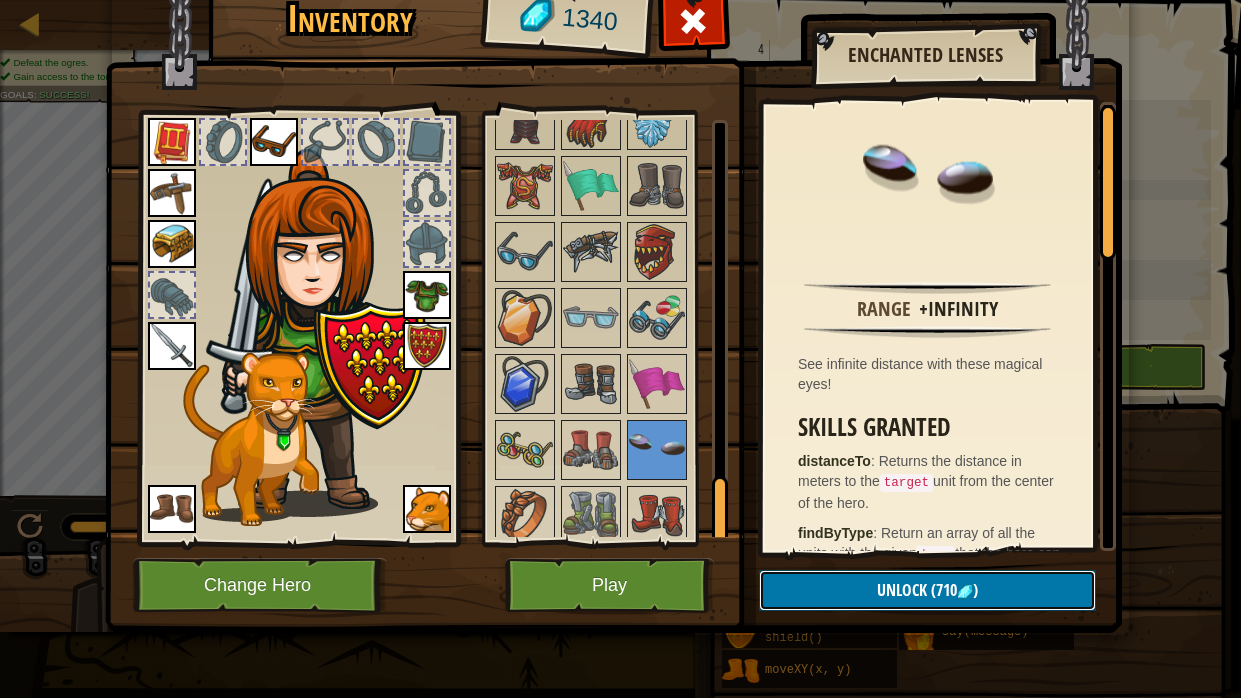click on "Unlock" at bounding box center (902, 590) 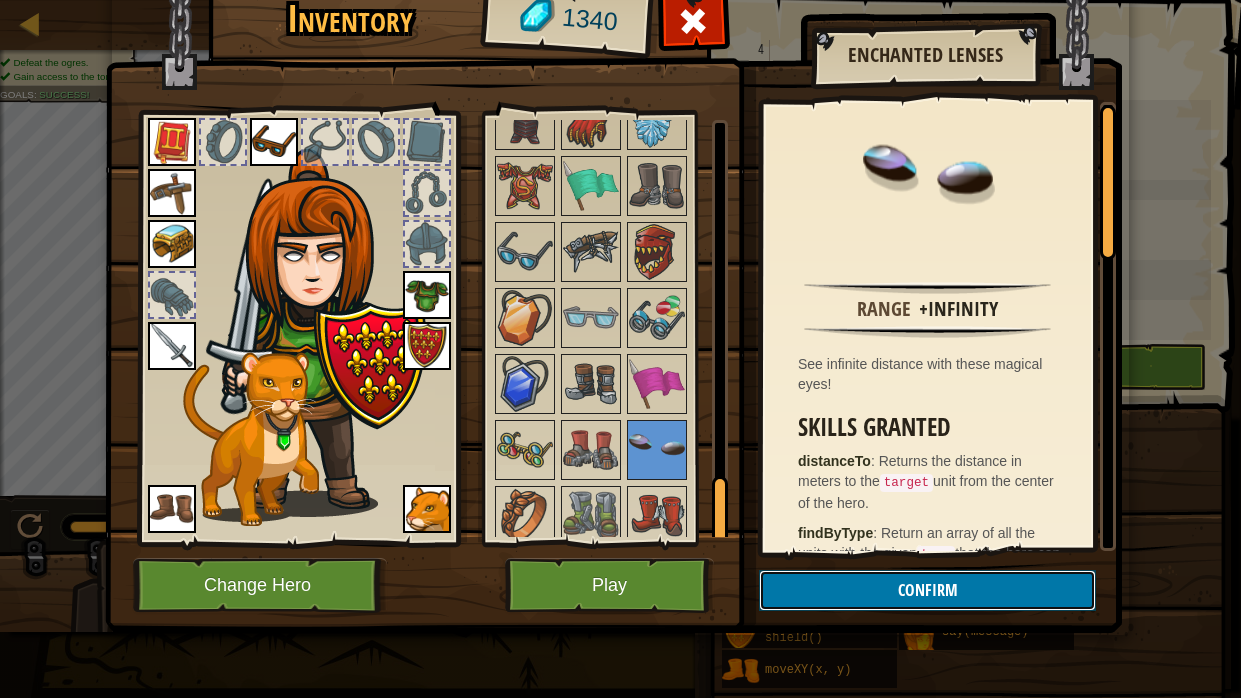 click on "Confirm" at bounding box center (927, 590) 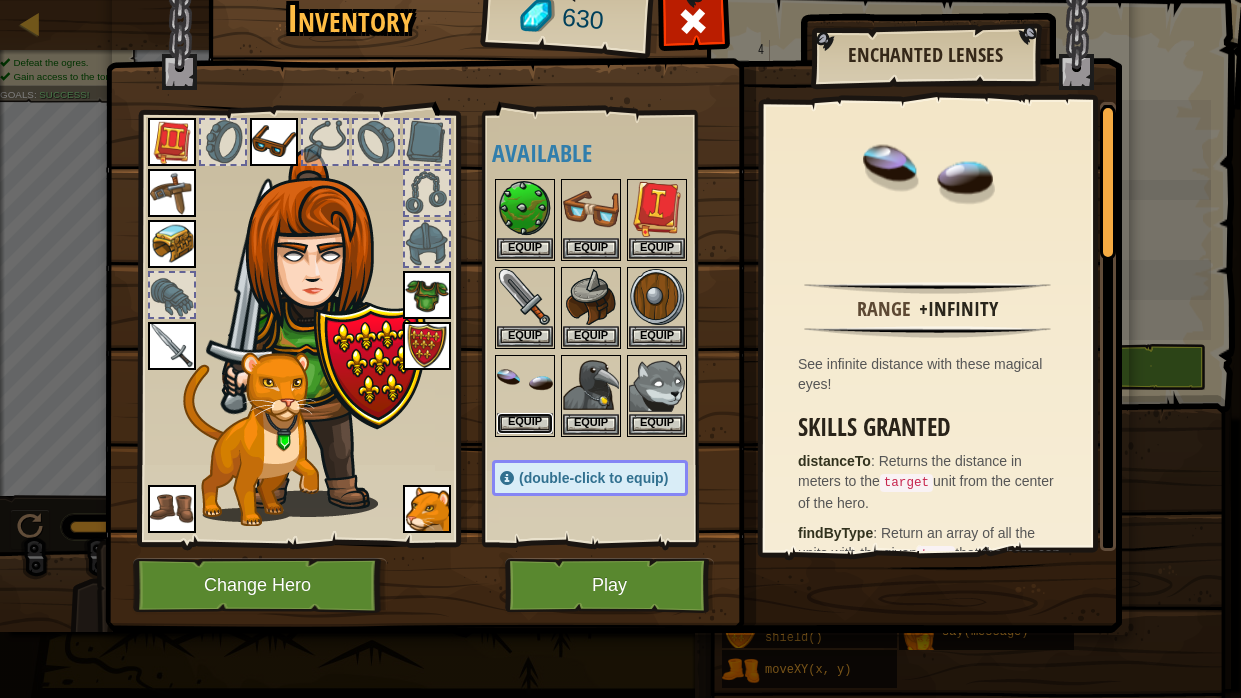 click on "Equip" at bounding box center (525, 423) 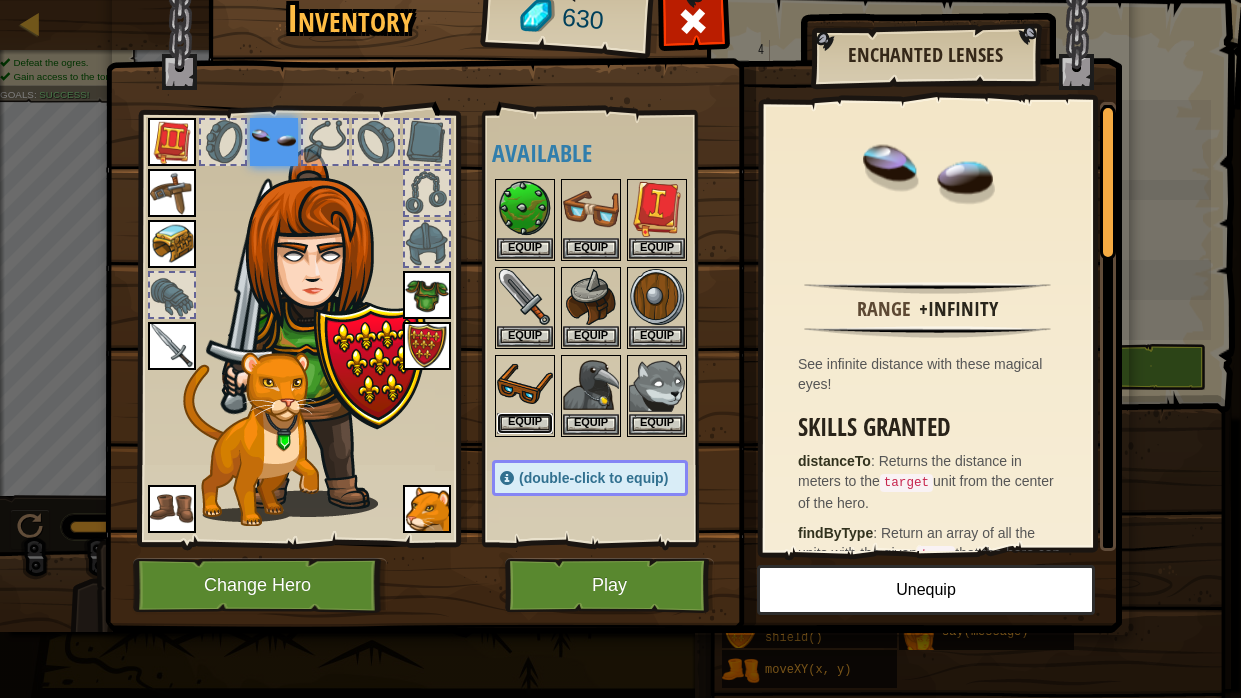 click on "Equip" at bounding box center [525, 423] 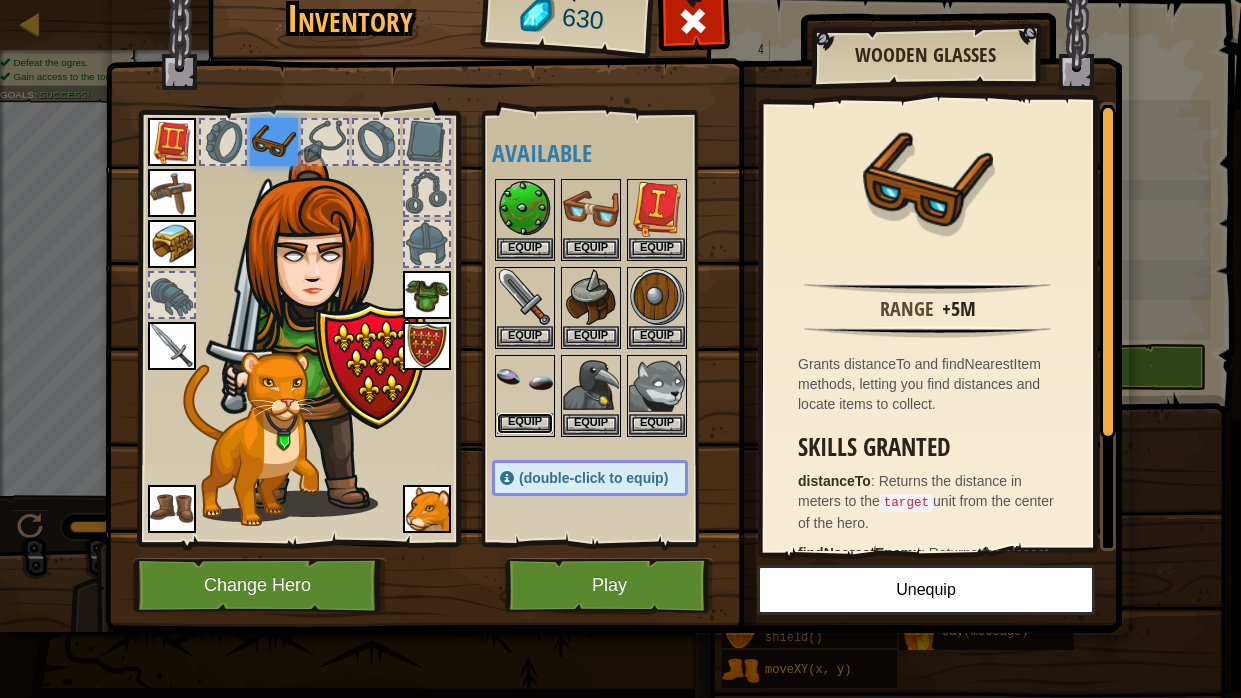 click on "Equip" at bounding box center (525, 423) 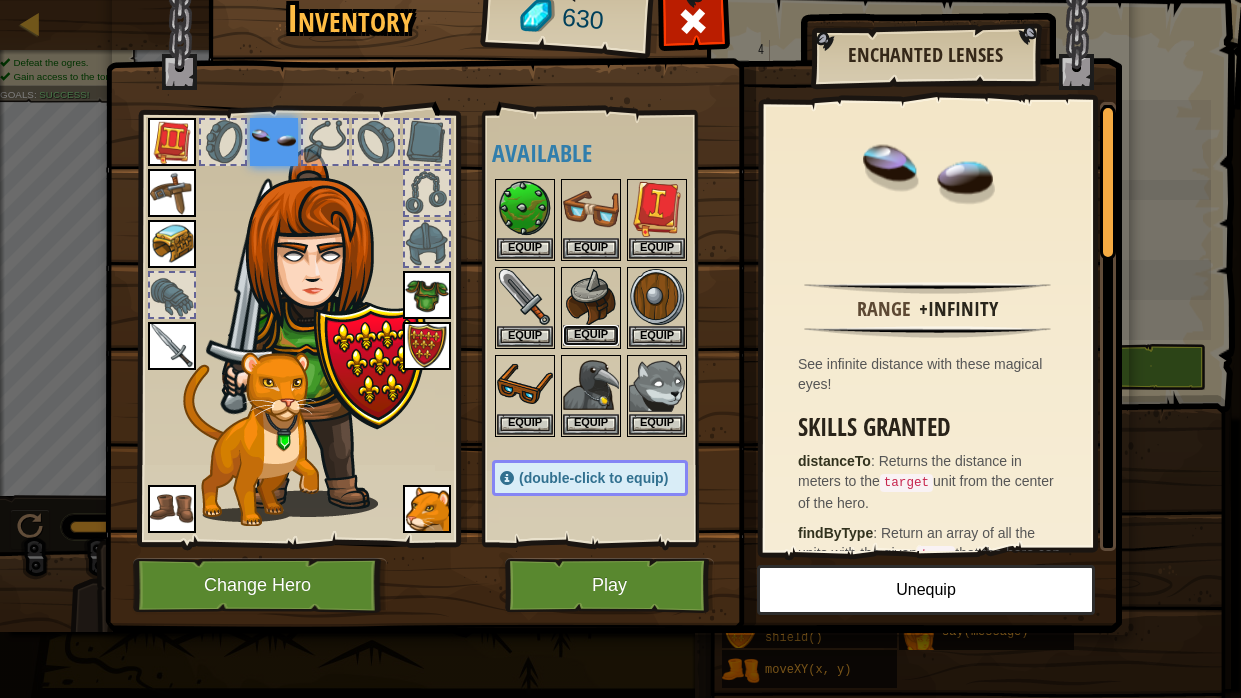 click on "Equip" at bounding box center [591, 335] 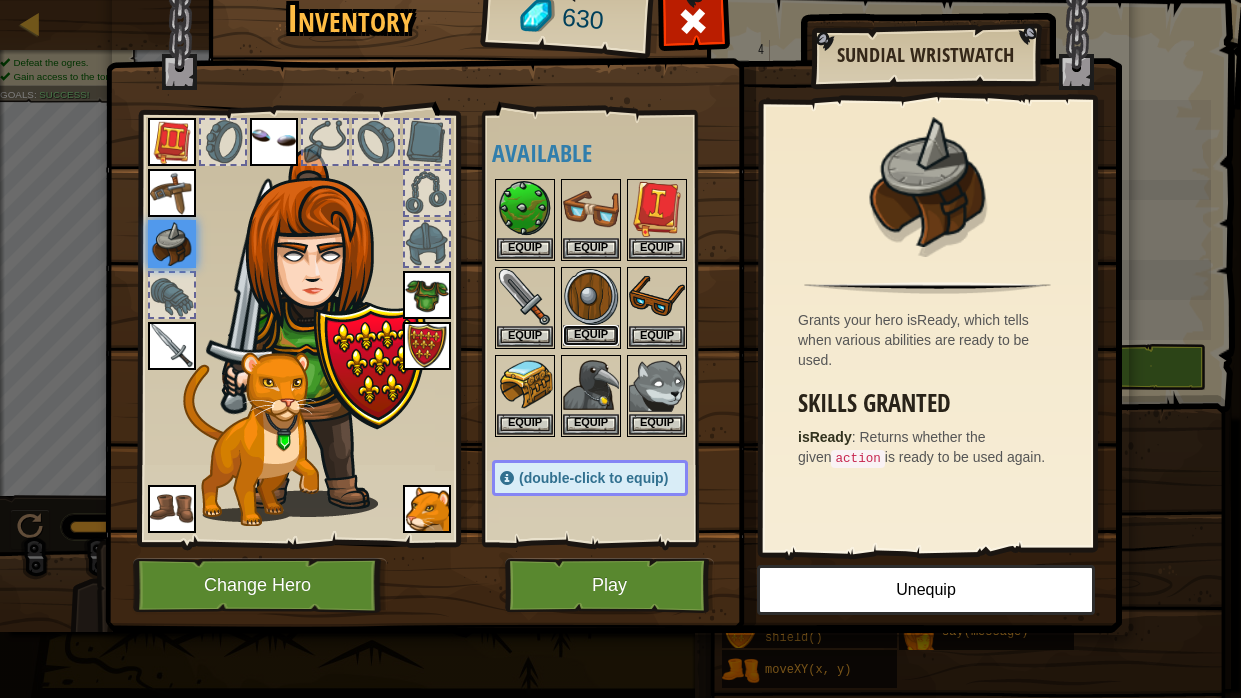 click on "Equip" at bounding box center (591, 335) 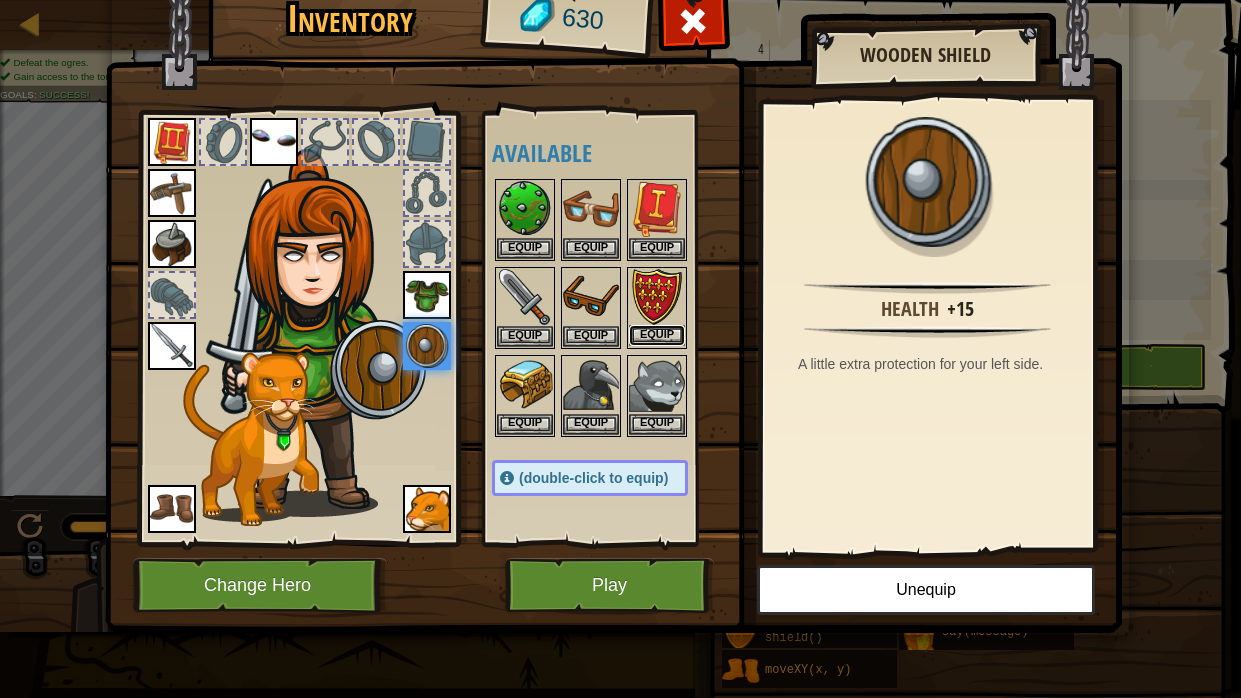 click on "Equip" at bounding box center [657, 335] 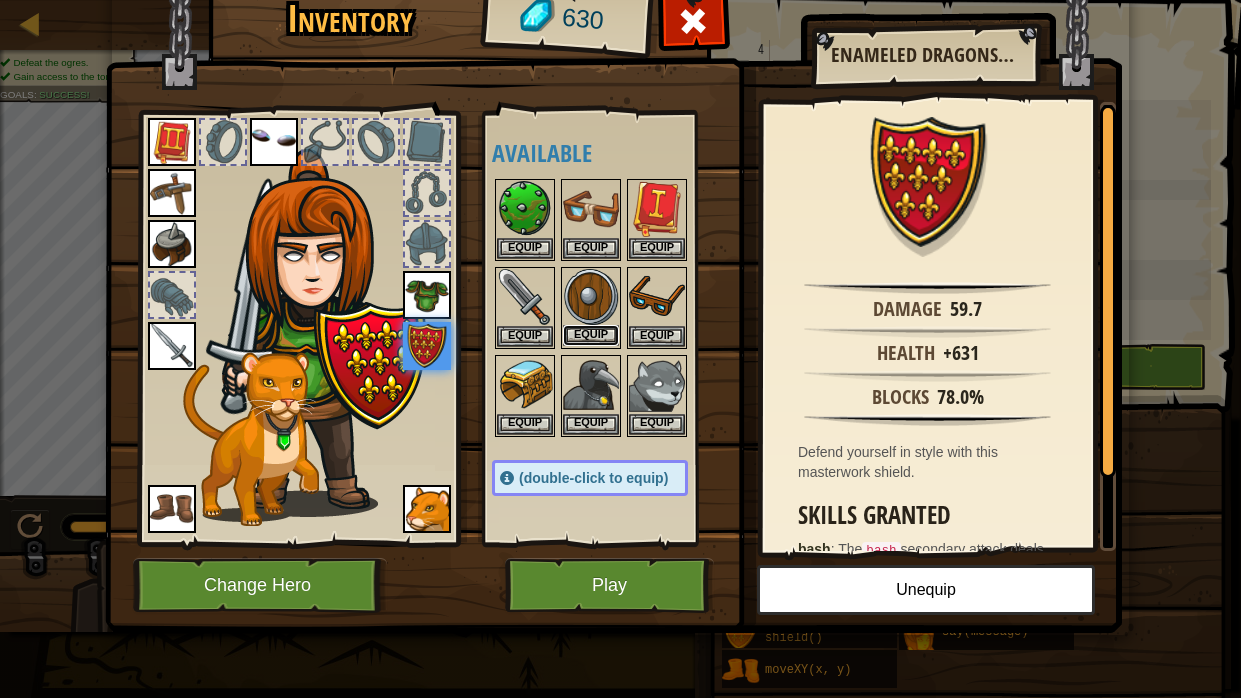 click on "Equip" at bounding box center (591, 335) 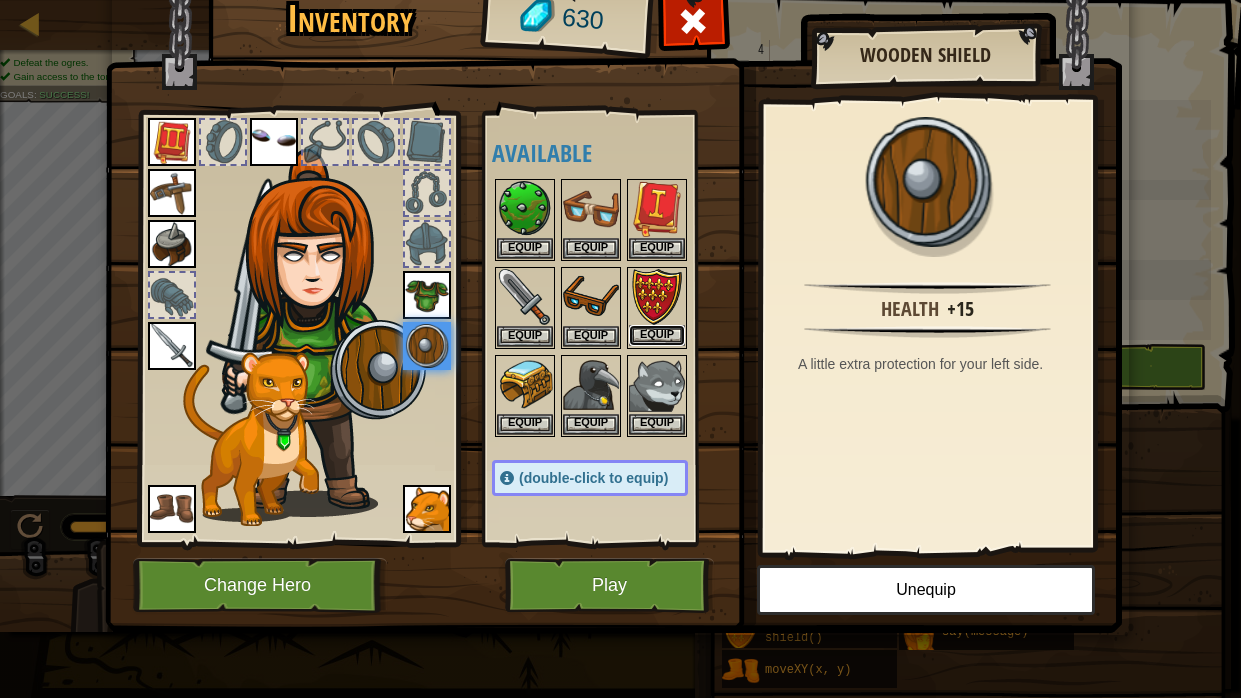 click on "Equip" at bounding box center [657, 335] 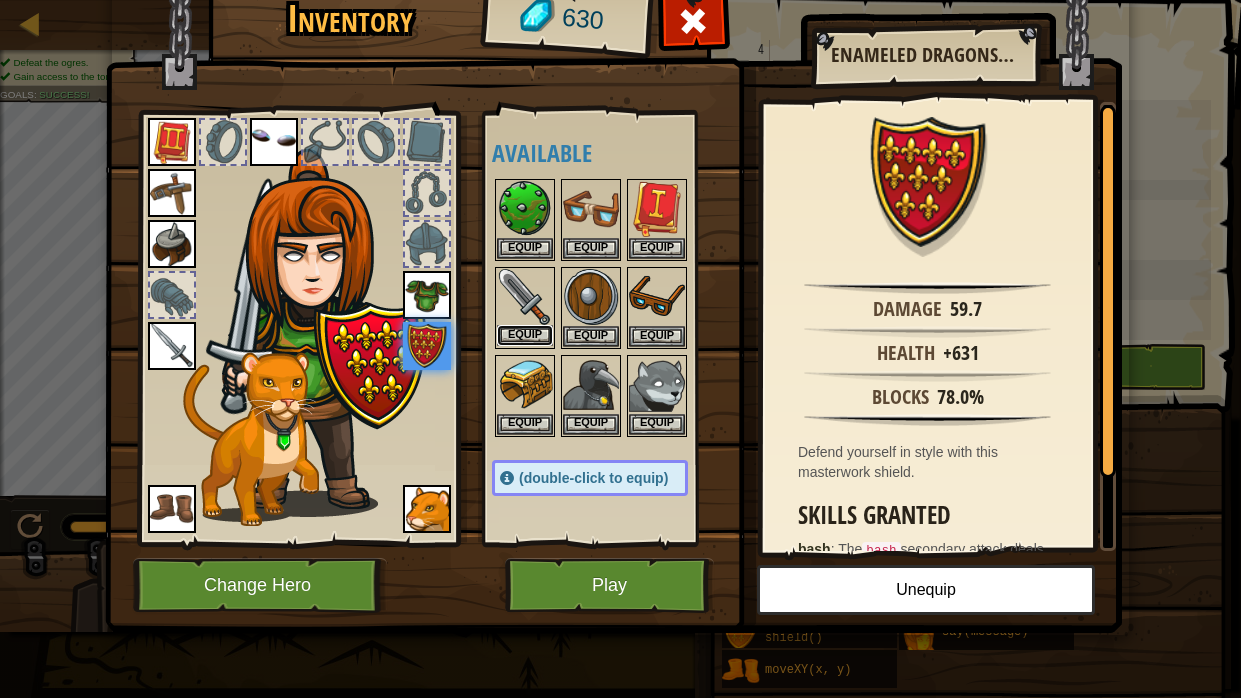 click on "Equip" at bounding box center [525, 335] 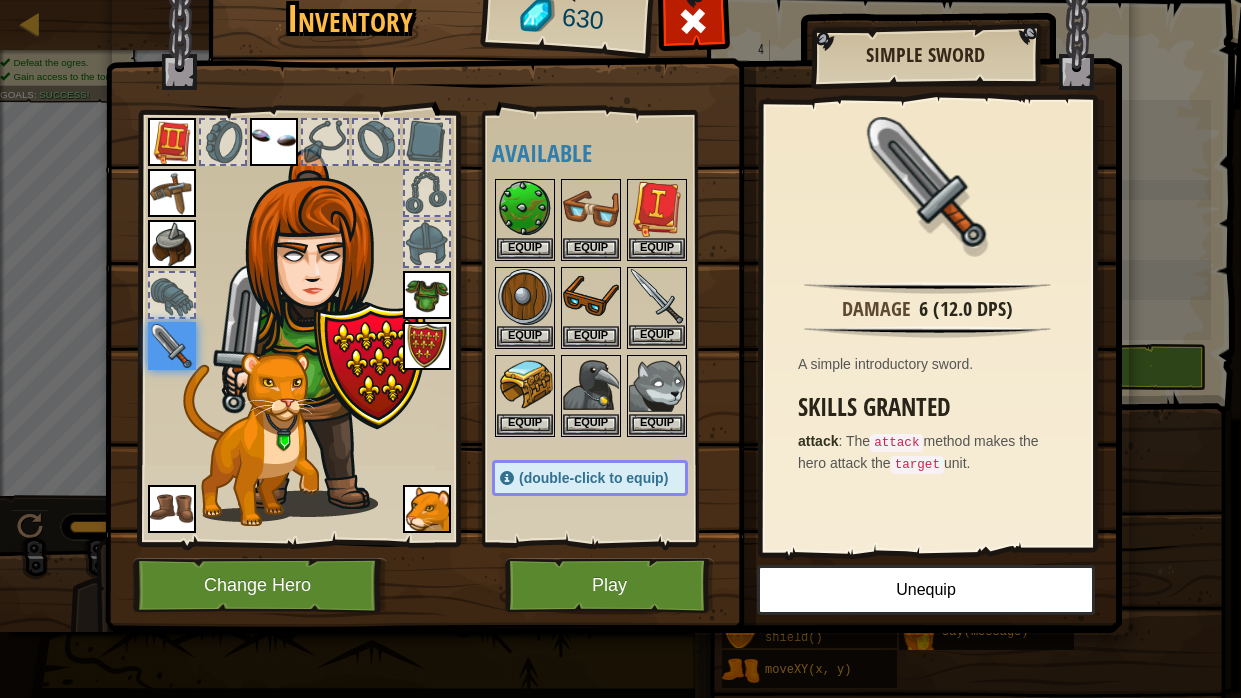 click at bounding box center [657, 297] 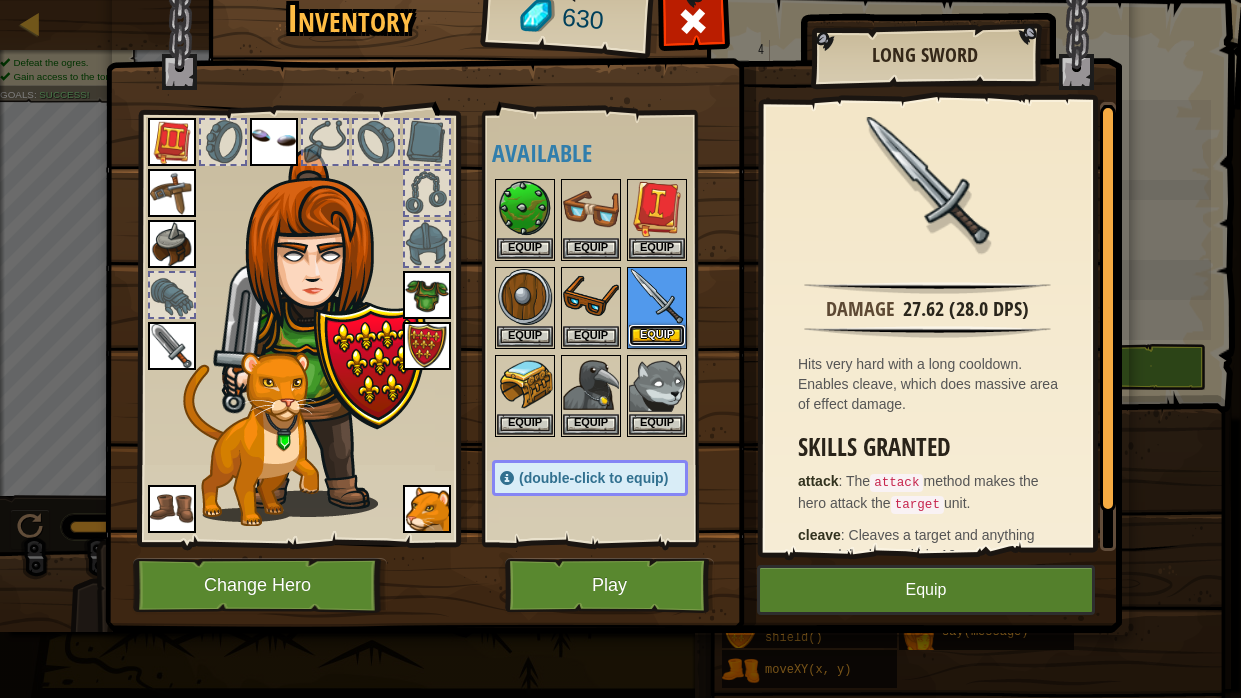 click on "Equip" at bounding box center [657, 335] 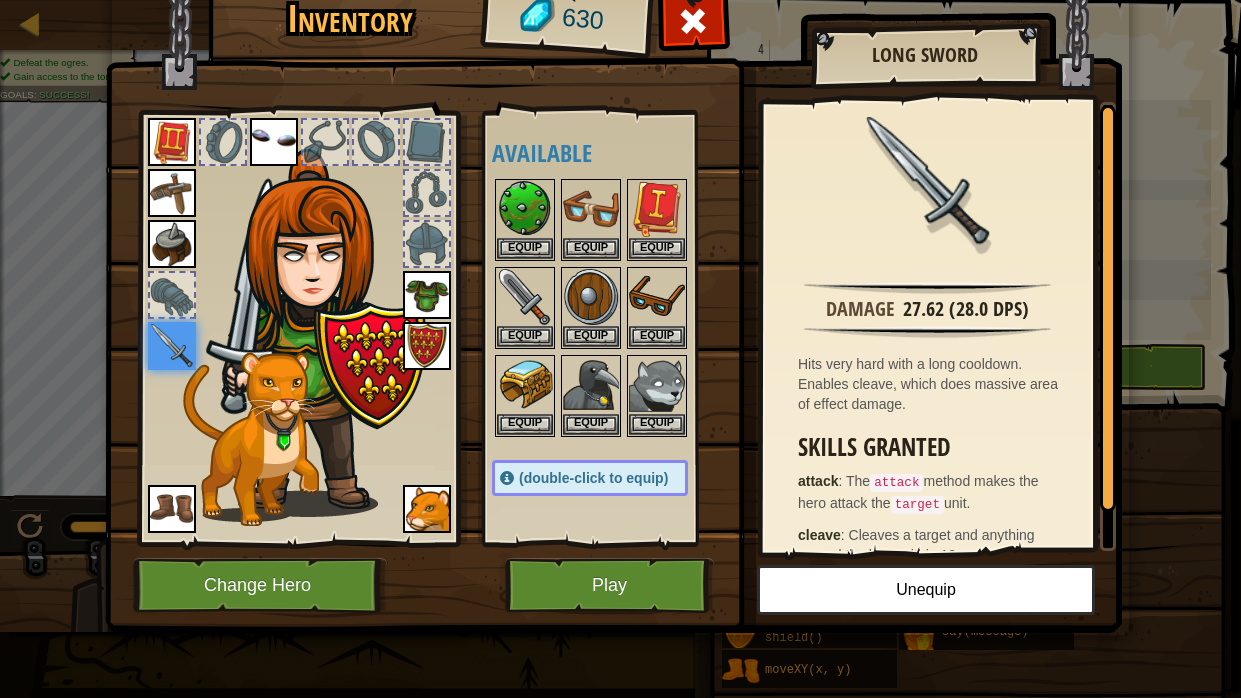 click on "Inventory 630 Available Equip Equip Equip Equip Equip Equip Equip Equip Equip Equip Equip Equip Equip Equip Equip Equip Equip (double-click to equip) Restricted Locked Long Sword Damage 27.62 (28.0 DPS) Hits very hard with a long cooldown. Enables cleave, which does massive area of effect damage. Skills Granted attack : The  attack  method makes the hero attack the  target  unit. cleave : Cleaves a target and anything around the hero within 10m for  cleaveDamage  damage. Equip Unequip Subscribe to Unlock! (restricted in this level) Change Hero Play" at bounding box center [620, 360] 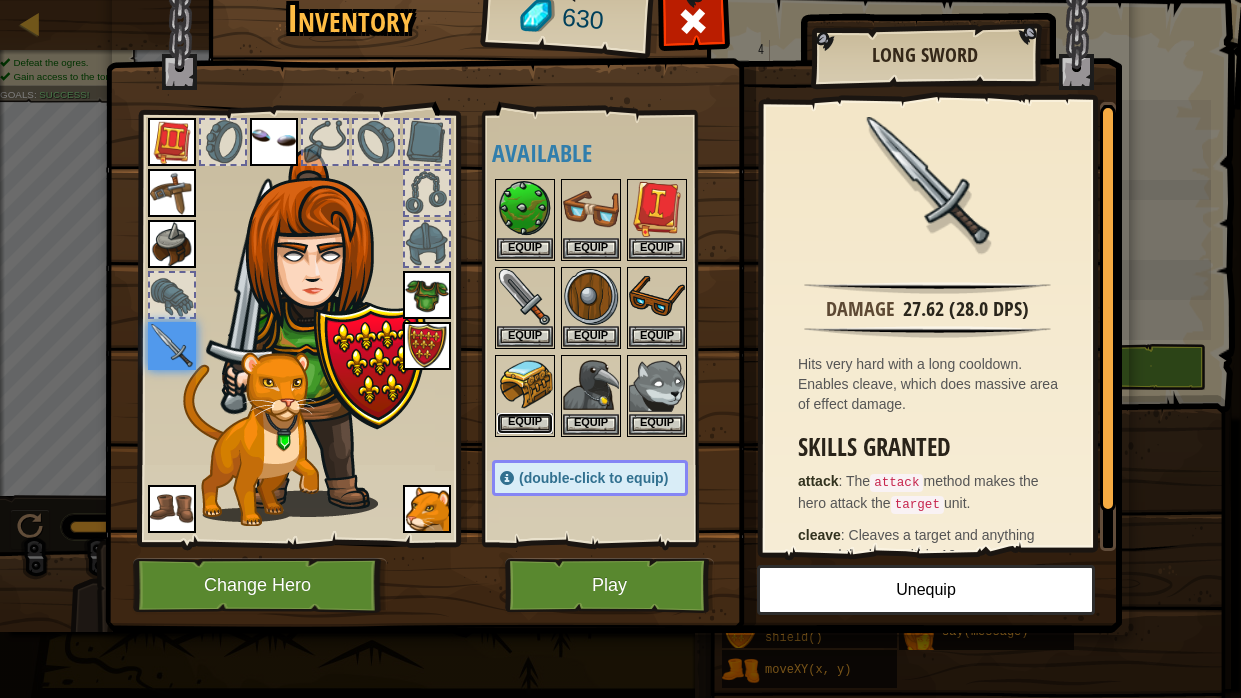 click on "Equip" at bounding box center [525, 423] 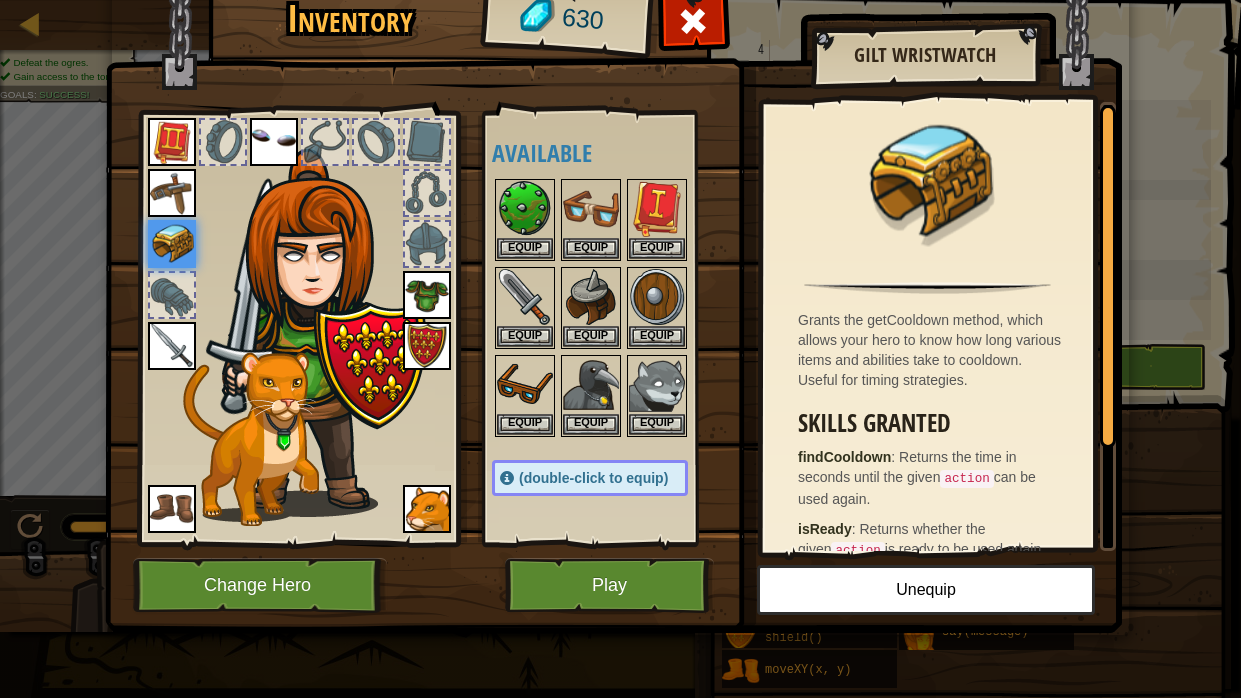 click at bounding box center (610, 307) 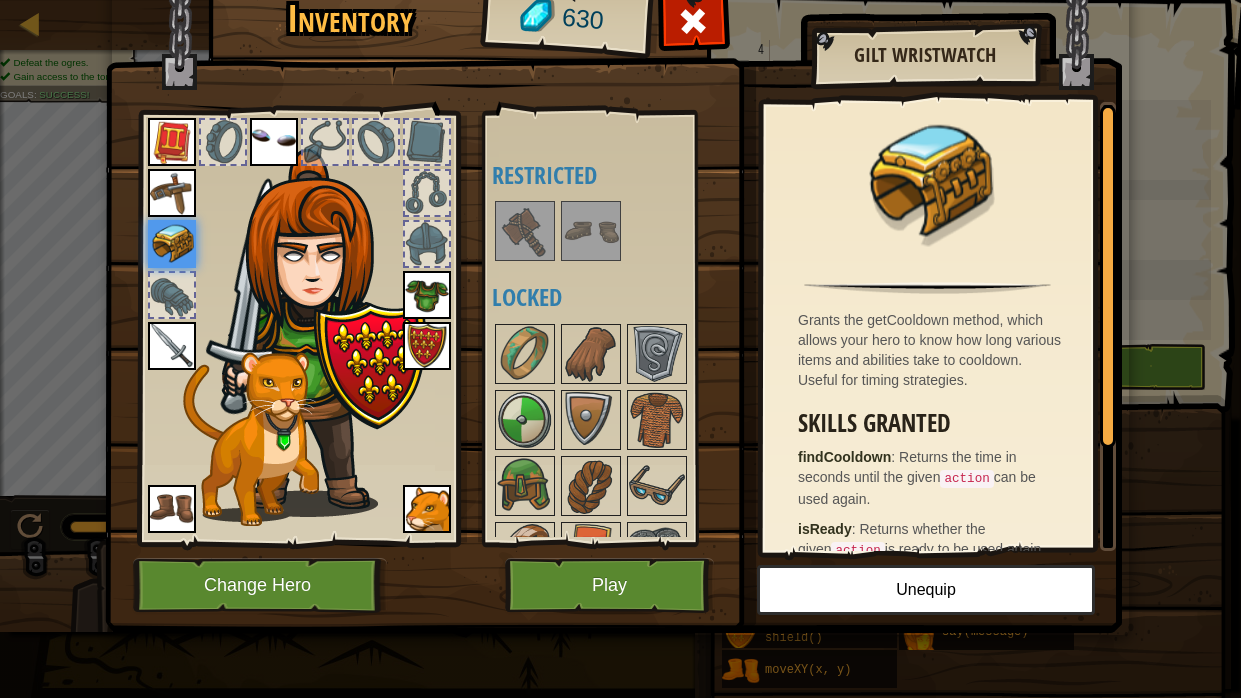 scroll, scrollTop: 519, scrollLeft: 0, axis: vertical 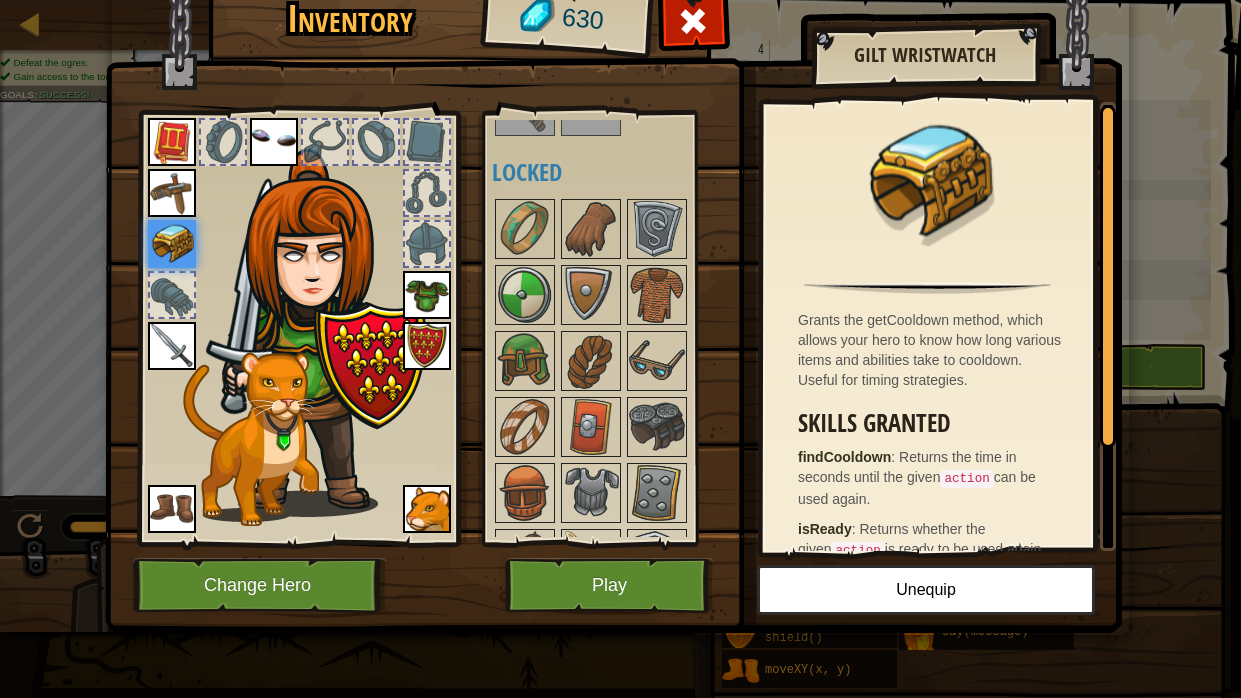 drag, startPoint x: 684, startPoint y: 164, endPoint x: 697, endPoint y: 385, distance: 221.38202 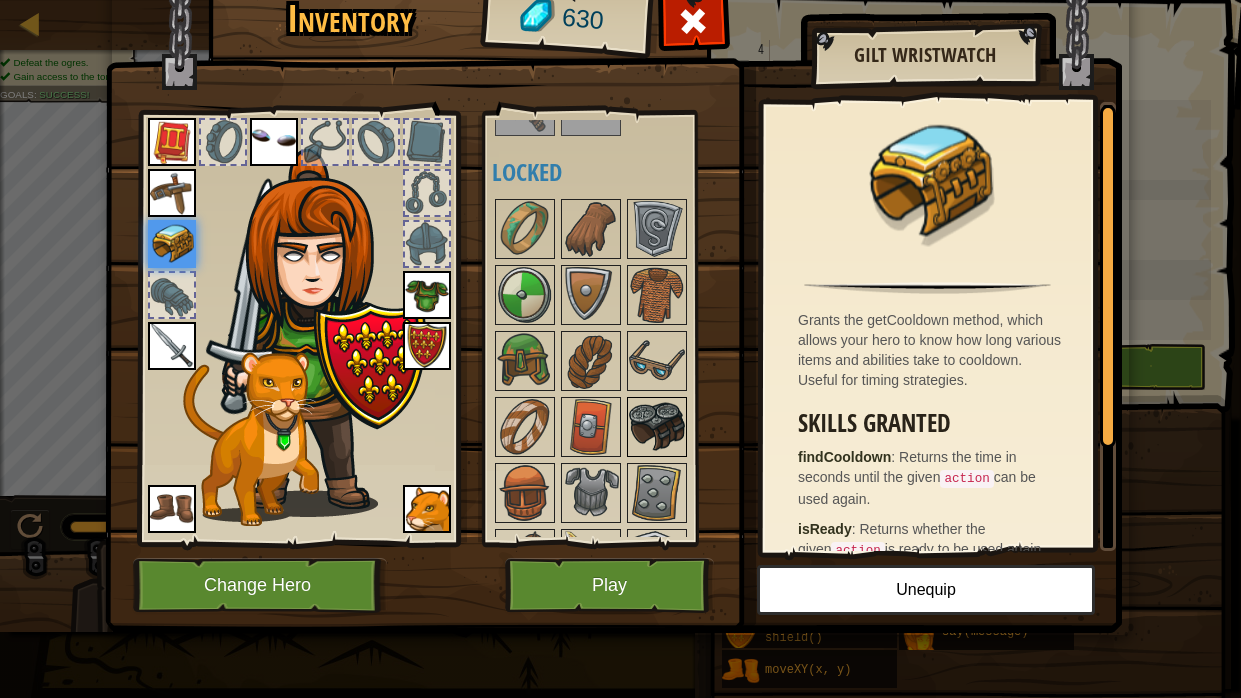 drag, startPoint x: 690, startPoint y: 250, endPoint x: 680, endPoint y: 430, distance: 180.27756 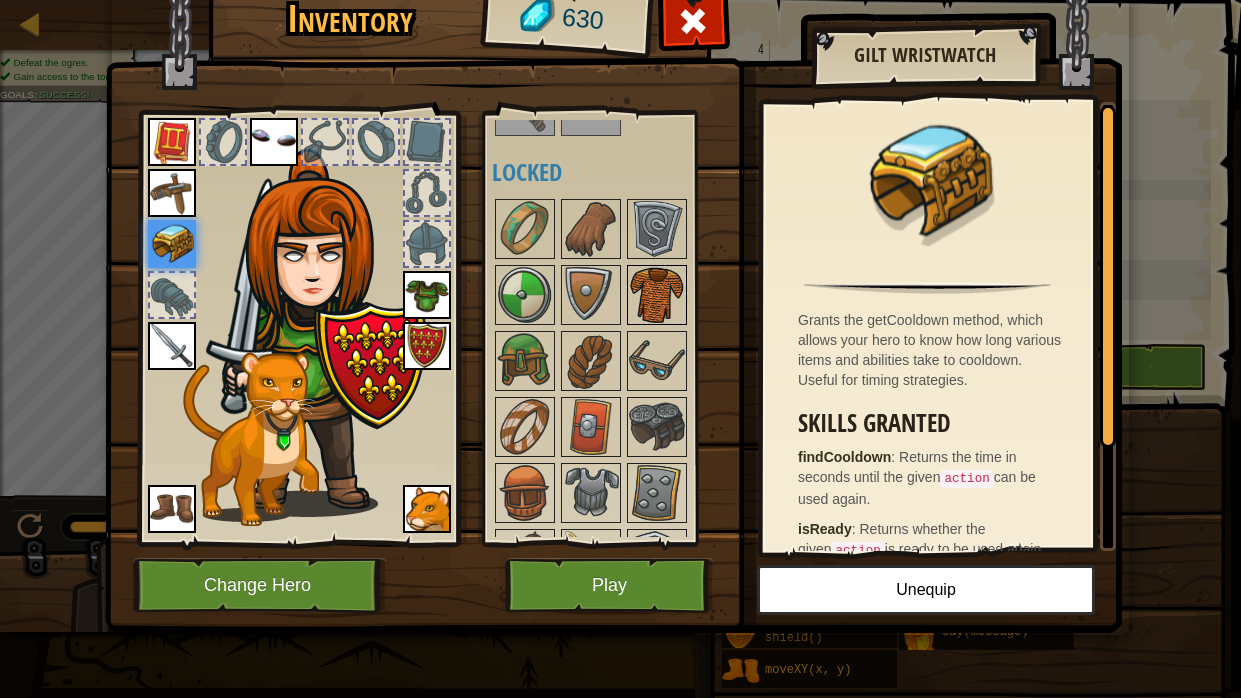 drag, startPoint x: 693, startPoint y: 130, endPoint x: 683, endPoint y: 286, distance: 156.32019 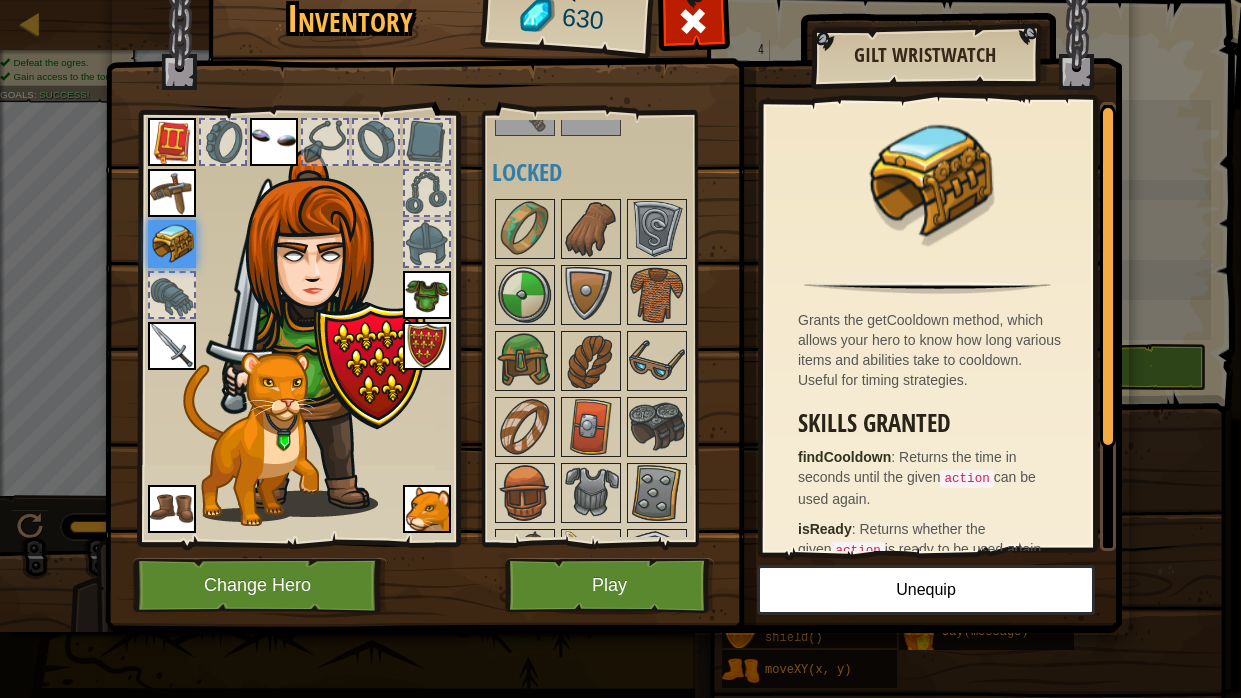 drag, startPoint x: 637, startPoint y: 403, endPoint x: 626, endPoint y: 179, distance: 224.26993 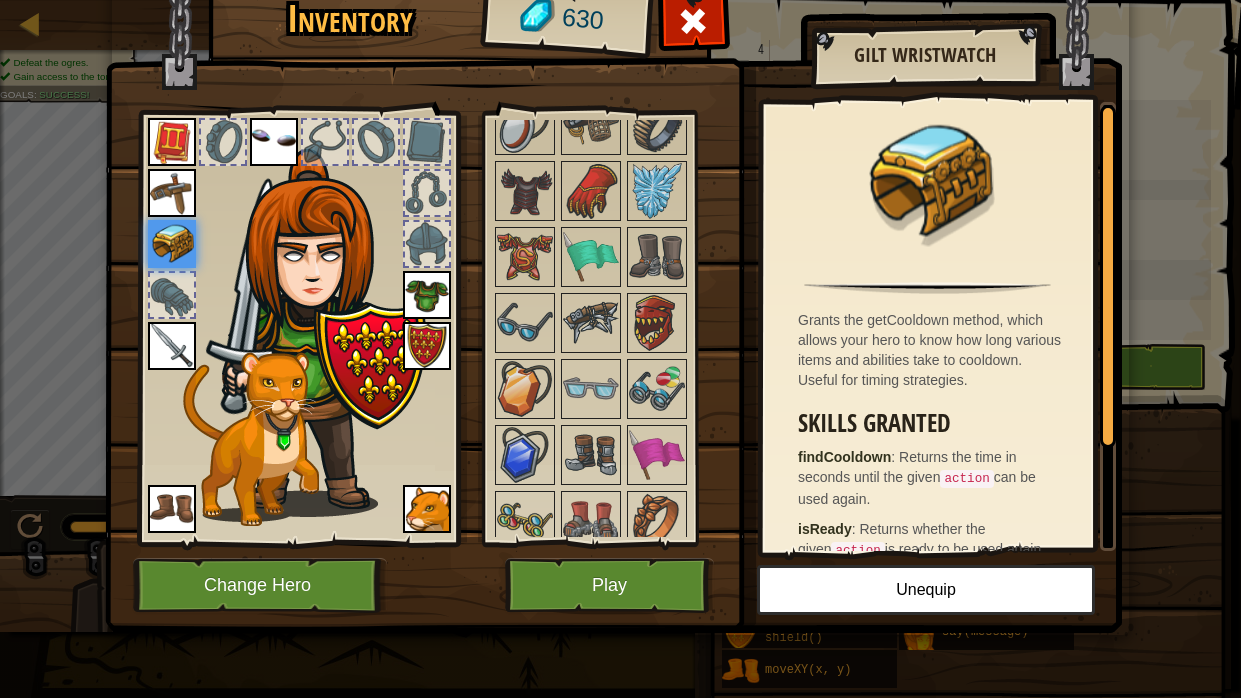 scroll, scrollTop: 2278, scrollLeft: 0, axis: vertical 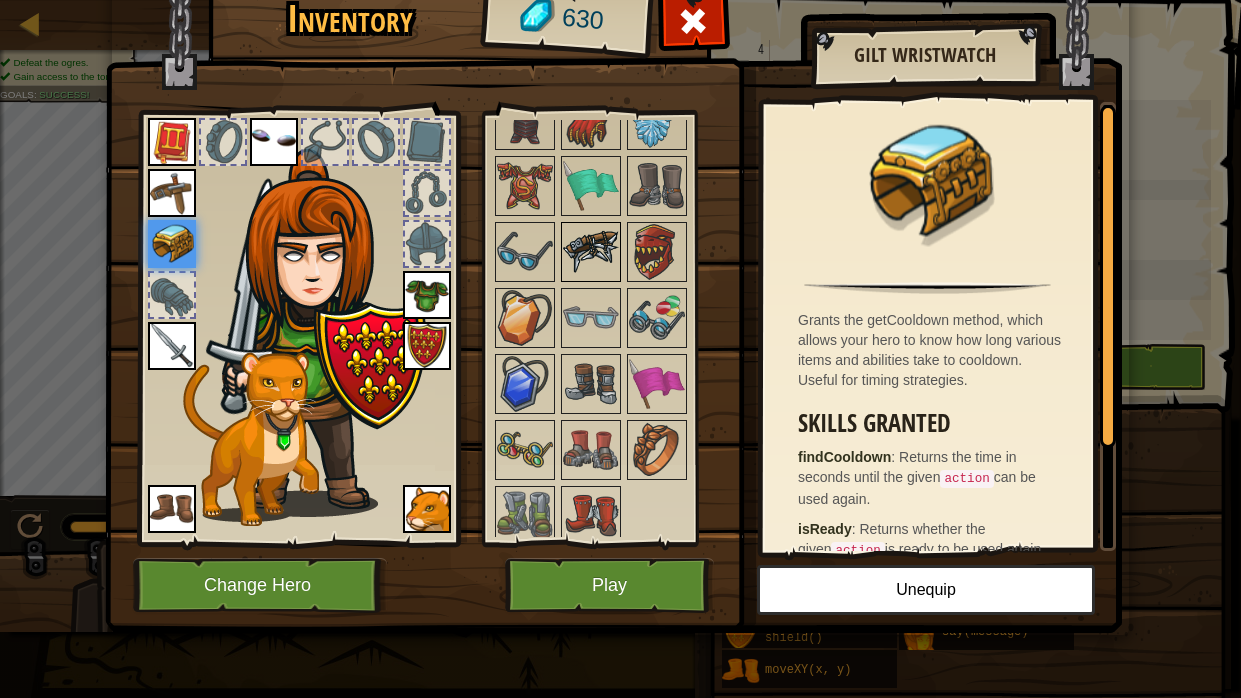 click at bounding box center (591, 252) 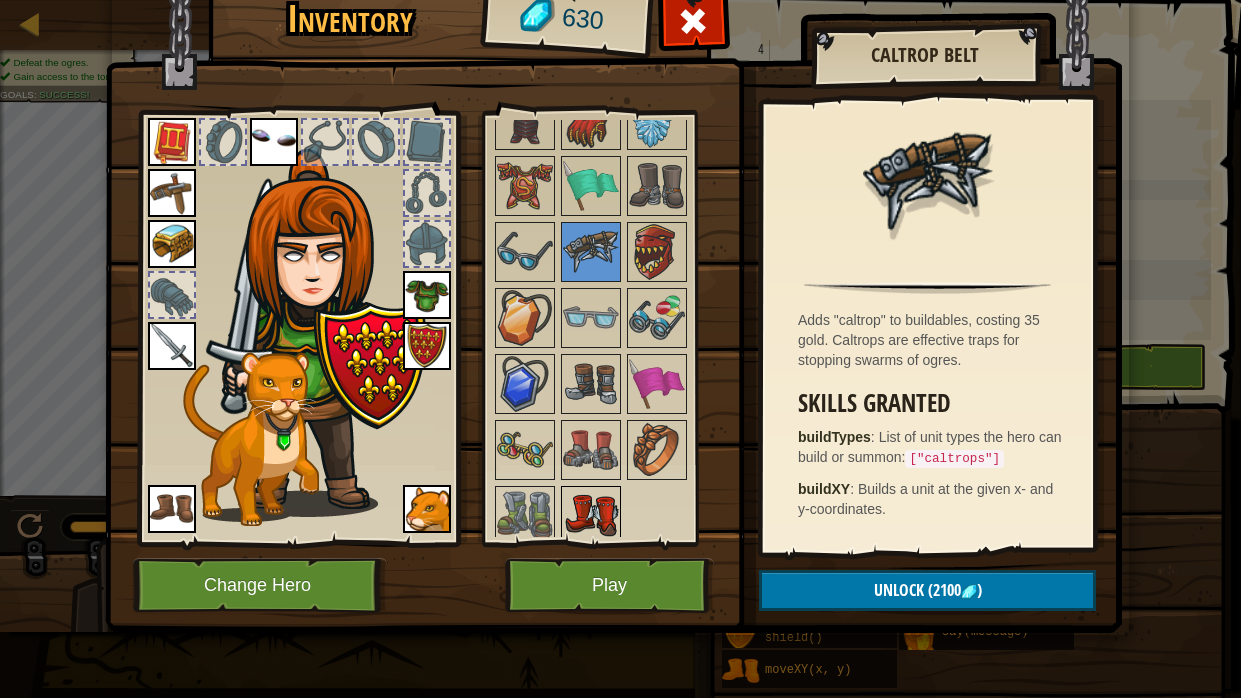 click at bounding box center (591, 516) 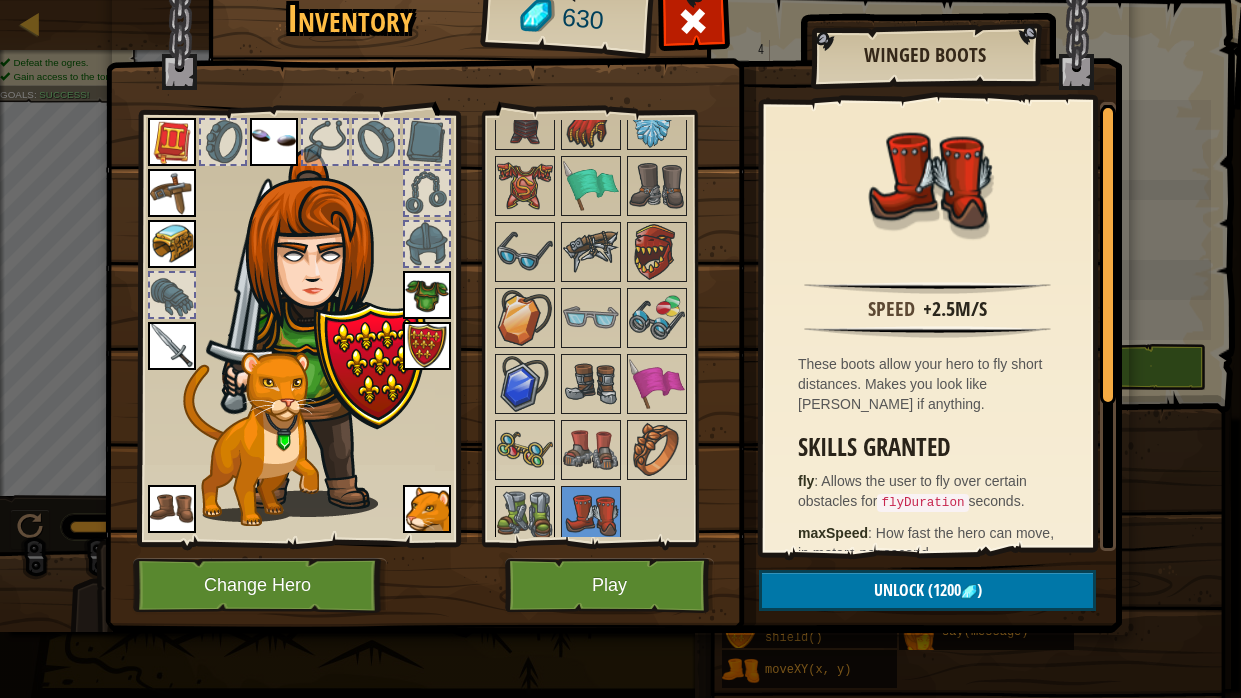 click at bounding box center (525, 516) 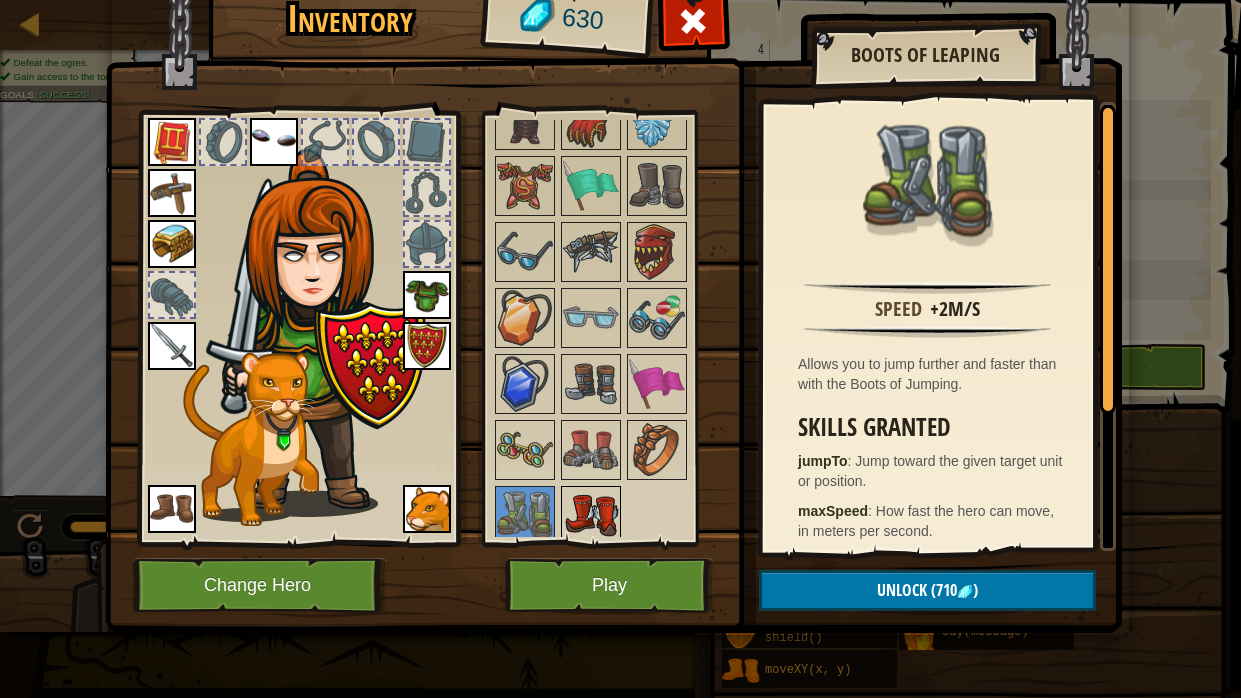 click at bounding box center [591, 516] 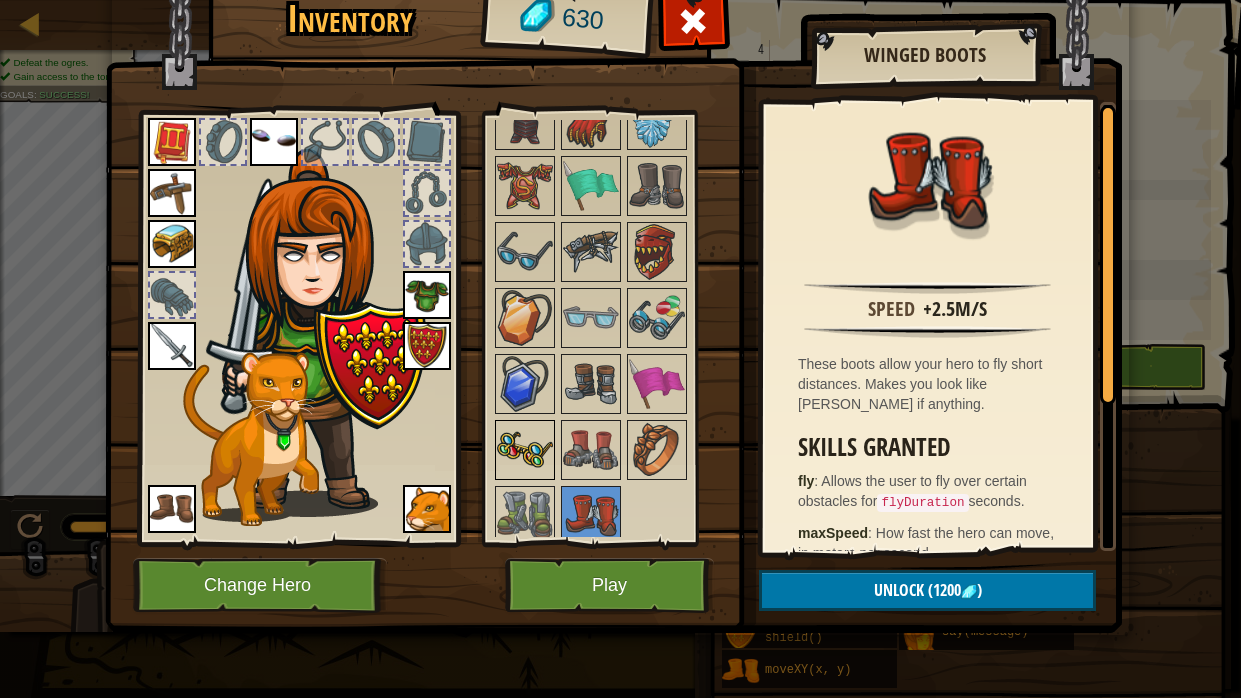 click at bounding box center [525, 450] 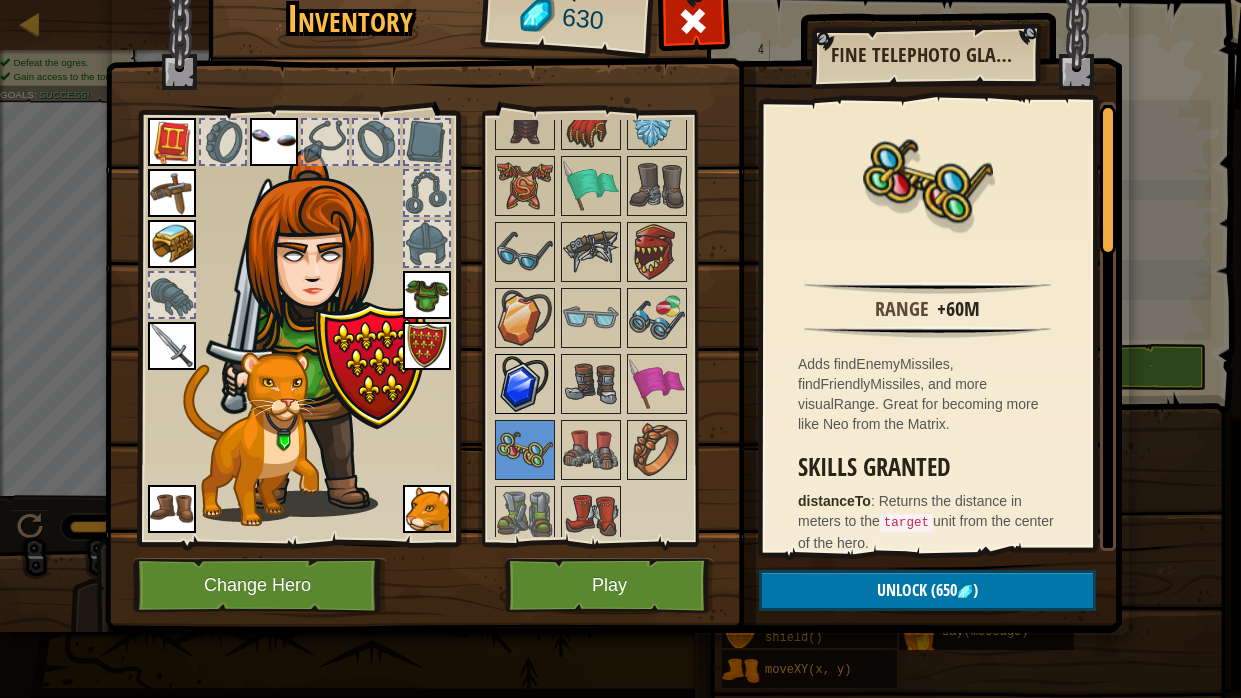 click at bounding box center (525, 384) 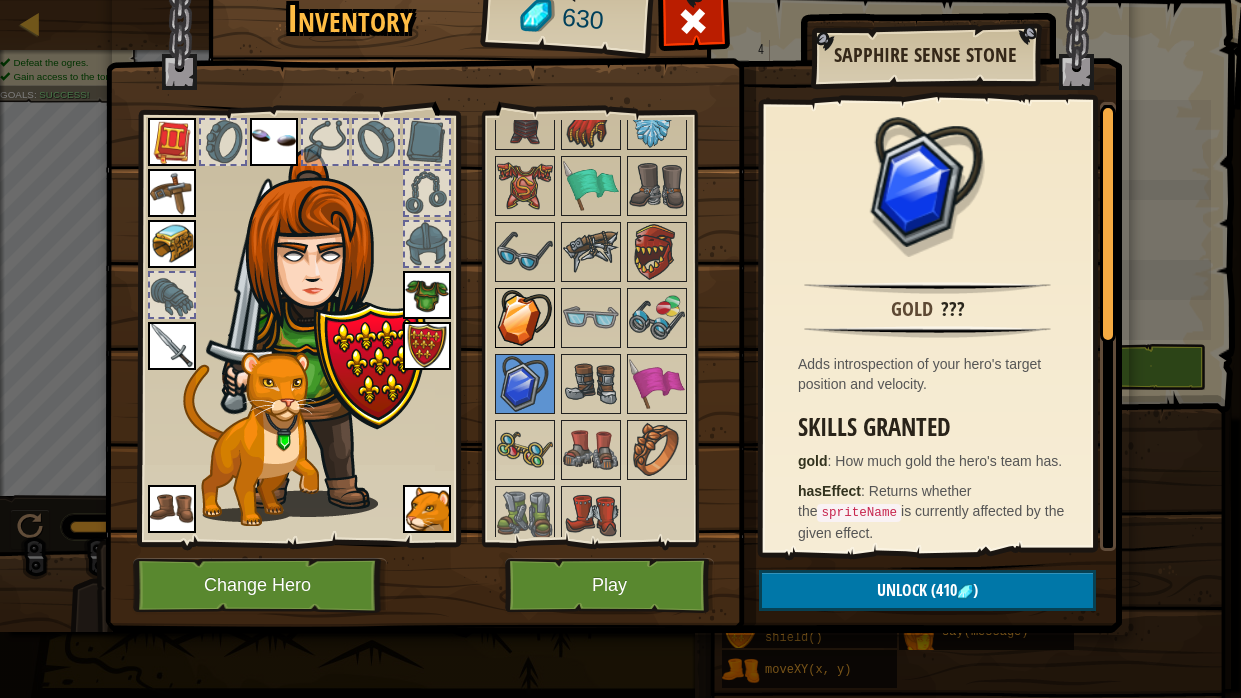 click at bounding box center [525, 318] 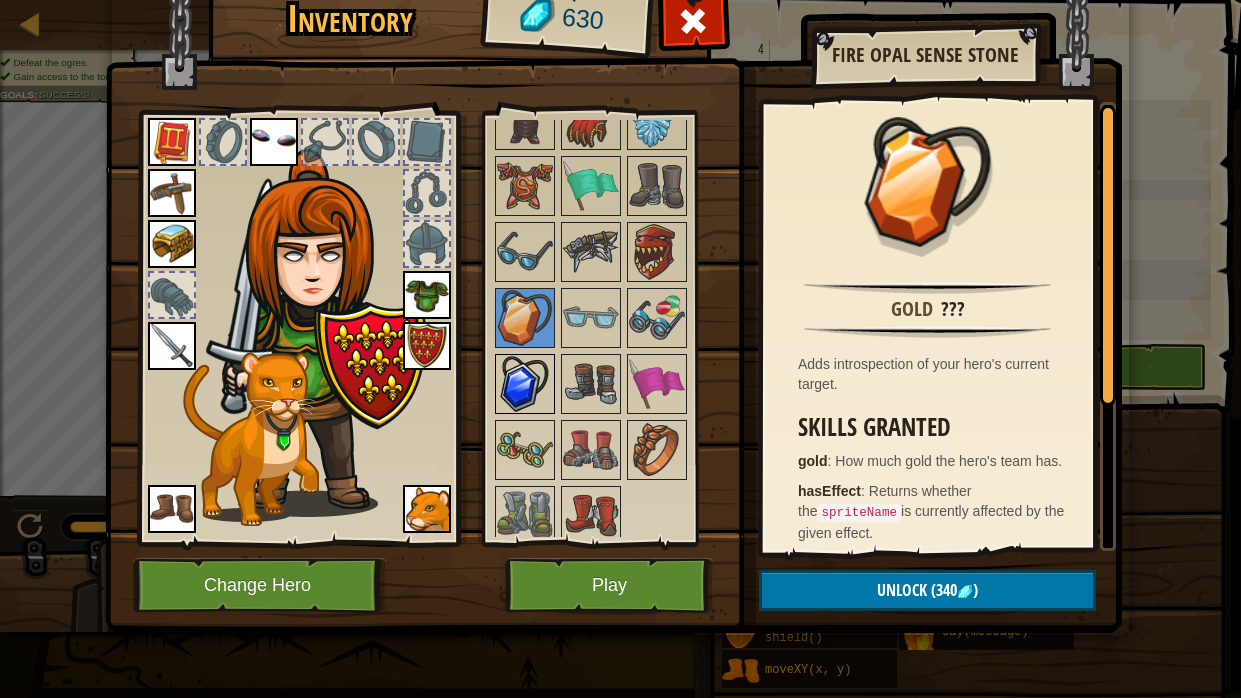 click at bounding box center [525, 384] 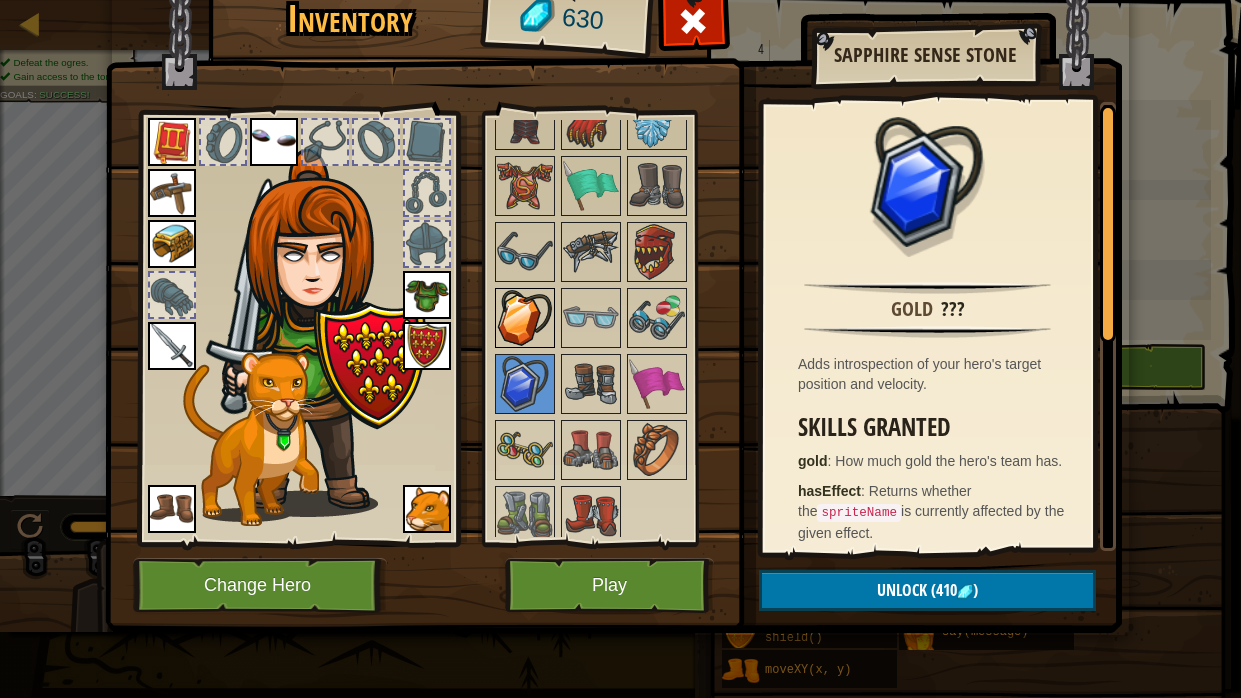 click at bounding box center [525, 318] 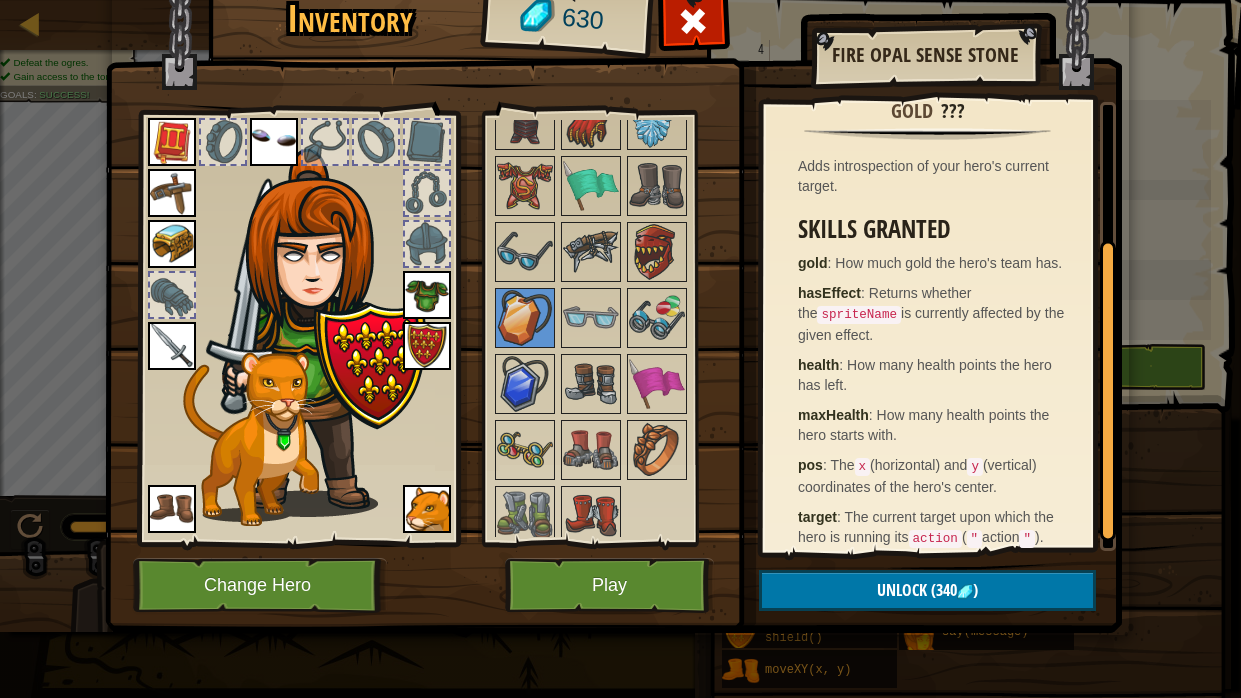 scroll, scrollTop: 232, scrollLeft: 0, axis: vertical 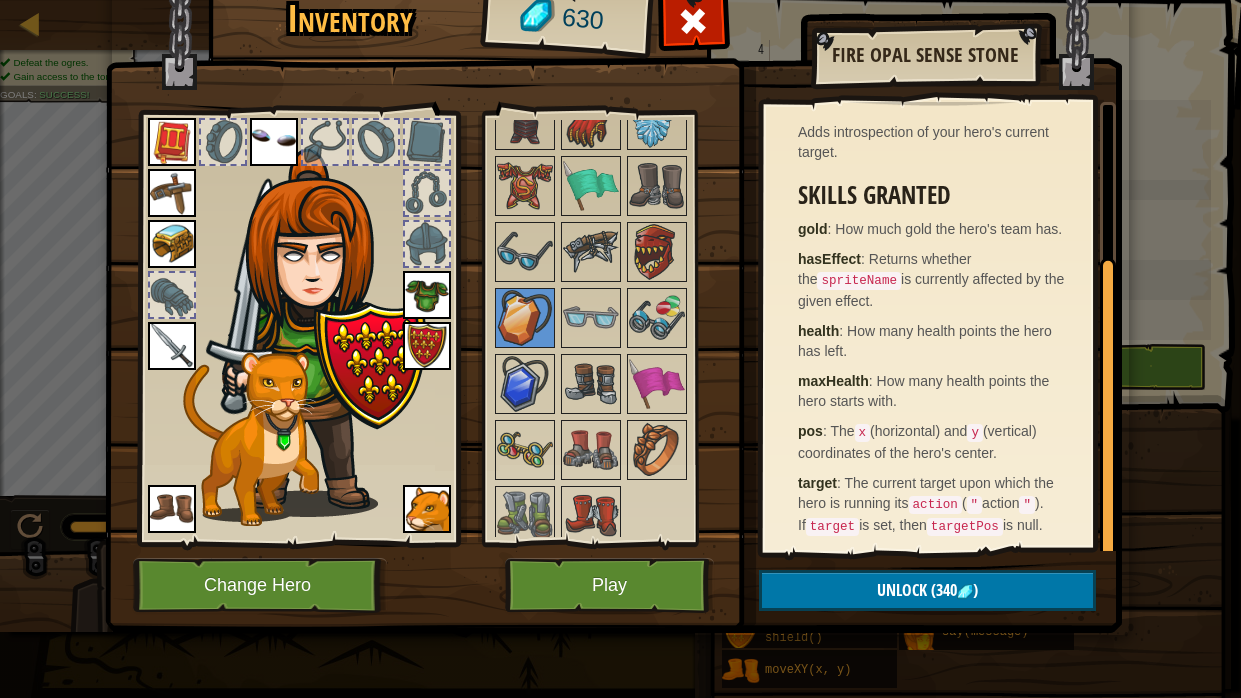 drag, startPoint x: 1104, startPoint y: 263, endPoint x: 1046, endPoint y: 540, distance: 283.00708 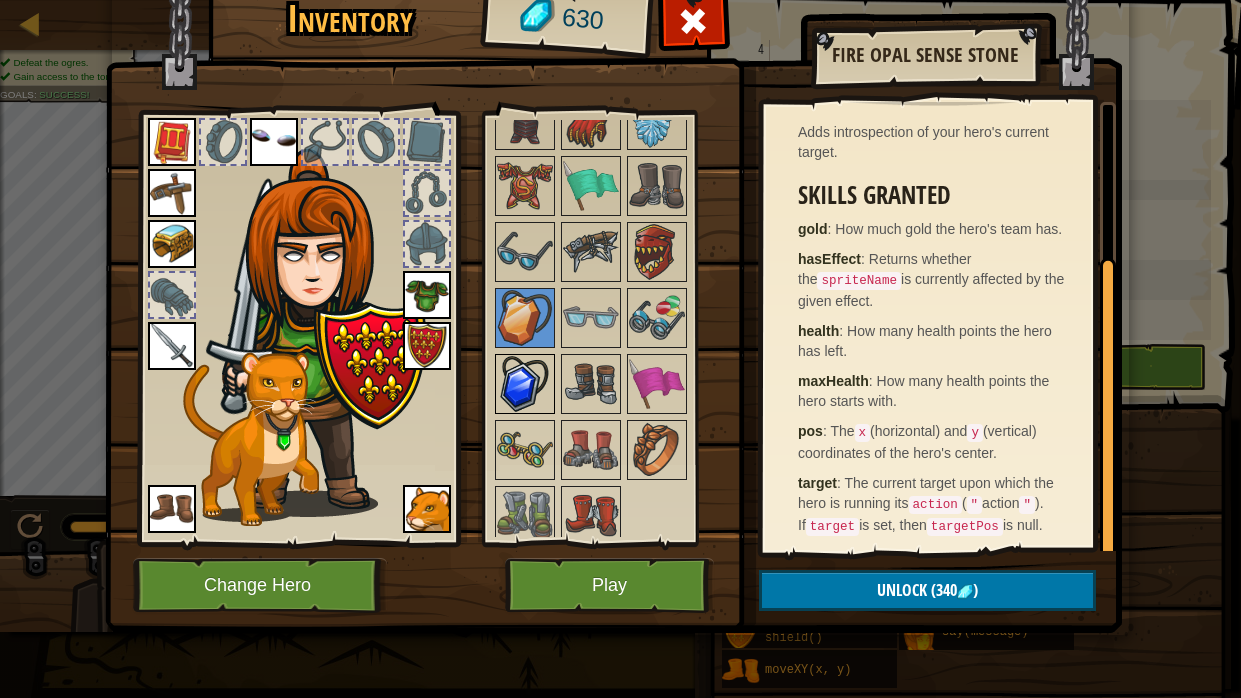 click at bounding box center [525, 384] 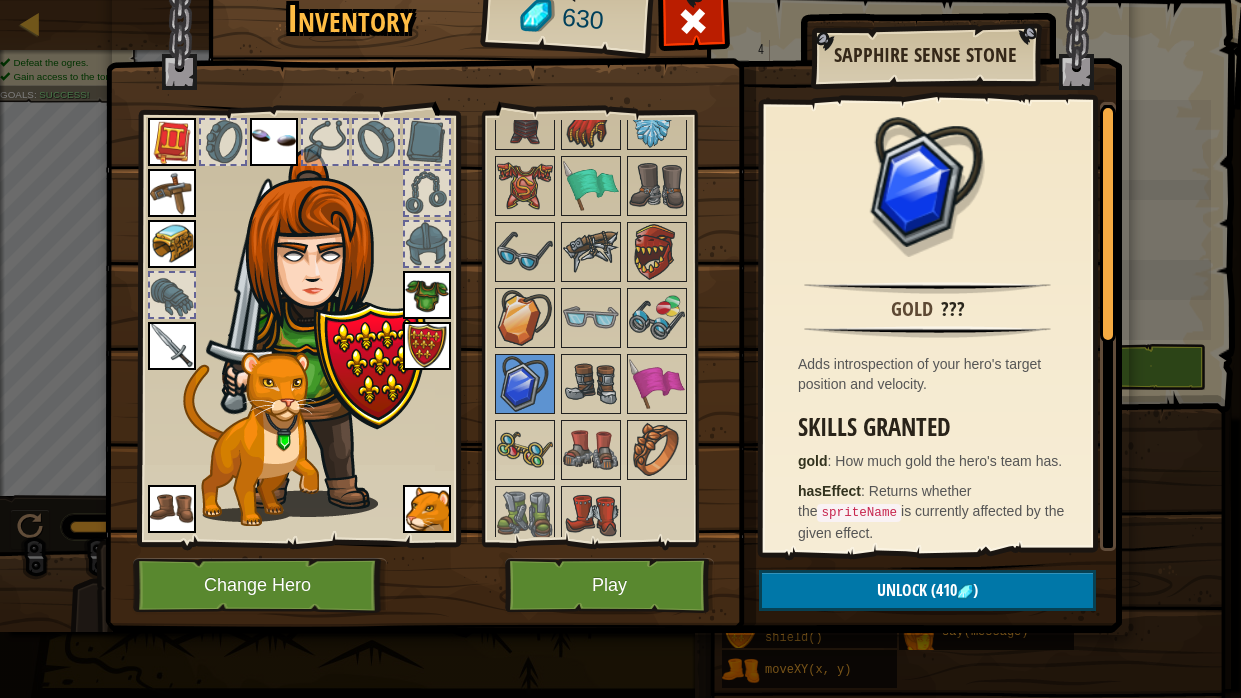scroll, scrollTop: 414, scrollLeft: 0, axis: vertical 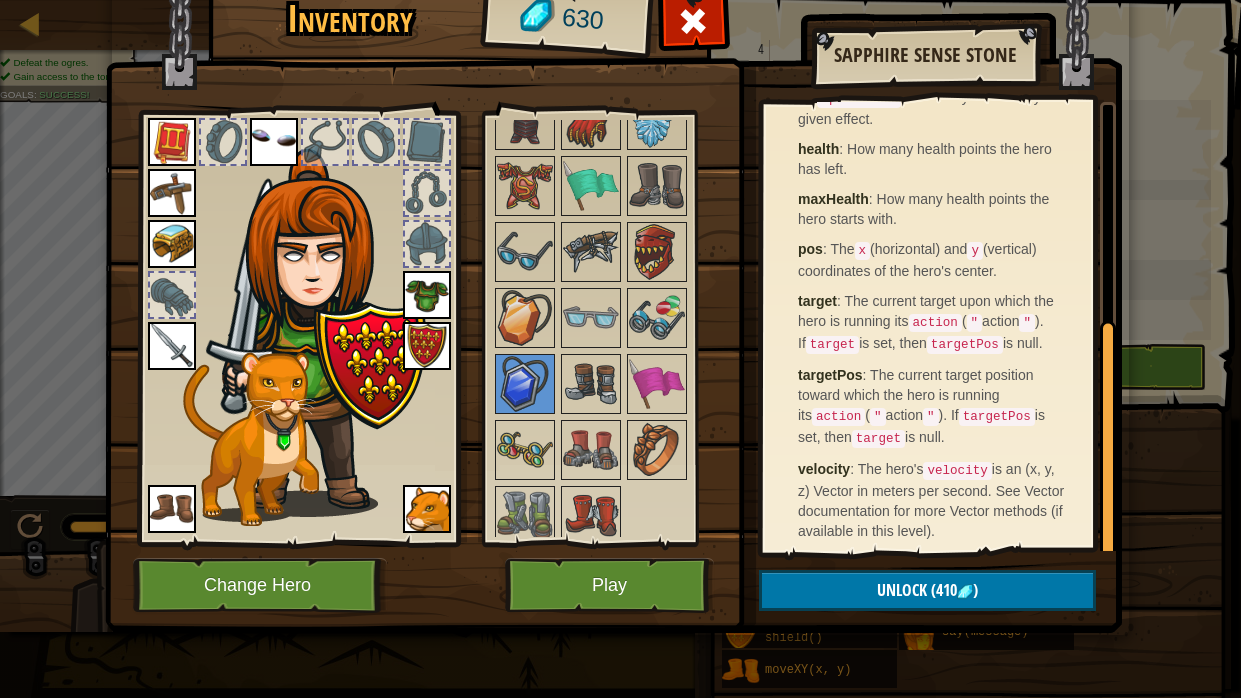 drag, startPoint x: 1109, startPoint y: 236, endPoint x: 1033, endPoint y: 525, distance: 298.82605 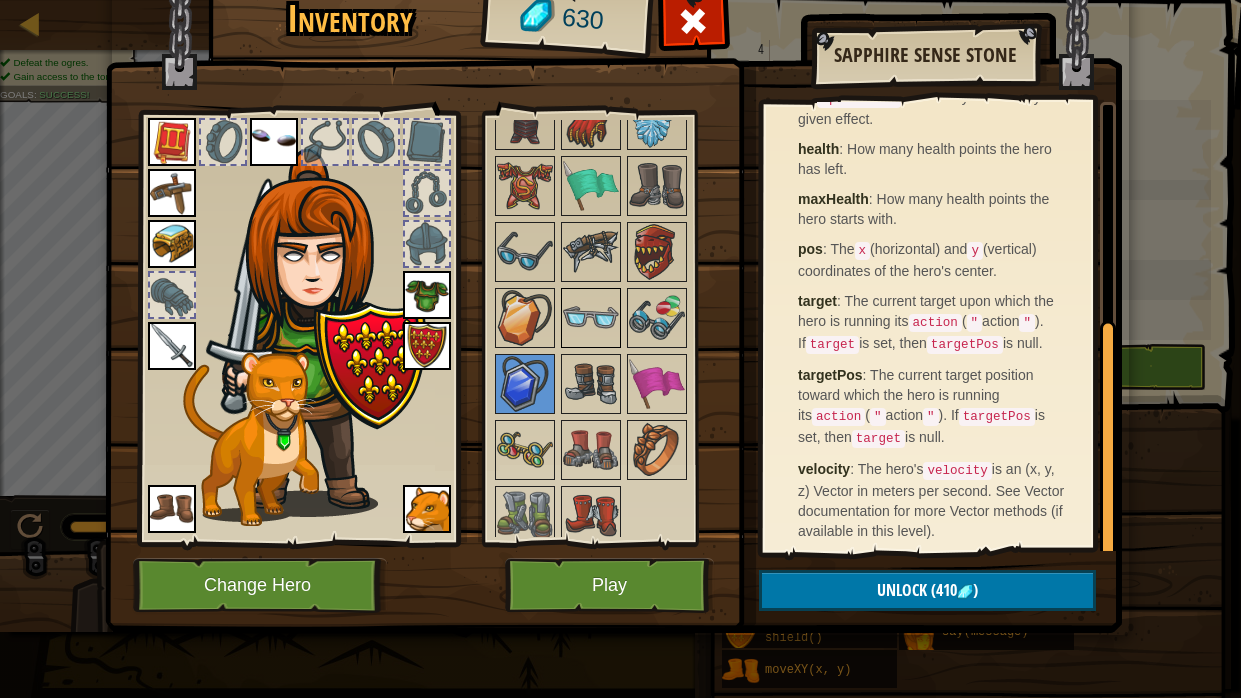 click at bounding box center (591, 318) 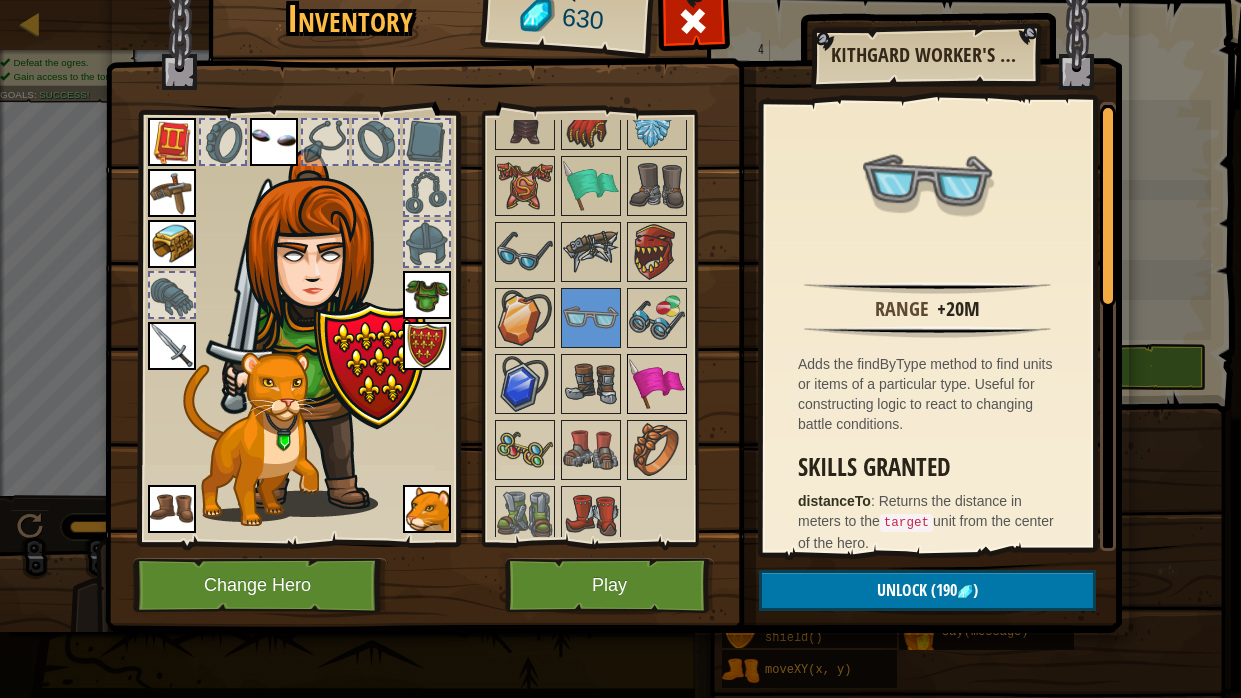 click at bounding box center (657, 384) 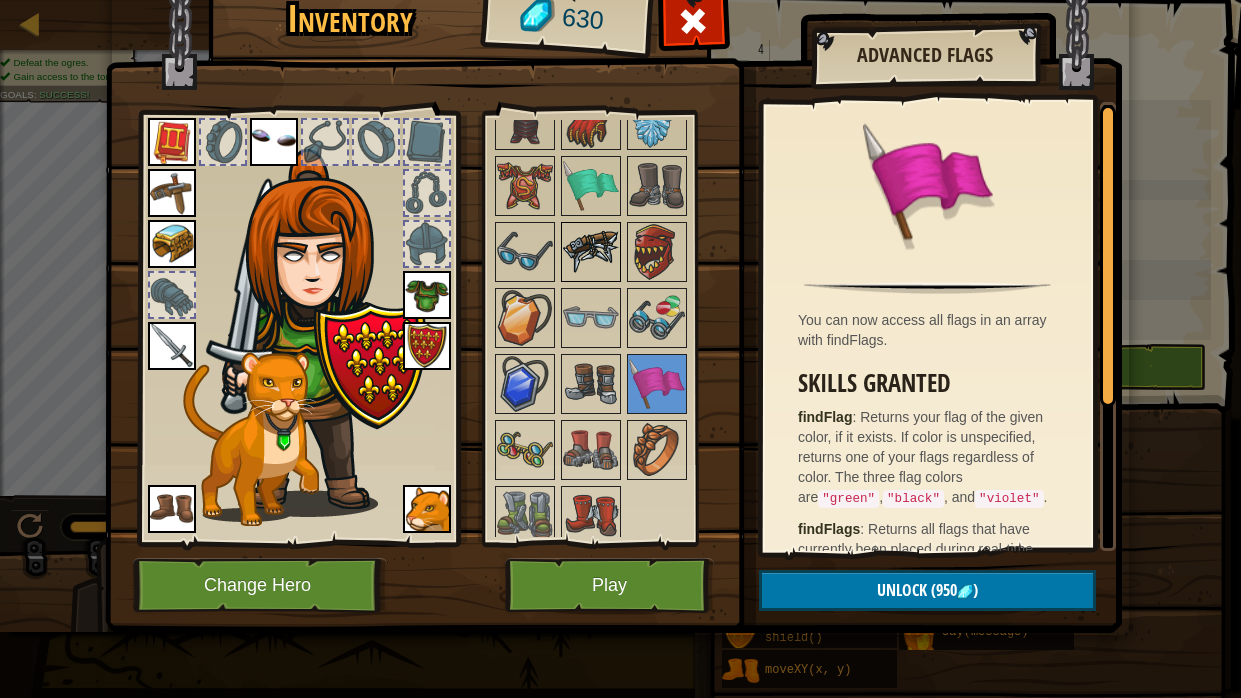 click at bounding box center (591, 252) 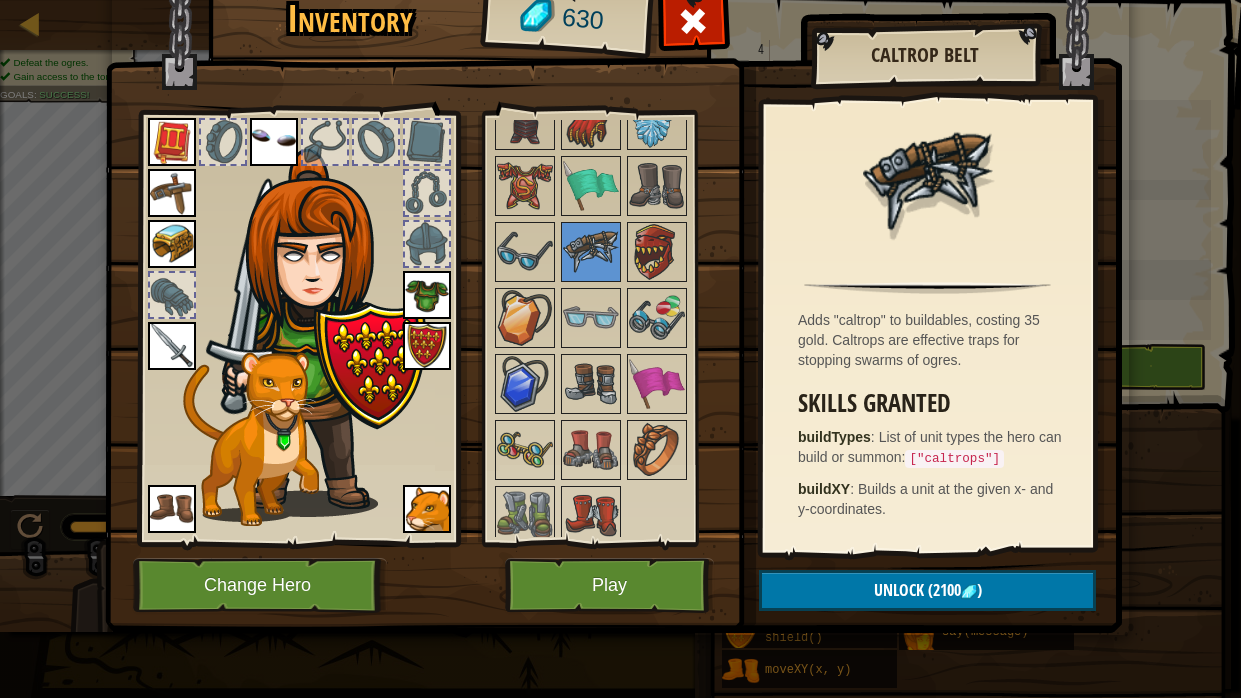 drag, startPoint x: 692, startPoint y: 316, endPoint x: 699, endPoint y: 173, distance: 143.17122 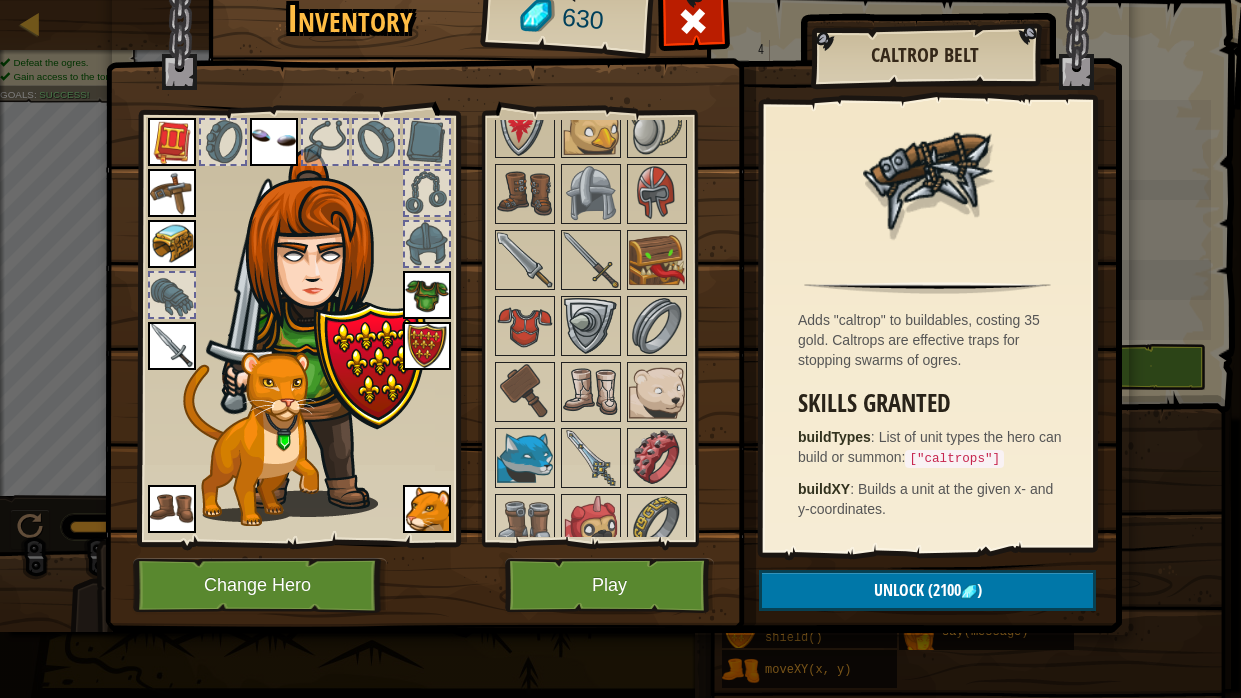 scroll, scrollTop: 1279, scrollLeft: 0, axis: vertical 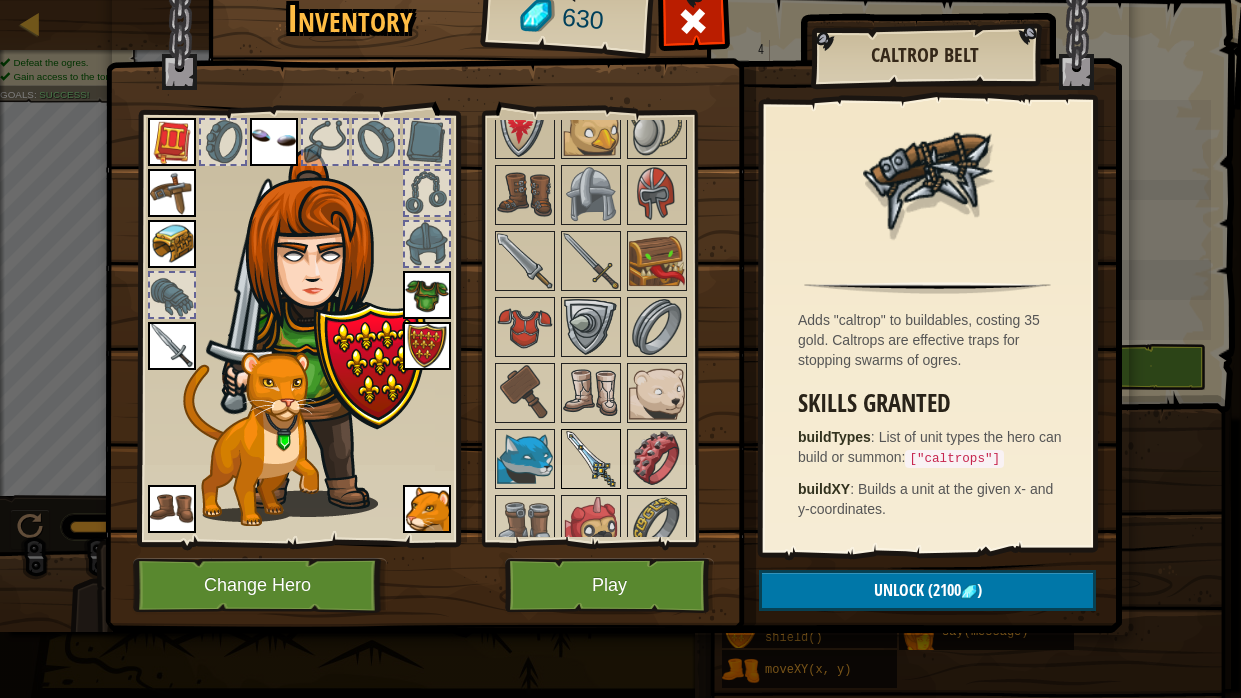 click at bounding box center (591, 459) 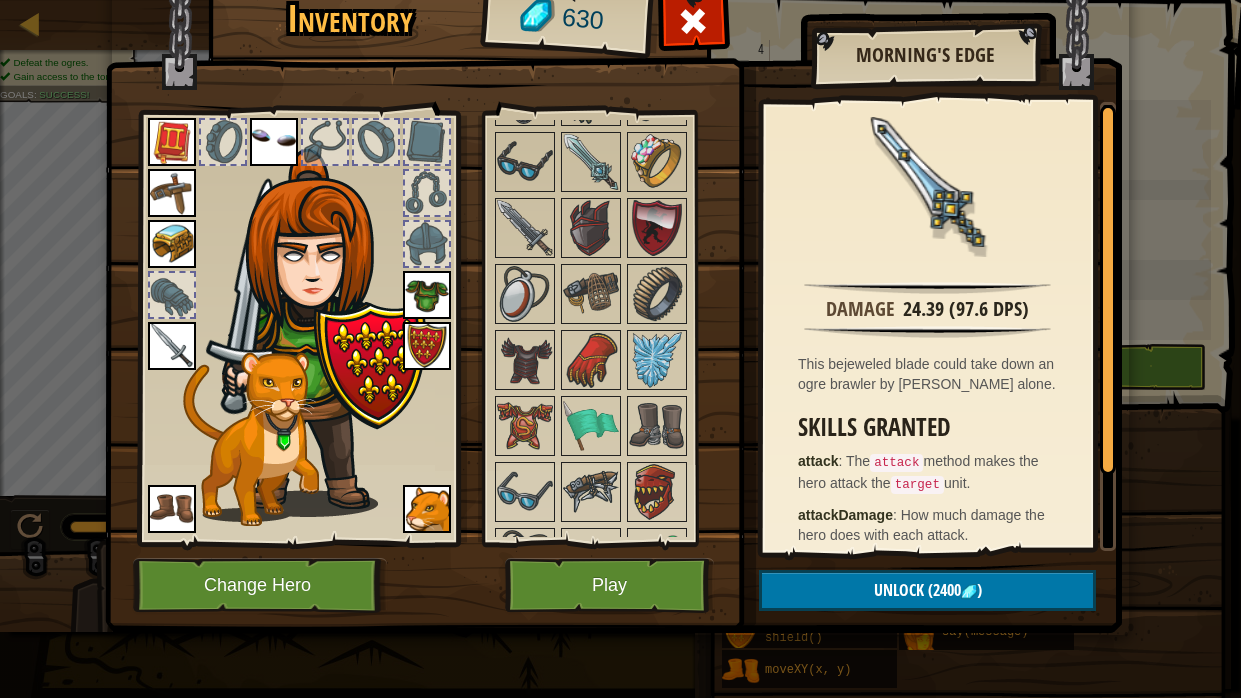 scroll, scrollTop: 1998, scrollLeft: 0, axis: vertical 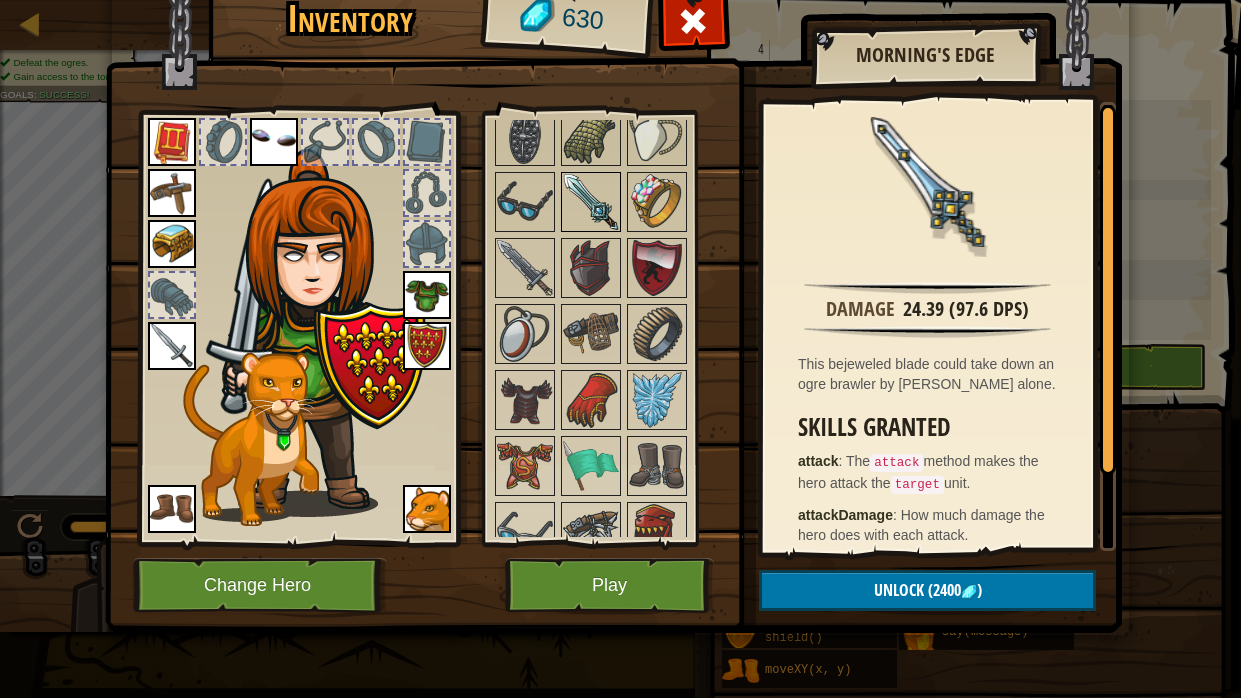 click at bounding box center [591, 202] 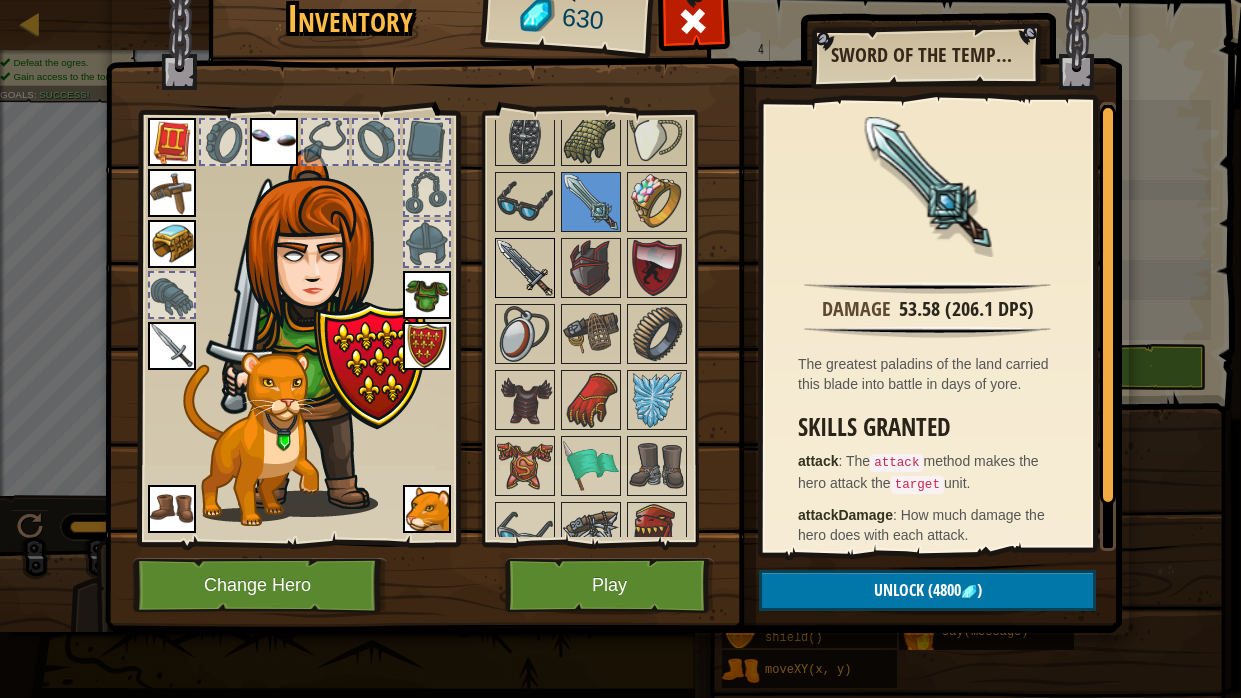 click at bounding box center [525, 268] 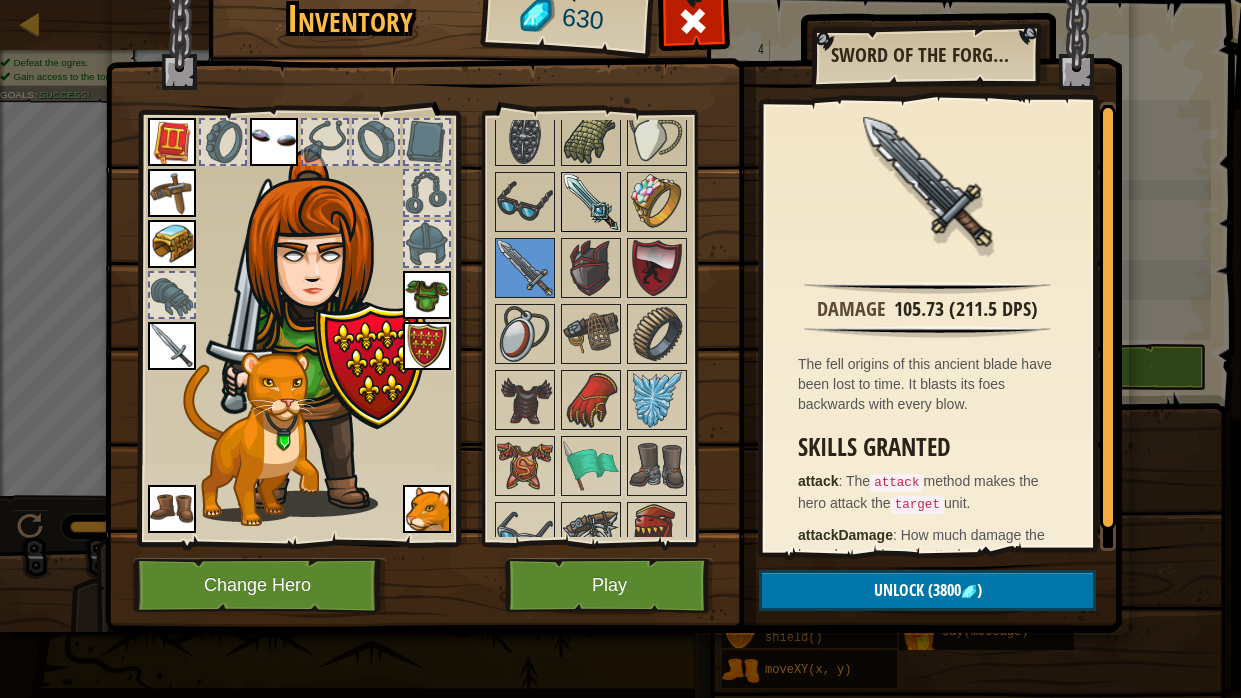 click at bounding box center [591, 202] 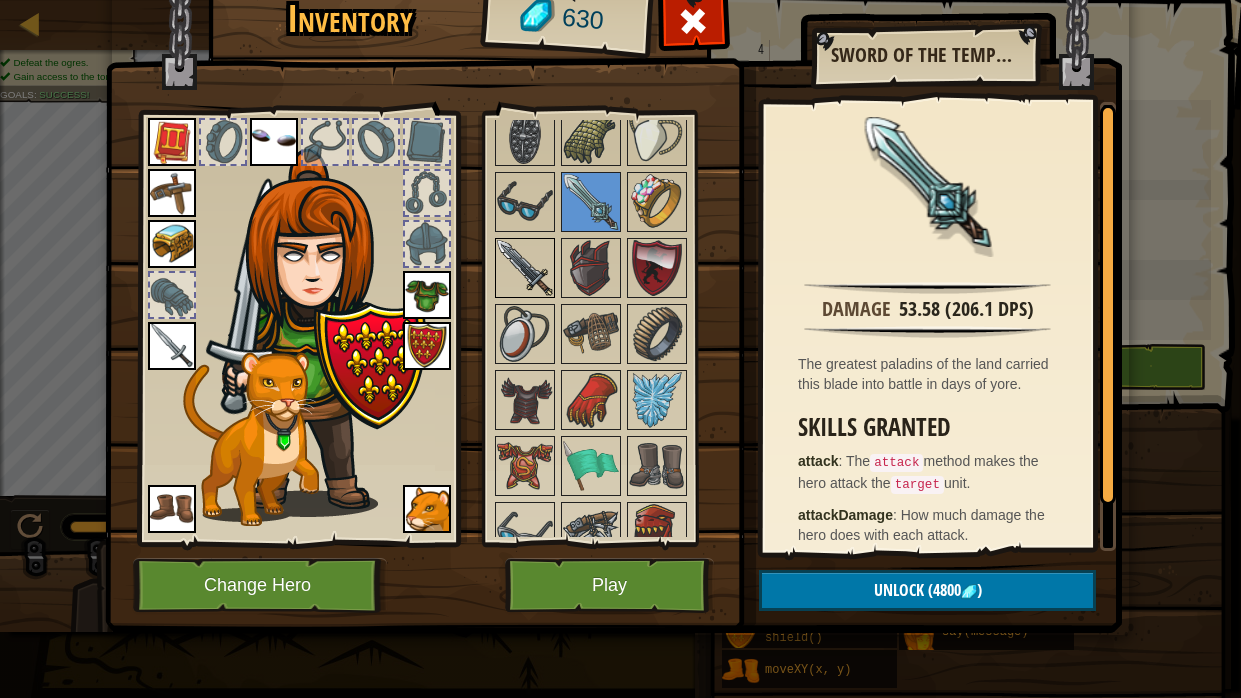 click at bounding box center [525, 268] 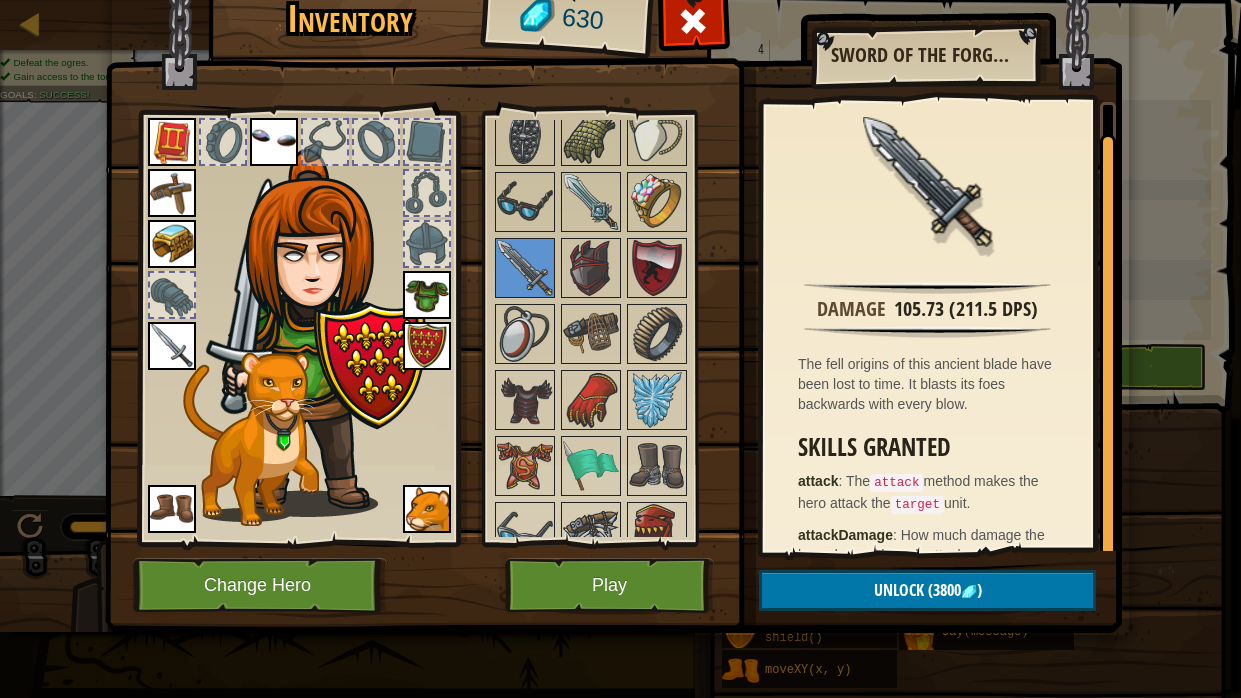 scroll, scrollTop: 30, scrollLeft: 0, axis: vertical 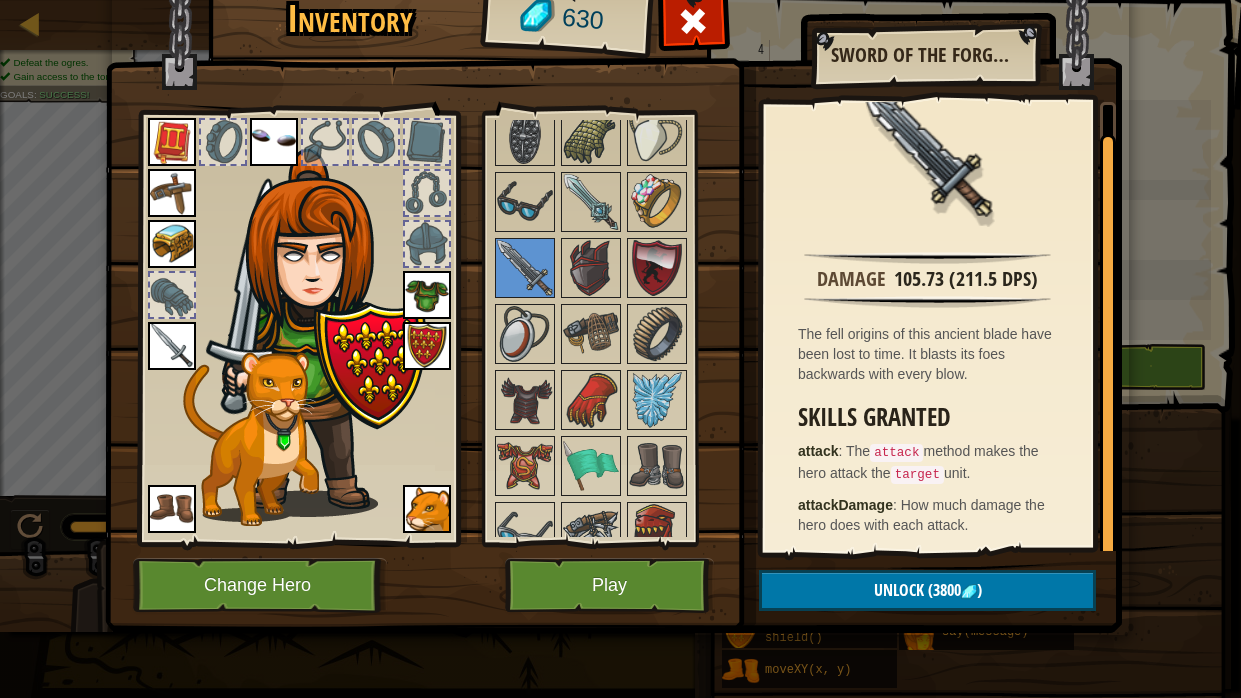 drag, startPoint x: 1111, startPoint y: 335, endPoint x: 1101, endPoint y: 497, distance: 162.30835 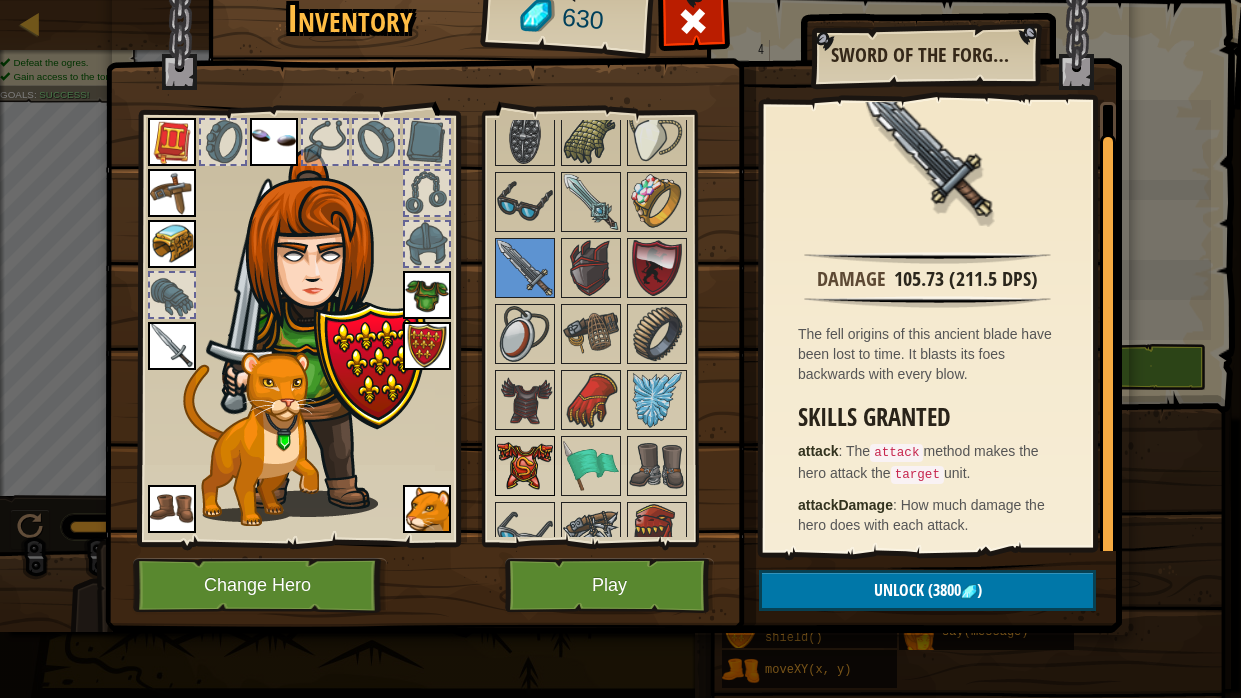 click at bounding box center (525, 466) 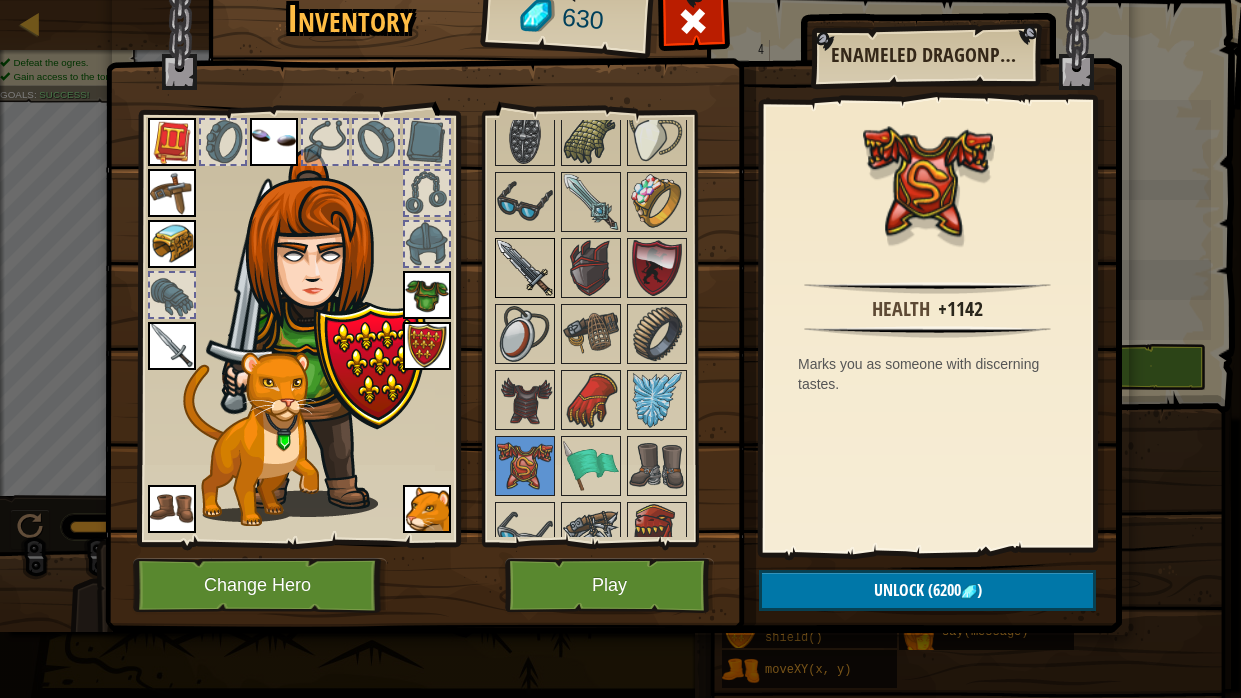 click at bounding box center (525, 268) 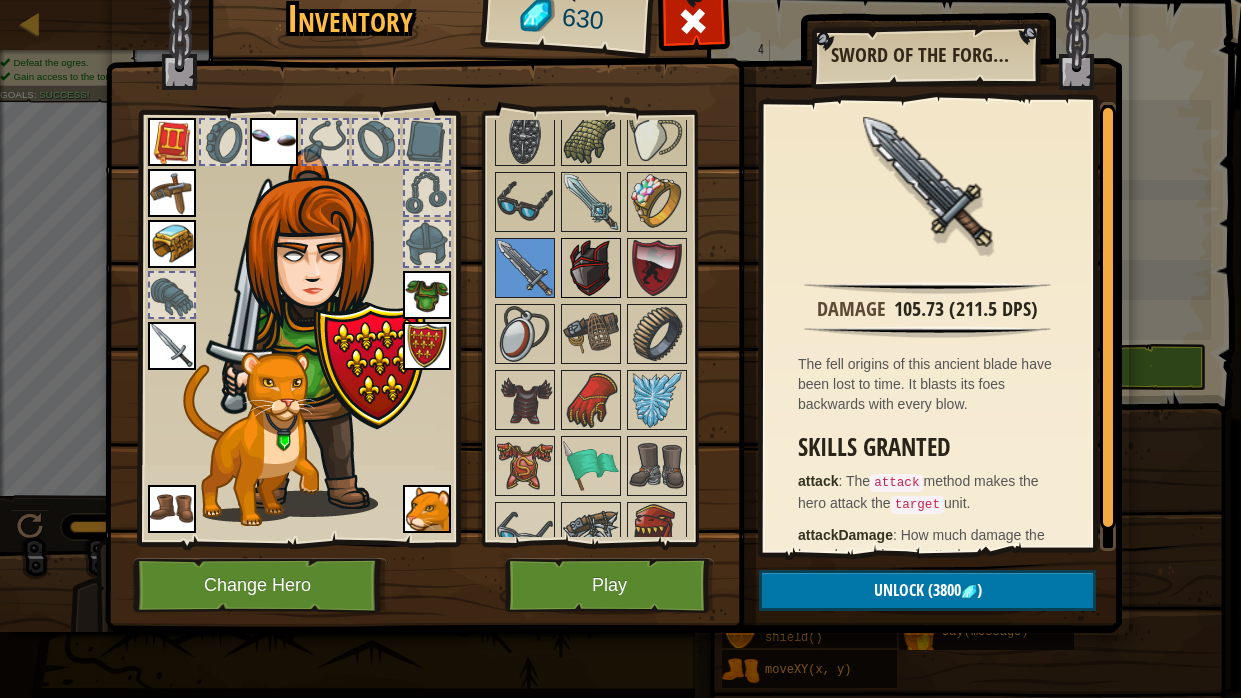 click at bounding box center (591, 268) 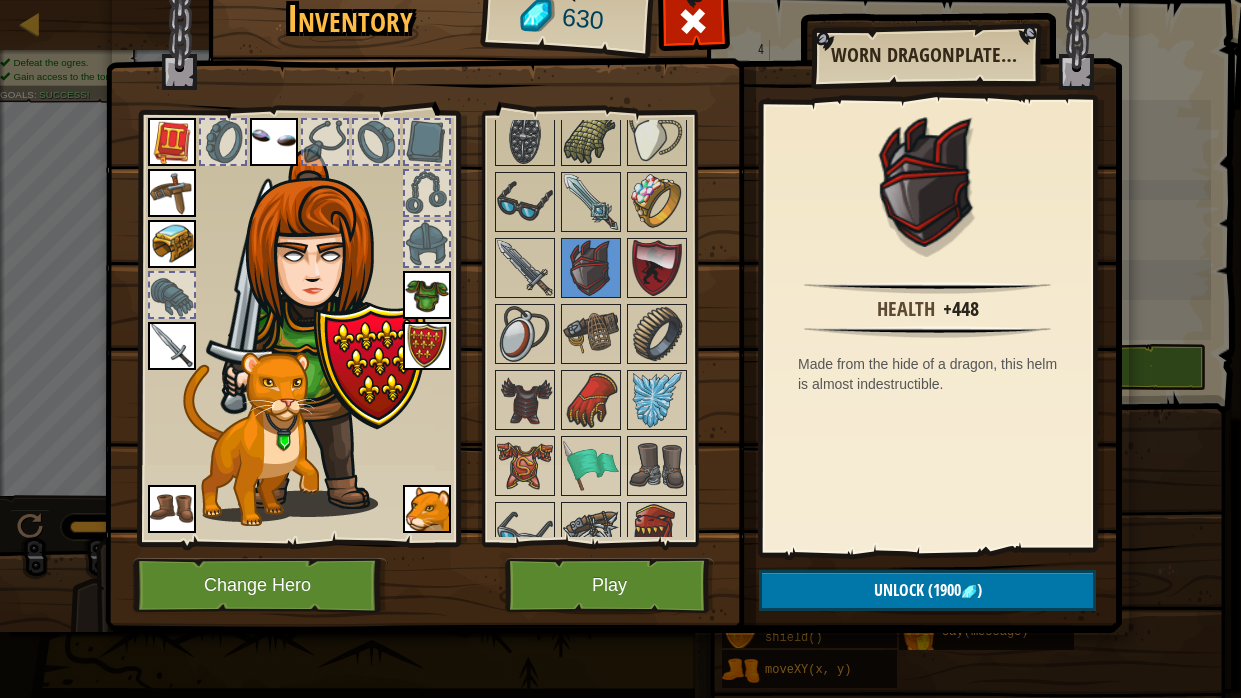 click at bounding box center [610, -227] 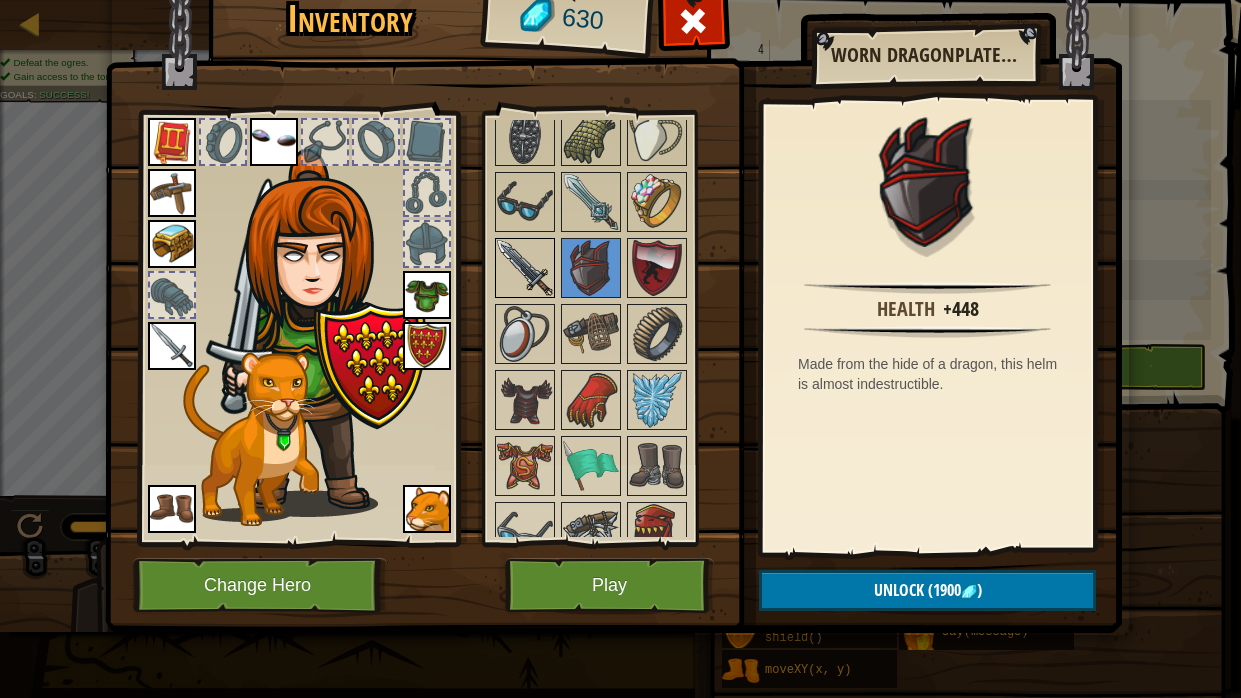 click at bounding box center [525, 268] 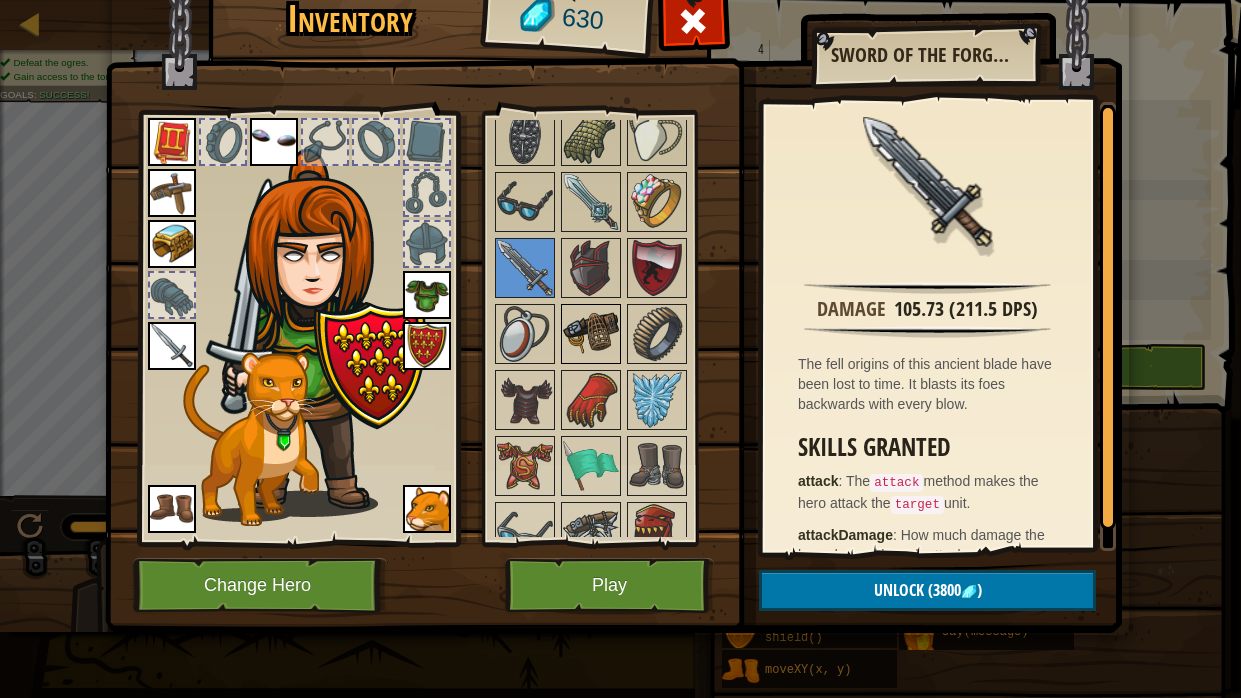 click at bounding box center (591, 334) 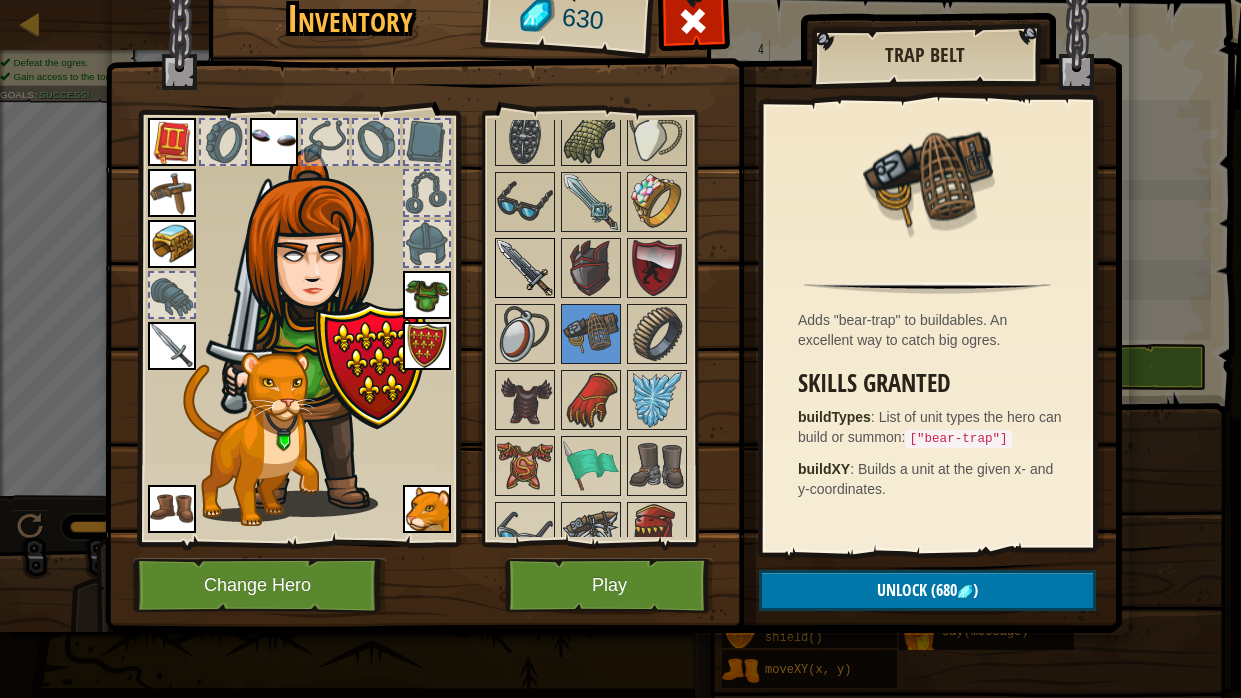click at bounding box center (525, 268) 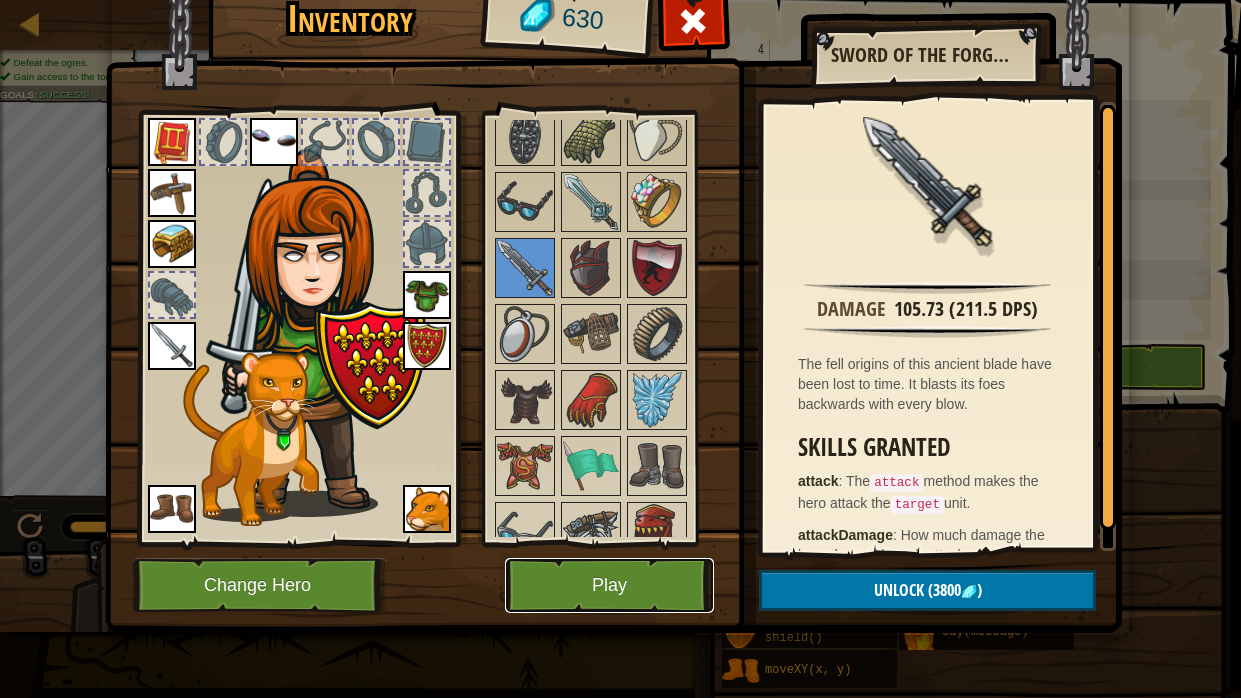 click on "Play" at bounding box center [609, 585] 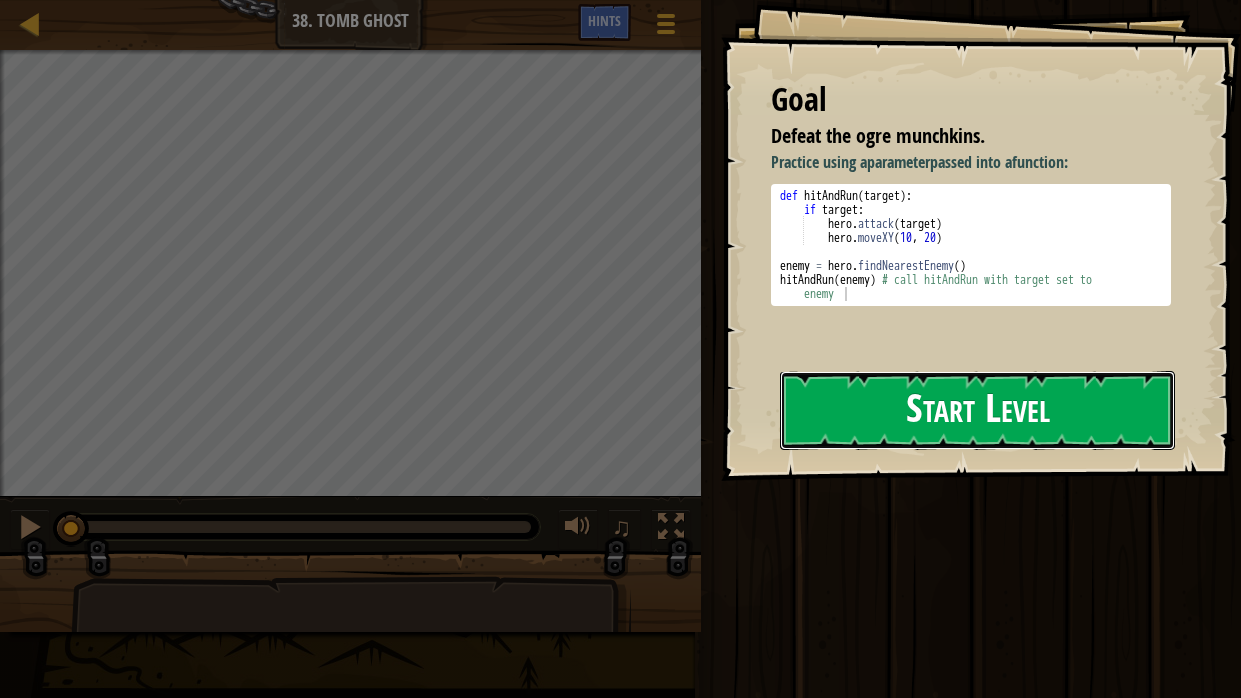 click on "Start Level" at bounding box center (977, 410) 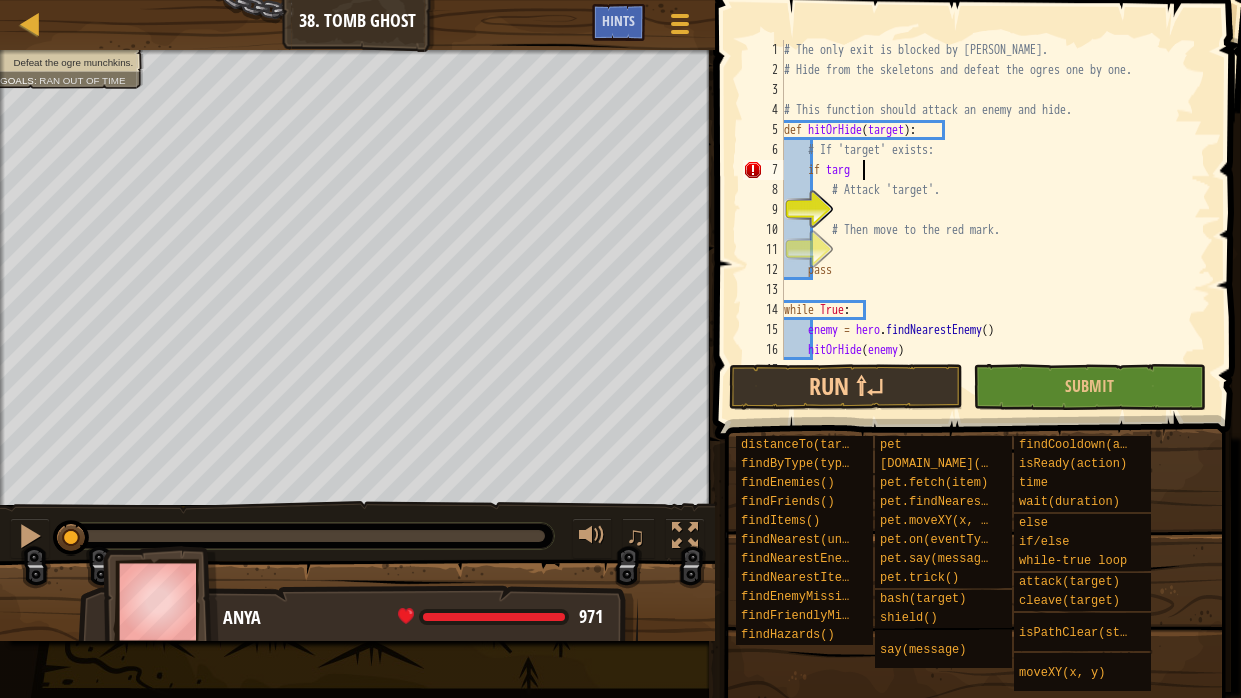 scroll, scrollTop: 9, scrollLeft: 6, axis: both 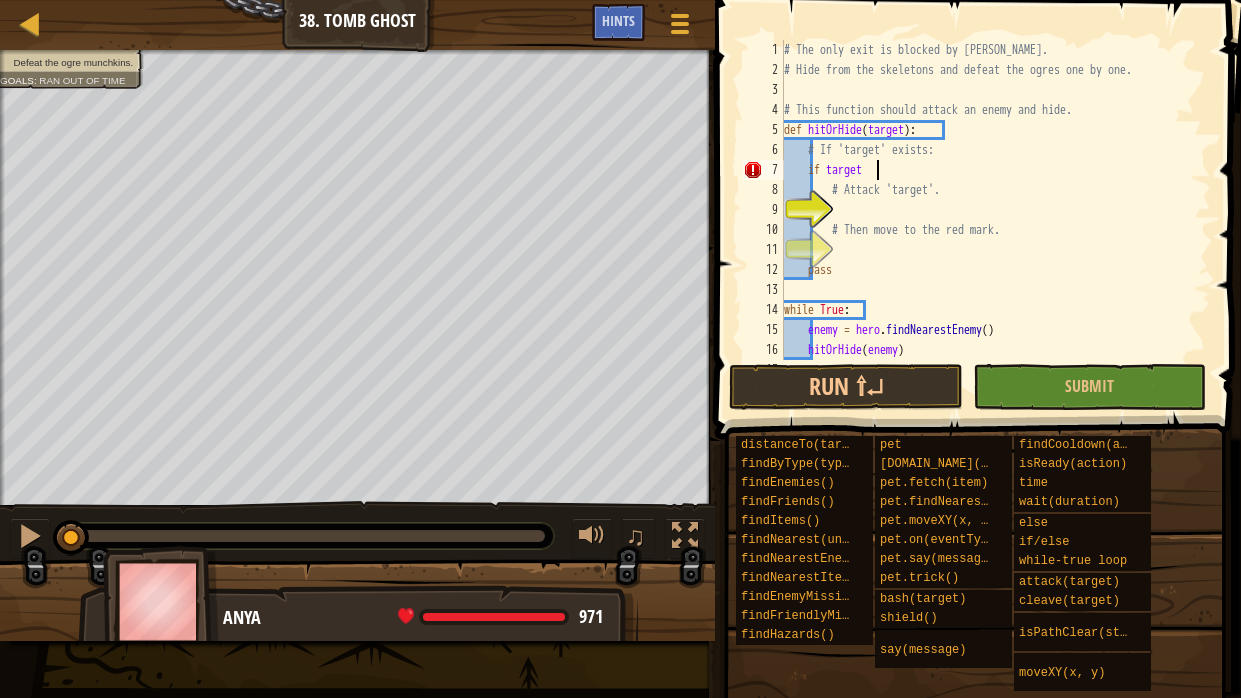 type on "if target:" 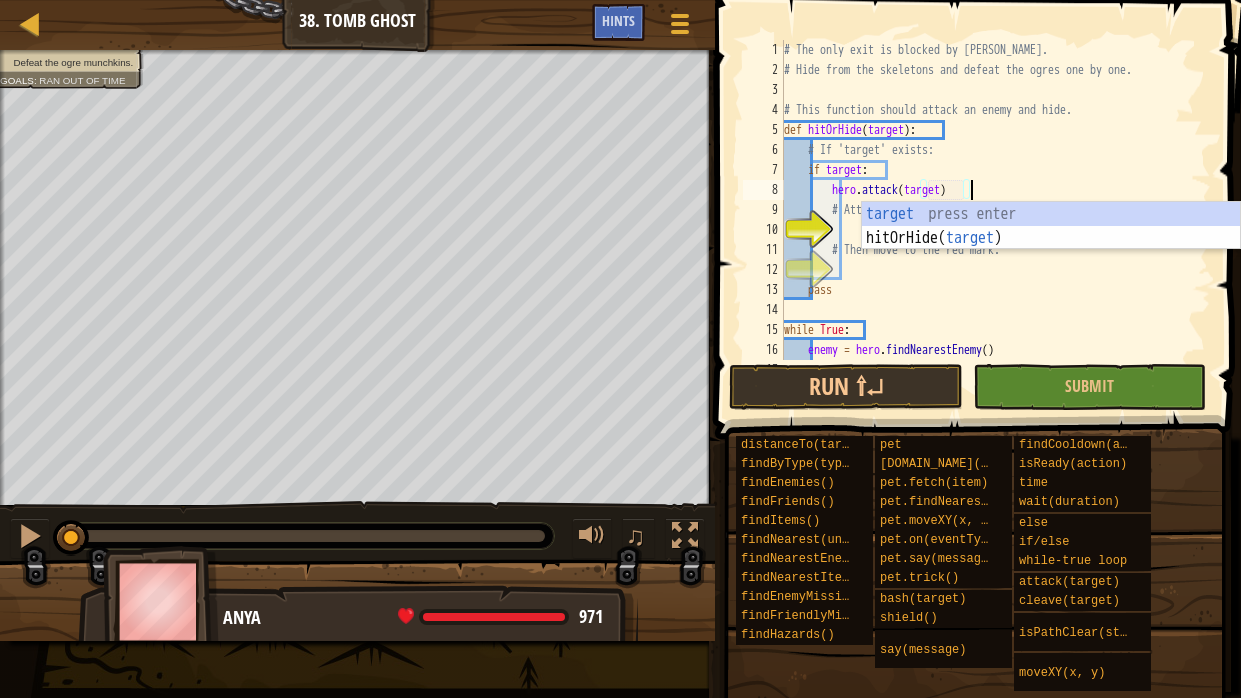scroll, scrollTop: 9, scrollLeft: 15, axis: both 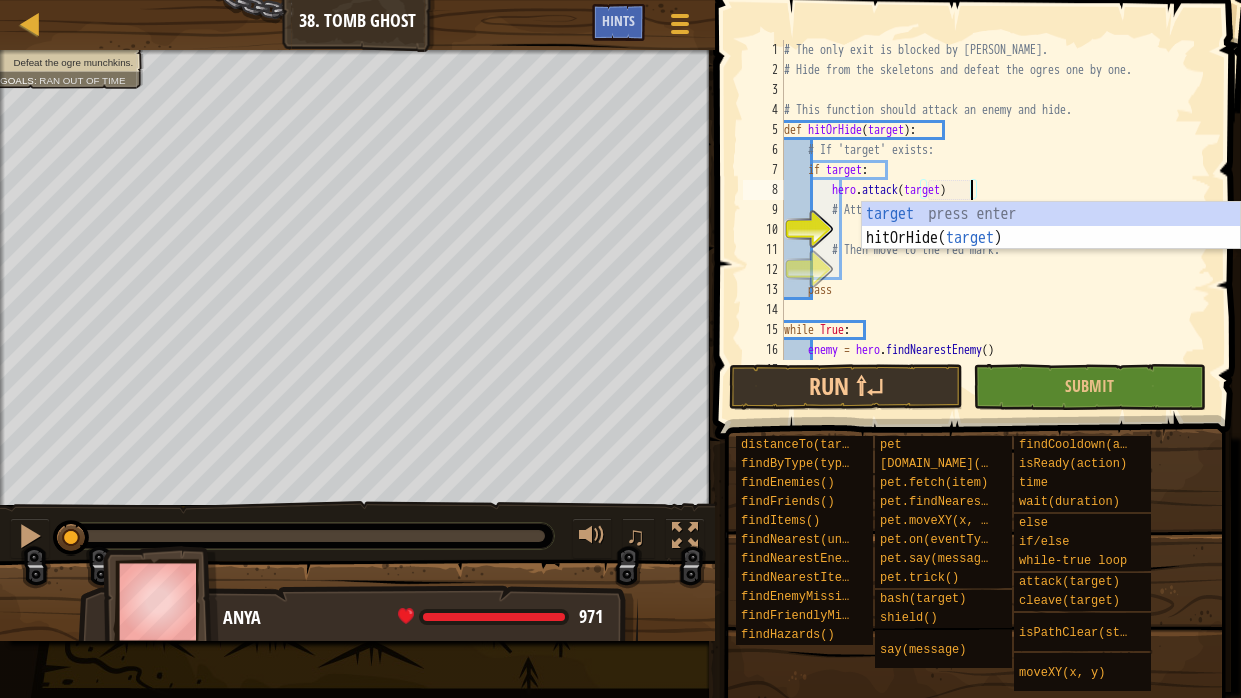 click on "# The only exit is blocked by ogres. # Hide from the skeletons and defeat the ogres one by one. # This function should attack an enemy and hide. def   hitOrHide ( target ) :      # If 'target' exists:      if   target :          hero . attack ( target )          # Attack 'target'.                   # Then move to the red mark.               pass while   True :      enemy   =   hero . findNearestEnemy ( )      hitOrHide ( enemy )" at bounding box center (995, 220) 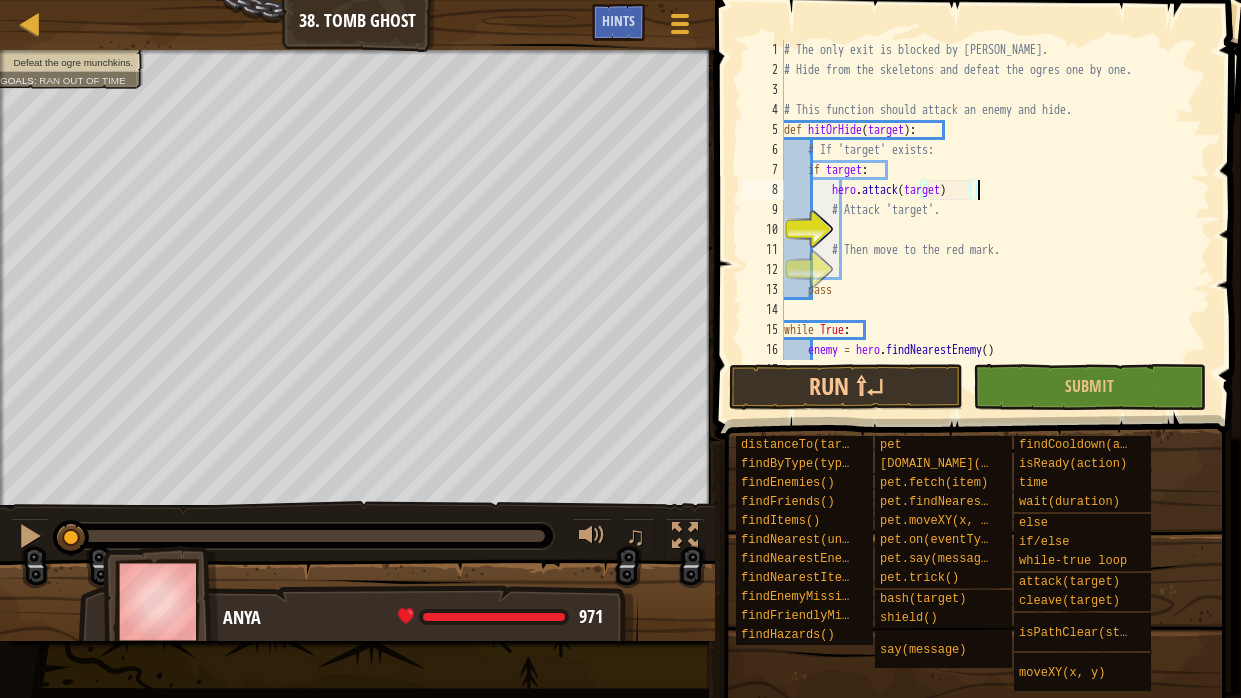 click on "# The only exit is blocked by ogres. # Hide from the skeletons and defeat the ogres one by one. # This function should attack an enemy and hide. def   hitOrHide ( target ) :      # If 'target' exists:      if   target :          hero . attack ( target )          # Attack 'target'.                   # Then move to the red mark.               pass while   True :      enemy   =   hero . findNearestEnemy ( )      hitOrHide ( enemy )" at bounding box center (995, 220) 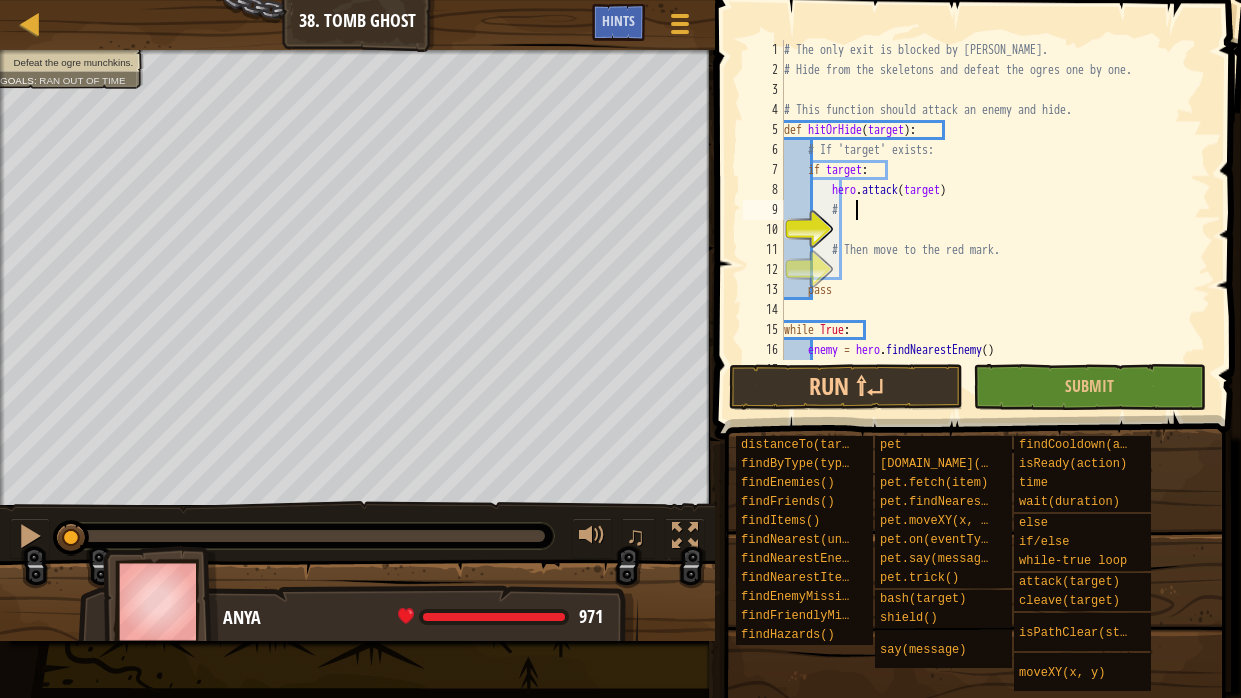 type on "#" 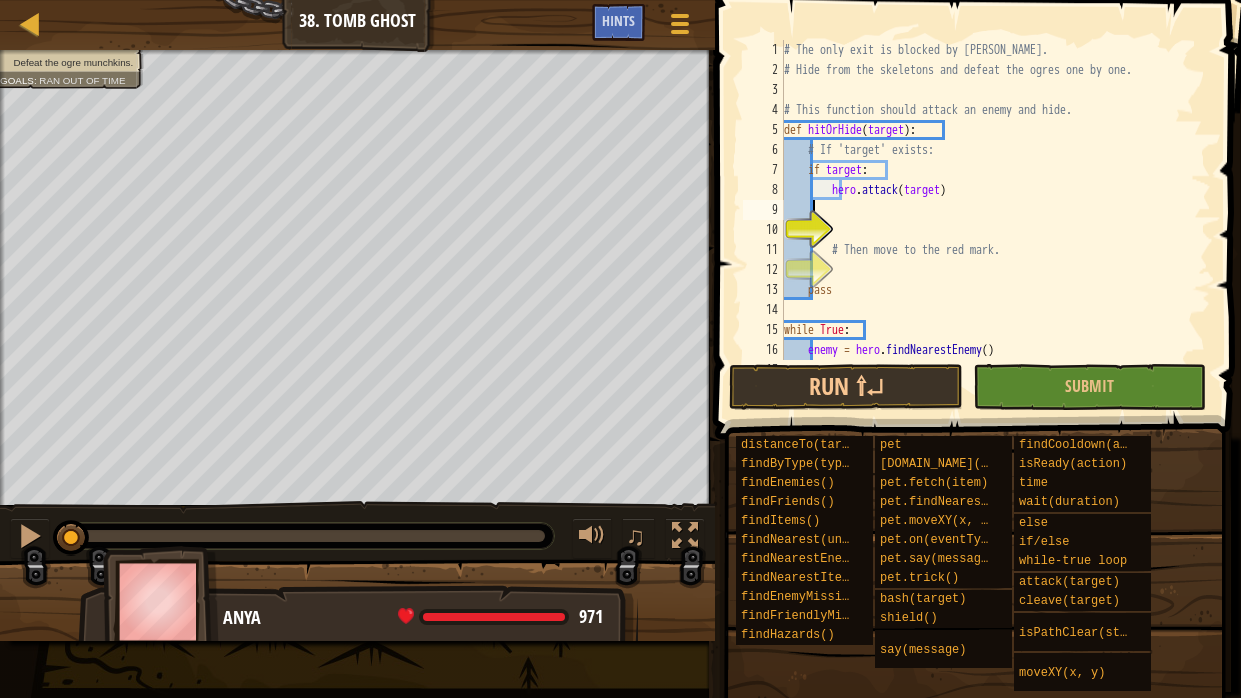 scroll, scrollTop: 9, scrollLeft: 0, axis: vertical 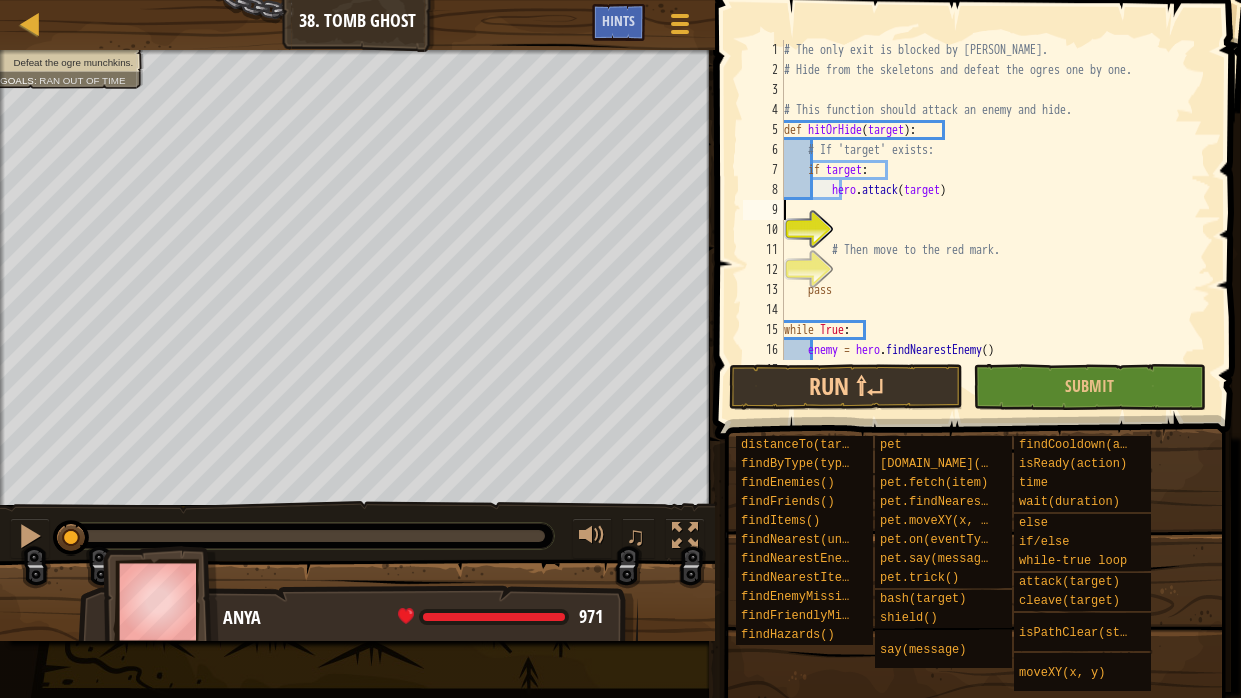 type on "hero.attack(target)" 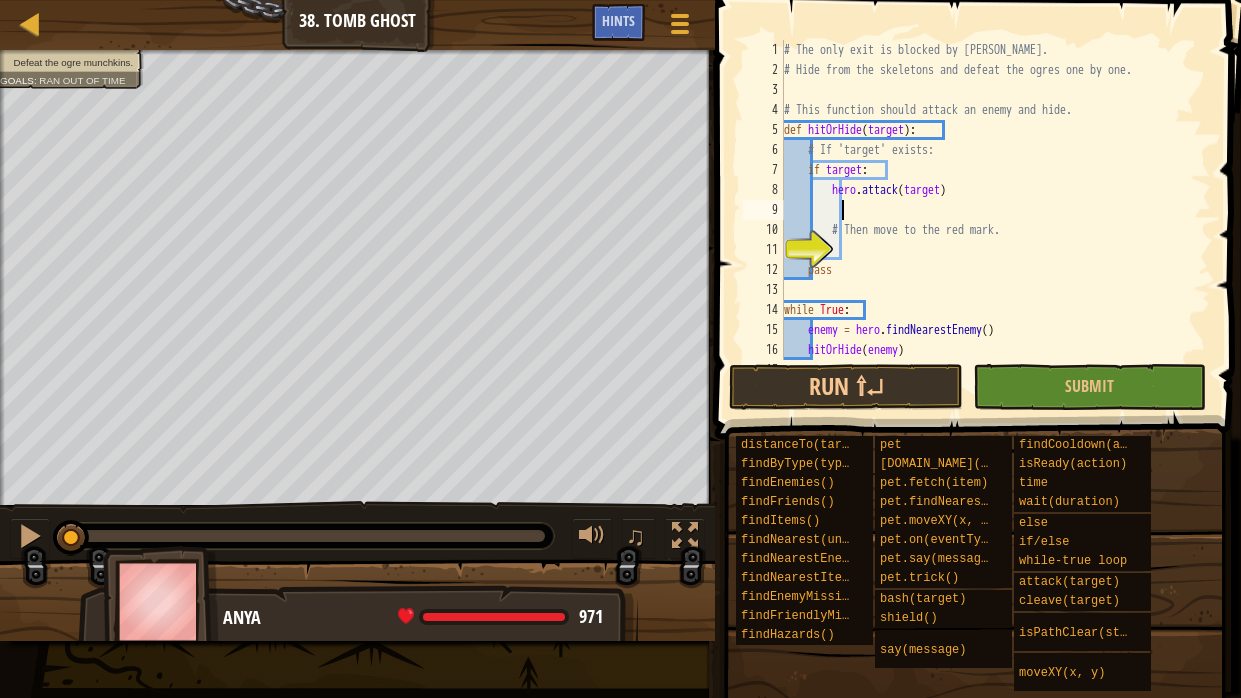 type on "# Then move to the red mark." 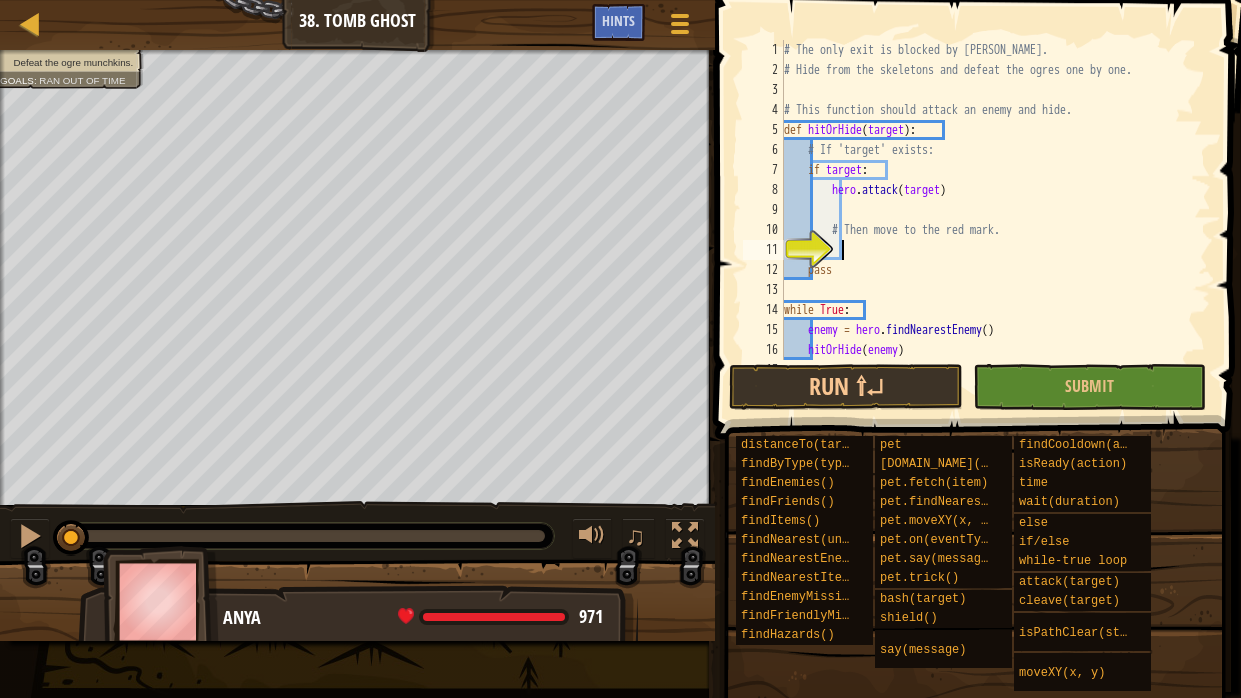 scroll, scrollTop: 9, scrollLeft: 3, axis: both 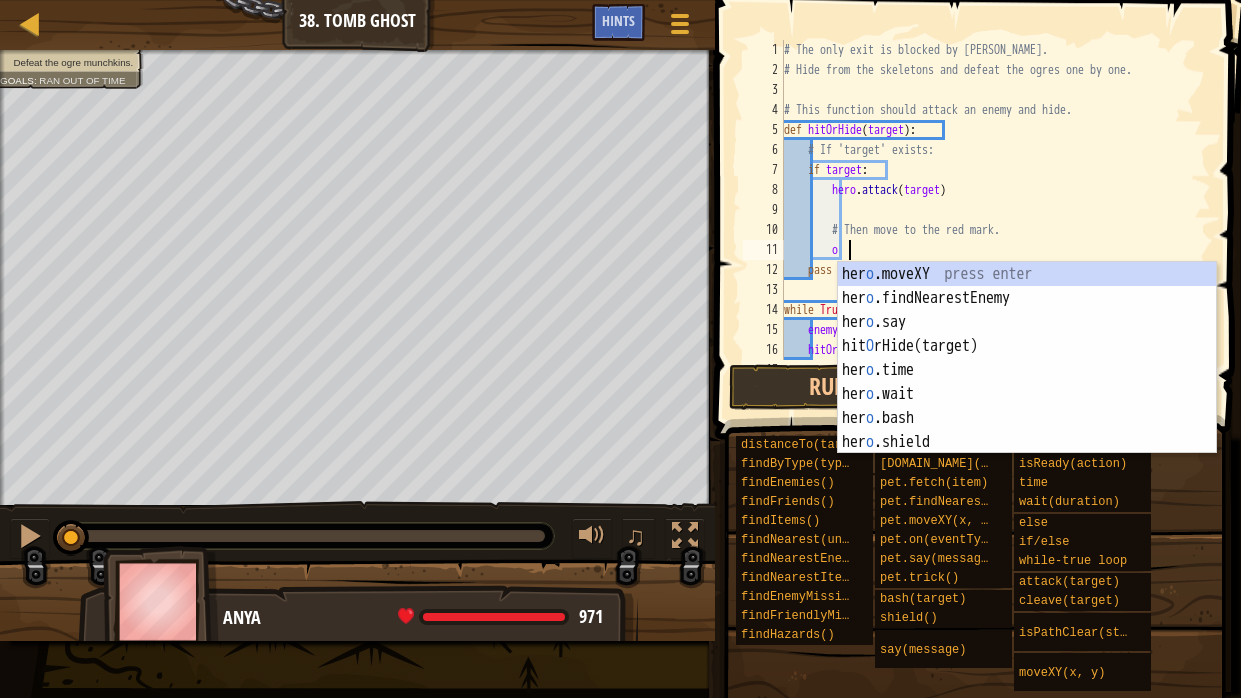type on "o" 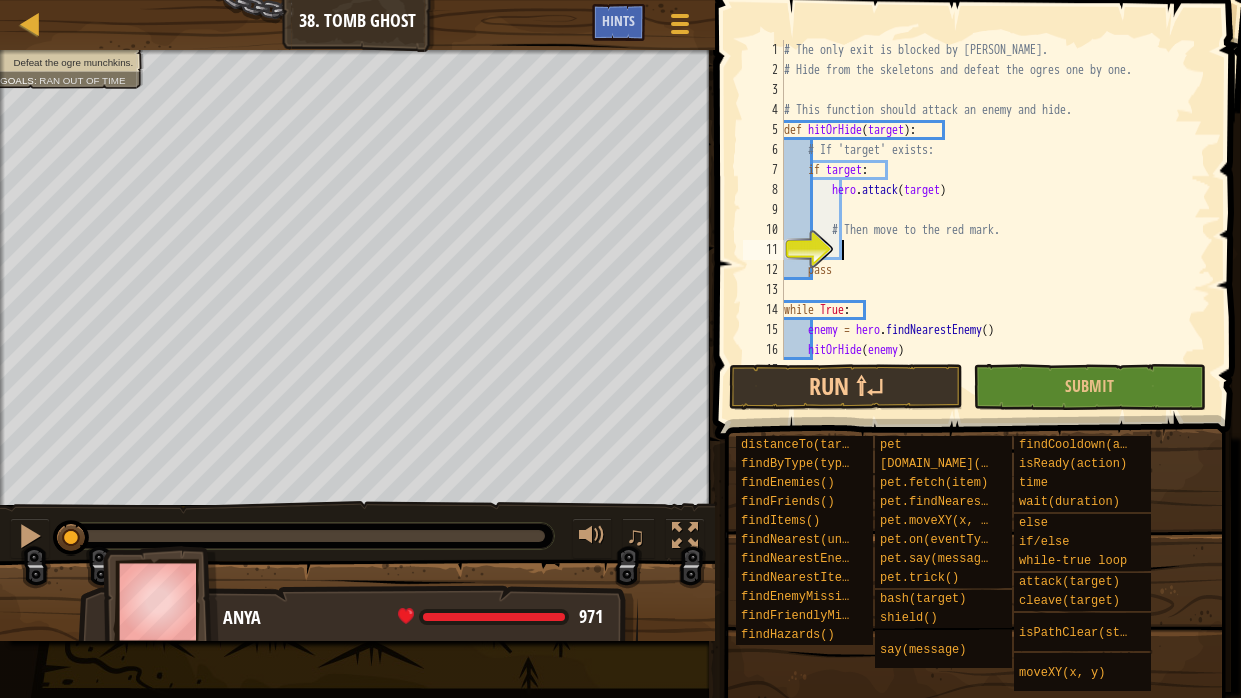 type on "o" 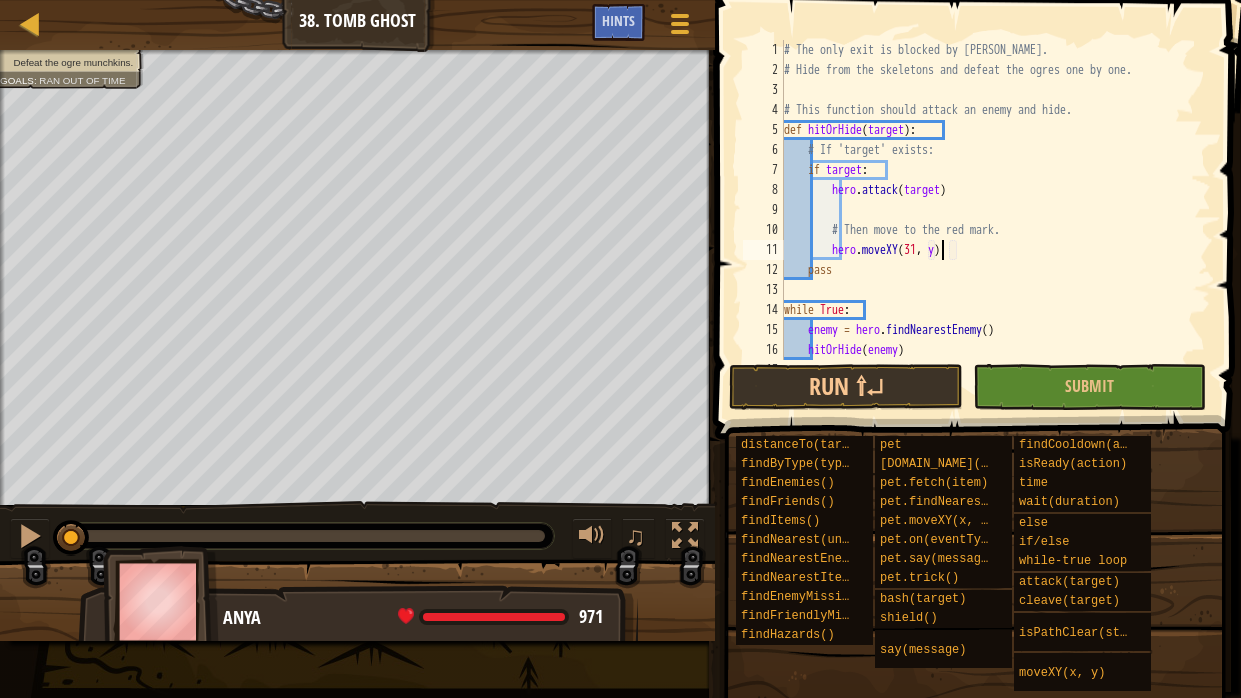 scroll, scrollTop: 9, scrollLeft: 13, axis: both 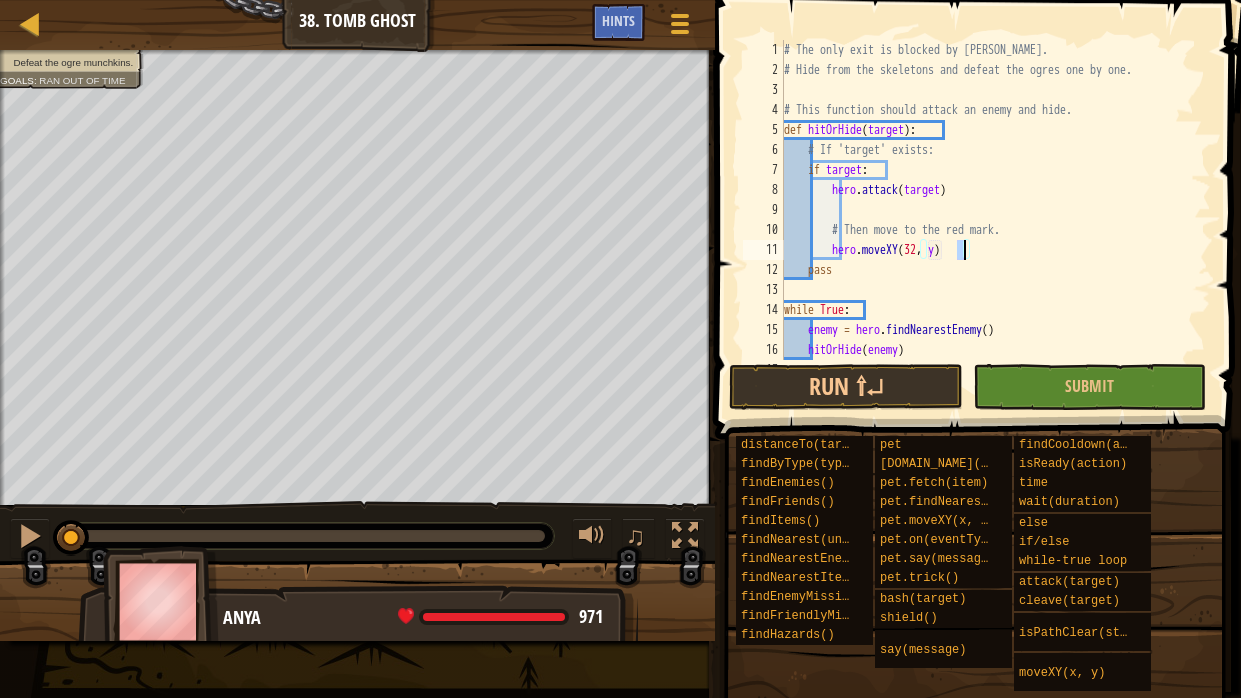 type on "hero.moveXY(32, 17)" 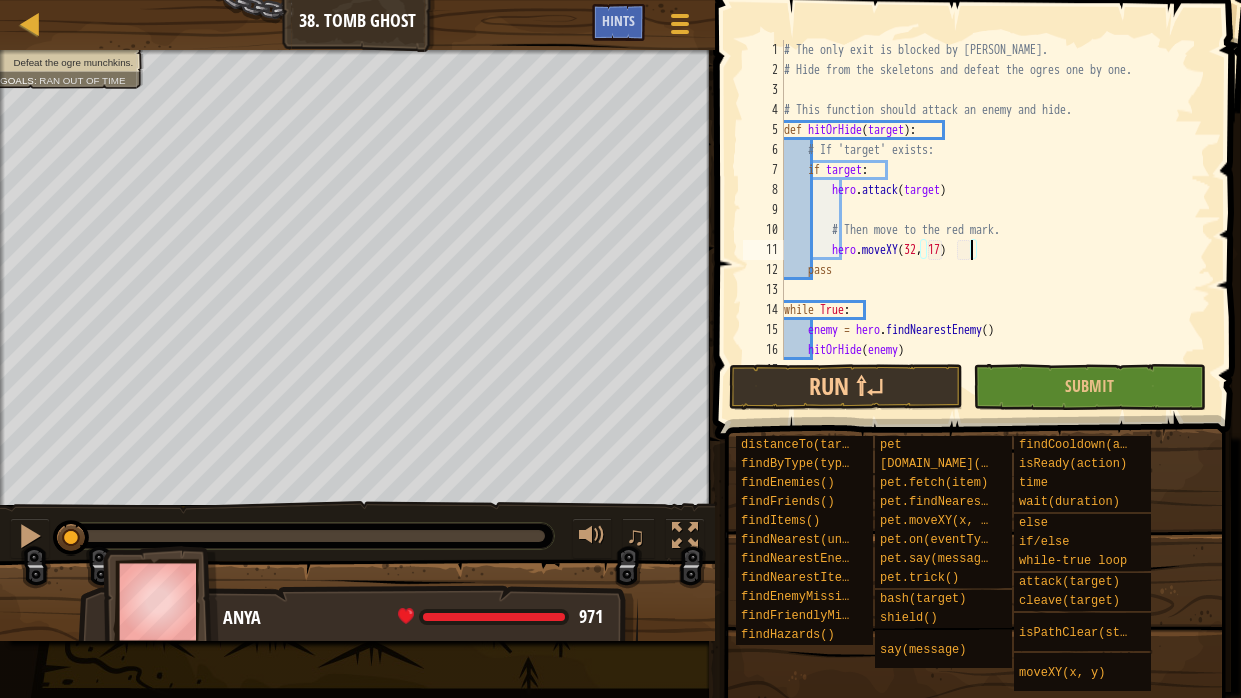 click on "# The only exit is blocked by ogres. # Hide from the skeletons and defeat the ogres one by one. # This function should attack an enemy and hide. def   hitOrHide ( target ) :      # If 'target' exists:      if   target :          hero . attack ( target )                   # Then move to the red mark.          hero . moveXY ( 32 ,   17 )      pass while   True :      enemy   =   hero . findNearestEnemy ( )      hitOrHide ( enemy )" at bounding box center [995, 220] 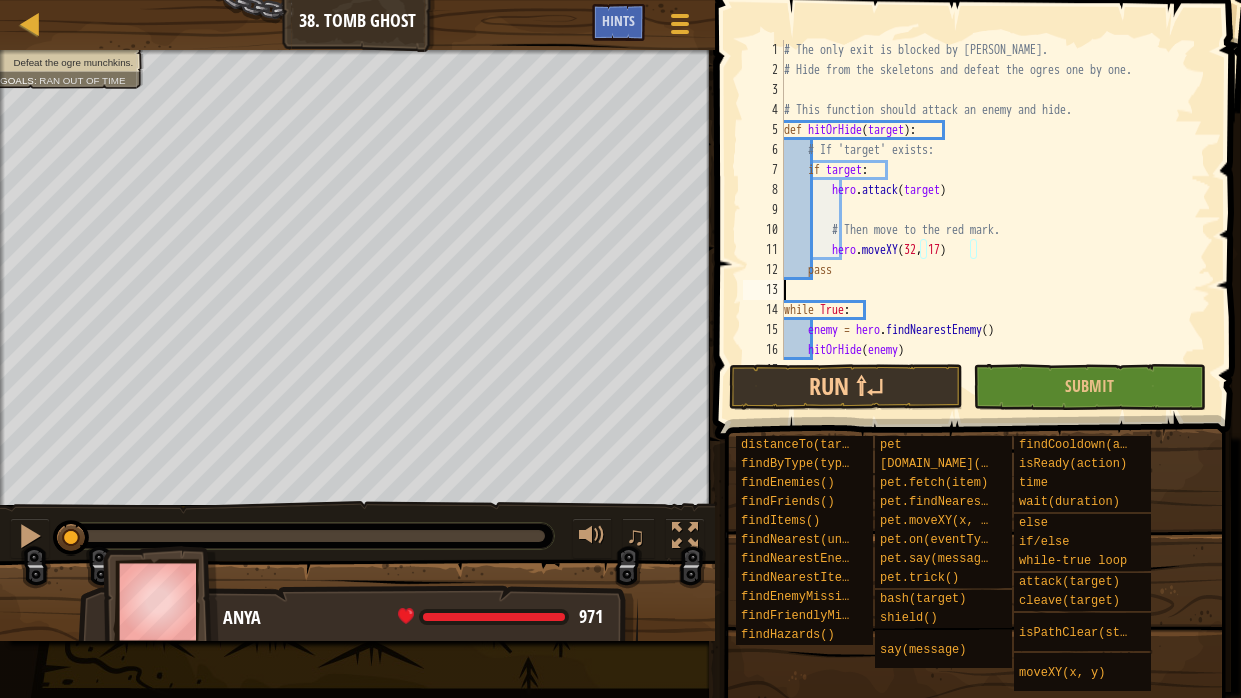 scroll, scrollTop: 9, scrollLeft: 0, axis: vertical 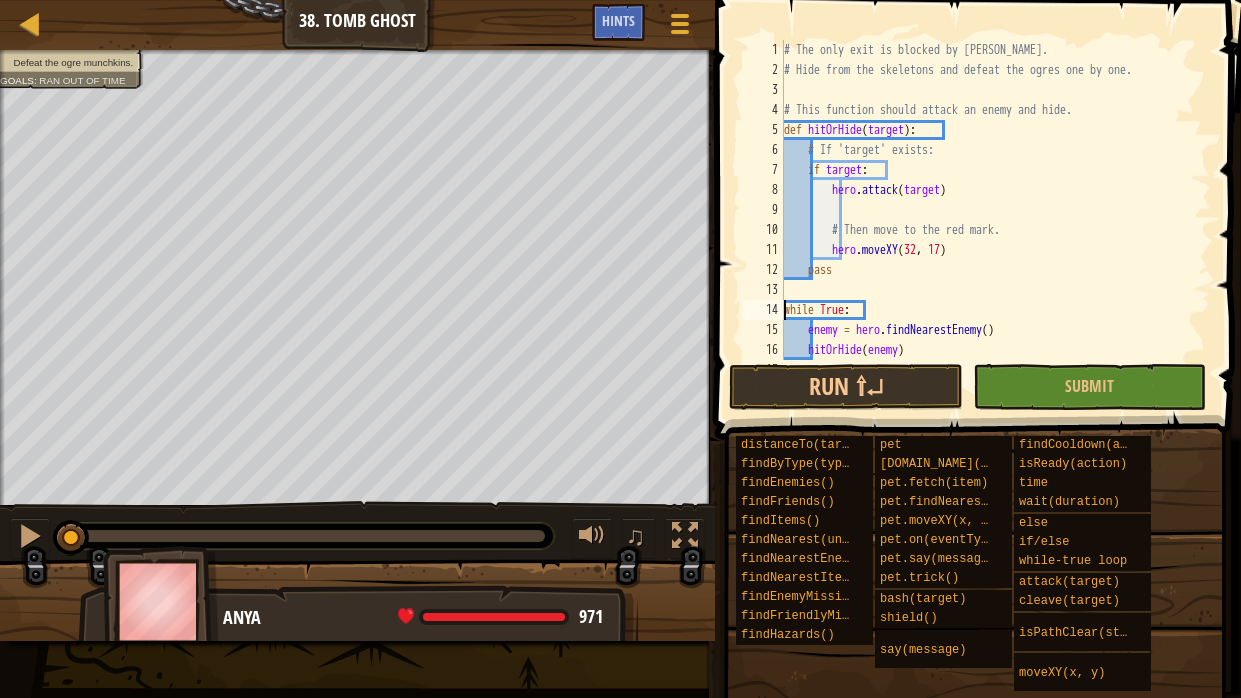 type on "hitOrHide(enemy)" 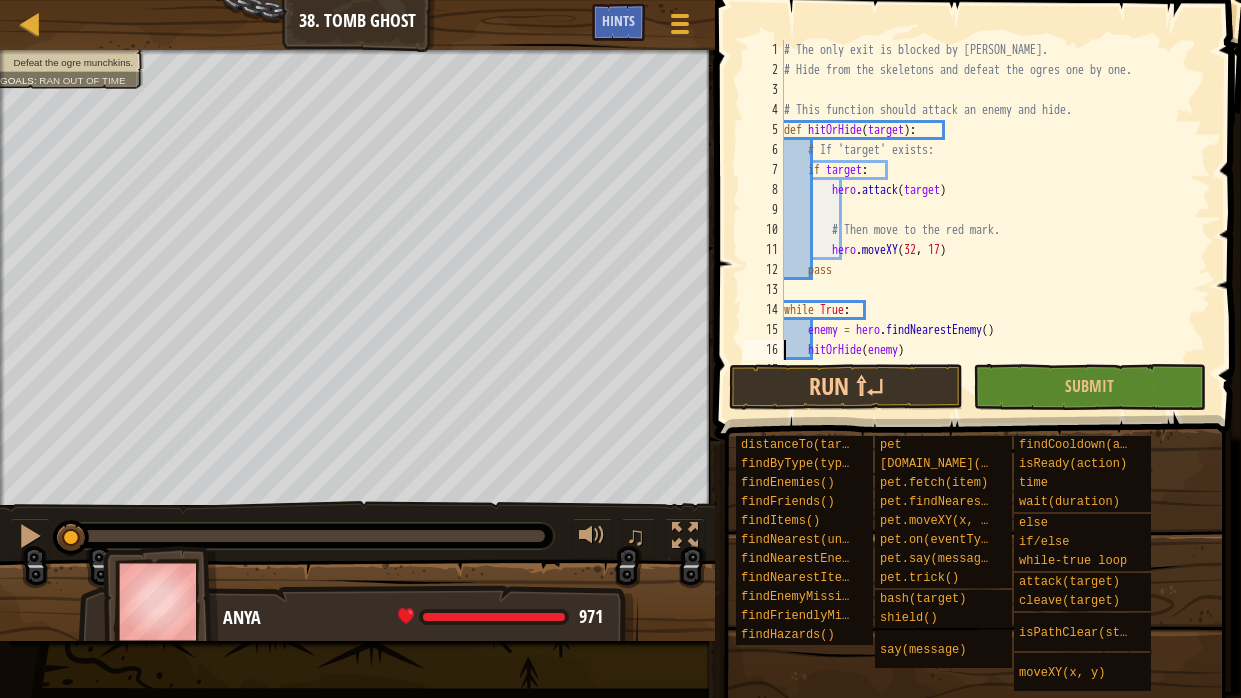 type 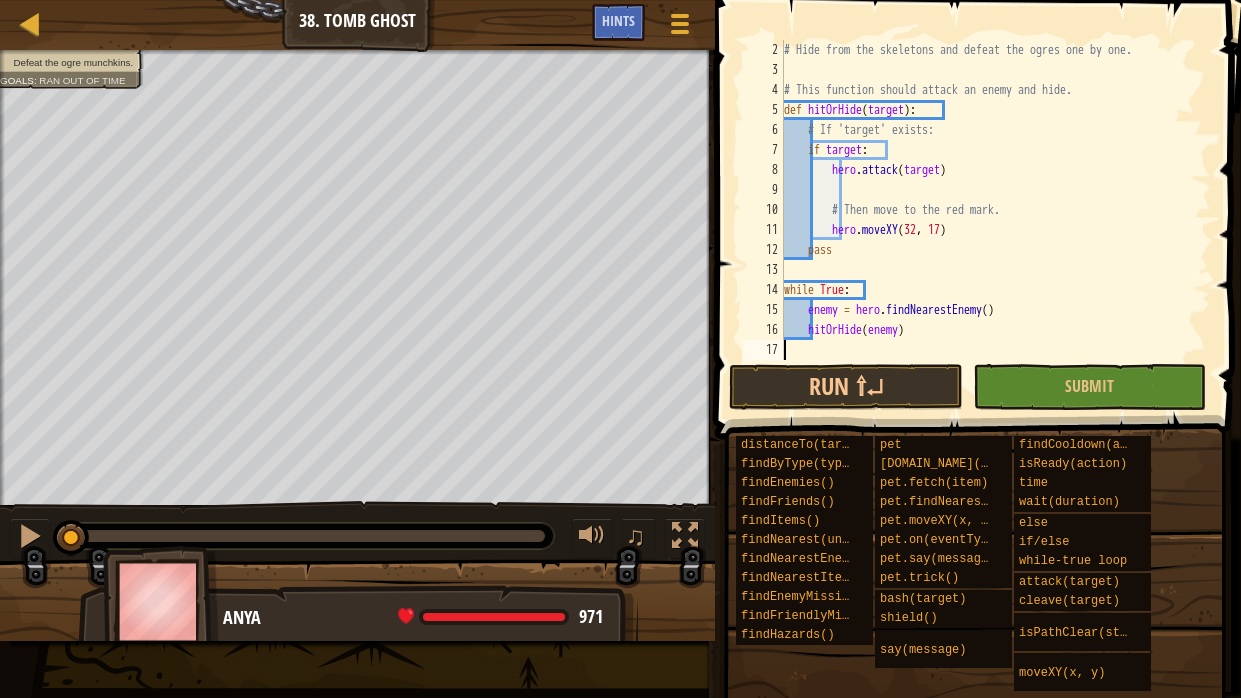 scroll, scrollTop: 19, scrollLeft: 0, axis: vertical 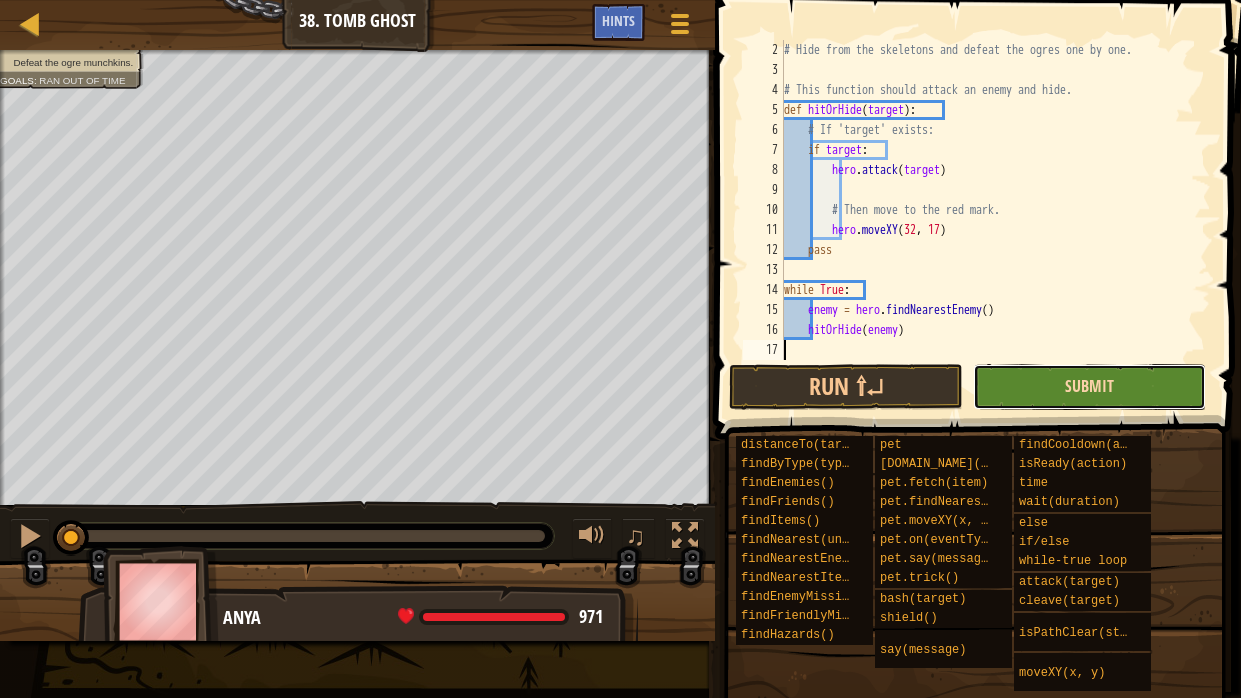 click on "Submit" at bounding box center [1089, 386] 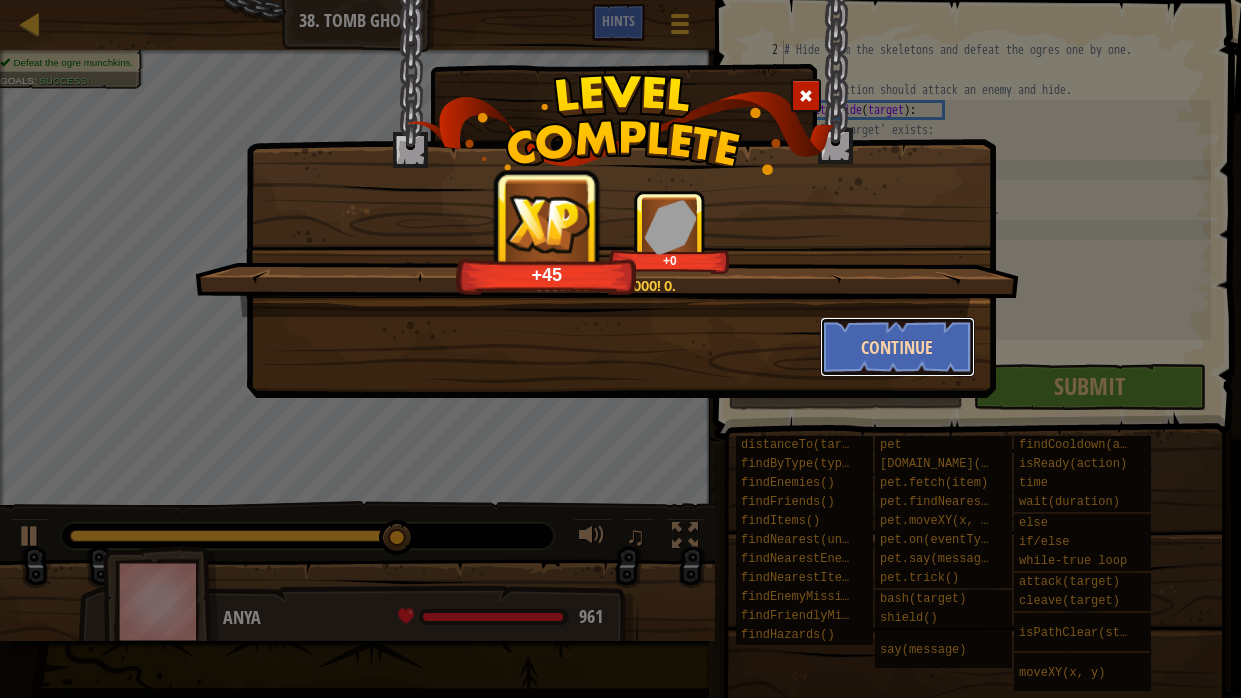 click on "Continue" at bounding box center [897, 347] 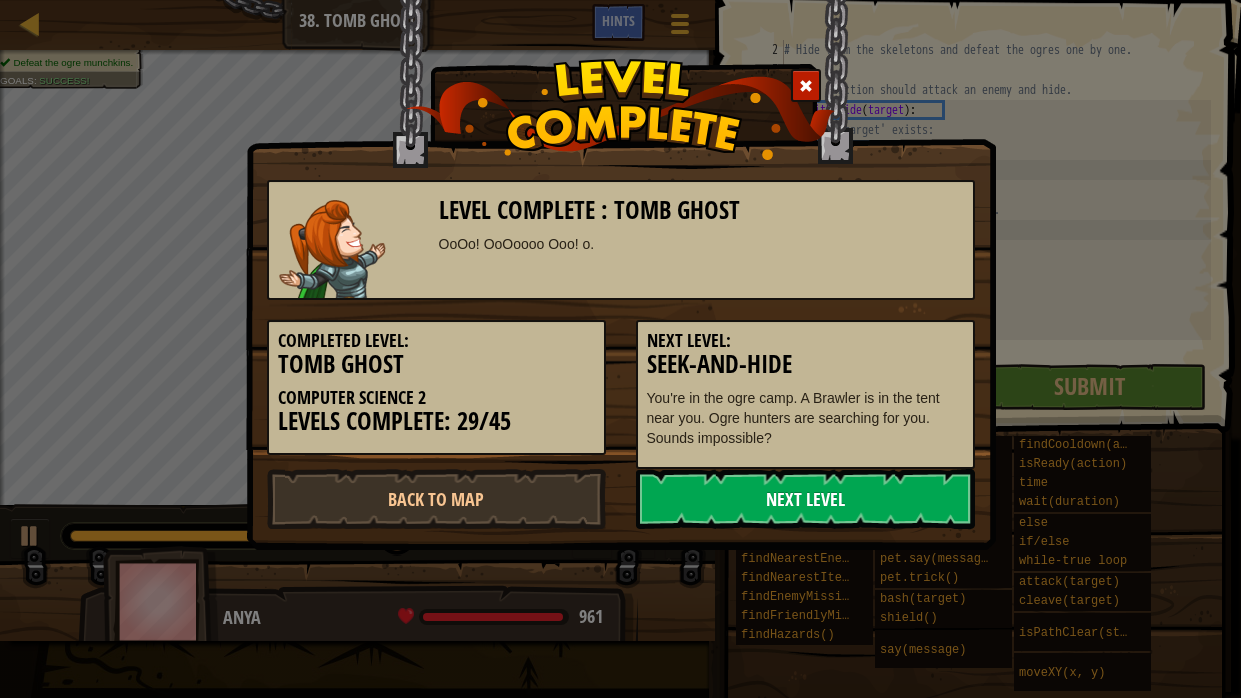 click on "Next Level" at bounding box center (805, 499) 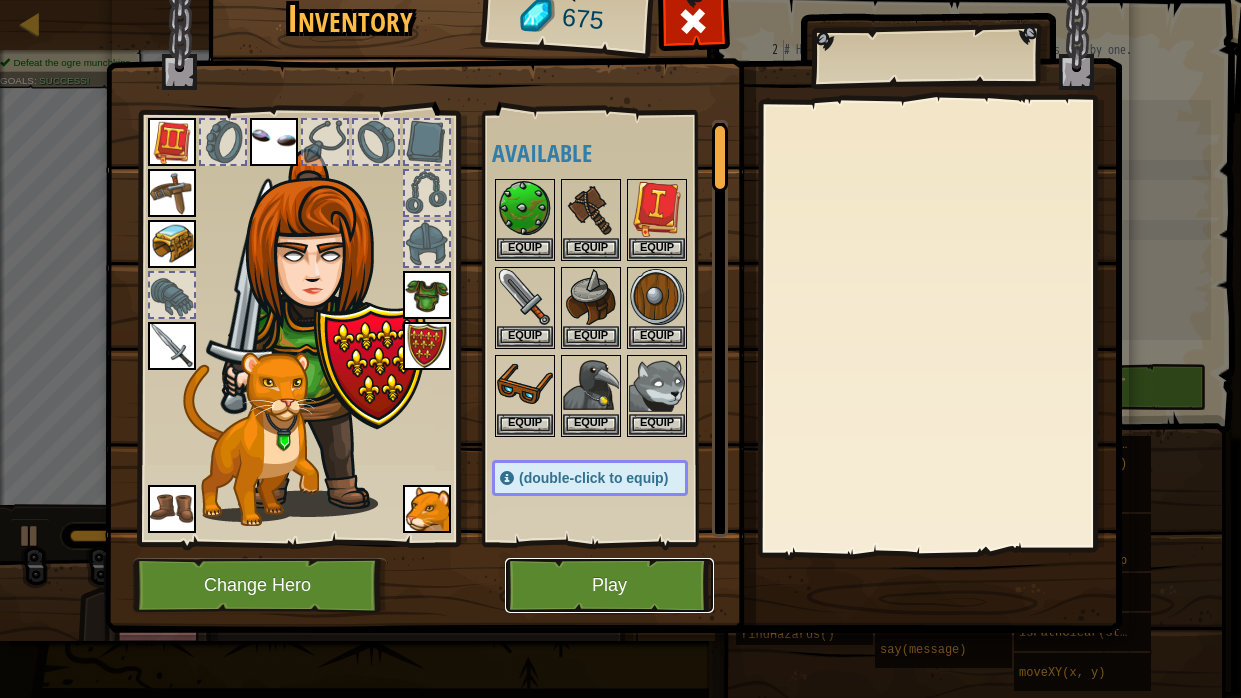click on "Play" at bounding box center (609, 585) 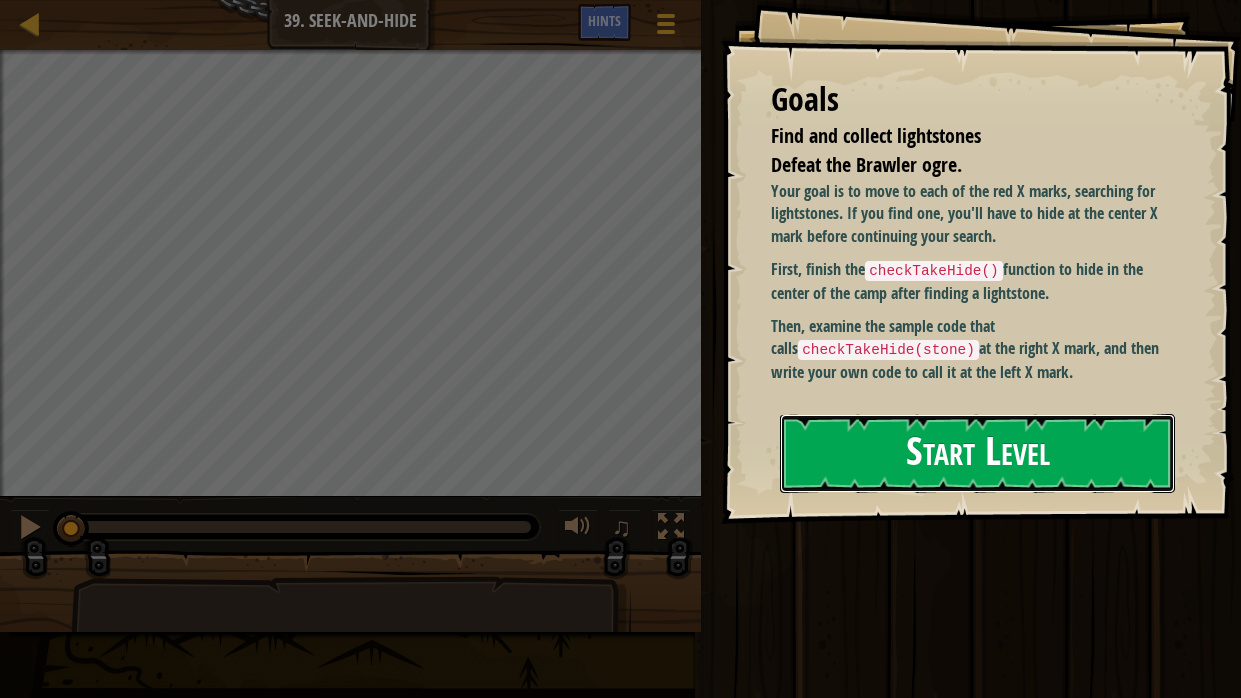 click on "Start Level" at bounding box center [977, 453] 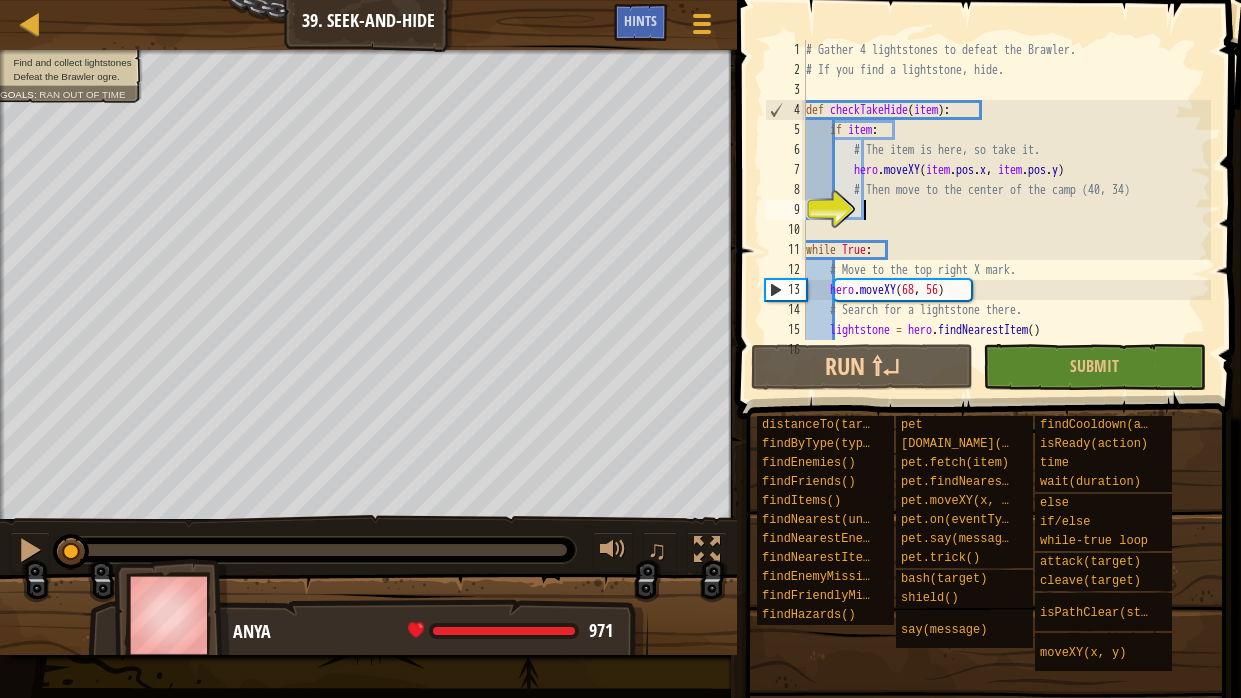 click on "# Gather 4 lightstones to defeat the Brawler. # If you find a lightstone, hide. def   checkTakeHide ( item ) :      if   item :          # The item is here, so take it.          hero . moveXY ( item . pos . x ,   item . pos . y )          # Then move to the center of the camp (40, 34)          while   True :      # Move to the top right X mark.      hero . moveXY ( 68 ,   56 )      # Search for a lightstone there.      lightstone   =   hero . findNearestItem ( )      # Call checkTakeHide with the argument: lightstone" at bounding box center (1025, 210) 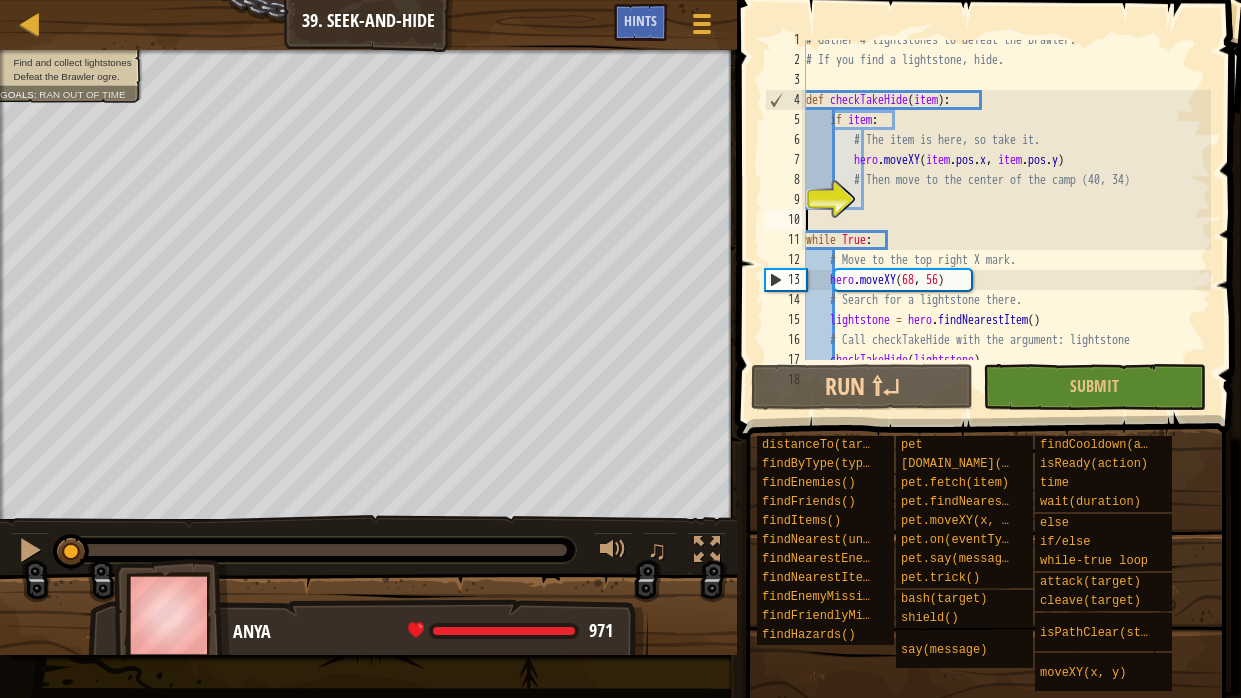scroll, scrollTop: 9, scrollLeft: 0, axis: vertical 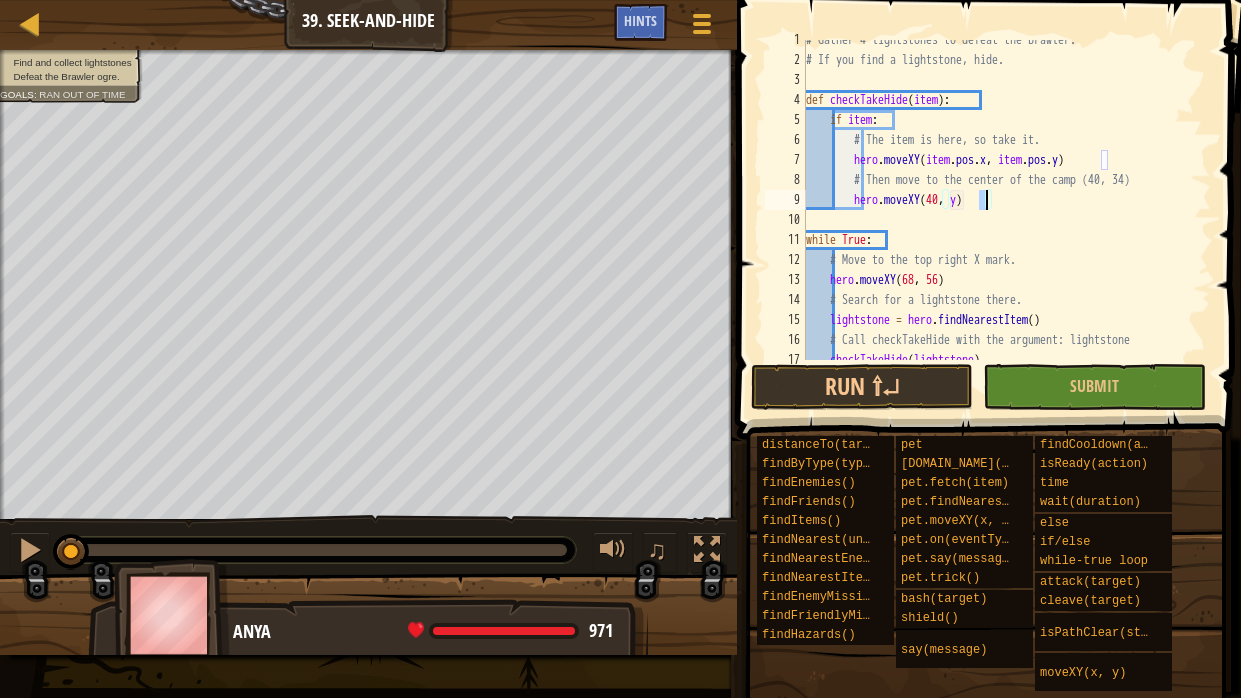 type on "hero.moveXY(40, 34)" 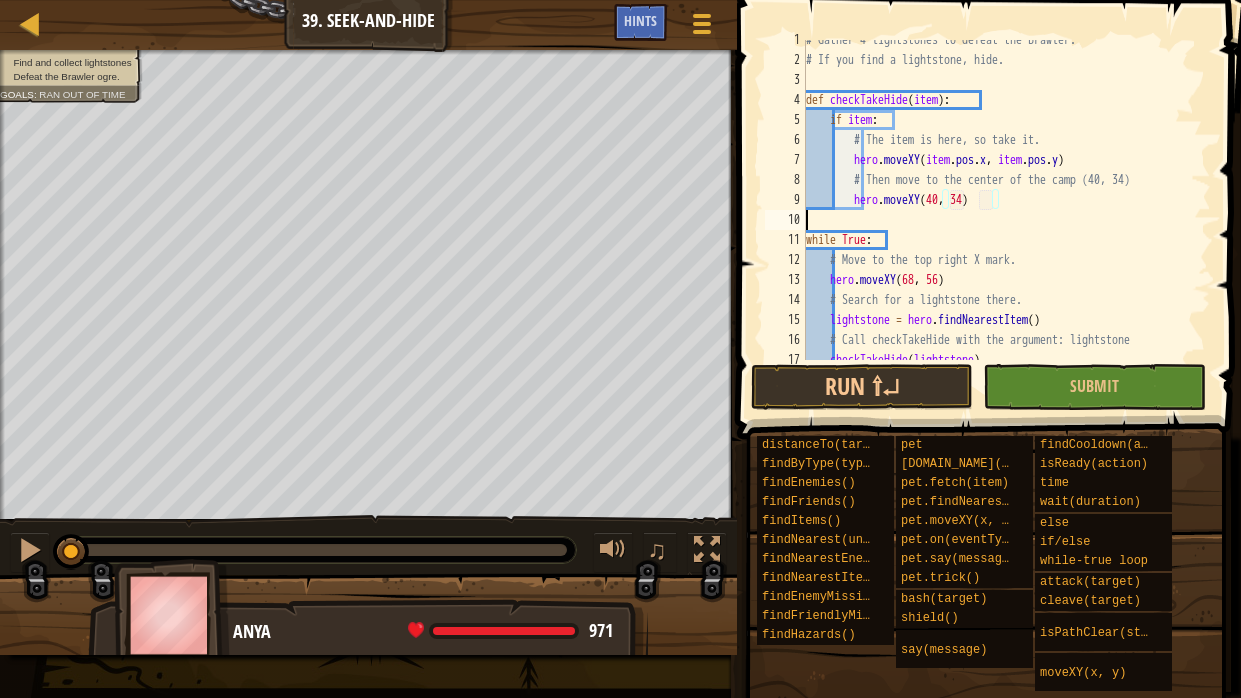 scroll, scrollTop: 9, scrollLeft: 0, axis: vertical 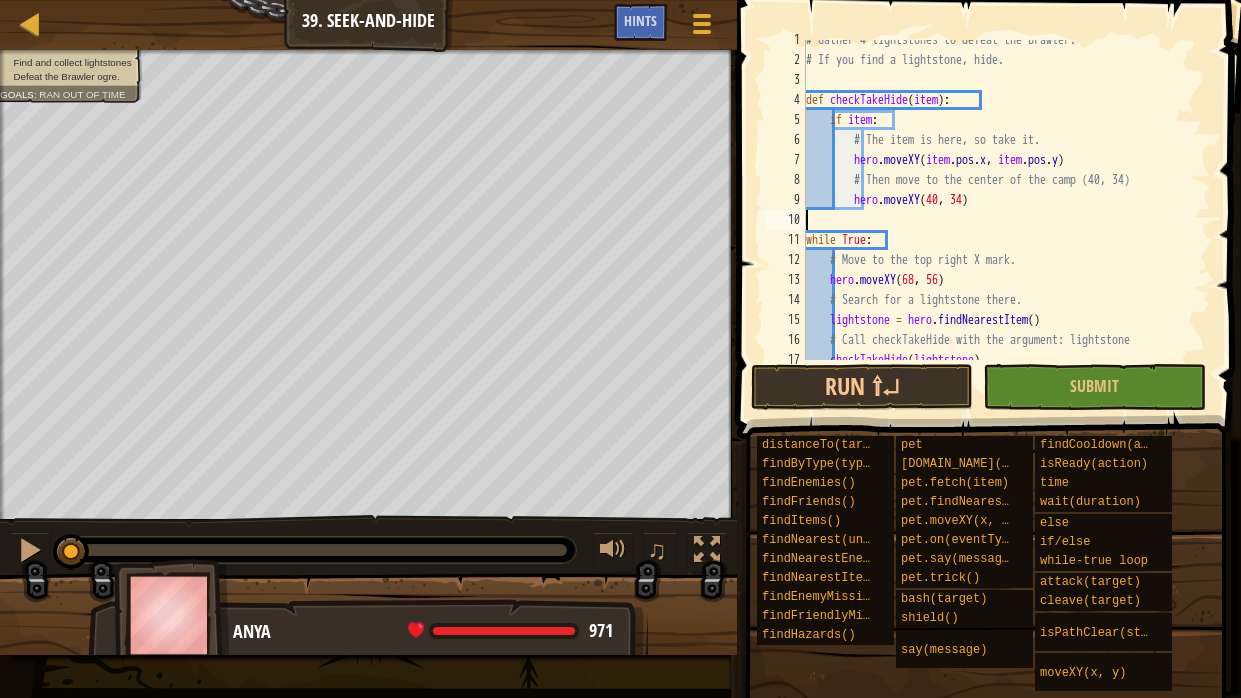type on "checkTakeHide(lightstone)" 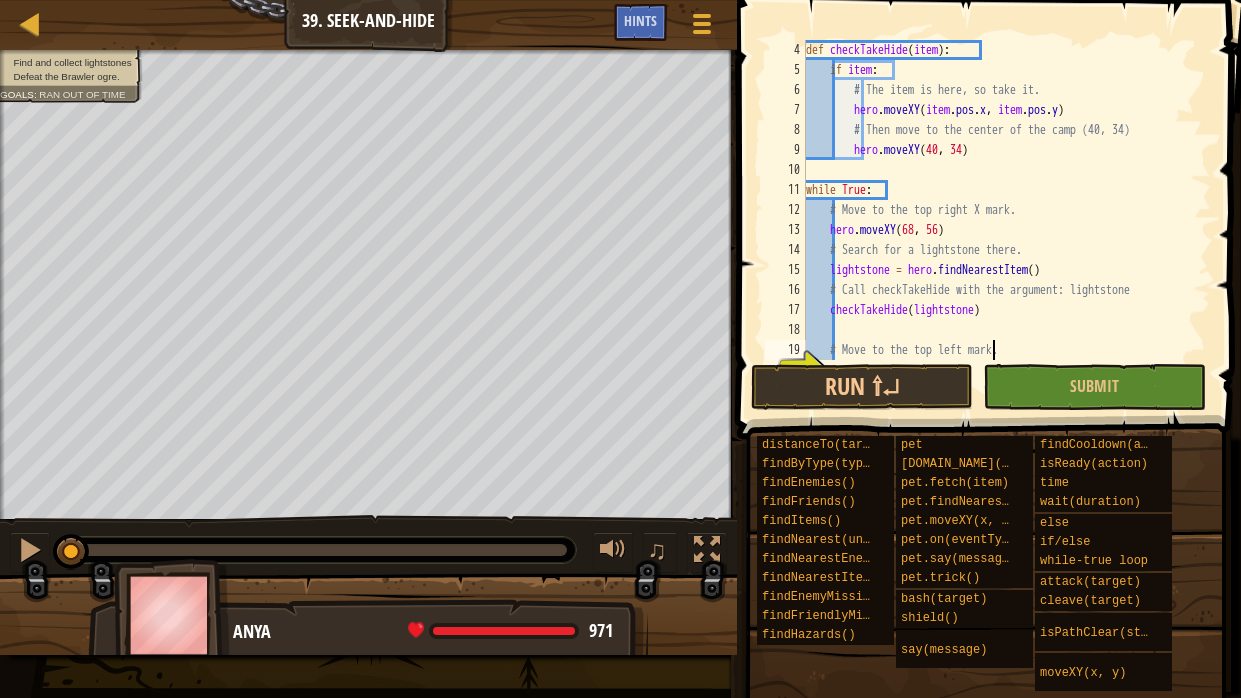 type on "# Move to the top left mark." 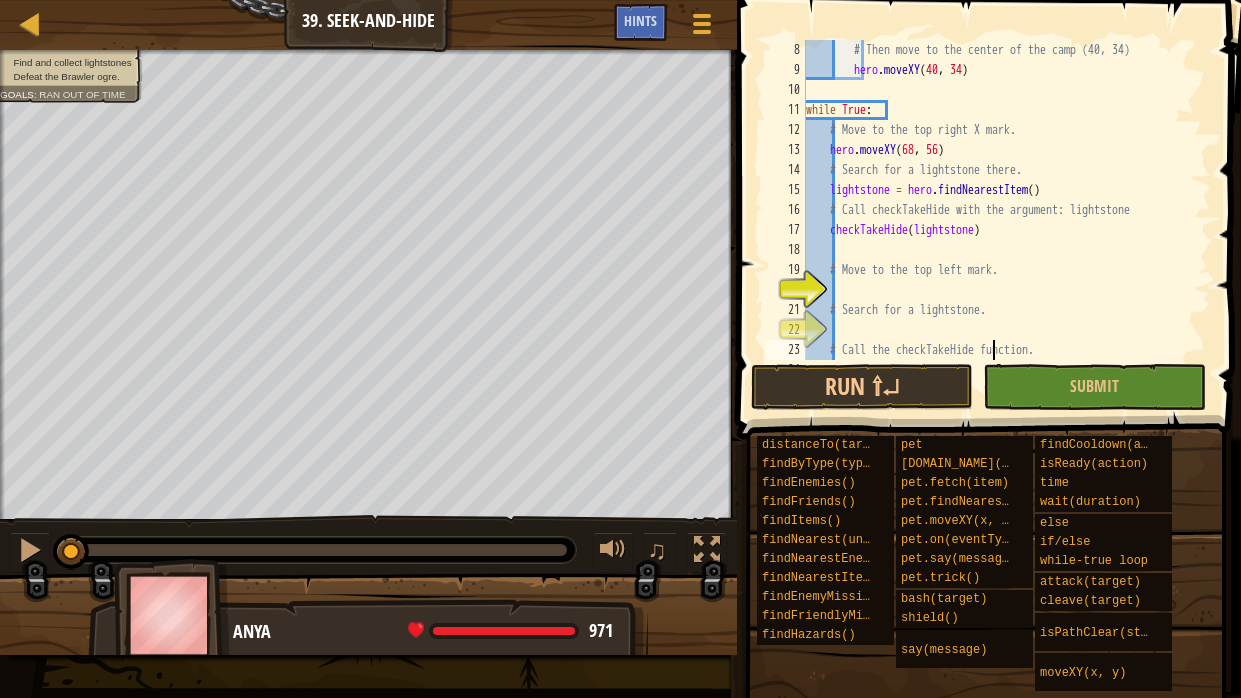 scroll, scrollTop: 139, scrollLeft: 0, axis: vertical 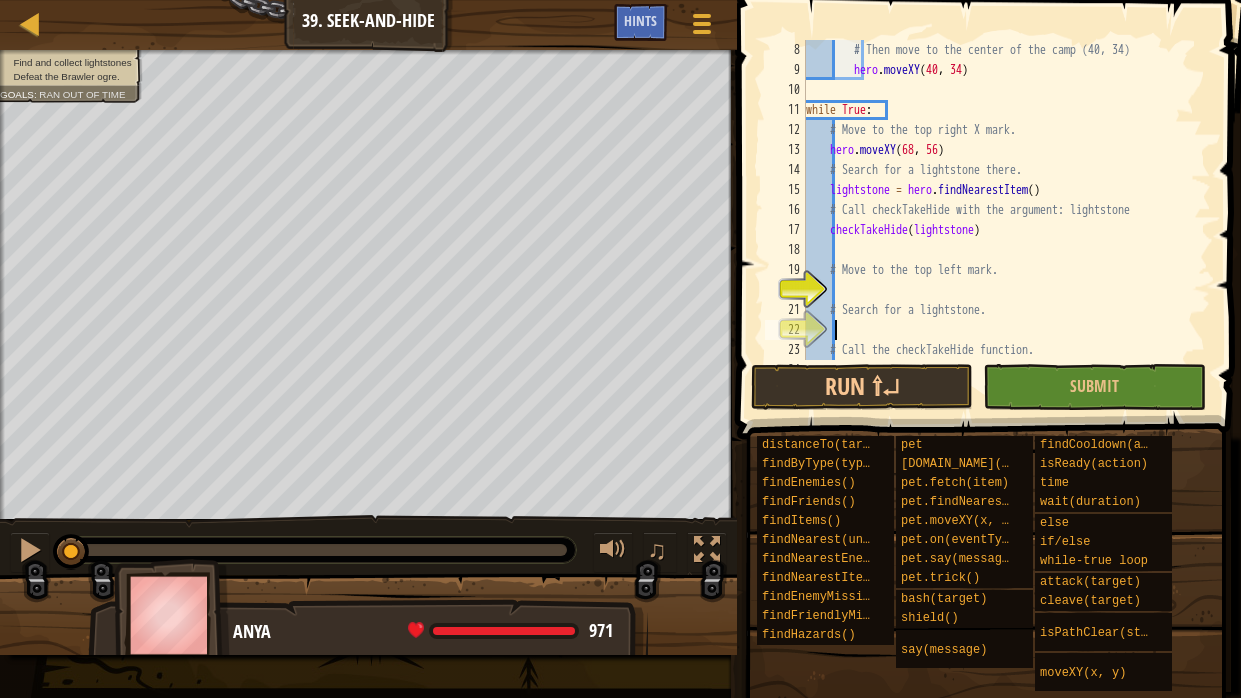 type on "# Search for a lightstone." 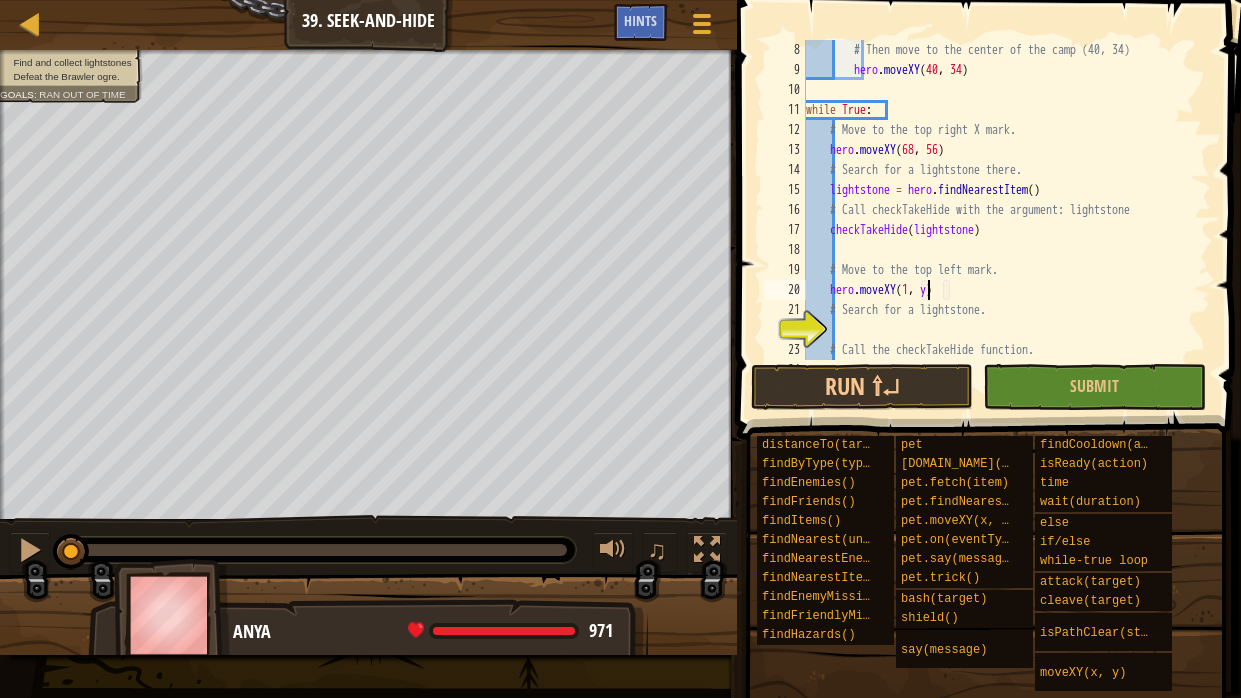 scroll, scrollTop: 9, scrollLeft: 10, axis: both 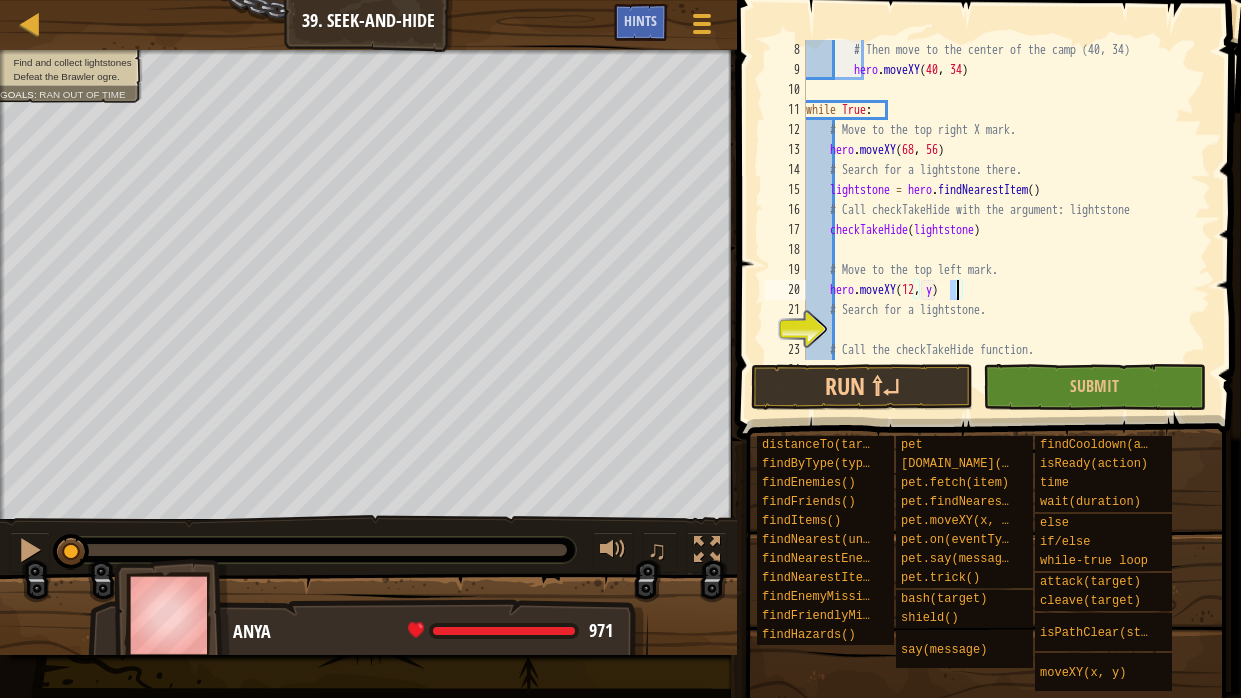 type on "hero.moveXY(12, 56)" 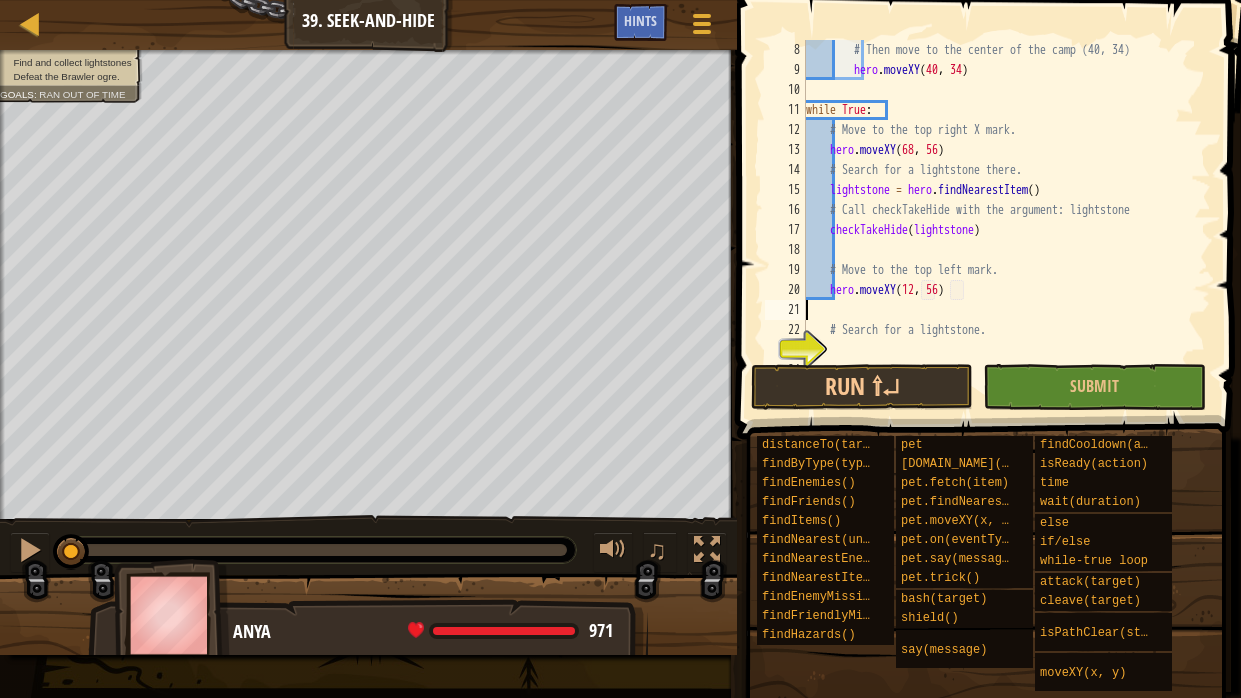 scroll, scrollTop: 9, scrollLeft: 0, axis: vertical 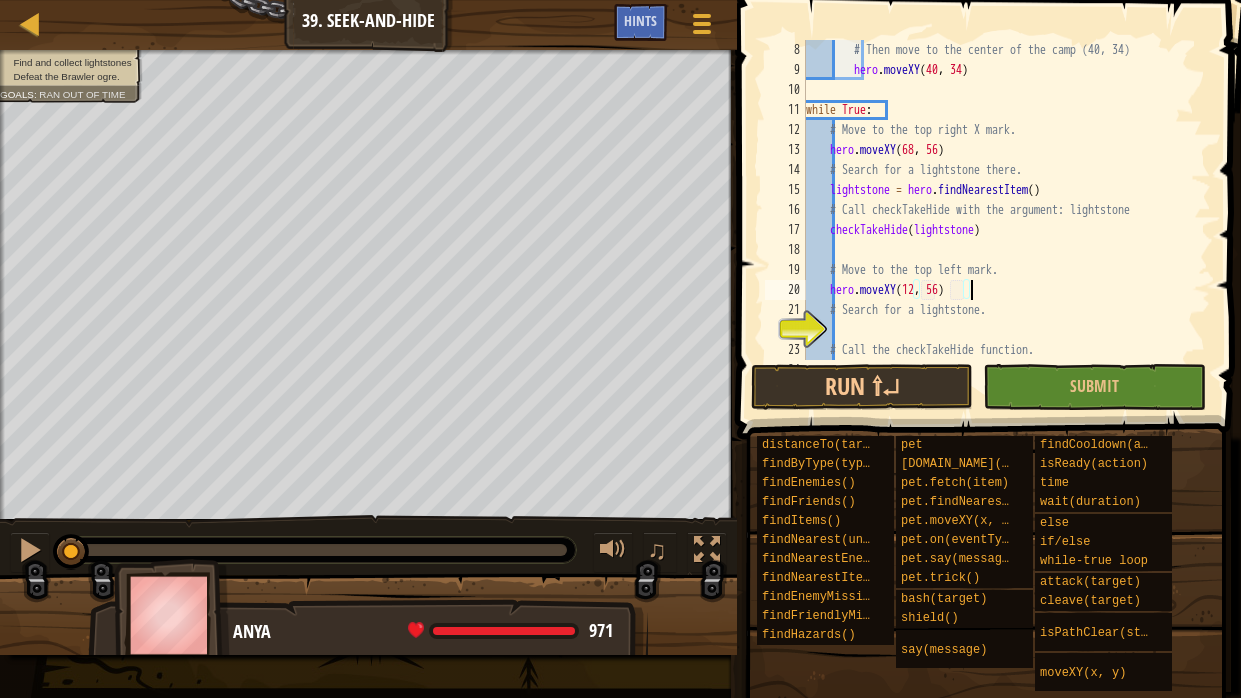 type on "# Search for a lightstone." 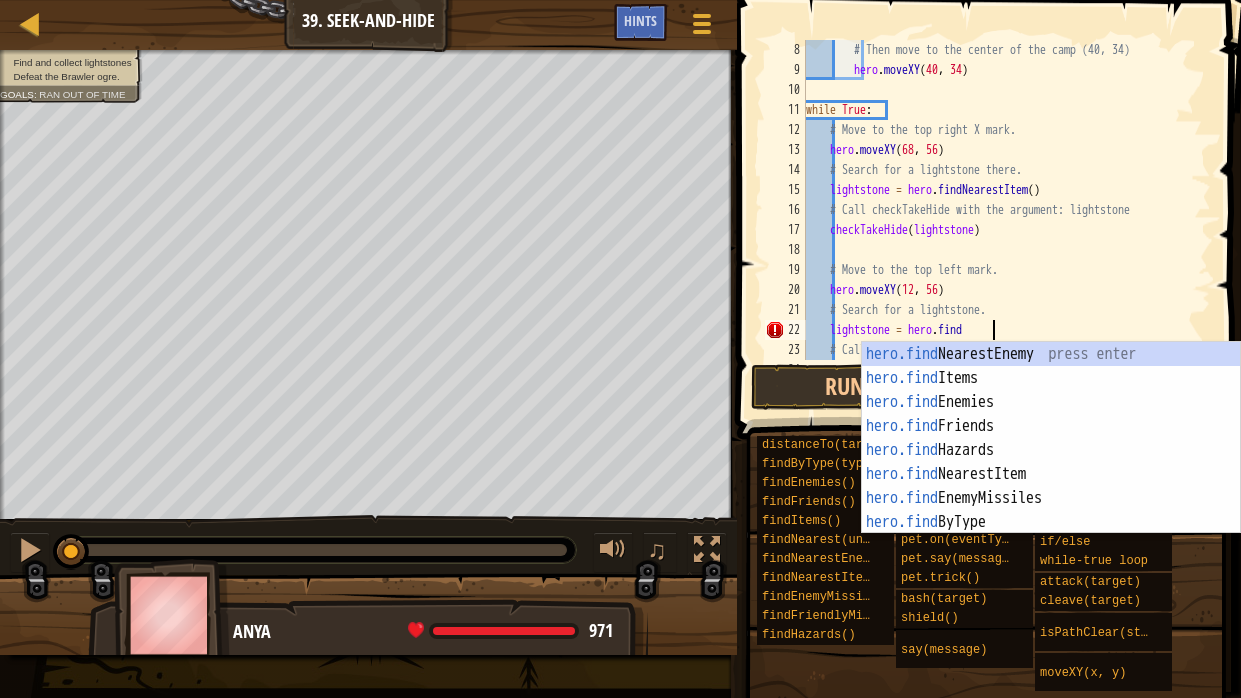 scroll, scrollTop: 9, scrollLeft: 14, axis: both 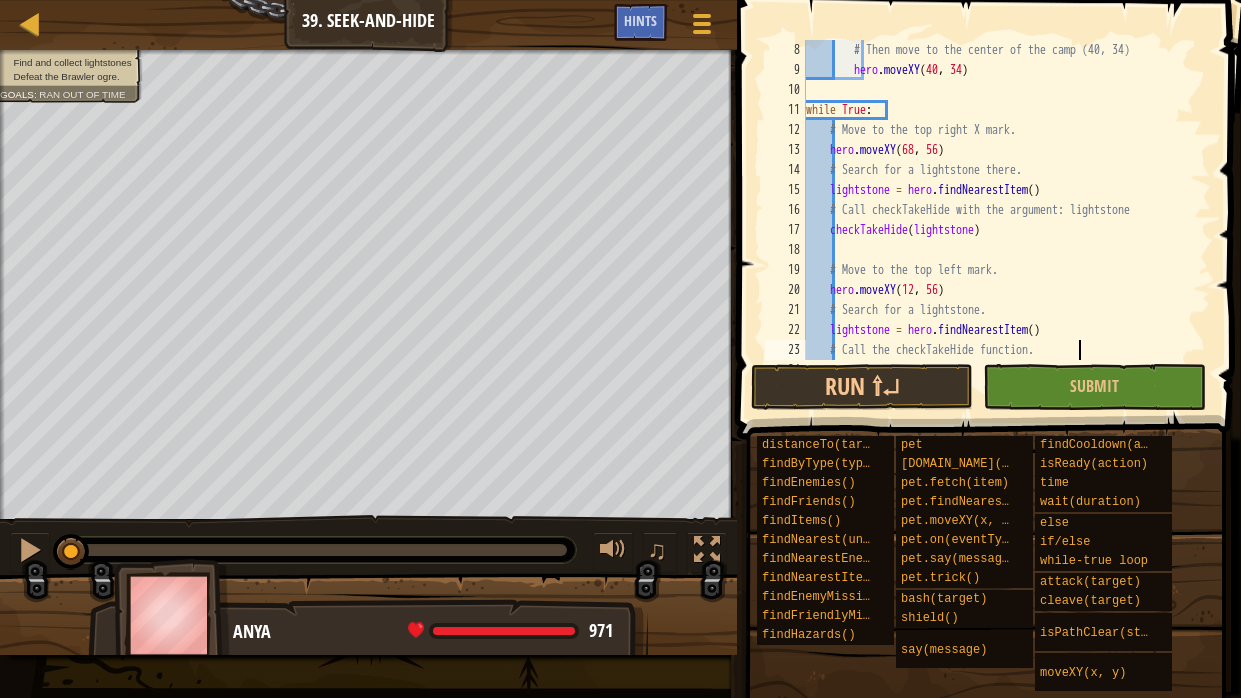 type on "# Pass in the result of your search as an argument." 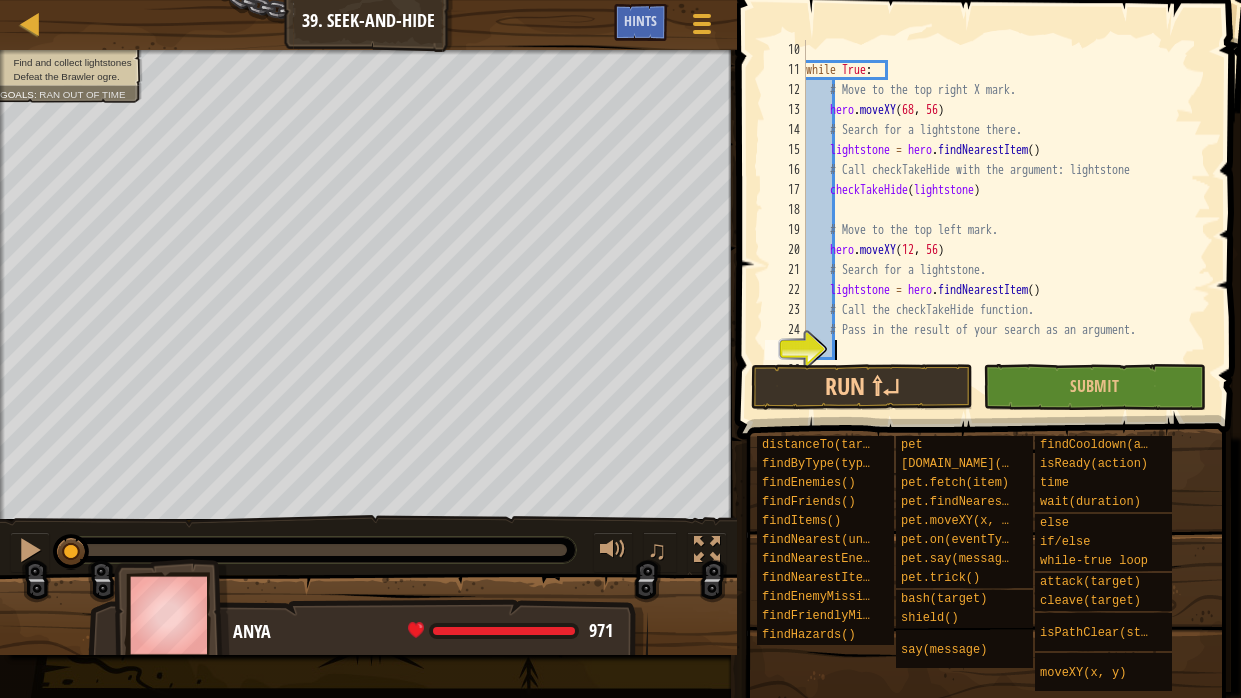 scroll, scrollTop: 179, scrollLeft: 0, axis: vertical 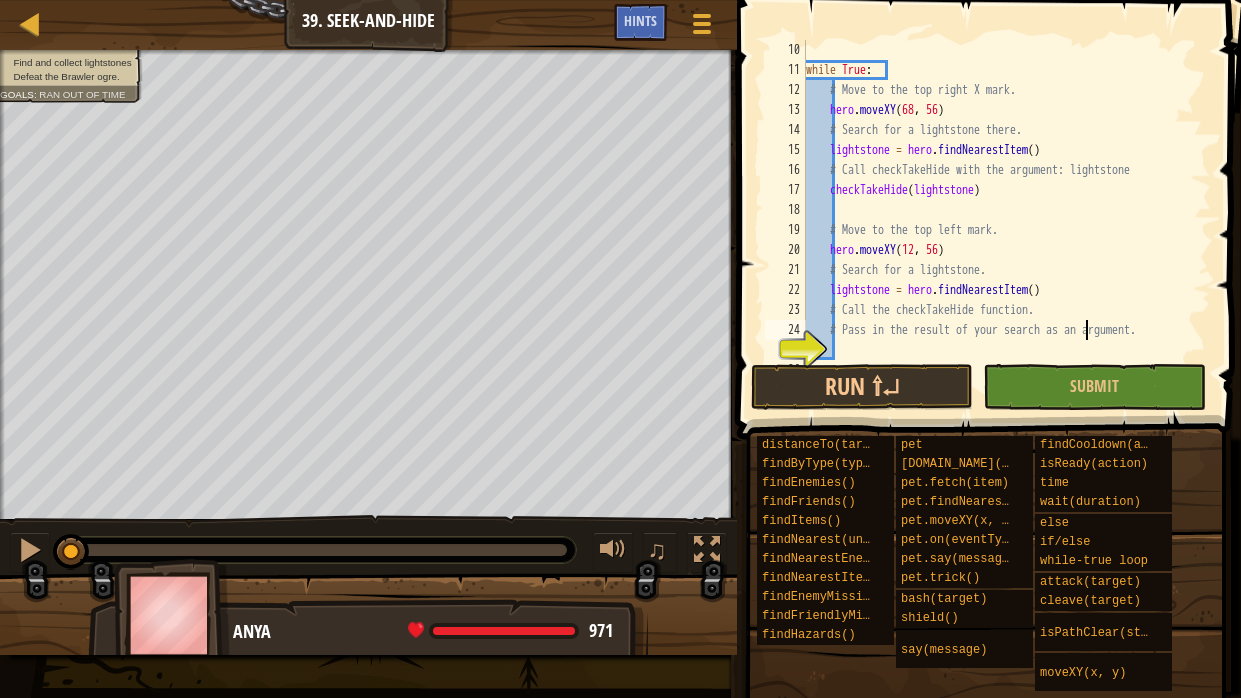 type on "# Call the checkTakeHide function." 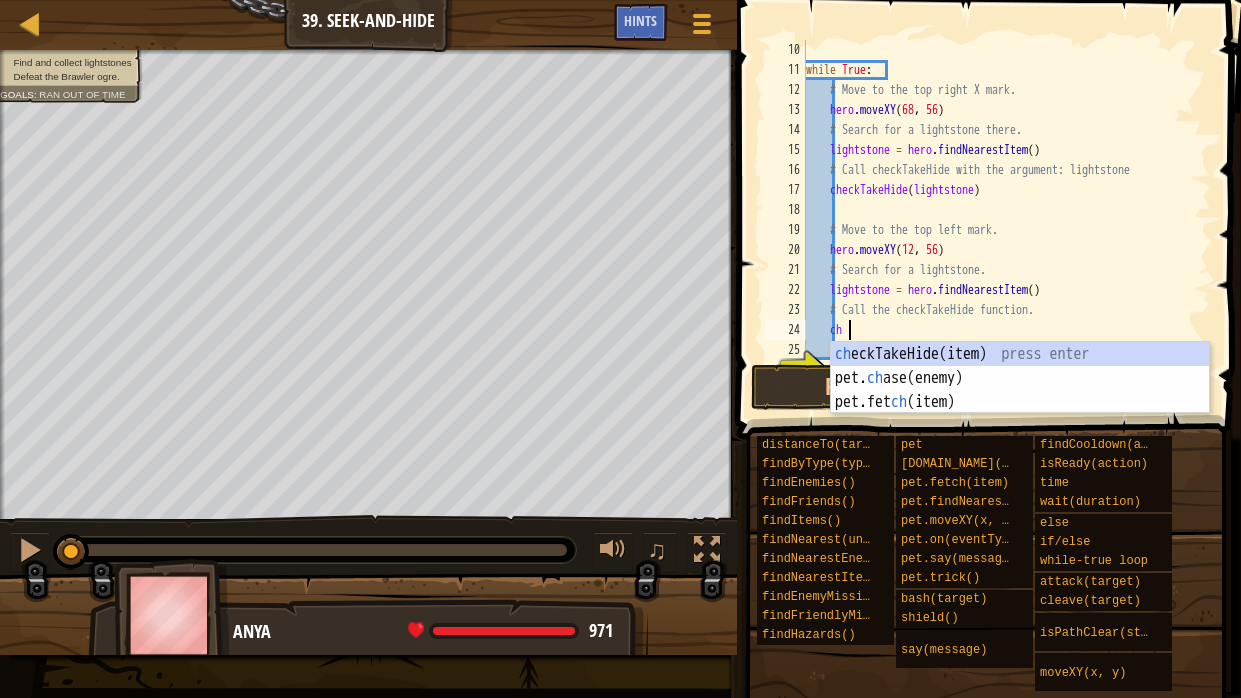 scroll, scrollTop: 9, scrollLeft: 3, axis: both 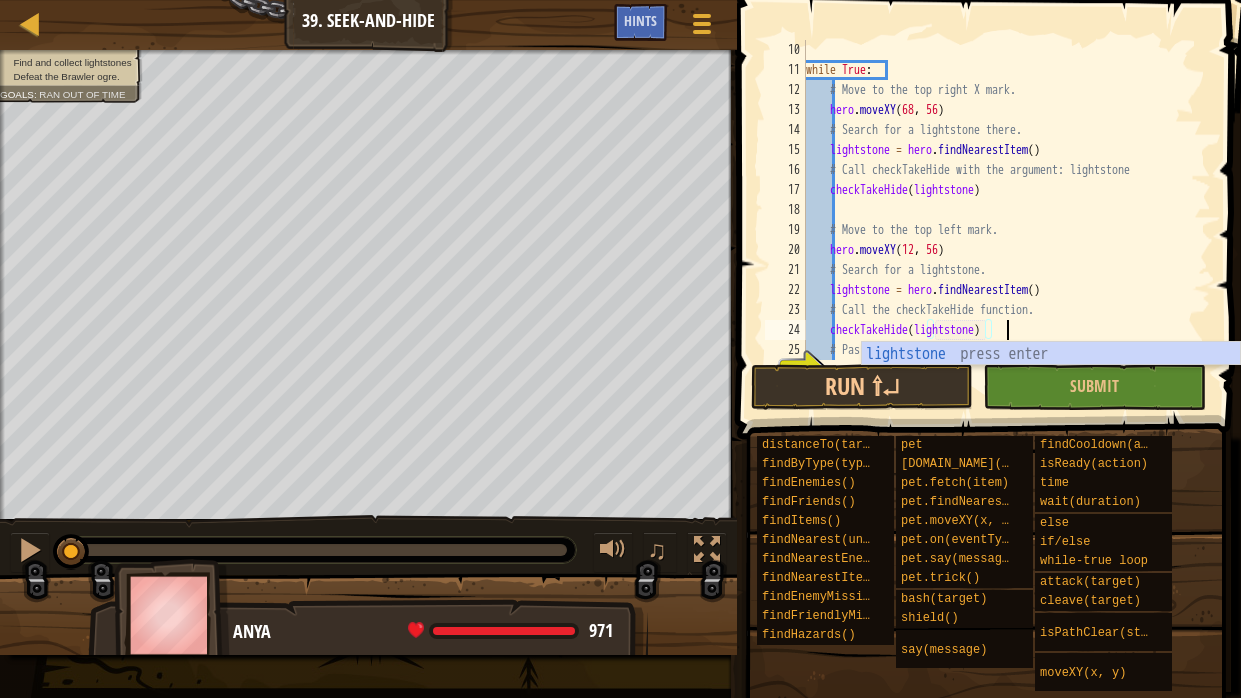 type on "checkTakeHide(lightstone)" 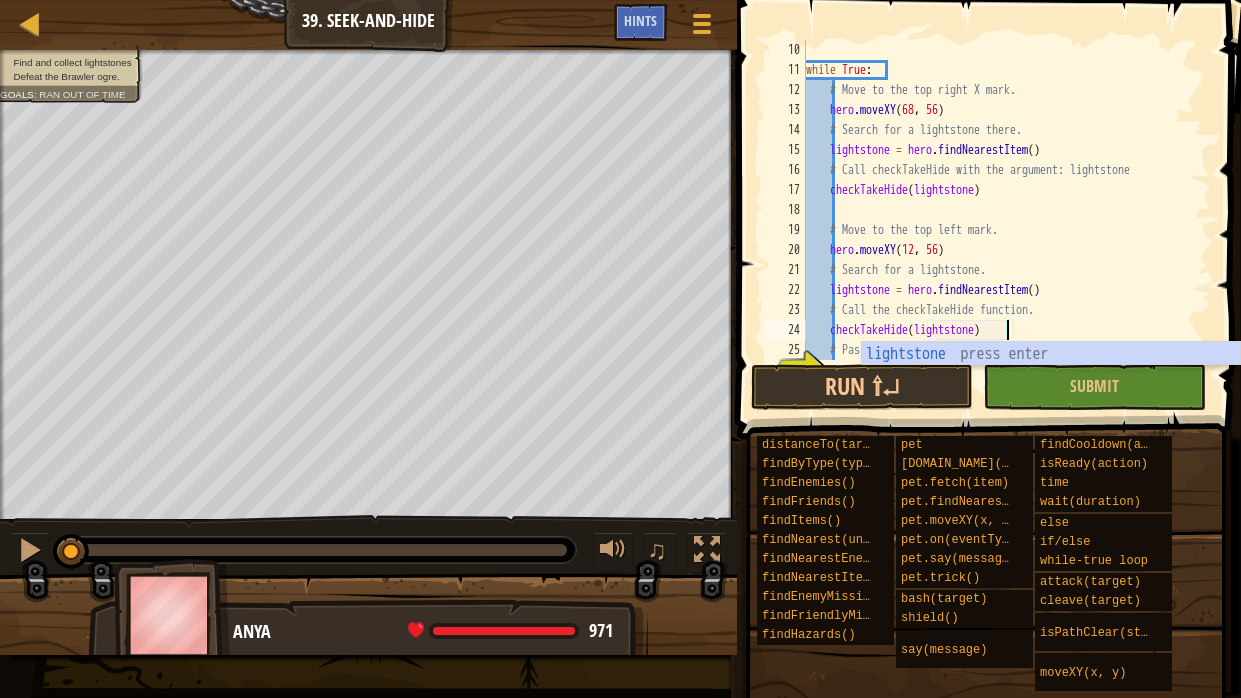 click on "while   True :      # Move to the top right X mark.      hero . moveXY ( 68 ,   56 )      # Search for a lightstone there.      lightstone   =   hero . findNearestItem ( )      # Call checkTakeHide with the argument: lightstone      checkTakeHide ( lightstone )           # Move to the top left mark.      hero . moveXY ( 12 ,   56 )      # Search for a lightstone.      lightstone   =   hero . findNearestItem ( )      # Call the checkTakeHide function.      checkTakeHide ( lightstone )      # Pass in the result of your search as an argument." at bounding box center [1006, 220] 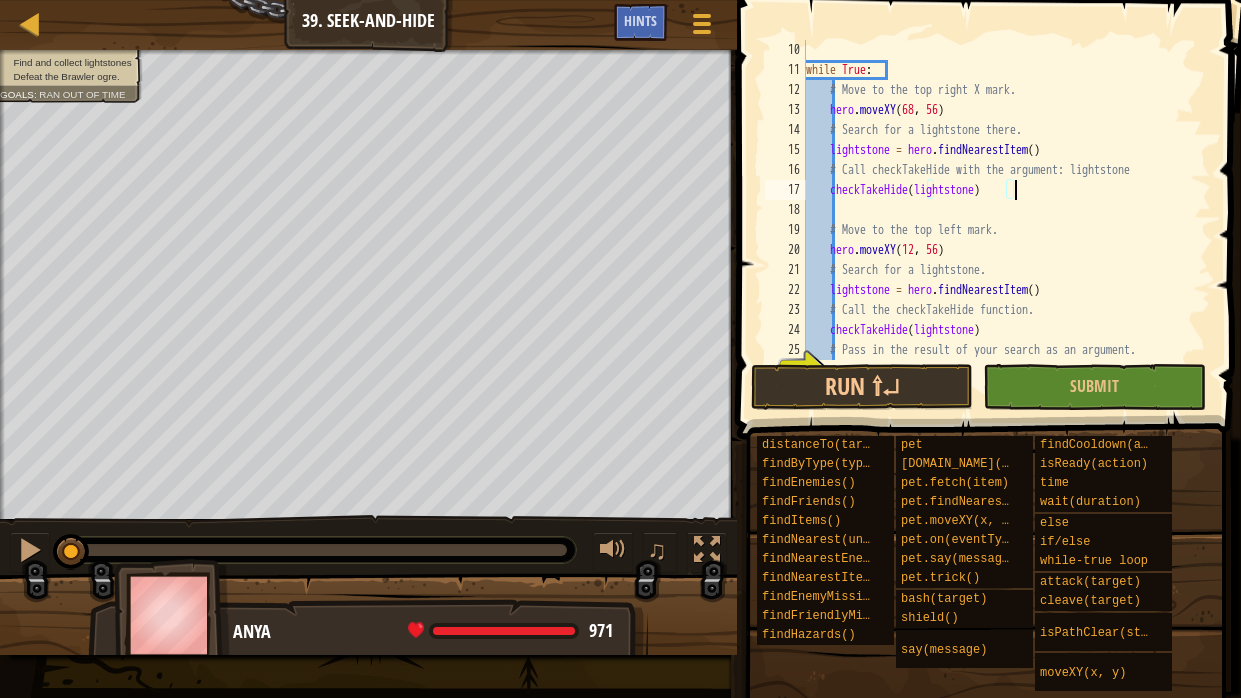 scroll, scrollTop: 9, scrollLeft: 1, axis: both 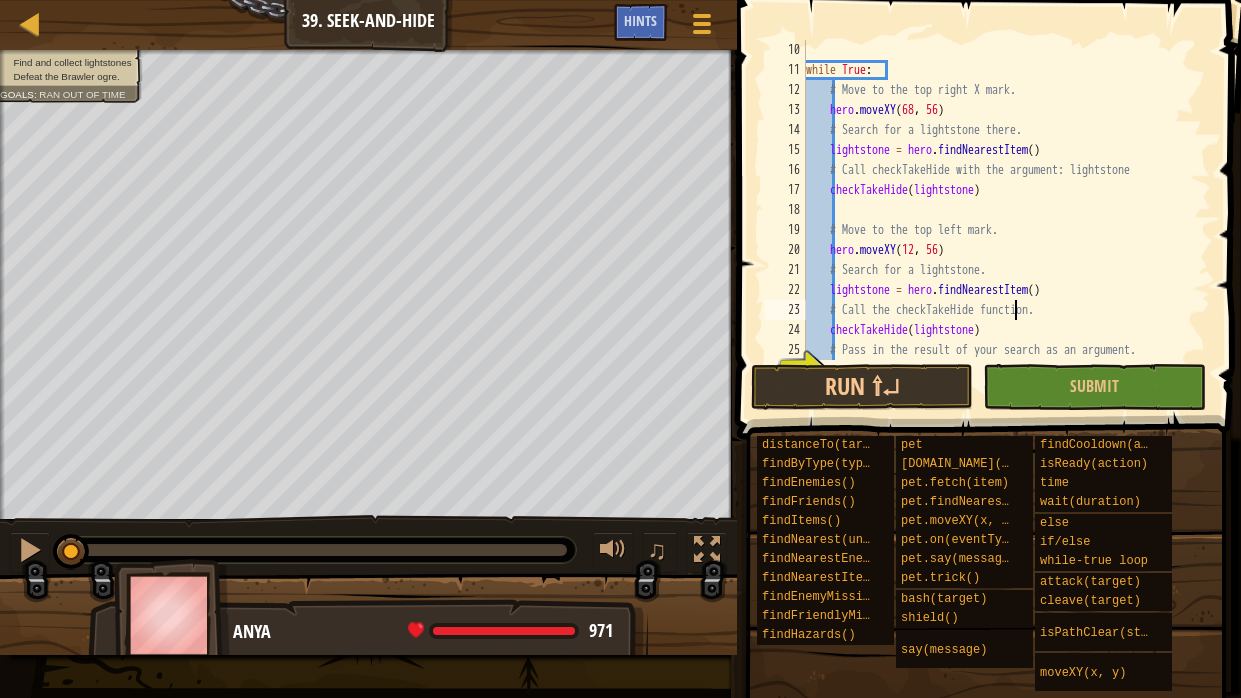 type on "# Pass in the result of your search as an argument." 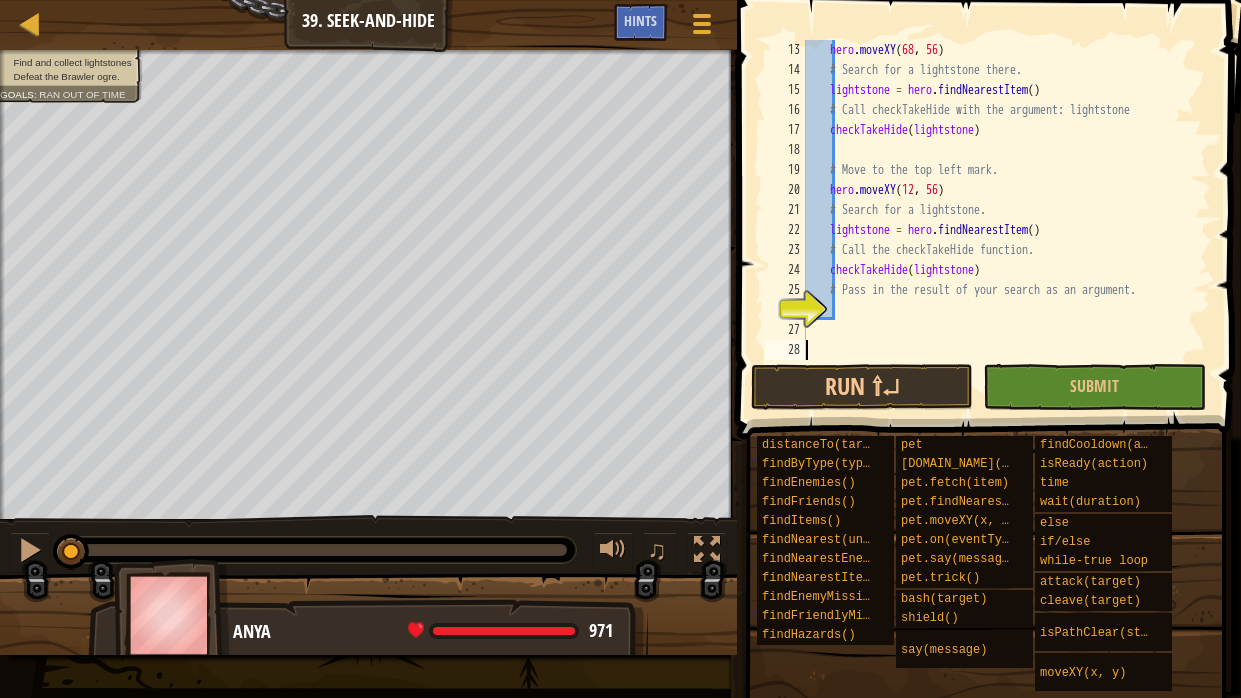 scroll, scrollTop: 239, scrollLeft: 0, axis: vertical 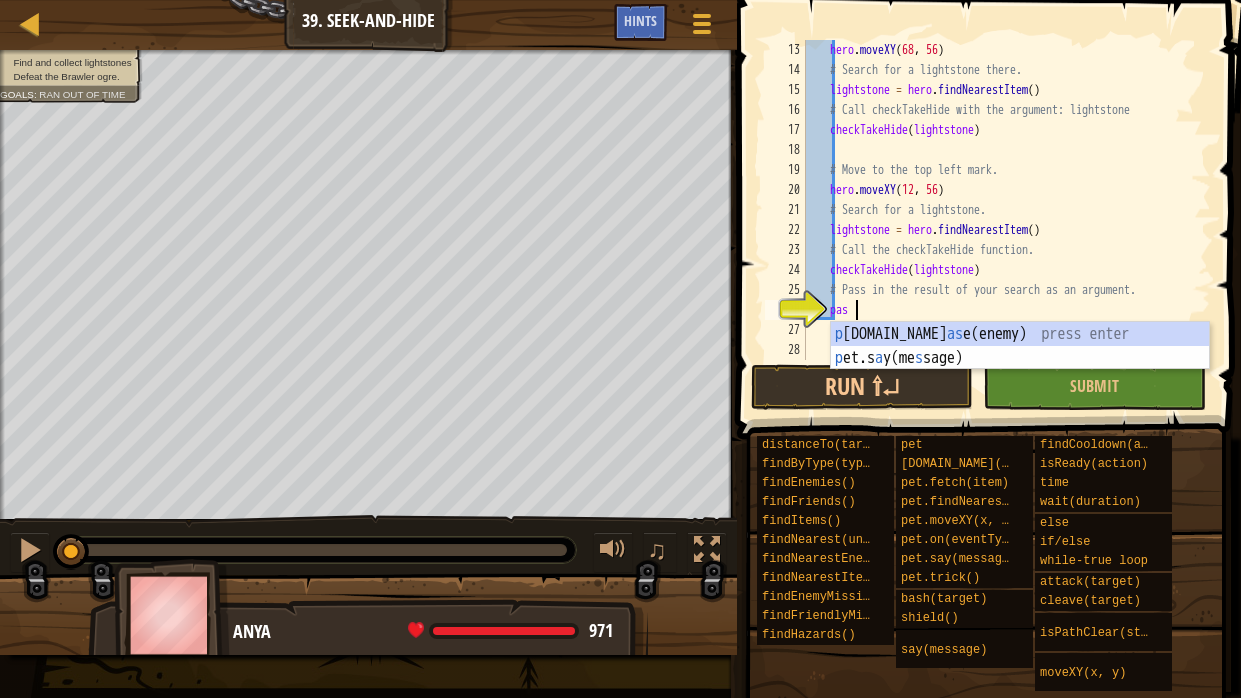 type on "pass" 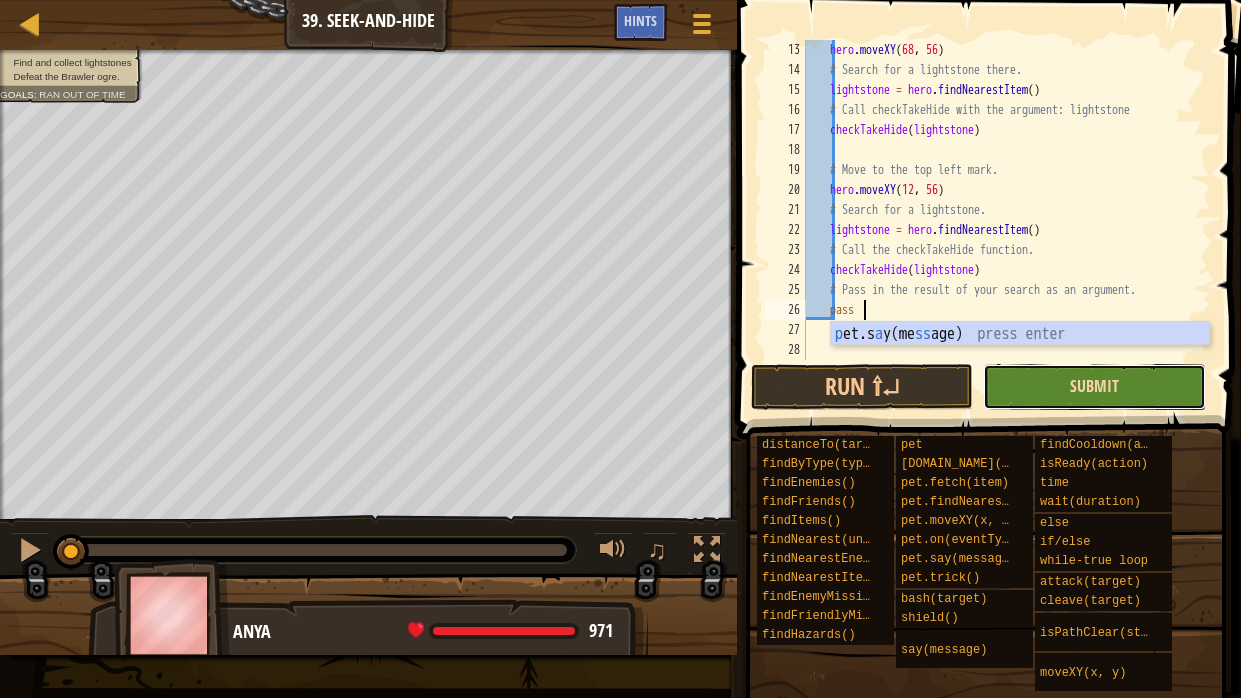 click on "Submit" at bounding box center (1094, 386) 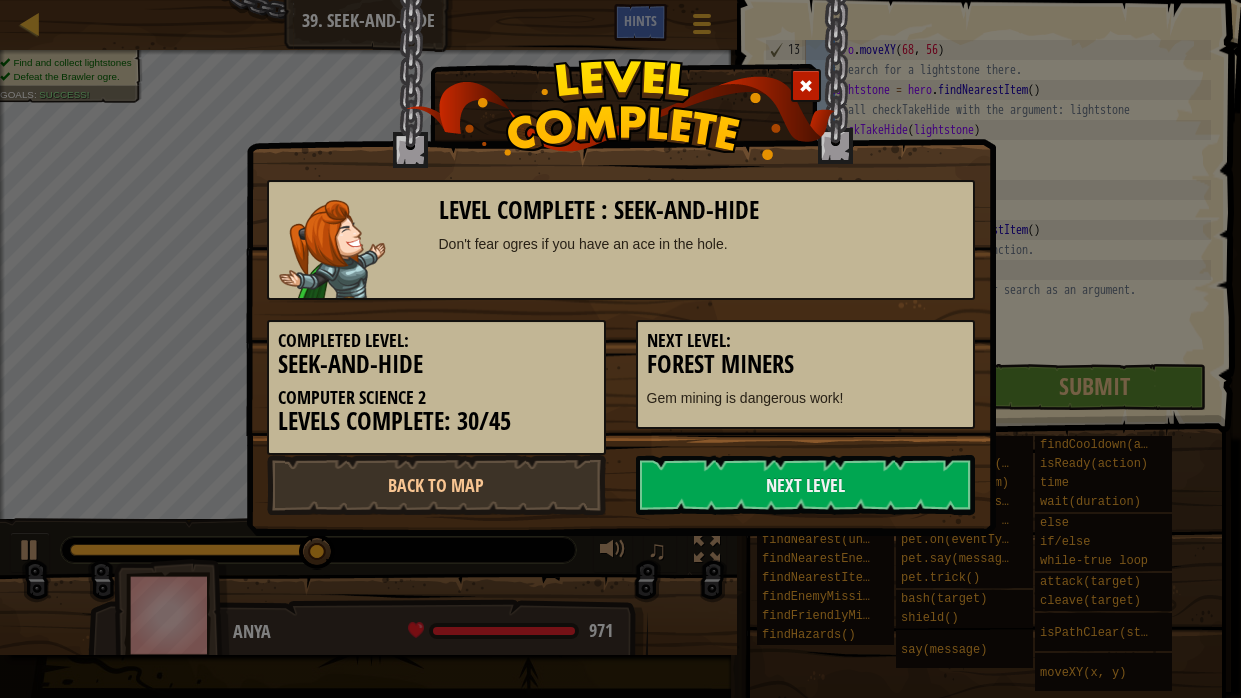 scroll, scrollTop: 0, scrollLeft: 0, axis: both 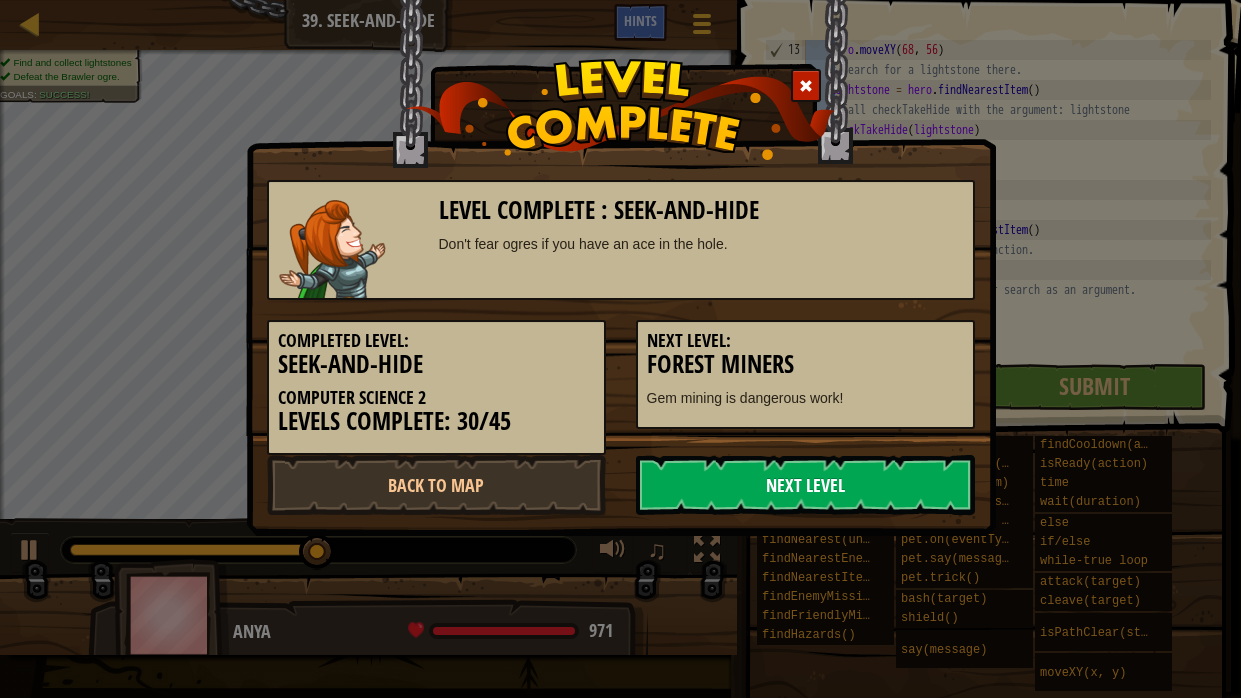 click on "Next Level" at bounding box center (805, 485) 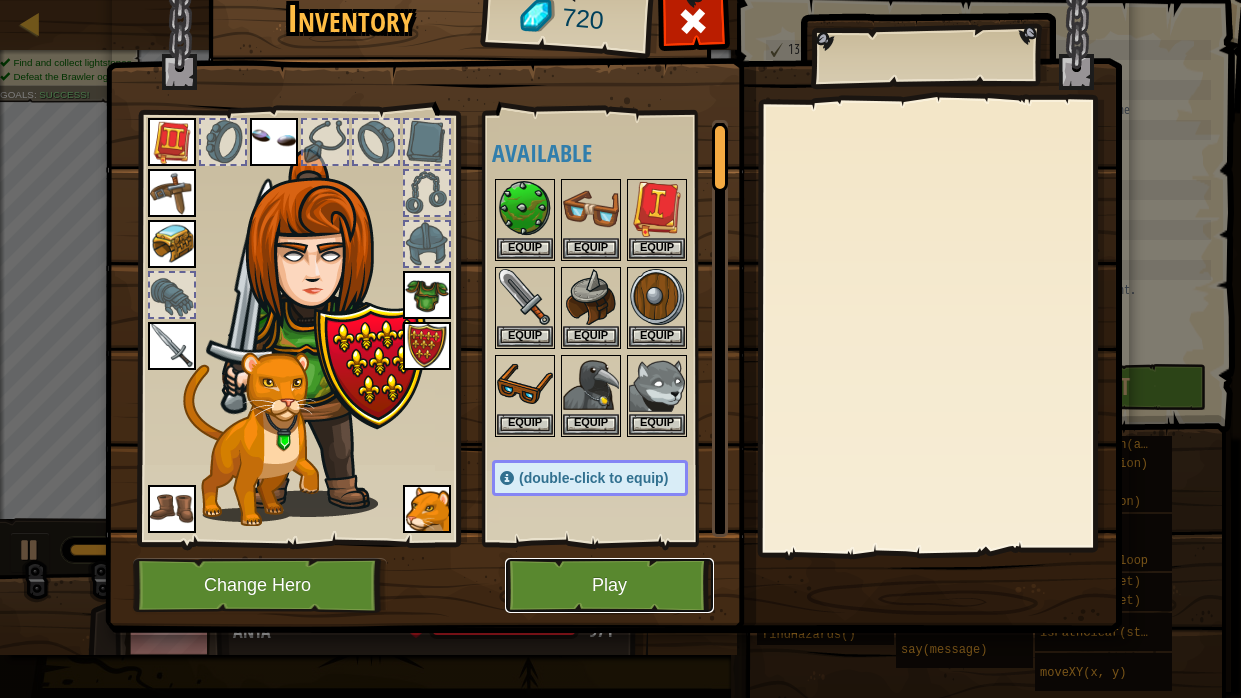 click on "Play" at bounding box center (609, 585) 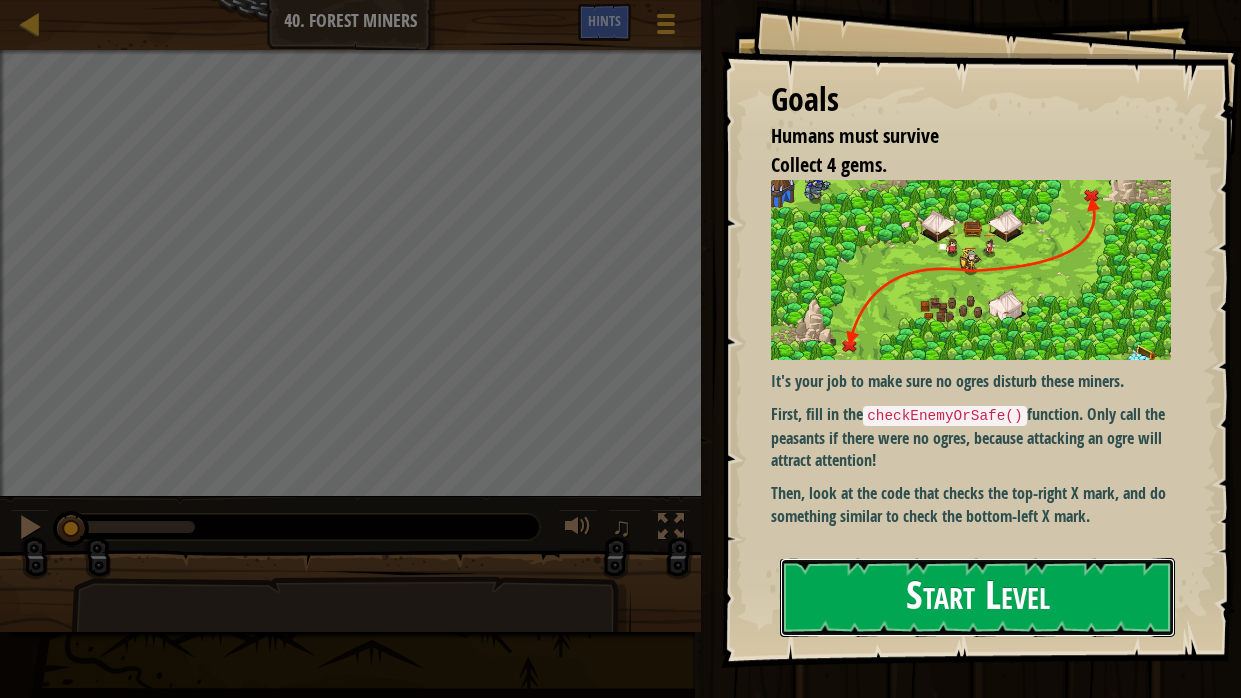 click on "Start Level" at bounding box center [977, 597] 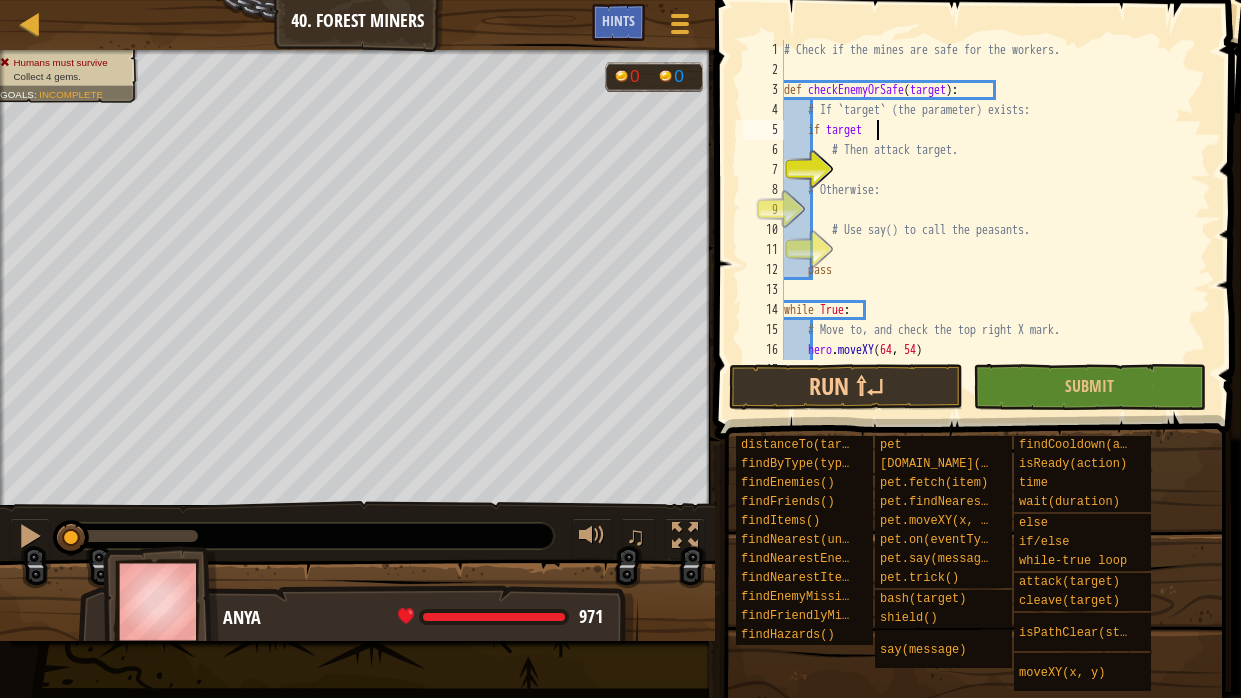 scroll, scrollTop: 9, scrollLeft: 7, axis: both 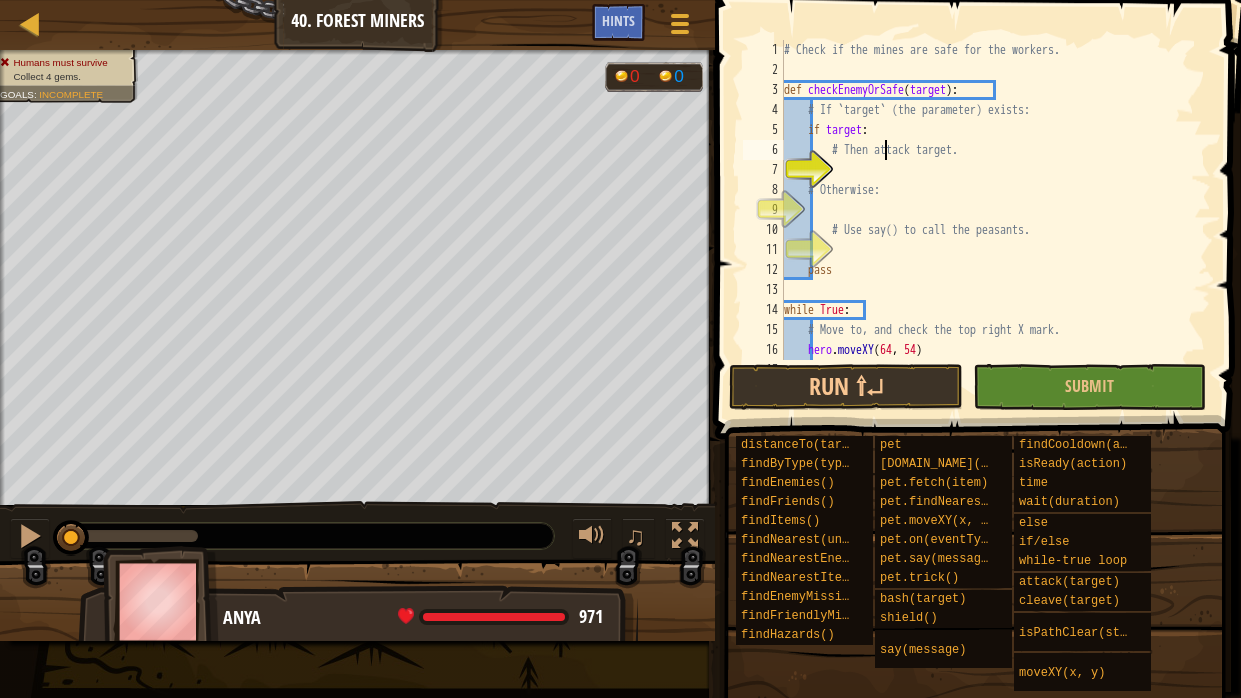 type on "# Then attack target." 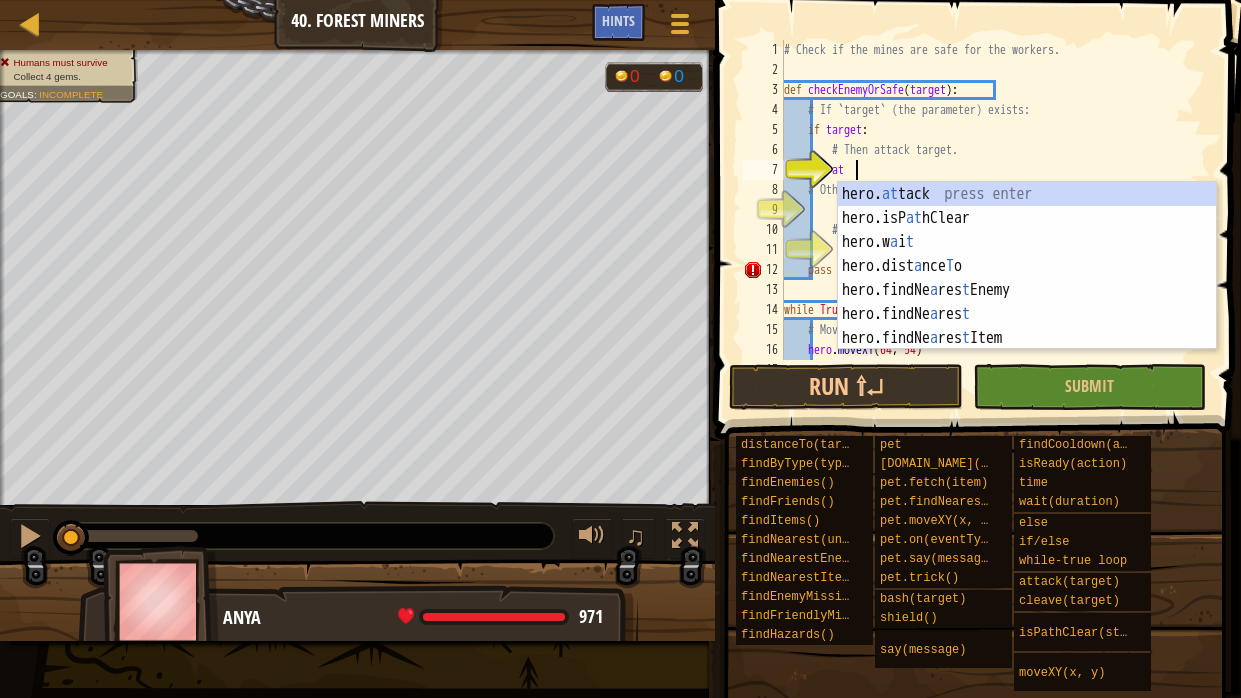 scroll, scrollTop: 9, scrollLeft: 5, axis: both 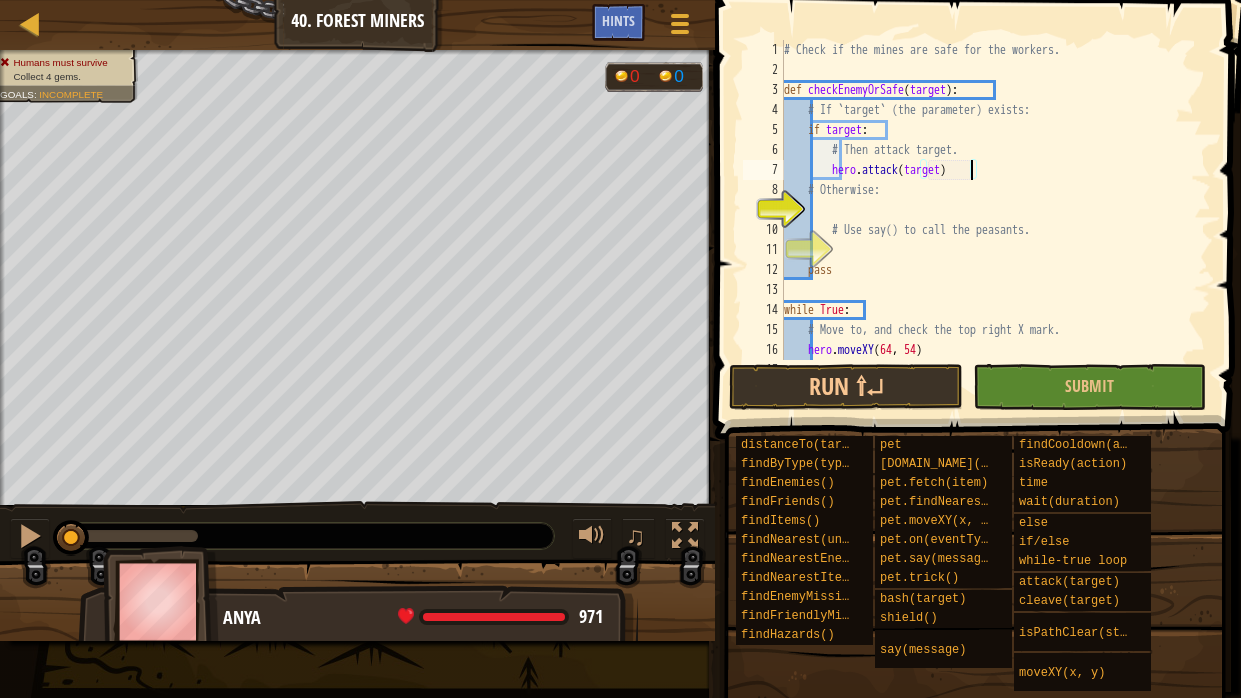 type on "# Otherwise:" 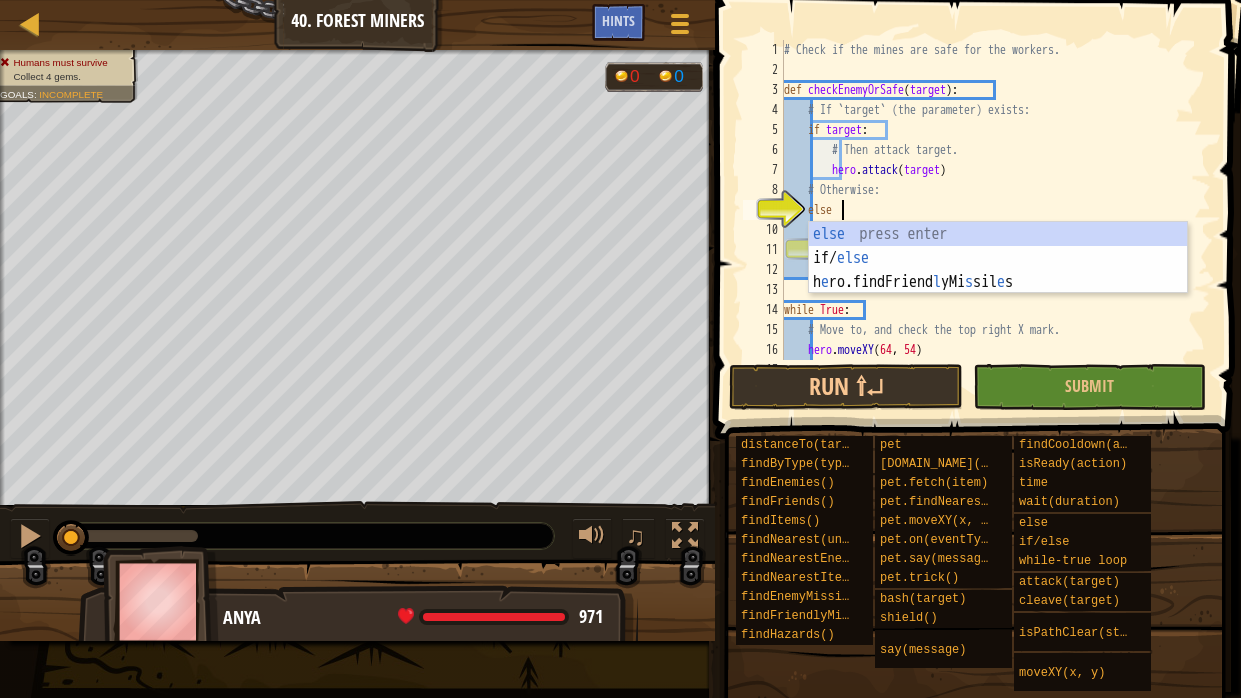 scroll, scrollTop: 9, scrollLeft: 3, axis: both 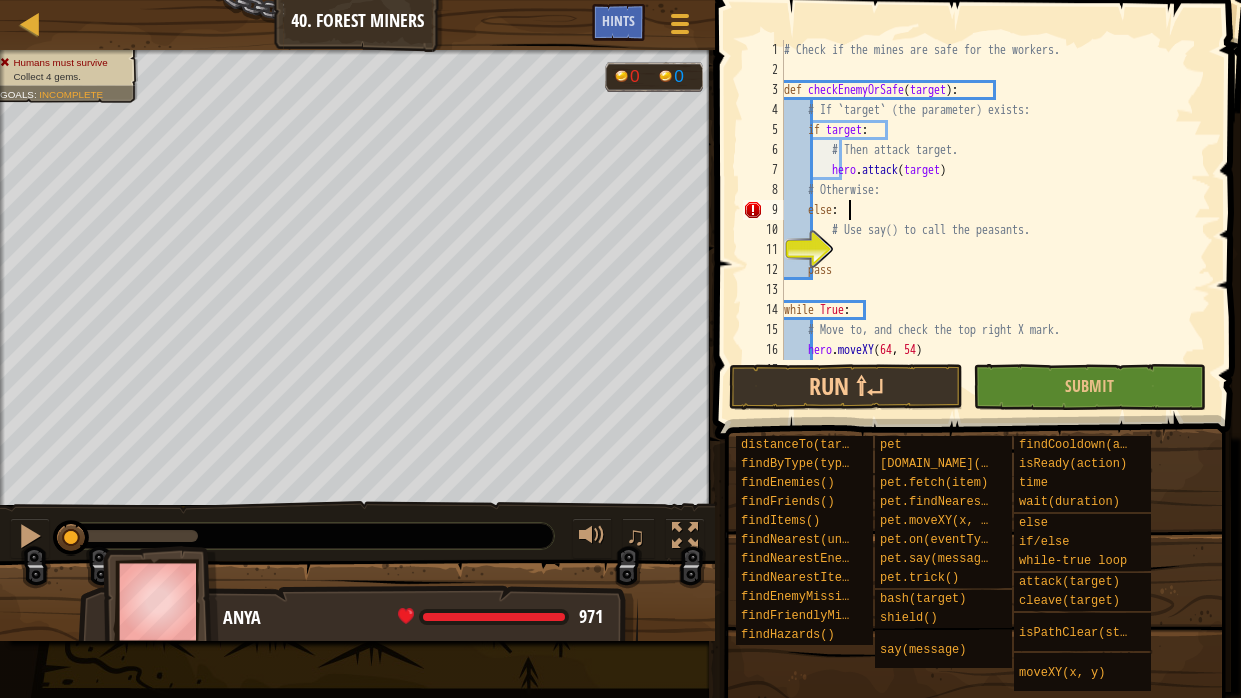 type on "# Use say() to call the peasants." 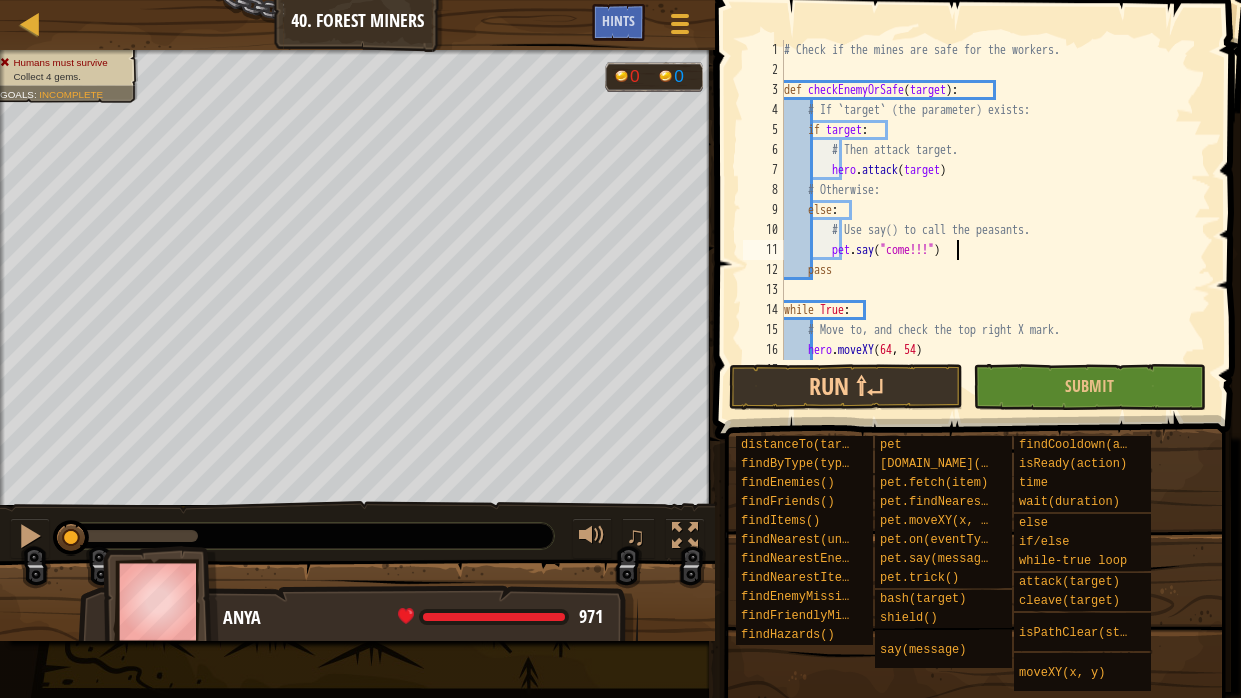 scroll, scrollTop: 9, scrollLeft: 13, axis: both 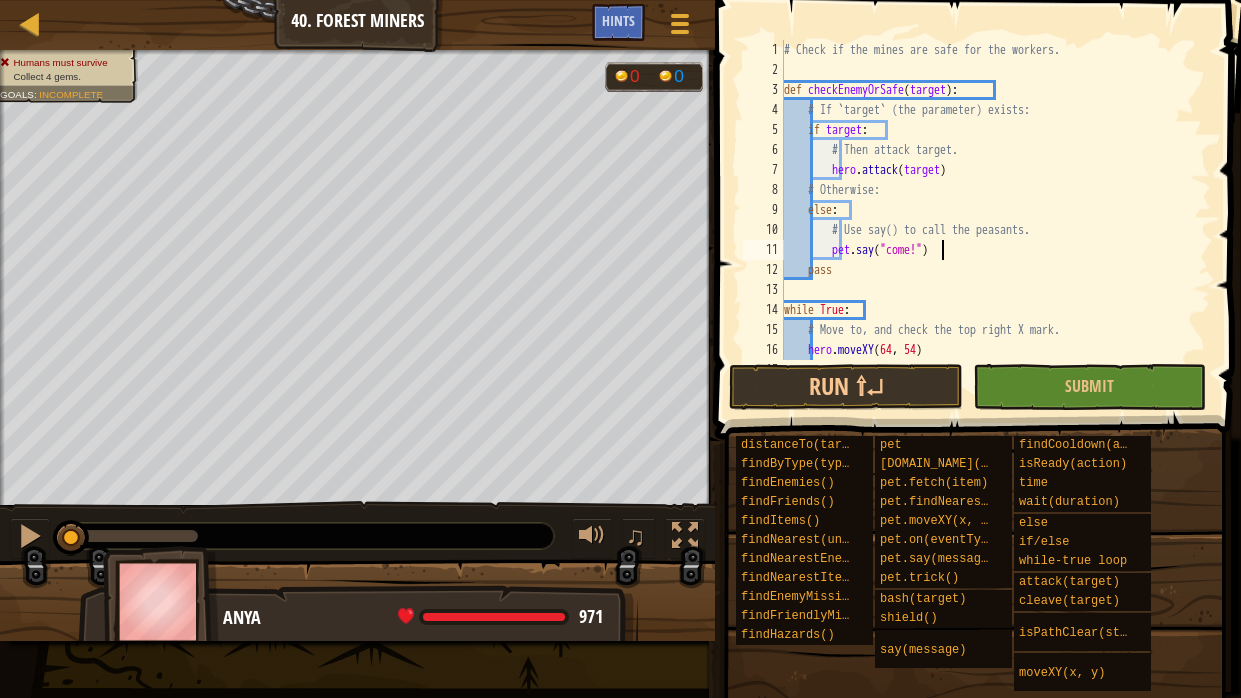 click on "# Check if the mines are safe for the workers. def   checkEnemyOrSafe ( target ) :      # If `target` (the parameter) exists:      if   target :          # Then attack target.          hero . attack ( target )      # Otherwise:      else :          # Use say() to call the peasants.          pet . say ( "come!" )      pass while   True :      # Move to, and check the top right X mark.      hero . moveXY ( 64 ,   54 )      enemy1   =   hero . findNearestEnemy ( )" at bounding box center [995, 220] 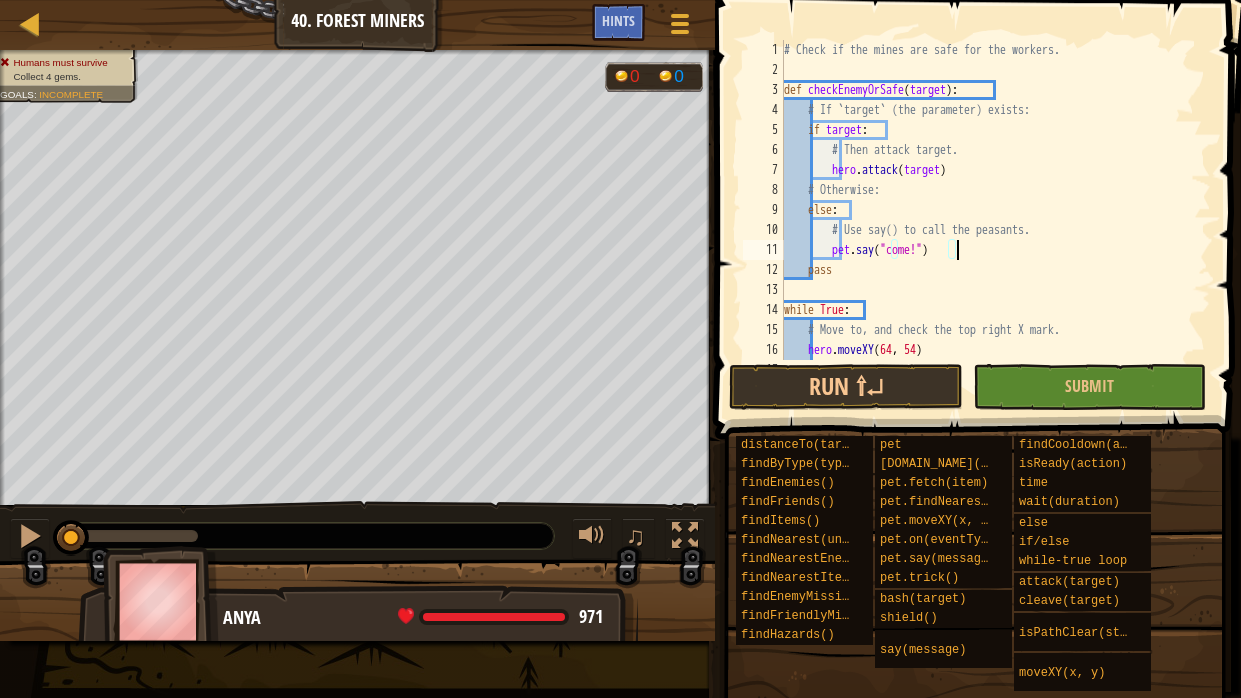type on "pass" 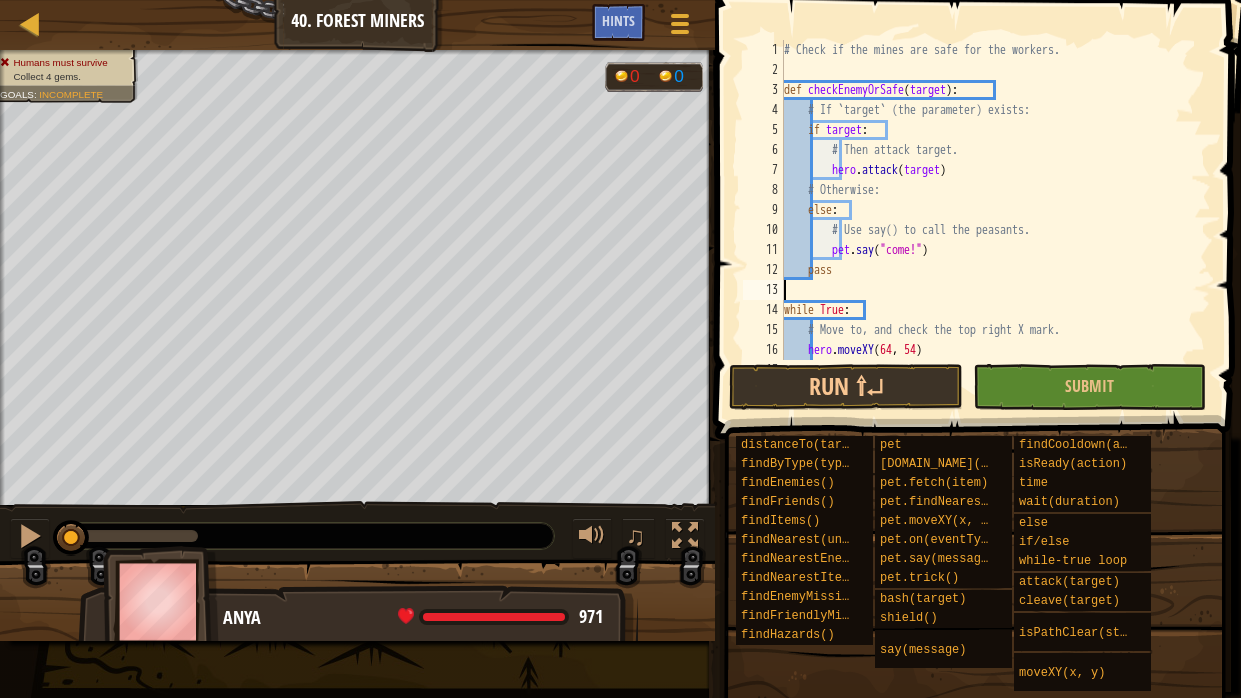 scroll, scrollTop: 9, scrollLeft: 0, axis: vertical 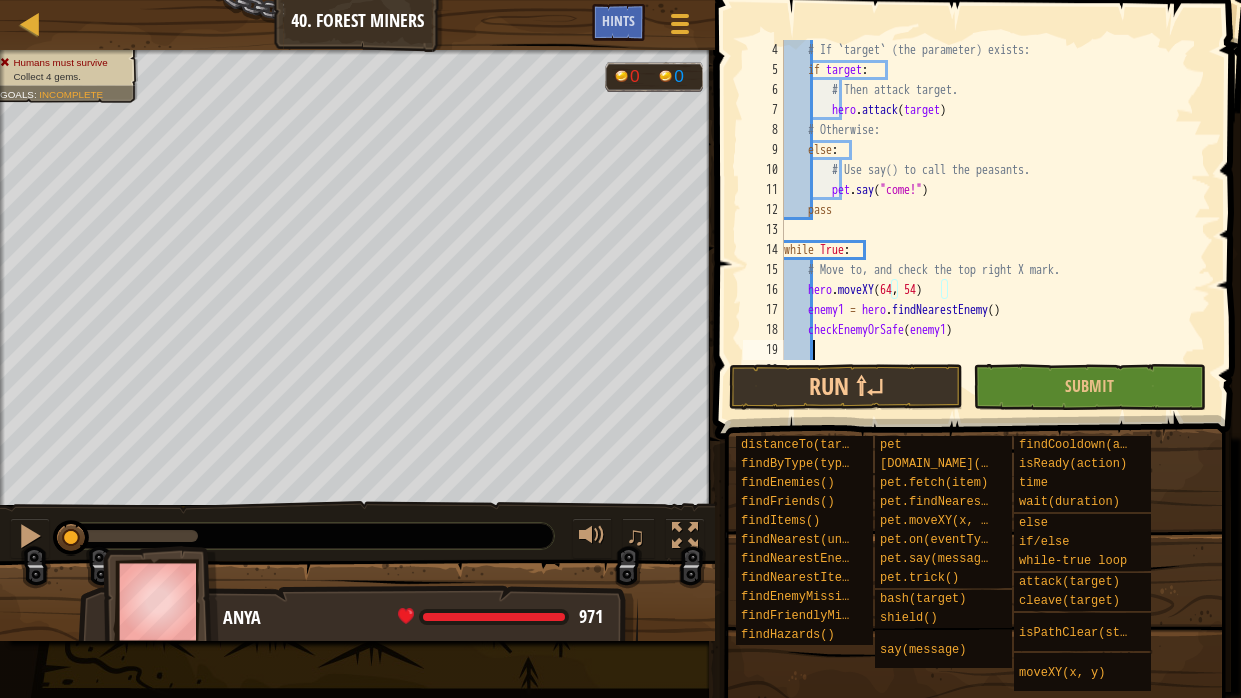 type on "# Move to the bottom left X mark." 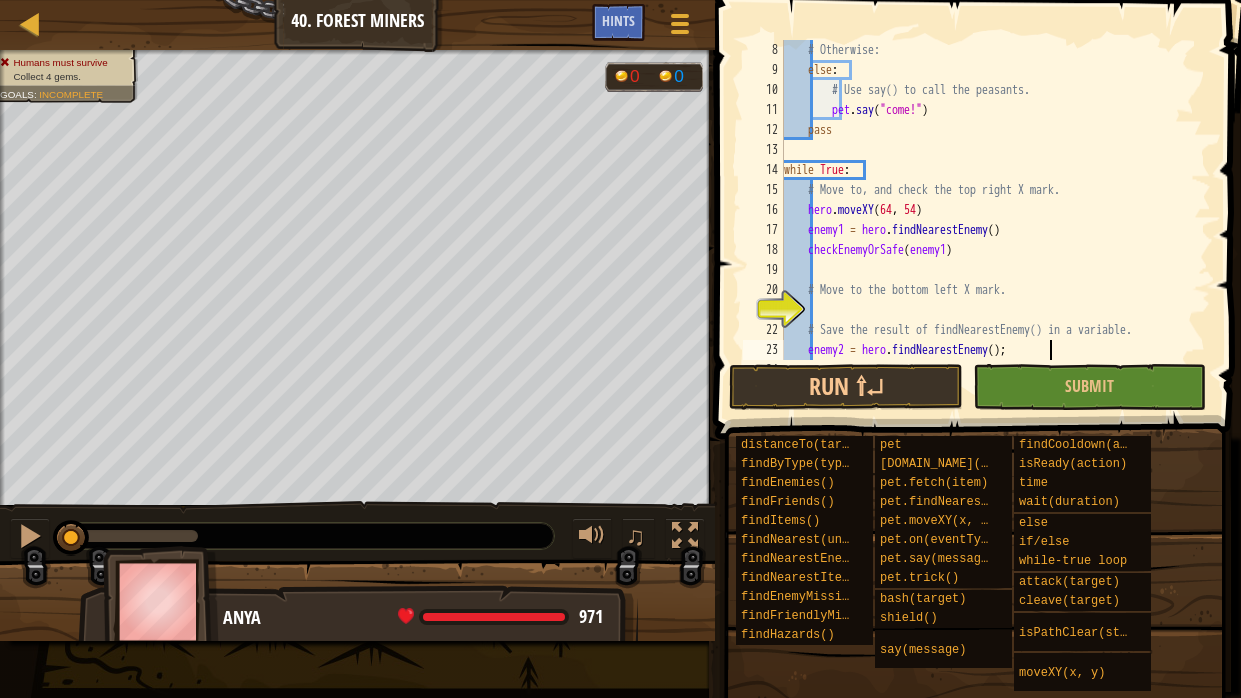 type on "# result of findNearestEnemy as the argument." 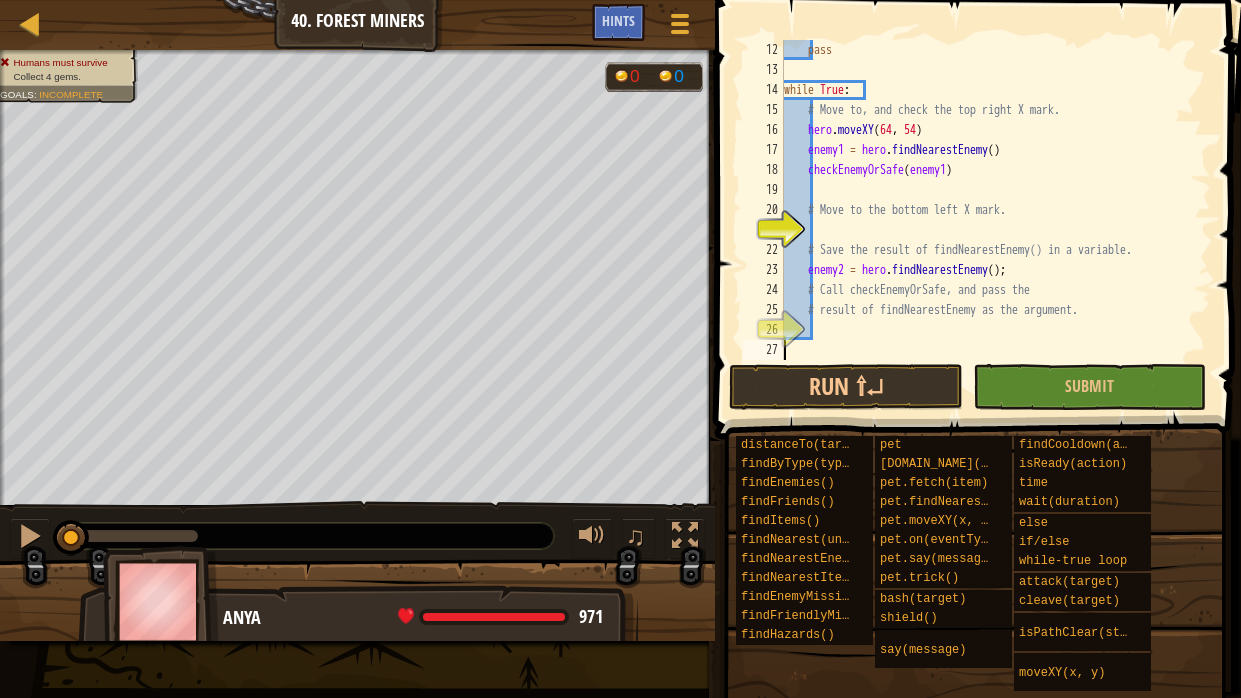 scroll, scrollTop: 219, scrollLeft: 0, axis: vertical 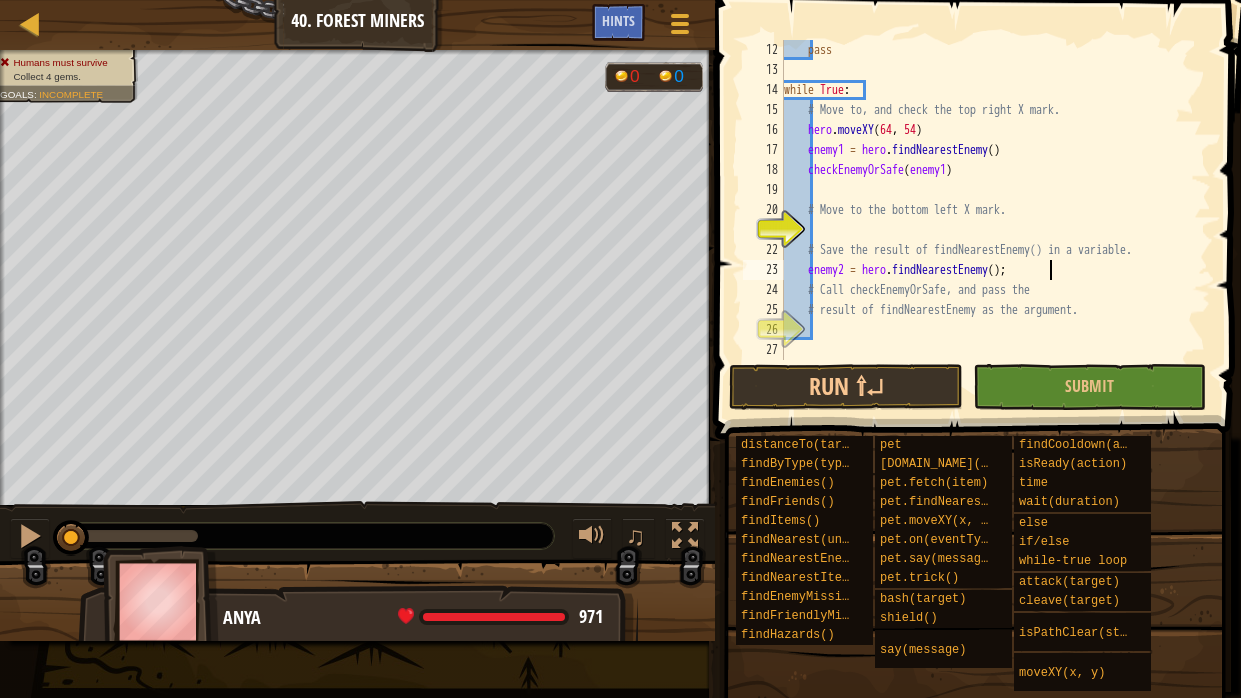 type on "# Save the result of findNearestEnemy() in a variable." 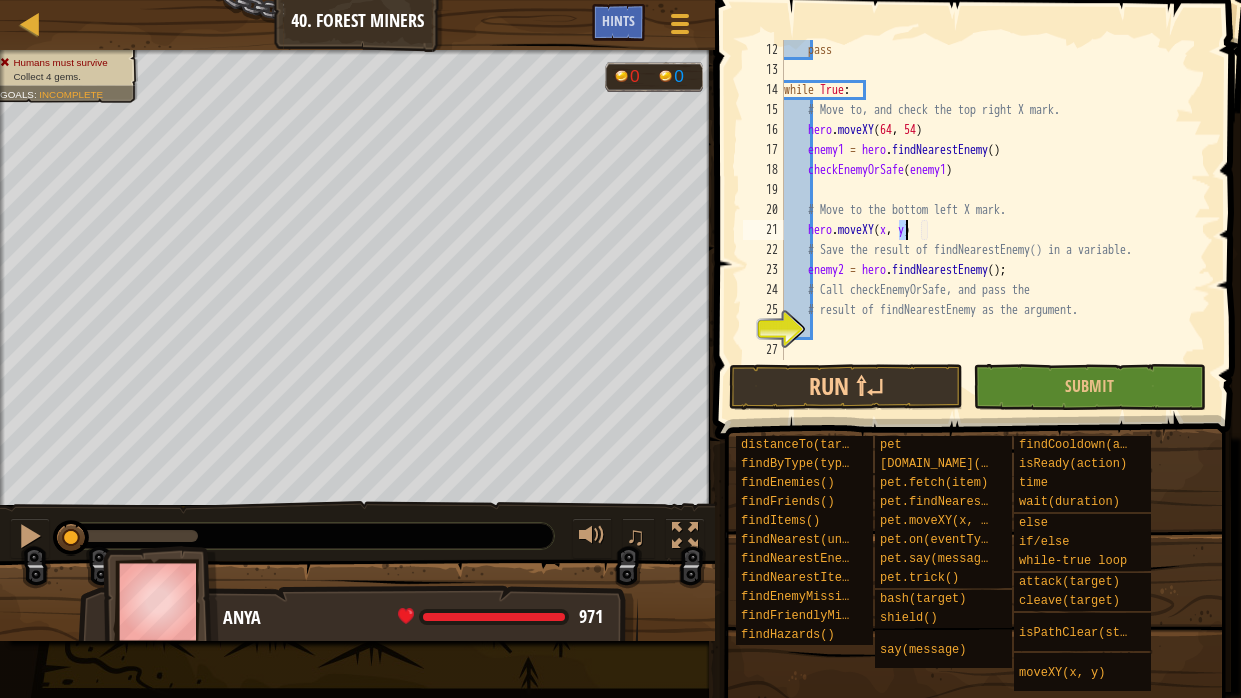 scroll, scrollTop: 9, scrollLeft: 10, axis: both 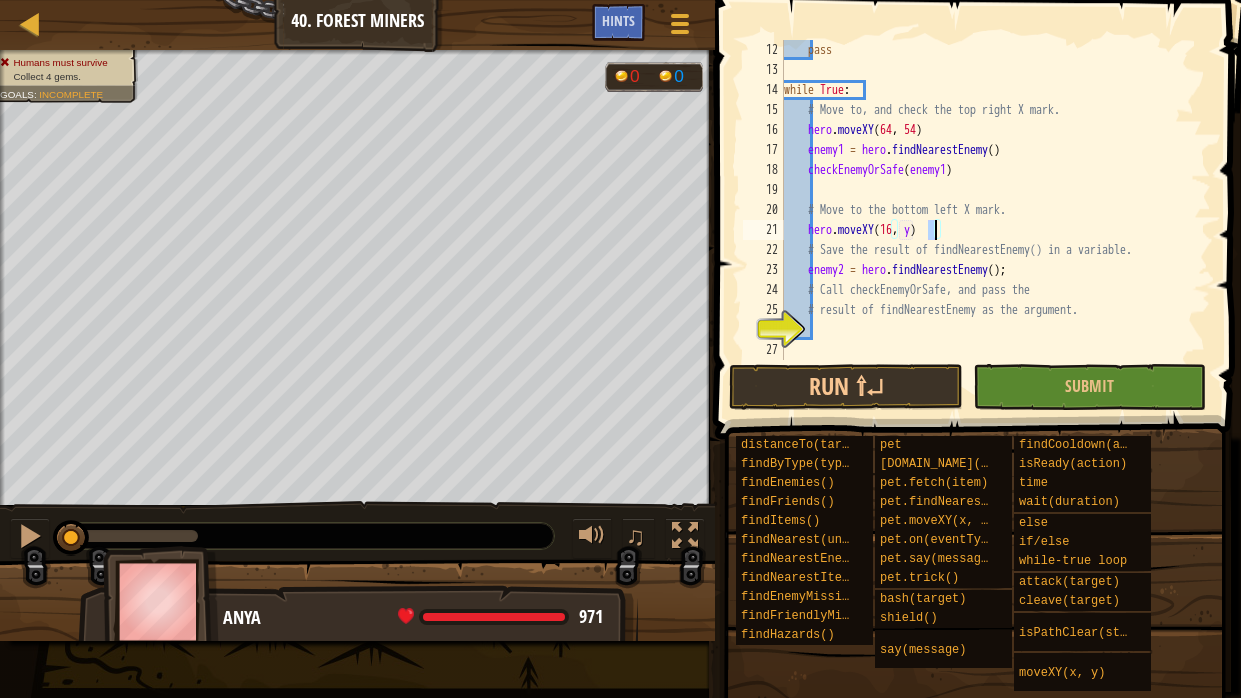type on "hero.moveXY(16, 14)" 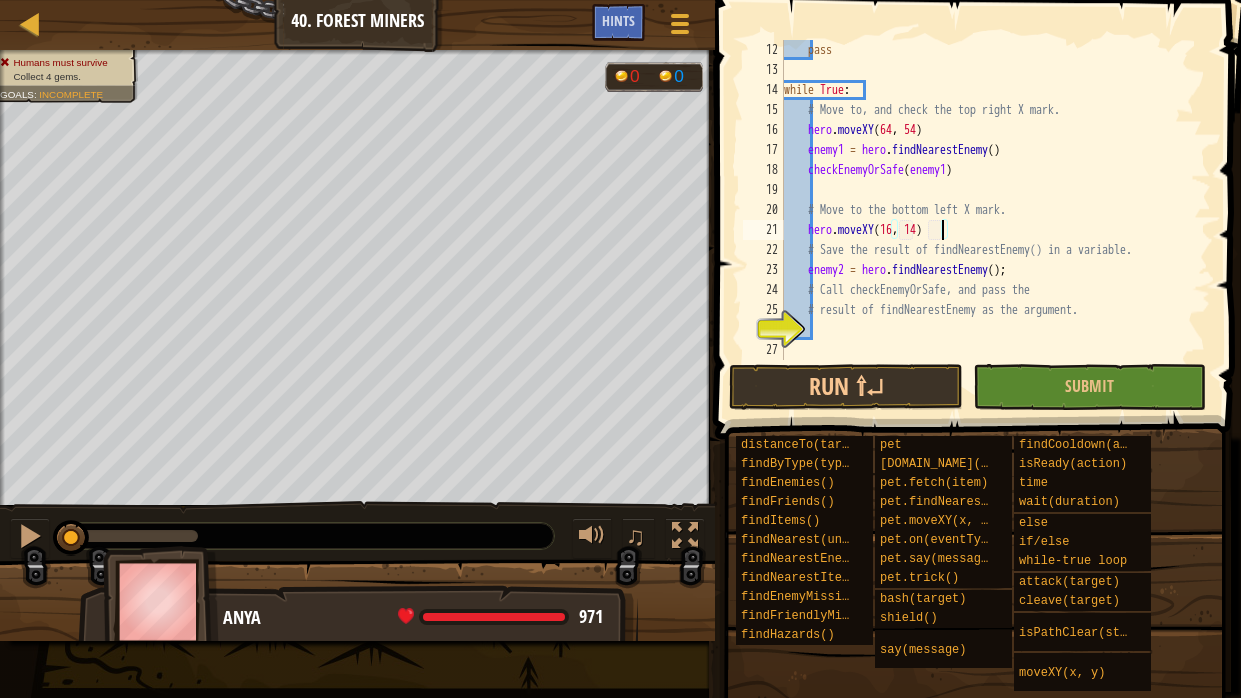 click on "pass while   True :      # Move to, and check the top right X mark.      hero . moveXY ( 64 ,   54 )      enemy1   =   hero . findNearestEnemy ( )      checkEnemyOrSafe ( enemy1 )           # Move to the bottom left X mark.      hero . moveXY ( 16 ,   14 )      # Save the result of findNearestEnemy() in a variable.      enemy2   =   hero . findNearestEnemy ( ) ;      # Call checkEnemyOrSafe, and pass the      # result of findNearestEnemy as the argument." at bounding box center [995, 220] 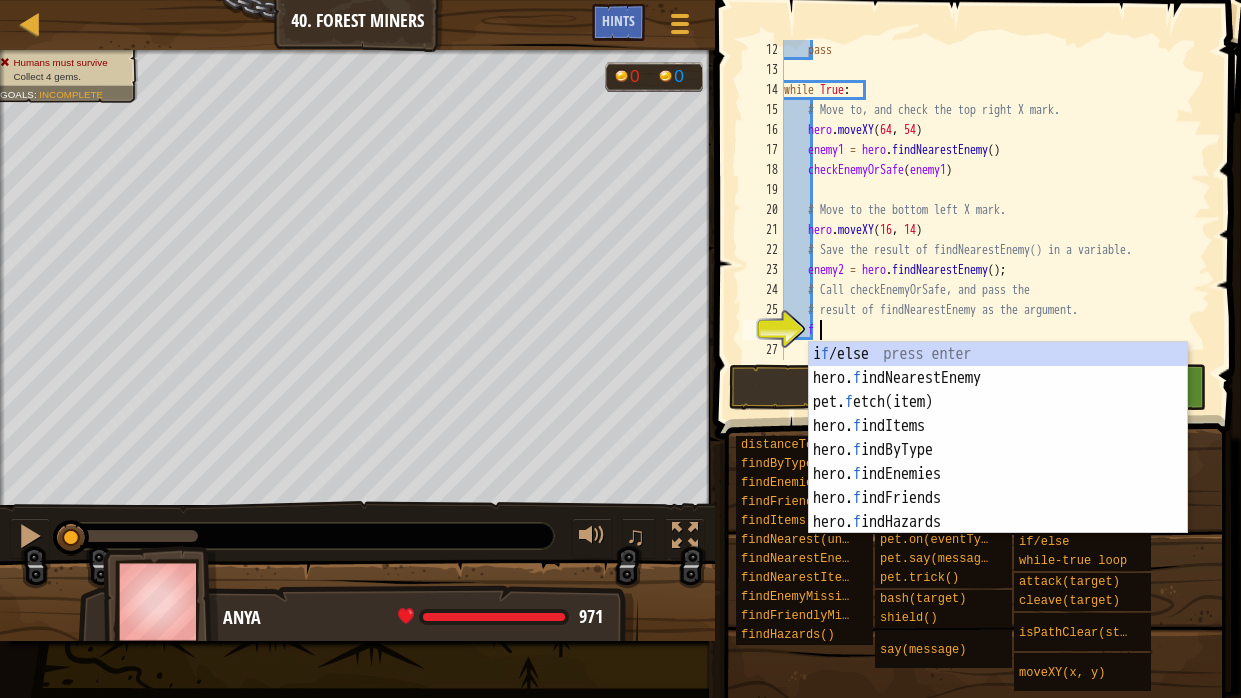scroll, scrollTop: 9, scrollLeft: 3, axis: both 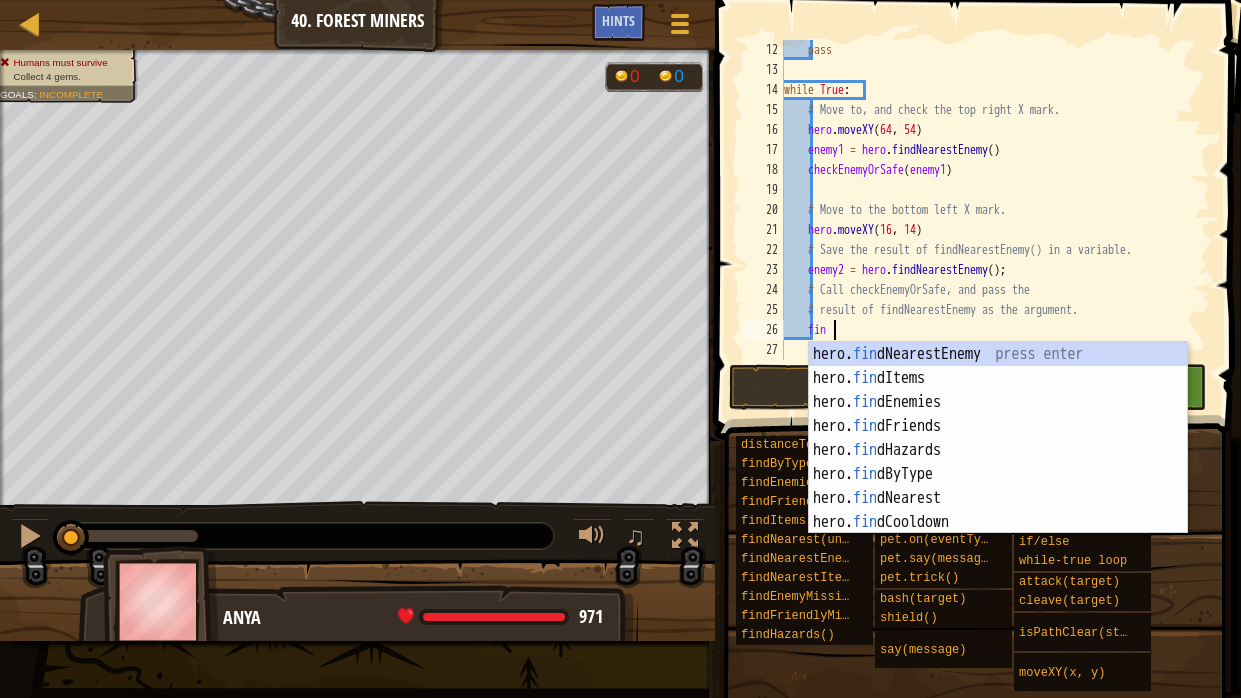 type on "f" 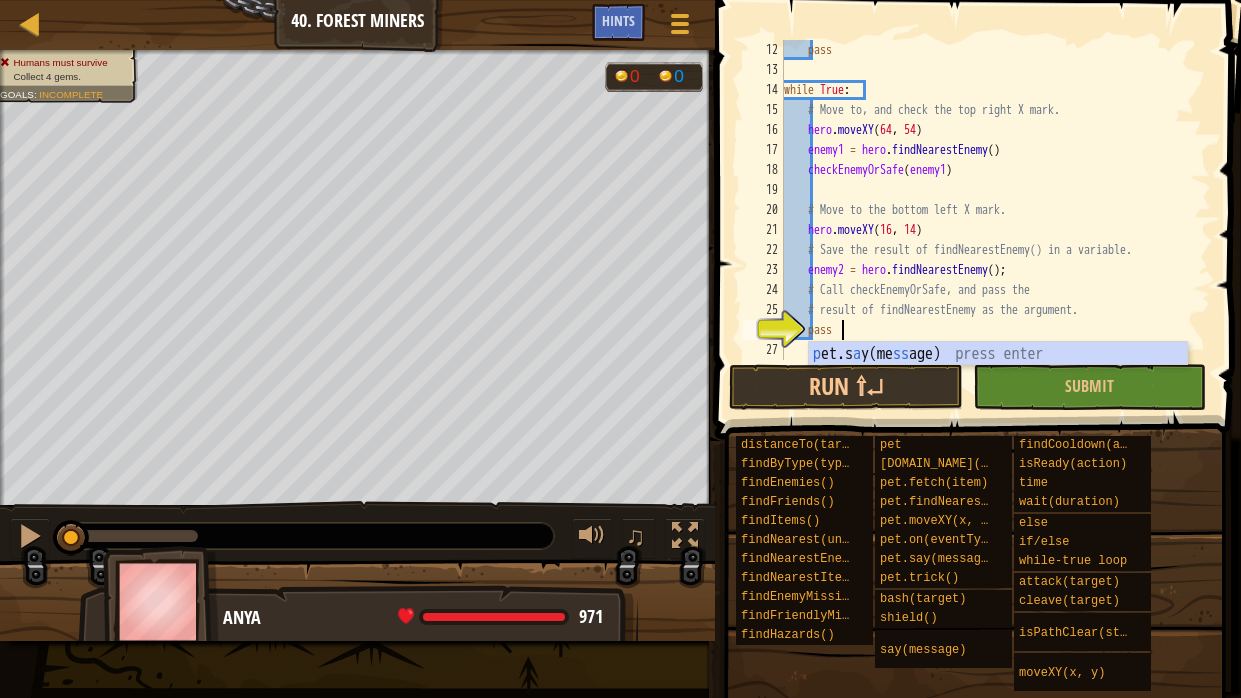 scroll, scrollTop: 9, scrollLeft: 3, axis: both 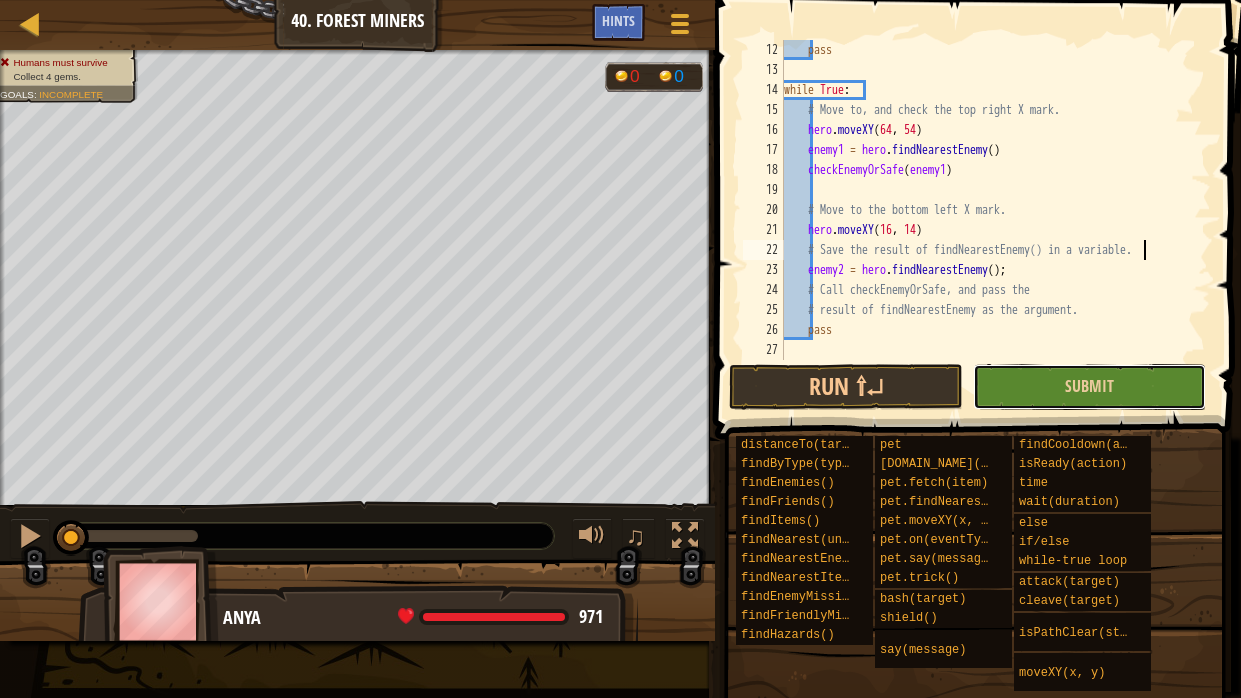 click on "Submit" at bounding box center [1089, 387] 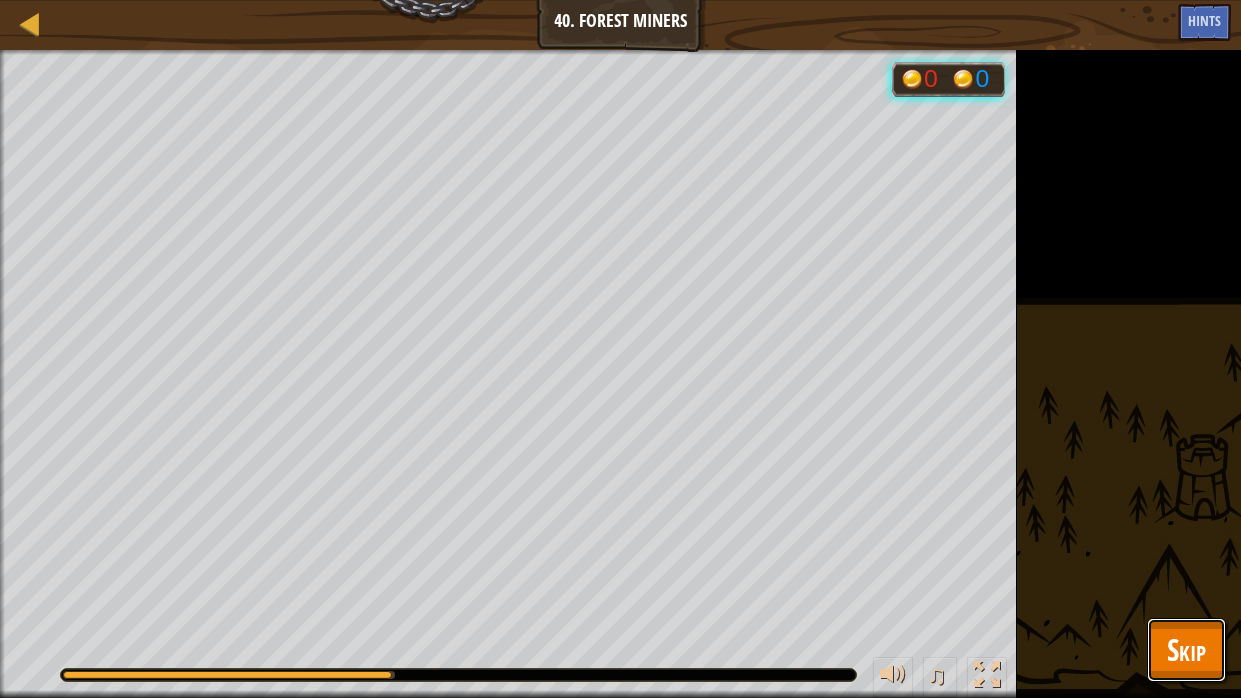 click on "Skip" at bounding box center (1186, 650) 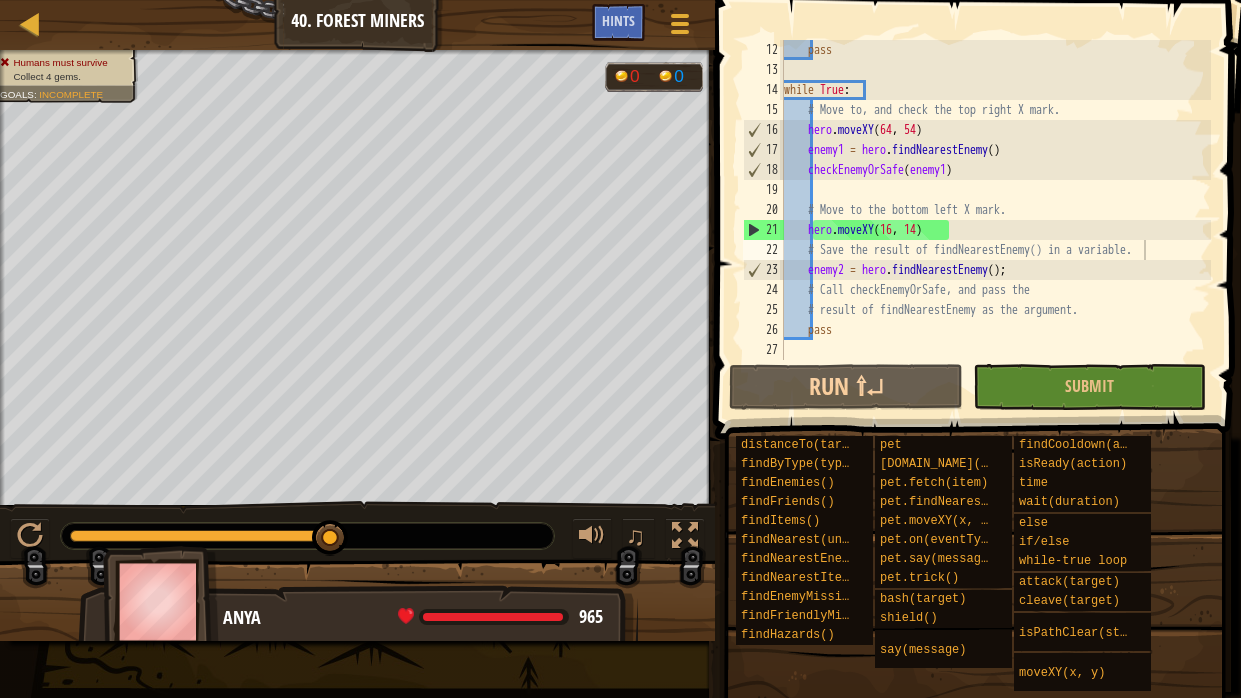 click on "pass while   True :      # Move to, and check the top right X mark.      hero . moveXY ( 64 ,   54 )      enemy1   =   hero . findNearestEnemy ( )      checkEnemyOrSafe ( enemy1 )           # Move to the bottom left X mark.      hero . moveXY ( 16 ,   14 )      # Save the result of findNearestEnemy() in a variable.      enemy2   =   hero . findNearestEnemy ( ) ;      # Call checkEnemyOrSafe, and pass the      # result of findNearestEnemy as the argument.      pass" at bounding box center [995, 220] 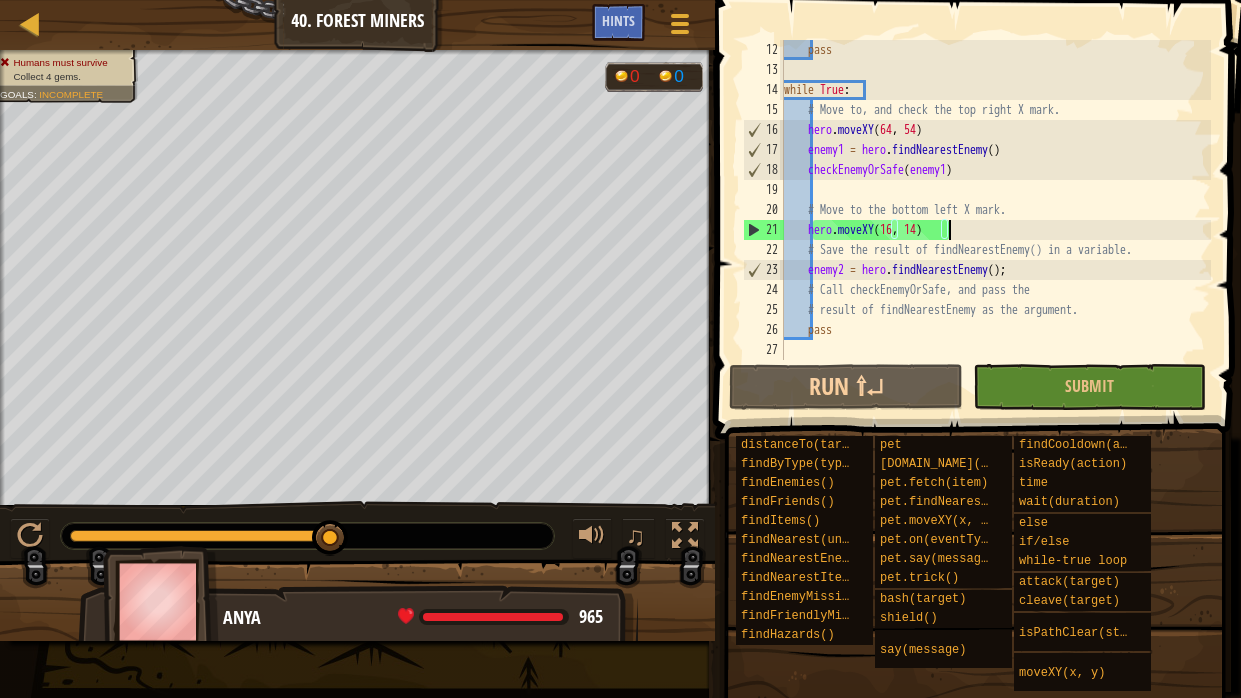 type on "# Move to the bottom left X mark." 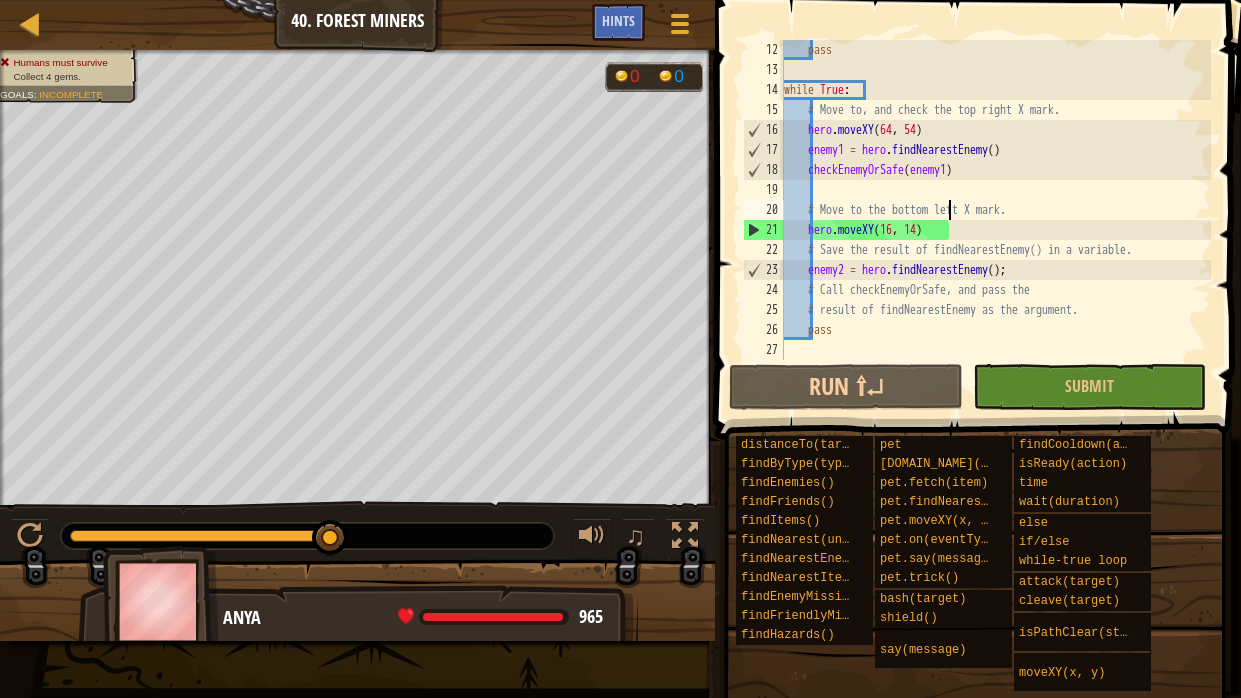 scroll, scrollTop: 9, scrollLeft: 1, axis: both 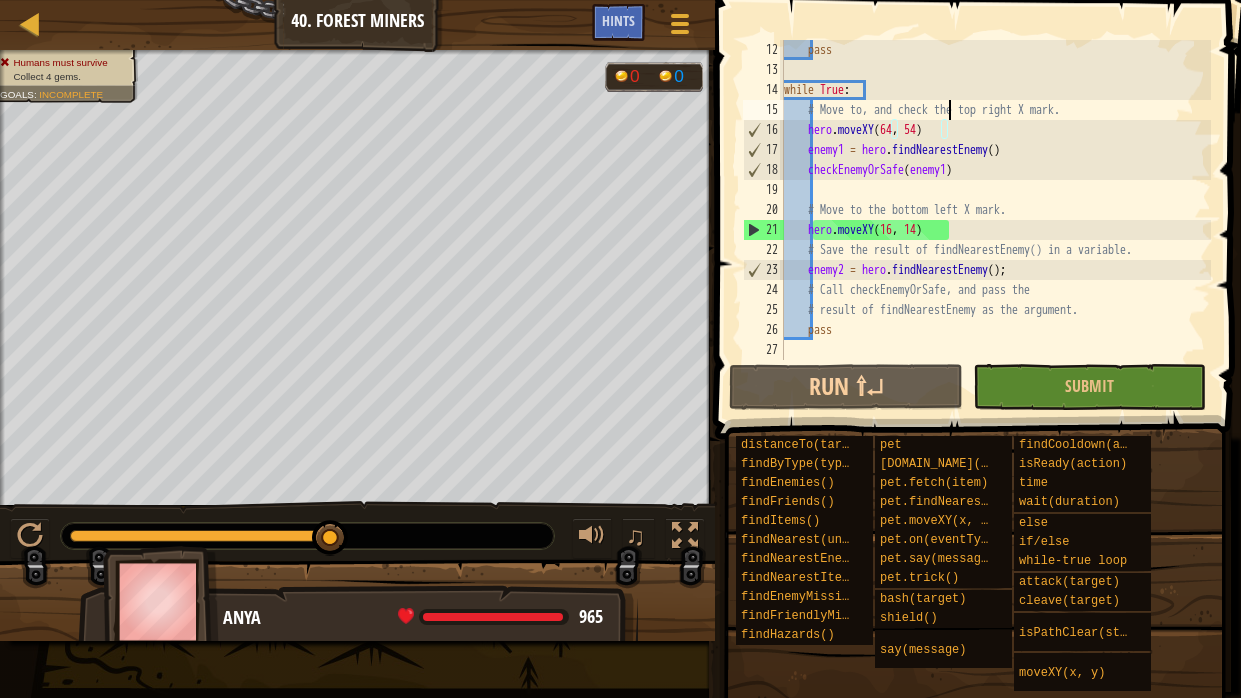 type on "while True:" 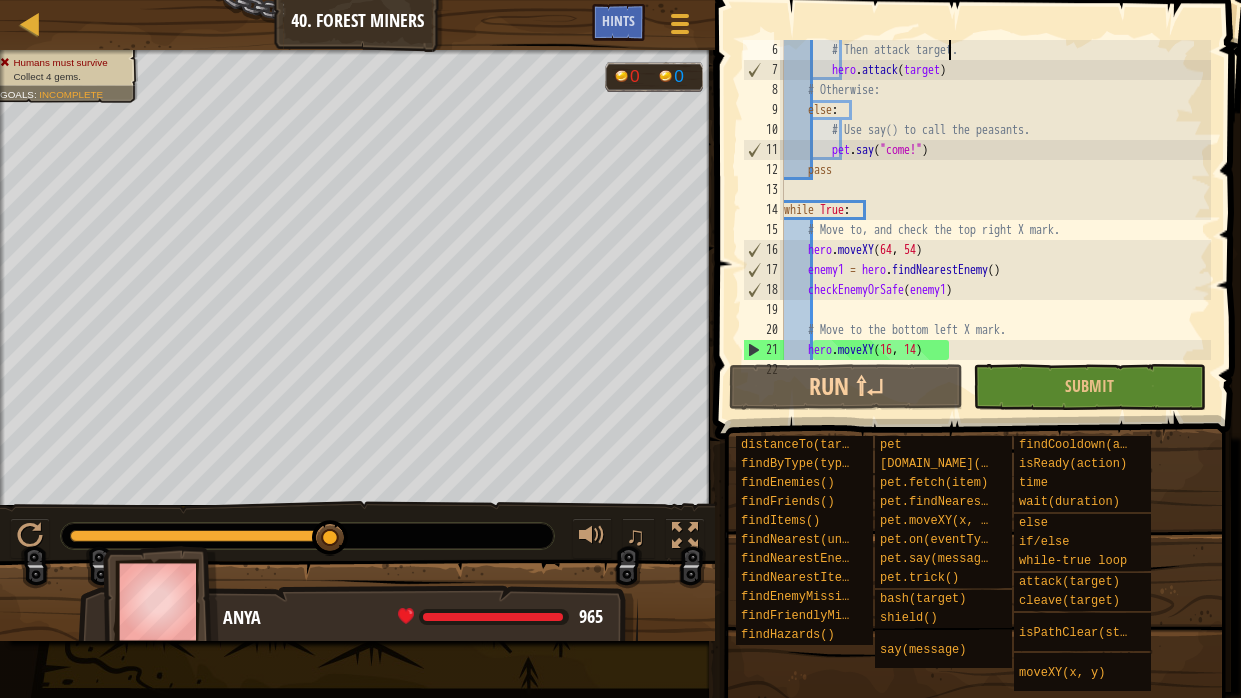 scroll, scrollTop: 19, scrollLeft: 0, axis: vertical 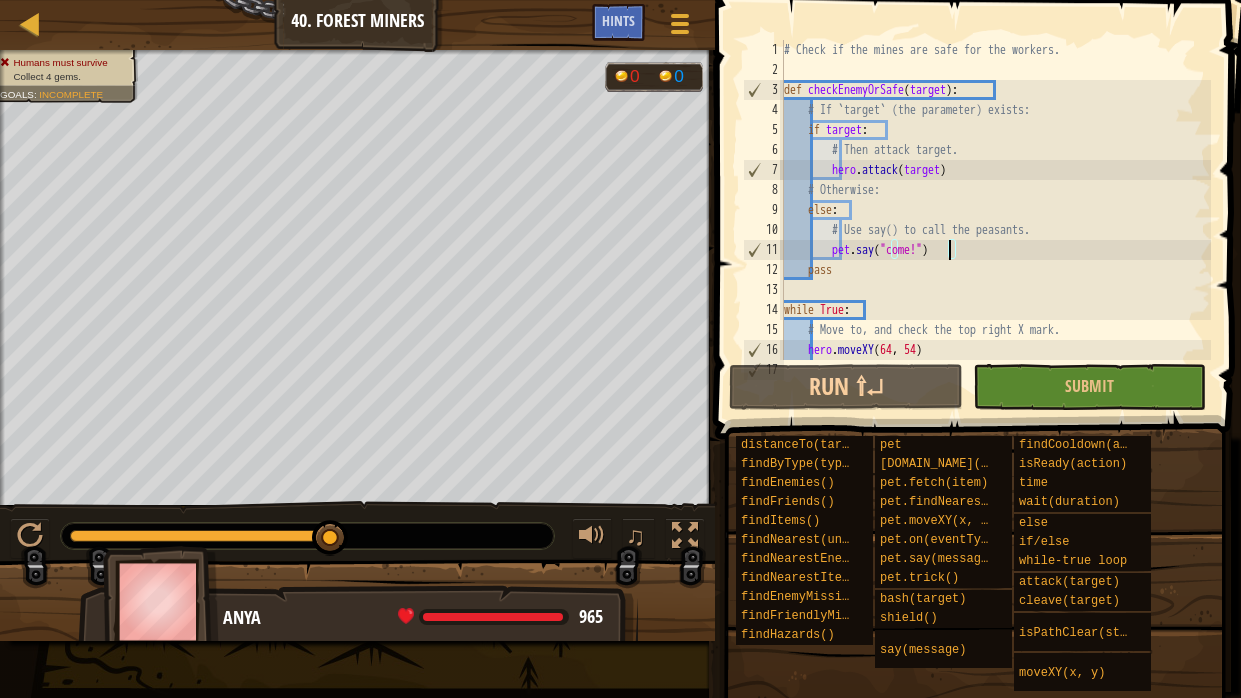 click on "# Check if the mines are safe for the workers. def   checkEnemyOrSafe ( target ) :      # If `target` (the parameter) exists:      if   target :          # Then attack target.          hero . attack ( target )      # Otherwise:      else :          # Use say() to call the peasants.          pet . say ( "come!" )      pass while   True :      # Move to, and check the top right X mark.      hero . moveXY ( 64 ,   54 )      enemy1   =   hero . findNearestEnemy ( )" at bounding box center (995, 220) 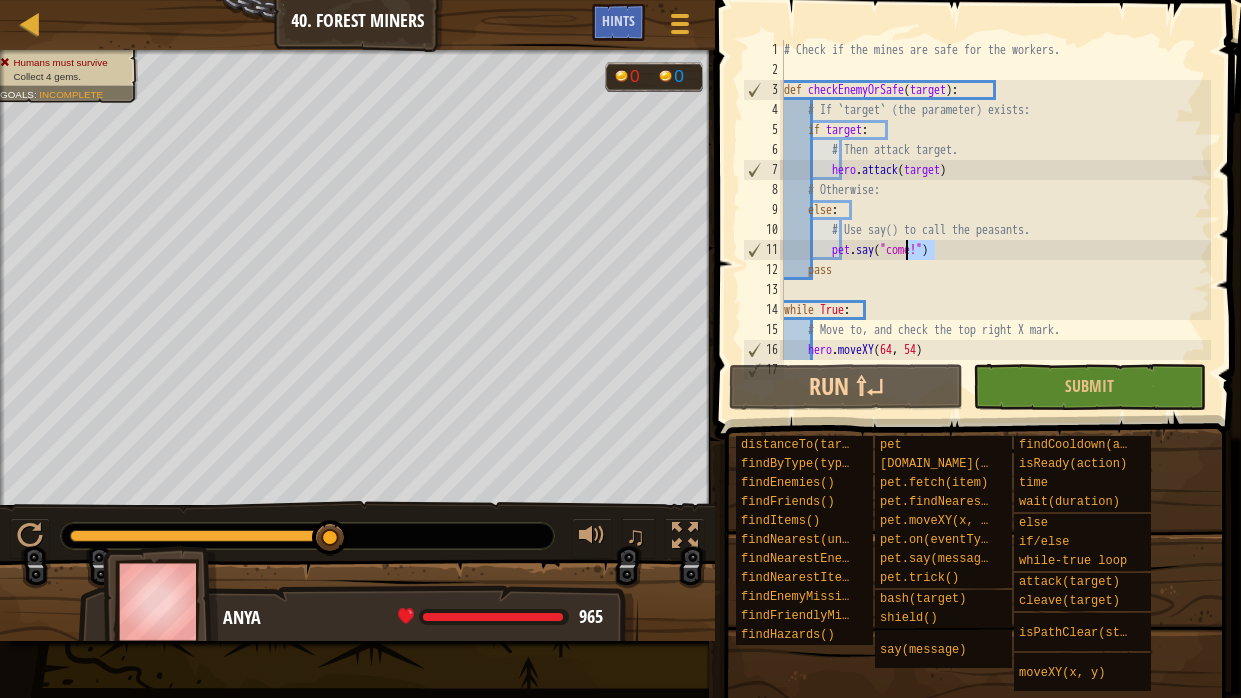 click on "# Check if the mines are safe for the workers. def   checkEnemyOrSafe ( target ) :      # If `target` (the parameter) exists:      if   target :          # Then attack target.          hero . attack ( target )      # Otherwise:      else :          # Use say() to call the peasants.          pet . say ( "come!" )      pass while   True :      # Move to, and check the top right X mark.      hero . moveXY ( 64 ,   54 )      enemy1   =   hero . findNearestEnemy ( )" at bounding box center (995, 220) 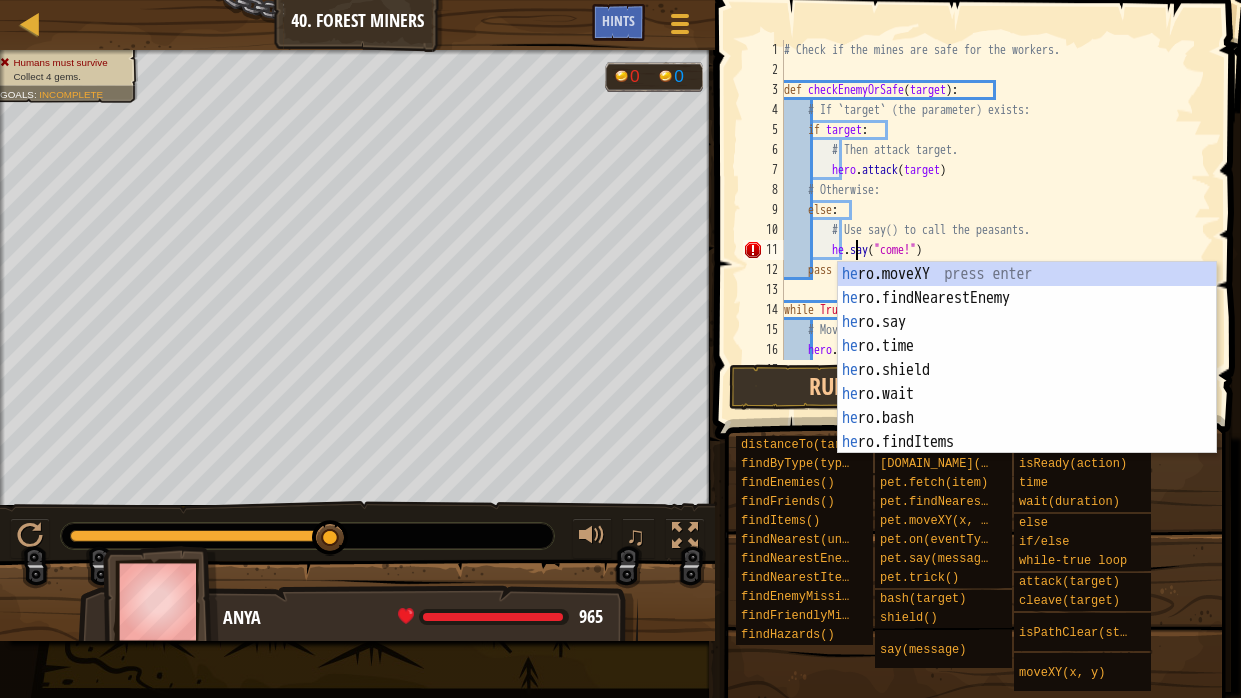 scroll, scrollTop: 9, scrollLeft: 7, axis: both 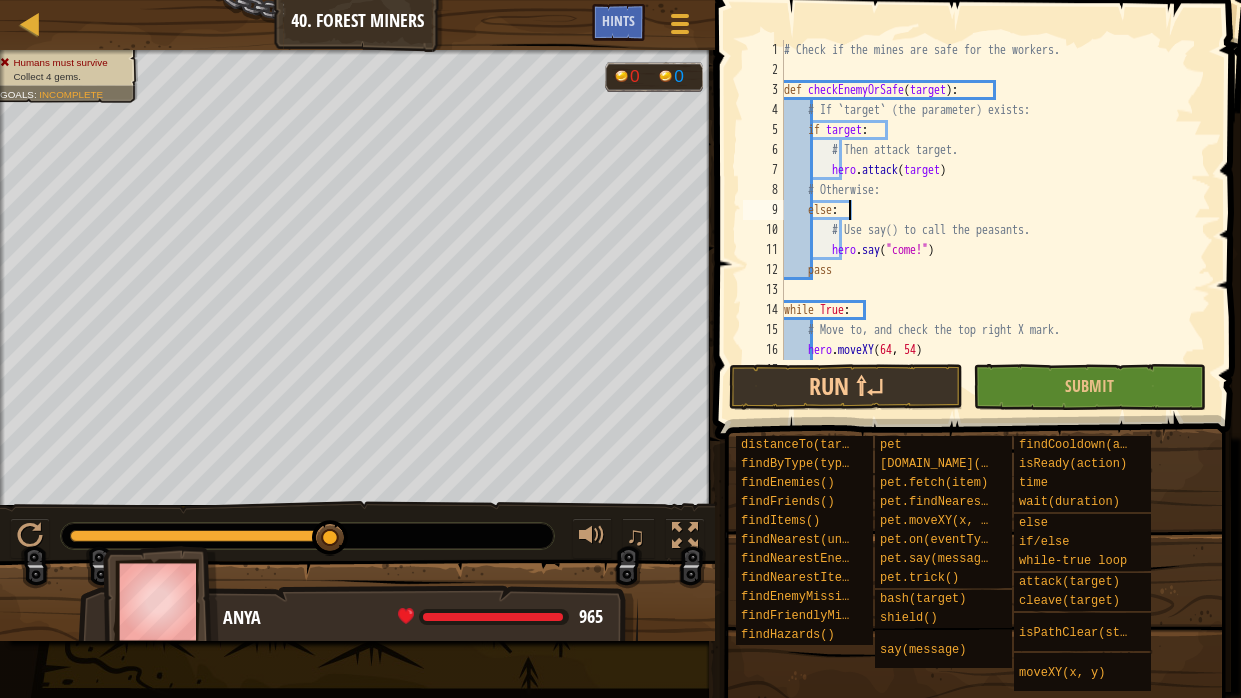 click on "# Check if the mines are safe for the workers. def   checkEnemyOrSafe ( target ) :      # If `target` (the parameter) exists:      if   target :          # Then attack target.          hero . attack ( target )      # Otherwise:      else :          # Use say() to call the peasants.          hero . say ( "come!" )      pass while   True :      # Move to, and check the top right X mark.      hero . moveXY ( 64 ,   54 )      enemy1   =   hero . findNearestEnemy ( )" at bounding box center [995, 220] 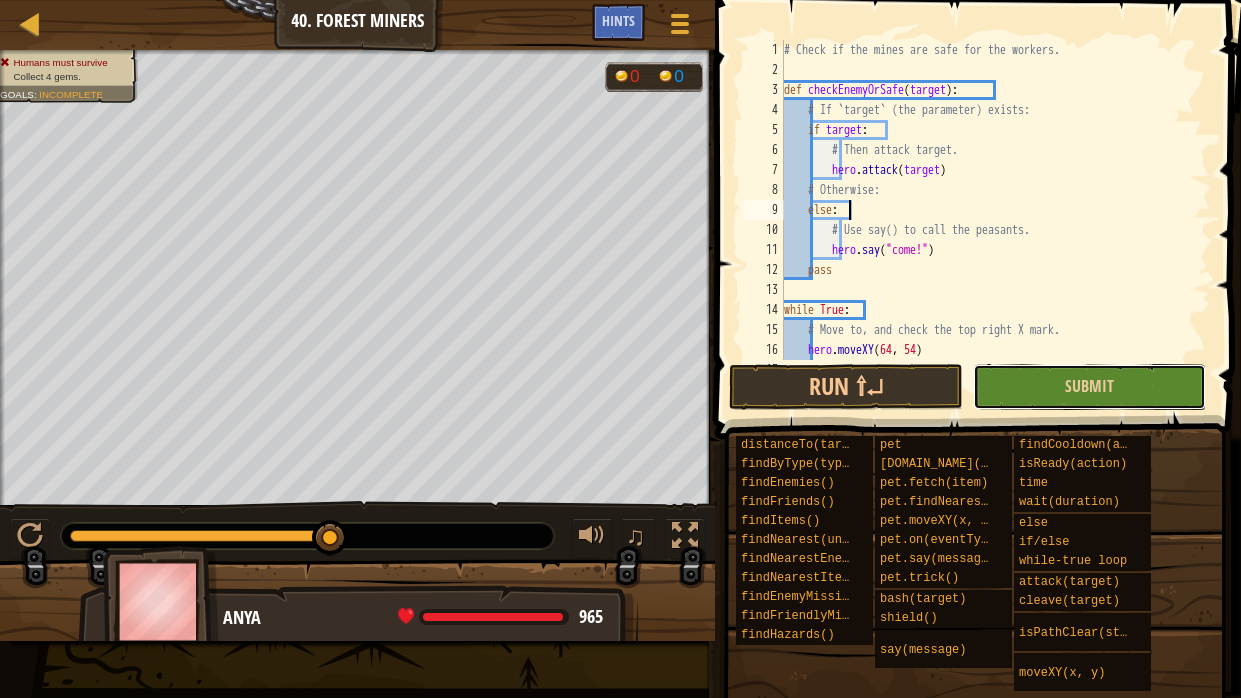 click on "Submit" at bounding box center (1089, 387) 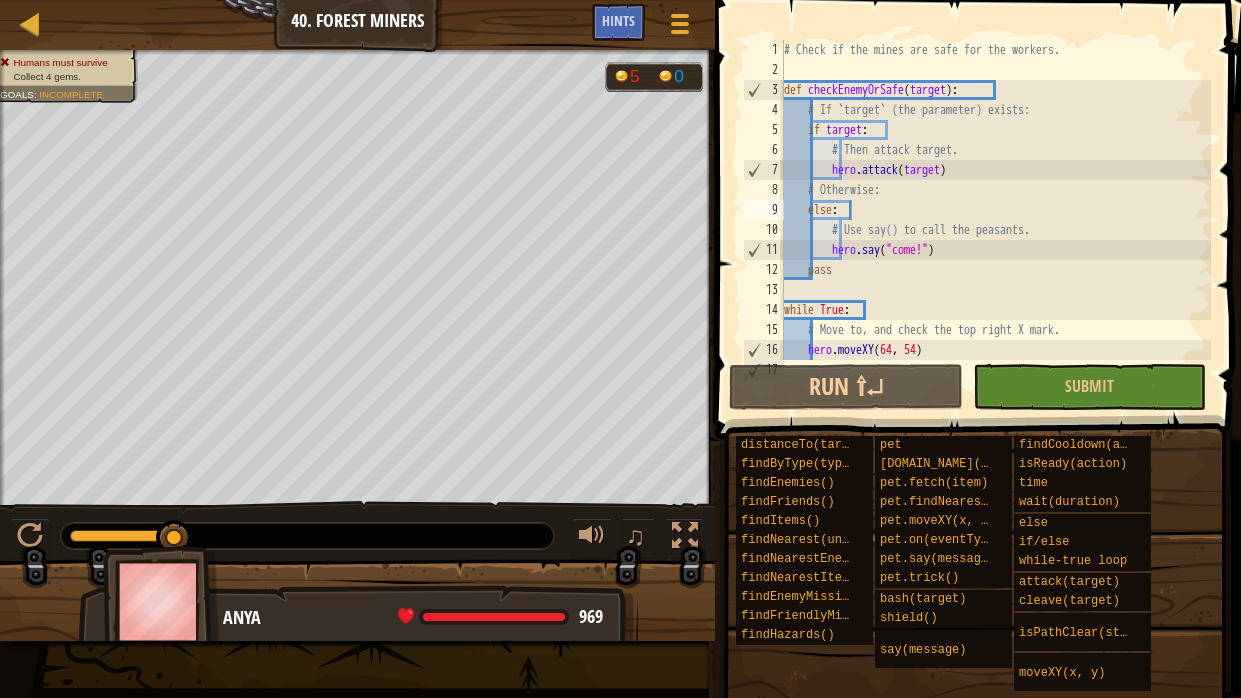click on "# Check if the mines are safe for the workers. def   checkEnemyOrSafe ( target ) :      # If `target` (the parameter) exists:      if   target :          # Then attack target.          hero . attack ( target )      # Otherwise:      else :          # Use say() to call the peasants.          hero . say ( "come!" )      pass while   True :      # Move to, and check the top right X mark.      hero . moveXY ( 64 ,   54 )      enemy1   =   hero . findNearestEnemy ( )" at bounding box center (995, 220) 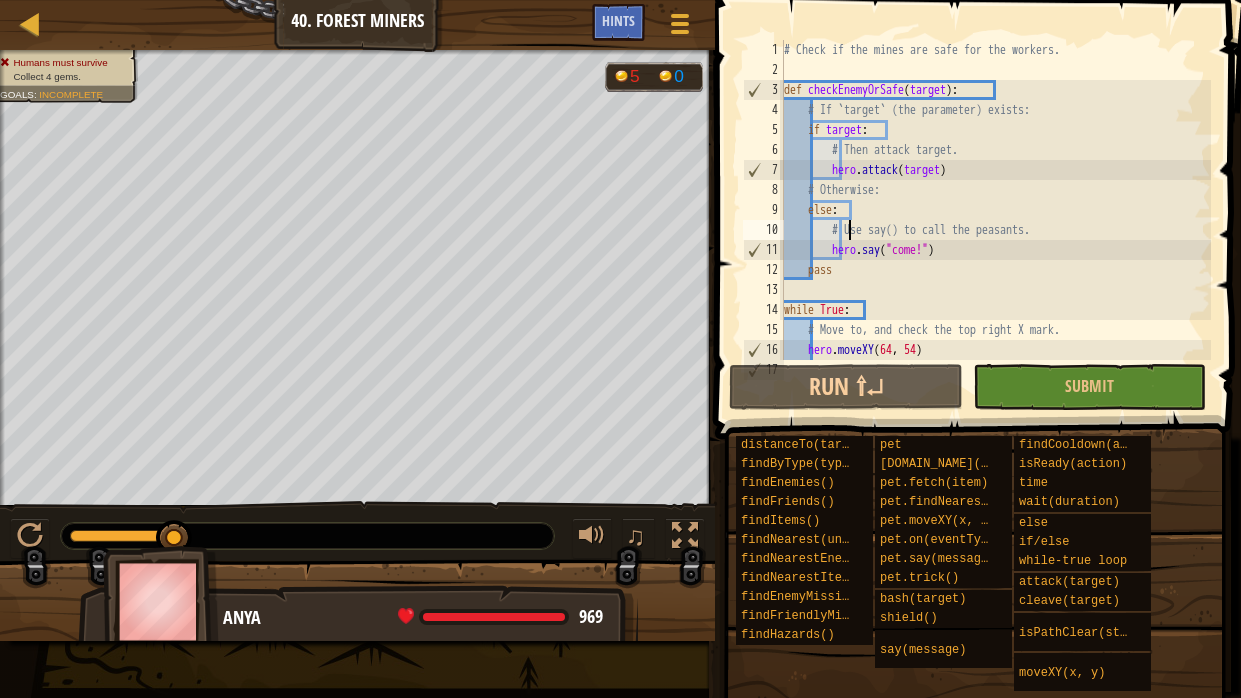 type on "pass" 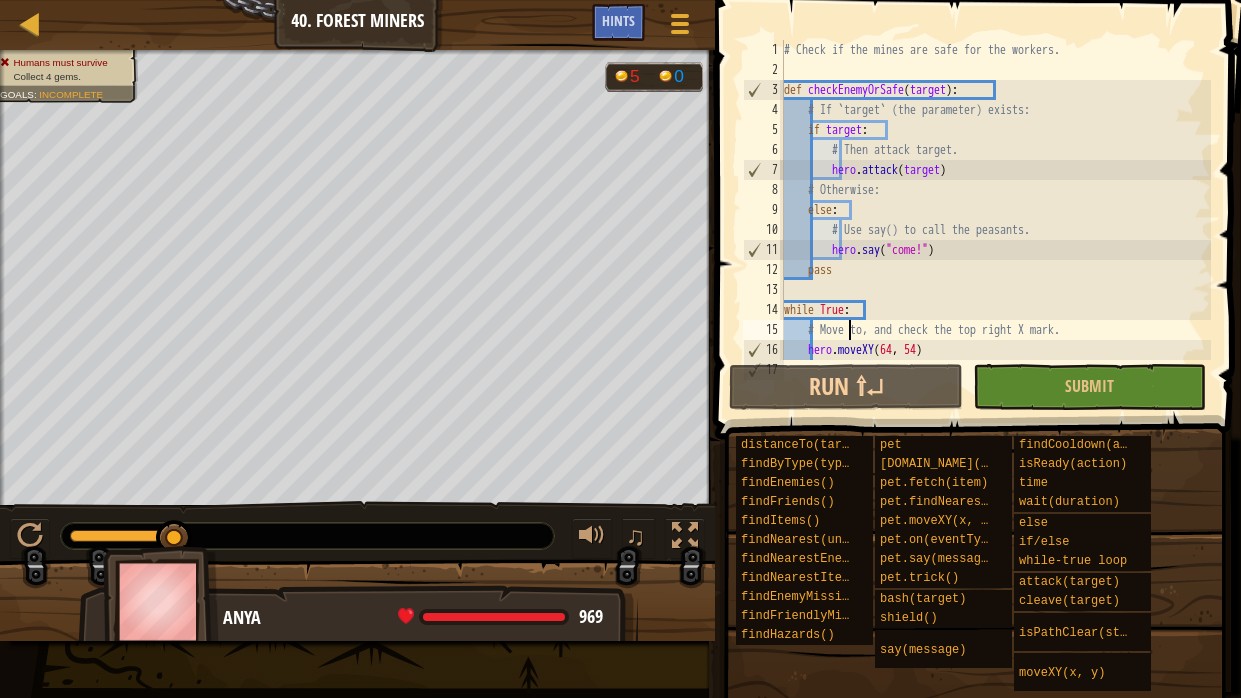 type on "checkEnemyOrSafe(enemy1)" 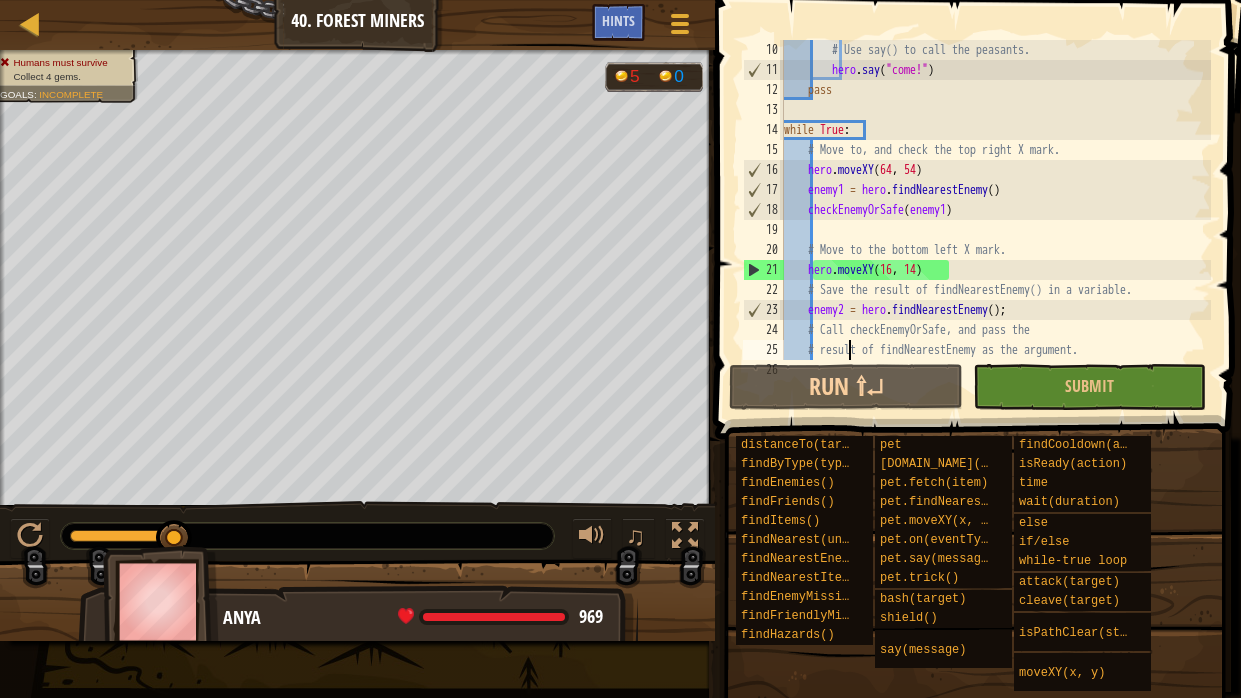 type on "pass" 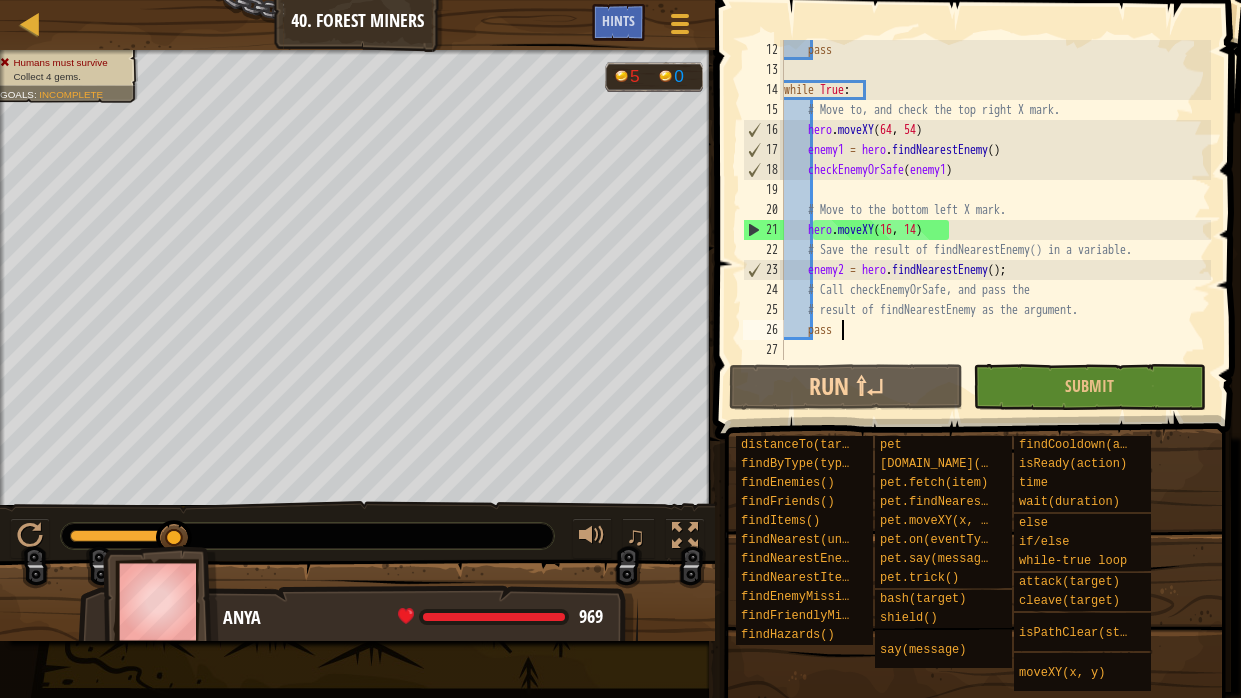 click on "pass while   True :      # Move to, and check the top right X mark.      hero . moveXY ( 64 ,   54 )      enemy1   =   hero . findNearestEnemy ( )      checkEnemyOrSafe ( enemy1 )           # Move to the bottom left X mark.      hero . moveXY ( 16 ,   14 )      # Save the result of findNearestEnemy() in a variable.      enemy2   =   hero . findNearestEnemy ( ) ;      # Call checkEnemyOrSafe, and pass the      # result of findNearestEnemy as the argument.      pass" at bounding box center (995, 220) 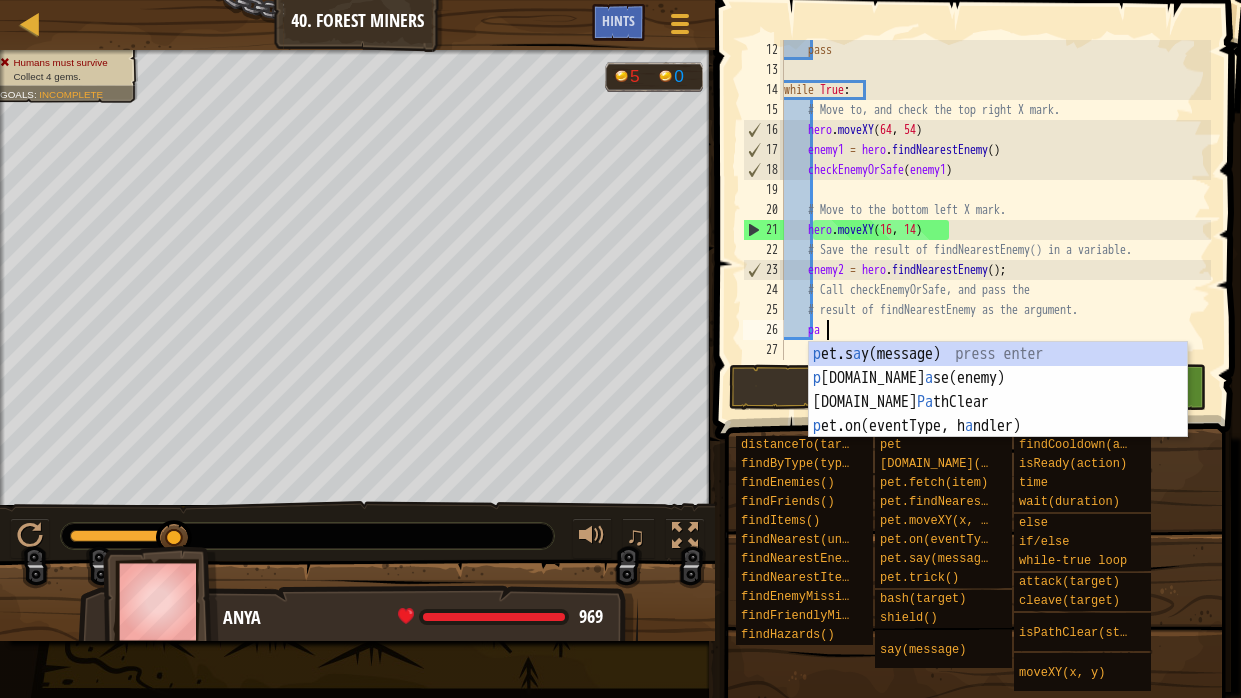 type on "p" 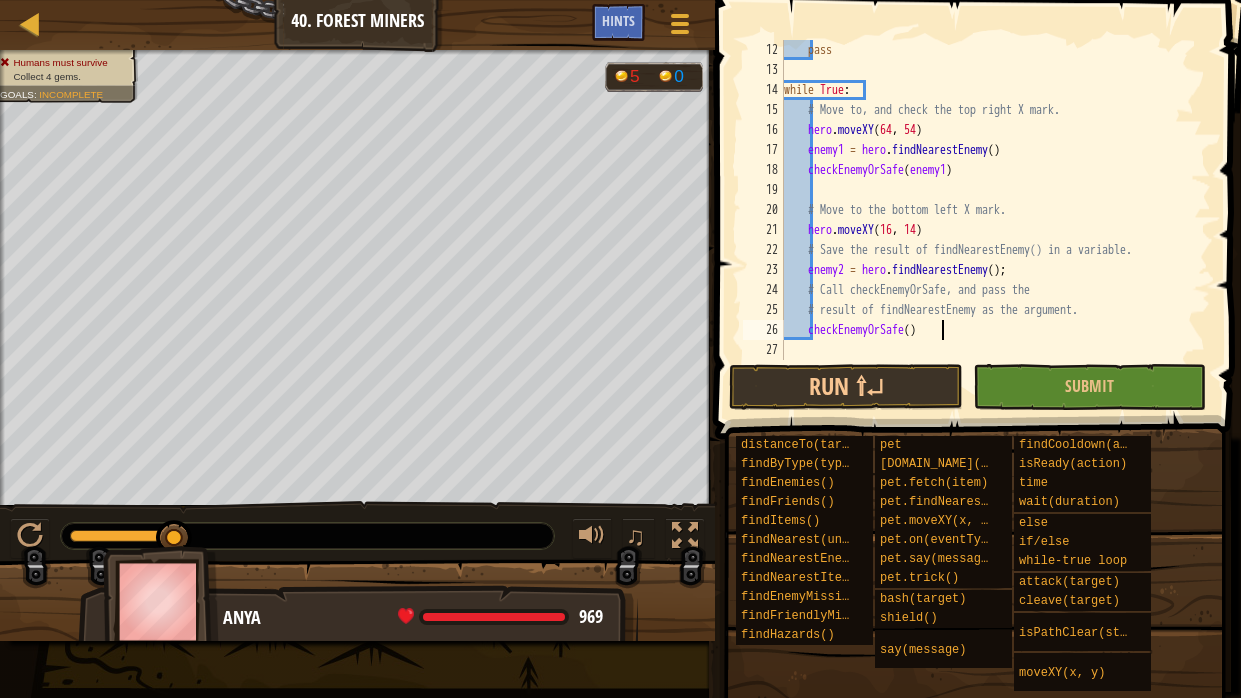 scroll, scrollTop: 9, scrollLeft: 12, axis: both 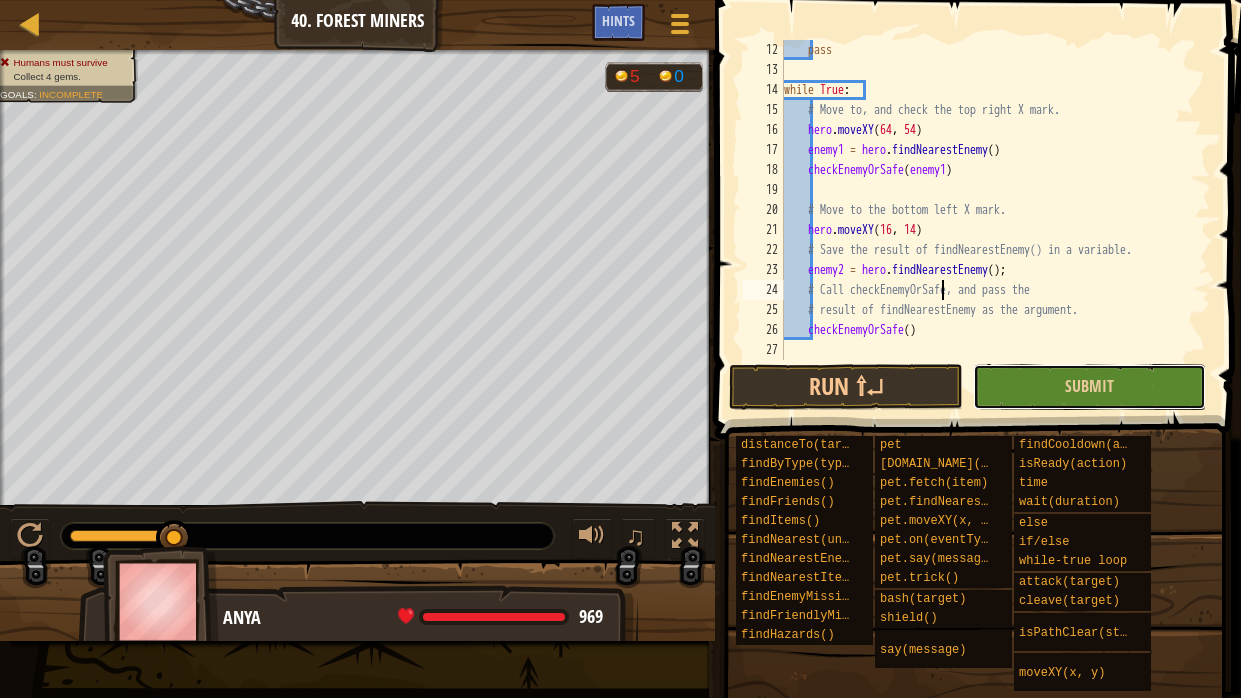 click on "Submit" at bounding box center [1089, 387] 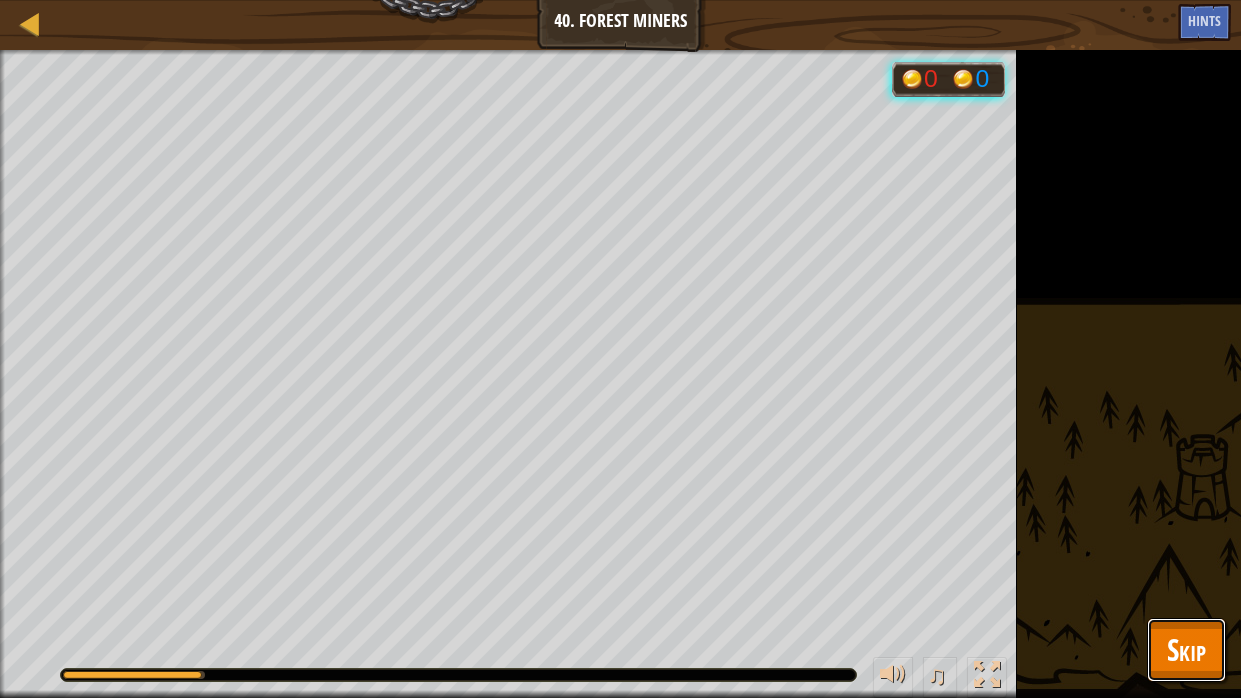 click on "Skip" at bounding box center [1186, 649] 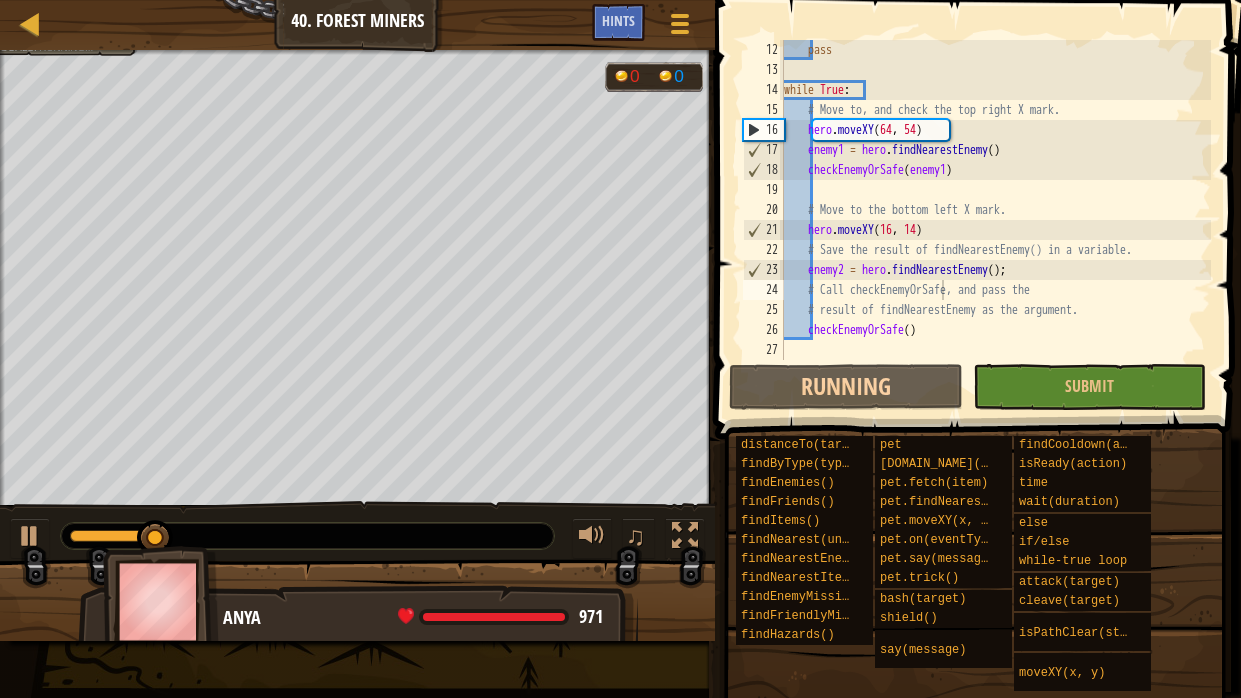 click on "pass while   True :      # Move to, and check the top right X mark.      hero . moveXY ( 64 ,   54 )      enemy1   =   hero . findNearestEnemy ( )      checkEnemyOrSafe ( enemy1 )           # Move to the bottom left X mark.      hero . moveXY ( 16 ,   14 )      # Save the result of findNearestEnemy() in a variable.      enemy2   =   hero . findNearestEnemy ( ) ;      # Call checkEnemyOrSafe, and pass the      # result of findNearestEnemy as the argument.      checkEnemyOrSafe ( )" at bounding box center (995, 220) 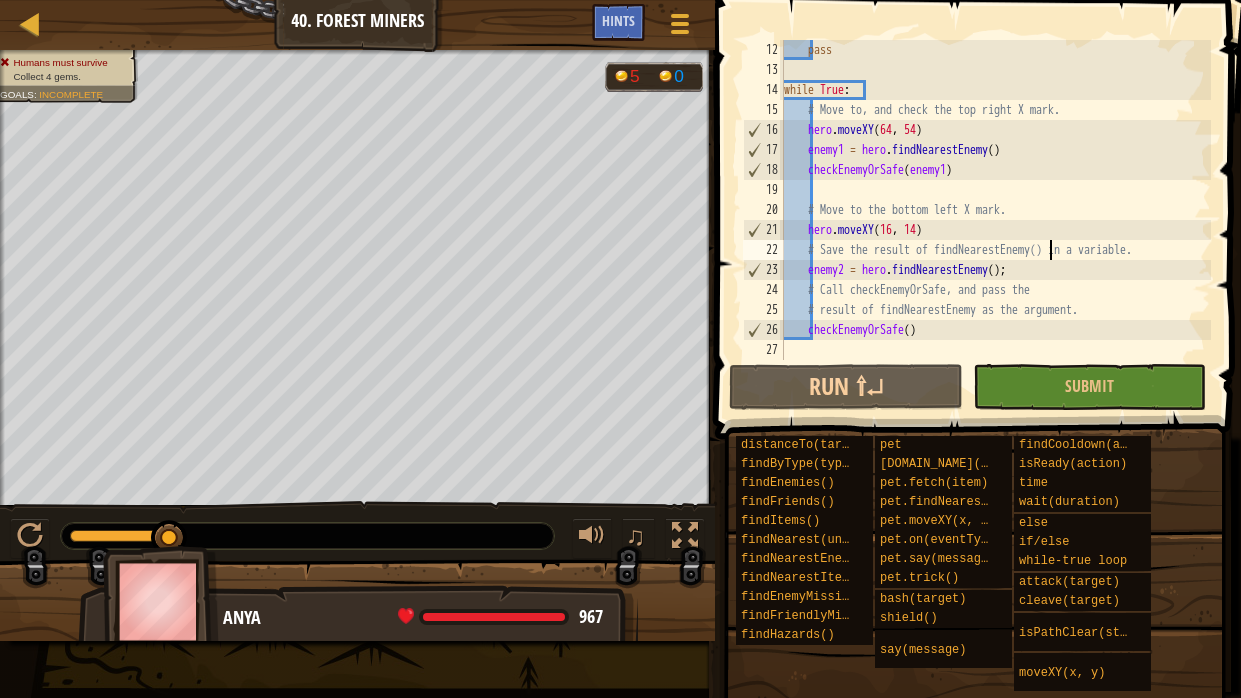 type on "# Move to the bottom left X mark." 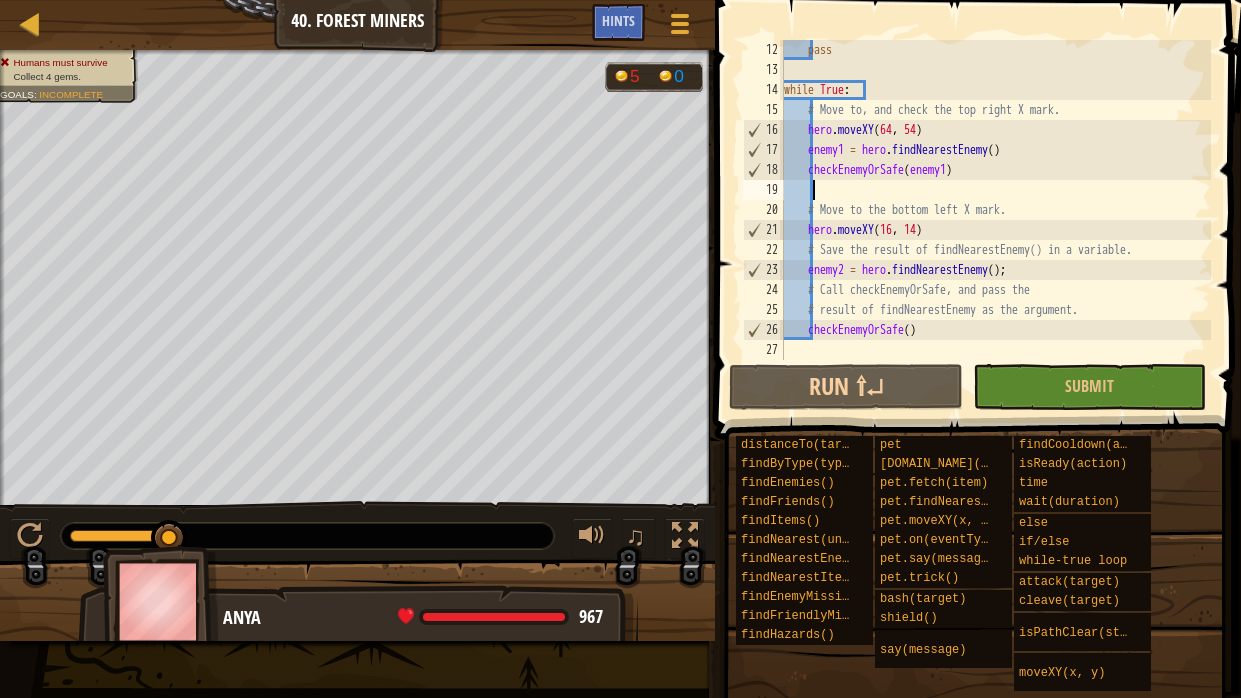 scroll, scrollTop: 9, scrollLeft: 1, axis: both 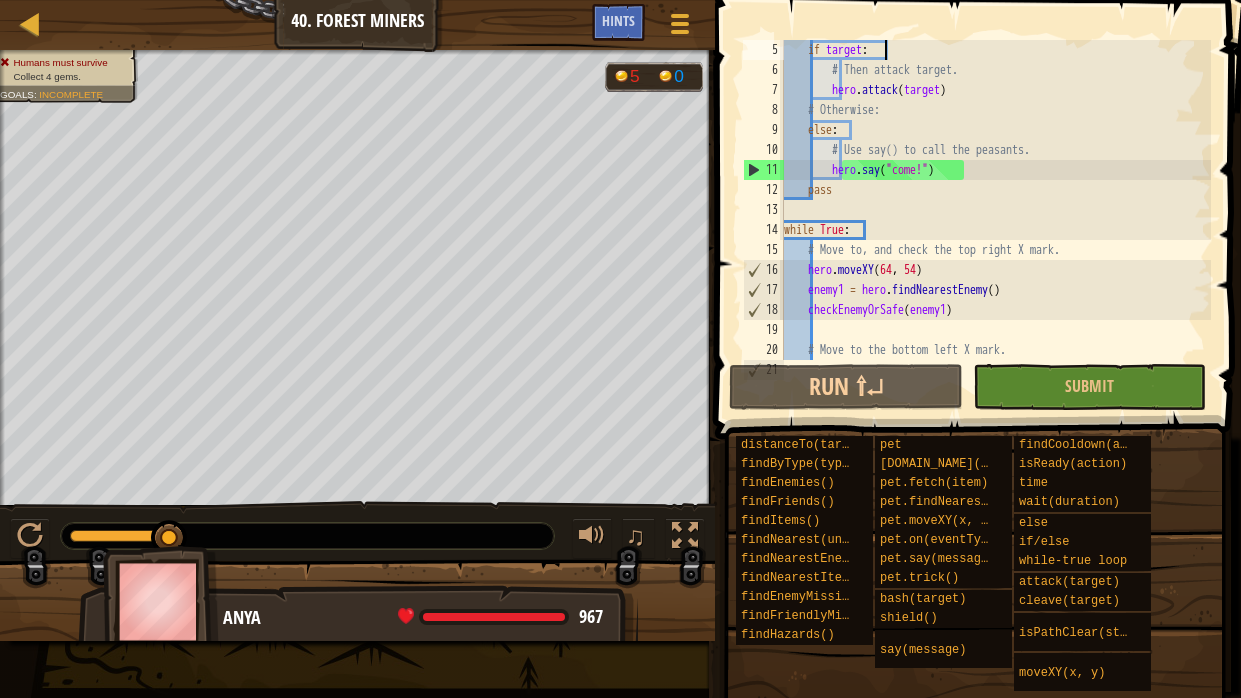 type on "def checkEnemyOrSafe(target):" 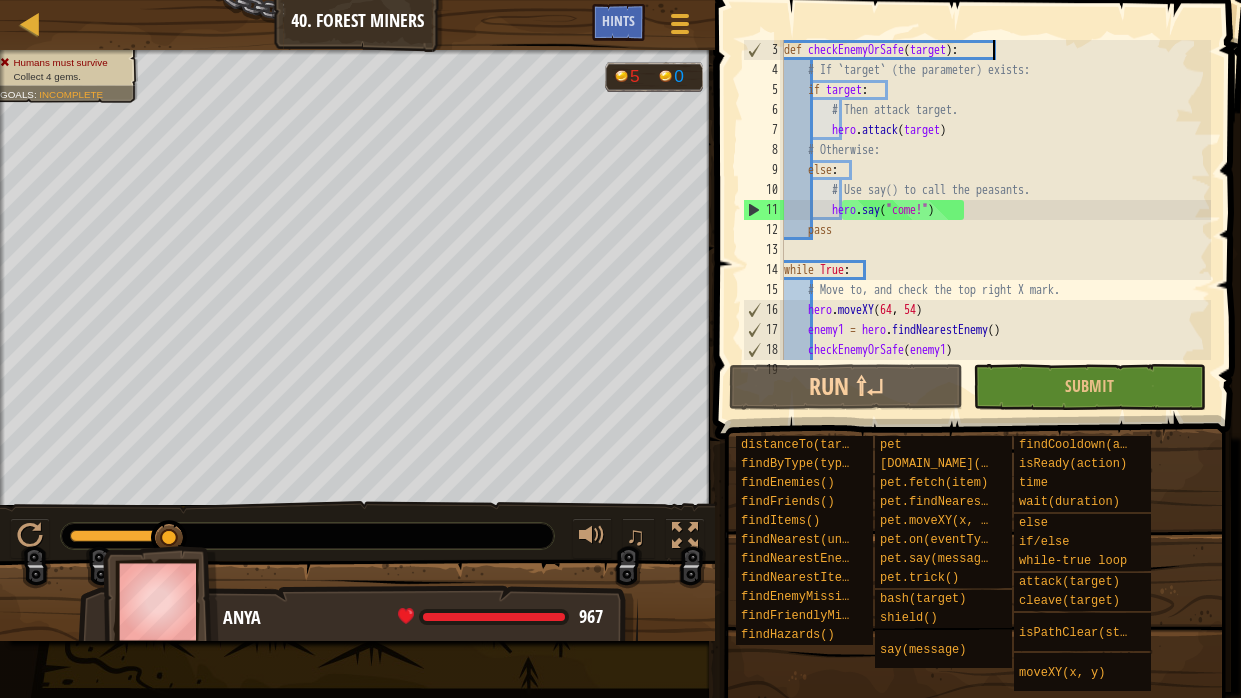 scroll, scrollTop: 19, scrollLeft: 0, axis: vertical 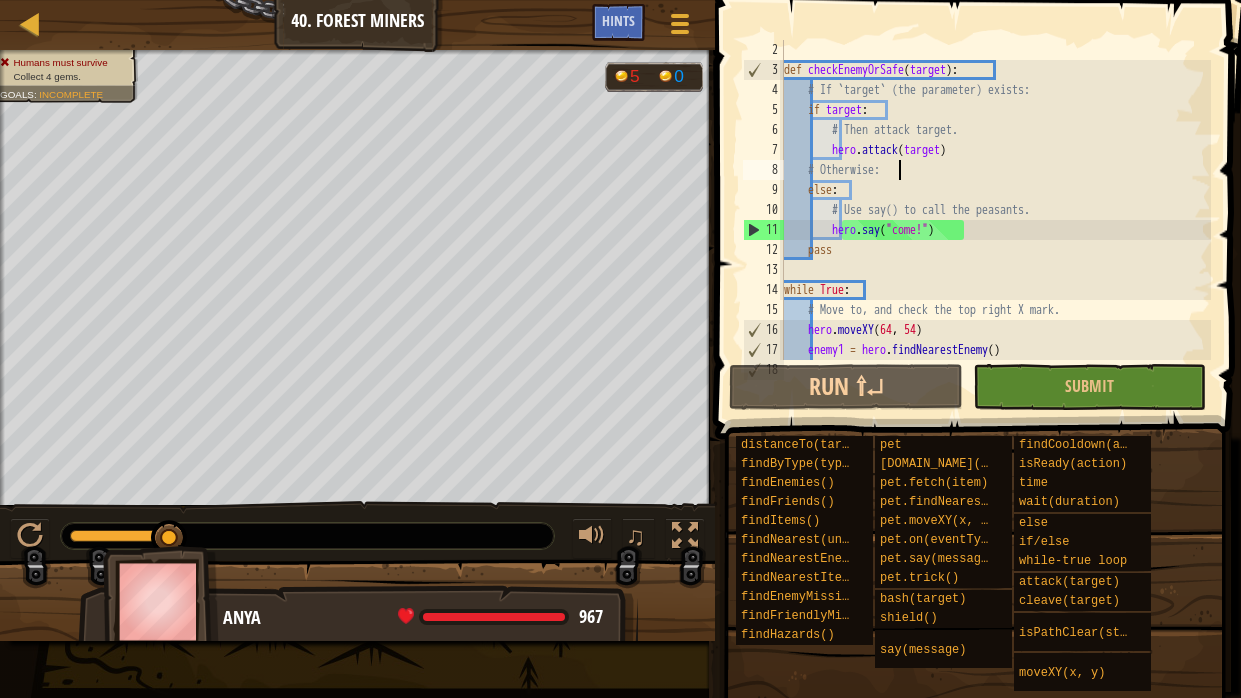 type on "pass" 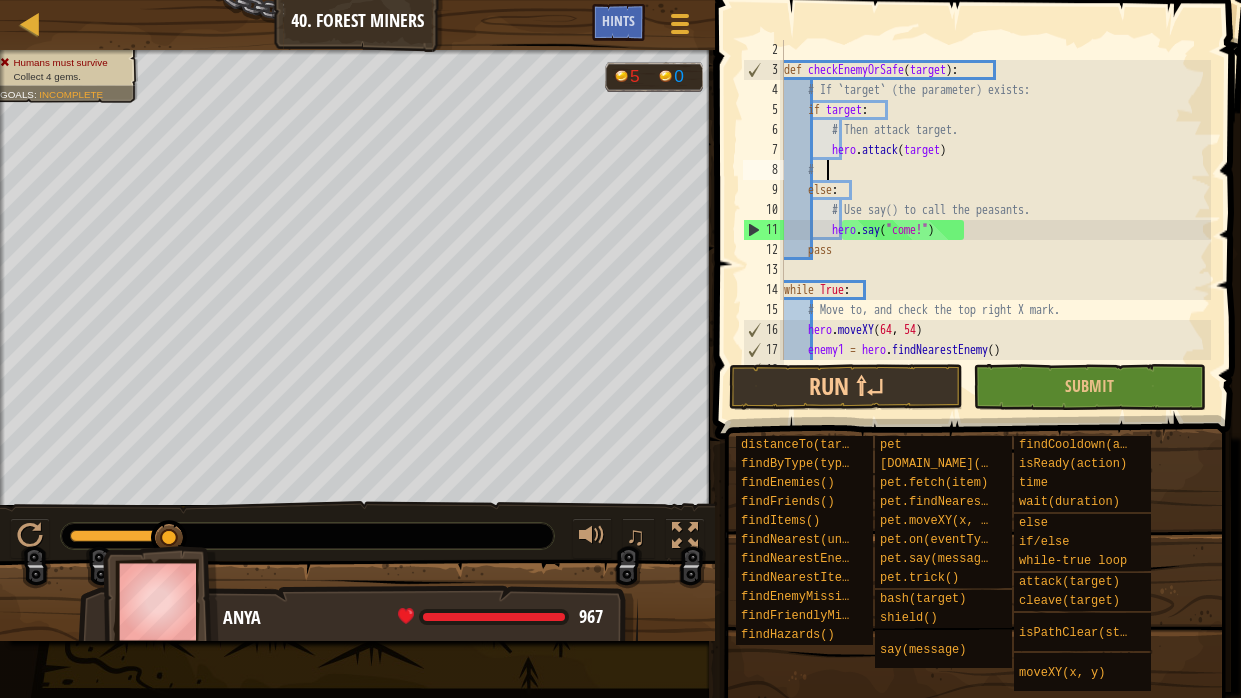 type on "#" 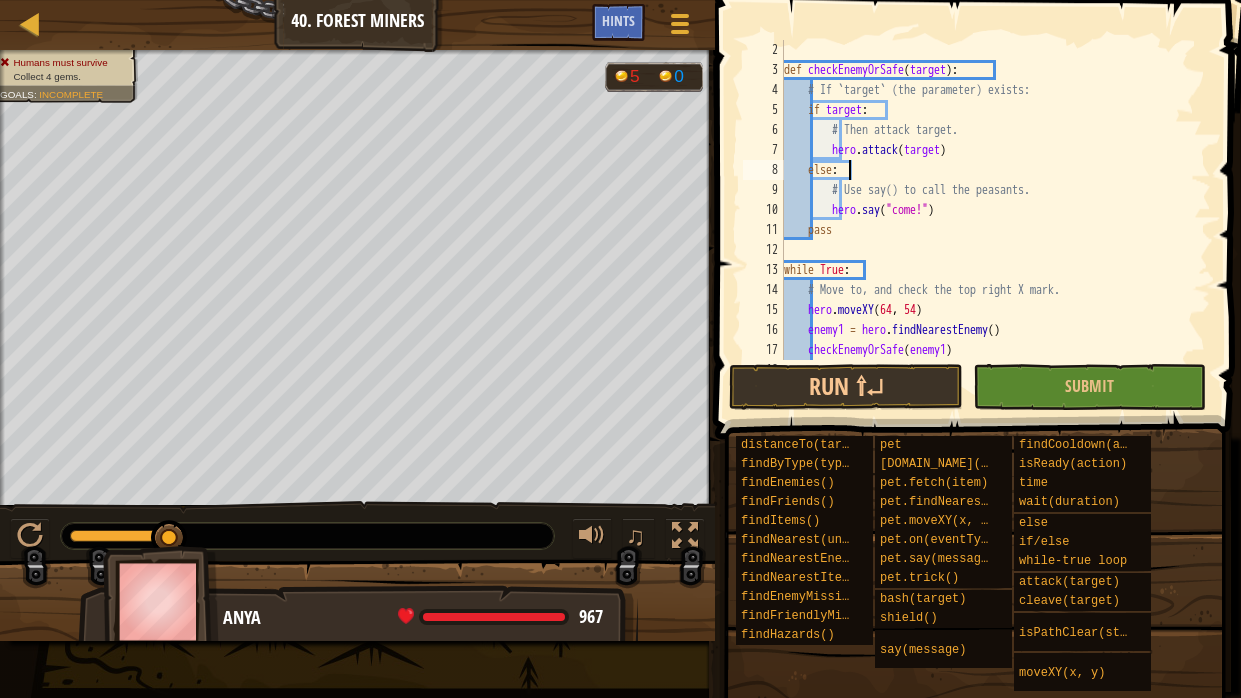 type on "pass" 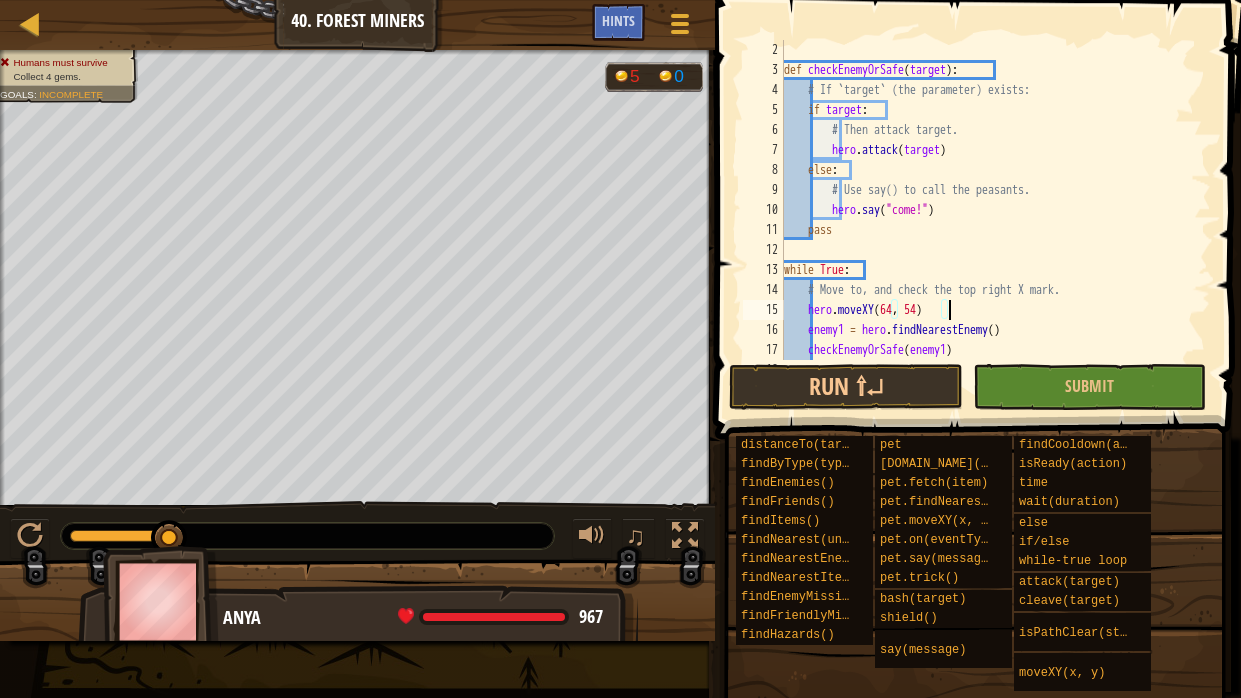 type on "checkEnemyOrSafe(enemy1)" 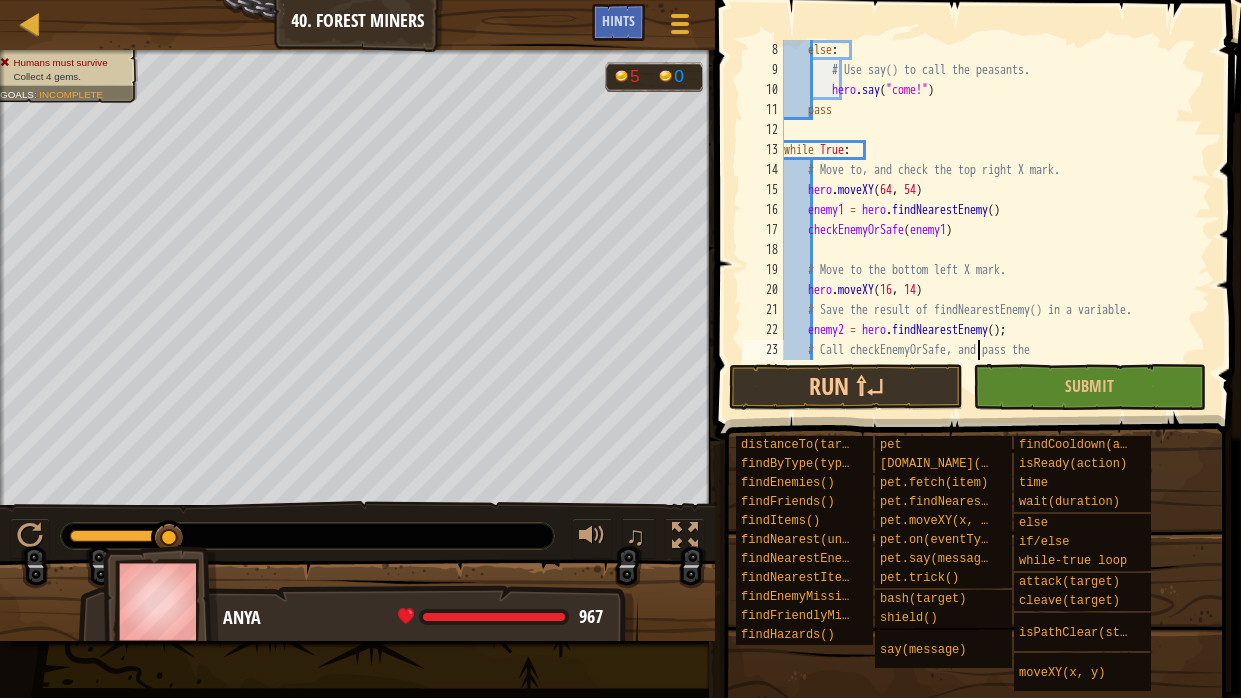 type on "checkEnemyOrSafe()" 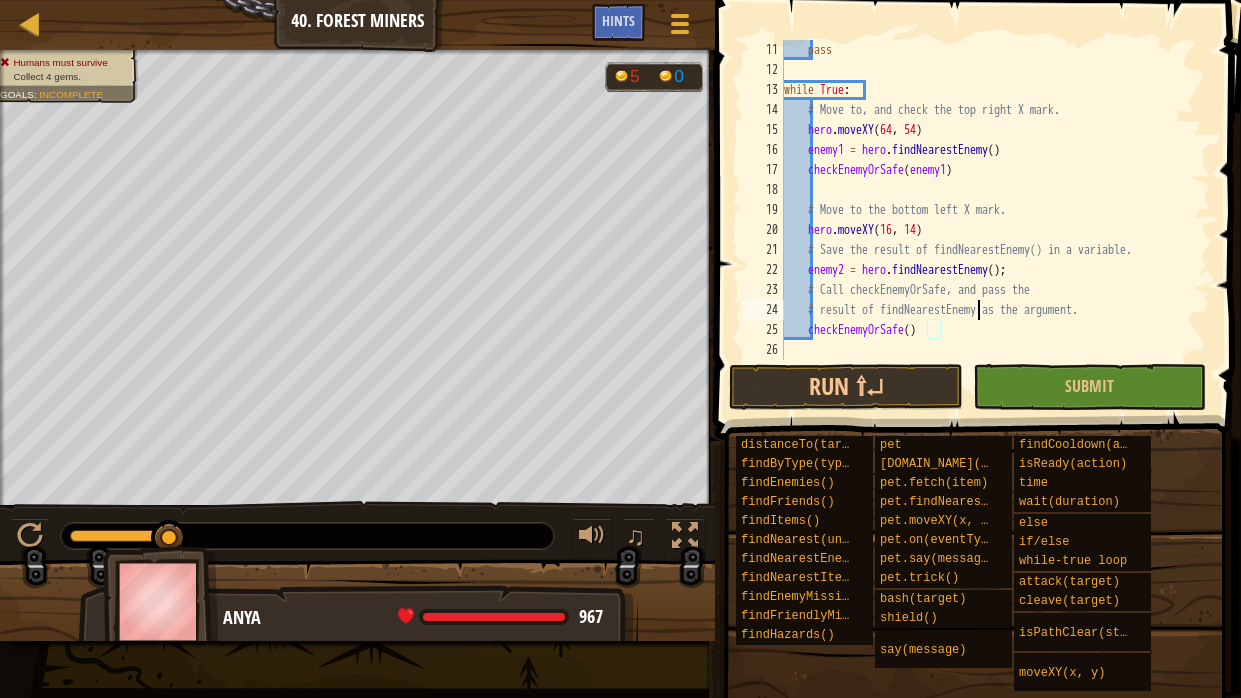 type on "# Move to the bottom left X mark." 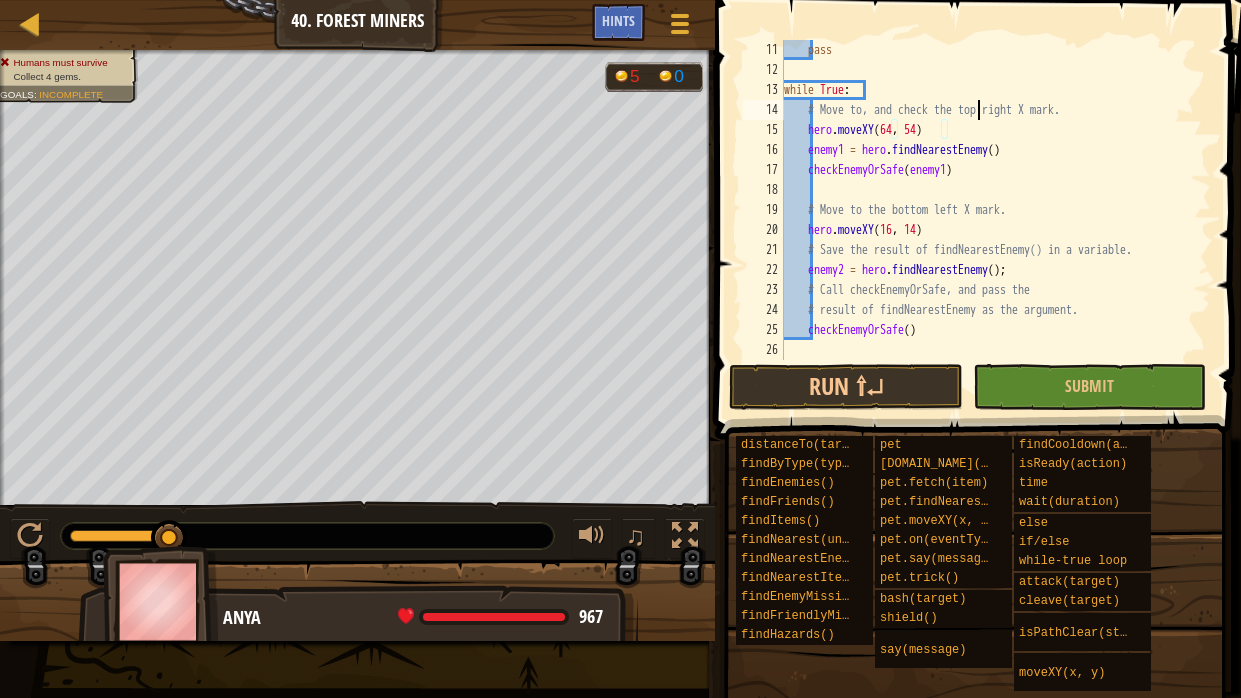 type on "while True:" 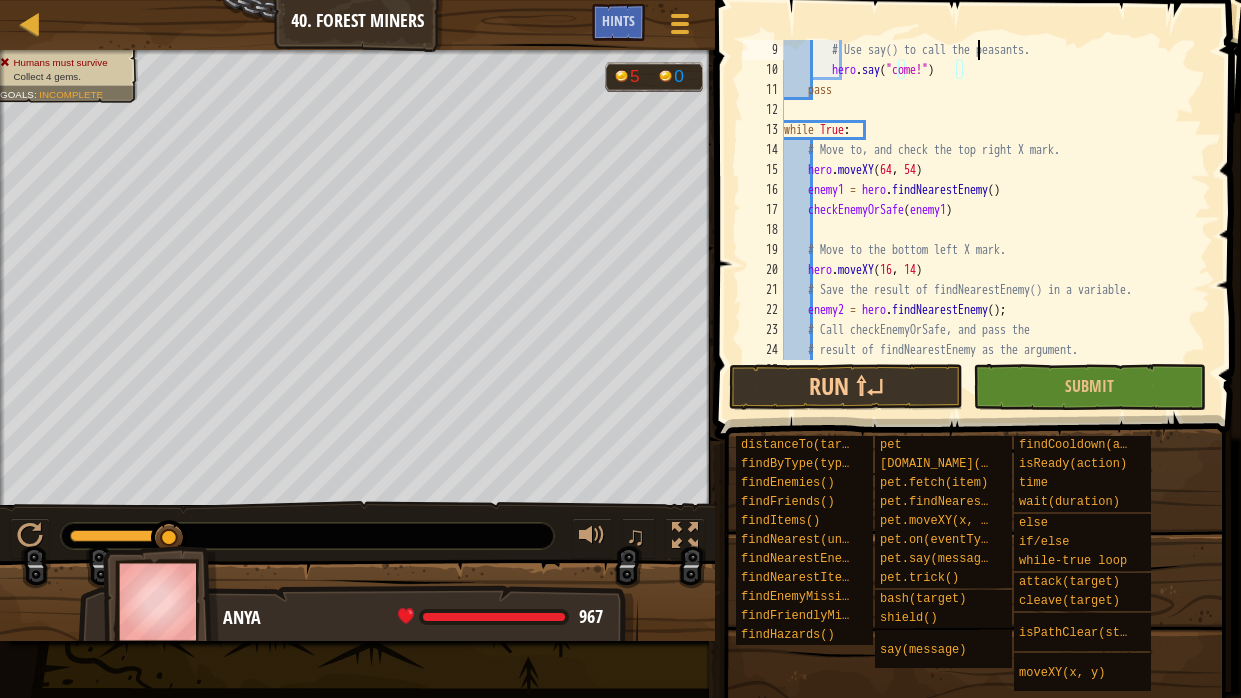 scroll, scrollTop: 159, scrollLeft: 0, axis: vertical 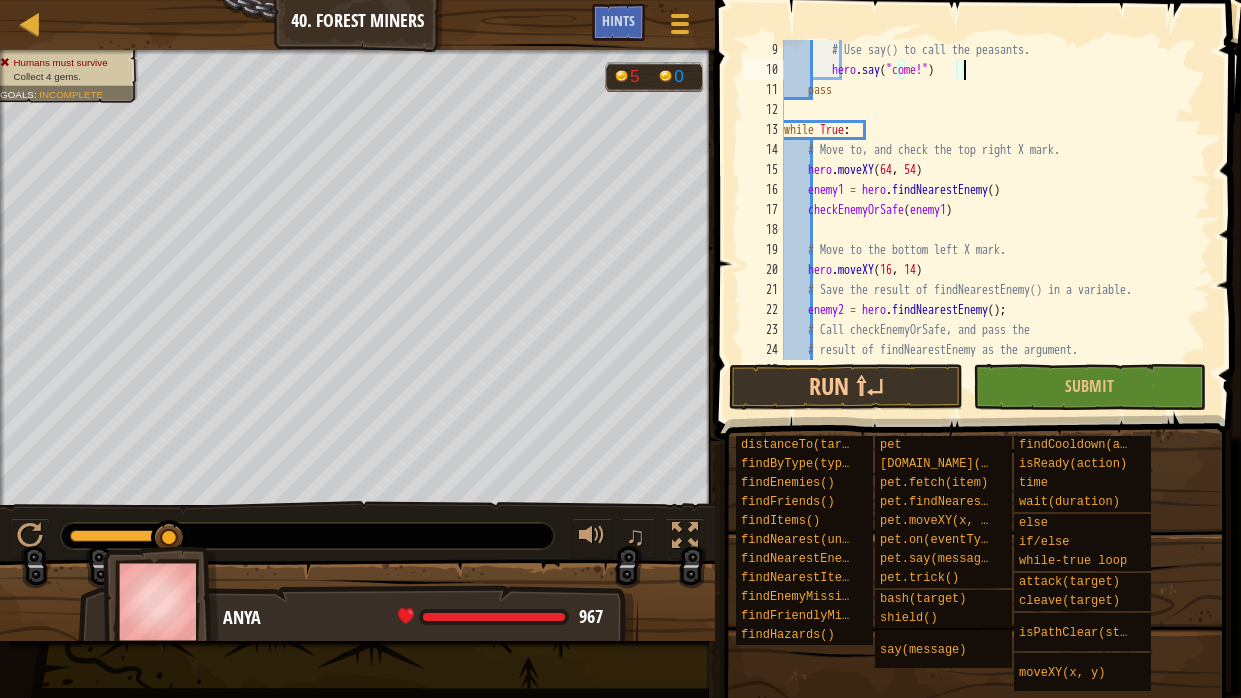 type on "pass" 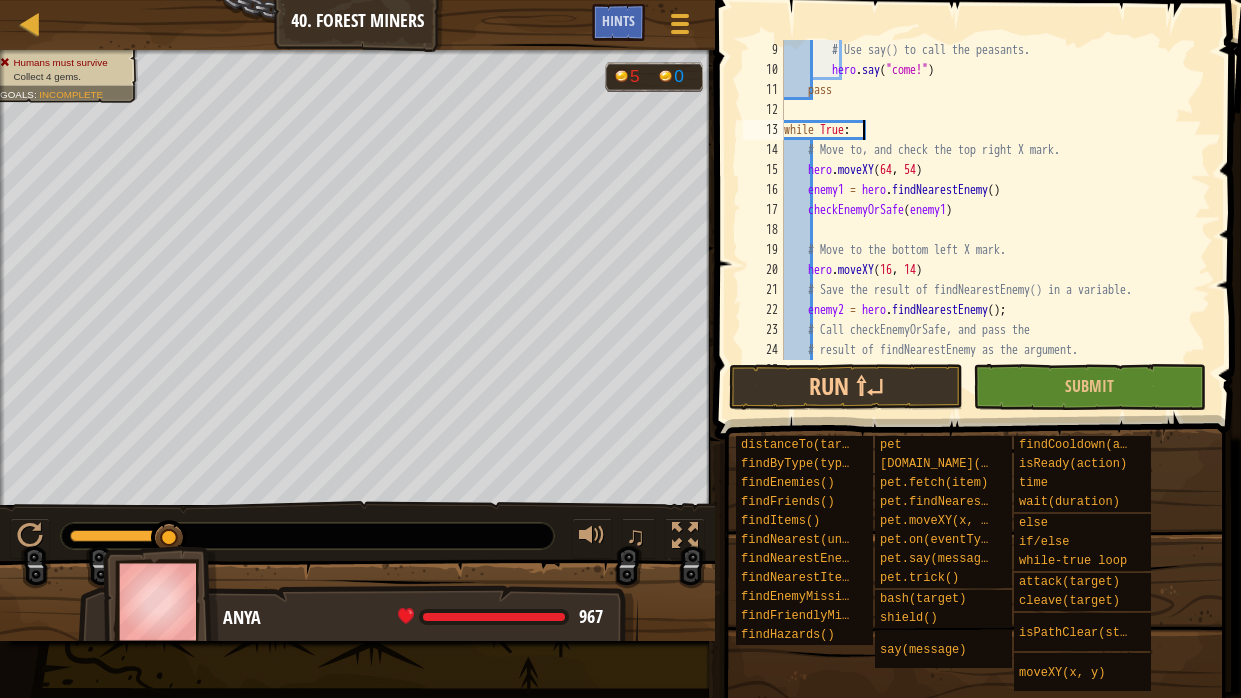 type on "checkEnemyOrSafe(enemy1)" 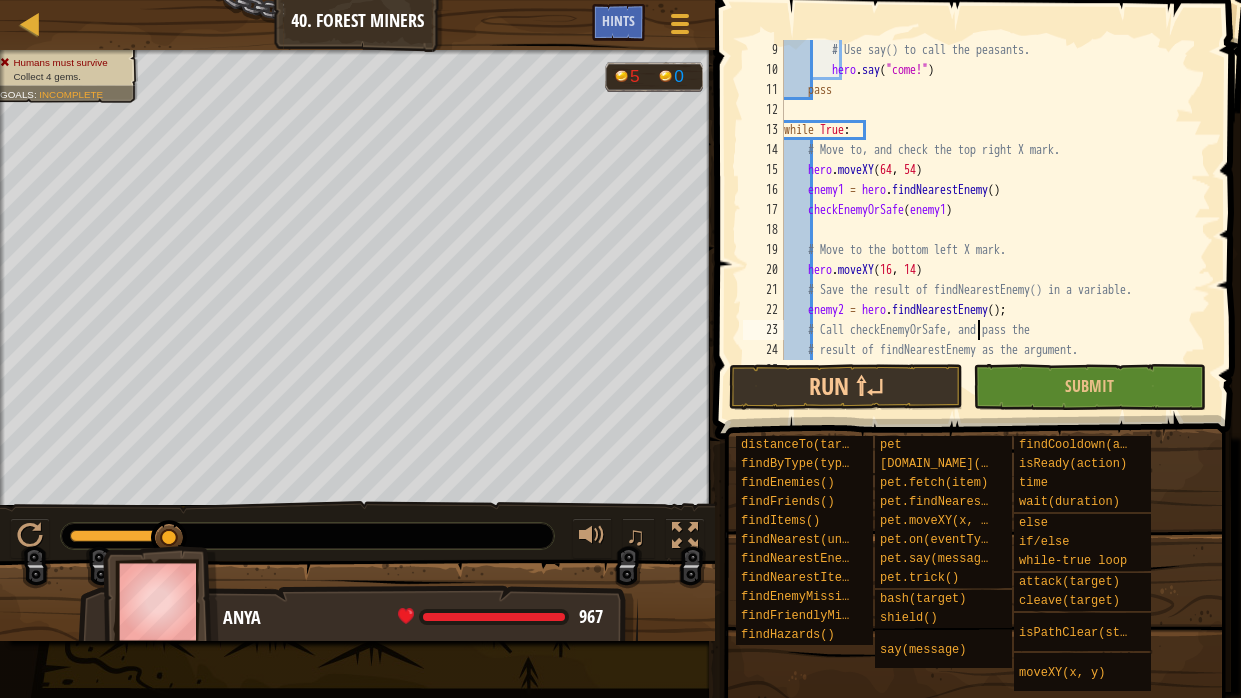 type on "checkEnemyOrSafe()" 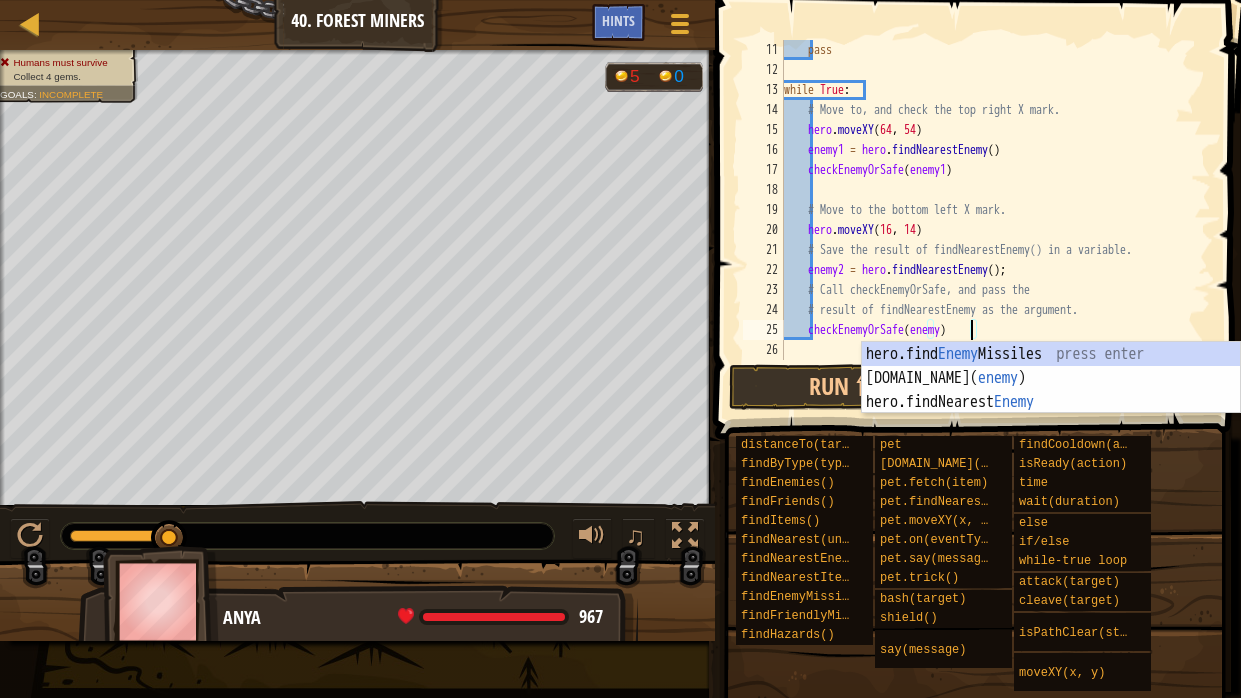 scroll, scrollTop: 9, scrollLeft: 15, axis: both 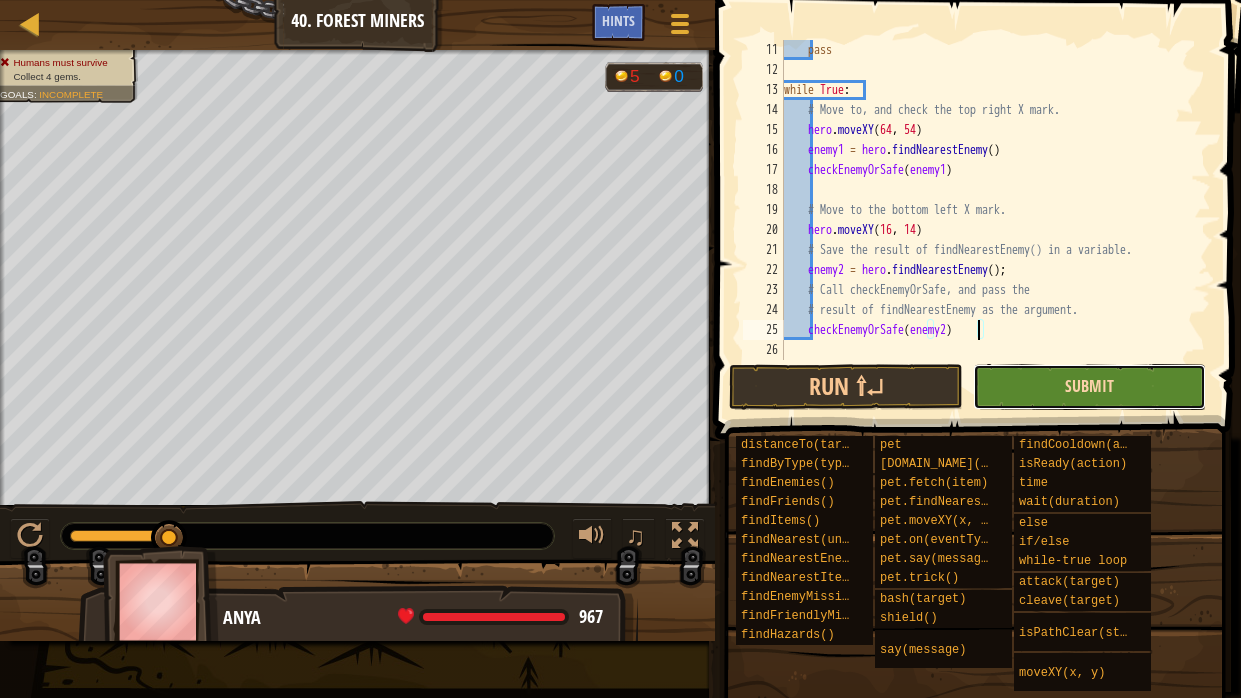 click on "Submit" at bounding box center (1089, 386) 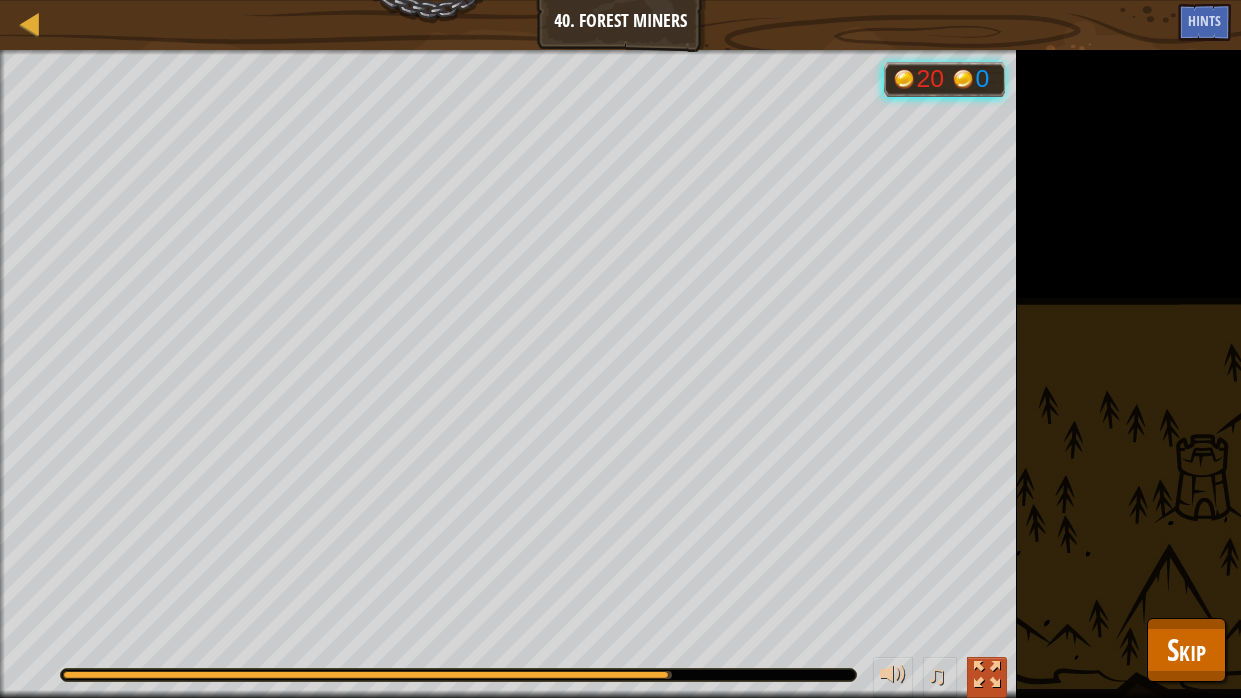 click at bounding box center [987, 675] 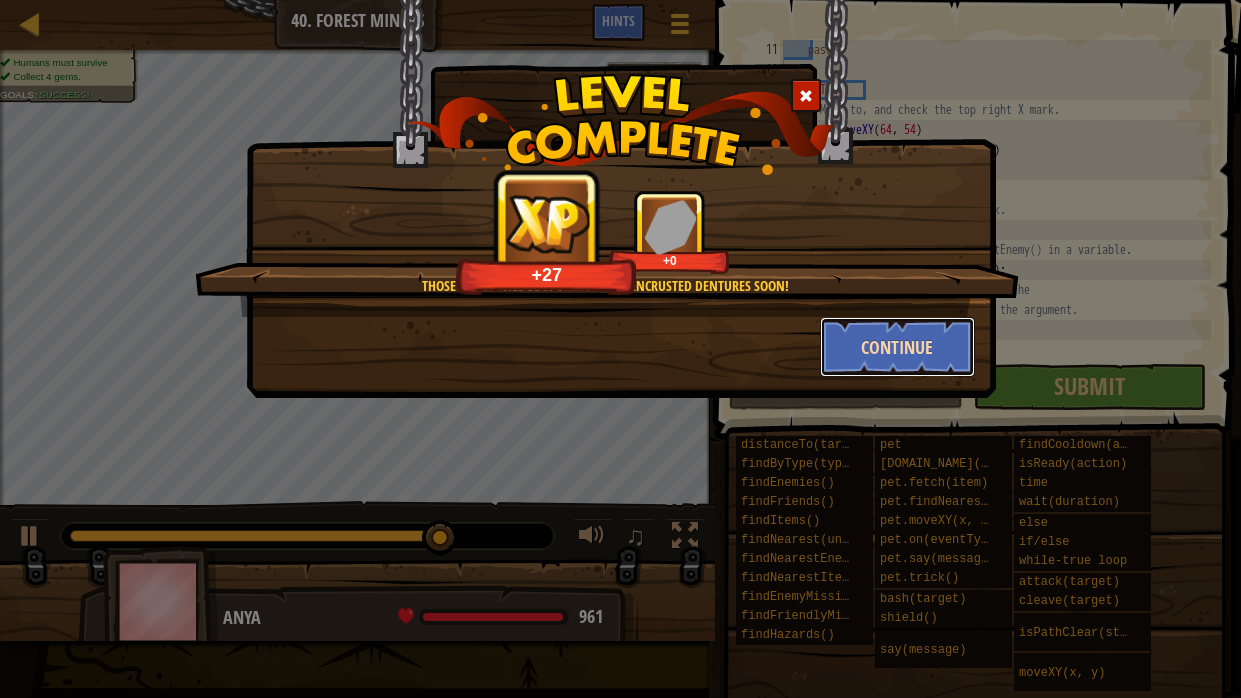 click on "Continue" at bounding box center [897, 347] 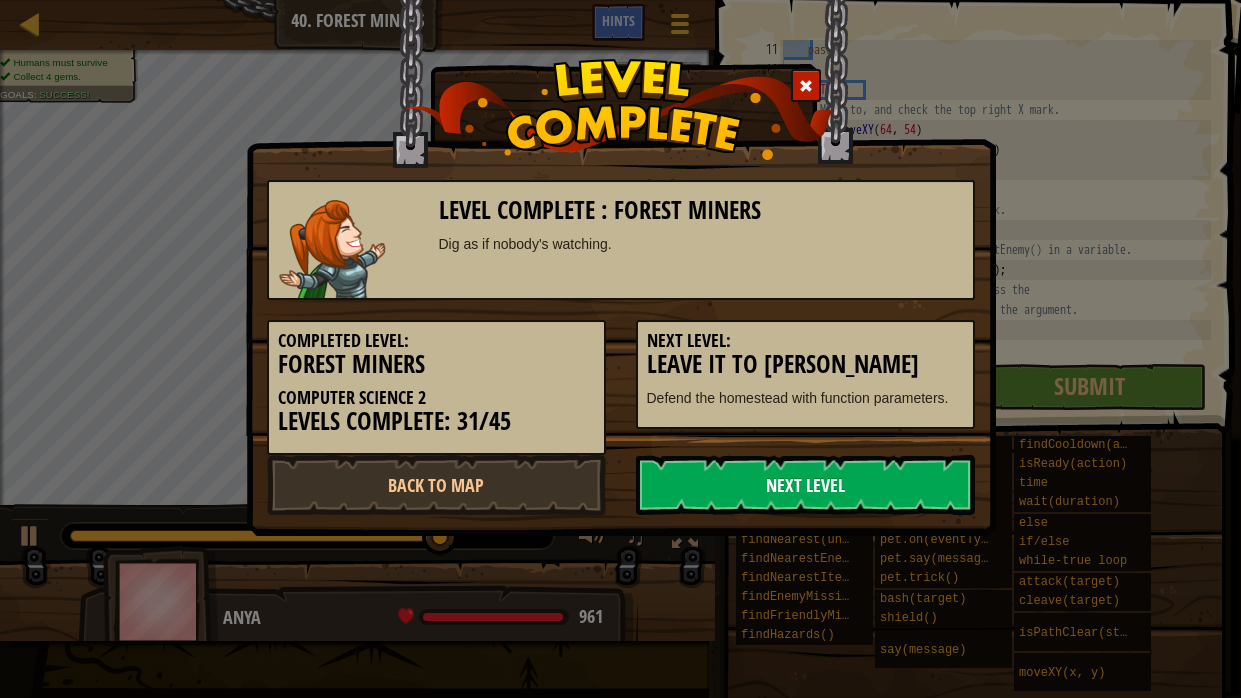 click on "Next Level" at bounding box center [805, 485] 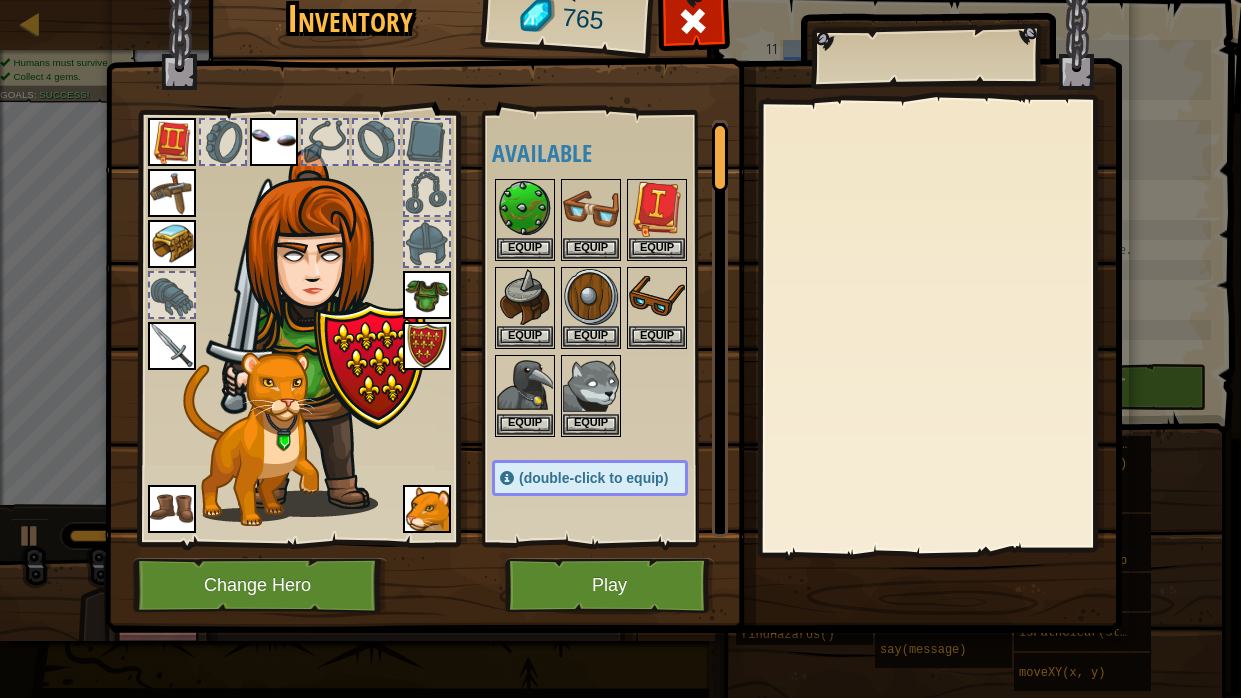click at bounding box center (427, 295) 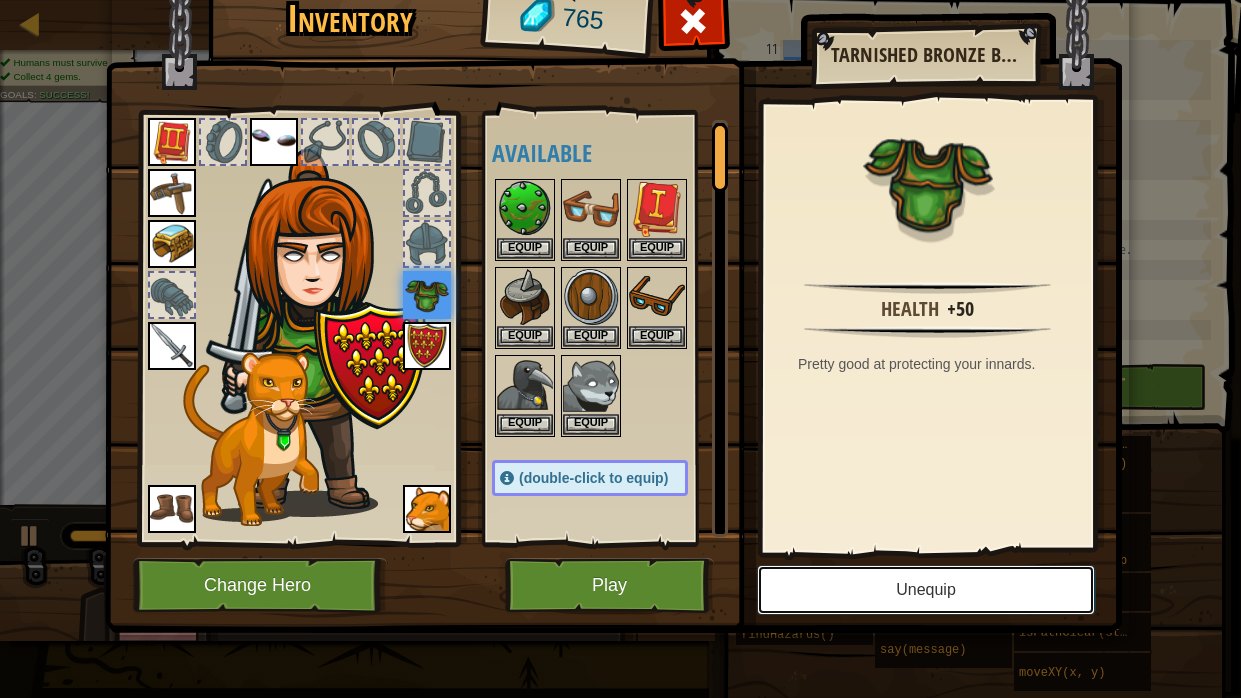 click on "Unequip" at bounding box center [926, 590] 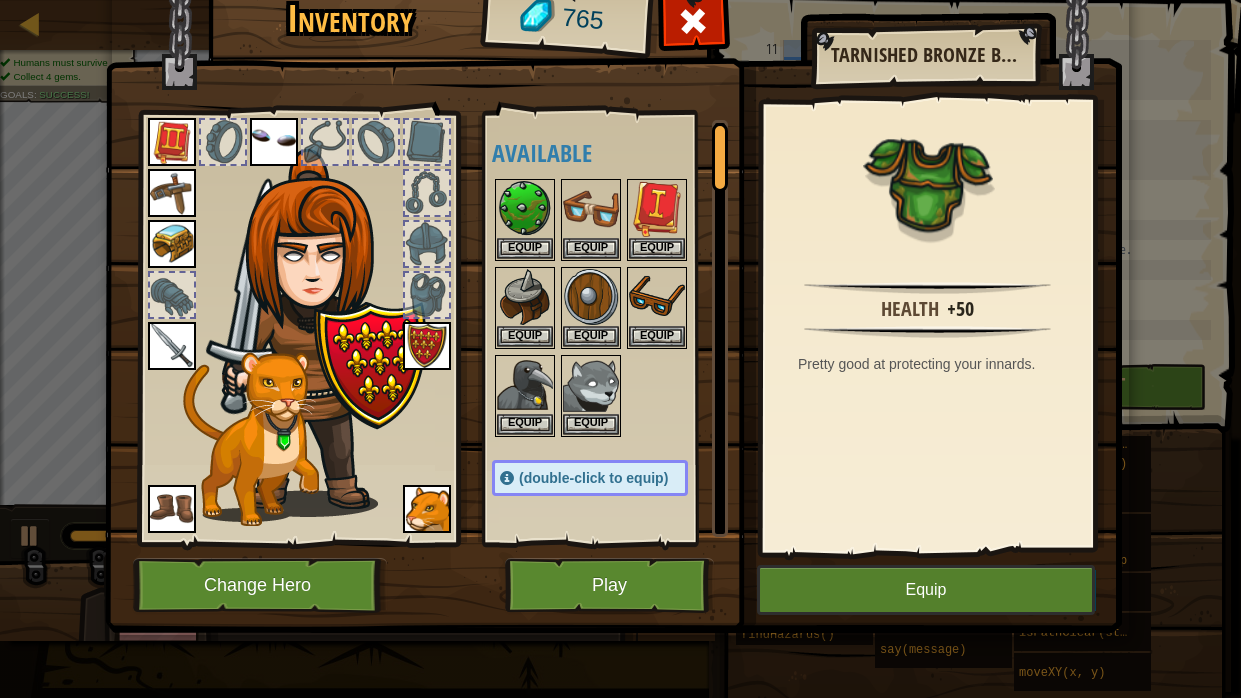 click at bounding box center (427, 346) 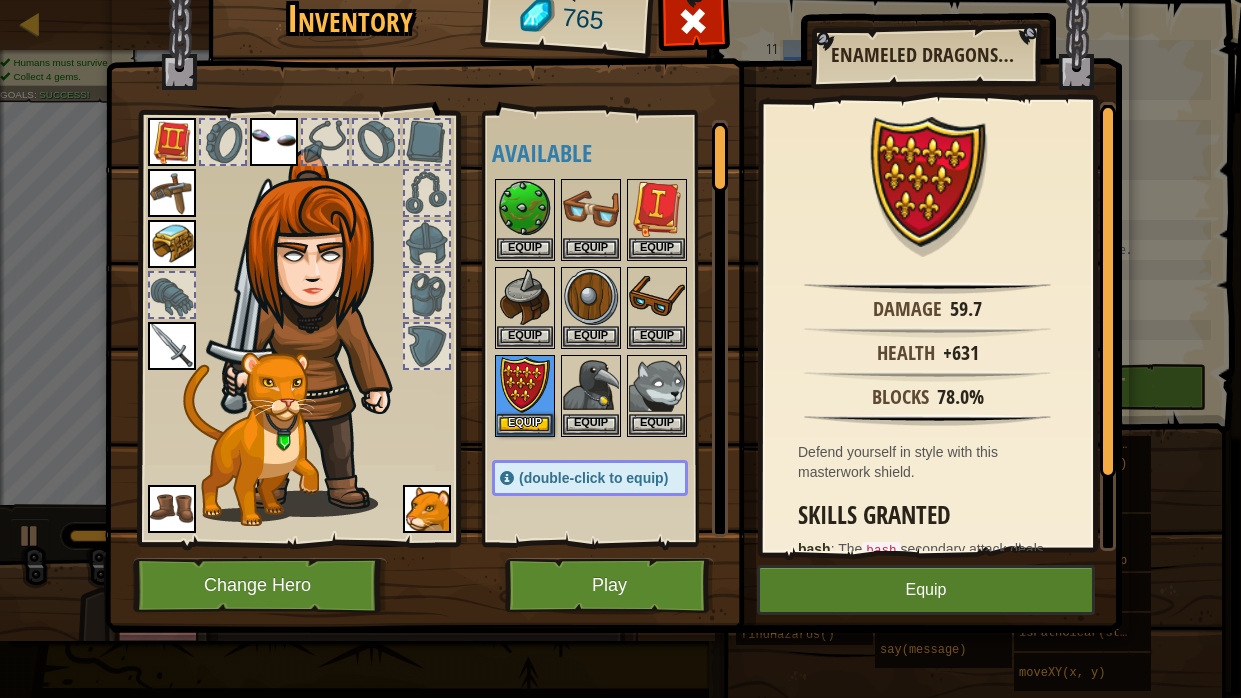 click at bounding box center (172, 346) 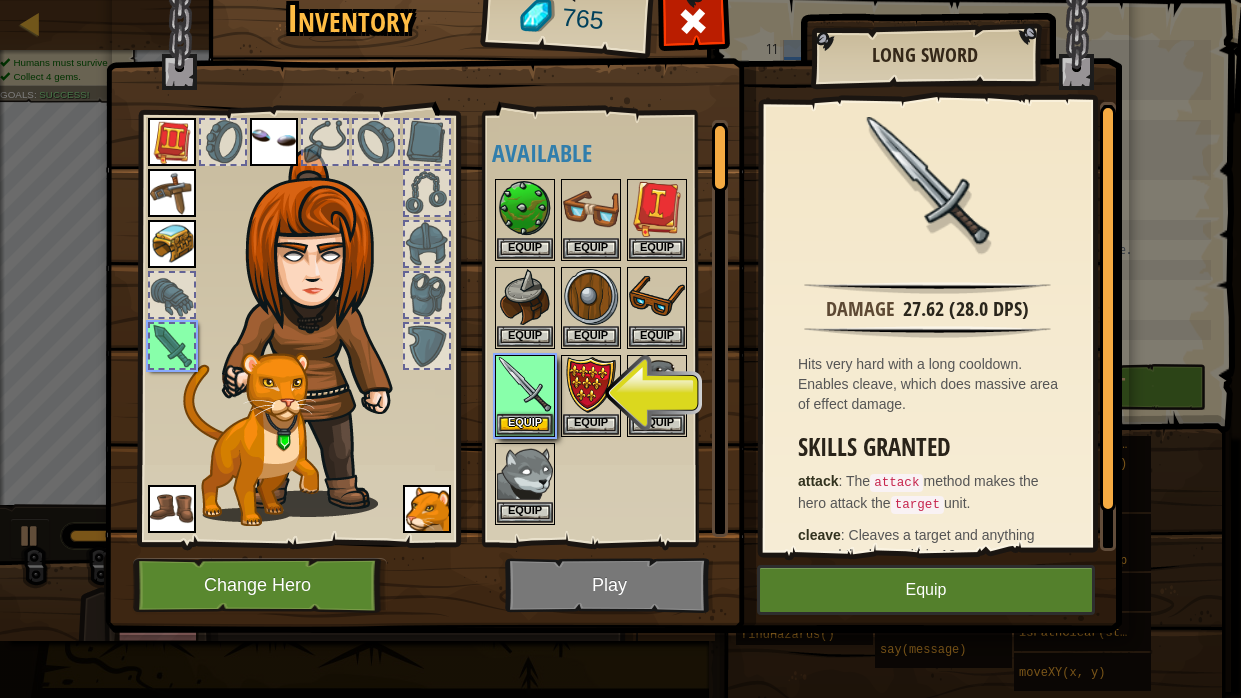 click at bounding box center (172, 244) 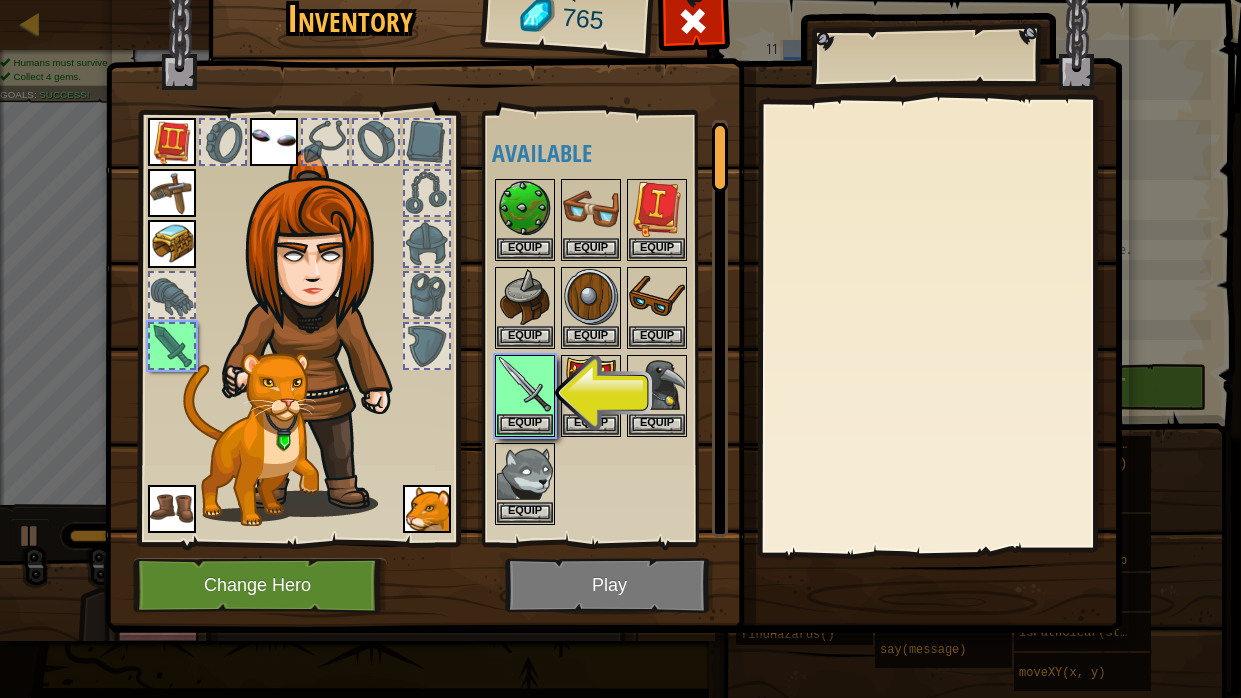 click at bounding box center [172, 244] 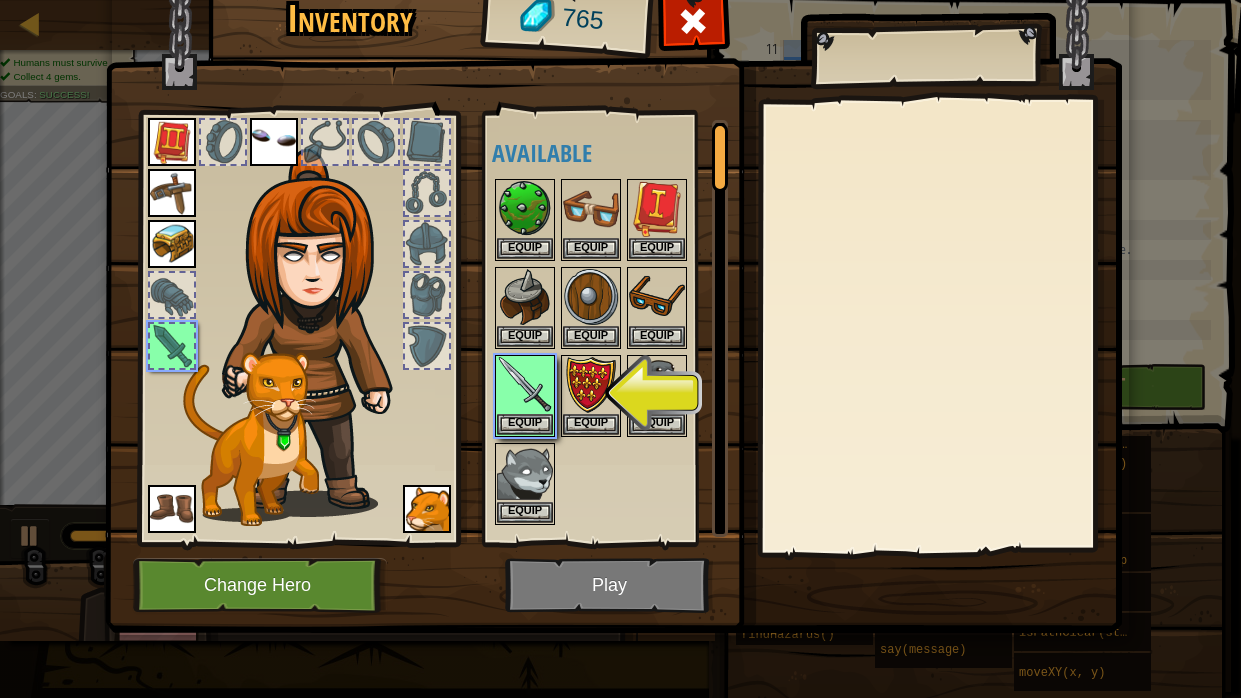click at bounding box center [172, 244] 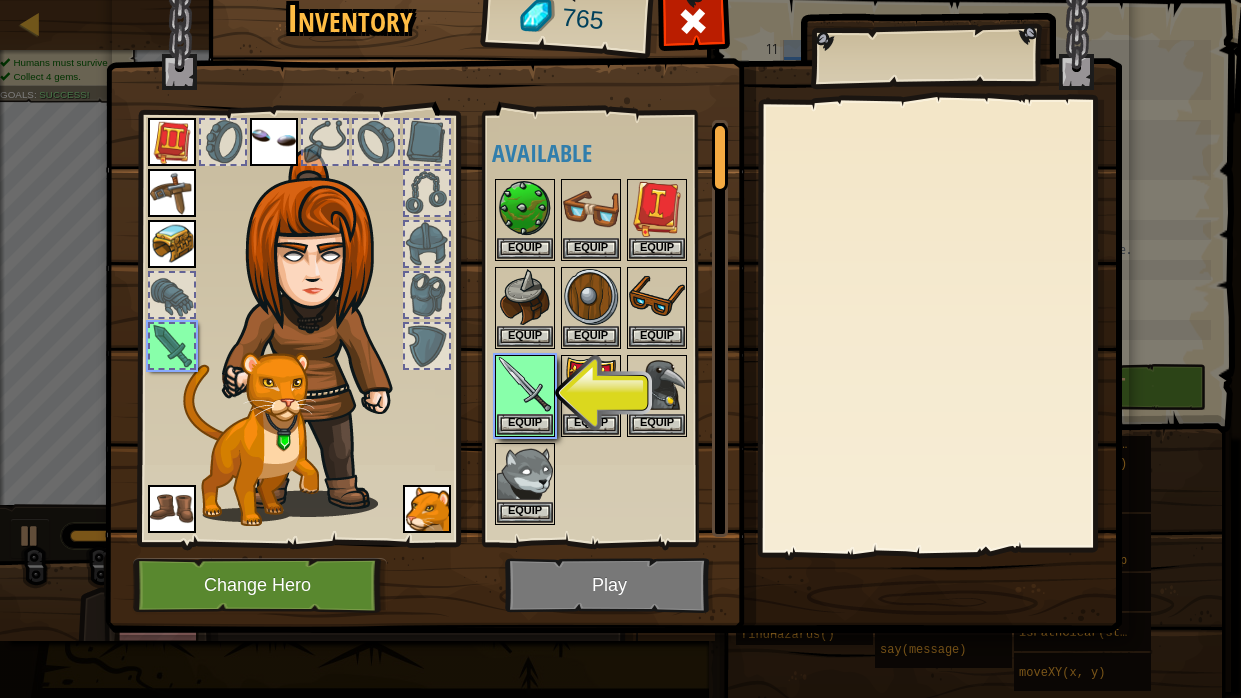click at bounding box center (172, 244) 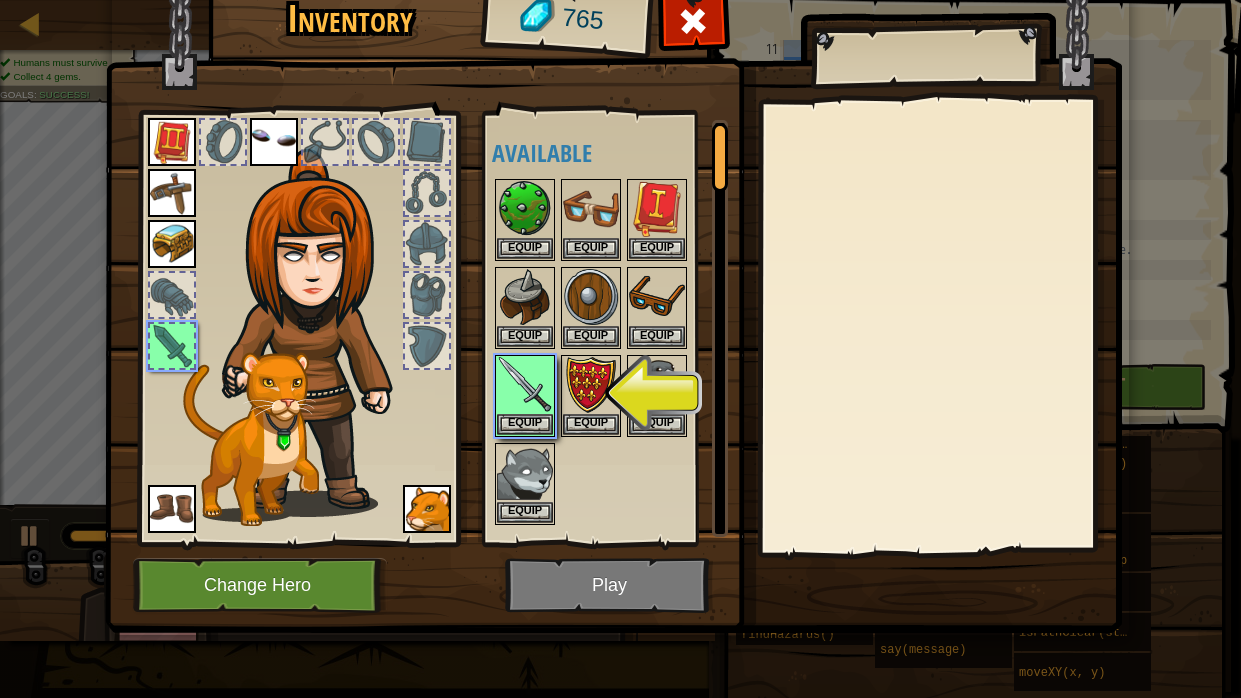 click at bounding box center (172, 193) 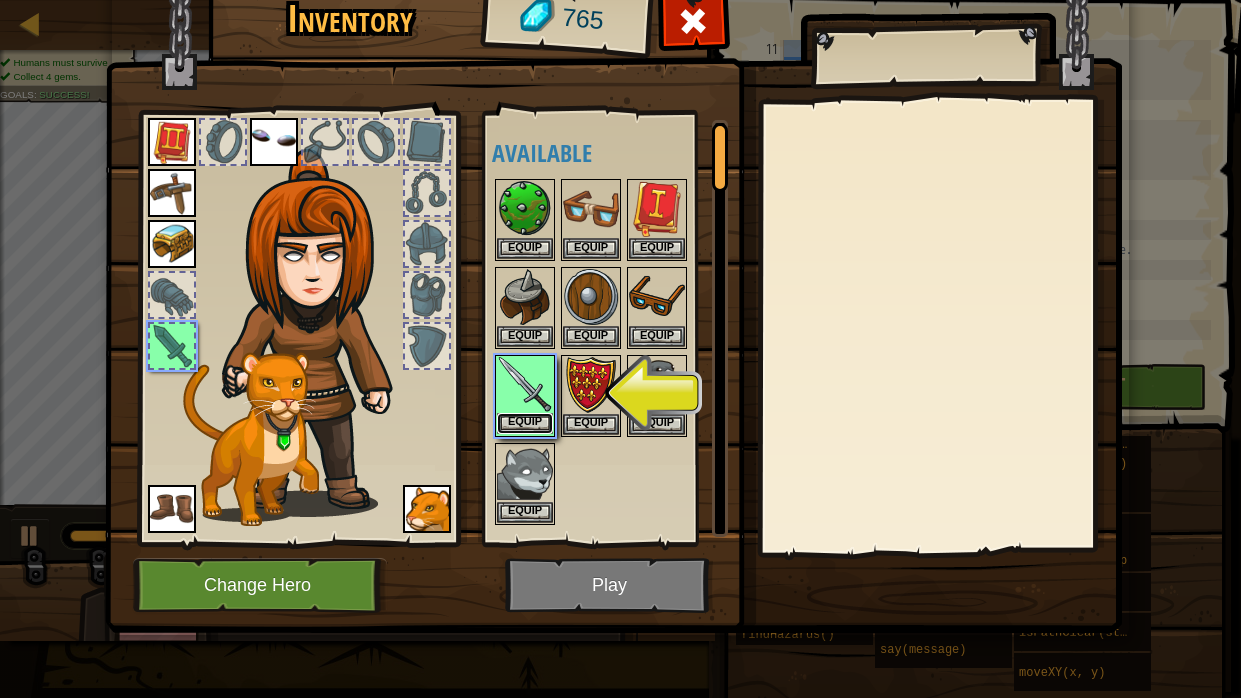 click on "Equip" at bounding box center (525, 423) 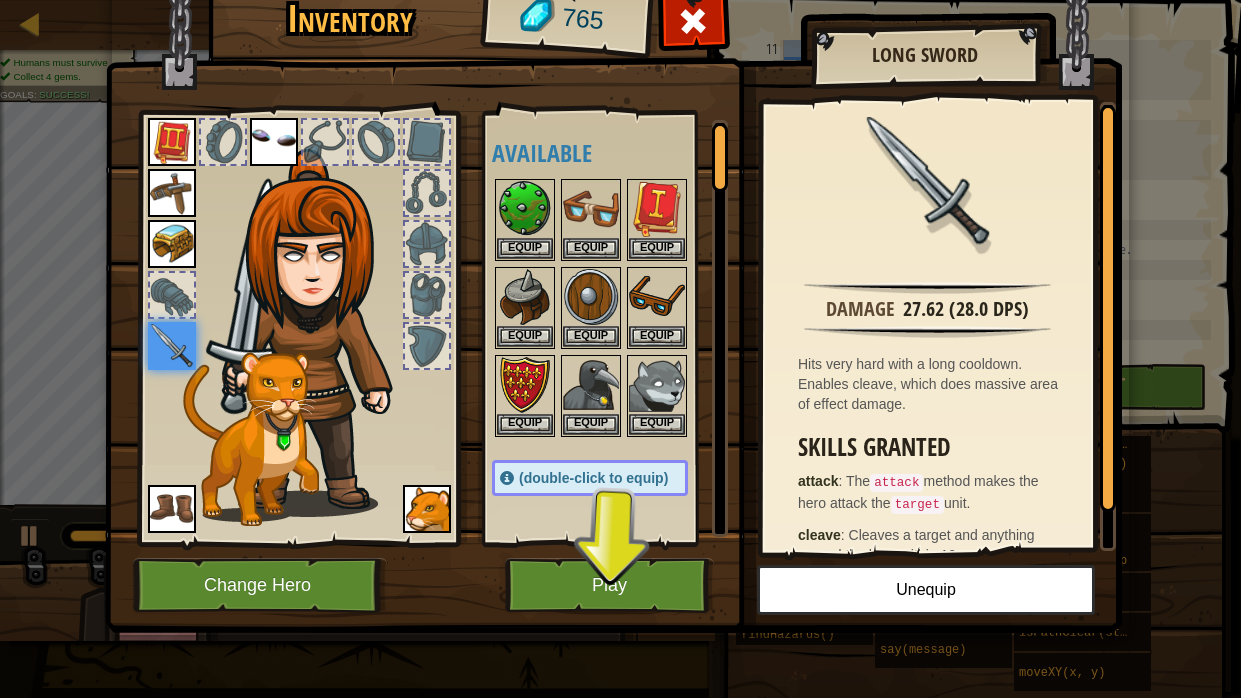 click at bounding box center [172, 244] 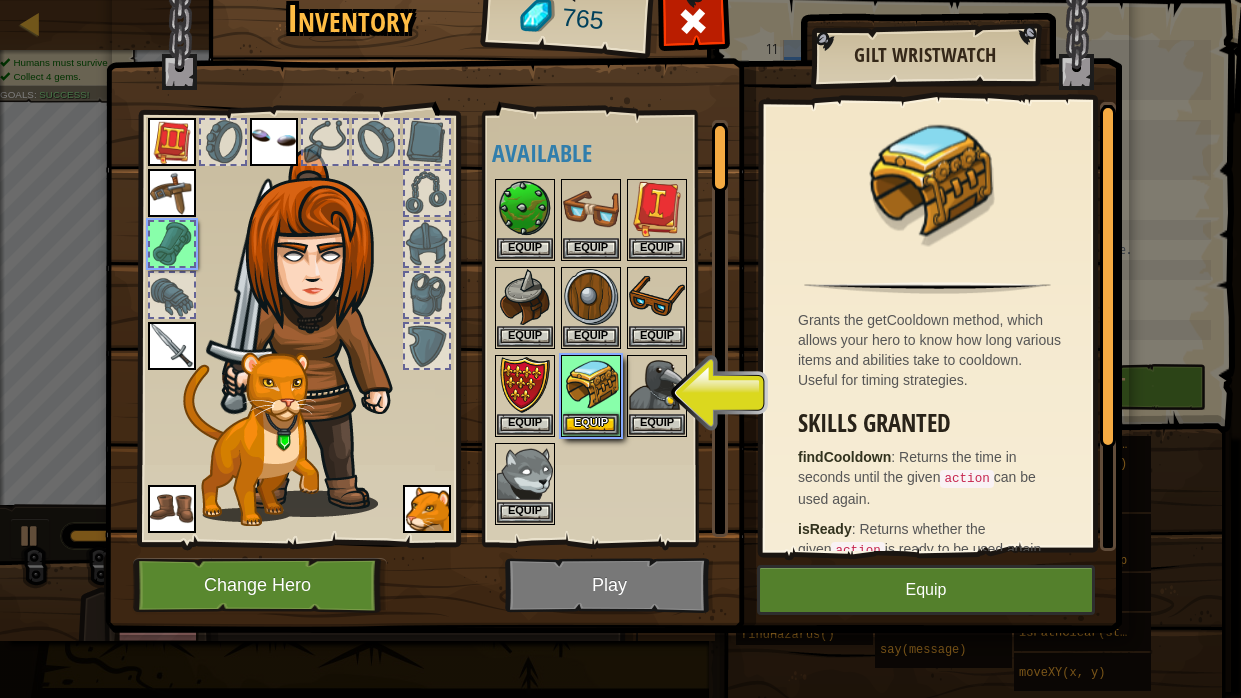 click at bounding box center [172, 193] 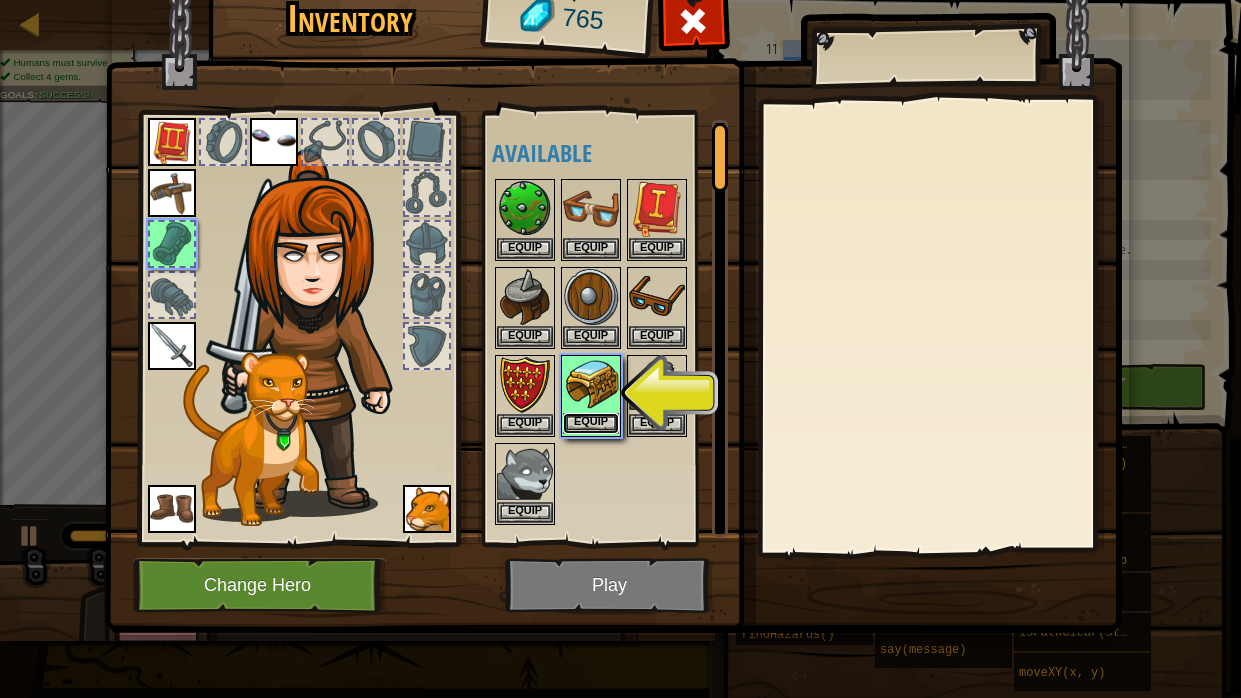 click on "Equip" at bounding box center [591, 423] 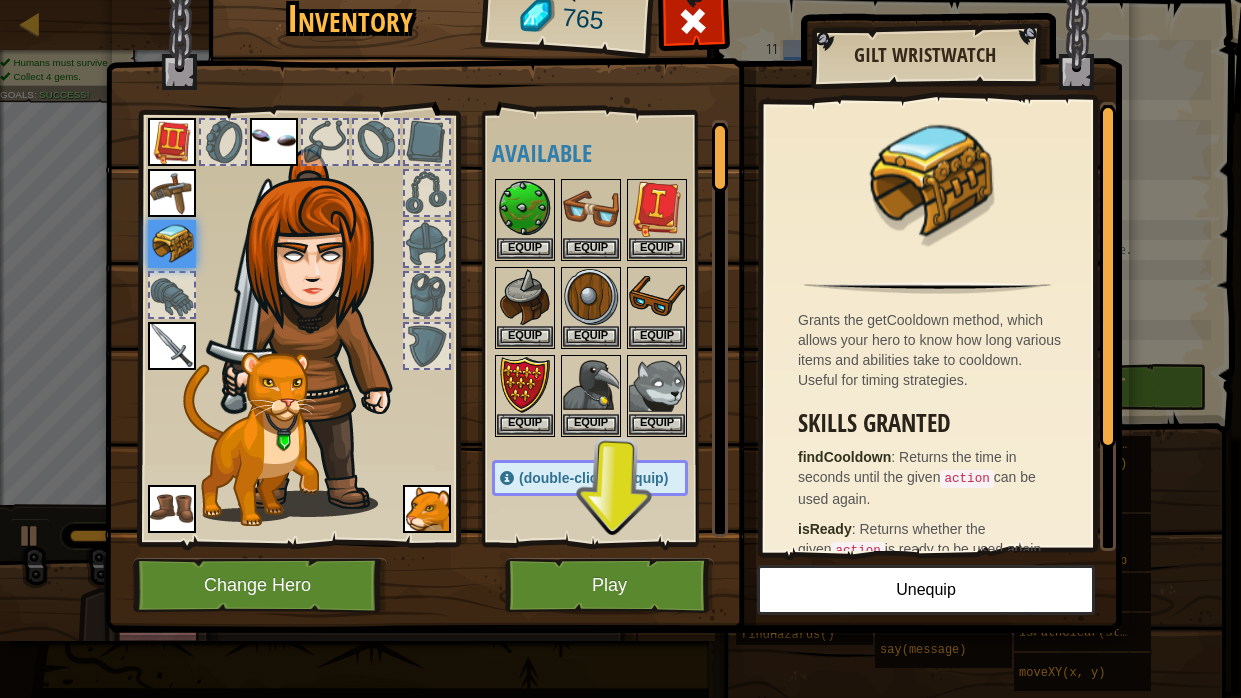 click at bounding box center (274, 142) 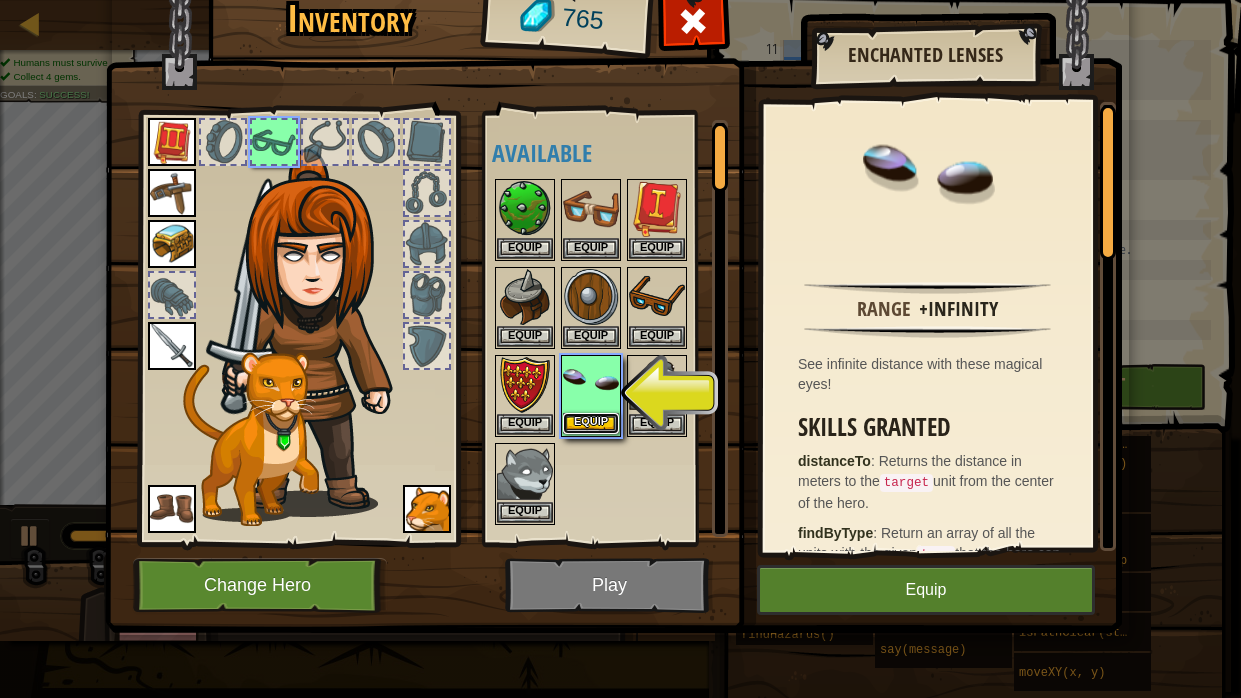 click on "Equip" at bounding box center (591, 423) 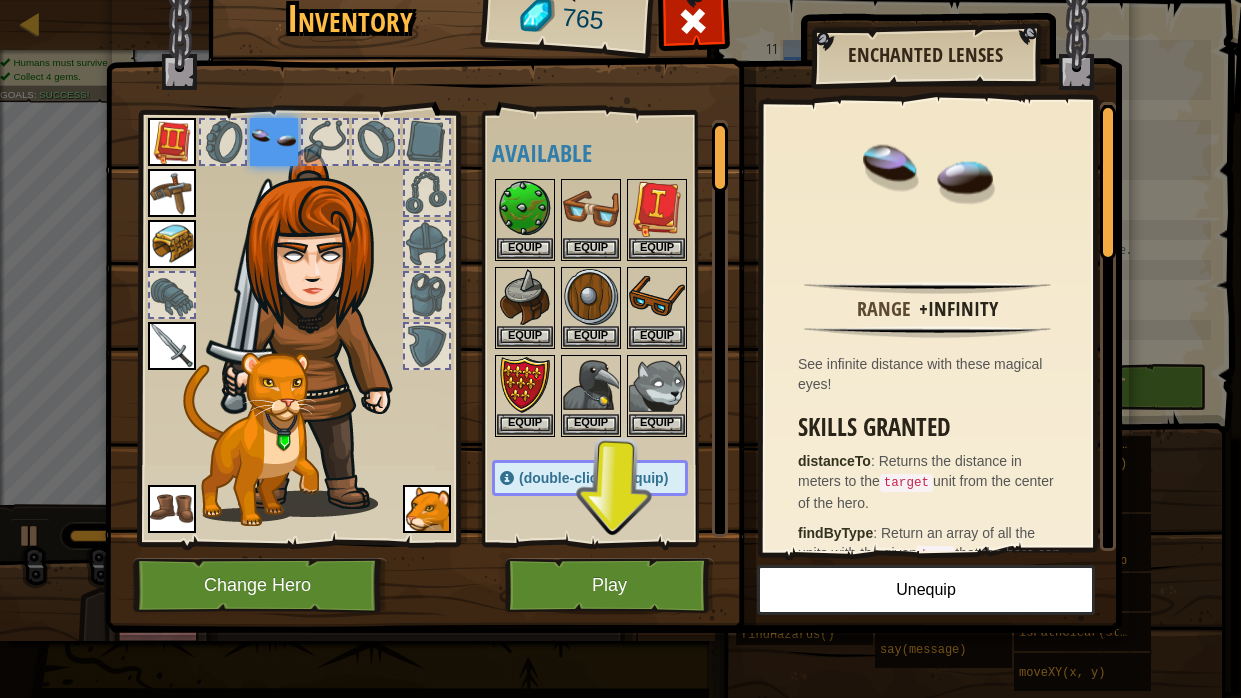 click at bounding box center [172, 142] 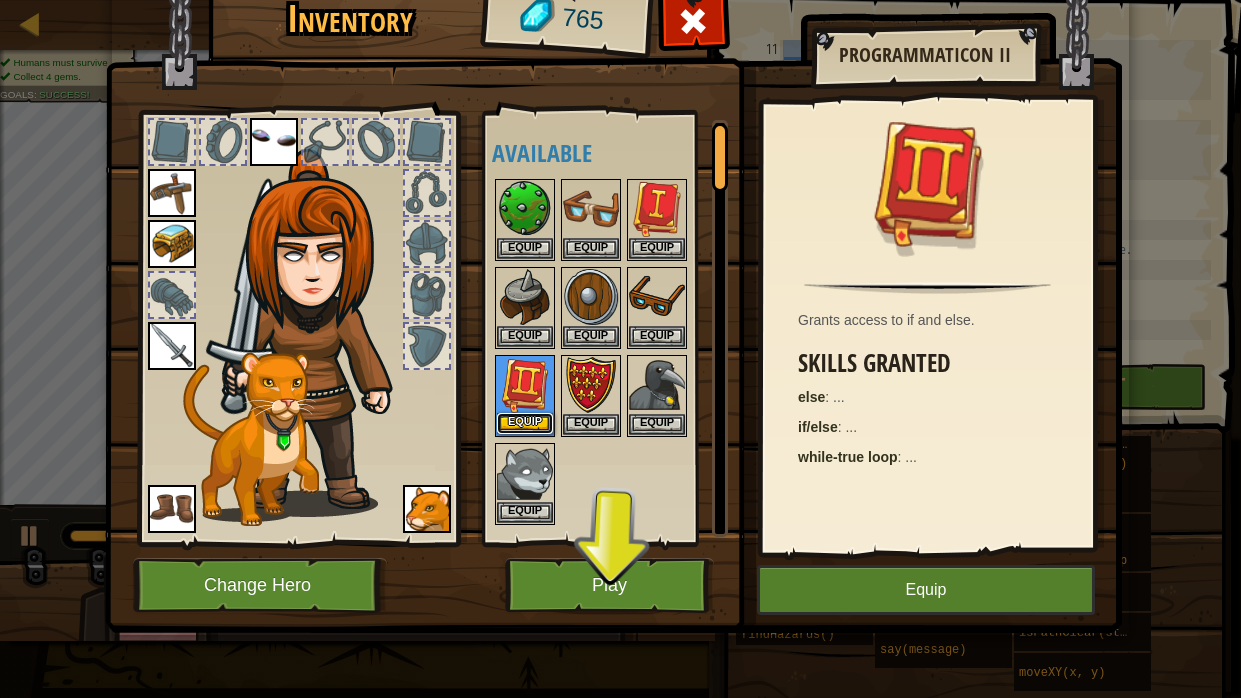 click on "Equip" at bounding box center [525, 423] 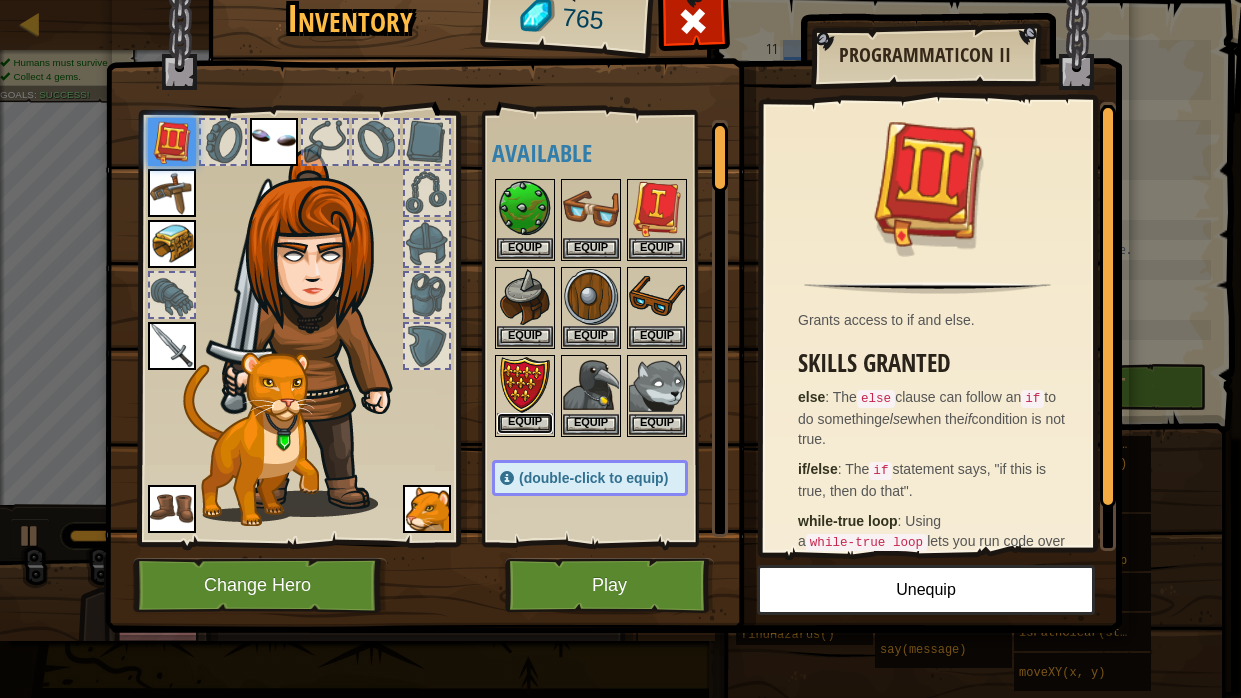 click on "Equip" at bounding box center (525, 423) 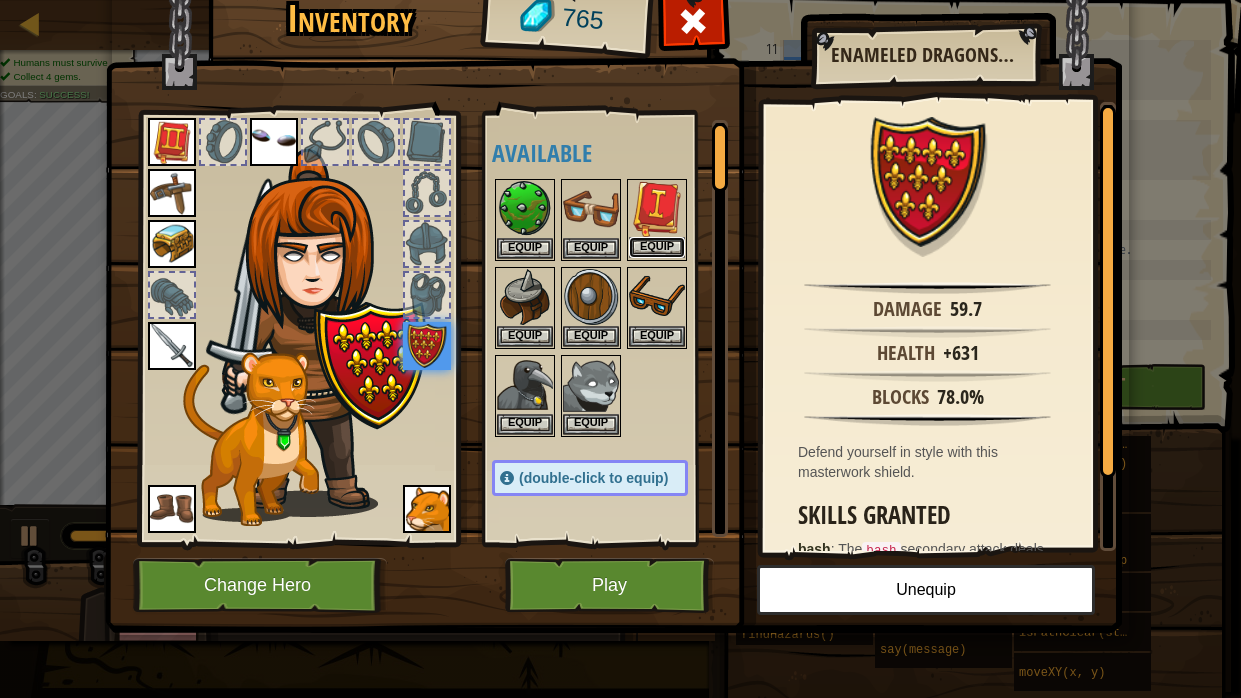 click on "Equip" at bounding box center (657, 247) 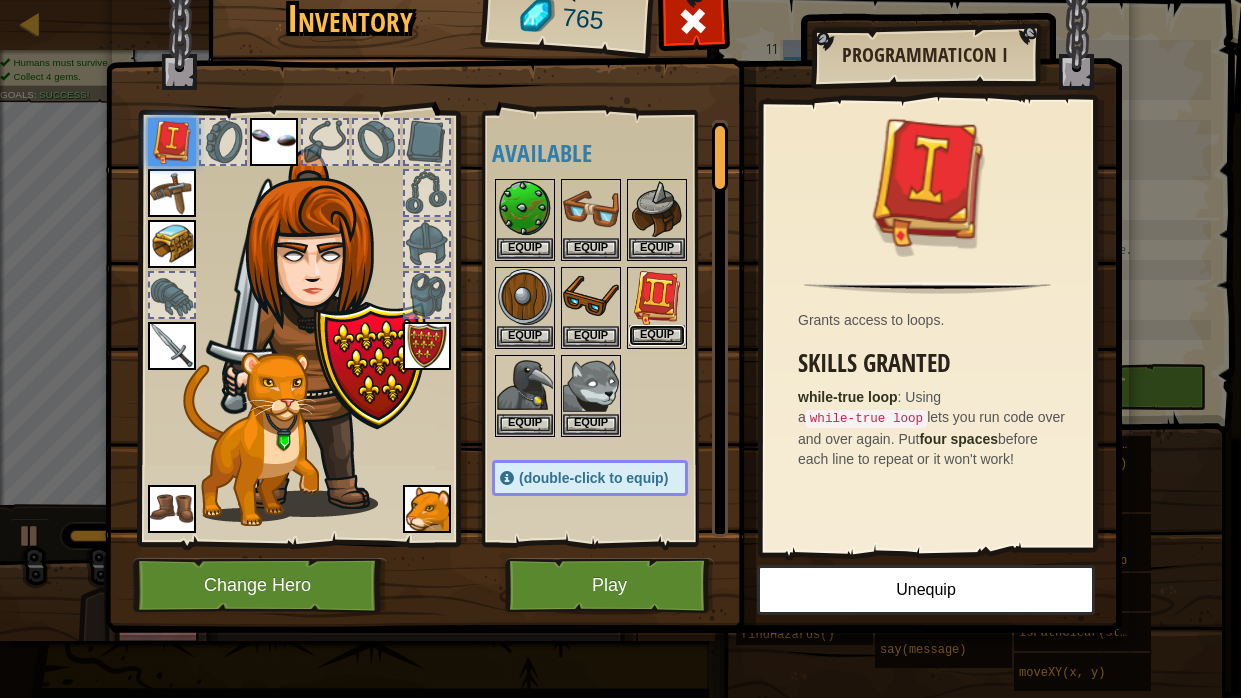 click on "Equip" at bounding box center (657, 335) 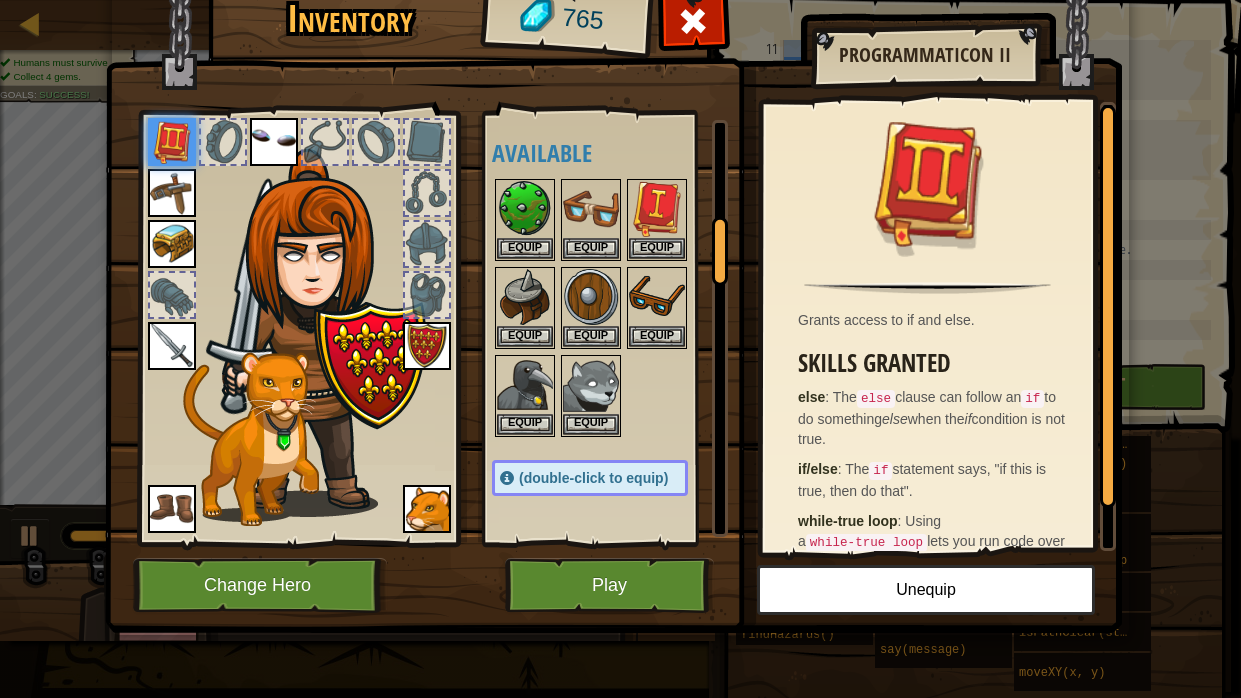 scroll, scrollTop: 630, scrollLeft: 0, axis: vertical 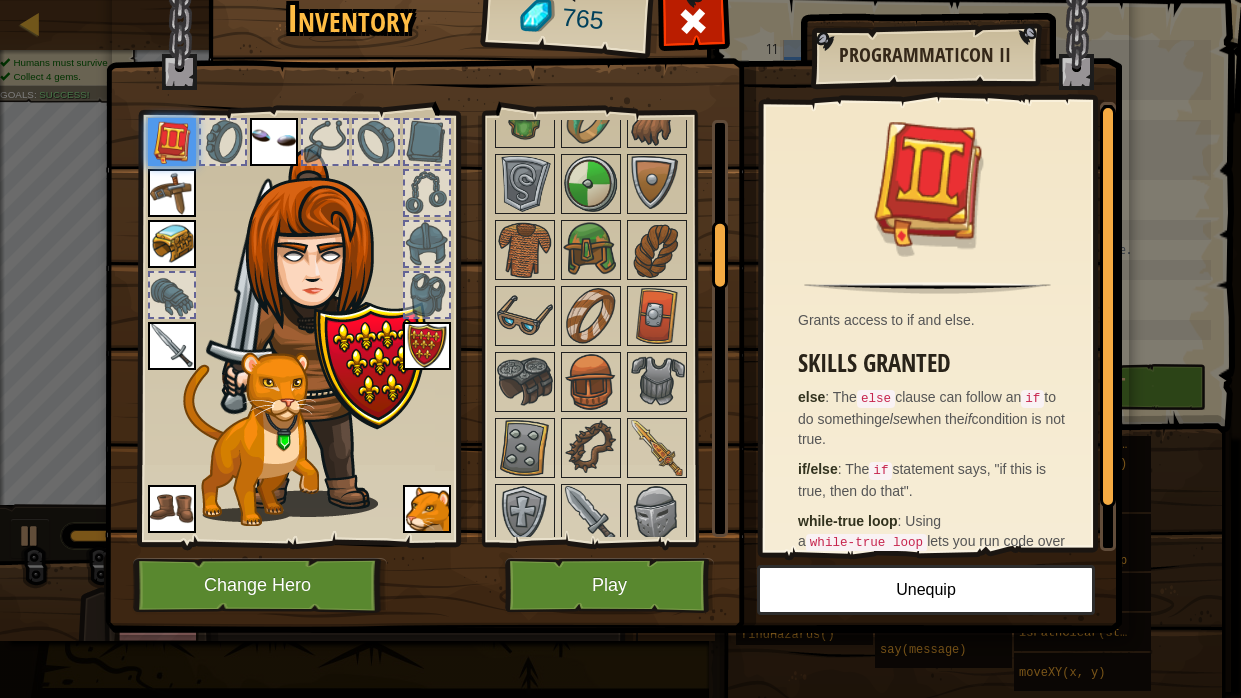 drag, startPoint x: 721, startPoint y: 149, endPoint x: 701, endPoint y: 244, distance: 97.082436 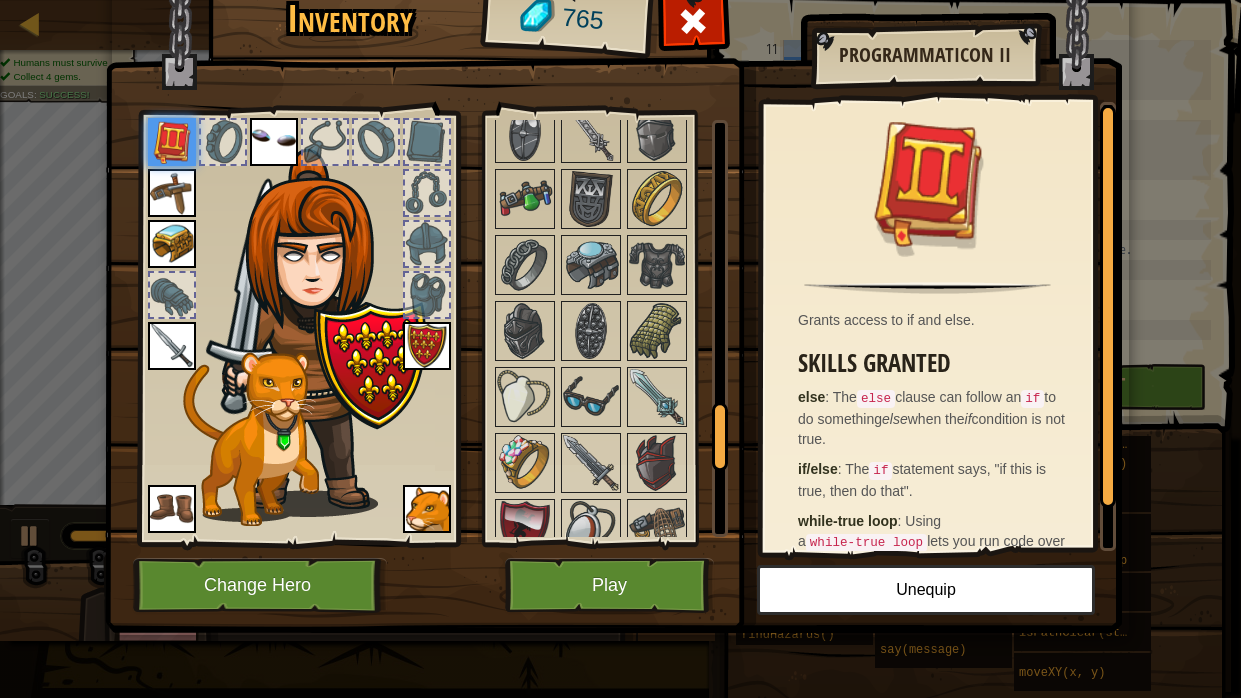 scroll, scrollTop: 2278, scrollLeft: 0, axis: vertical 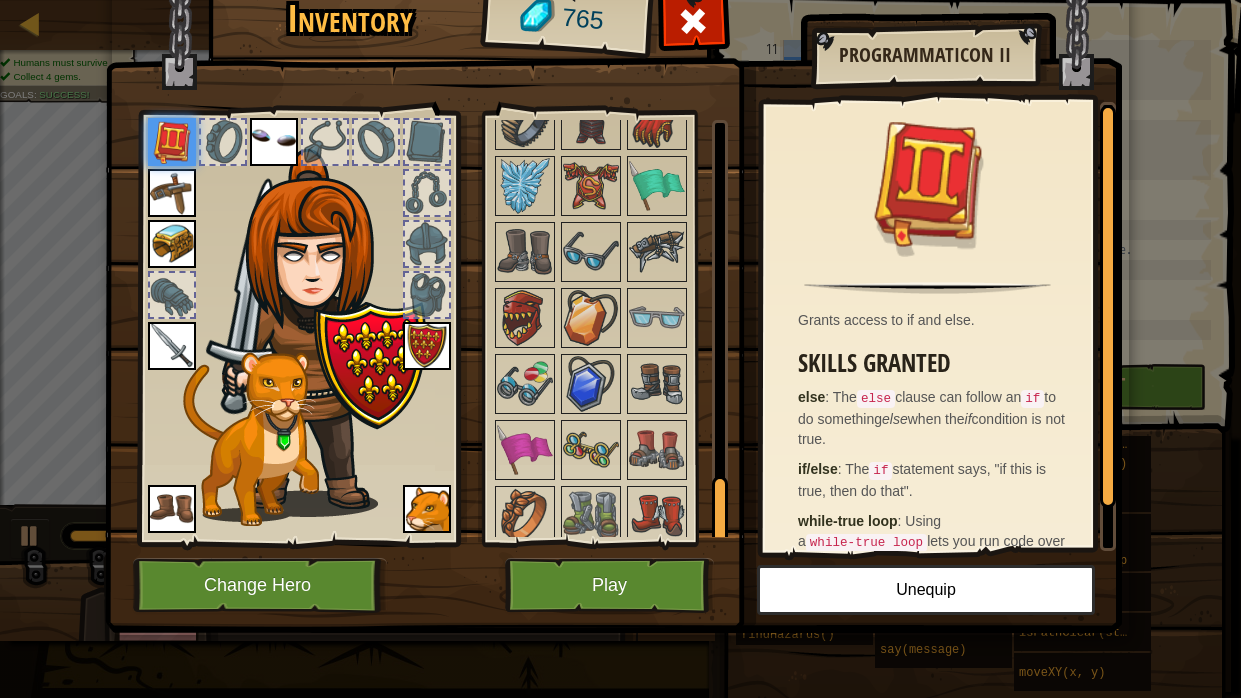 drag, startPoint x: 719, startPoint y: 252, endPoint x: 629, endPoint y: 539, distance: 300.78064 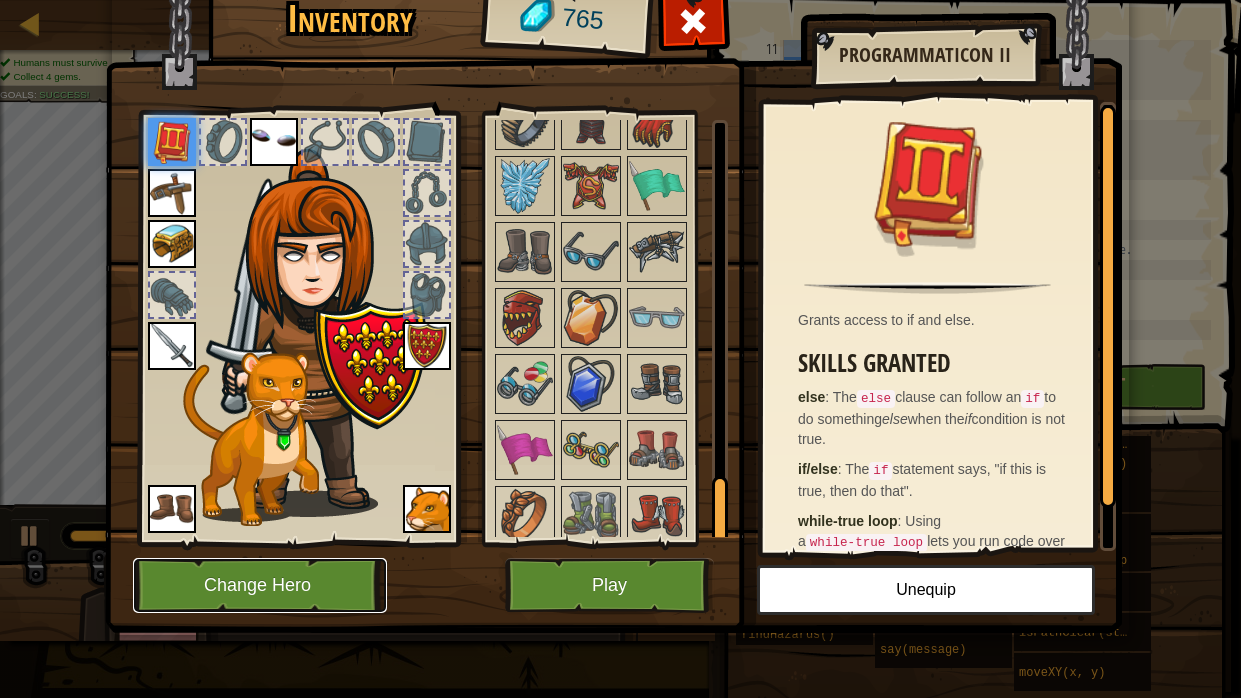 click on "Change Hero" at bounding box center [260, 585] 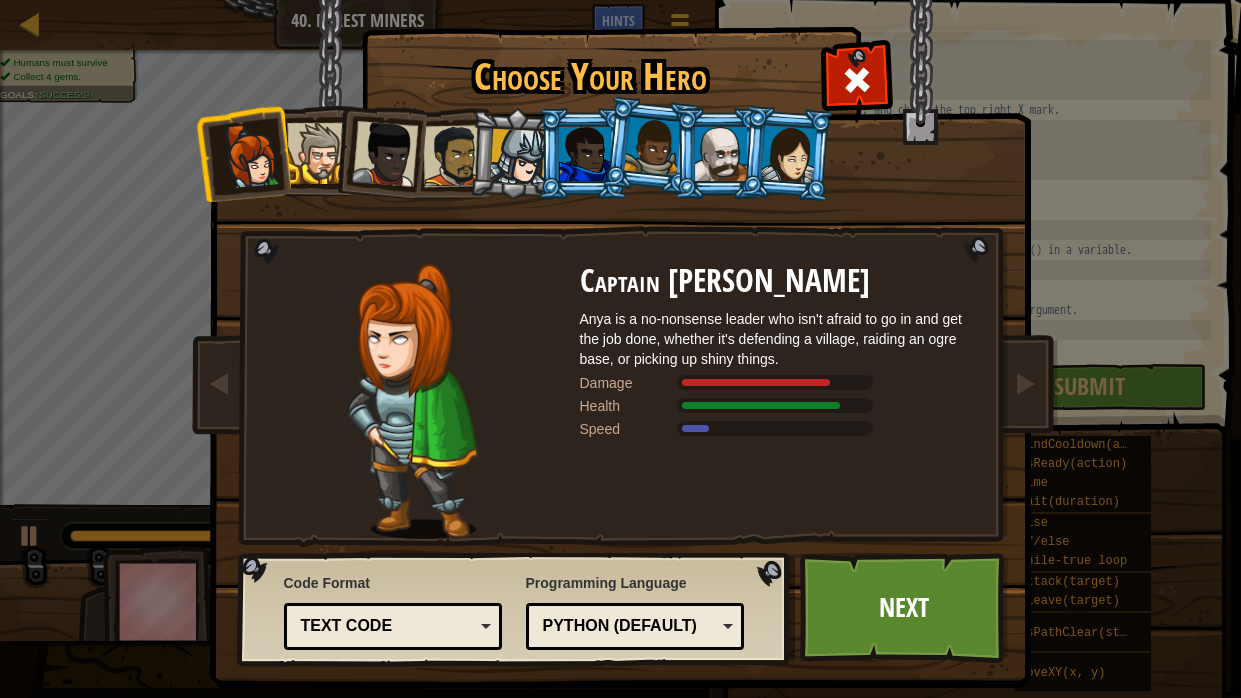 click at bounding box center [721, 154] 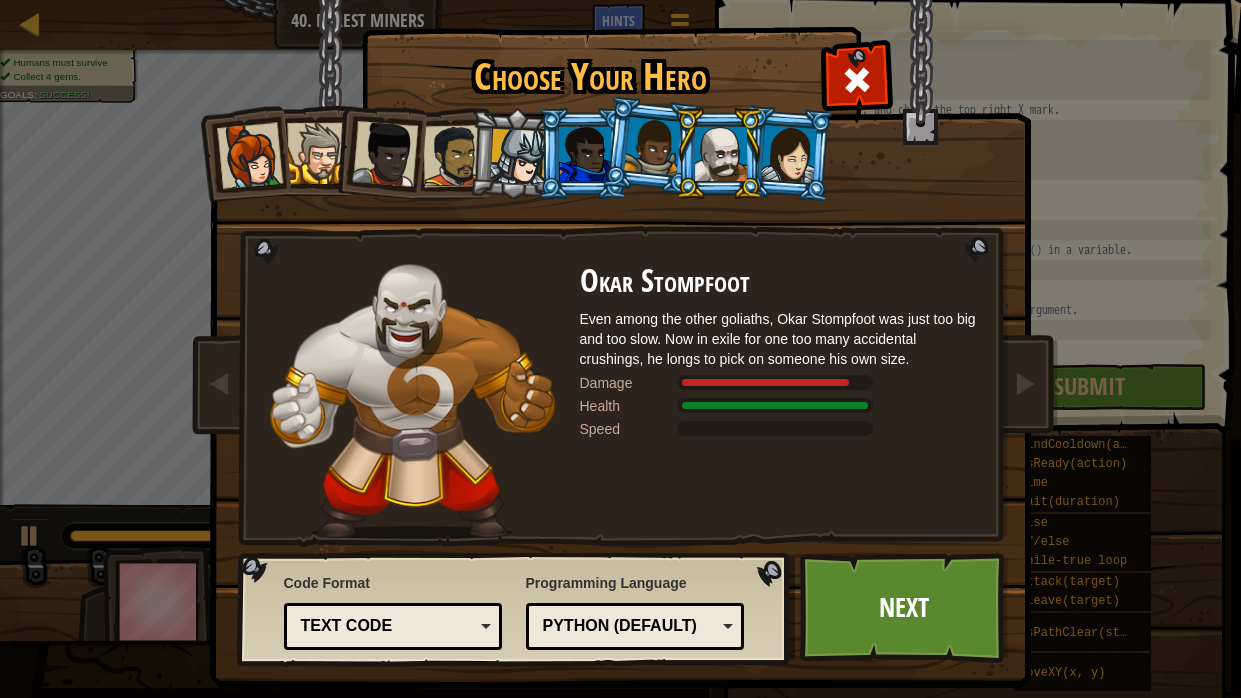 click at bounding box center [789, 153] 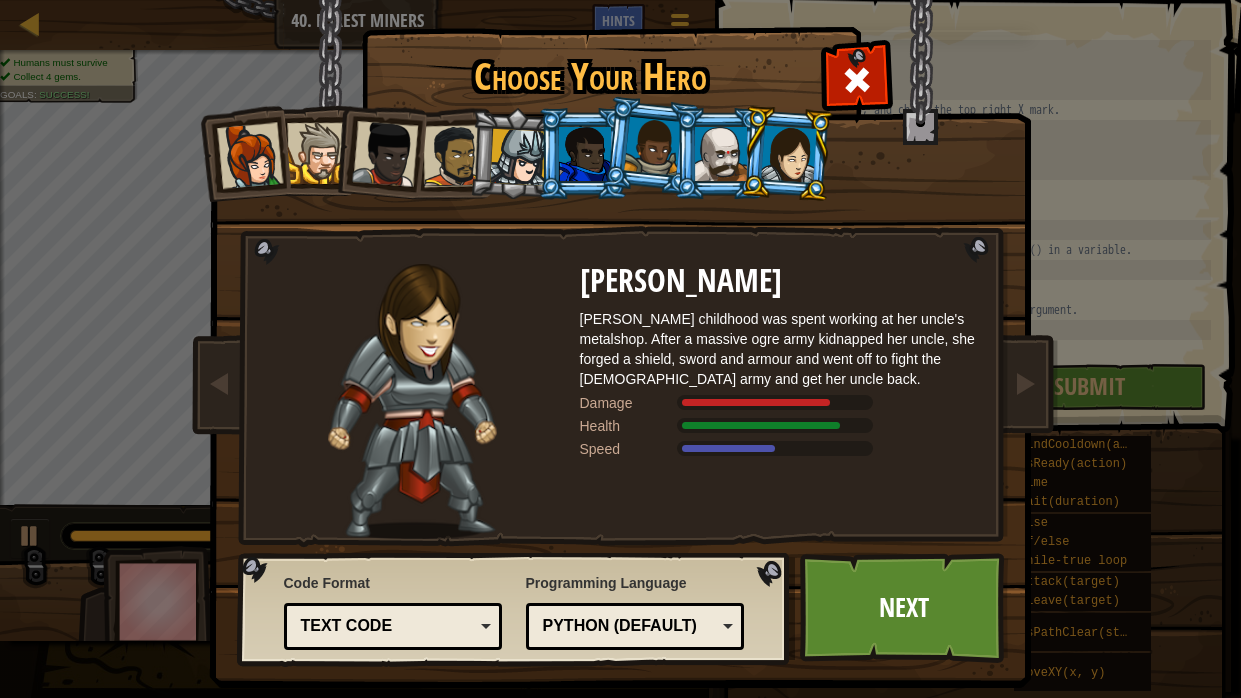 click at bounding box center [652, 146] 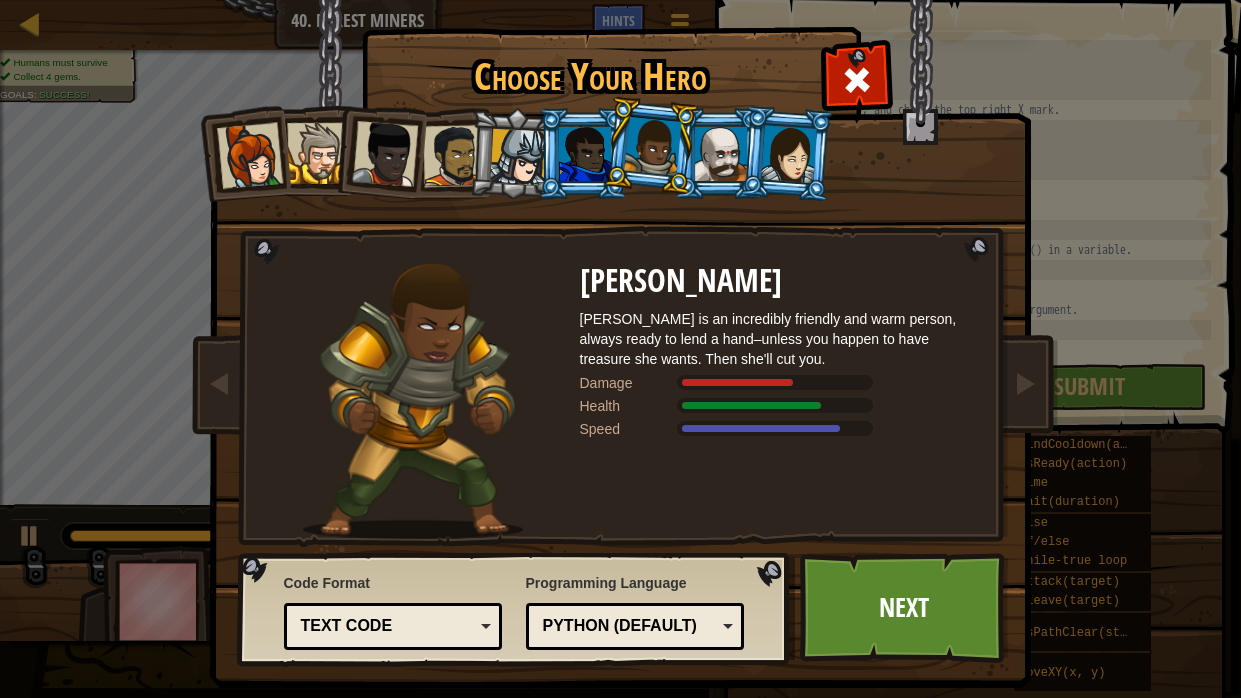 click at bounding box center (585, 154) 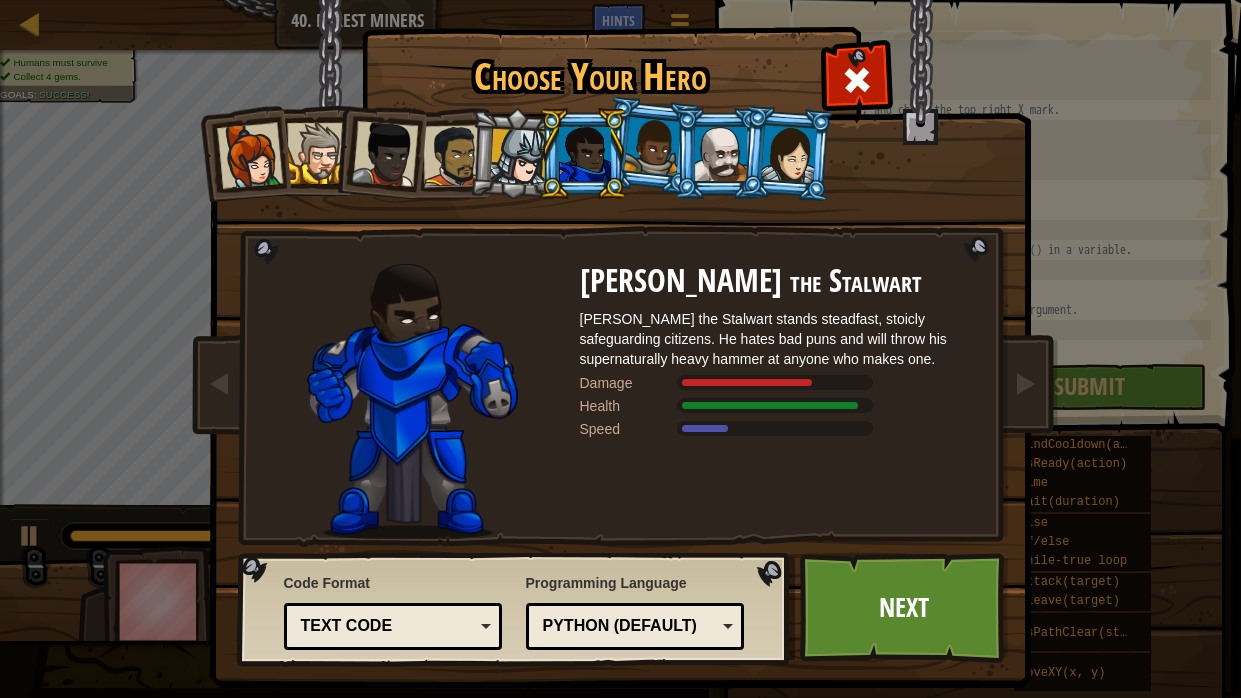 click at bounding box center [583, 153] 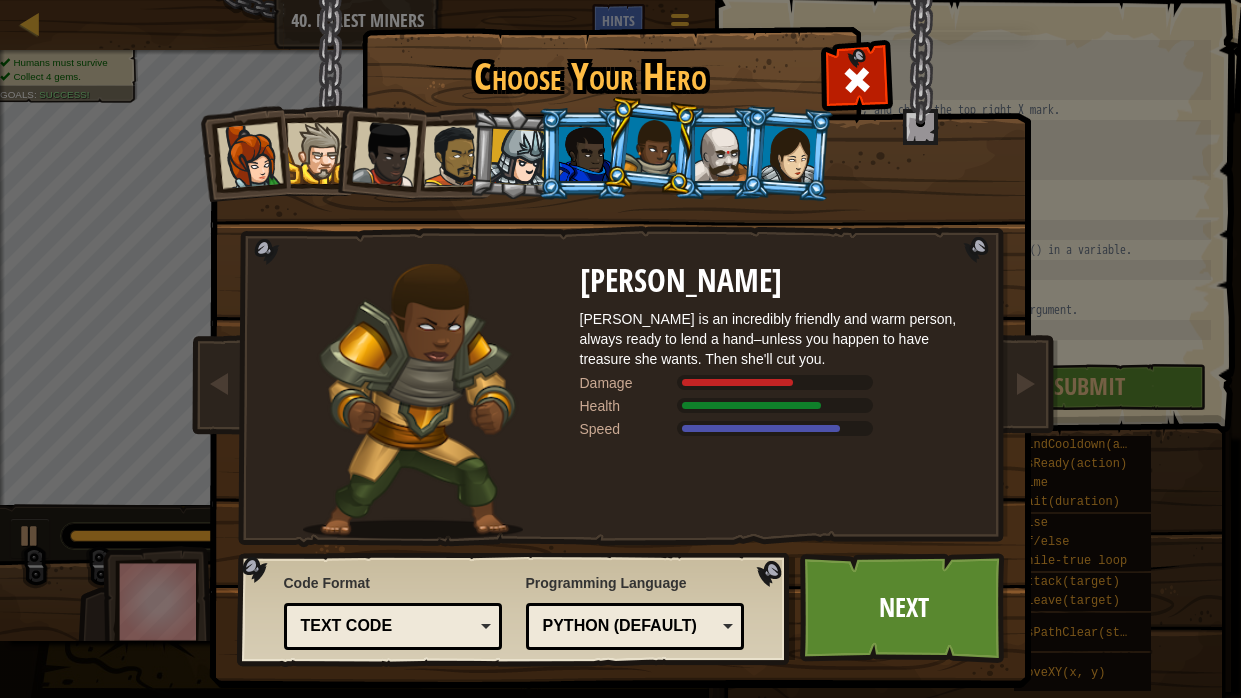 click at bounding box center (249, 156) 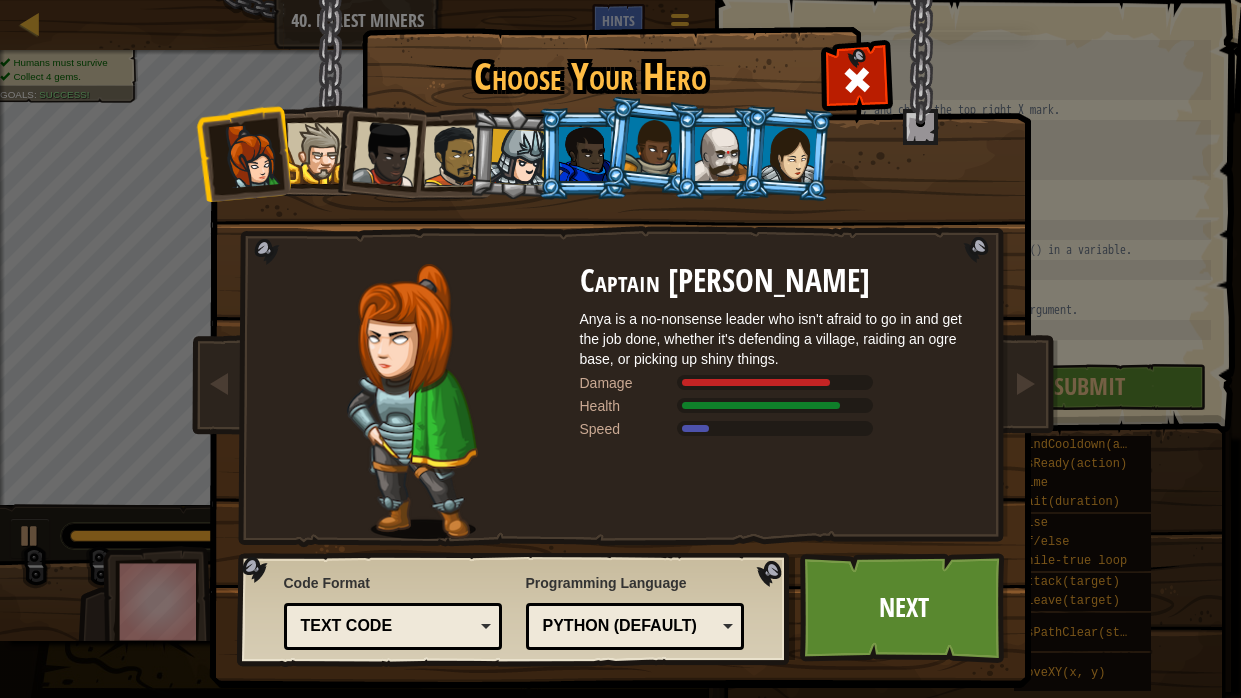 click at bounding box center [652, 146] 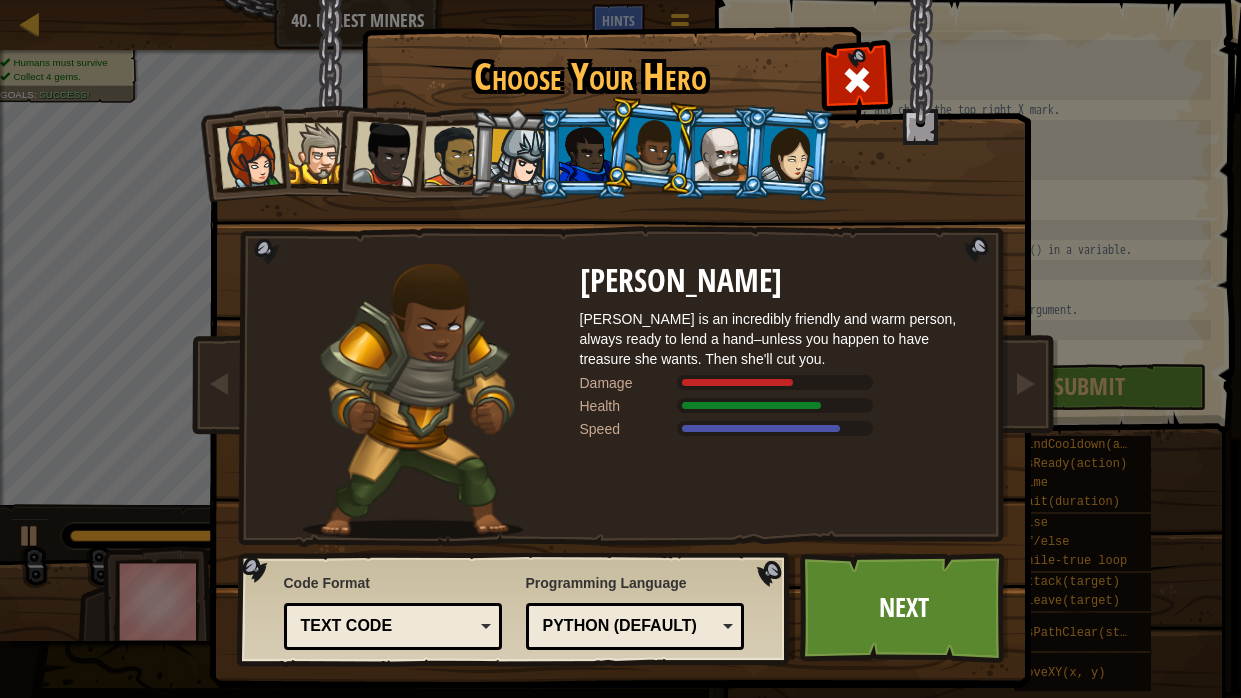 click at bounding box center [650, 146] 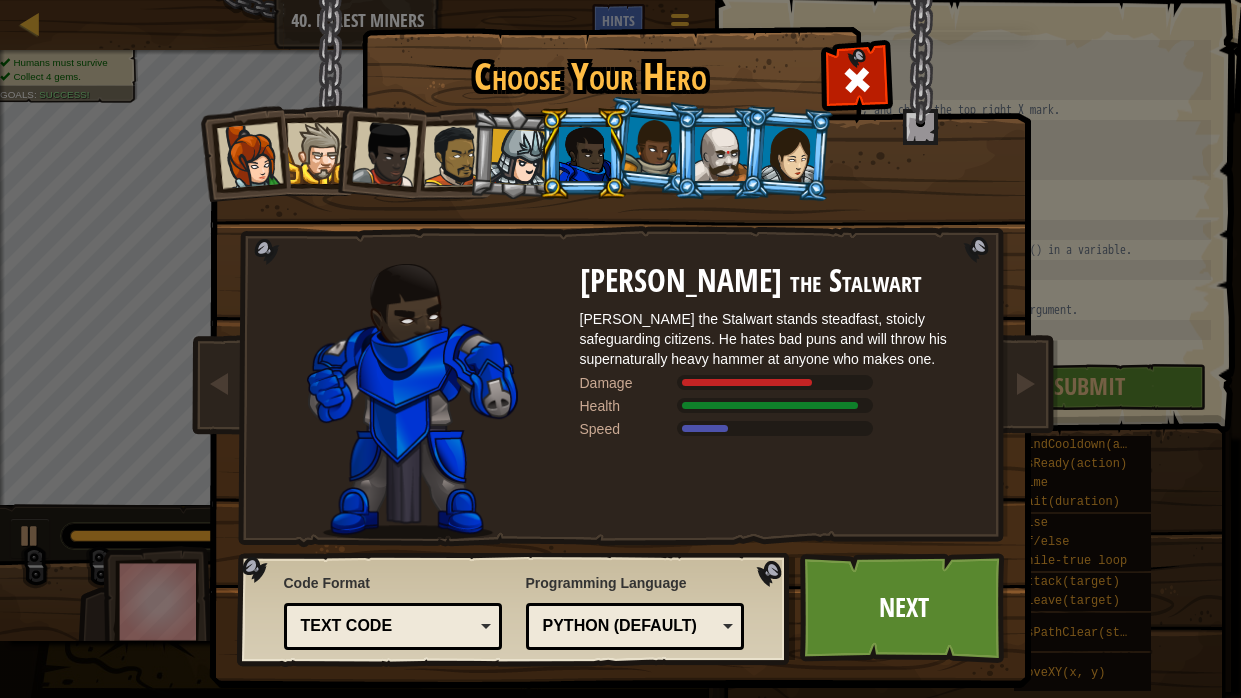 click at bounding box center (652, 146) 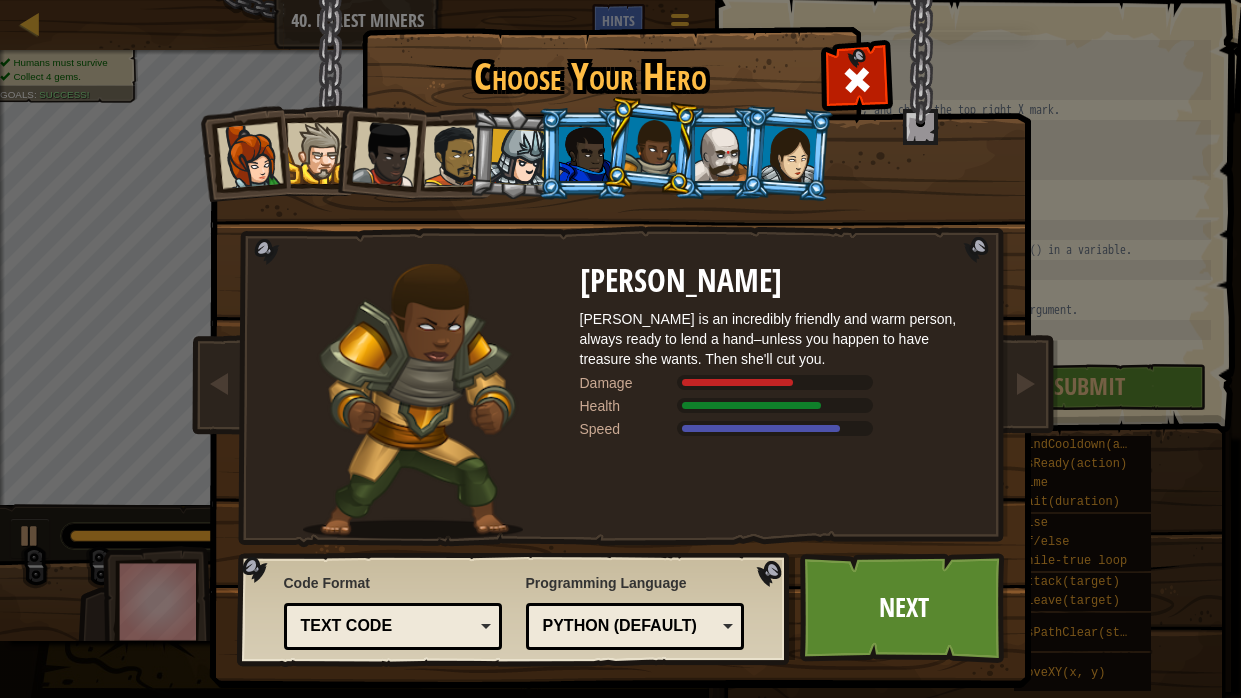 click at bounding box center (650, 146) 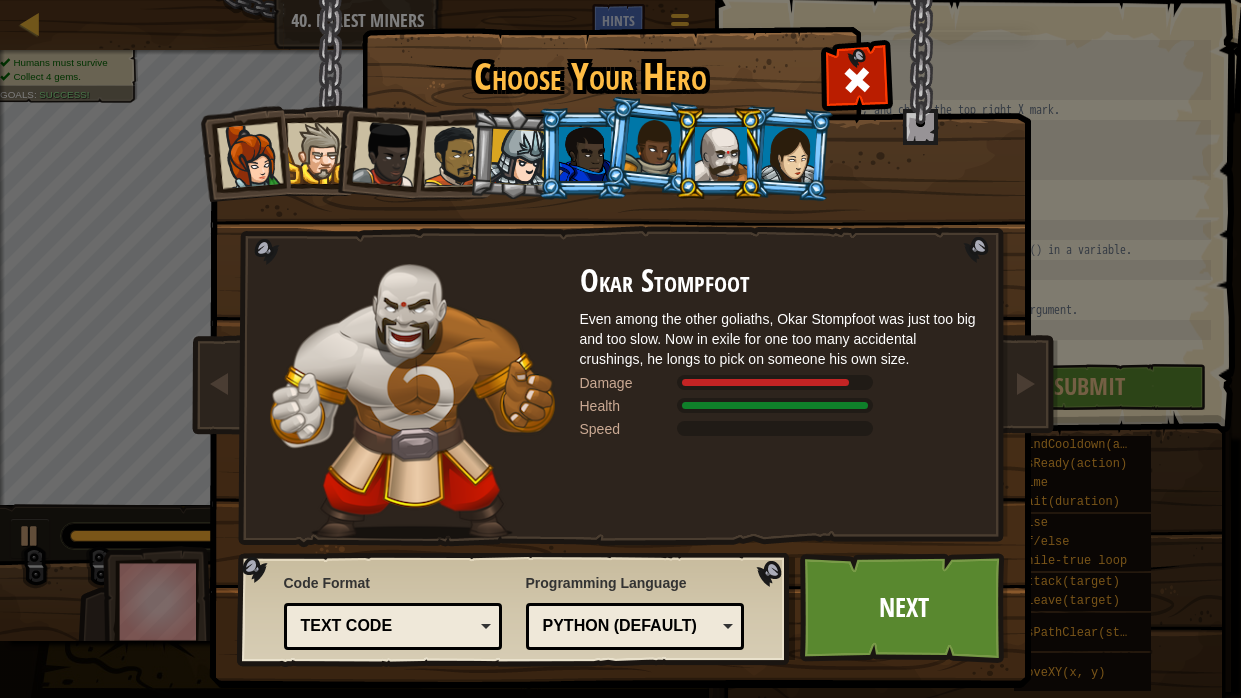 click at bounding box center [789, 153] 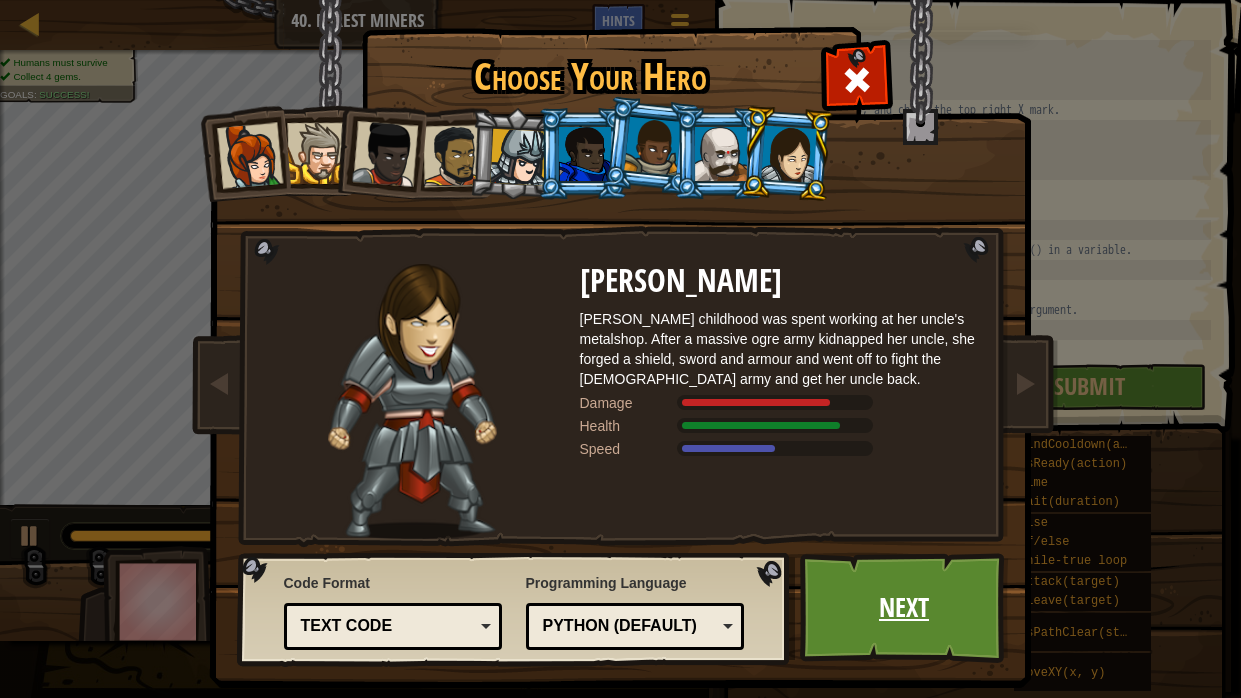 click on "Next" at bounding box center [904, 608] 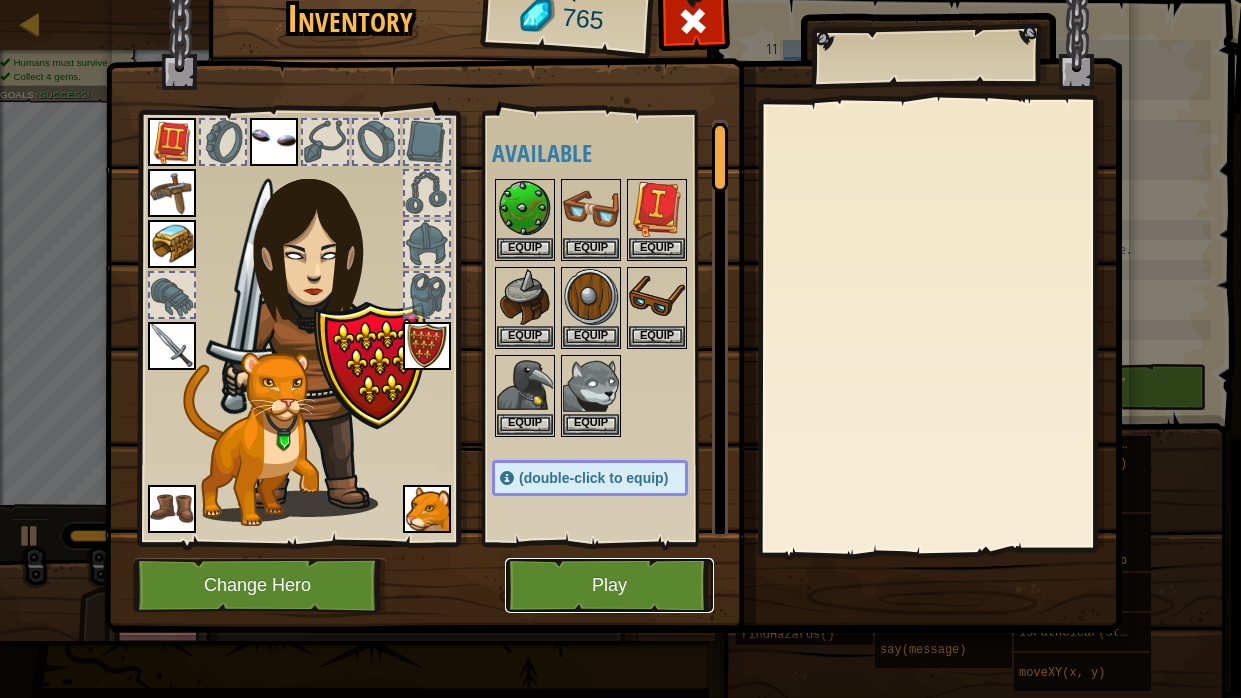 click on "Play" at bounding box center (609, 585) 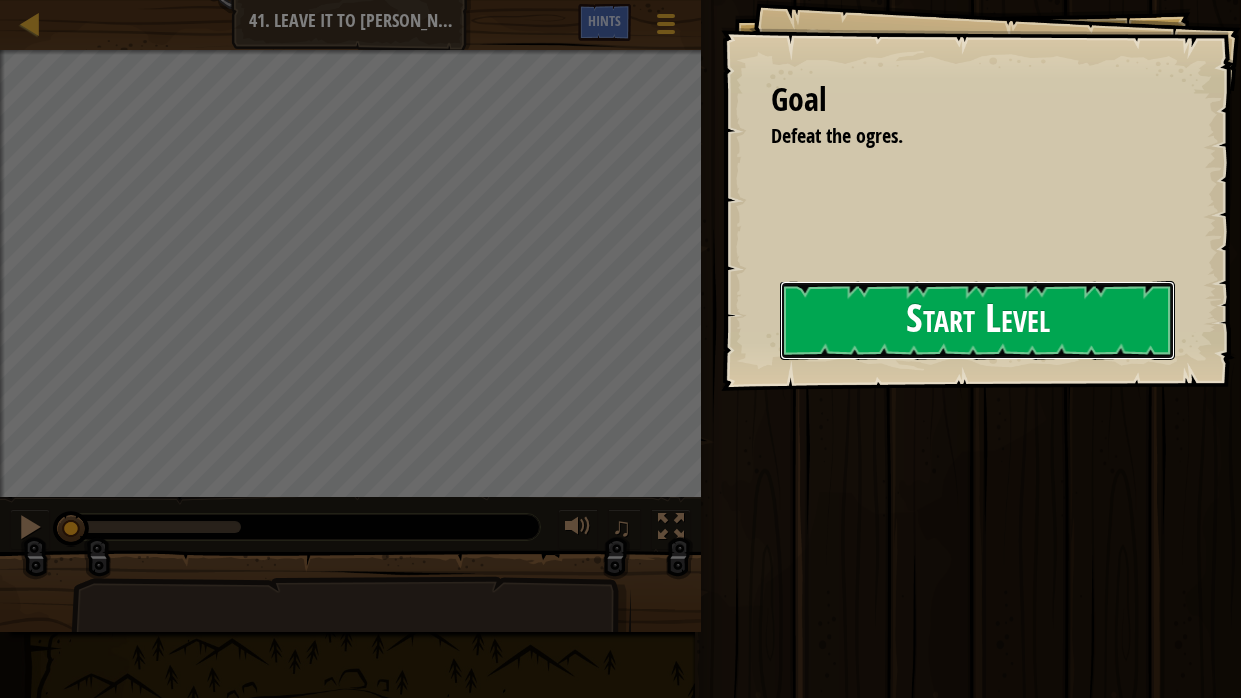 click on "Start Level" at bounding box center (977, 320) 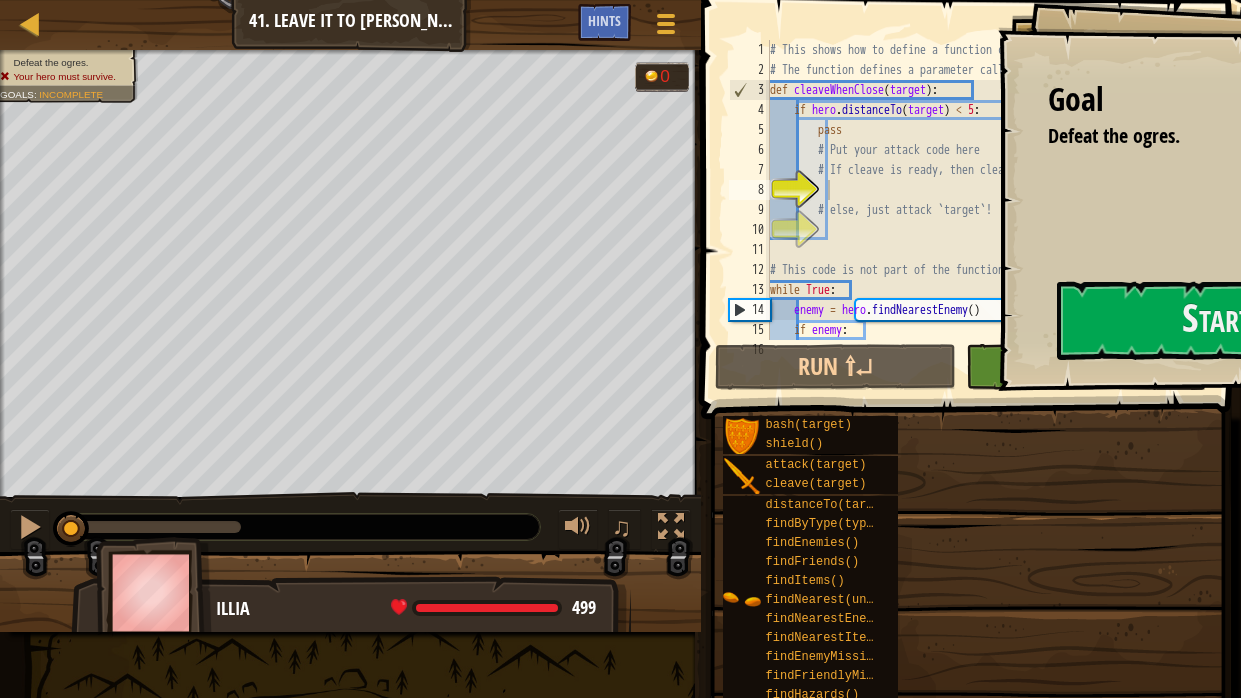 click on "# This shows how to define a function called cleaveWhenClose # The function defines a parameter called `target` def   cleaveWhenClose ( target ) :      if   hero . distanceTo ( target )   <   5 :          pass          # Put your attack code here          # If cleave is ready, then cleave target                   # else, just attack `target`!          # This code is not part of the function. while   True :      enemy   =   hero . findNearestEnemy ( )      if   enemy :          # Note that inside cleaveWhenClose, we refer to the               `enemy` as `target`." at bounding box center (989, 220) 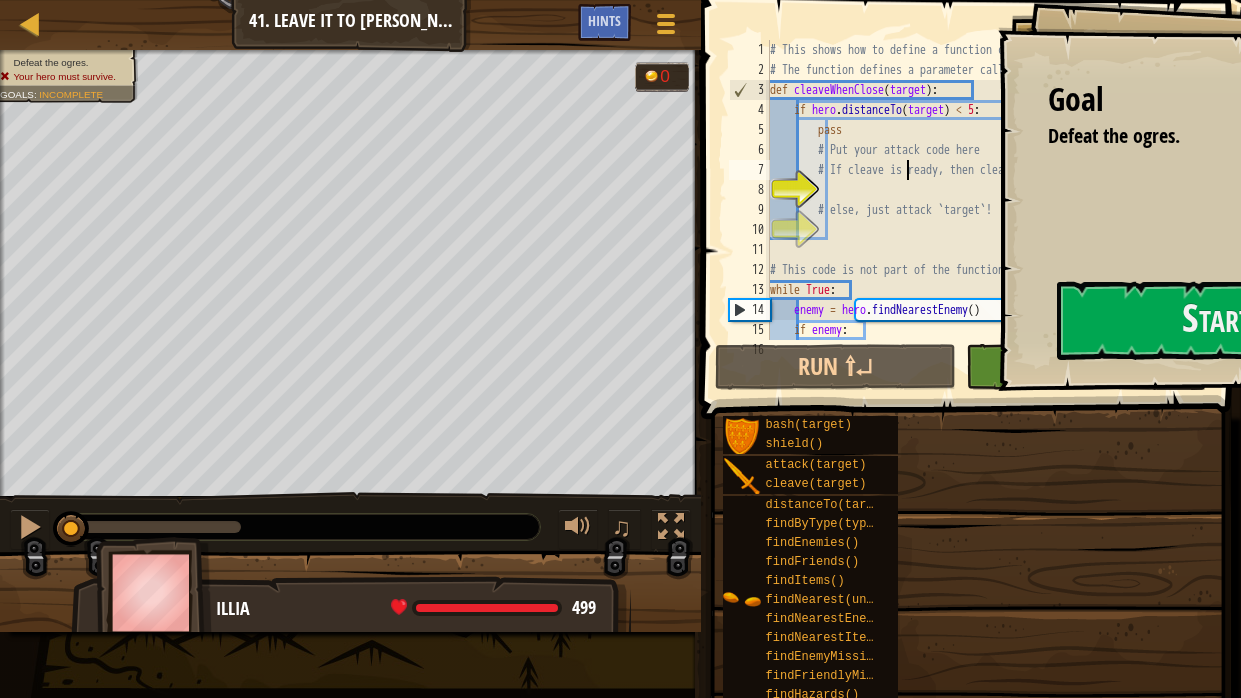 click on "# This shows how to define a function called cleaveWhenClose # The function defines a parameter called `target` def   cleaveWhenClose ( target ) :      if   hero . distanceTo ( target )   <   5 :          pass          # Put your attack code here          # If cleave is ready, then cleave target                   # else, just attack `target`!          # This code is not part of the function. while   True :      enemy   =   hero . findNearestEnemy ( )      if   enemy :          # Note that inside cleaveWhenClose, we refer to the               `enemy` as `target`." at bounding box center [989, 220] 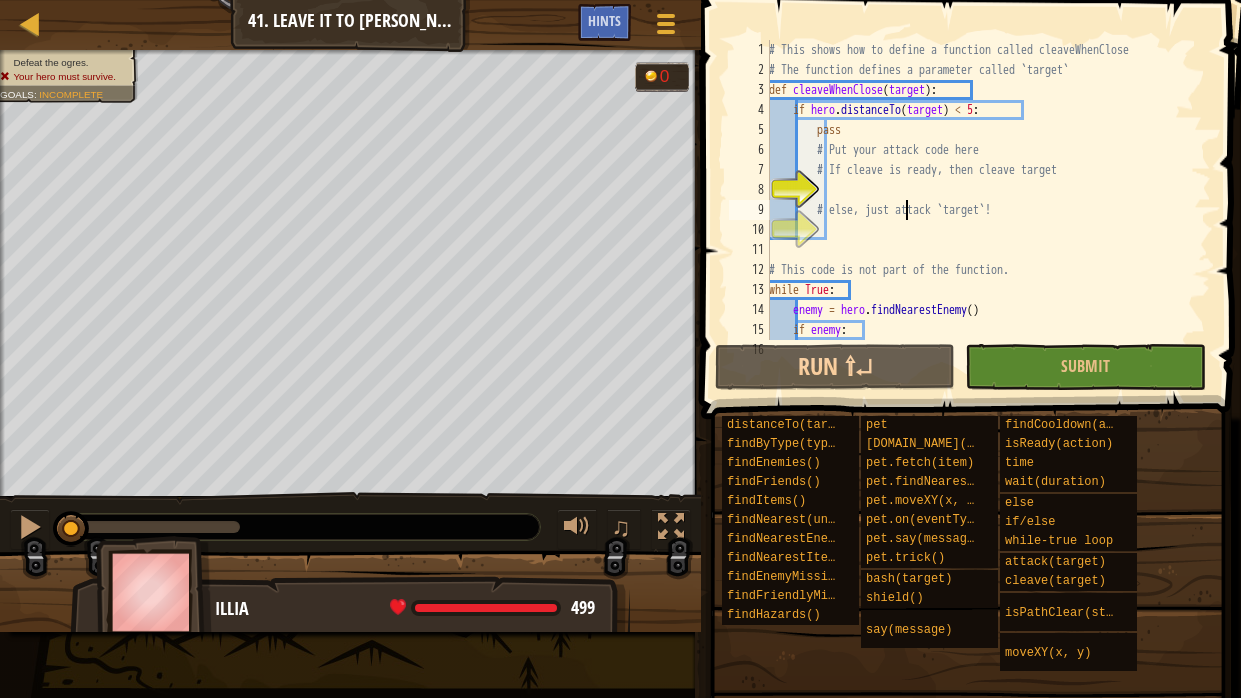 type on "# else, just attack `target`!" 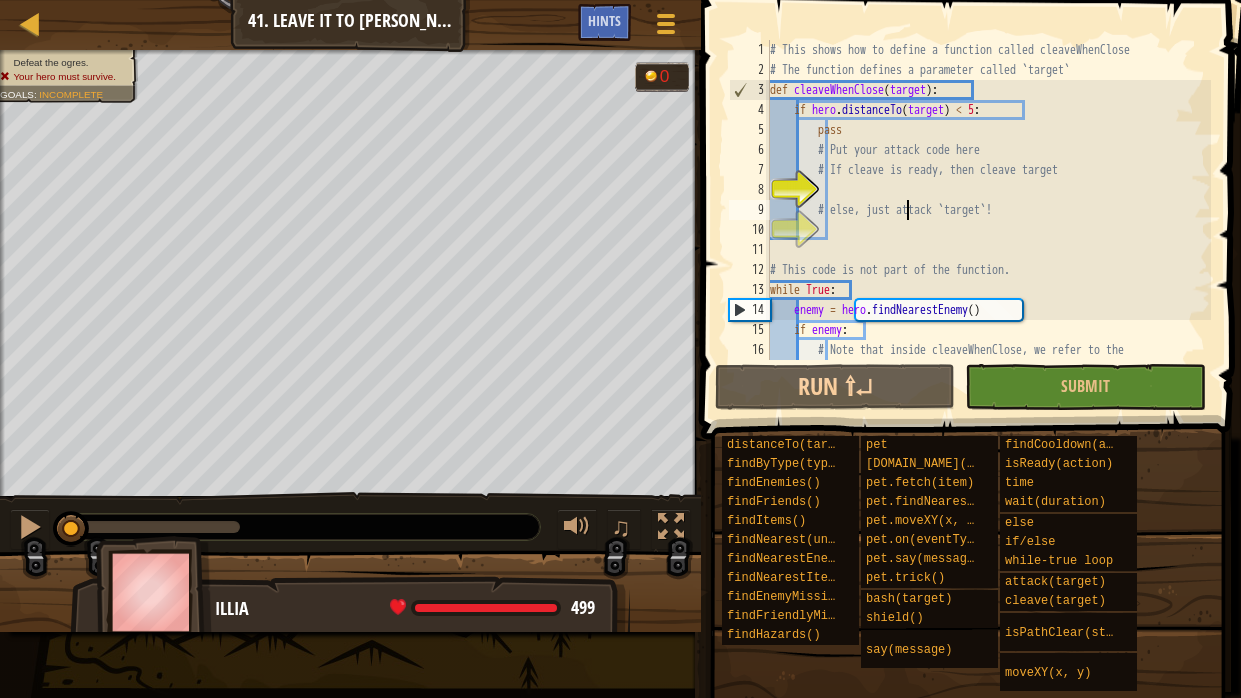 click on "# This shows how to define a function called cleaveWhenClose # The function defines a parameter called `target` def   cleaveWhenClose ( target ) :      if   hero . distanceTo ( target )   <   5 :          pass          # Put your attack code here          # If cleave is ready, then cleave target                   # else, just attack `target`!          # This code is not part of the function. while   True :      enemy   =   hero . findNearestEnemy ( )      if   enemy :          # Note that inside cleaveWhenClose, we refer to the               `enemy` as `target`." at bounding box center [988, 230] 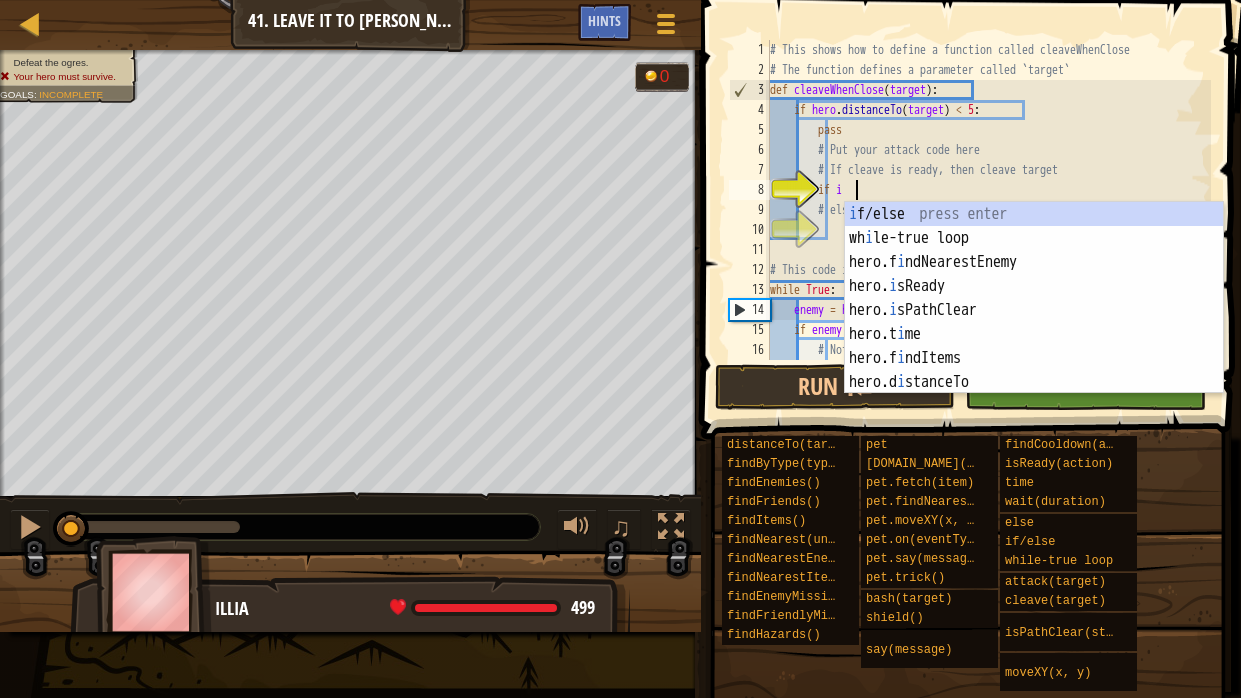 scroll, scrollTop: 9, scrollLeft: 6, axis: both 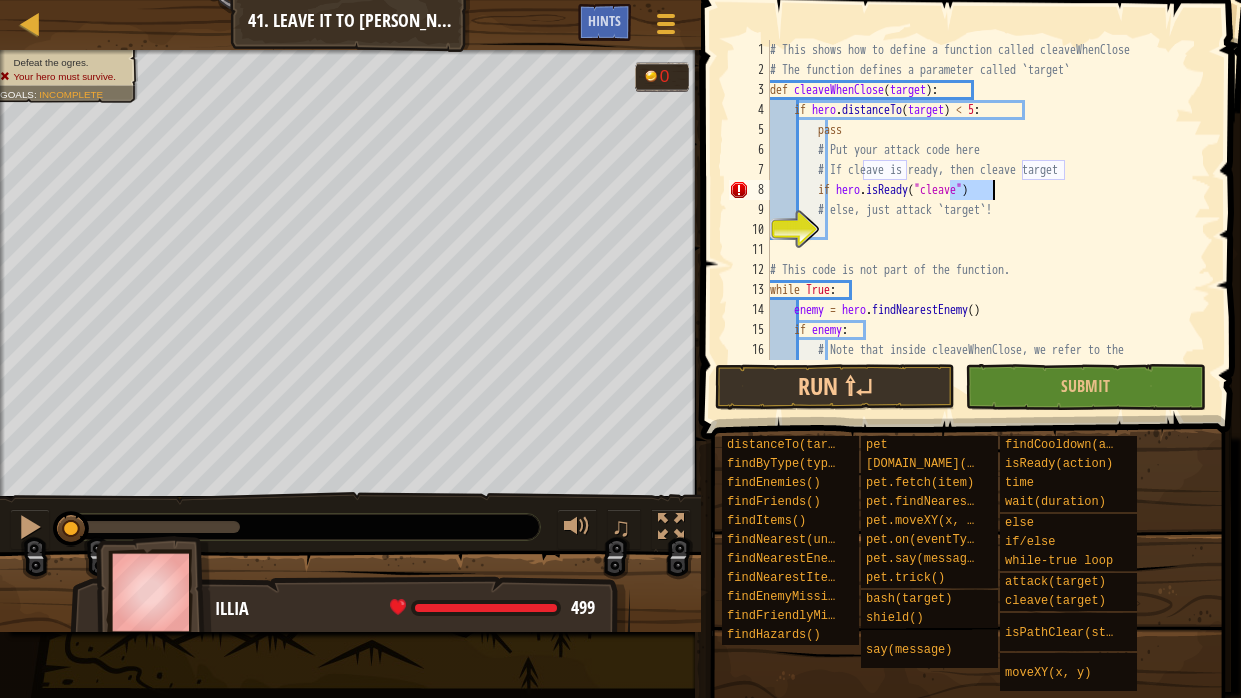 type on "# else, just attack `target`!" 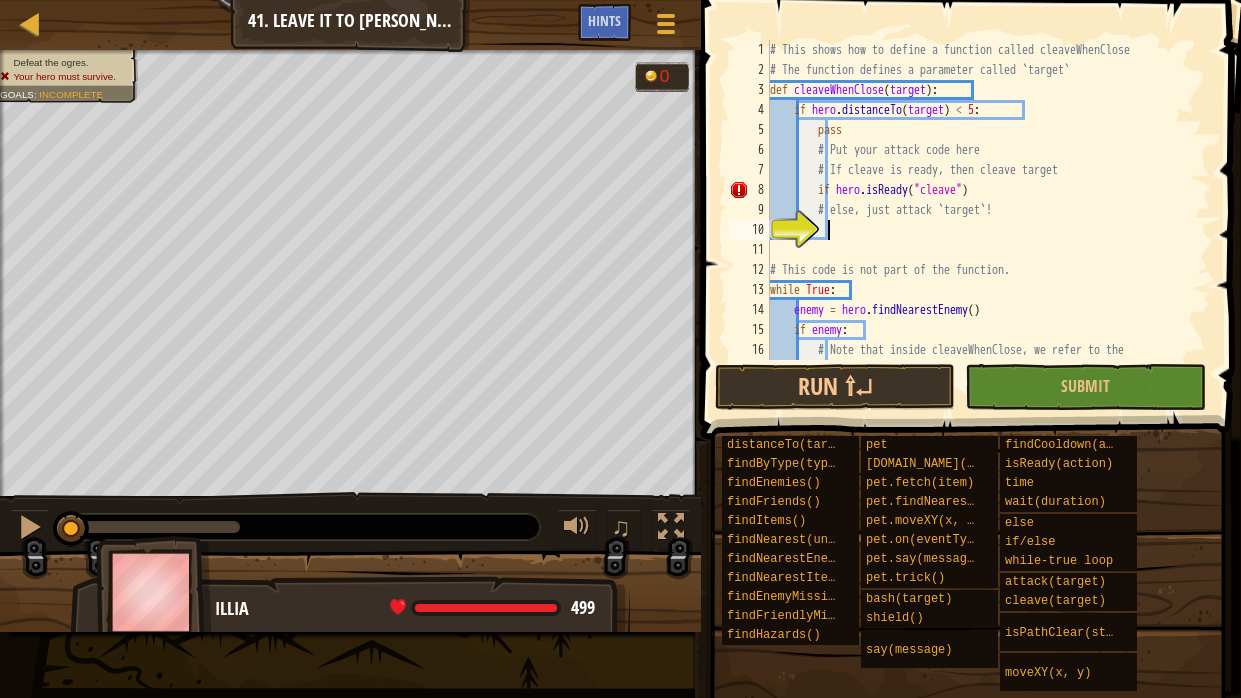 scroll, scrollTop: 9, scrollLeft: 3, axis: both 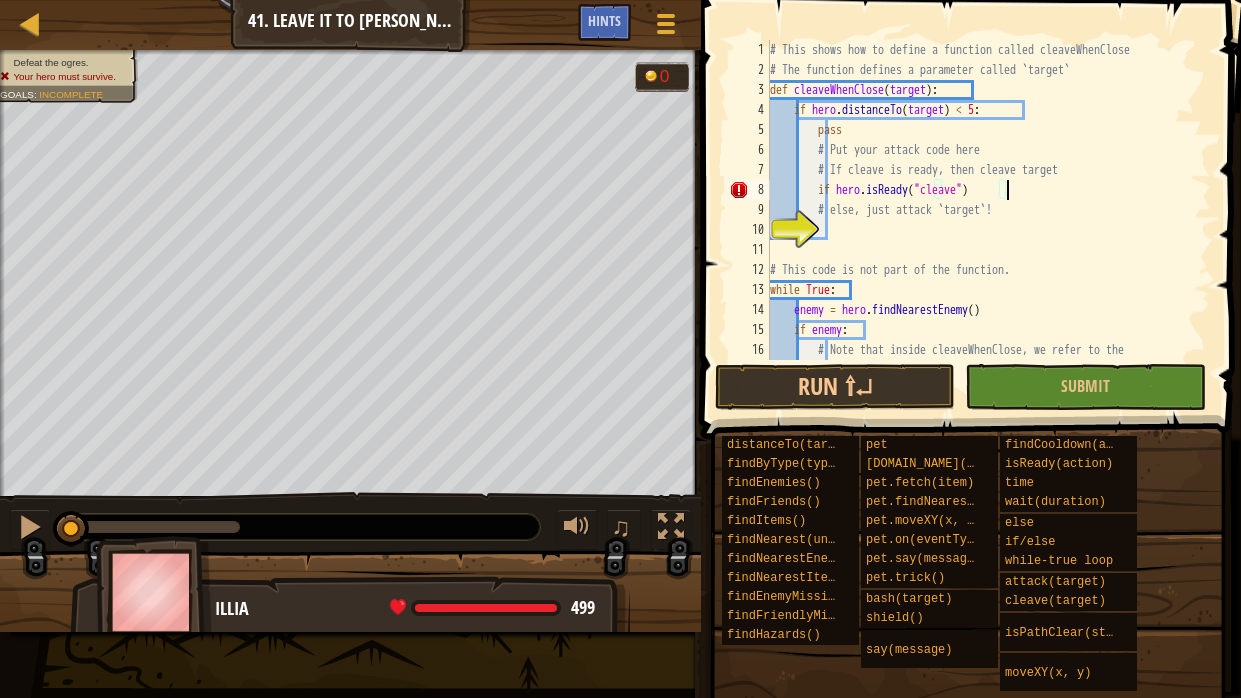 type on "if hero.isReady("cleave"):" 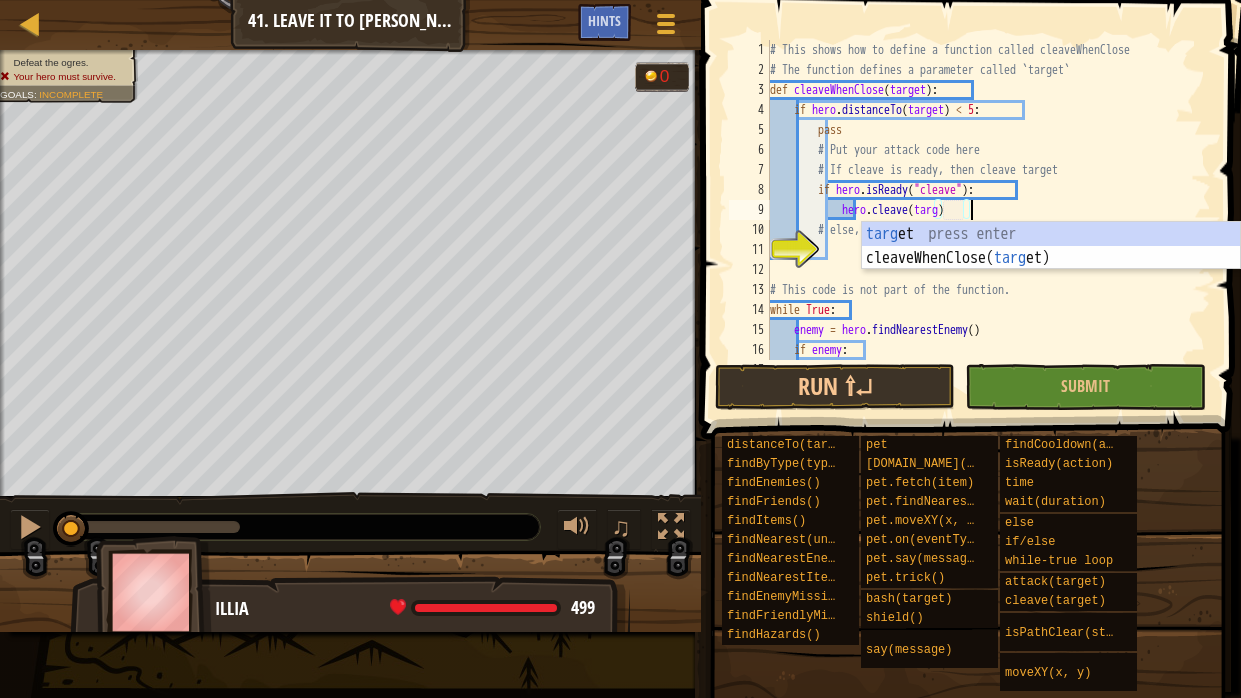 scroll, scrollTop: 9, scrollLeft: 17, axis: both 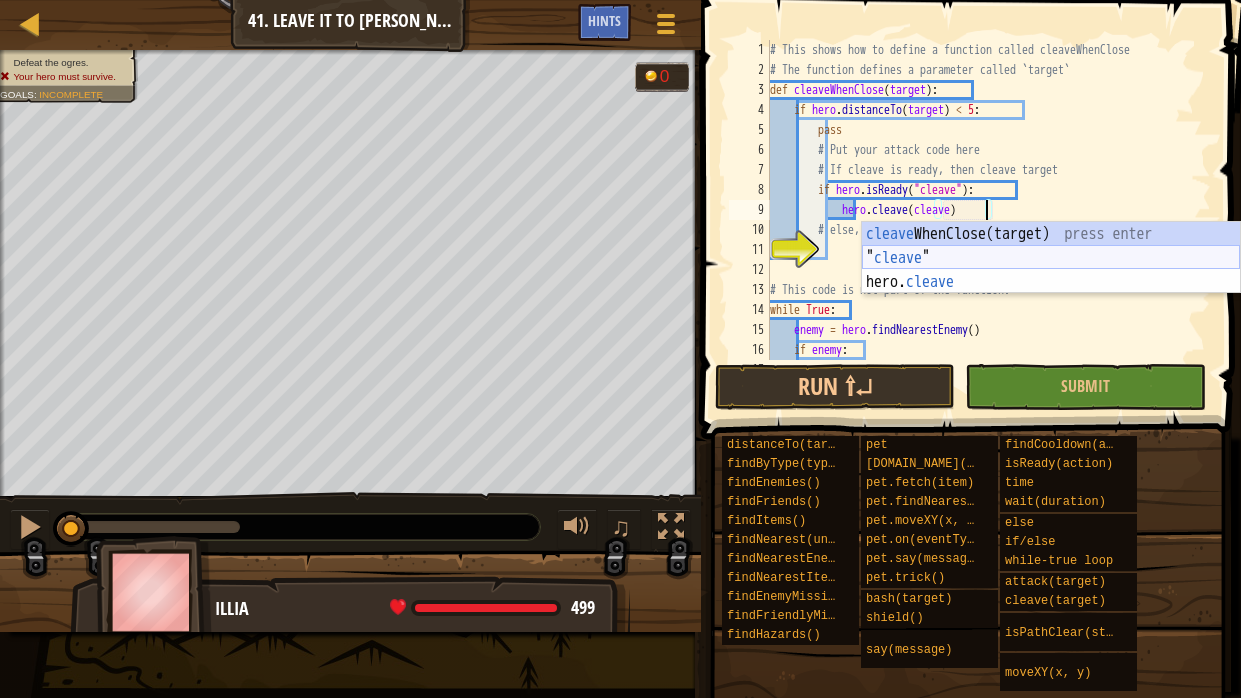 click on "cleave WhenClose(target) press enter " cleave " press enter hero. cleave press enter" at bounding box center (1051, 282) 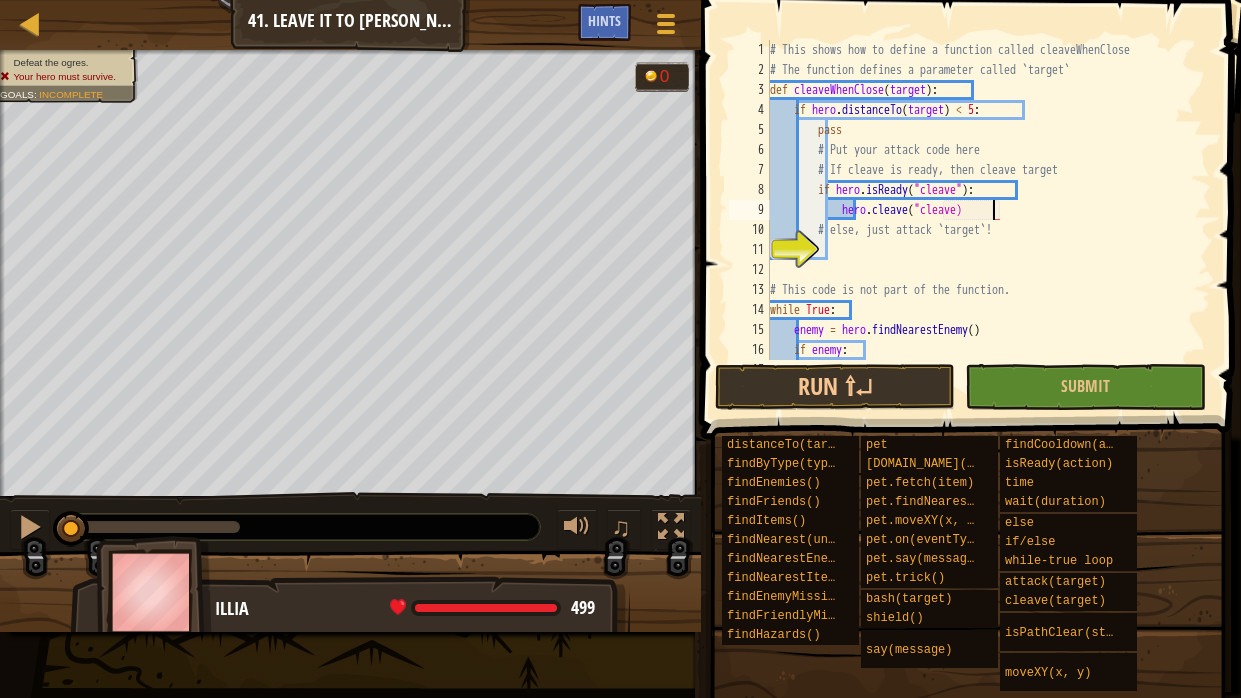 click on "# This shows how to define a function called cleaveWhenClose # The function defines a parameter called `target` def   cleaveWhenClose ( target ) :      if   hero . distanceTo ( target )   <   5 :          pass          # Put your attack code here          # If cleave is ready, then cleave target          if   hero . isReady ( "cleave" ) :              hero . cleave ( "cleave)          # else, just attack `target`!          # This code is not part of the function. while   True :      enemy   =   hero . findNearestEnemy ( )      if   enemy :          # Note that inside cleaveWhenClose, we refer to the               `enemy` as `target`." at bounding box center (988, 230) 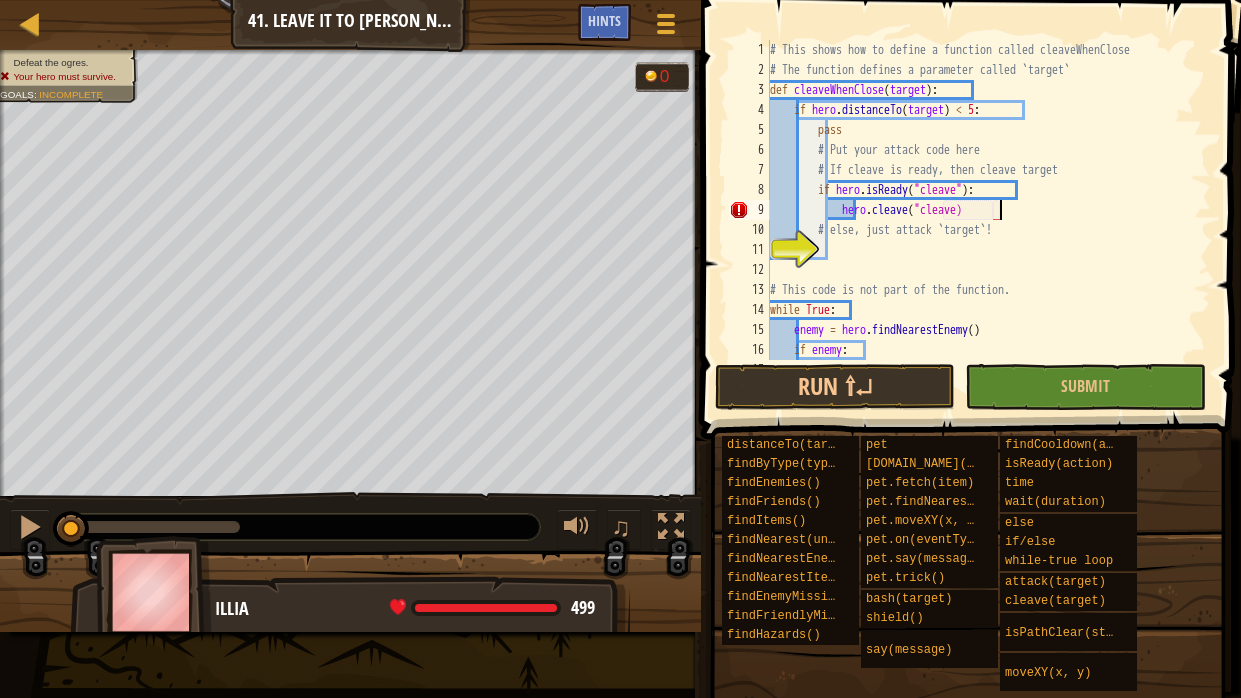 click on "# This shows how to define a function called cleaveWhenClose # The function defines a parameter called `target` def   cleaveWhenClose ( target ) :      if   hero . distanceTo ( target )   <   5 :          pass          # Put your attack code here          # If cleave is ready, then cleave target          if   hero . isReady ( "cleave" ) :              hero . cleave ( "cleave)          # else, just attack `target`!          # This code is not part of the function. while   True :      enemy   =   hero . findNearestEnemy ( )      if   enemy :          # Note that inside cleaveWhenClose, we refer to the               `enemy` as `target`." at bounding box center [988, 230] 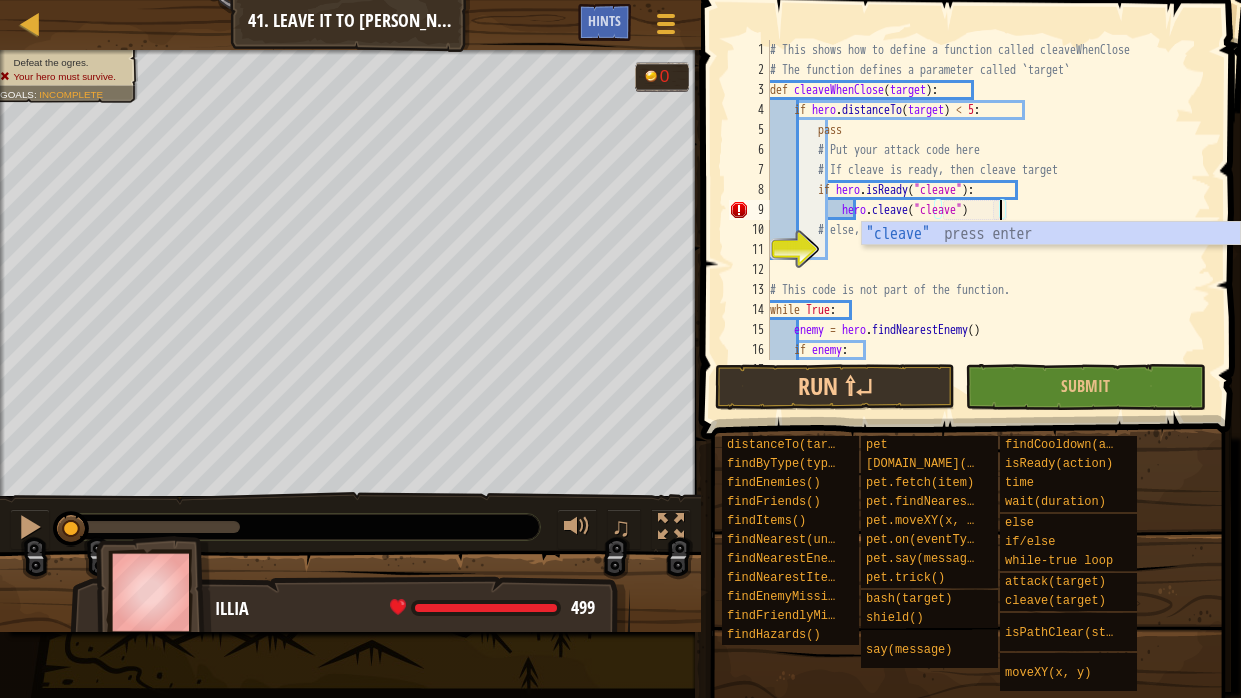 scroll, scrollTop: 9, scrollLeft: 18, axis: both 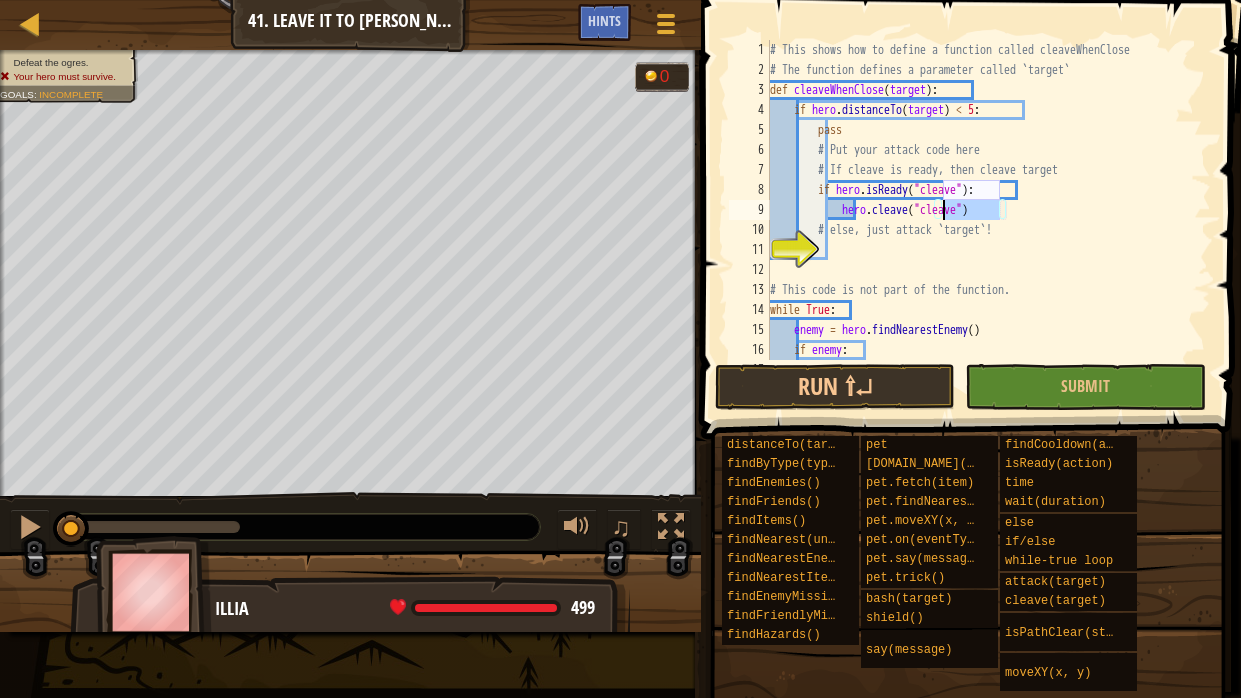 drag, startPoint x: 1000, startPoint y: 209, endPoint x: 944, endPoint y: 212, distance: 56.0803 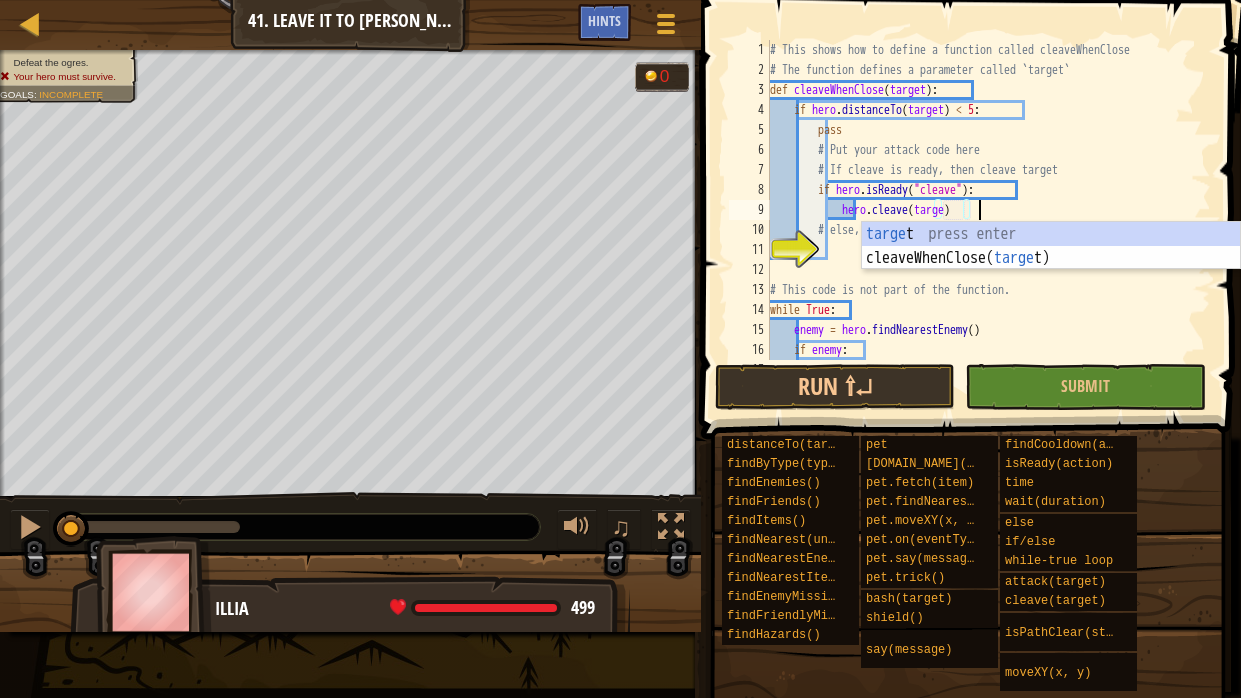 scroll, scrollTop: 9, scrollLeft: 17, axis: both 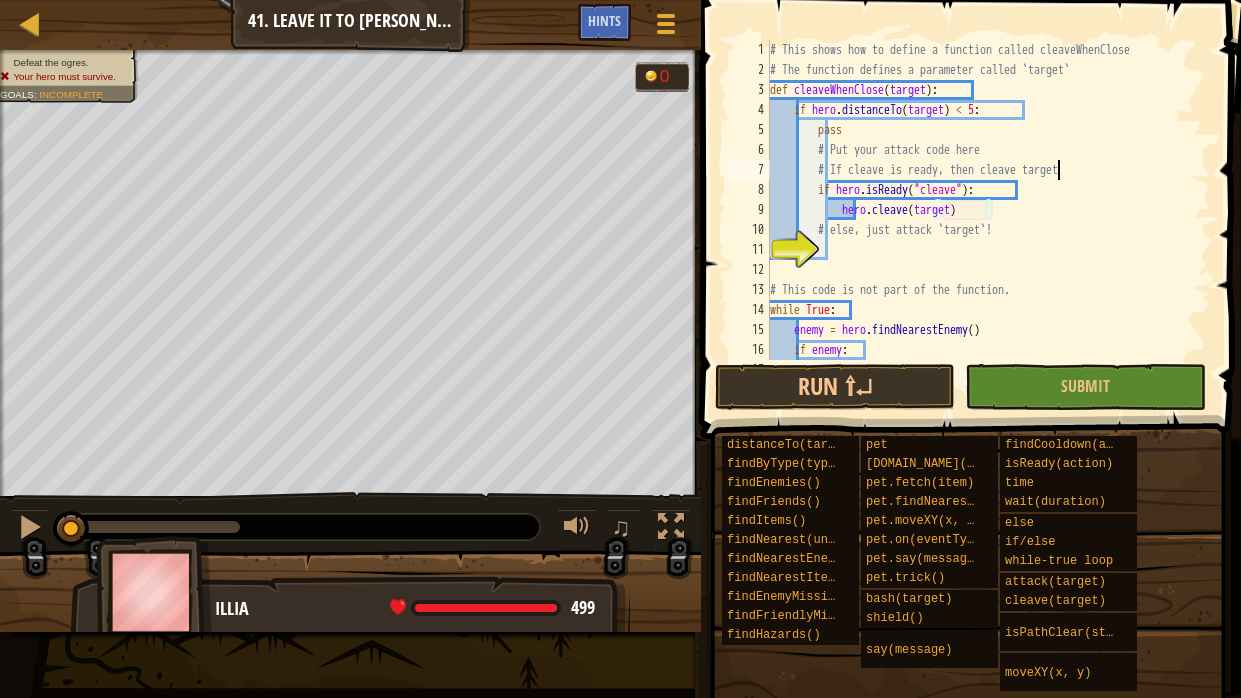 click on "# This shows how to define a function called cleaveWhenClose # The function defines a parameter called `target` def   cleaveWhenClose ( target ) :      if   hero . distanceTo ( target )   <   5 :          pass          # Put your attack code here          # If cleave is ready, then cleave target          if   hero . isReady ( "cleave" ) :              hero . cleave ( target )          # else, just attack `target`!          # This code is not part of the function. while   True :      enemy   =   hero . findNearestEnemy ( )      if   enemy :          # Note that inside cleaveWhenClose, we refer to the               `enemy` as `target`." at bounding box center (988, 230) 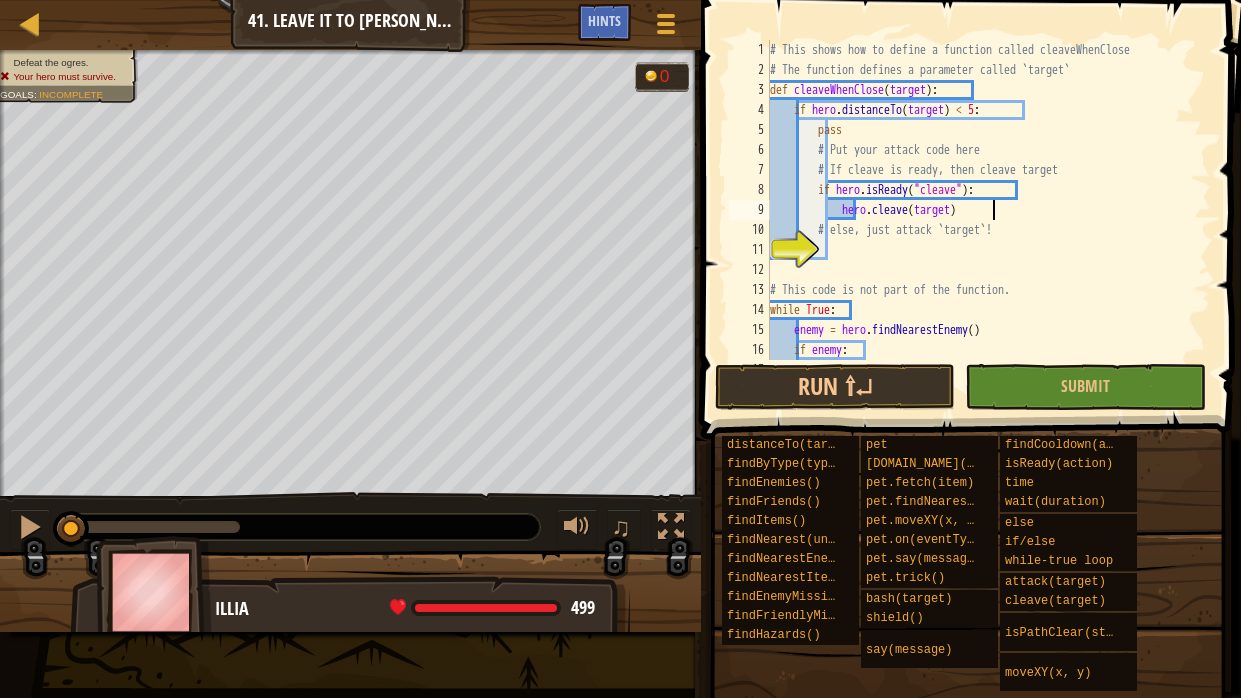 click on "# This shows how to define a function called cleaveWhenClose # The function defines a parameter called `target` def   cleaveWhenClose ( target ) :      if   hero . distanceTo ( target )   <   5 :          pass          # Put your attack code here          # If cleave is ready, then cleave target          if   hero . isReady ( "cleave" ) :              hero . cleave ( target )          # else, just attack `target`!          # This code is not part of the function. while   True :      enemy   =   hero . findNearestEnemy ( )      if   enemy :          # Note that inside cleaveWhenClose, we refer to the               `enemy` as `target`." at bounding box center [988, 230] 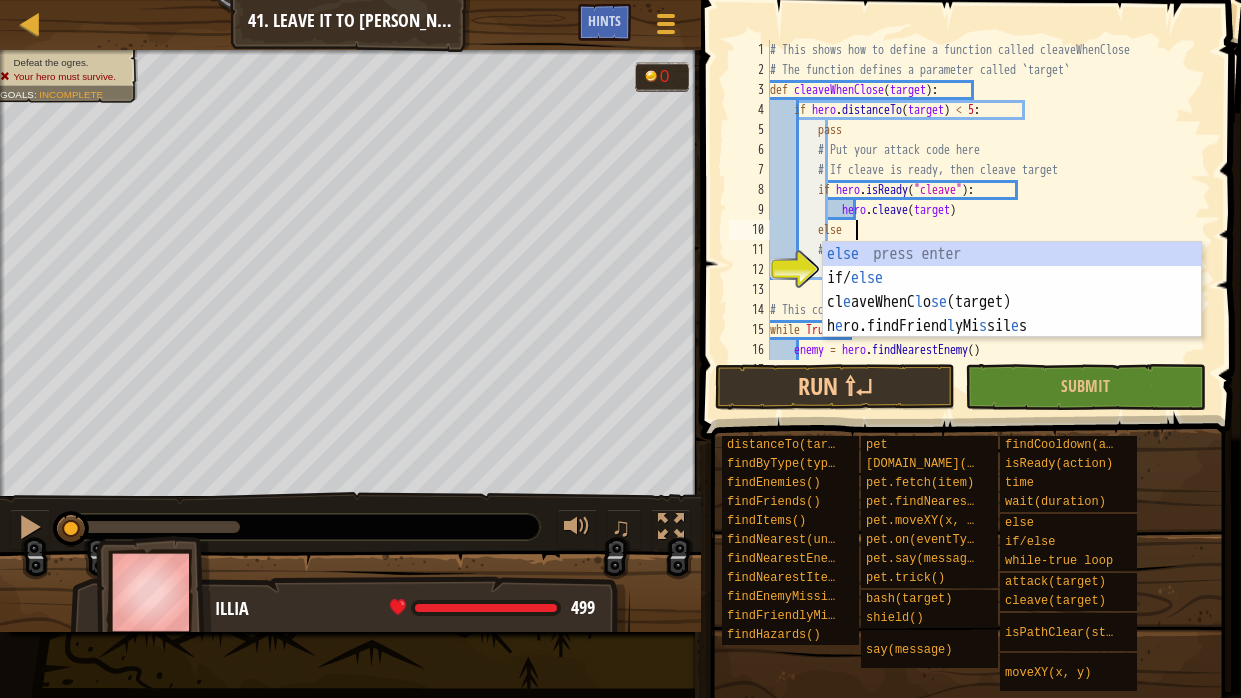 scroll, scrollTop: 9, scrollLeft: 6, axis: both 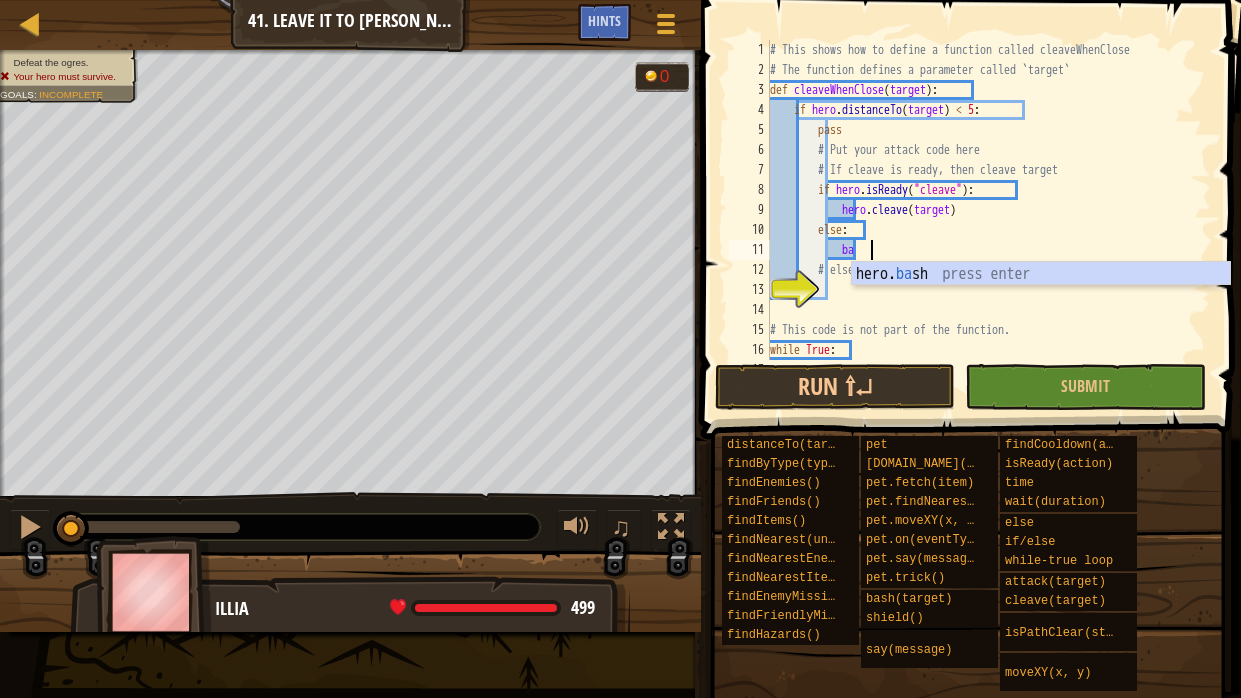 type on "b" 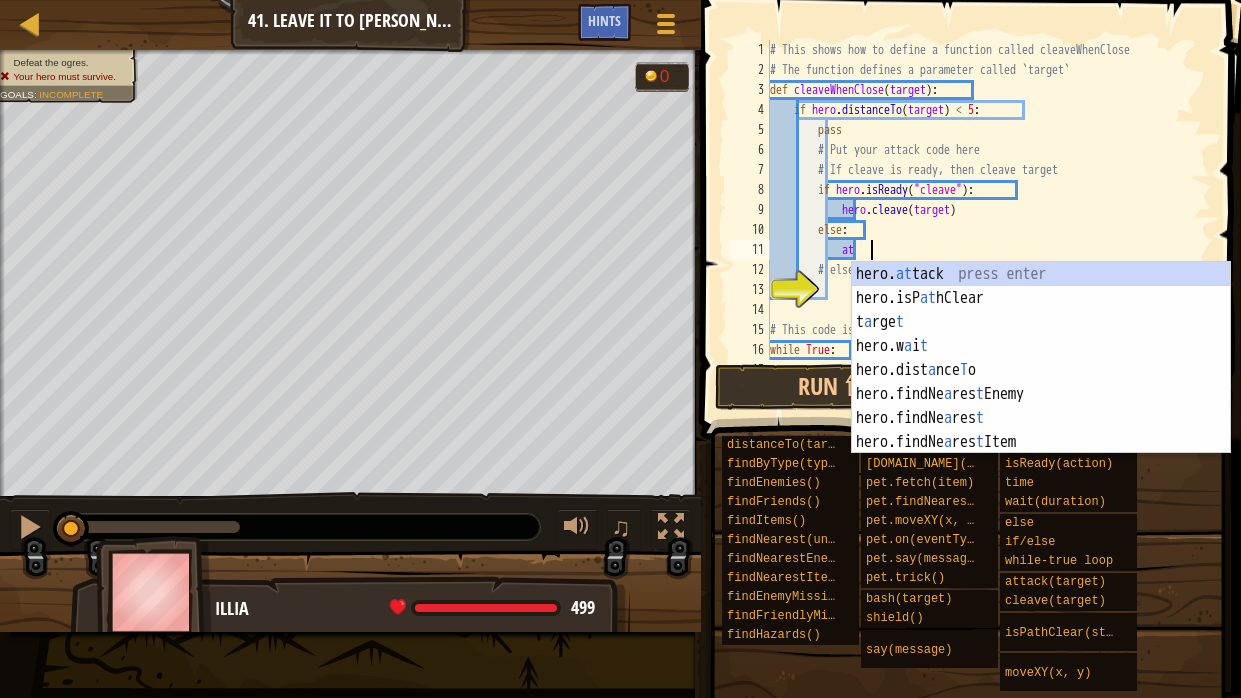 type on "a" 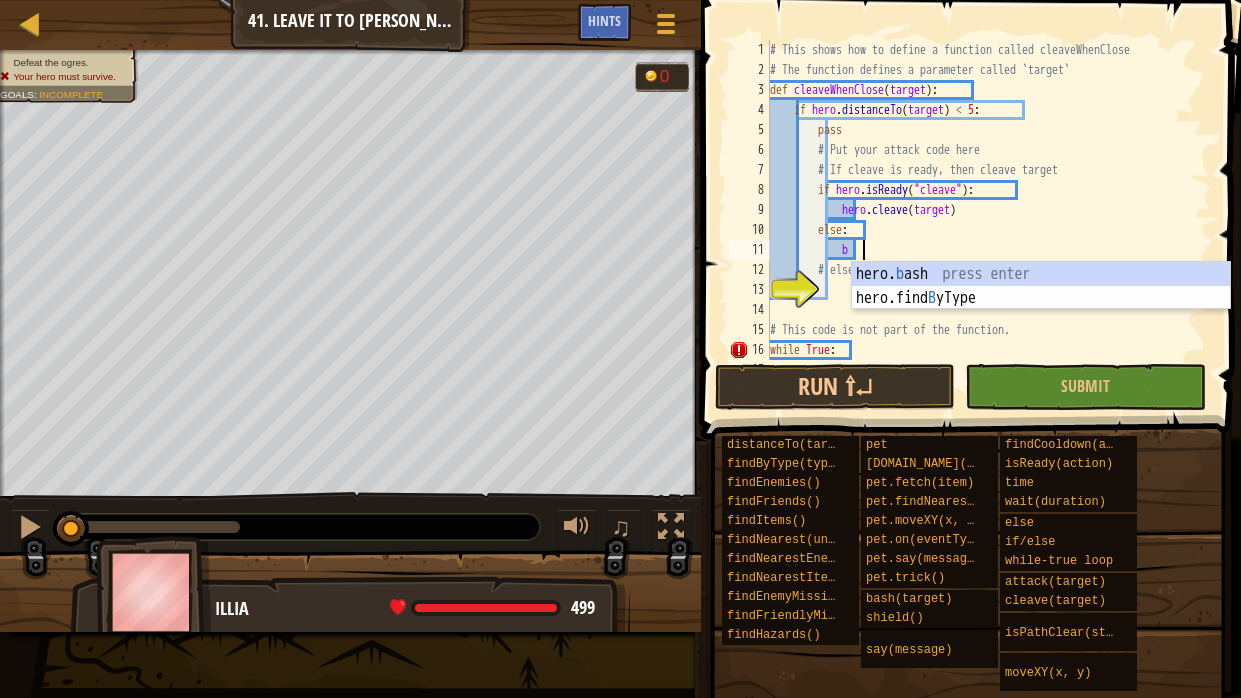 scroll, scrollTop: 9, scrollLeft: 7, axis: both 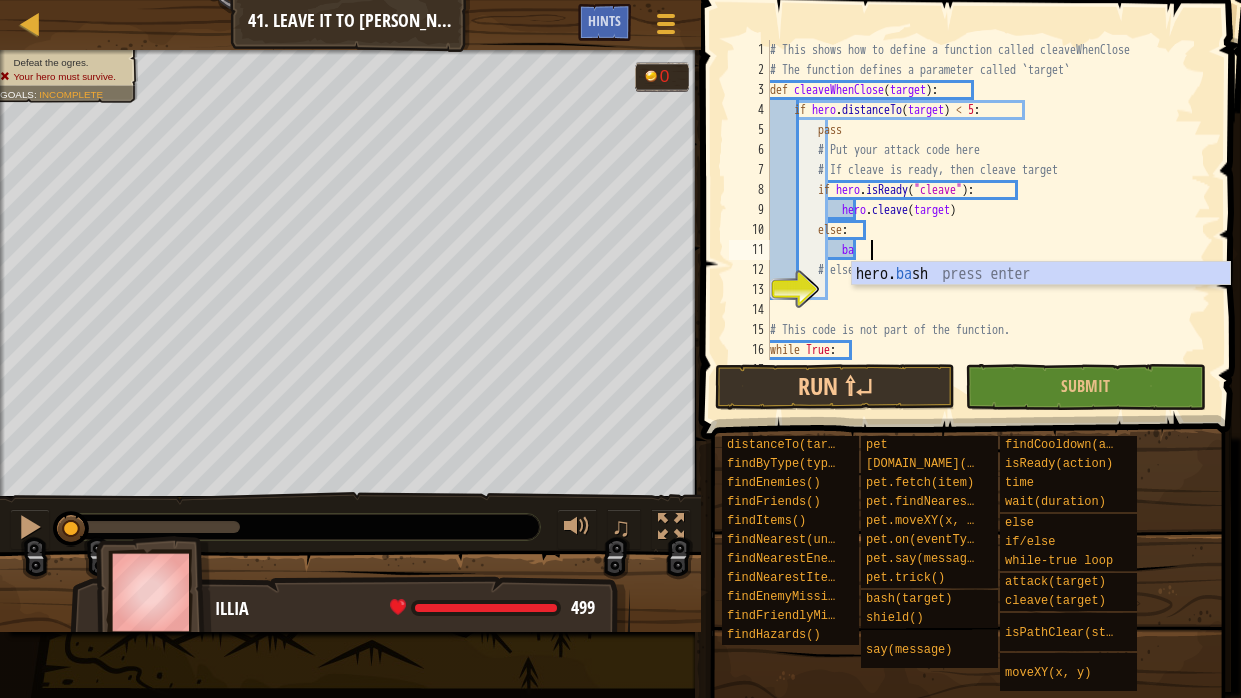 type on "b" 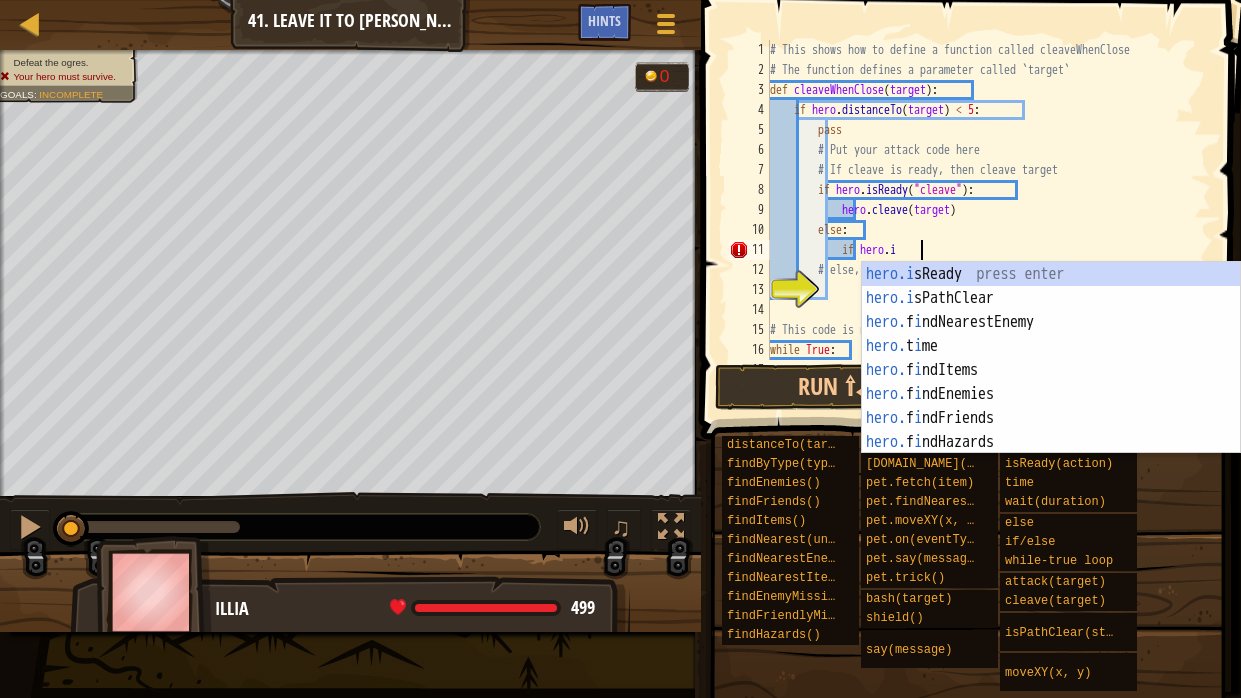 scroll, scrollTop: 9, scrollLeft: 11, axis: both 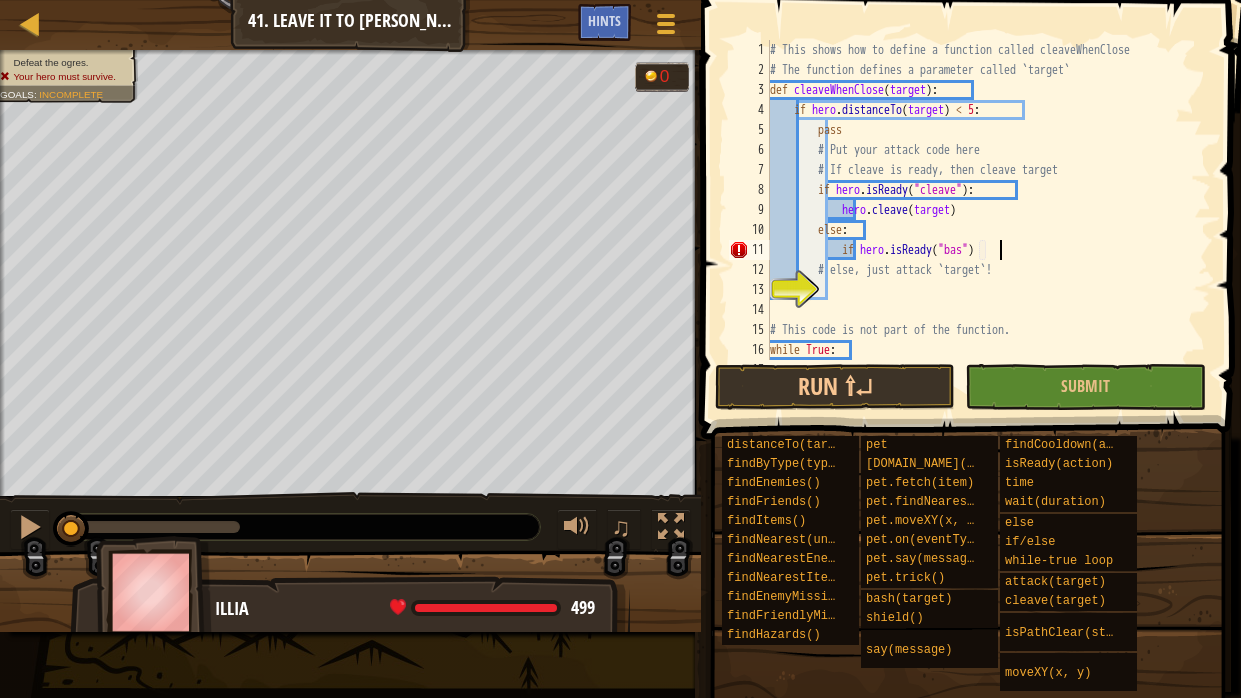 type on "if hero.isReady("bash")" 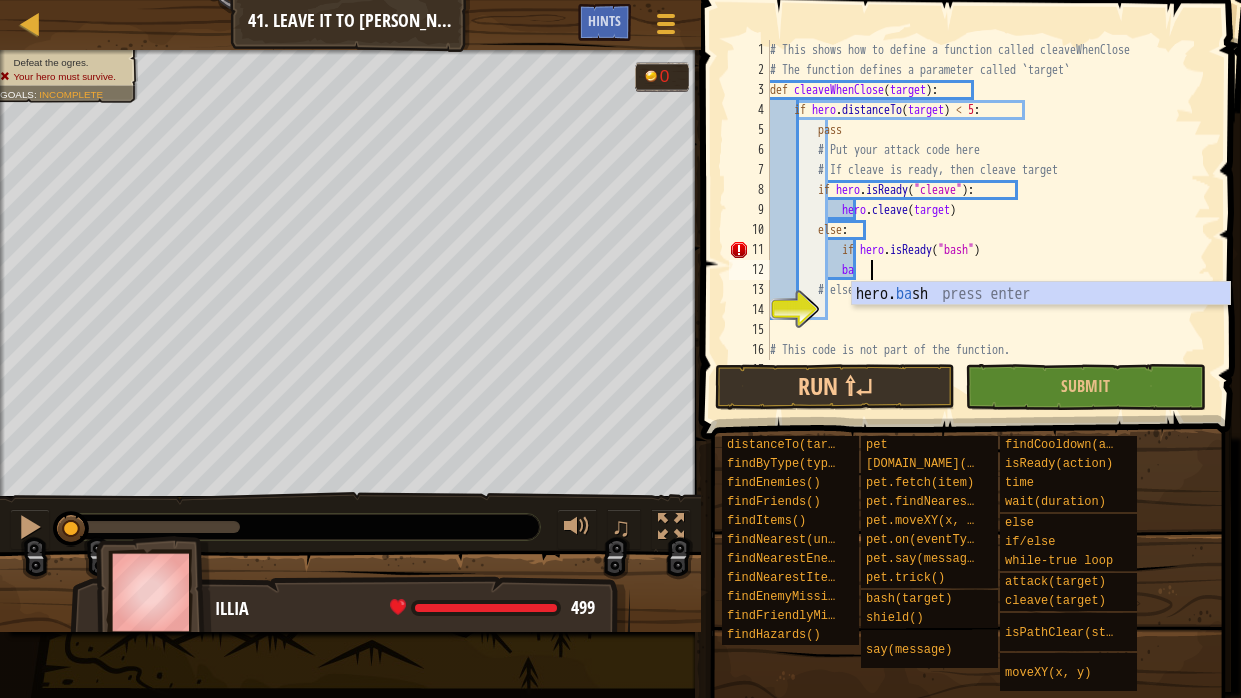 scroll, scrollTop: 9, scrollLeft: 7, axis: both 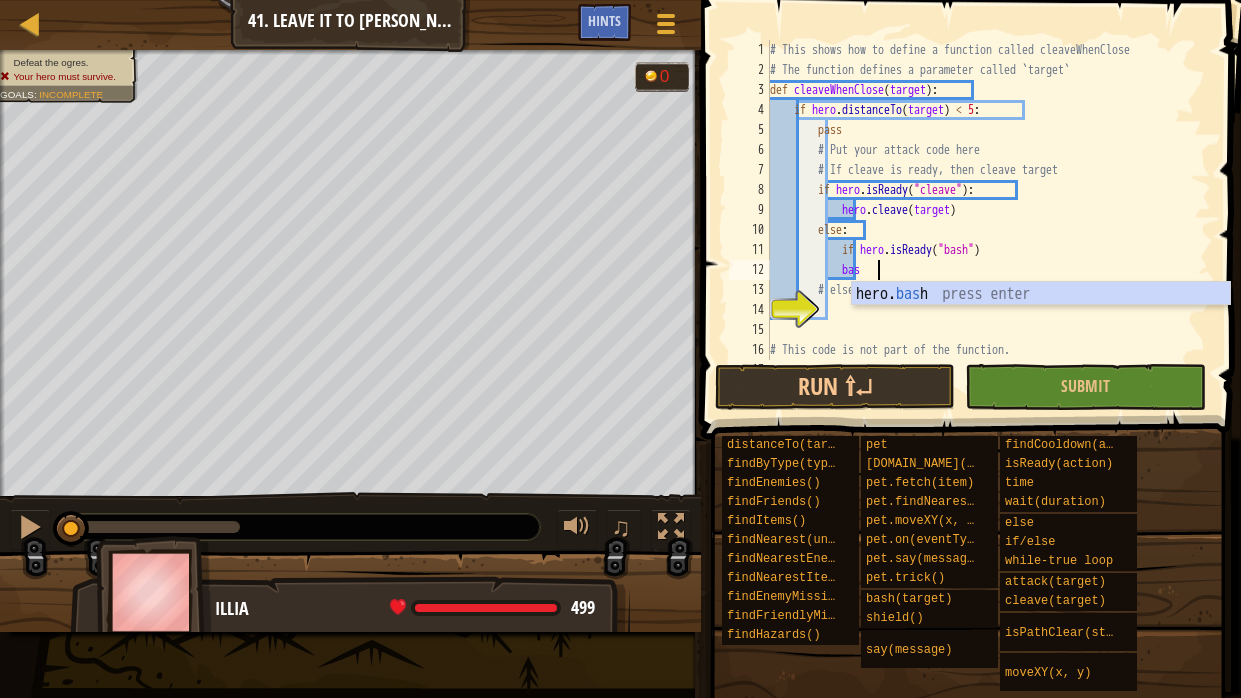 type on "hero.bash(enemy)" 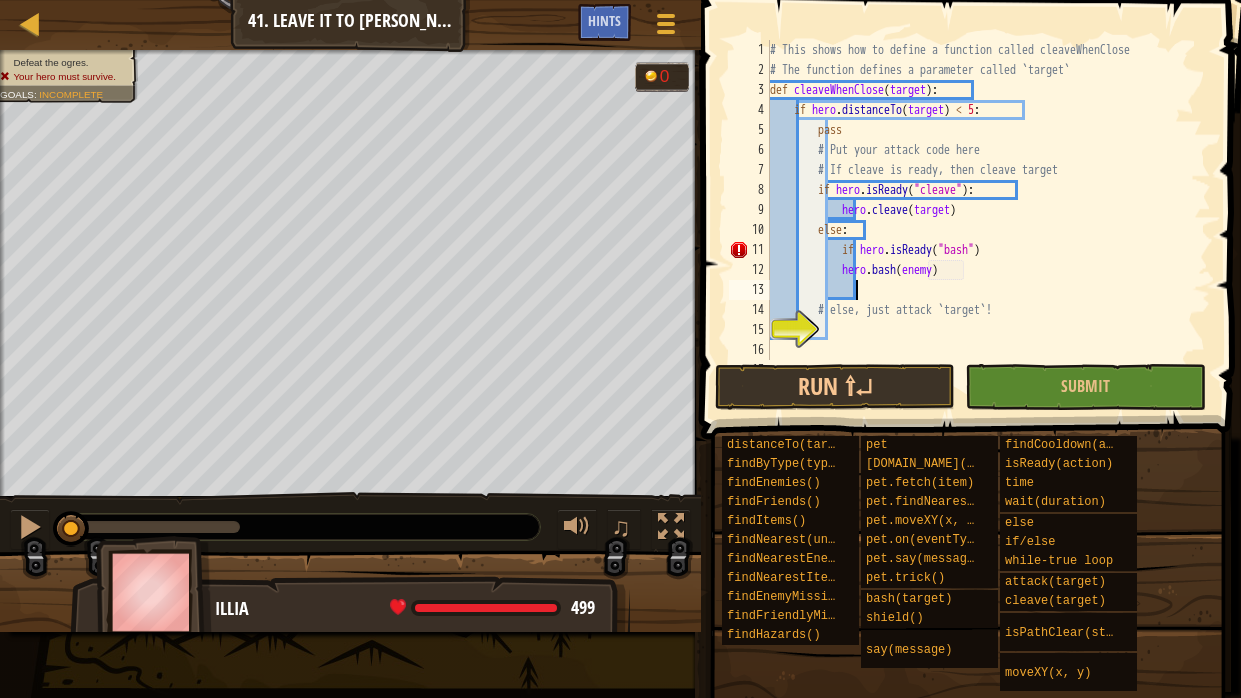 scroll, scrollTop: 9, scrollLeft: 3, axis: both 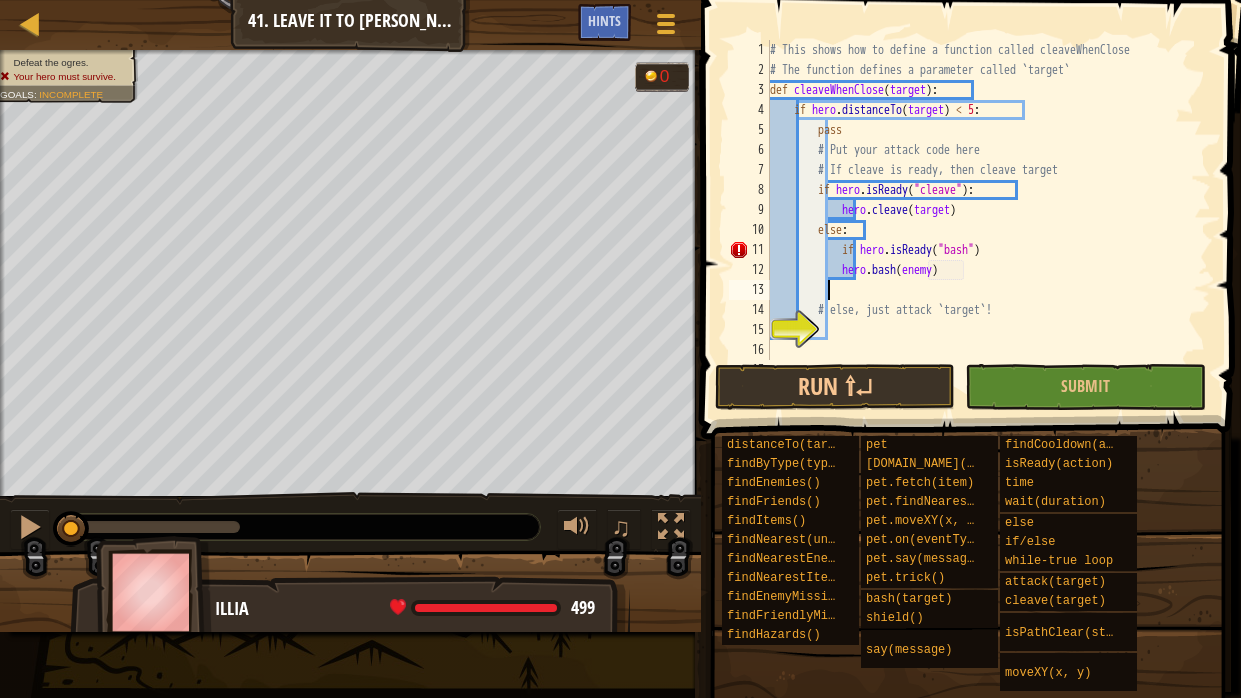 click on "# This shows how to define a function called cleaveWhenClose # The function defines a parameter called `target` def   cleaveWhenClose ( target ) :      if   hero . distanceTo ( target )   <   5 :          pass          # Put your attack code here          # If cleave is ready, then cleave target          if   hero . isReady ( "cleave" ) :              hero . cleave ( target )          else :              if   hero . isReady ( "bash" )              hero . bash ( enemy )                   # else, just attack `target`!          # This code is not part of the function." at bounding box center (988, 220) 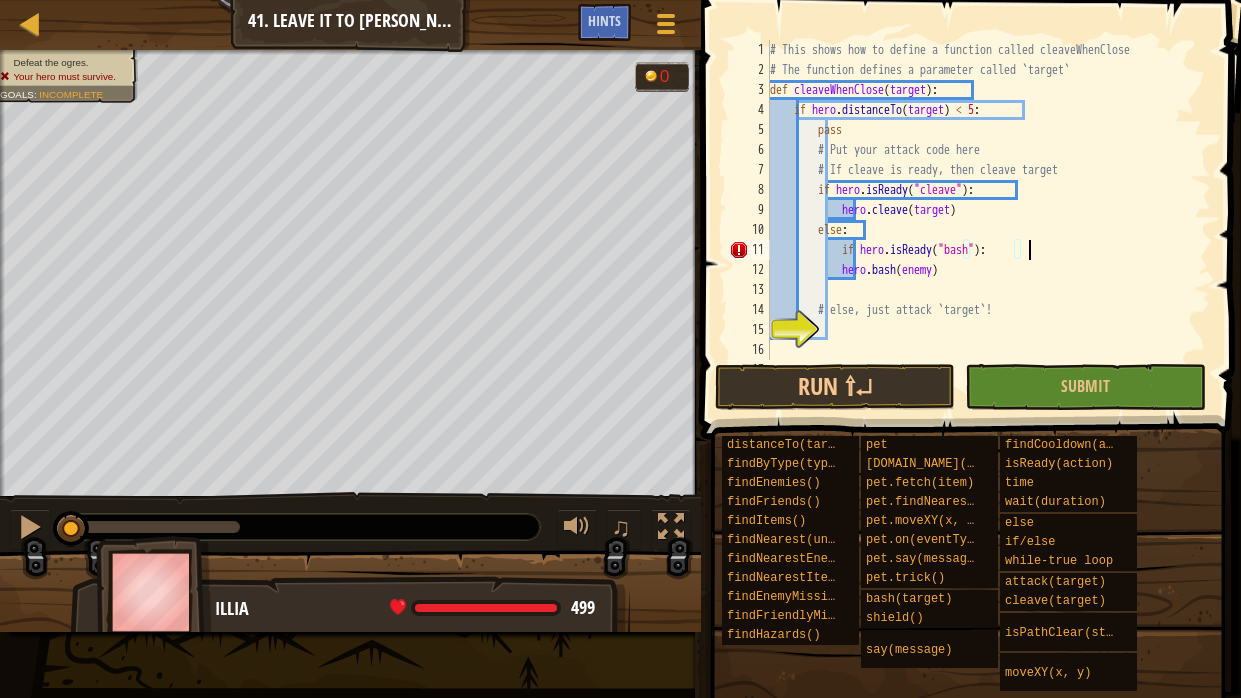scroll, scrollTop: 9, scrollLeft: 19, axis: both 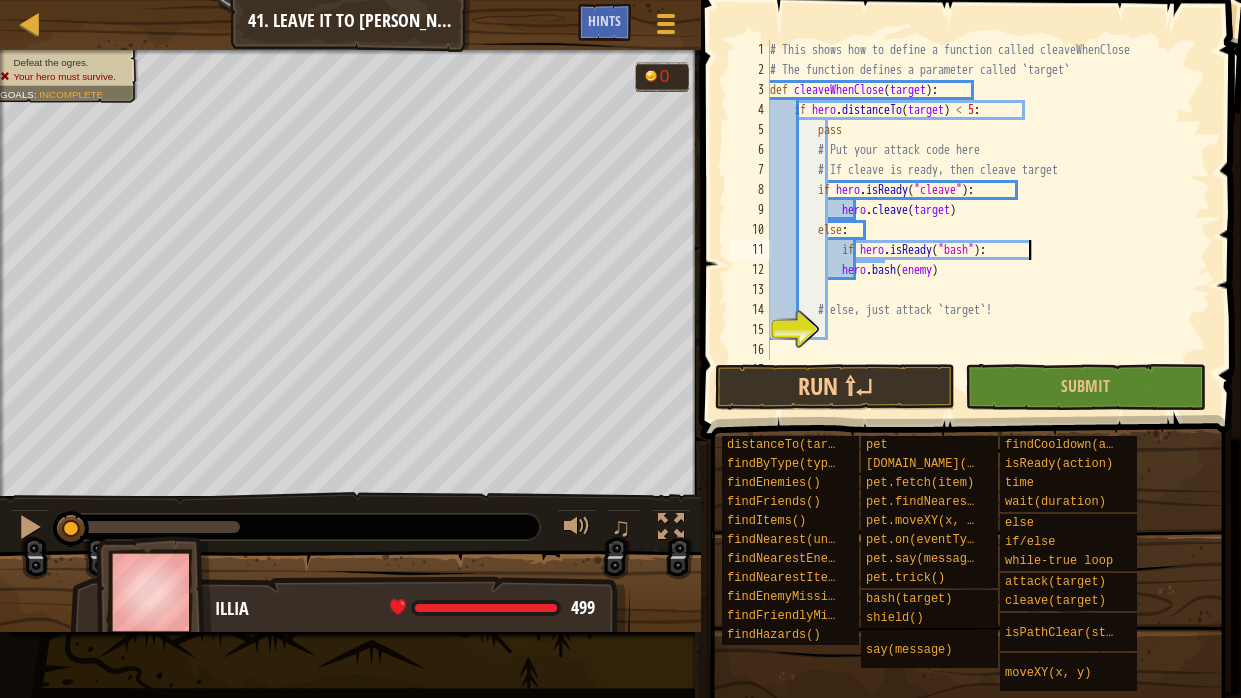 click on "# This shows how to define a function called cleaveWhenClose # The function defines a parameter called `target` def   cleaveWhenClose ( target ) :      if   hero . distanceTo ( target )   <   5 :          pass          # Put your attack code here          # If cleave is ready, then cleave target          if   hero . isReady ( "cleave" ) :              hero . cleave ( target )          else :              if   hero . isReady ( "bash" ) :              hero . bash ( enemy )                   # else, just attack `target`!          # This code is not part of the function." at bounding box center (988, 220) 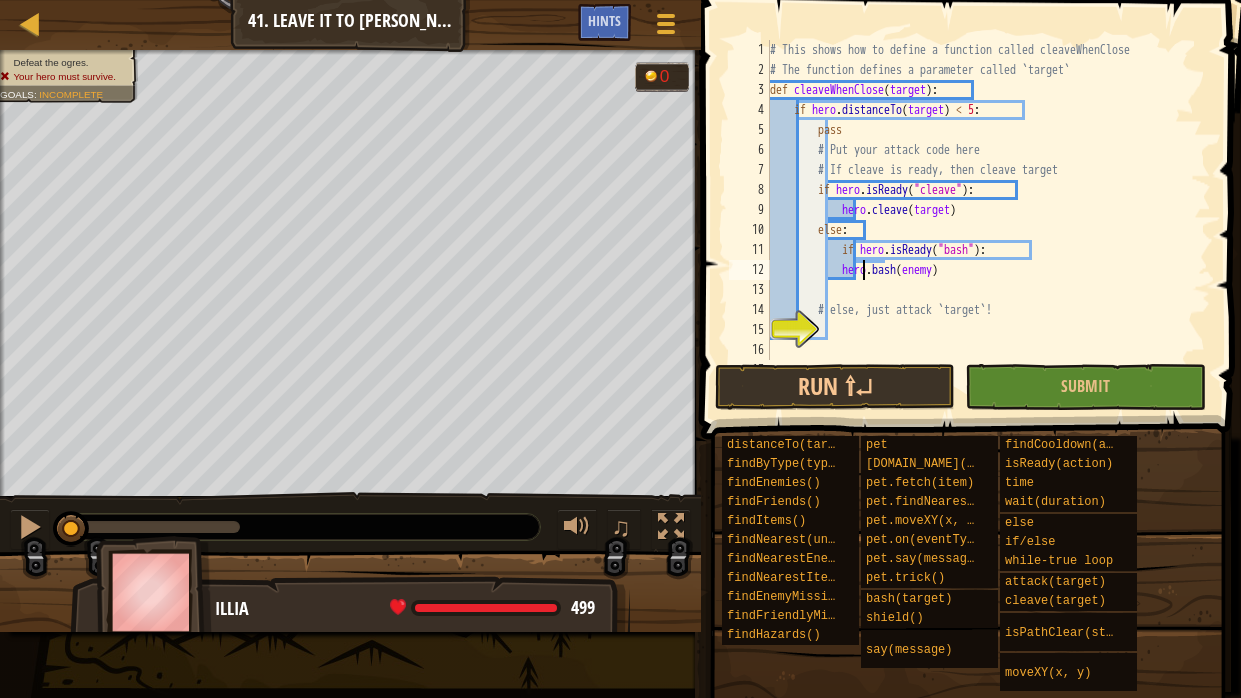 scroll, scrollTop: 9, scrollLeft: 15, axis: both 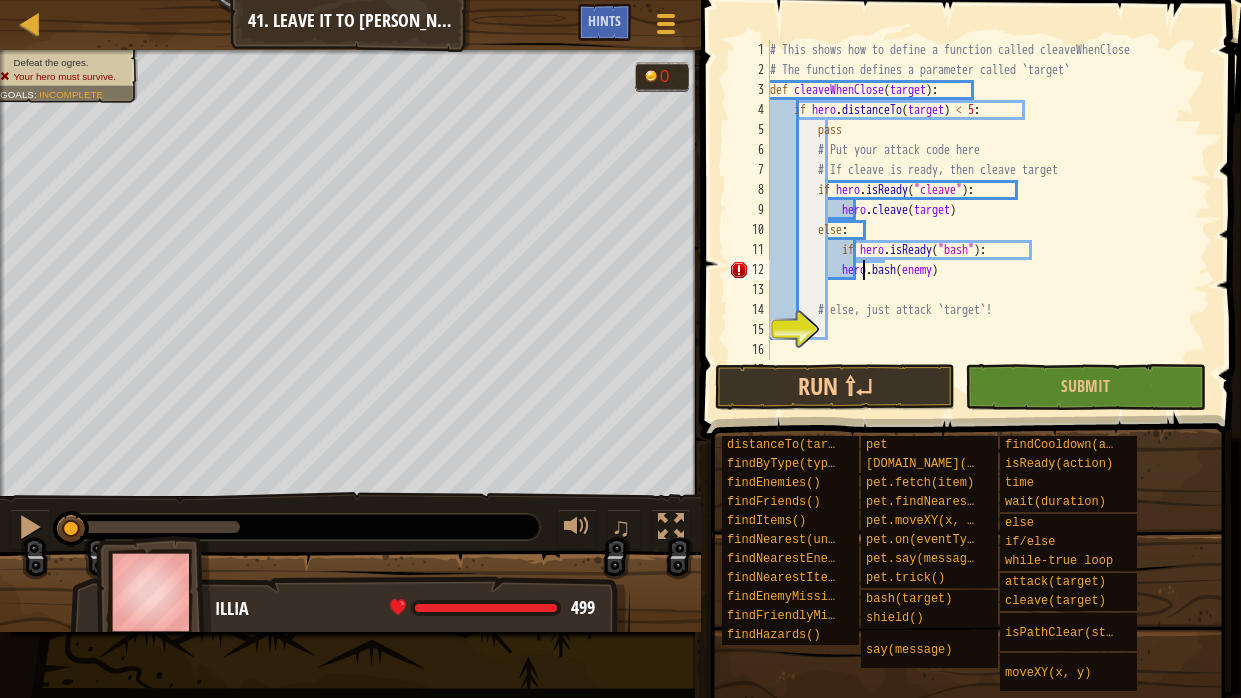 click on "# This shows how to define a function called cleaveWhenClose # The function defines a parameter called `target` def   cleaveWhenClose ( target ) :      if   hero . distanceTo ( target )   <   5 :          pass          # Put your attack code here          # If cleave is ready, then cleave target          if   hero . isReady ( "cleave" ) :              hero . cleave ( target )          else :              if   hero . isReady ( "bash" ) :              hero . bash ( enemy )                   # else, just attack `target`!          # This code is not part of the function." at bounding box center [988, 220] 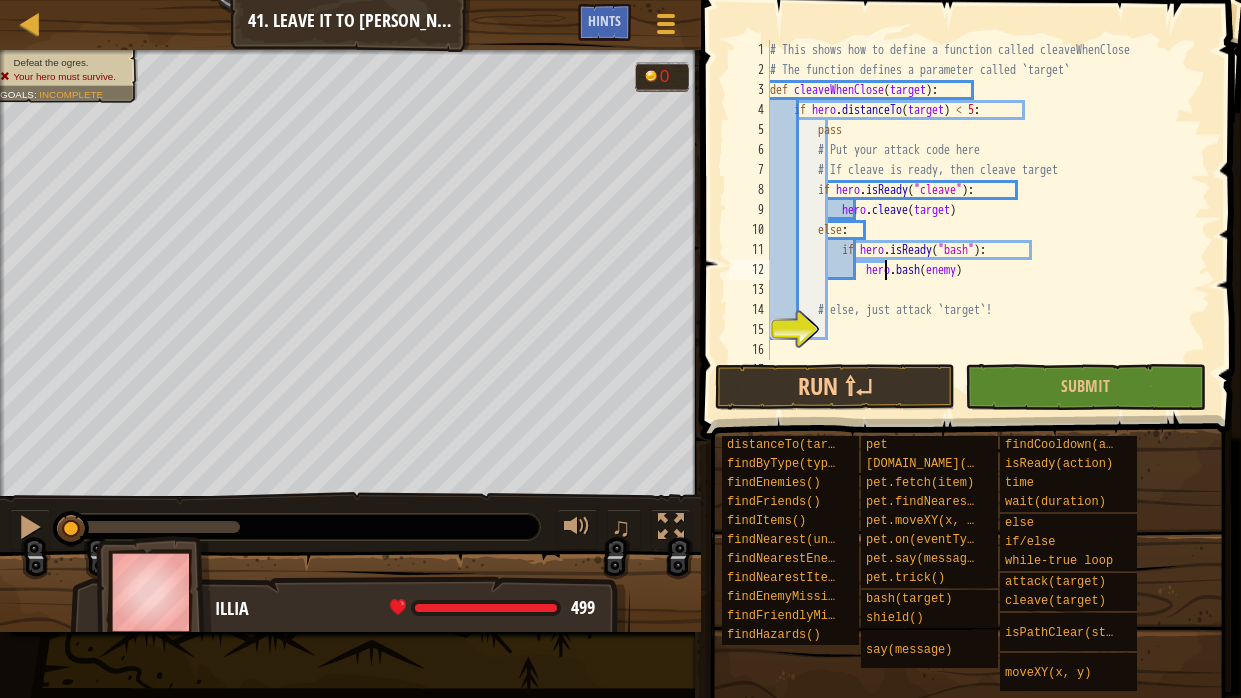 click on "# This shows how to define a function called cleaveWhenClose # The function defines a parameter called `target` def   cleaveWhenClose ( target ) :      if   hero . distanceTo ( target )   <   5 :          pass          # Put your attack code here          # If cleave is ready, then cleave target          if   hero . isReady ( "cleave" ) :              hero . cleave ( target )          else :              if   hero . isReady ( "bash" ) :                  hero . bash ( enemy )                   # else, just attack `target`!          # This code is not part of the function." at bounding box center (988, 220) 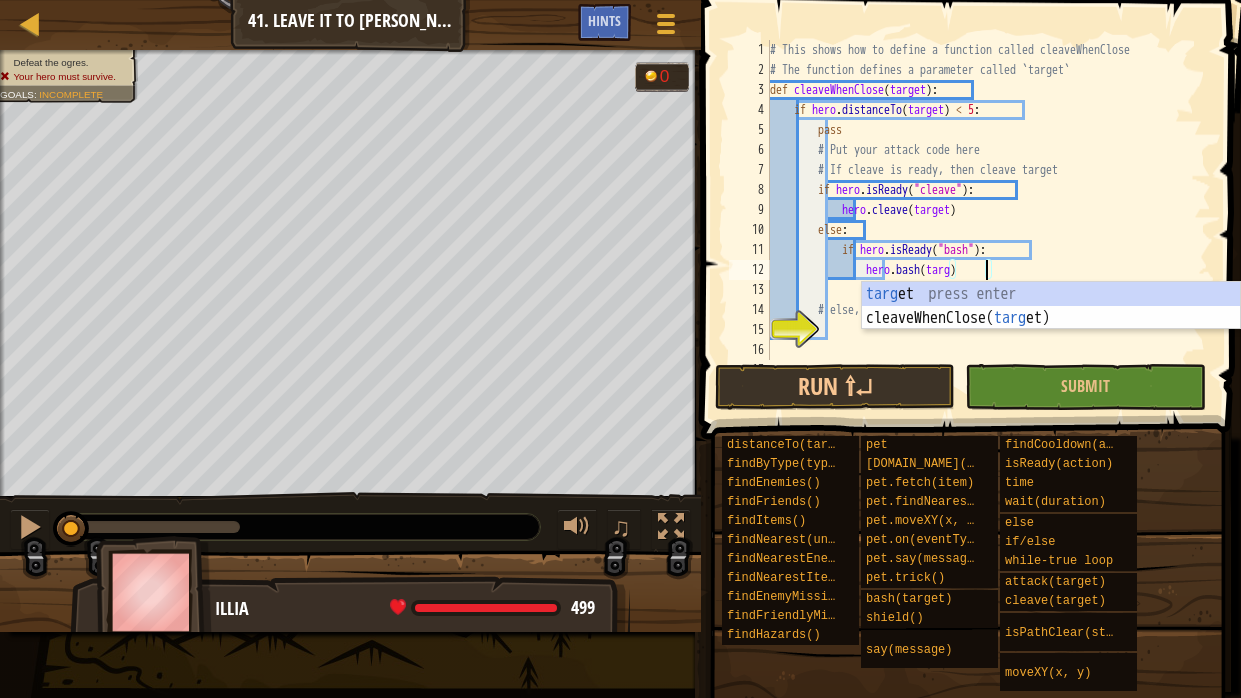 scroll, scrollTop: 9, scrollLeft: 18, axis: both 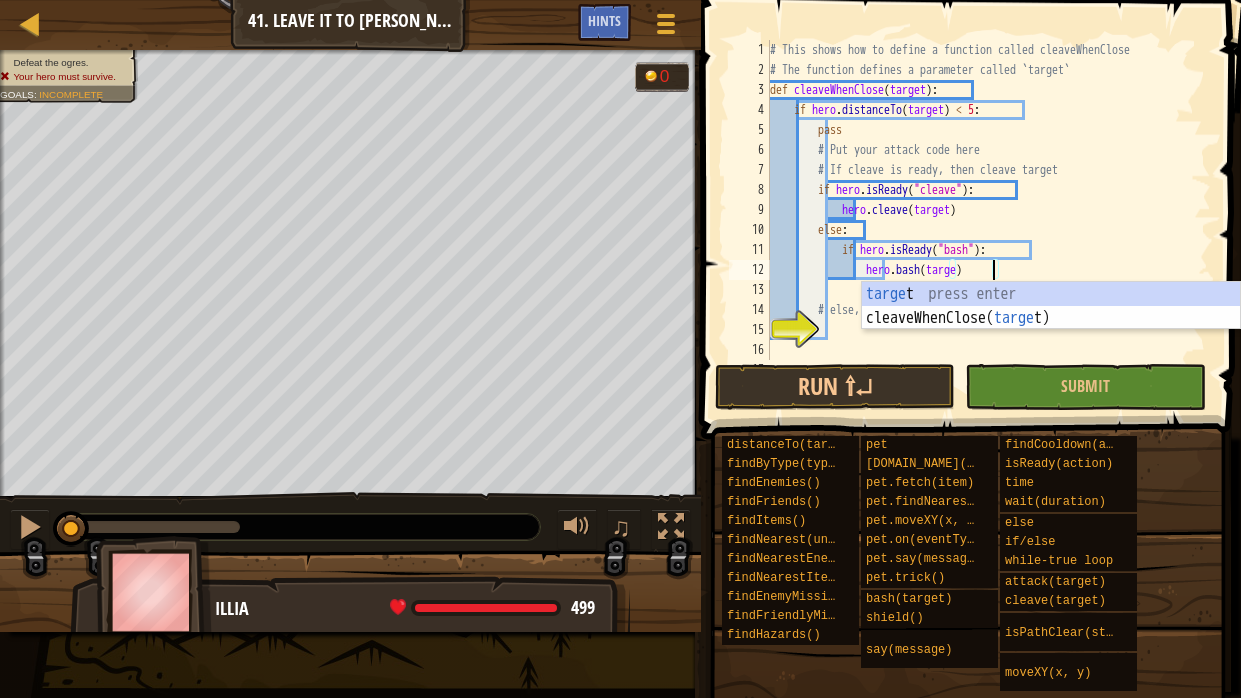 type on "hero.bash(target)" 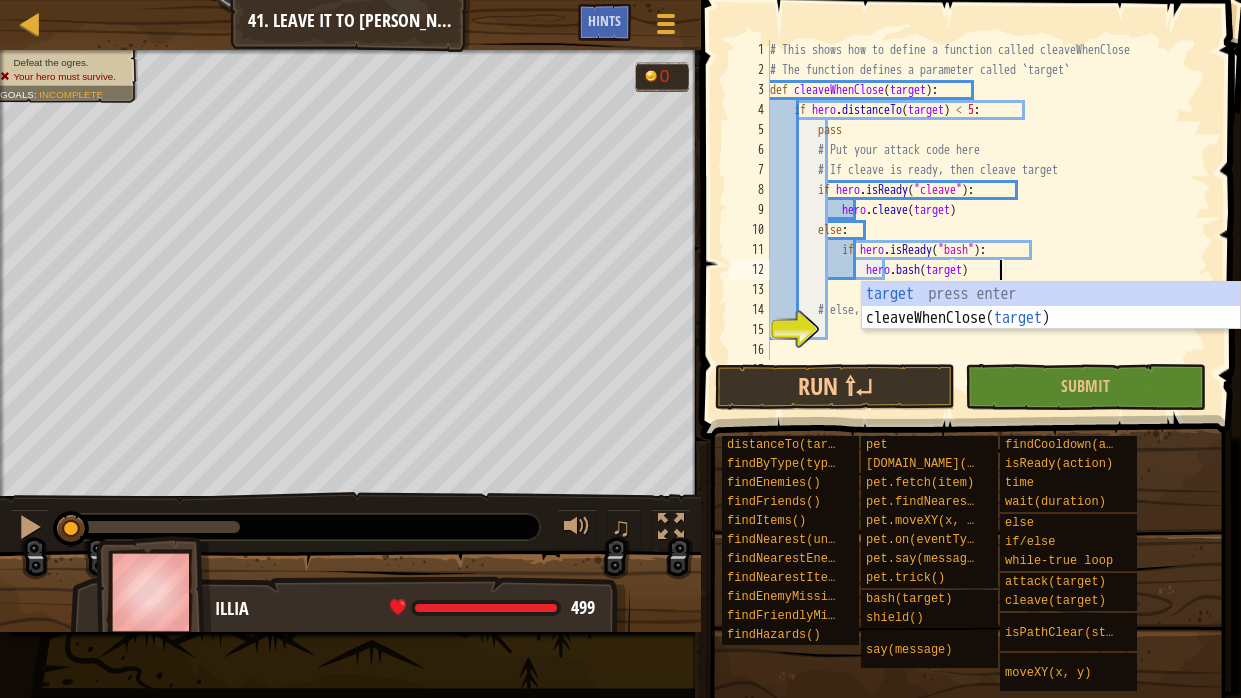 click on "# This shows how to define a function called cleaveWhenClose # The function defines a parameter called `target` def   cleaveWhenClose ( target ) :      if   hero . distanceTo ( target )   <   5 :          pass          # Put your attack code here          # If cleave is ready, then cleave target          if   hero . isReady ( "cleave" ) :              hero . cleave ( target )          else :              if   hero . isReady ( "bash" ) :                  hero . bash ( target )                   # else, just attack `target`!          # This code is not part of the function." at bounding box center [988, 220] 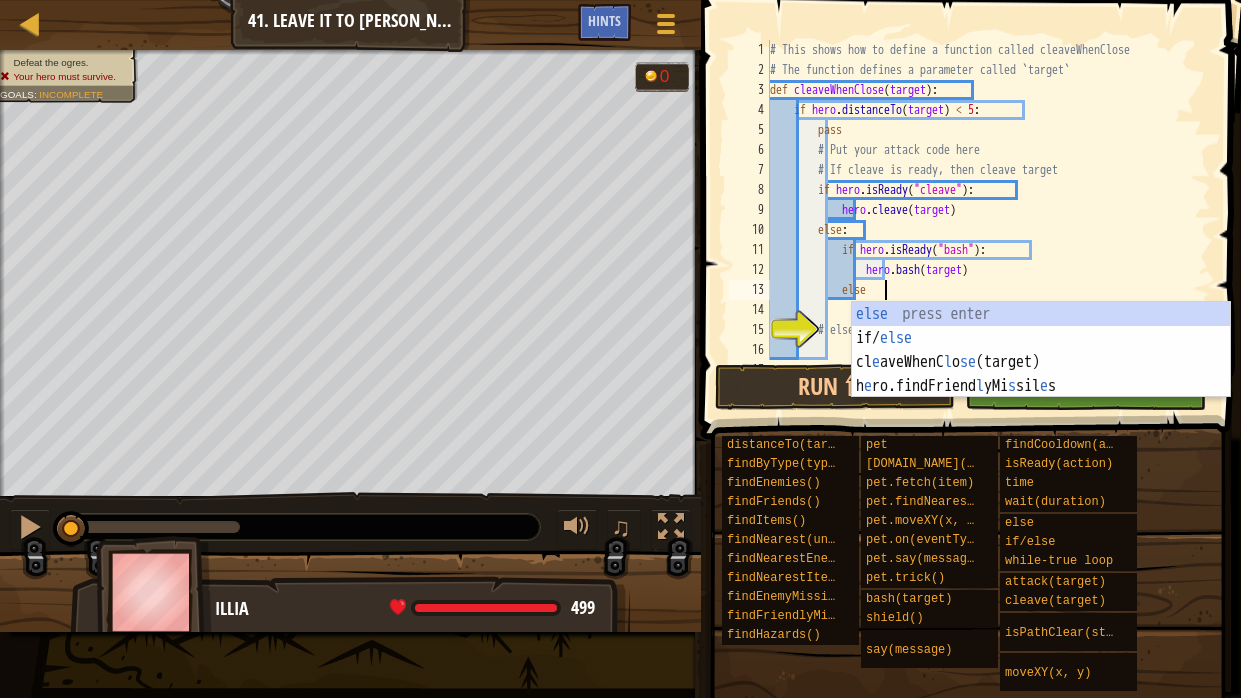 scroll, scrollTop: 9, scrollLeft: 9, axis: both 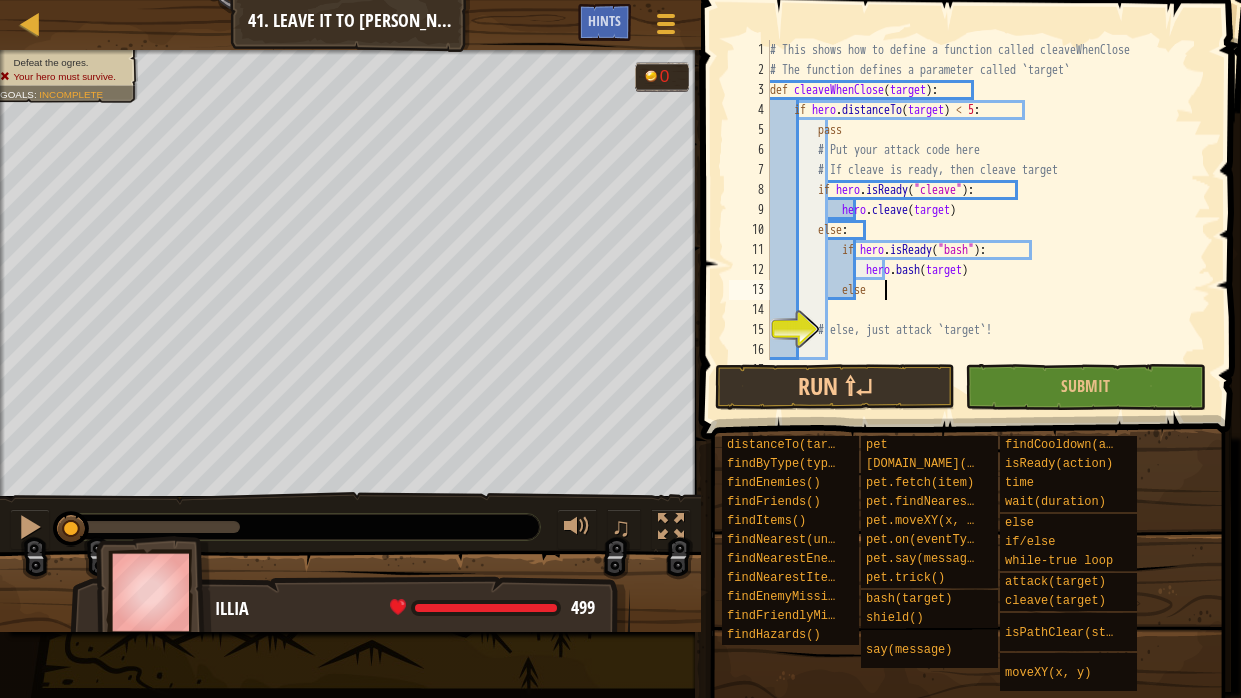 type on "else:" 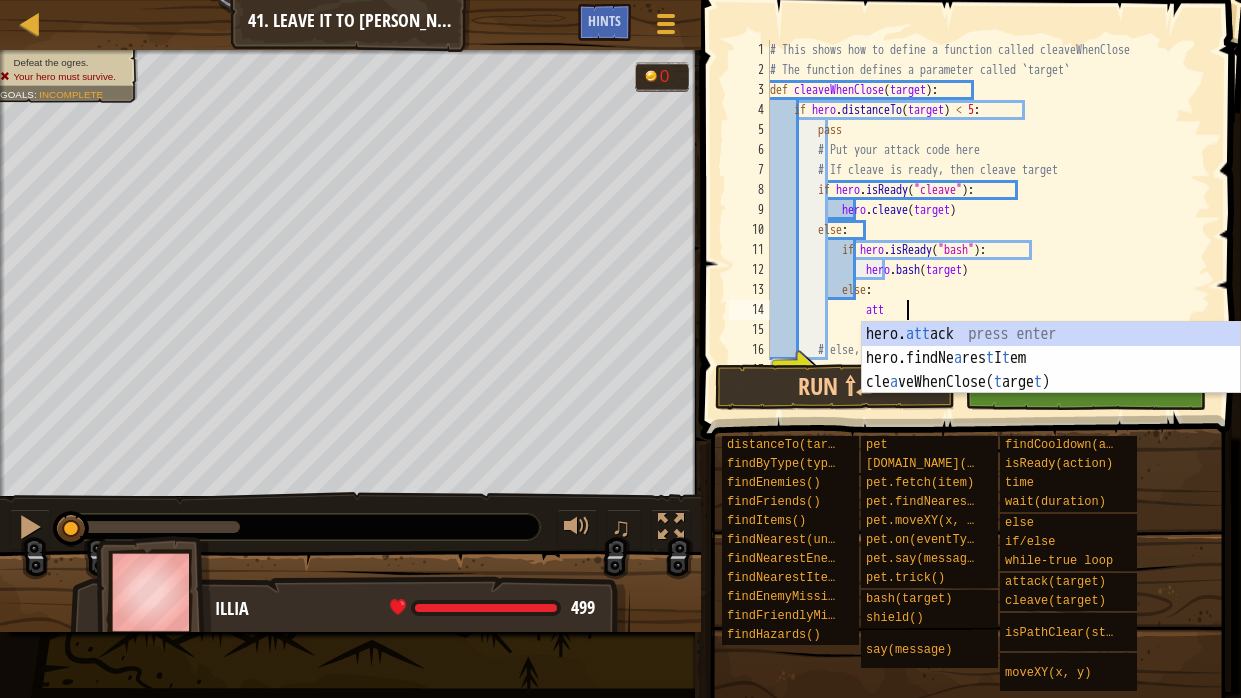 scroll, scrollTop: 9, scrollLeft: 10, axis: both 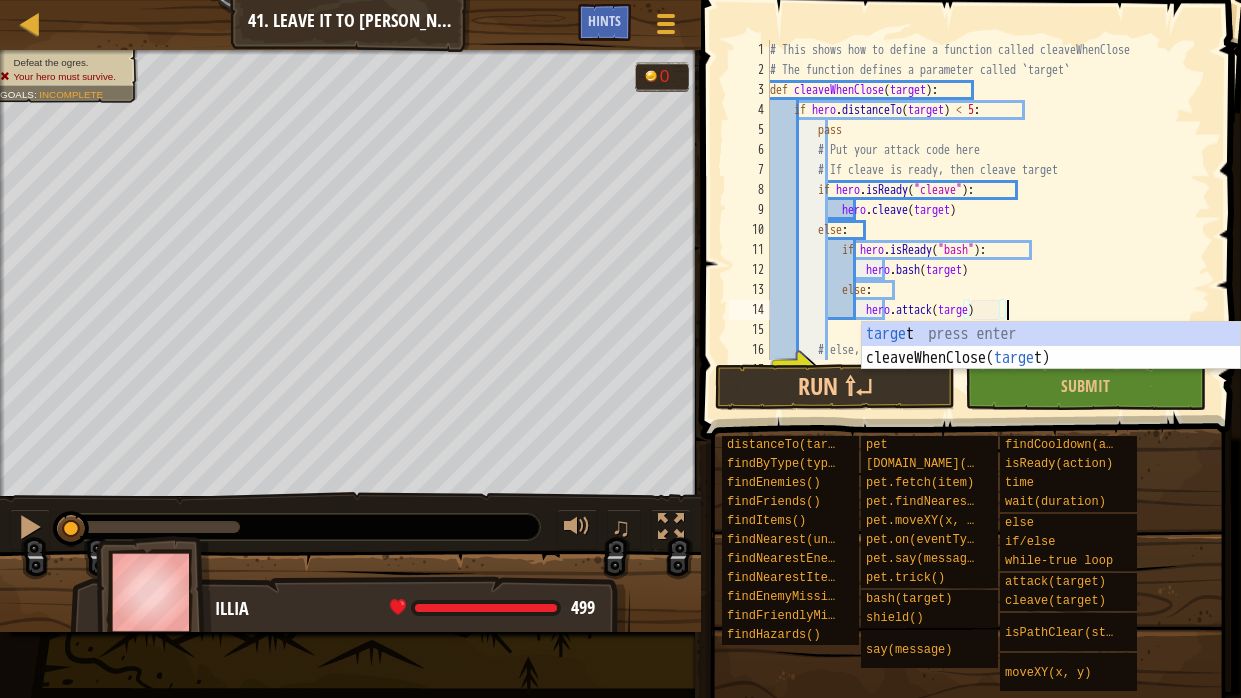 type on "hero.attack(target)" 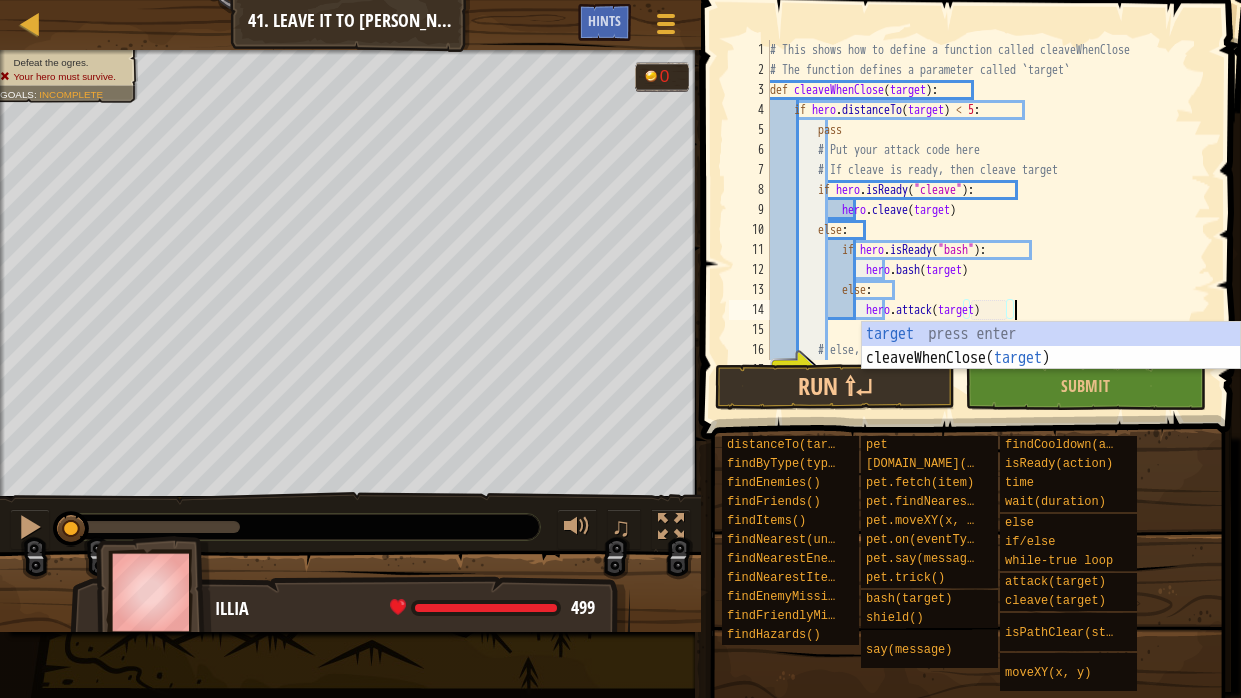 scroll, scrollTop: 9, scrollLeft: 19, axis: both 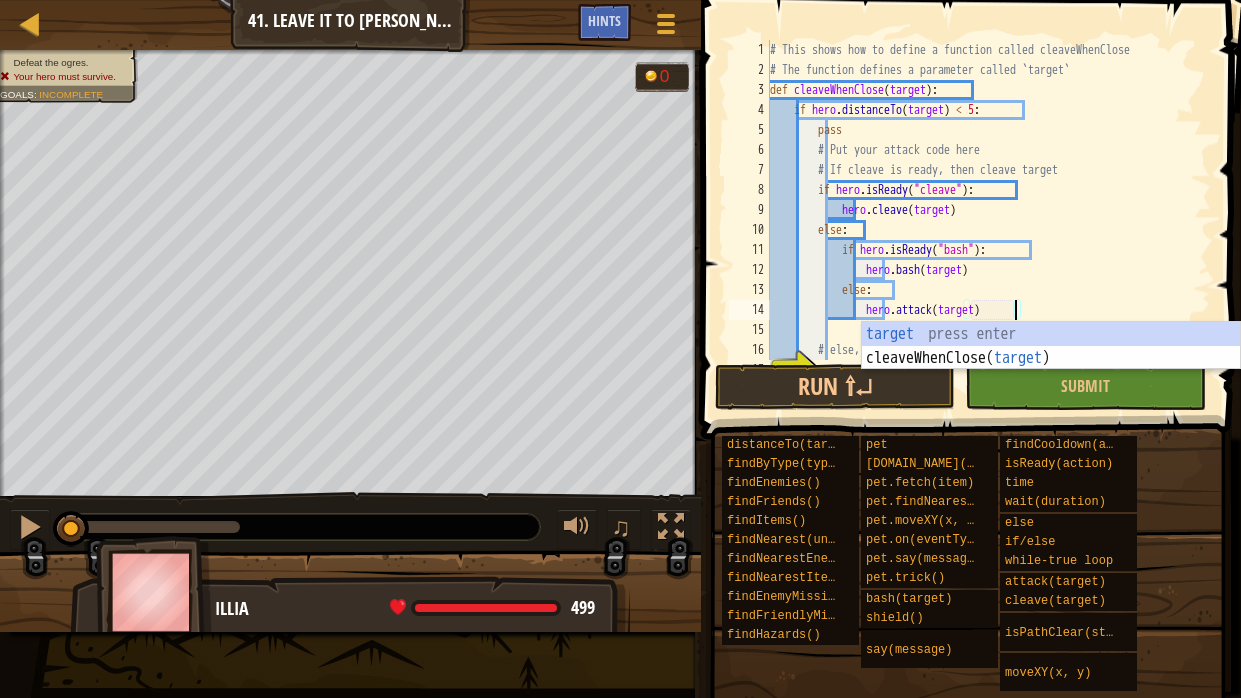 click on "# This shows how to define a function called cleaveWhenClose # The function defines a parameter called `target` def   cleaveWhenClose ( target ) :      if   hero . distanceTo ( target )   <   5 :          pass          # Put your attack code here          # If cleave is ready, then cleave target          if   hero . isReady ( "cleave" ) :              hero . cleave ( target )          else :              if   hero . isReady ( "bash" ) :                  hero . bash ( target )              else :                  hero . attack ( target )                   # else, just attack `target`!" at bounding box center (988, 220) 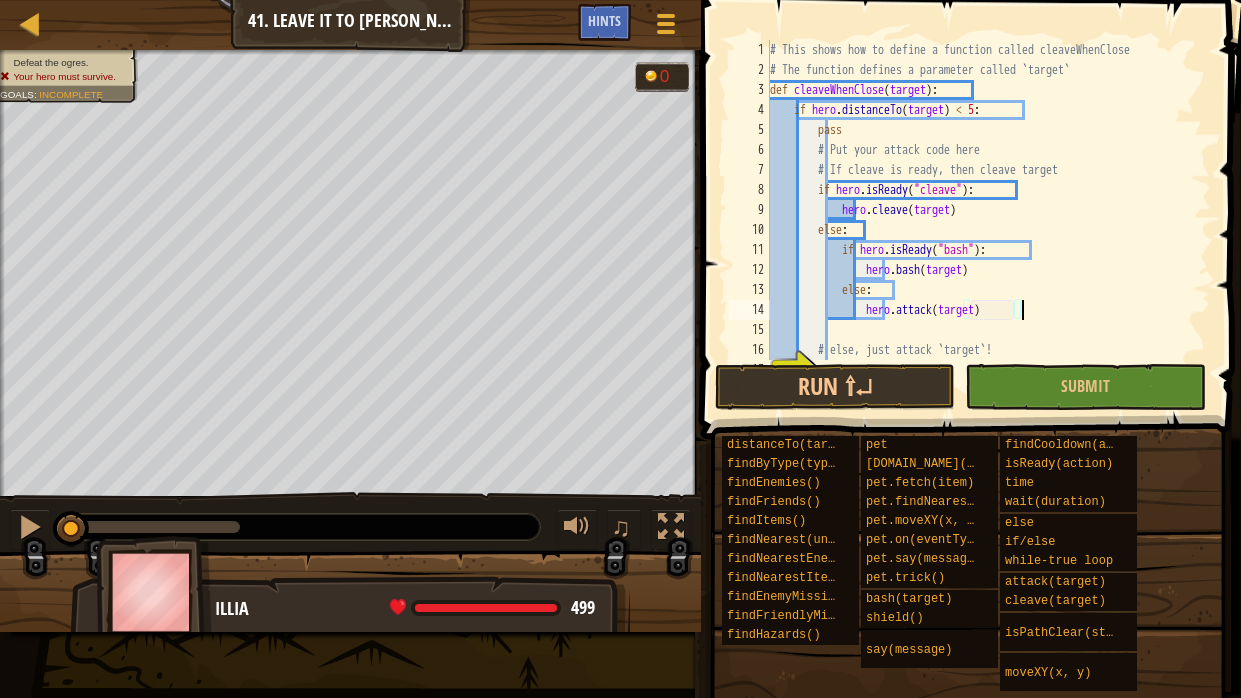 scroll, scrollTop: 9, scrollLeft: 3, axis: both 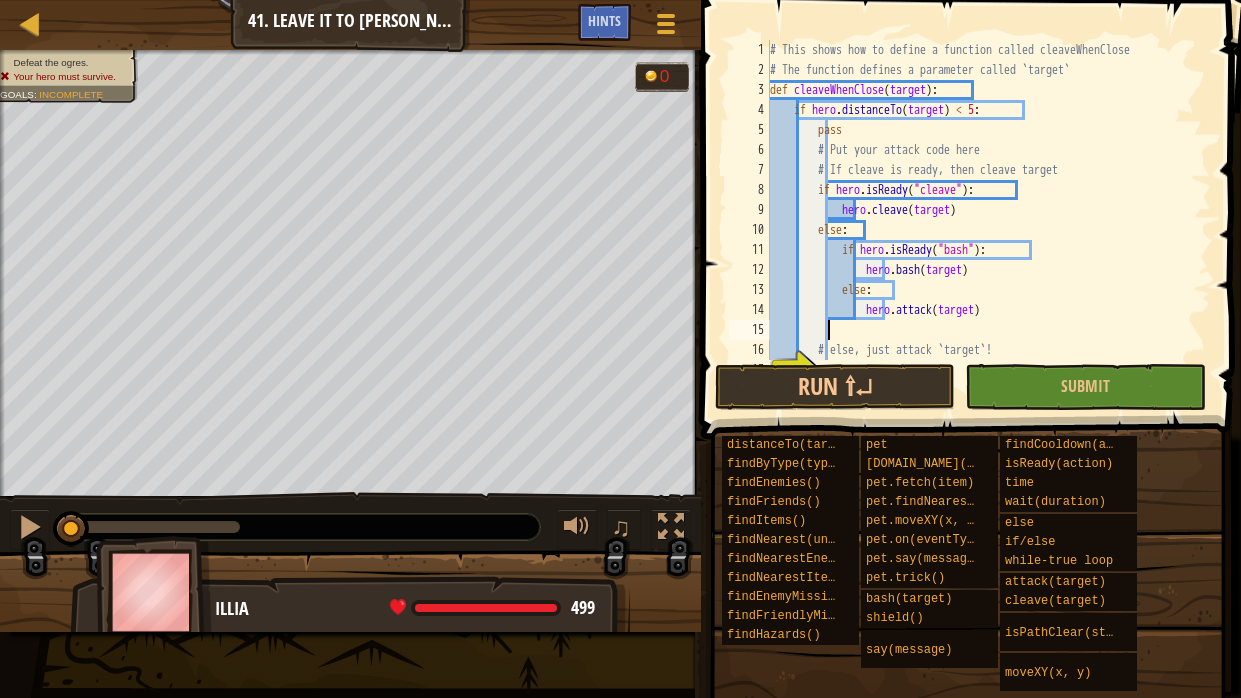 type on "# else, just attack `target`!" 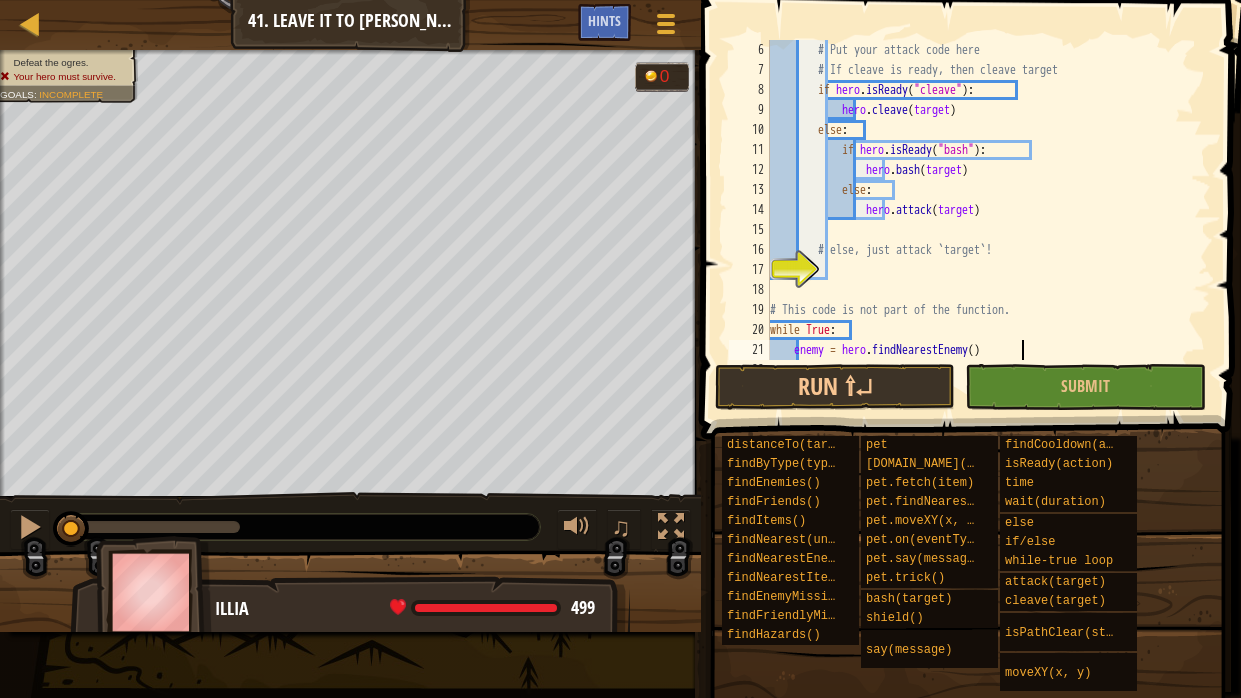 scroll, scrollTop: 9, scrollLeft: 0, axis: vertical 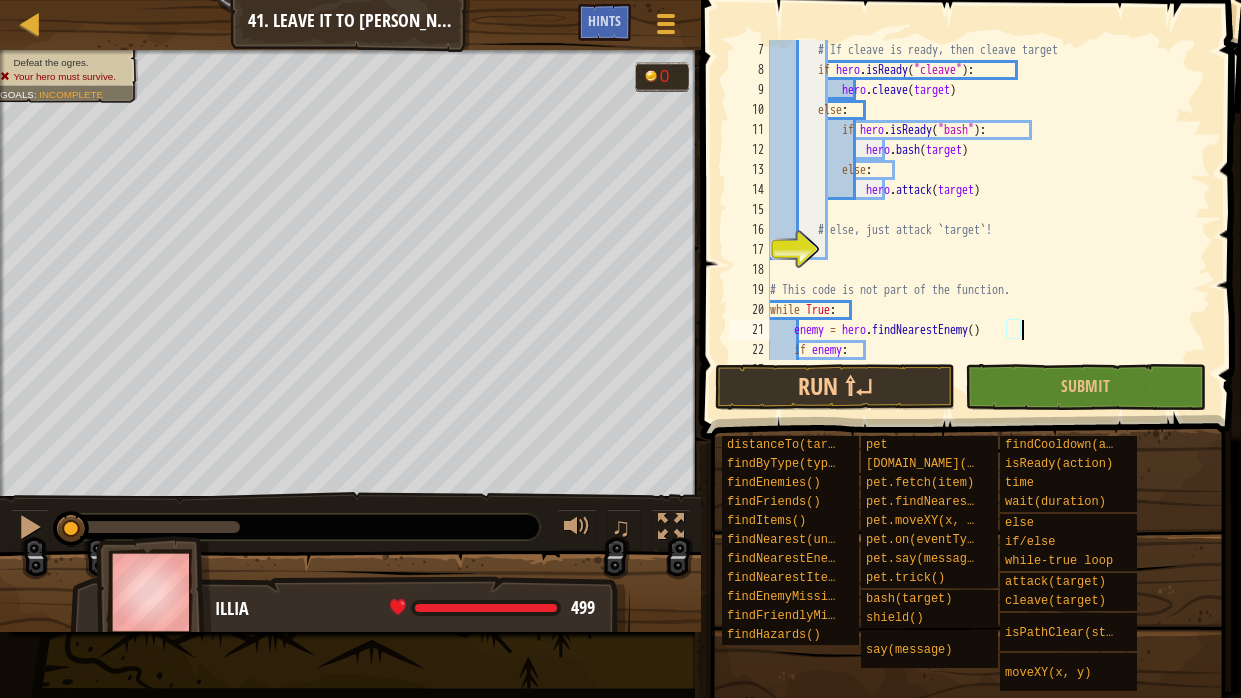 type on "# This code is not part of the function." 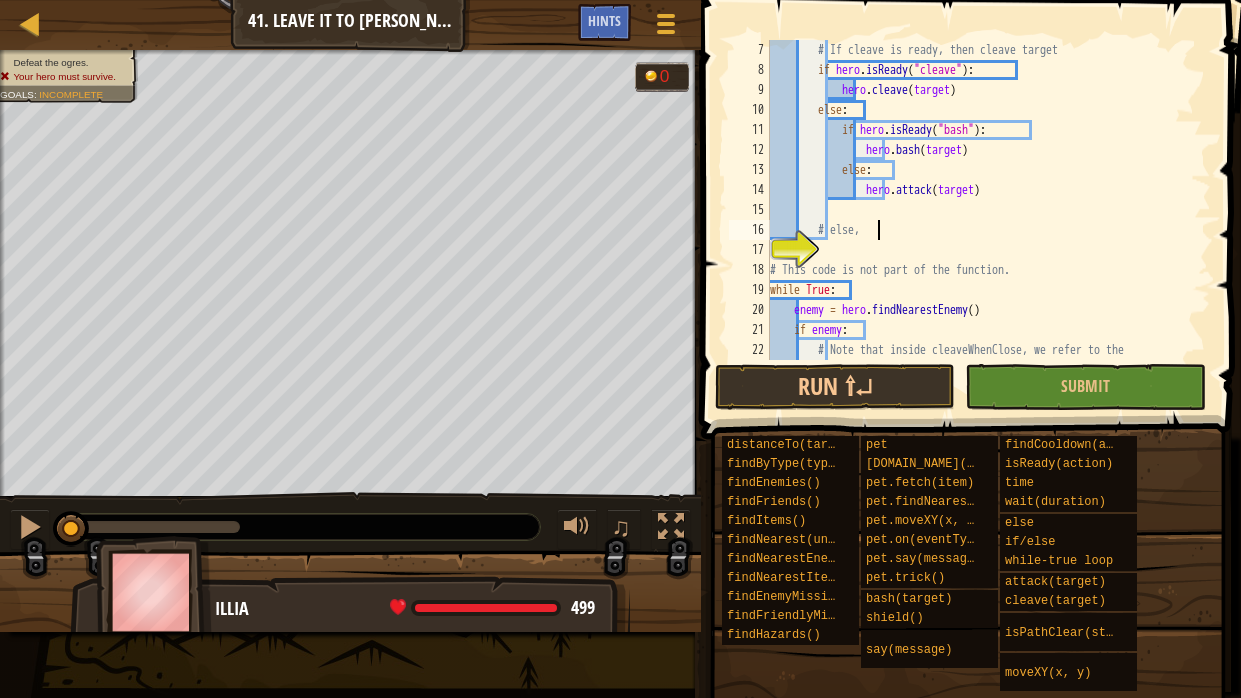 type on "#" 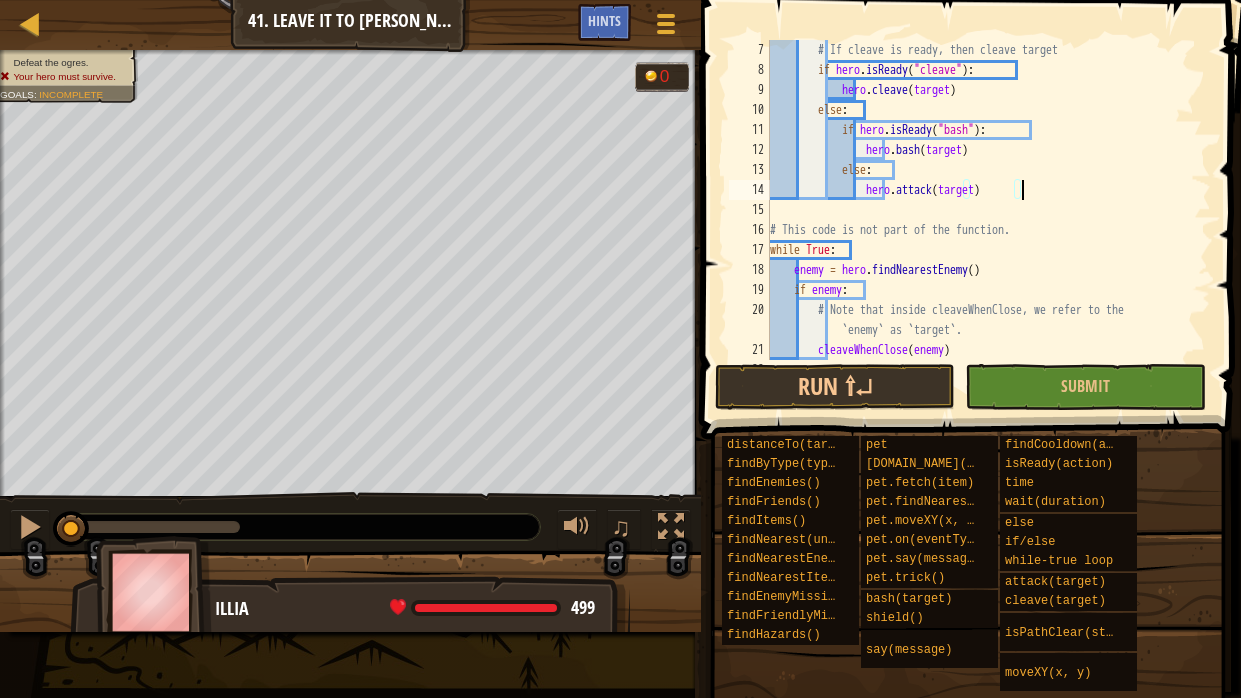 click on "# If cleave is ready, then cleave target          if   hero . isReady ( "cleave" ) :              hero . cleave ( target )          else :              if   hero . isReady ( "bash" ) :                  hero . bash ( target )              else :                  hero . attack ( target ) # This code is not part of the function. while   True :      enemy   =   hero . findNearestEnemy ( )      if   enemy :          # Note that inside cleaveWhenClose, we refer to the               `enemy` as `target`.          cleaveWhenClose ( enemy )" at bounding box center [988, 220] 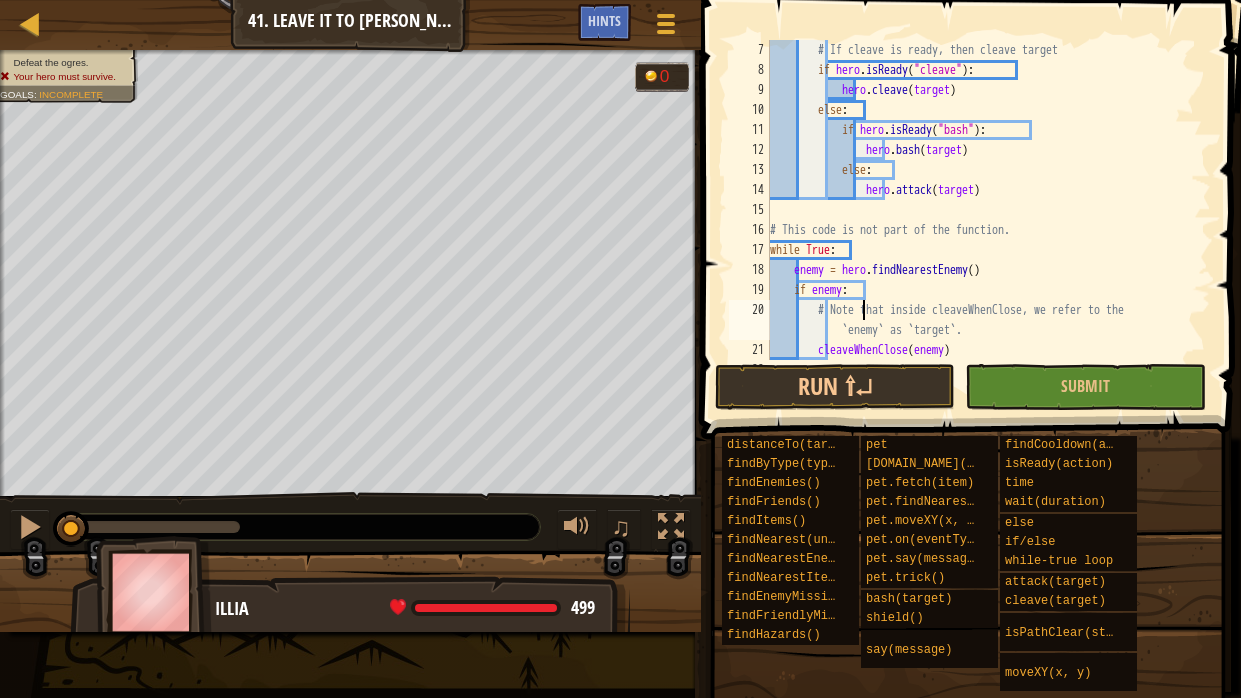 type on "cleaveWhenClose(enemy)" 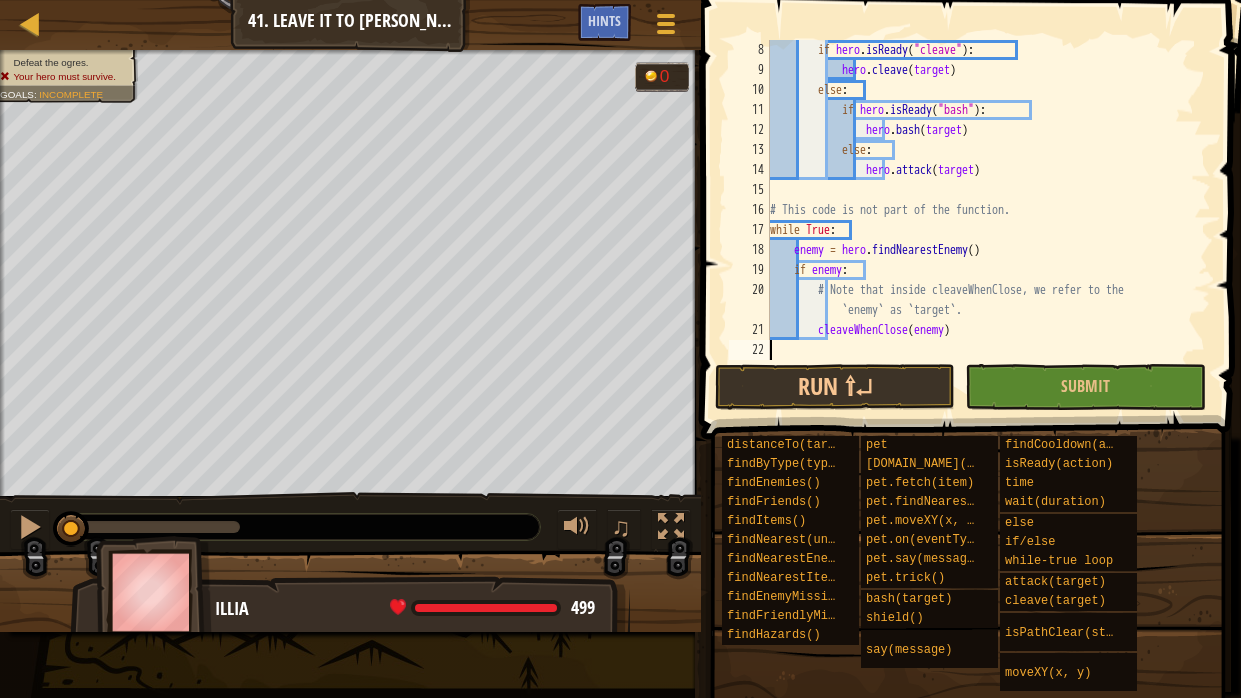 scroll, scrollTop: 139, scrollLeft: 0, axis: vertical 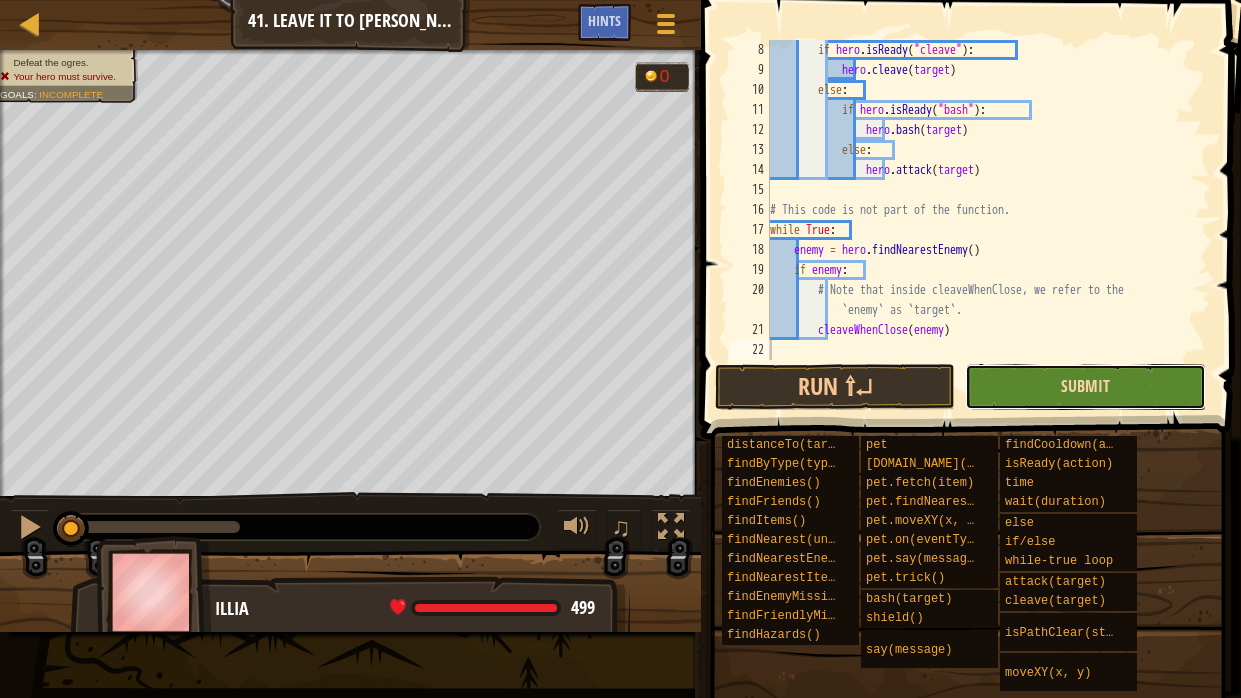 click on "Submit" at bounding box center (1085, 386) 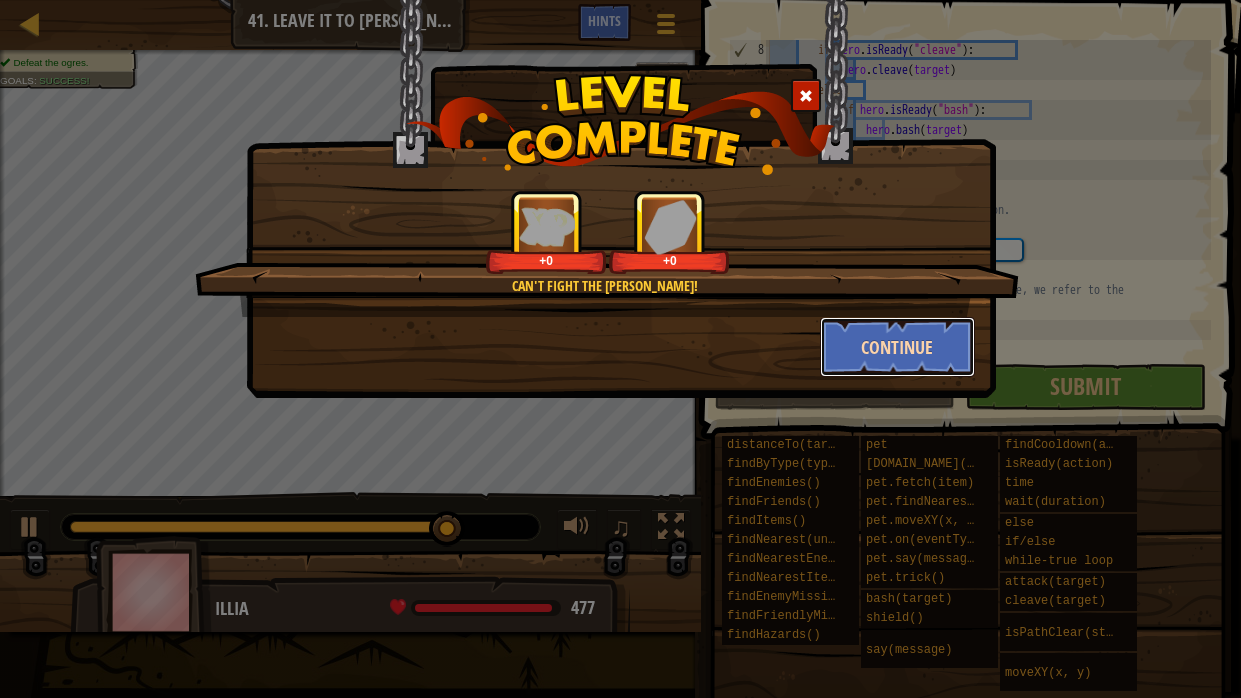 click on "Continue" at bounding box center [897, 347] 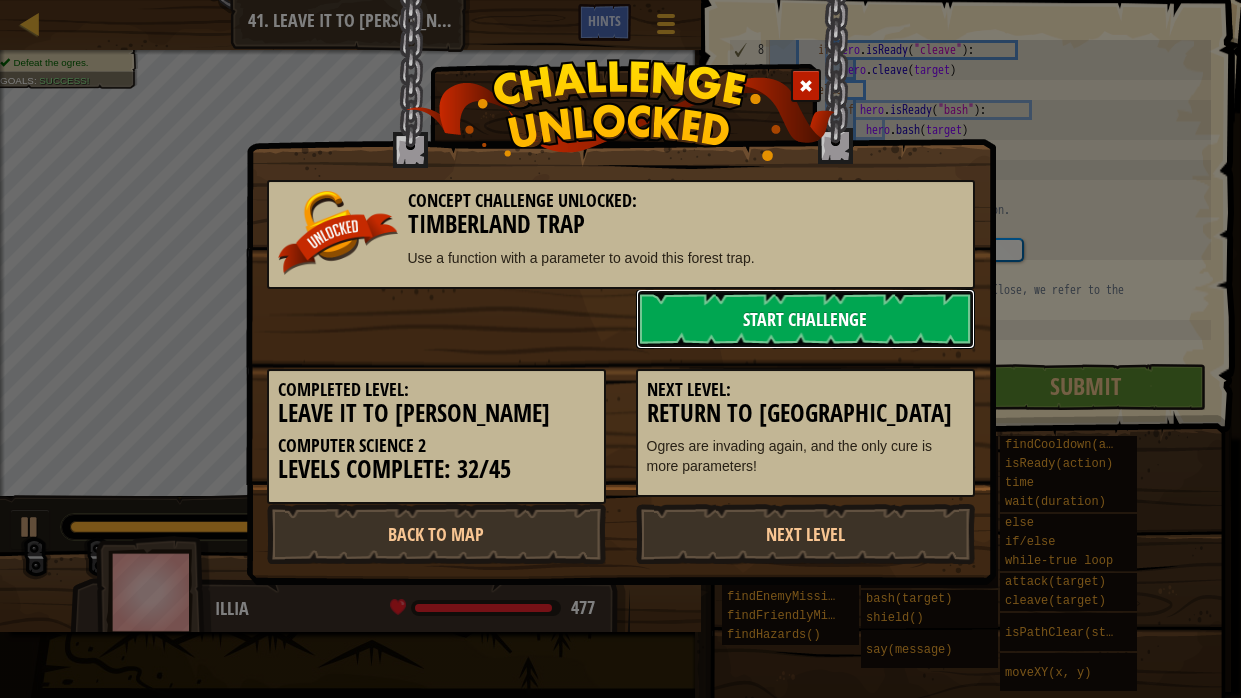click on "Start Challenge" at bounding box center [805, 319] 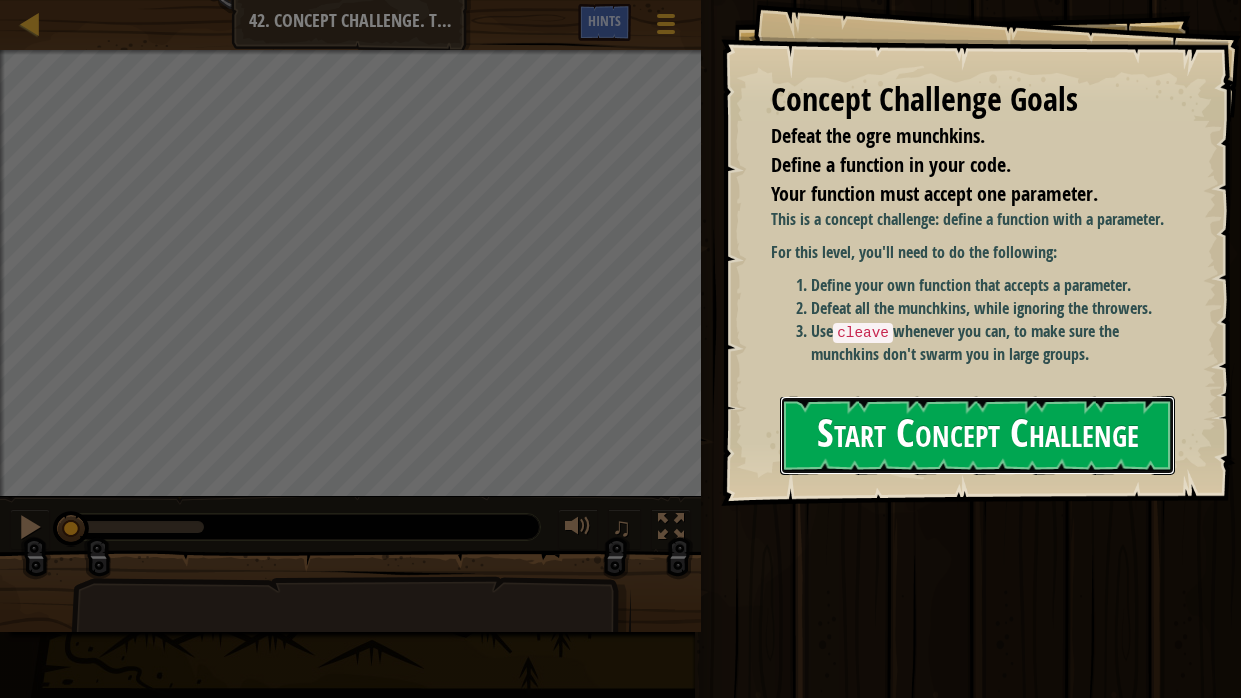 click on "Start Concept Challenge" at bounding box center (977, 435) 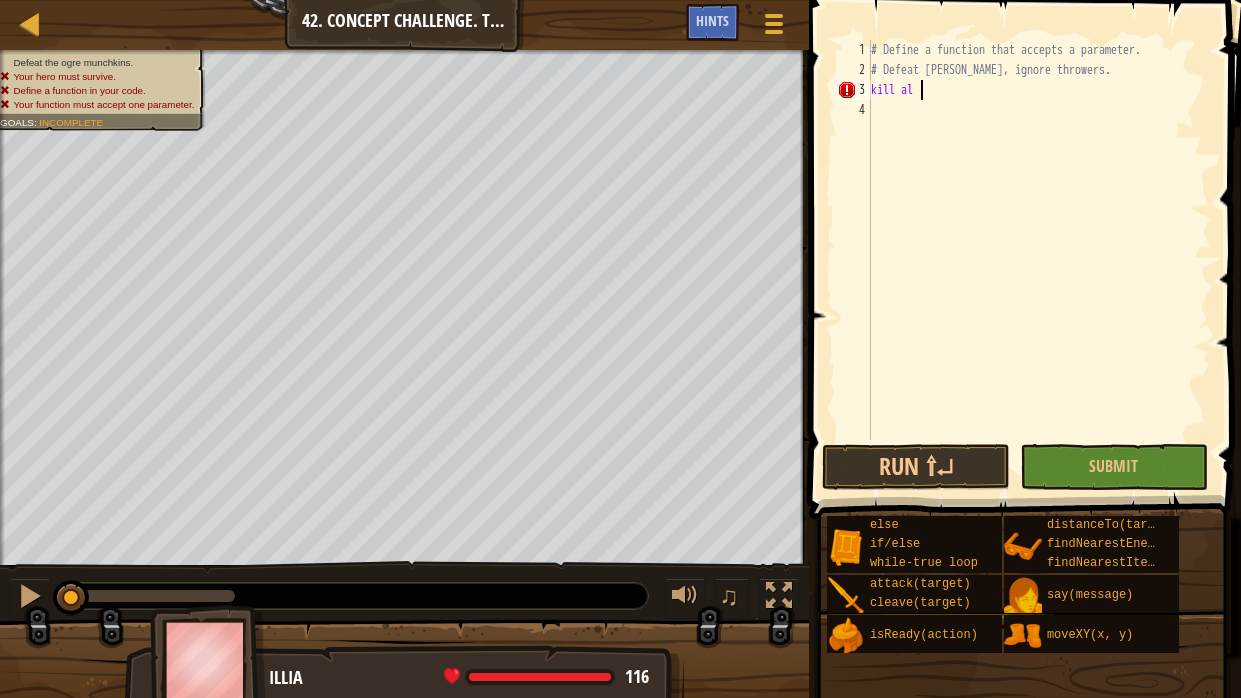 scroll, scrollTop: 9, scrollLeft: 1, axis: both 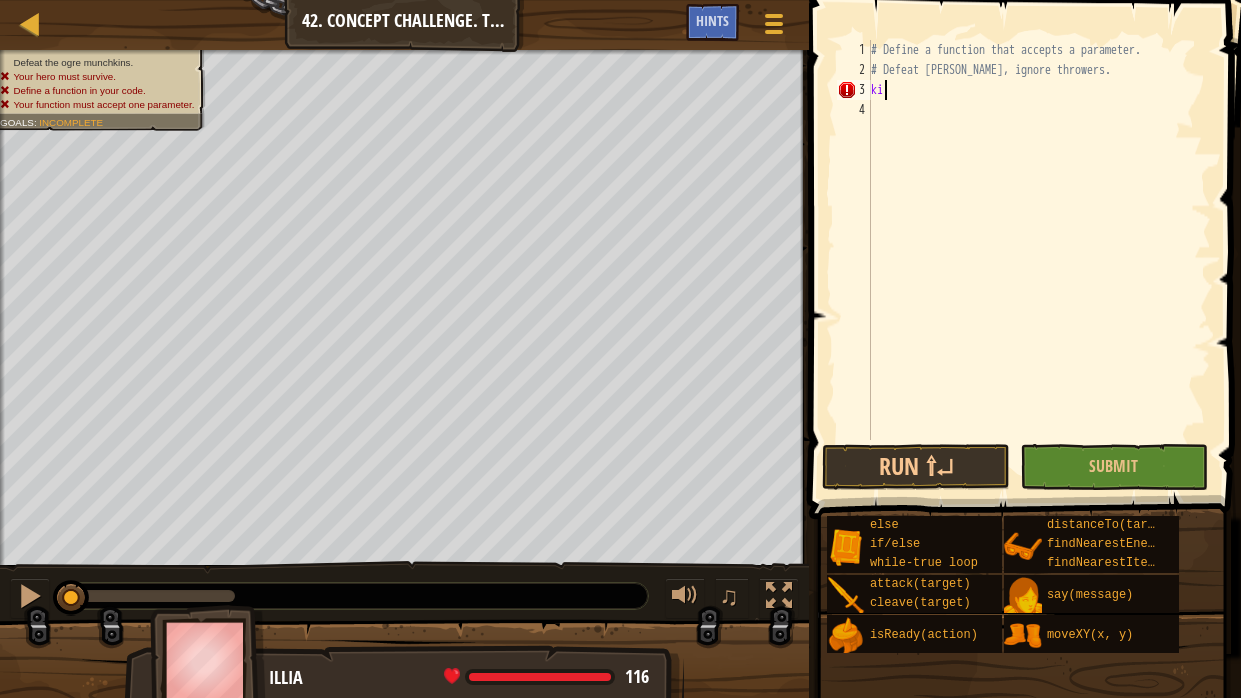 type on "k" 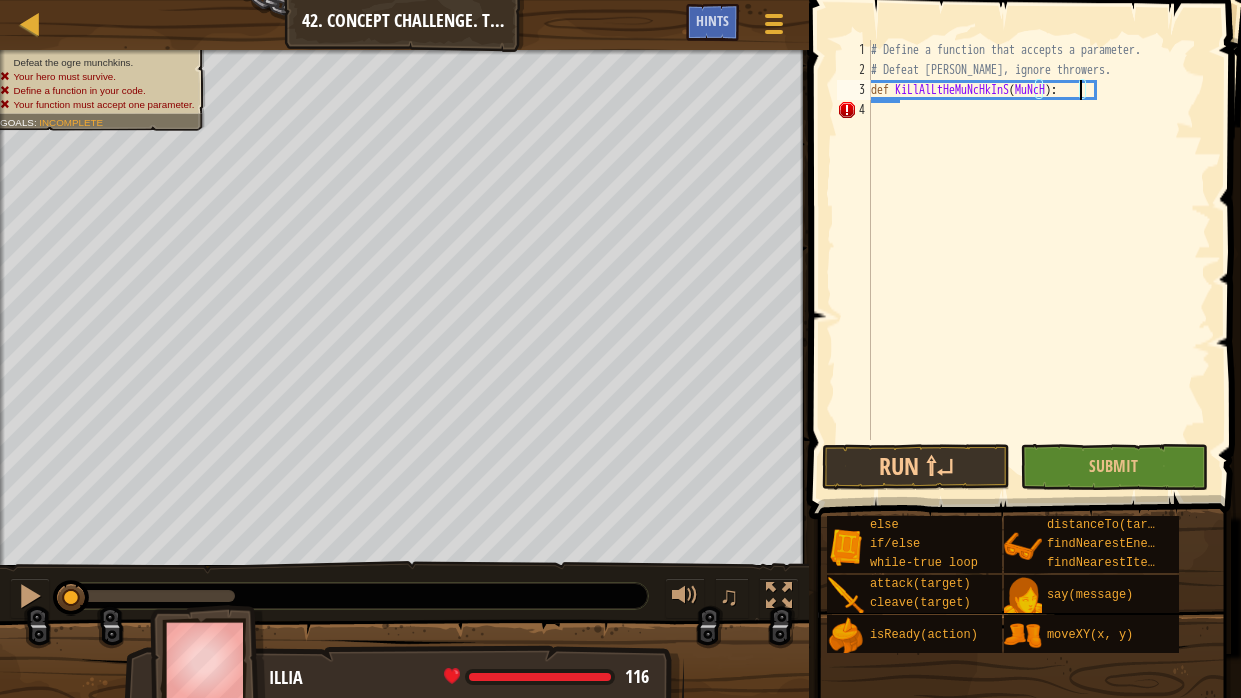 scroll, scrollTop: 9, scrollLeft: 17, axis: both 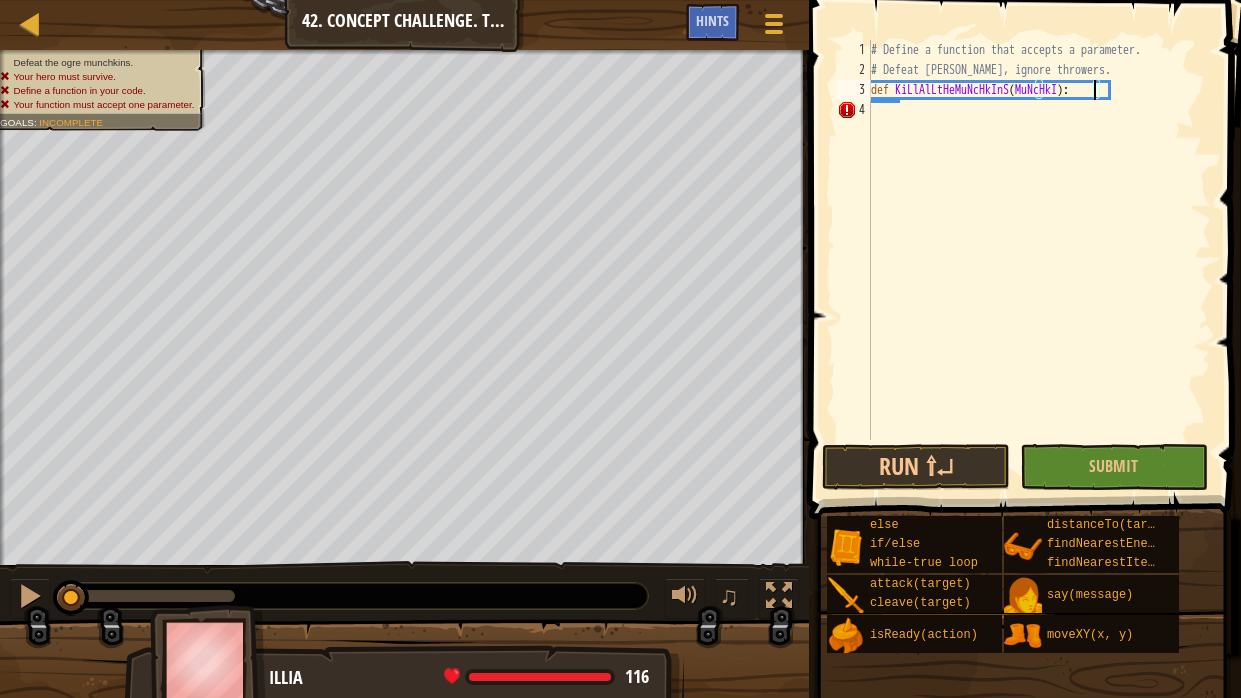type on "def KiLlAlLtHeMuNcHkInS(MuNcHkIn):" 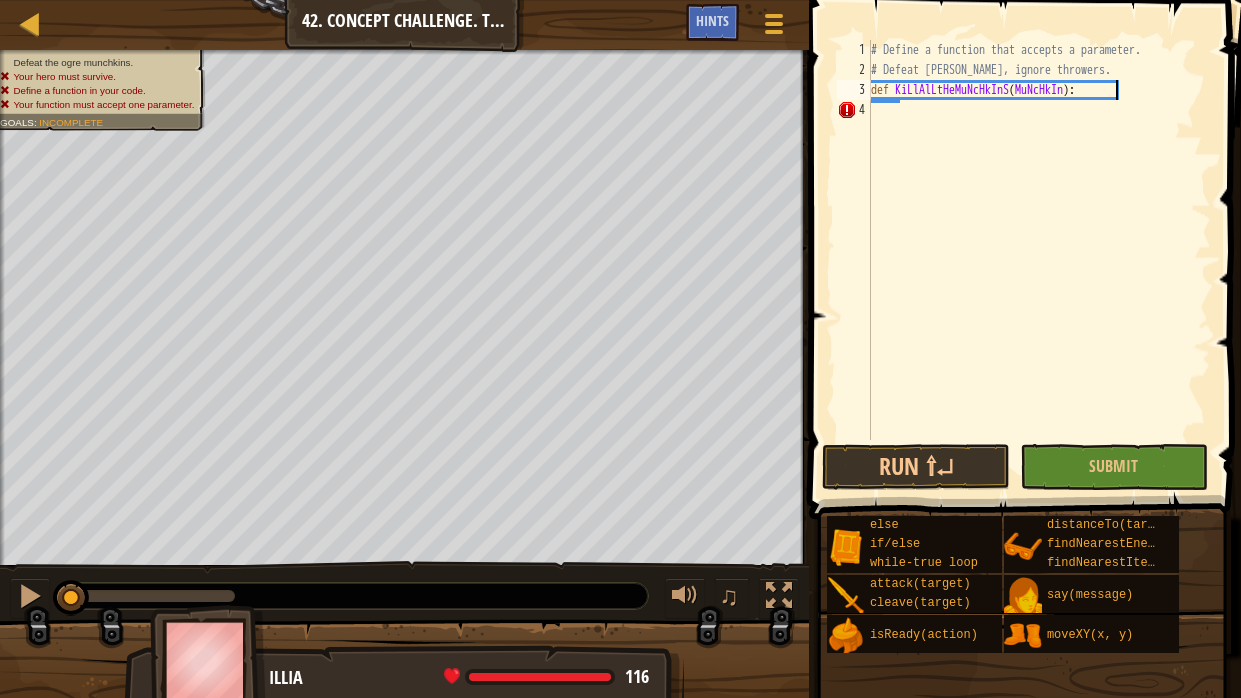 scroll, scrollTop: 9, scrollLeft: 1, axis: both 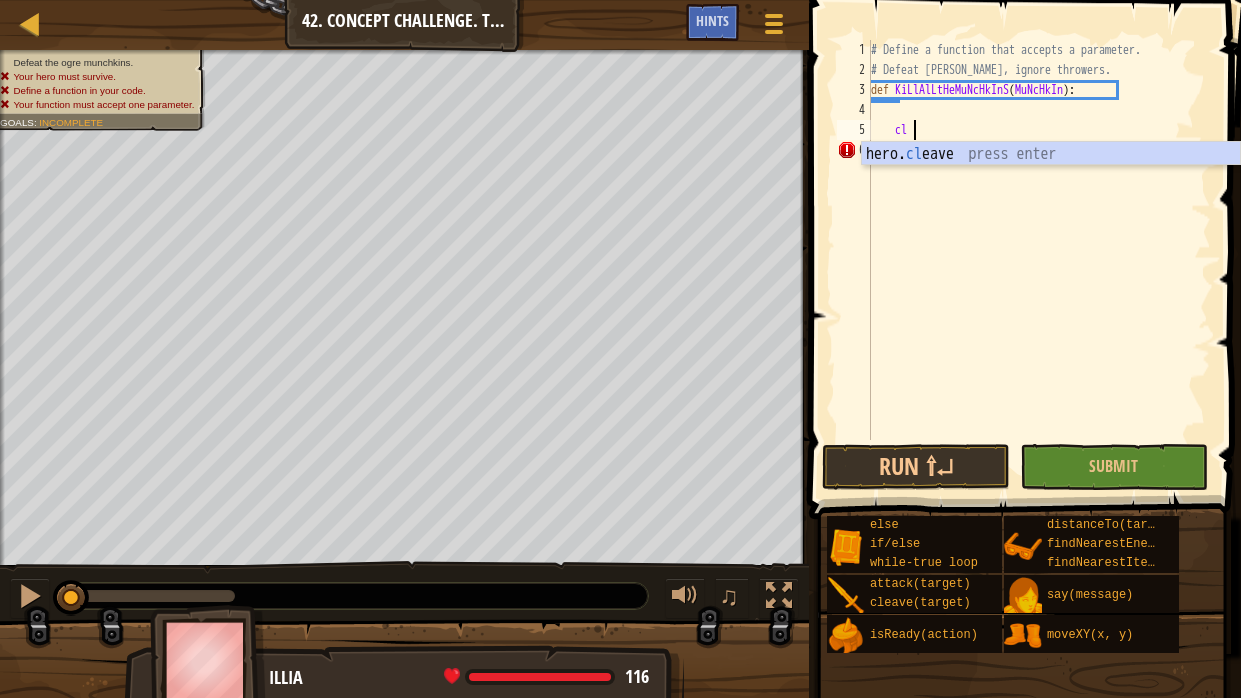 type on "c" 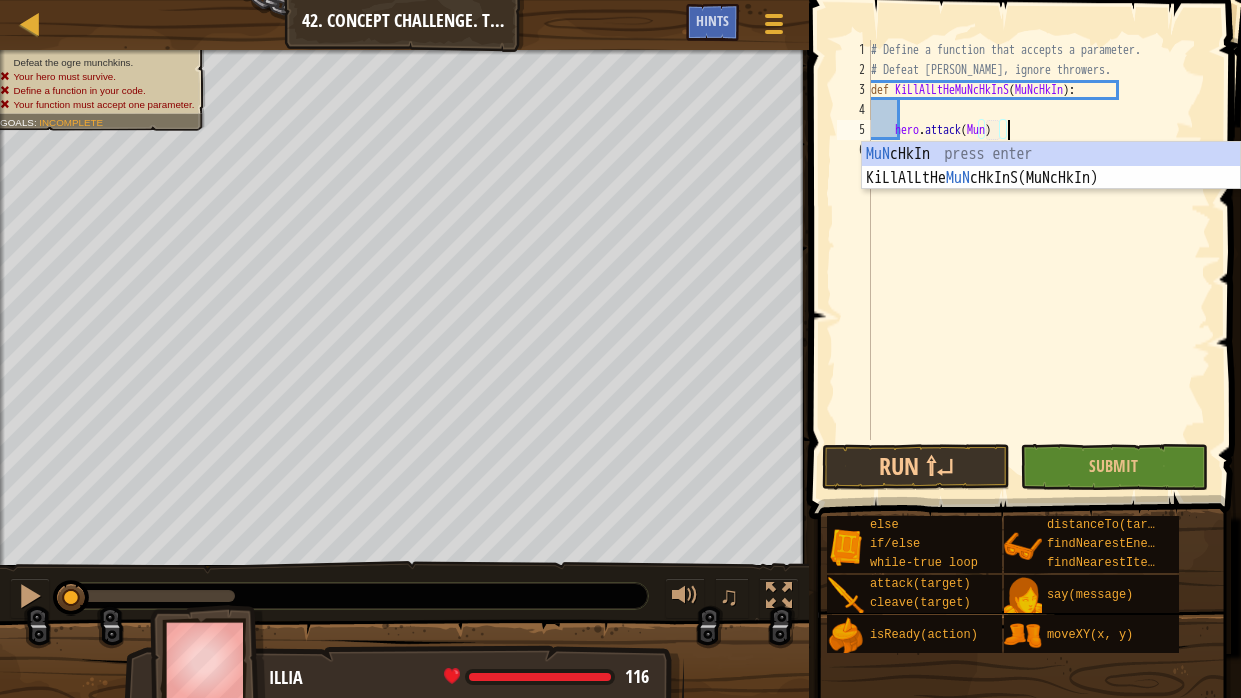 scroll, scrollTop: 9, scrollLeft: 10, axis: both 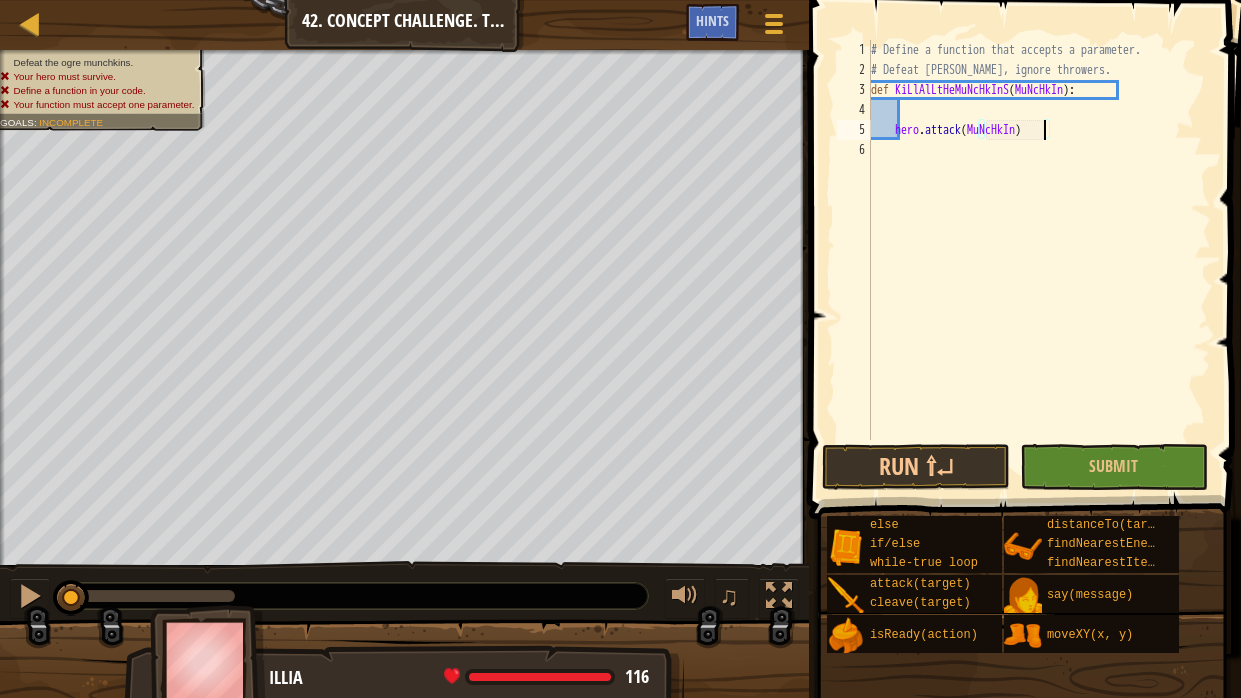 click on "# Define a function that accepts a parameter. # Defeat [PERSON_NAME], ignore throwers. def   KiLlAlLtHeMuNcHkInS ( MuNcHkIn ) :           hero . attack ( [GEOGRAPHIC_DATA] )" at bounding box center (1039, 260) 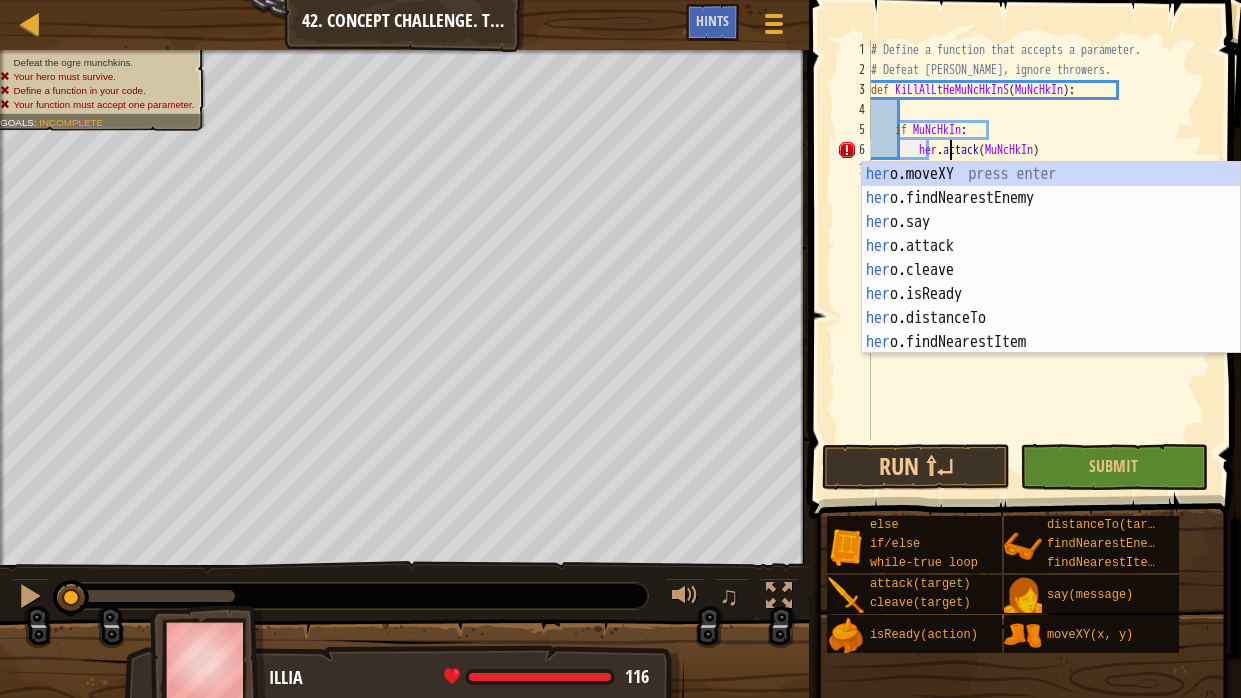 scroll, scrollTop: 9, scrollLeft: 7, axis: both 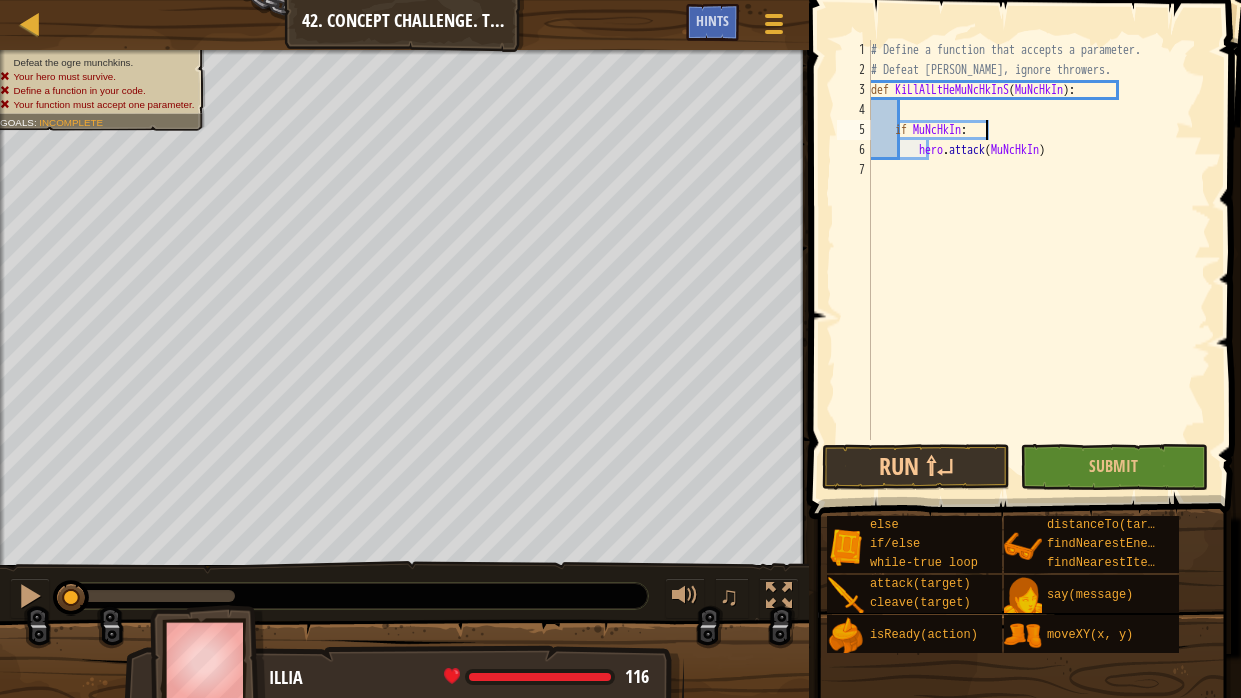 click on "# Define a function that accepts a parameter. # Defeat [PERSON_NAME], ignore throwers. def   KiLlAlLtHeMuNcHkInS ( MuNcHkIn ) :           if   MuNcHkIn :          hero . attack ( [GEOGRAPHIC_DATA] )" at bounding box center [1039, 260] 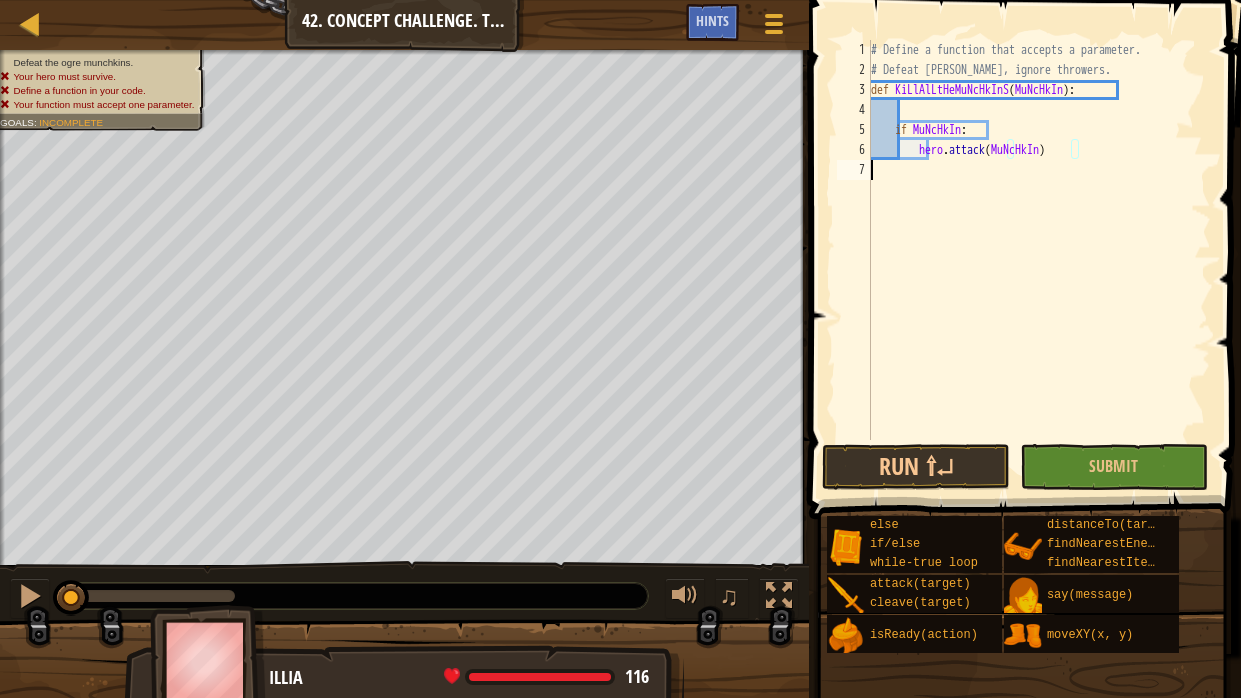 click on "# Define a function that accepts a parameter. # Defeat [PERSON_NAME], ignore throwers. def   KiLlAlLtHeMuNcHkInS ( MuNcHkIn ) :           if   MuNcHkIn :          hero . attack ( [GEOGRAPHIC_DATA] )" at bounding box center (1039, 260) 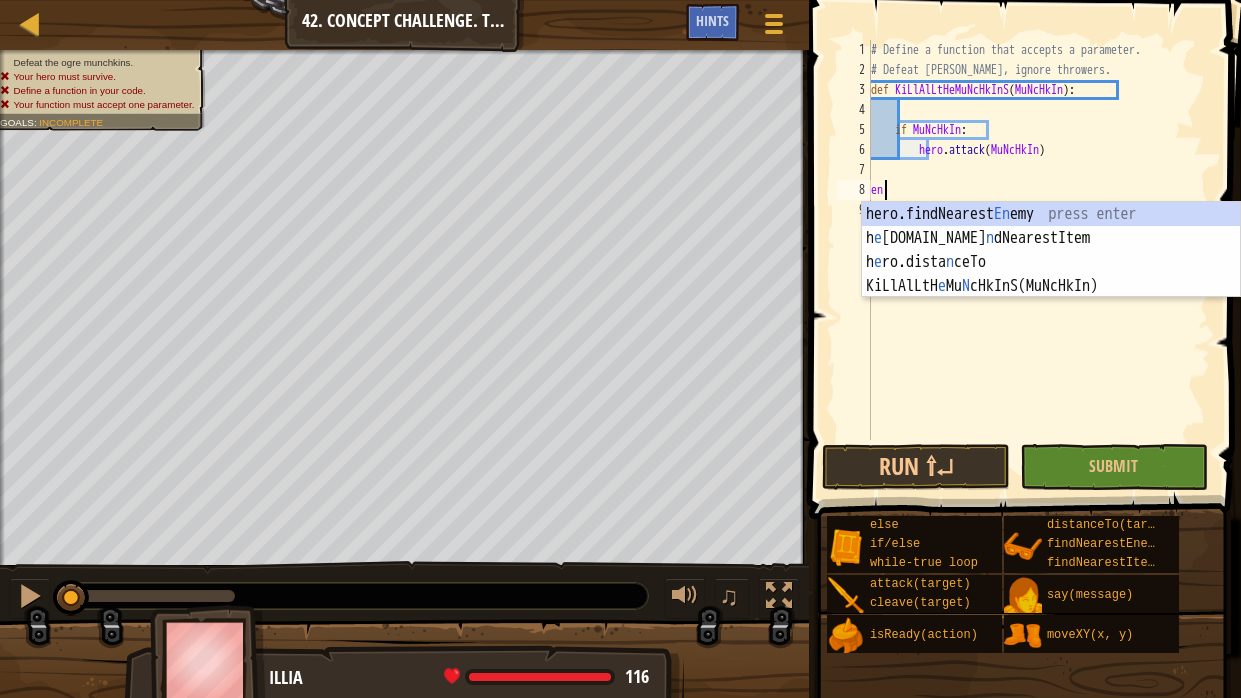 type on "e" 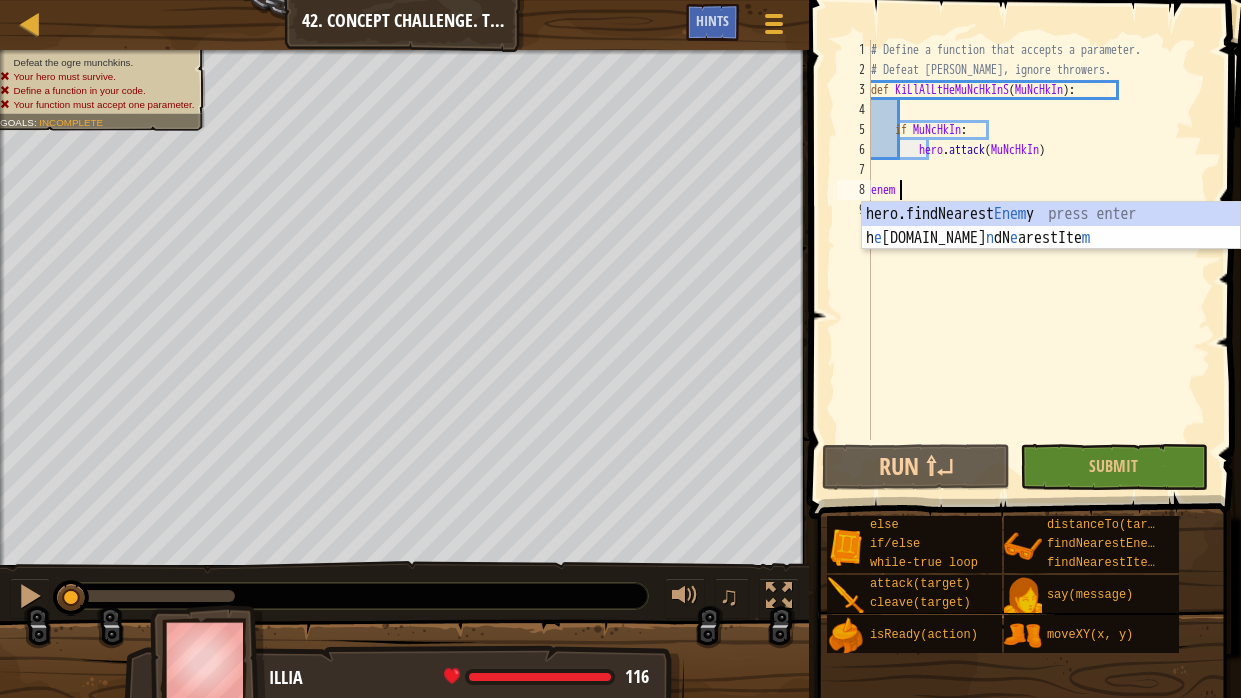 scroll, scrollTop: 9, scrollLeft: 1, axis: both 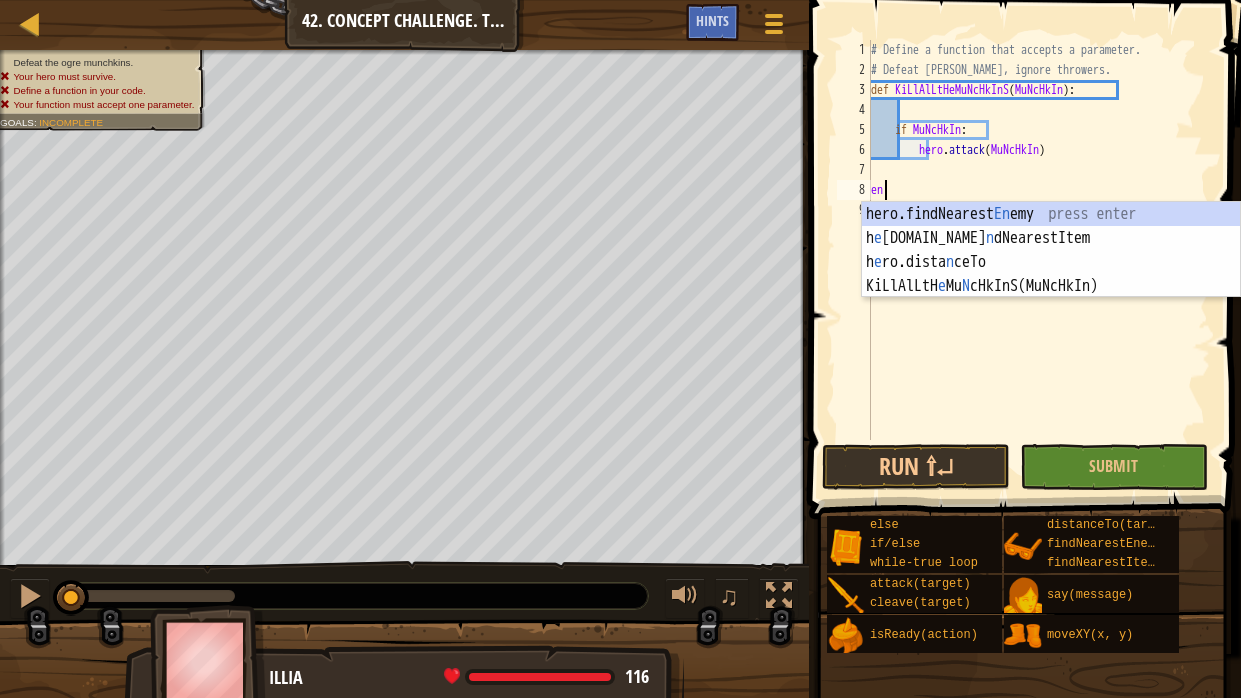 type on "e" 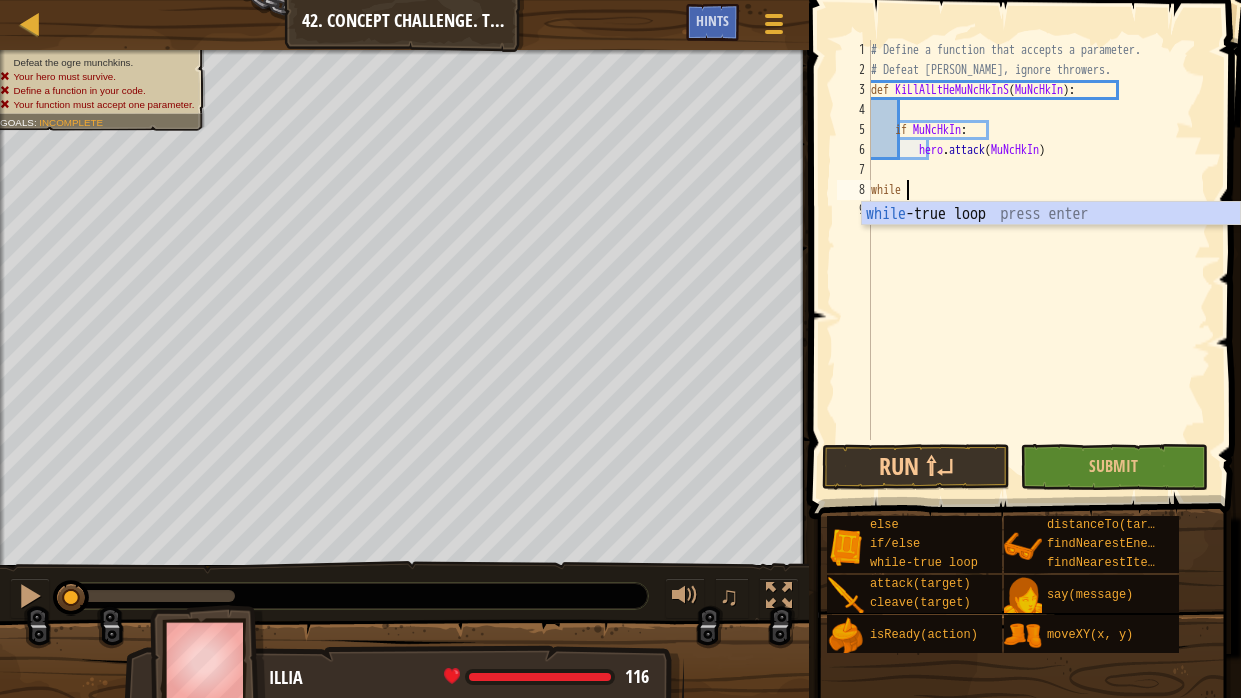 scroll, scrollTop: 9, scrollLeft: 1, axis: both 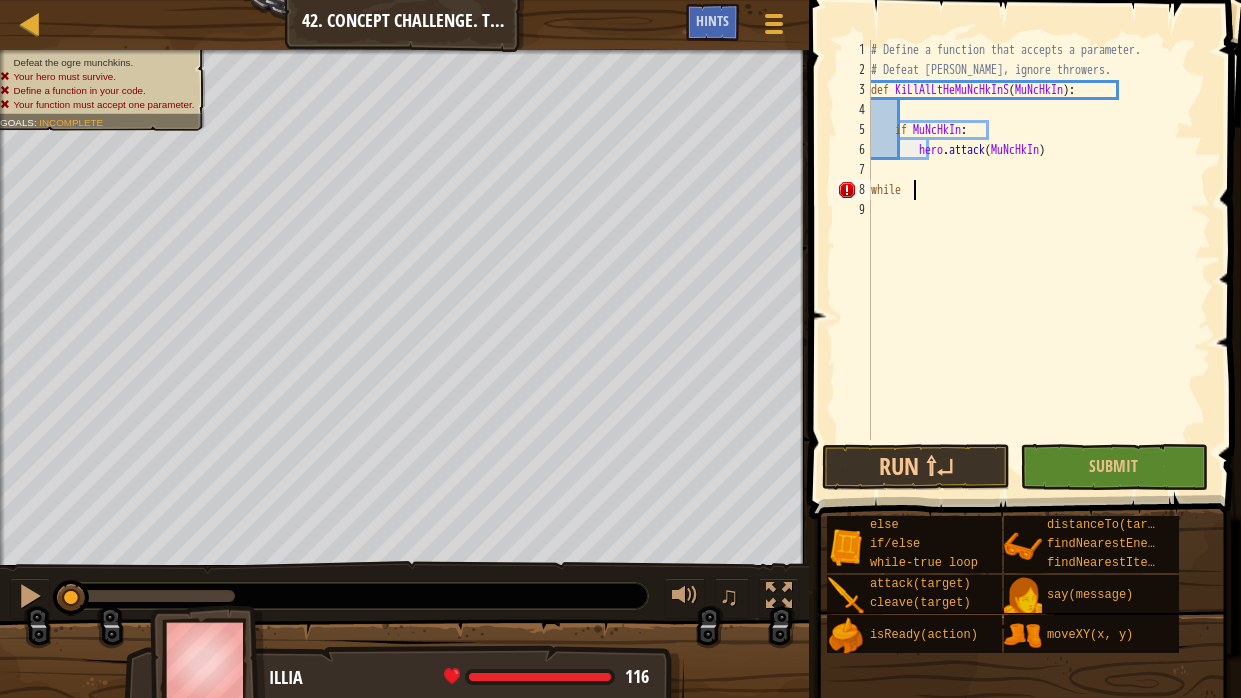 type on "while" 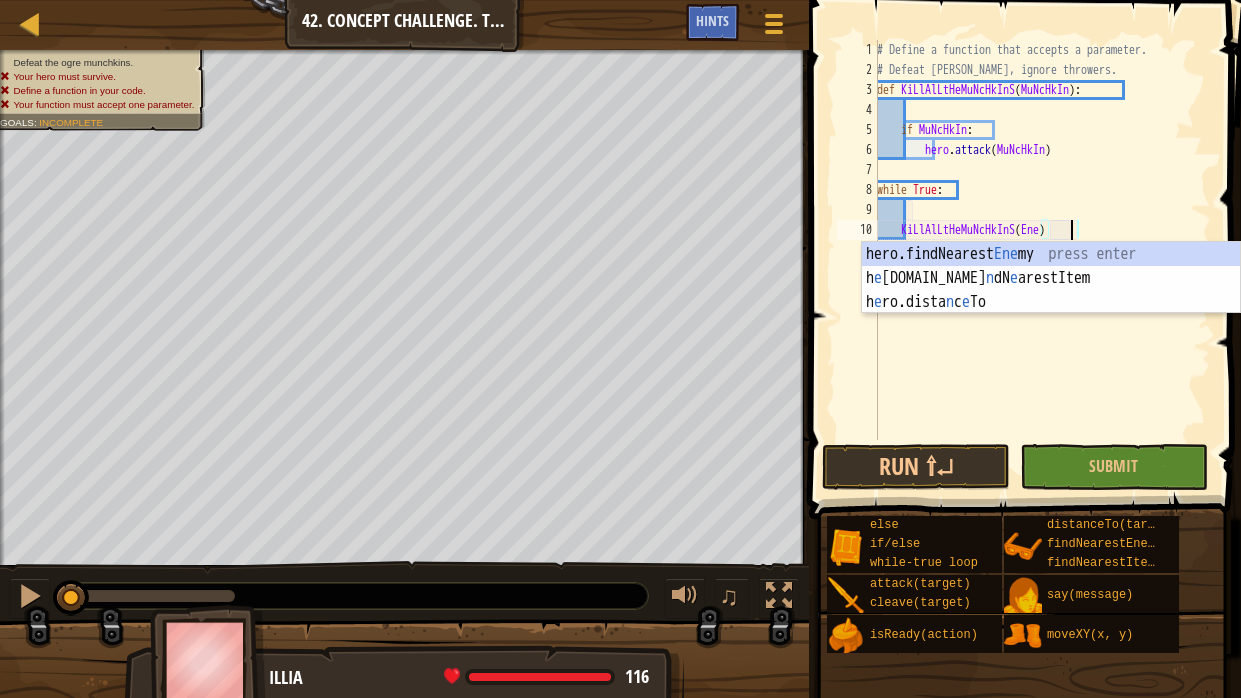 scroll, scrollTop: 9, scrollLeft: 15, axis: both 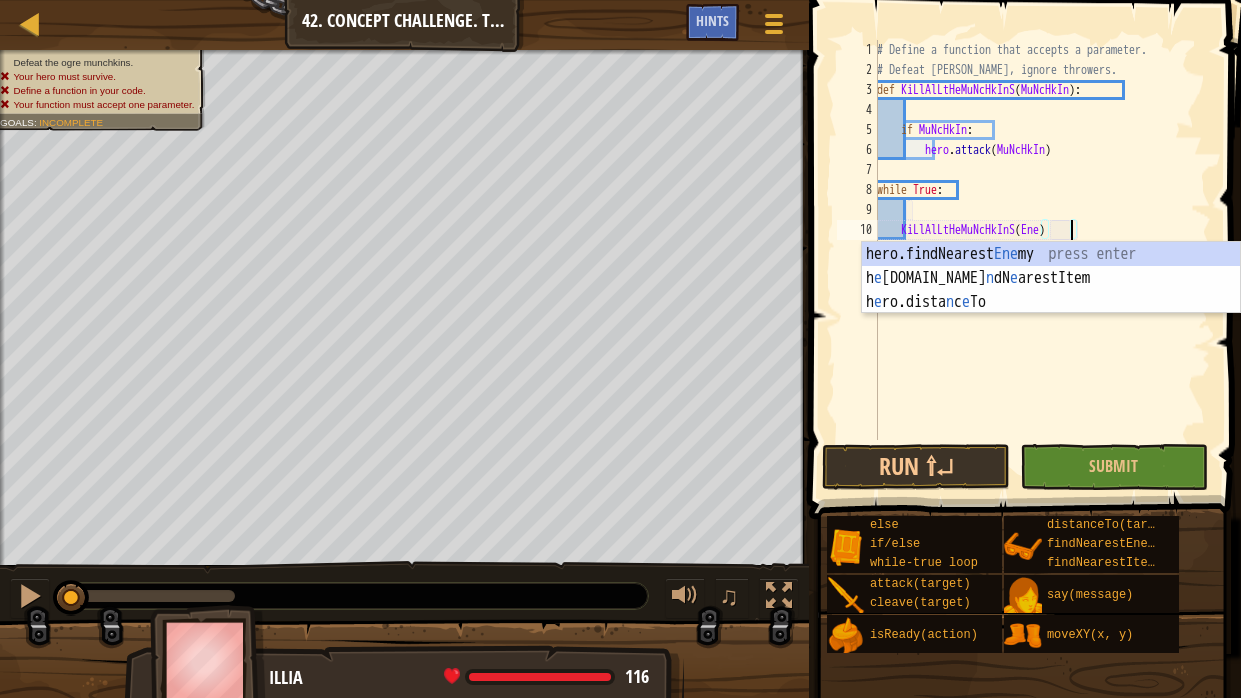 type on "KiLlAlLtHeMuNcHkInS(Enemy)" 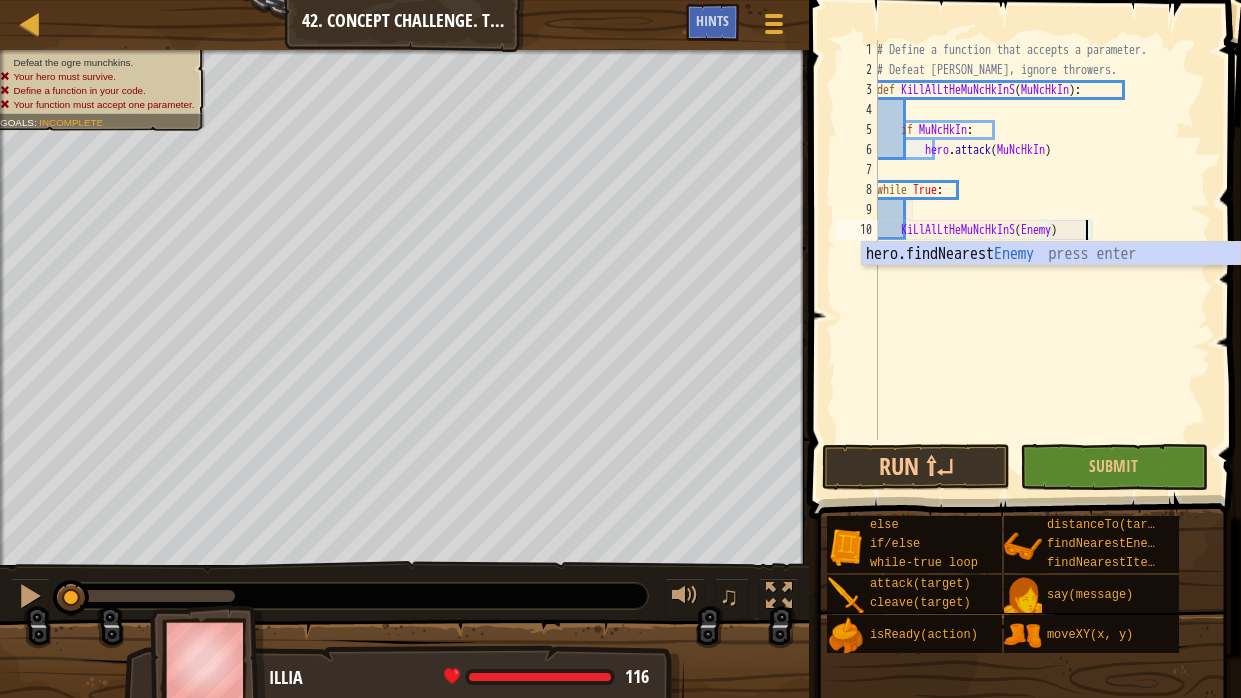 scroll, scrollTop: 9, scrollLeft: 17, axis: both 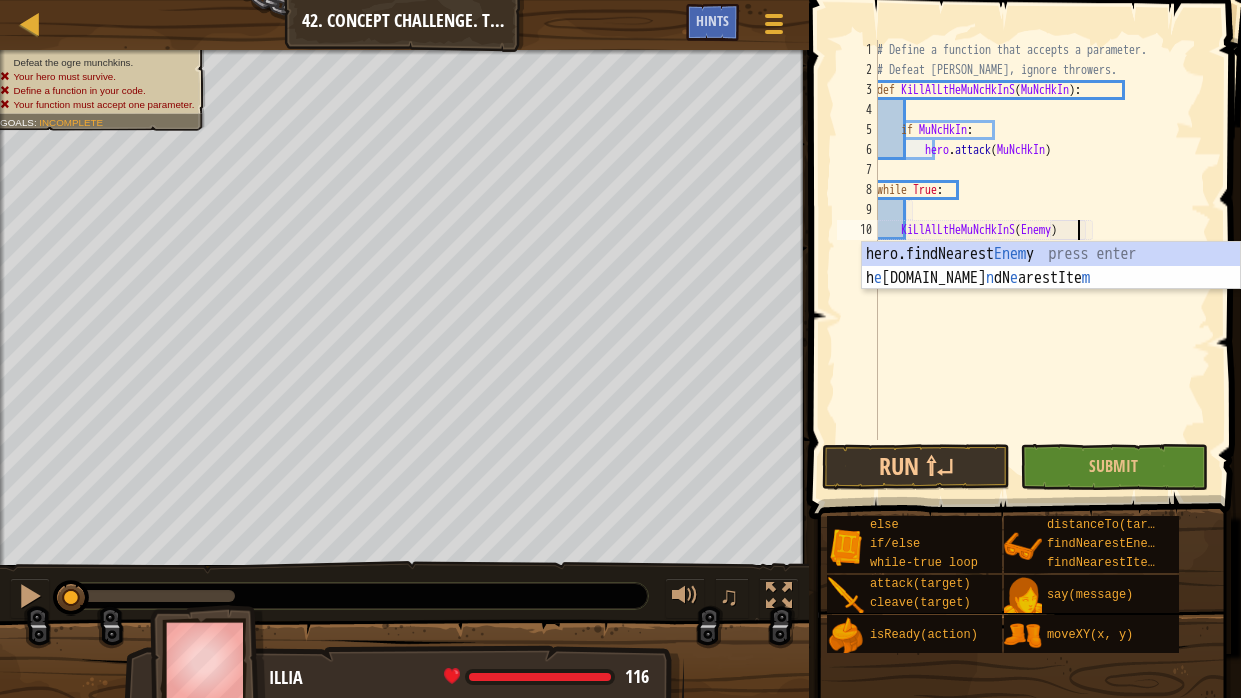 click on "# Define a function that accepts a parameter. # Defeat [PERSON_NAME], ignore throwers. def   KiLlAlLtHeMuNcHkInS ( MuNcHkIn ) :           if   MuNcHkIn :          hero . attack ( MuNcHkIn ) while   True :           KiLlAlLtHeMuNcHkInS ( Enemy )" at bounding box center (1042, 260) 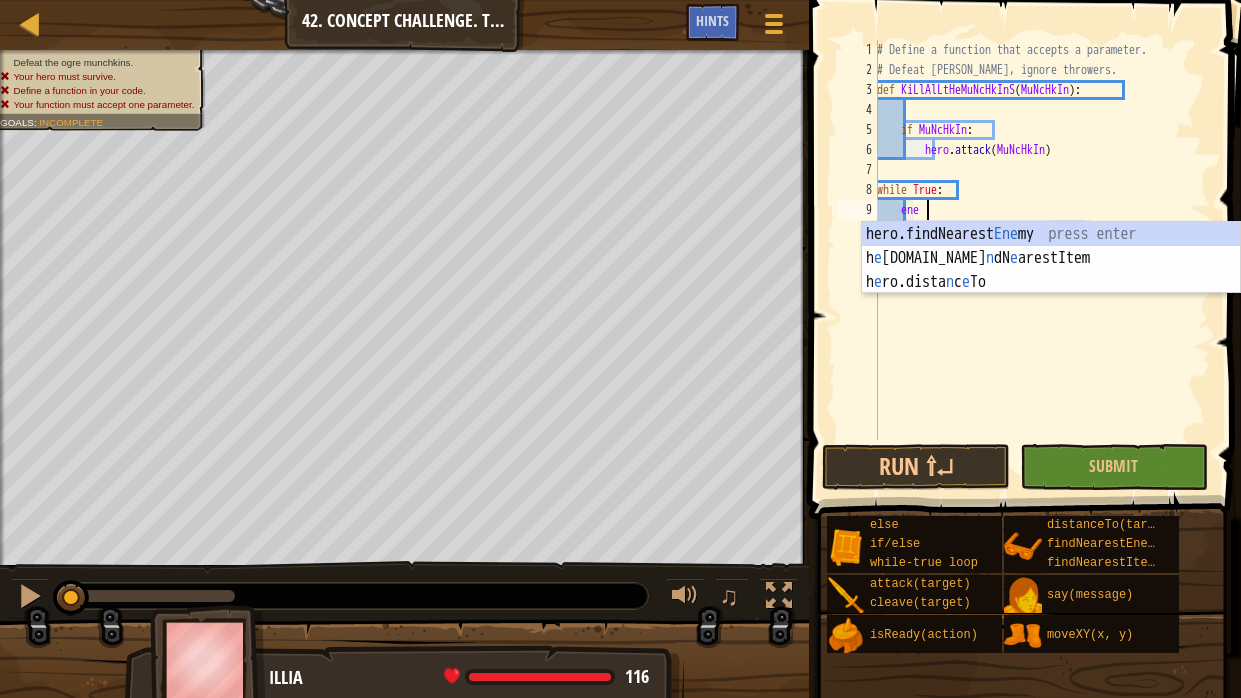 scroll, scrollTop: 9, scrollLeft: 2, axis: both 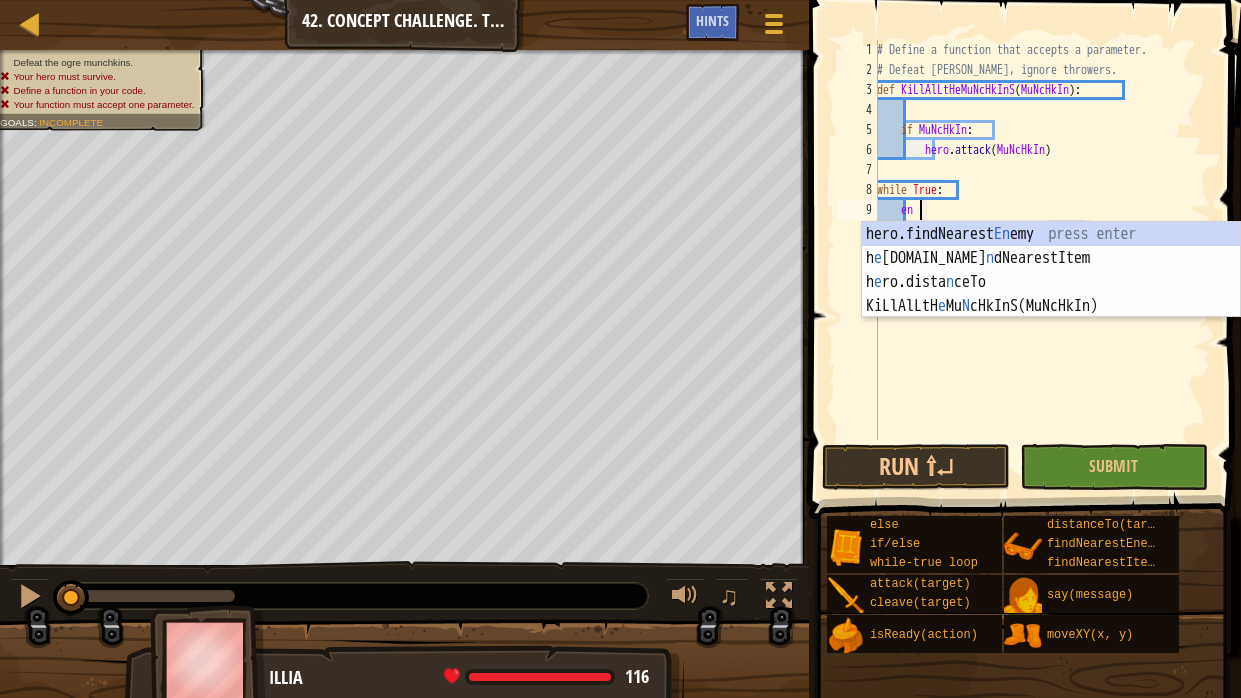 type on "e" 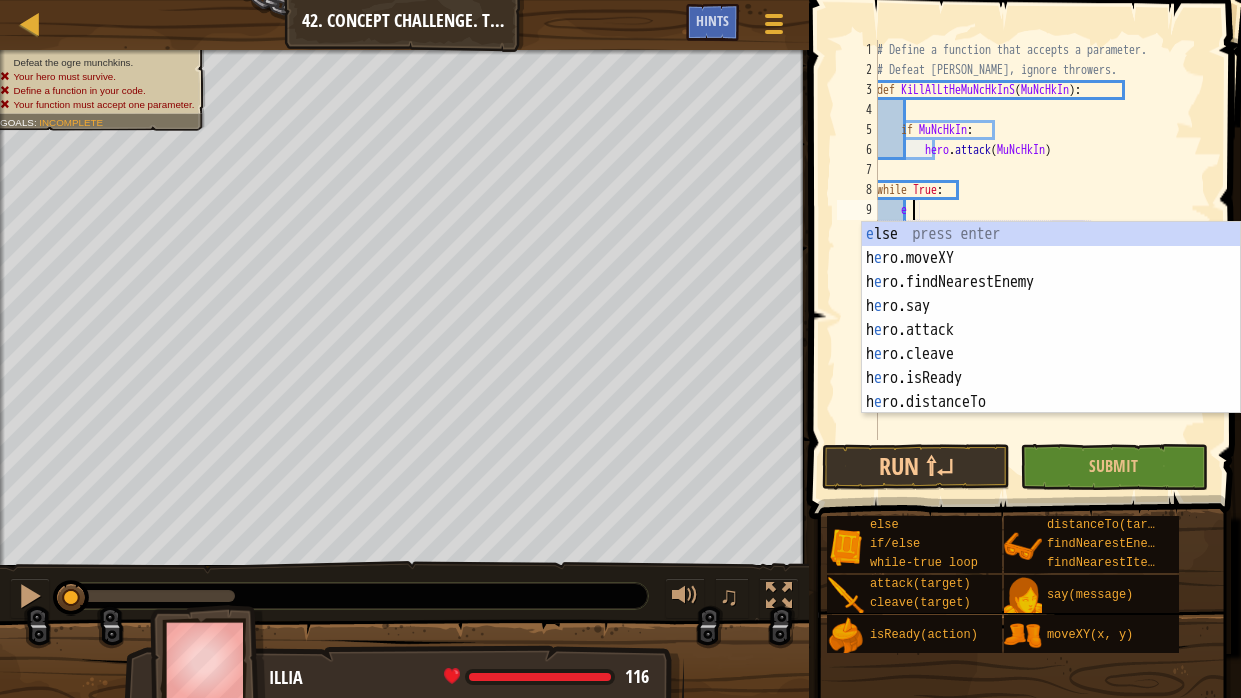 scroll, scrollTop: 9, scrollLeft: 1, axis: both 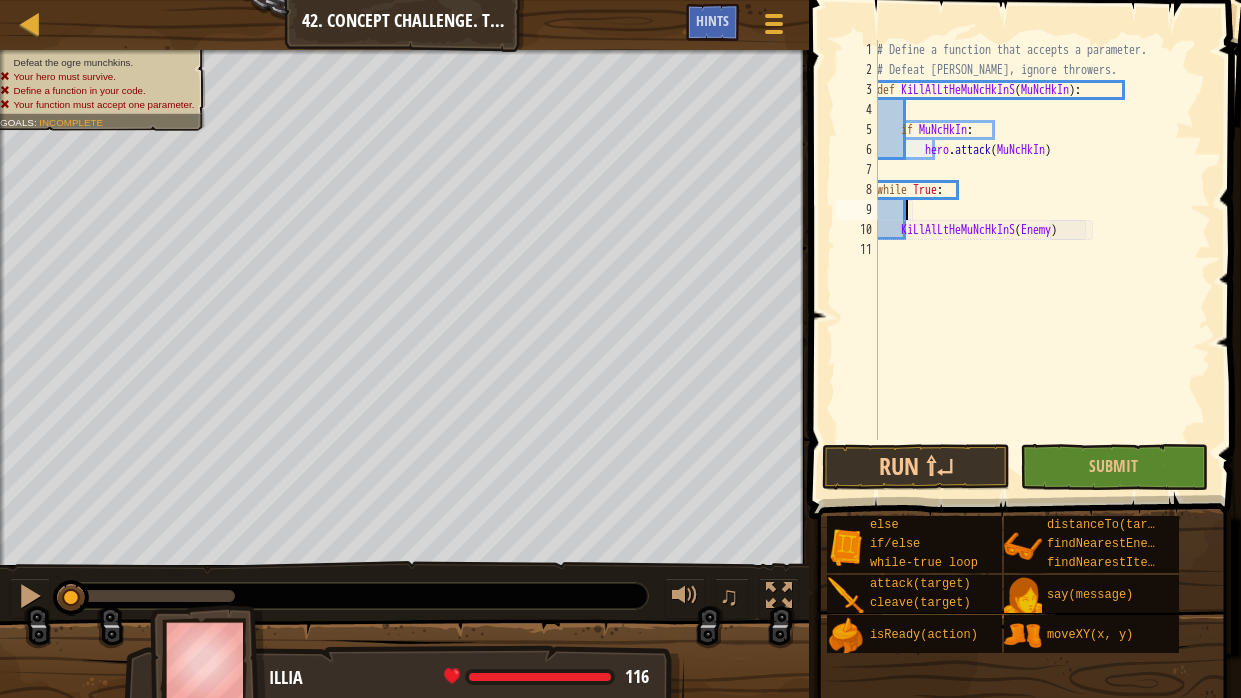 click on "# Define a function that accepts a parameter. # Defeat [PERSON_NAME], ignore throwers. def   KiLlAlLtHeMuNcHkInS ( MuNcHkIn ) :           if   MuNcHkIn :          hero . attack ( MuNcHkIn ) while   True :           KiLlAlLtHeMuNcHkInS ( Enemy )" at bounding box center (1042, 260) 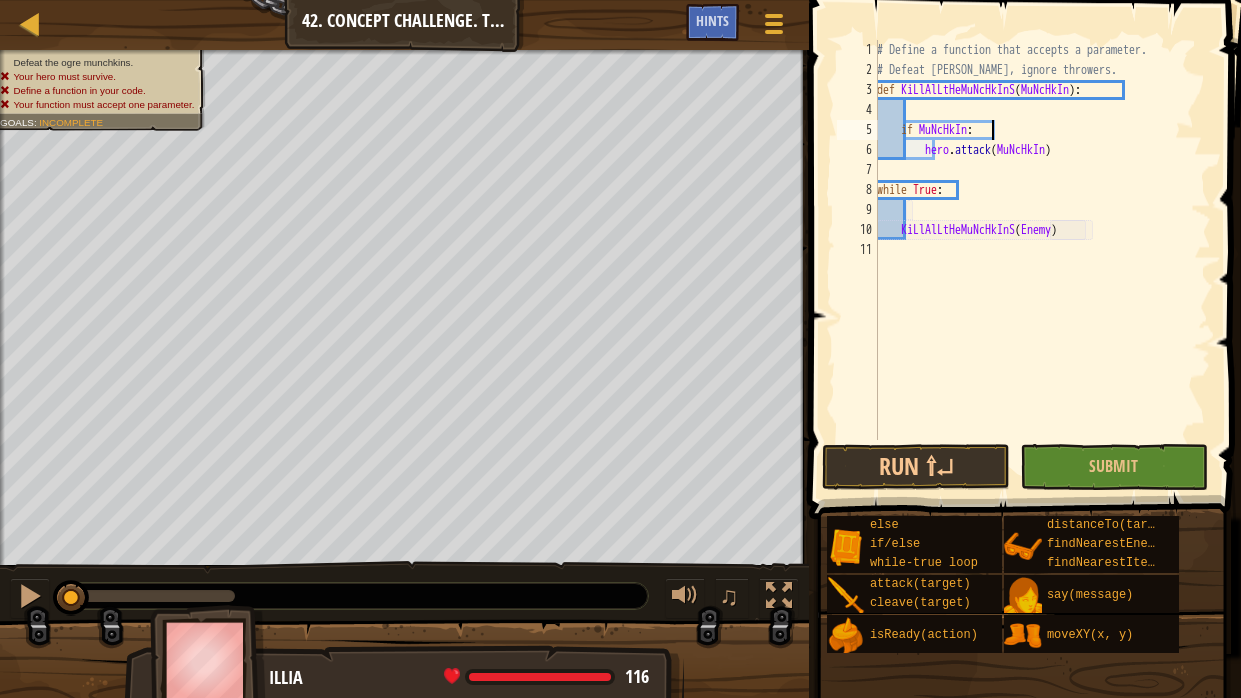 type on "if MuNcHkIn:" 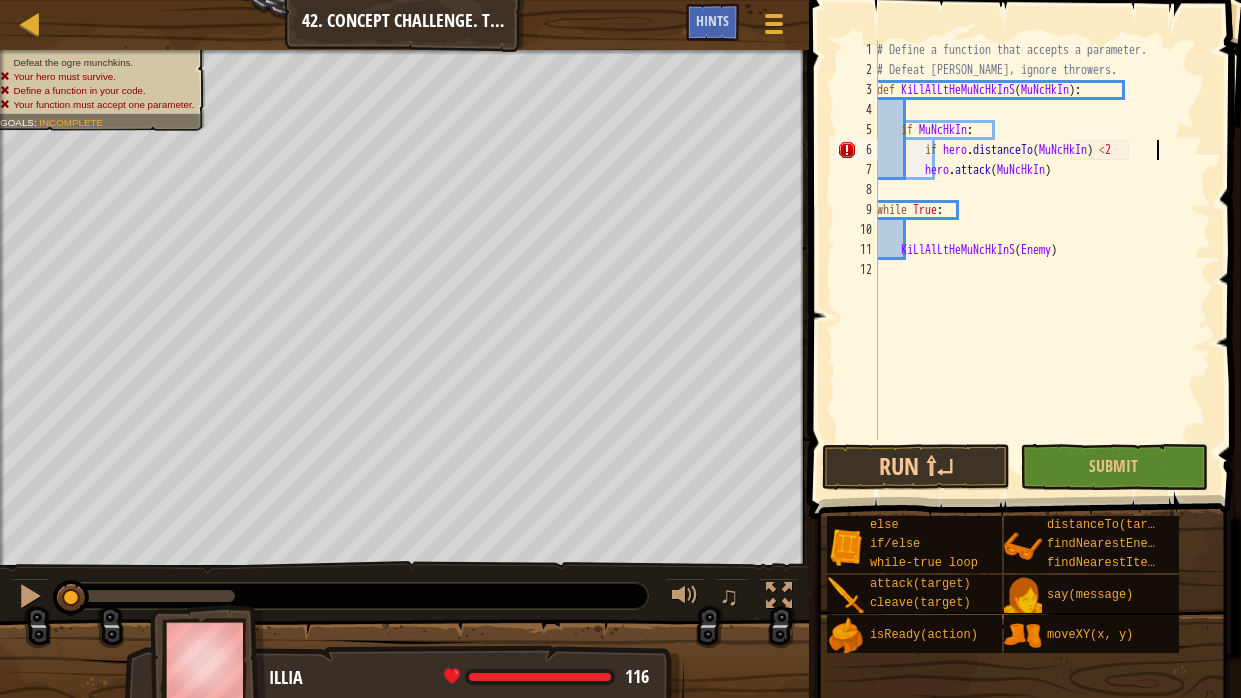 scroll, scrollTop: 9, scrollLeft: 22, axis: both 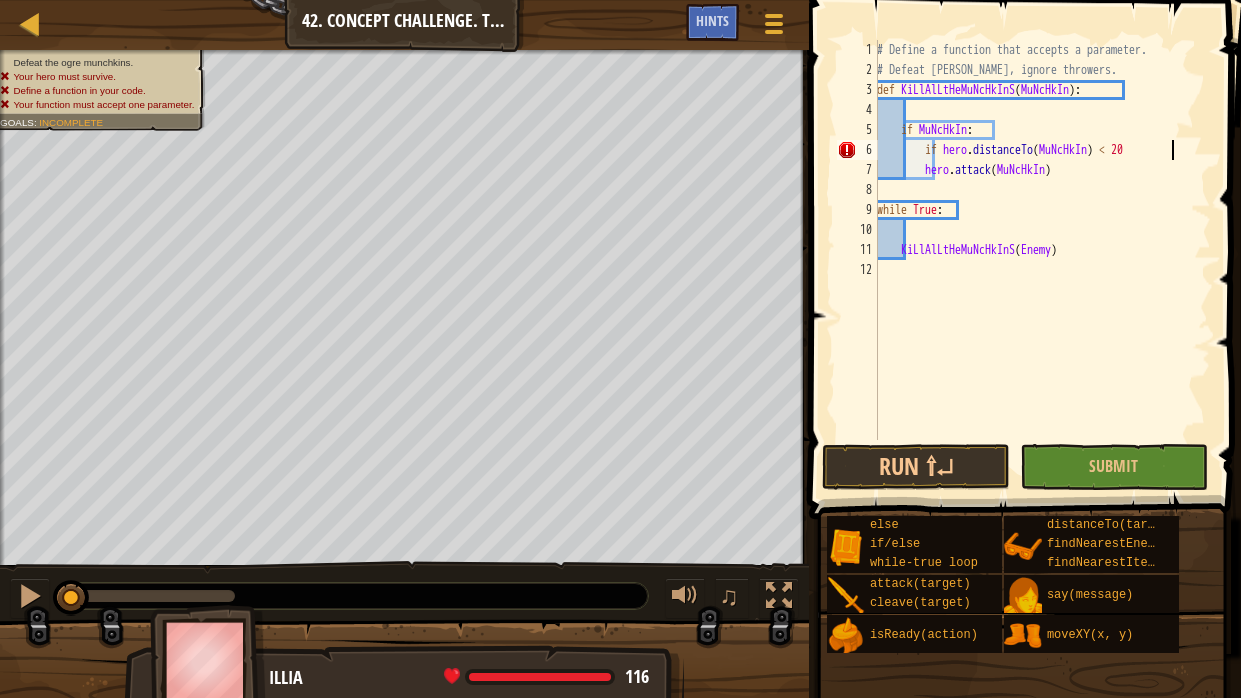 type on "if hero.distanceTo(MuNcHkIn) < 20:" 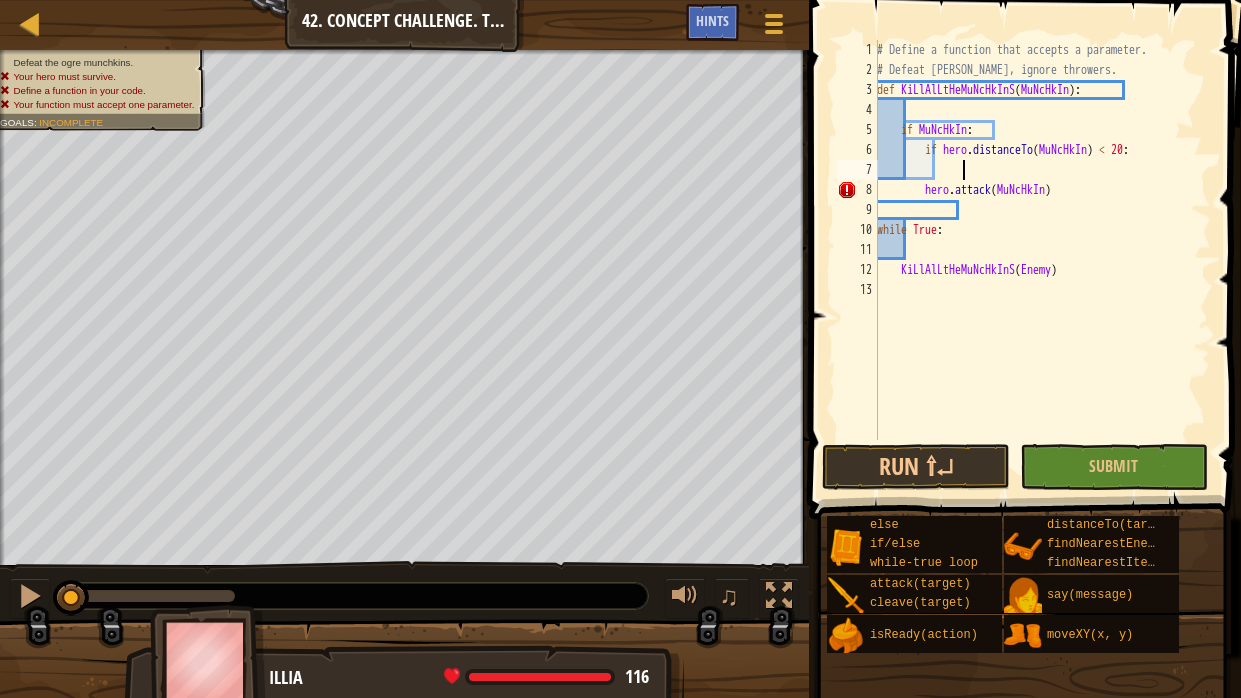 scroll, scrollTop: 9, scrollLeft: 6, axis: both 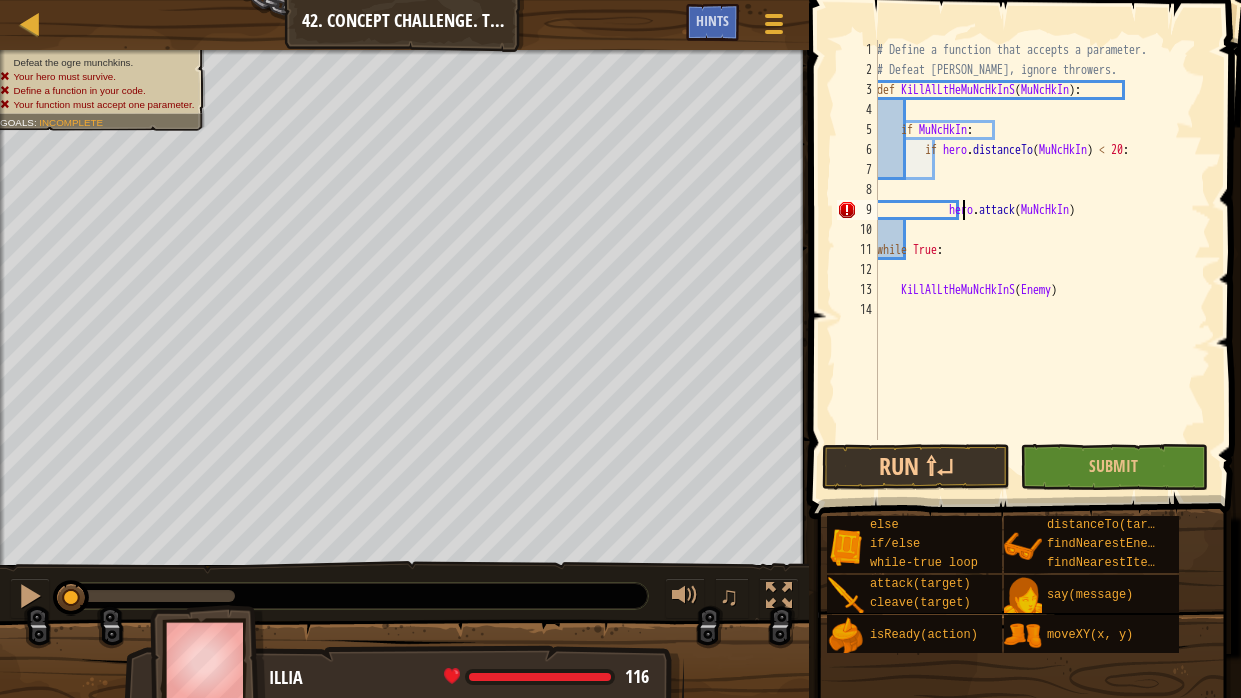 type on "hero.attack(MuNcHkIn)" 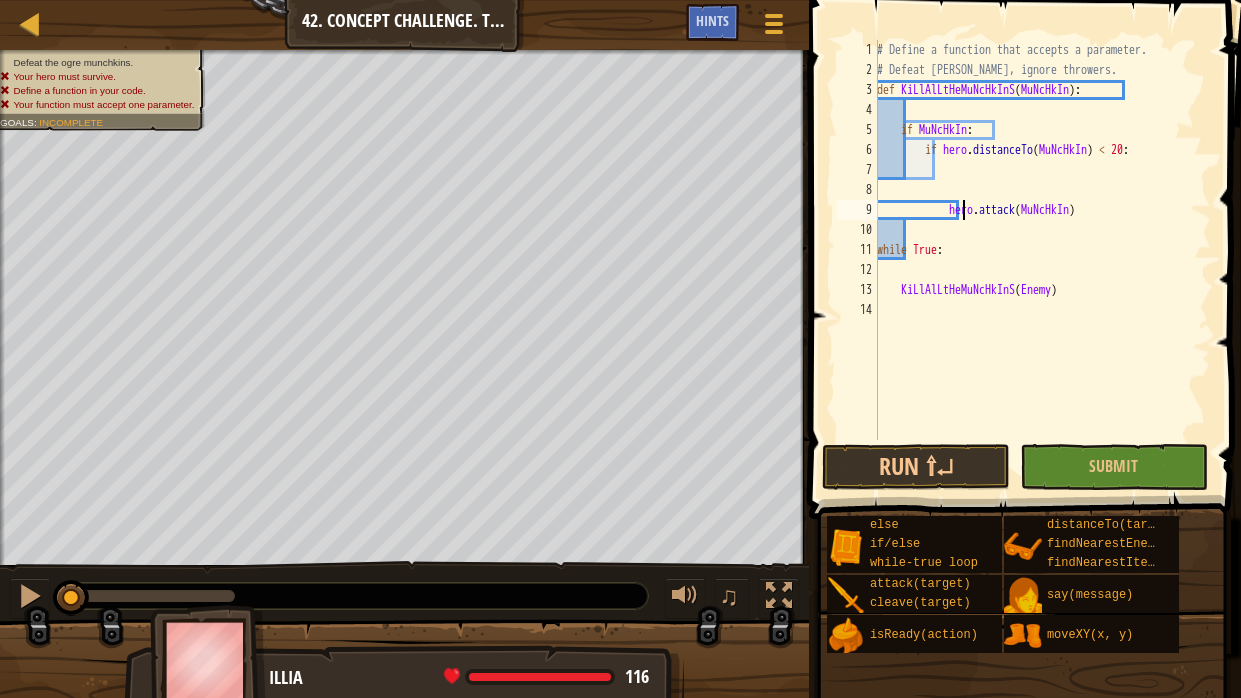 click on "# Define a function that accepts a parameter. # Defeat [PERSON_NAME], ignore throwers. def   KiLlAlLtHeMuNcHkInS ( MuNcHkIn ) :           if   MuNcHkIn :          if   hero . distanceTo ( MuNcHkIn )   <   20 :                                    hero . attack ( MuNcHkIn ) while   True :           KiLlAlLtHeMuNcHkInS ( Enemy )" at bounding box center [1042, 260] 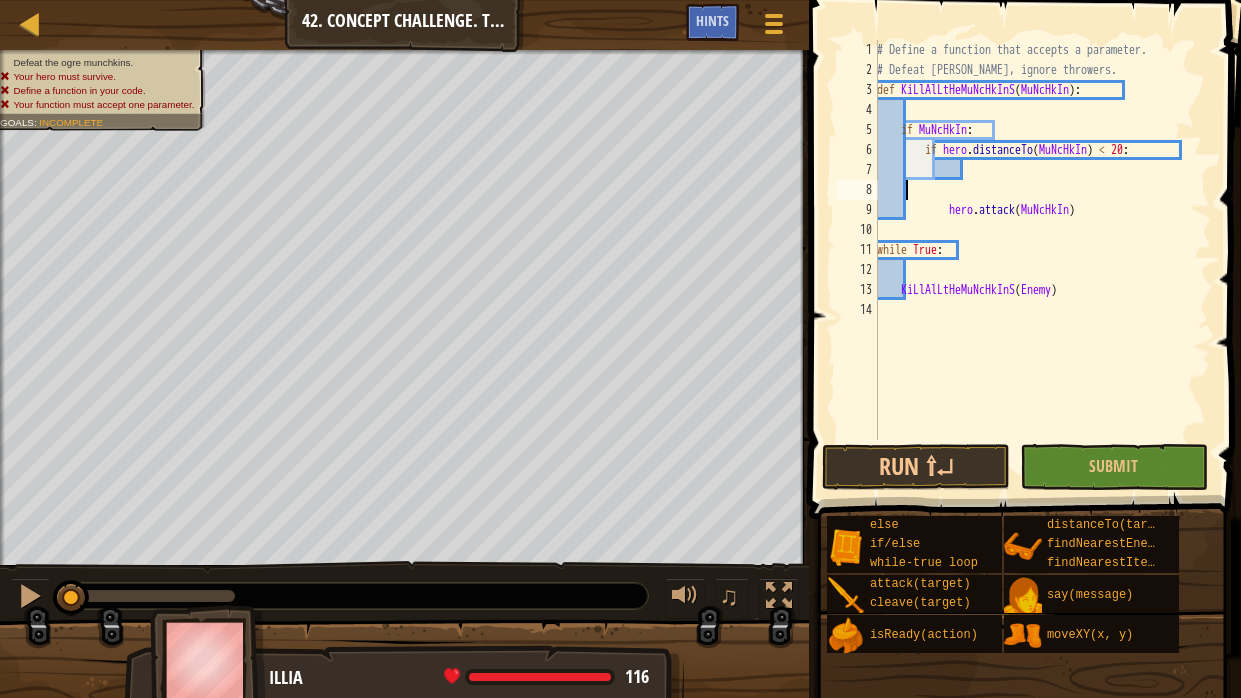 scroll, scrollTop: 9, scrollLeft: 0, axis: vertical 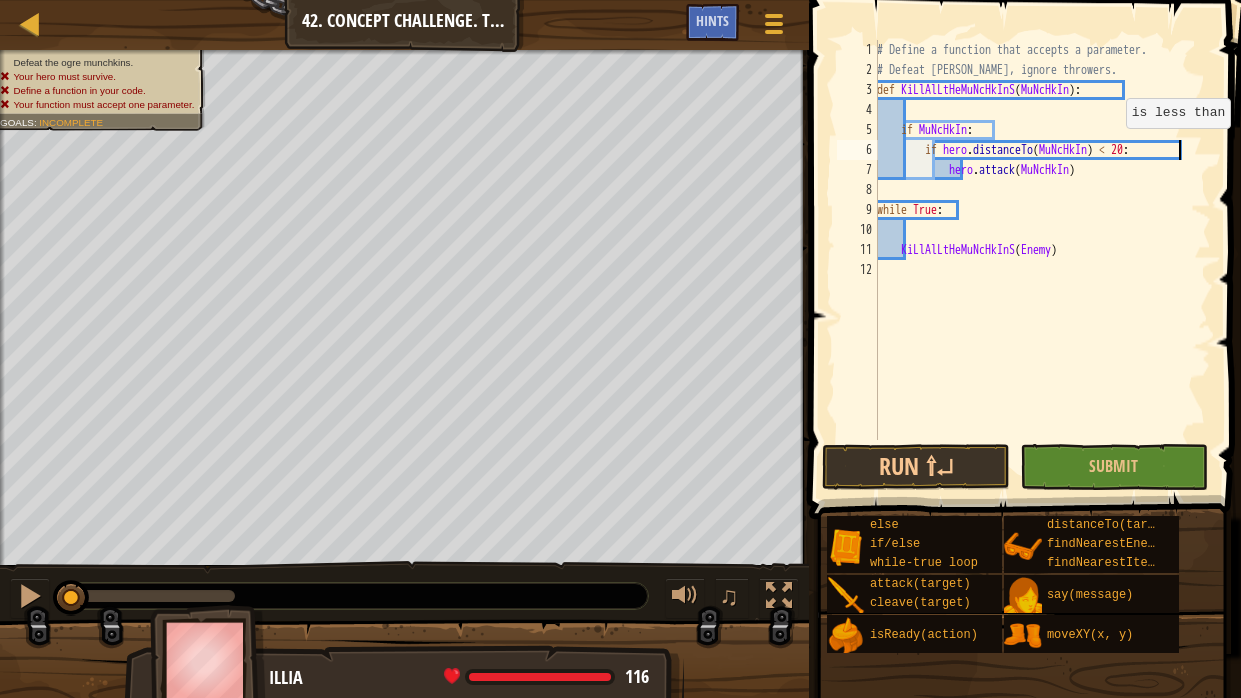 click on "# Define a function that accepts a parameter. # Defeat [PERSON_NAME], ignore throwers. def   KiLlAlLtHeMuNcHkInS ( MuNcHkIn ) :           if   MuNcHkIn :          if   hero . distanceTo ( MuNcHkIn )   <   20 :              hero . attack ( MuNcHkIn ) while   True :           KiLlAlLtHeMuNcHkInS ( Enemy )" at bounding box center [1042, 260] 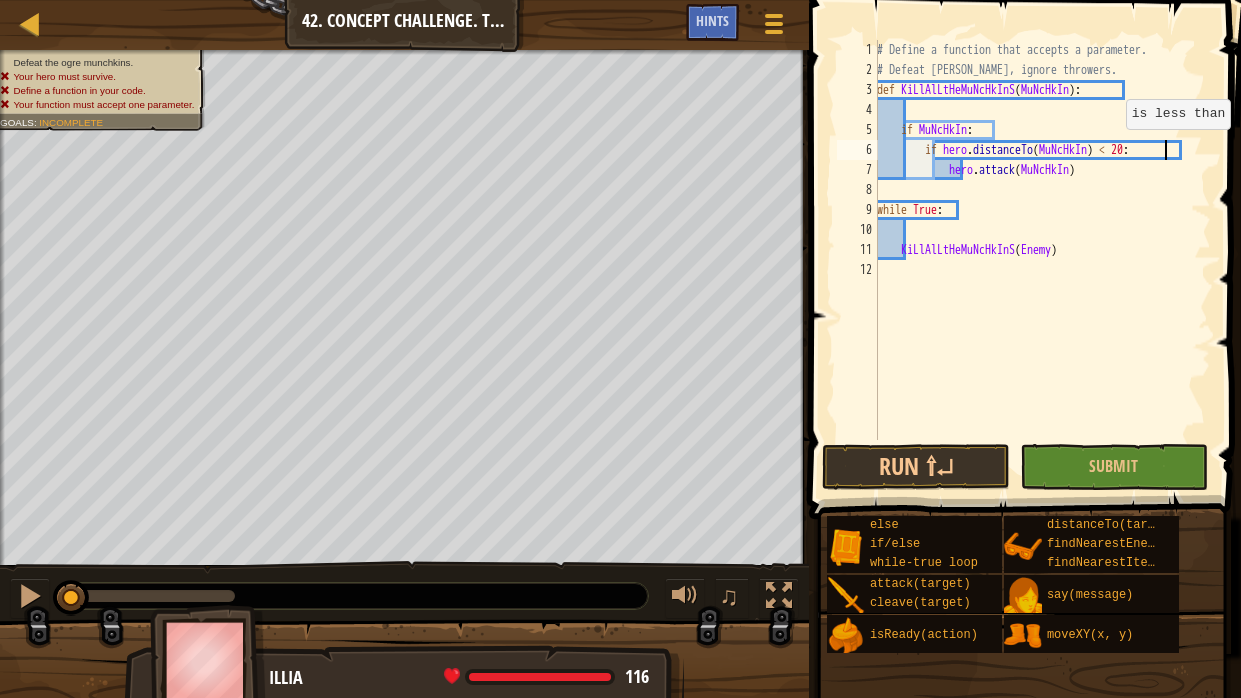 click on "# Define a function that accepts a parameter. # Defeat [PERSON_NAME], ignore throwers. def   KiLlAlLtHeMuNcHkInS ( MuNcHkIn ) :           if   MuNcHkIn :          if   hero . distanceTo ( MuNcHkIn )   <   20 :              hero . attack ( MuNcHkIn ) while   True :           KiLlAlLtHeMuNcHkInS ( Enemy )" at bounding box center [1042, 260] 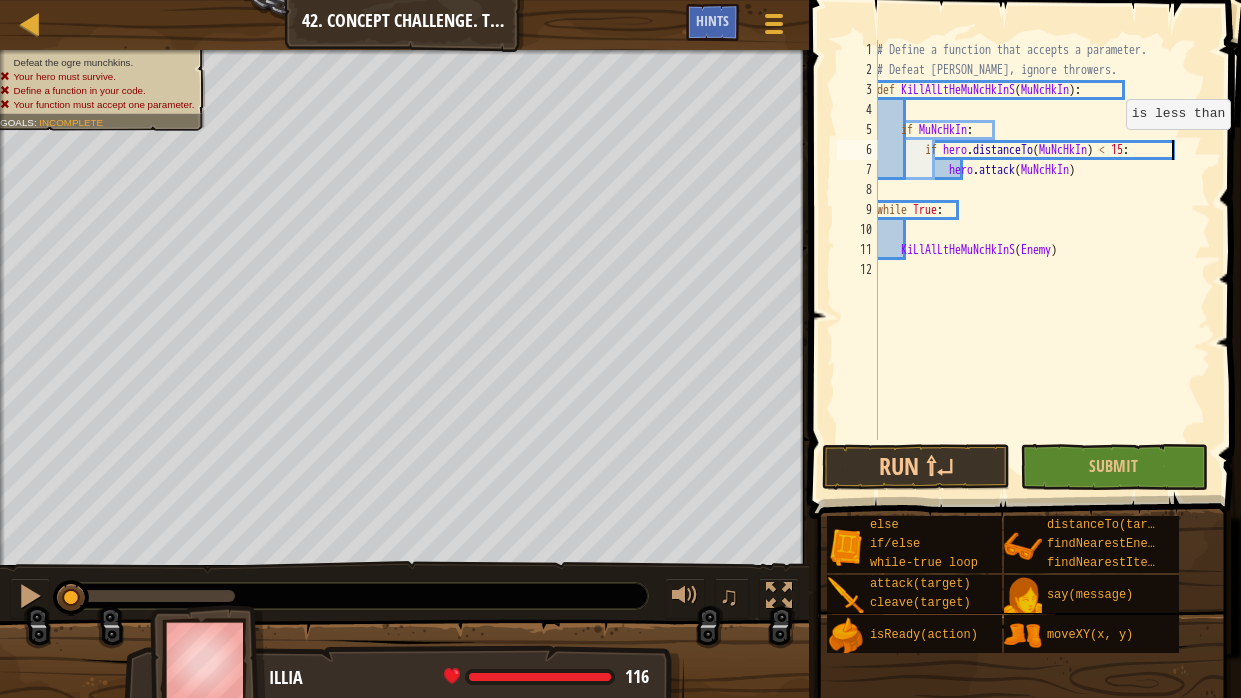 scroll, scrollTop: 9, scrollLeft: 24, axis: both 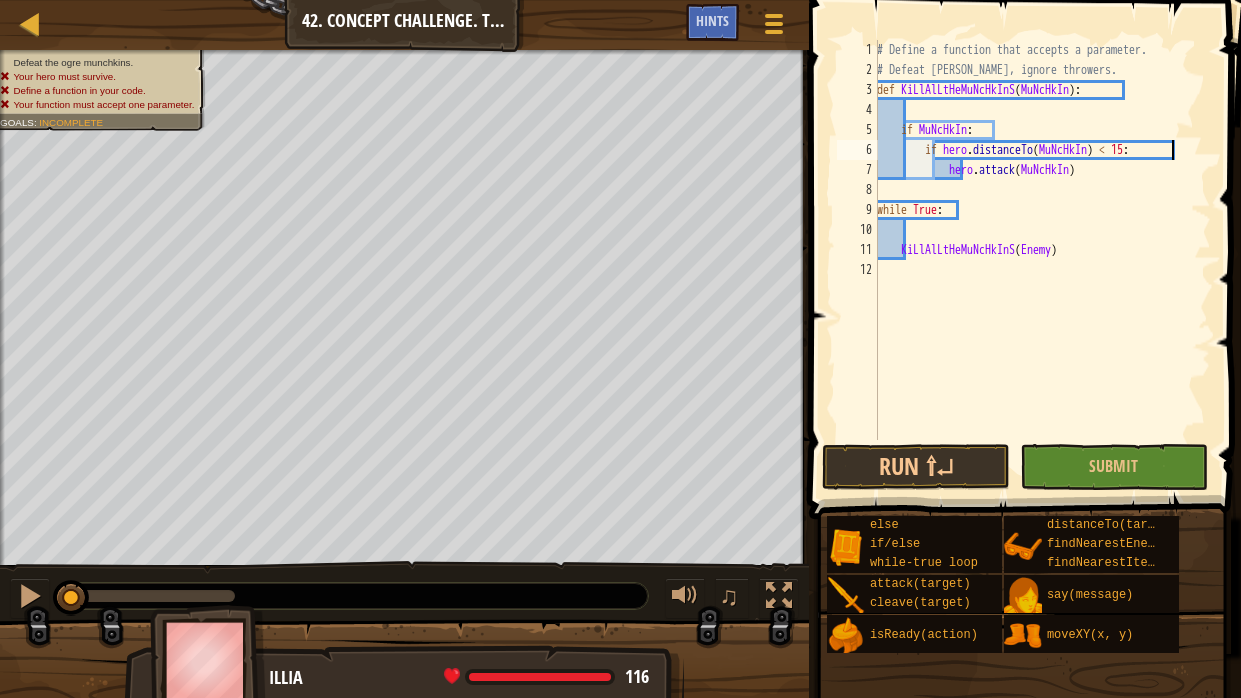 click on "# Define a function that accepts a parameter. # Defeat [PERSON_NAME], ignore throwers. def   KiLlAlLtHeMuNcHkInS ( MuNcHkIn ) :           if   MuNcHkIn :          if   hero . distanceTo ( MuNcHkIn )   <   15 :              hero . attack ( MuNcHkIn ) while   True :           KiLlAlLtHeMuNcHkInS ( Enemy )" at bounding box center [1042, 260] 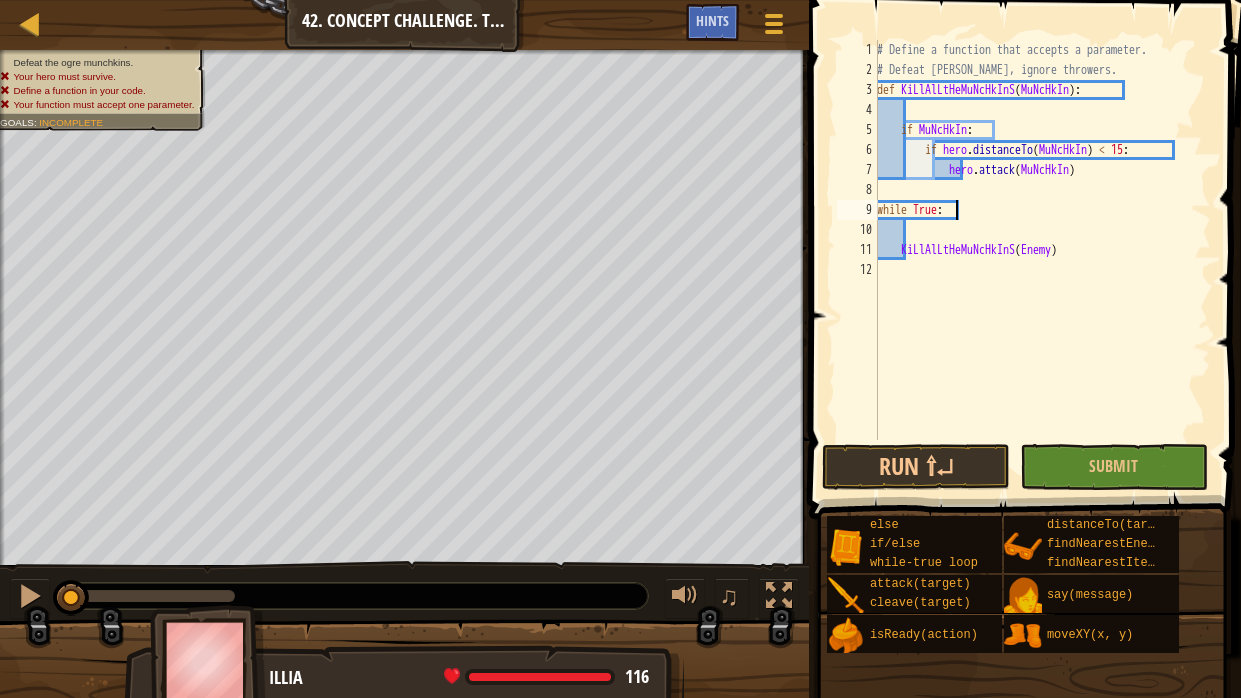 click on "# Define a function that accepts a parameter. # Defeat [PERSON_NAME], ignore throwers. def   KiLlAlLtHeMuNcHkInS ( MuNcHkIn ) :           if   MuNcHkIn :          if   hero . distanceTo ( MuNcHkIn )   <   15 :              hero . attack ( MuNcHkIn ) while   True :           KiLlAlLtHeMuNcHkInS ( Enemy )" at bounding box center [1042, 260] 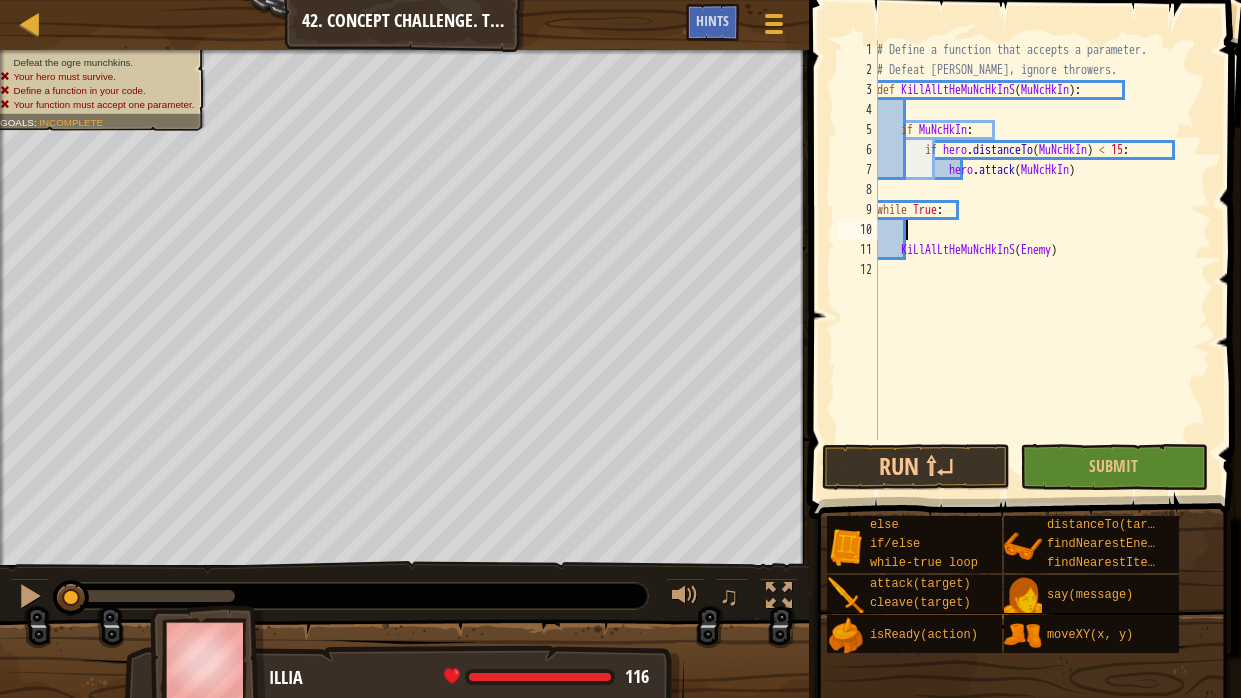 scroll, scrollTop: 9, scrollLeft: 1, axis: both 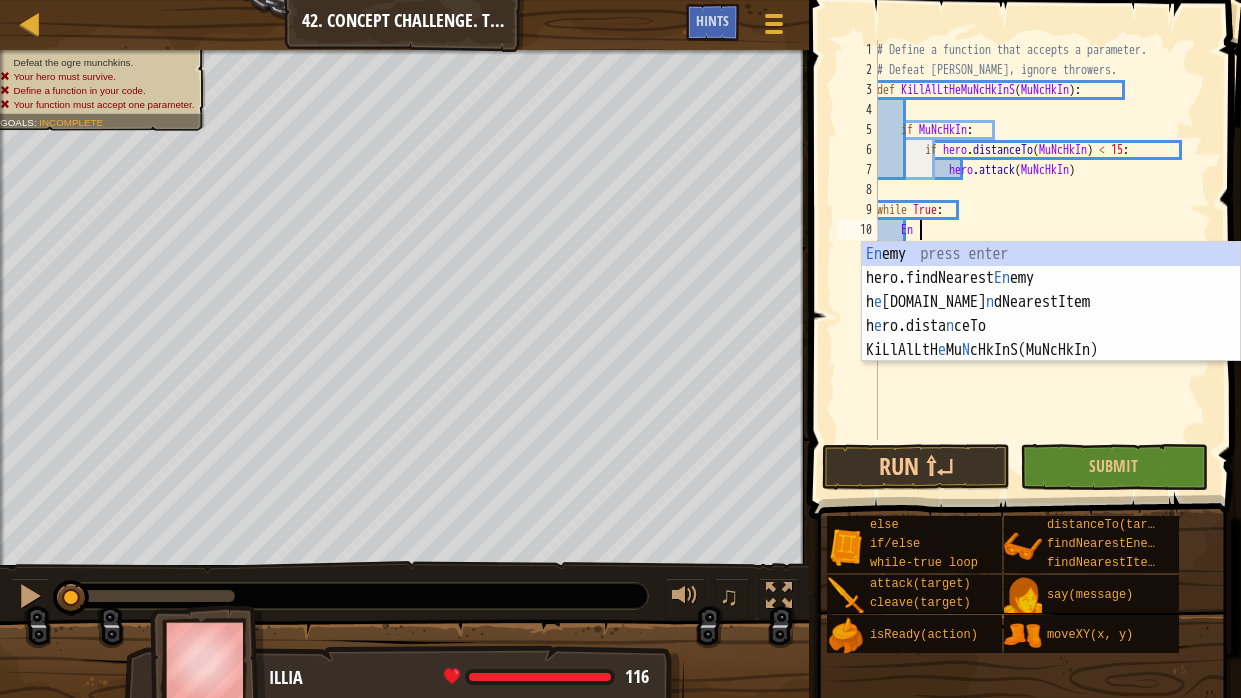 type on "Enm" 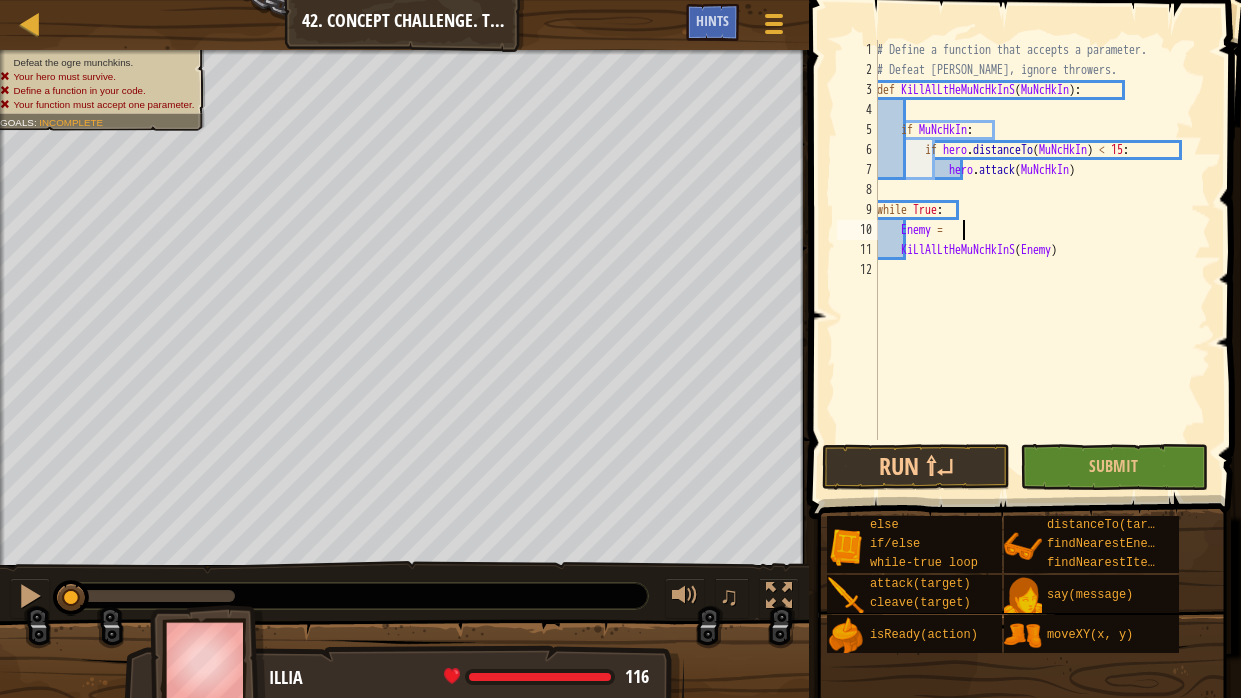 scroll, scrollTop: 9, scrollLeft: 5, axis: both 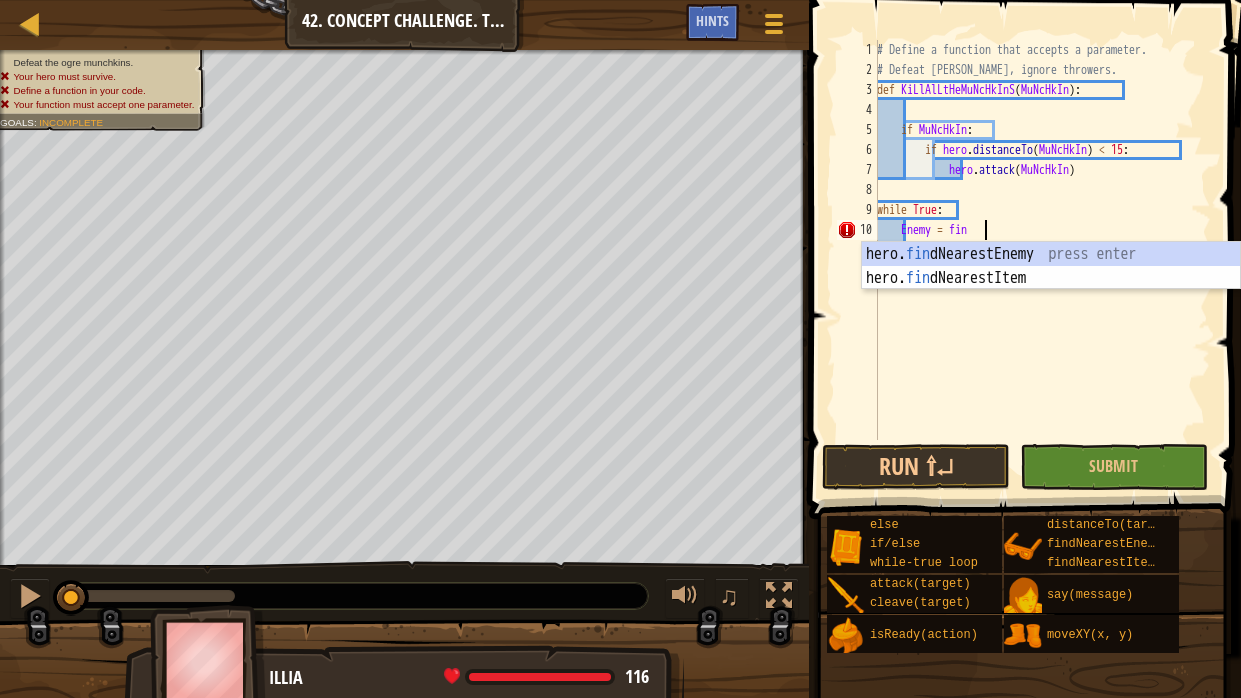 type on "Enemy = find" 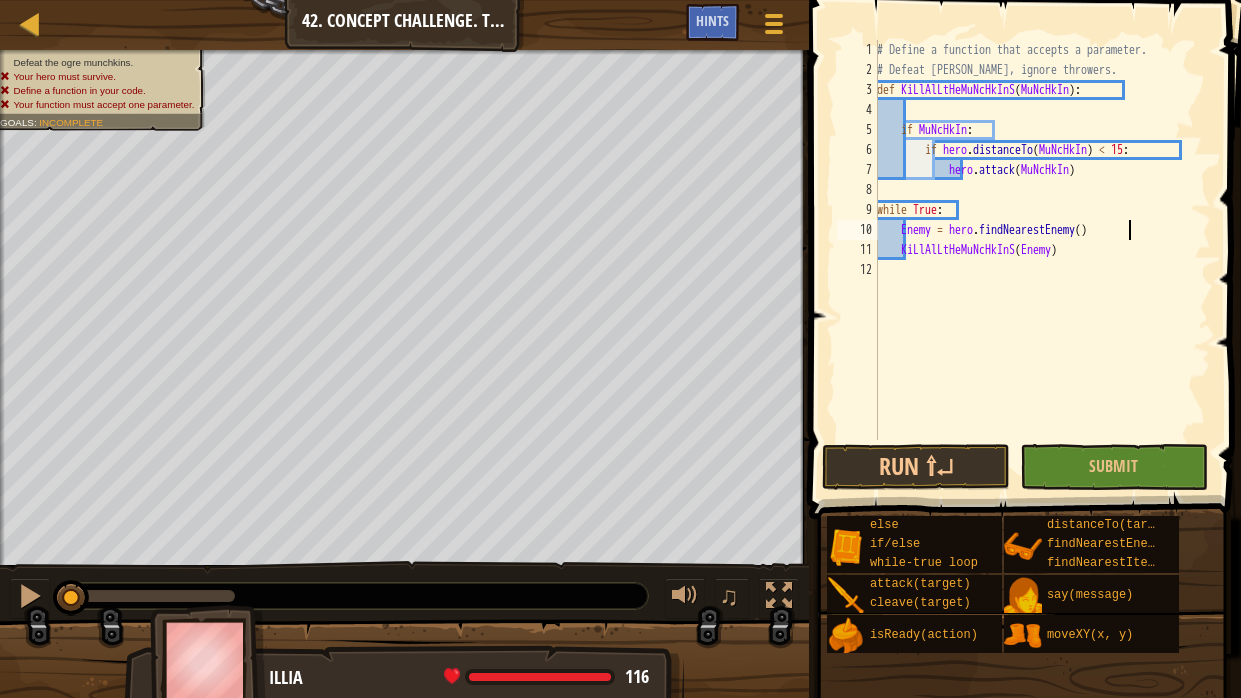 scroll, scrollTop: 9, scrollLeft: 0, axis: vertical 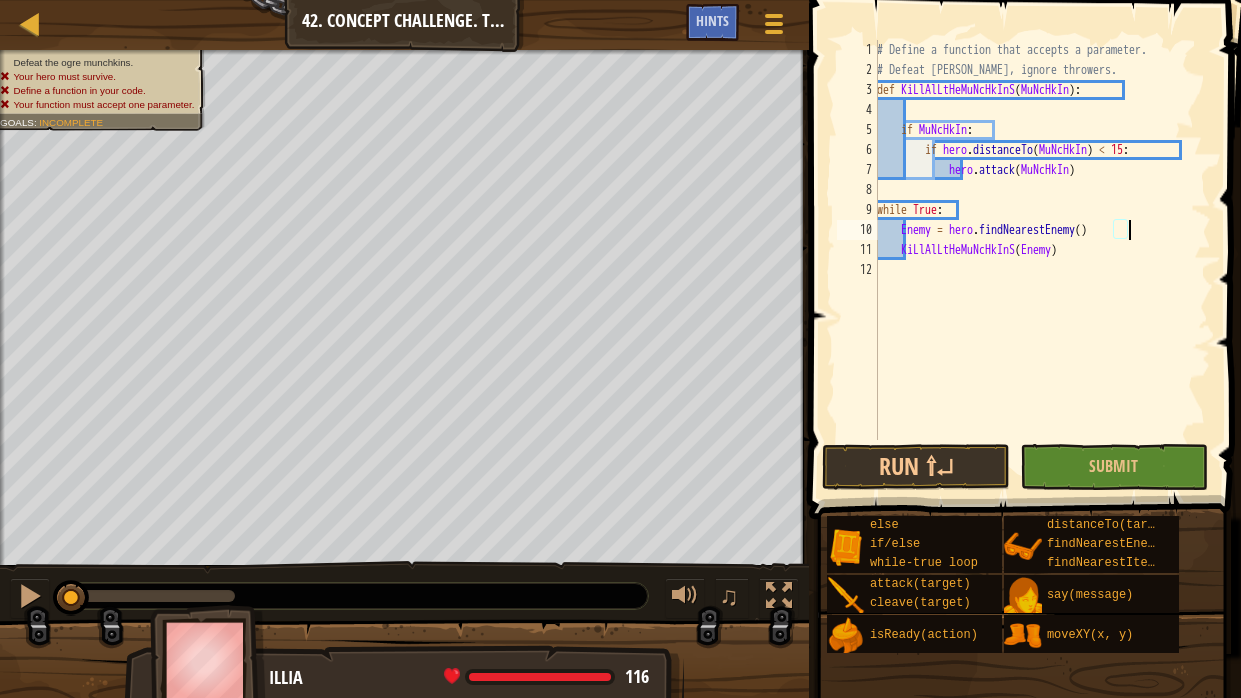 type on "KiLlAlLtHeMuNcHkInS(Enemy)" 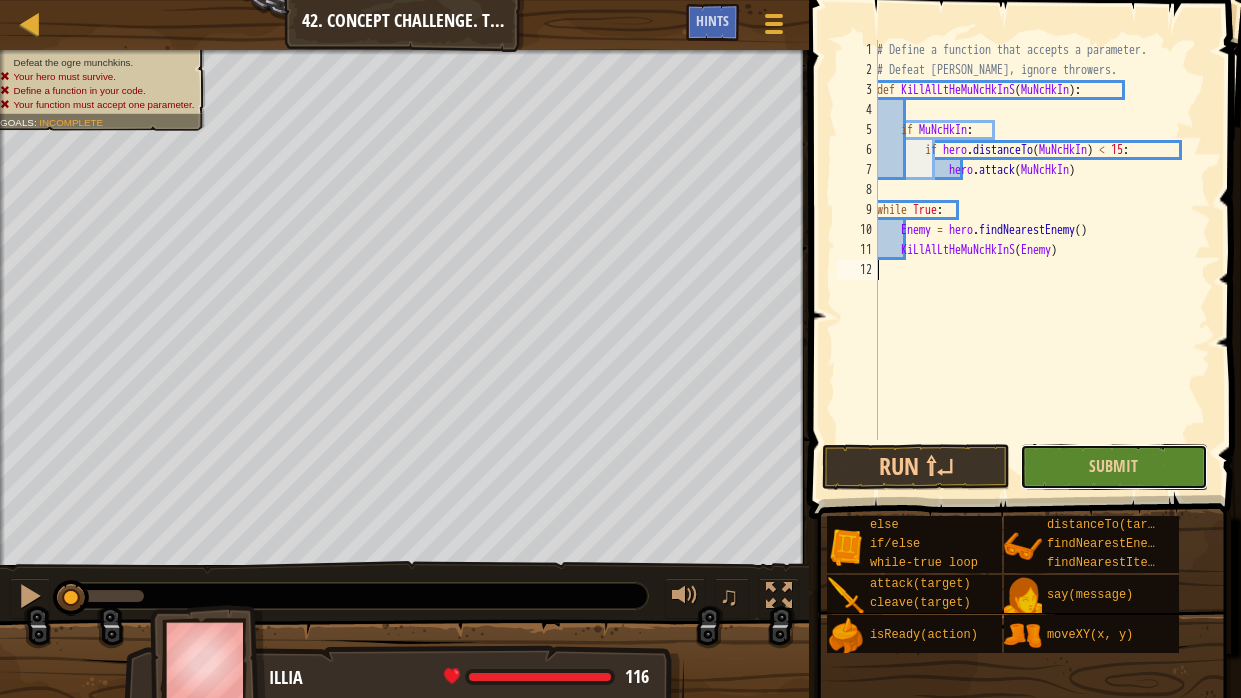 click on "Submit" at bounding box center (1114, 467) 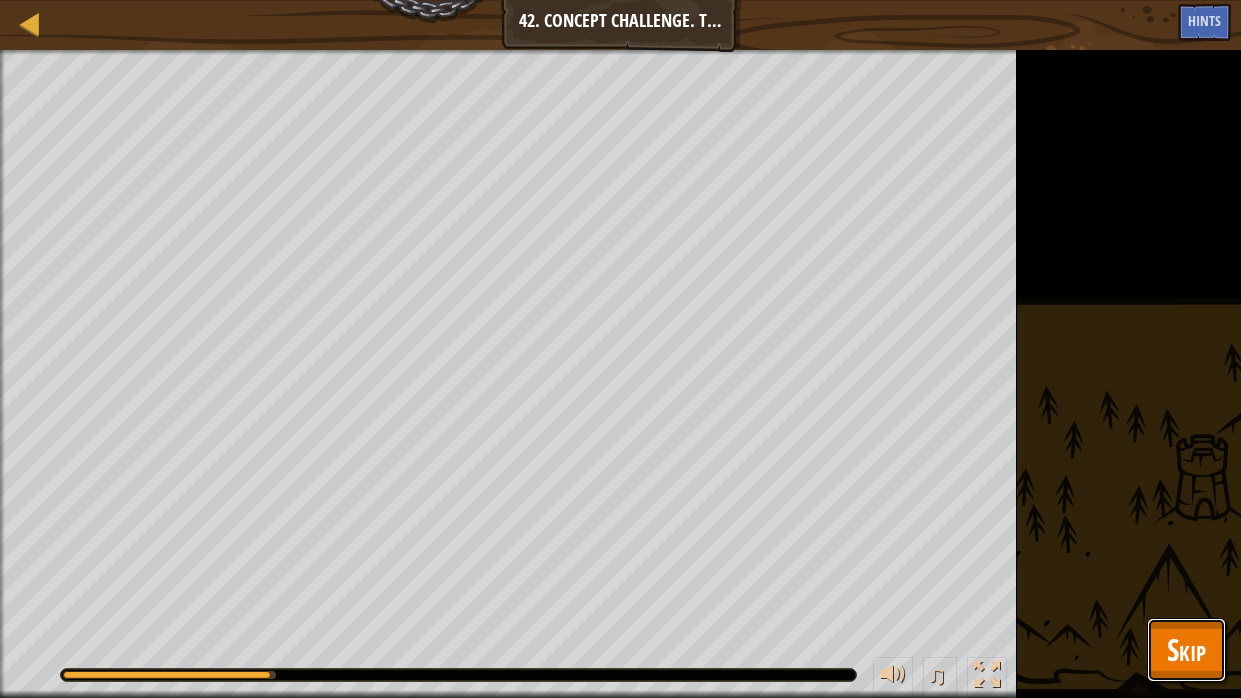 click on "Skip" at bounding box center [1186, 650] 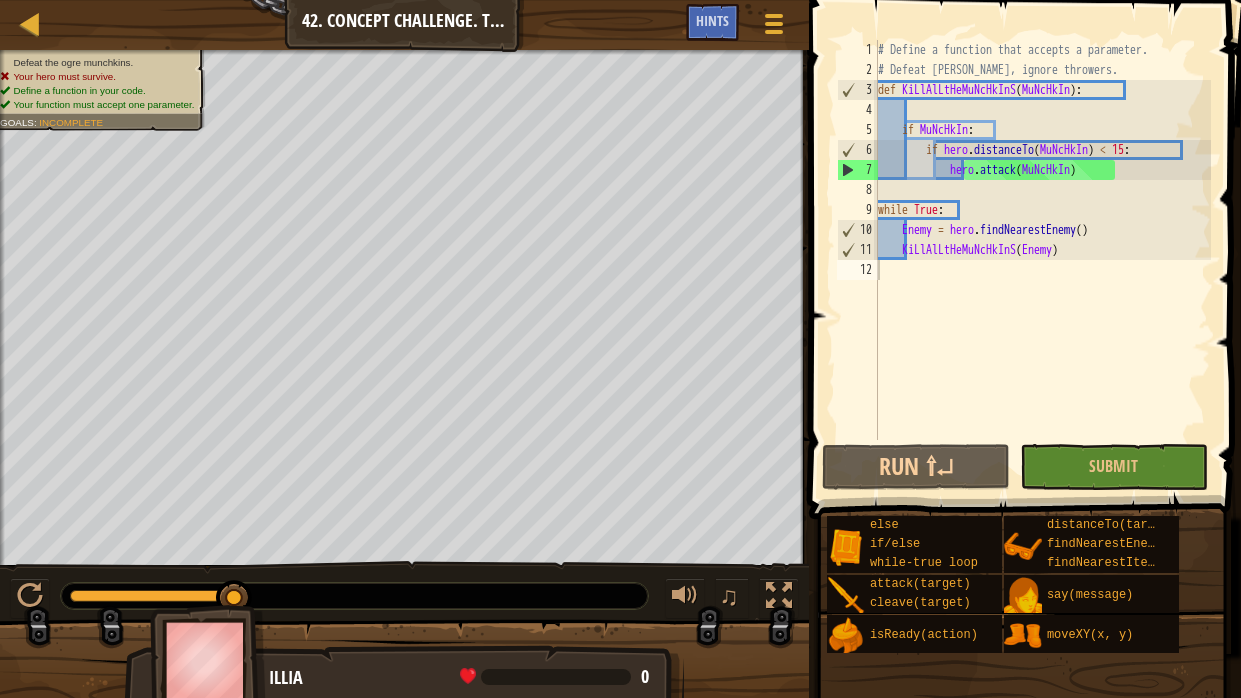 click on "# Define a function that accepts a parameter. # Defeat [PERSON_NAME], ignore throwers. def   KiLlAlLtHeMuNcHkInS ( MuNcHkIn ) :           if   MuNcHkIn :          if   hero . distanceTo ( MuNcHkIn )   <   15 :              hero . attack ( MuNcHkIn ) while   True :      Enemy   =   hero . findNearestEnemy ( )      KiLlAlLtHeMuNcHkInS ( Enemy )" at bounding box center (1042, 260) 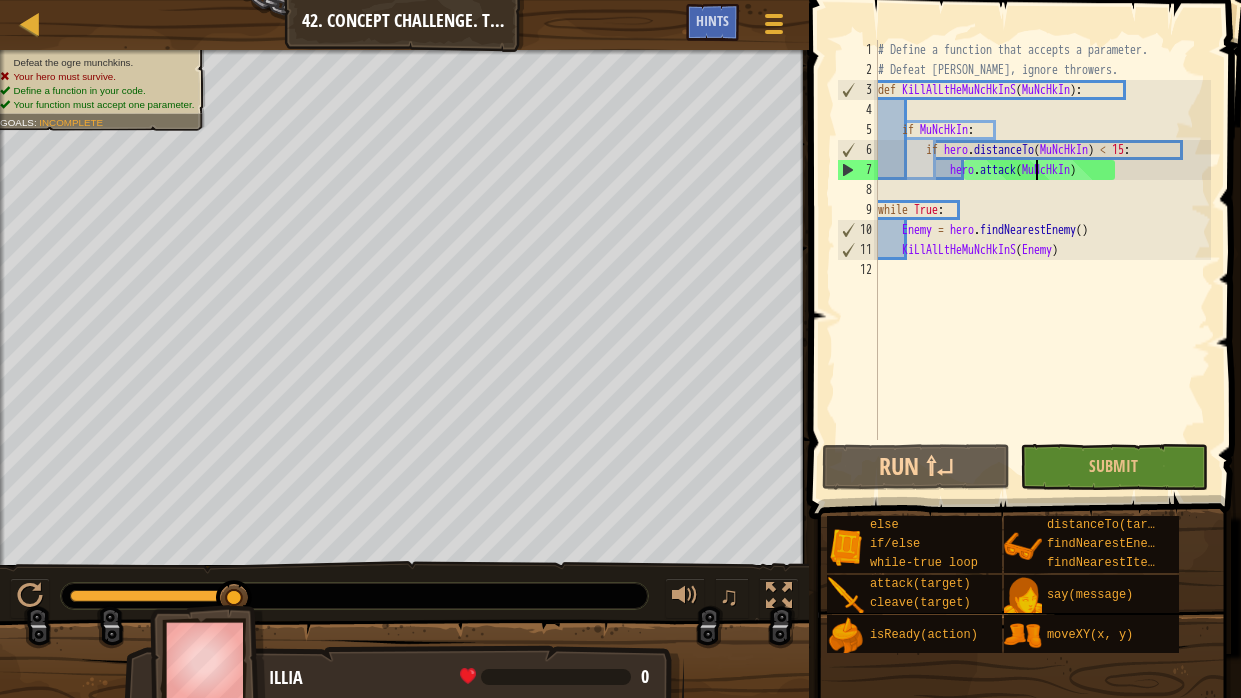 click on "# Define a function that accepts a parameter. # Defeat [PERSON_NAME], ignore throwers. def   KiLlAlLtHeMuNcHkInS ( MuNcHkIn ) :           if   MuNcHkIn :          if   hero . distanceTo ( MuNcHkIn )   <   15 :              hero . attack ( MuNcHkIn ) while   True :      Enemy   =   hero . findNearestEnemy ( )      KiLlAlLtHeMuNcHkInS ( Enemy )" at bounding box center [1042, 260] 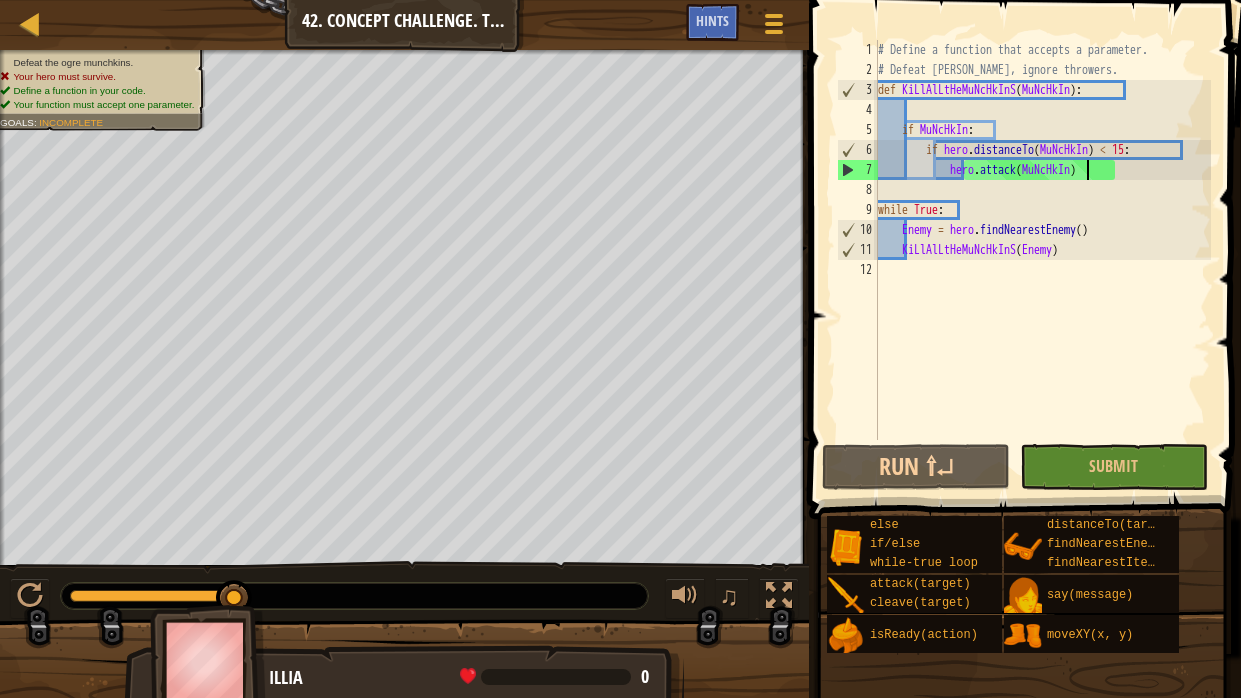 click on "# Define a function that accepts a parameter. # Defeat [PERSON_NAME], ignore throwers. def   KiLlAlLtHeMuNcHkInS ( MuNcHkIn ) :           if   MuNcHkIn :          if   hero . distanceTo ( MuNcHkIn )   <   15 :              hero . attack ( MuNcHkIn ) while   True :      Enemy   =   hero . findNearestEnemy ( )      KiLlAlLtHeMuNcHkInS ( Enemy )" at bounding box center [1042, 260] 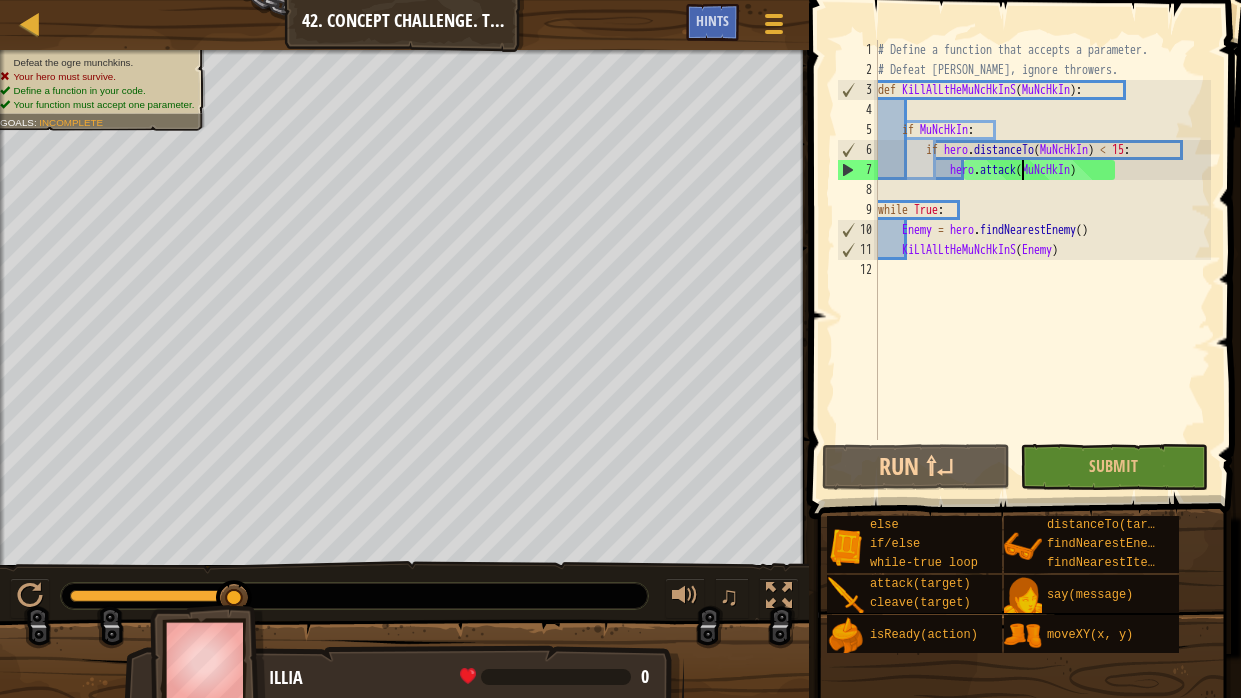 click on "# Define a function that accepts a parameter. # Defeat [PERSON_NAME], ignore throwers. def   KiLlAlLtHeMuNcHkInS ( MuNcHkIn ) :           if   MuNcHkIn :          if   hero . distanceTo ( MuNcHkIn )   <   15 :              hero . attack ( MuNcHkIn ) while   True :      Enemy   =   hero . findNearestEnemy ( )      KiLlAlLtHeMuNcHkInS ( Enemy )" at bounding box center (1042, 260) 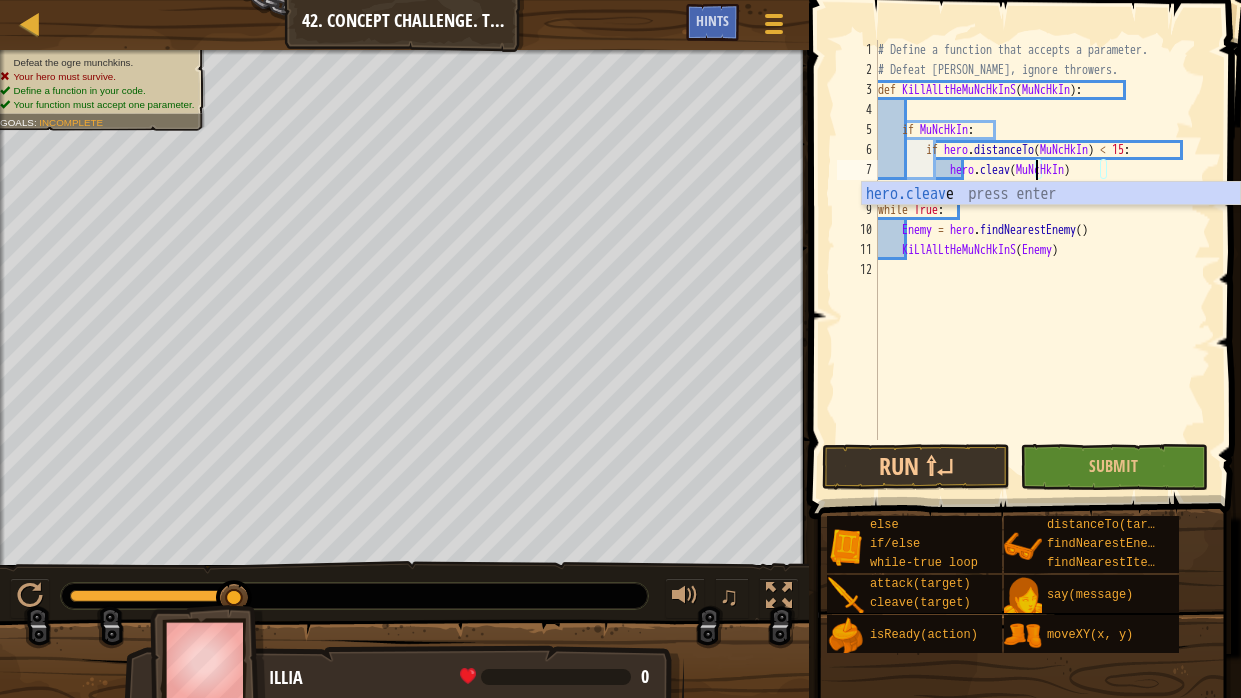 scroll, scrollTop: 9, scrollLeft: 14, axis: both 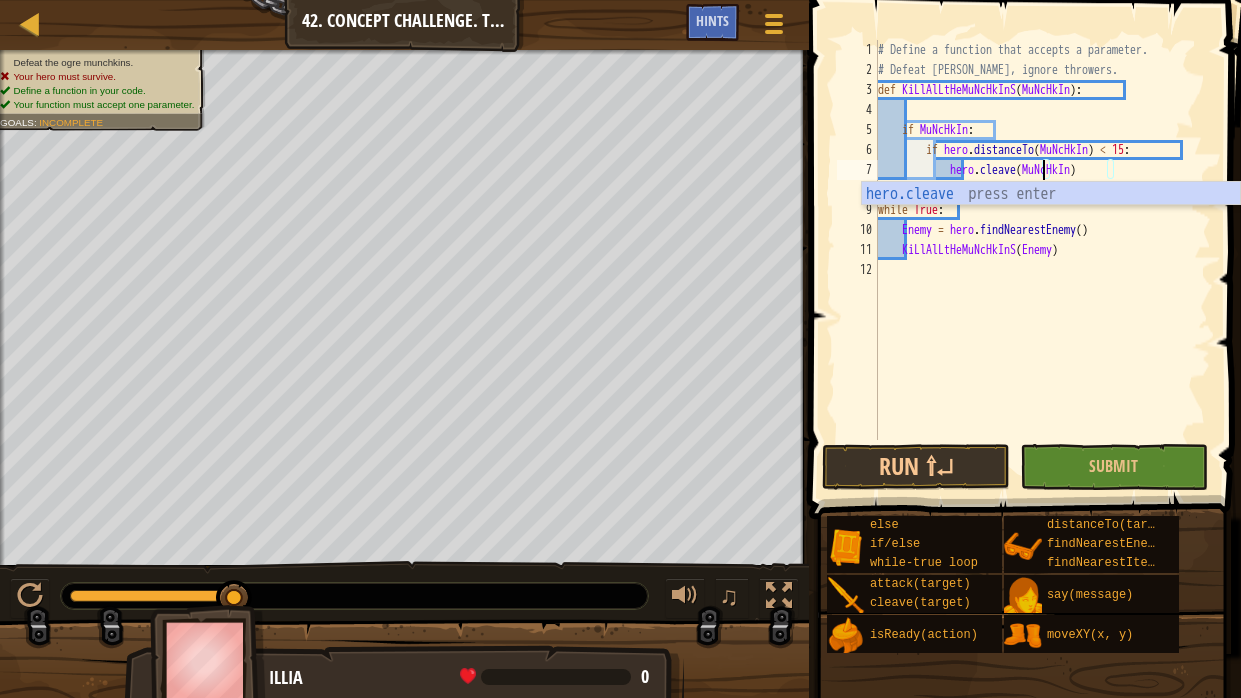 click on "# Define a function that accepts a parameter. # Defeat [PERSON_NAME], ignore throwers. def   KiLlAlLtHeMuNcHkInS ( MuNcHkIn ) :           if   MuNcHkIn :          if   hero . distanceTo ( MuNcHkIn )   <   15 :              hero . cleave ( MuNcHkIn ) while   True :      Enemy   =   hero . findNearestEnemy ( )      KiLlAlLtHeMuNcHkInS ( Enemy )" at bounding box center [1042, 260] 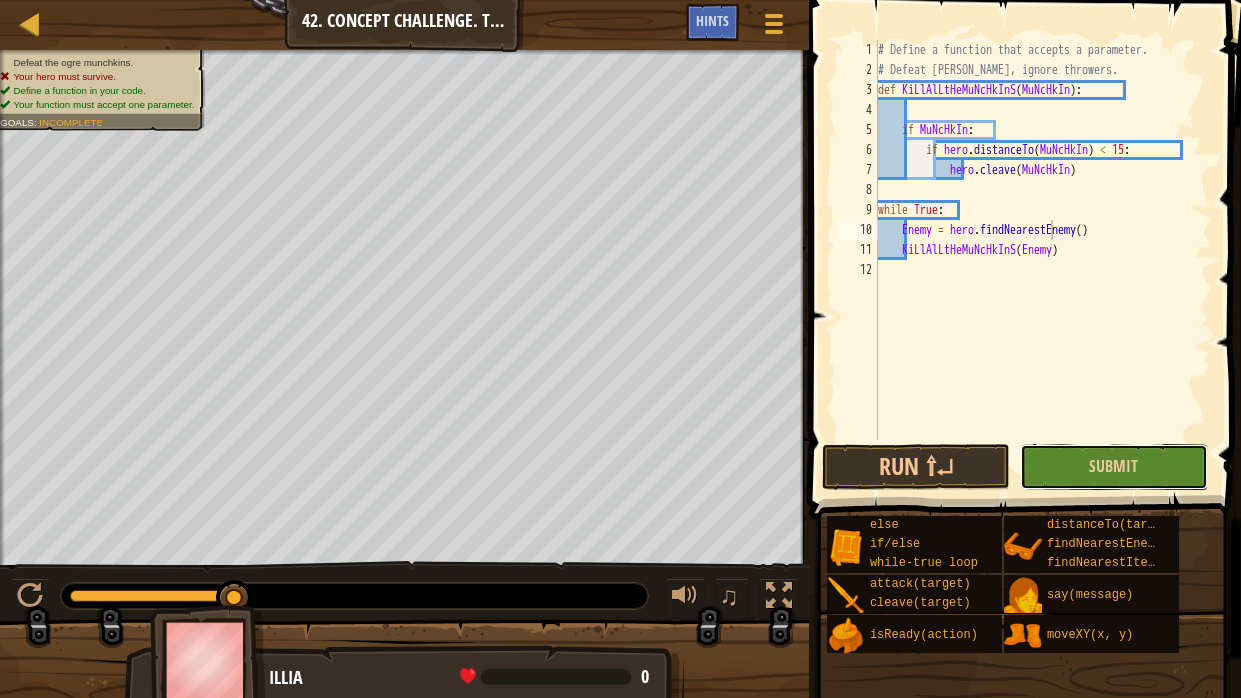 click on "Submit" at bounding box center (1114, 467) 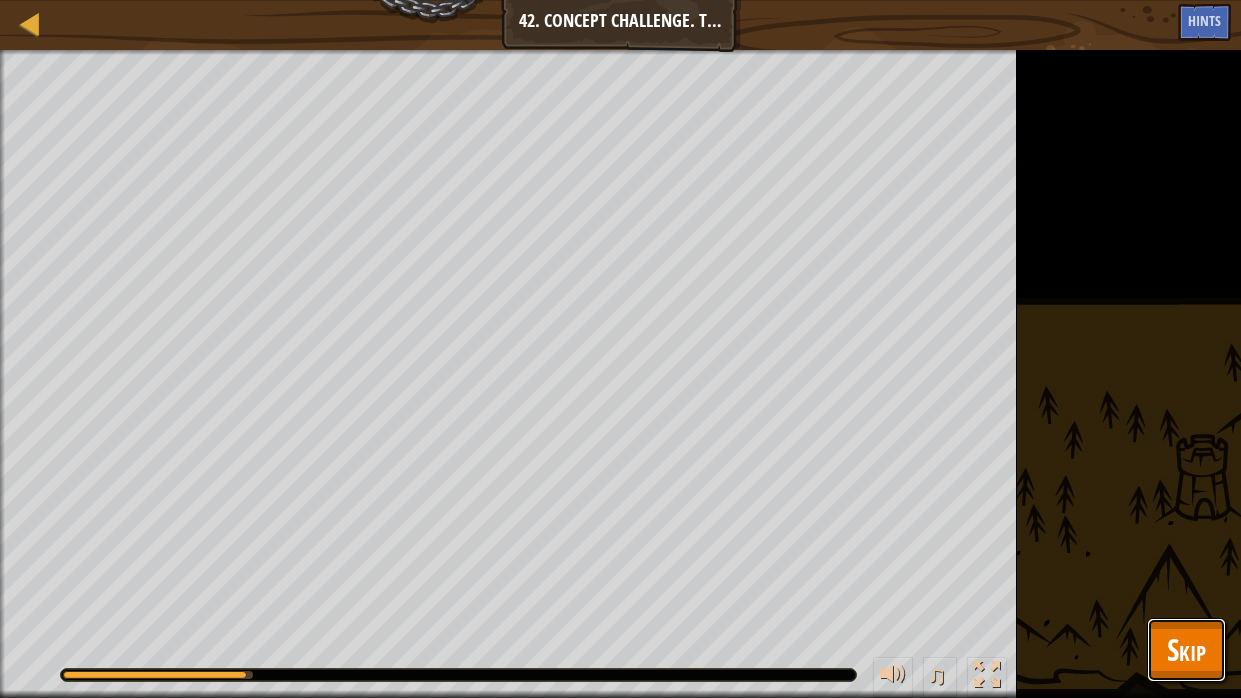 click on "Skip" at bounding box center [1186, 649] 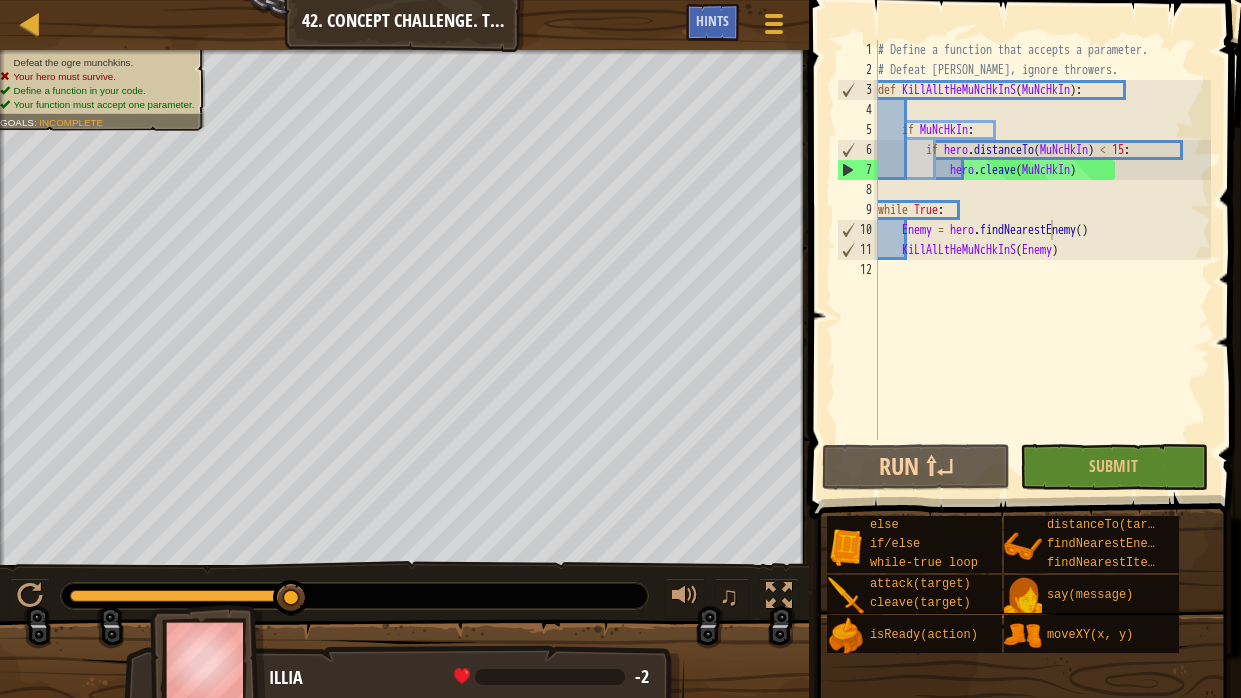 click on "# Define a function that accepts a parameter. # Defeat [PERSON_NAME], ignore throwers. def   KiLlAlLtHeMuNcHkInS ( MuNcHkIn ) :           if   MuNcHkIn :          if   hero . distanceTo ( MuNcHkIn )   <   15 :              hero . cleave ( MuNcHkIn ) while   True :      Enemy   =   hero . findNearestEnemy ( )      KiLlAlLtHeMuNcHkInS ( Enemy )" at bounding box center [1042, 260] 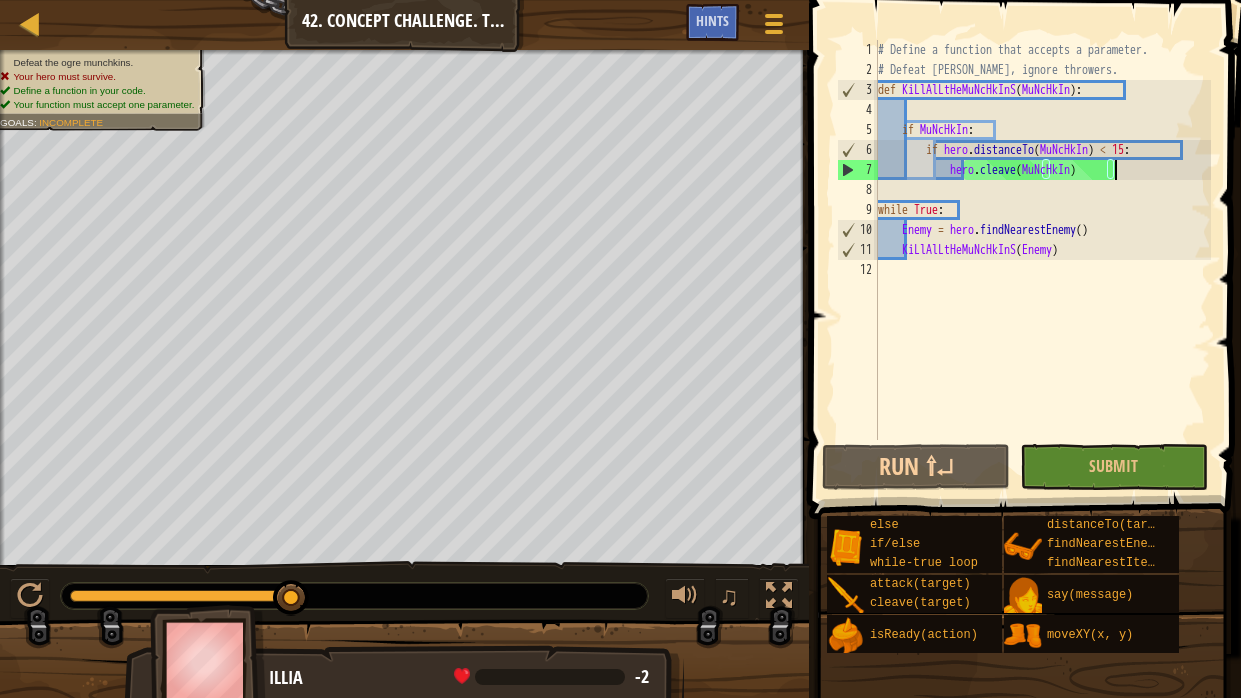 click on "# Define a function that accepts a parameter. # Defeat [PERSON_NAME], ignore throwers. def   KiLlAlLtHeMuNcHkInS ( MuNcHkIn ) :           if   MuNcHkIn :          if   hero . distanceTo ( MuNcHkIn )   <   15 :              hero . cleave ( MuNcHkIn ) while   True :      Enemy   =   hero . findNearestEnemy ( )      KiLlAlLtHeMuNcHkInS ( Enemy )" at bounding box center [1042, 260] 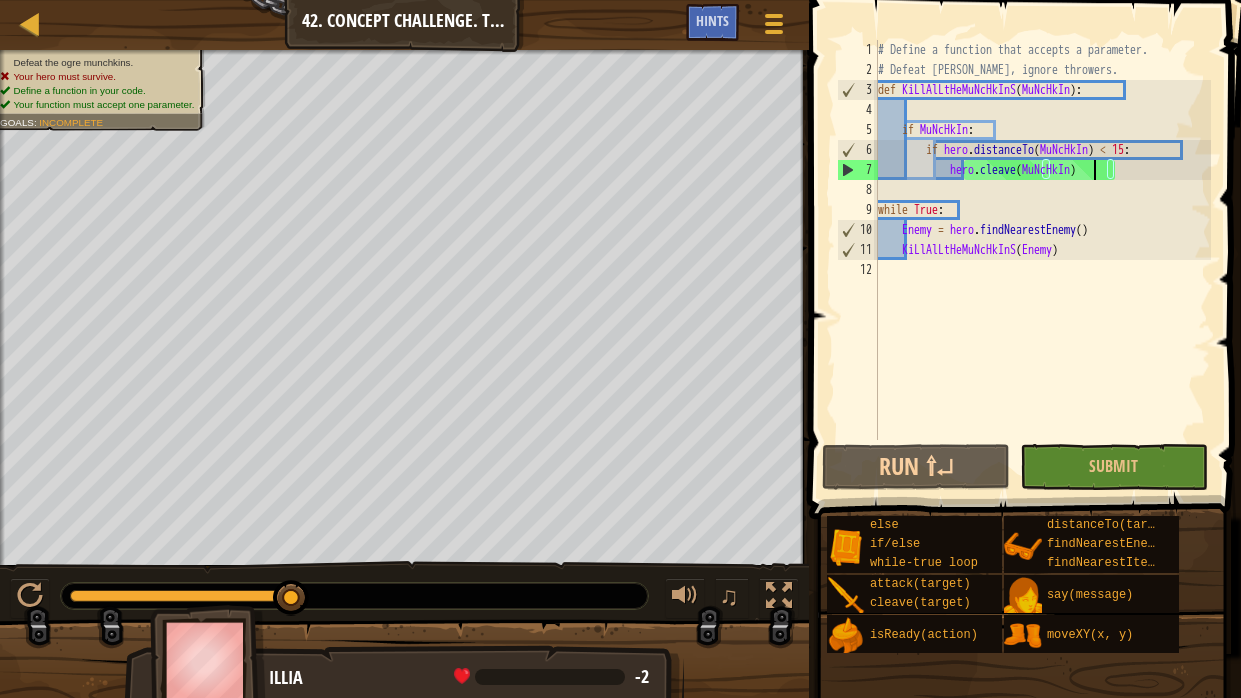 click on "# Define a function that accepts a parameter. # Defeat [PERSON_NAME], ignore throwers. def   KiLlAlLtHeMuNcHkInS ( MuNcHkIn ) :           if   MuNcHkIn :          if   hero . distanceTo ( MuNcHkIn )   <   15 :              hero . cleave ( MuNcHkIn ) while   True :      Enemy   =   hero . findNearestEnemy ( )      KiLlAlLtHeMuNcHkInS ( Enemy )" at bounding box center (1042, 260) 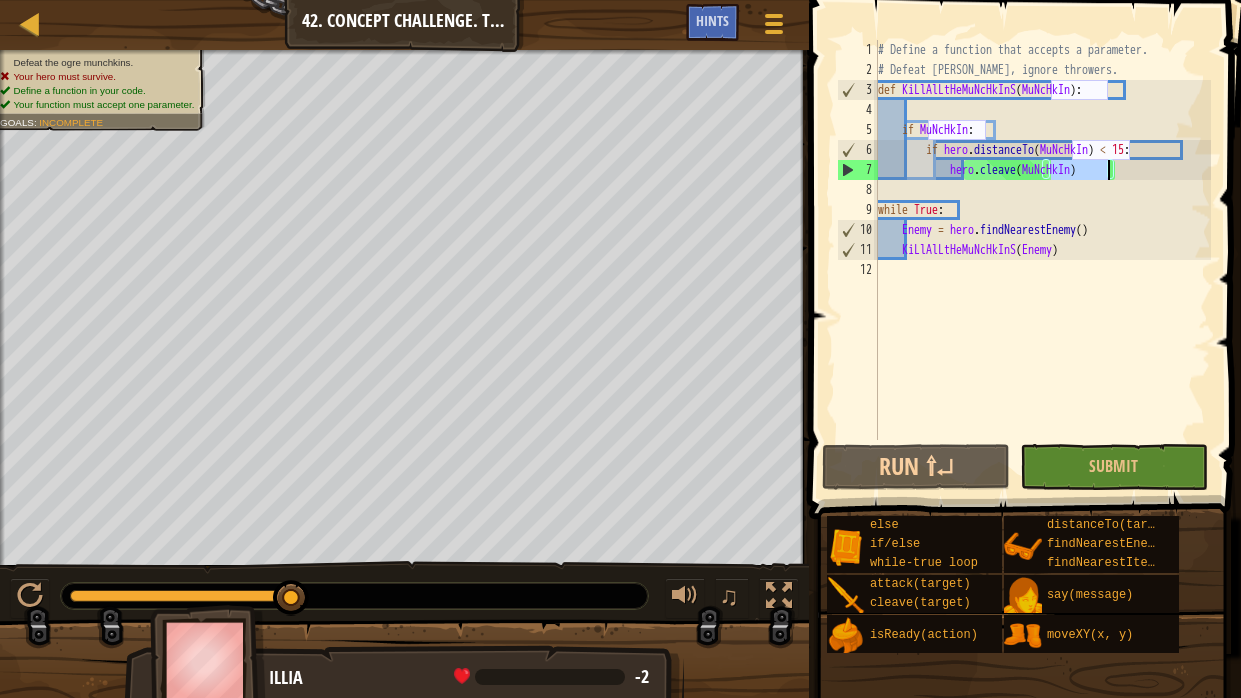 type on "hero.cleave()" 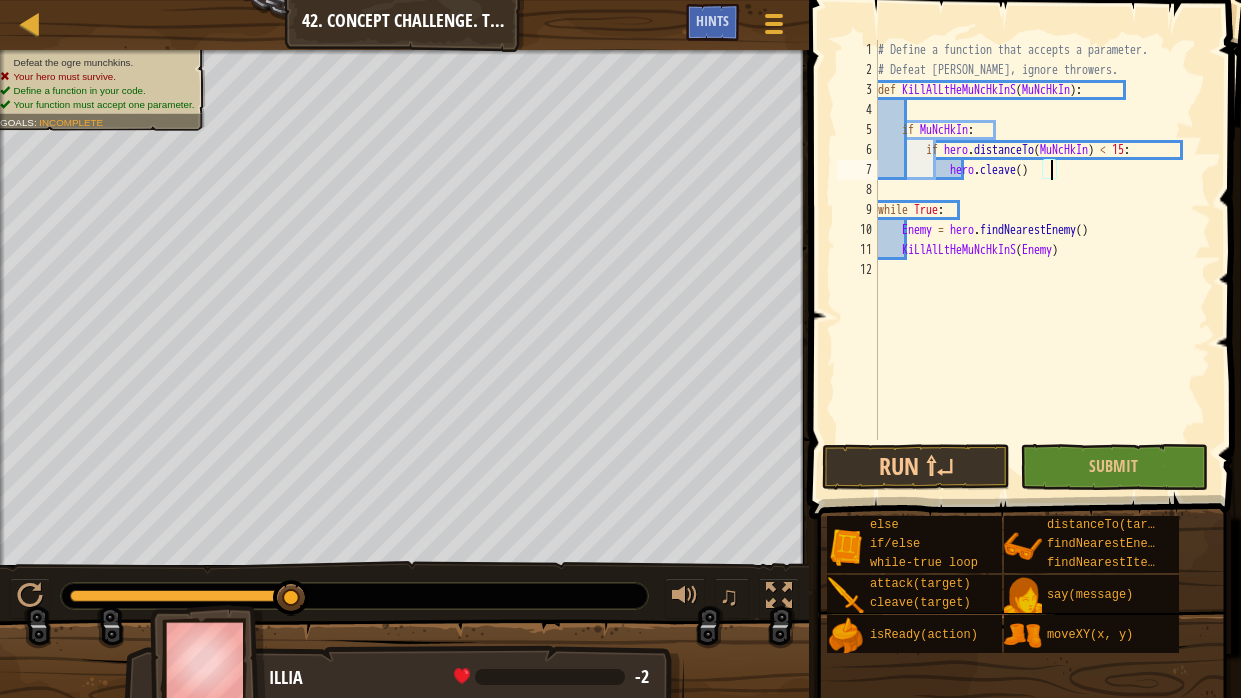 click on "# Define a function that accepts a parameter. # Defeat [PERSON_NAME], ignore throwers. def   KiLlAlLtHeMuNcHkInS ( MuNcHkIn ) :           if   MuNcHkIn :          if   hero . distanceTo ( MuNcHkIn )   <   15 :              hero . cleave ( ) while   True :      Enemy   =   hero . findNearestEnemy ( )      KiLlAlLtHeMuNcHkInS ( Enemy )" at bounding box center (1042, 260) 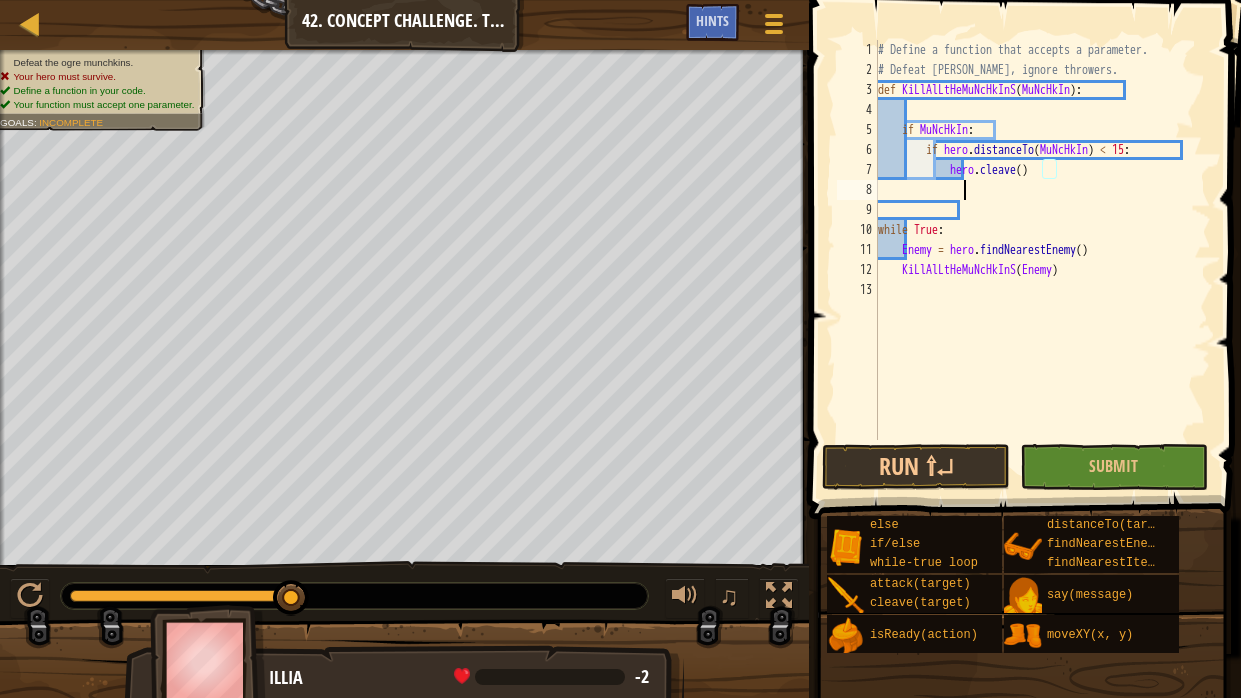 scroll, scrollTop: 9, scrollLeft: 6, axis: both 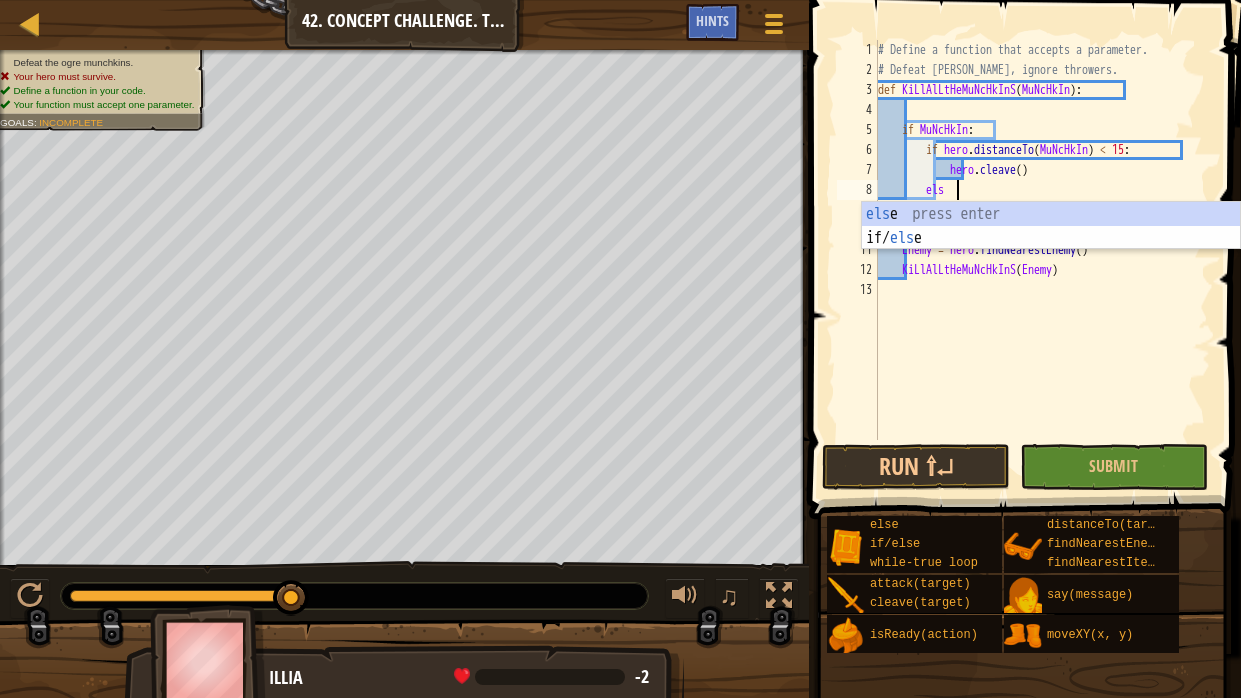 type on "else" 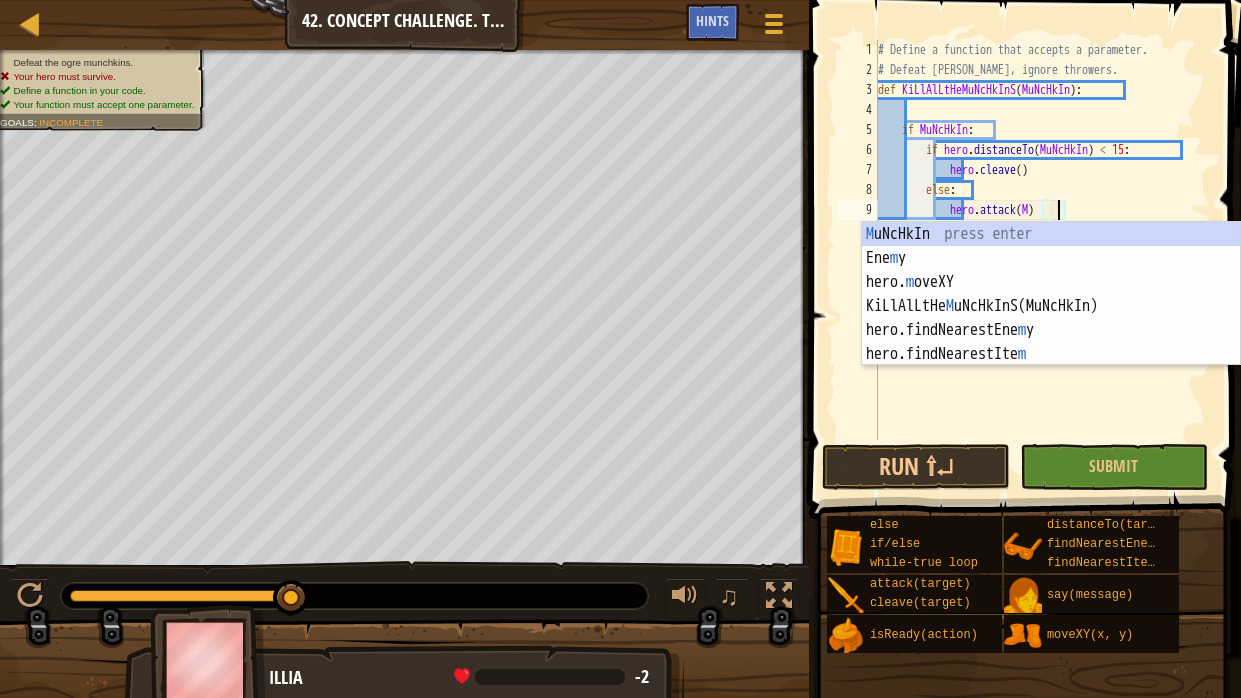 scroll, scrollTop: 9, scrollLeft: 14, axis: both 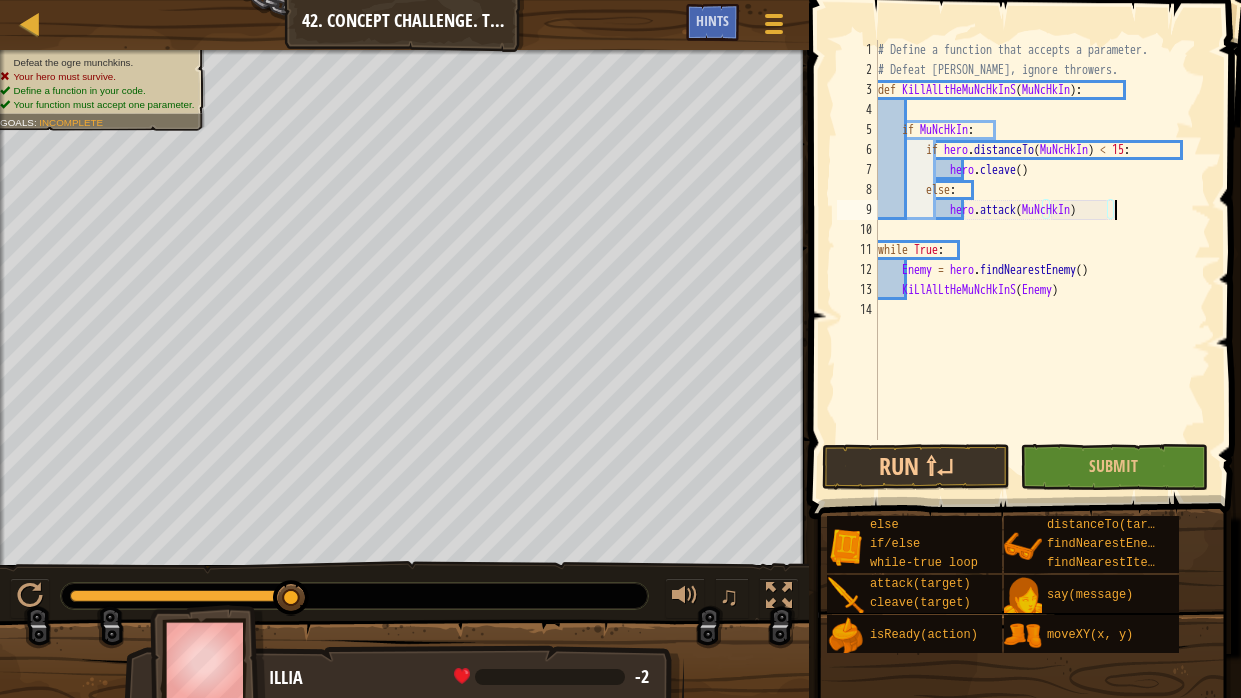 click on "# Define a function that accepts a parameter. # Defeat [PERSON_NAME], ignore throwers. def   KiLlAlLtHeMuNcHkInS ( MuNcHkIn ) :           if   MuNcHkIn :          if   hero . distanceTo ( MuNcHkIn )   <   15 :              hero . cleave ( )          else :              hero . attack ( MuNcHkIn ) while   True :      Enemy   =   hero . findNearestEnemy ( )      KiLlAlLtHeMuNcHkInS ( Enemy )" at bounding box center (1042, 260) 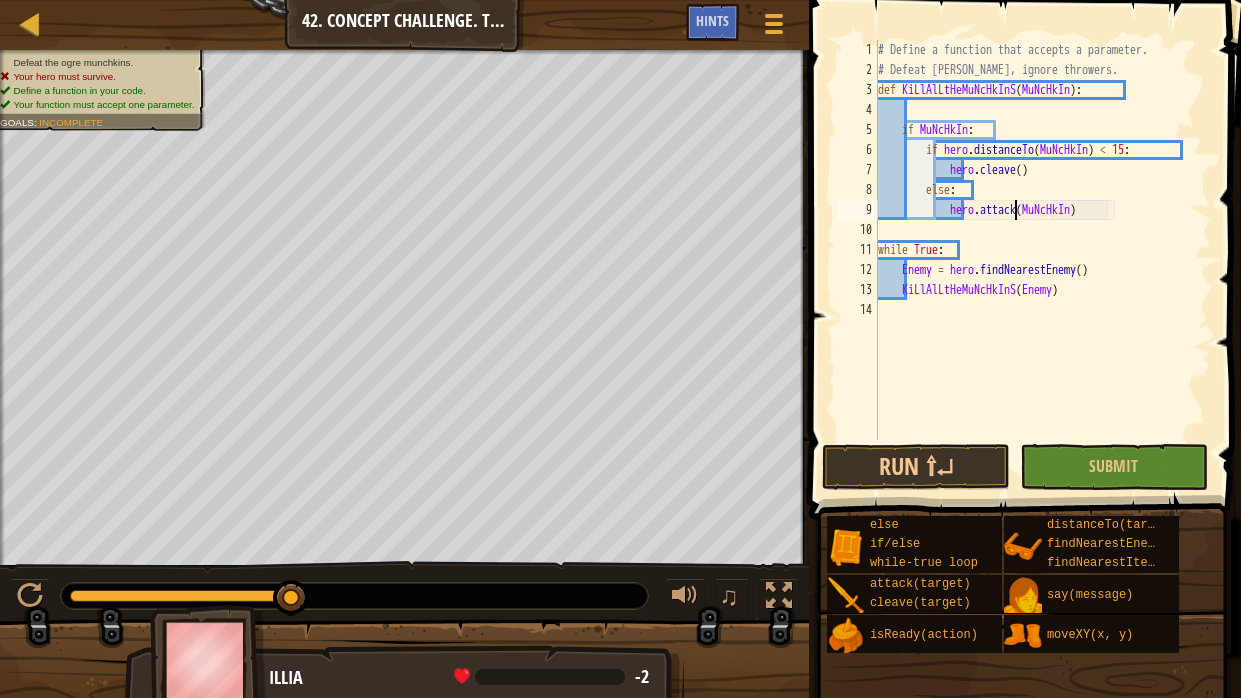 click on "# Define a function that accepts a parameter. # Defeat [PERSON_NAME], ignore throwers. def   KiLlAlLtHeMuNcHkInS ( MuNcHkIn ) :           if   MuNcHkIn :          if   hero . distanceTo ( MuNcHkIn )   <   15 :              hero . cleave ( )          else :              hero . attack ( MuNcHkIn ) while   True :      Enemy   =   hero . findNearestEnemy ( )      KiLlAlLtHeMuNcHkInS ( Enemy )" at bounding box center (1042, 260) 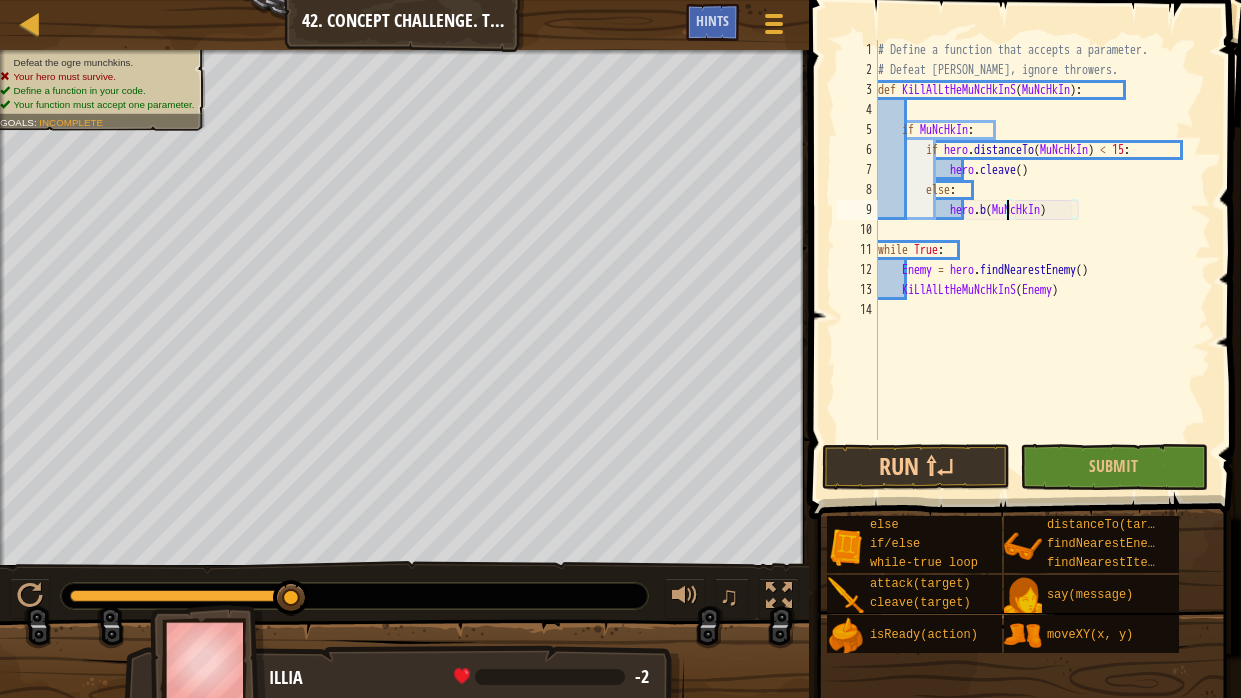 scroll, scrollTop: 9, scrollLeft: 11, axis: both 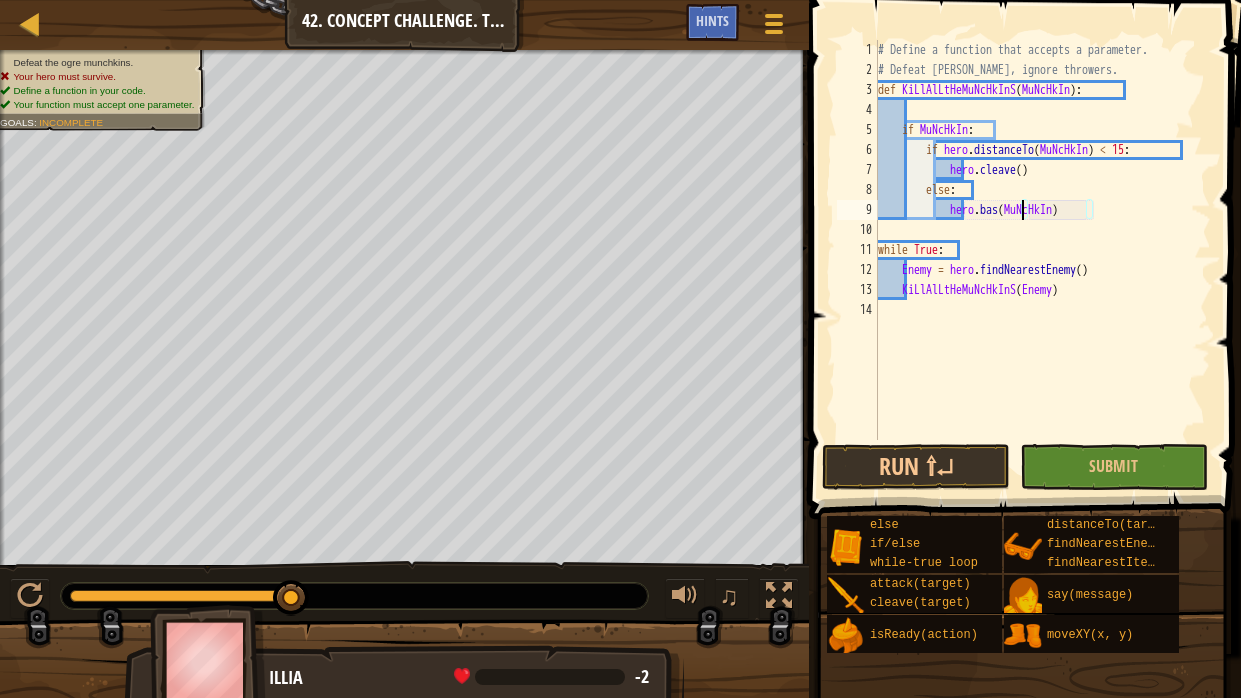 type on "hero.bash(MuNcHkIn)" 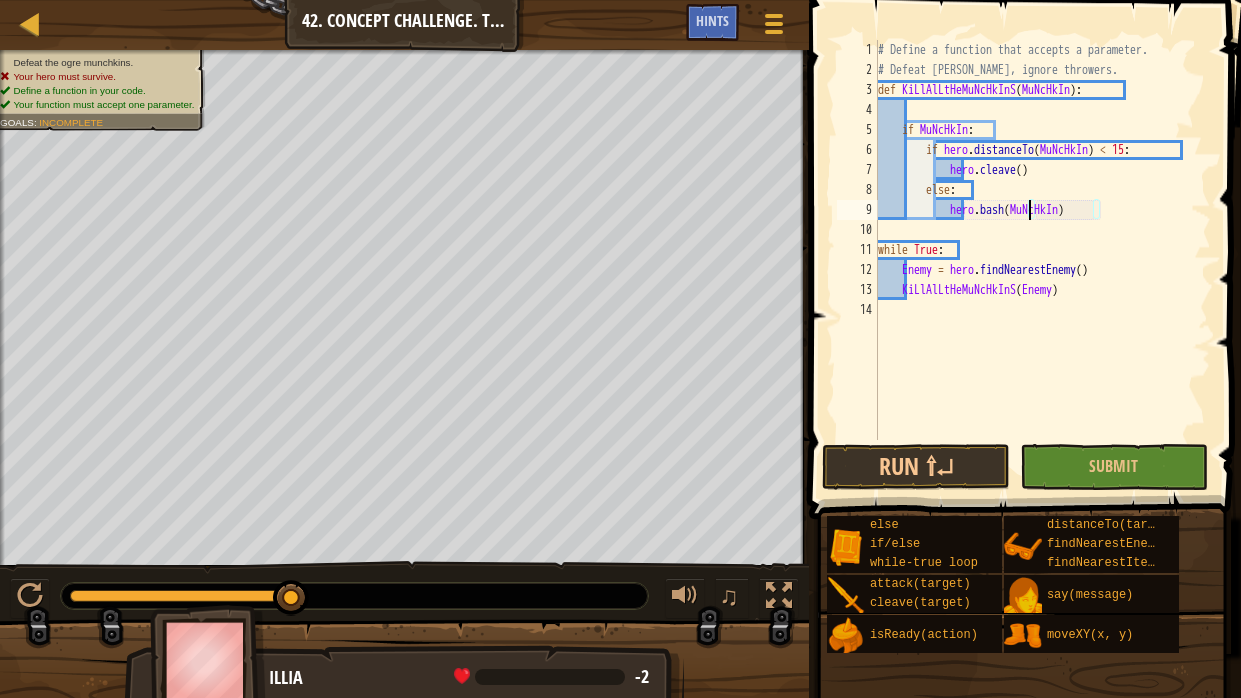 click on "# Define a function that accepts a parameter. # Defeat [PERSON_NAME], ignore throwers. def   KiLlAlLtHeMuNcHkInS ( MuNcHkIn ) :           if   MuNcHkIn :          if   hero . distanceTo ( MuNcHkIn )   <   15 :              hero . cleave ( )          else :              hero . bash ( MuNcHkIn ) while   True :      Enemy   =   hero . findNearestEnemy ( )      KiLlAlLtHeMuNcHkInS ( Enemy )" at bounding box center (1042, 260) 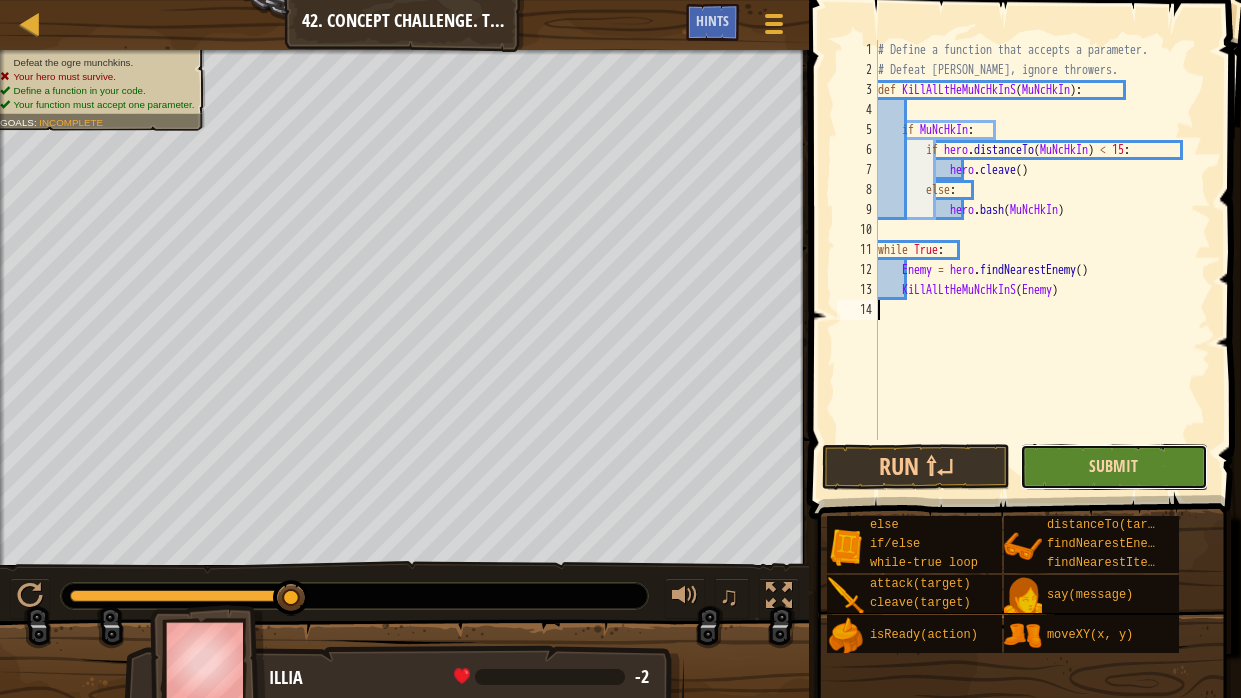 click on "Submit" at bounding box center [1113, 466] 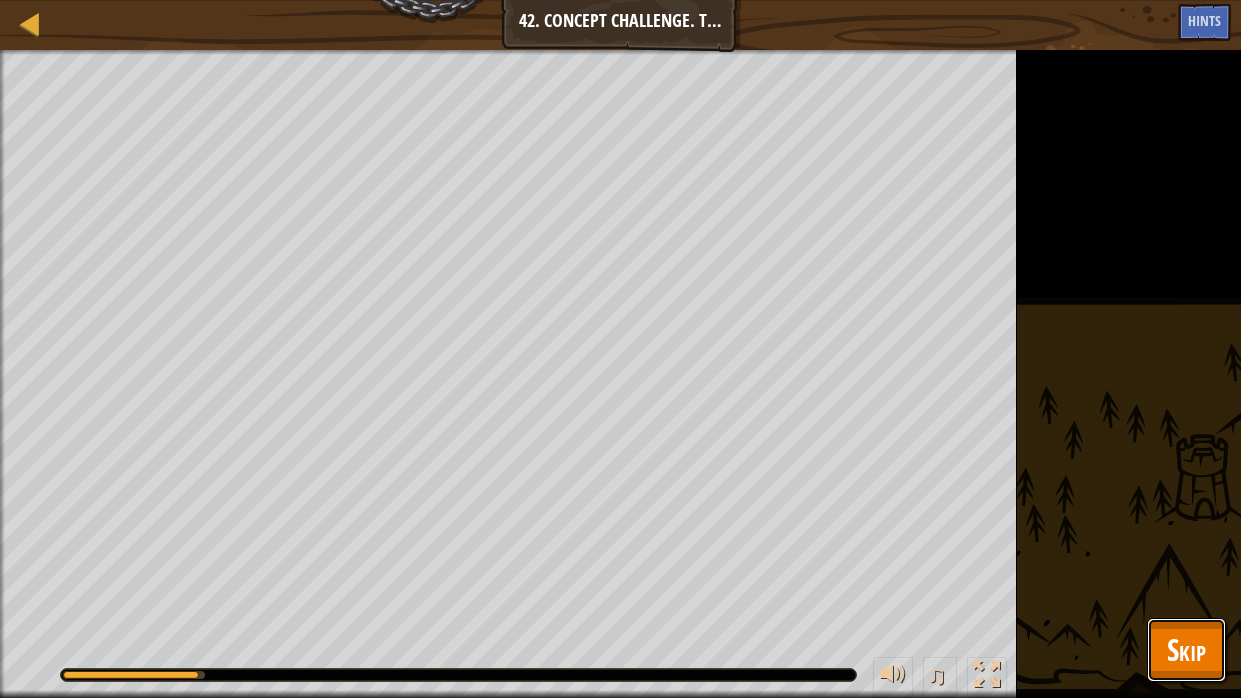 click on "Skip" at bounding box center [1186, 649] 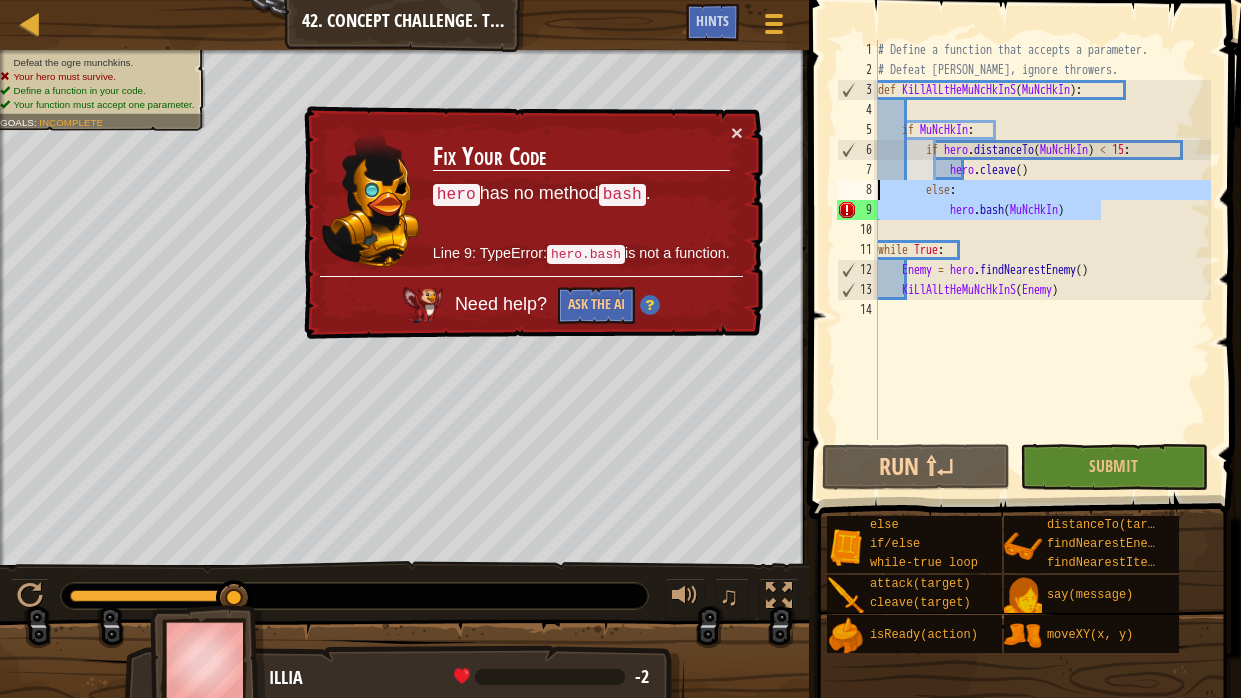 drag, startPoint x: 1130, startPoint y: 213, endPoint x: 878, endPoint y: 194, distance: 252.71526 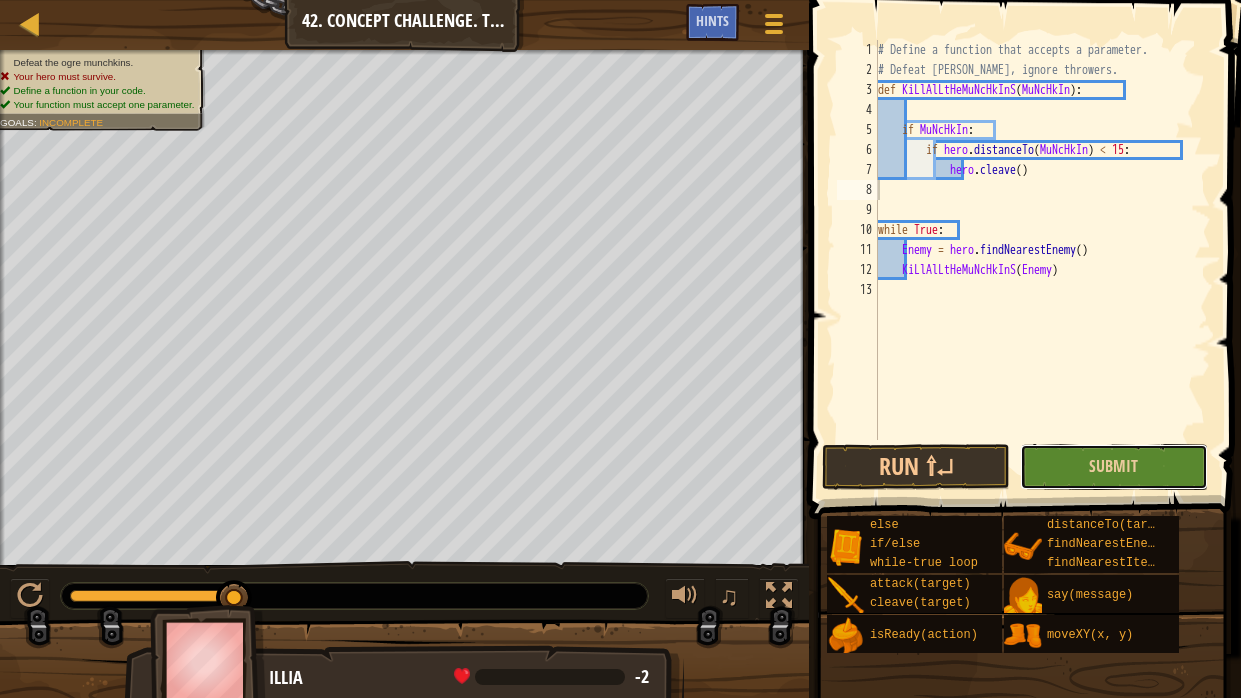 click on "Submit" at bounding box center [1114, 467] 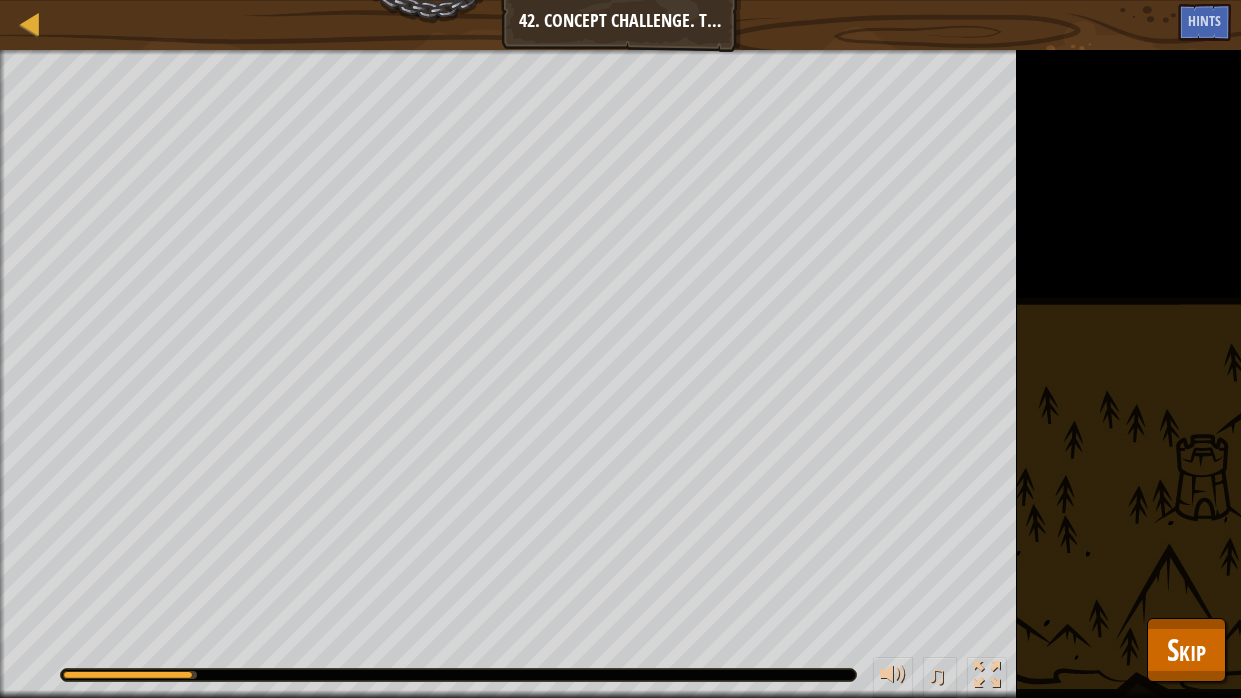 click on "Defeat the ogre munchkins. Your hero must survive. Define a function in your code. Your function must accept one parameter. Goals : Running... ♫ Illia 116 x: 42 y: 30 No target" at bounding box center (620, 374) 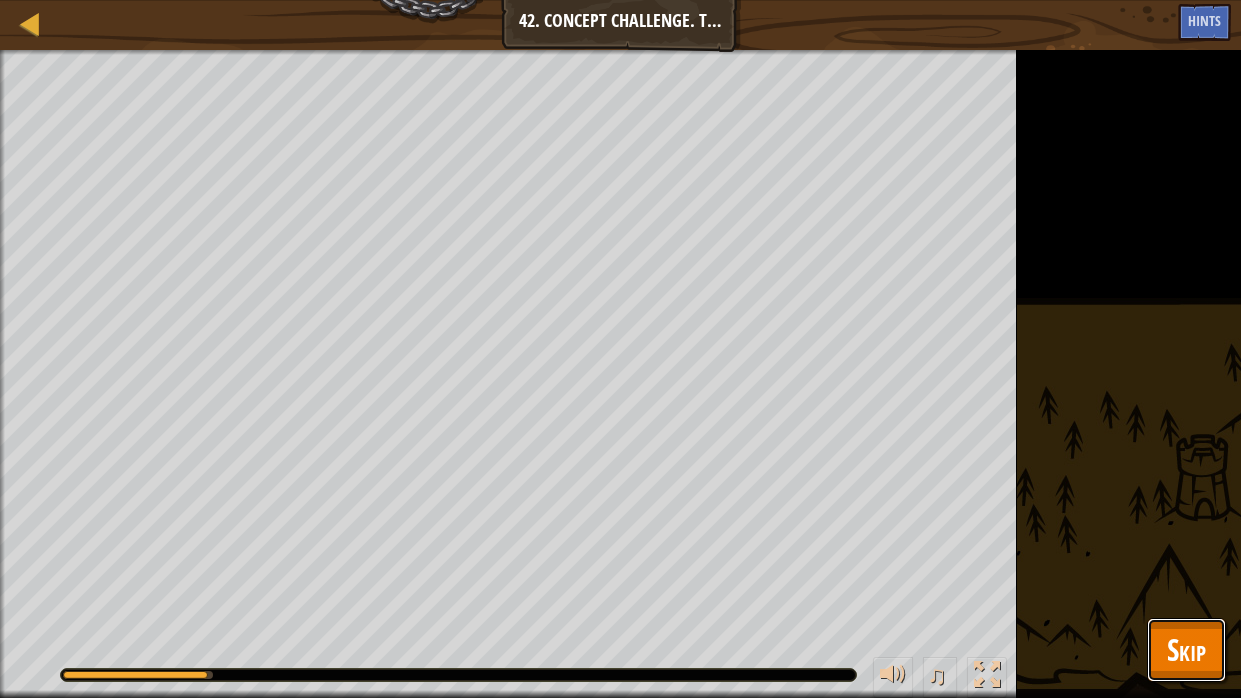 click on "Skip" at bounding box center [1186, 649] 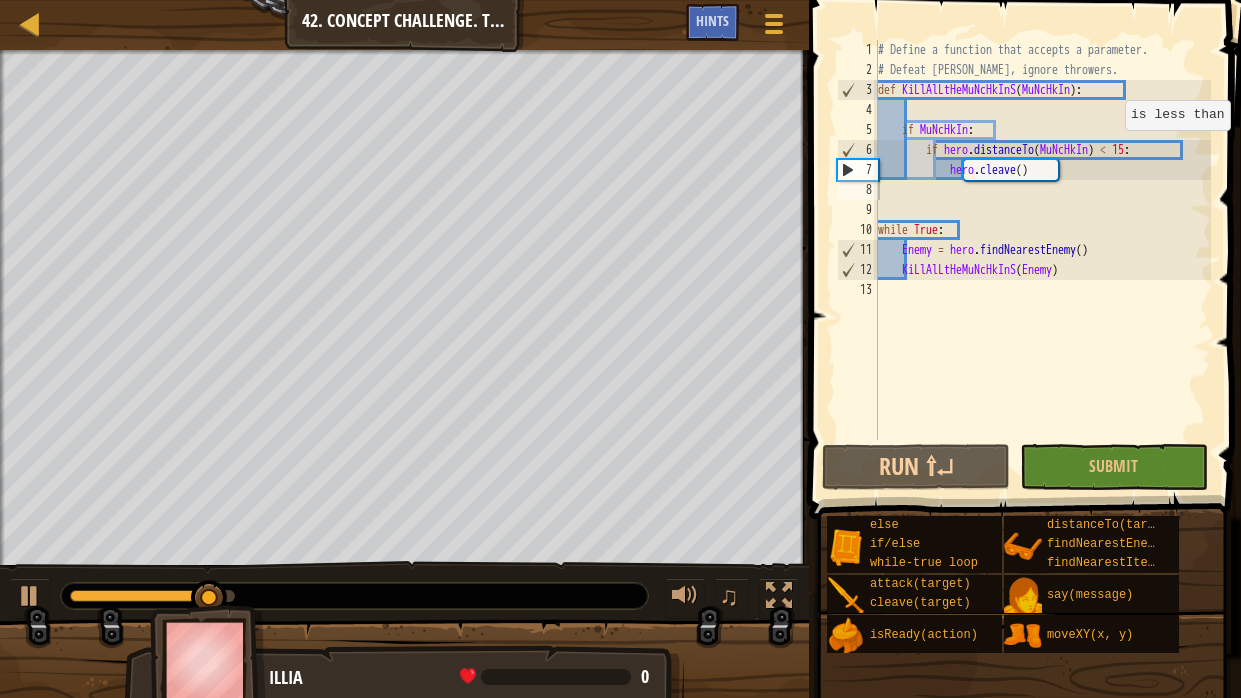 click on "# Define a function that accepts a parameter. # Defeat [PERSON_NAME], ignore throwers. def   KiLlAlLtHeMuNcHkInS ( MuNcHkIn ) :           if   MuNcHkIn :          if   hero . distanceTo ( MuNcHkIn )   <   15 :              hero . cleave ( ) while   True :      Enemy   =   hero . findNearestEnemy ( )      KiLlAlLtHeMuNcHkInS ( Enemy )" at bounding box center [1042, 260] 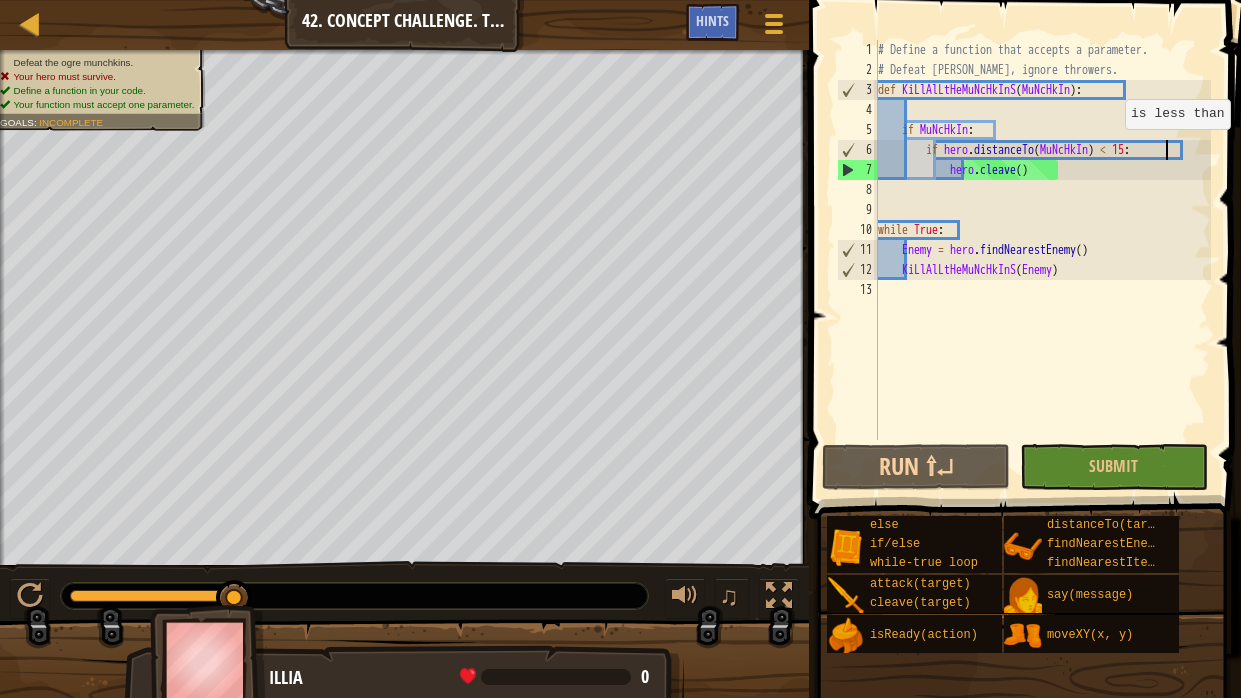 click on "# Define a function that accepts a parameter. # Defeat [PERSON_NAME], ignore throwers. def   KiLlAlLtHeMuNcHkInS ( MuNcHkIn ) :           if   MuNcHkIn :          if   hero . distanceTo ( MuNcHkIn )   <   15 :              hero . cleave ( ) while   True :      Enemy   =   hero . findNearestEnemy ( )      KiLlAlLtHeMuNcHkInS ( Enemy )" at bounding box center [1042, 260] 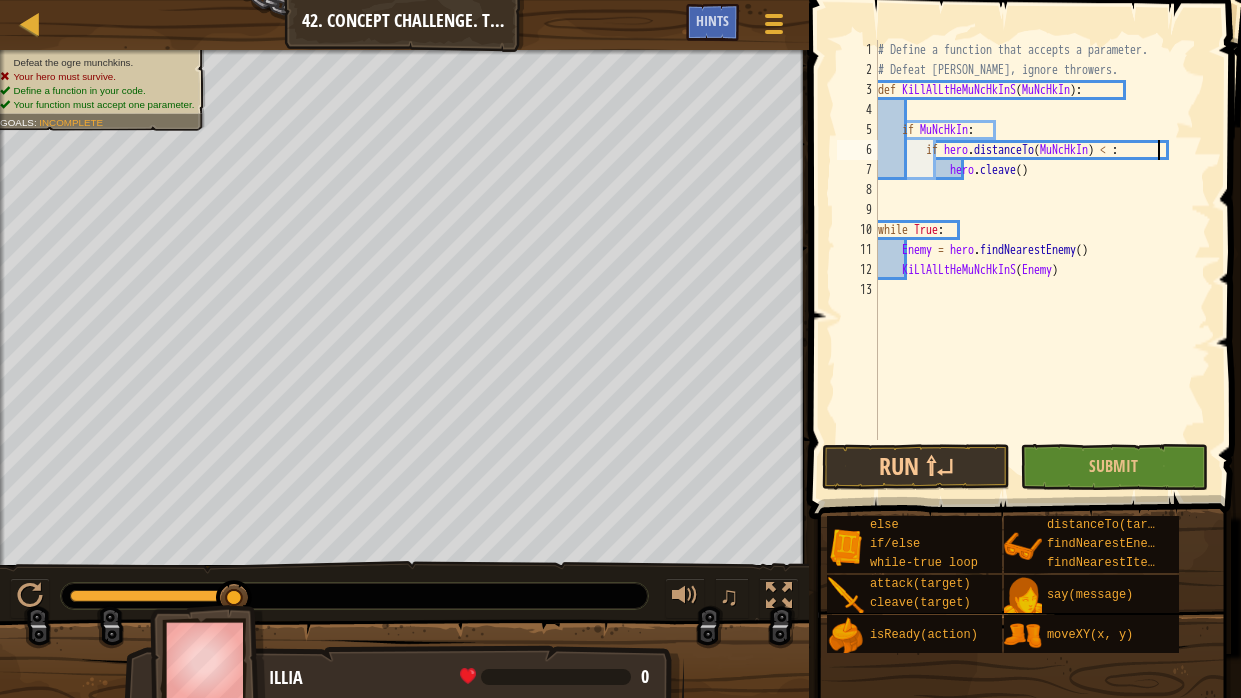 scroll, scrollTop: 9, scrollLeft: 24, axis: both 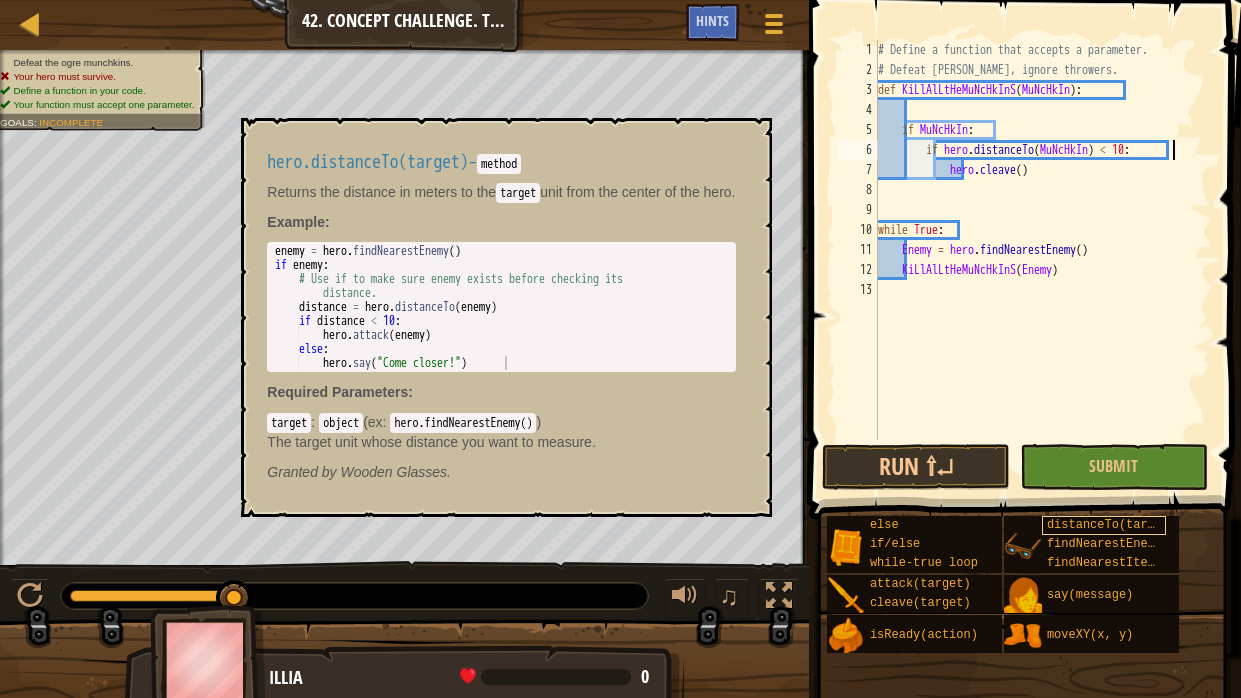 type on "if hero.distanceTo(MuNcHkIn) < 10:" 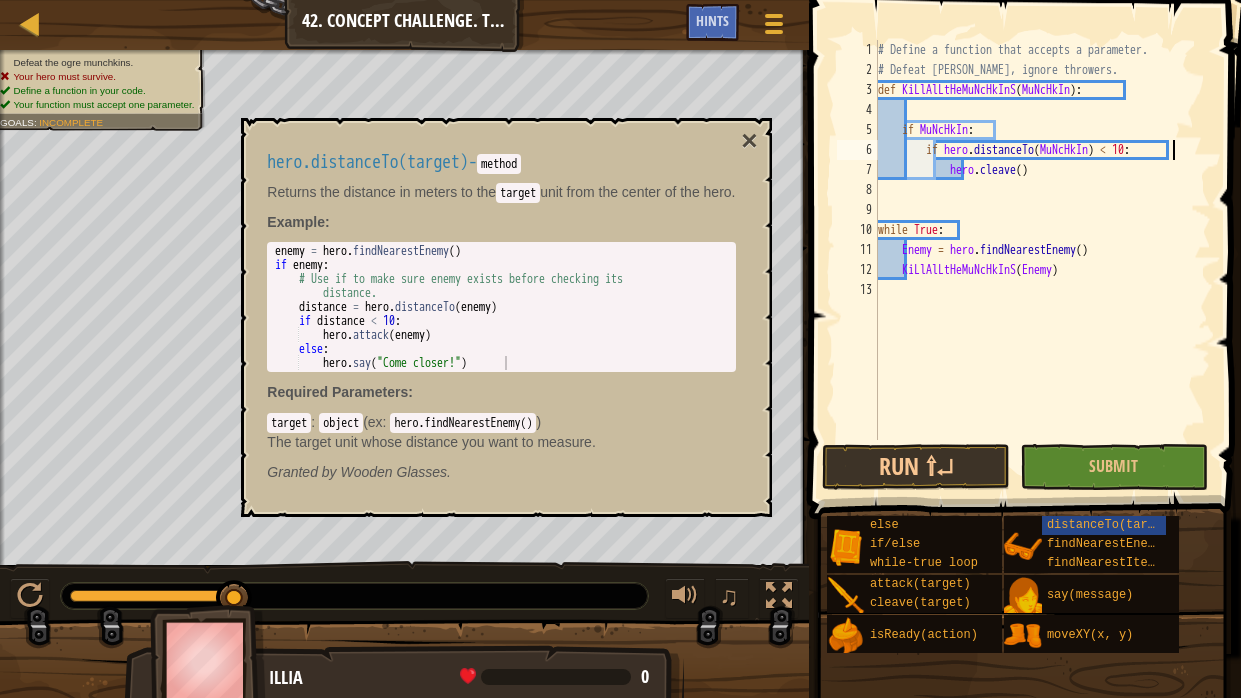 click on "# Define a function that accepts a parameter. # Defeat [PERSON_NAME], ignore throwers. def   KiLlAlLtHeMuNcHkInS ( MuNcHkIn ) :           if   MuNcHkIn :          if   hero . distanceTo ( MuNcHkIn )   <   10 :              hero . cleave ( ) while   True :      Enemy   =   hero . findNearestEnemy ( )      KiLlAlLtHeMuNcHkInS ( Enemy )" at bounding box center [1042, 260] 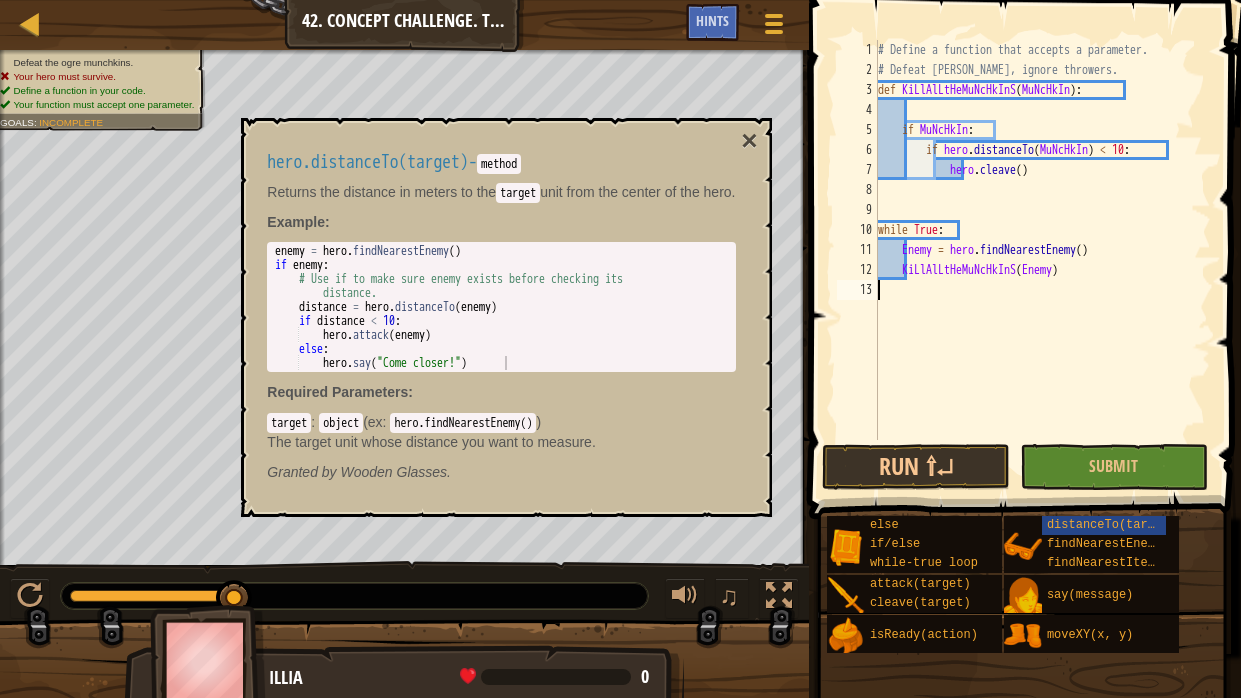 scroll, scrollTop: 9, scrollLeft: 0, axis: vertical 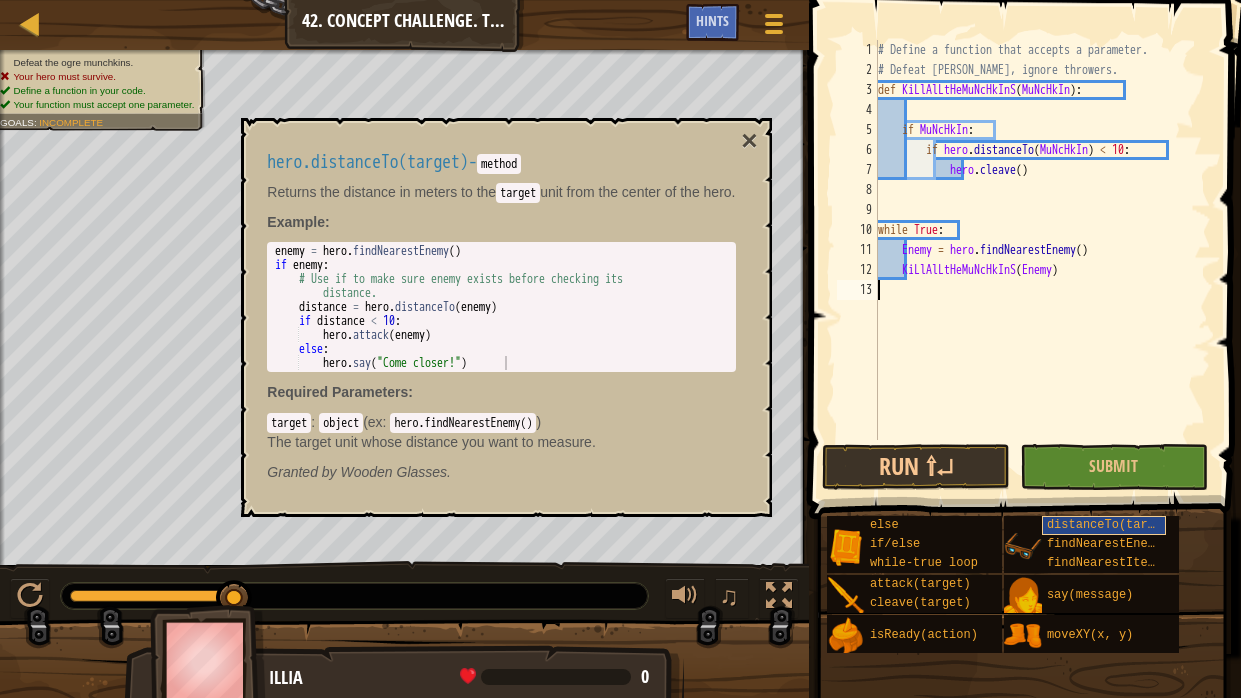 click on "distanceTo(target)" at bounding box center (1104, 525) 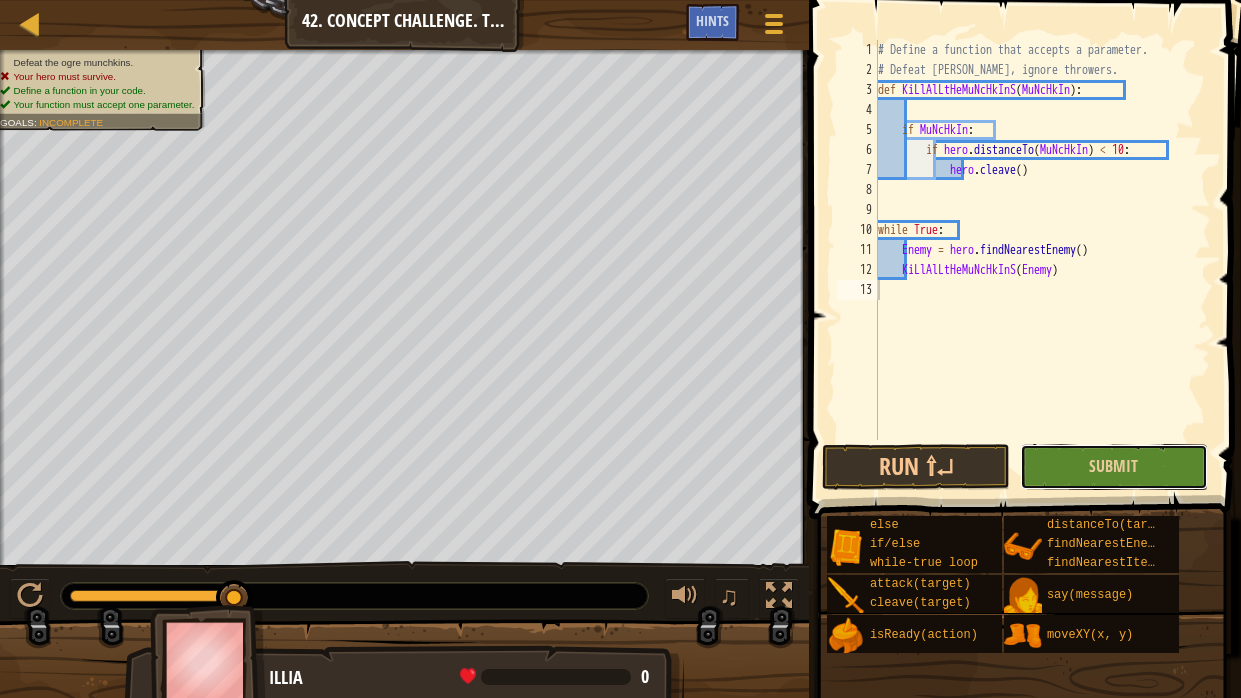 click on "Submit" at bounding box center (1114, 467) 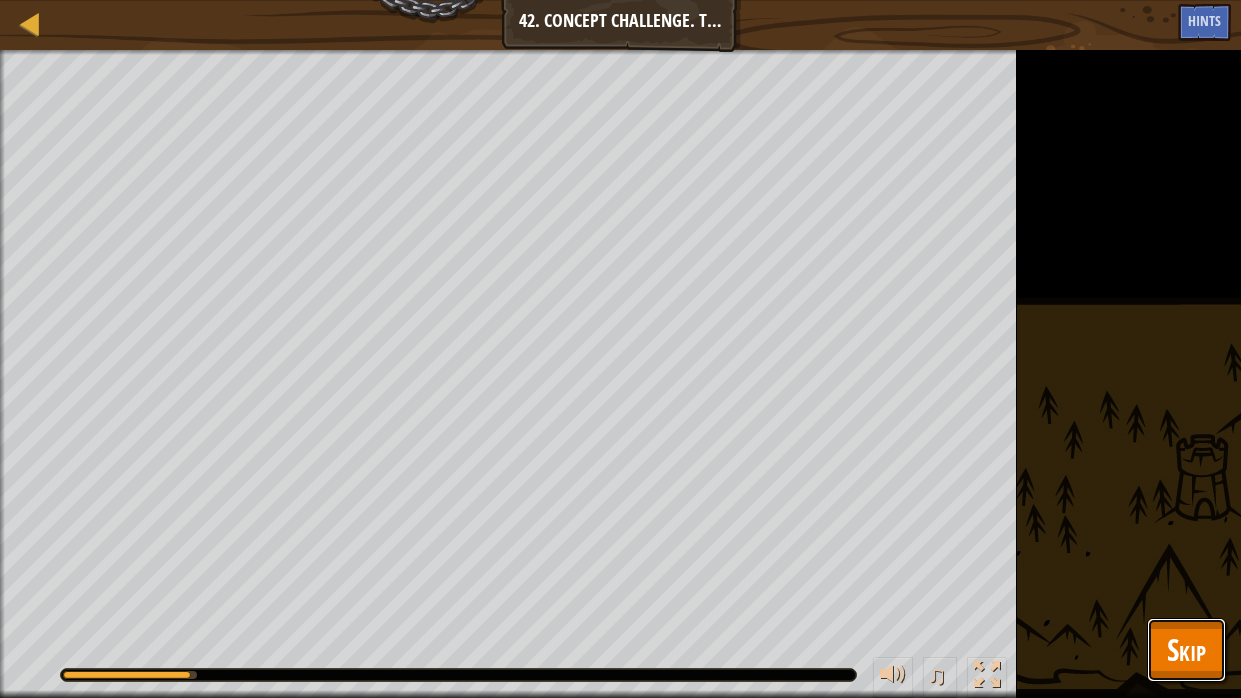 click on "Skip" at bounding box center [1186, 650] 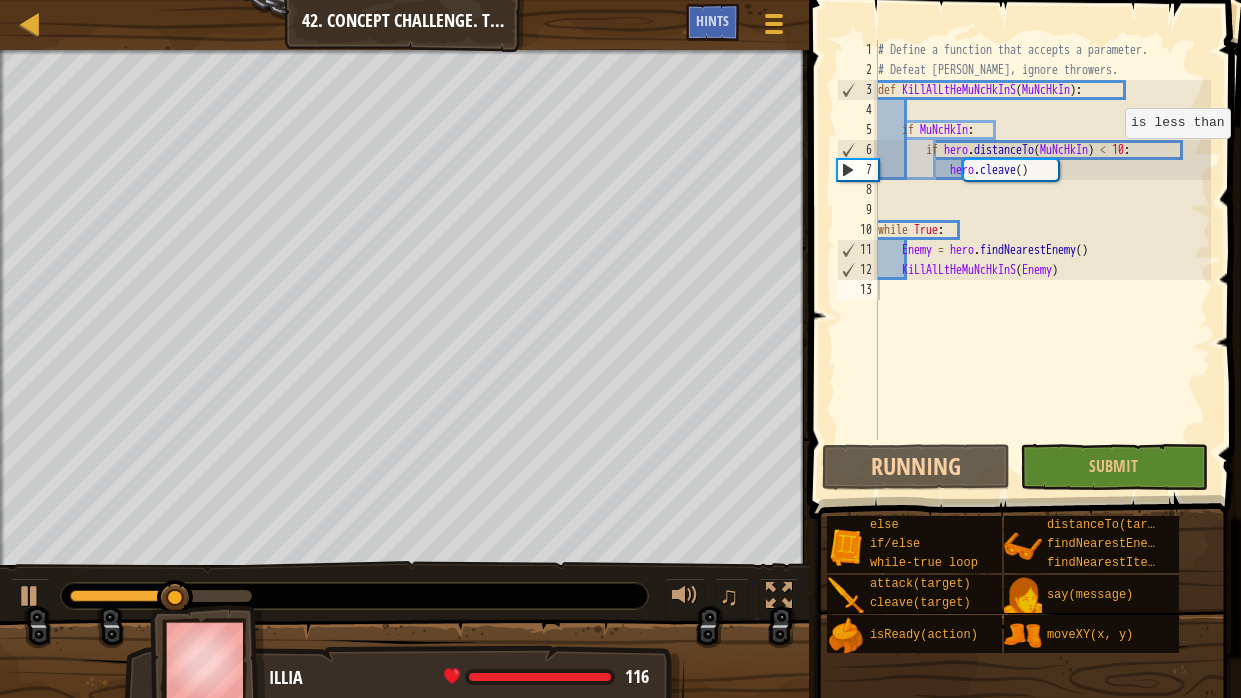 click on "# Define a function that accepts a parameter. # Defeat [PERSON_NAME], ignore throwers. def   KiLlAlLtHeMuNcHkInS ( MuNcHkIn ) :           if   MuNcHkIn :          if   hero . distanceTo ( MuNcHkIn )   <   10 :              hero . cleave ( ) while   True :      Enemy   =   hero . findNearestEnemy ( )      KiLlAlLtHeMuNcHkInS ( Enemy )" at bounding box center (1042, 260) 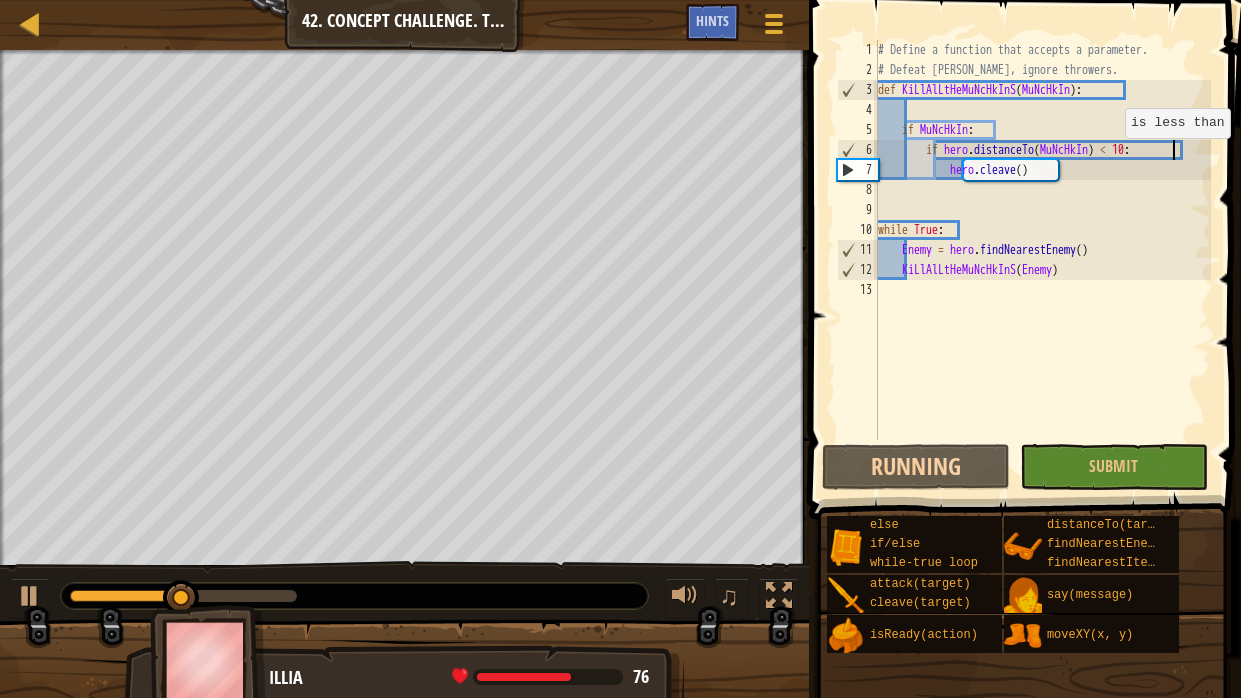 click on "# Define a function that accepts a parameter. # Defeat [PERSON_NAME], ignore throwers. def   KiLlAlLtHeMuNcHkInS ( MuNcHkIn ) :           if   MuNcHkIn :          if   hero . distanceTo ( MuNcHkIn )   <   10 :              hero . cleave ( ) while   True :      Enemy   =   hero . findNearestEnemy ( )      KiLlAlLtHeMuNcHkInS ( Enemy )" at bounding box center [1042, 260] 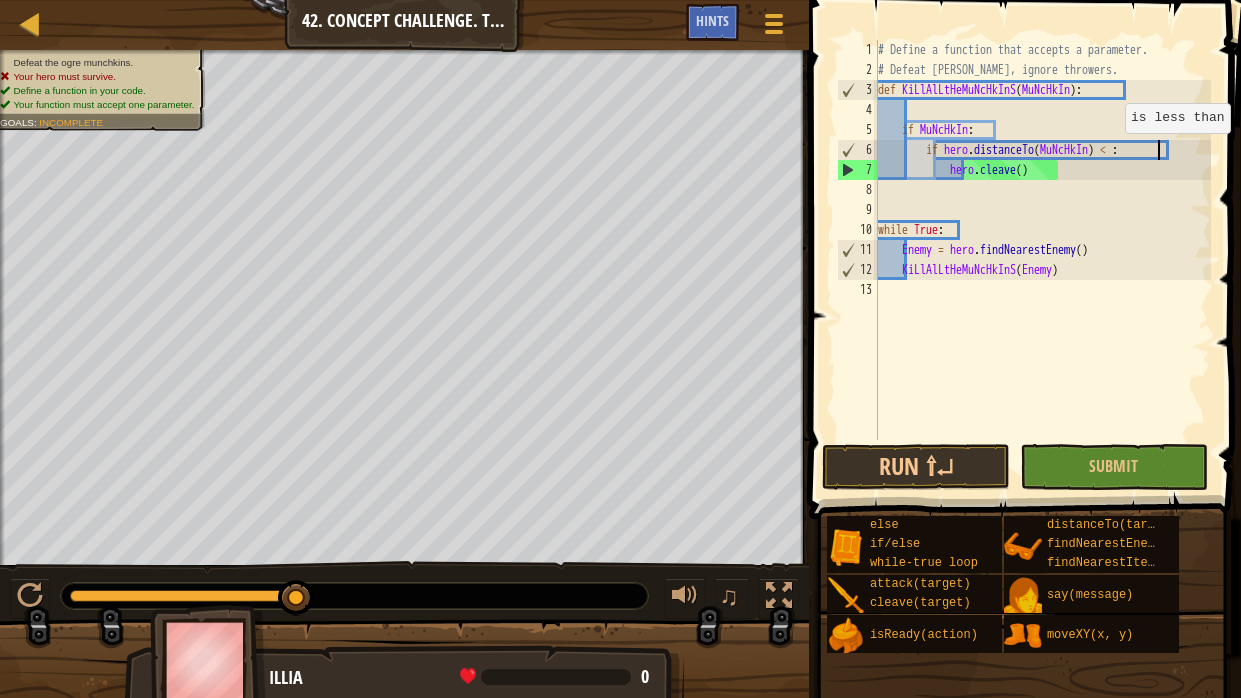 type on "if hero.distanceTo(MuNcHkIn) < 5:" 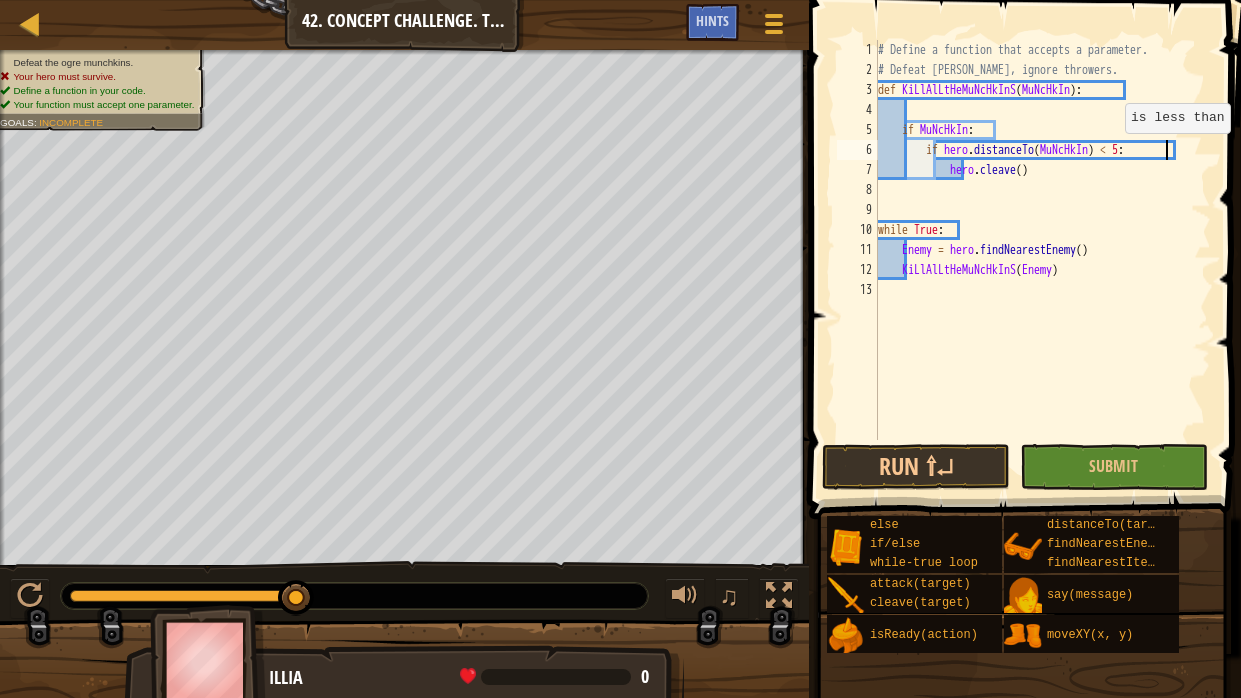 scroll, scrollTop: 9, scrollLeft: 23, axis: both 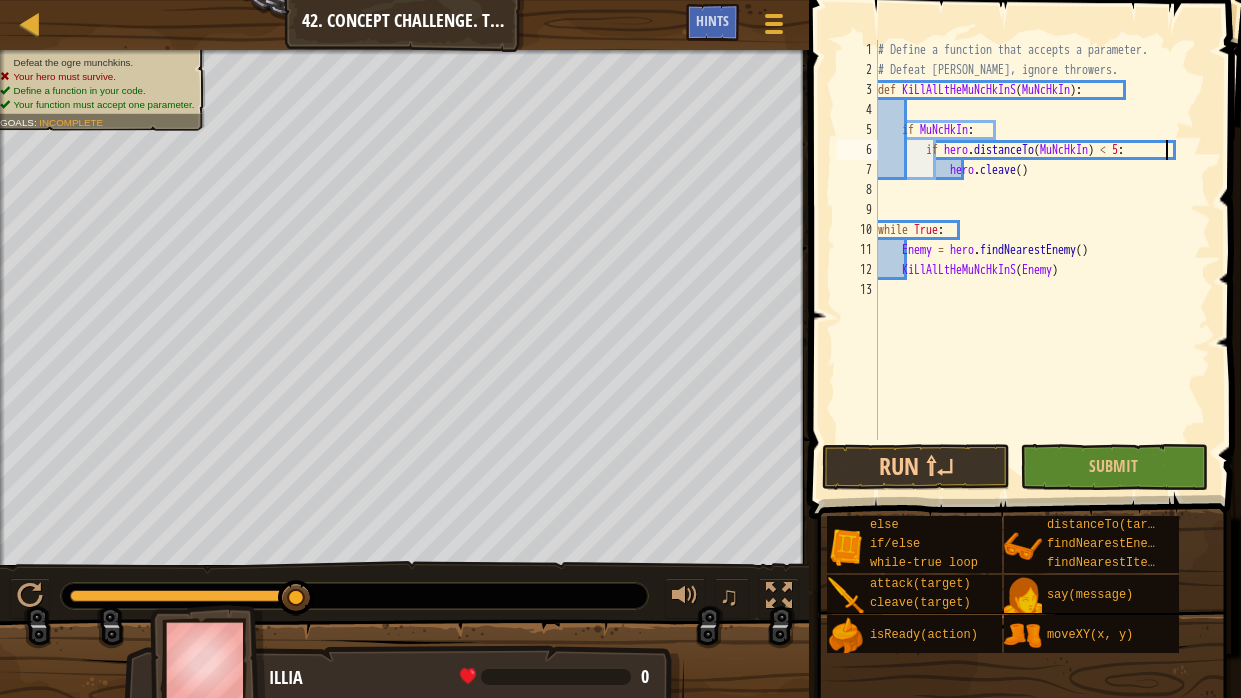 click on "# Define a function that accepts a parameter. # Defeat [PERSON_NAME], ignore throwers. def   KiLlAlLtHeMuNcHkInS ( MuNcHkIn ) :           if   MuNcHkIn :          if   hero . distanceTo ( MuNcHkIn )   <   5 :              hero . cleave ( ) while   True :      Enemy   =   hero . findNearestEnemy ( )      KiLlAlLtHeMuNcHkInS ( Enemy )" at bounding box center (1042, 260) 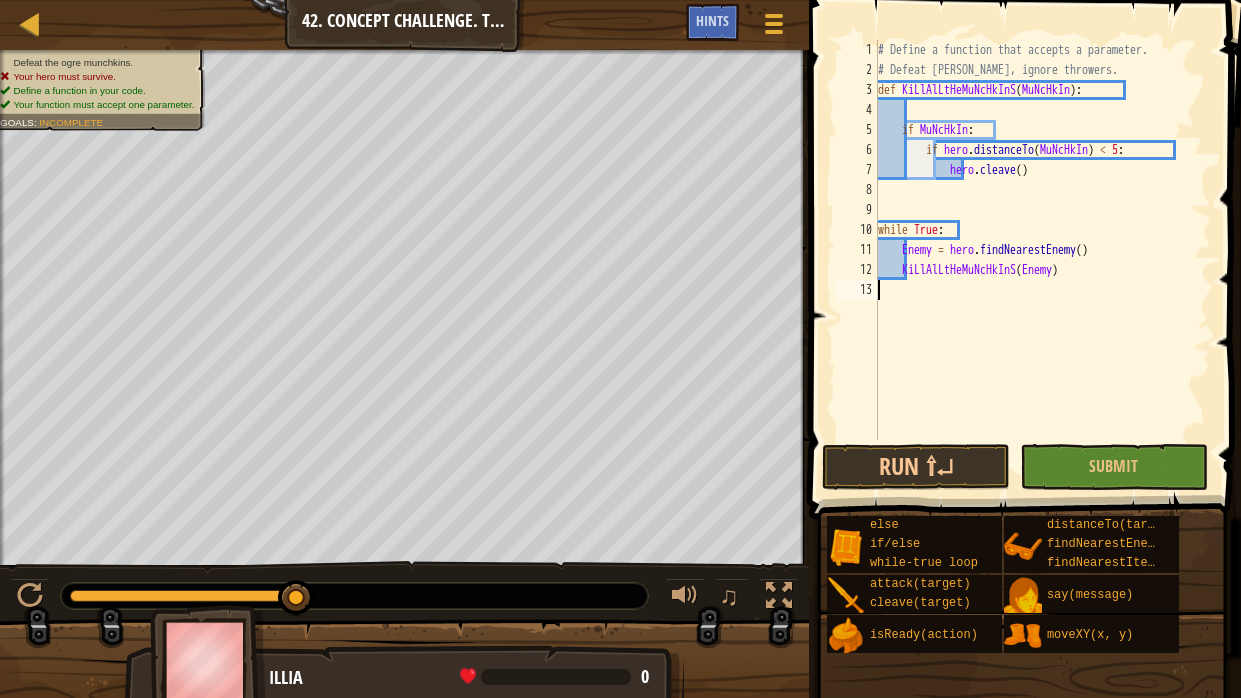 scroll, scrollTop: 9, scrollLeft: 0, axis: vertical 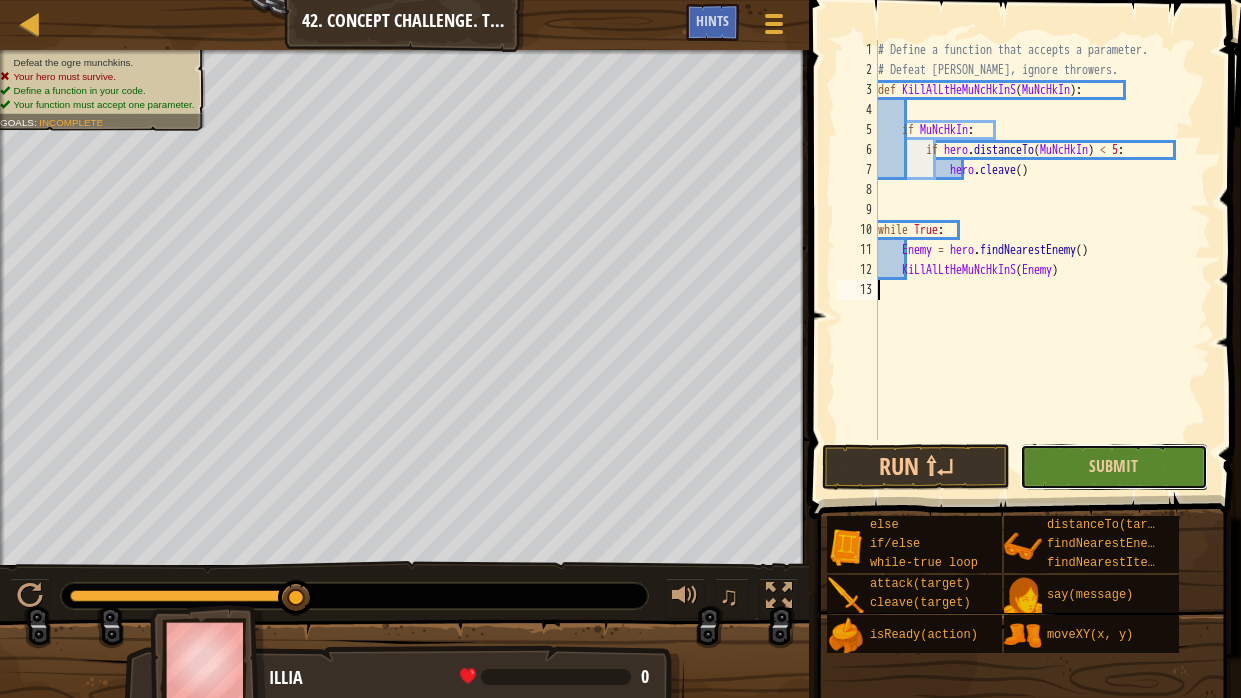 click on "Submit" at bounding box center [1114, 467] 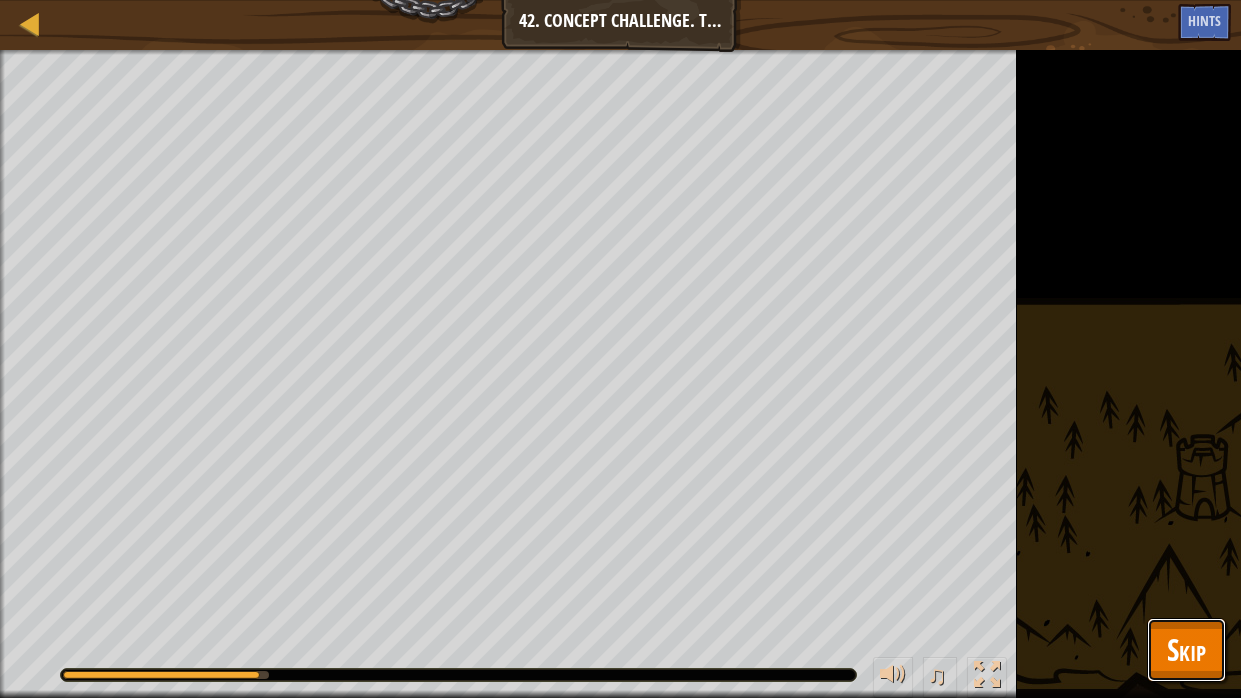 click on "Skip" at bounding box center [1186, 649] 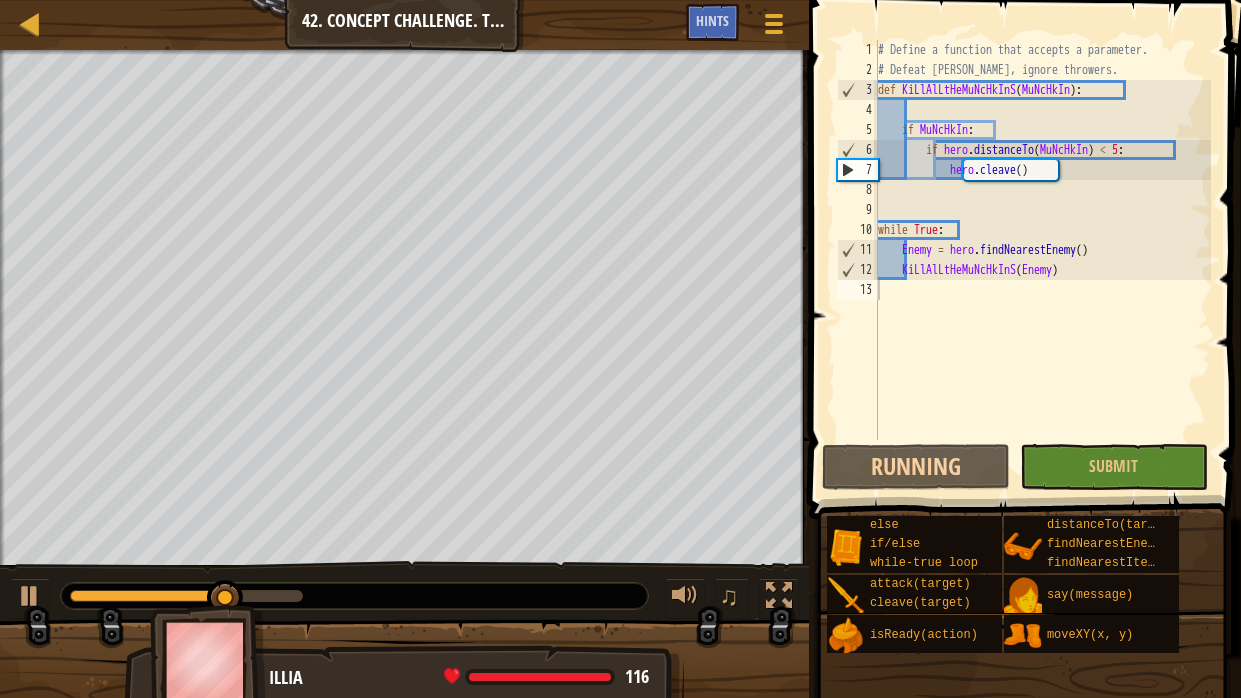 click on "# Define a function that accepts a parameter. # Defeat [PERSON_NAME], ignore throwers. def   KiLlAlLtHeMuNcHkInS ( MuNcHkIn ) :           if   MuNcHkIn :          if   hero . distanceTo ( MuNcHkIn )   <   5 :              hero . cleave ( ) while   True :      Enemy   =   hero . findNearestEnemy ( )      KiLlAlLtHeMuNcHkInS ( Enemy )" at bounding box center (1042, 260) 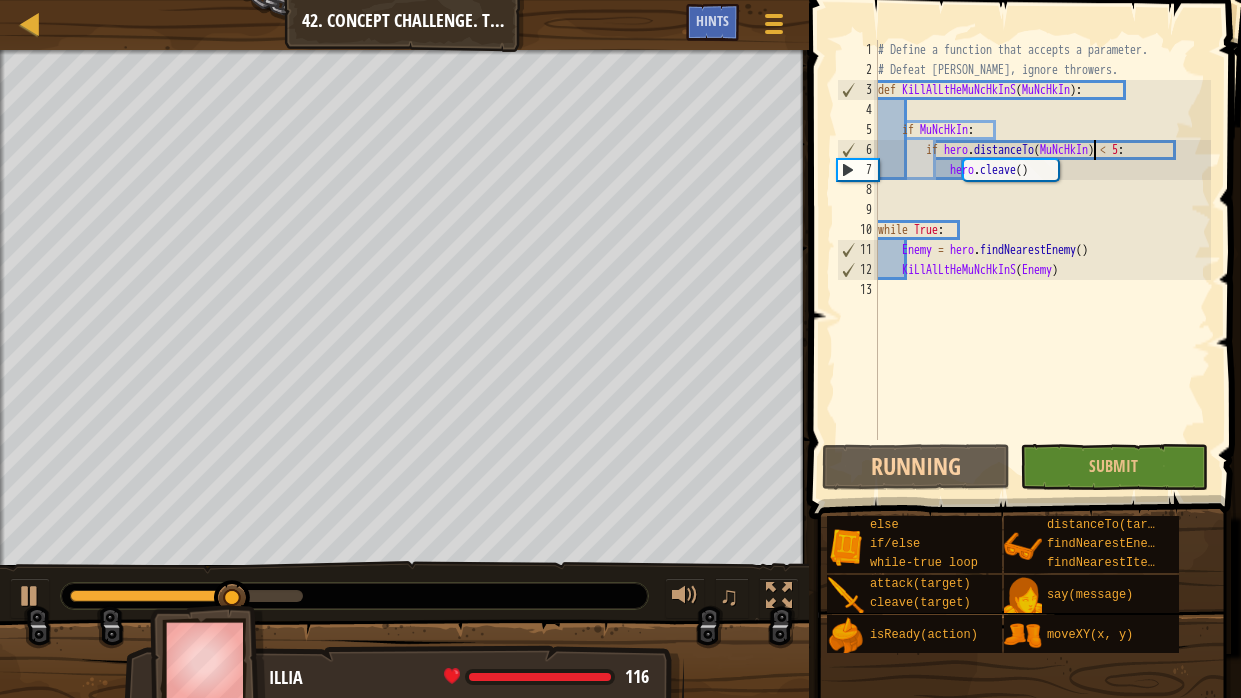click on "# Define a function that accepts a parameter. # Defeat [PERSON_NAME], ignore throwers. def   KiLlAlLtHeMuNcHkInS ( MuNcHkIn ) :           if   MuNcHkIn :          if   hero . distanceTo ( MuNcHkIn )   <   5 :              hero . cleave ( ) while   True :      Enemy   =   hero . findNearestEnemy ( )      KiLlAlLtHeMuNcHkInS ( Enemy )" at bounding box center [1042, 260] 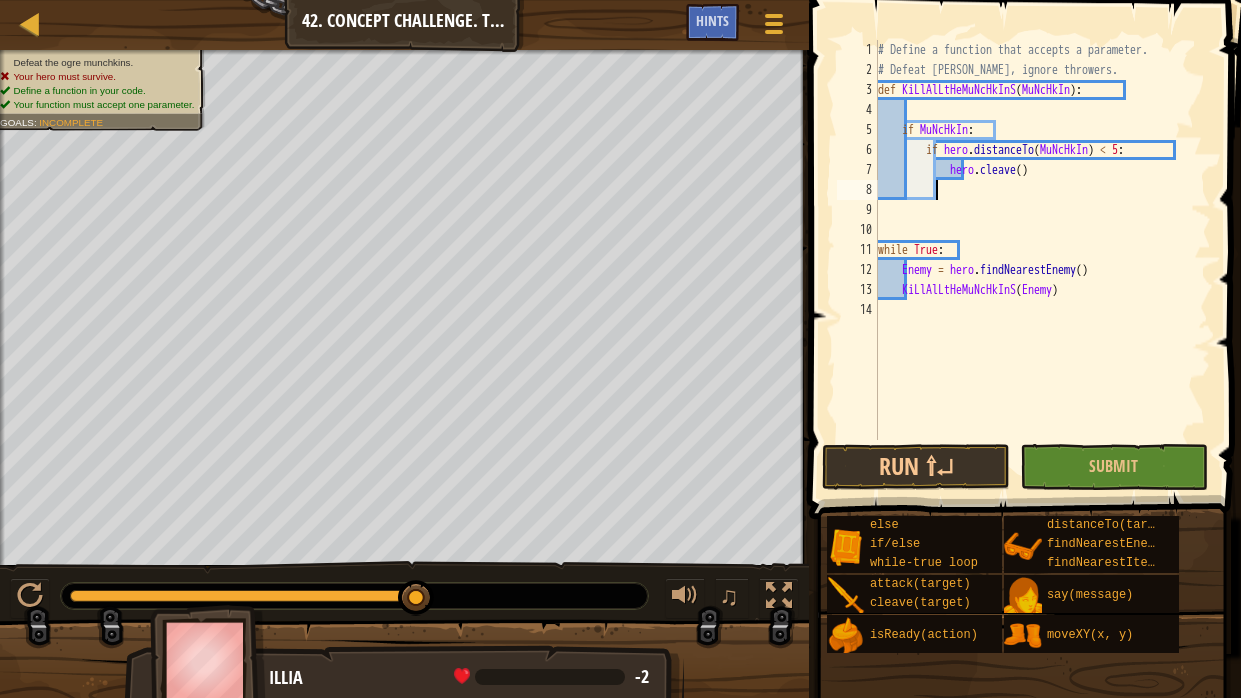 type on "el" 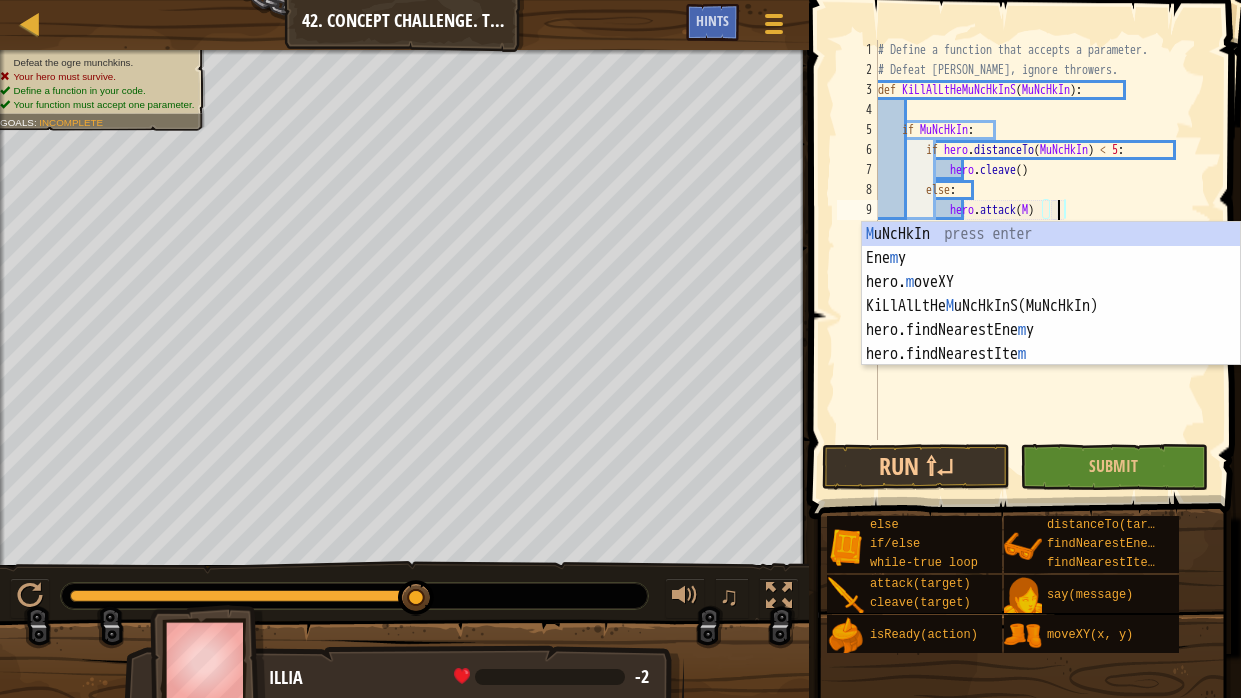 scroll, scrollTop: 9, scrollLeft: 14, axis: both 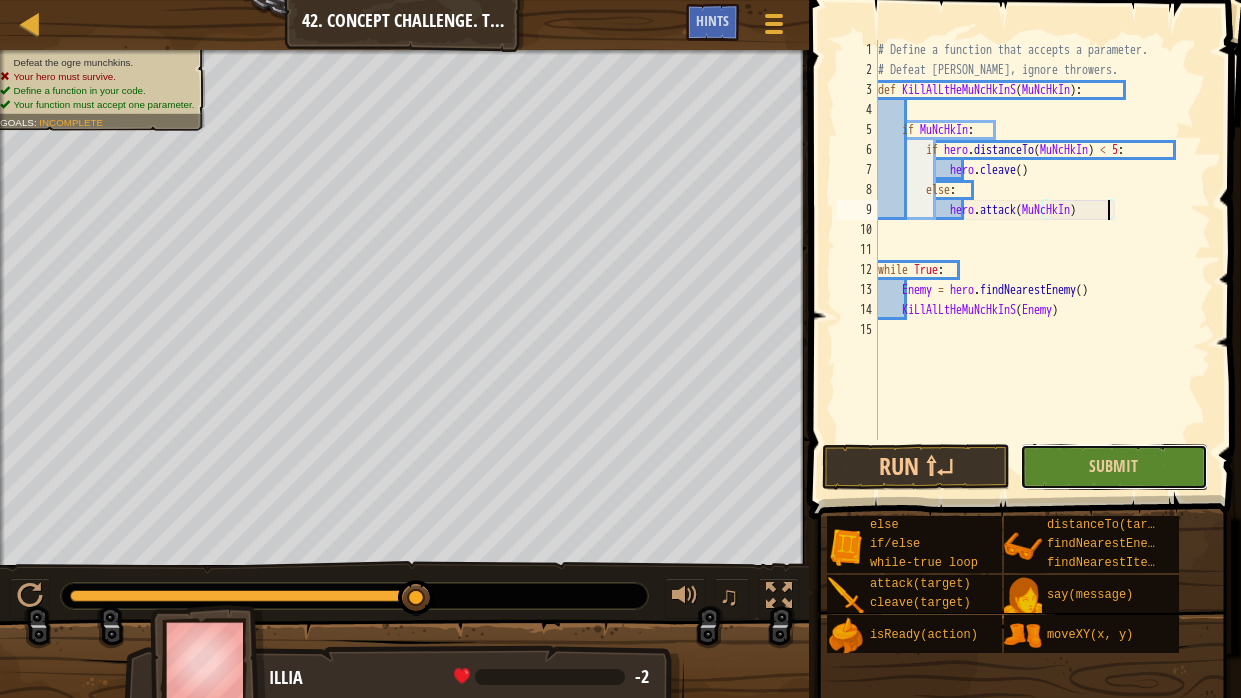 click on "Submit" at bounding box center (1114, 467) 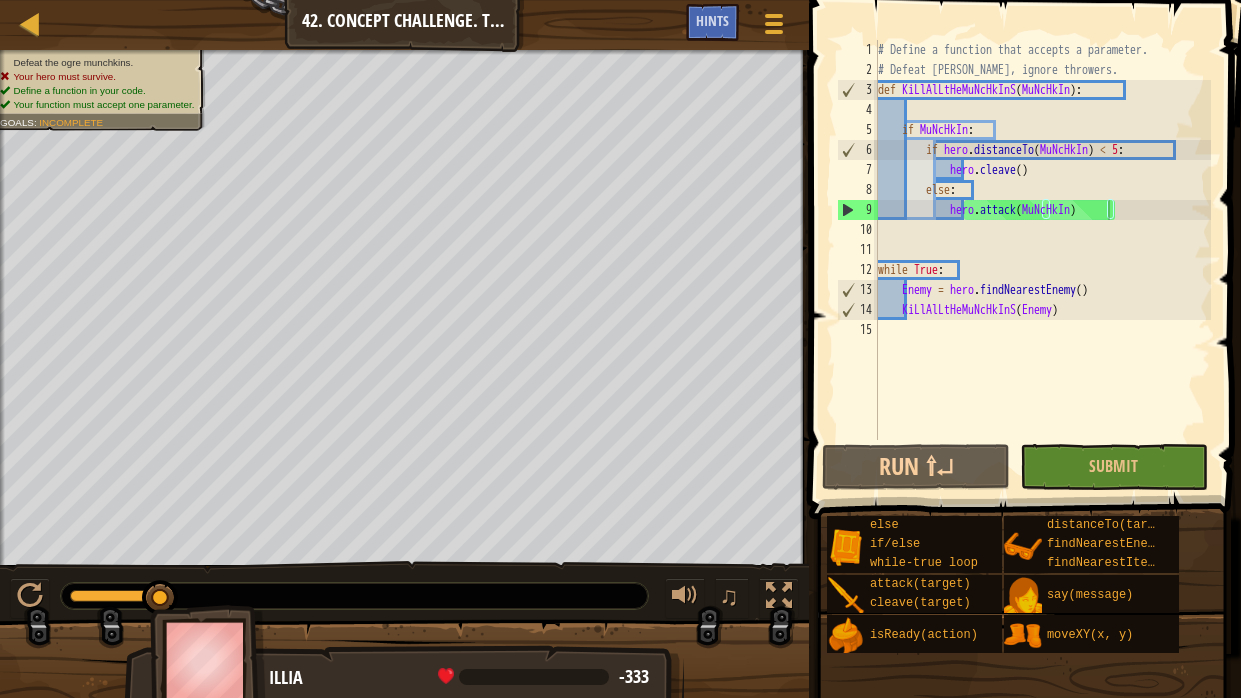 click on "# Define a function that accepts a parameter. # Defeat [PERSON_NAME], ignore throwers. def   KiLlAlLtHeMuNcHkInS ( MuNcHkIn ) :           if   MuNcHkIn :          if   hero . distanceTo ( MuNcHkIn )   <   5 :              hero . cleave ( )          else :              hero . attack ( MuNcHkIn ) while   True :      Enemy   =   hero . findNearestEnemy ( )      KiLlAlLtHeMuNcHkInS ( Enemy )" at bounding box center (1042, 260) 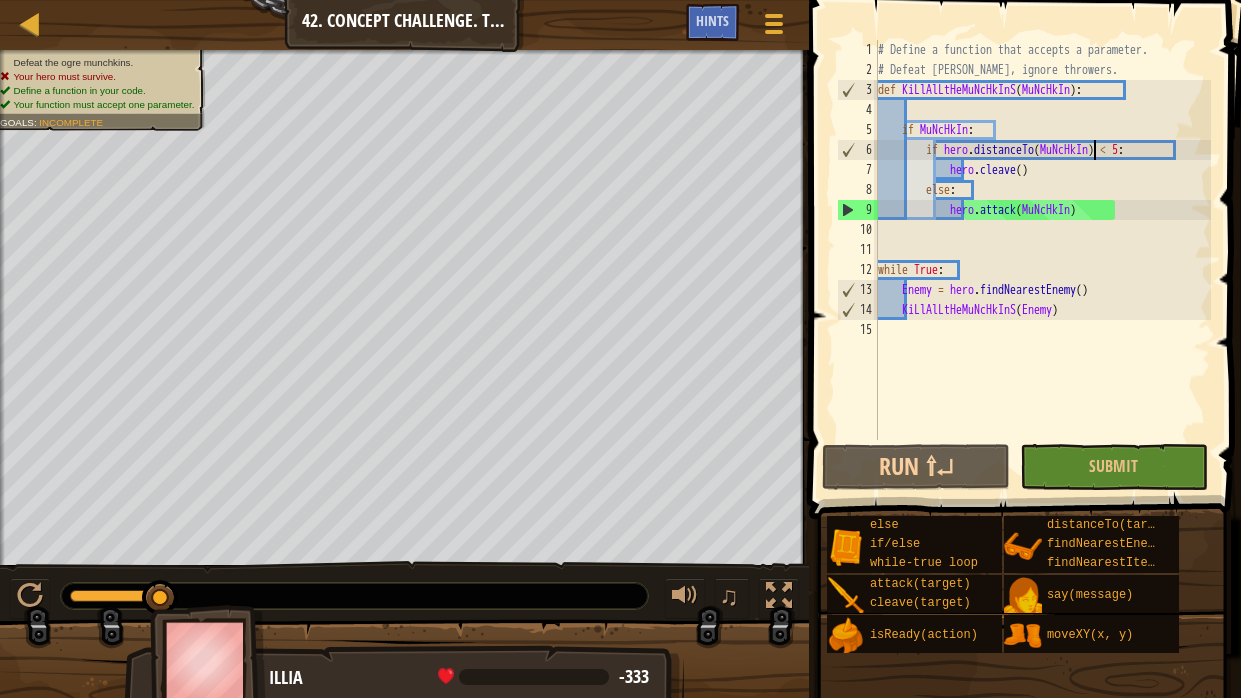click on "# Define a function that accepts a parameter. # Defeat [PERSON_NAME], ignore throwers. def   KiLlAlLtHeMuNcHkInS ( MuNcHkIn ) :           if   MuNcHkIn :          if   hero . distanceTo ( MuNcHkIn )   <   5 :              hero . cleave ( )          else :              hero . attack ( MuNcHkIn ) while   True :      Enemy   =   hero . findNearestEnemy ( )      KiLlAlLtHeMuNcHkInS ( Enemy )" at bounding box center (1042, 260) 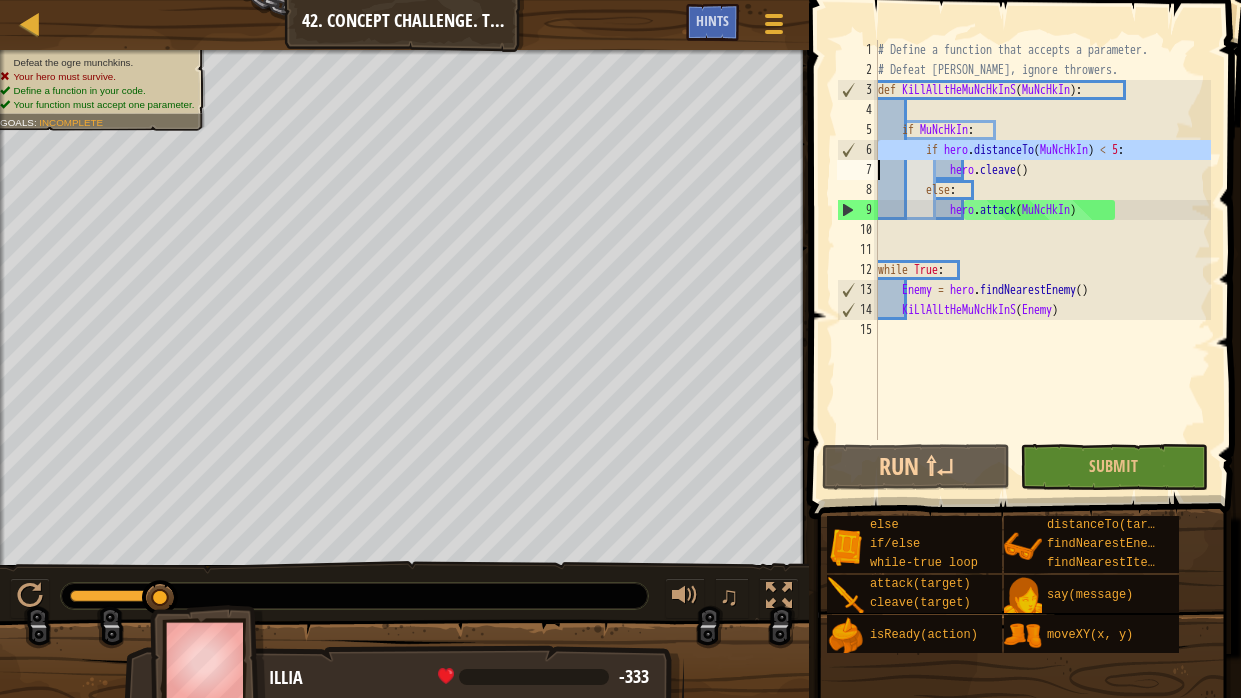 click on "# Define a function that accepts a parameter. # Defeat [PERSON_NAME], ignore throwers. def   KiLlAlLtHeMuNcHkInS ( MuNcHkIn ) :           if   MuNcHkIn :          if   hero . distanceTo ( MuNcHkIn )   <   5 :              hero . cleave ( )          else :              hero . attack ( MuNcHkIn ) while   True :      Enemy   =   hero . findNearestEnemy ( )      KiLlAlLtHeMuNcHkInS ( Enemy )" at bounding box center [1042, 240] 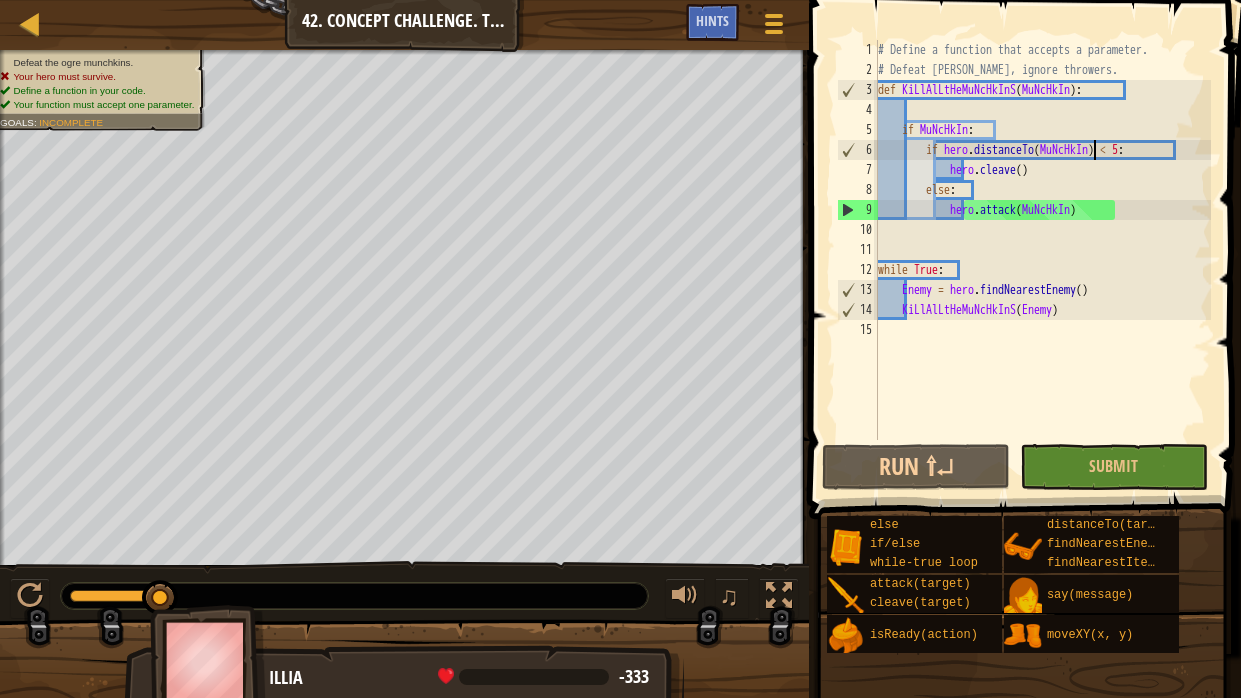 click on "# Define a function that accepts a parameter. # Defeat [PERSON_NAME], ignore throwers. def   KiLlAlLtHeMuNcHkInS ( MuNcHkIn ) :           if   MuNcHkIn :          if   hero . distanceTo ( MuNcHkIn )   <   5 :              hero . cleave ( )          else :              hero . attack ( MuNcHkIn ) while   True :      Enemy   =   hero . findNearestEnemy ( )      KiLlAlLtHeMuNcHkInS ( Enemy )" at bounding box center [1042, 260] 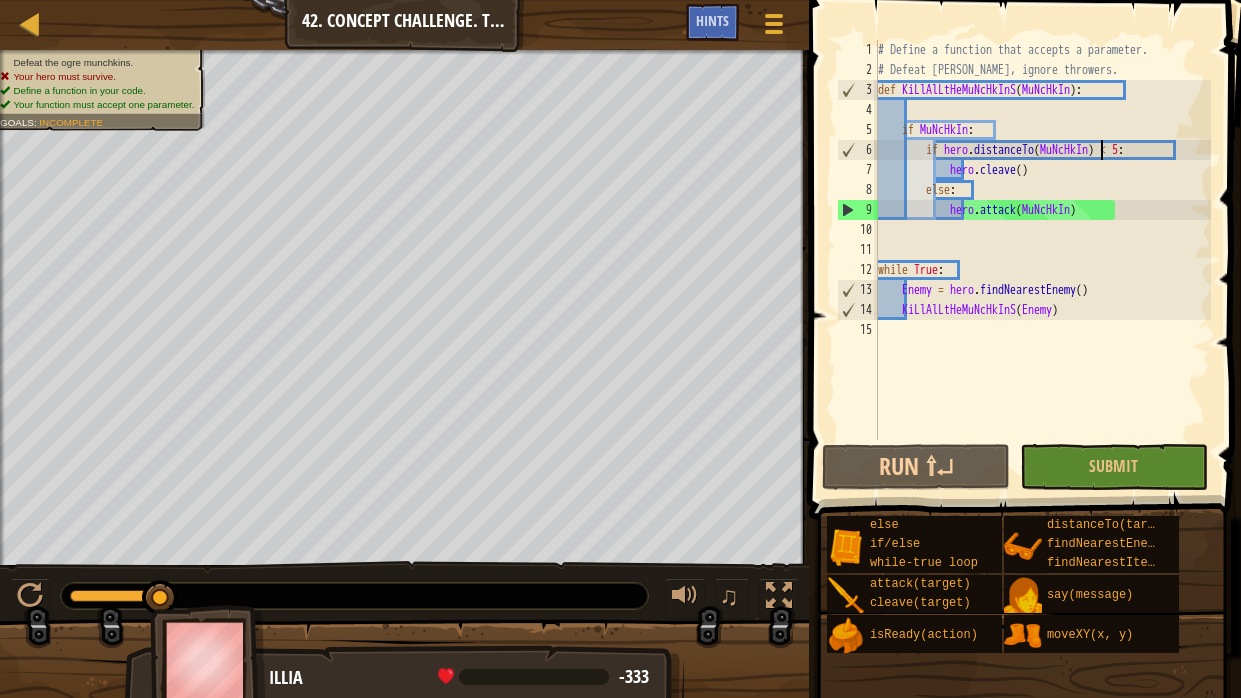 click on "# Define a function that accepts a parameter. # Defeat [PERSON_NAME], ignore throwers. def   KiLlAlLtHeMuNcHkInS ( MuNcHkIn ) :           if   MuNcHkIn :          if   hero . distanceTo ( MuNcHkIn )   <   5 :              hero . cleave ( )          else :              hero . attack ( MuNcHkIn ) while   True :      Enemy   =   hero . findNearestEnemy ( )      KiLlAlLtHeMuNcHkInS ( Enemy )" at bounding box center [1042, 260] 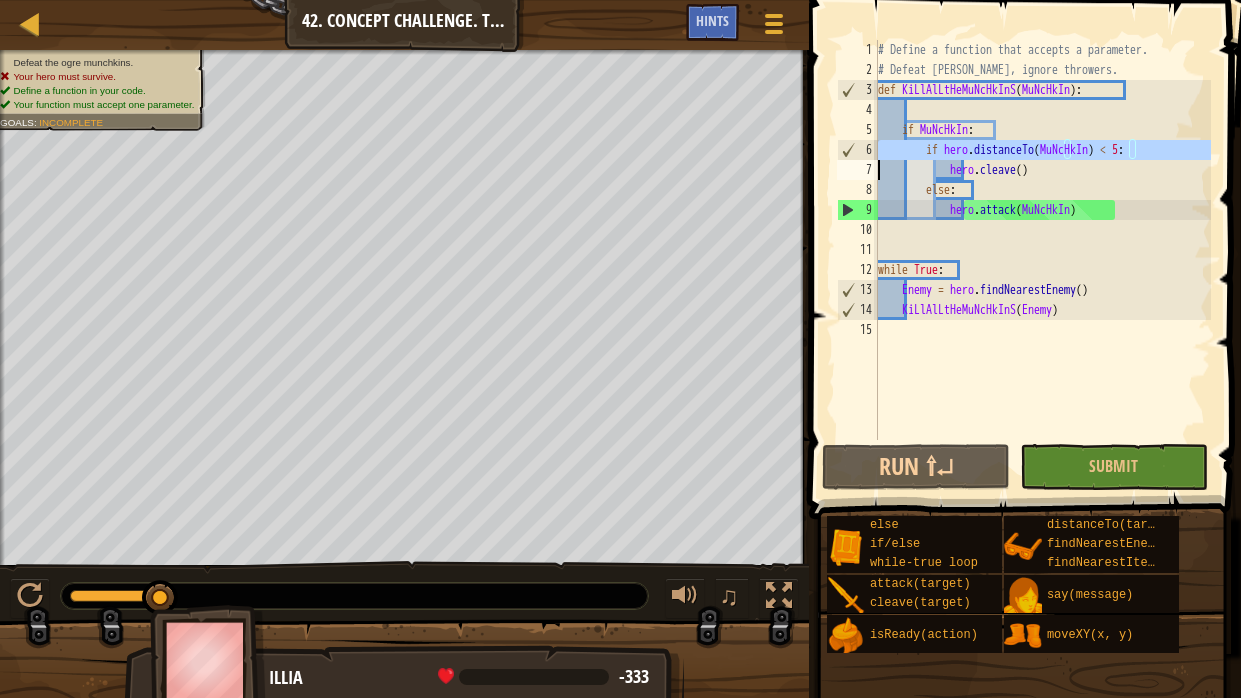click on "# Define a function that accepts a parameter. # Defeat [PERSON_NAME], ignore throwers. def   KiLlAlLtHeMuNcHkInS ( MuNcHkIn ) :           if   MuNcHkIn :          if   hero . distanceTo ( MuNcHkIn )   <   5 :              hero . cleave ( )          else :              hero . attack ( MuNcHkIn ) while   True :      Enemy   =   hero . findNearestEnemy ( )      KiLlAlLtHeMuNcHkInS ( Enemy )" at bounding box center [1042, 260] 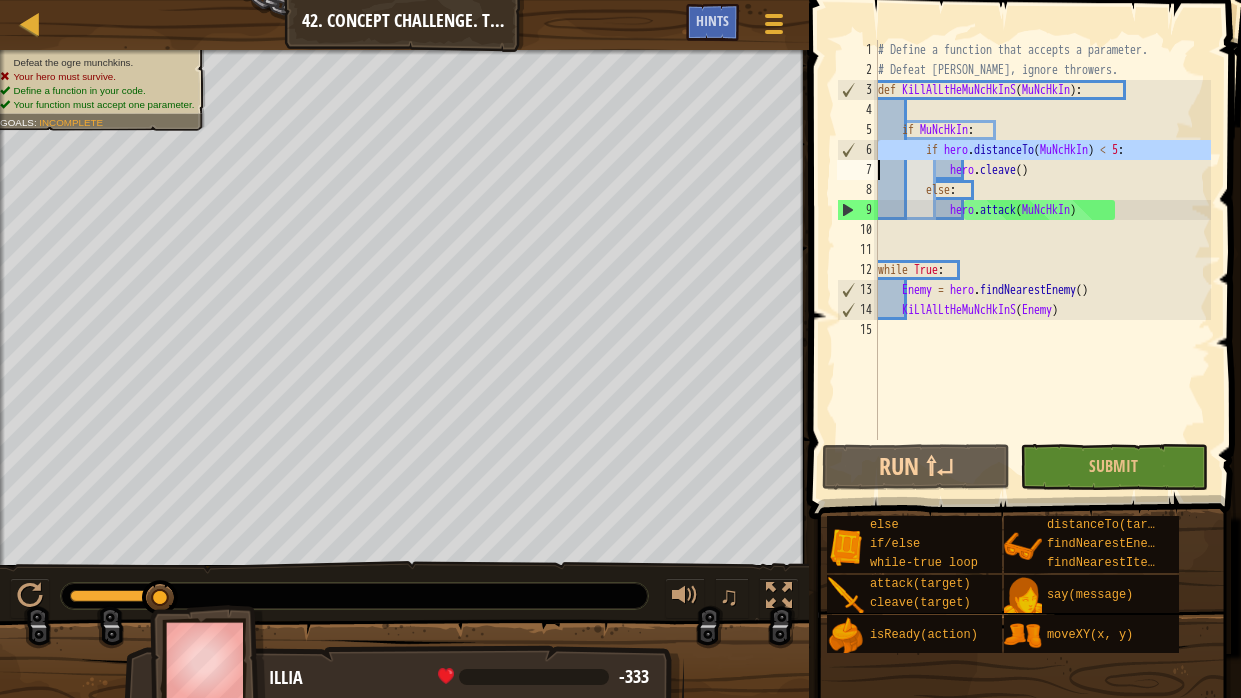 click on "# Define a function that accepts a parameter. # Defeat [PERSON_NAME], ignore throwers. def   KiLlAlLtHeMuNcHkInS ( MuNcHkIn ) :           if   MuNcHkIn :          if   hero . distanceTo ( MuNcHkIn )   <   5 :              hero . cleave ( )          else :              hero . attack ( MuNcHkIn ) while   True :      Enemy   =   hero . findNearestEnemy ( )      KiLlAlLtHeMuNcHkInS ( Enemy )" at bounding box center (1042, 240) 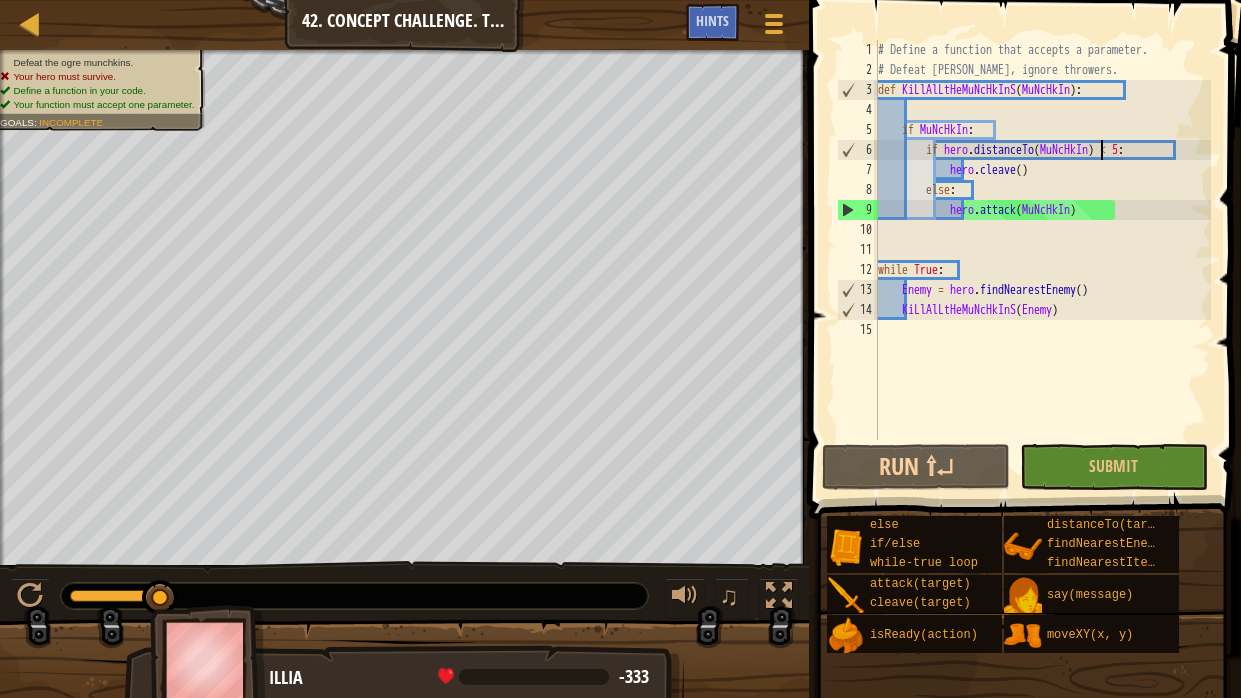 click on "# Define a function that accepts a parameter. # Defeat [PERSON_NAME], ignore throwers. def   KiLlAlLtHeMuNcHkInS ( MuNcHkIn ) :           if   MuNcHkIn :          if   hero . distanceTo ( MuNcHkIn )   <   5 :              hero . cleave ( )          else :              hero . attack ( MuNcHkIn ) while   True :      Enemy   =   hero . findNearestEnemy ( )      KiLlAlLtHeMuNcHkInS ( Enemy )" at bounding box center (1042, 260) 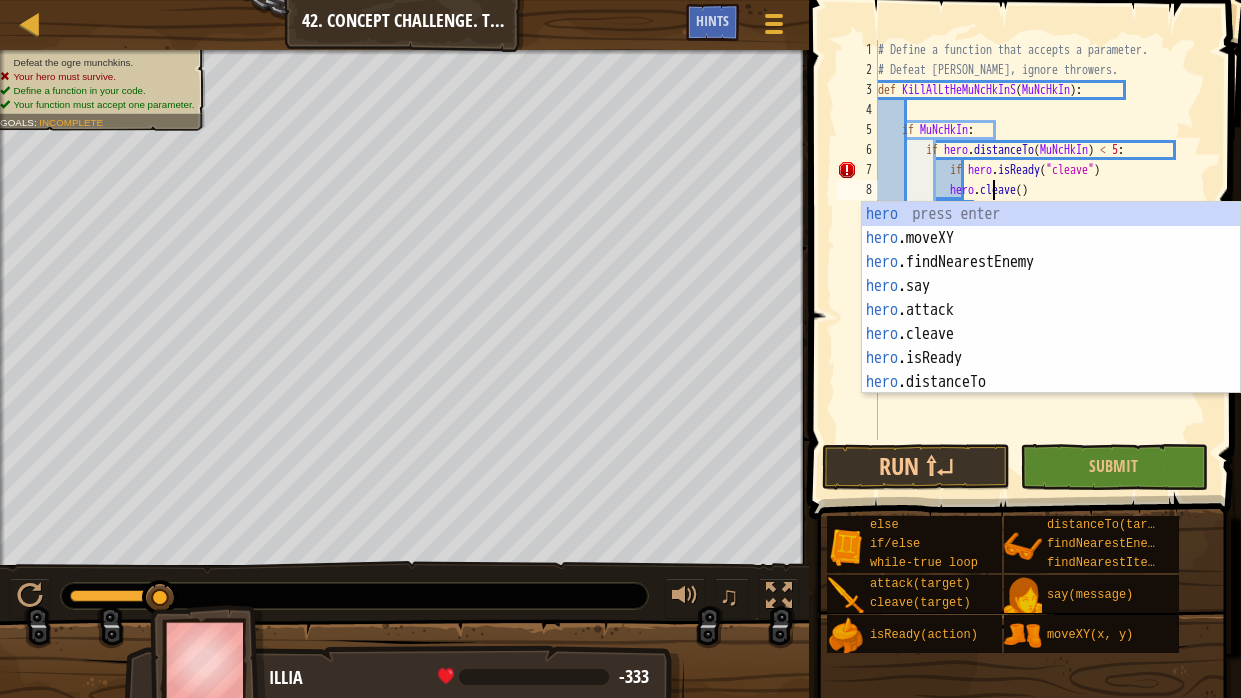 scroll, scrollTop: 9, scrollLeft: 9, axis: both 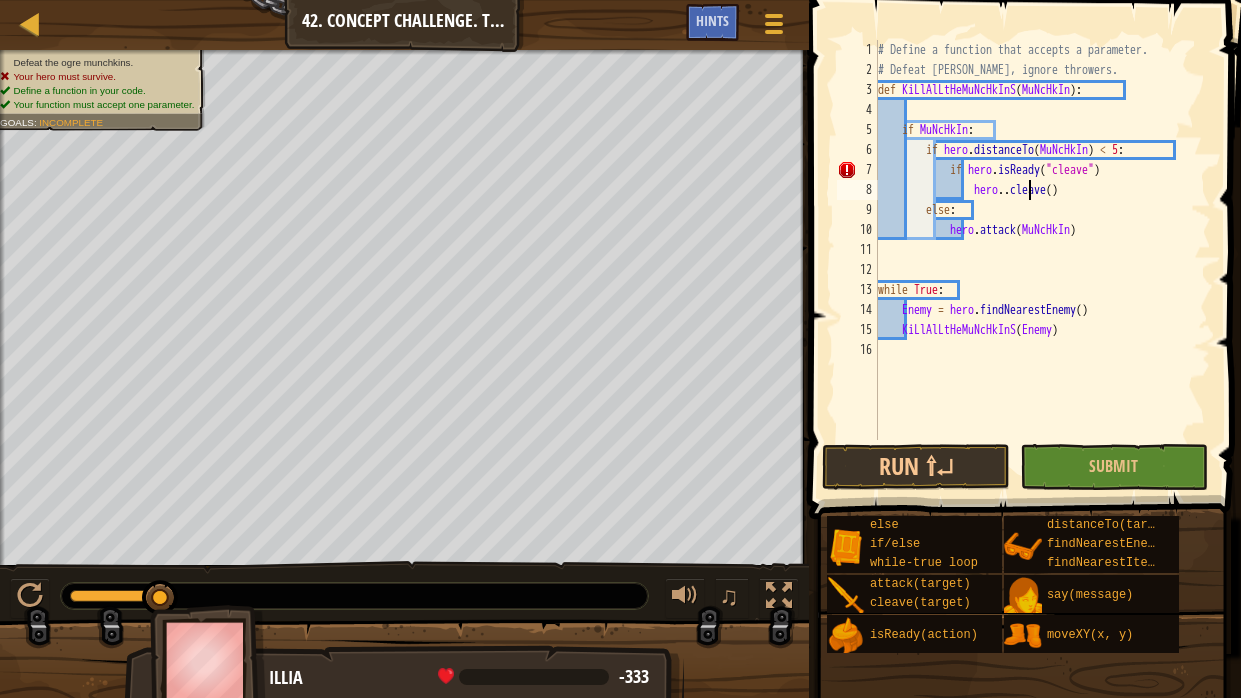 type on "hero.cleave()" 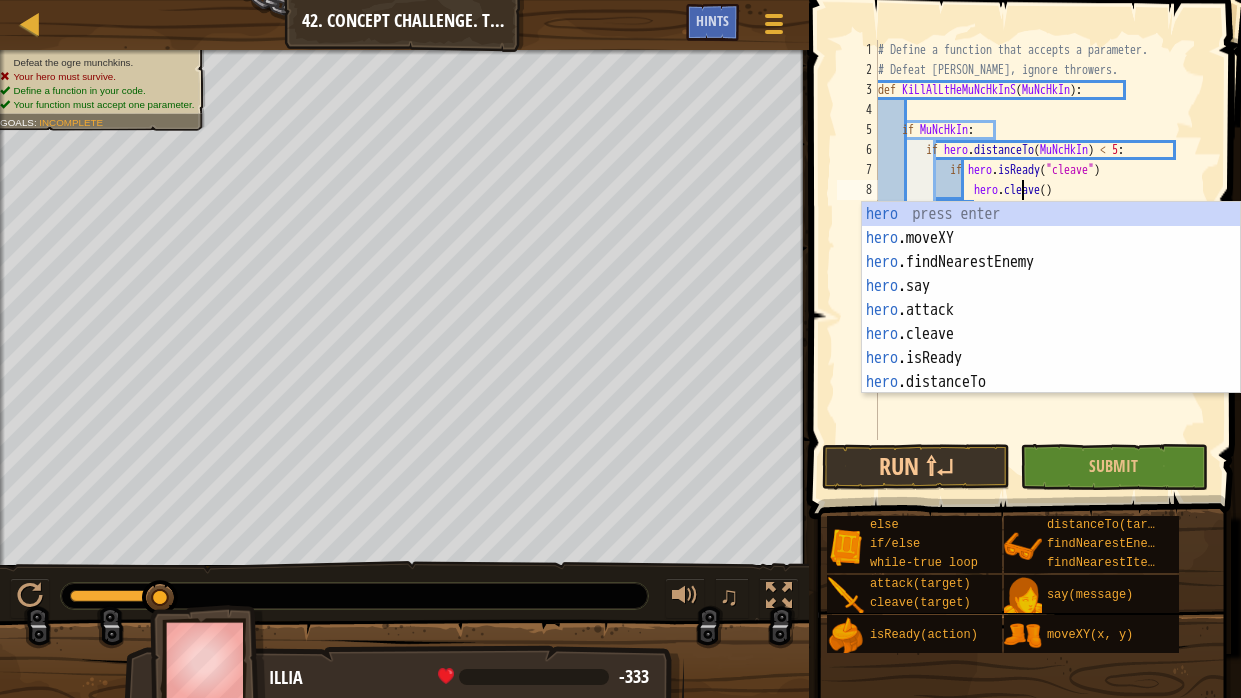 click on "# Define a function that accepts a parameter. # Defeat [PERSON_NAME], ignore throwers. def   KiLlAlLtHeMuNcHkInS ( MuNcHkIn ) :           if   MuNcHkIn :          if   hero . distanceTo ( MuNcHkIn )   <   5 :              if   hero . isReady ( "cleave" )                  hero . cleave ( )          else :              hero . attack ( MuNcHkIn ) while   True :      Enemy   =   hero . findNearestEnemy ( )      KiLlAlLtHeMuNcHkInS ( Enemy )" at bounding box center [1042, 260] 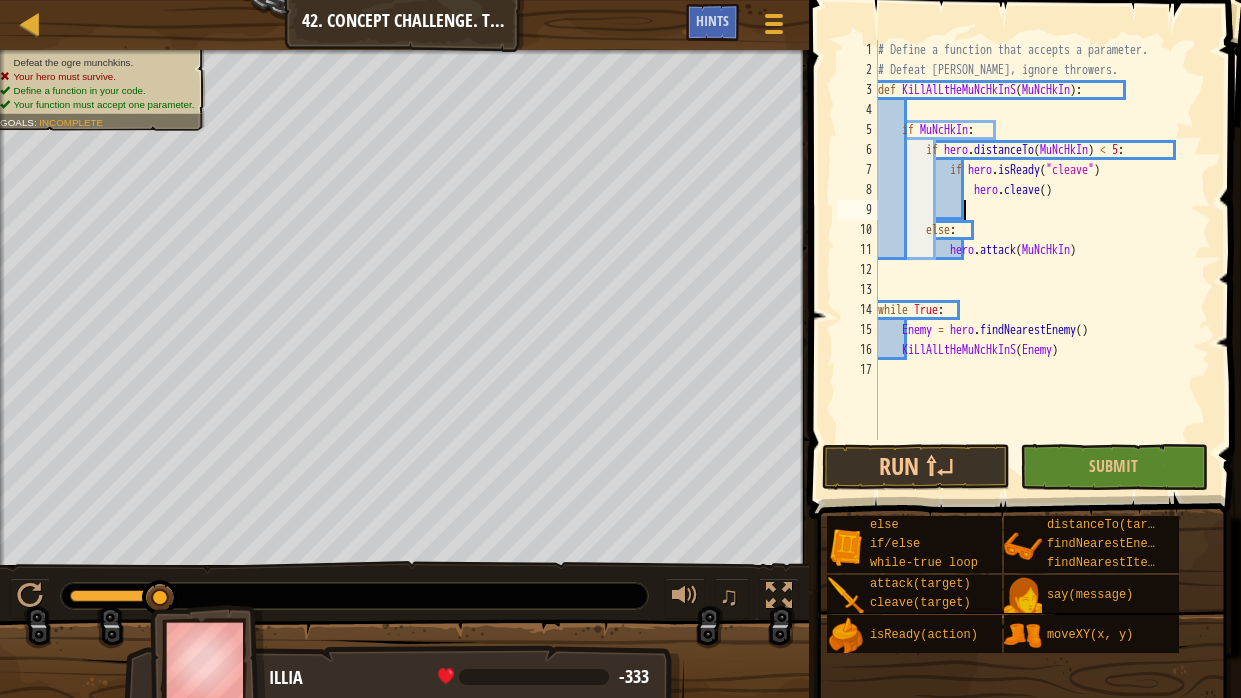 scroll, scrollTop: 9, scrollLeft: 3, axis: both 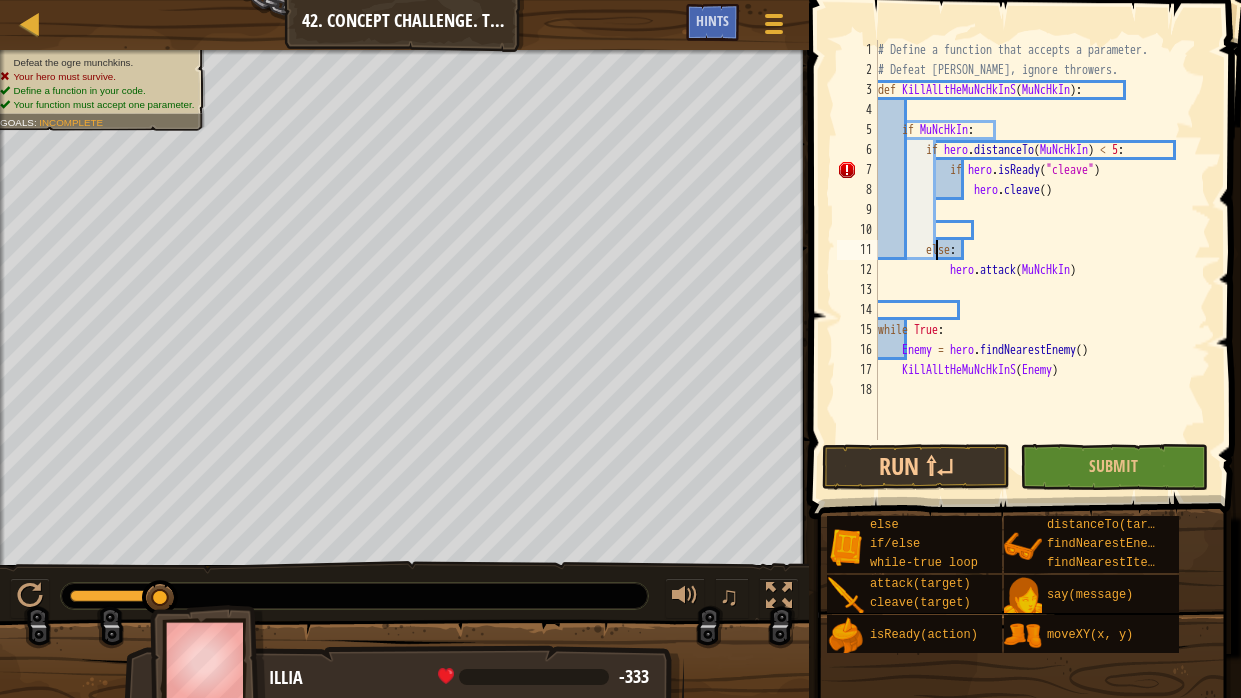 type on "else:" 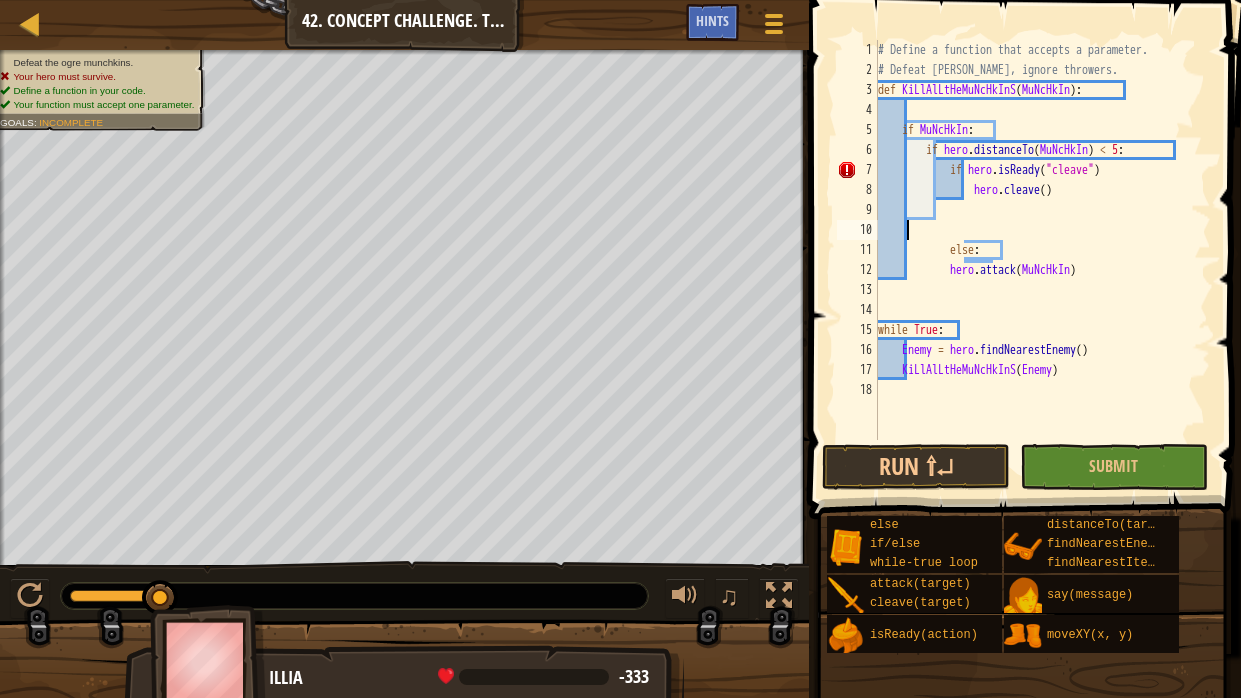 scroll, scrollTop: 9, scrollLeft: 0, axis: vertical 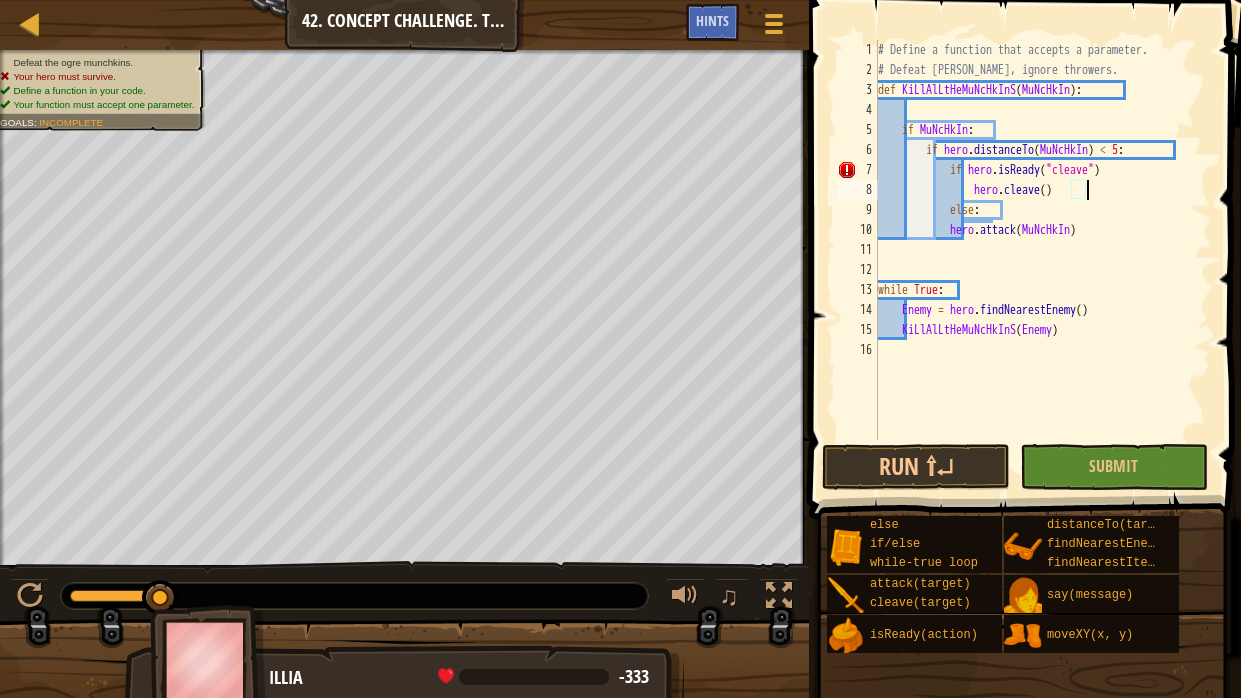click on "# Define a function that accepts a parameter. # Defeat [PERSON_NAME], ignore throwers. def   KiLlAlLtHeMuNcHkInS ( MuNcHkIn ) :           if   MuNcHkIn :          if   hero . distanceTo ( MuNcHkIn )   <   5 :              if   hero . isReady ( "cleave" )                  hero . cleave ( )              else :              hero . attack ( MuNcHkIn ) while   True :      Enemy   =   hero . findNearestEnemy ( )      KiLlAlLtHeMuNcHkInS ( Enemy )" at bounding box center [1042, 260] 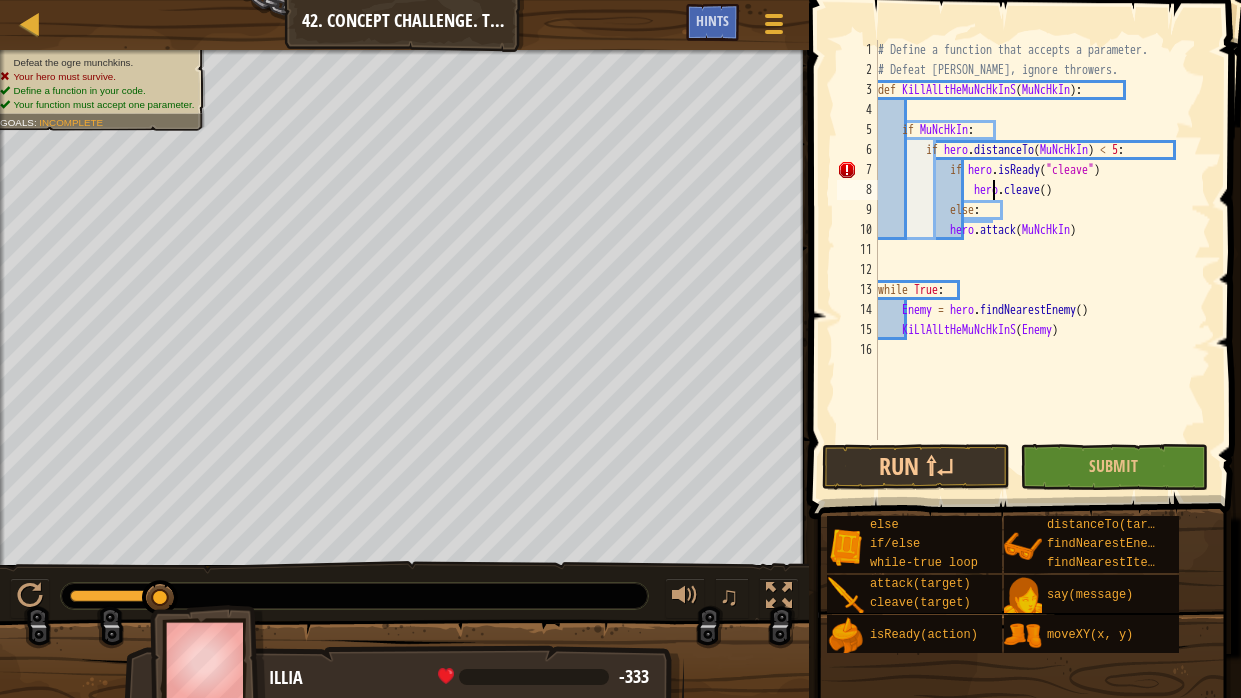 click on "# Define a function that accepts a parameter. # Defeat [PERSON_NAME], ignore throwers. def   KiLlAlLtHeMuNcHkInS ( MuNcHkIn ) :           if   MuNcHkIn :          if   hero . distanceTo ( MuNcHkIn )   <   5 :              if   hero . isReady ( "cleave" )                  hero . cleave ( )              else :              hero . attack ( MuNcHkIn ) while   True :      Enemy   =   hero . findNearestEnemy ( )      KiLlAlLtHeMuNcHkInS ( Enemy )" at bounding box center (1042, 260) 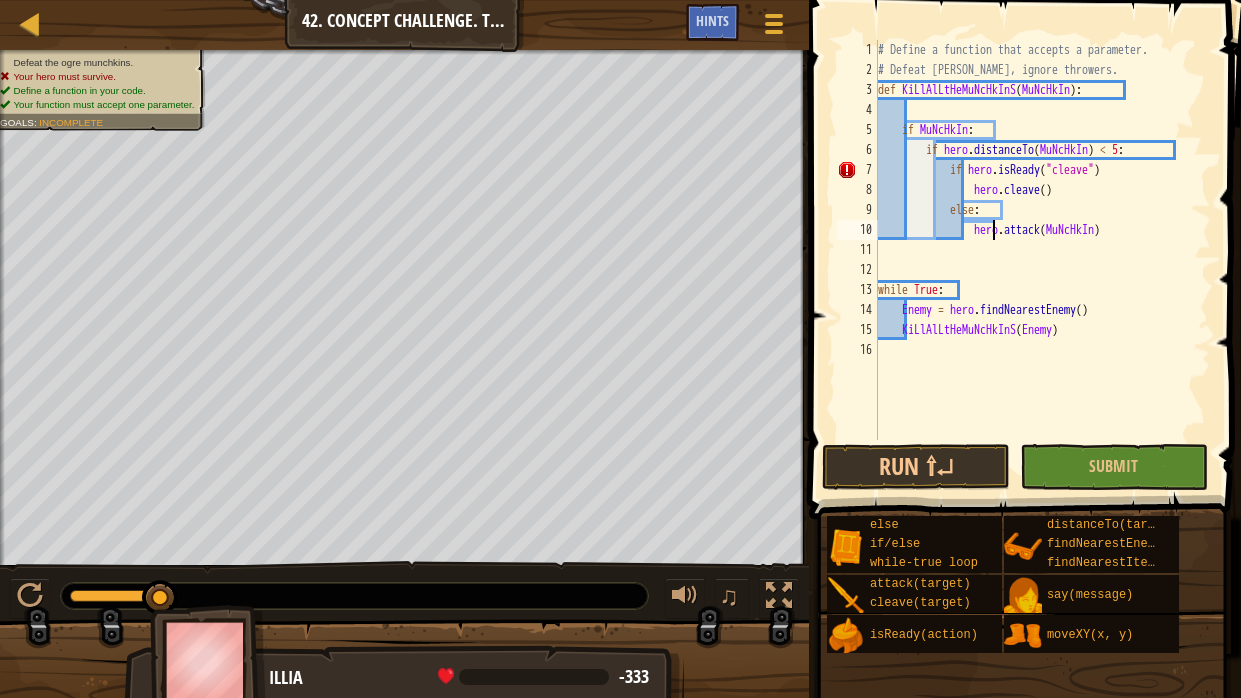 type on "hero.attack(MuNcHkIn)" 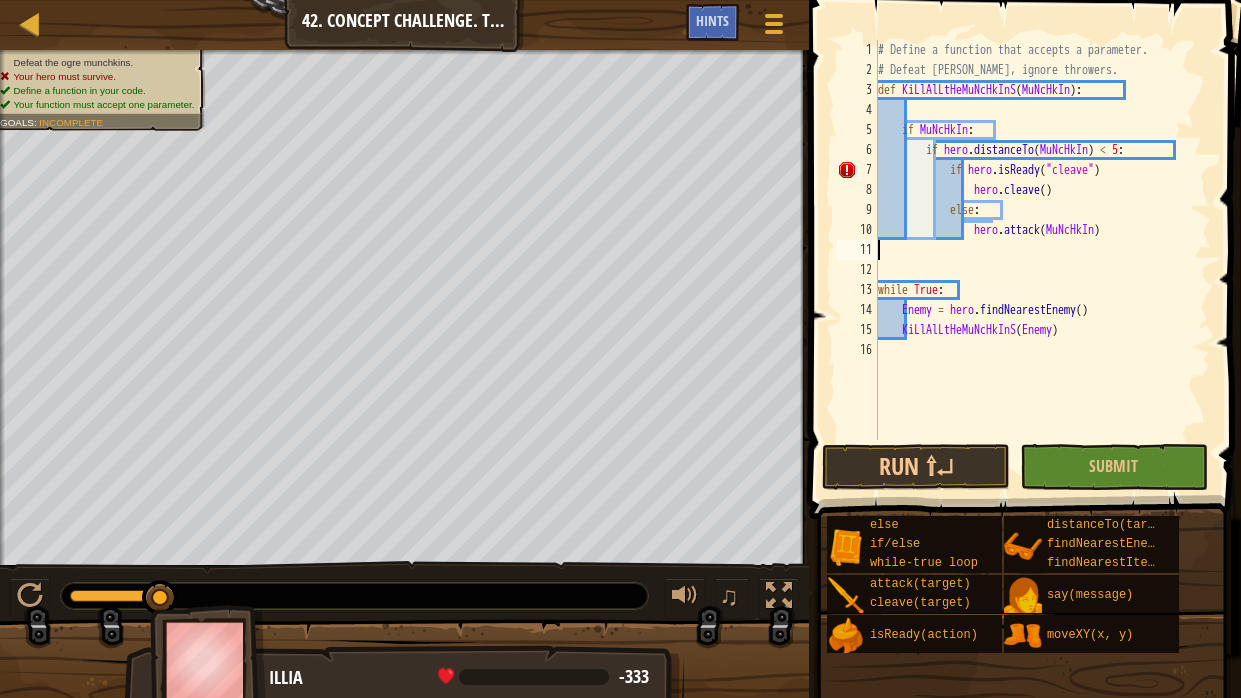 click on "# Define a function that accepts a parameter. # Defeat [PERSON_NAME], ignore throwers. def   KiLlAlLtHeMuNcHkInS ( MuNcHkIn ) :           if   MuNcHkIn :          if   hero . distanceTo ( MuNcHkIn )   <   5 :              if   hero . isReady ( "cleave" )                  hero . cleave ( )              else :                  hero . attack ( MuNcHkIn ) while   True :      Enemy   =   hero . findNearestEnemy ( )      KiLlAlLtHeMuNcHkInS ( Enemy )" at bounding box center [1042, 260] 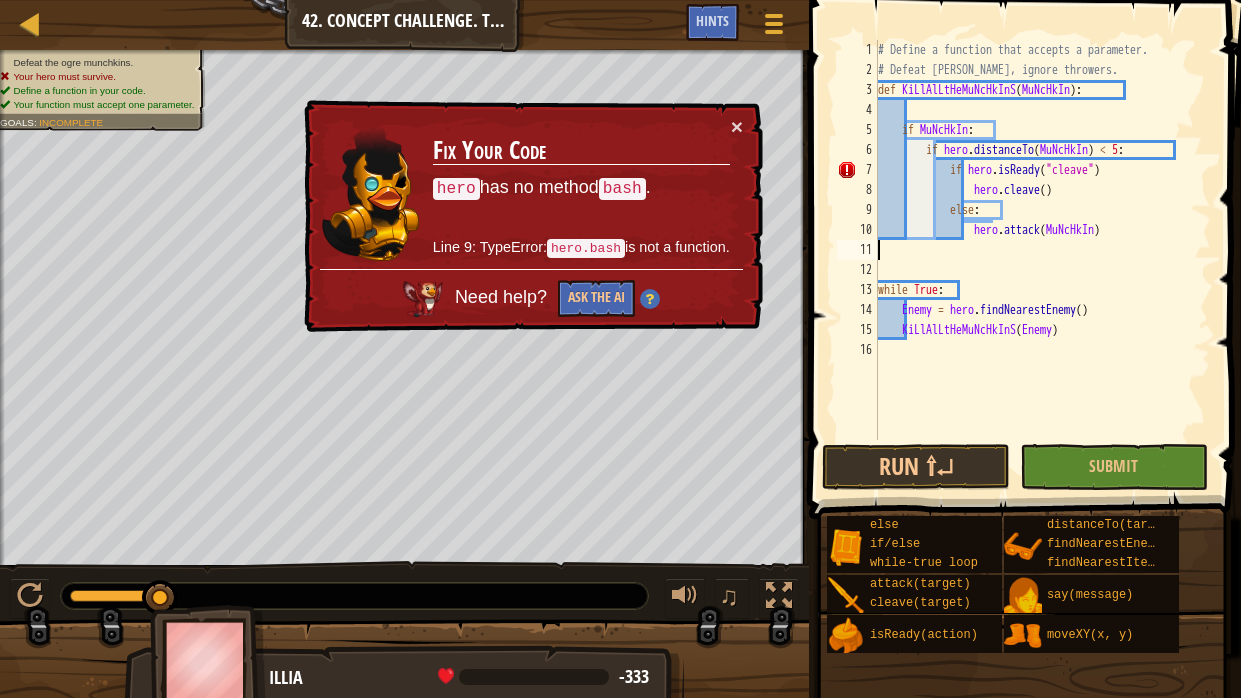 click on "# Define a function that accepts a parameter. # Defeat [PERSON_NAME], ignore throwers. def   KiLlAlLtHeMuNcHkInS ( MuNcHkIn ) :           if   MuNcHkIn :          if   hero . distanceTo ( MuNcHkIn )   <   5 :              if   hero . isReady ( "cleave" )                  hero . cleave ( )              else :                  hero . attack ( MuNcHkIn ) while   True :      Enemy   =   hero . findNearestEnemy ( )      KiLlAlLtHeMuNcHkInS ( Enemy )" at bounding box center (1042, 260) 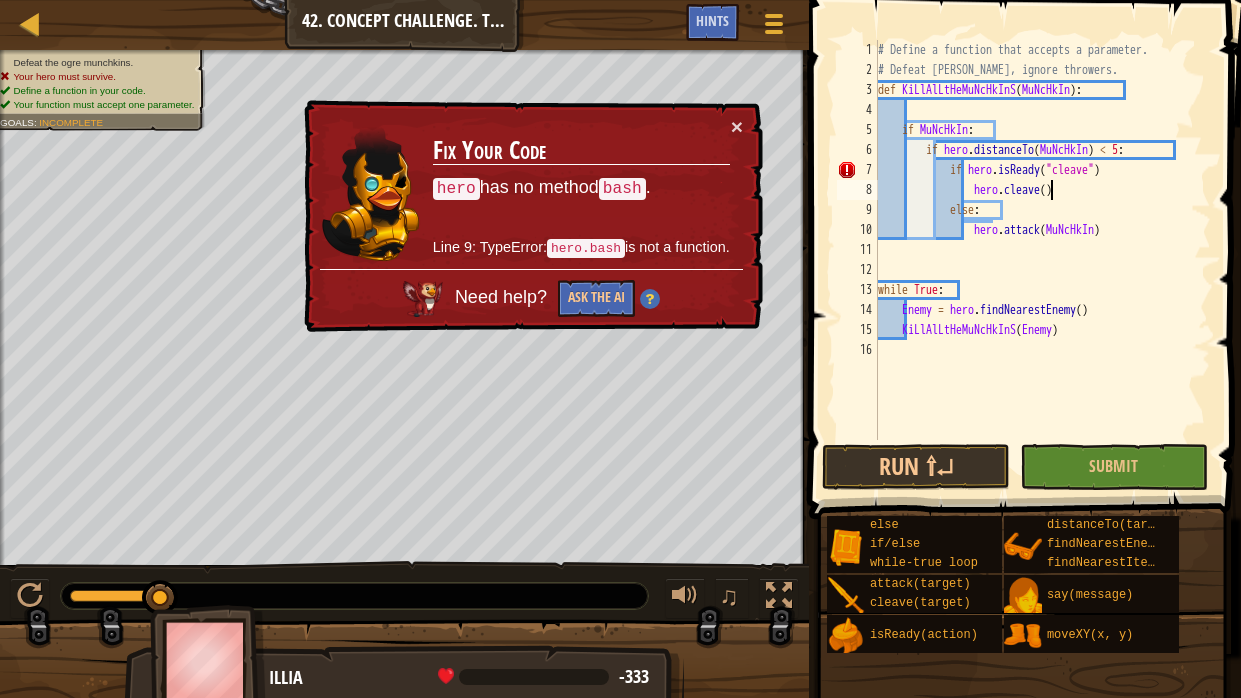 click on "# Define a function that accepts a parameter. # Defeat [PERSON_NAME], ignore throwers. def   KiLlAlLtHeMuNcHkInS ( MuNcHkIn ) :           if   MuNcHkIn :          if   hero . distanceTo ( MuNcHkIn )   <   5 :              if   hero . isReady ( "cleave" )                  hero . cleave ( )              else :                  hero . attack ( MuNcHkIn ) while   True :      Enemy   =   hero . findNearestEnemy ( )      KiLlAlLtHeMuNcHkInS ( Enemy )" at bounding box center [1042, 260] 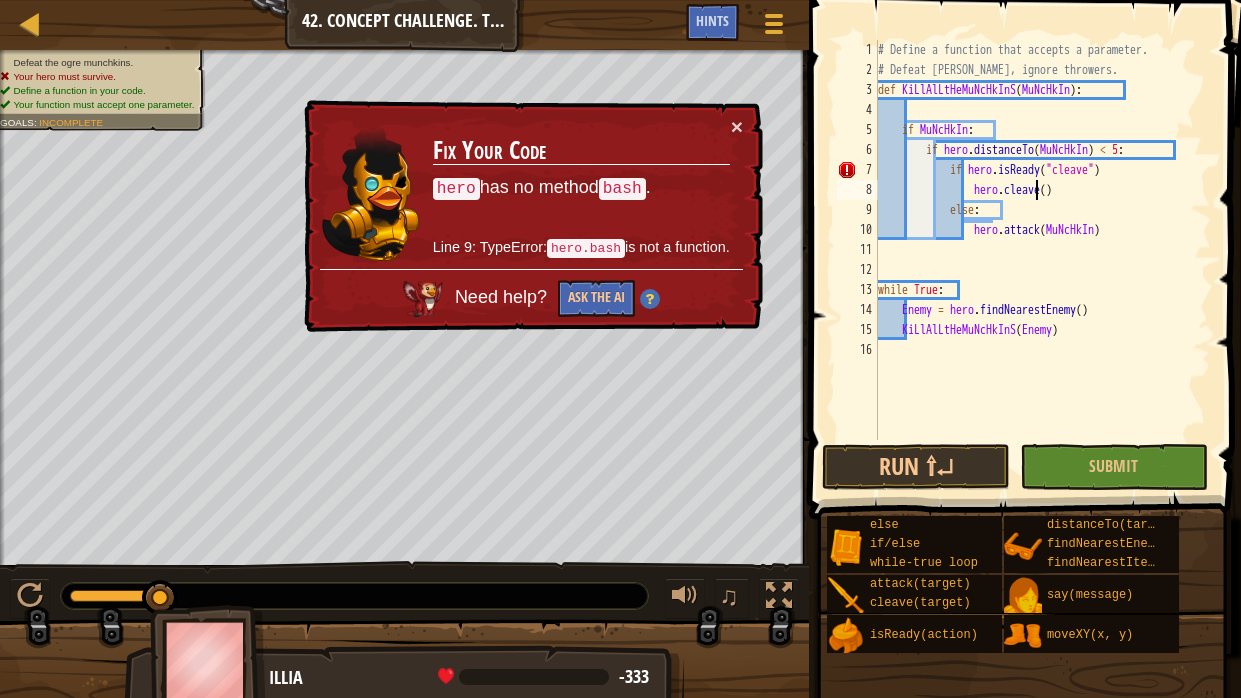click on "# Define a function that accepts a parameter. # Defeat [PERSON_NAME], ignore throwers. def   KiLlAlLtHeMuNcHkInS ( MuNcHkIn ) :           if   MuNcHkIn :          if   hero . distanceTo ( MuNcHkIn )   <   5 :              if   hero . isReady ( "cleave" )                  hero . cleave ( )              else :                  hero . attack ( MuNcHkIn ) while   True :      Enemy   =   hero . findNearestEnemy ( )      KiLlAlLtHeMuNcHkInS ( Enemy )" at bounding box center (1042, 260) 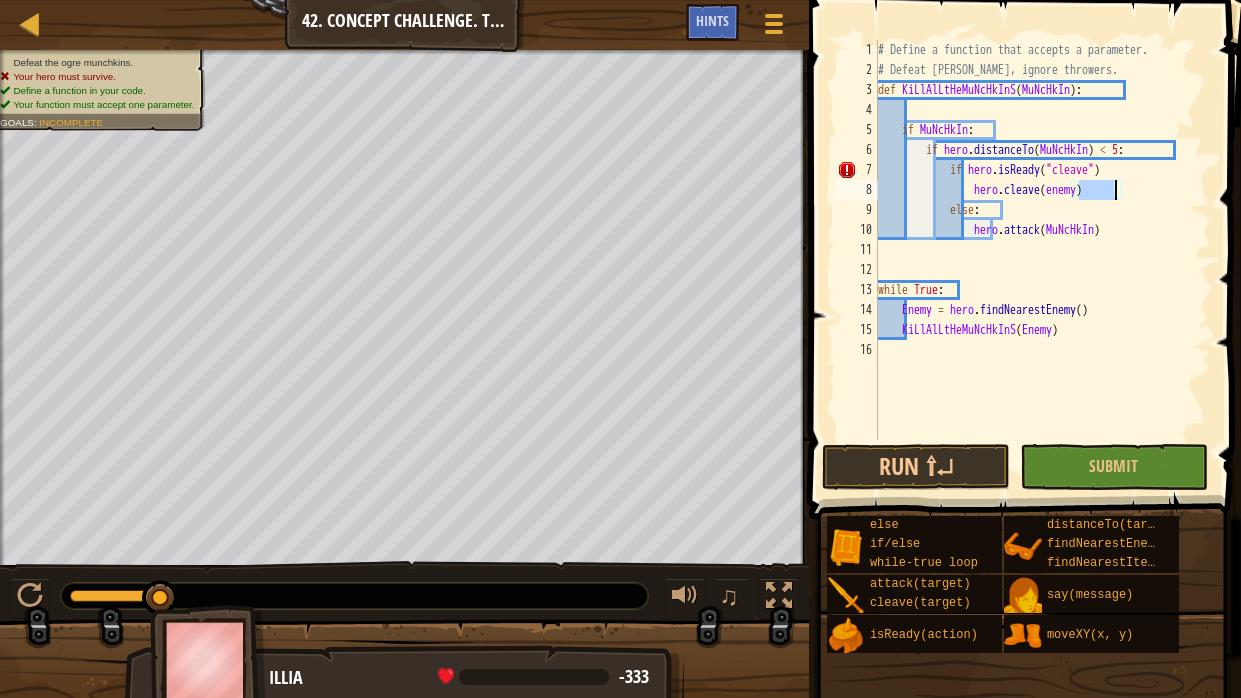 scroll, scrollTop: 9, scrollLeft: 17, axis: both 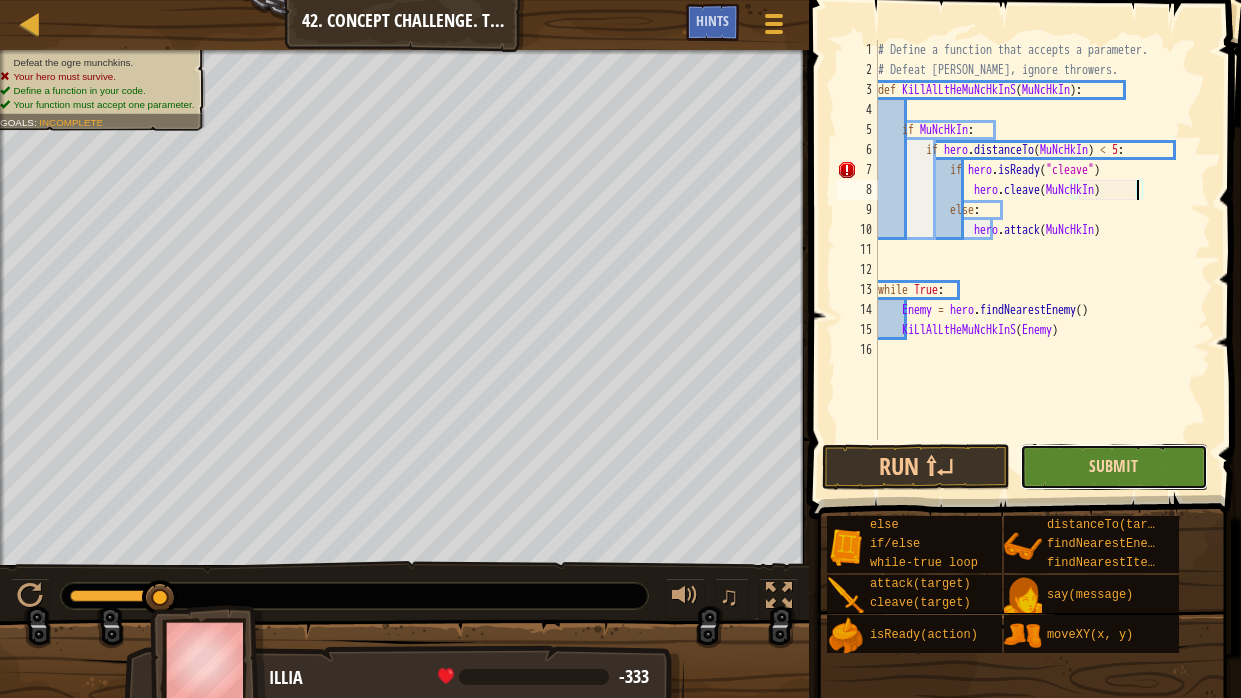 click on "Submit" at bounding box center [1113, 466] 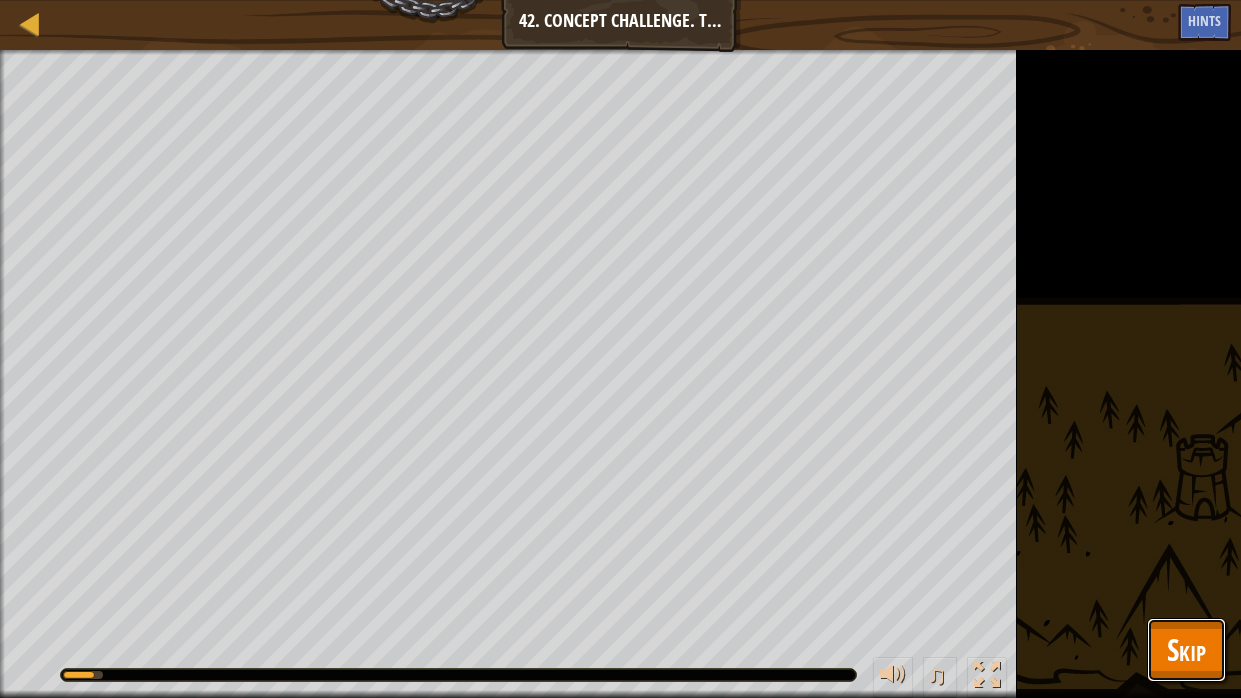 click on "Skip" at bounding box center (1186, 649) 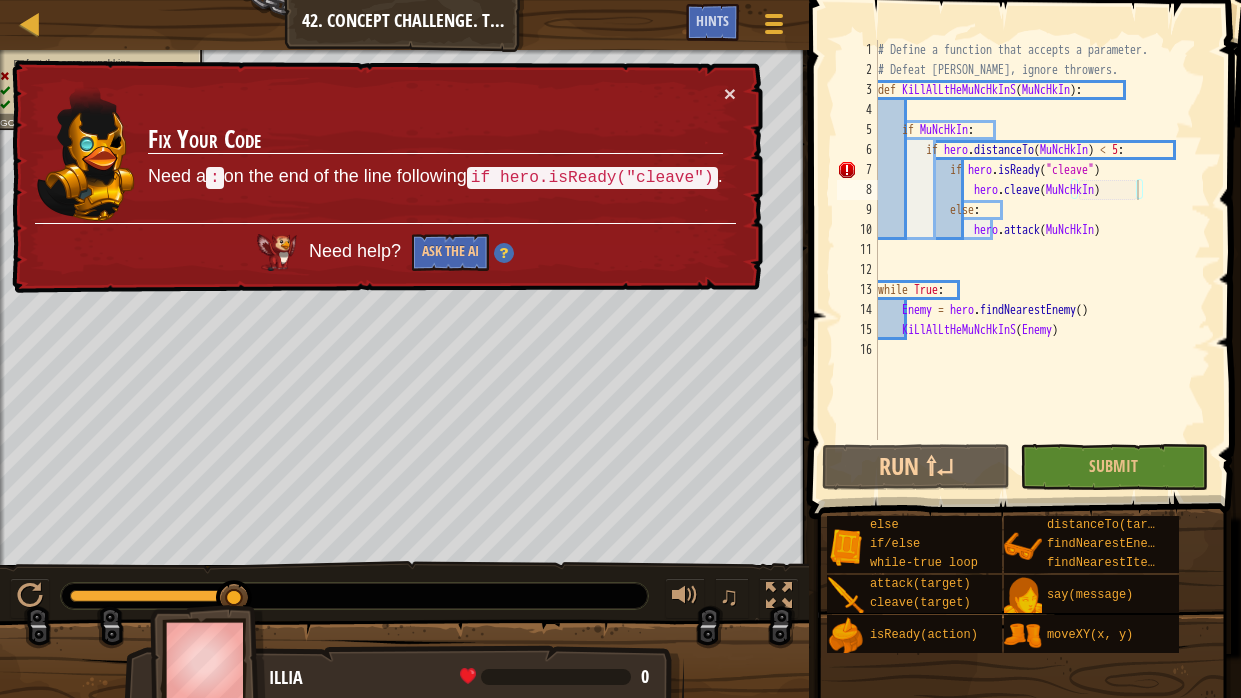 click on "# Define a function that accepts a parameter. # Defeat [PERSON_NAME], ignore throwers. def   KiLlAlLtHeMuNcHkInS ( MuNcHkIn ) :           if   MuNcHkIn :          if   hero . distanceTo ( MuNcHkIn )   <   5 :              if   hero . isReady ( "cleave" )                  hero . cleave ( MuNcHkIn )              else :                  hero . attack ( MuNcHkIn ) while   True :      Enemy   =   hero . findNearestEnemy ( )      KiLlAlLtHeMuNcHkInS ( Enemy )" at bounding box center (1042, 260) 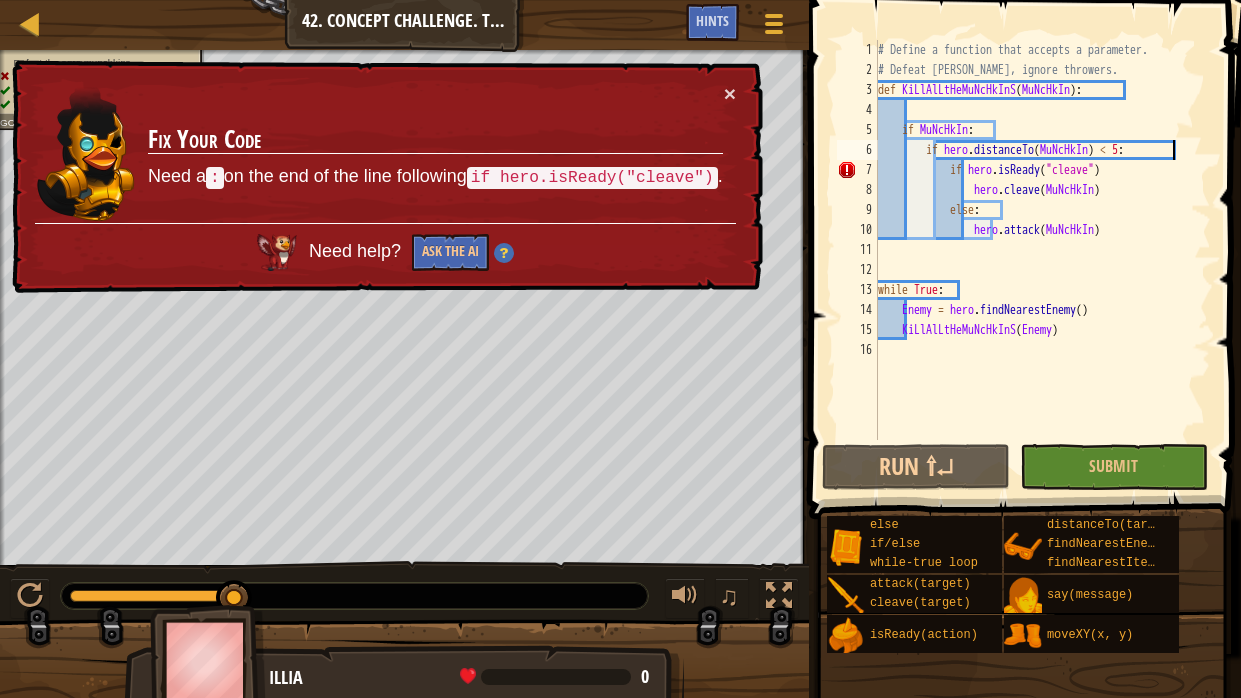 click on "# Define a function that accepts a parameter. # Defeat [PERSON_NAME], ignore throwers. def   KiLlAlLtHeMuNcHkInS ( MuNcHkIn ) :           if   MuNcHkIn :          if   hero . distanceTo ( MuNcHkIn )   <   5 :              if   hero . isReady ( "cleave" )                  hero . cleave ( MuNcHkIn )              else :                  hero . attack ( MuNcHkIn ) while   True :      Enemy   =   hero . findNearestEnemy ( )      KiLlAlLtHeMuNcHkInS ( Enemy )" at bounding box center [1042, 260] 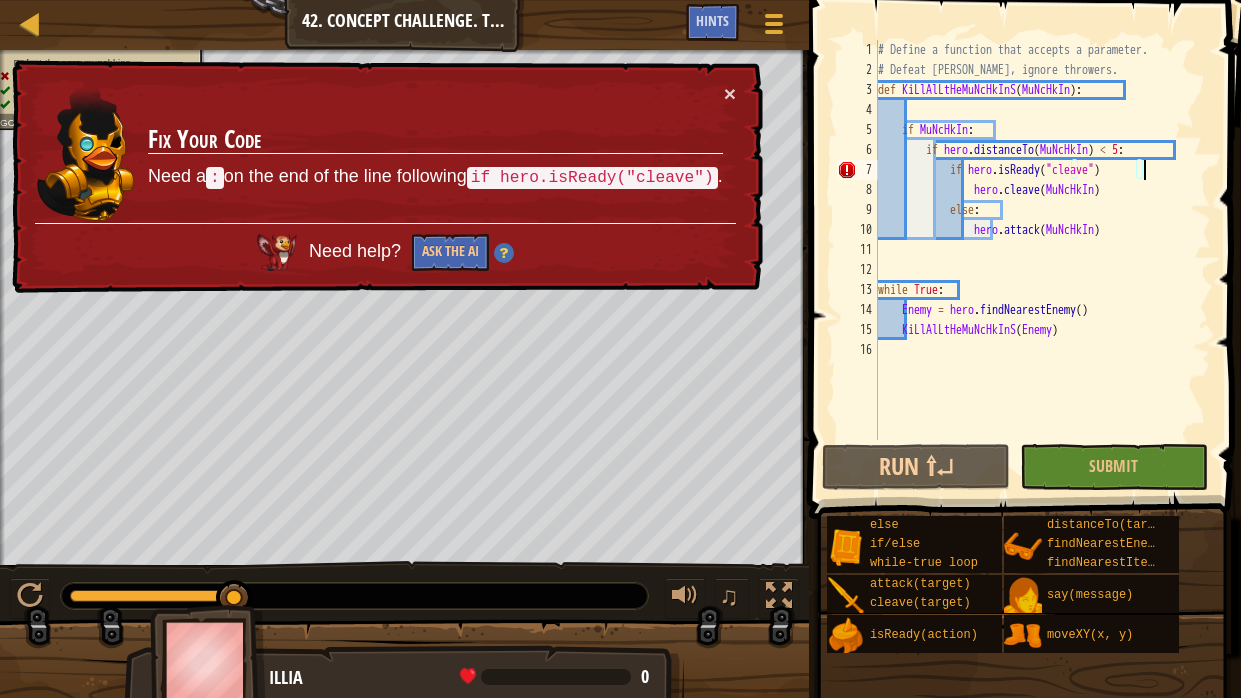type on "if hero.isReady("cleave"):" 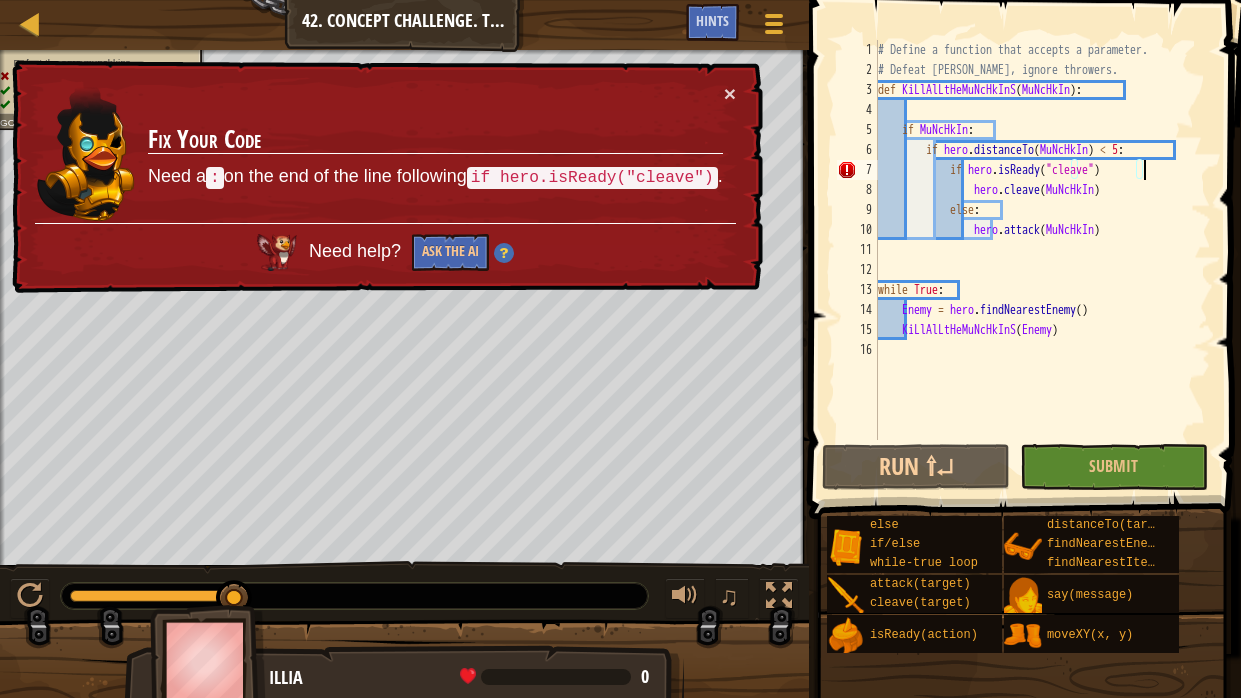 scroll, scrollTop: 9, scrollLeft: 20, axis: both 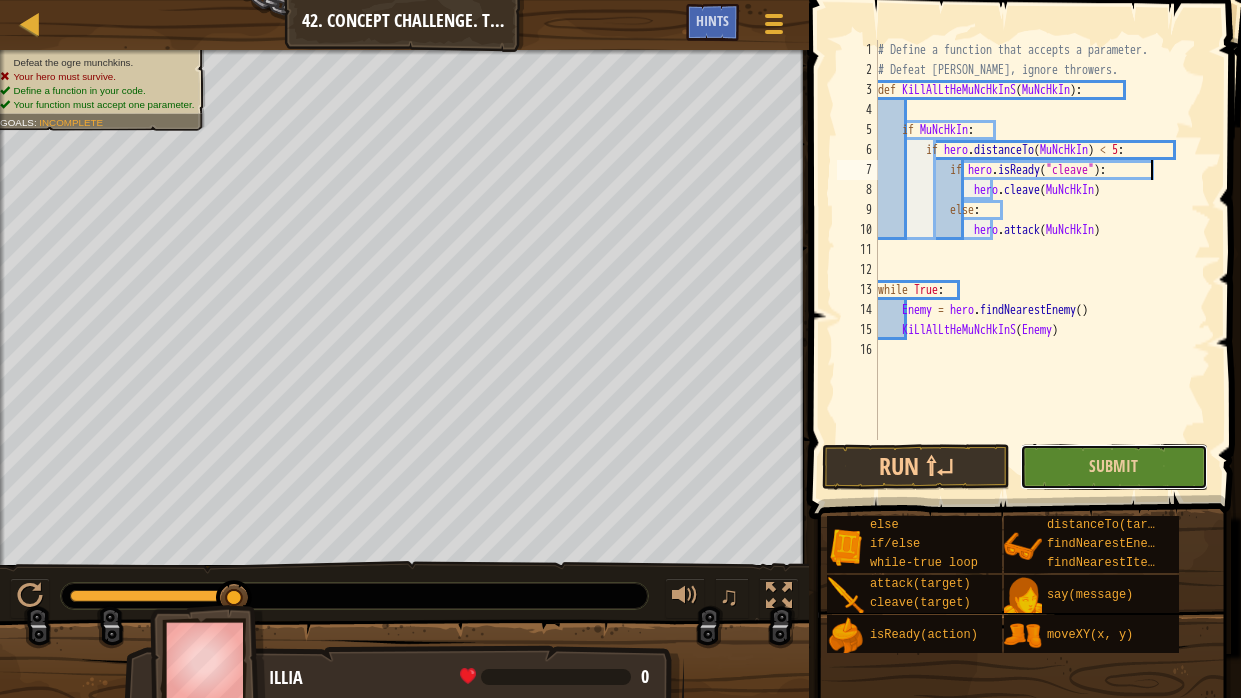 click on "Submit" at bounding box center [1114, 467] 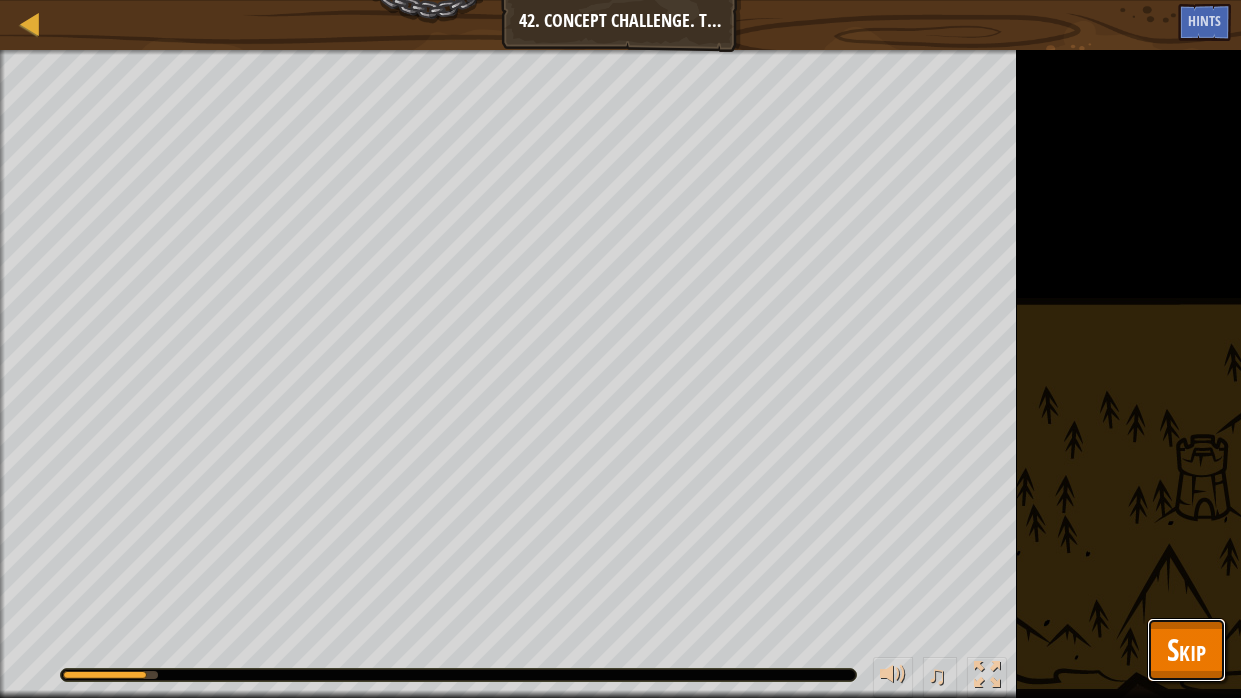 click on "Skip" at bounding box center [1186, 649] 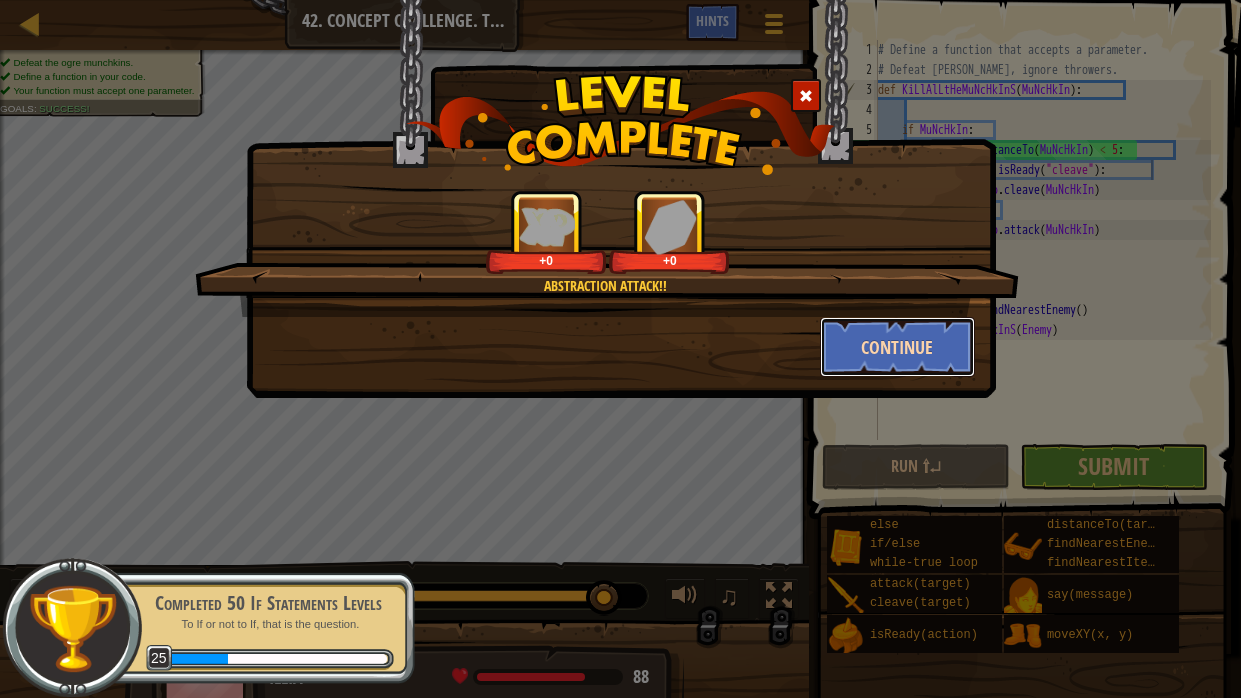 click on "Continue" at bounding box center [897, 347] 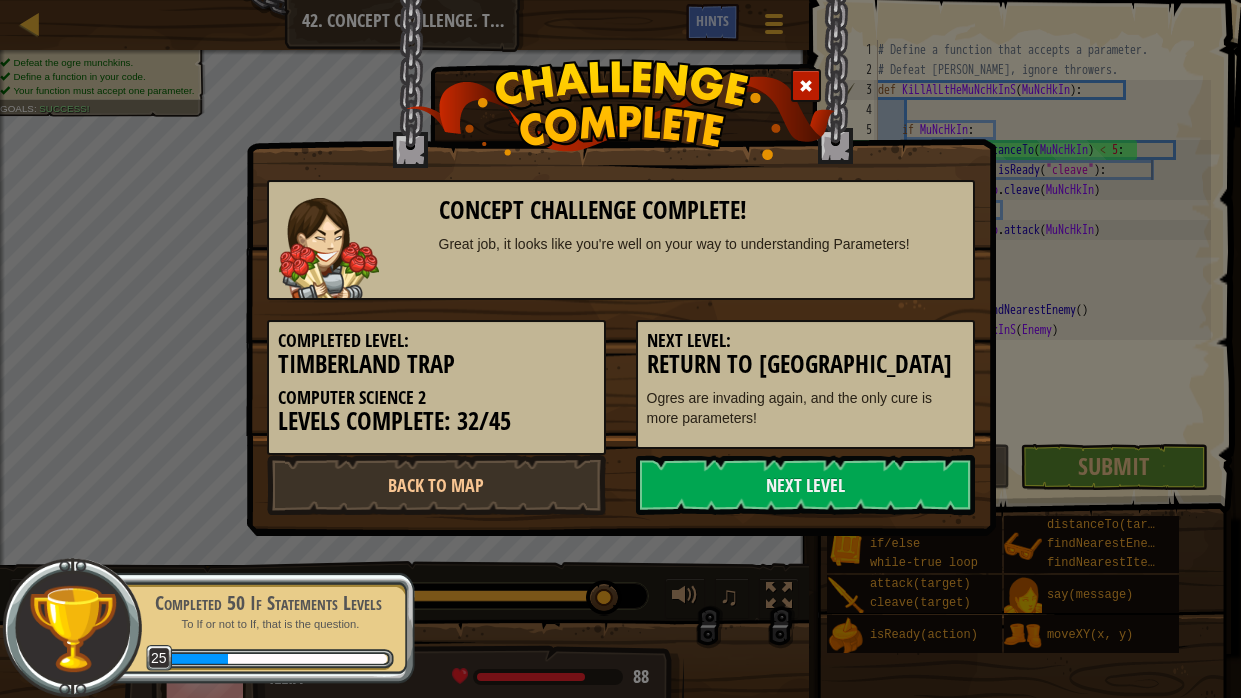 click on "Return to [GEOGRAPHIC_DATA]" at bounding box center [805, 364] 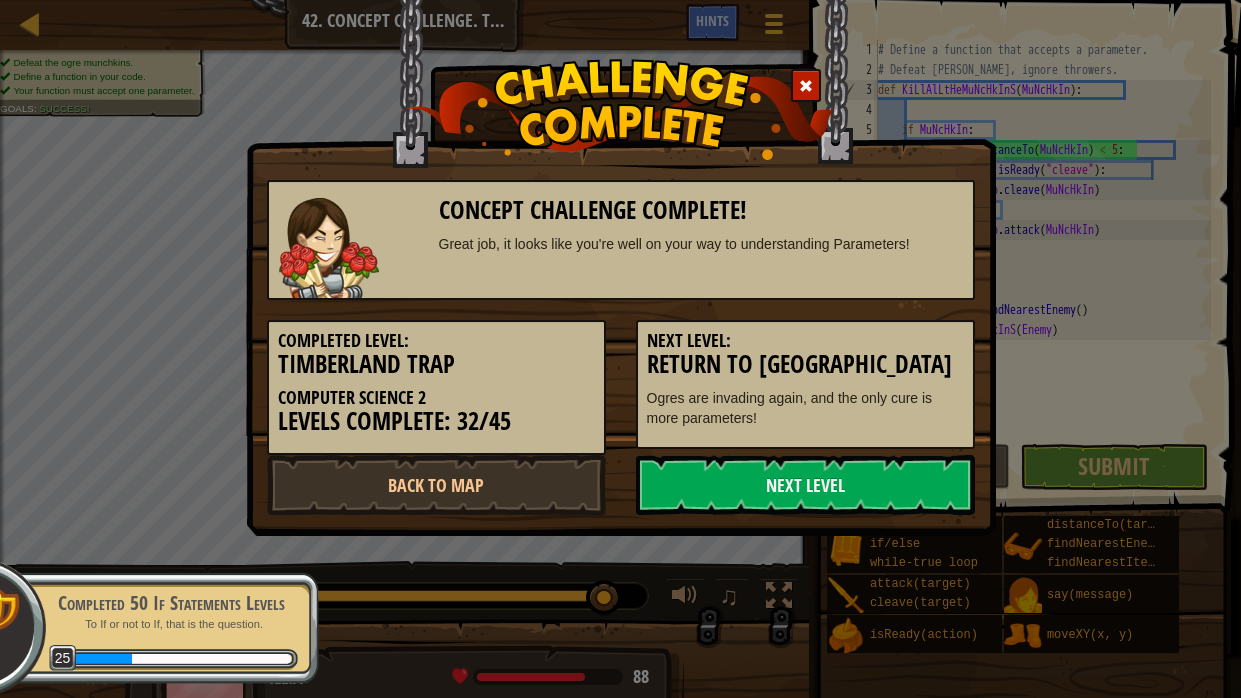 click on "Return to [GEOGRAPHIC_DATA]" at bounding box center [805, 364] 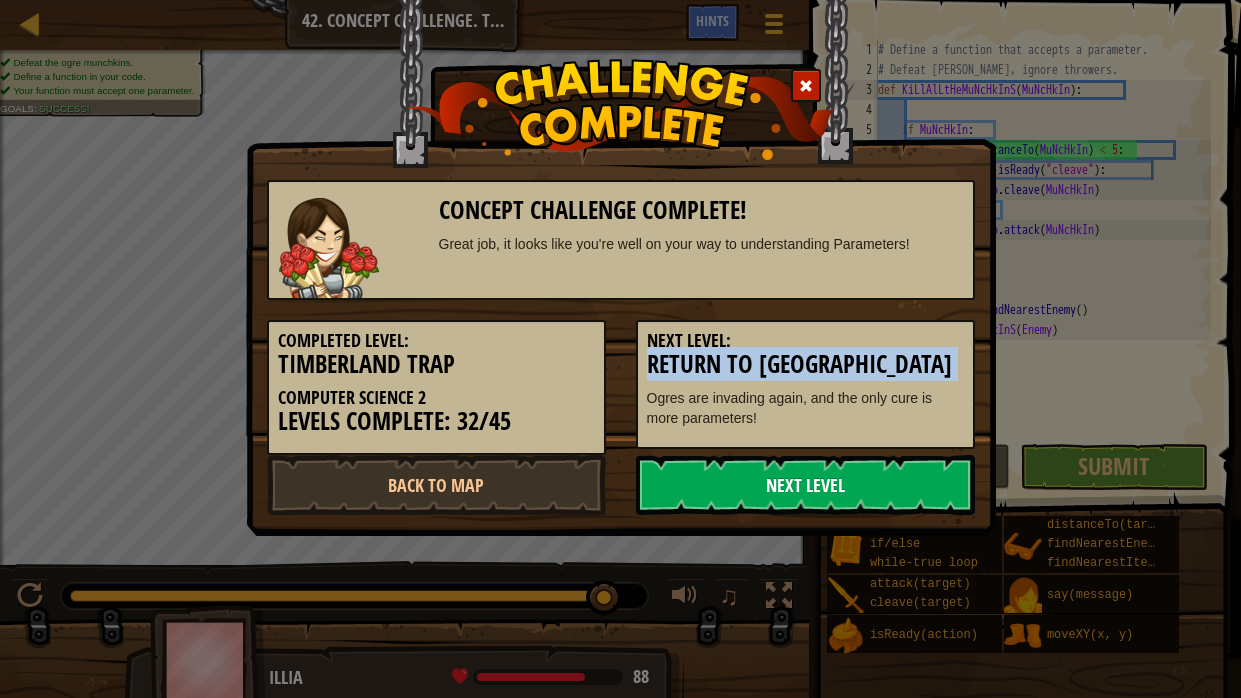 click on "Next Level" at bounding box center [805, 485] 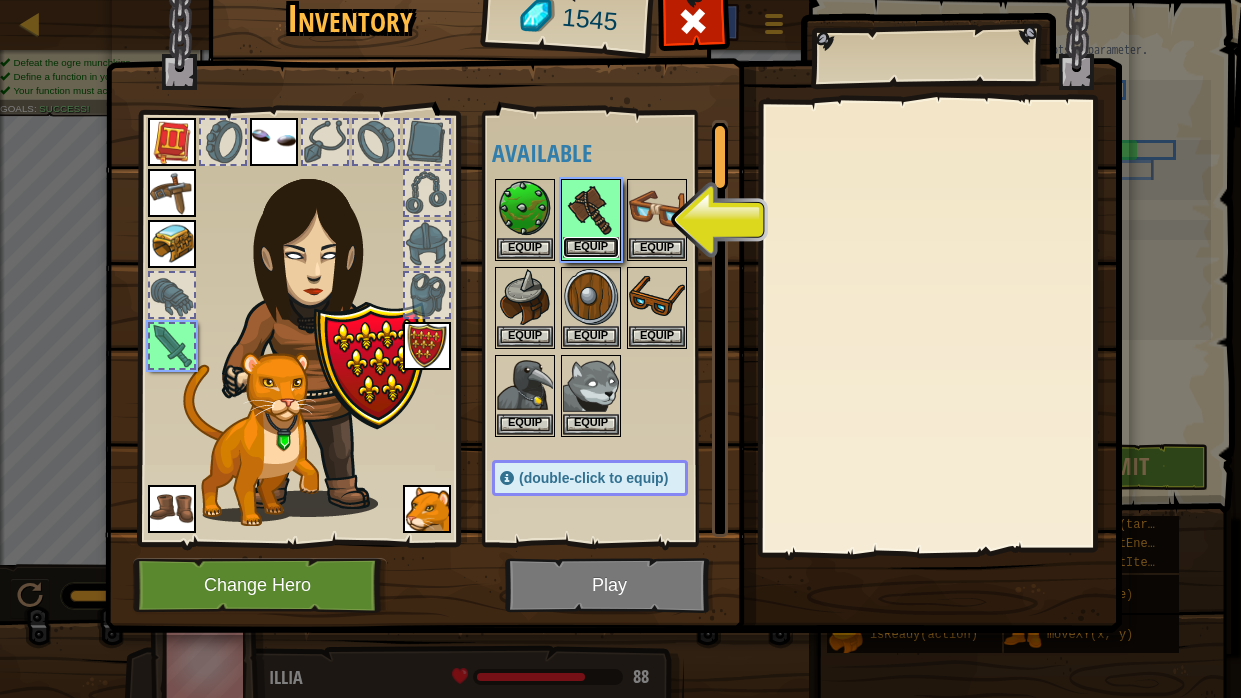 click on "Equip" at bounding box center (591, 247) 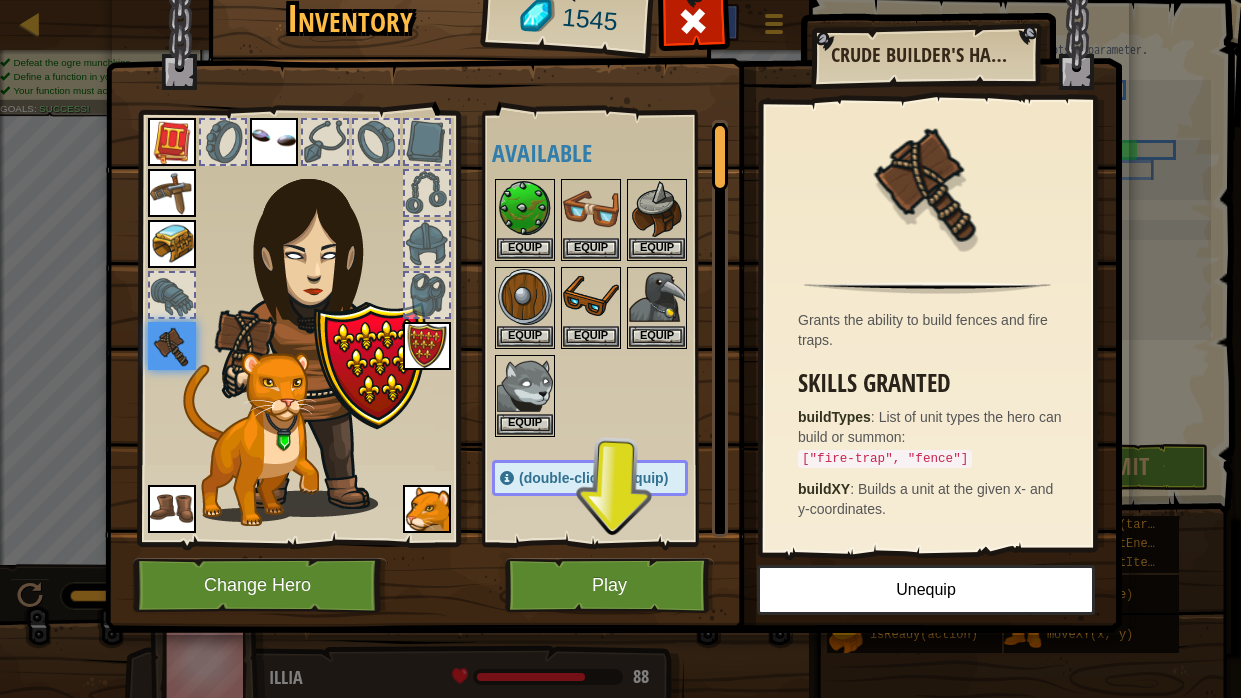 click at bounding box center (172, 193) 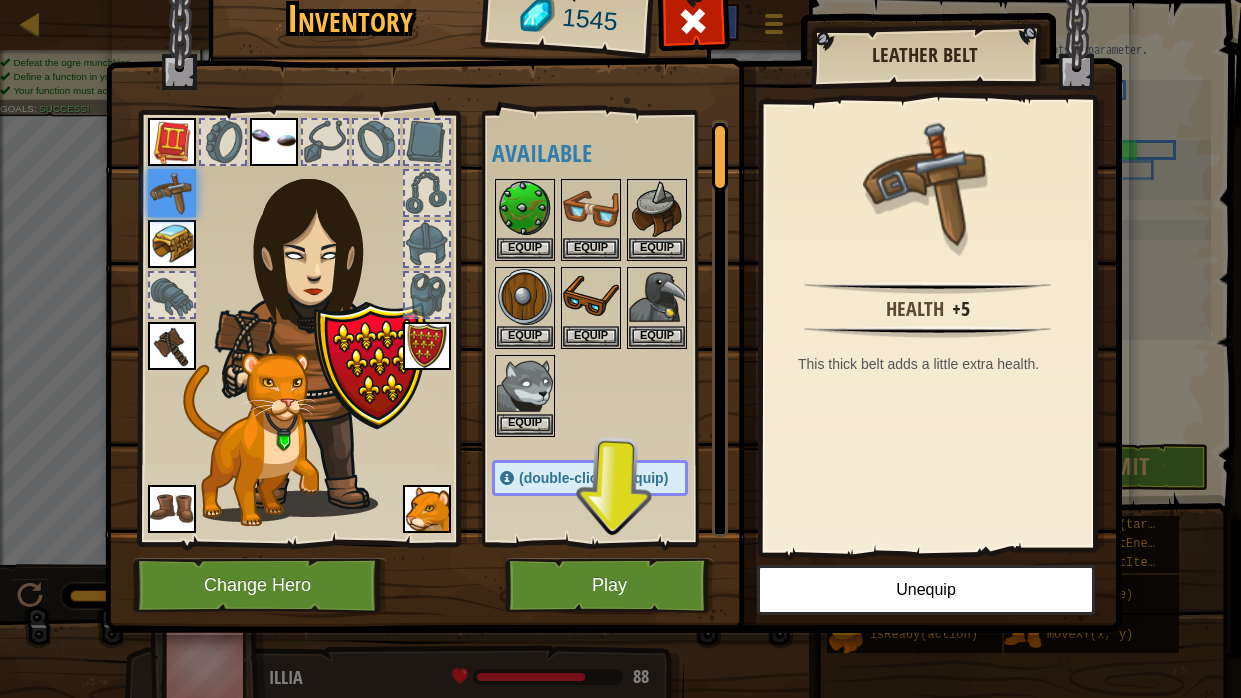 click at bounding box center [172, 346] 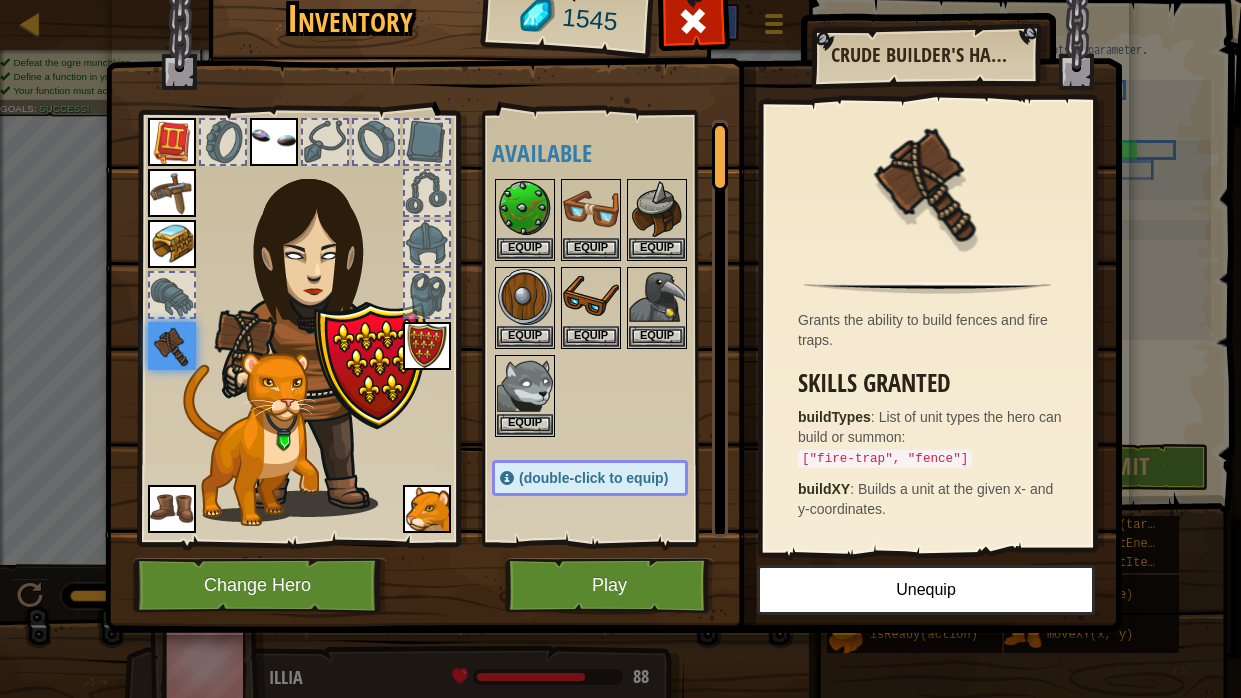 drag, startPoint x: 724, startPoint y: 165, endPoint x: 668, endPoint y: 494, distance: 333.73193 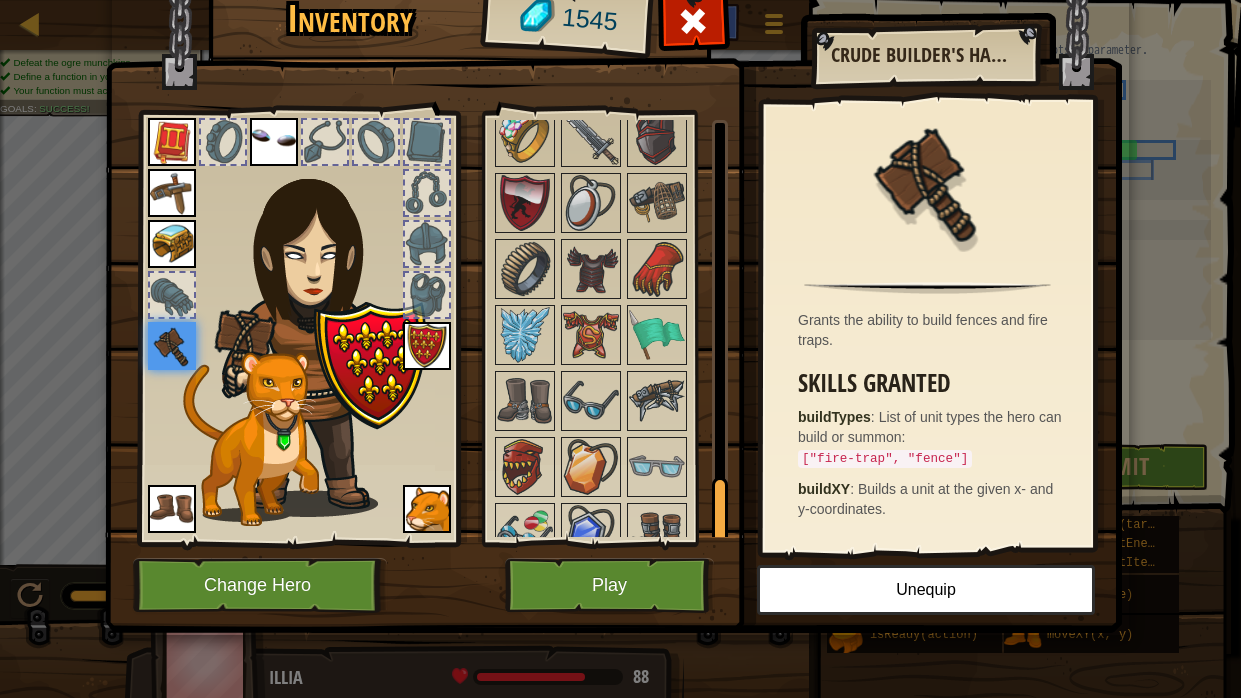 scroll, scrollTop: 2343, scrollLeft: 0, axis: vertical 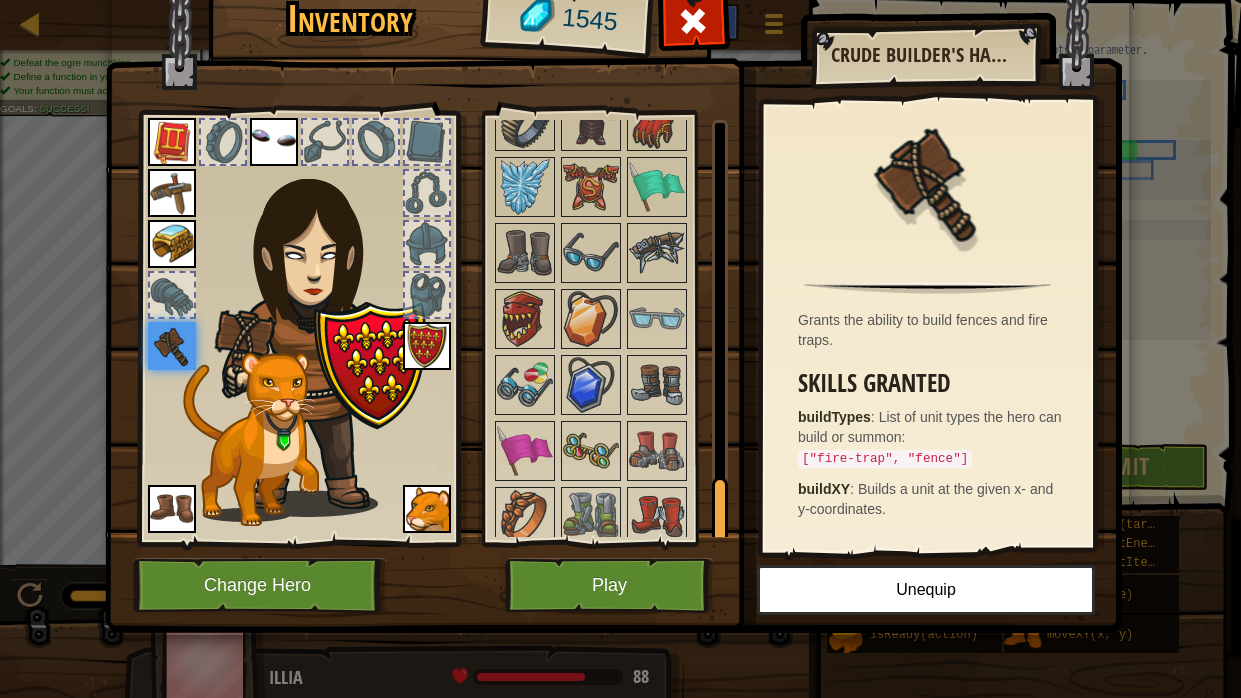 drag, startPoint x: 715, startPoint y: 499, endPoint x: 724, endPoint y: 549, distance: 50.803543 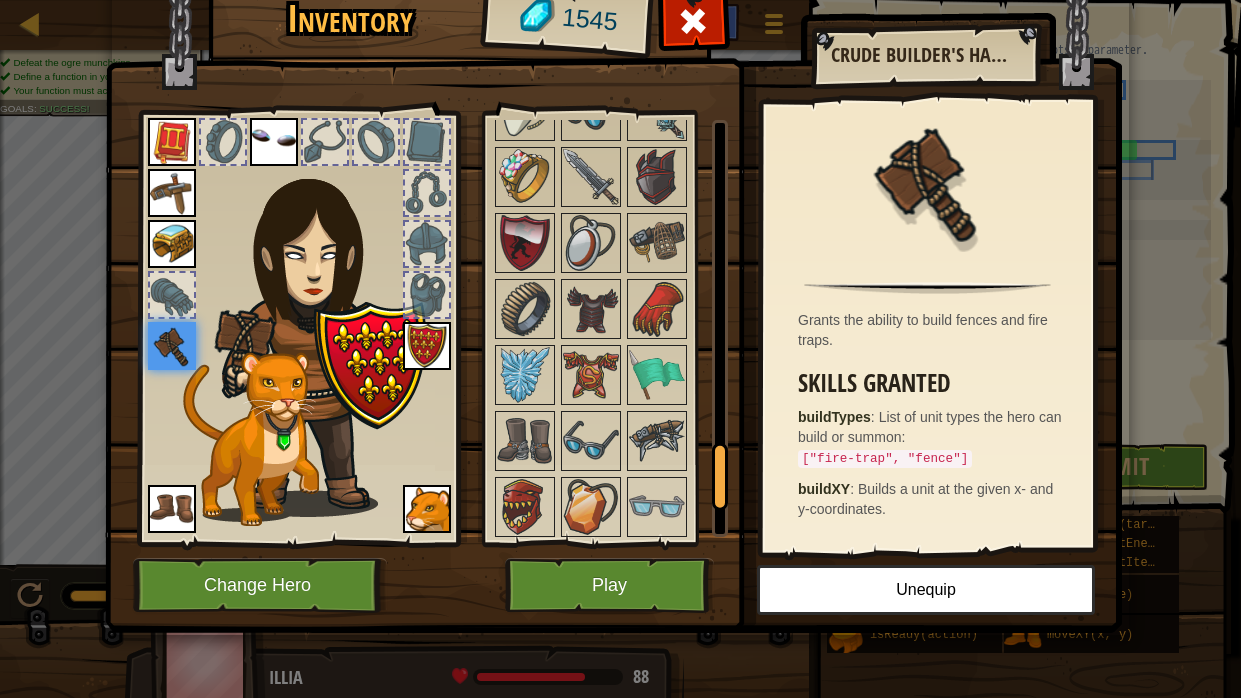 scroll, scrollTop: 2116, scrollLeft: 0, axis: vertical 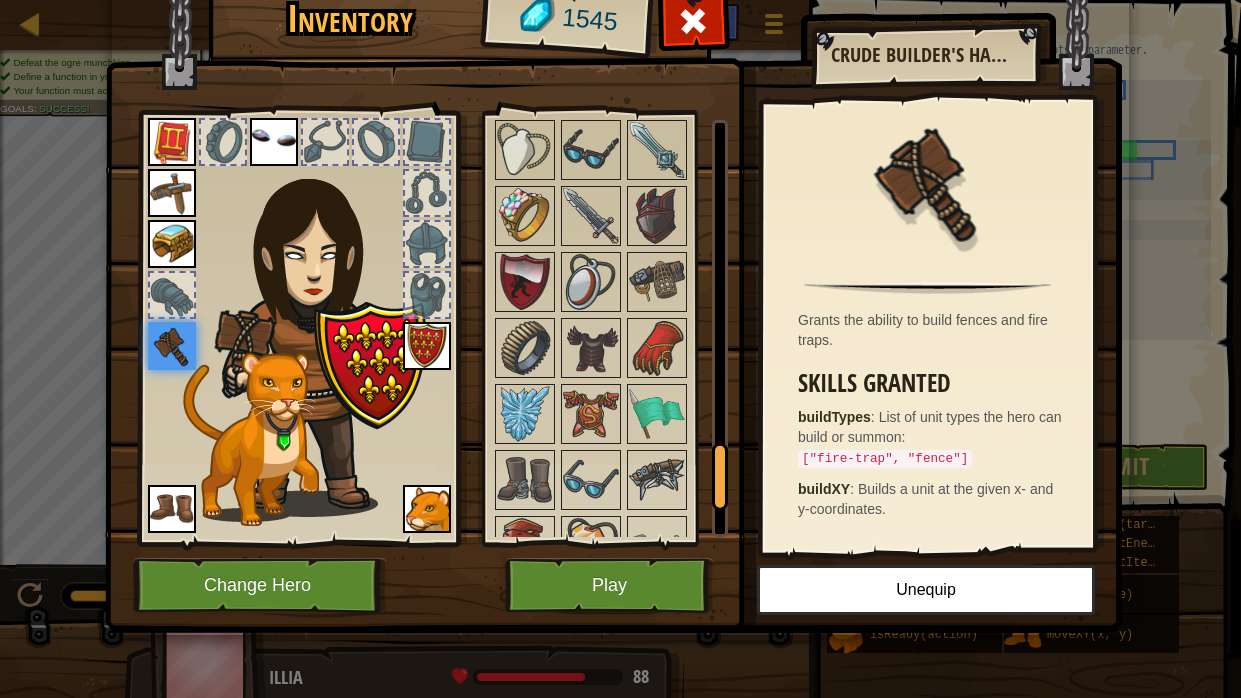 drag, startPoint x: 719, startPoint y: 502, endPoint x: 711, endPoint y: 465, distance: 37.85499 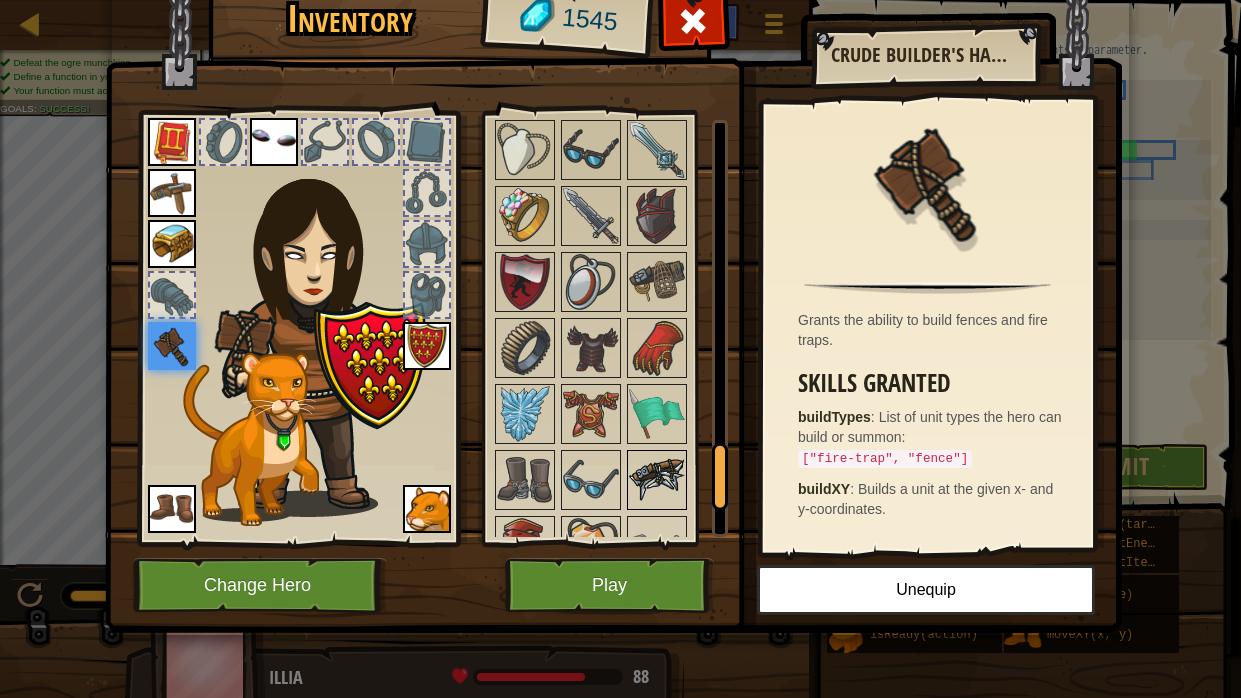 click at bounding box center (657, 480) 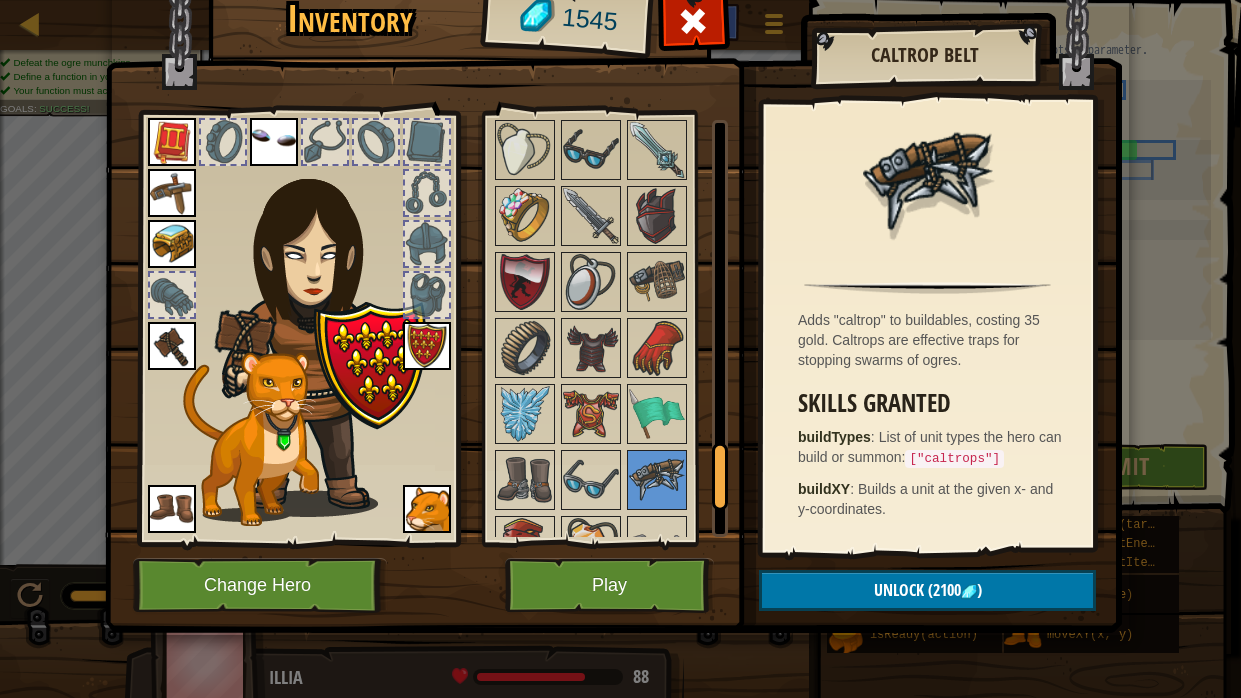 scroll, scrollTop: 2343, scrollLeft: 0, axis: vertical 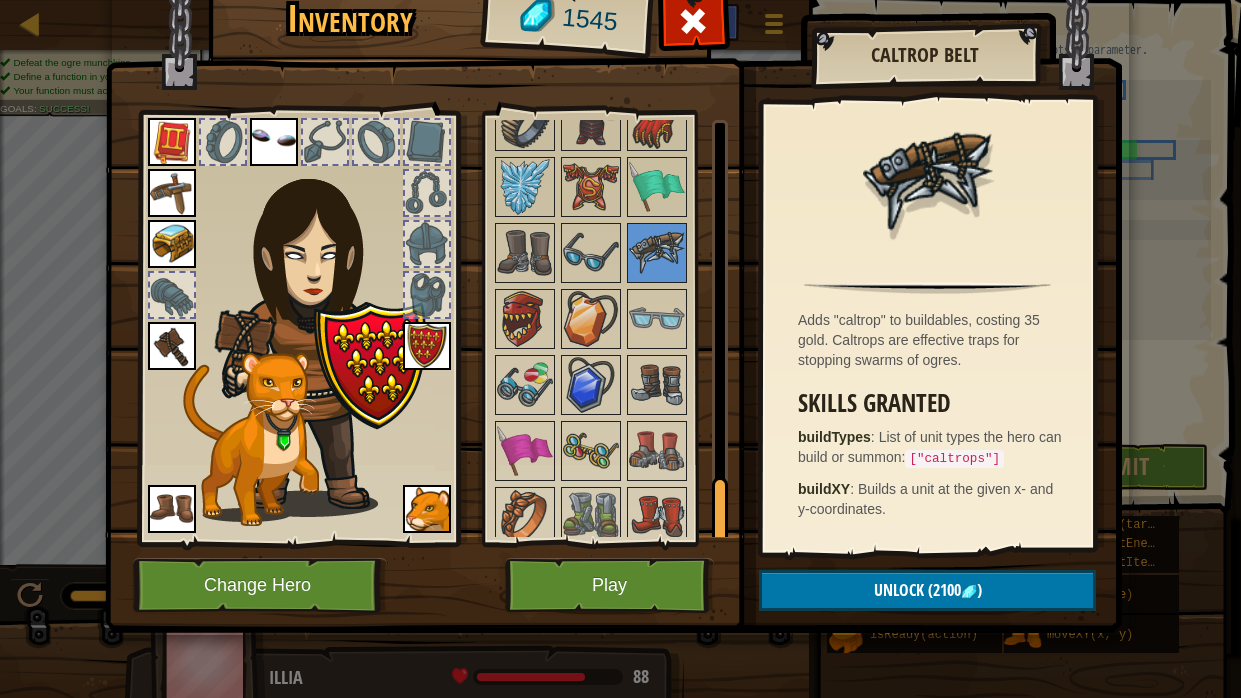 drag, startPoint x: 721, startPoint y: 478, endPoint x: 701, endPoint y: 649, distance: 172.16562 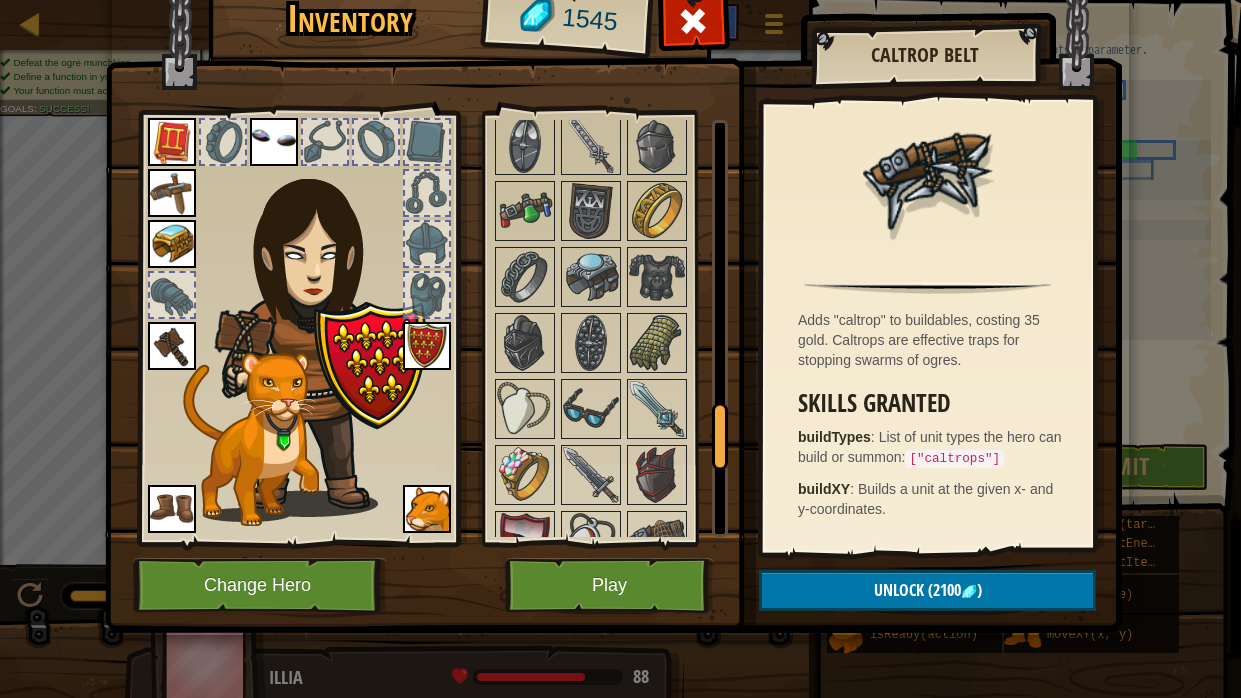 scroll, scrollTop: 1785, scrollLeft: 0, axis: vertical 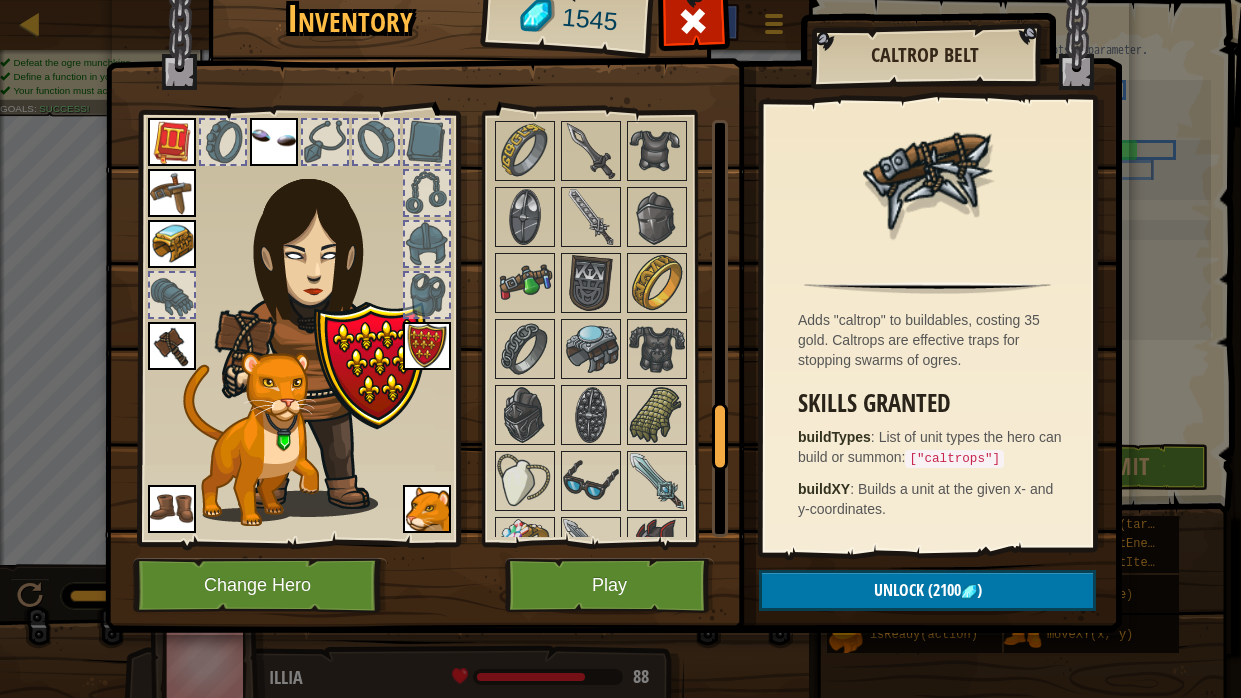 drag, startPoint x: 721, startPoint y: 507, endPoint x: 731, endPoint y: 420, distance: 87.57283 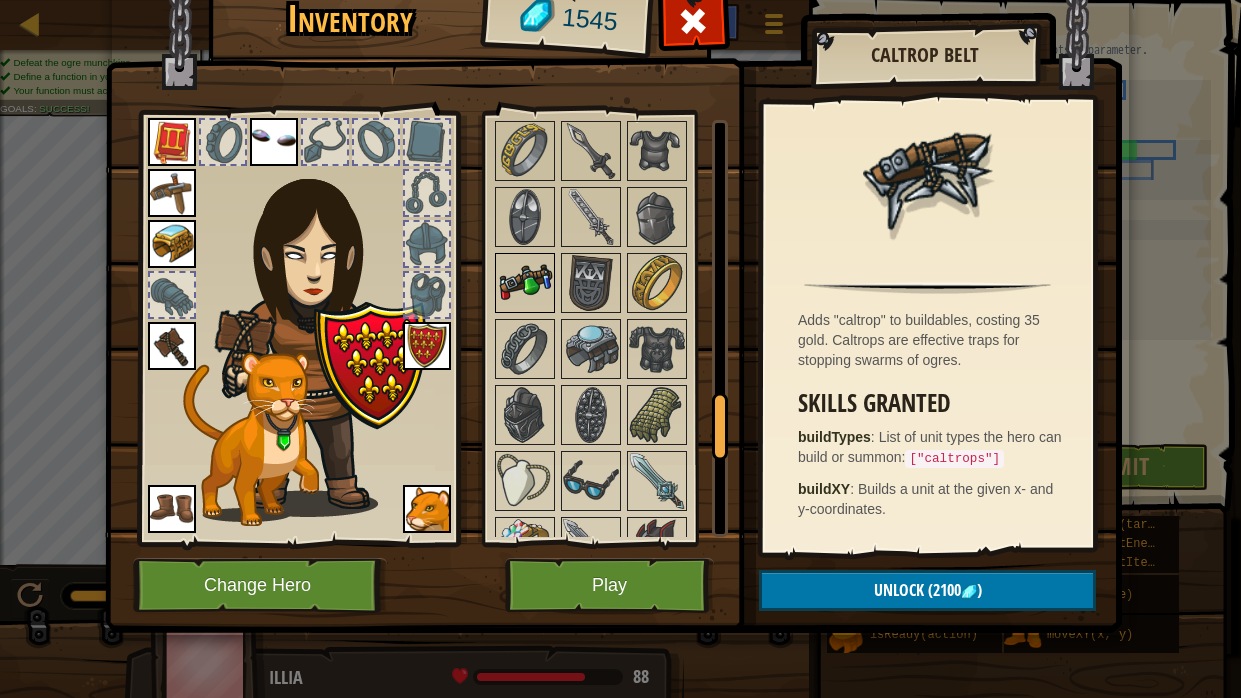 click at bounding box center [525, 283] 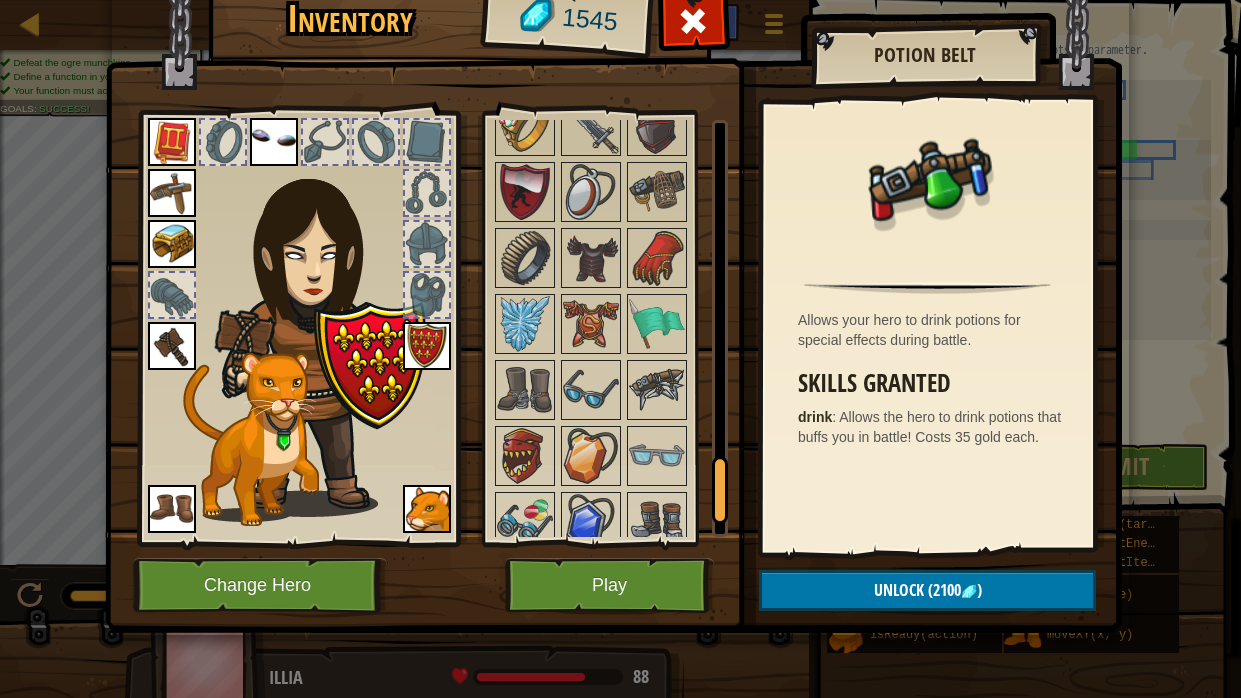 scroll, scrollTop: 2343, scrollLeft: 0, axis: vertical 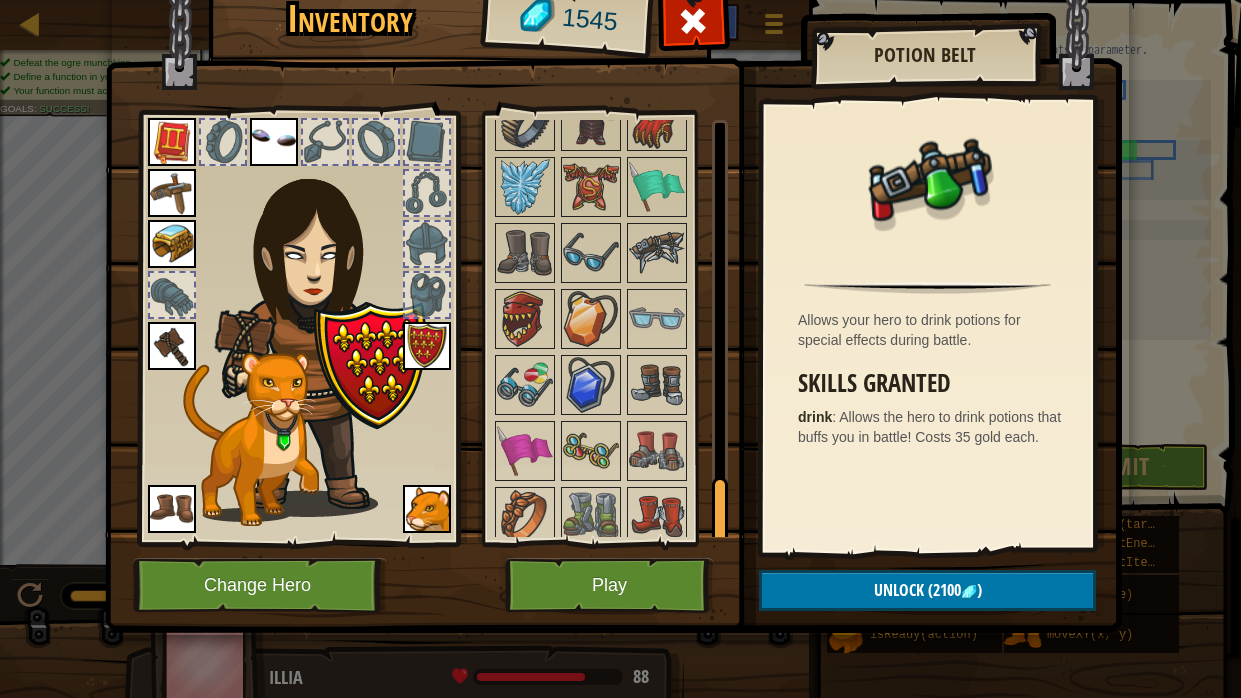 drag, startPoint x: 715, startPoint y: 414, endPoint x: 685, endPoint y: 552, distance: 141.22322 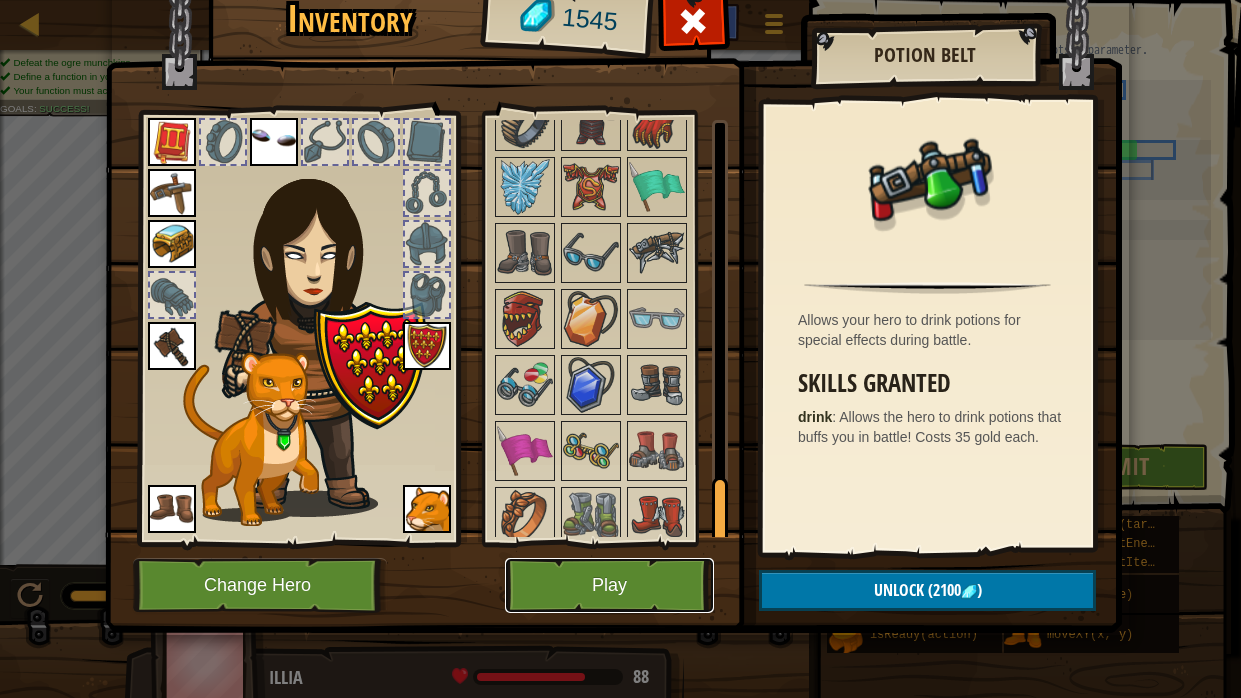 click on "Play" at bounding box center [609, 585] 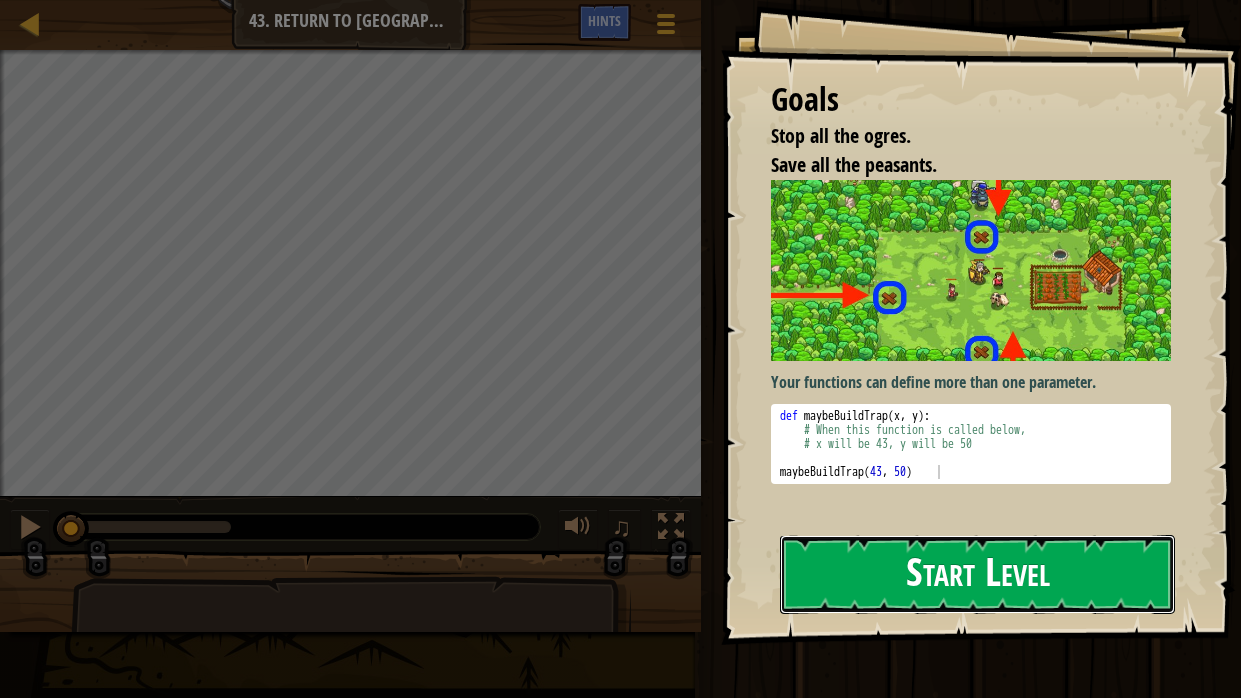 click on "Start Level" at bounding box center [977, 574] 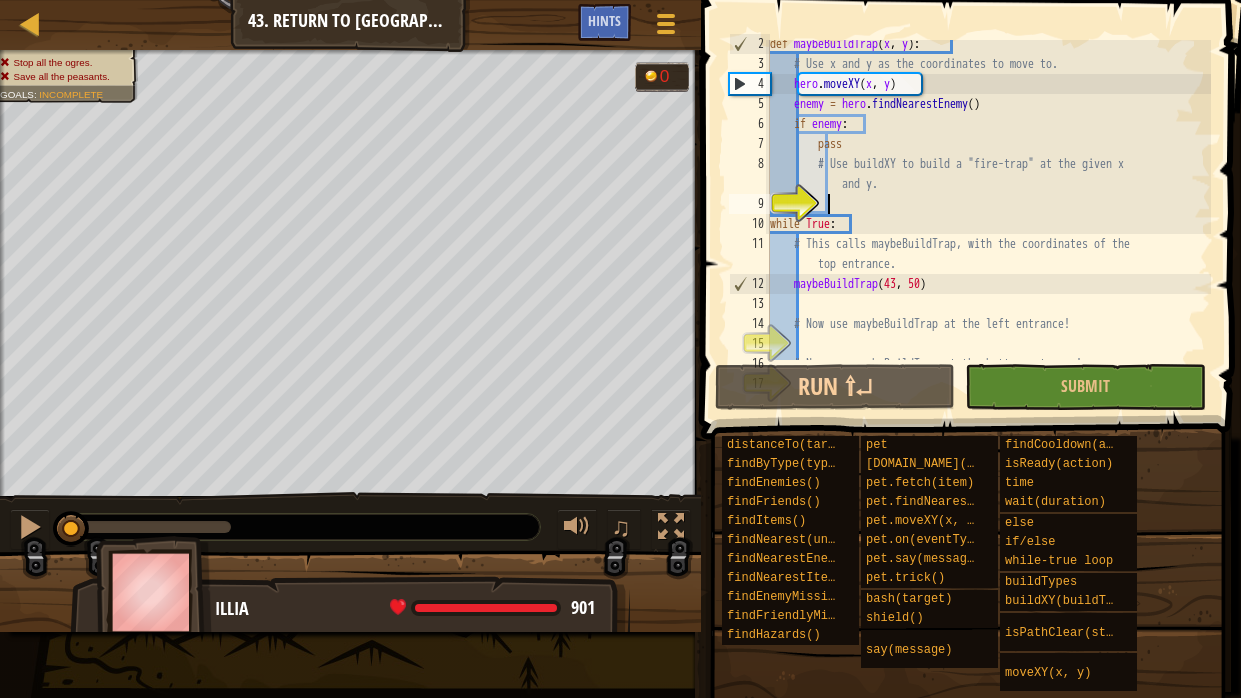 scroll, scrollTop: 29, scrollLeft: 0, axis: vertical 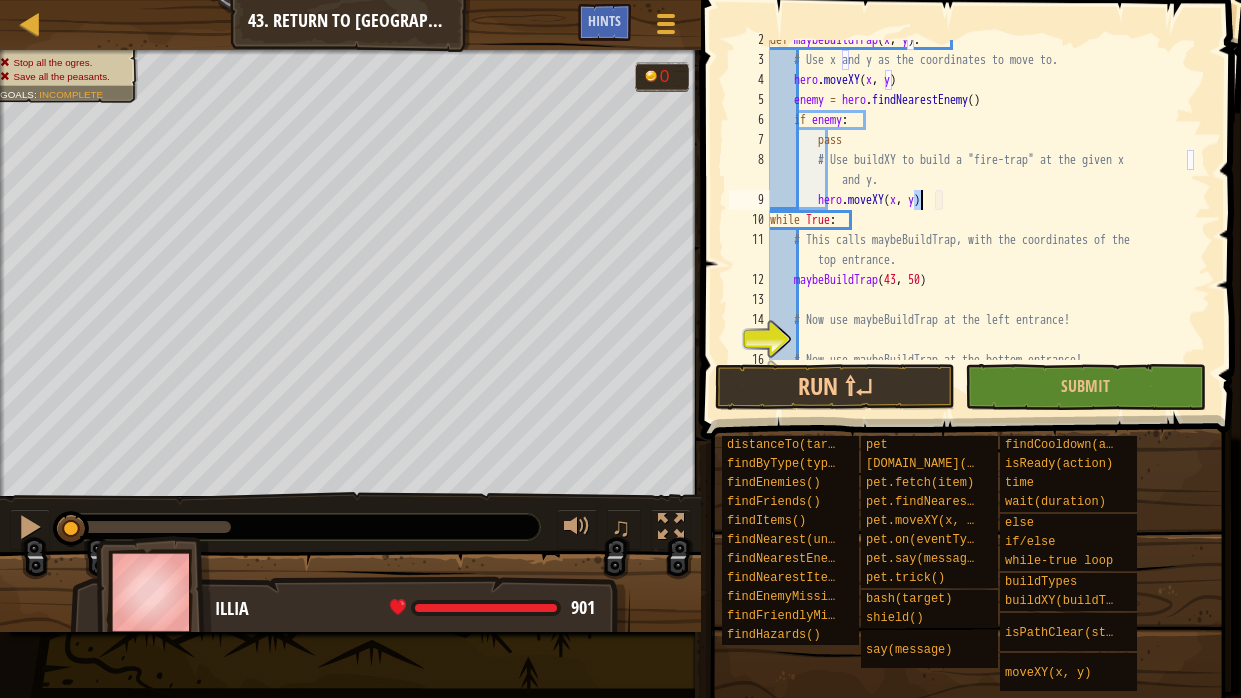 click on "def   maybeBuildTrap ( x ,   y ) :      # Use x and y as the coordinates to move to.      hero . moveXY ( x ,   y )      enemy   =   hero . findNearestEnemy ( )      if   enemy :          pass          # Use buildXY to build a "fire-trap" at the given x               and y.          hero . moveXY ( x ,   y ) while   True :      # This calls maybeBuildTrap, with the coordinates of the           top entrance.      maybeBuildTrap ( 43 ,   50 )           # Now use maybeBuildTrap at the left entrance!           # Now use maybeBuildTrap at the bottom entrance!" at bounding box center (988, 210) 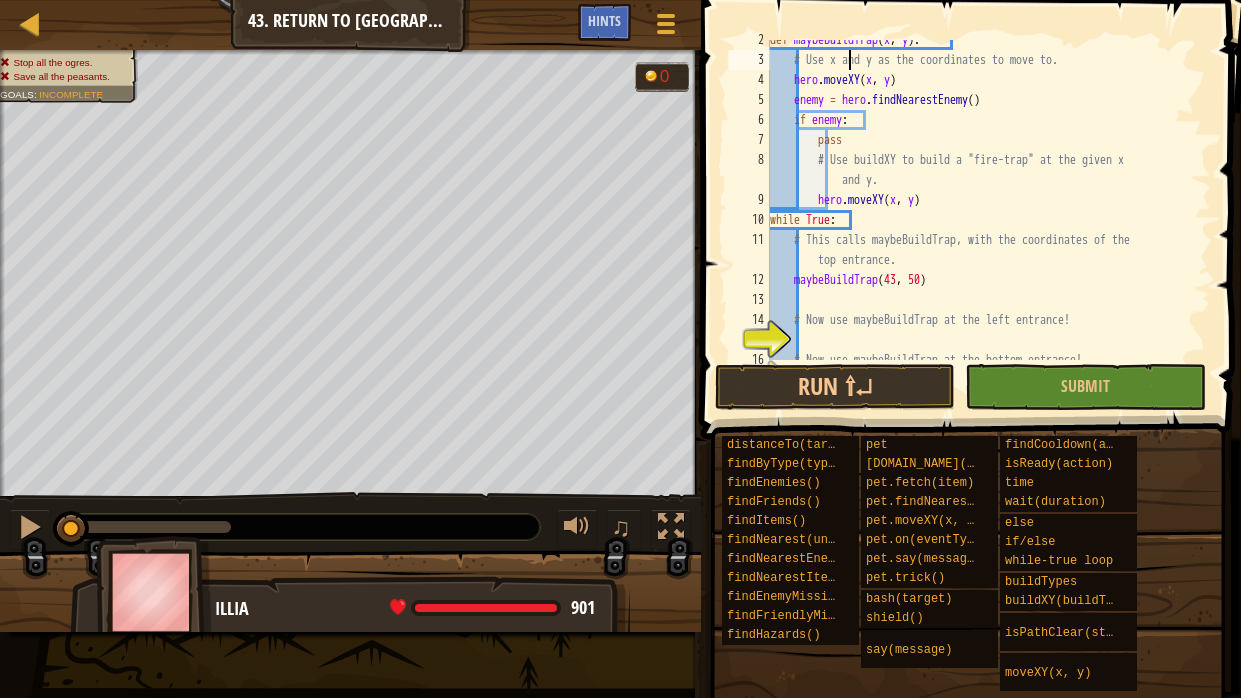 scroll, scrollTop: 0, scrollLeft: 0, axis: both 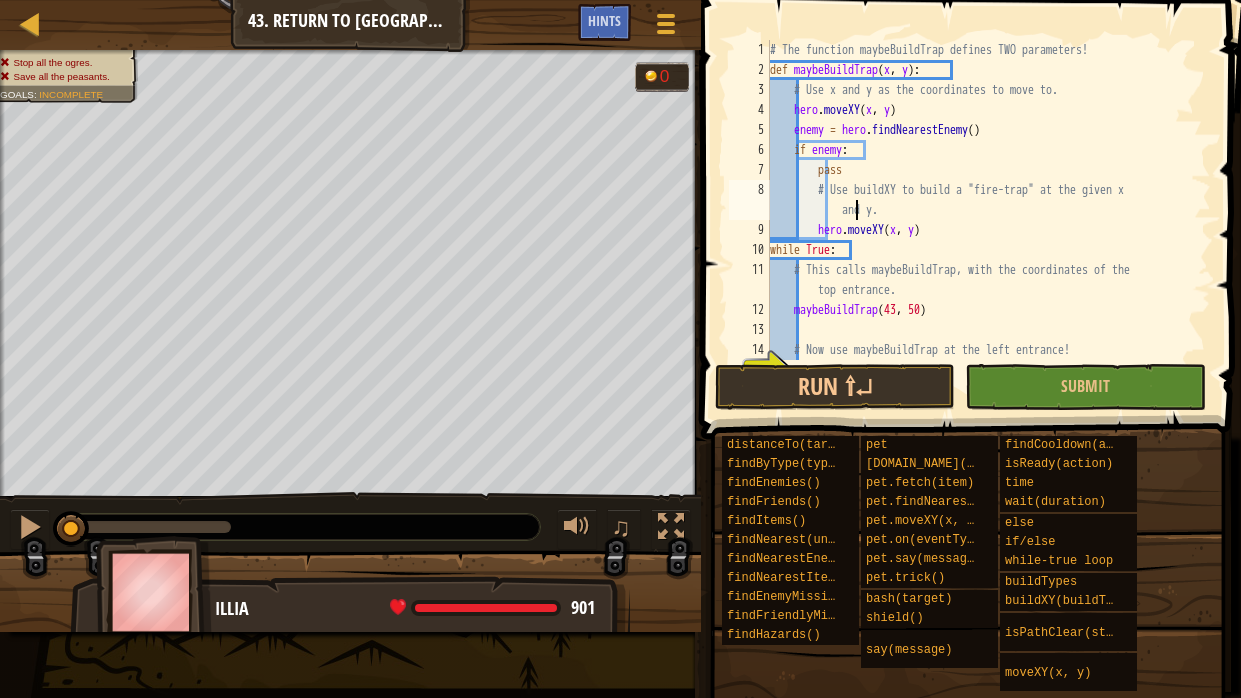 type on "maybeBuildTrap(43, 50)" 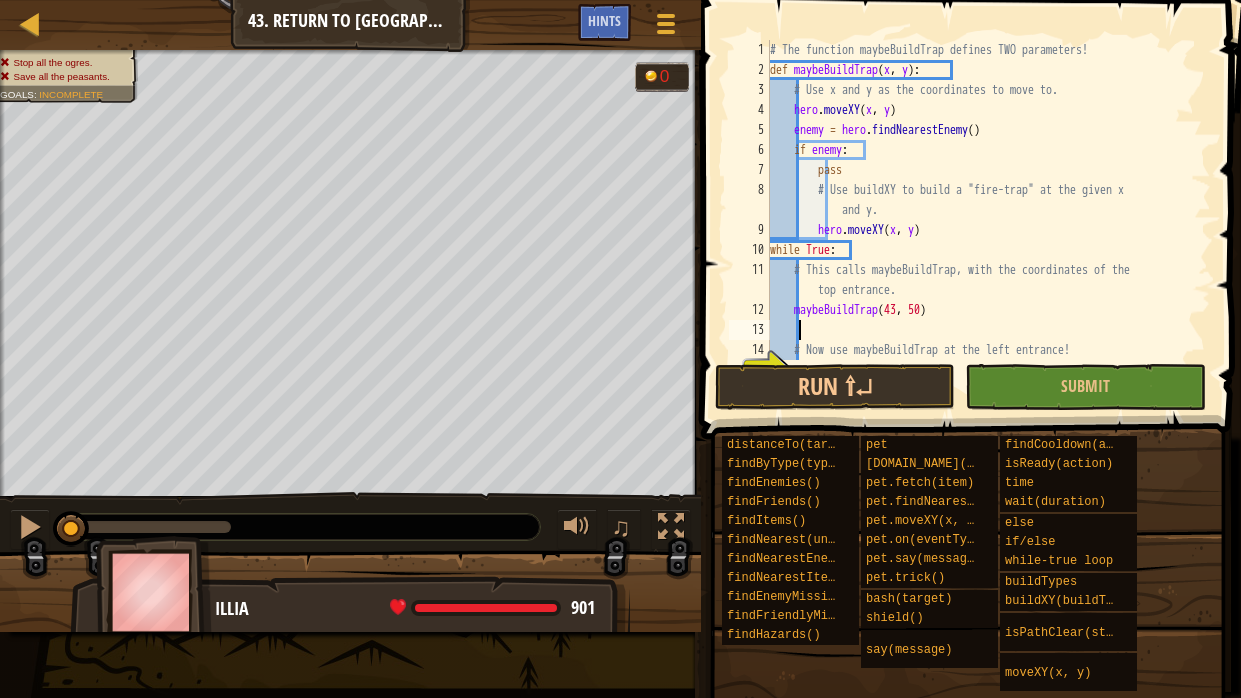 type on "# Now use maybeBuildTrap at the left entrance!" 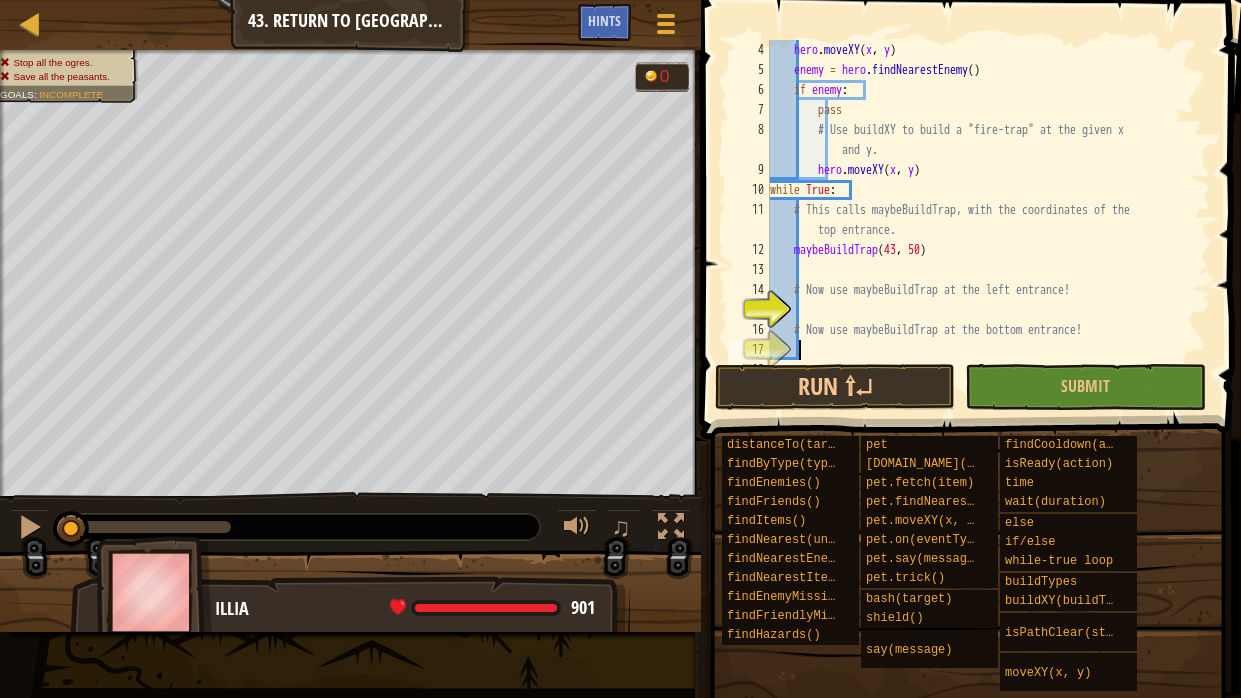 scroll, scrollTop: 79, scrollLeft: 0, axis: vertical 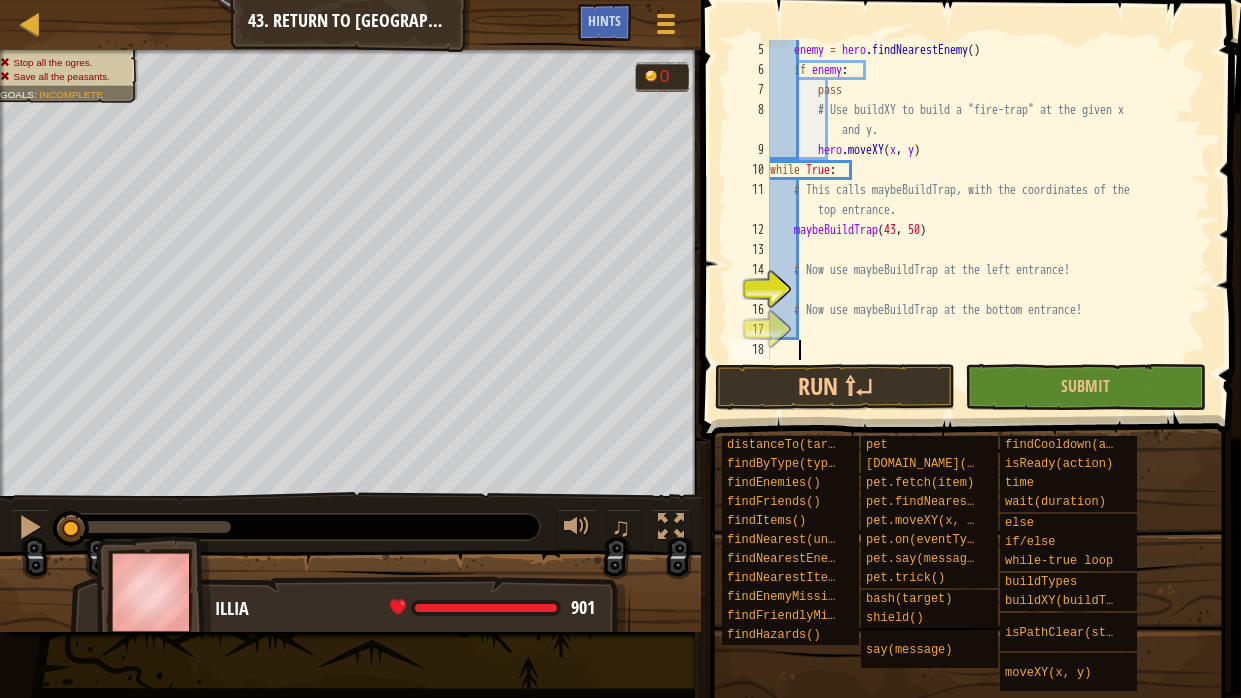 type on "# Now use maybeBuildTrap at the bottom entrance!" 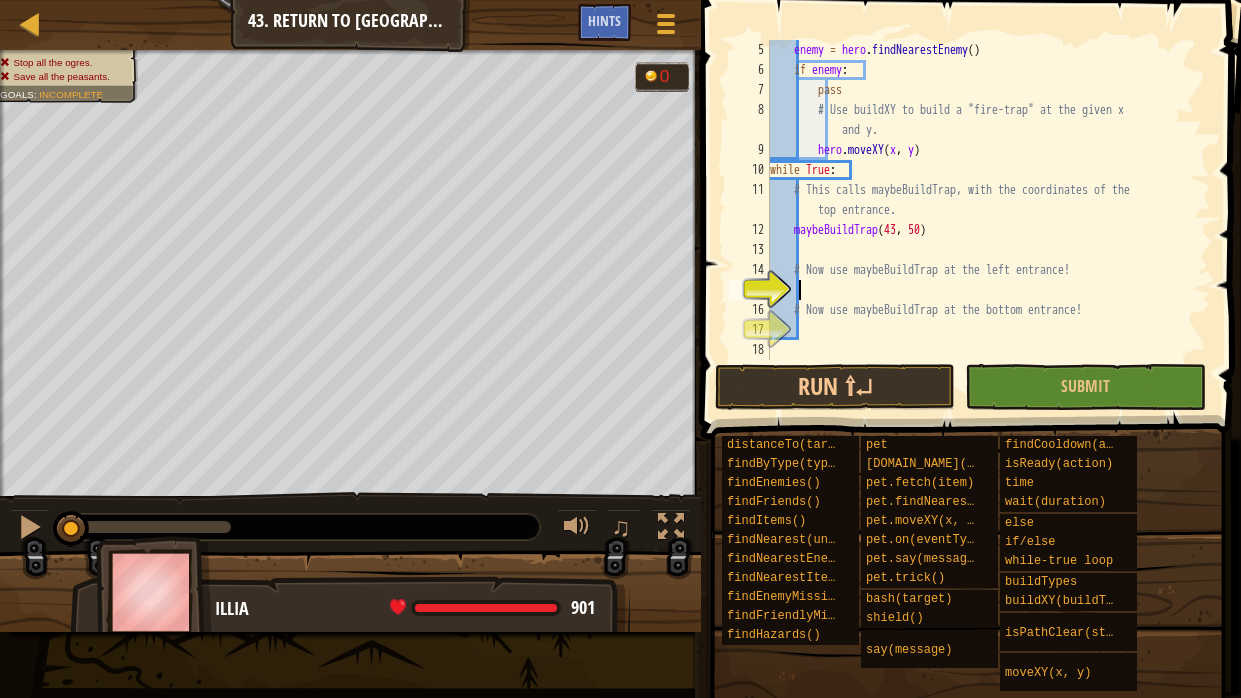 type on "# Now use maybeBuildTrap at the left entrance!" 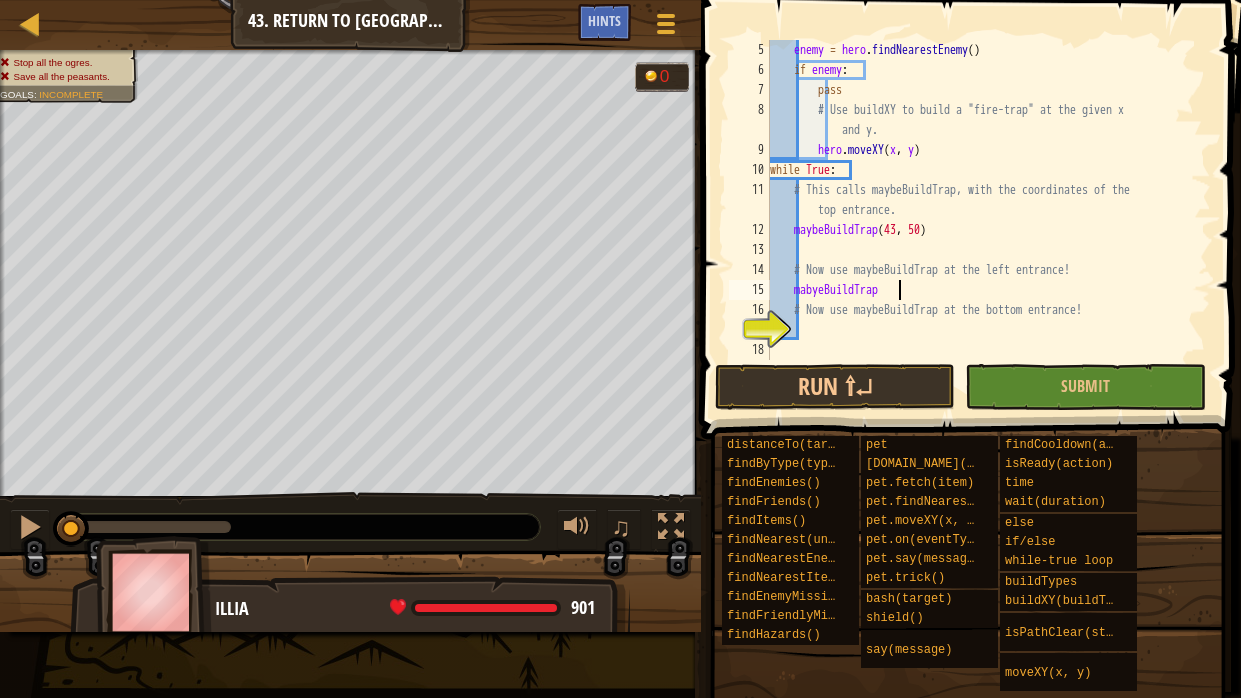scroll, scrollTop: 9, scrollLeft: 10, axis: both 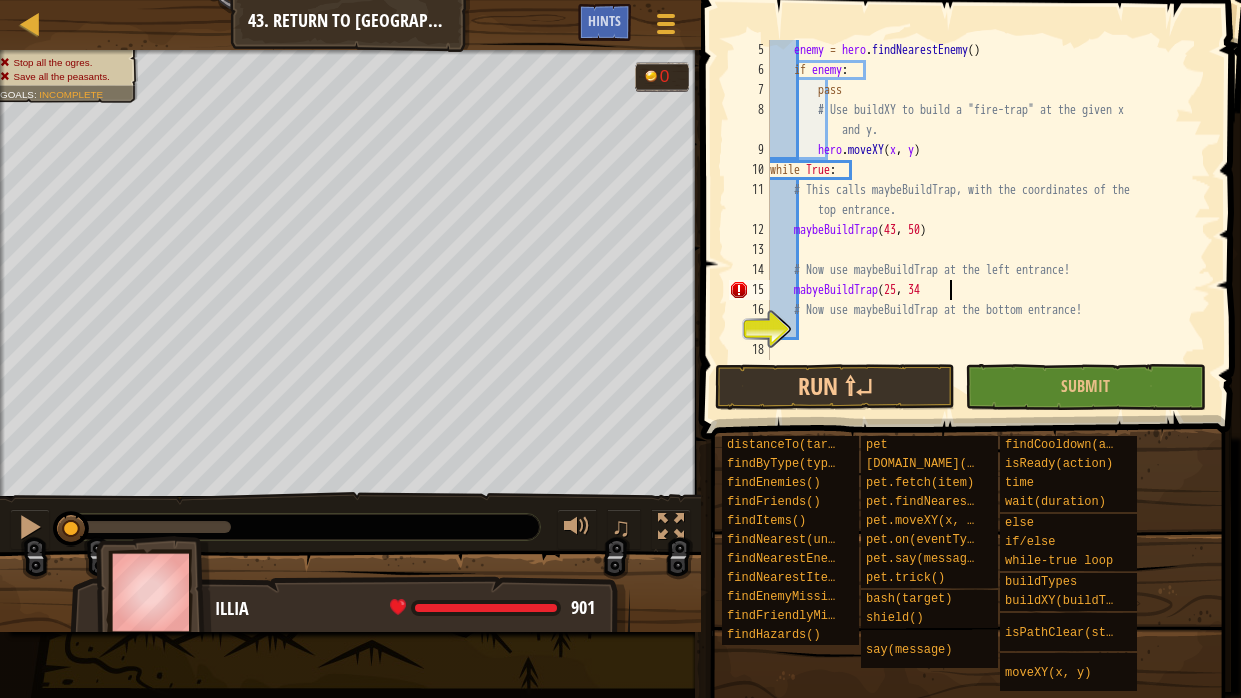 type on "mabyeBuildTrap(25, 34)" 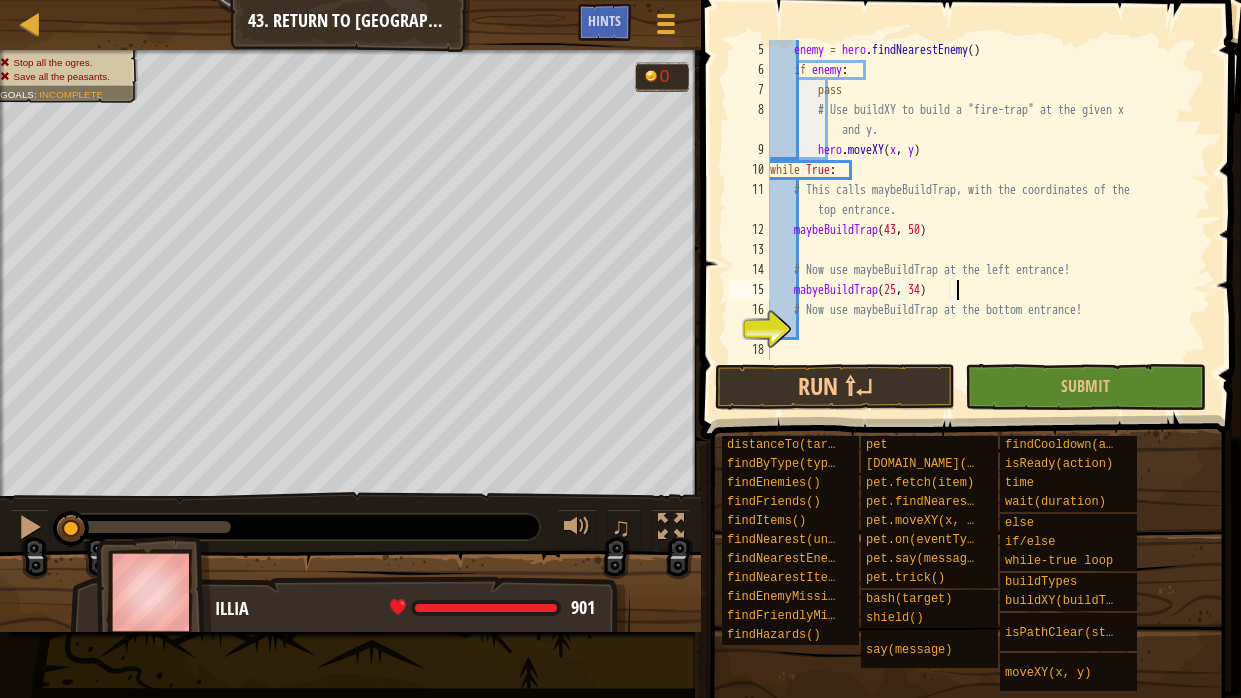 click on "enemy   =   hero . findNearestEnemy ( )      if   enemy :          pass          # Use buildXY to build a "fire-trap" at the given x               and y.          hero . moveXY ( x ,   y ) while   True :      # This calls maybeBuildTrap, with the coordinates of the           top entrance.      maybeBuildTrap ( 43 ,   50 )           # Now use maybeBuildTrap at the left entrance!      mabyeBuildTrap ( 25 ,   34 )      # Now use maybeBuildTrap at the bottom entrance!" at bounding box center [988, 220] 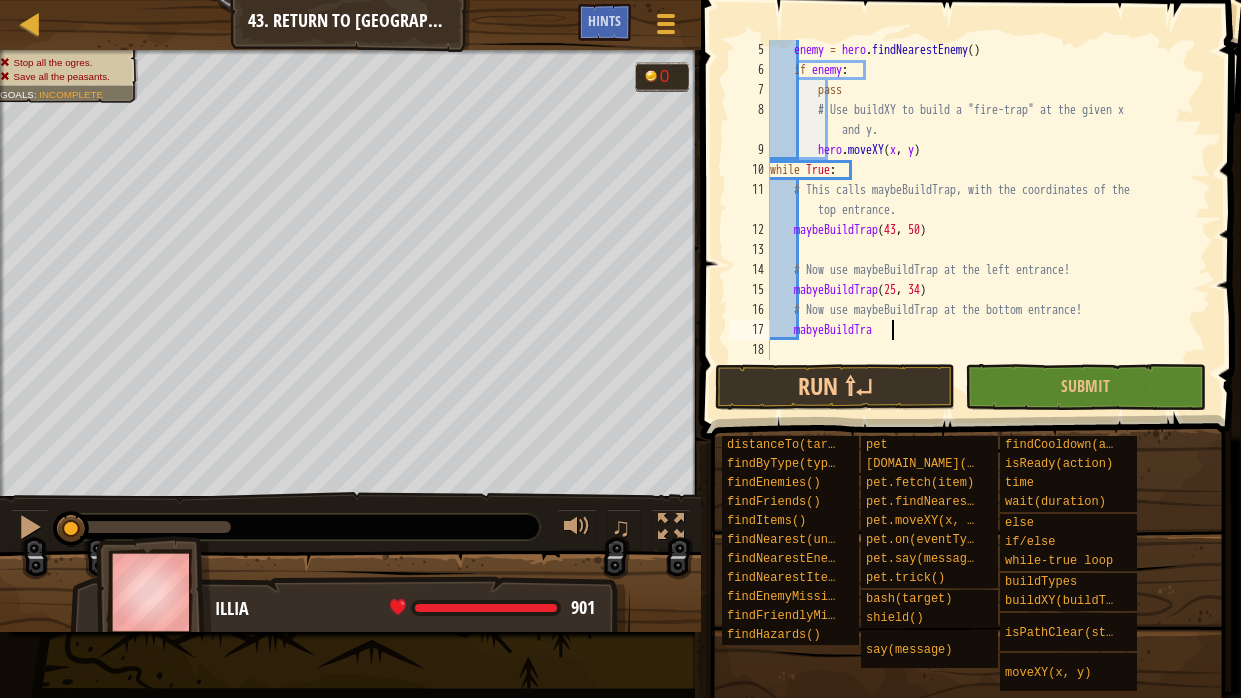 scroll, scrollTop: 9, scrollLeft: 10, axis: both 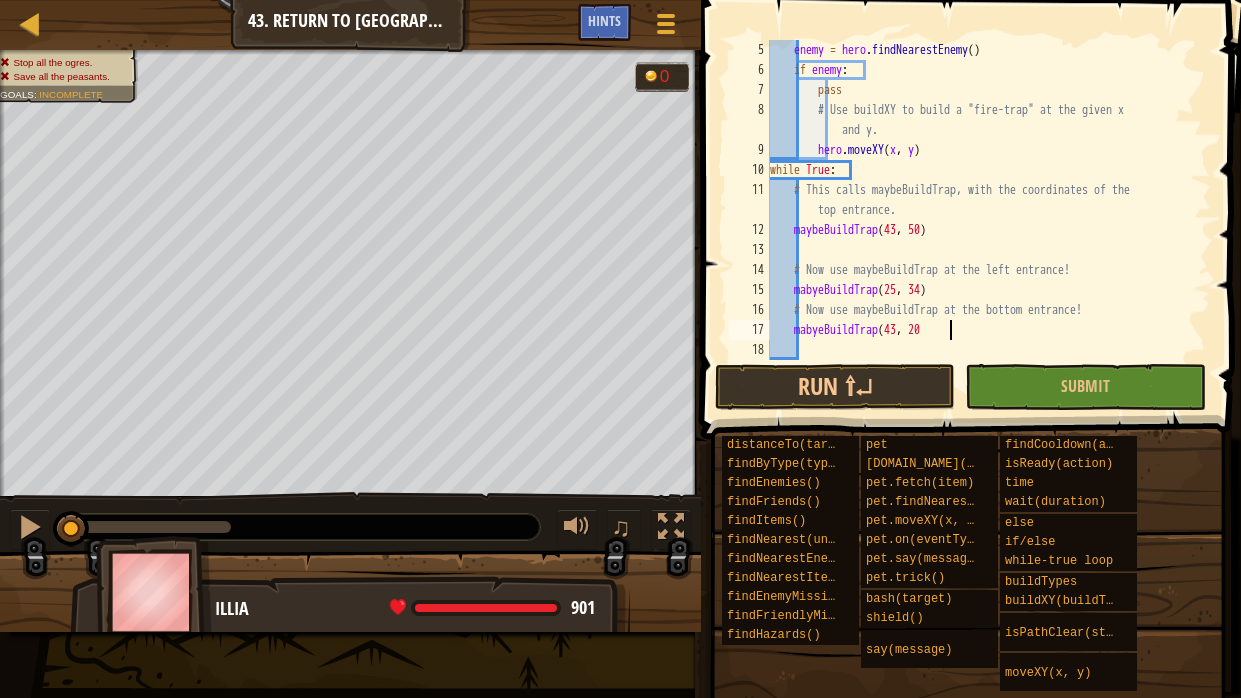 type on "mabyeBuildTrap(43, 20)" 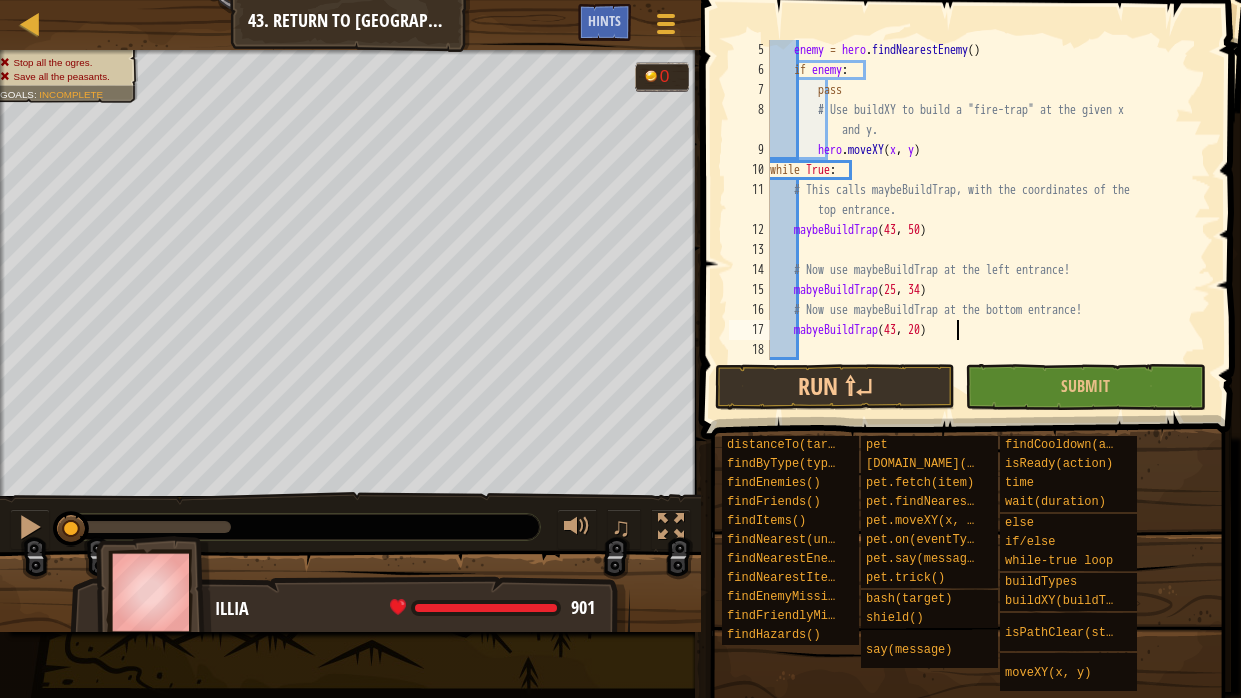 scroll, scrollTop: 9, scrollLeft: 14, axis: both 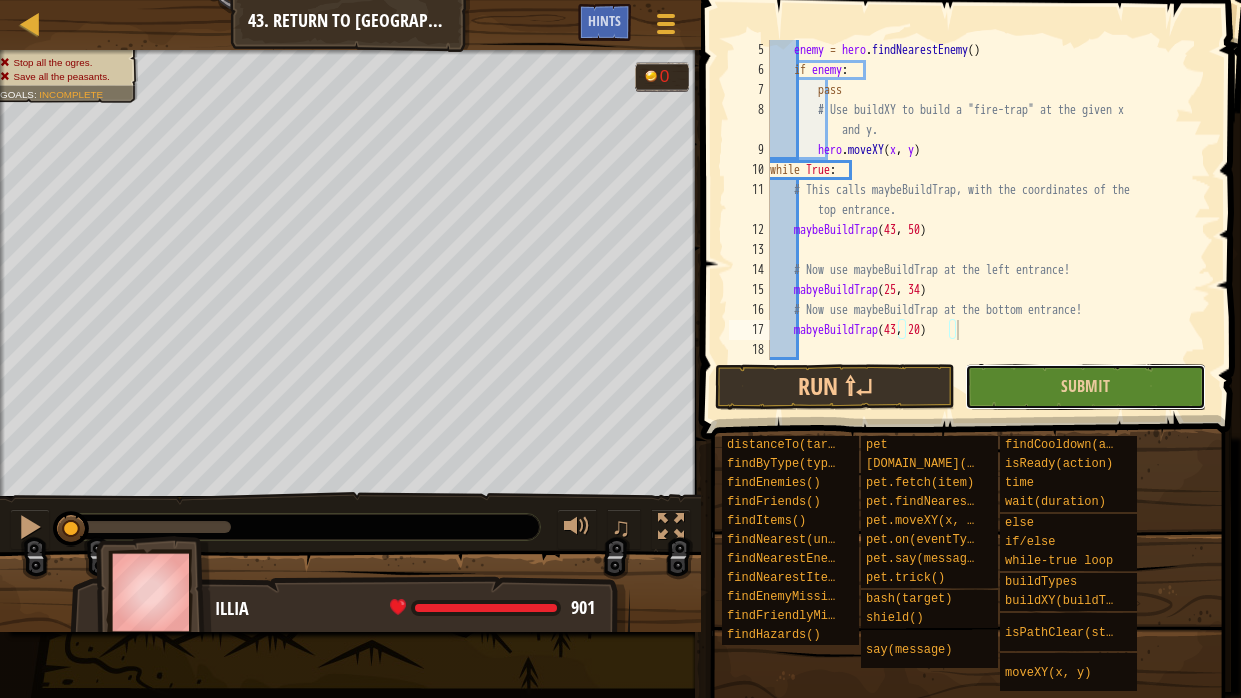 click on "Submit" at bounding box center [1085, 387] 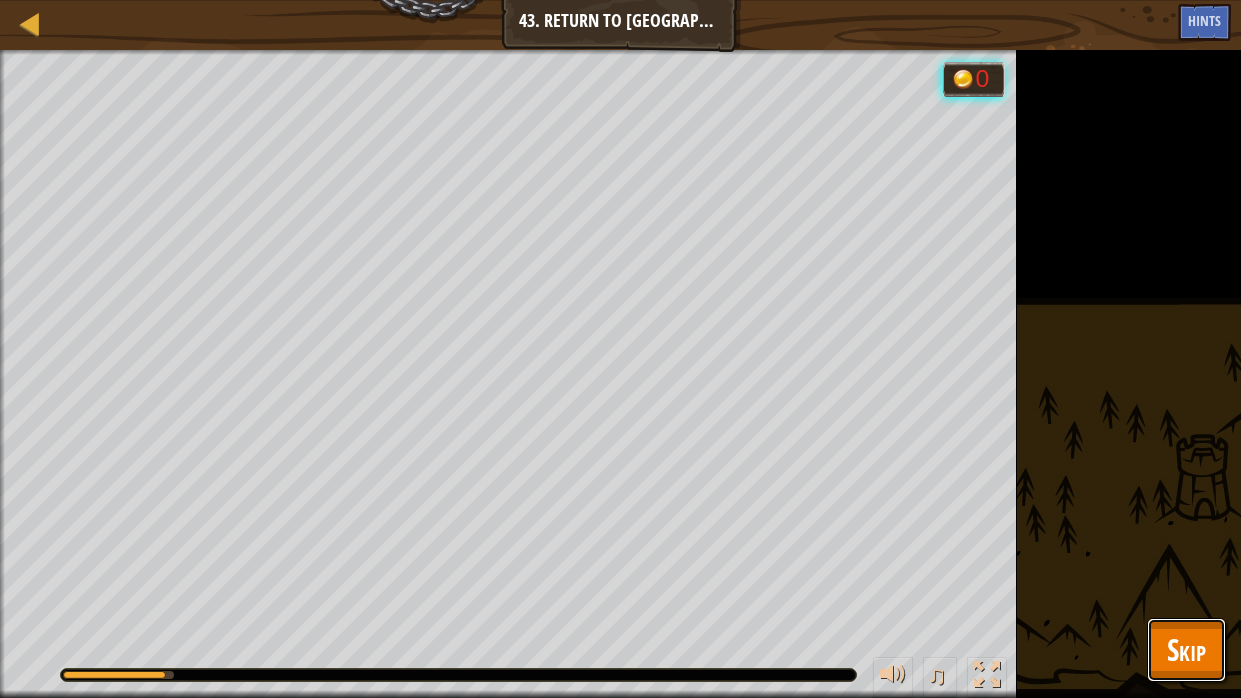 click on "Skip" at bounding box center [1186, 650] 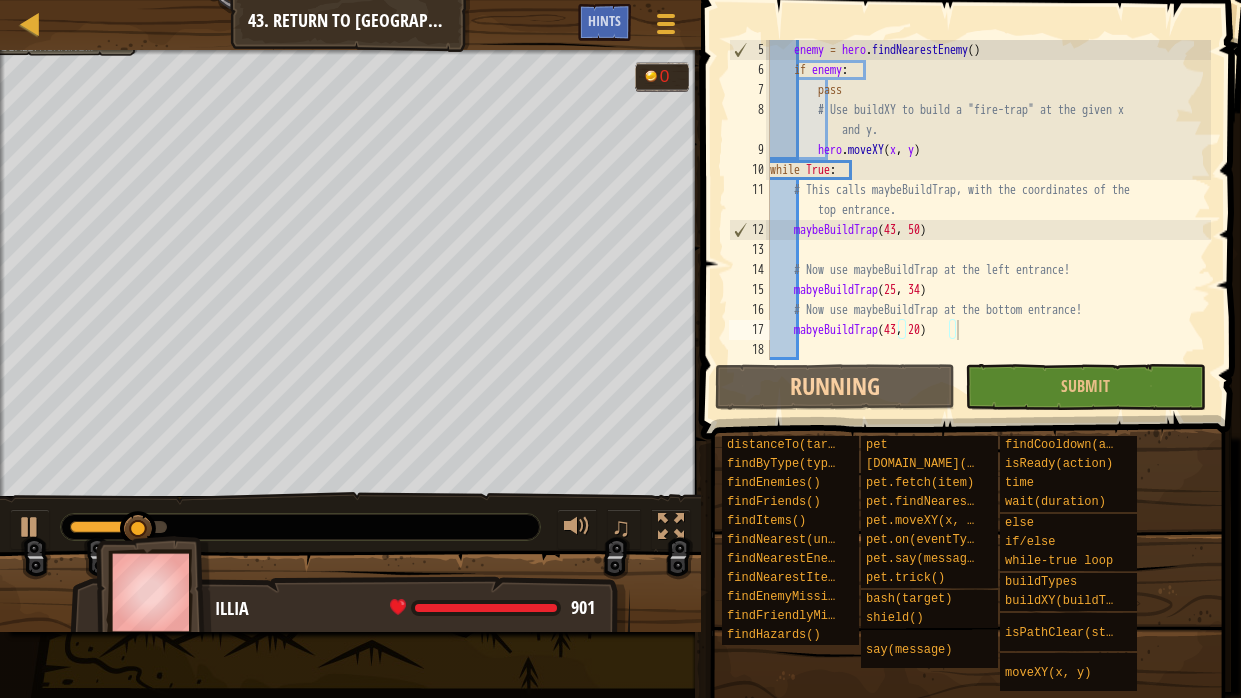 click on "enemy   =   hero . findNearestEnemy ( )      if   enemy :          pass          # Use buildXY to build a "fire-trap" at the given x               and y.          hero . moveXY ( x ,   y ) while   True :      # This calls maybeBuildTrap, with the coordinates of the           top entrance.      maybeBuildTrap ( 43 ,   50 )           # Now use maybeBuildTrap at the left entrance!      mabyeBuildTrap ( 25 ,   34 )      # Now use maybeBuildTrap at the bottom entrance!      mabyeBuildTrap ( 43 ,   20 )" at bounding box center [988, 220] 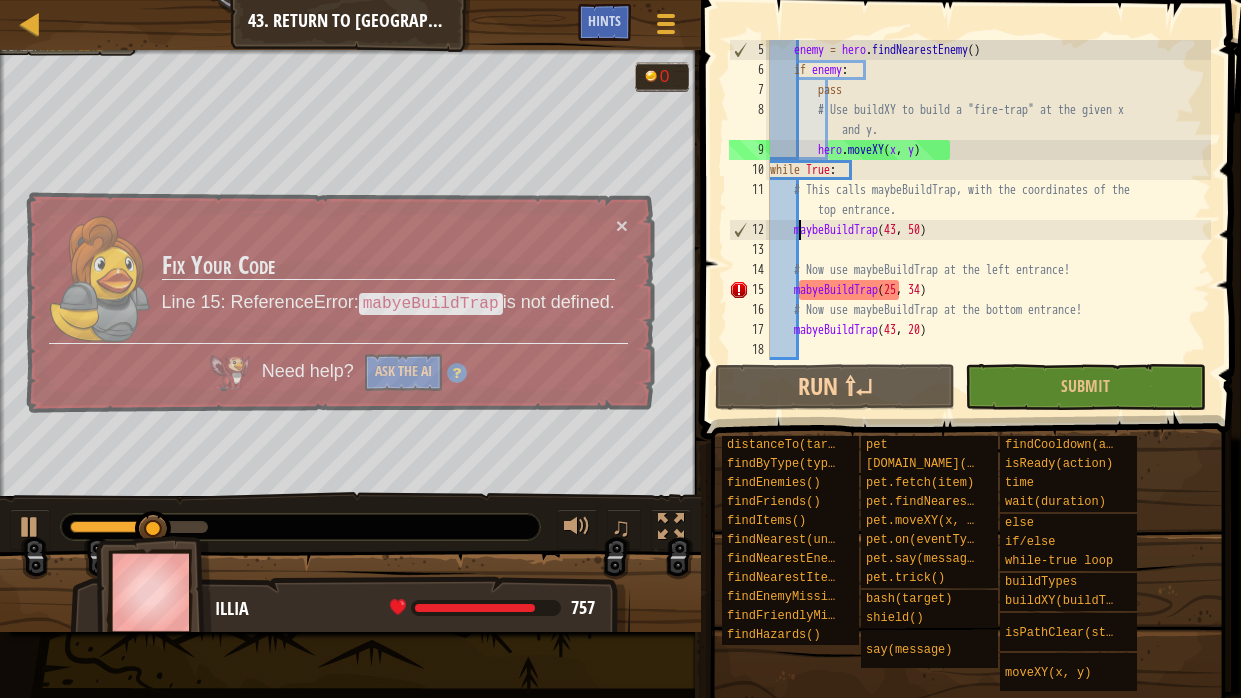 scroll, scrollTop: 9, scrollLeft: 1, axis: both 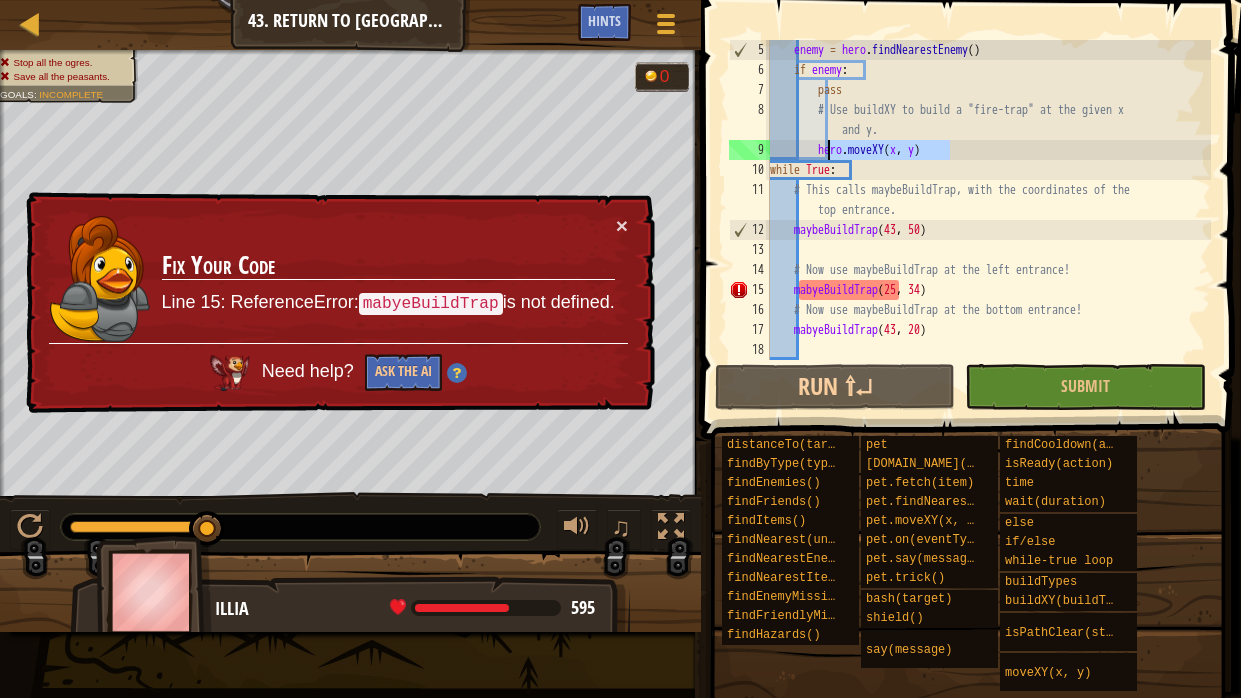 drag, startPoint x: 969, startPoint y: 152, endPoint x: 829, endPoint y: 143, distance: 140.28899 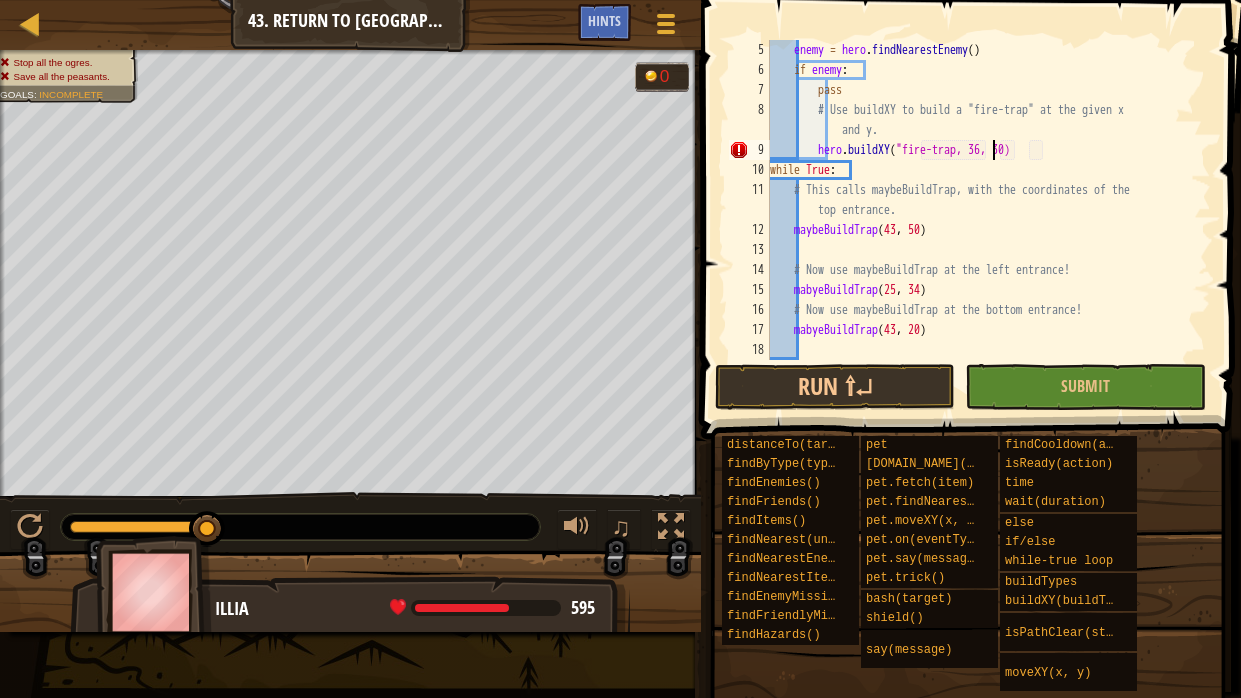 scroll, scrollTop: 9, scrollLeft: 18, axis: both 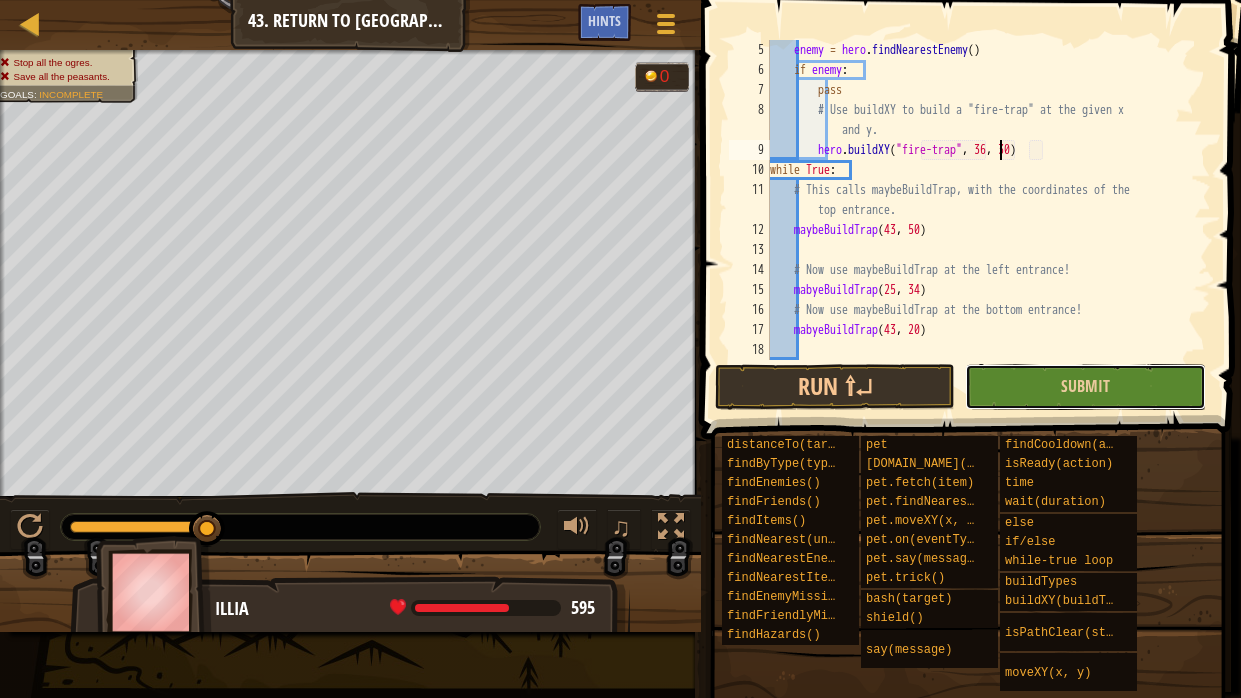 click on "Submit" at bounding box center (1085, 387) 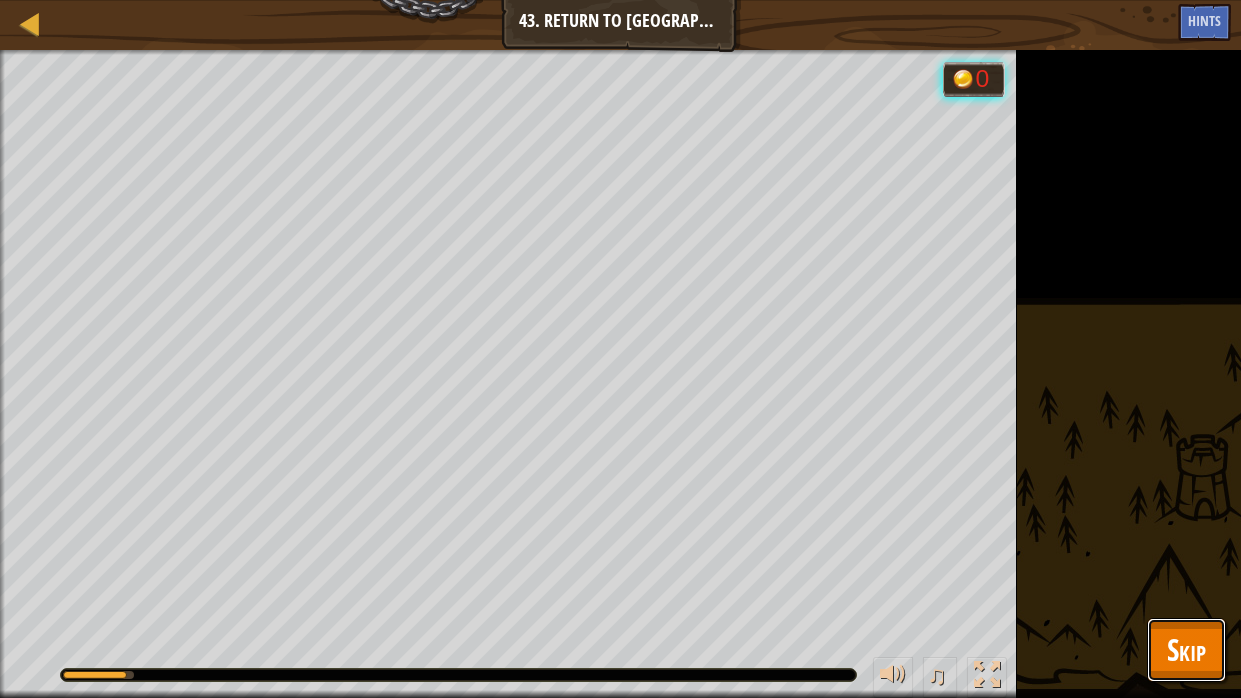 click on "Skip" at bounding box center (1186, 649) 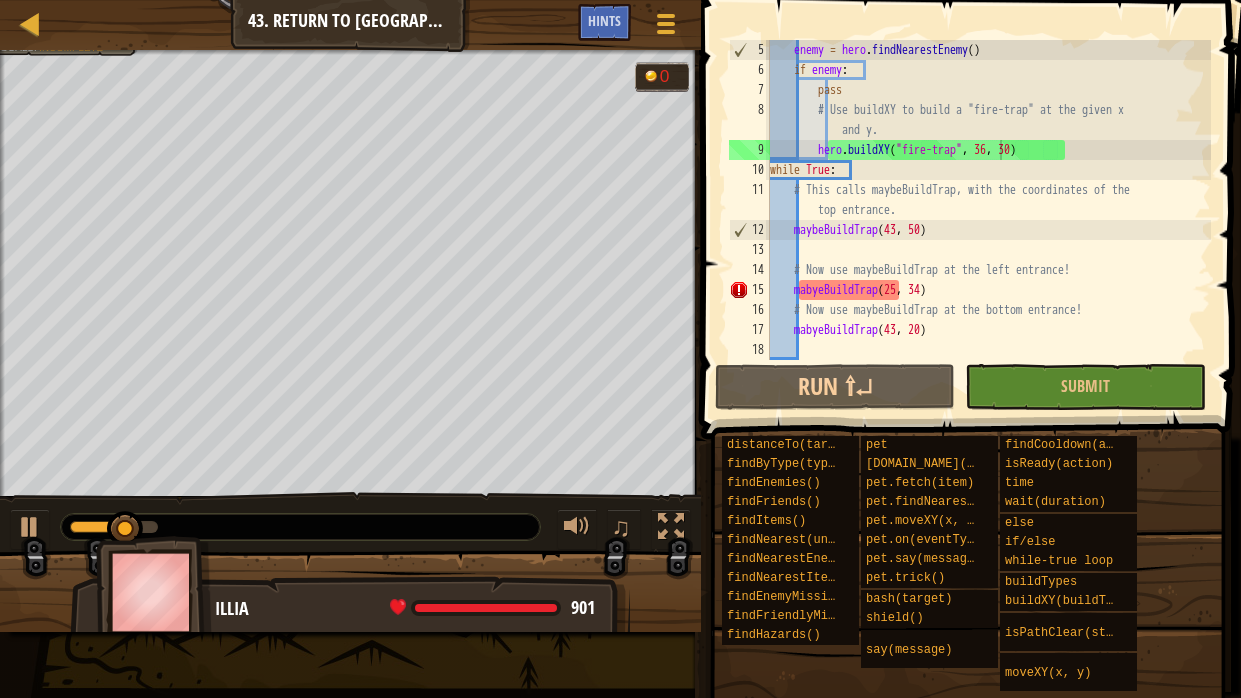 click on "enemy   =   hero . findNearestEnemy ( )      if   enemy :          pass          # Use buildXY to build a "fire-trap" at the given x               and y.          hero . buildXY ( "fire-trap" ,   36 ,   30 ) while   True :      # This calls maybeBuildTrap, with the coordinates of the           top entrance.      maybeBuildTrap ( 43 ,   50 )           # Now use maybeBuildTrap at the left entrance!      mabyeBuildTrap ( 25 ,   34 )      # Now use maybeBuildTrap at the bottom entrance!      mabyeBuildTrap ( 43 ,   20 )" at bounding box center (988, 220) 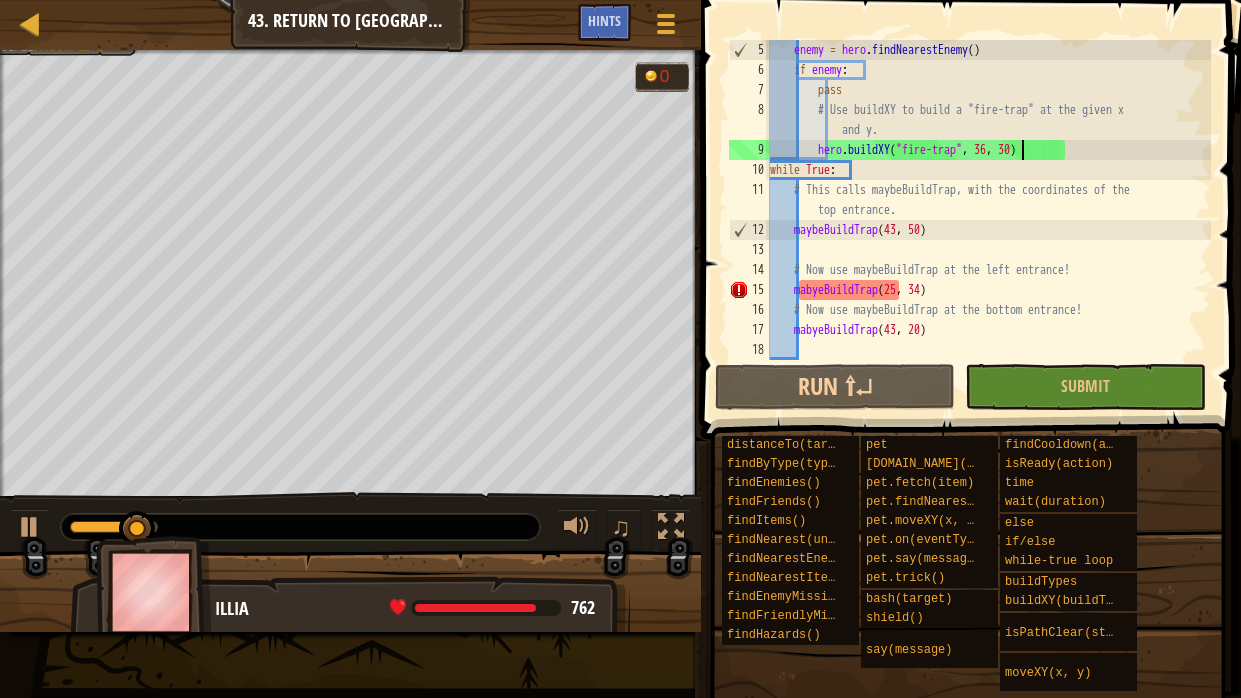 click on "enemy   =   hero . findNearestEnemy ( )      if   enemy :          pass          # Use buildXY to build a "fire-trap" at the given x               and y.          hero . buildXY ( "fire-trap" ,   36 ,   30 ) while   True :      # This calls maybeBuildTrap, with the coordinates of the           top entrance.      maybeBuildTrap ( 43 ,   50 )           # Now use maybeBuildTrap at the left entrance!      mabyeBuildTrap ( 25 ,   34 )      # Now use maybeBuildTrap at the bottom entrance!      mabyeBuildTrap ( 43 ,   20 )" at bounding box center (988, 220) 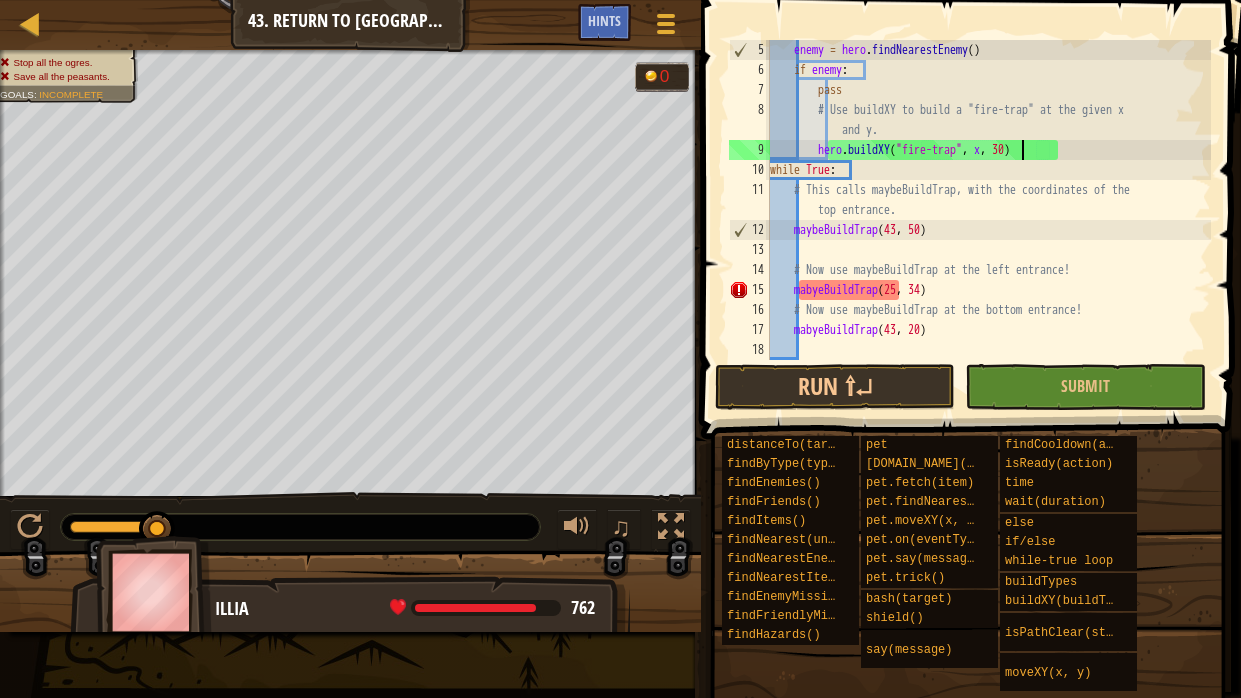click on "enemy   =   hero . findNearestEnemy ( )      if   enemy :          pass          # Use buildXY to build a "fire-trap" at the given x               and y.          hero . buildXY ( "fire-trap" ,   x ,   30 ) while   True :      # This calls maybeBuildTrap, with the coordinates of the           top entrance.      maybeBuildTrap ( 43 ,   50 )           # Now use maybeBuildTrap at the left entrance!      mabyeBuildTrap ( 25 ,   34 )      # Now use maybeBuildTrap at the bottom entrance!      mabyeBuildTrap ( 43 ,   20 )" at bounding box center (988, 220) 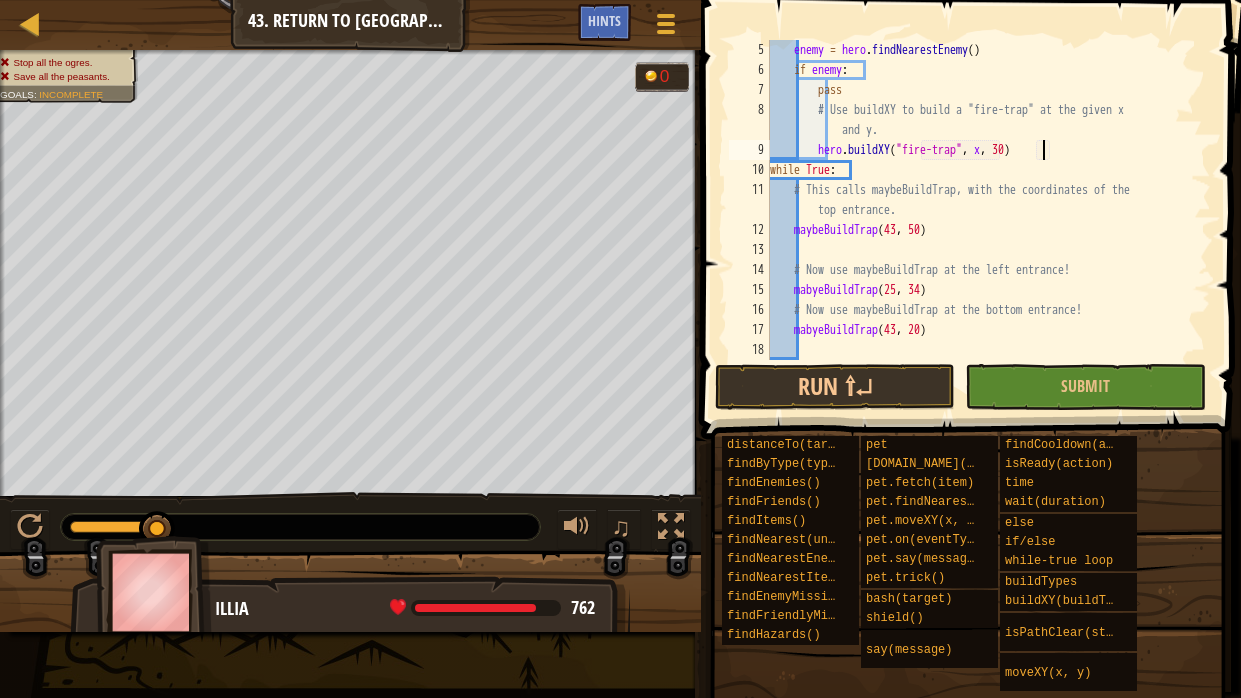 click on "enemy   =   hero . findNearestEnemy ( )      if   enemy :          pass          # Use buildXY to build a "fire-trap" at the given x               and y.          hero . buildXY ( "fire-trap" ,   x ,   30 ) while   True :      # This calls maybeBuildTrap, with the coordinates of the           top entrance.      maybeBuildTrap ( 43 ,   50 )           # Now use maybeBuildTrap at the left entrance!      mabyeBuildTrap ( 25 ,   34 )      # Now use maybeBuildTrap at the bottom entrance!      mabyeBuildTrap ( 43 ,   20 )" at bounding box center [988, 220] 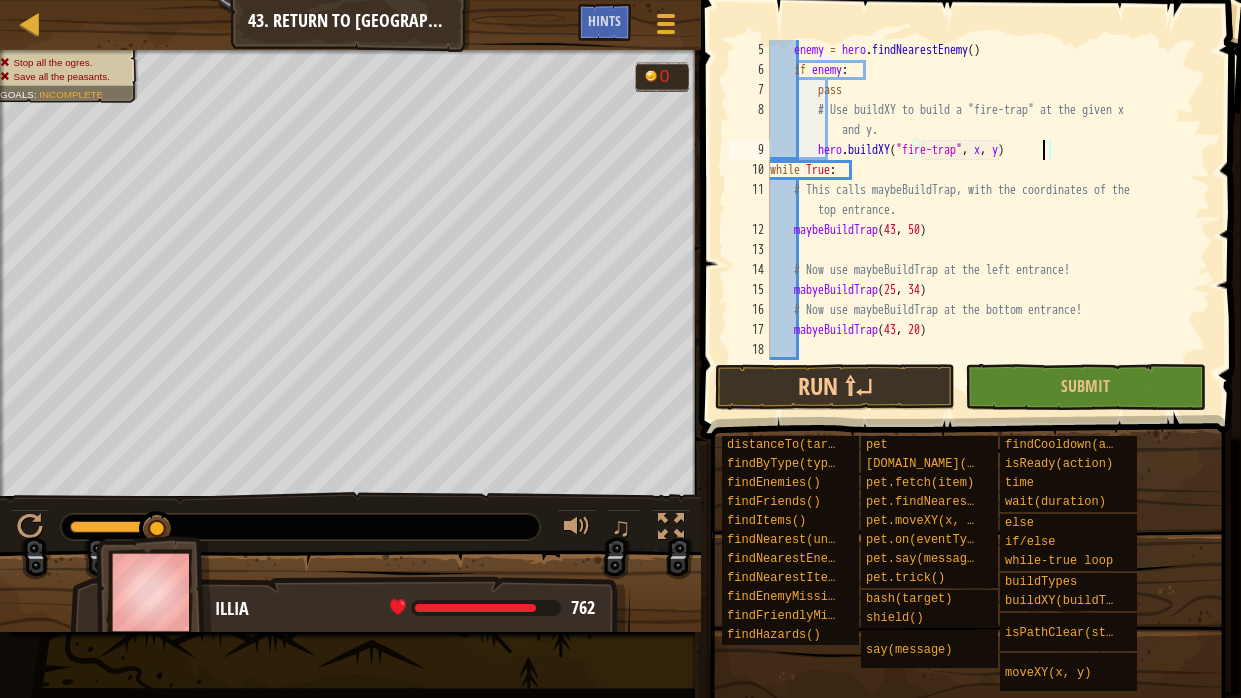 scroll, scrollTop: 9, scrollLeft: 21, axis: both 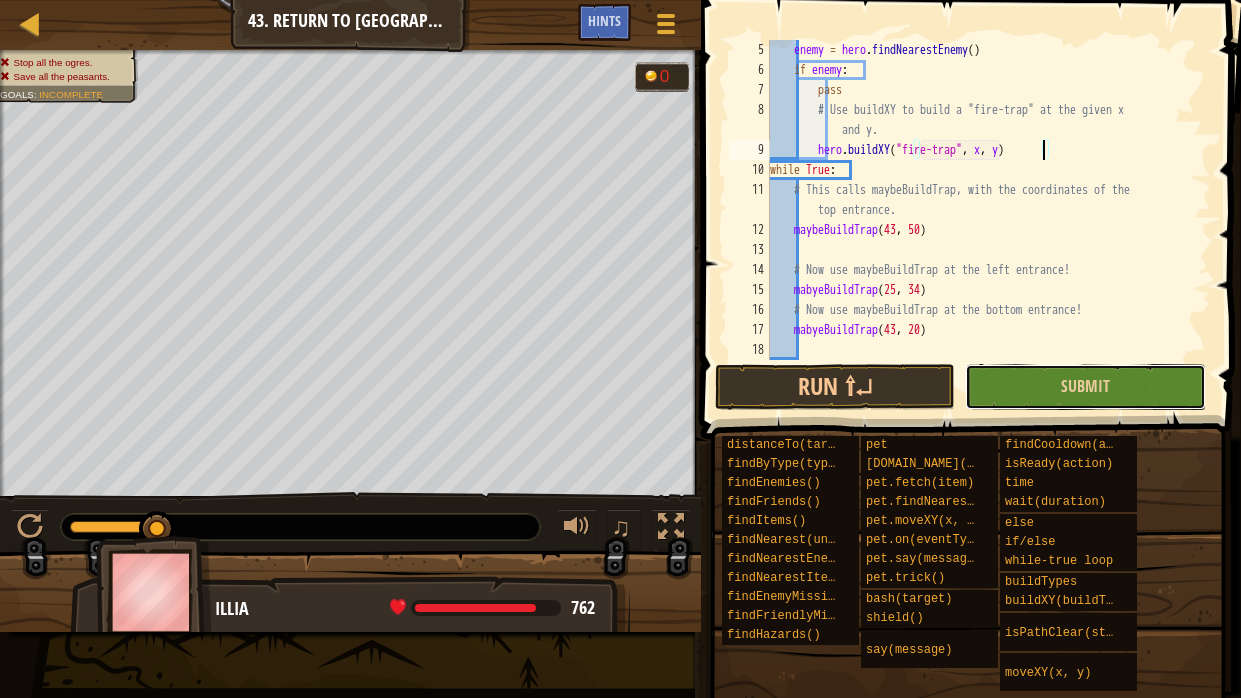click on "Submit" at bounding box center (1085, 387) 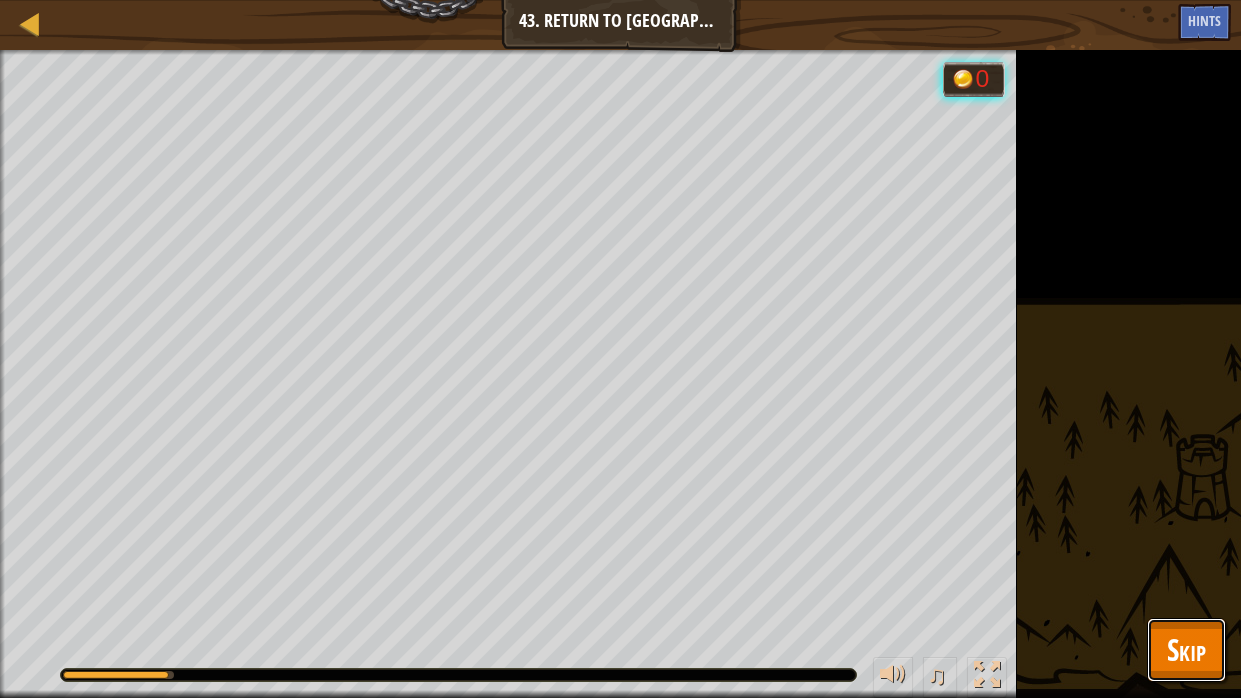 click on "Skip" at bounding box center (1186, 649) 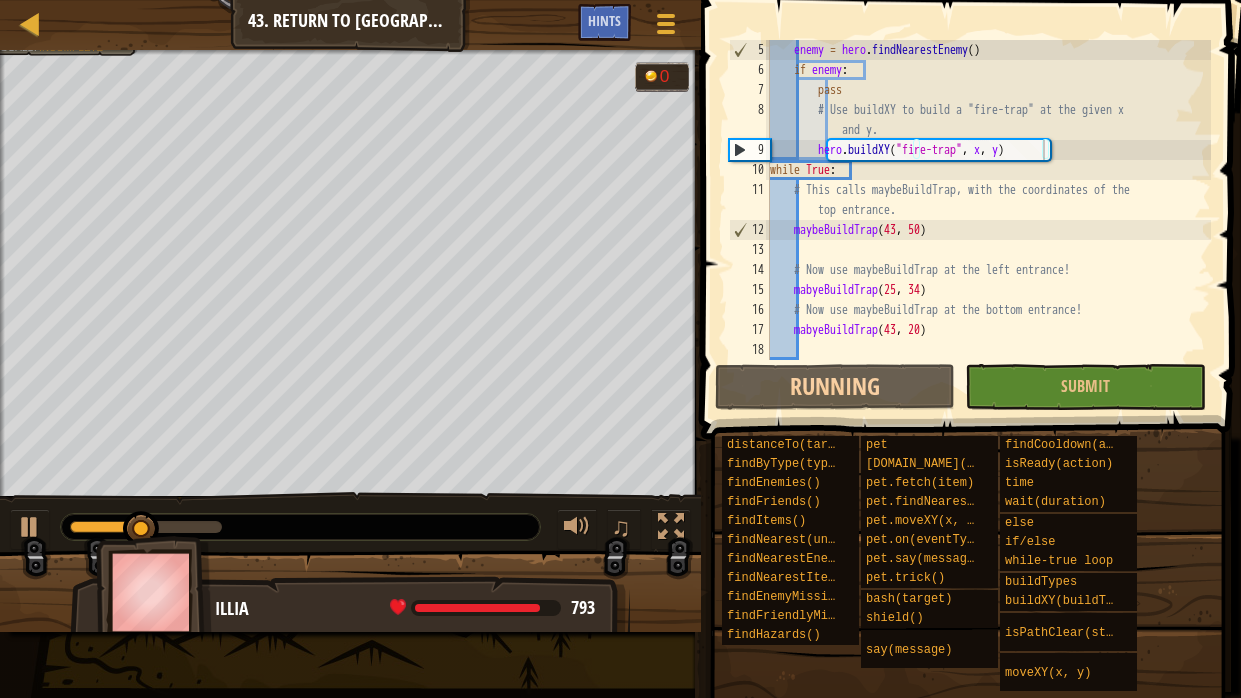 click on "enemy   =   hero . findNearestEnemy ( )      if   enemy :          pass          # Use buildXY to build a "fire-trap" at the given x               and y.          hero . buildXY ( "fire-trap" ,   x ,   y ) while   True :      # This calls maybeBuildTrap, with the coordinates of the           top entrance.      maybeBuildTrap ( 43 ,   50 )           # Now use maybeBuildTrap at the left entrance!      mabyeBuildTrap ( 25 ,   34 )      # Now use maybeBuildTrap at the bottom entrance!      mabyeBuildTrap ( 43 ,   20 )" at bounding box center (988, 220) 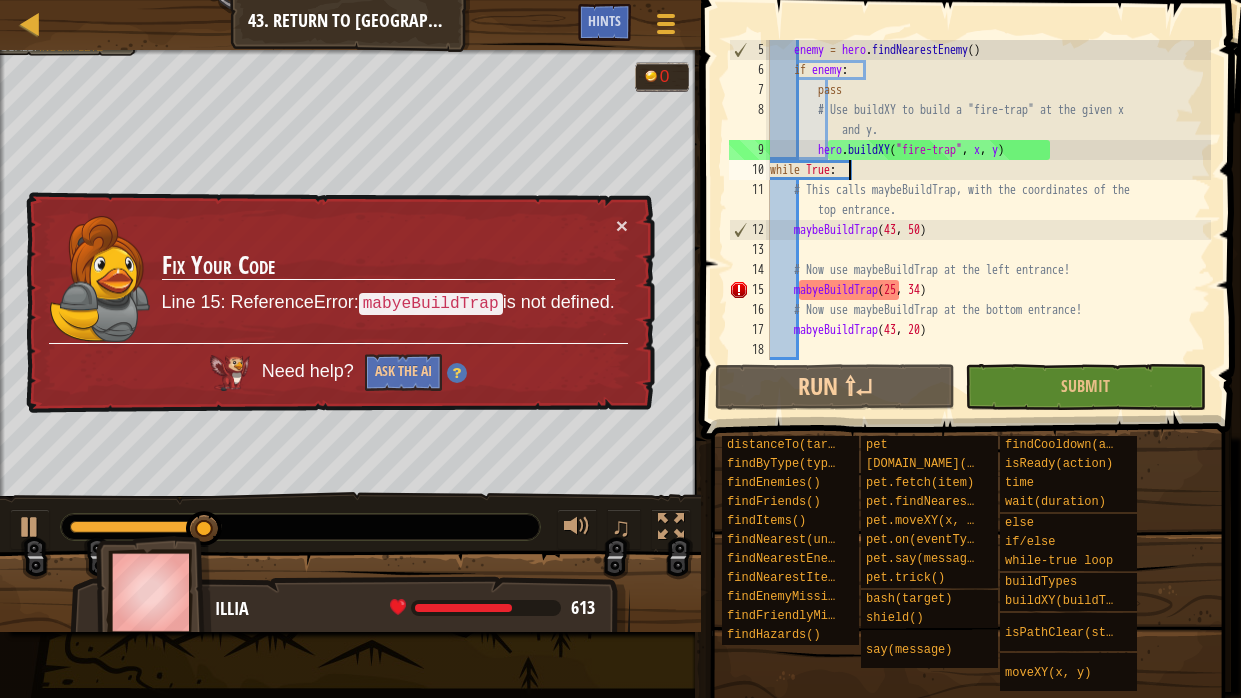scroll, scrollTop: 9, scrollLeft: 5, axis: both 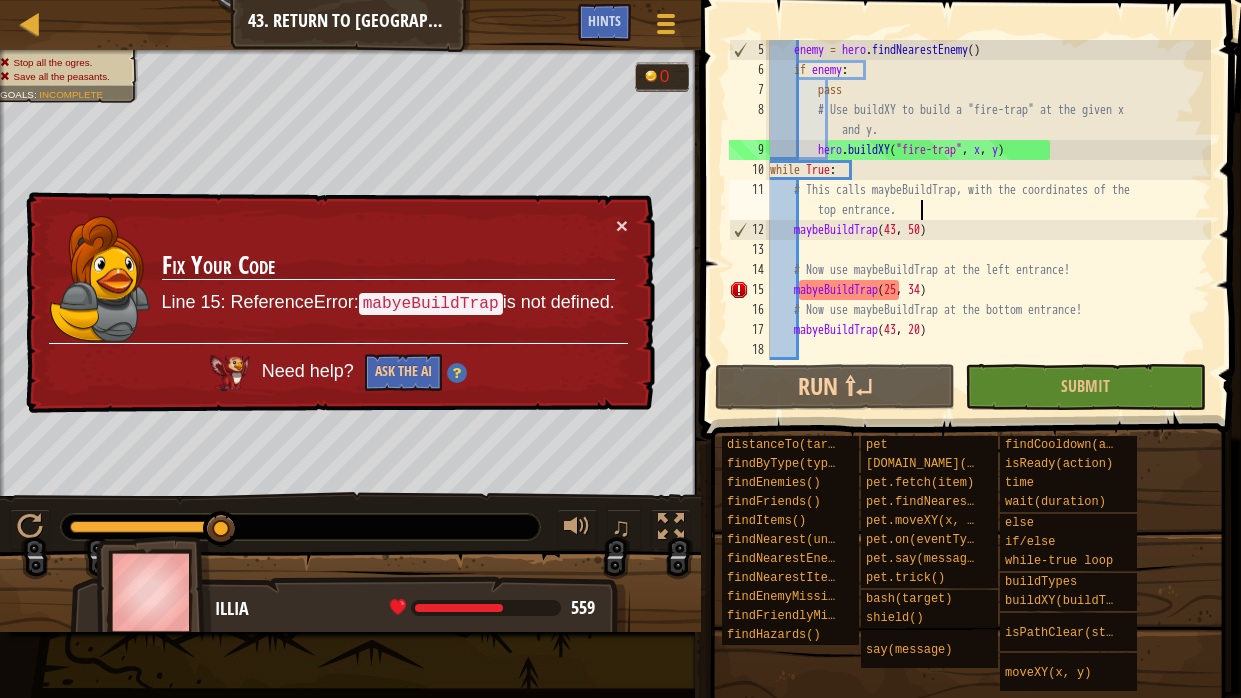 type on "maybeBuildTrap(43, 50)" 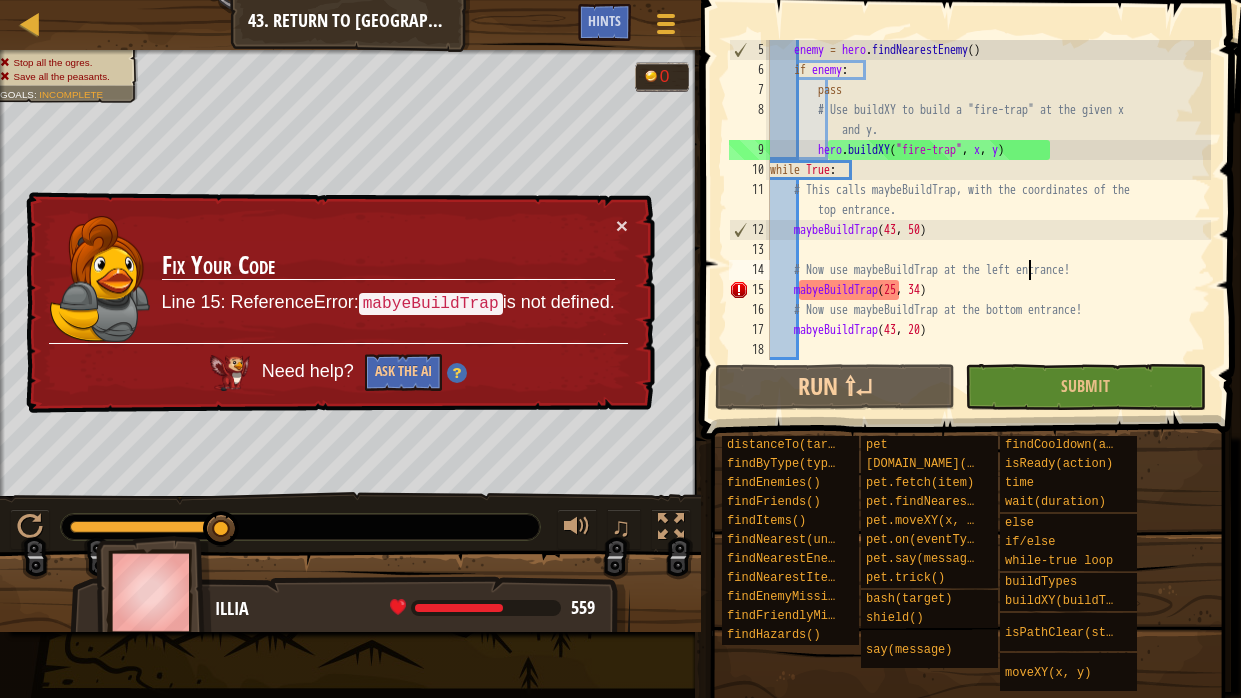 click on "enemy   =   hero . findNearestEnemy ( )      if   enemy :          pass          # Use buildXY to build a "fire-trap" at the given x               and y.          hero . buildXY ( "fire-trap" ,   x ,   y ) while   True :      # This calls maybeBuildTrap, with the coordinates of the           top entrance.      maybeBuildTrap ( 43 ,   50 )           # Now use maybeBuildTrap at the left entrance!      mabyeBuildTrap ( 25 ,   34 )      # Now use maybeBuildTrap at the bottom entrance!      mabyeBuildTrap ( 43 ,   20 )" at bounding box center [988, 220] 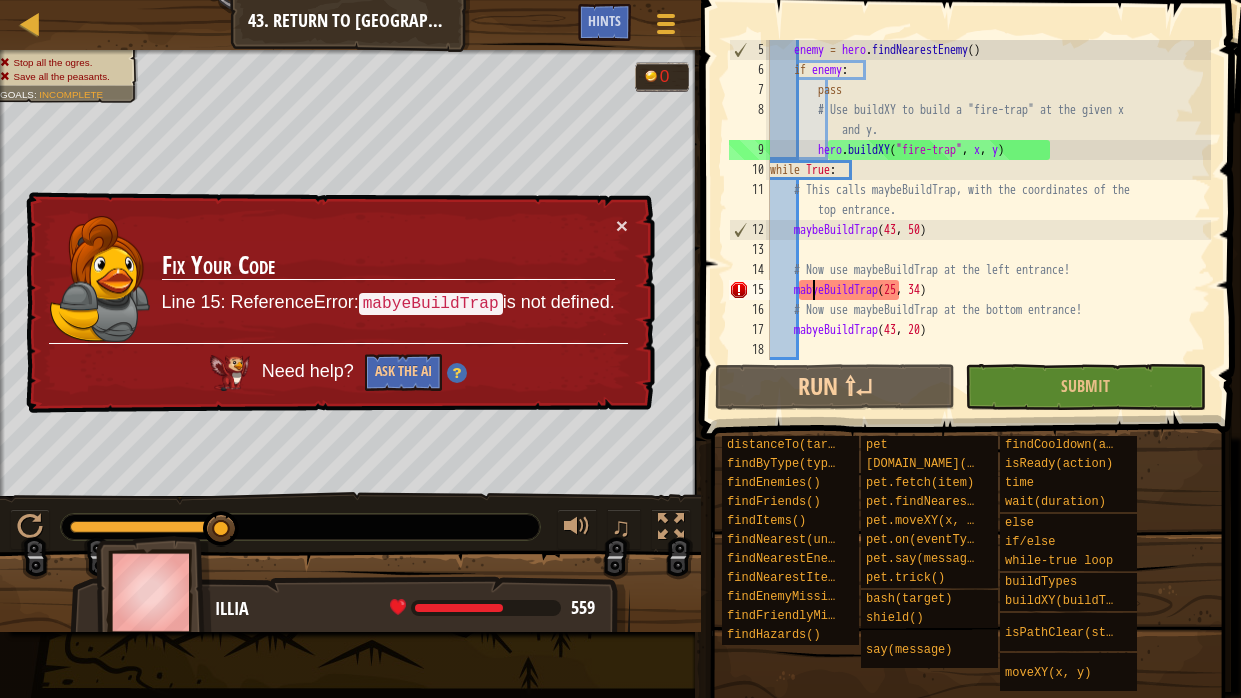 scroll, scrollTop: 9, scrollLeft: 3, axis: both 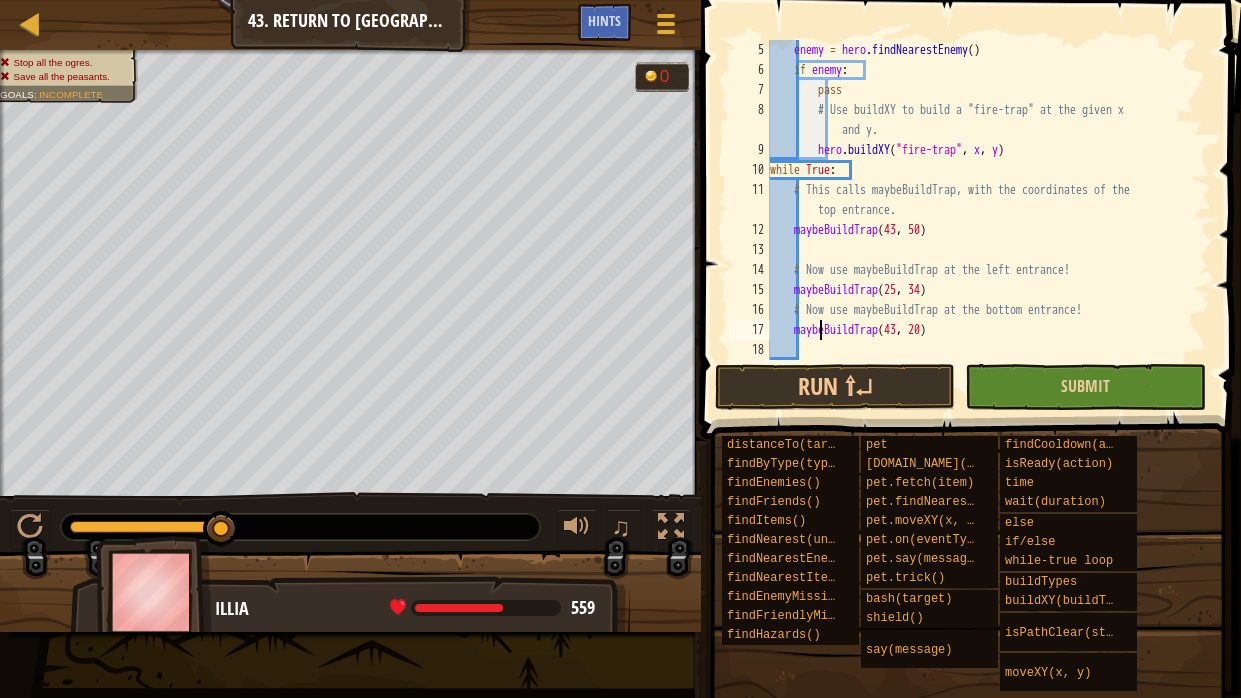 type on "maybeBuildTrap(43, 20)" 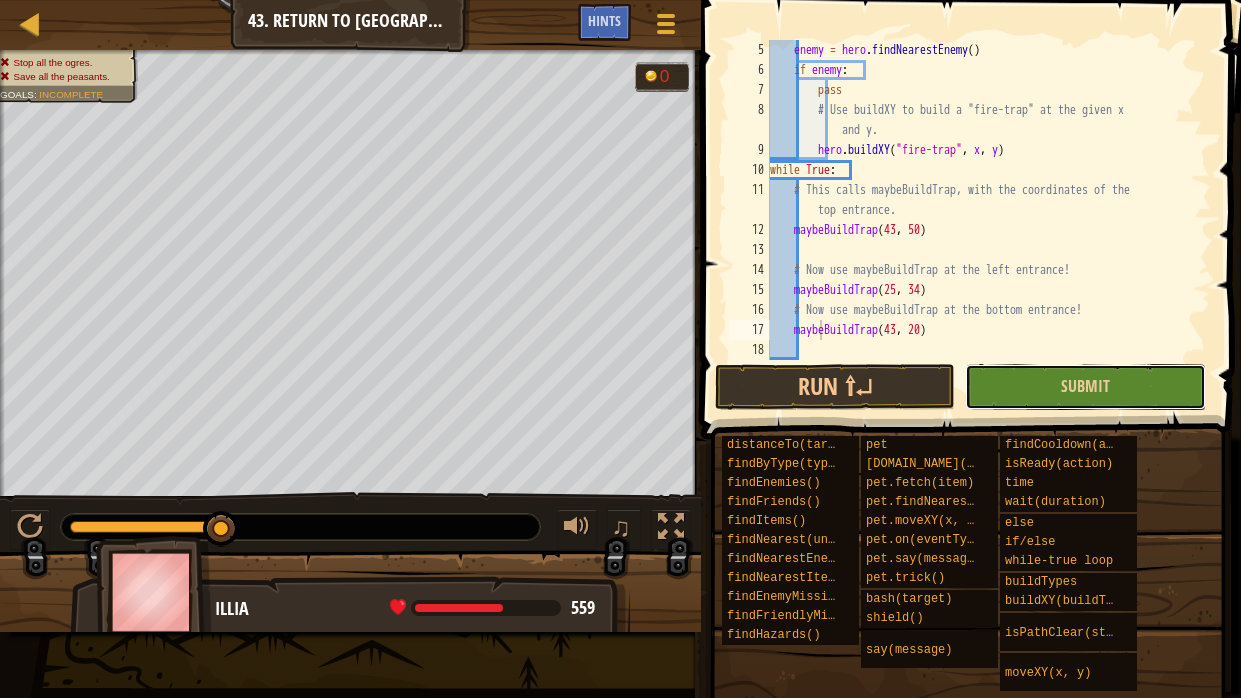 click on "Submit" at bounding box center [1085, 387] 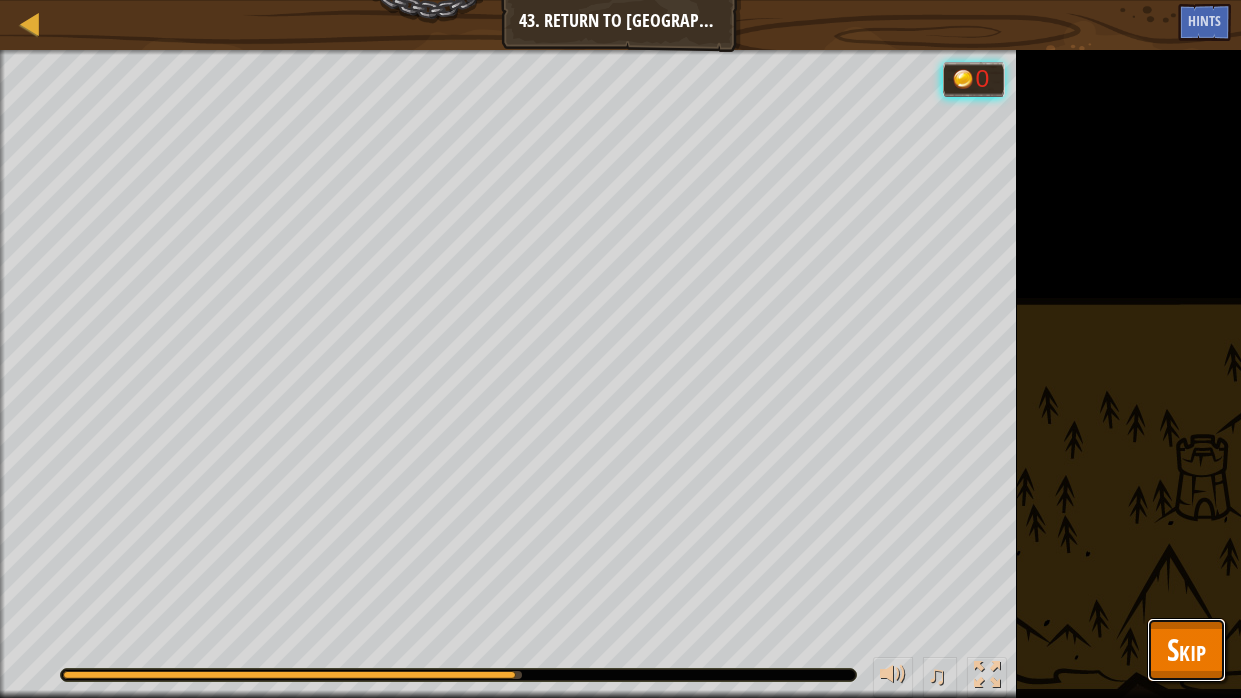 click on "Skip" at bounding box center [1186, 649] 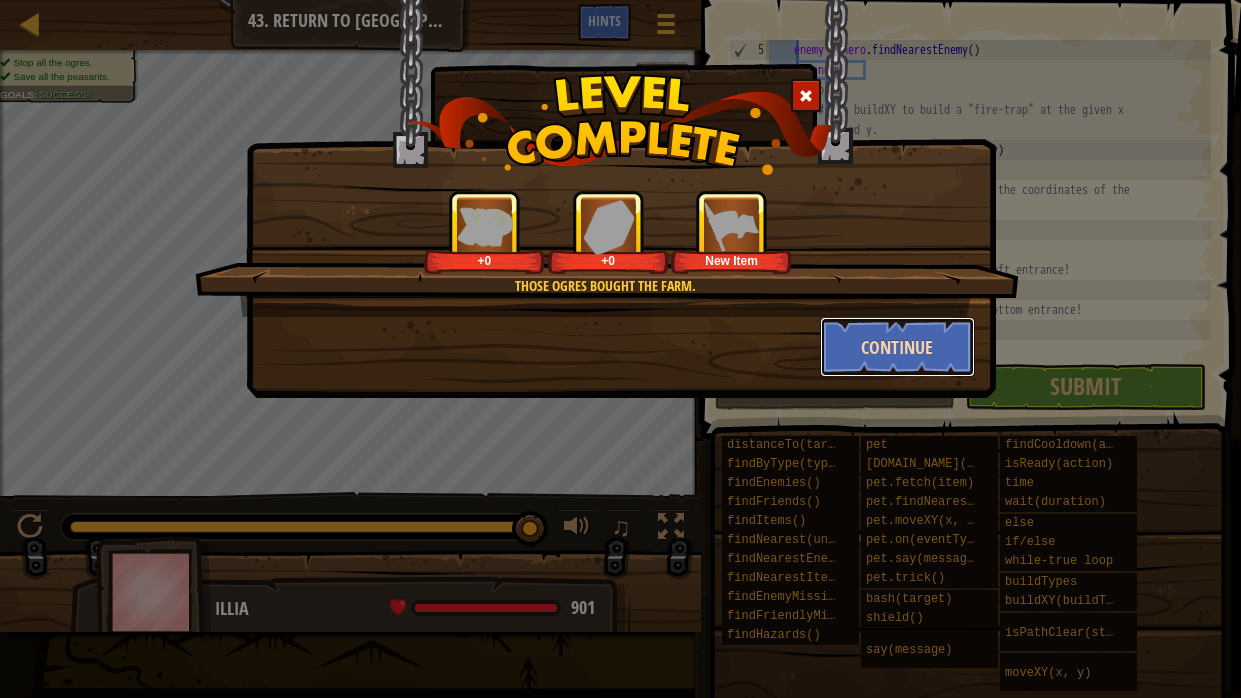 click on "Continue" at bounding box center (897, 347) 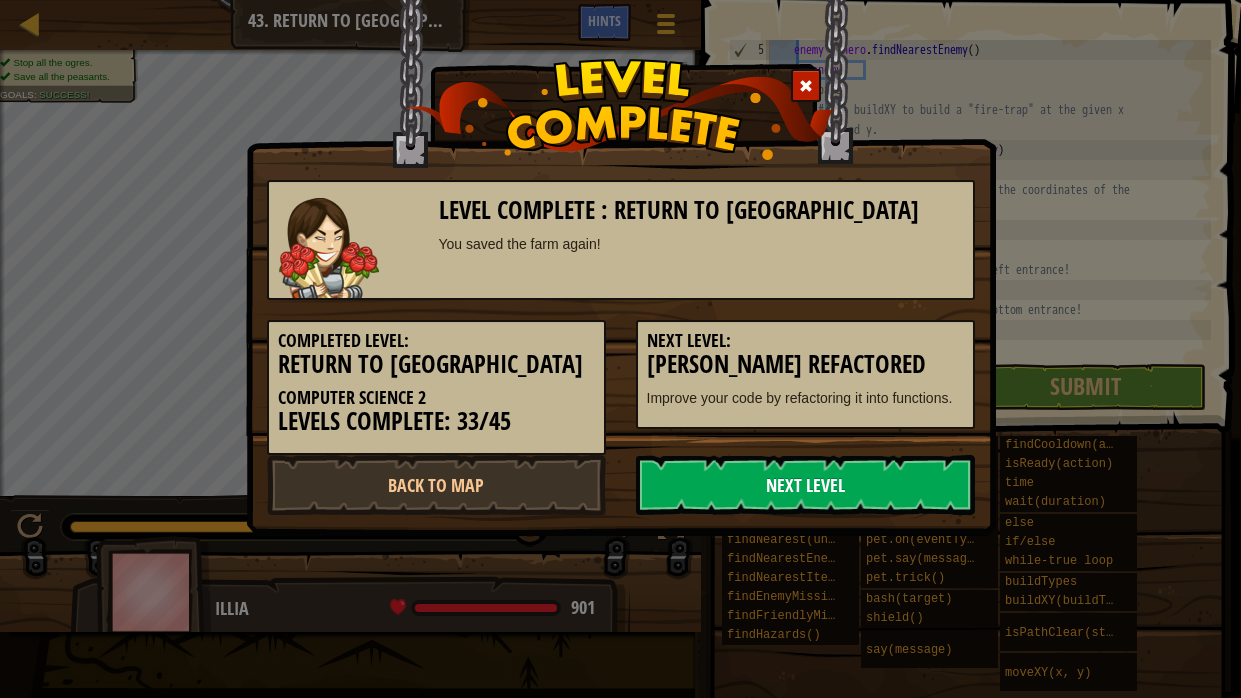 click on "Next Level" at bounding box center (805, 485) 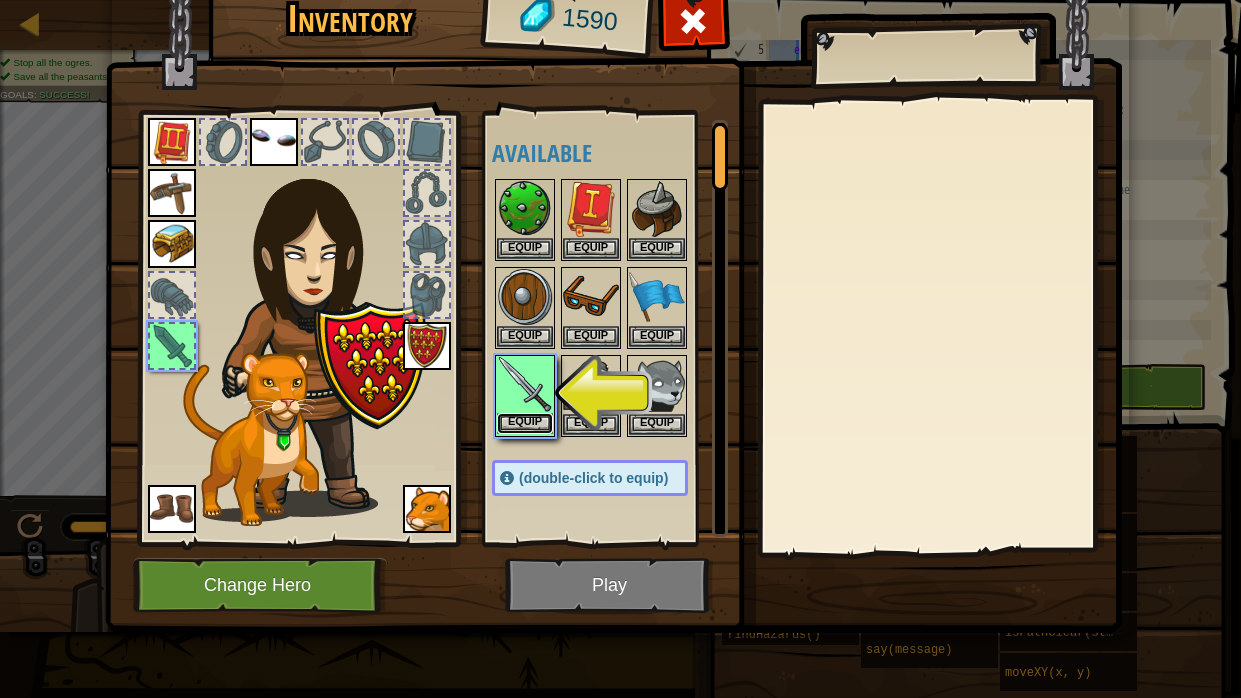 click on "Equip" at bounding box center [525, 423] 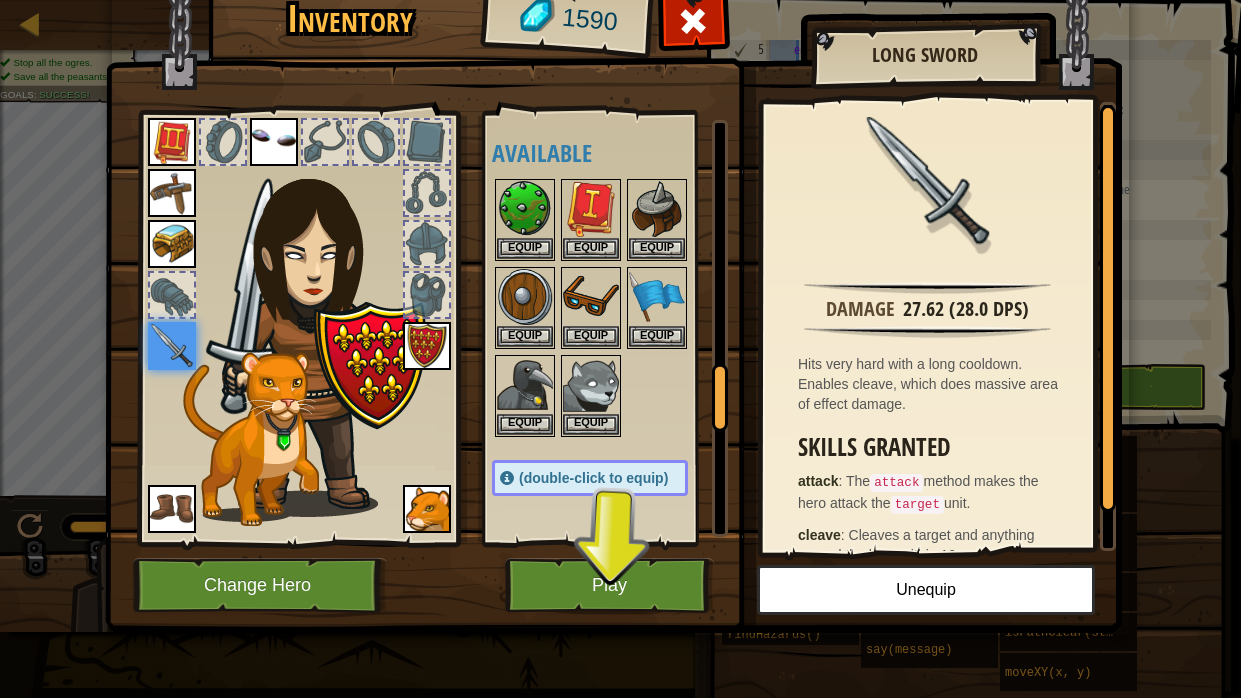 drag, startPoint x: 727, startPoint y: 177, endPoint x: 652, endPoint y: 416, distance: 250.49152 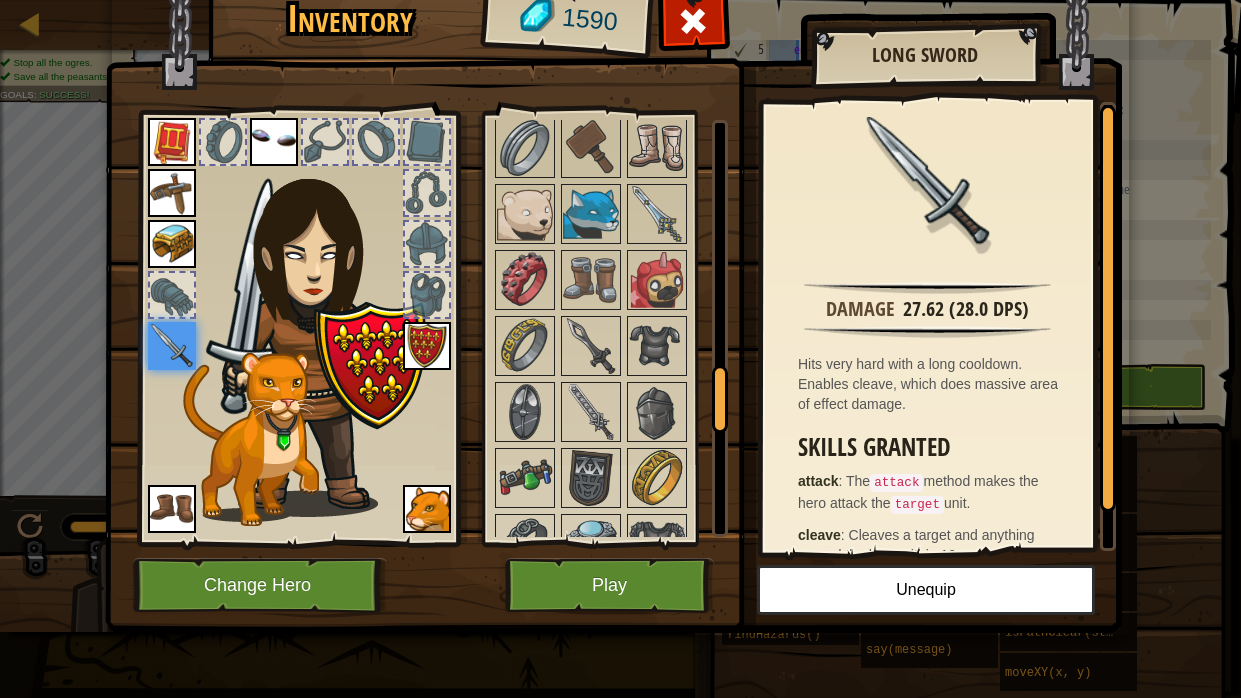 drag, startPoint x: 713, startPoint y: 405, endPoint x: 702, endPoint y: 399, distance: 12.529964 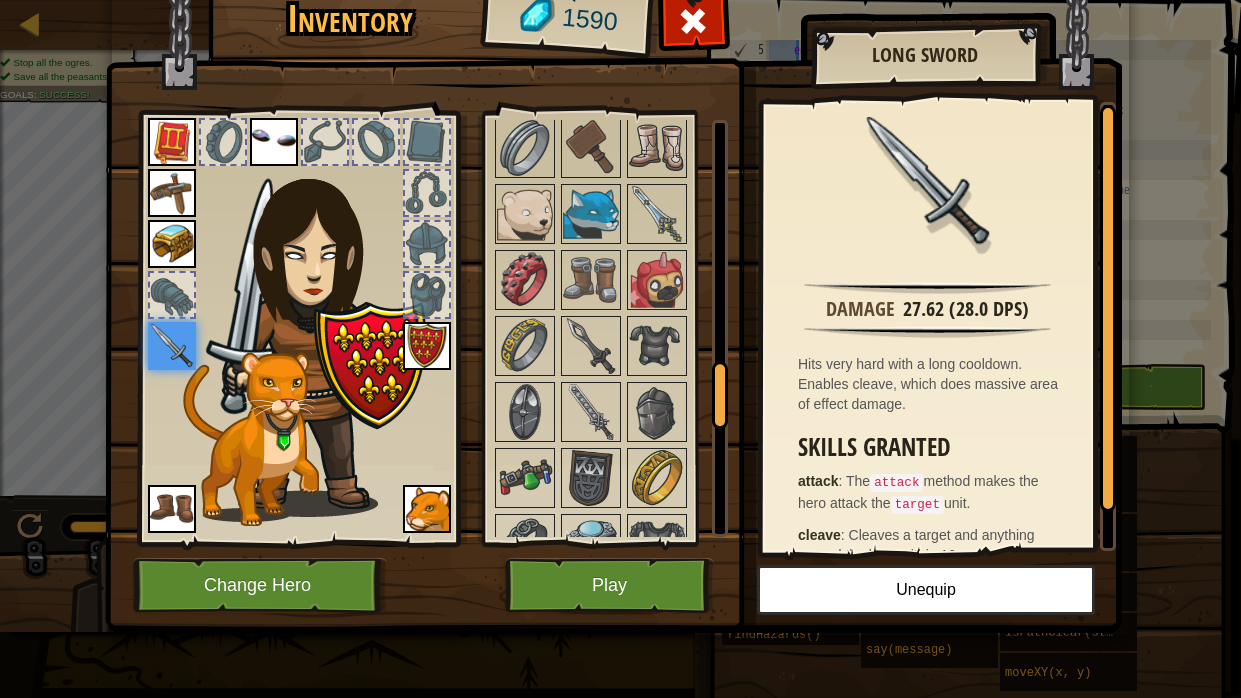 scroll, scrollTop: 1578, scrollLeft: 0, axis: vertical 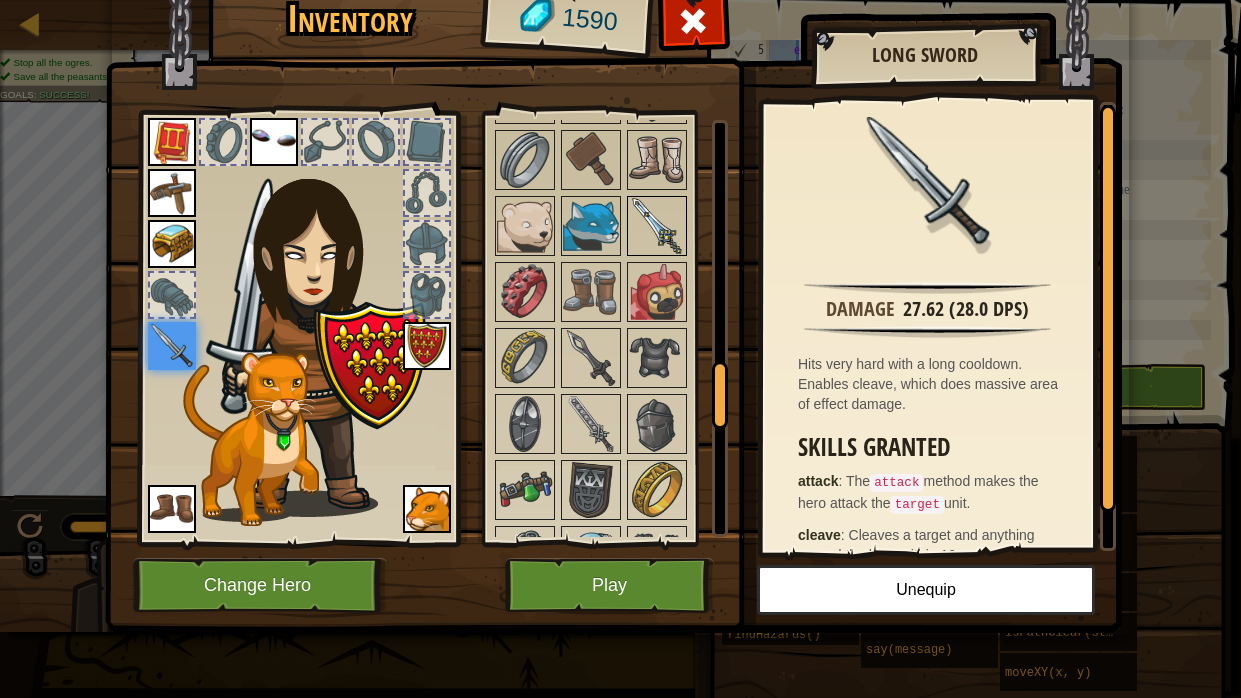 click at bounding box center [657, 226] 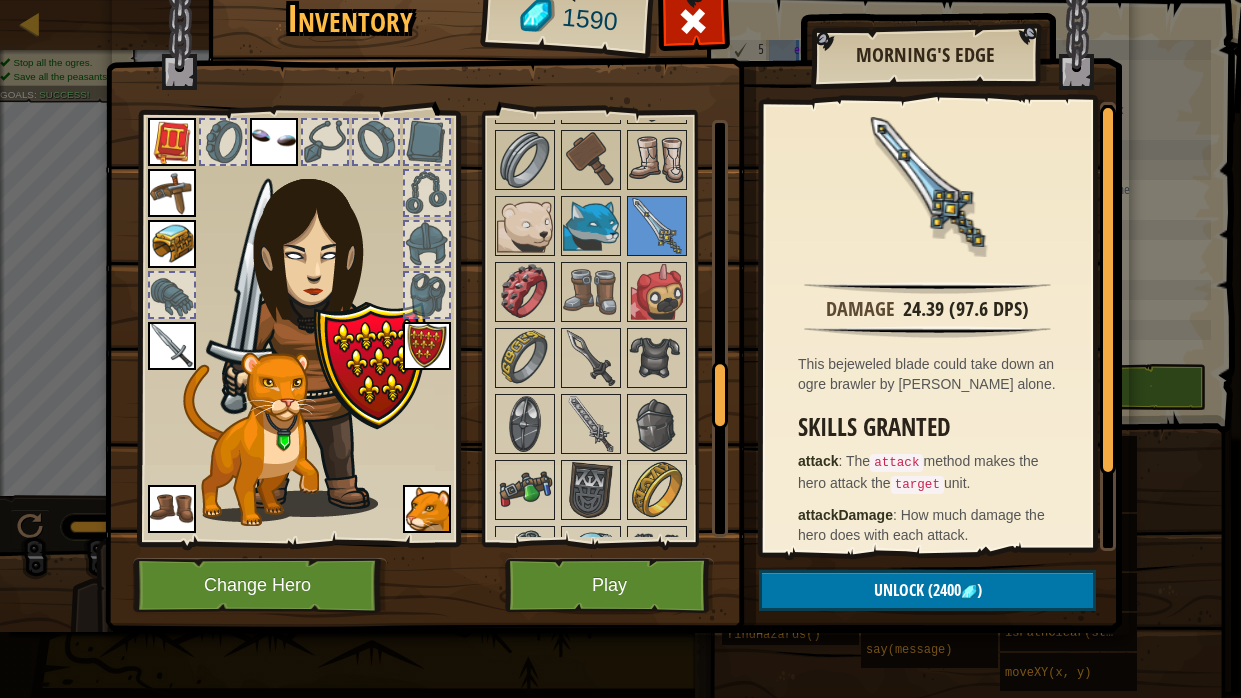 scroll, scrollTop: 2343, scrollLeft: 0, axis: vertical 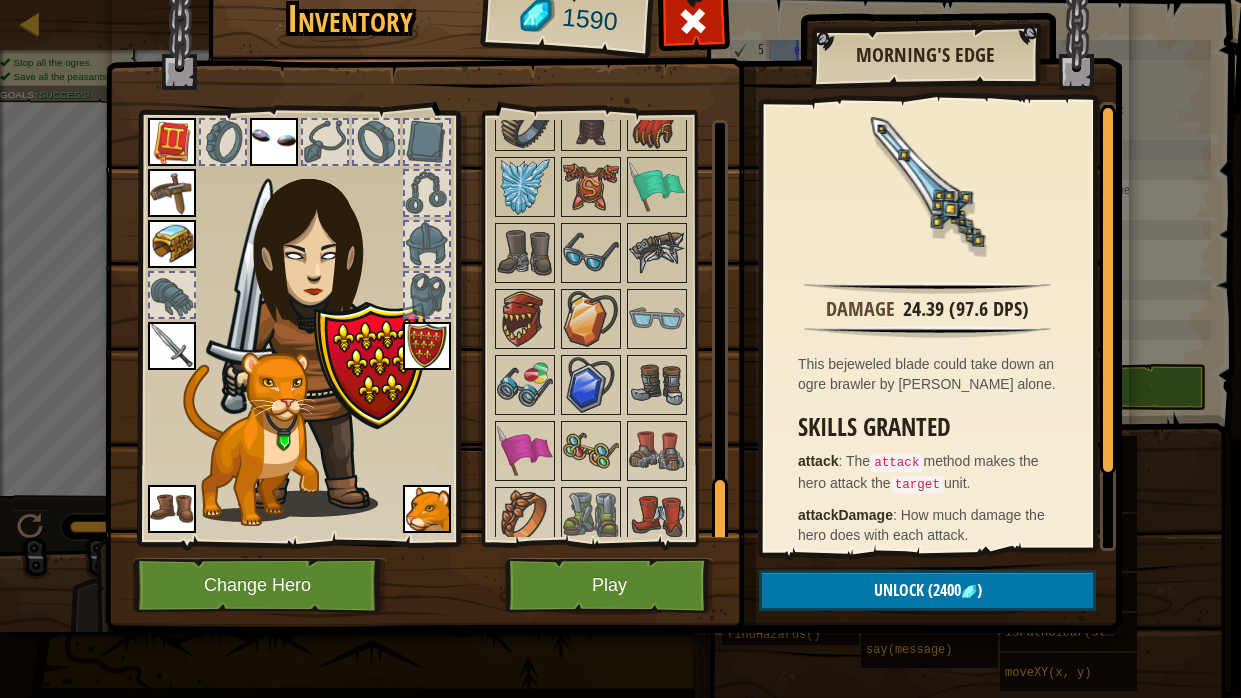 drag, startPoint x: 719, startPoint y: 391, endPoint x: 672, endPoint y: 574, distance: 188.93915 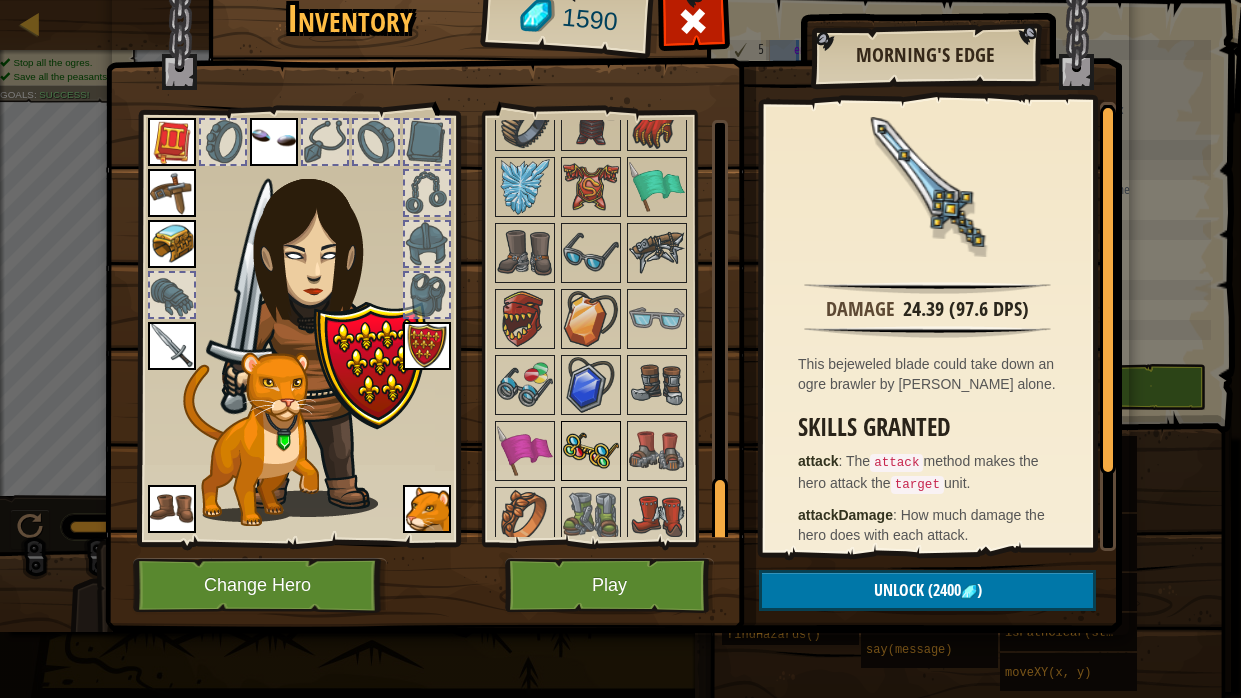 click at bounding box center (591, 451) 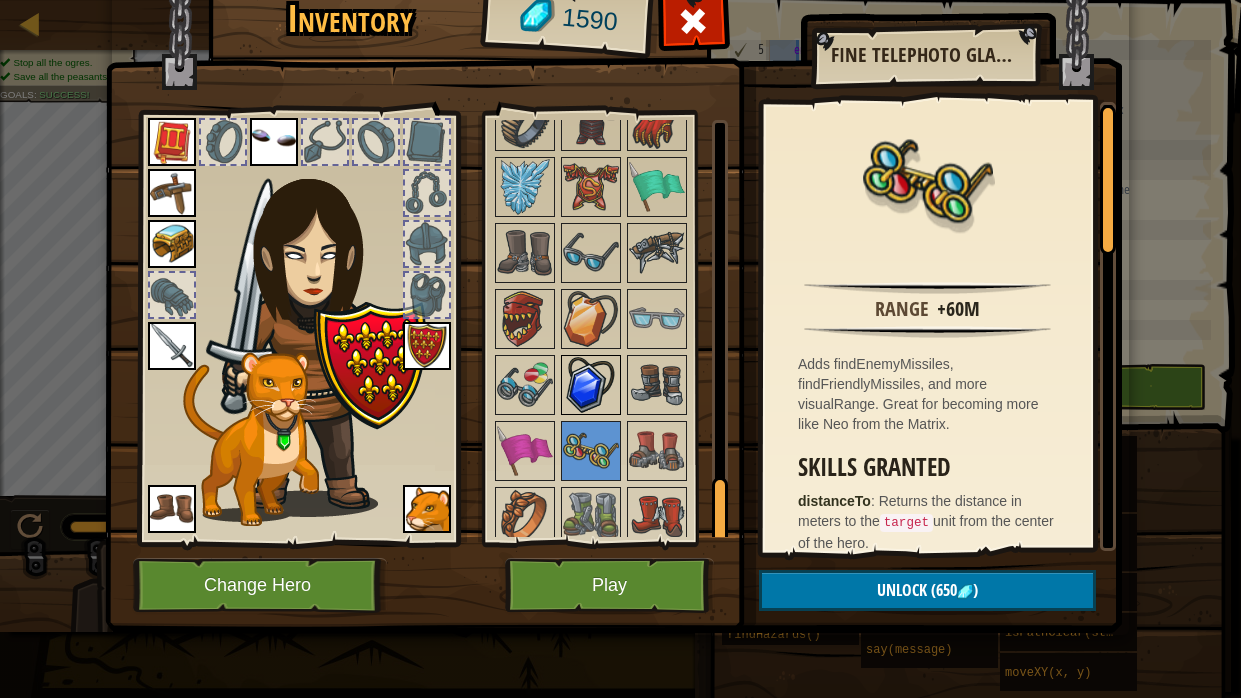 click at bounding box center [591, 385] 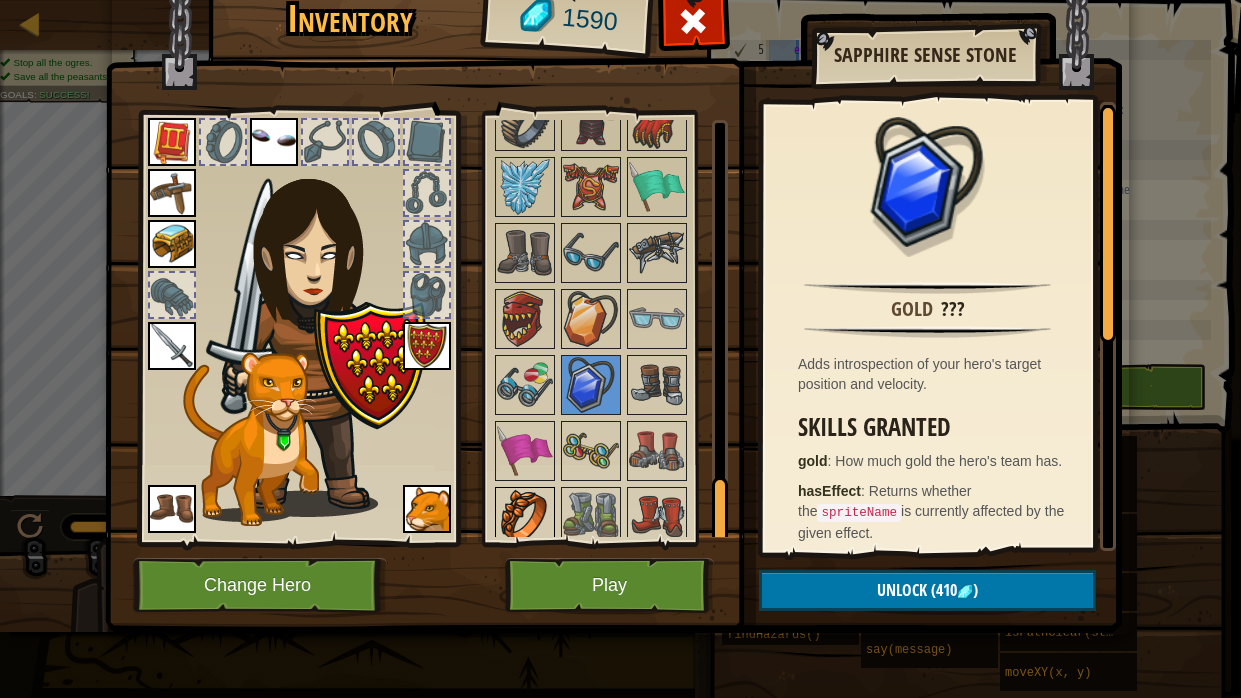 click at bounding box center [525, 517] 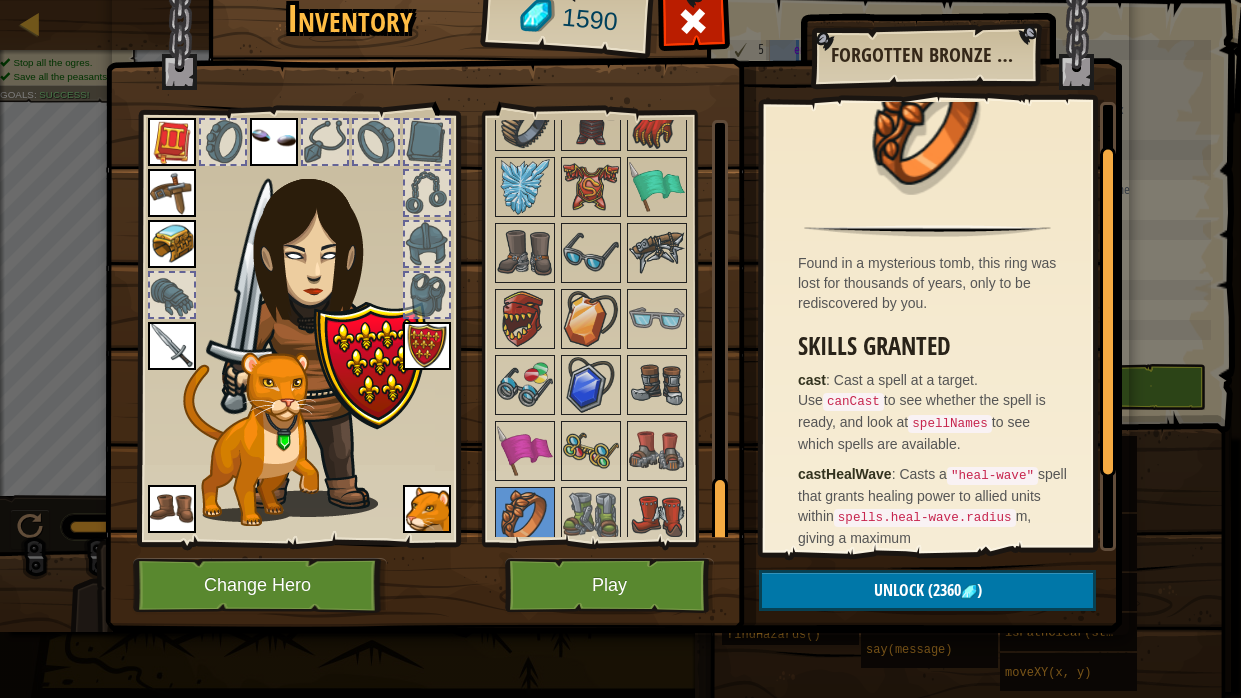scroll, scrollTop: 68, scrollLeft: 0, axis: vertical 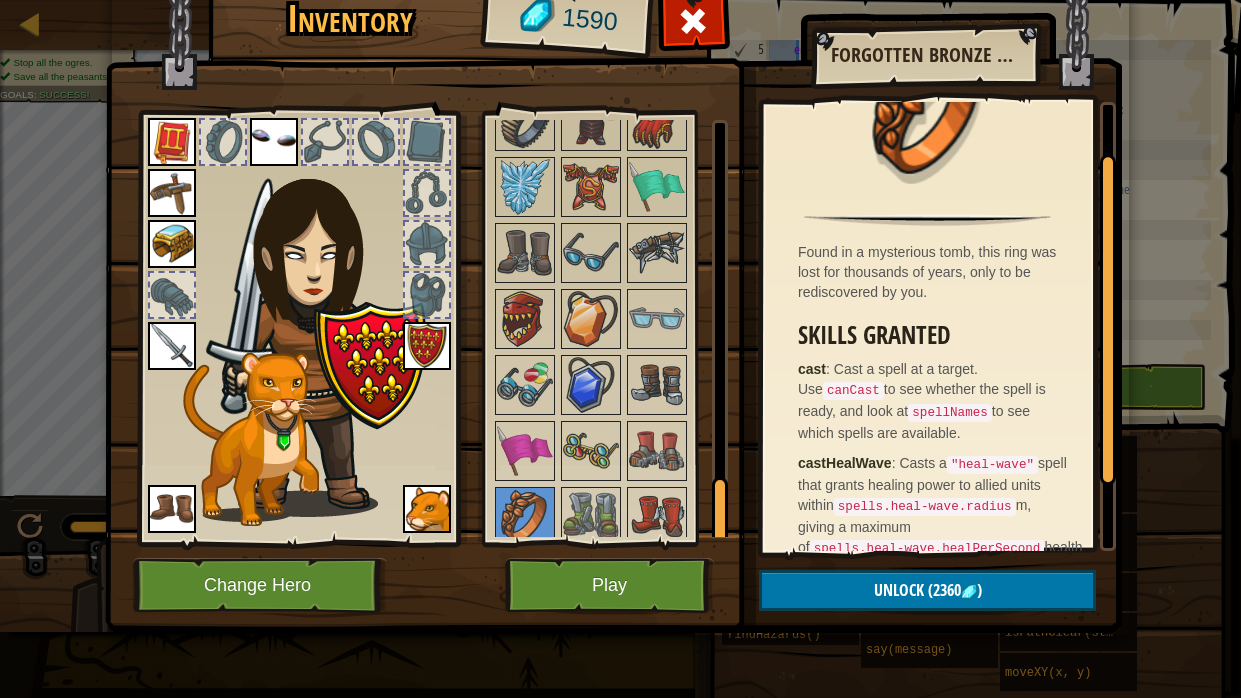 drag, startPoint x: 1108, startPoint y: 316, endPoint x: 1101, endPoint y: 363, distance: 47.518417 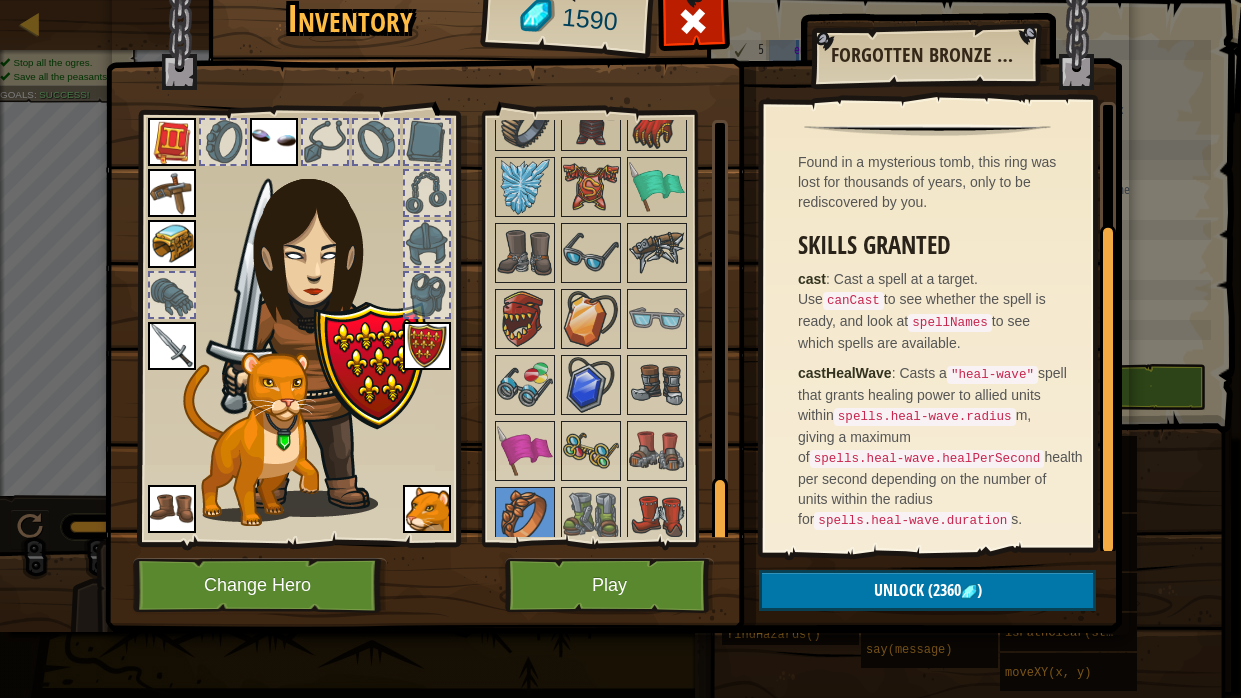 scroll, scrollTop: 169, scrollLeft: 0, axis: vertical 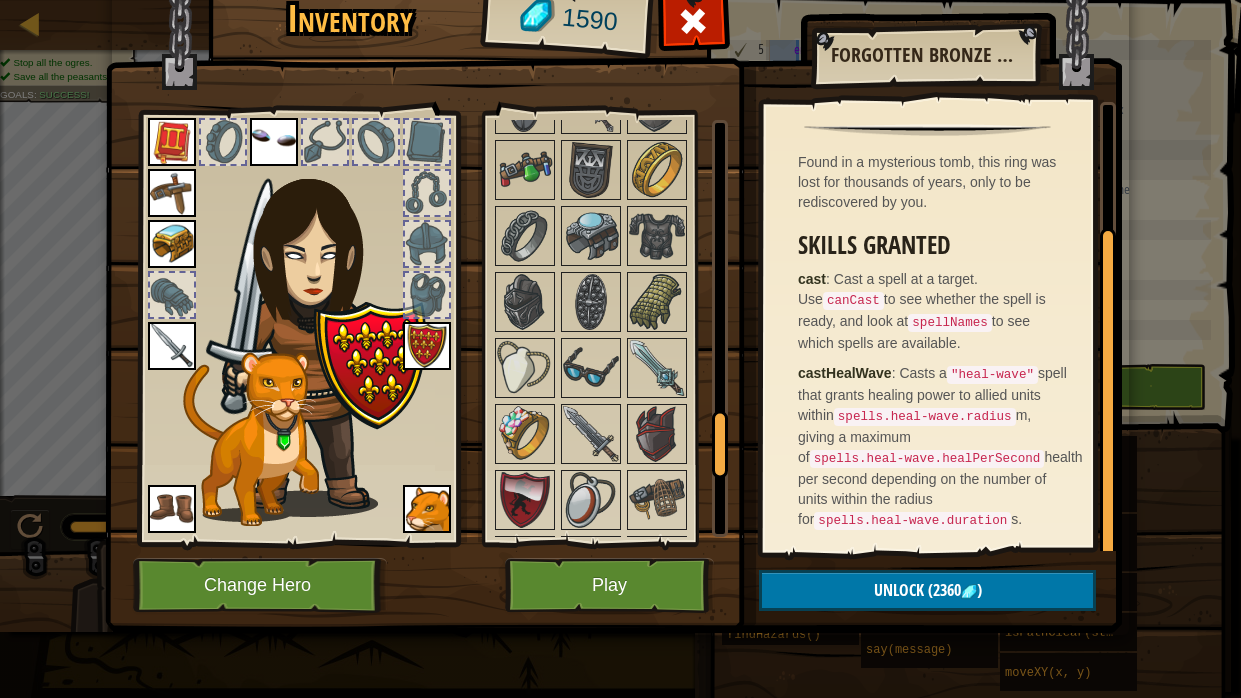 drag, startPoint x: 718, startPoint y: 503, endPoint x: 725, endPoint y: 433, distance: 70.34913 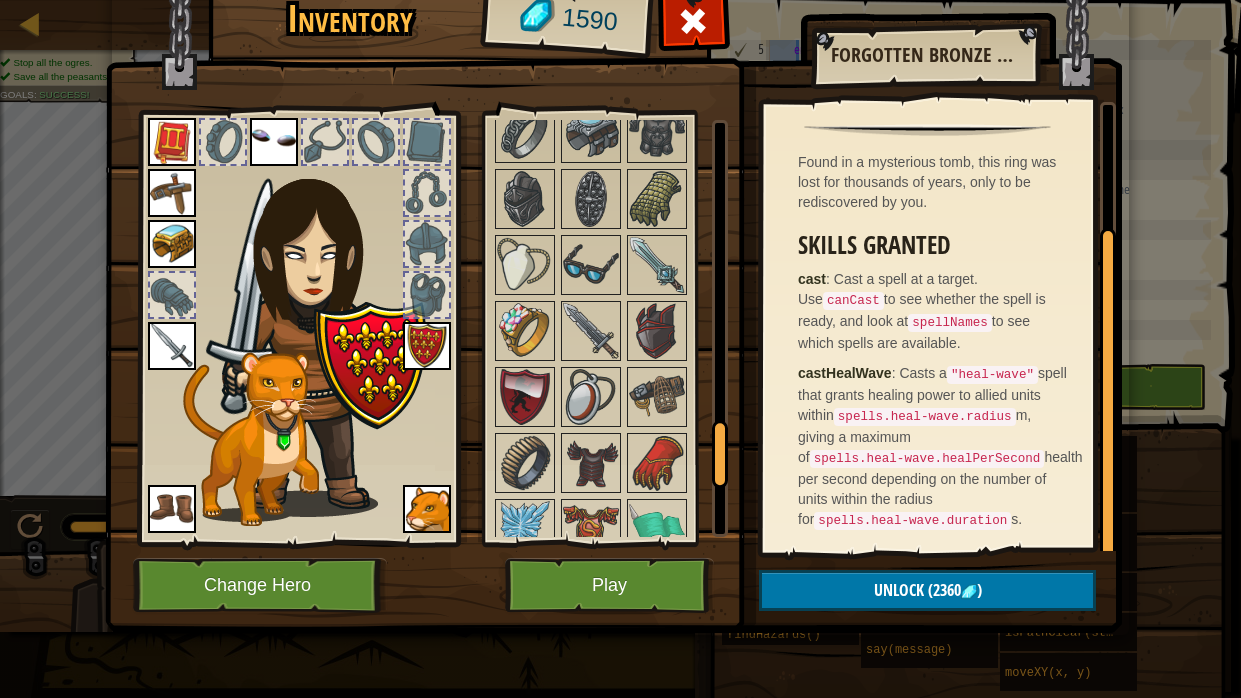 drag, startPoint x: 721, startPoint y: 436, endPoint x: 707, endPoint y: 450, distance: 19.79899 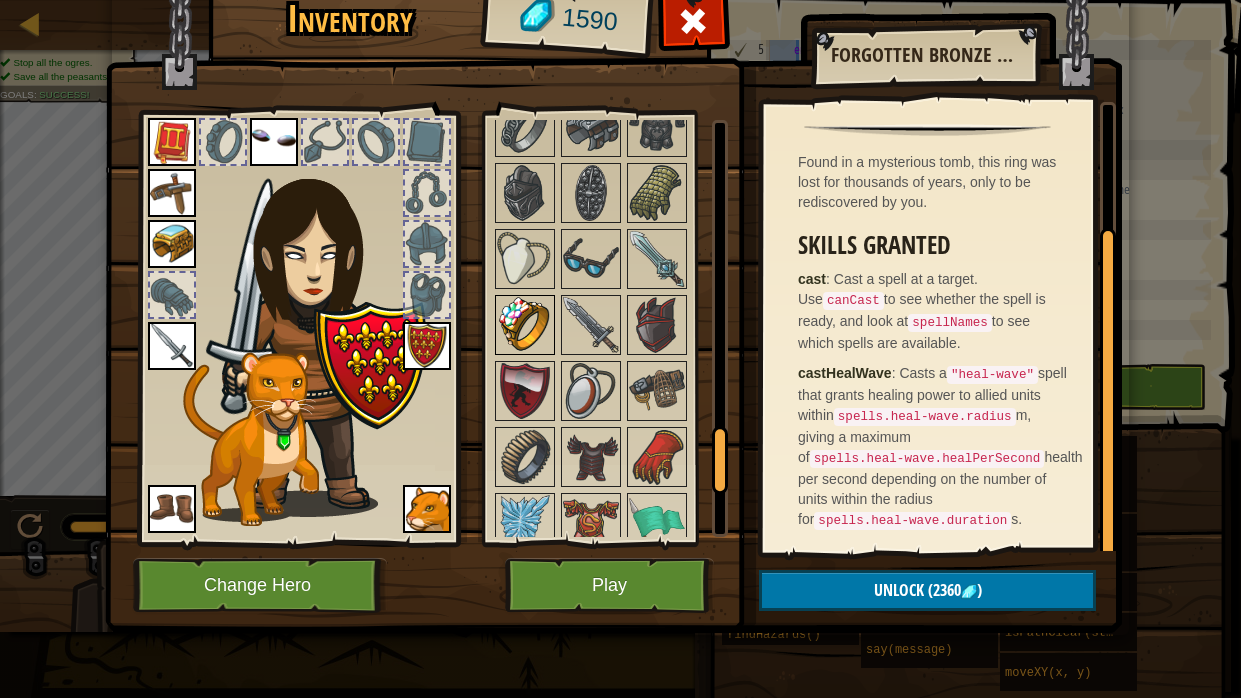 click at bounding box center (525, 325) 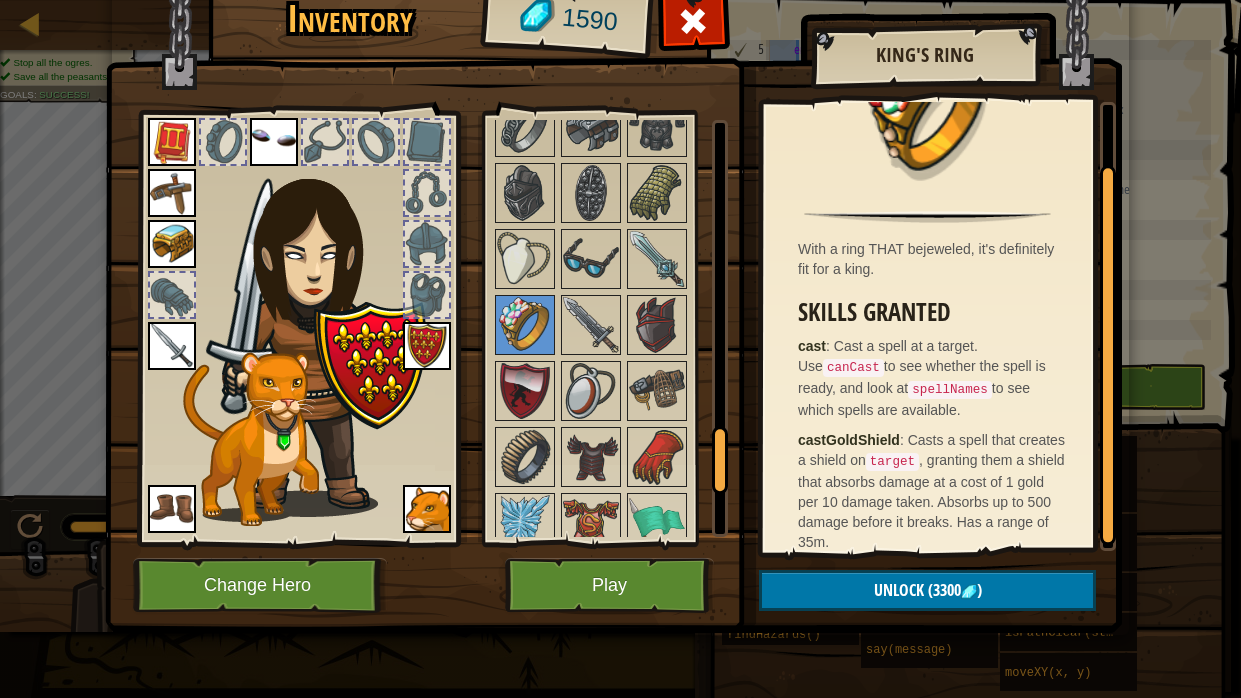 scroll, scrollTop: 87, scrollLeft: 0, axis: vertical 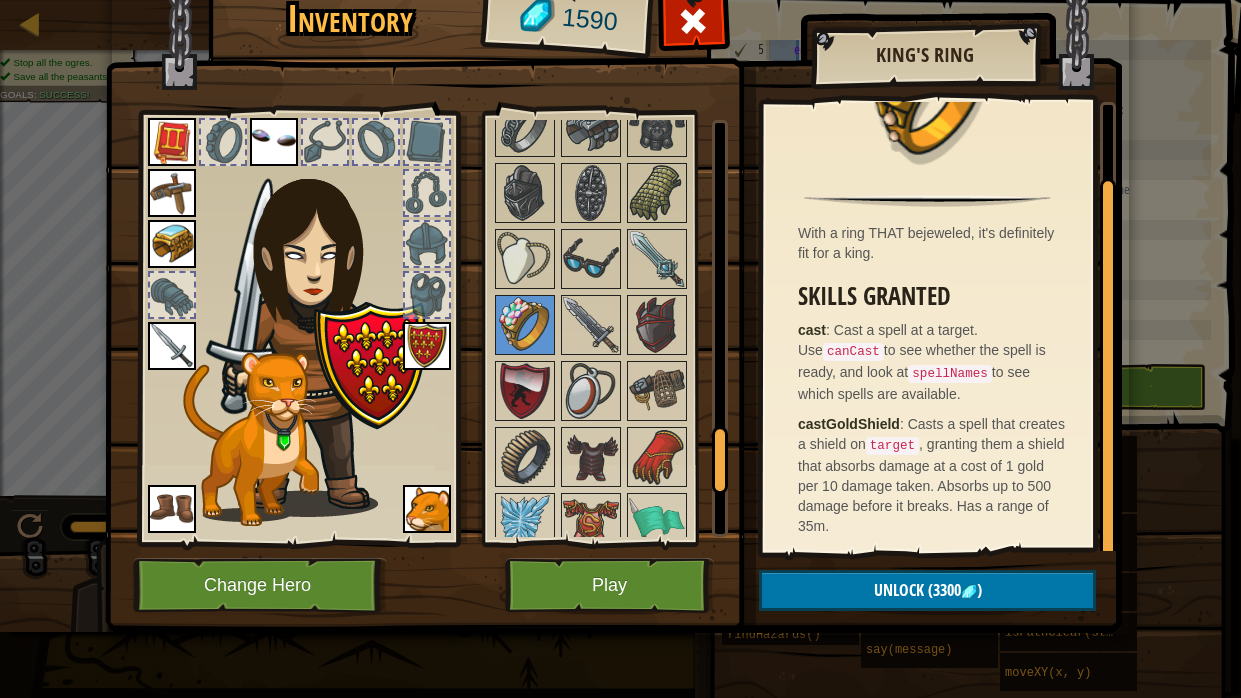 drag, startPoint x: 1105, startPoint y: 386, endPoint x: 1105, endPoint y: 487, distance: 101 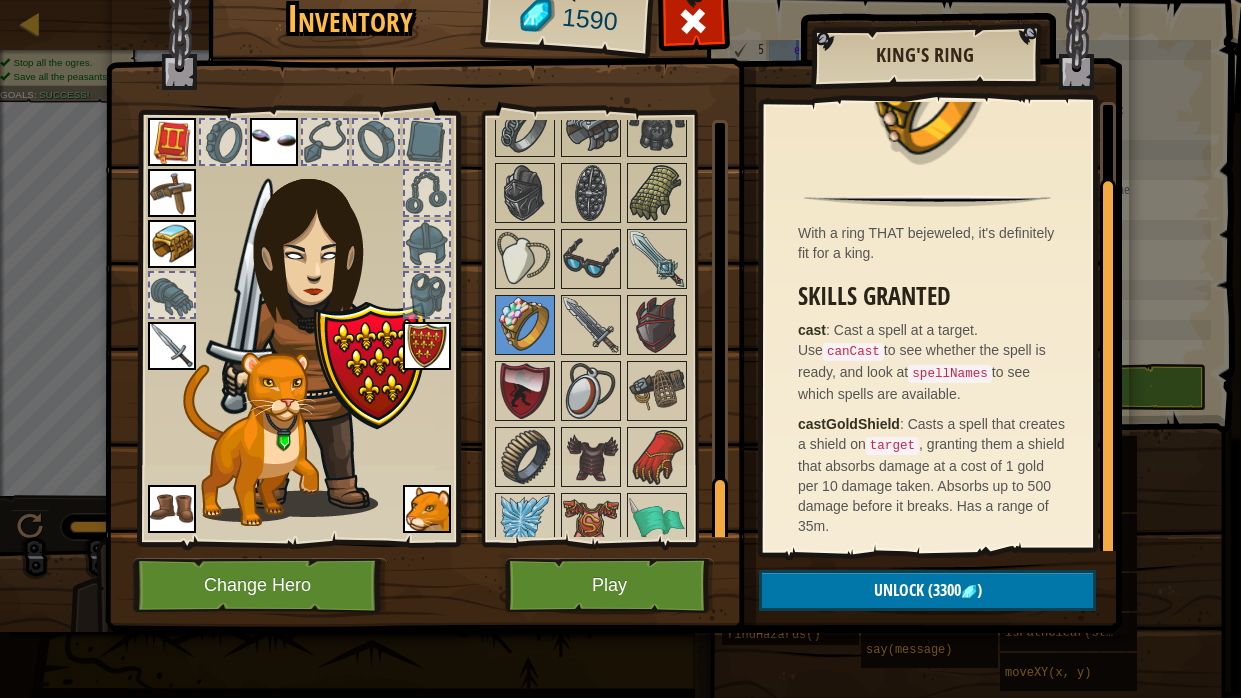 scroll, scrollTop: 2343, scrollLeft: 0, axis: vertical 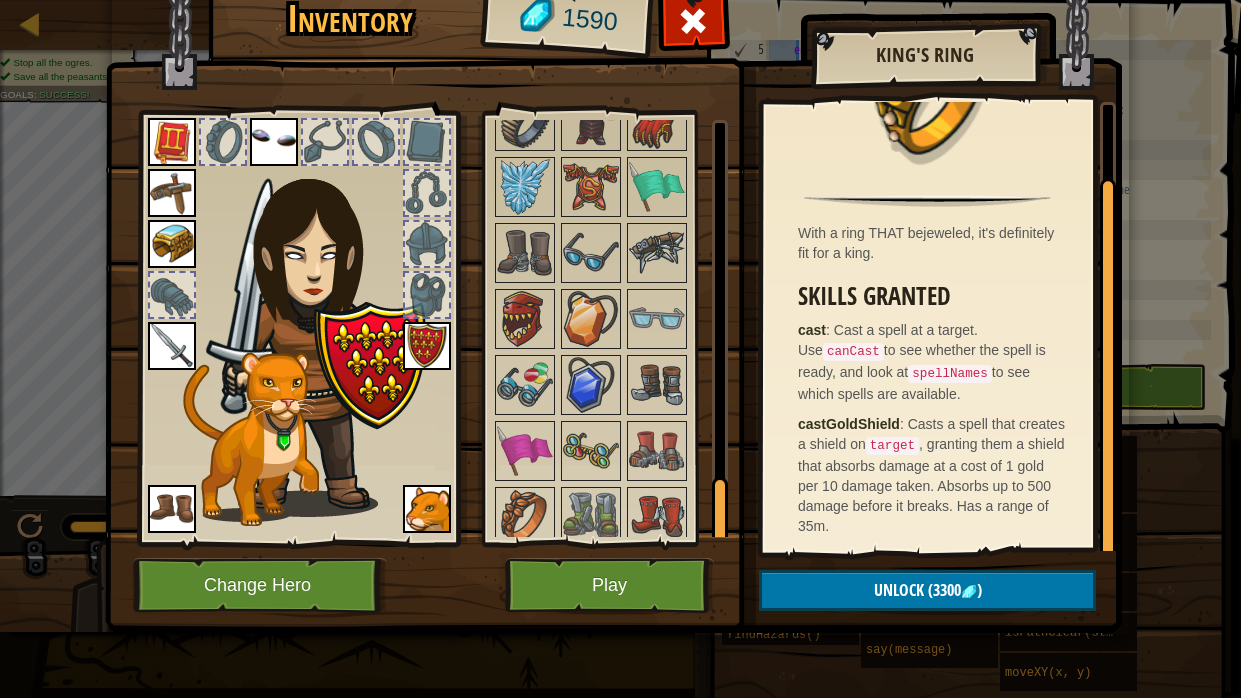 drag, startPoint x: 719, startPoint y: 460, endPoint x: 709, endPoint y: 696, distance: 236.21178 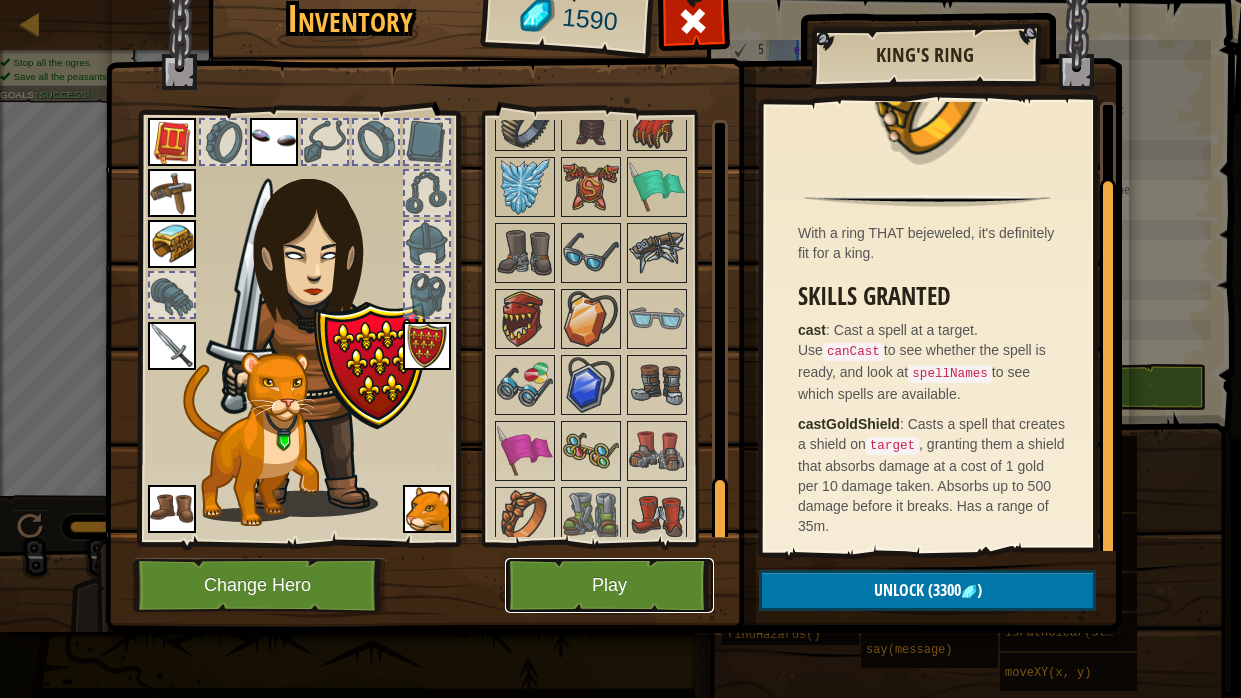 click on "Play" at bounding box center (609, 585) 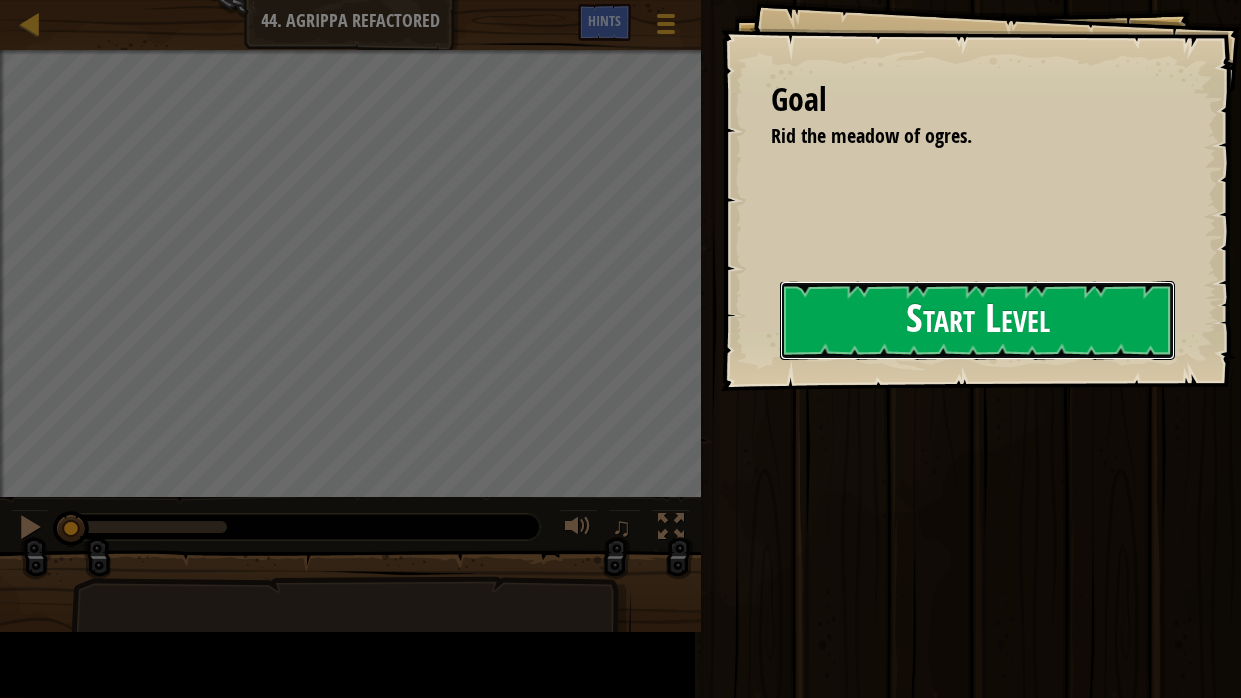 click on "Start Level" at bounding box center (977, 320) 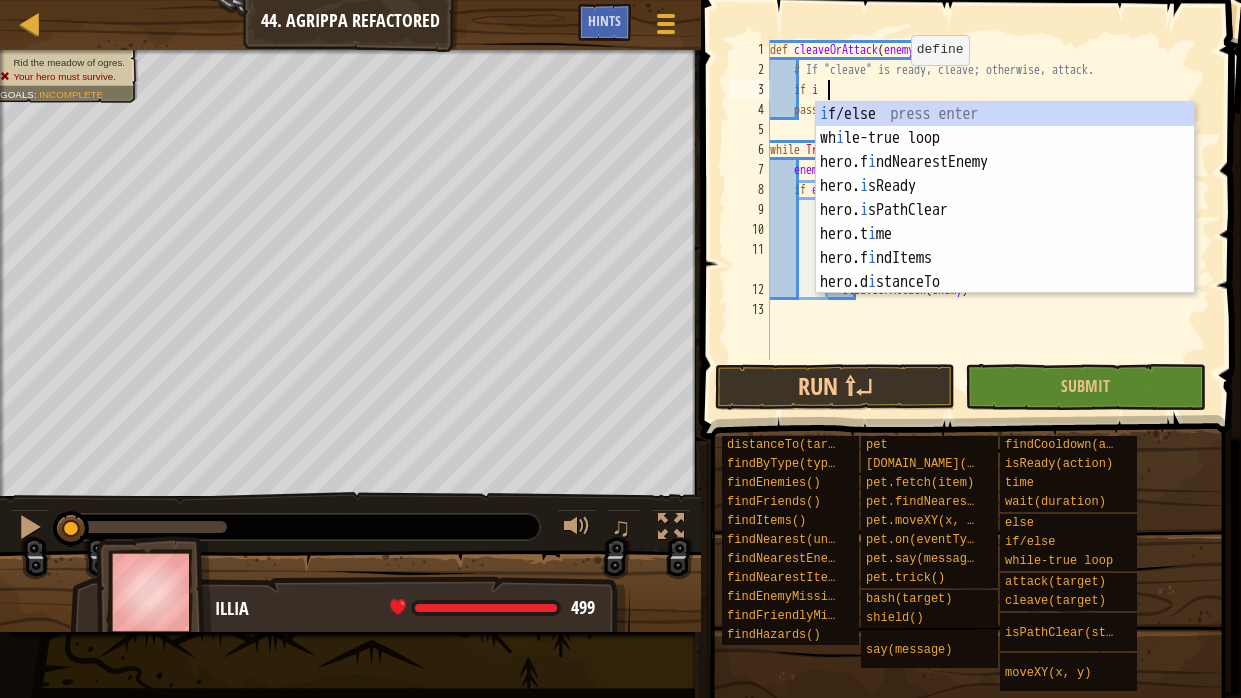 scroll, scrollTop: 9, scrollLeft: 4, axis: both 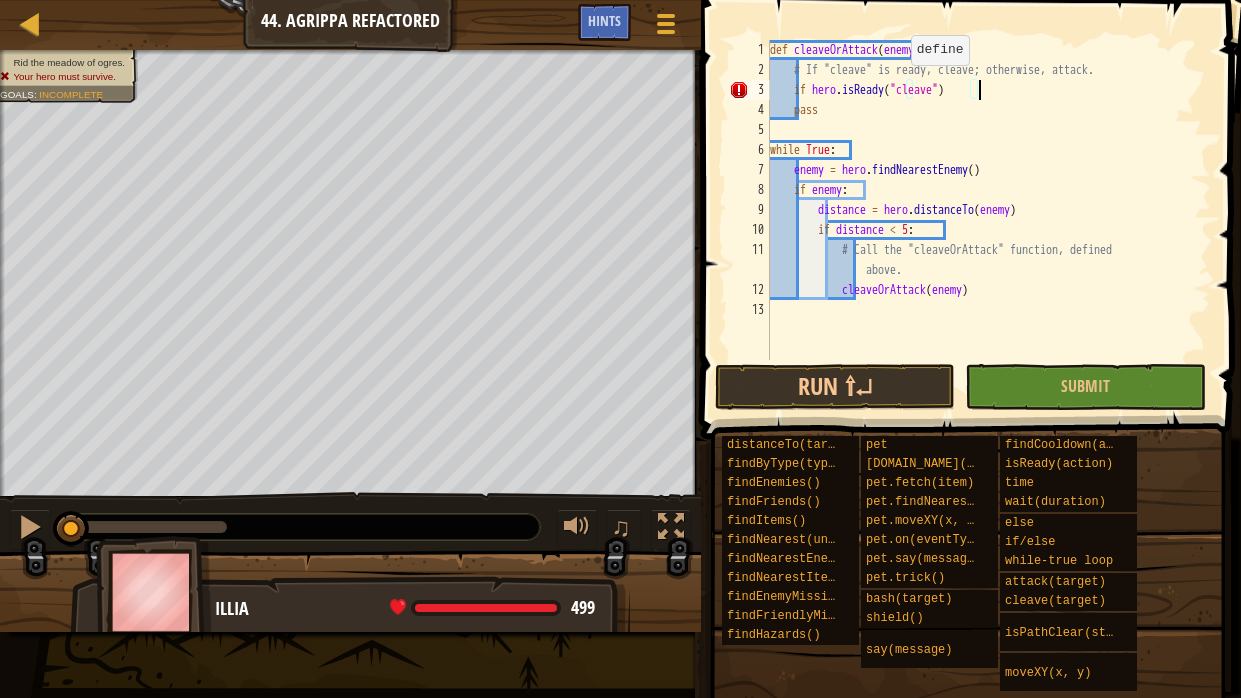 type on "if hero.isReady("cleave"):" 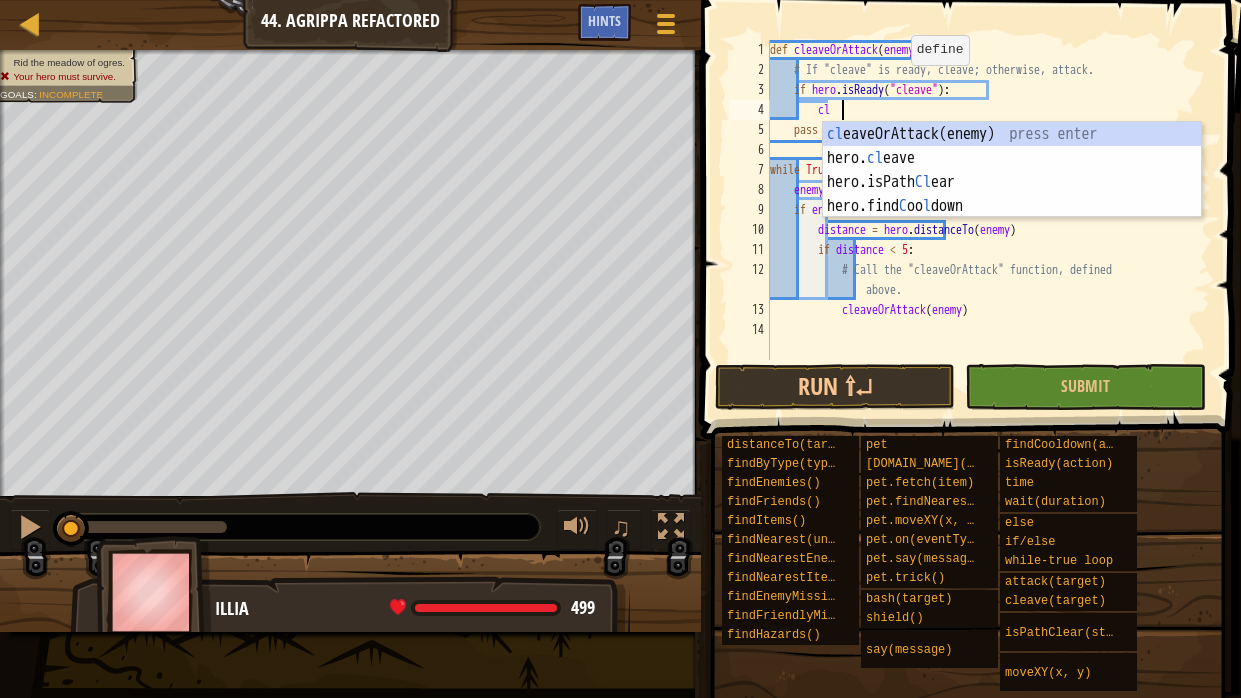 scroll, scrollTop: 9, scrollLeft: 6, axis: both 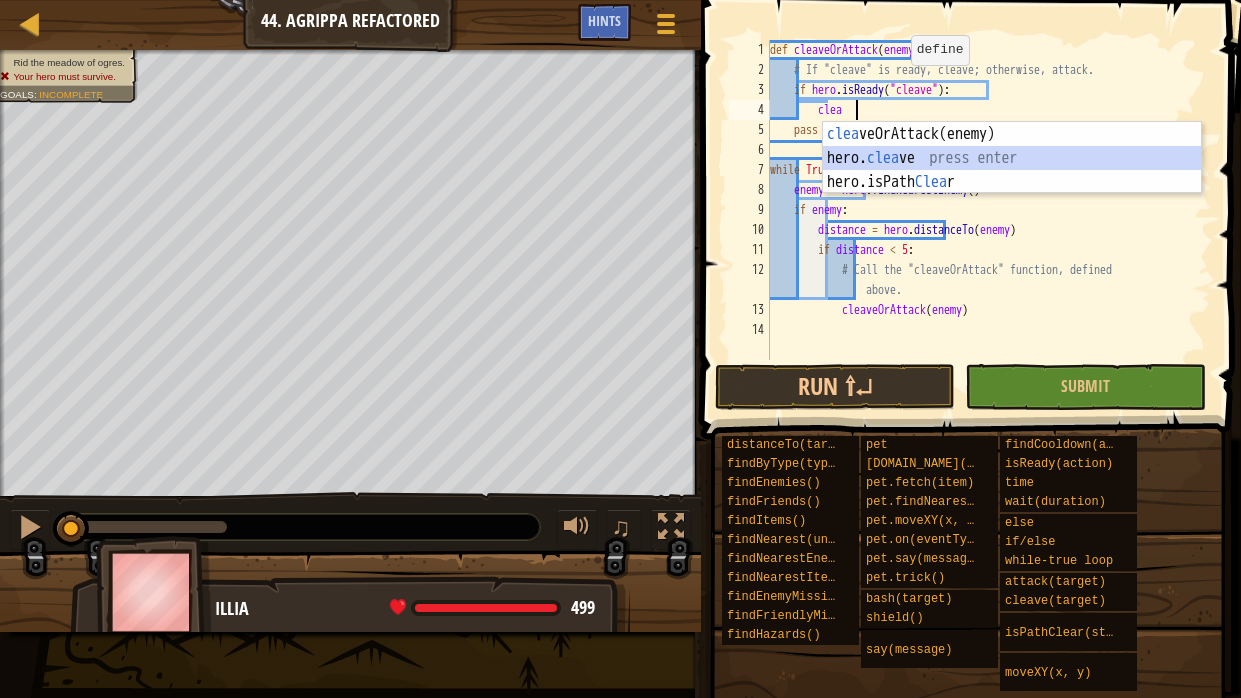 type on "hero.cleave(enemy)" 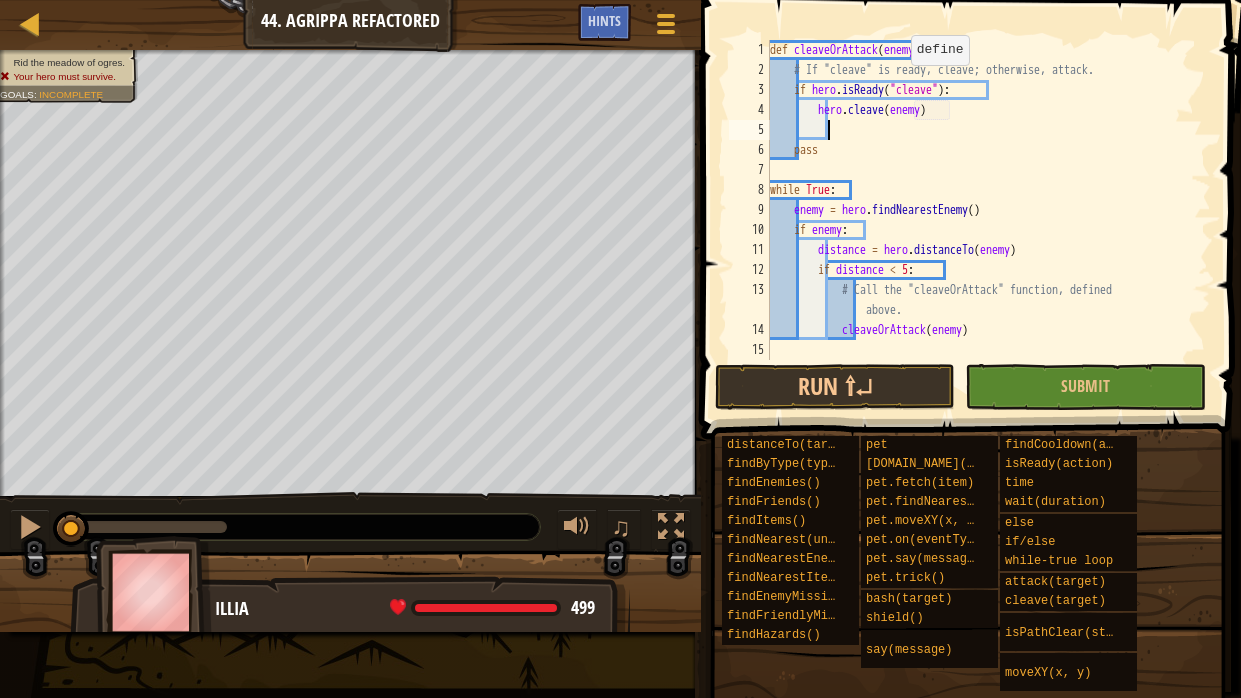 scroll, scrollTop: 9, scrollLeft: 1, axis: both 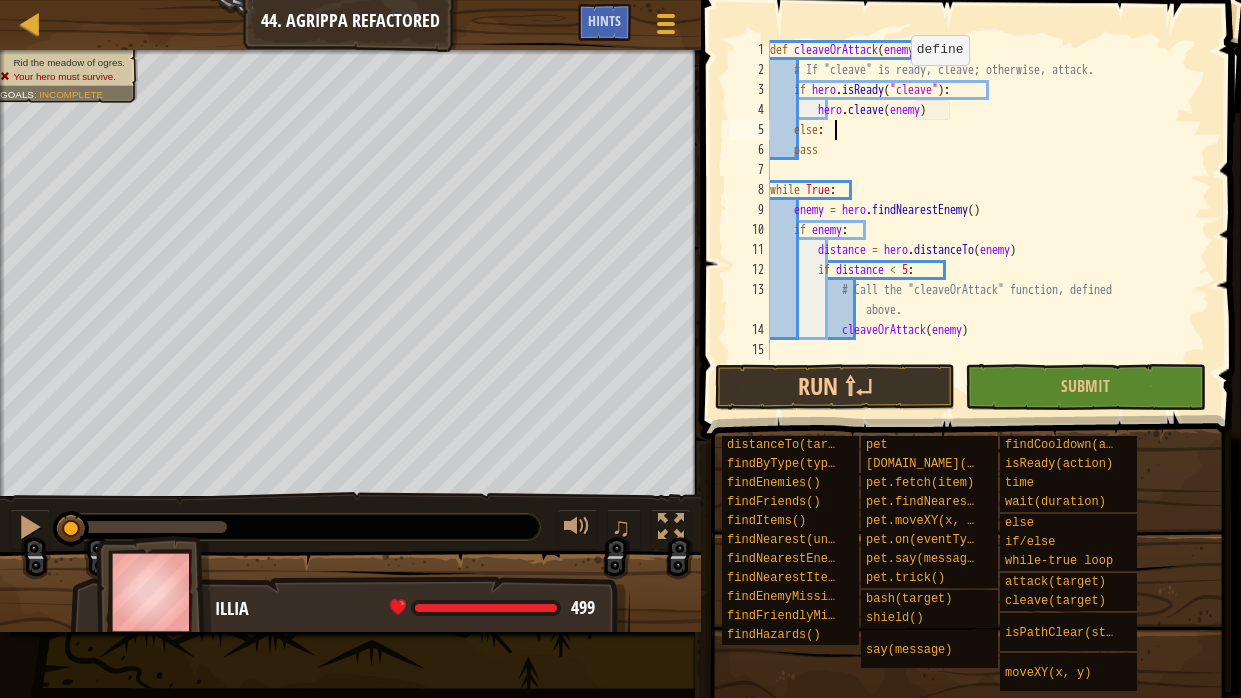 type on "else:" 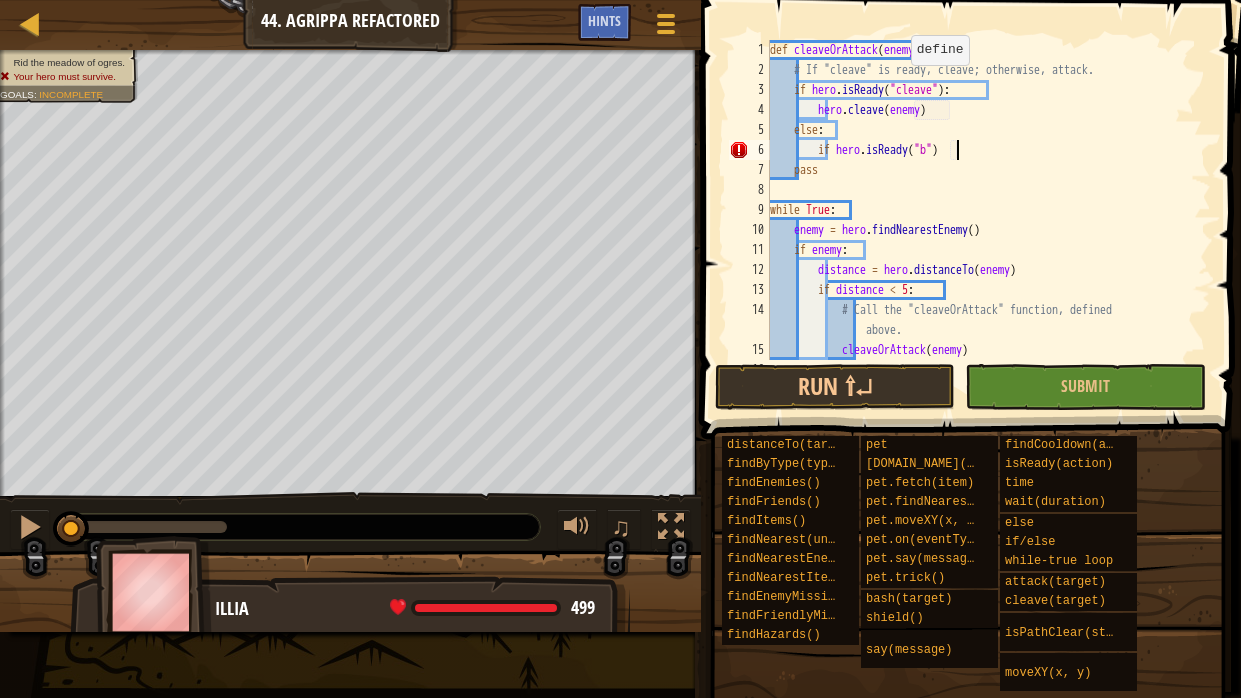 scroll, scrollTop: 9, scrollLeft: 16, axis: both 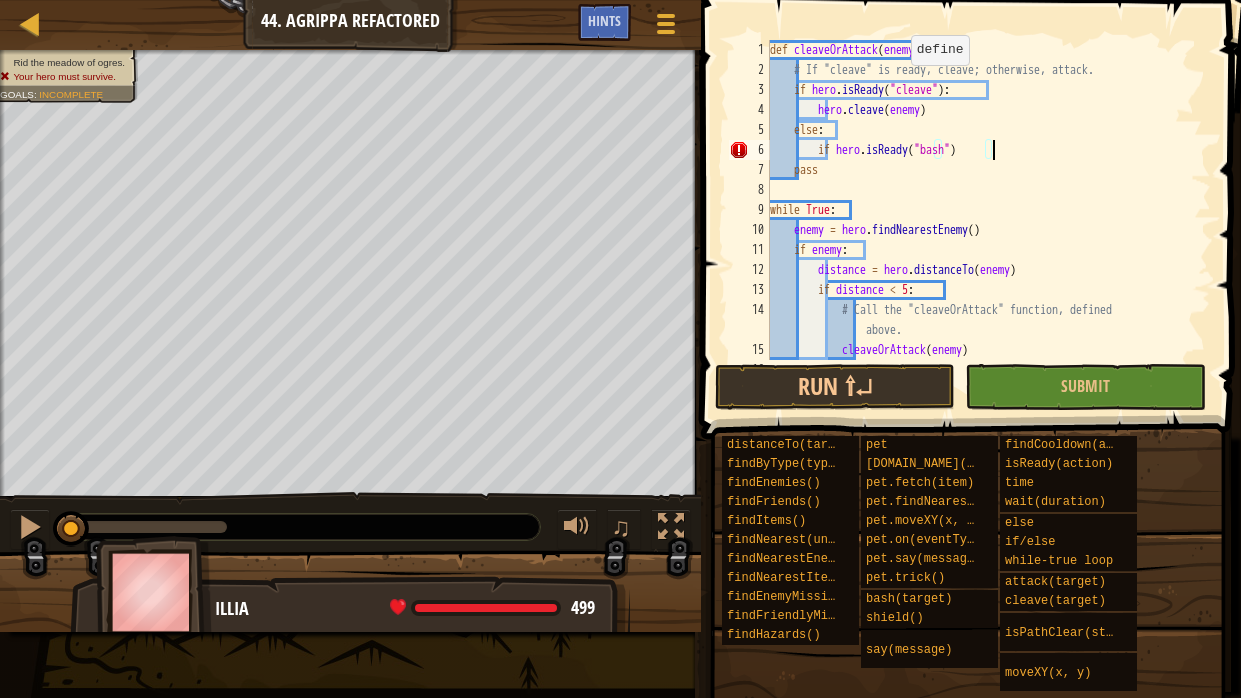 type on "if hero.isReady("bash"):" 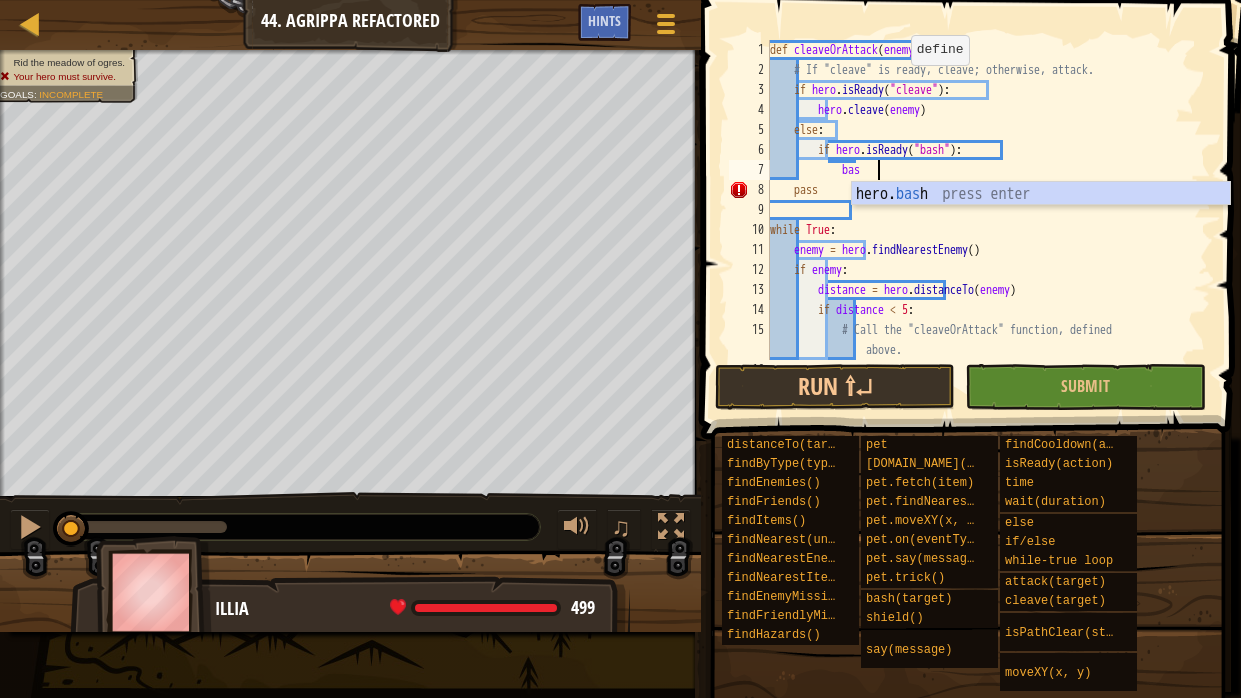 scroll, scrollTop: 9, scrollLeft: 9, axis: both 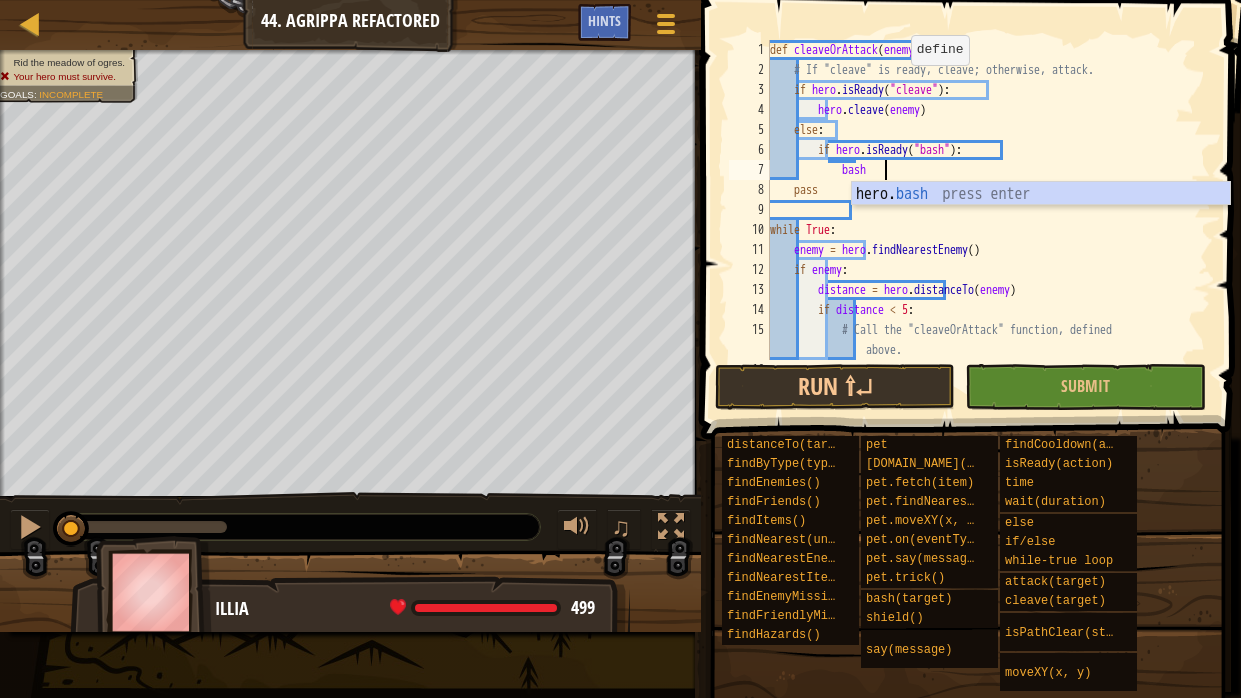 type on "hero.bash(enemy)" 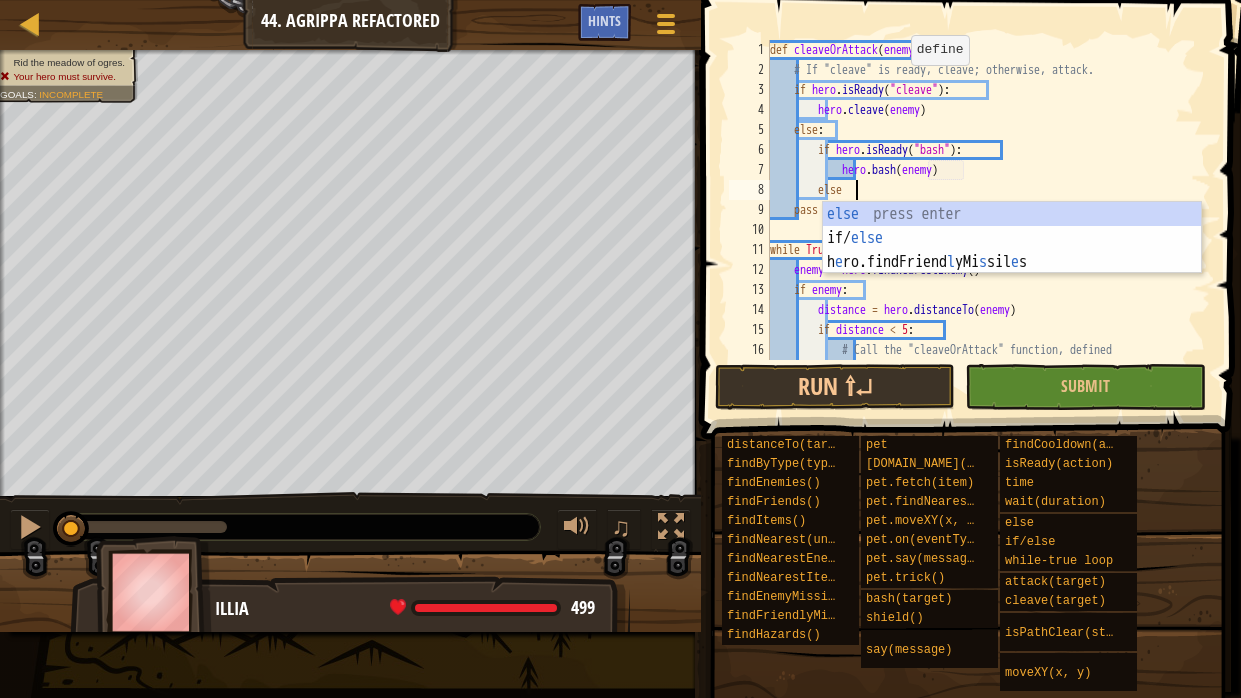 scroll, scrollTop: 9, scrollLeft: 6, axis: both 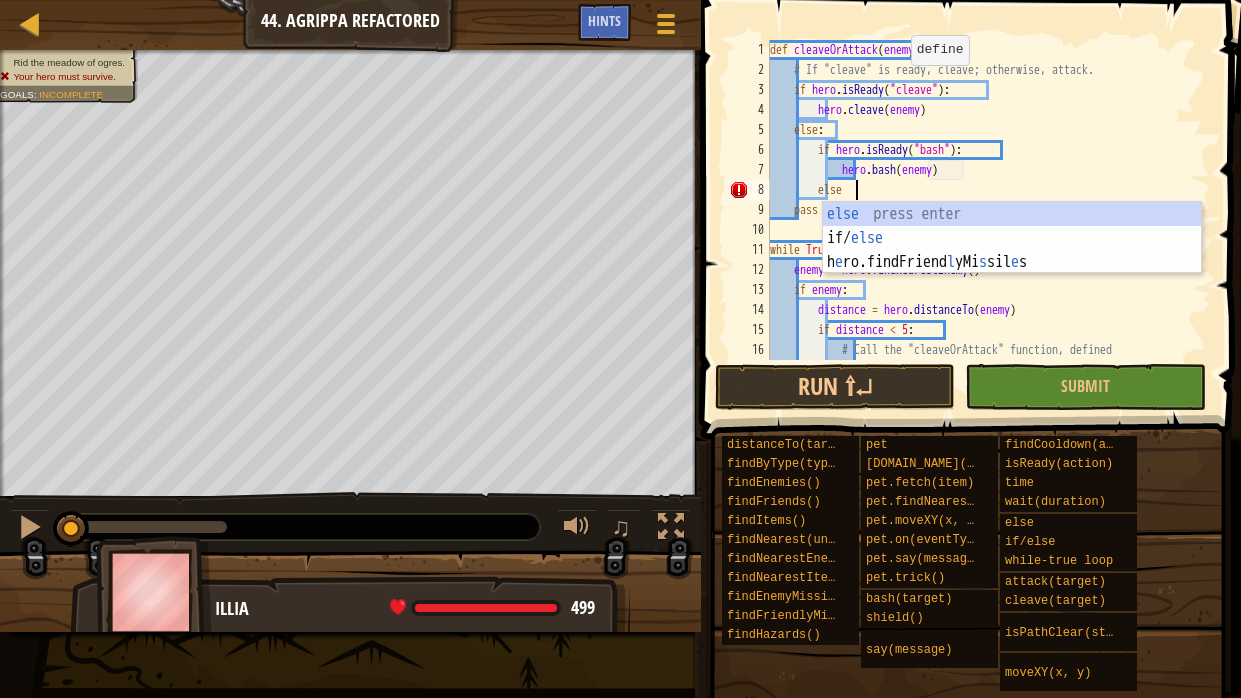 type on "else:" 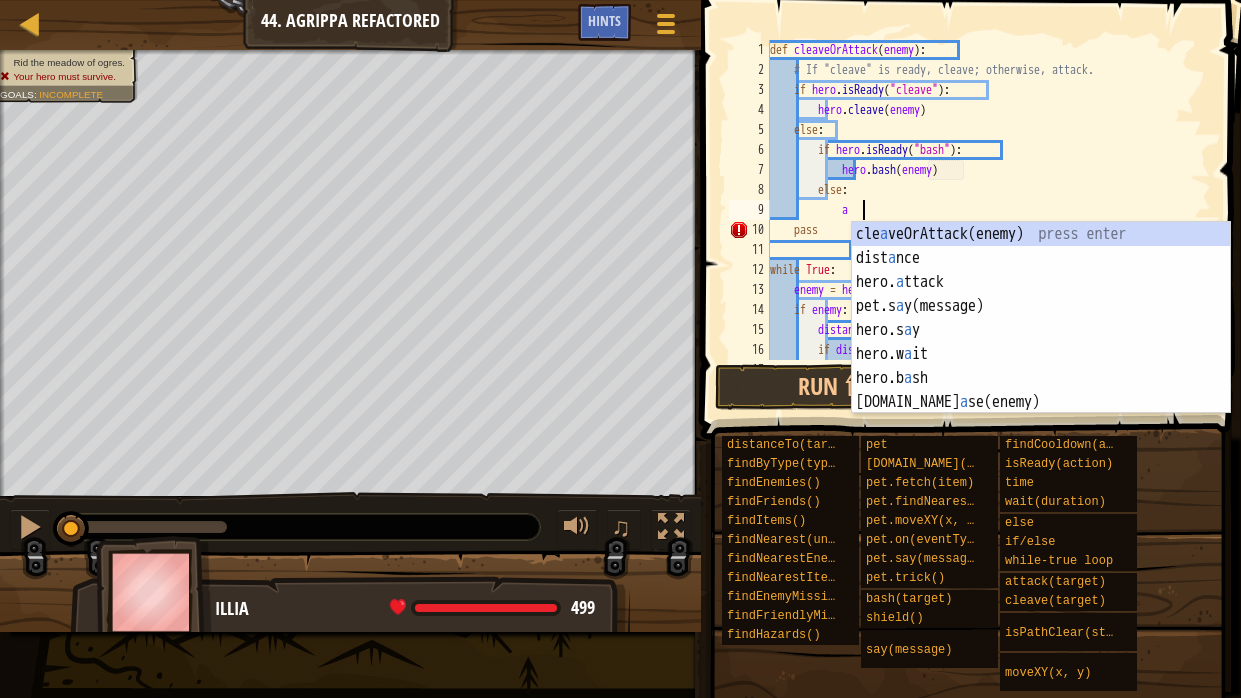 scroll, scrollTop: 9, scrollLeft: 7, axis: both 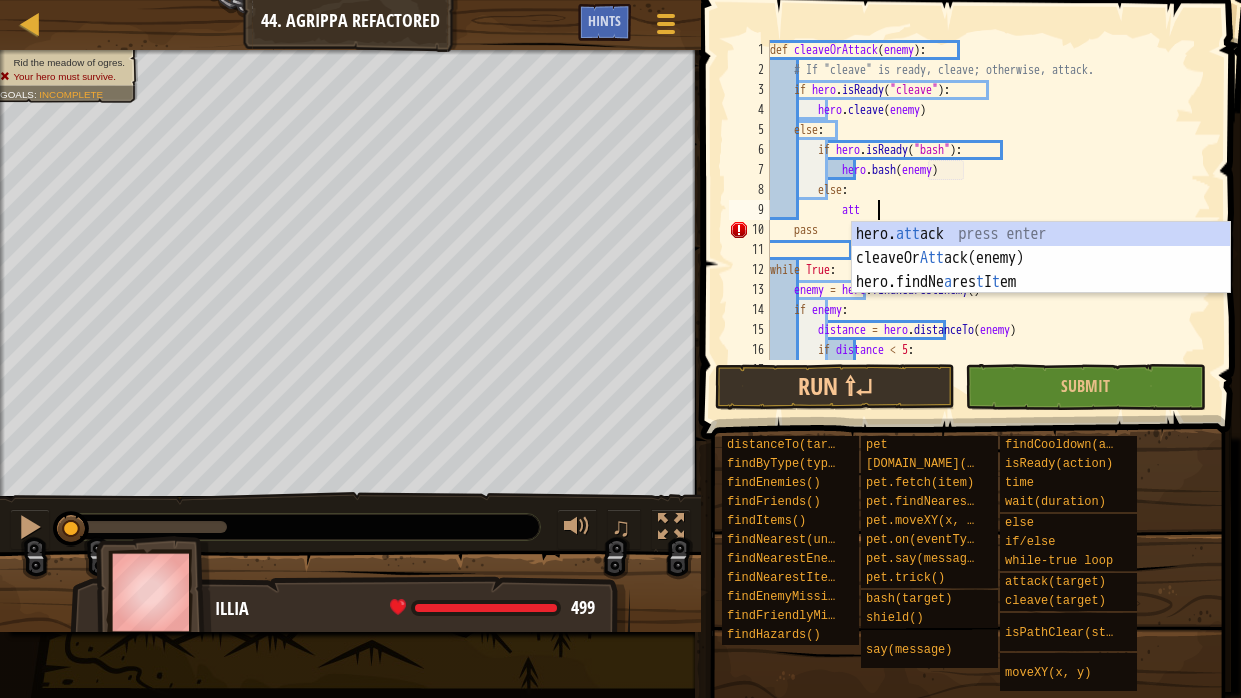 type on "hero.attack(enemy)" 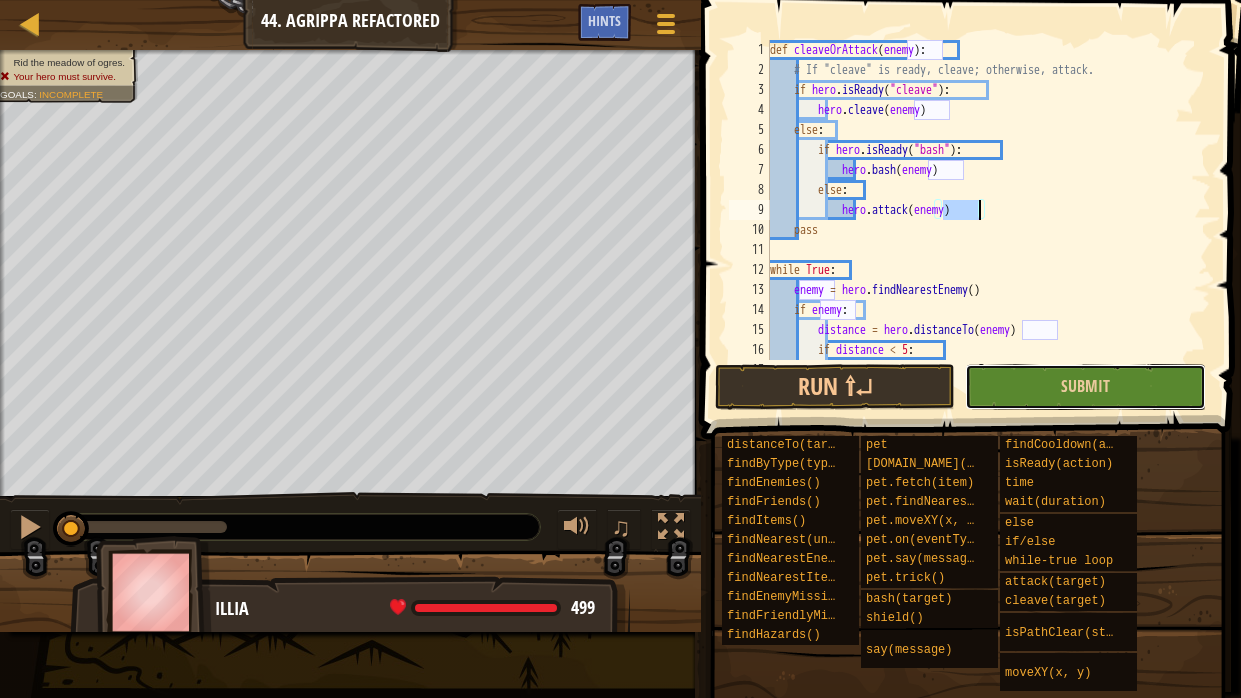 click on "Submit" at bounding box center [1085, 387] 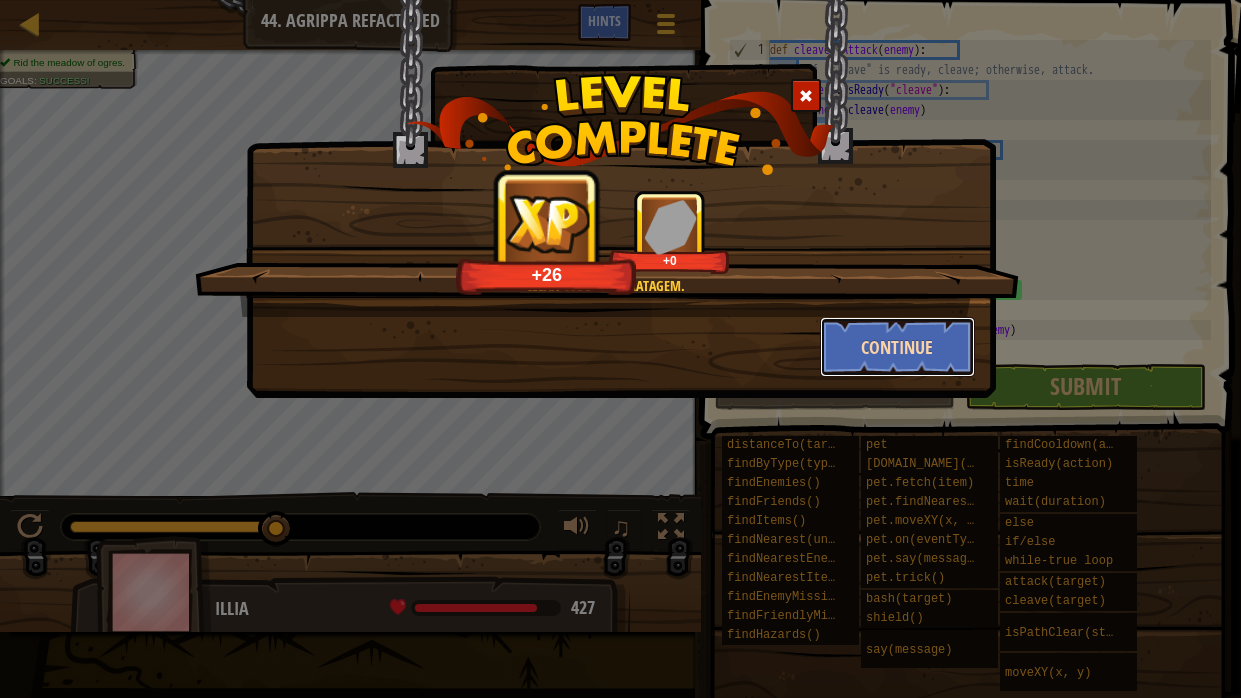 click on "Continue" at bounding box center [897, 347] 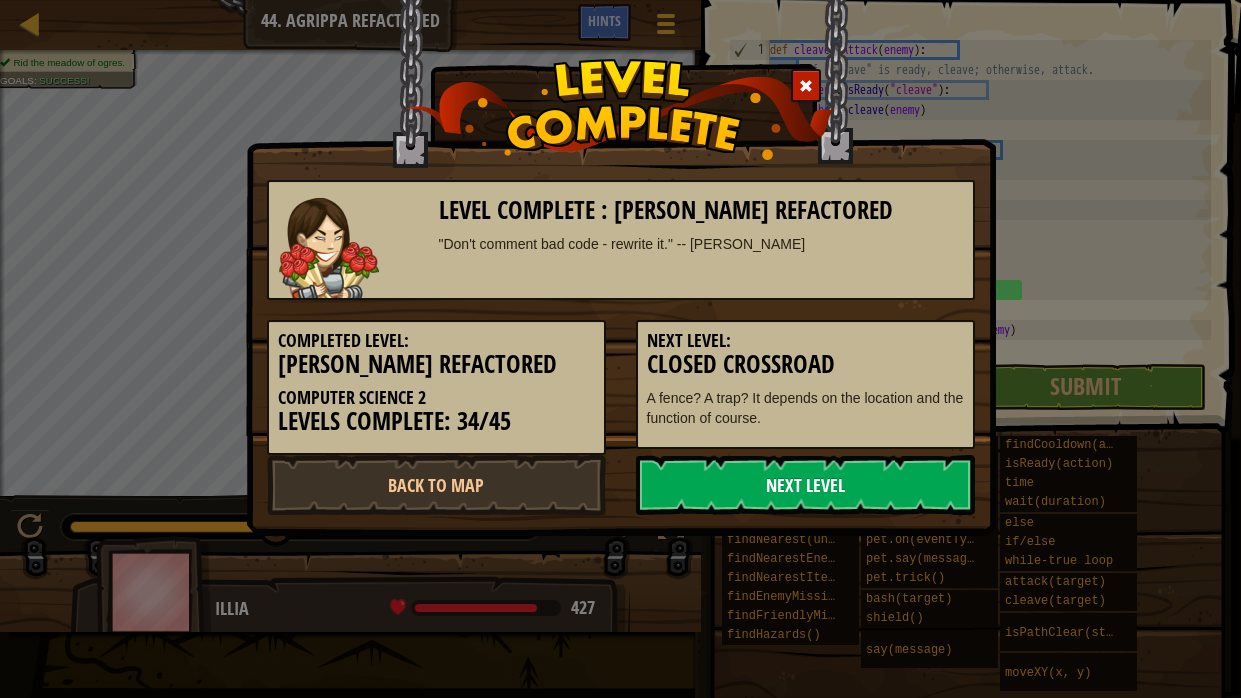 click on "Next Level" at bounding box center (805, 485) 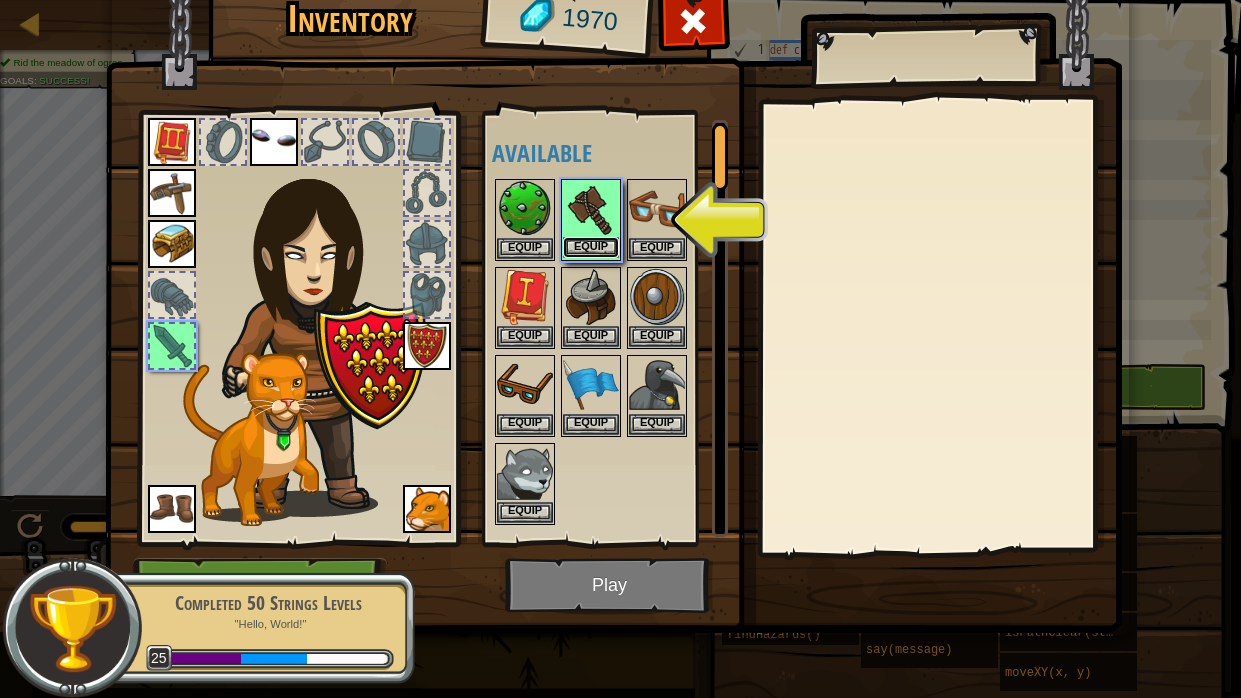 click on "Equip" at bounding box center [591, 247] 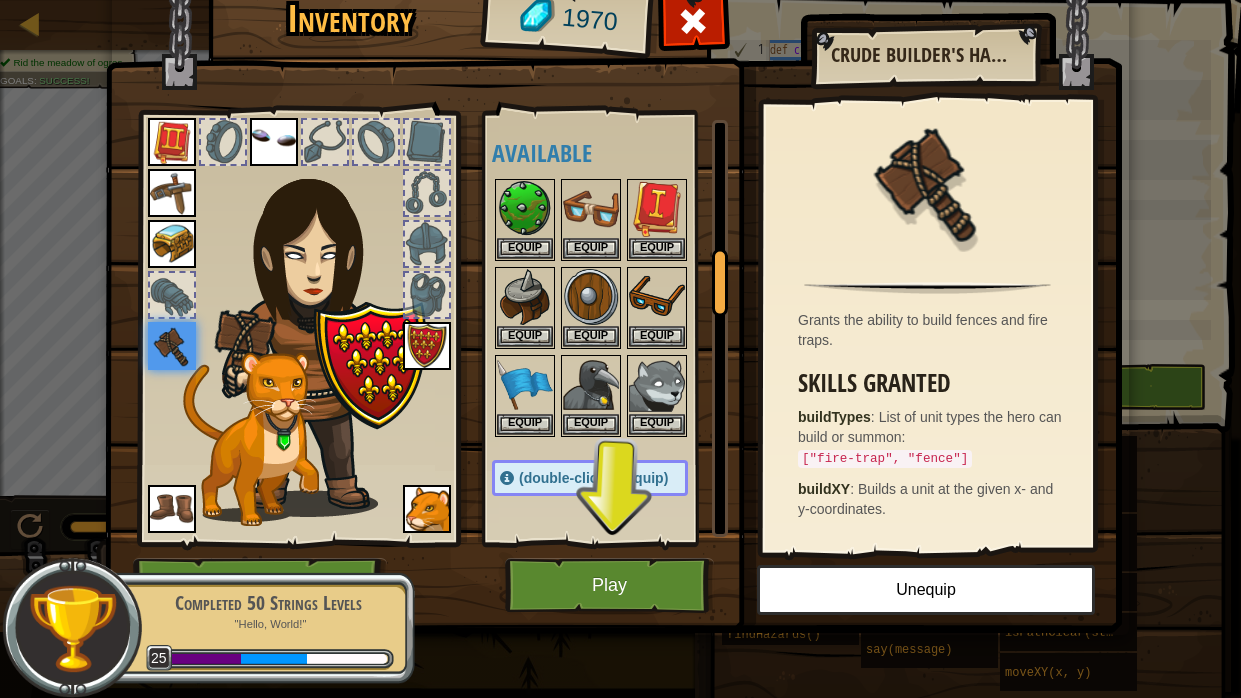 drag, startPoint x: 722, startPoint y: 149, endPoint x: 706, endPoint y: 272, distance: 124.036285 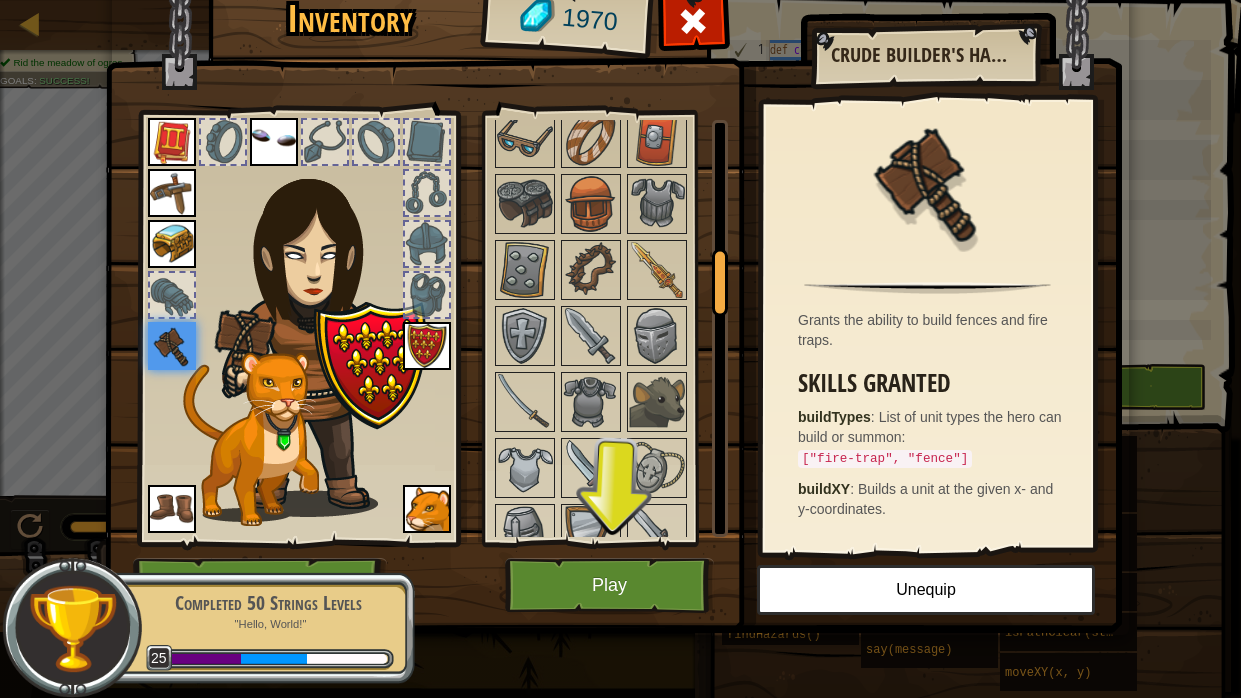 drag, startPoint x: 730, startPoint y: 278, endPoint x: 705, endPoint y: 385, distance: 109.88175 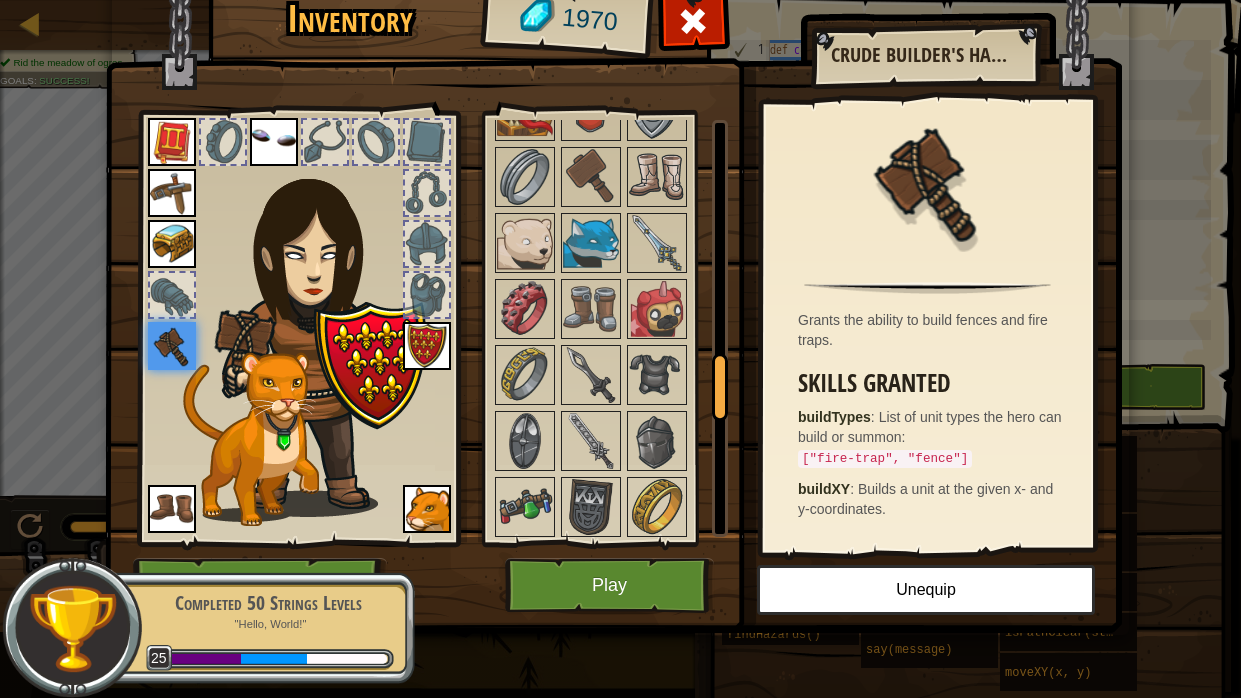 scroll, scrollTop: 1508, scrollLeft: 0, axis: vertical 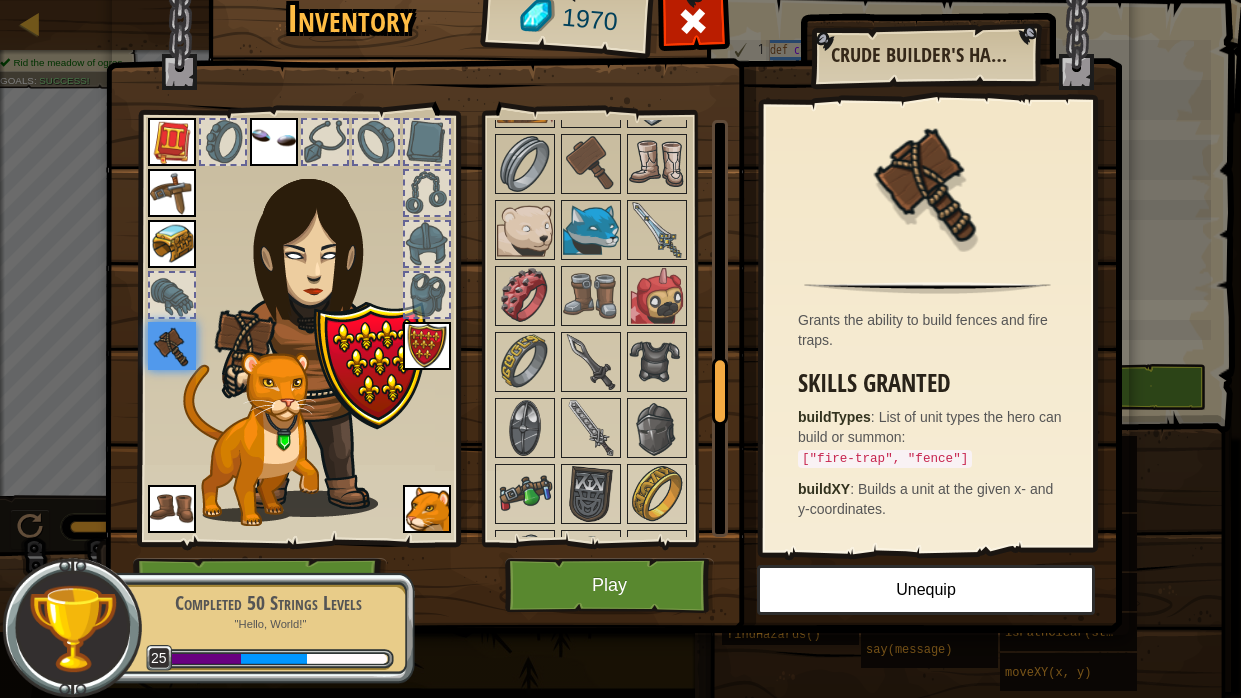 drag, startPoint x: 721, startPoint y: 296, endPoint x: 715, endPoint y: 402, distance: 106.16968 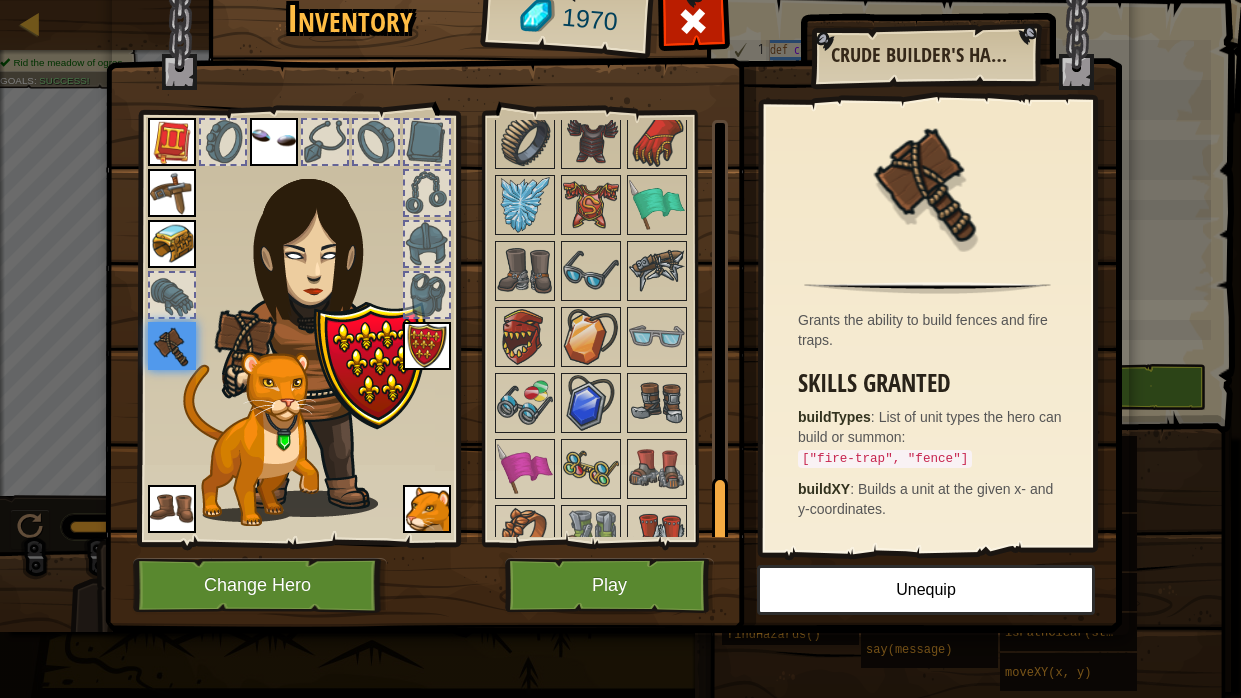 scroll, scrollTop: 2278, scrollLeft: 0, axis: vertical 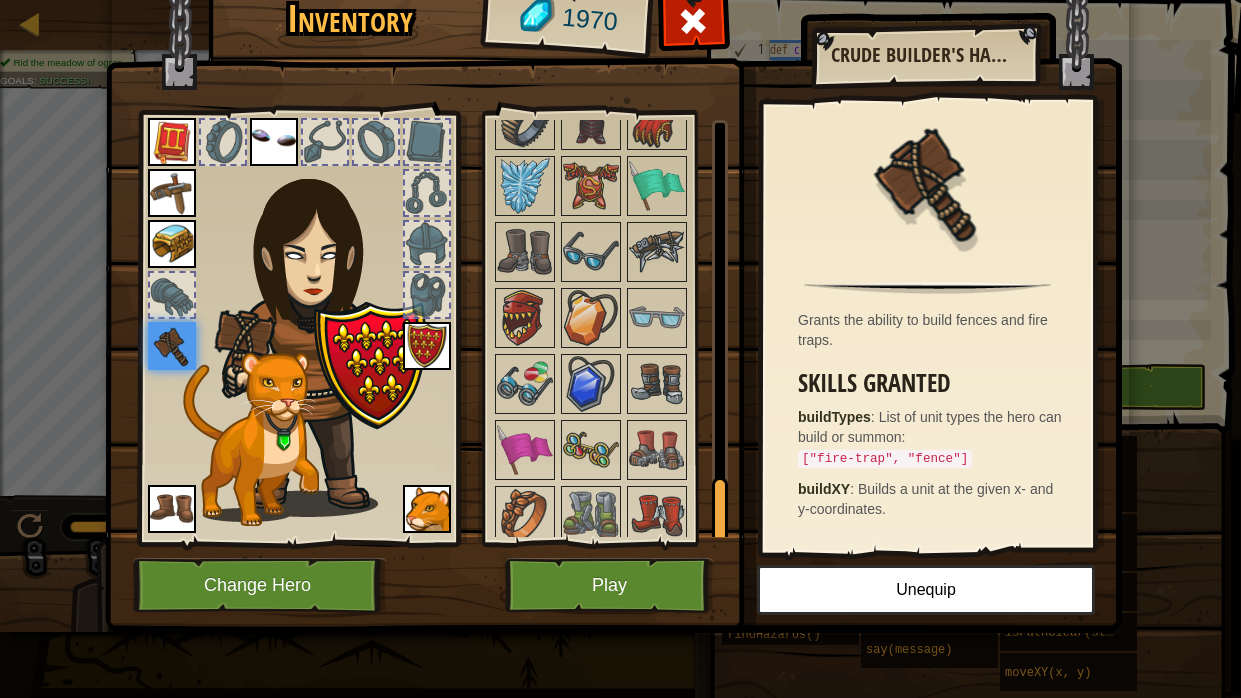 drag, startPoint x: 714, startPoint y: 406, endPoint x: 690, endPoint y: 544, distance: 140.07141 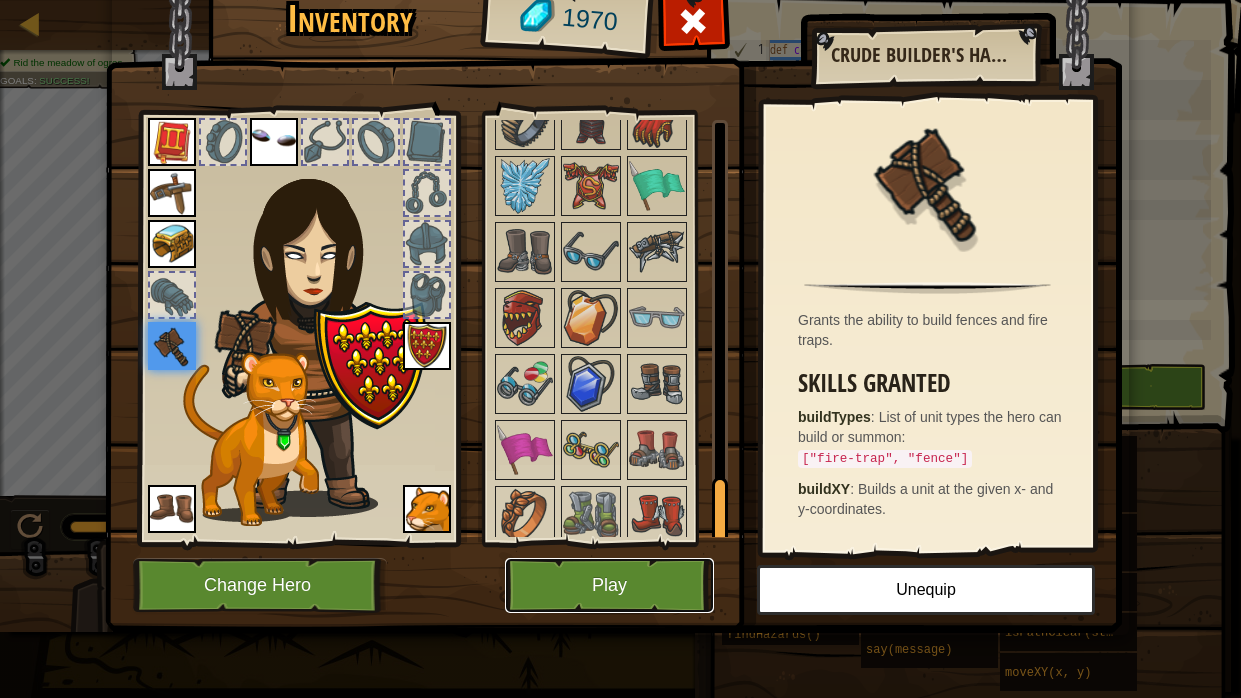click on "Play" at bounding box center (609, 585) 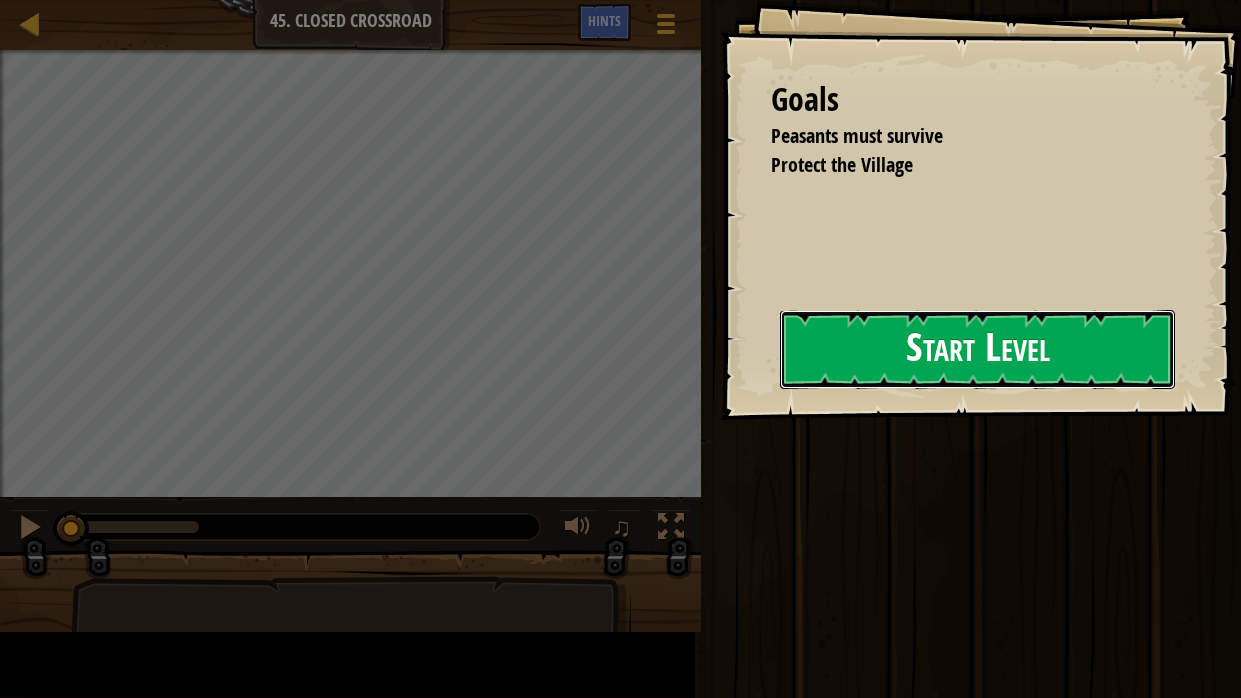 click on "Start Level" at bounding box center (977, 349) 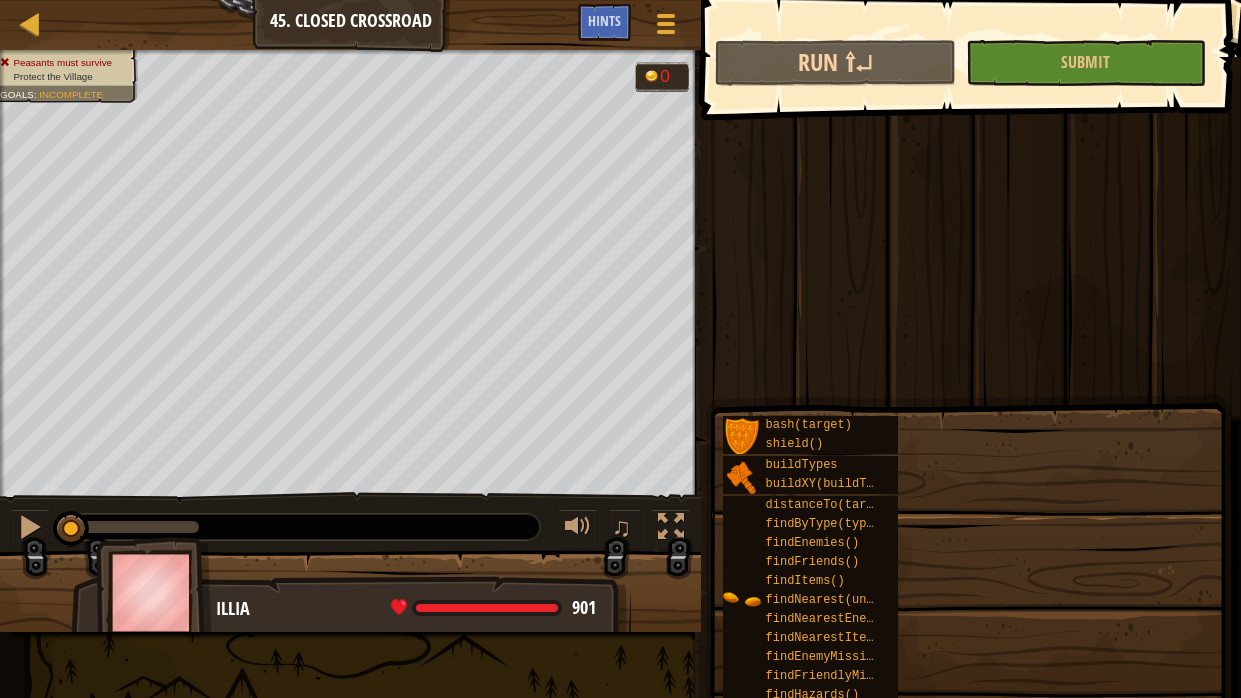 click on "Start Level" at bounding box center [1497, 349] 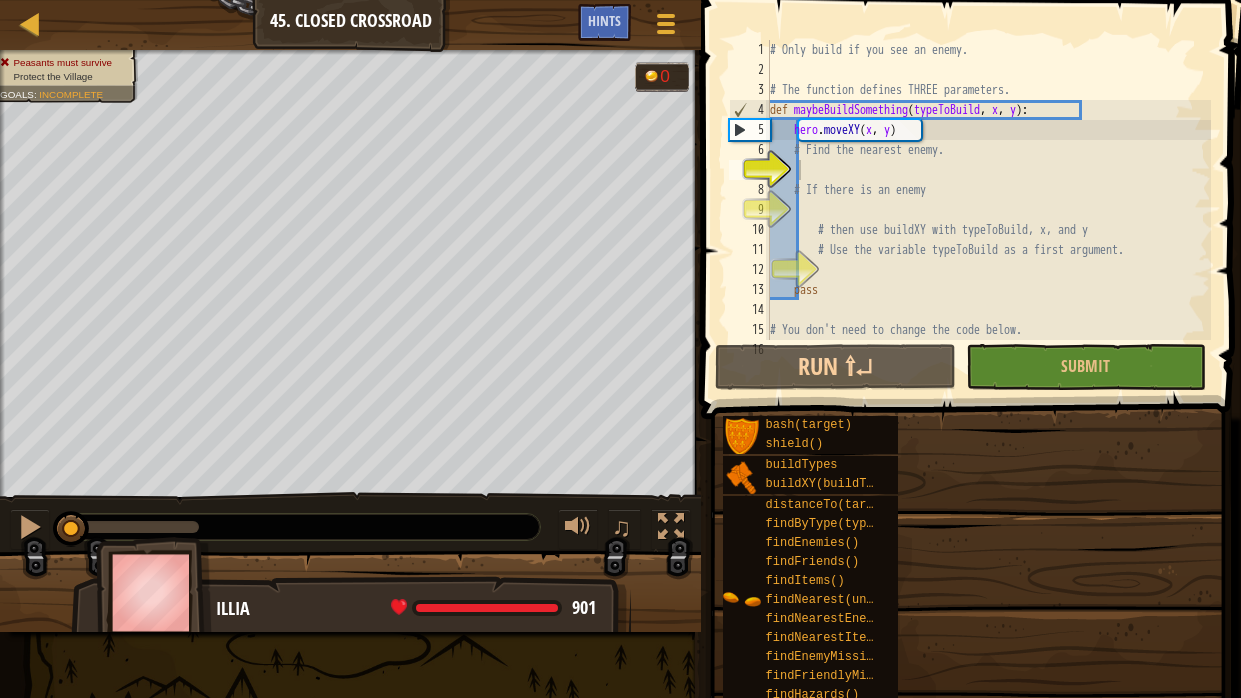 click on "# Only build if you see an enemy. # The function defines THREE parameters. def   maybeBuildSomething ( typeToBuild ,   x ,   y ) :      hero . moveXY ( x ,   y )      # Find the nearest enemy.           # If there is an enemy               # then use buildXY with typeToBuild, x, and y          # Use the variable typeToBuild as a first argument.               pass # You don't need to change the code below. while   True :" at bounding box center (989, 210) 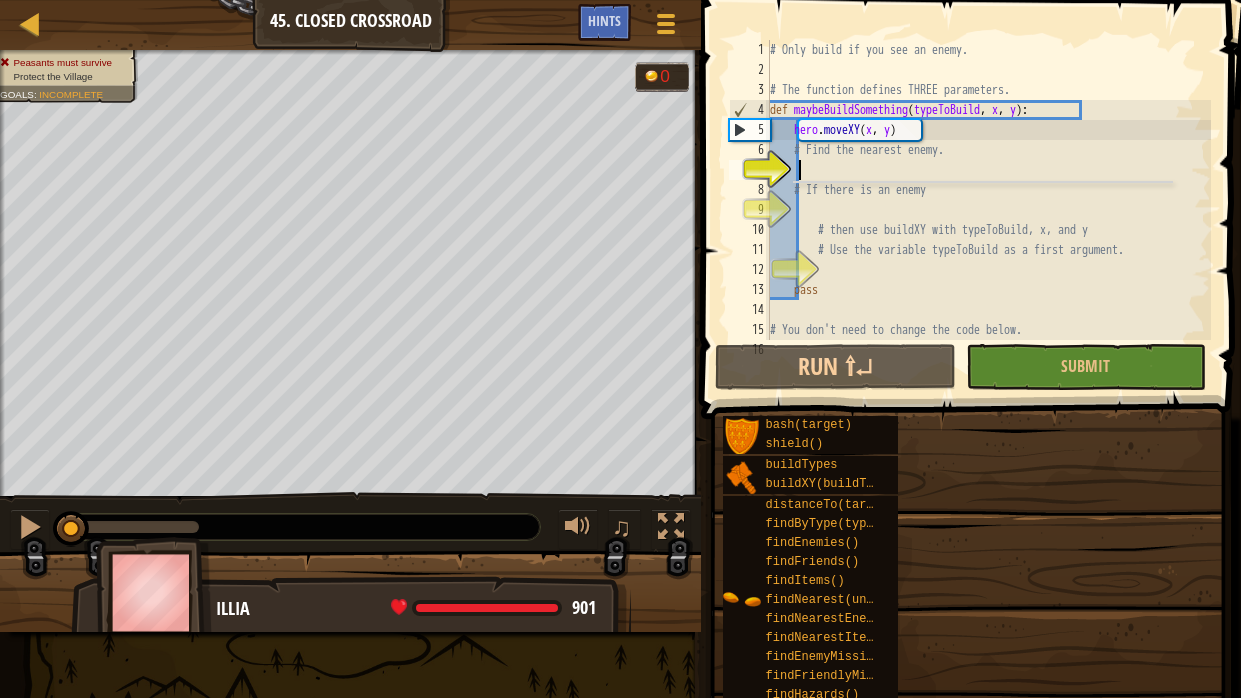 type on "enemy = find" 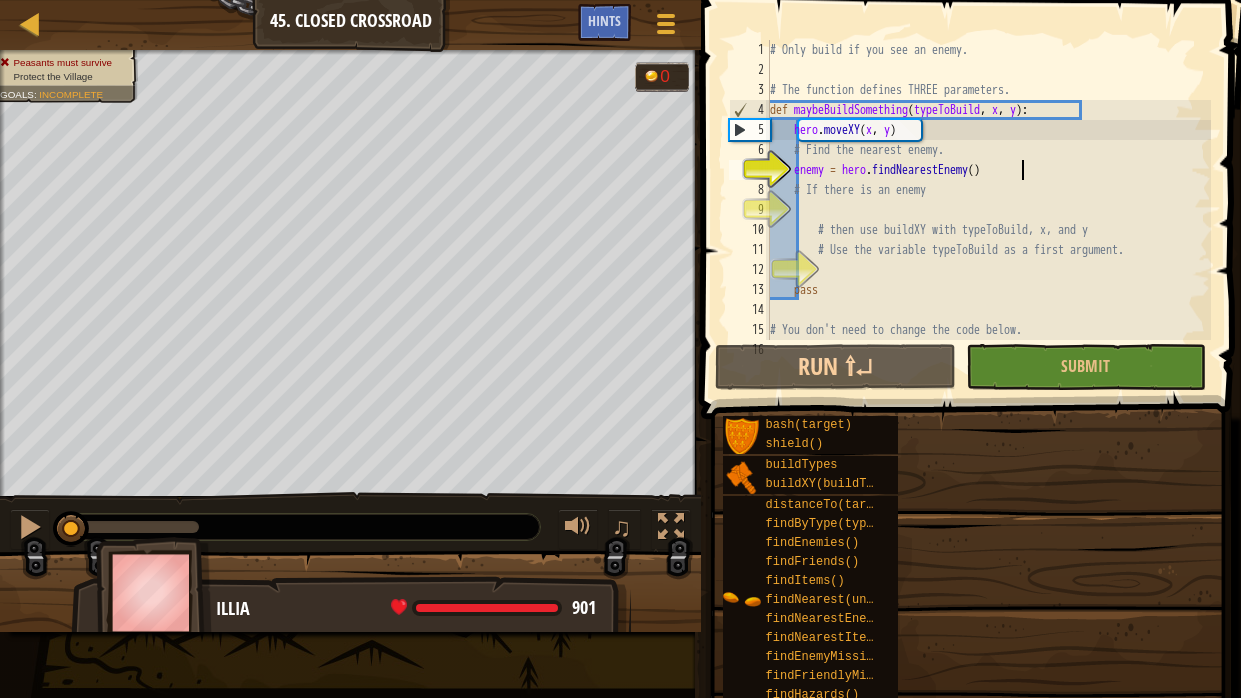 type on "# If there is an enemy" 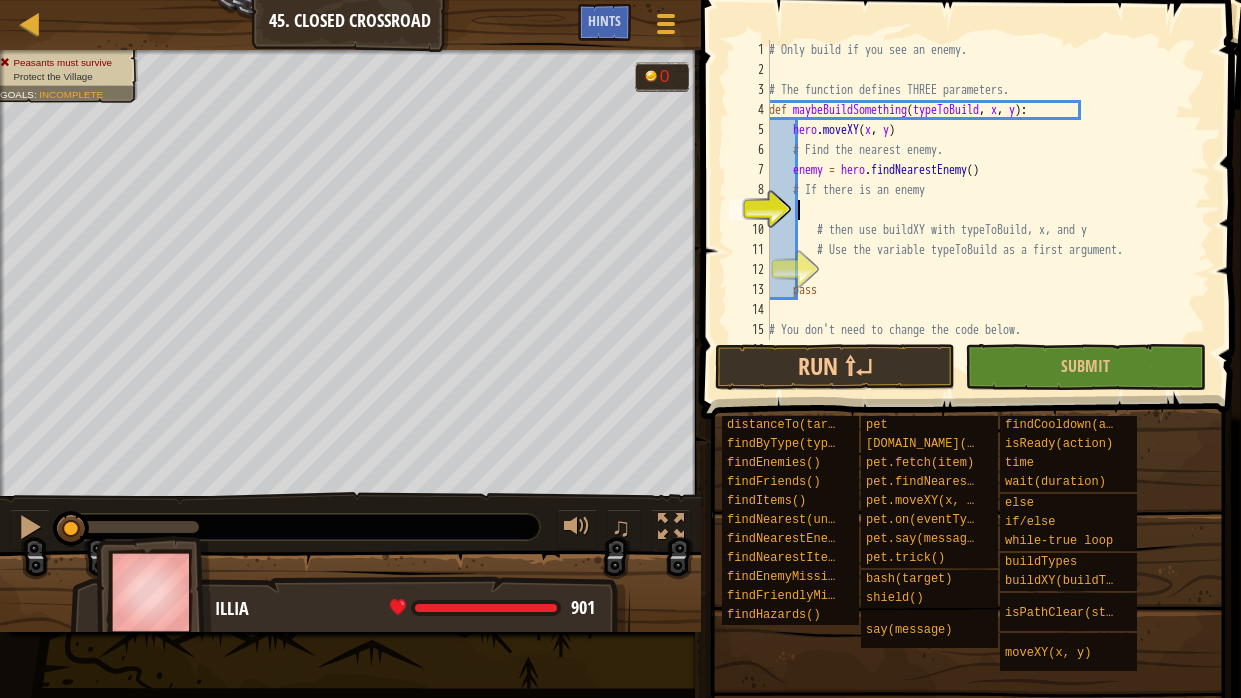 scroll, scrollTop: 9, scrollLeft: 0, axis: vertical 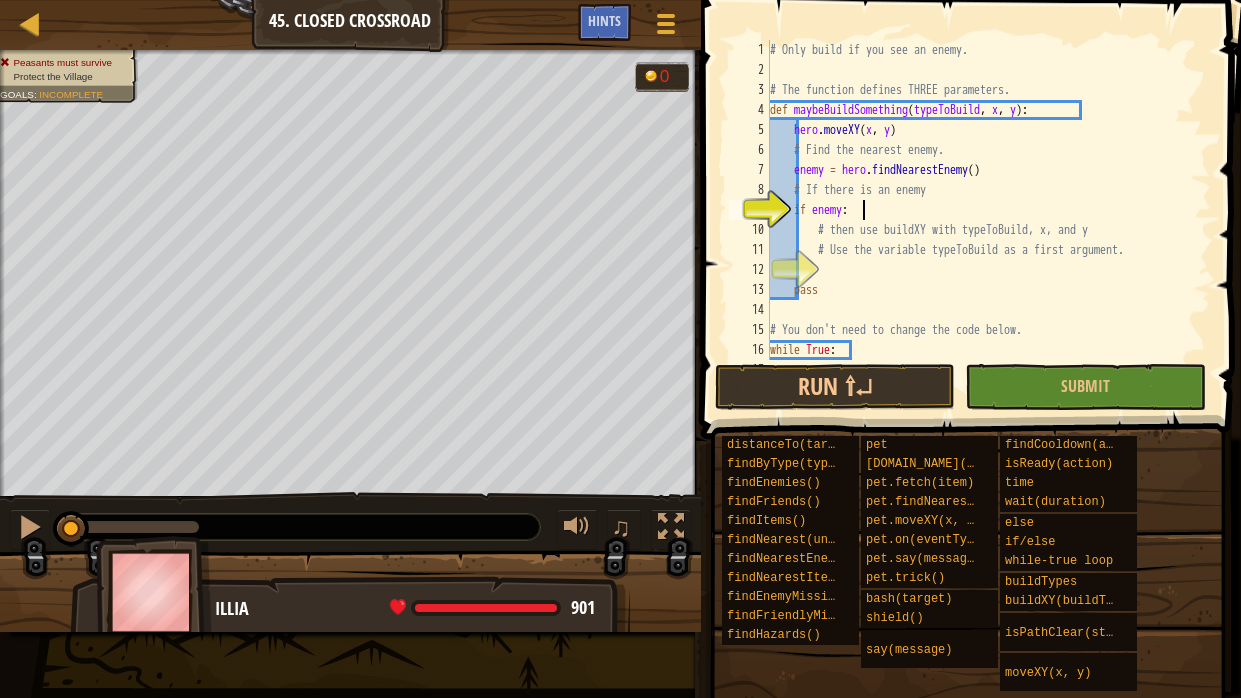 type on "# Use the variable typeToBuild as a first argument." 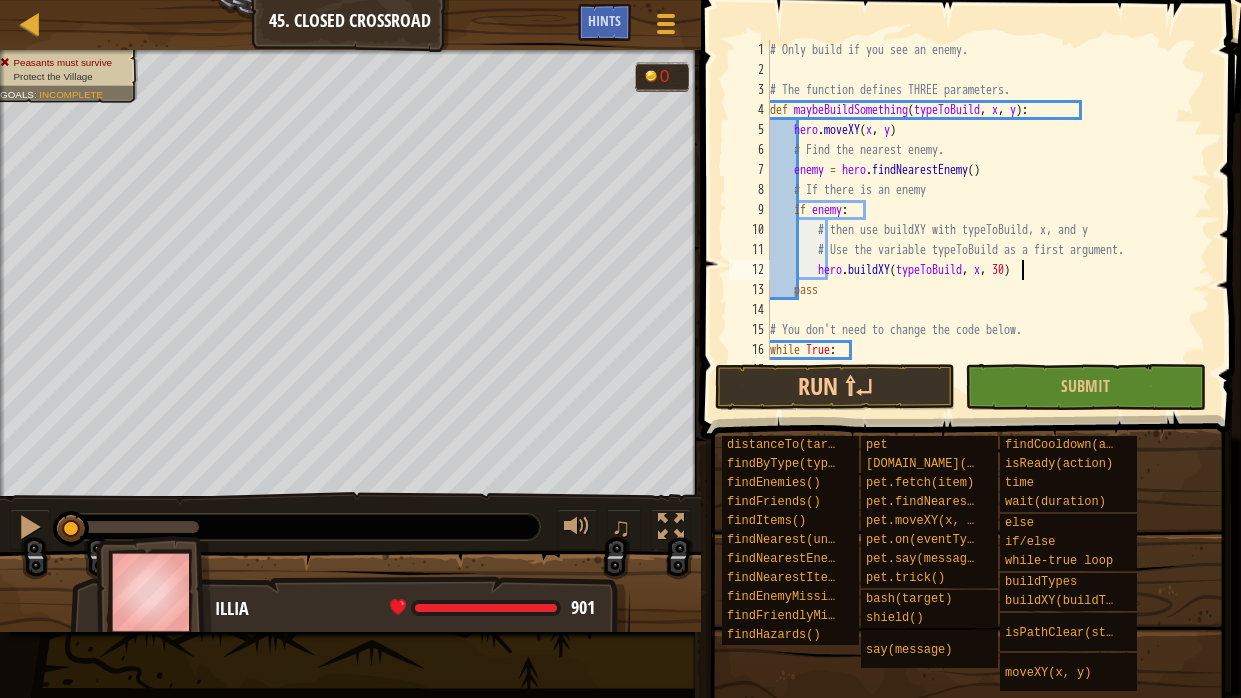 scroll, scrollTop: 9, scrollLeft: 19, axis: both 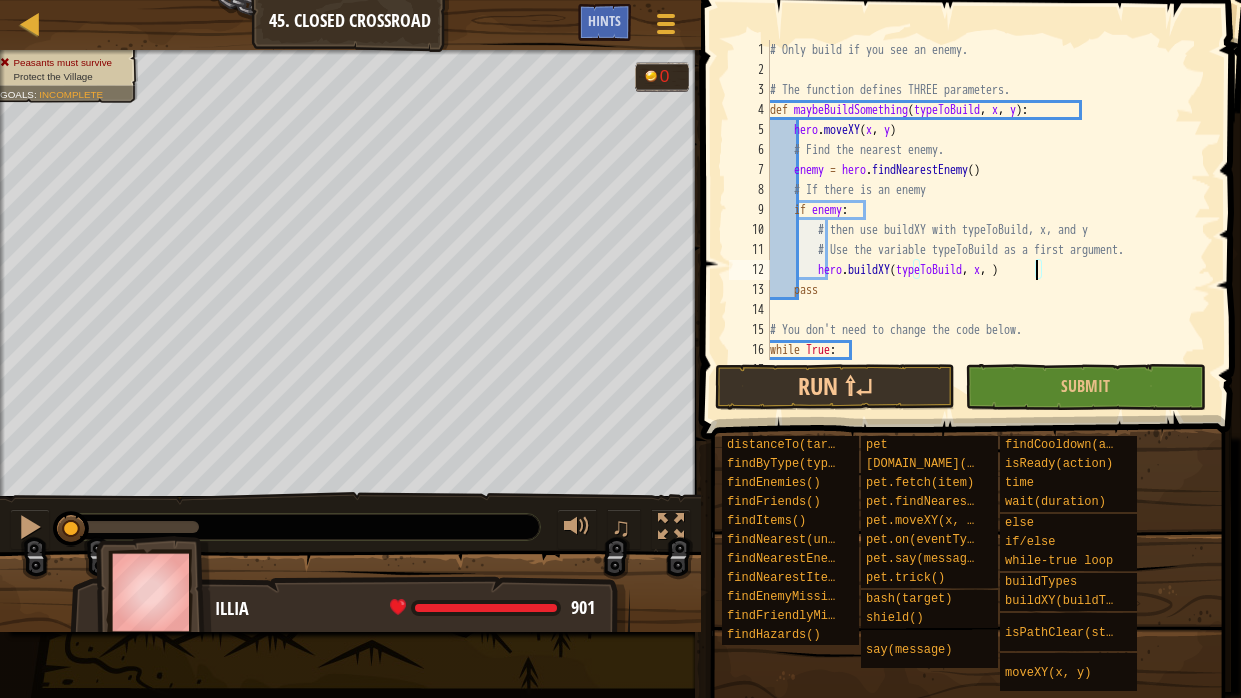 type on "hero.buildXY(typeToBuild, x, y)" 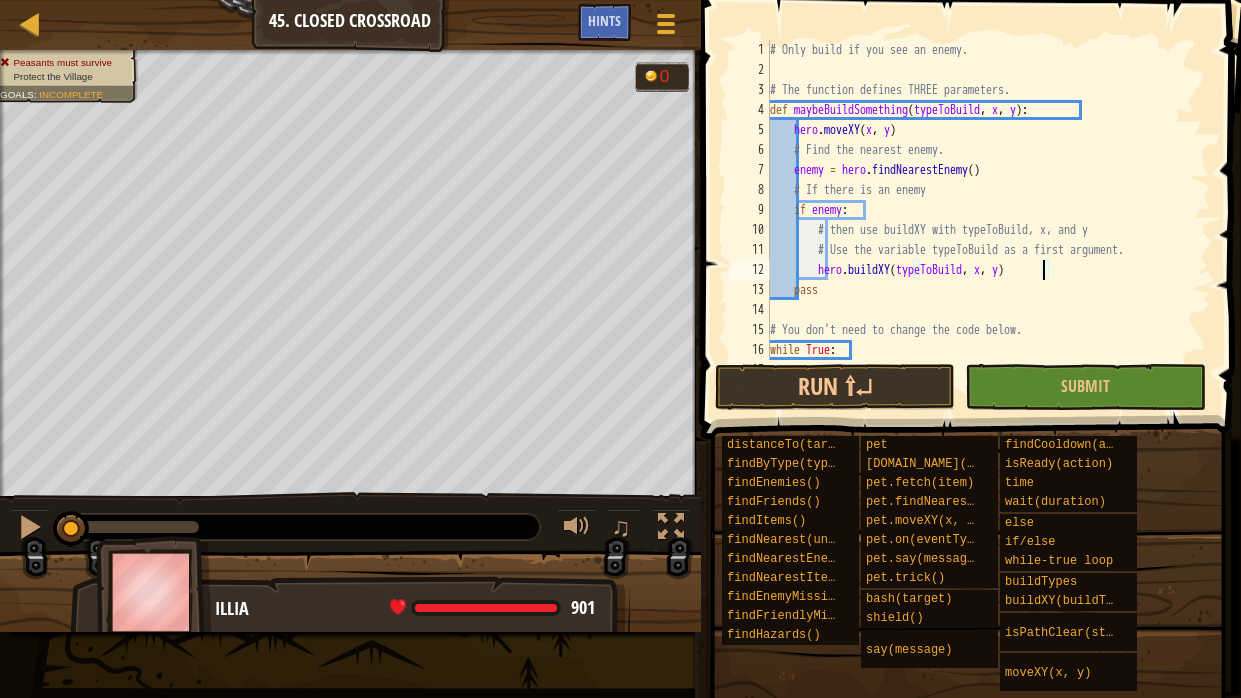 scroll, scrollTop: 9, scrollLeft: 22, axis: both 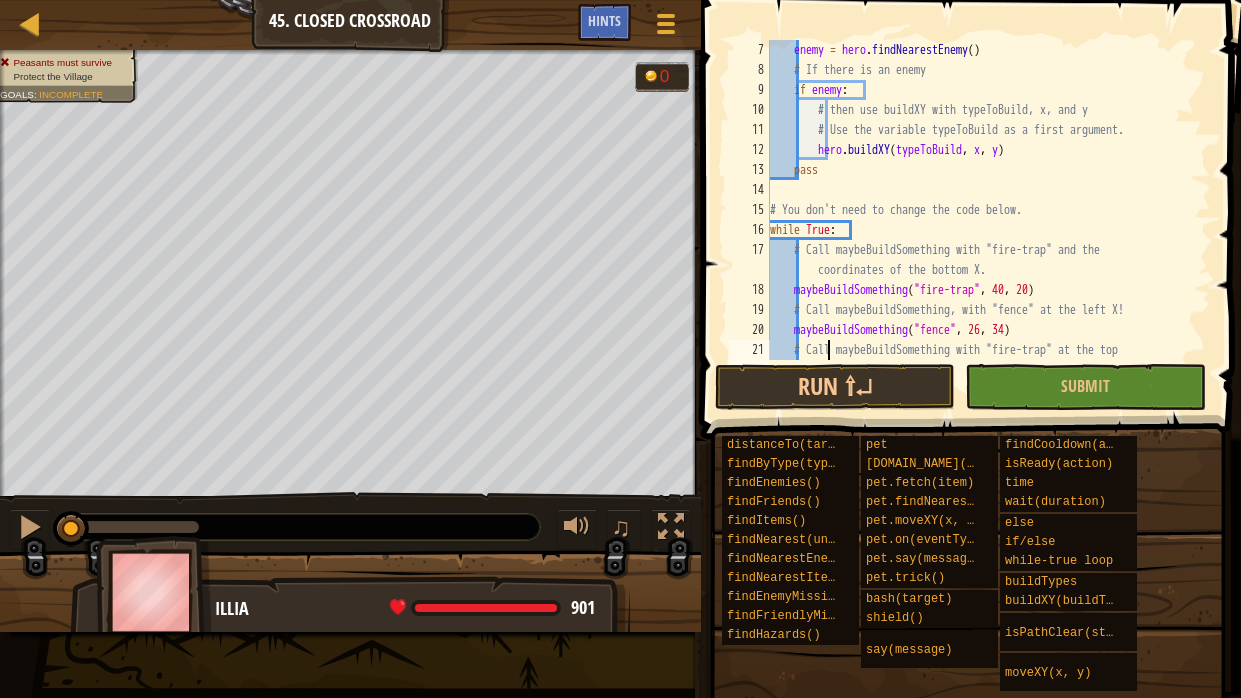 type on "maybeBuildSomething("fence", 54, 34)" 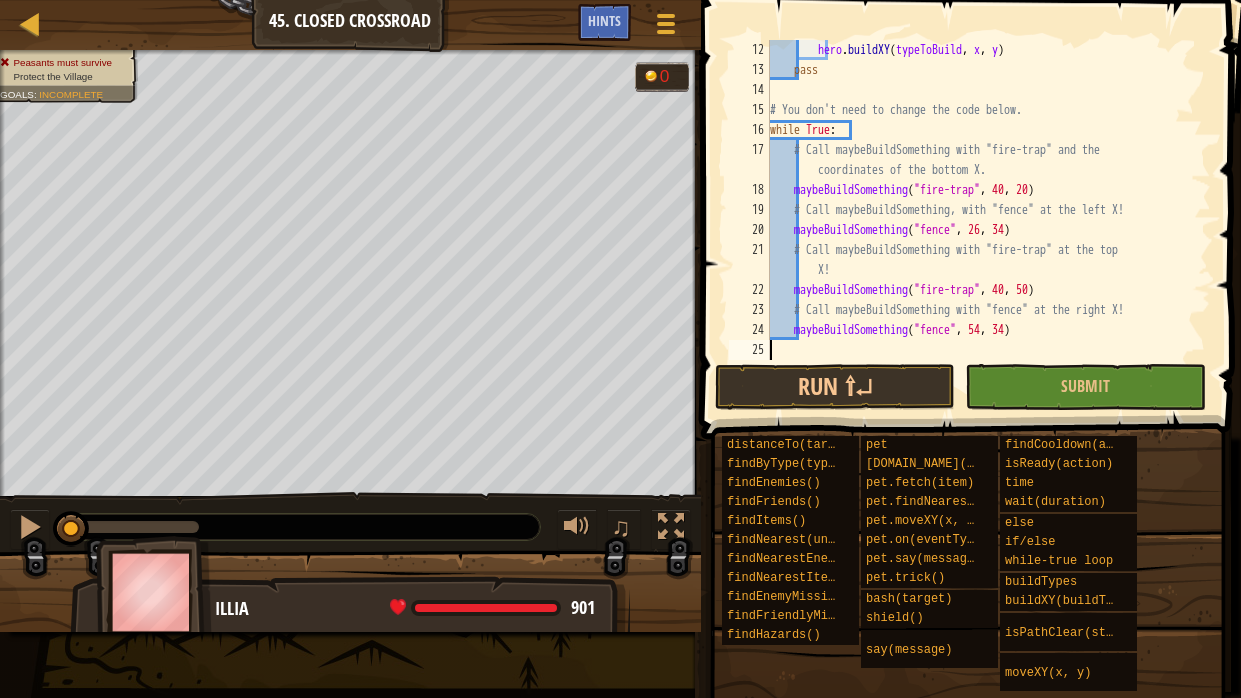 scroll, scrollTop: 219, scrollLeft: 0, axis: vertical 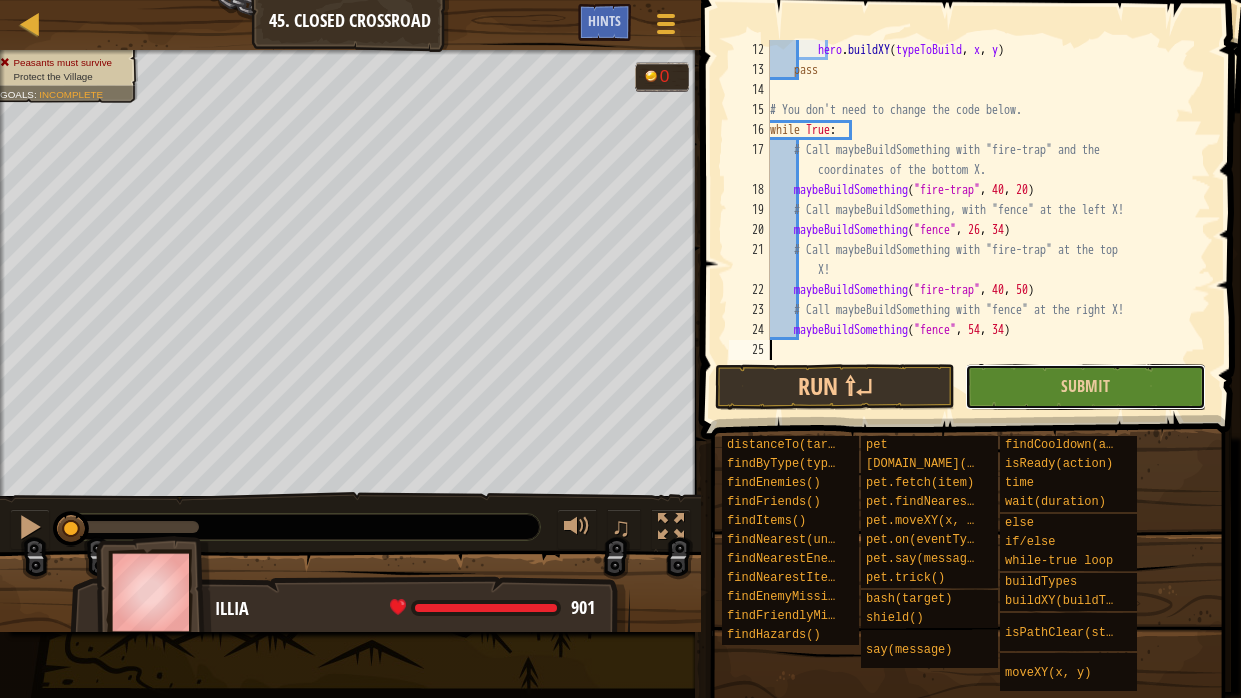 click on "Submit" at bounding box center (1085, 387) 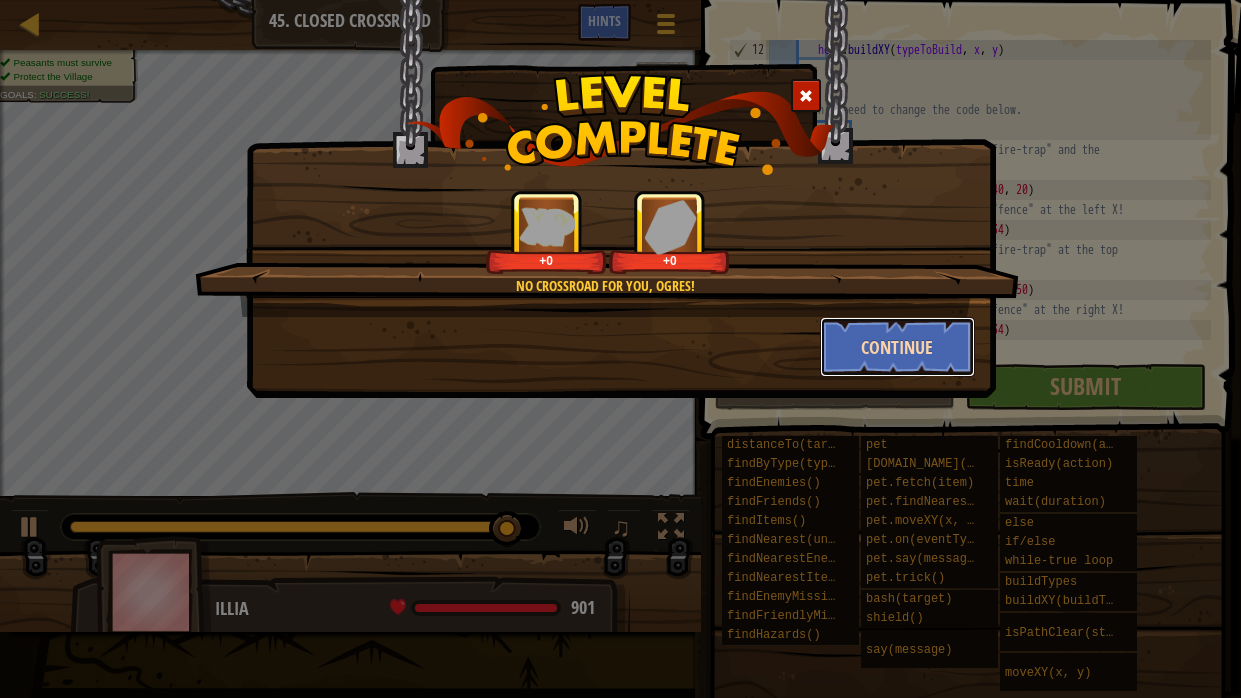 click on "Continue" at bounding box center (897, 347) 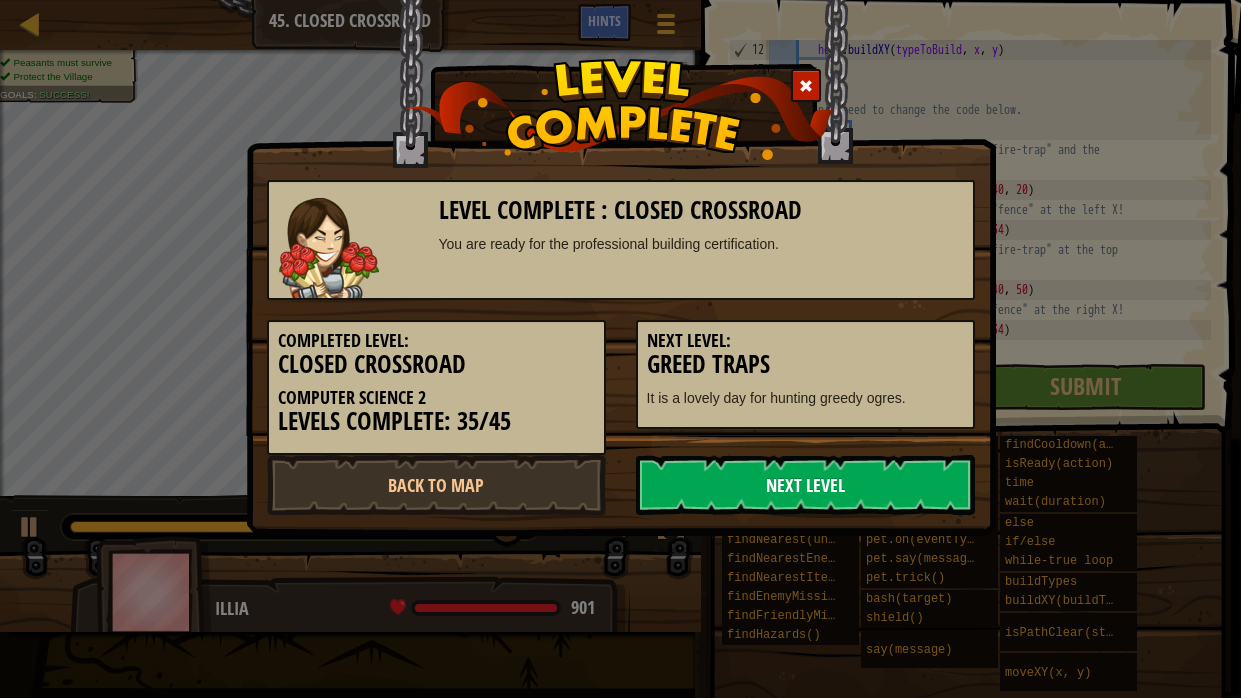 click on "Next Level" at bounding box center (805, 485) 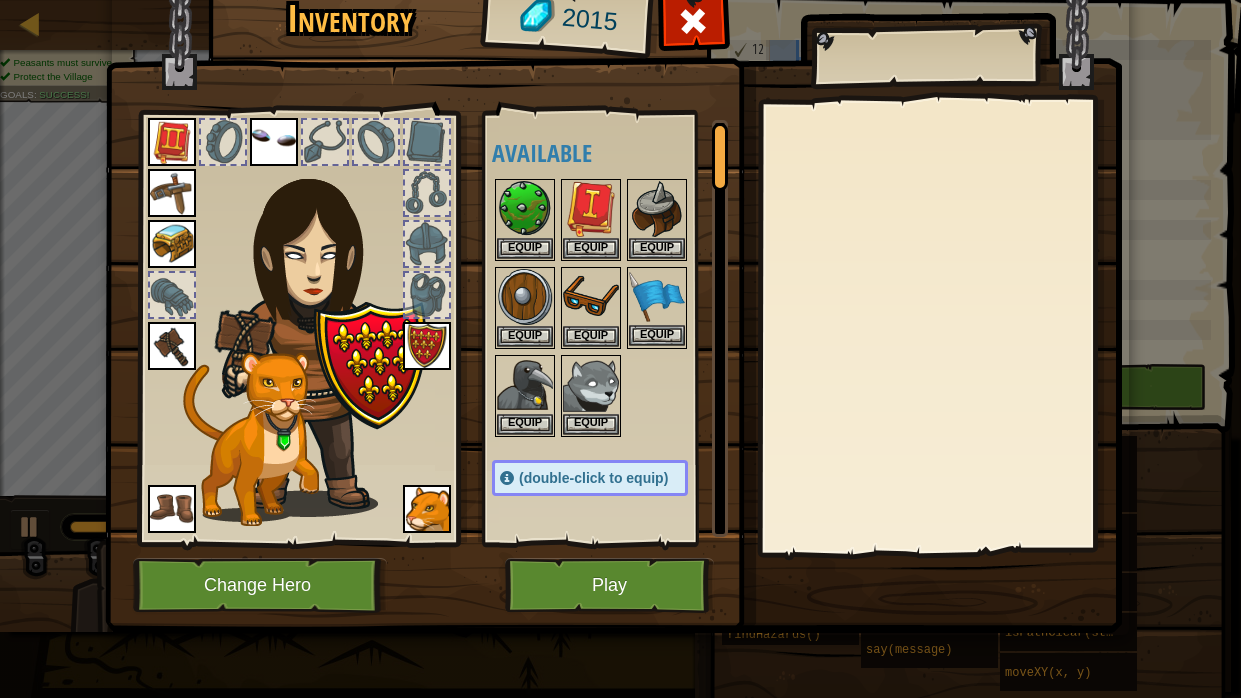click at bounding box center (657, 297) 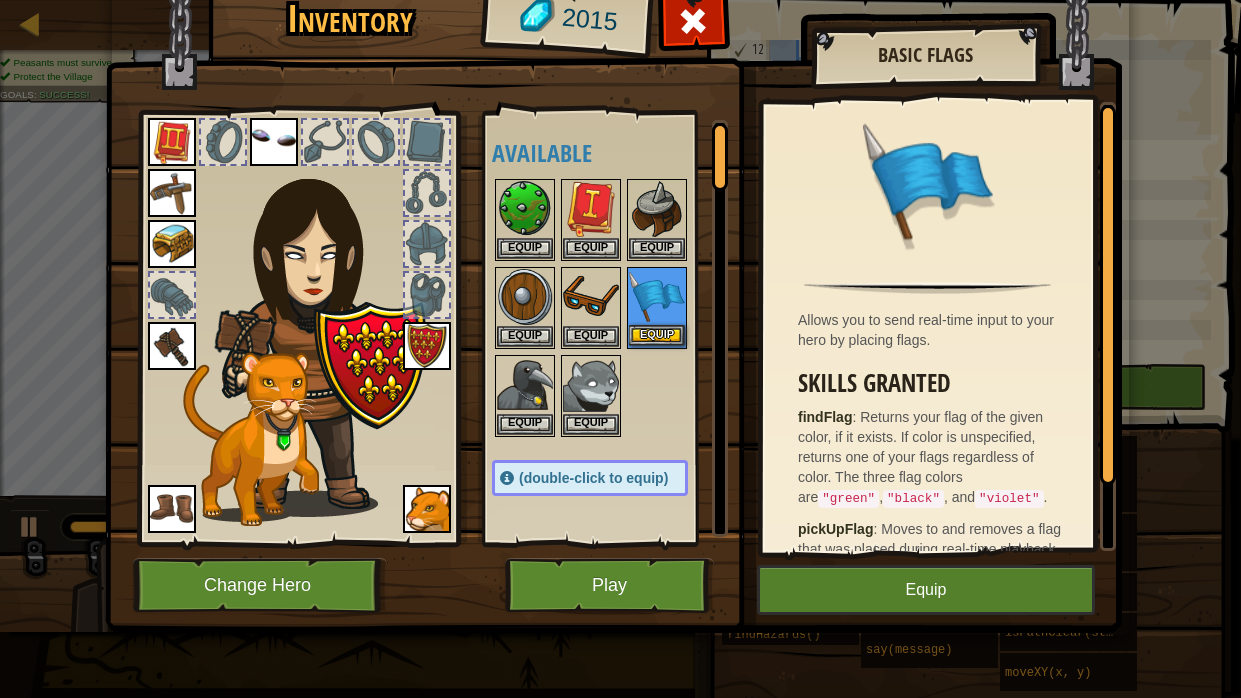 click at bounding box center [657, 297] 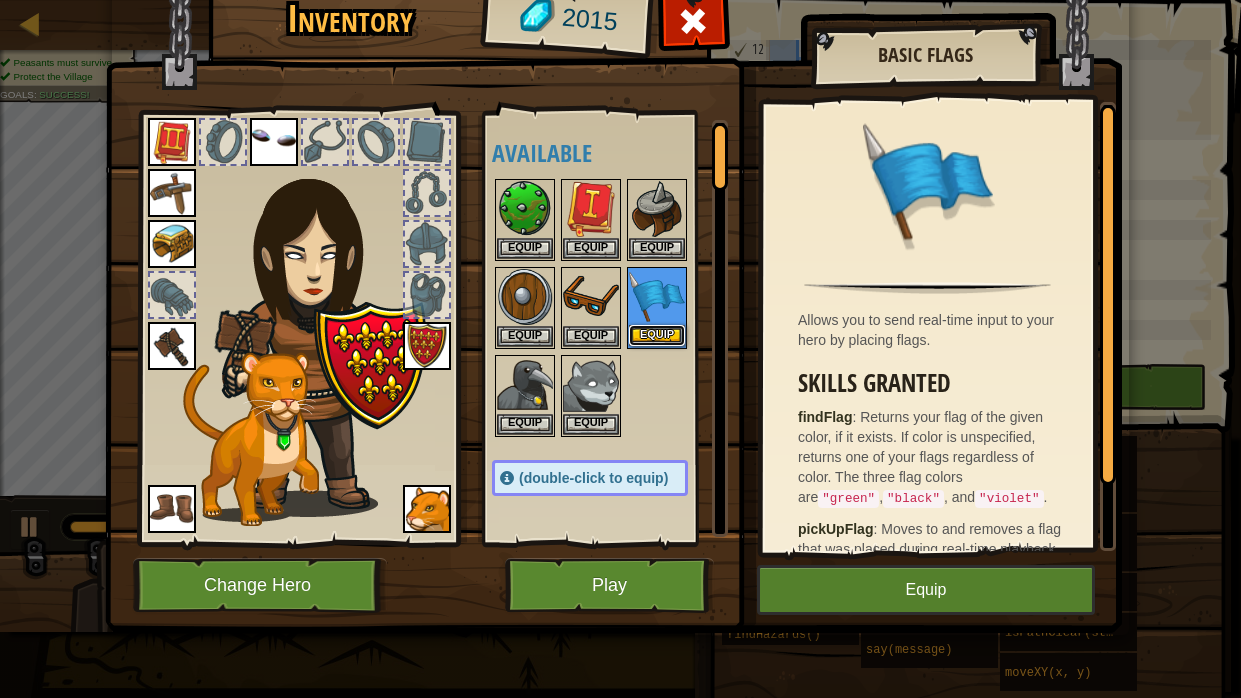 click on "Equip" at bounding box center [657, 335] 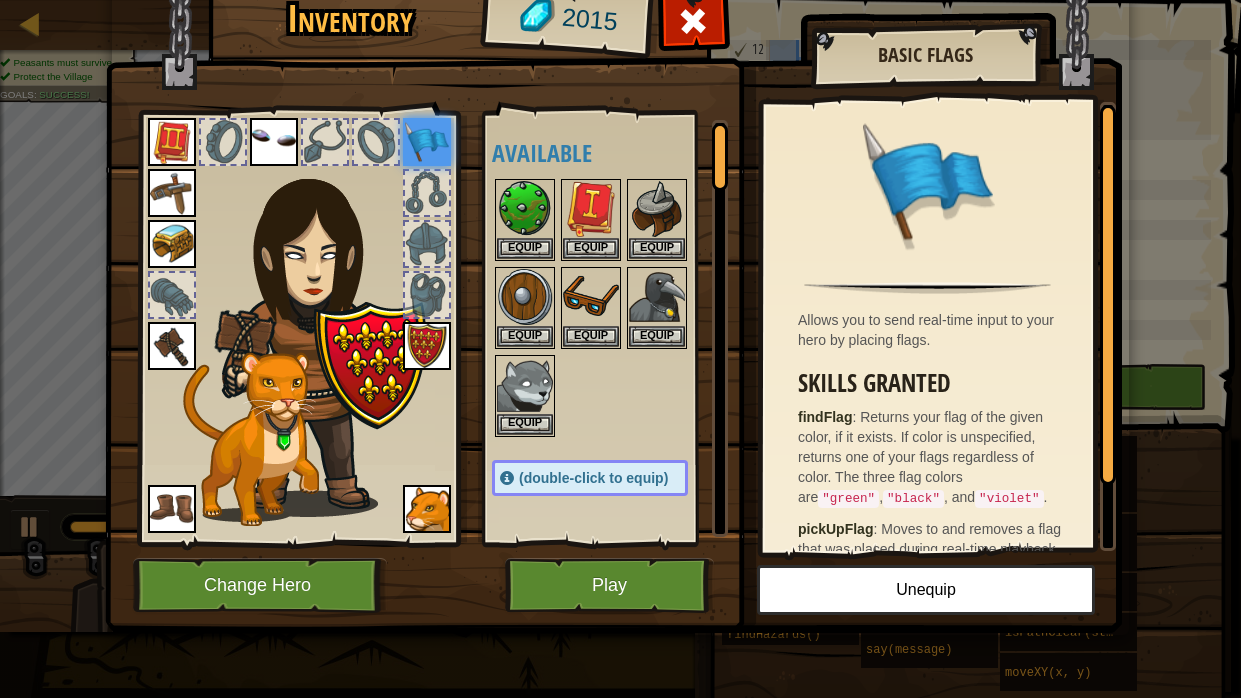 scroll, scrollTop: 88, scrollLeft: 0, axis: vertical 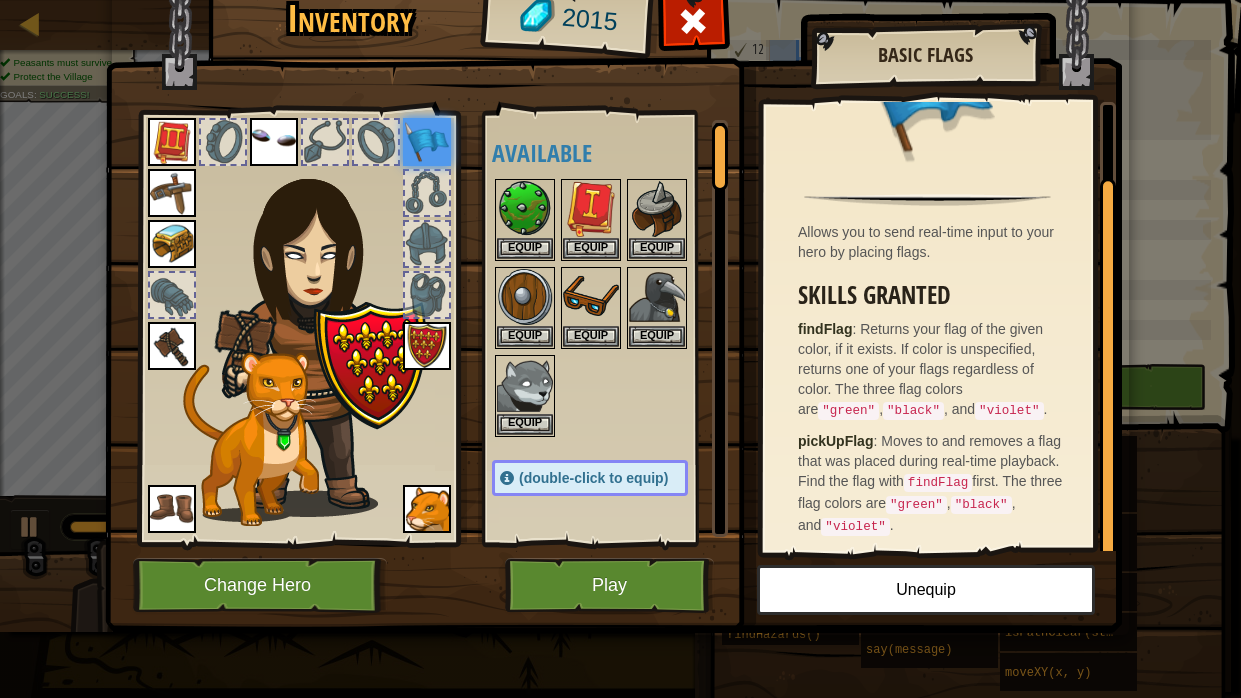 drag, startPoint x: 1105, startPoint y: 278, endPoint x: 1080, endPoint y: 419, distance: 143.19916 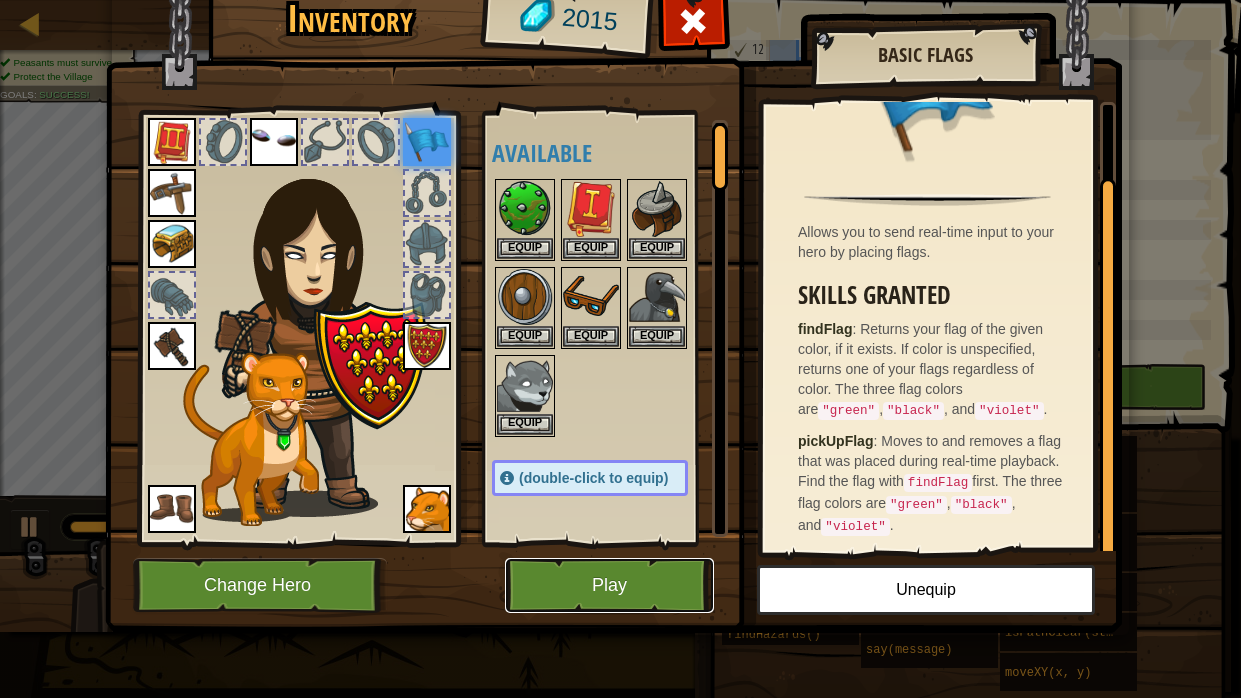 click on "Play" at bounding box center (609, 585) 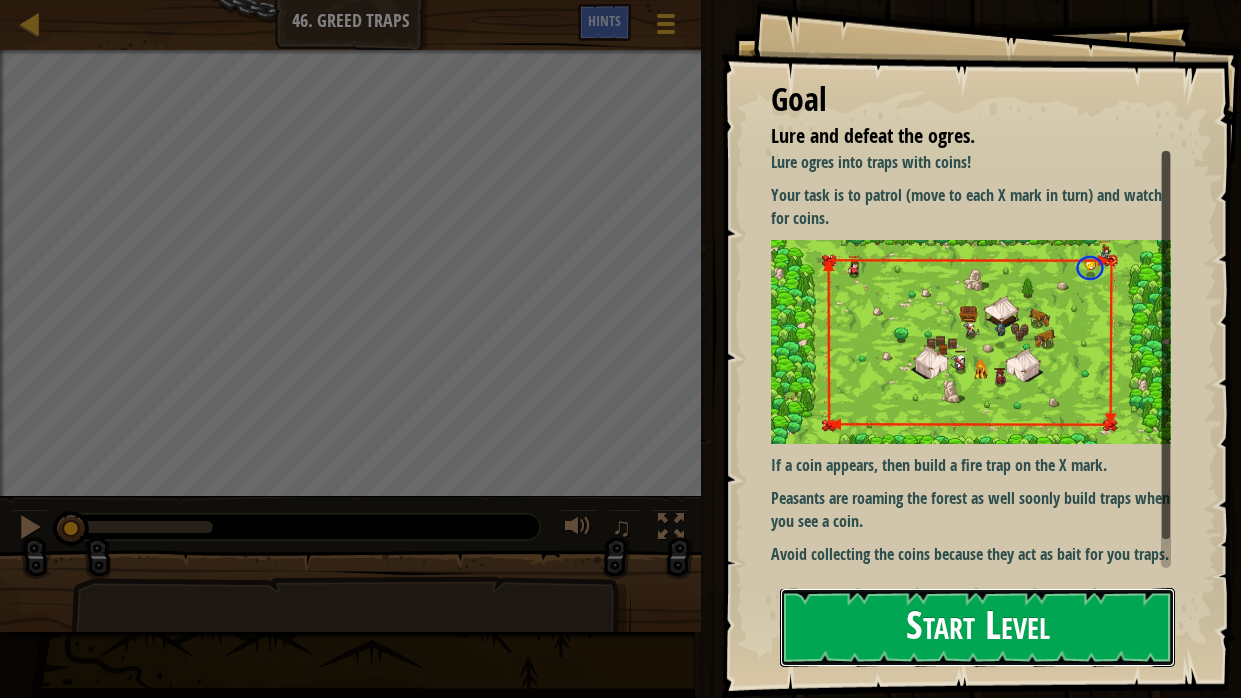 click on "Start Level" at bounding box center [977, 627] 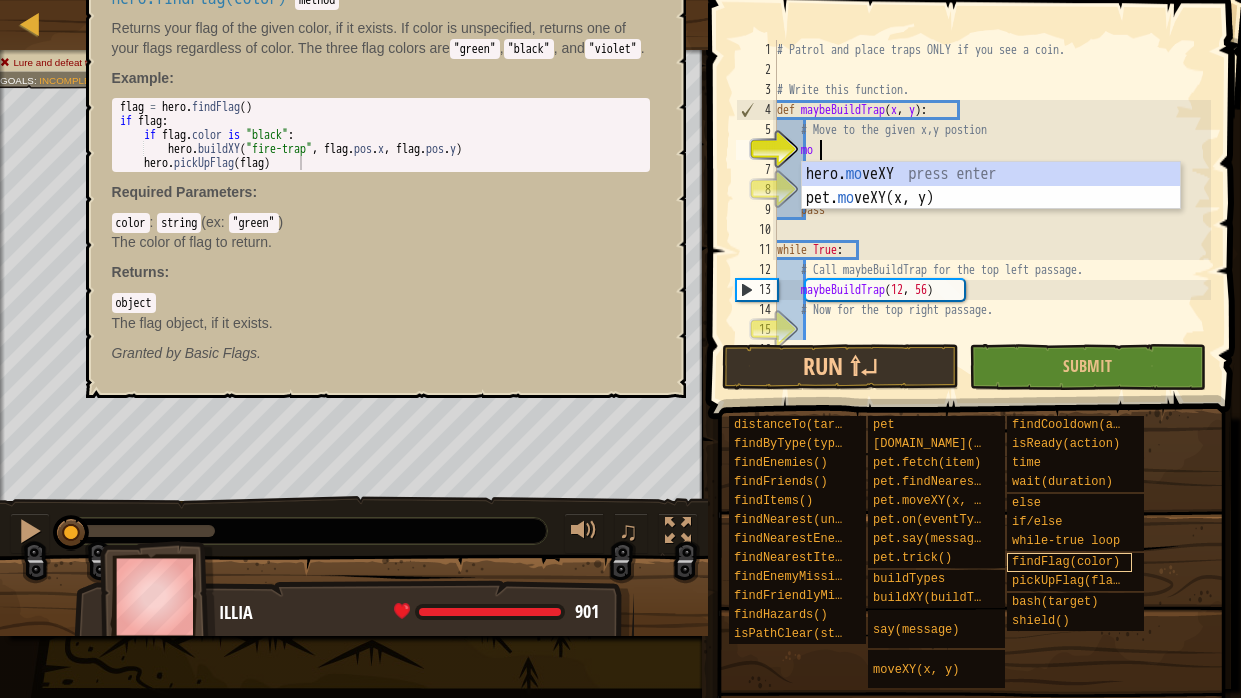scroll, scrollTop: 9, scrollLeft: 2, axis: both 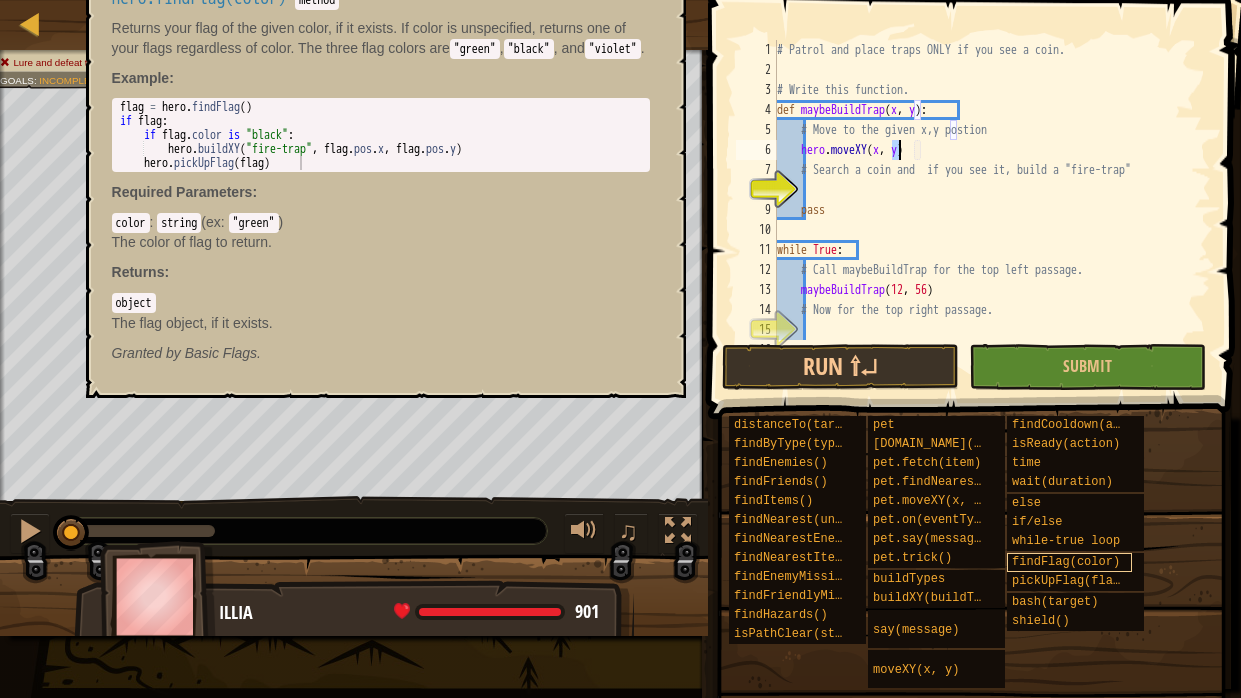 type on "# Search a coin and  if you see it, build a "fire-trap"" 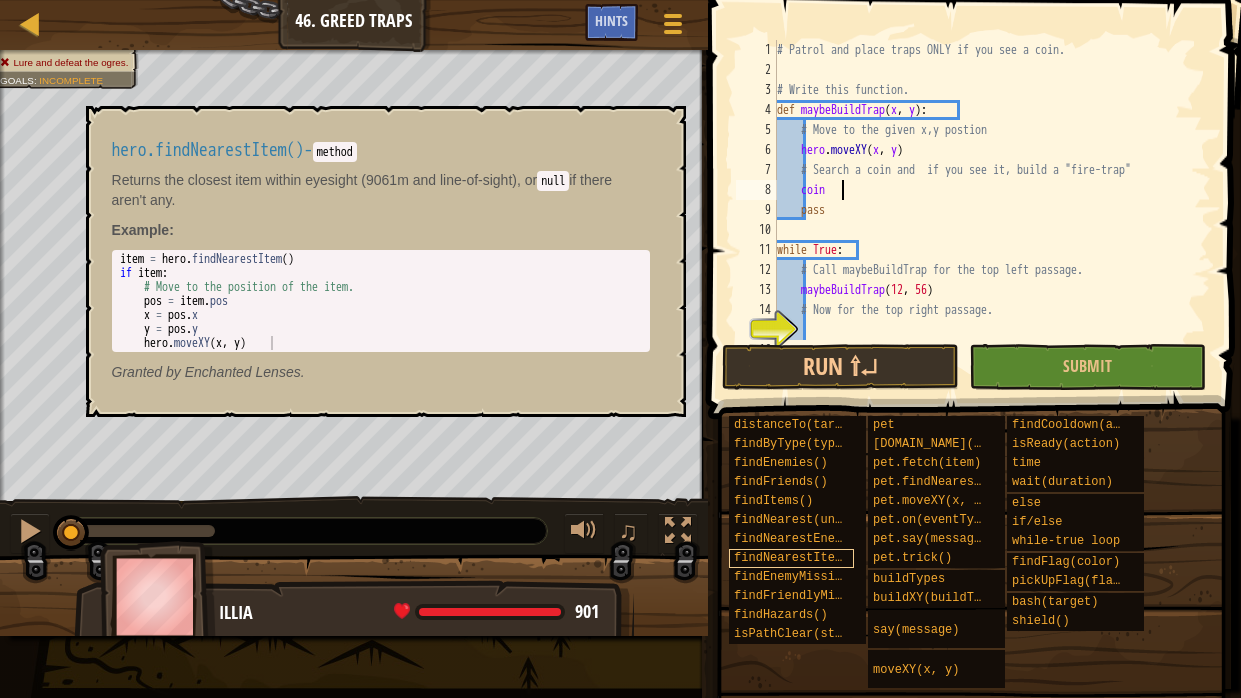 scroll, scrollTop: 9, scrollLeft: 4, axis: both 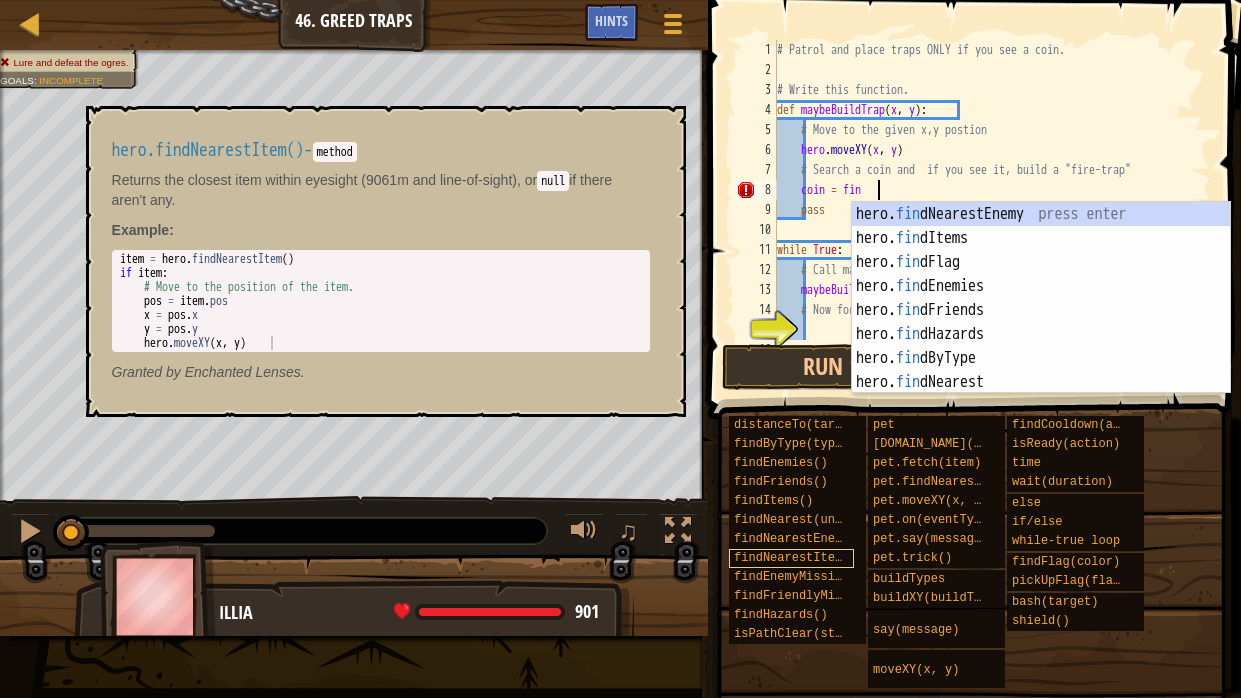 type on "coin = find" 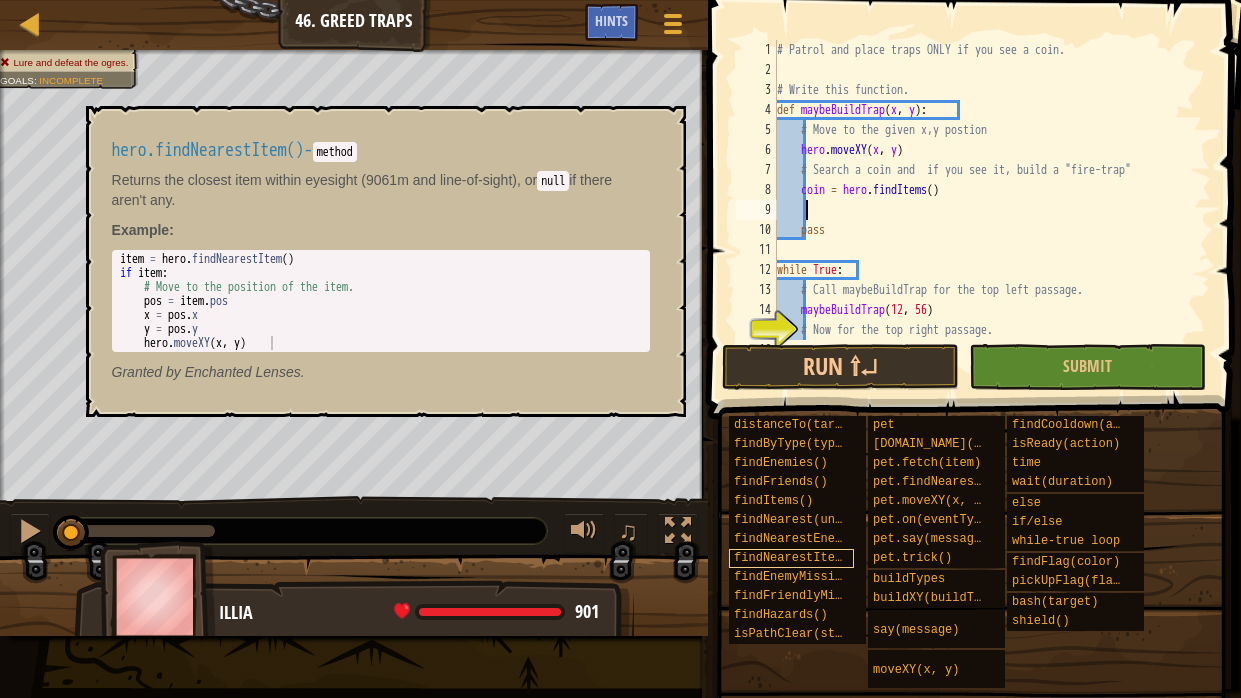 scroll, scrollTop: 9, scrollLeft: 1, axis: both 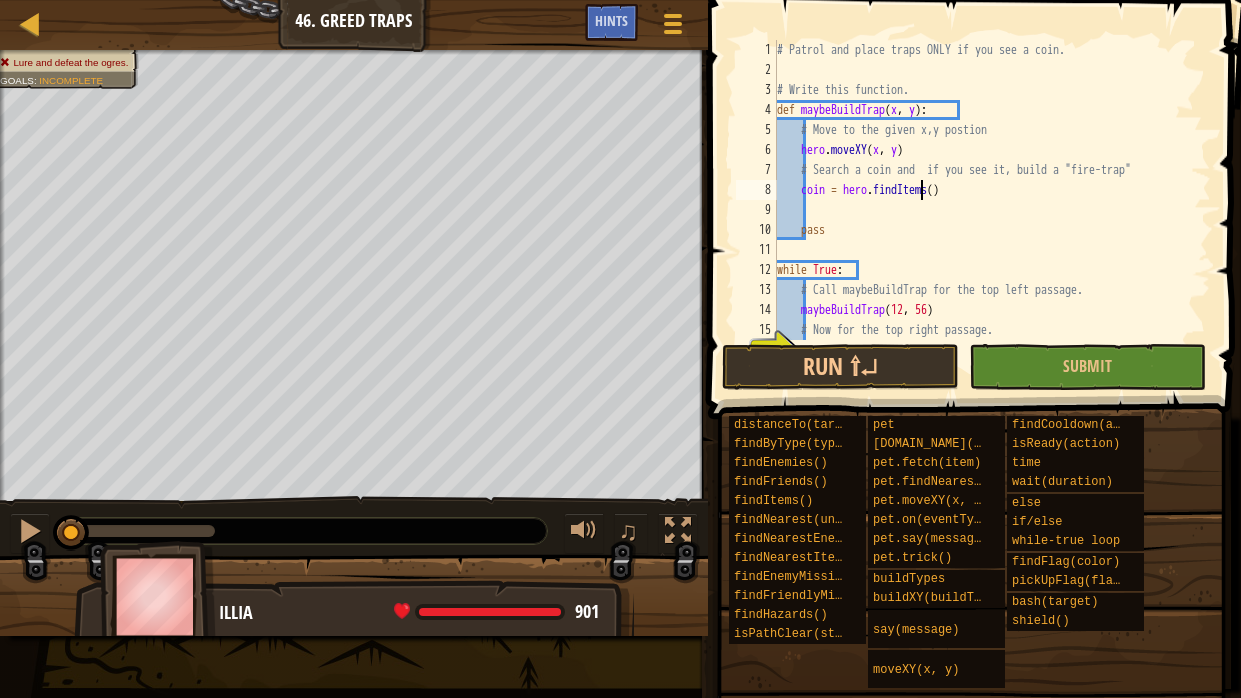 click on "# Patrol and place traps ONLY if you see a coin. # Write this function. def   maybeBuildTrap ( x ,   y ) :      # Move to the given x,y postion      hero . moveXY ( x ,   y )      # Search a coin and  if you see it, build a "fire-trap"      coin   =   hero . findItems ( )           pass while   True :      # Call maybeBuildTrap for the top left passage.      maybeBuildTrap ( 12 ,   56 )      # Now for the top right passage." at bounding box center [992, 210] 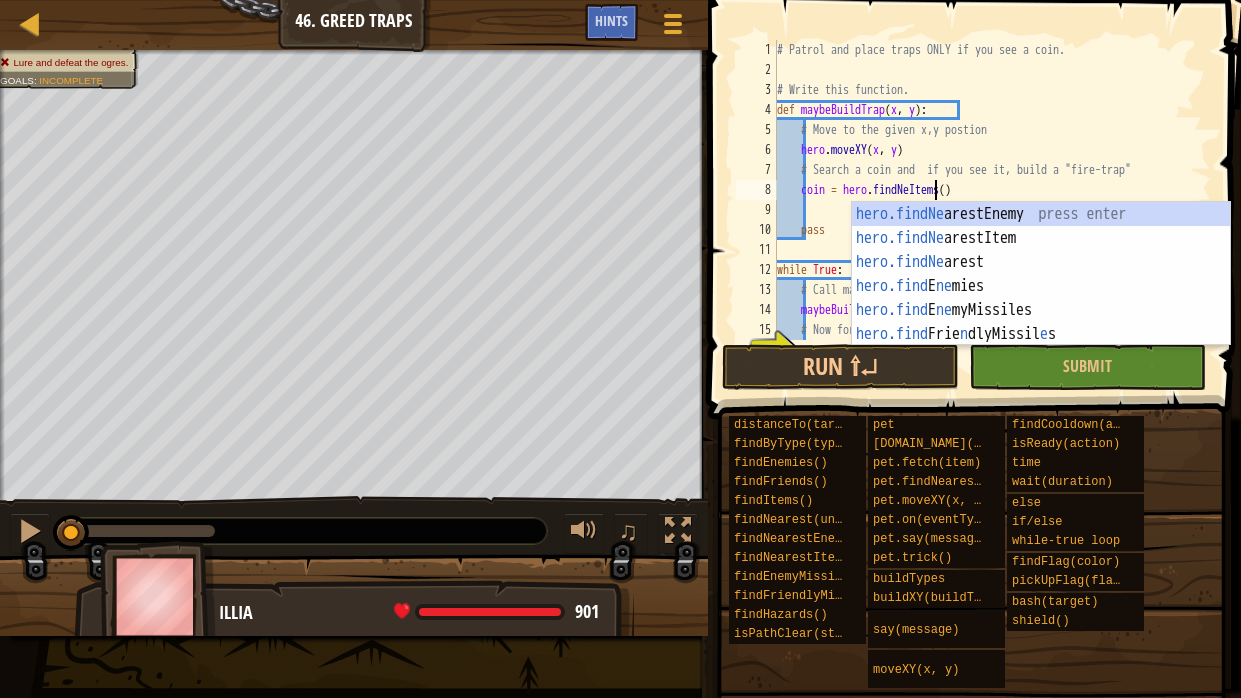 scroll, scrollTop: 9, scrollLeft: 14, axis: both 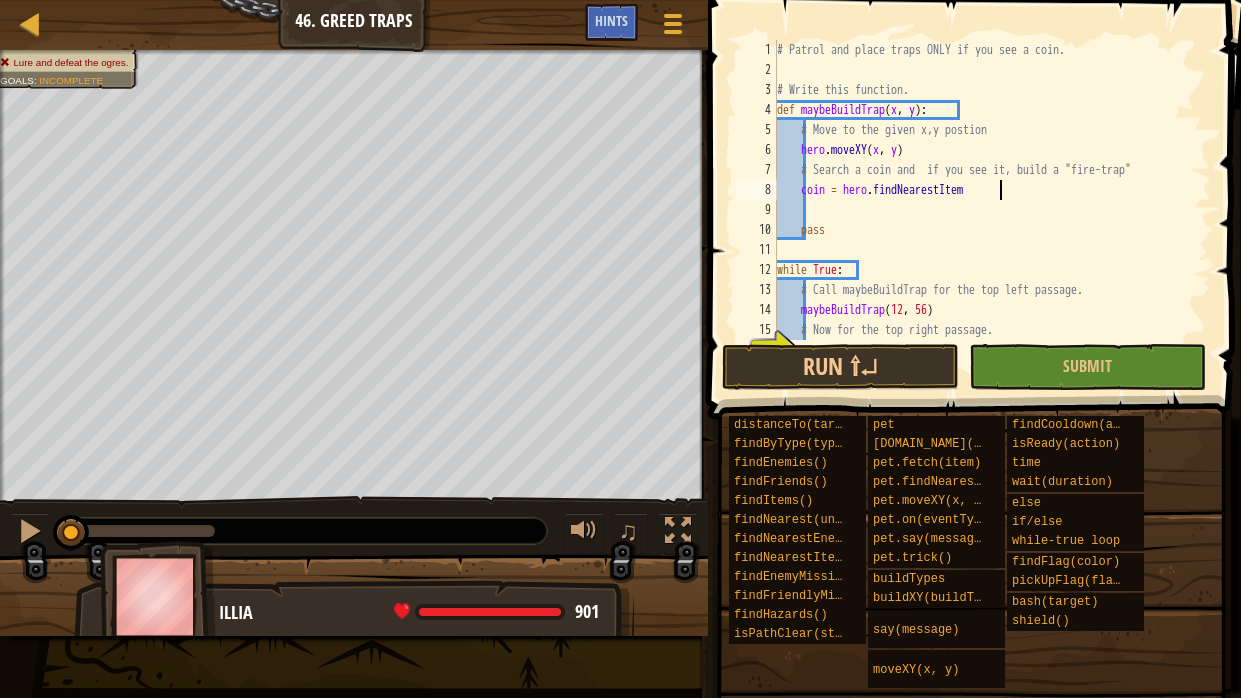 type on "coin = hero.findNearestItem()" 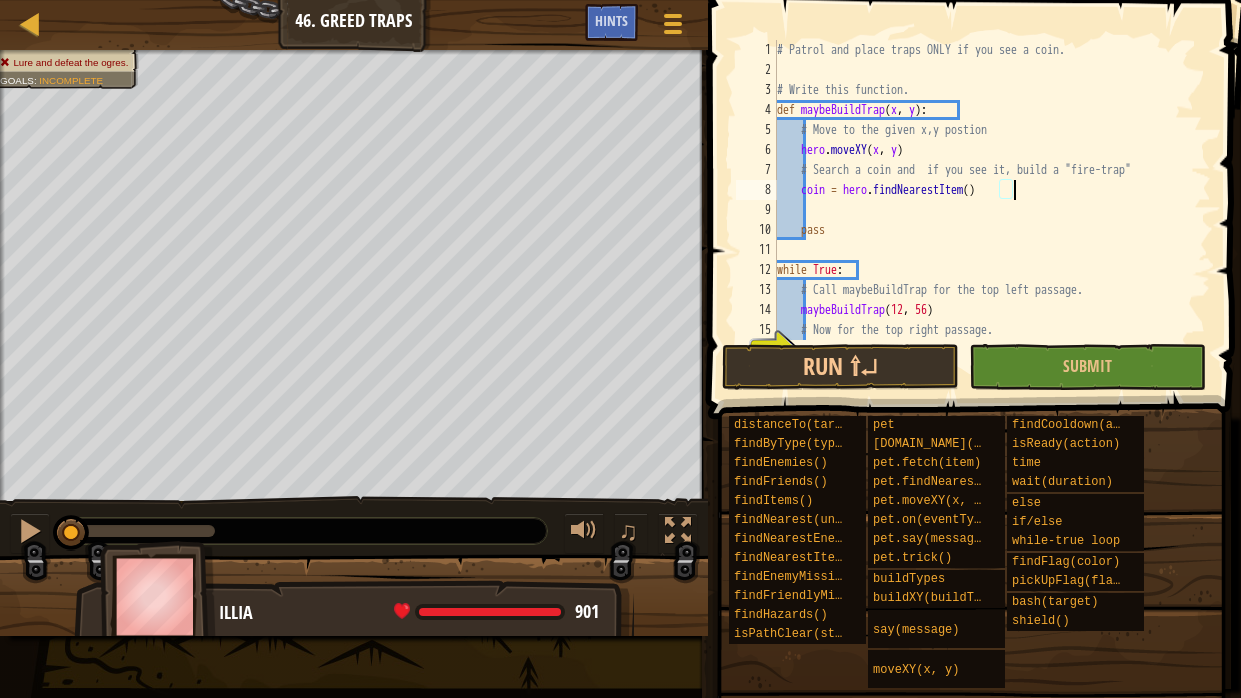 click on "# Patrol and place traps ONLY if you see a coin. # Write this function. def   maybeBuildTrap ( x ,   y ) :      # Move to the given x,y postion      hero . moveXY ( x ,   y )      # Search a coin and  if you see it, build a "fire-trap"      coin   =   hero . findNearestItem ( )           pass while   True :      # Call maybeBuildTrap for the top left passage.      maybeBuildTrap ( 12 ,   56 )      # Now for the top right passage." at bounding box center (992, 210) 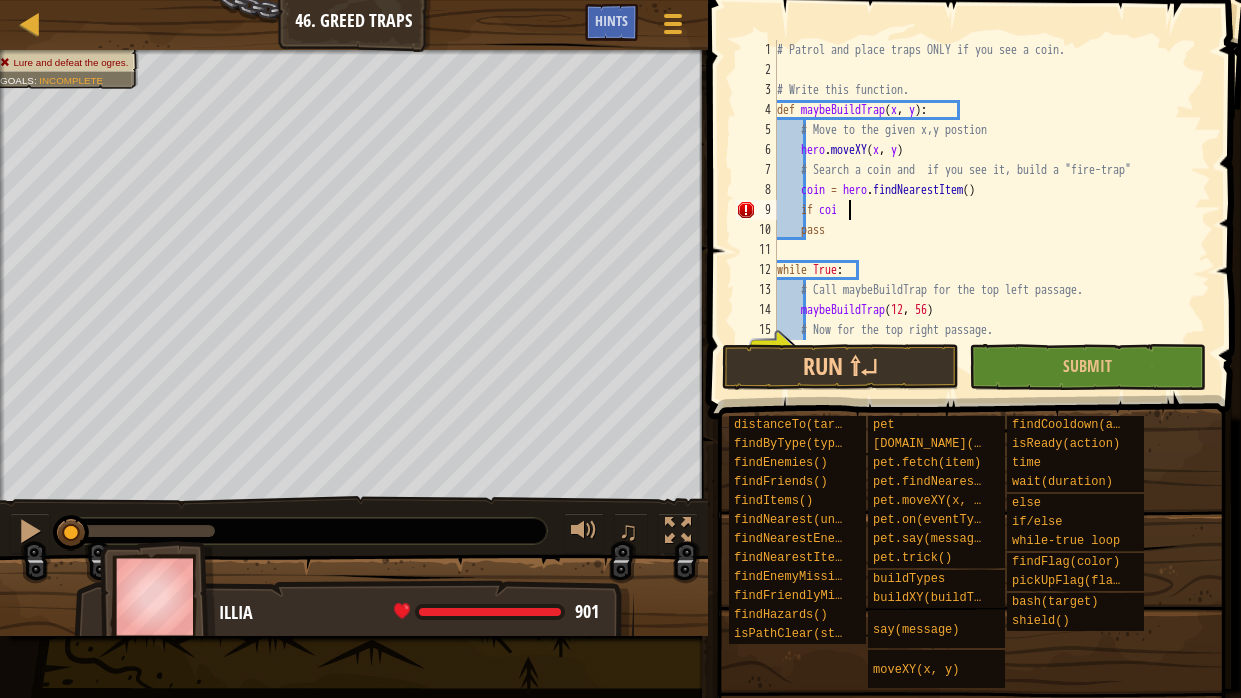scroll, scrollTop: 9, scrollLeft: 5, axis: both 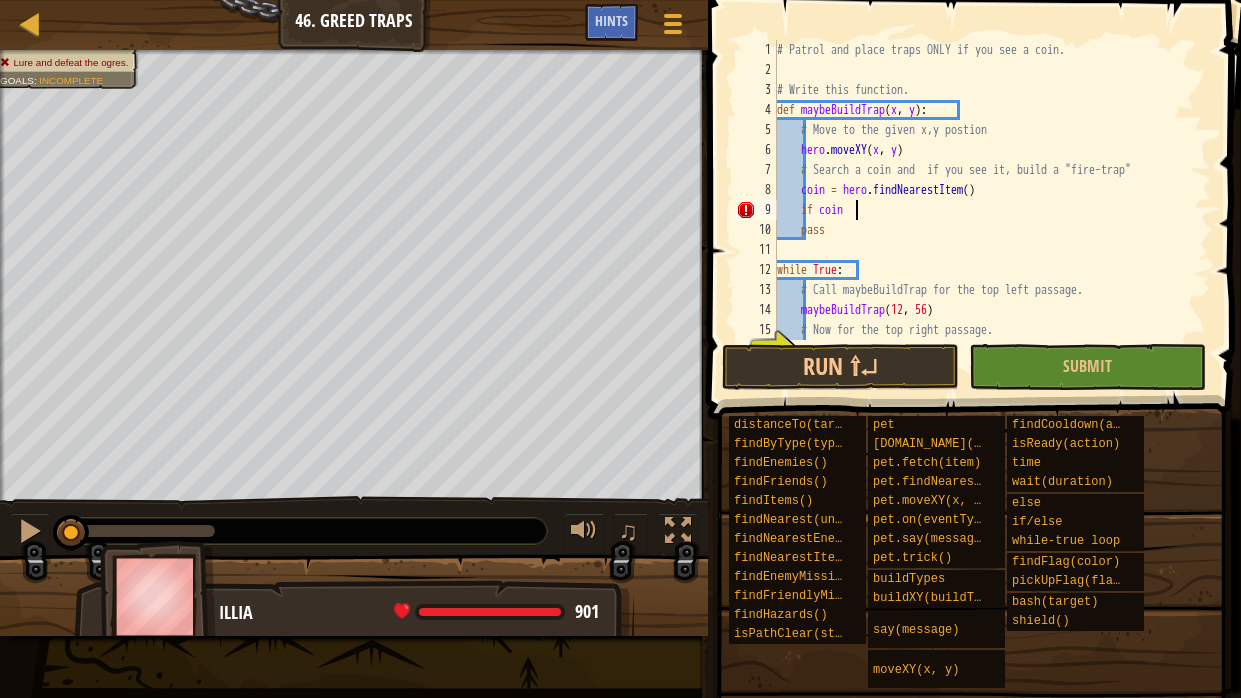 type on "if coin:" 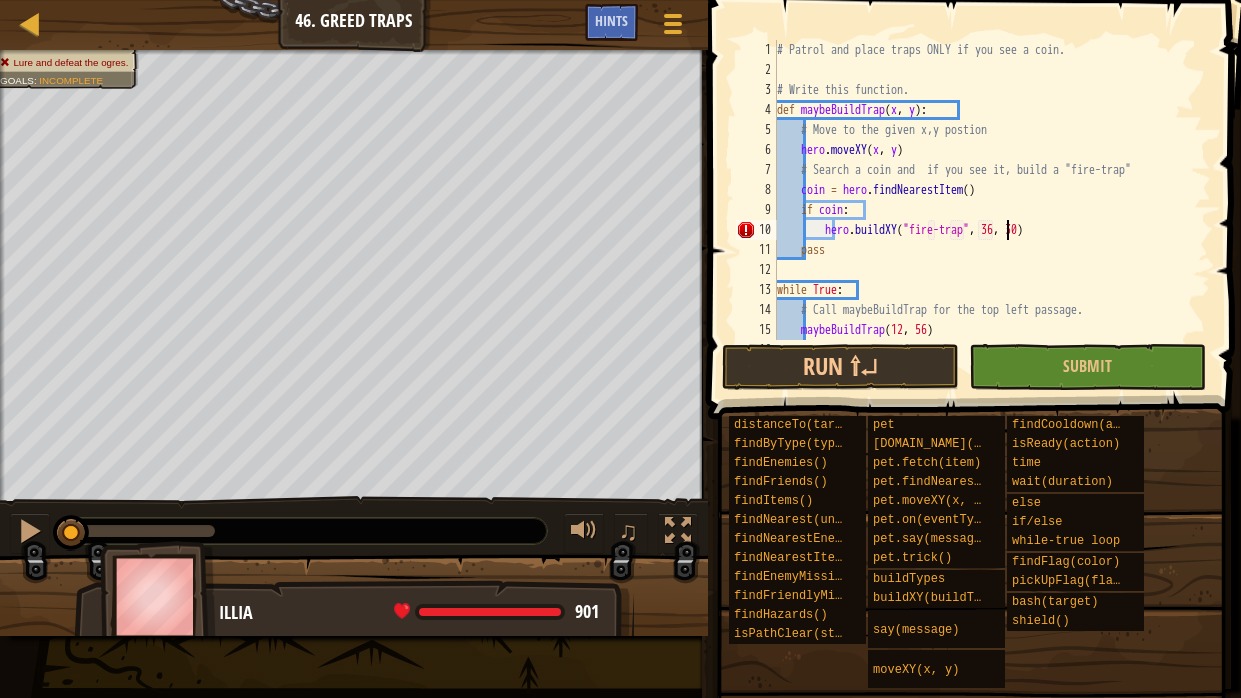 scroll, scrollTop: 9, scrollLeft: 3, axis: both 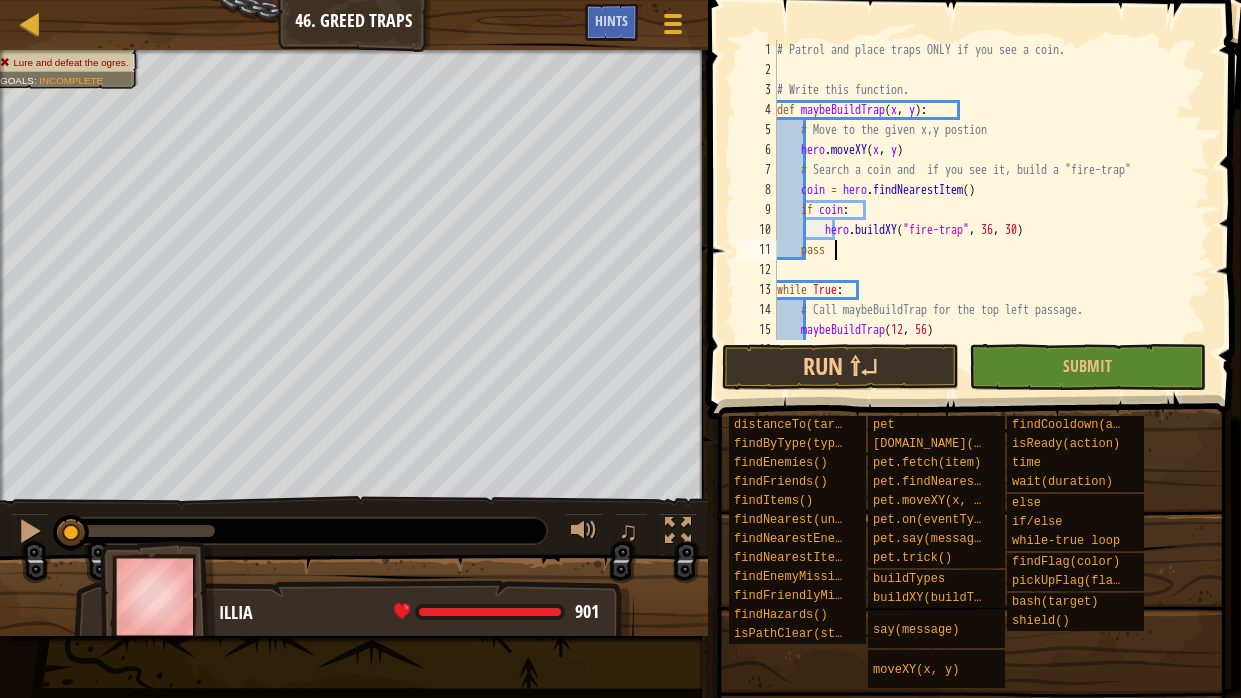 click on "# Patrol and place traps ONLY if you see a coin. # Write this function. def   maybeBuildTrap ( x ,   y ) :      # Move to the given x,y postion      hero . moveXY ( x ,   y )      # Search a coin and  if you see it, build a "fire-trap"      coin   =   hero . findNearestItem ( )      if   coin :          hero . buildXY ( "fire-trap" ,   36 ,   30 )      pass while   True :      # Call maybeBuildTrap for the top left passage.      maybeBuildTrap ( 12 ,   56 )      # Now for the top right passage." at bounding box center (992, 210) 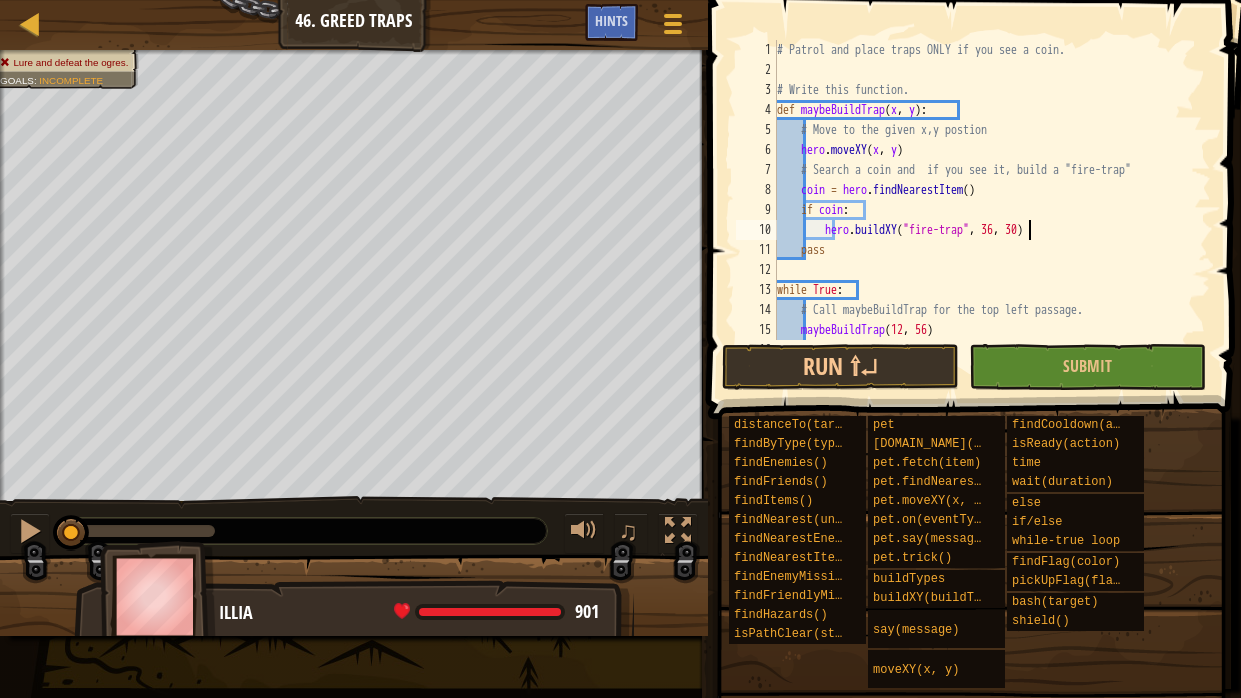 click on "# Patrol and place traps ONLY if you see a coin. # Write this function. def   maybeBuildTrap ( x ,   y ) :      # Move to the given x,y postion      hero . moveXY ( x ,   y )      # Search a coin and  if you see it, build a "fire-trap"      coin   =   hero . findNearestItem ( )      if   coin :          hero . buildXY ( "fire-trap" ,   36 ,   30 )      pass while   True :      # Call maybeBuildTrap for the top left passage.      maybeBuildTrap ( 12 ,   56 )      # Now for the top right passage." at bounding box center (992, 210) 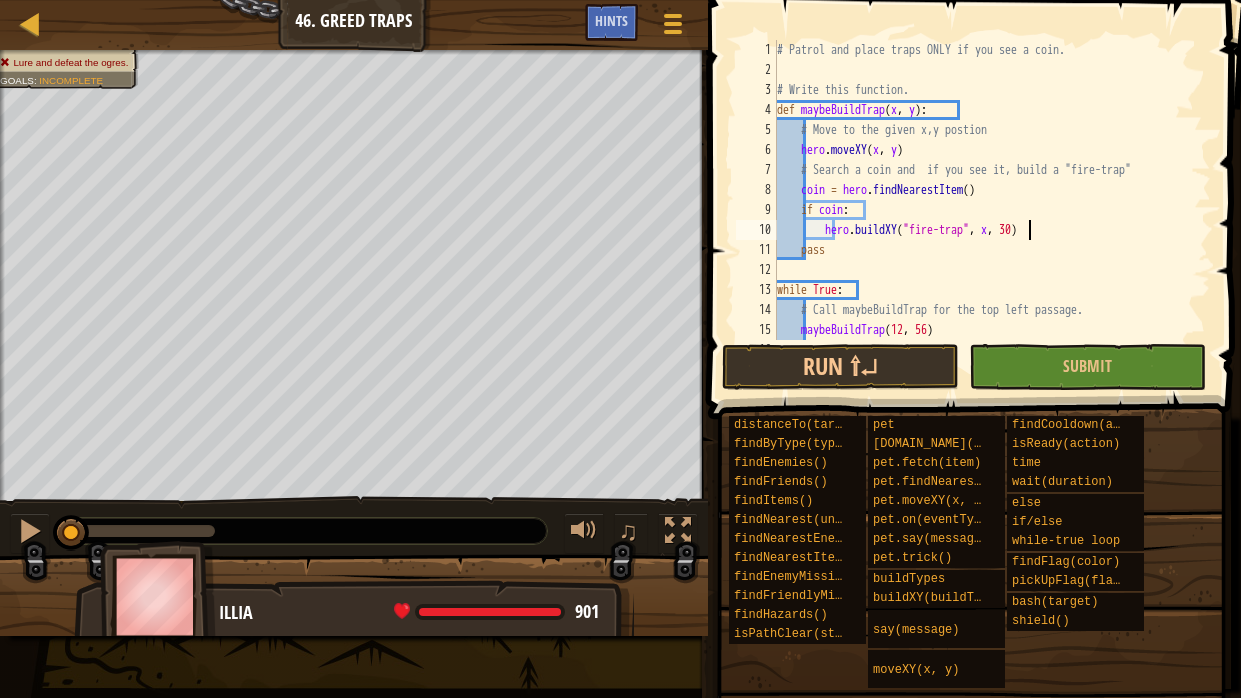 scroll, scrollTop: 9, scrollLeft: 20, axis: both 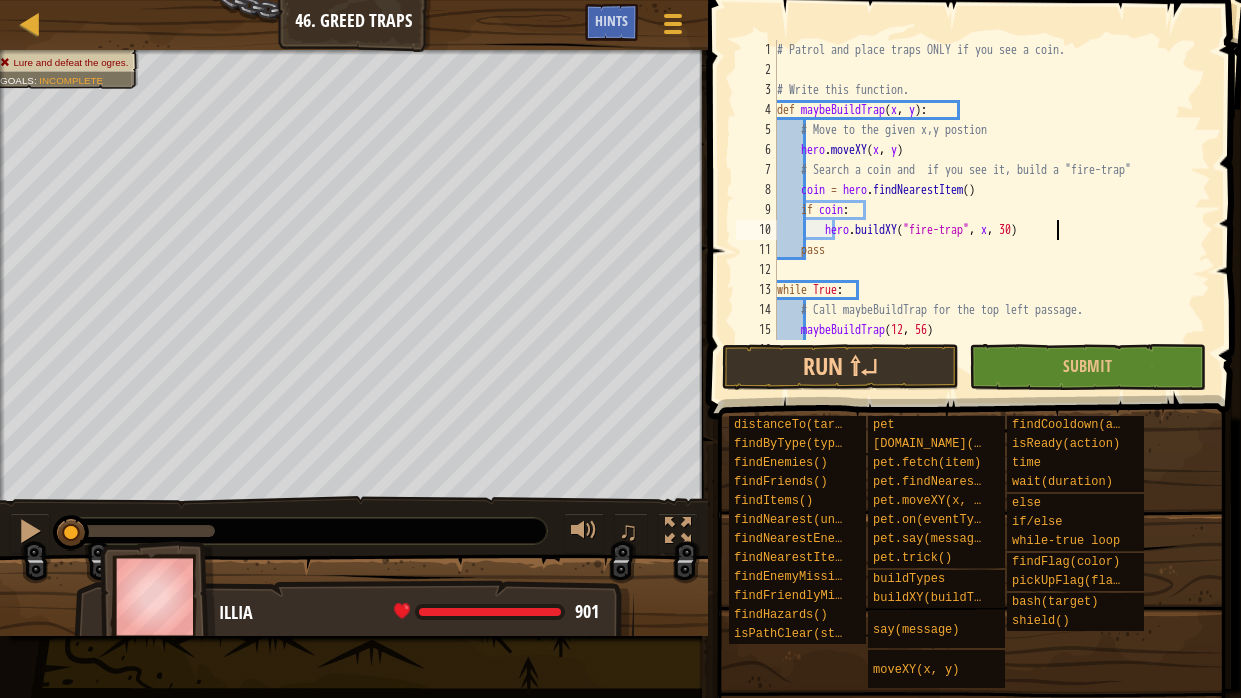 click on "# Patrol and place traps ONLY if you see a coin. # Write this function. def   maybeBuildTrap ( x ,   y ) :      # Move to the given x,y postion      hero . moveXY ( x ,   y )      # Search a coin and  if you see it, build a "fire-trap"      coin   =   hero . findNearestItem ( )      if   coin :          hero . buildXY ( "fire-trap" ,   x ,   30 )      pass while   True :      # Call maybeBuildTrap for the top left passage.      maybeBuildTrap ( 12 ,   56 )      # Now for the top right passage." at bounding box center (992, 210) 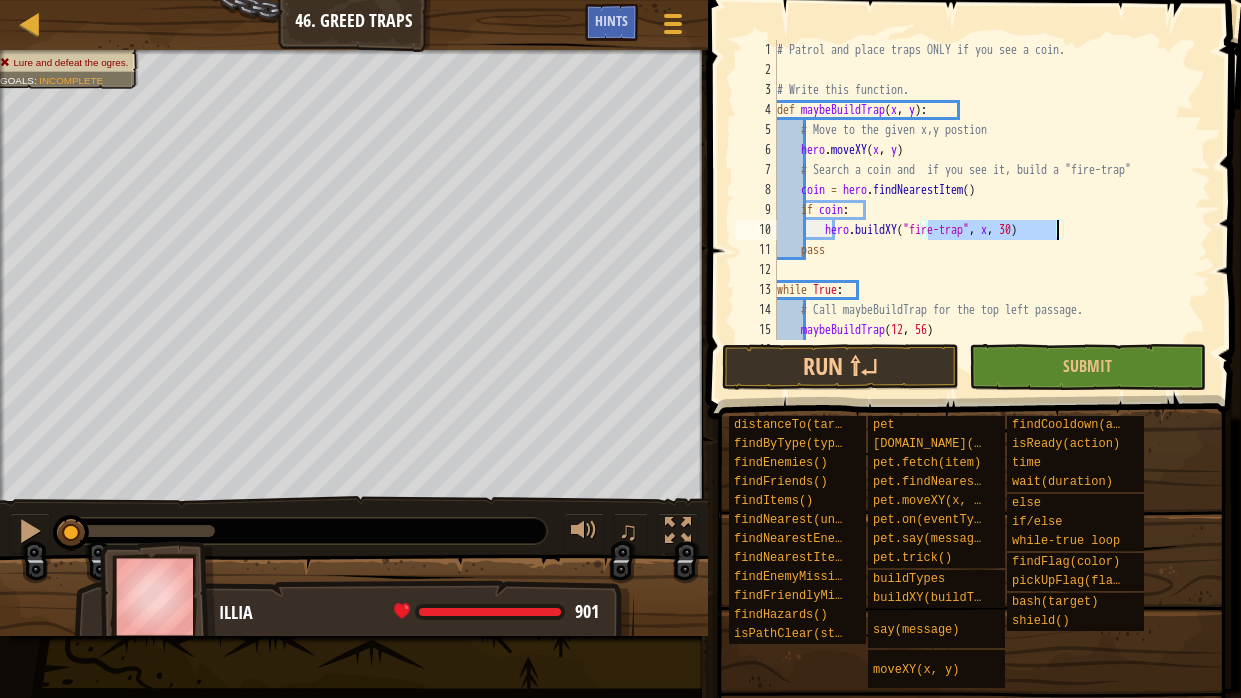 click on "# Patrol and place traps ONLY if you see a coin. # Write this function. def   maybeBuildTrap ( x ,   y ) :      # Move to the given x,y postion      hero . moveXY ( x ,   y )      # Search a coin and  if you see it, build a "fire-trap"      coin   =   hero . findNearestItem ( )      if   coin :          hero . buildXY ( "fire-trap" ,   x ,   30 )      pass while   True :      # Call maybeBuildTrap for the top left passage.      maybeBuildTrap ( 12 ,   56 )      # Now for the top right passage." at bounding box center (992, 190) 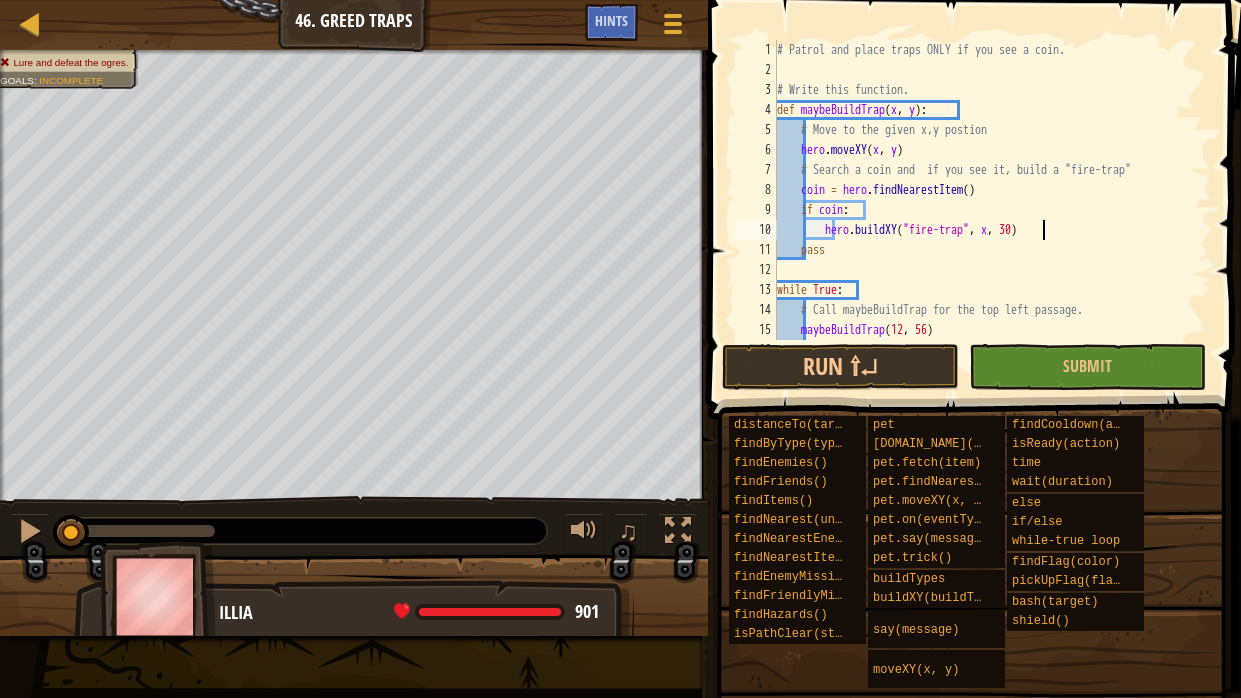 click on "# Patrol and place traps ONLY if you see a coin. # Write this function. def   maybeBuildTrap ( x ,   y ) :      # Move to the given x,y postion      hero . moveXY ( x ,   y )      # Search a coin and  if you see it, build a "fire-trap"      coin   =   hero . findNearestItem ( )      if   coin :          hero . buildXY ( "fire-trap" ,   x ,   30 )      pass while   True :      # Call maybeBuildTrap for the top left passage.      maybeBuildTrap ( 12 ,   56 )      # Now for the top right passage." at bounding box center [992, 210] 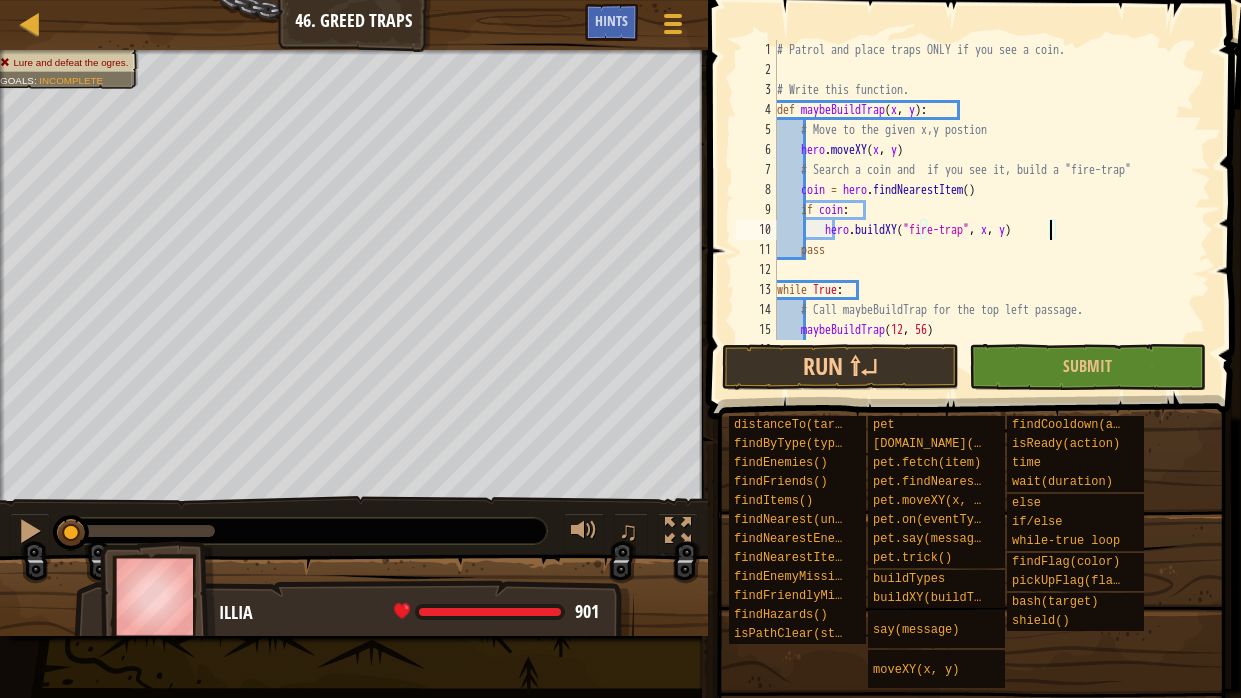 click on "# Patrol and place traps ONLY if you see a coin. # Write this function. def   maybeBuildTrap ( x ,   y ) :      # Move to the given x,y postion      hero . moveXY ( x ,   y )      # Search a coin and  if you see it, build a "fire-trap"      coin   =   hero . findNearestItem ( )      if   coin :          hero . buildXY ( "fire-trap" ,   x ,   y )      pass while   True :      # Call maybeBuildTrap for the top left passage.      maybeBuildTrap ( 12 ,   56 )      # Now for the top right passage." at bounding box center (992, 210) 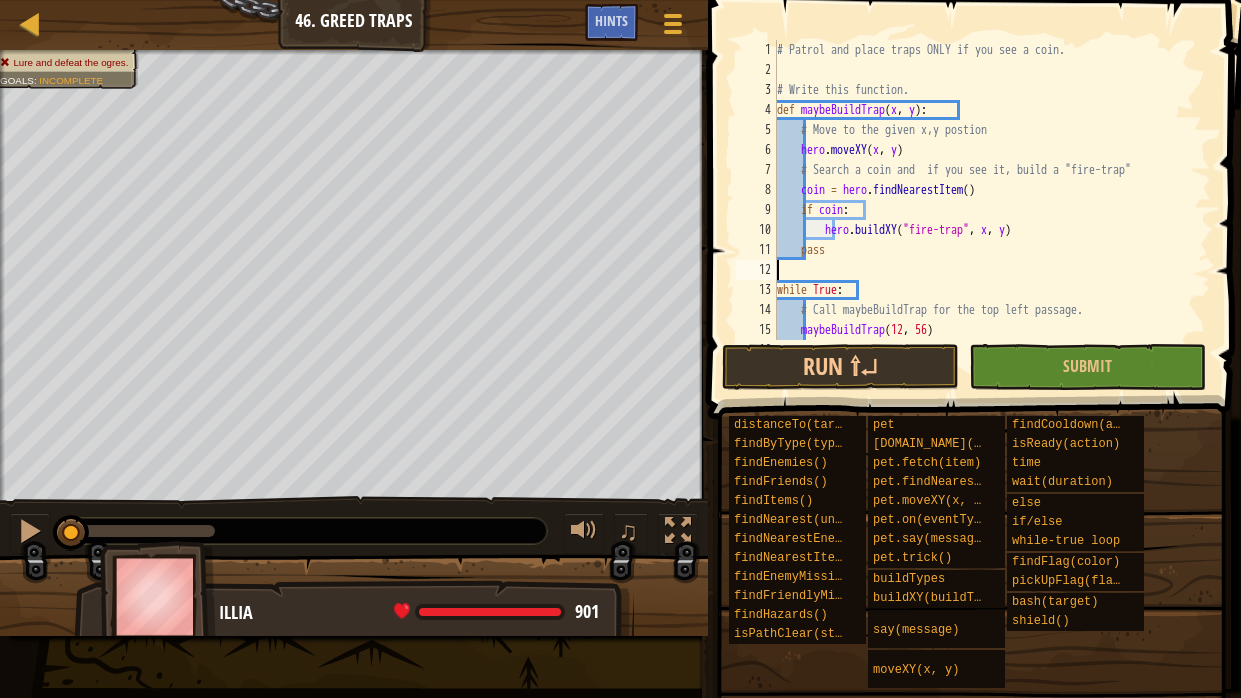 scroll, scrollTop: 9, scrollLeft: 0, axis: vertical 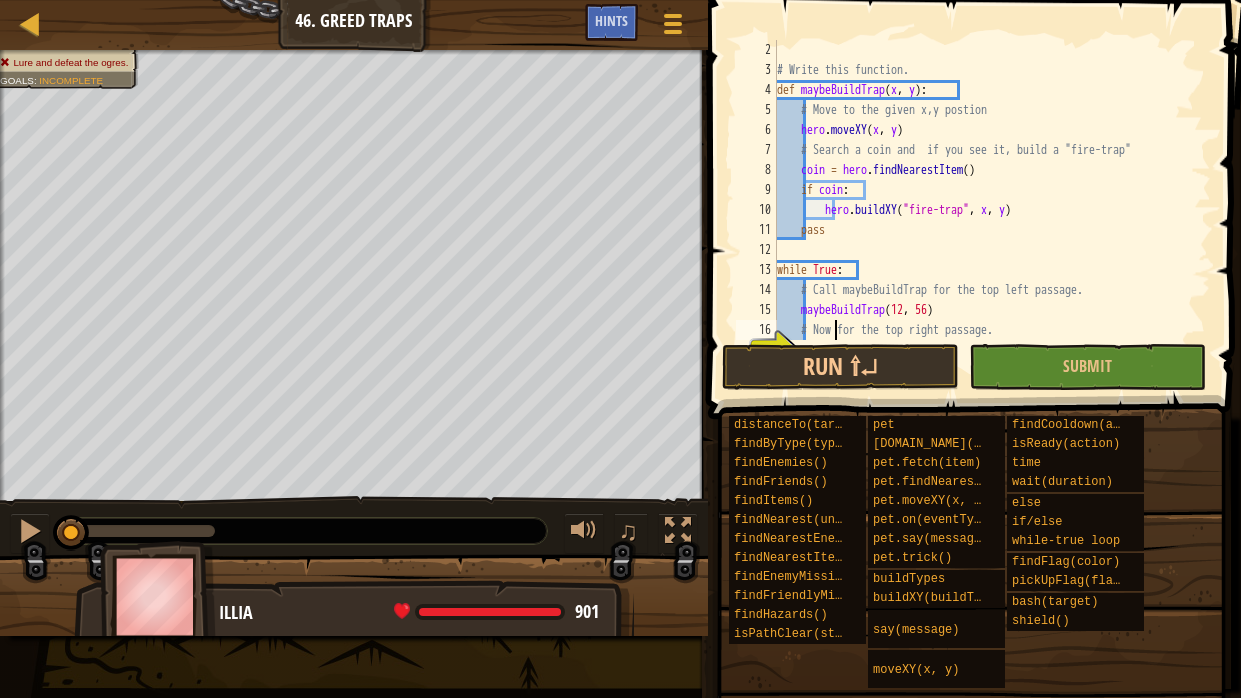 type on "# Now for the bottom right passage." 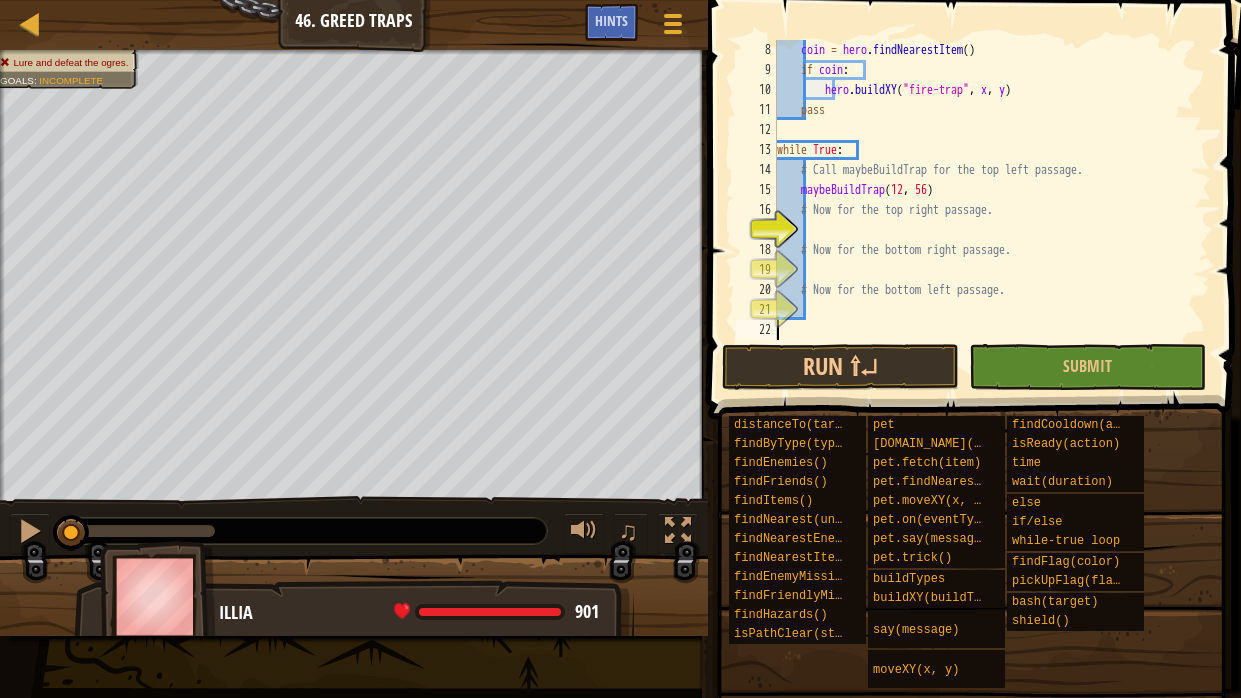 scroll, scrollTop: 139, scrollLeft: 0, axis: vertical 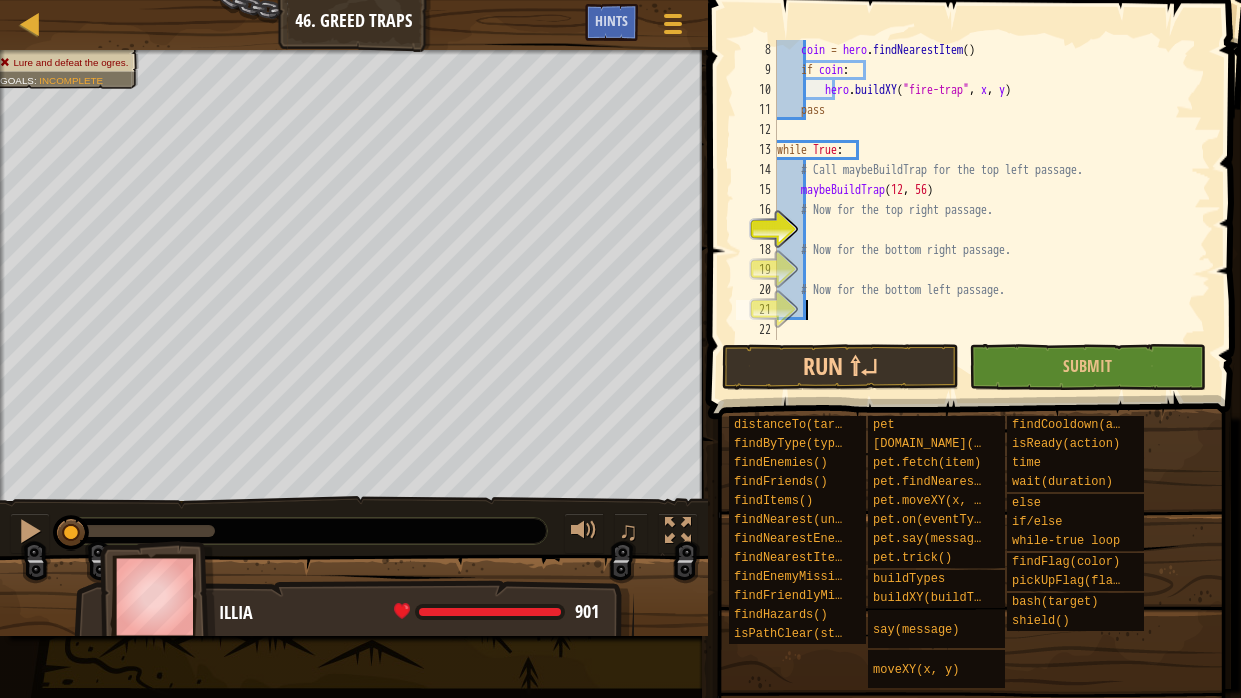 type on "# Now for the bottom left passage." 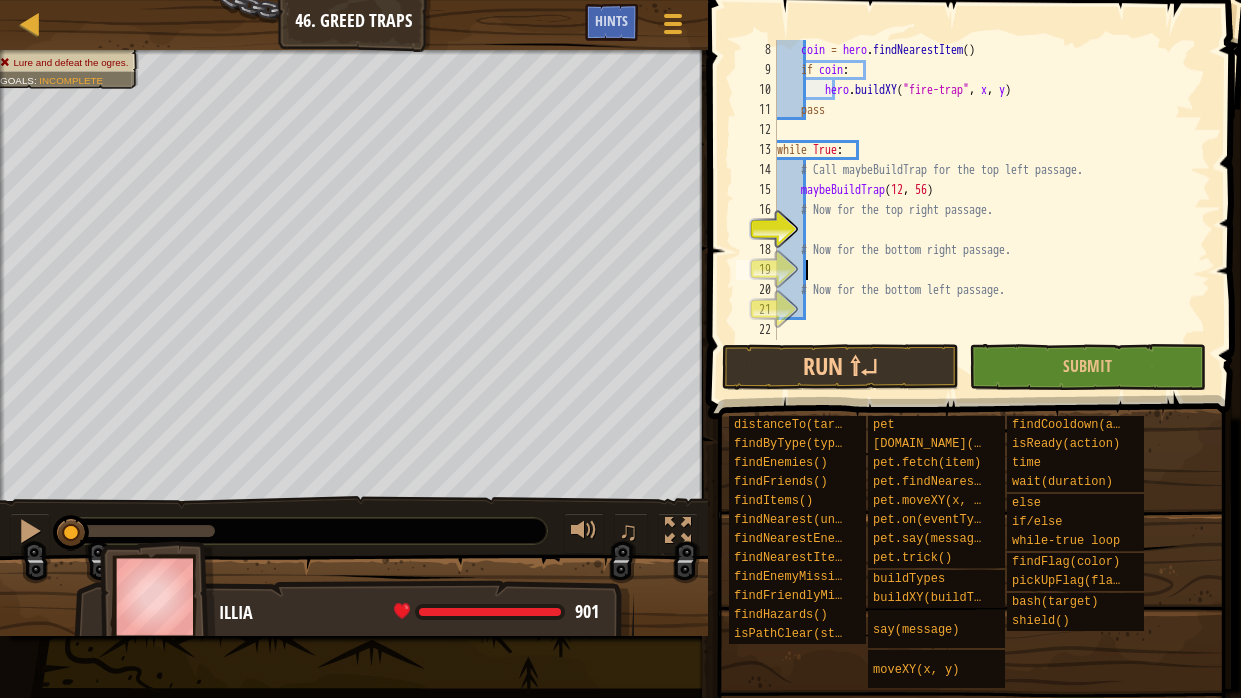 type on "# Now for the bottom right passage." 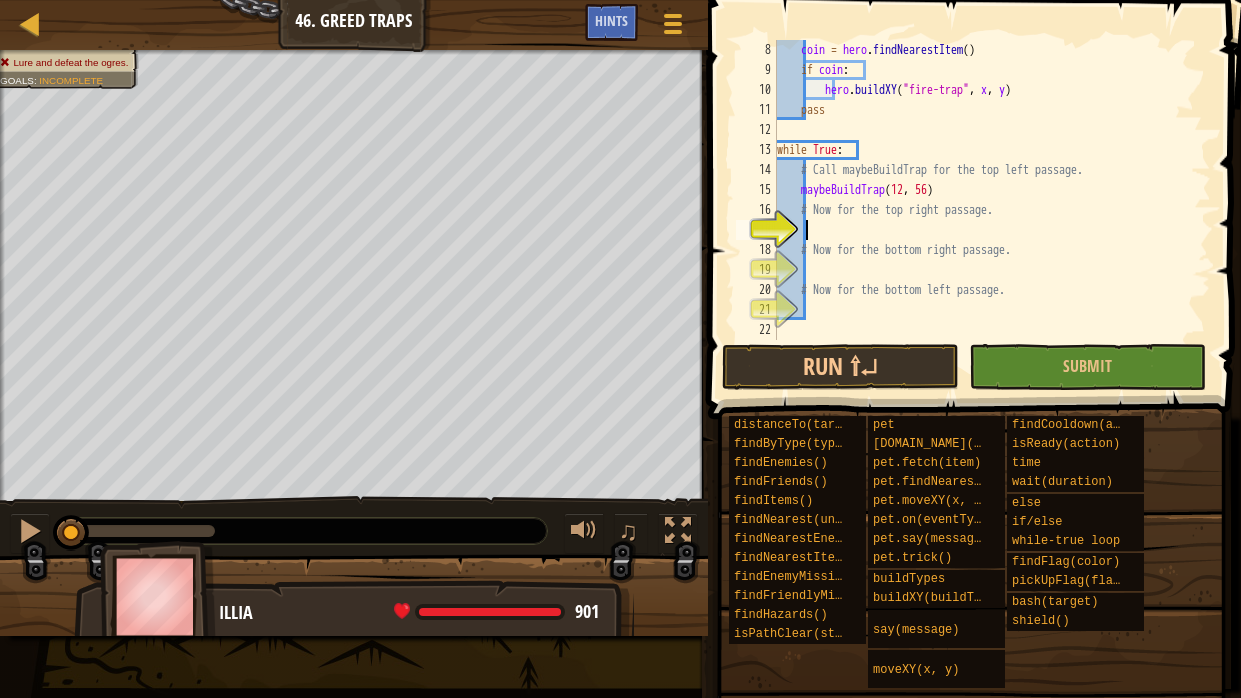 type on "# Now for the top right passage." 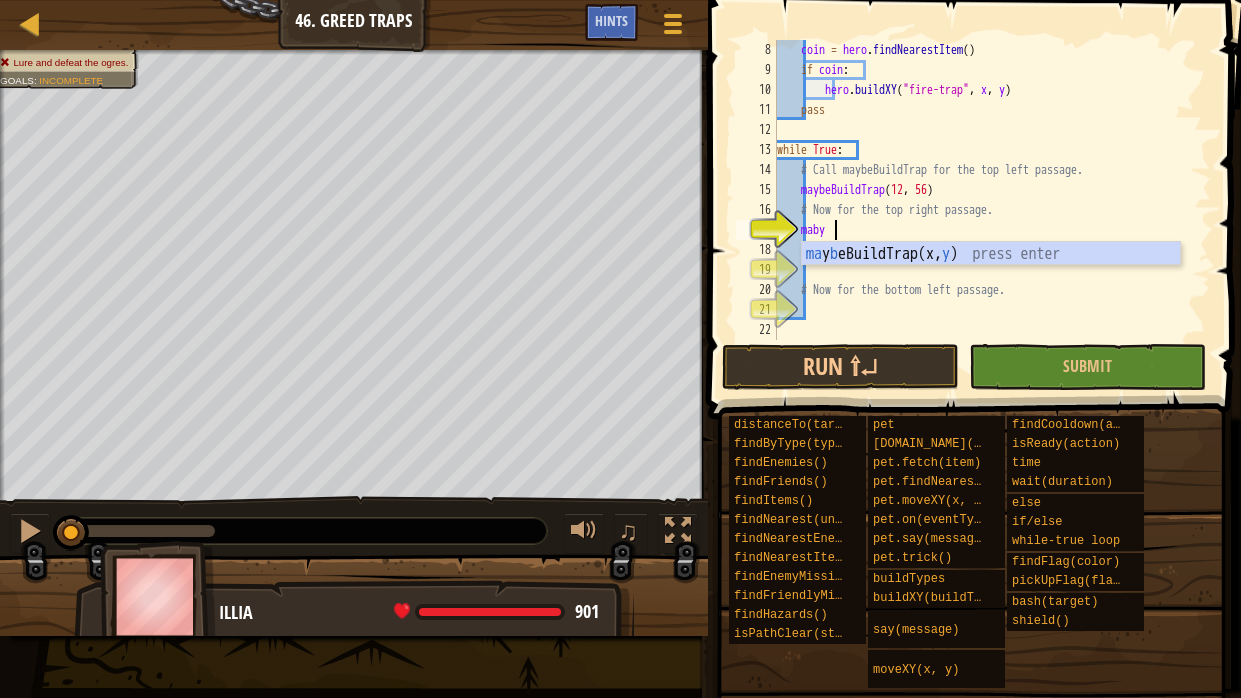 type on "mabye" 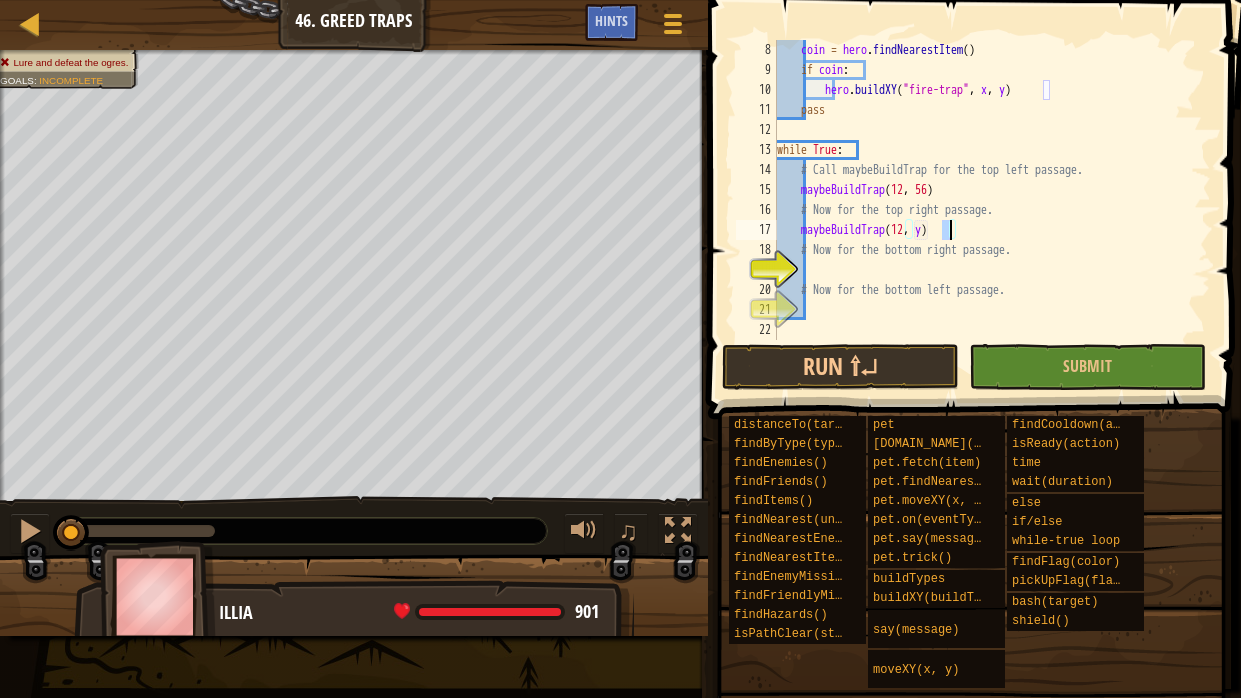scroll, scrollTop: 9, scrollLeft: 13, axis: both 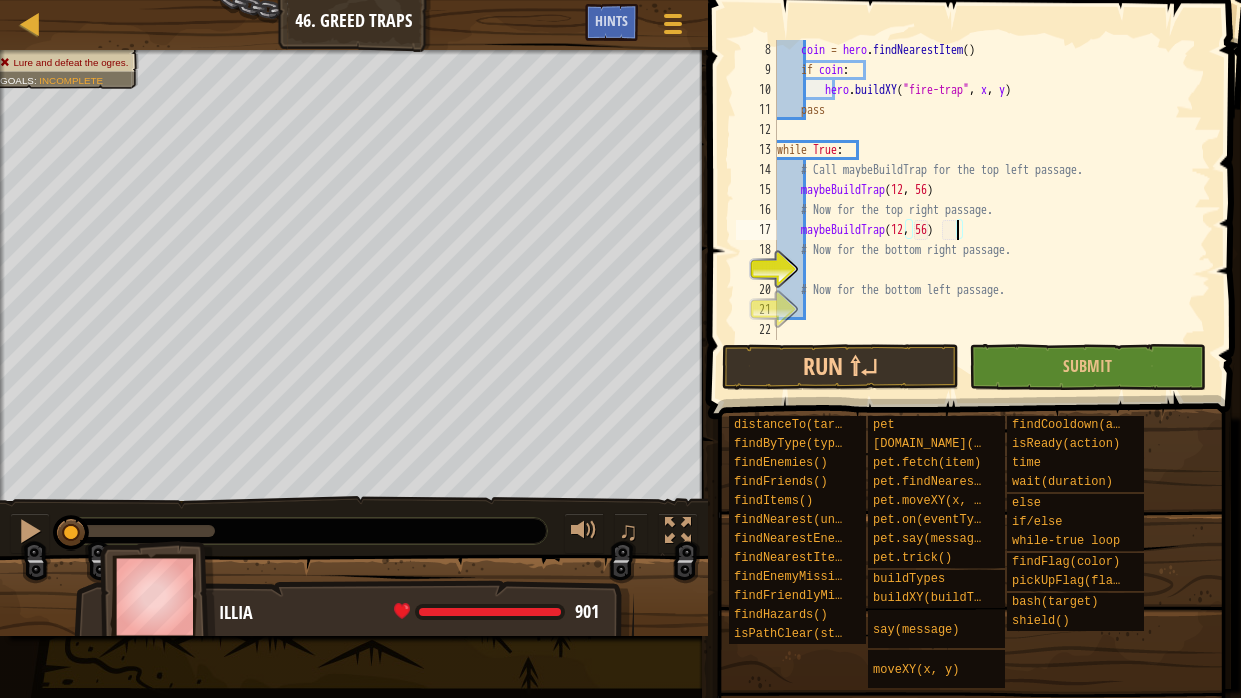click on "coin   =   hero . findNearestItem ( )      if   coin :          hero . buildXY ( "fire-trap" ,   x ,   y )      pass while   True :      # Call maybeBuildTrap for the top left passage.      maybeBuildTrap ( 12 ,   56 )      # Now for the top right passage.      maybeBuildTrap ( 12 ,   56 )      # Now for the bottom right passage.           # Now for the bottom left passage." at bounding box center [992, 210] 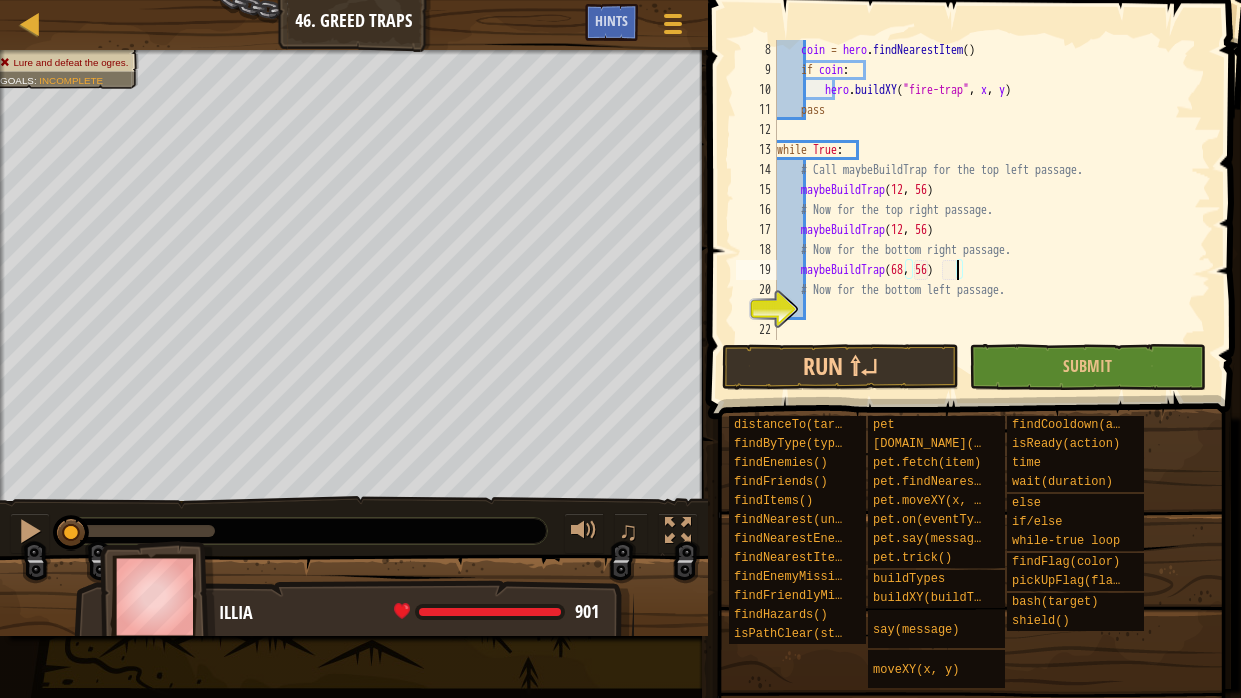 scroll, scrollTop: 9, scrollLeft: 13, axis: both 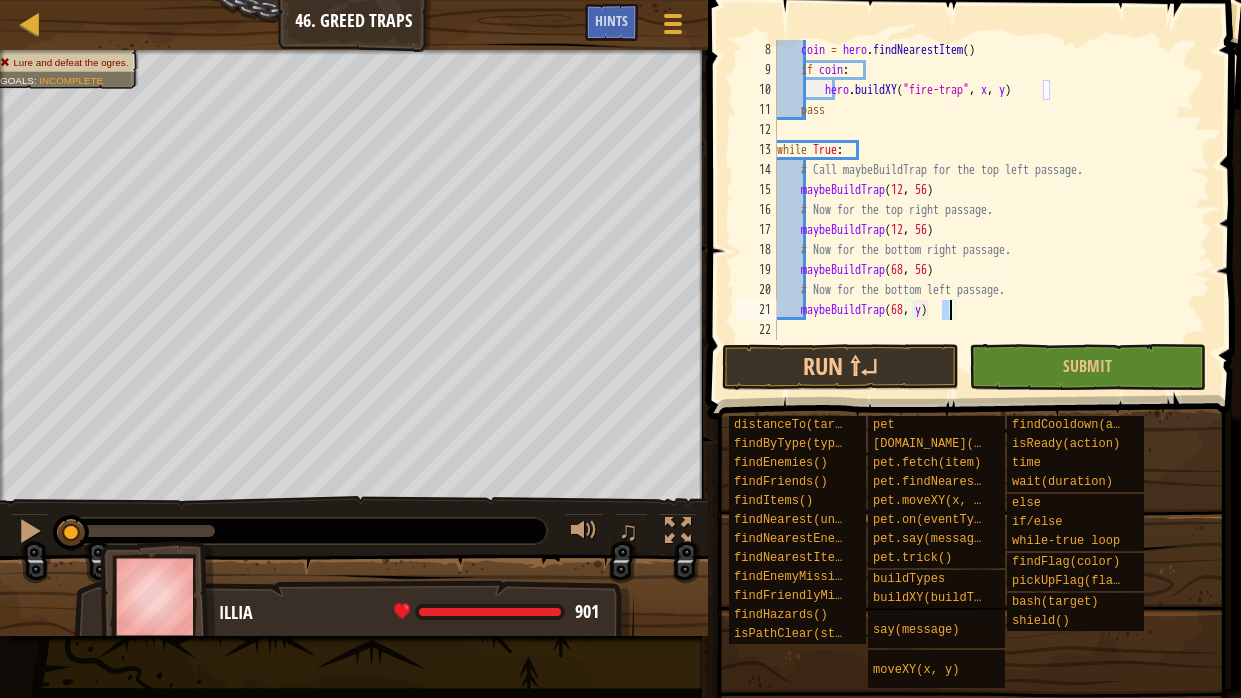 type on "maybeBuildTrap(68, 12)" 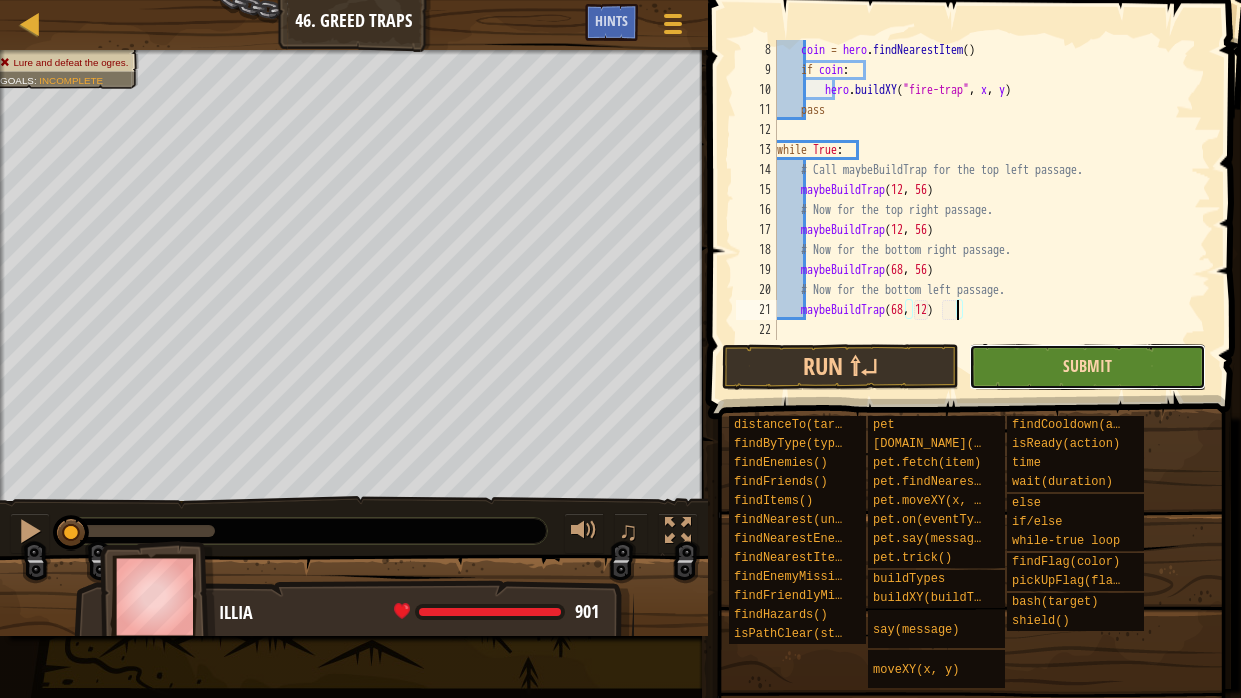 click on "Submit" at bounding box center (1087, 366) 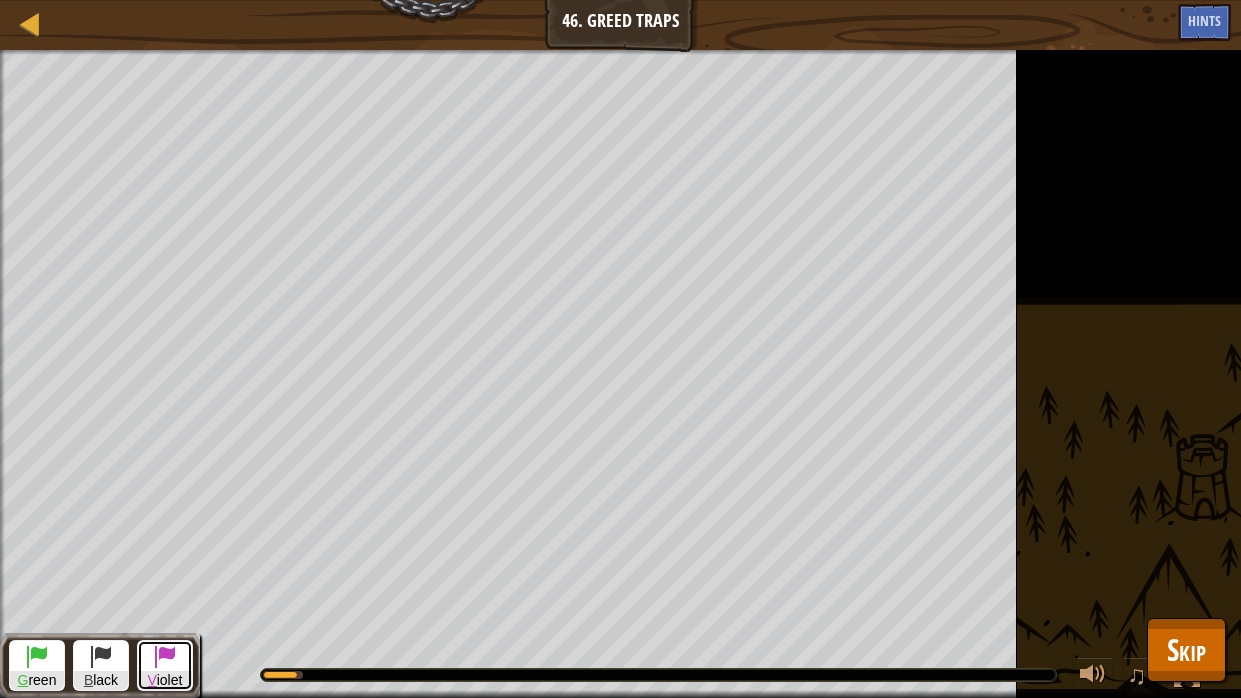 click at bounding box center (165, 656) 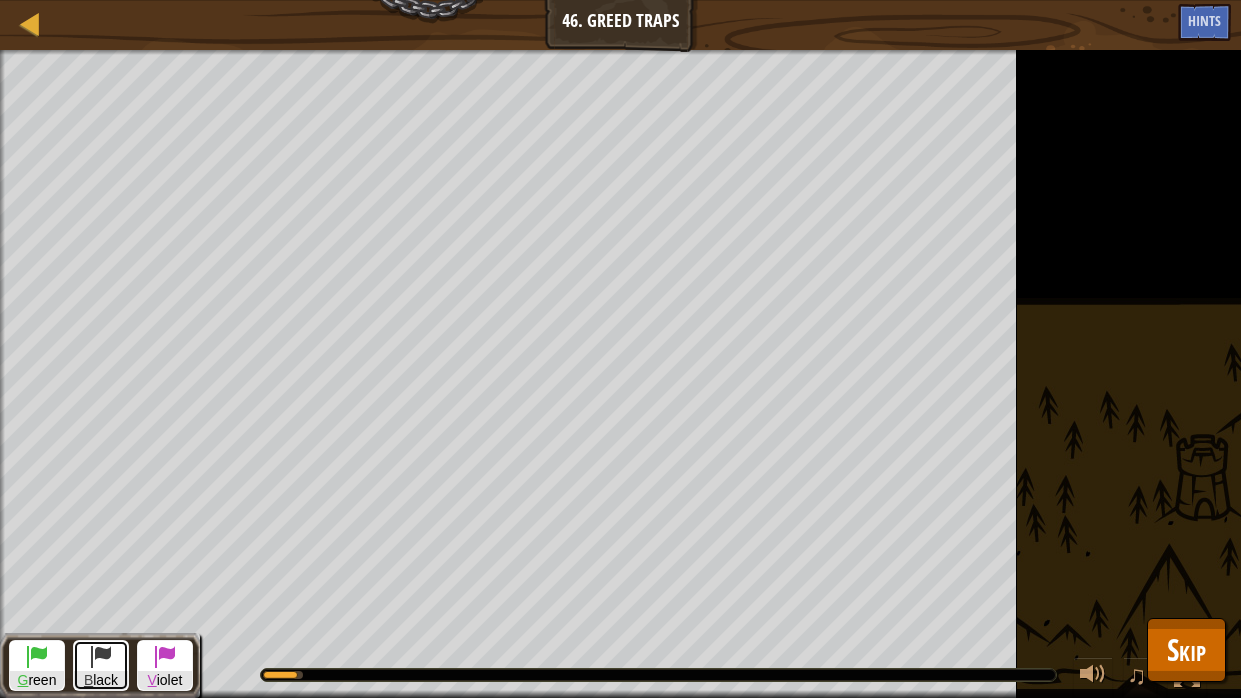 click on "B lack" at bounding box center [101, 665] 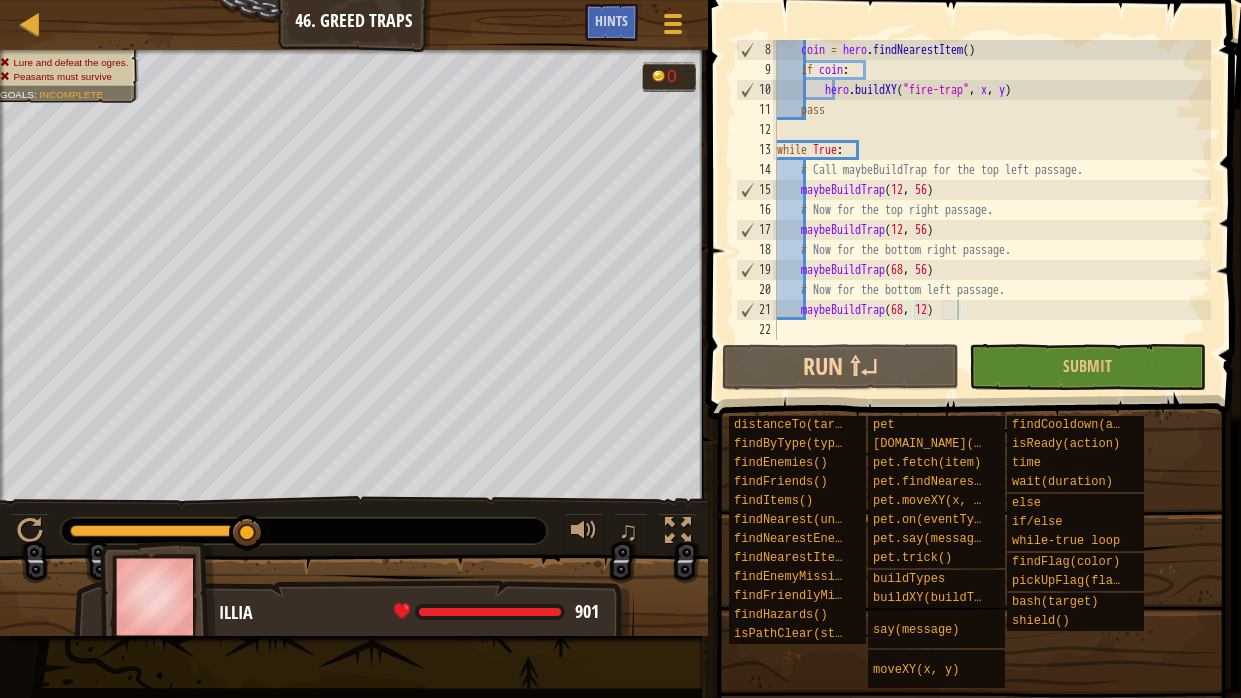click on "coin   =   hero . findNearestItem ( )      if   coin :          hero . buildXY ( "fire-trap" ,   x ,   y )      pass while   True :      # Call maybeBuildTrap for the top left passage.      maybeBuildTrap ( 12 ,   56 )      # Now for the top right passage.      maybeBuildTrap ( 12 ,   56 )      # Now for the bottom right passage.      maybeBuildTrap ( 68 ,   56 )      # Now for the bottom left passage.      maybeBuildTrap ( 68 ,   12 )" at bounding box center (992, 210) 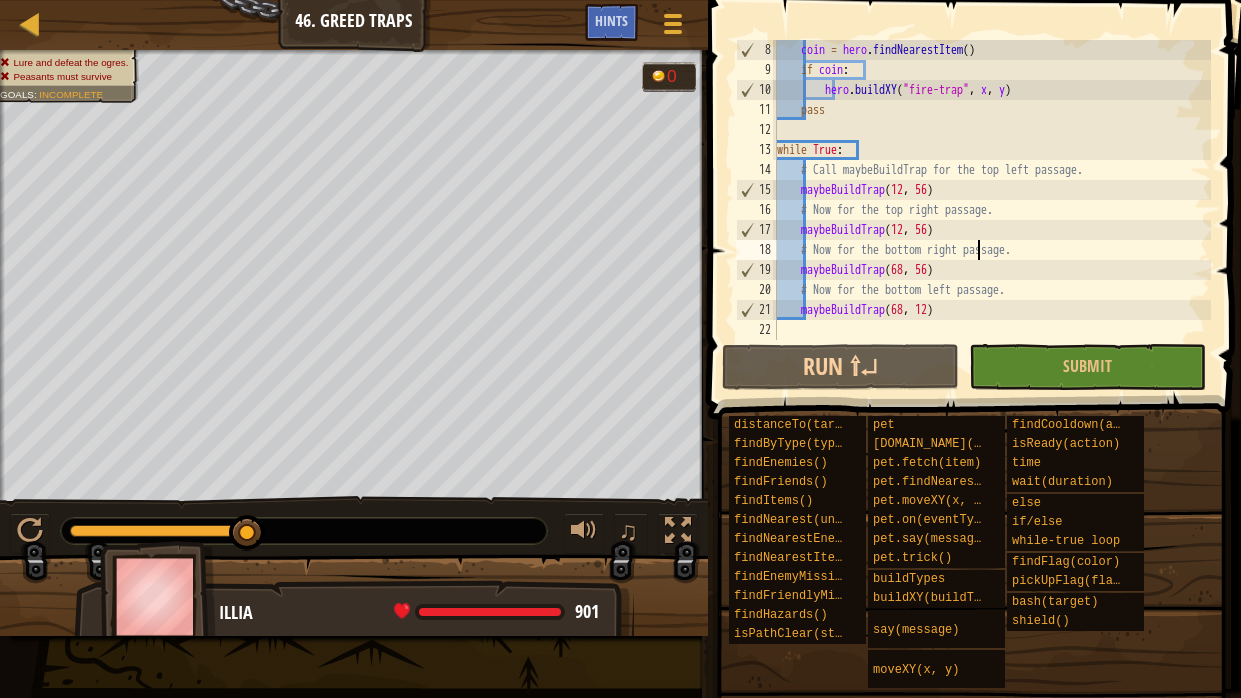 click on "coin   =   hero . findNearestItem ( )      if   coin :          hero . buildXY ( "fire-trap" ,   x ,   y )      pass while   True :      # Call maybeBuildTrap for the top left passage.      maybeBuildTrap ( 12 ,   56 )      # Now for the top right passage.      maybeBuildTrap ( 12 ,   56 )      # Now for the bottom right passage.      maybeBuildTrap ( 68 ,   56 )      # Now for the bottom left passage.      maybeBuildTrap ( 68 ,   12 )" at bounding box center [992, 210] 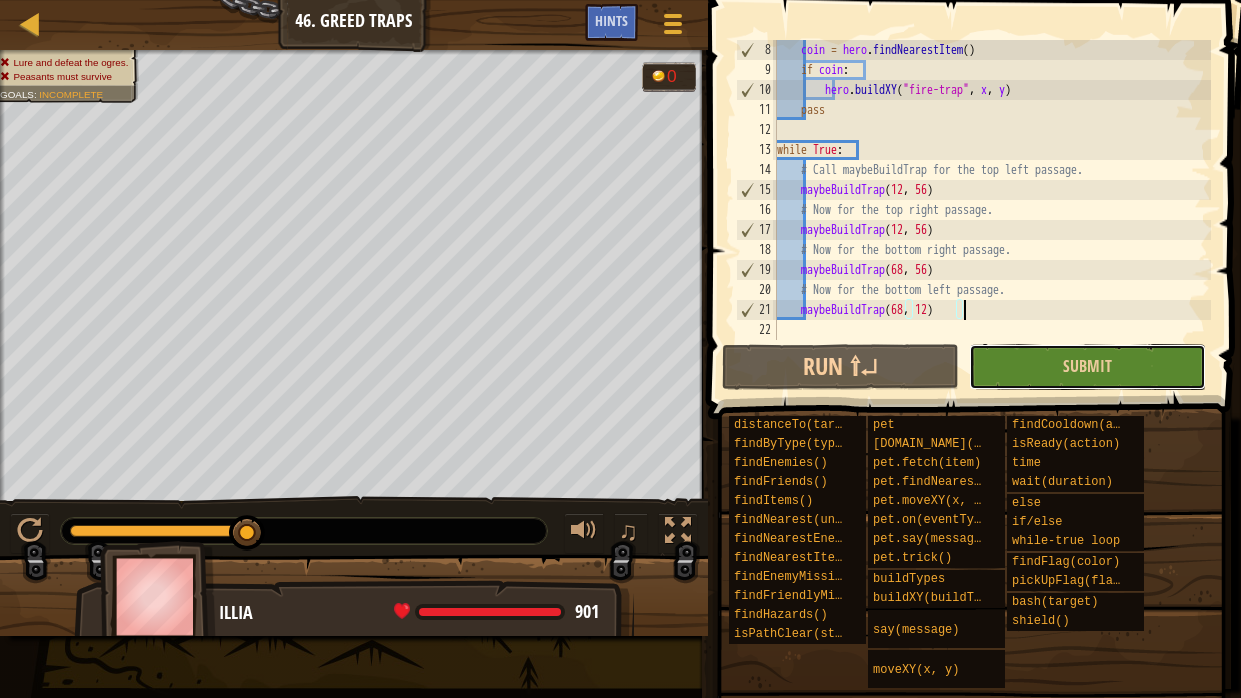 click on "Submit" at bounding box center (1087, 367) 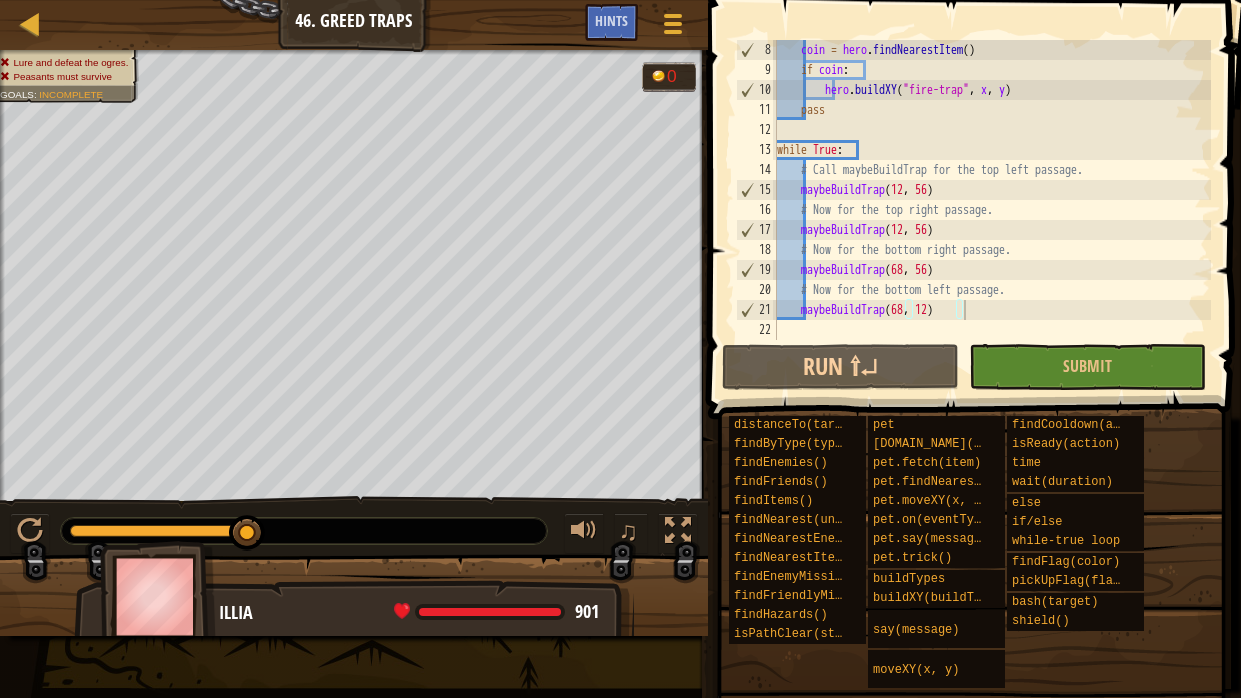 click on "coin   =   hero . findNearestItem ( )      if   coin :          hero . buildXY ( "fire-trap" ,   x ,   y )      pass while   True :      # Call maybeBuildTrap for the top left passage.      maybeBuildTrap ( 12 ,   56 )      # Now for the top right passage.      maybeBuildTrap ( 12 ,   56 )      # Now for the bottom right passage.      maybeBuildTrap ( 68 ,   56 )      # Now for the bottom left passage.      maybeBuildTrap ( 68 ,   12 )" at bounding box center [992, 210] 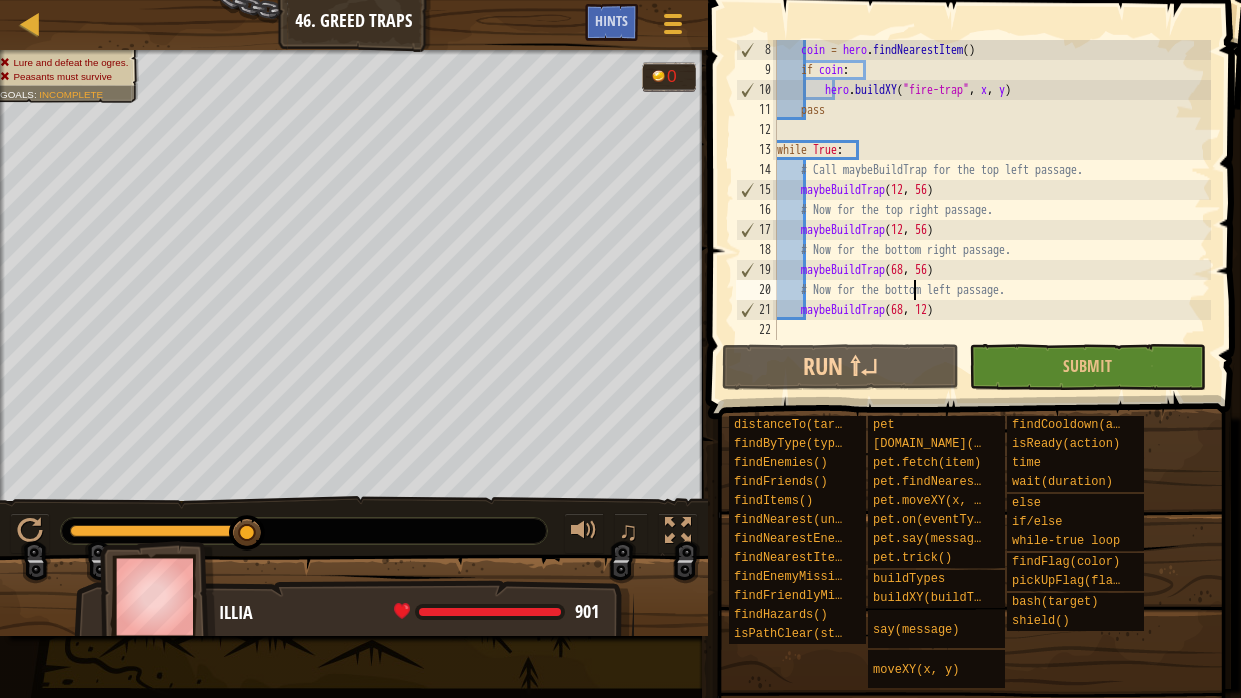 click on "coin   =   hero . findNearestItem ( )      if   coin :          hero . buildXY ( "fire-trap" ,   x ,   y )      pass while   True :      # Call maybeBuildTrap for the top left passage.      maybeBuildTrap ( 12 ,   56 )      # Now for the top right passage.      maybeBuildTrap ( 12 ,   56 )      # Now for the bottom right passage.      maybeBuildTrap ( 68 ,   56 )      # Now for the bottom left passage.      maybeBuildTrap ( 68 ,   12 )" at bounding box center [992, 210] 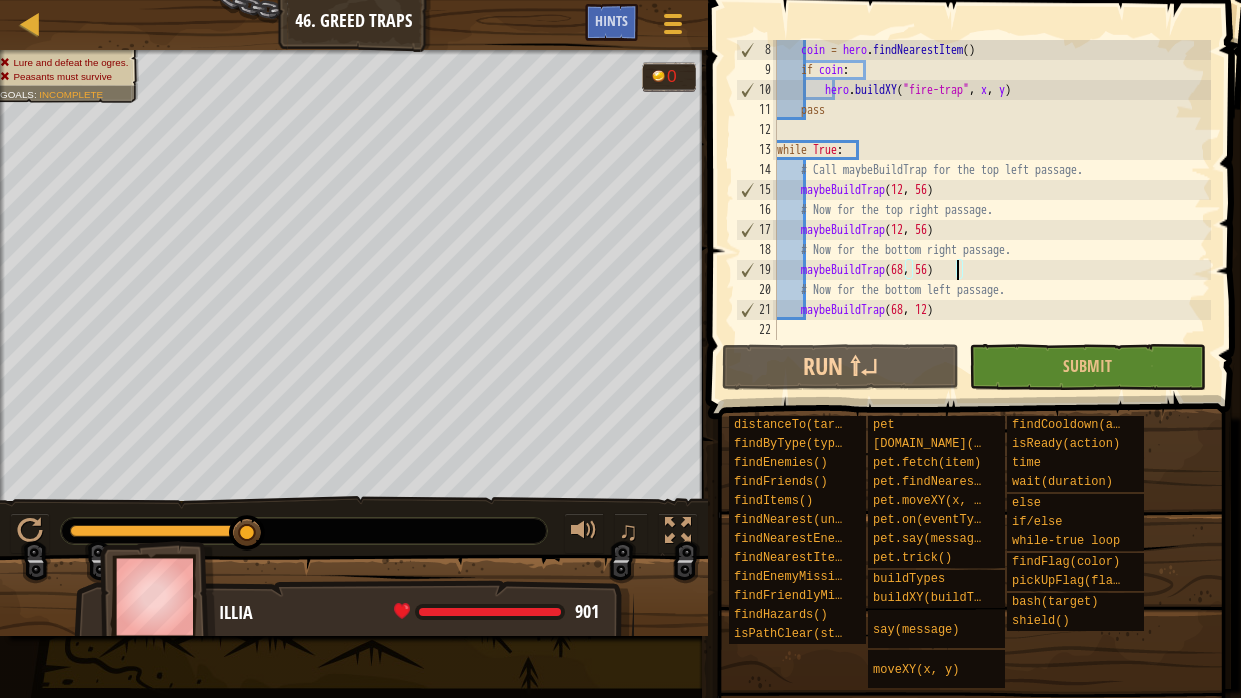 click on "coin   =   hero . findNearestItem ( )      if   coin :          hero . buildXY ( "fire-trap" ,   x ,   y )      pass while   True :      # Call maybeBuildTrap for the top left passage.      maybeBuildTrap ( 12 ,   56 )      # Now for the top right passage.      maybeBuildTrap ( 12 ,   56 )      # Now for the bottom right passage.      maybeBuildTrap ( 68 ,   56 )      # Now for the bottom left passage.      maybeBuildTrap ( 68 ,   12 )" at bounding box center (992, 210) 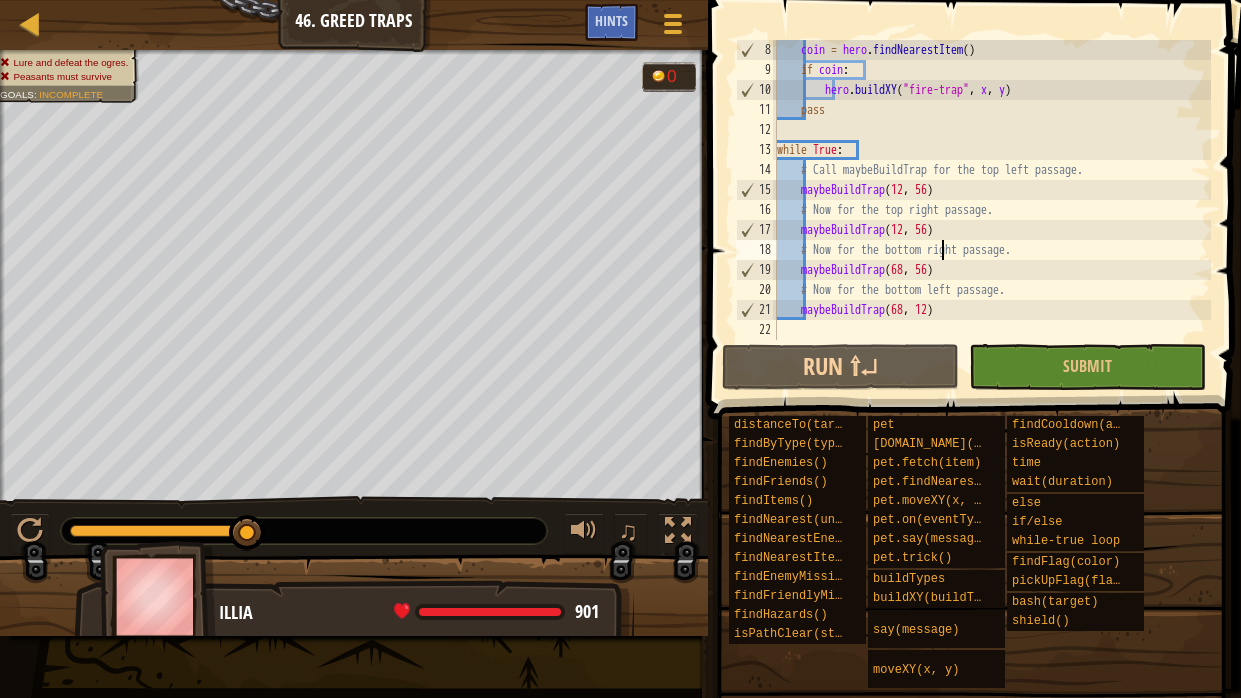 click on "coin   =   hero . findNearestItem ( )      if   coin :          hero . buildXY ( "fire-trap" ,   x ,   y )      pass while   True :      # Call maybeBuildTrap for the top left passage.      maybeBuildTrap ( 12 ,   56 )      # Now for the top right passage.      maybeBuildTrap ( 12 ,   56 )      # Now for the bottom right passage.      maybeBuildTrap ( 68 ,   56 )      # Now for the bottom left passage.      maybeBuildTrap ( 68 ,   12 )" at bounding box center (992, 210) 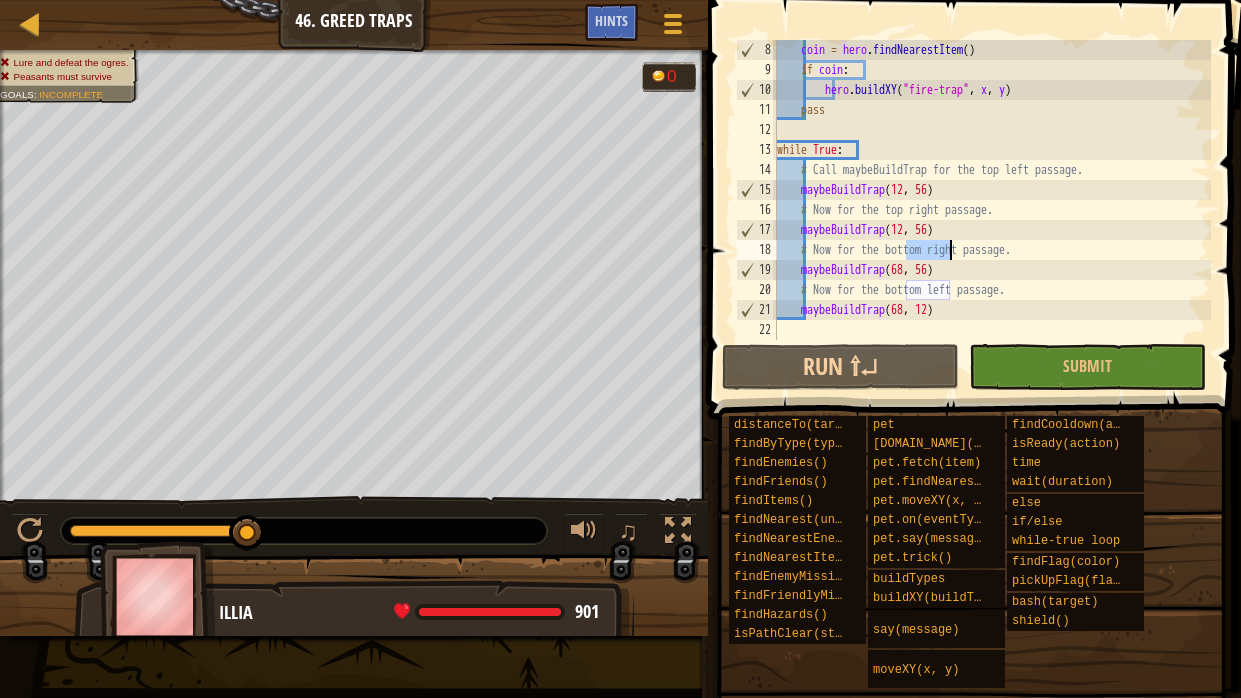 click on "coin   =   hero . findNearestItem ( )      if   coin :          hero . buildXY ( "fire-trap" ,   x ,   y )      pass while   True :      # Call maybeBuildTrap for the top left passage.      maybeBuildTrap ( 12 ,   56 )      # Now for the top right passage.      maybeBuildTrap ( 12 ,   56 )      # Now for the bottom right passage.      maybeBuildTrap ( 68 ,   56 )      # Now for the bottom left passage.      maybeBuildTrap ( 68 ,   12 )" at bounding box center (992, 210) 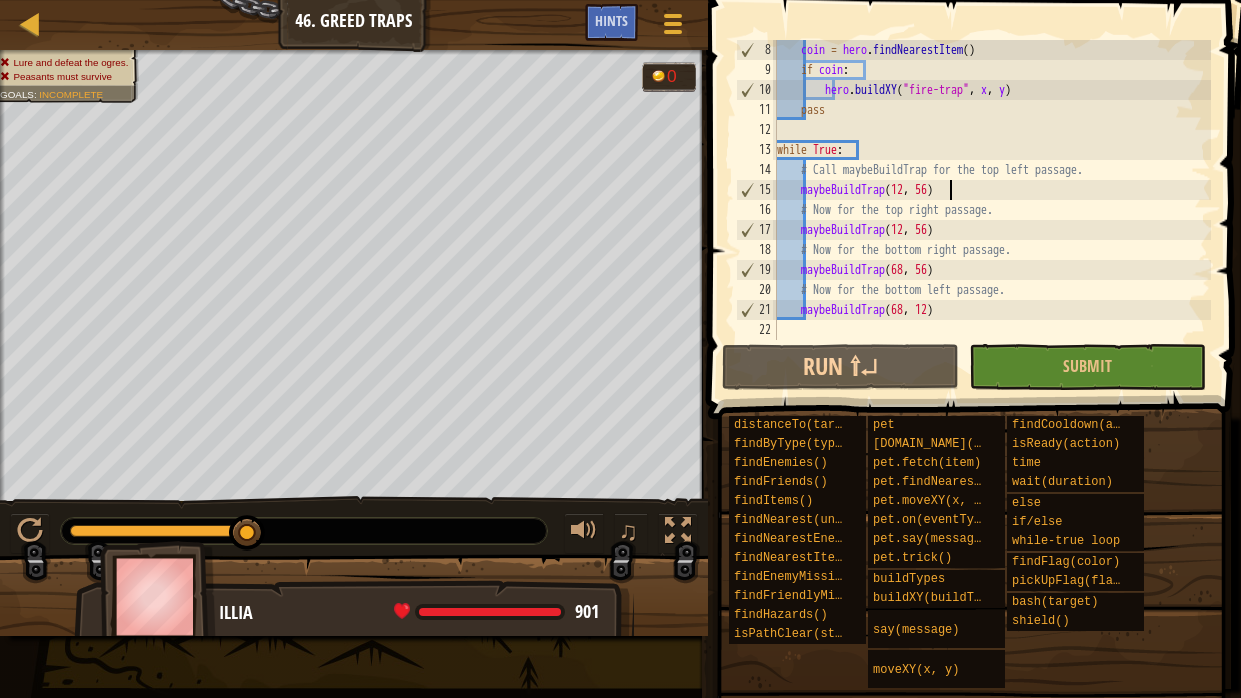 type on "while True:" 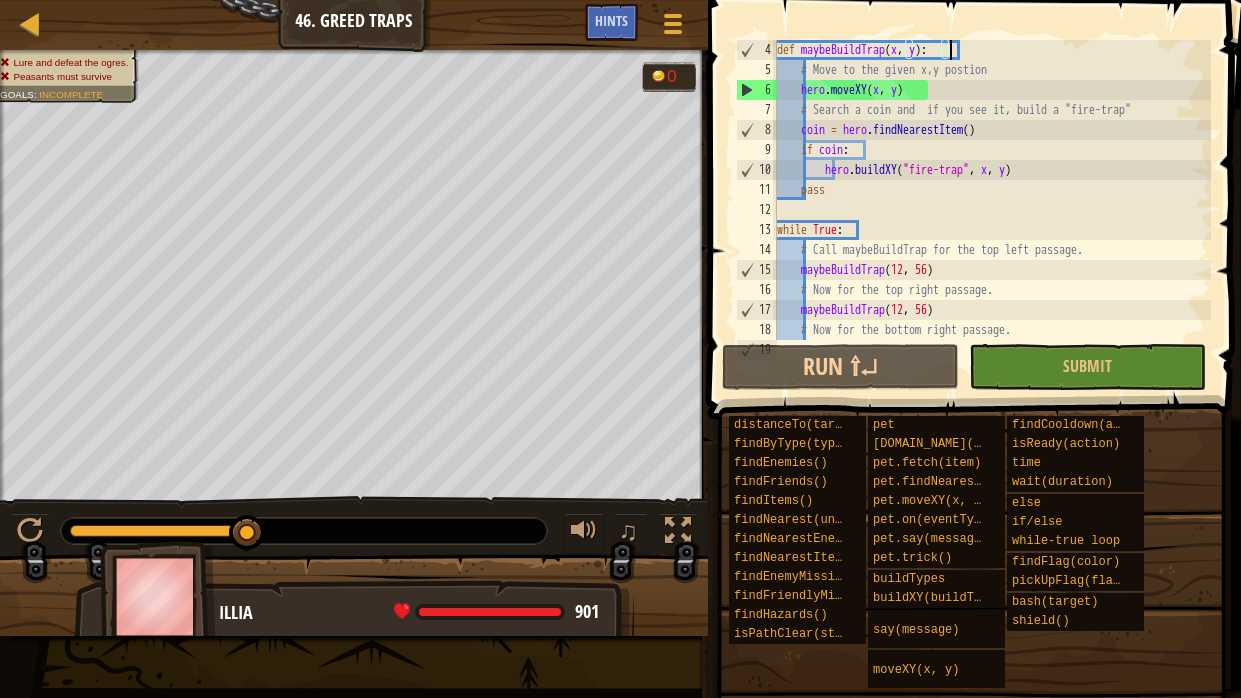 scroll, scrollTop: 39, scrollLeft: 0, axis: vertical 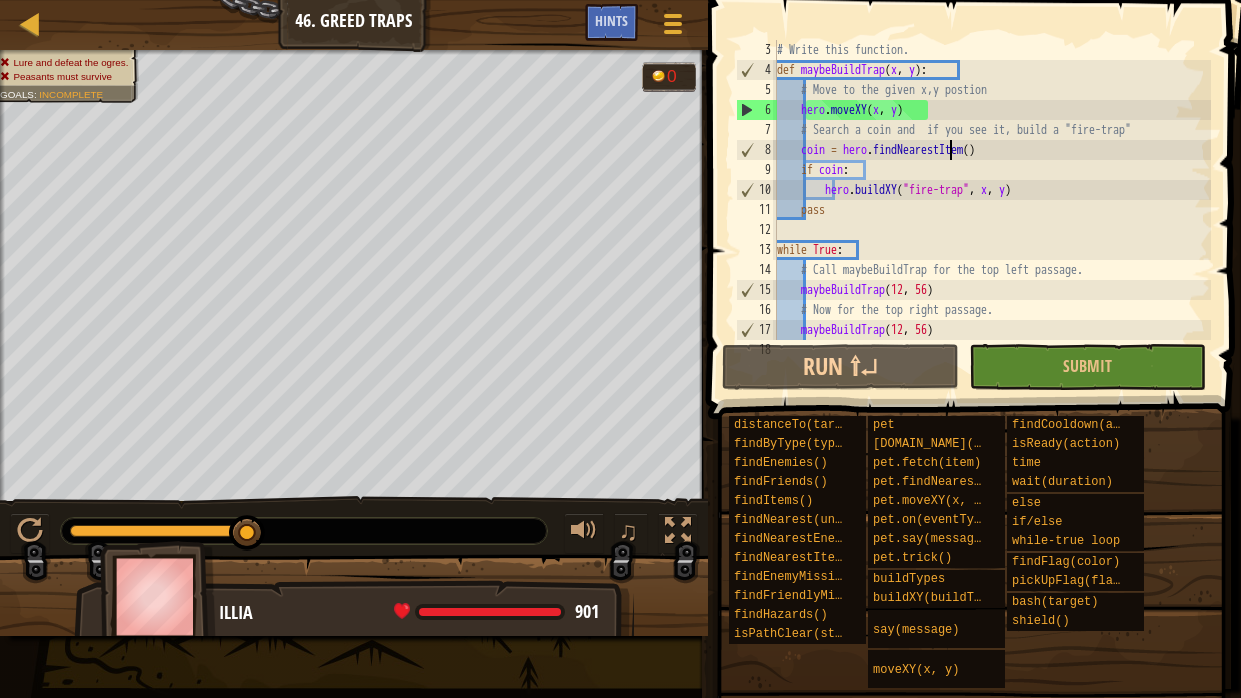 type on "if coin:" 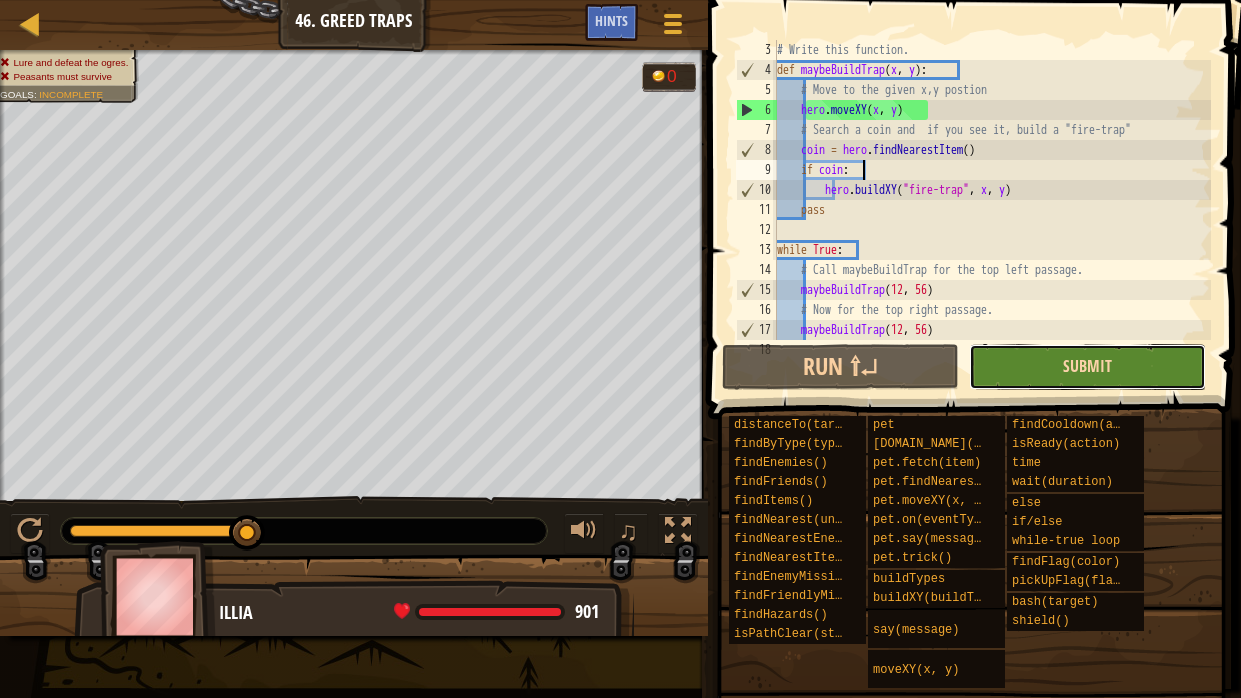 click on "Submit" at bounding box center [1087, 366] 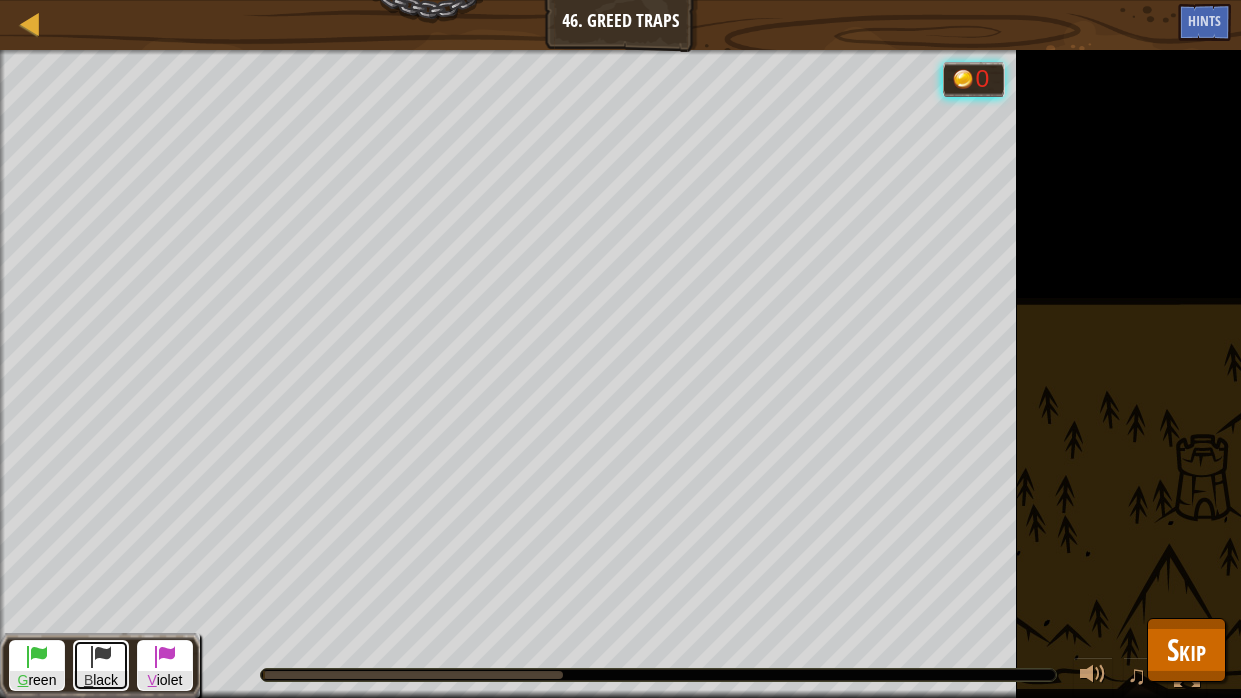 click at bounding box center (101, 656) 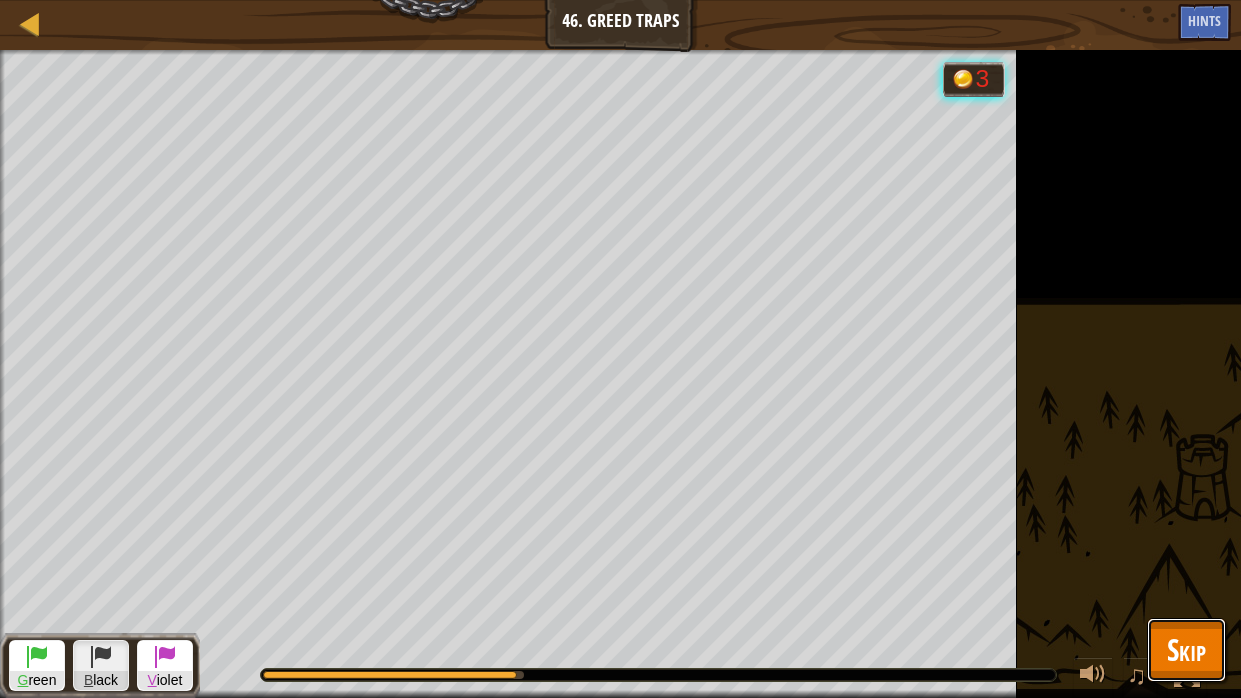 click on "Skip" at bounding box center [1186, 650] 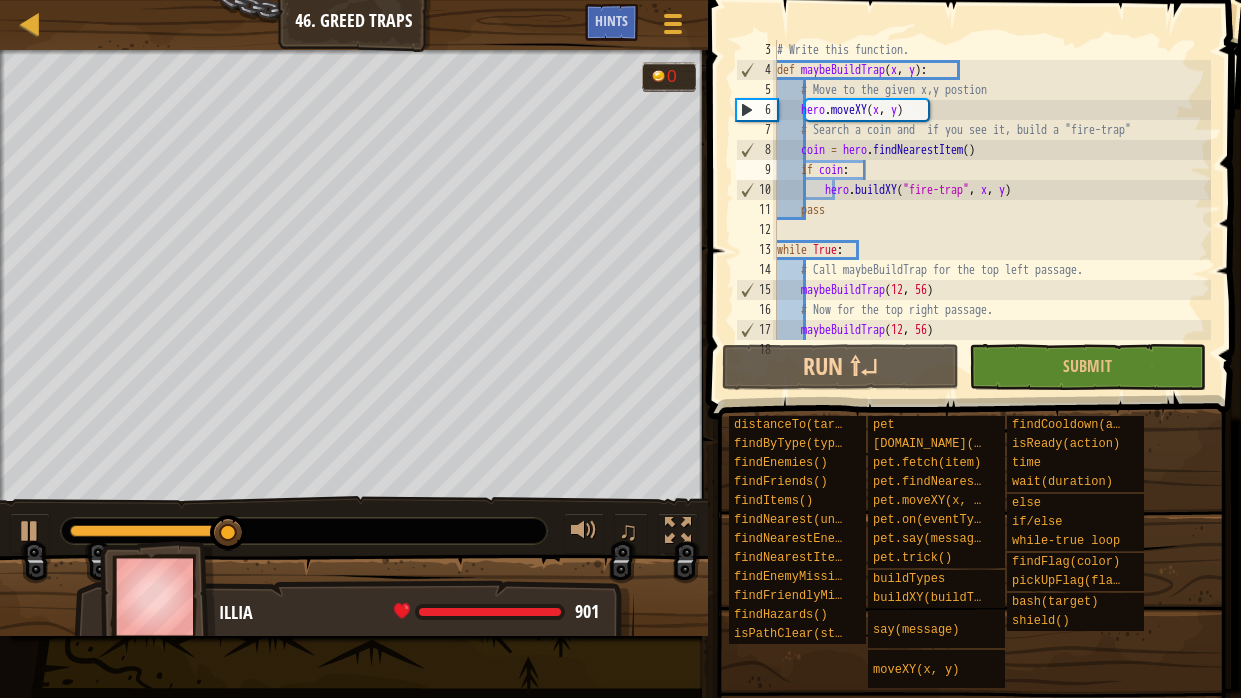 click on "# Write this function. def   maybeBuildTrap ( x ,   y ) :      # Move to the given x,y postion      hero . moveXY ( x ,   y )      # Search a coin and  if you see it, build a "fire-trap"      coin   =   hero . findNearestItem ( )      if   coin :          hero . buildXY ( "fire-trap" ,   x ,   y )      pass while   True :      # Call maybeBuildTrap for the top left passage.      maybeBuildTrap ( 12 ,   56 )      # Now for the top right passage.      maybeBuildTrap ( 12 ,   56 )      # Now for the bottom right passage." at bounding box center (992, 210) 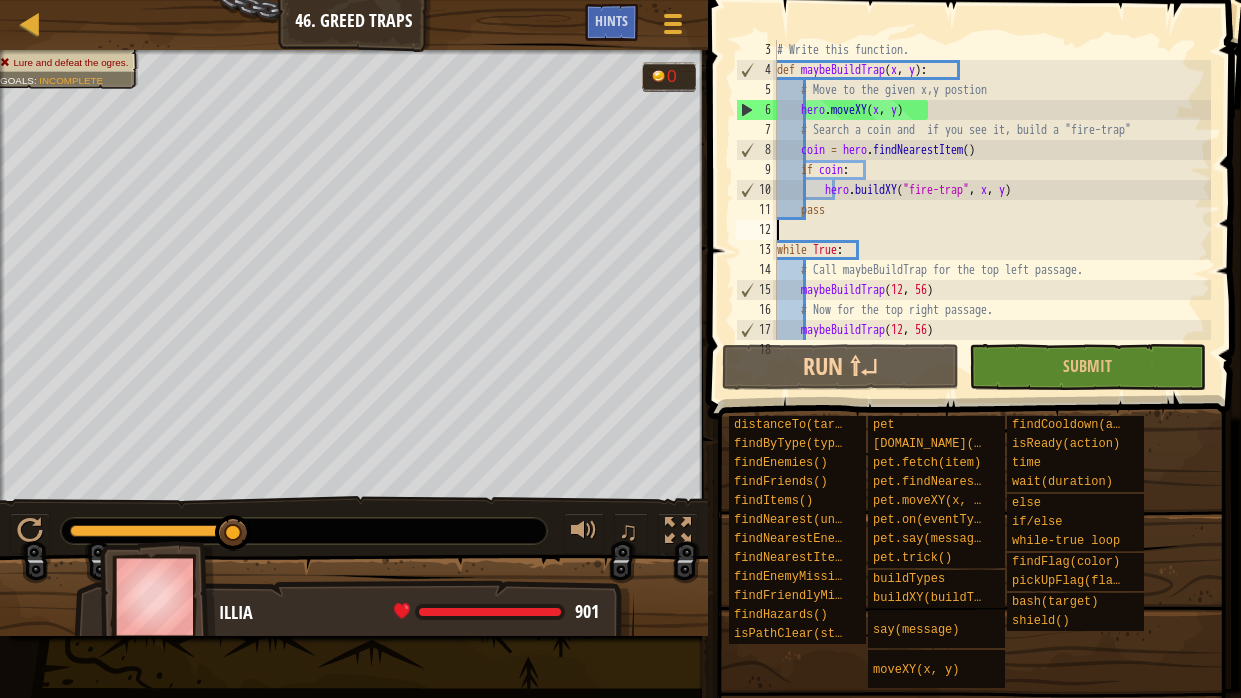 click on "# Write this function. def   maybeBuildTrap ( x ,   y ) :      # Move to the given x,y postion      hero . moveXY ( x ,   y )      # Search a coin and  if you see it, build a "fire-trap"      coin   =   hero . findNearestItem ( )      if   coin :          hero . buildXY ( "fire-trap" ,   x ,   y )      pass while   True :      # Call maybeBuildTrap for the top left passage.      maybeBuildTrap ( 12 ,   56 )      # Now for the top right passage.      maybeBuildTrap ( 12 ,   56 )      # Now for the bottom right passage." at bounding box center (992, 210) 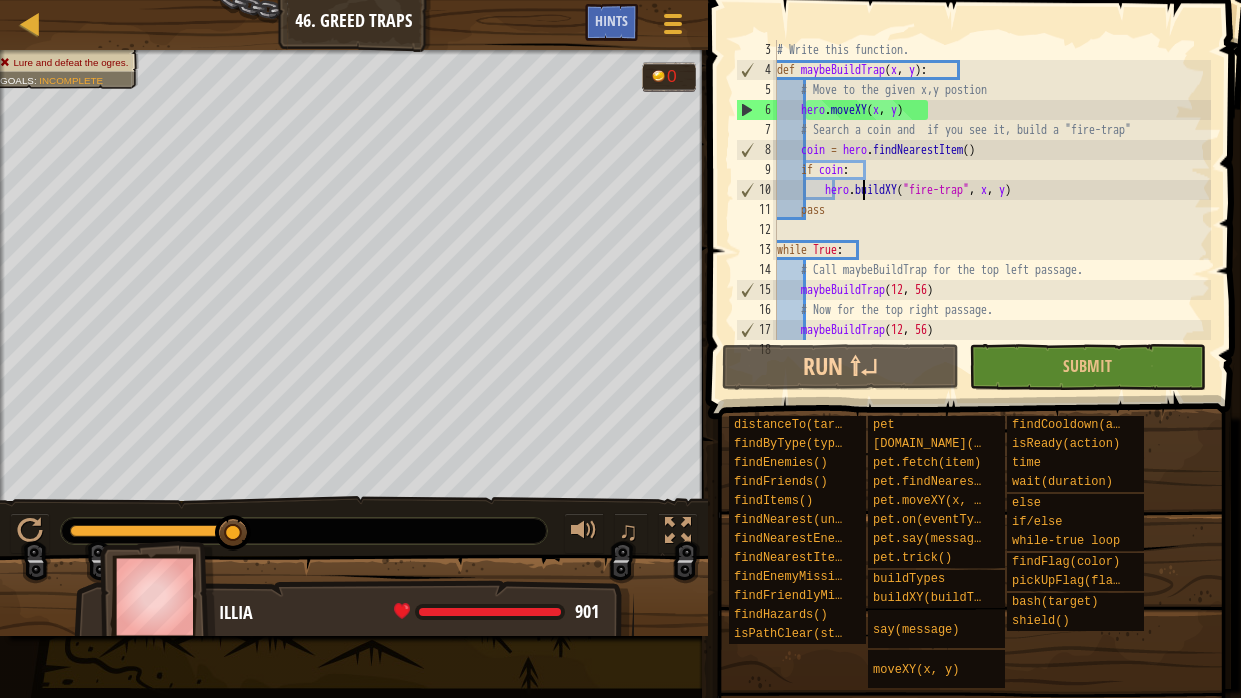 type on "pass" 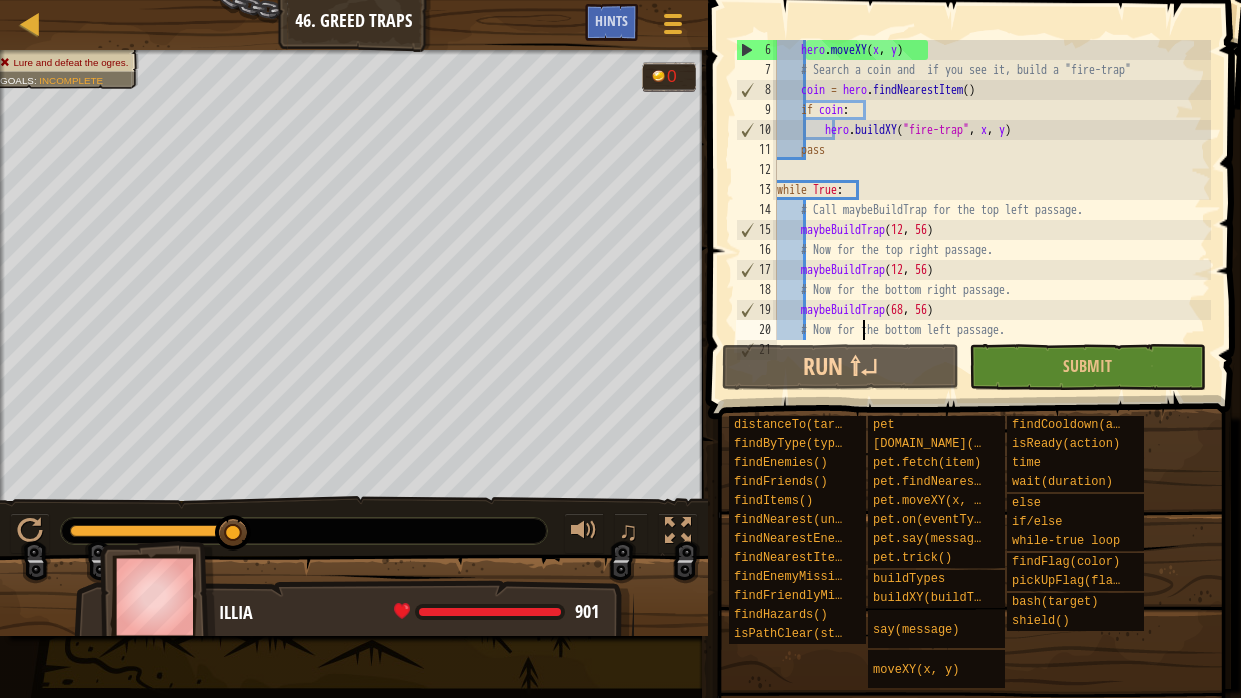 type on "maybeBuildTrap(68, 12)" 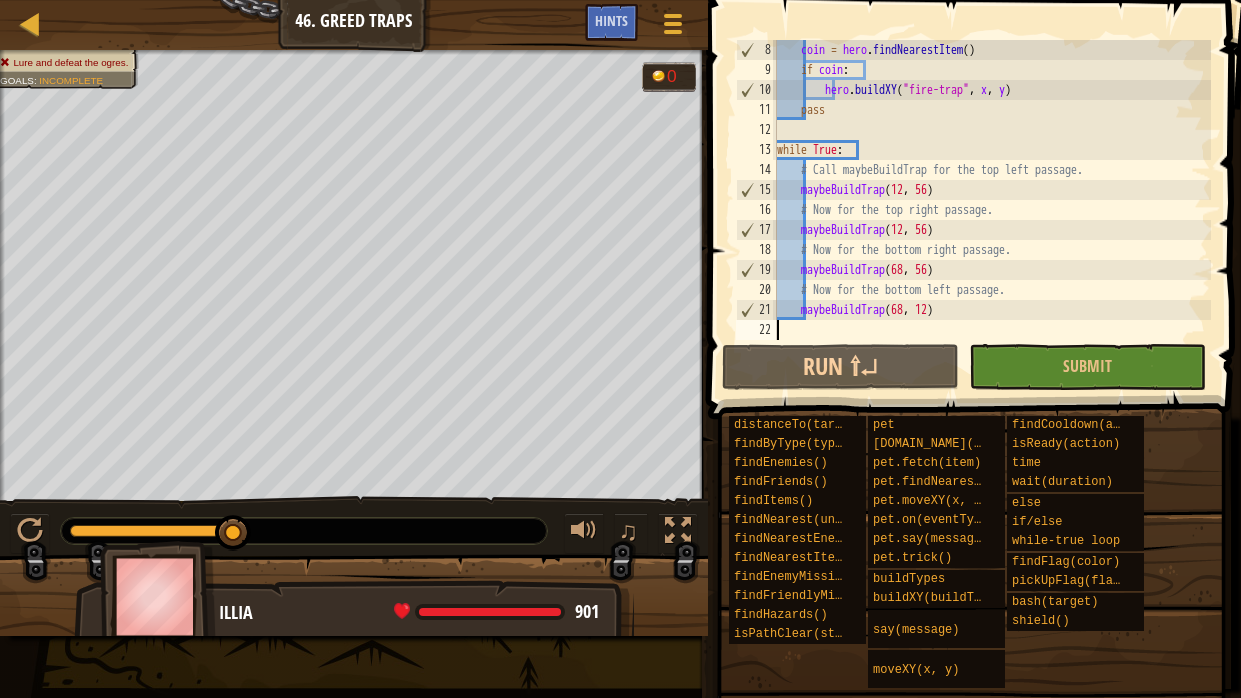 click on "coin   =   hero . findNearestItem ( )      if   coin :          hero . buildXY ( "fire-trap" ,   x ,   y )      pass while   True :      # Call maybeBuildTrap for the top left passage.      maybeBuildTrap ( 12 ,   56 )      # Now for the top right passage.      maybeBuildTrap ( 12 ,   56 )      # Now for the bottom right passage.      maybeBuildTrap ( 68 ,   56 )      # Now for the bottom left passage.      maybeBuildTrap ( 68 ,   12 )" at bounding box center (992, 210) 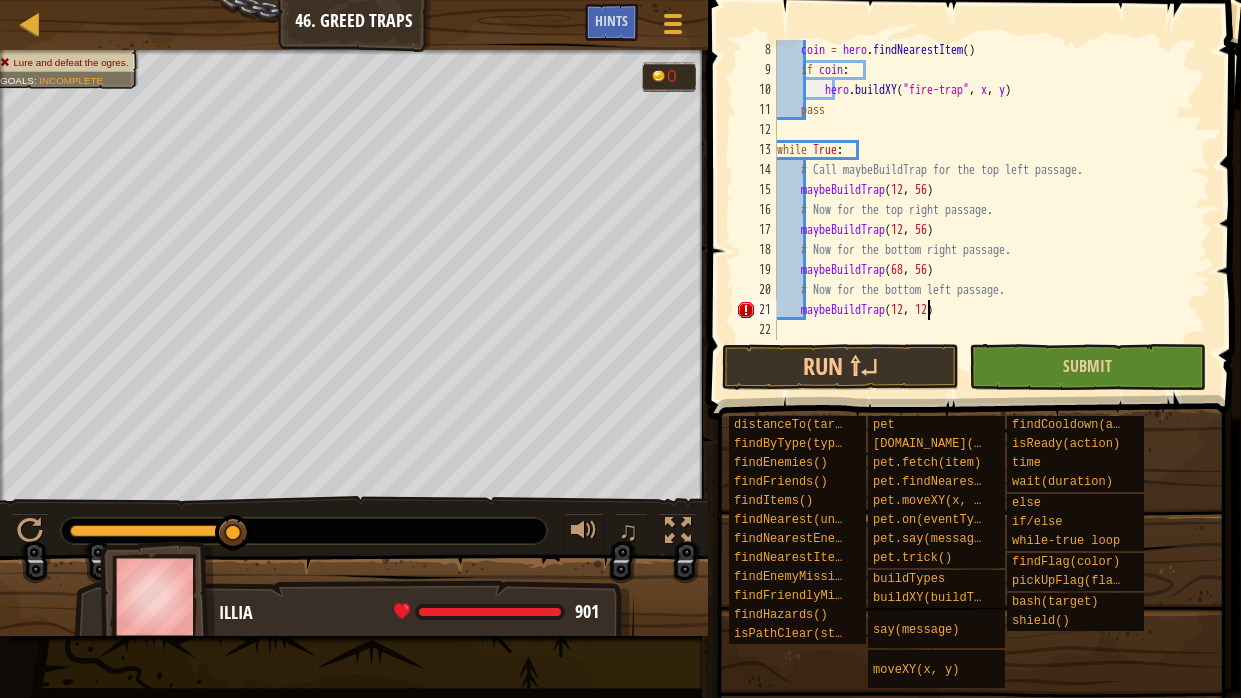 scroll, scrollTop: 9, scrollLeft: 11, axis: both 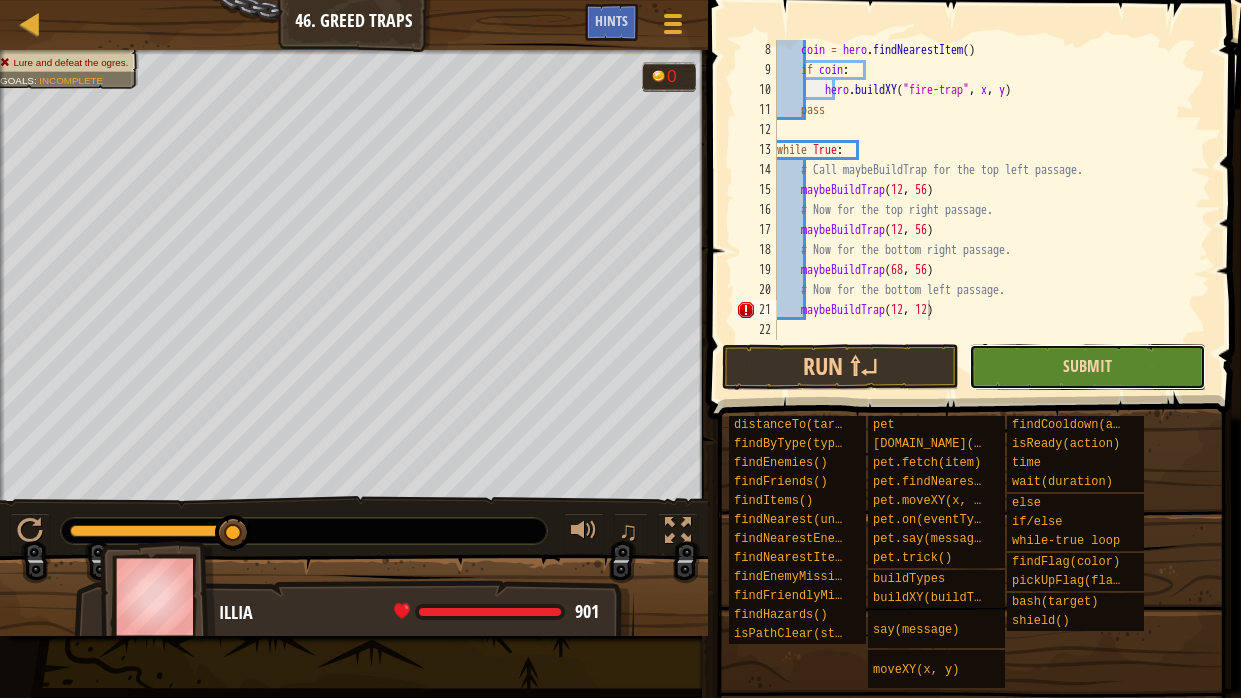 click on "Submit" at bounding box center [1087, 366] 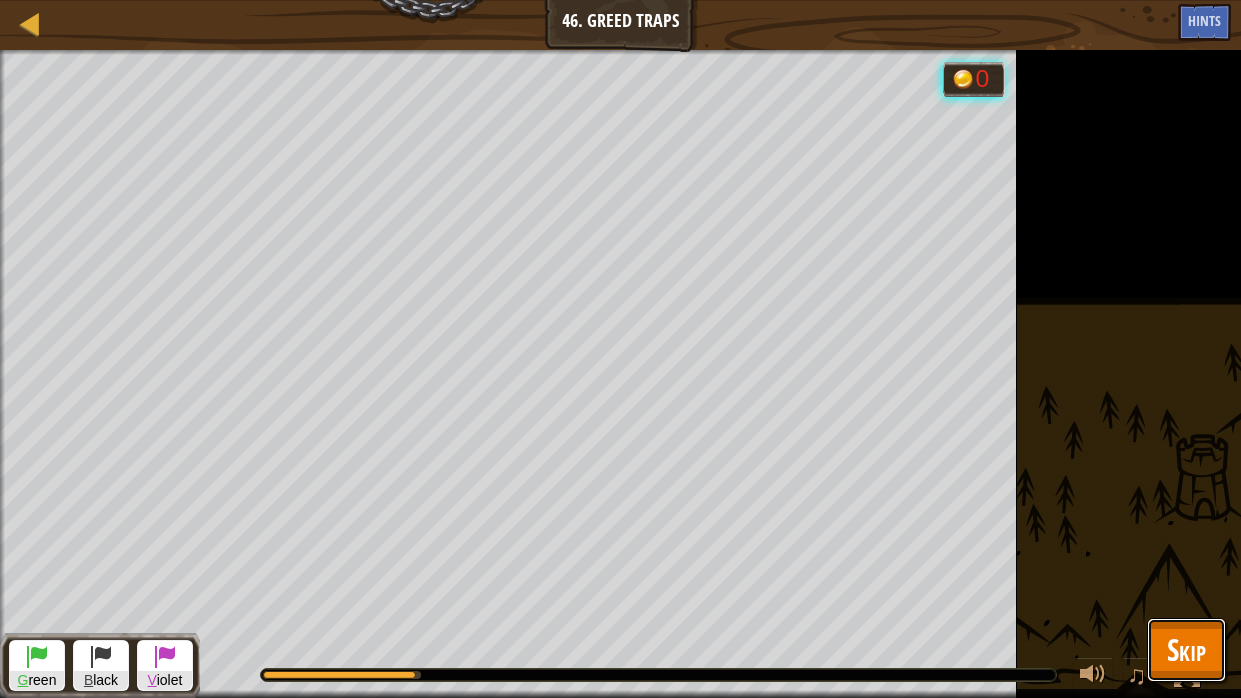 click on "Skip" at bounding box center [1186, 650] 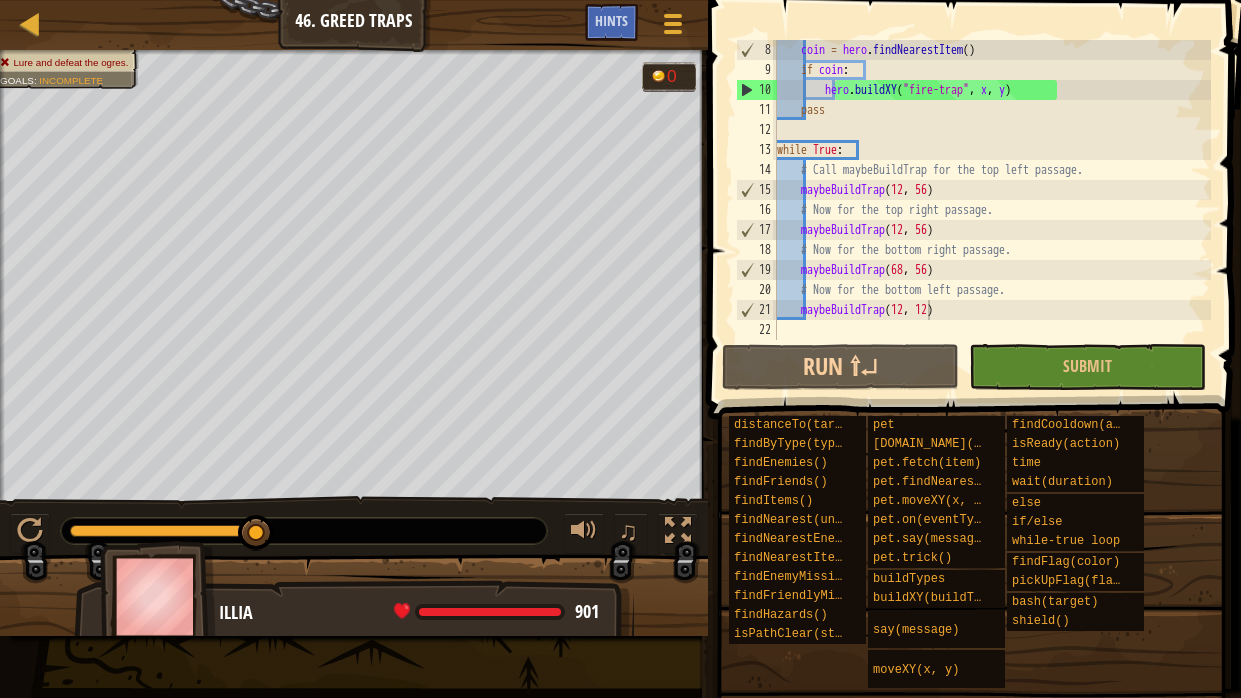 click on "coin   =   hero . findNearestItem ( )      if   coin :          hero . buildXY ( "fire-trap" ,   x ,   y )      pass while   True :      # Call maybeBuildTrap for the top left passage.      maybeBuildTrap ( 12 ,   56 )      # Now for the top right passage.      maybeBuildTrap ( 12 ,   56 )      # Now for the bottom right passage.      maybeBuildTrap ( 68 ,   56 )      # Now for the bottom left passage.      maybeBuildTrap ( 12 ,   12 )" at bounding box center (992, 210) 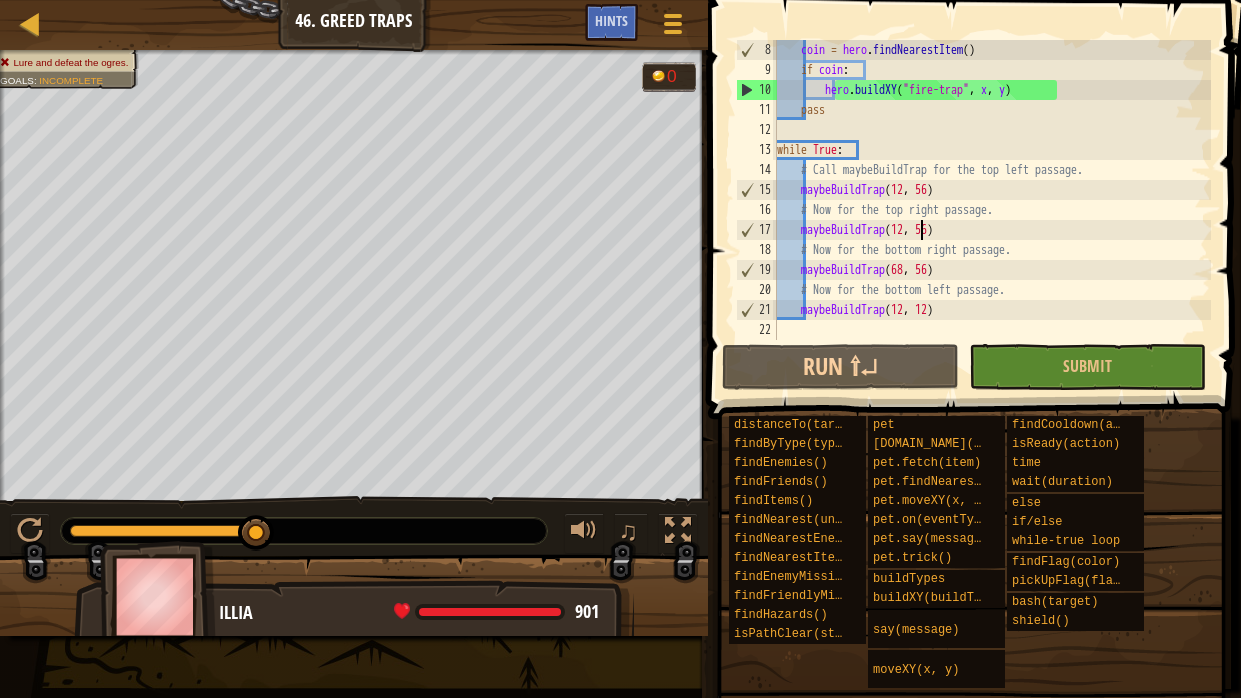 click on "coin   =   hero . findNearestItem ( )      if   coin :          hero . buildXY ( "fire-trap" ,   x ,   y )      pass while   True :      # Call maybeBuildTrap for the top left passage.      maybeBuildTrap ( 12 ,   56 )      # Now for the top right passage.      maybeBuildTrap ( 12 ,   56 )      # Now for the bottom right passage.      maybeBuildTrap ( 68 ,   56 )      # Now for the bottom left passage.      maybeBuildTrap ( 12 ,   12 )" at bounding box center [992, 210] 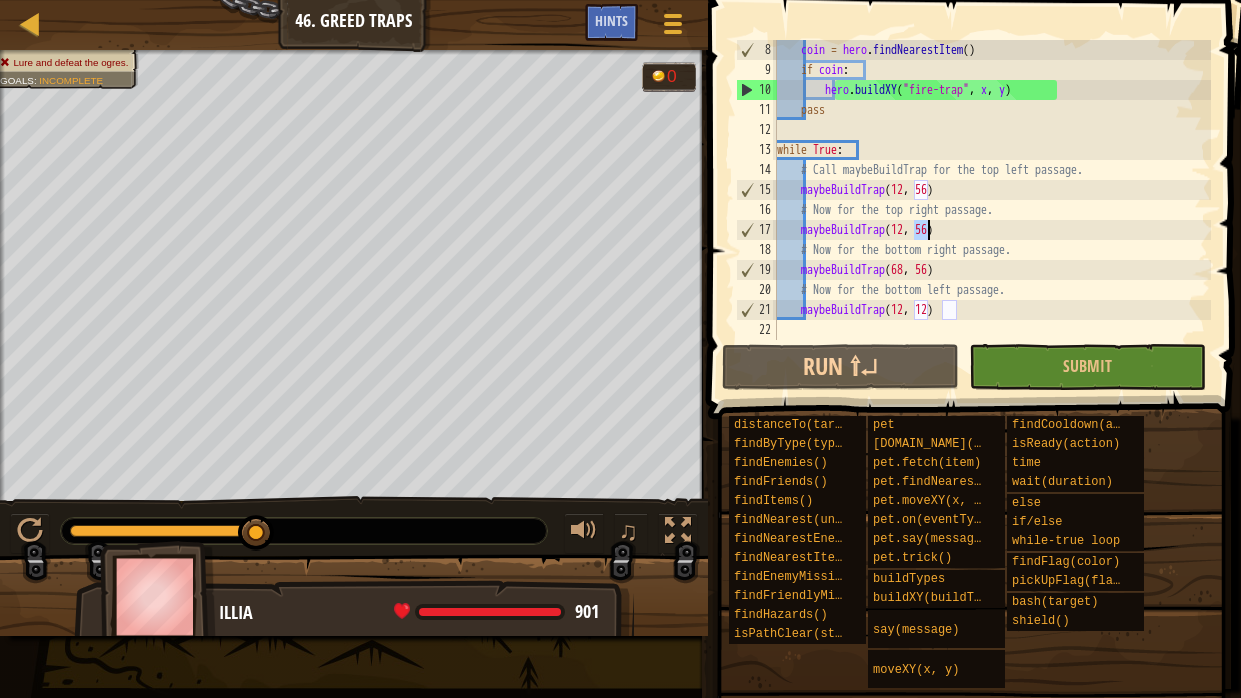 scroll, scrollTop: 9, scrollLeft: 11, axis: both 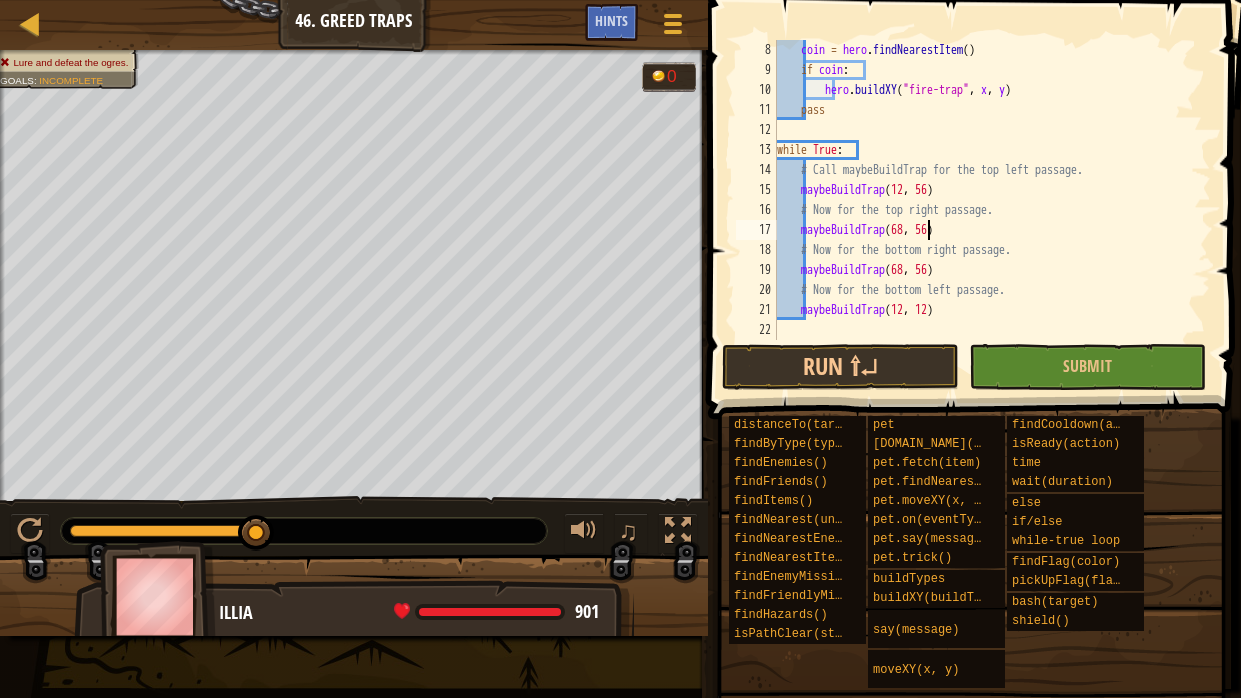 click on "coin   =   hero . findNearestItem ( )      if   coin :          hero . buildXY ( "fire-trap" ,   x ,   y )      pass while   True :      # Call maybeBuildTrap for the top left passage.      maybeBuildTrap ( 12 ,   56 )      # Now for the top right passage.      maybeBuildTrap ( 68 ,   56 )      # Now for the bottom right passage.      maybeBuildTrap ( 68 ,   56 )      # Now for the bottom left passage.      maybeBuildTrap ( 12 ,   12 )" at bounding box center (992, 210) 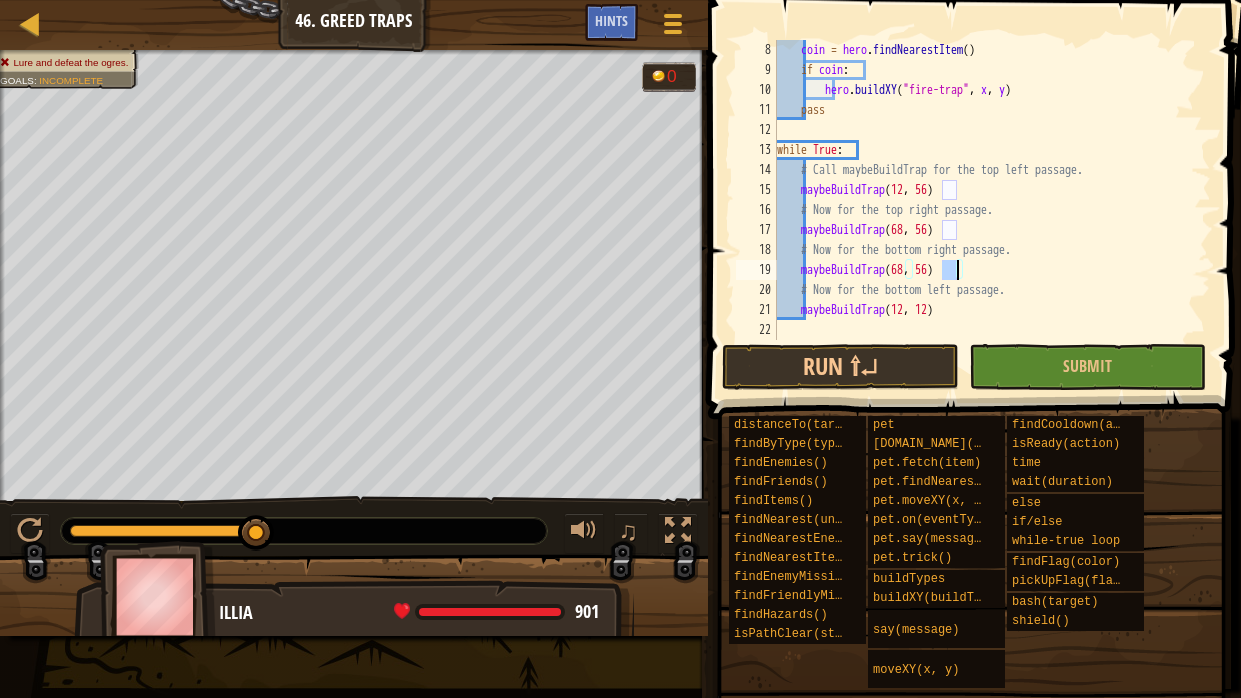 type on "maybeBuildTrap(68, 12)" 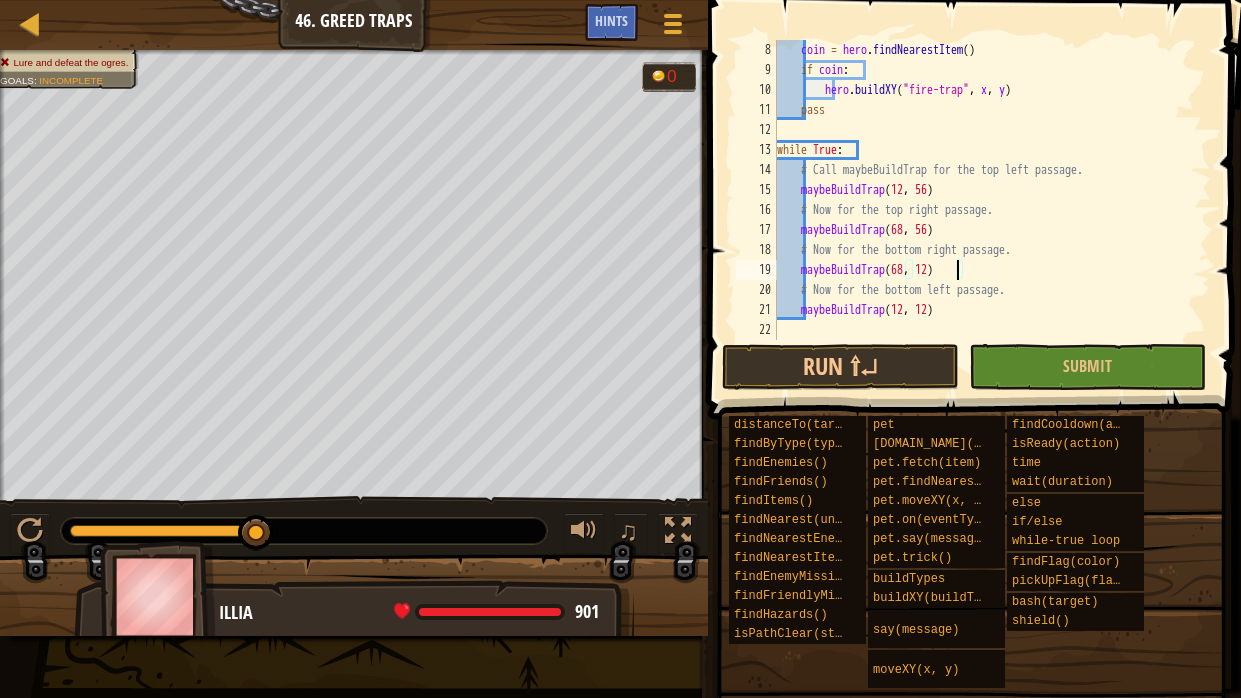 scroll, scrollTop: 9, scrollLeft: 13, axis: both 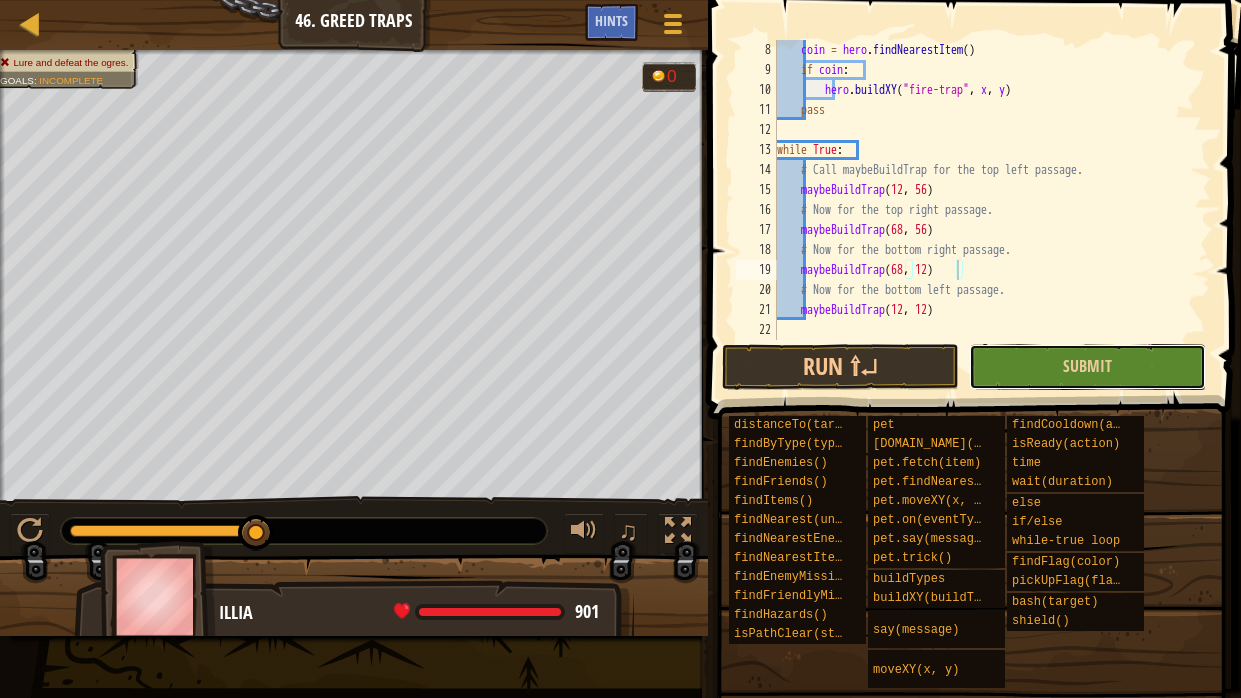 click on "Submit" at bounding box center (1087, 367) 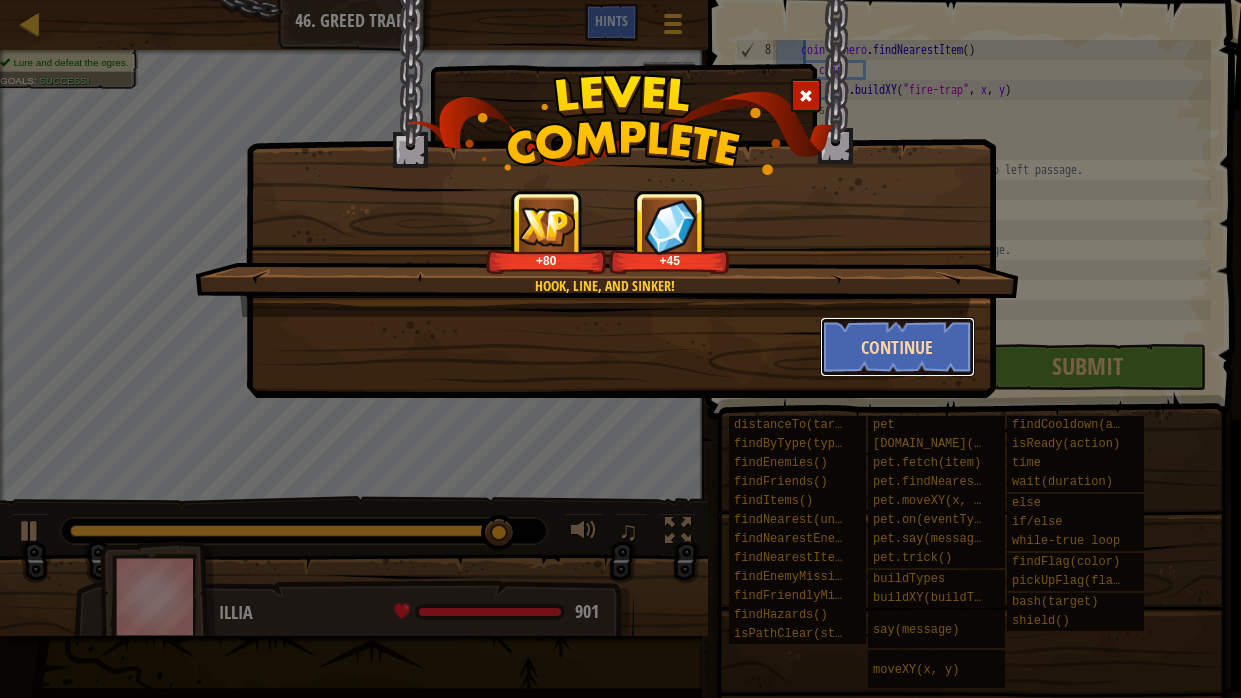click on "Continue" at bounding box center [897, 347] 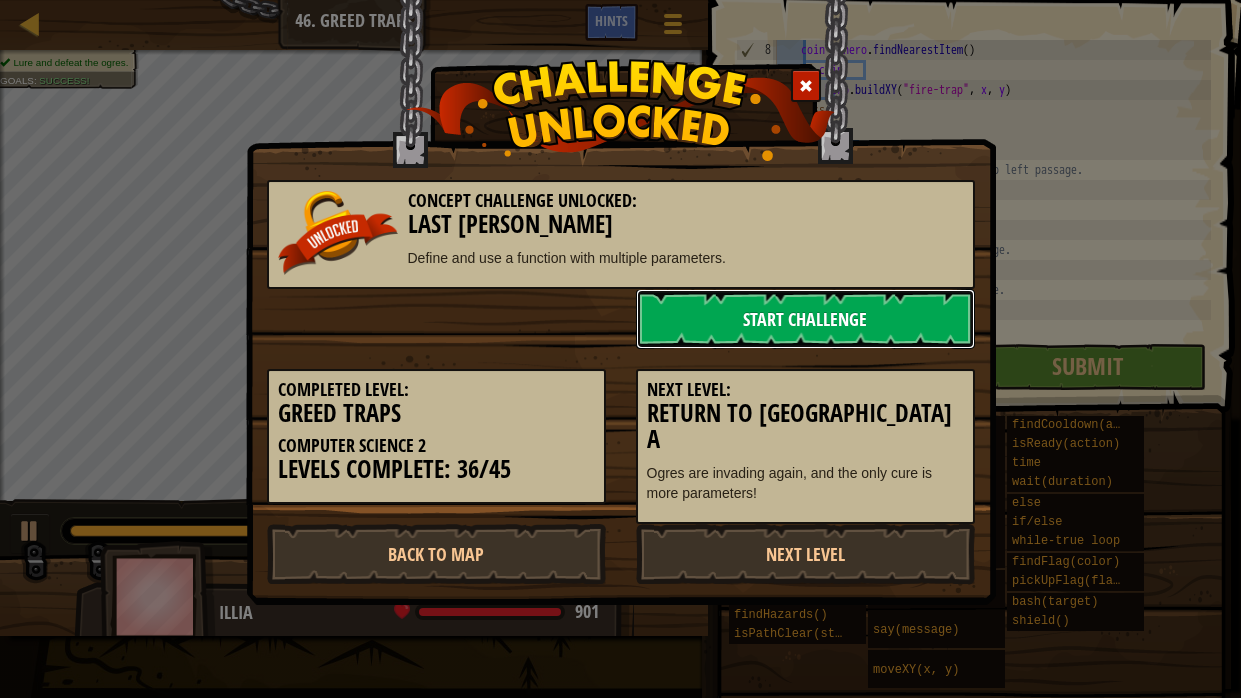 click on "Start Challenge" at bounding box center (805, 319) 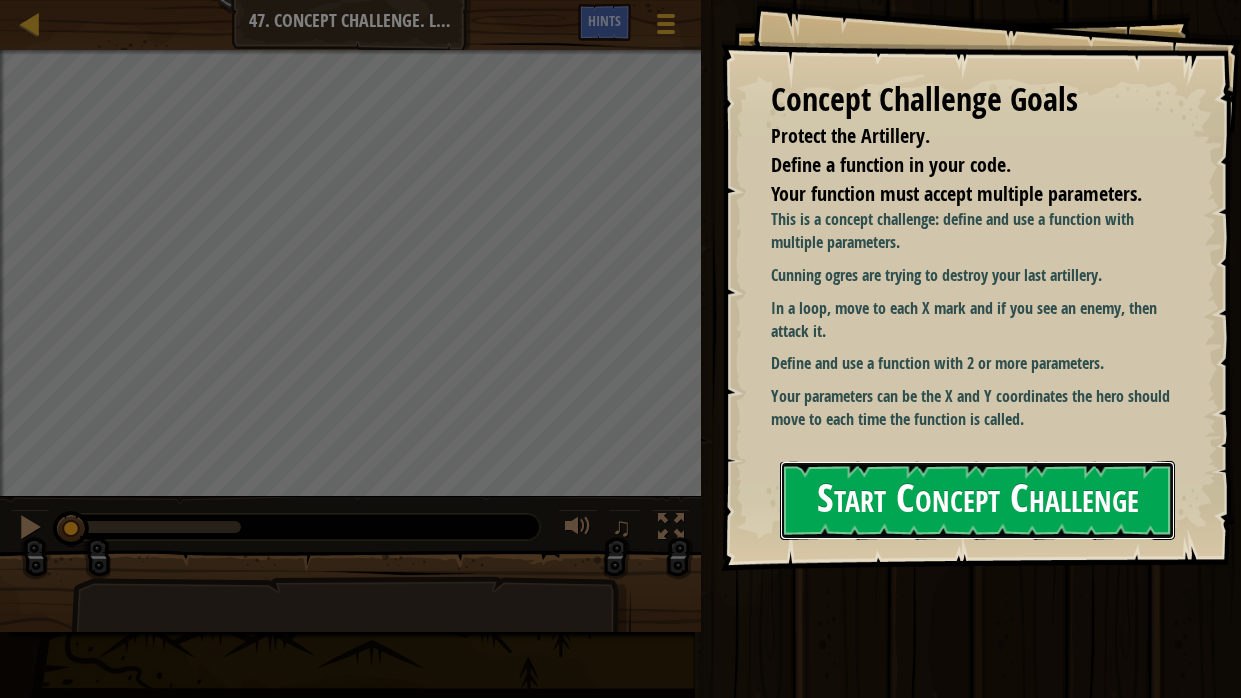 click on "Start Concept Challenge" at bounding box center [977, 500] 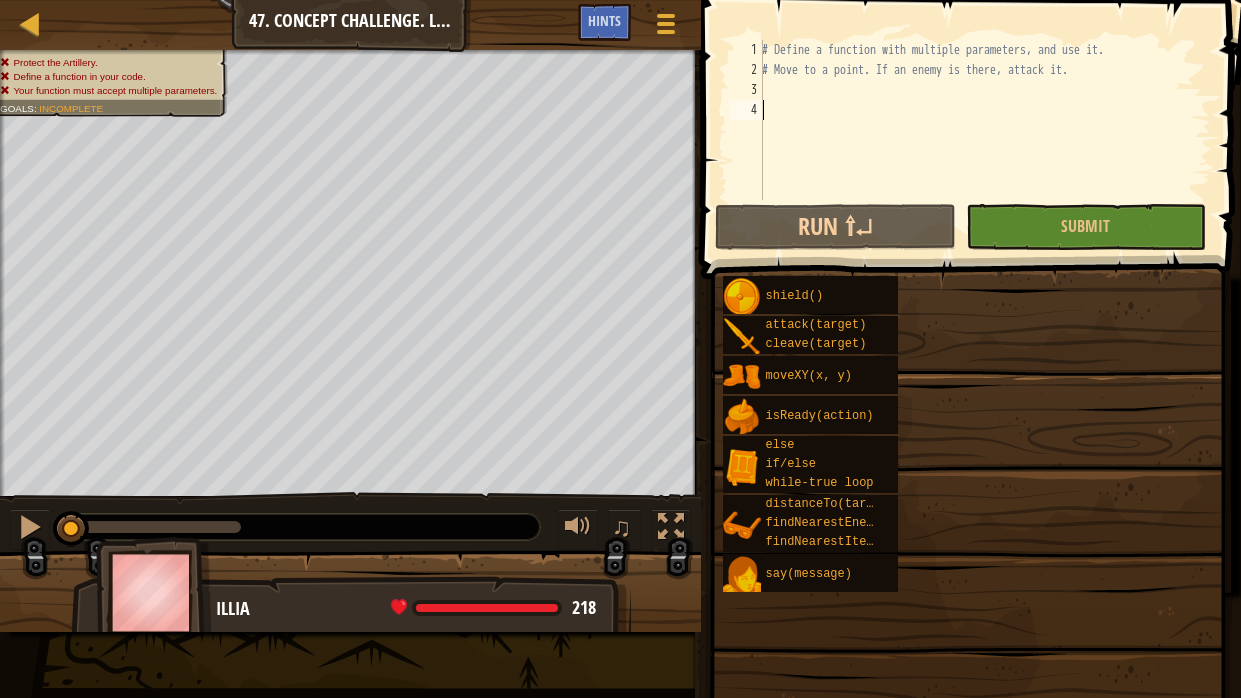 click on "# Define a function with multiple parameters, and use it. # Move to a point. If an enemy is there, attack it." at bounding box center [984, 140] 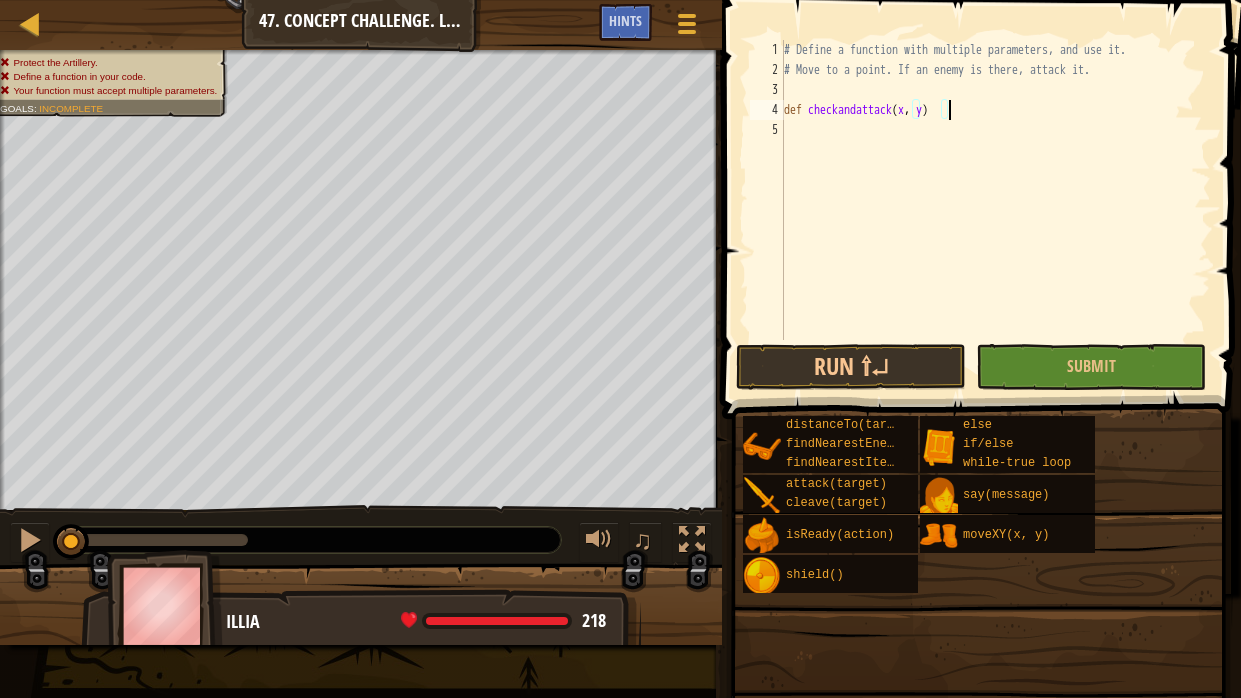 scroll, scrollTop: 9, scrollLeft: 13, axis: both 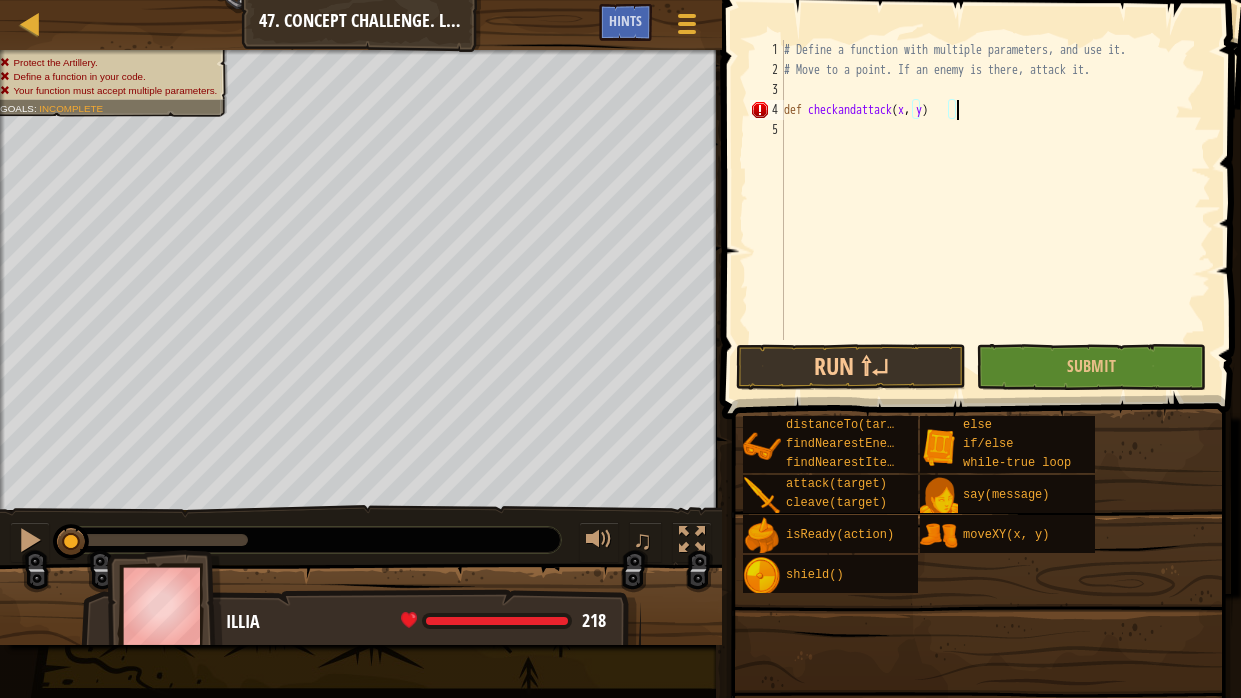 type on "def checkandattack(x, y):" 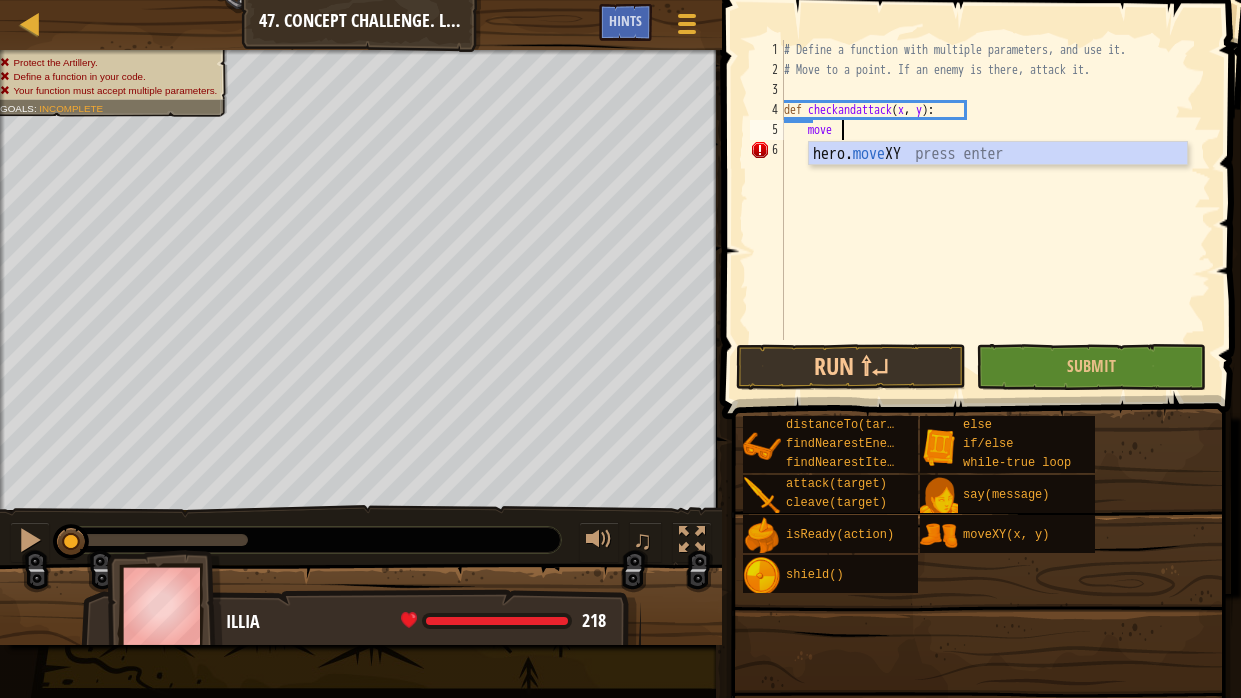 scroll, scrollTop: 9, scrollLeft: 3, axis: both 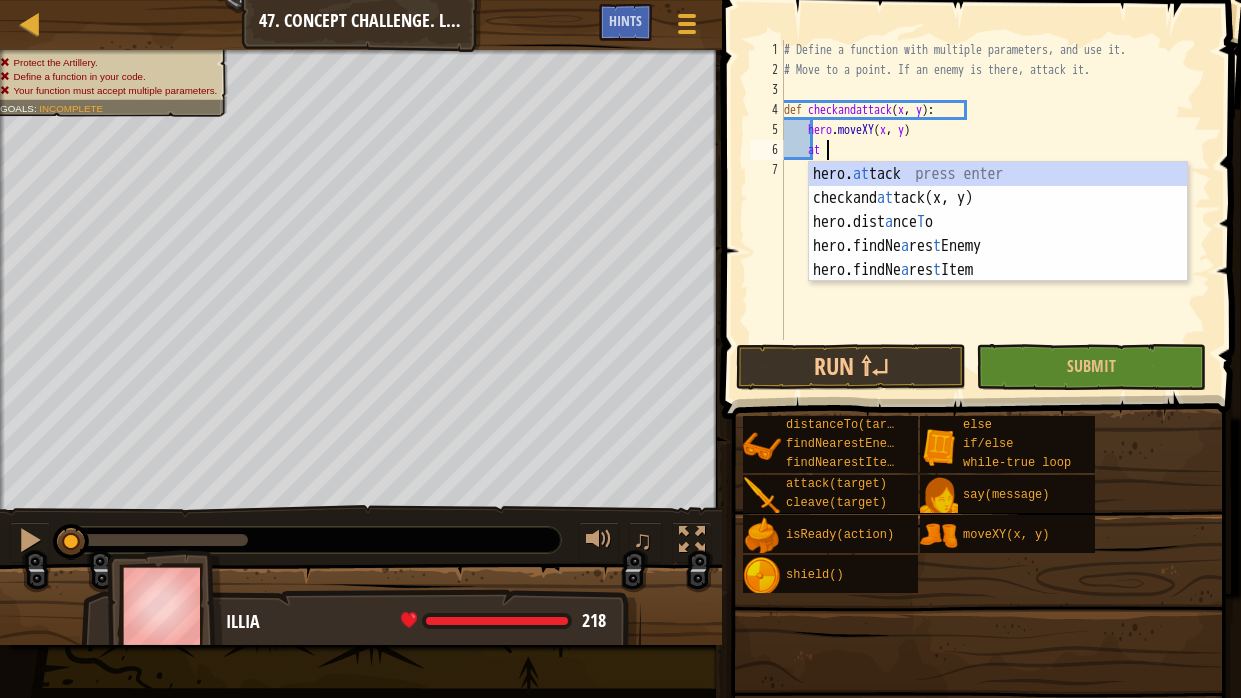 type on "a" 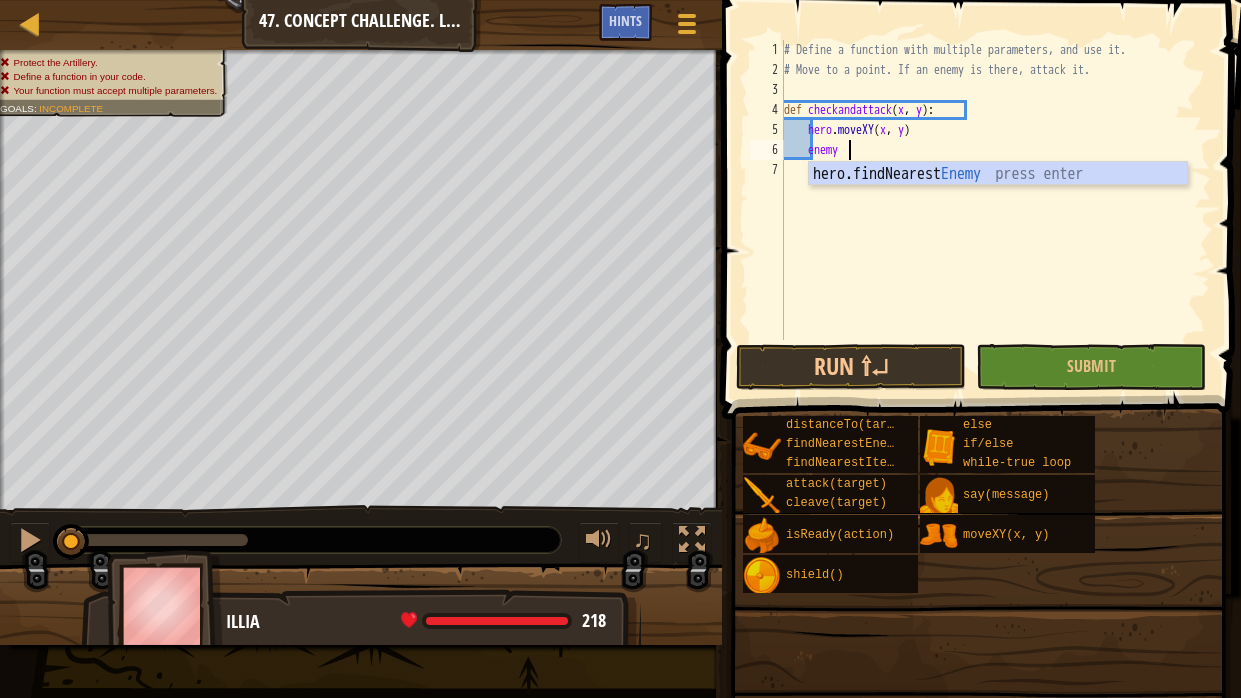 scroll, scrollTop: 9, scrollLeft: 4, axis: both 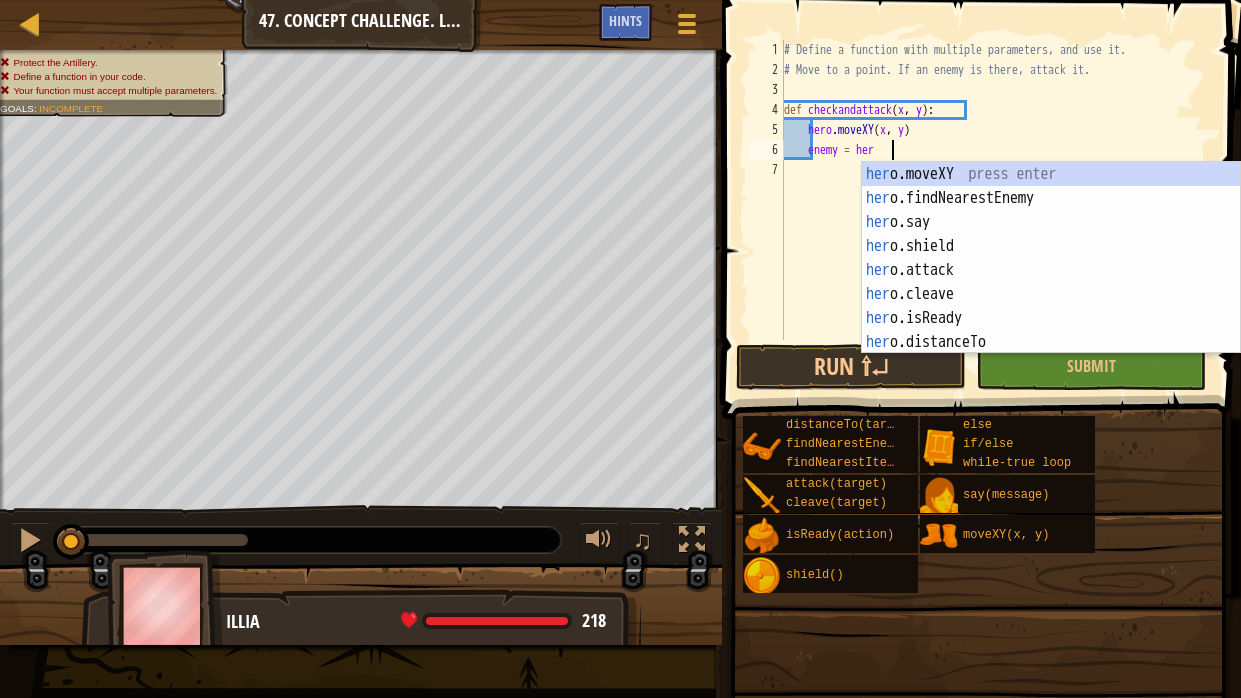 type on "enemy = hero" 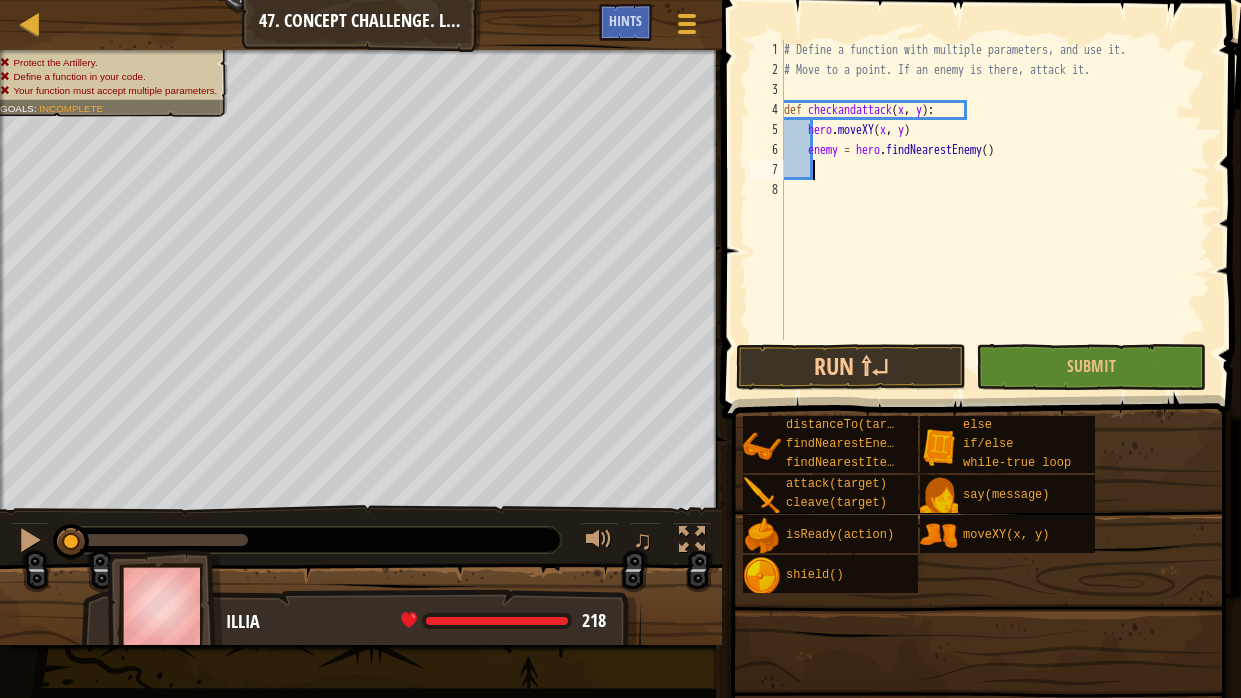 scroll, scrollTop: 9, scrollLeft: 1, axis: both 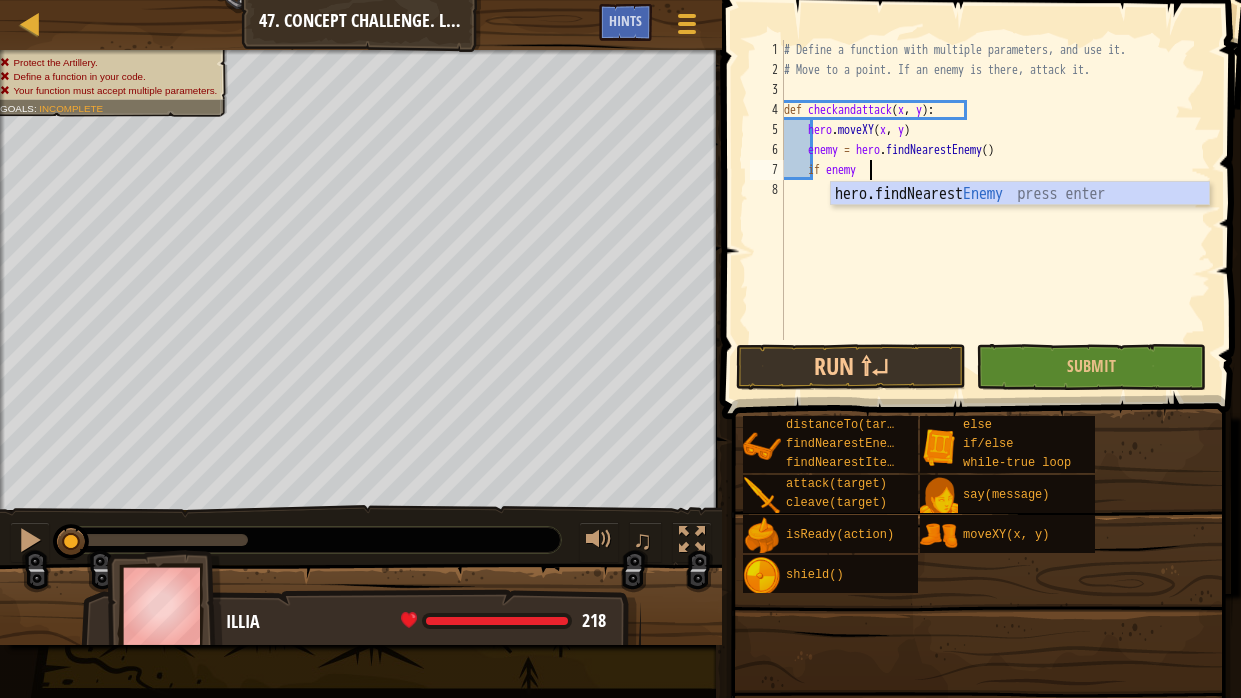 type on "if enemy:" 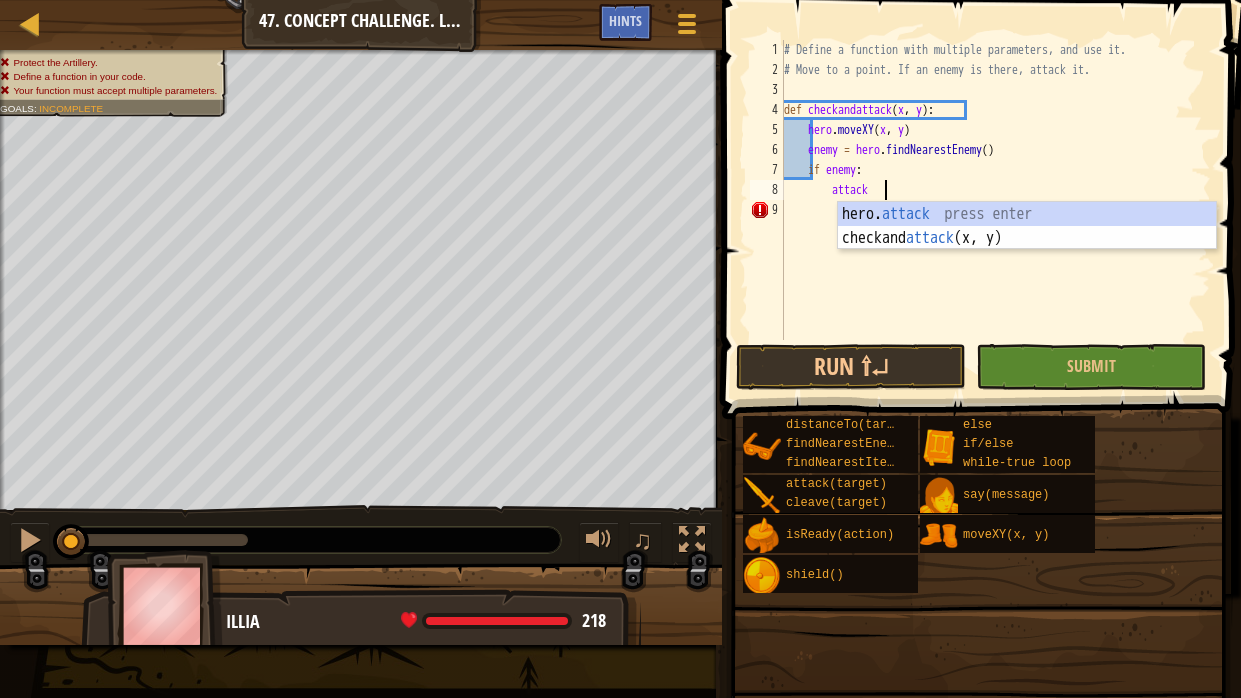 scroll, scrollTop: 9, scrollLeft: 7, axis: both 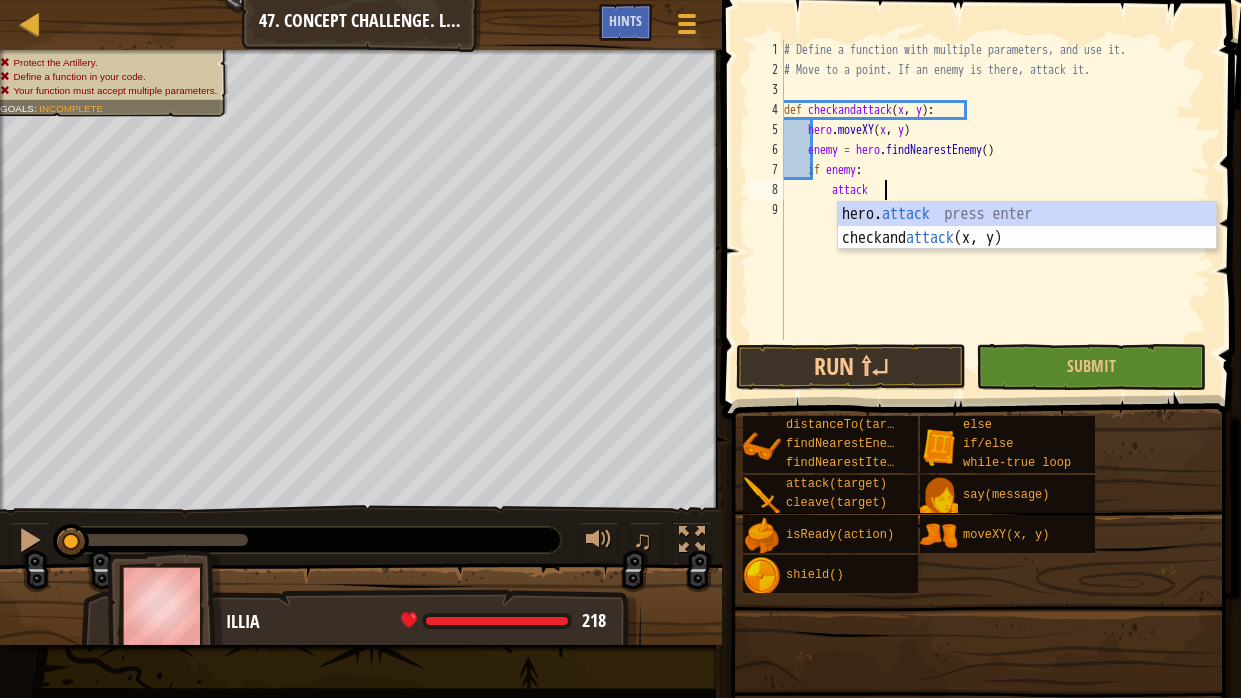 type on "hero.attack(enemy)" 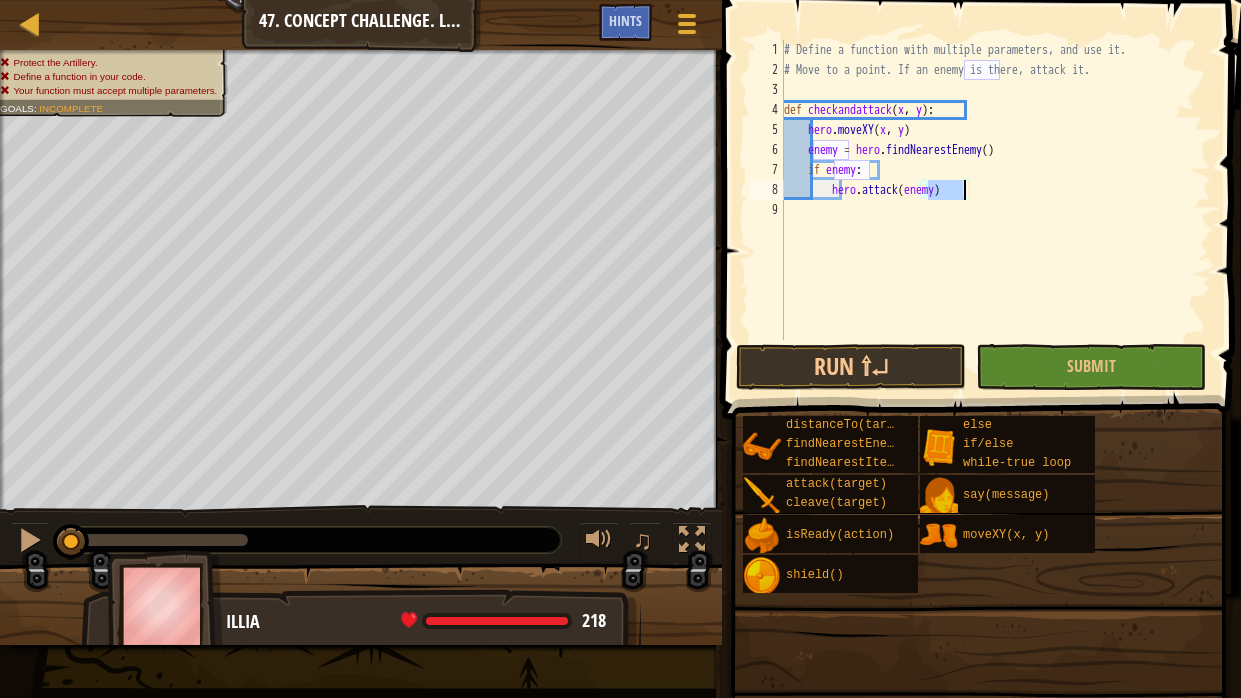 scroll, scrollTop: 9, scrollLeft: 0, axis: vertical 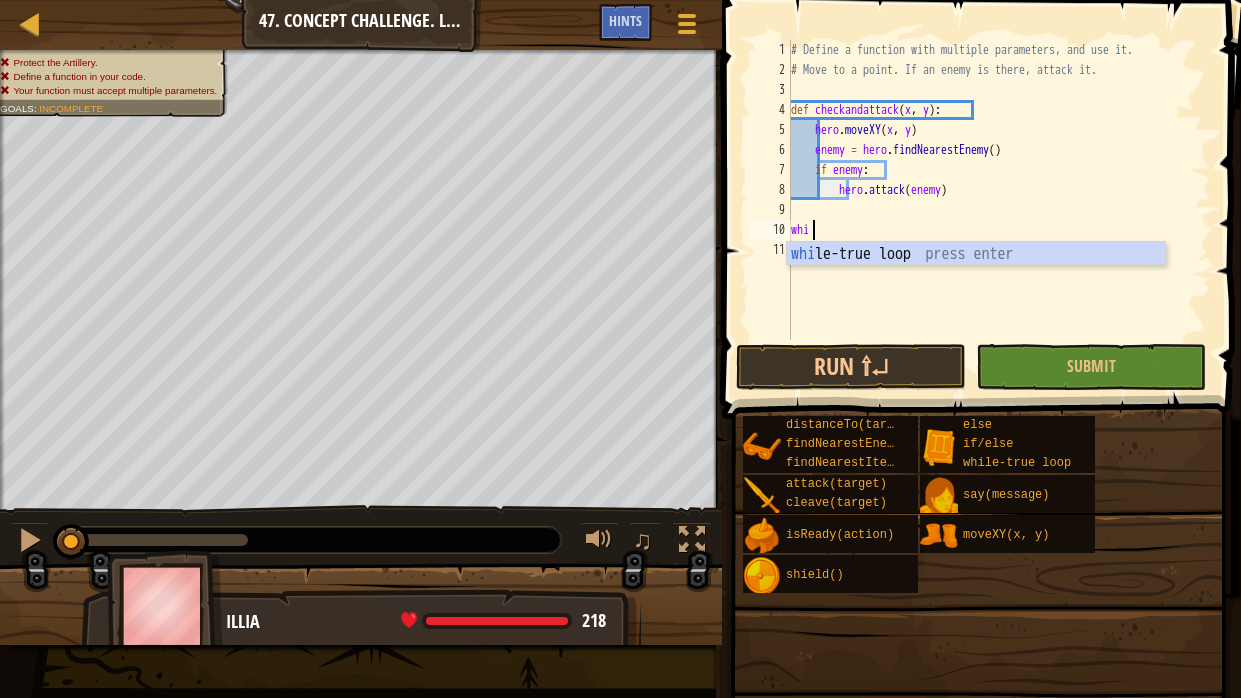 type on "while" 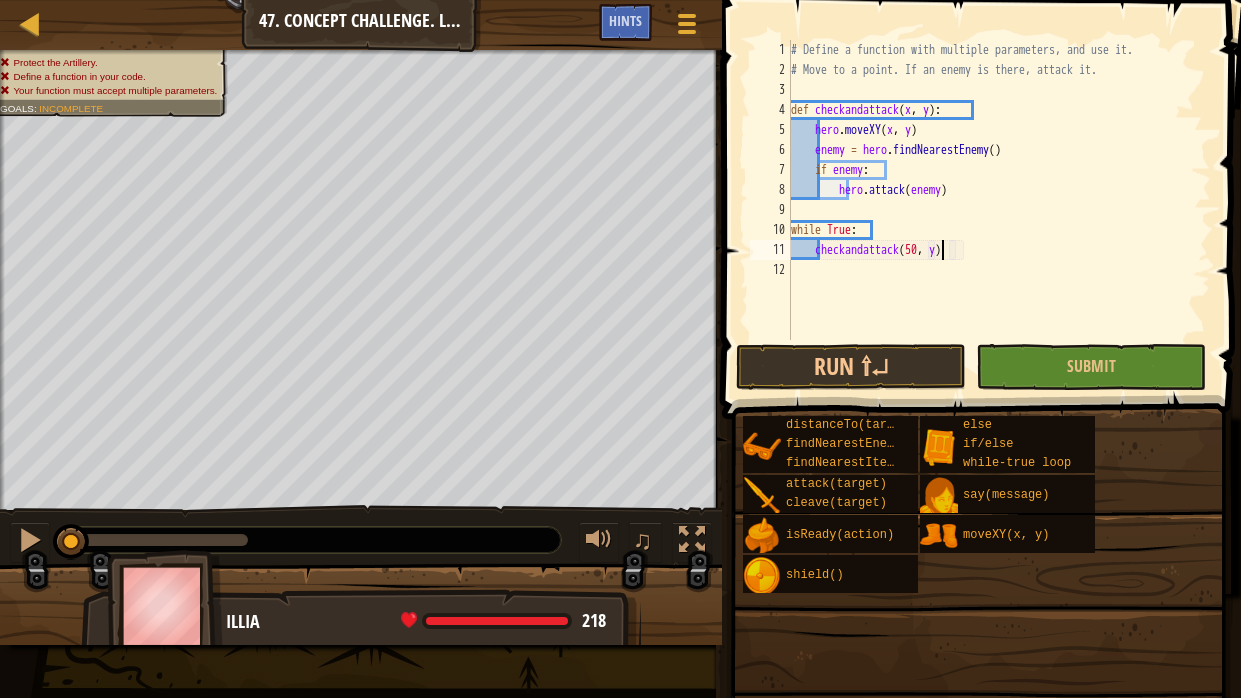 scroll, scrollTop: 9, scrollLeft: 11, axis: both 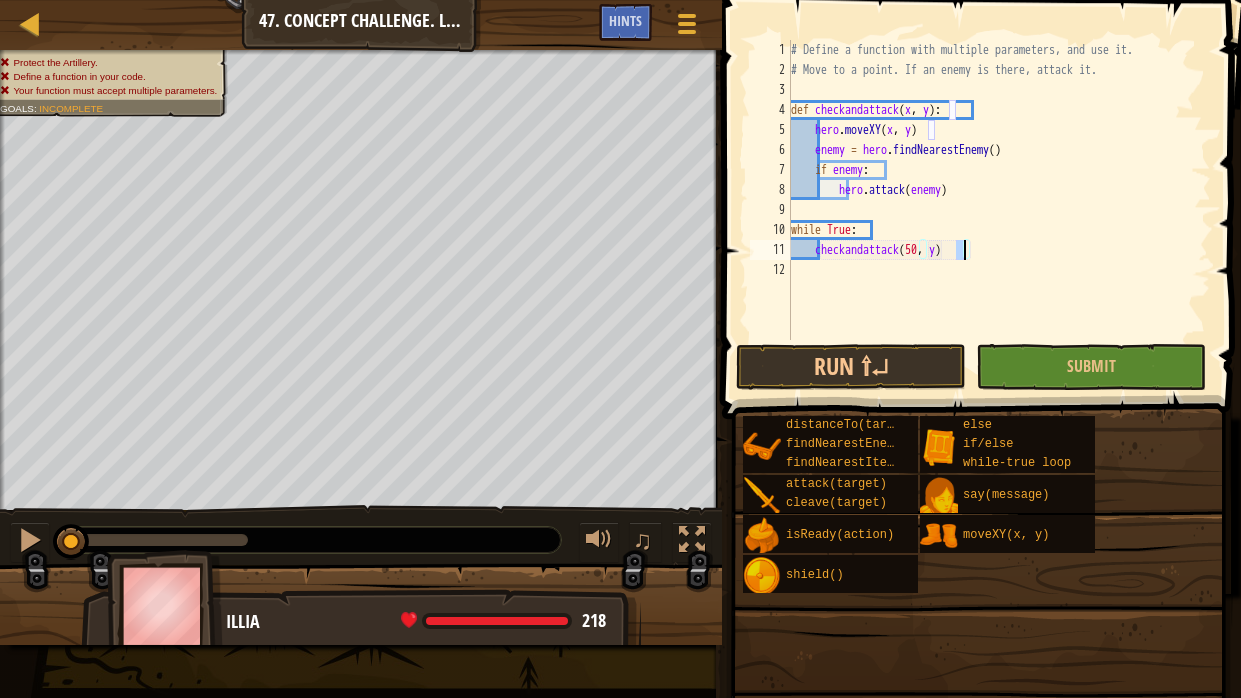 type on "checkandattack(50, 30)" 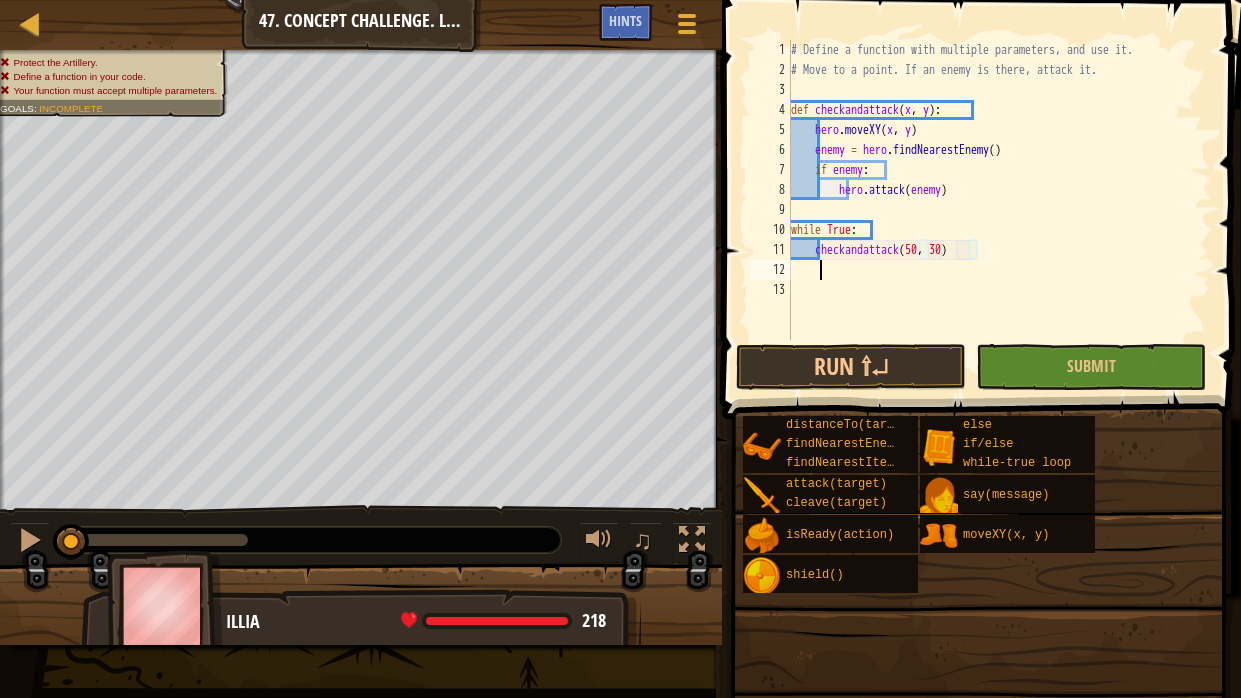scroll, scrollTop: 9, scrollLeft: 1, axis: both 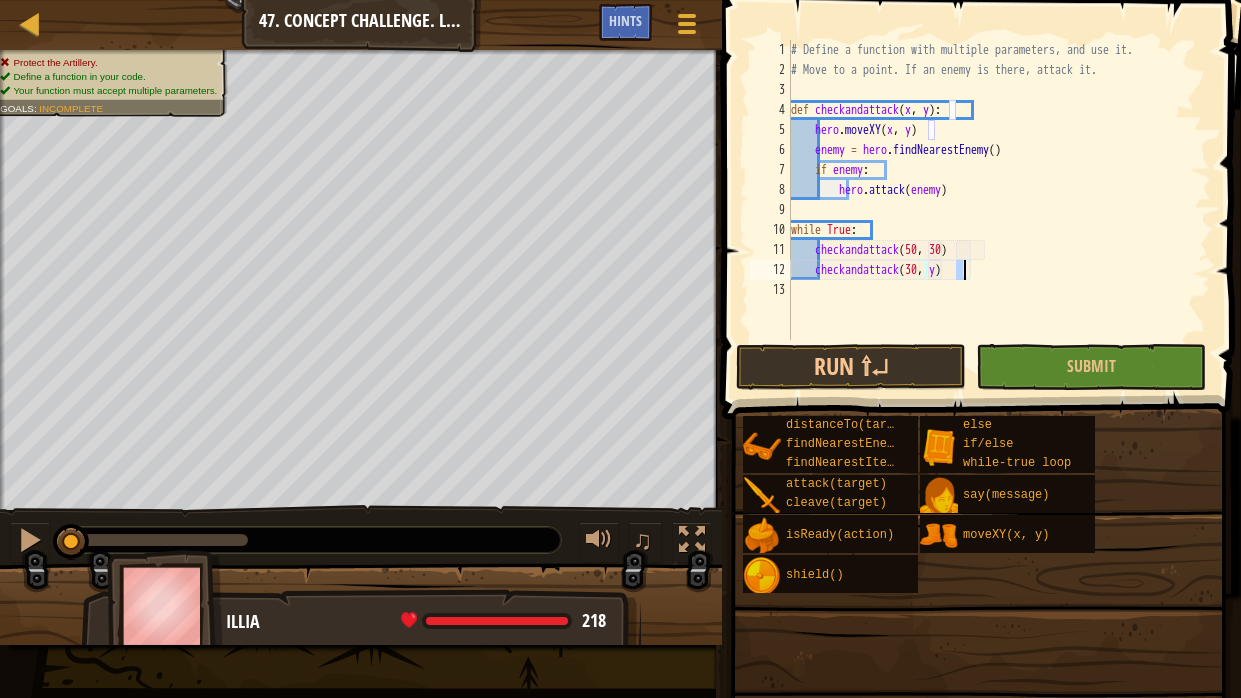 type on "checkandattack(30, 10)" 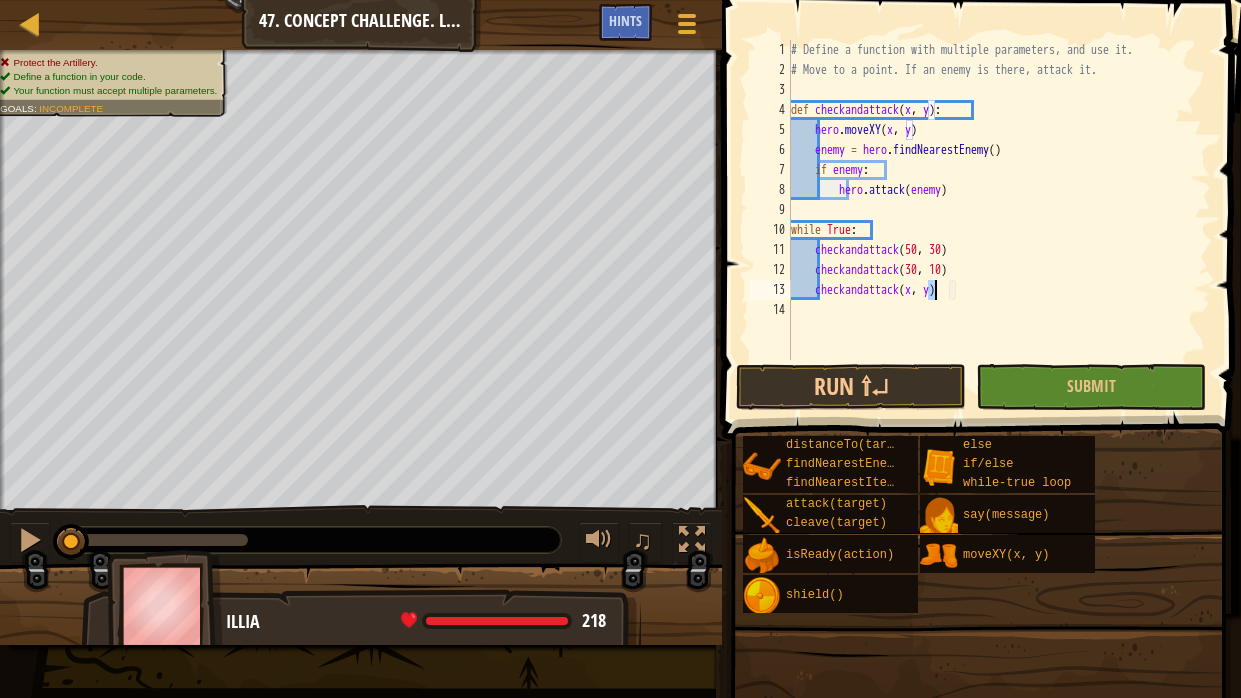 scroll, scrollTop: 9, scrollLeft: 11, axis: both 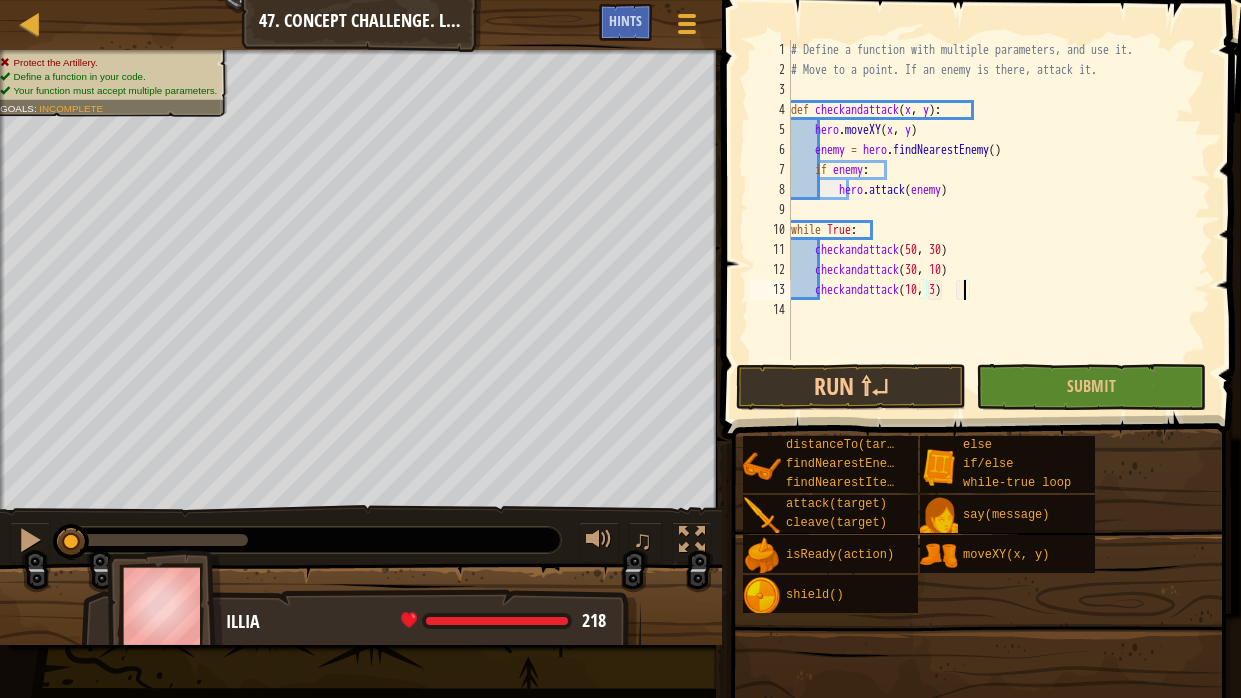 type on "checkandattack(10, 30)" 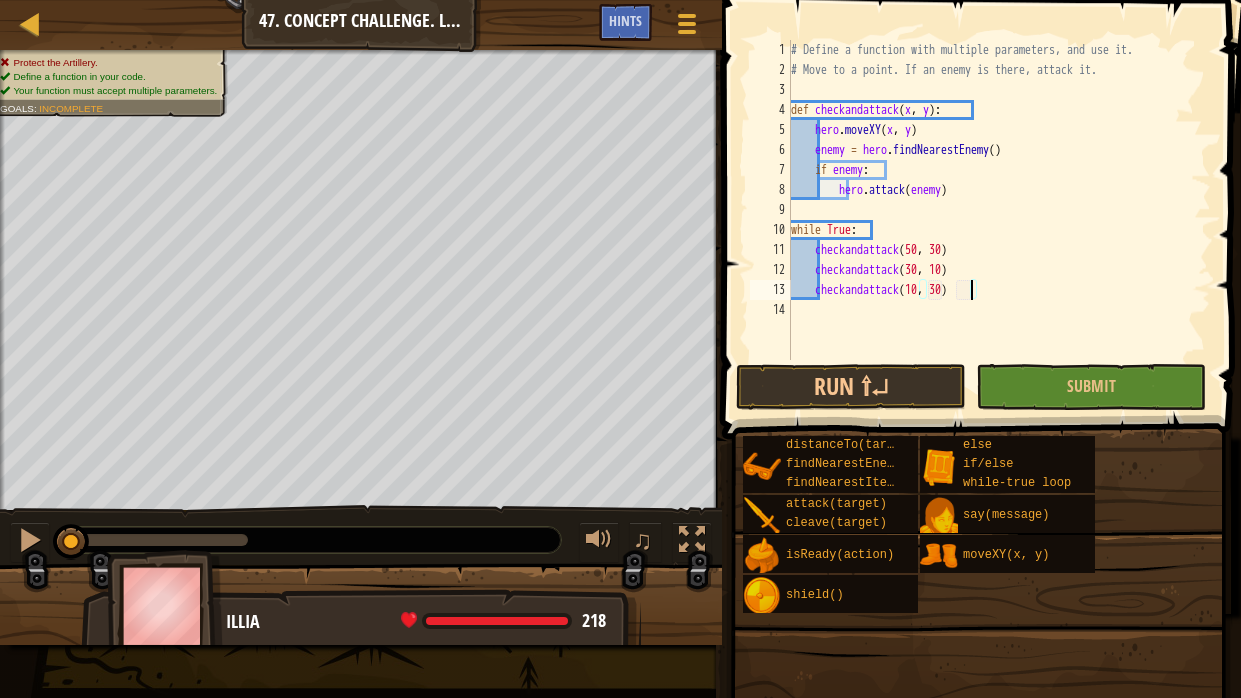 click on "# Define a function with multiple parameters, and use it. # Move to a point. If an enemy is there, attack it. def   checkandattack ( x ,   y ) :      hero . moveXY ( x ,   y )      enemy   =   hero . findNearestEnemy ( )      if   enemy :          hero . attack ( enemy ) while   True :      checkandattack ( 50 ,   30 )      checkandattack ( 30 ,   10 )      checkandattack ( 10 ,   30 )" at bounding box center (999, 220) 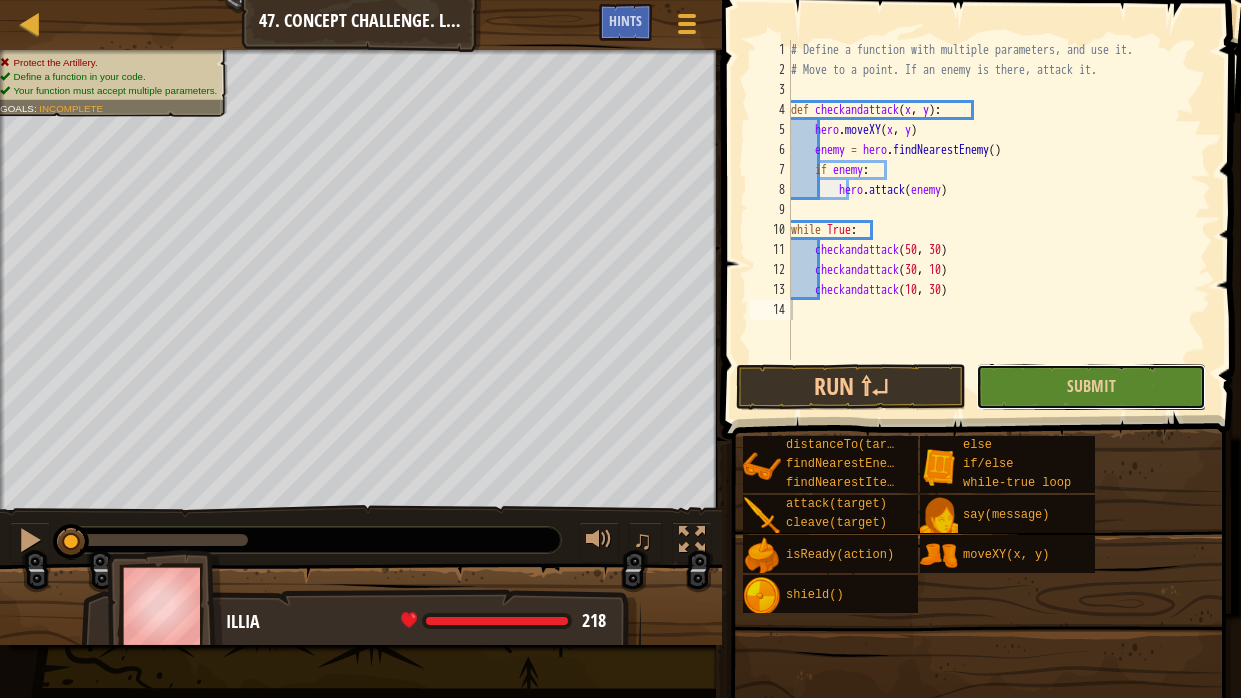 click on "Submit" at bounding box center [1091, 387] 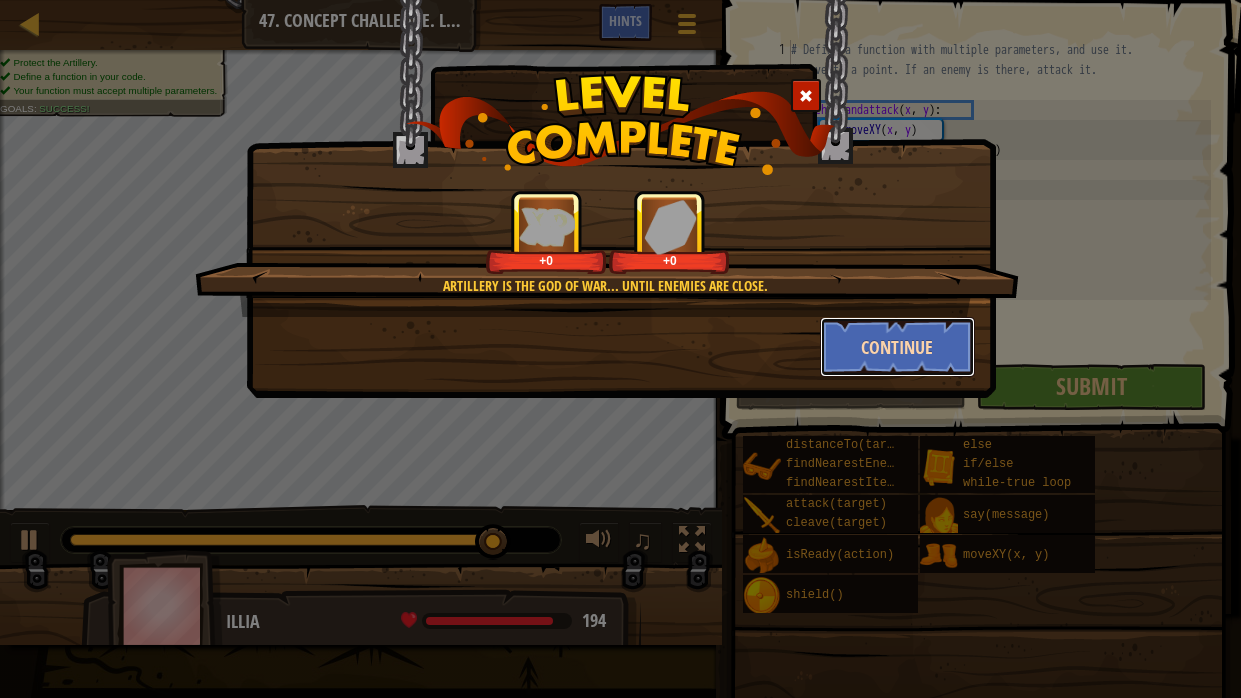 click on "Continue" at bounding box center [897, 347] 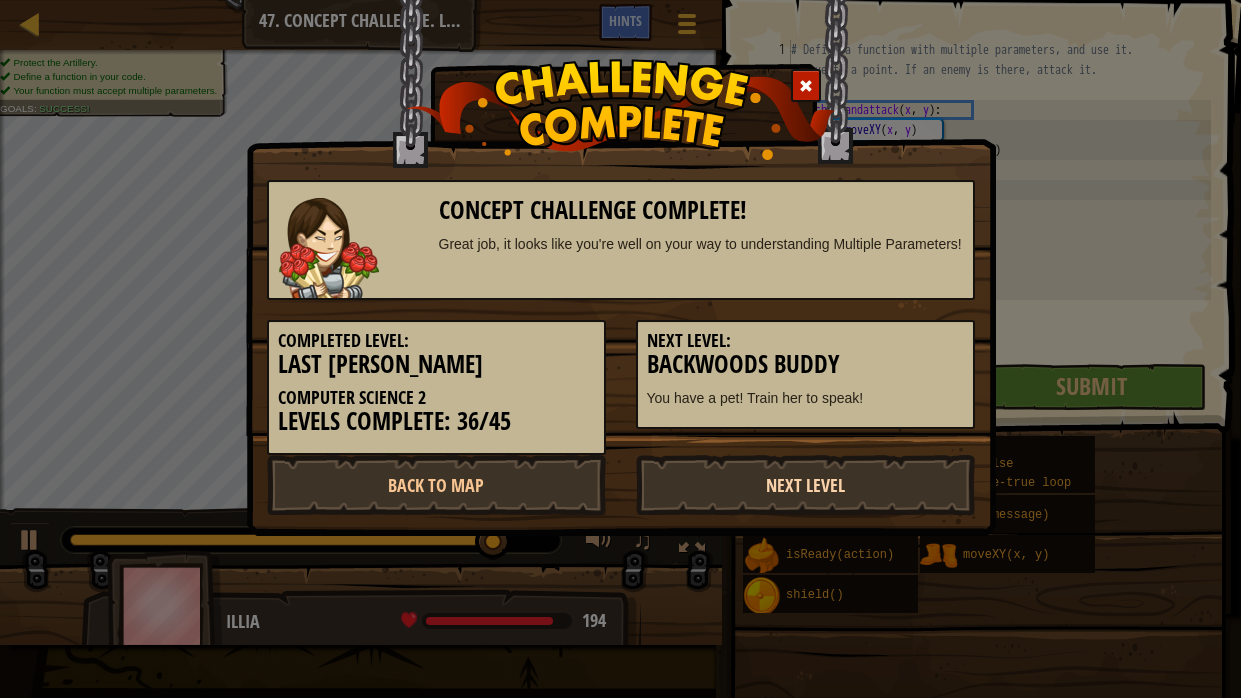 click on "Next Level" at bounding box center [805, 485] 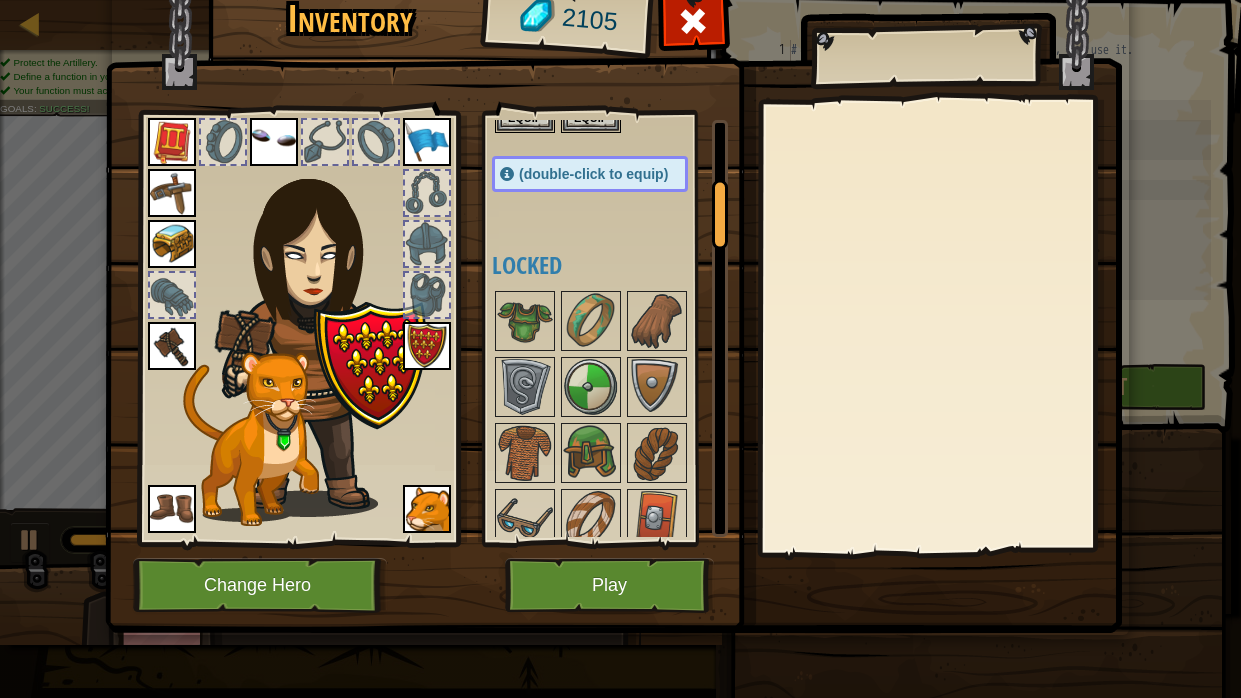 drag, startPoint x: 718, startPoint y: 179, endPoint x: 712, endPoint y: 239, distance: 60.299255 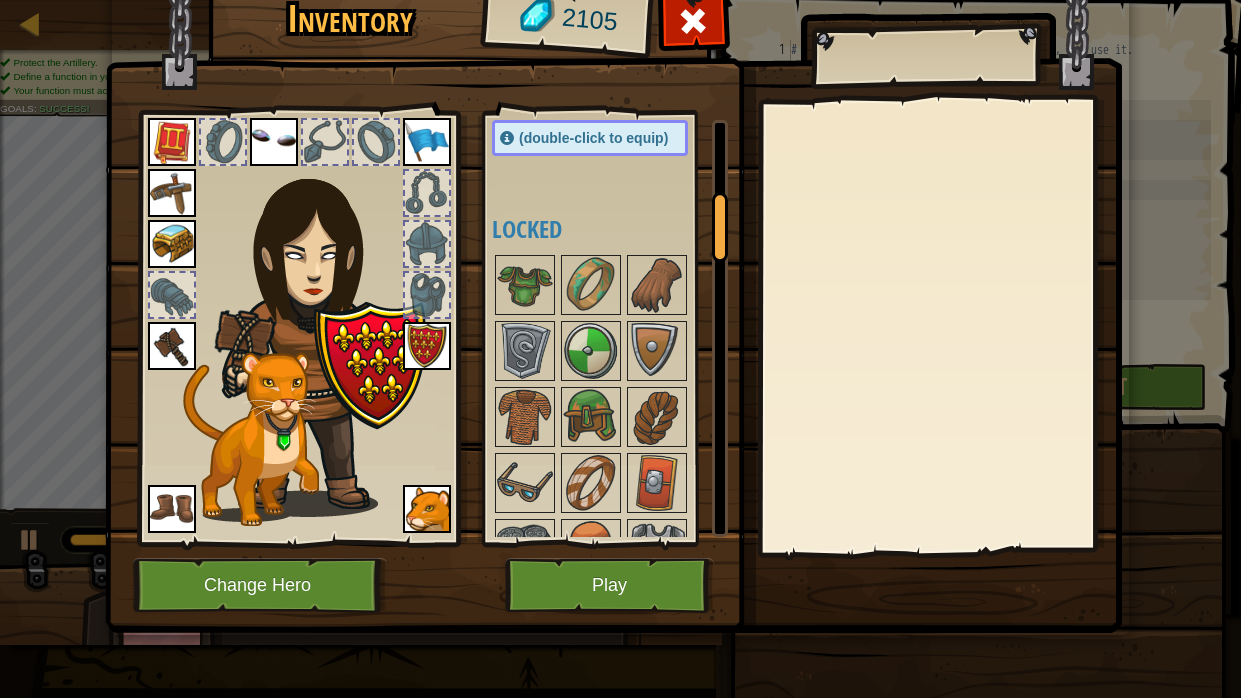 scroll, scrollTop: 486, scrollLeft: 0, axis: vertical 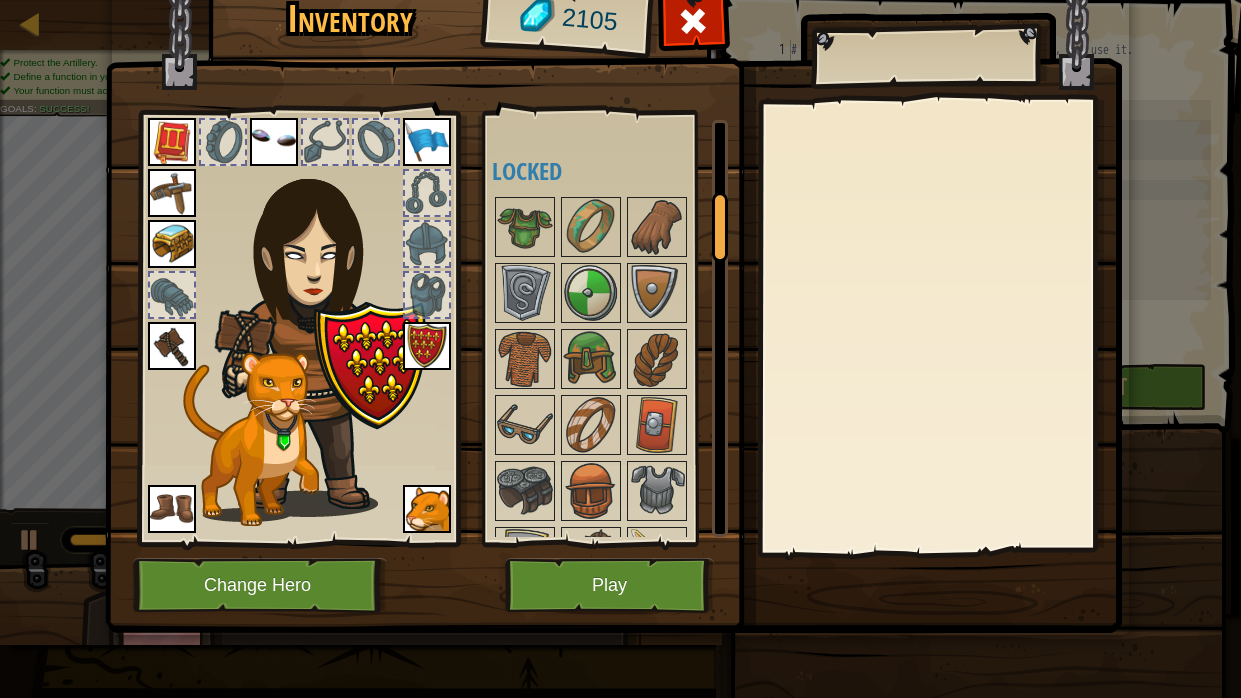 drag, startPoint x: 718, startPoint y: 226, endPoint x: 721, endPoint y: 237, distance: 11.401754 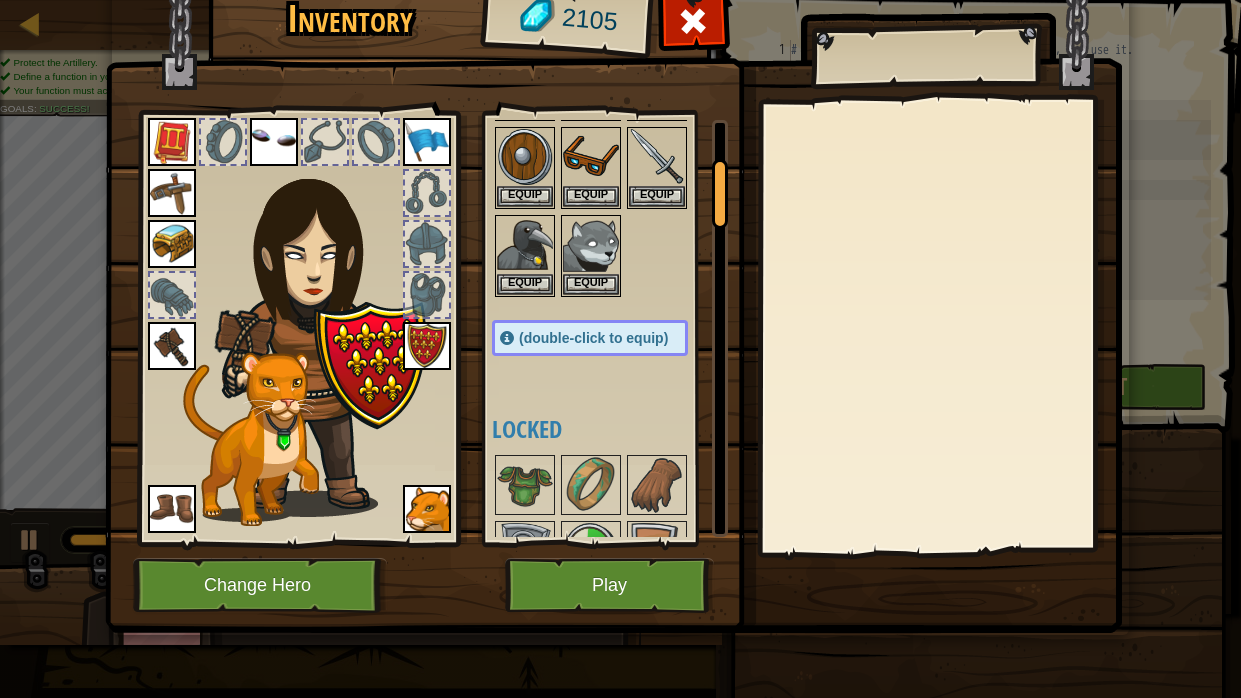scroll, scrollTop: 235, scrollLeft: 0, axis: vertical 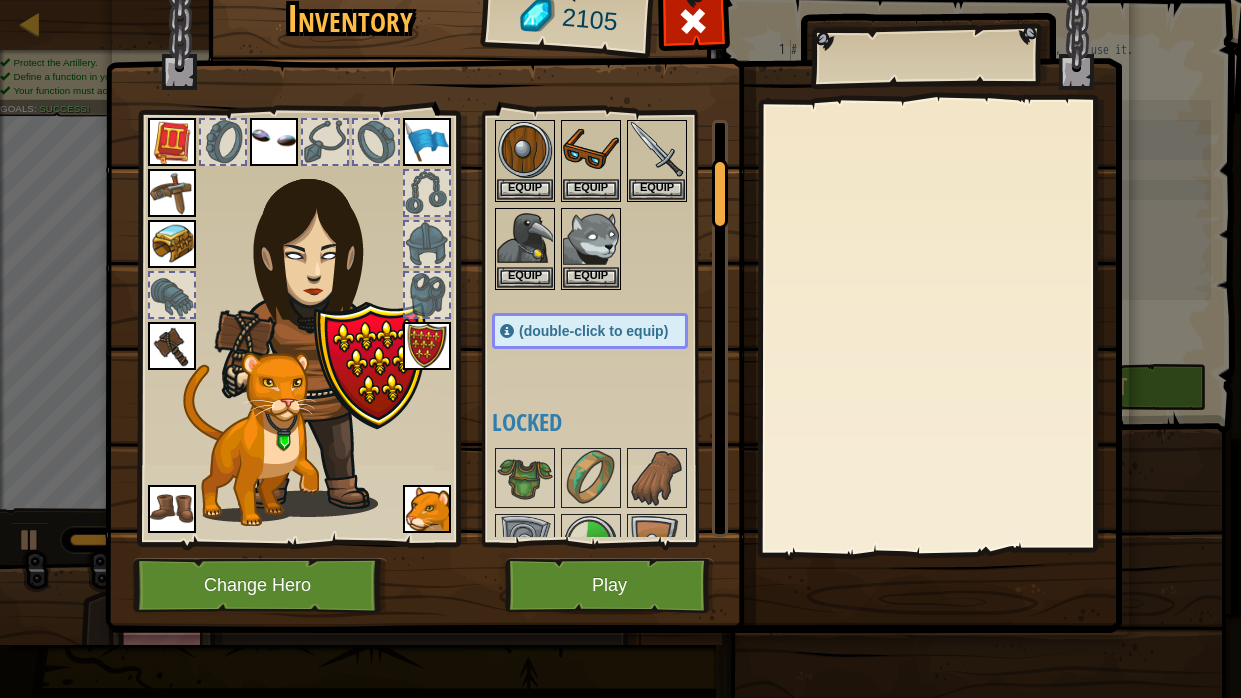 drag, startPoint x: 724, startPoint y: 239, endPoint x: 717, endPoint y: 197, distance: 42.579338 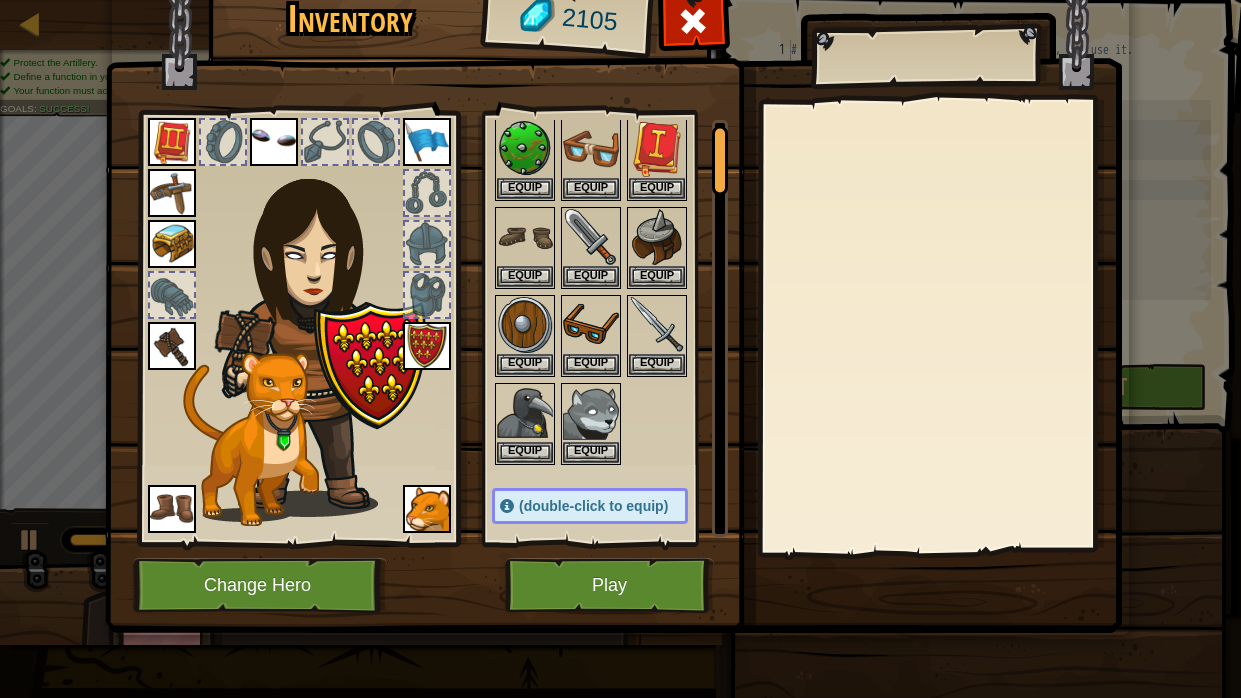 scroll, scrollTop: 0, scrollLeft: 0, axis: both 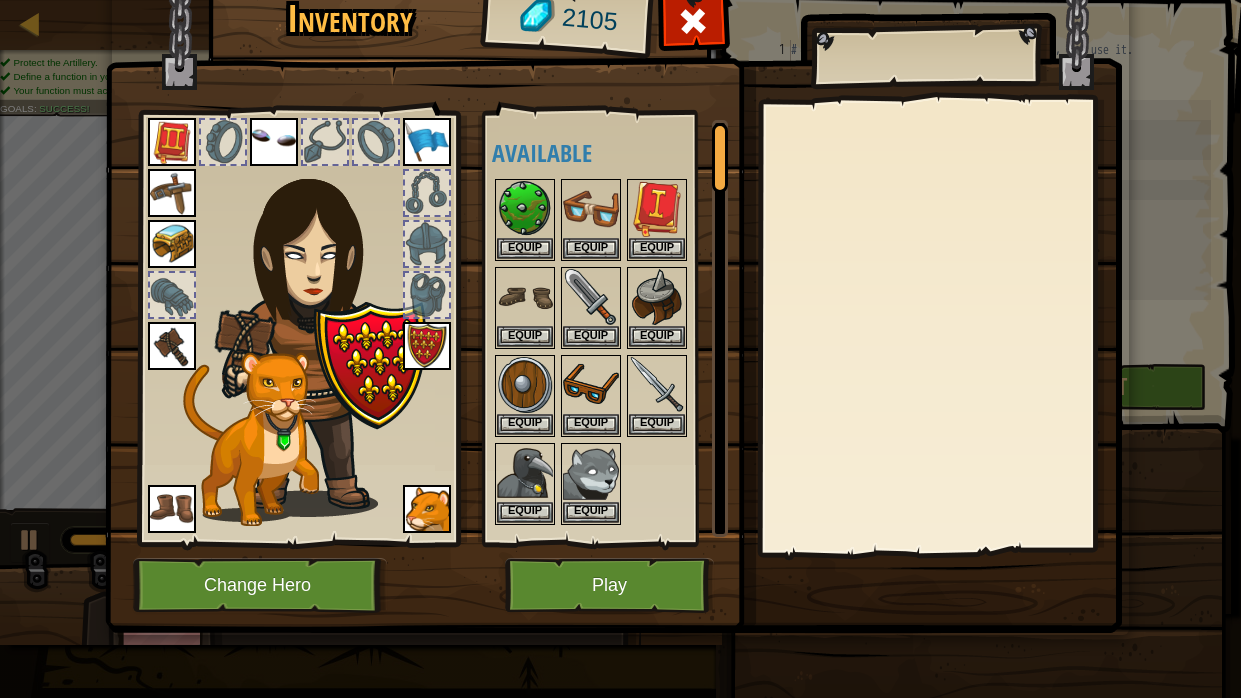 drag, startPoint x: 717, startPoint y: 182, endPoint x: 717, endPoint y: 138, distance: 44 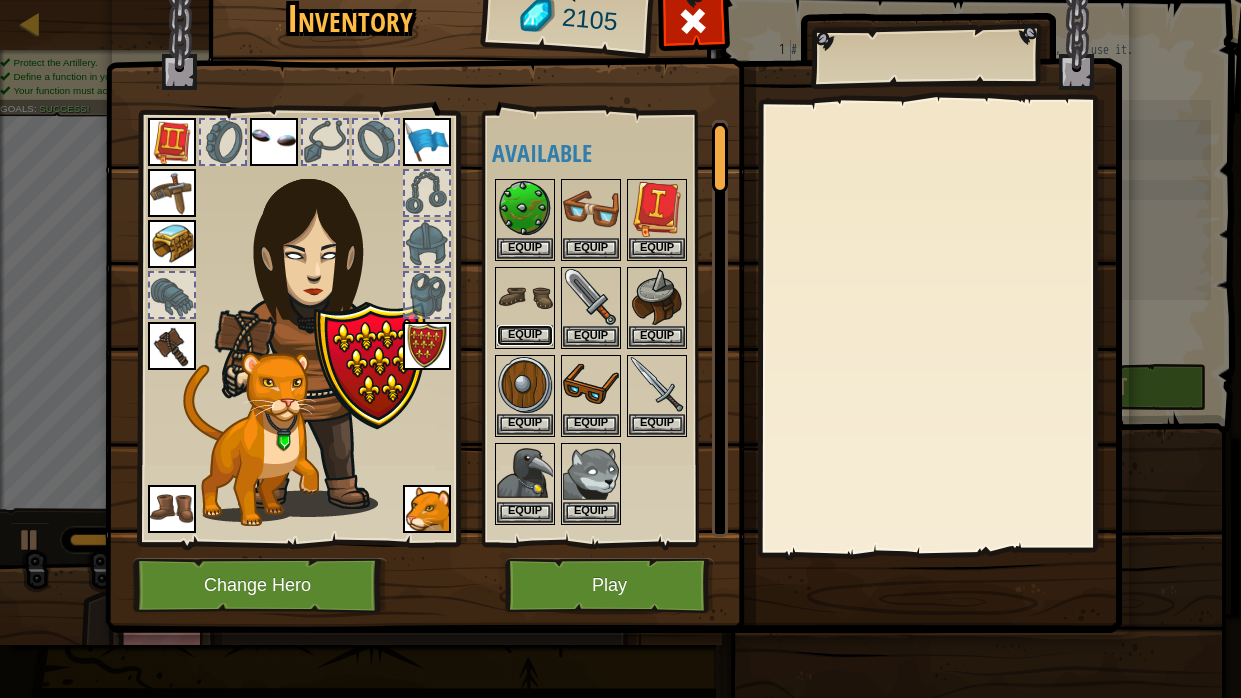 click on "Equip" at bounding box center [525, 335] 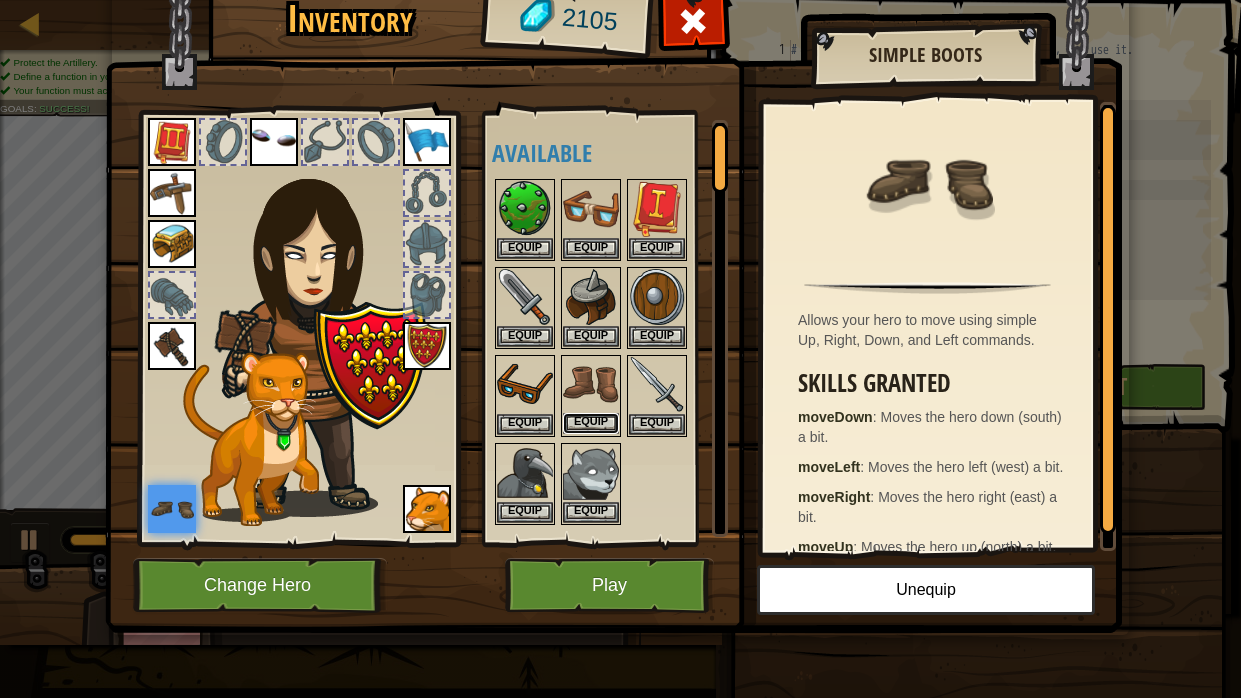 click on "Equip" at bounding box center [591, 423] 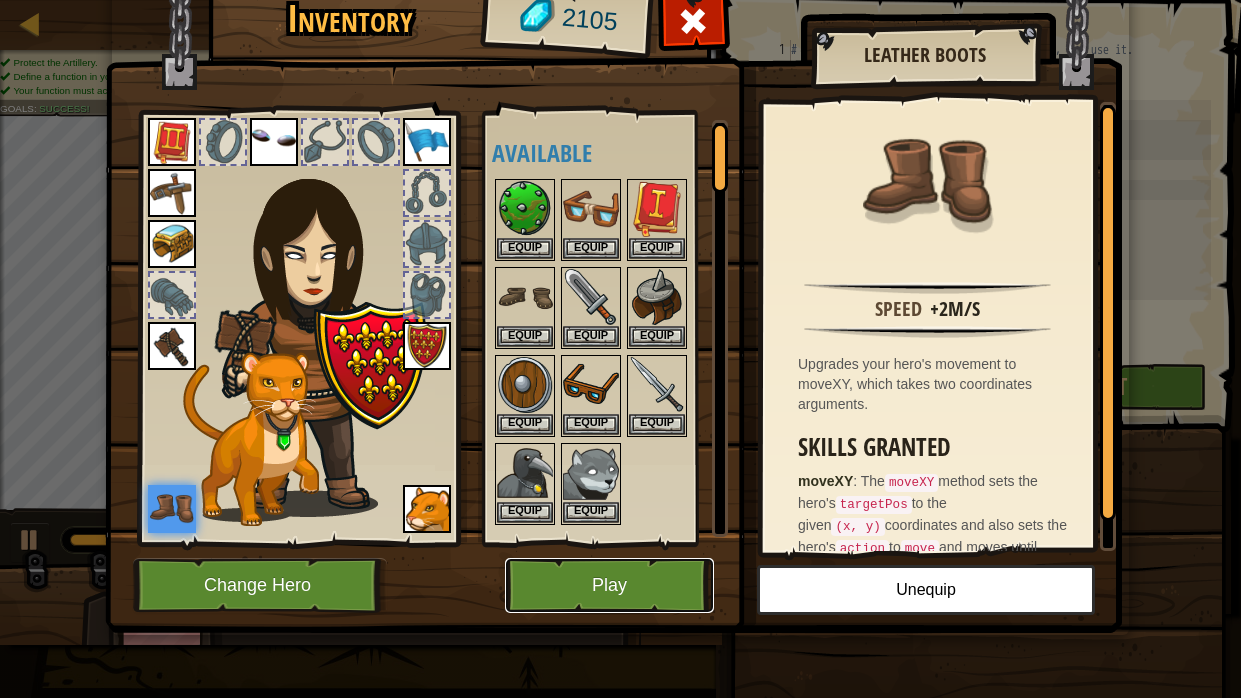 click on "Play" at bounding box center [609, 585] 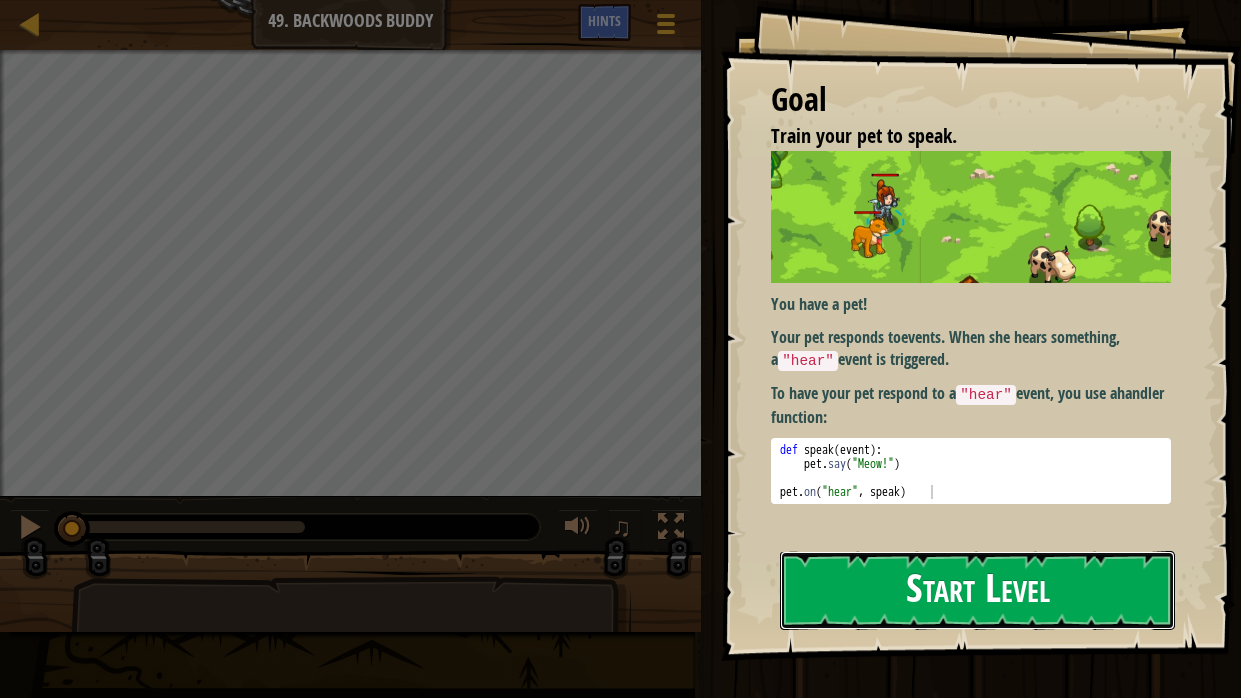 click on "Start Level" at bounding box center [977, 590] 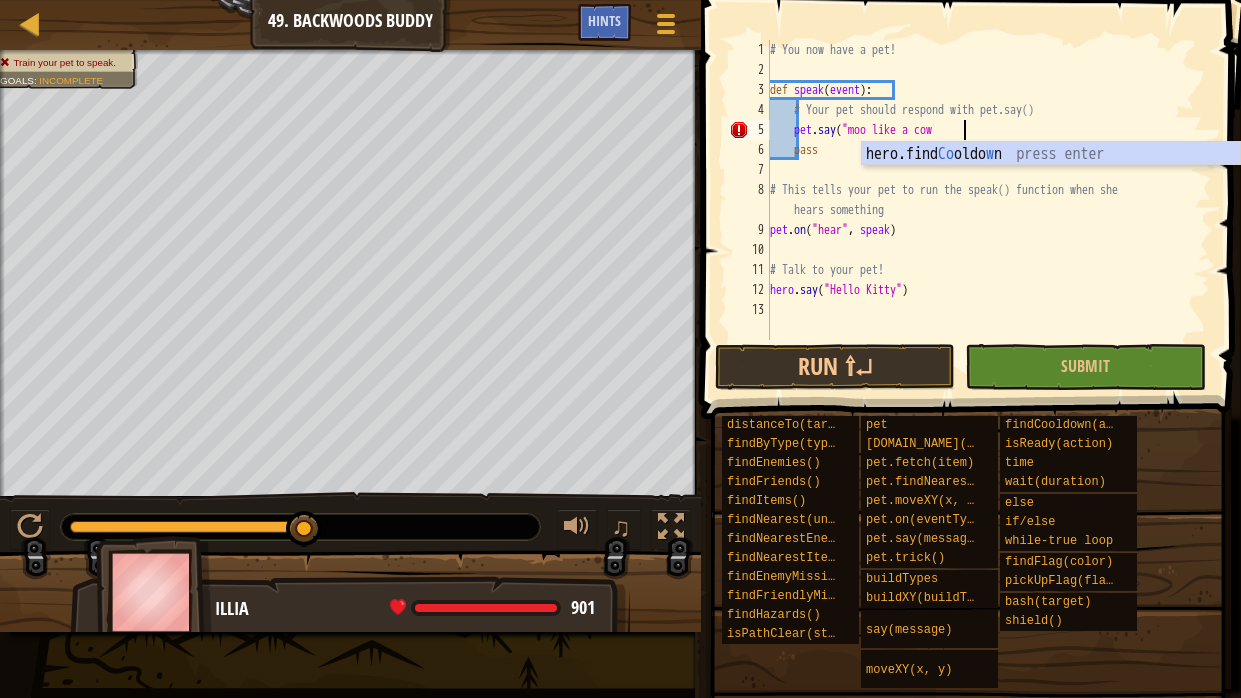 scroll, scrollTop: 9, scrollLeft: 15, axis: both 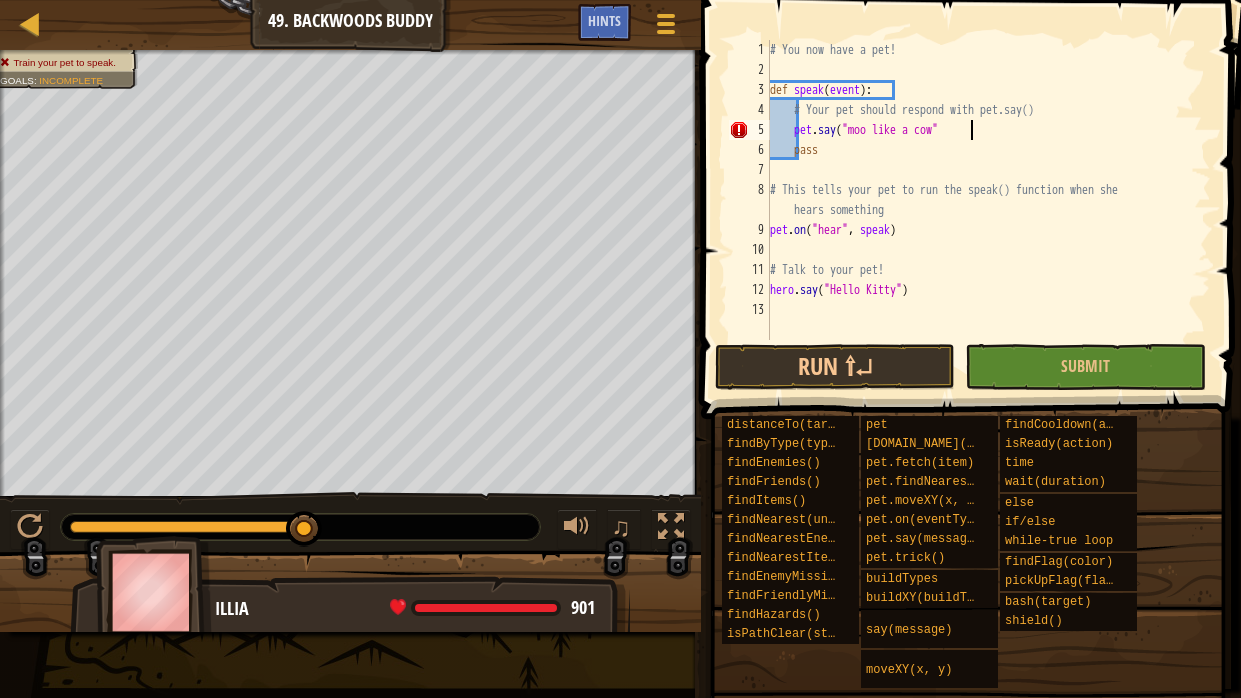 type on "pass" 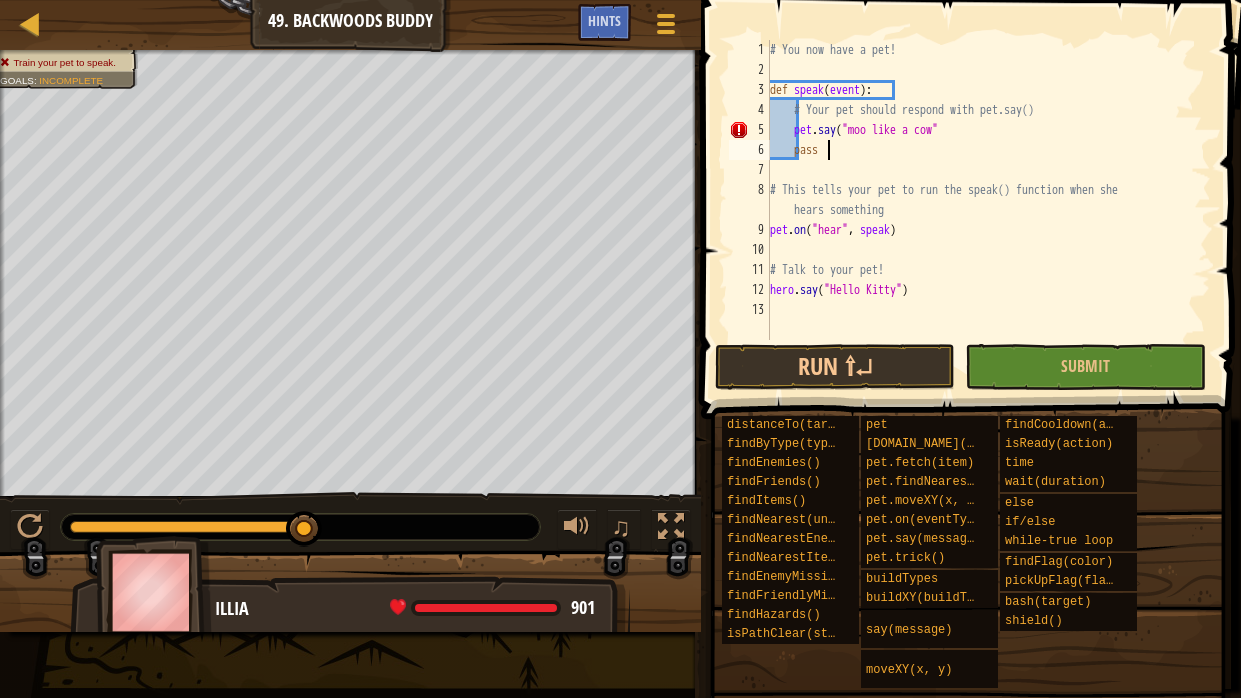 scroll, scrollTop: 9, scrollLeft: 0, axis: vertical 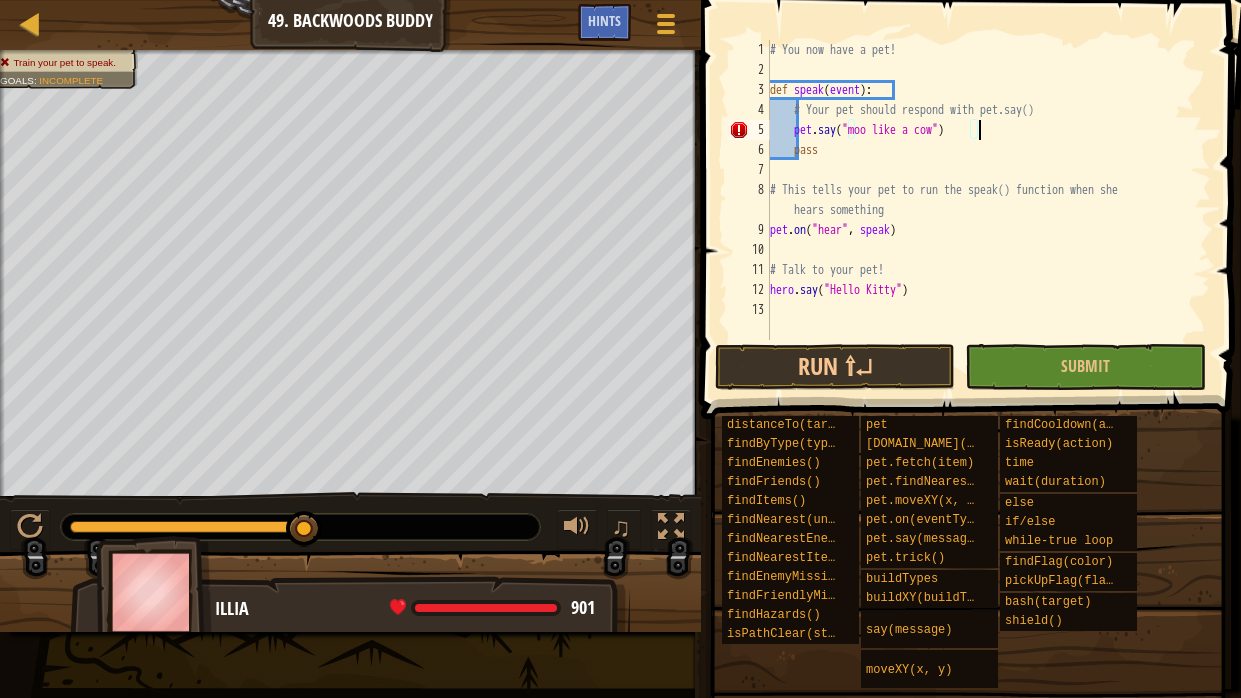 type on "pass" 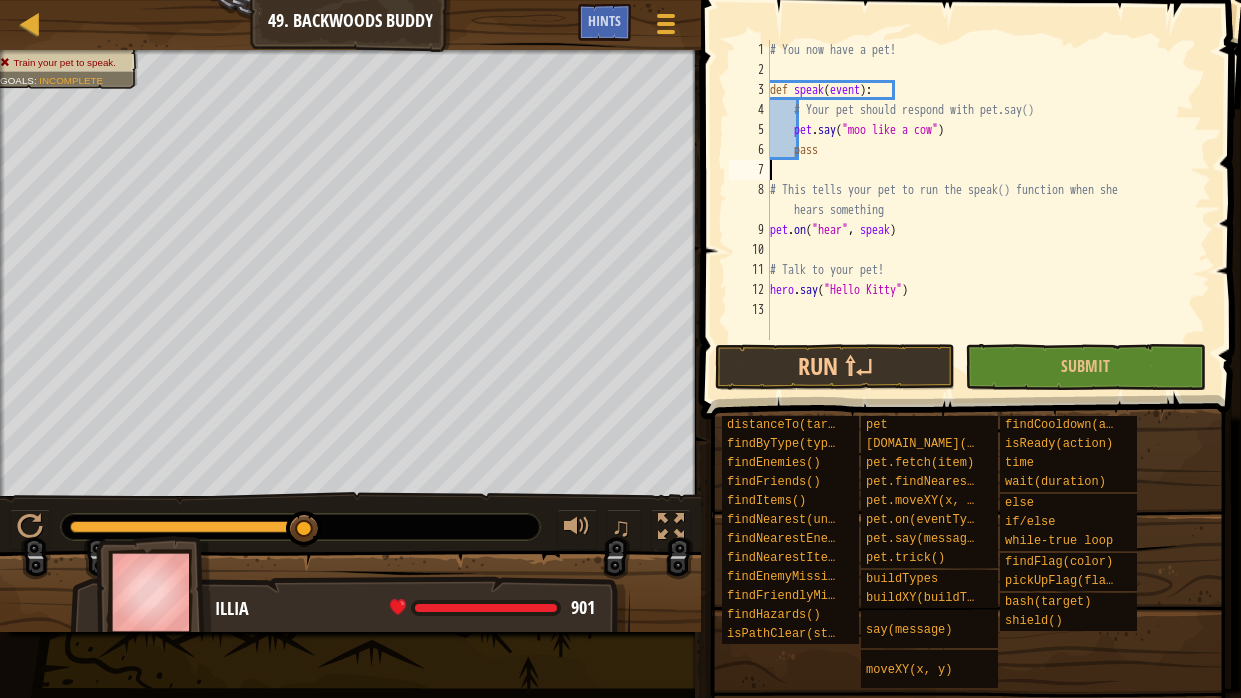 scroll, scrollTop: 9, scrollLeft: 0, axis: vertical 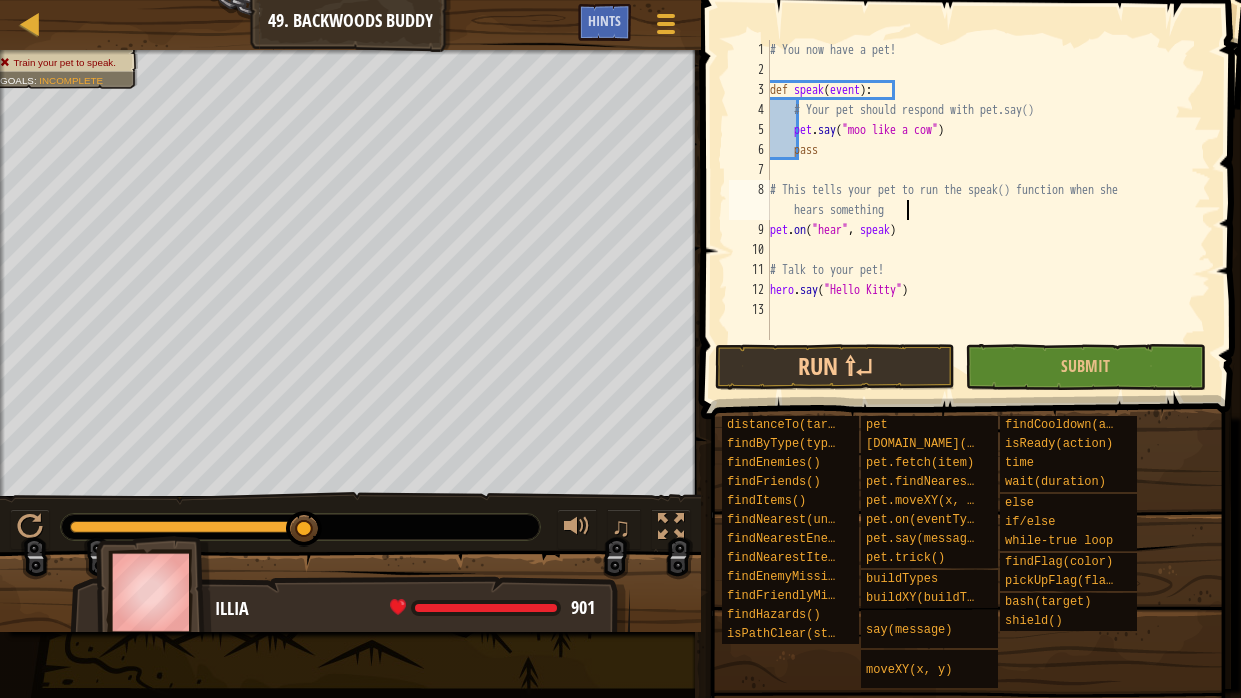 type on "pet.on("hear", speak)" 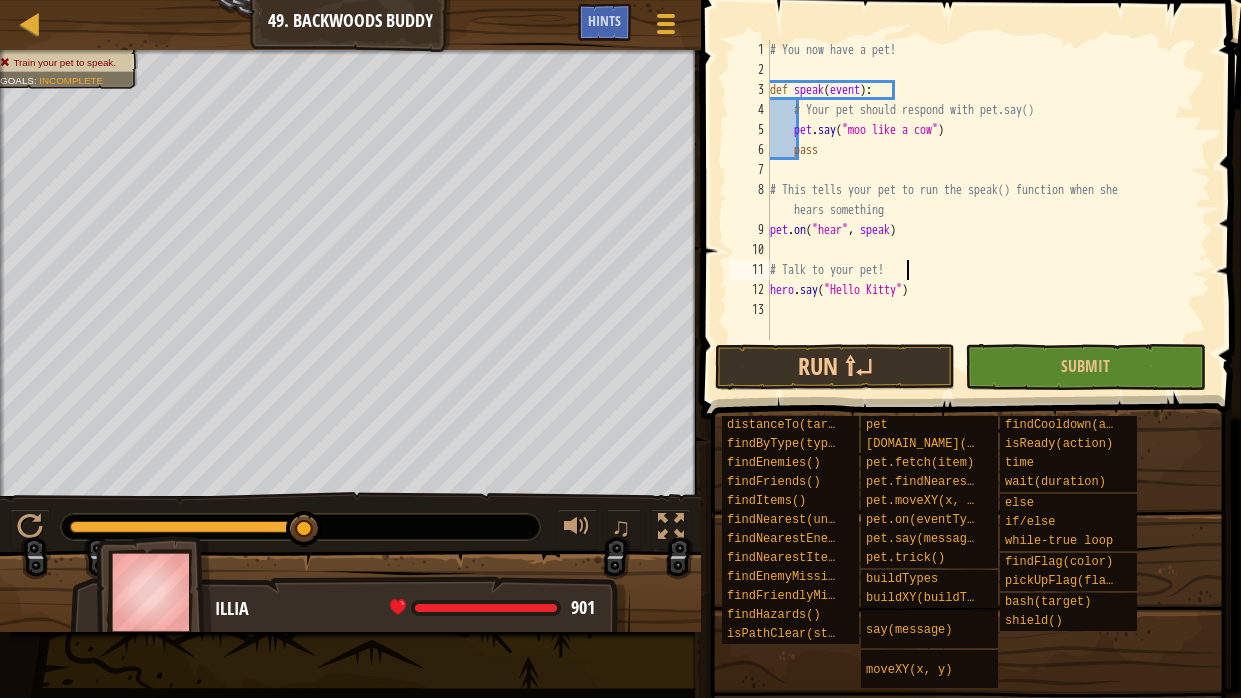 type on "hero.say("Hello Kitty")" 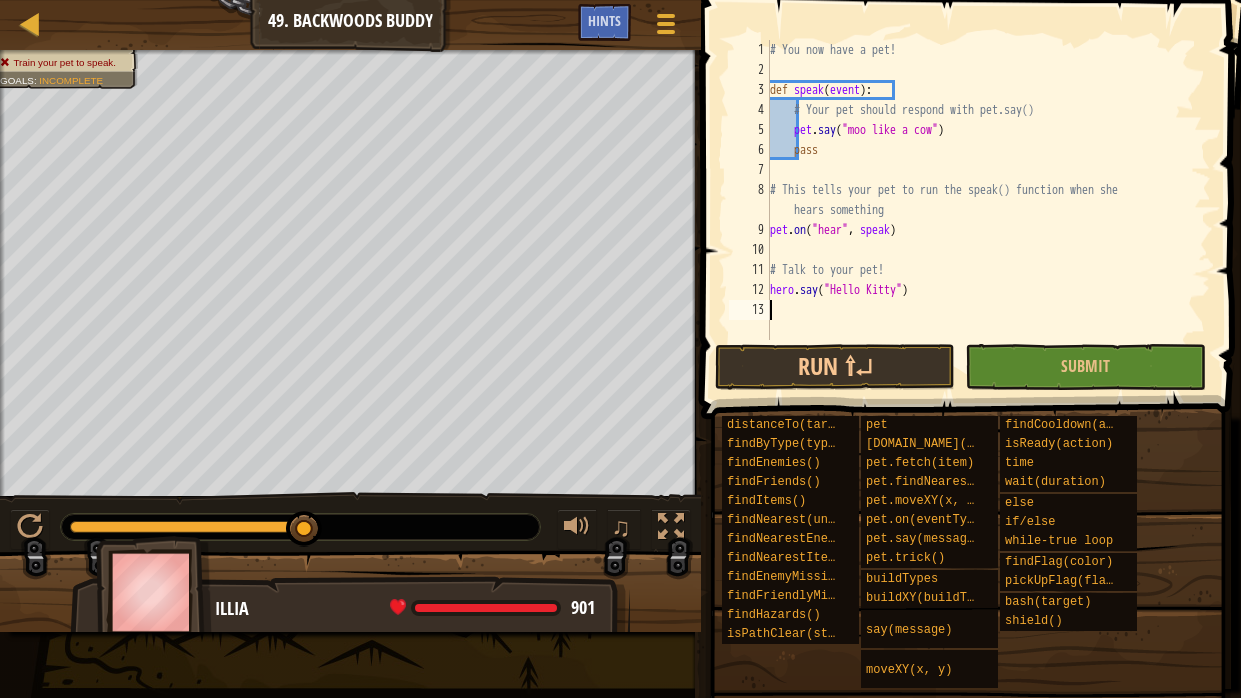 type on "hero.say("Hello Kitty")" 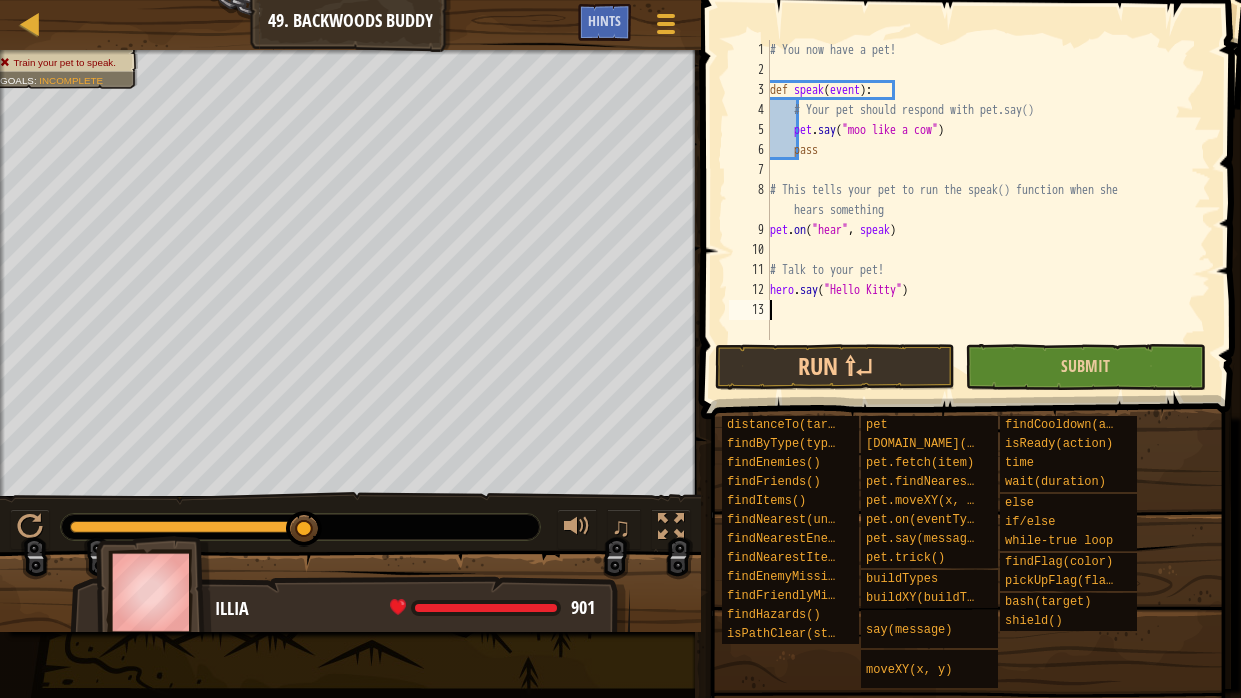 type 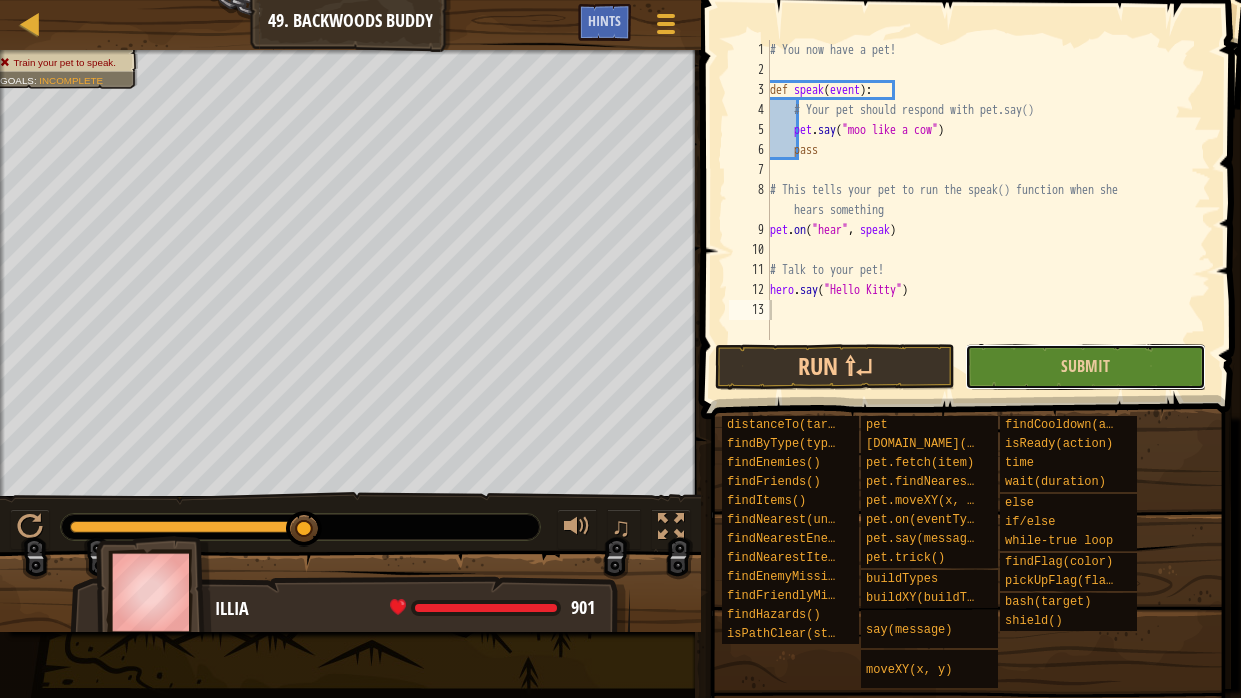 click on "Submit" at bounding box center [1085, 367] 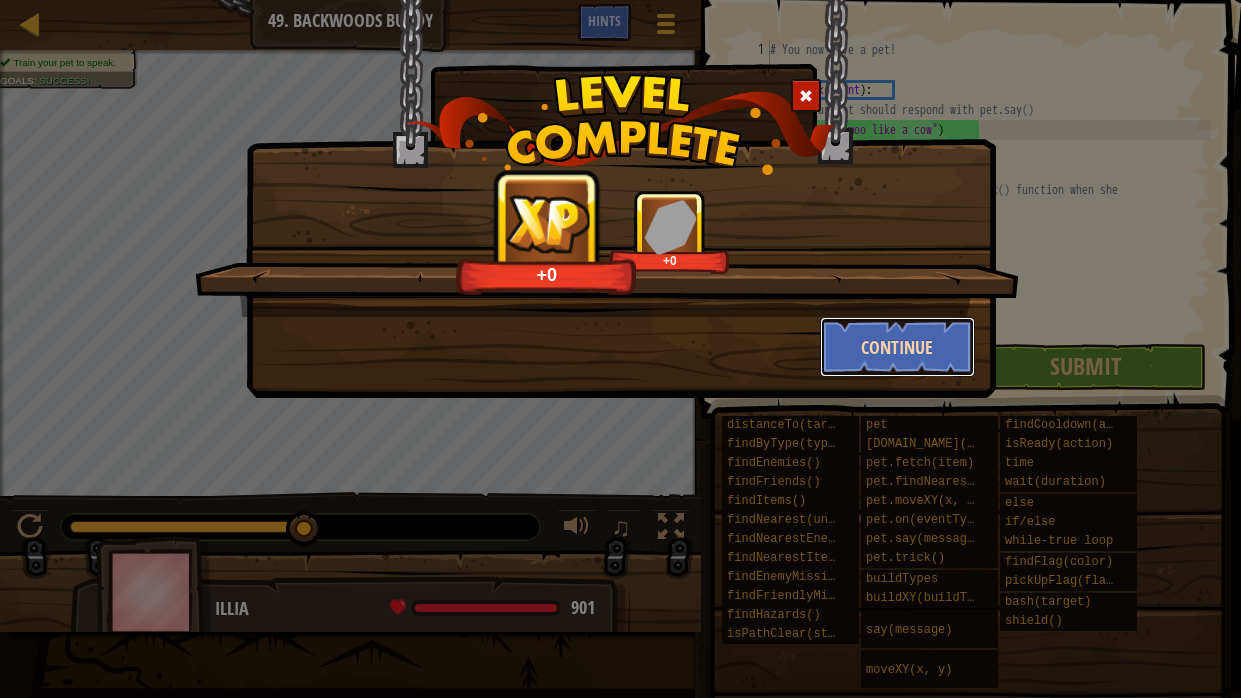 click on "Continue" at bounding box center (897, 347) 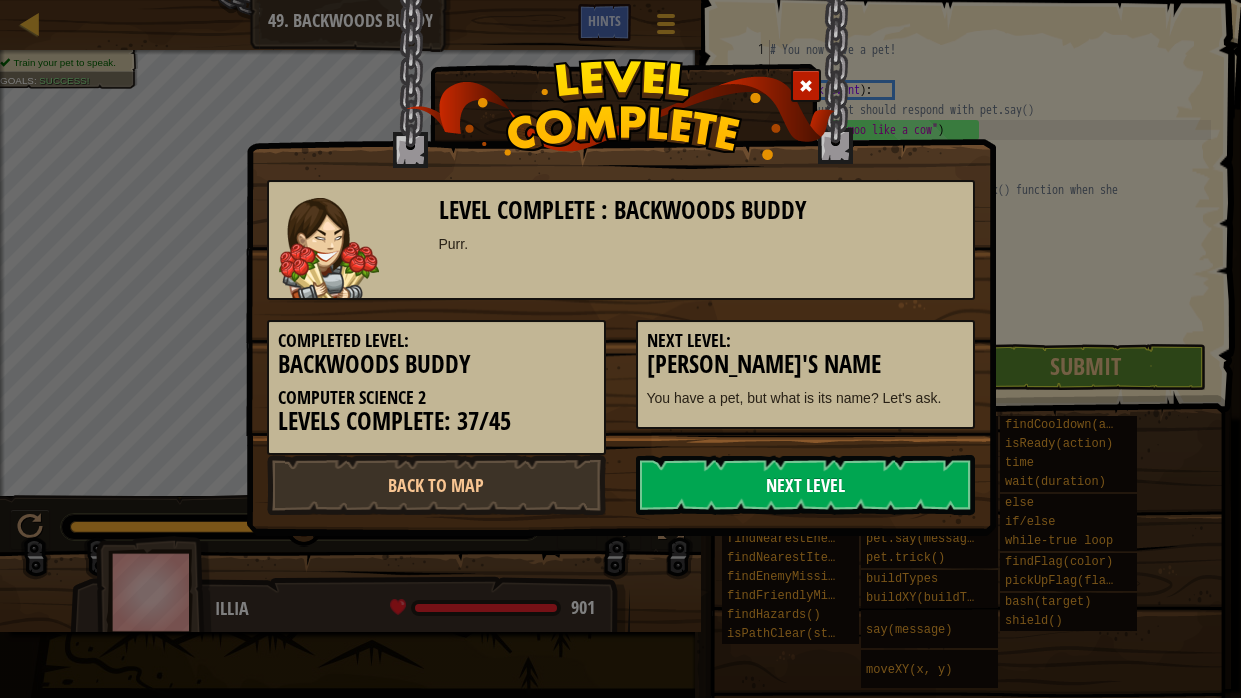 click on "Next Level" at bounding box center (805, 485) 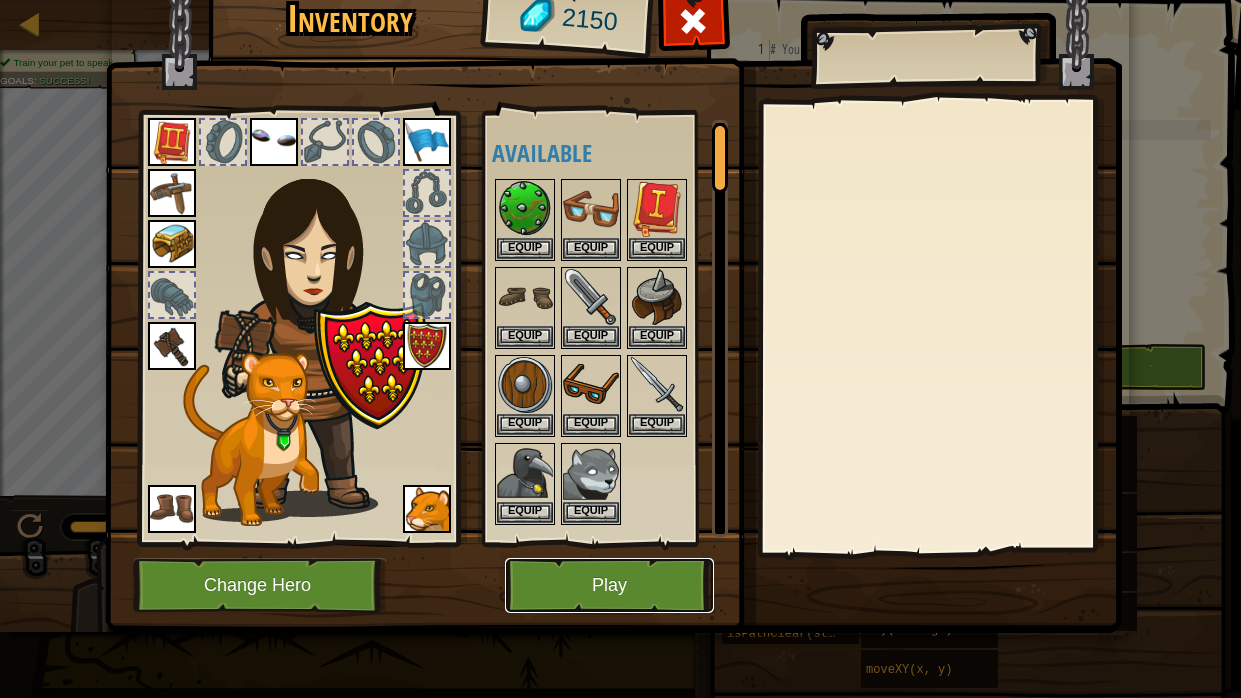 click on "Play" at bounding box center [609, 585] 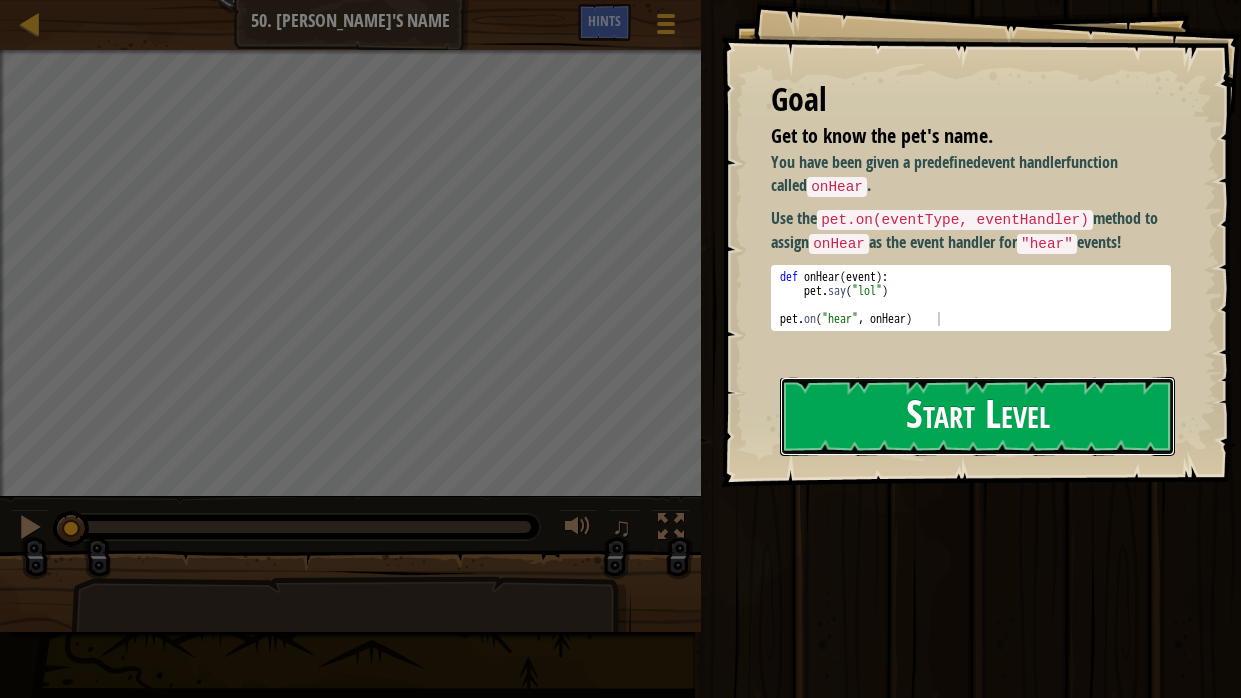 click on "Start Level" at bounding box center (977, 416) 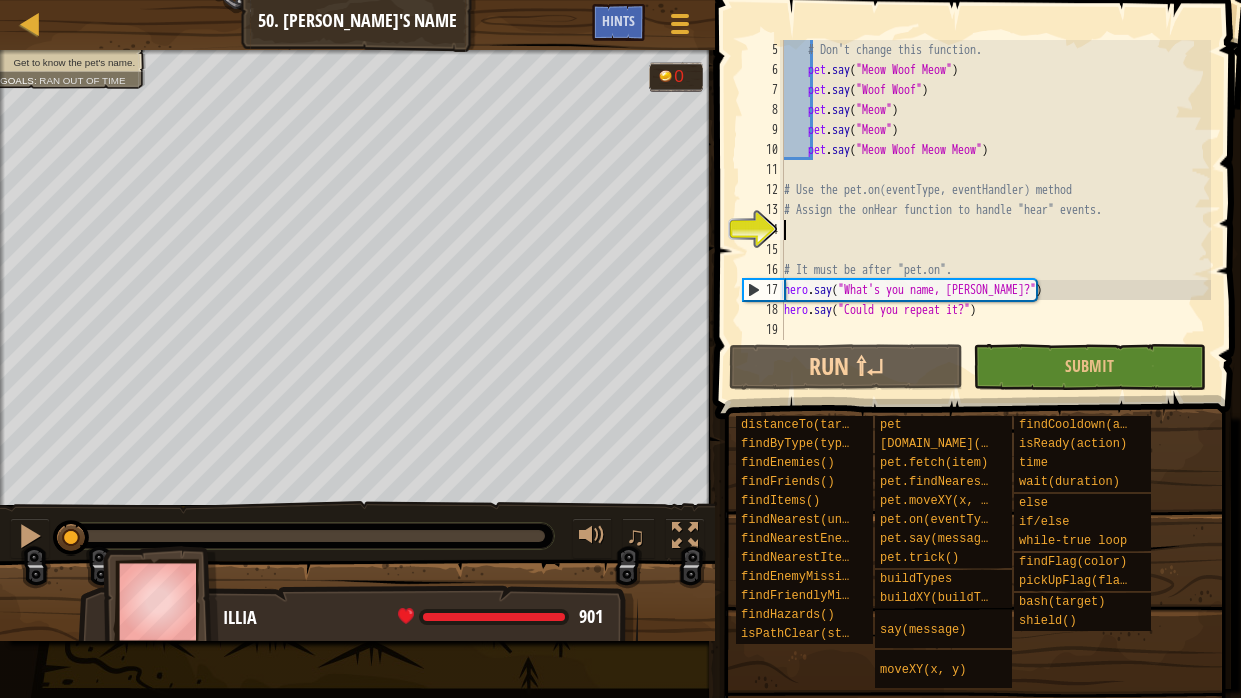 scroll, scrollTop: 79, scrollLeft: 0, axis: vertical 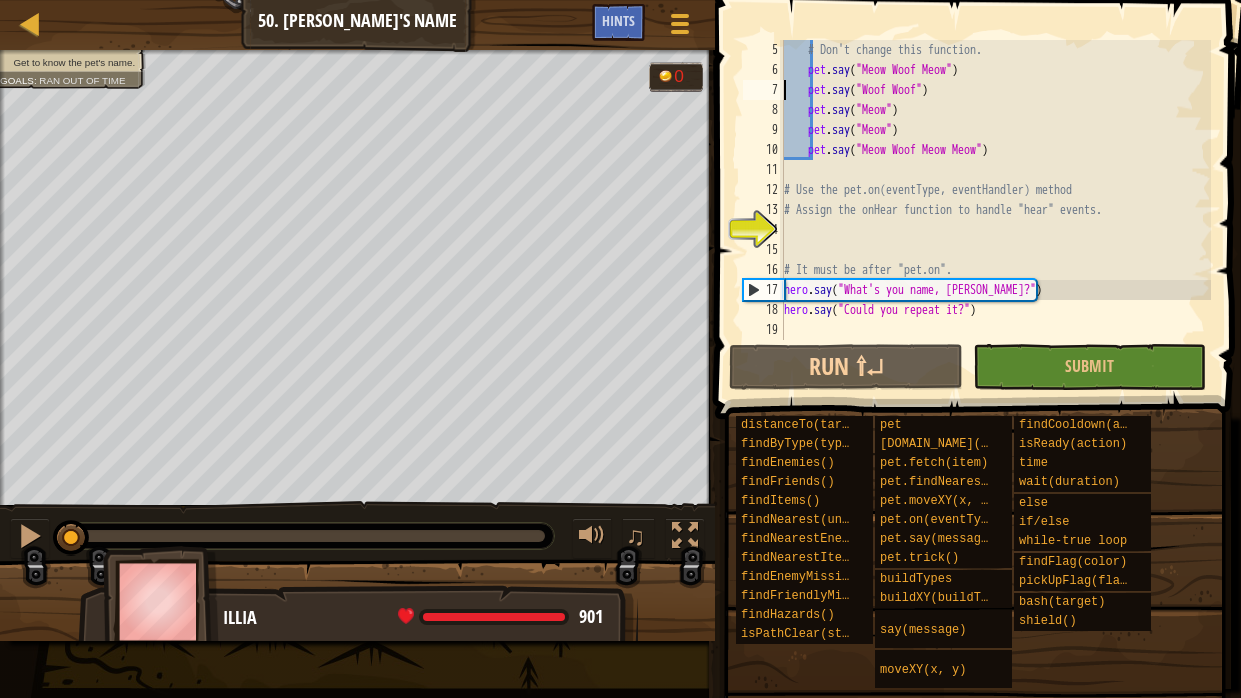 type on "# Use this function as a handler for "hear" events on pet." 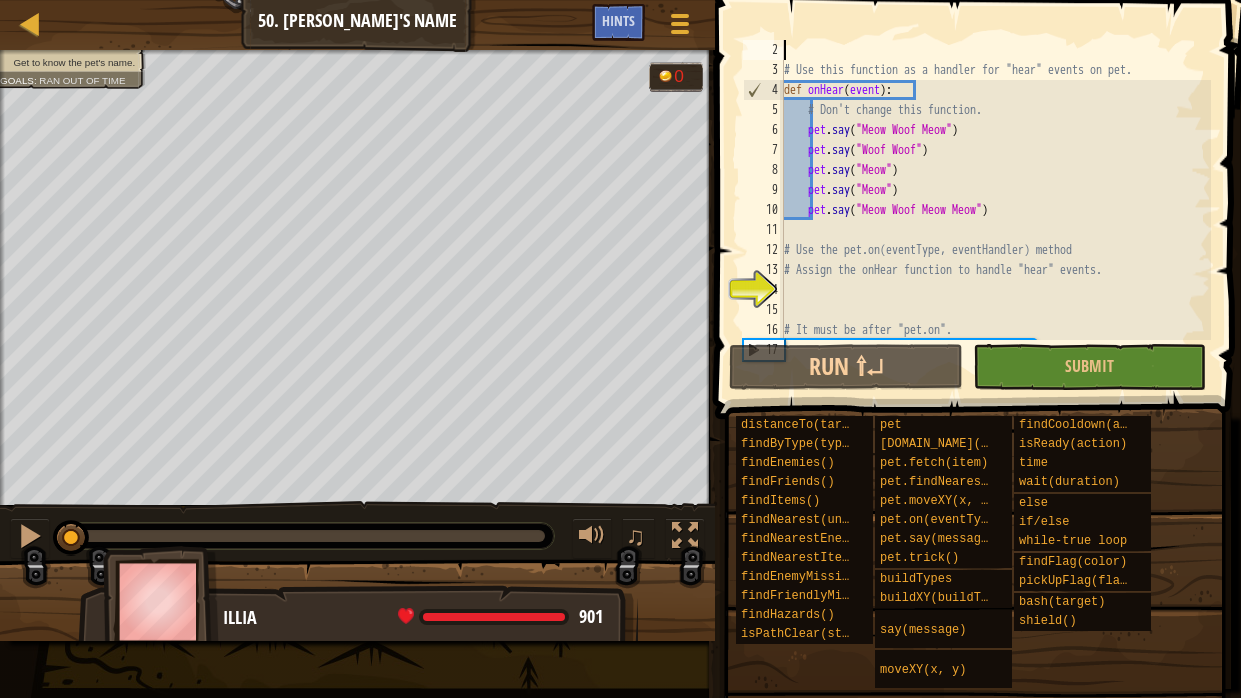 scroll, scrollTop: 0, scrollLeft: 0, axis: both 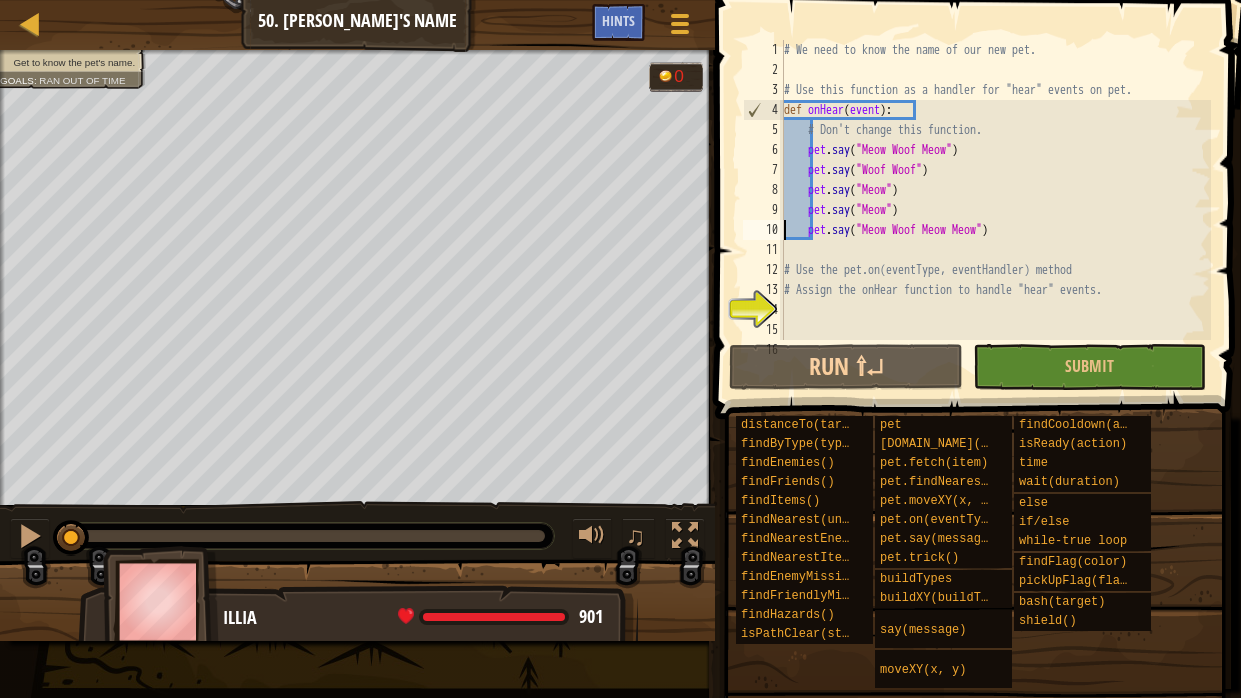 type on "pet.say("Meow Woof Meow Meow")" 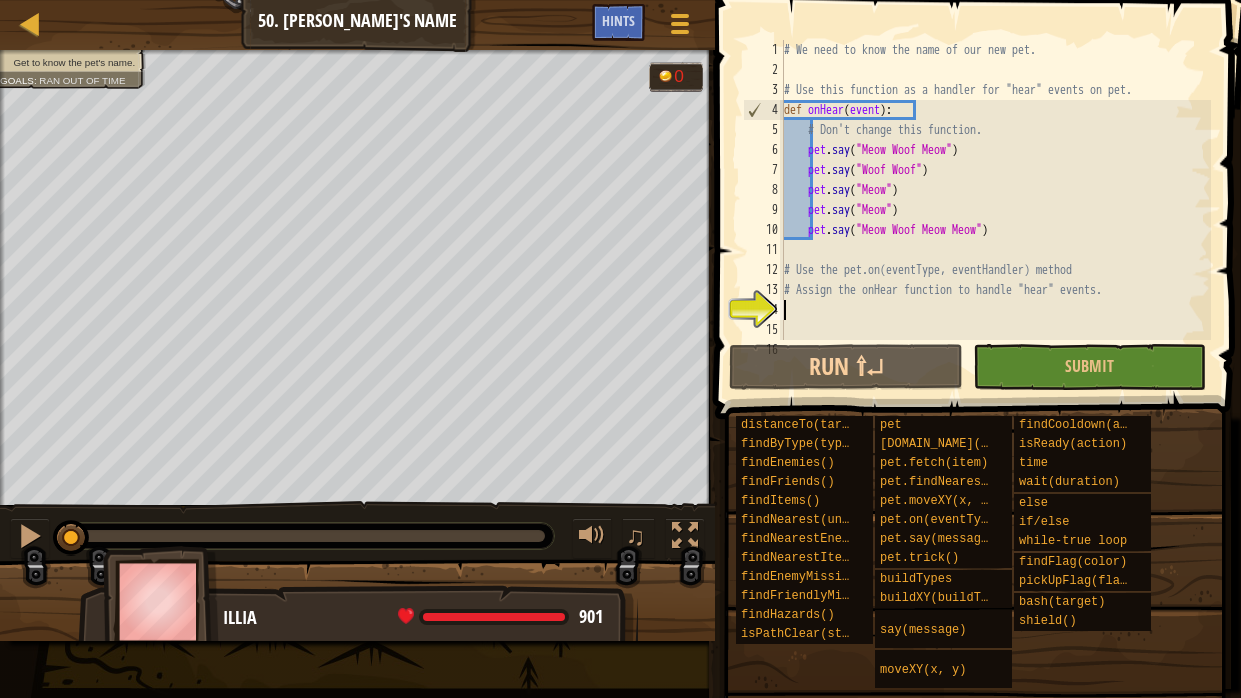 type on "hero.say("Could you repeat it?")" 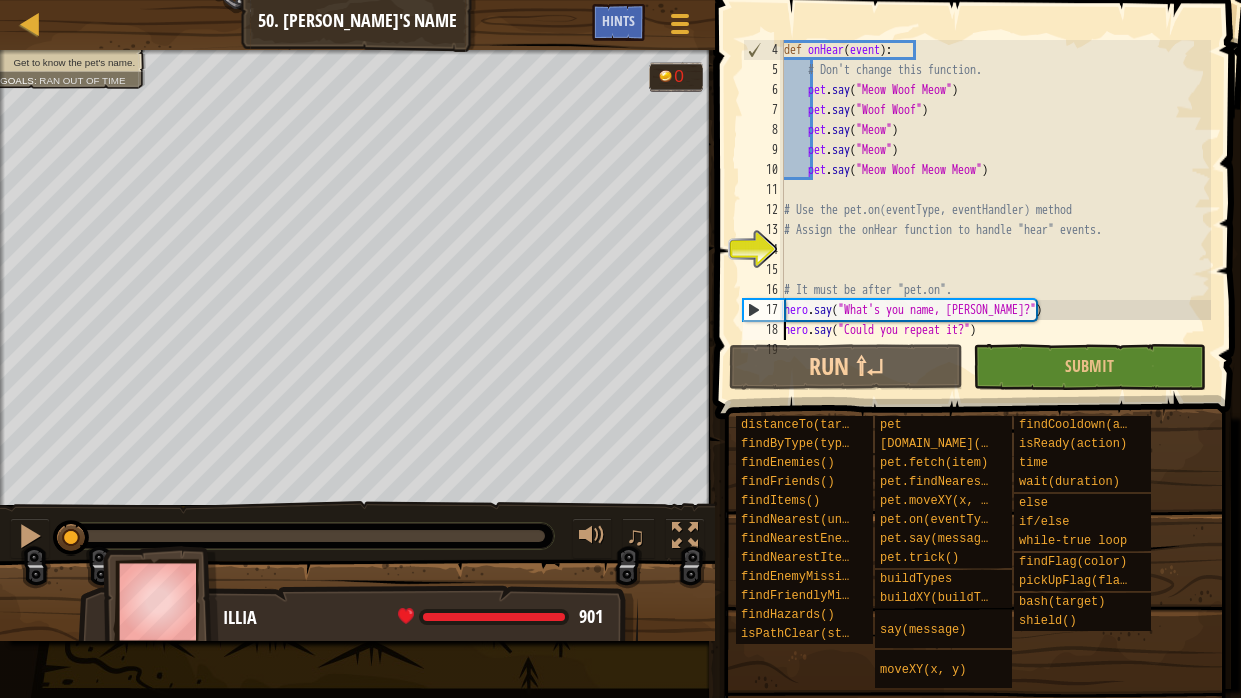 scroll, scrollTop: 79, scrollLeft: 0, axis: vertical 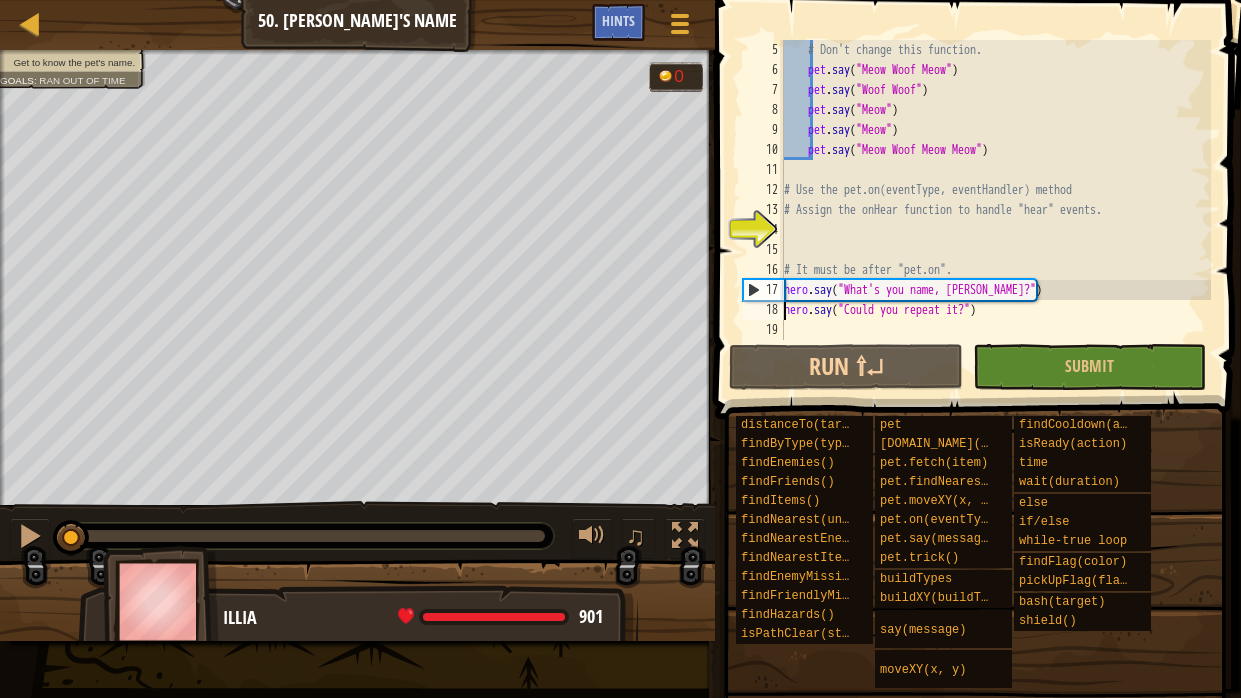 type on "# It must be after "pet.on"." 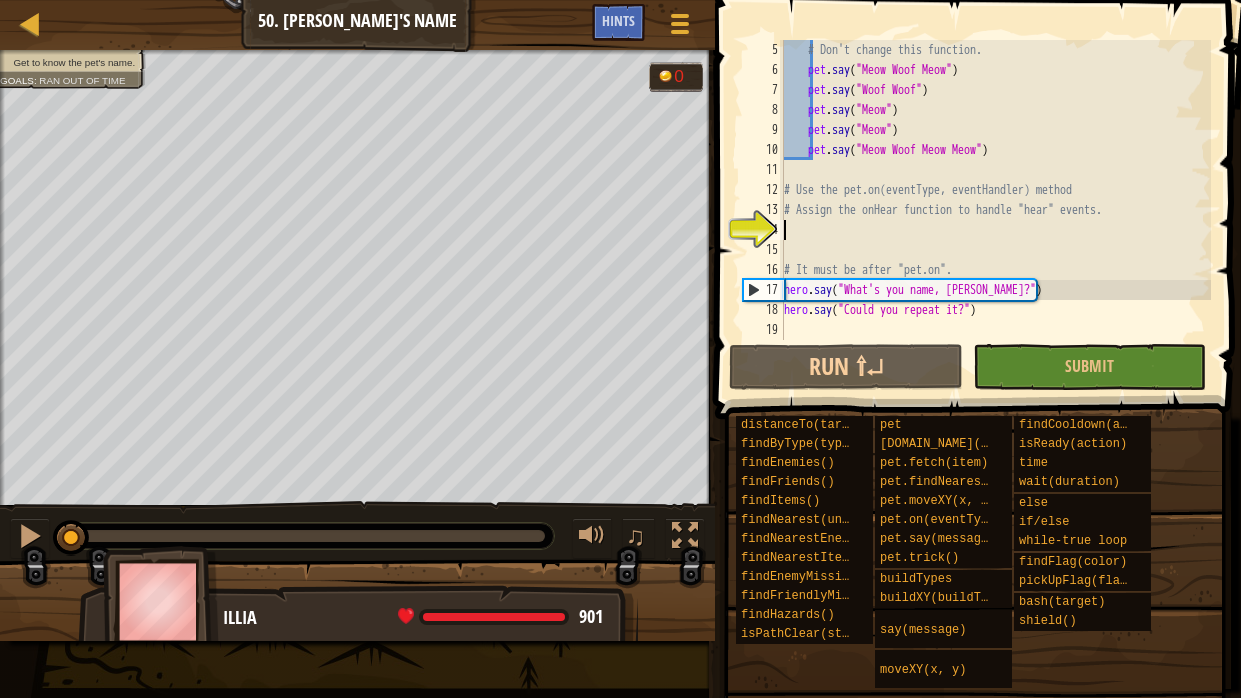 type on "# Assign the onHear function to handle "hear" events." 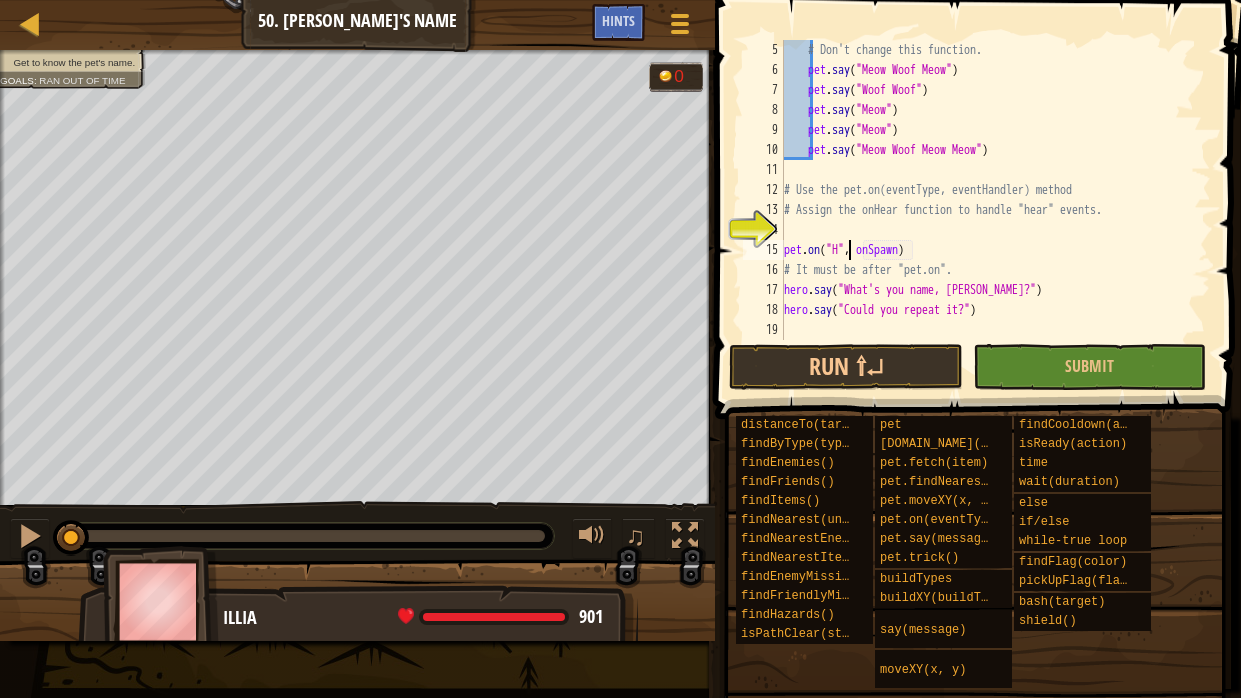 scroll, scrollTop: 9, scrollLeft: 7, axis: both 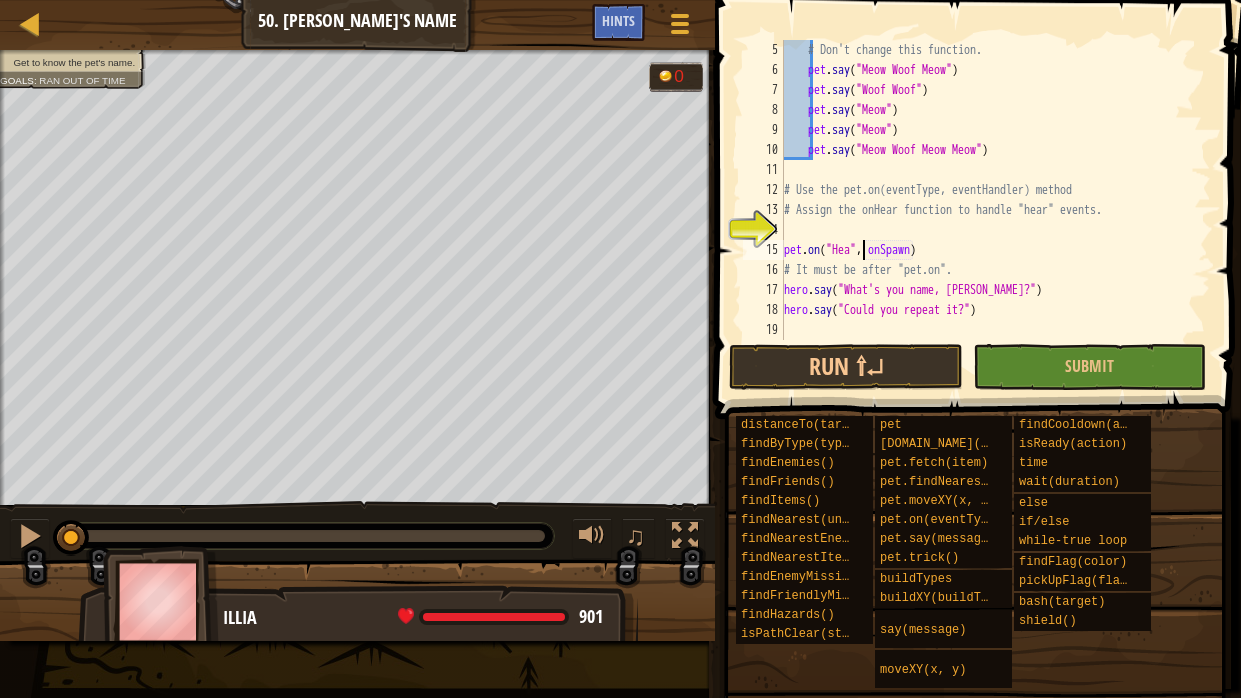 type on "pet.on("Hear", onSpawn)" 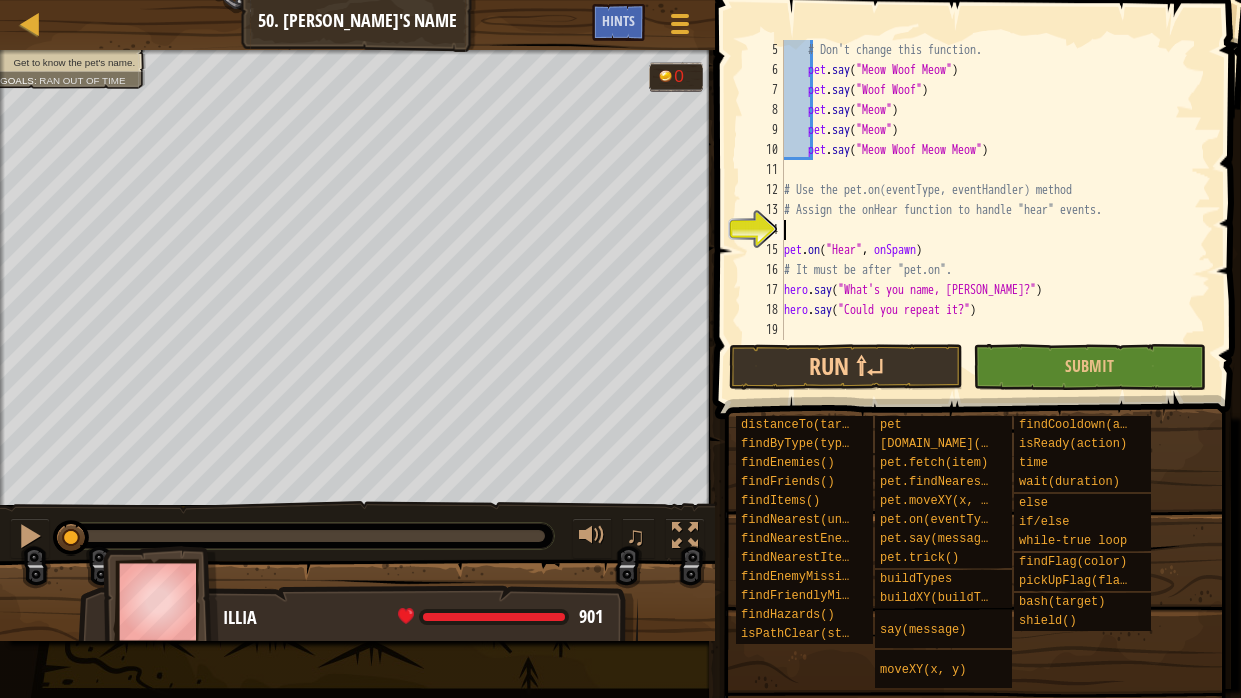 scroll, scrollTop: 9, scrollLeft: 0, axis: vertical 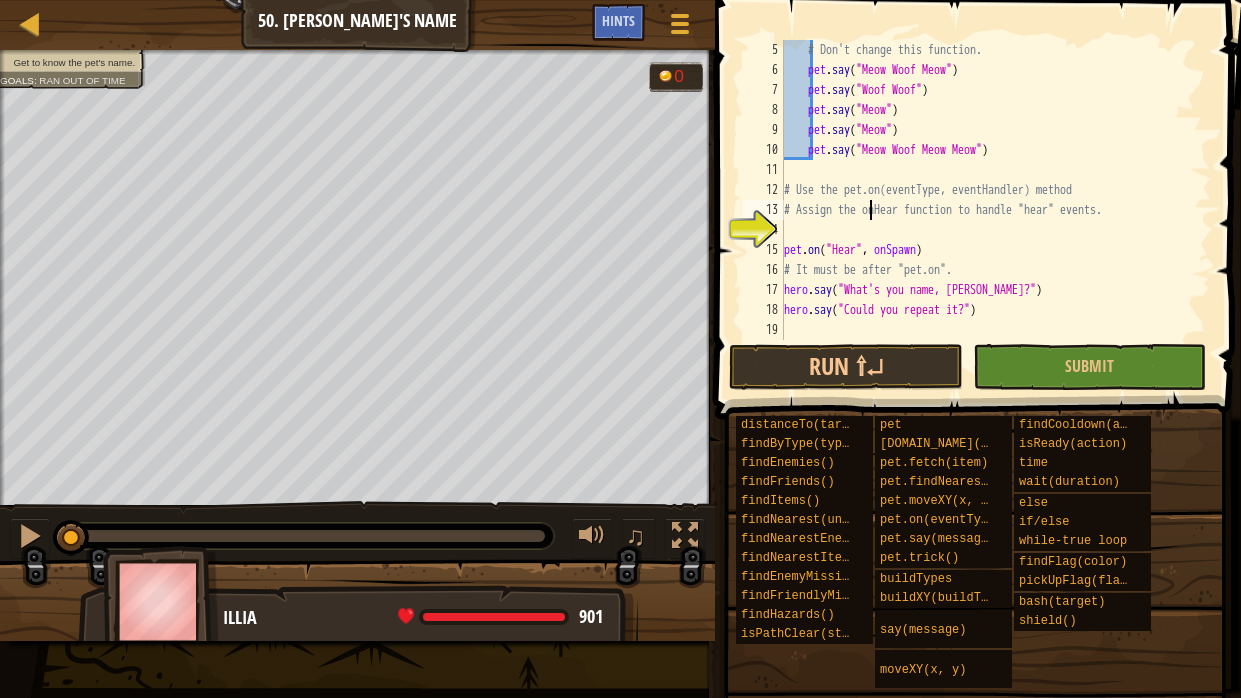 type on "# Use the pet.on(eventType, eventHandler) method" 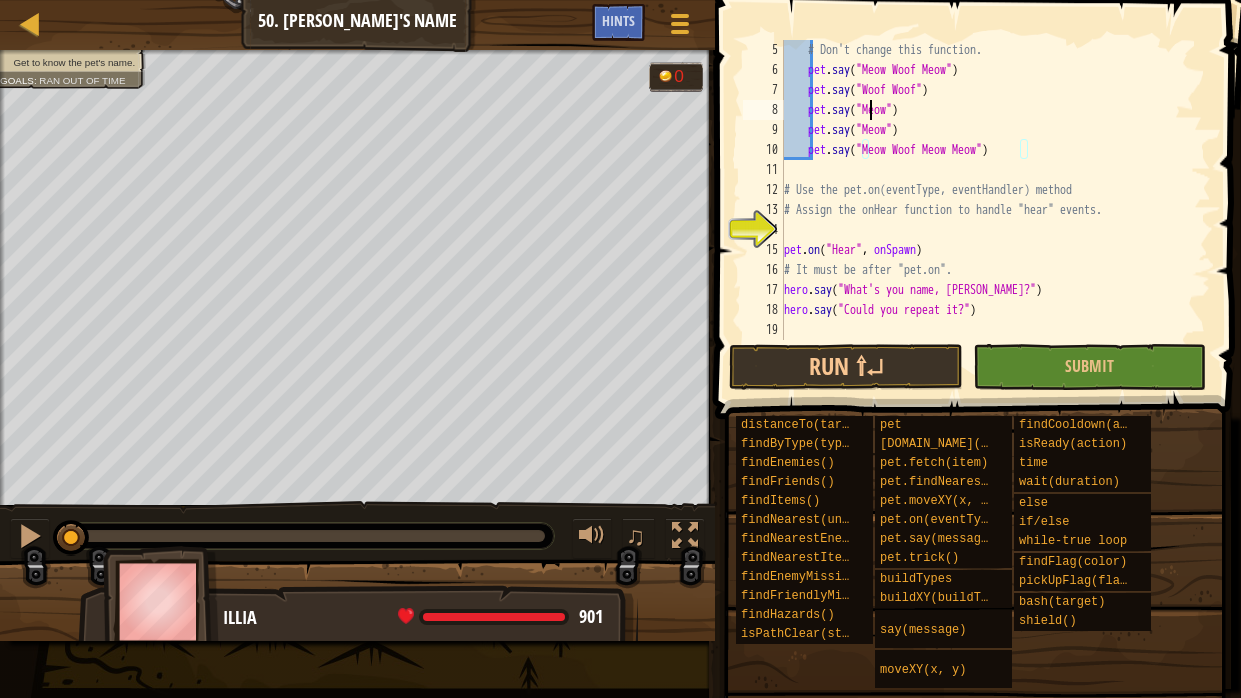 type on "# Use this function as a handler for "hear" events on pet." 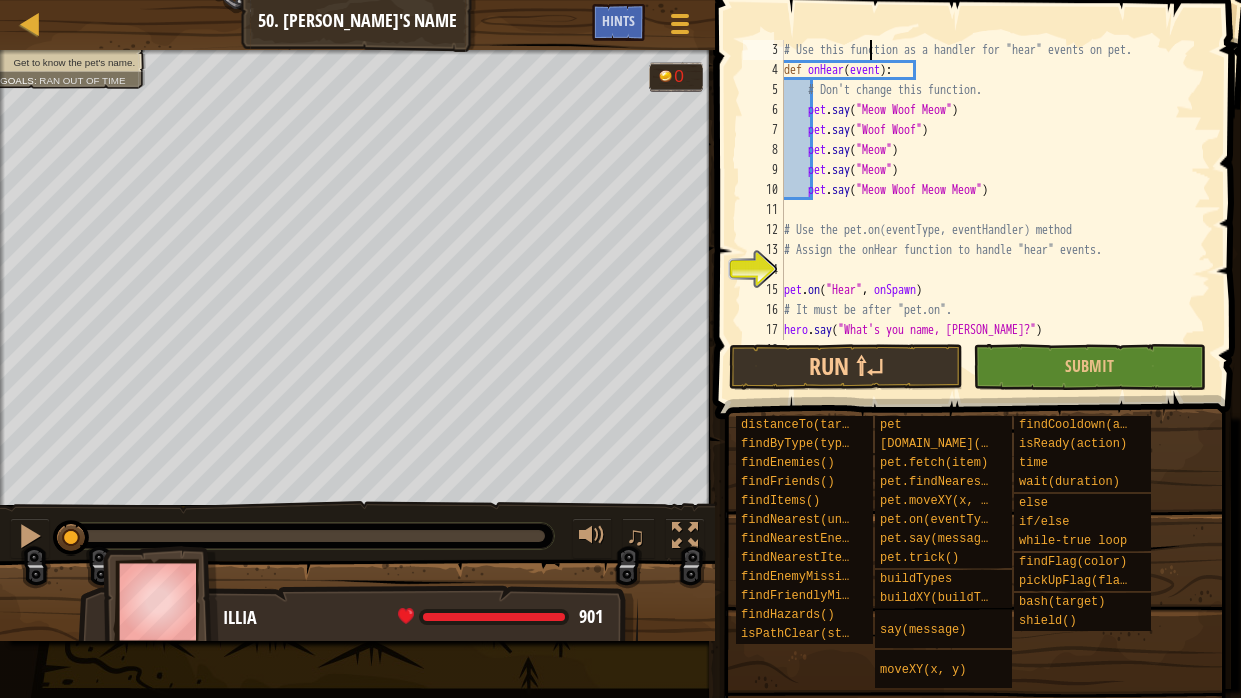 scroll, scrollTop: 19, scrollLeft: 0, axis: vertical 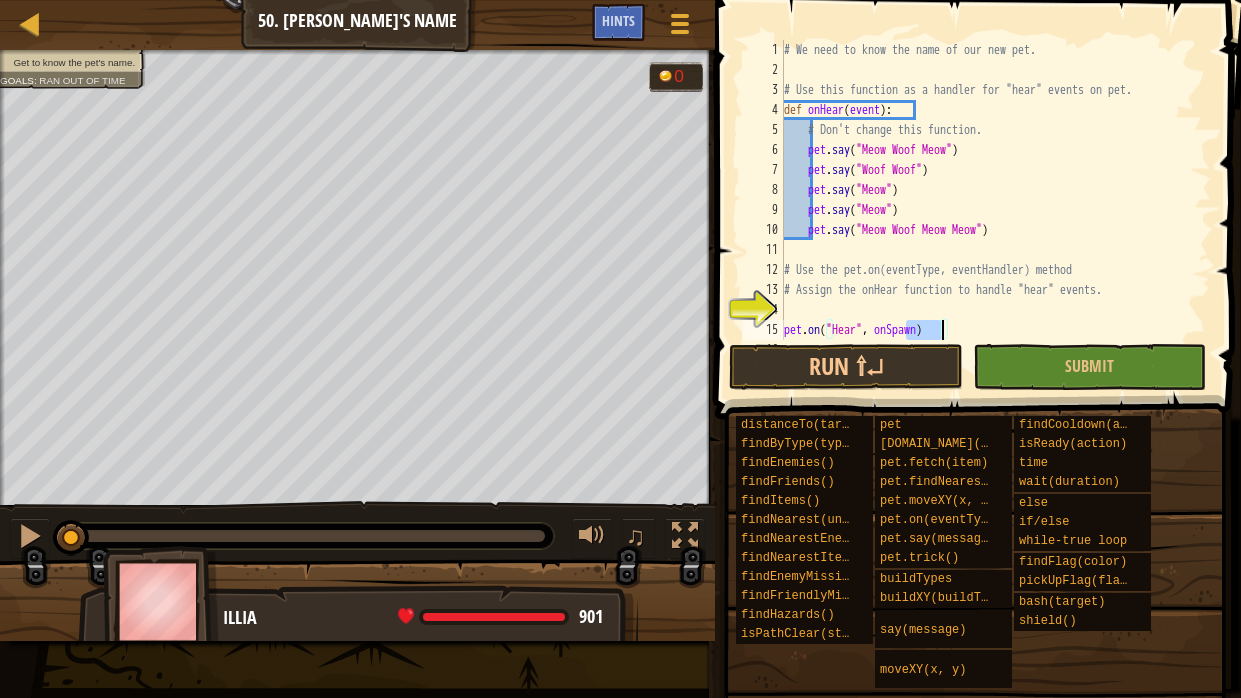 drag, startPoint x: 906, startPoint y: 328, endPoint x: 944, endPoint y: 335, distance: 38.63936 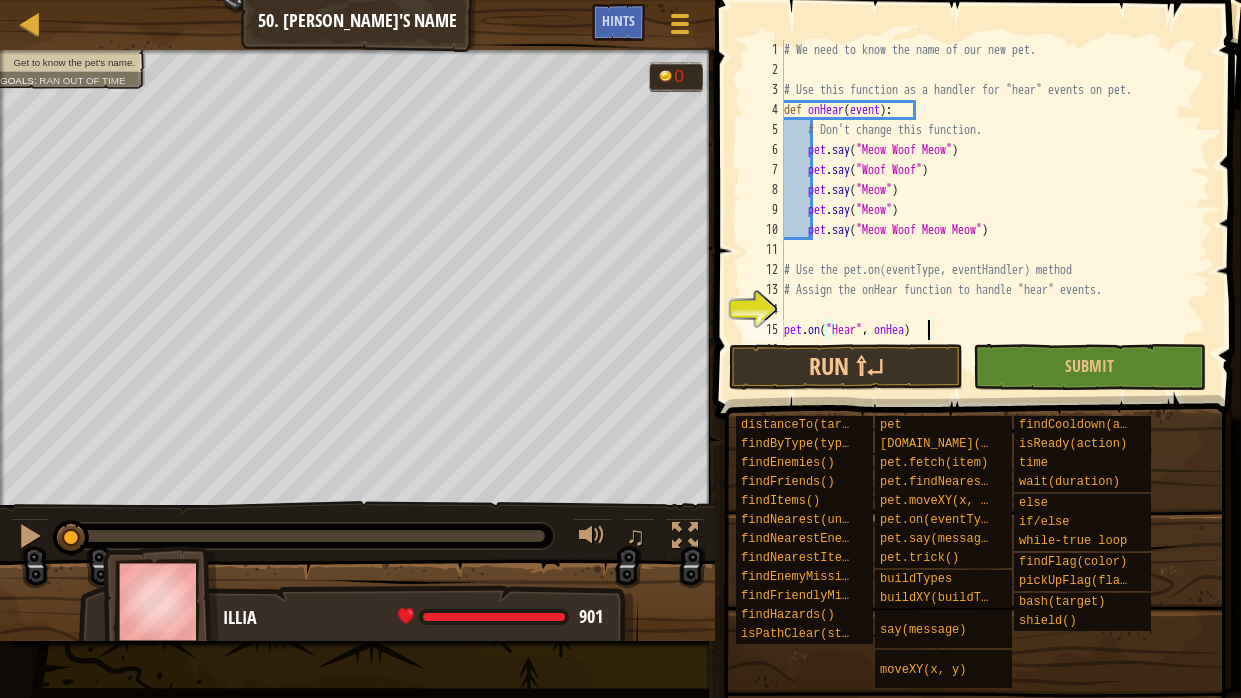 type on "pet.on("Hear", onHear)" 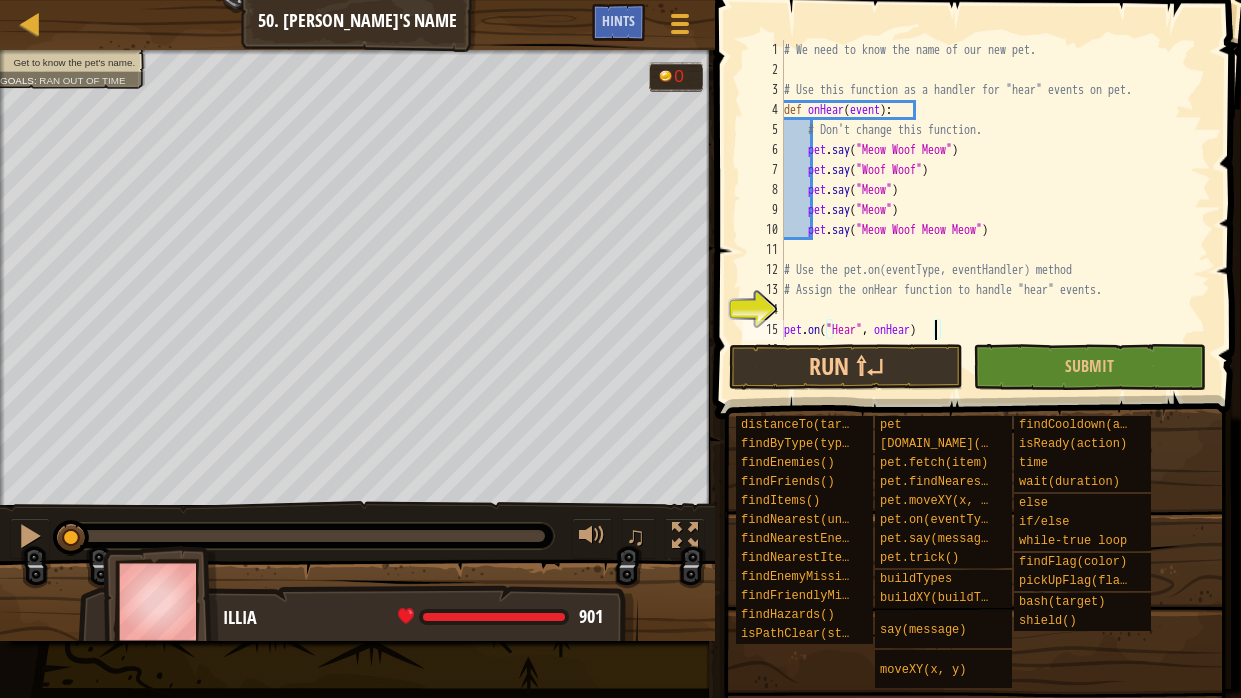 click on "# We need to know the name of our new pet. # Use this function as a handler for "hear" events on pet. def   onHear ( event ) :      # Don't change this function.      pet . say ( "Meow Woof Meow" )      pet . say ( "Woof Woof" )      pet . say ( "Meow" )      pet . say ( "Meow" )      pet . say ( "Meow Woof Meow Meow" ) # Use the pet.on(eventType, eventHandler) method # Assign the onHear function to handle "hear" events. pet . on ( "Hear" ,   onHear ) # It must be after "pet.on"." at bounding box center [995, 210] 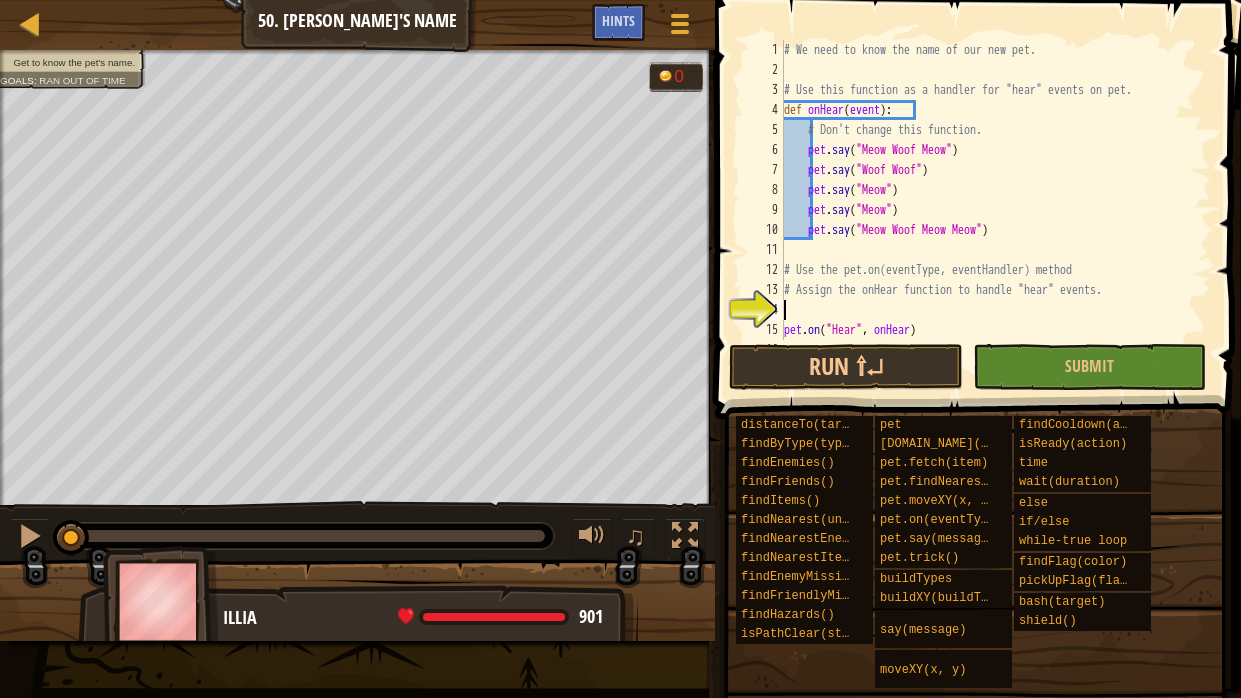 scroll, scrollTop: 9, scrollLeft: 0, axis: vertical 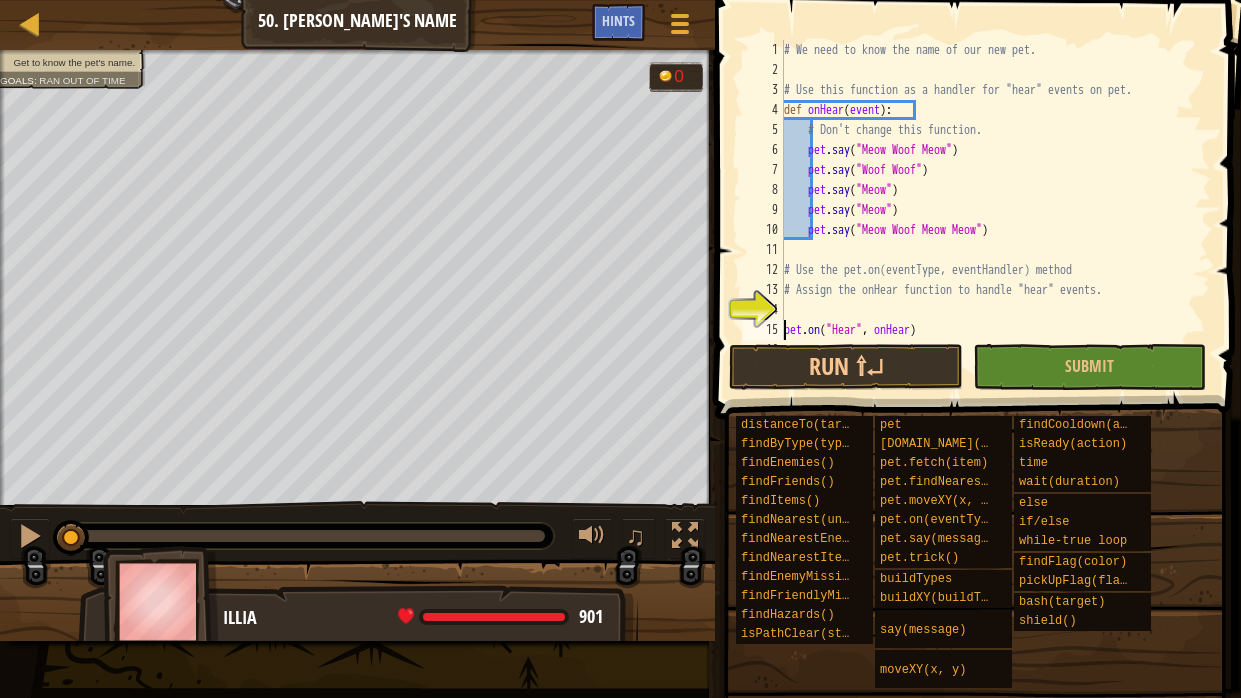 type on "pet.on("Hear", onHear)" 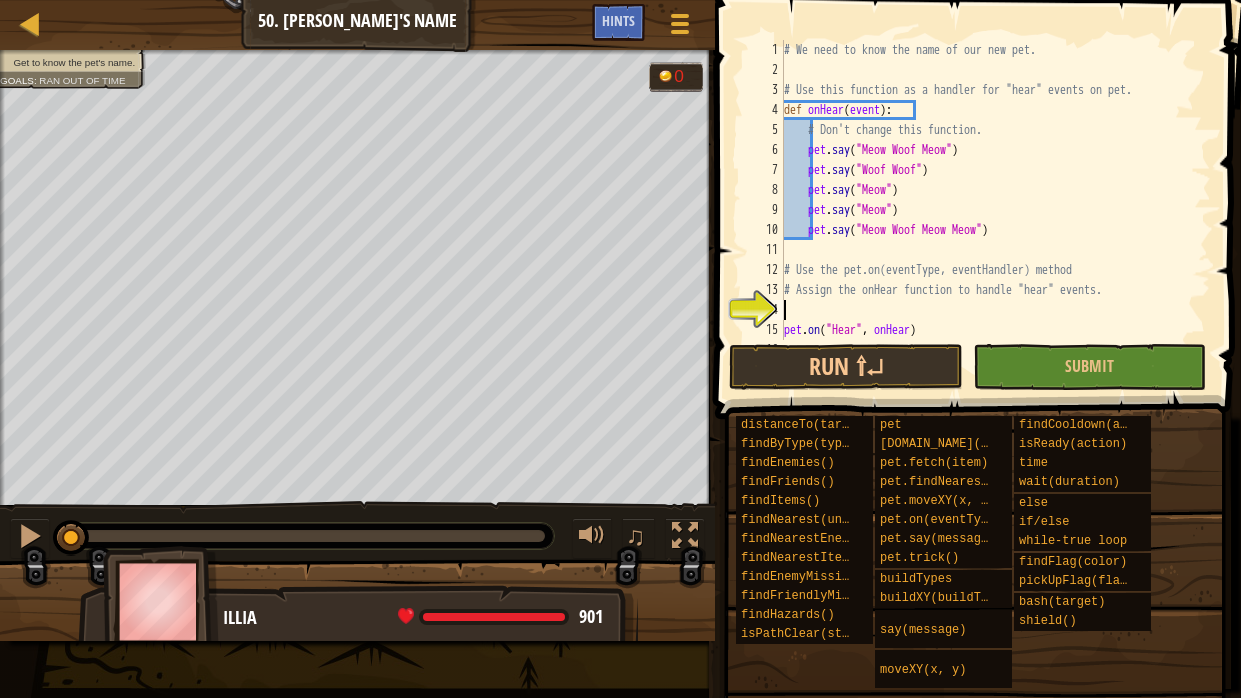 type on "# Assign the onHear function to handle "hear" events." 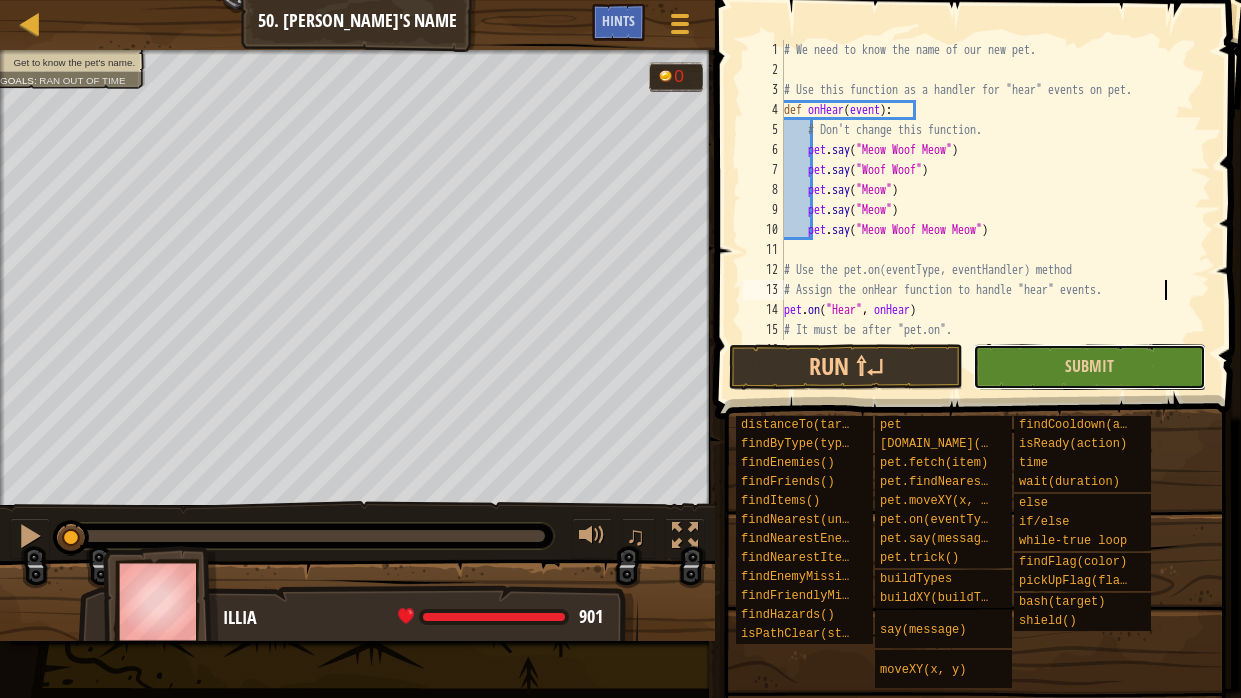 click on "Submit" at bounding box center (1089, 367) 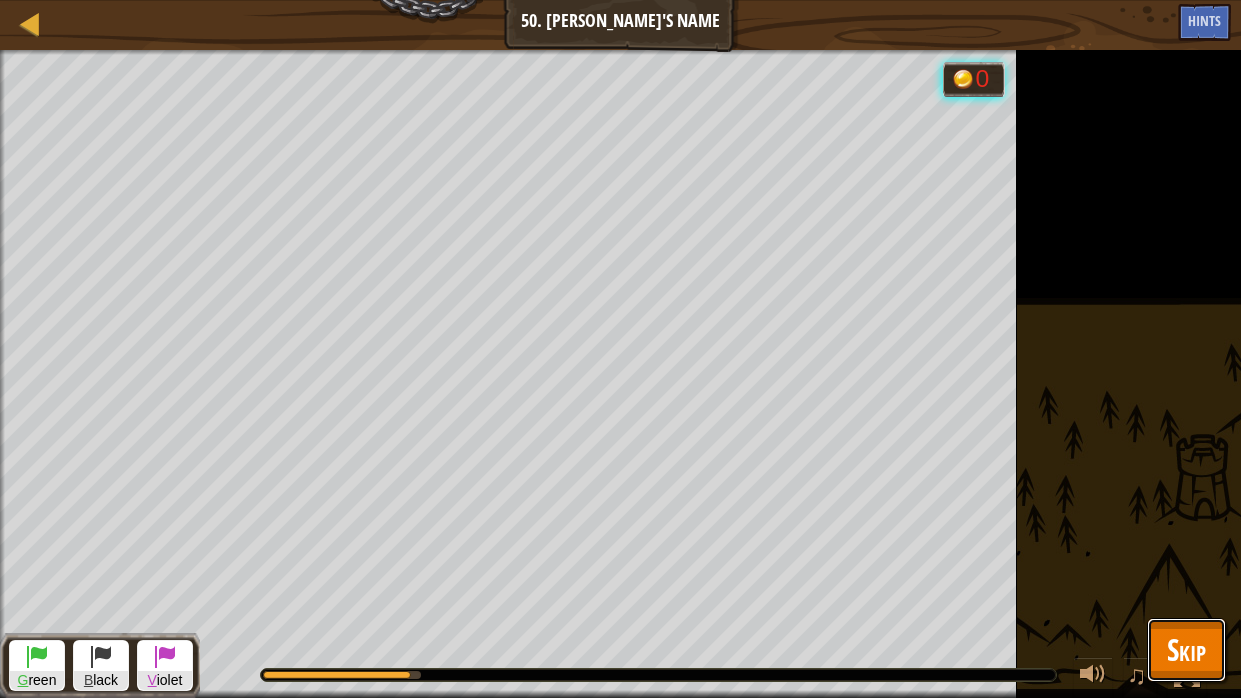 click on "Skip" at bounding box center [1186, 649] 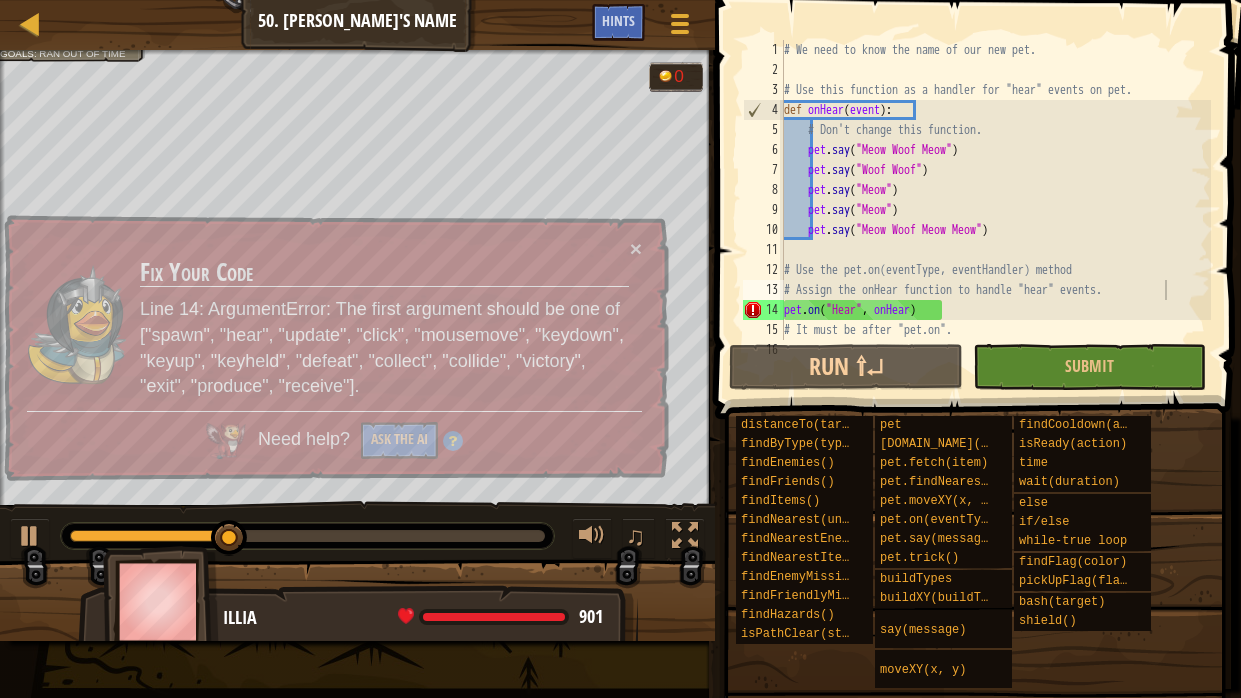 click on "# We need to know the name of our new pet. # Use this function as a handler for "hear" events on pet. def   onHear ( event ) :      # Don't change this function.      pet . say ( "Meow Woof Meow" )      pet . say ( "Woof Woof" )      pet . say ( "Meow" )      pet . say ( "Meow" )      pet . say ( "Meow Woof Meow Meow" ) # Use the pet.on(eventType, eventHandler) method # Assign the onHear function to handle "hear" events. pet . on ( "Hear" ,   onHear ) # It must be after "pet.on". hero . say ( "What's you name, [PERSON_NAME]?" )" at bounding box center [995, 210] 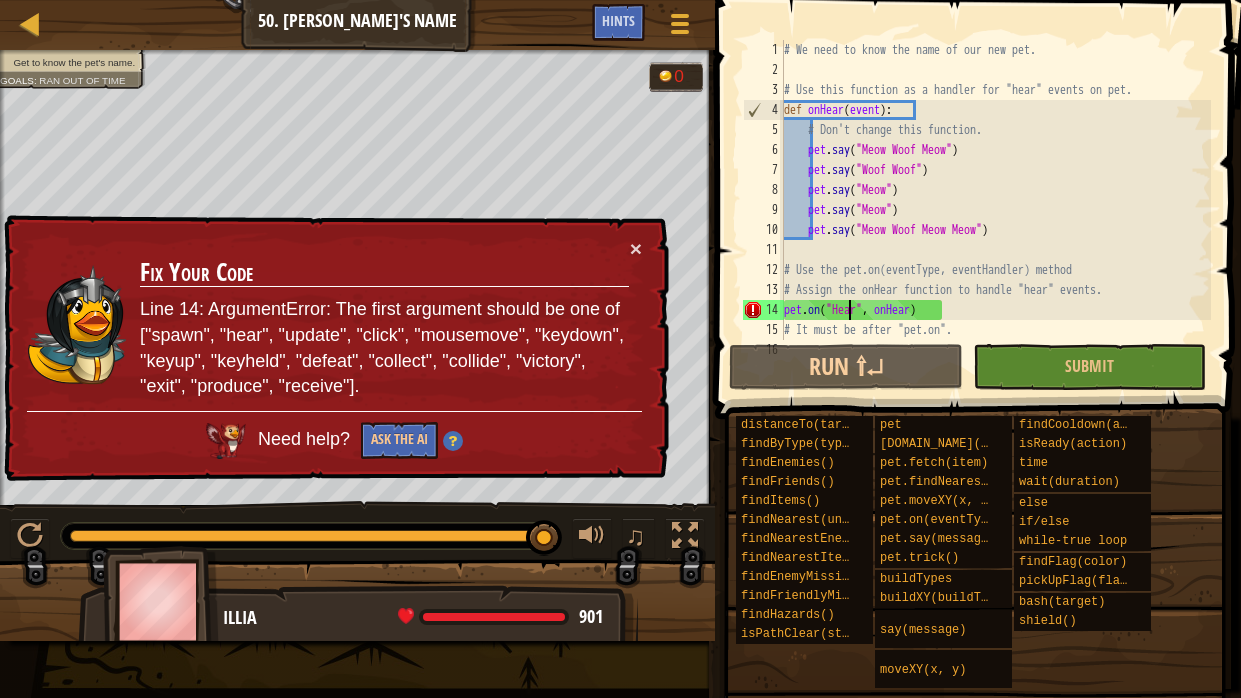 click on "# We need to know the name of our new pet. # Use this function as a handler for "hear" events on pet. def   onHear ( event ) :      # Don't change this function.      pet . say ( "Meow Woof Meow" )      pet . say ( "Woof Woof" )      pet . say ( "Meow" )      pet . say ( "Meow" )      pet . say ( "Meow Woof Meow Meow" ) # Use the pet.on(eventType, eventHandler) method # Assign the onHear function to handle "hear" events. pet . on ( "Hear" ,   onHear ) # It must be after "pet.on". hero . say ( "What's you name, [PERSON_NAME]?" )" at bounding box center [995, 210] 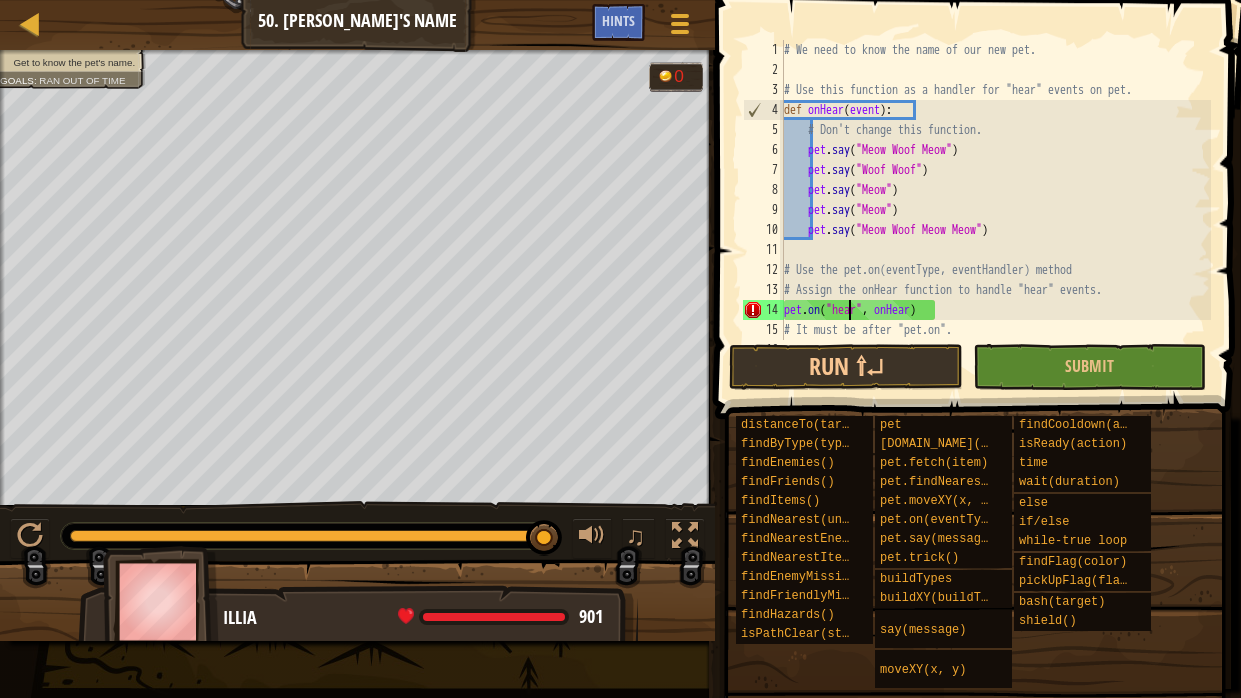 scroll, scrollTop: 9, scrollLeft: 4, axis: both 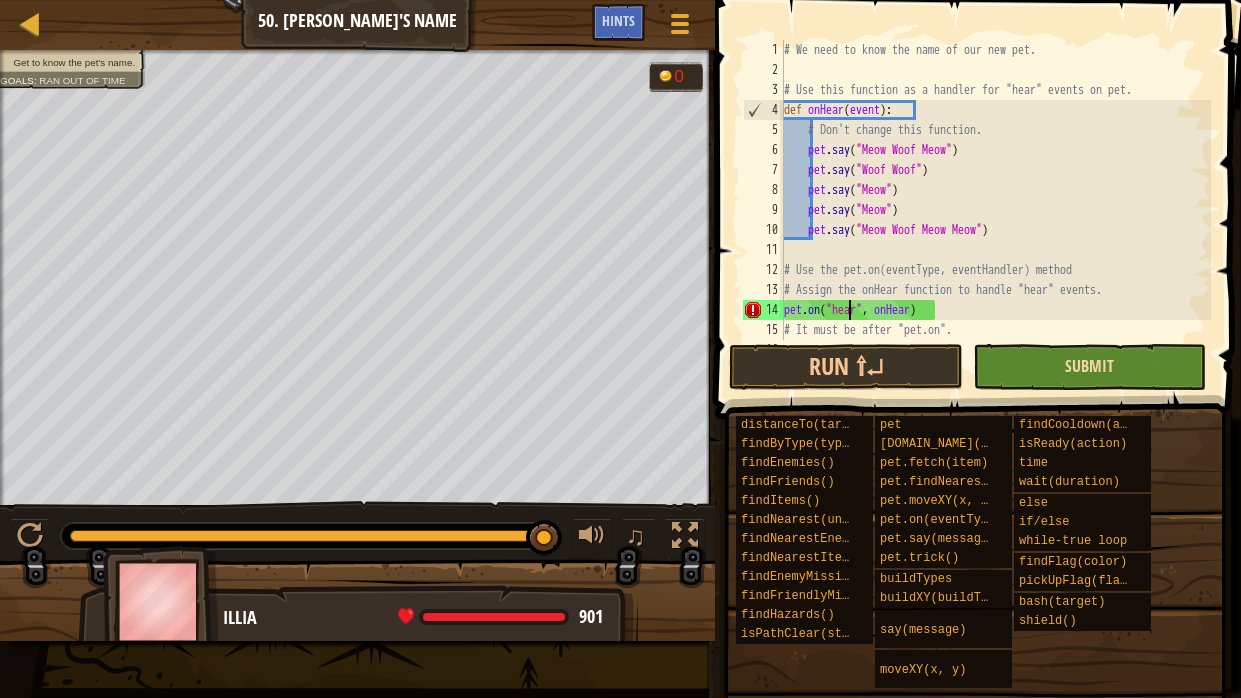 type on "pet.on("hear", onHear)" 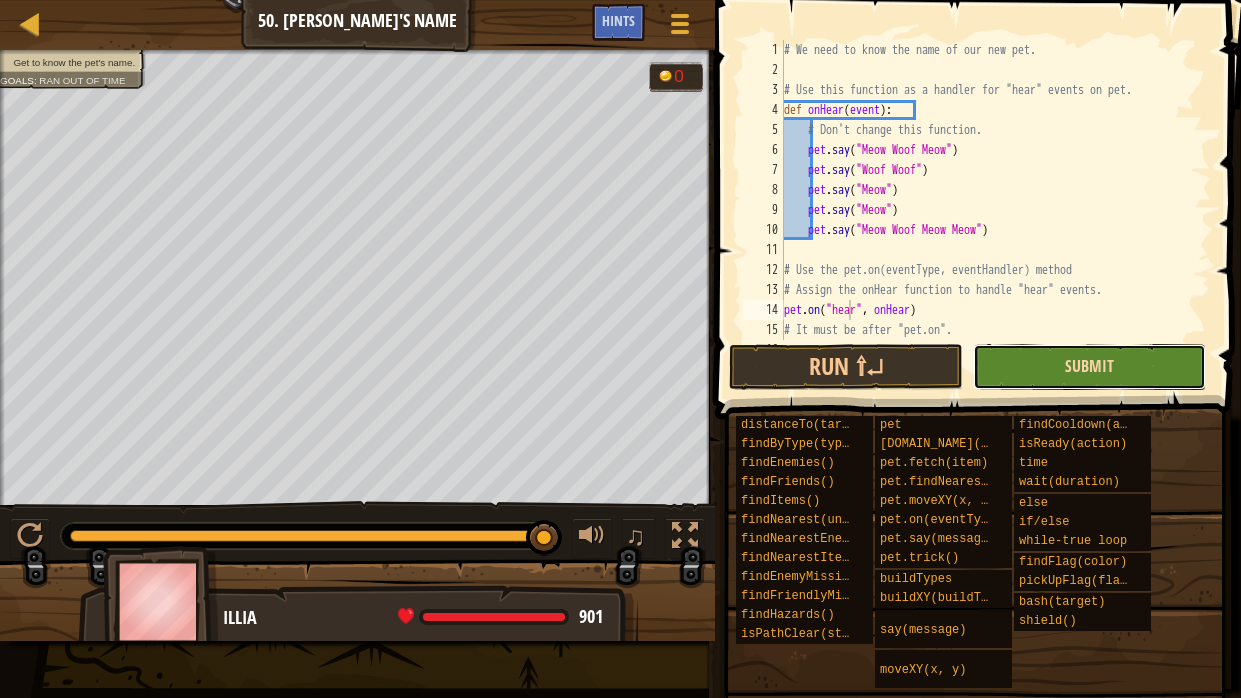 click on "Submit" at bounding box center [1089, 366] 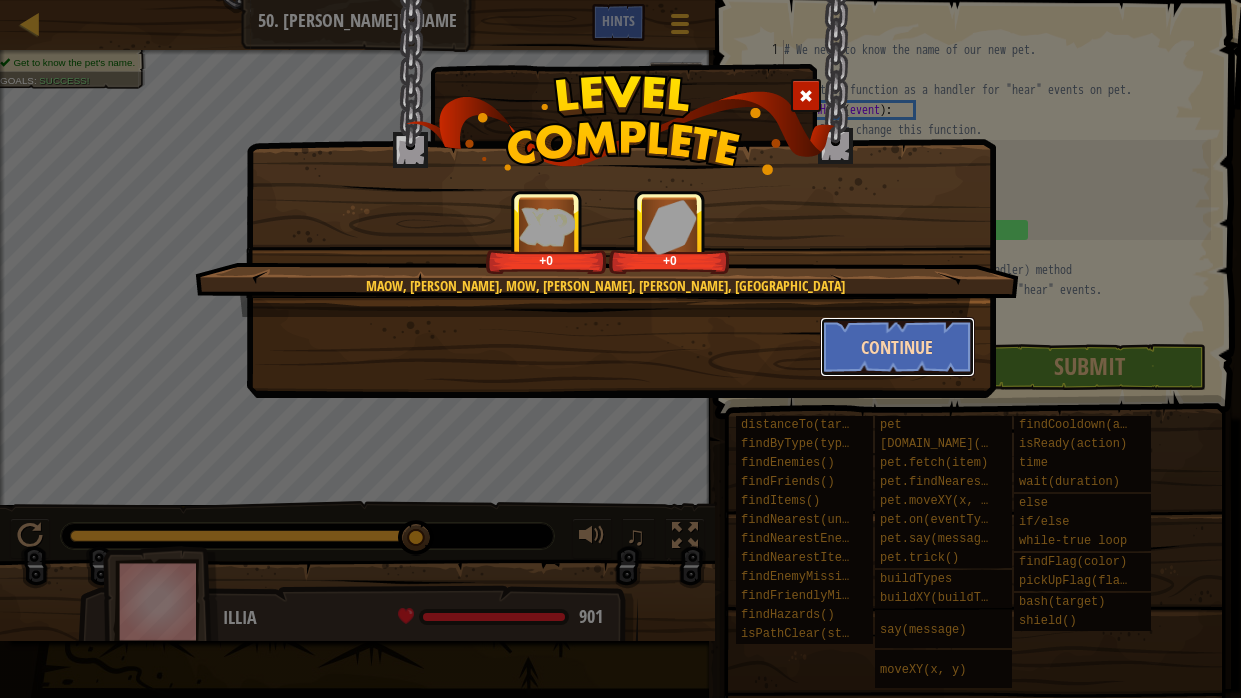 click on "Continue" at bounding box center [897, 347] 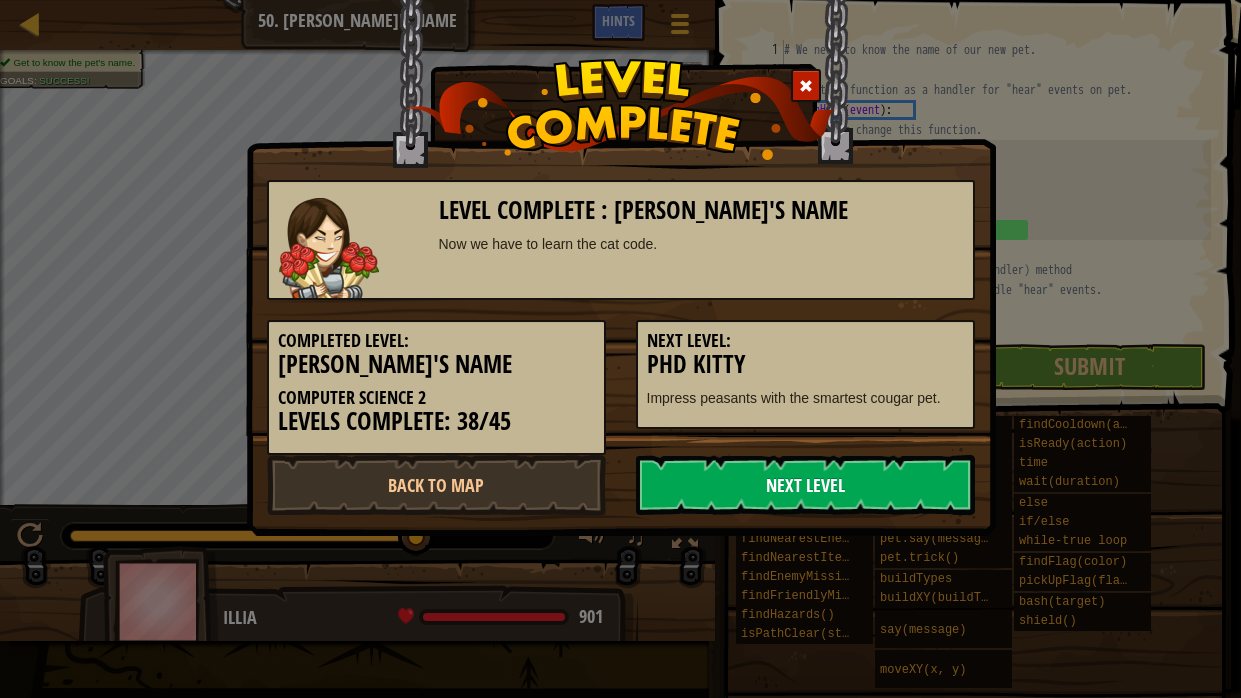 click on "Next Level" at bounding box center (805, 485) 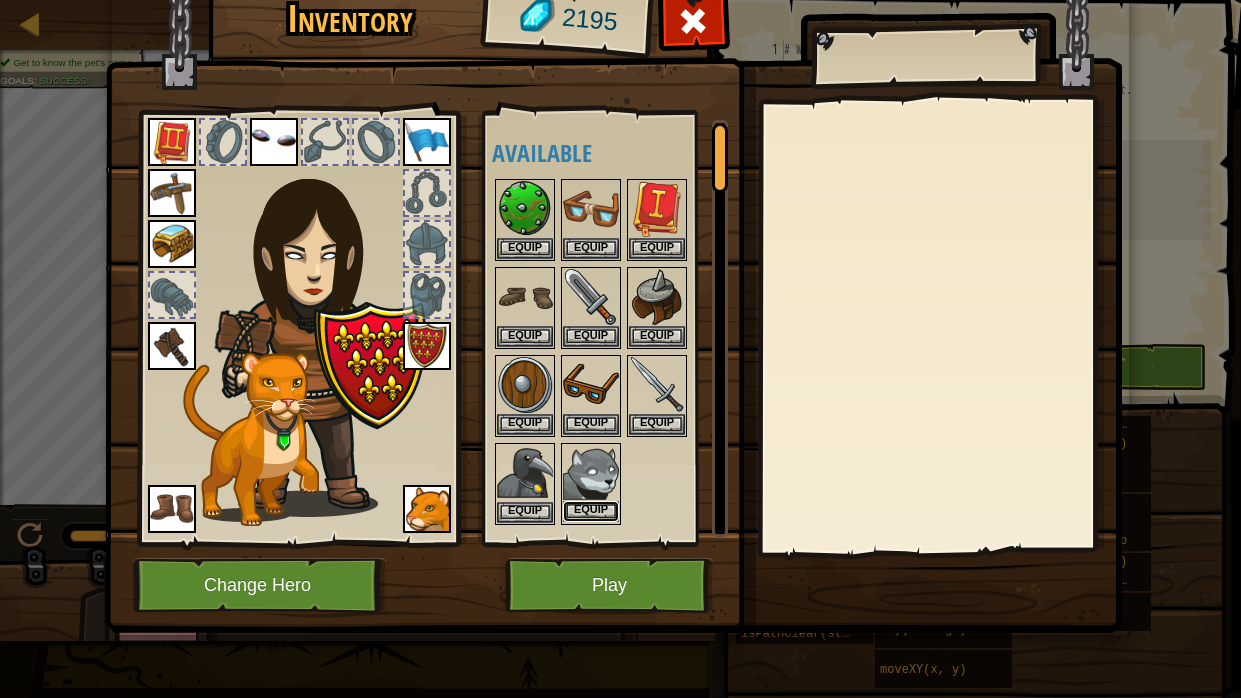 click on "Equip" at bounding box center (591, 511) 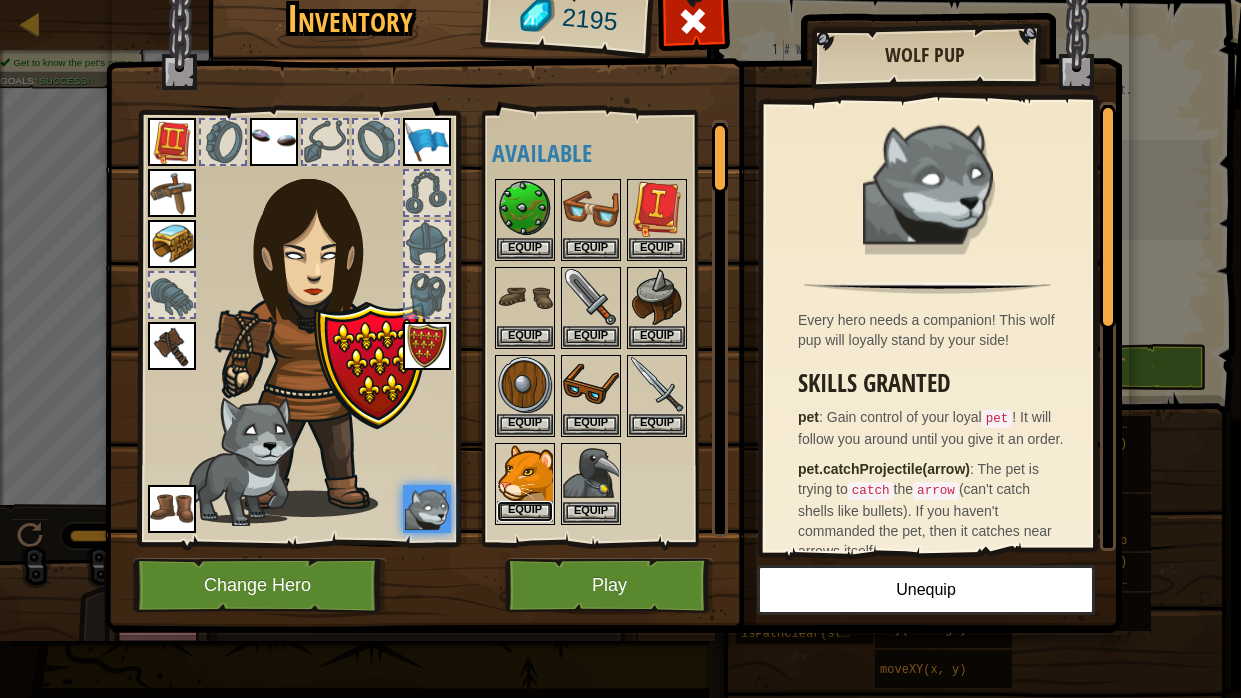 click on "Equip" at bounding box center (525, 511) 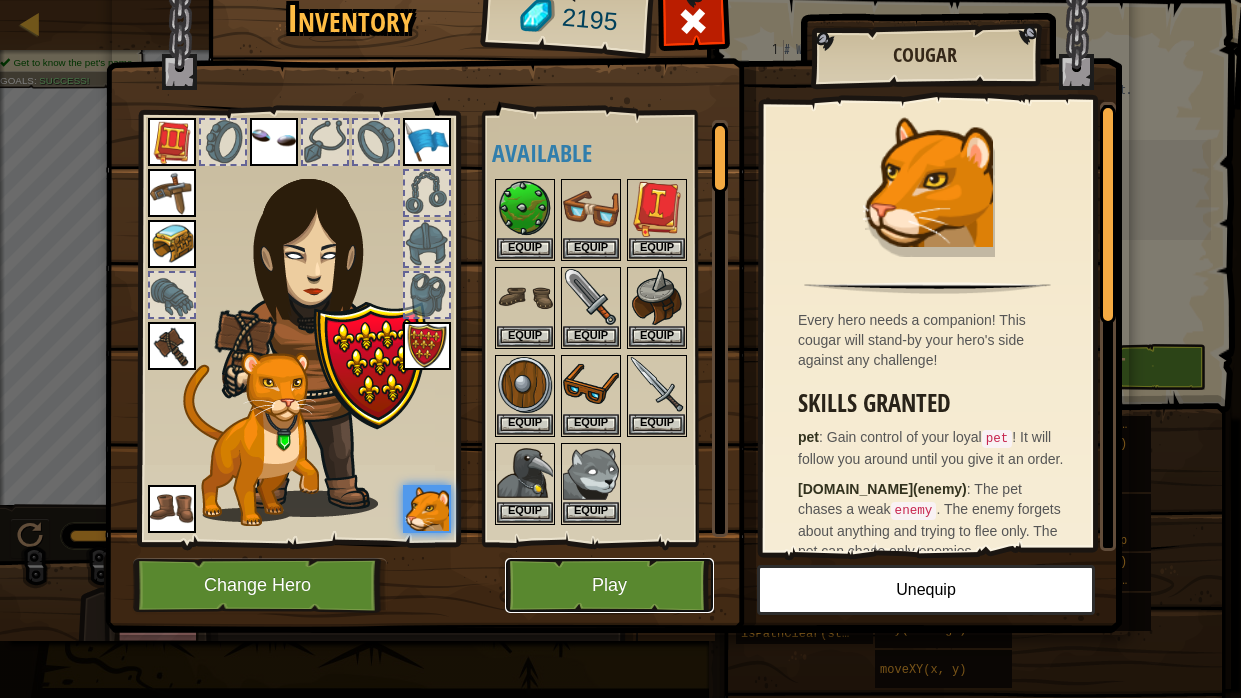 click on "Play" at bounding box center (609, 585) 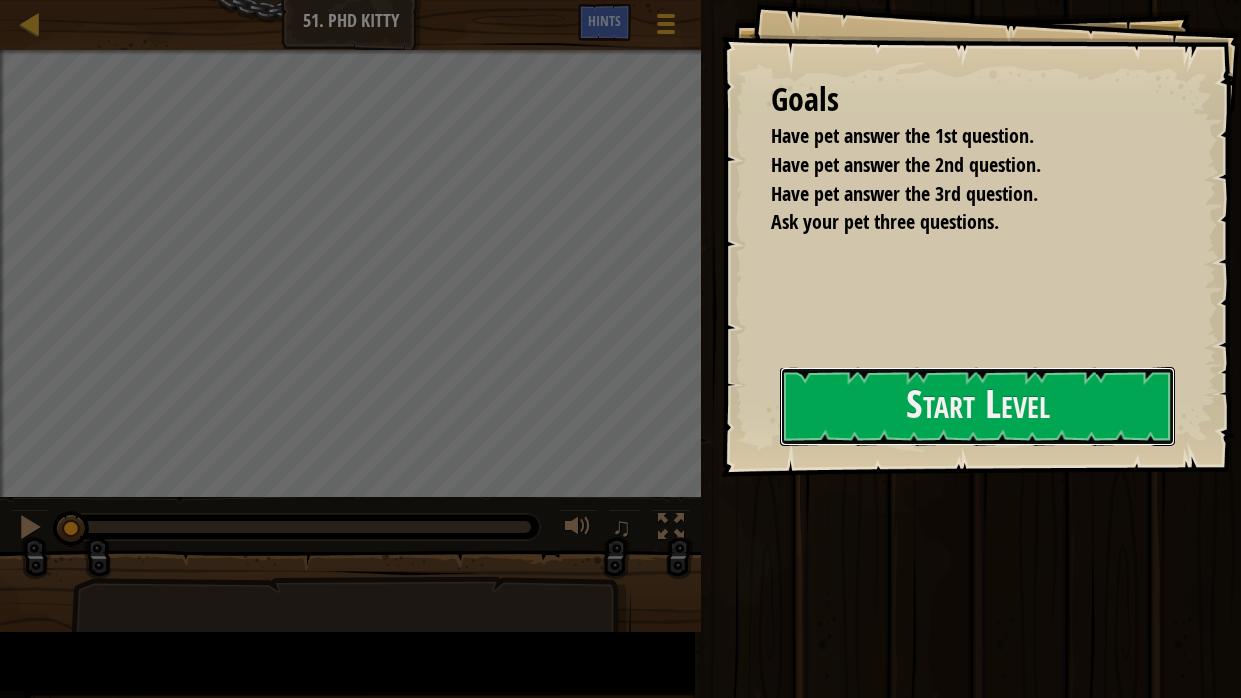 click on "Start Level" at bounding box center (977, 406) 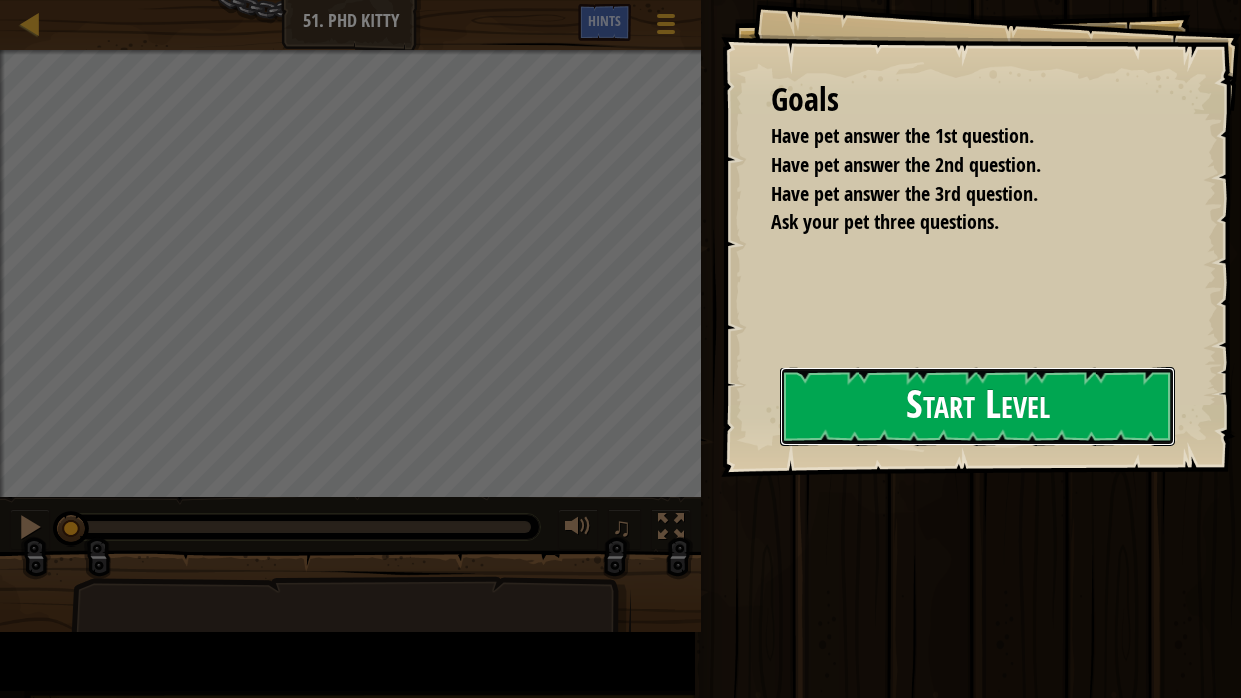 click on "Start Level" at bounding box center [977, 406] 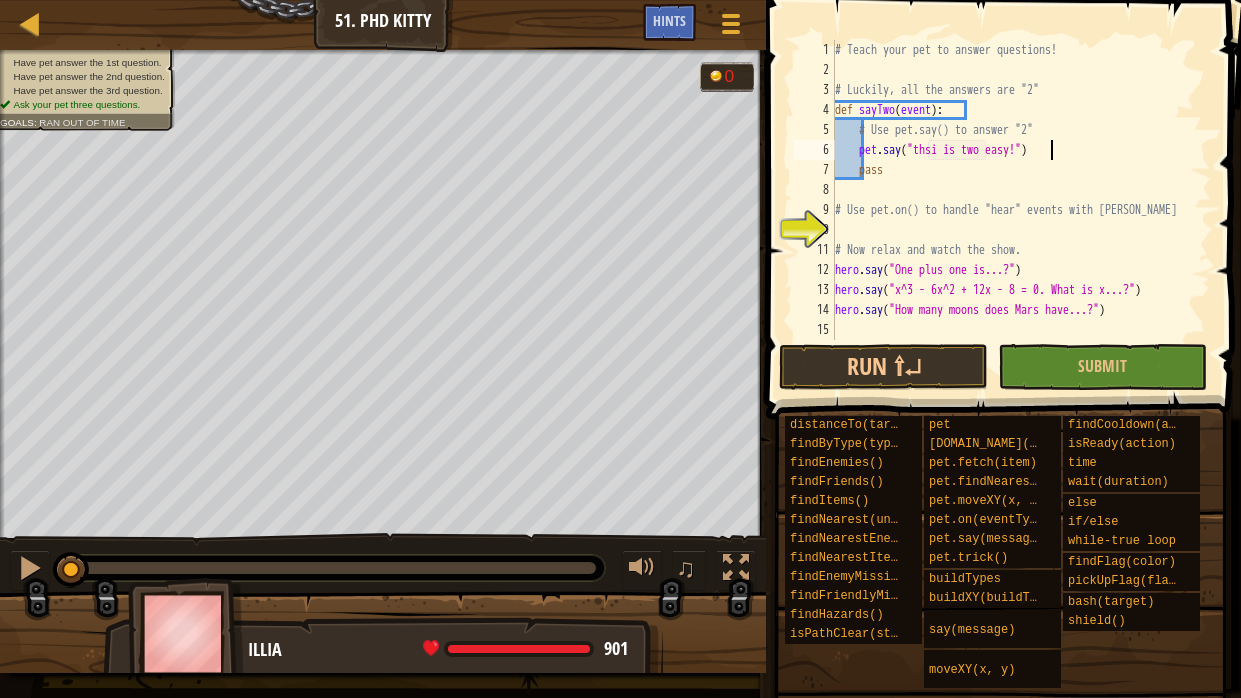 scroll, scrollTop: 9, scrollLeft: 17, axis: both 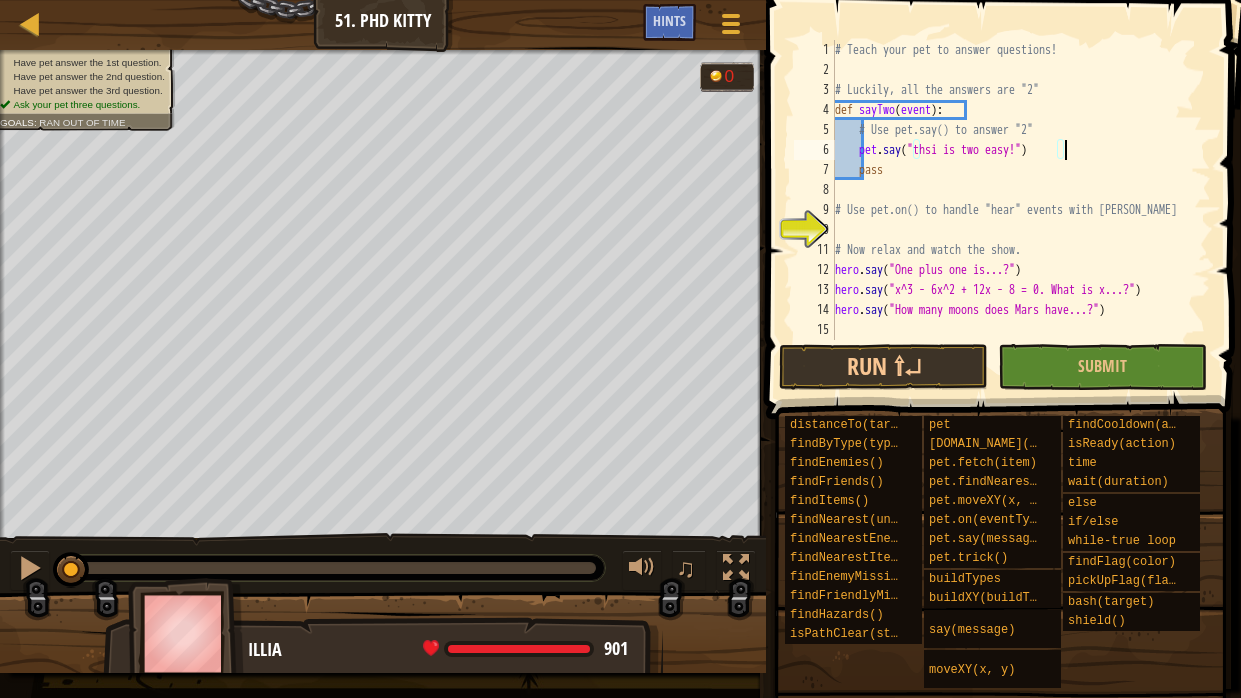 type on "pass" 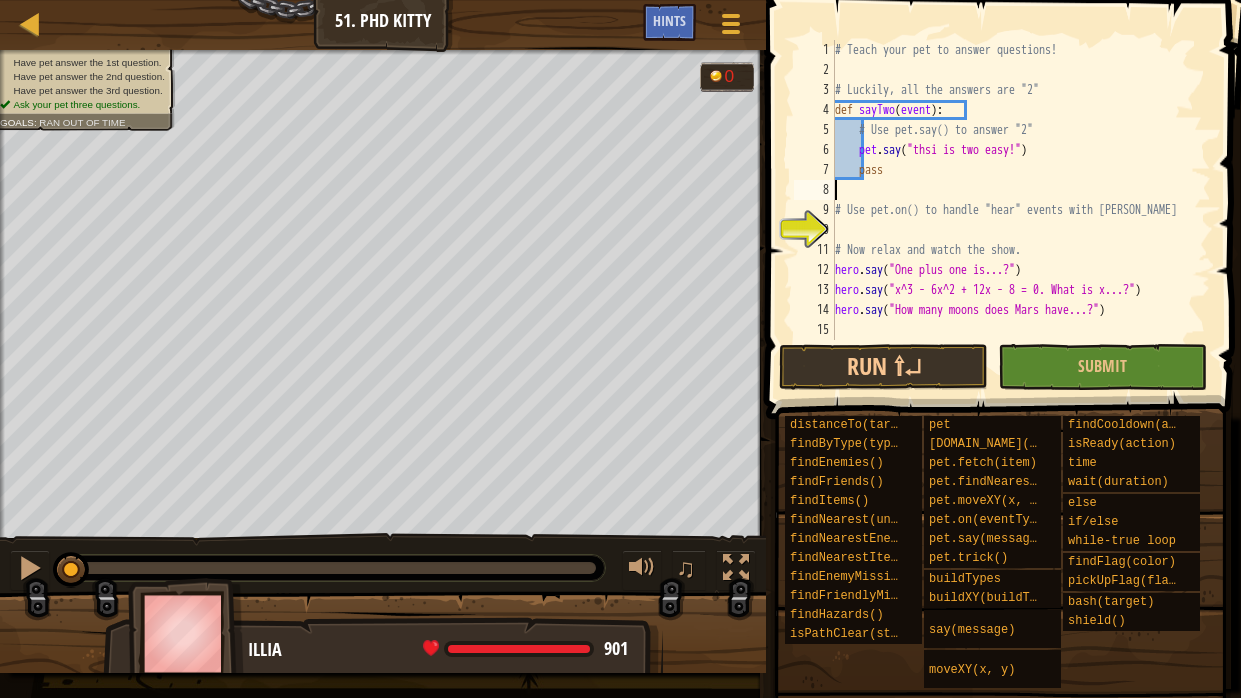 scroll, scrollTop: 9, scrollLeft: 0, axis: vertical 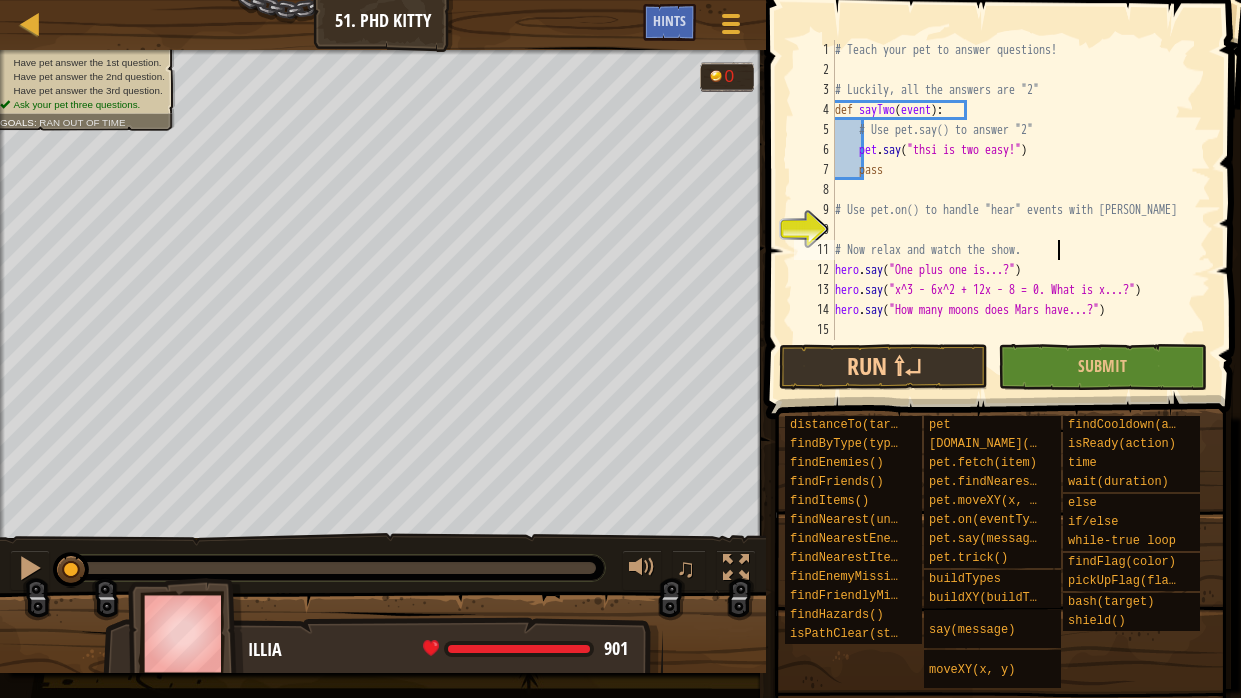 type on "hero.say("How many moons does Mars have...?")" 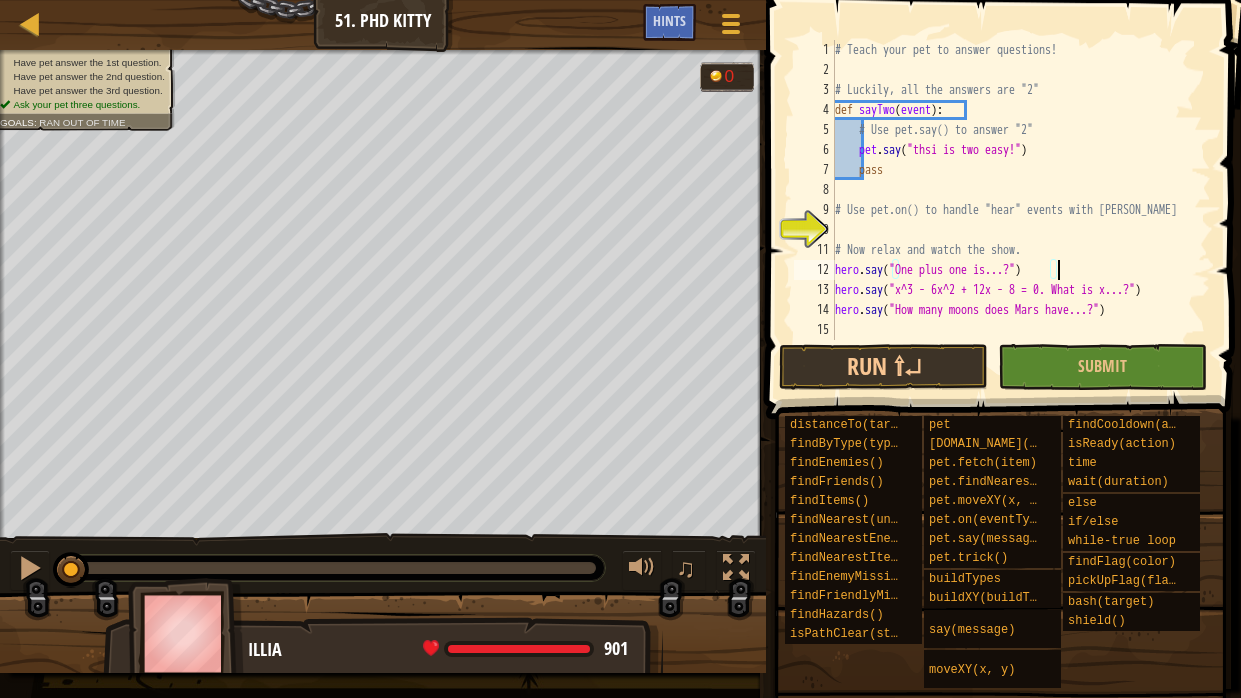 type on "# Now relax and watch the show." 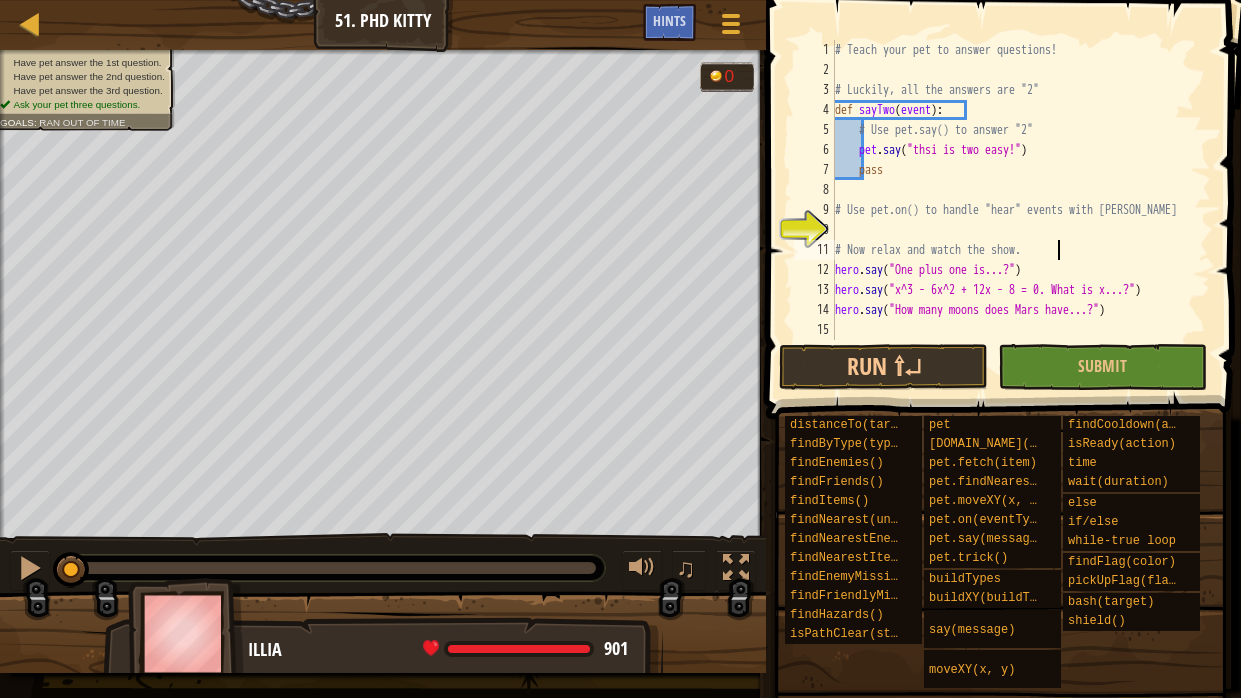 type on "# Use pet.on() to handle "hear" events with [PERSON_NAME]" 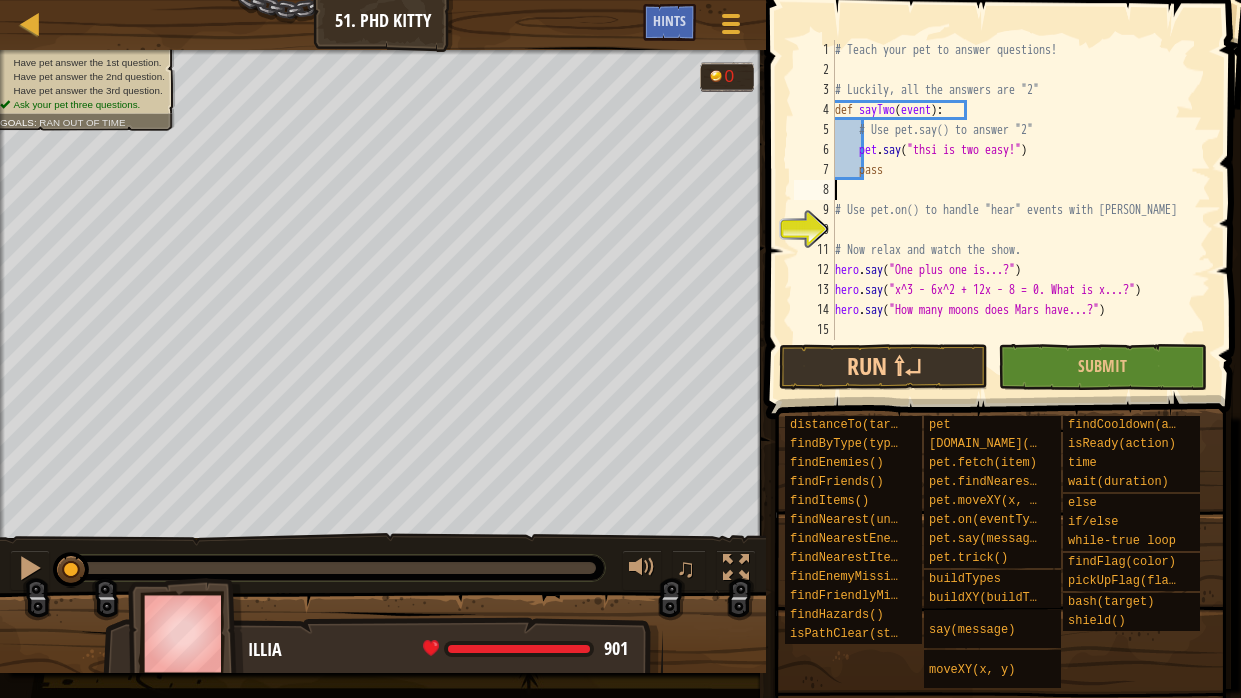 click on "# Teach your pet to answer questions! # Luckily, all the answers are "2" def   sayTwo ( event ) :      # Use pet.say() to answer "2"      pet . say ( "thsi is two easy!" )      pass # Use pet.on() to handle "hear" events with sayTwo # Now relax and watch the show. hero . say ( "One plus one is...?" ) hero . say ( "x^3 - 6x^2 + 12x - 8 = 0. What is x...?" ) hero . say ( "How many moons does Mars have...?" )" at bounding box center (1021, 210) 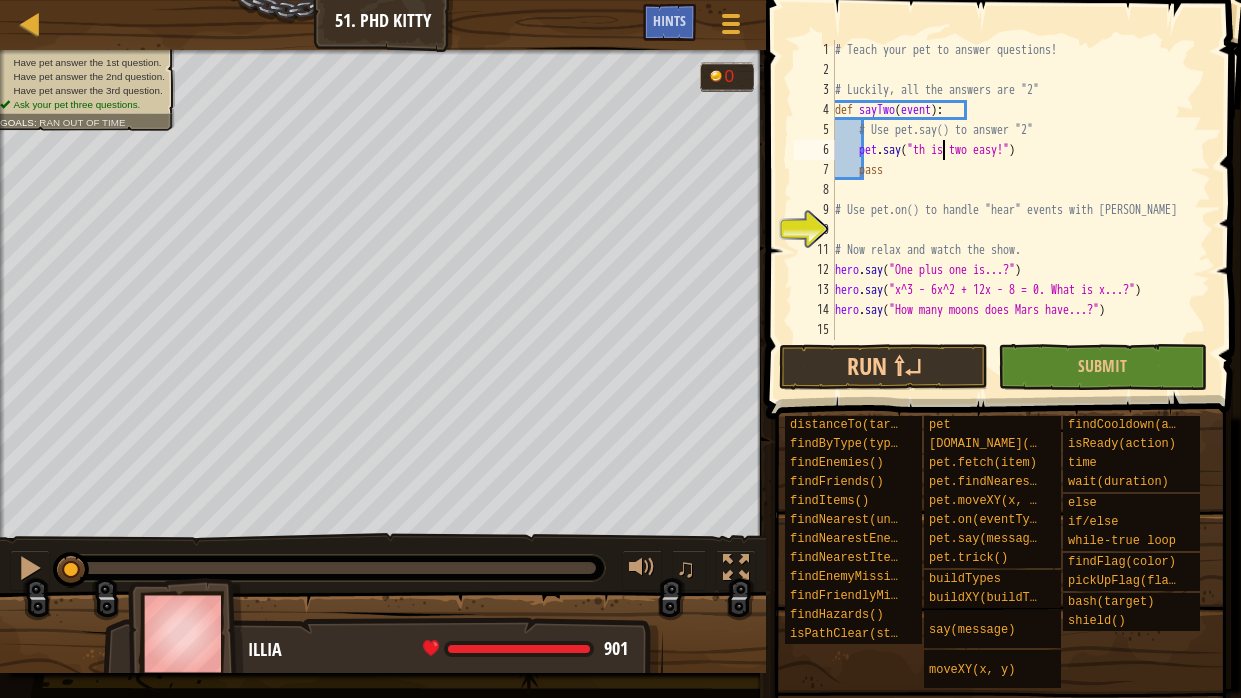 type on "pet.say("this is two easy!")" 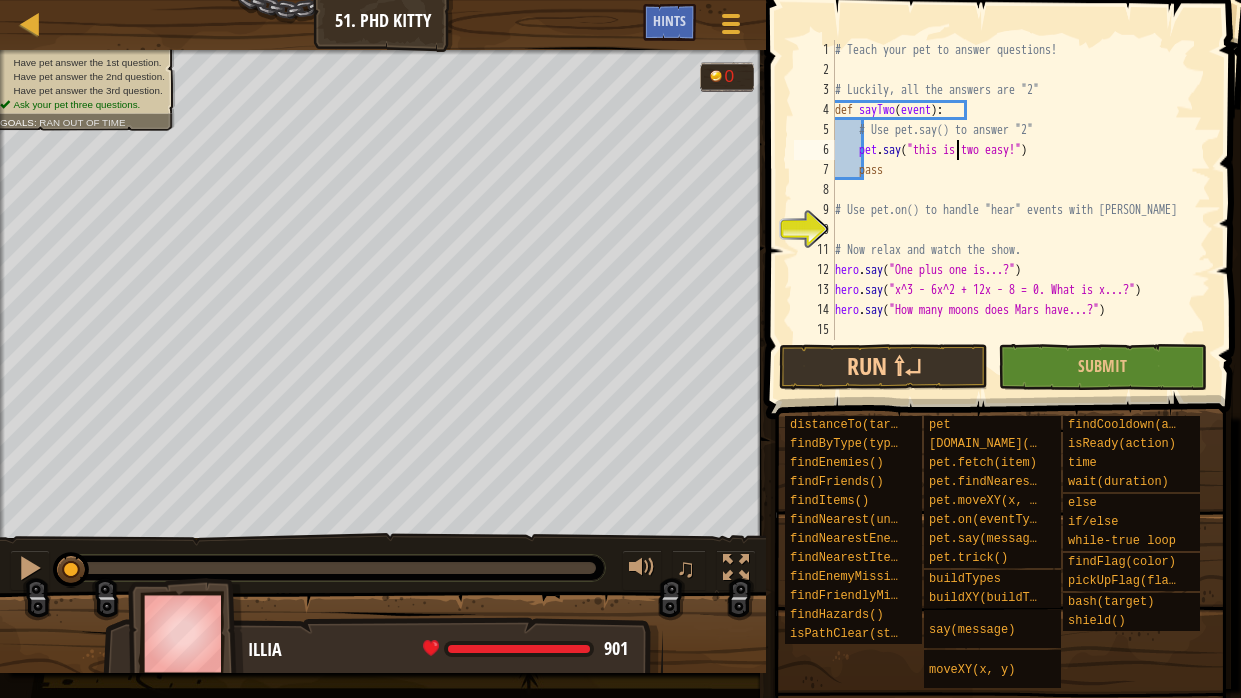 click on "# Teach your pet to answer questions! # Luckily, all the answers are "2" def   sayTwo ( event ) :      # Use pet.say() to answer "2"      pet . say ( "this is two easy!" )      pass # Use pet.on() to handle "hear" events with sayTwo # Now relax and watch the show. hero . say ( "One plus one is...?" ) hero . say ( "x^3 - 6x^2 + 12x - 8 = 0. What is x...?" ) hero . say ( "How many moons does Mars have...?" )" at bounding box center [1021, 210] 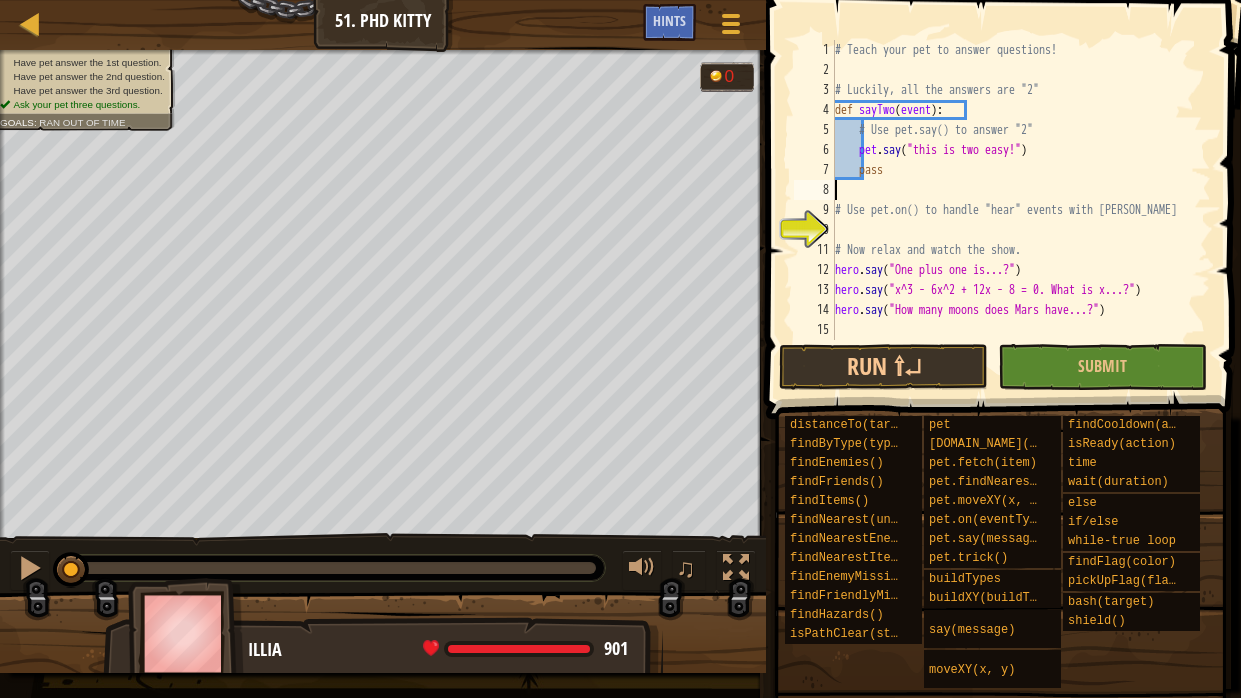 click on "# Teach your pet to answer questions! # Luckily, all the answers are "2" def   sayTwo ( event ) :      # Use pet.say() to answer "2"      pet . say ( "this is two easy!" )      pass # Use pet.on() to handle "hear" events with sayTwo # Now relax and watch the show. hero . say ( "One plus one is...?" ) hero . say ( "x^3 - 6x^2 + 12x - 8 = 0. What is x...?" ) hero . say ( "How many moons does Mars have...?" )" at bounding box center [1021, 210] 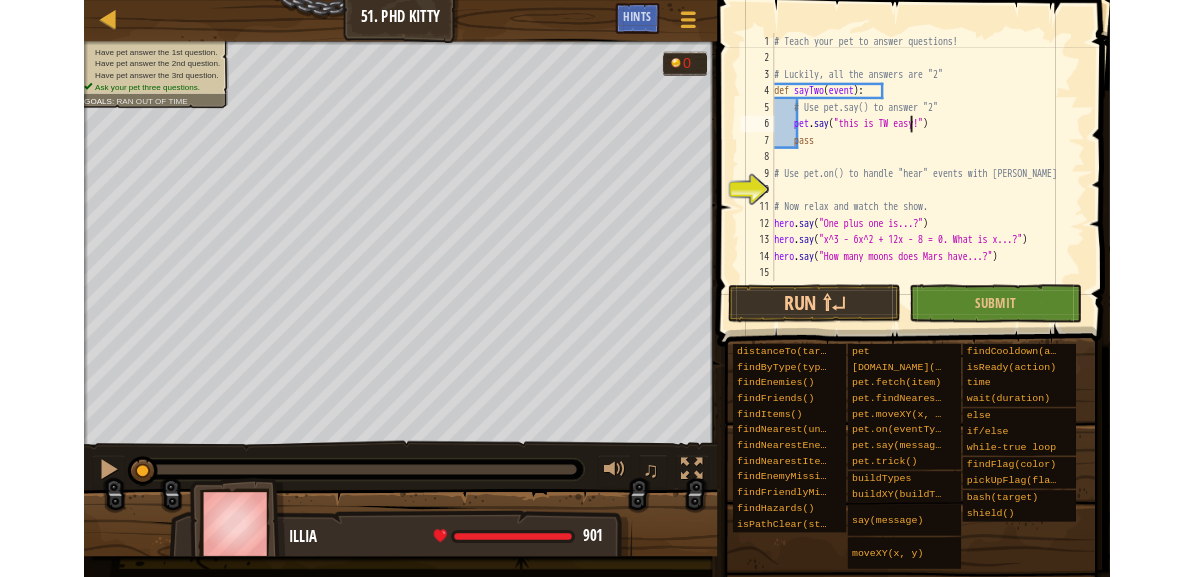 scroll, scrollTop: 9, scrollLeft: 14, axis: both 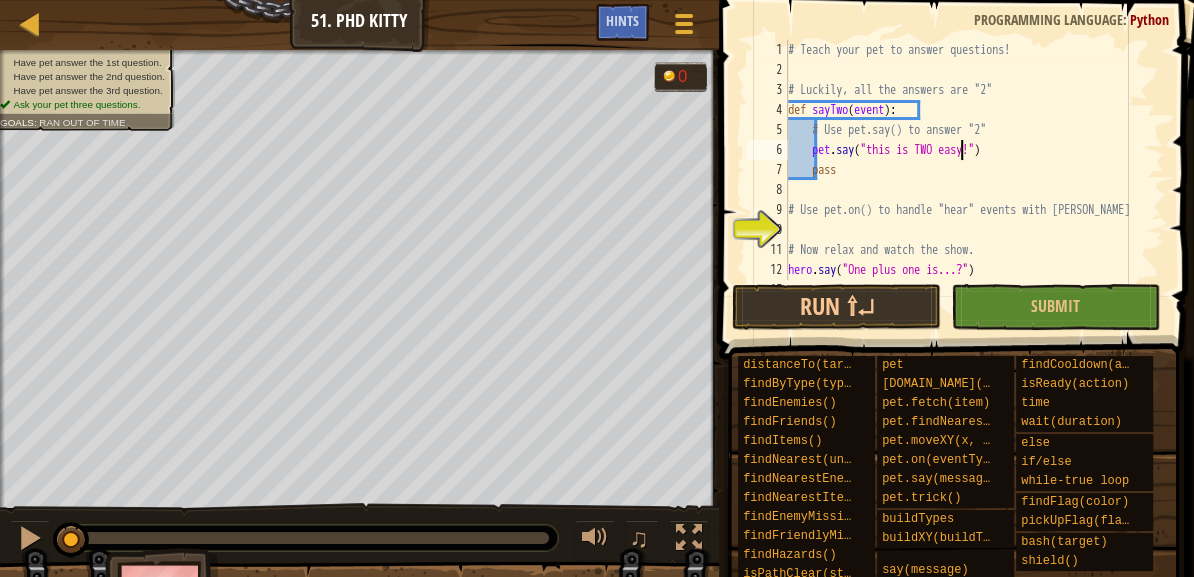 type on "pass" 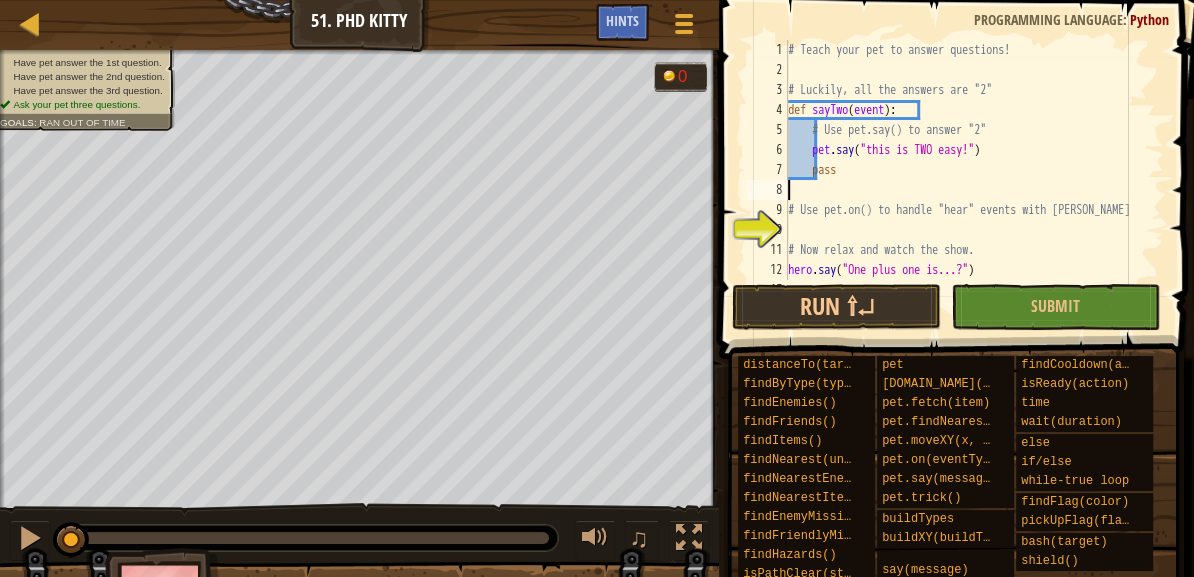type on "# Use pet.on() to handle "hear" events with [PERSON_NAME]" 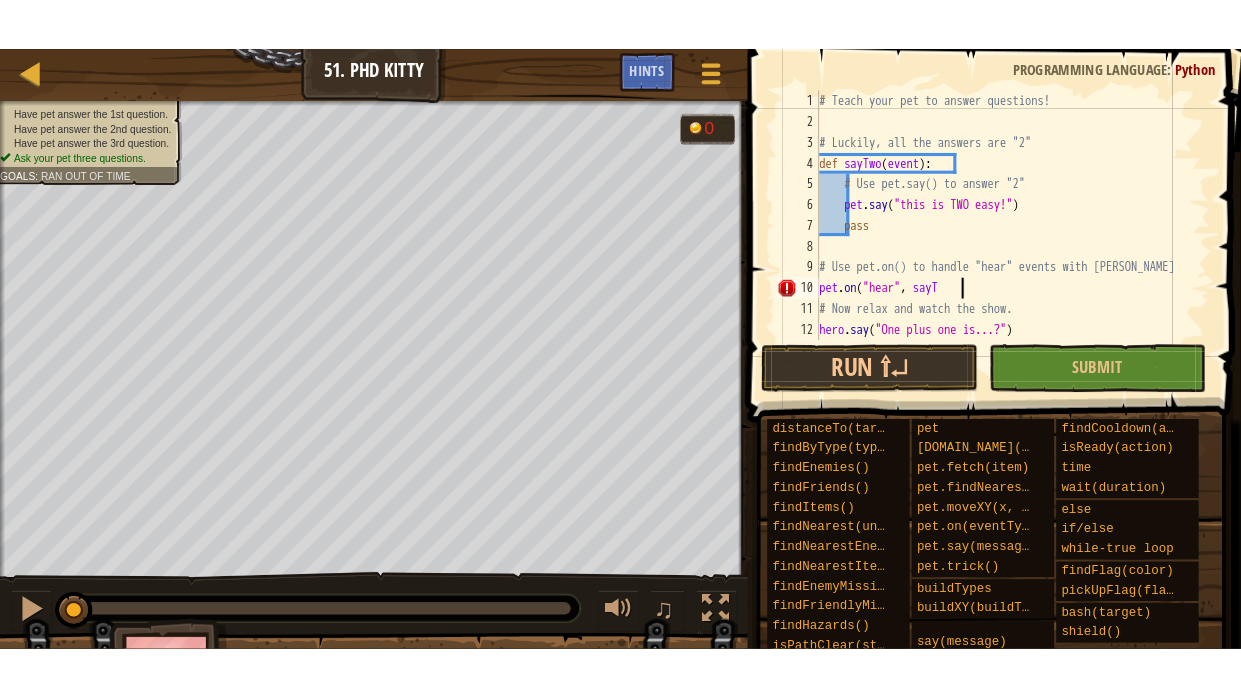 scroll, scrollTop: 9, scrollLeft: 11, axis: both 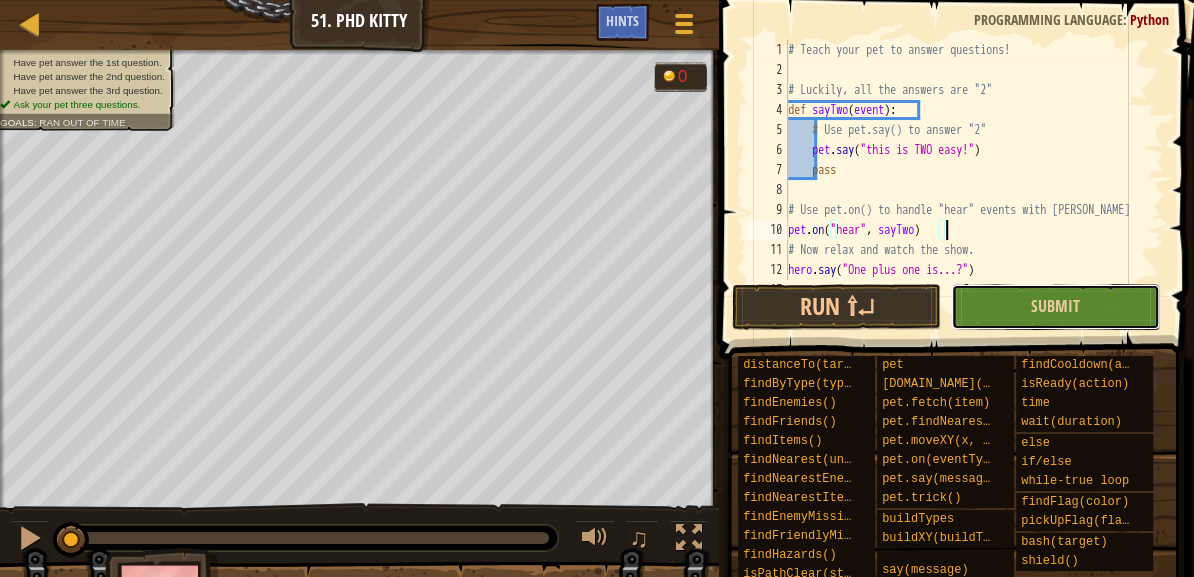 click on "Submit" at bounding box center (1055, 307) 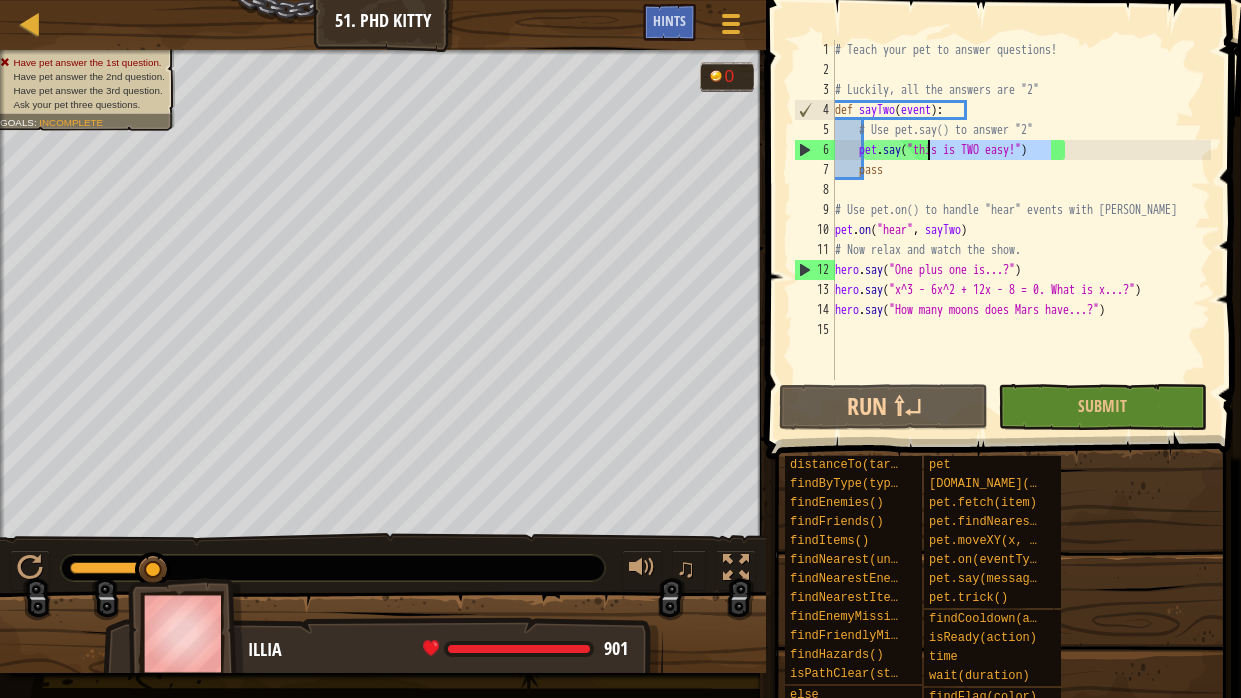 drag, startPoint x: 1051, startPoint y: 146, endPoint x: 928, endPoint y: 150, distance: 123.065025 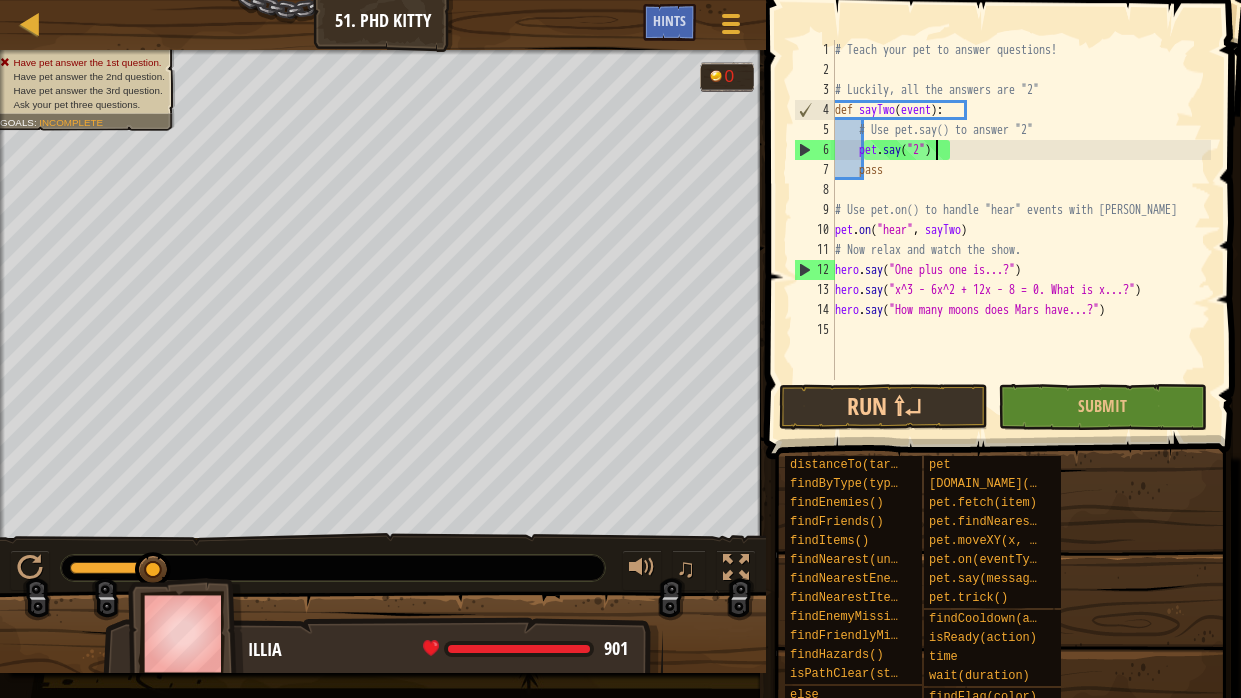 scroll, scrollTop: 9, scrollLeft: 9, axis: both 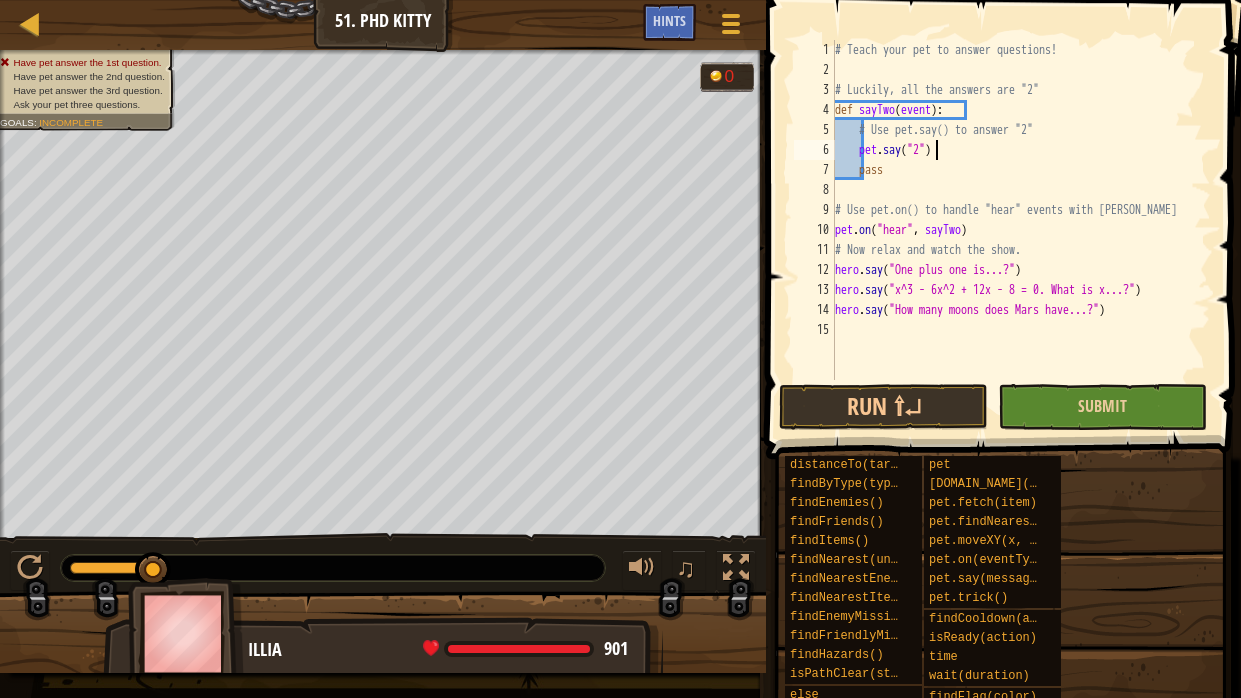 type on "pet.say("2")" 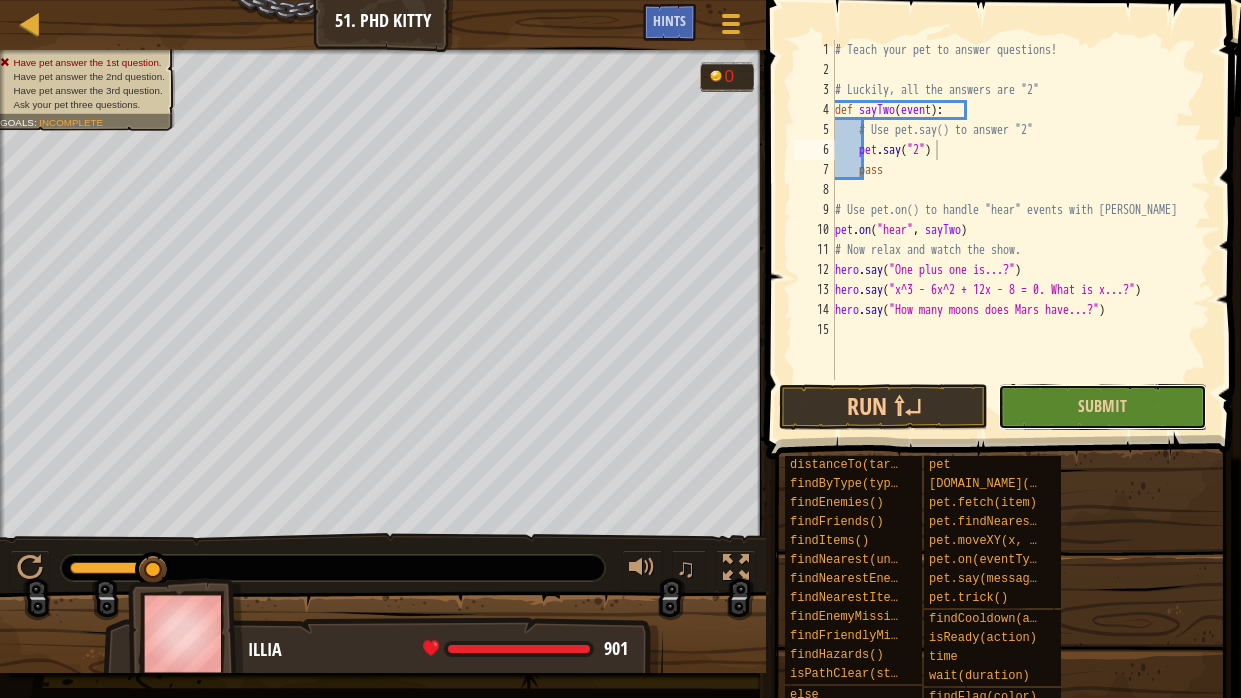 click on "Submit" at bounding box center (1102, 407) 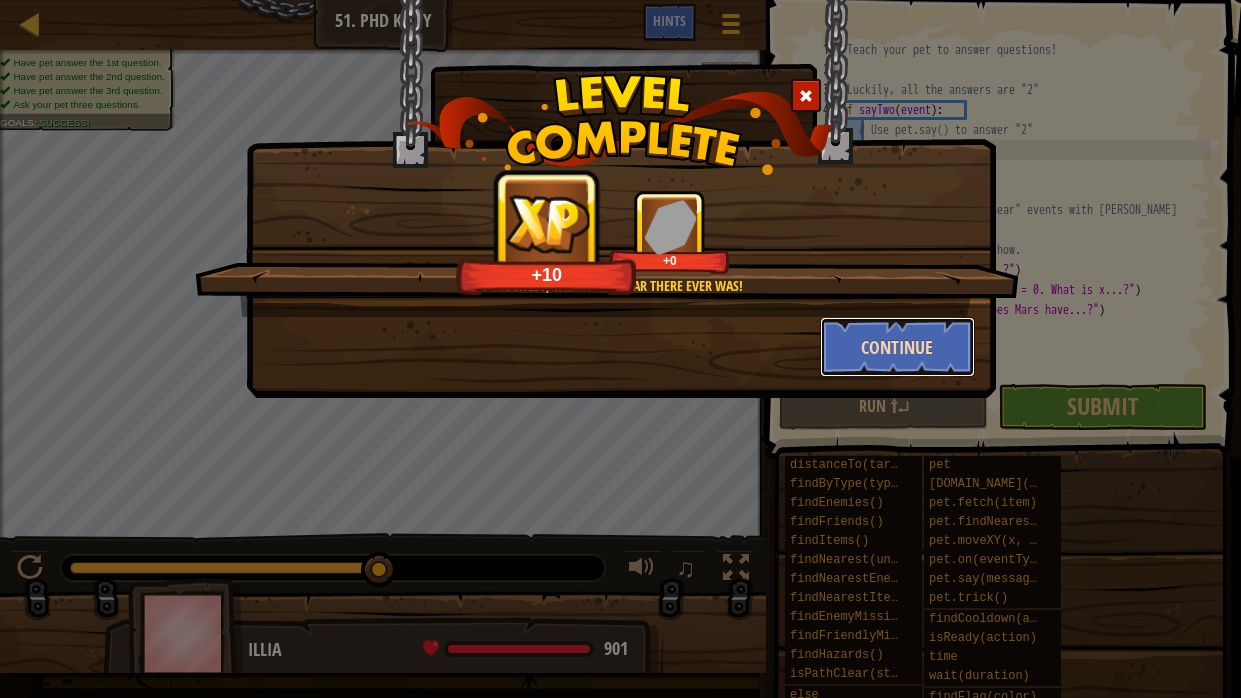 click on "Continue" at bounding box center [897, 347] 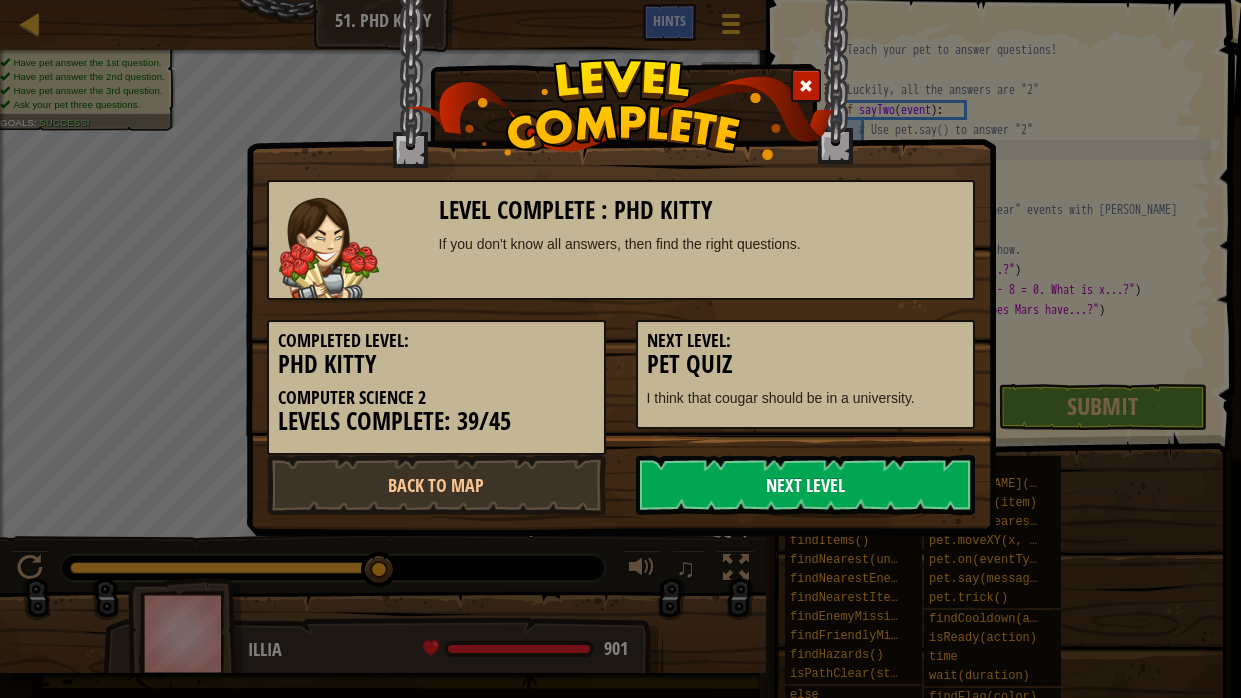 click on "Next Level" at bounding box center (805, 485) 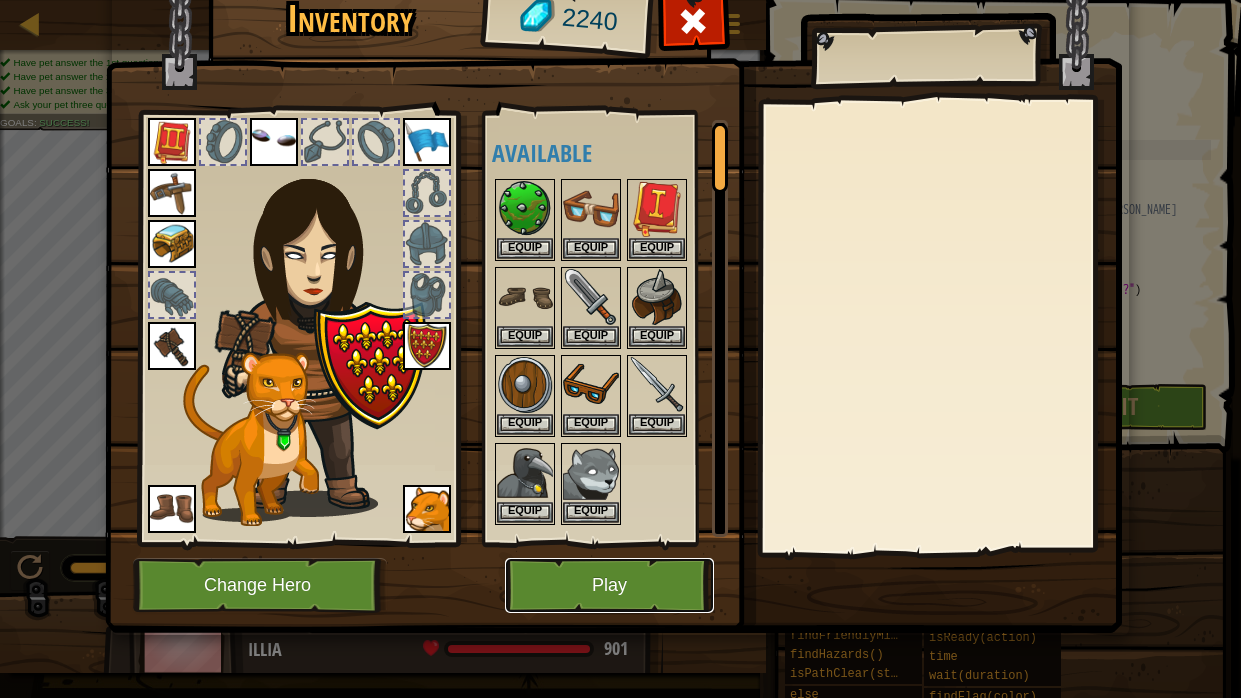 click on "Play" at bounding box center (609, 585) 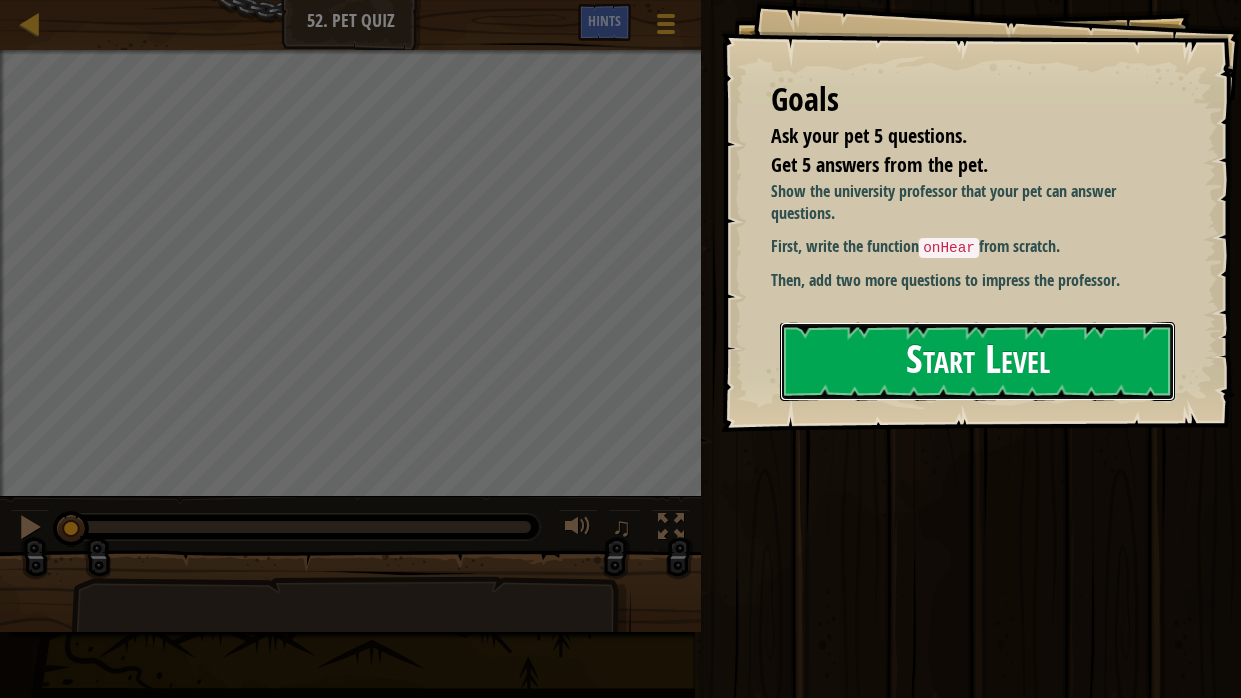 click on "Start Level" at bounding box center (977, 361) 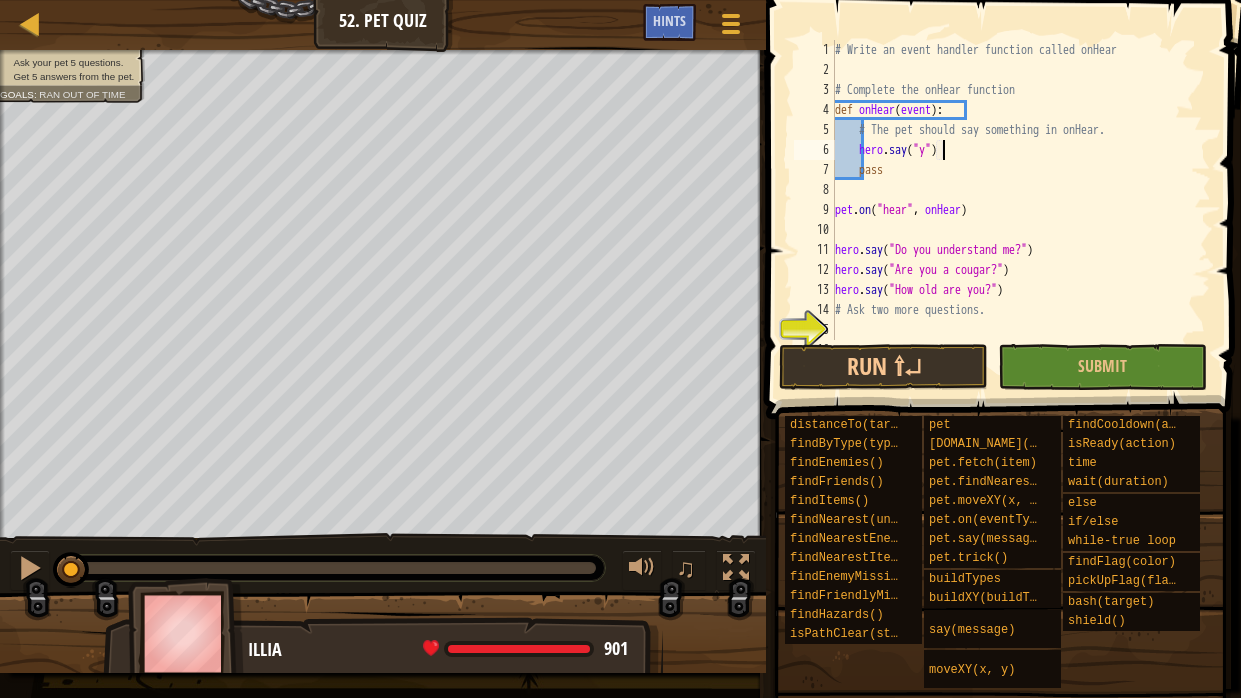 scroll, scrollTop: 9, scrollLeft: 10, axis: both 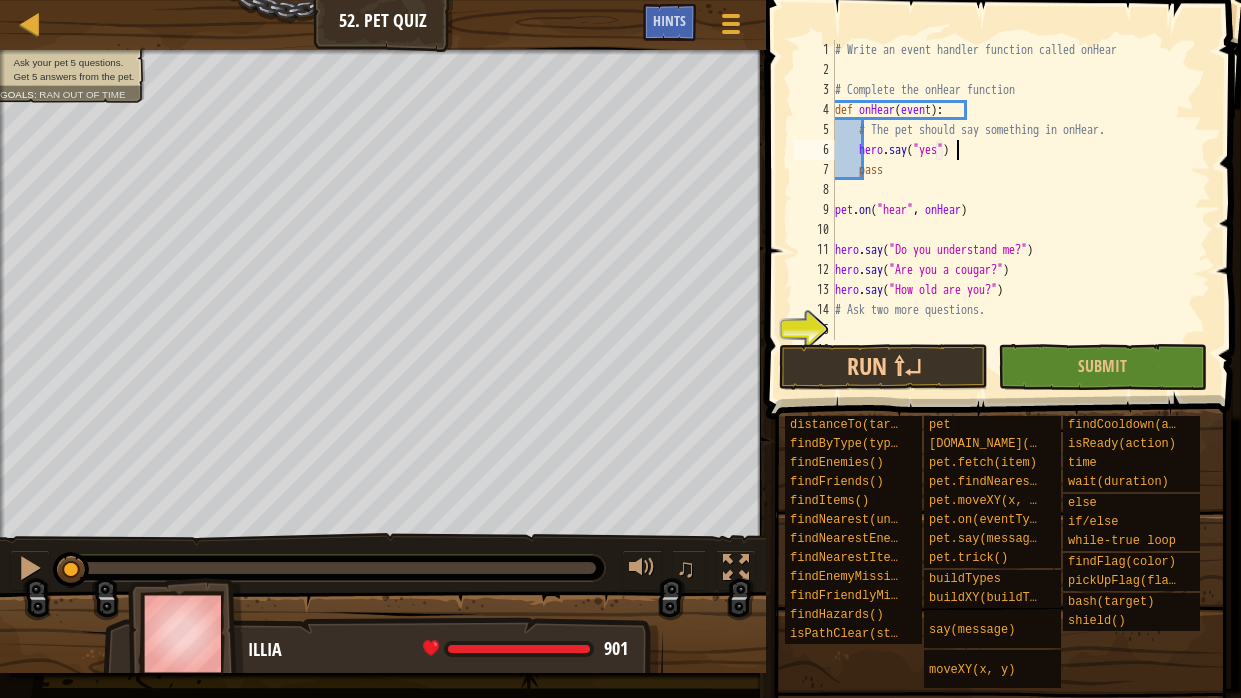 click on "# Write an event handler function called onHear # Complete the onHear function def   onHear ( event ) :      # The pet should say something in onHear.      hero . say ( "yes" )      pass pet . on ( "hear" ,   onHear ) hero . say ( "Do you understand me?" ) hero . say ( "Are you a cougar?" ) hero . say ( "How old are you?" ) # Ask two more questions." at bounding box center (1021, 210) 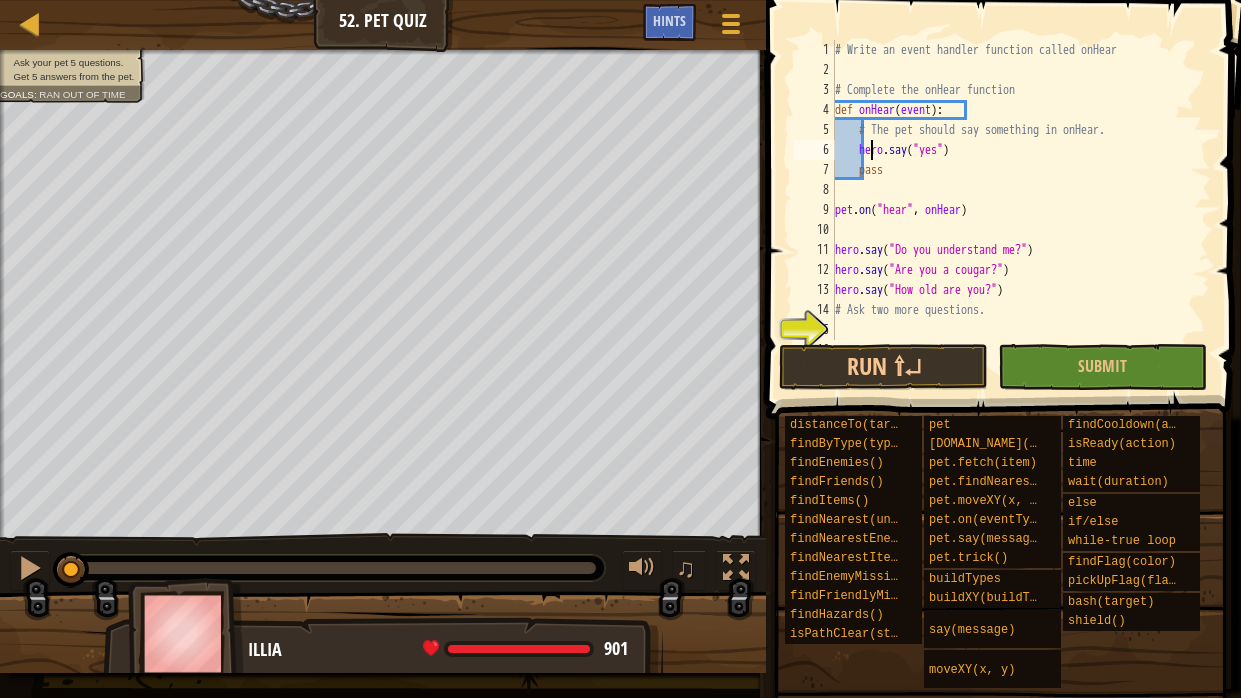click on "# Write an event handler function called onHear # Complete the onHear function def   onHear ( event ) :      # The pet should say something in onHear.      hero . say ( "yes" )      pass pet . on ( "hear" ,   onHear ) hero . say ( "Do you understand me?" ) hero . say ( "Are you a cougar?" ) hero . say ( "How old are you?" ) # Ask two more questions." at bounding box center [1021, 210] 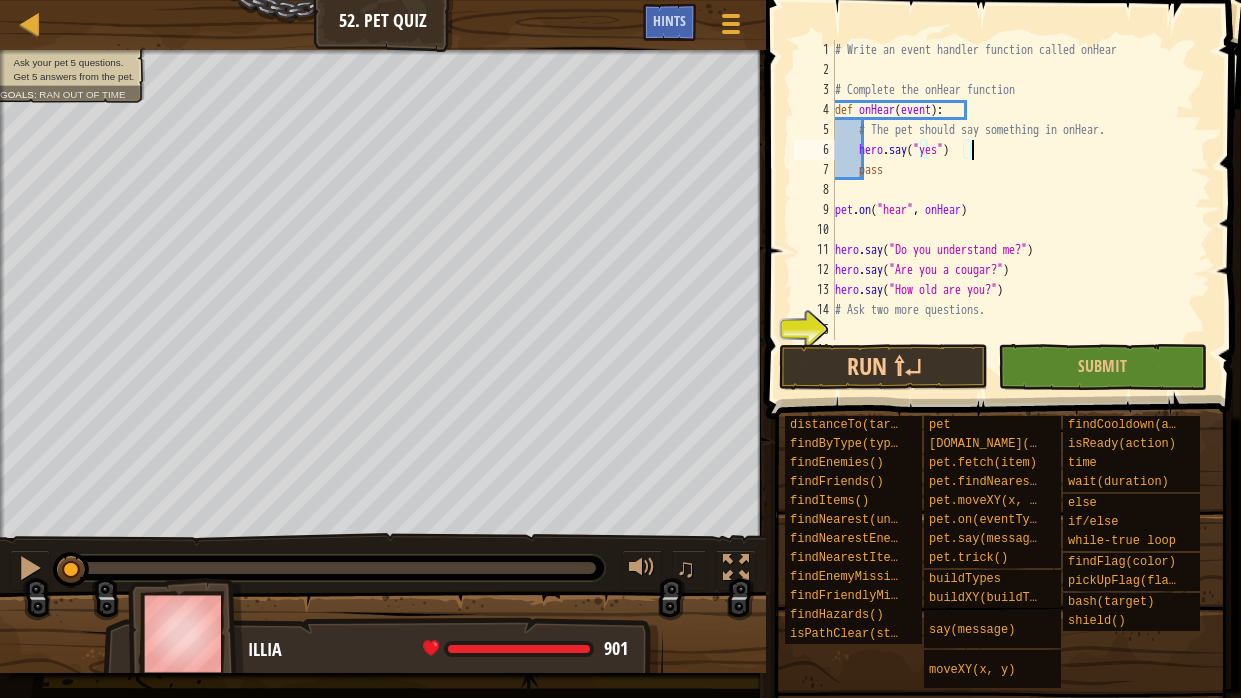 click on "# Write an event handler function called onHear # Complete the onHear function def   onHear ( event ) :      # The pet should say something in onHear.      hero . say ( "yes" )      pass pet . on ( "hear" ,   onHear ) hero . say ( "Do you understand me?" ) hero . say ( "Are you a cougar?" ) hero . say ( "How old are you?" ) # Ask two more questions." at bounding box center (1021, 210) 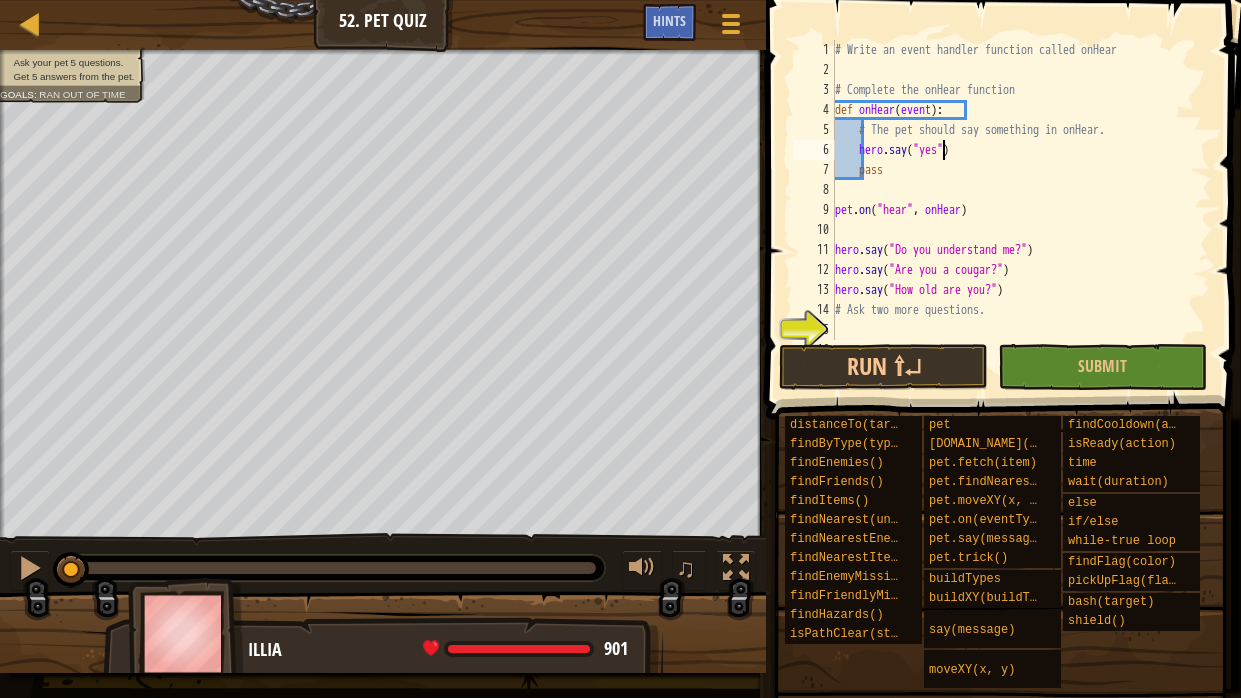 click on "# Write an event handler function called onHear # Complete the onHear function def   onHear ( event ) :      # The pet should say something in onHear.      hero . say ( "yes" )      pass pet . on ( "hear" ,   onHear ) hero . say ( "Do you understand me?" ) hero . say ( "Are you a cougar?" ) hero . say ( "How old are you?" ) # Ask two more questions." at bounding box center (1021, 210) 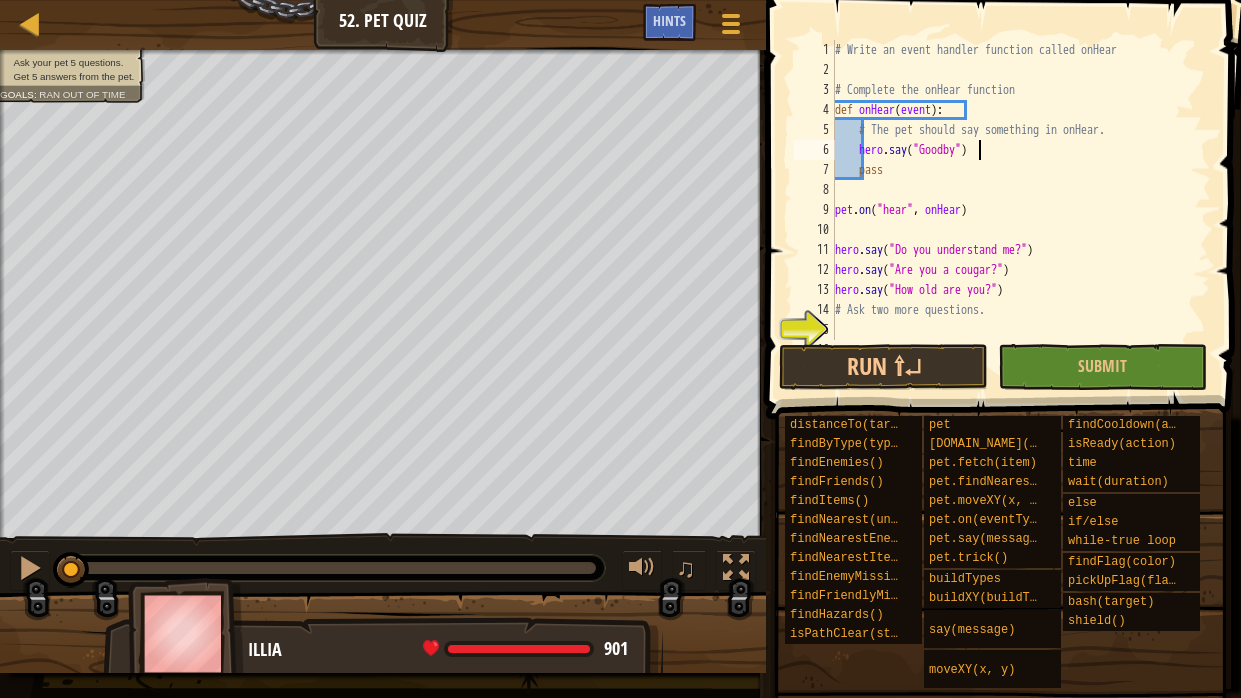 scroll, scrollTop: 9, scrollLeft: 12, axis: both 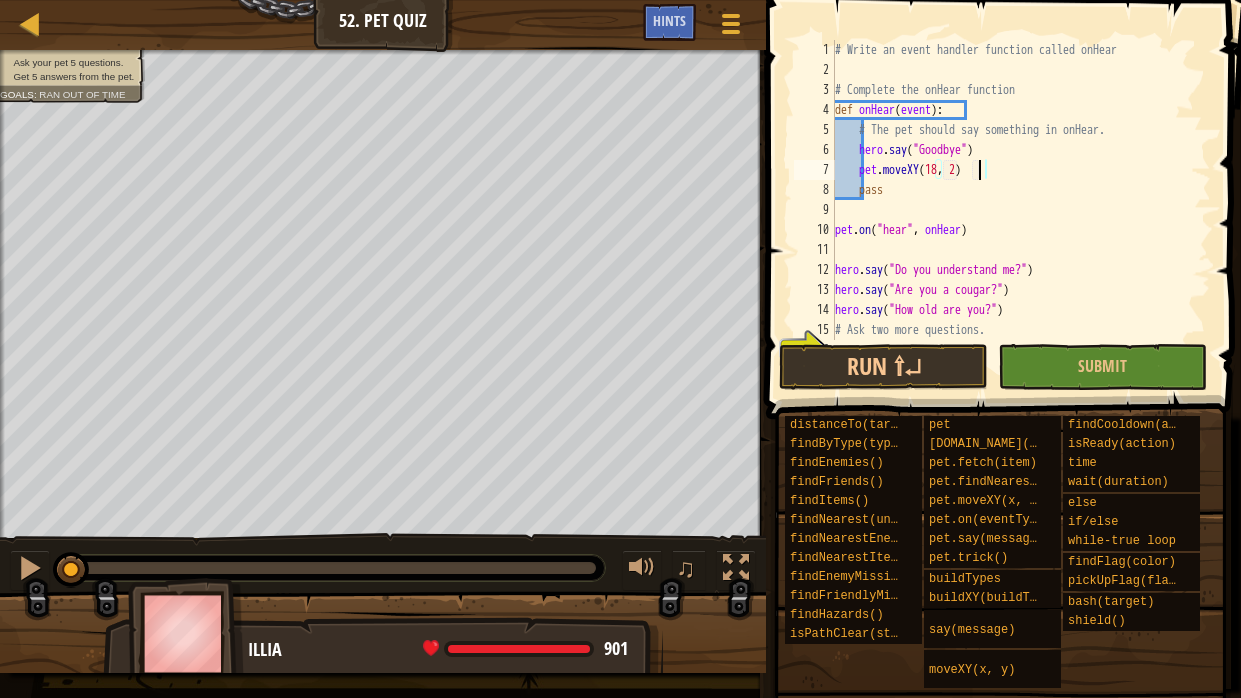 type on "pet.moveXY(18, 22)" 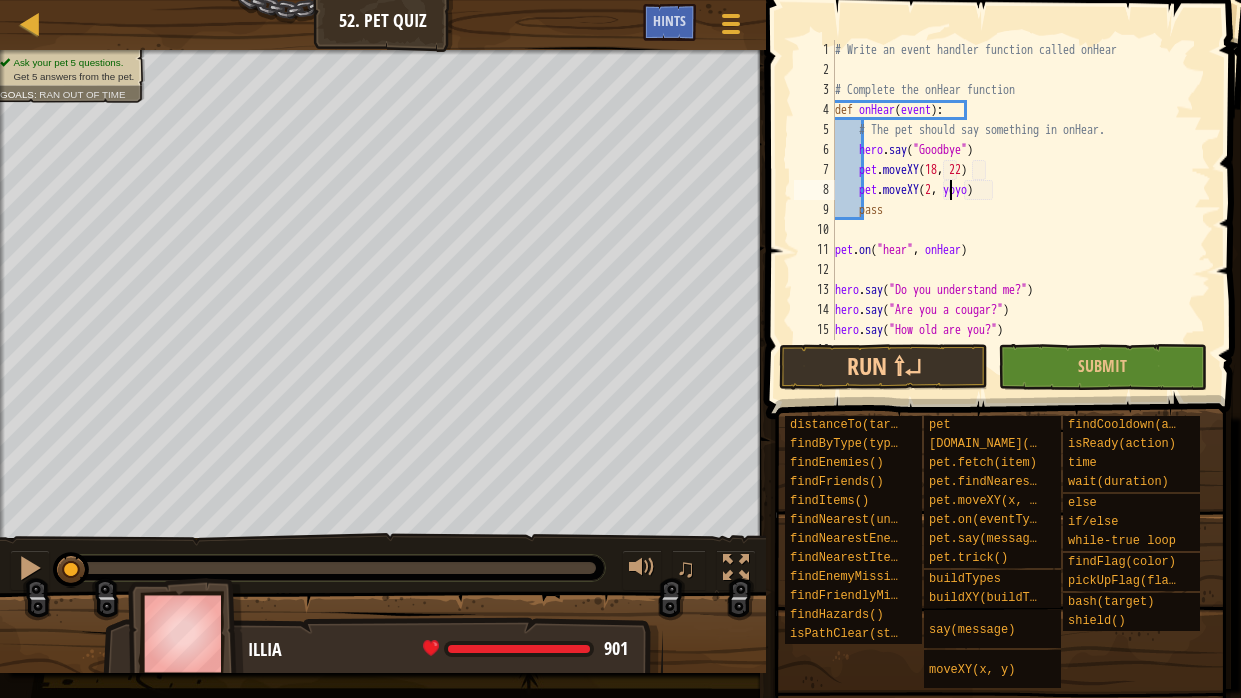 scroll, scrollTop: 9, scrollLeft: 10, axis: both 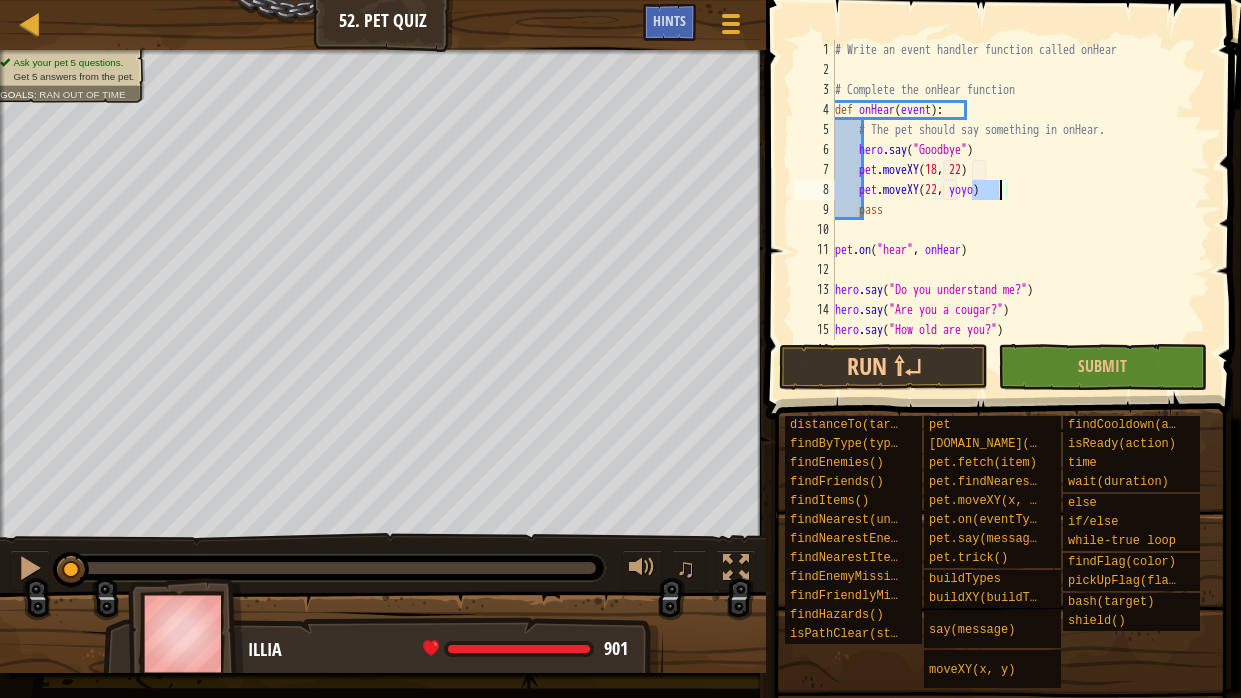 type on "pet.moveXY(22, 6)" 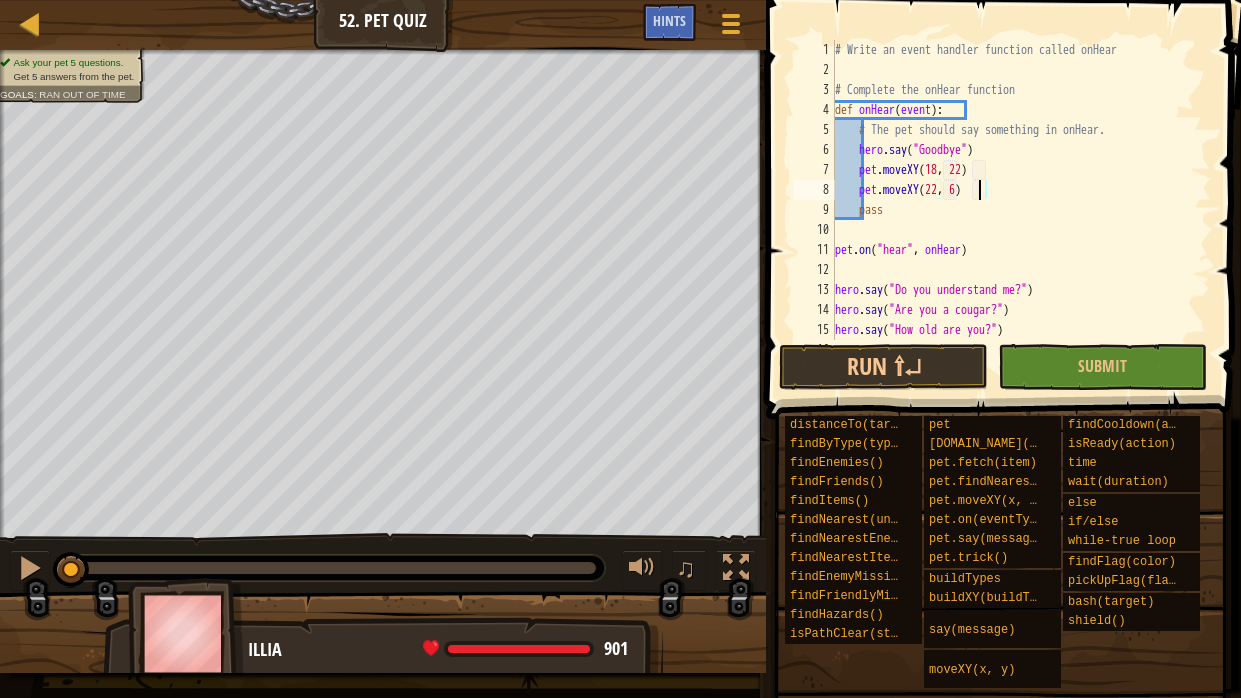 scroll, scrollTop: 9, scrollLeft: 11, axis: both 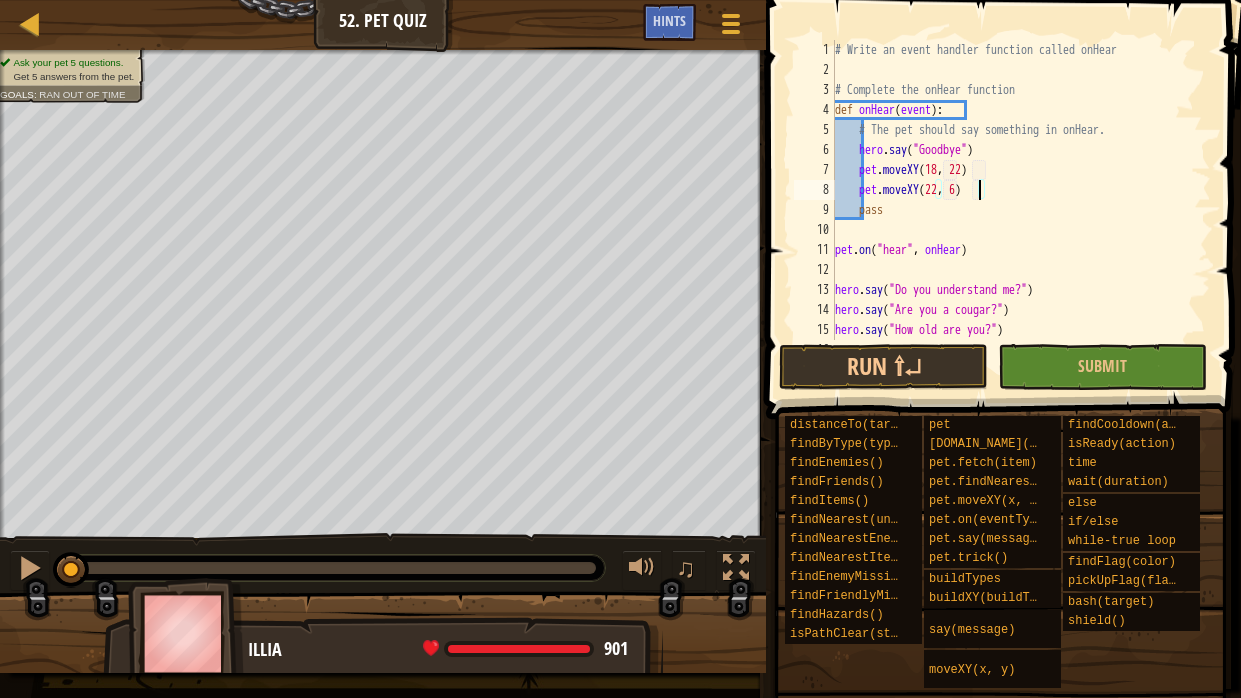 click on "# Write an event handler function called onHear # Complete the onHear function def   onHear ( event ) :      # The pet should say something in onHear.      hero . say ( "Goodbye" )      pet . moveXY ( 18 ,   22 )      pet . moveXY ( 22 ,   6 )      pass pet . on ( "hear" ,   onHear ) hero . say ( "Do you understand me?" ) hero . say ( "Are you a cougar?" ) hero . say ( "How old are you?" ) # Ask two more questions." at bounding box center (1021, 210) 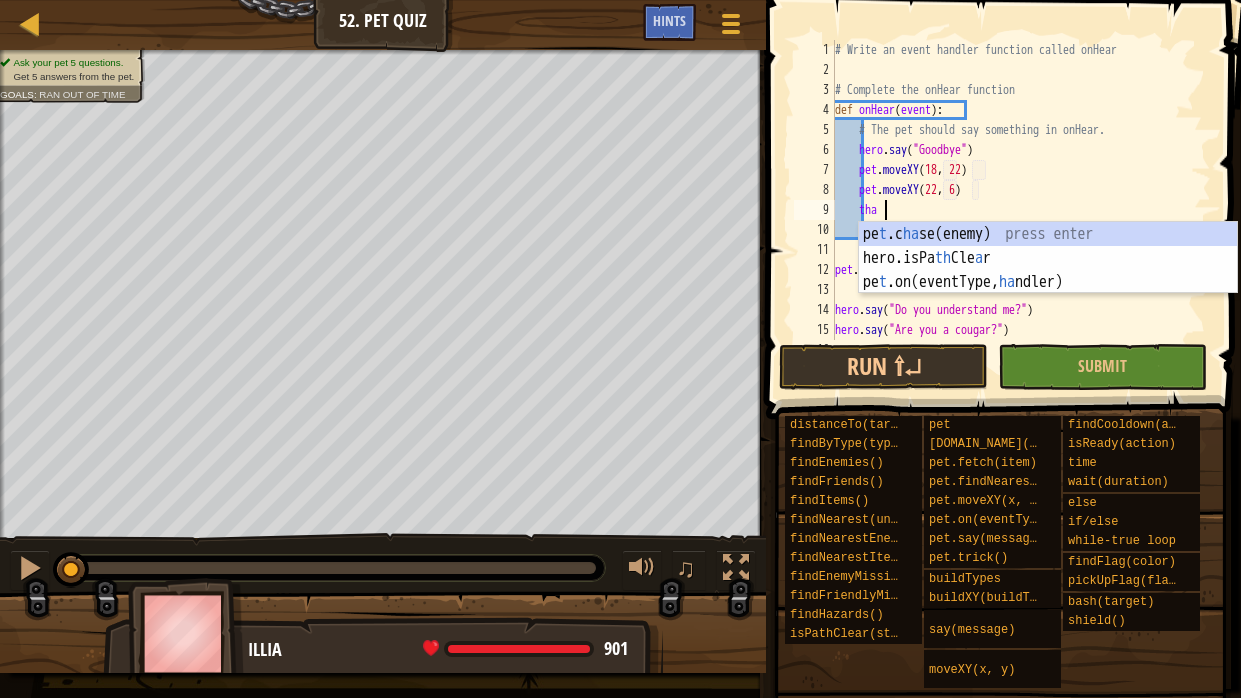 scroll, scrollTop: 9, scrollLeft: 3, axis: both 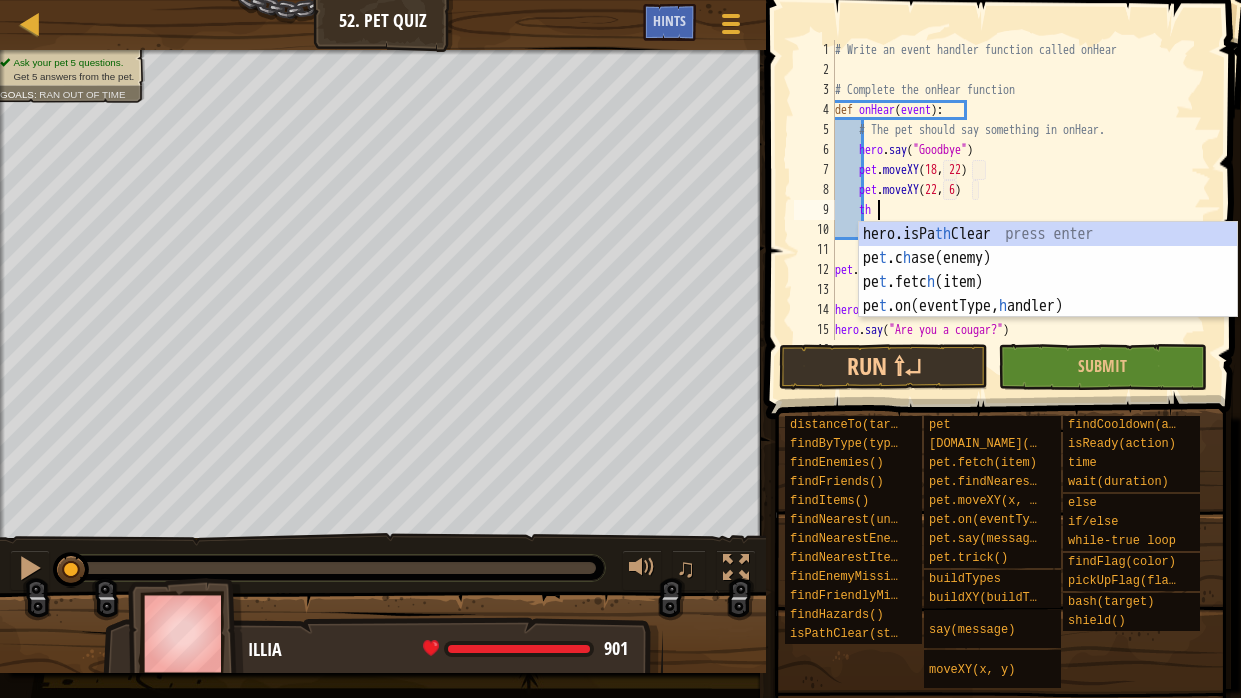 type on "t" 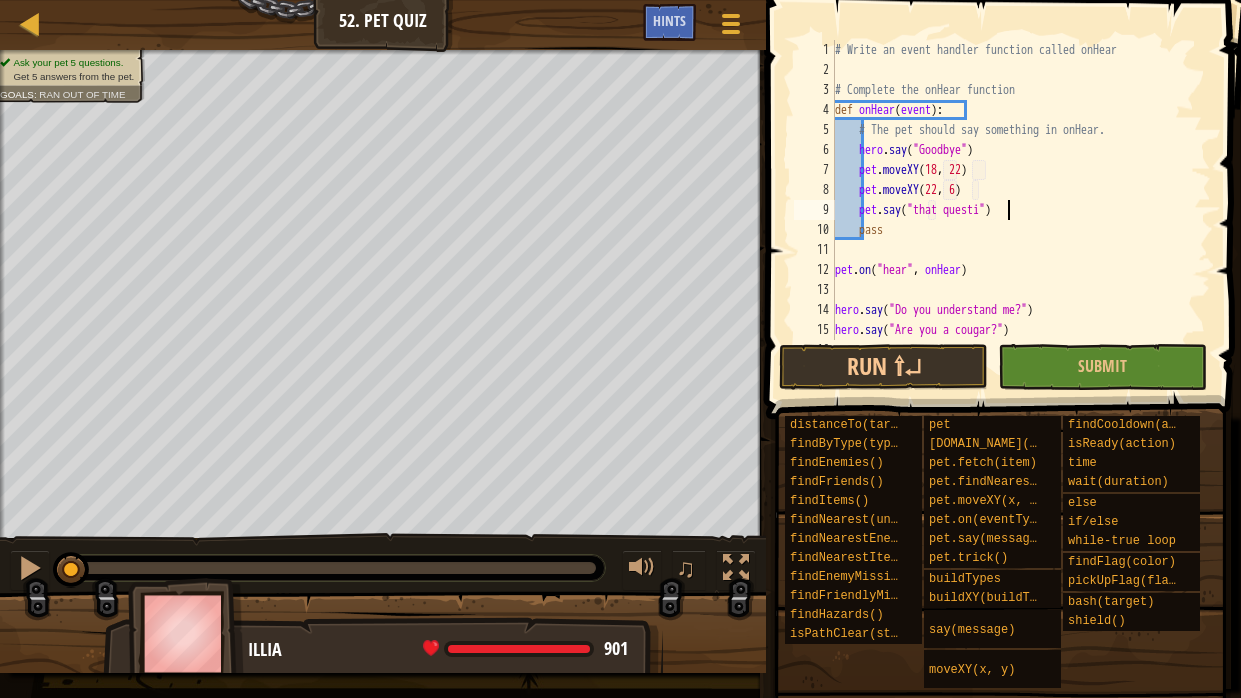 scroll, scrollTop: 9, scrollLeft: 15, axis: both 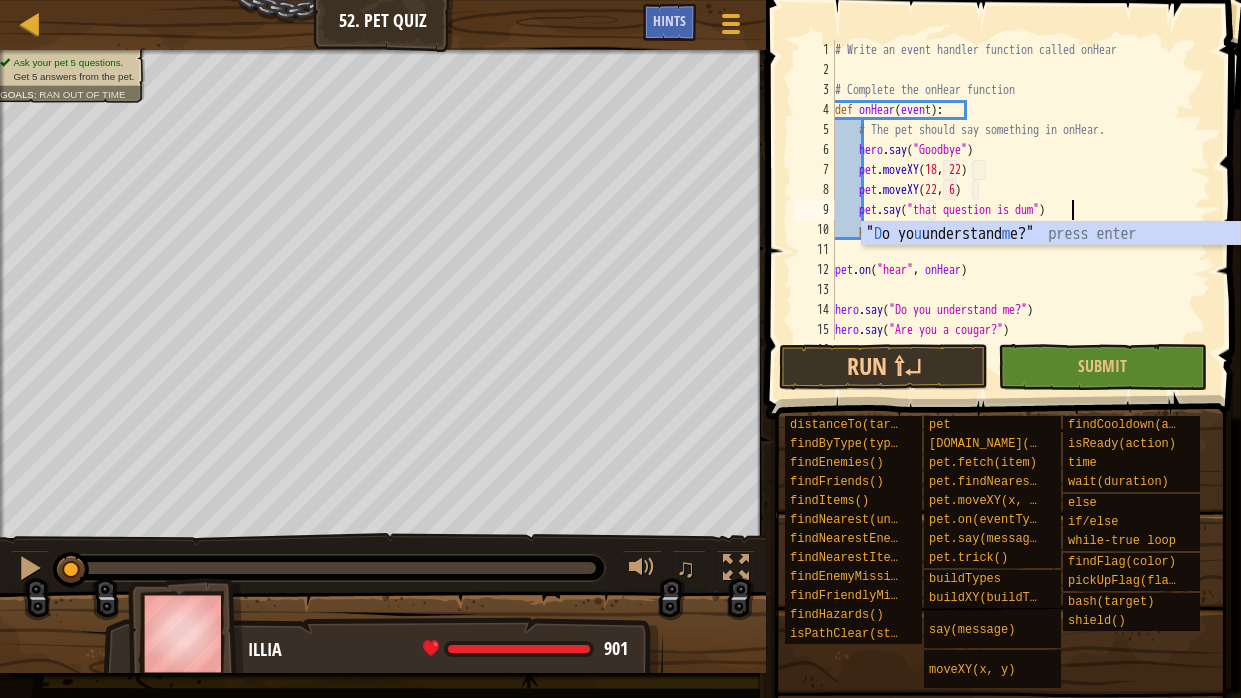 type on "pet.say("that question is dumb")" 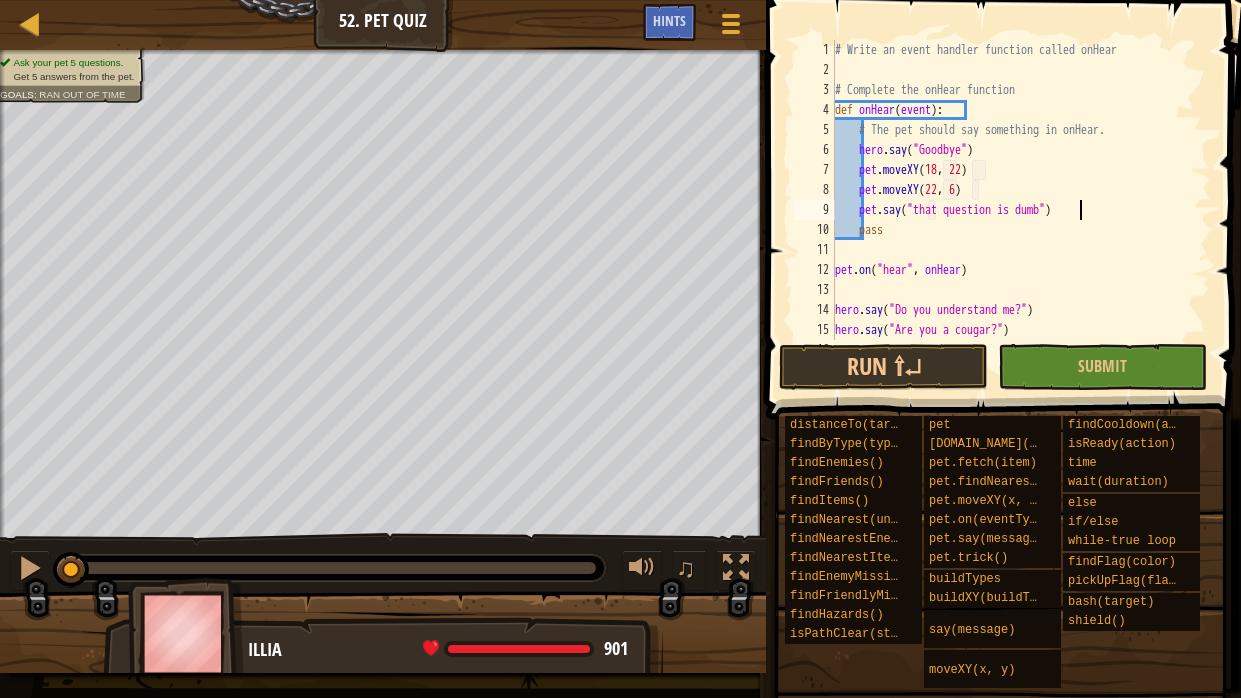 click on "# Write an event handler function called onHear # Complete the onHear function def   onHear ( event ) :      # The pet should say something in onHear.      hero . say ( "Goodbye" )      pet . moveXY ( 18 ,   22 )      pet . moveXY ( 22 ,   6 )      pet . say ( "that question is dumb" )      pass pet . on ( "hear" ,   onHear ) hero . say ( "Do you understand me?" ) hero . say ( "Are you a cougar?" ) hero . say ( "How old are you?" )" at bounding box center [1021, 210] 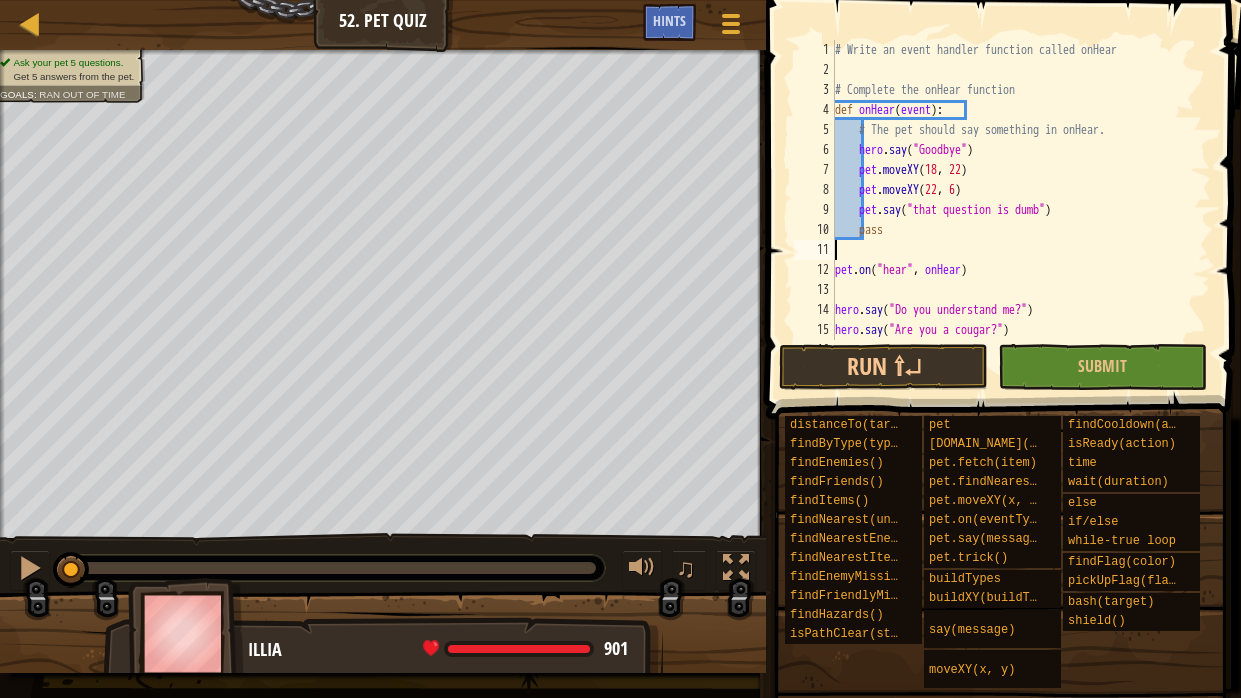 scroll, scrollTop: 9, scrollLeft: 0, axis: vertical 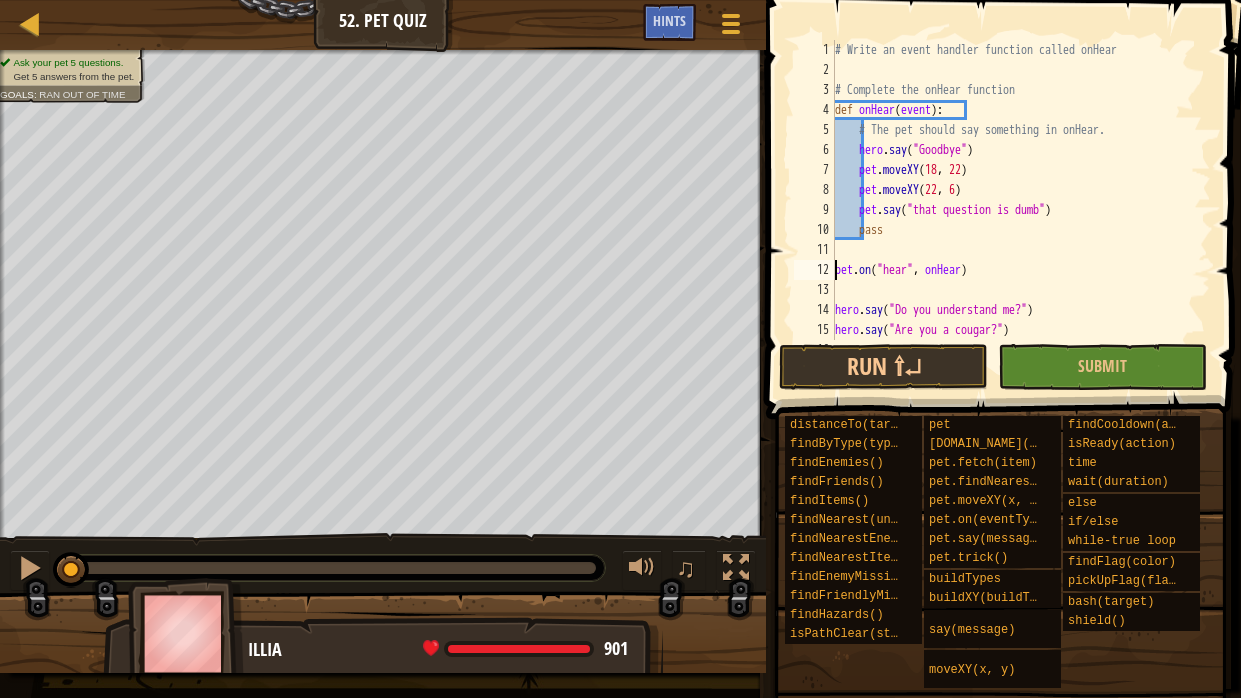 type on "pet.on("hear", onHear)" 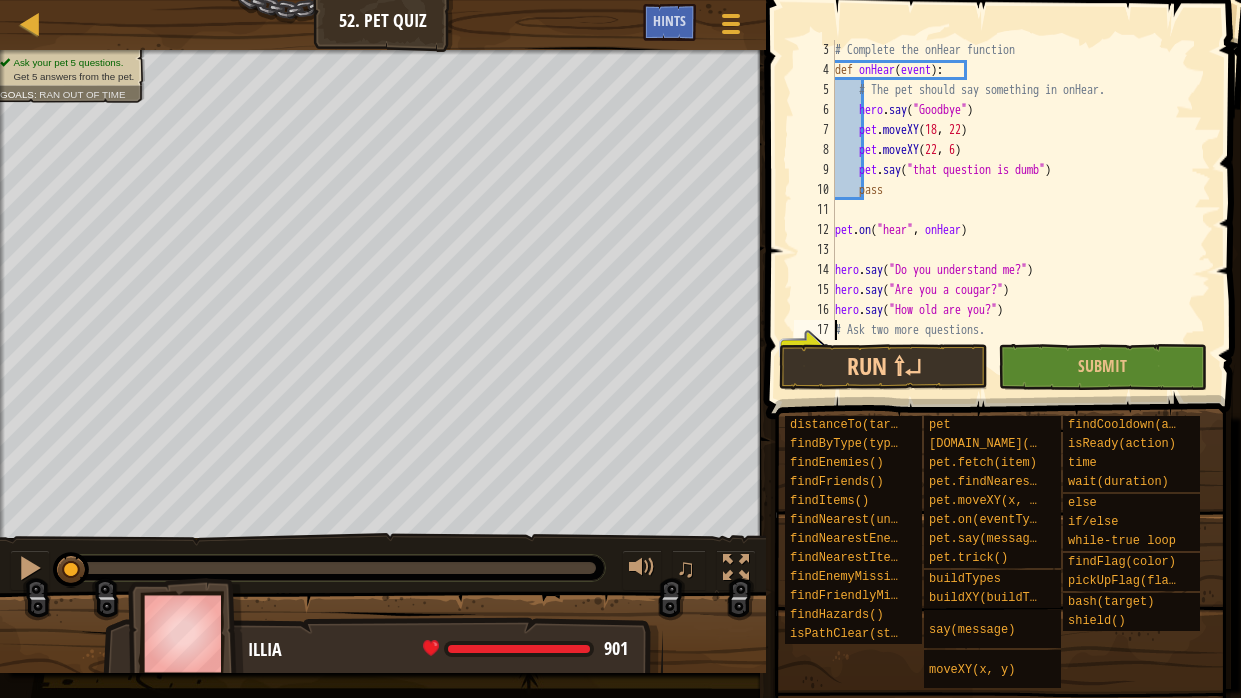 scroll, scrollTop: 59, scrollLeft: 0, axis: vertical 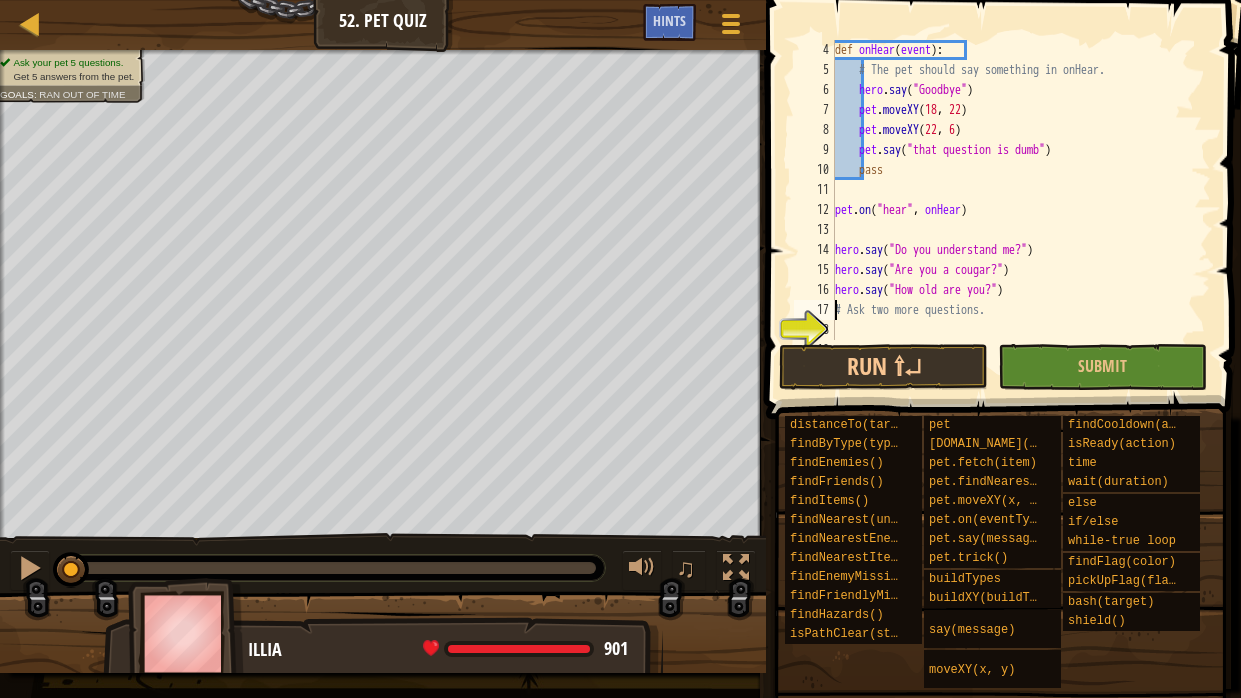 click on "def   onHear ( event ) :      # The pet should say something in onHear.      hero . say ( "Goodbye" )      pet . moveXY ( 18 ,   22 )      pet . moveXY ( 22 ,   6 )      pet . say ( "that question is dumb" )      pass pet . on ( "hear" ,   onHear ) hero . say ( "Do you understand me?" ) hero . say ( "Are you a cougar?" ) hero . say ( "How old are you?" ) # Ask two more questions." at bounding box center [1021, 210] 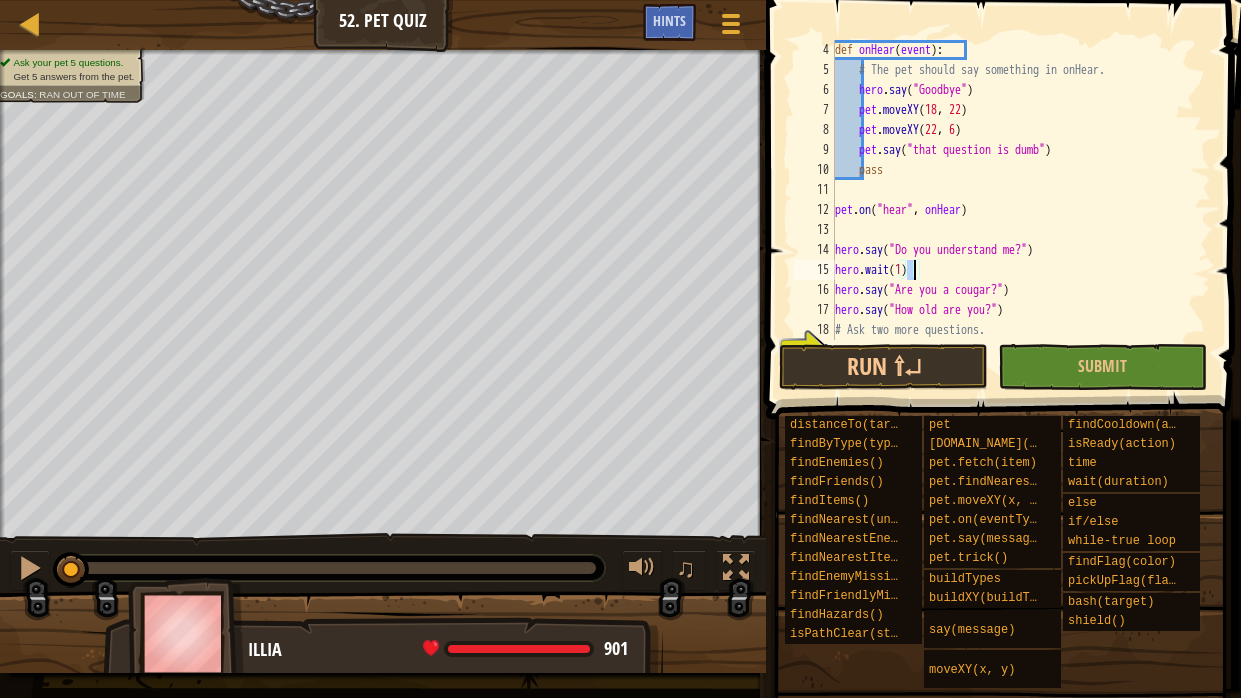 scroll, scrollTop: 9, scrollLeft: 5, axis: both 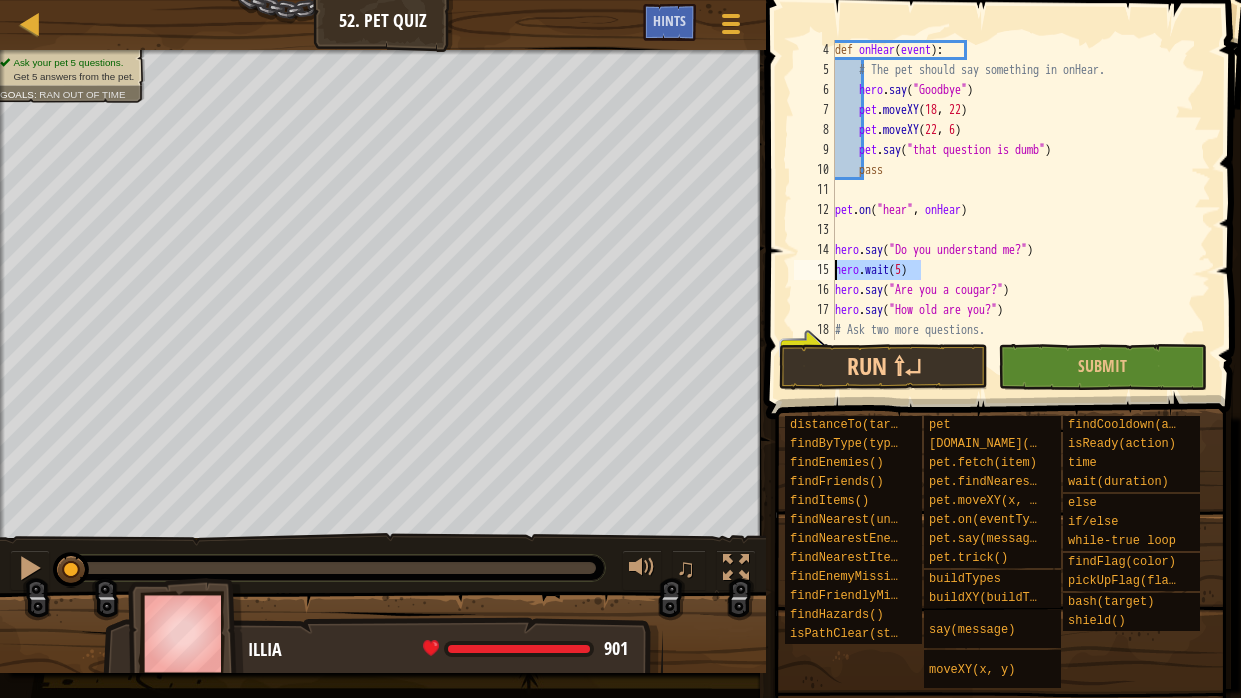drag, startPoint x: 1009, startPoint y: 263, endPoint x: 832, endPoint y: 263, distance: 177 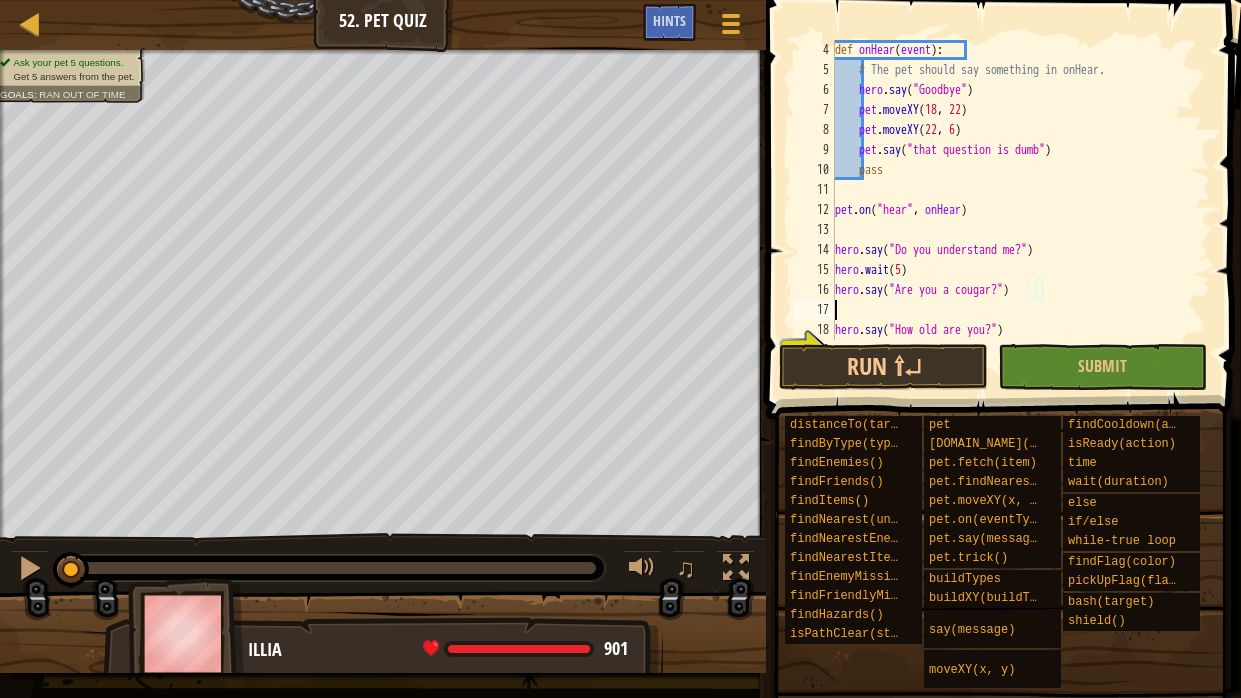 scroll, scrollTop: 9, scrollLeft: 0, axis: vertical 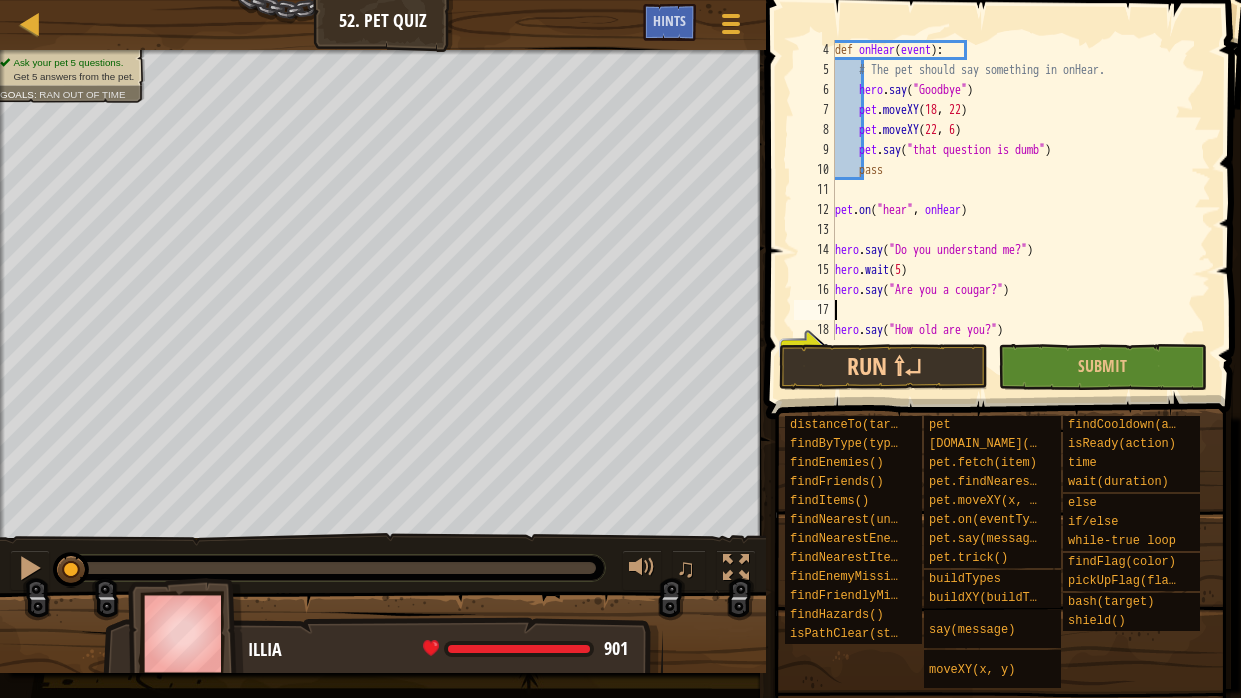 paste on "hero.wait(5)" 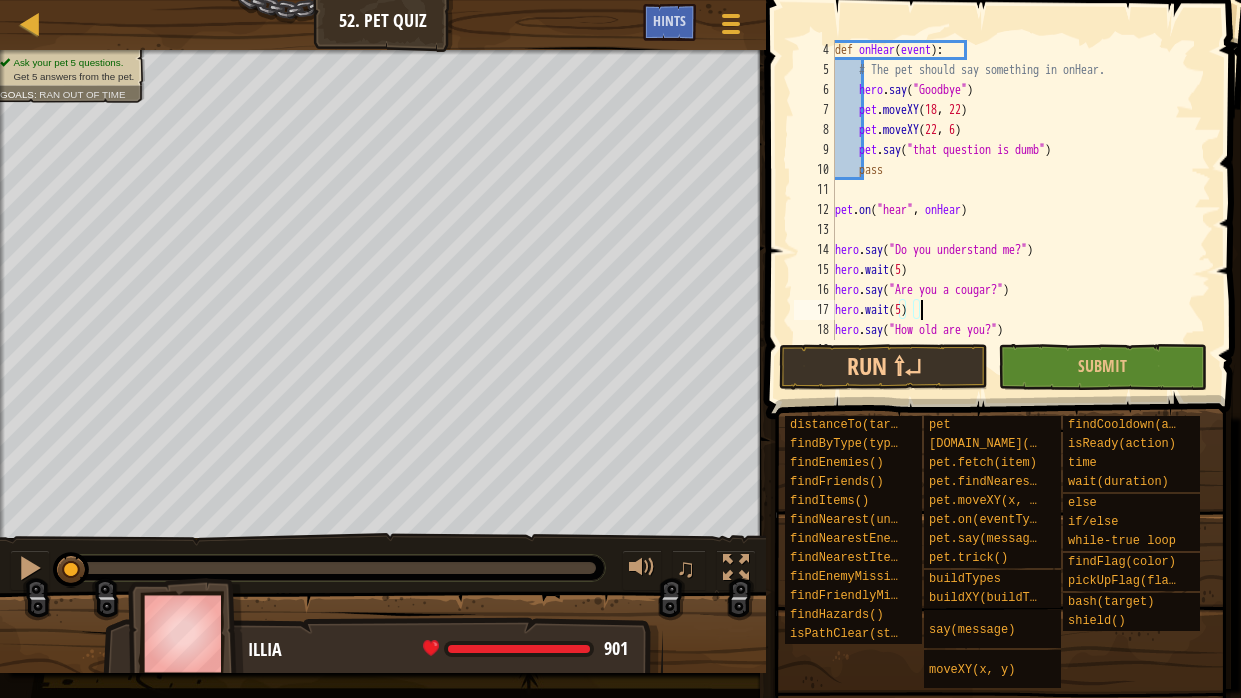 click on "def   onHear ( event ) :      # The pet should say something in onHear.      hero . say ( "Goodbye" )      pet . moveXY ( 18 ,   22 )      pet . moveXY ( 22 ,   6 )      pet . say ( "that question is dumb" )      pass pet . on ( "hear" ,   onHear ) hero . say ( "Do you understand me?" ) hero . wait ( 5 ) hero . say ( "Are you a cougar?" ) hero . wait ( 5 ) hero . say ( "How old are you?" ) # Ask two more questions." at bounding box center (1021, 210) 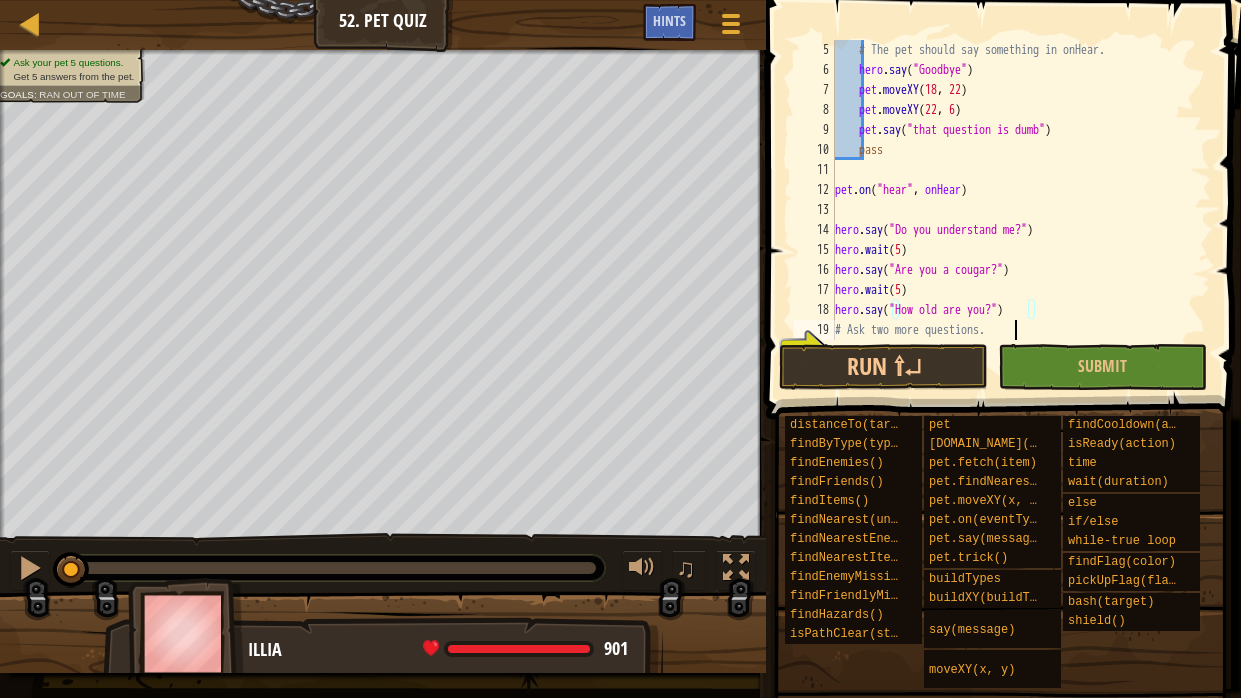 scroll, scrollTop: 79, scrollLeft: 0, axis: vertical 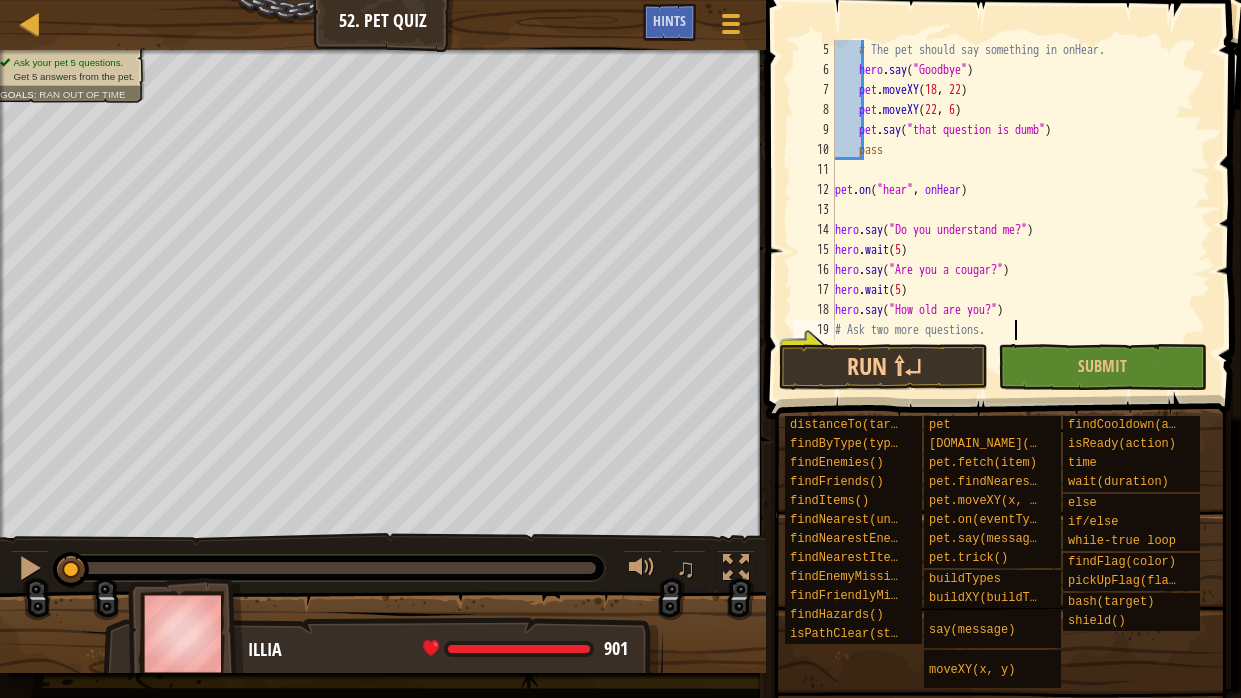 type on "hero.say("How old are you?")" 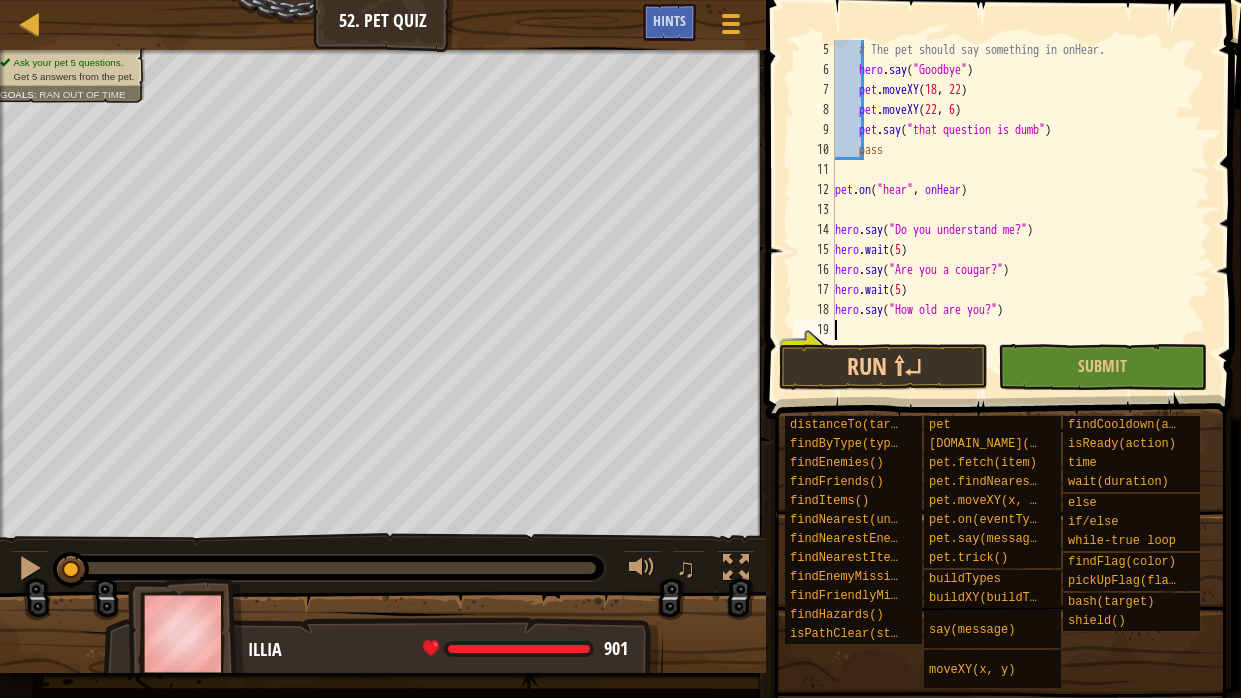 paste on "hero.wait(5)" 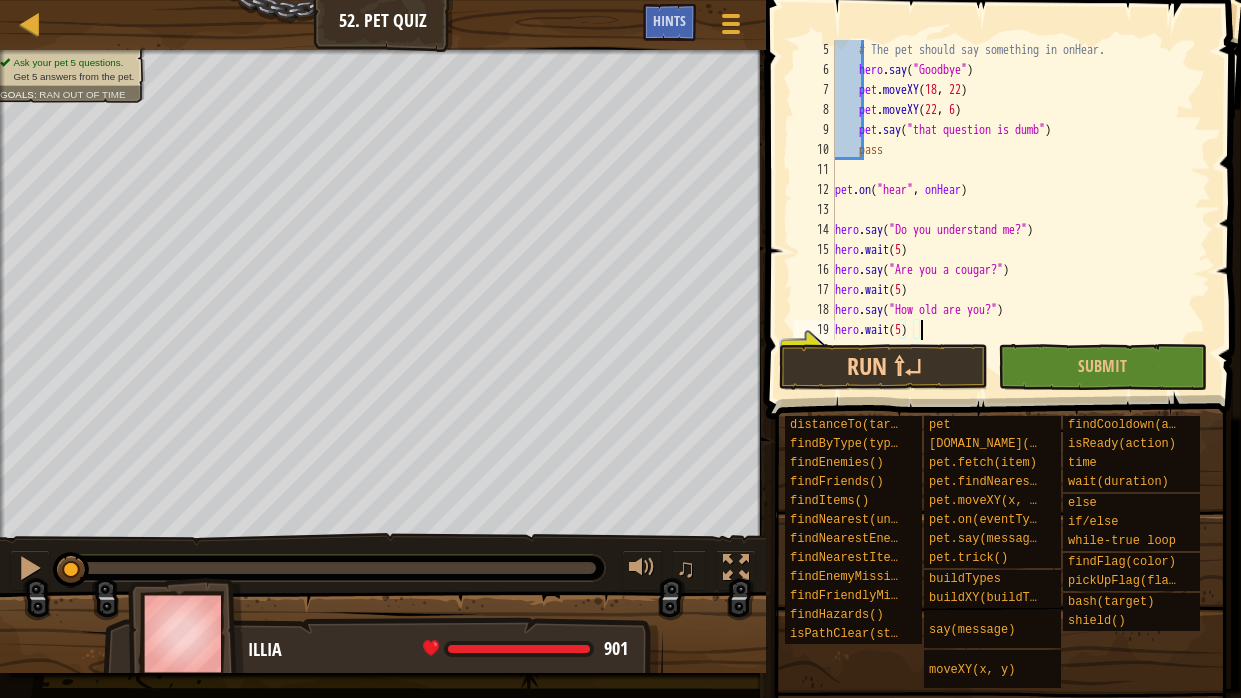 type on "# Ask two more questions." 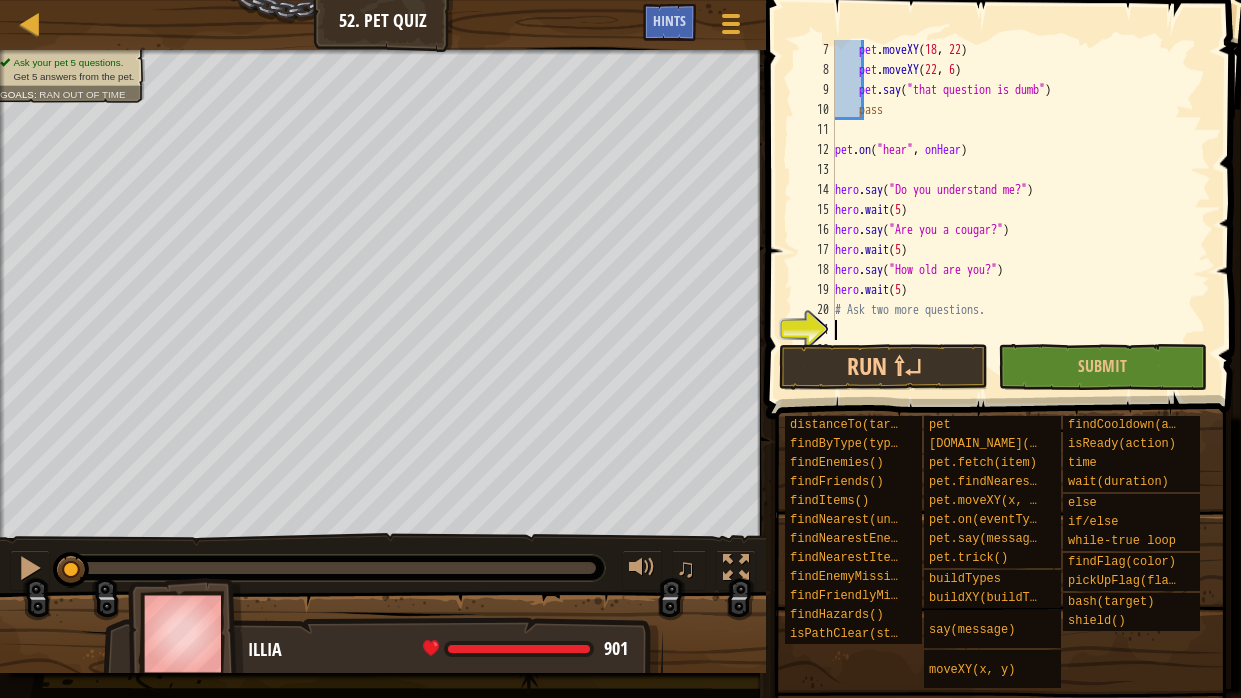 scroll, scrollTop: 119, scrollLeft: 0, axis: vertical 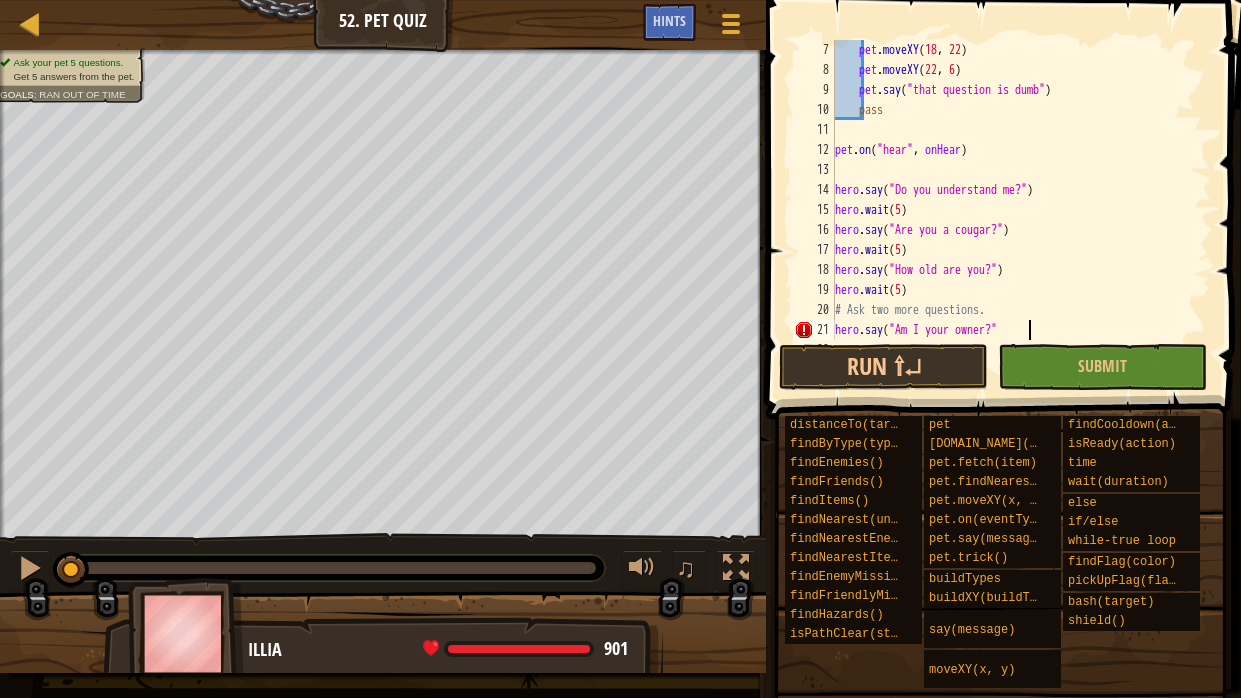 type on "hero.say("Am I your owner?")" 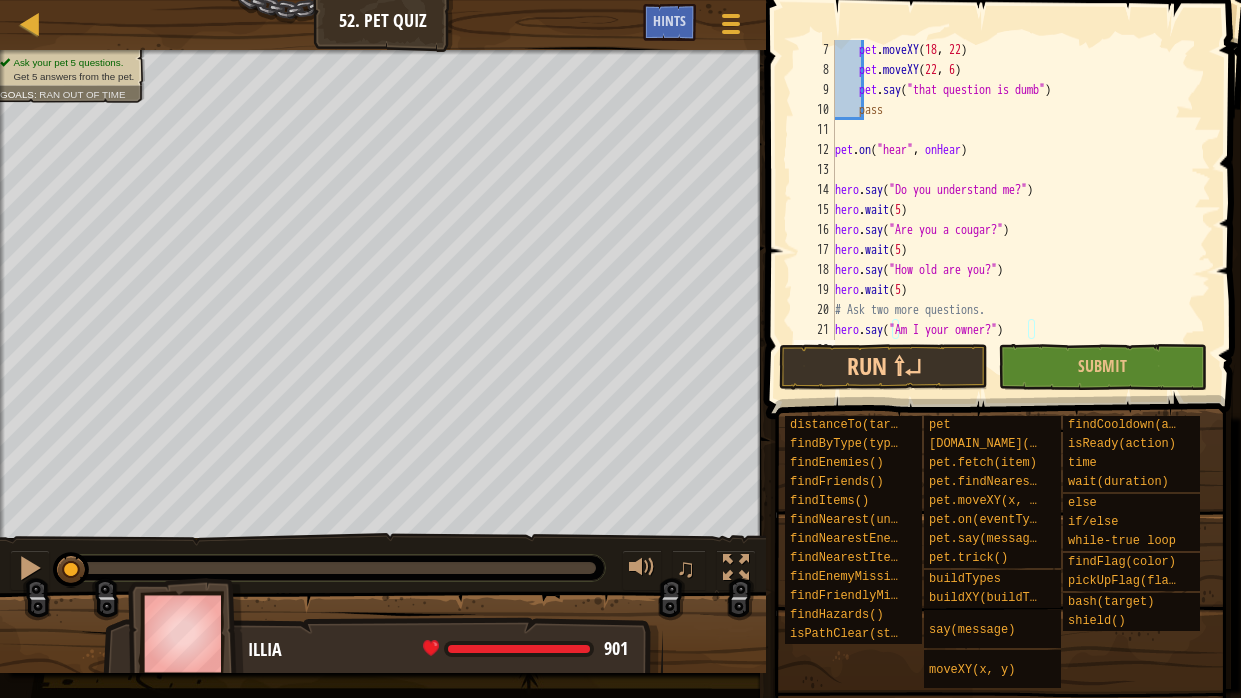 scroll, scrollTop: 9, scrollLeft: 0, axis: vertical 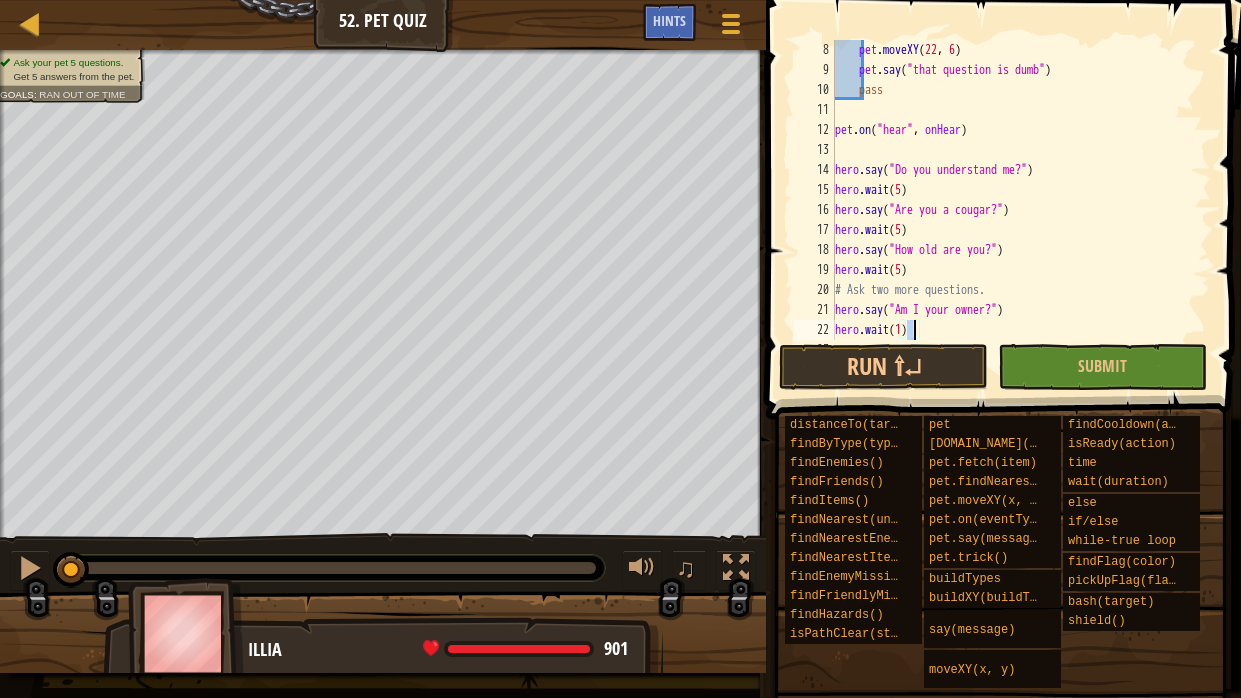 type on "hero.wait(5)" 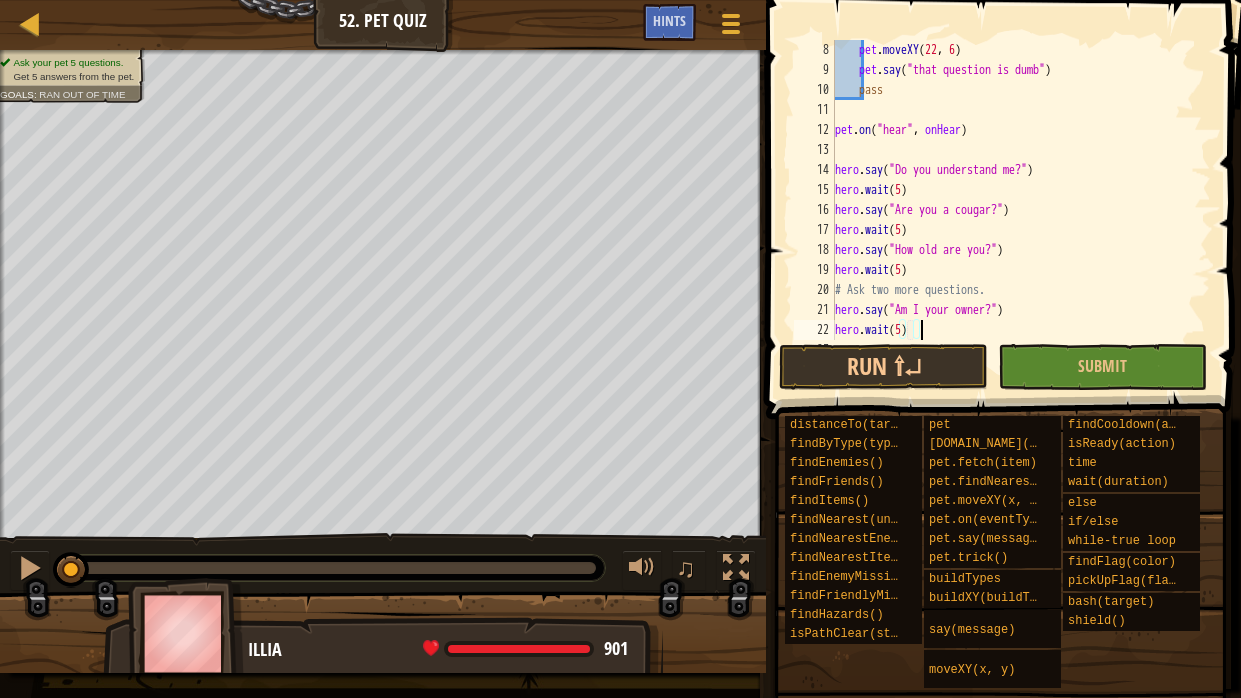 scroll, scrollTop: 9, scrollLeft: 0, axis: vertical 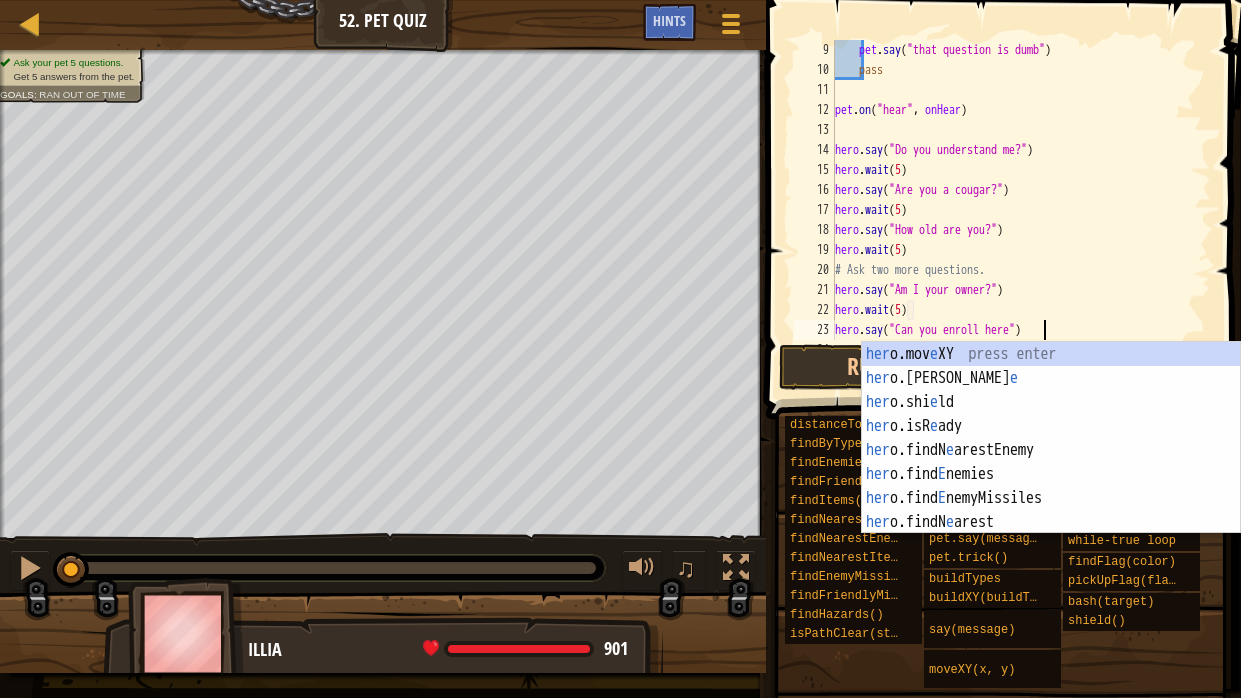 type on "hero.say("Can you enroll here?")" 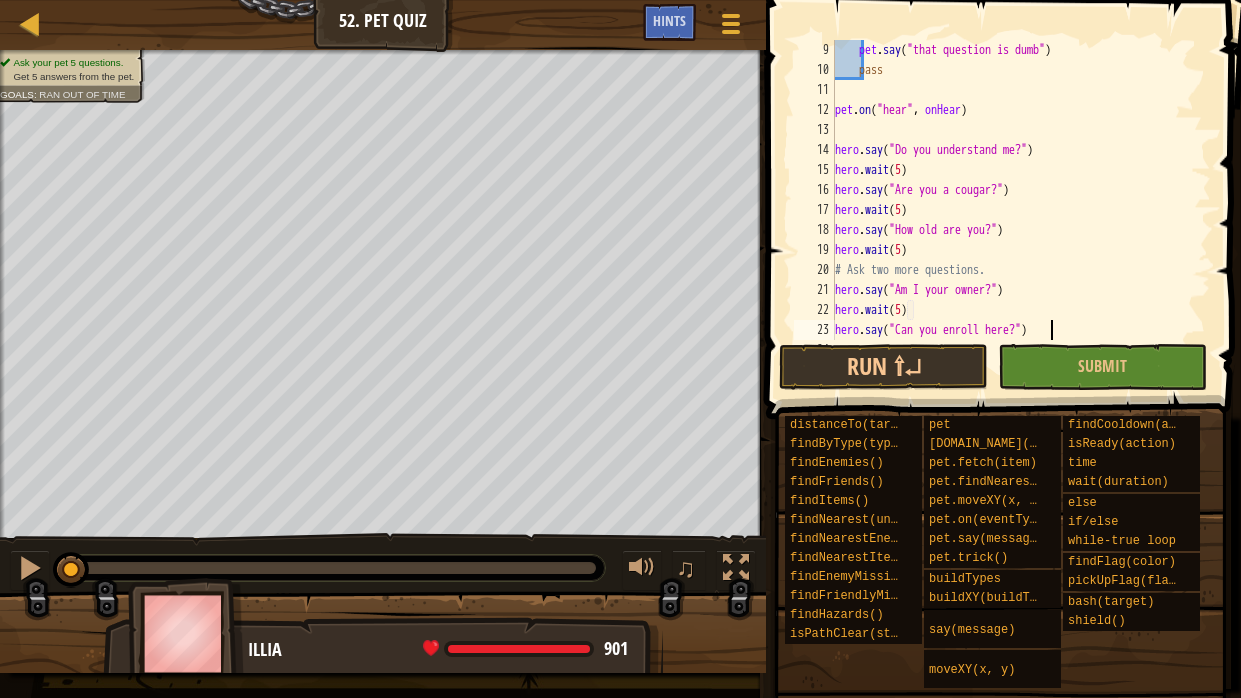 scroll, scrollTop: 9, scrollLeft: 17, axis: both 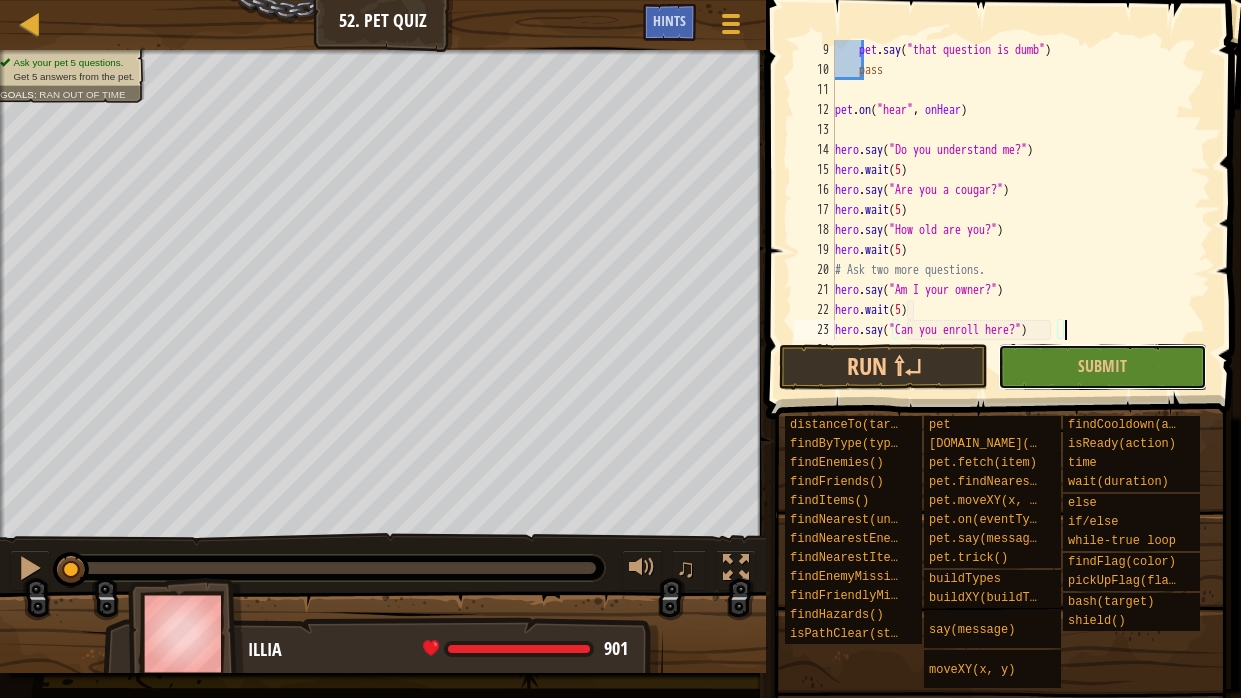 click on "Submit" at bounding box center (1102, 366) 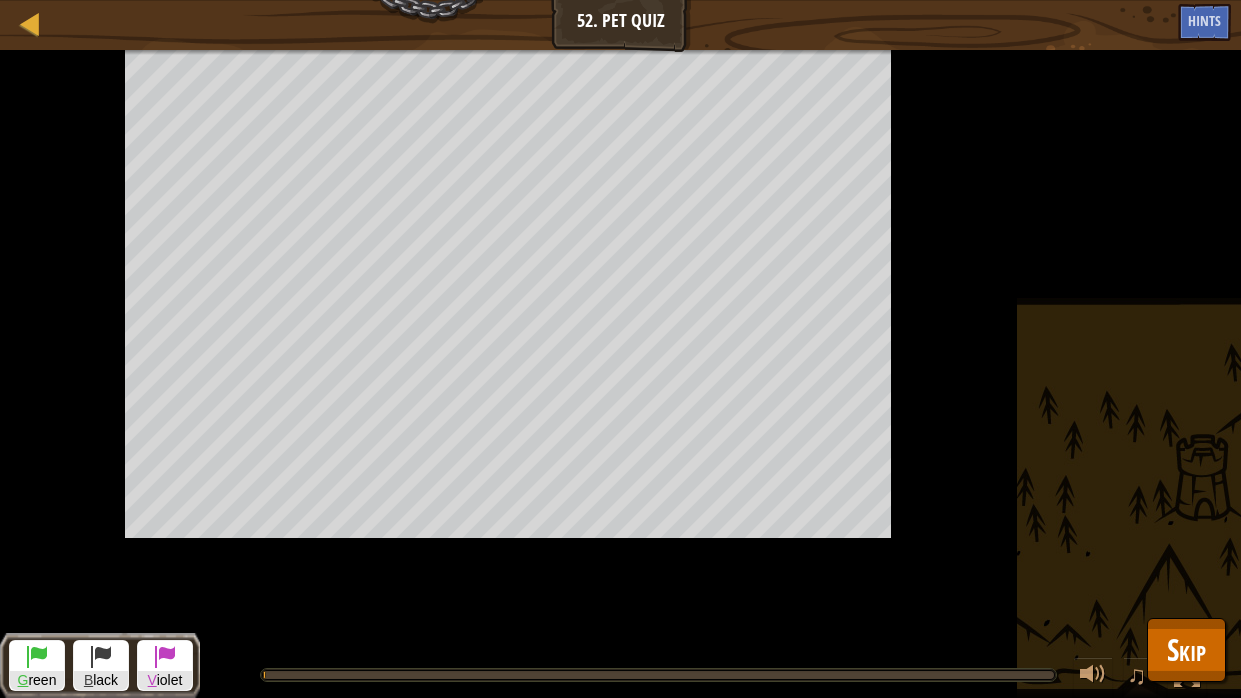 click on "Ask your pet 5 questions. Get 5 answers from the pet. Goals : Running... G reen B lack V iolet ♫ Illia 901 x: 13 y: 9 No target action: say slamRange: 10m" at bounding box center [620, 374] 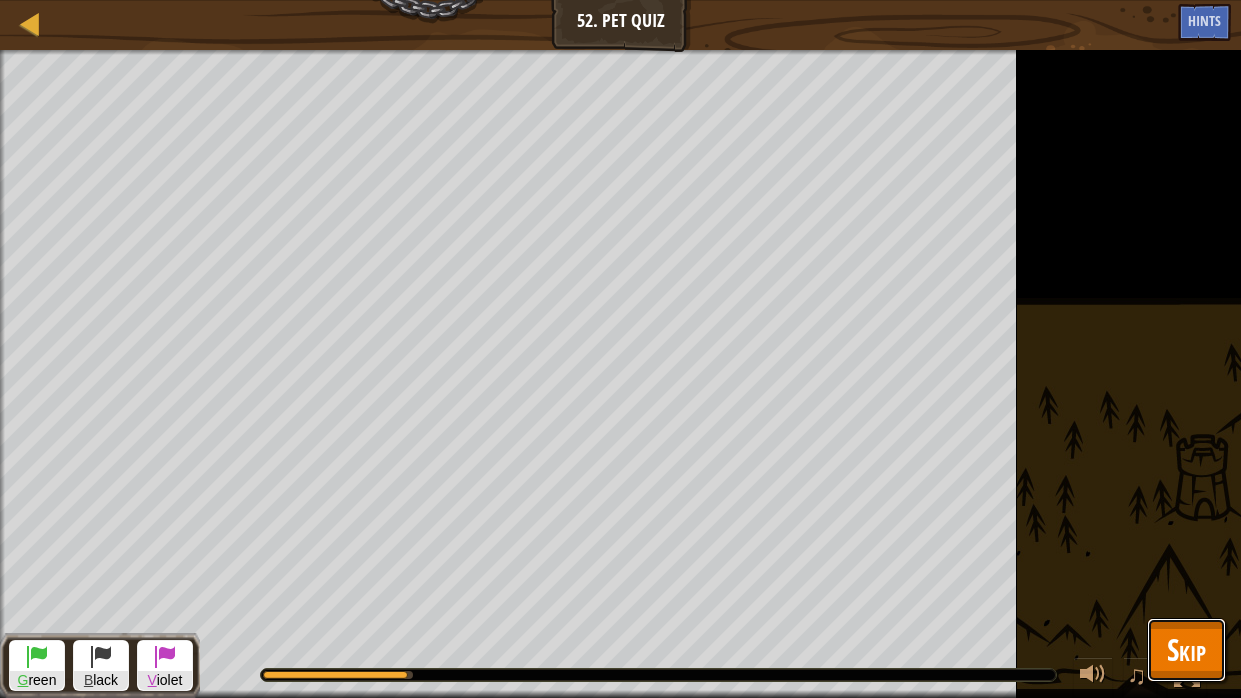 click on "Skip" at bounding box center [1186, 649] 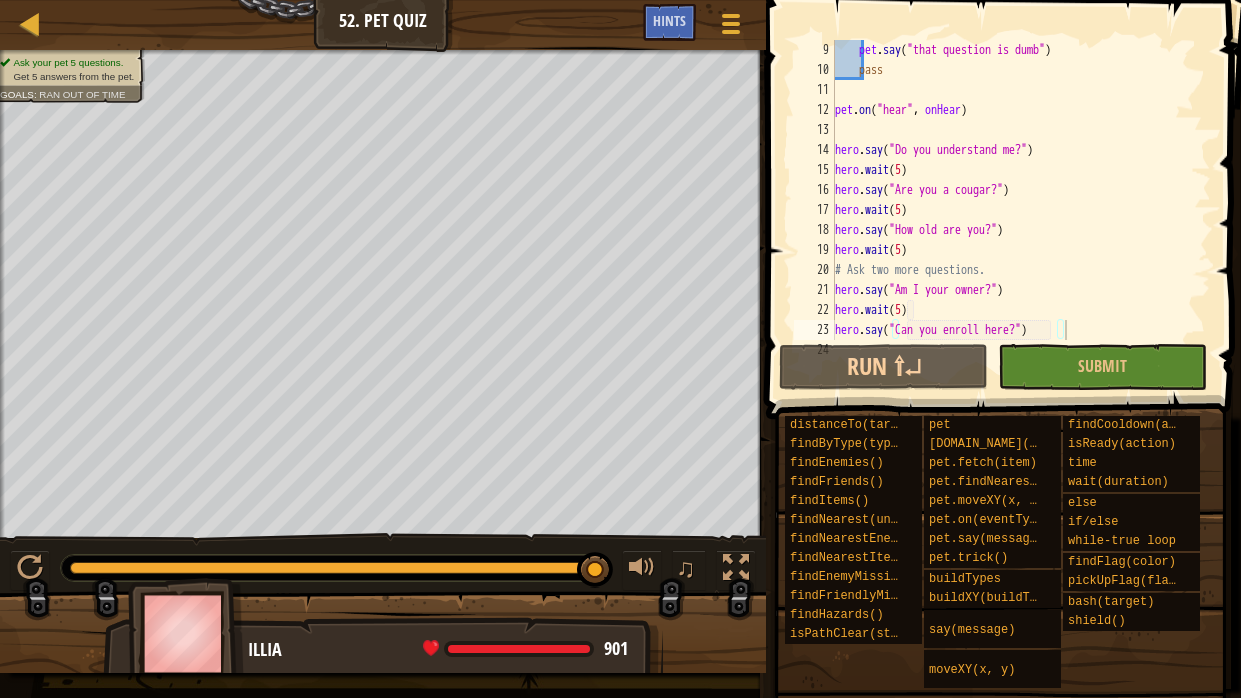 click on "pet . say ( "that question is dumb" )      pass pet . on ( "hear" ,   onHear ) hero . say ( "Do you understand me?" ) hero . wait ( 5 ) hero . say ( "Are you a cougar?" ) hero . wait ( 5 ) hero . say ( "How old are you?" ) hero . wait ( 5 ) # Ask two more questions. hero . say ( "Am I your owner?" ) hero . wait ( 5 ) hero . say ( "Can you enroll here?" )" at bounding box center [1021, 210] 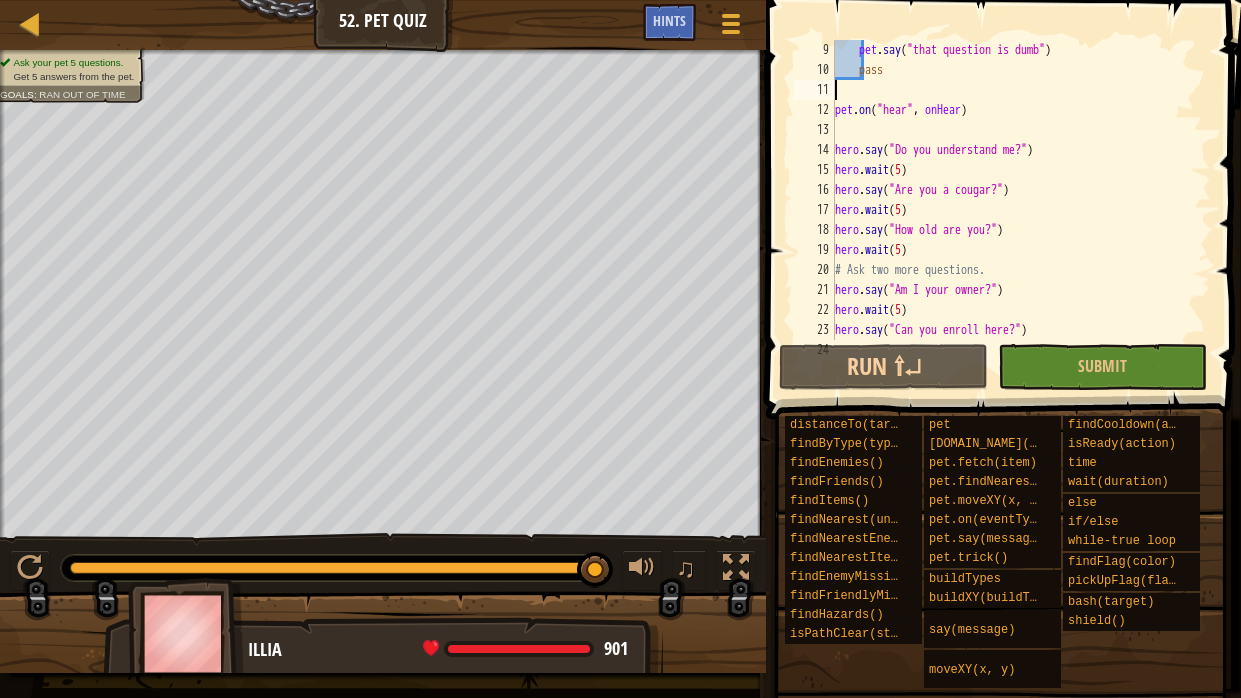 scroll, scrollTop: 9, scrollLeft: 0, axis: vertical 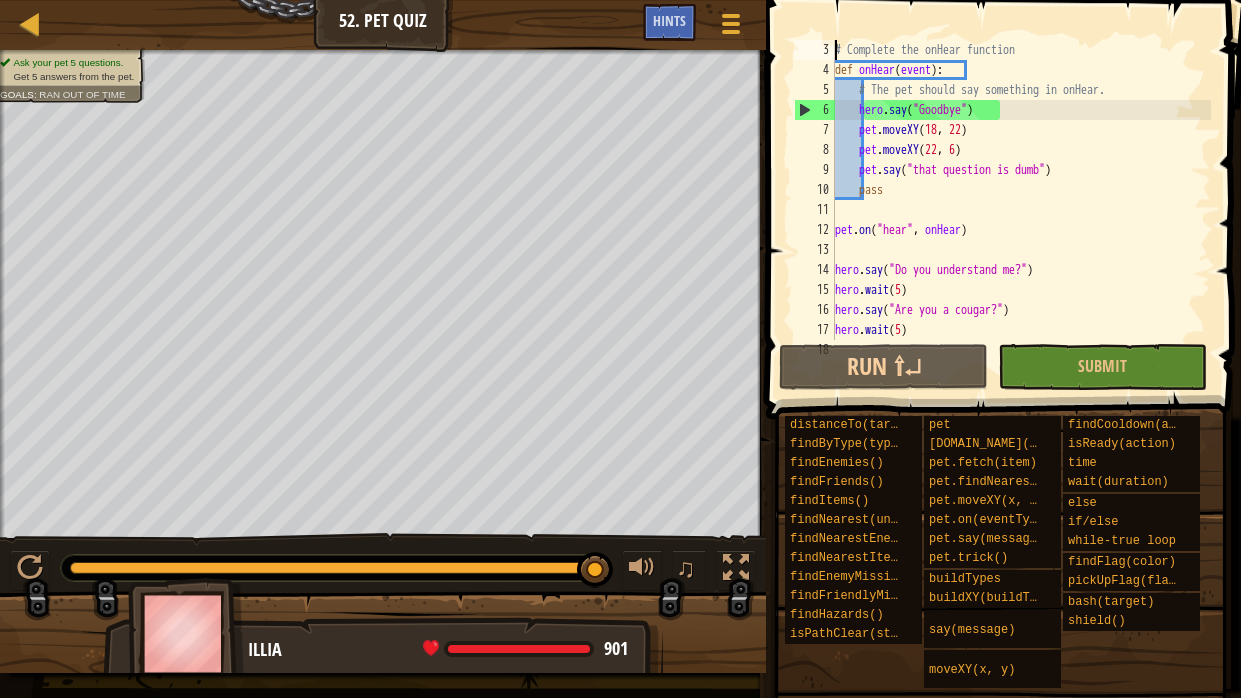 click on "# Complete the onHear function def   onHear ( event ) :      # The pet should say something in onHear.      hero . say ( "Goodbye" )      pet . moveXY ( 18 ,   22 )      pet . moveXY ( 22 ,   6 )      pet . say ( "that question is dumb" )      pass pet . on ( "hear" ,   onHear ) hero . say ( "Do you understand me?" ) hero . wait ( 5 ) hero . say ( "Are you a cougar?" ) hero . wait ( 5 ) hero . say ( "How old are you?" )" at bounding box center [1021, 210] 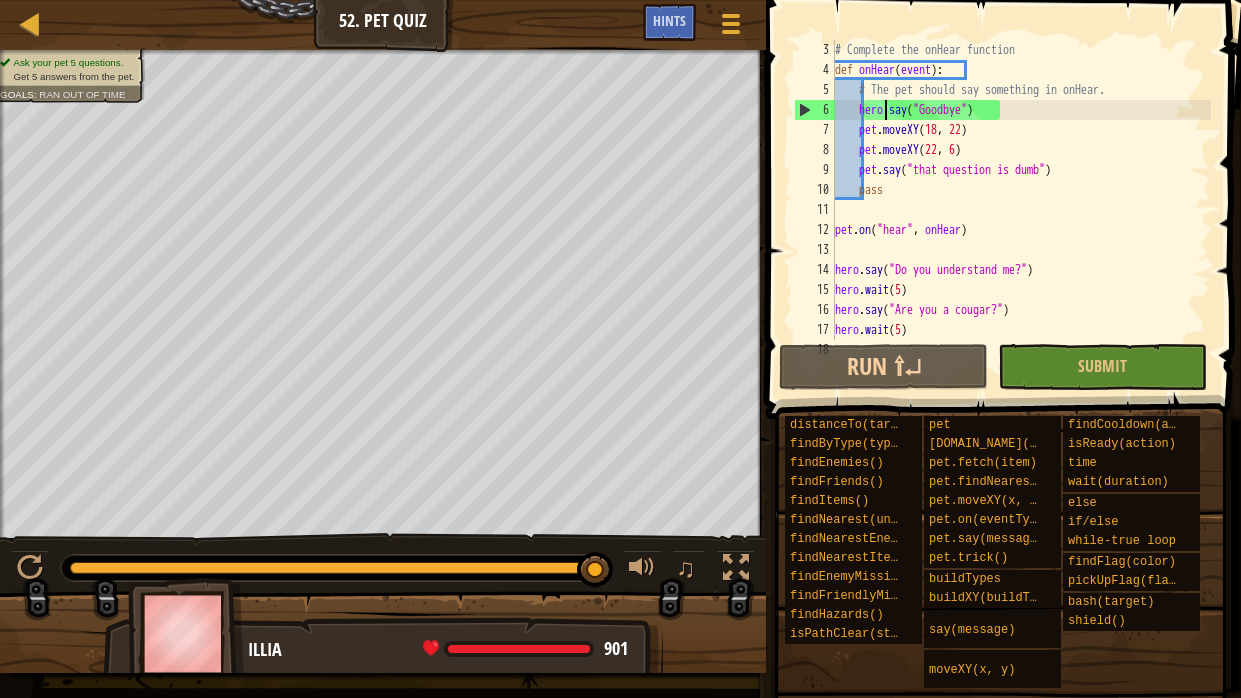 click on "# Complete the onHear function def   onHear ( event ) :      # The pet should say something in onHear.      hero . say ( "Goodbye" )      pet . moveXY ( 18 ,   22 )      pet . moveXY ( 22 ,   6 )      pet . say ( "that question is dumb" )      pass pet . on ( "hear" ,   onHear ) hero . say ( "Do you understand me?" ) hero . wait ( 5 ) hero . say ( "Are you a cougar?" ) hero . wait ( 5 ) hero . say ( "How old are you?" )" at bounding box center (1021, 210) 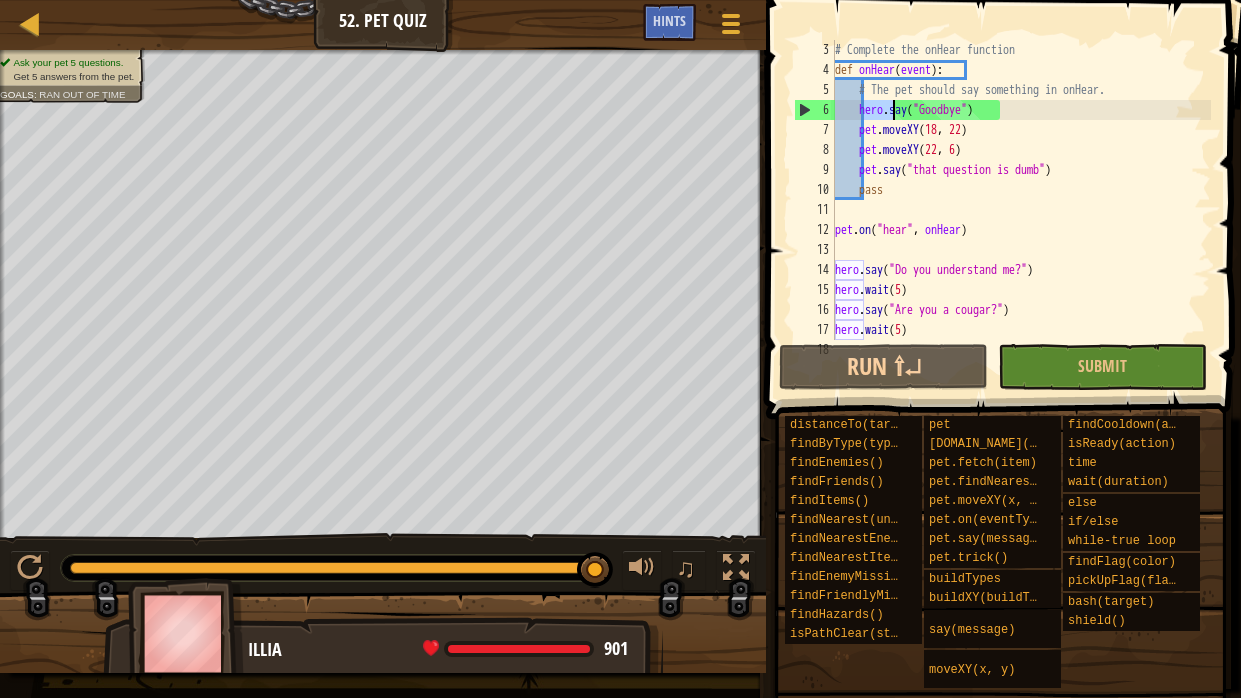 scroll, scrollTop: 9, scrollLeft: 3, axis: both 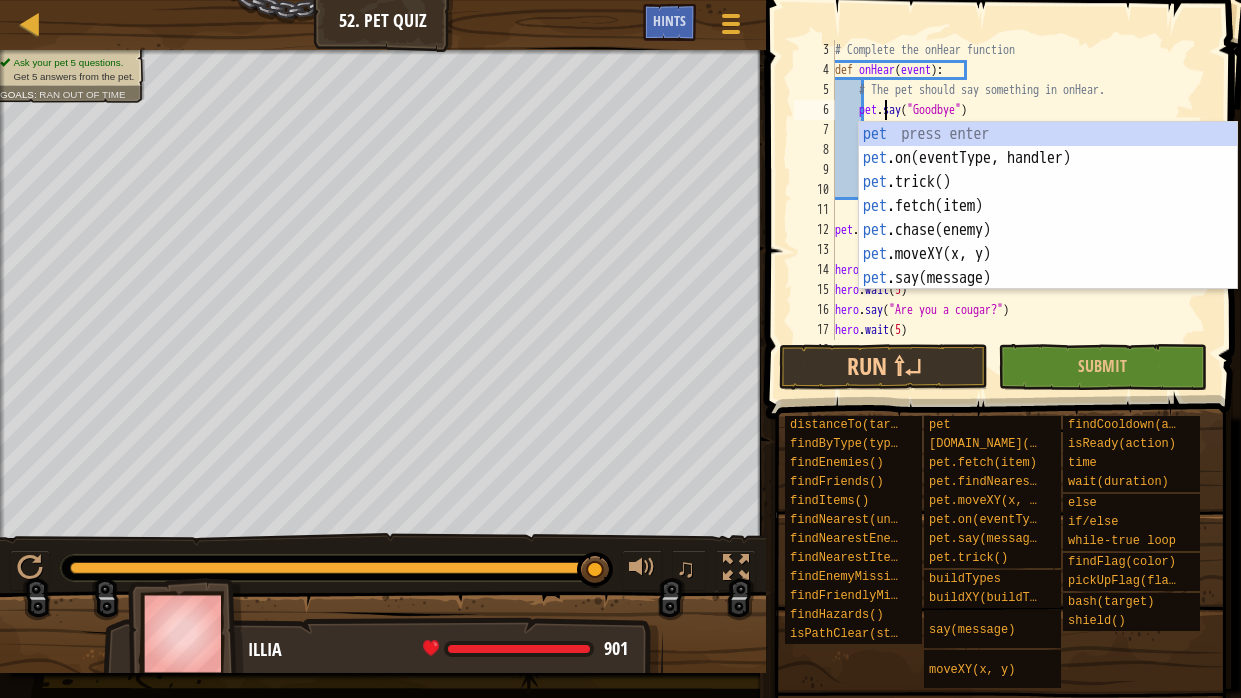 click on "# Complete the onHear function def   onHear ( event ) :      # The pet should say something in onHear.      pet . say ( "Goodbye" )      pet . moveXY ( 18 ,   22 )      pet . moveXY ( 22 ,   6 )      pet . say ( "that question is dumb" )      pass pet . on ( "hear" ,   onHear ) hero . say ( "Do you understand me?" ) hero . wait ( 5 ) hero . say ( "Are you a cougar?" ) hero . wait ( 5 ) hero . say ( "How old are you?" )" at bounding box center (1021, 210) 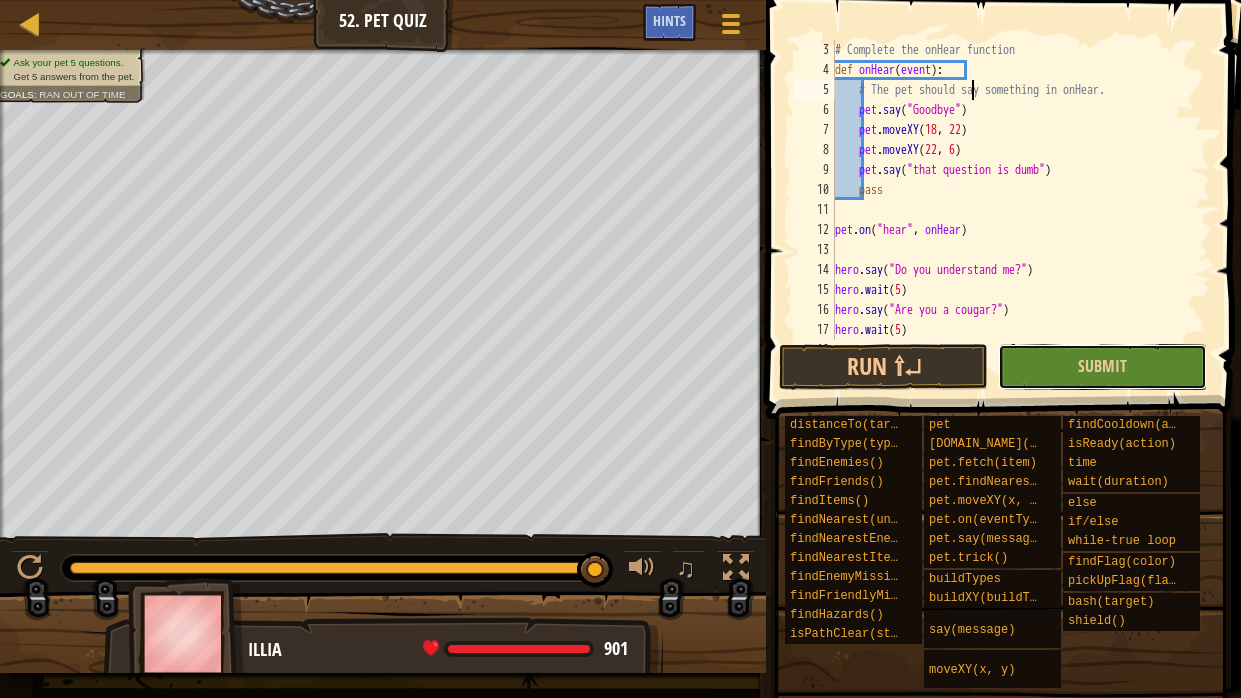 click on "Submit" at bounding box center (1102, 367) 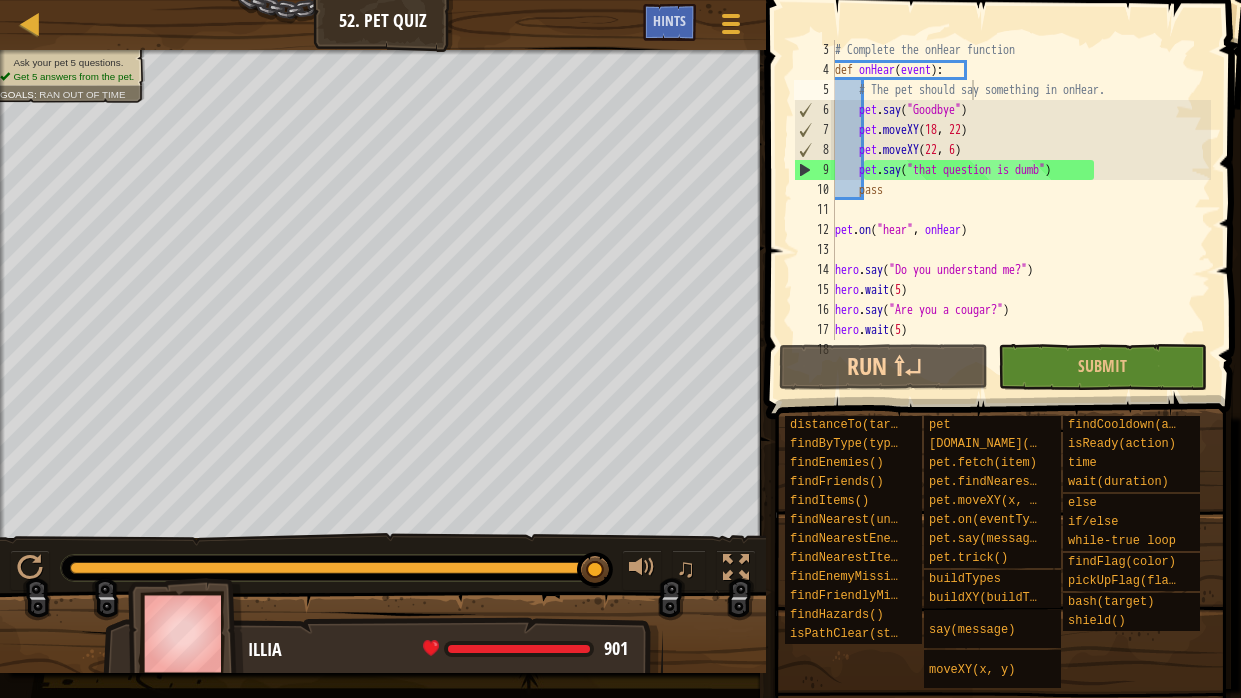 click on "# Complete the onHear function def   onHear ( event ) :      # The pet should say something in onHear.      pet . say ( "Goodbye" )      pet . moveXY ( 18 ,   22 )      pet . moveXY ( 22 ,   6 )      pet . say ( "that question is dumb" )      pass pet . on ( "hear" ,   onHear ) hero . say ( "Do you understand me?" ) hero . wait ( 5 ) hero . say ( "Are you a cougar?" ) hero . wait ( 5 ) hero . say ( "How old are you?" )" at bounding box center [1021, 210] 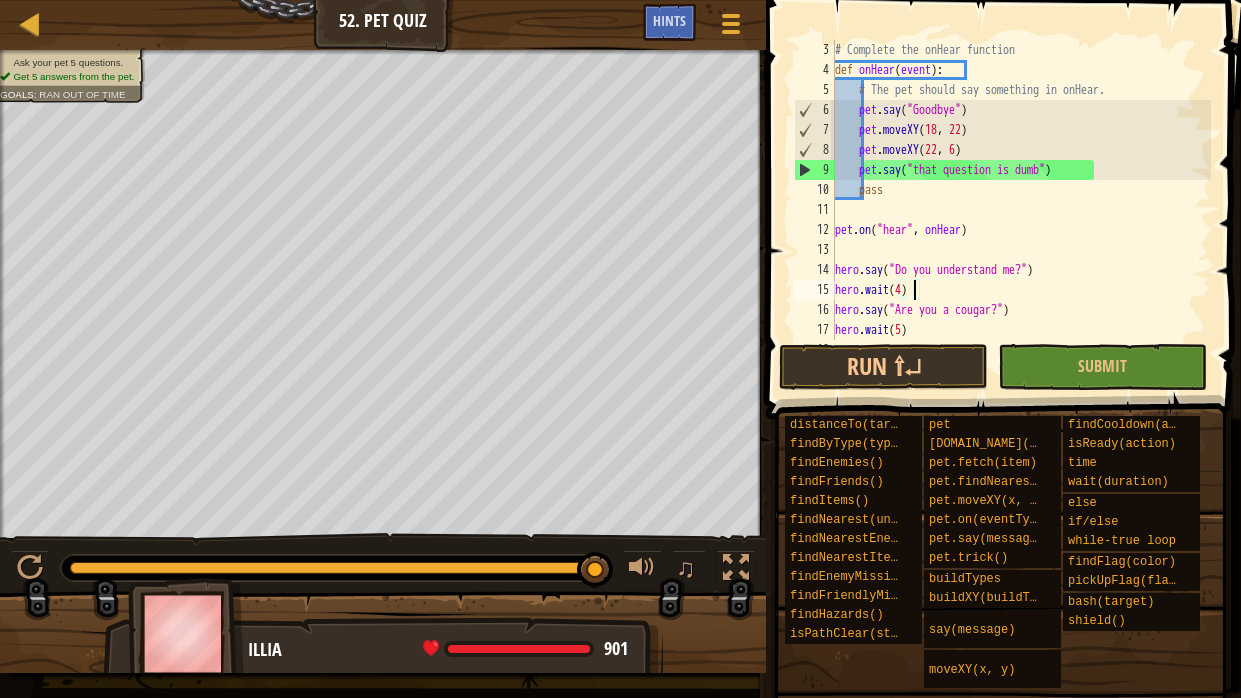 scroll, scrollTop: 9, scrollLeft: 5, axis: both 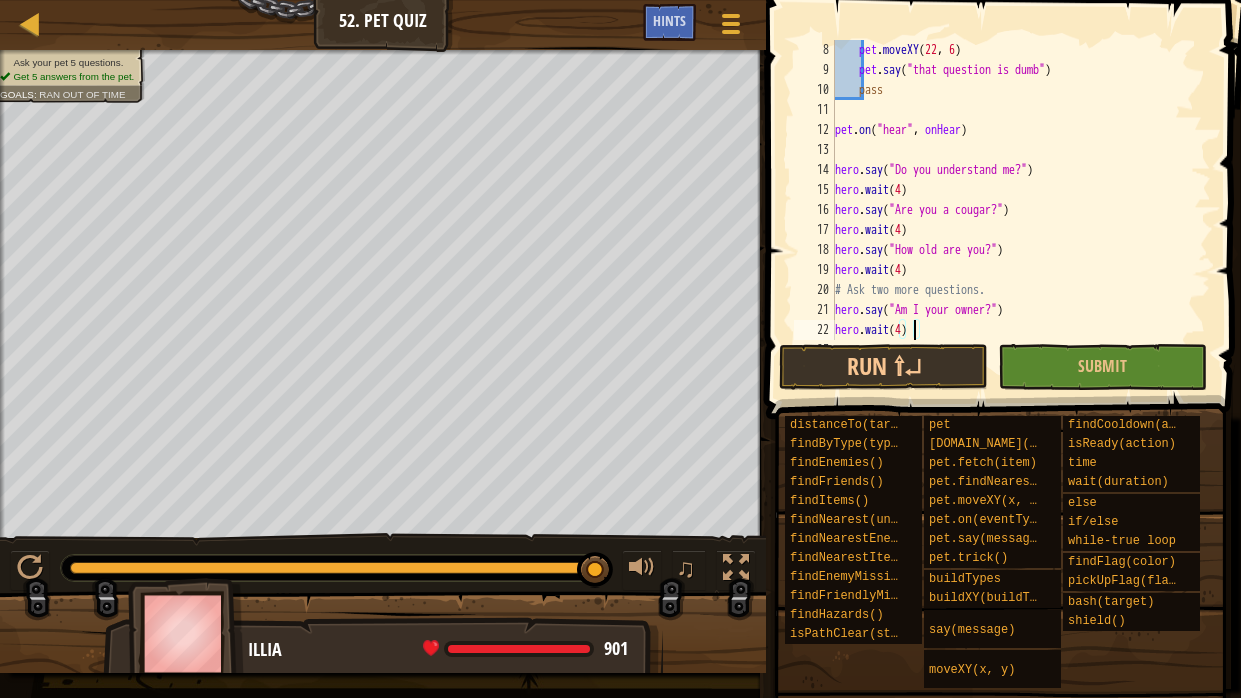 type on "hero.say("Can you enroll here?")" 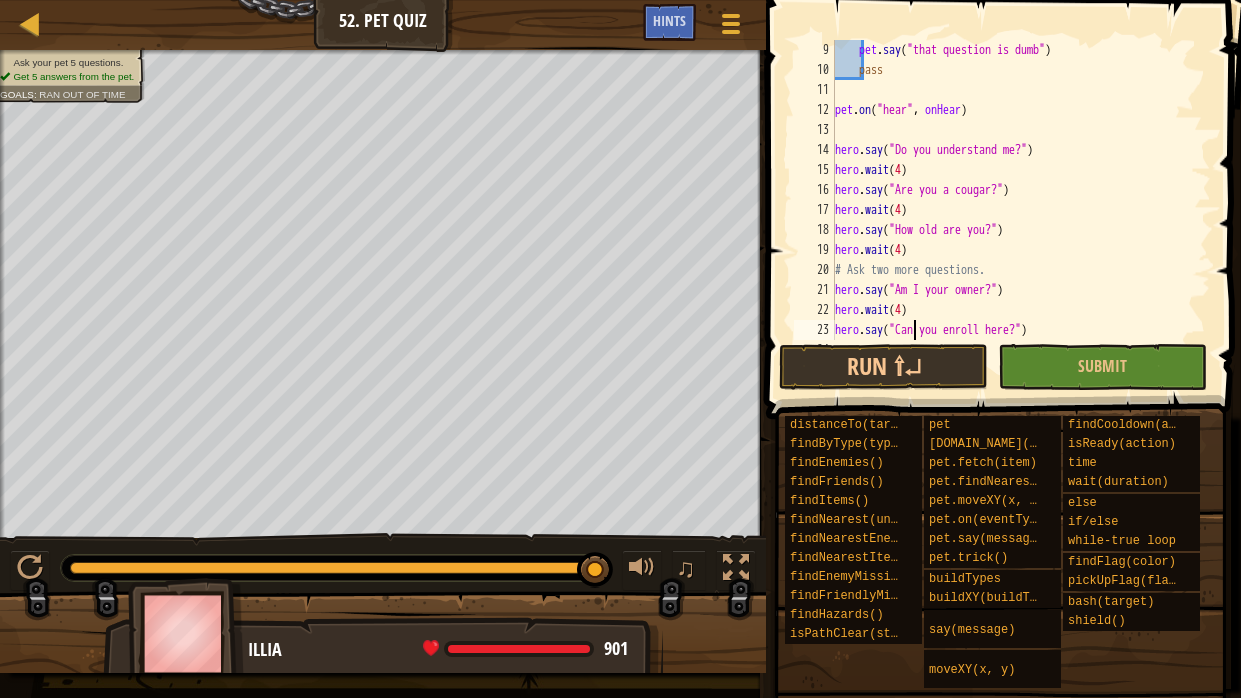 scroll, scrollTop: 179, scrollLeft: 0, axis: vertical 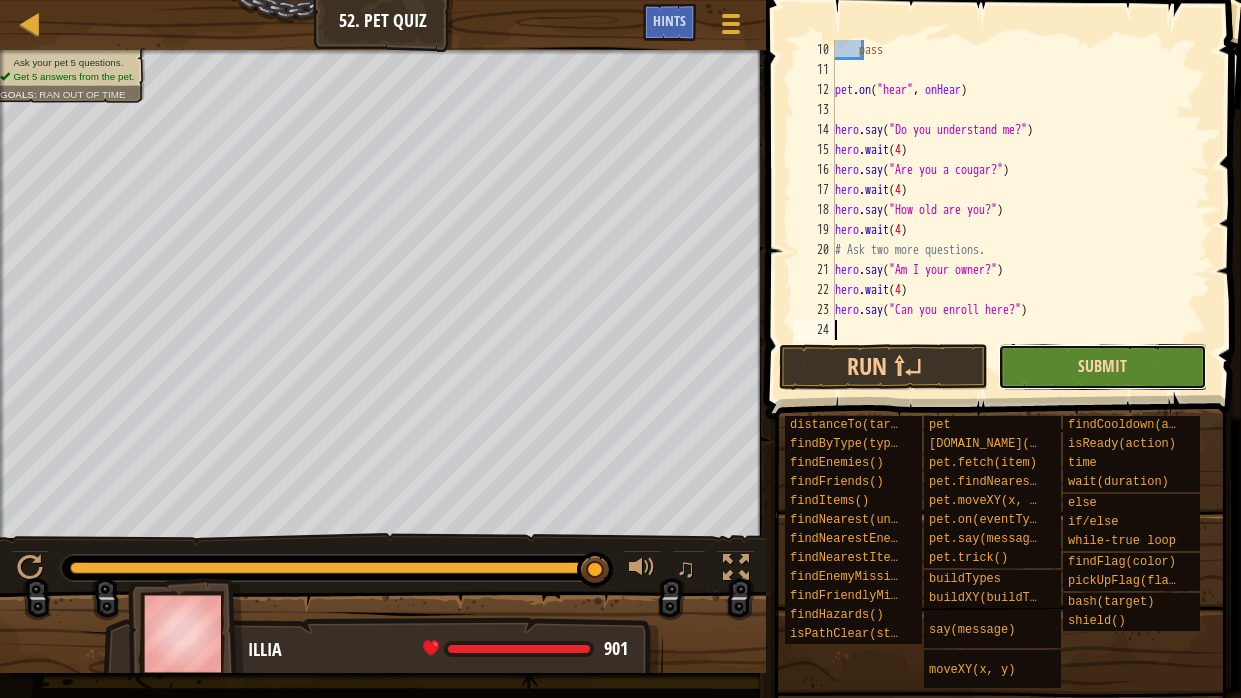 click on "Submit" at bounding box center (1102, 366) 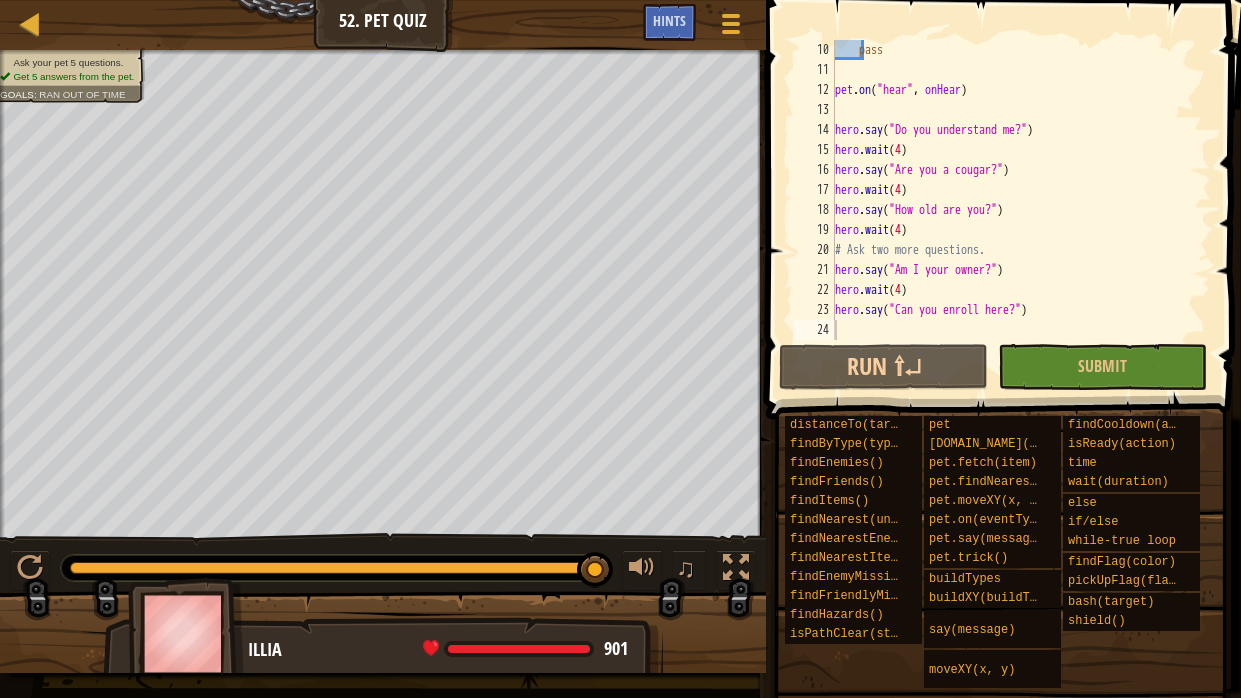 click on "pass pet . on ( "hear" ,   onHear ) hero . say ( "Do you understand me?" ) hero . wait ( 4 ) hero . say ( "Are you a cougar?" ) hero . wait ( 4 ) hero . say ( "How old are you?" ) hero . wait ( 4 ) # Ask two more questions. hero . say ( "Am I your owner?" ) hero . wait ( 4 ) hero . say ( "Can you enroll here?" )" at bounding box center [1021, 210] 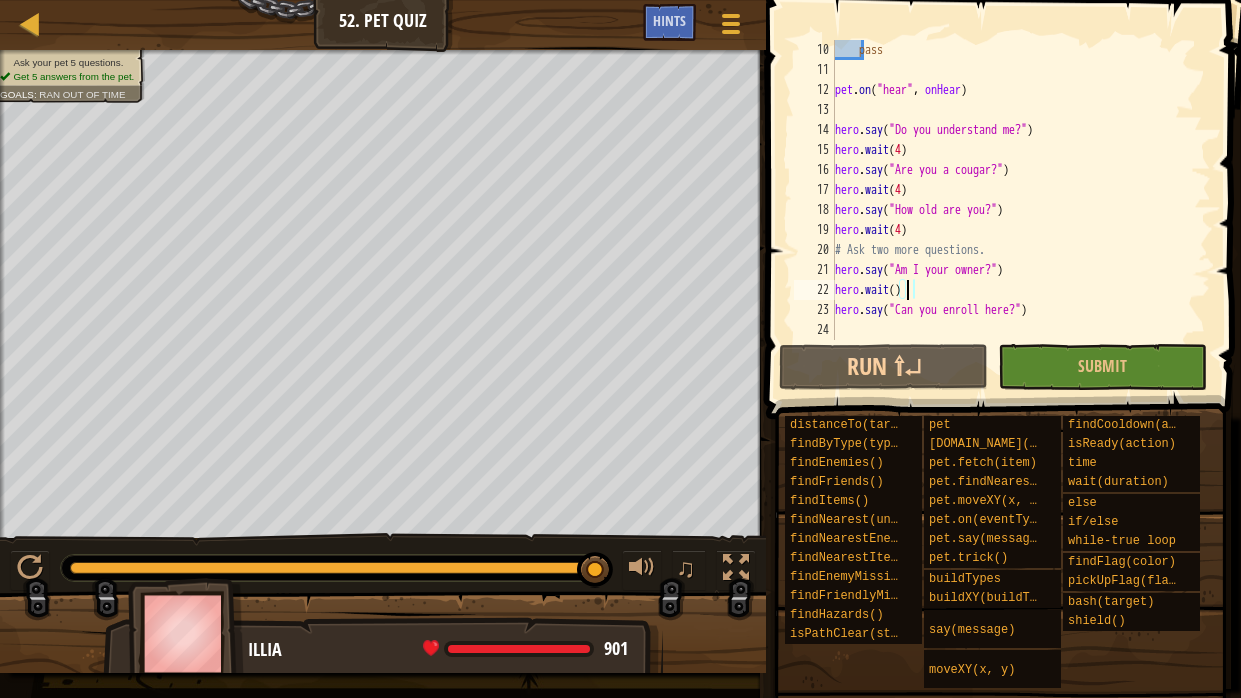 scroll, scrollTop: 9, scrollLeft: 5, axis: both 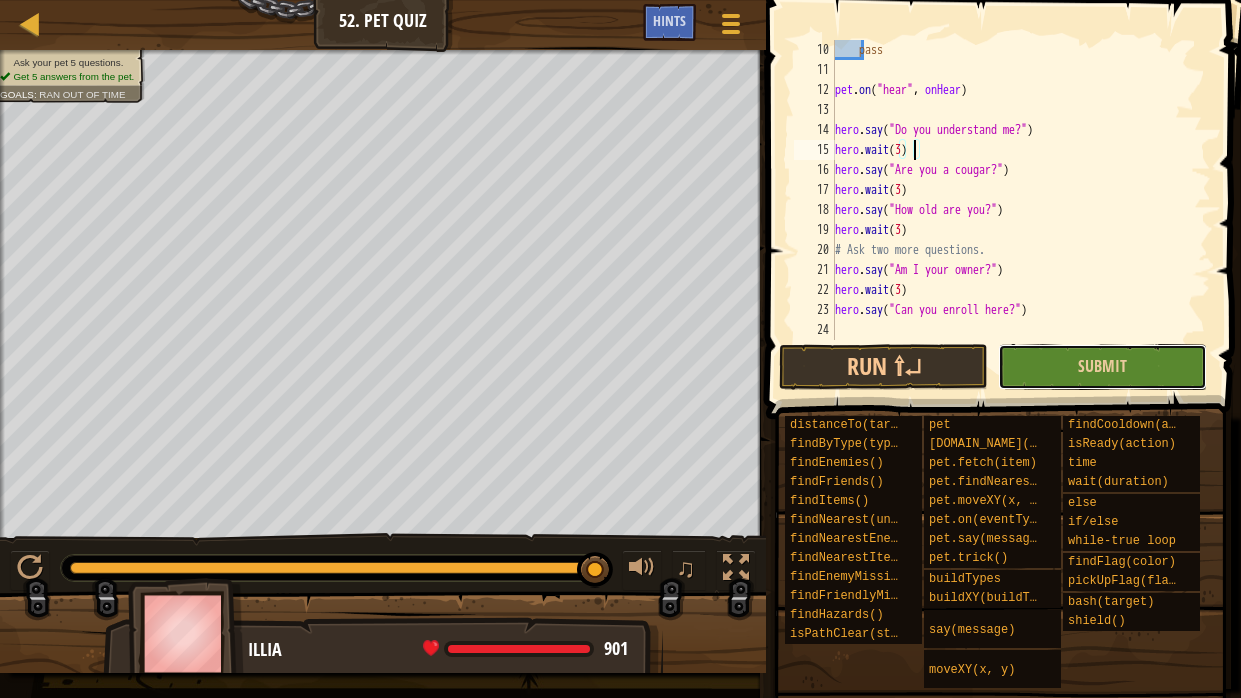 click on "Submit" at bounding box center [1102, 367] 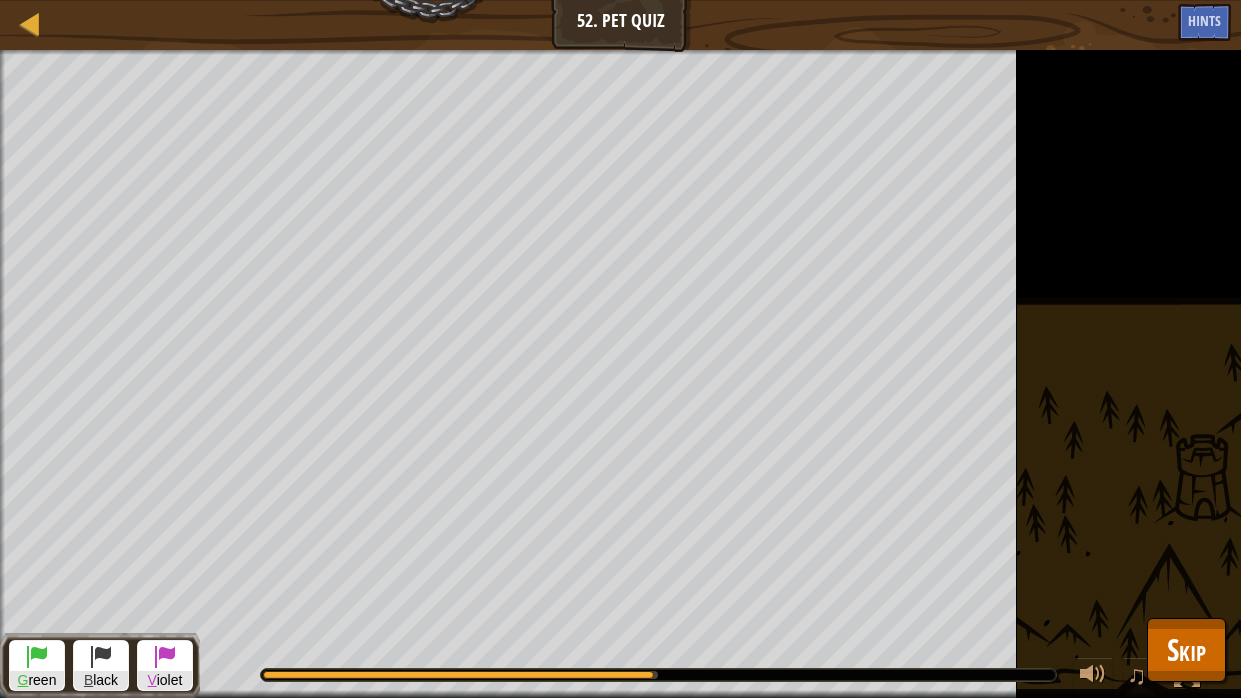 click at bounding box center [658, 675] 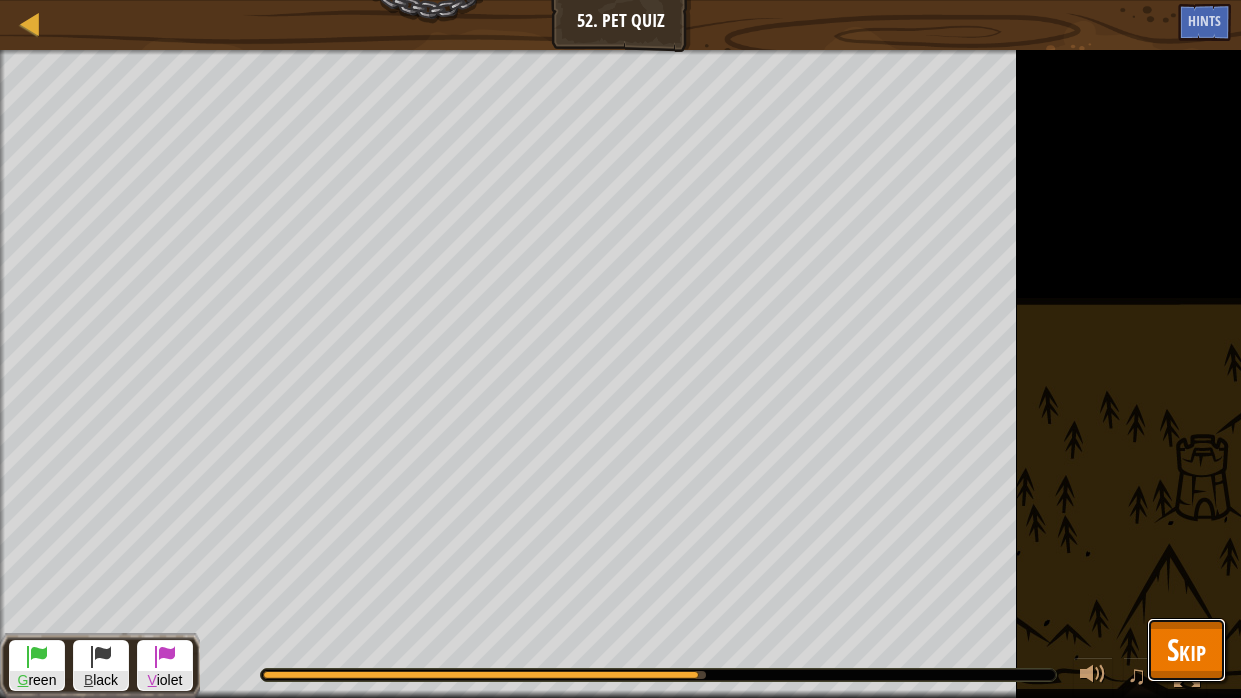 click on "Skip" at bounding box center [1186, 649] 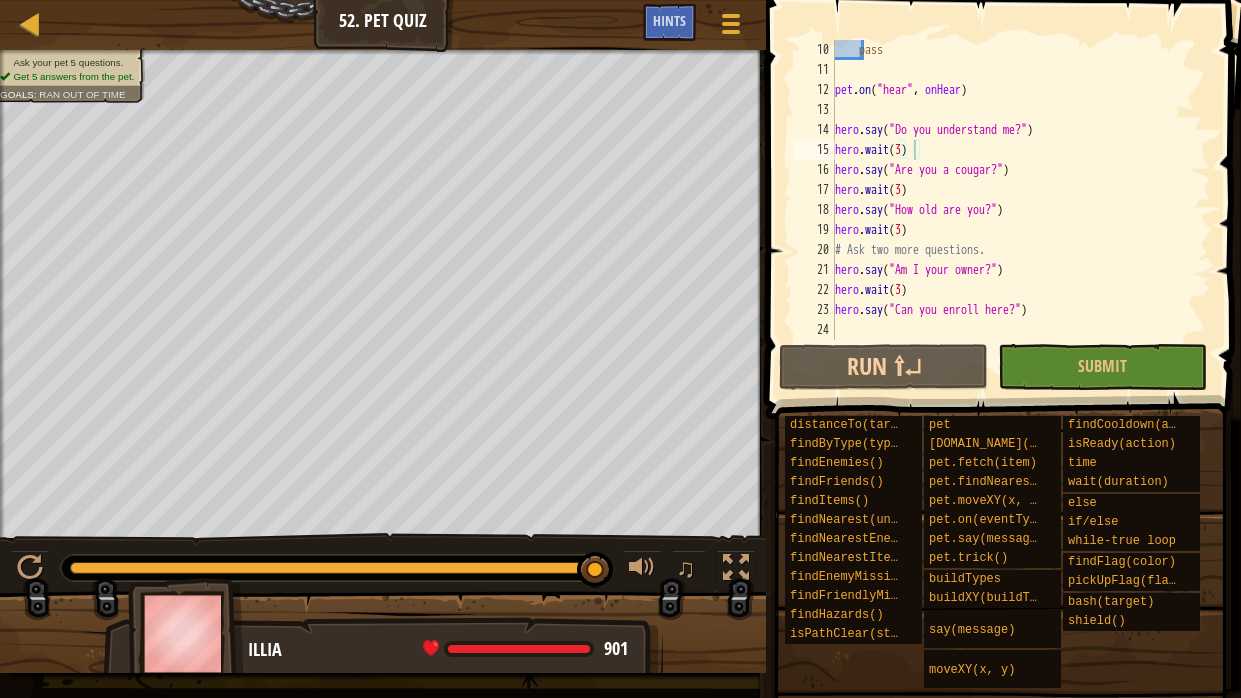 click on "pass pet . on ( "hear" ,   onHear ) hero . say ( "Do you understand me?" ) hero . wait ( 3 ) hero . say ( "Are you a cougar?" ) hero . wait ( 3 ) hero . say ( "How old are you?" ) hero . wait ( 3 ) # Ask two more questions. hero . say ( "Am I your owner?" ) hero . wait ( 3 ) hero . say ( "Can you enroll here?" )" at bounding box center [1021, 210] 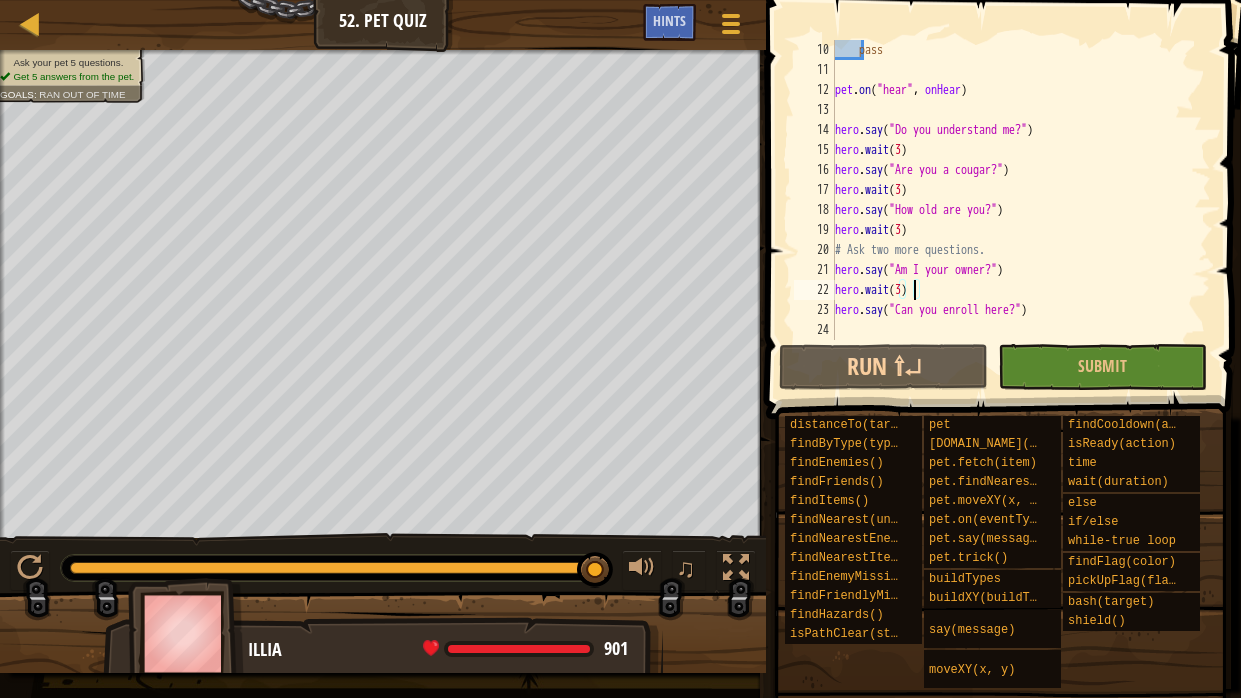 click on "pass pet . on ( "hear" ,   onHear ) hero . say ( "Do you understand me?" ) hero . wait ( 3 ) hero . say ( "Are you a cougar?" ) hero . wait ( 3 ) hero . say ( "How old are you?" ) hero . wait ( 3 ) # Ask two more questions. hero . say ( "Am I your owner?" ) hero . wait ( 3 ) hero . say ( "Can you enroll here?" )" at bounding box center [1021, 210] 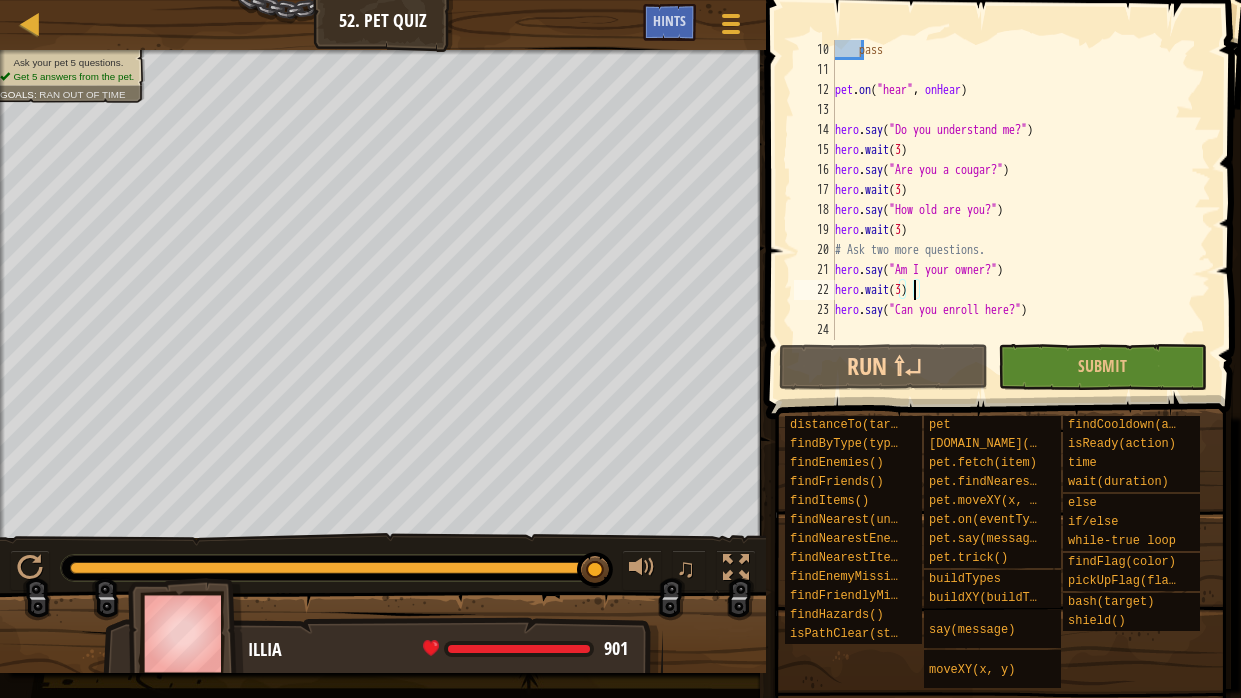 type on "hero.wait(3)" 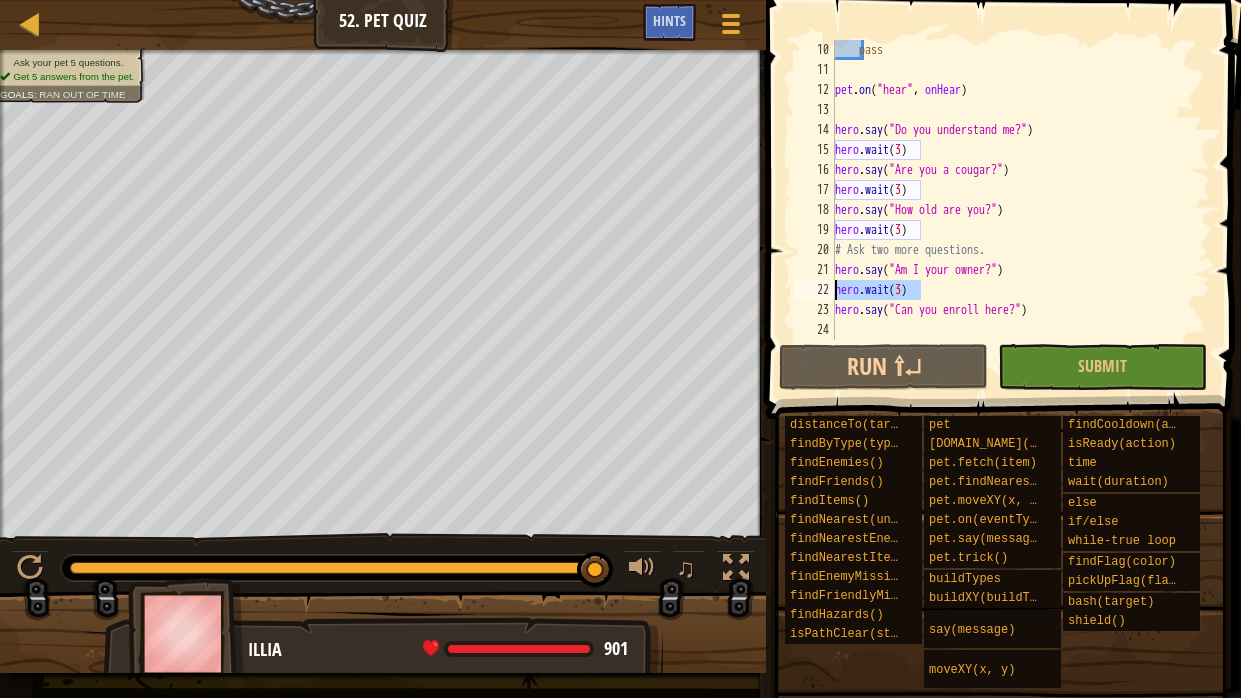 drag, startPoint x: 932, startPoint y: 288, endPoint x: 816, endPoint y: 282, distance: 116.15507 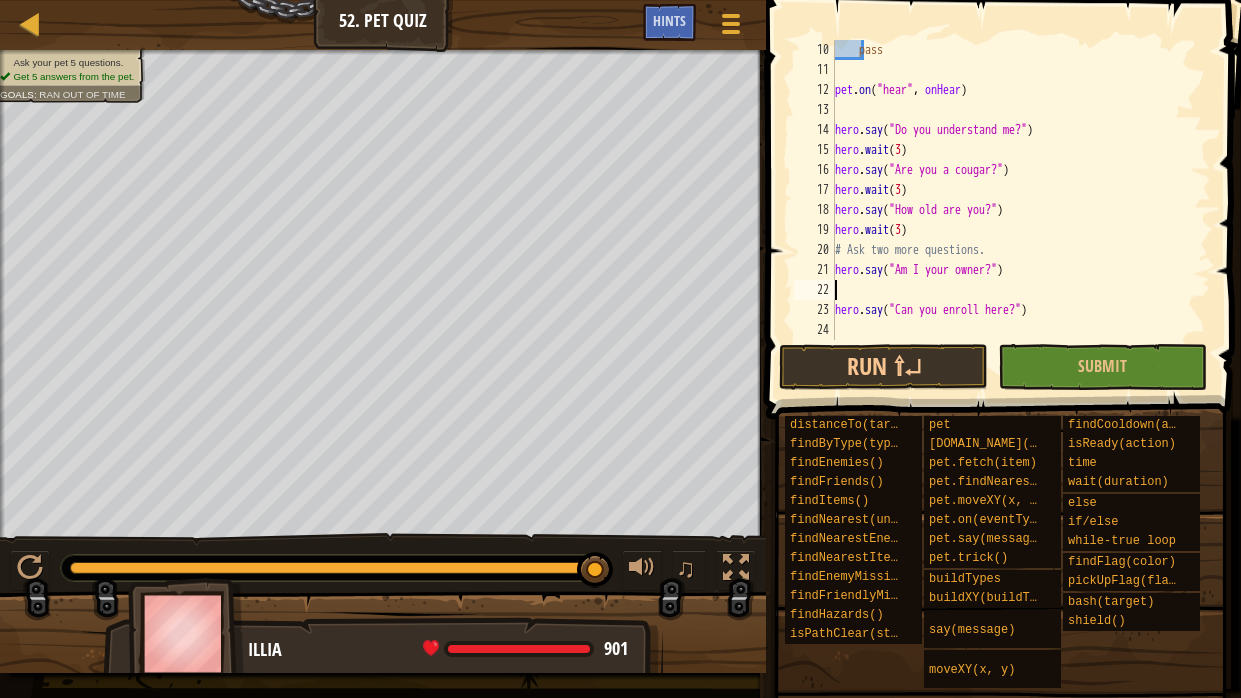 type on "hero.say("Am I your owner?")" 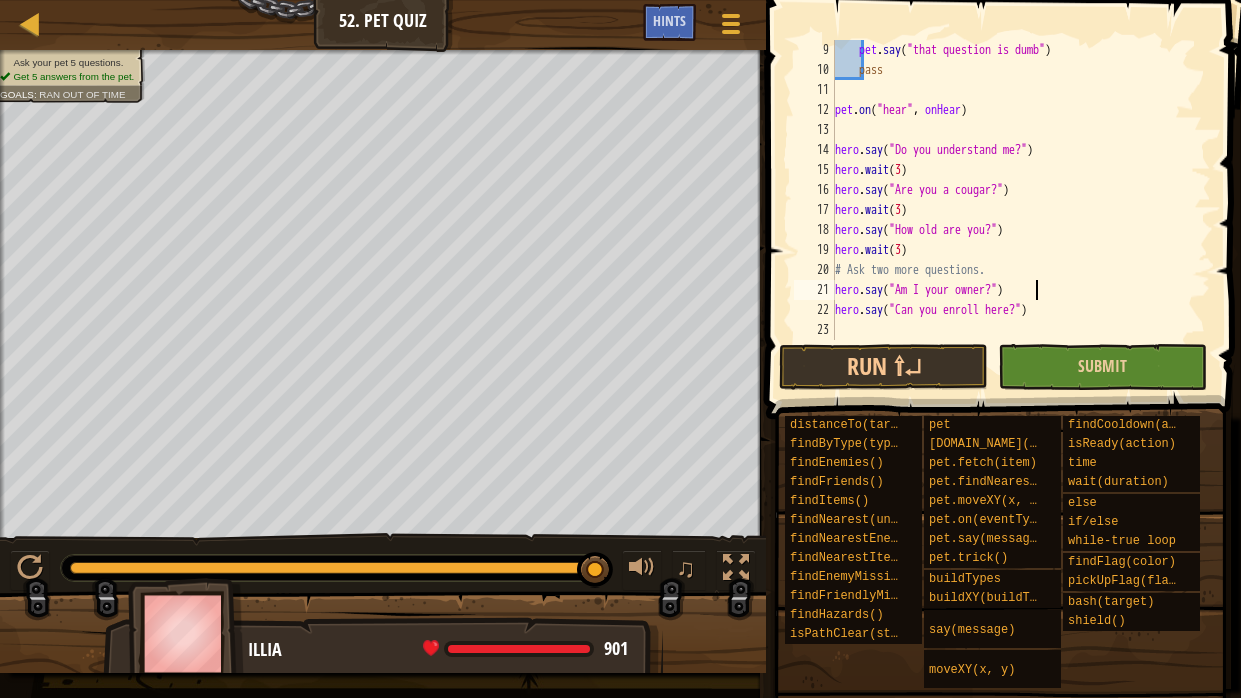 scroll, scrollTop: 159, scrollLeft: 0, axis: vertical 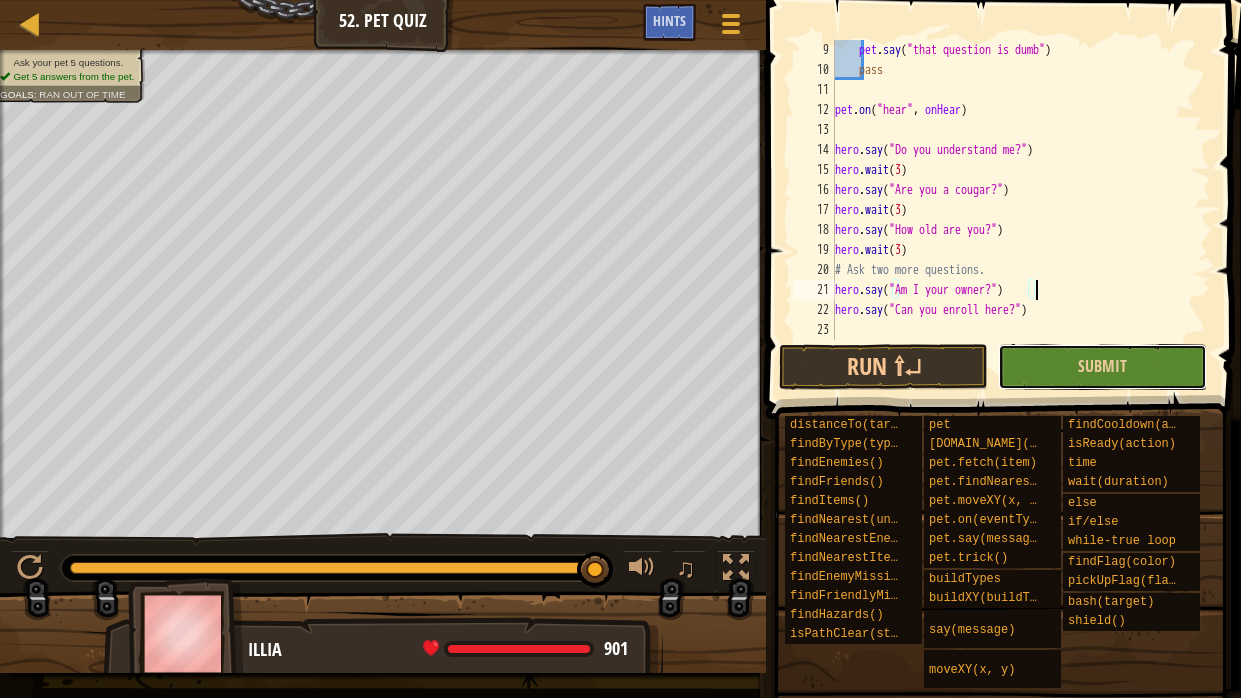 click on "Submit" at bounding box center (1102, 367) 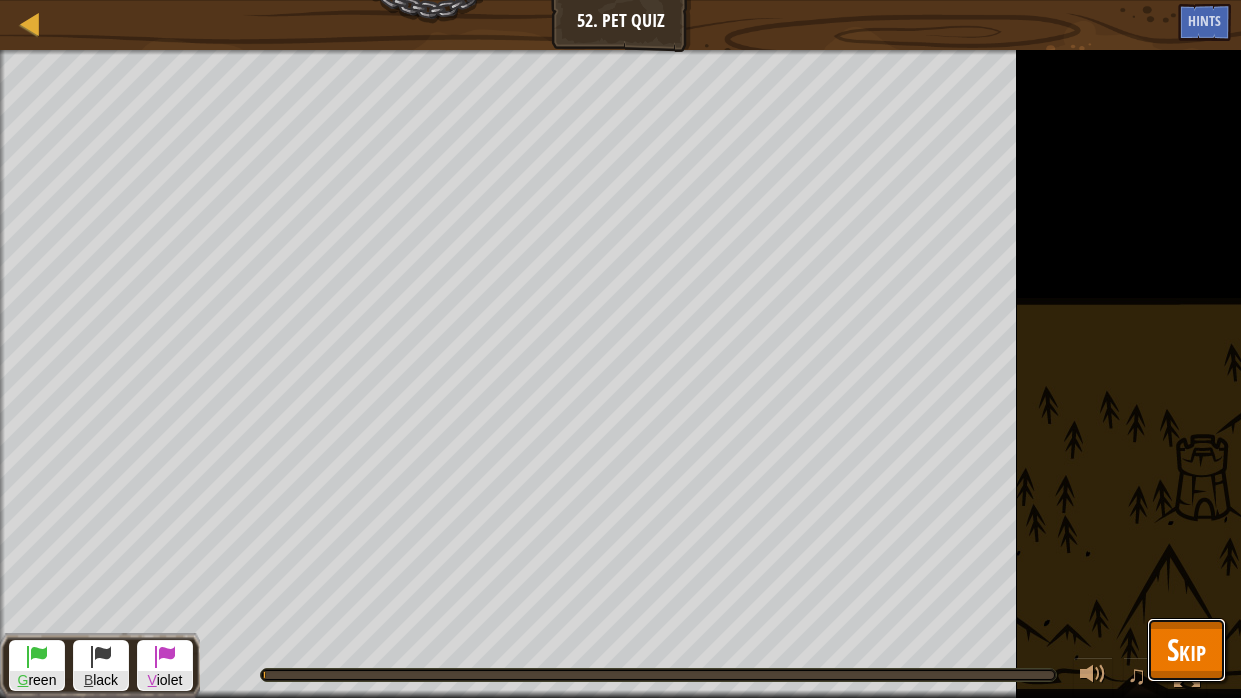 click on "Skip" at bounding box center (1186, 649) 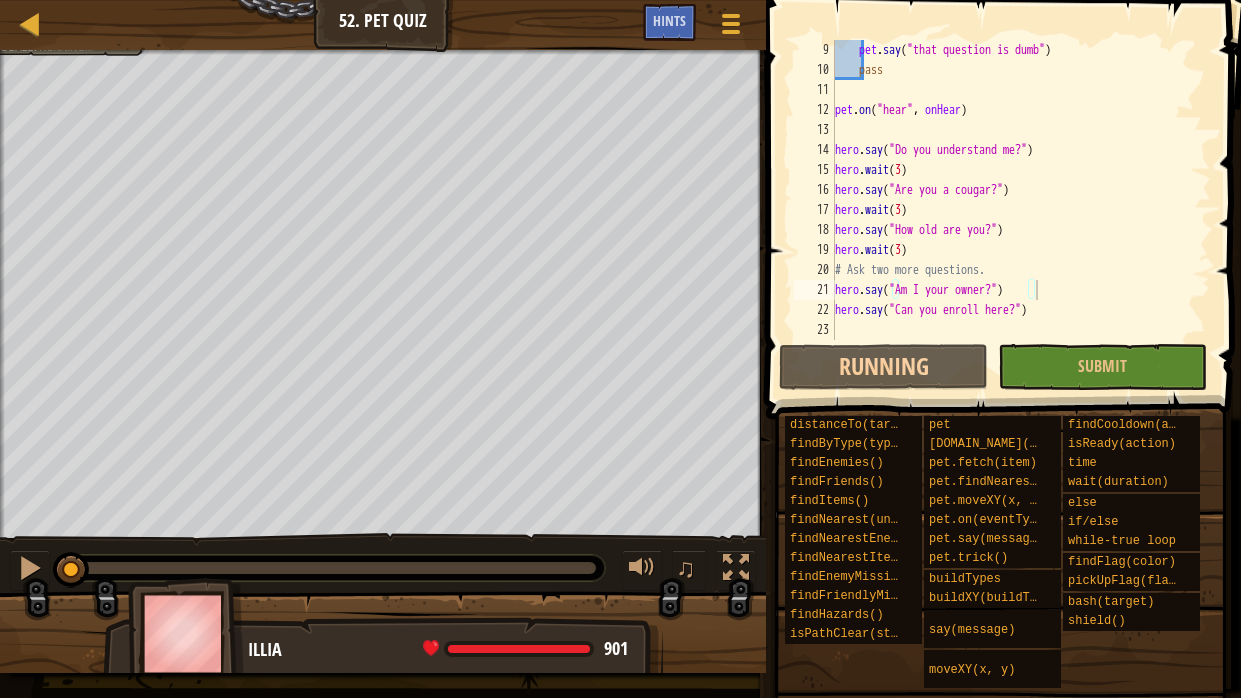 scroll, scrollTop: 0, scrollLeft: 0, axis: both 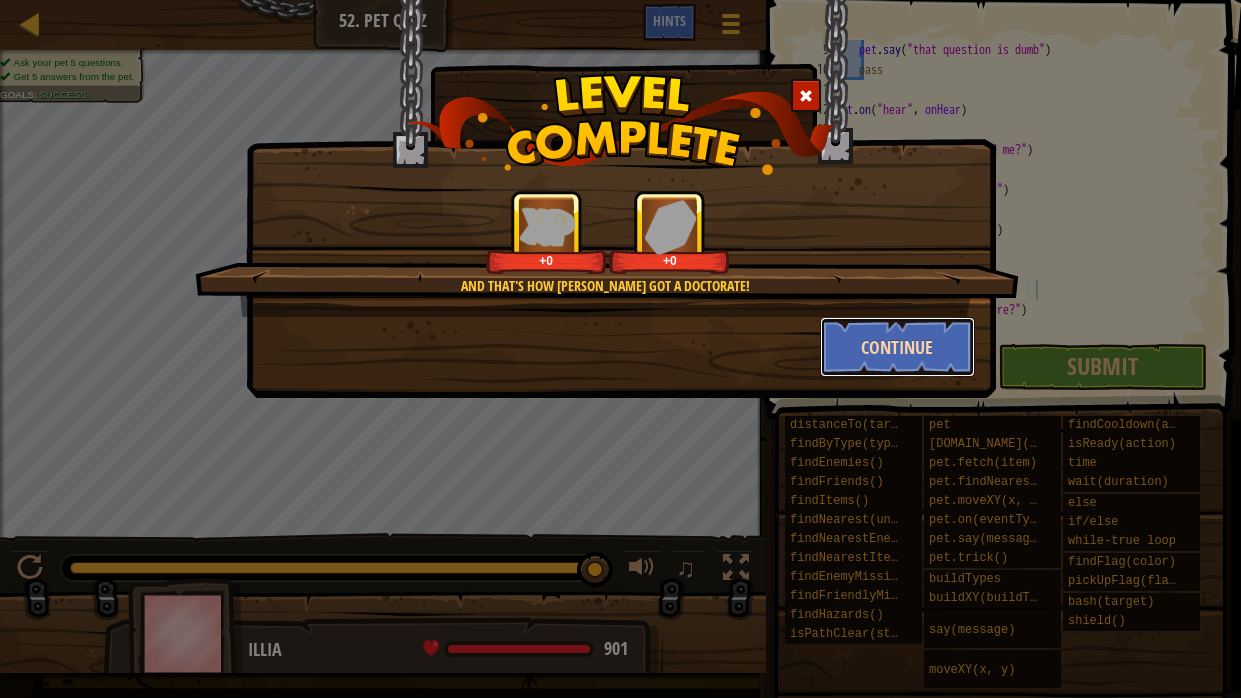 click on "Continue" at bounding box center (897, 347) 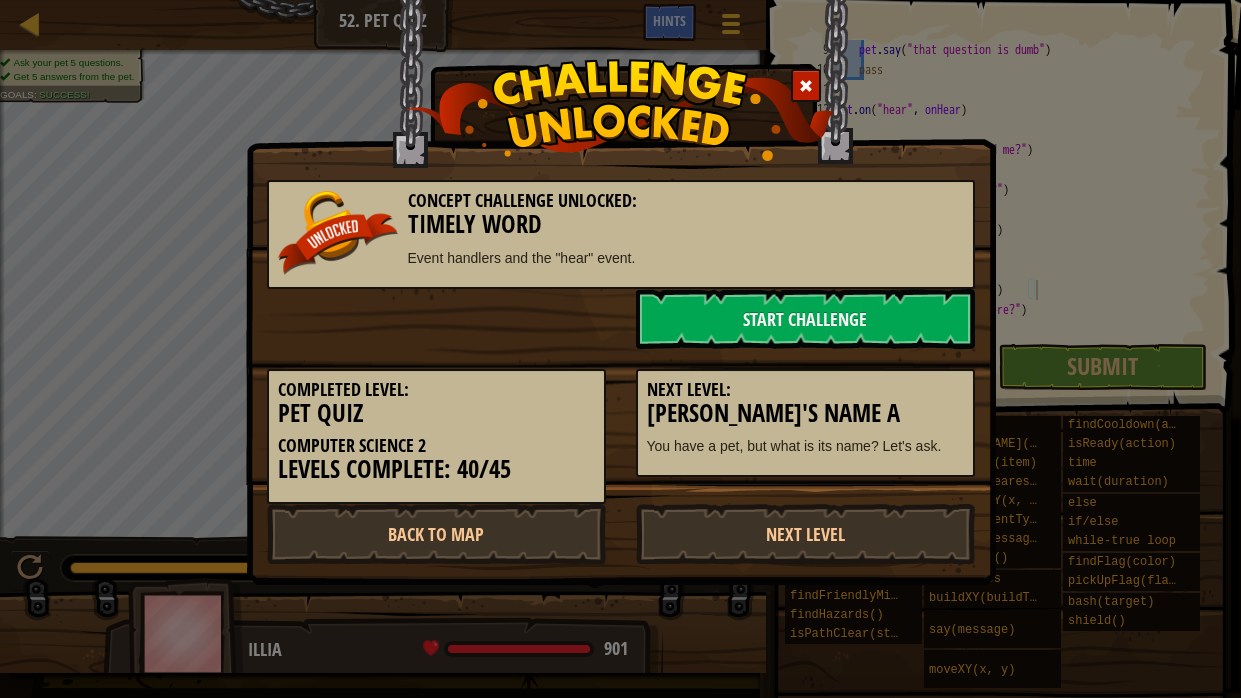 click on "Next Level: Buddy's Name A You have a pet, but what is its name? Let's ask." at bounding box center (805, 413) 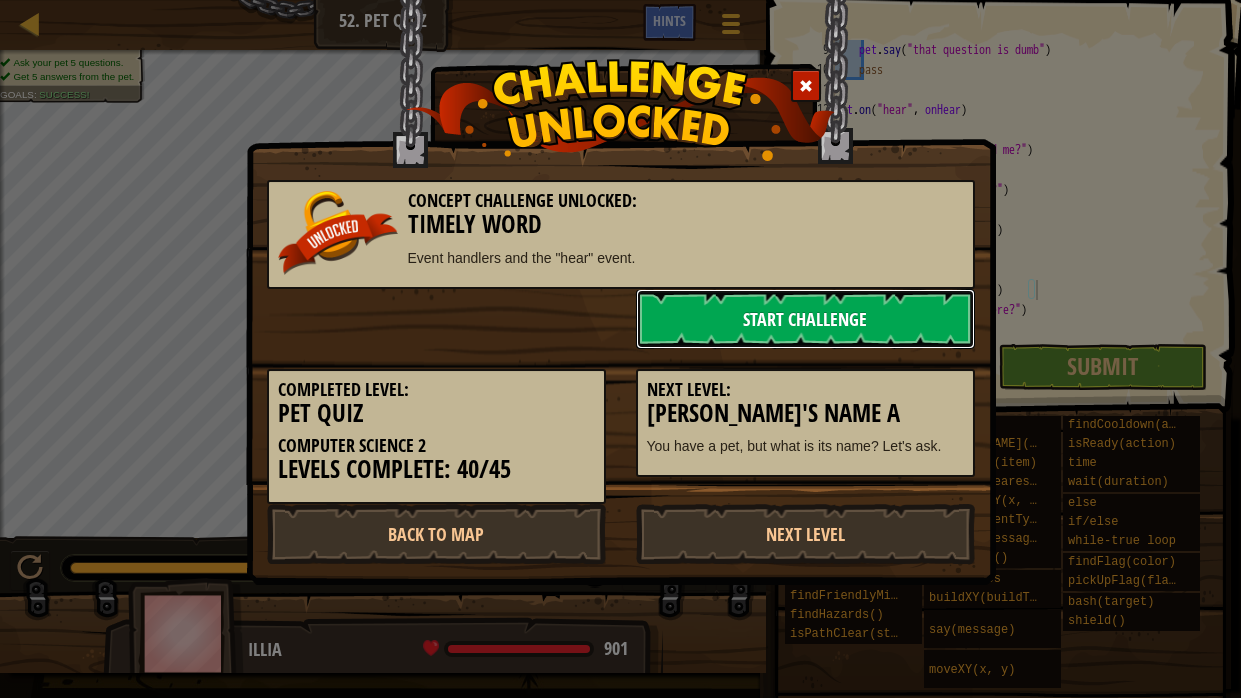 click on "Start Challenge" at bounding box center [805, 319] 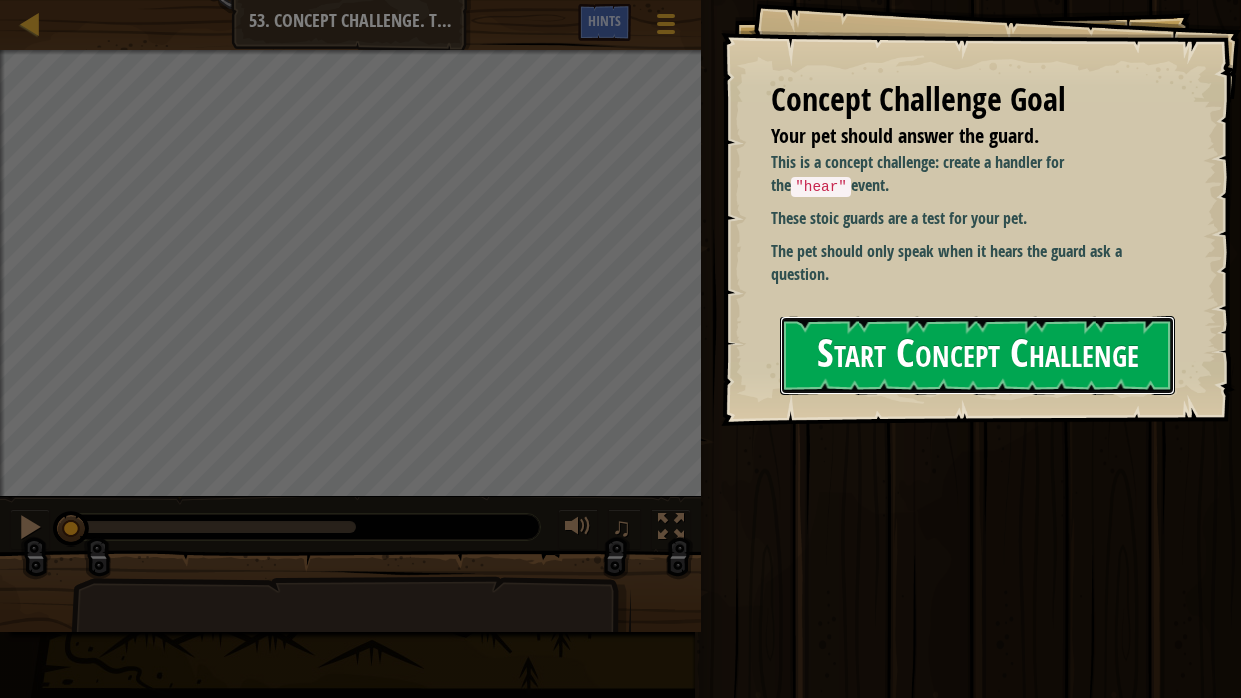 click on "Start Concept Challenge" at bounding box center (977, 355) 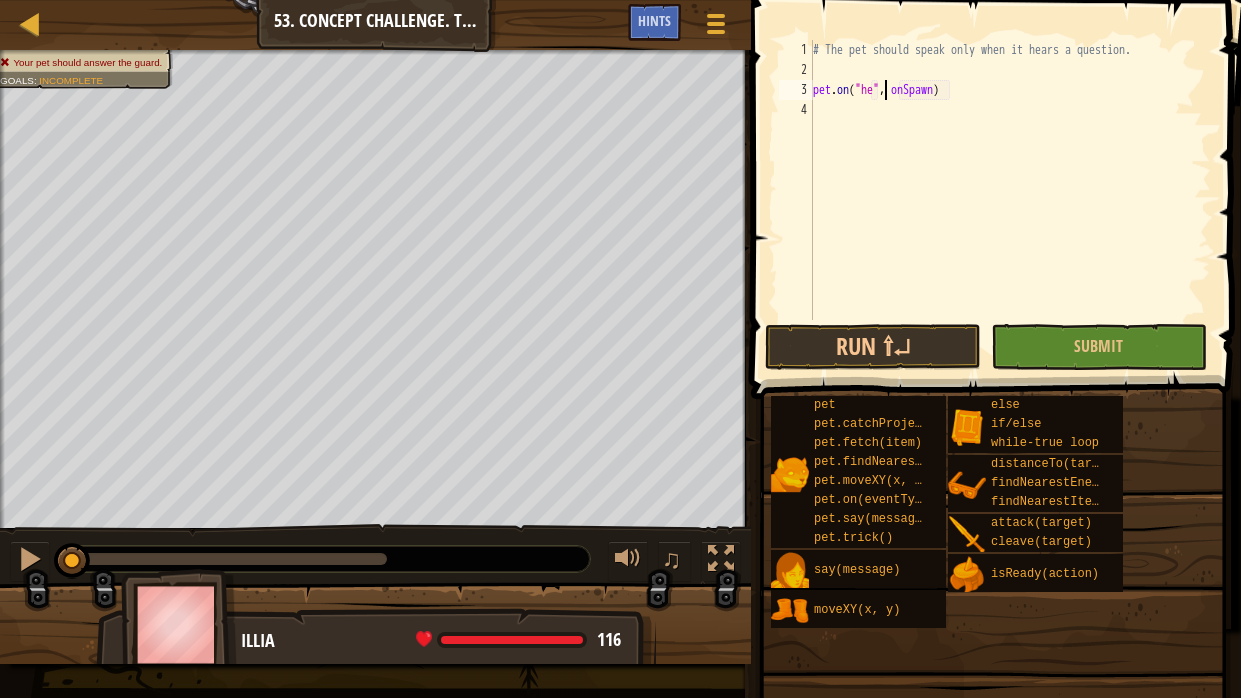 scroll, scrollTop: 9, scrollLeft: 7, axis: both 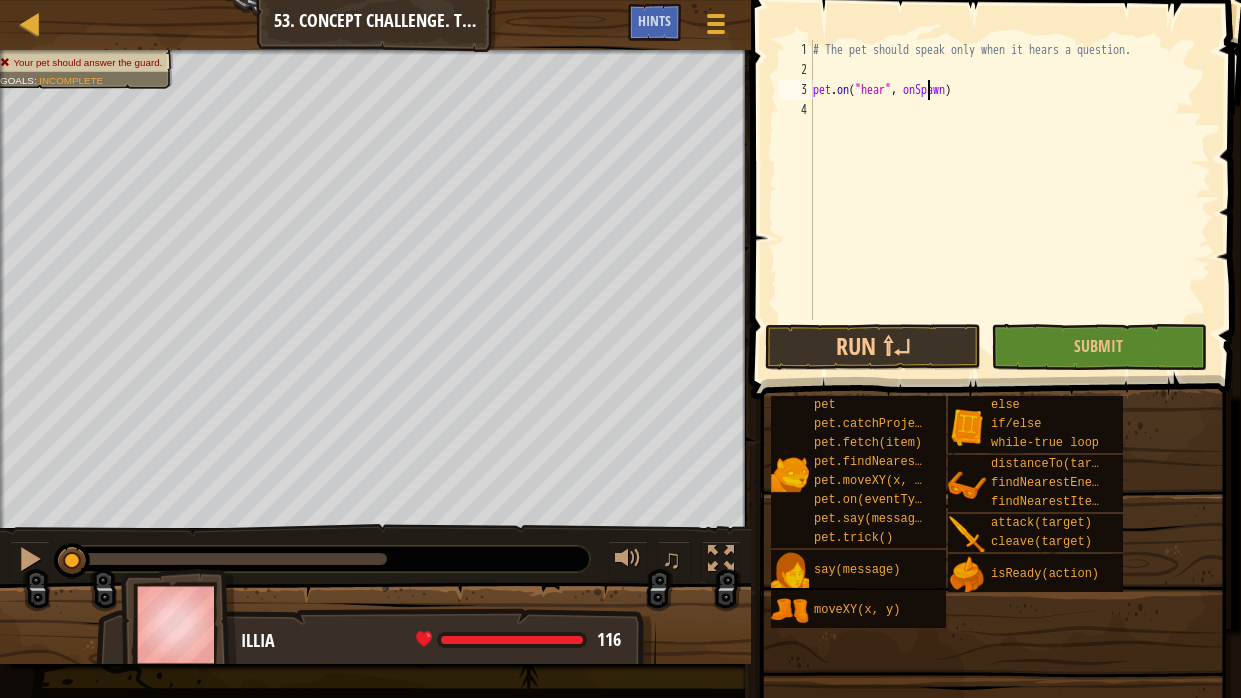 click on "# The pet should speak only when it hears a question. pet . on ( "hear" ,   onSpawn )" at bounding box center [1010, 200] 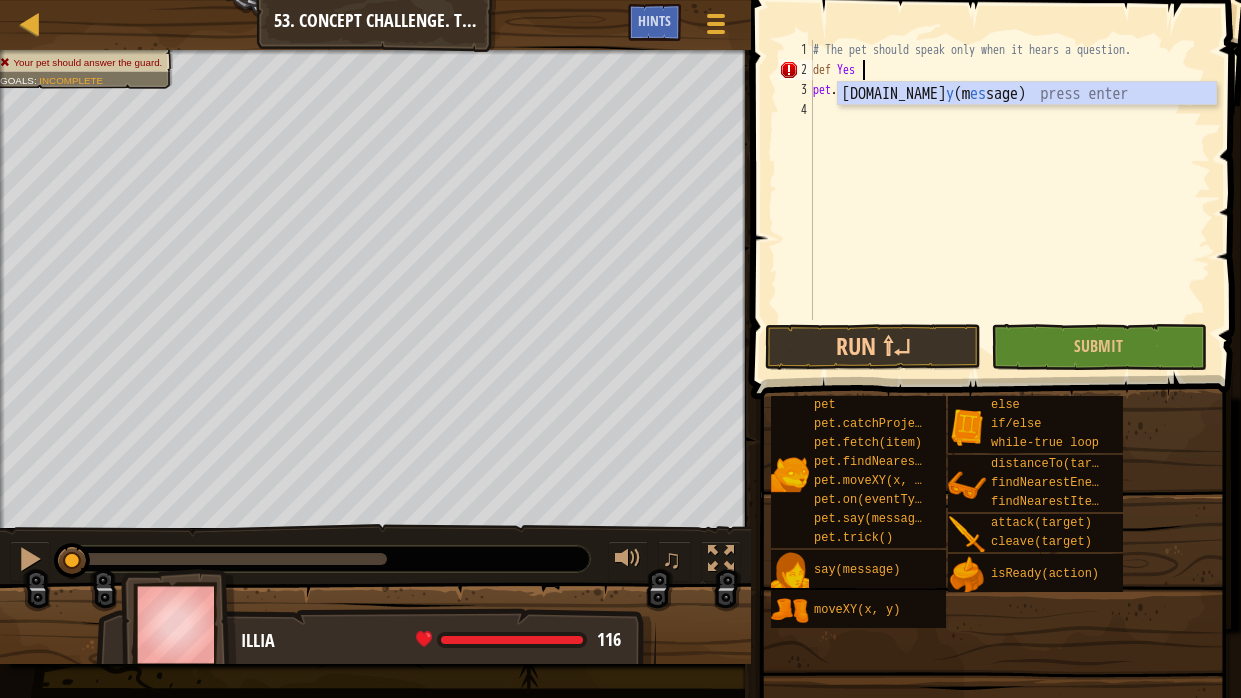 scroll, scrollTop: 9, scrollLeft: 3, axis: both 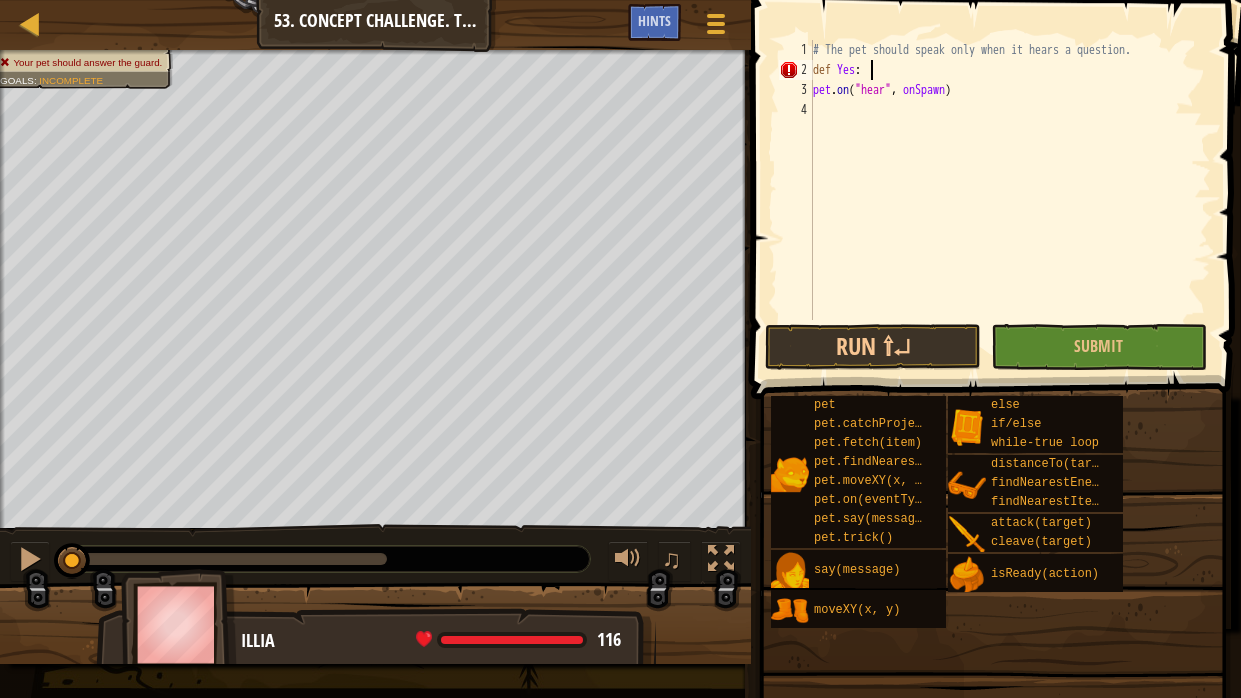 type on "def Yes:" 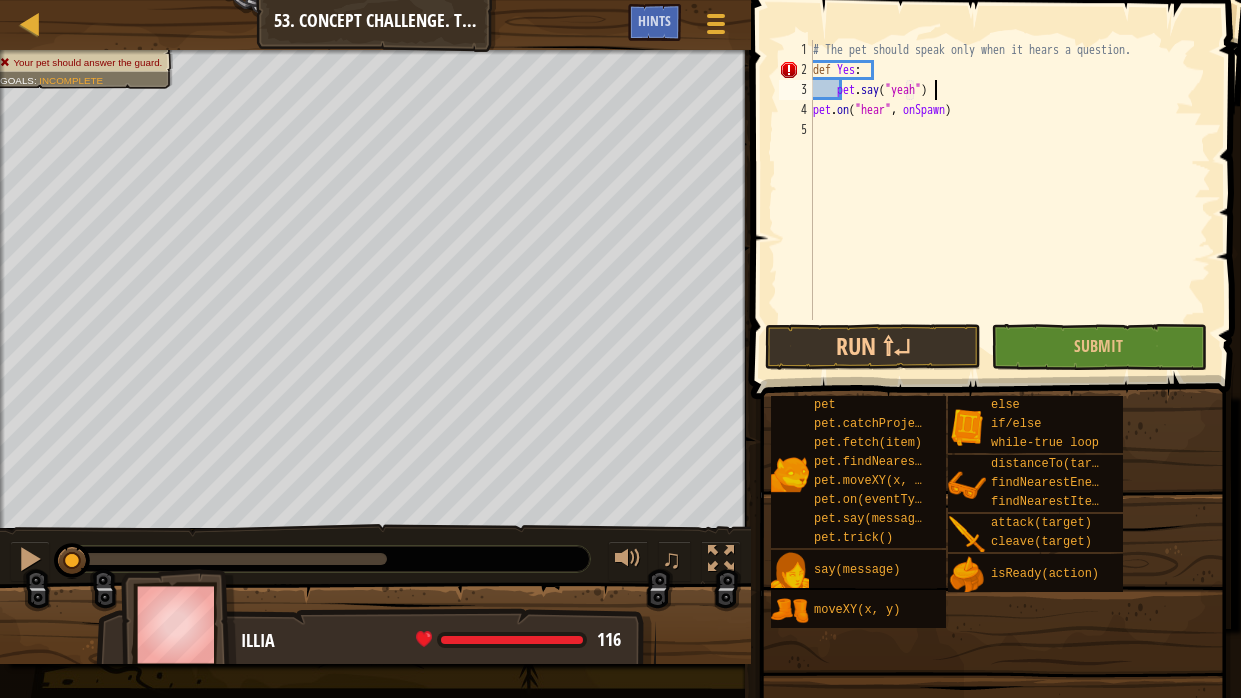scroll, scrollTop: 9, scrollLeft: 9, axis: both 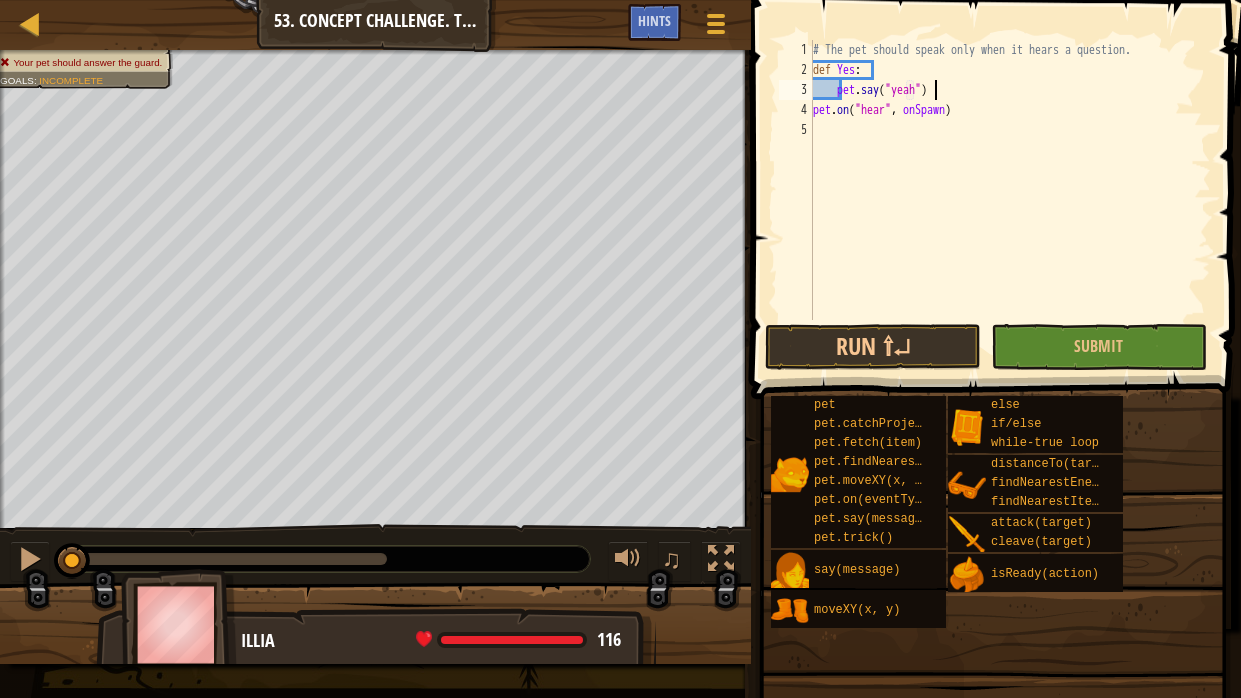 click on "# The pet should speak only when it hears a question. def   Yes :      pet . say ( "yeah" ) pet . on ( "hear" ,   onSpawn )" at bounding box center [1010, 200] 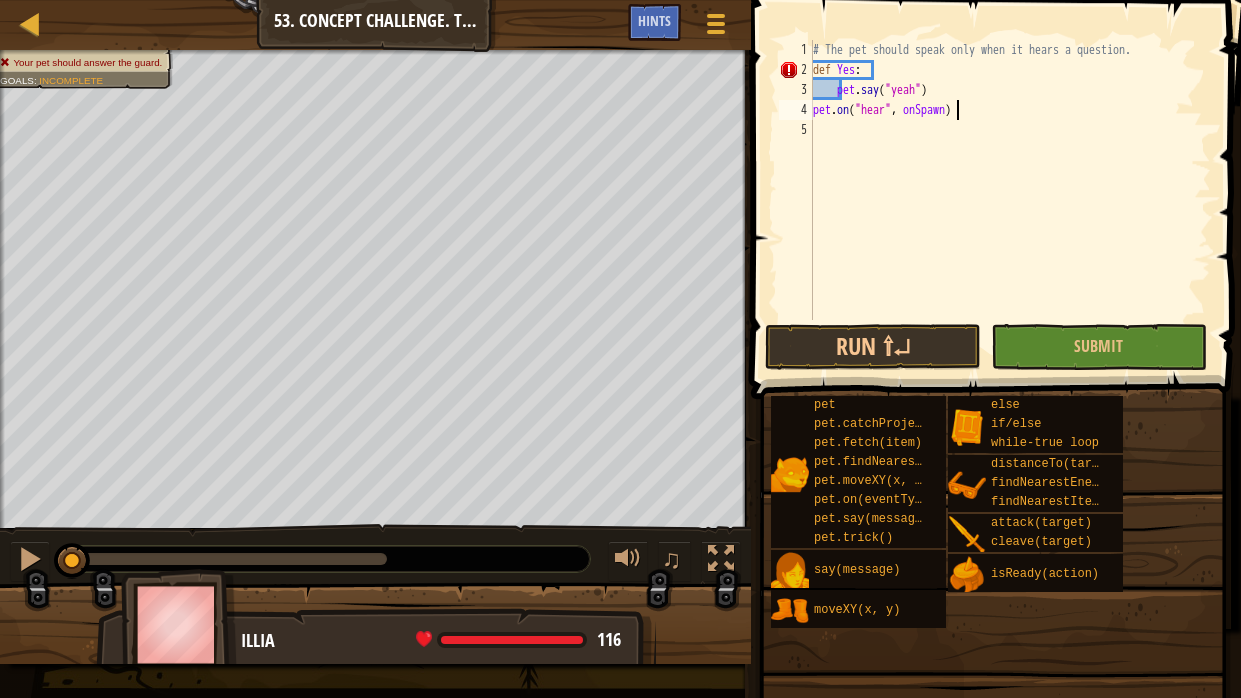 click on "# The pet should speak only when it hears a question. def   Yes :      pet . say ( "yeah" ) pet . on ( "hear" ,   onSpawn )" at bounding box center (1010, 200) 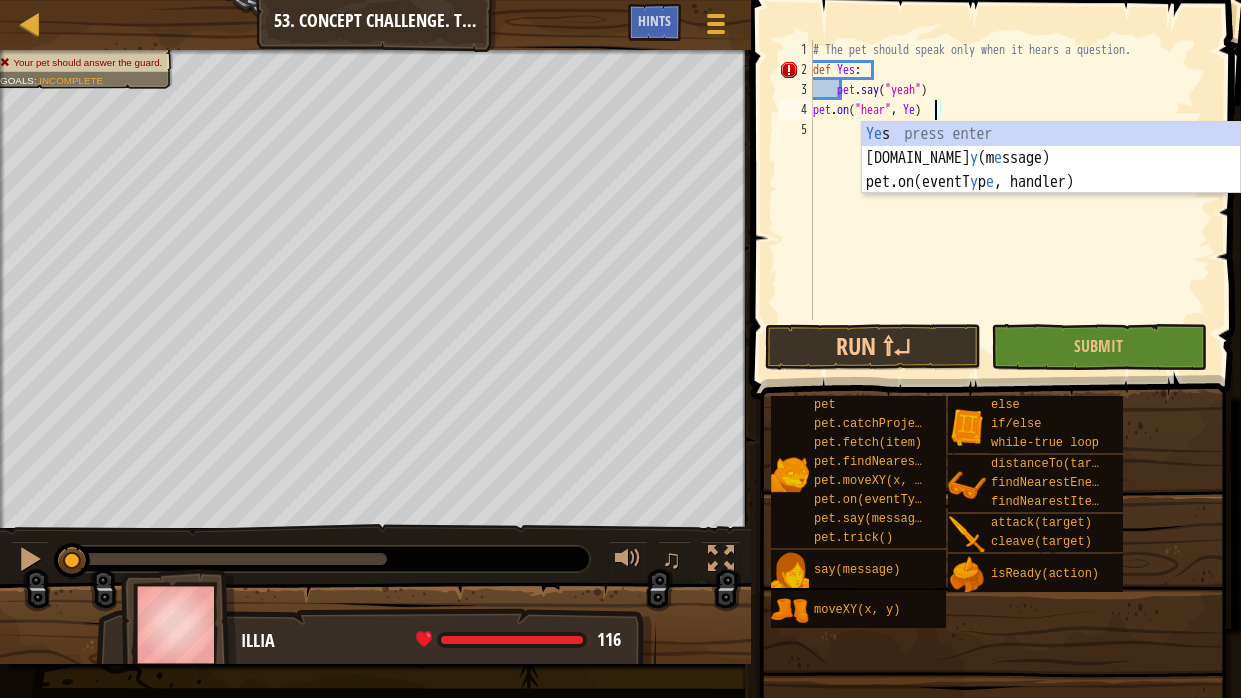 type on "pet.on("hear", Yes)" 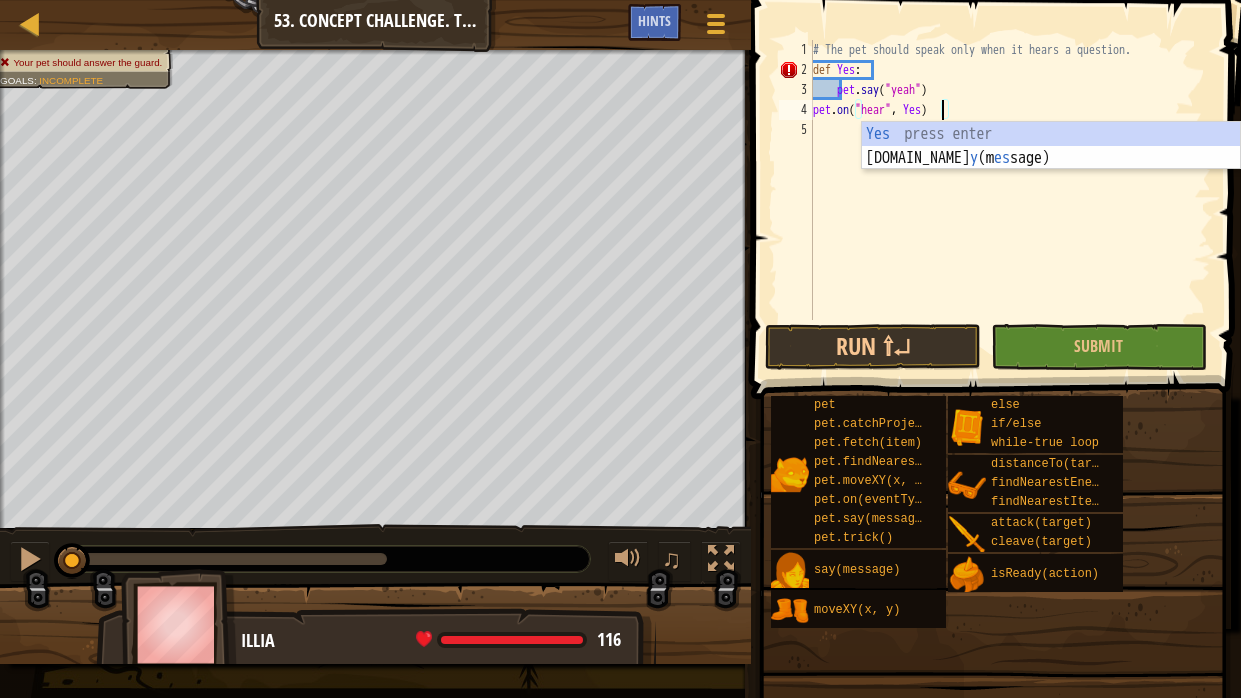 click on "# The pet should speak only when it hears a question. def   Yes :      pet . say ( "yeah" ) pet . on ( "hear" ,   Yes )" at bounding box center [1010, 200] 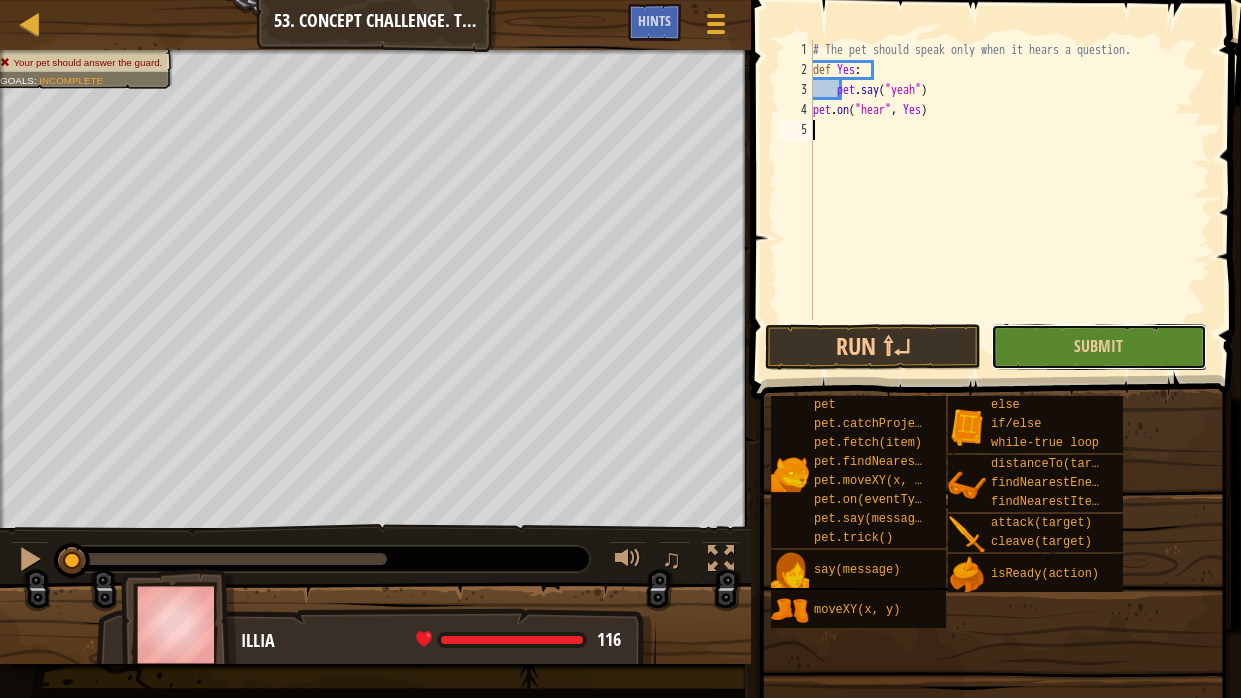 click on "Submit" at bounding box center (1099, 347) 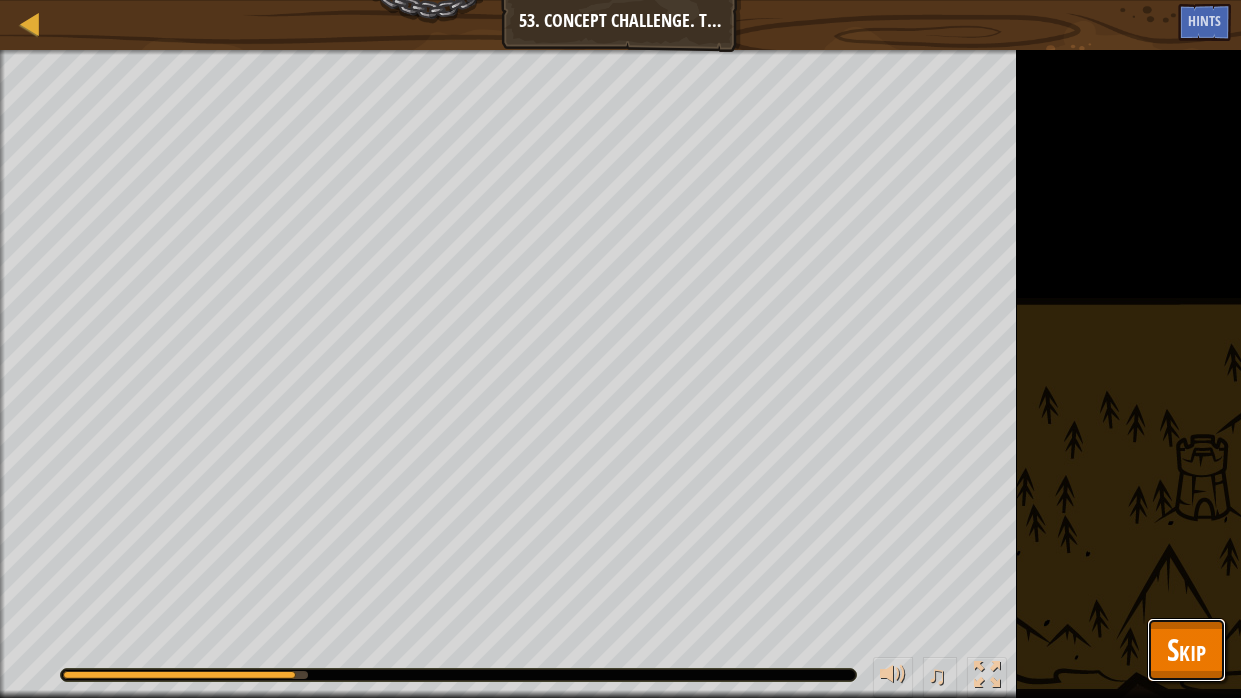 click on "Skip" at bounding box center [1186, 649] 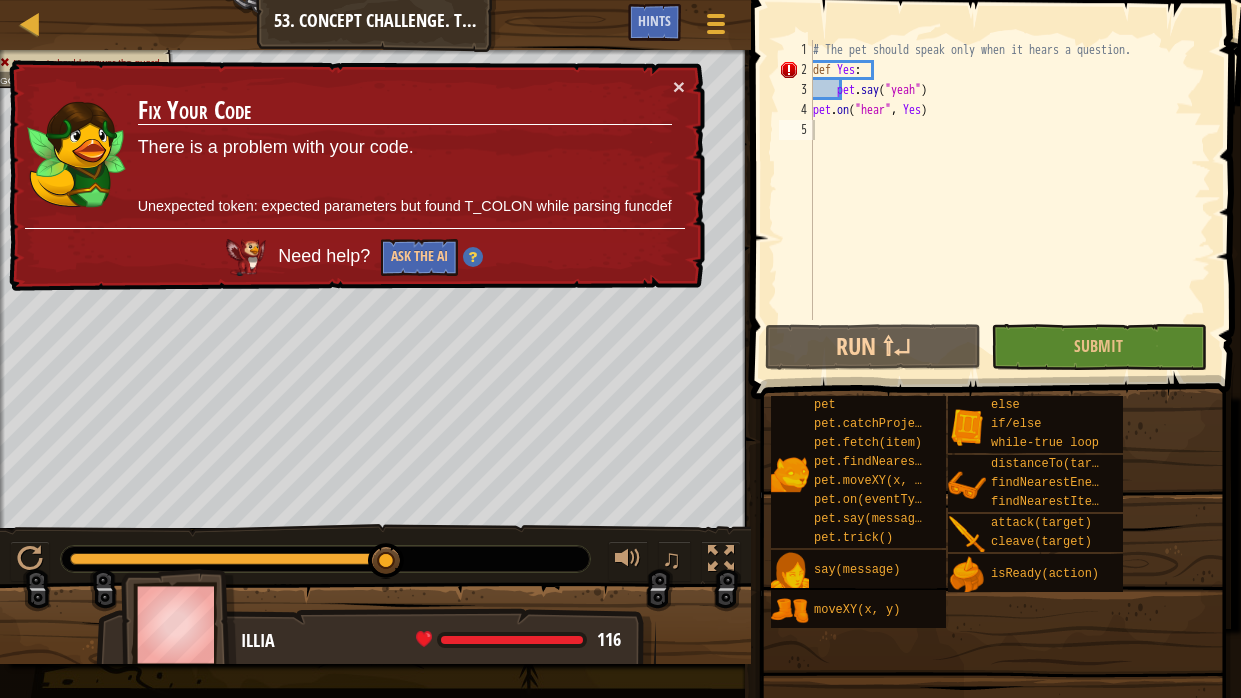 click on "# The pet should speak only when it hears a question. def   Yes :      pet . say ( "yeah" ) pet . on ( "hear" ,   Yes )" at bounding box center [1010, 200] 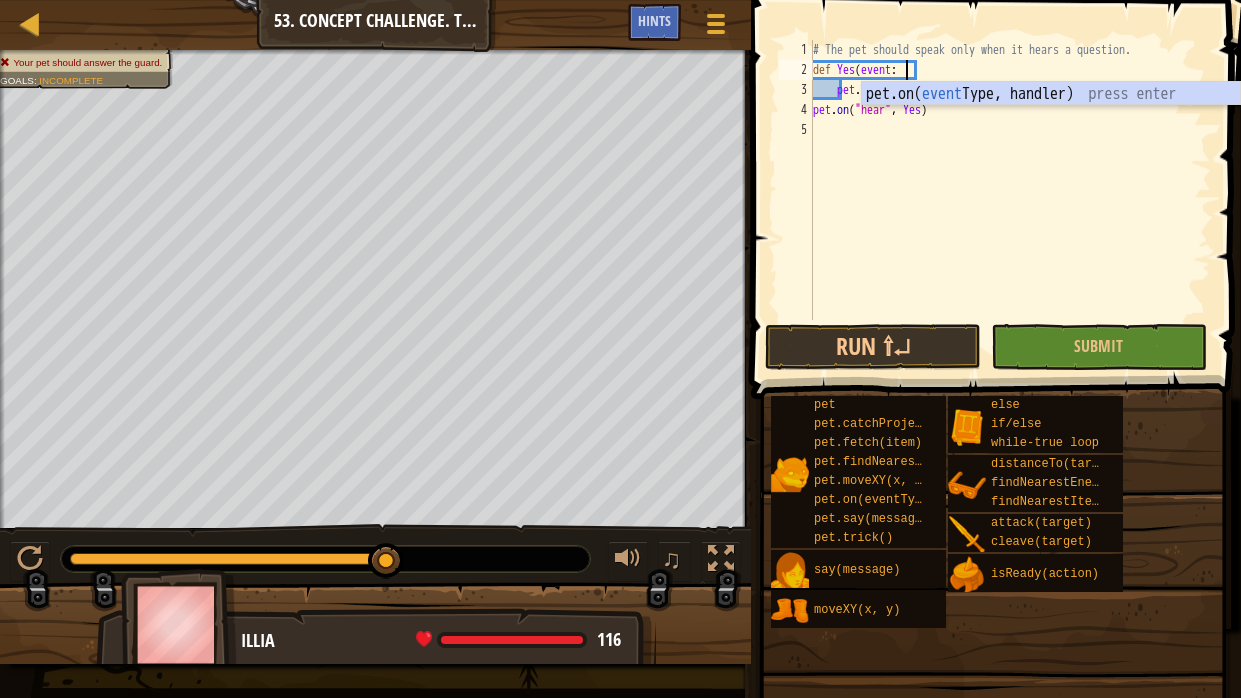 type on "def Yes(event):" 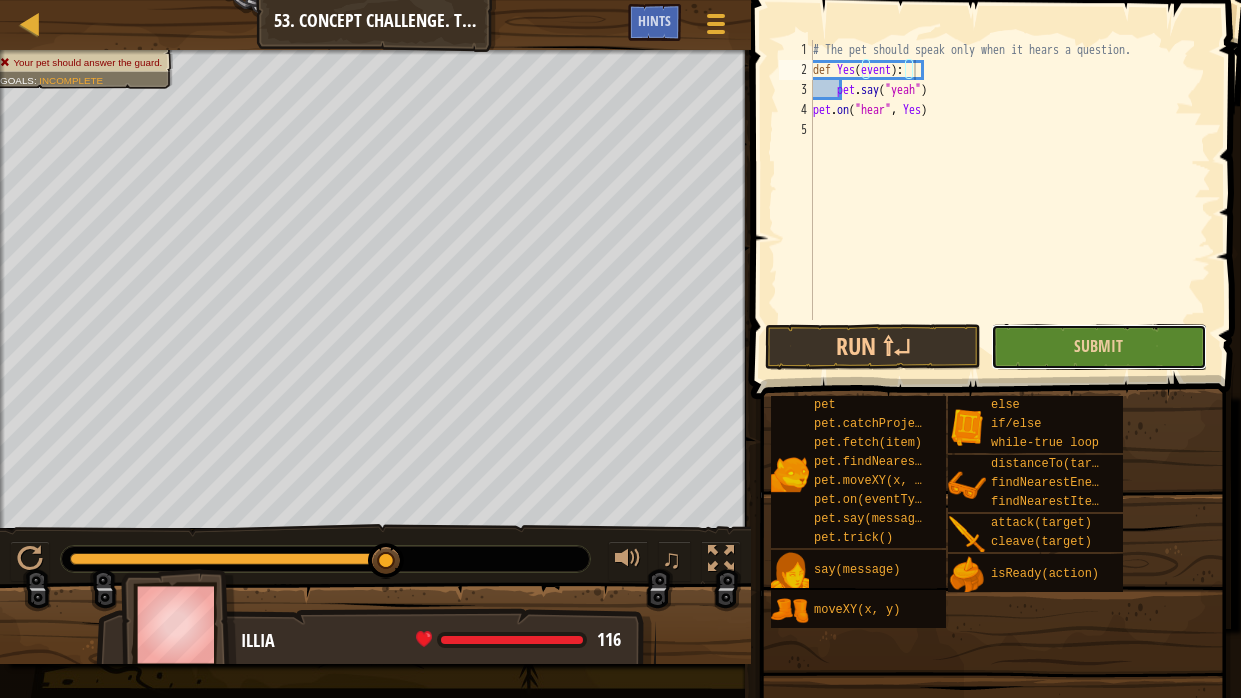 click on "Submit" at bounding box center [1099, 347] 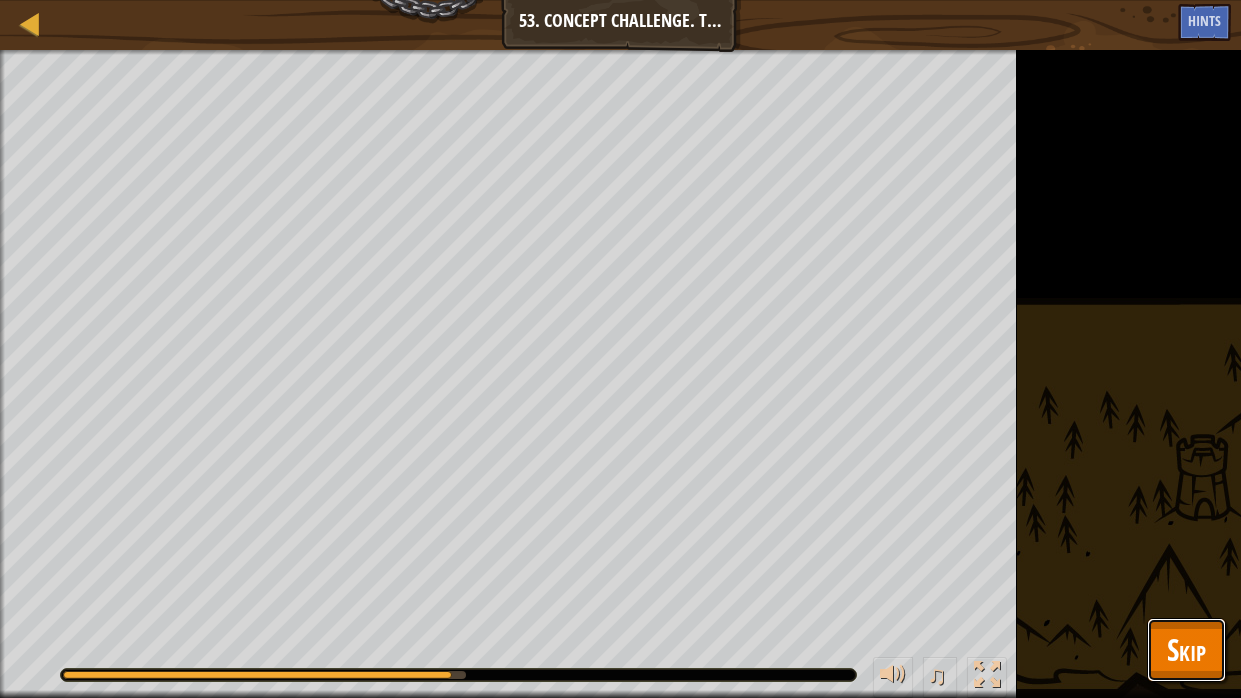 click on "Skip" at bounding box center [1186, 650] 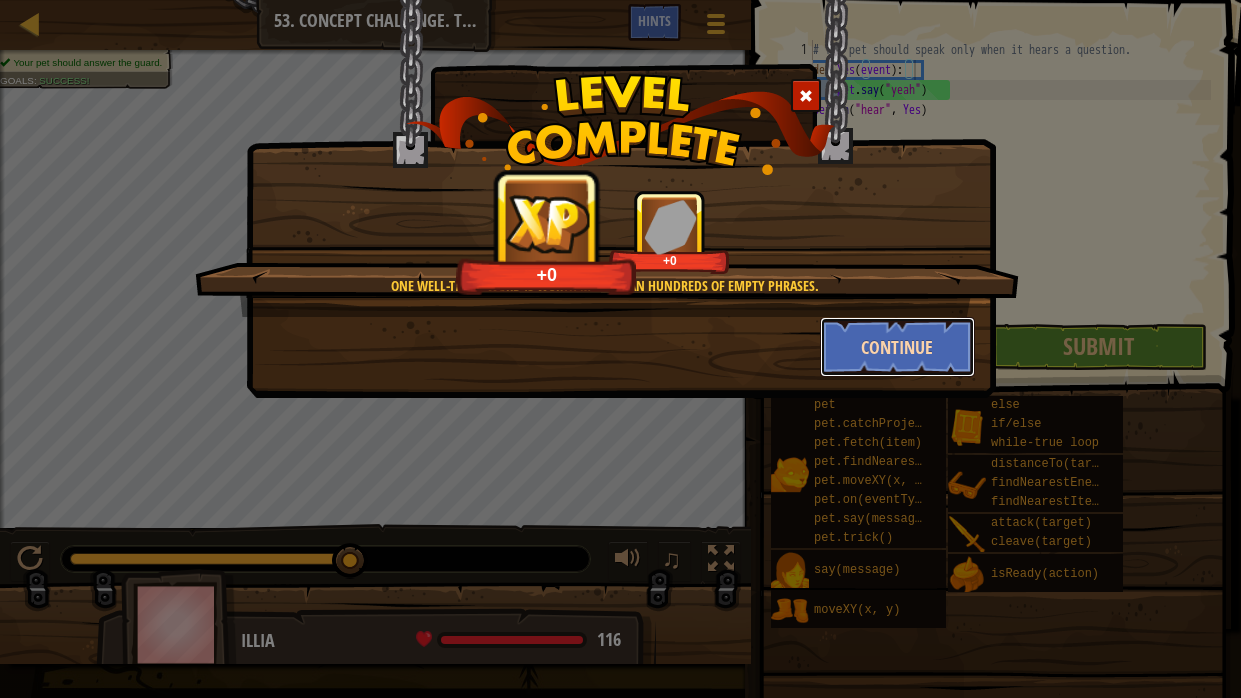 click on "Continue" at bounding box center (897, 347) 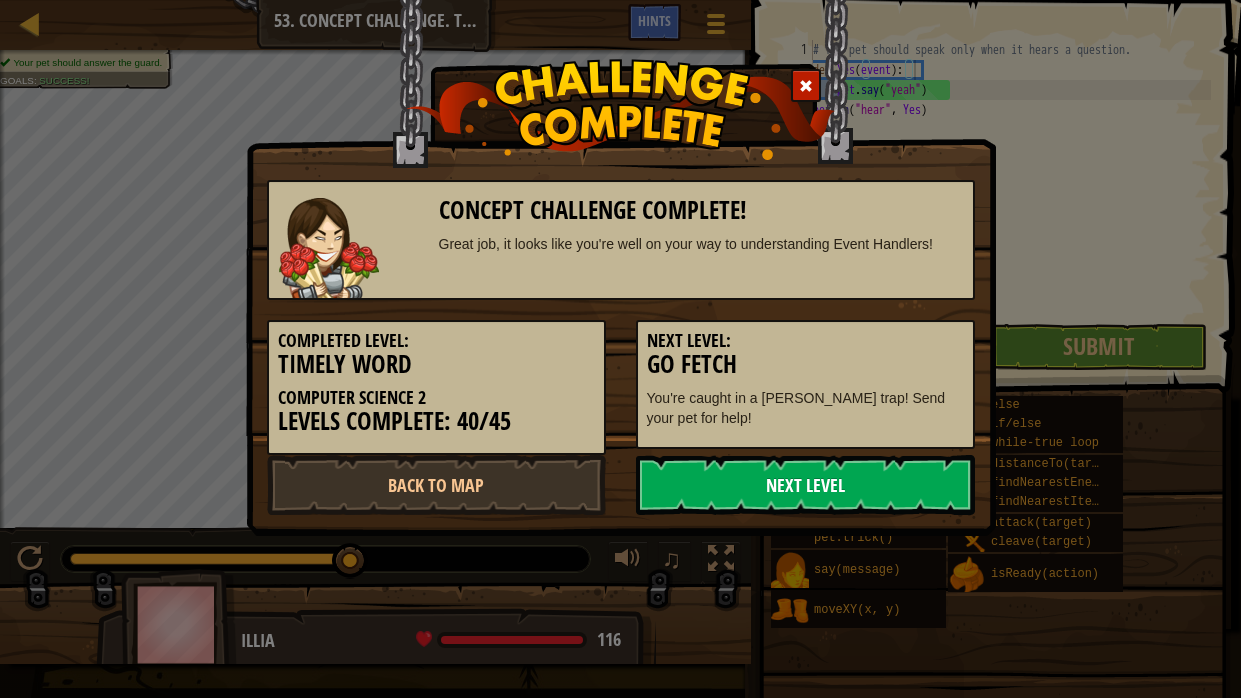 click on "Next Level" at bounding box center (805, 485) 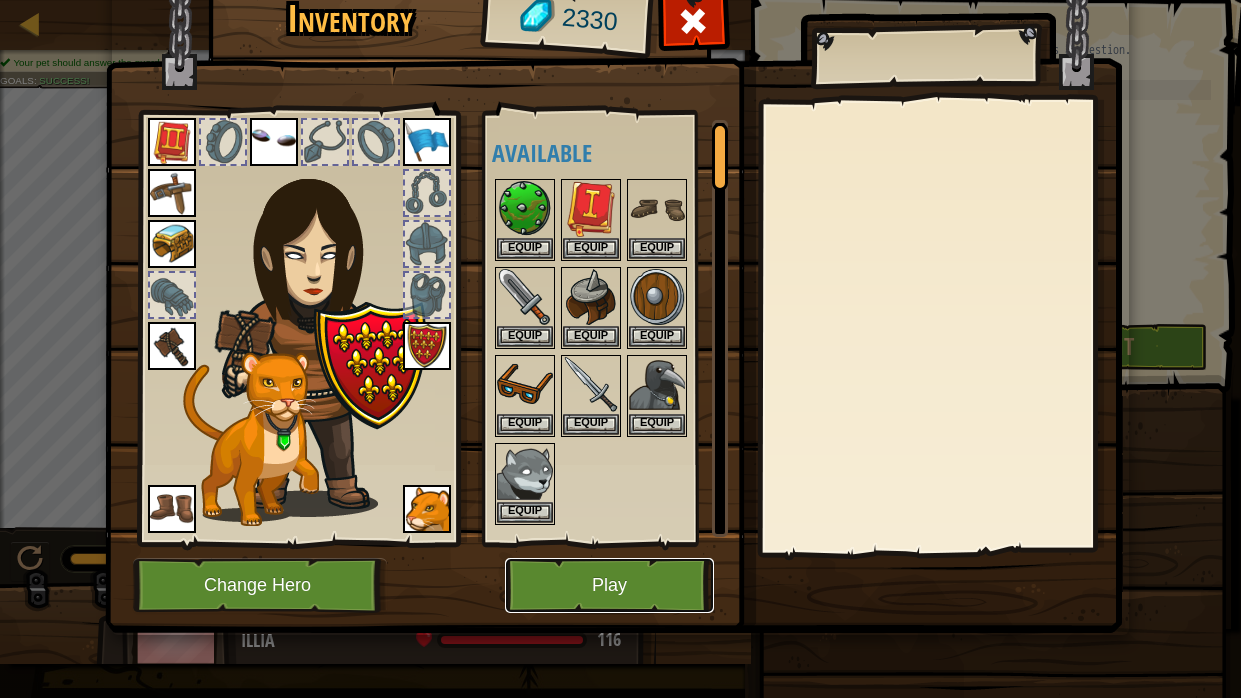 click on "Play" at bounding box center [609, 585] 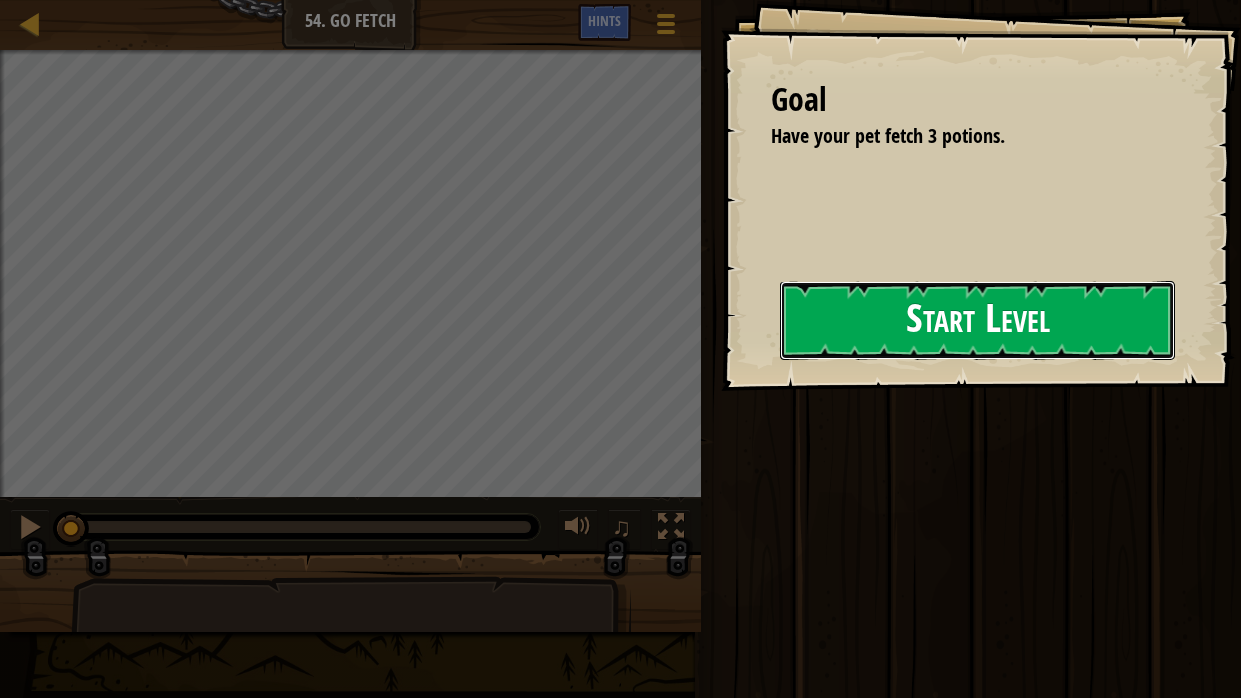 click on "Start Level" at bounding box center [977, 320] 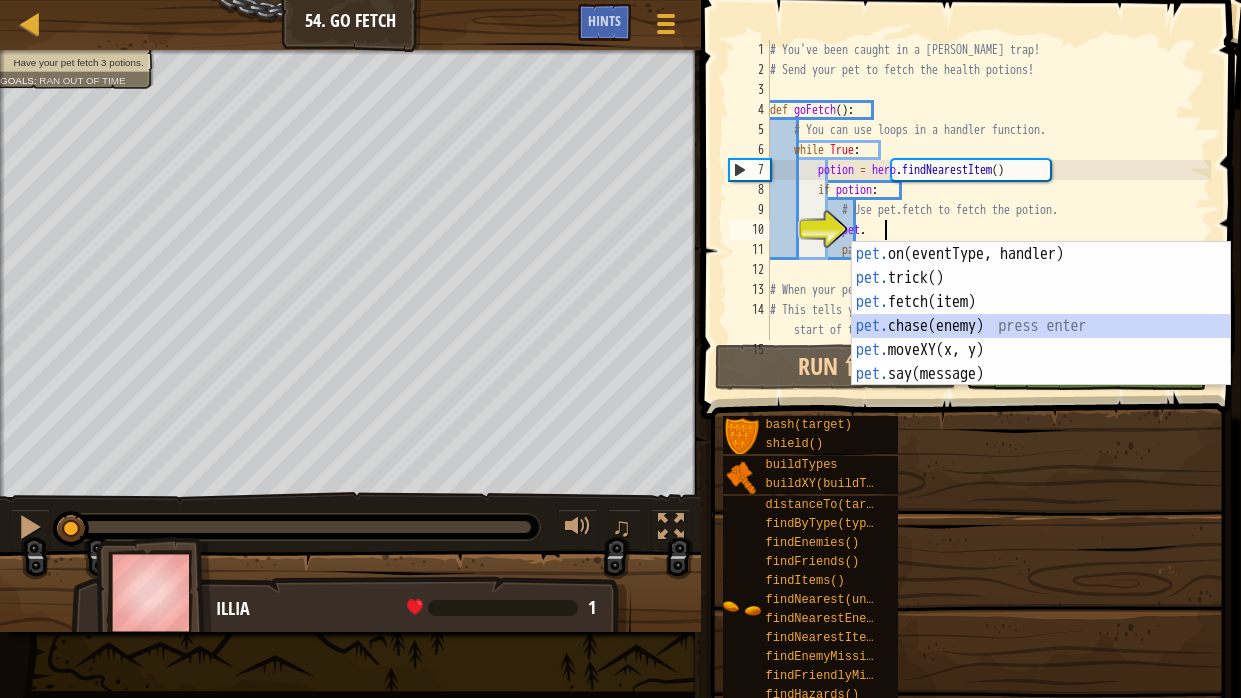 click on "pet. on(eventType, handler) press enter pet. trick() press enter pet. fetch(item) press enter pet. chase(enemy) press enter pet. moveXY(x, y) press enter pet. say(message) press enter" at bounding box center [1041, 338] 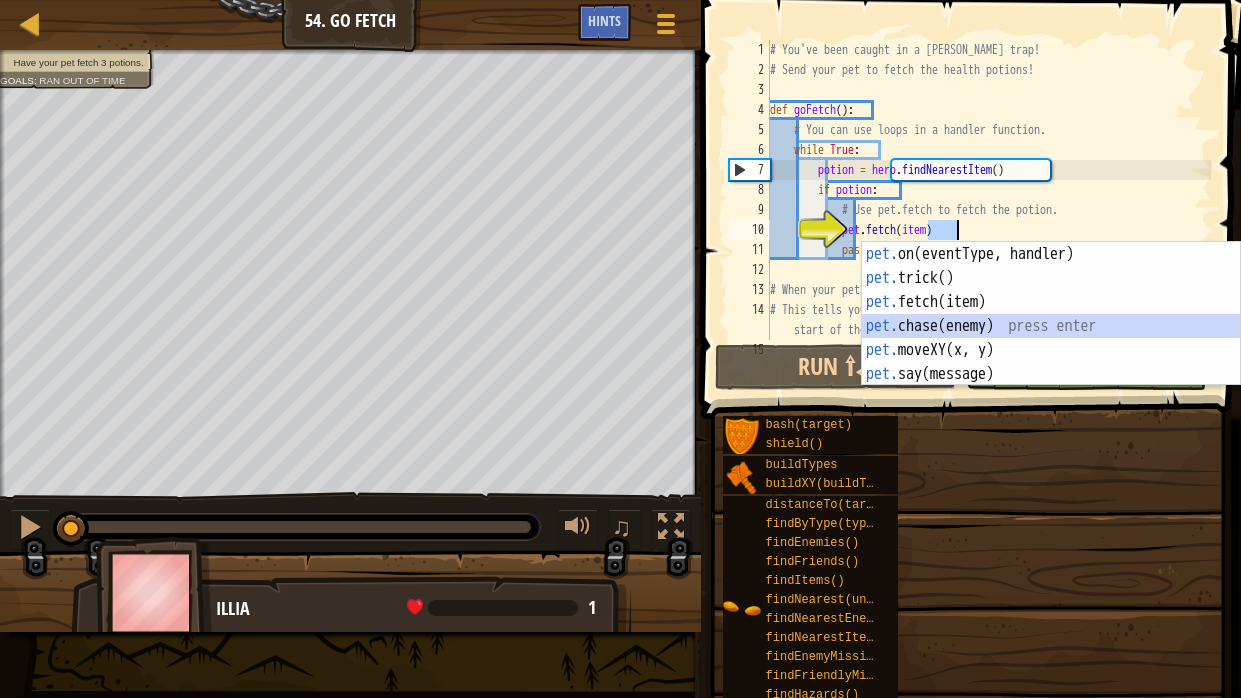 click on "# You've been caught in a burl trap! # Send your pet to fetch the health potions! def   goFetch ( ) :      # You can use loops in a handler function.      while   True :          potion   =   hero . findNearestItem ( )          if   potion :              # Use pet.fetch to fetch the potion.              pet . fetch ( item )              pass # When your pet is summoned, it triggers a "spawn" event. # This tells your pet to run the goFetch function at the       start of the level: pet . on ( "spawn" ,   goFetch )" at bounding box center (989, 210) 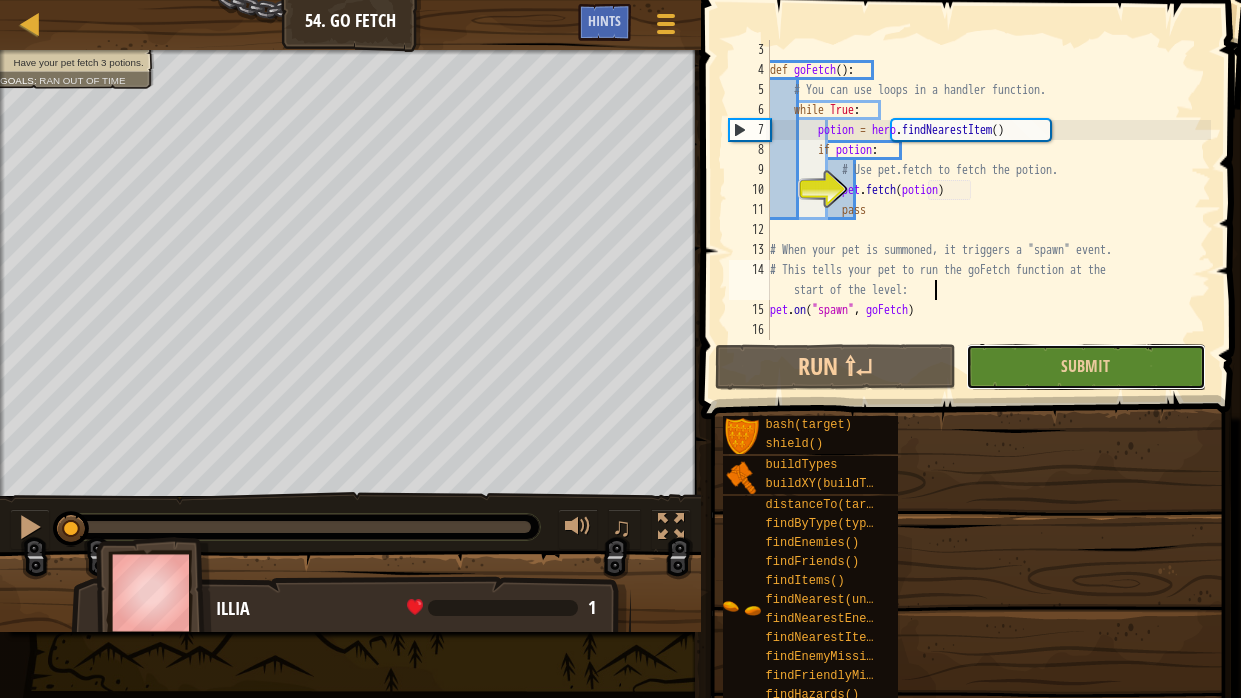 click on "Submit" at bounding box center [1086, 367] 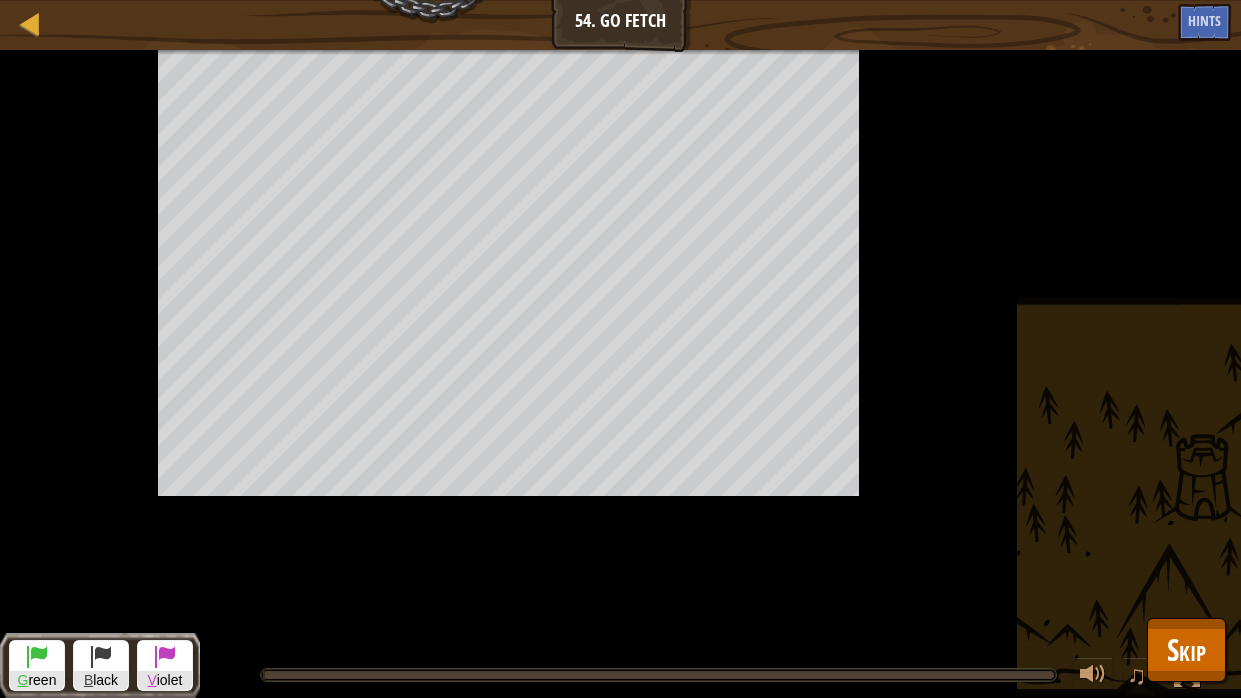 scroll, scrollTop: 0, scrollLeft: 0, axis: both 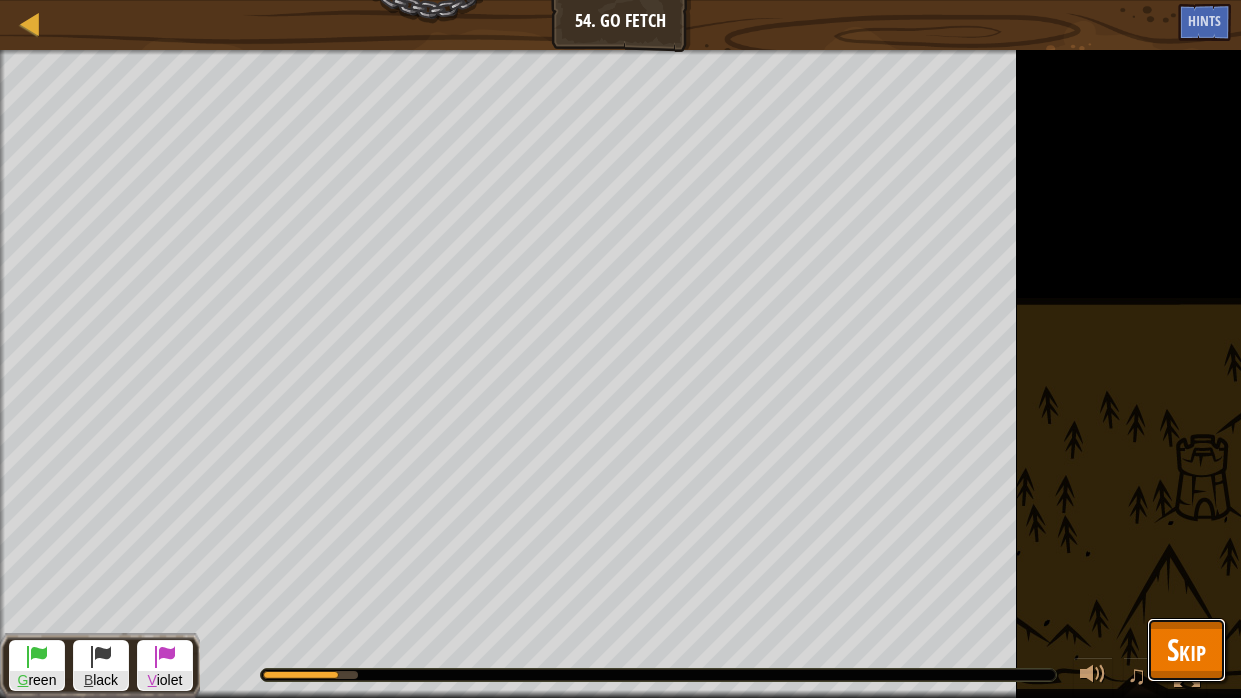 click on "Skip" at bounding box center [1186, 649] 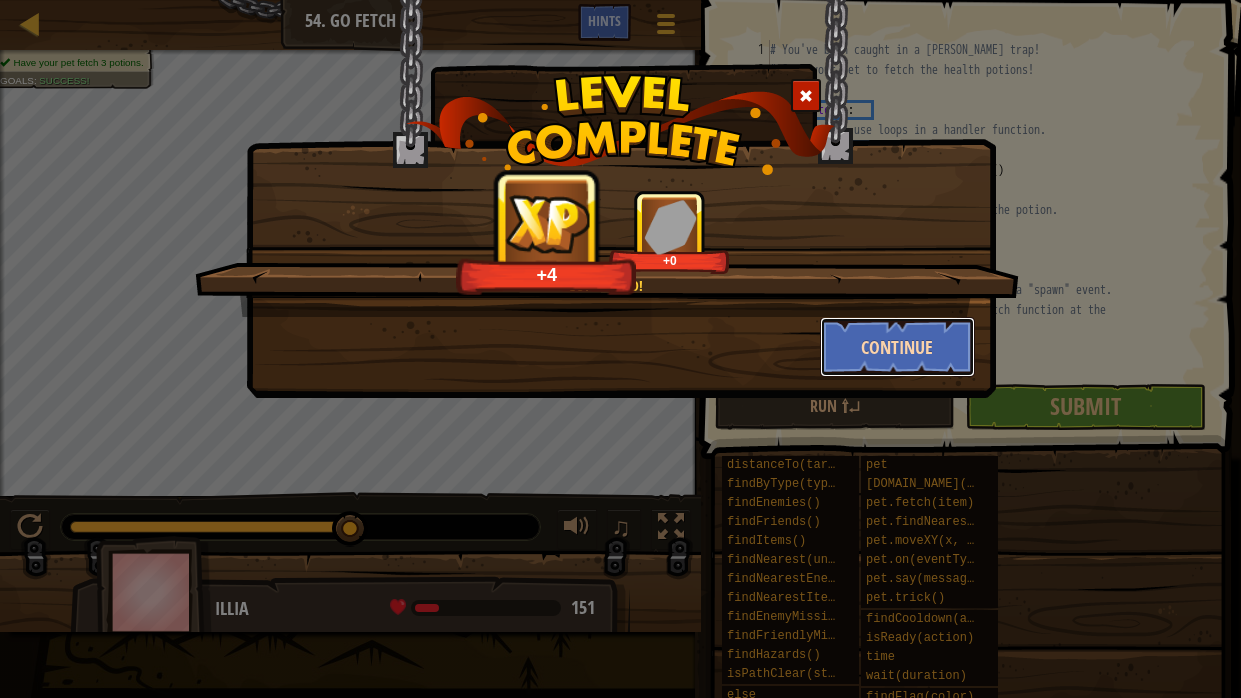 click on "Continue" at bounding box center (897, 347) 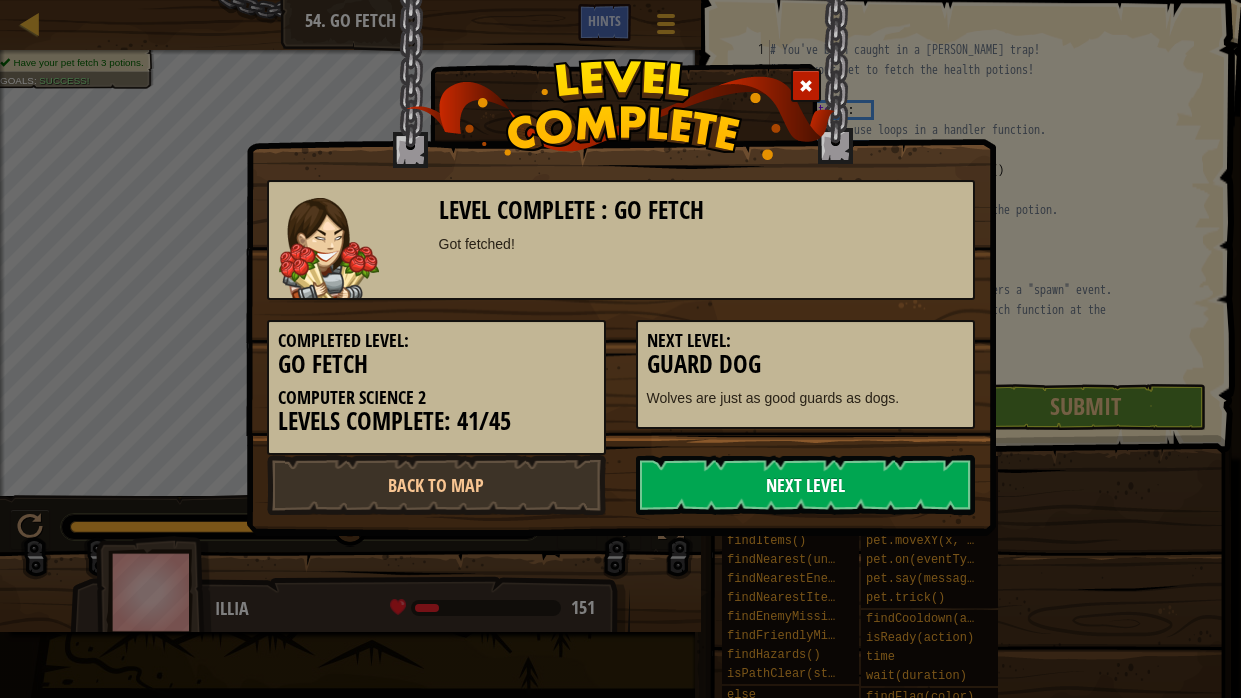 click on "Next Level" at bounding box center [805, 485] 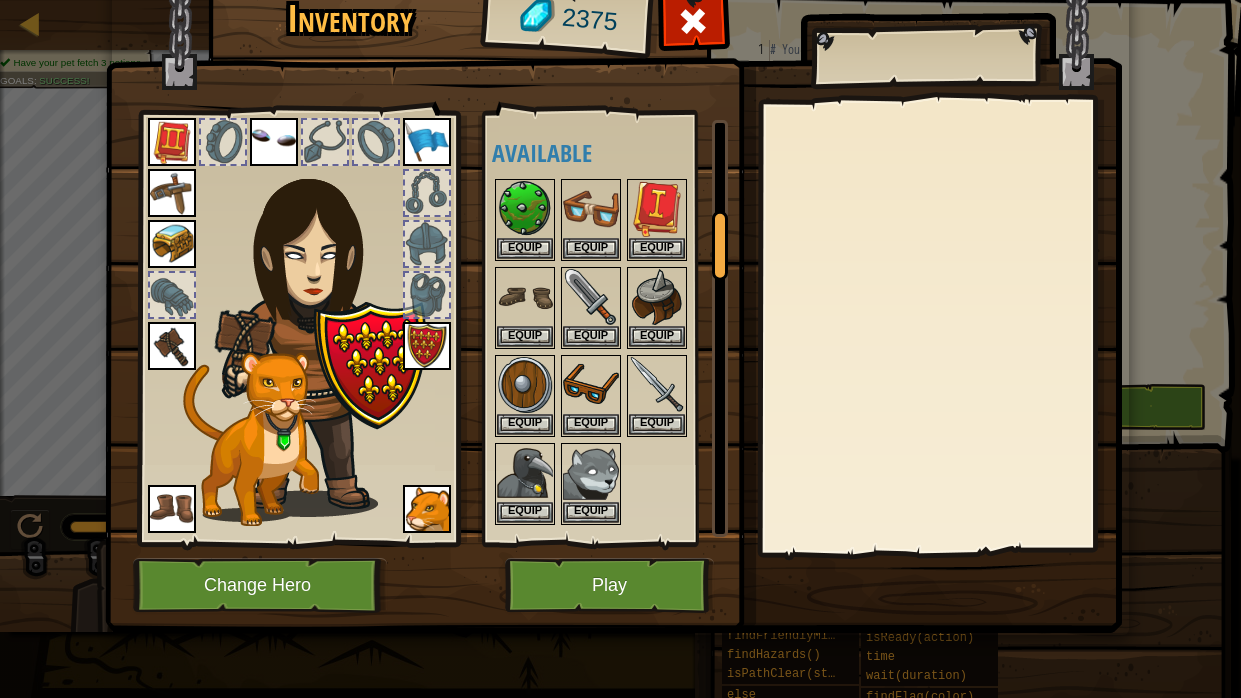 drag, startPoint x: 726, startPoint y: 172, endPoint x: 717, endPoint y: 257, distance: 85.47514 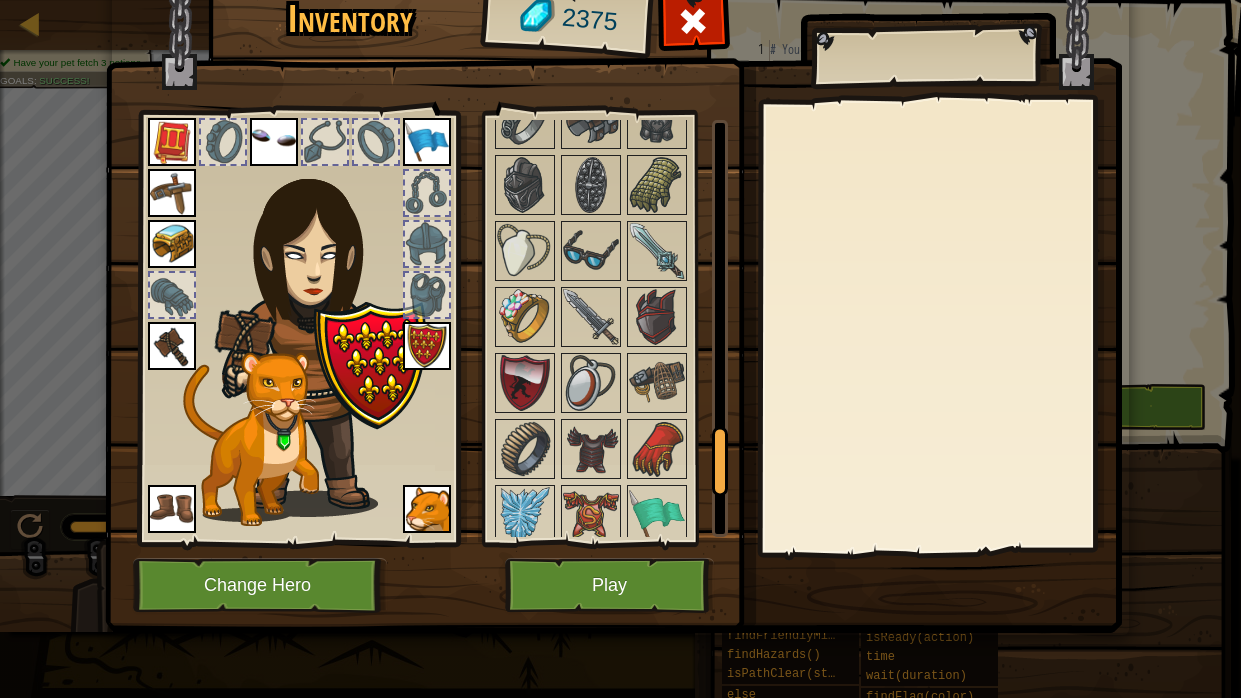scroll, scrollTop: 1939, scrollLeft: 0, axis: vertical 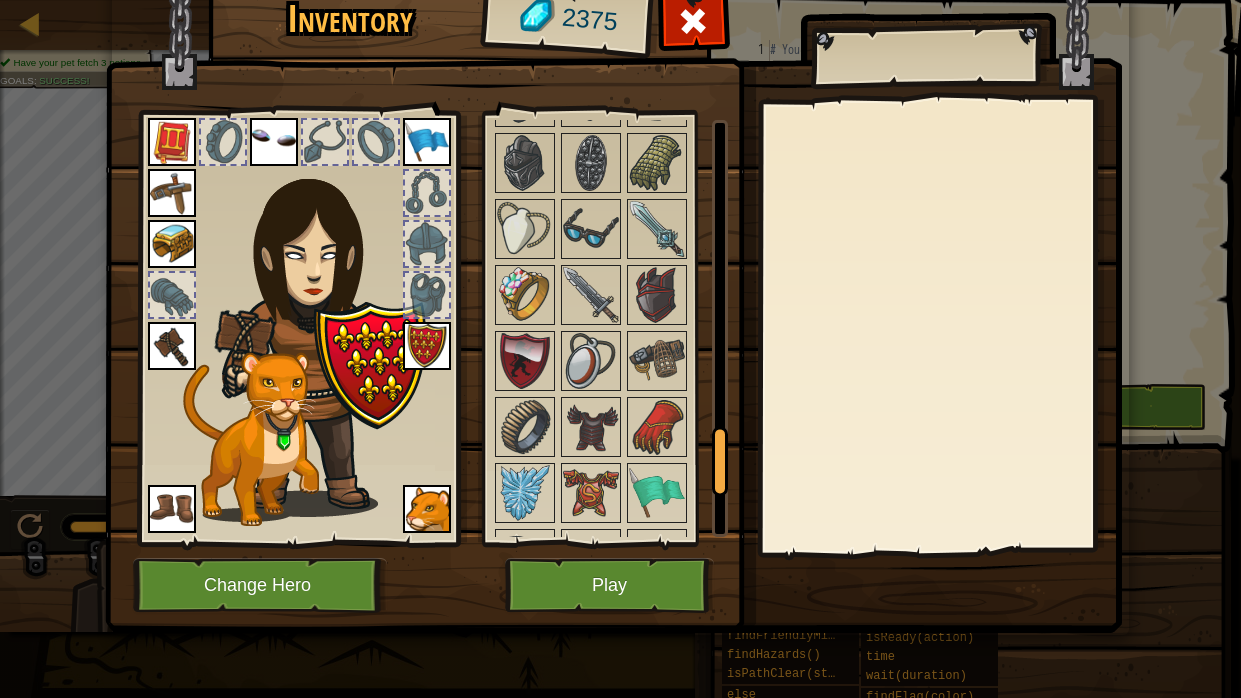 drag, startPoint x: 718, startPoint y: 258, endPoint x: 692, endPoint y: 472, distance: 215.57365 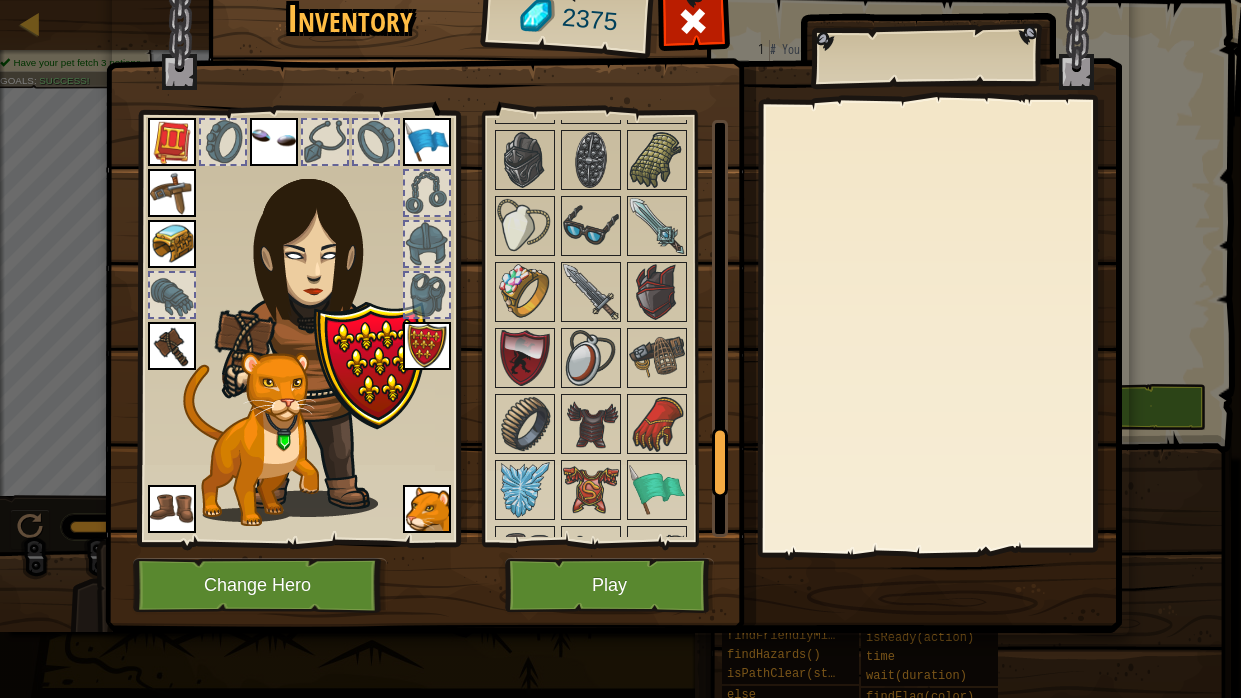 click at bounding box center [610, -203] 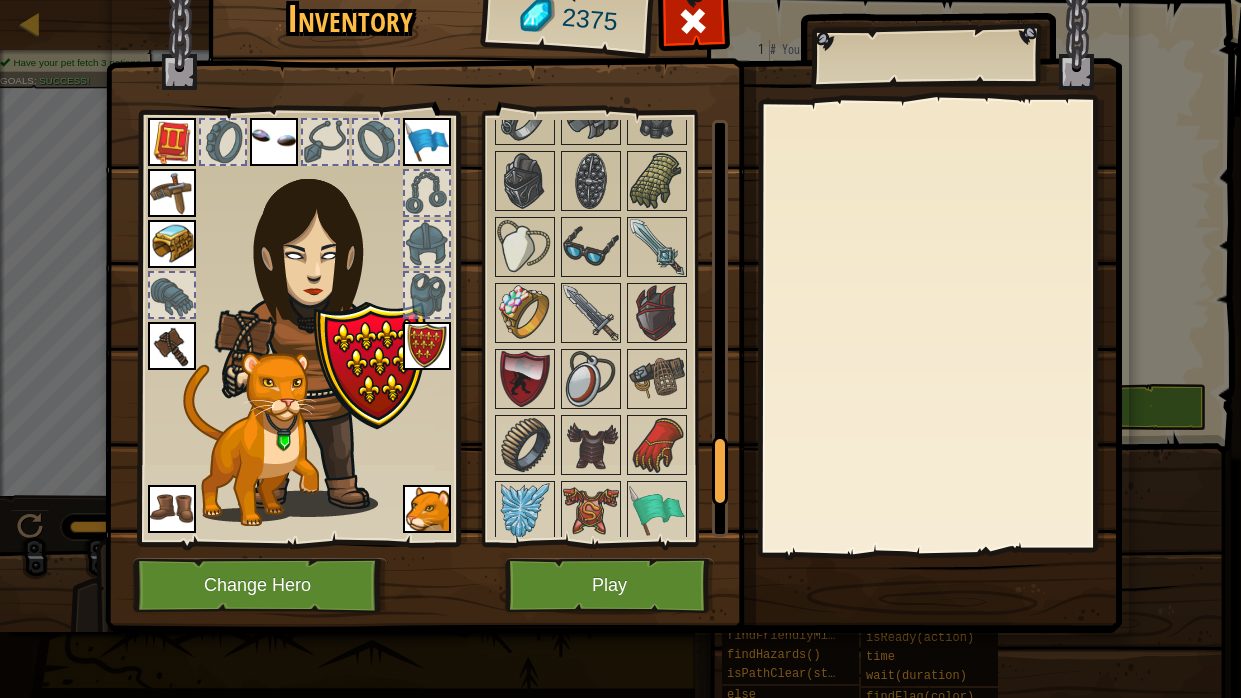 drag, startPoint x: 721, startPoint y: 477, endPoint x: 709, endPoint y: 493, distance: 20 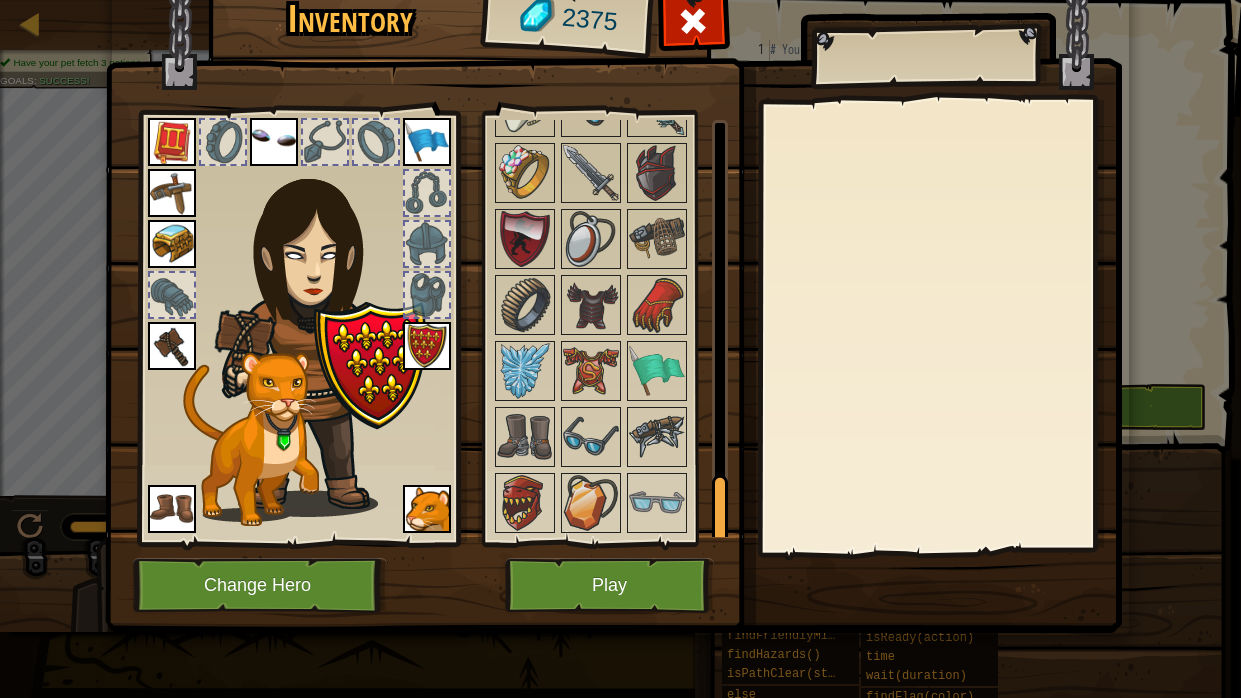 scroll, scrollTop: 2242, scrollLeft: 0, axis: vertical 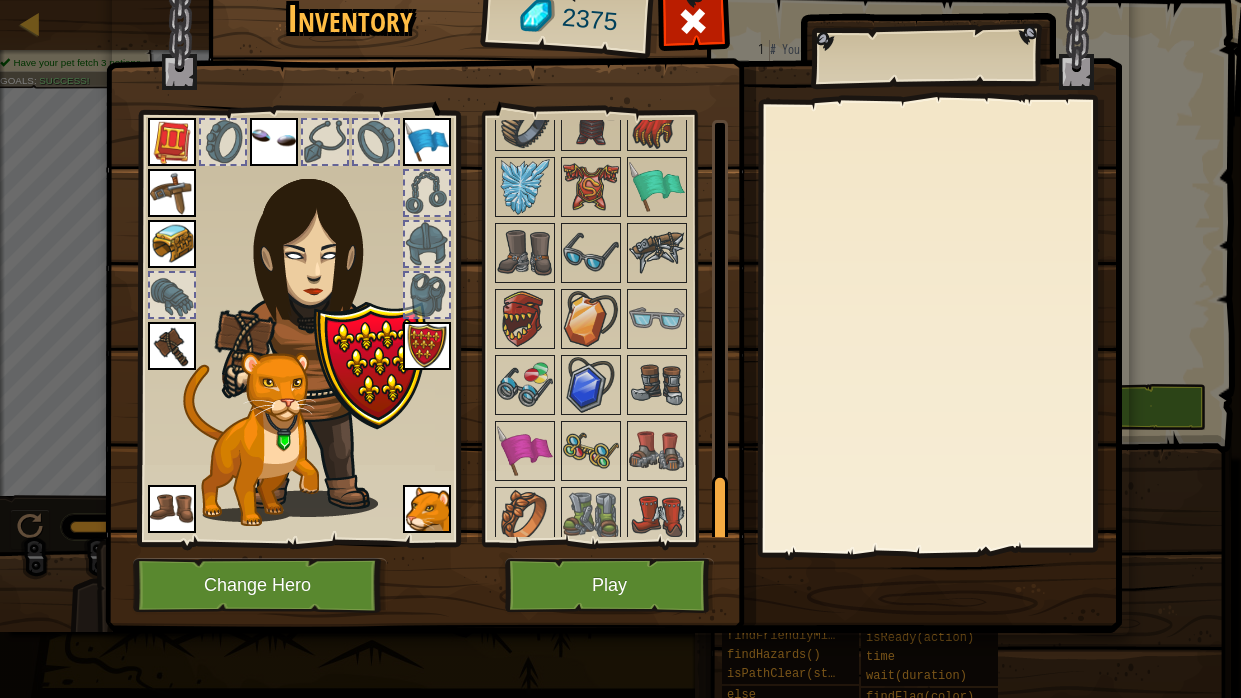 drag, startPoint x: 722, startPoint y: 492, endPoint x: 716, endPoint y: 563, distance: 71.25307 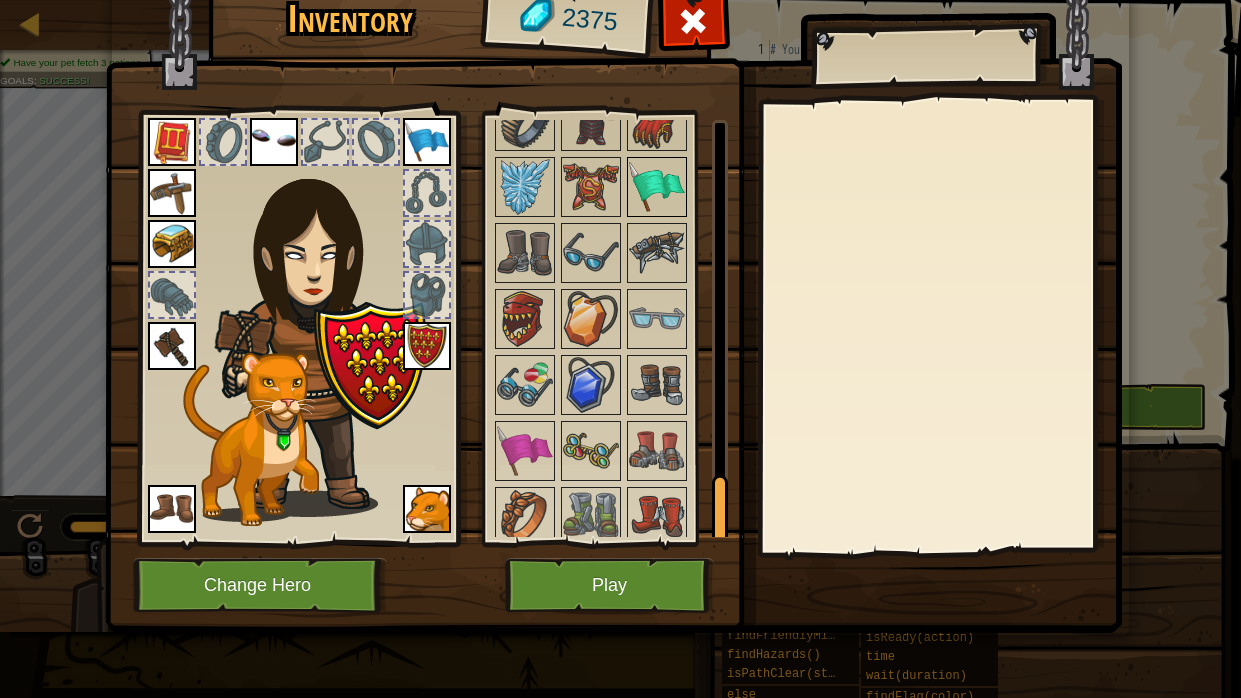 click at bounding box center [657, 187] 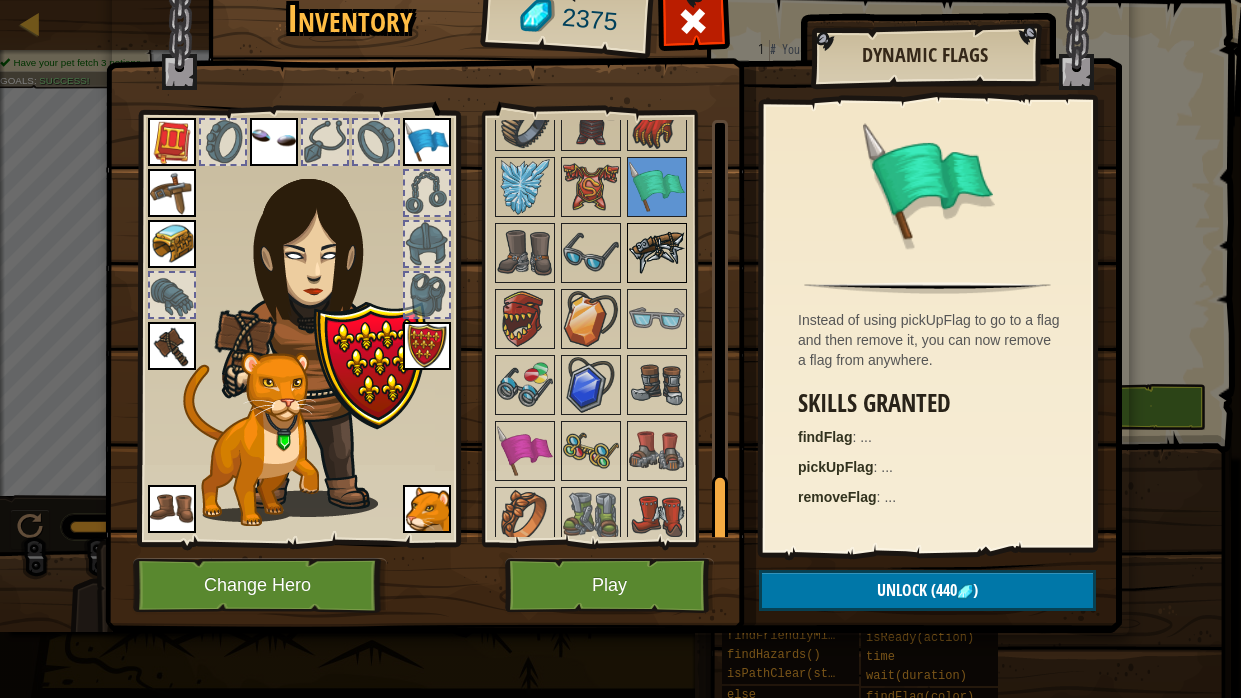click at bounding box center [657, 253] 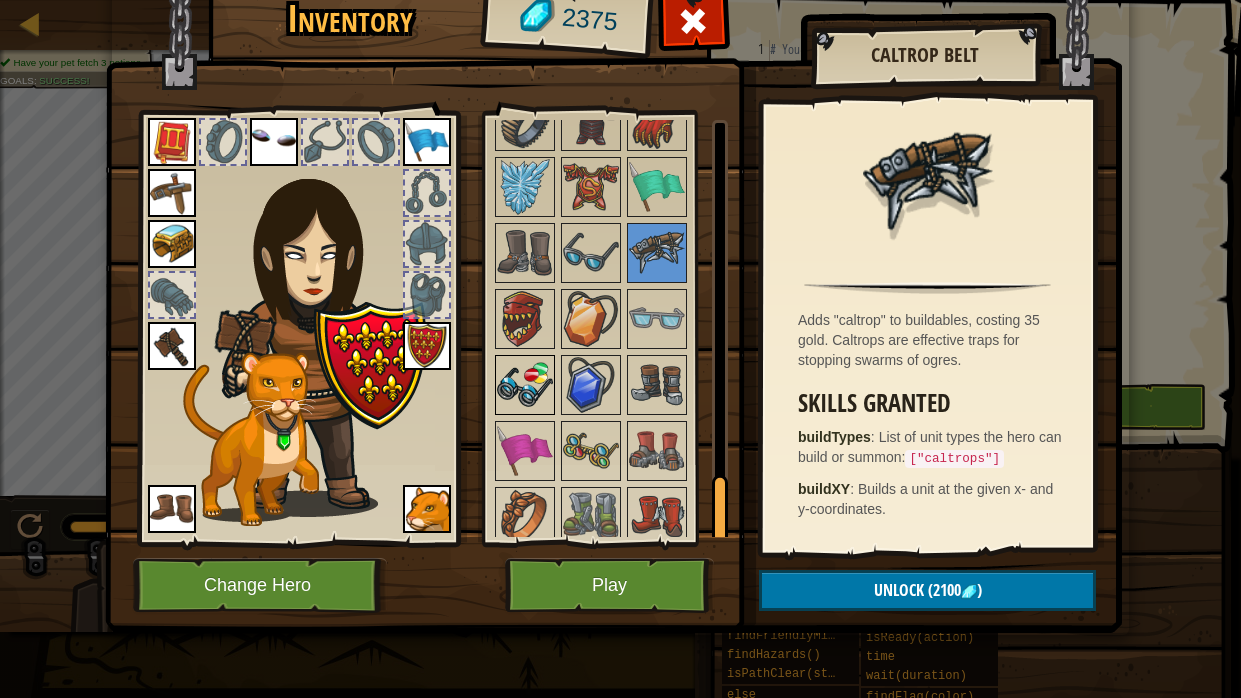 click at bounding box center [525, 385] 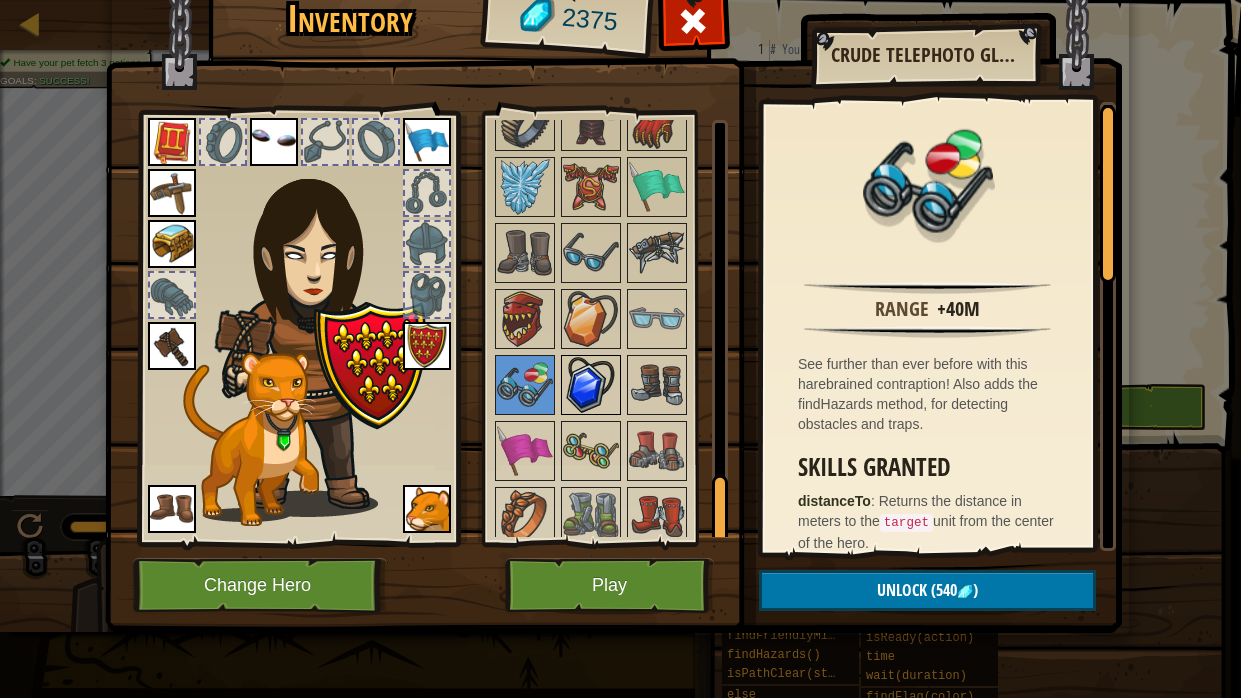 click at bounding box center (591, 385) 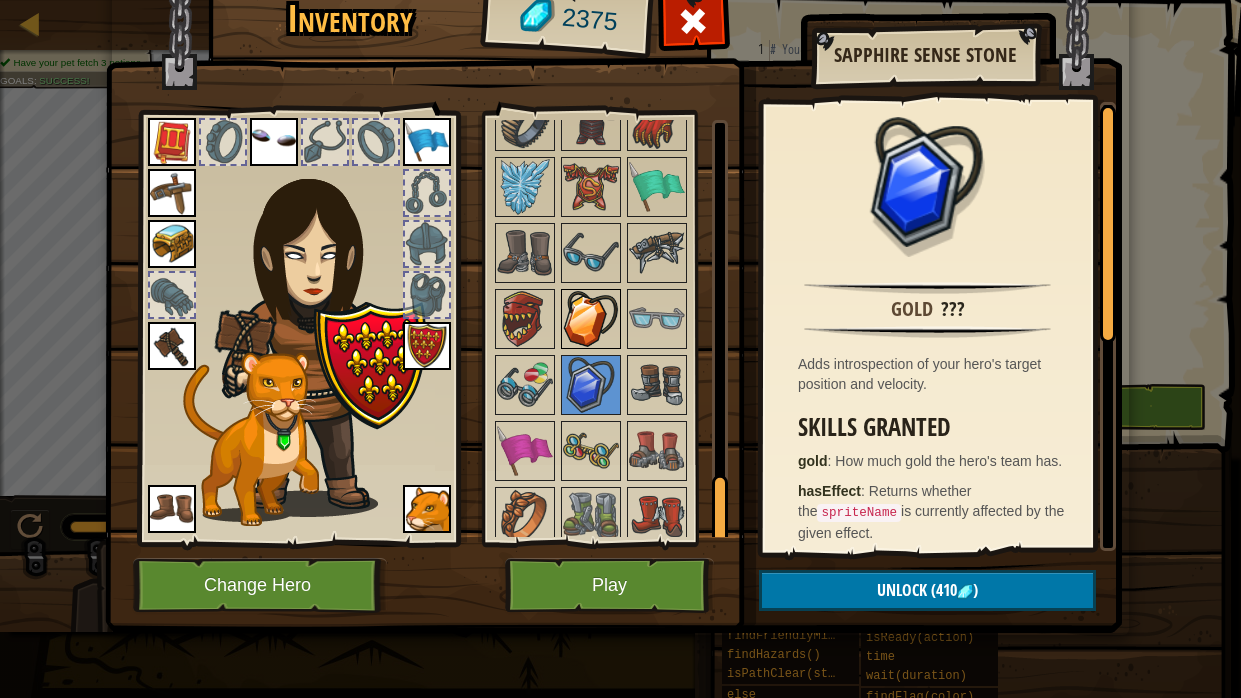 click at bounding box center (591, 319) 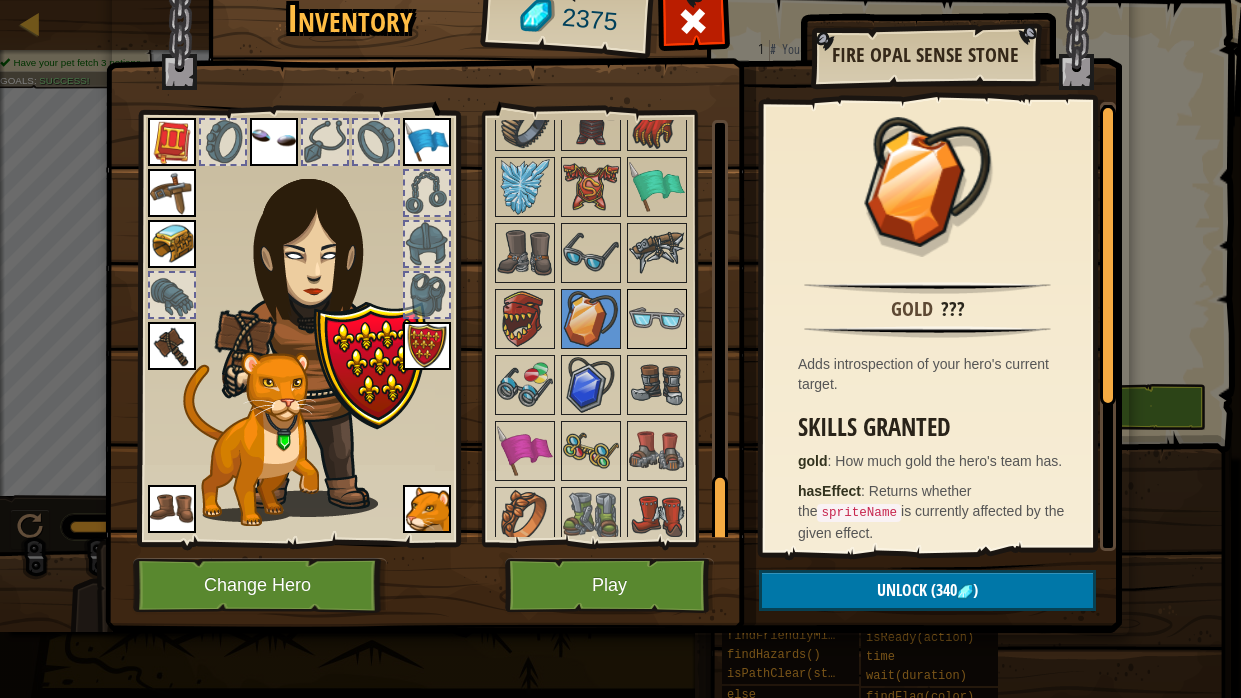 click at bounding box center (657, 319) 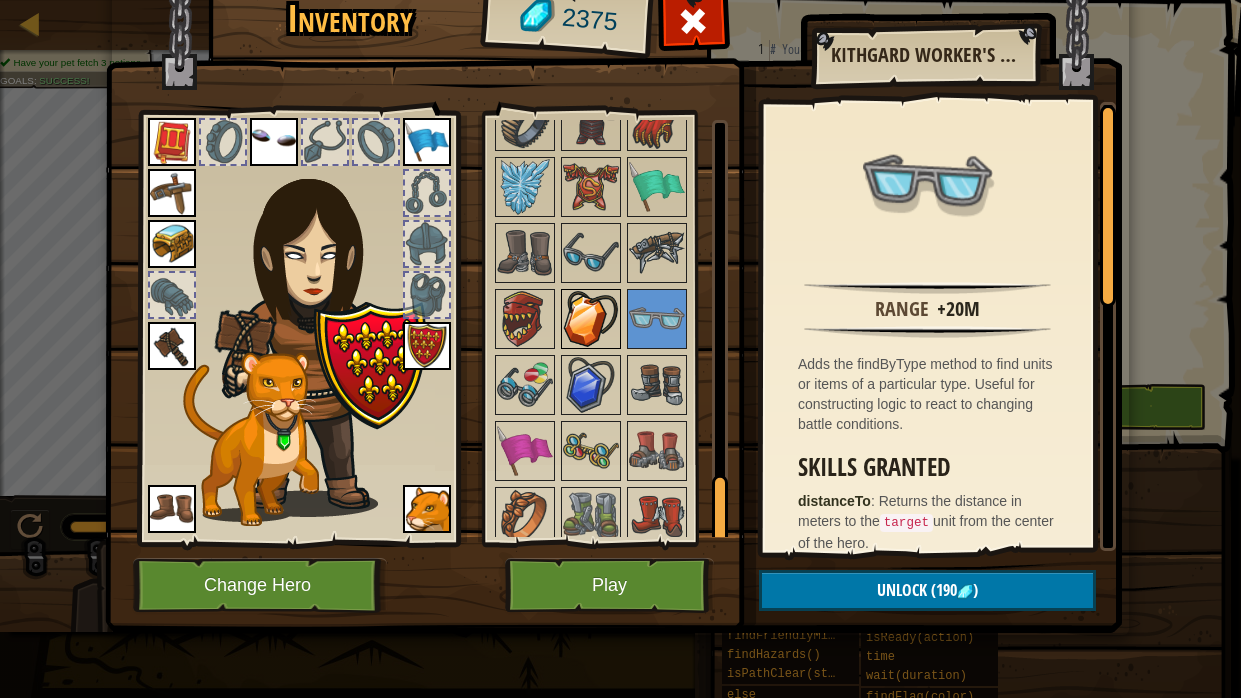 click at bounding box center (591, 319) 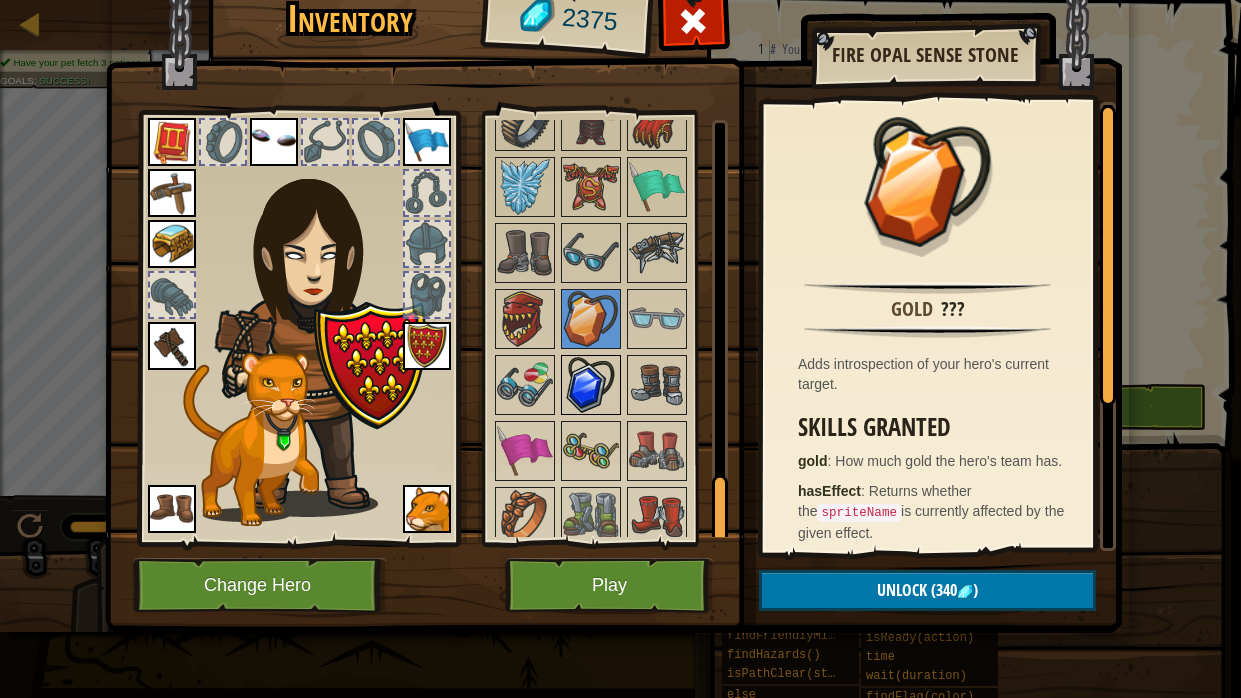 click at bounding box center [591, 385] 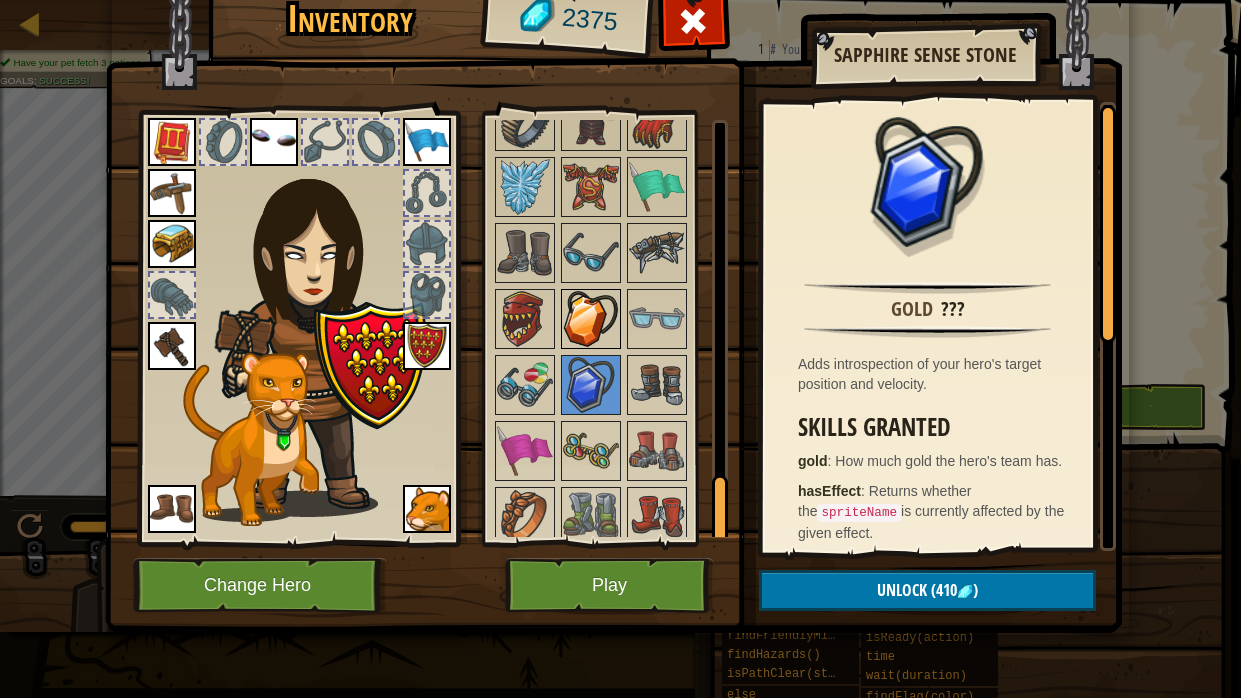 click at bounding box center (591, 319) 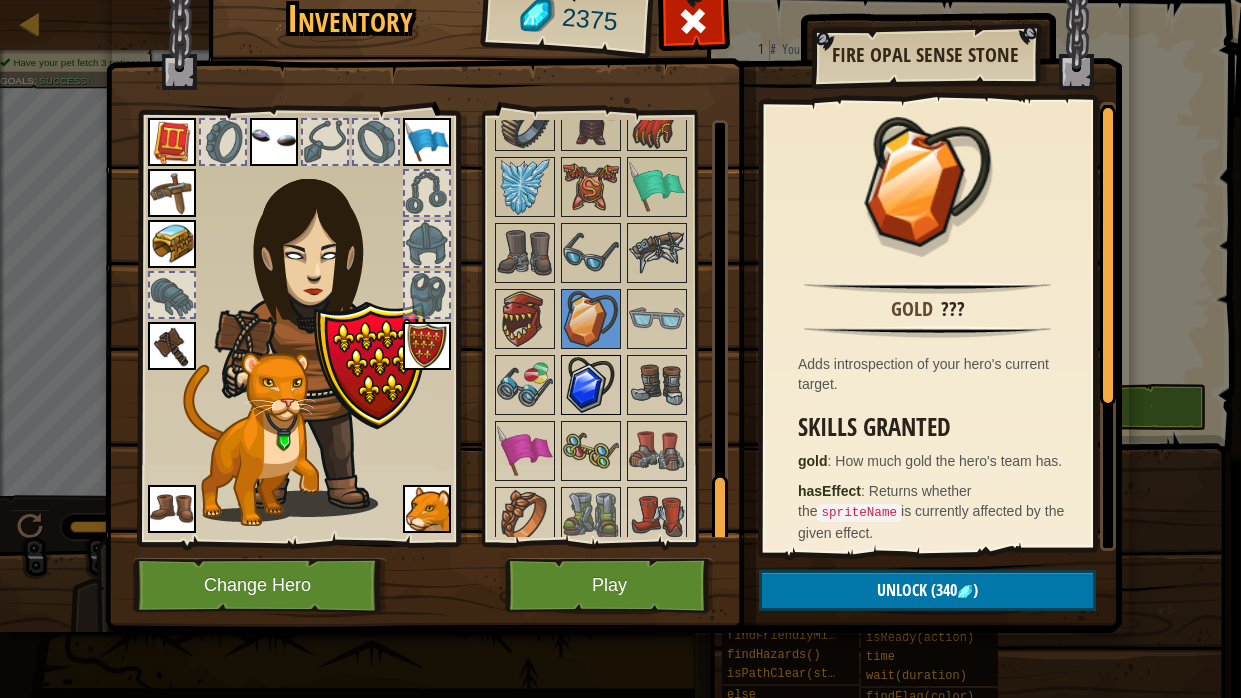 click at bounding box center (591, 385) 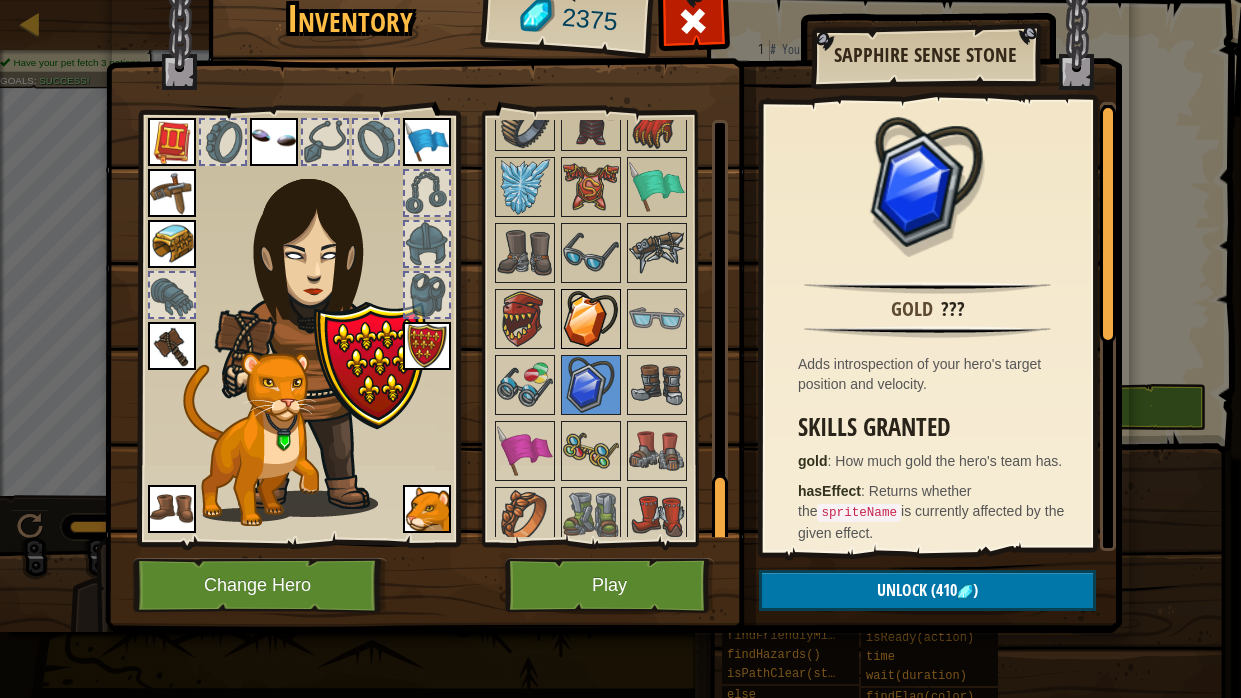 click at bounding box center (591, 319) 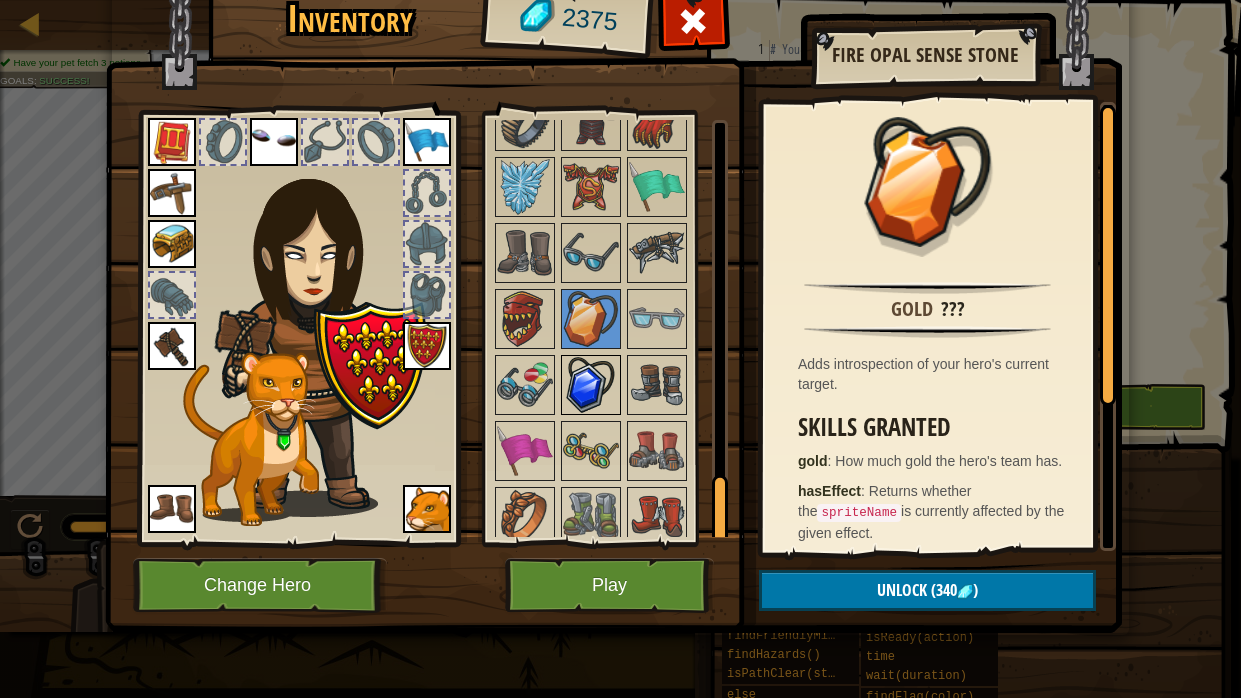 click at bounding box center [591, 385] 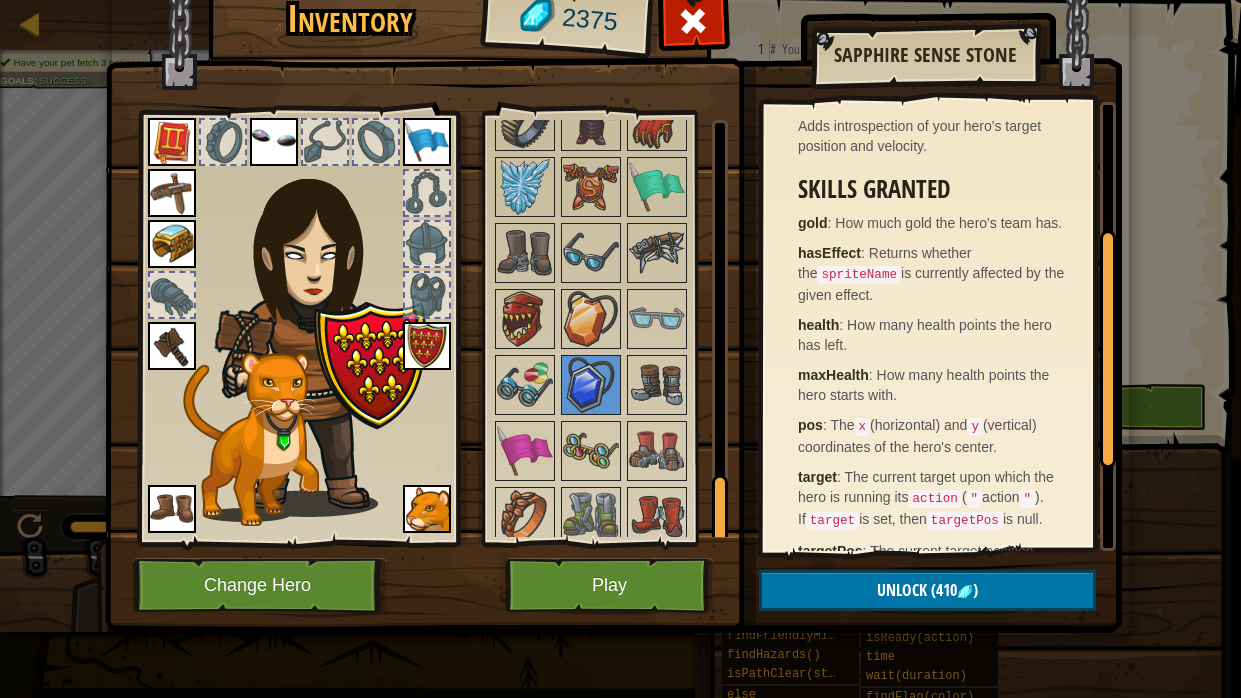 scroll, scrollTop: 247, scrollLeft: 0, axis: vertical 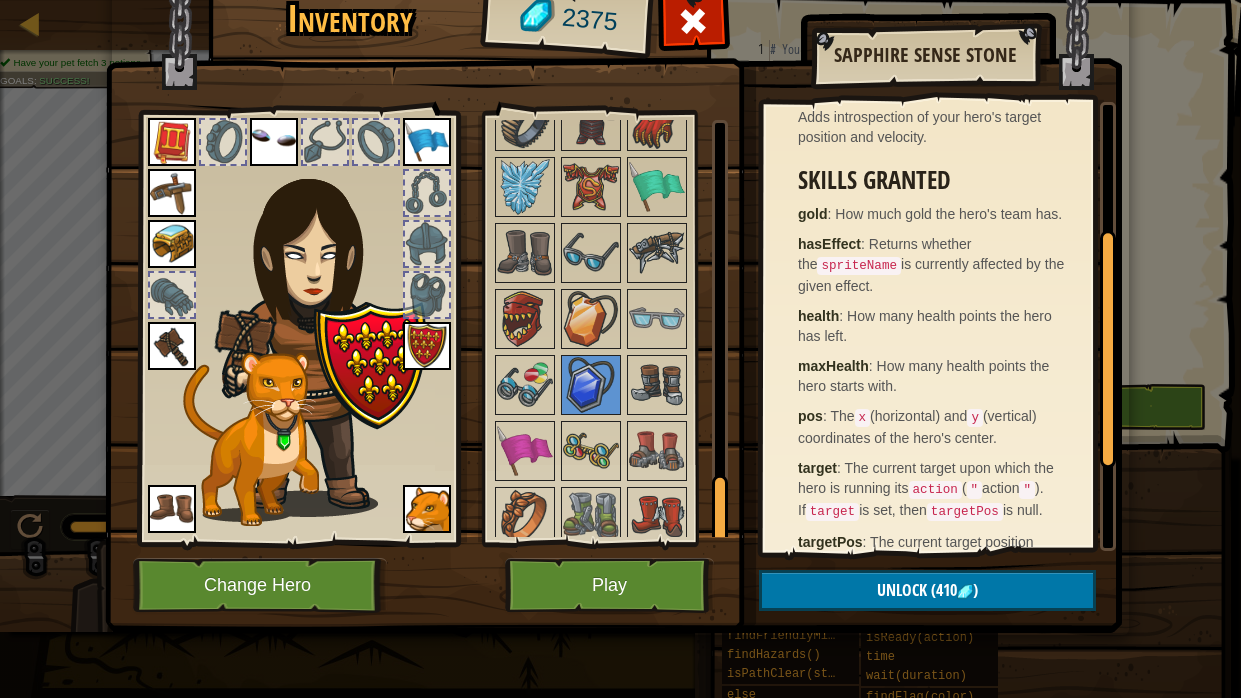 drag, startPoint x: 1109, startPoint y: 302, endPoint x: 1090, endPoint y: 428, distance: 127.424484 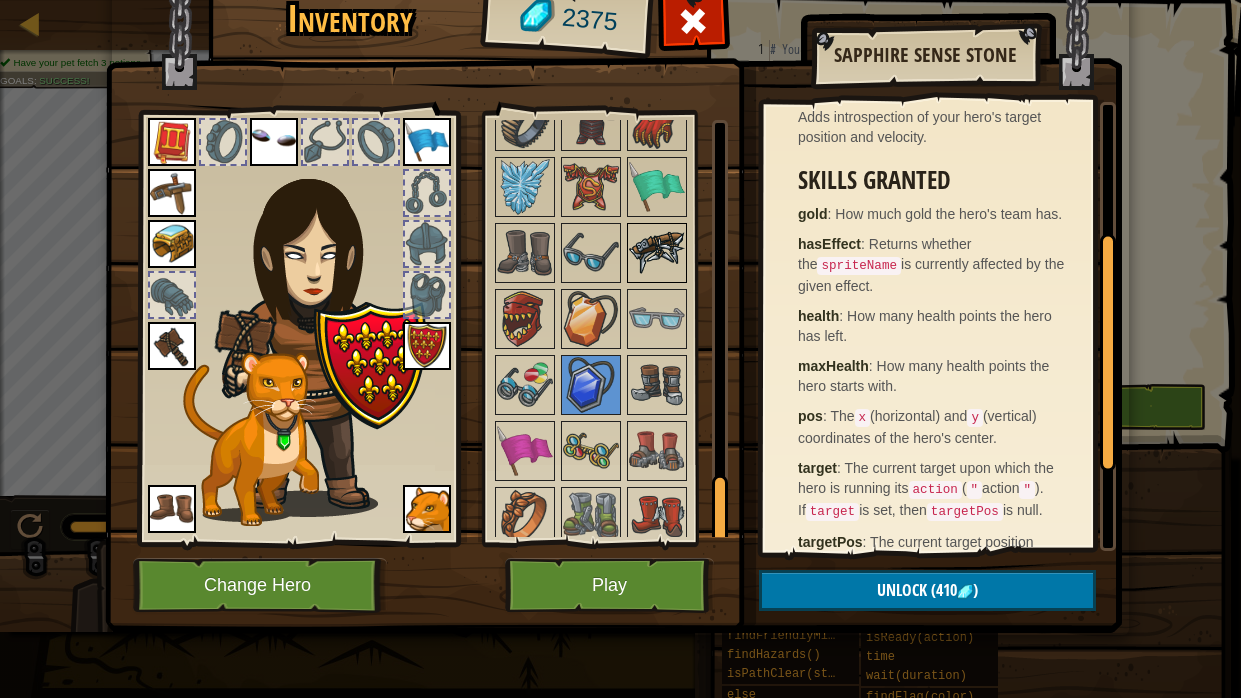 click at bounding box center [657, 253] 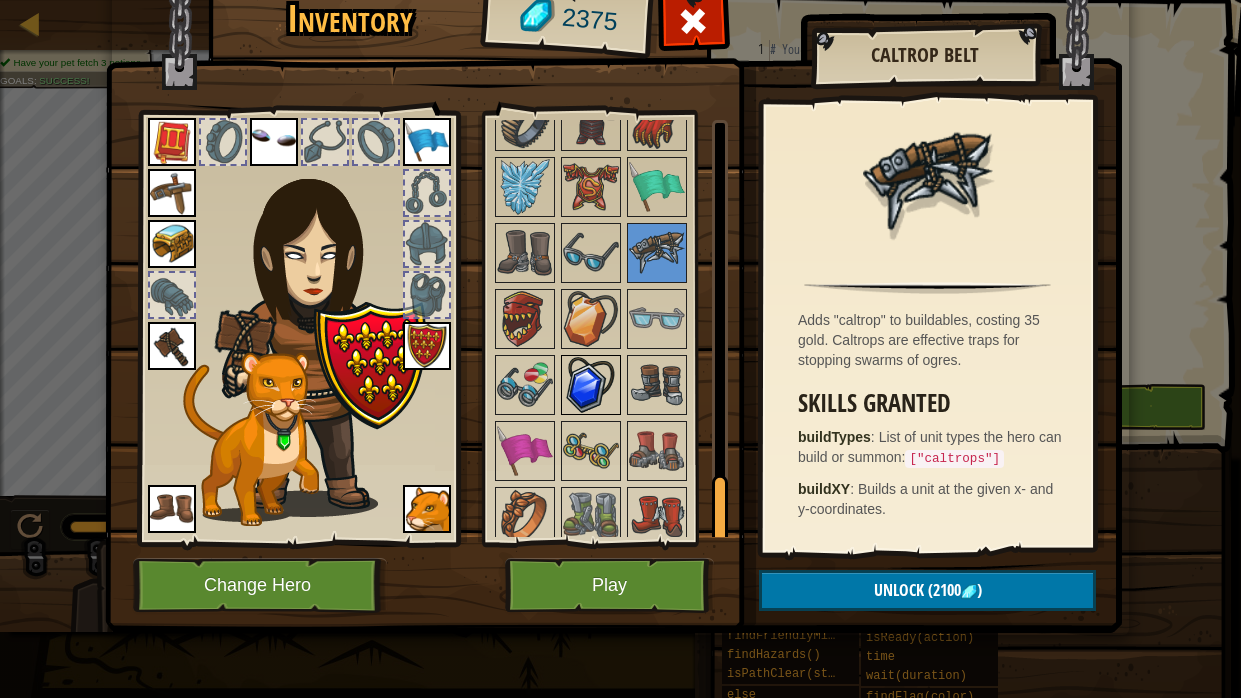 click at bounding box center (591, 385) 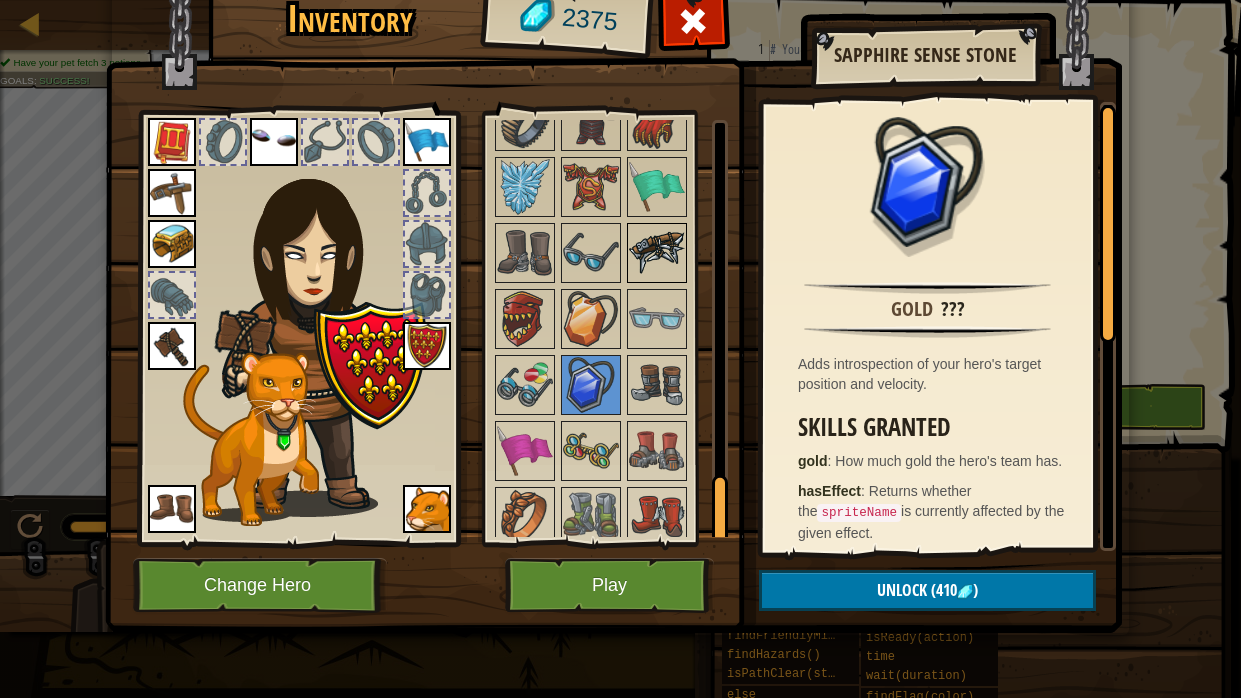 click at bounding box center [657, 253] 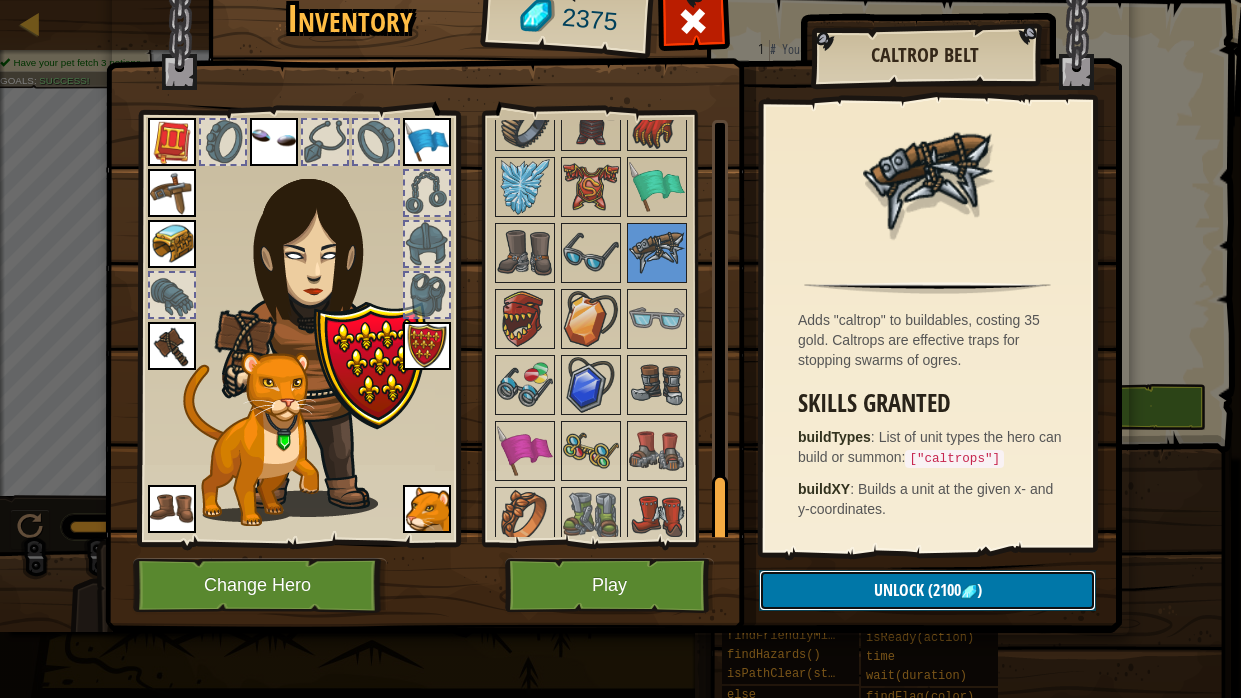 click on "Unlock (2100 )" at bounding box center (927, 590) 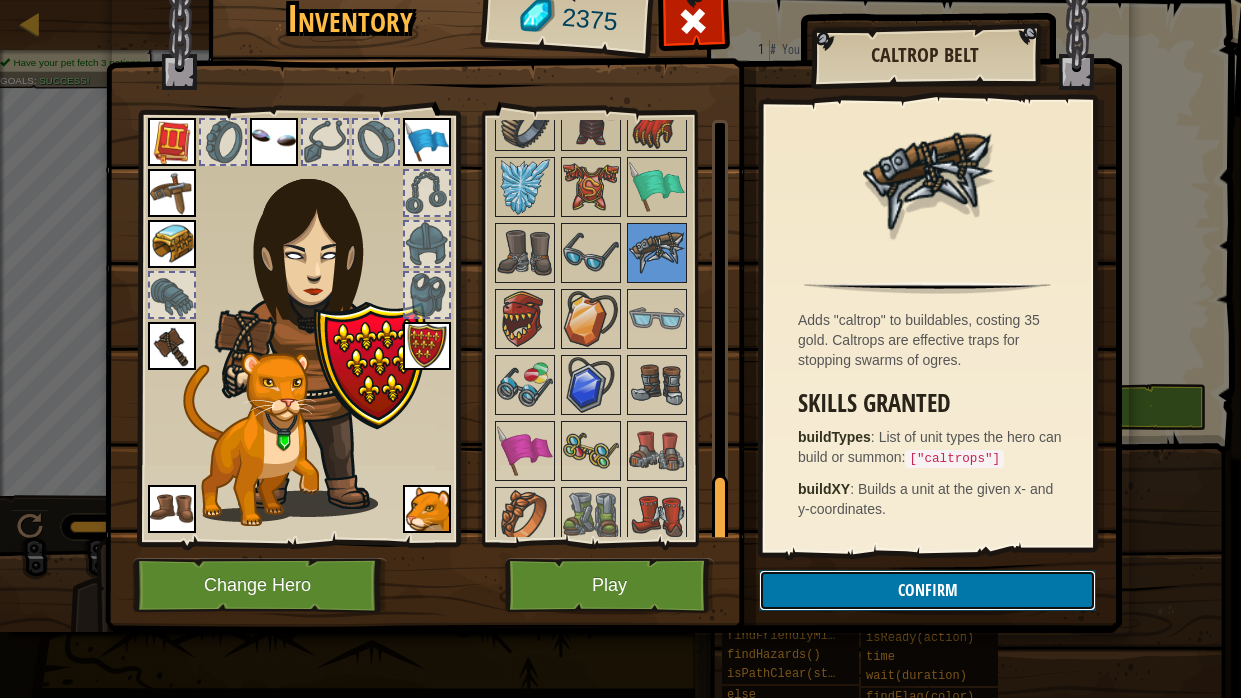 click on "Confirm" at bounding box center (927, 590) 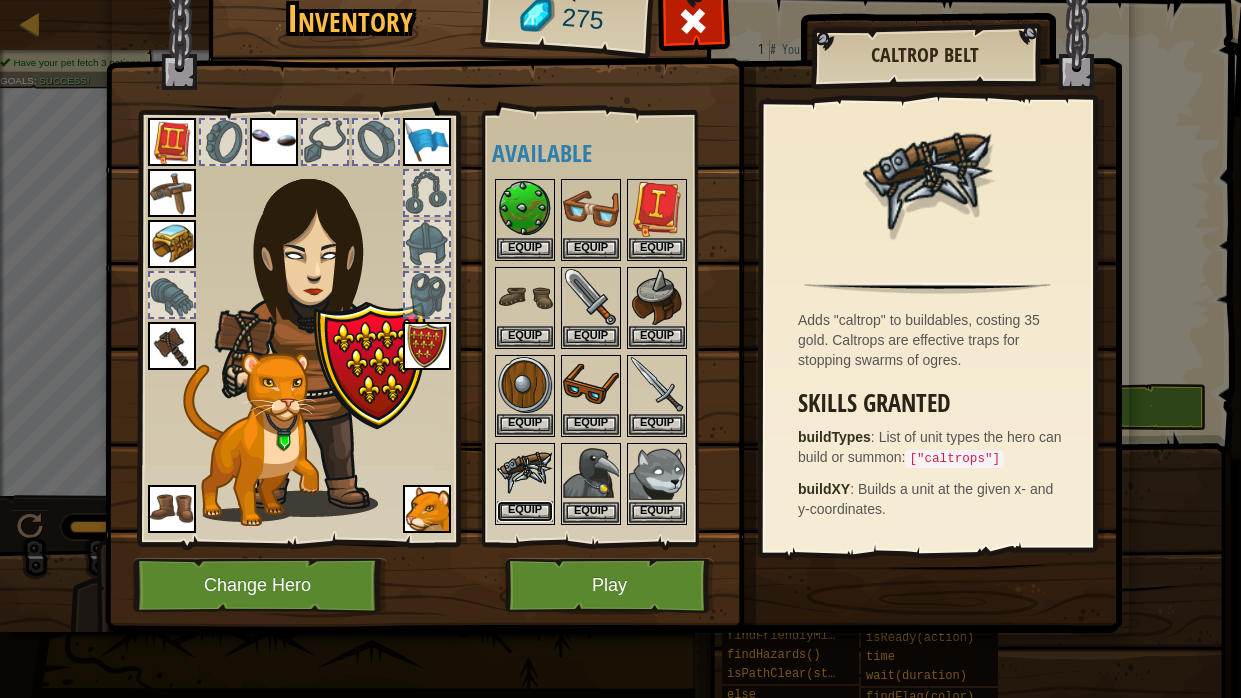 click on "Equip" at bounding box center [525, 511] 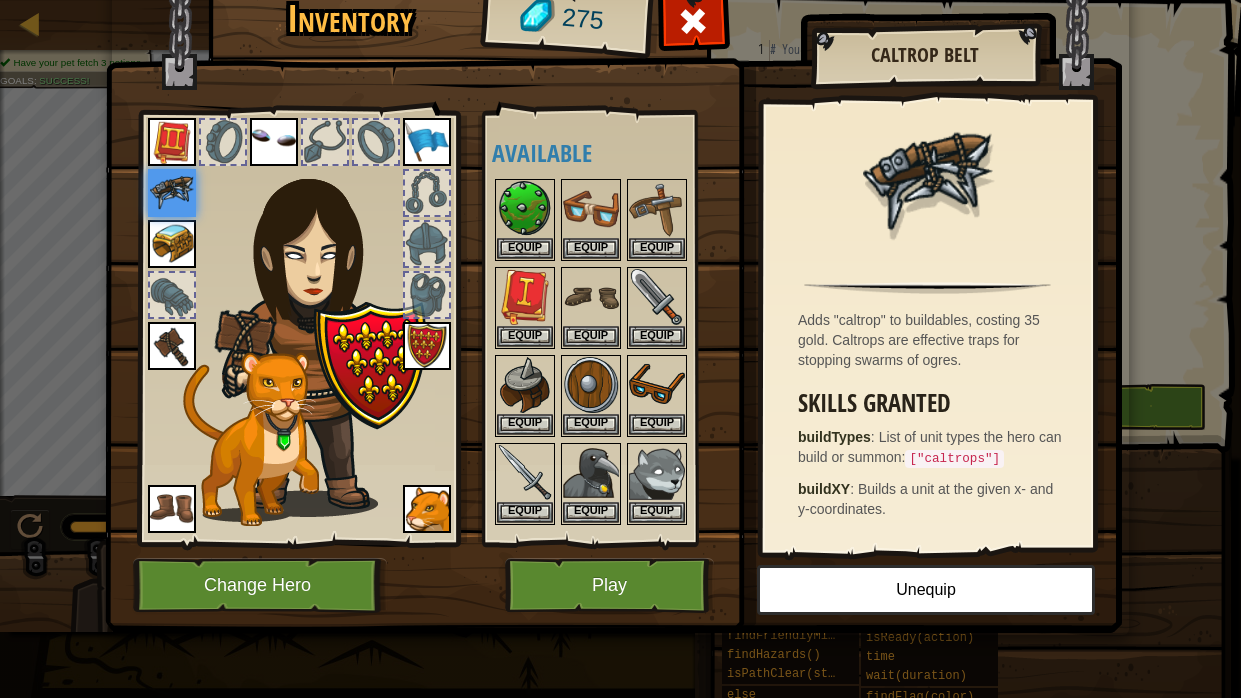 click at bounding box center (610, 351) 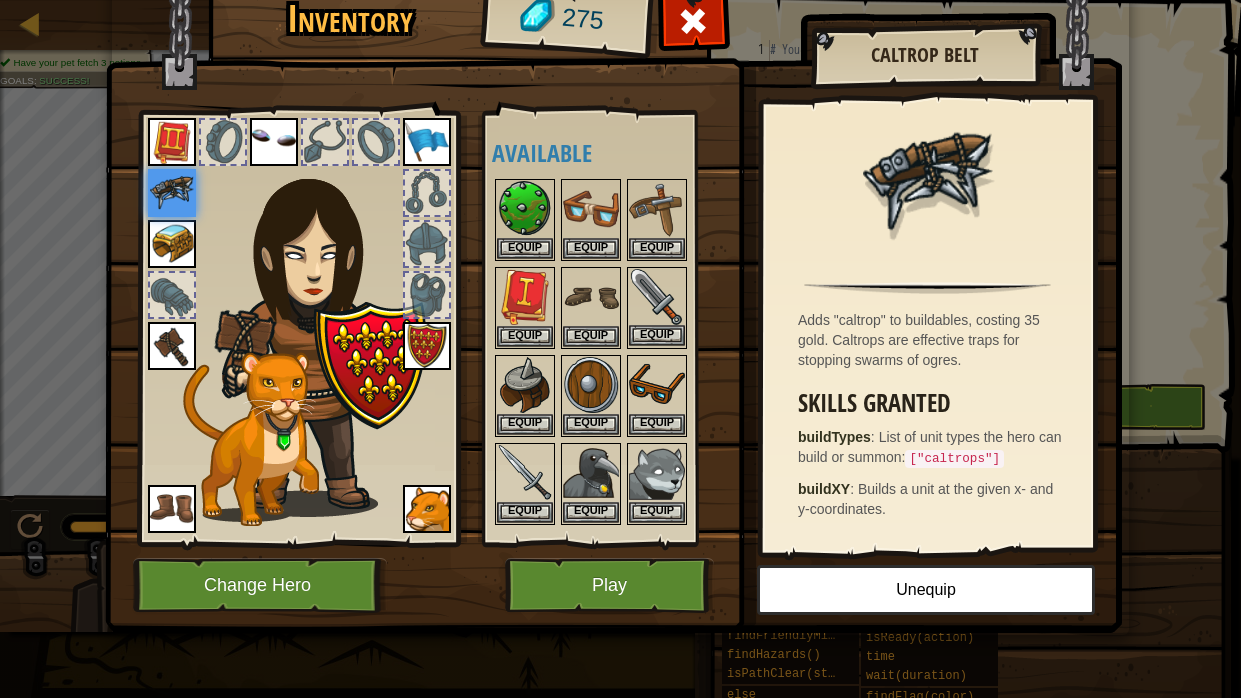 click at bounding box center (657, 297) 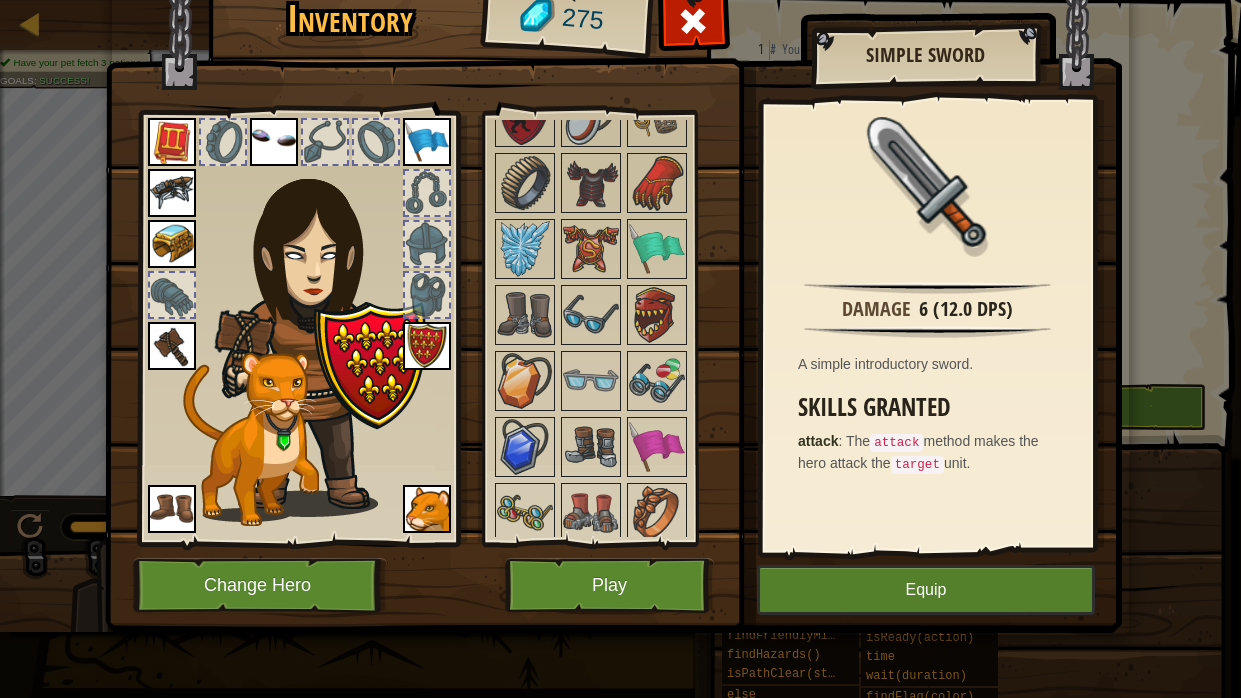 scroll, scrollTop: 2243, scrollLeft: 0, axis: vertical 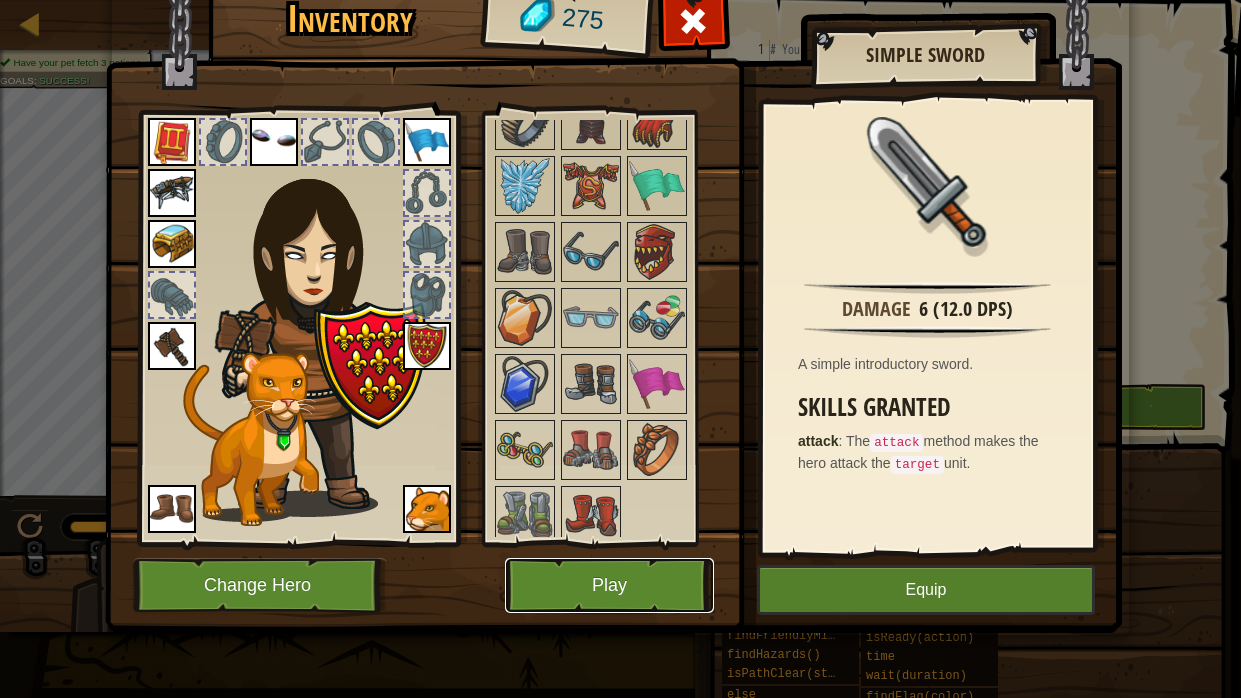click on "Play" at bounding box center (609, 585) 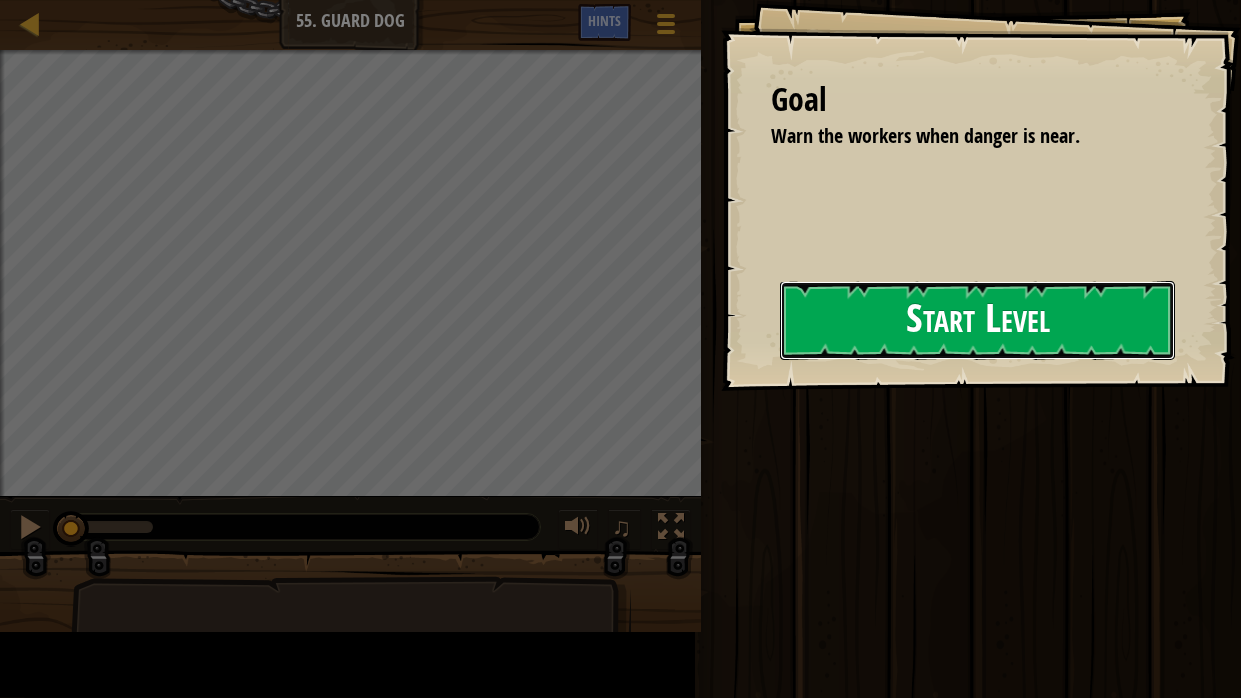 click on "Start Level" at bounding box center [977, 320] 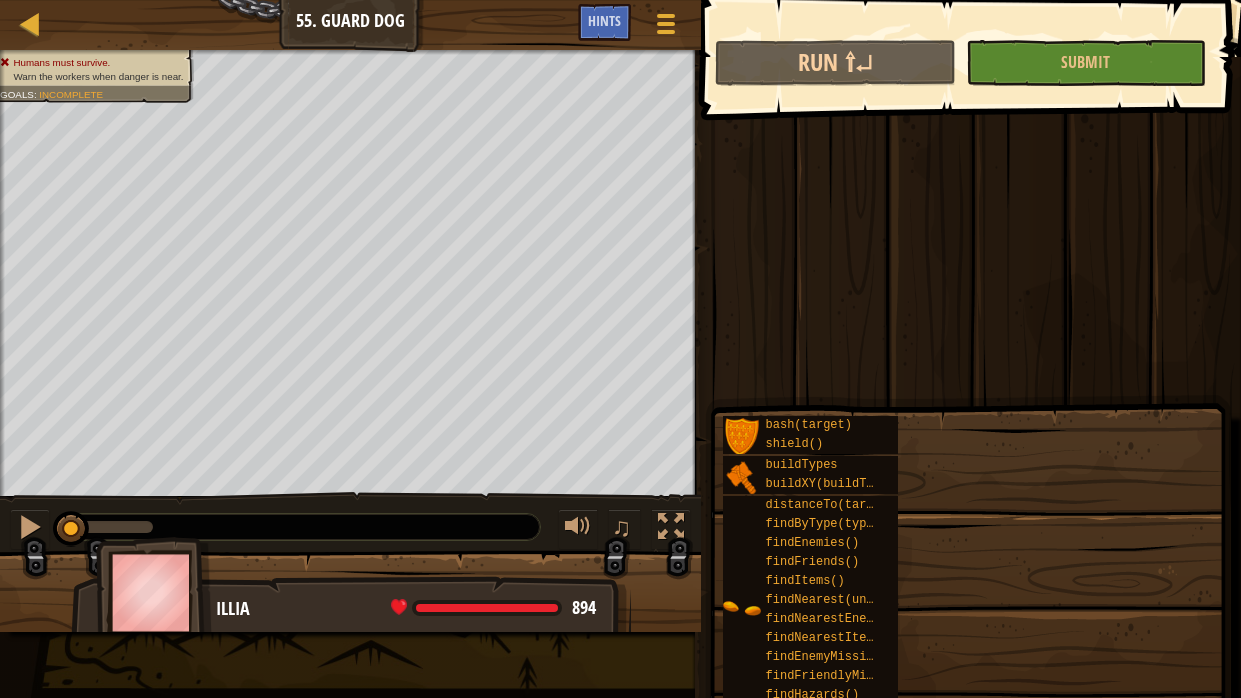 click on "Start Level" at bounding box center [1497, 320] 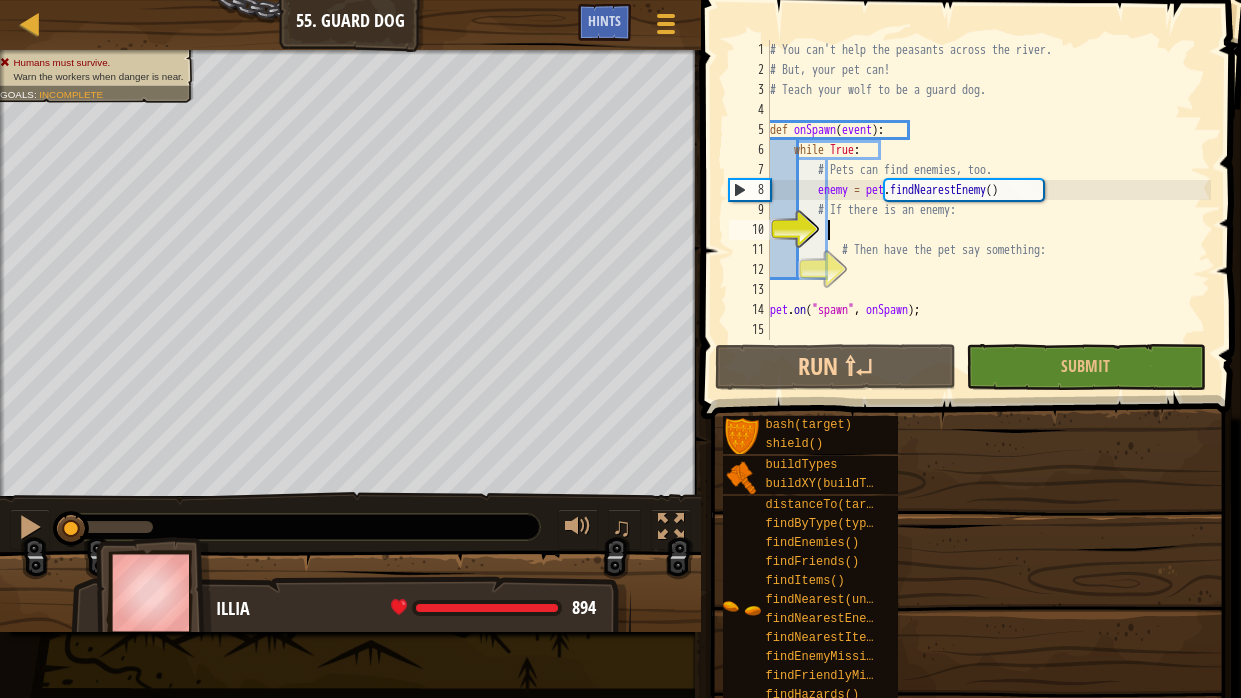 click on "# You can't help the peasants across the river. # But, your pet can! # Teach your wolf to be a guard dog. def   onSpawn ( event ) :      while   True :          # Pets can find enemies, too.          enemy   =   pet . findNearestEnemy ( )          # If there is an enemy:                       # Then have the pet say something:              pet . on ( "spawn" ,   onSpawn ) ;" at bounding box center (989, 210) 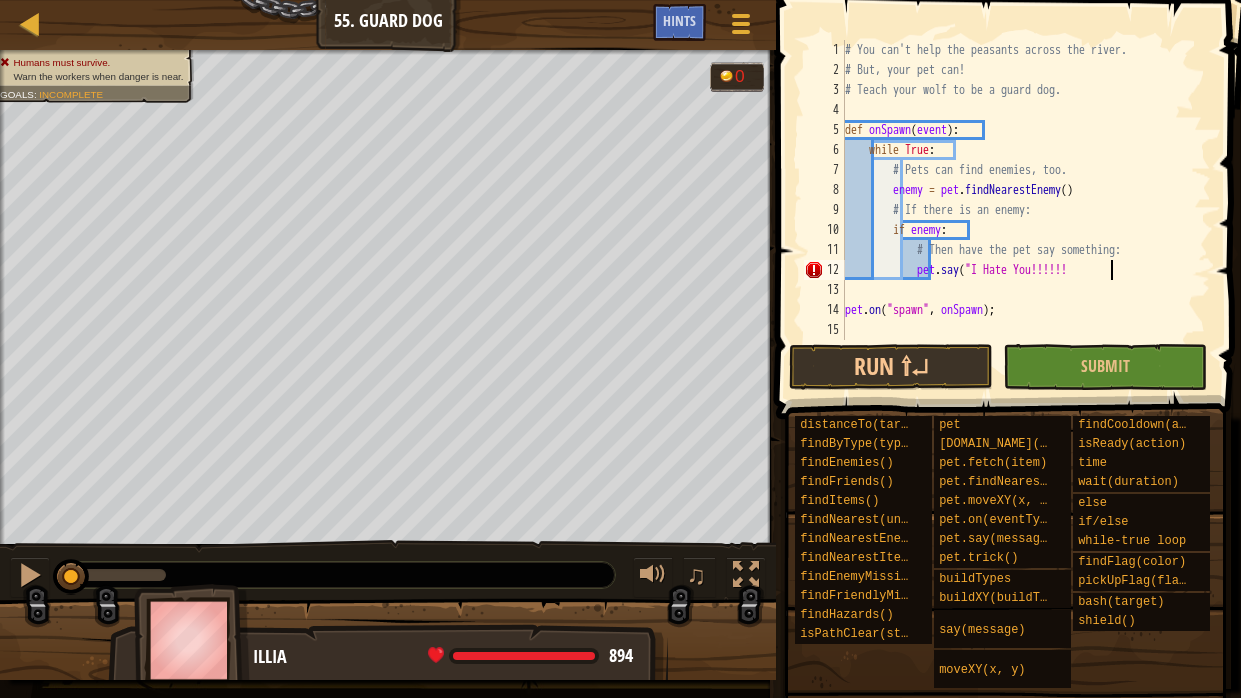 scroll, scrollTop: 9, scrollLeft: 20, axis: both 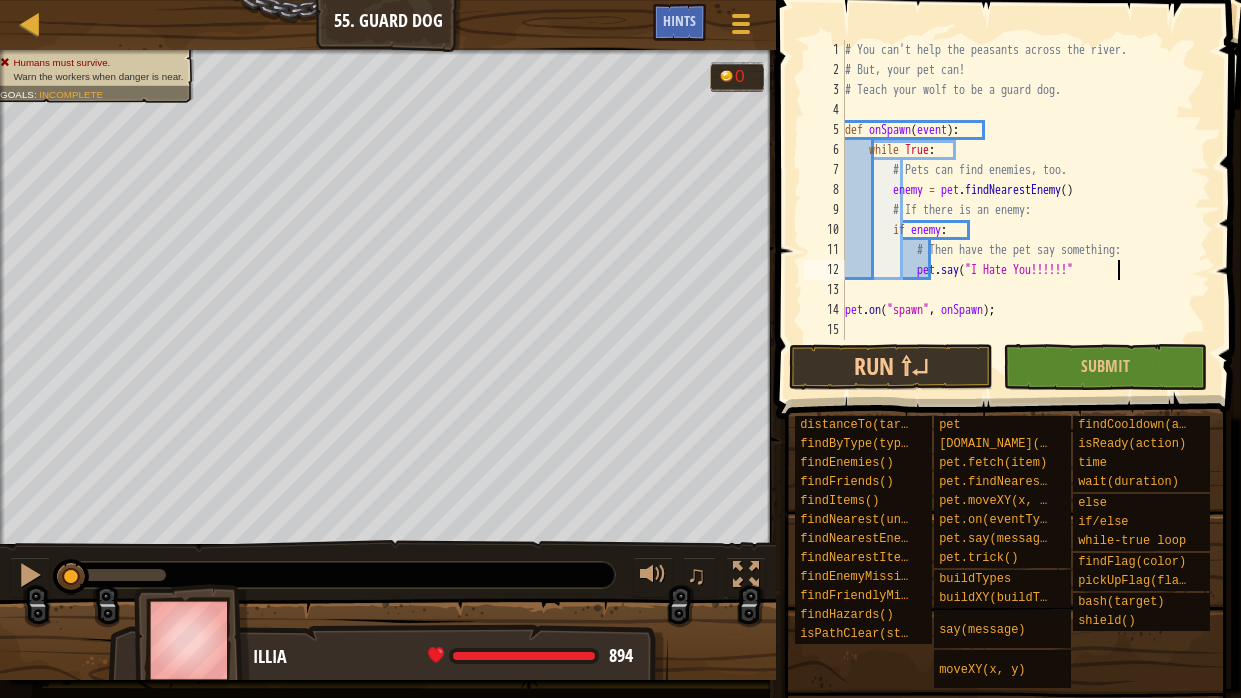 type on "pet.say("I Hate You!!!!!!")" 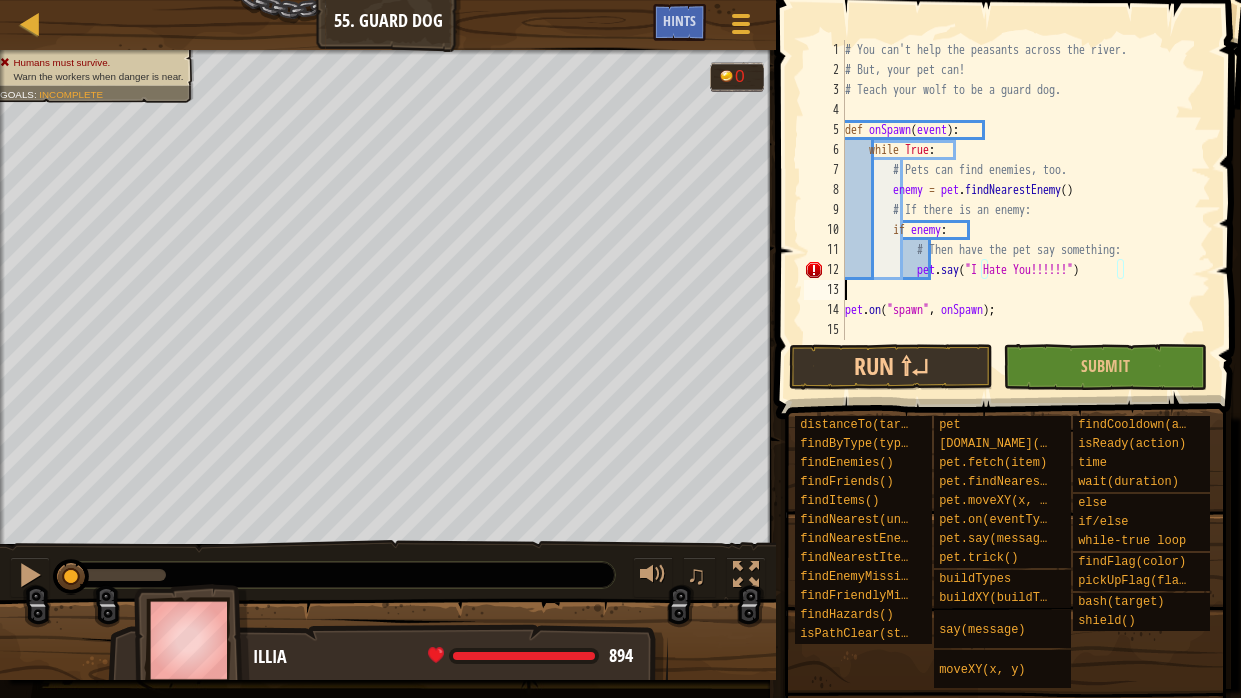 scroll, scrollTop: 9, scrollLeft: 0, axis: vertical 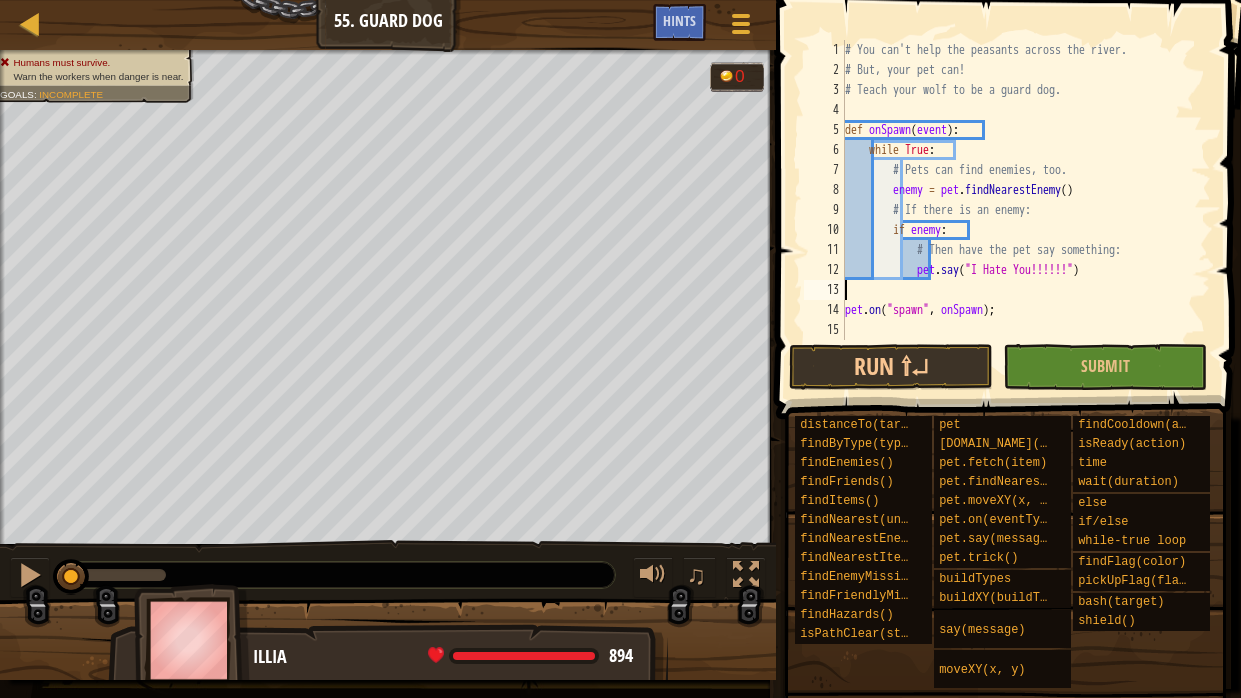 type on "pet.on("spawn", onSpawn);" 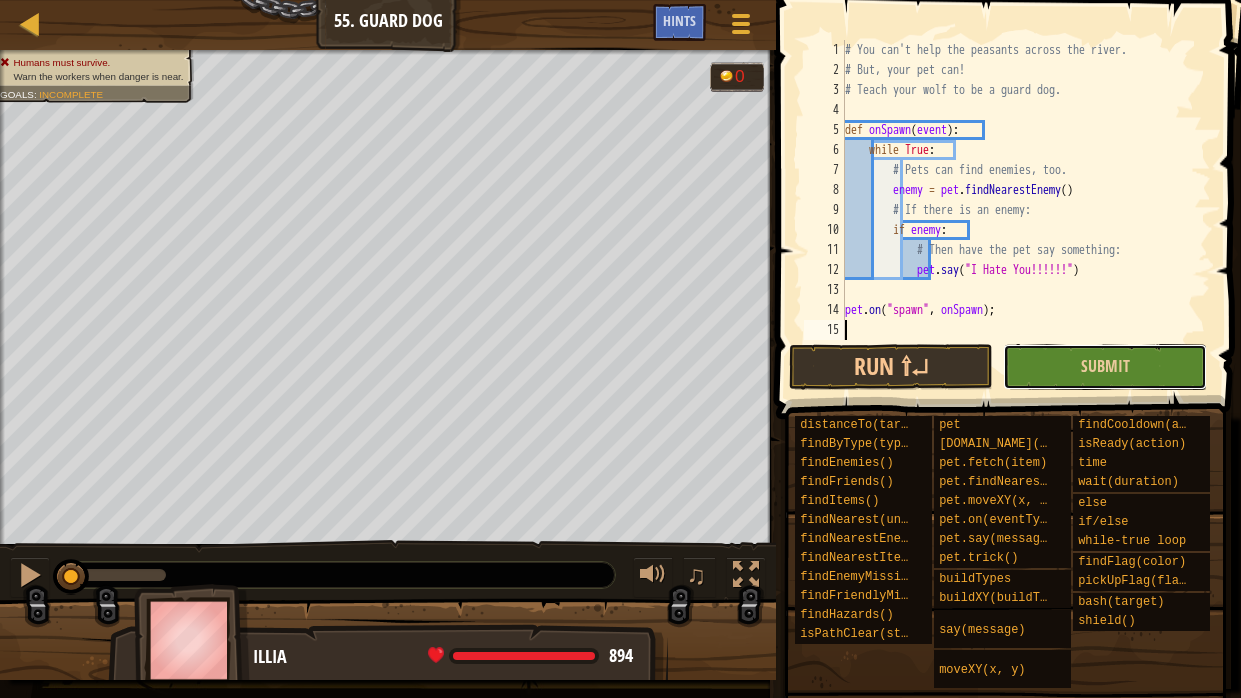 click on "Submit" at bounding box center [1105, 367] 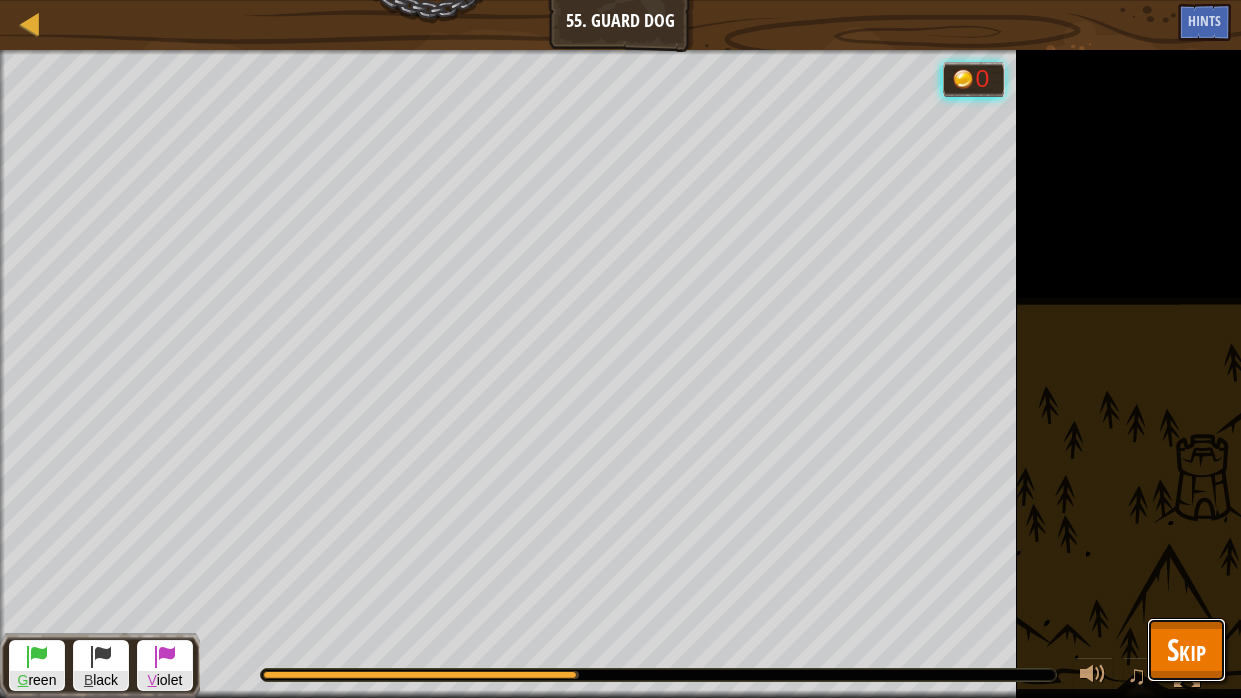 click on "Skip" at bounding box center (1186, 650) 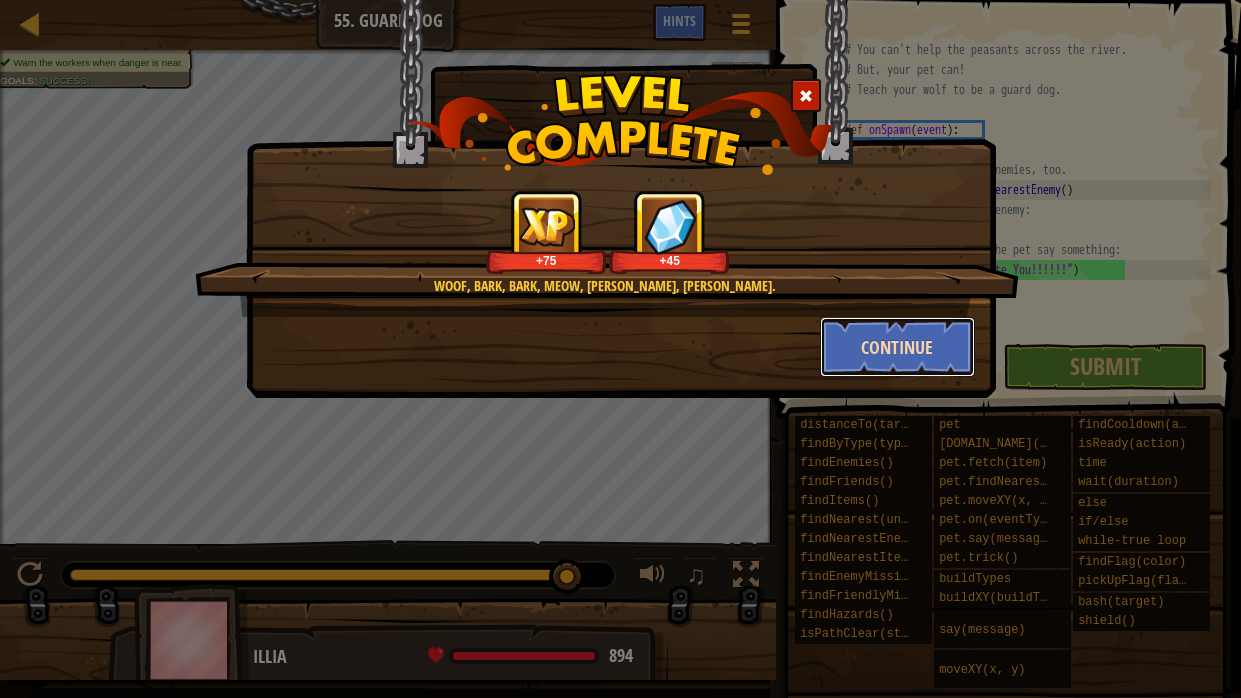 click on "Continue" at bounding box center (897, 347) 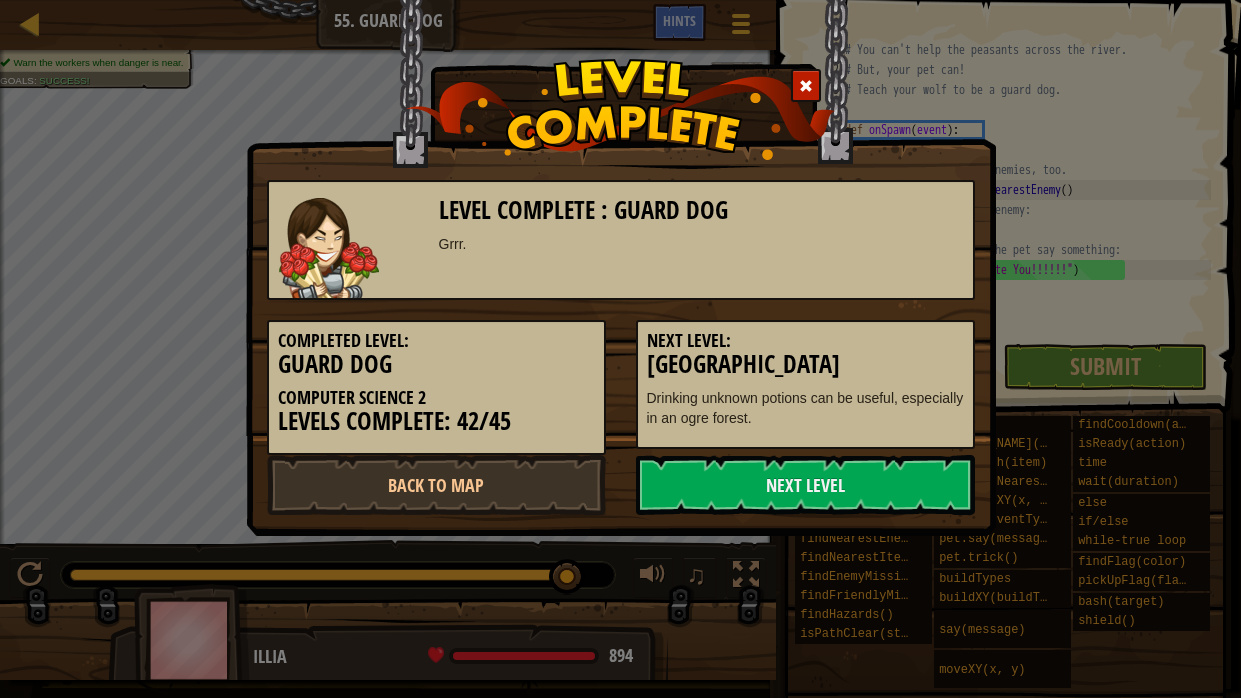 click on "Long Road" at bounding box center [805, 364] 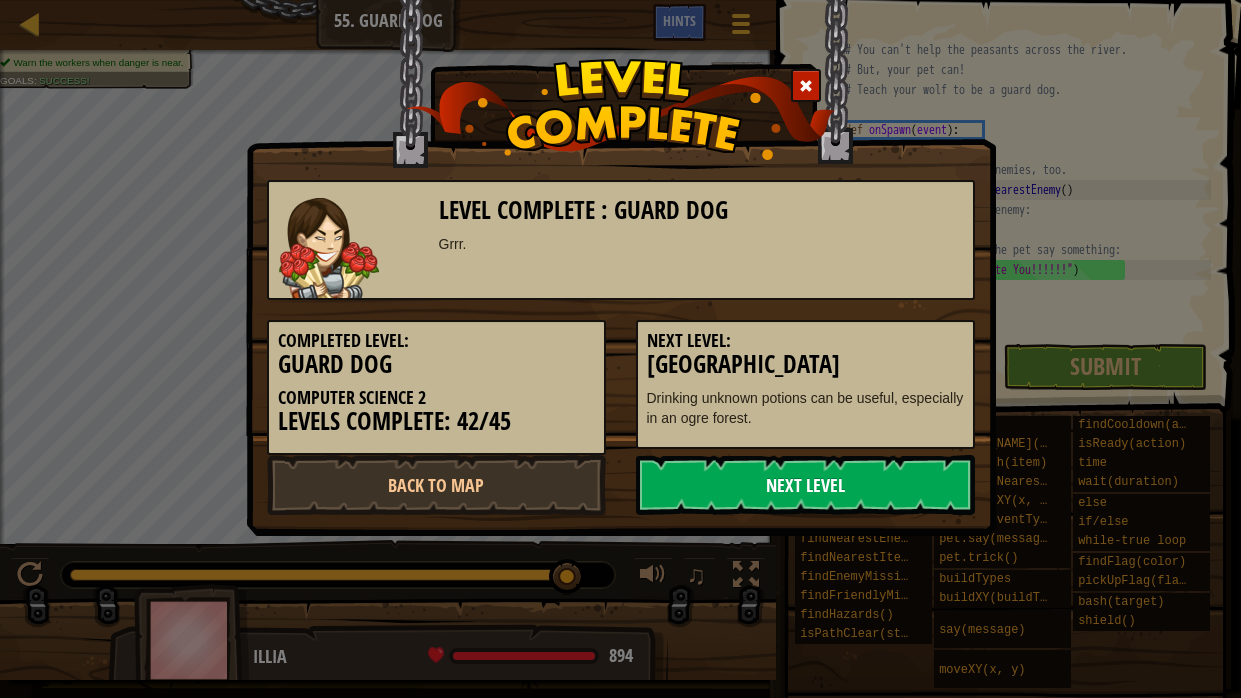click on "Next Level" at bounding box center (805, 485) 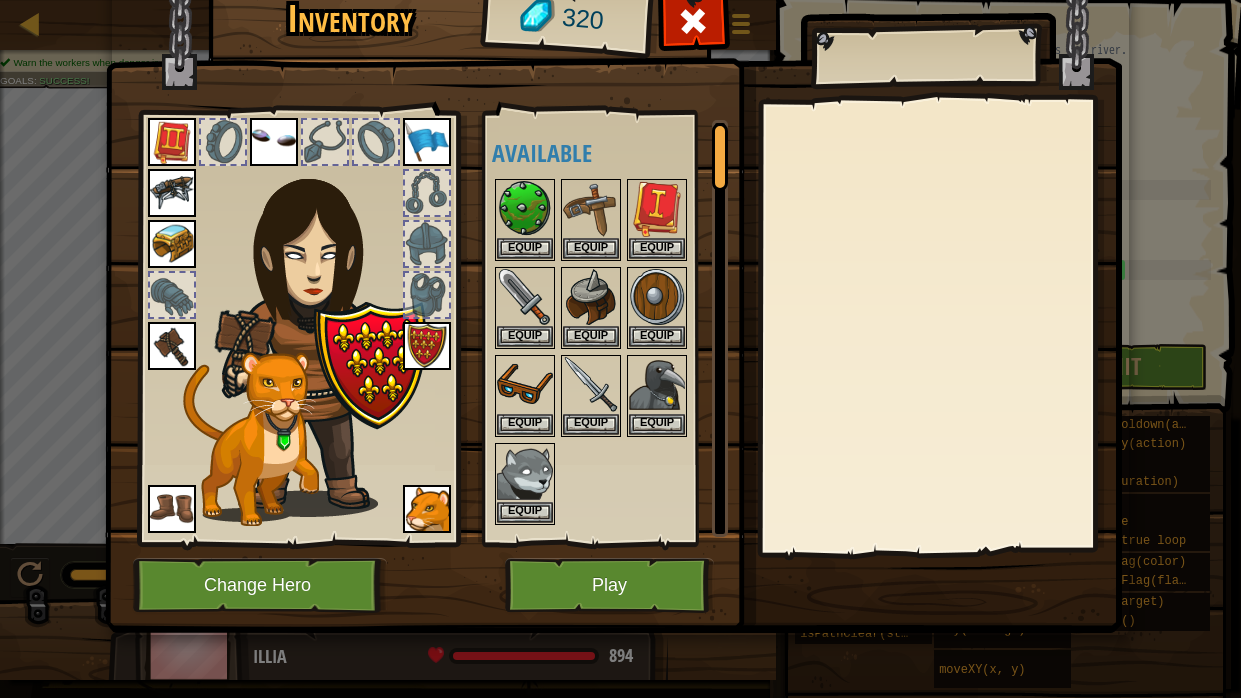 drag, startPoint x: 722, startPoint y: 144, endPoint x: 706, endPoint y: 253, distance: 110.16805 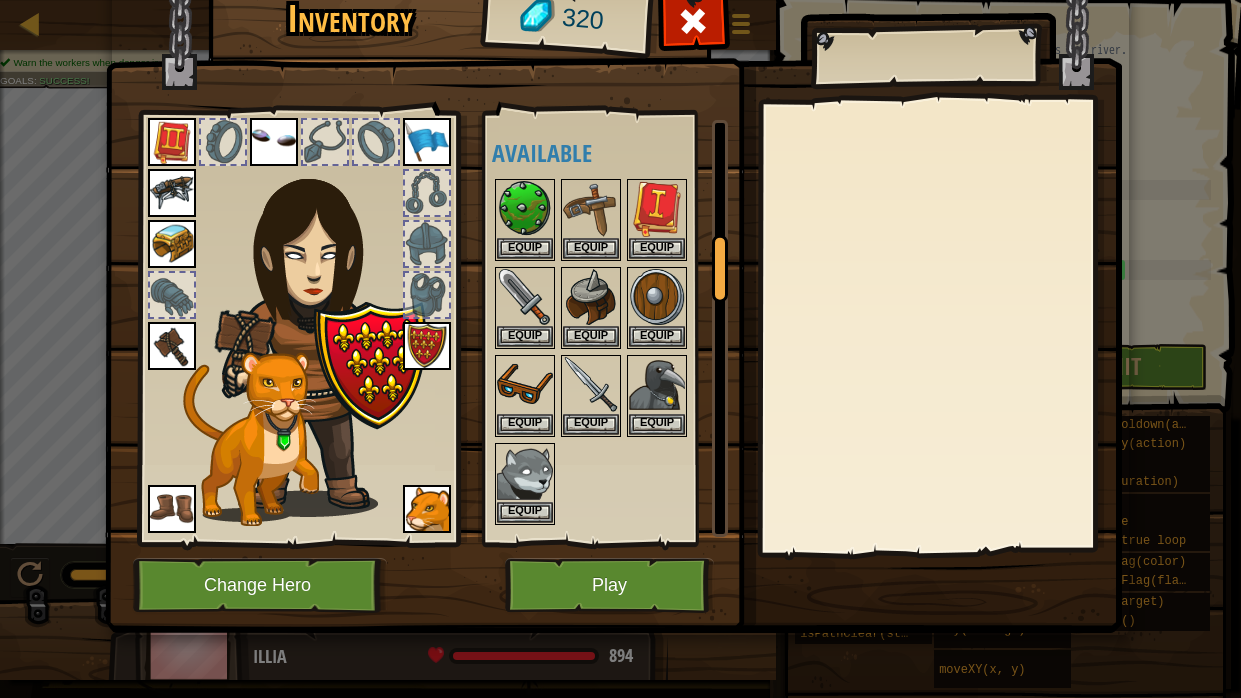 scroll, scrollTop: 745, scrollLeft: 0, axis: vertical 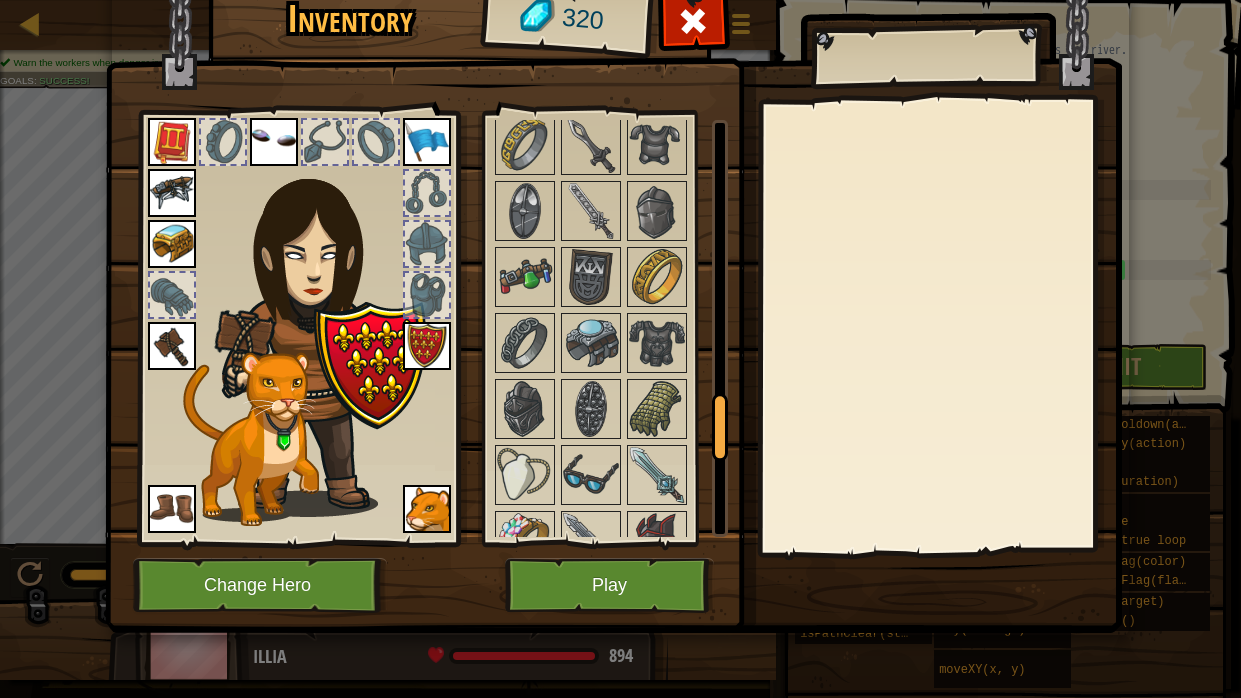 drag, startPoint x: 724, startPoint y: 280, endPoint x: 707, endPoint y: 434, distance: 154.93547 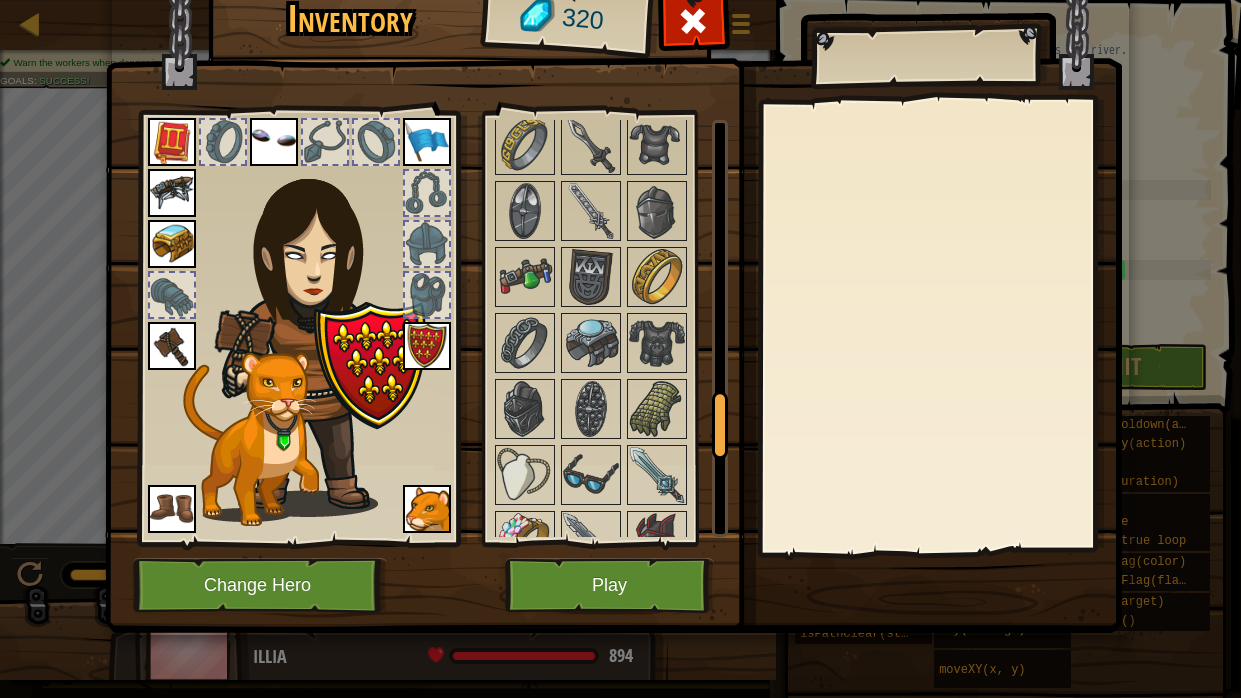 scroll, scrollTop: 1792, scrollLeft: 0, axis: vertical 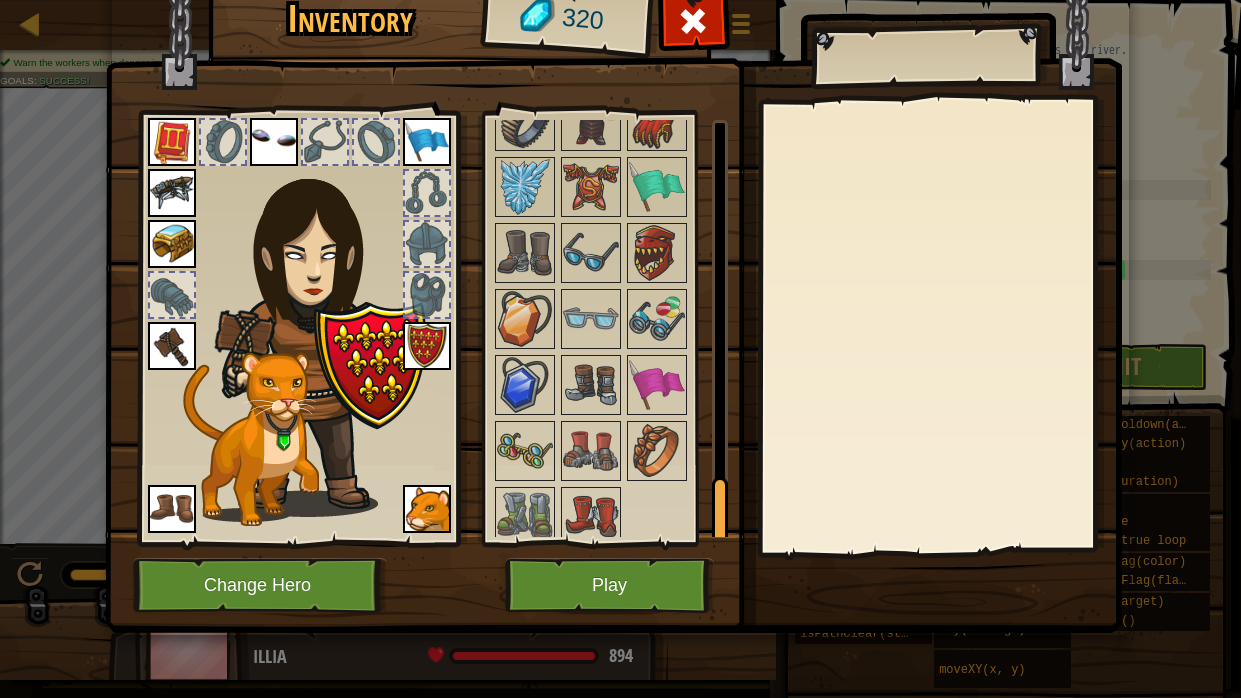 drag, startPoint x: 721, startPoint y: 438, endPoint x: 689, endPoint y: 563, distance: 129.031 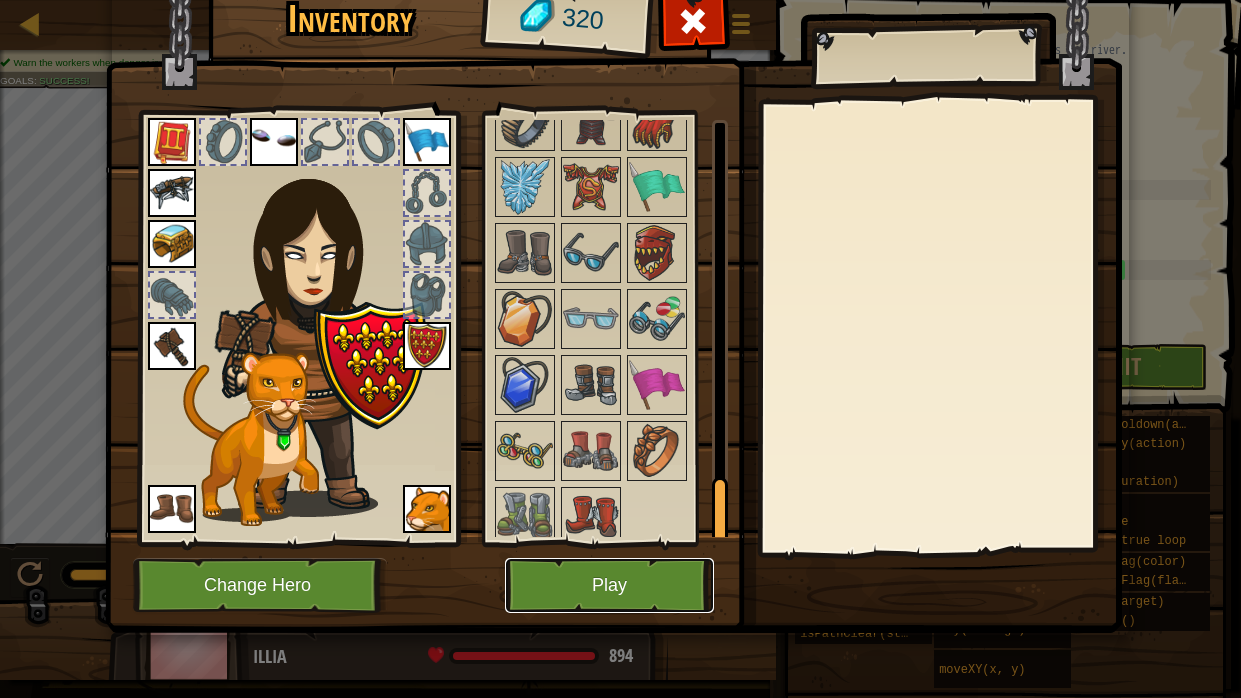 click on "Play" at bounding box center (609, 585) 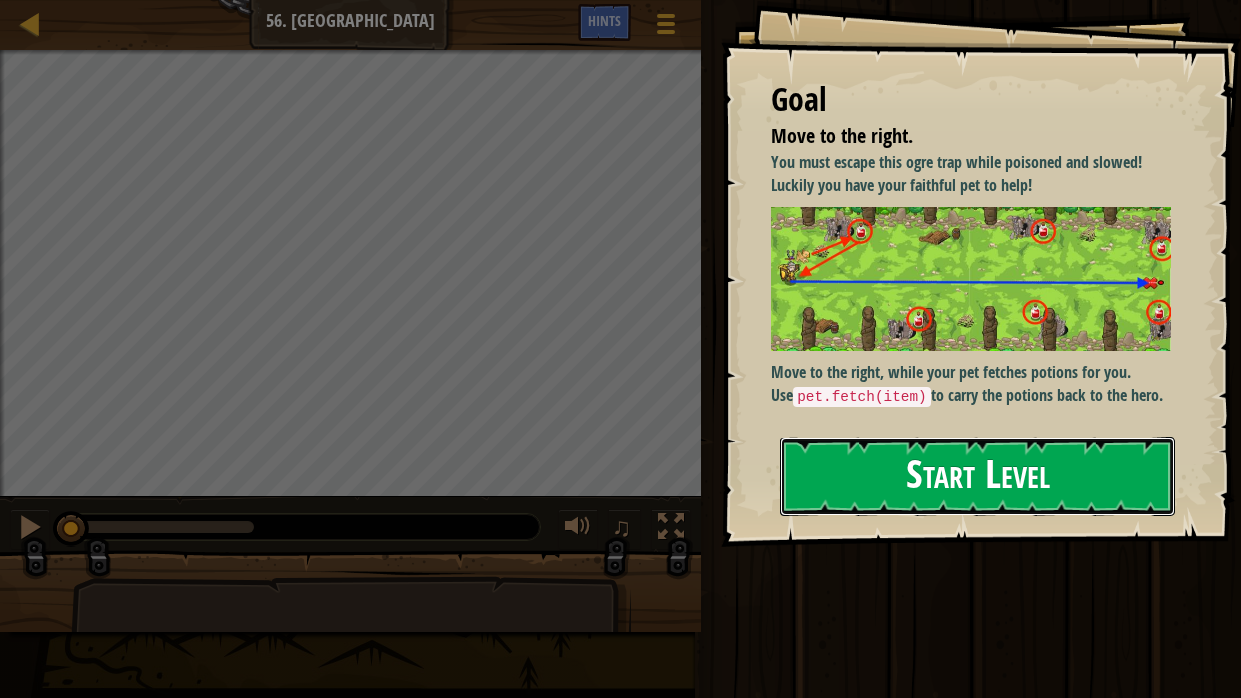 click on "Start Level" at bounding box center [977, 476] 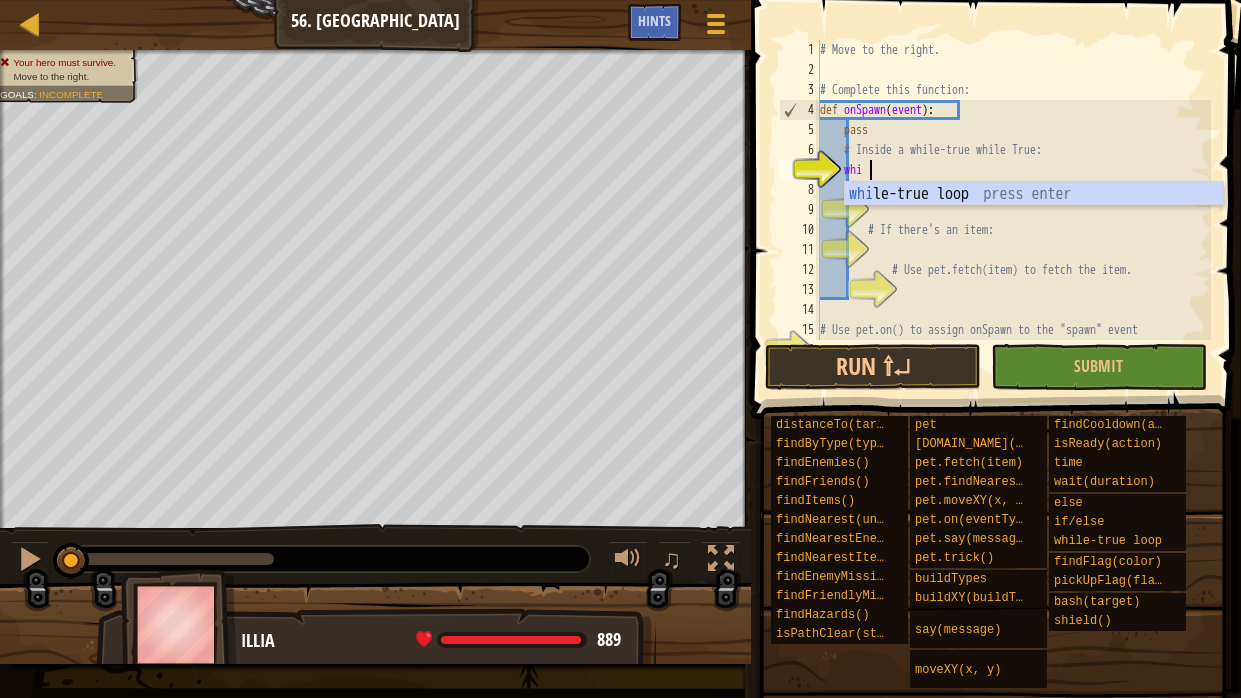 scroll, scrollTop: 9, scrollLeft: 3, axis: both 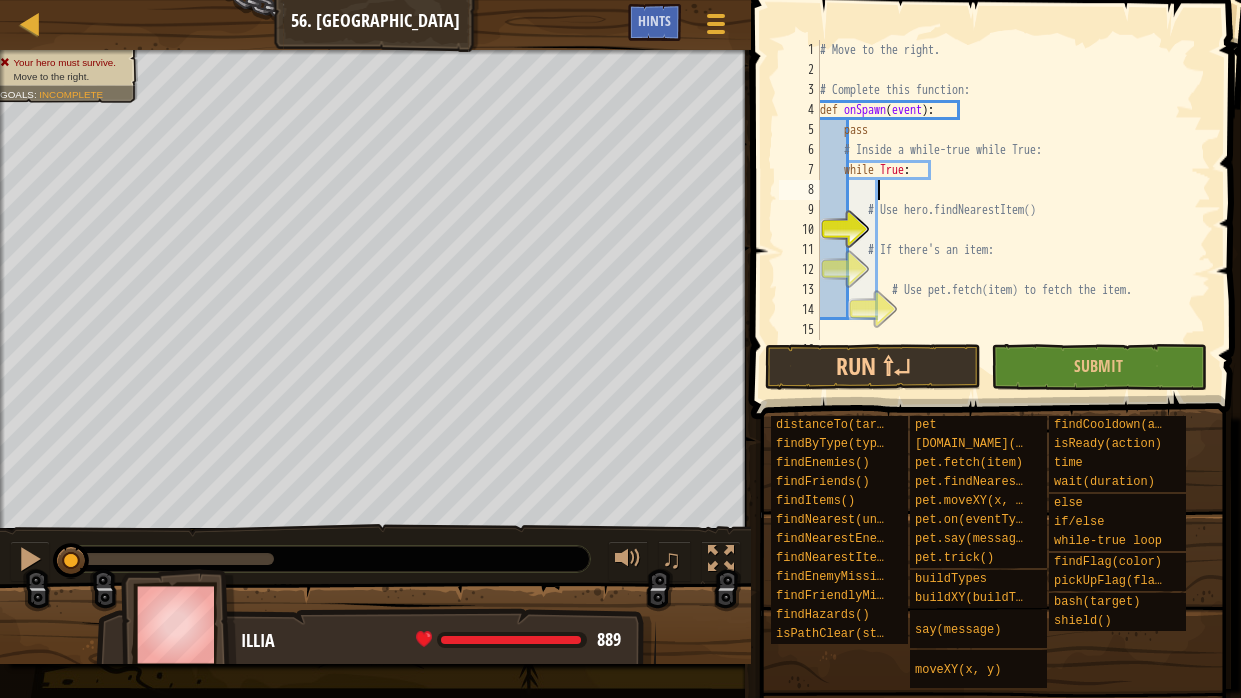 type on "# Use hero.findNearestItem()" 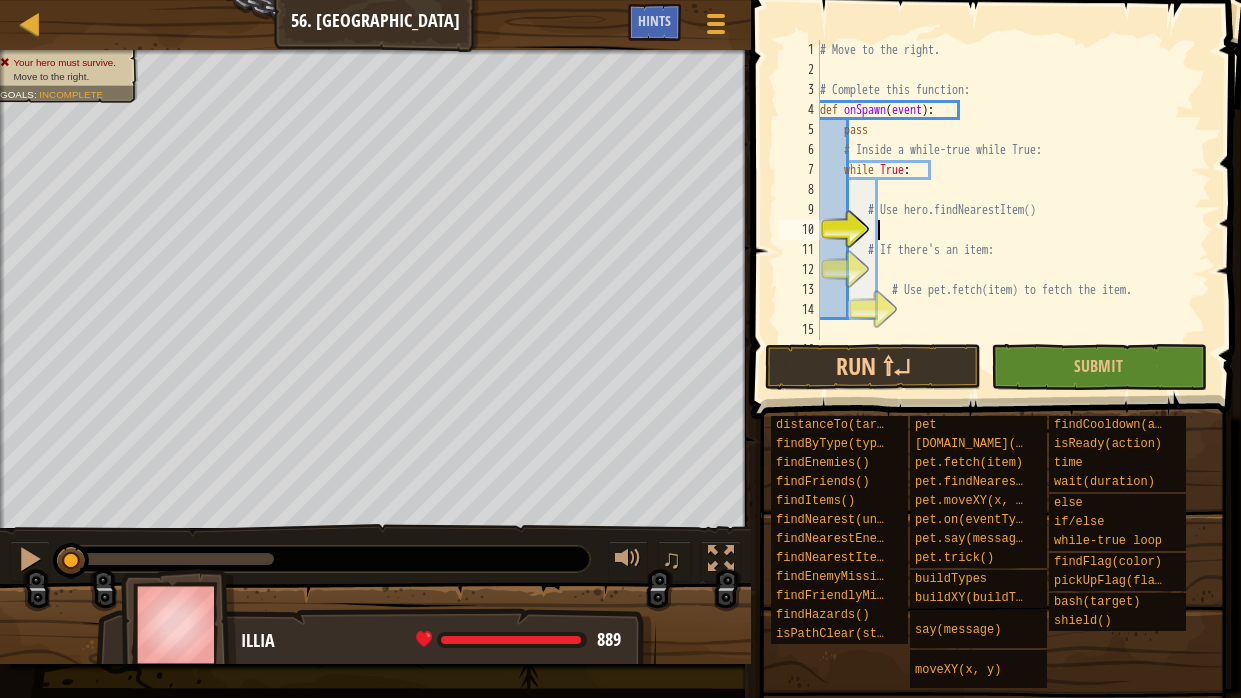 type on "h" 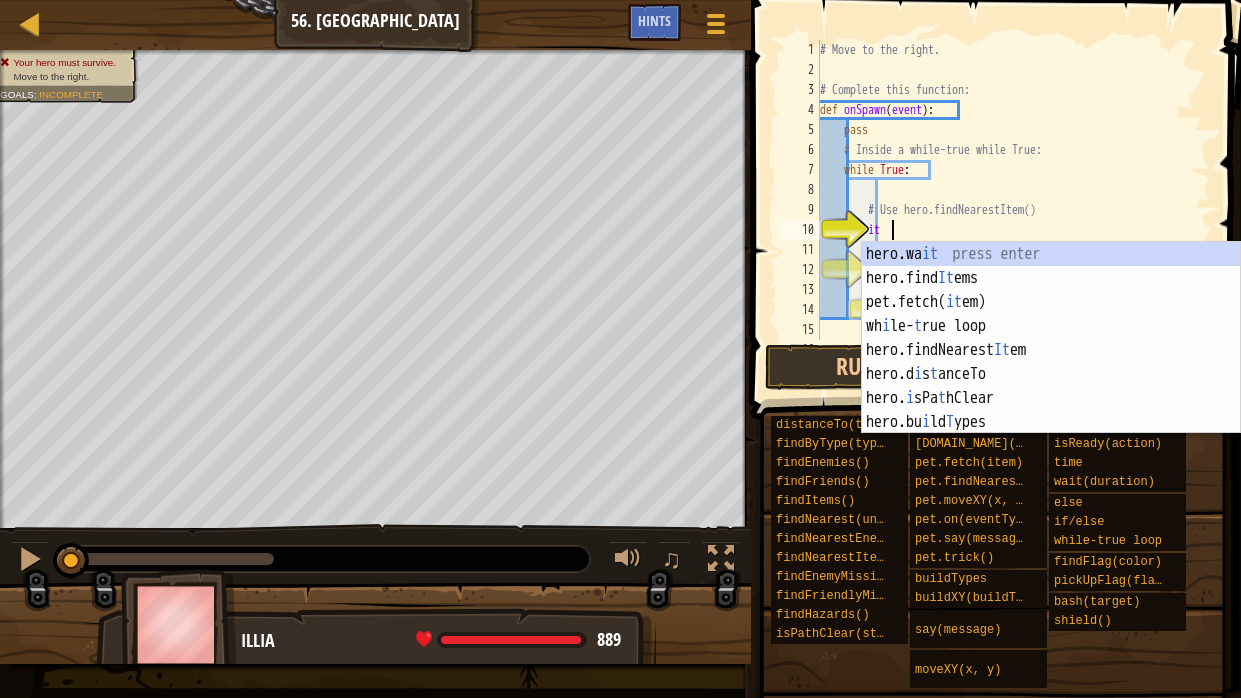 type on "i" 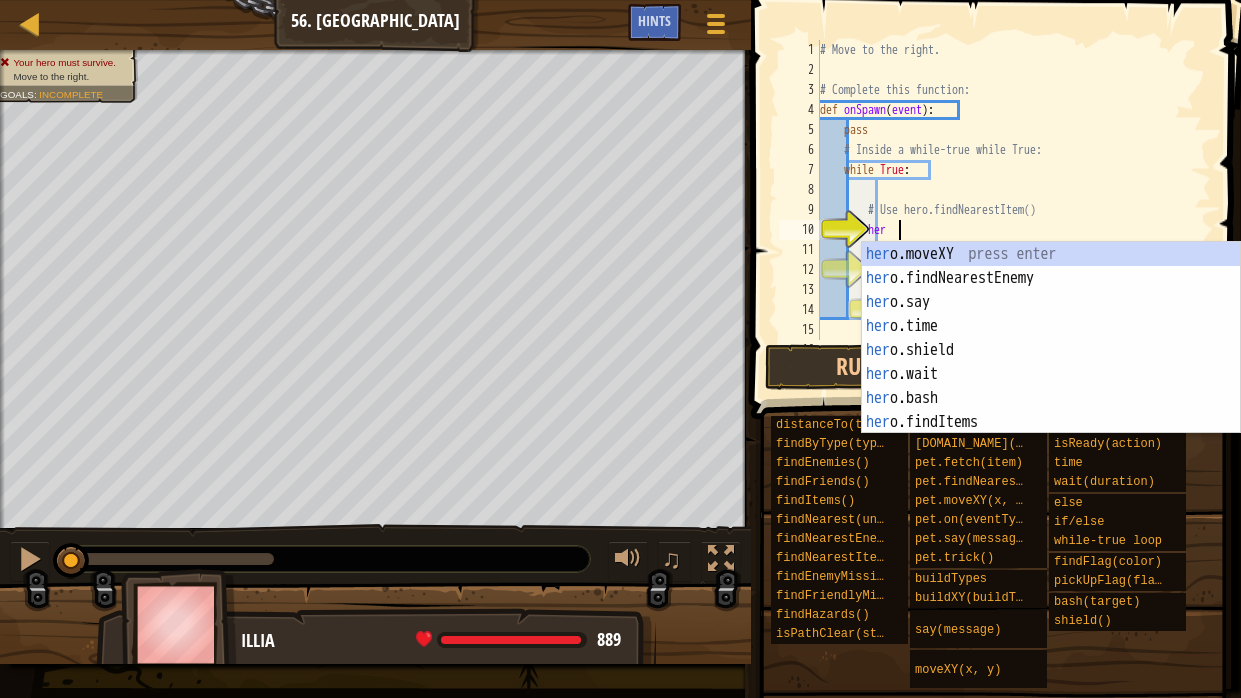 type on "hero" 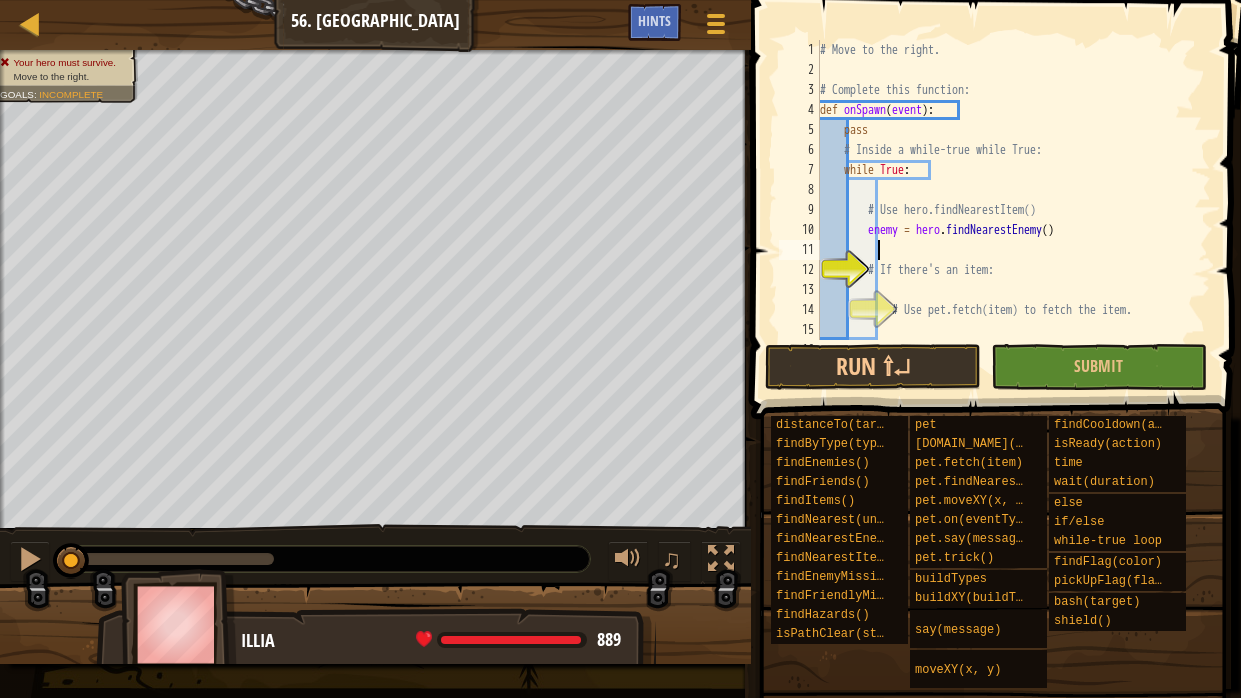 scroll, scrollTop: 9, scrollLeft: 3, axis: both 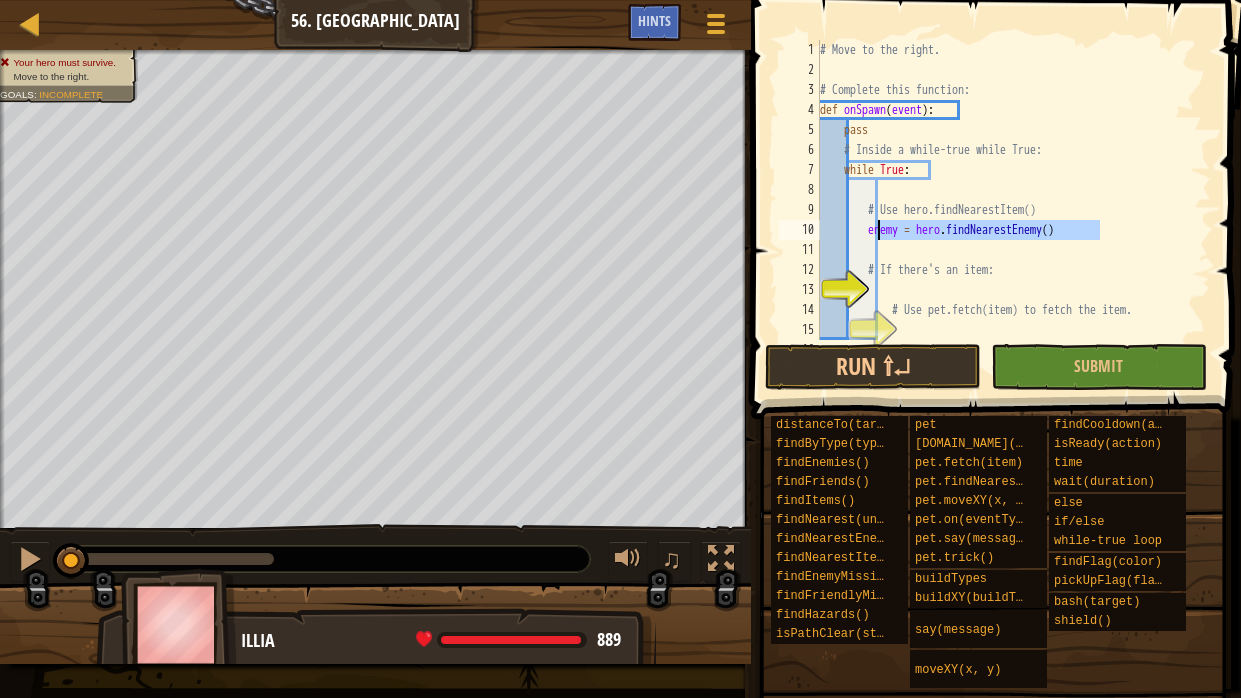 drag, startPoint x: 1116, startPoint y: 222, endPoint x: 877, endPoint y: 226, distance: 239.03348 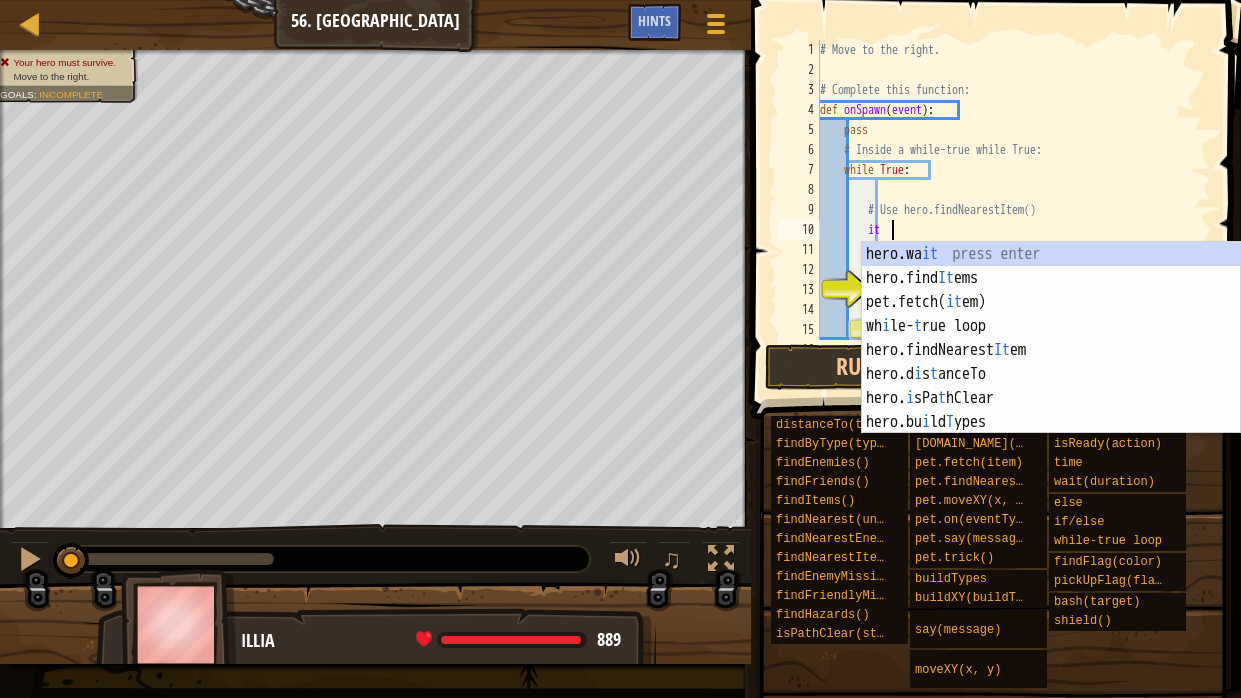 scroll, scrollTop: 9, scrollLeft: 5, axis: both 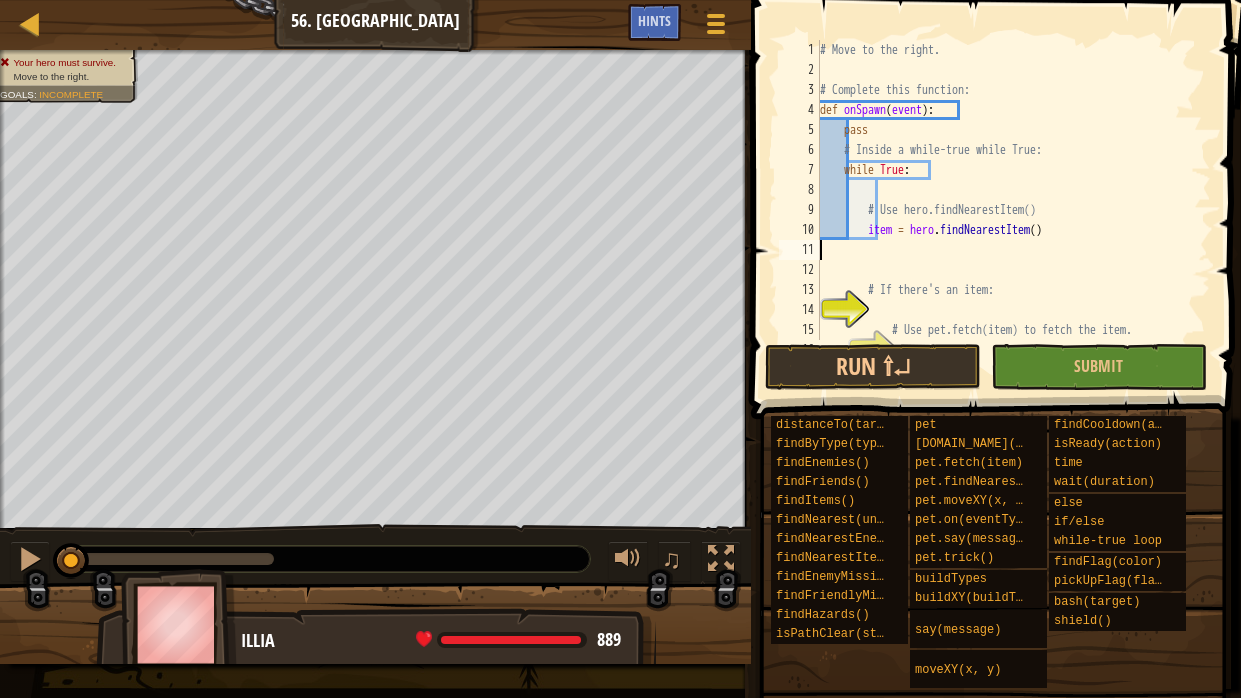 type on "item = hero.findNearestItem()" 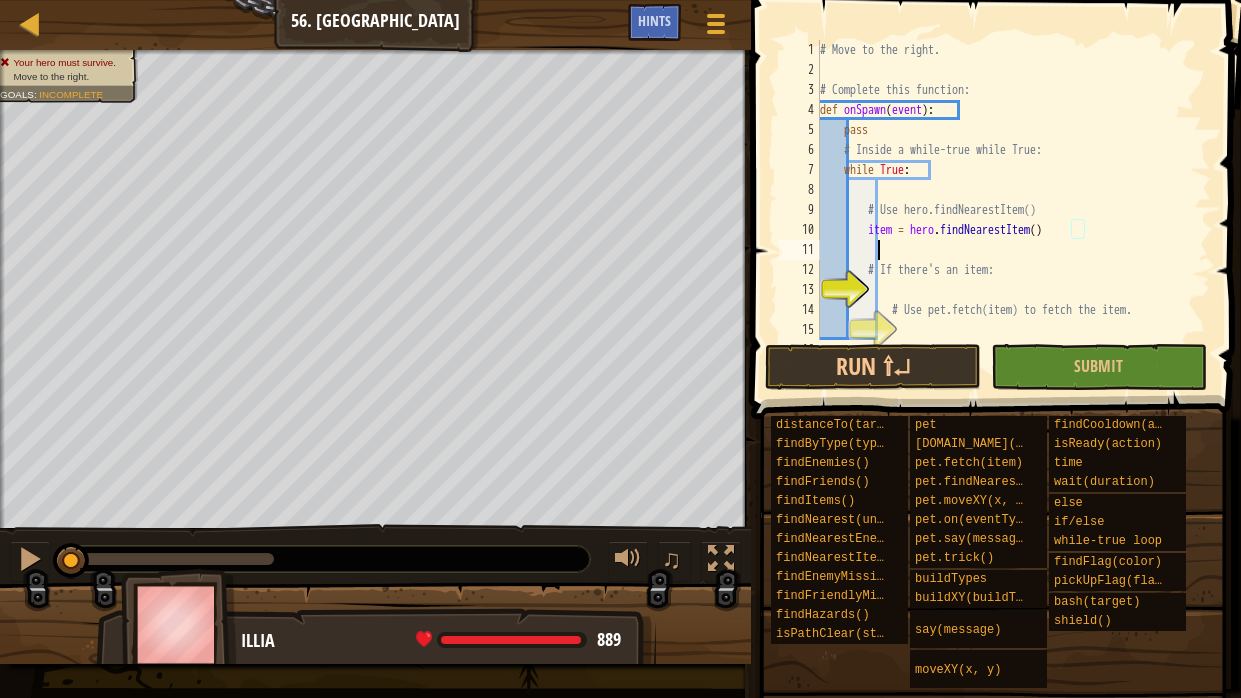 type on "# If there's an item:" 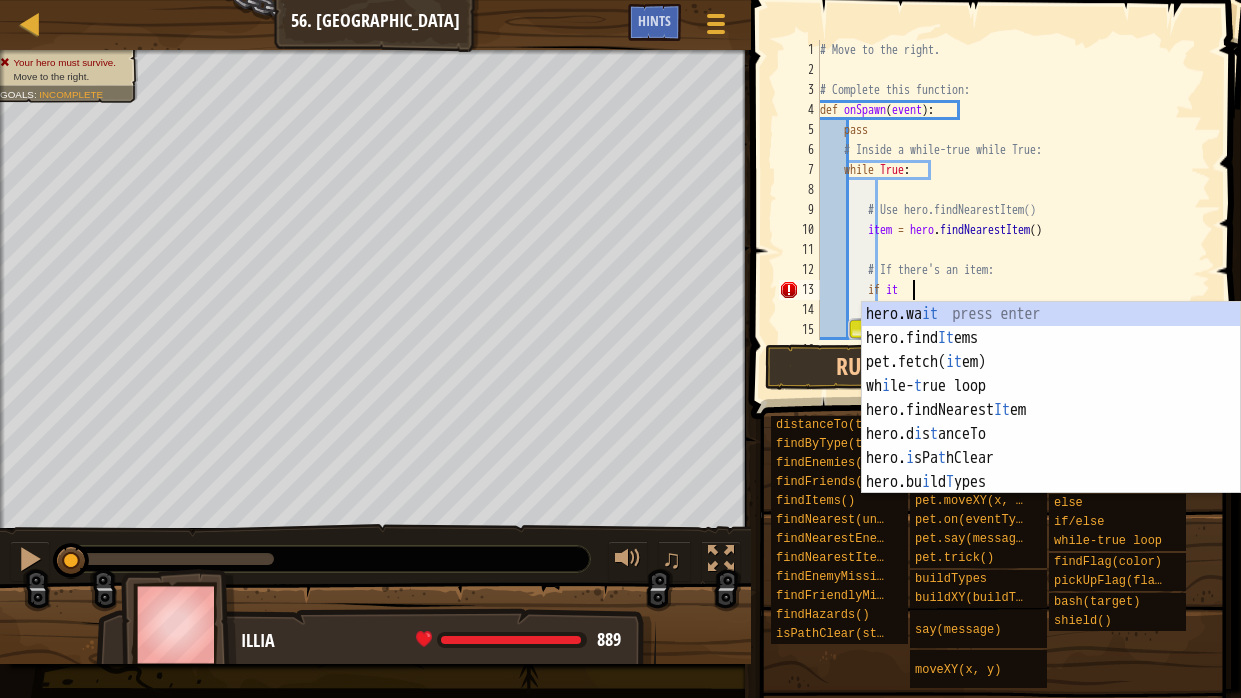 scroll, scrollTop: 9, scrollLeft: 7, axis: both 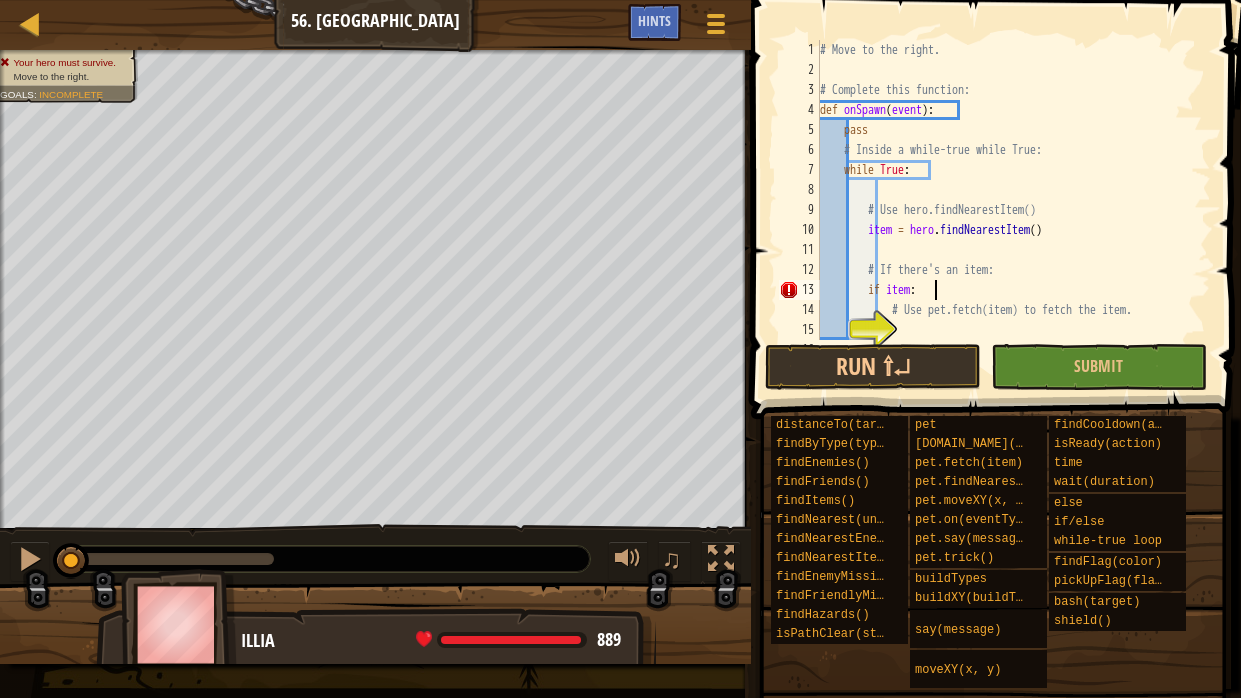 type on "# Use pet.fetch(item) to fetch the item." 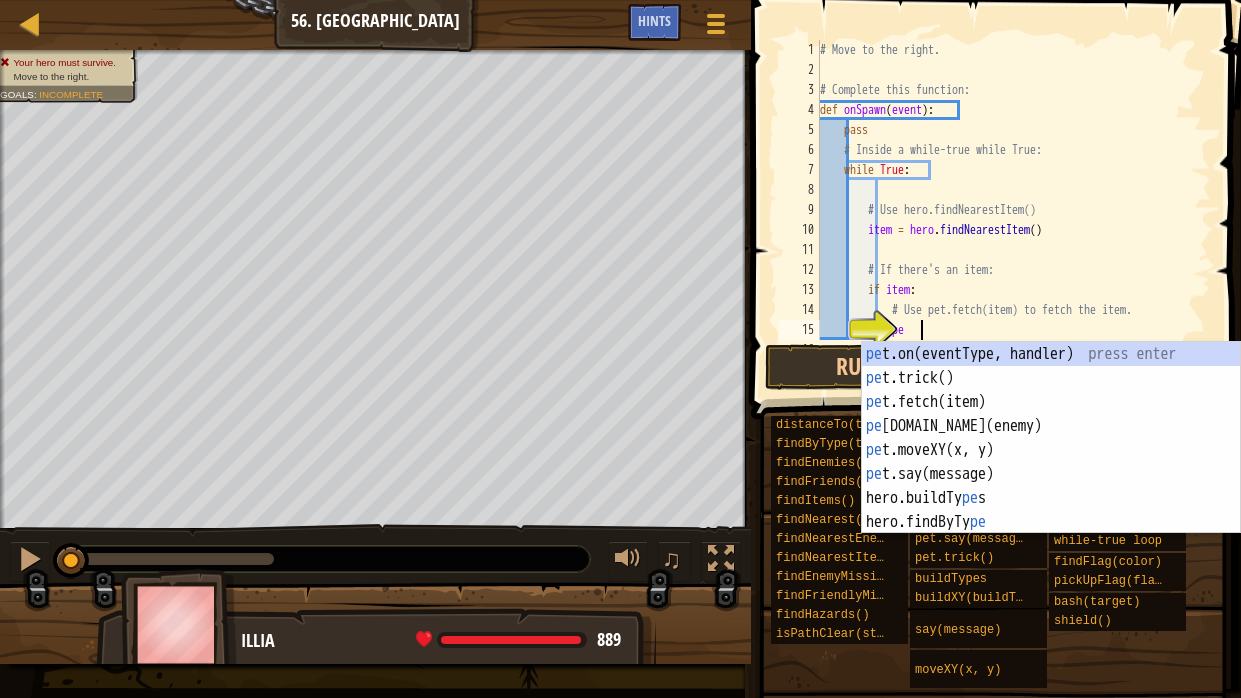 scroll, scrollTop: 9, scrollLeft: 7, axis: both 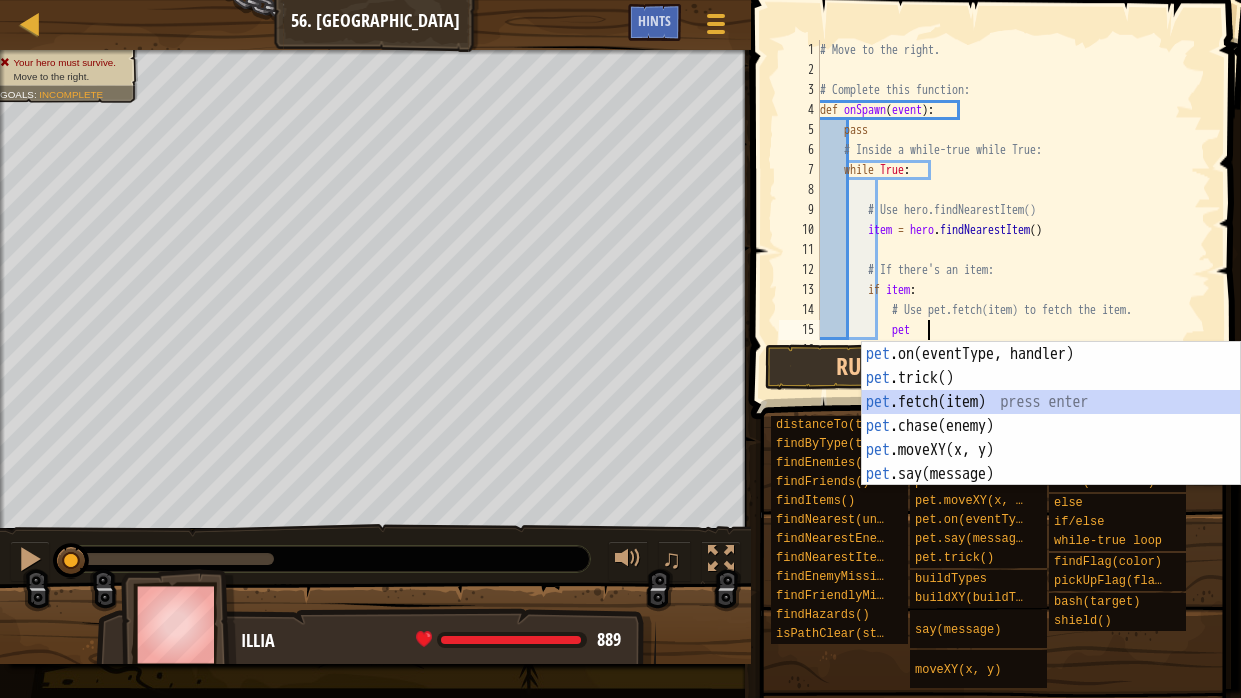 type on "pet.fetch(item)" 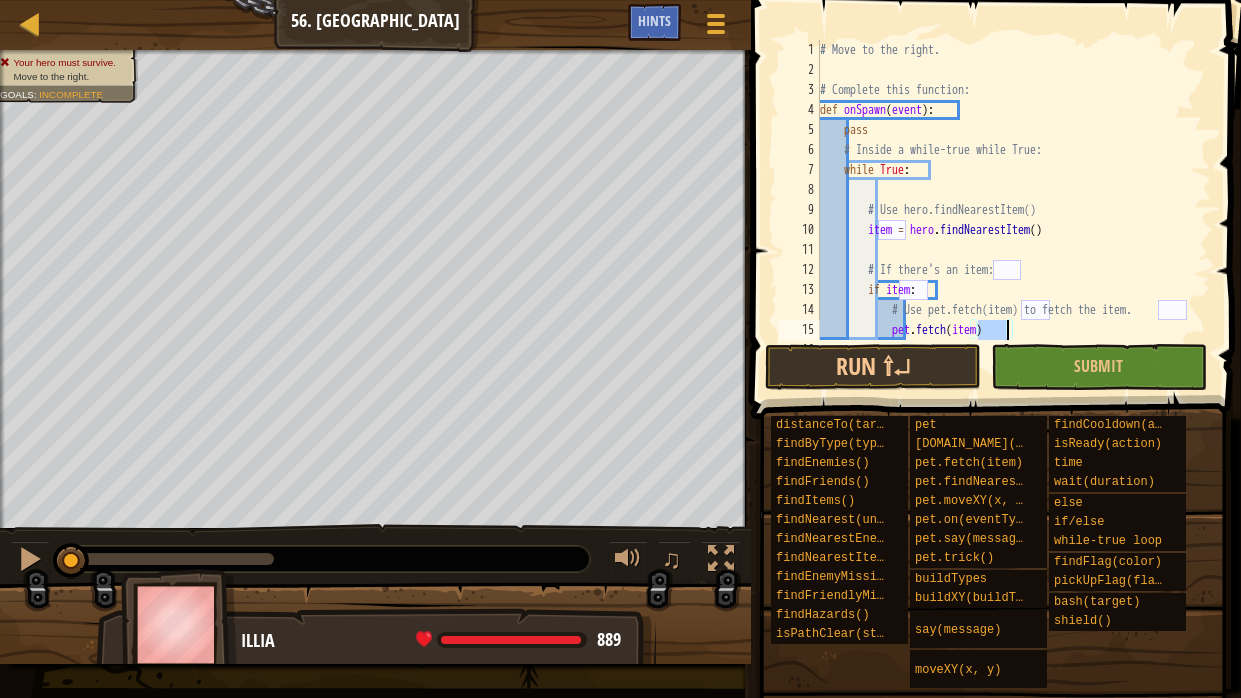 type on "# Use pet.on() to assign onSpawn to the "spawn" event" 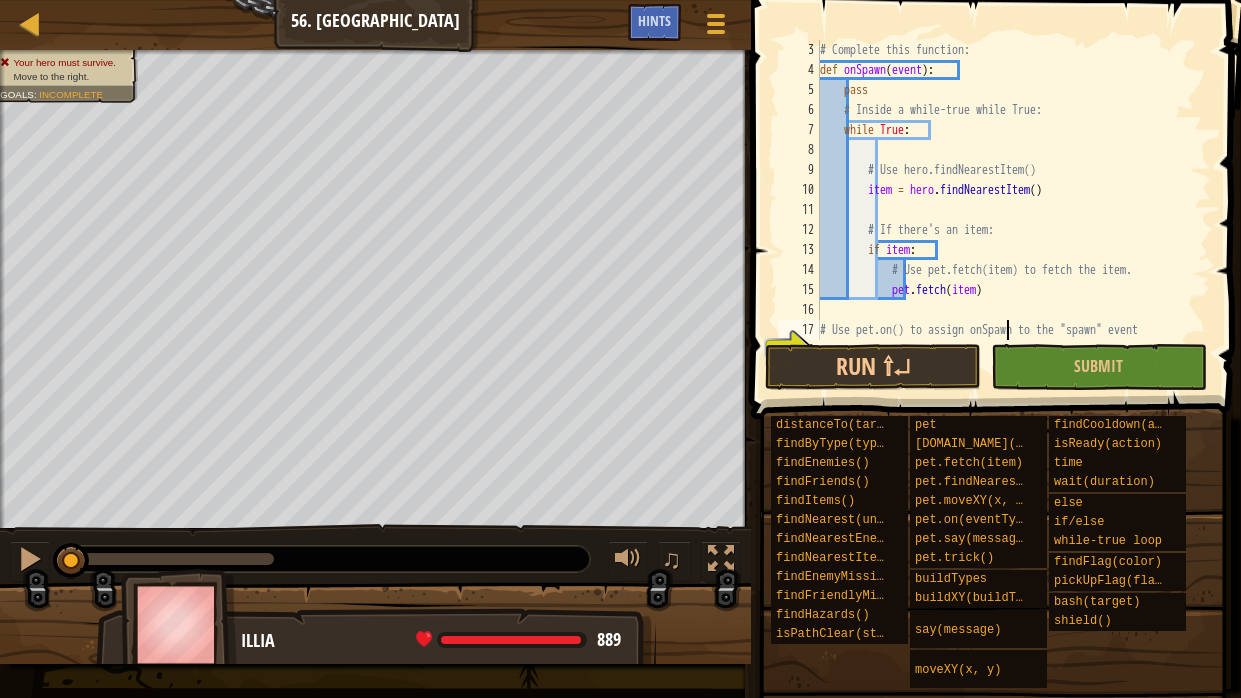 scroll, scrollTop: 79, scrollLeft: 0, axis: vertical 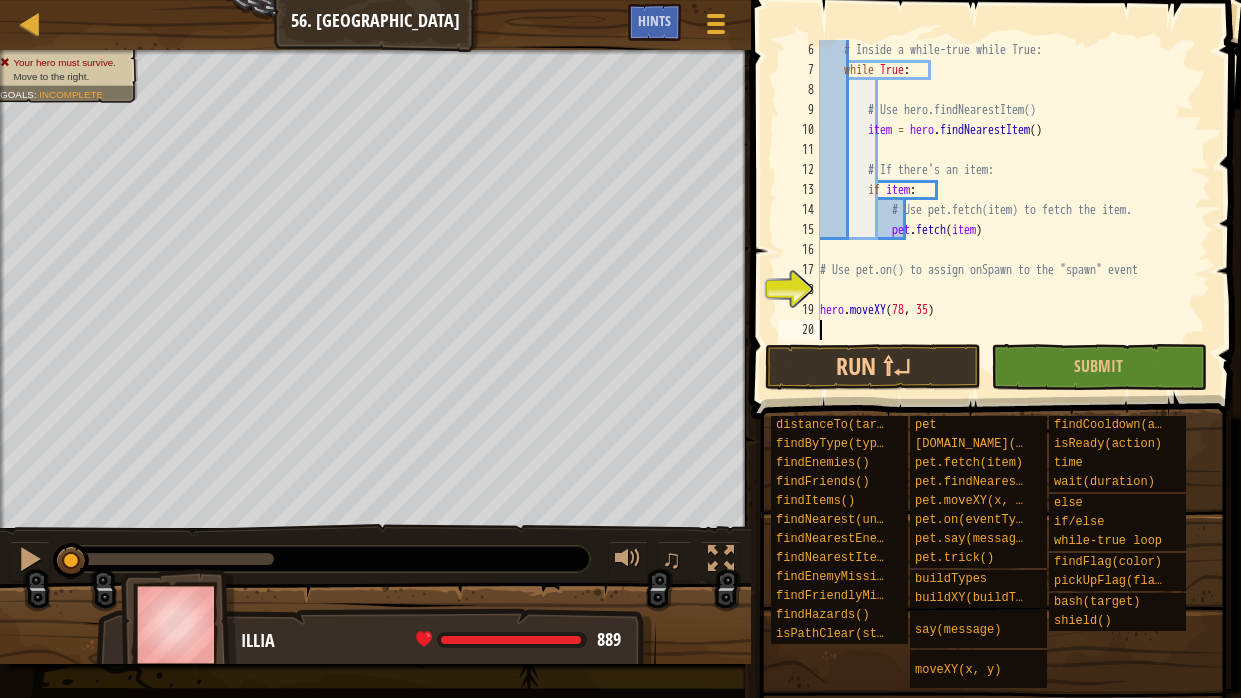 type on "hero.moveXY(78, 35)" 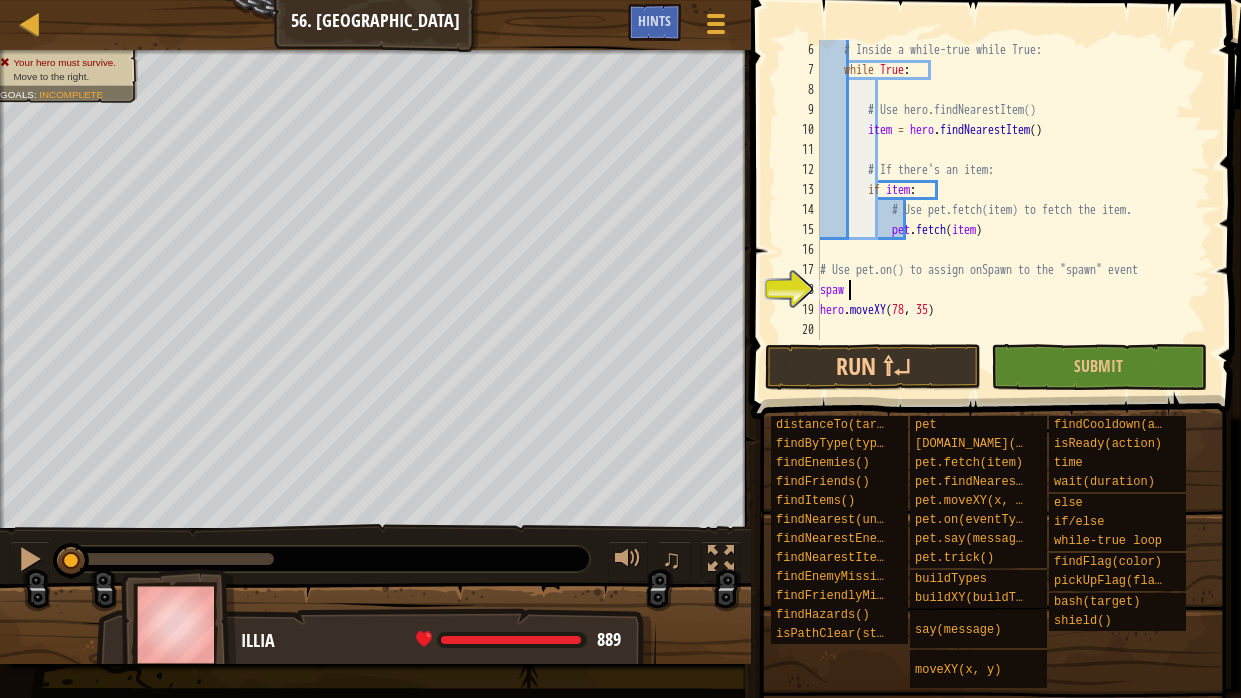 scroll, scrollTop: 9, scrollLeft: 0, axis: vertical 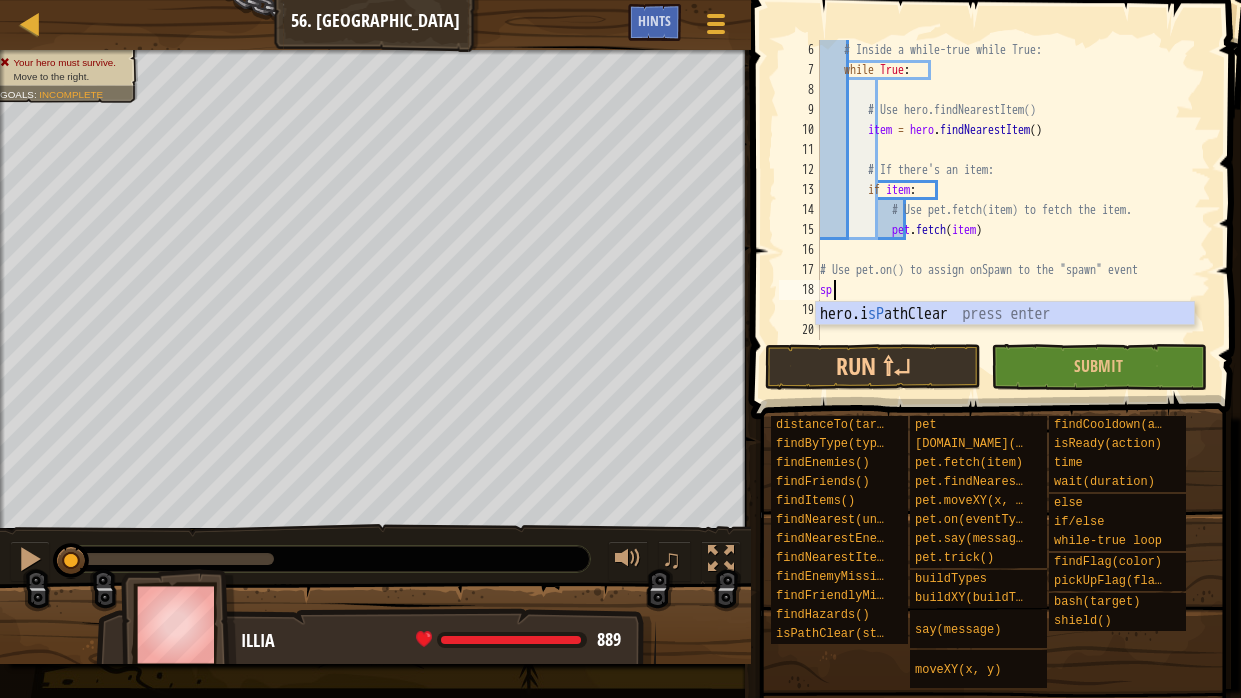 type on "s" 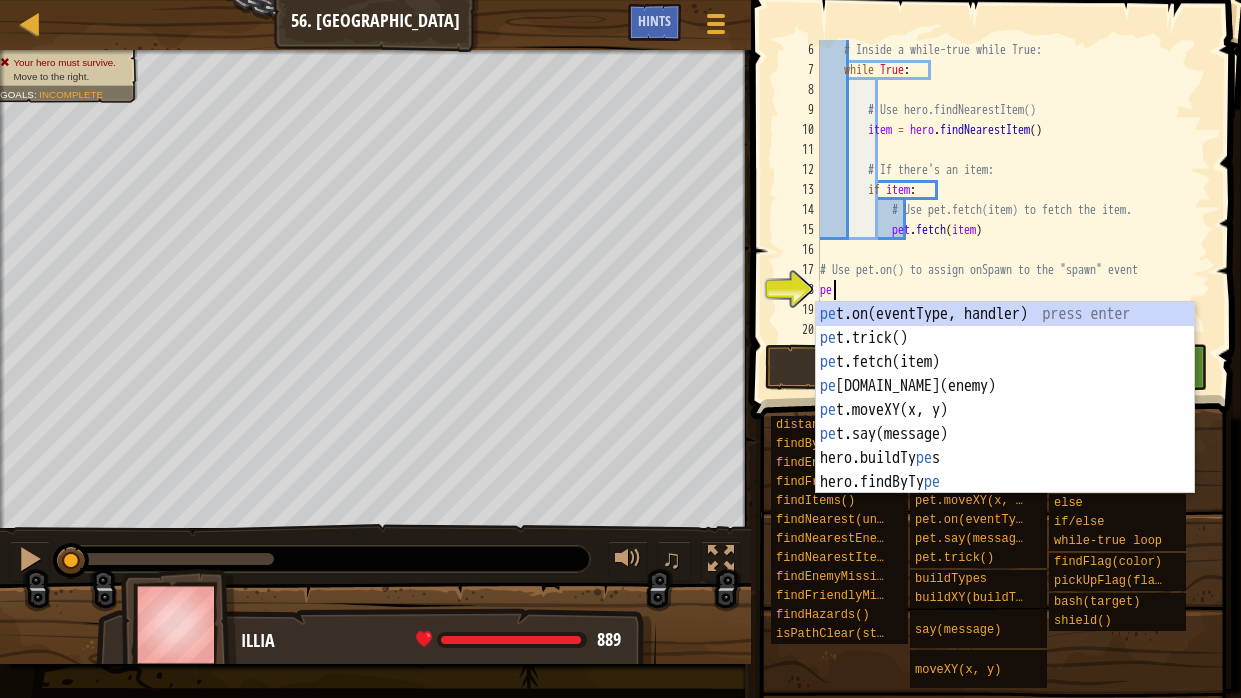 scroll, scrollTop: 9, scrollLeft: 0, axis: vertical 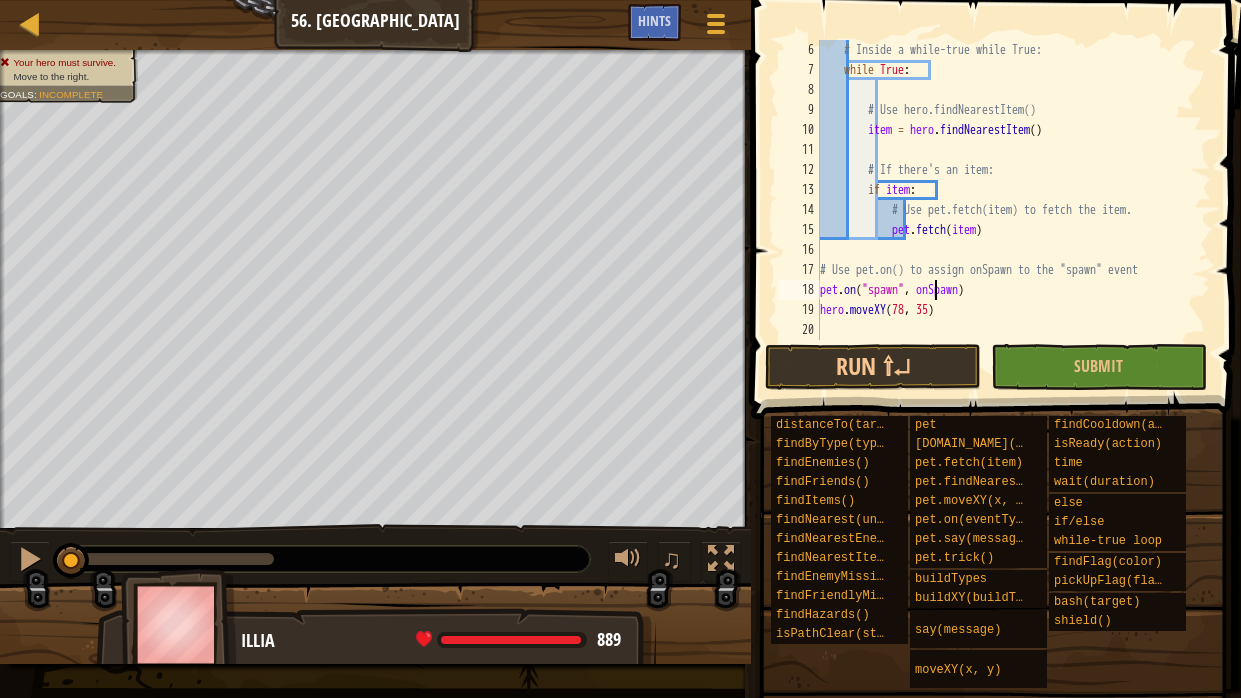 type on "# Use pet.on() to assign onSpawn to the "spawn" event" 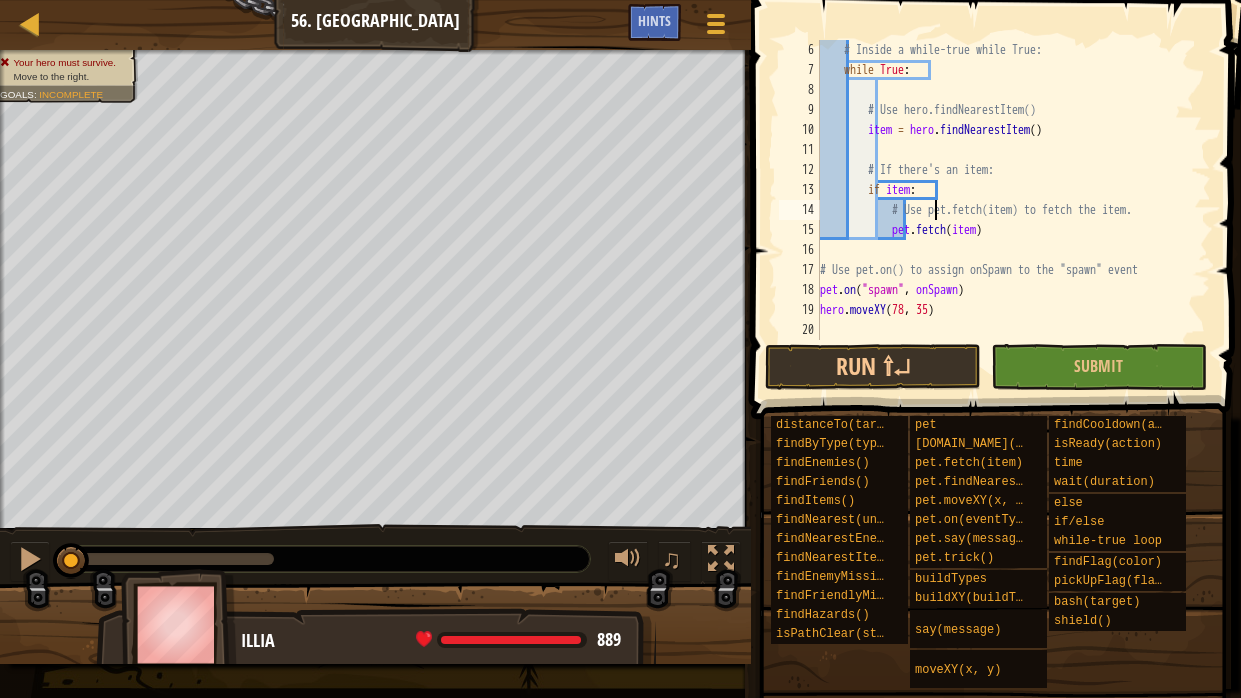 scroll, scrollTop: 9, scrollLeft: 0, axis: vertical 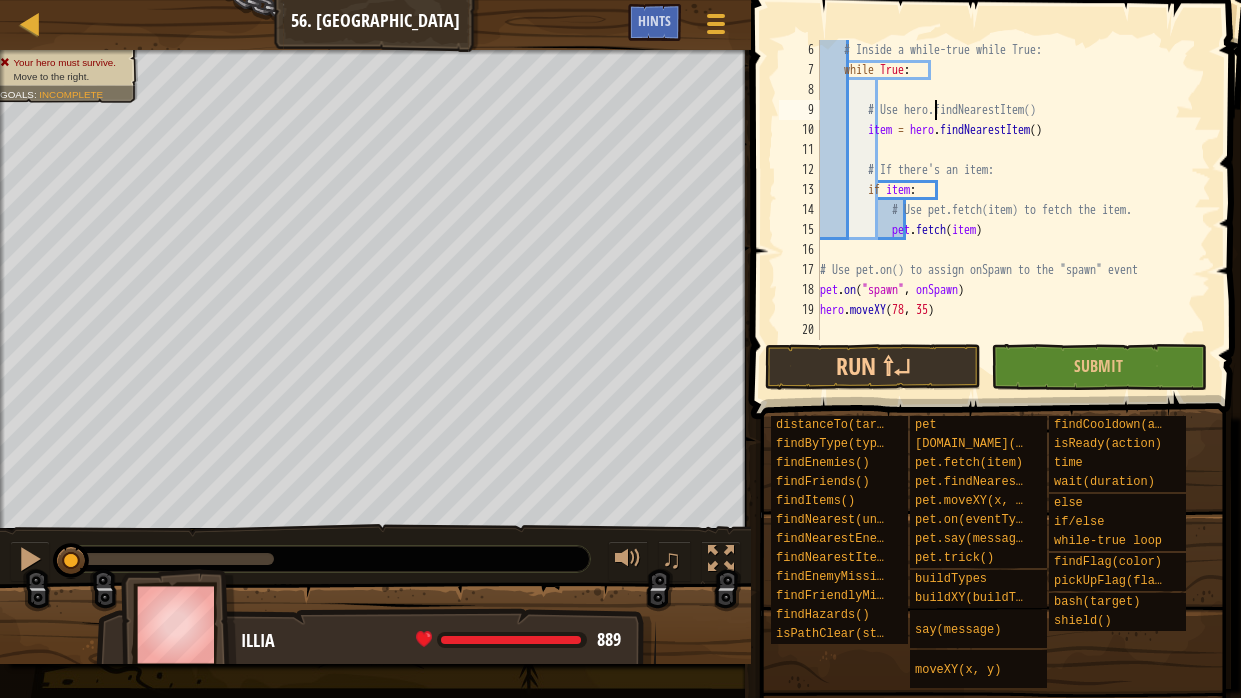 type on "# Use hero.findNearestItem()" 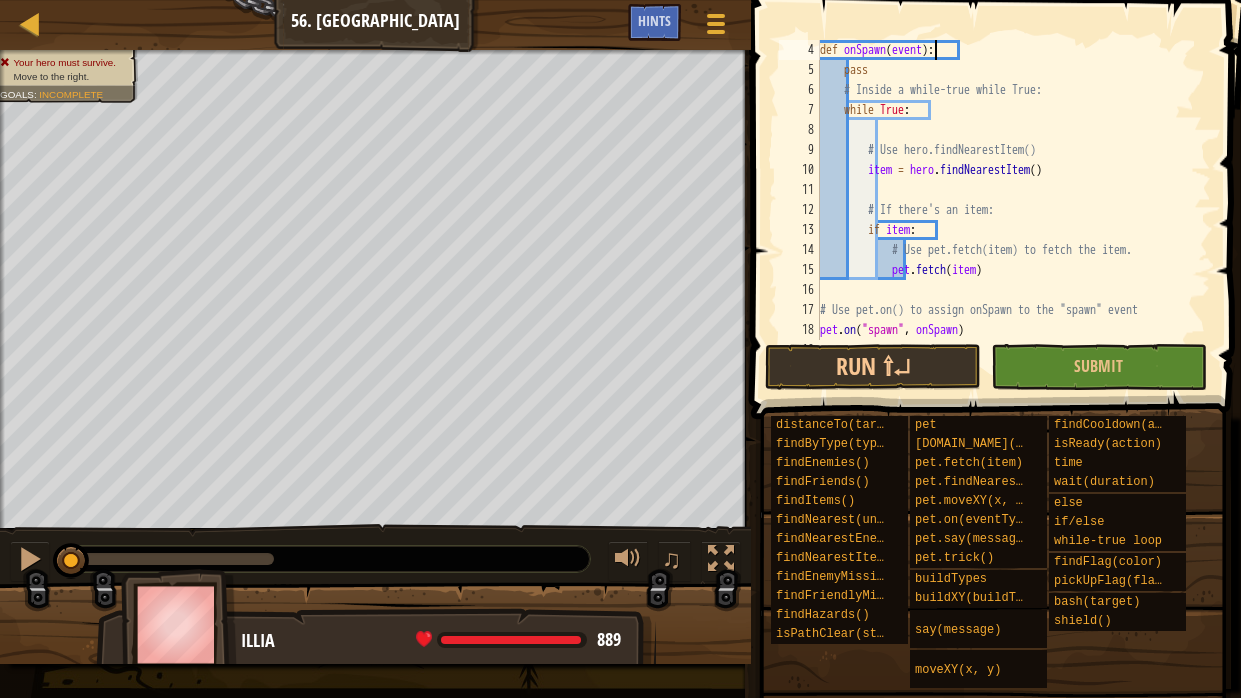 type on "# Complete this function:" 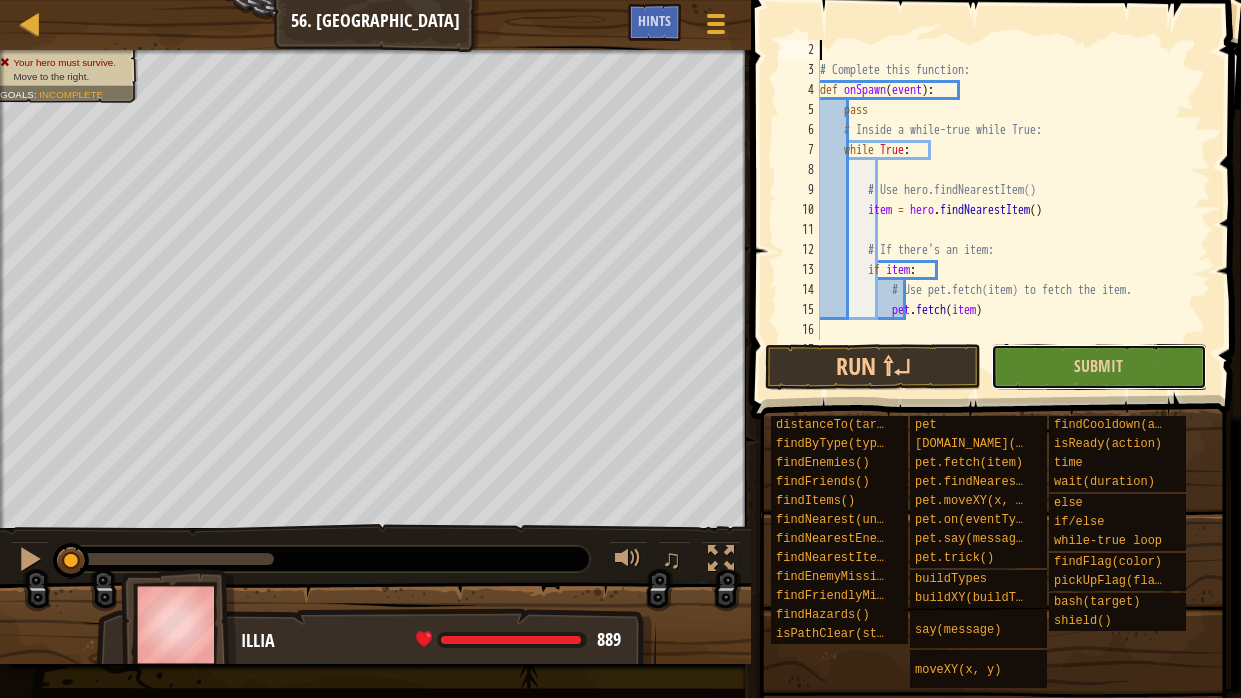 click on "Submit" at bounding box center (1099, 367) 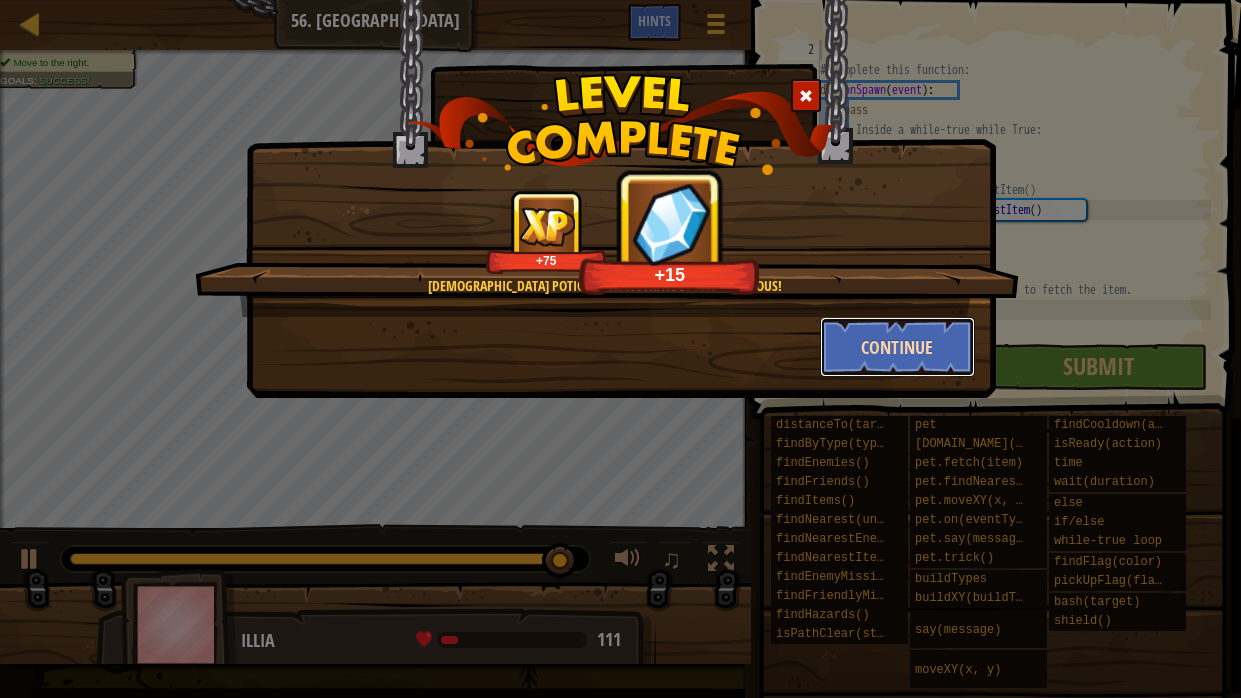 click on "Continue" at bounding box center [897, 347] 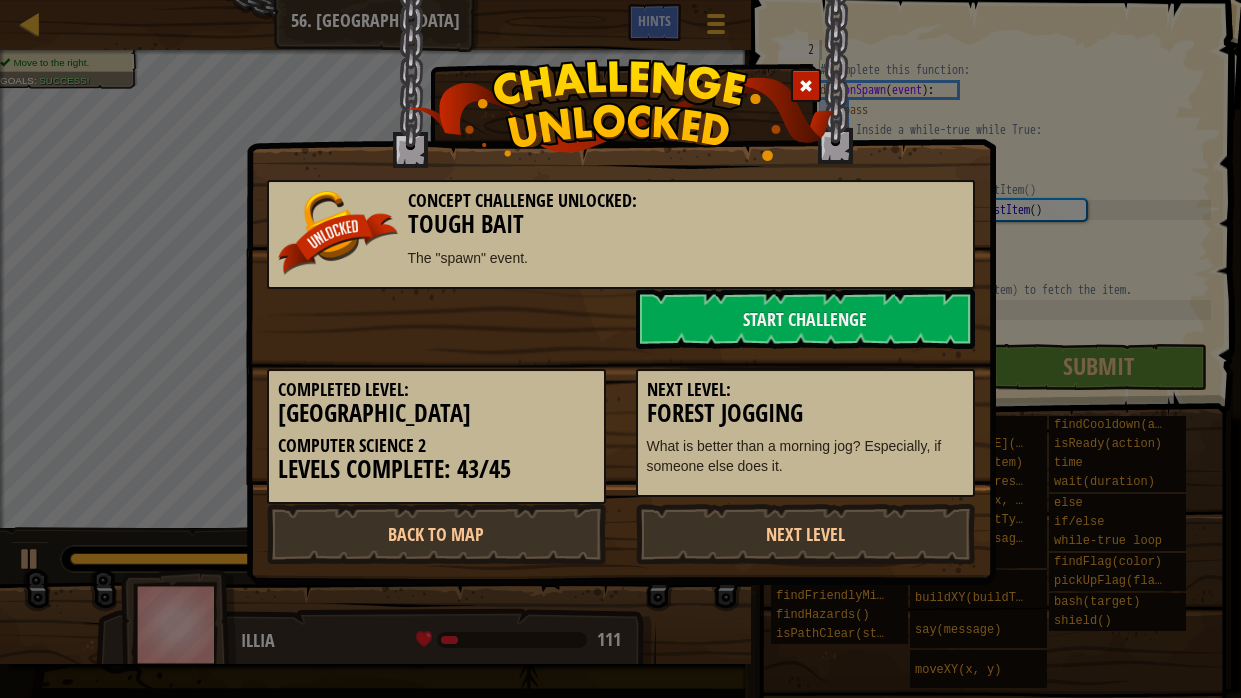 click on "Next Level: Forest Jogging What is better than a morning jog? Especially, if someone else does it." at bounding box center (805, 423) 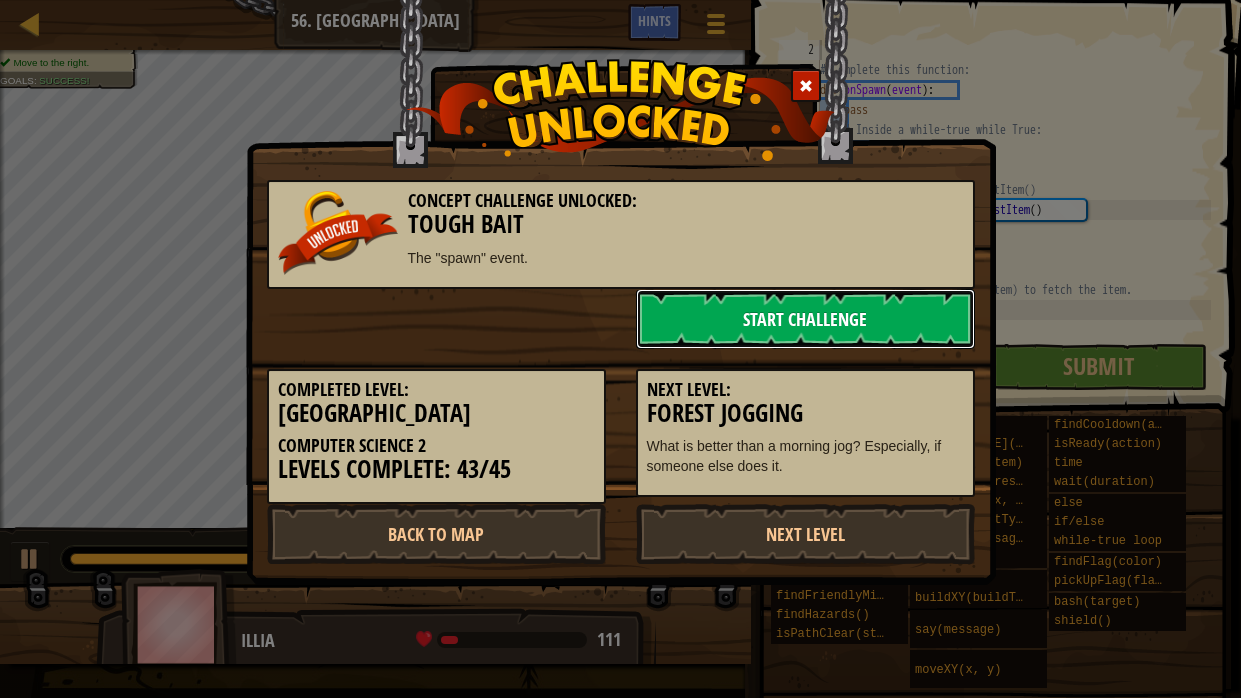 click on "Start Challenge" at bounding box center (805, 319) 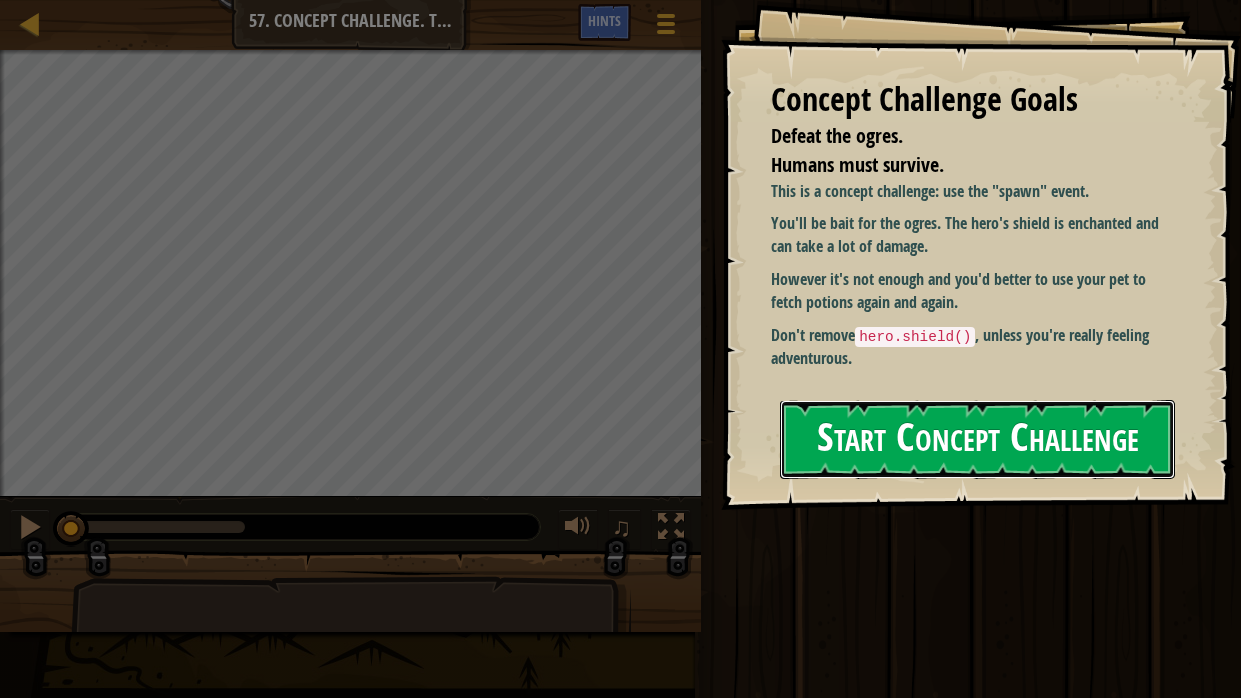 click on "Start Concept Challenge" at bounding box center [977, 439] 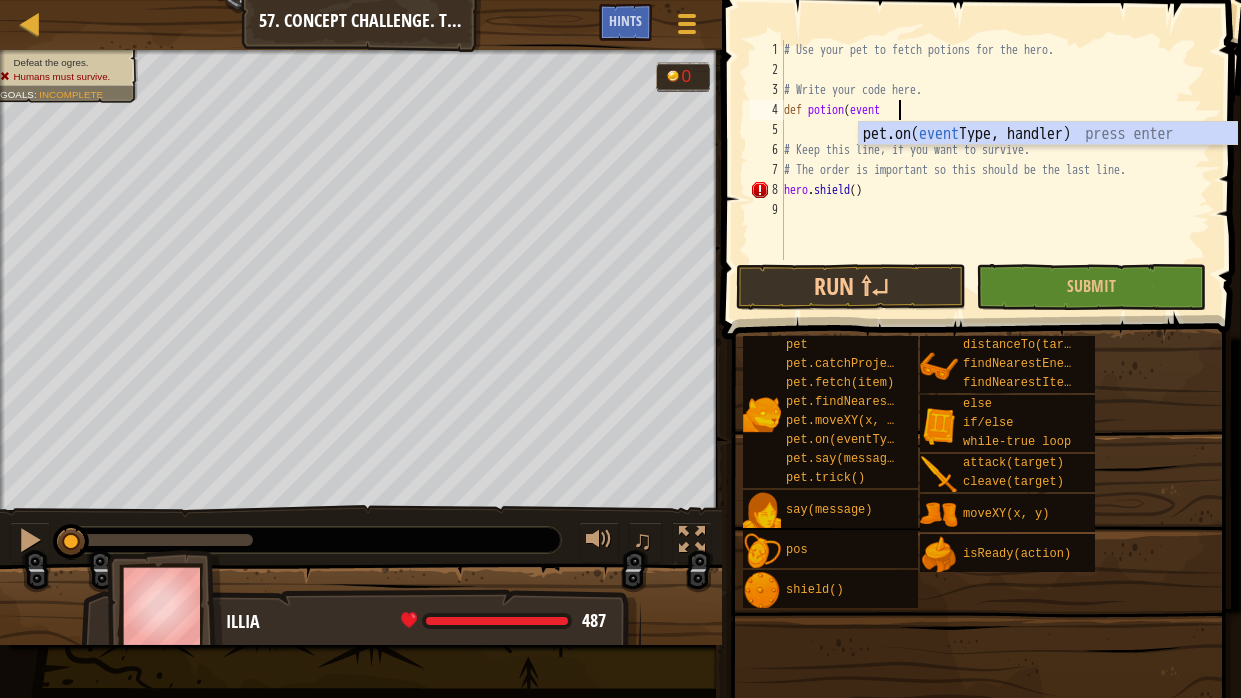 scroll, scrollTop: 9, scrollLeft: 9, axis: both 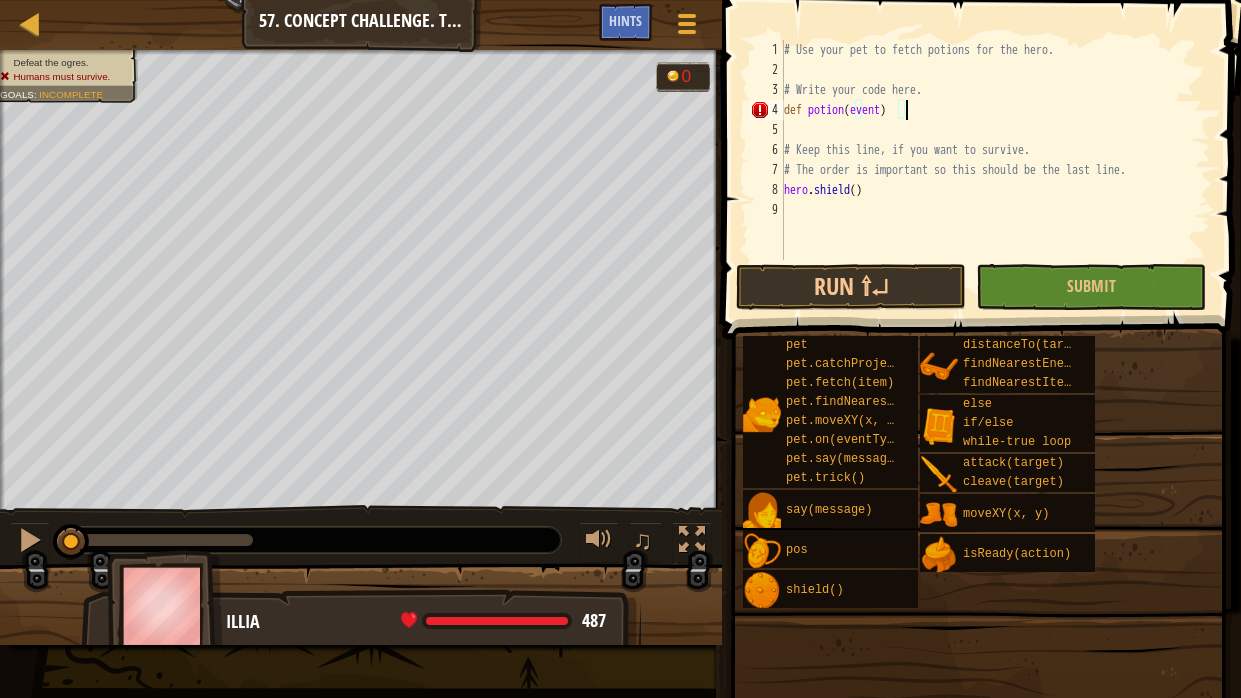 type on "def potion(event):" 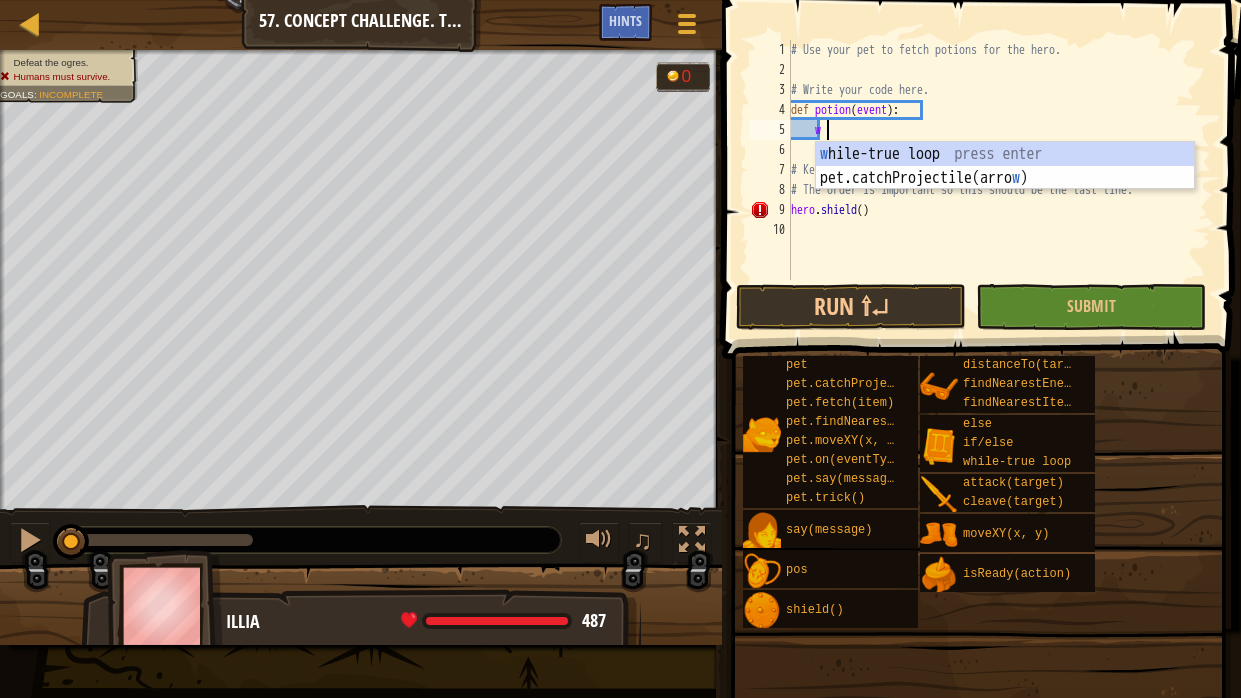 scroll, scrollTop: 9, scrollLeft: 3, axis: both 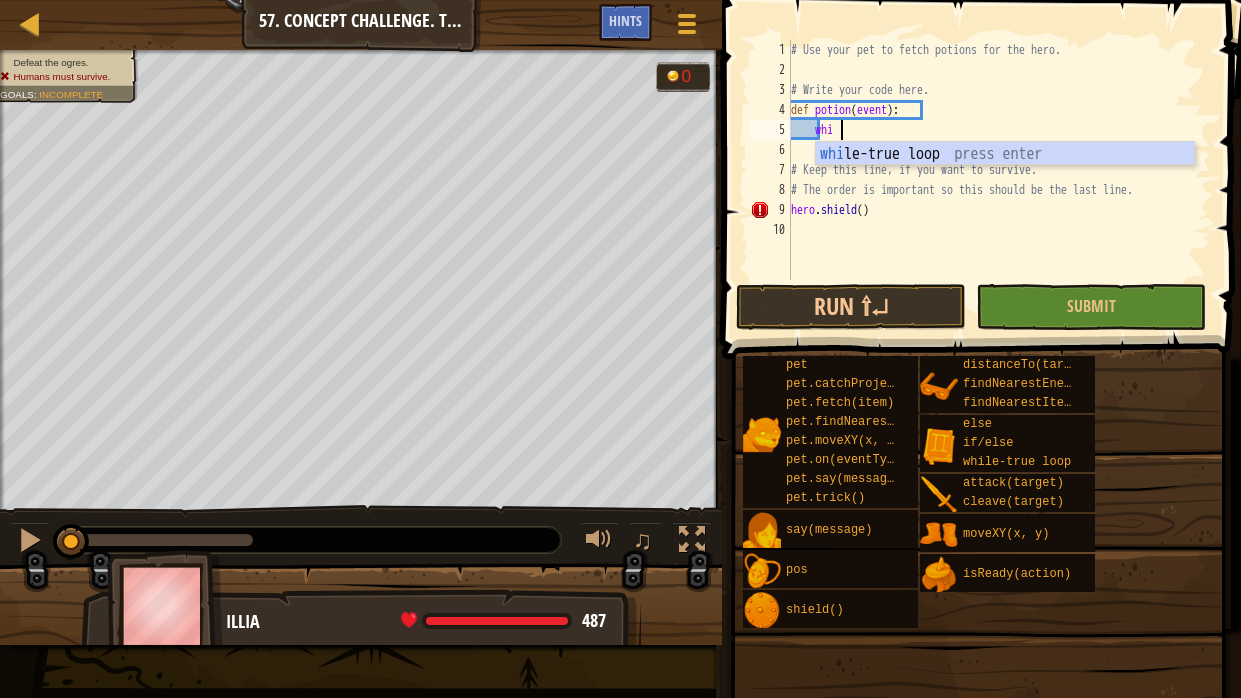 type on "while" 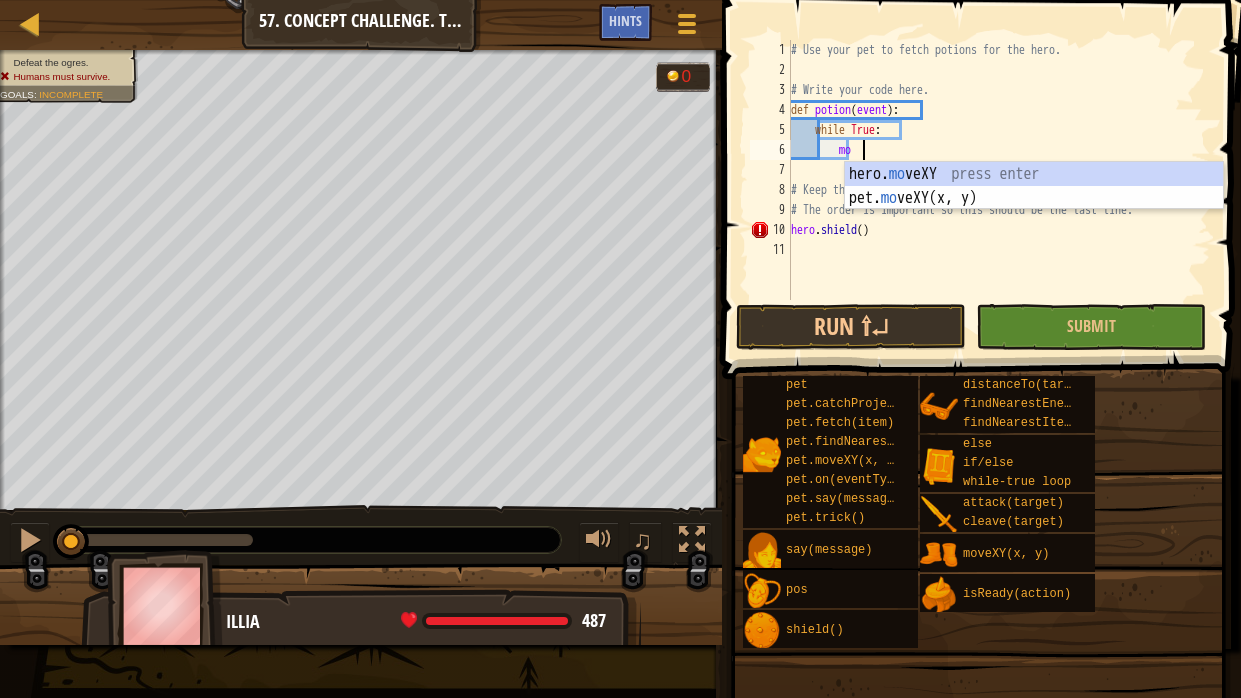 scroll, scrollTop: 9, scrollLeft: 4, axis: both 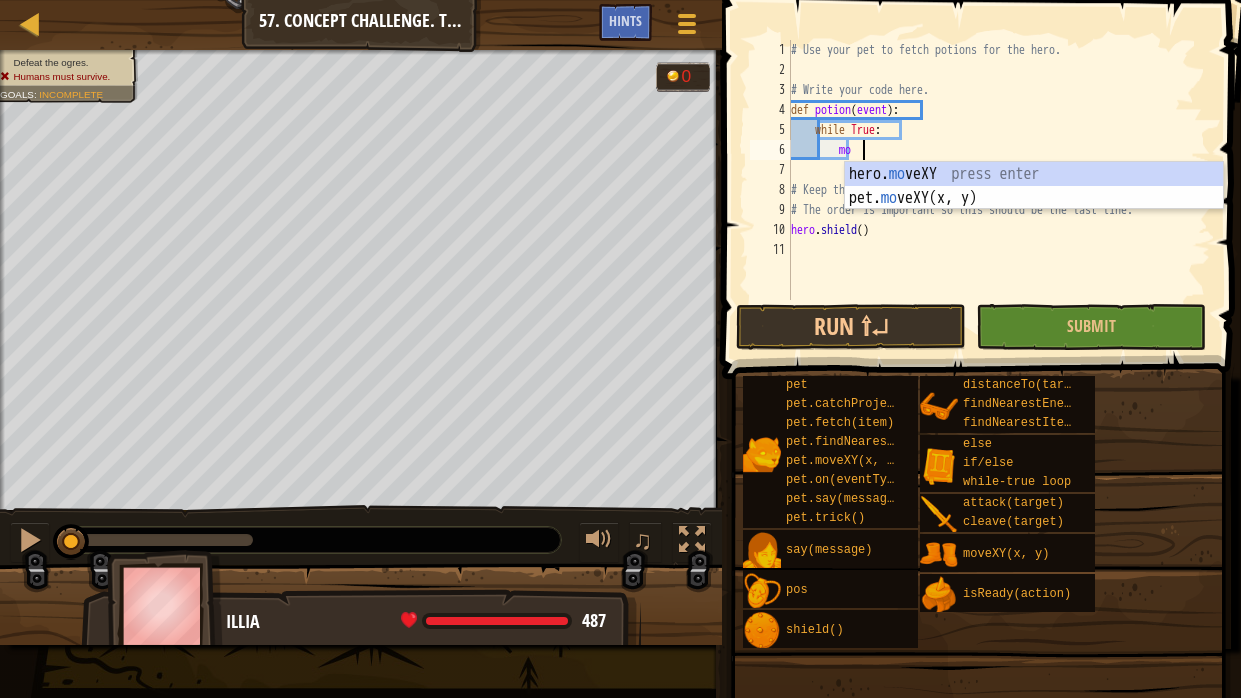 type on "m" 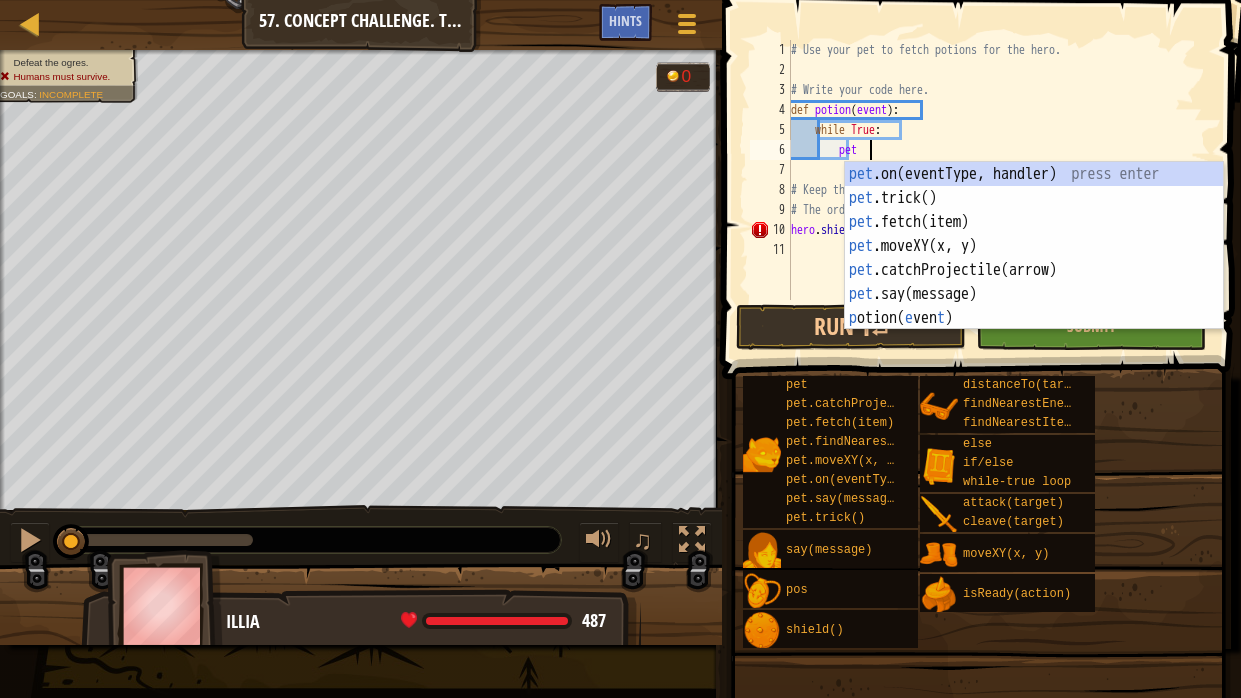 scroll, scrollTop: 9, scrollLeft: 5, axis: both 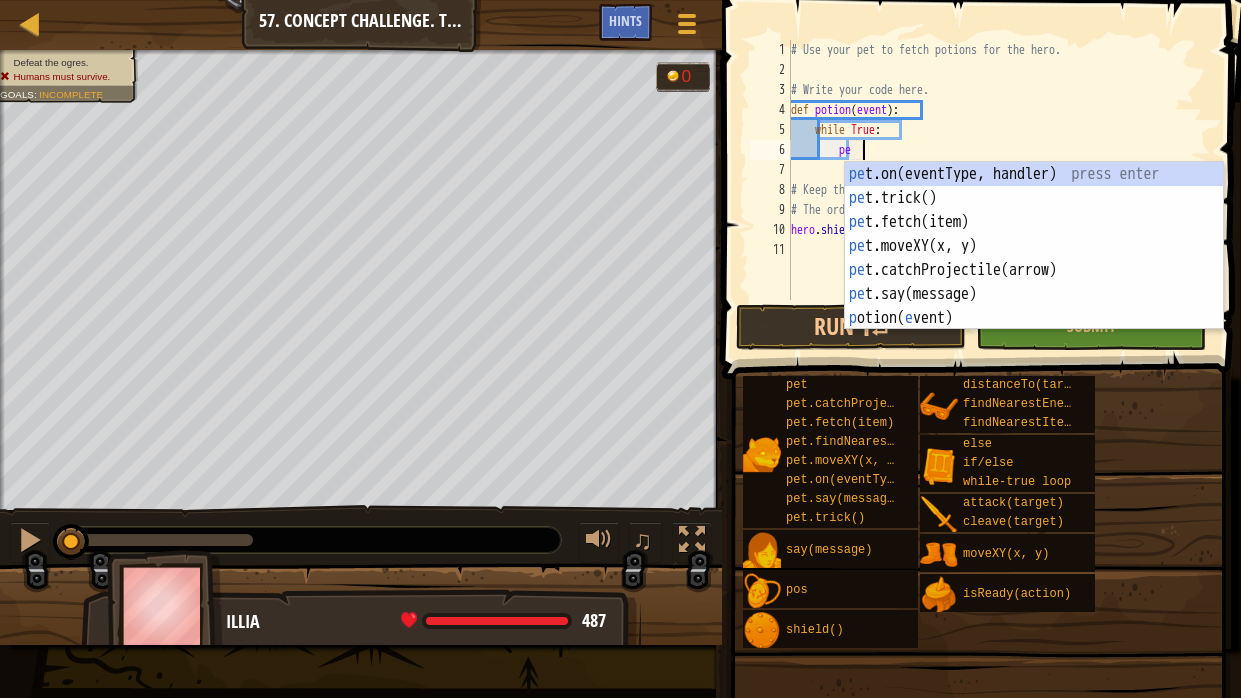 type on "p" 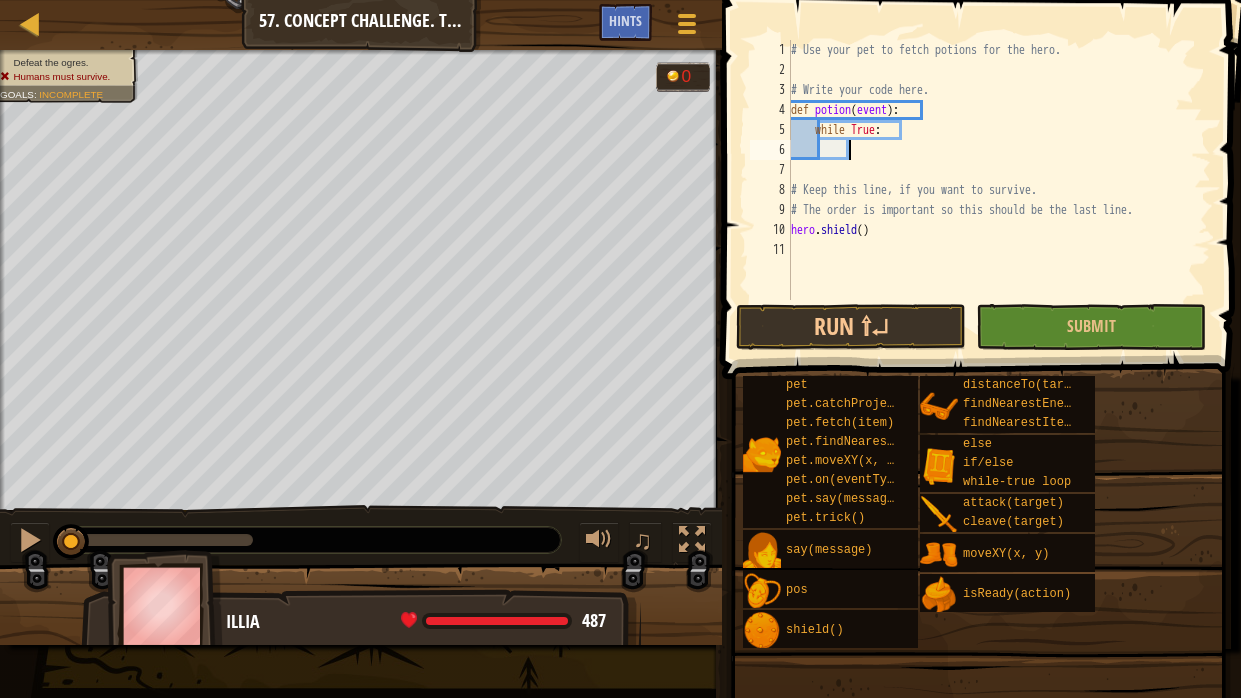 scroll, scrollTop: 9, scrollLeft: 3, axis: both 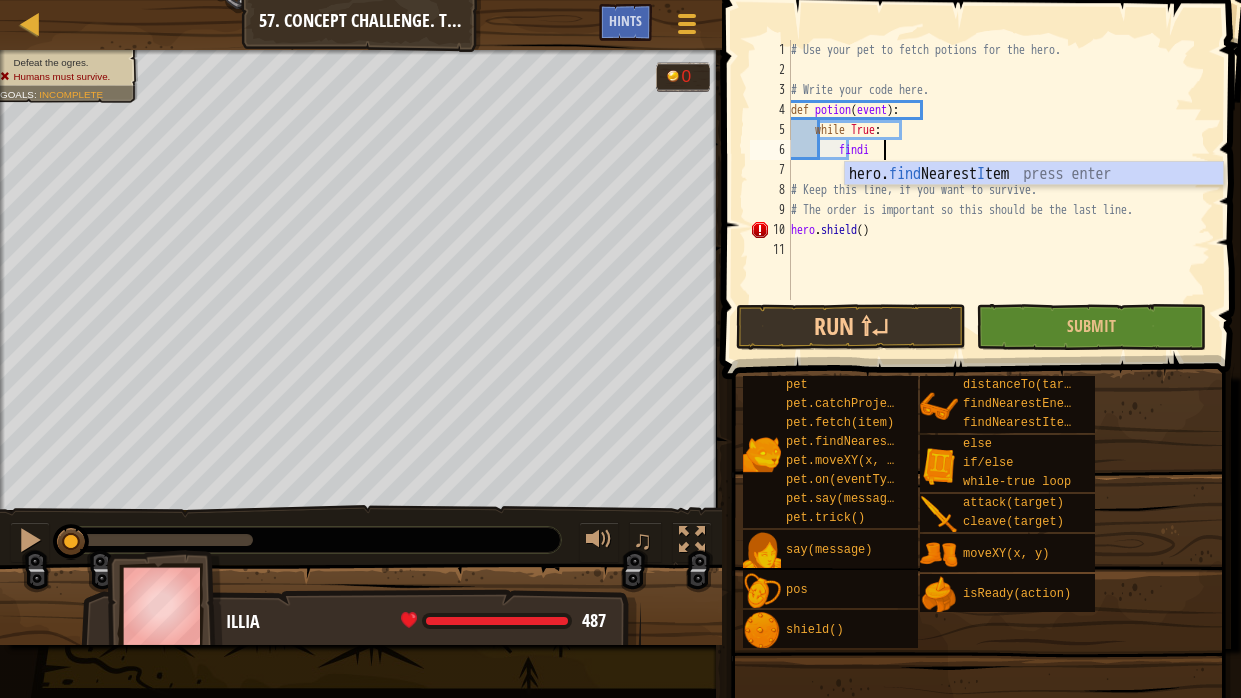 type on "findit" 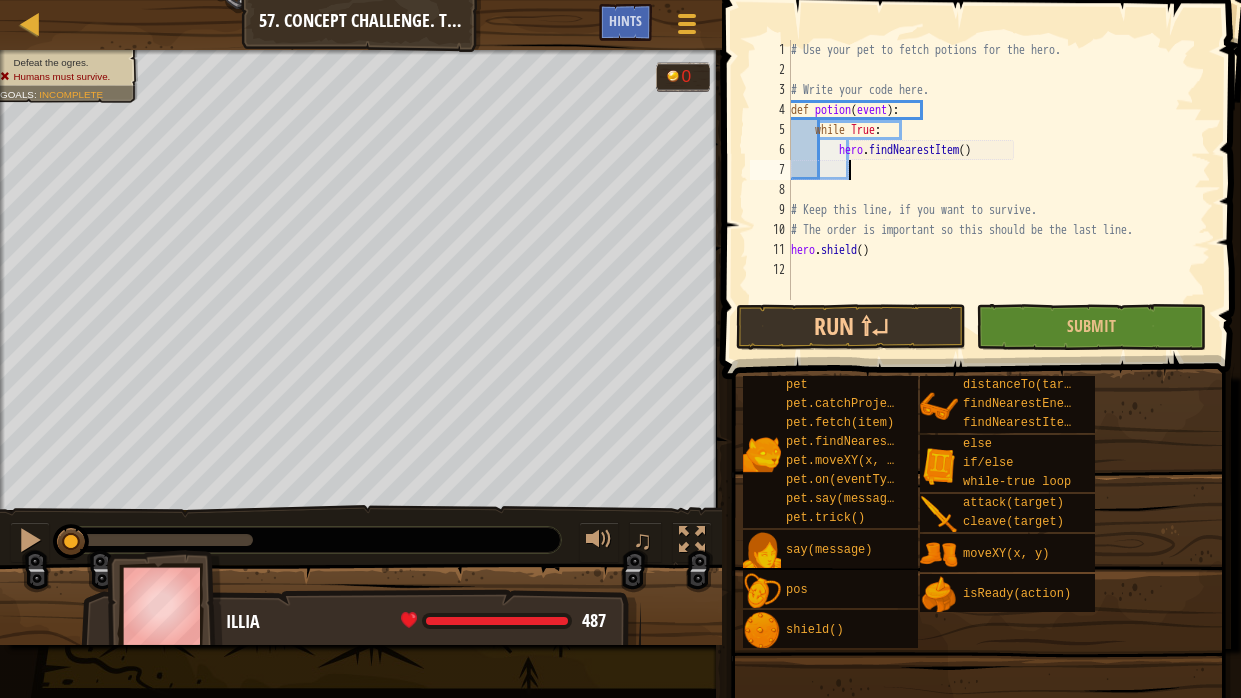 scroll, scrollTop: 9, scrollLeft: 3, axis: both 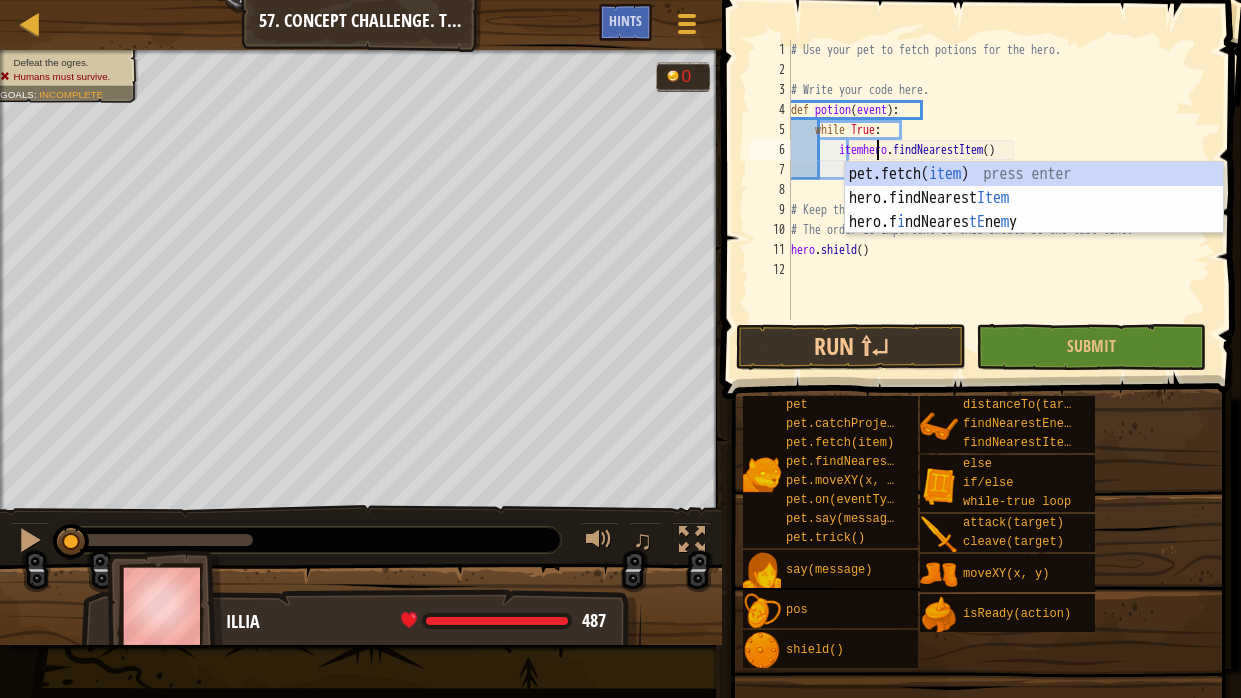 type on "item hero.findNearestItem()" 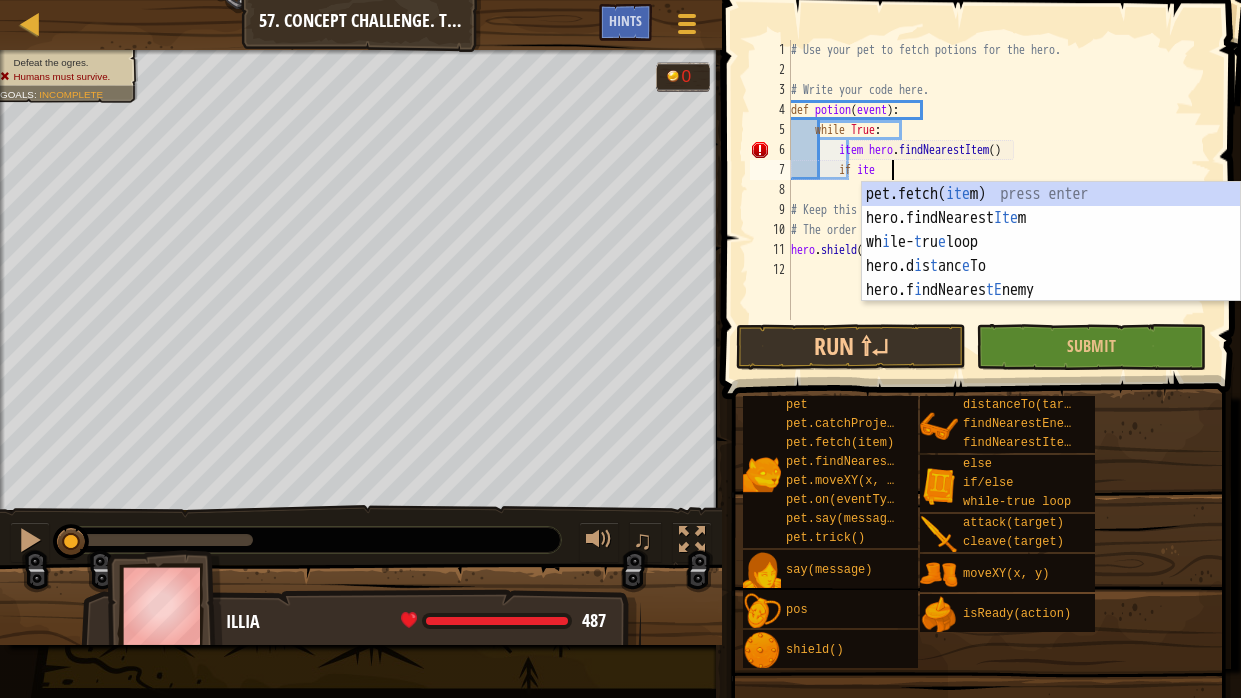 scroll, scrollTop: 9, scrollLeft: 8, axis: both 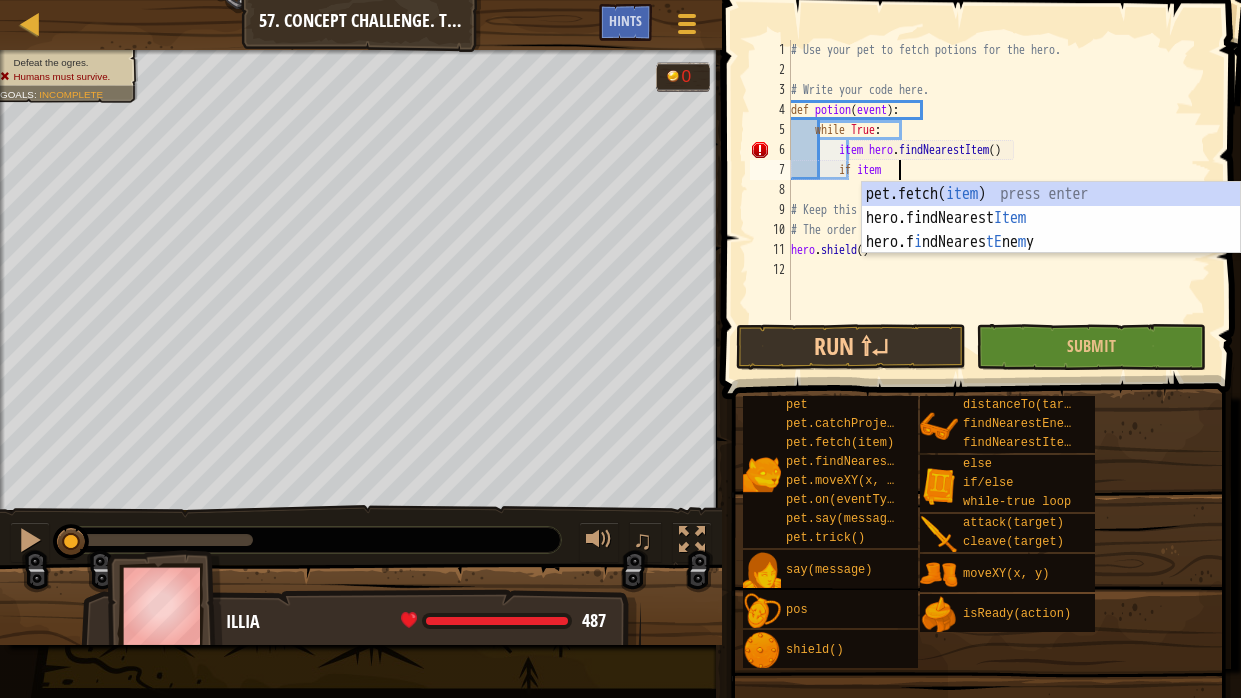 type on "if item:" 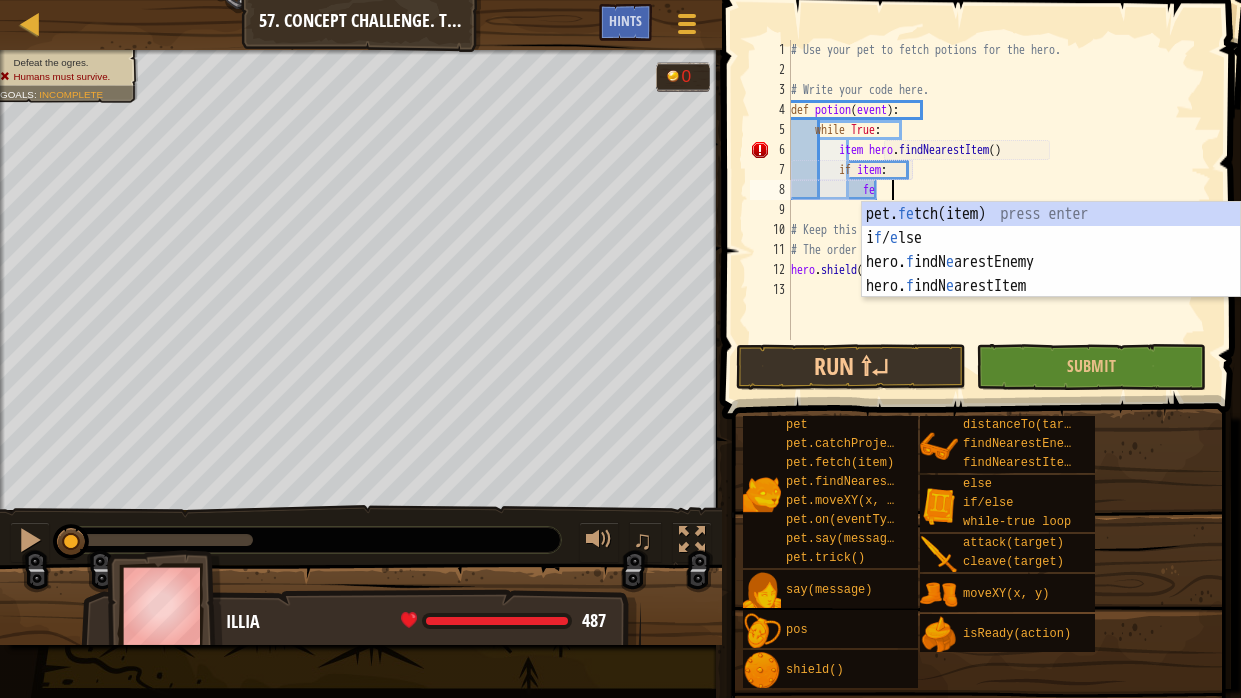 scroll, scrollTop: 9, scrollLeft: 7, axis: both 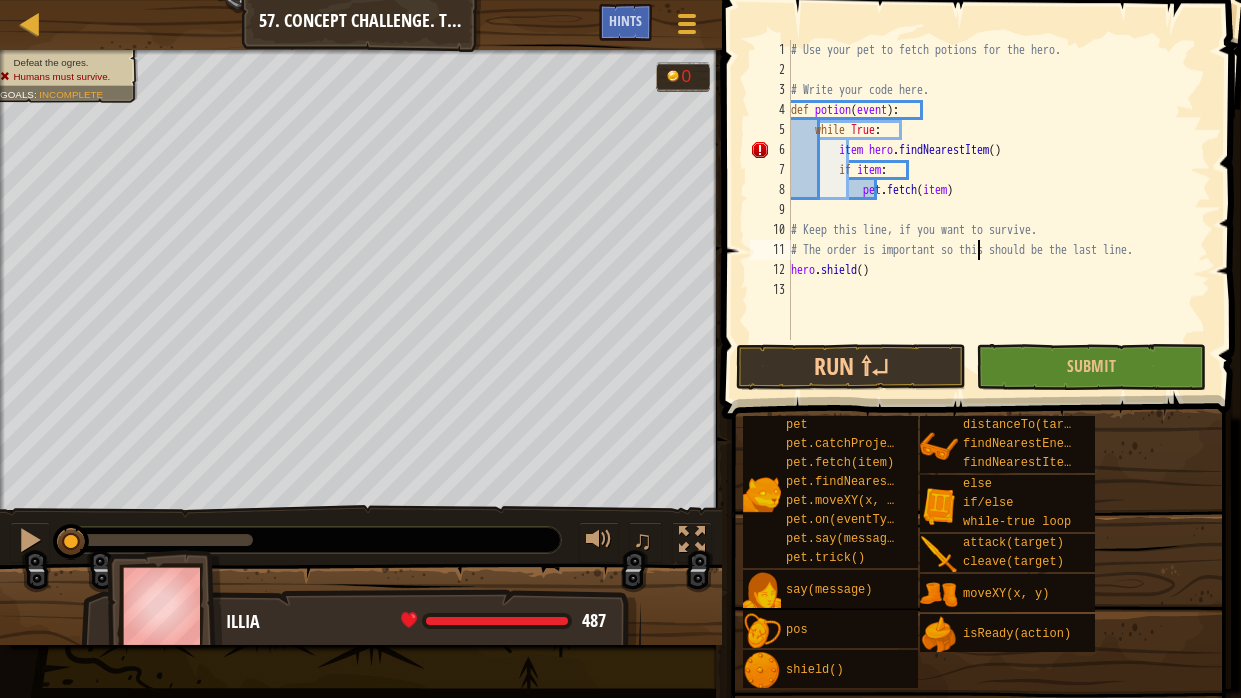 type on "# Keep this line, if you want to survive." 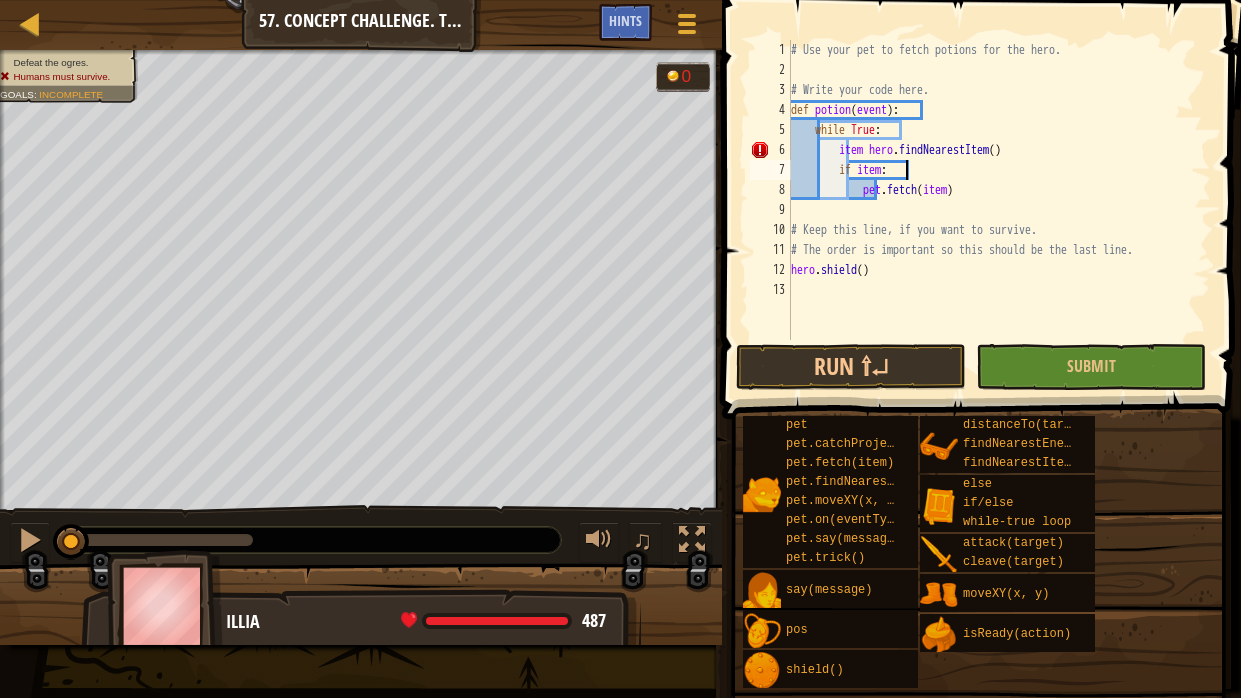 click on "# Use your pet to fetch potions for the hero. # Write your code here. def   potion ( event ) :      while   True :          item   hero . findNearestItem ( )          if   item :              pet . fetch ( item ) # Keep this line, if you want to survive. # The order is important so this should be the last line. hero . shield ( )" at bounding box center [999, 210] 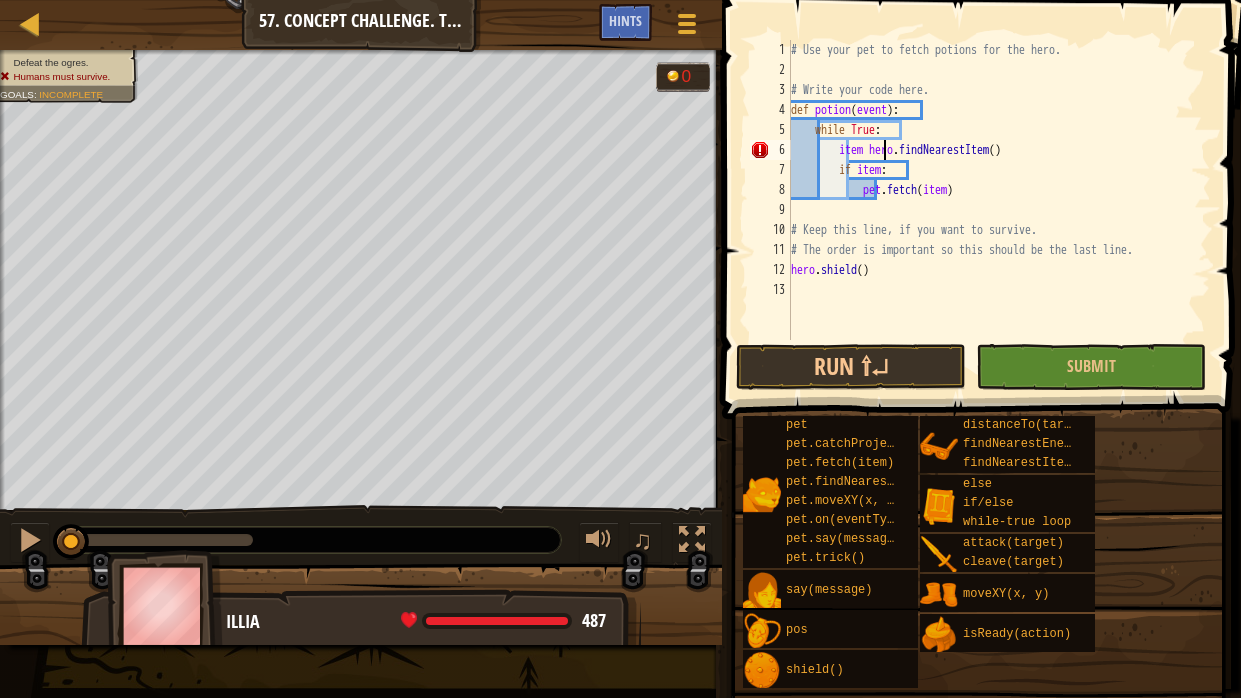 scroll, scrollTop: 9, scrollLeft: 9, axis: both 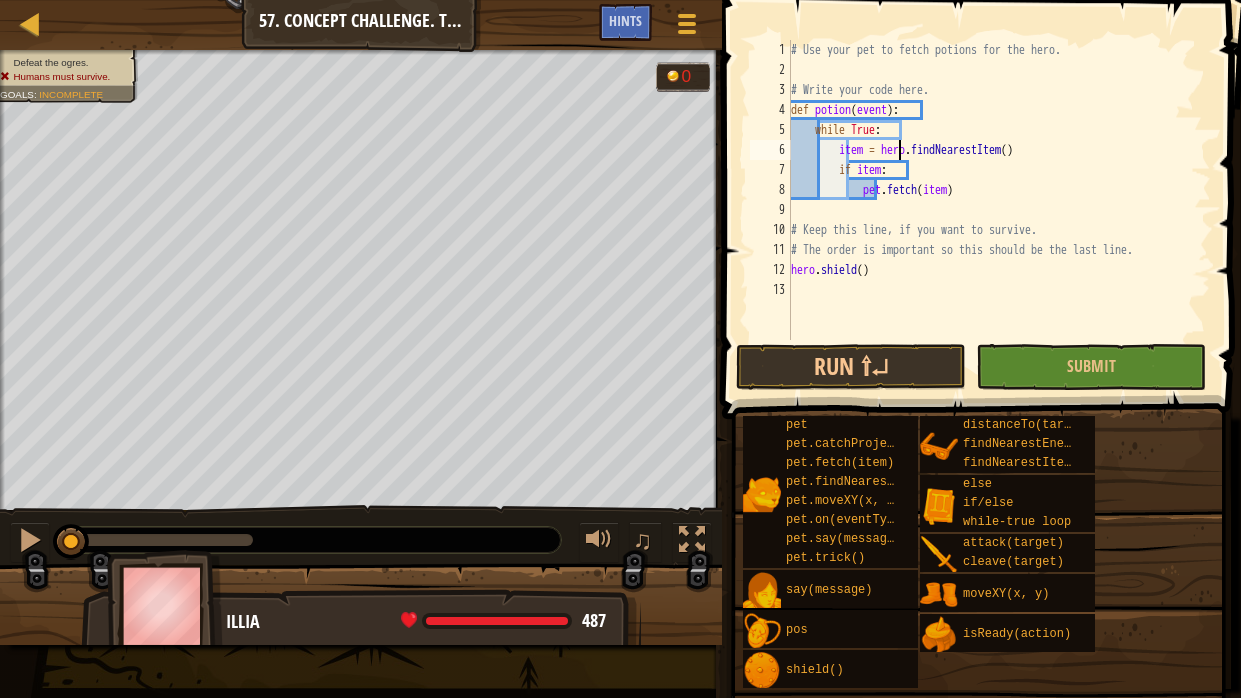 click on "# Use your pet to fetch potions for the hero. # Write your code here. def   potion ( event ) :      while   True :          item   =   hero . findNearestItem ( )          if   item :              pet . fetch ( item ) # Keep this line, if you want to survive. # The order is important so this should be the last line. hero . shield ( )" at bounding box center [999, 210] 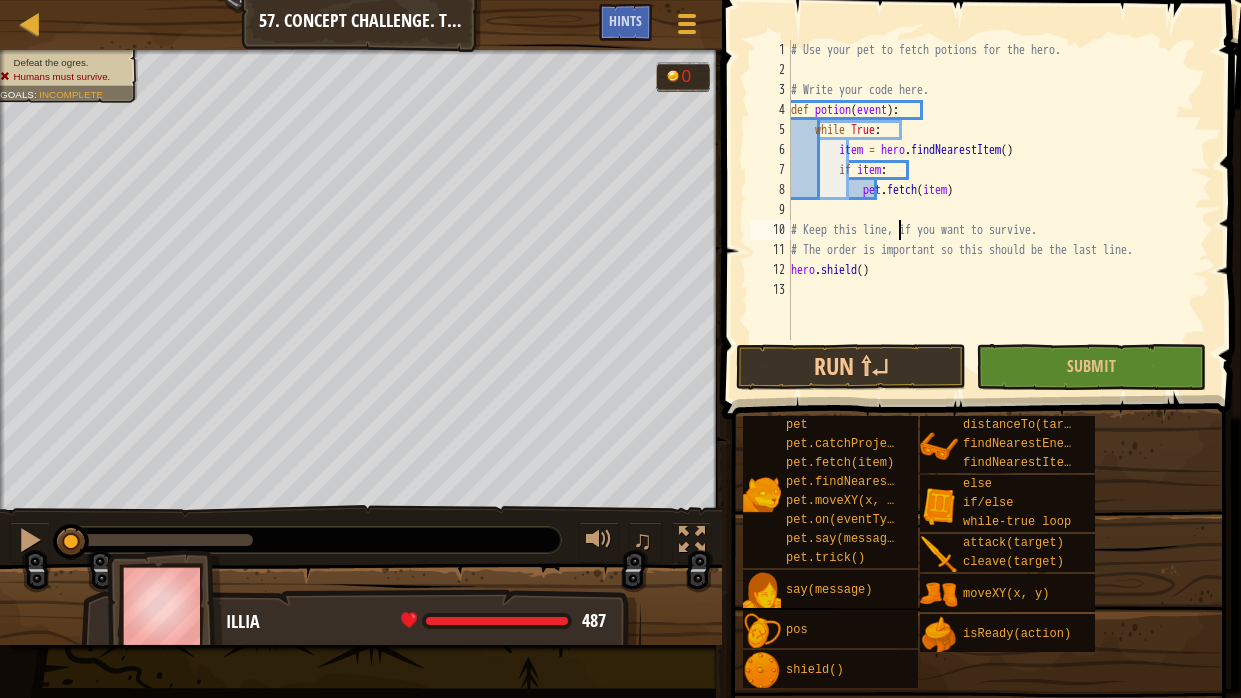 click on "# Use your pet to fetch potions for the hero. # Write your code here. def   potion ( event ) :      while   True :          item   =   hero . findNearestItem ( )          if   item :              pet . fetch ( item ) # Keep this line, if you want to survive. # The order is important so this should be the last line. hero . shield ( )" at bounding box center [999, 210] 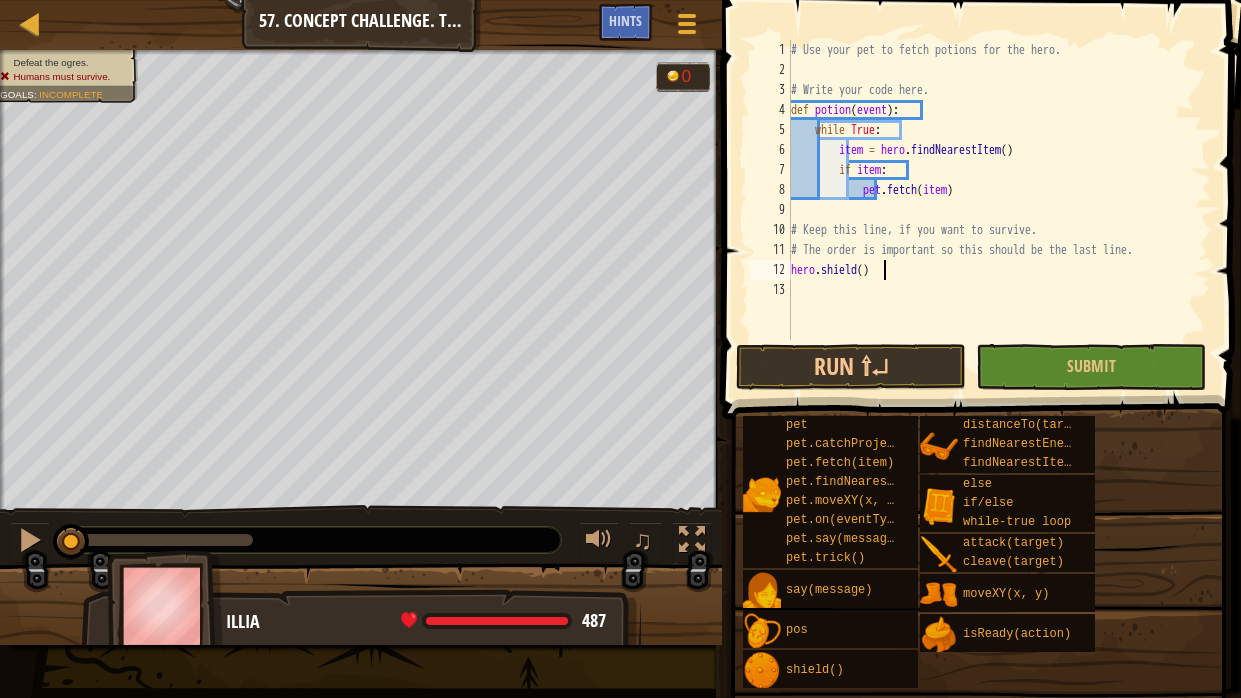 scroll, scrollTop: 9, scrollLeft: 7, axis: both 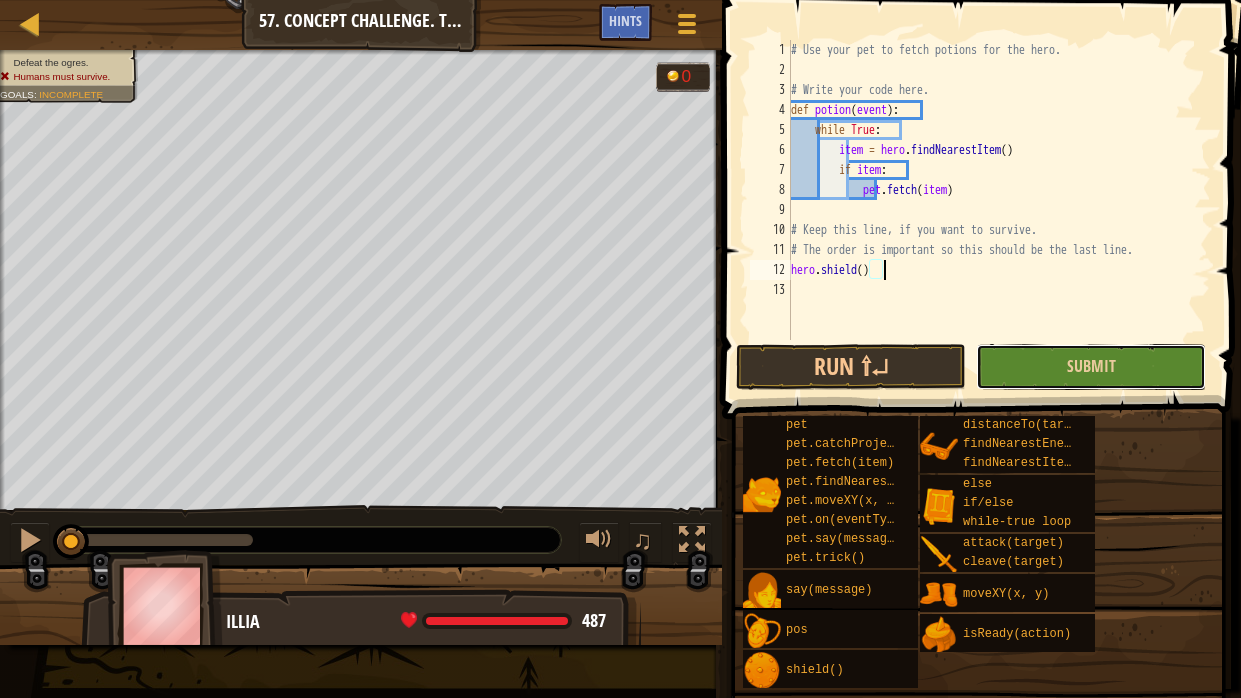 click on "Submit" at bounding box center [1091, 367] 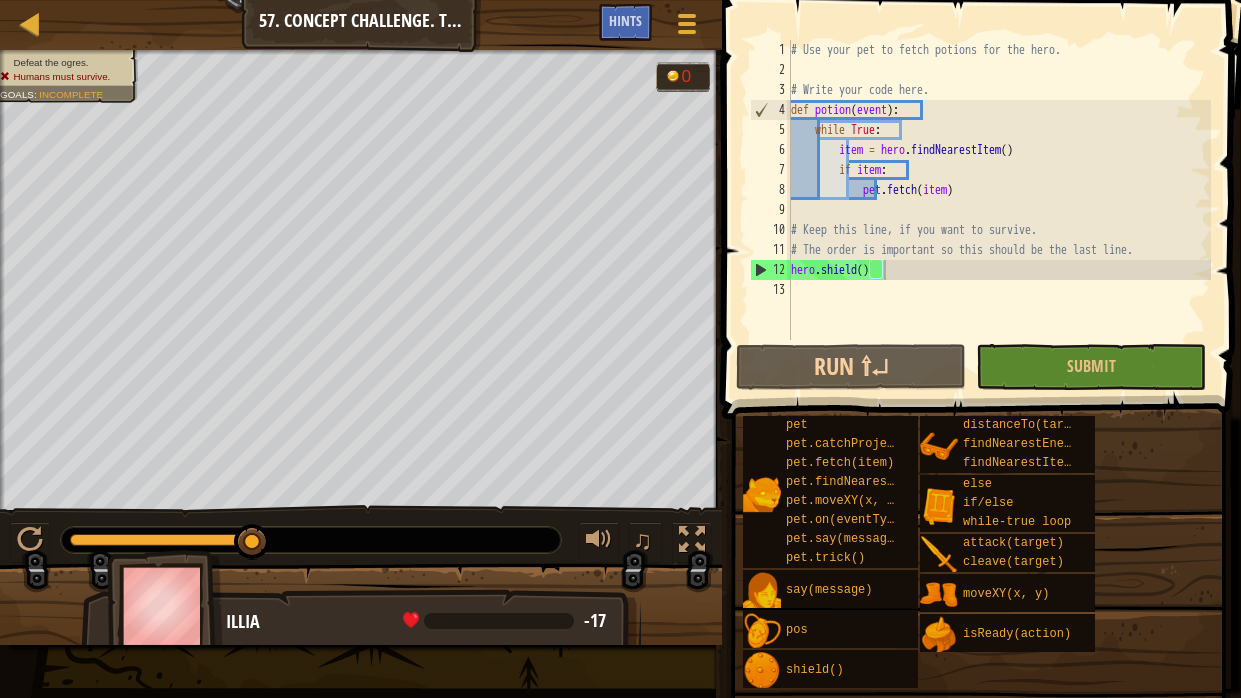 click on "# Use your pet to fetch potions for the hero. # Write your code here. def   potion ( event ) :      while   True :          item   =   hero . findNearestItem ( )          if   item :              pet . fetch ( item ) # Keep this line, if you want to survive. # The order is important so this should be the last line. hero . shield ( )" at bounding box center [999, 210] 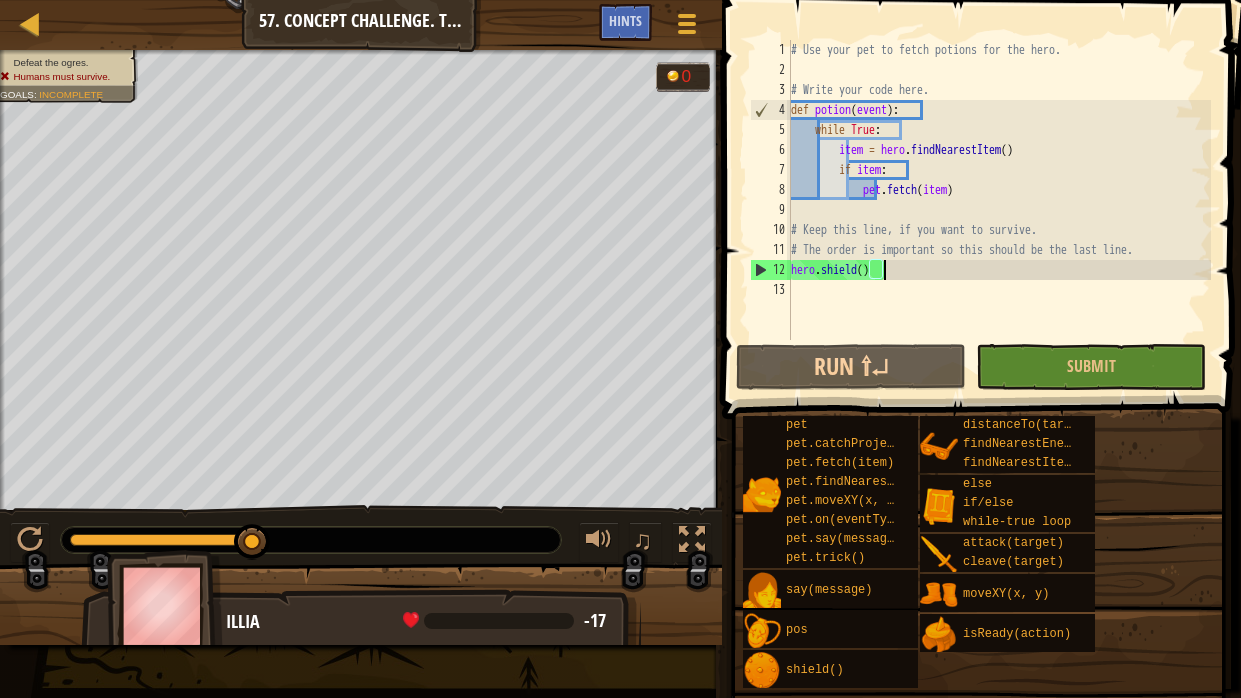 click on "# Use your pet to fetch potions for the hero. # Write your code here. def   potion ( event ) :      while   True :          item   =   hero . findNearestItem ( )          if   item :              pet . fetch ( item ) # Keep this line, if you want to survive. # The order is important so this should be the last line. hero . shield ( )" at bounding box center (999, 210) 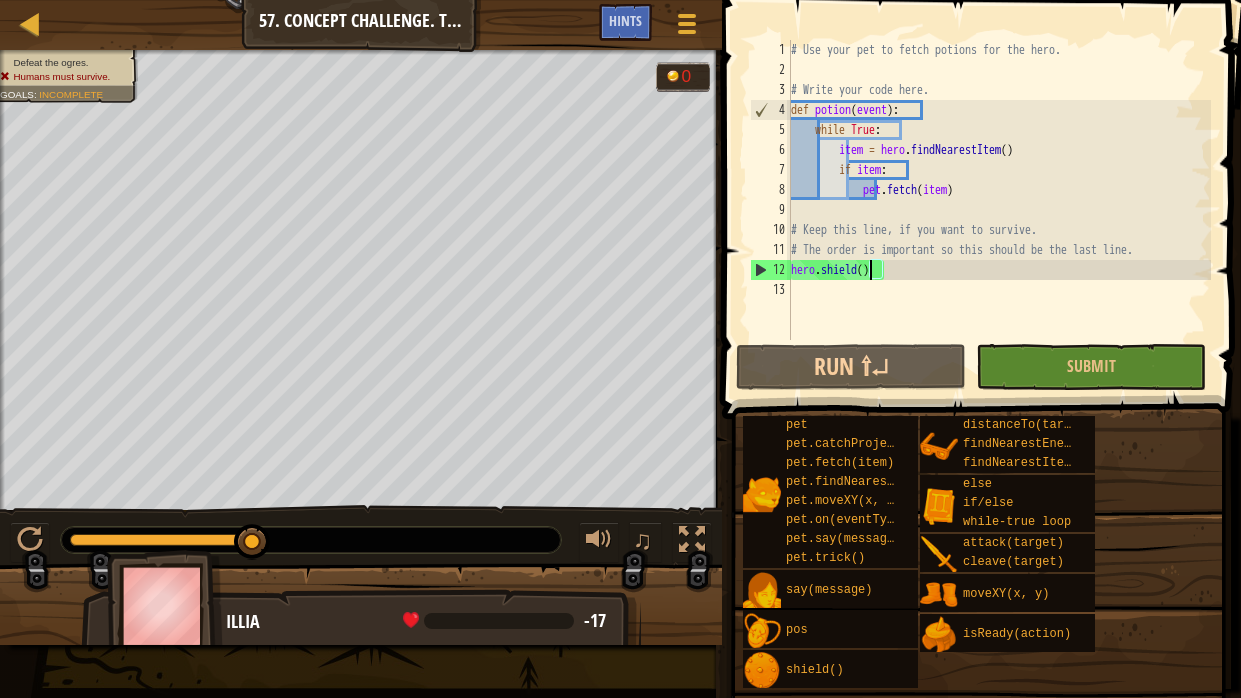 click on "# Use your pet to fetch potions for the hero. # Write your code here. def   potion ( event ) :      while   True :          item   =   hero . findNearestItem ( )          if   item :              pet . fetch ( item ) # Keep this line, if you want to survive. # The order is important so this should be the last line. hero . shield ( )" at bounding box center (999, 210) 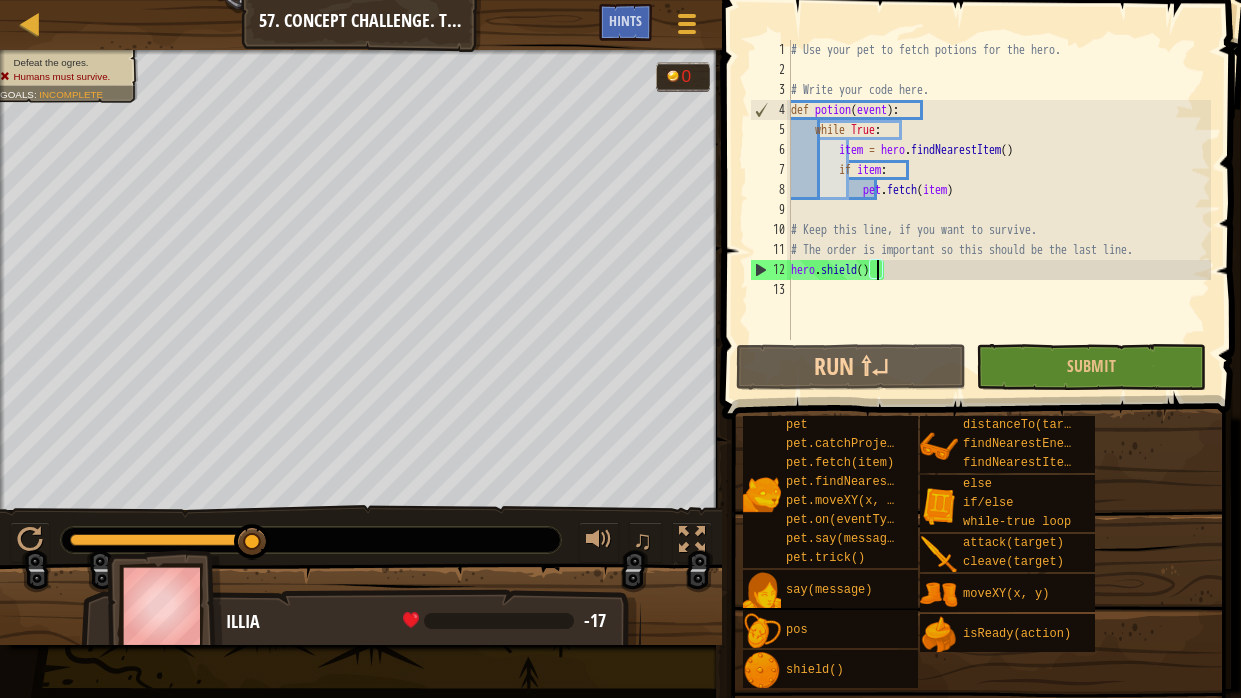 click on "# Use your pet to fetch potions for the hero. # Write your code here. def   potion ( event ) :      while   True :          item   =   hero . findNearestItem ( )          if   item :              pet . fetch ( item ) # Keep this line, if you want to survive. # The order is important so this should be the last line. hero . shield ( )" at bounding box center [999, 210] 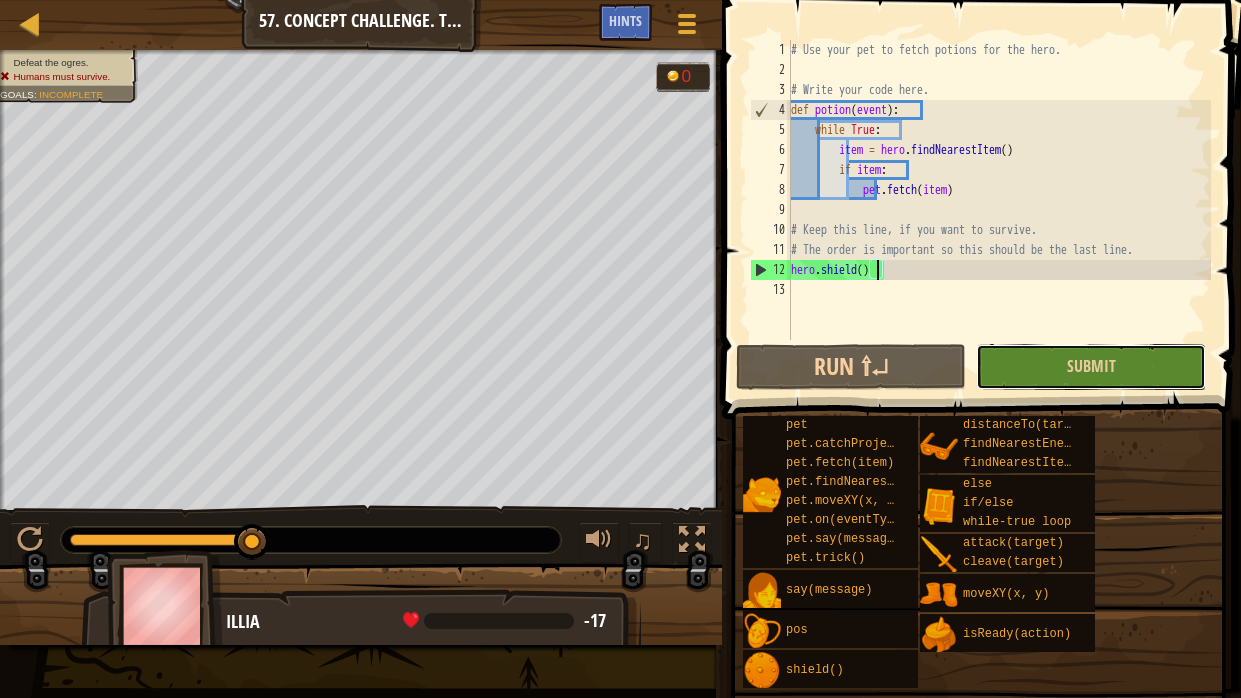 click on "Submit" at bounding box center (1091, 367) 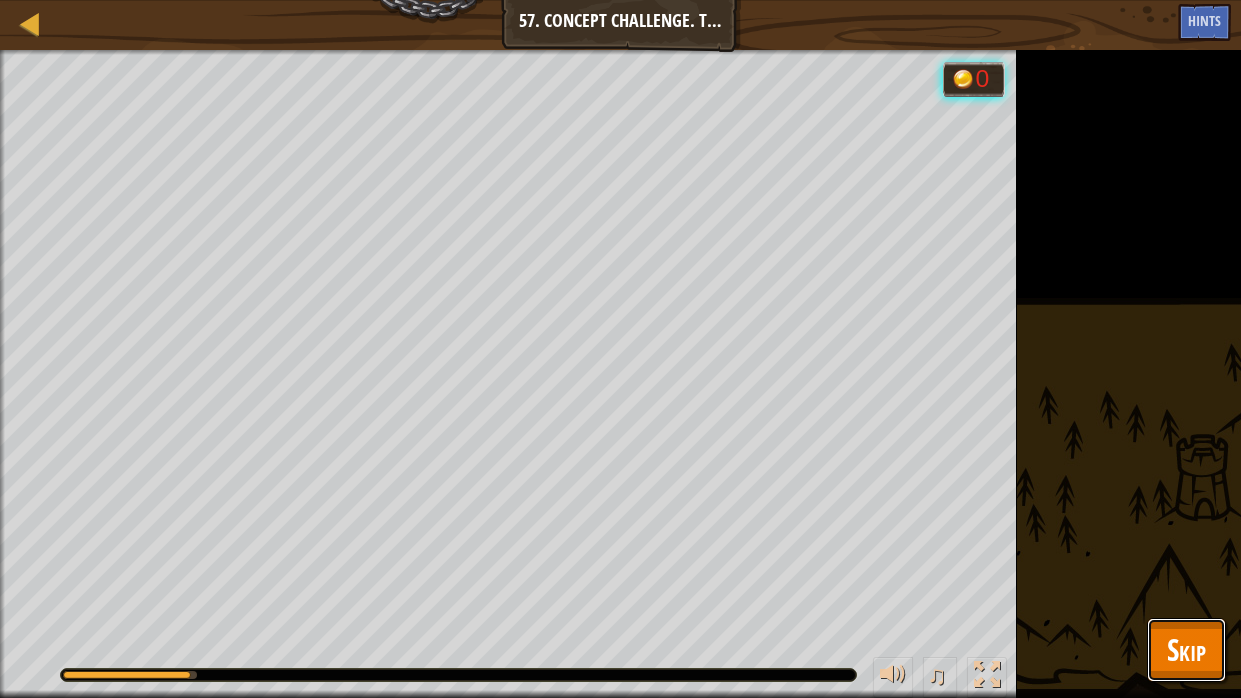 click on "Skip" at bounding box center [1186, 650] 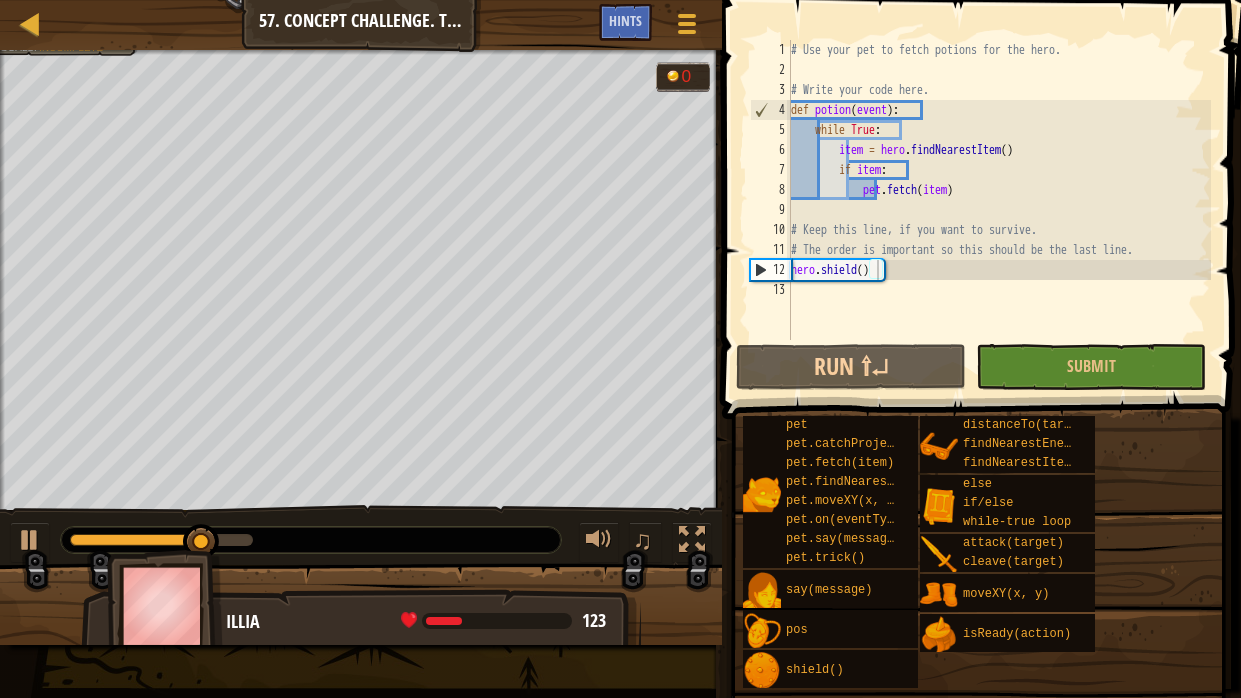 click on "# Use your pet to fetch potions for the hero. # Write your code here. def   potion ( event ) :      while   True :          item   =   hero . findNearestItem ( )          if   item :              pet . fetch ( item ) # Keep this line, if you want to survive. # The order is important so this should be the last line. hero . shield ( )" at bounding box center [999, 210] 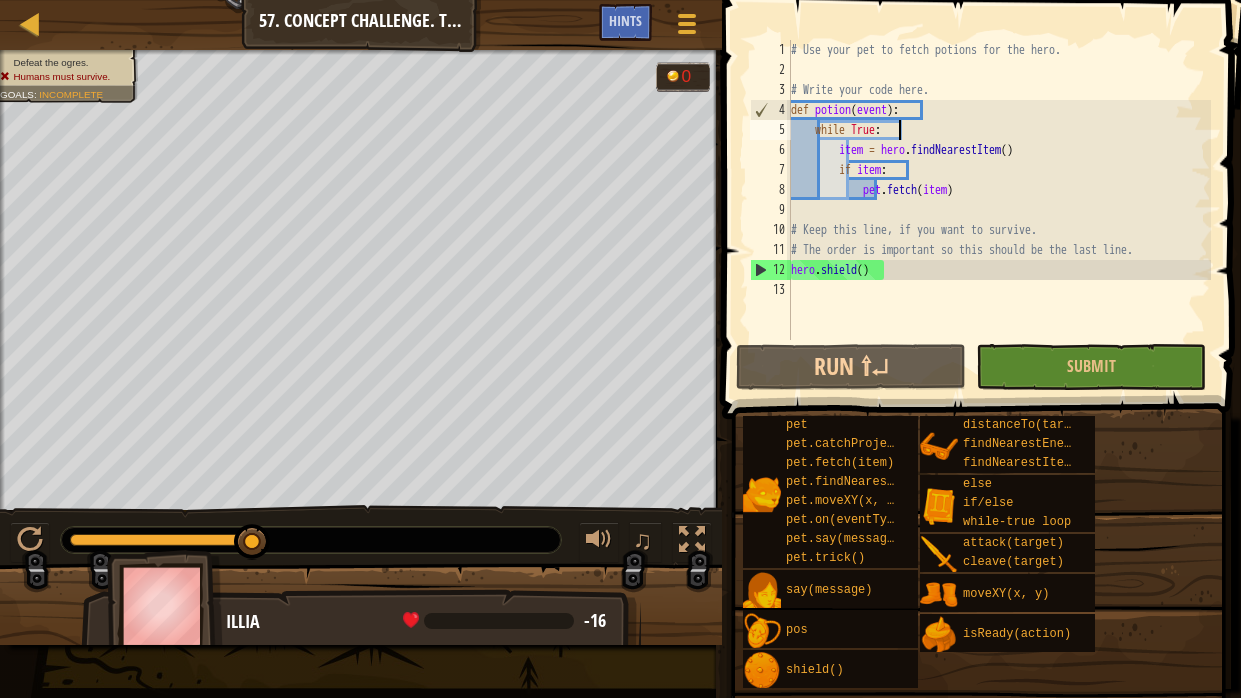click on "# Use your pet to fetch potions for the hero. # Write your code here. def   potion ( event ) :      while   True :          item   =   hero . findNearestItem ( )          if   item :              pet . fetch ( item ) # Keep this line, if you want to survive. # The order is important so this should be the last line. hero . shield ( )" at bounding box center [999, 210] 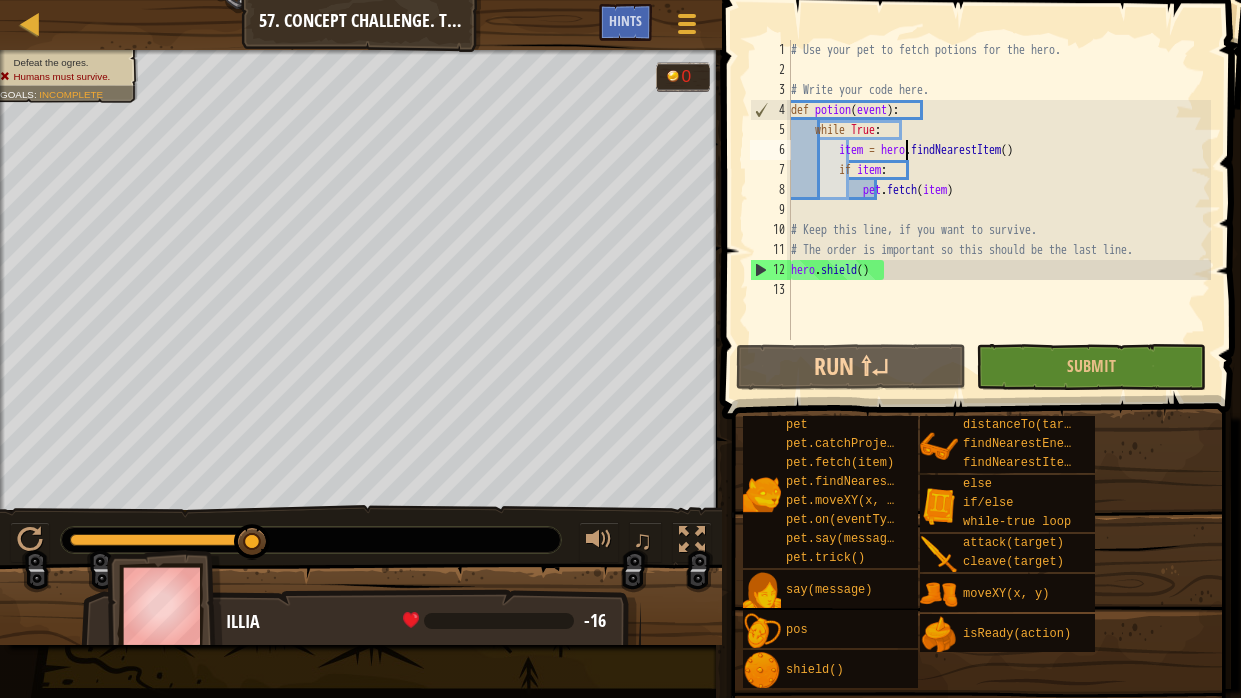 click on "# Use your pet to fetch potions for the hero. # Write your code here. def   potion ( event ) :      while   True :          item   =   hero . findNearestItem ( )          if   item :              pet . fetch ( item ) # Keep this line, if you want to survive. # The order is important so this should be the last line. hero . shield ( )" at bounding box center [999, 210] 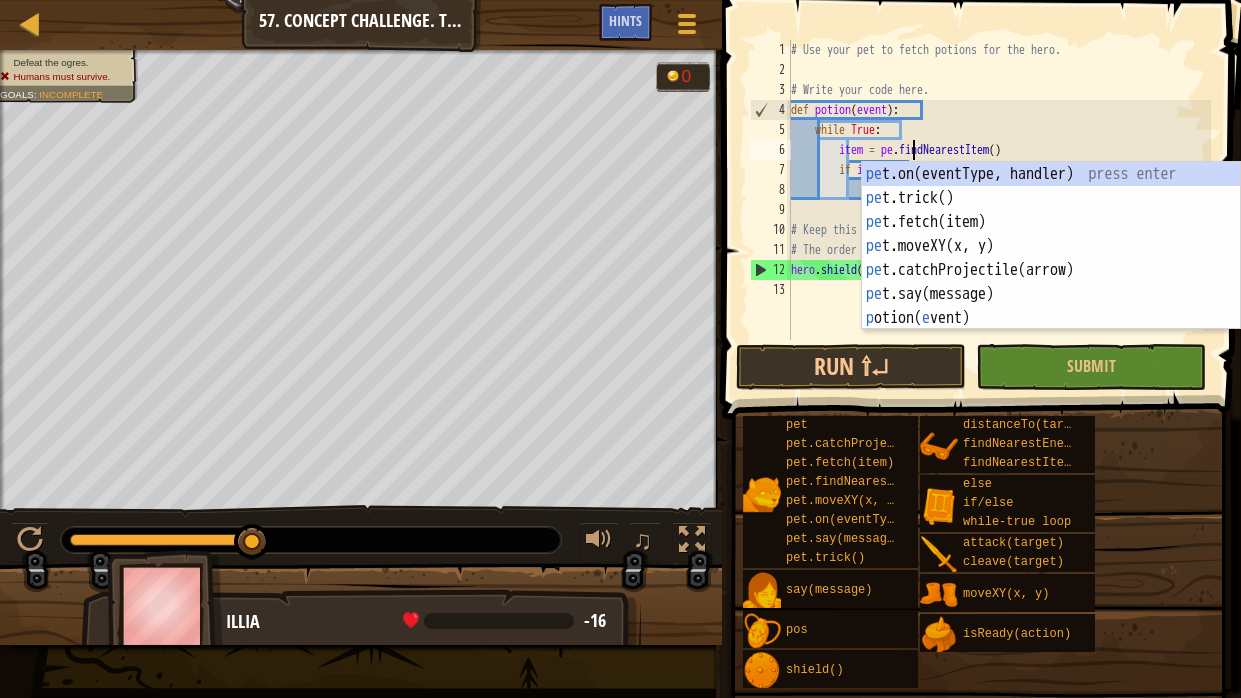 scroll, scrollTop: 9, scrollLeft: 10, axis: both 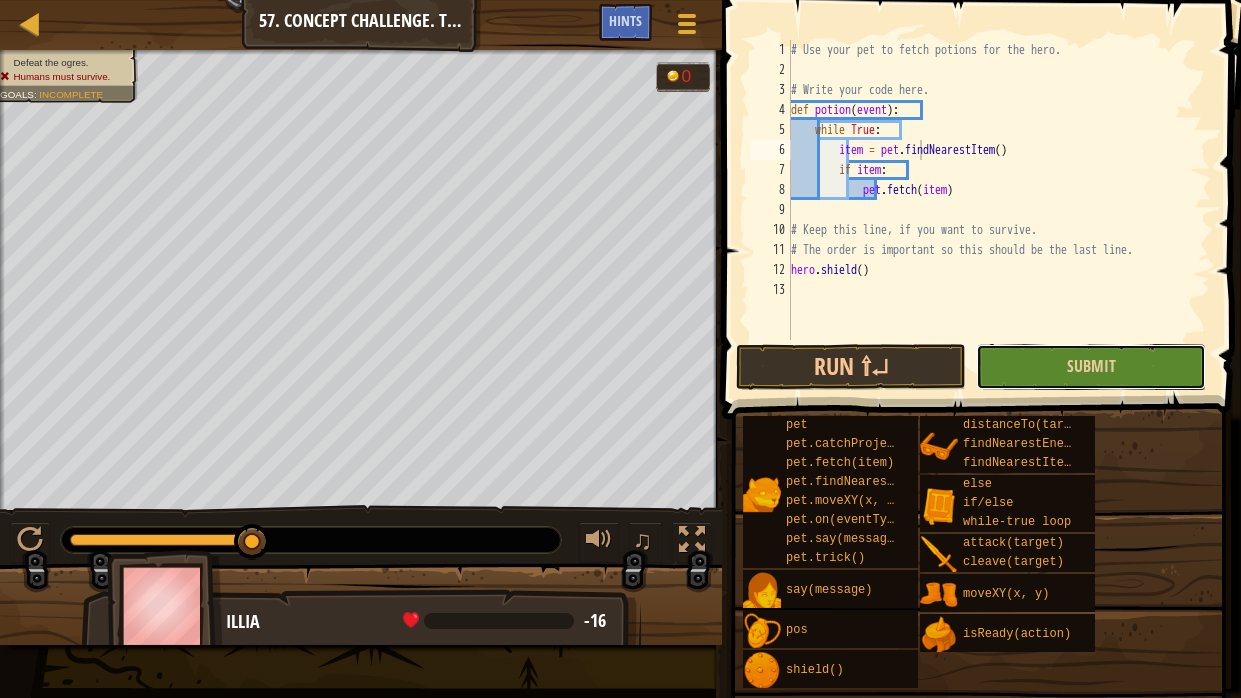 click on "Submit" at bounding box center [1091, 367] 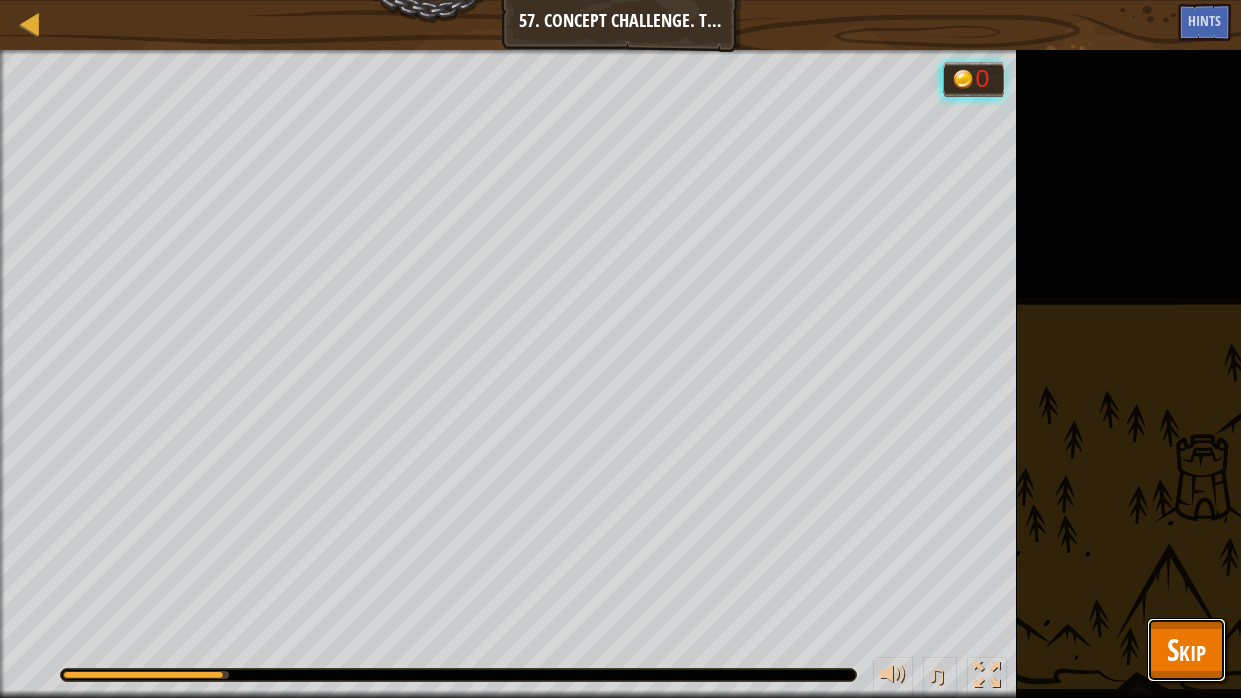 click on "Skip" at bounding box center [1186, 649] 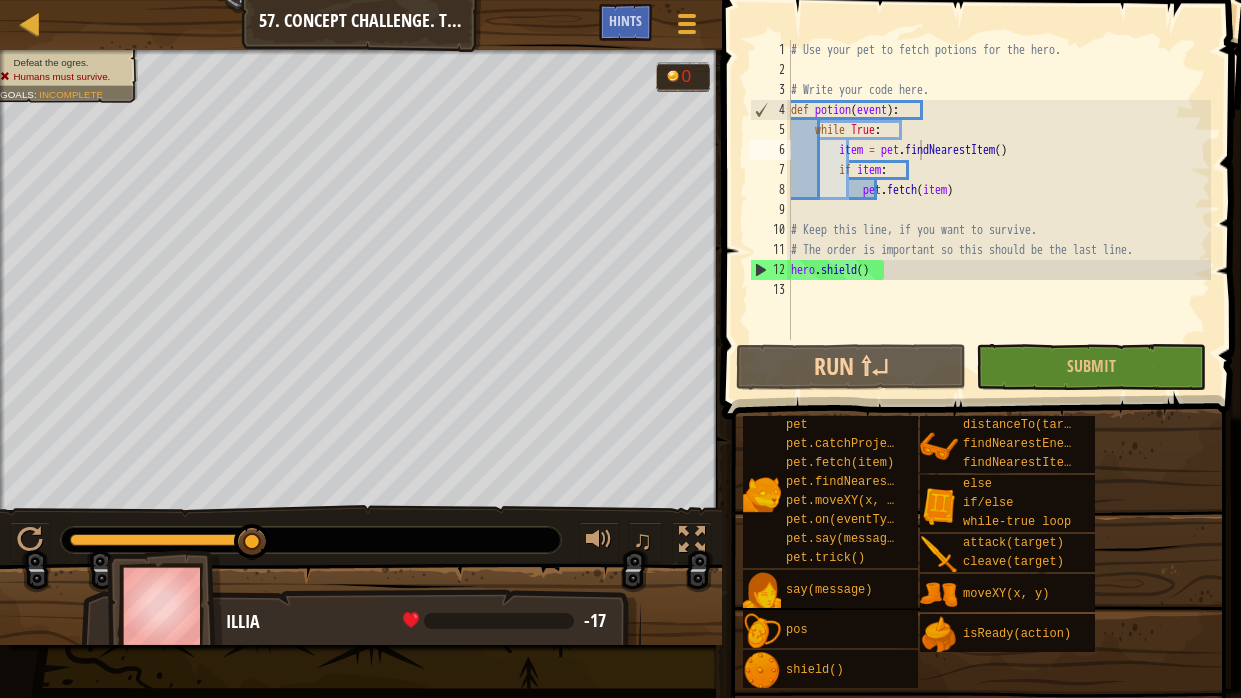 click on "# Use your pet to fetch potions for the hero. # Write your code here. def   potion ( event ) :      while   True :          item   =   pet . findNearestItem ( )          if   item :              pet . fetch ( item ) # Keep this line, if you want to survive. # The order is important so this should be the last line. hero . shield ( )" at bounding box center (999, 210) 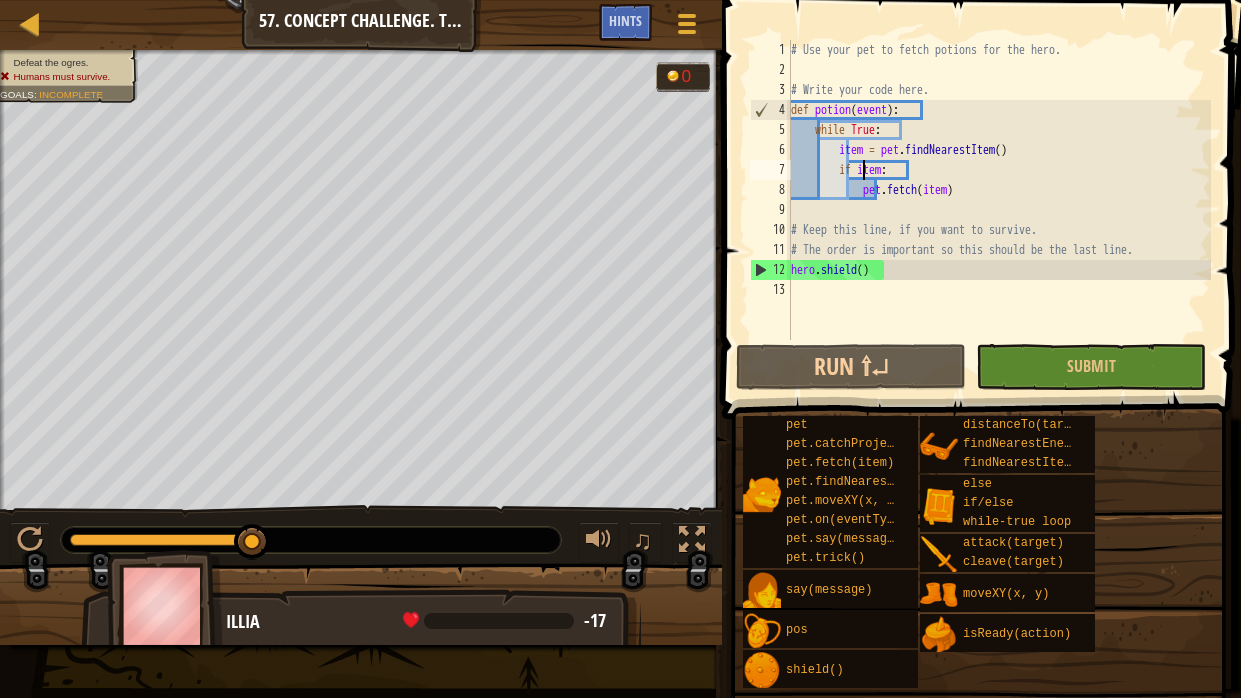 click on "# Use your pet to fetch potions for the hero. # Write your code here. def   potion ( event ) :      while   True :          item   =   pet . findNearestItem ( )          if   item :              pet . fetch ( item ) # Keep this line, if you want to survive. # The order is important so this should be the last line. hero . shield ( )" at bounding box center (999, 210) 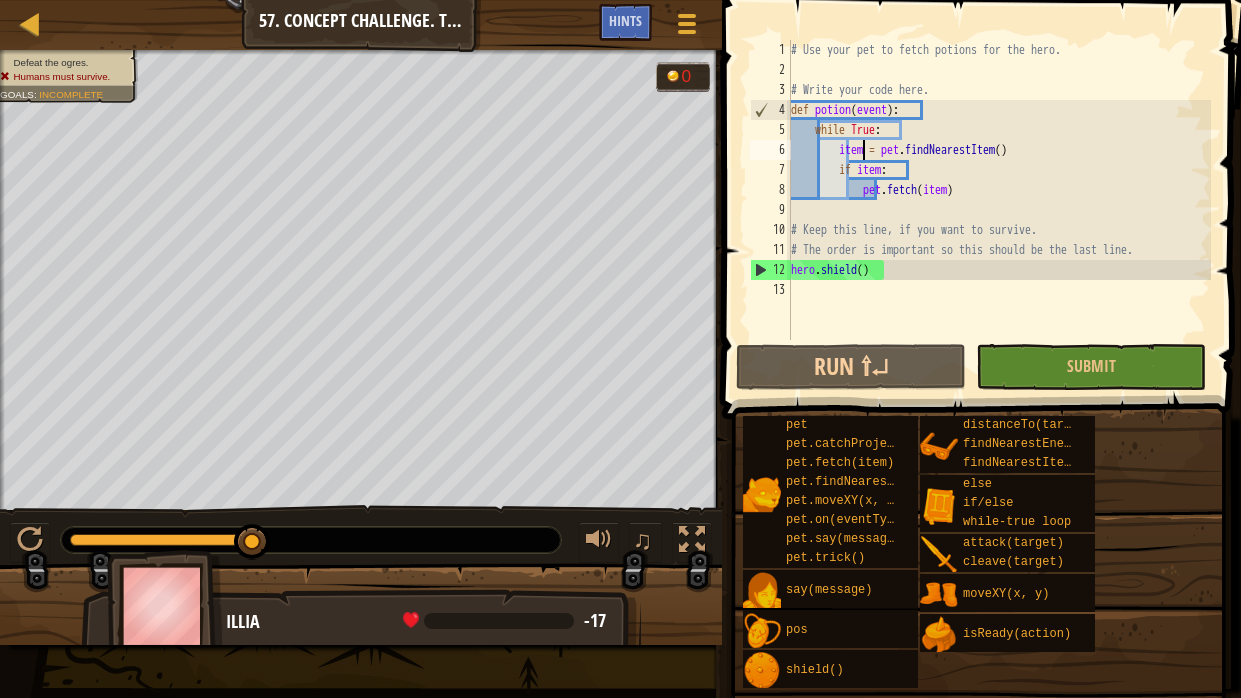 click on "# Use your pet to fetch potions for the hero. # Write your code here. def   potion ( event ) :      while   True :          item   =   pet . findNearestItem ( )          if   item :              pet . fetch ( item ) # Keep this line, if you want to survive. # The order is important so this should be the last line. hero . shield ( )" at bounding box center (999, 210) 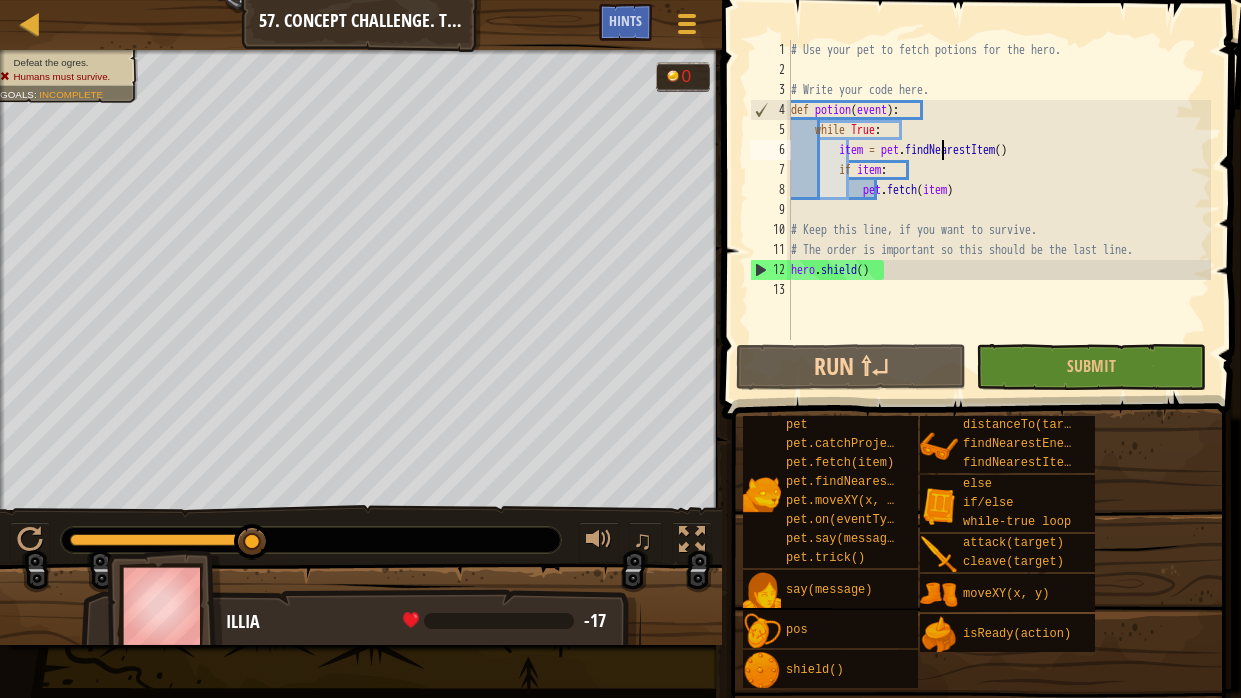 click on "# Use your pet to fetch potions for the hero. # Write your code here. def   potion ( event ) :      while   True :          item   =   pet . findNearestItem ( )          if   item :              pet . fetch ( item ) # Keep this line, if you want to survive. # The order is important so this should be the last line. hero . shield ( )" at bounding box center (999, 210) 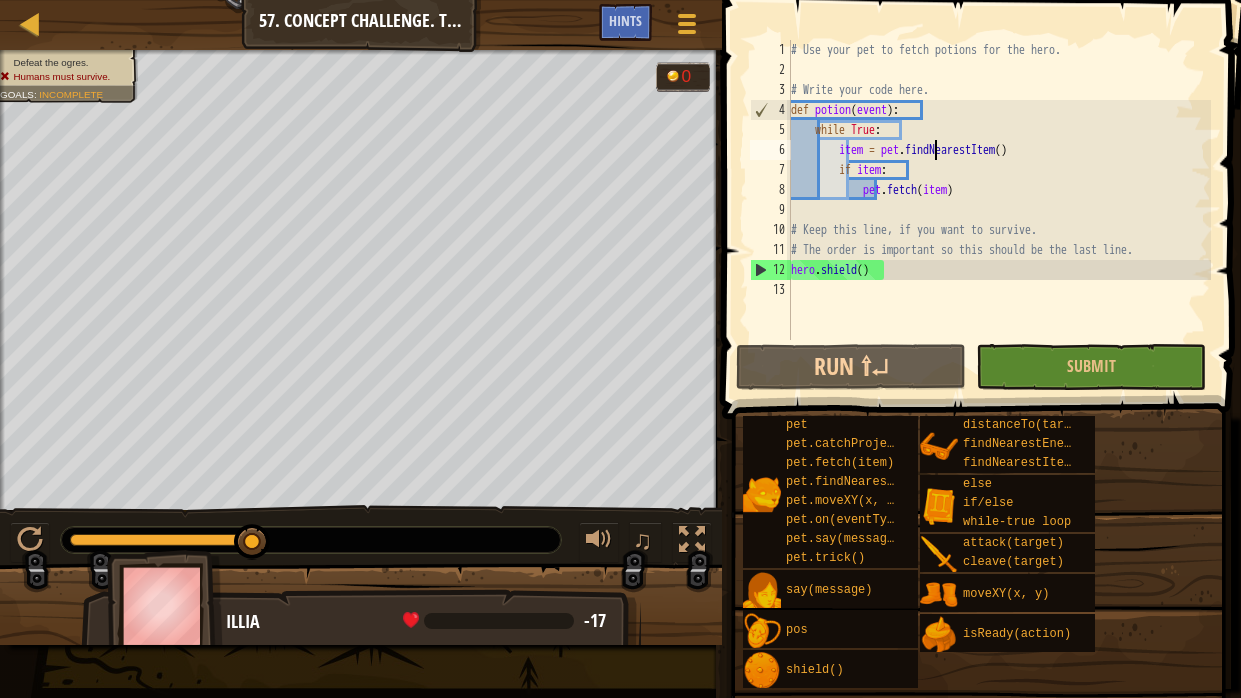 click on "# Use your pet to fetch potions for the hero. # Write your code here. def   potion ( event ) :      while   True :          item   =   pet . findNearestItem ( )          if   item :              pet . fetch ( item ) # Keep this line, if you want to survive. # The order is important so this should be the last line. hero . shield ( )" at bounding box center [999, 210] 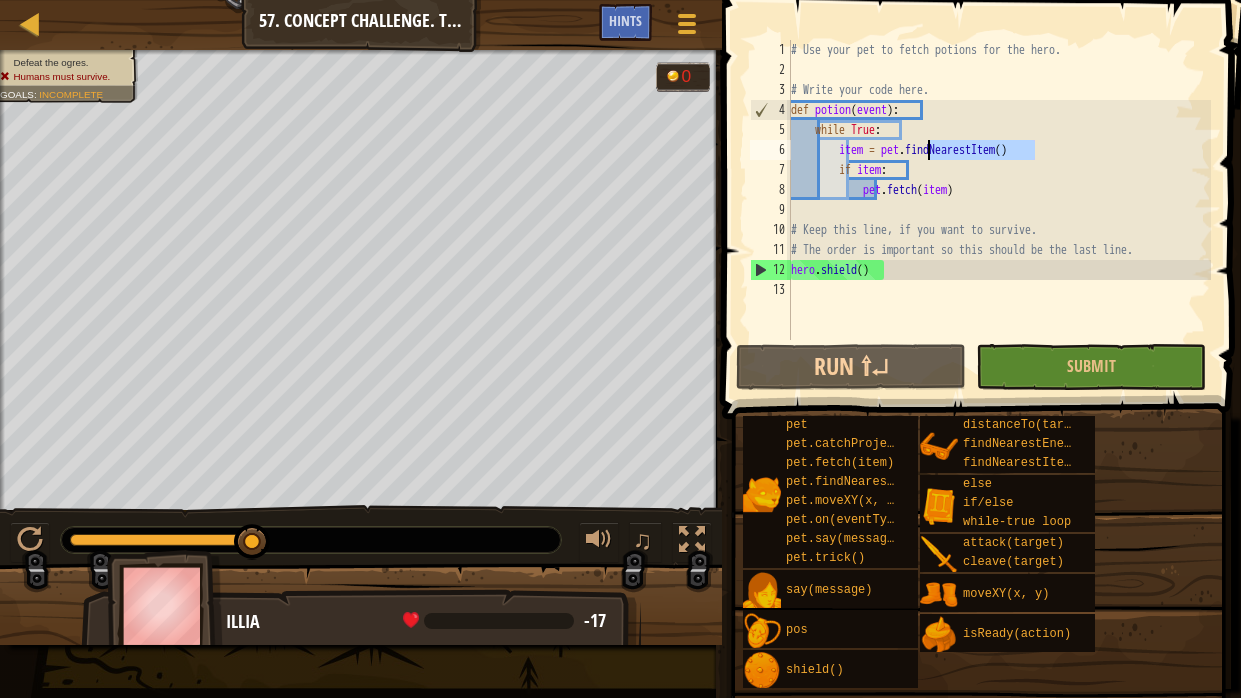 click on "# Use your pet to fetch potions for the hero. # Write your code here. def   potion ( event ) :      while   True :          item   =   pet . findNearestItem ( )          if   item :              pet . fetch ( item ) # Keep this line, if you want to survive. # The order is important so this should be the last line. hero . shield ( )" at bounding box center [999, 210] 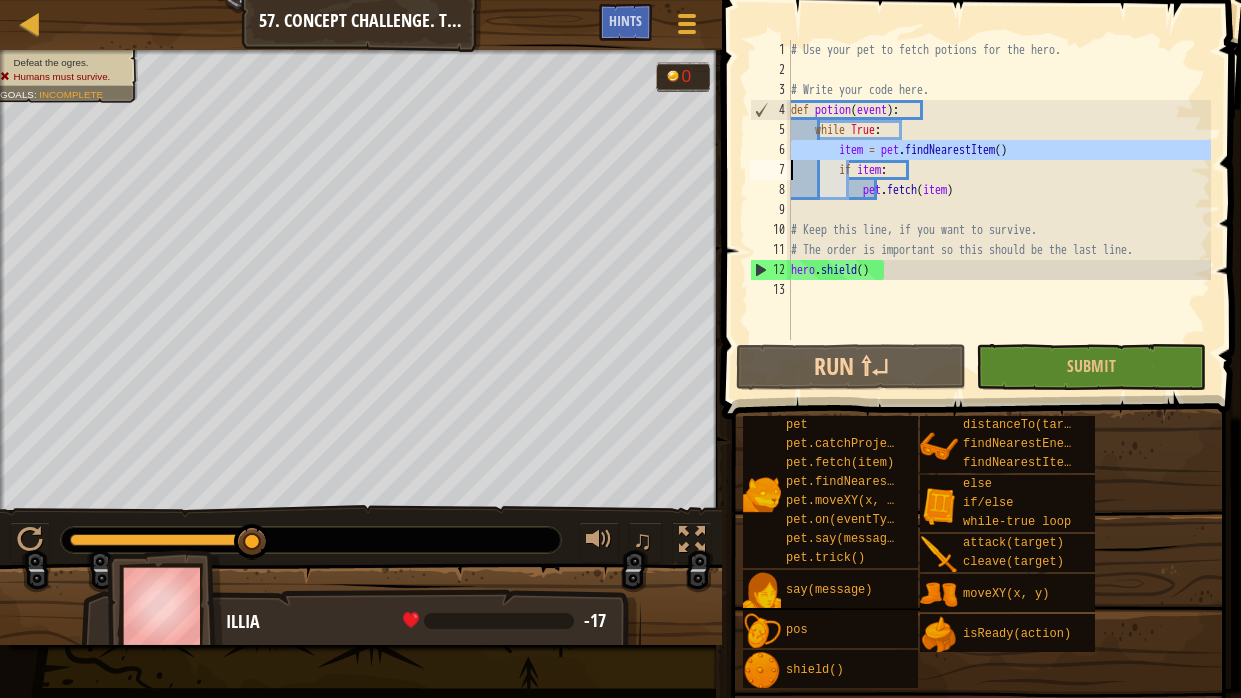 click on "# Use your pet to fetch potions for the hero. # Write your code here. def   potion ( event ) :      while   True :          item   =   pet . findNearestItem ( )          if   item :              pet . fetch ( item ) # Keep this line, if you want to survive. # The order is important so this should be the last line. hero . shield ( )" at bounding box center [999, 190] 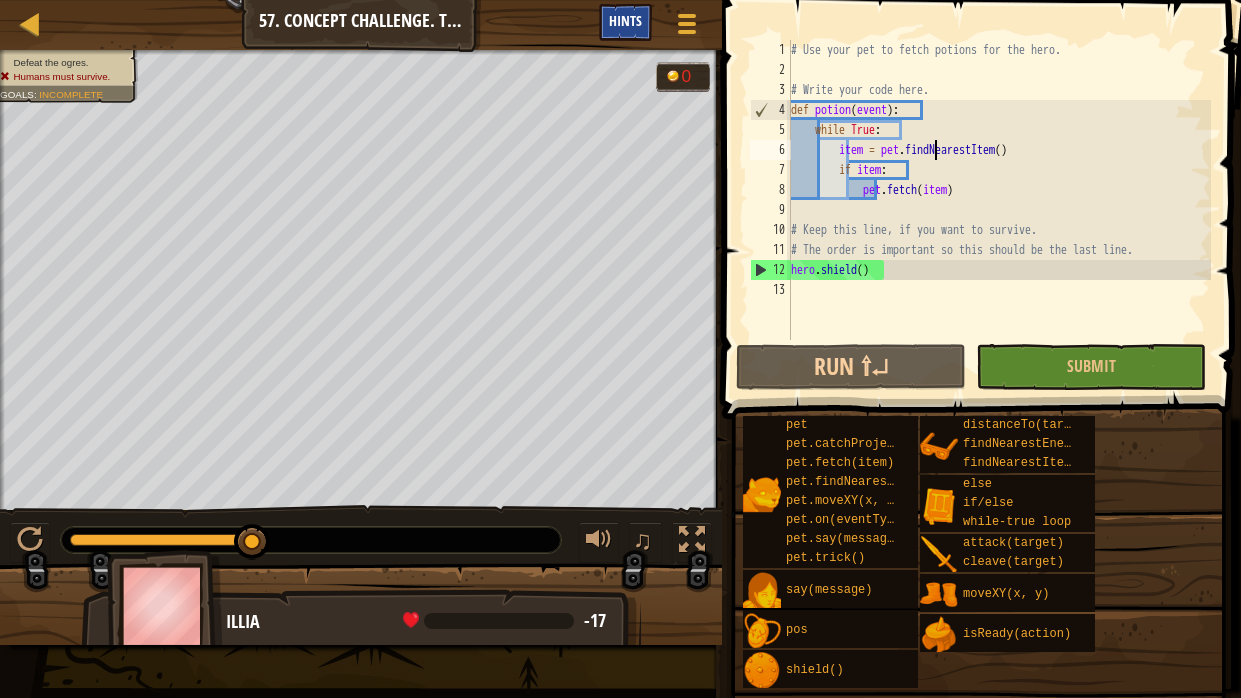 click on "Hints" at bounding box center (625, 20) 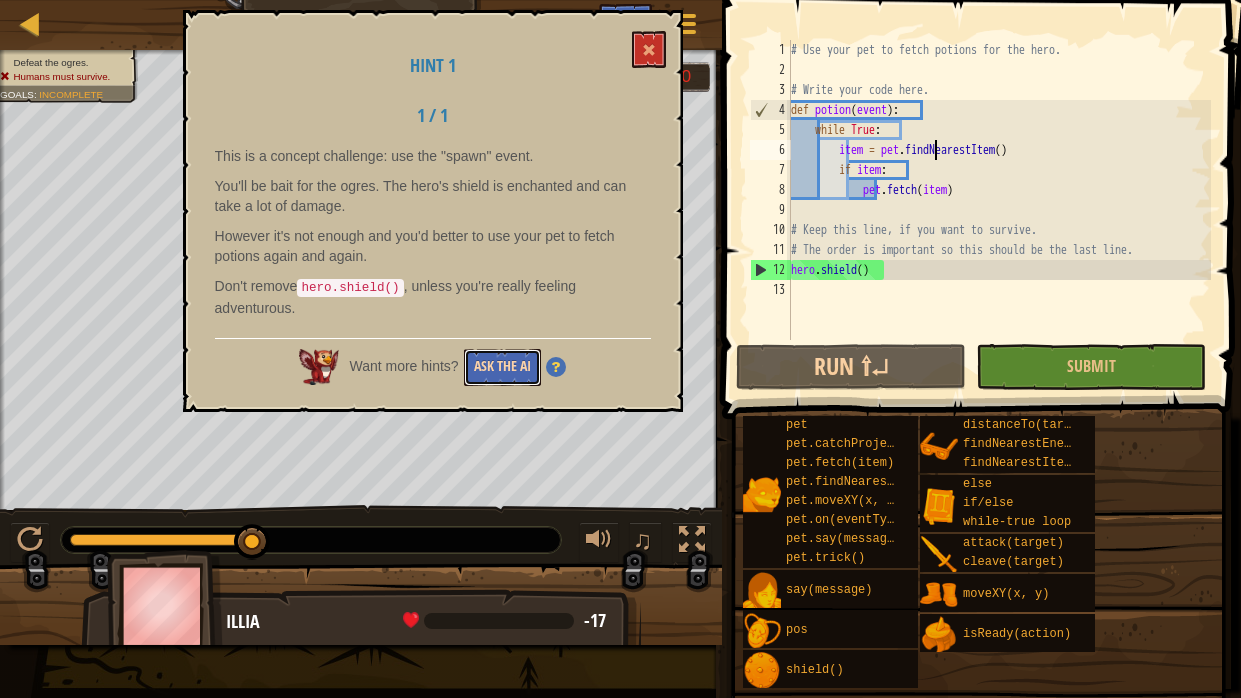 click on "Ask the AI" at bounding box center (502, 367) 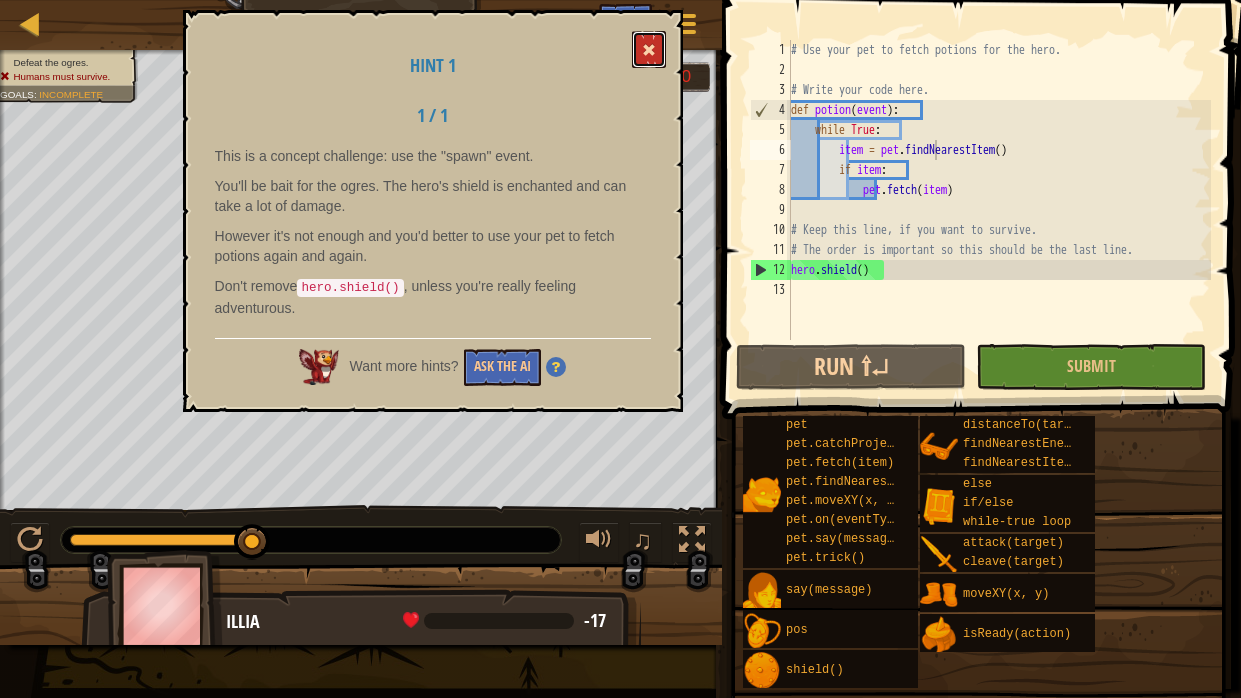 click at bounding box center [649, 50] 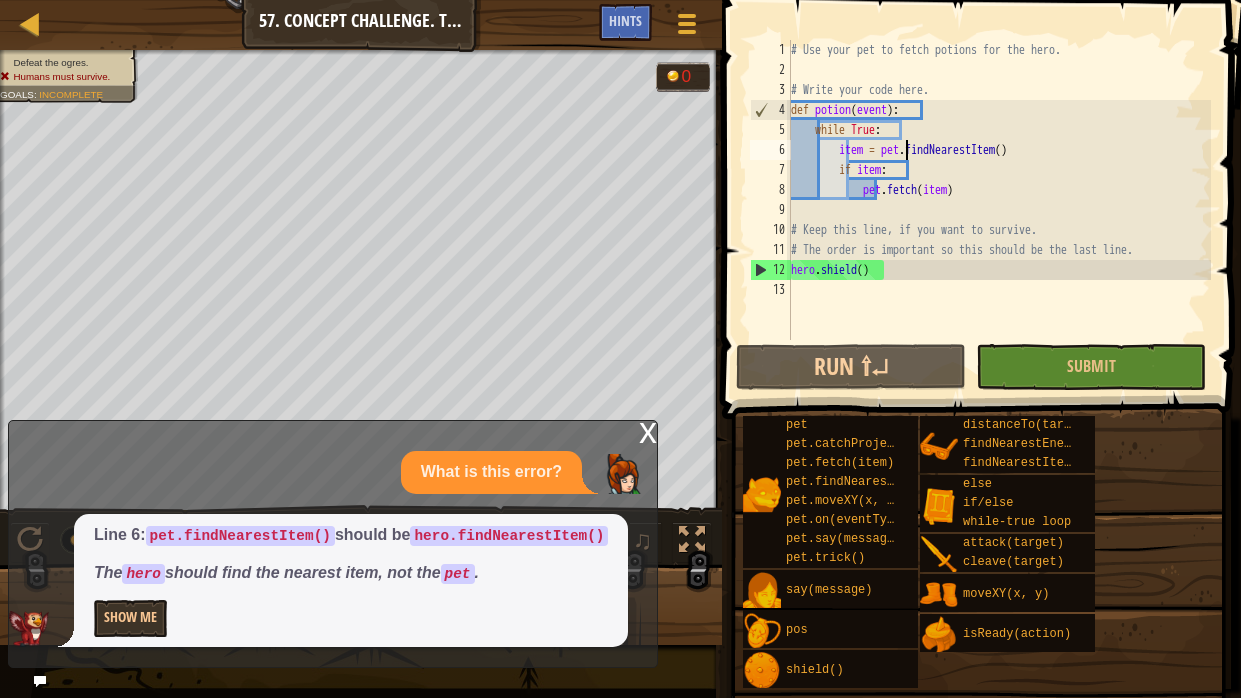 click on "# Use your pet to fetch potions for the hero. # Write your code here. def   potion ( event ) :      while   True :          item   =   pet . findNearestItem ( )          if   item :              pet . fetch ( item ) # Keep this line, if you want to survive. # The order is important so this should be the last line. hero . shield ( )" at bounding box center (999, 210) 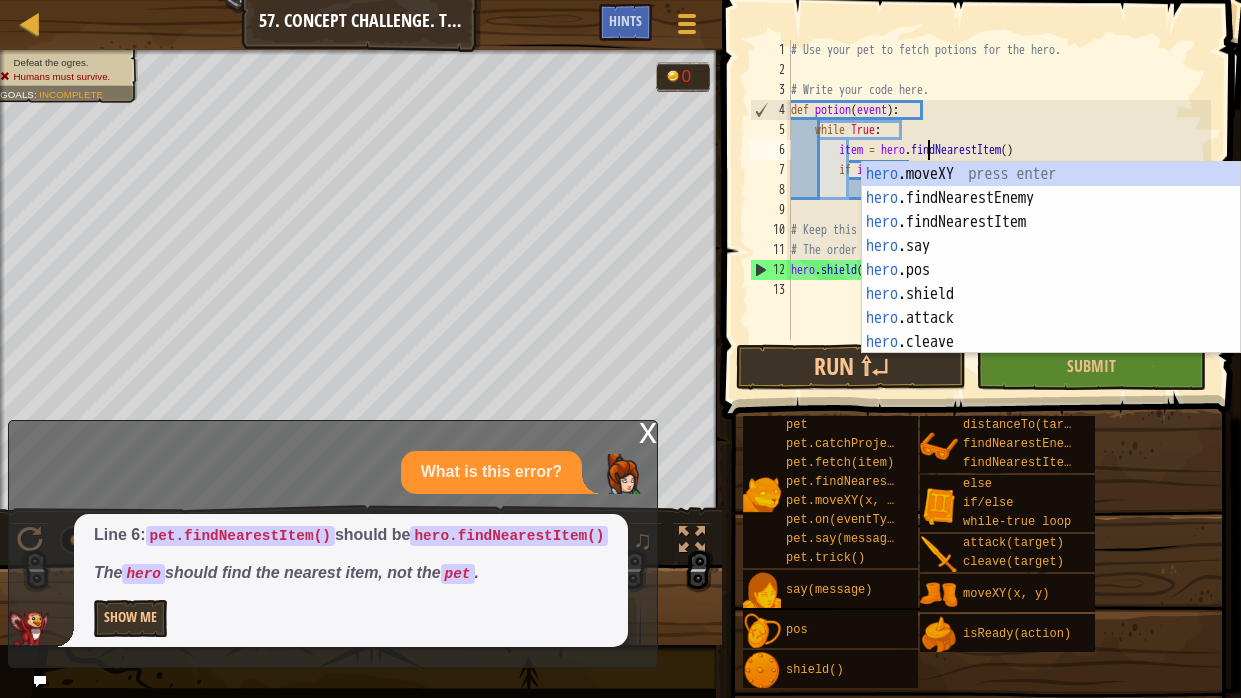 scroll, scrollTop: 9, scrollLeft: 11, axis: both 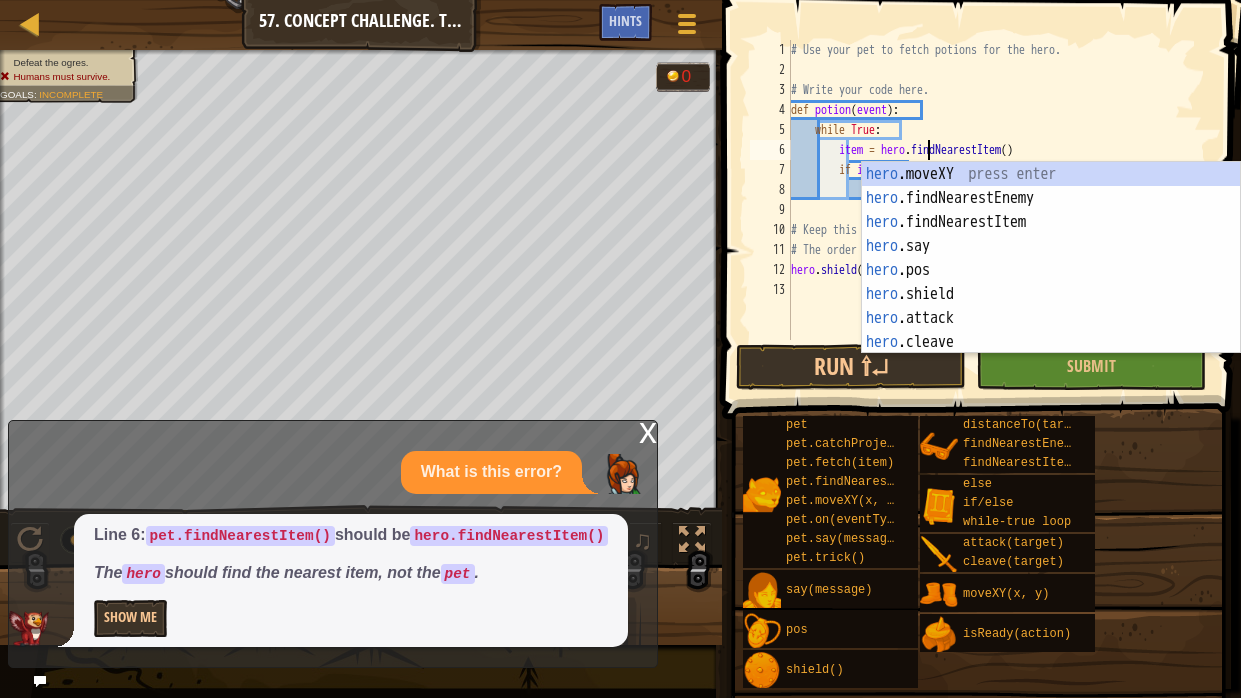 click on "# Use your pet to fetch potions for the hero. # Write your code here. def   potion ( event ) :      while   True :          item   =   hero . findNearestItem ( )          if   item :              pet . fetch ( item ) # Keep this line, if you want to survive. # The order is important so this should be the last line. hero . shield ( )" at bounding box center (999, 210) 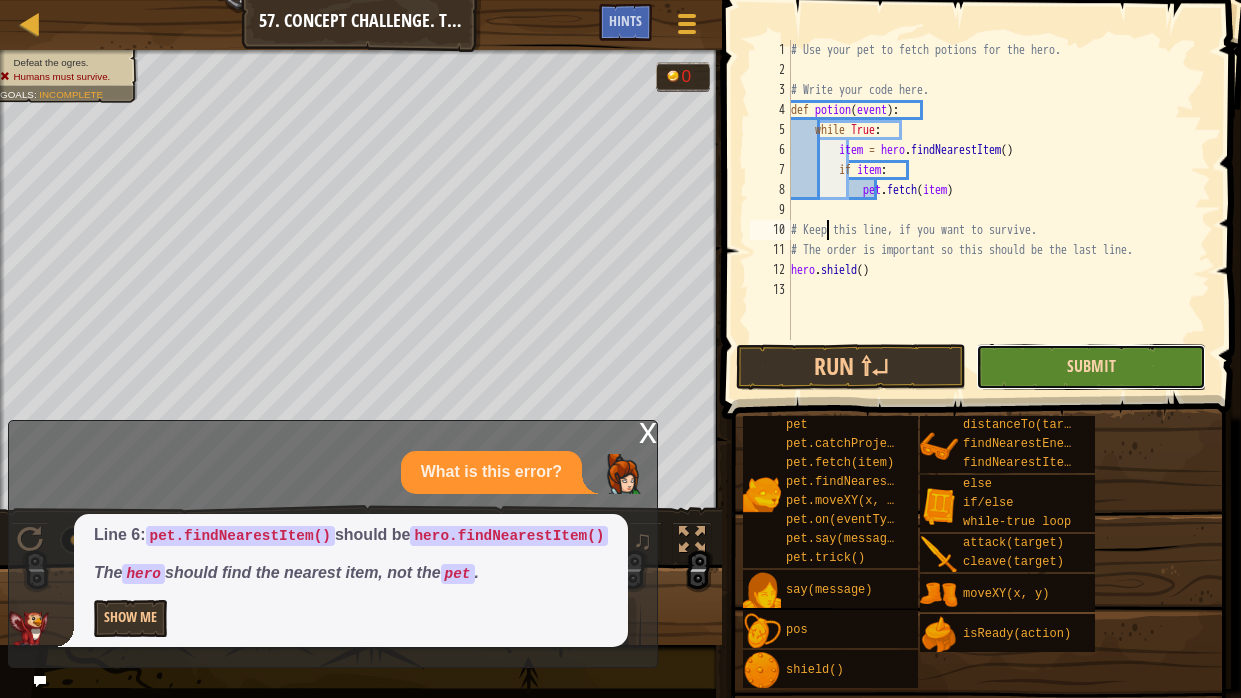 click on "Submit" at bounding box center (1091, 366) 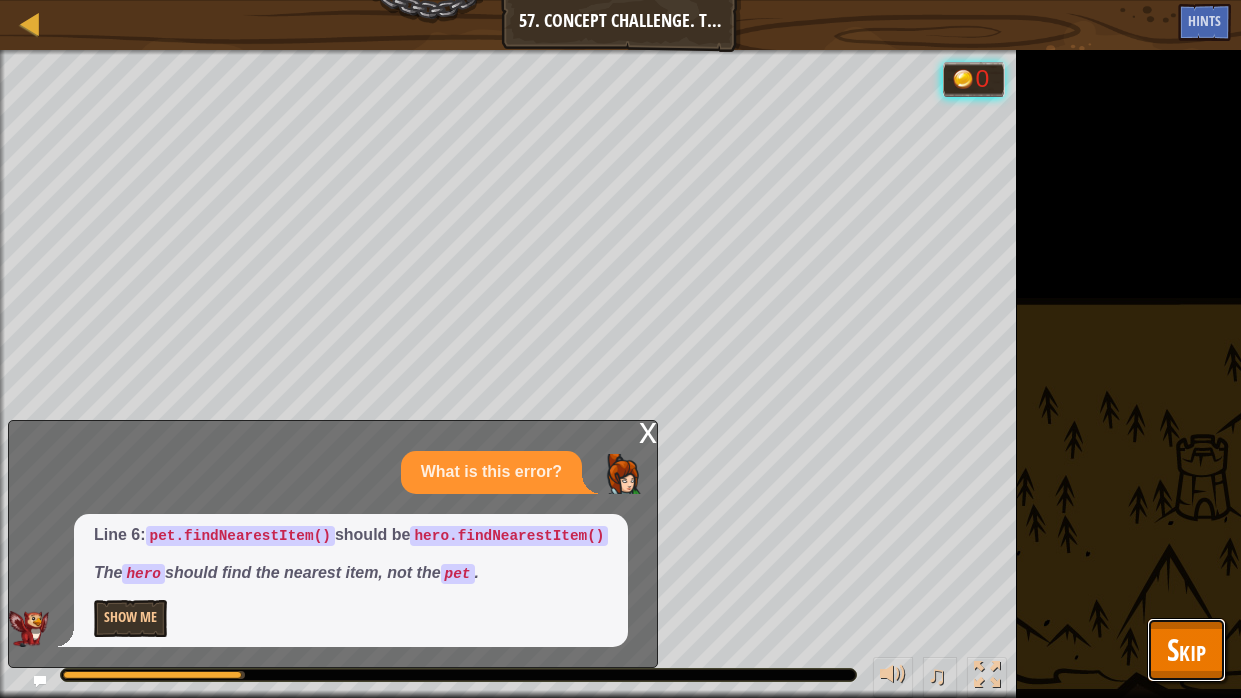 click on "Skip" at bounding box center (1186, 649) 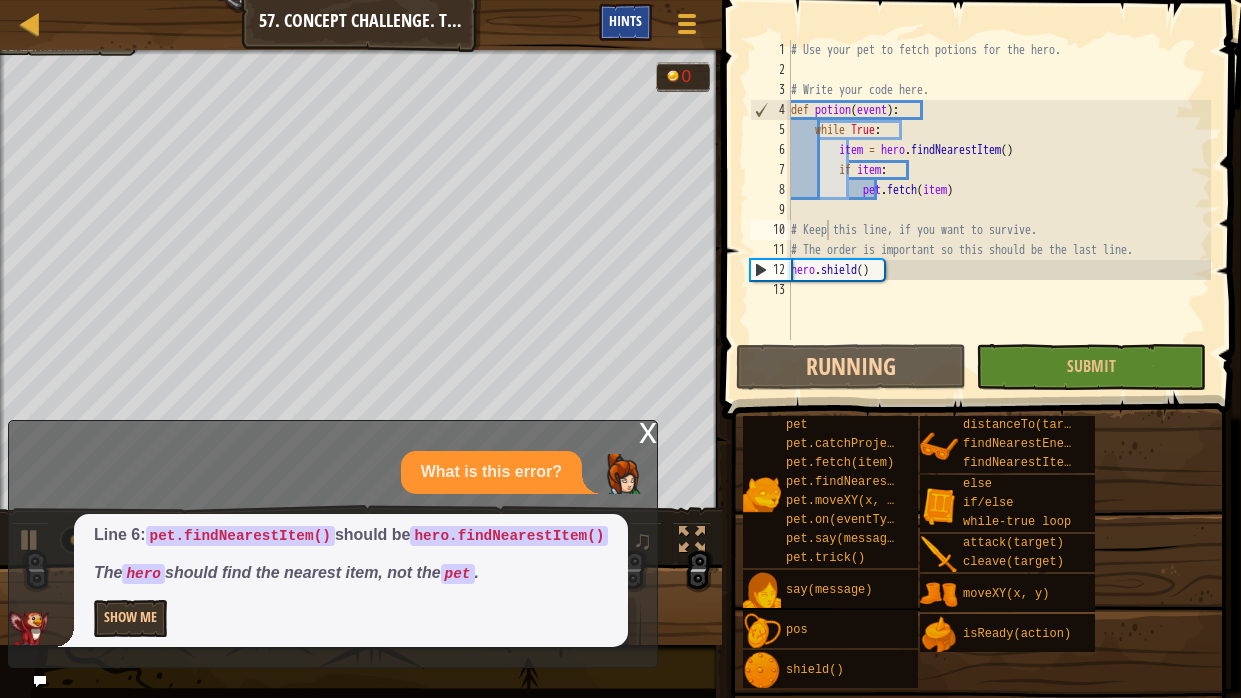 click on "Hints" at bounding box center (625, 20) 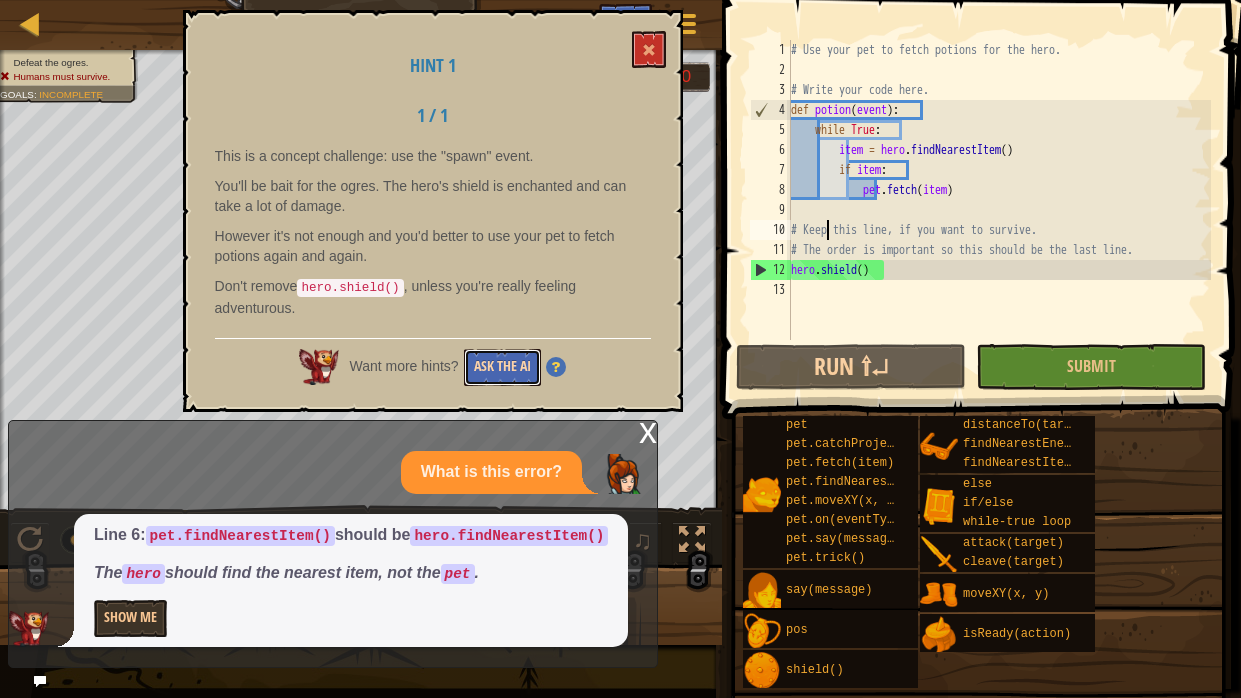 click on "Ask the AI" at bounding box center [502, 367] 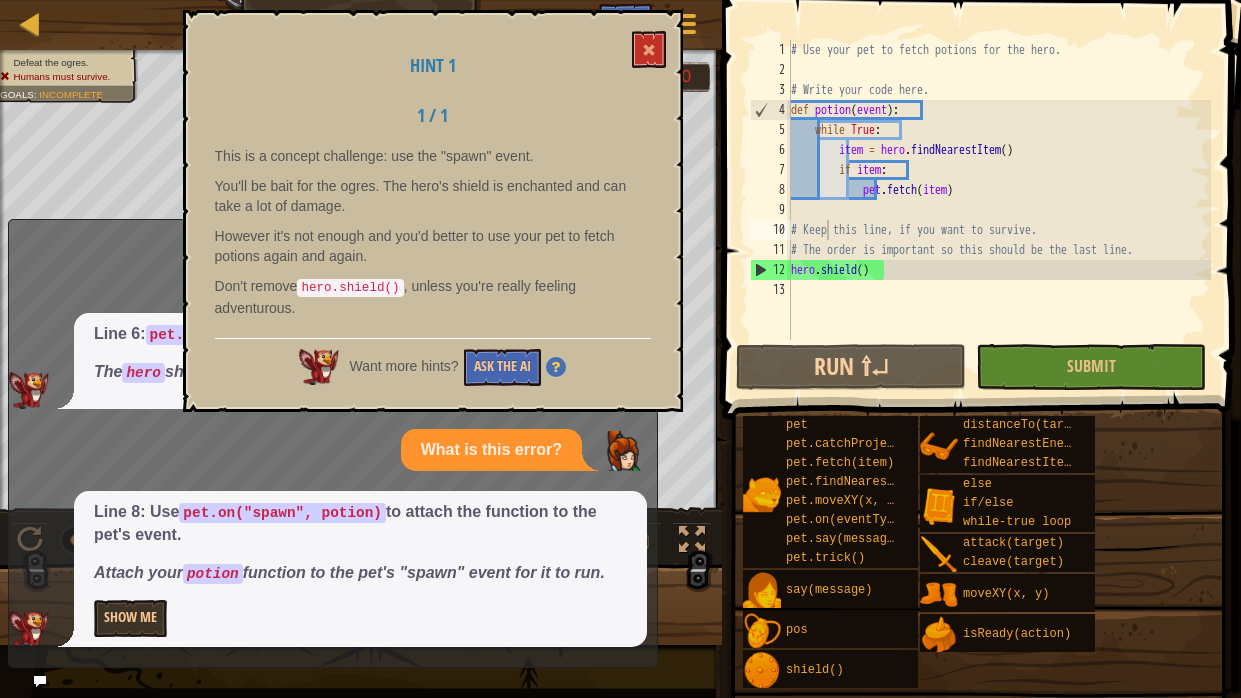 type on "# The order is important so this should be the last line." 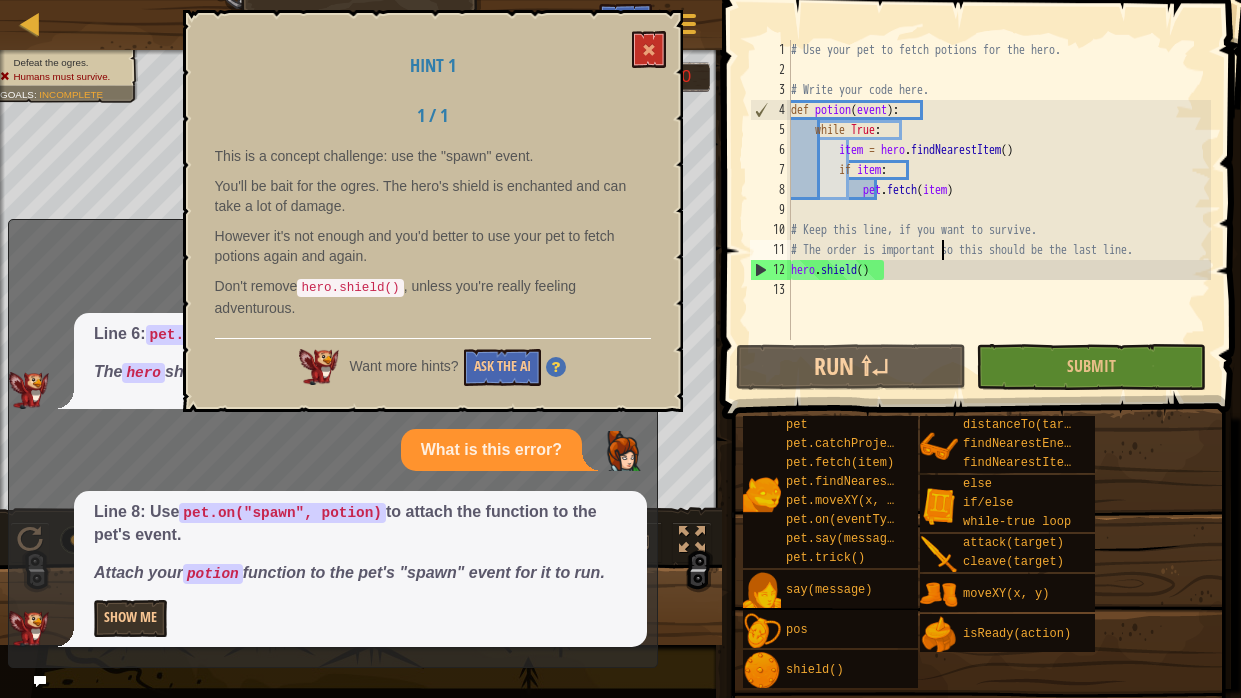 click on "# Use your pet to fetch potions for the hero. # Write your code here. def   potion ( event ) :      while   True :          item   =   hero . findNearestItem ( )          if   item :              pet . fetch ( item ) # Keep this line, if you want to survive. # The order is important so this should be the last line. hero . shield ( )" at bounding box center [999, 210] 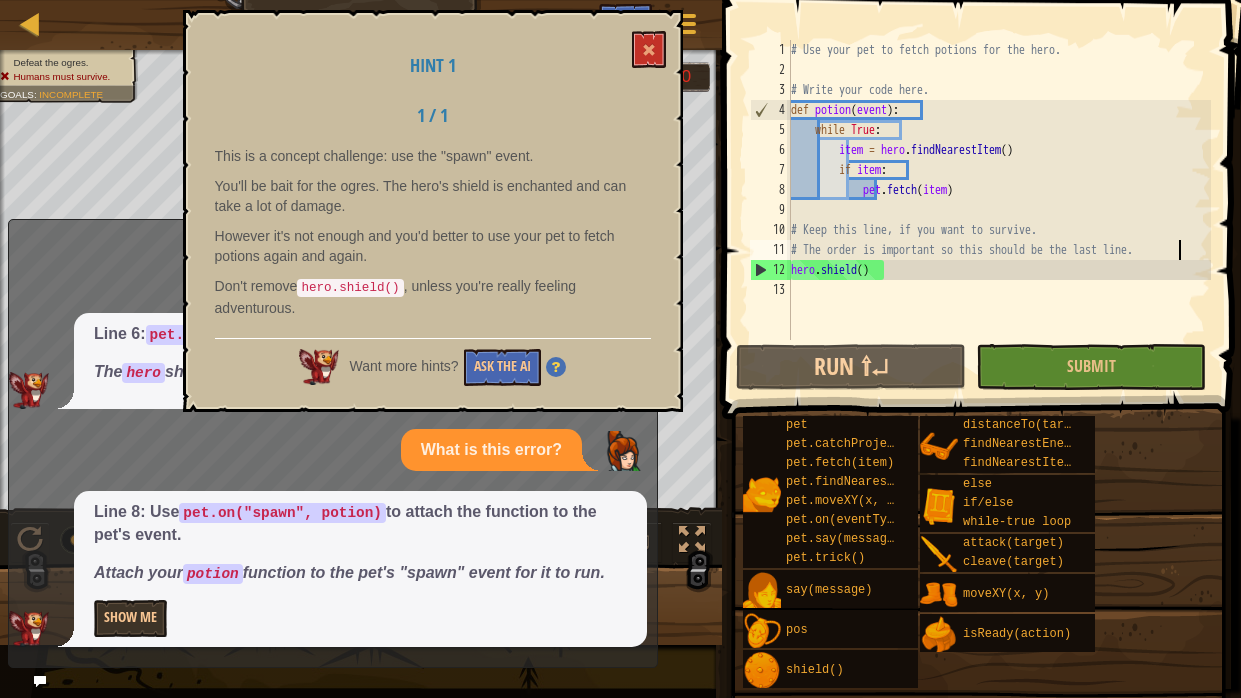 click on "# Use your pet to fetch potions for the hero. # Write your code here. def   potion ( event ) :      while   True :          item   =   hero . findNearestItem ( )          if   item :              pet . fetch ( item ) # Keep this line, if you want to survive. # The order is important so this should be the last line. hero . shield ( )" at bounding box center [999, 210] 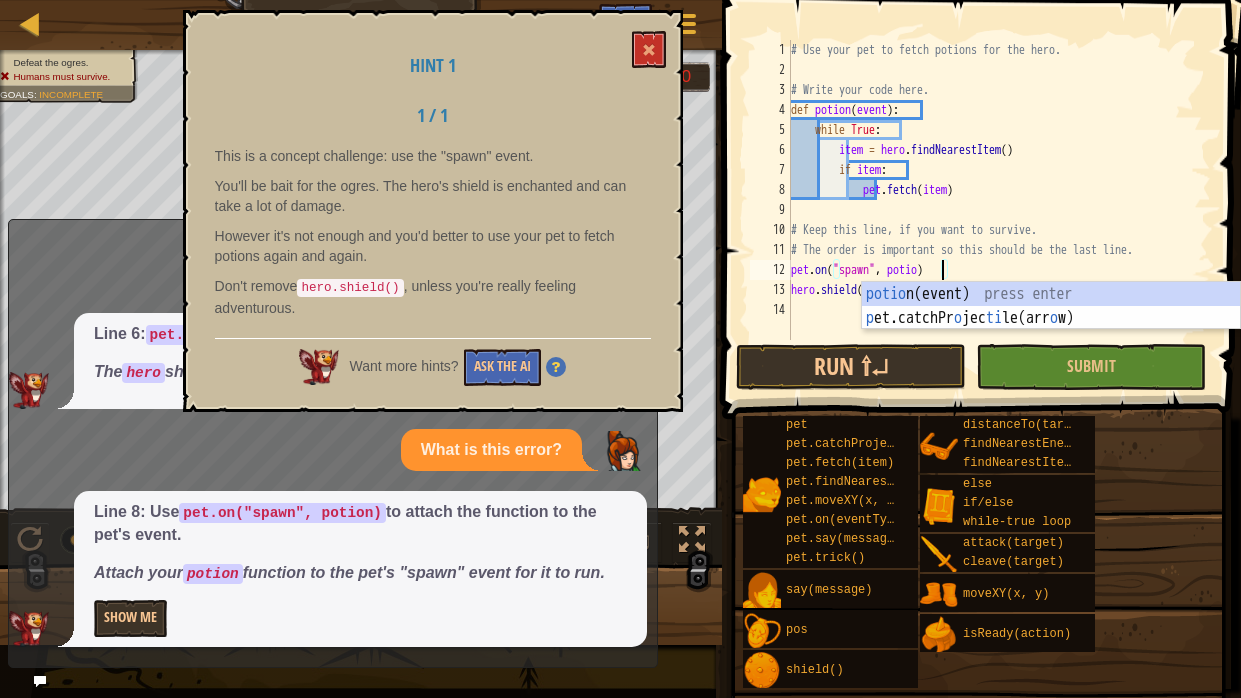 scroll, scrollTop: 9, scrollLeft: 12, axis: both 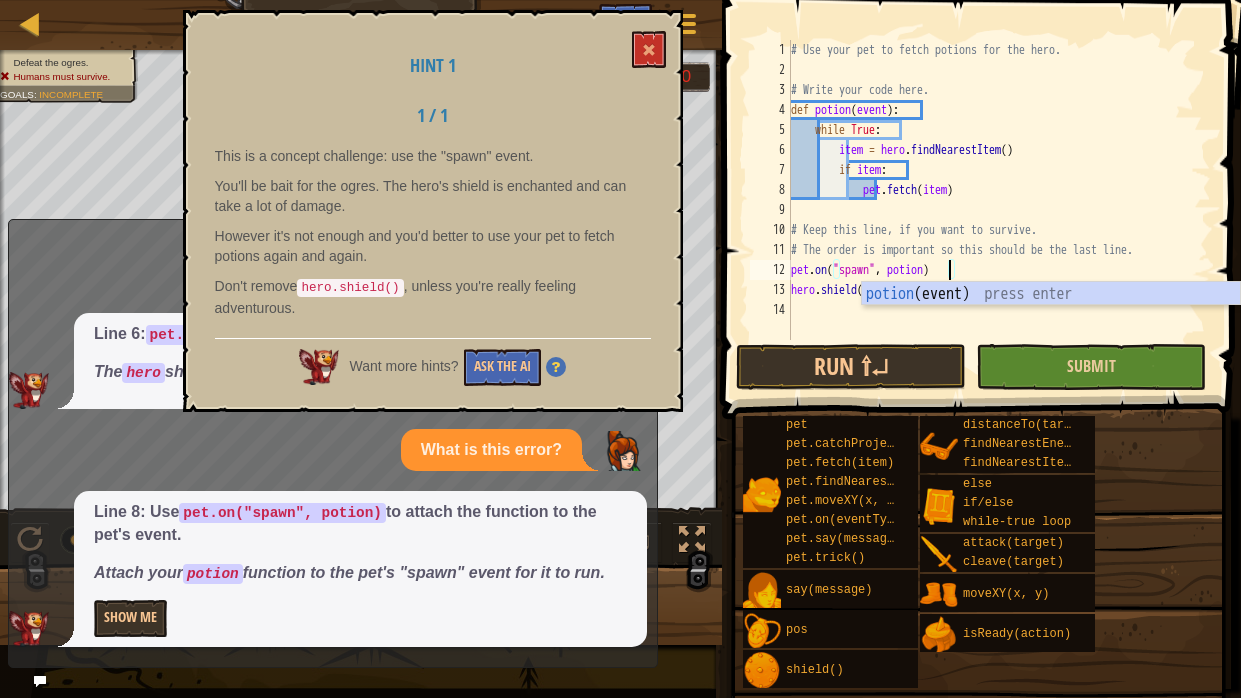 type on "pet.on("spawn", potion)" 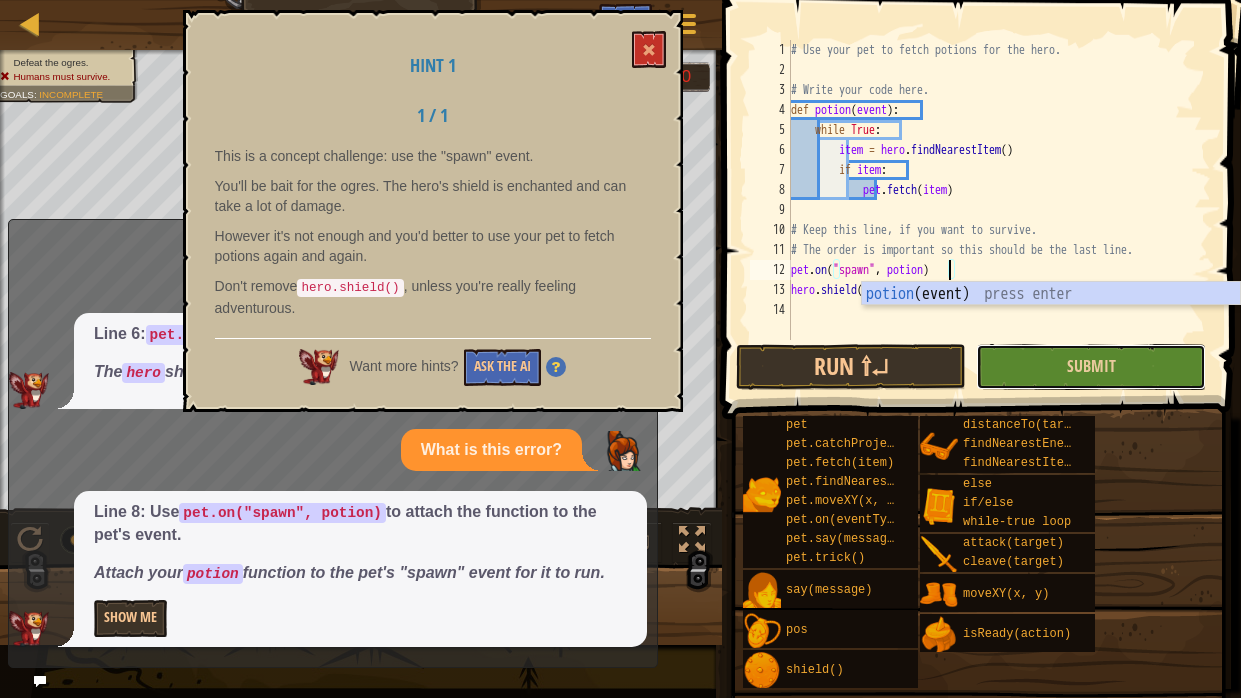 click on "Submit" at bounding box center (1091, 367) 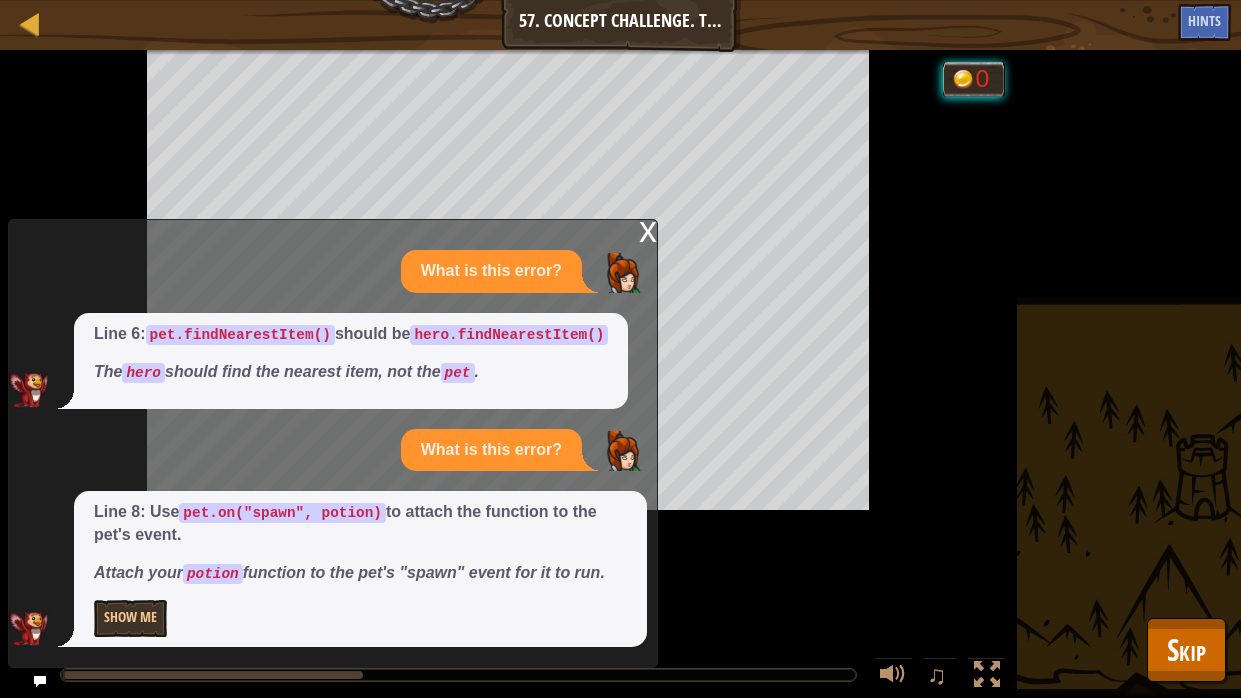 click on "Map Computer Science 2 57. Concept Challenge. Tough Bait Game Menu Done Hints" at bounding box center [620, 25] 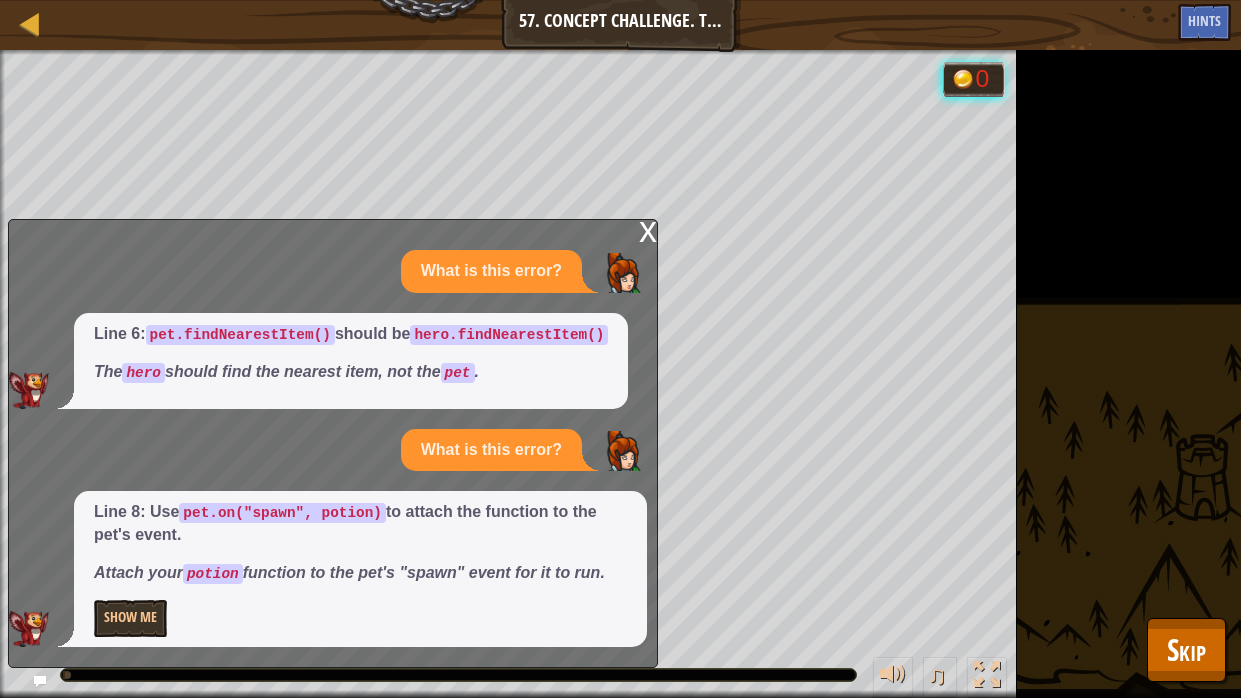 click on "x" at bounding box center (648, 230) 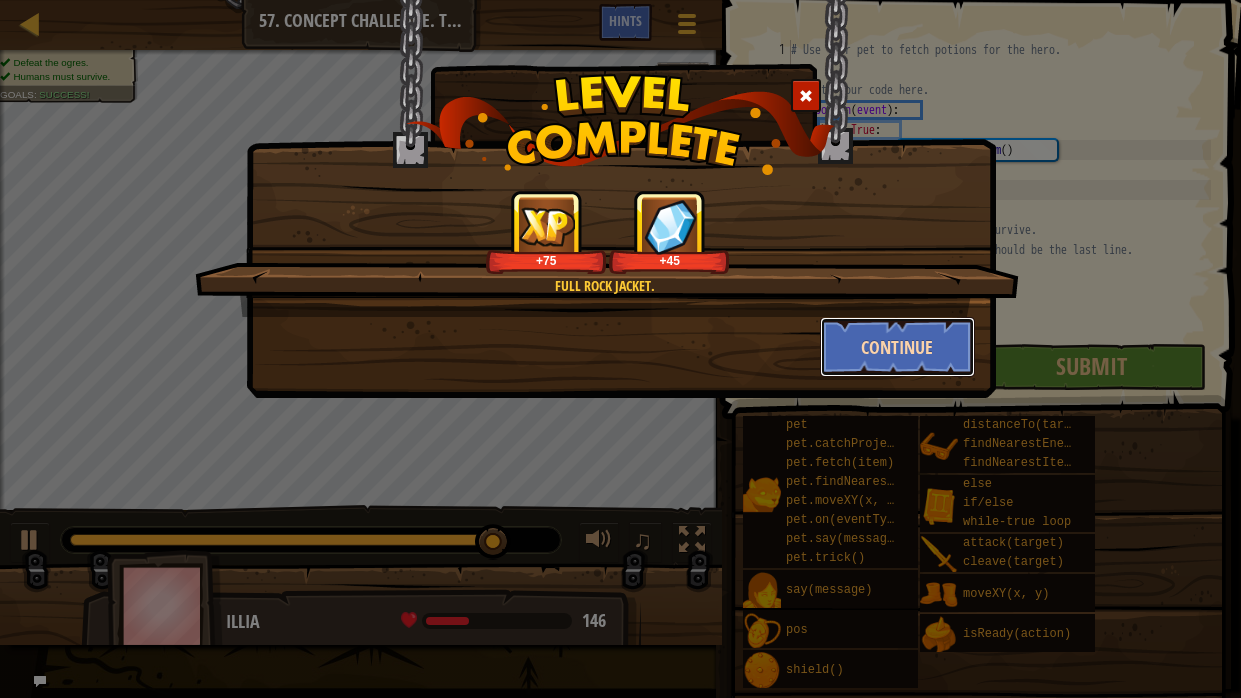 click on "Continue" at bounding box center (897, 347) 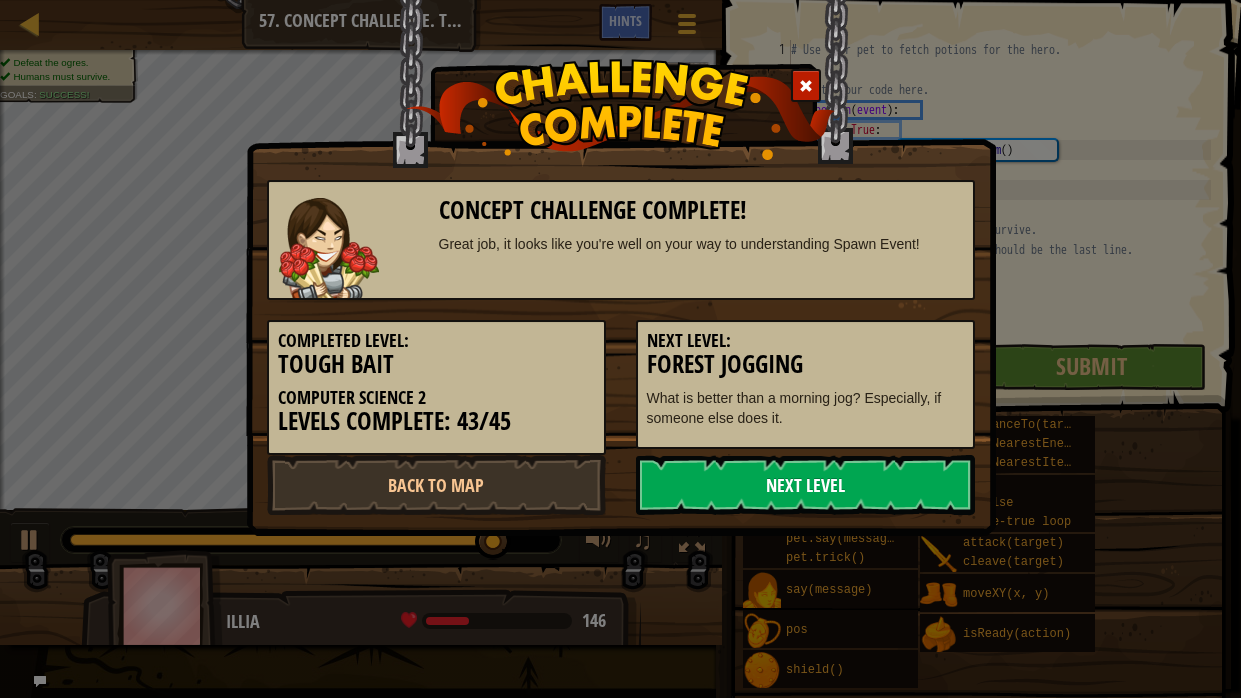 click on "Next Level" at bounding box center [805, 485] 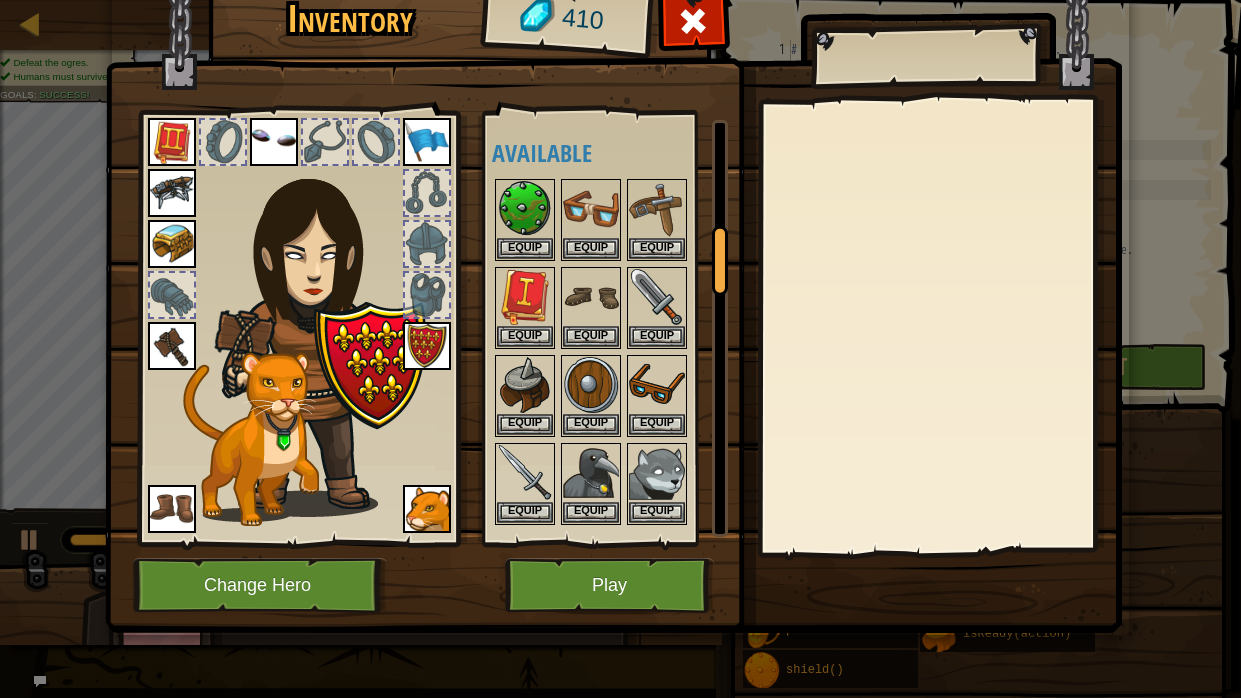 drag, startPoint x: 719, startPoint y: 170, endPoint x: 692, endPoint y: 271, distance: 104.54664 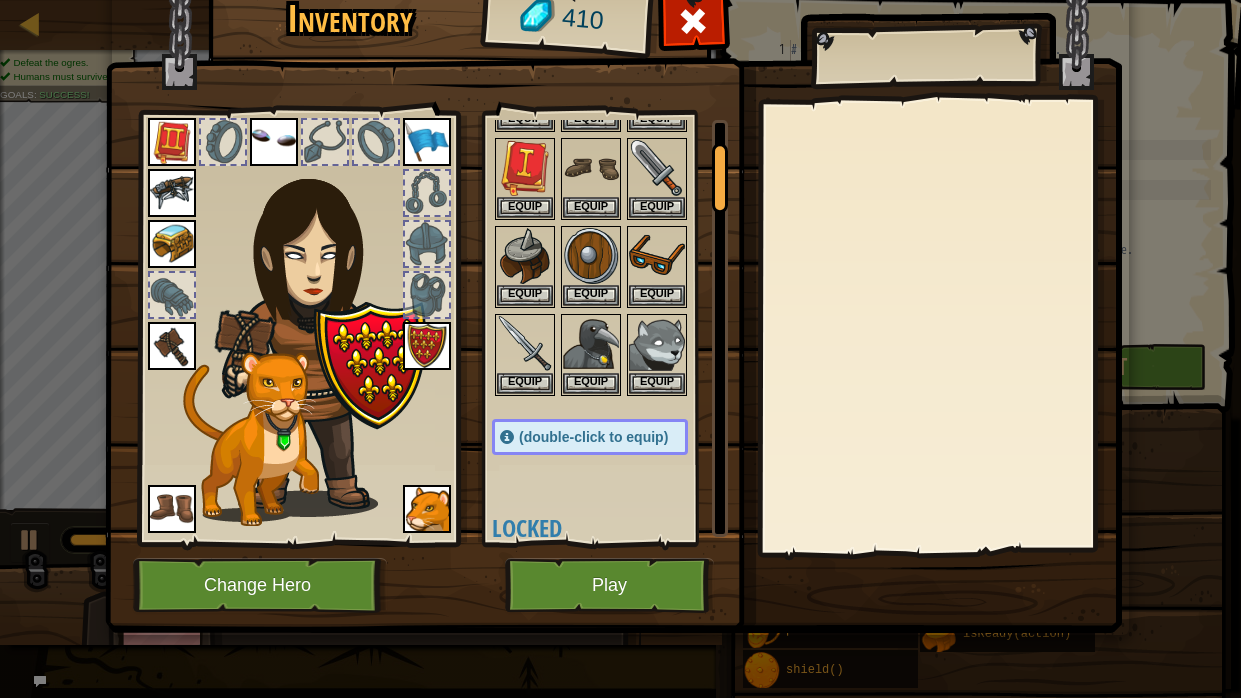 drag, startPoint x: 719, startPoint y: 273, endPoint x: 696, endPoint y: 175, distance: 100.6628 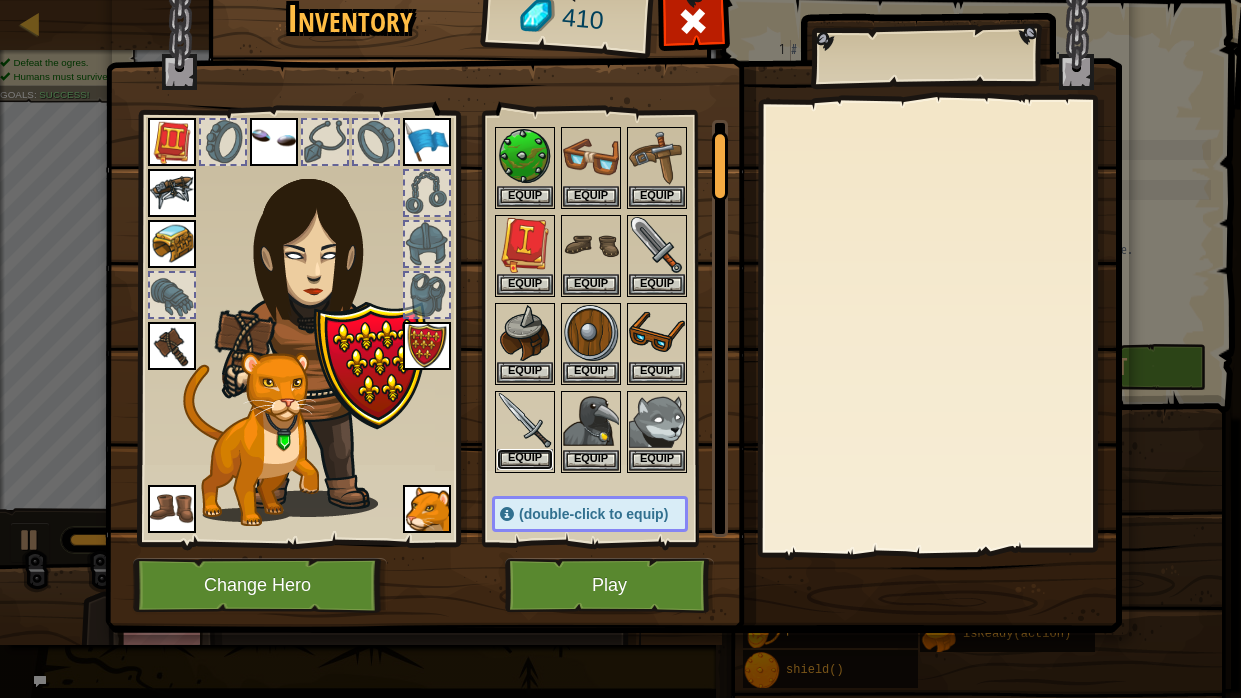 click on "Equip" at bounding box center [525, 459] 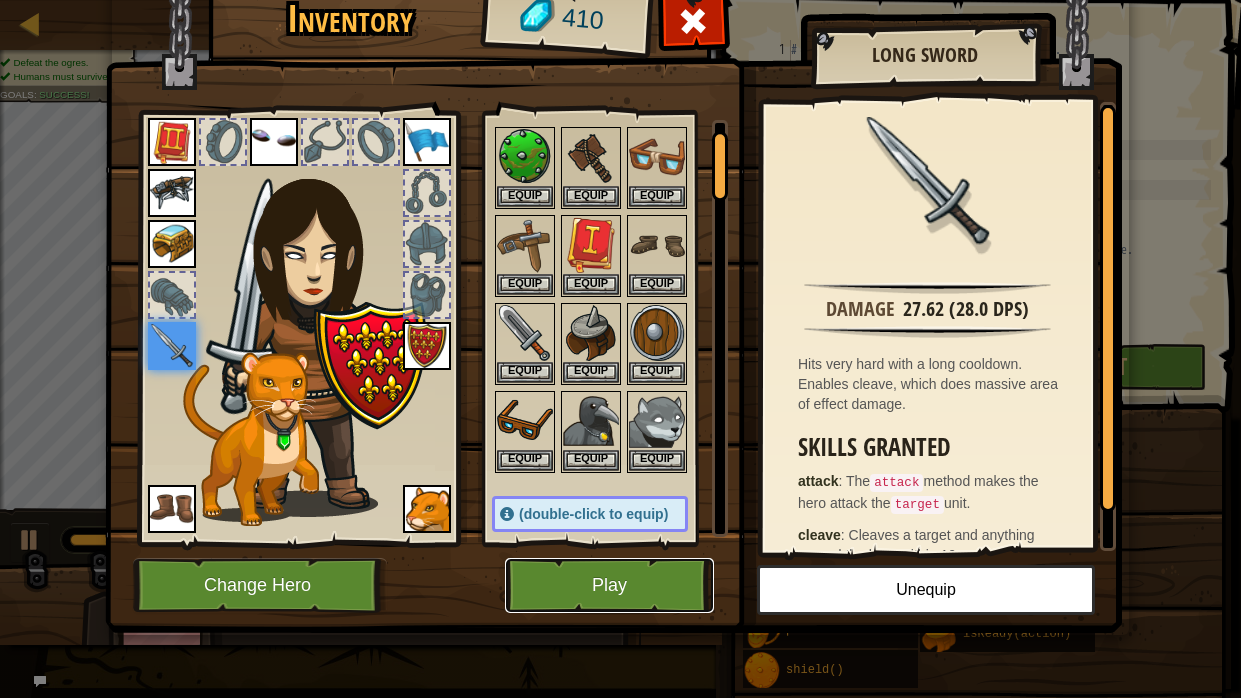 click on "Play" at bounding box center (609, 585) 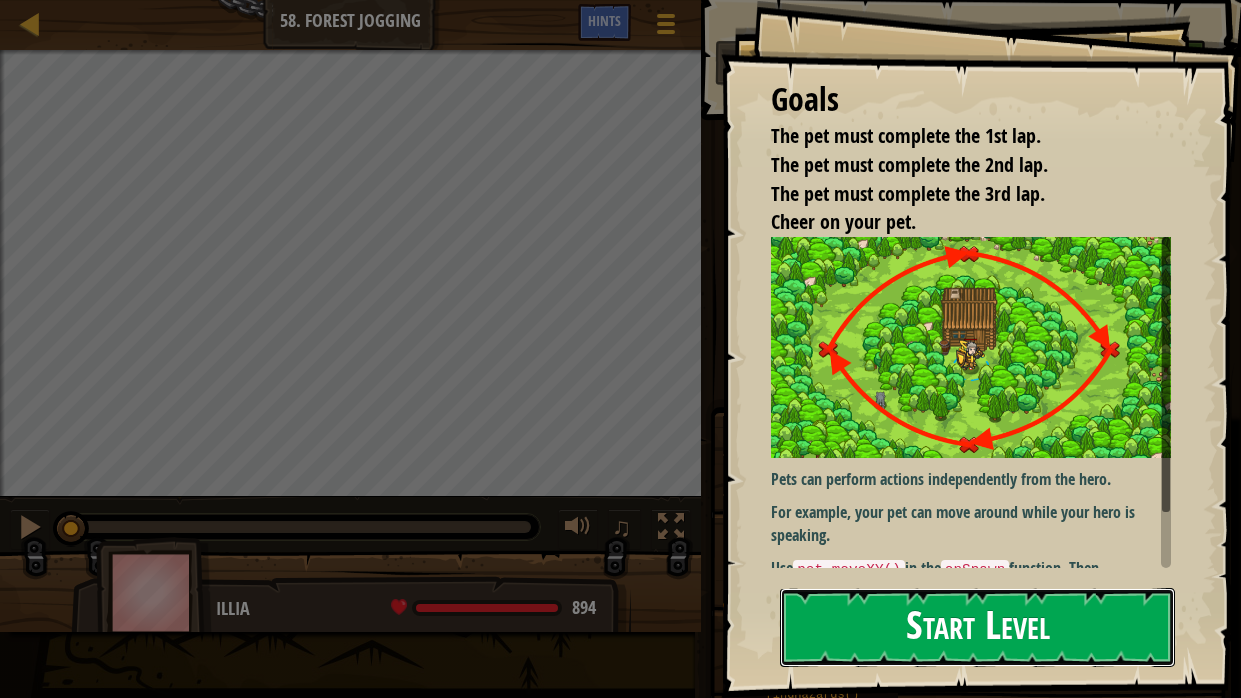 click on "Start Level" at bounding box center [977, 627] 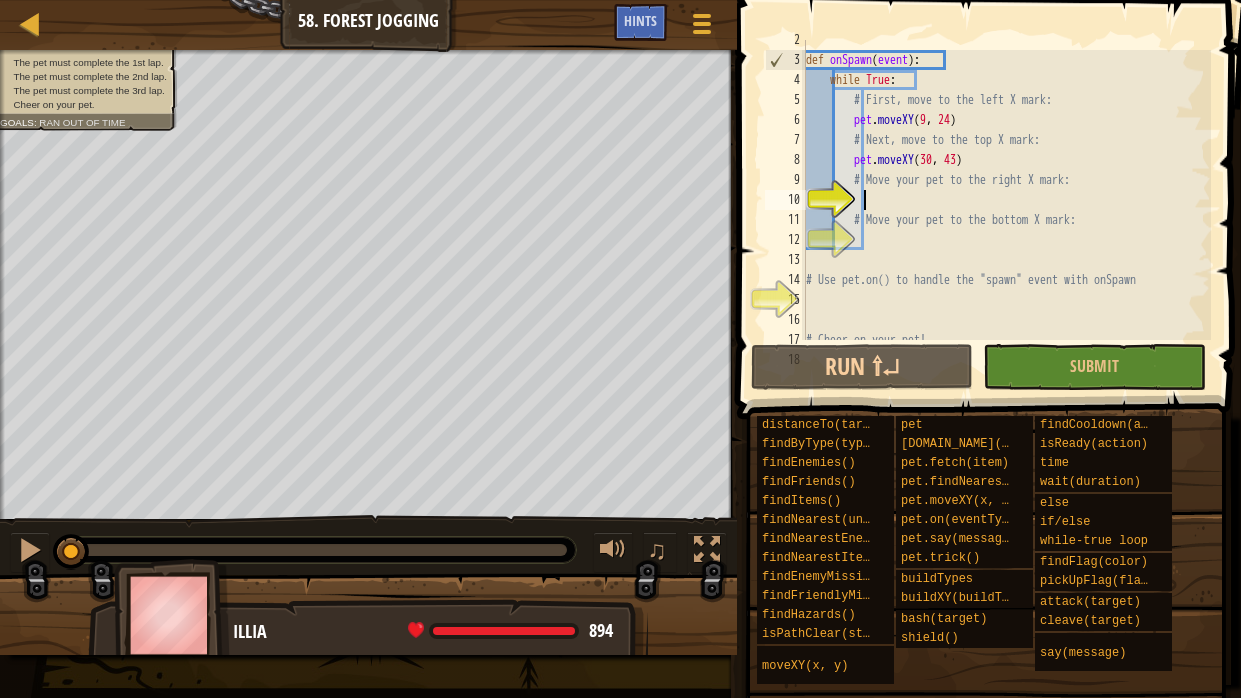 scroll, scrollTop: 29, scrollLeft: 0, axis: vertical 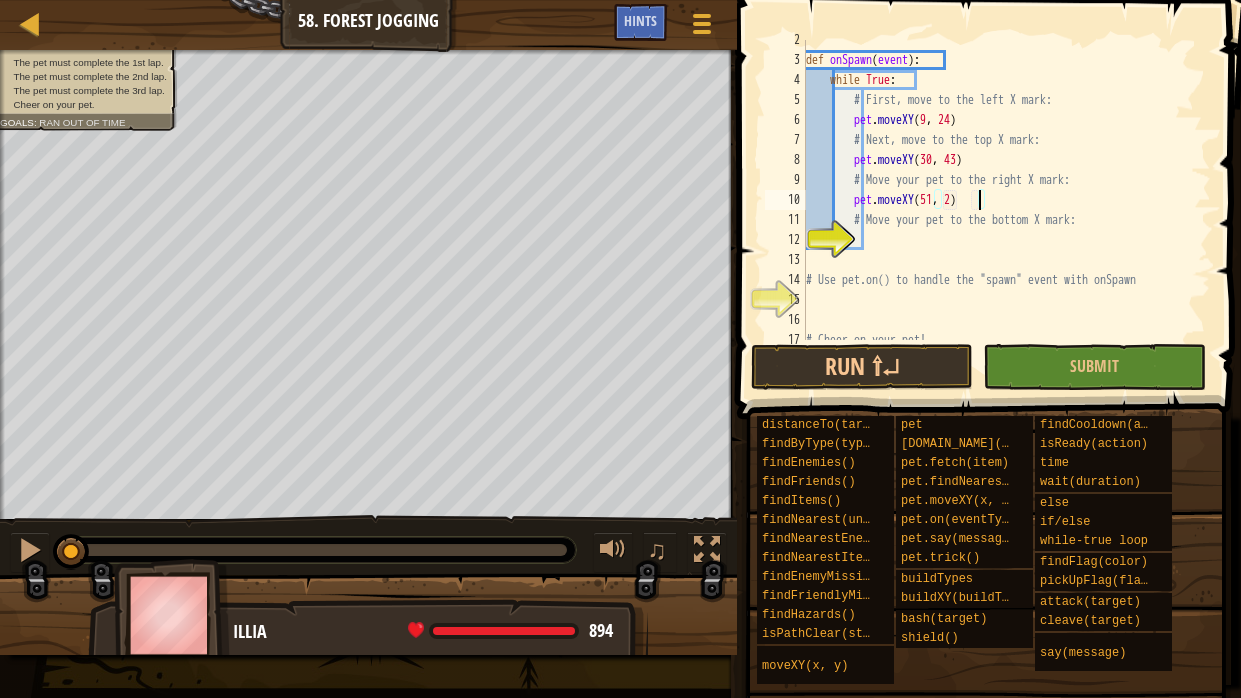 type on "pet.moveXY(51, 24)" 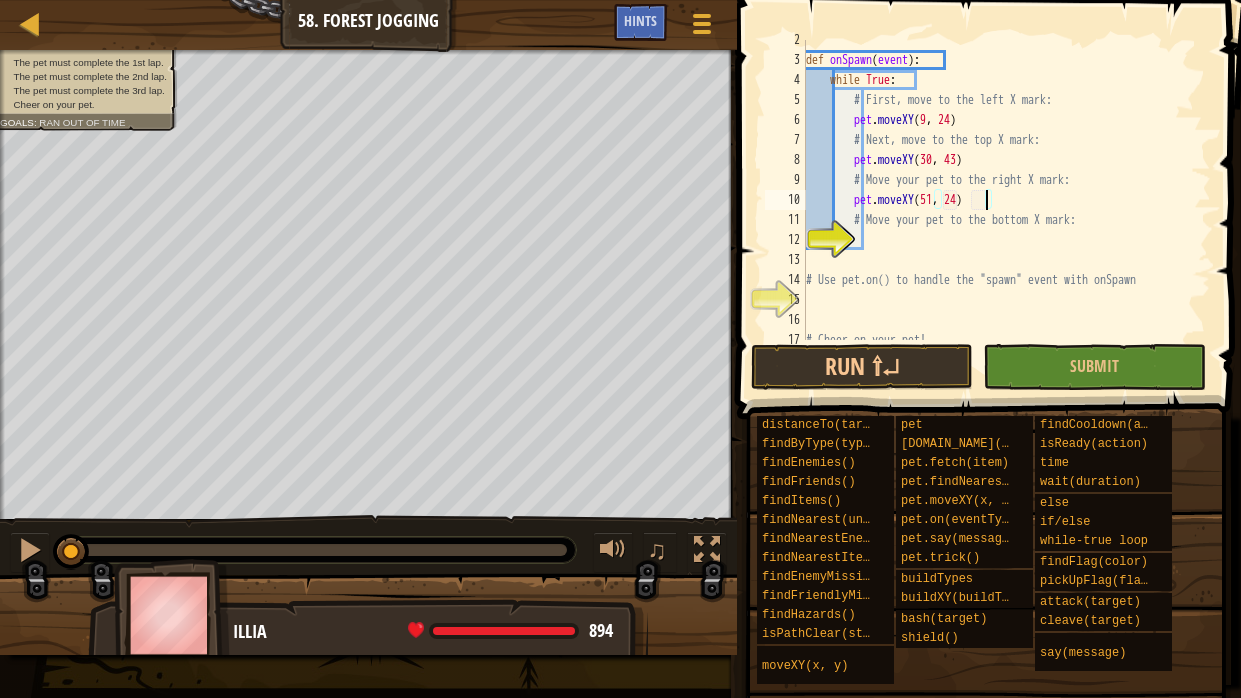 click on "def   onSpawn ( event ) :      while   True :          # First, move to the left X mark:          pet . moveXY ( 9 ,   24 )          # Next, move to the top X mark:          pet . moveXY ( 30 ,   43 )          # Move your pet to the right X mark:          pet . moveXY ( 51 ,   24 )          # Move your pet to the bottom X mark:          # Use pet.on() to handle the "spawn" event with onSpawn # Cheer on your pet!" at bounding box center [1006, 200] 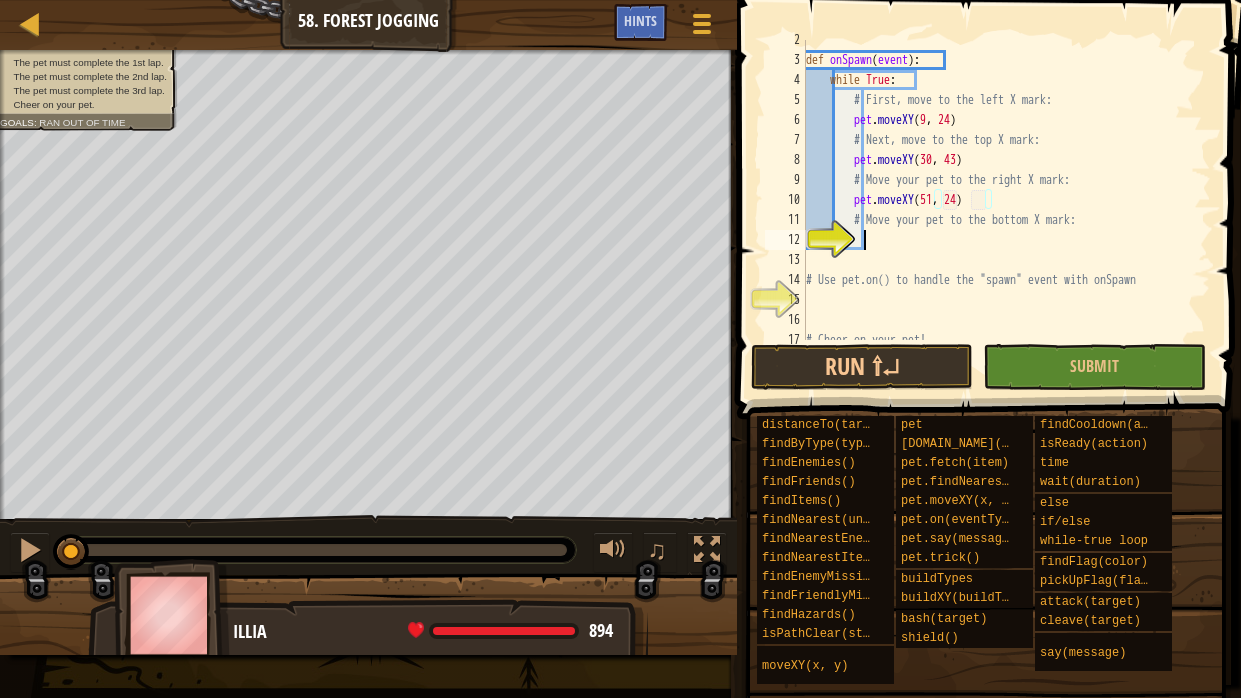 scroll, scrollTop: 9, scrollLeft: 3, axis: both 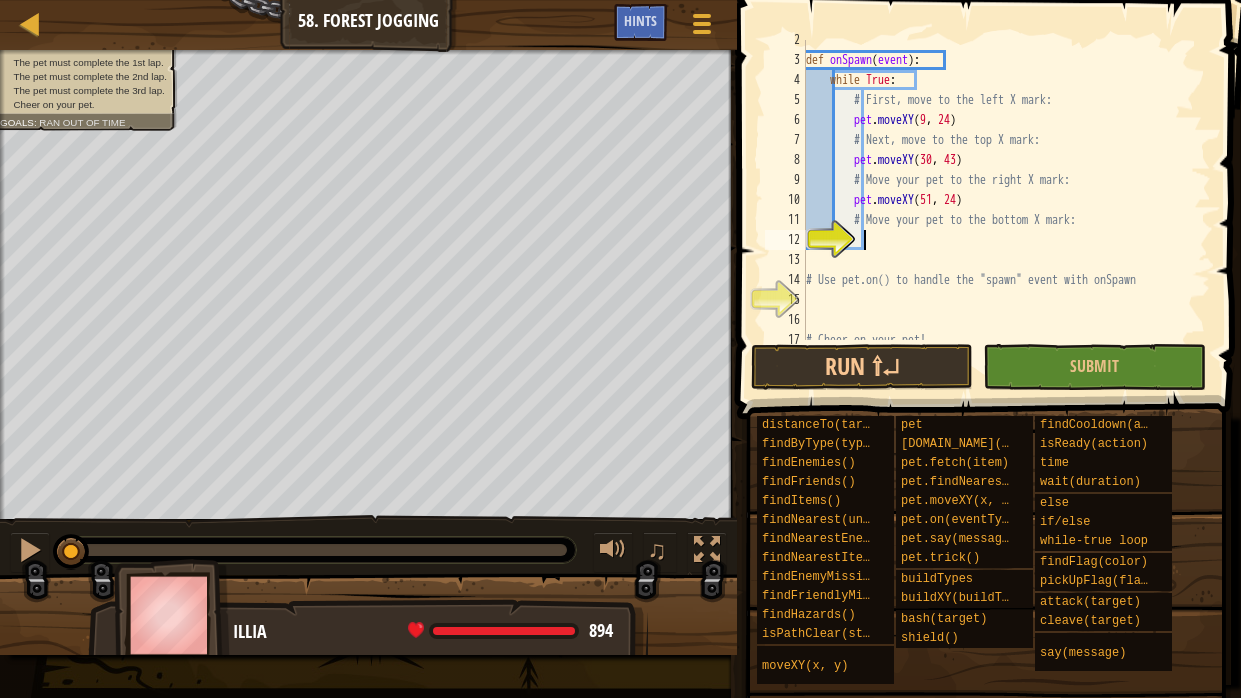 type on "[" 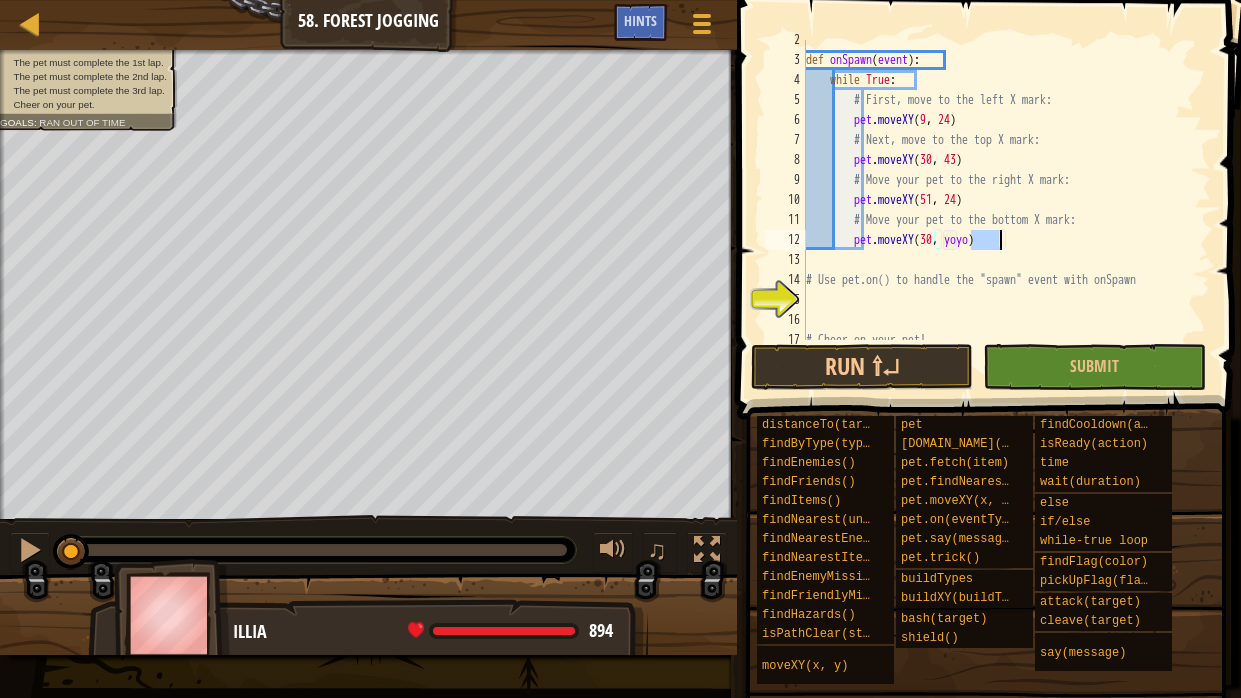 scroll, scrollTop: 9, scrollLeft: 13, axis: both 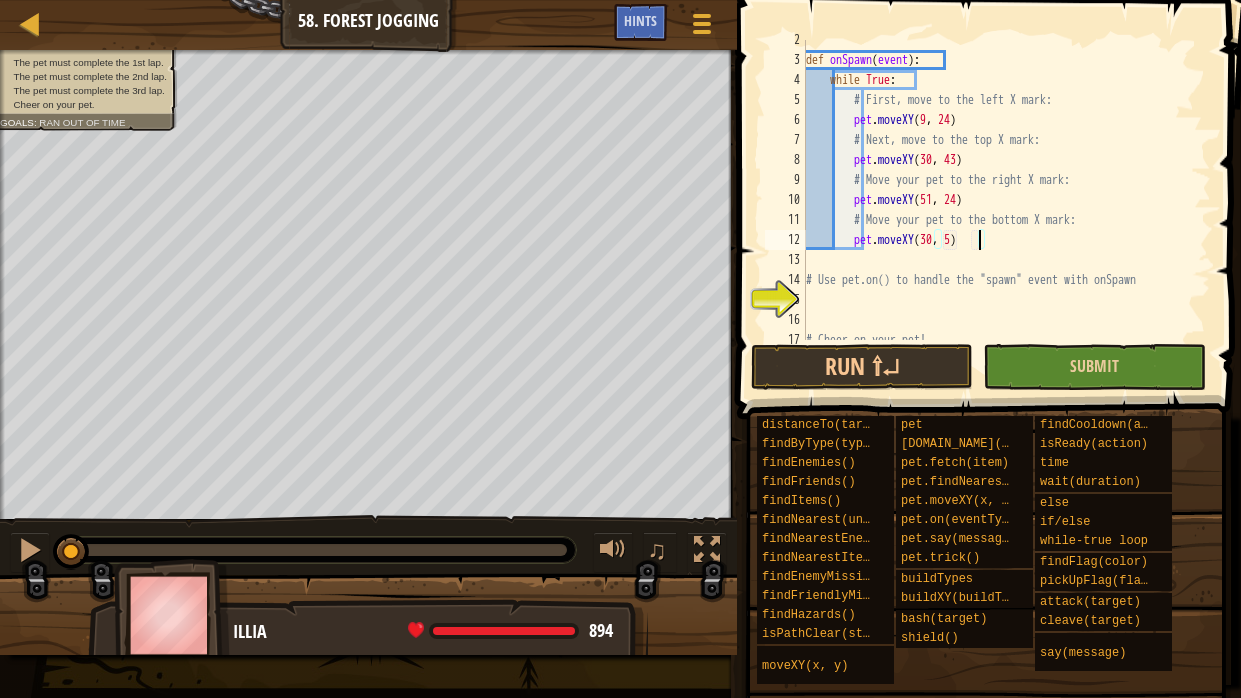 type on "pet.moveXY(30, 5)" 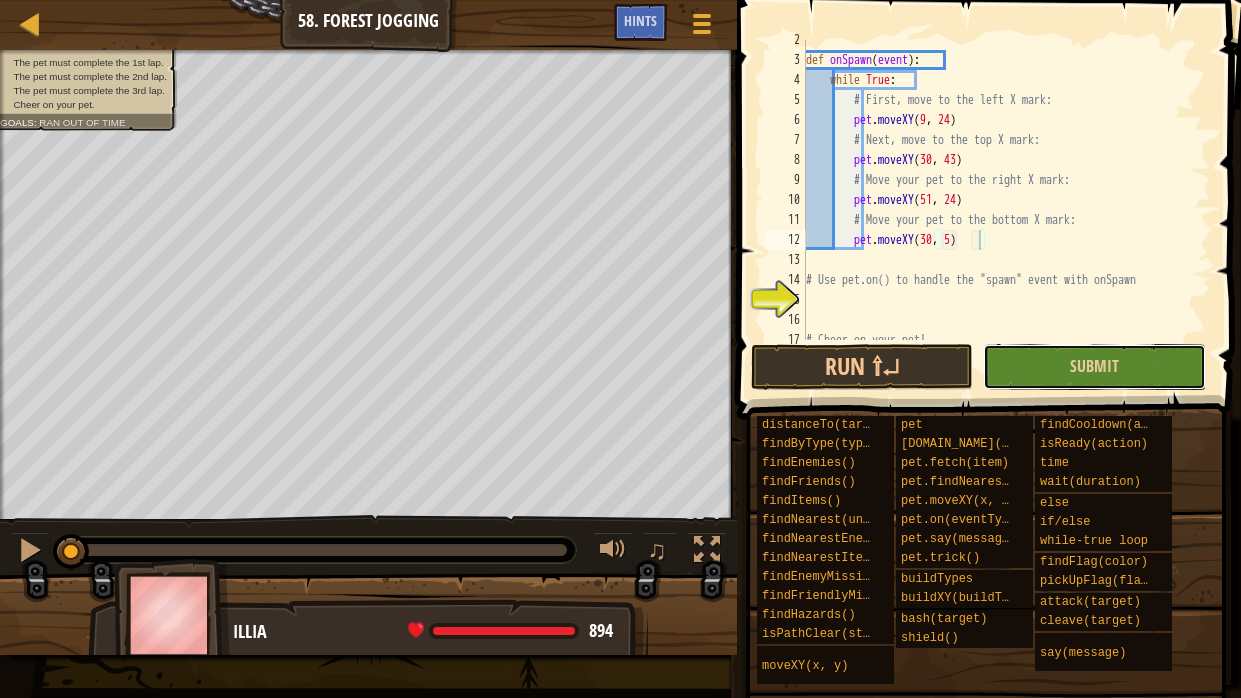 click on "Submit" at bounding box center (1094, 367) 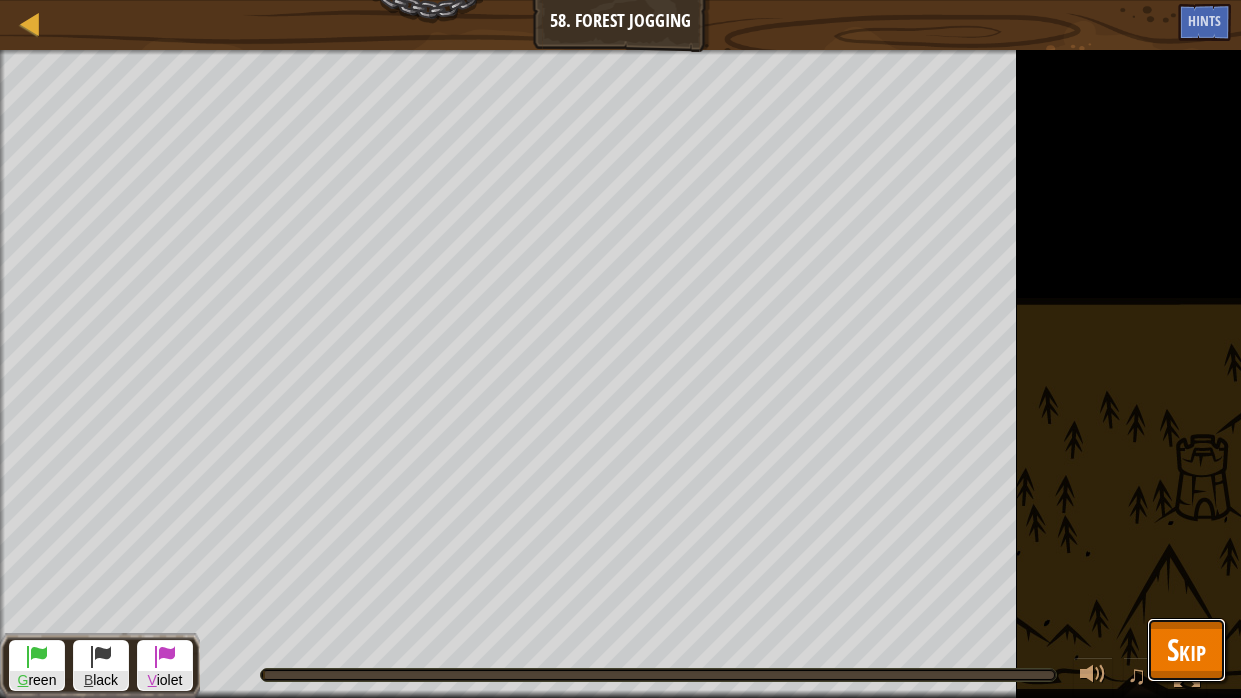 click on "Skip" at bounding box center [1186, 649] 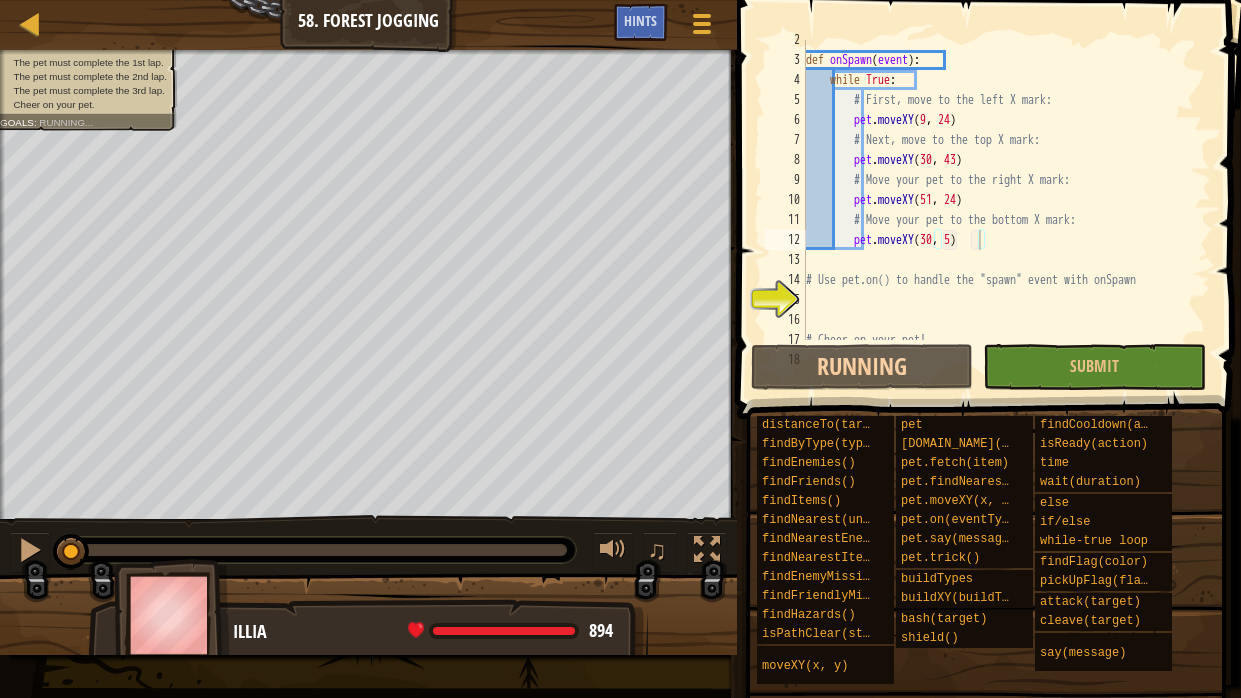 click on "def   onSpawn ( event ) :      while   True :          # First, move to the left X mark:          pet . moveXY ( 9 ,   24 )          # Next, move to the top X mark:          pet . moveXY ( 30 ,   43 )          # Move your pet to the right X mark:          pet . moveXY ( 51 ,   24 )          # Move your pet to the bottom X mark:          pet . moveXY ( 30 ,   5 ) # Use pet.on() to handle the "spawn" event with onSpawn # Cheer on your pet!" at bounding box center (1006, 200) 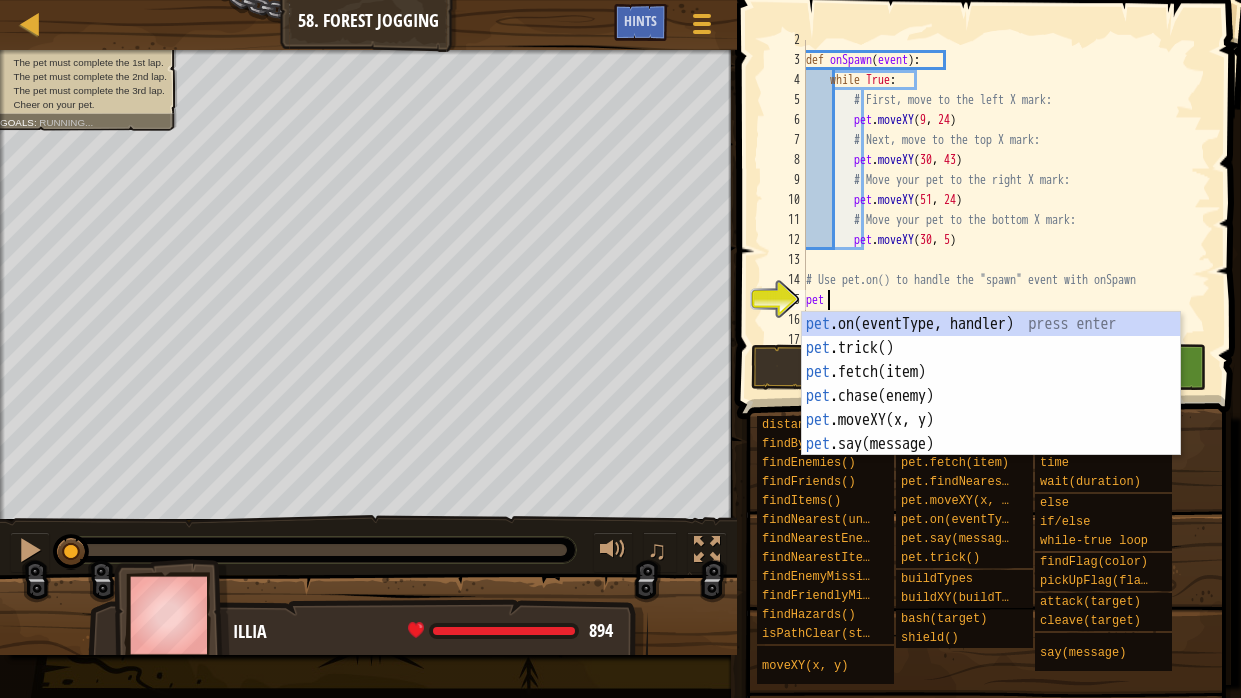 scroll, scrollTop: 9, scrollLeft: 0, axis: vertical 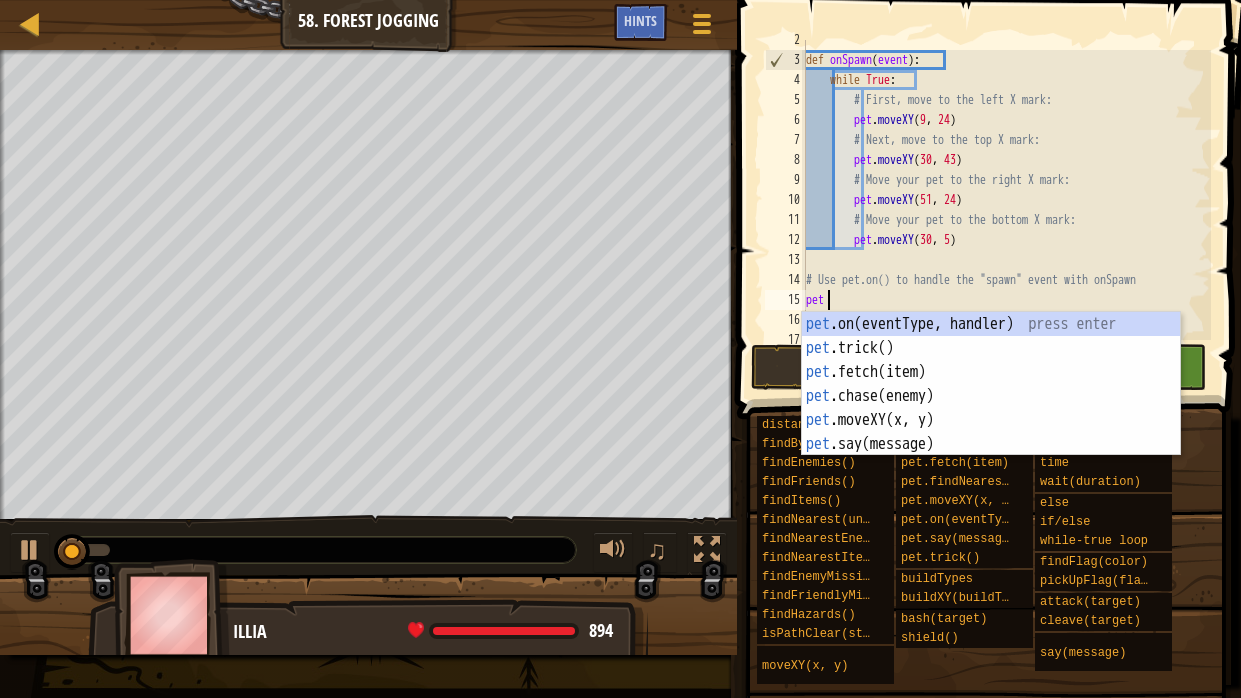 type on "pet.on("spawn", onSpawn)" 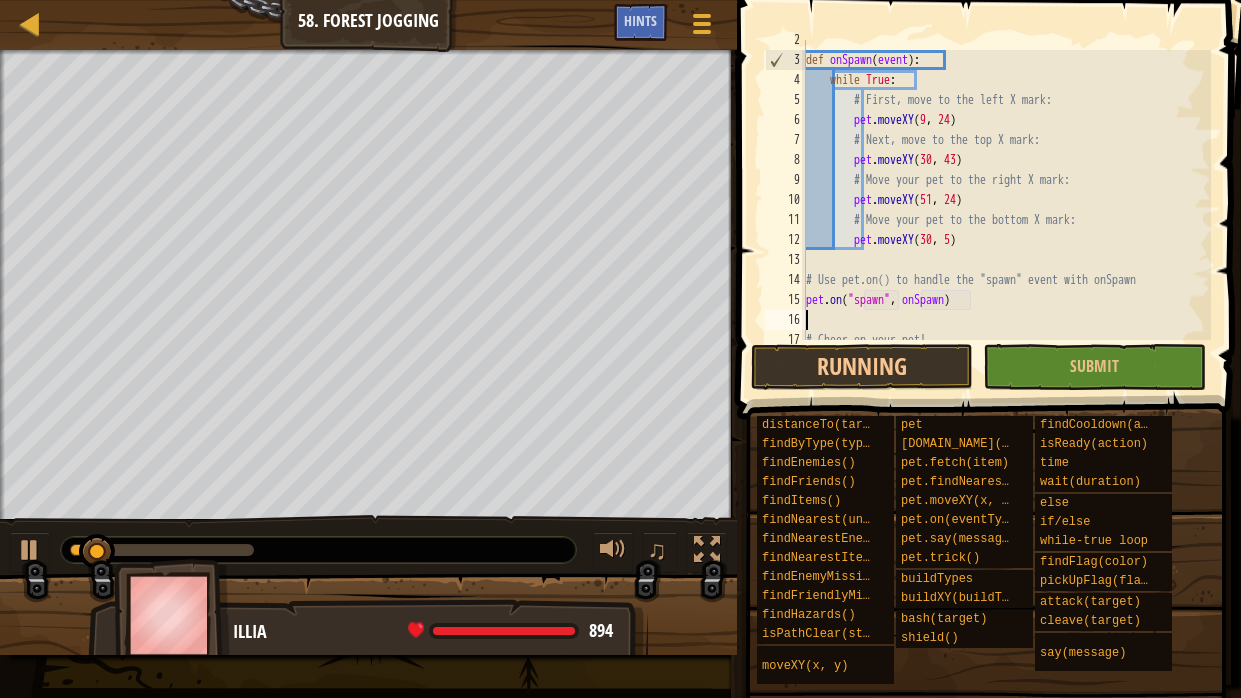 scroll, scrollTop: 9, scrollLeft: 0, axis: vertical 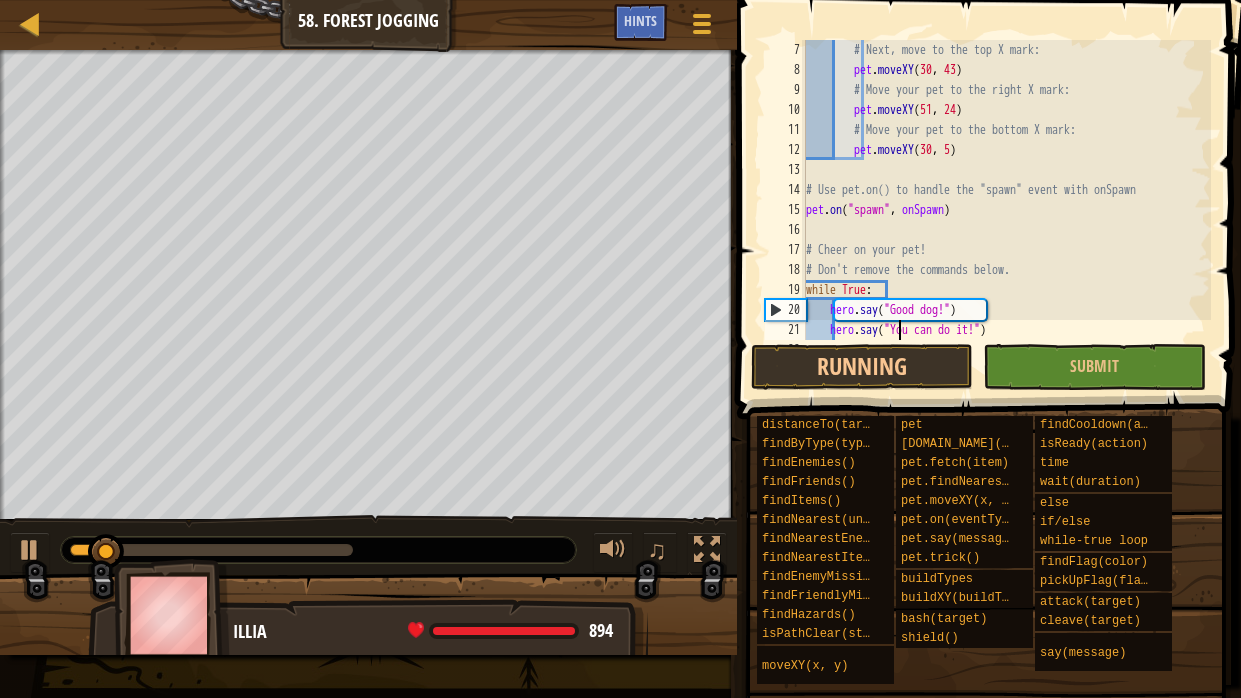 type on "hero.say("One more lap!")" 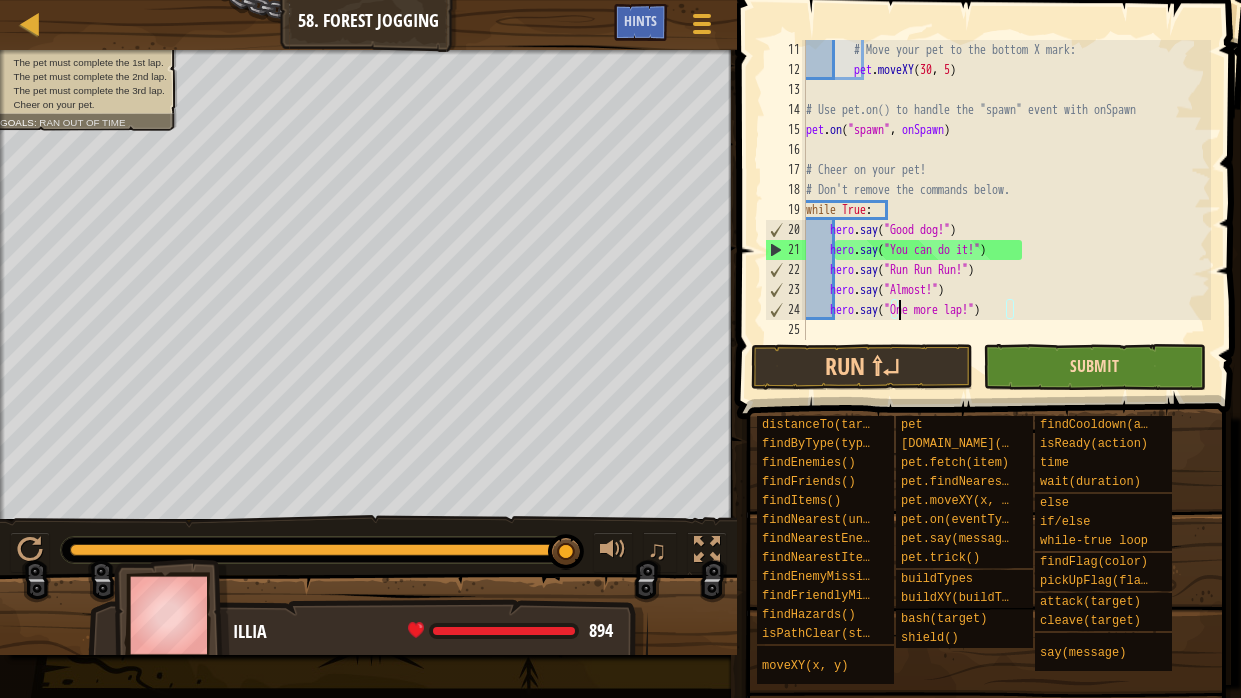 type on "hero.say("One more lap!")" 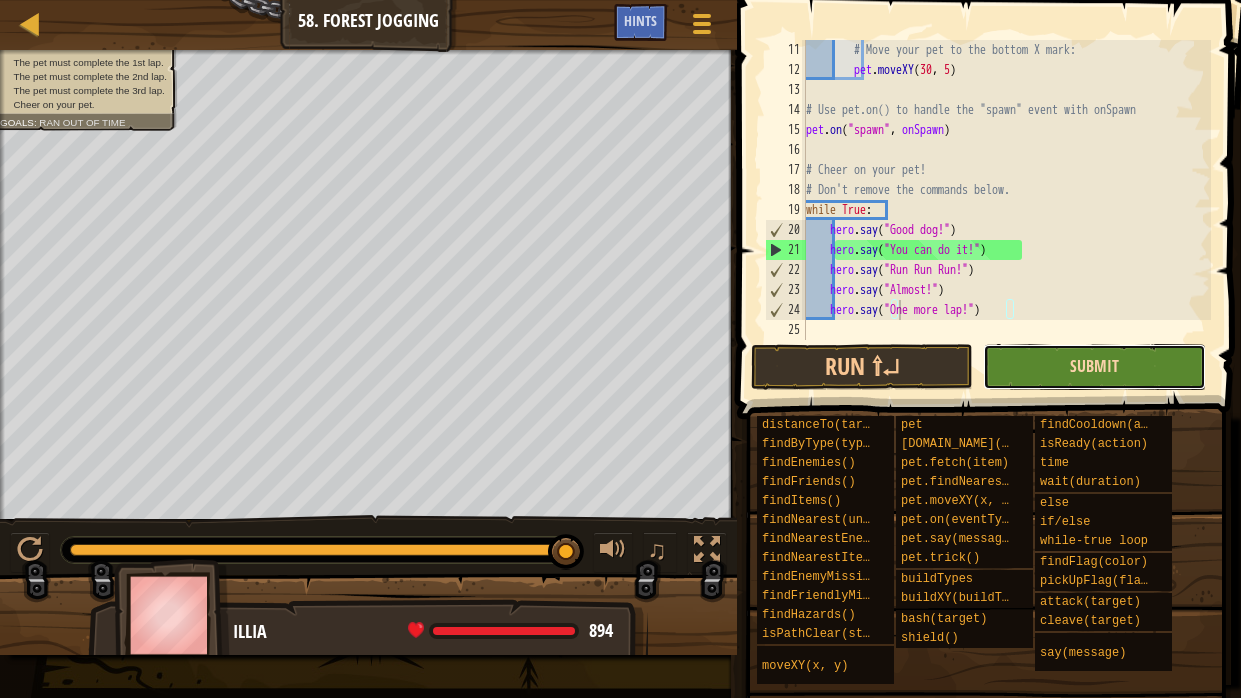 click on "Submit" at bounding box center [1094, 366] 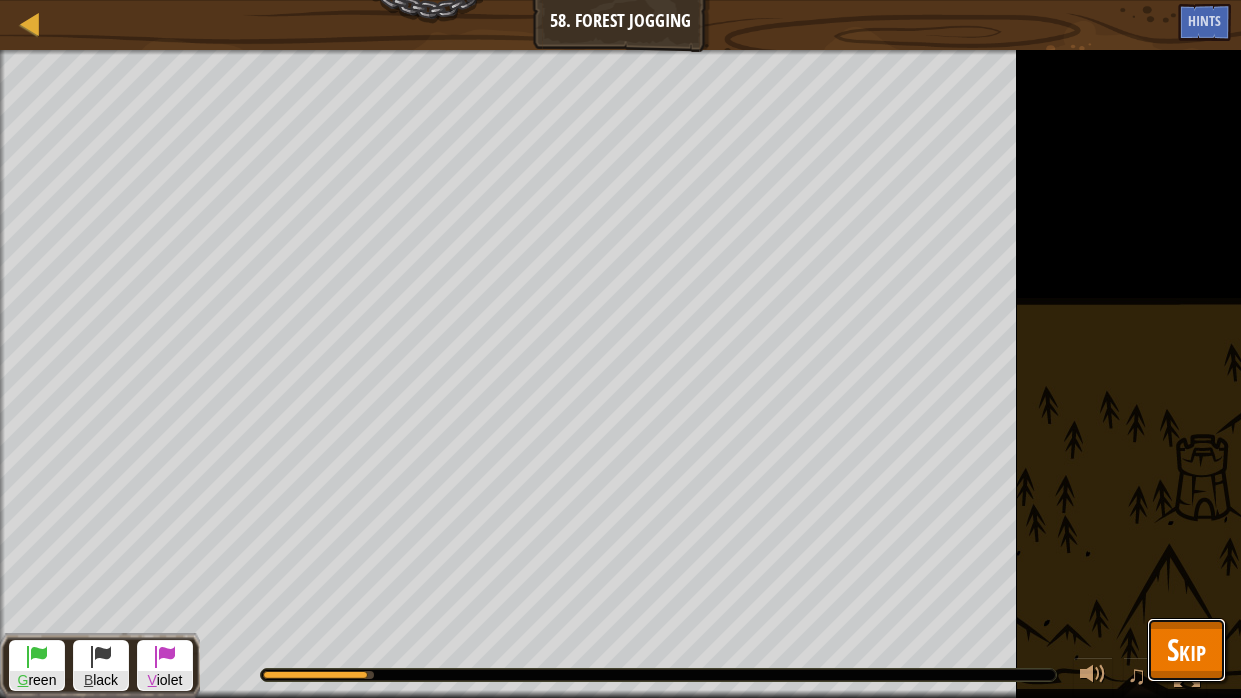 click on "Skip" at bounding box center (1186, 650) 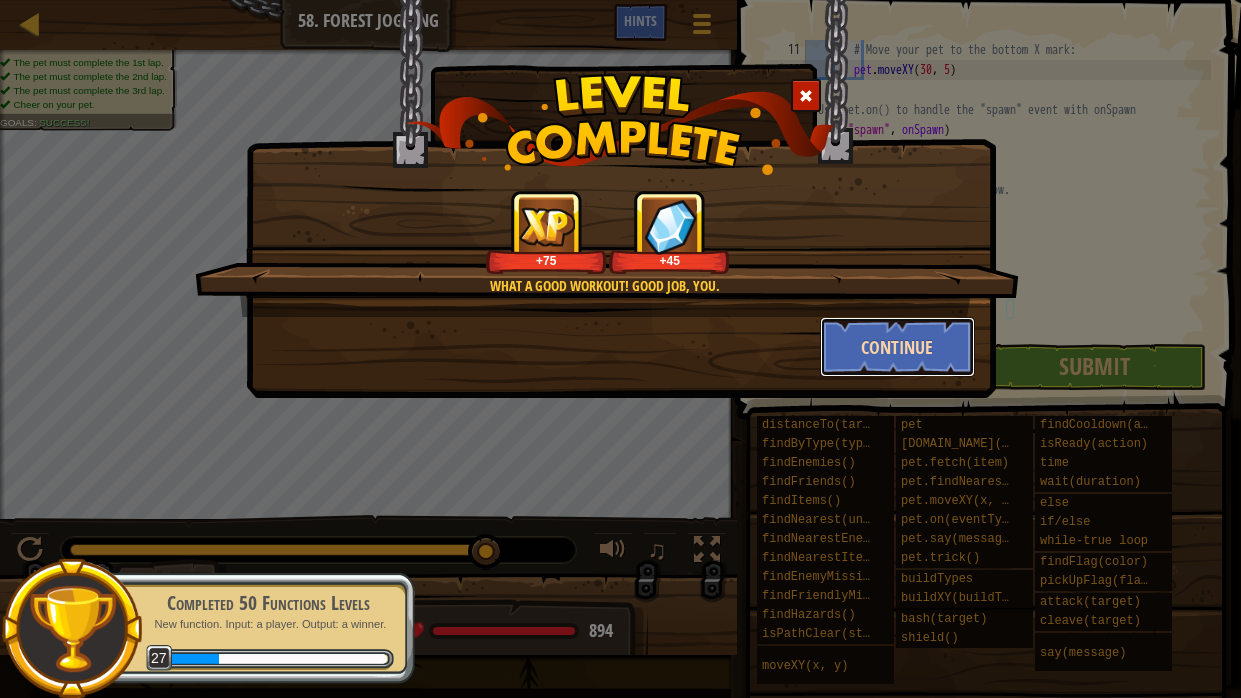 click on "Continue" at bounding box center (897, 347) 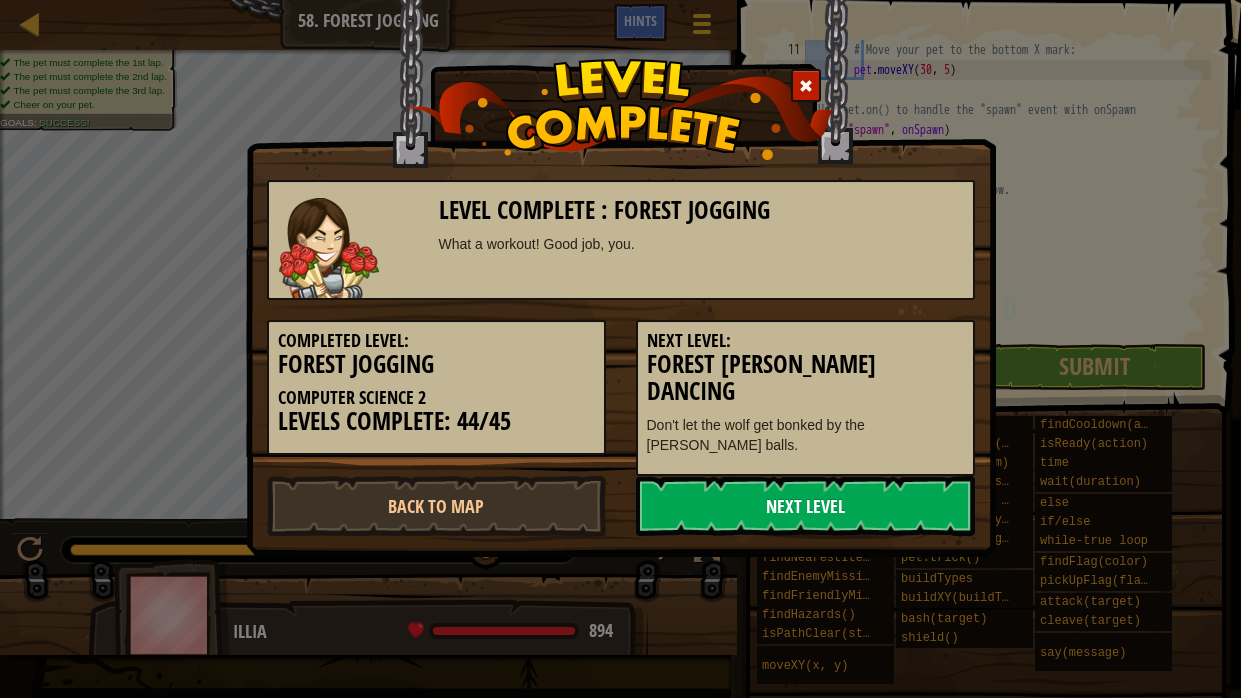 click on "Next Level" at bounding box center (805, 506) 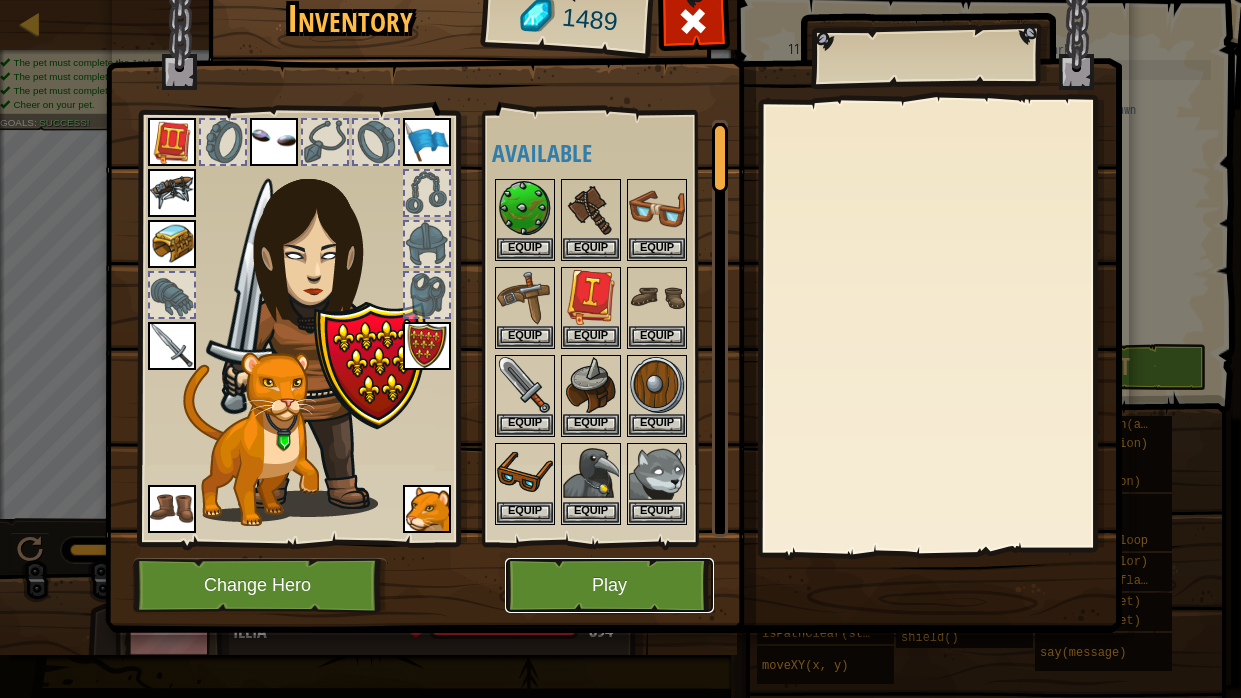 click on "Play" at bounding box center [609, 585] 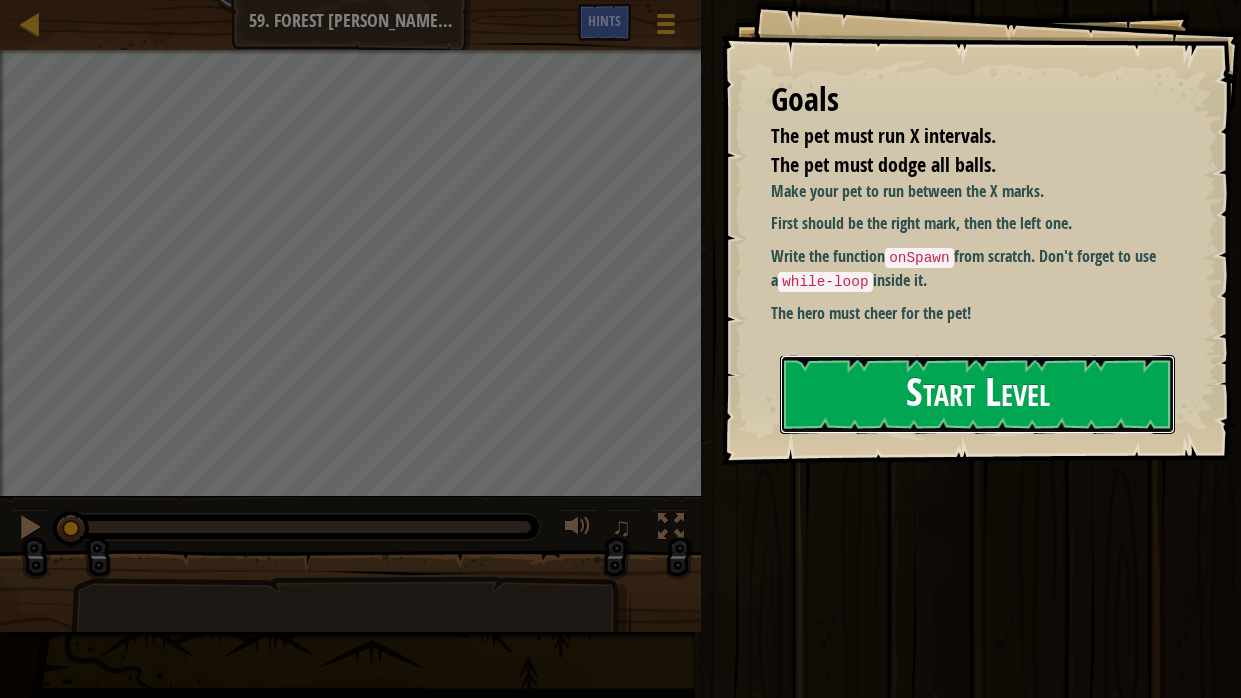 click on "Start Level" at bounding box center [977, 394] 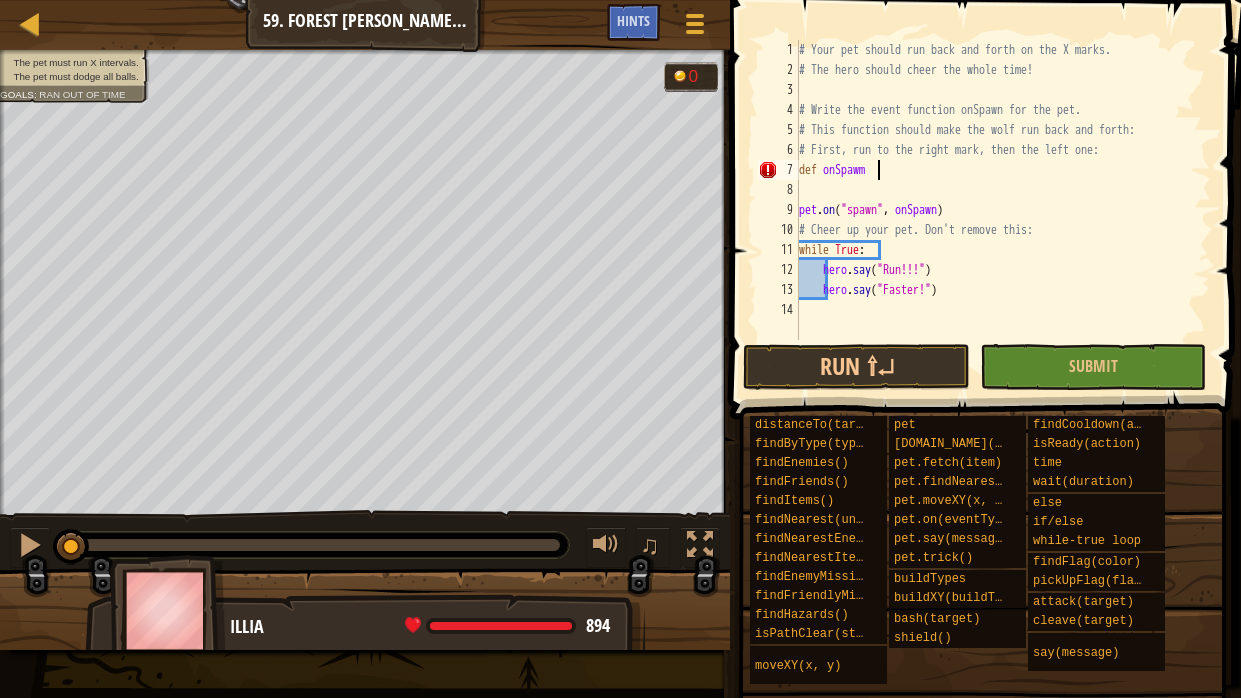scroll, scrollTop: 9, scrollLeft: 5, axis: both 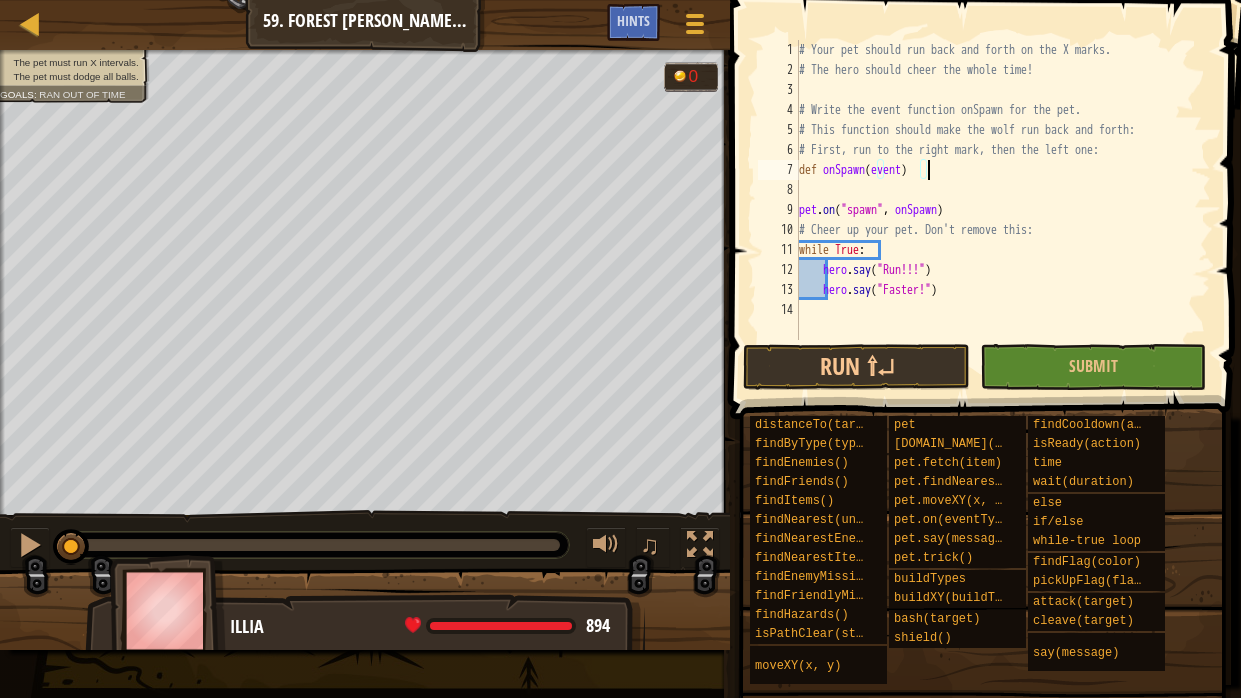 type on "def onSpawn(event):" 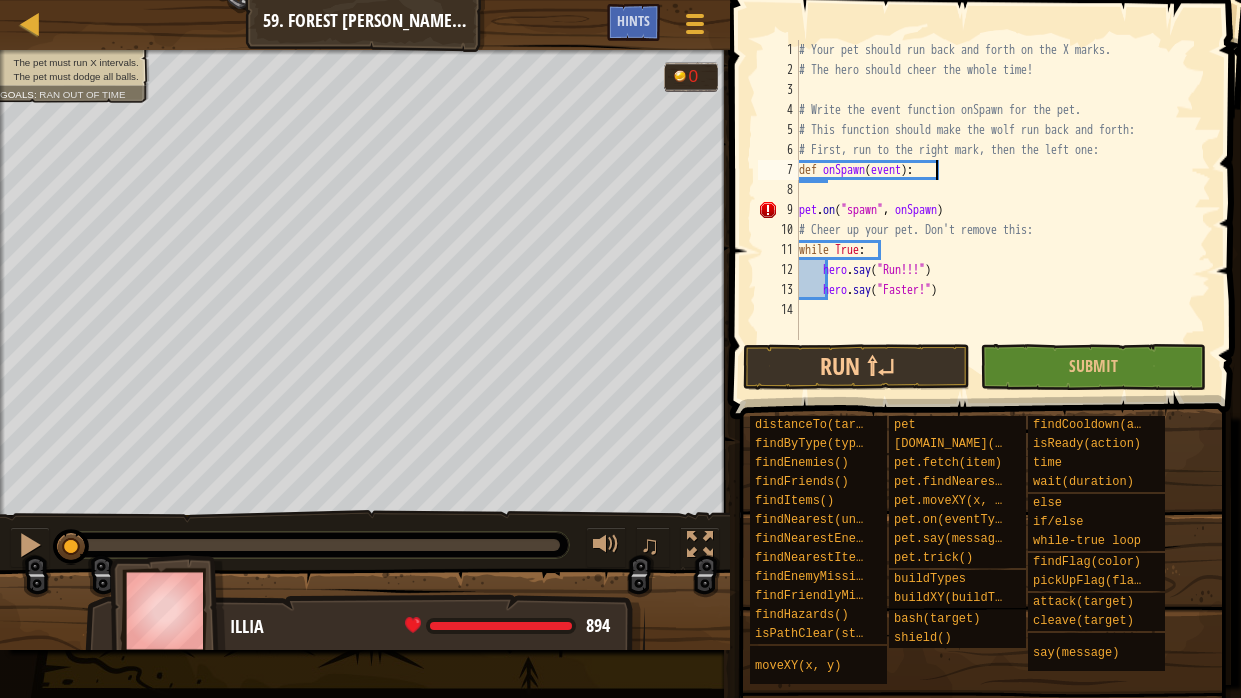 scroll, scrollTop: 9, scrollLeft: 1, axis: both 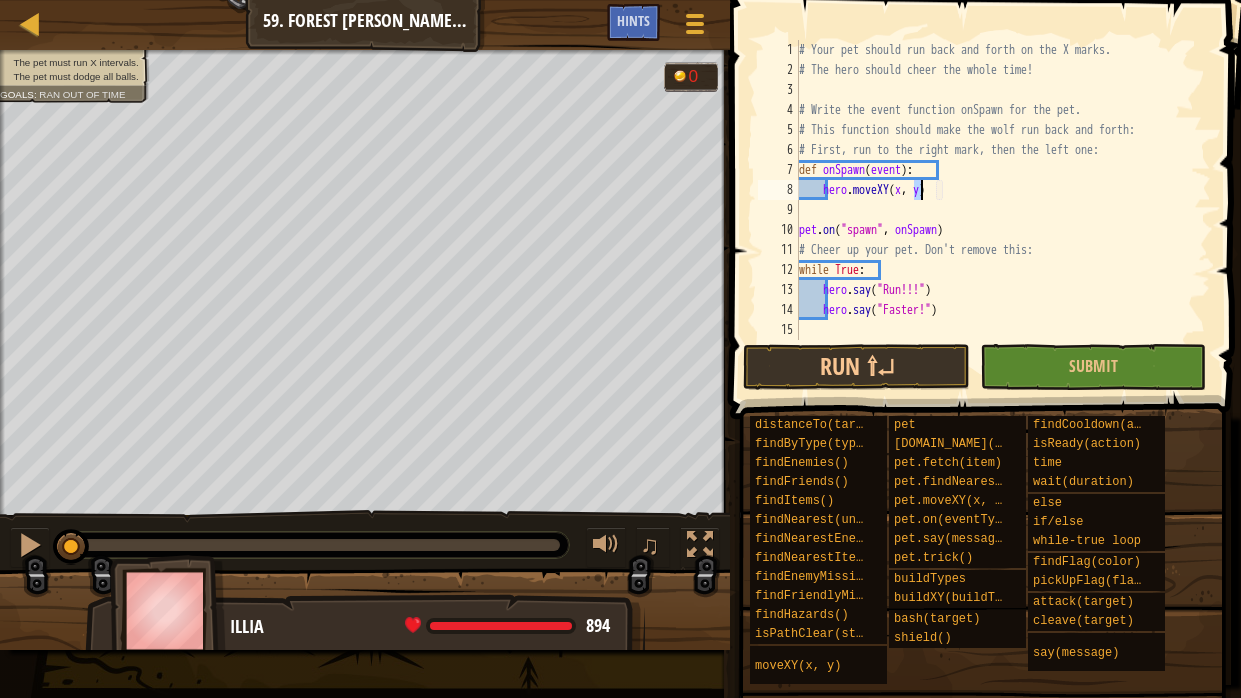 click on "# Your pet should run back and forth on the X marks. # The hero should cheer the whole time! # Write the event function onSpawn for the pet. # This function should make the wolf run back and forth: # First, run to the right mark, then the left one: def   onSpawn ( event ) :      hero . moveXY ( x ,   y ) pet . on ( "spawn" ,   onSpawn ) # Cheer up your pet. Don't remove this: while   True :      hero . say ( "Run!!!" )      hero . say ( "Faster!" )" at bounding box center [1003, 210] 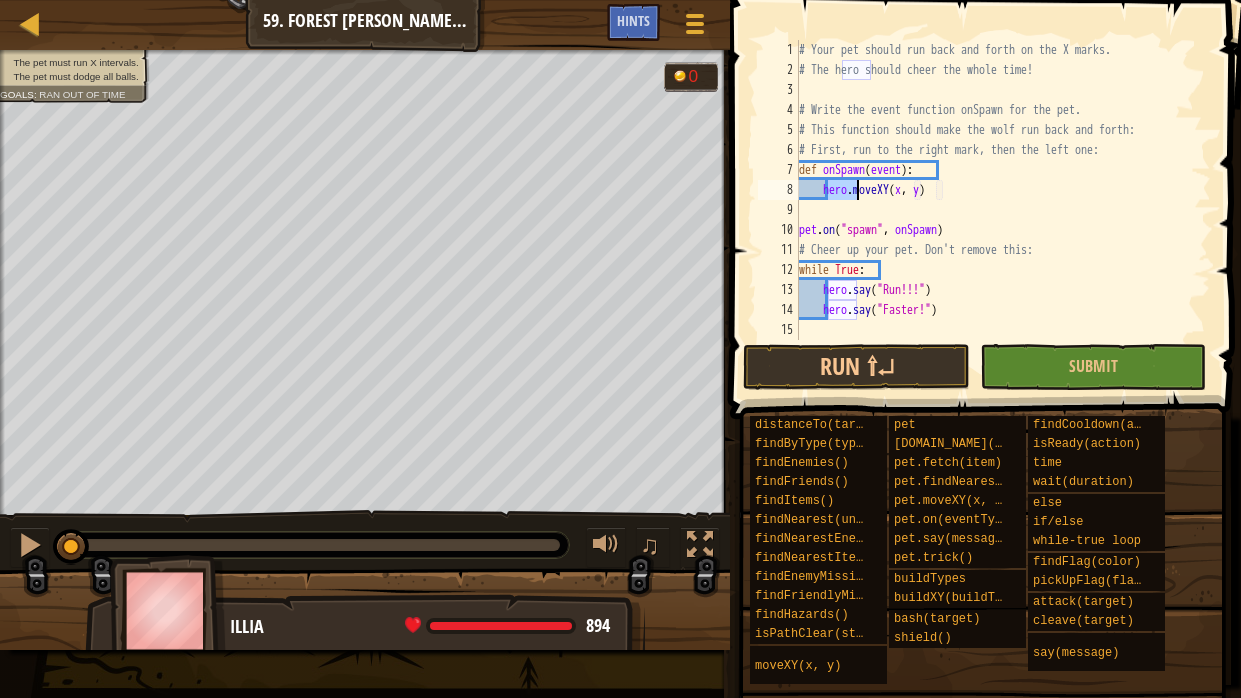 click on "# Your pet should run back and forth on the X marks. # The hero should cheer the whole time! # Write the event function onSpawn for the pet. # This function should make the wolf run back and forth: # First, run to the right mark, then the left one: def   onSpawn ( event ) :      hero . moveXY ( x ,   y ) pet . on ( "spawn" ,   onSpawn ) # Cheer up your pet. Don't remove this: while   True :      hero . say ( "Run!!!" )      hero . say ( "Faster!" )" at bounding box center [1003, 210] 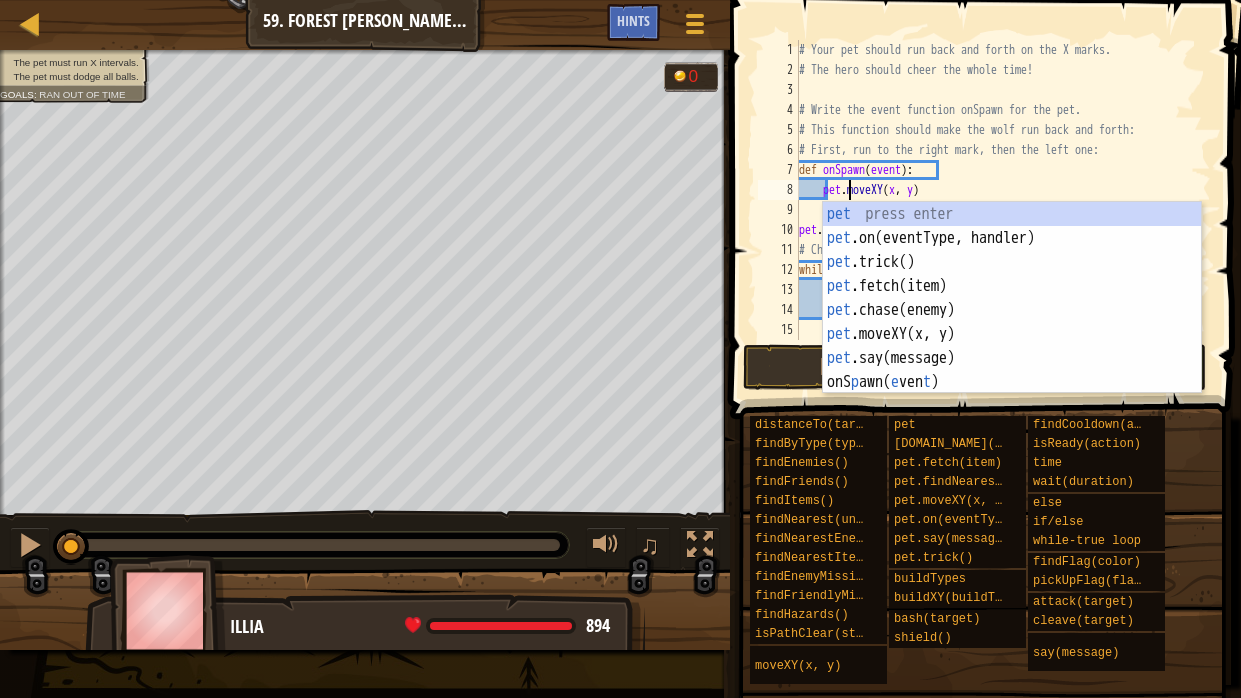 scroll, scrollTop: 9, scrollLeft: 4, axis: both 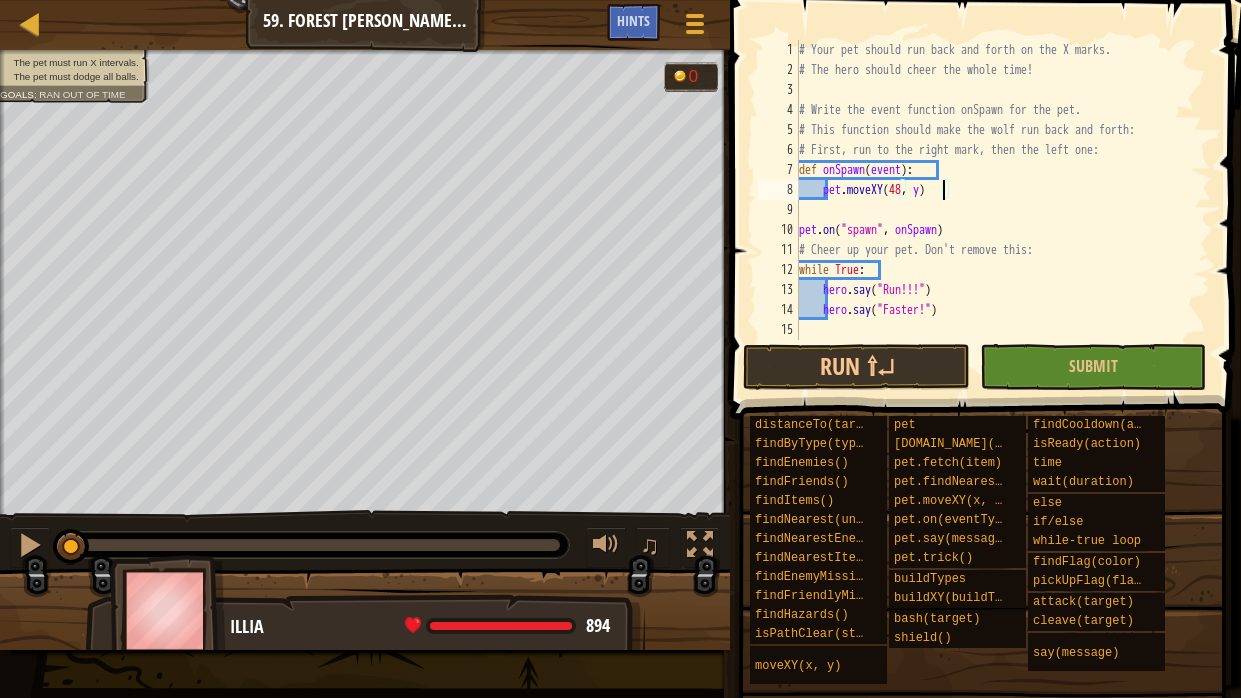 type on "pet.moveXY(48, 8)" 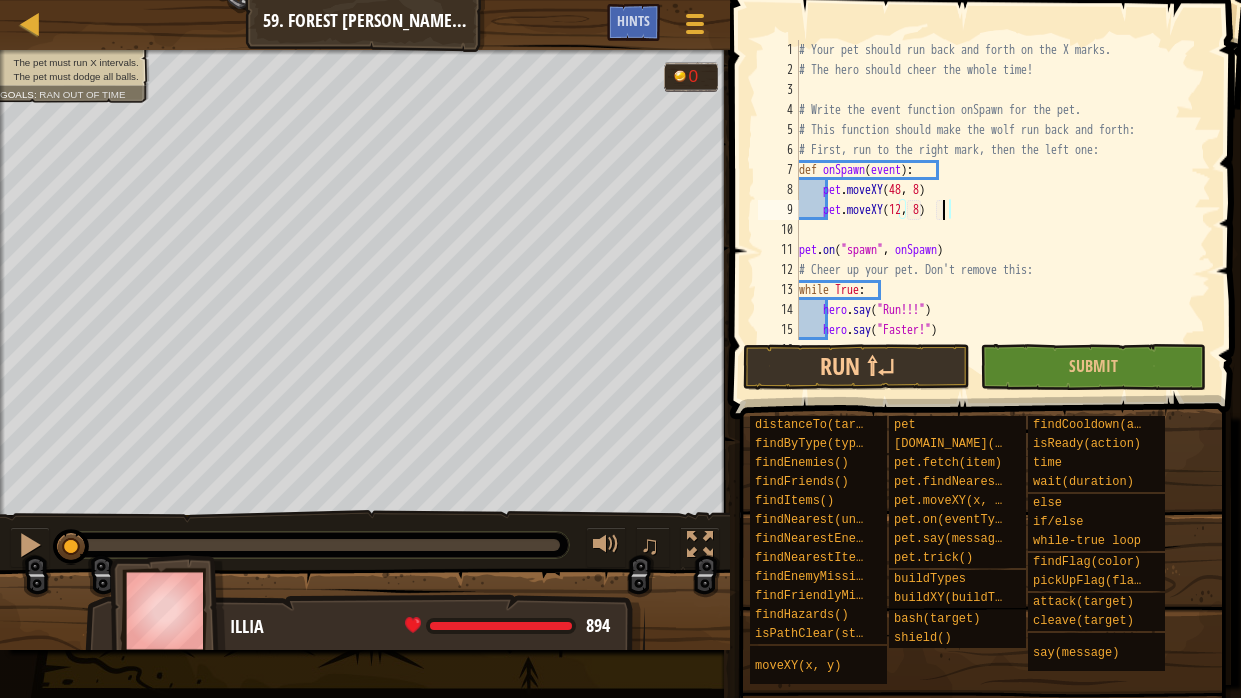 scroll, scrollTop: 9, scrollLeft: 10, axis: both 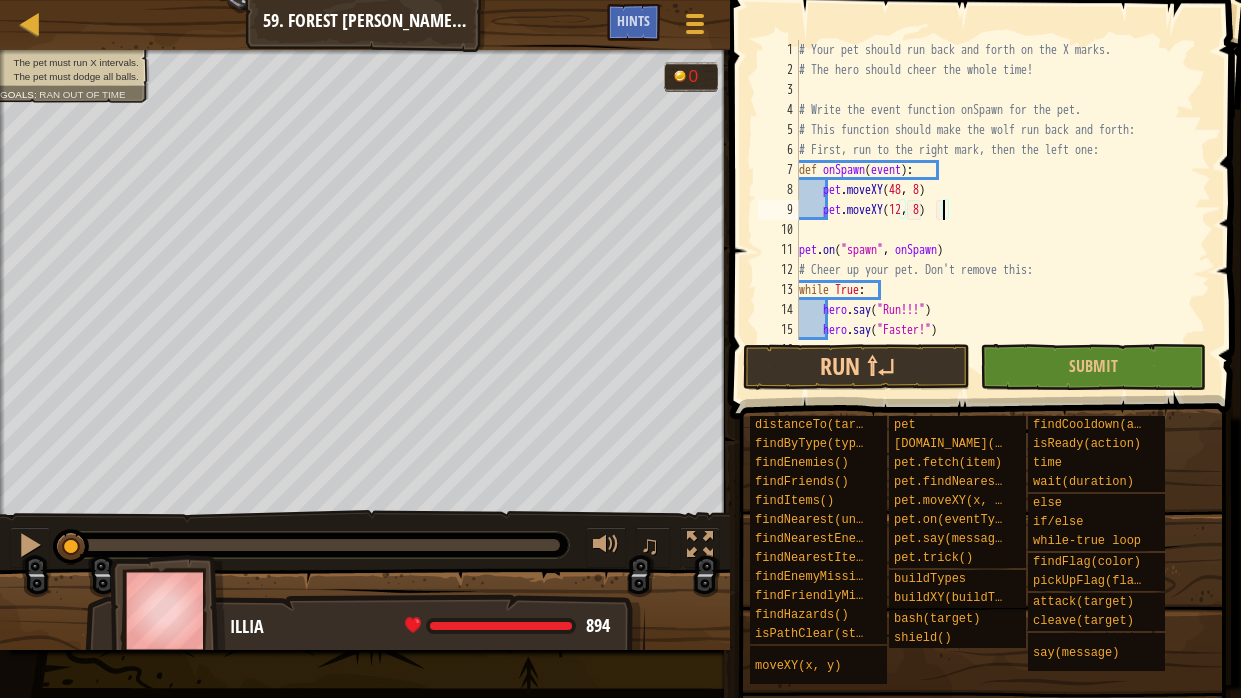 click on "# Your pet should run back and forth on the X marks. # The hero should cheer the whole time! # Write the event function onSpawn for the pet. # This function should make the wolf run back and forth: # First, run to the right mark, then the left one: def   onSpawn ( event ) :      pet . moveXY ( 48 ,   8 )      pet . moveXY ( 12 ,   8 ) pet . on ( "spawn" ,   onSpawn ) # Cheer up your pet. Don't remove this: while   True :      hero . say ( "Run!!!" )      hero . say ( "Faster!" )" at bounding box center [1003, 210] 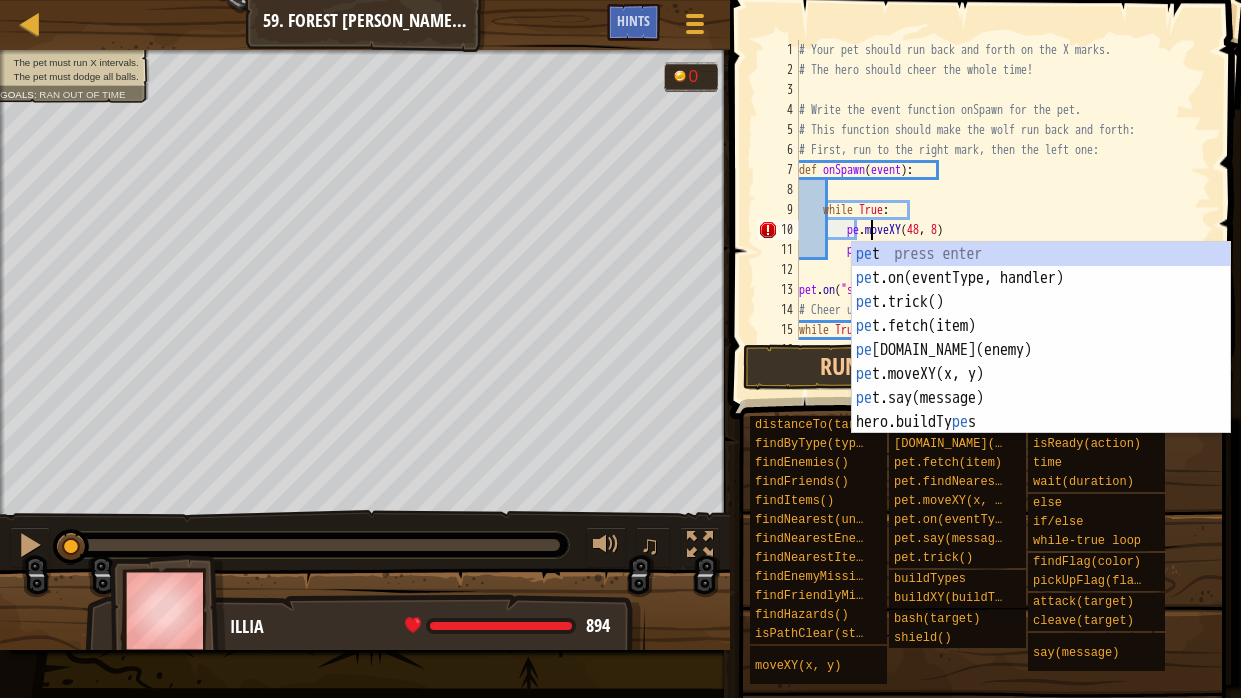 scroll, scrollTop: 9, scrollLeft: 7, axis: both 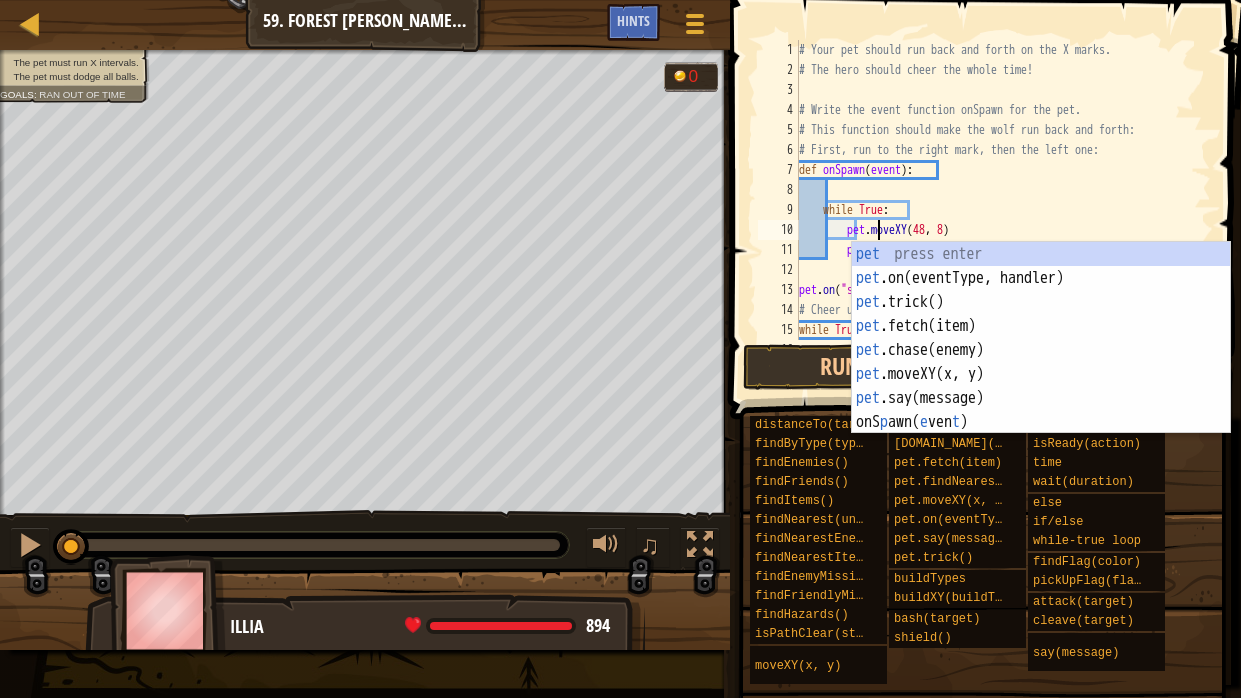 click on "# Your pet should run back and forth on the X marks. # The hero should cheer the whole time! # Write the event function onSpawn for the pet. # This function should make the wolf run back and forth: # First, run to the right mark, then the left one: def   onSpawn ( event ) :           while   True :          pet . moveXY ( 48 ,   8 )          pet . moveXY ( 12 ,   8 ) pet . on ( "spawn" ,   onSpawn ) # Cheer up your pet. Don't remove this: while   True :      hero . say ( "Run!!!" )" at bounding box center (1003, 210) 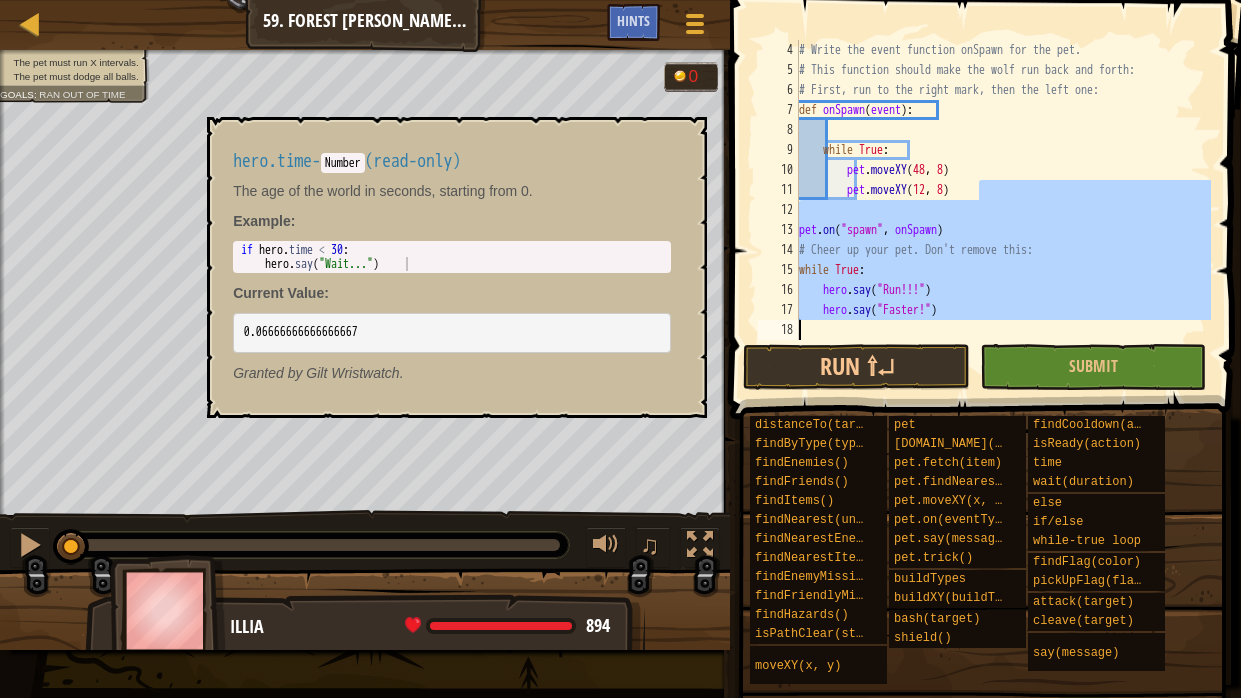 scroll, scrollTop: 59, scrollLeft: 0, axis: vertical 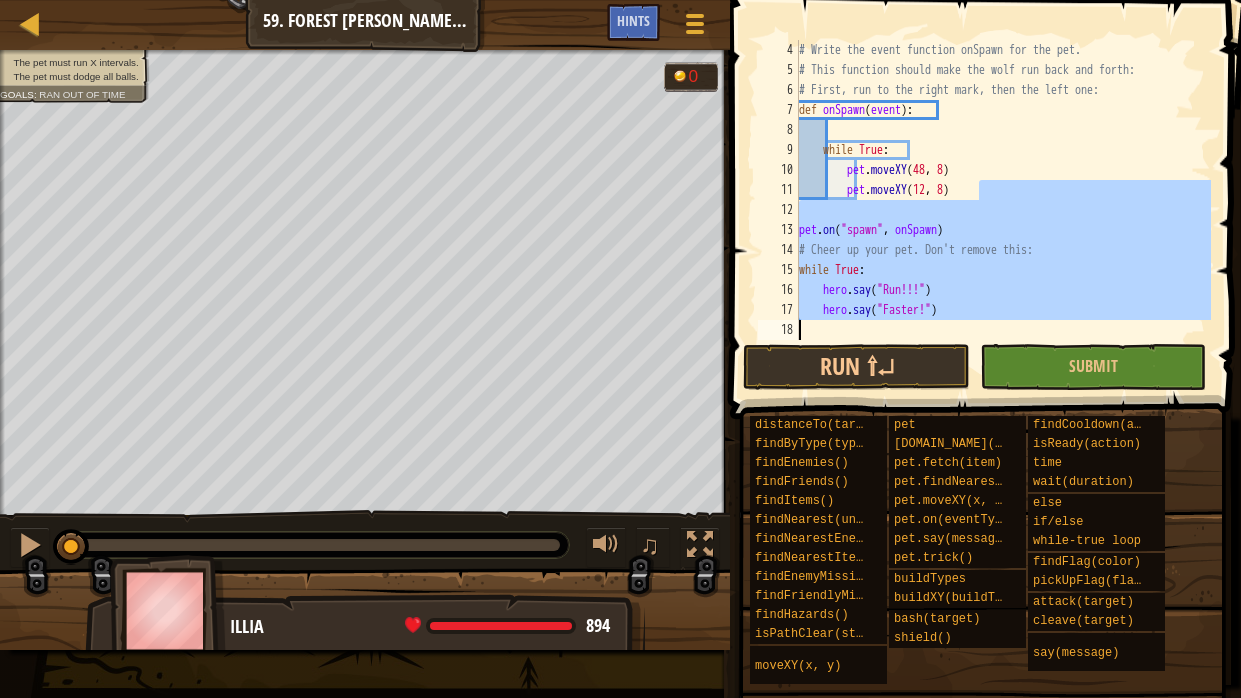drag, startPoint x: 1031, startPoint y: 243, endPoint x: 976, endPoint y: 291, distance: 73 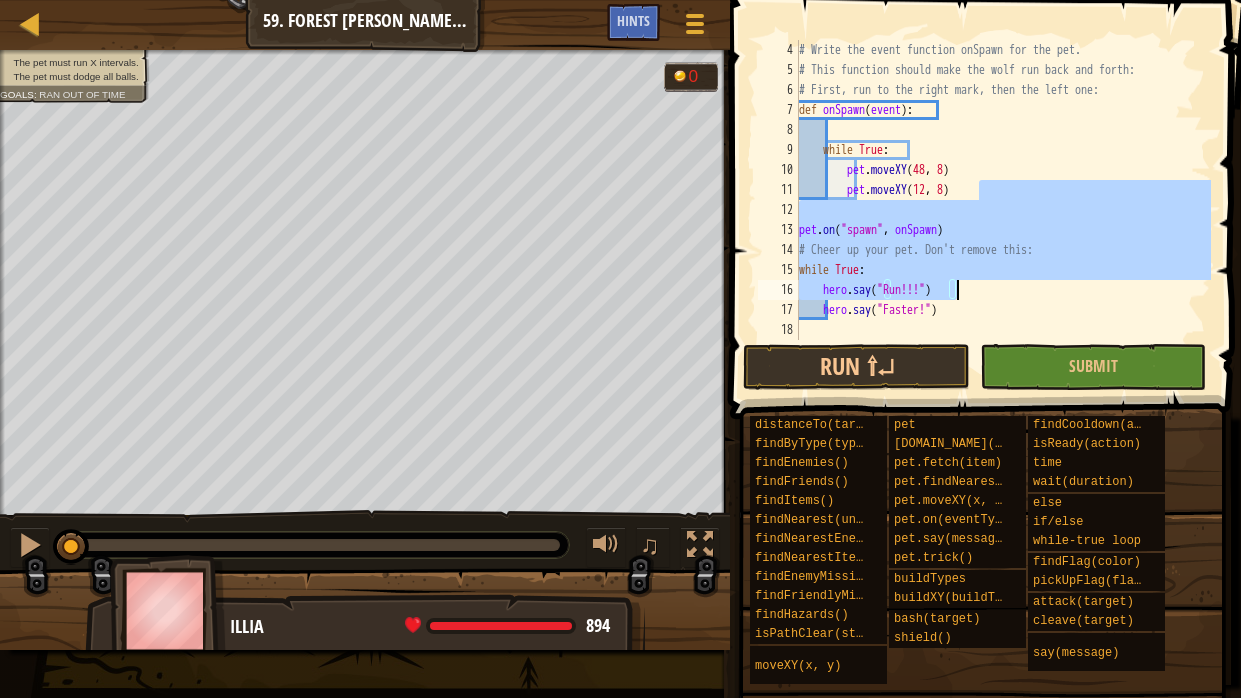 click on "# Write the event function onSpawn for the pet. # This function should make the wolf run back and forth: # First, run to the right mark, then the left one: def   onSpawn ( event ) :           while   True :          pet . moveXY ( 48 ,   8 )          pet . moveXY ( 12 ,   8 ) pet . on ( "spawn" ,   onSpawn ) # Cheer up your pet. Don't remove this: while   True :      hero . say ( "Run!!!" )      hero . say ( "Faster!" )" at bounding box center [1003, 190] 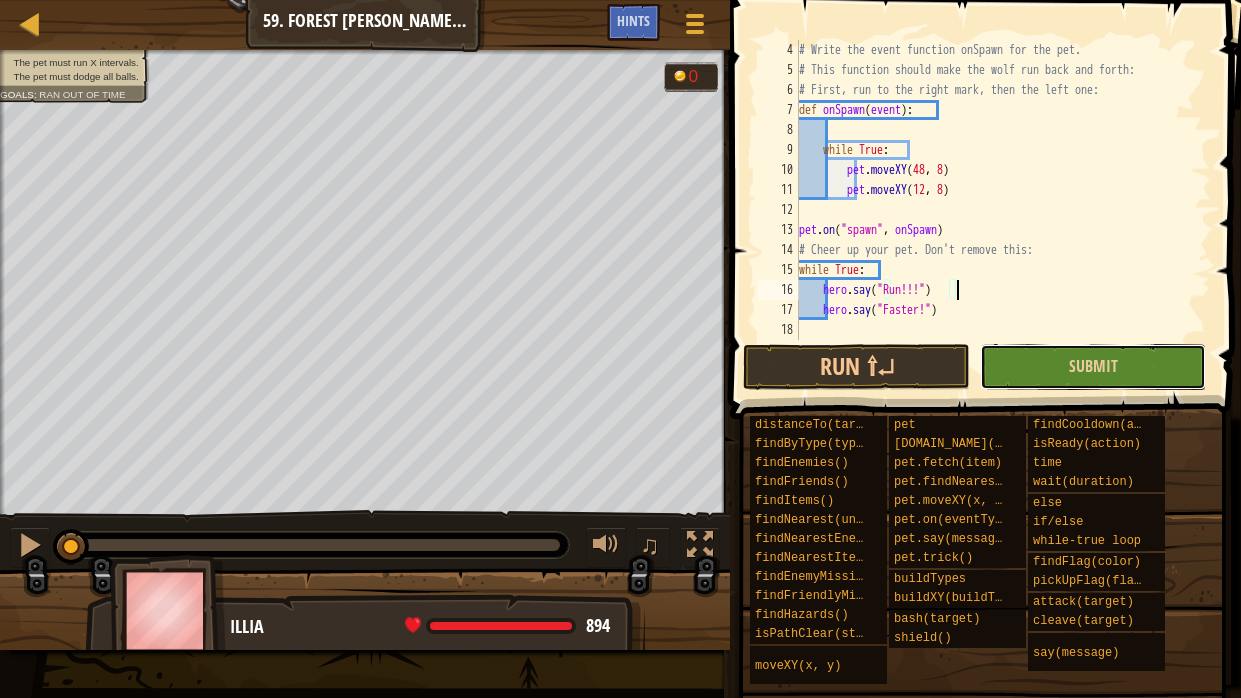 click on "Submit" at bounding box center (1093, 367) 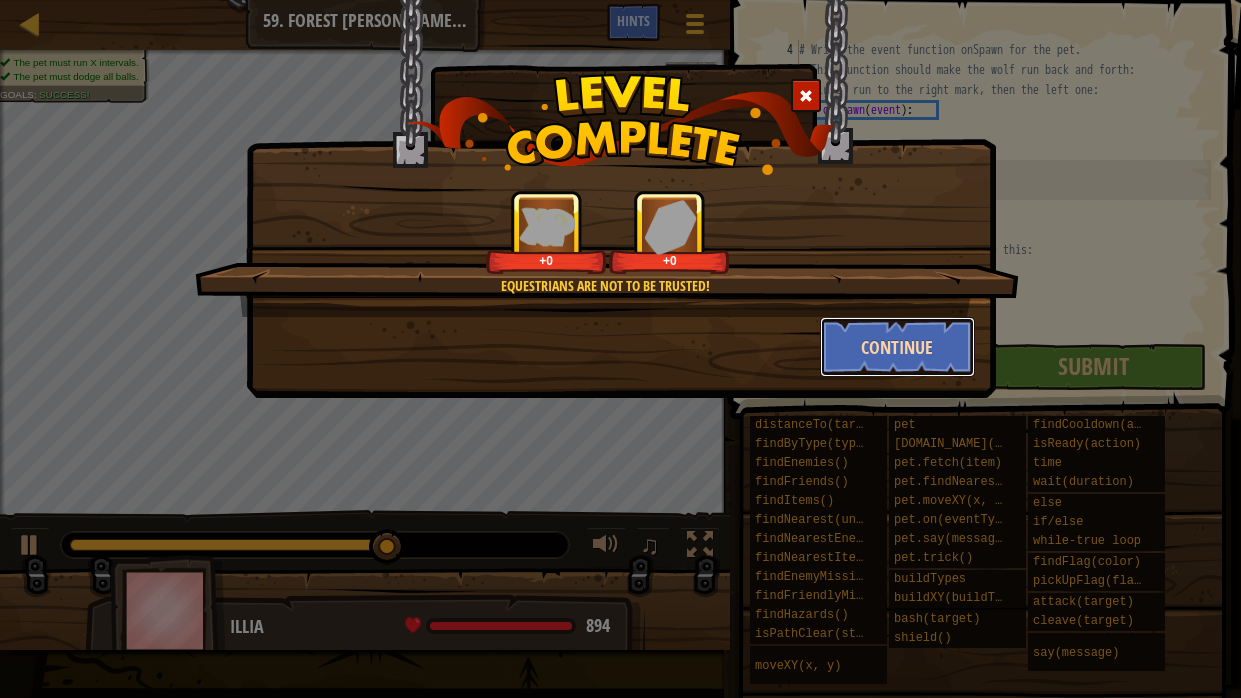 click on "Continue" at bounding box center [897, 347] 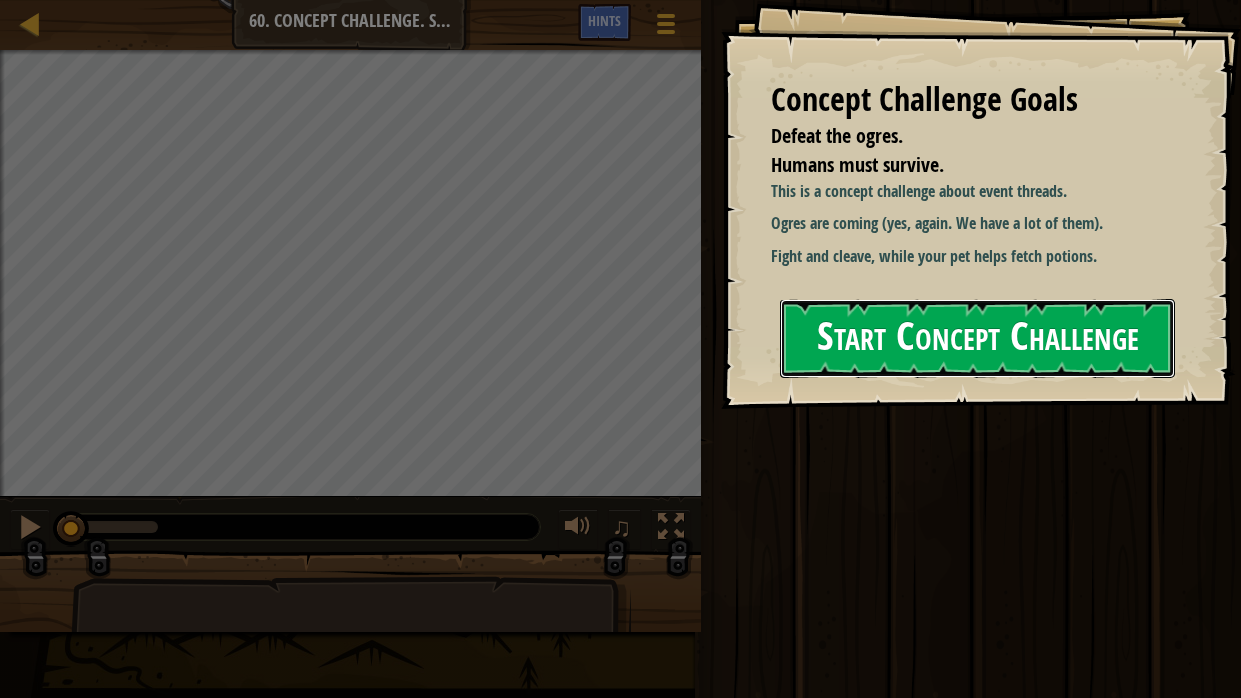 click on "Start Concept Challenge" at bounding box center (977, 338) 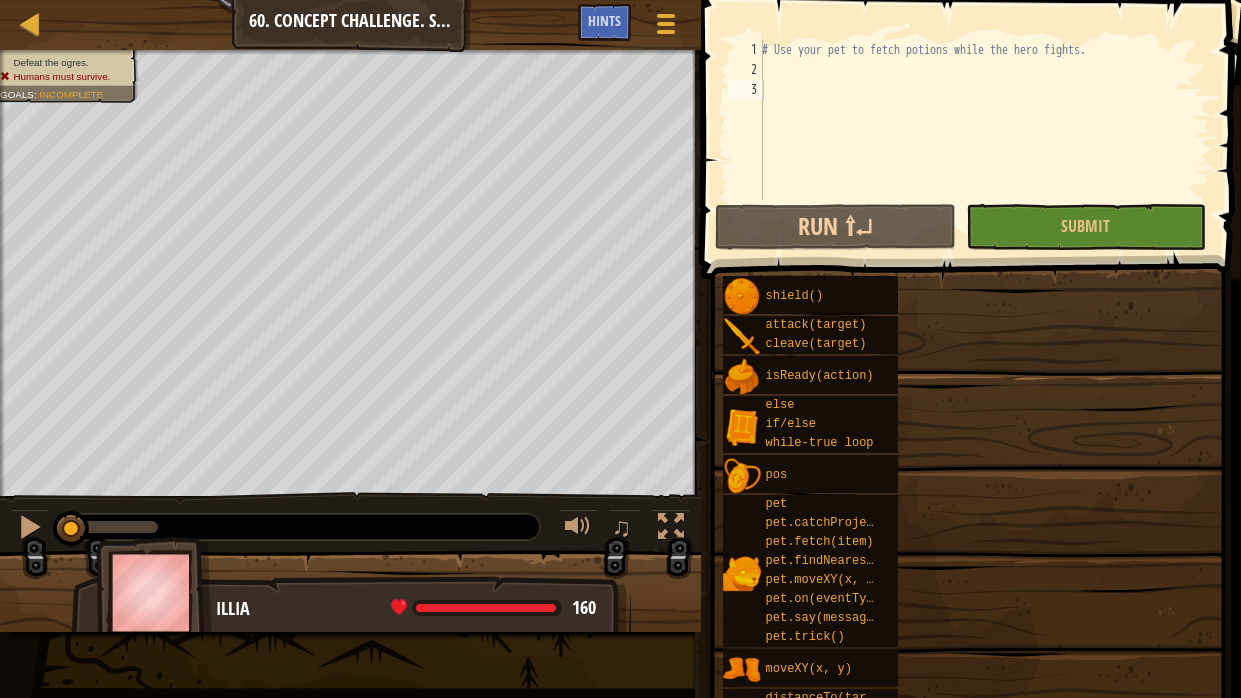 click on "shield() attack(target) cleave(target) isReady(action) else if/else while-true loop pos pet pet.catchProjectile(arrow) pet.fetch(item) pet.findNearestByType(type) pet.moveXY(x, y) pet.on(eventType, handler) pet.say(message) pet.trick() moveXY(x, y) distanceTo(target) findNearestEnemy() findNearestItem() say(message)" at bounding box center (974, 531) 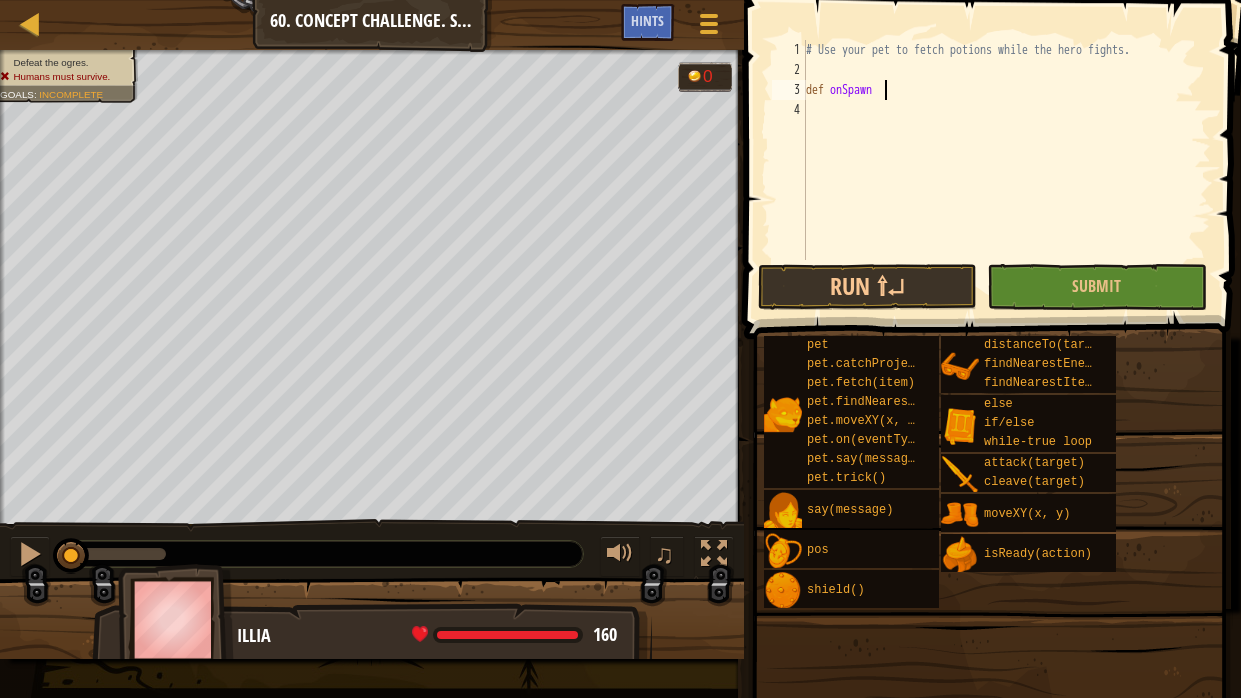 scroll, scrollTop: 9, scrollLeft: 6, axis: both 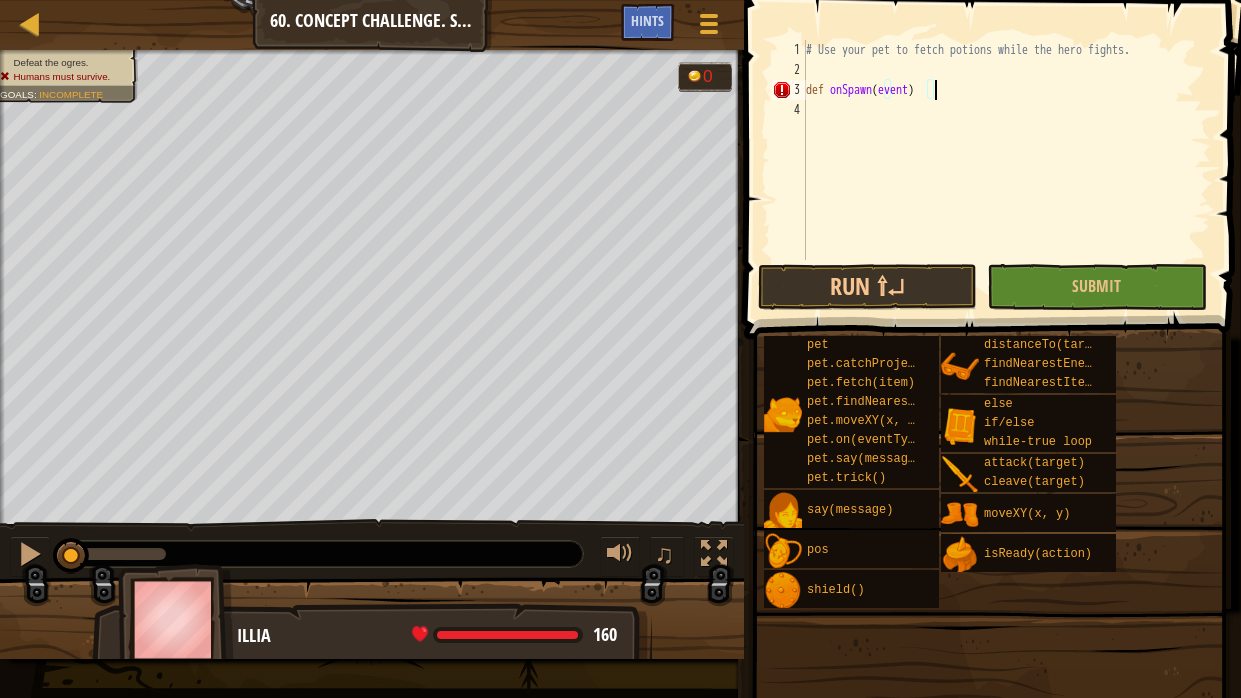 type on "def onSpawn(event):" 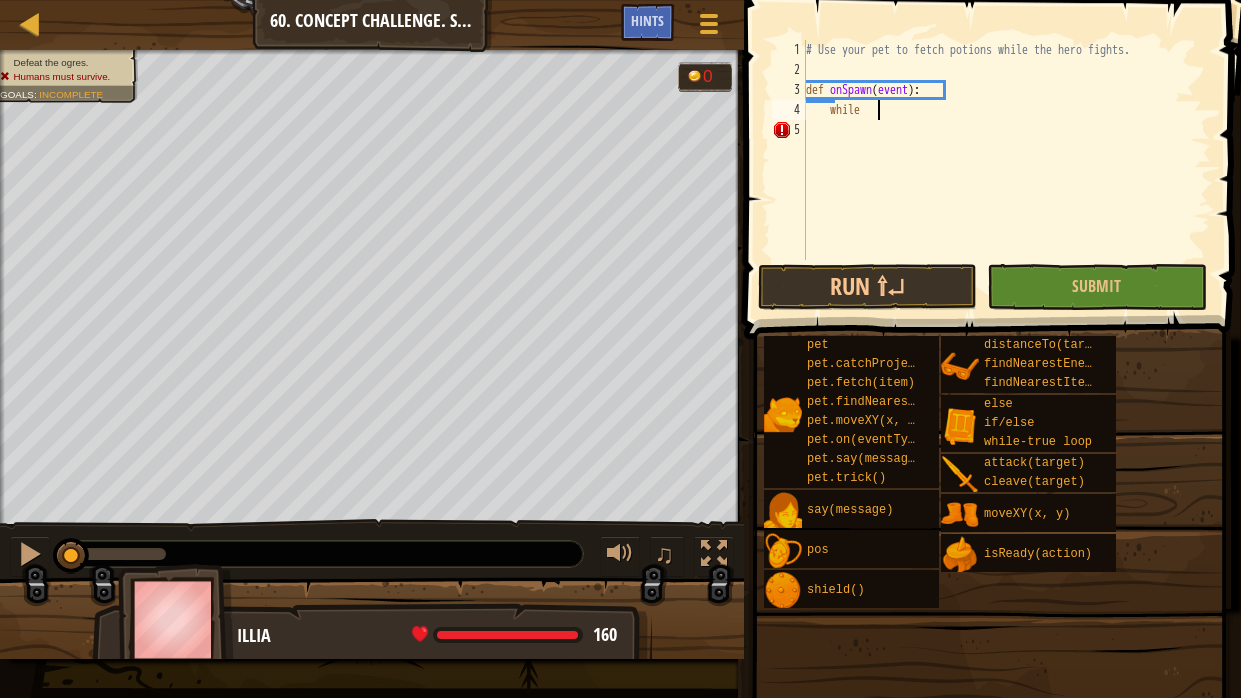 scroll, scrollTop: 9, scrollLeft: 3, axis: both 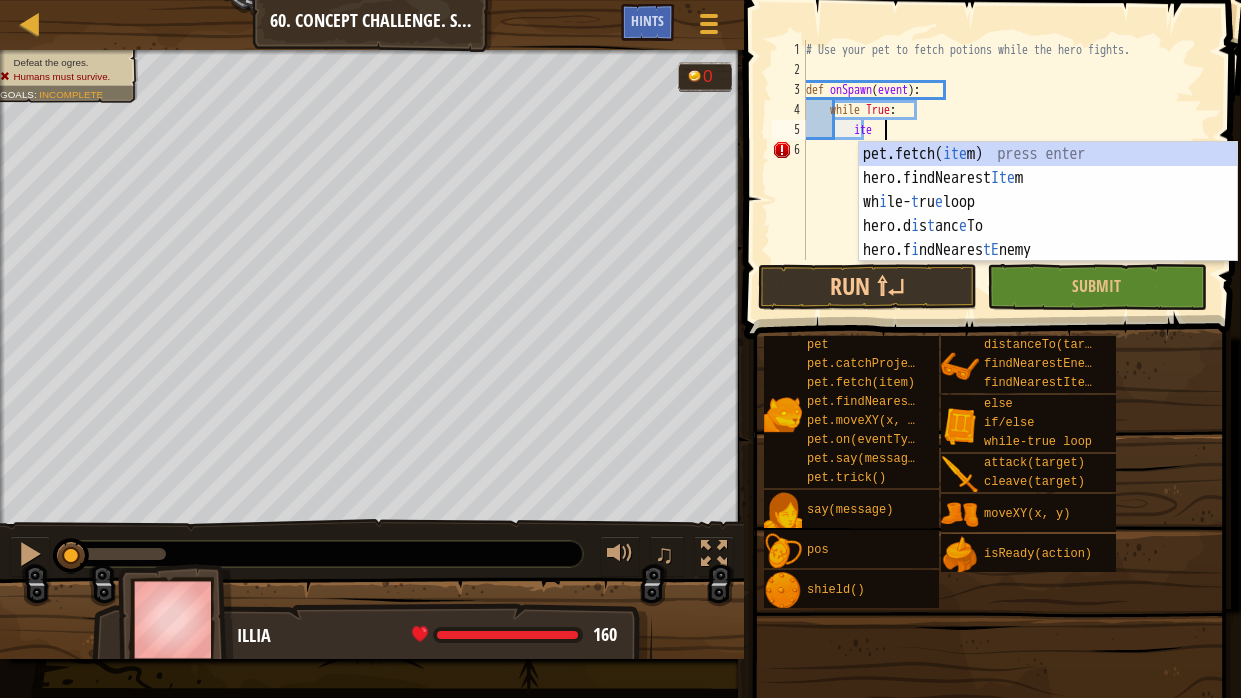 type on "item" 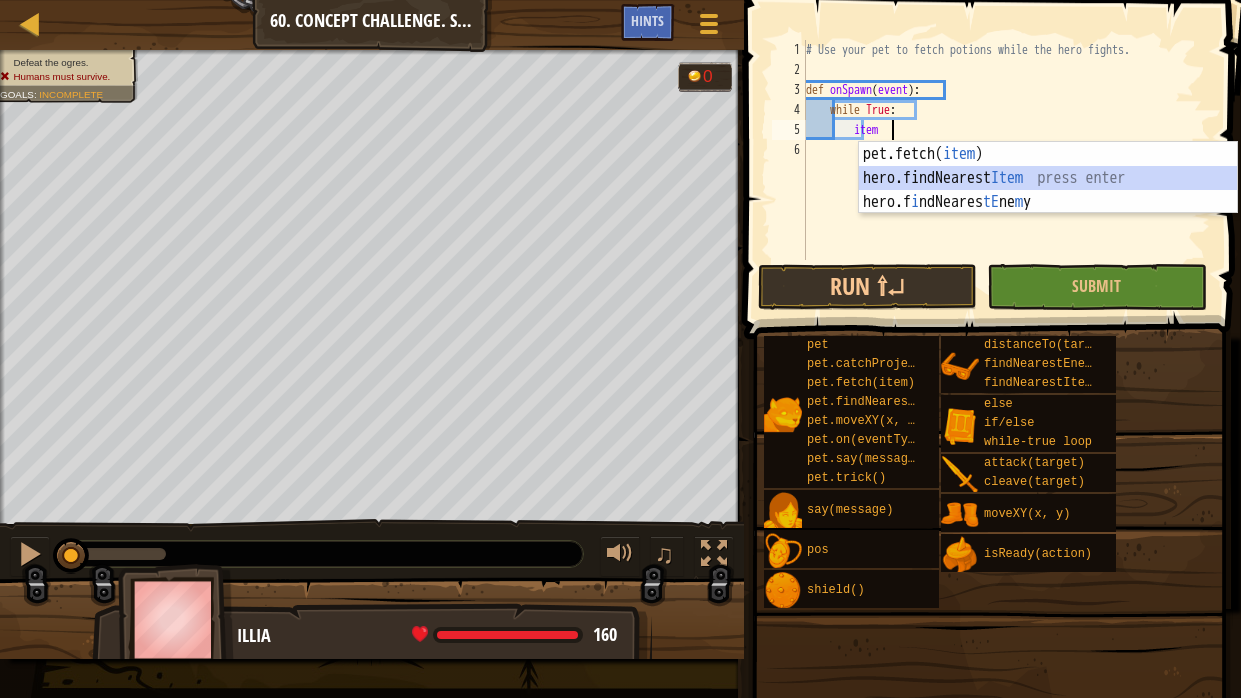 scroll, scrollTop: 9, scrollLeft: 3, axis: both 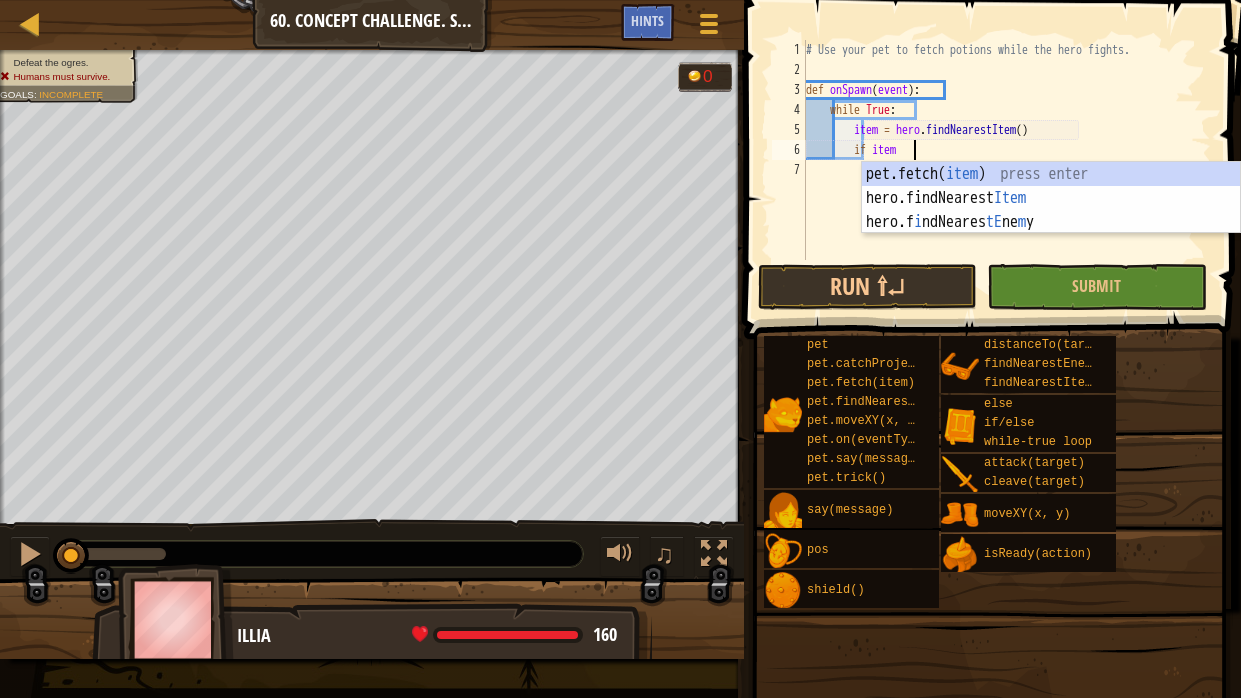 type on "if item:" 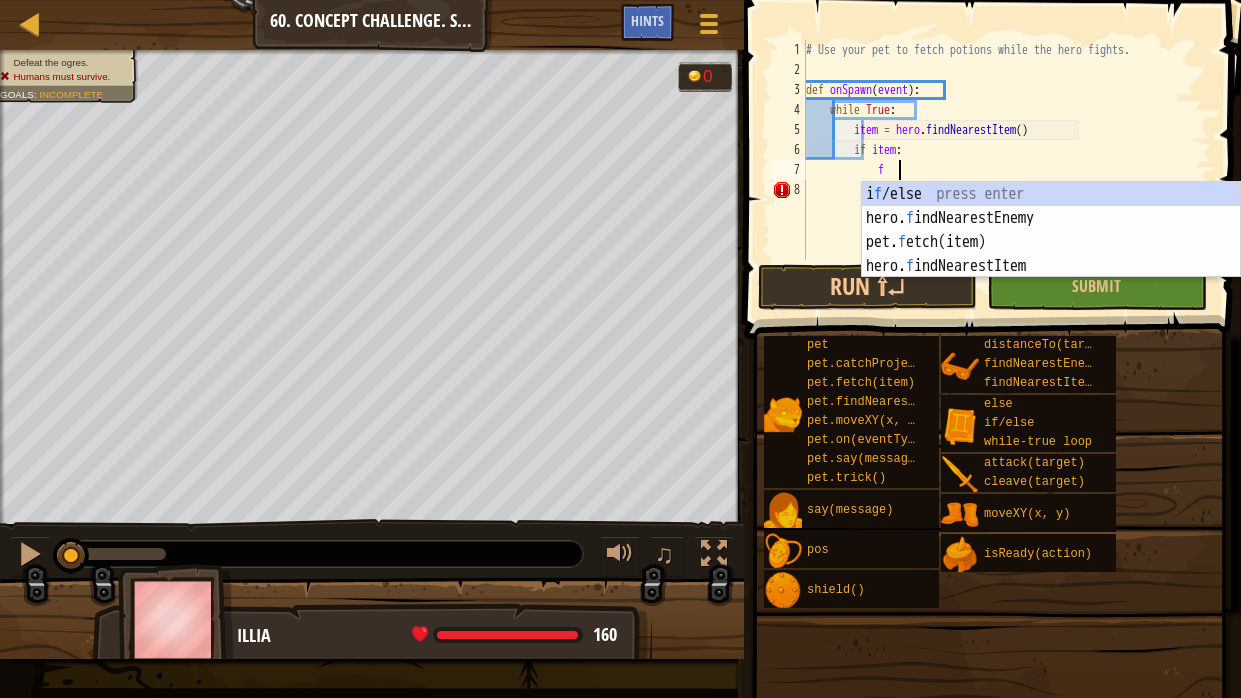 scroll, scrollTop: 9, scrollLeft: 7, axis: both 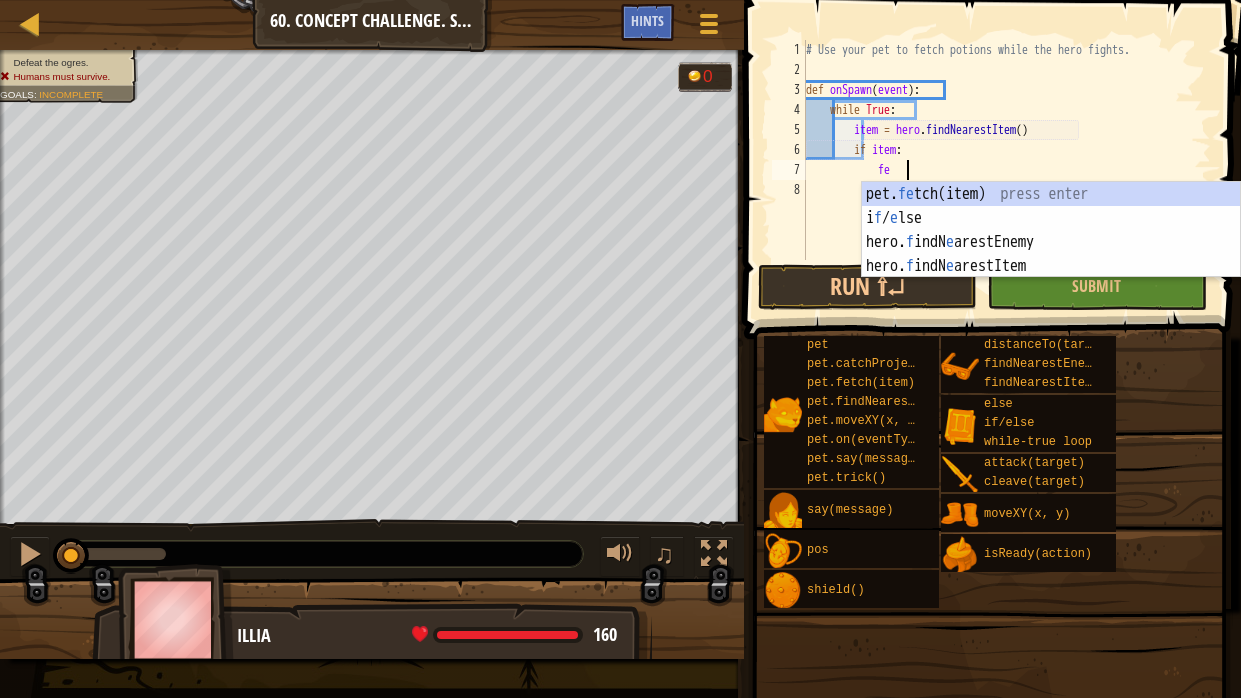 type on "pet.fetch(item)" 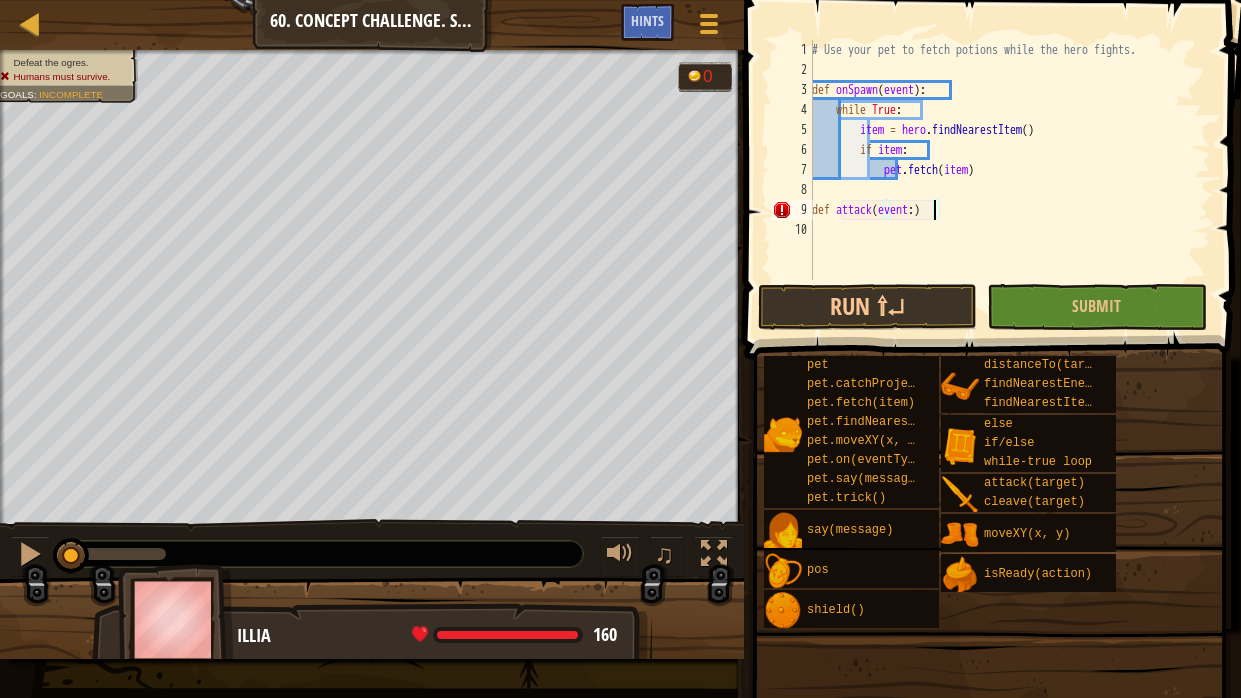 scroll, scrollTop: 9, scrollLeft: 9, axis: both 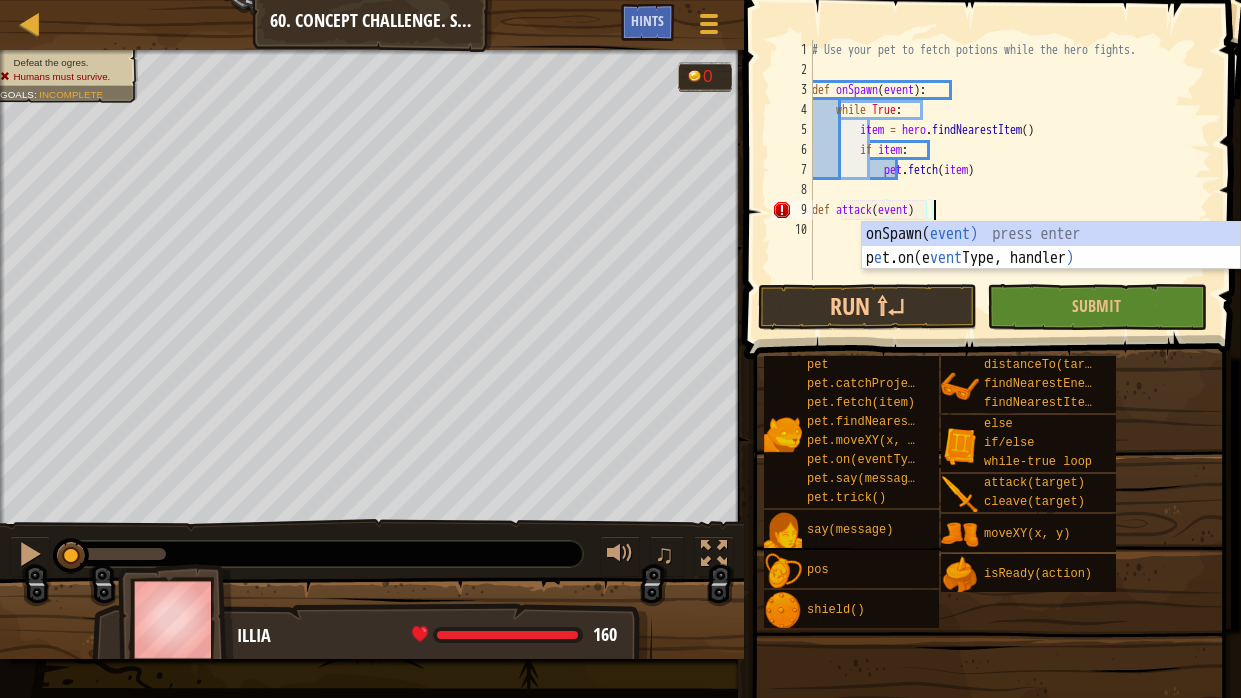type on "def attack(event):" 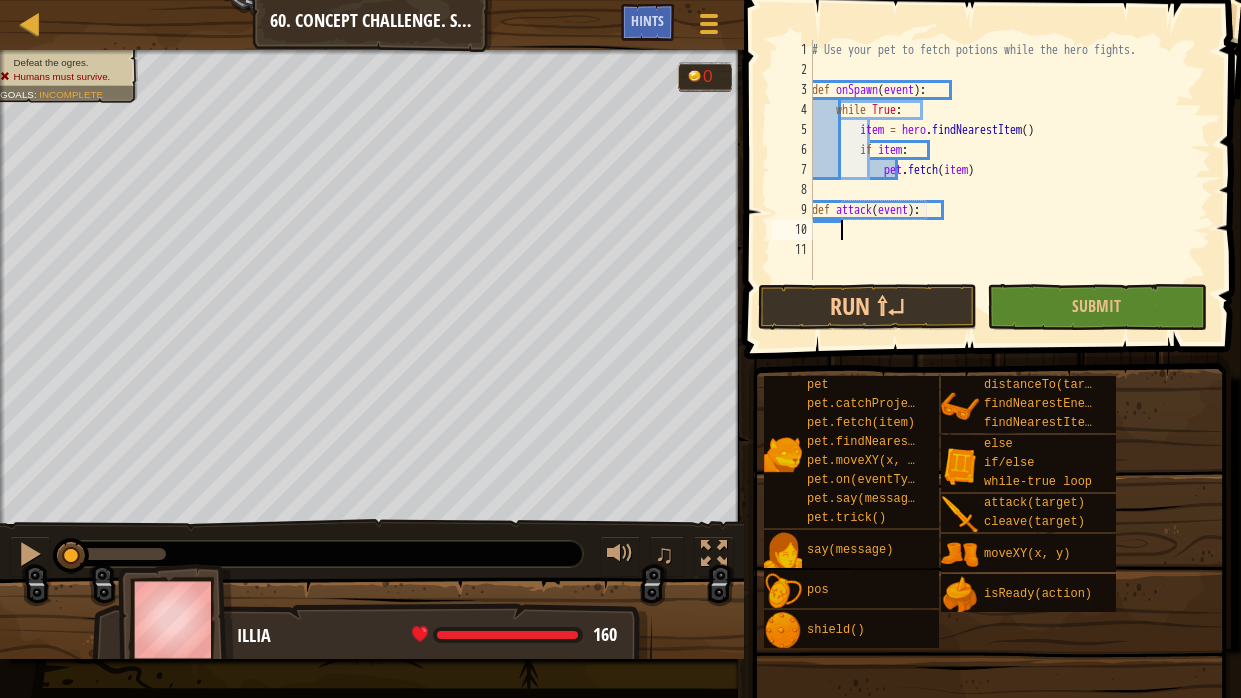 scroll, scrollTop: 9, scrollLeft: 1, axis: both 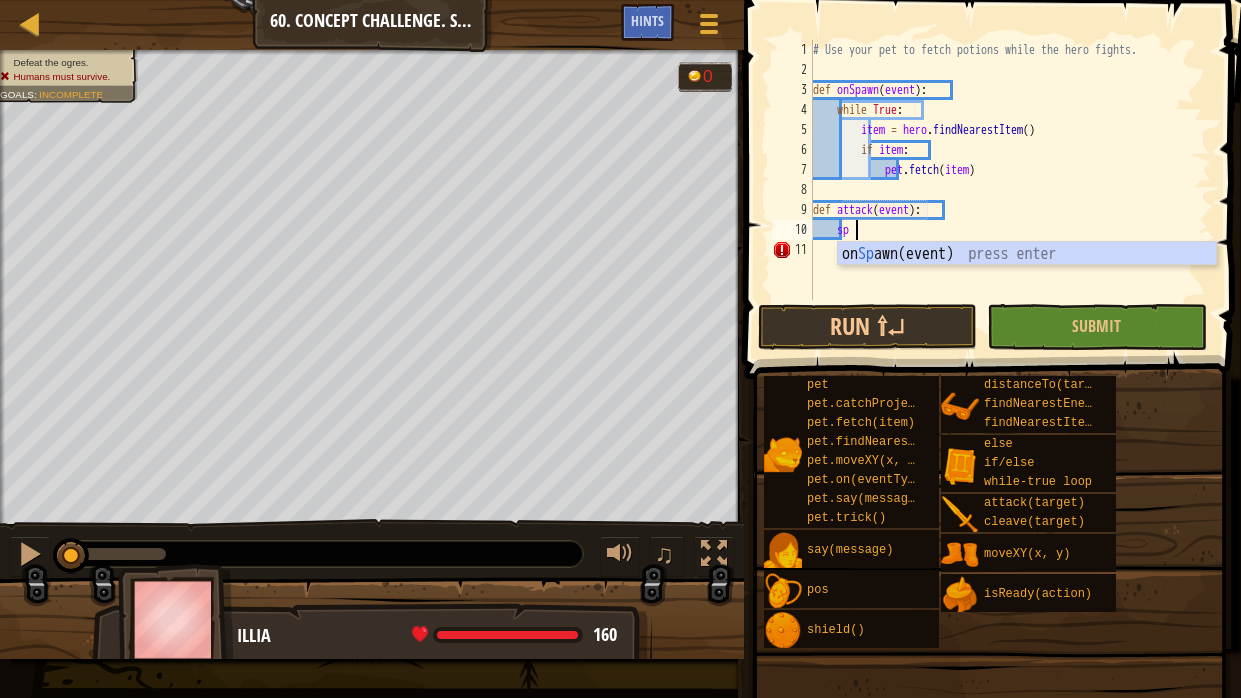type on "s" 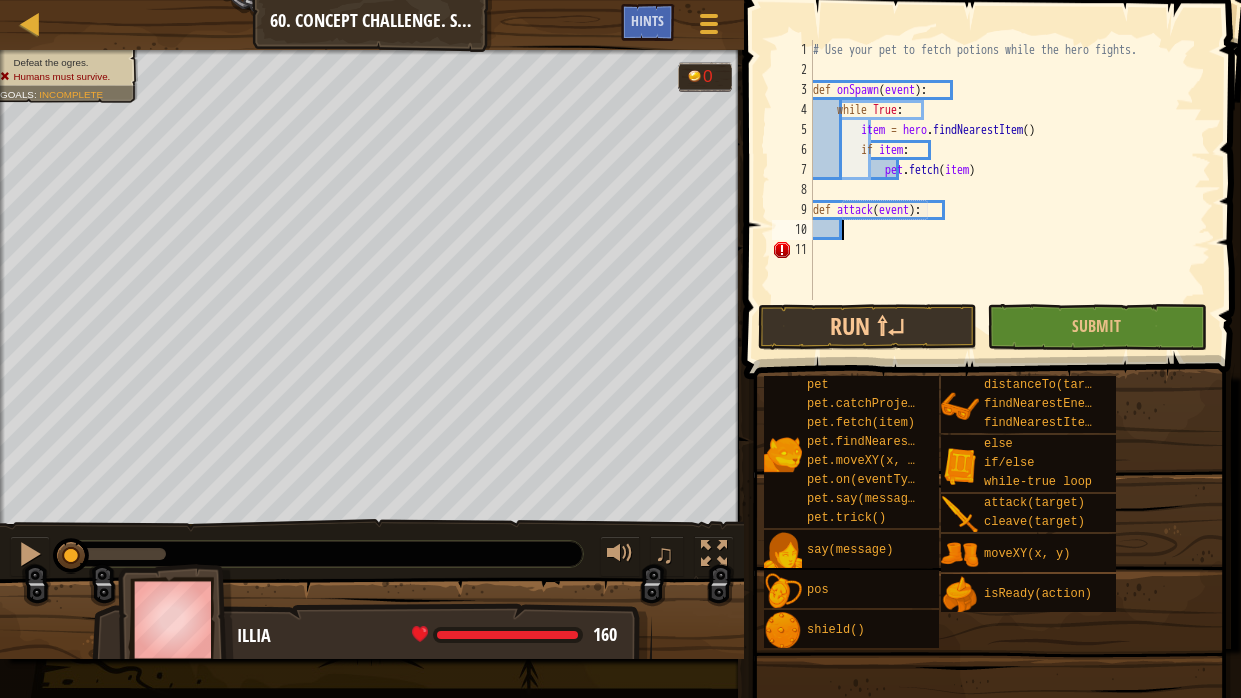scroll, scrollTop: 9, scrollLeft: 1, axis: both 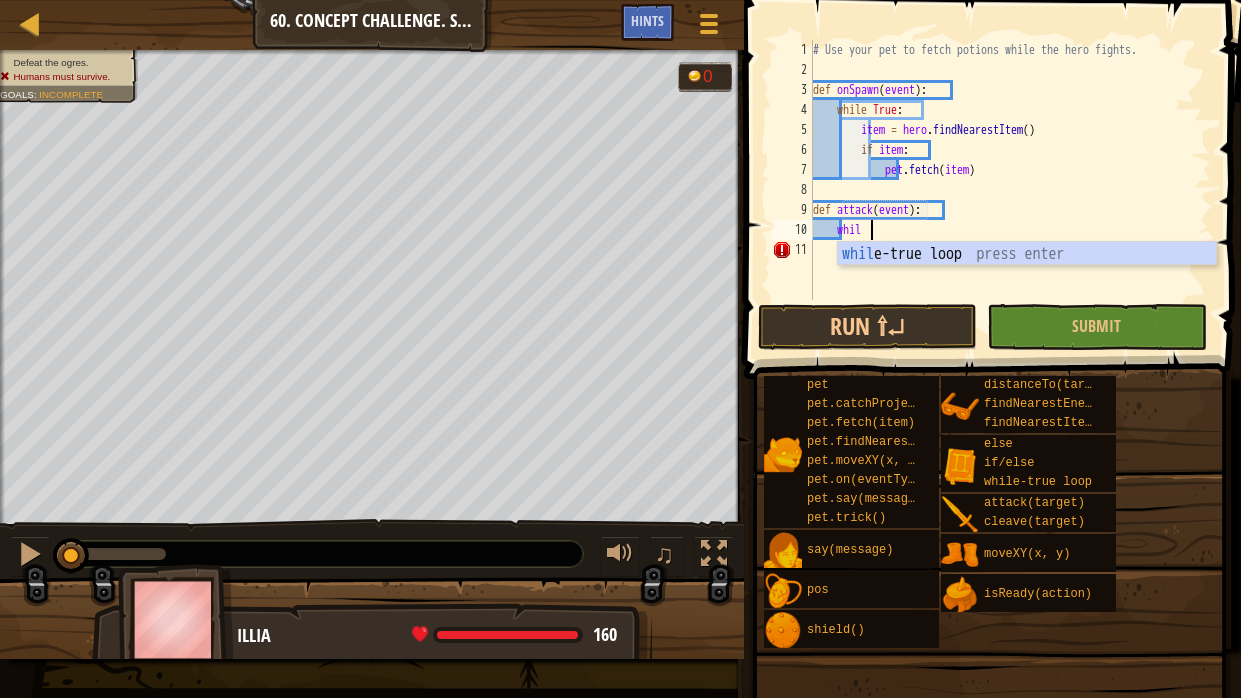 type on "while" 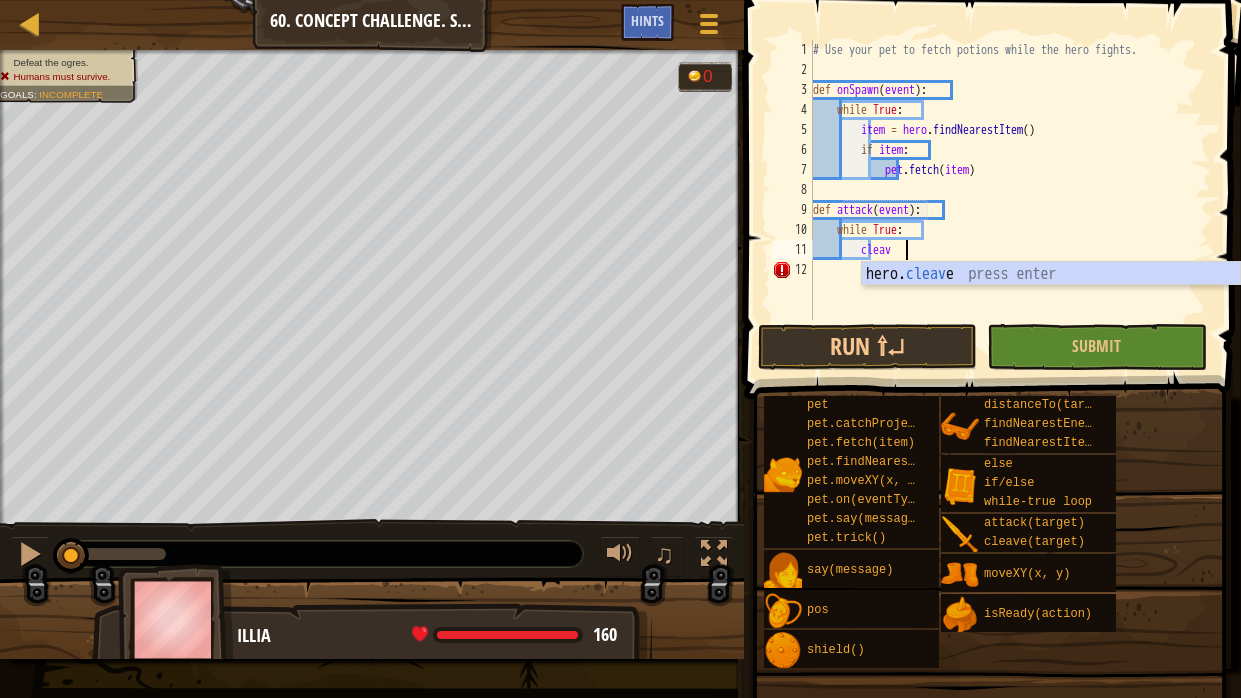 scroll, scrollTop: 9, scrollLeft: 7, axis: both 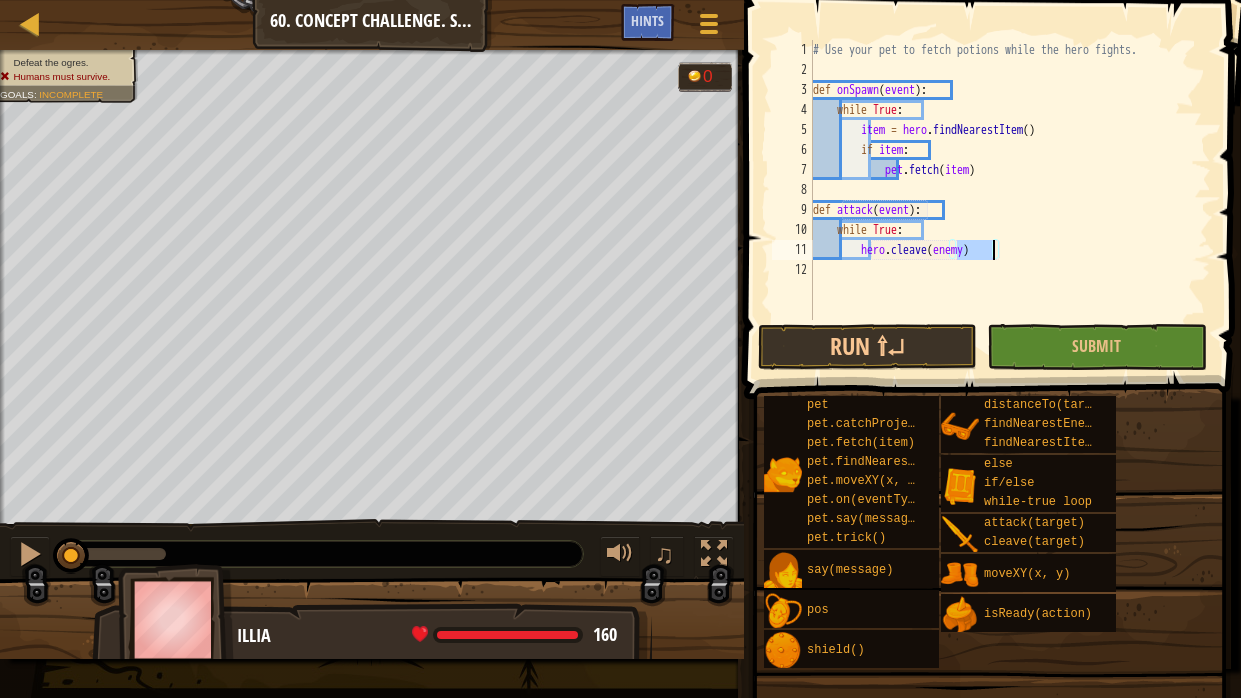 click on "# Use your pet to fetch potions while the hero fights. def   onSpawn ( event ) :      while   True :          item   =   hero . findNearestItem ( )          if   item :              pet . fetch ( item ) def   attack ( event ) :      while   True :          hero . cleave ( enemy )" at bounding box center (1010, 200) 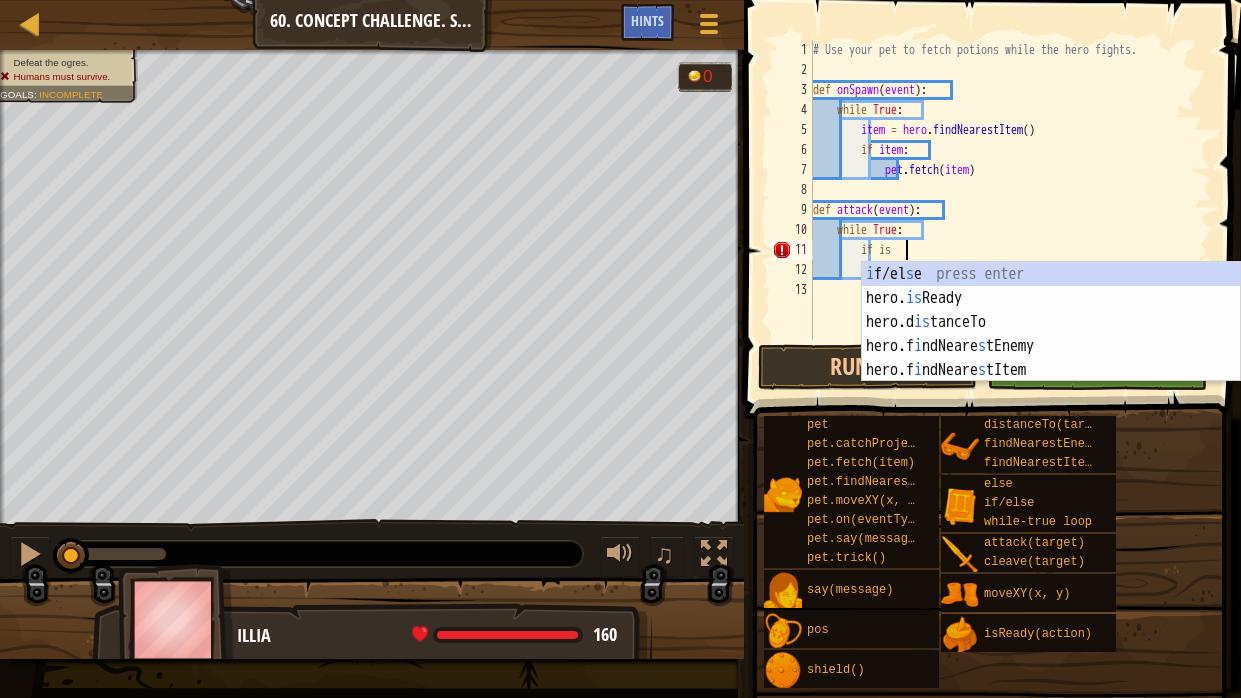 scroll, scrollTop: 9, scrollLeft: 6, axis: both 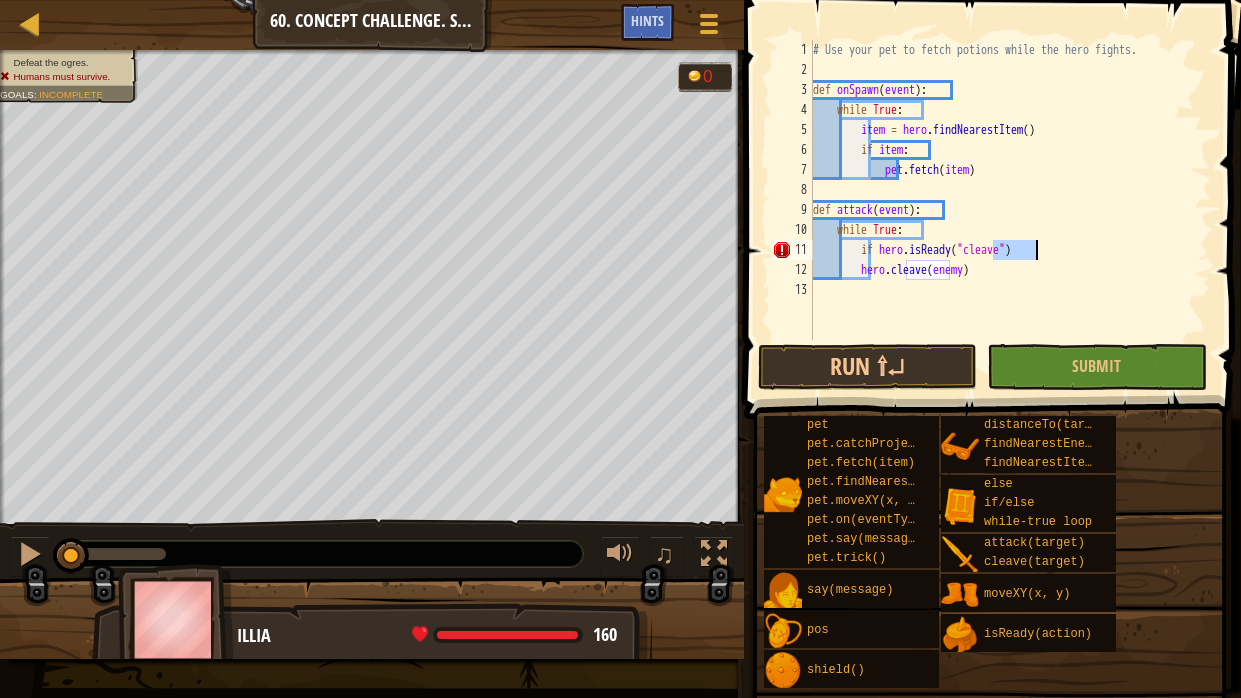 click on "# Use your pet to fetch potions while the hero fights. def   onSpawn ( event ) :      while   True :          item   =   hero . findNearestItem ( )          if   item :              pet . fetch ( item ) def   attack ( event ) :      while   True :          if   hero . isReady ( "cleave" )          hero . cleave ( enemy )" at bounding box center (1010, 210) 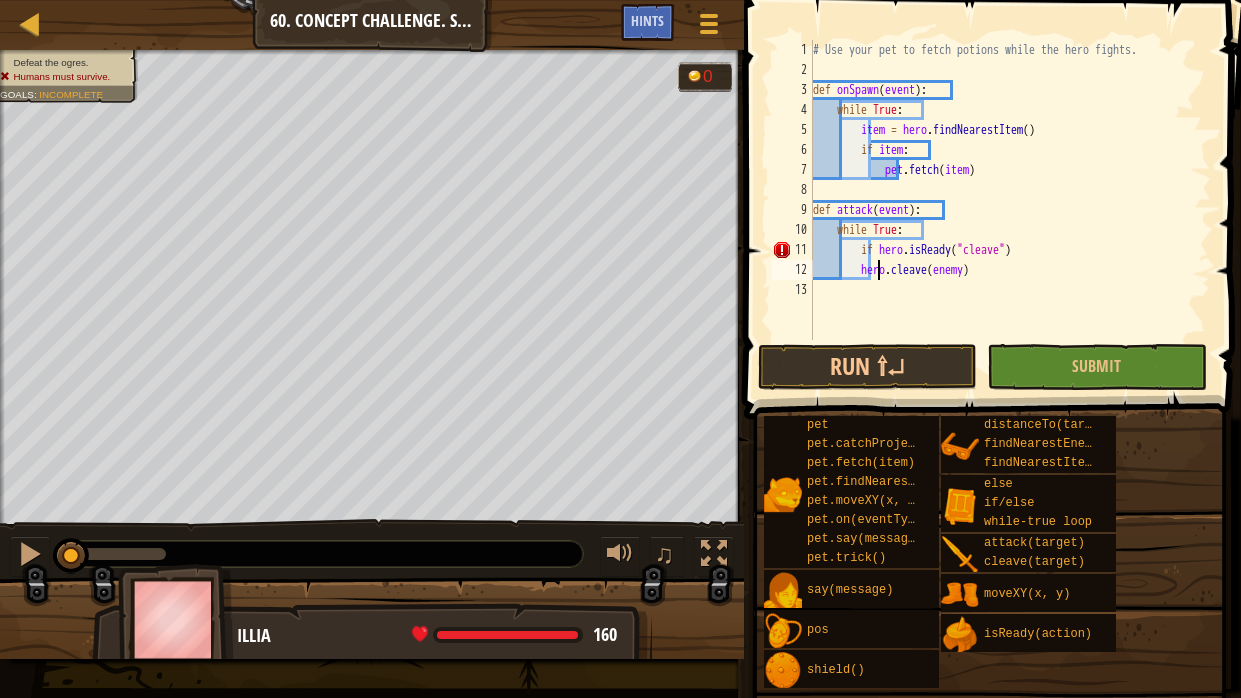 click on "# Use your pet to fetch potions while the hero fights. def   onSpawn ( event ) :      while   True :          item   =   hero . findNearestItem ( )          if   item :              pet . fetch ( item ) def   attack ( event ) :      while   True :          if   hero . isReady ( "cleave" )          hero . cleave ( enemy )" at bounding box center [1010, 210] 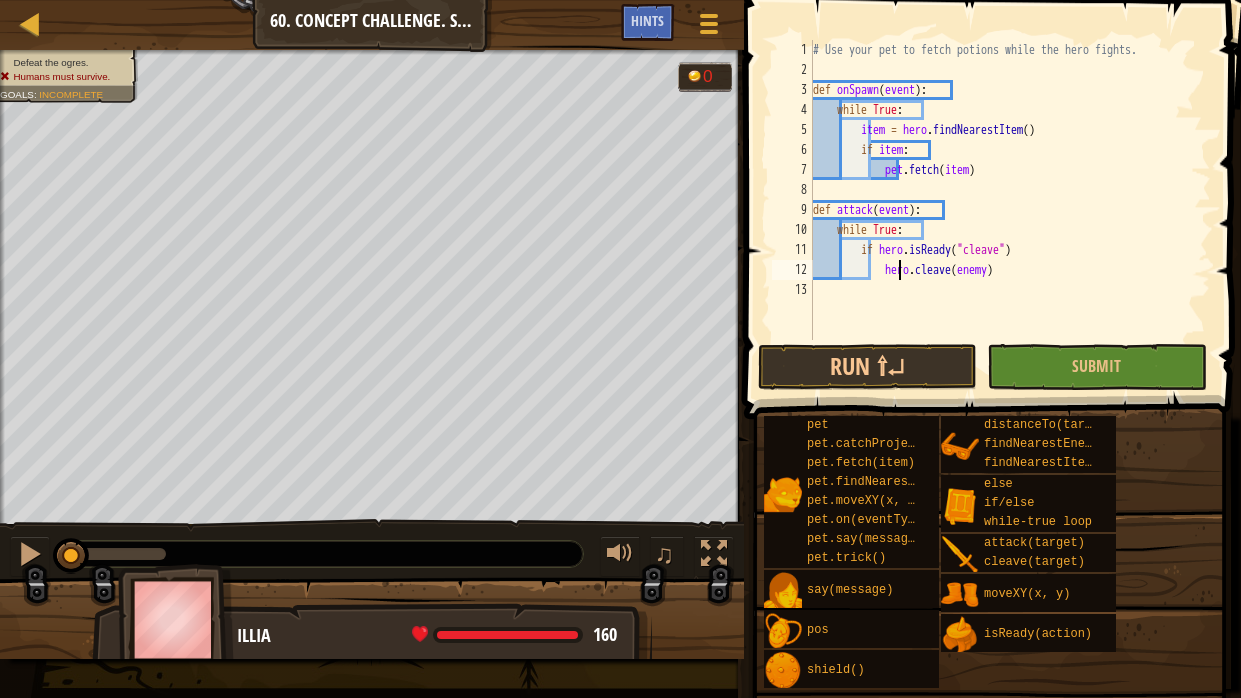 click on "# Use your pet to fetch potions while the hero fights. def   onSpawn ( event ) :      while   True :          item   =   hero . findNearestItem ( )          if   item :              pet . fetch ( item ) def   attack ( event ) :      while   True :          if   hero . isReady ( "cleave" )              hero . cleave ( enemy )" at bounding box center (1010, 210) 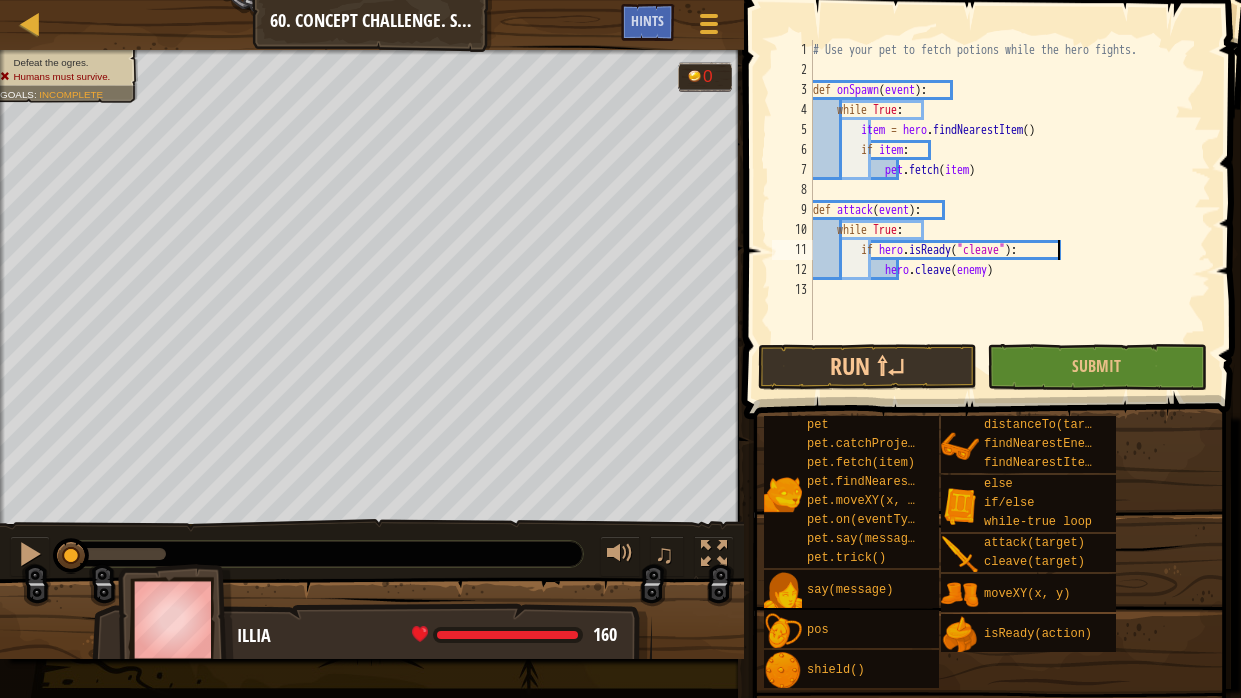 click on "# Use your pet to fetch potions while the hero fights. def   onSpawn ( event ) :      while   True :          item   =   hero . findNearestItem ( )          if   item :              pet . fetch ( item ) def   attack ( event ) :      while   True :          if   hero . isReady ( "cleave" ) :              hero . cleave ( enemy )" at bounding box center (1010, 210) 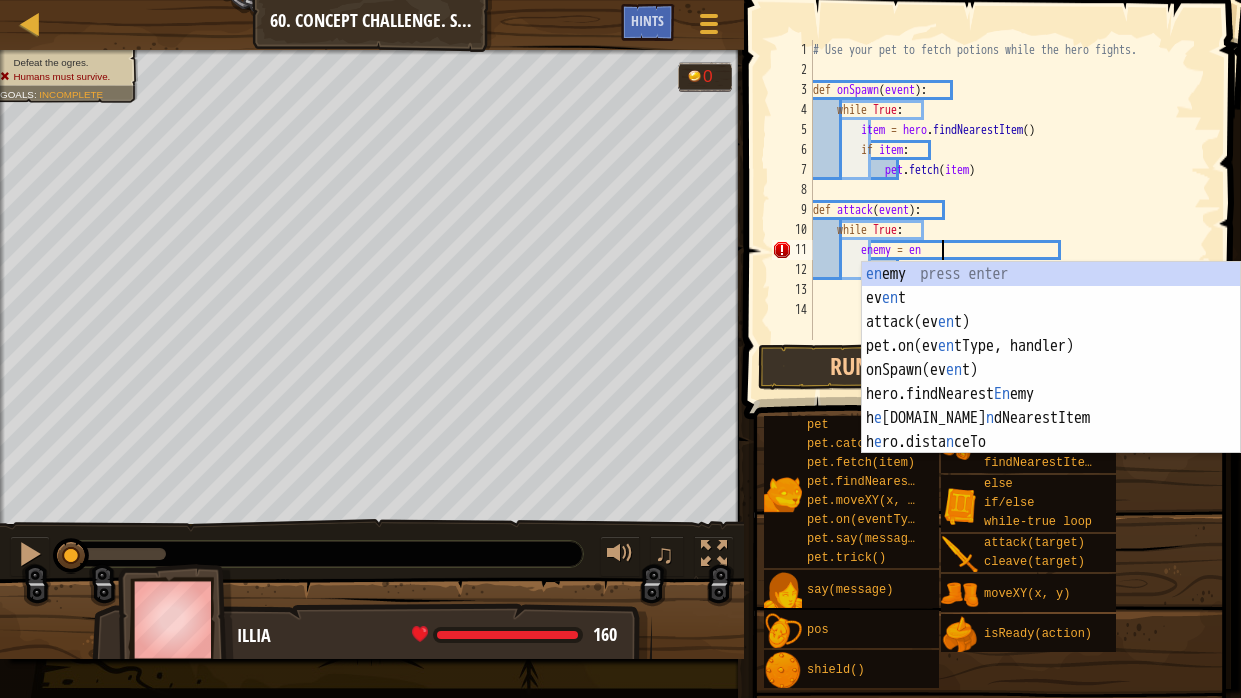 scroll, scrollTop: 9, scrollLeft: 9, axis: both 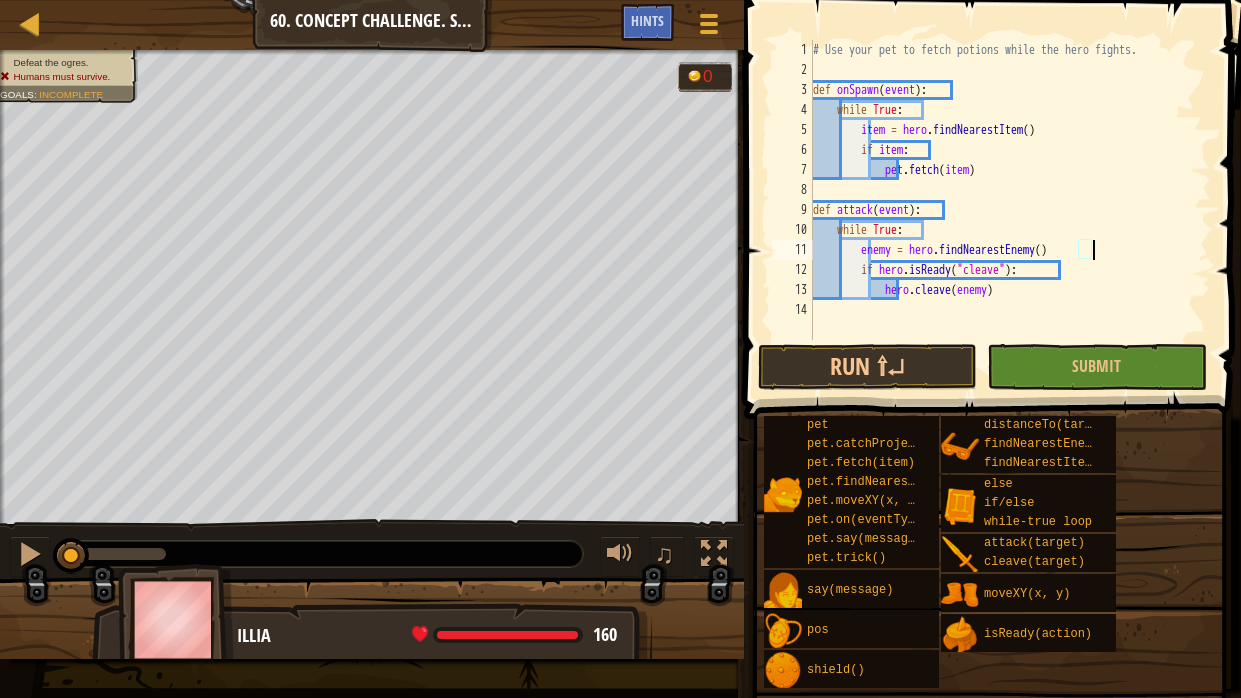 type on "enemy = hero.findNearestEnemy()" 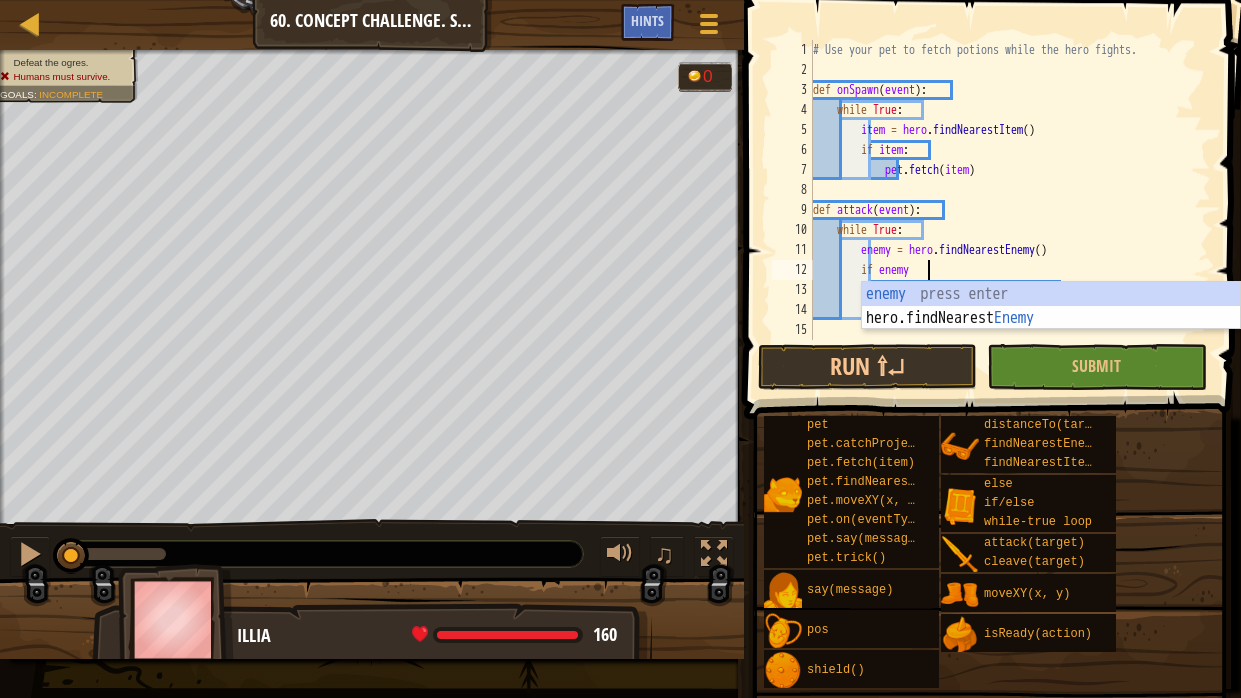 scroll, scrollTop: 9, scrollLeft: 9, axis: both 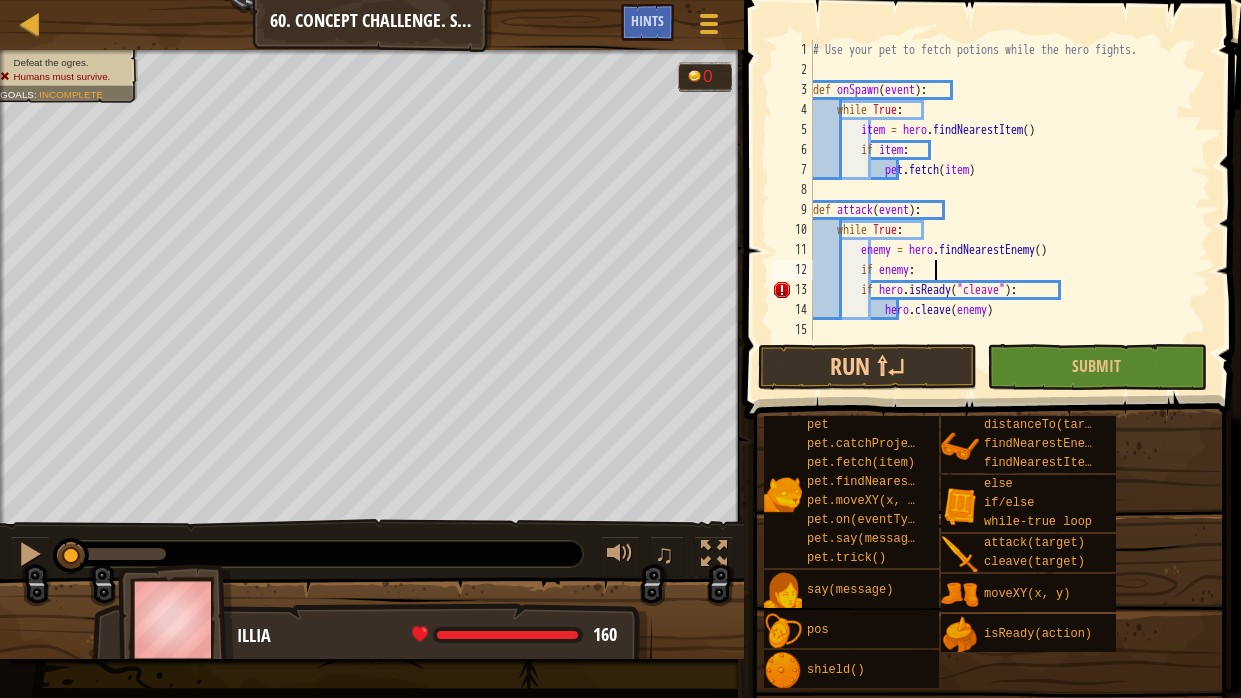 click on "# Use your pet to fetch potions while the hero fights. def   onSpawn ( event ) :      while   True :          item   =   hero . findNearestItem ( )          if   item :              pet . fetch ( item ) def   attack ( event ) :      while   True :          enemy   =   hero . findNearestEnemy ( )          if   enemy :          if   hero . isReady ( "cleave" ) :              hero . cleave ( enemy )" at bounding box center [1010, 210] 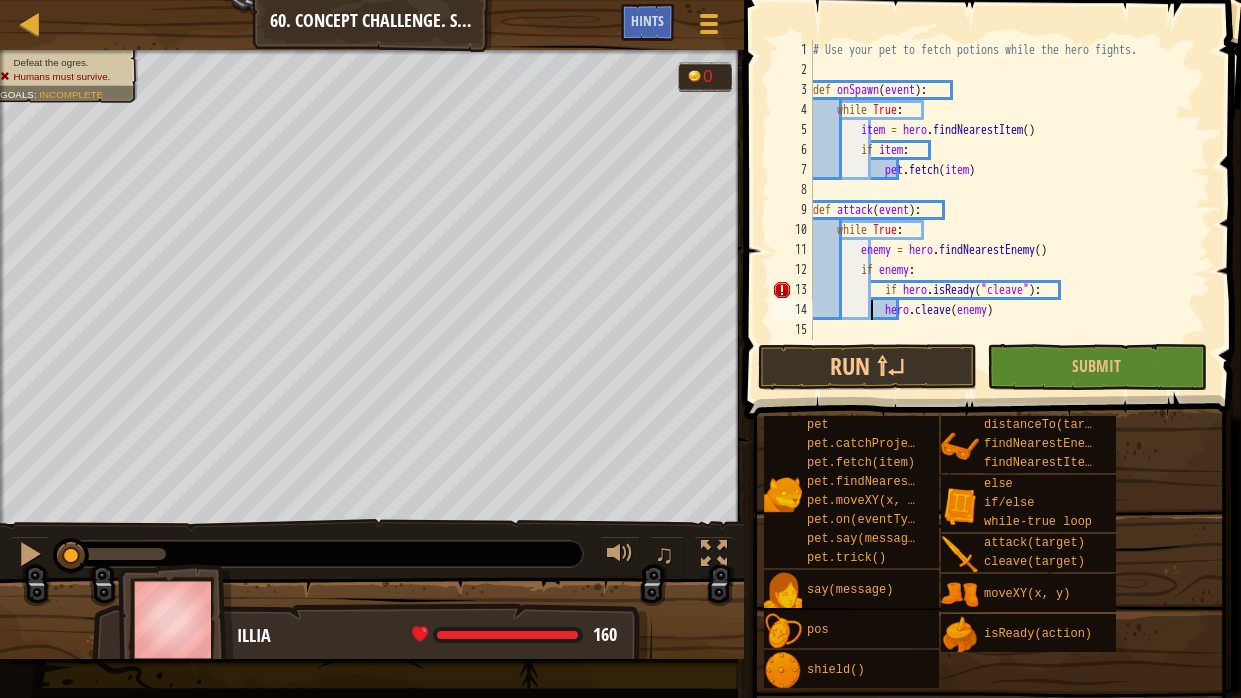 click on "# Use your pet to fetch potions while the hero fights. def   onSpawn ( event ) :      while   True :          item   =   hero . findNearestItem ( )          if   item :              pet . fetch ( item ) def   attack ( event ) :      while   True :          enemy   =   hero . findNearestEnemy ( )          if   enemy :              if   hero . isReady ( "cleave" ) :              hero . cleave ( enemy )" at bounding box center (1010, 210) 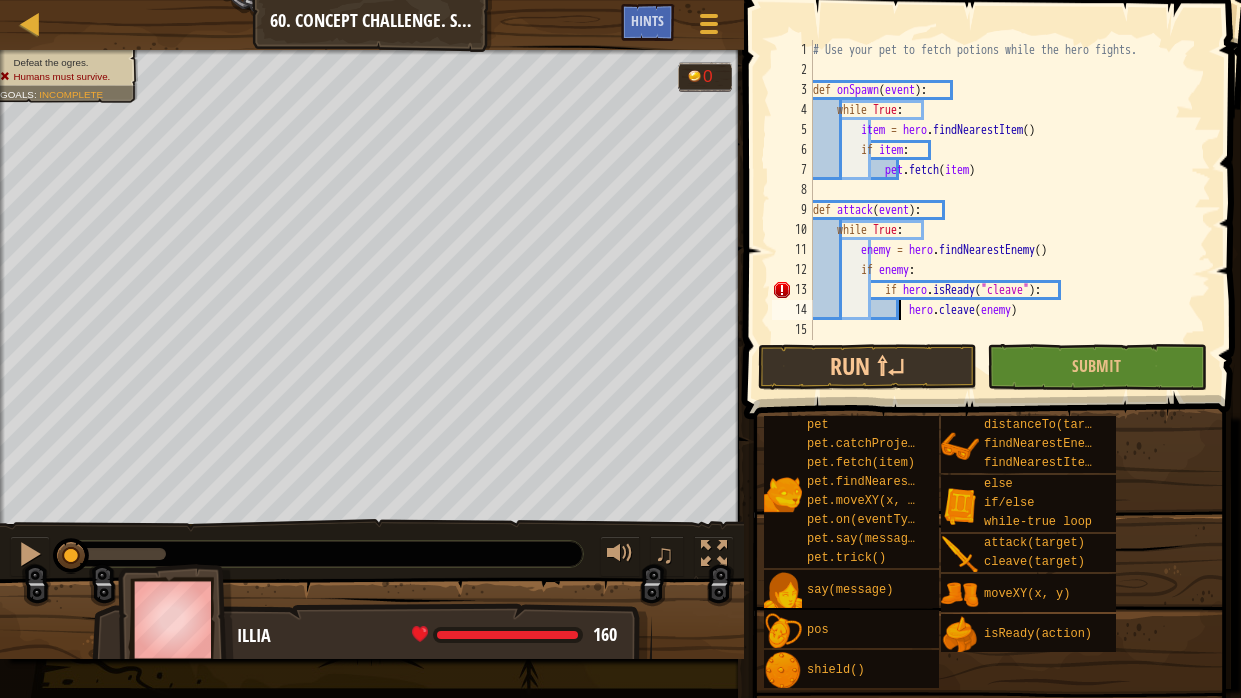 click on "# Use your pet to fetch potions while the hero fights. def   onSpawn ( event ) :      while   True :          item   =   hero . findNearestItem ( )          if   item :              pet . fetch ( item ) def   attack ( event ) :      while   True :          enemy   =   hero . findNearestEnemy ( )          if   enemy :              if   hero . isReady ( "cleave" ) :                  hero . cleave ( enemy )" at bounding box center (1010, 210) 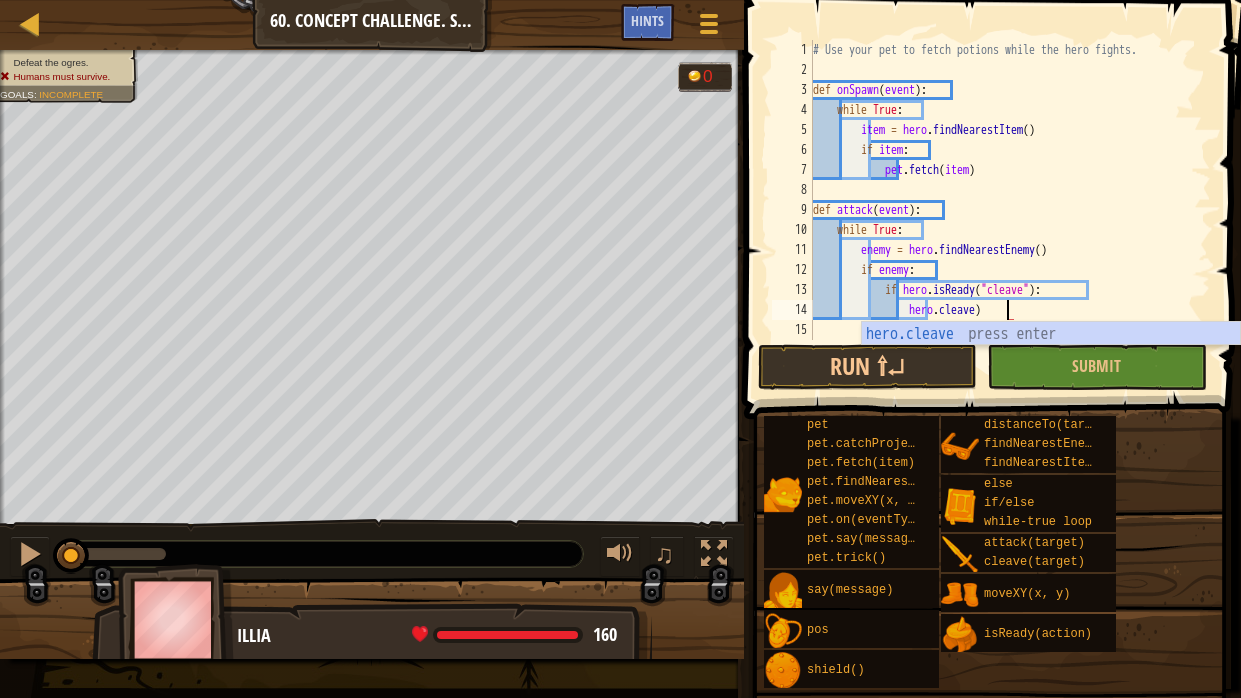 type on "hero.cleave()" 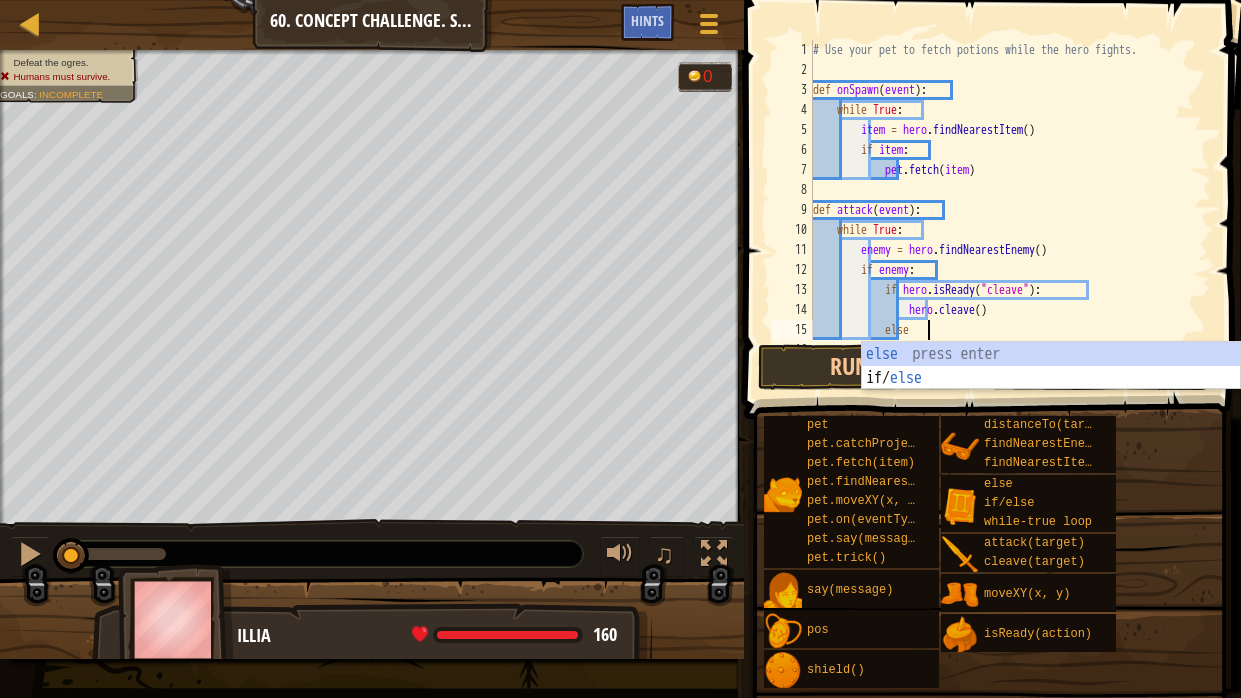 type on "else:" 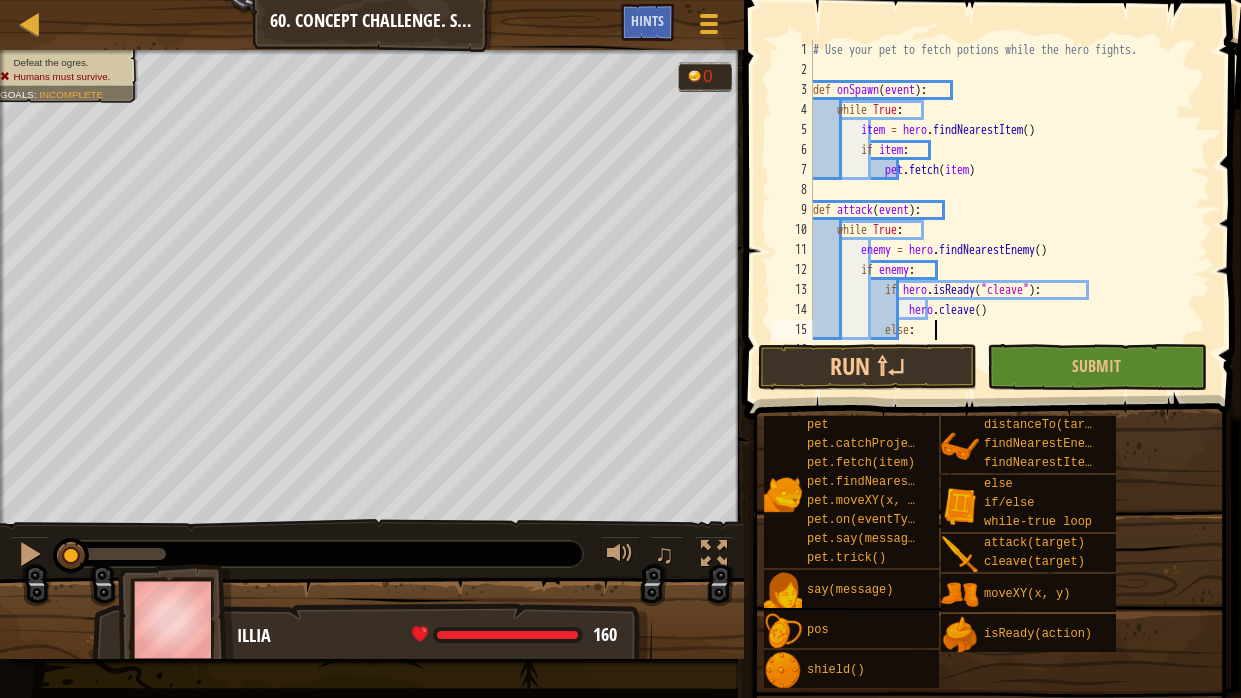 scroll, scrollTop: 9, scrollLeft: 9, axis: both 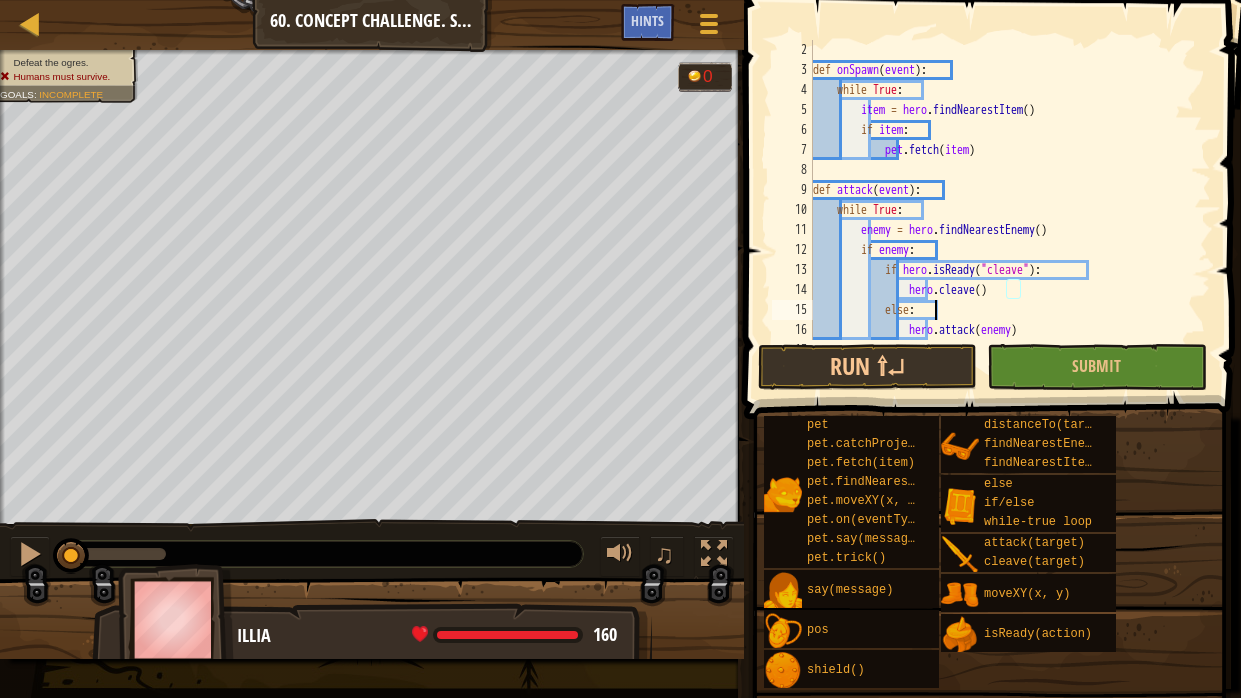 type on "hero.attack(enemy)" 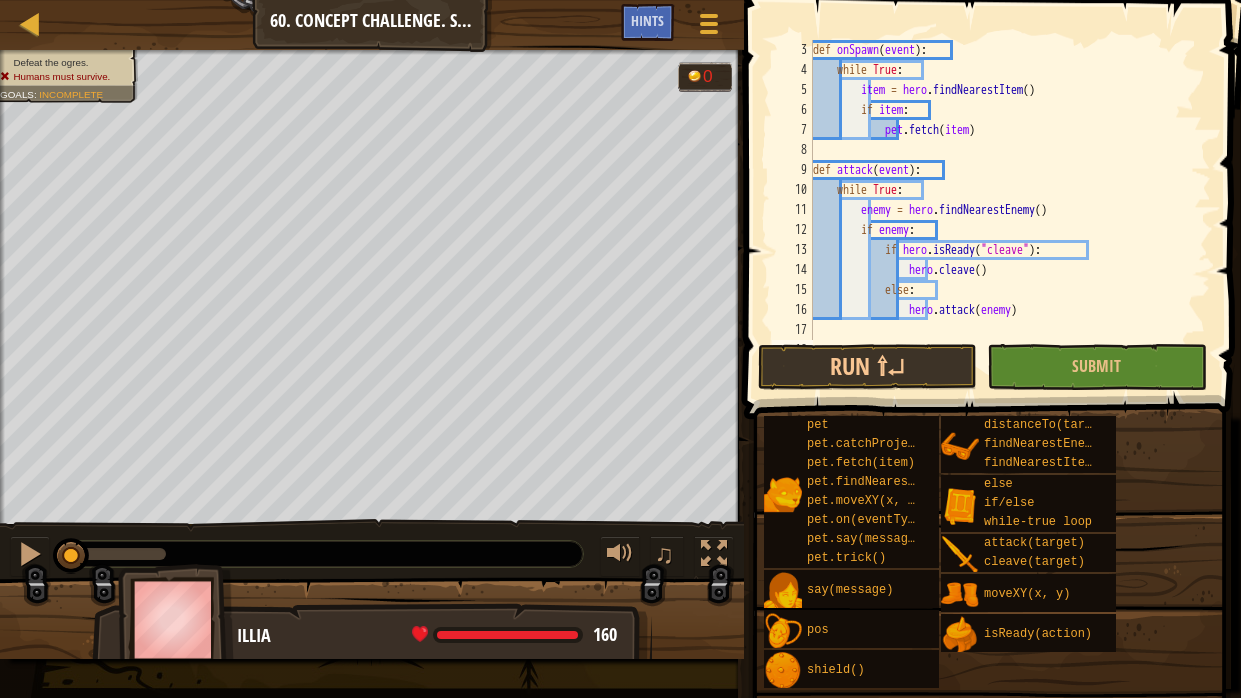 scroll, scrollTop: 39, scrollLeft: 0, axis: vertical 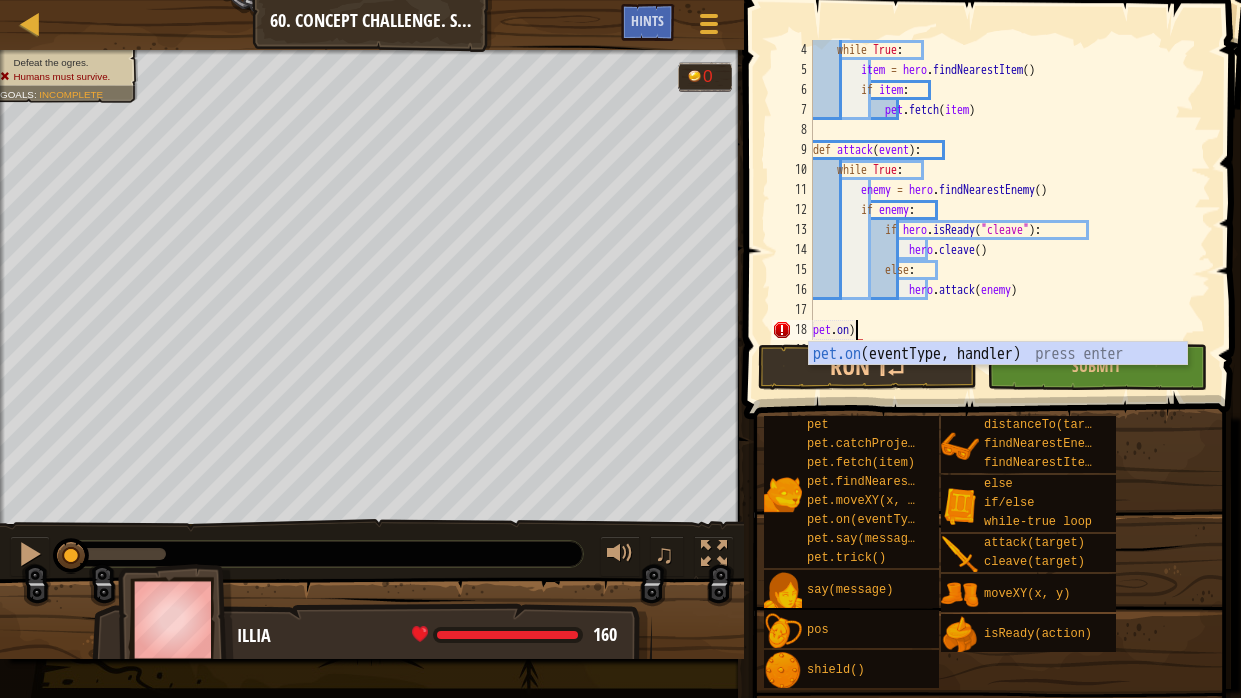 type on "pet.on("spawn", onSpawn)" 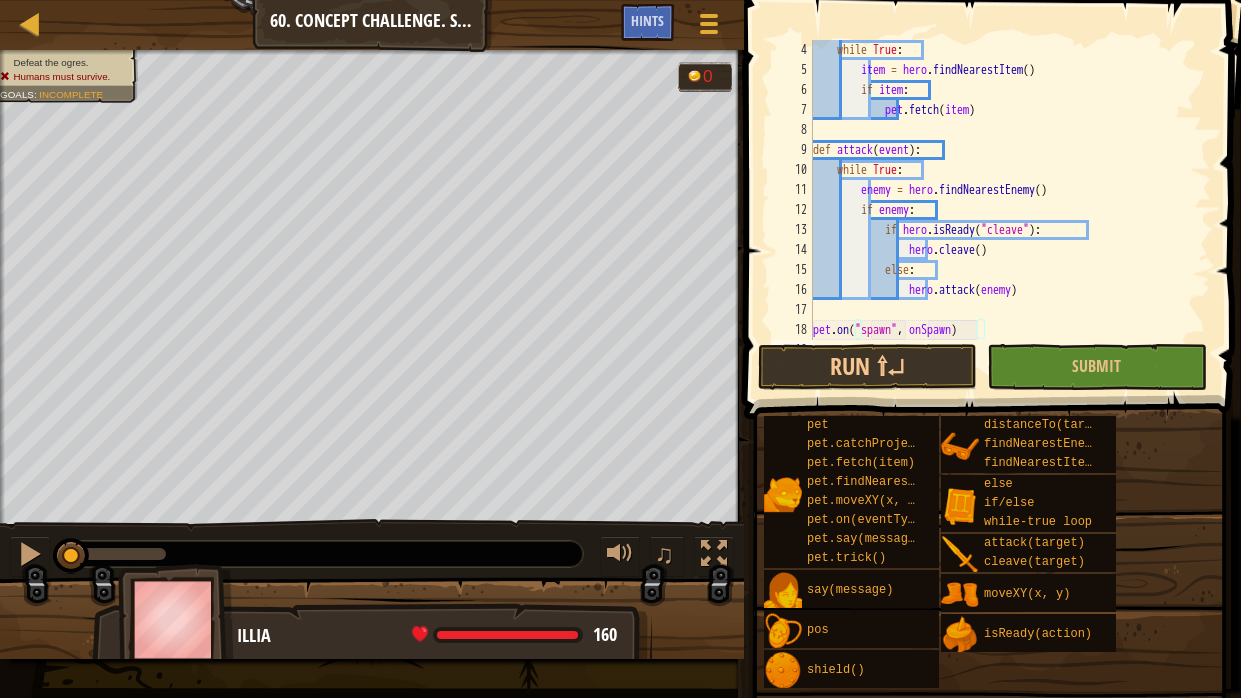 scroll, scrollTop: 9, scrollLeft: 0, axis: vertical 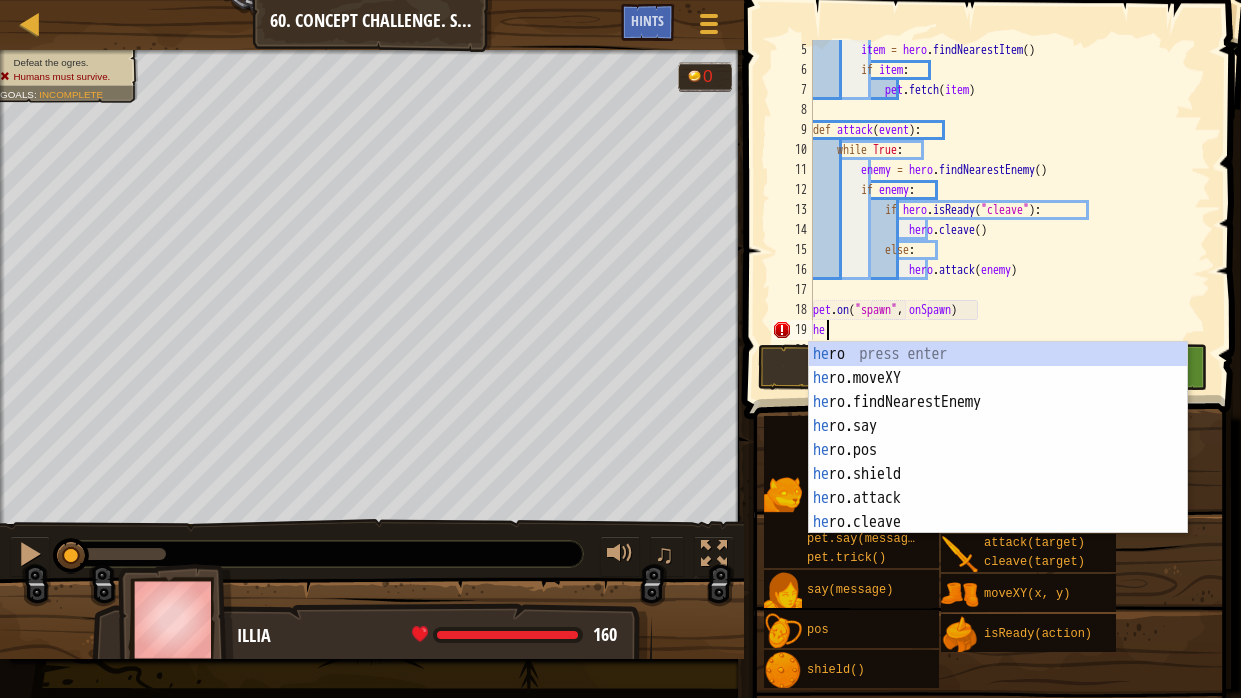 type on "h" 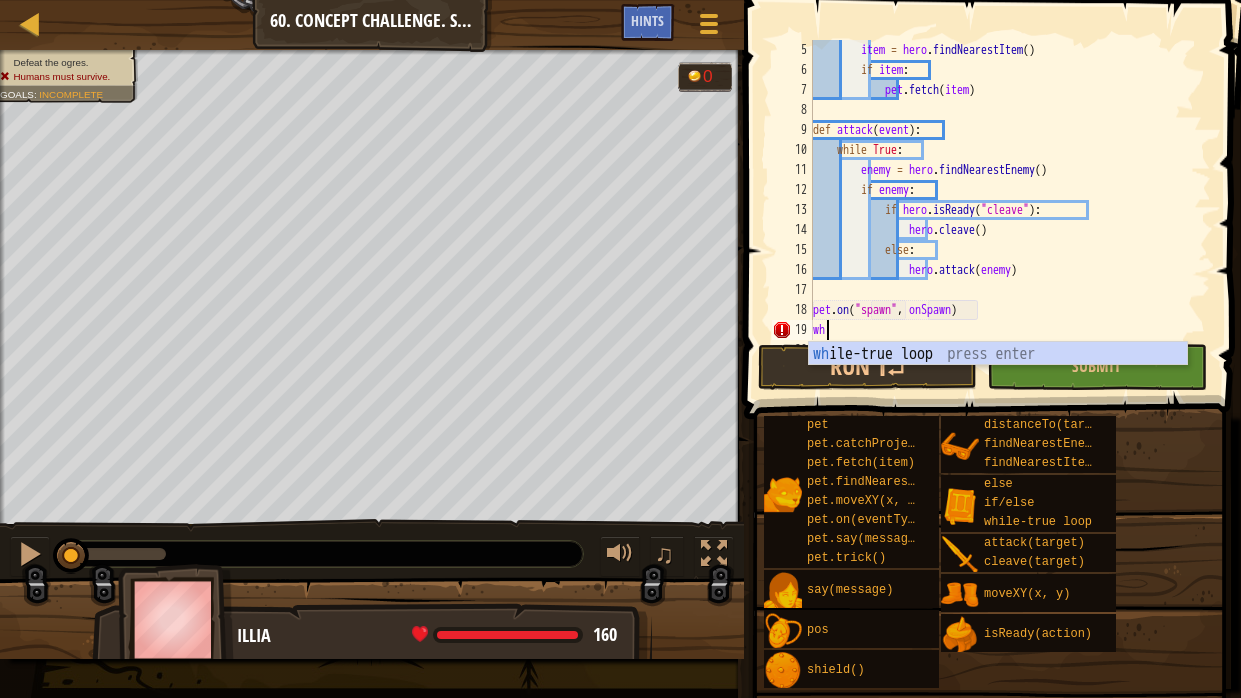 scroll, scrollTop: 9, scrollLeft: 0, axis: vertical 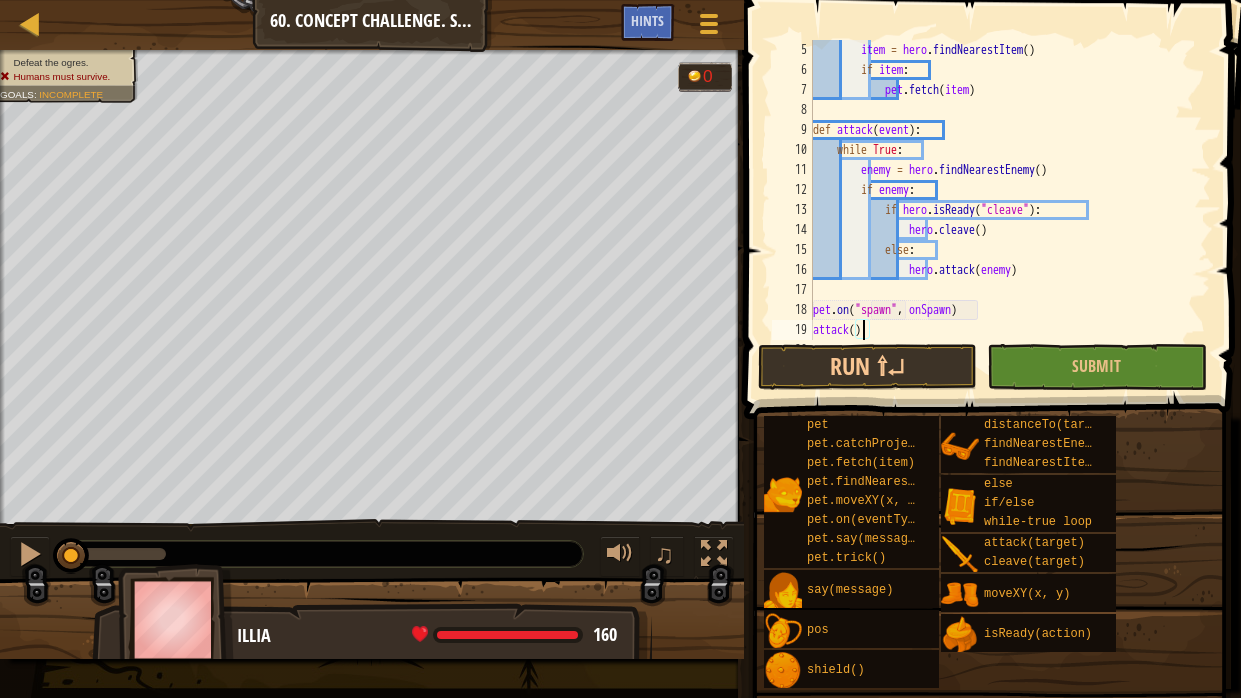 click on "item   =   hero . findNearestItem ( )          if   item :              pet . fetch ( item ) def   attack ( event ) :      while   True :          enemy   =   hero . findNearestEnemy ( )          if   enemy :              if   hero . isReady ( "cleave" ) :                  hero . cleave ( )              else :                  hero . attack ( enemy ) pet . on ( "spawn" ,   onSpawn ) attack ( )" at bounding box center (1010, 210) 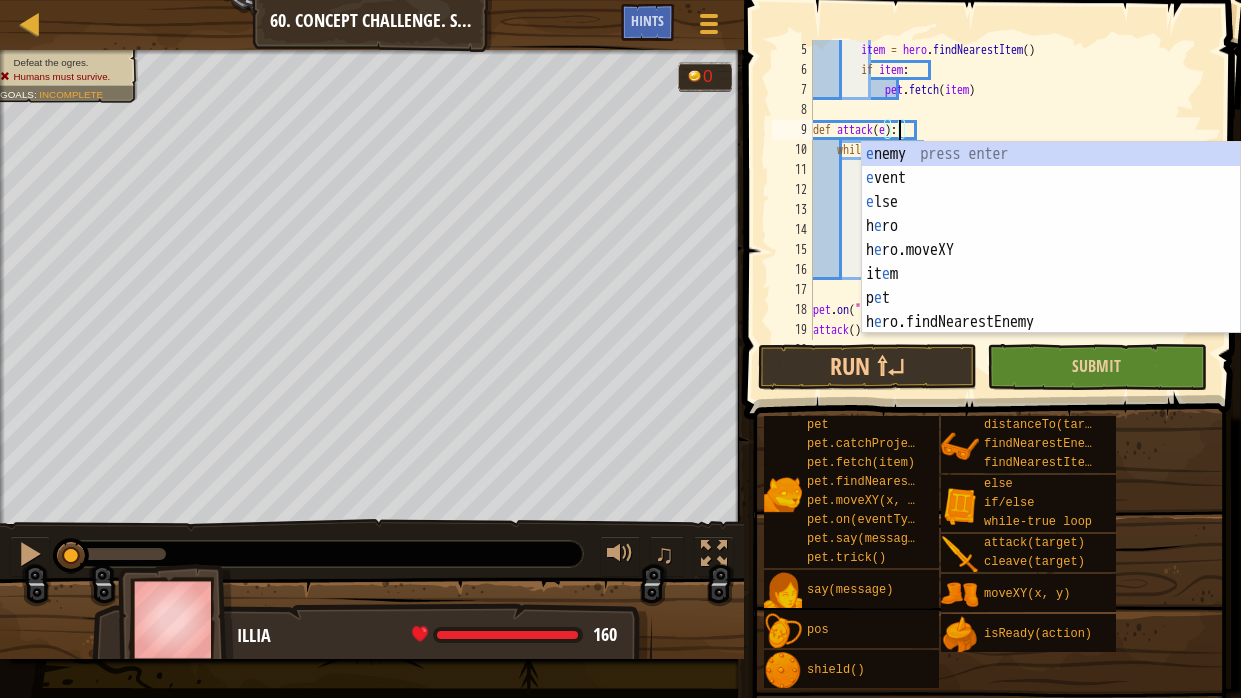 type on "def attack():" 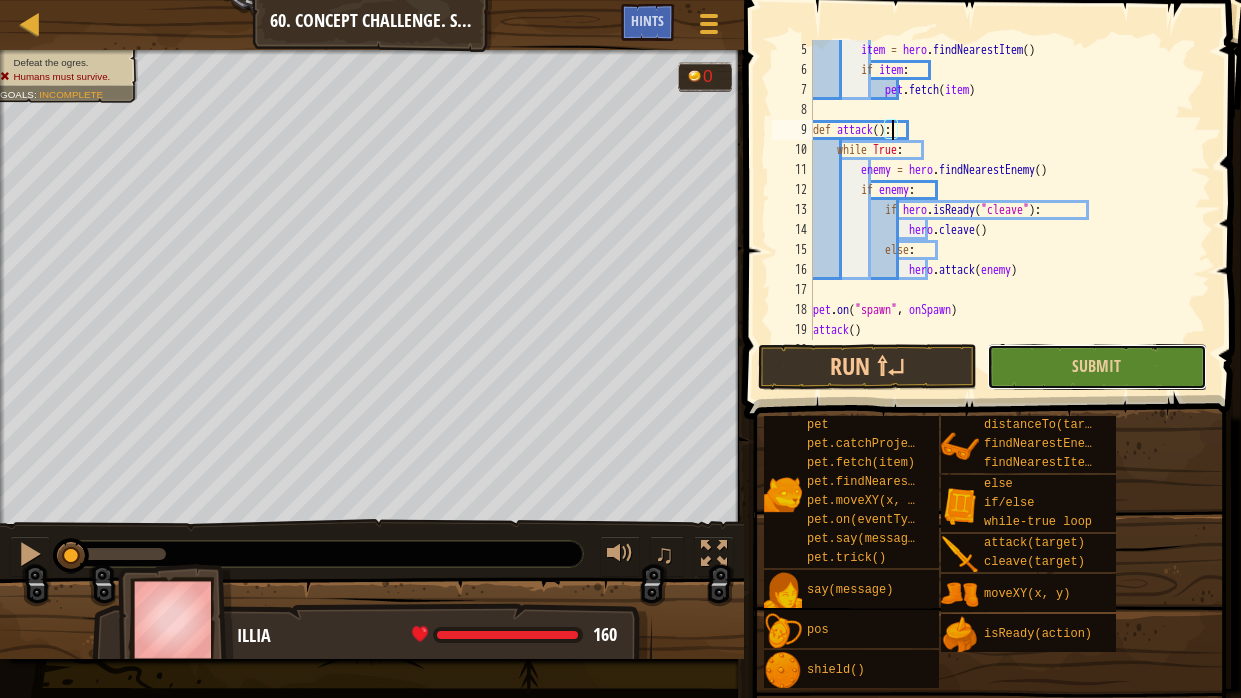 click on "Submit" at bounding box center (1096, 367) 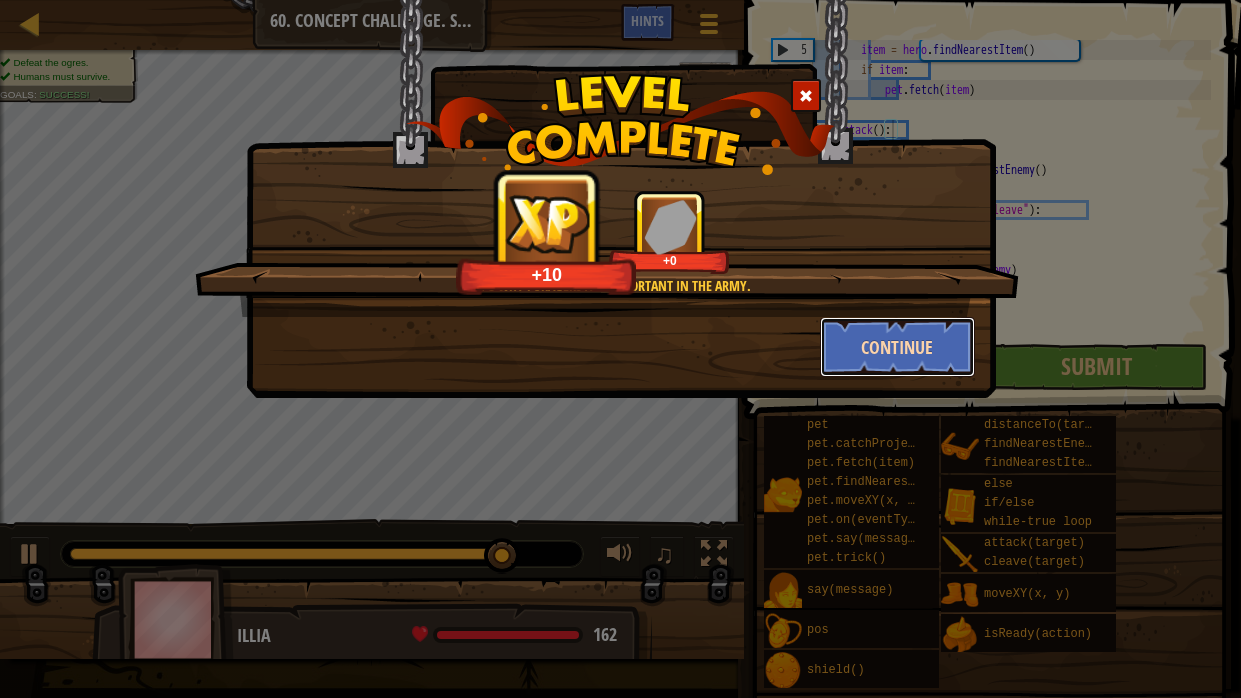click on "Continue" at bounding box center (897, 347) 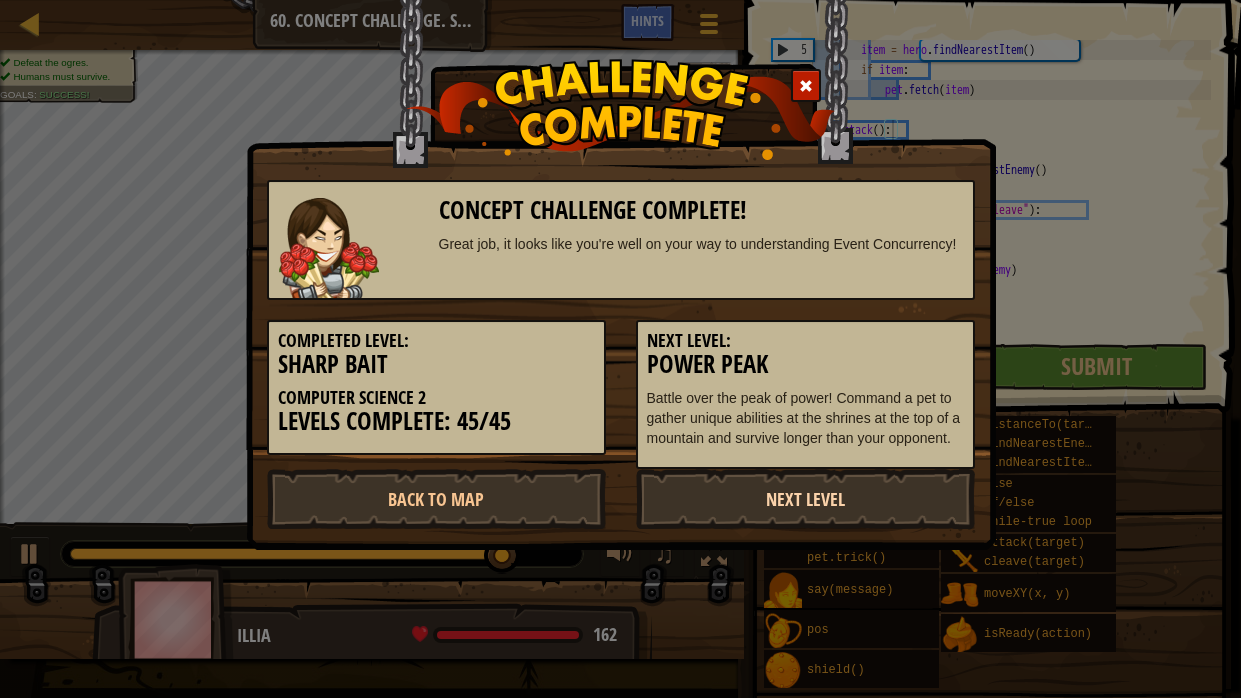 click on "Next Level" at bounding box center [805, 499] 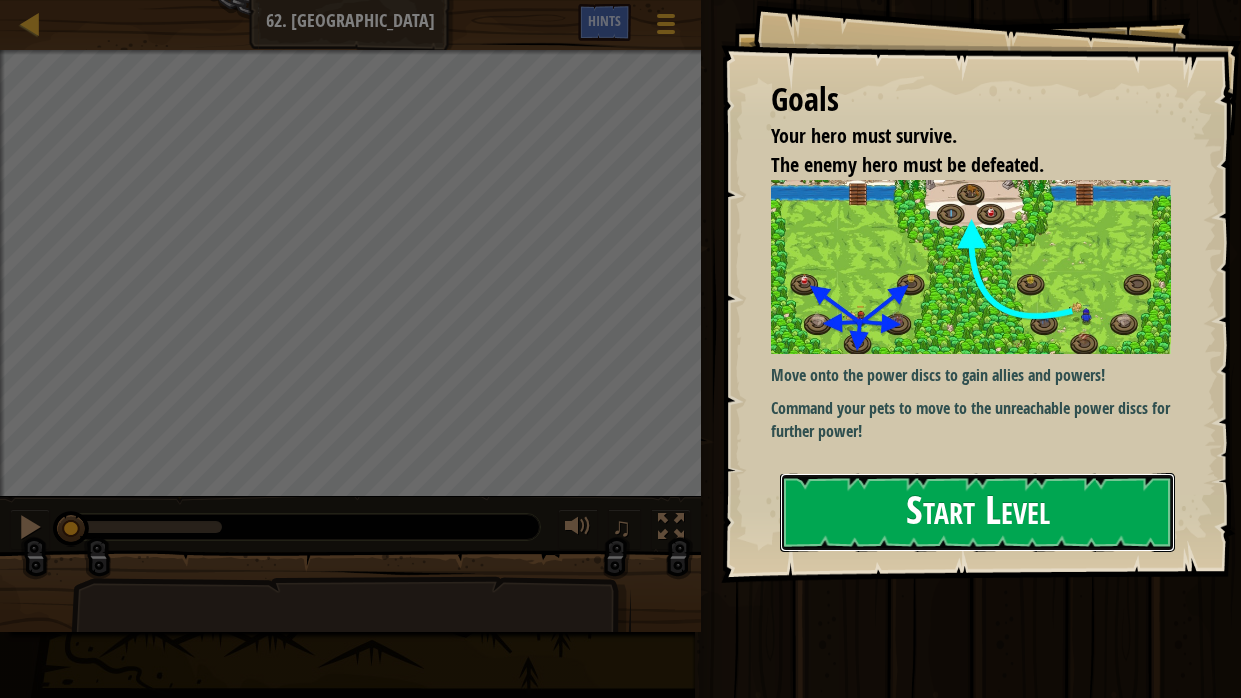 click on "Start Level" at bounding box center [977, 512] 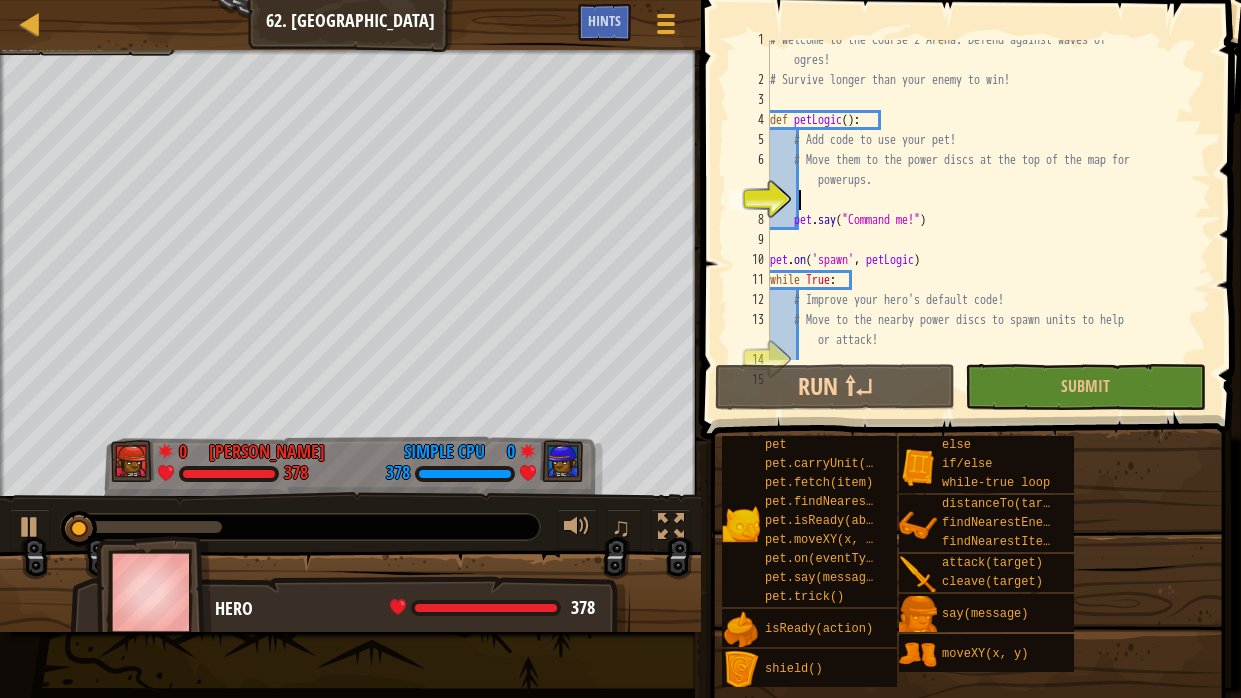 scroll, scrollTop: 9, scrollLeft: 0, axis: vertical 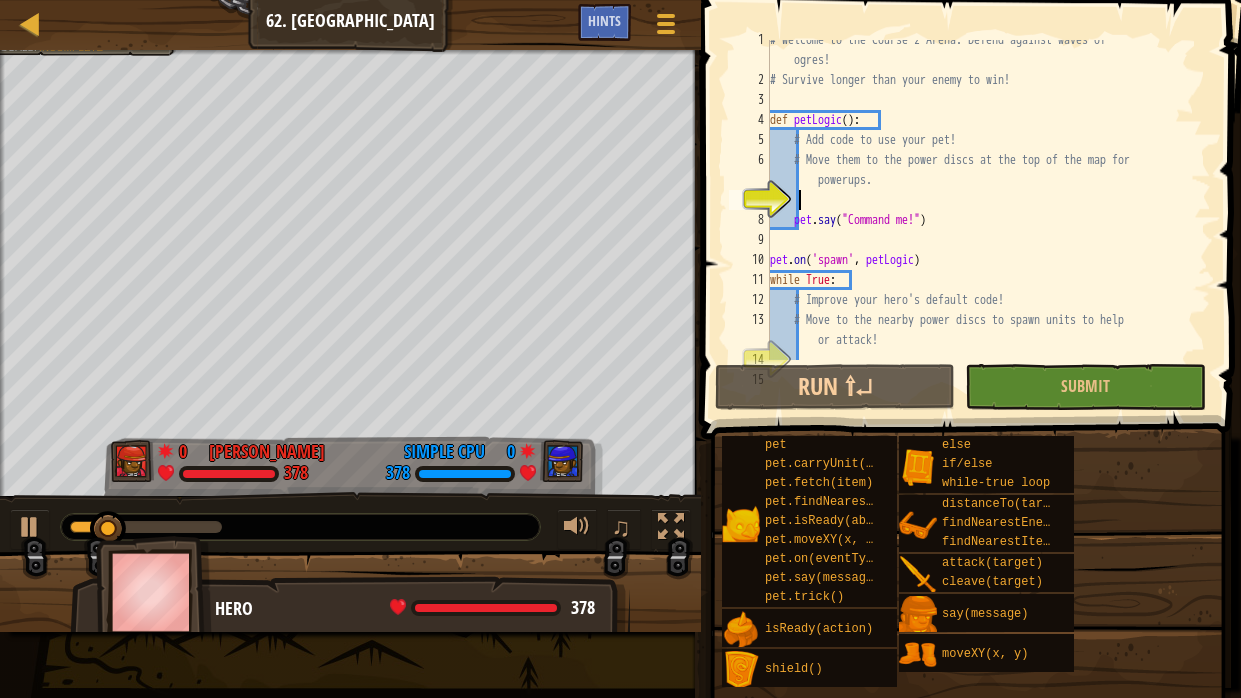 type on "pet.say("Command me!")" 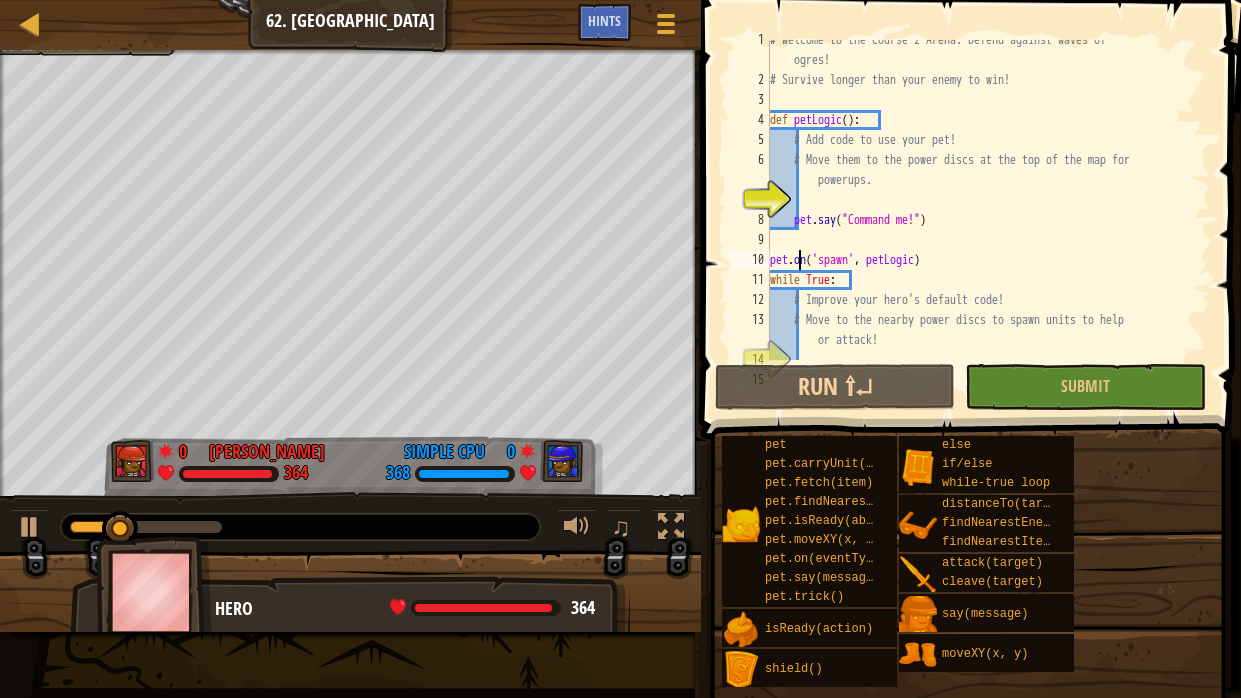 type on "pet.on('spawn', petLogic)" 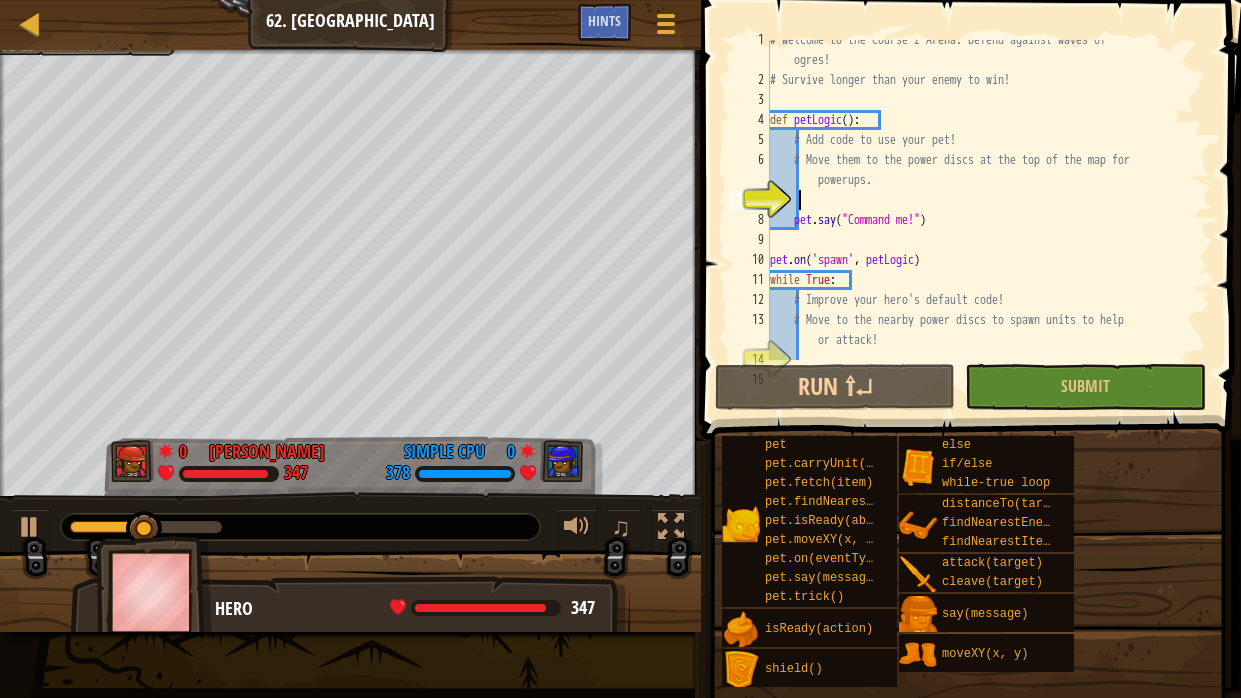 type on "pet.say("Command me!")" 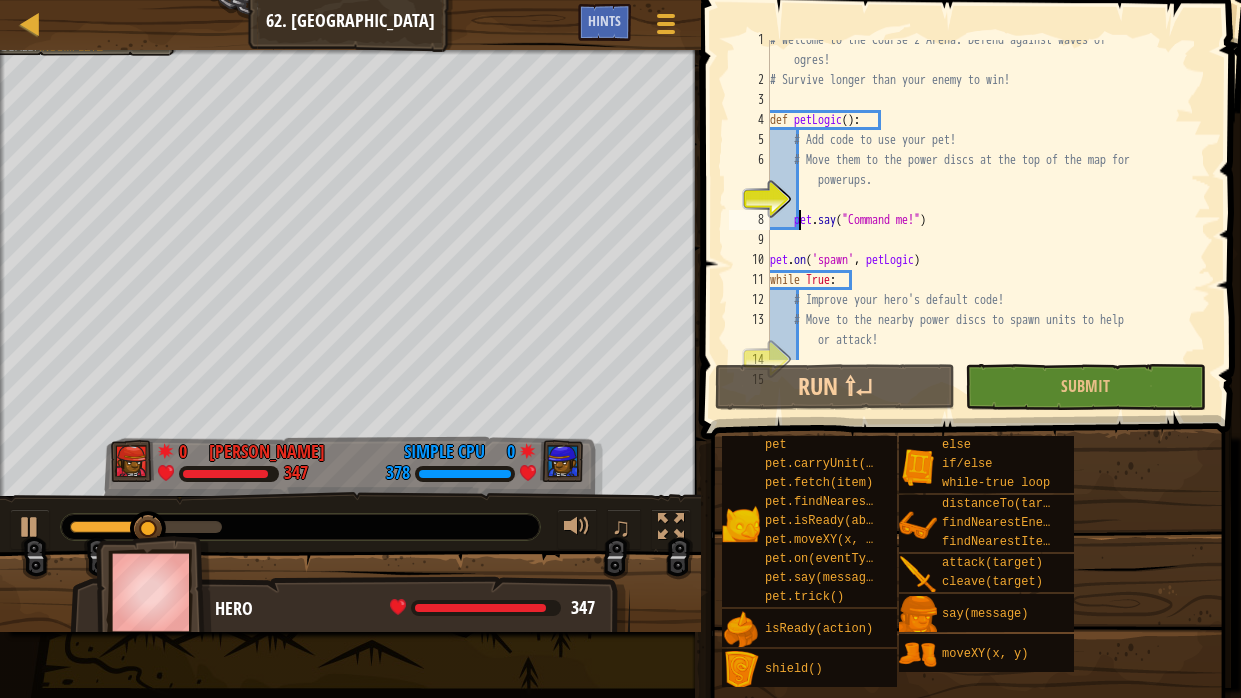 type on "pet.say("Command me!")" 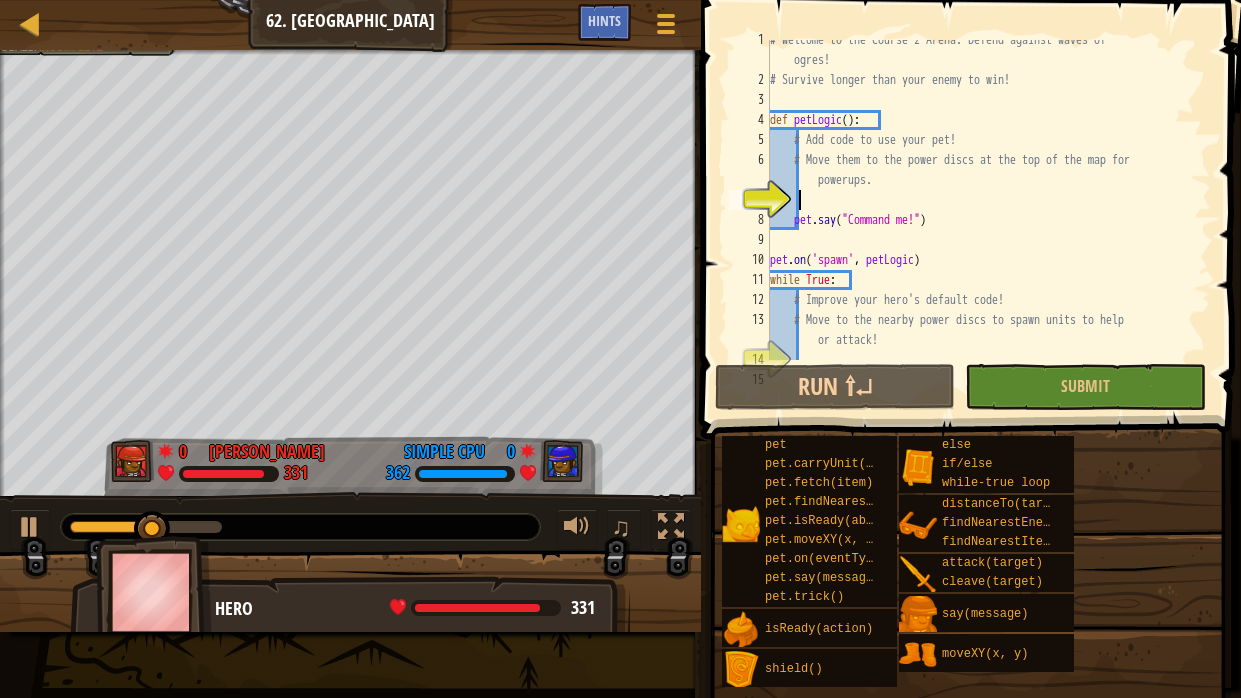 type on "pet.say("Command me!")" 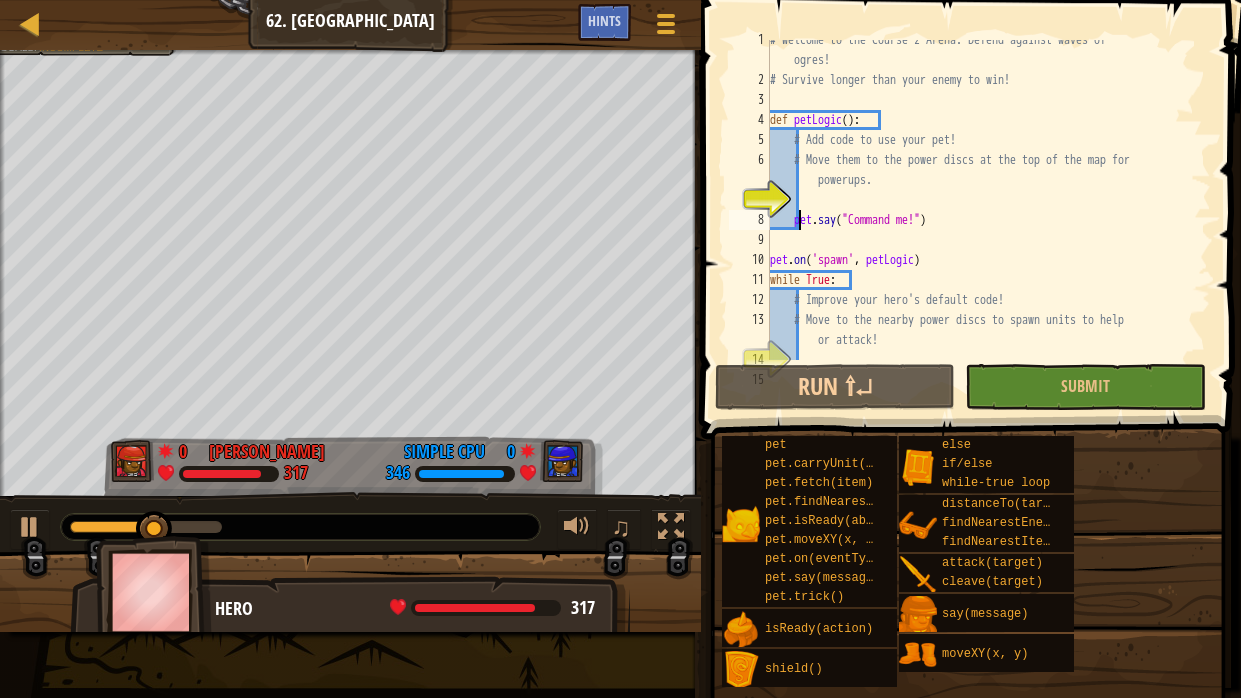 type on "pet.say("Command me!")" 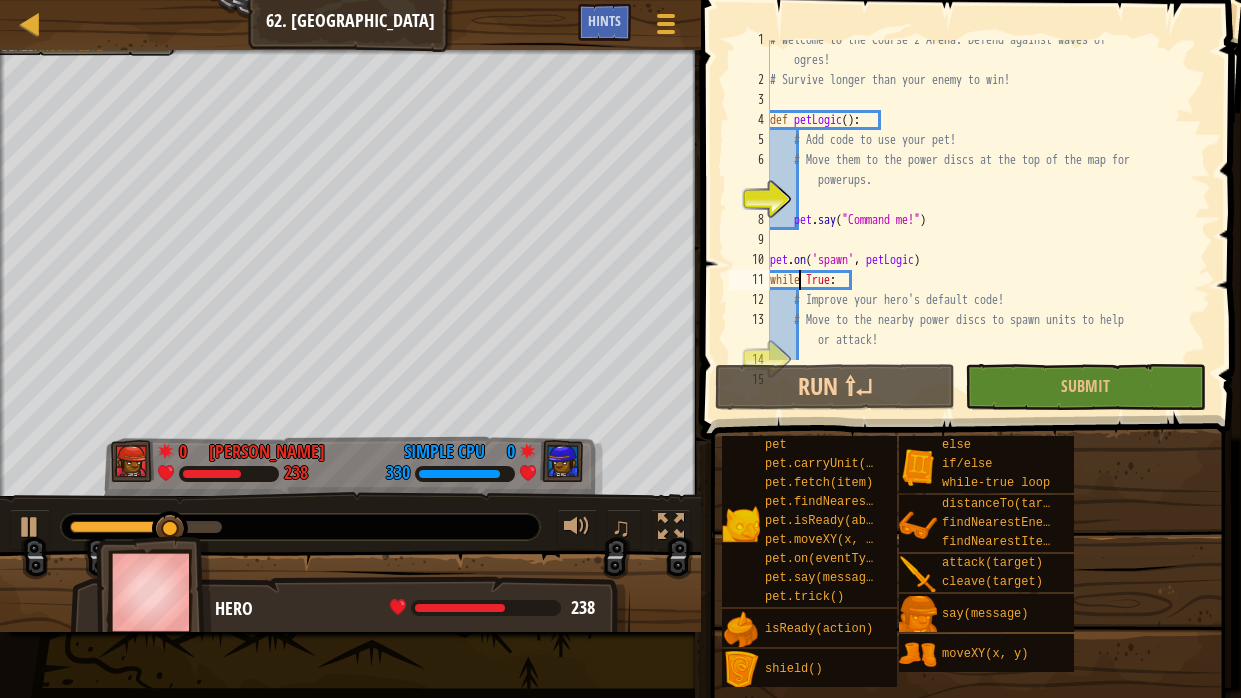 type on "pet.on('spawn', petLogic)" 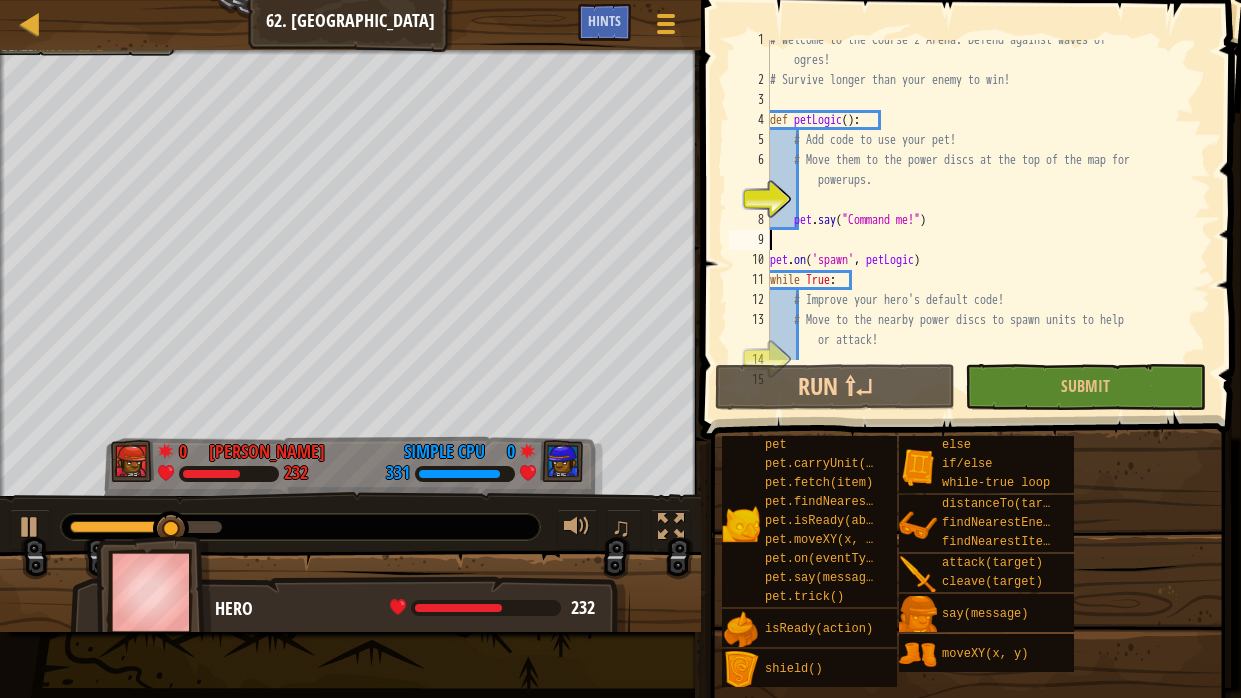 type on "pet.say("Command me!")" 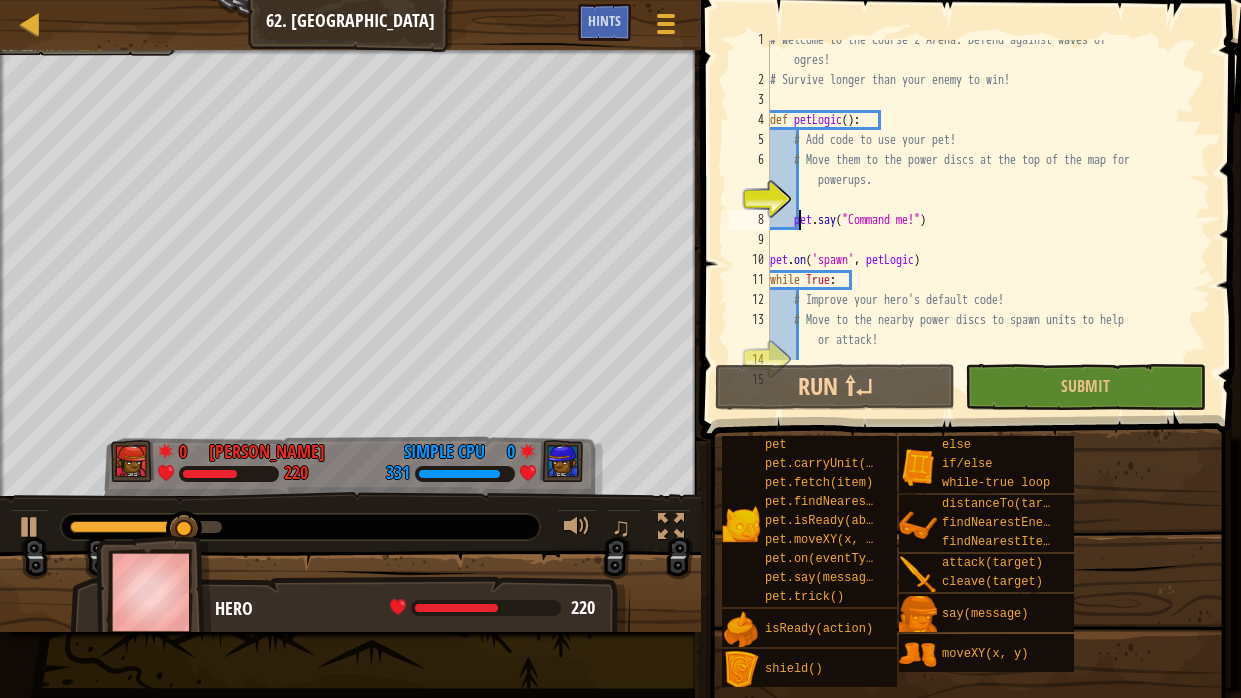 type on "pet.say("Command me!")" 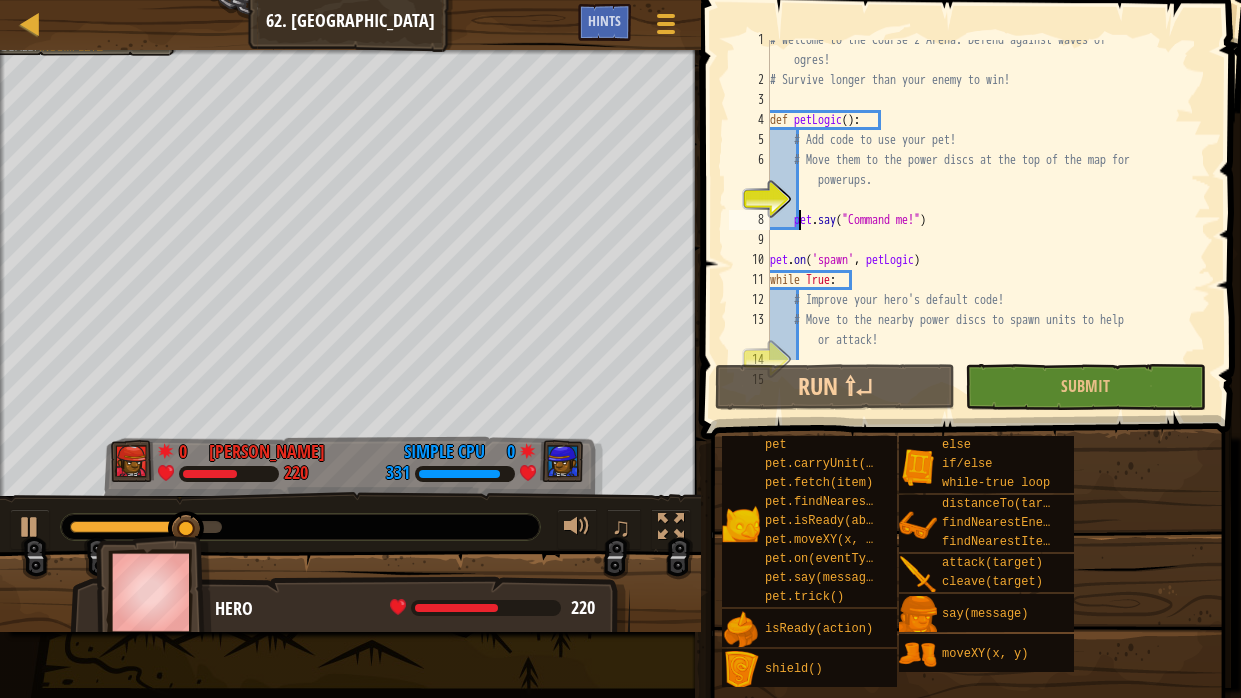 type on "pet.say("Command me!")" 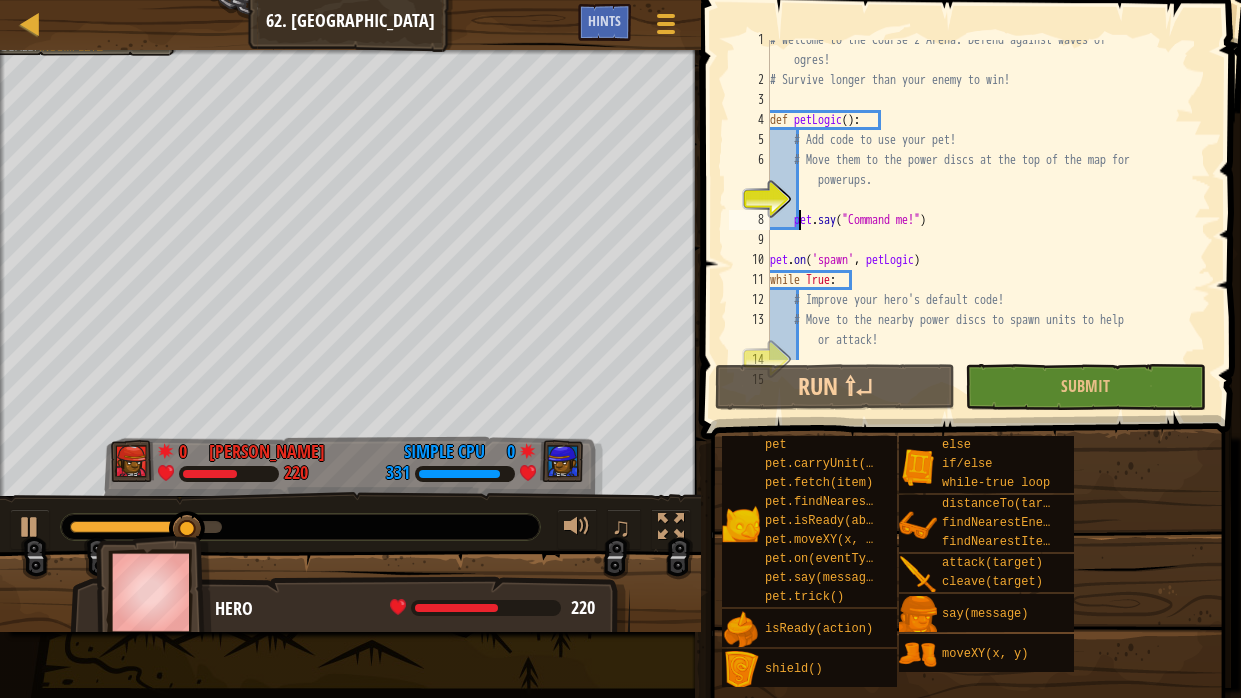 type on "pet.say("Command me!")" 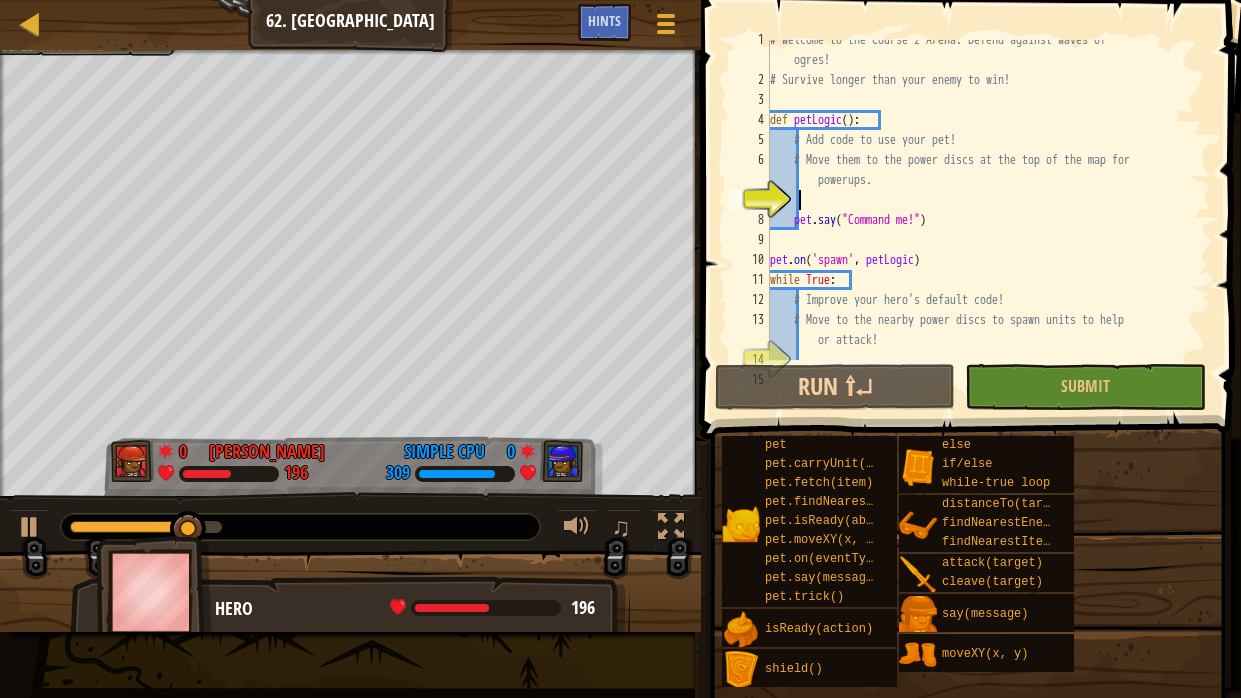 type on "pet.say("Command me!")" 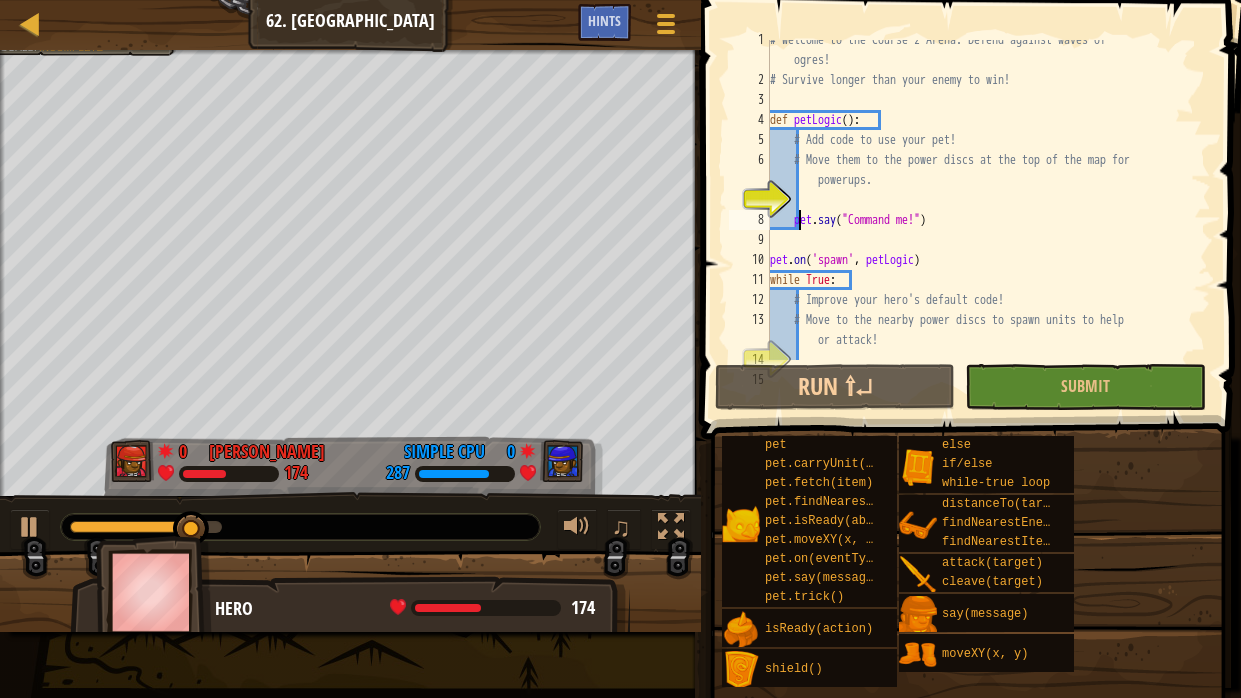 type on "pet.say("Command me!")" 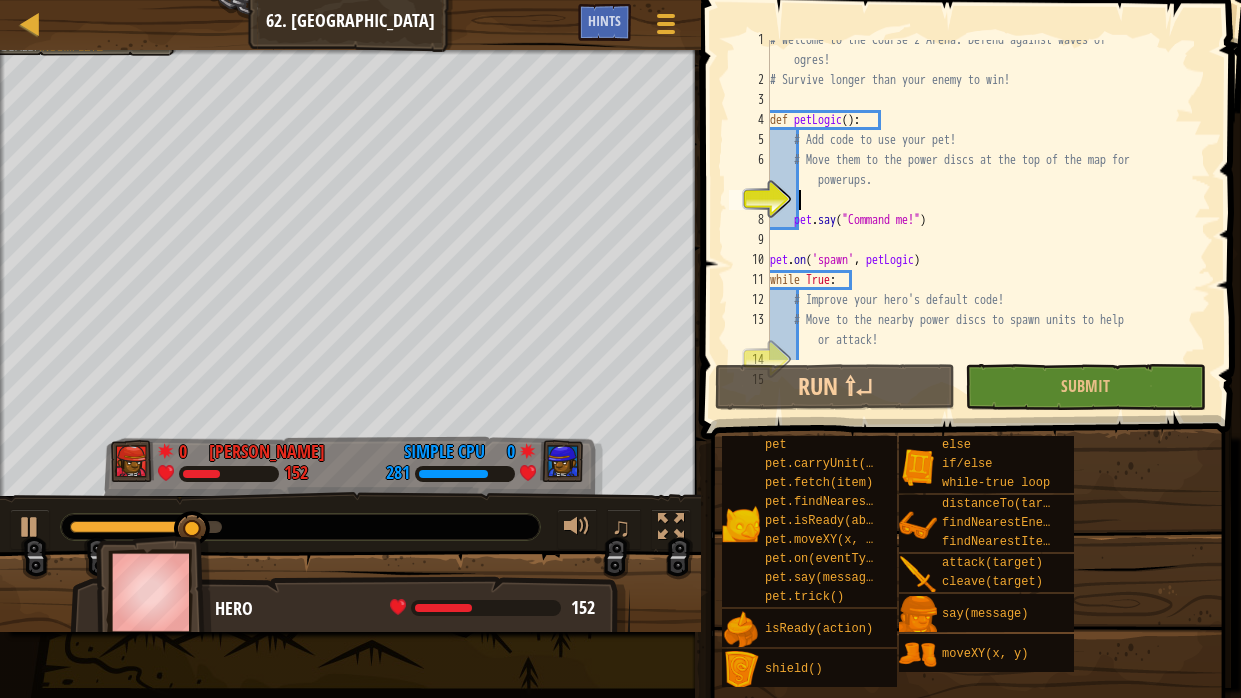 type on "pet.say("Command me!")" 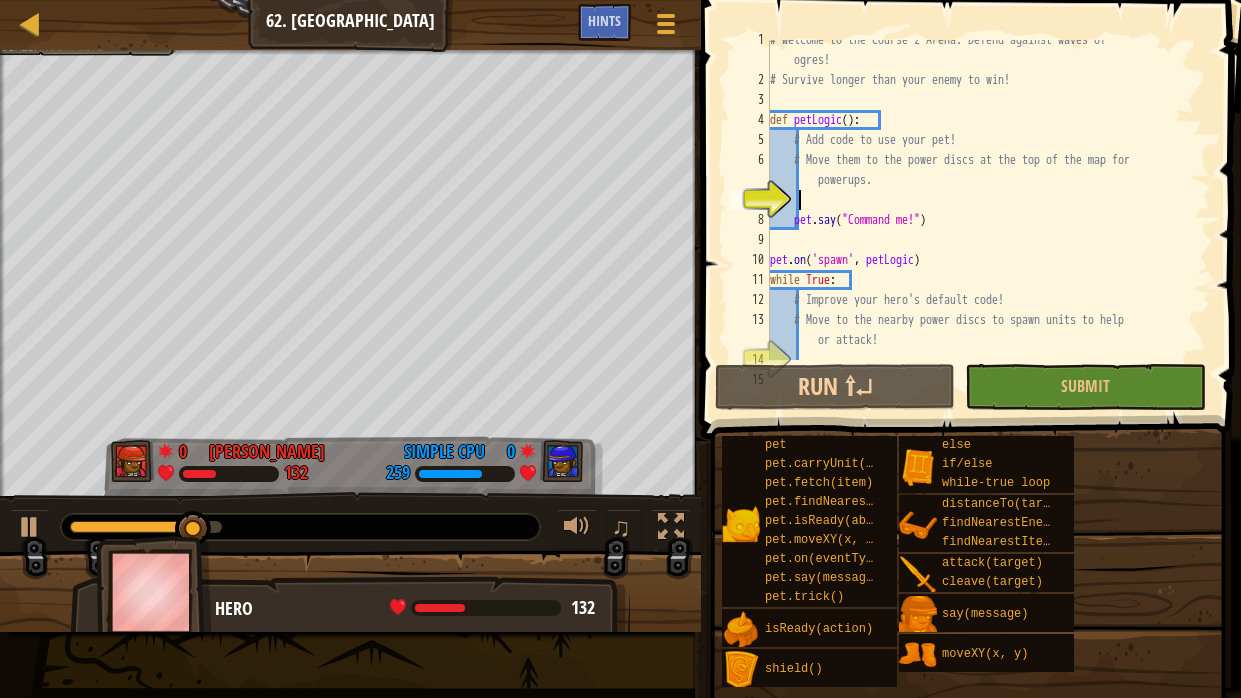 type on "pet.say("Command me!")" 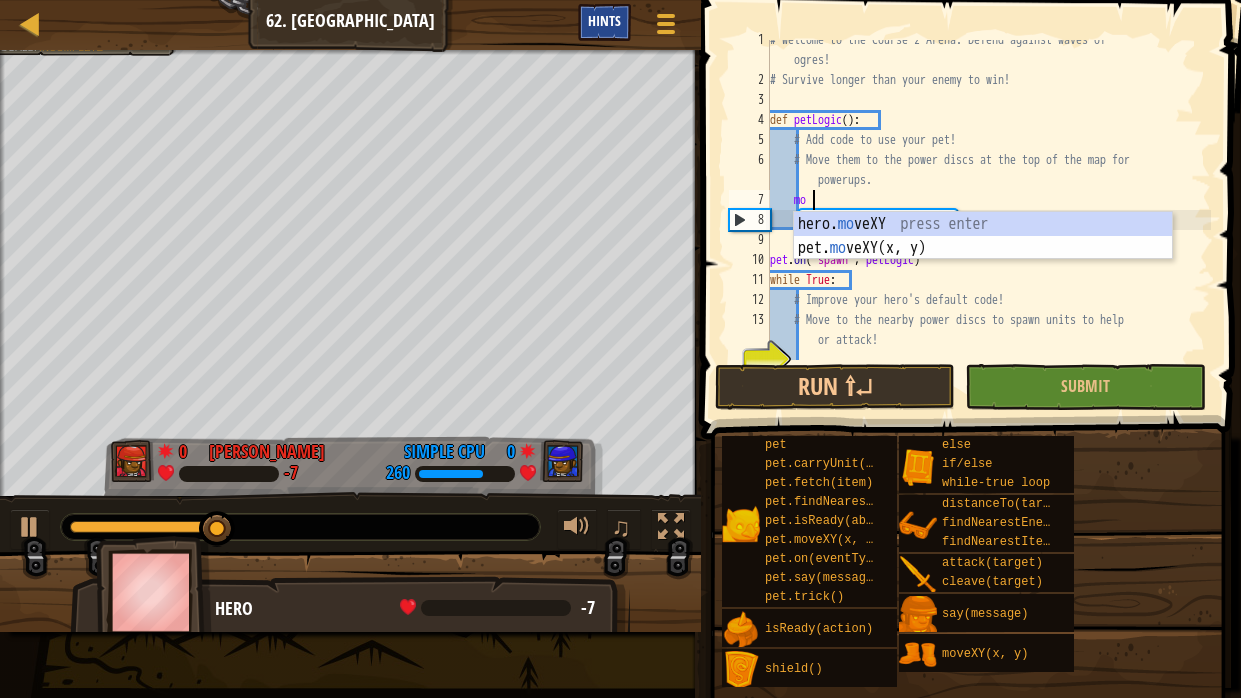 scroll, scrollTop: 9, scrollLeft: 2, axis: both 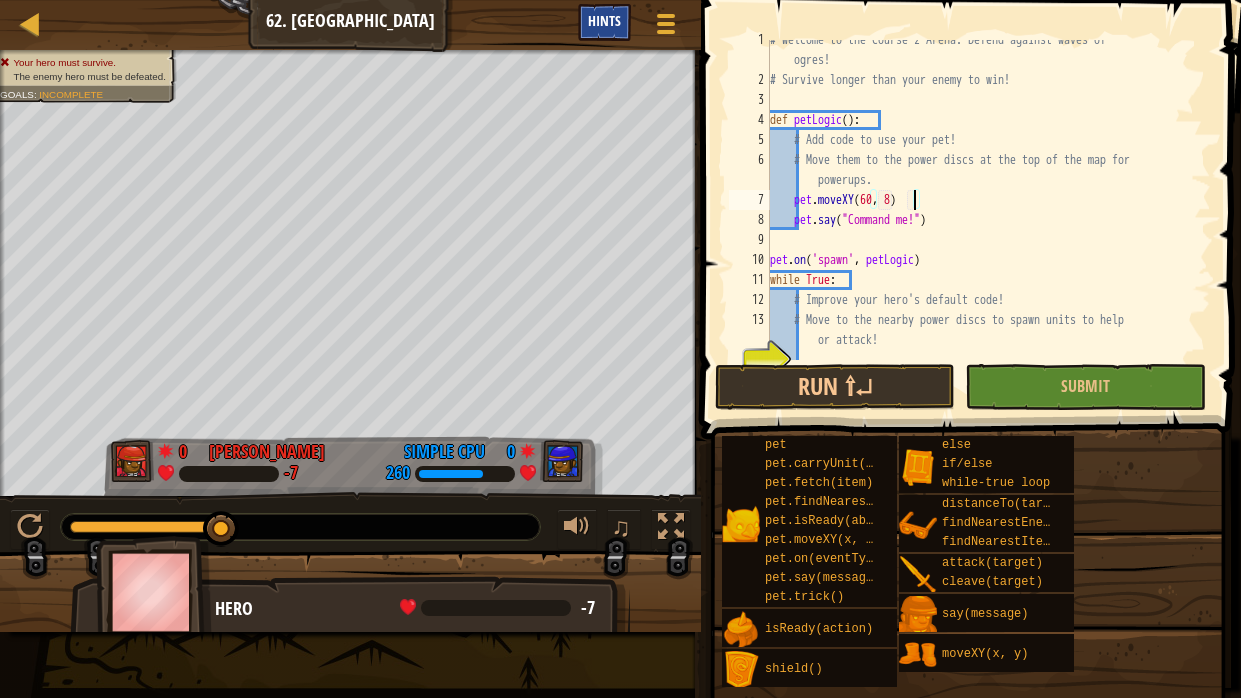 type on "pet.moveXY(60, 82)" 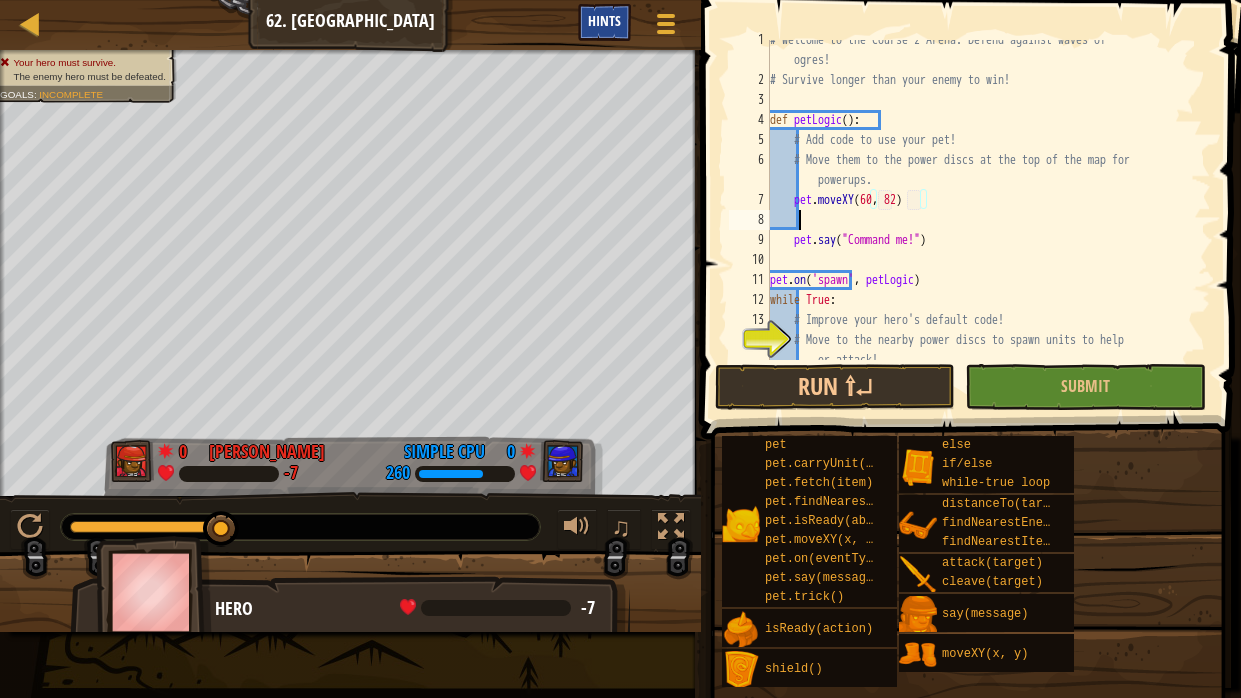 scroll, scrollTop: 9, scrollLeft: 1, axis: both 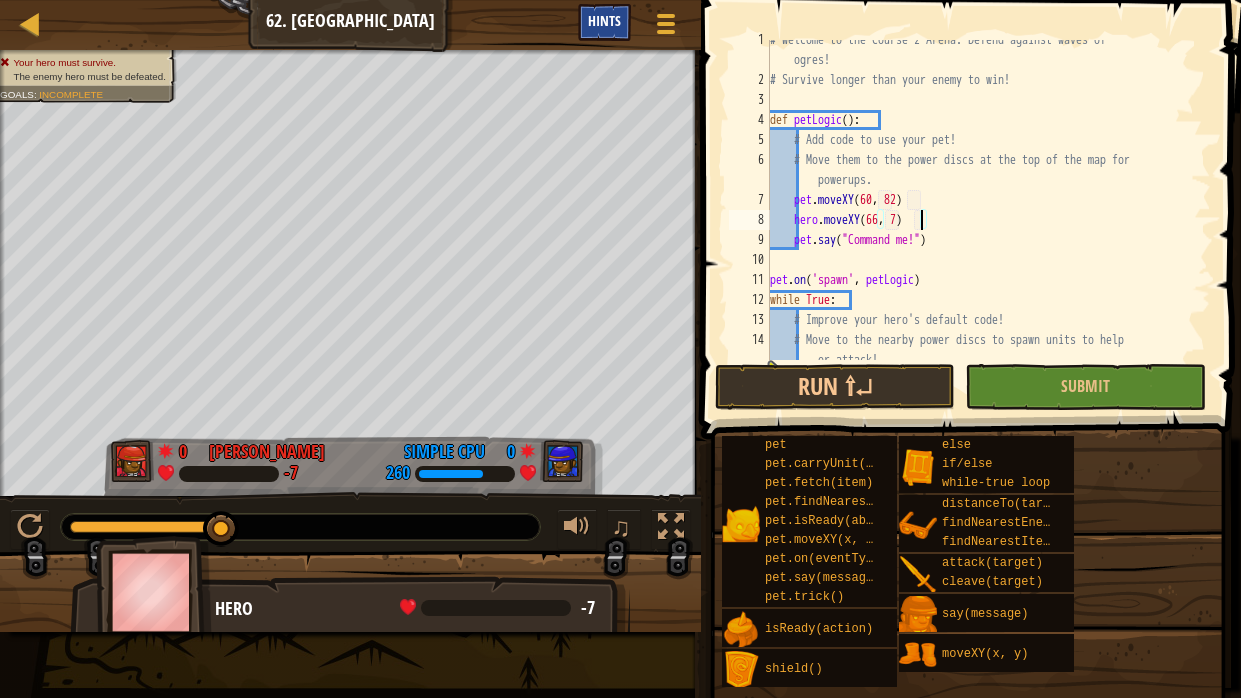 type on "hero.moveXY(66, 75)" 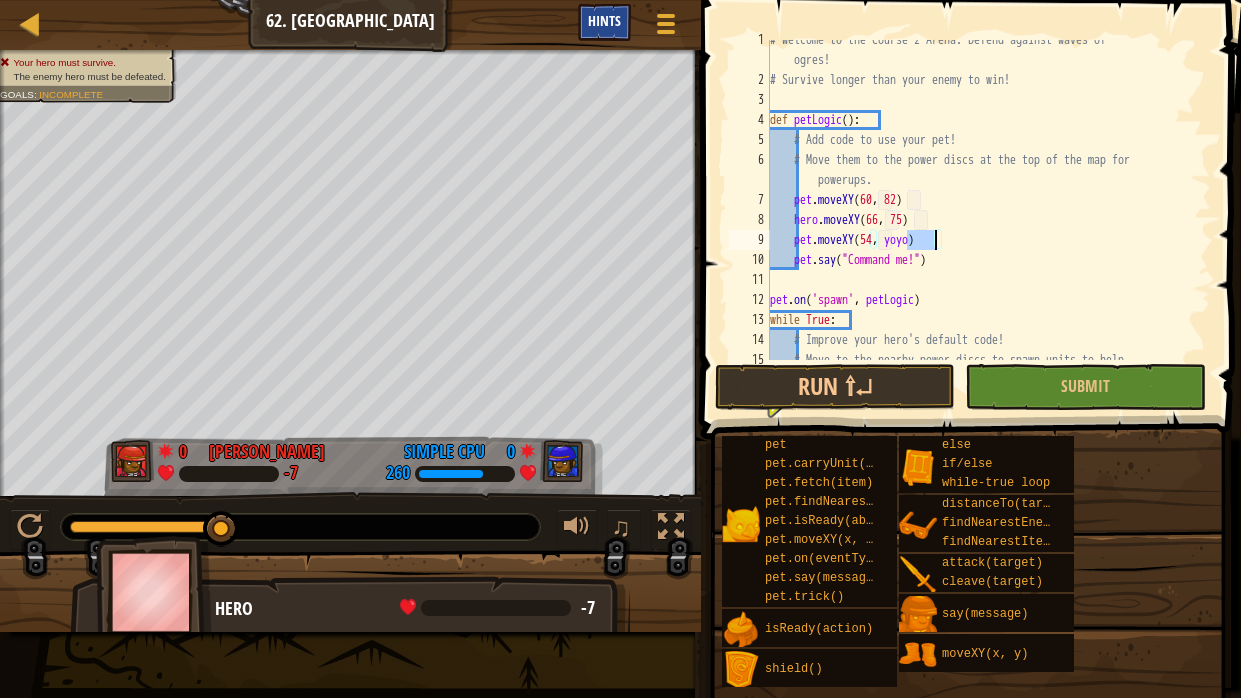 scroll, scrollTop: 9, scrollLeft: 11, axis: both 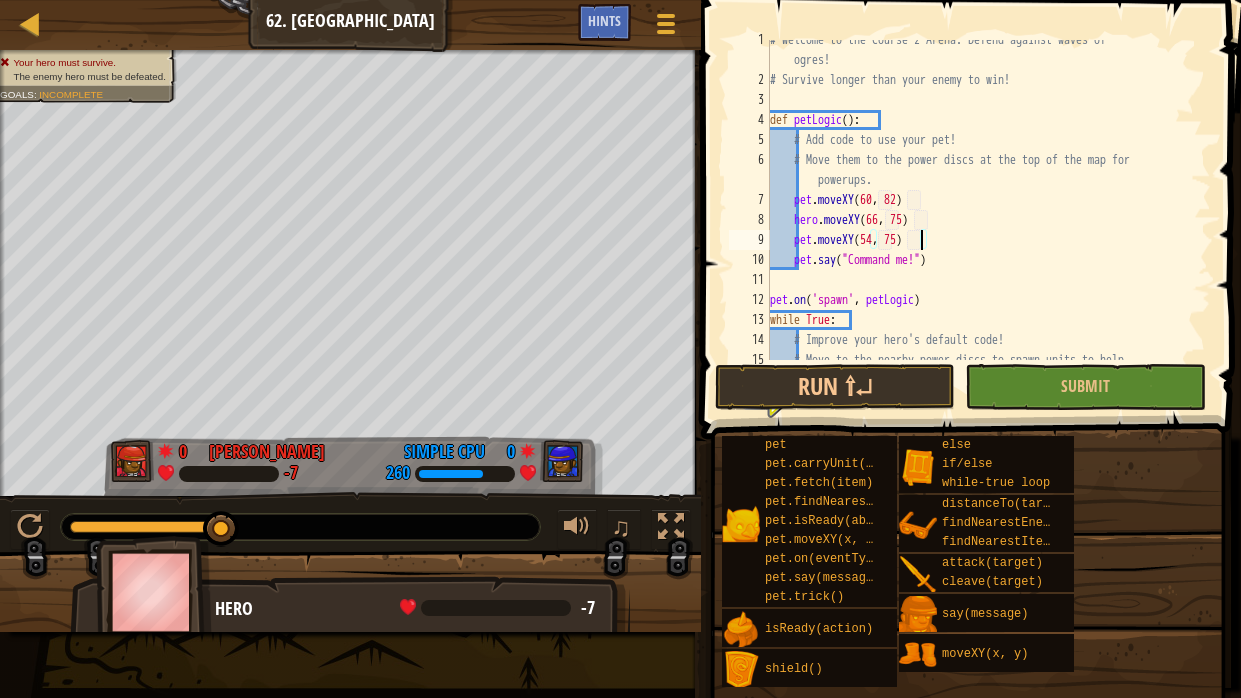 click on "# Welcome to the Course 2 Arena. Defend against waves of       ogres! # Survive longer than your enemy to win! def   petLogic ( ) :      # Add code to use your pet!      # Move them to the power discs at the top of the map for           powerups.      pet . moveXY ( 60 ,   82 )      hero . moveXY ( 66 ,   75 )      pet . moveXY ( 54 ,   75 )      pet . say ( "Command me!" ) pet . on ( 'spawn' ,   petLogic ) while   True :      # Improve your hero's default code!      # Move to the nearby power discs to spawn units to help           or attack!" at bounding box center [988, 230] 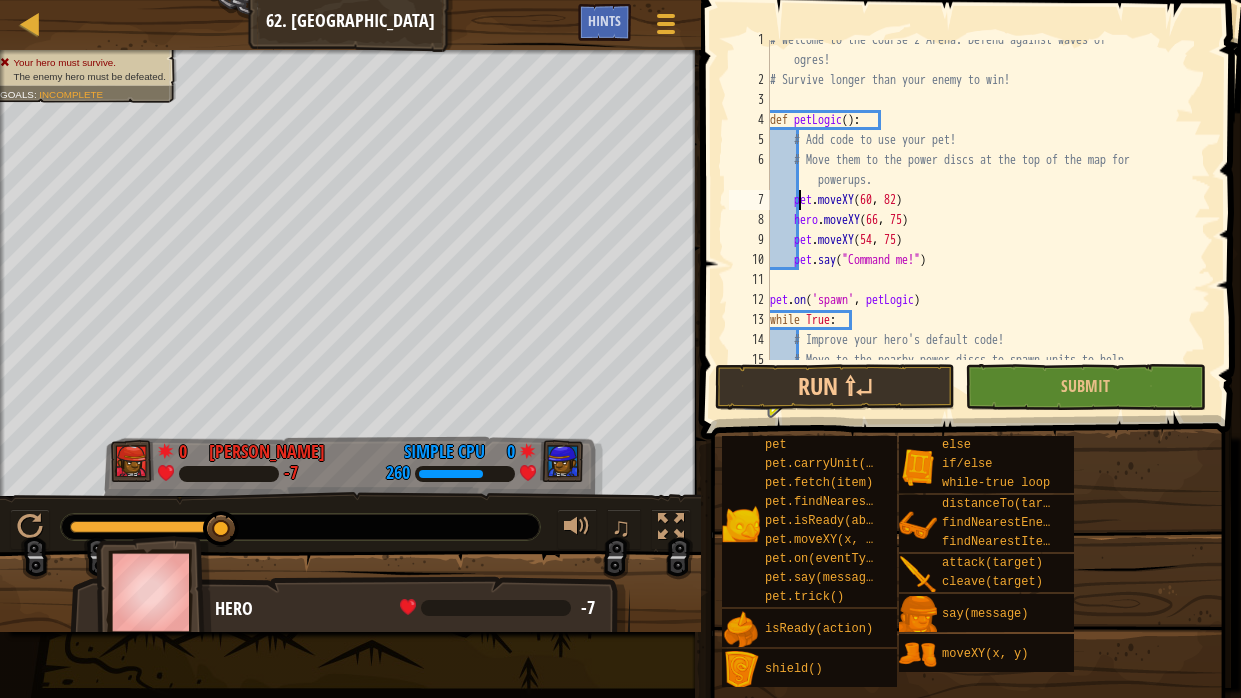 click on "# Welcome to the Course 2 Arena. Defend against waves of       ogres! # Survive longer than your enemy to win! def   petLogic ( ) :      # Add code to use your pet!      # Move them to the power discs at the top of the map for           powerups.      pet . moveXY ( 60 ,   82 )      hero . moveXY ( 66 ,   75 )      pet . moveXY ( 54 ,   75 )      pet . say ( "Command me!" ) pet . on ( 'spawn' ,   petLogic ) while   True :      # Improve your hero's default code!      # Move to the nearby power discs to spawn units to help           or attack!" at bounding box center [988, 230] 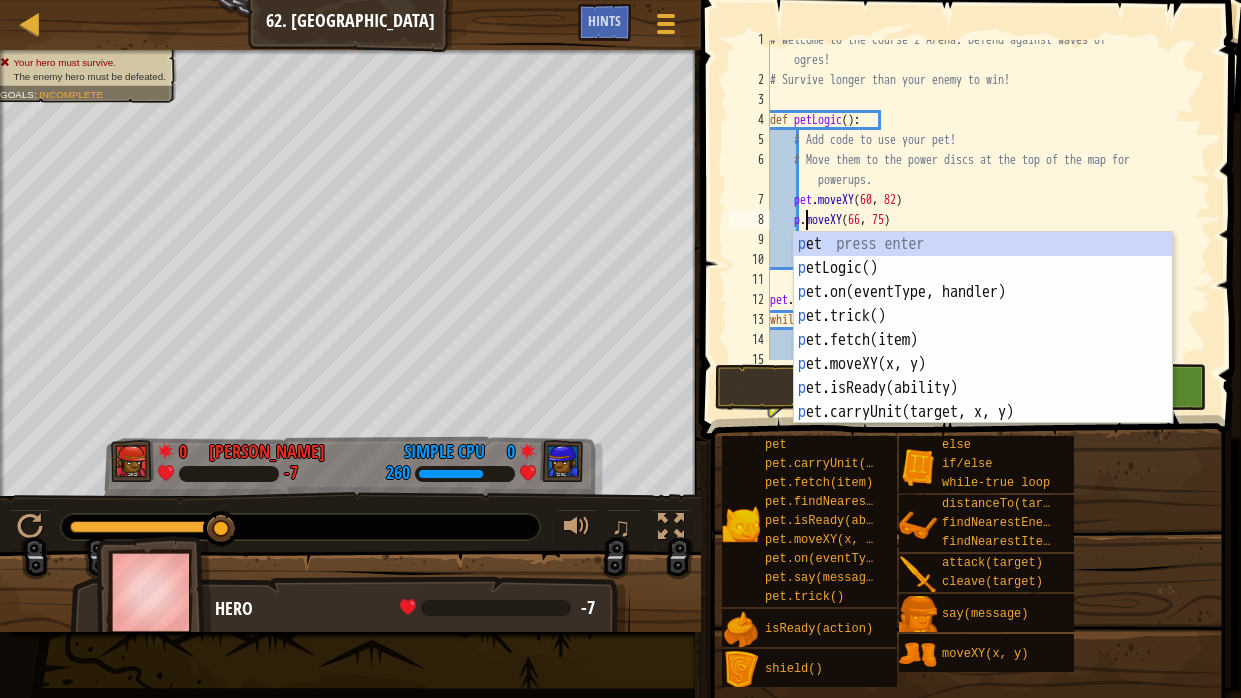 scroll, scrollTop: 9, scrollLeft: 3, axis: both 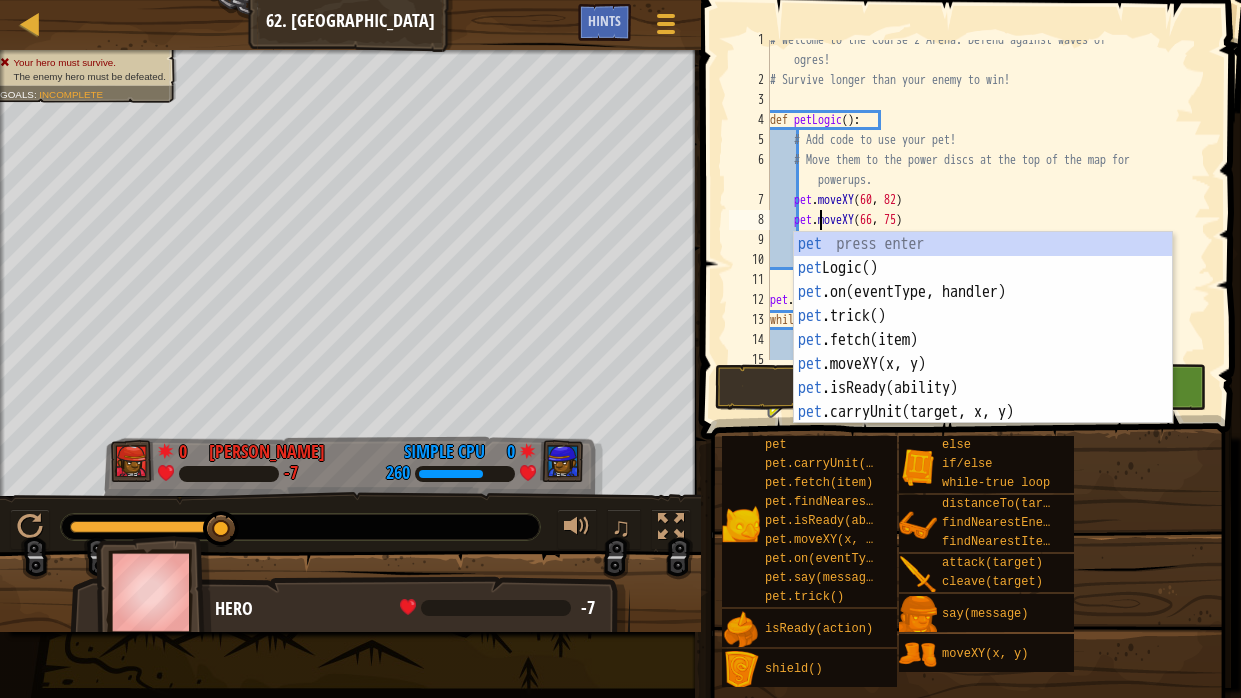 click on "# Welcome to the Course 2 Arena. Defend against waves of       ogres! # Survive longer than your enemy to win! def   petLogic ( ) :      # Add code to use your pet!      # Move them to the power discs at the top of the map for           powerups.      pet . moveXY ( 60 ,   82 )      pet . moveXY ( 66 ,   75 )      pet . moveXY ( 54 ,   75 )      pet . say ( "Command me!" ) pet . on ( 'spawn' ,   petLogic ) while   True :      # Improve your hero's default code!      # Move to the nearby power discs to spawn units to help           or attack!" at bounding box center (988, 230) 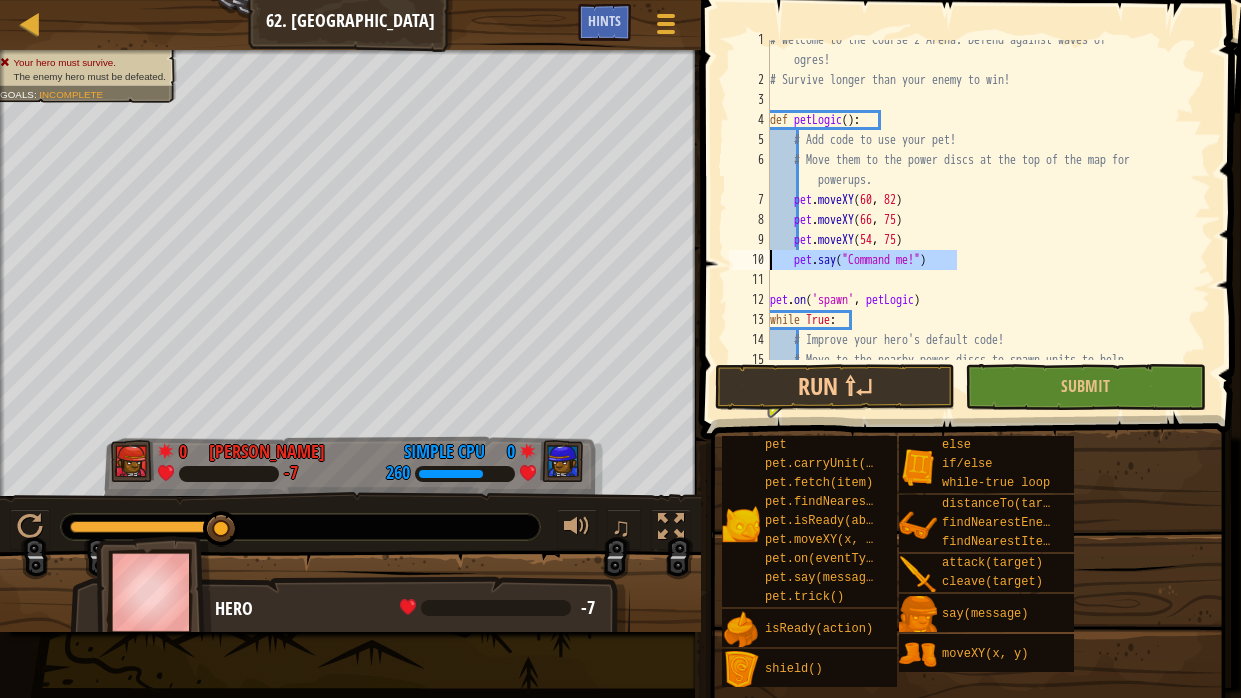 drag, startPoint x: 966, startPoint y: 254, endPoint x: 759, endPoint y: 264, distance: 207.24141 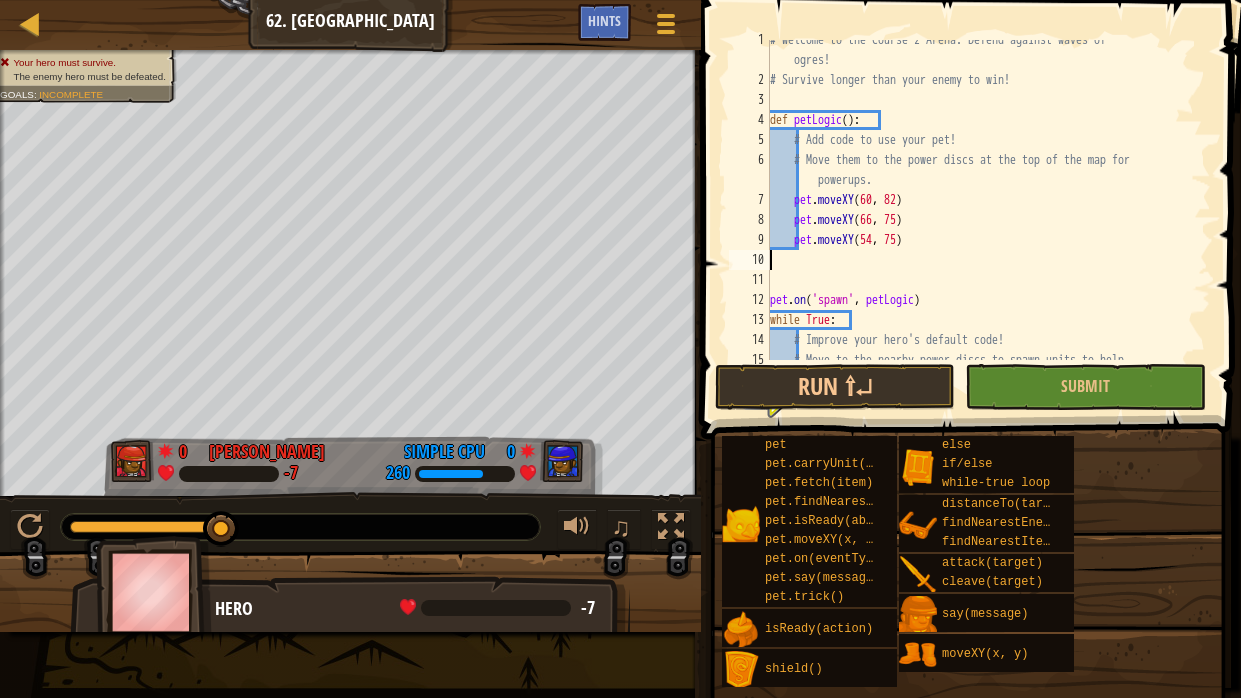 click on "# Welcome to the Course 2 Arena. Defend against waves of       ogres! # Survive longer than your enemy to win! def   petLogic ( ) :      # Add code to use your pet!      # Move them to the power discs at the top of the map for           powerups.      pet . moveXY ( 60 ,   82 )      pet . moveXY ( 66 ,   75 )      pet . moveXY ( 54 ,   75 ) pet . on ( 'spawn' ,   petLogic ) while   True :      # Improve your hero's default code!      # Move to the nearby power discs to spawn units to help           or attack!" at bounding box center (988, 230) 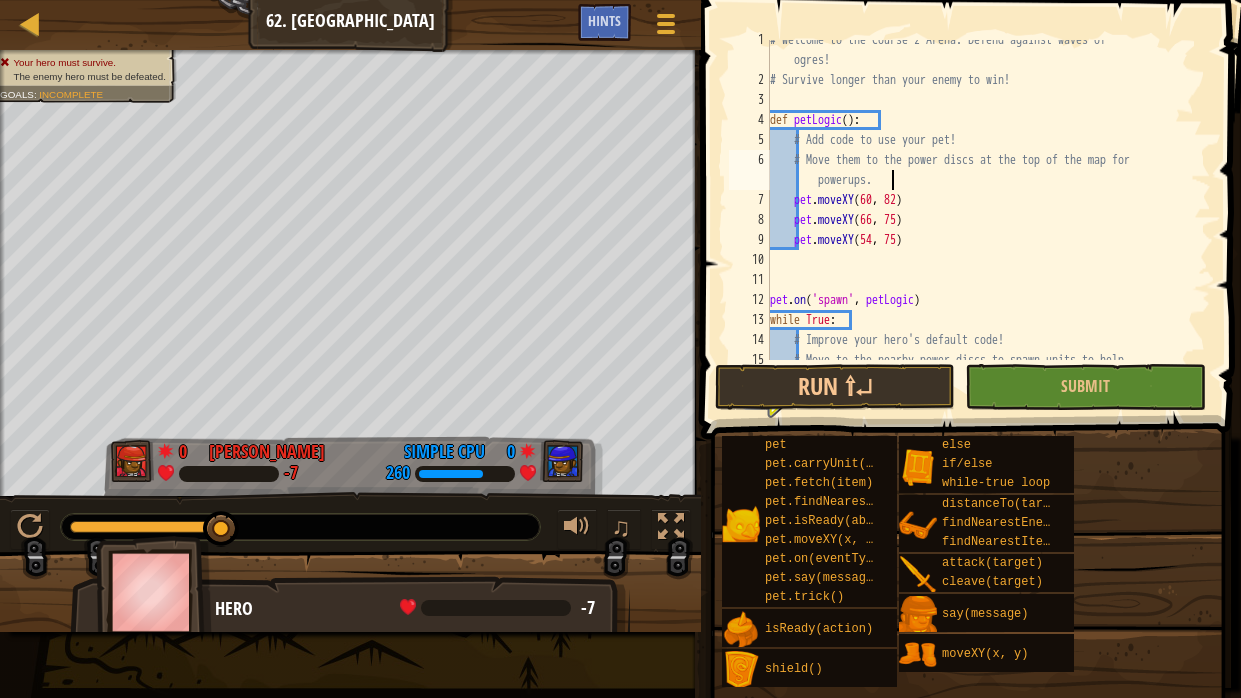 type on "# Move them to the power discs at the top of the map for powerups." 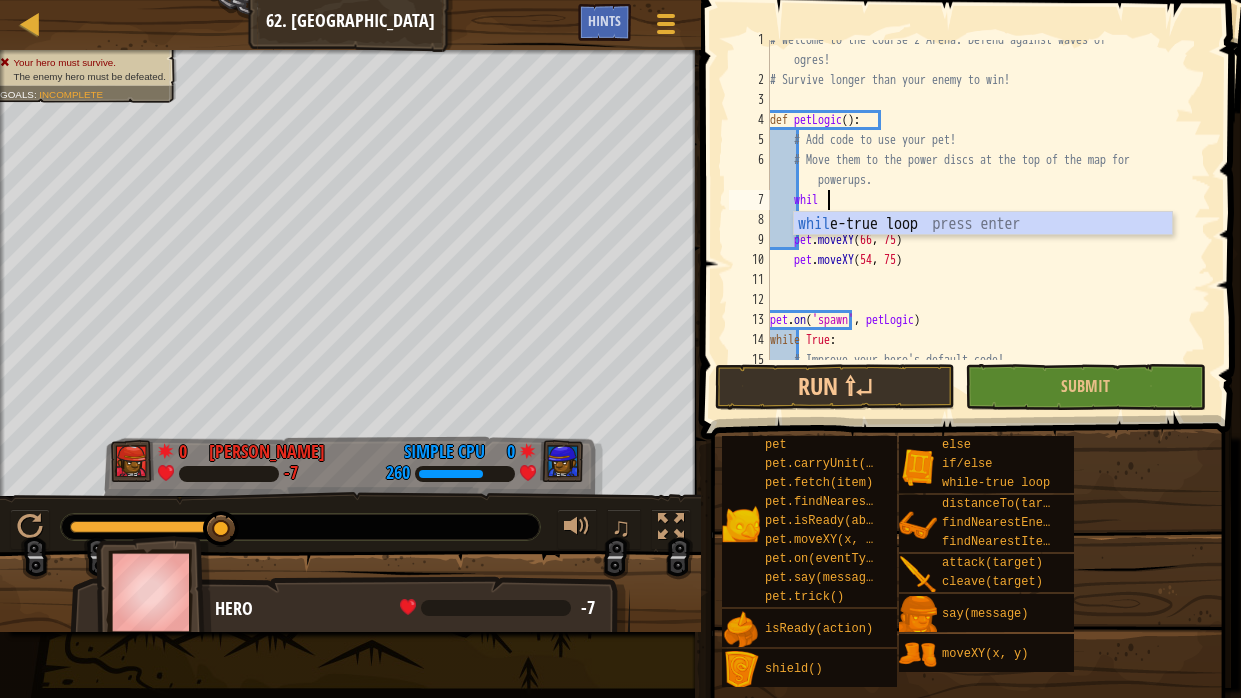 type on "while" 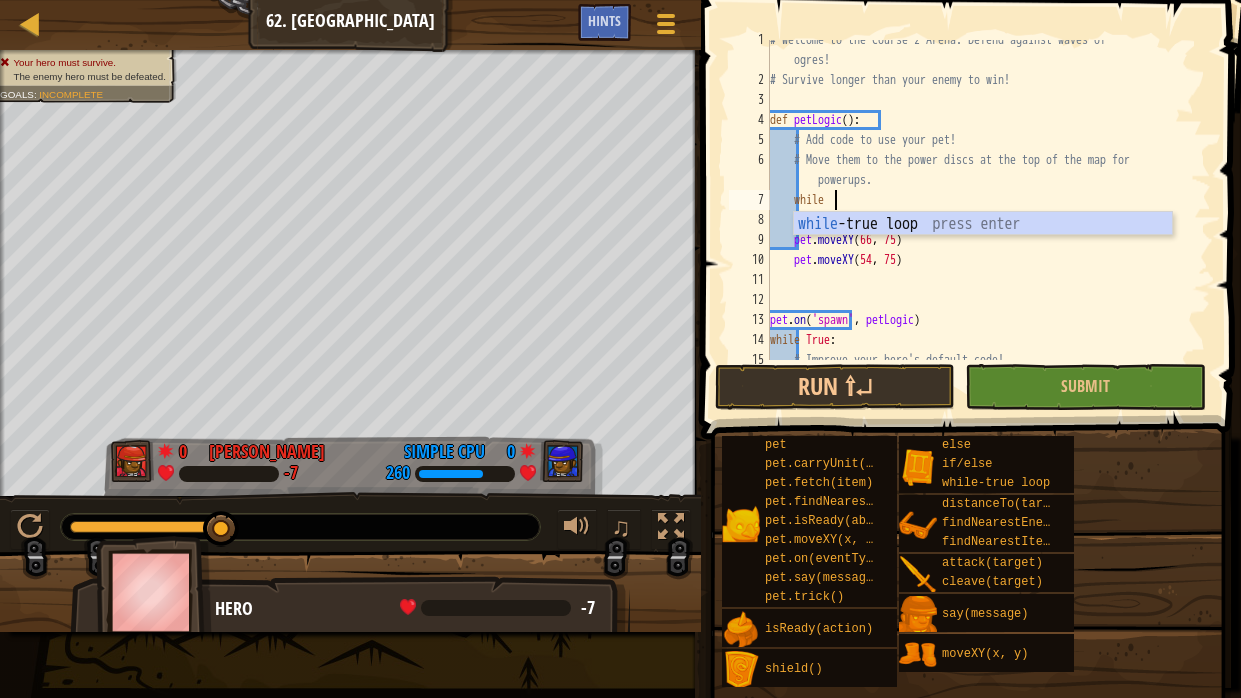 scroll, scrollTop: 9, scrollLeft: 3, axis: both 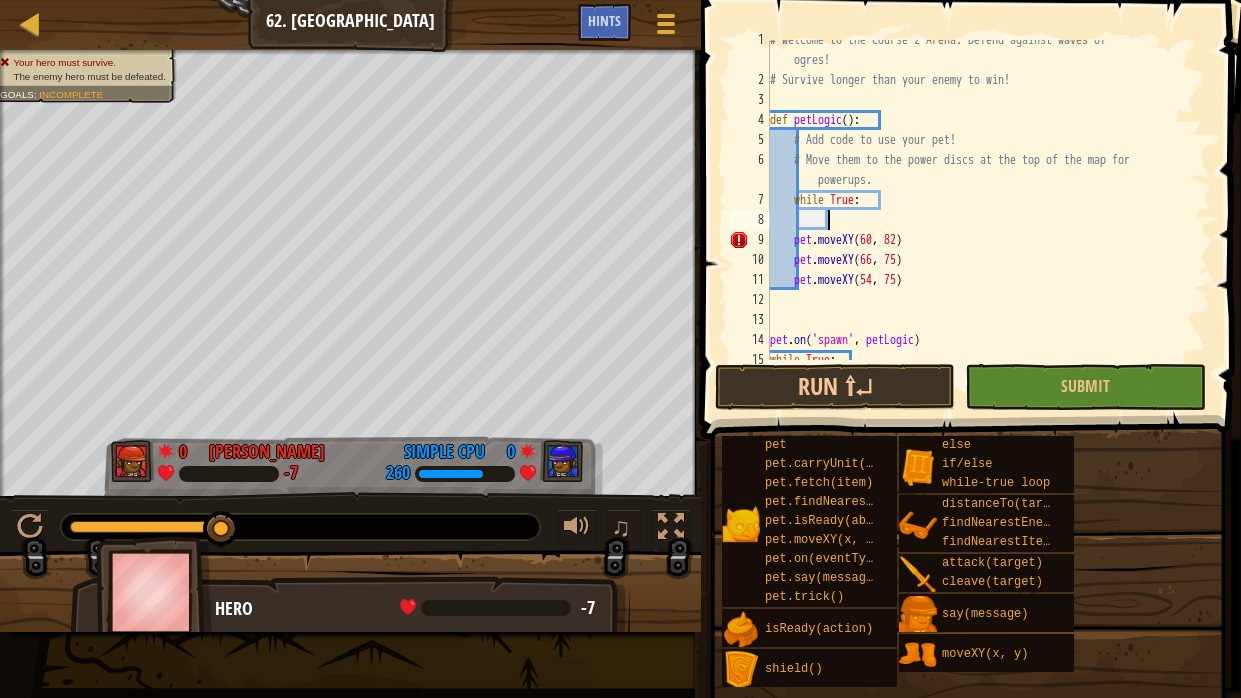 click on "# Welcome to the Course 2 Arena. Defend against waves of       ogres! # Survive longer than your enemy to win! def   petLogic ( ) :      # Add code to use your pet!      # Move them to the power discs at the top of the map for           powerups.      while   True :               pet . moveXY ( 60 ,   82 )      pet . moveXY ( 66 ,   75 )      pet . moveXY ( 54 ,   75 ) pet . on ( 'spawn' ,   petLogic ) while   True :" at bounding box center [988, 220] 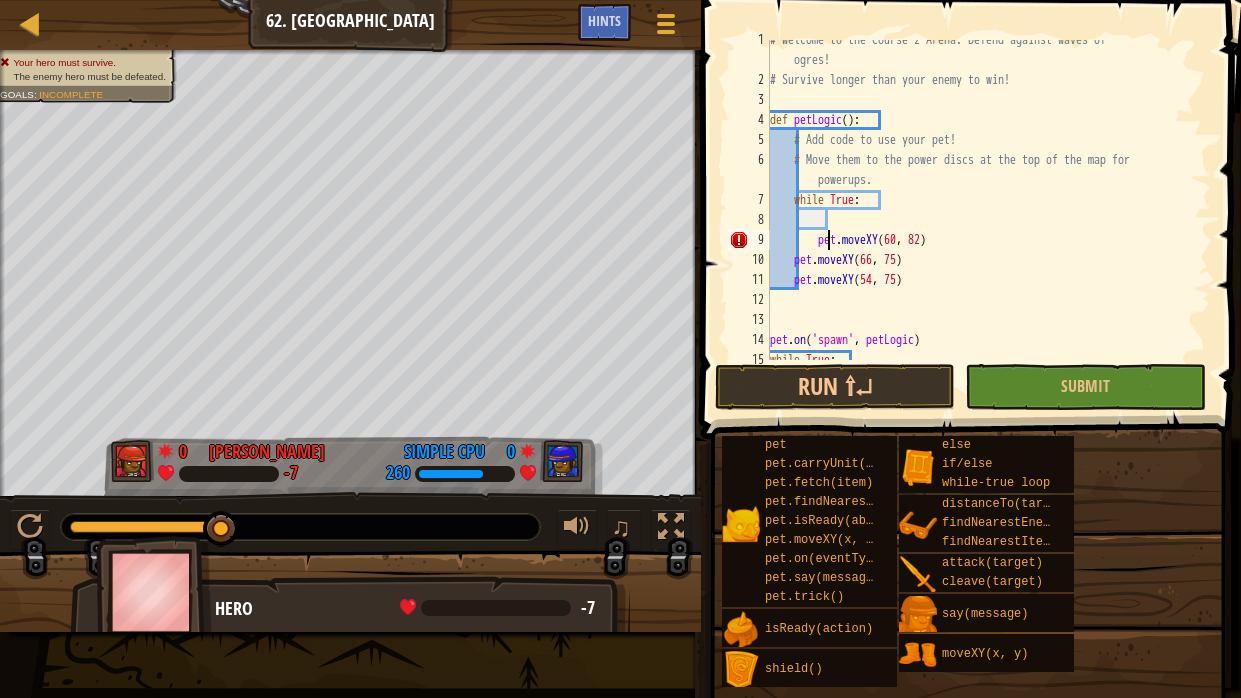 click on "# Welcome to the Course 2 Arena. Defend against waves of       ogres! # Survive longer than your enemy to win! def   petLogic ( ) :      # Add code to use your pet!      # Move them to the power discs at the top of the map for           powerups.      while   True :                   pet . moveXY ( 60 ,   82 )      pet . moveXY ( 66 ,   75 )      pet . moveXY ( 54 ,   75 ) pet . on ( 'spawn' ,   petLogic ) while   True :" at bounding box center [988, 220] 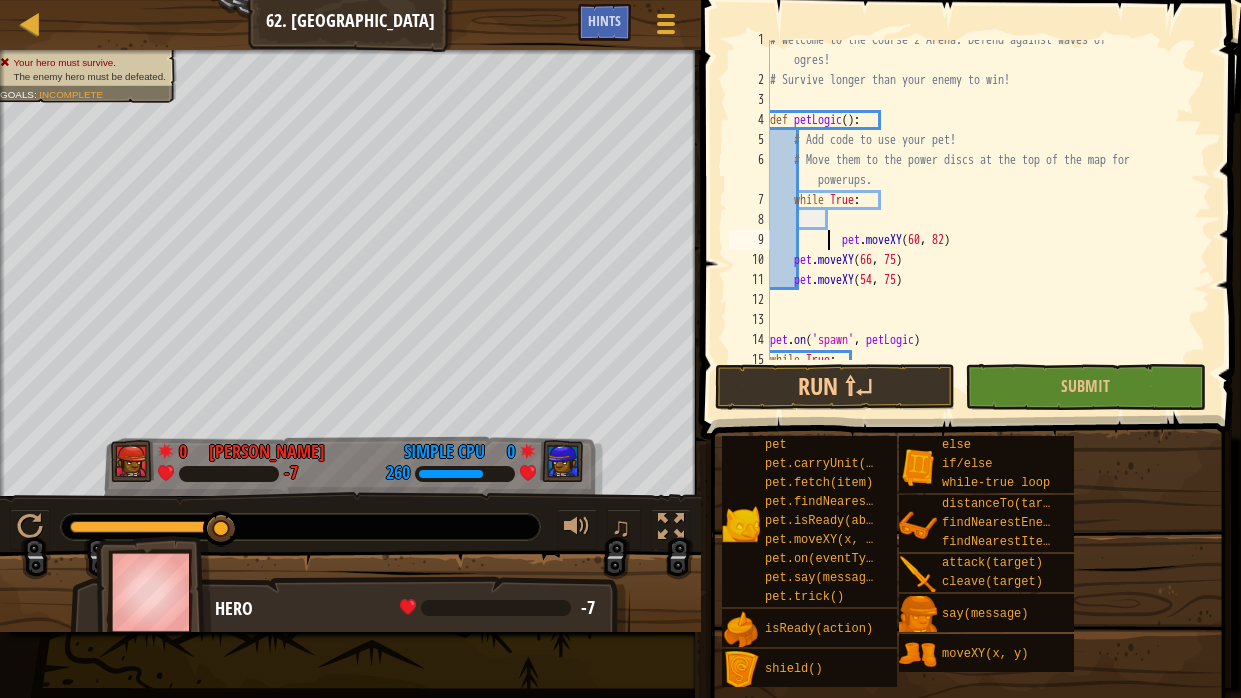 click on "# Welcome to the Course 2 Arena. Defend against waves of       ogres! # Survive longer than your enemy to win! def   petLogic ( ) :      # Add code to use your pet!      # Move them to the power discs at the top of the map for           powerups.      while   True :                       pet . moveXY ( 60 ,   82 )      pet . moveXY ( 66 ,   75 )      pet . moveXY ( 54 ,   75 ) pet . on ( 'spawn' ,   petLogic ) while   True :" at bounding box center [988, 220] 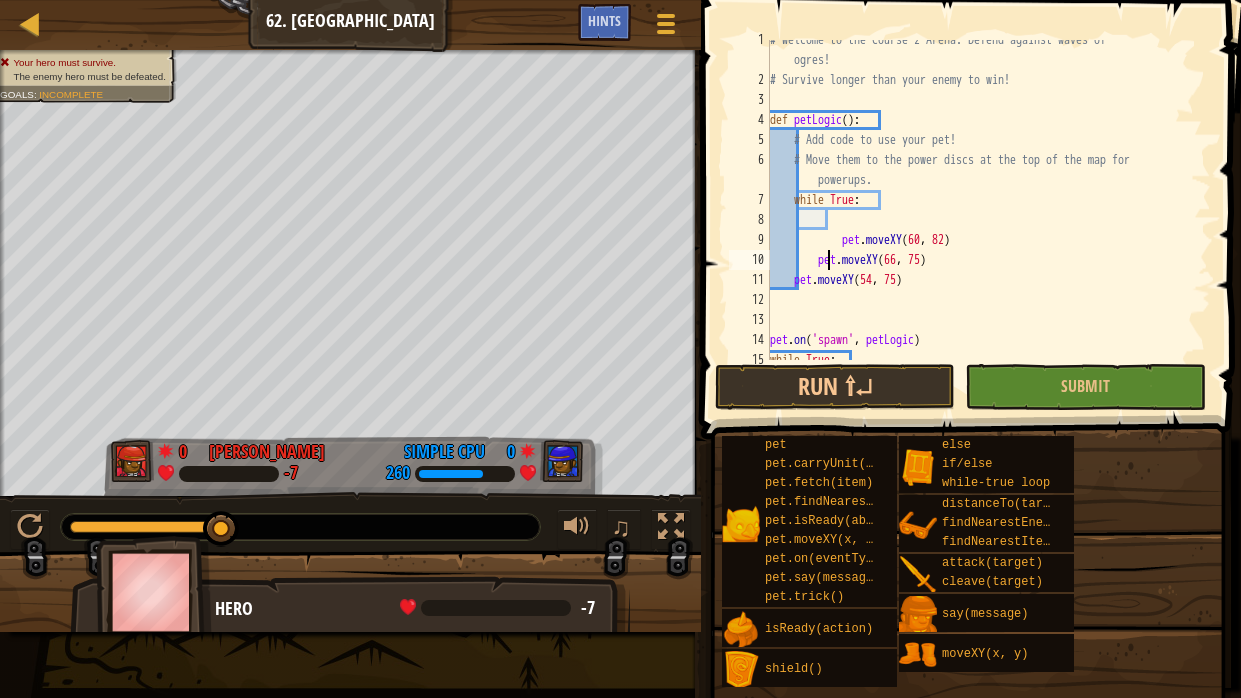 click on "# Welcome to the Course 2 Arena. Defend against waves of       ogres! # Survive longer than your enemy to win! def   petLogic ( ) :      # Add code to use your pet!      # Move them to the power discs at the top of the map for           powerups.      while   True :                       pet . moveXY ( 60 ,   82 )          pet . moveXY ( 66 ,   75 )      pet . moveXY ( 54 ,   75 ) pet . on ( 'spawn' ,   petLogic ) while   True :" at bounding box center (988, 220) 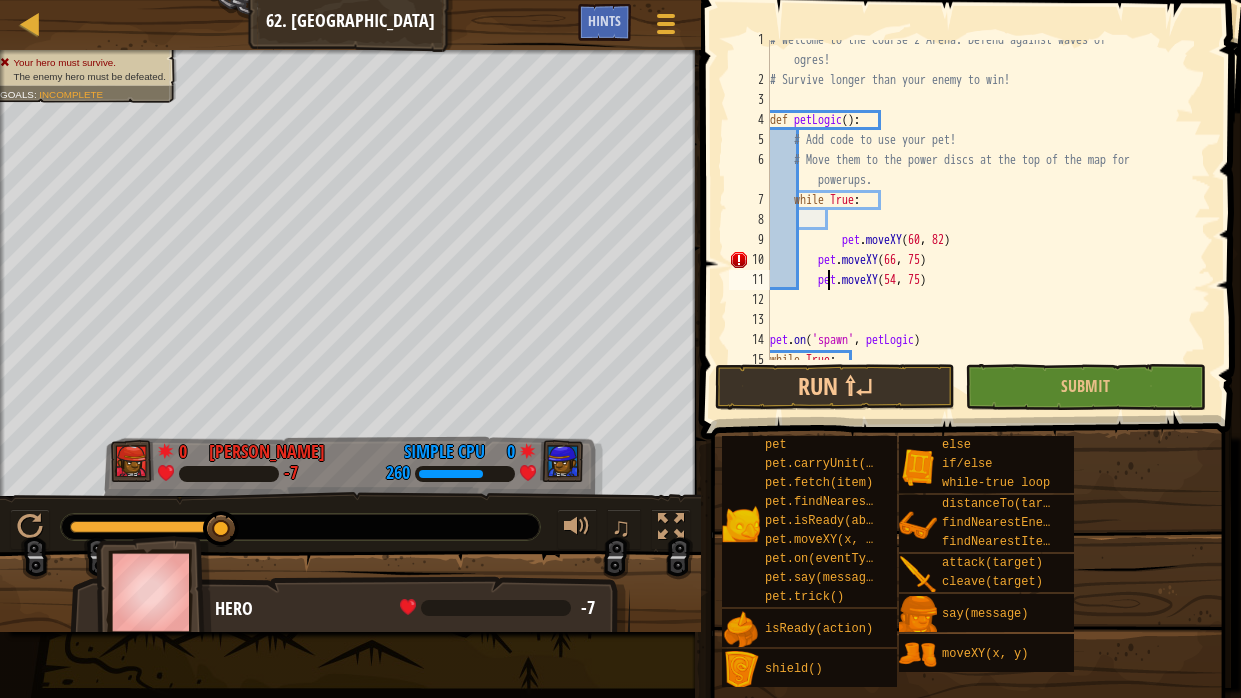 click on "# Welcome to the Course 2 Arena. Defend against waves of       ogres! # Survive longer than your enemy to win! def   petLogic ( ) :      # Add code to use your pet!      # Move them to the power discs at the top of the map for           powerups.      while   True :                       pet . moveXY ( 60 ,   82 )          pet . moveXY ( 66 ,   75 )          pet . moveXY ( 54 ,   75 ) pet . on ( 'spawn' ,   petLogic ) while   True :" at bounding box center (988, 220) 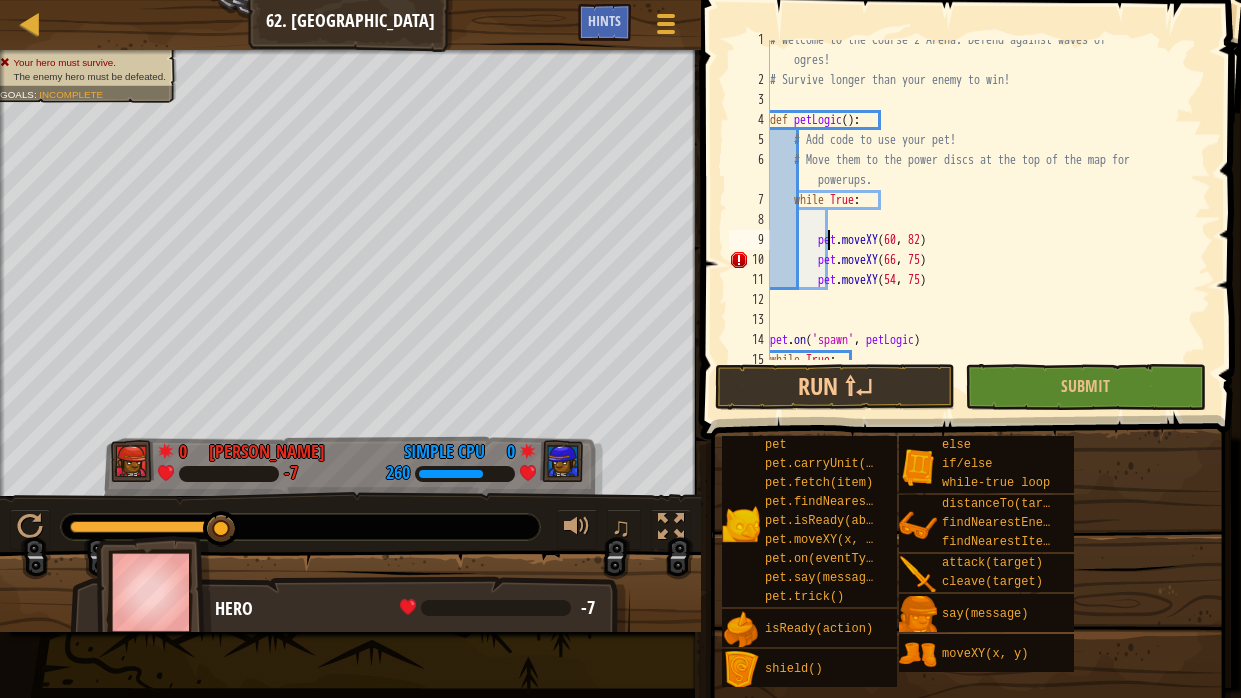 click on "# Welcome to the Course 2 Arena. Defend against waves of       ogres! # Survive longer than your enemy to win! def   petLogic ( ) :      # Add code to use your pet!      # Move them to the power discs at the top of the map for           powerups.      while   True :                   pet . moveXY ( 60 ,   82 )          pet . moveXY ( 66 ,   75 )          pet . moveXY ( 54 ,   75 ) pet . on ( 'spawn' ,   petLogic ) while   True :" at bounding box center [988, 220] 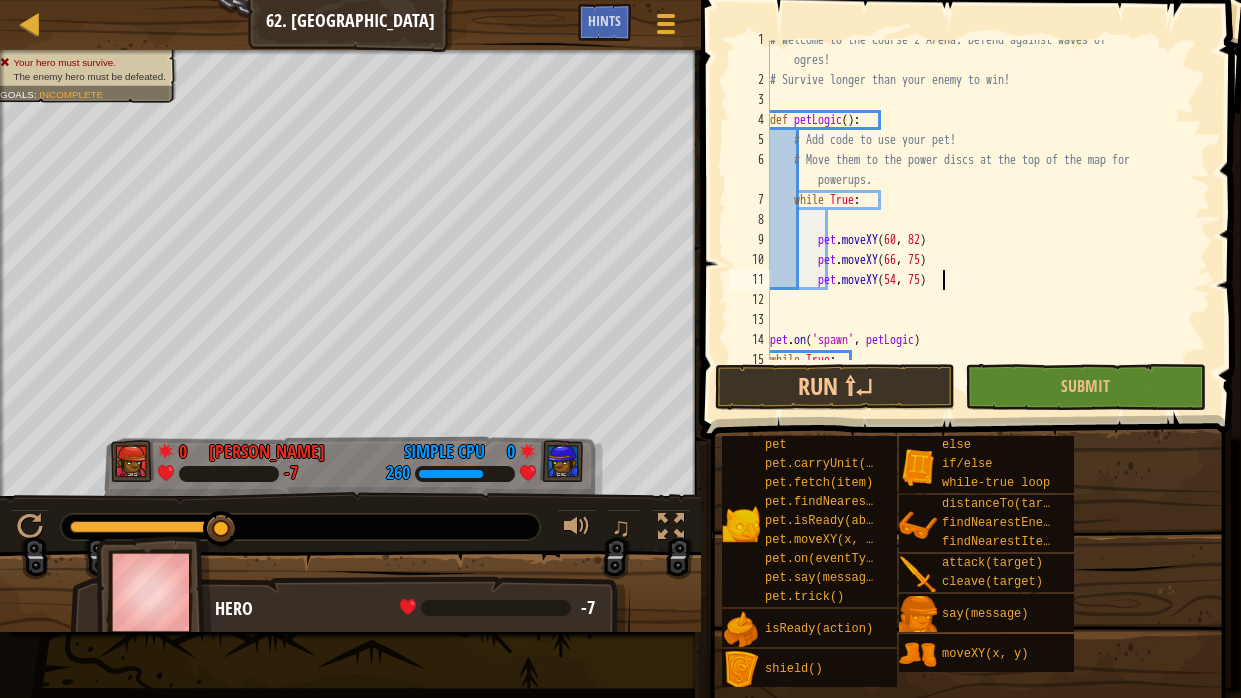 scroll, scrollTop: 9, scrollLeft: 0, axis: vertical 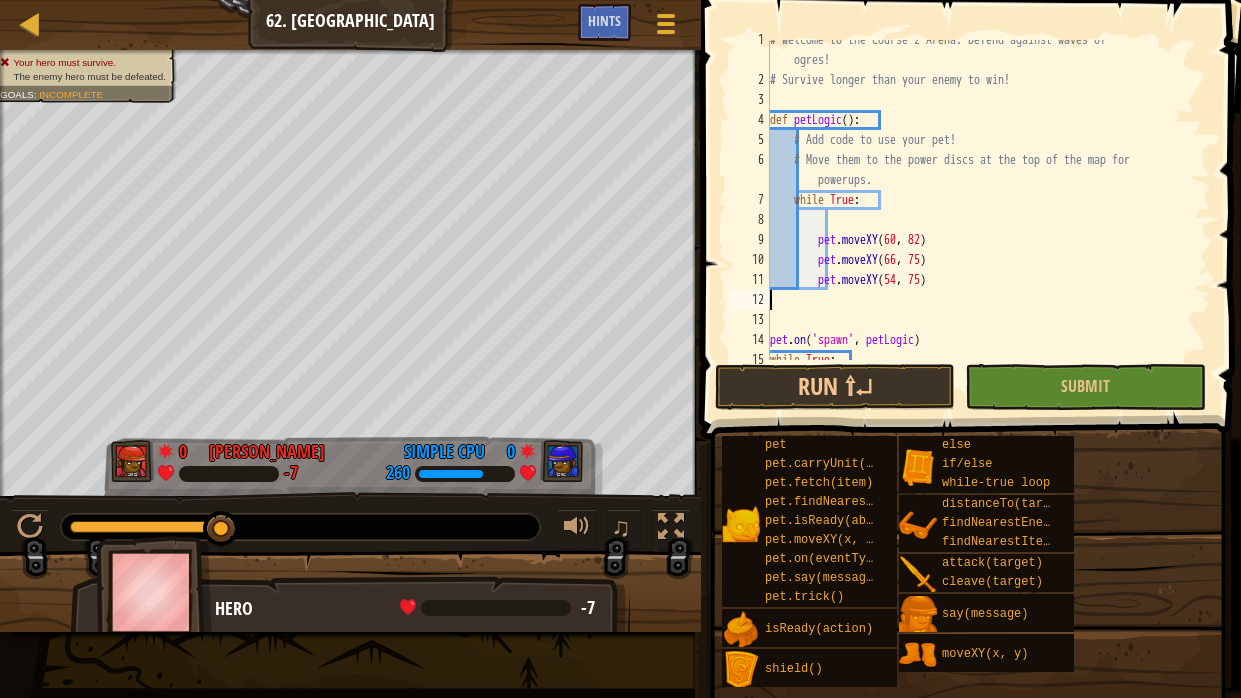 type on "# Move to the nearby power discs to spawn units to help or attack!" 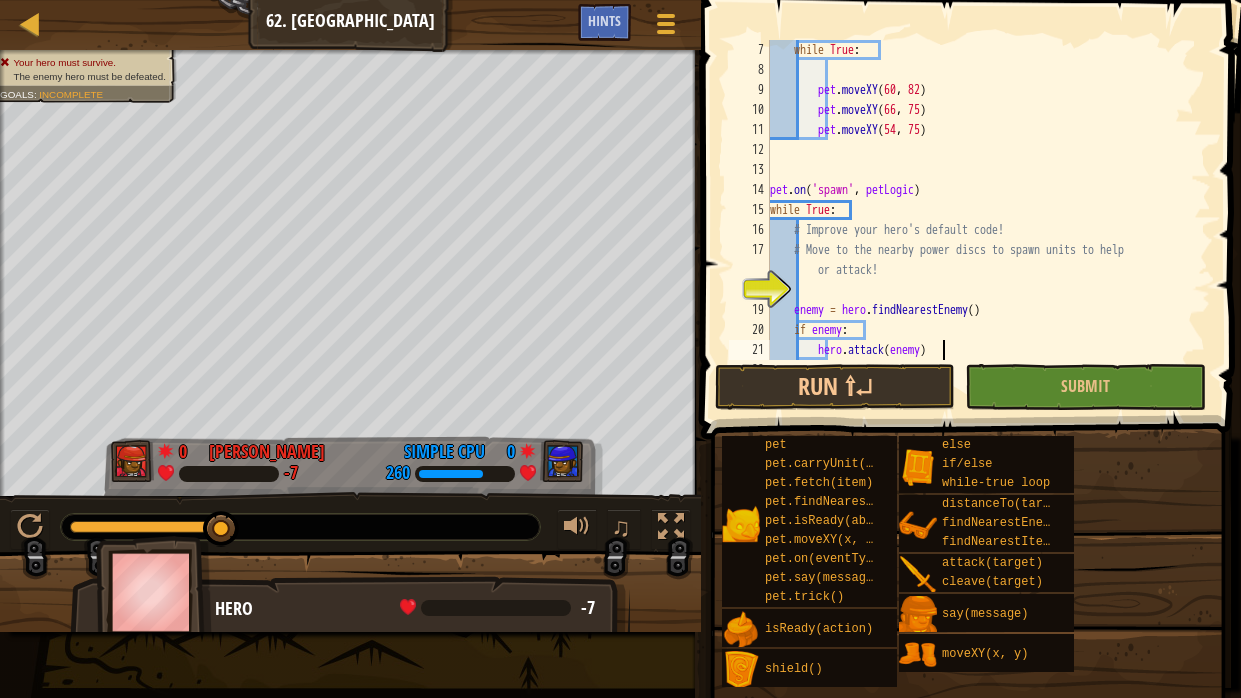 scroll, scrollTop: 159, scrollLeft: 0, axis: vertical 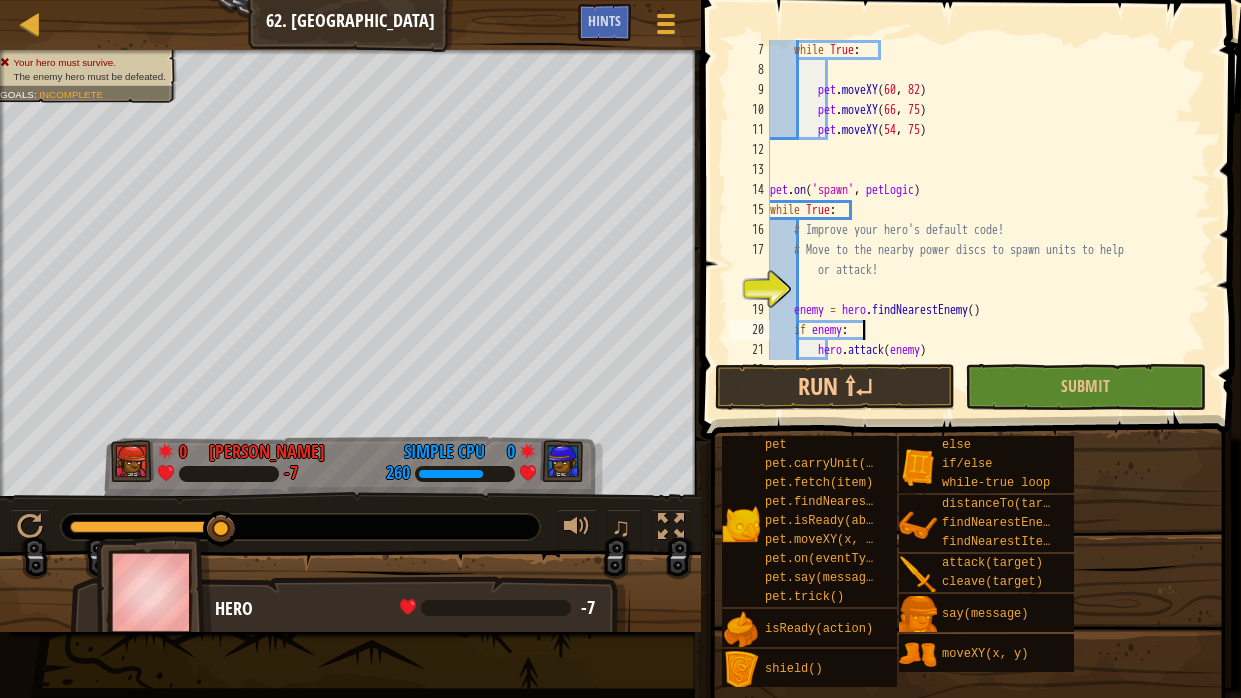 type on "hero.attack(enemy)" 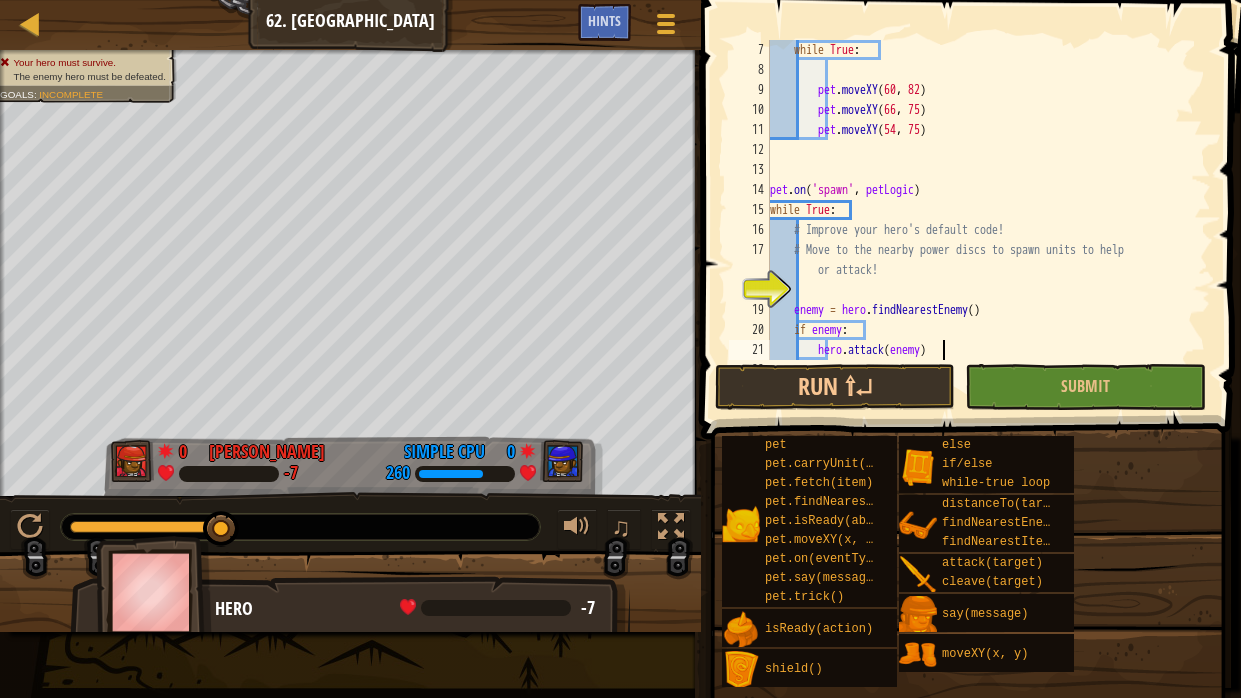 scroll, scrollTop: 179, scrollLeft: 0, axis: vertical 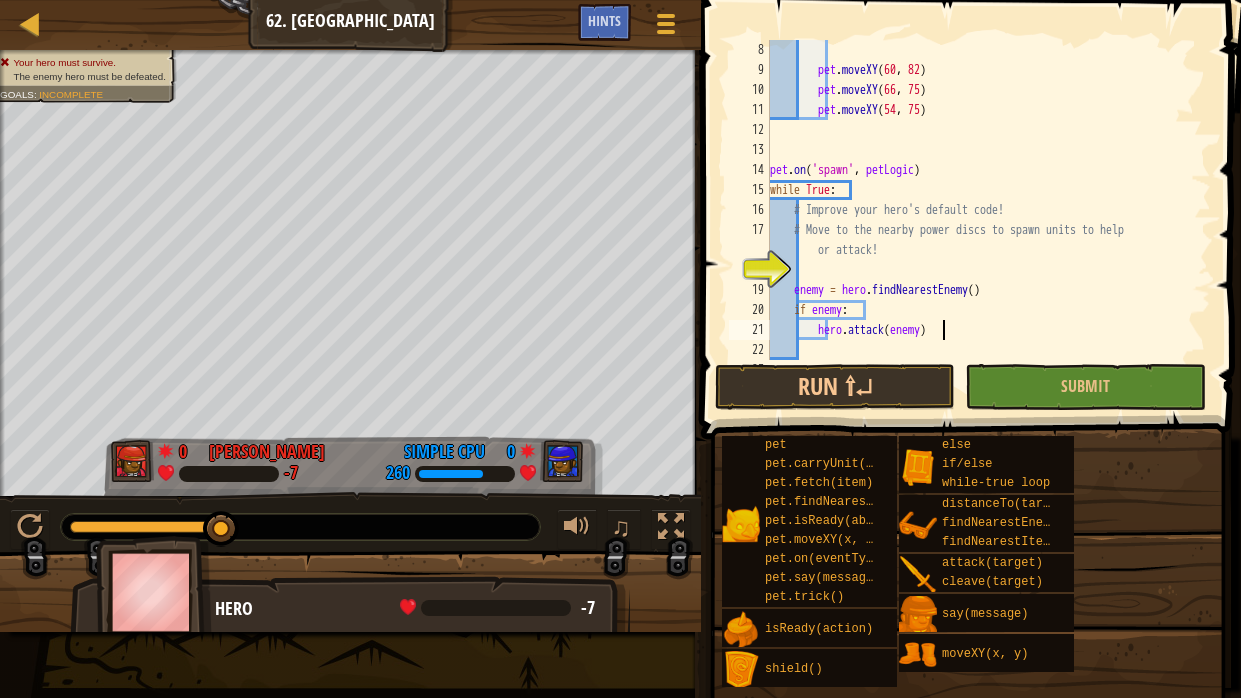 type on "hero.attack(enemy)" 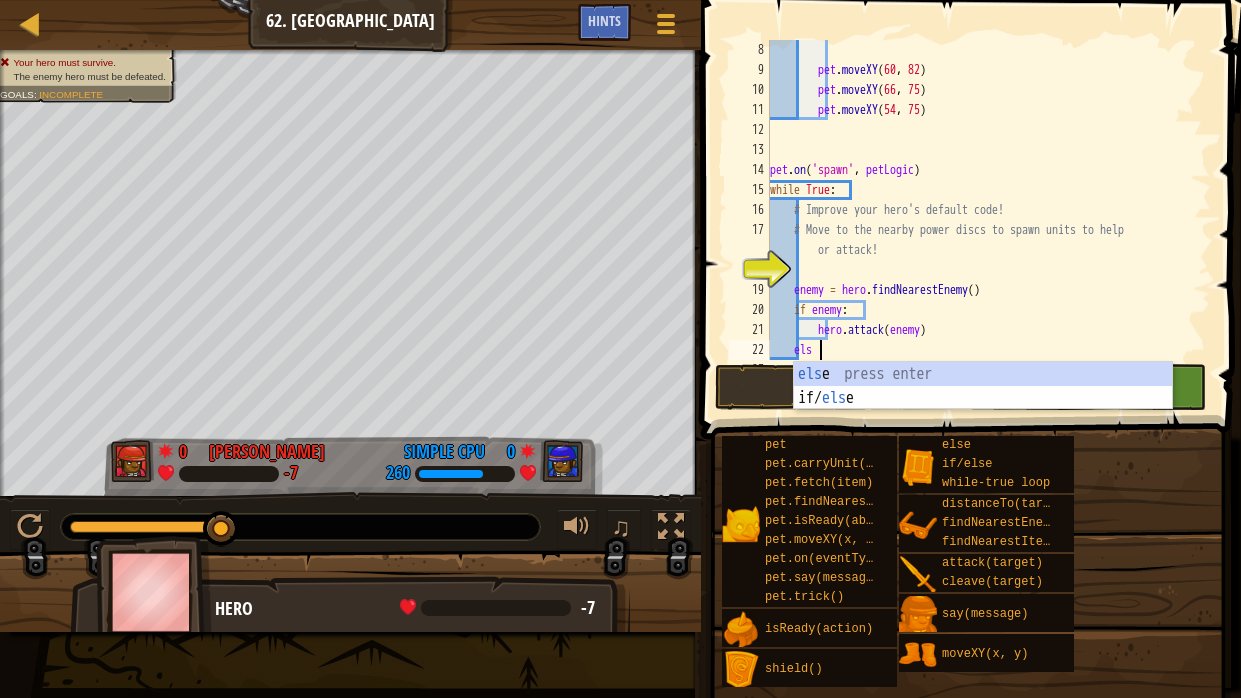 type on "else" 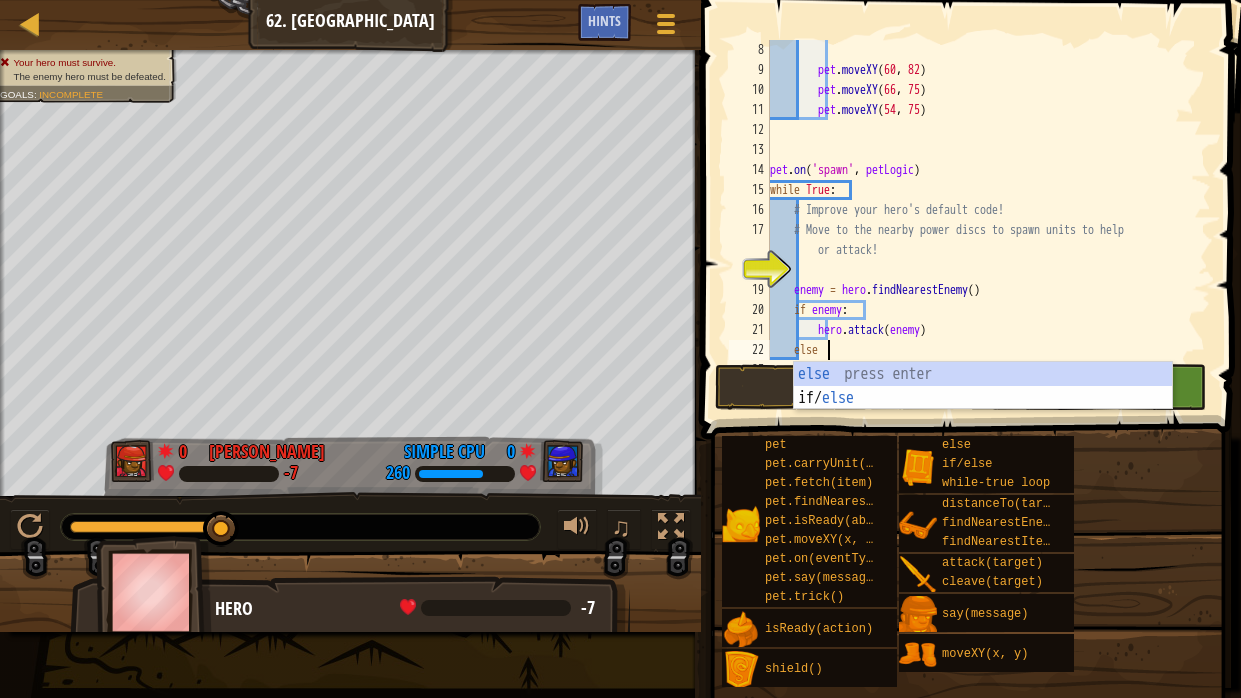 scroll, scrollTop: 9, scrollLeft: 3, axis: both 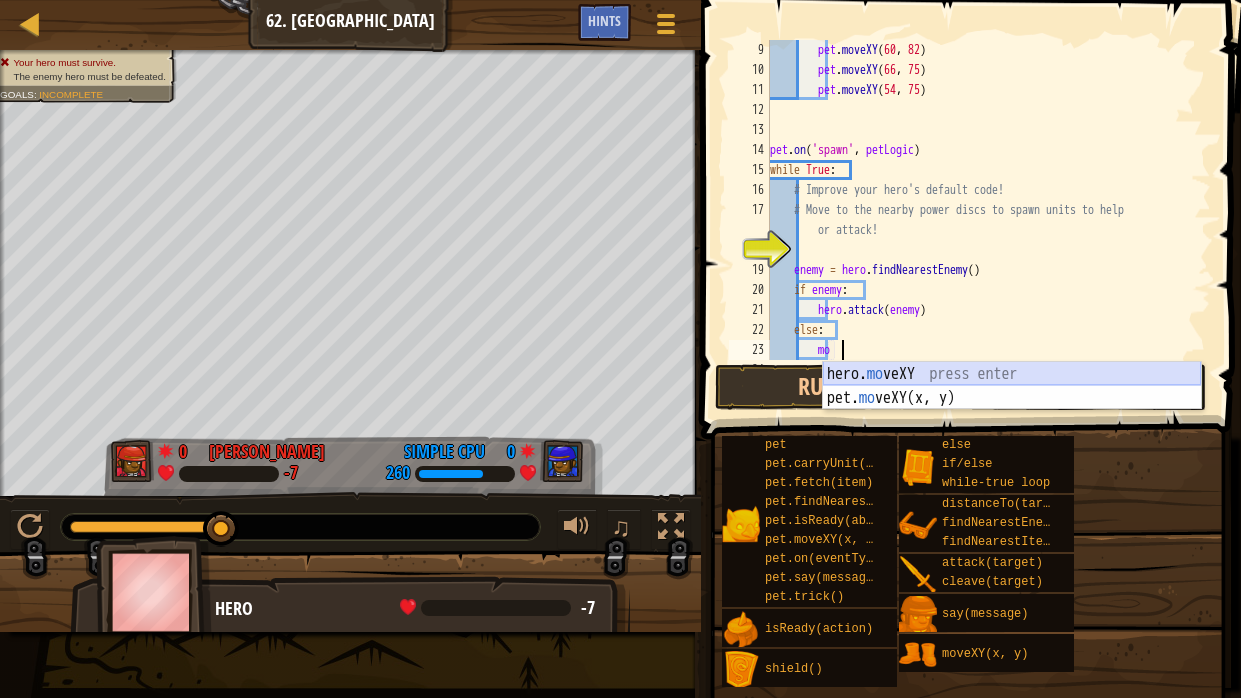 click on "hero. mo veXY press enter pet. mo veXY(x, y) press enter" at bounding box center [1012, 410] 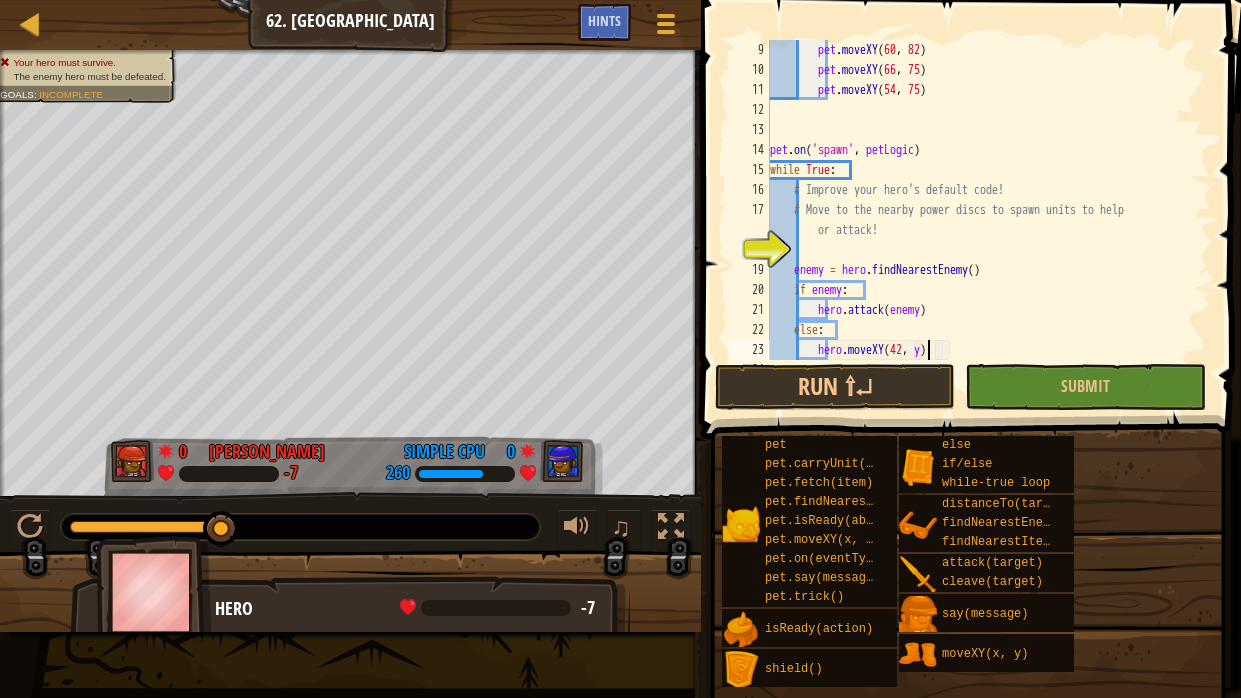scroll, scrollTop: 9, scrollLeft: 12, axis: both 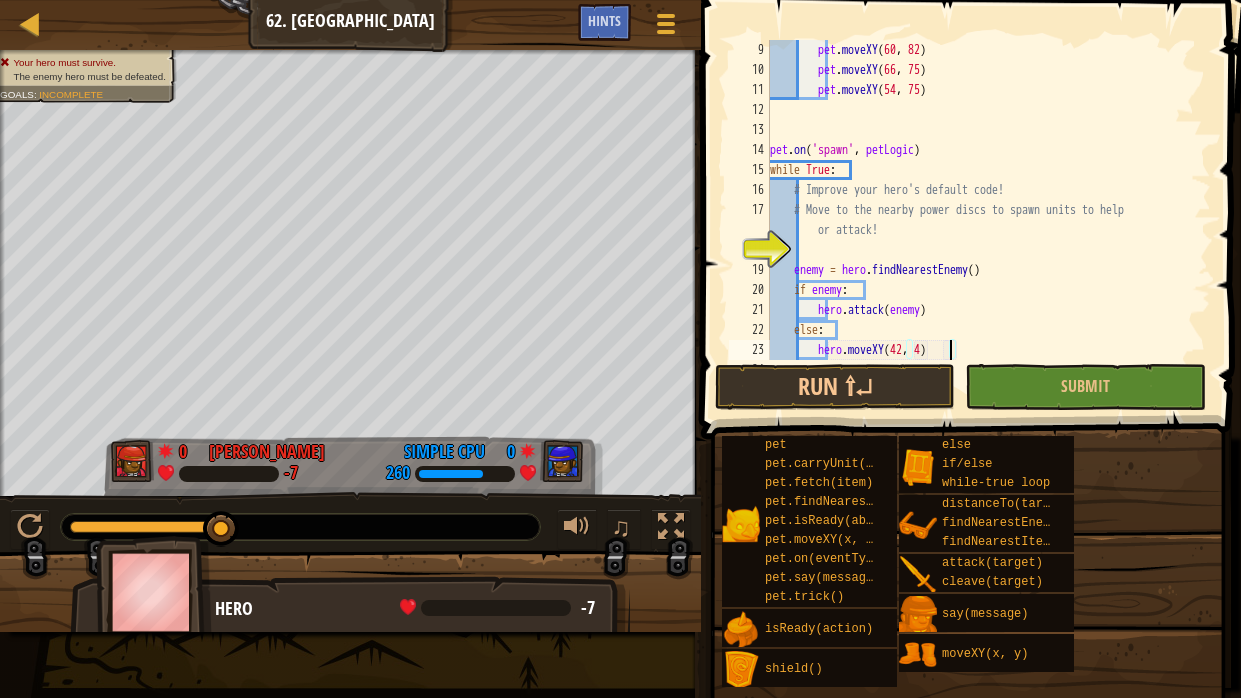 type on "hero.moveXY(42, 46)" 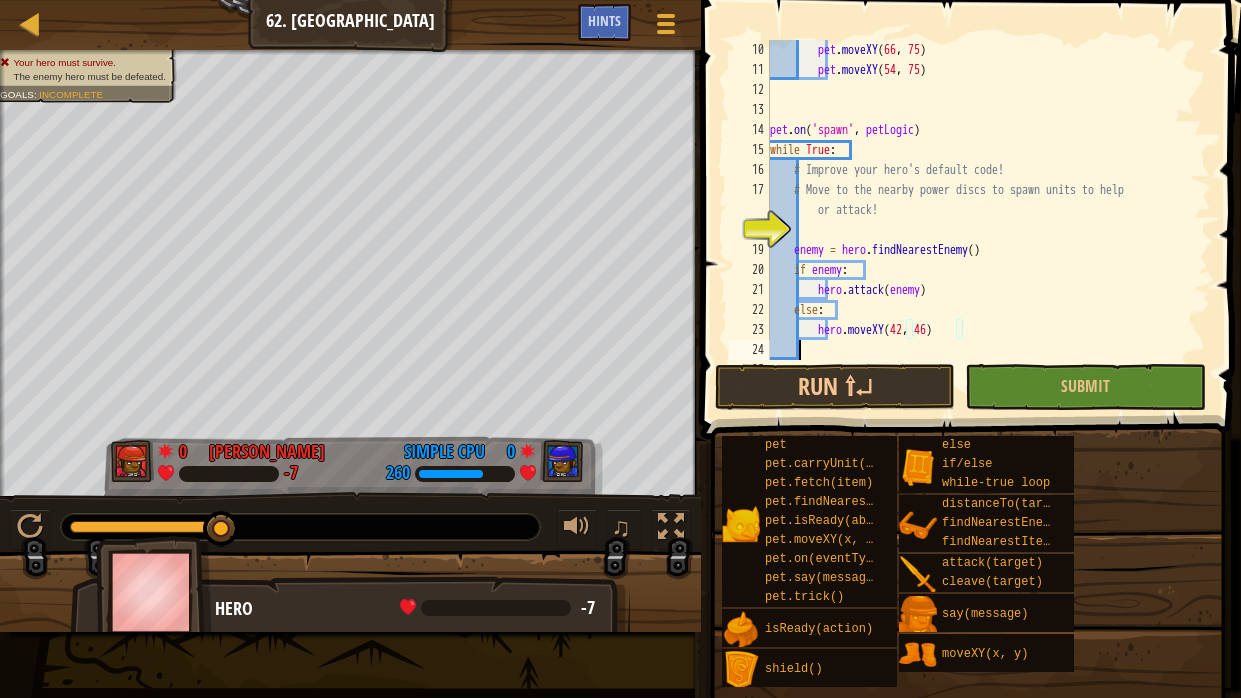 scroll, scrollTop: 219, scrollLeft: 0, axis: vertical 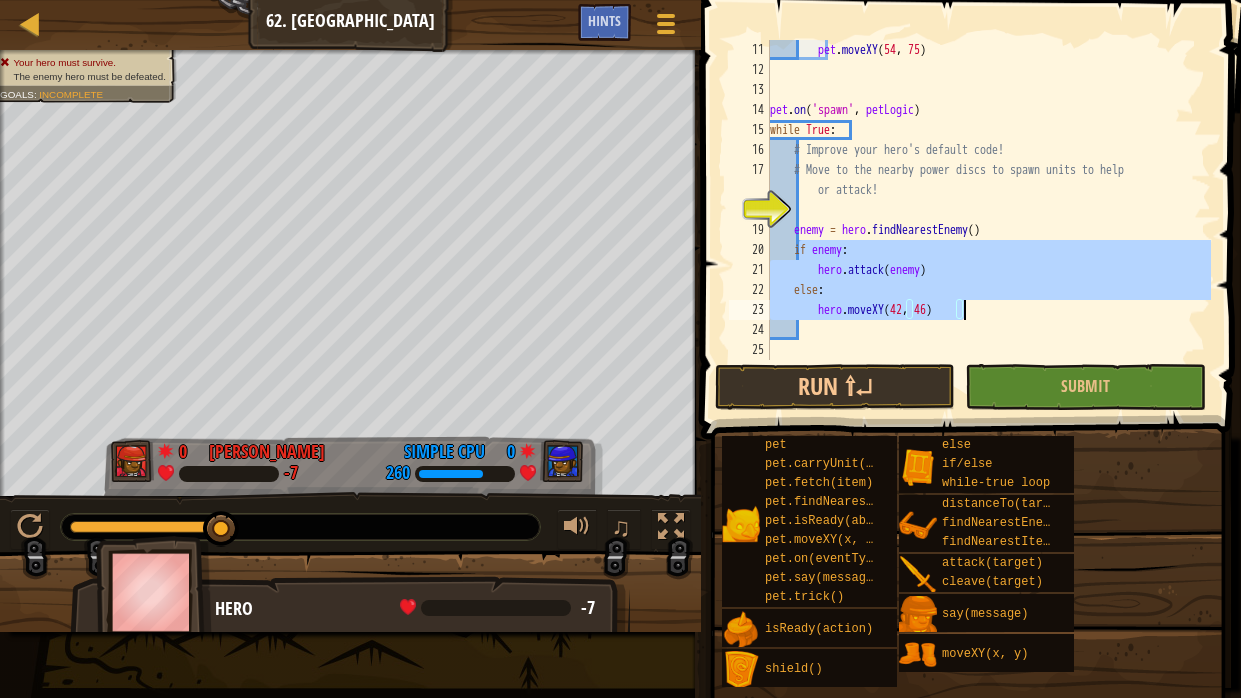 drag, startPoint x: 799, startPoint y: 247, endPoint x: 961, endPoint y: 302, distance: 171.08185 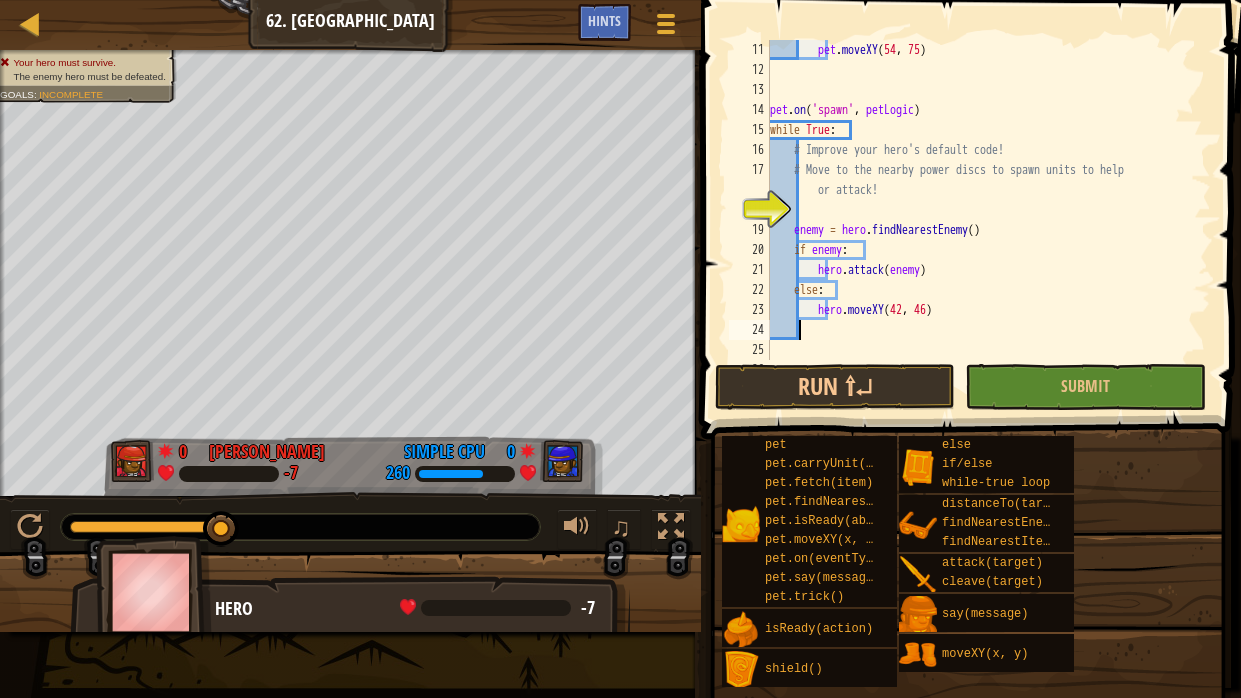 paste on "hero.moveXY(42, 46)" 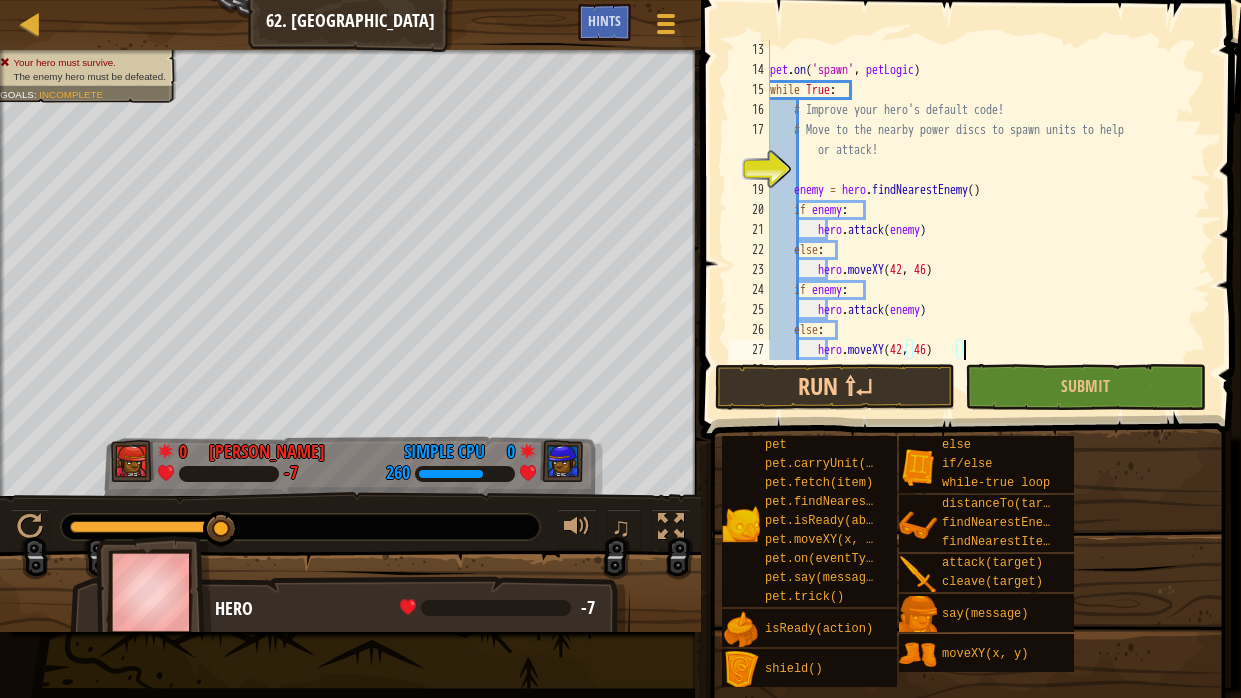 scroll, scrollTop: 279, scrollLeft: 0, axis: vertical 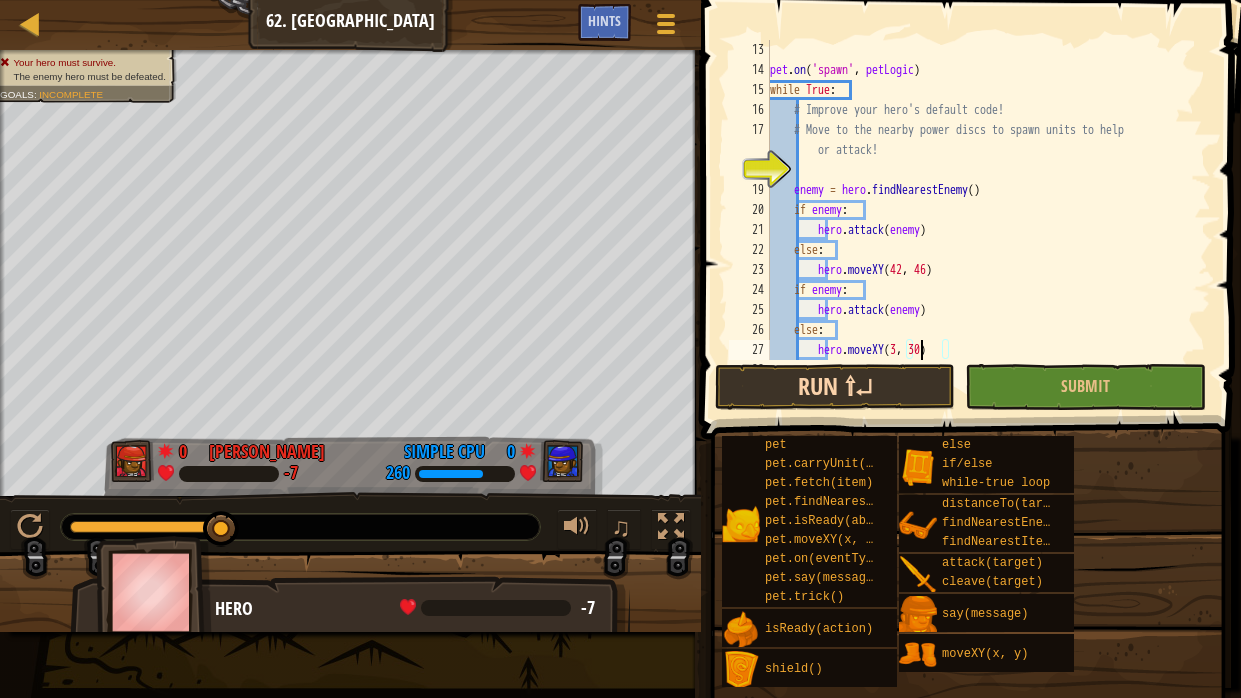 type on "hero.moveXY(38, 30)" 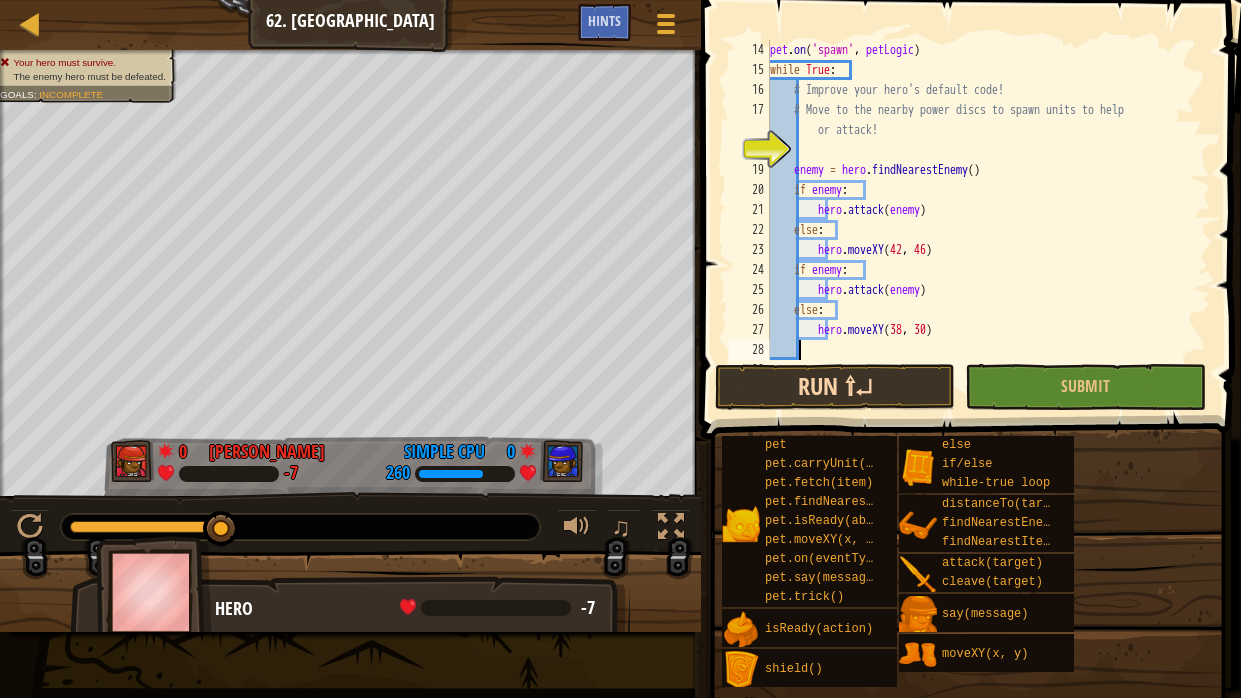 paste on "hero.moveXY(42, 46)" 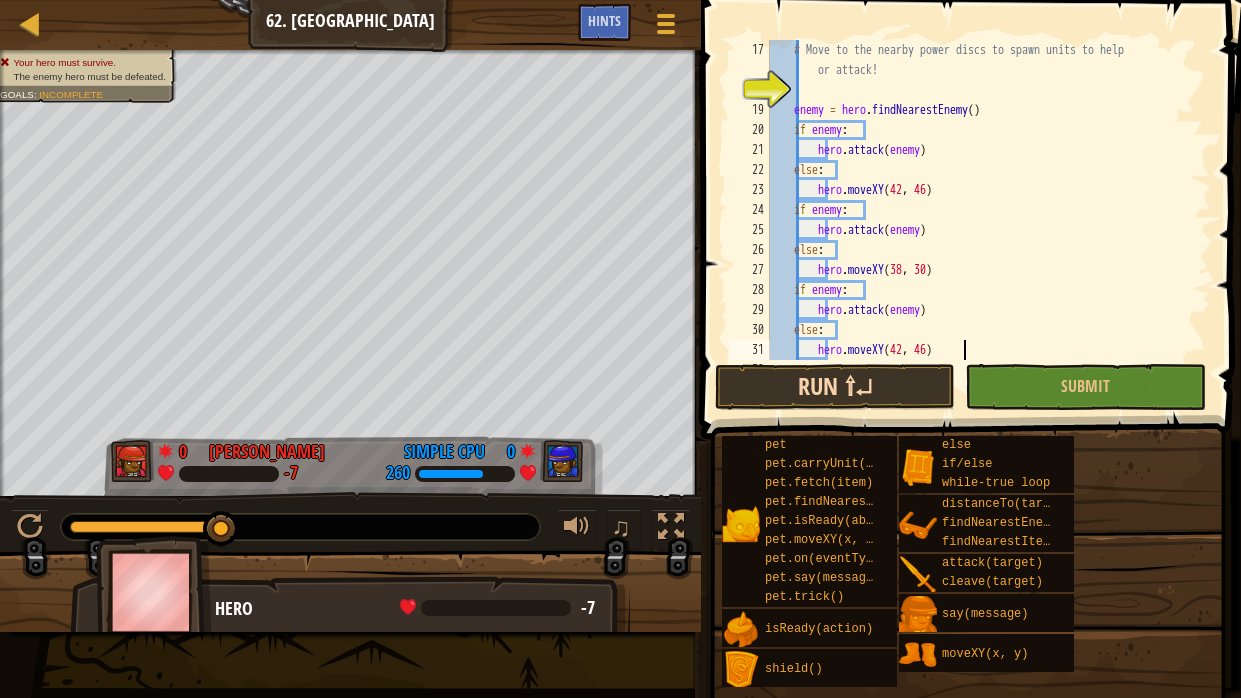 scroll, scrollTop: 359, scrollLeft: 0, axis: vertical 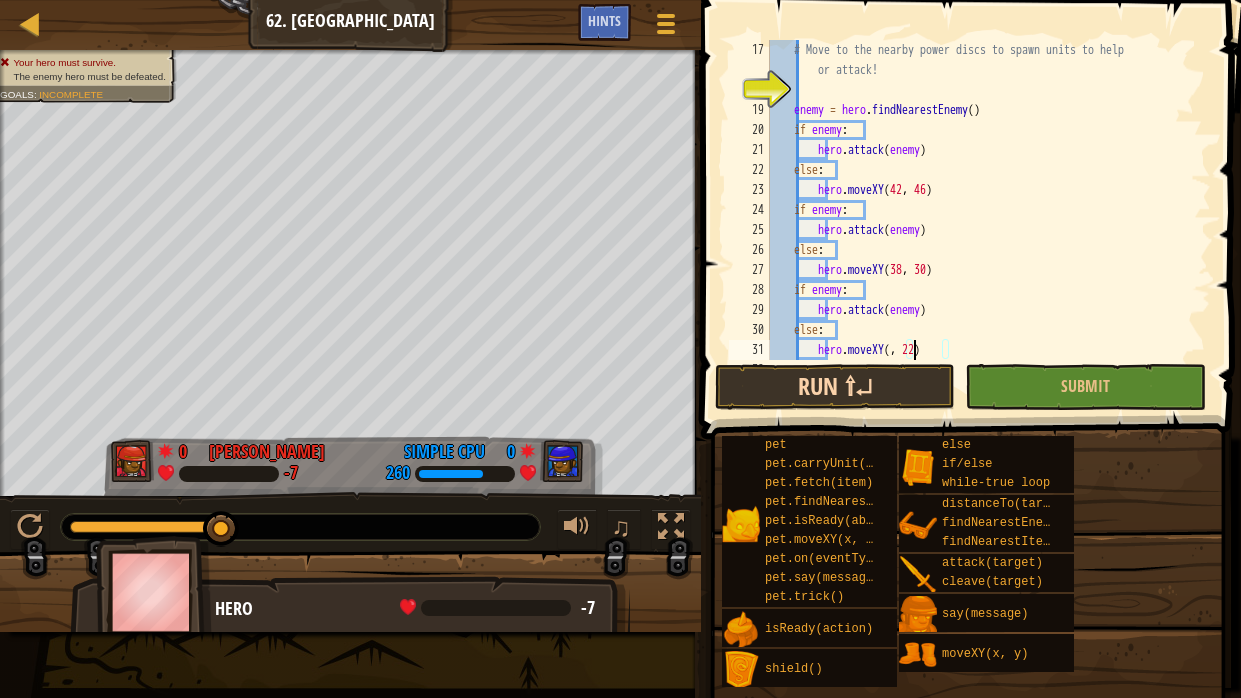 type on "hero.moveXY(26, 22)" 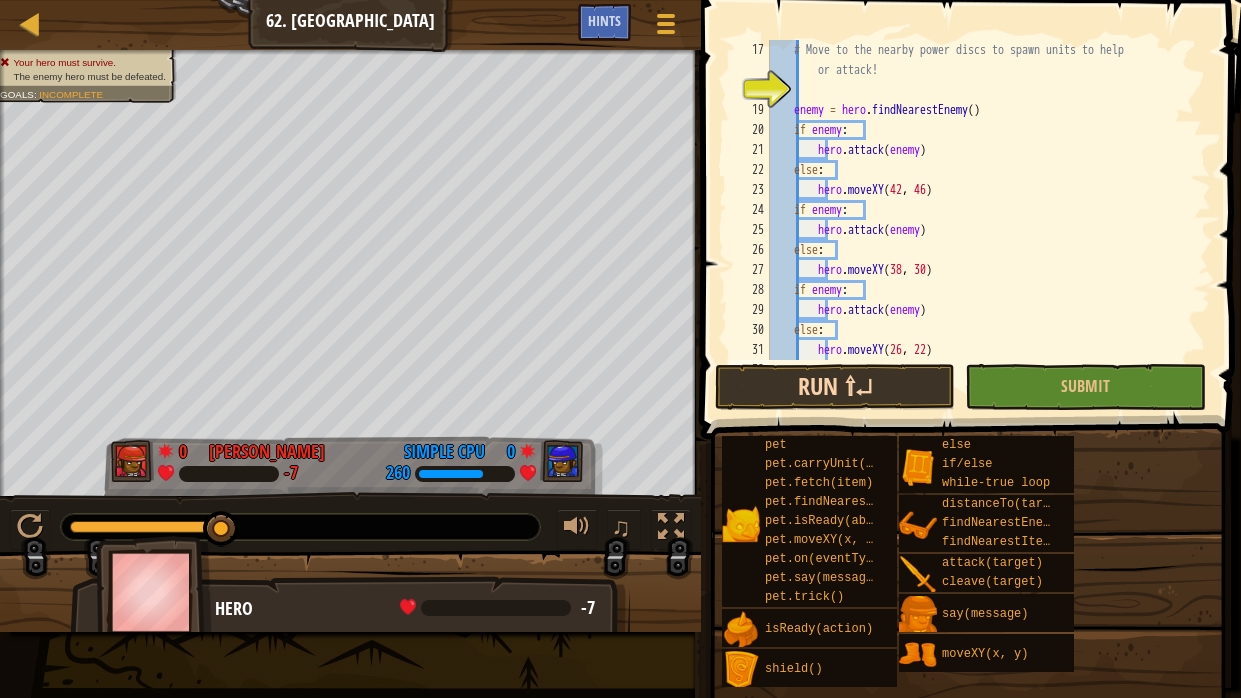 scroll, scrollTop: 9, scrollLeft: 3, axis: both 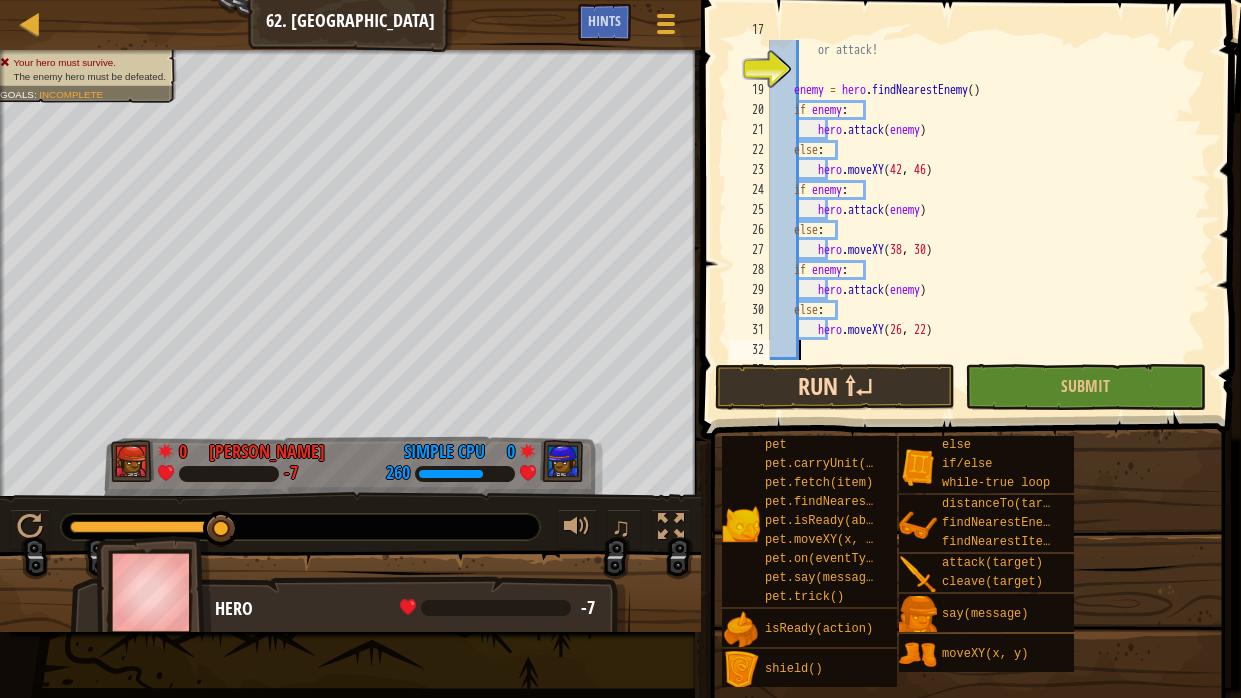paste on "hero.moveXY(42, 46)" 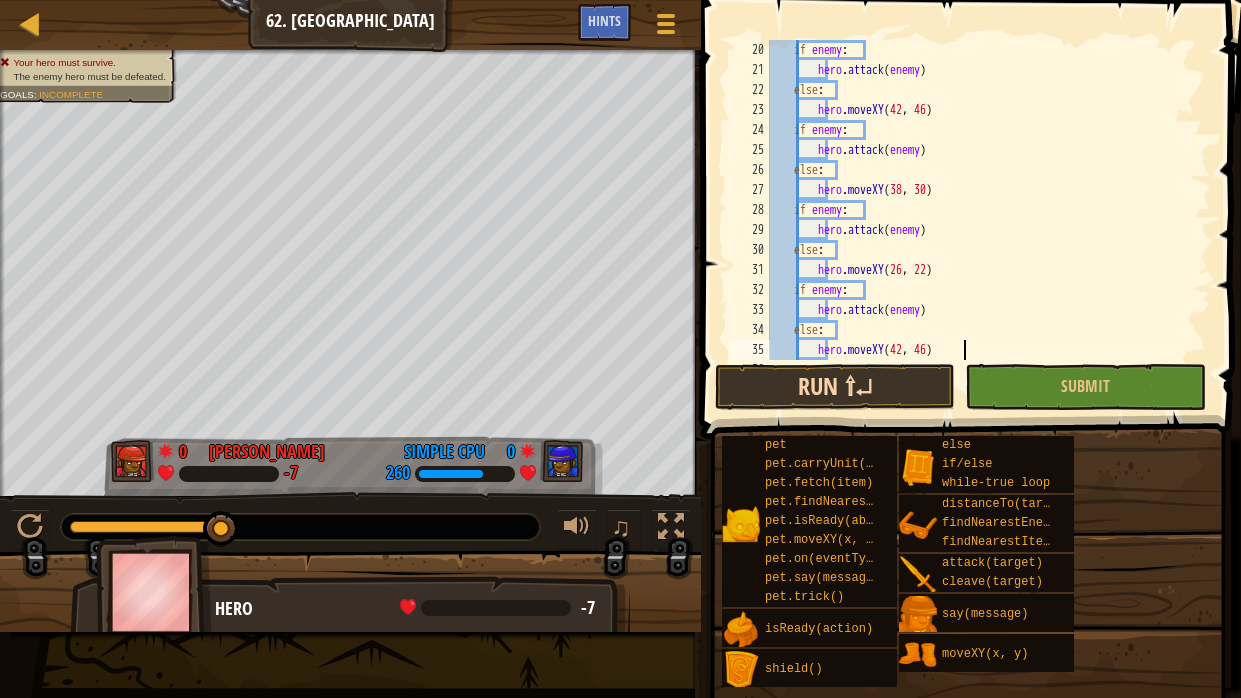 scroll, scrollTop: 439, scrollLeft: 0, axis: vertical 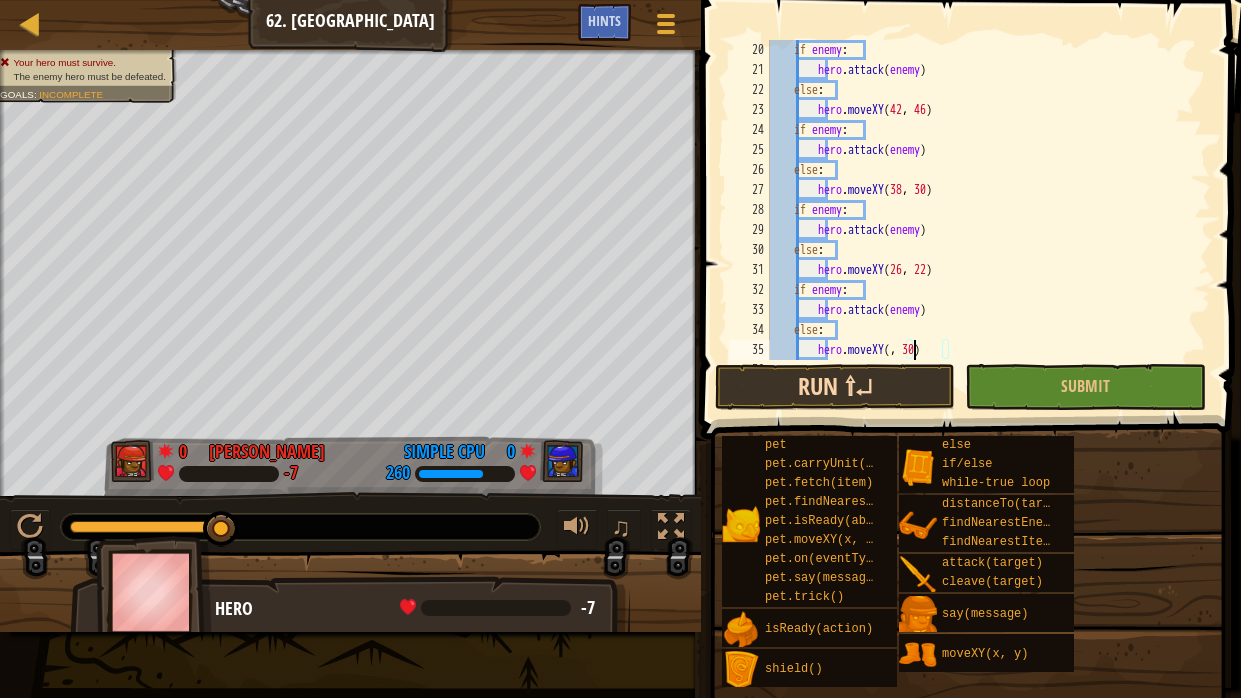type on "hero.moveXY(14, 30)" 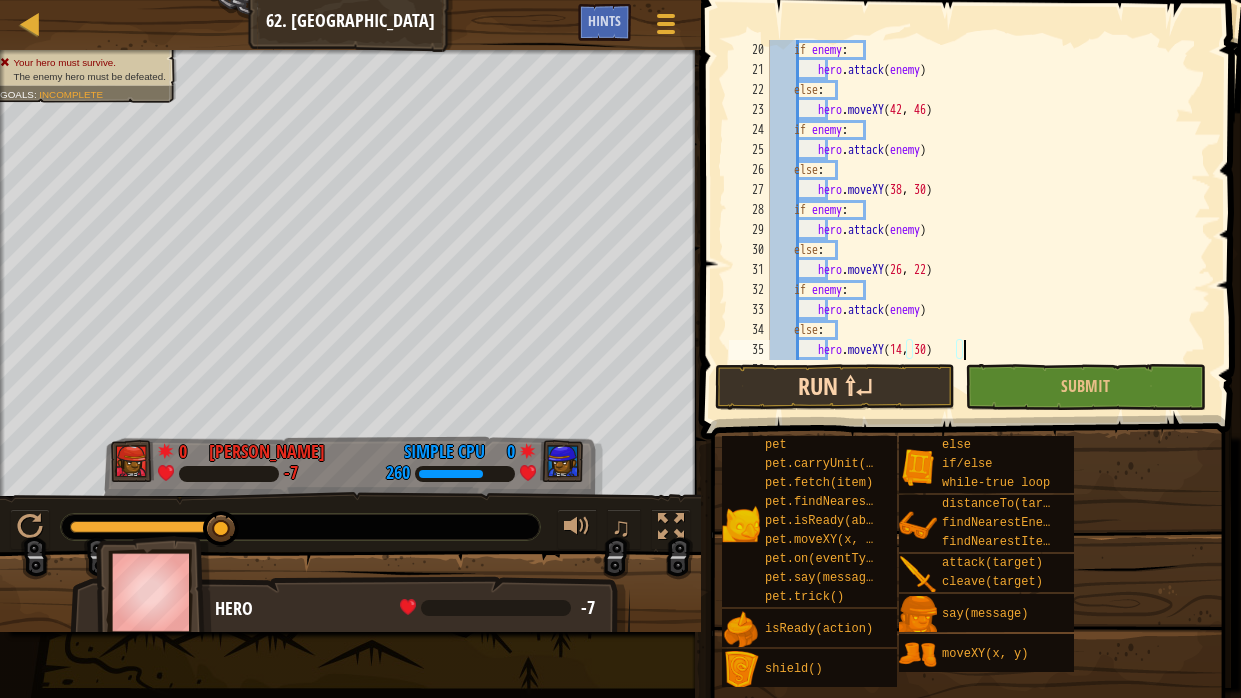 scroll, scrollTop: 9, scrollLeft: 3, axis: both 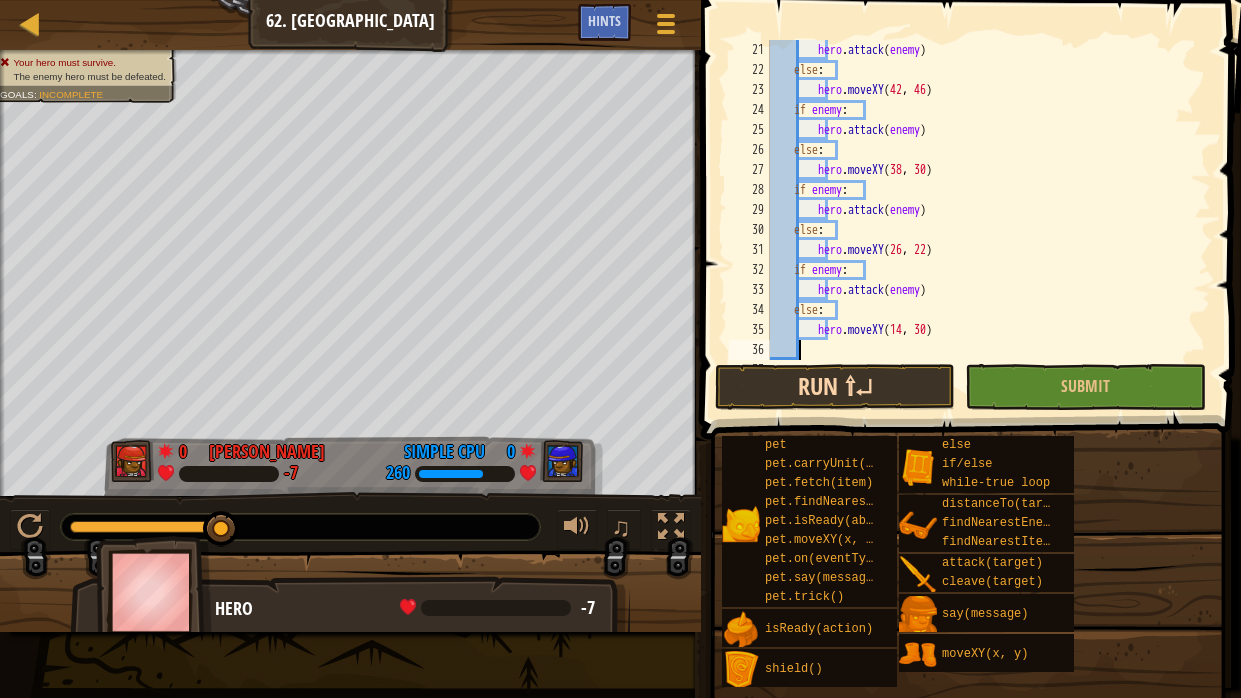 paste on "hero.moveXY(42, 46)" 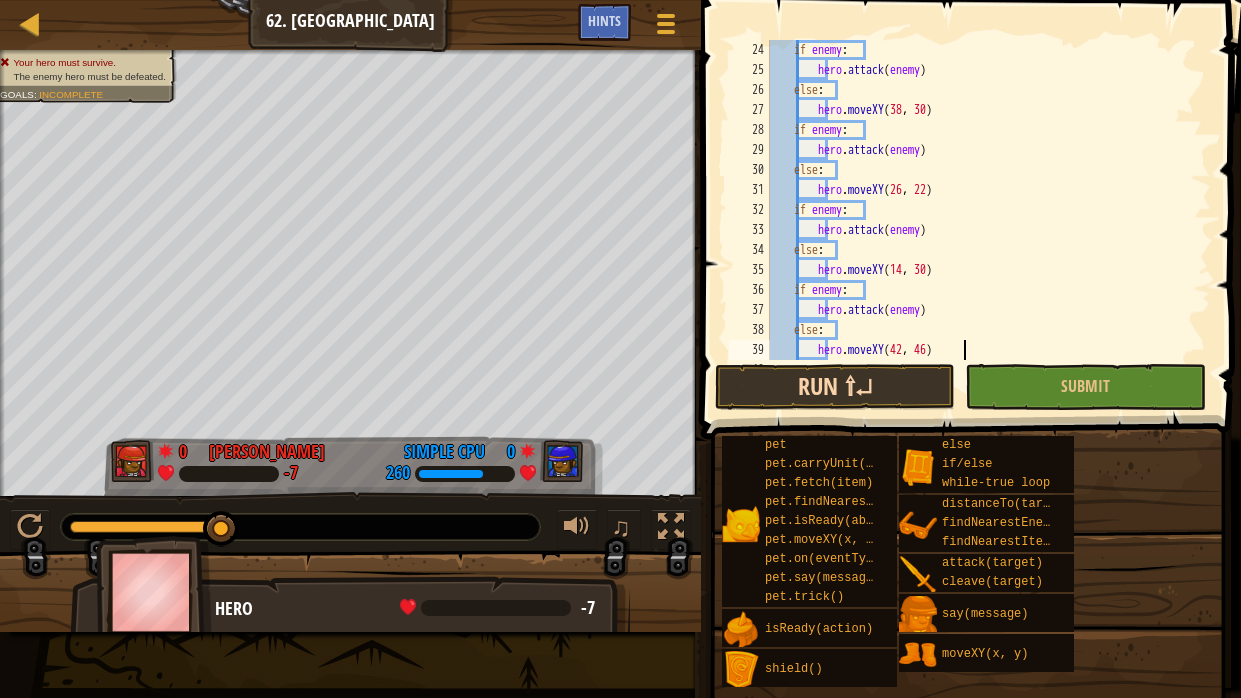 scroll, scrollTop: 519, scrollLeft: 0, axis: vertical 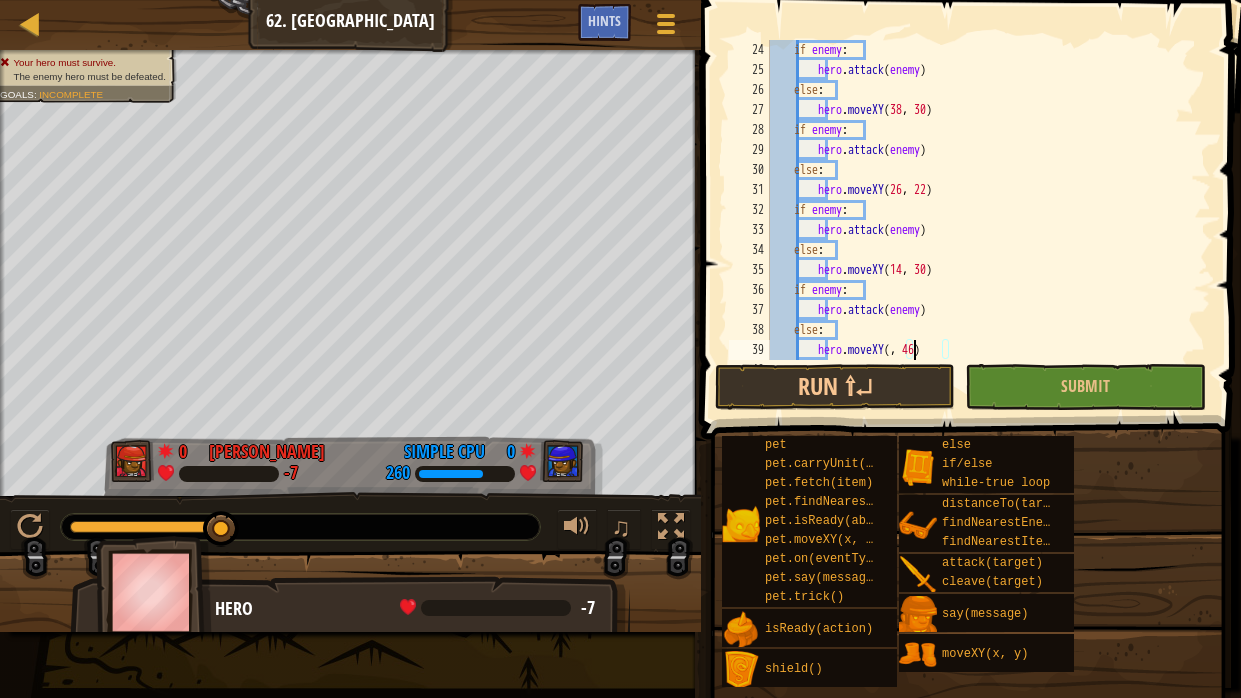 type on "hero.moveXY(10, 46)" 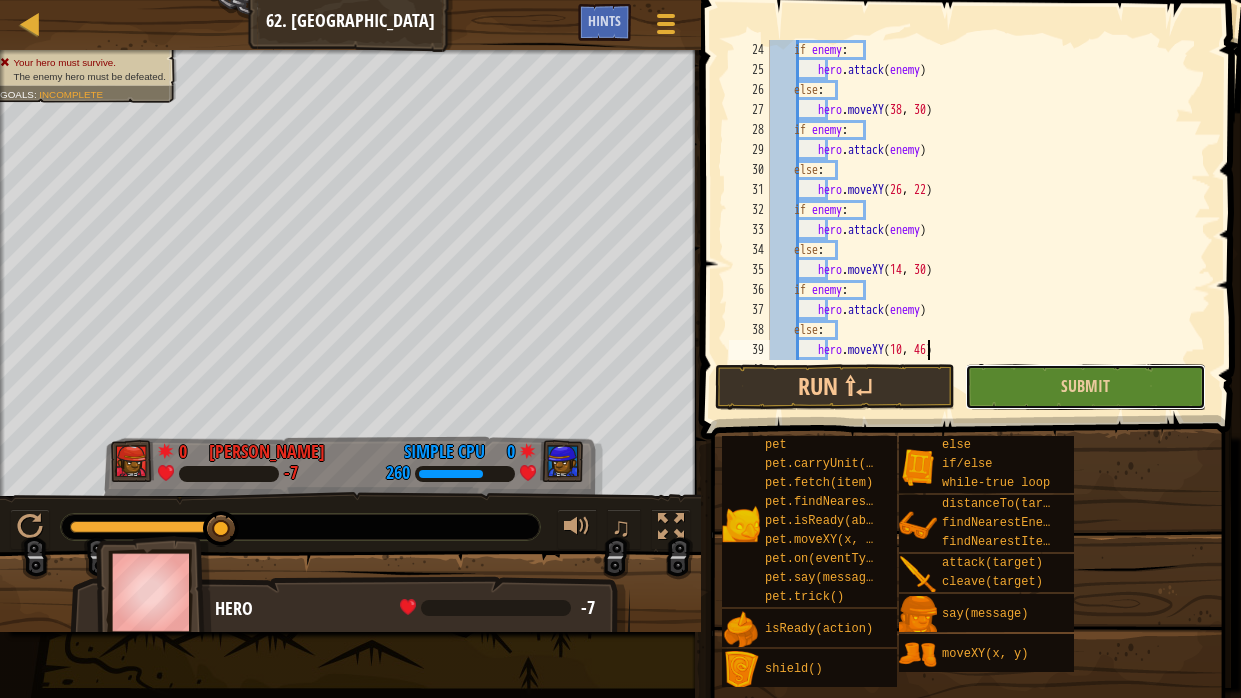 click on "Submit" at bounding box center [1085, 387] 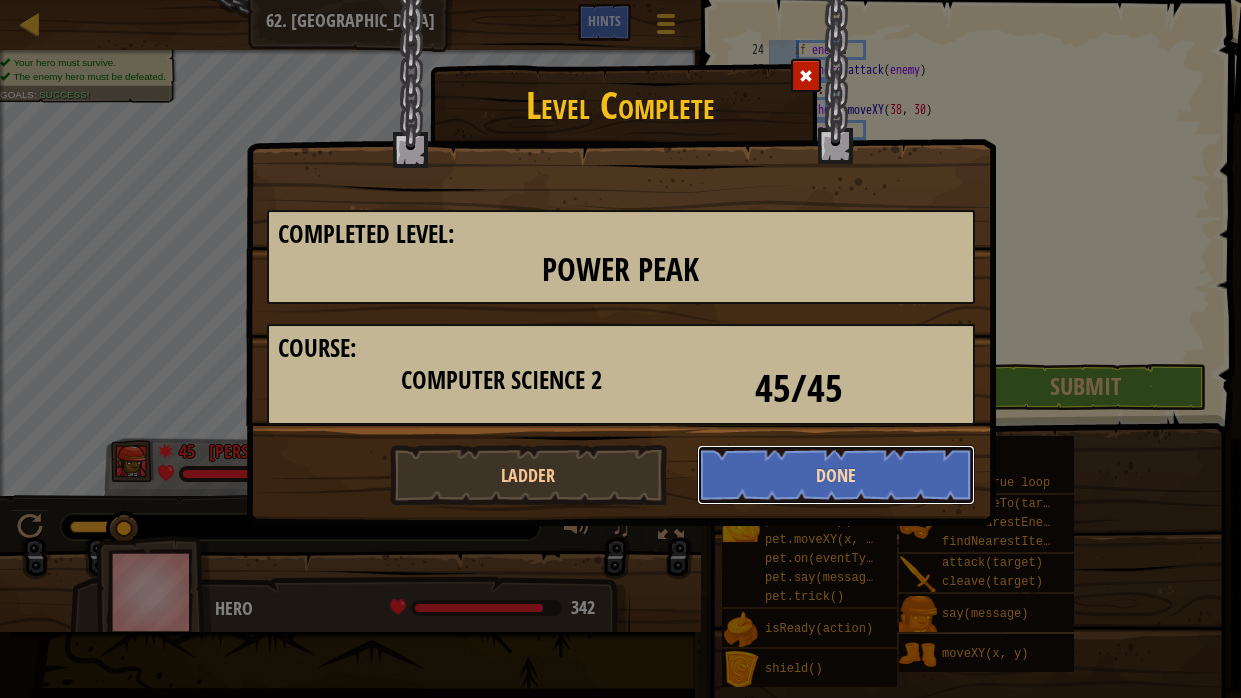 click on "Done" at bounding box center [836, 475] 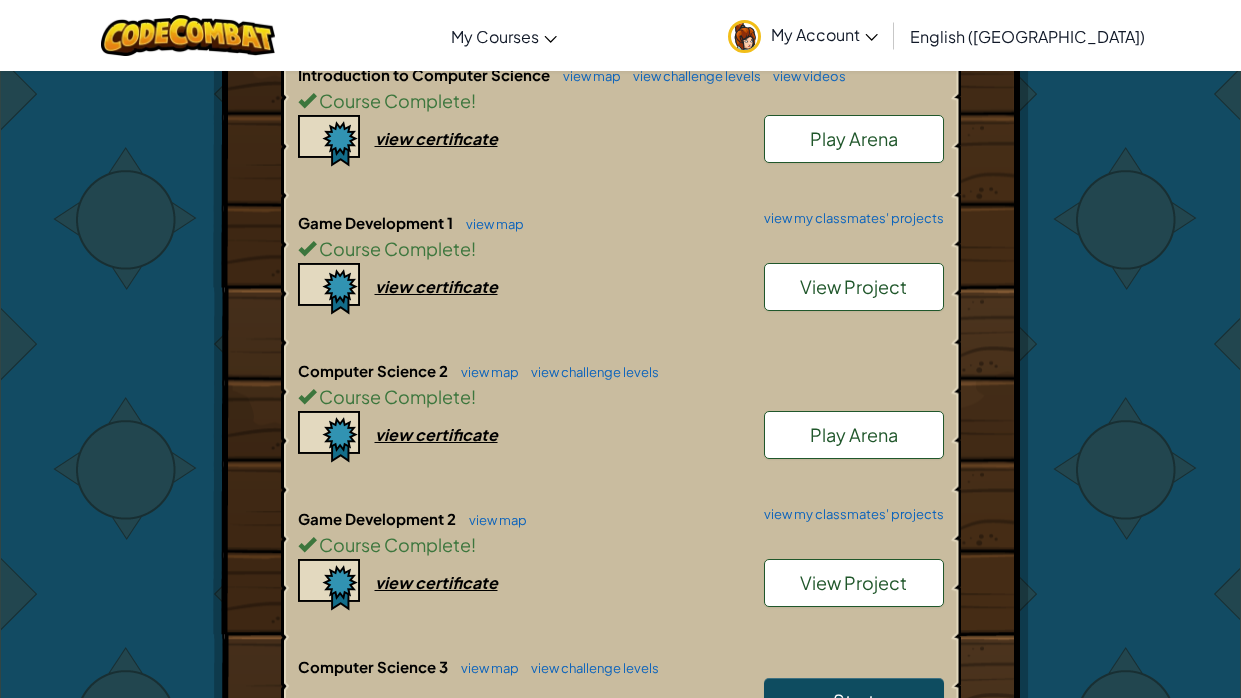 scroll, scrollTop: 479, scrollLeft: 0, axis: vertical 